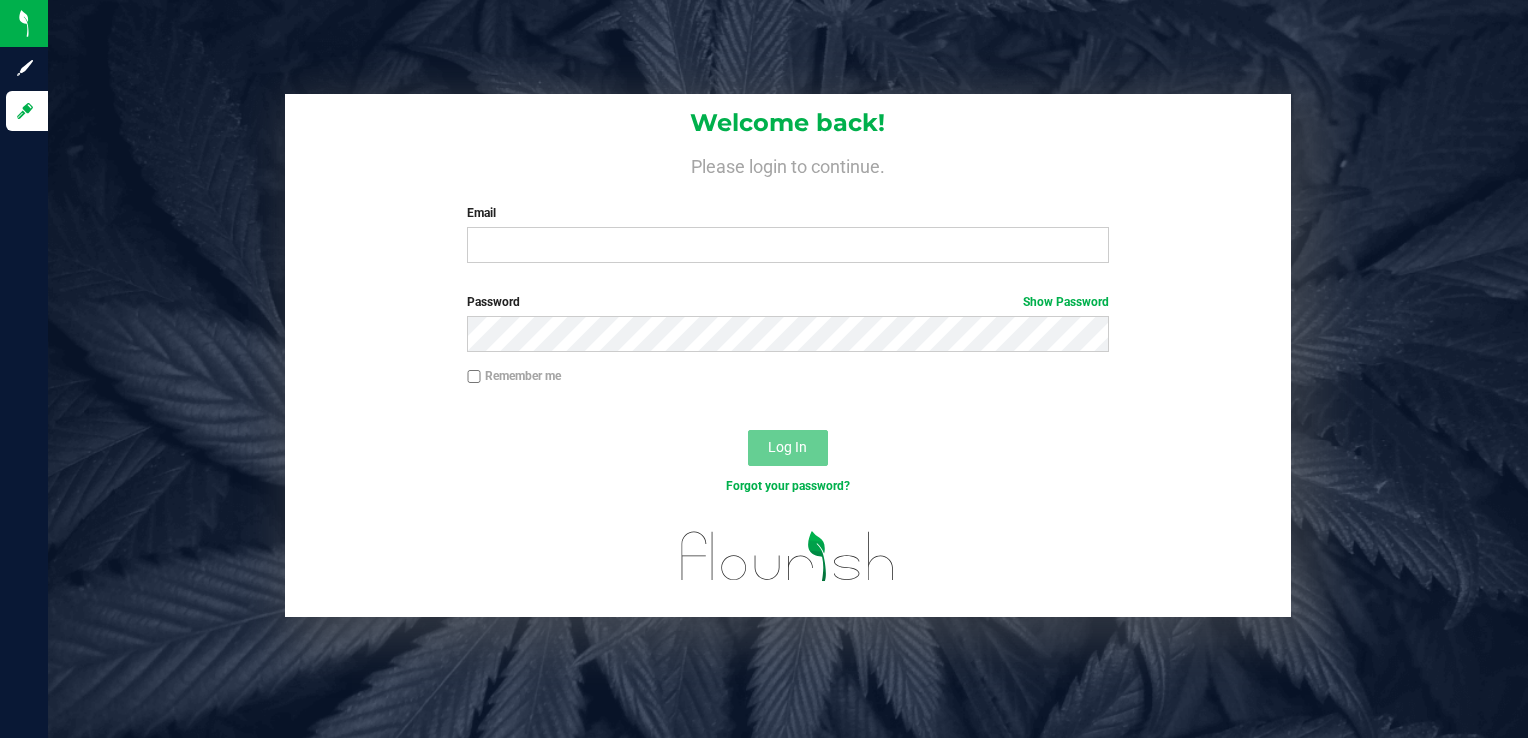 scroll, scrollTop: 0, scrollLeft: 0, axis: both 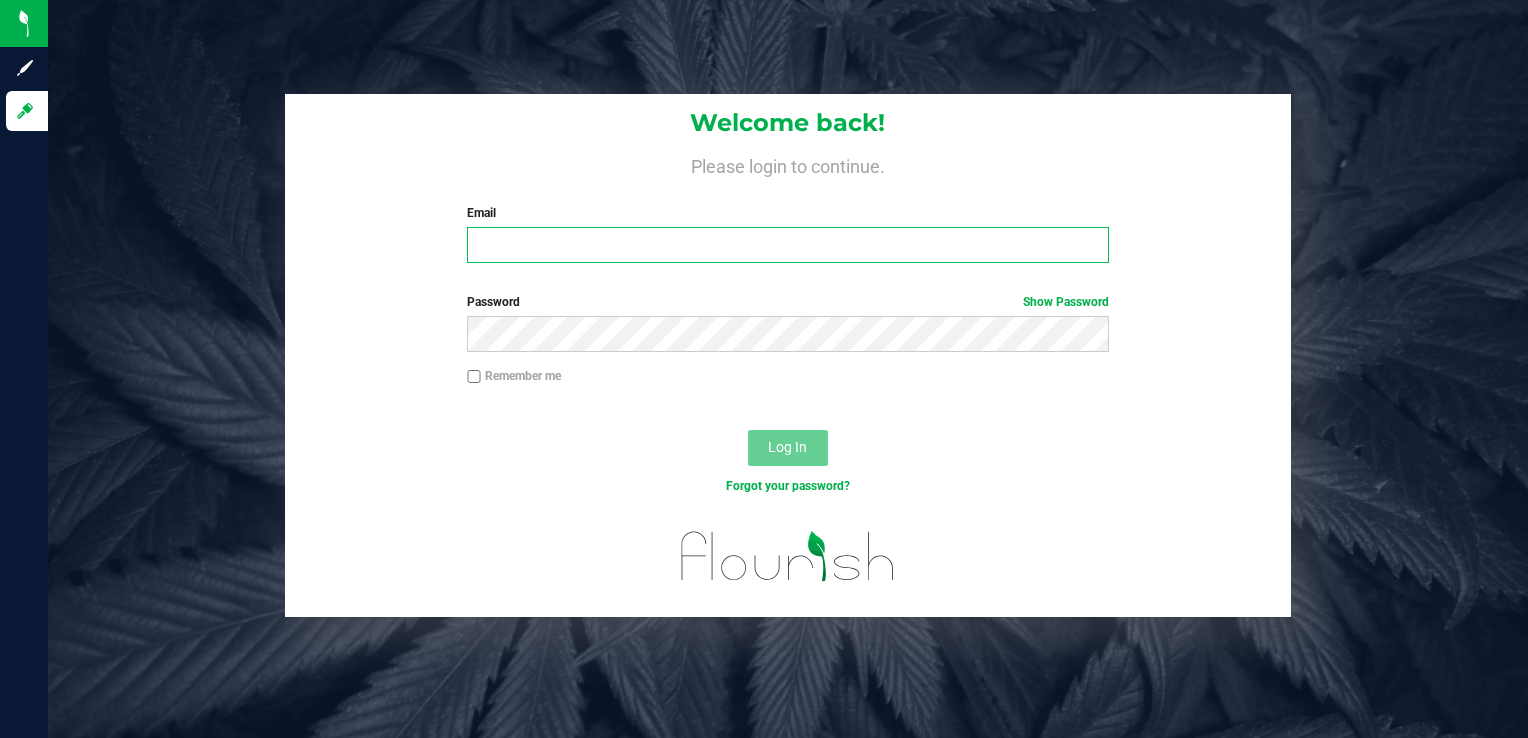 type on "[EMAIL]" 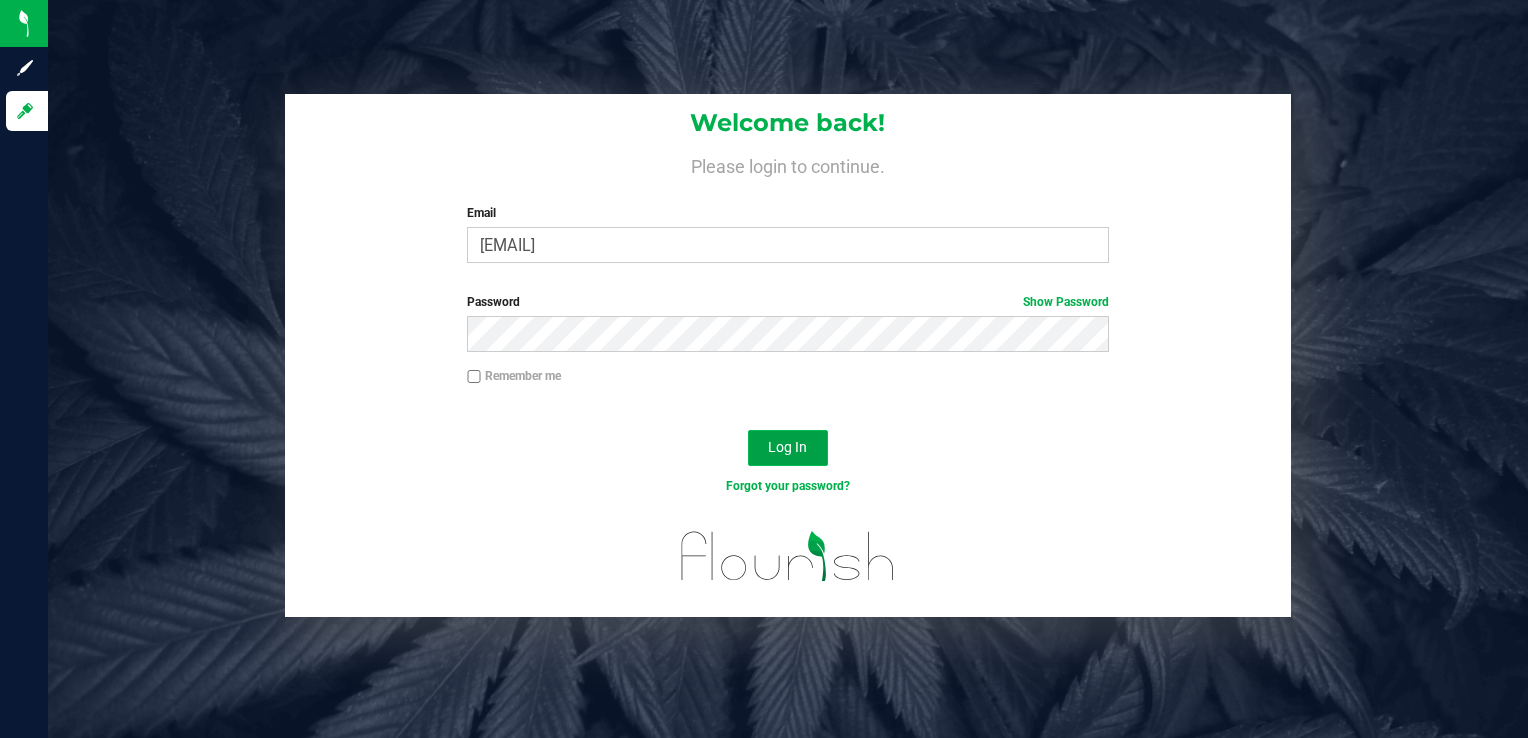 click on "Log In" at bounding box center (787, 447) 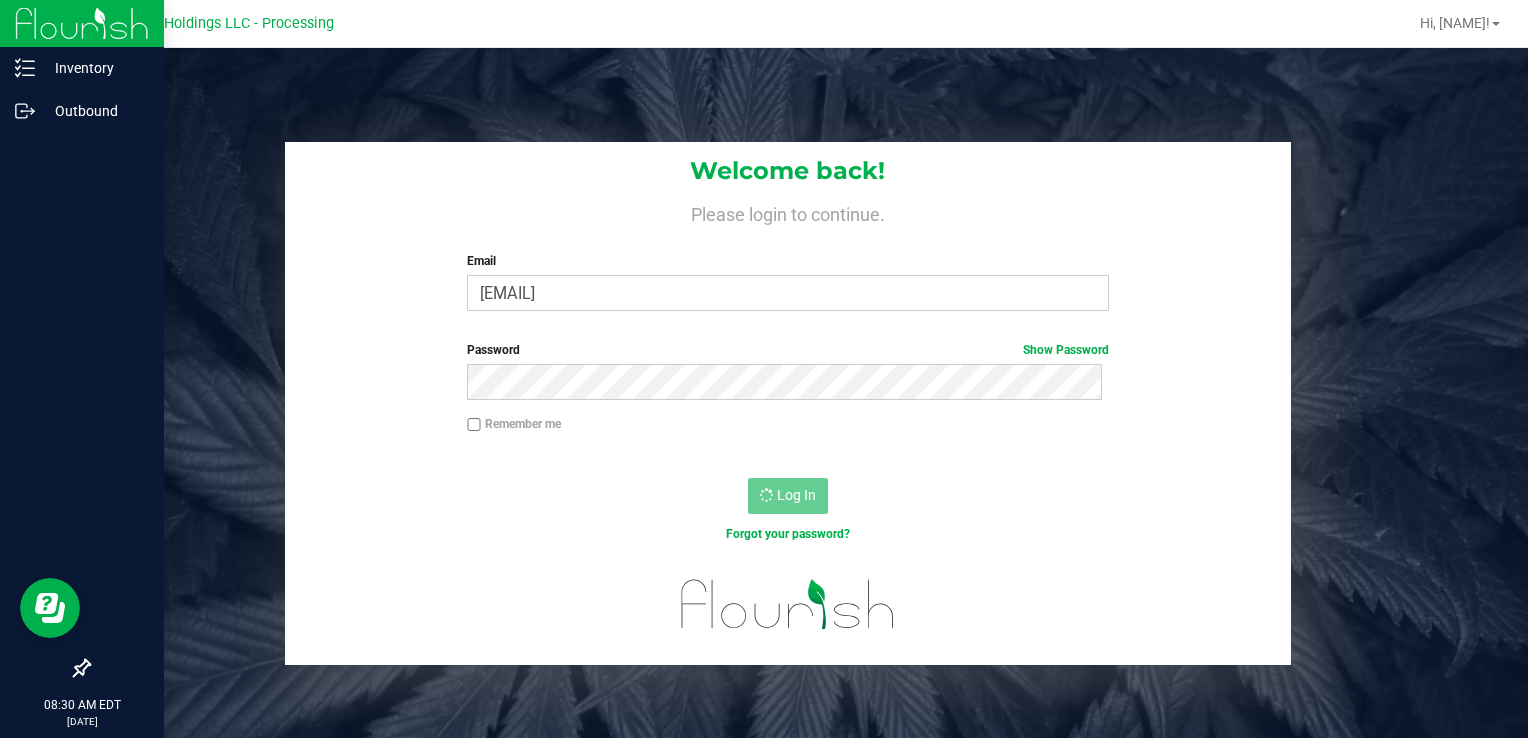 scroll, scrollTop: 0, scrollLeft: 0, axis: both 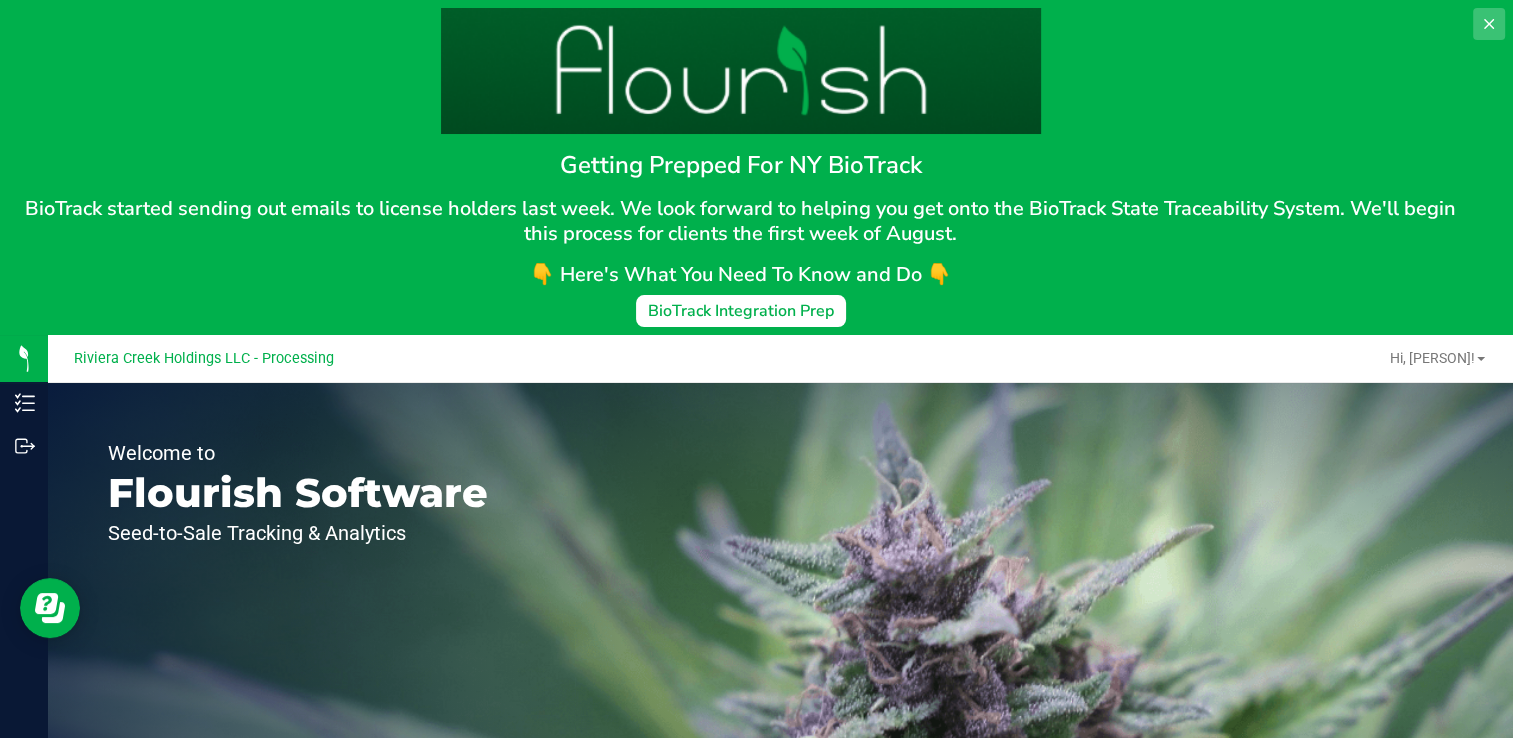 click 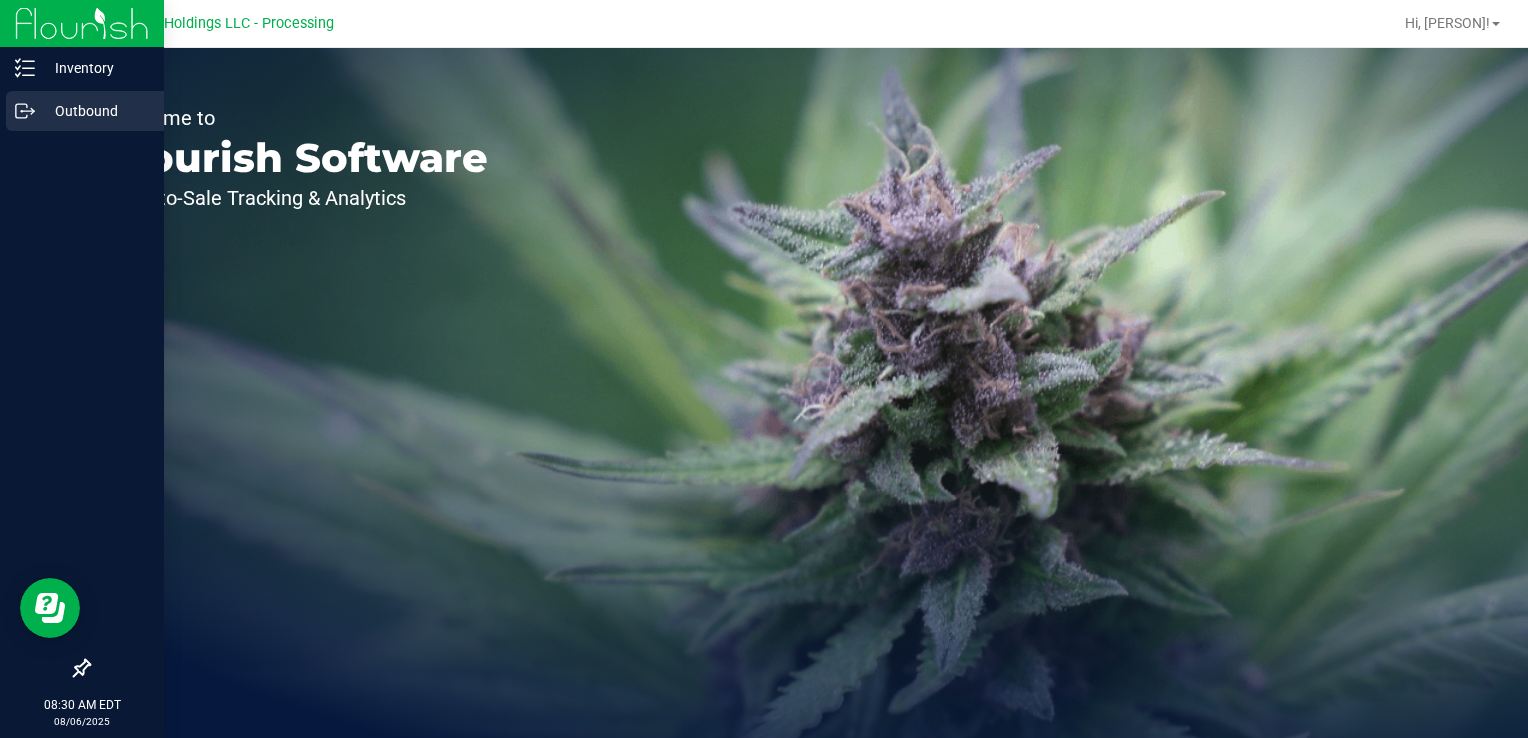 drag, startPoint x: 34, startPoint y: 114, endPoint x: 45, endPoint y: 114, distance: 11 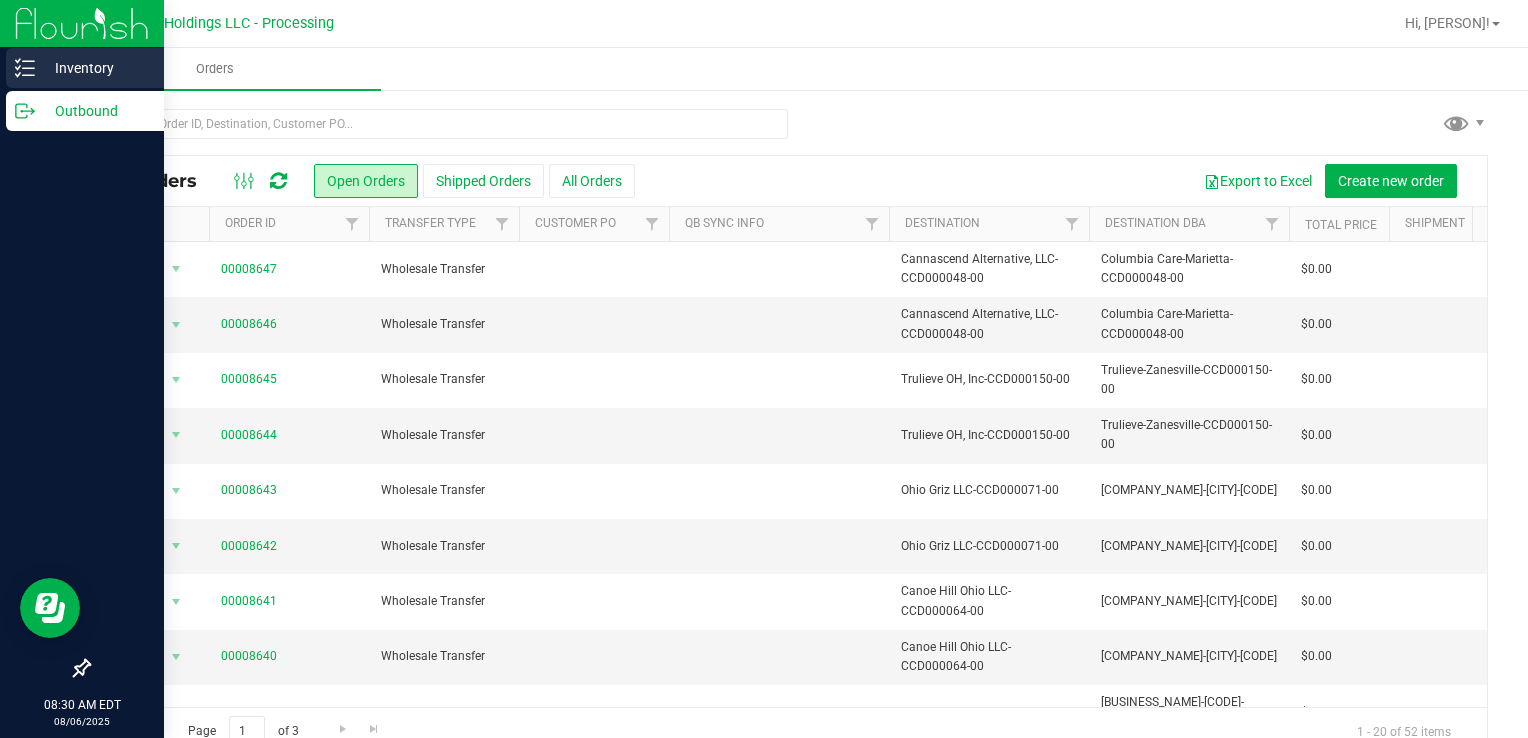 click on "Inventory" at bounding box center [95, 68] 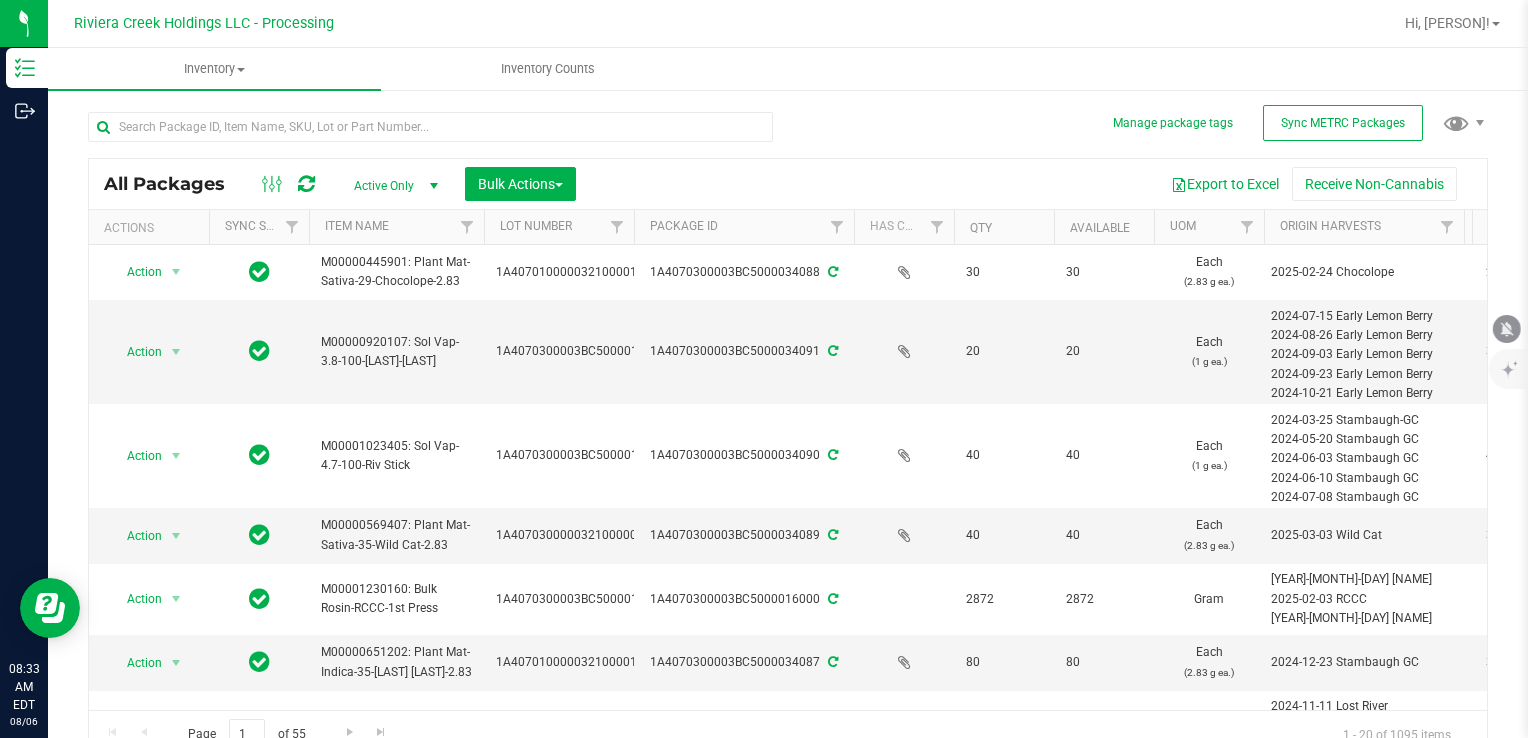 click on "All Packages
Active Only Active Only Lab Samples Locked All External Internal
Bulk Actions
Add to manufacturing run
Add to outbound order
Combine packages
Combine packages (lot)" at bounding box center [788, 184] 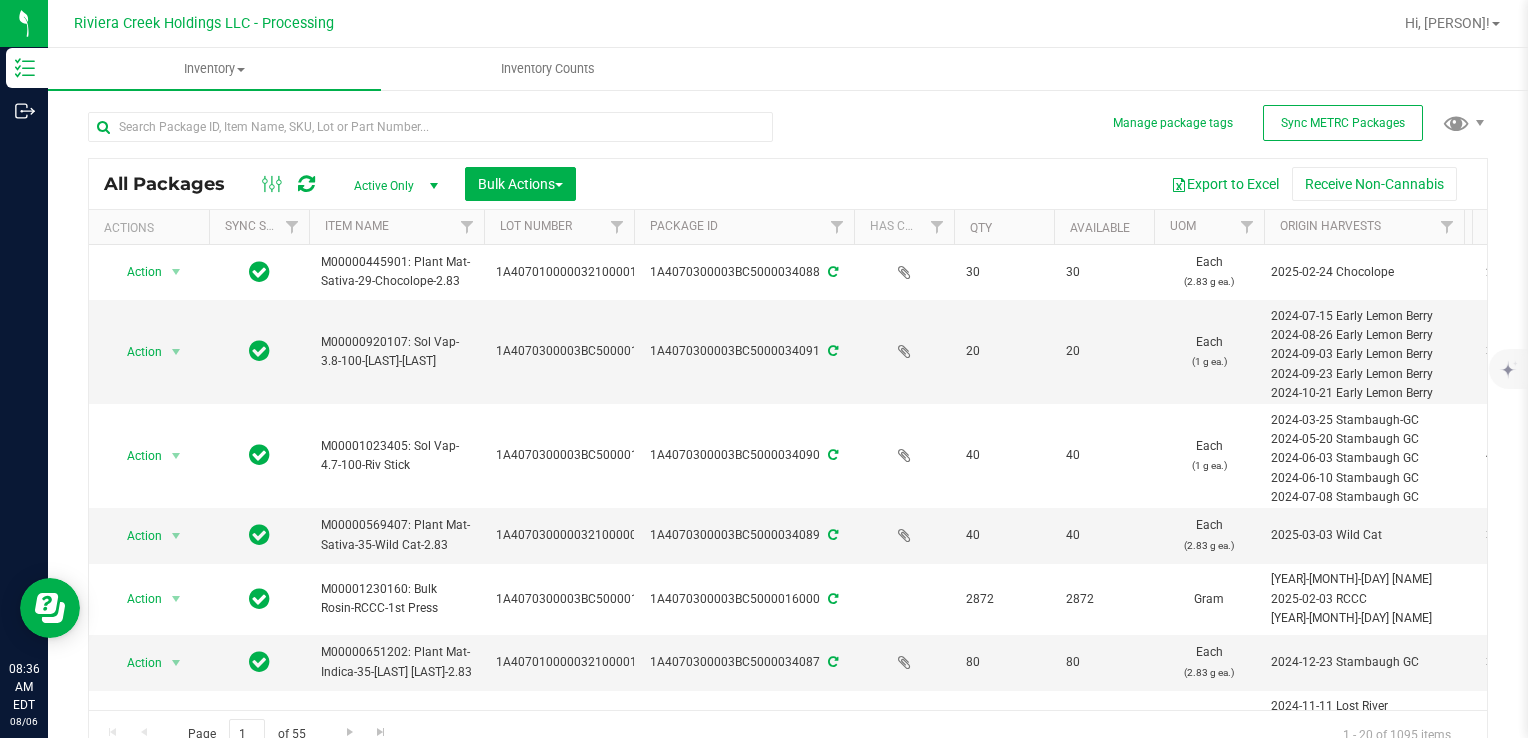 click on "All Packages
Active Only Active Only Lab Samples Locked All External Internal
Bulk Actions
Add to manufacturing run
Add to outbound order
Combine packages" at bounding box center (788, 426) 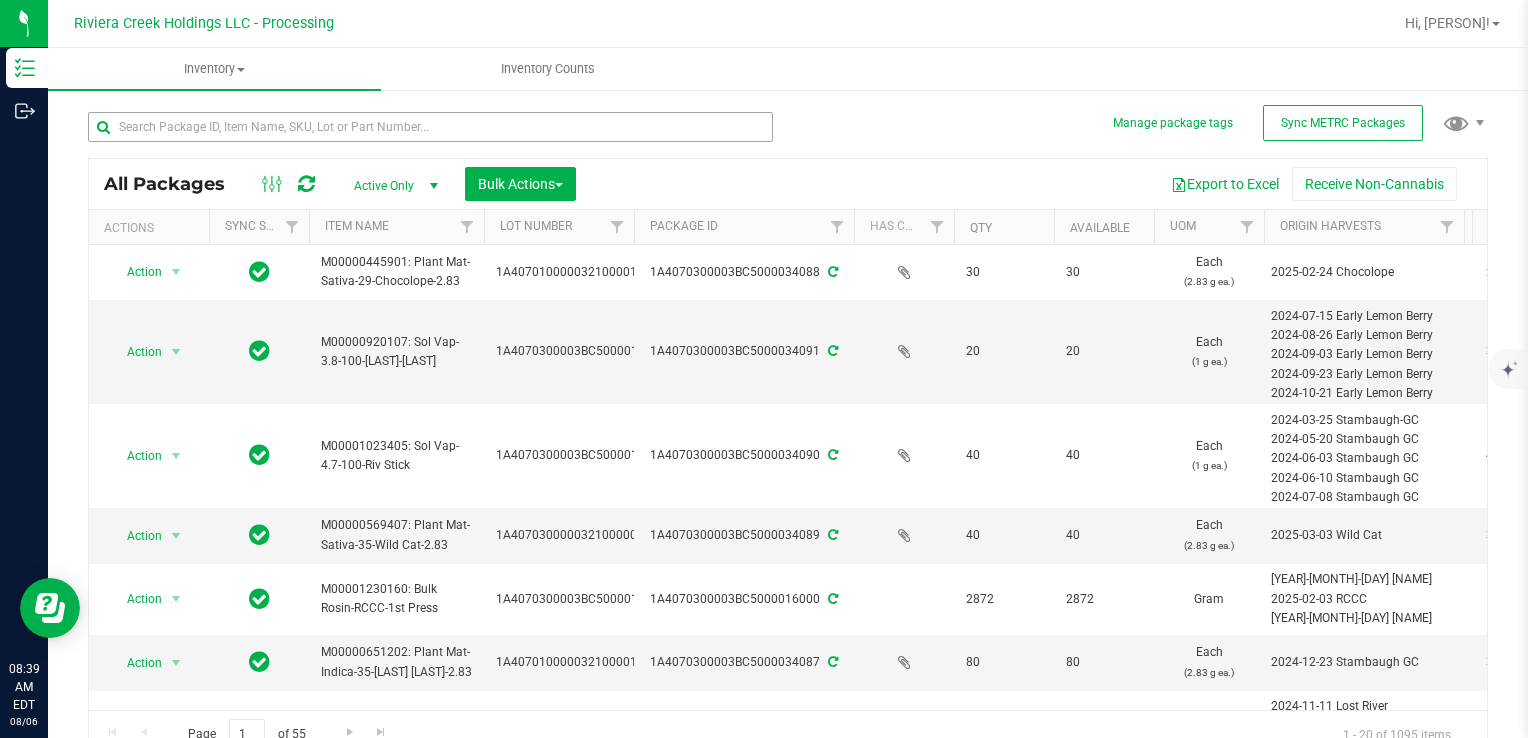 click at bounding box center (438, 126) 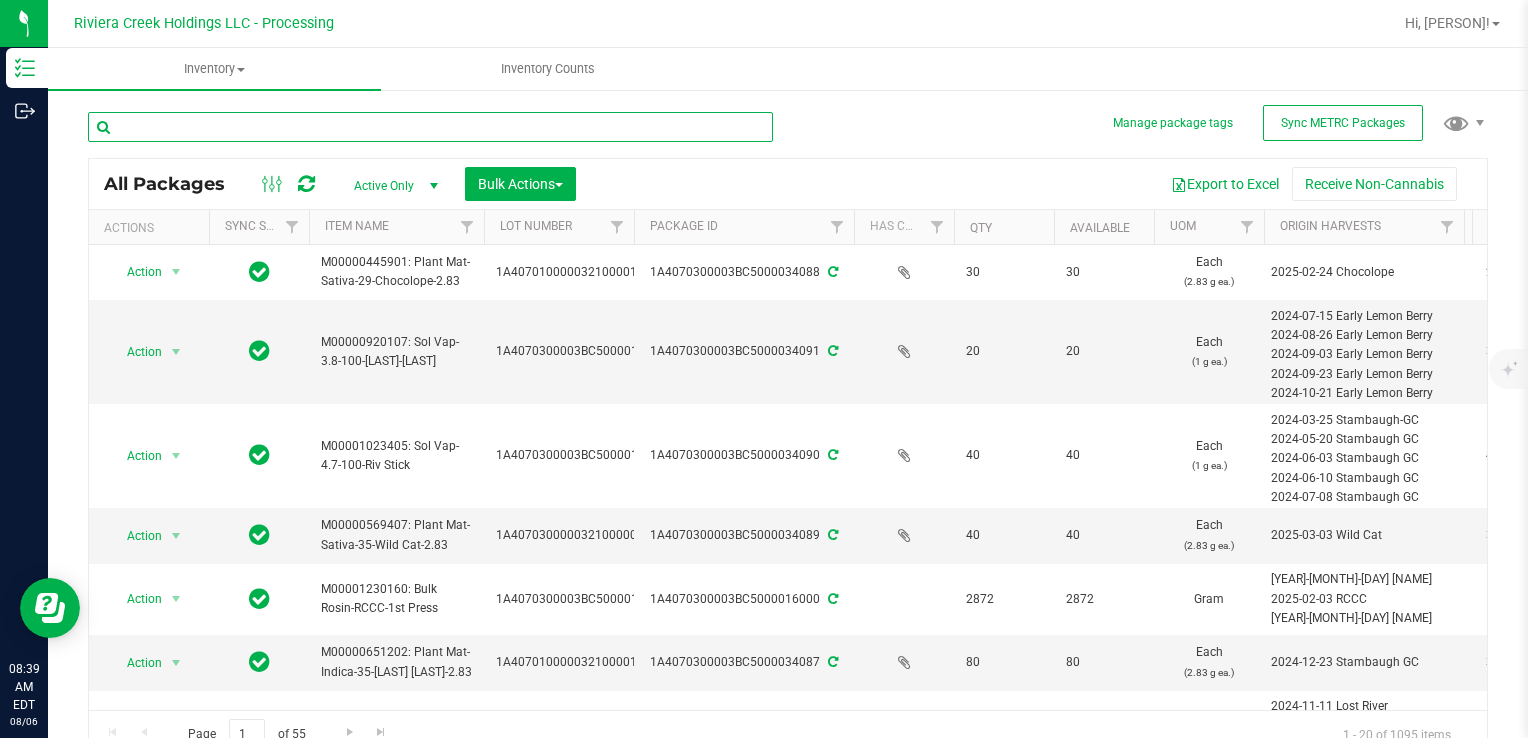 click at bounding box center [430, 127] 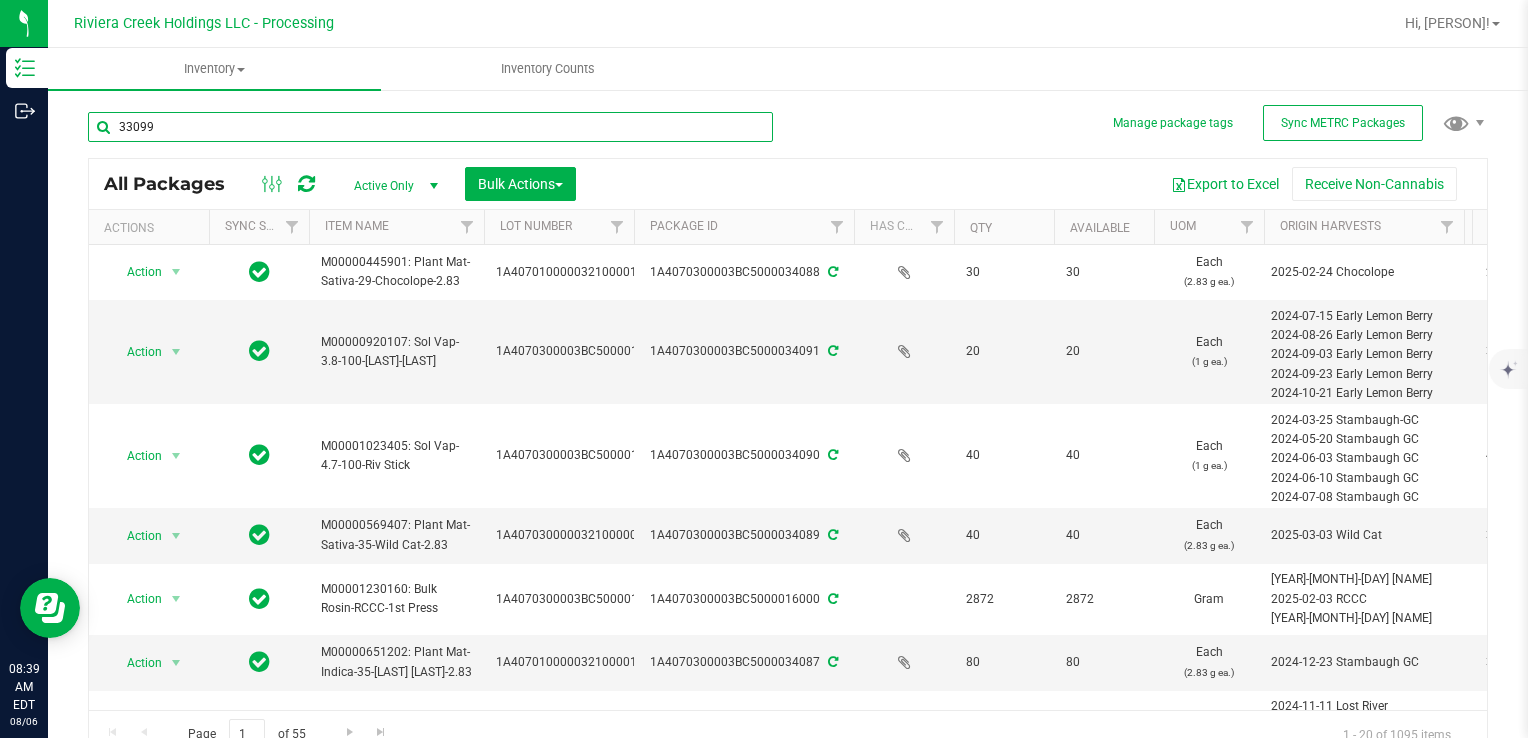 type on "33099" 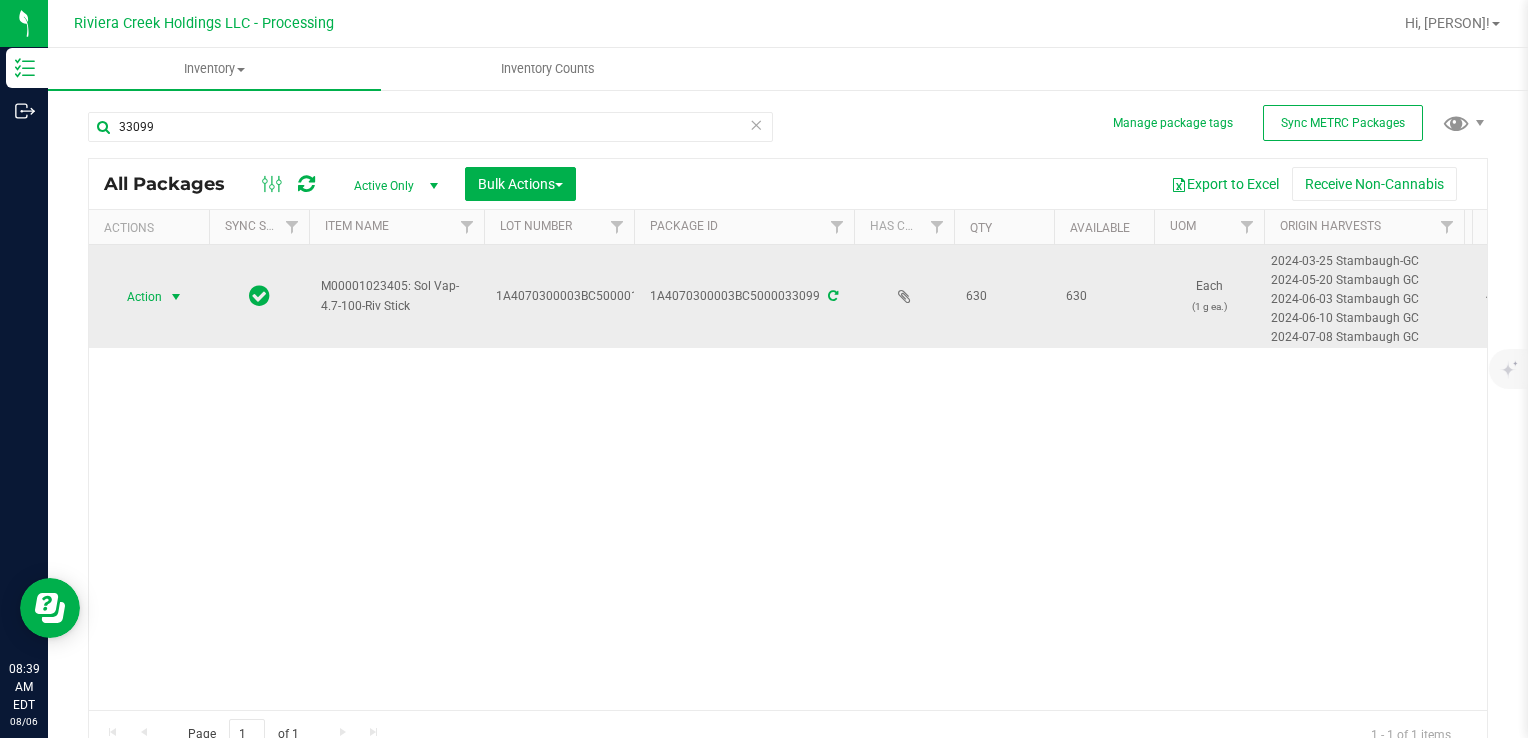 drag, startPoint x: 152, startPoint y: 292, endPoint x: 164, endPoint y: 294, distance: 12.165525 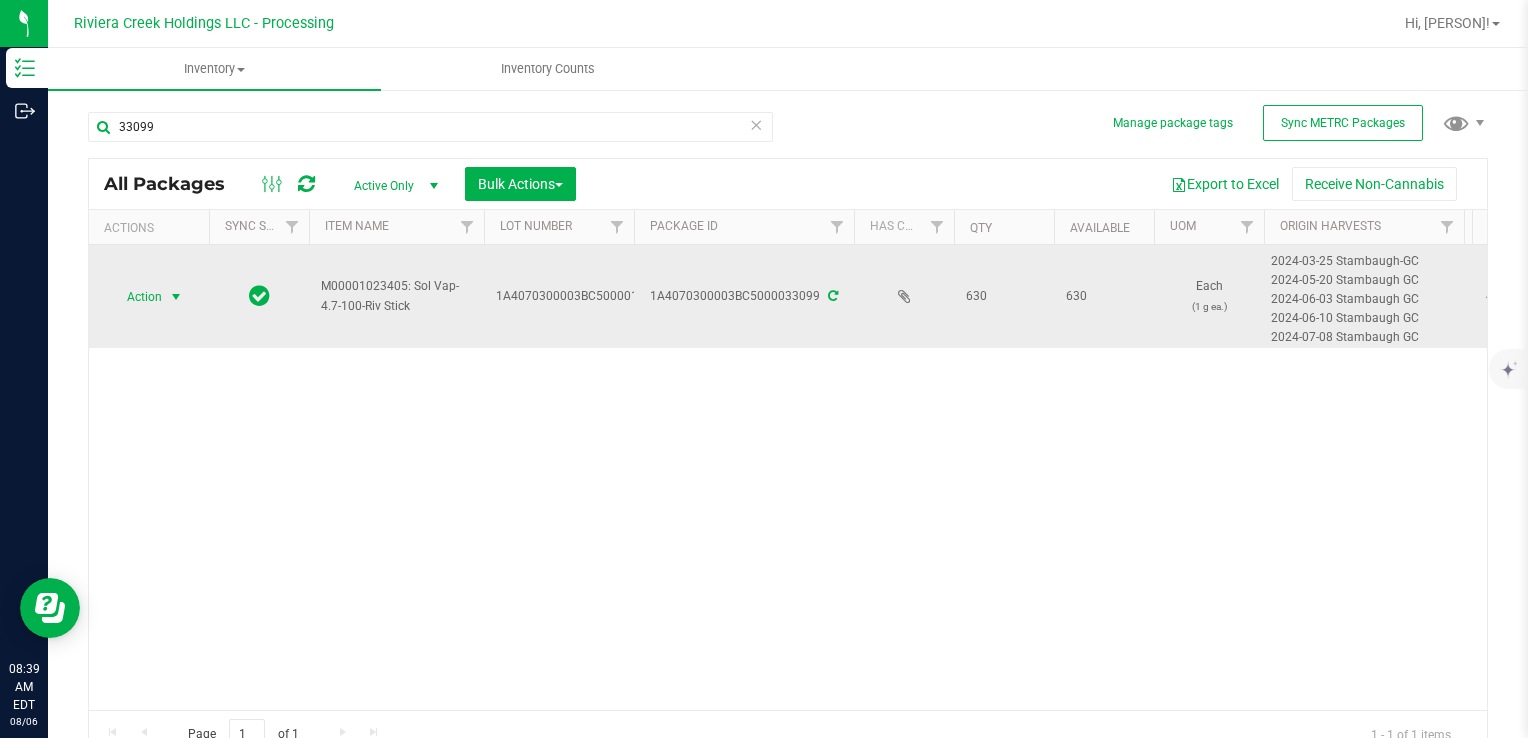 click on "Action" at bounding box center (136, 297) 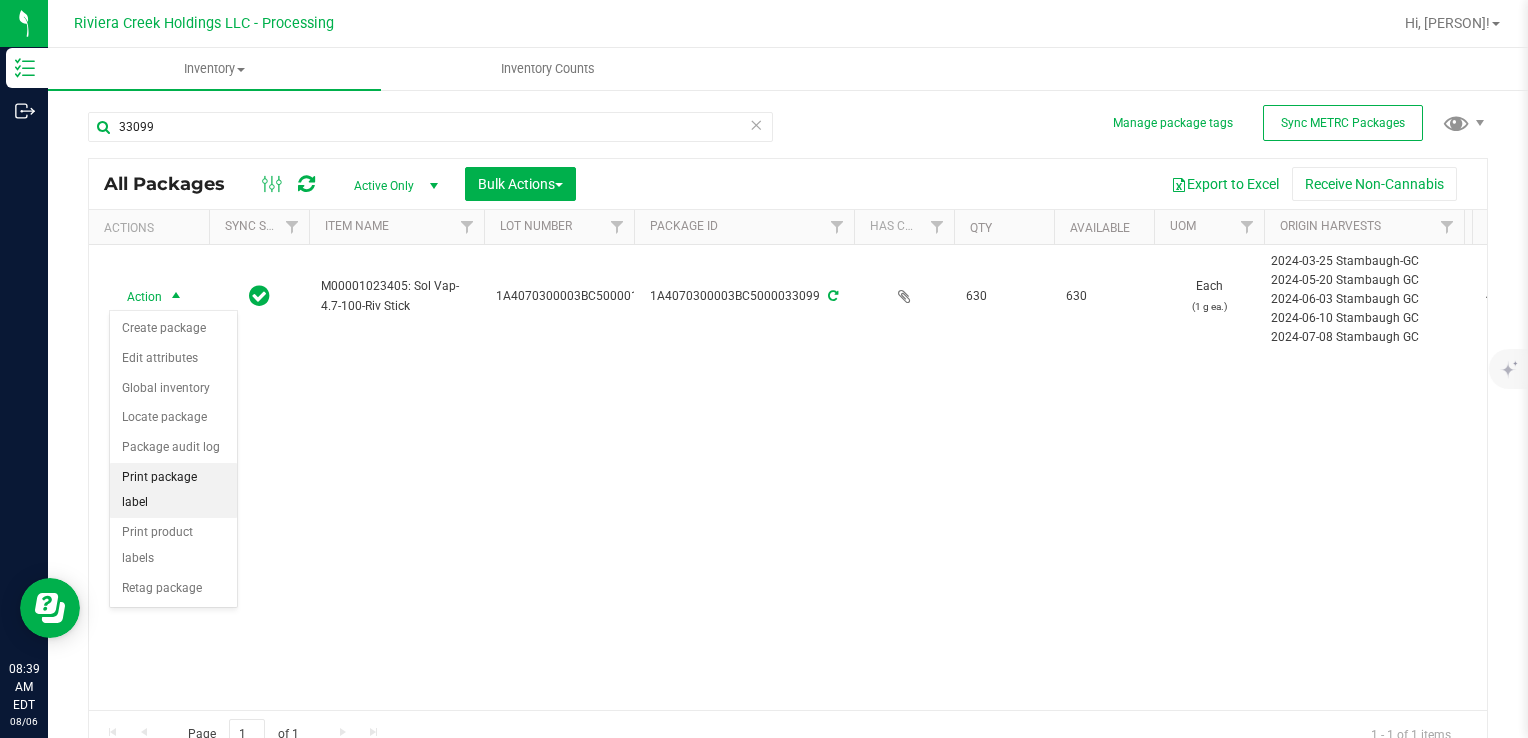 click on "Print package label" at bounding box center [173, 490] 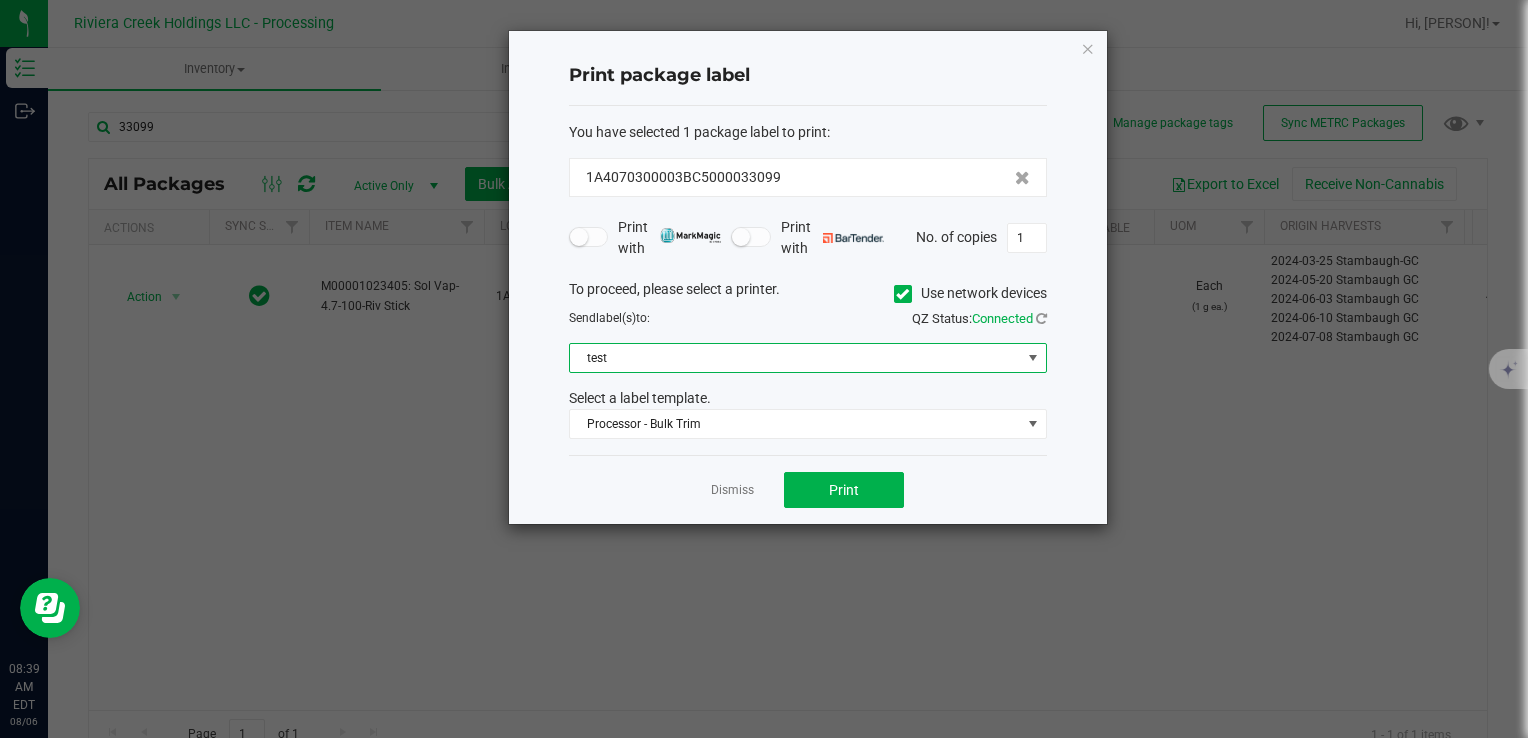 click on "test" at bounding box center (795, 358) 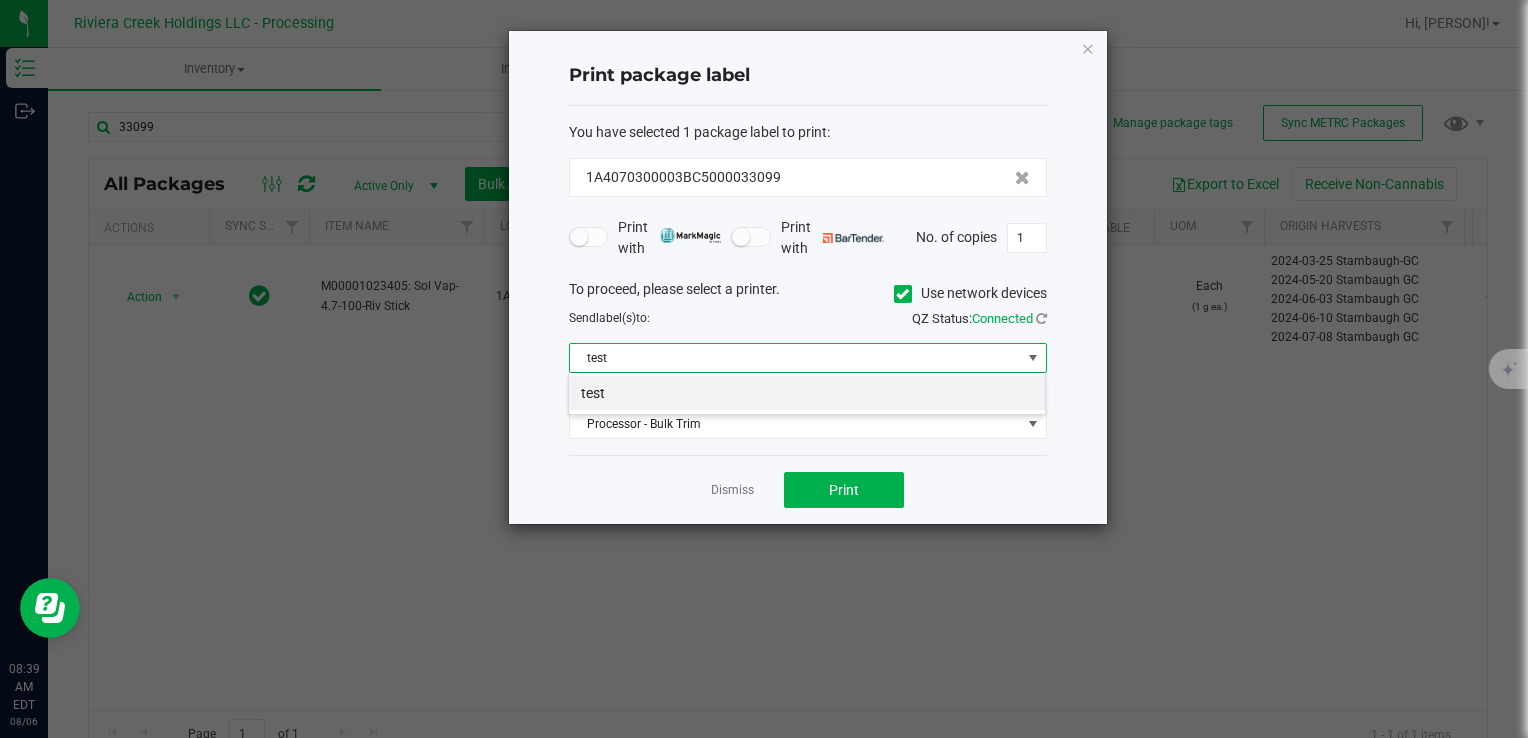 scroll, scrollTop: 99970, scrollLeft: 99521, axis: both 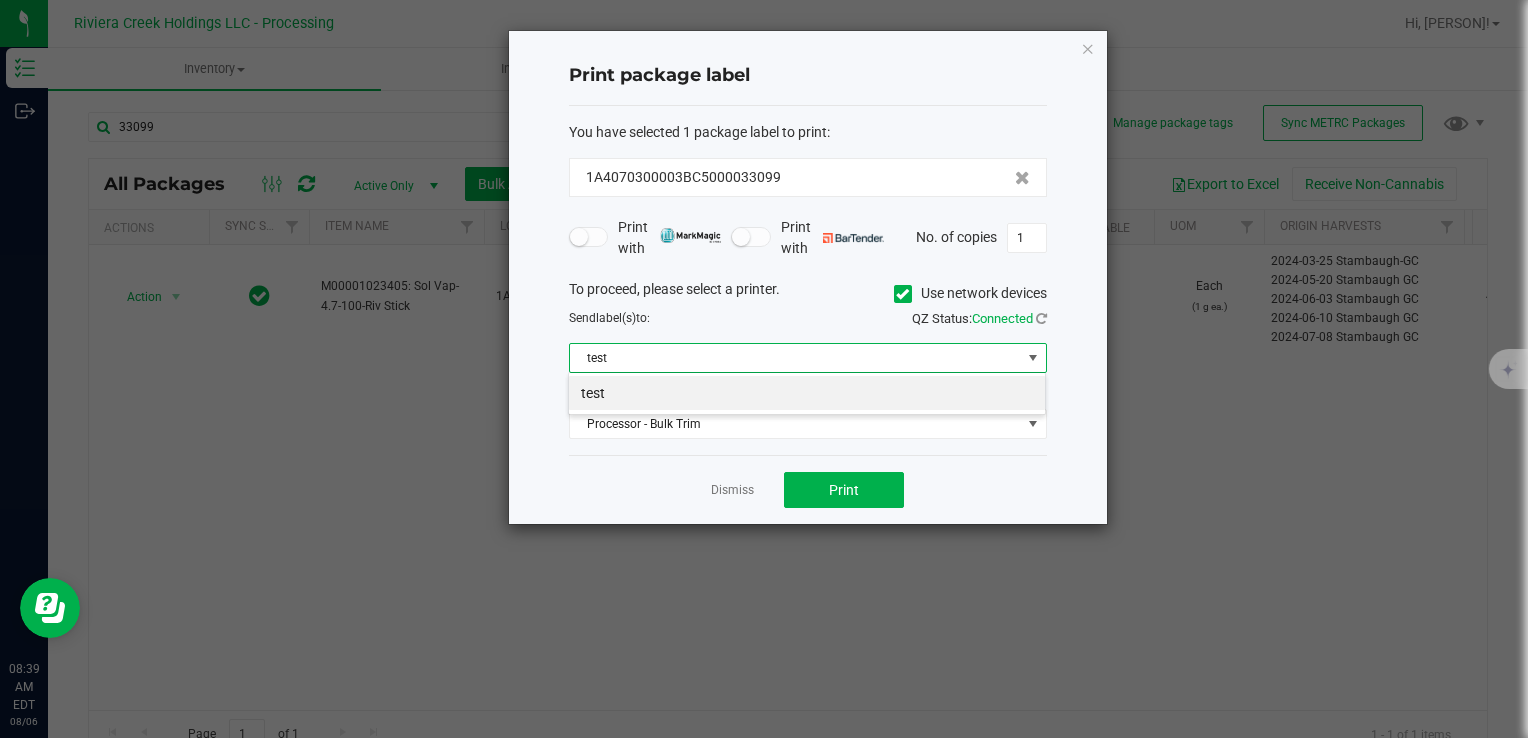 click 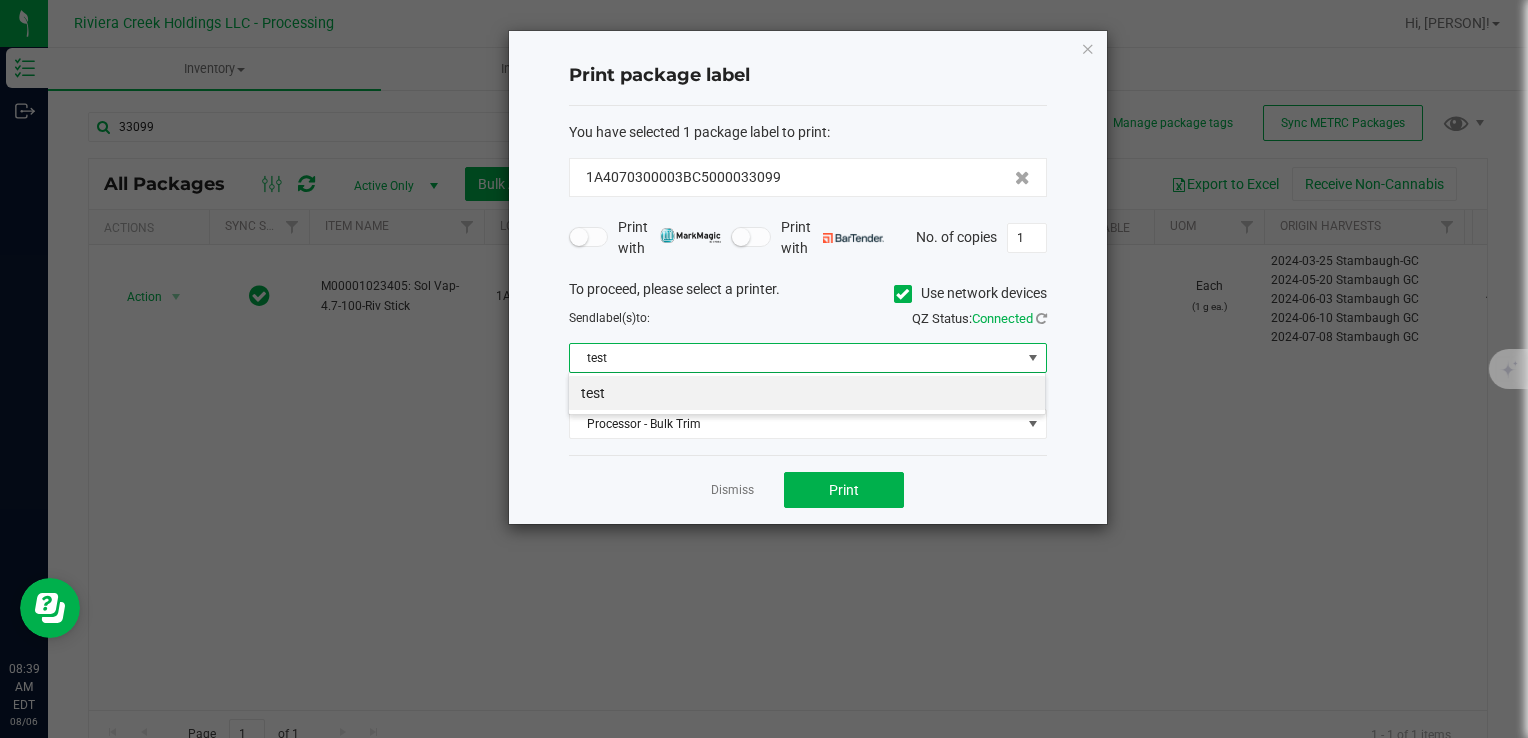 click on "Use network devices" 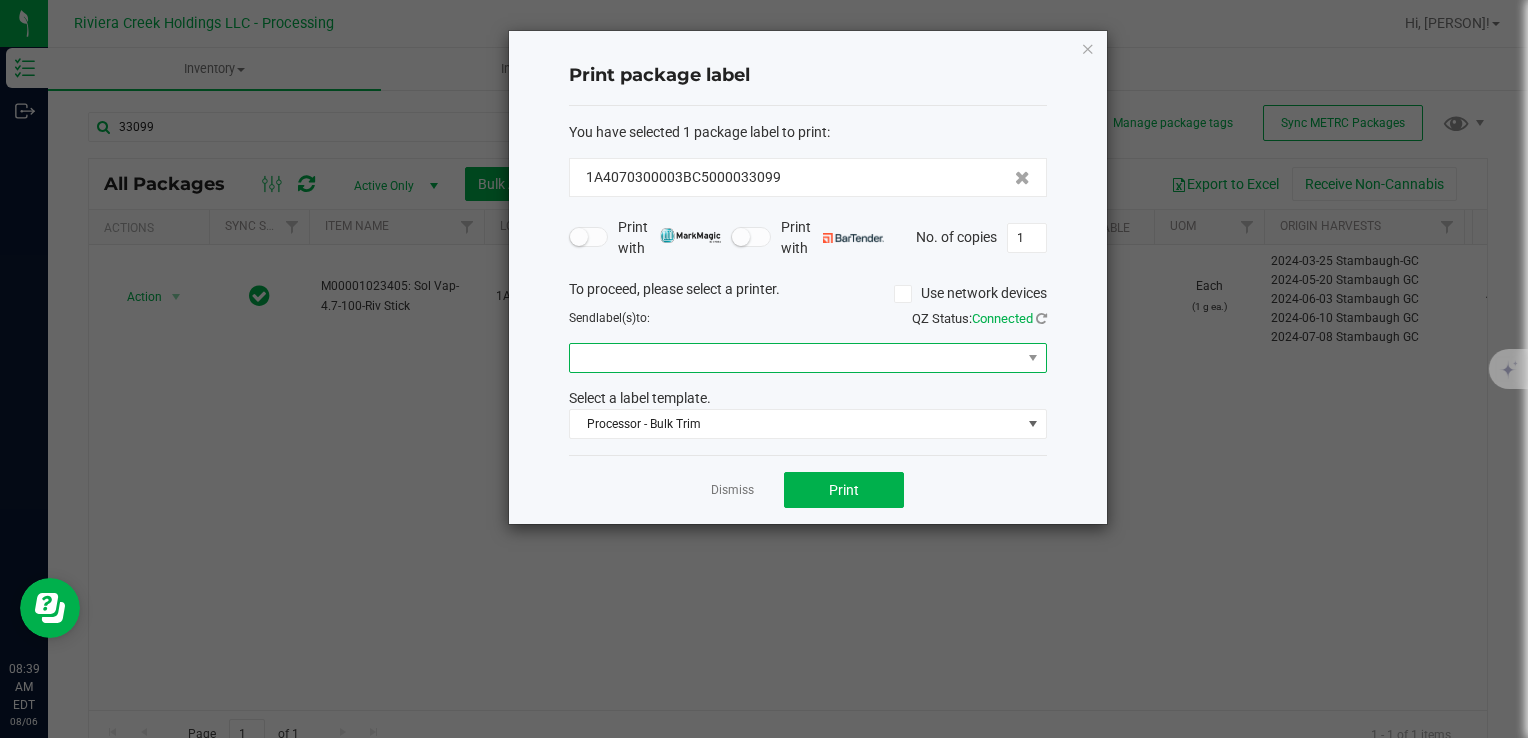 click at bounding box center (795, 358) 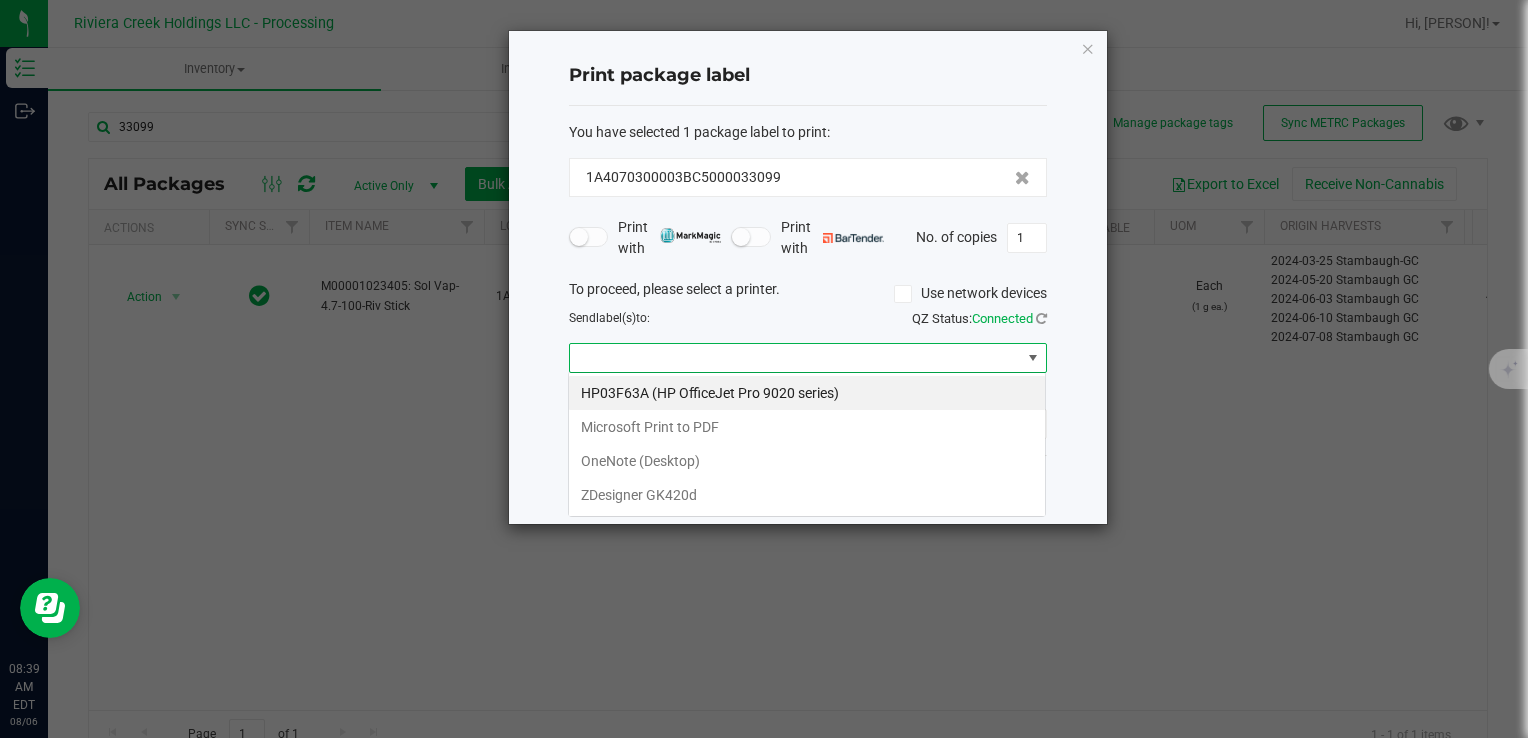 scroll, scrollTop: 99970, scrollLeft: 99521, axis: both 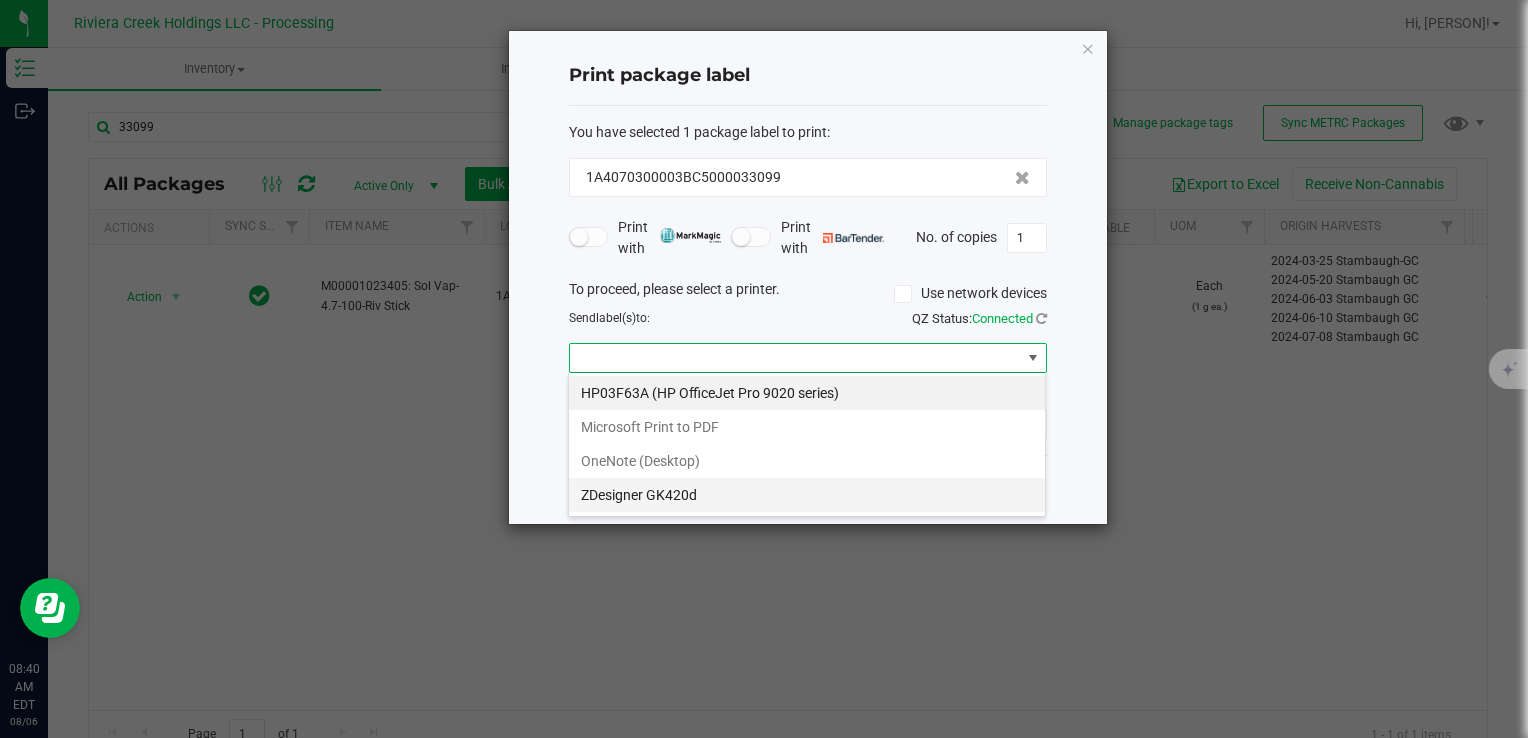 click on "ZDesigner GK420d" at bounding box center [807, 495] 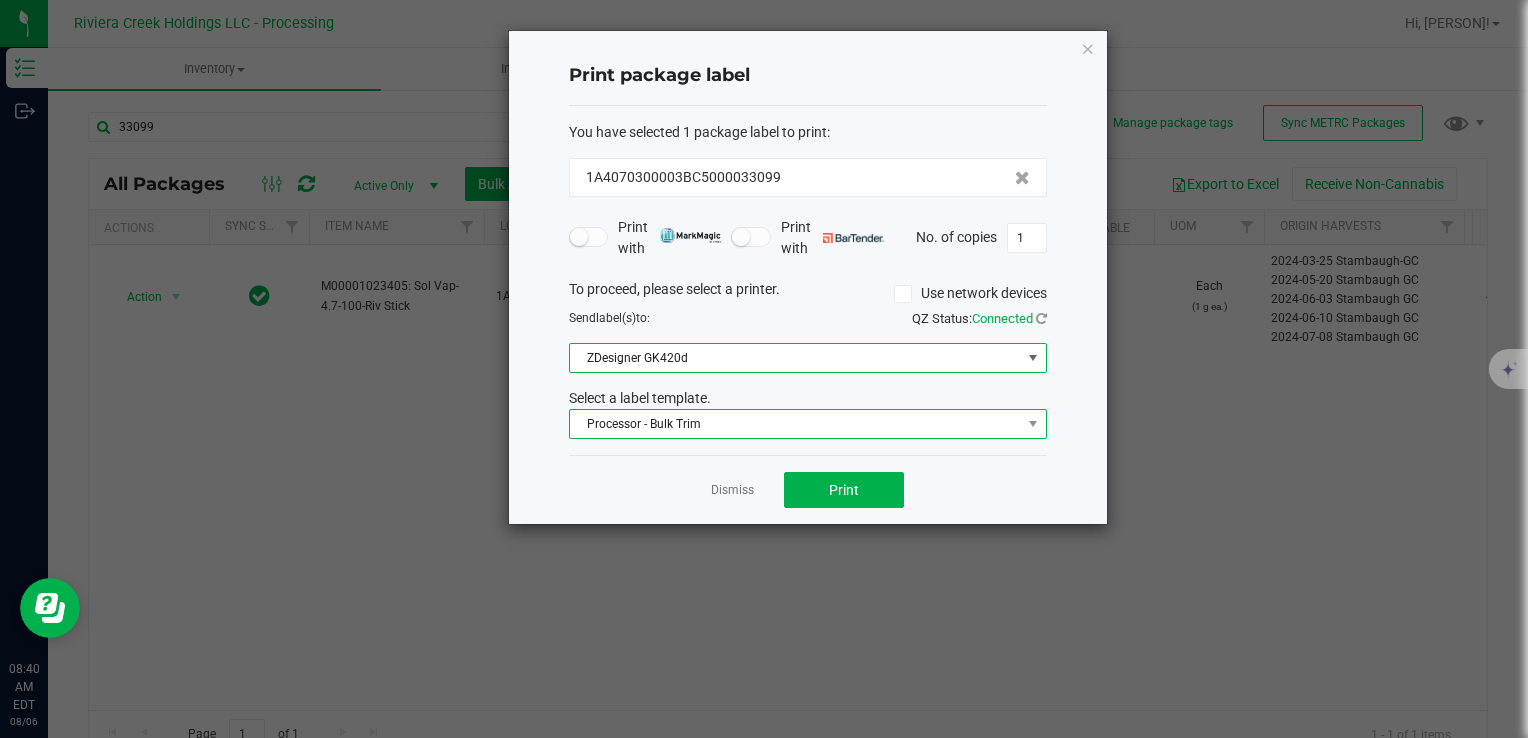 click on "Processor - Bulk Trim" at bounding box center (795, 424) 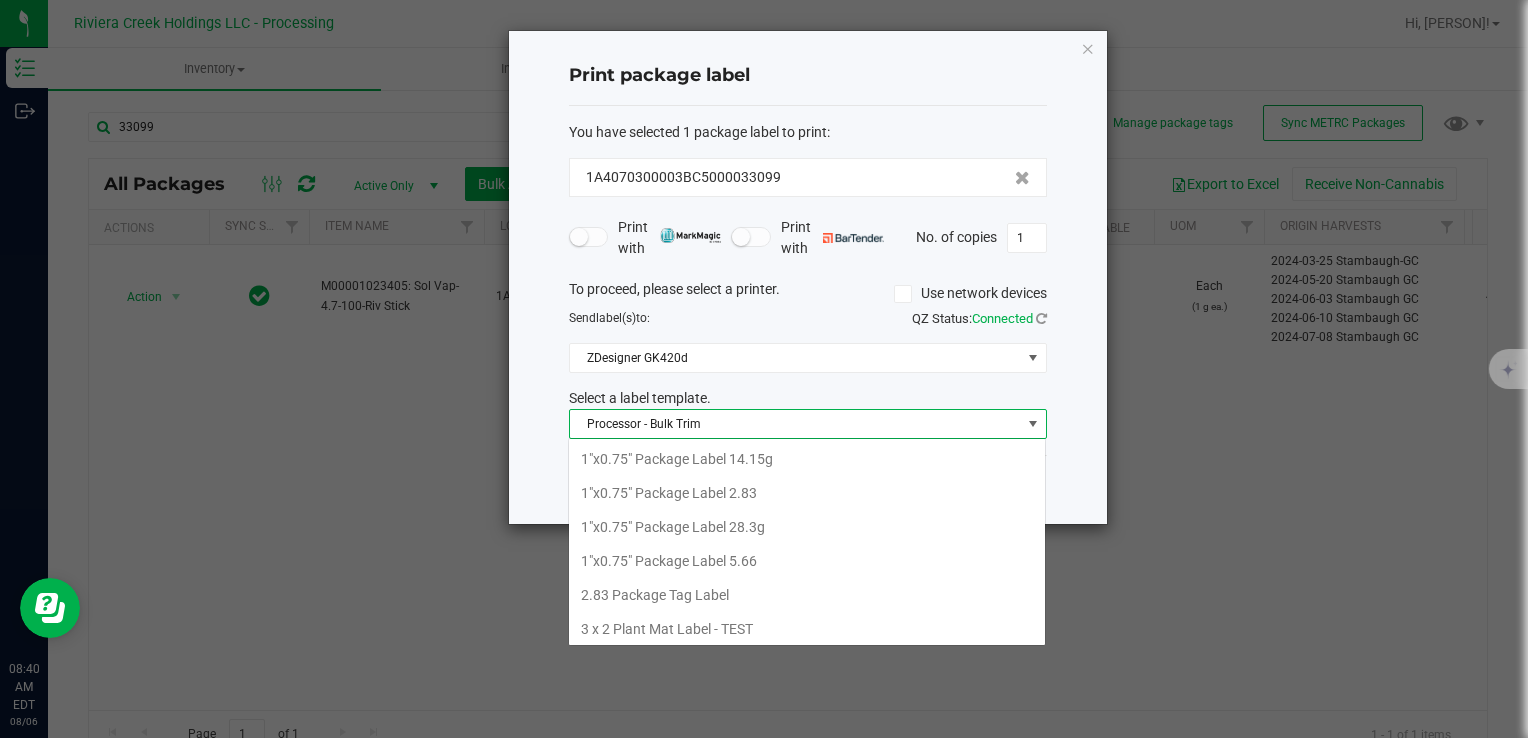scroll, scrollTop: 99970, scrollLeft: 99521, axis: both 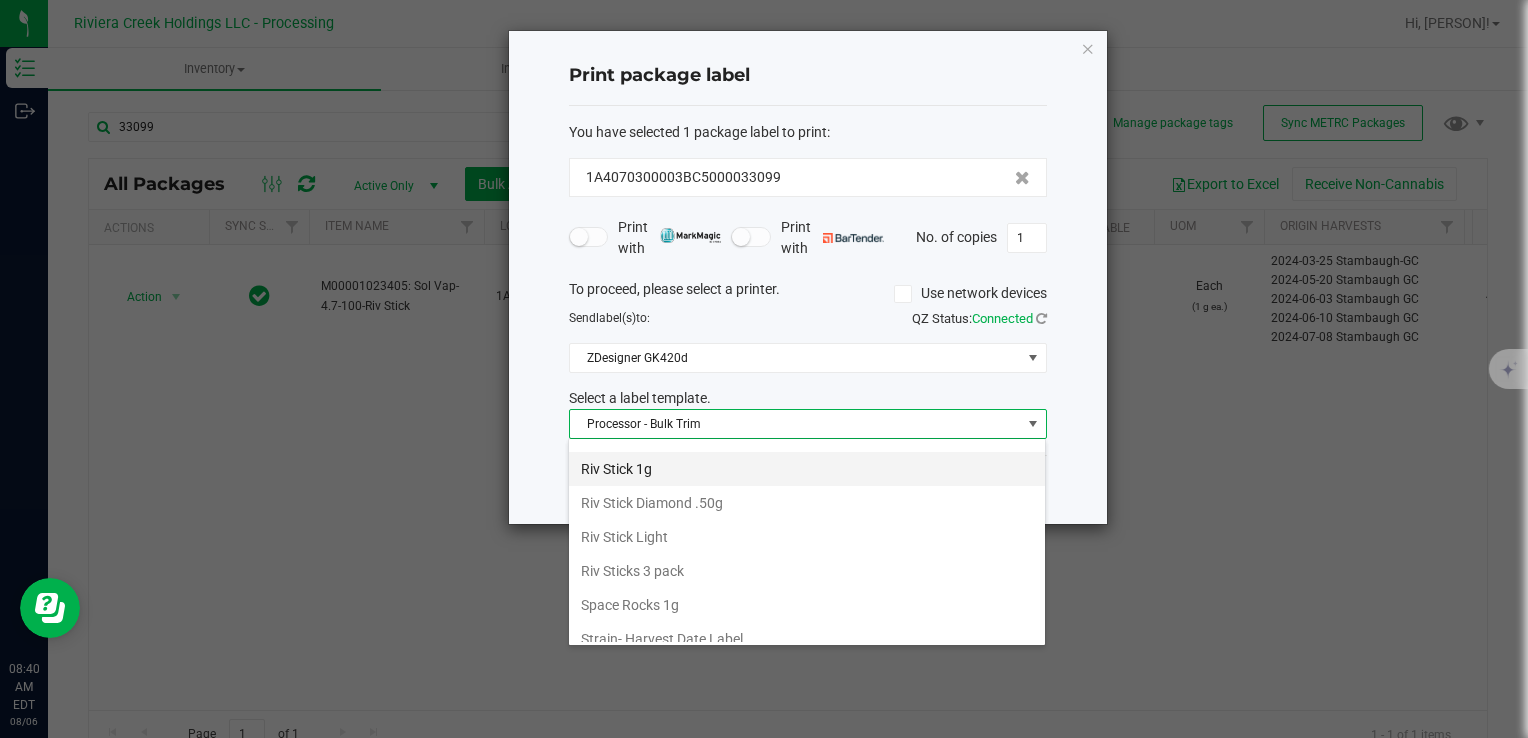 click on "Riv Stick 1g" at bounding box center [807, 469] 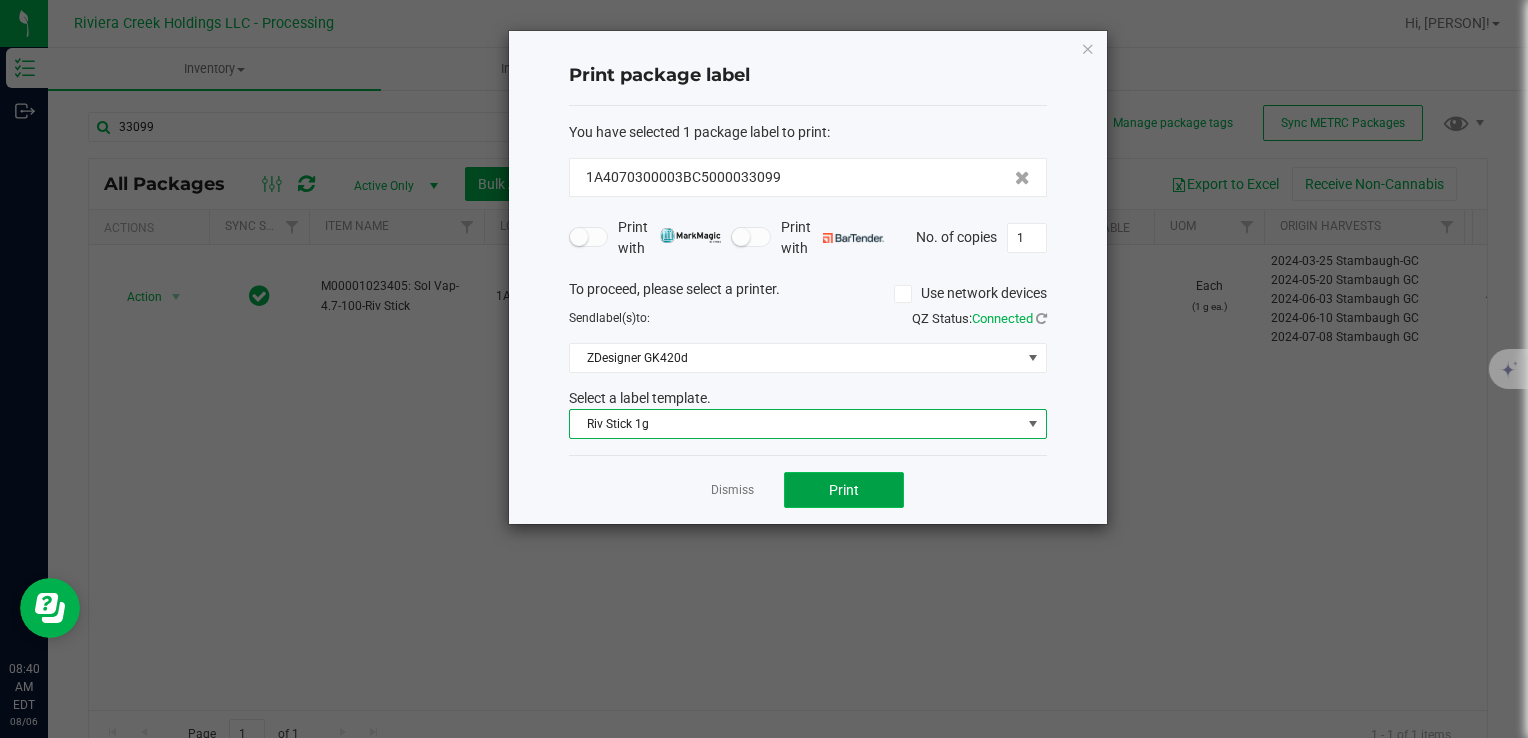 click on "Print" 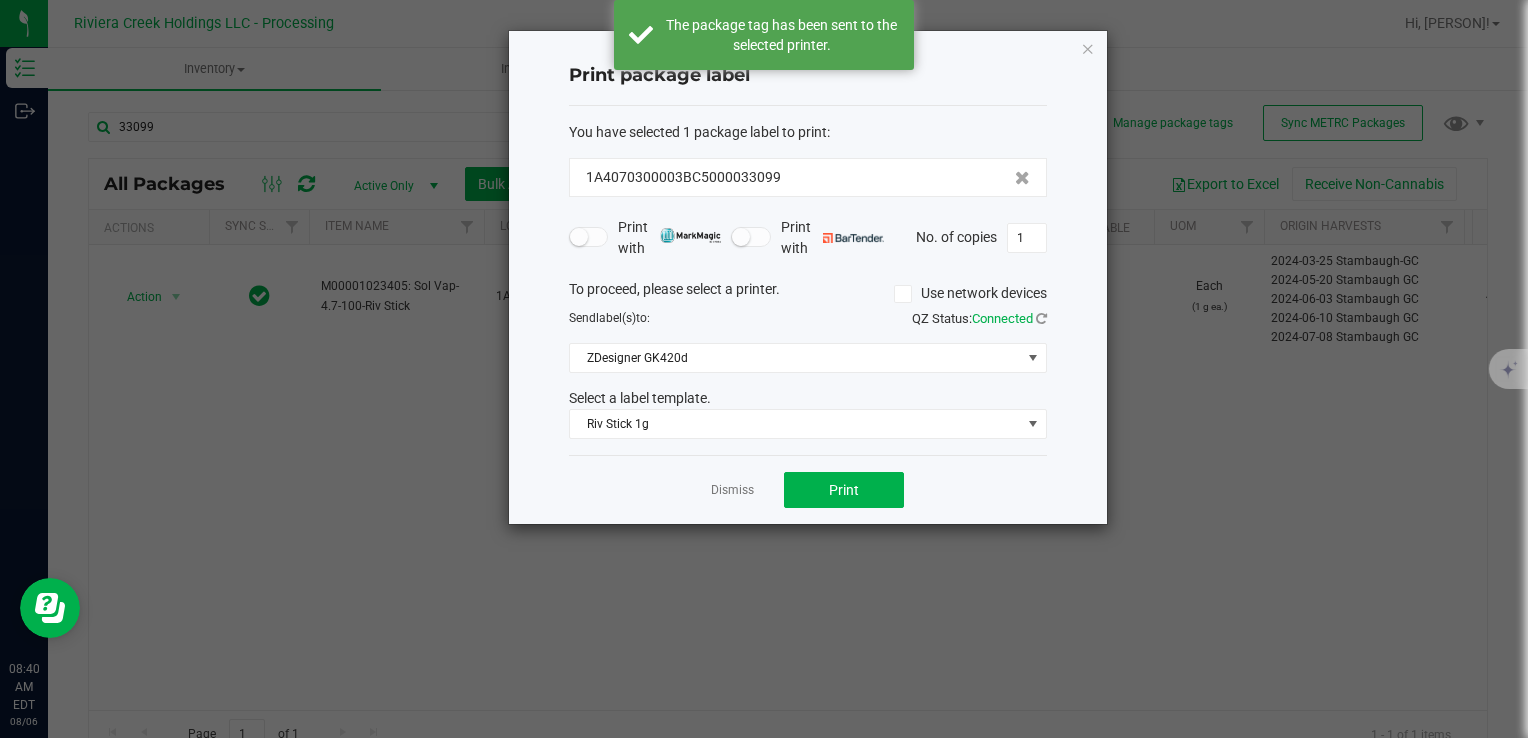 click on "Dismiss" 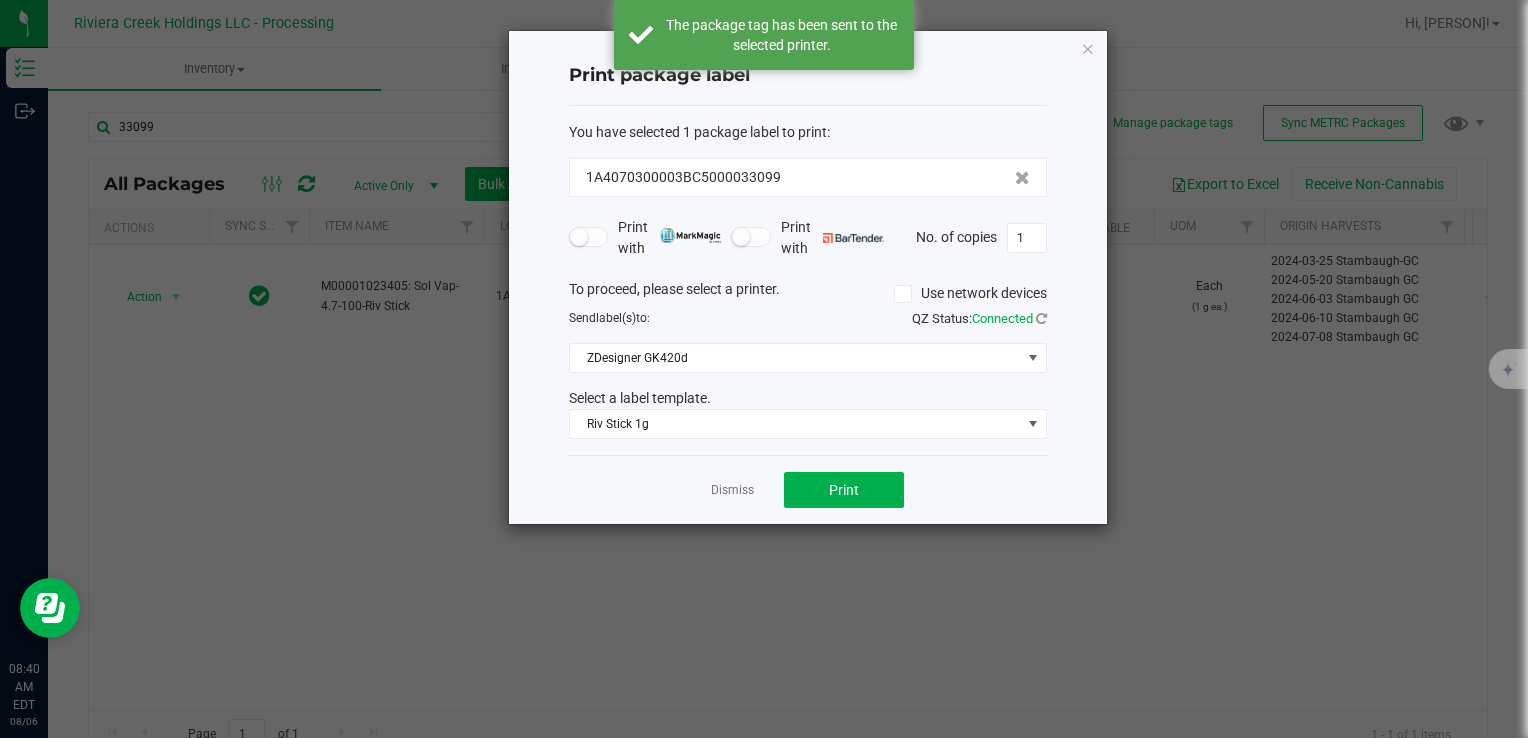 drag, startPoint x: 727, startPoint y: 493, endPoint x: 730, endPoint y: 478, distance: 15.297058 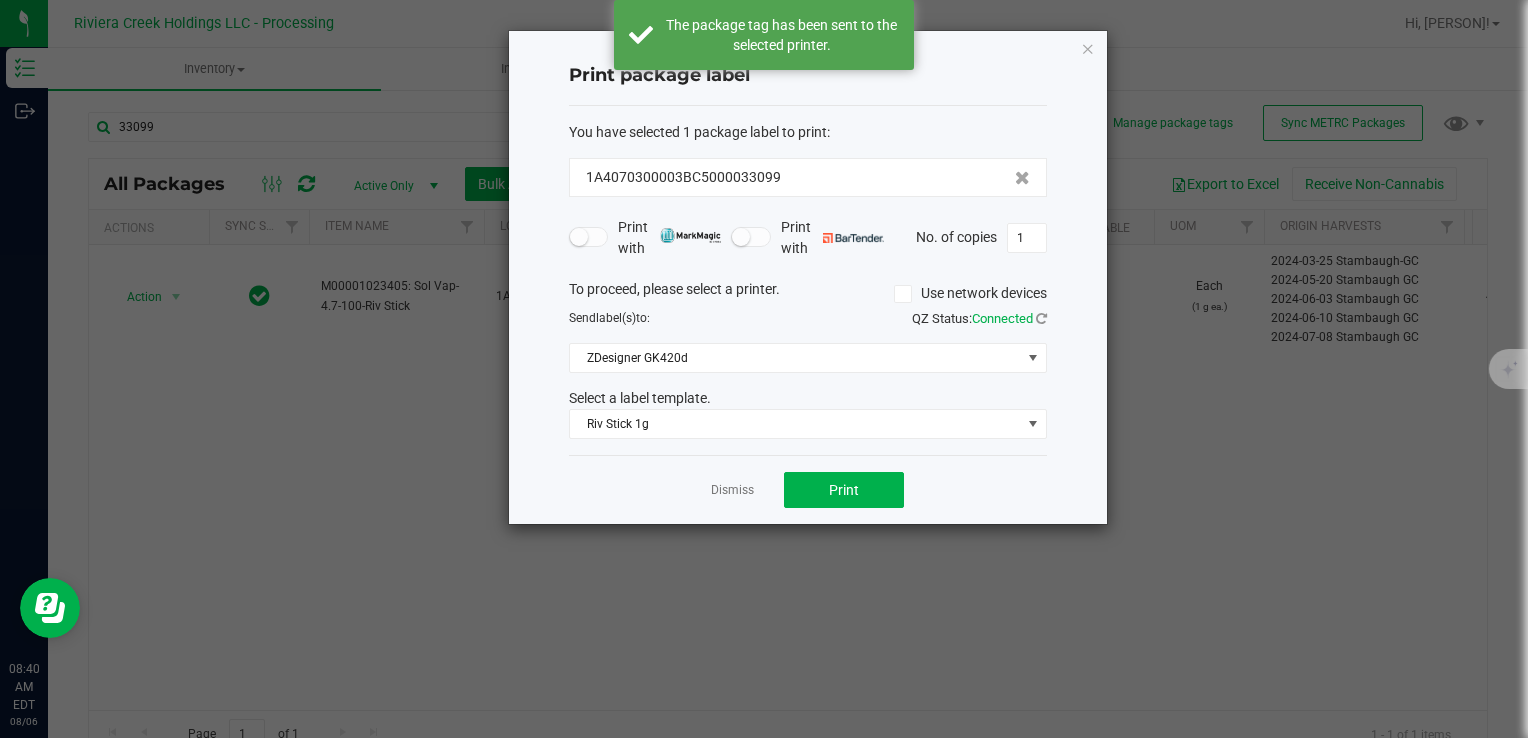 click on "Dismiss" 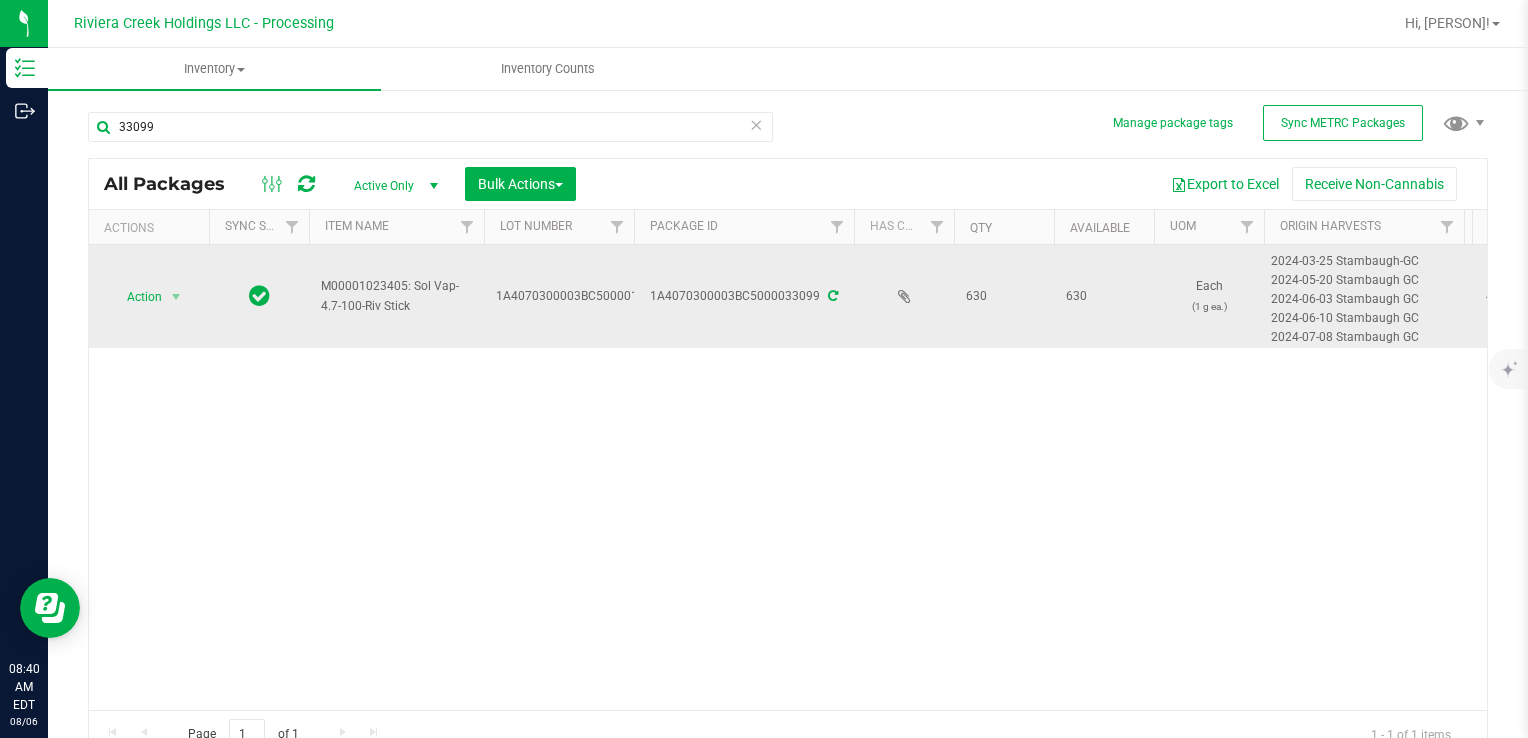 click on "Action Action Create package Edit attributes Global inventory Locate package Package audit log Print package label Print product labels Retag package" at bounding box center [149, 296] 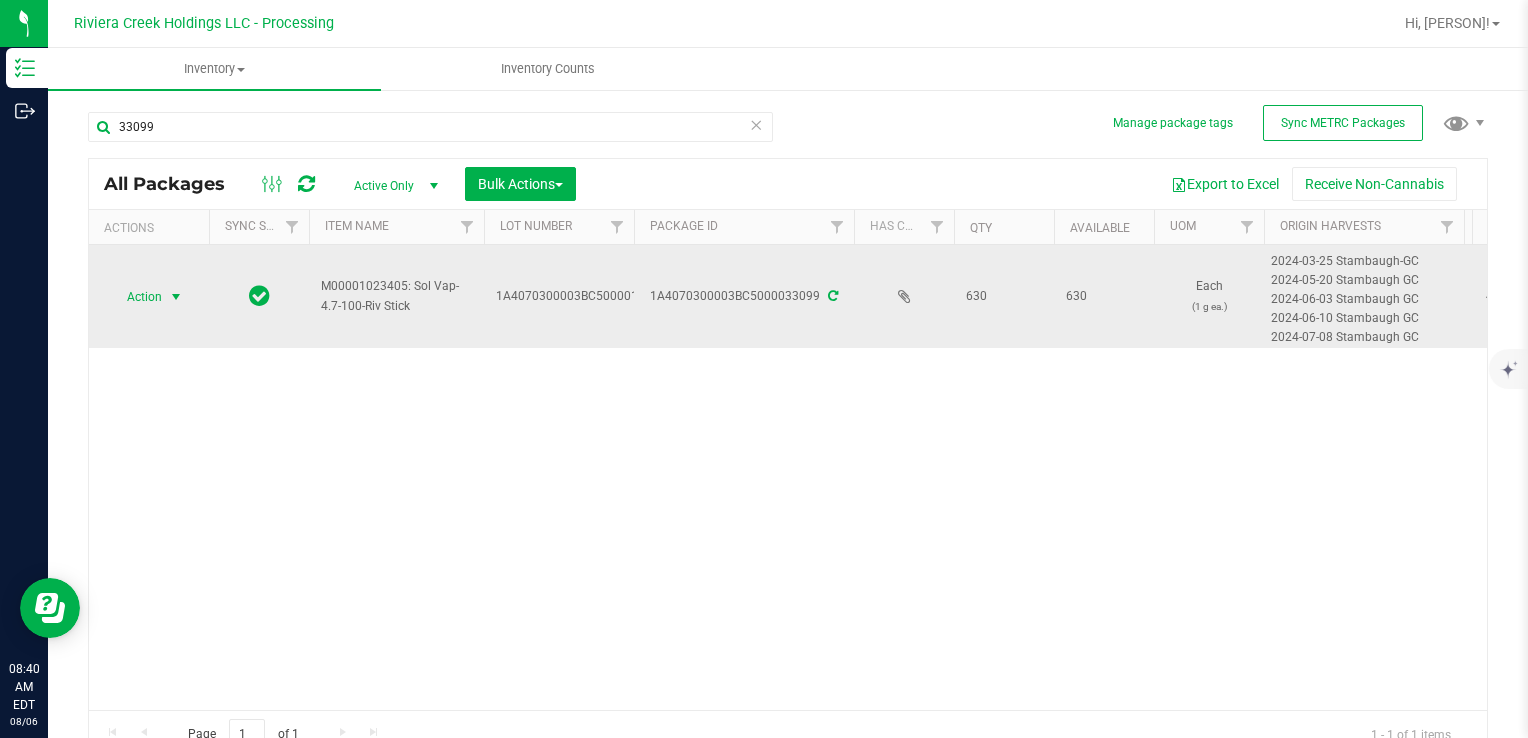 click on "Action" at bounding box center (136, 297) 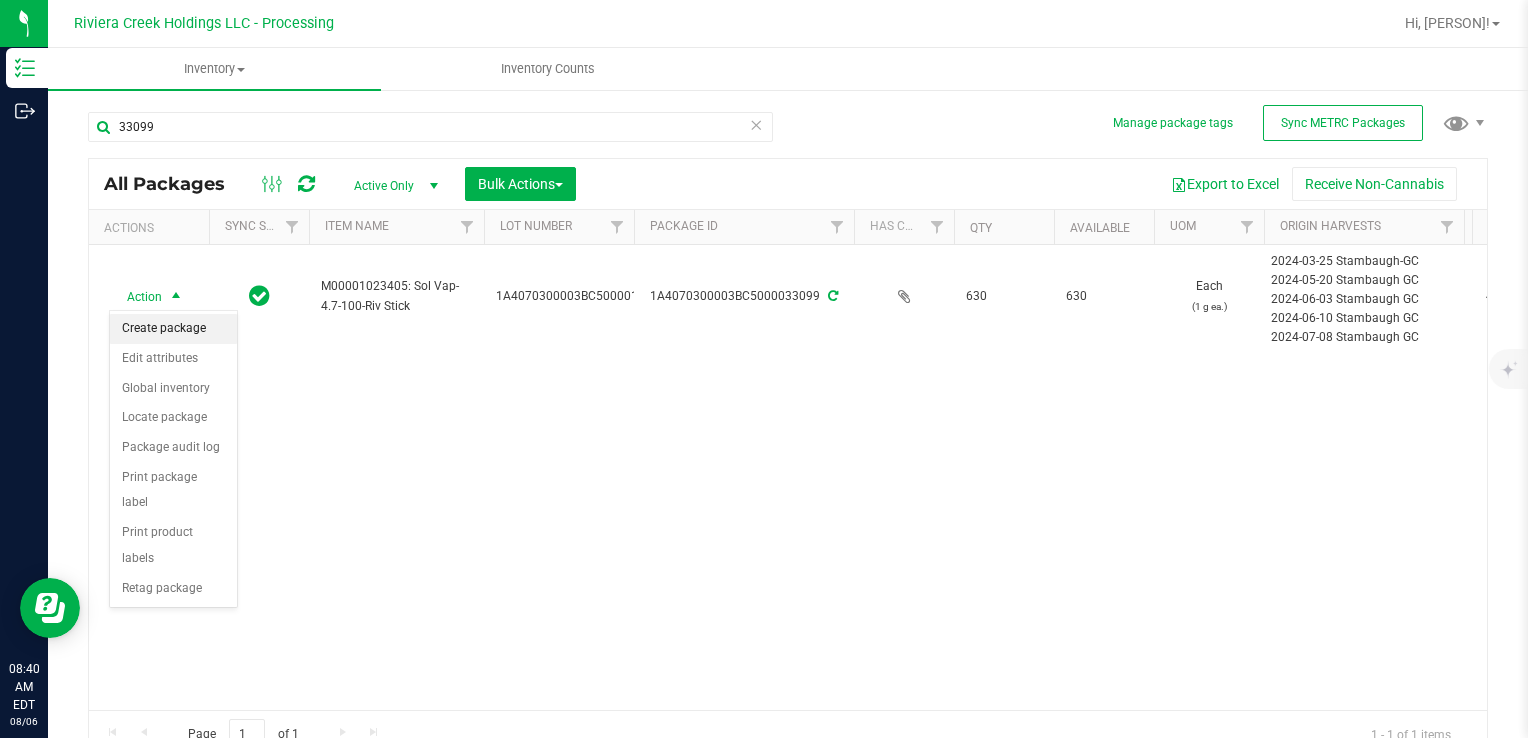 click on "Create package" at bounding box center (173, 329) 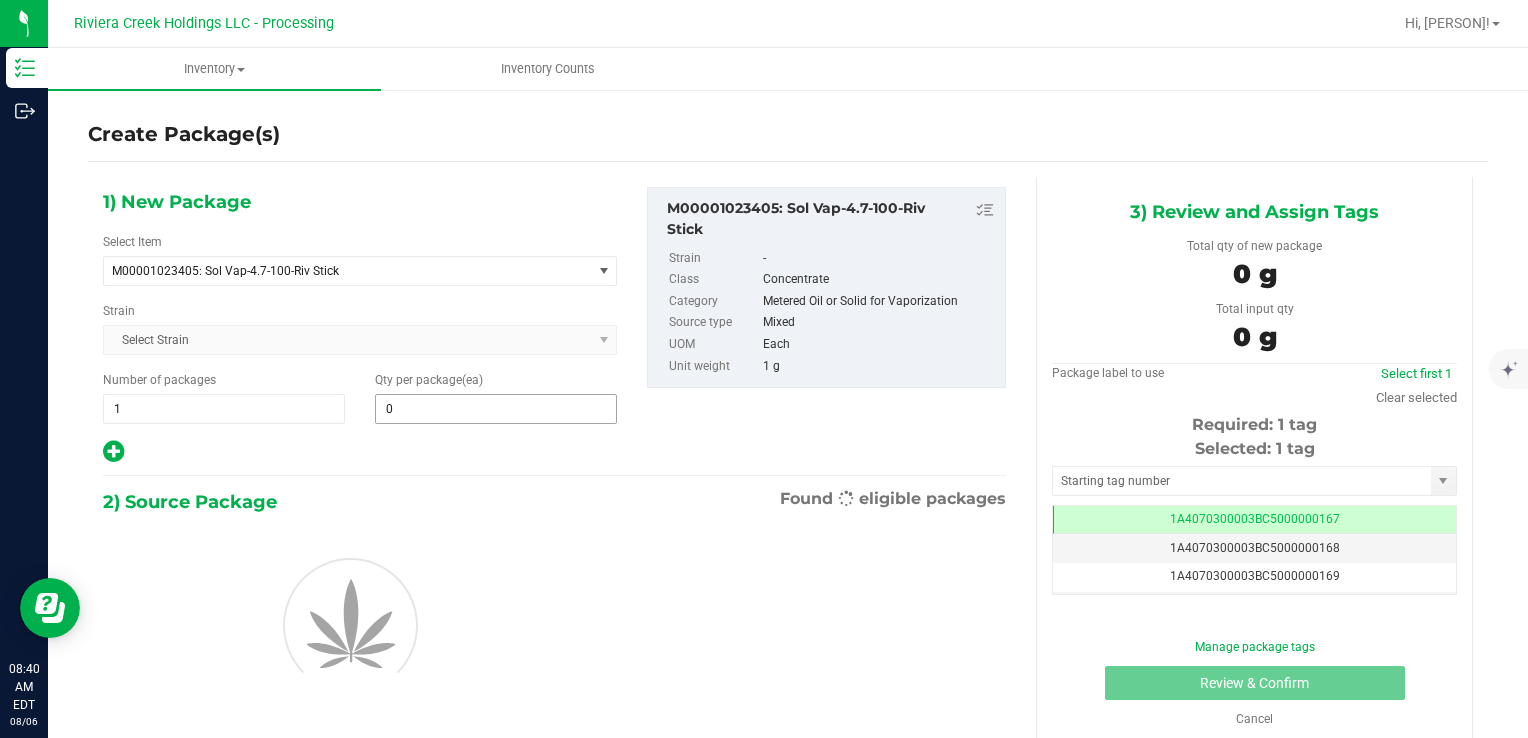 scroll, scrollTop: 0, scrollLeft: 0, axis: both 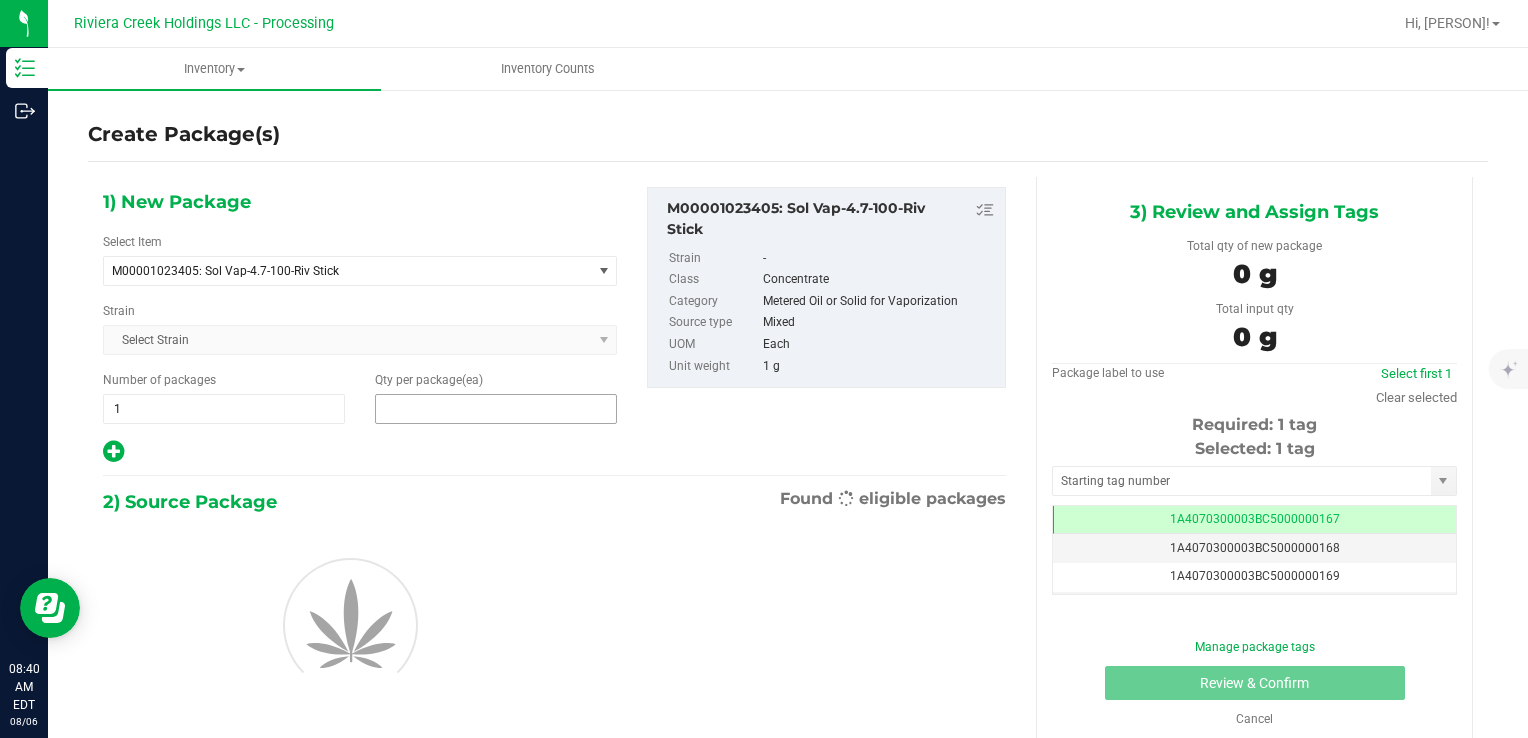 click at bounding box center (496, 409) 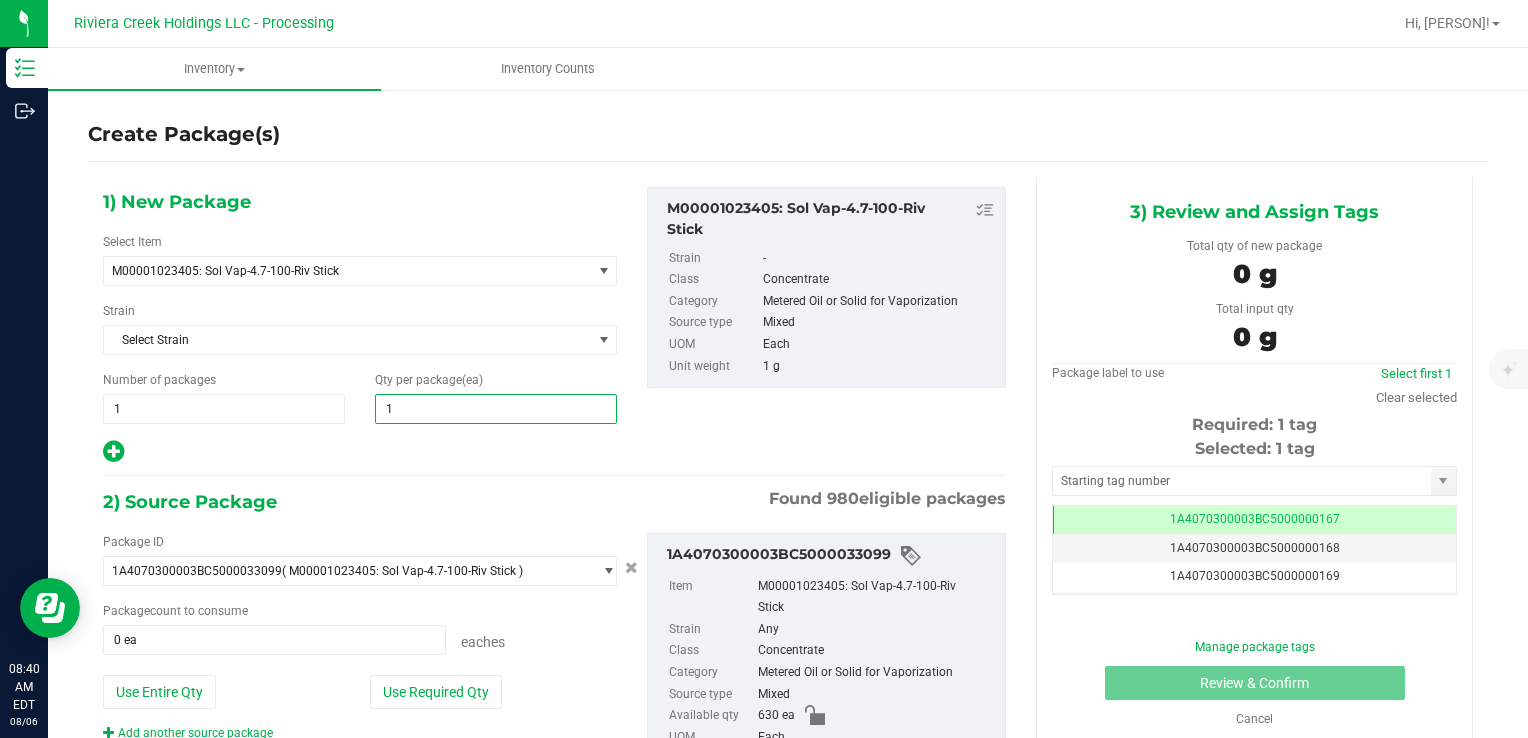 type on "10" 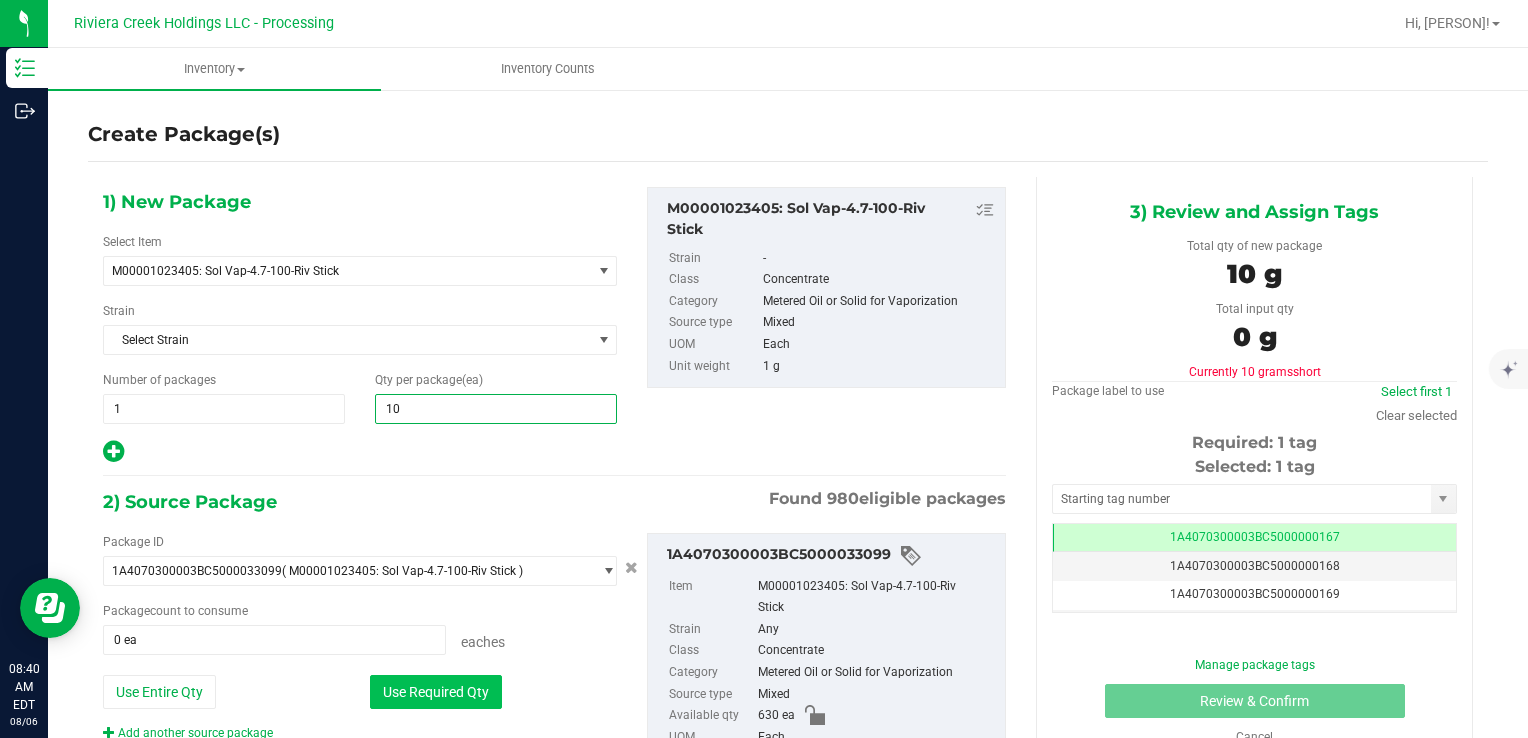 type on "10" 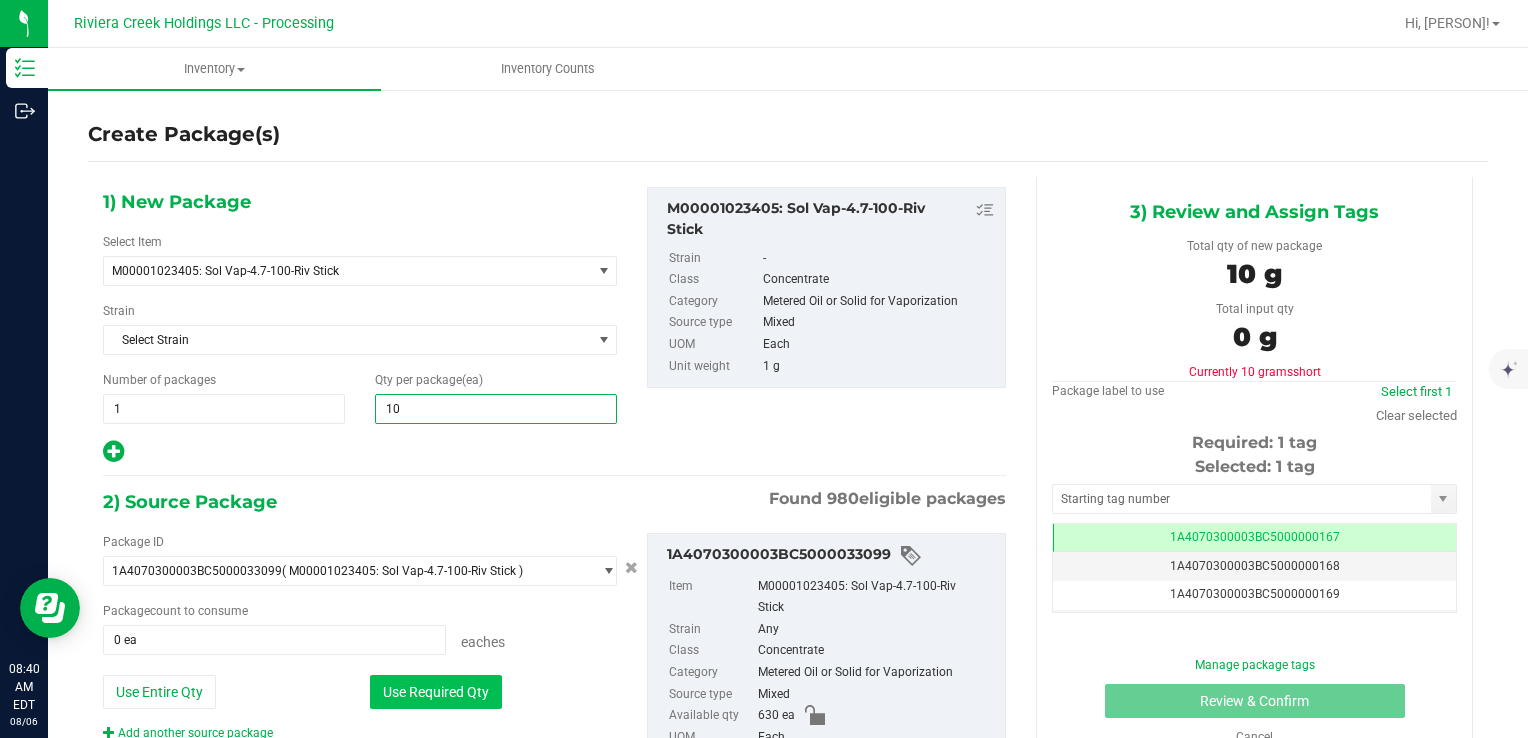 click on "Use Required Qty" at bounding box center [436, 692] 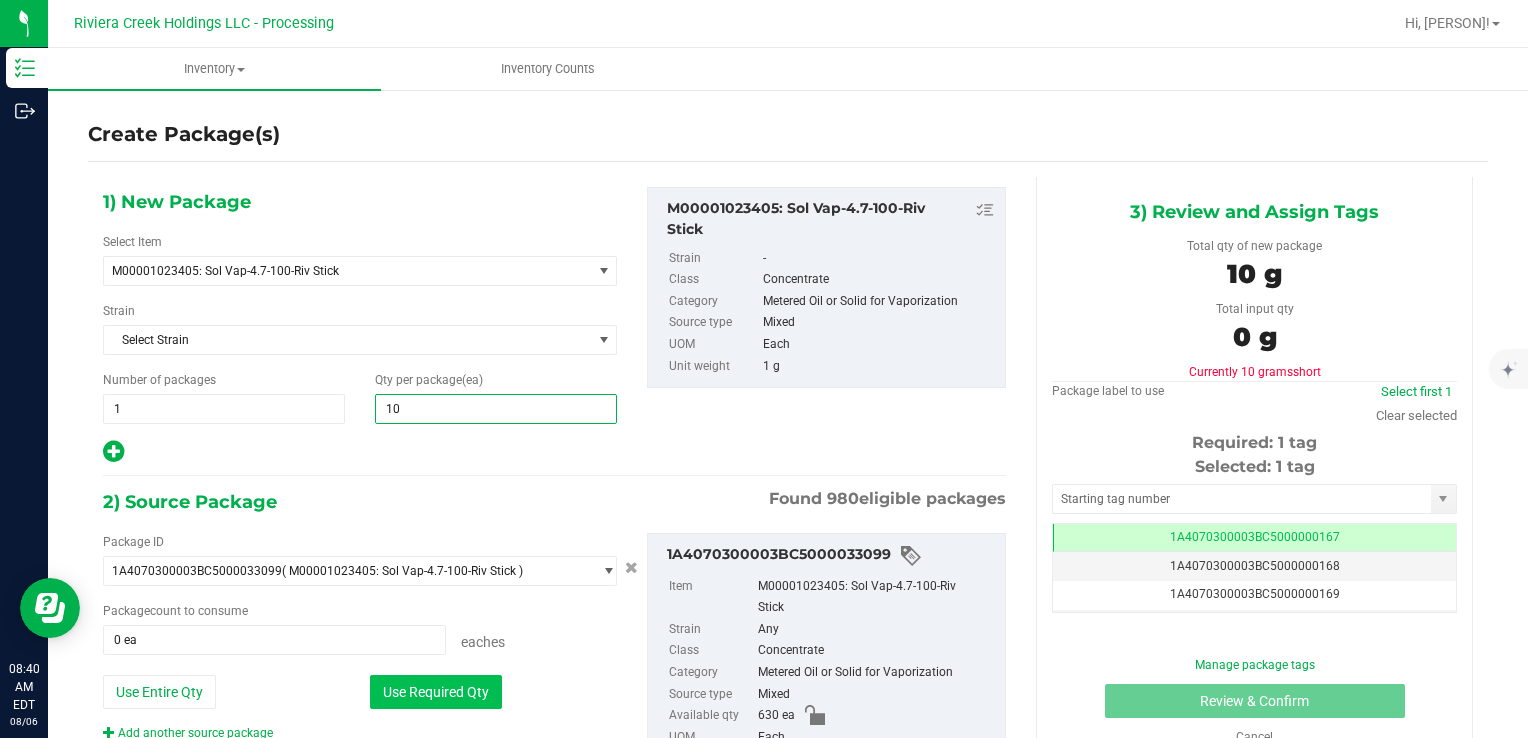 type on "10 ea" 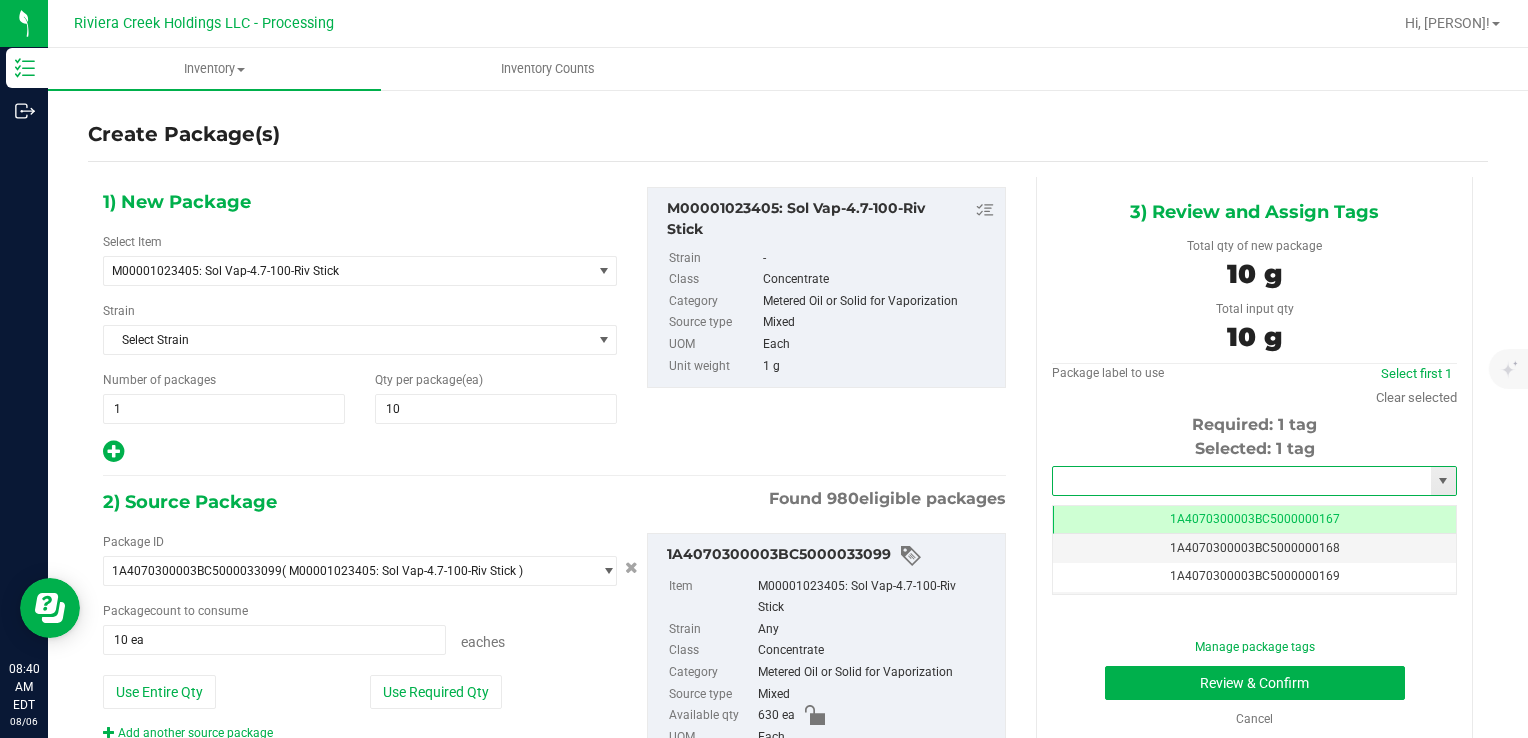 click at bounding box center (1242, 481) 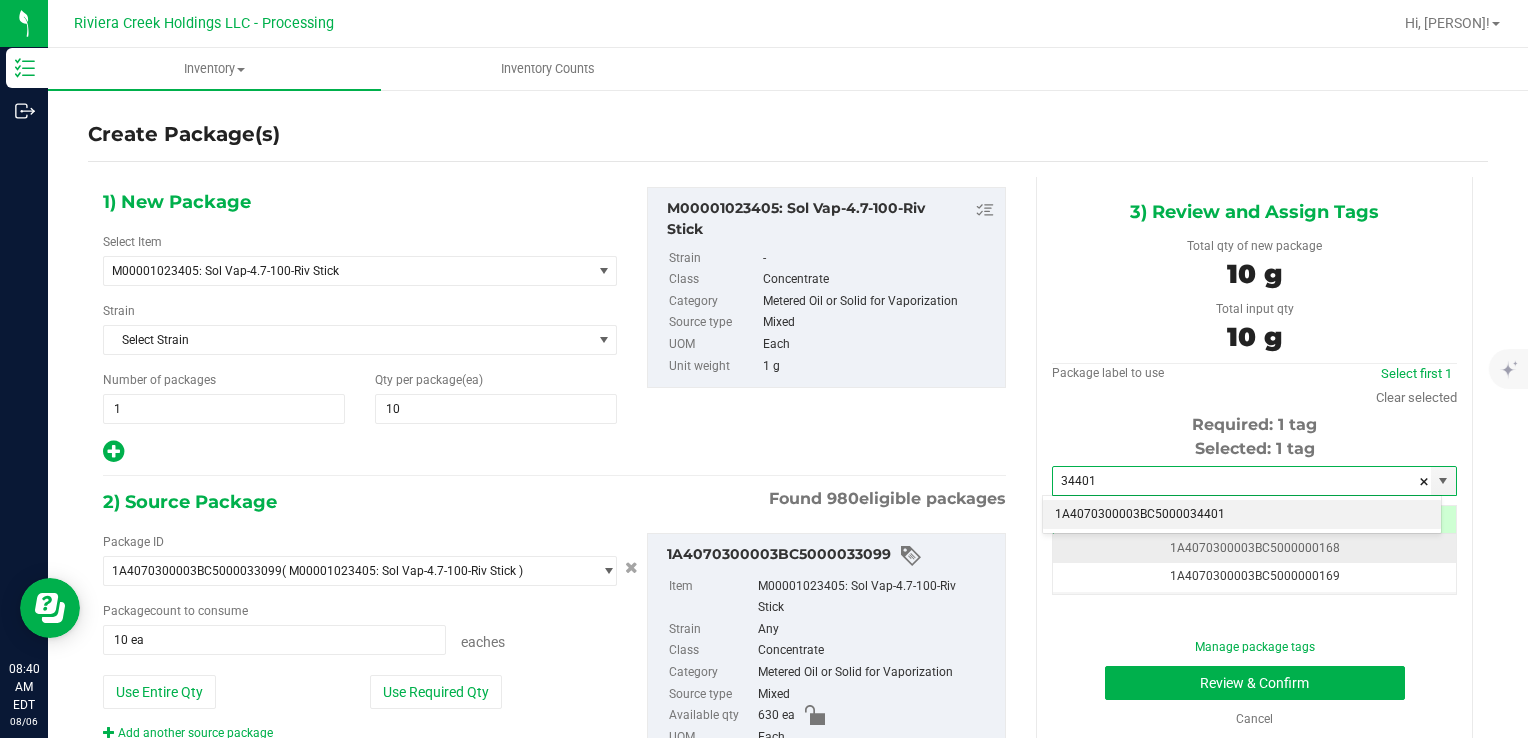 drag, startPoint x: 1155, startPoint y: 512, endPoint x: 1154, endPoint y: 536, distance: 24.020824 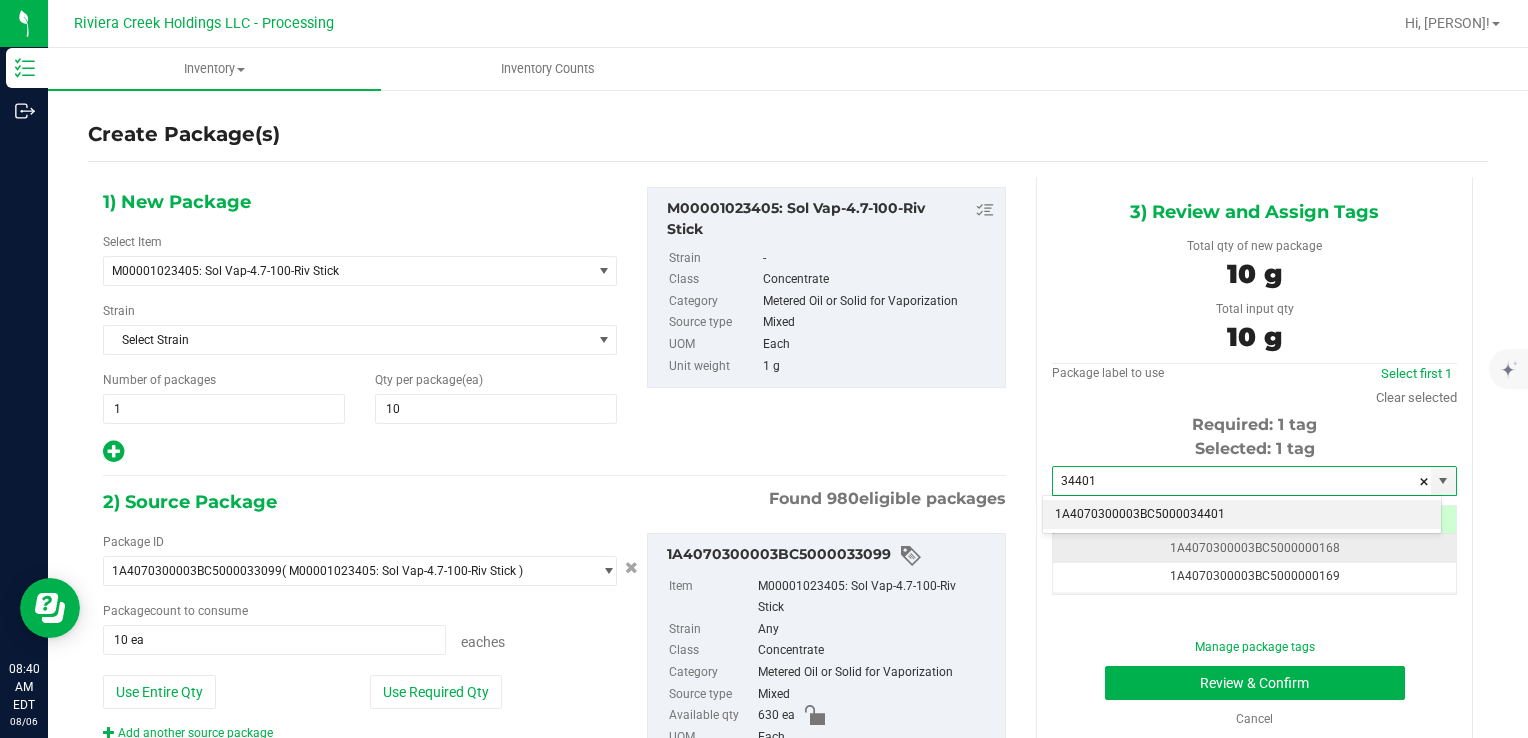 click on "1A4070300003BC5000034401" at bounding box center [1242, 515] 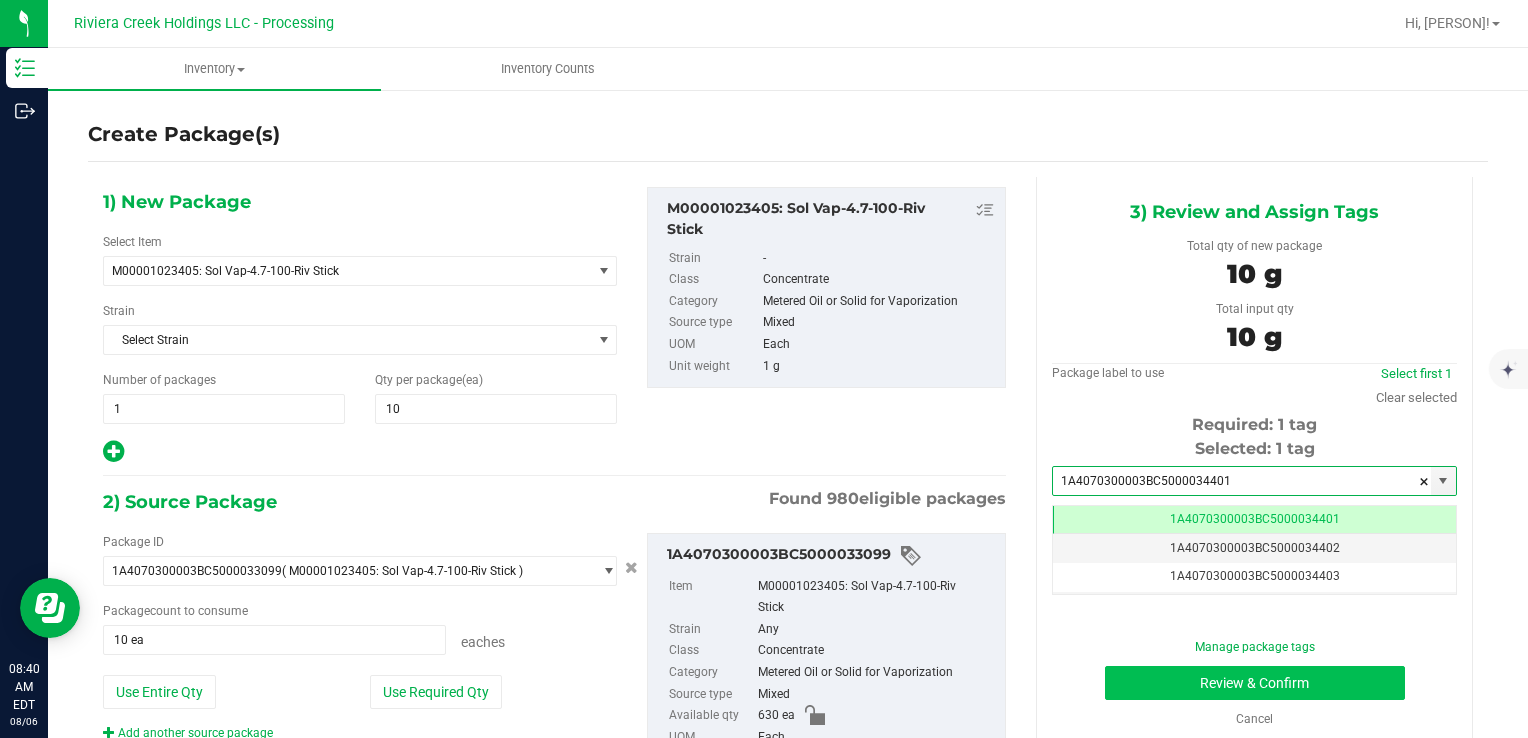 type on "1A4070300003BC5000034401" 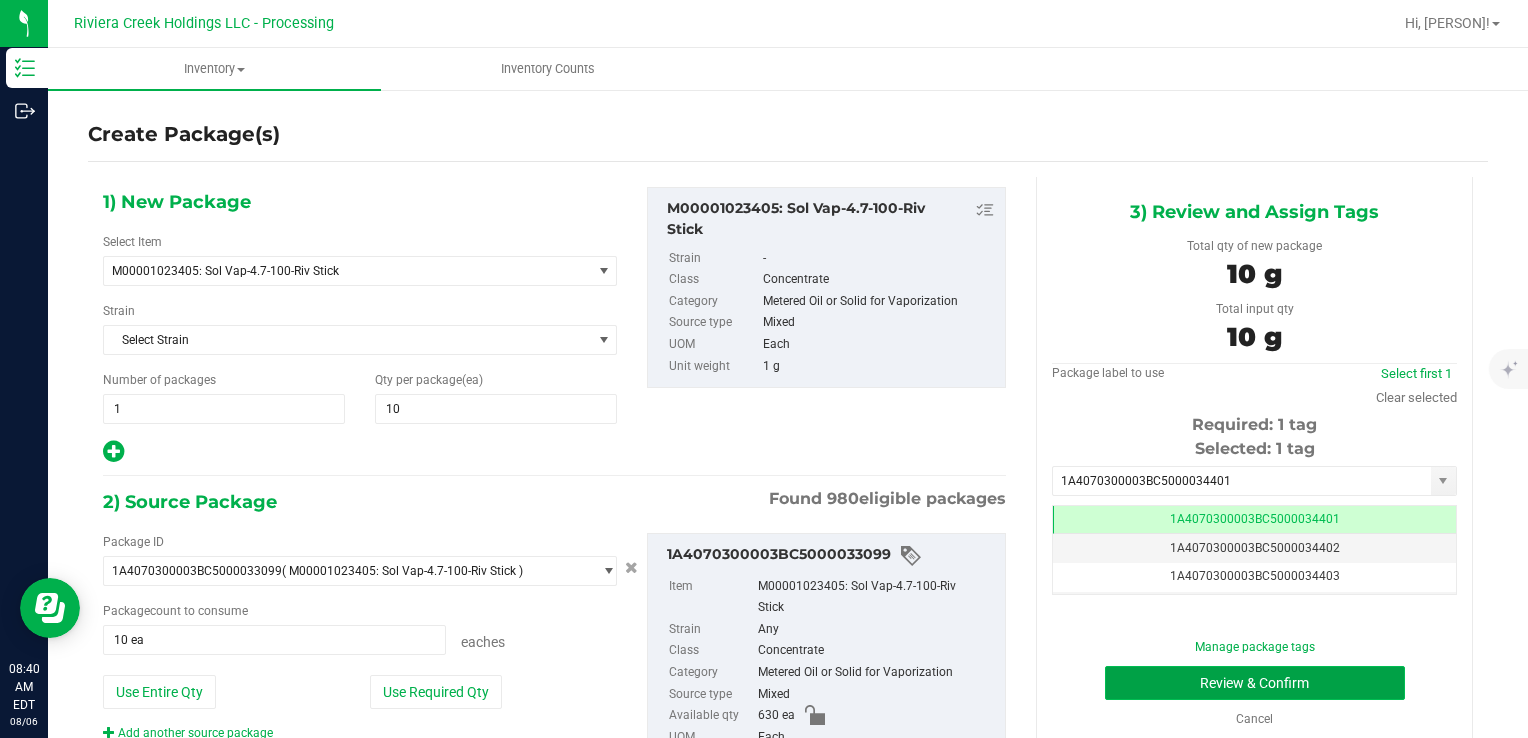 click on "Review & Confirm" at bounding box center [1255, 683] 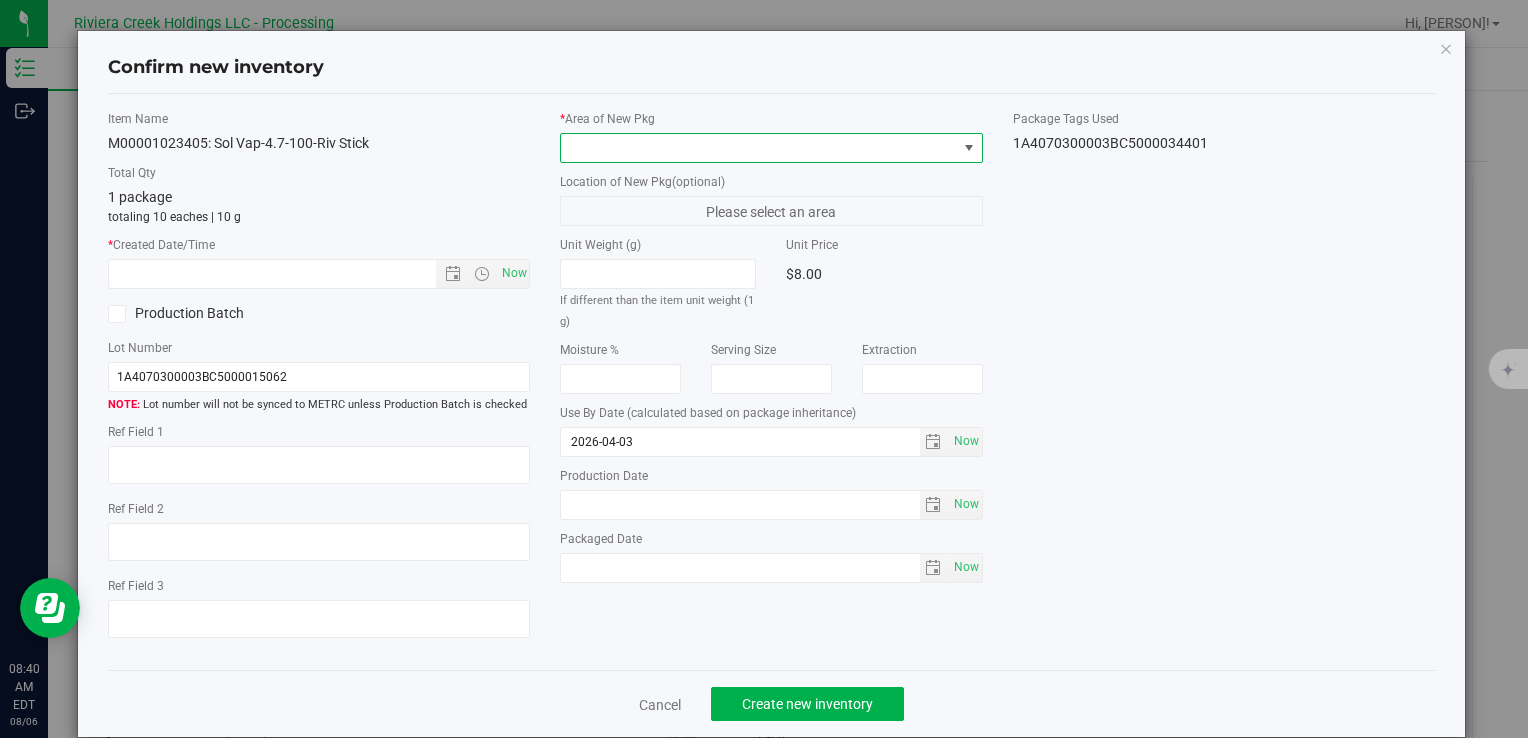 click at bounding box center [758, 148] 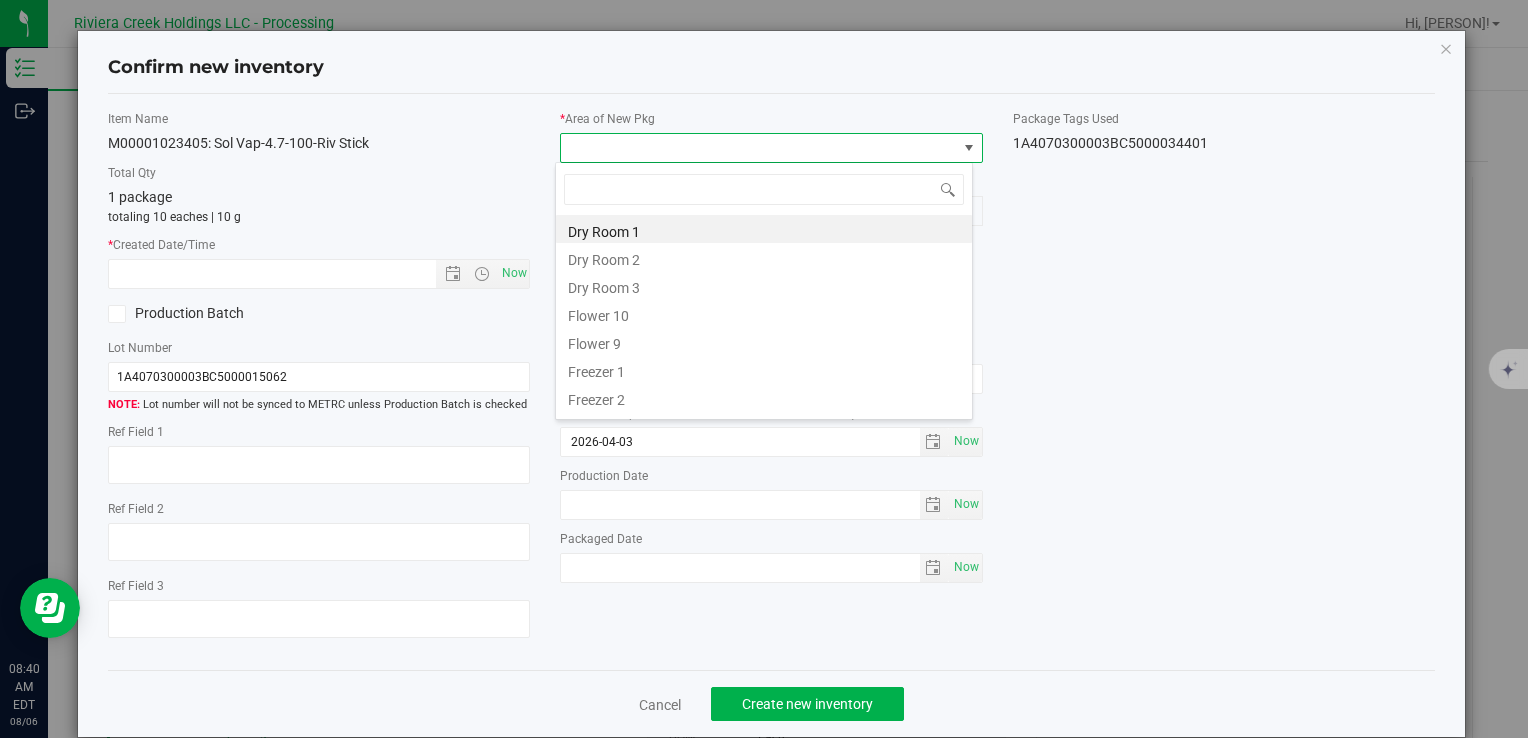 click on "Flower 10" at bounding box center [764, 313] 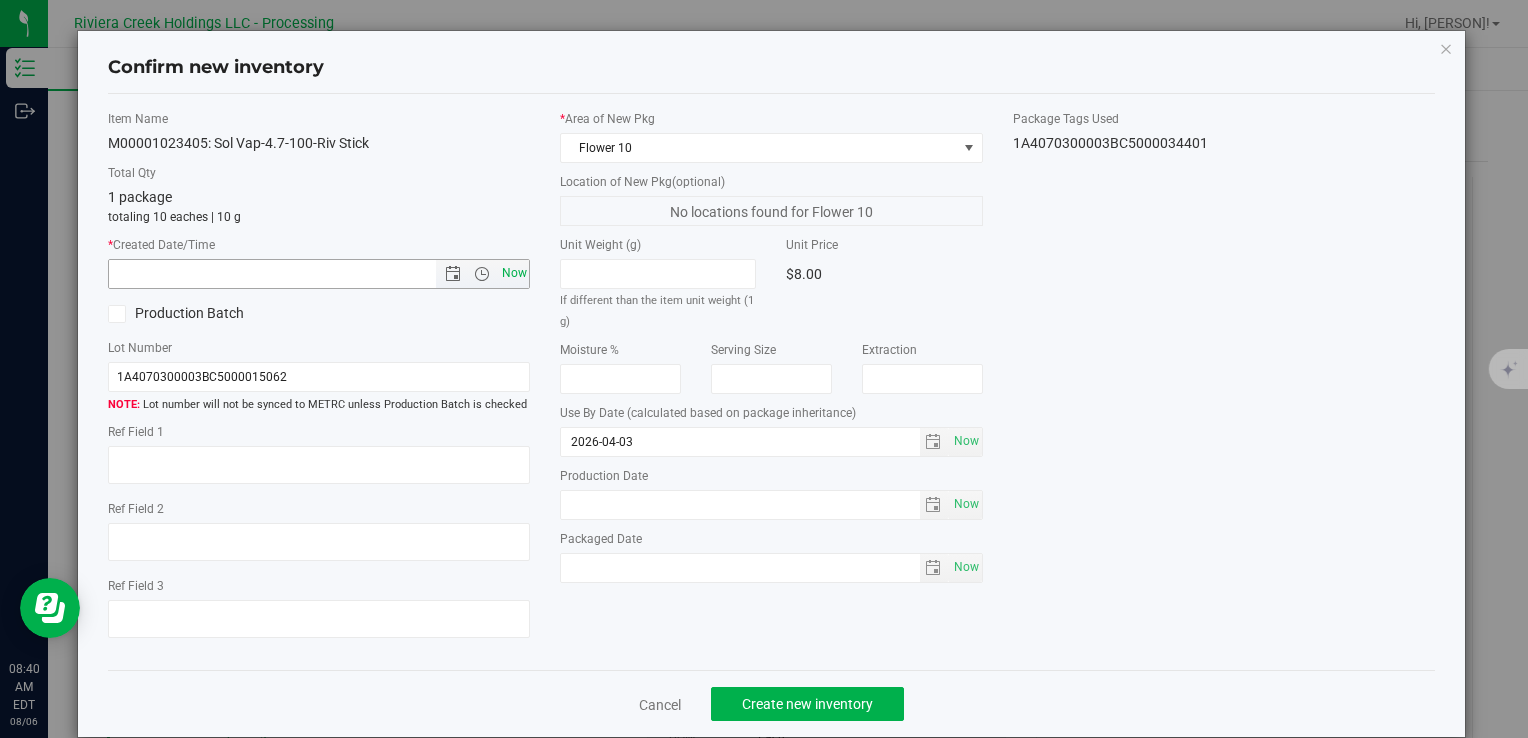 click on "Now" at bounding box center (514, 273) 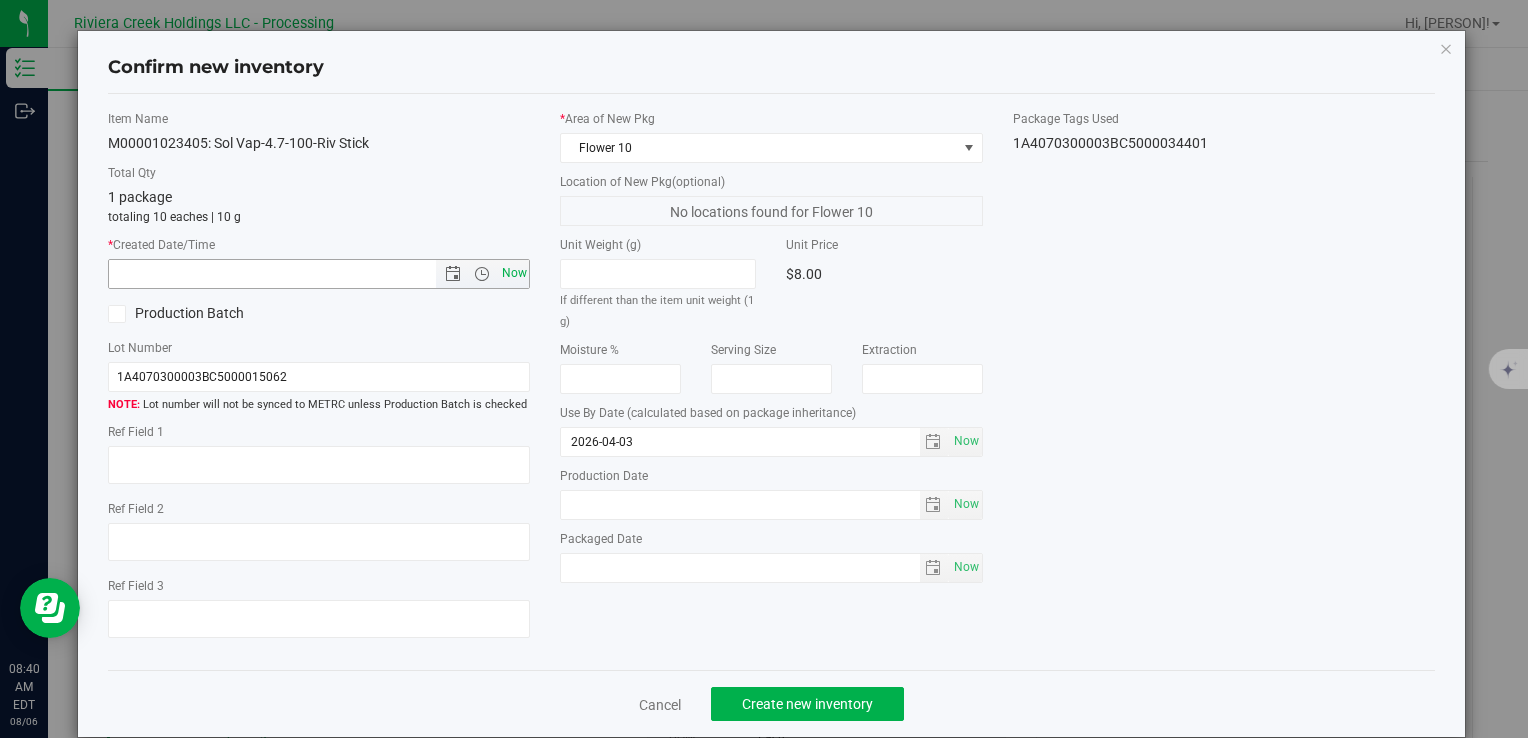 type on "[MONTH]/[DAY]/[YEAR] [TIME] [AM/PM]" 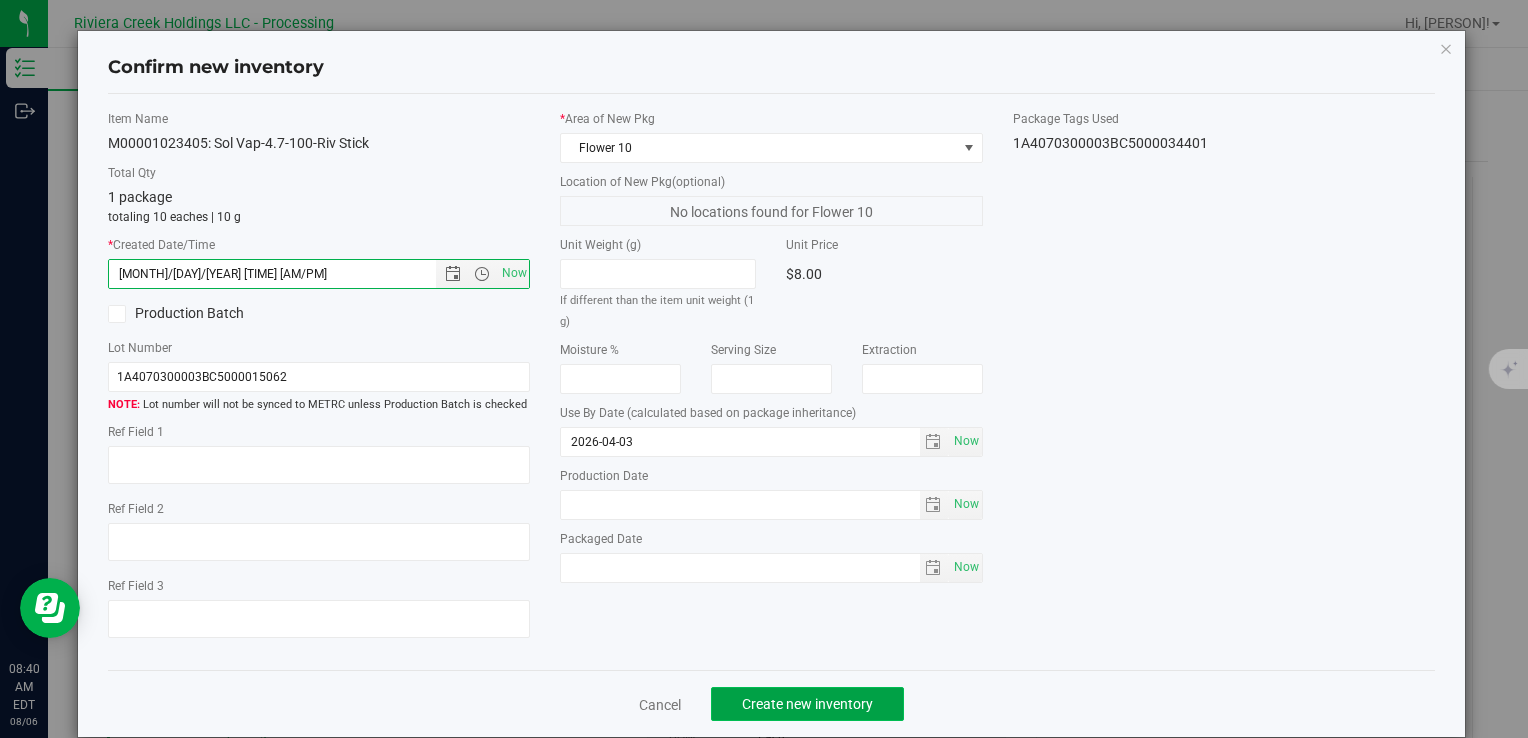 click on "Create new inventory" 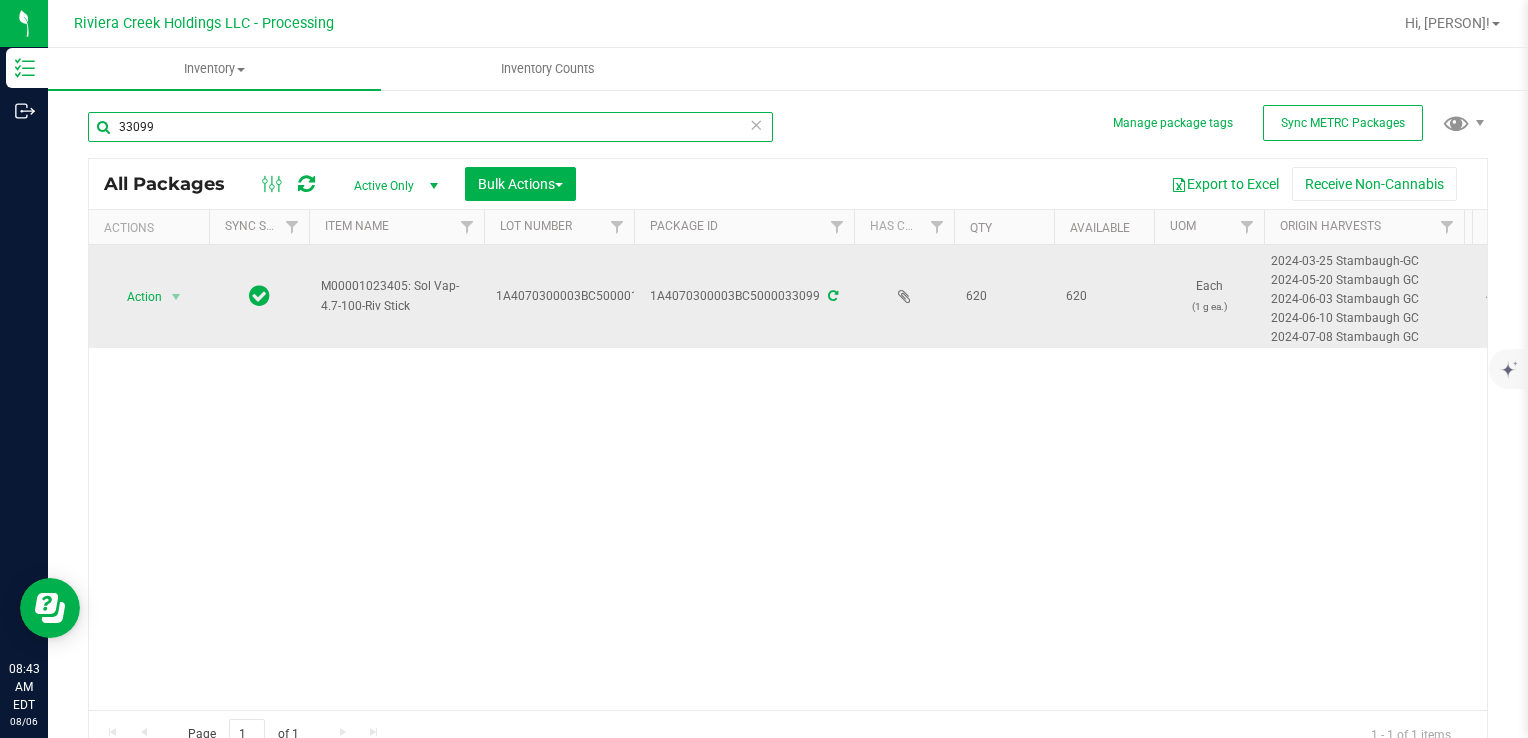 drag, startPoint x: 188, startPoint y: 130, endPoint x: 448, endPoint y: 302, distance: 311.74347 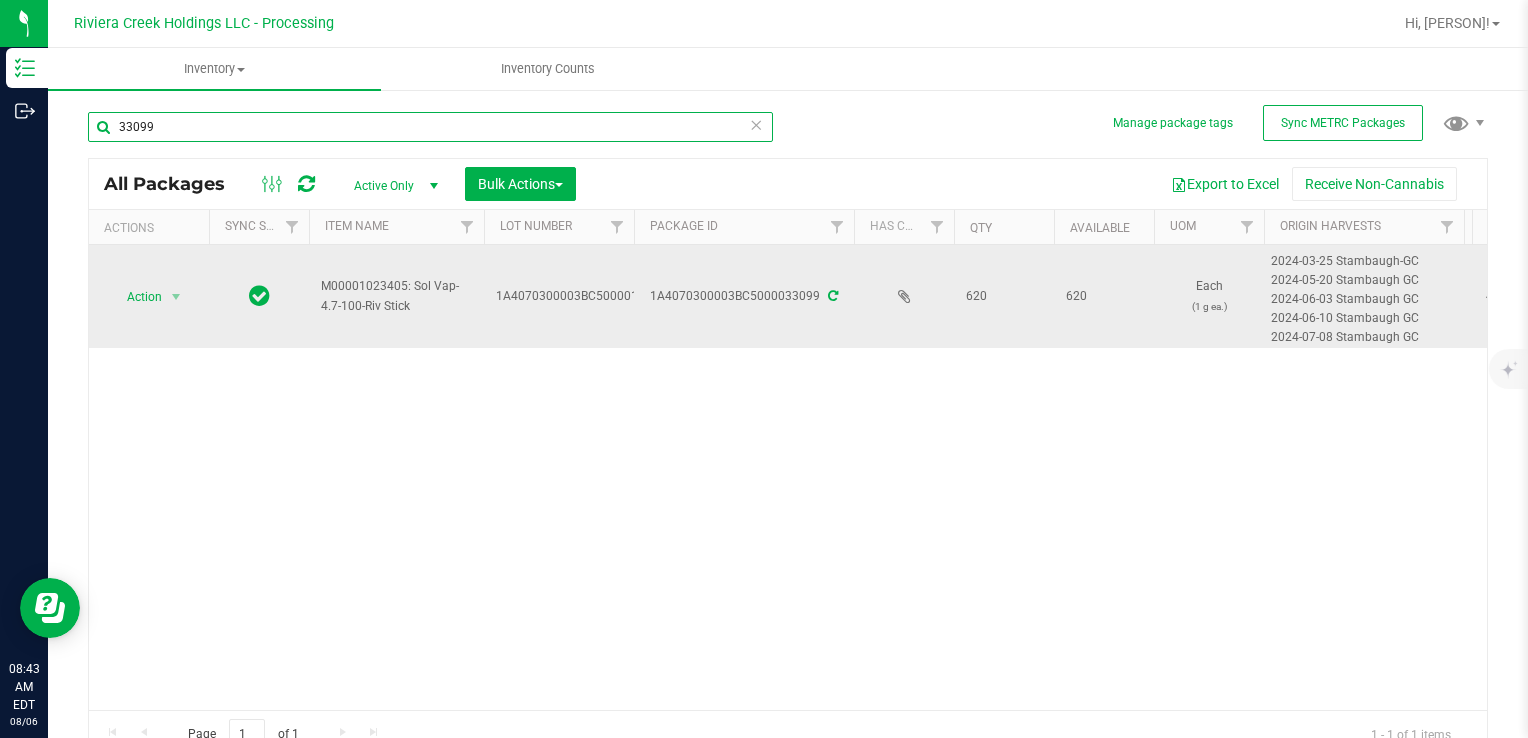 click on "Inventory Outbound 08/06/2025  08/06   Riviera Creek Holdings LLC - Processing   Hi, [PERSON]!
Inventory
All packages
All inventory
Waste log
Create inventory
Inventory Counts" at bounding box center (764, 369) 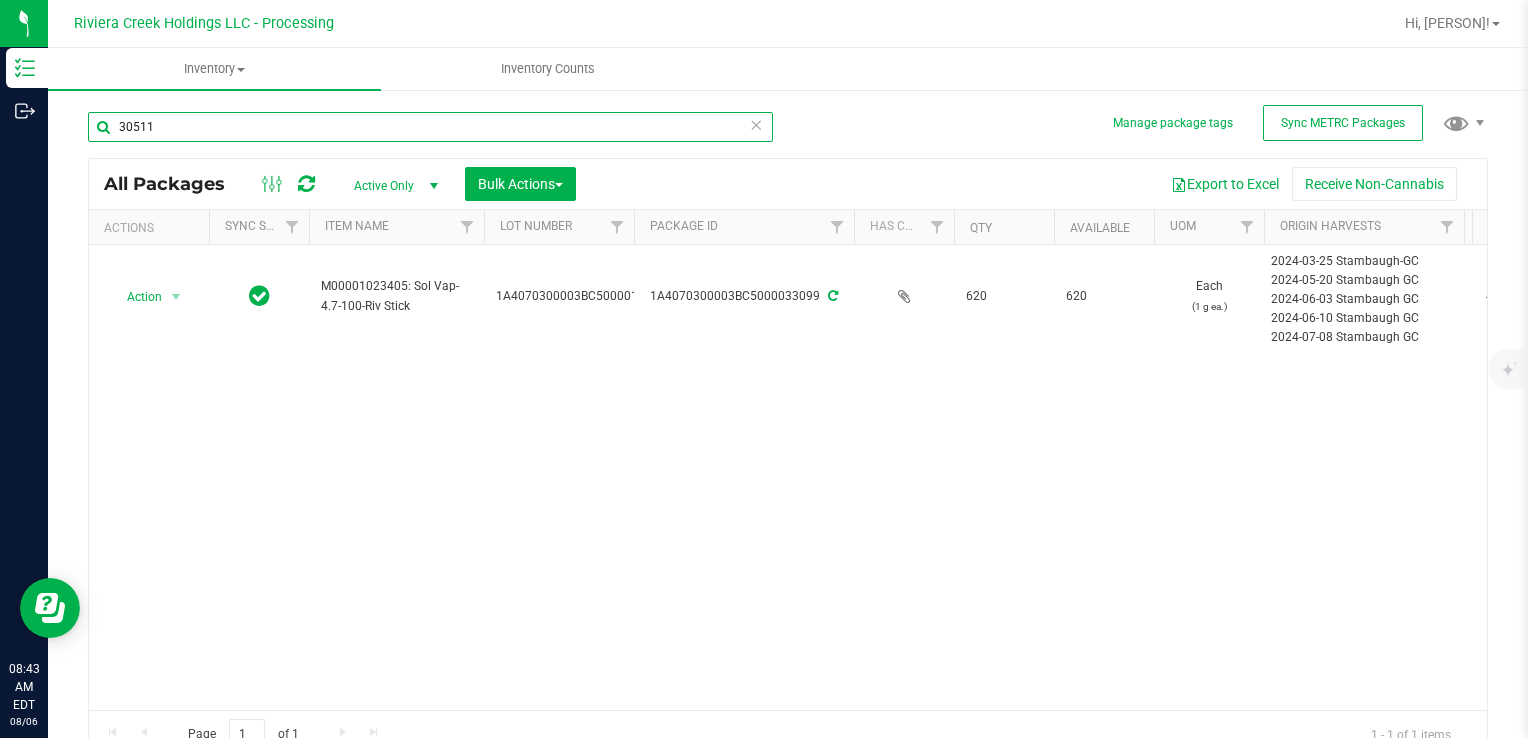 type on "30511" 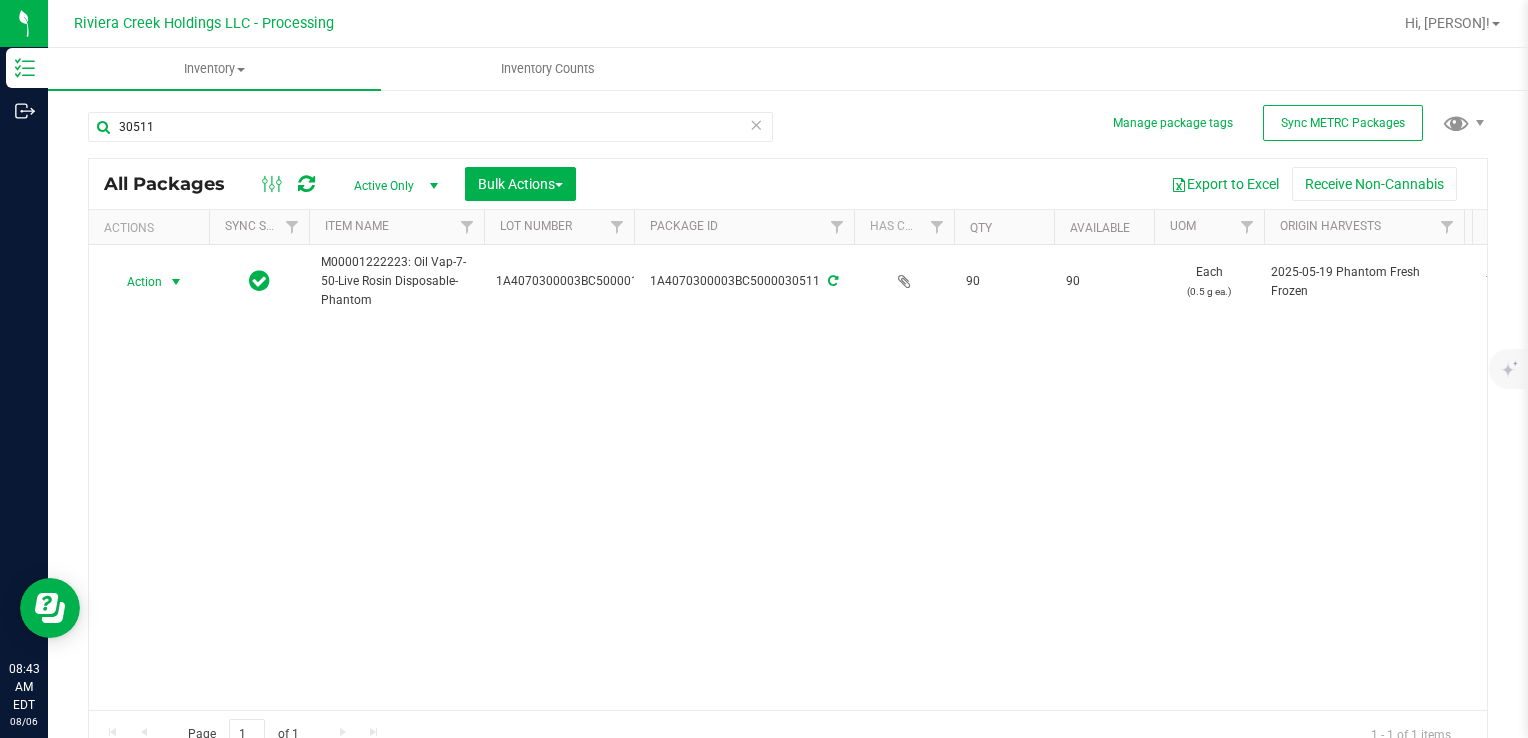 click on "Action" at bounding box center [136, 282] 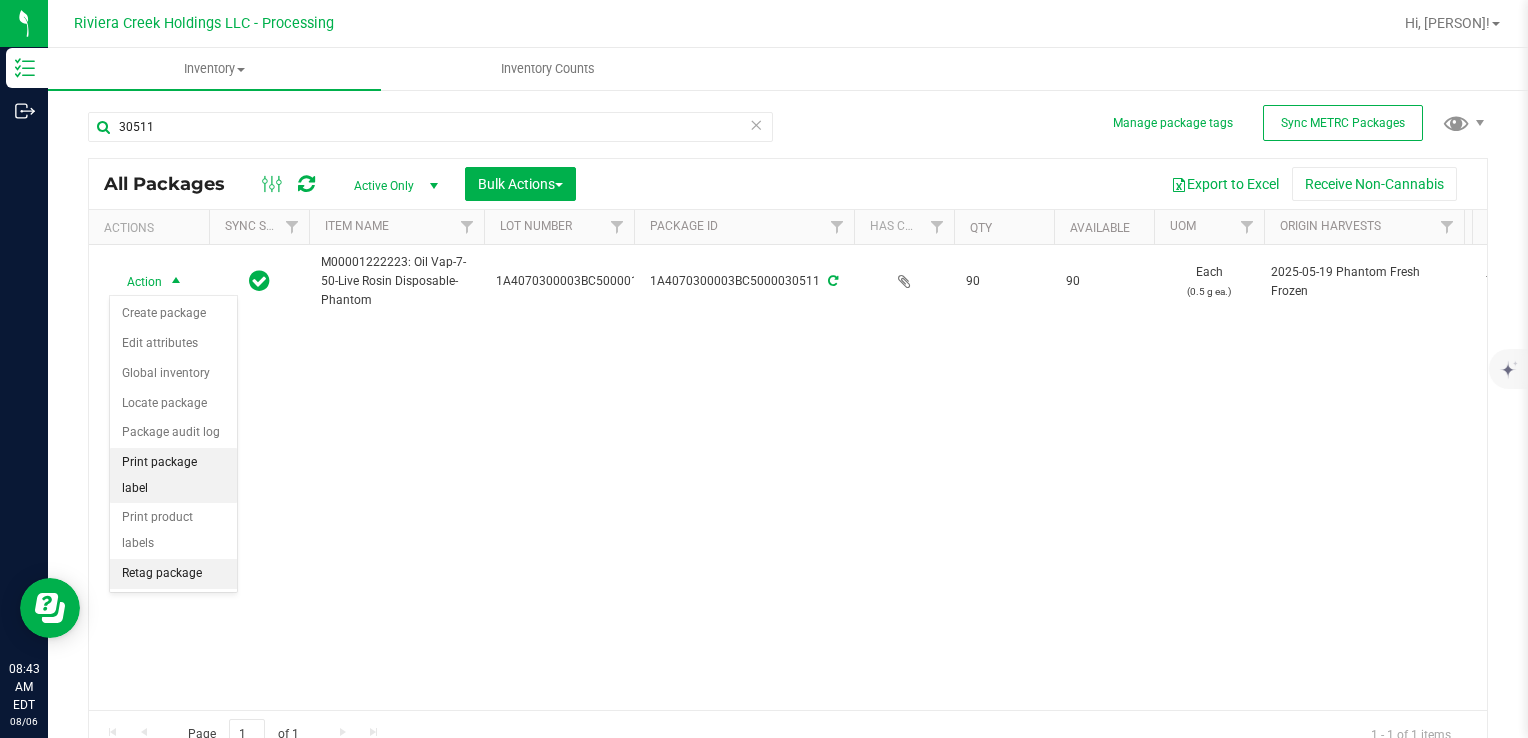 drag, startPoint x: 190, startPoint y: 456, endPoint x: 208, endPoint y: 457, distance: 18.027756 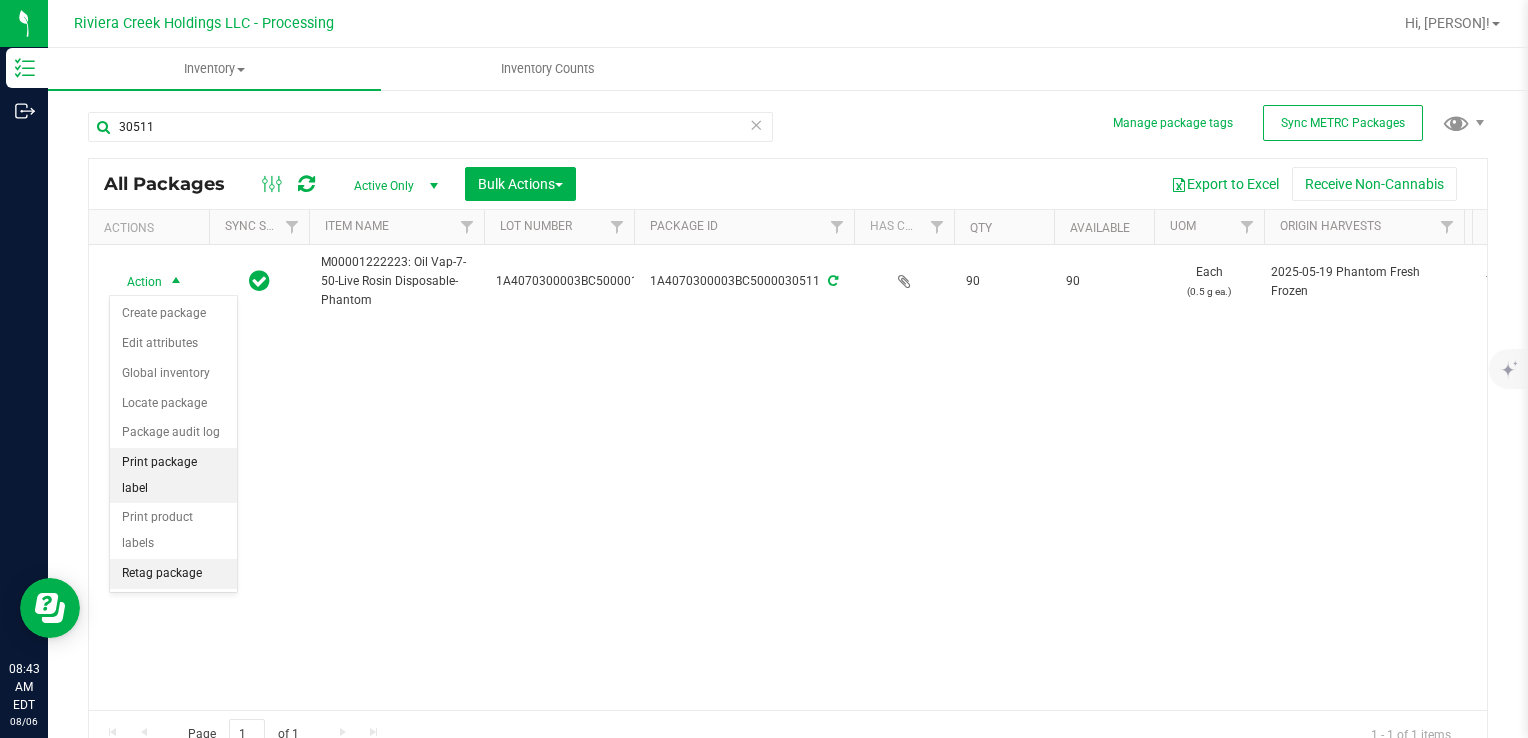 click on "Print package label" at bounding box center (173, 475) 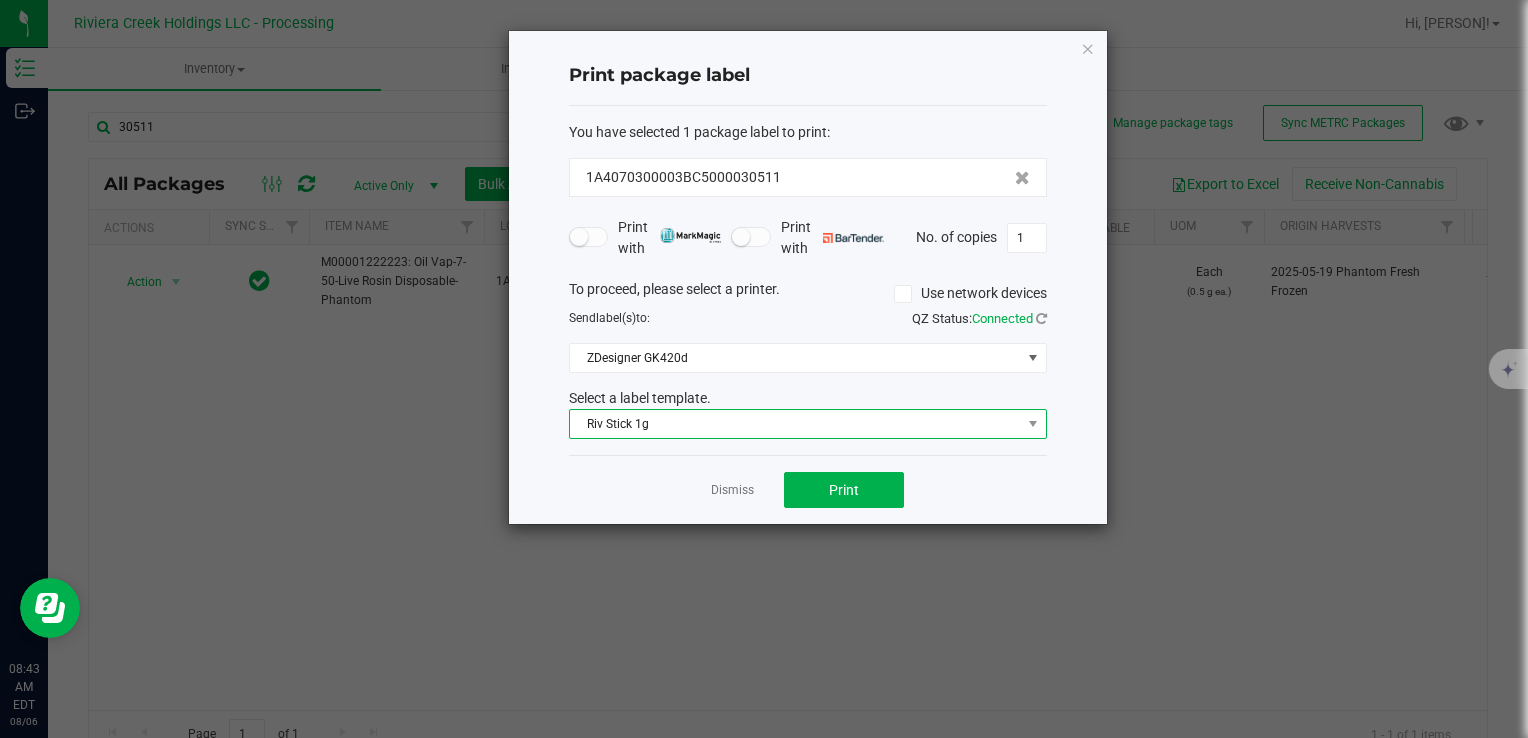 click on "Riv Stick 1g" at bounding box center [795, 424] 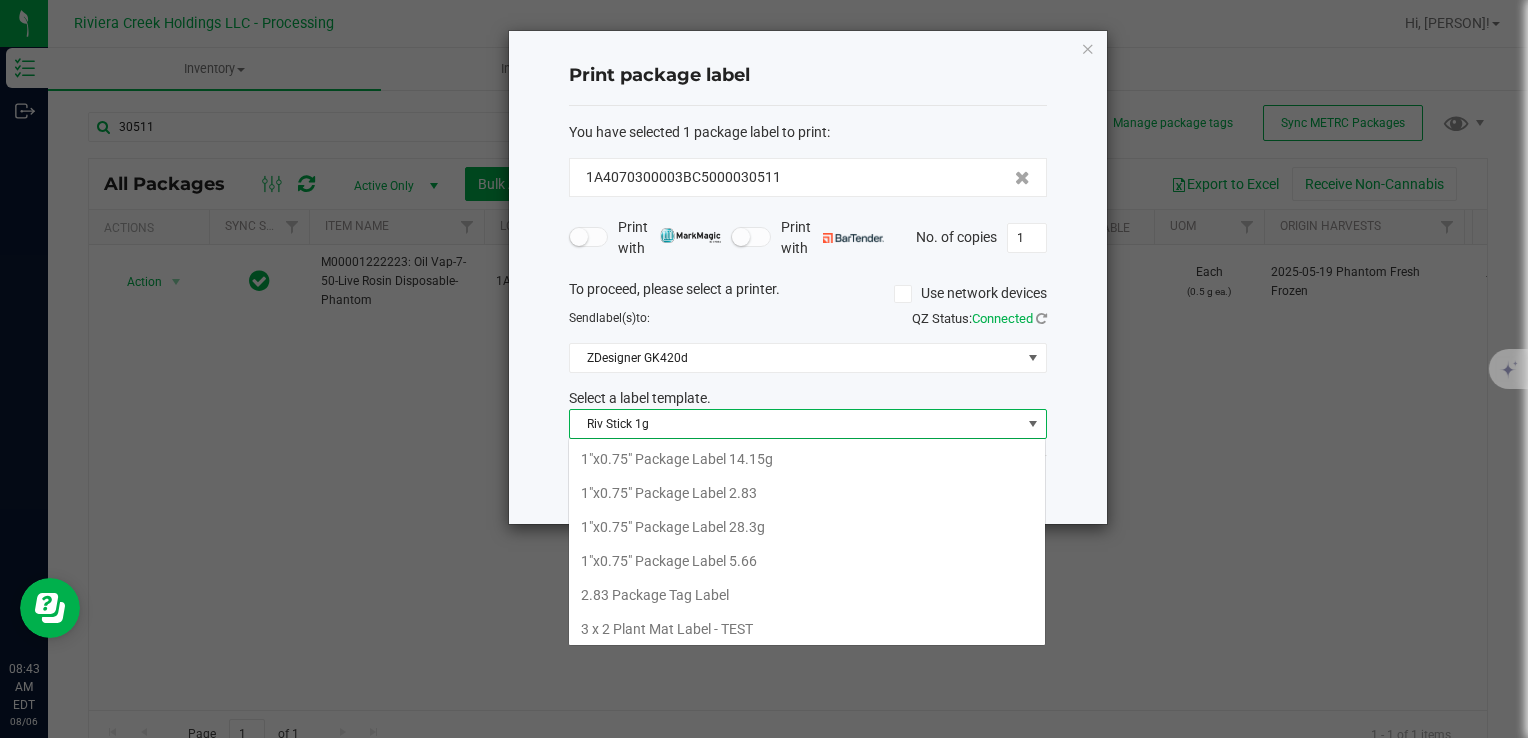 scroll, scrollTop: 99970, scrollLeft: 99521, axis: both 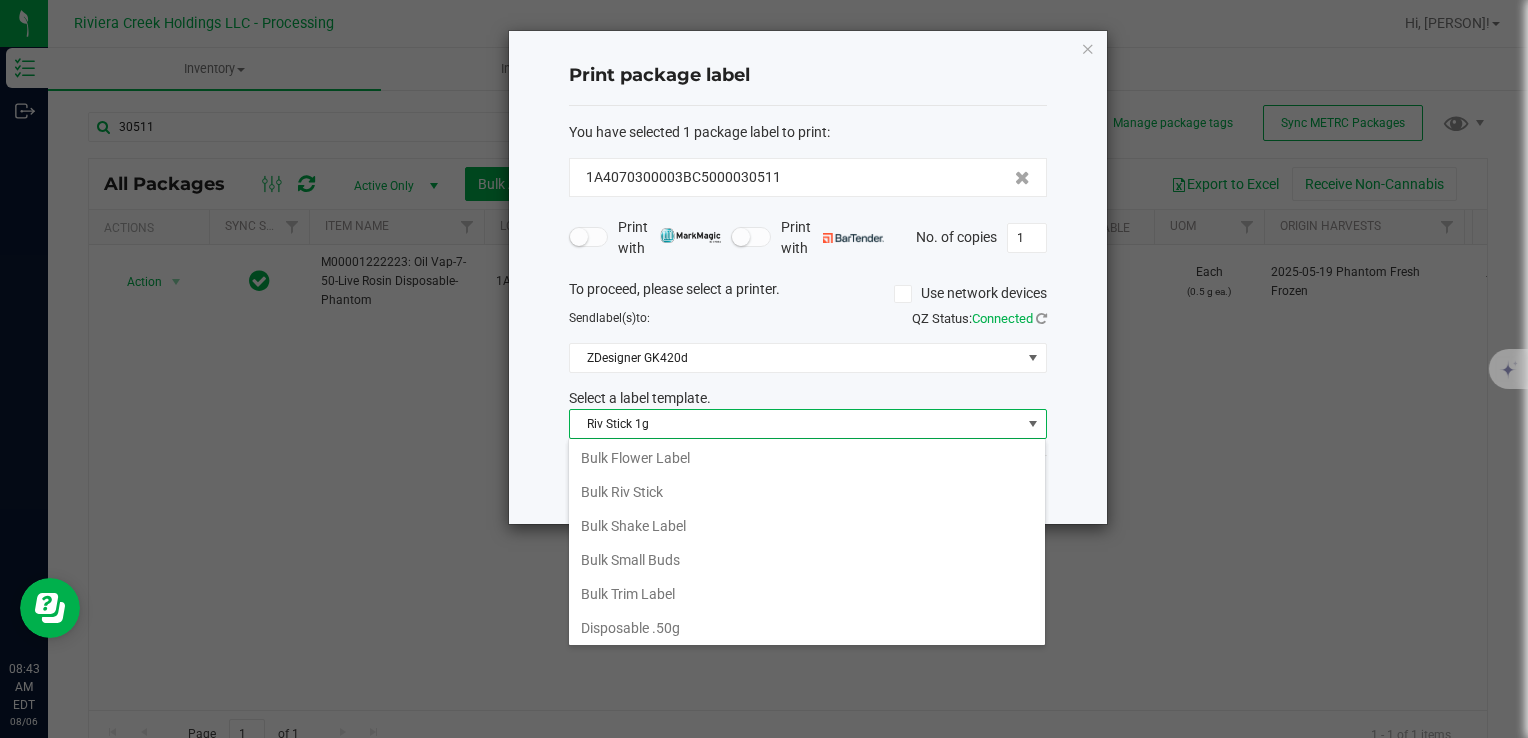 click on "Disposable .50g" at bounding box center [807, 628] 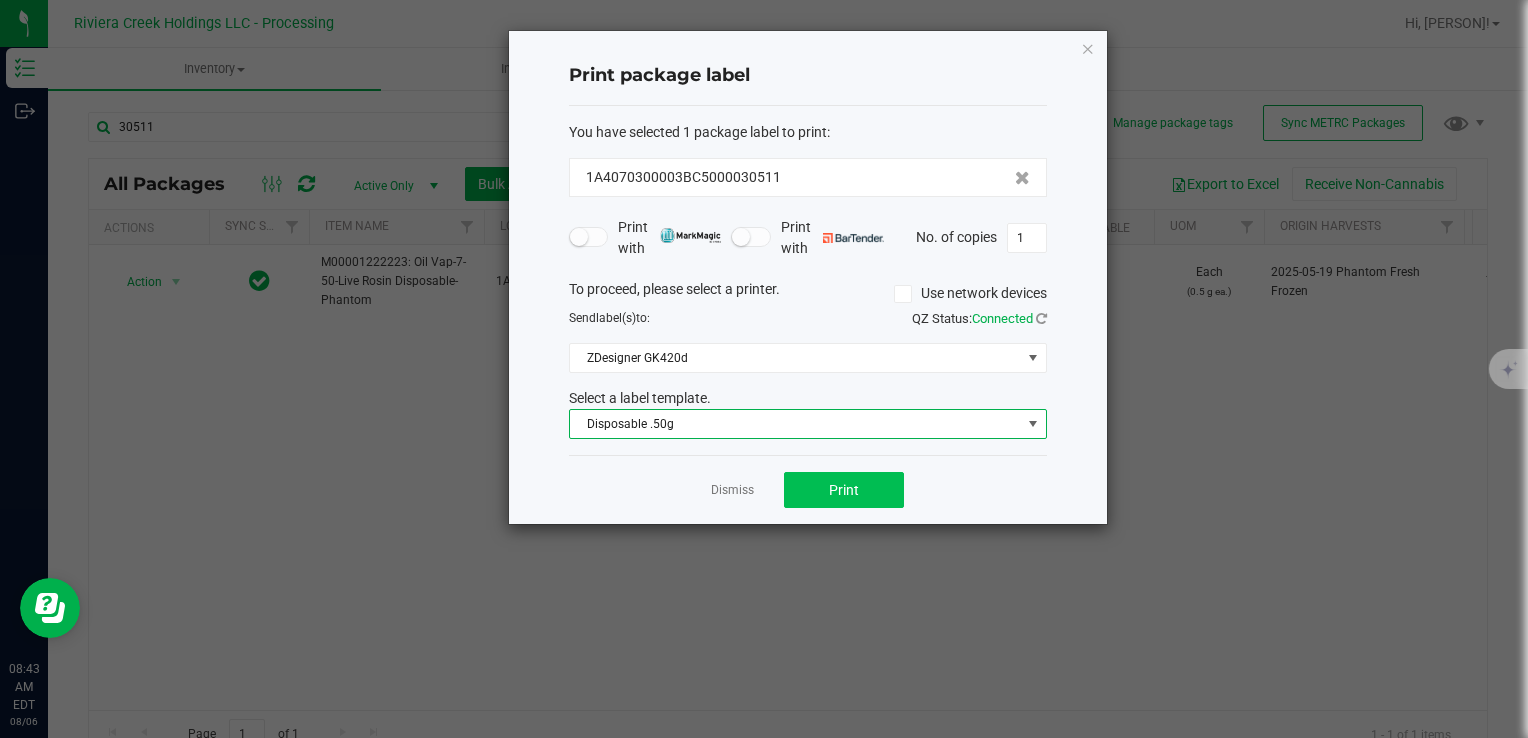 drag, startPoint x: 805, startPoint y: 460, endPoint x: 805, endPoint y: 476, distance: 16 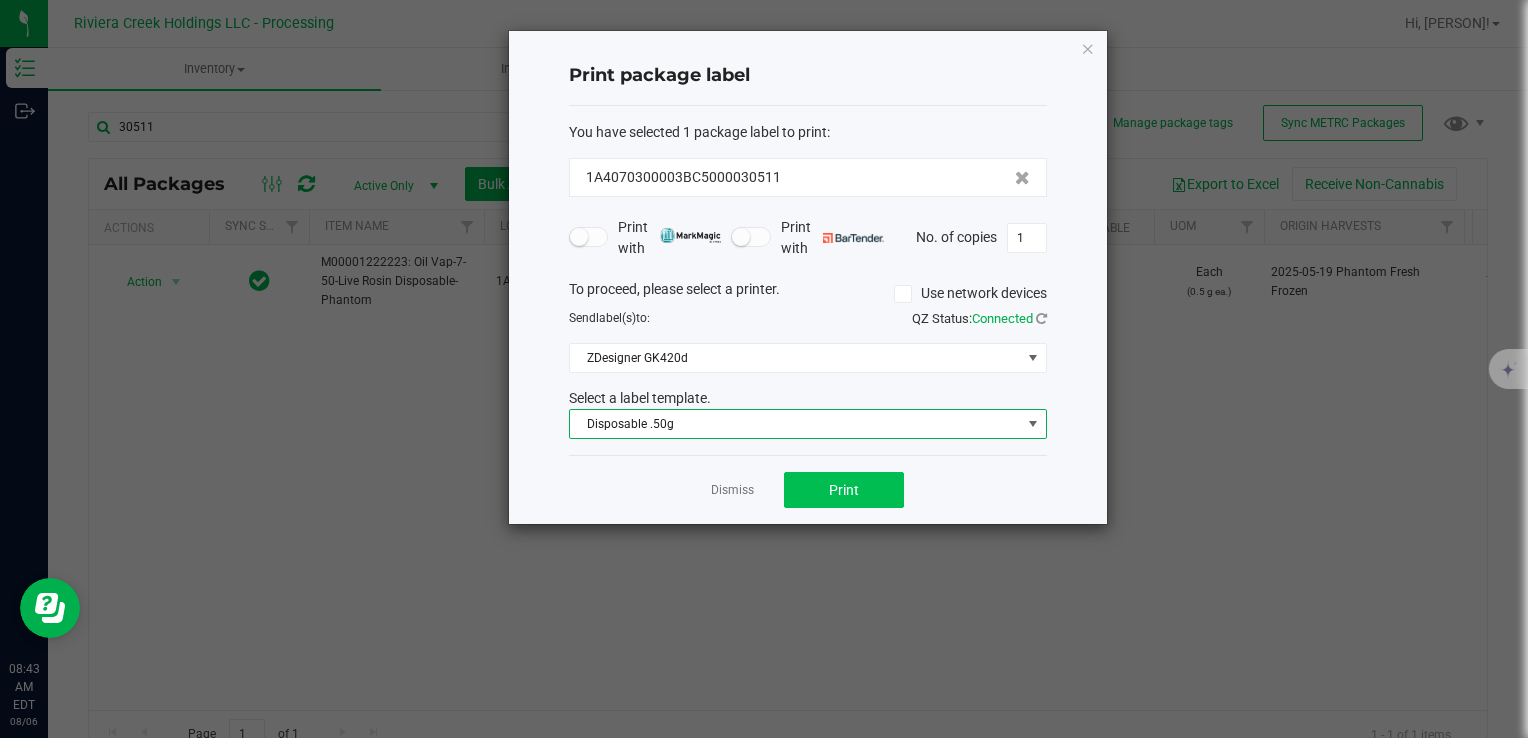 click on "Dismiss   Print" 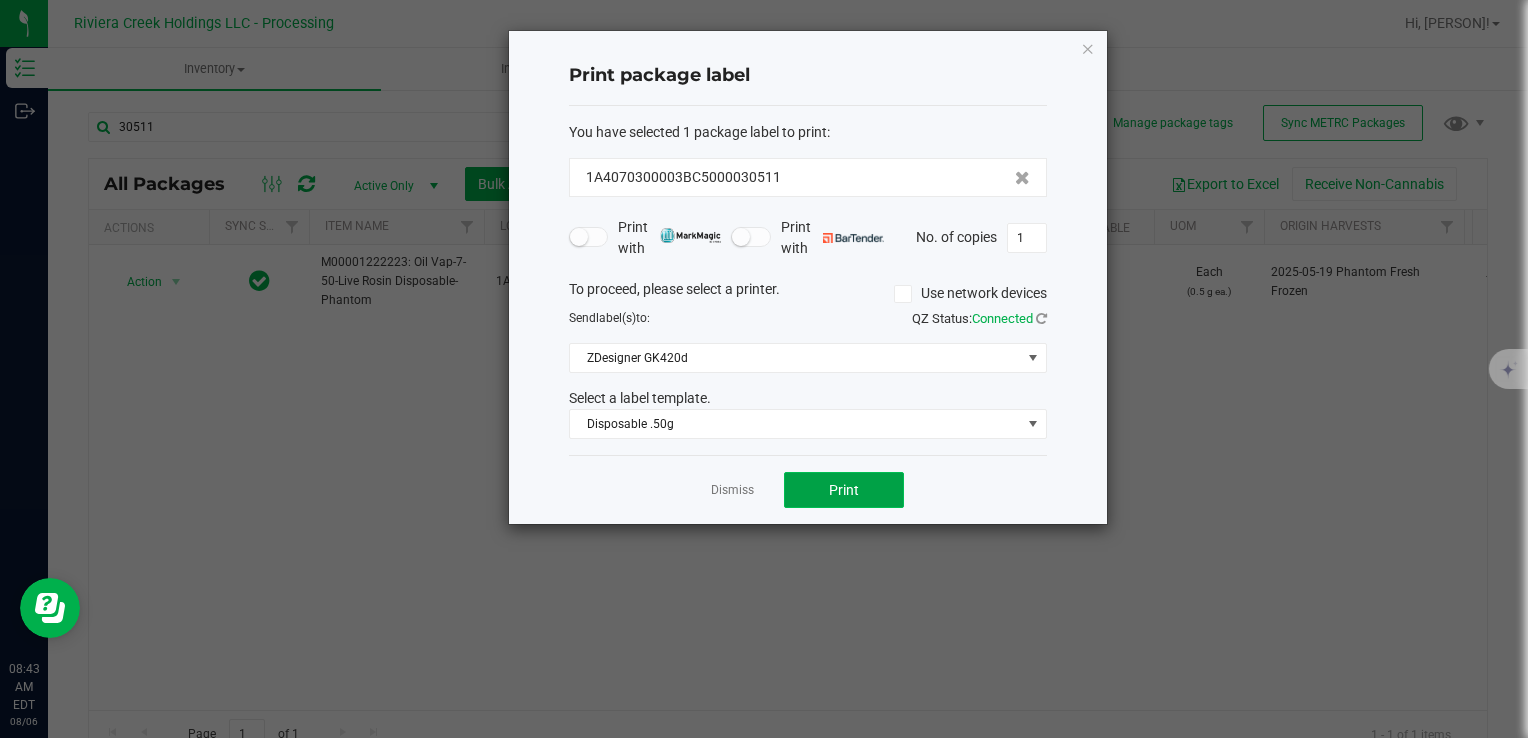 click on "Print" 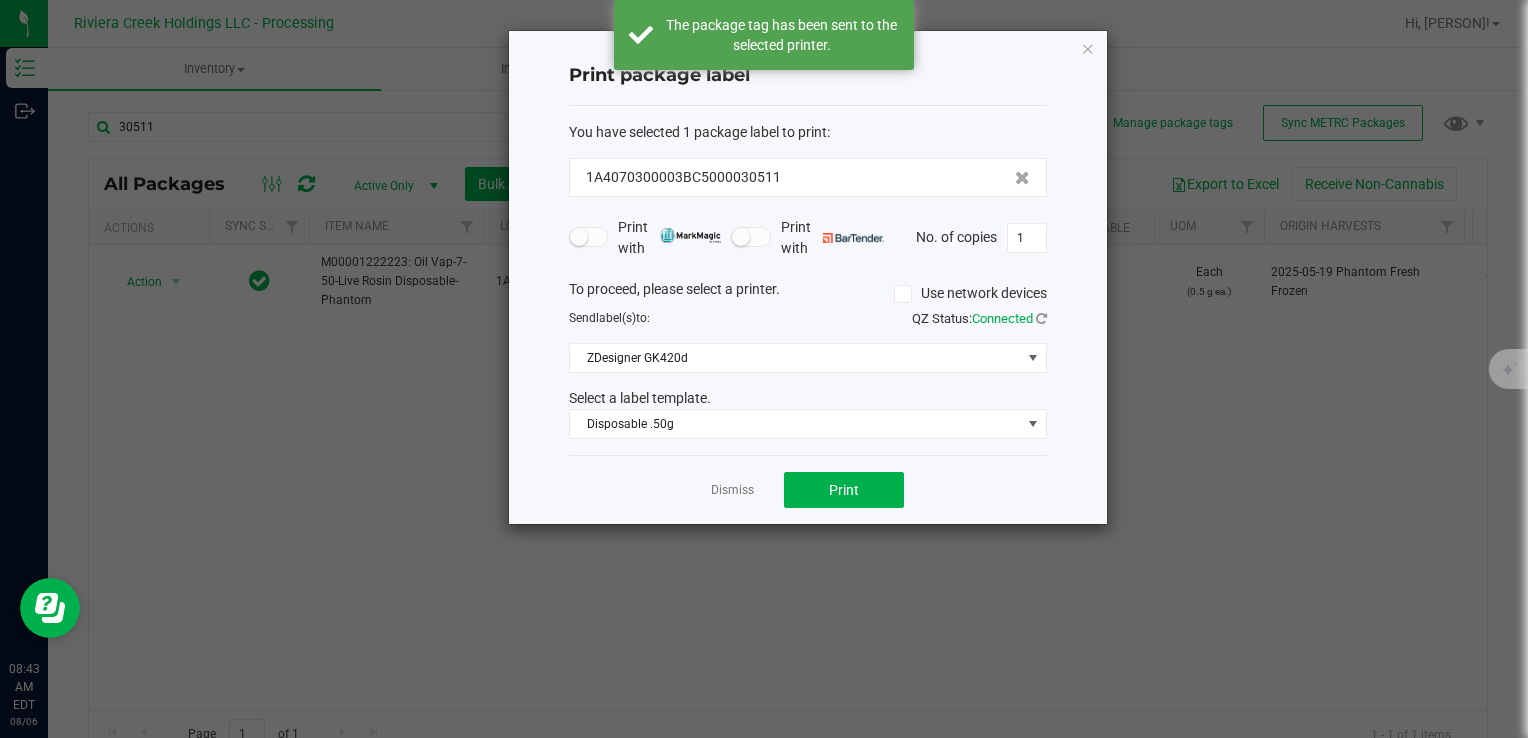 drag, startPoint x: 722, startPoint y: 479, endPoint x: 708, endPoint y: 482, distance: 14.3178215 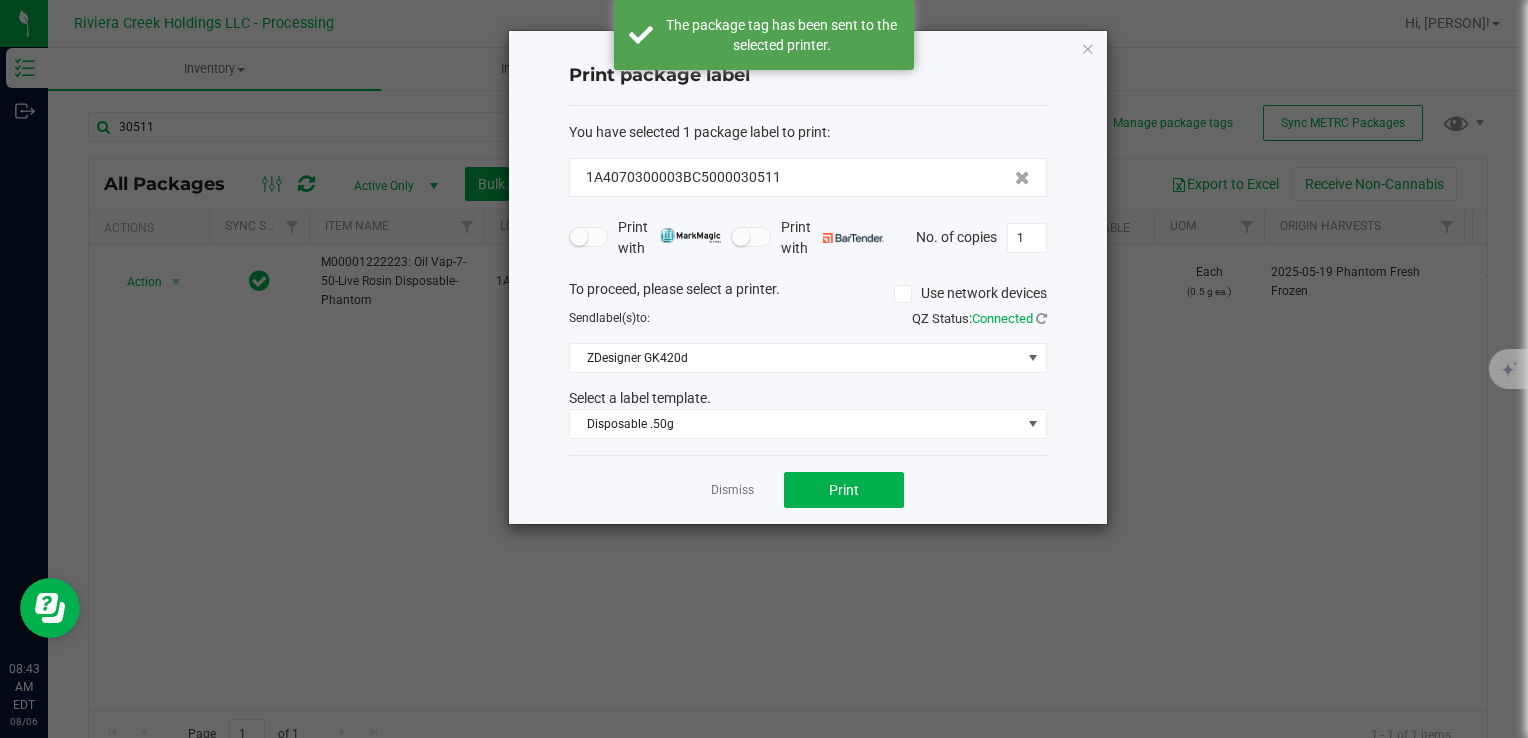 click on "Dismiss" 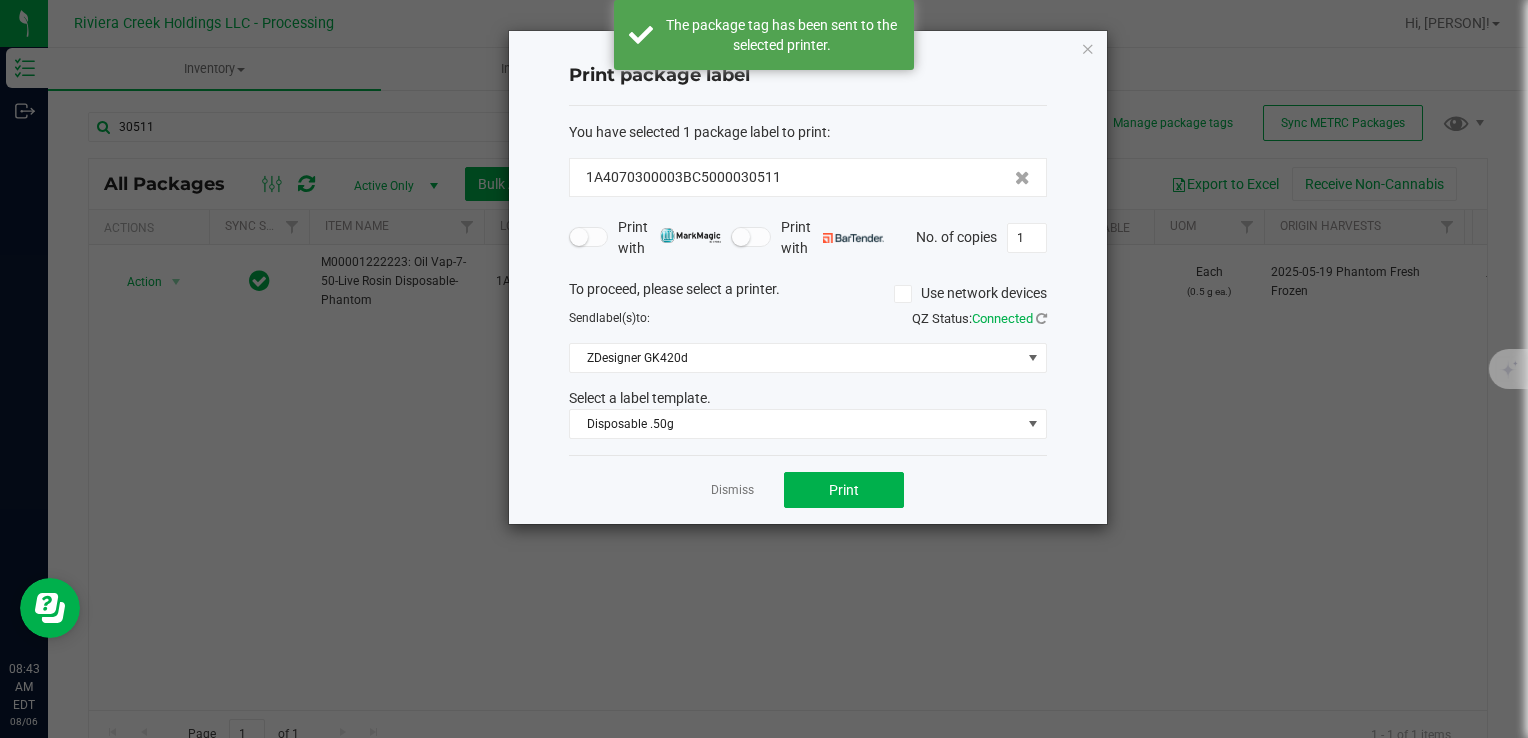 click on "Dismiss" 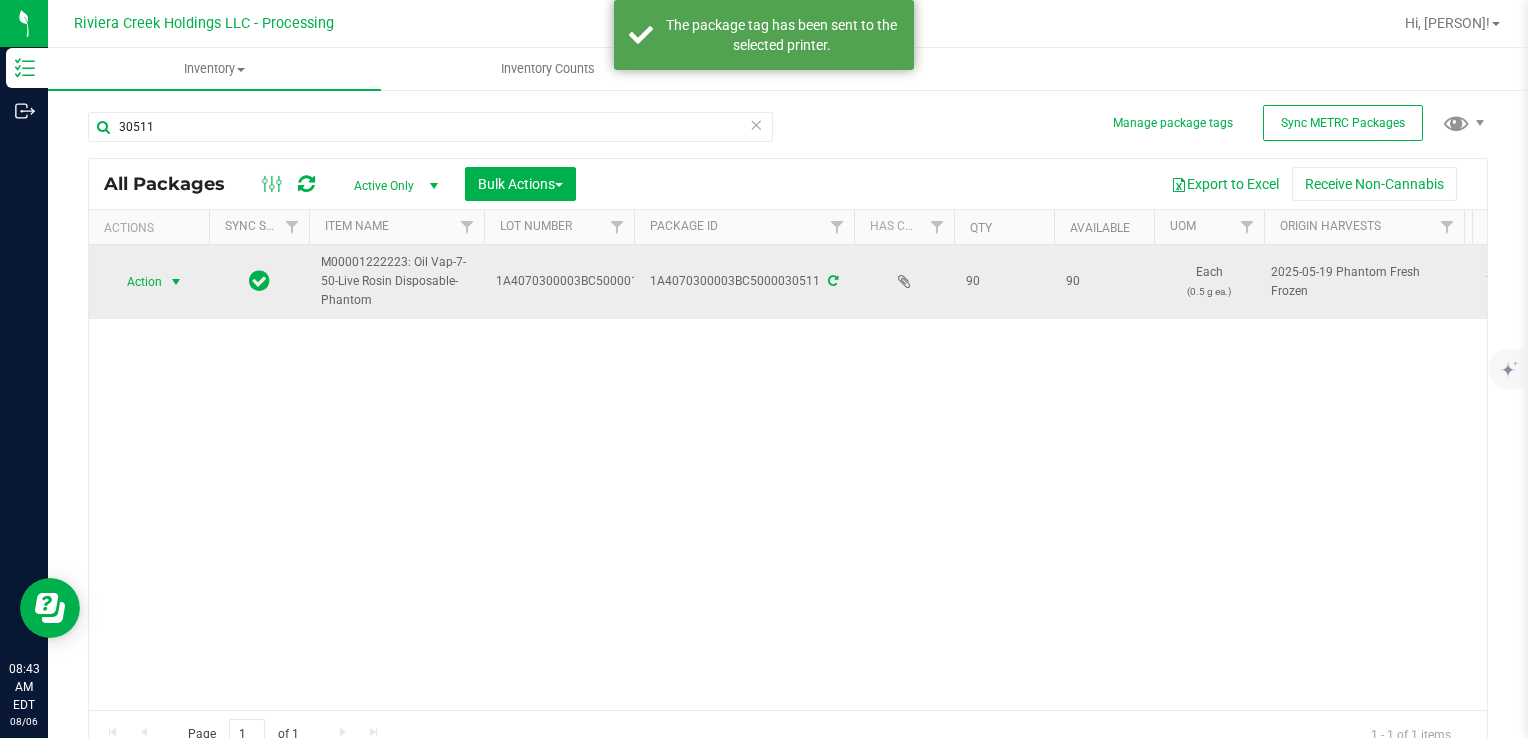 click on "Action" at bounding box center (136, 282) 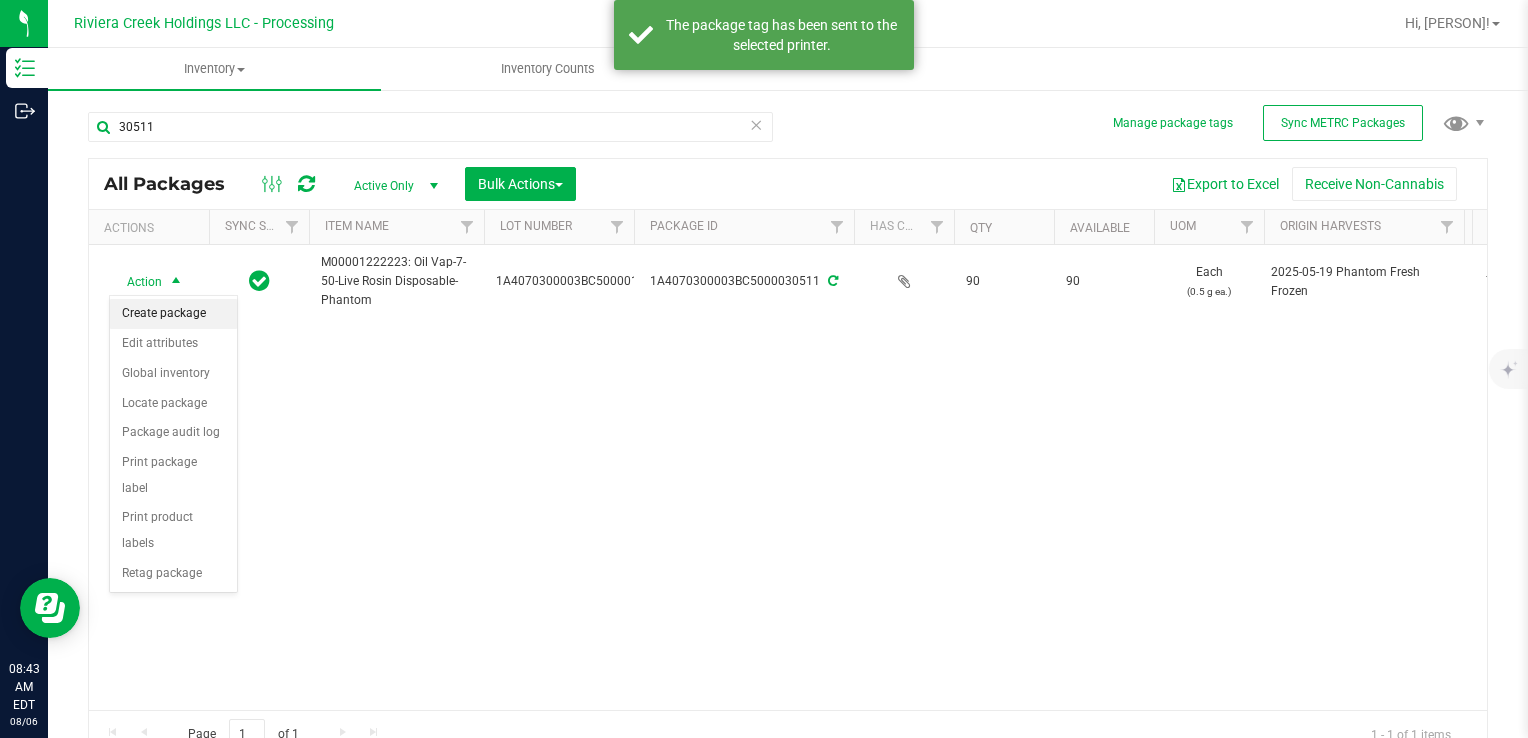 click on "Create package" at bounding box center (173, 314) 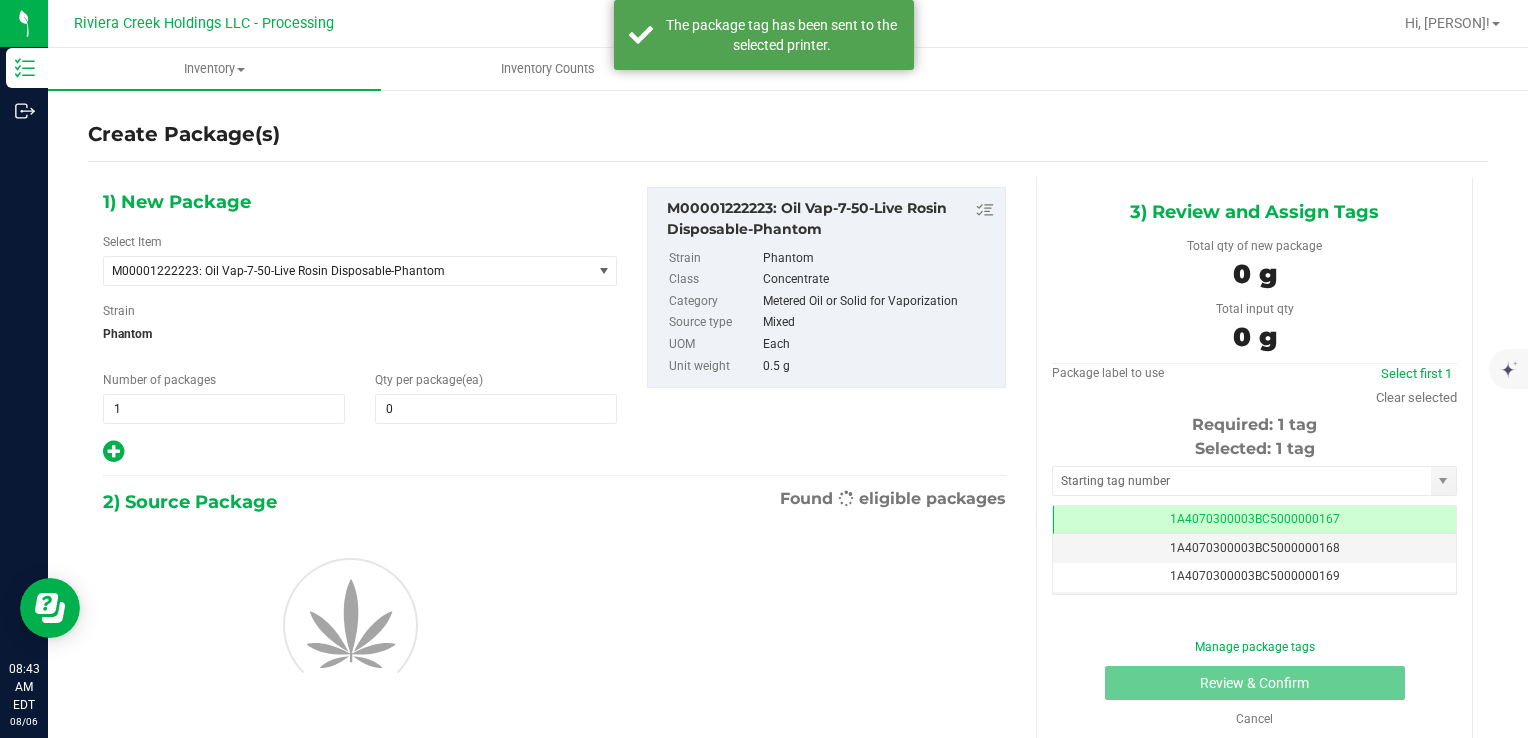 scroll, scrollTop: 0, scrollLeft: 0, axis: both 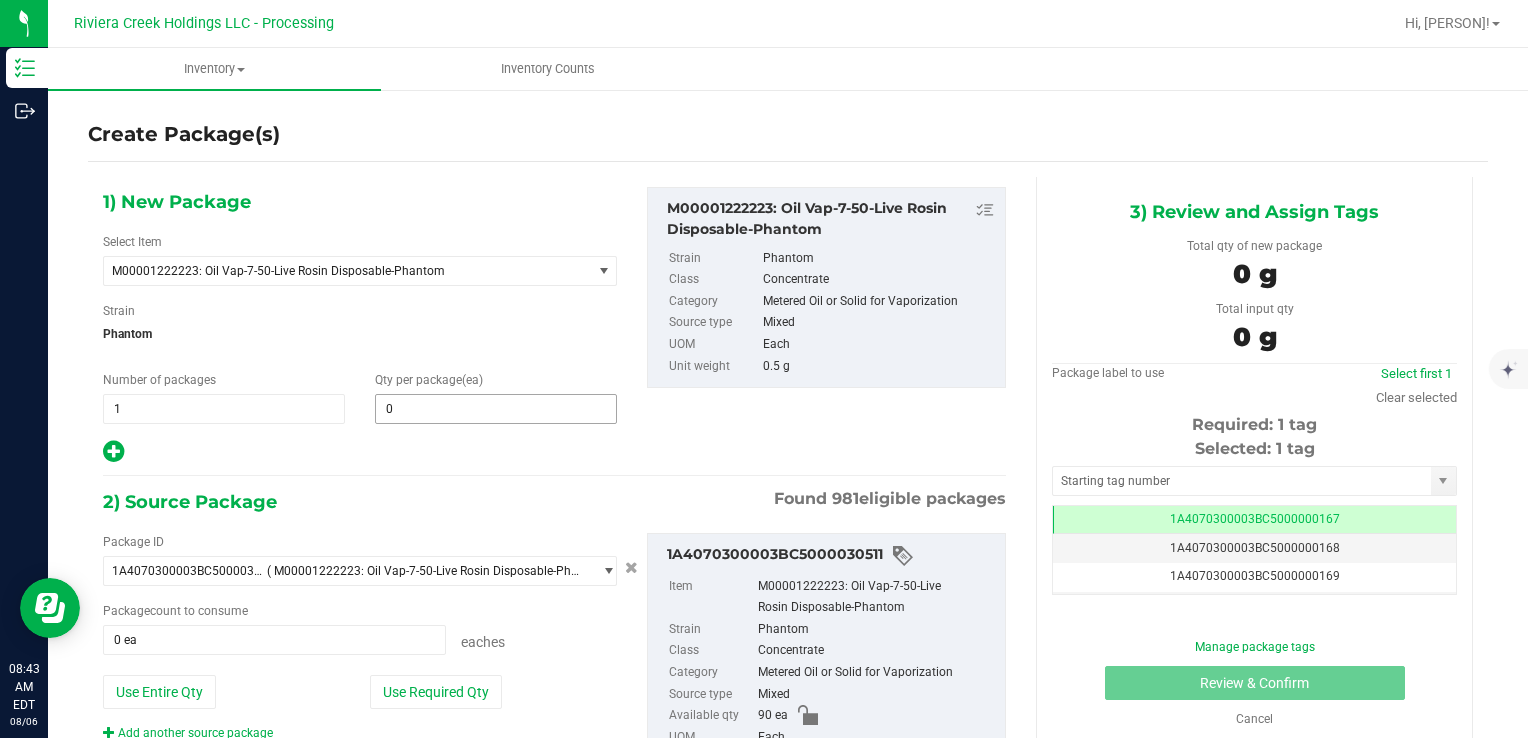 click on "1) New Package
Select Item
M00001222223: Oil Vap-7-50-Live Rosin Disposable-Phantom
M00000012402: Chocolope- Bulk Flower M00000018506: Chocolope R&D Tissue Sample M00000018508: Garlic Cookies R&D Tissue Sample M00000030709: H Bells OG Trim M00000031019: Chocolope Trim M00000031020: Garlic Cookies Trim M00000037313: Afghani #1 Seeds M00000037314: Purple H Seeds M00000037315: Silver H Seeds M00000037317: Crescendo Seeds M00000037318: Early Lemon Berry R1 Seeds M00000037319: OG Kush Seeds M00000037320: Critical Jack Seeds M00000037321: Bubba Kush CBD Seeds M00000037323: White Widow Seeds M00000037324: Purple Afghan Kush Seeds M00000037325: Diesel Seeds M00000037326: Moby Dick Seeds" at bounding box center [360, 326] 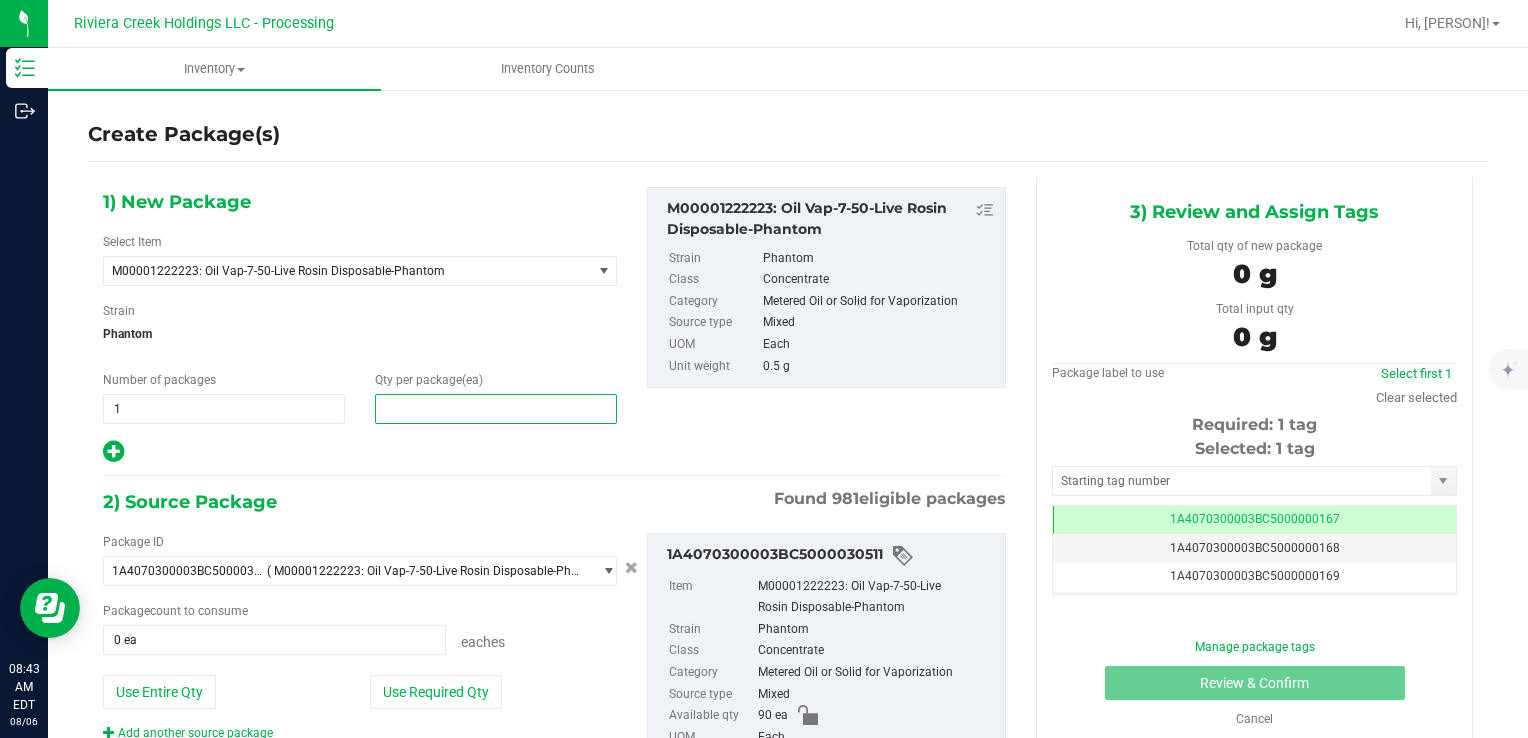 click at bounding box center (496, 409) 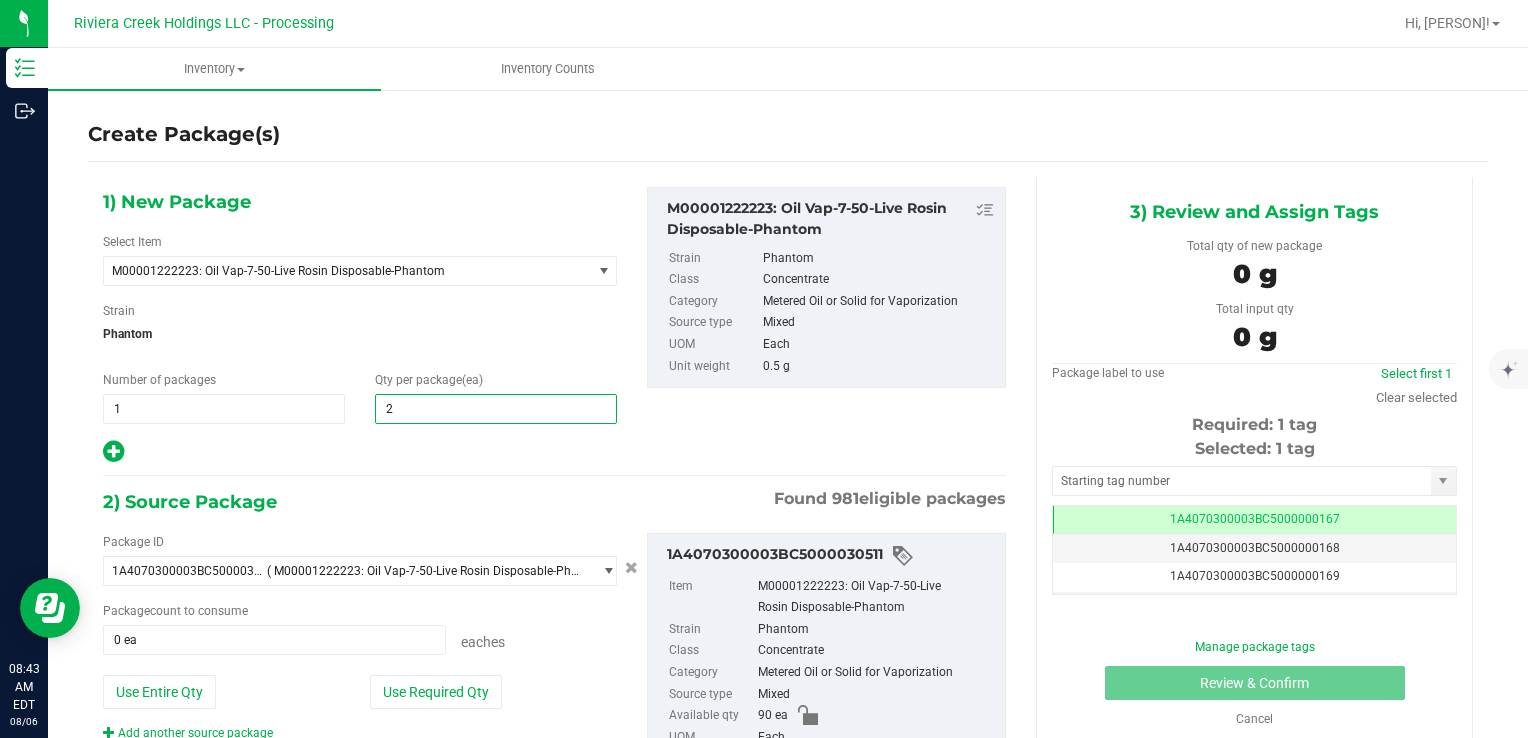 type on "20" 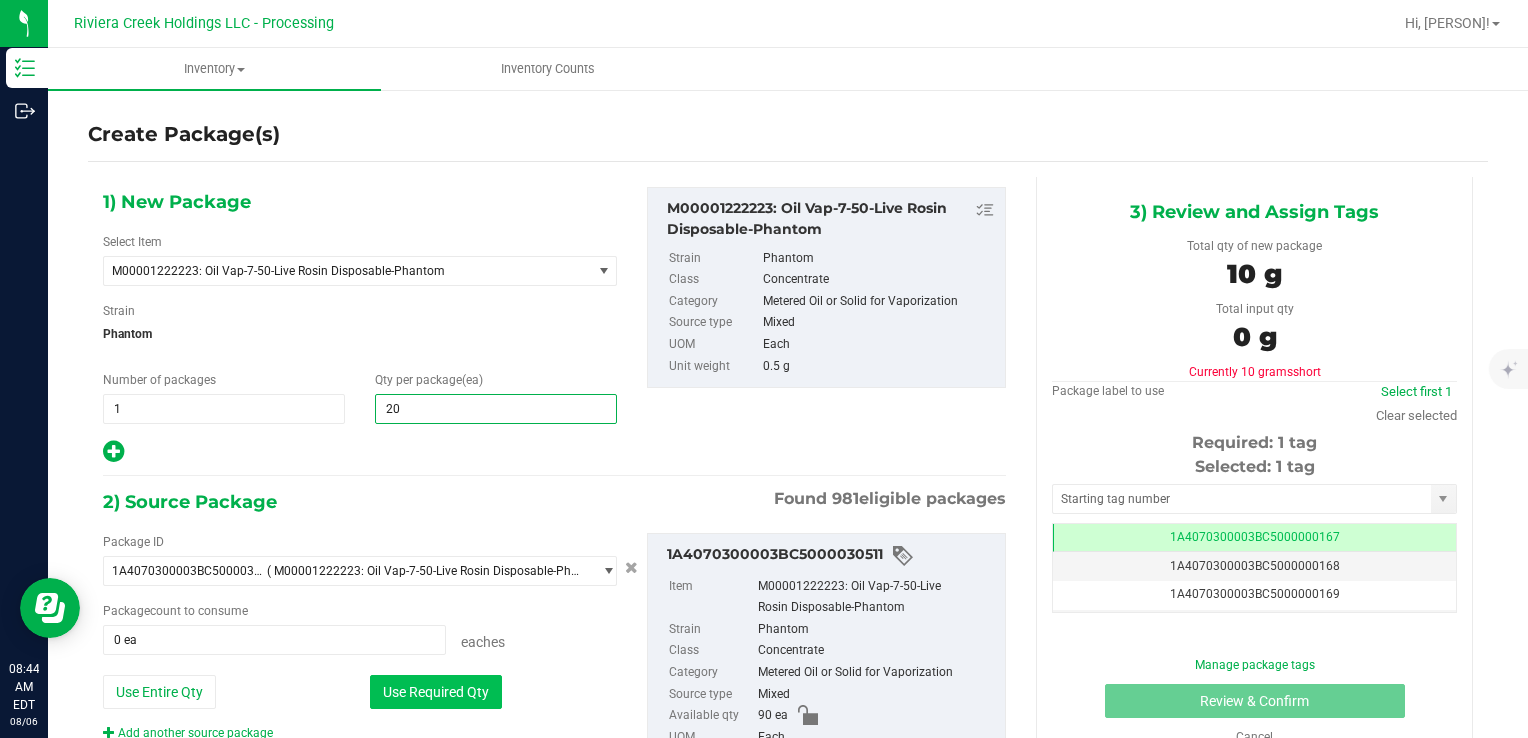 type on "20" 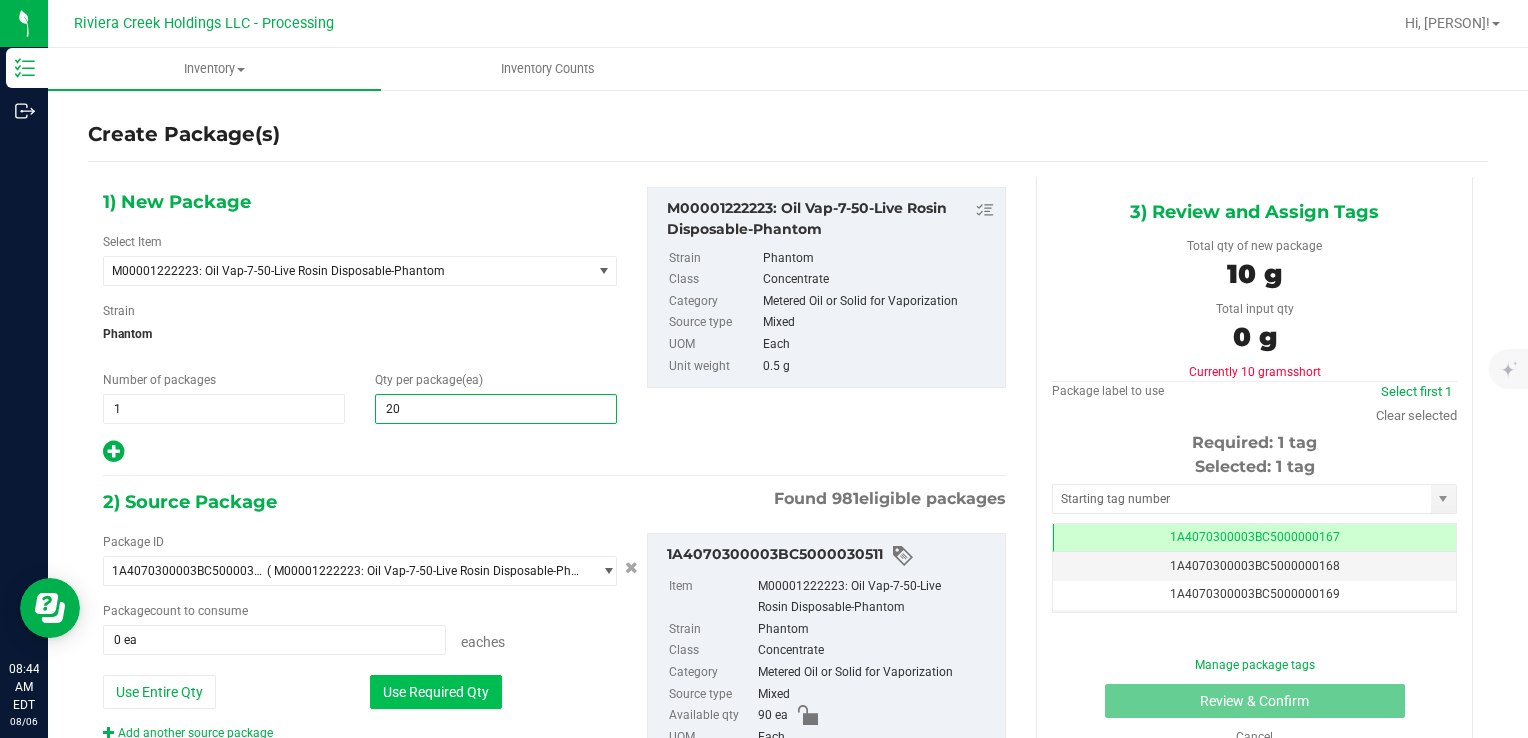 click on "Use Required Qty" at bounding box center [436, 692] 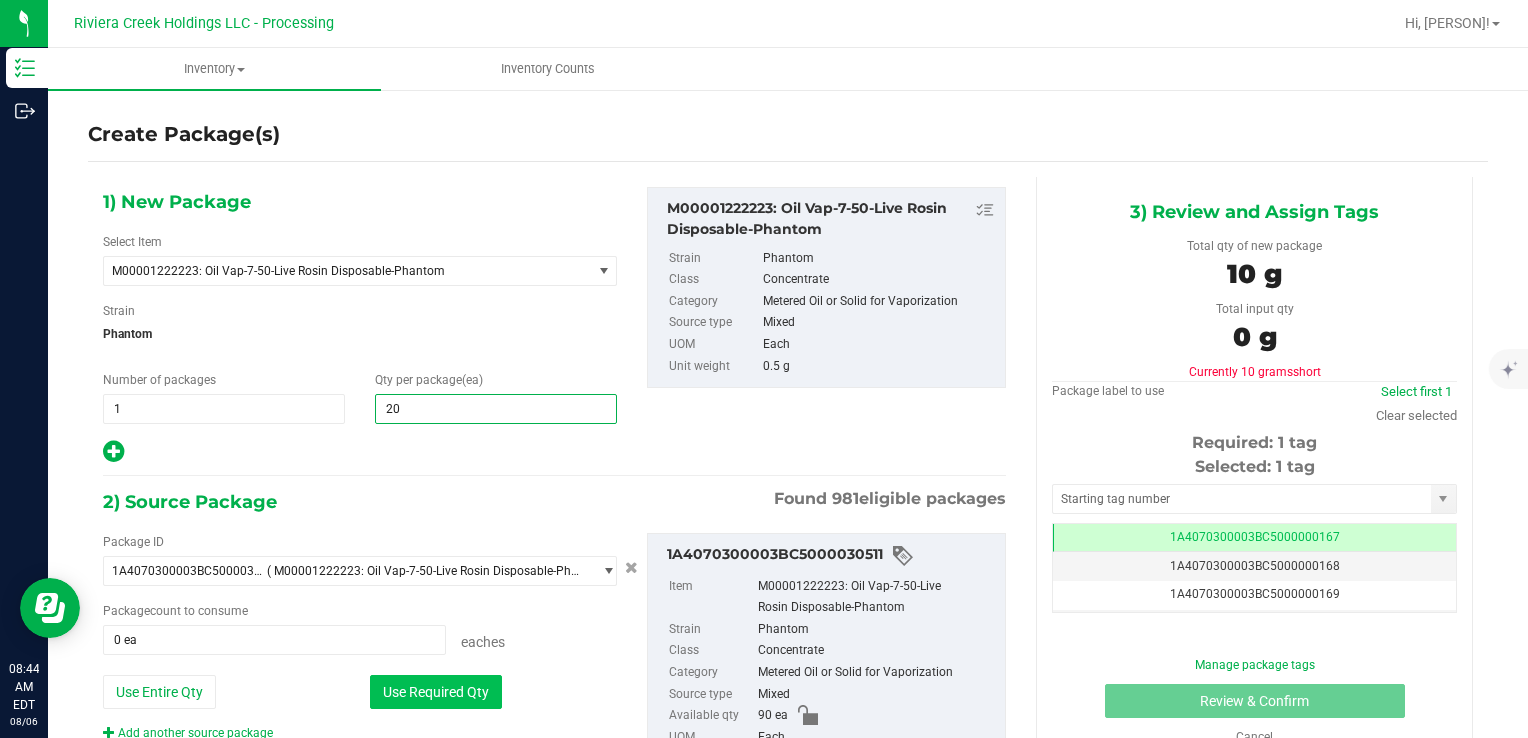 type on "20 ea" 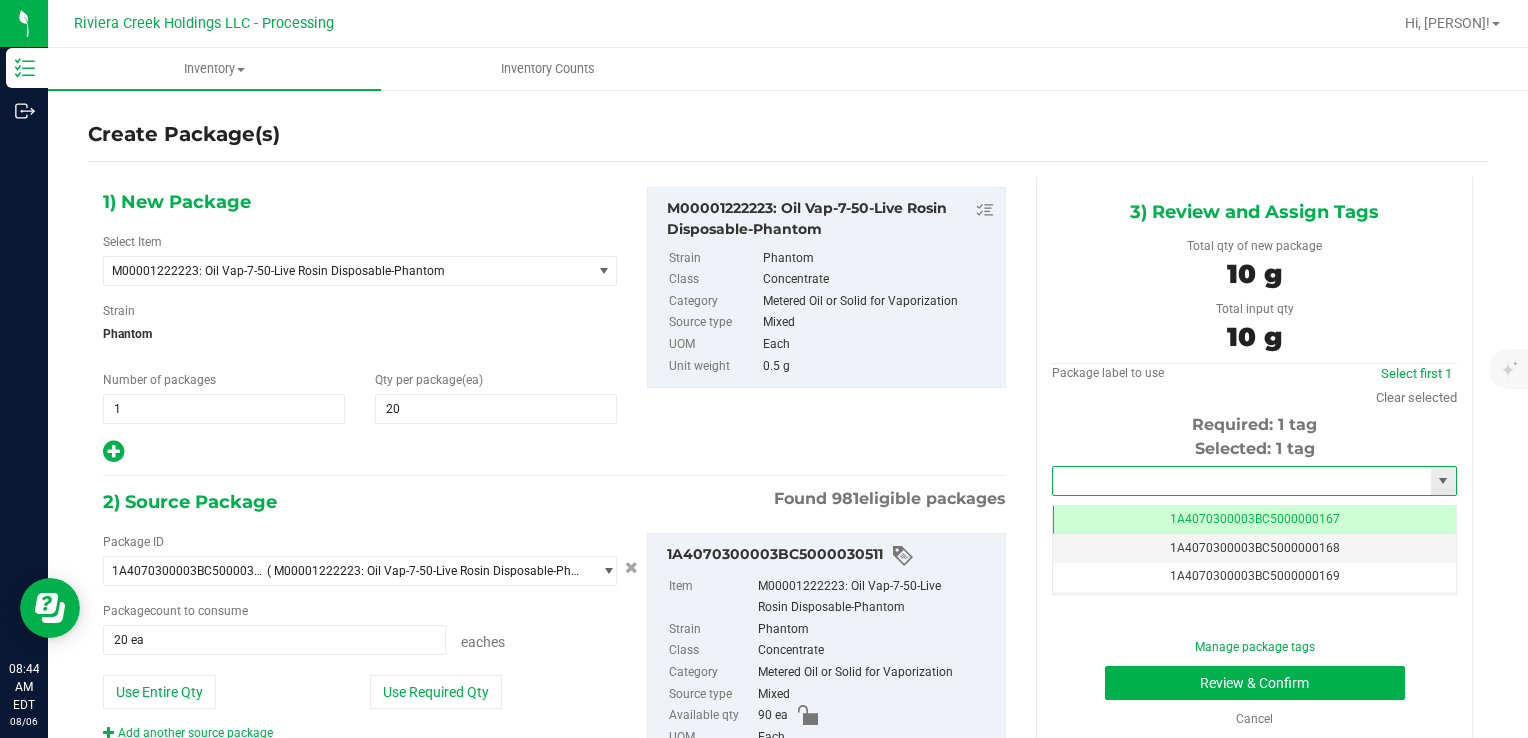 click at bounding box center [1242, 481] 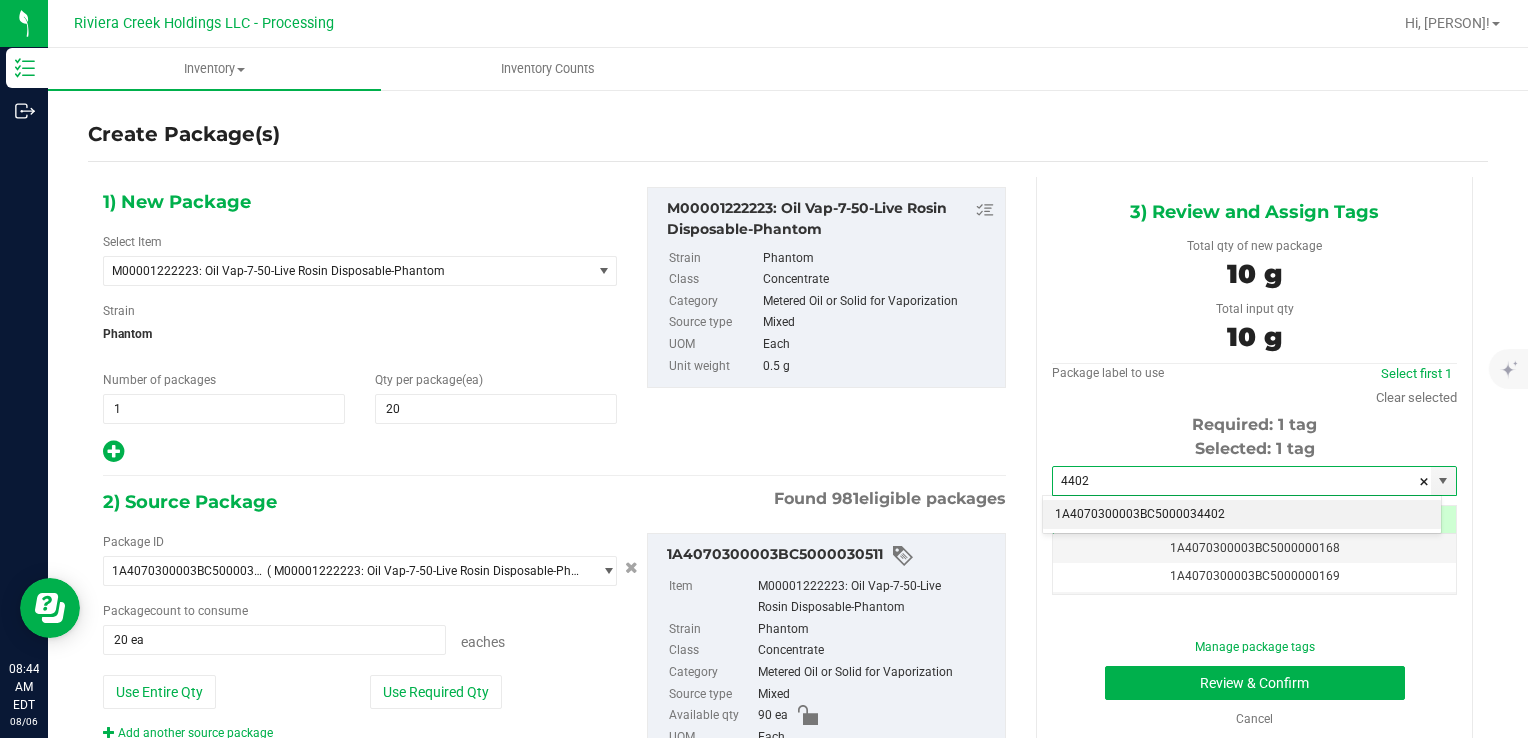 click on "1A4070300003BC5000034402" at bounding box center (1242, 515) 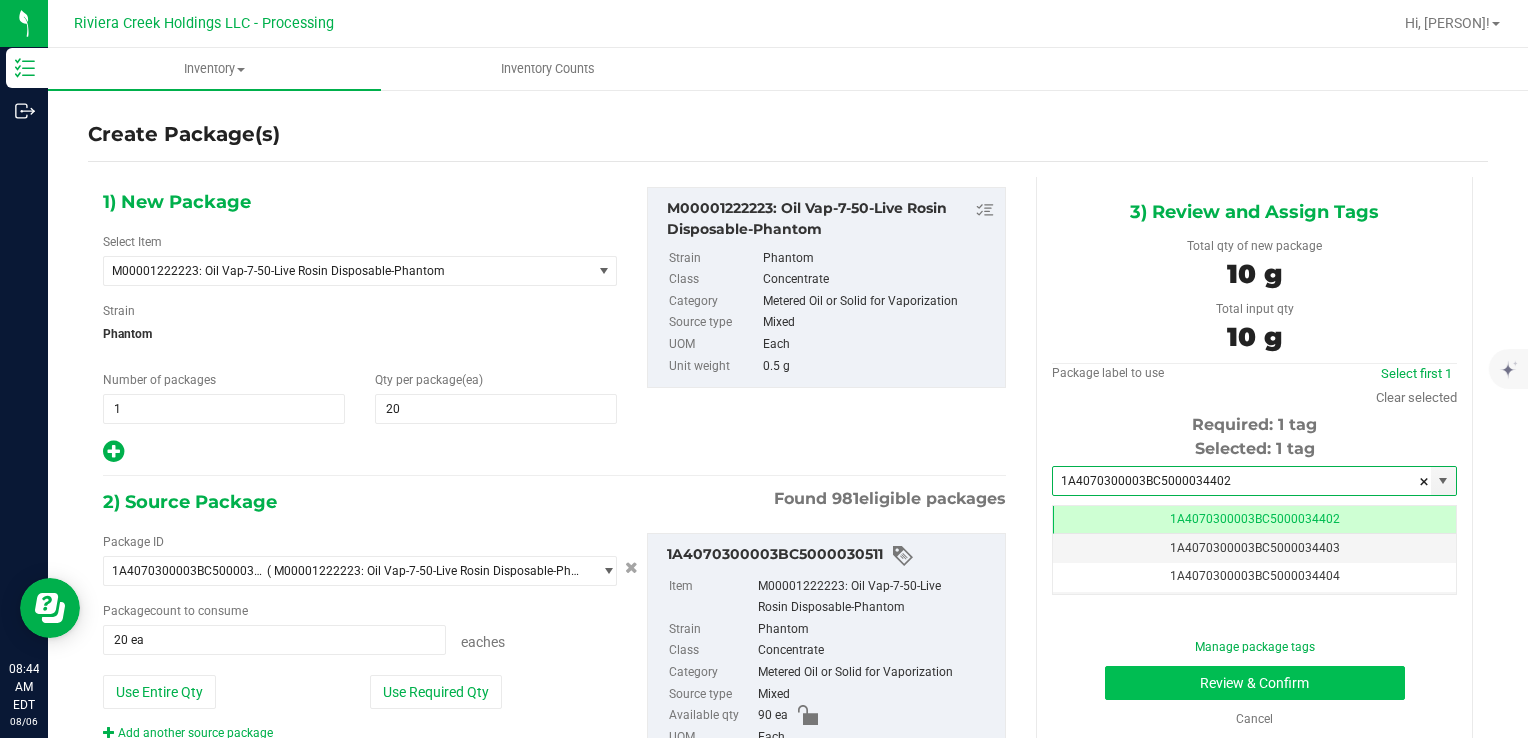 scroll, scrollTop: 0, scrollLeft: 0, axis: both 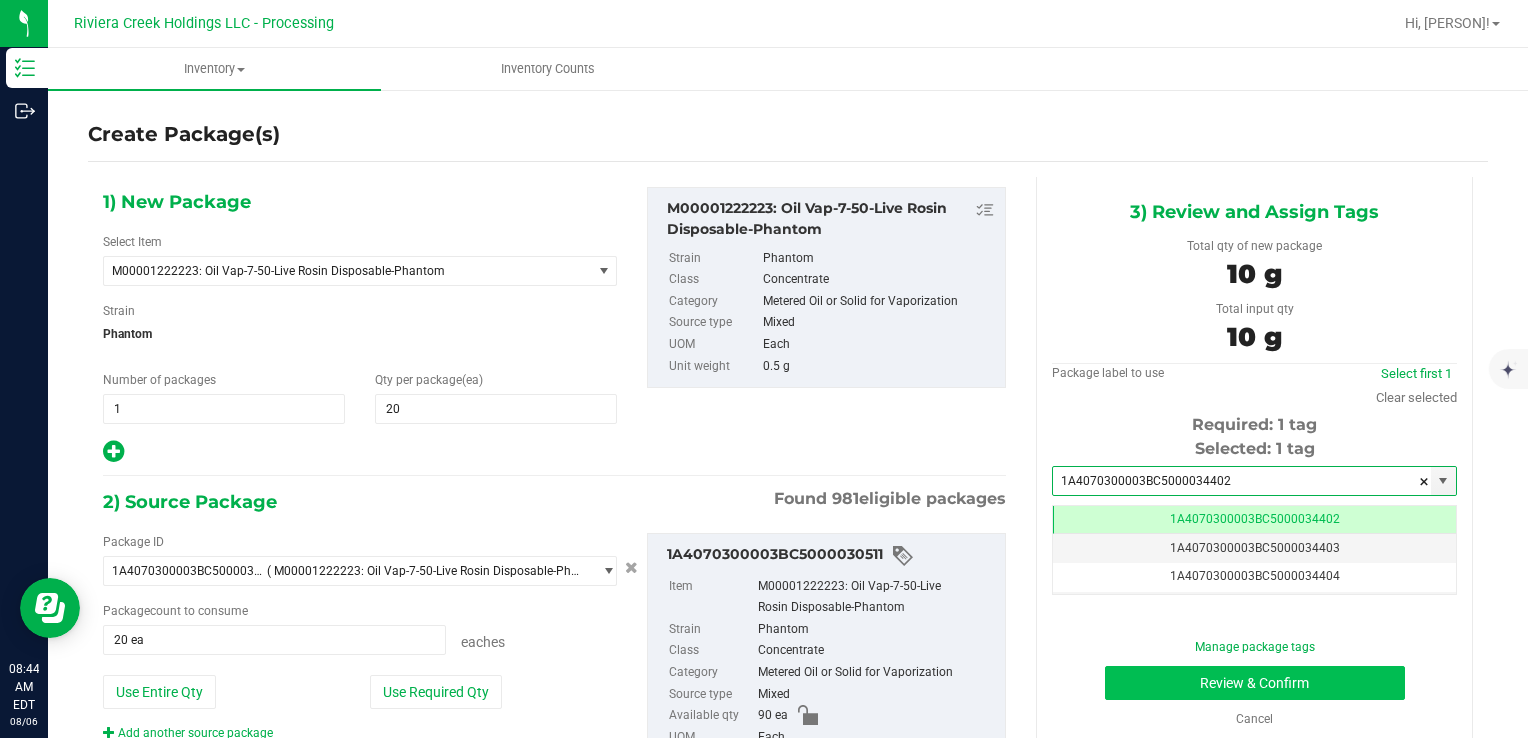 type on "1A4070300003BC5000034402" 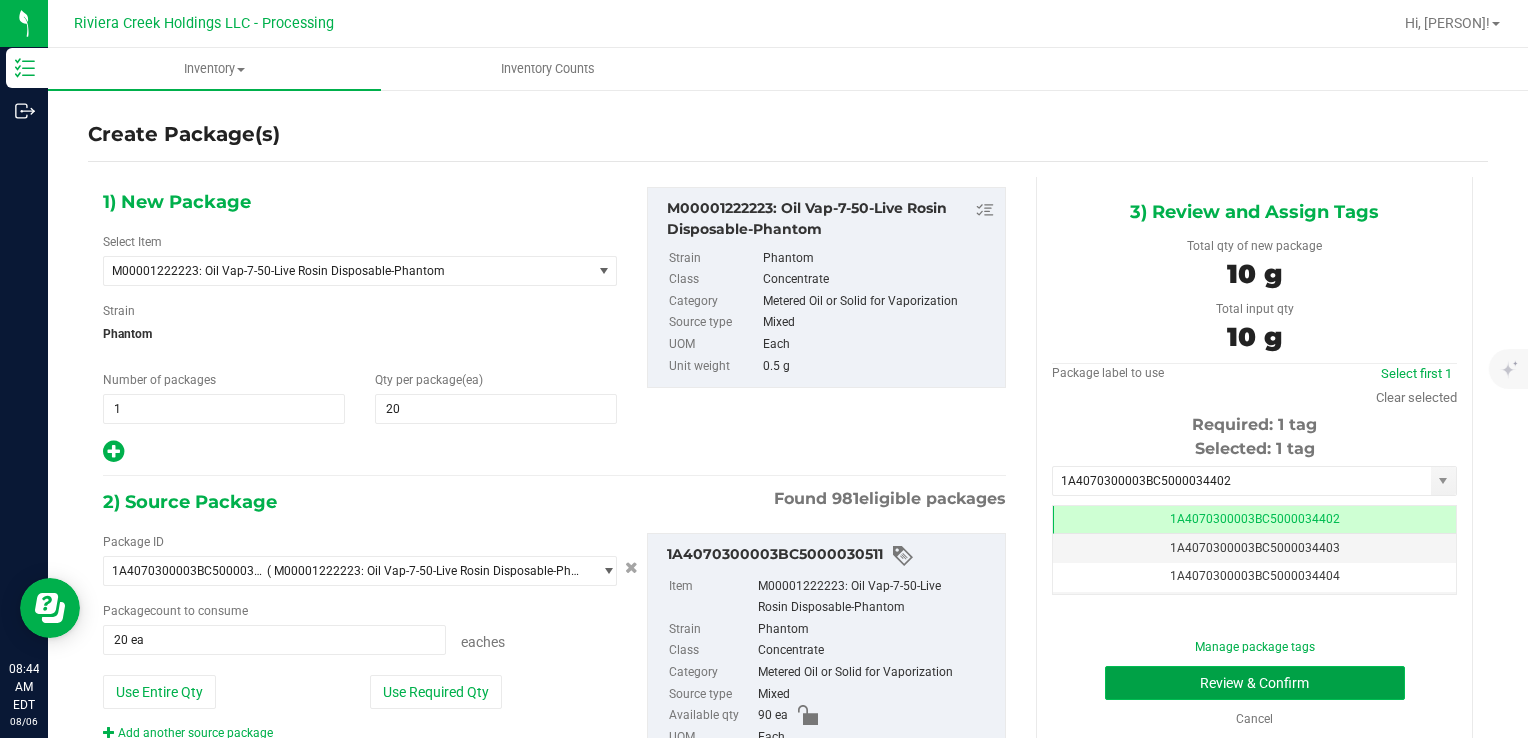 click on "Review & Confirm" at bounding box center [1255, 683] 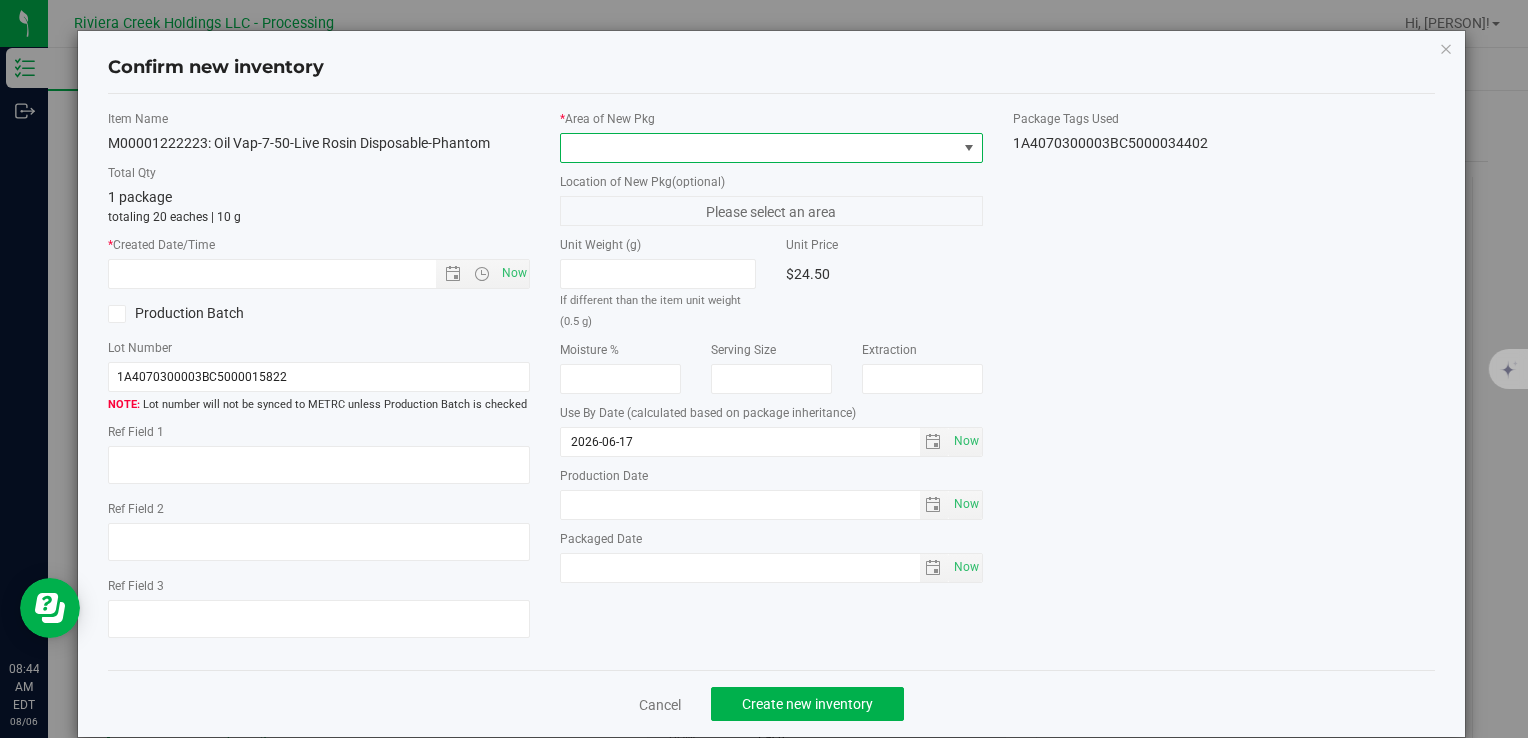 drag, startPoint x: 848, startPoint y: 135, endPoint x: 845, endPoint y: 149, distance: 14.3178215 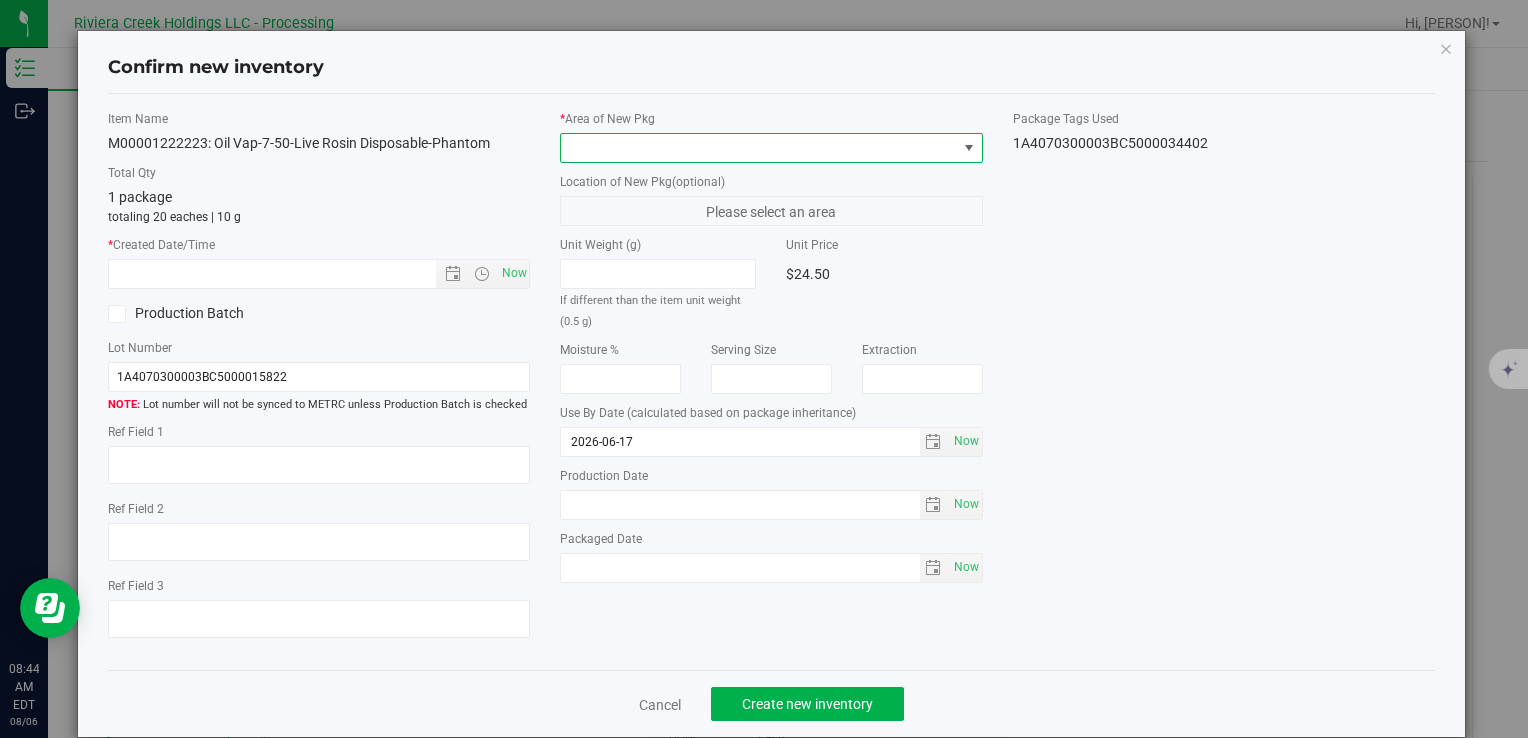 click at bounding box center [758, 148] 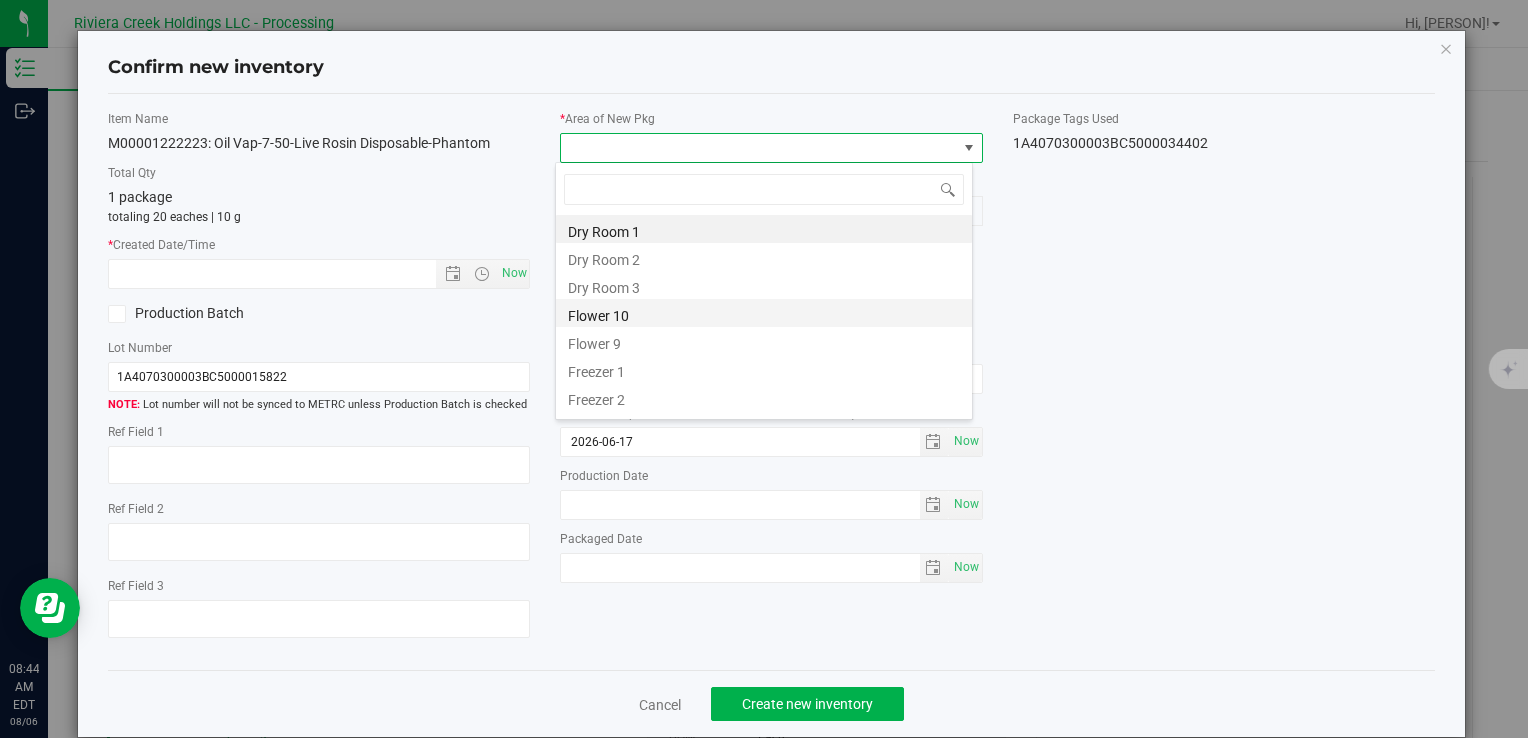 click on "Flower 10" at bounding box center (764, 313) 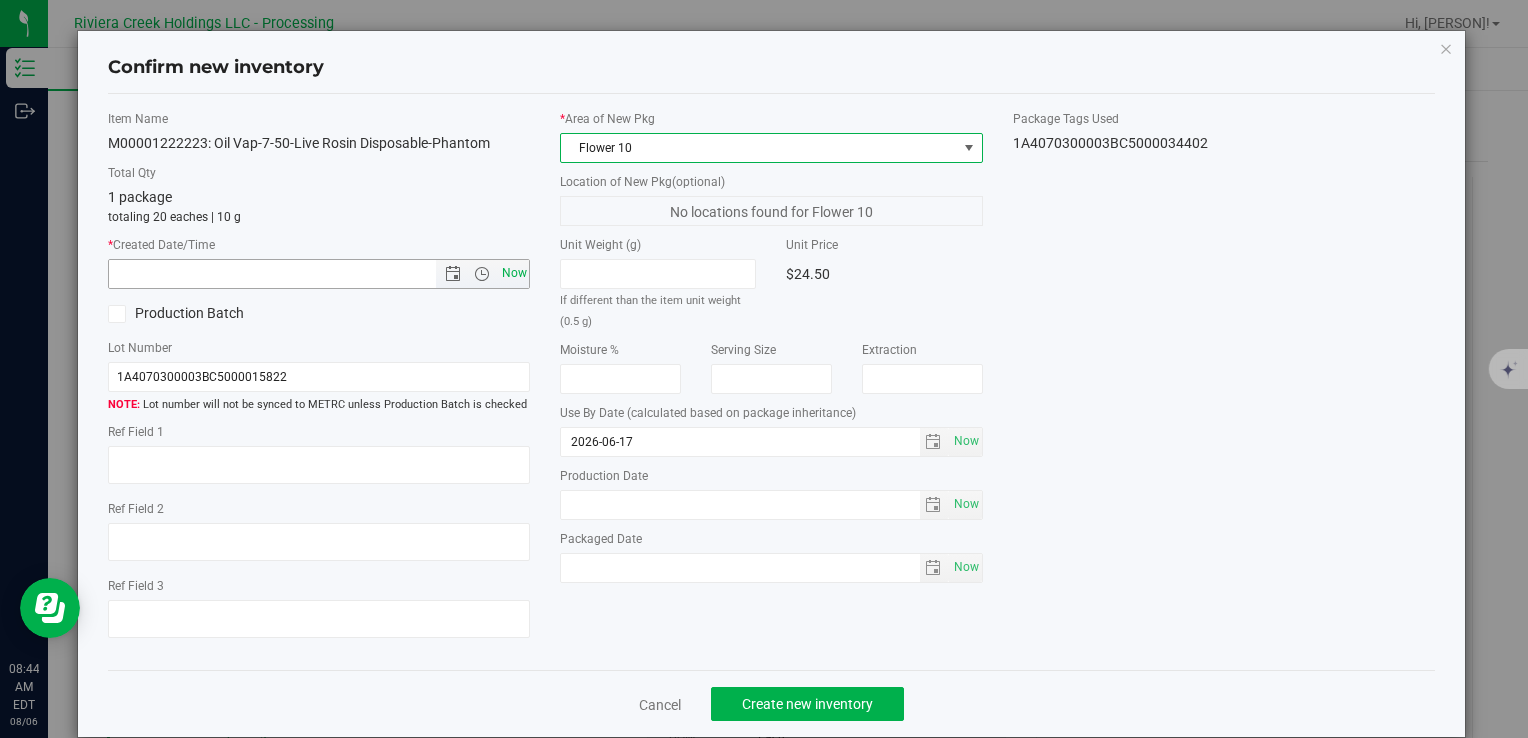 click on "Now" at bounding box center [514, 273] 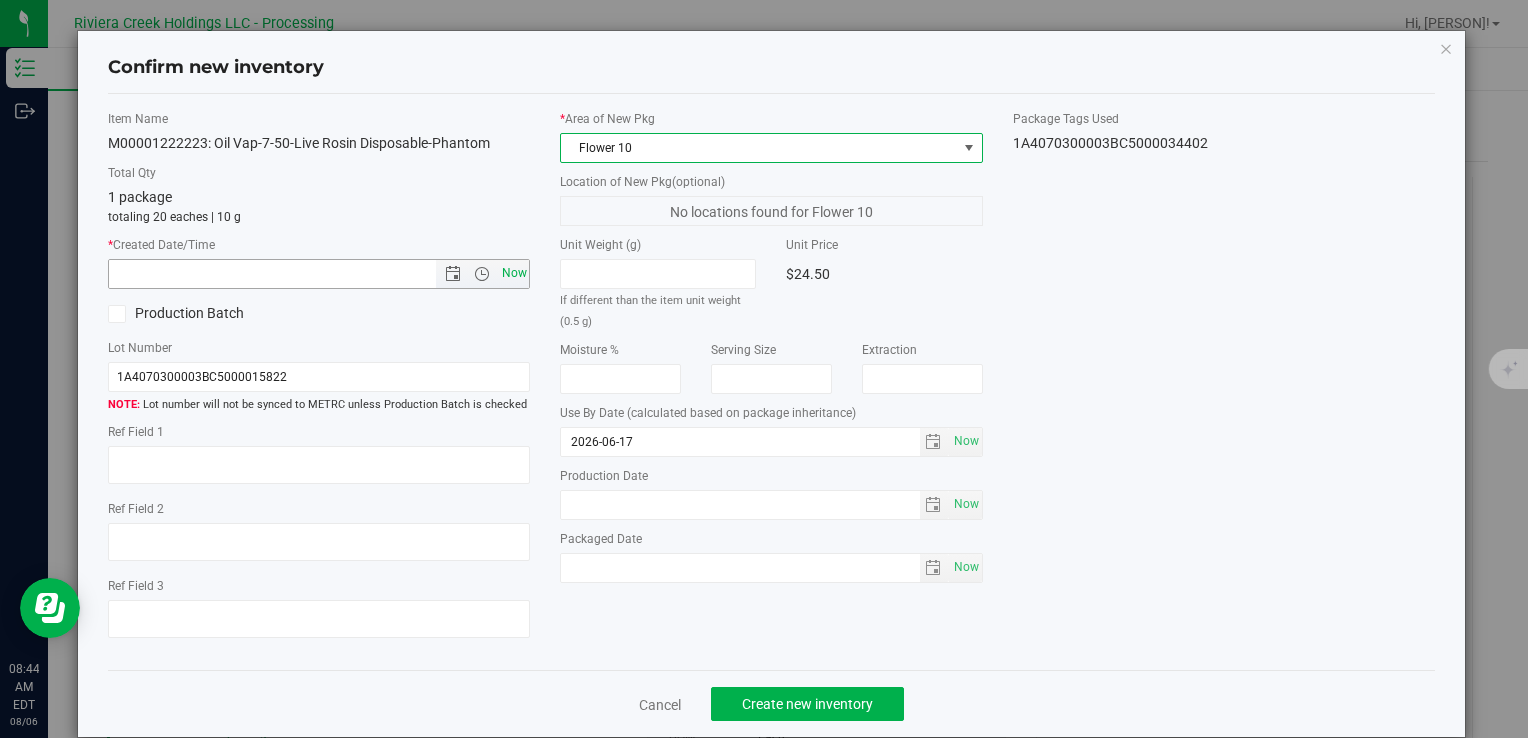 type on "8/6/2025 8:44 AM" 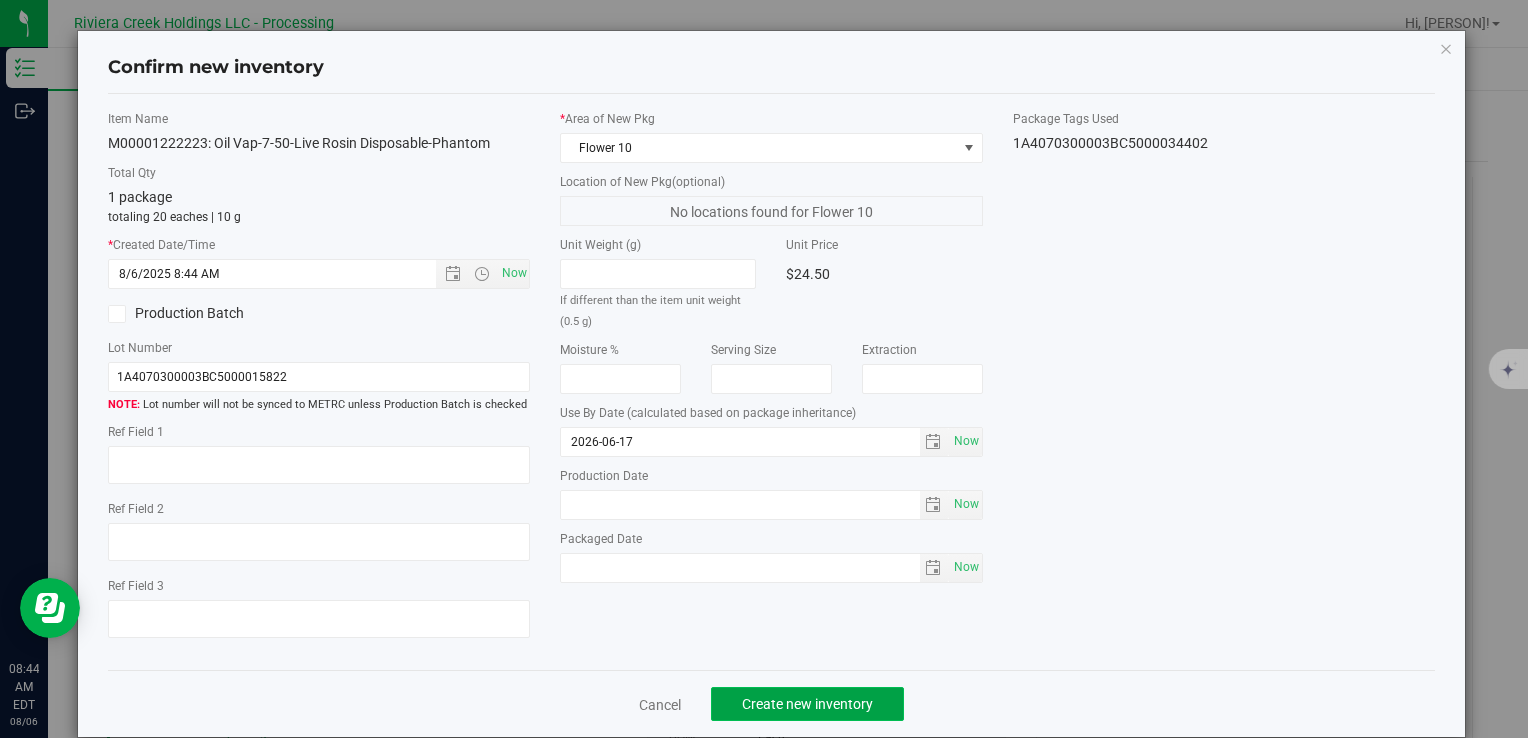 click on "Create new inventory" 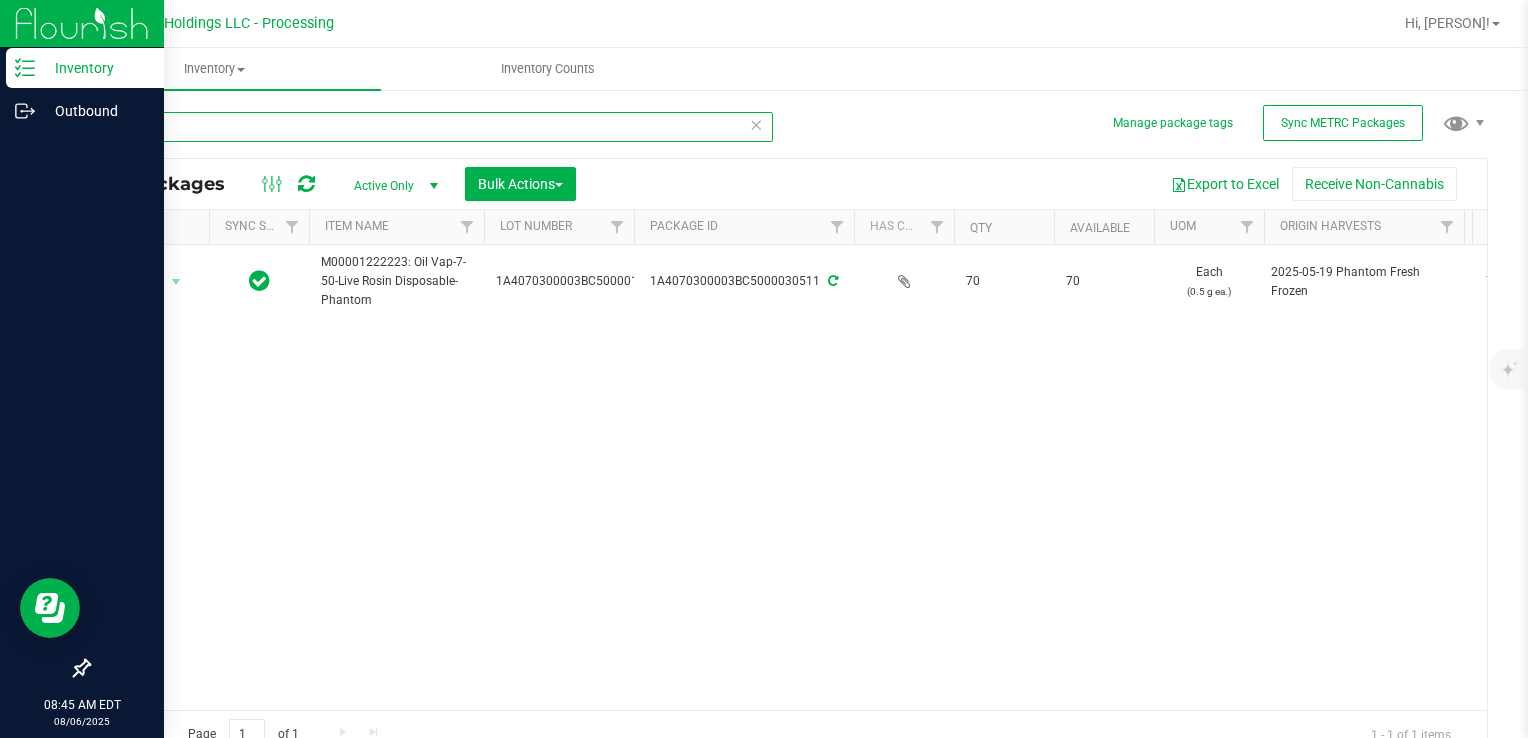 drag, startPoint x: 200, startPoint y: 114, endPoint x: 11, endPoint y: 90, distance: 190.51772 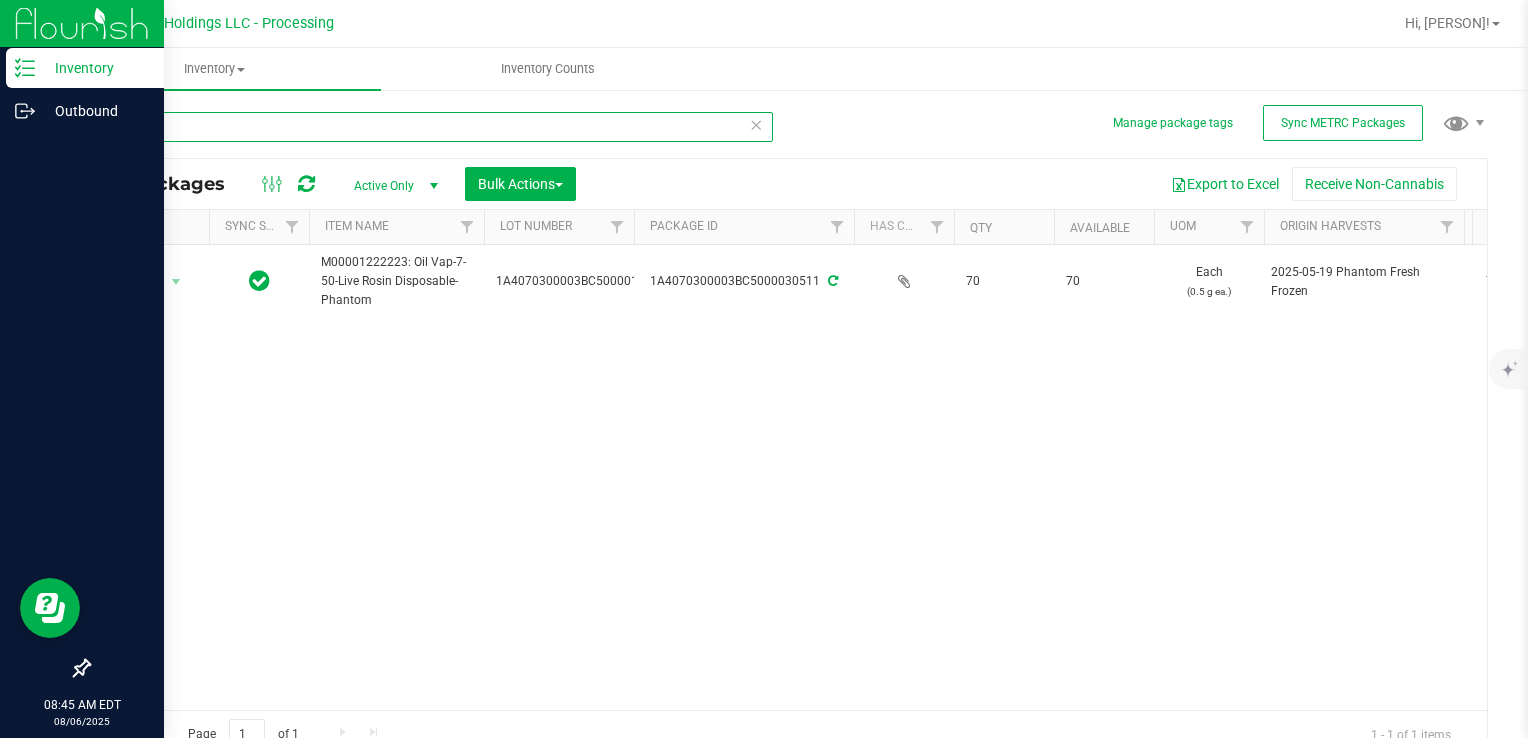 click on "Inventory Outbound 08:45 AM EDT 08/06/2025  08/06   Riviera Creek Holdings LLC - Processing   Hi, Meara!
Inventory
All packages
All inventory
Waste log
Create inventory
Inventory Counts" at bounding box center (764, 369) 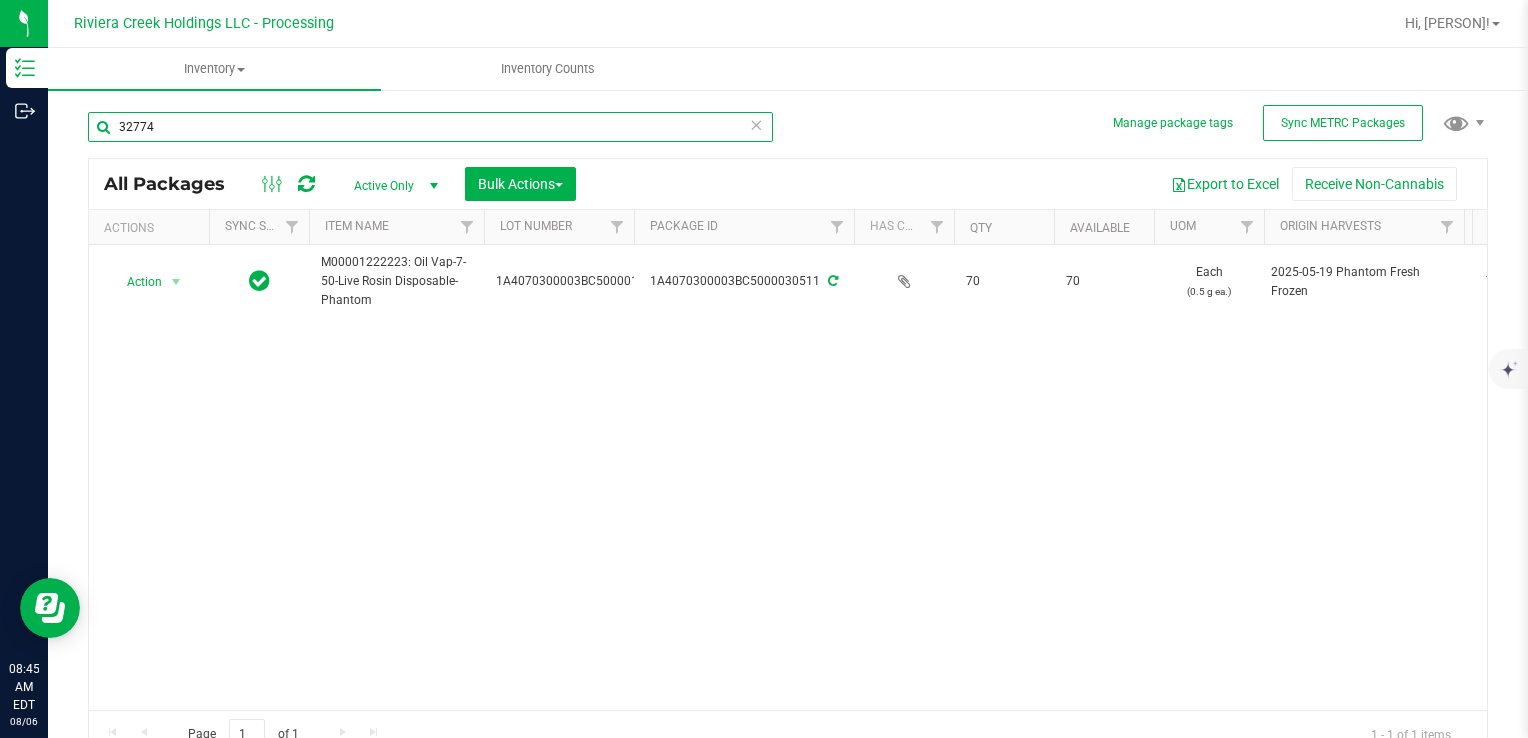 type on "32774" 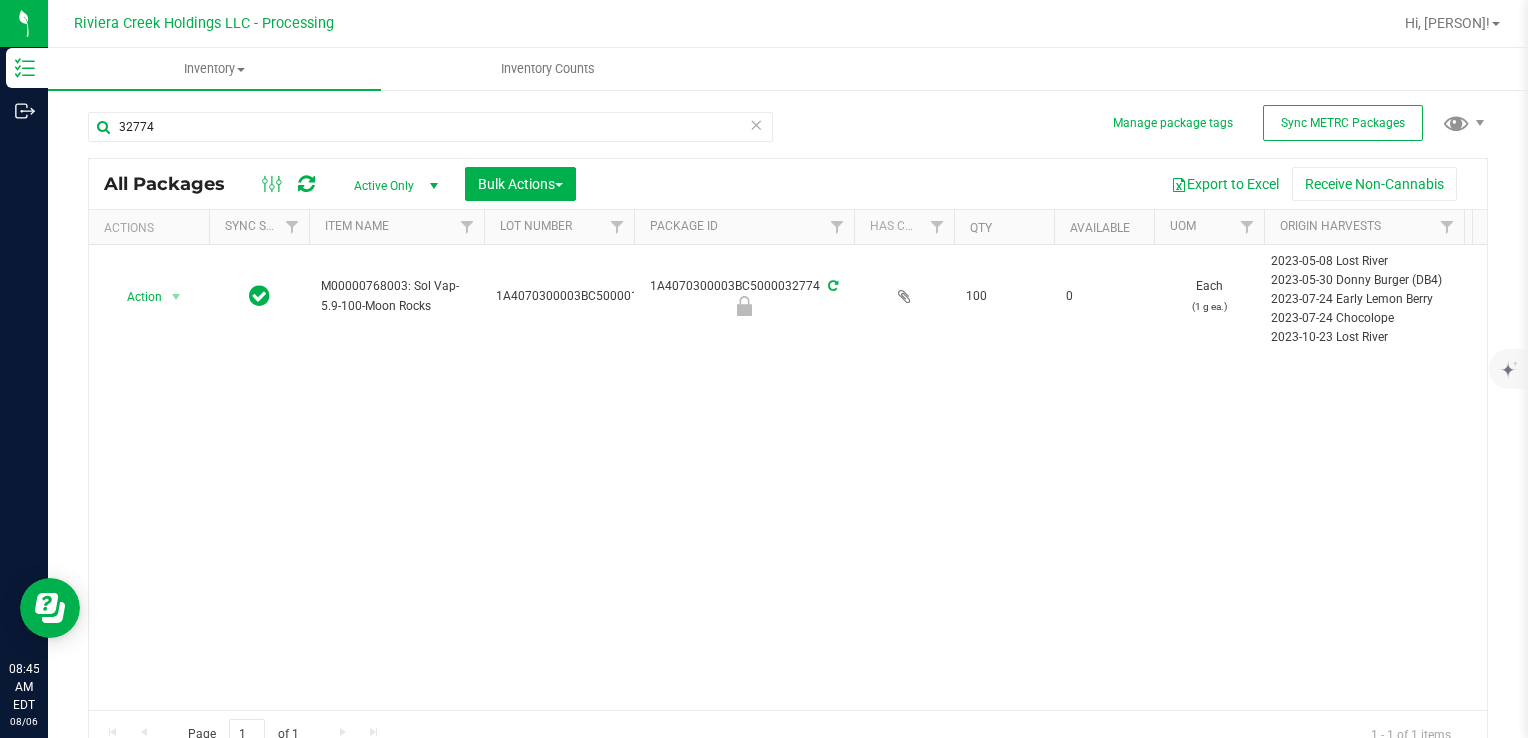 click at bounding box center (306, 184) 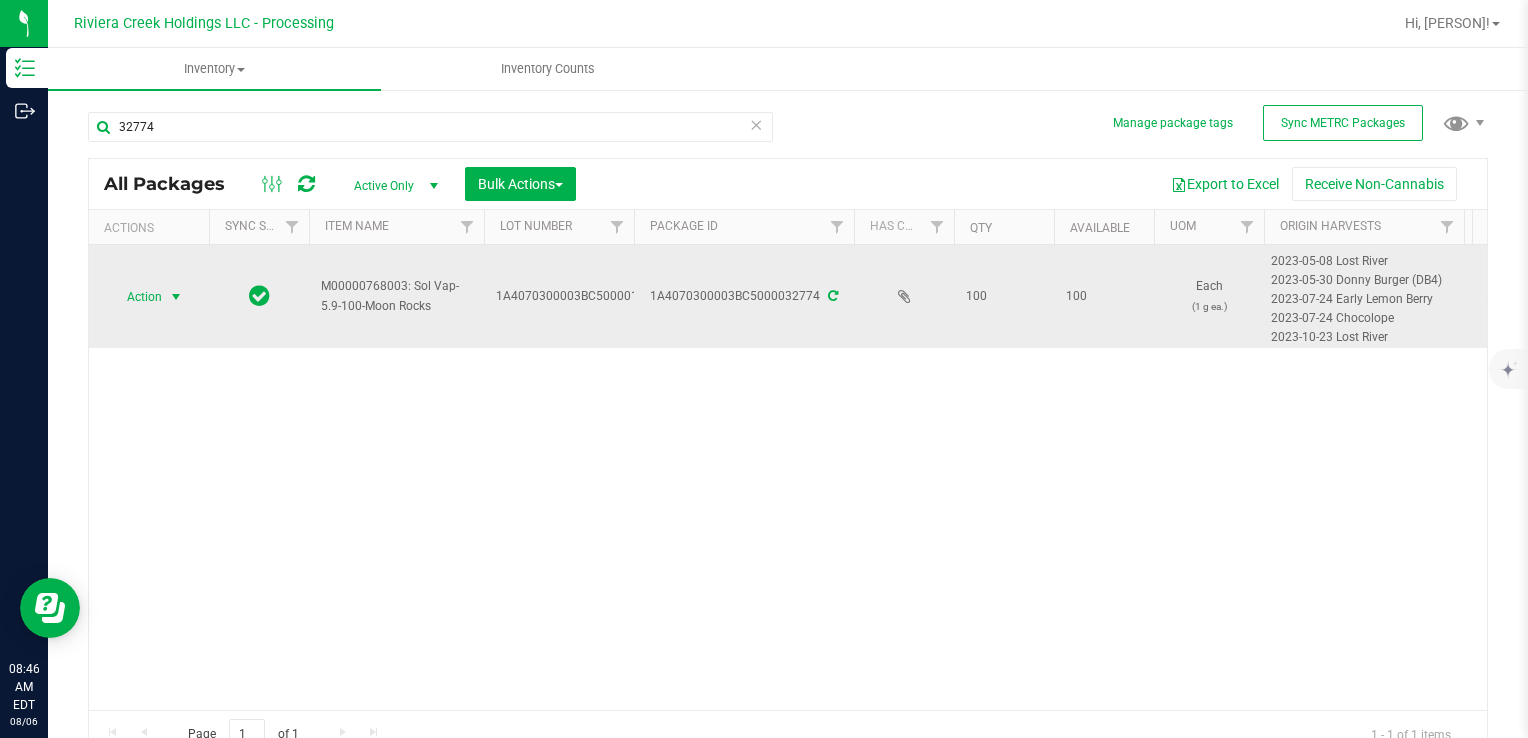 click at bounding box center (176, 297) 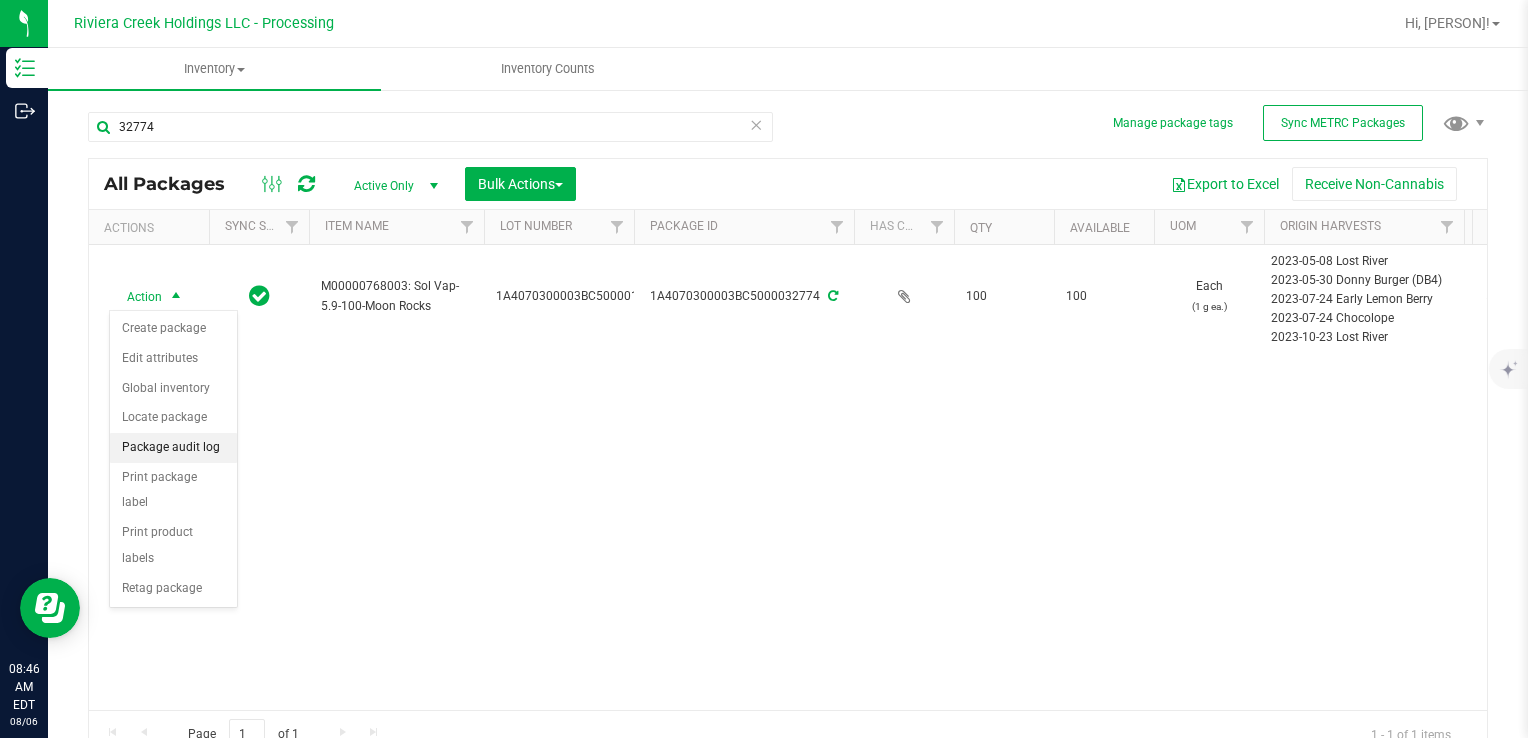 click on "Package audit log" at bounding box center (173, 448) 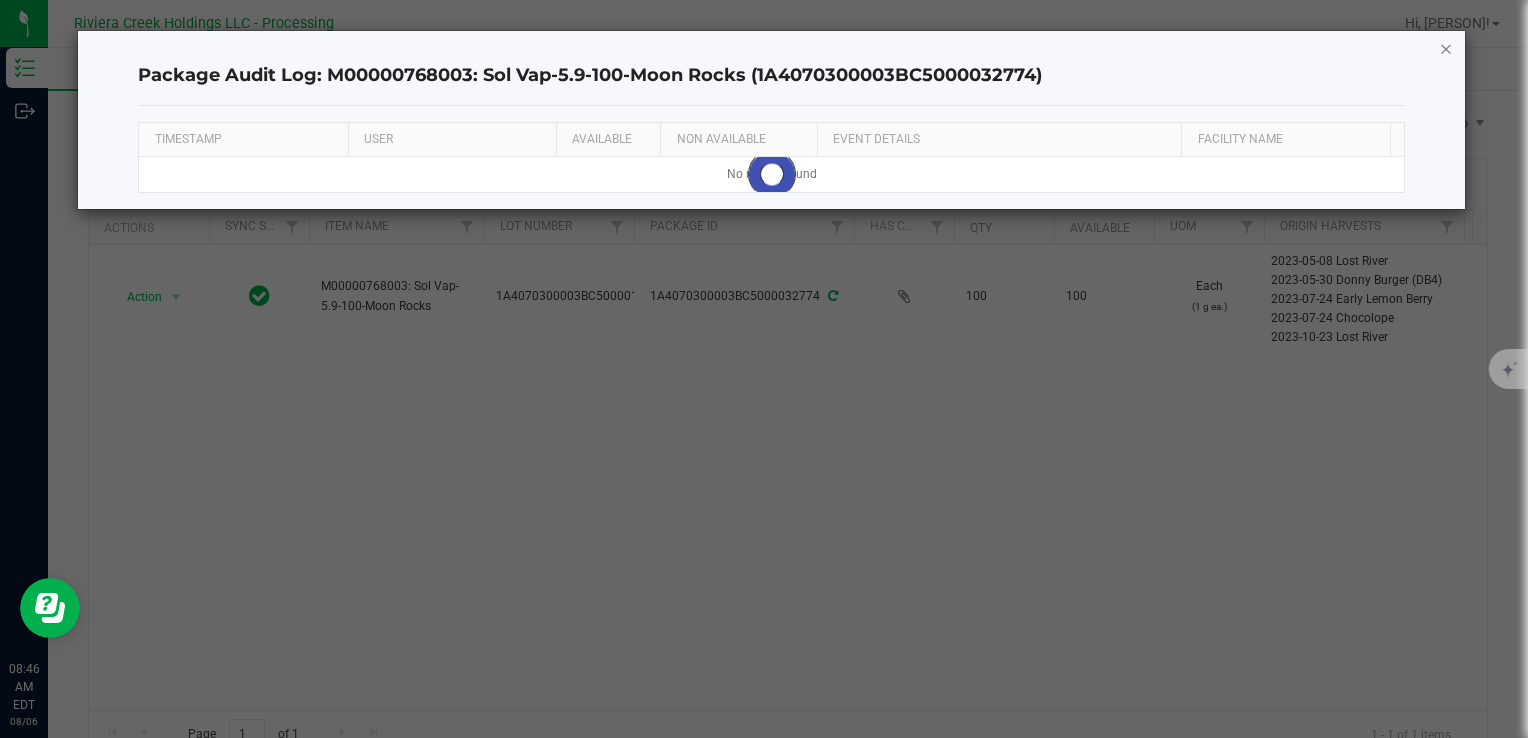 click 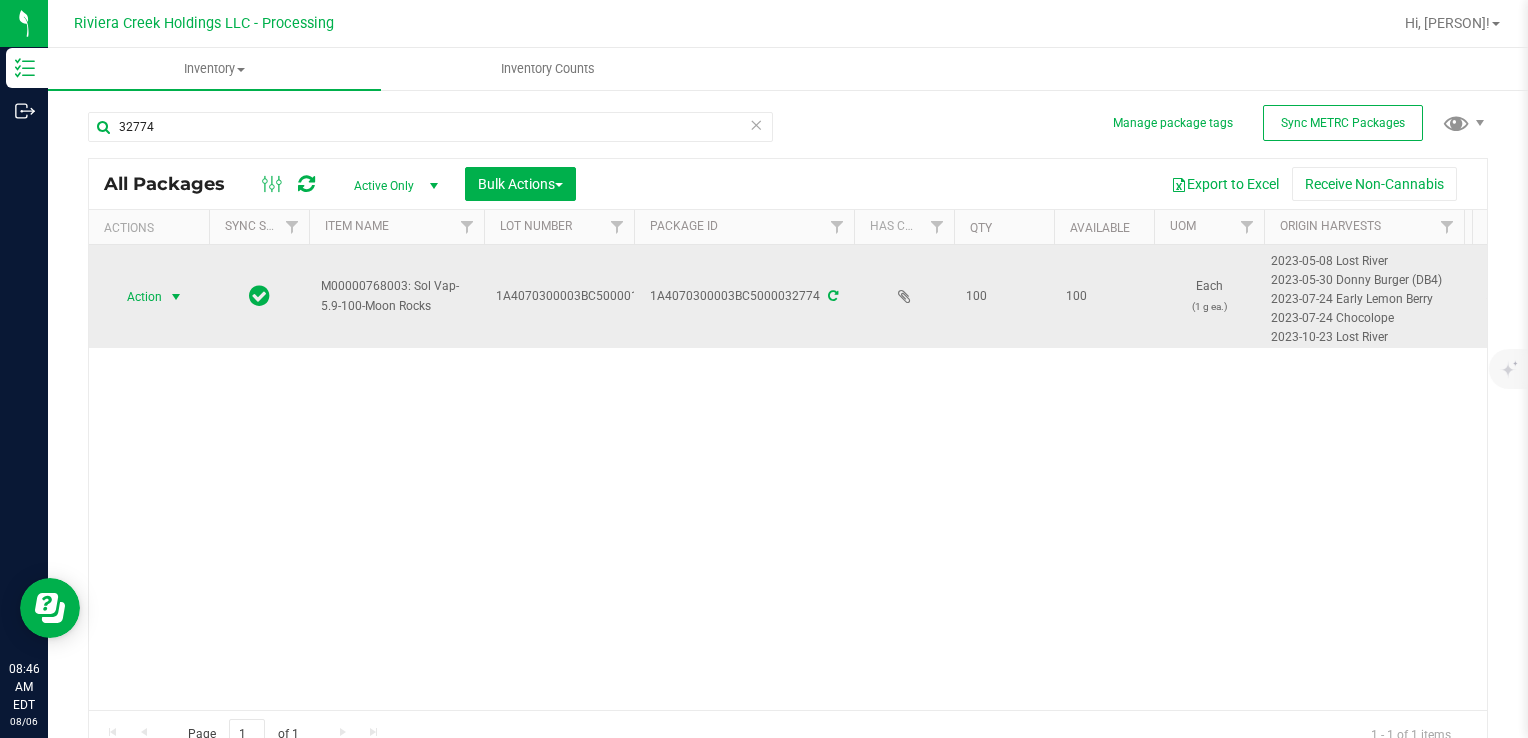 drag, startPoint x: 182, startPoint y: 306, endPoint x: 162, endPoint y: 299, distance: 21.189621 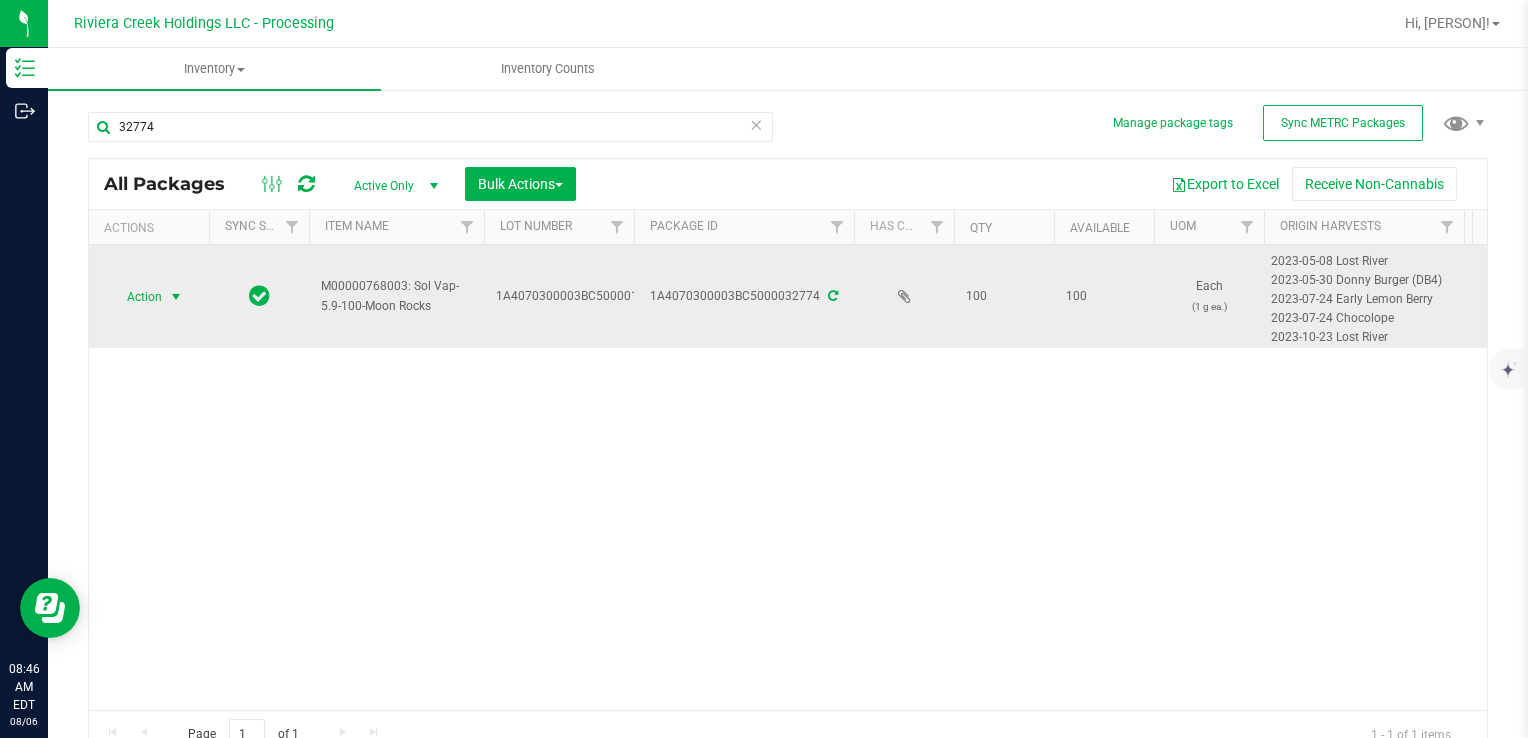 click at bounding box center (176, 297) 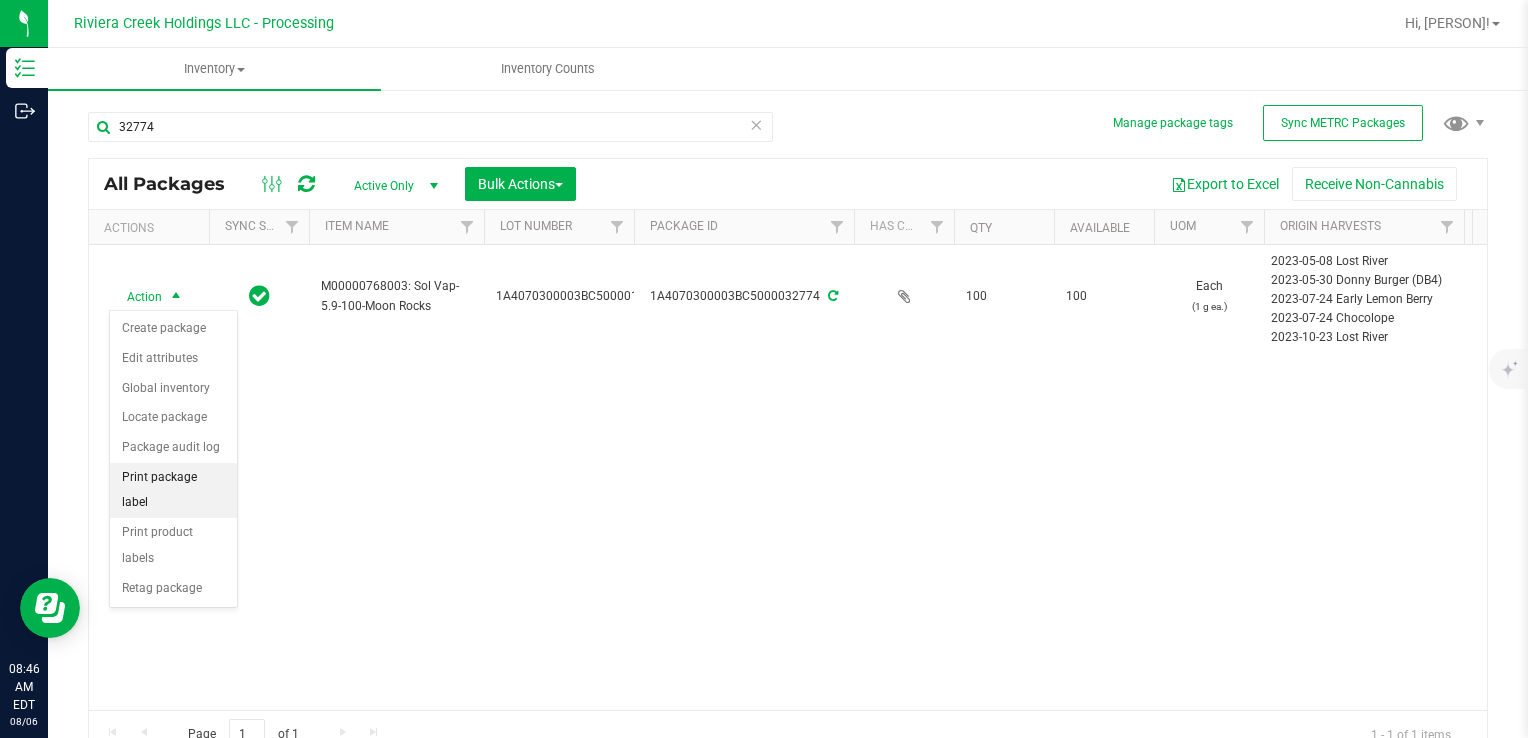 click on "Print package label" at bounding box center [173, 490] 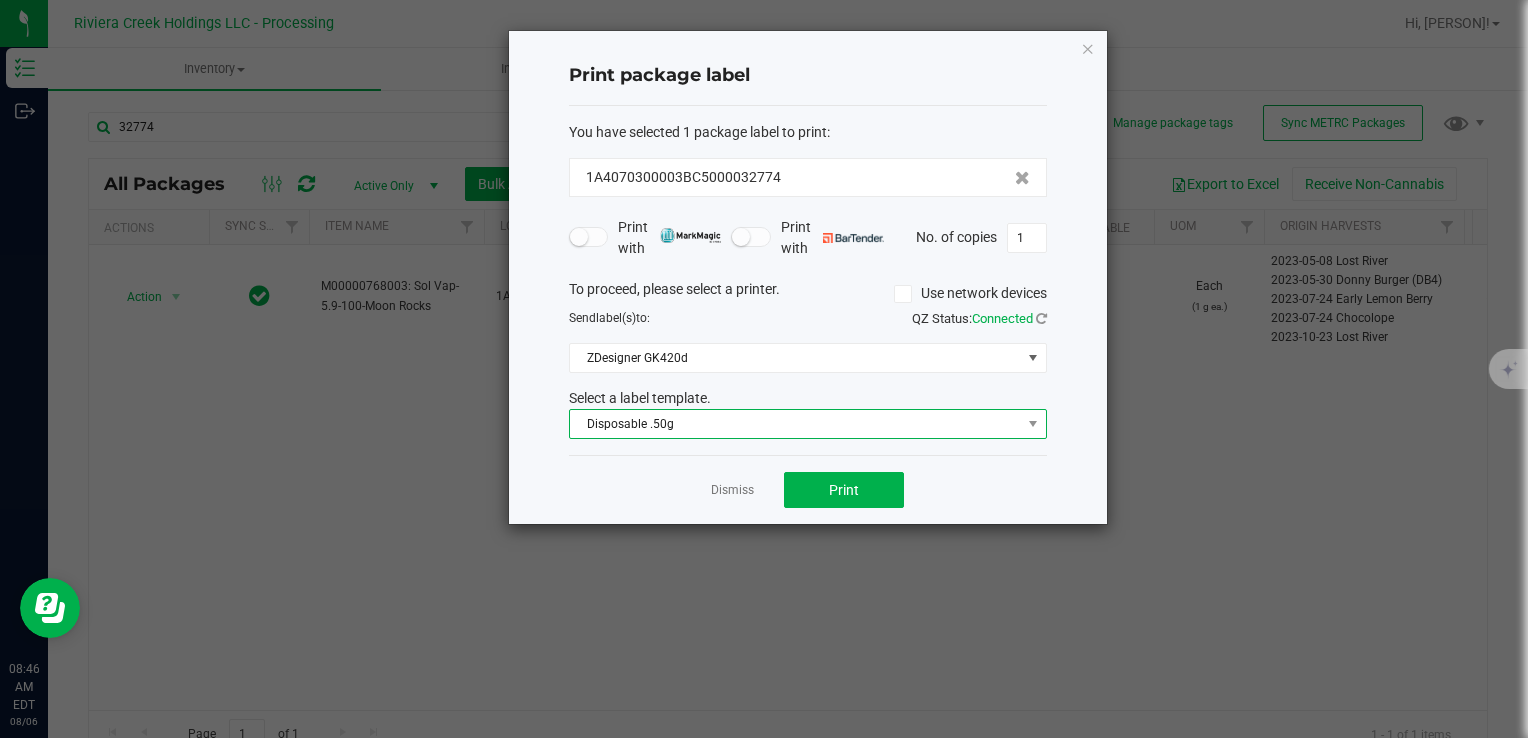 click on "Disposable .50g" at bounding box center (795, 424) 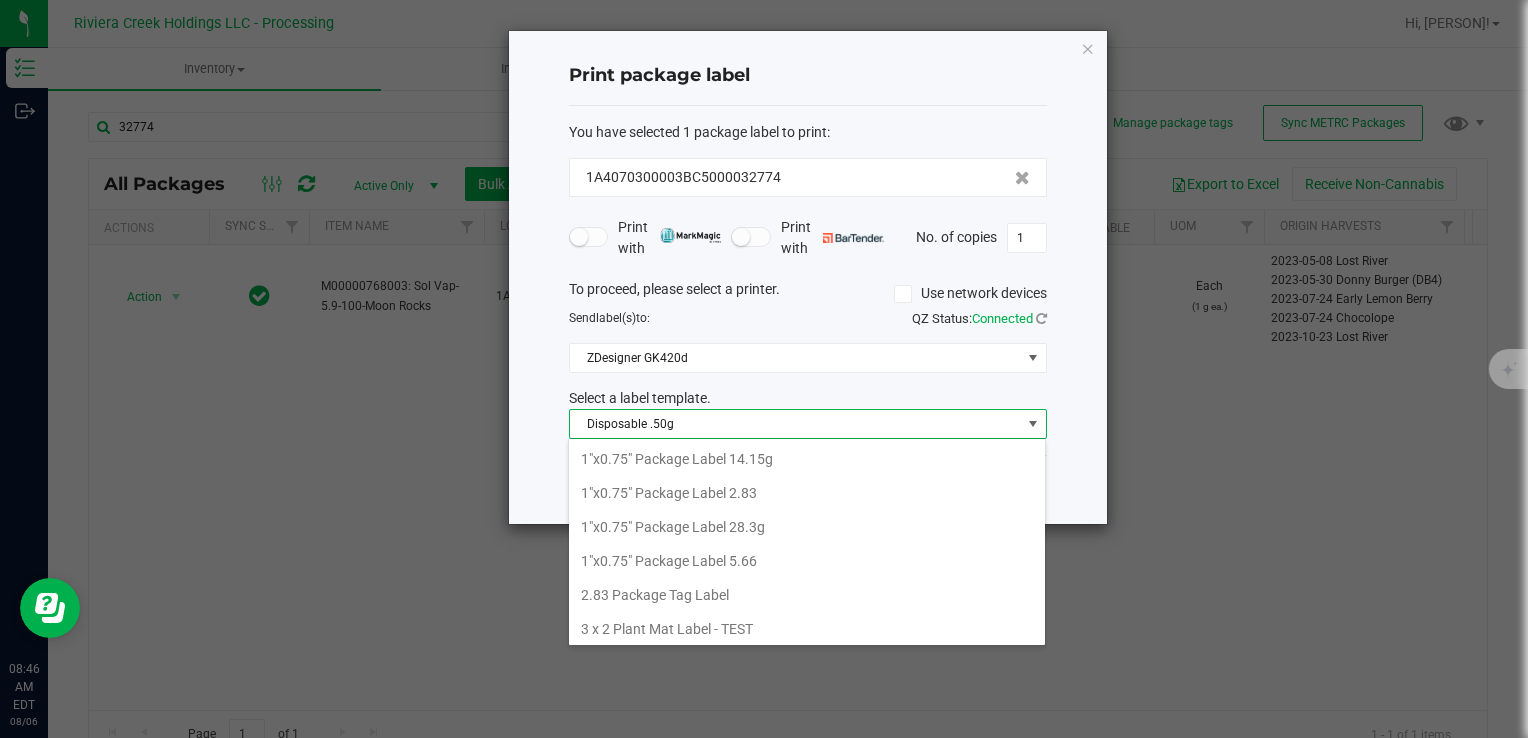 scroll, scrollTop: 372, scrollLeft: 0, axis: vertical 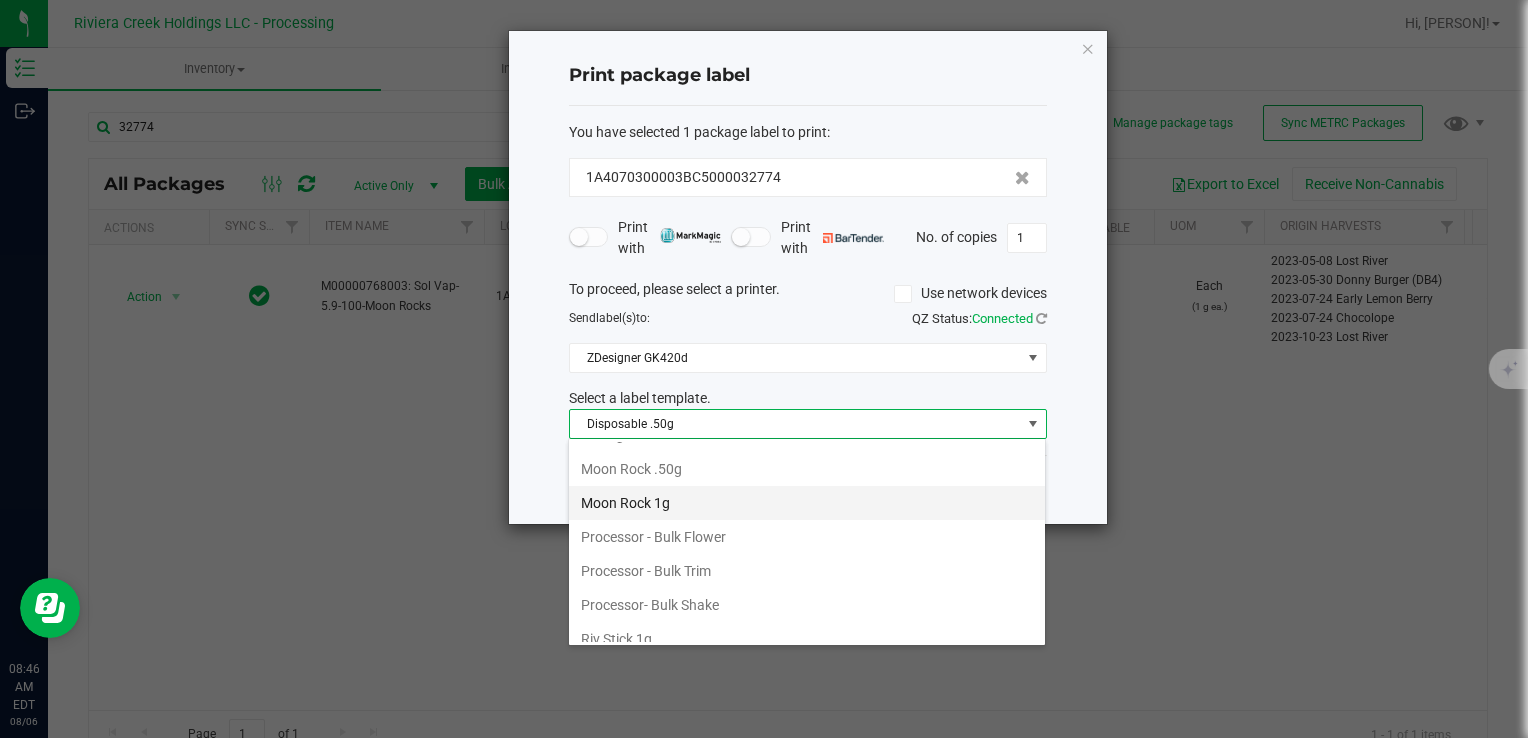 click on "Moon Rock 1g" at bounding box center (807, 503) 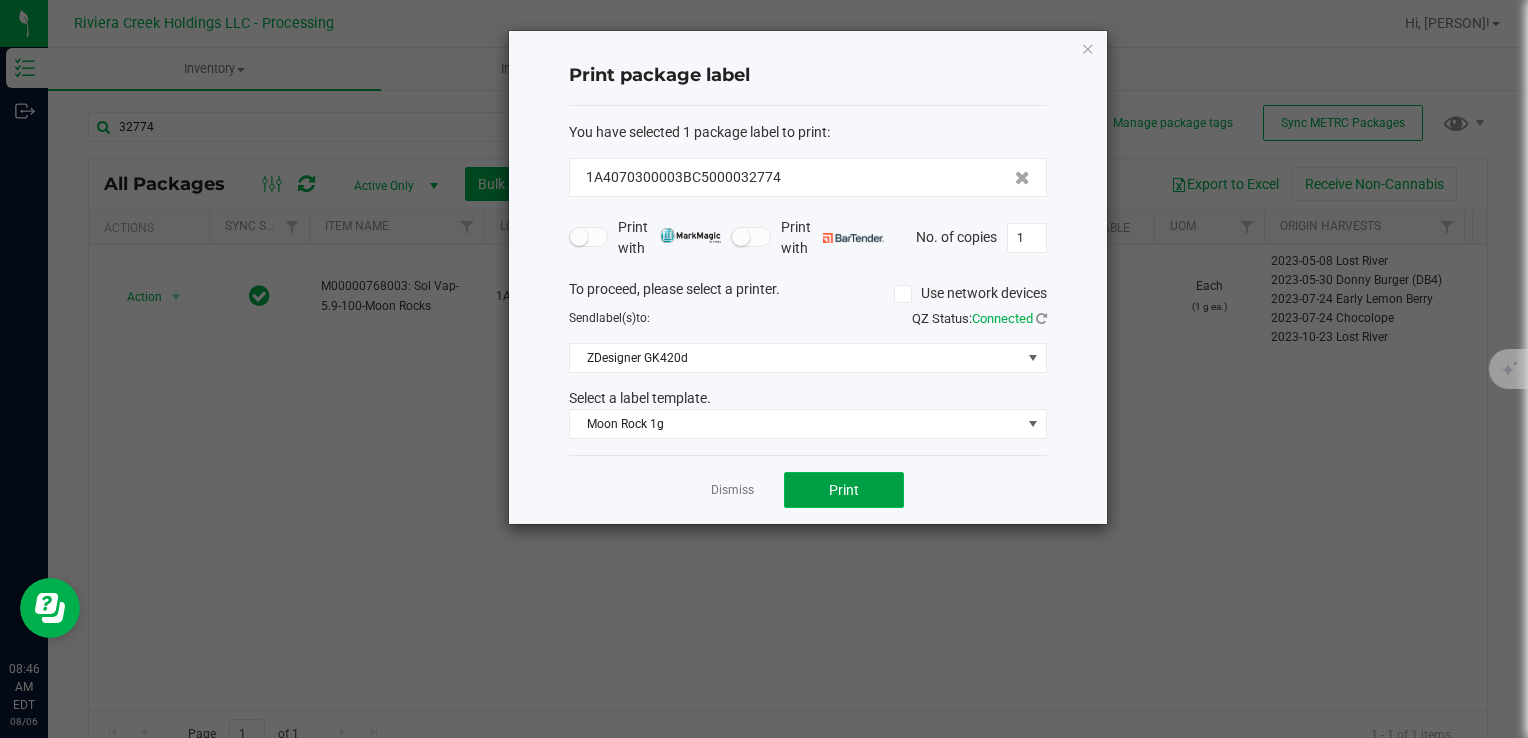 click on "Print" 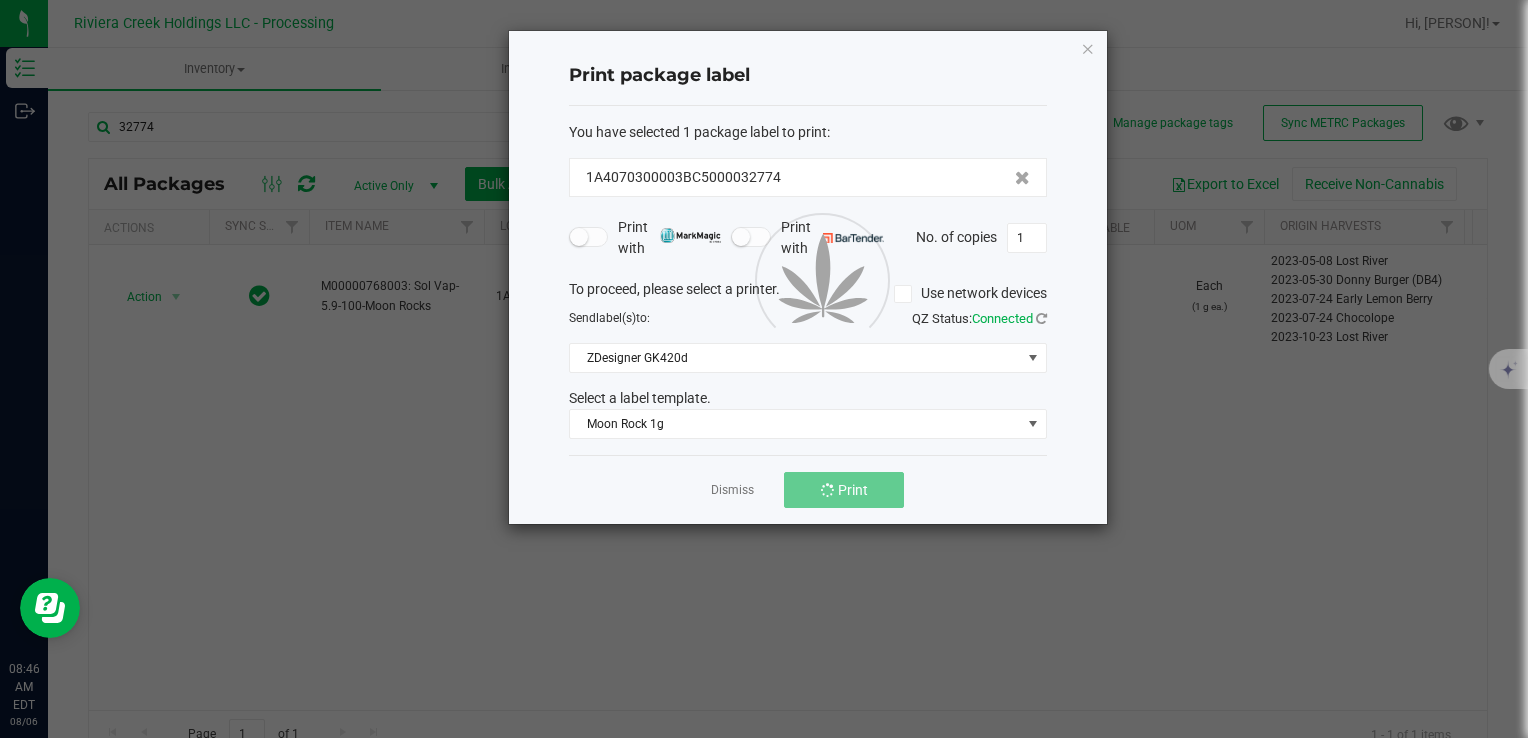 drag, startPoint x: 824, startPoint y: 485, endPoint x: 753, endPoint y: 490, distance: 71.17584 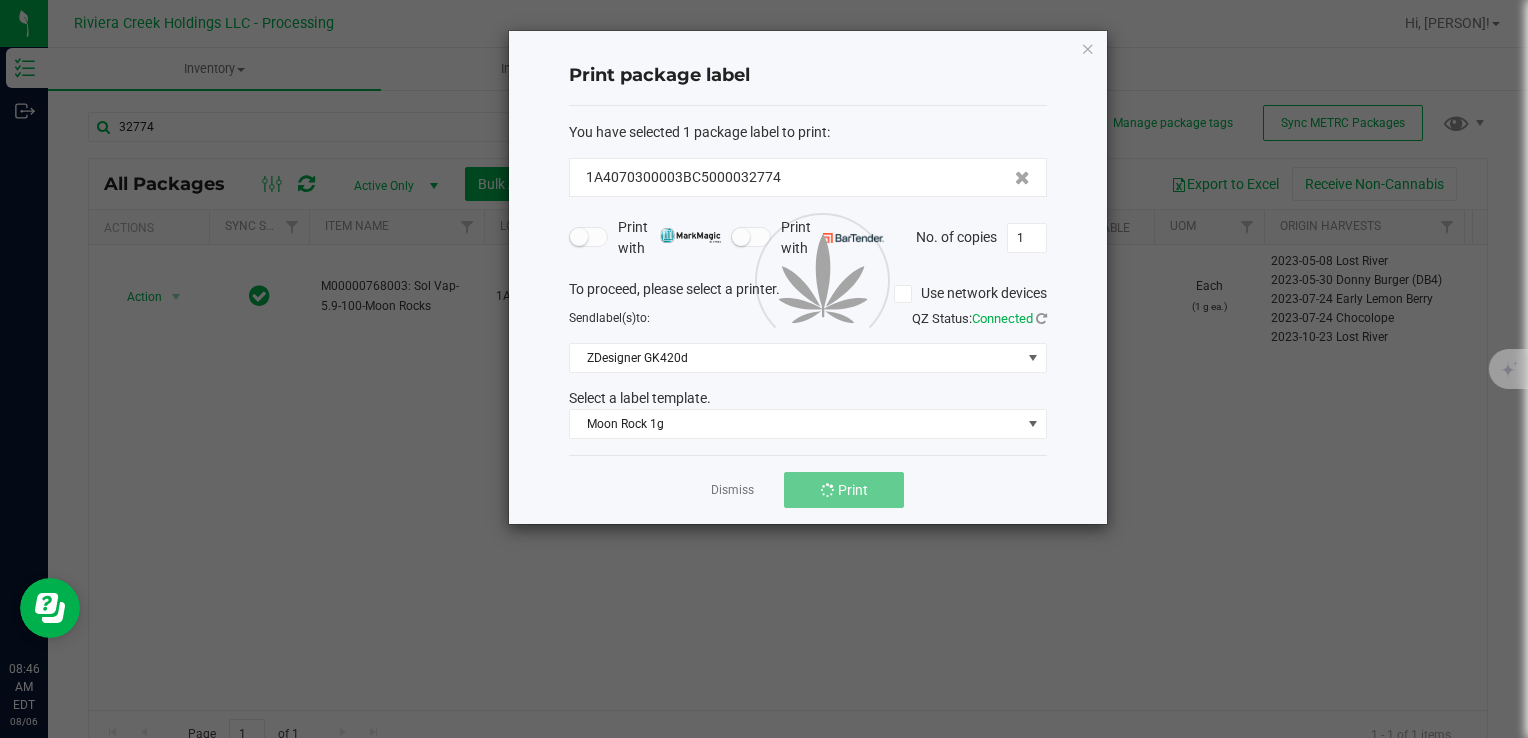 click 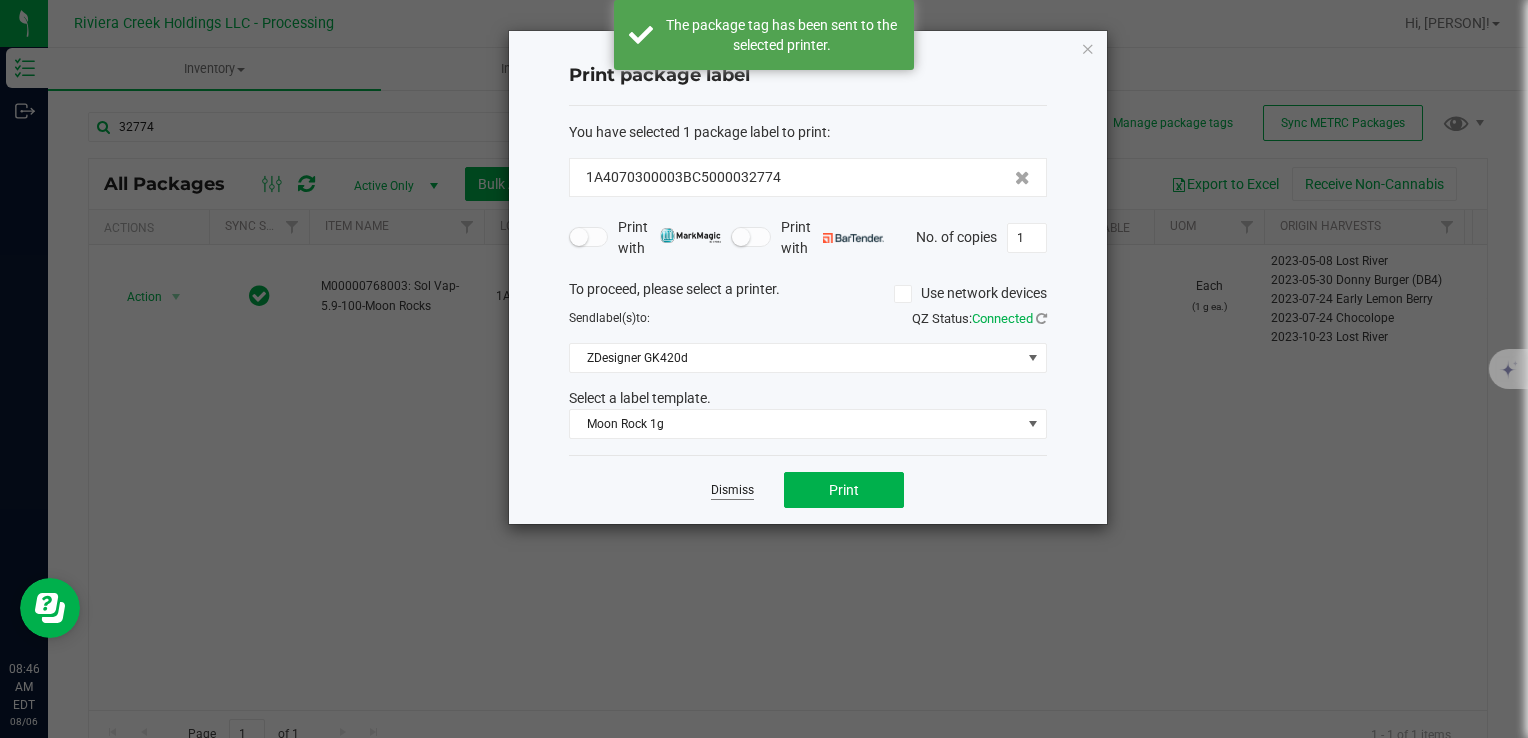 click on "Dismiss" 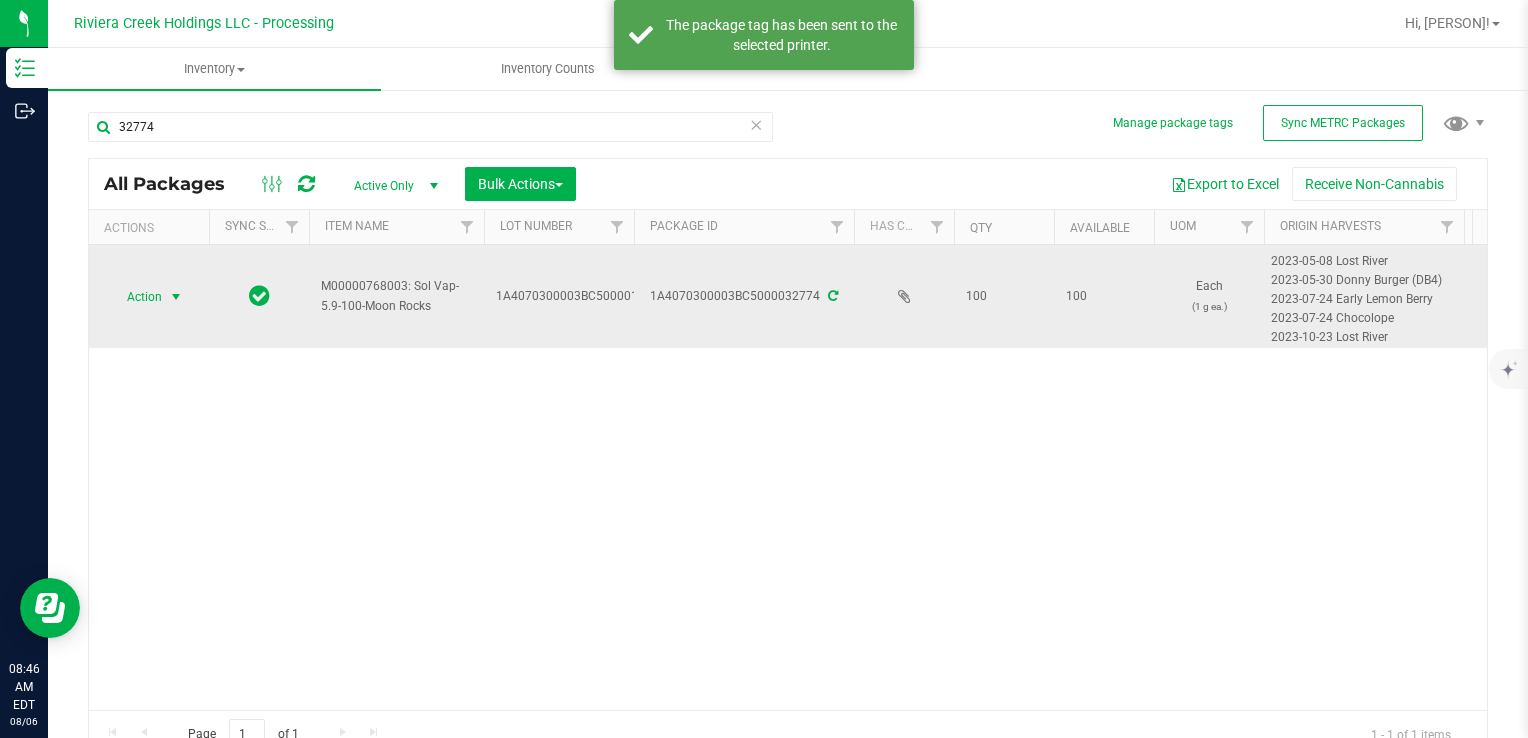 click on "Action" at bounding box center (136, 297) 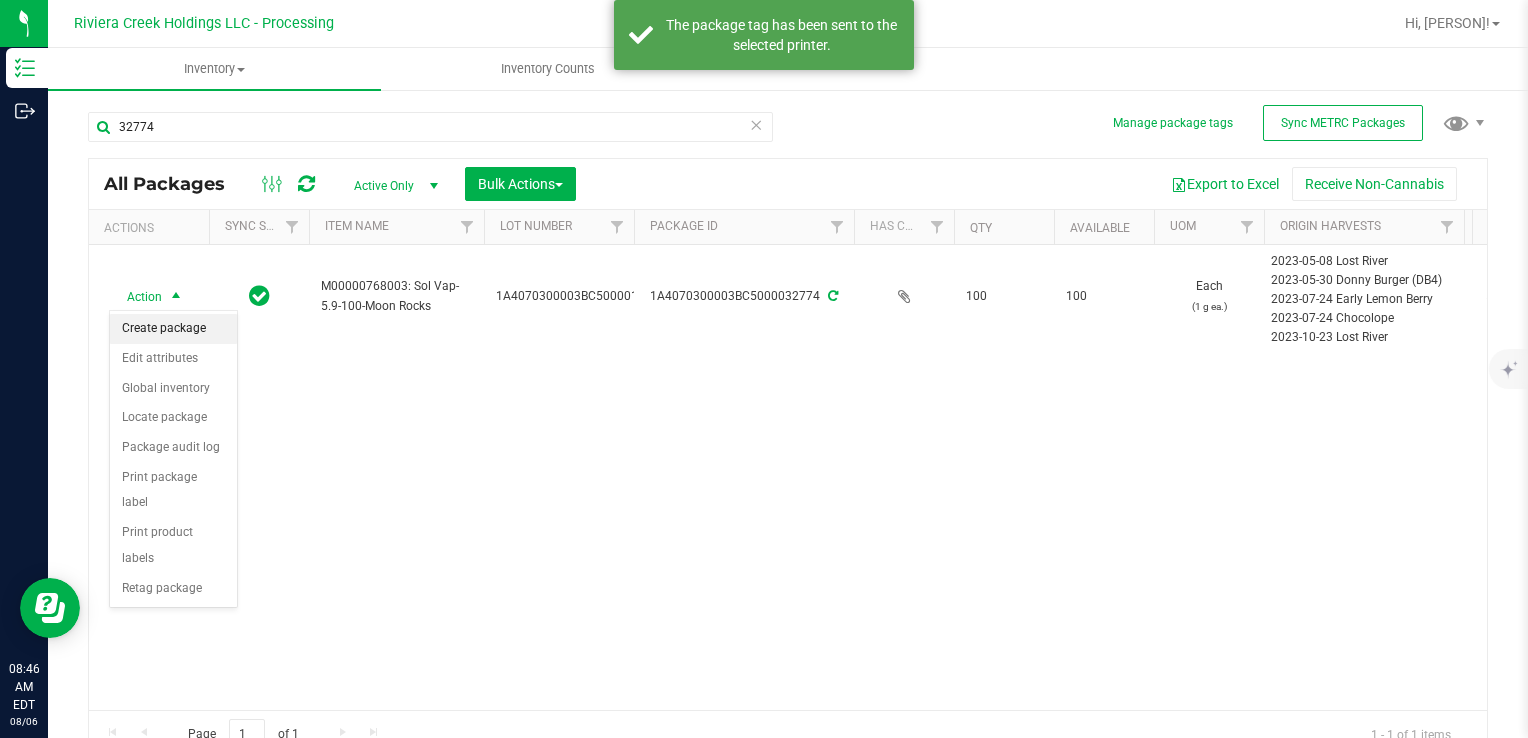 click on "Create package" at bounding box center [173, 329] 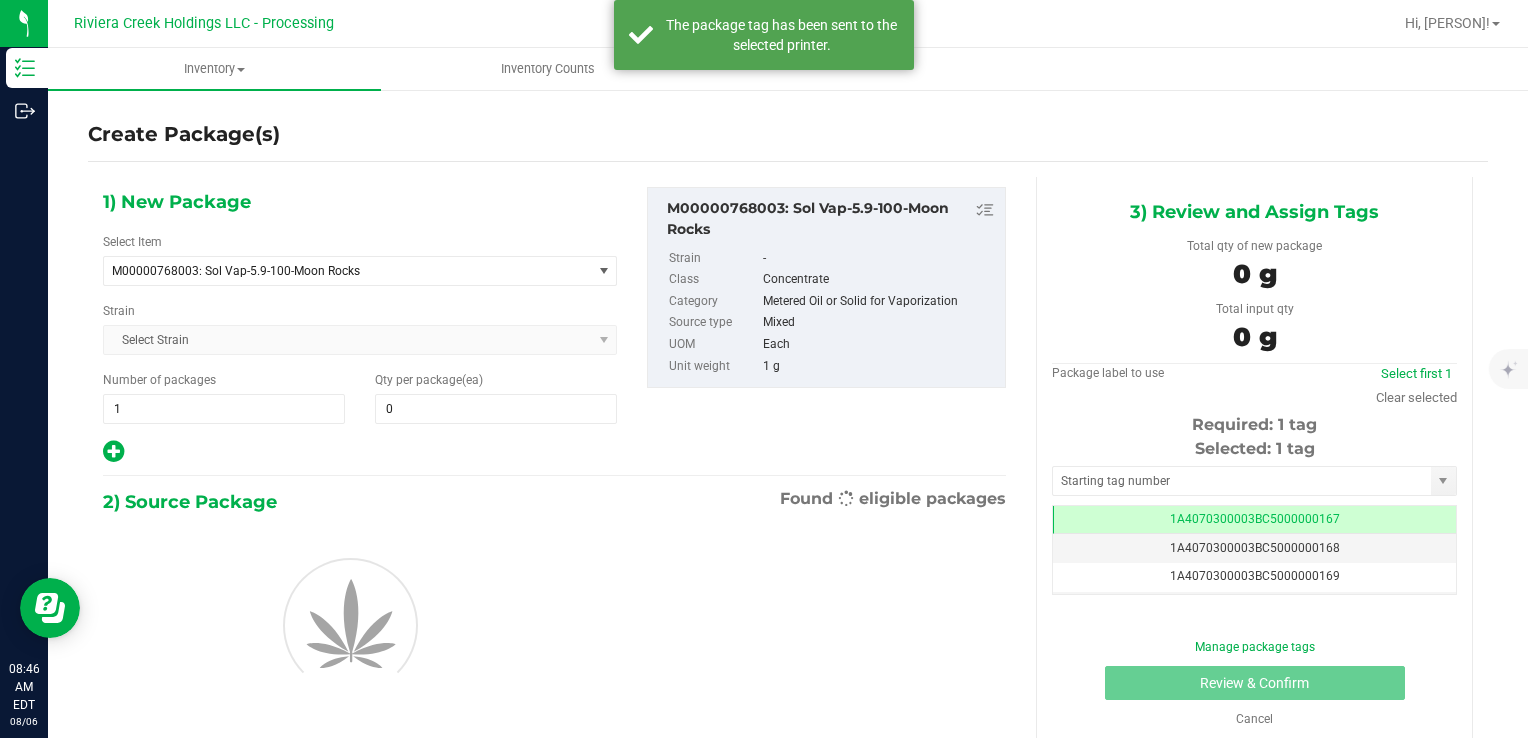 scroll, scrollTop: 0, scrollLeft: 0, axis: both 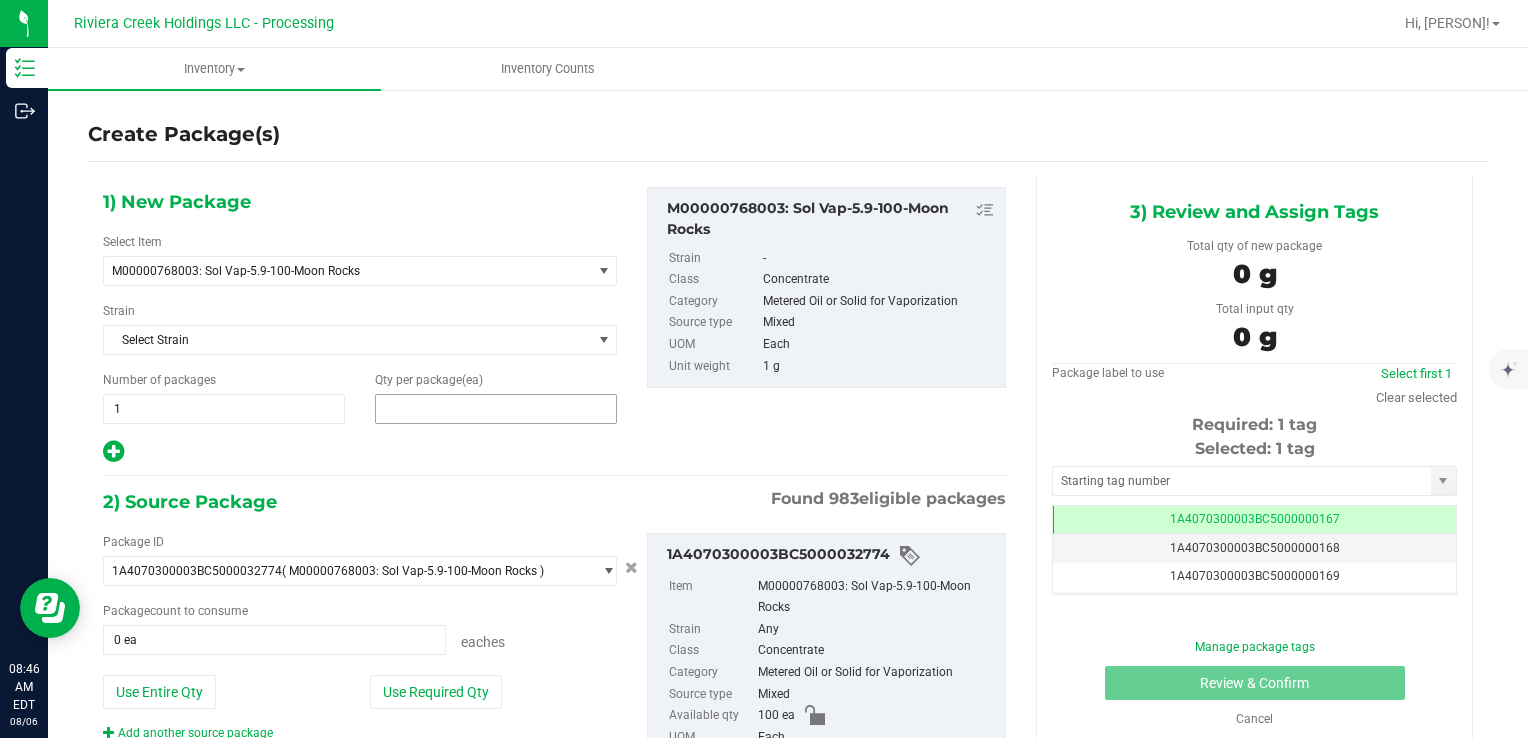 drag, startPoint x: 396, startPoint y: 404, endPoint x: 386, endPoint y: 399, distance: 11.18034 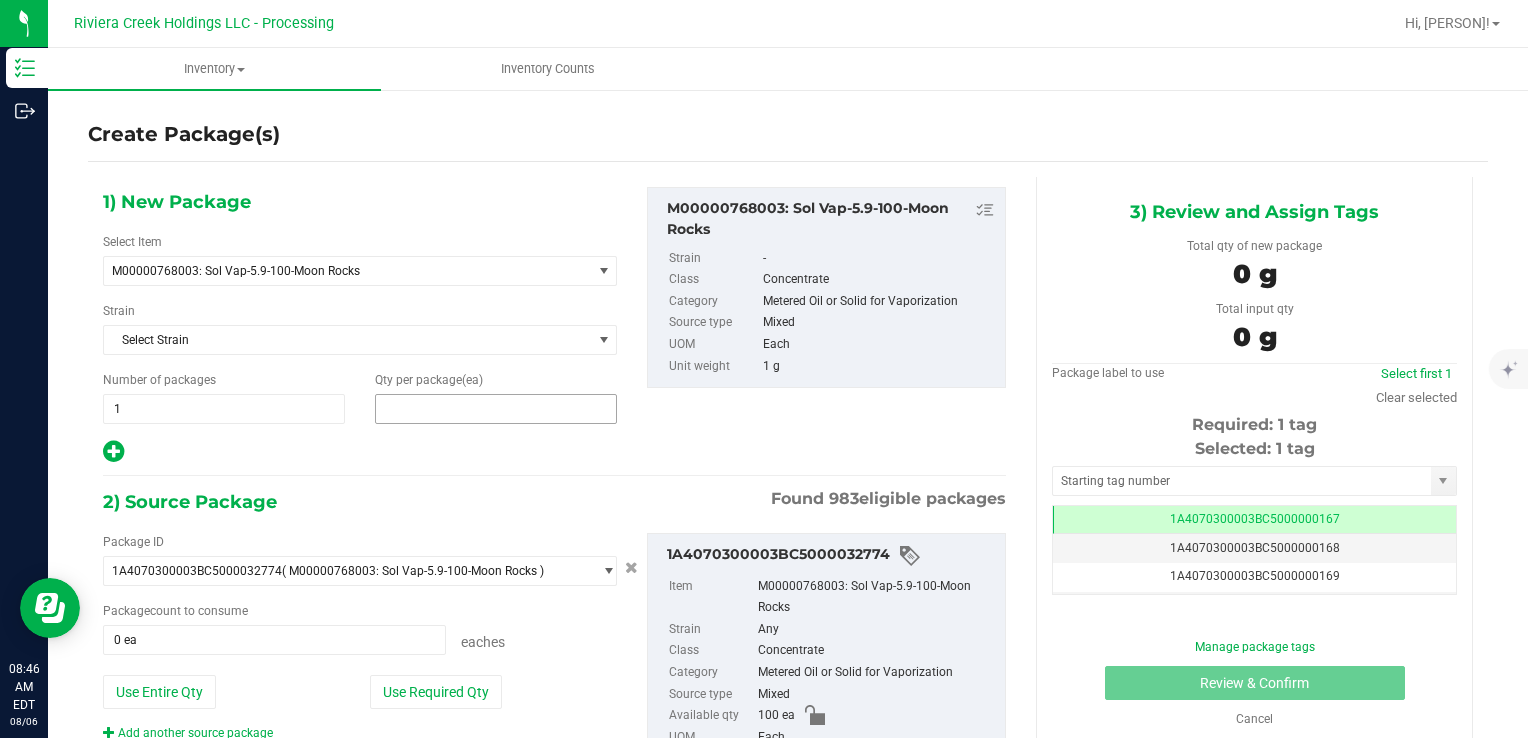 click at bounding box center (496, 409) 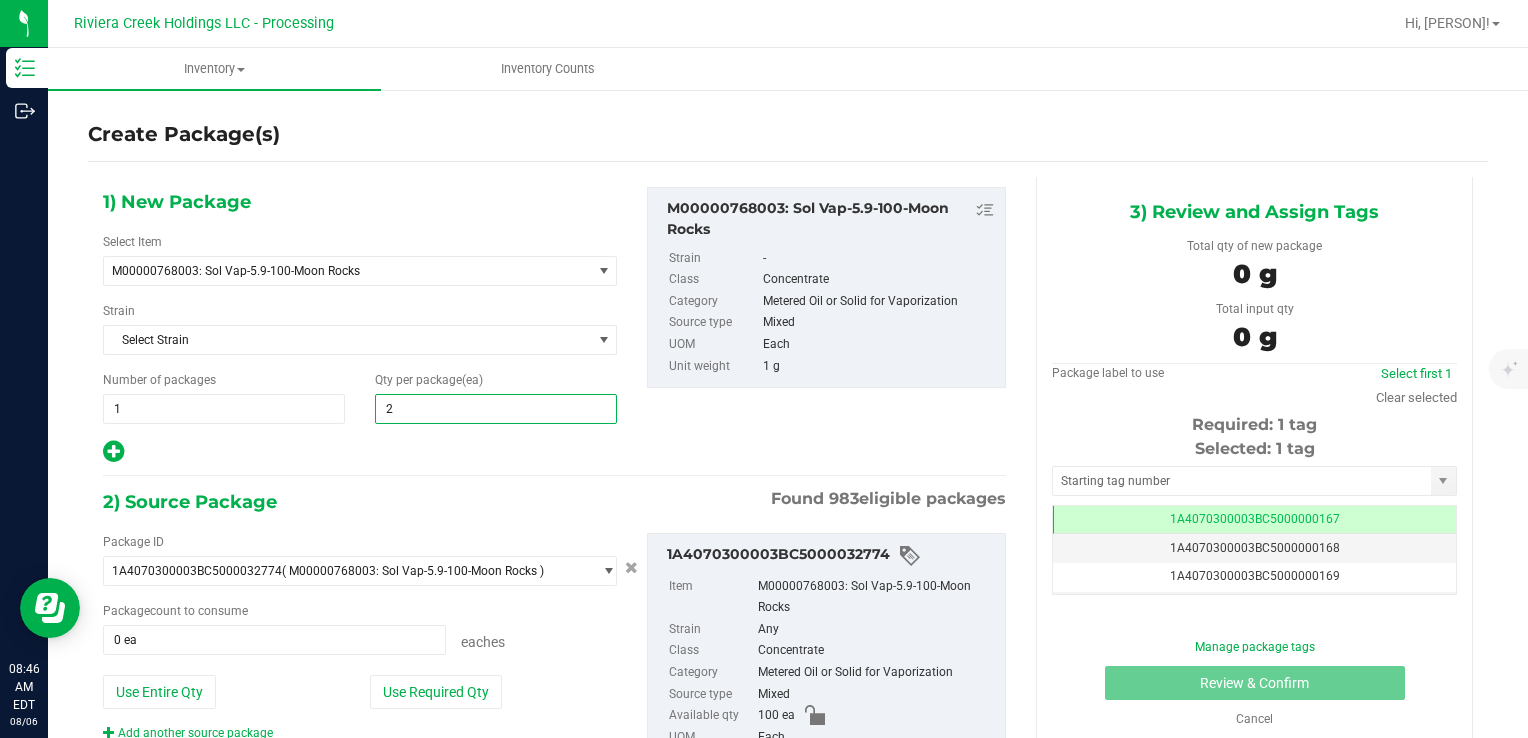 type on "20" 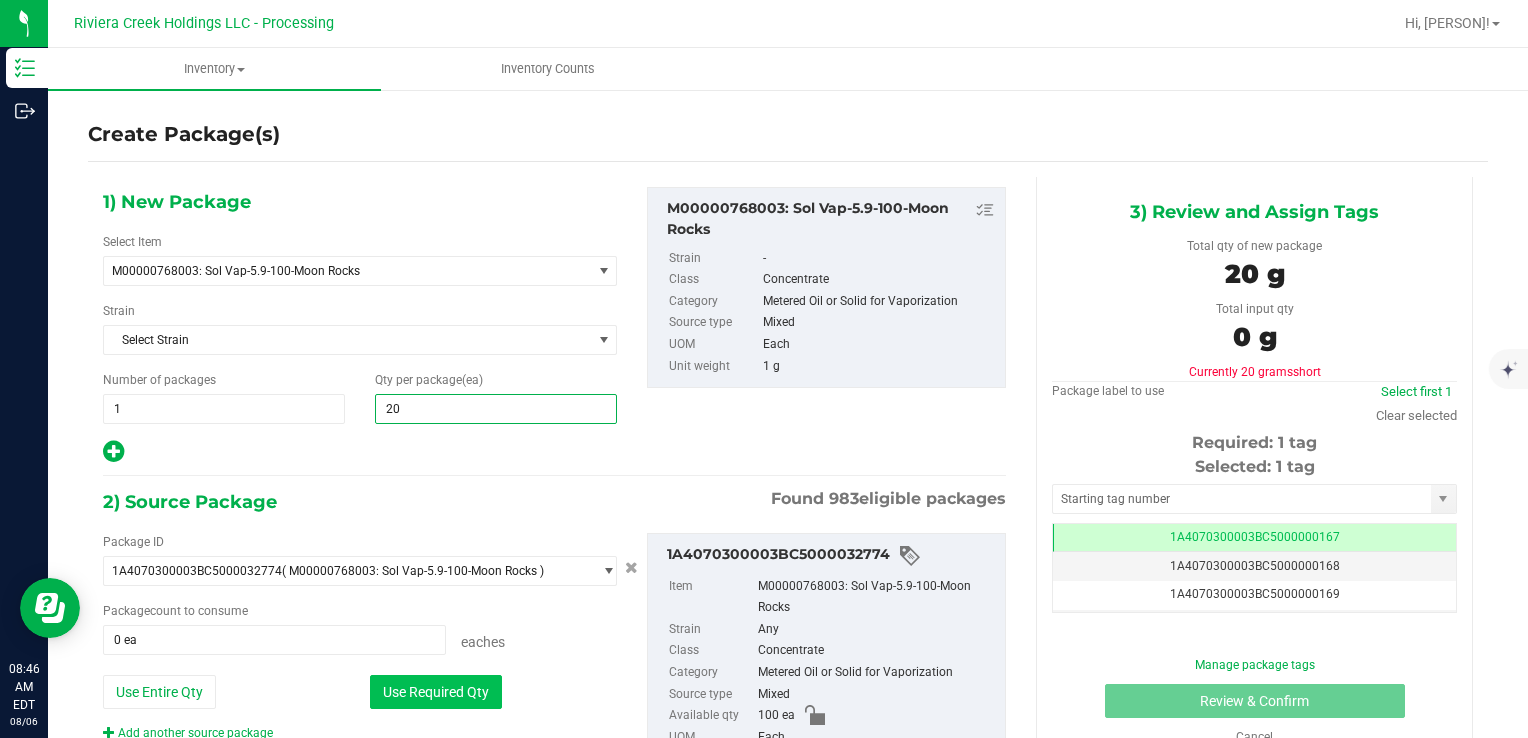 type on "20" 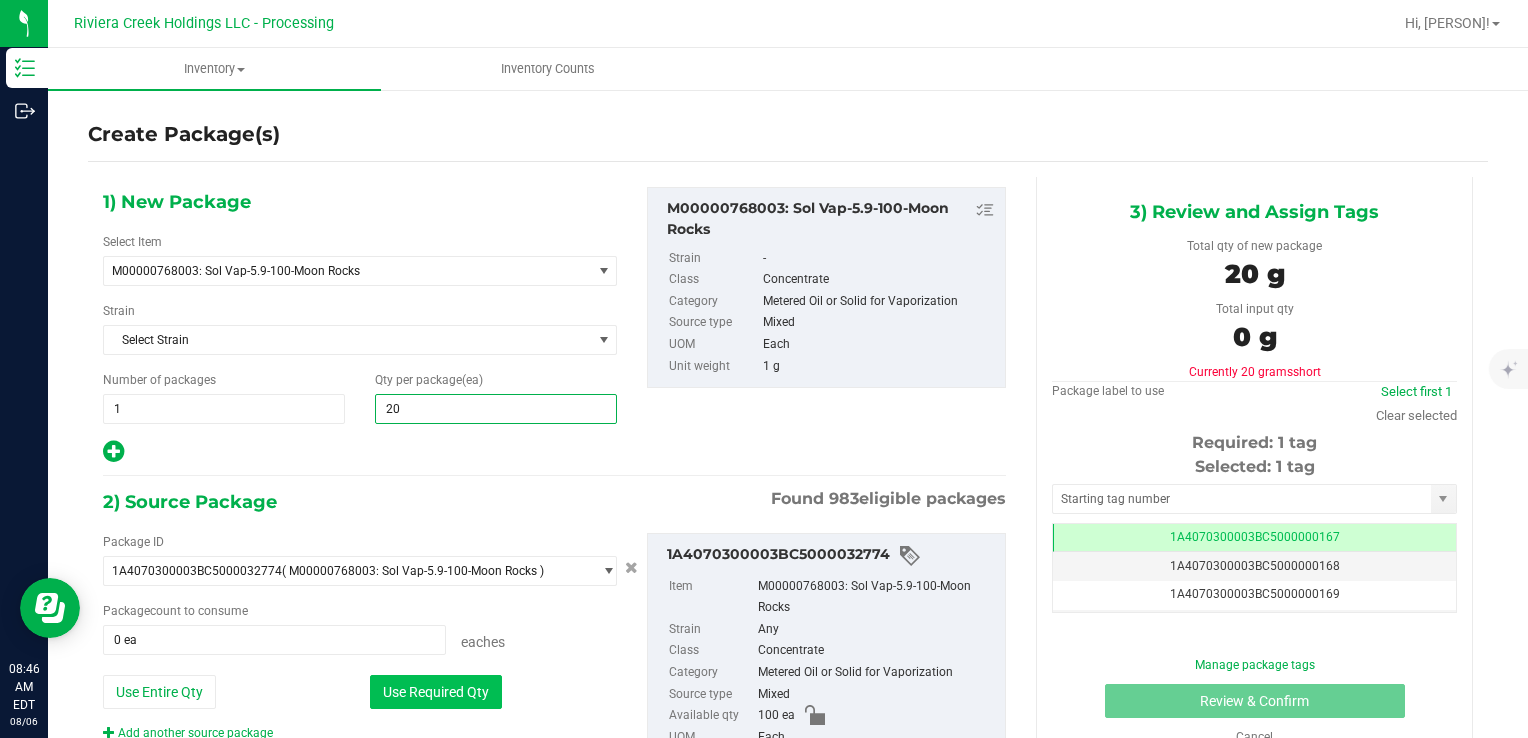click on "Use Required Qty" at bounding box center (436, 692) 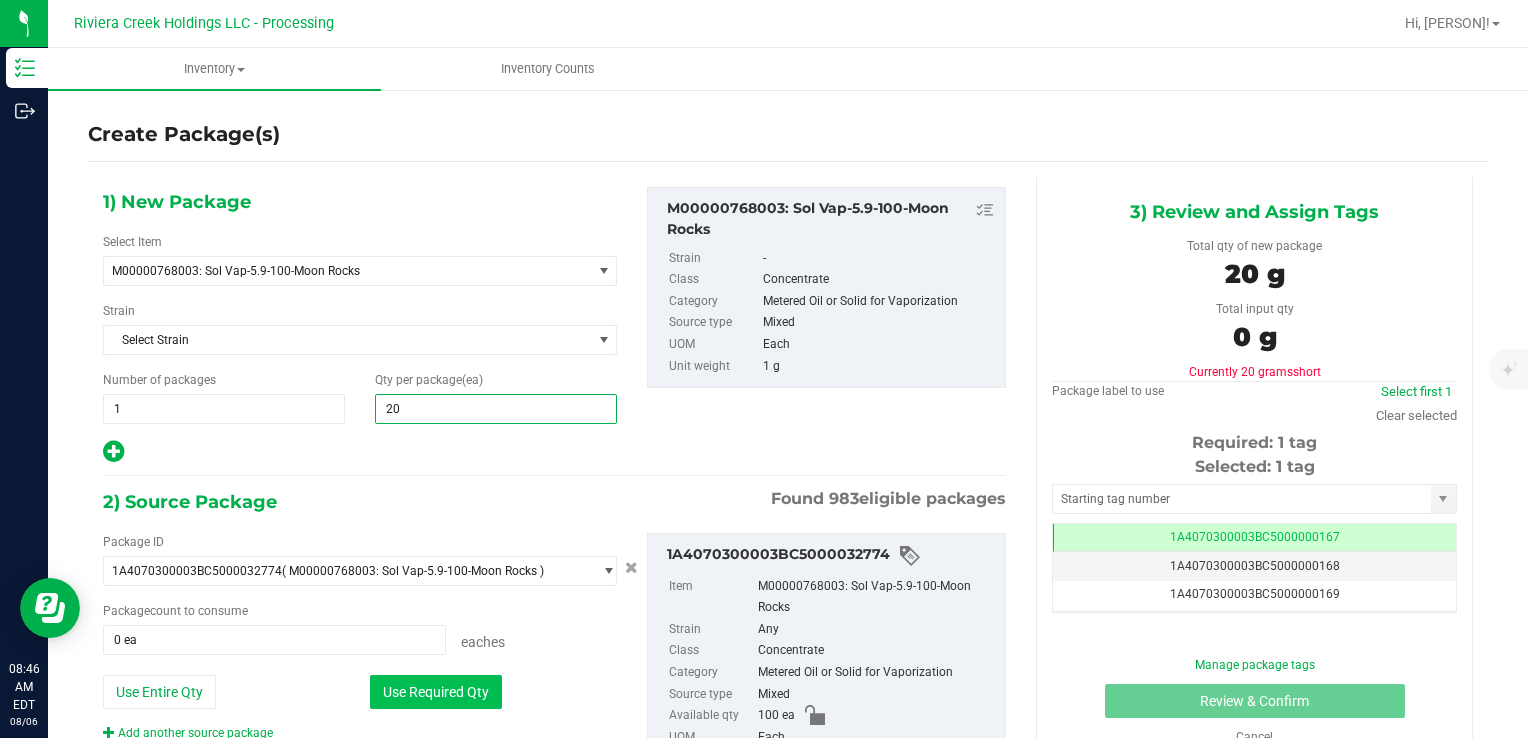 type on "20 ea" 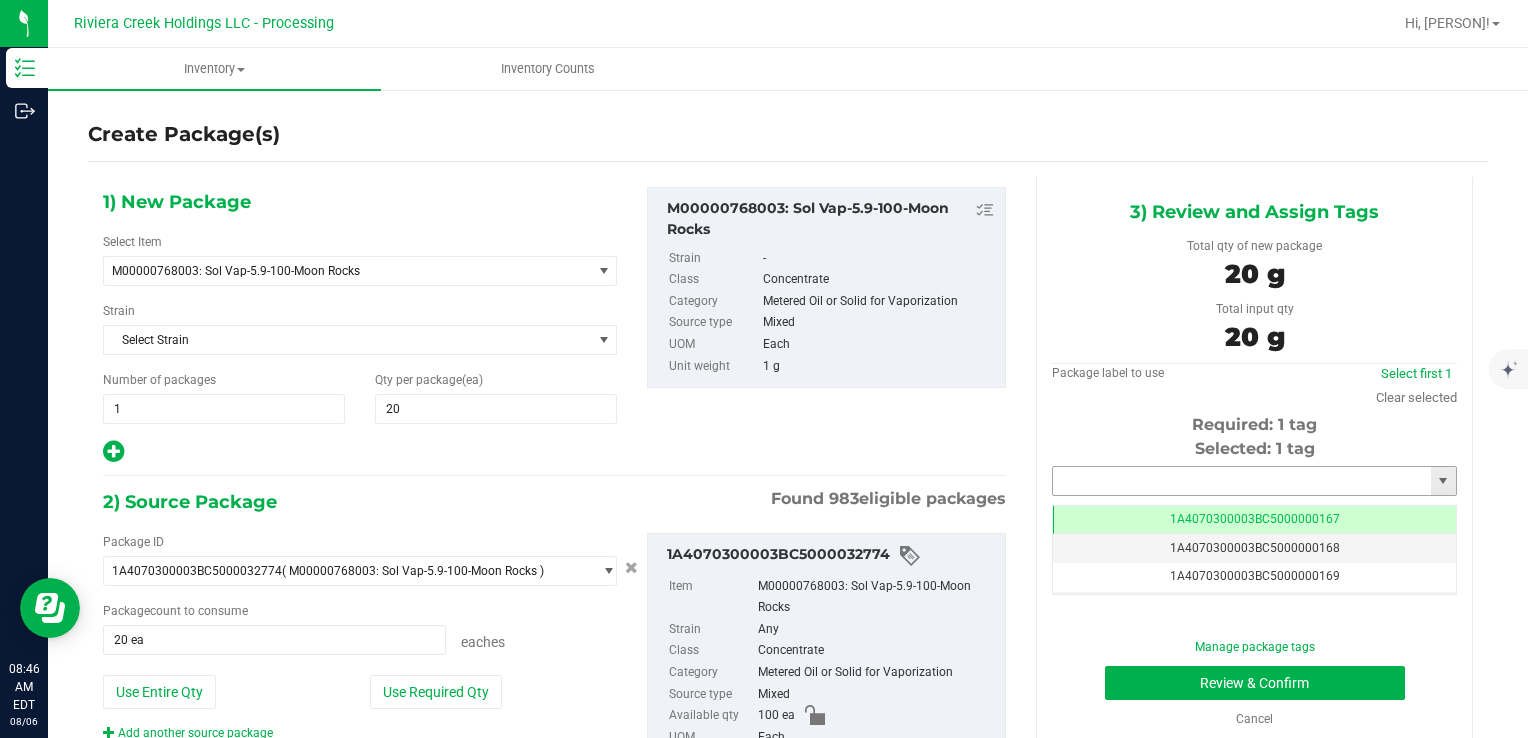click at bounding box center (1242, 481) 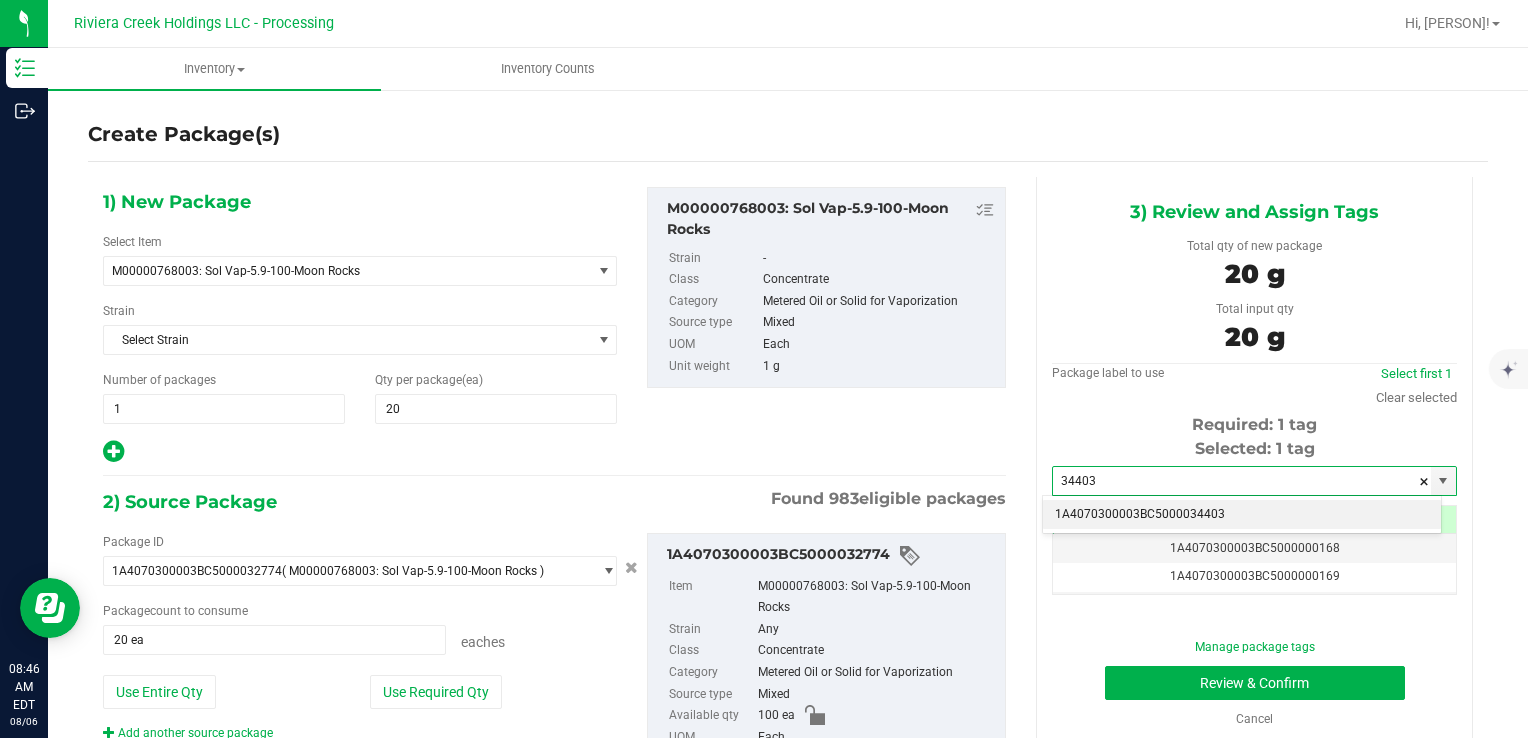 click on "1A4070300003BC5000034403" at bounding box center (1242, 515) 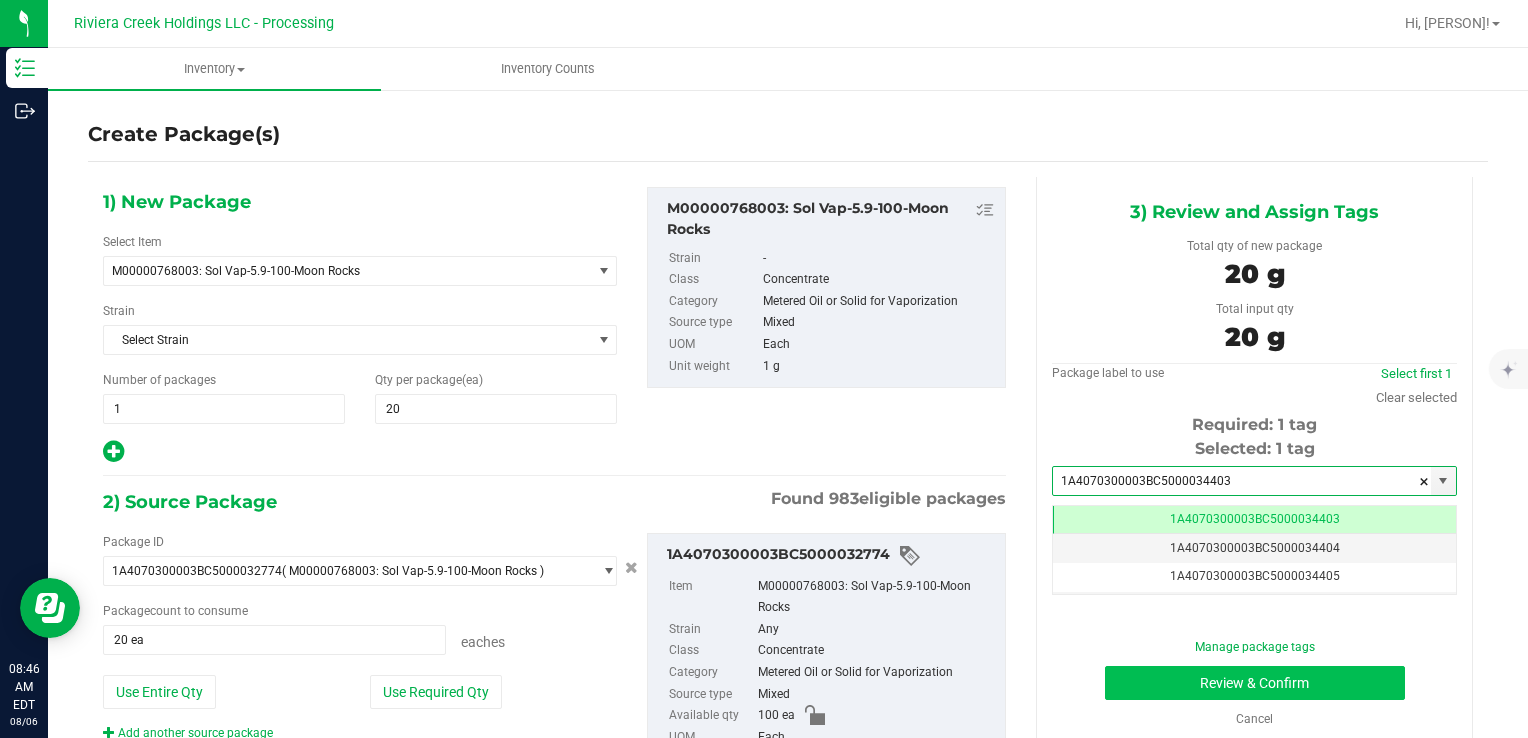 type on "1A4070300003BC5000034403" 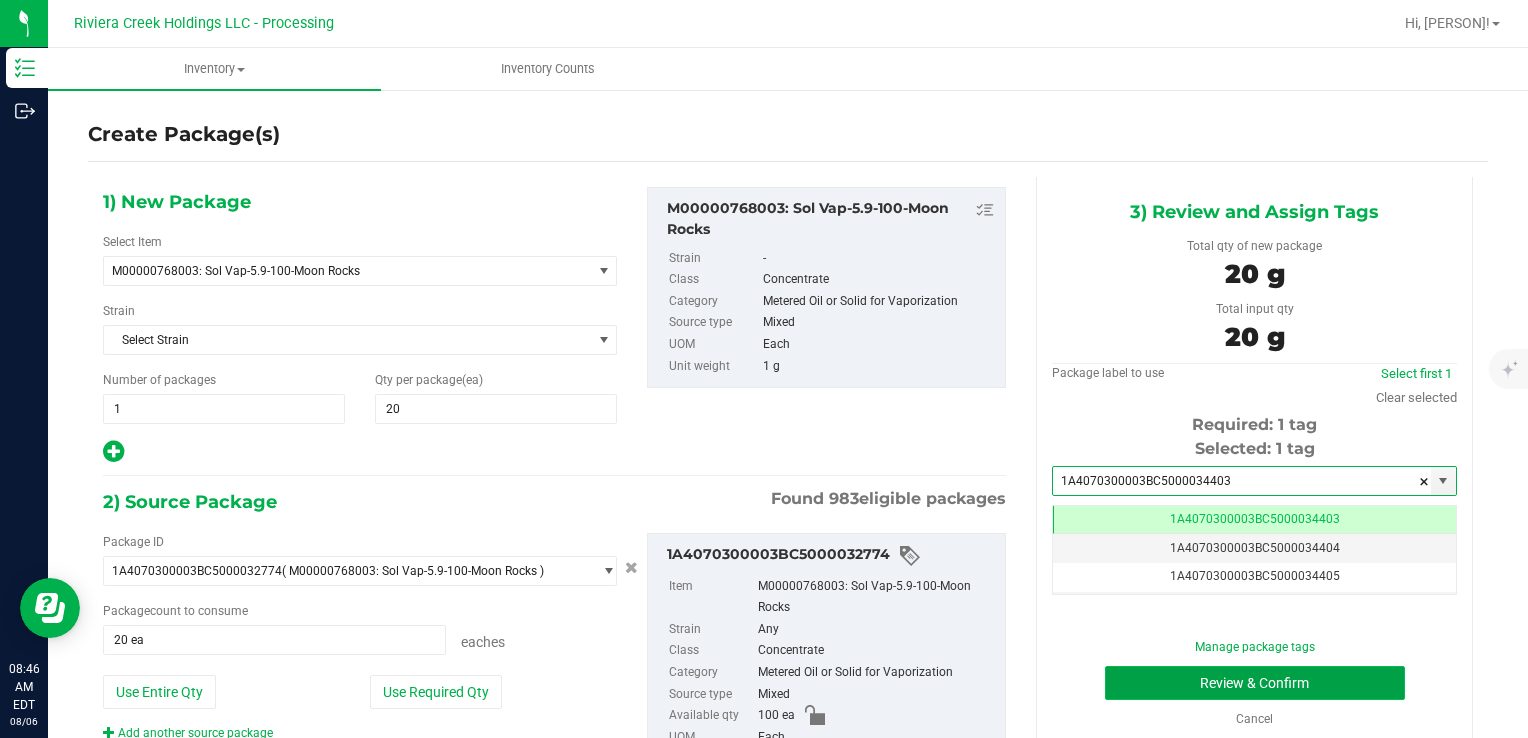 click on "Review & Confirm" at bounding box center (1255, 683) 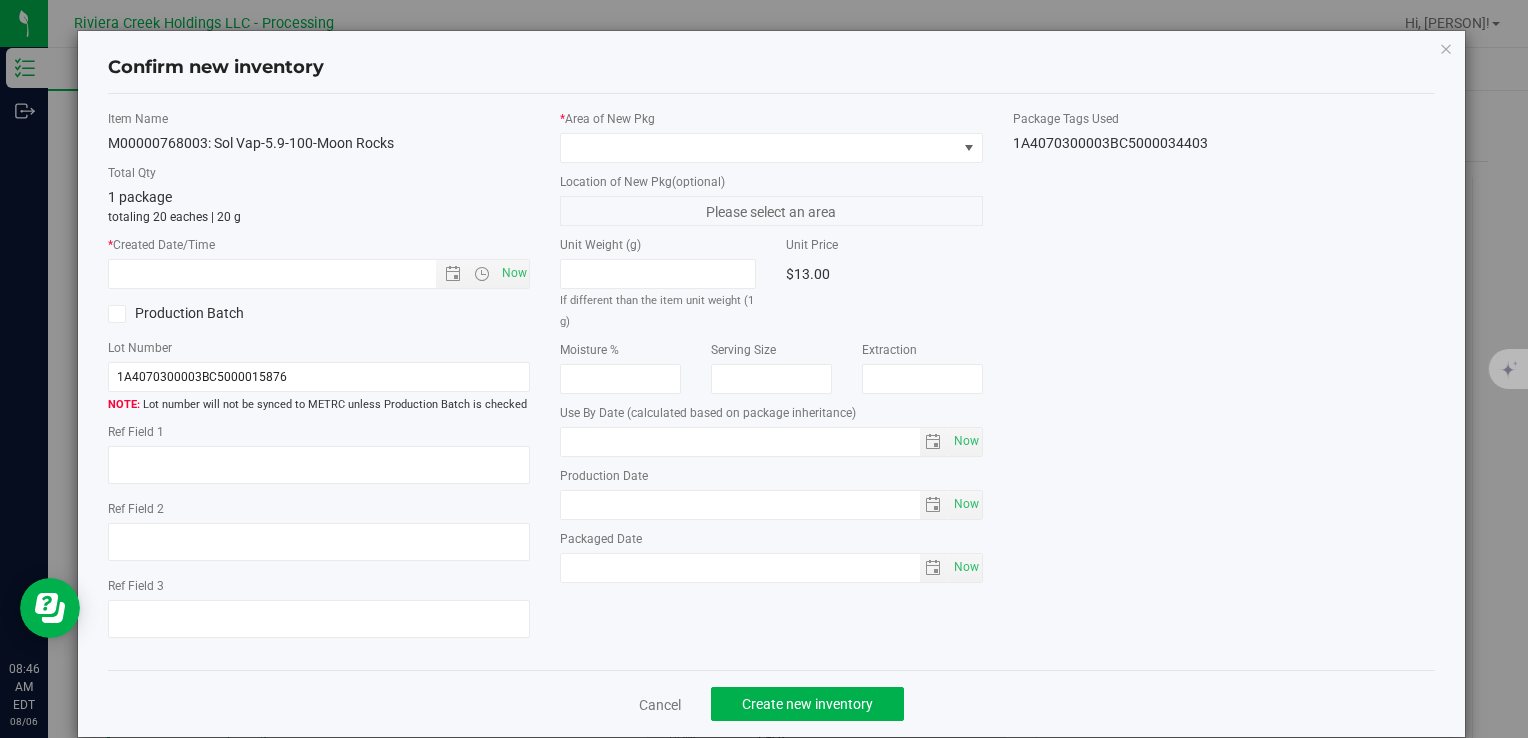 type on "2026-06-26" 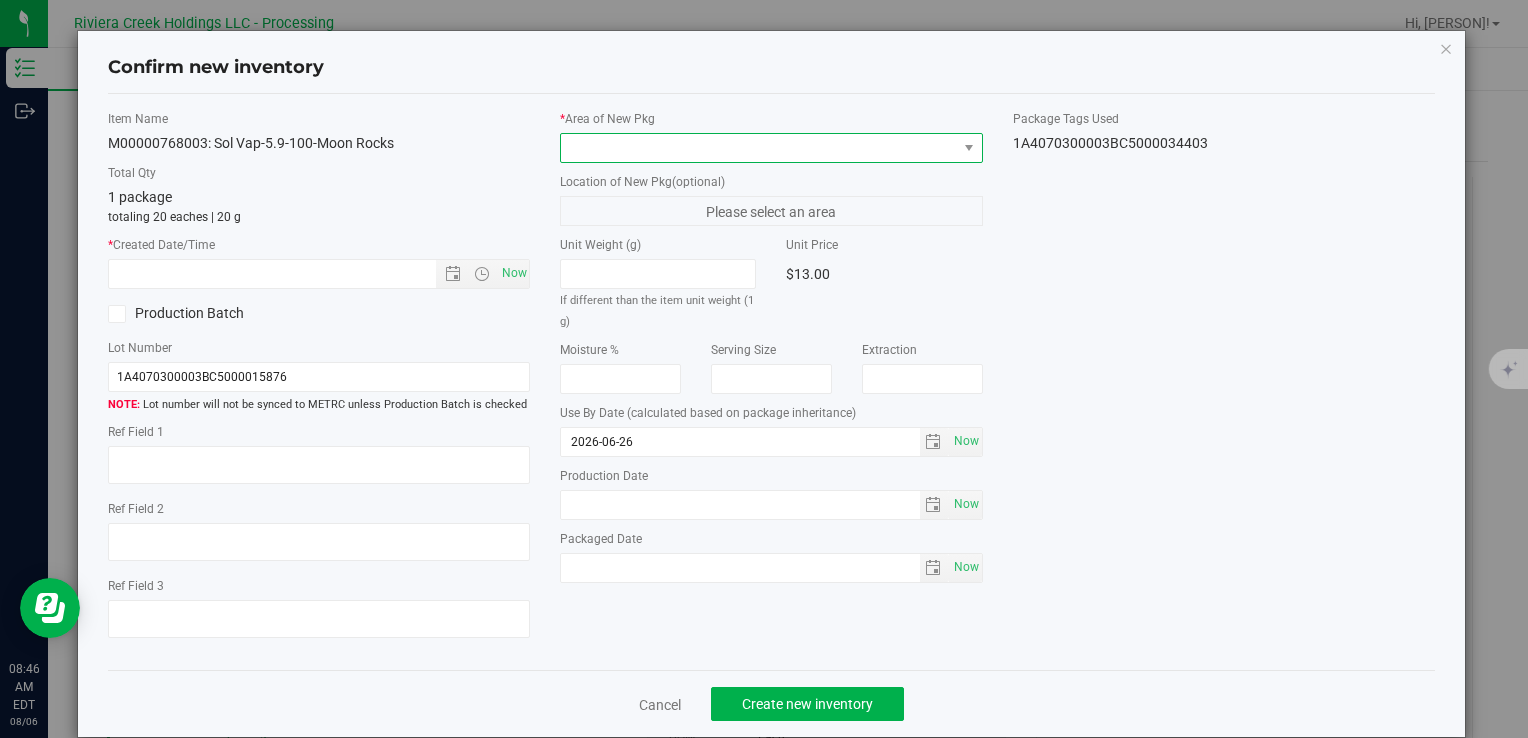 click at bounding box center (758, 148) 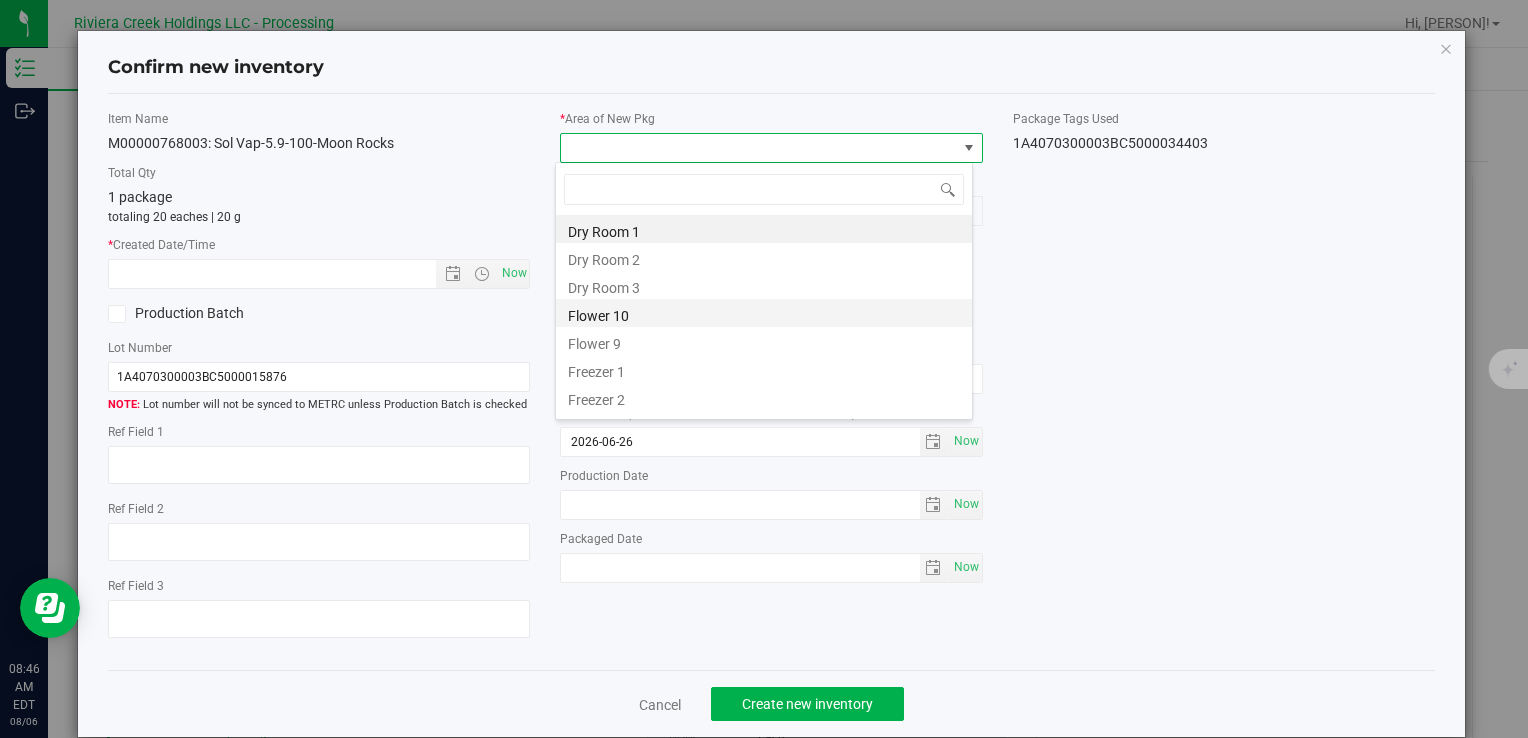 drag, startPoint x: 648, startPoint y: 310, endPoint x: 612, endPoint y: 294, distance: 39.39543 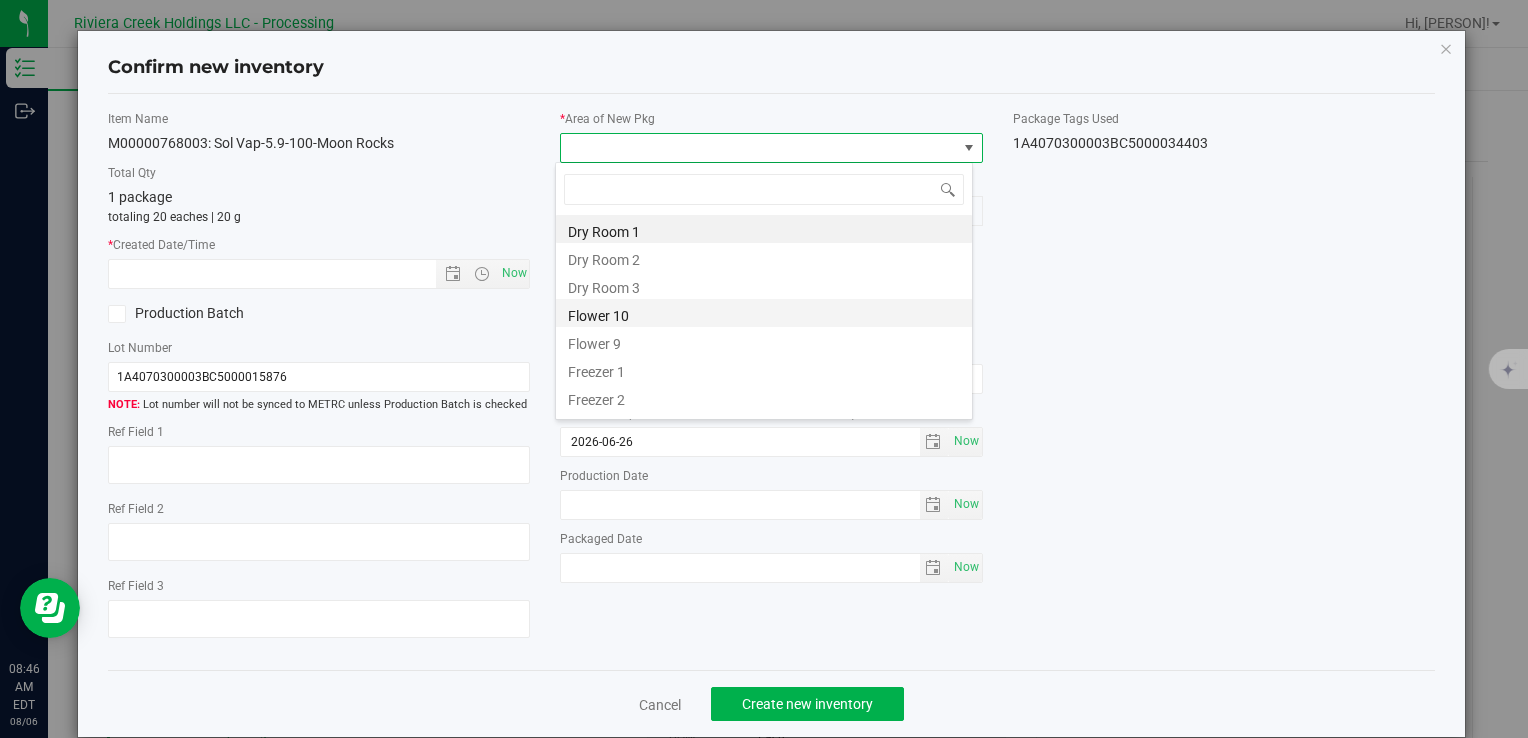 click on "Flower 10" at bounding box center (764, 313) 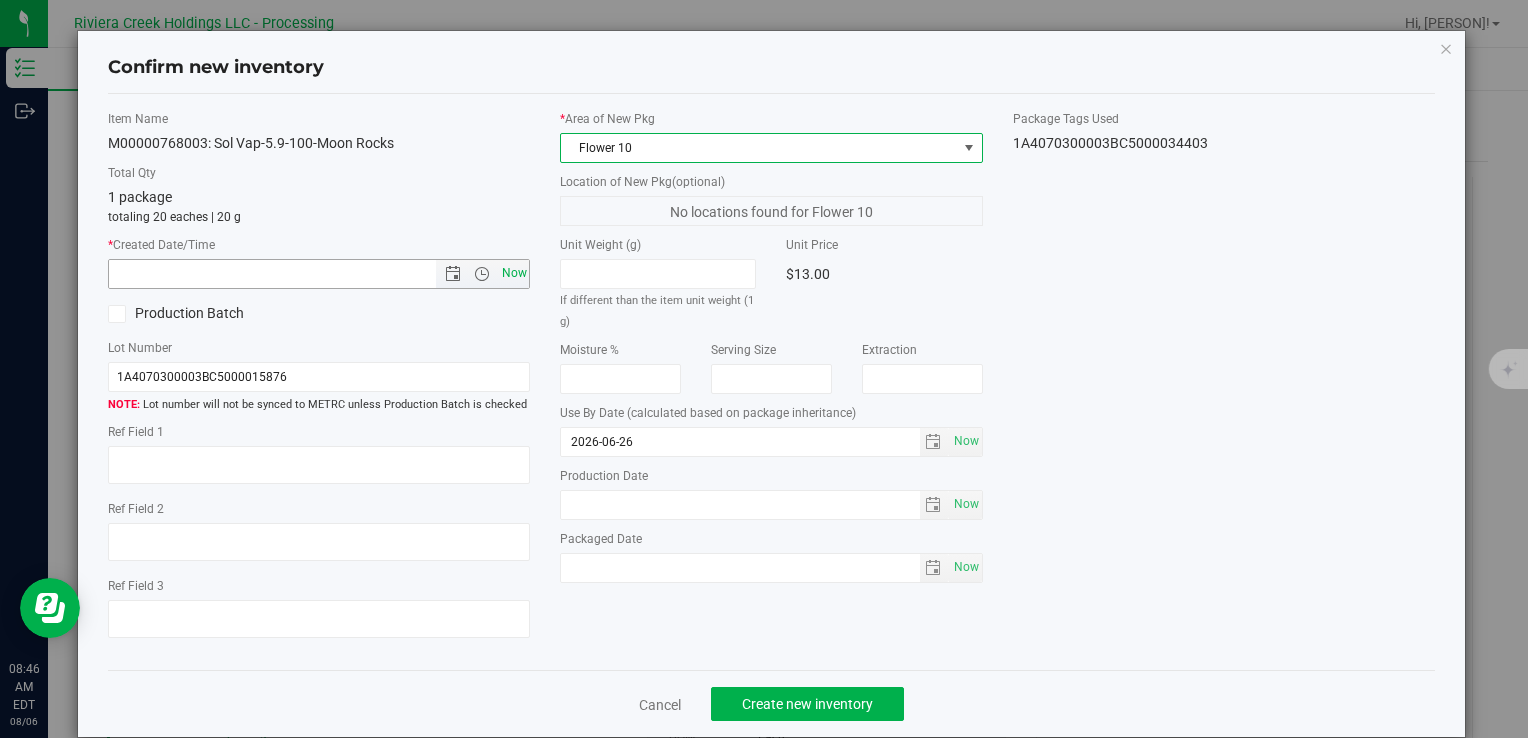 click on "Now" at bounding box center (514, 273) 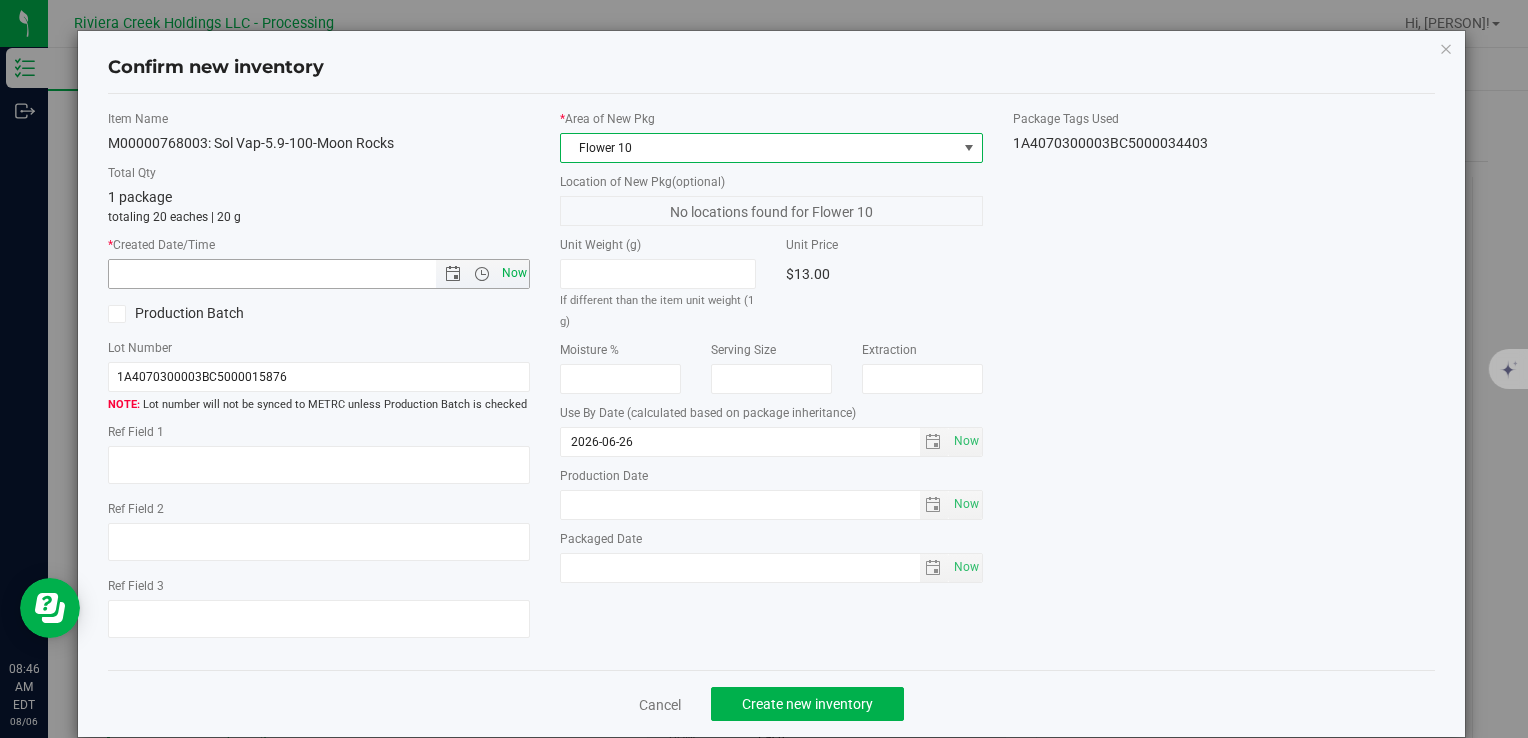 type on "[MONTH]/[DAY]/[YEAR] [HOUR]:[MINUTE] [AM/PM]" 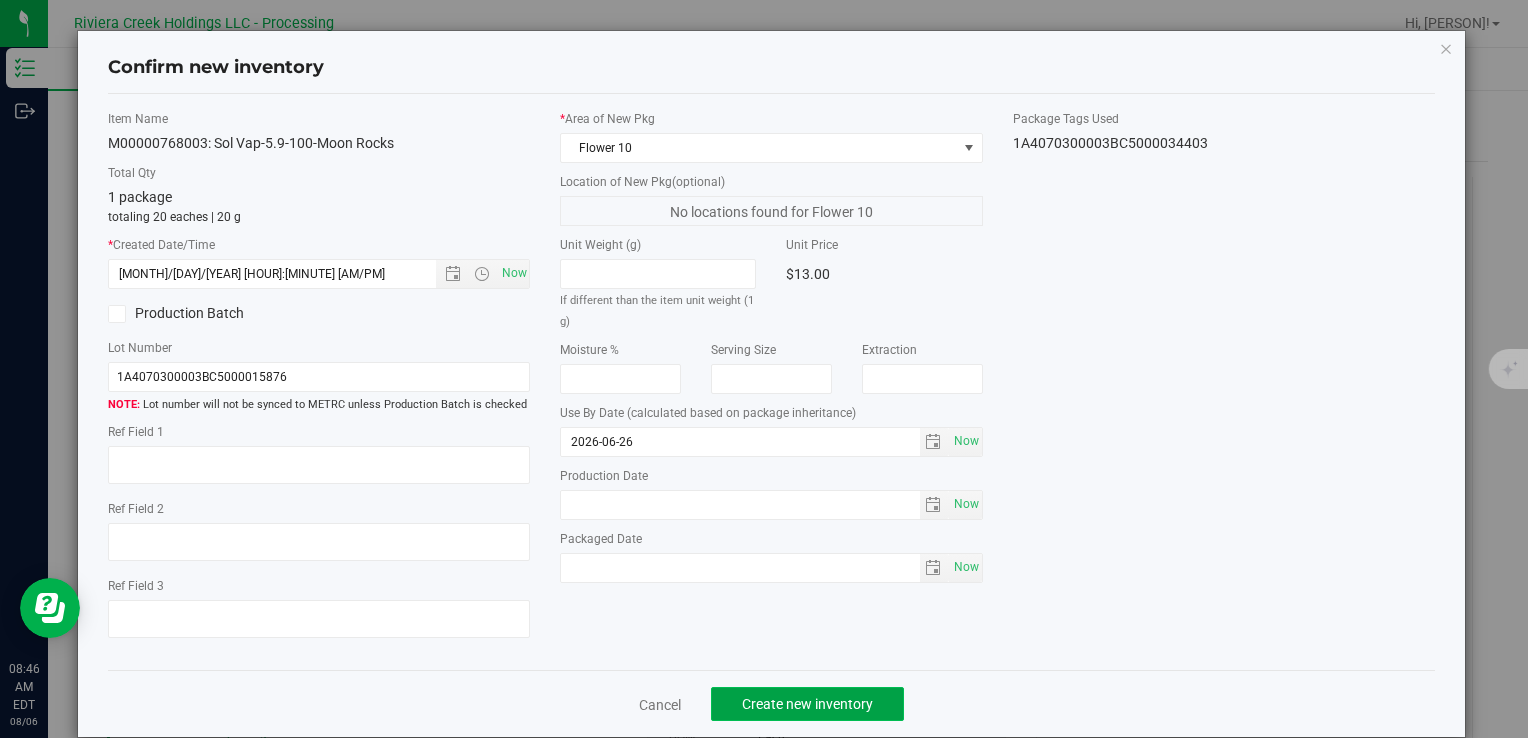 click on "Create new inventory" 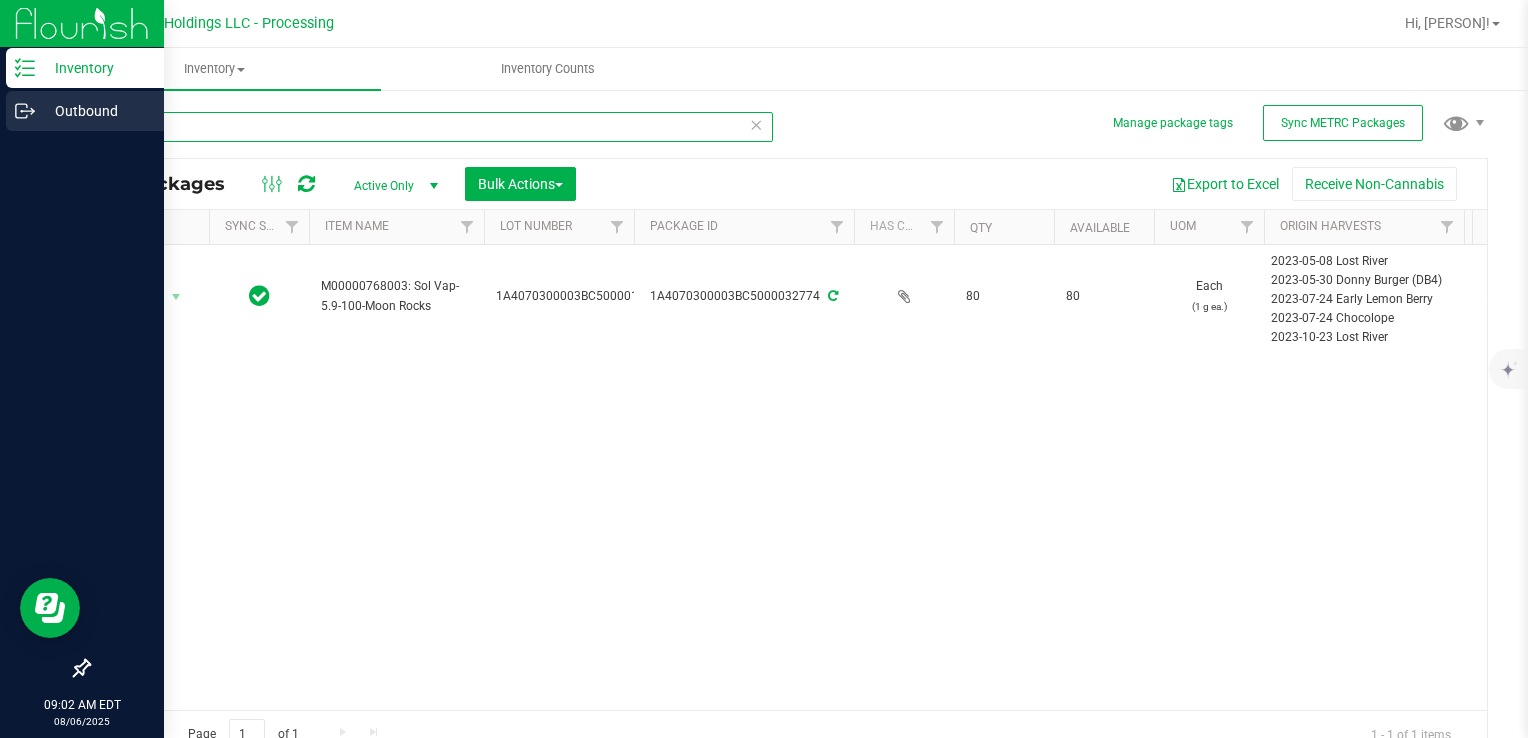 drag, startPoint x: 131, startPoint y: 128, endPoint x: 7, endPoint y: 99, distance: 127.345985 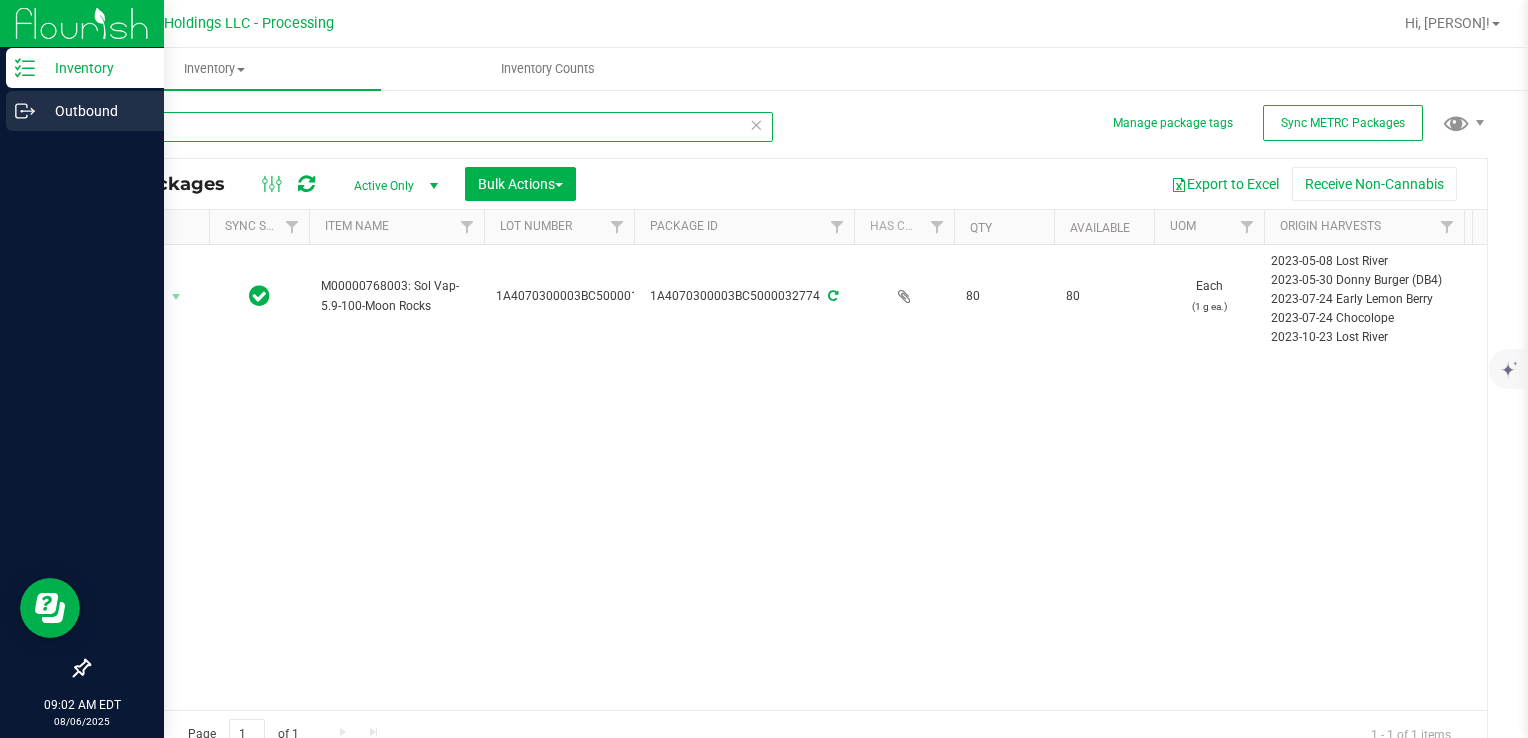 click on "Inventory Outbound 08/06/2025  08/06   Riviera Creek Holdings LLC - Processing   Hi, [PERSON]!
Inventory
All packages
All inventory
Waste log
Create inventory
Inventory Counts" at bounding box center (764, 369) 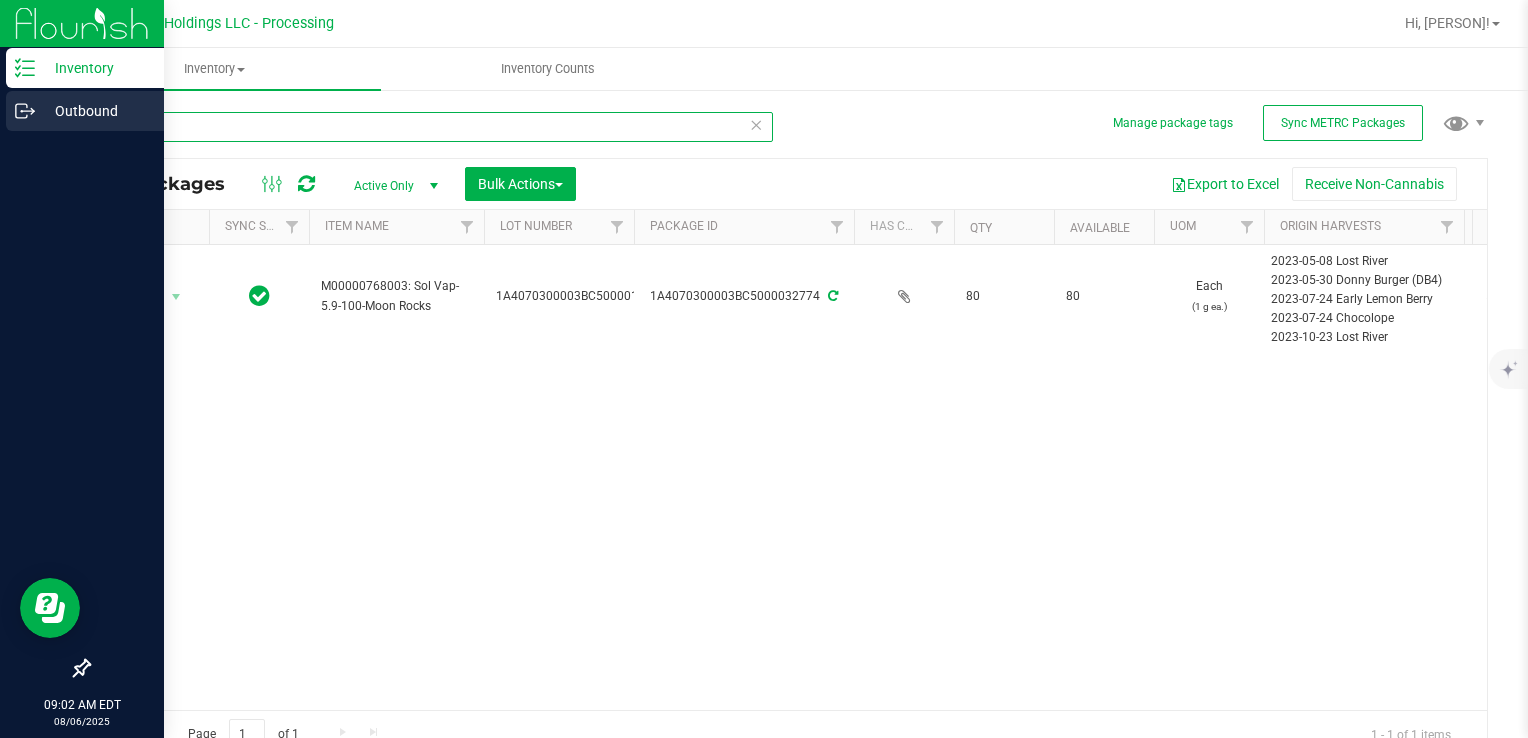 type on "31476" 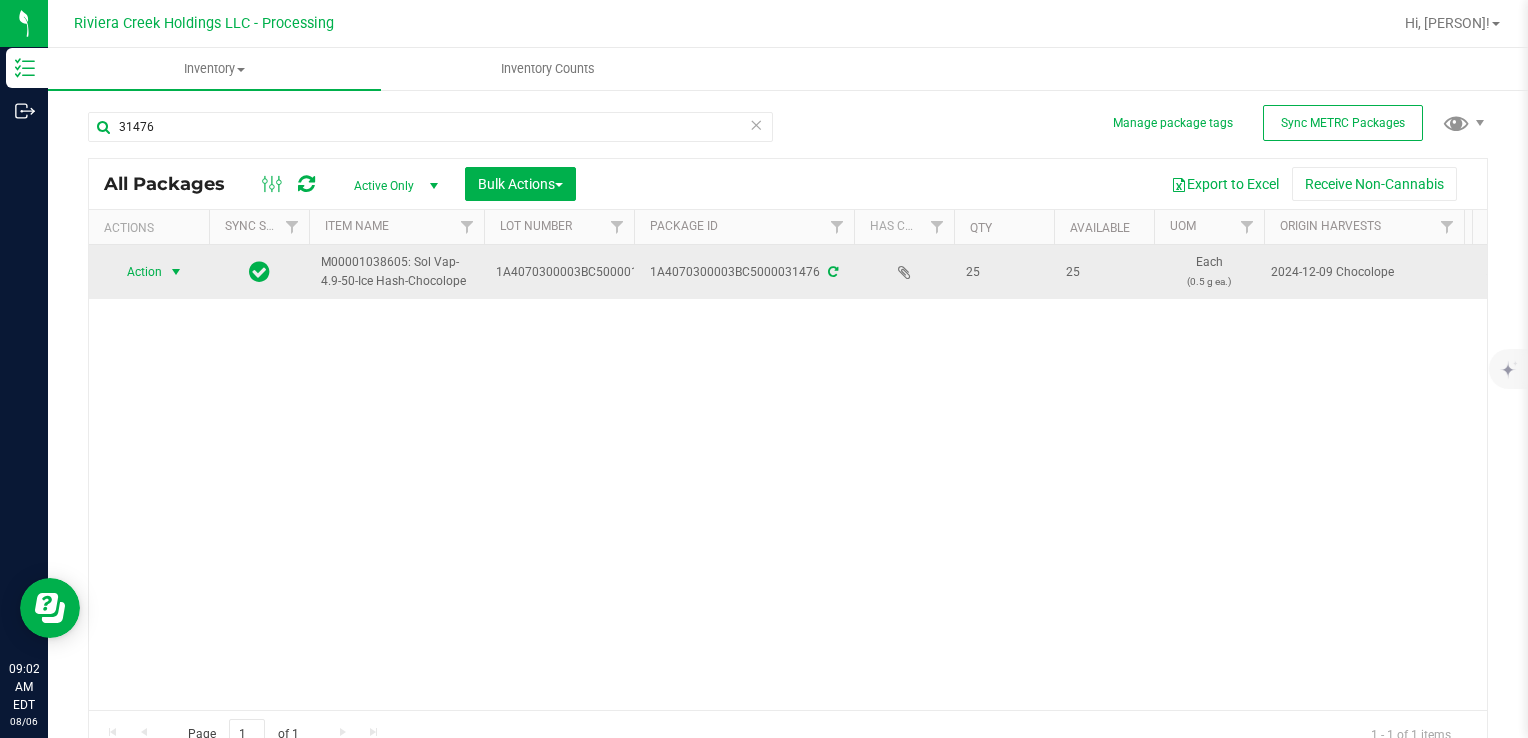 click at bounding box center (176, 272) 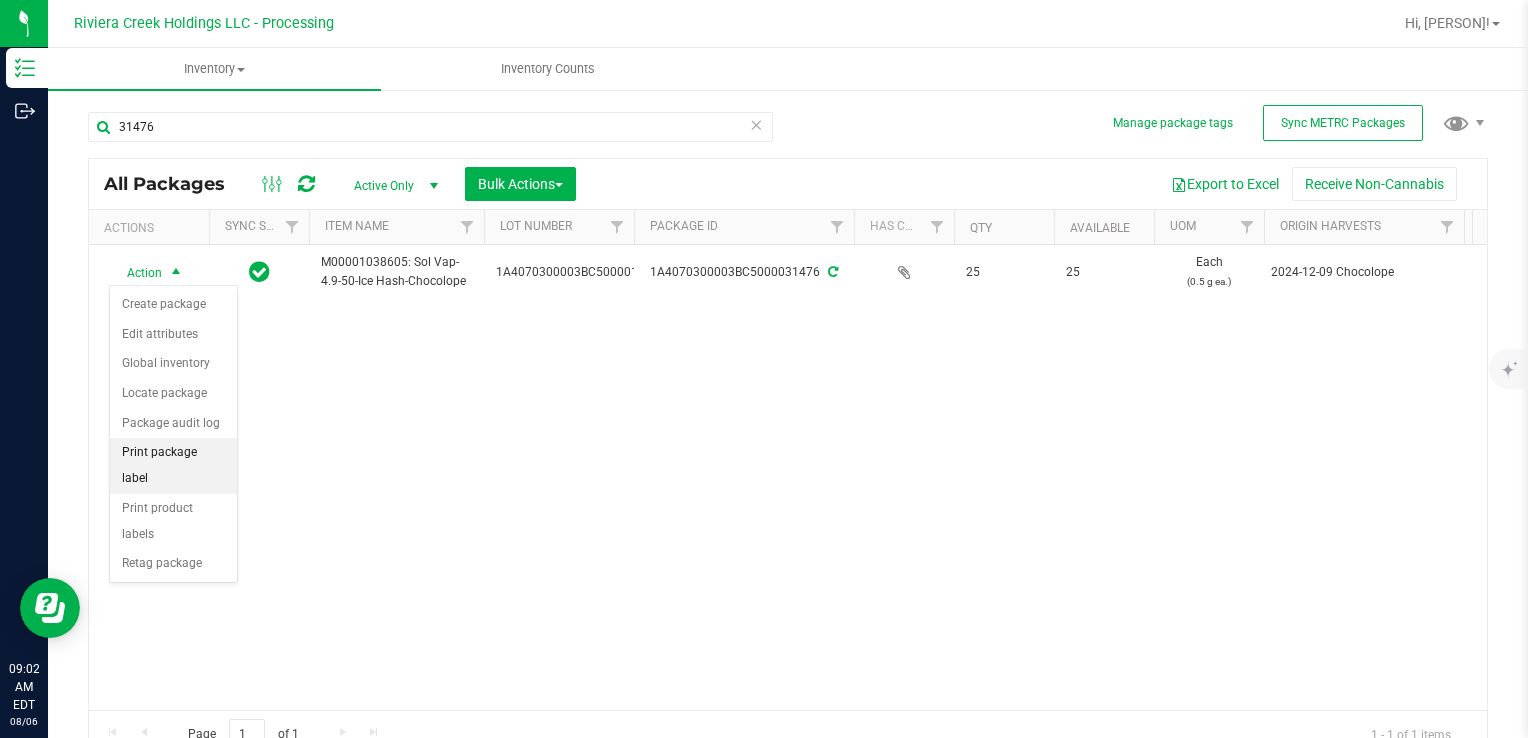 click on "Print package label" at bounding box center [173, 465] 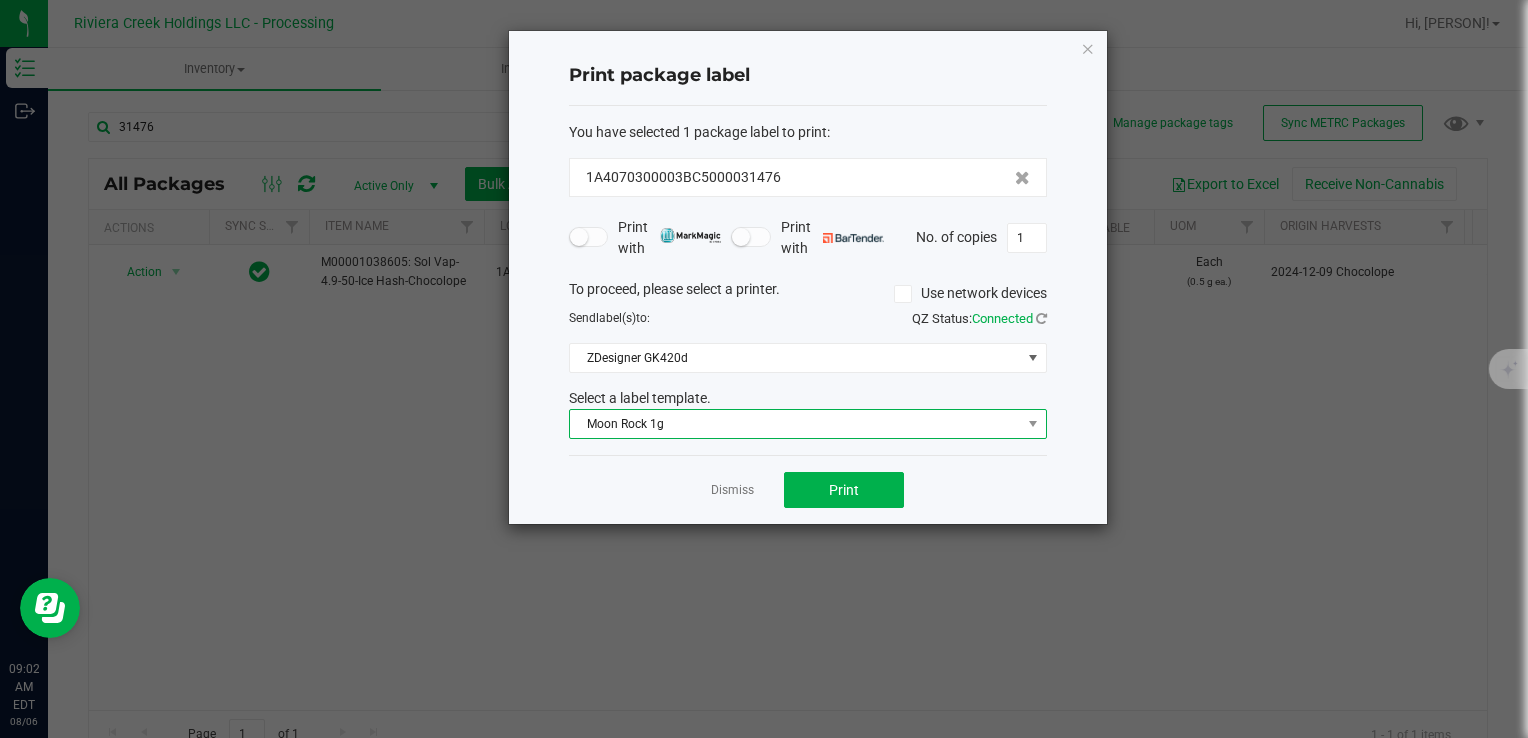 click on "Moon Rock 1g" at bounding box center [795, 424] 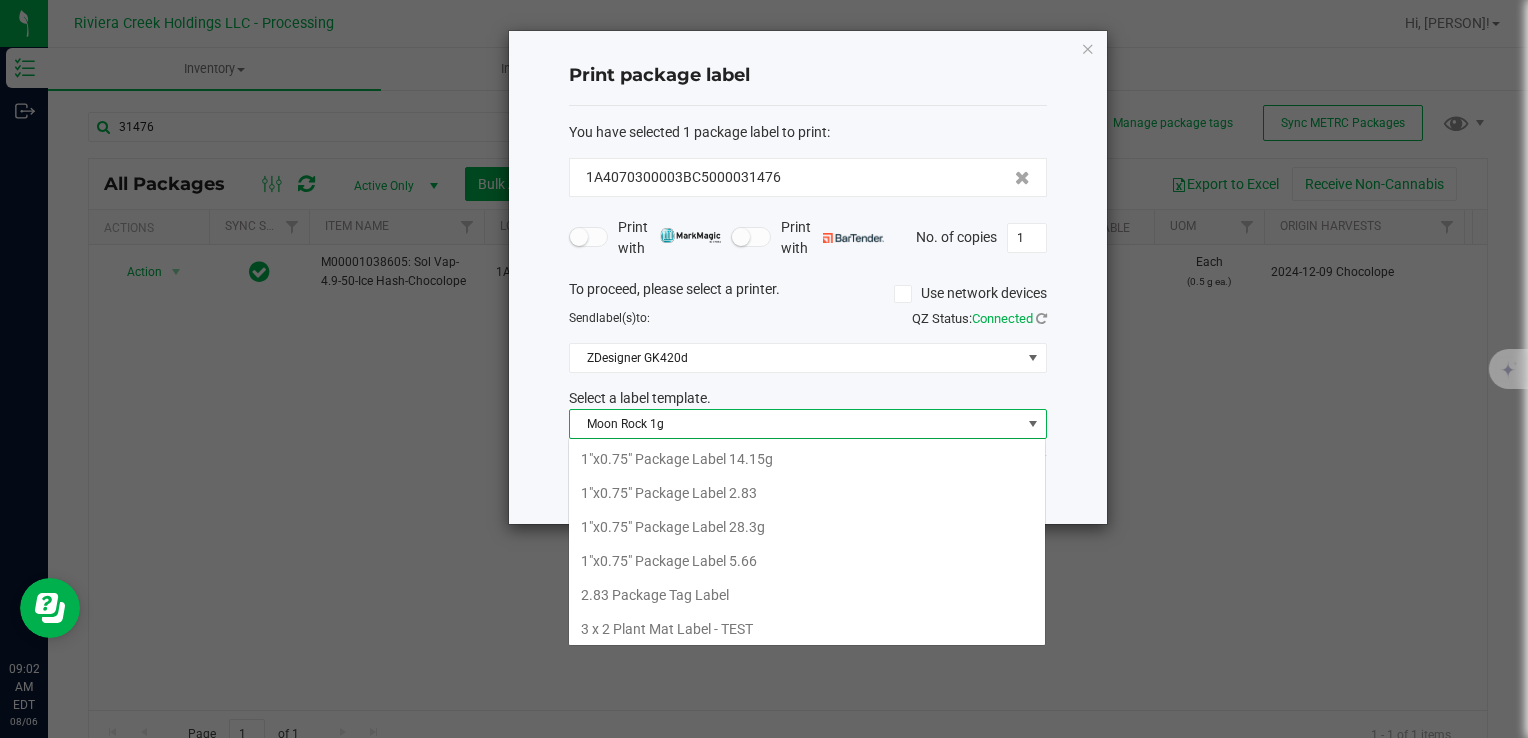 scroll, scrollTop: 640, scrollLeft: 0, axis: vertical 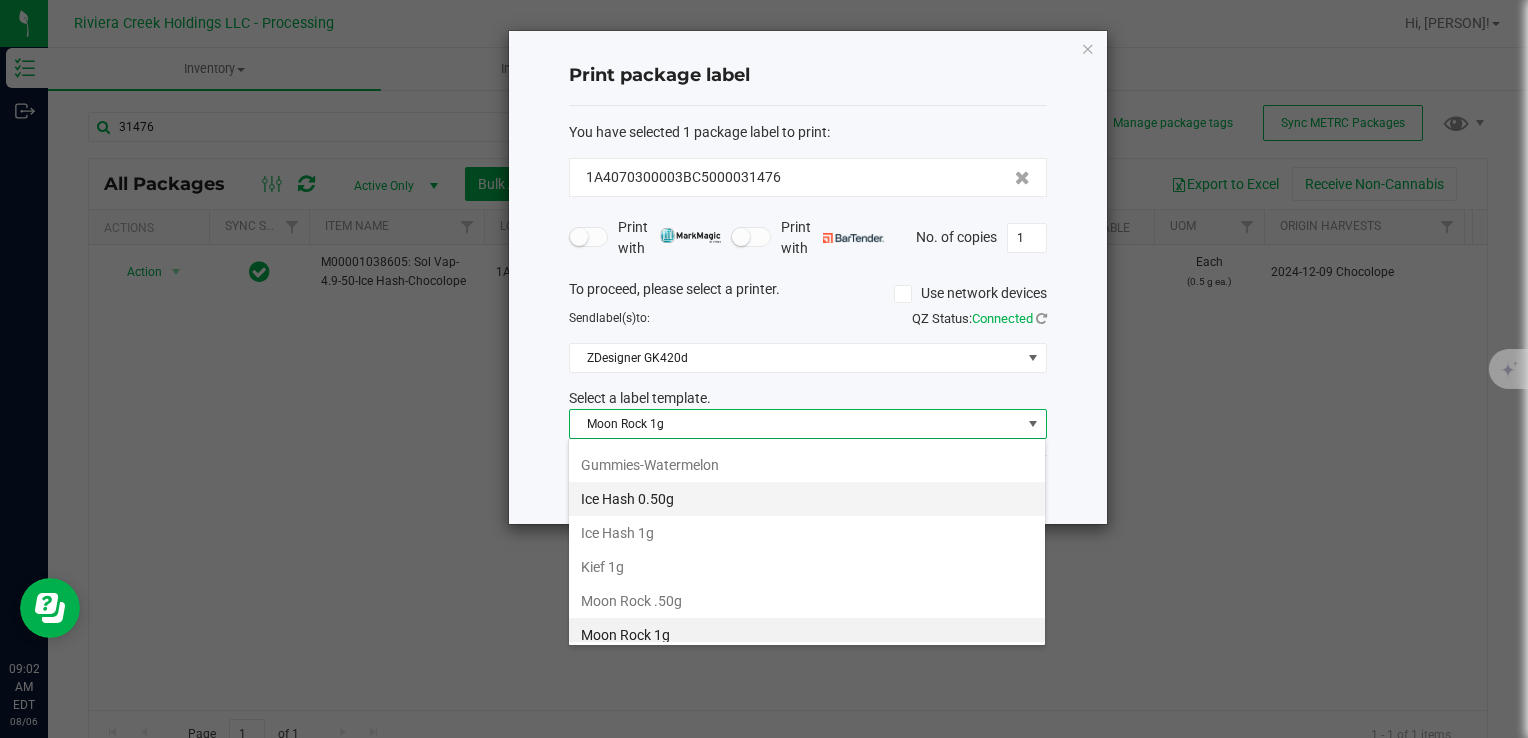 click on "Ice Hash 0.50g" at bounding box center (807, 499) 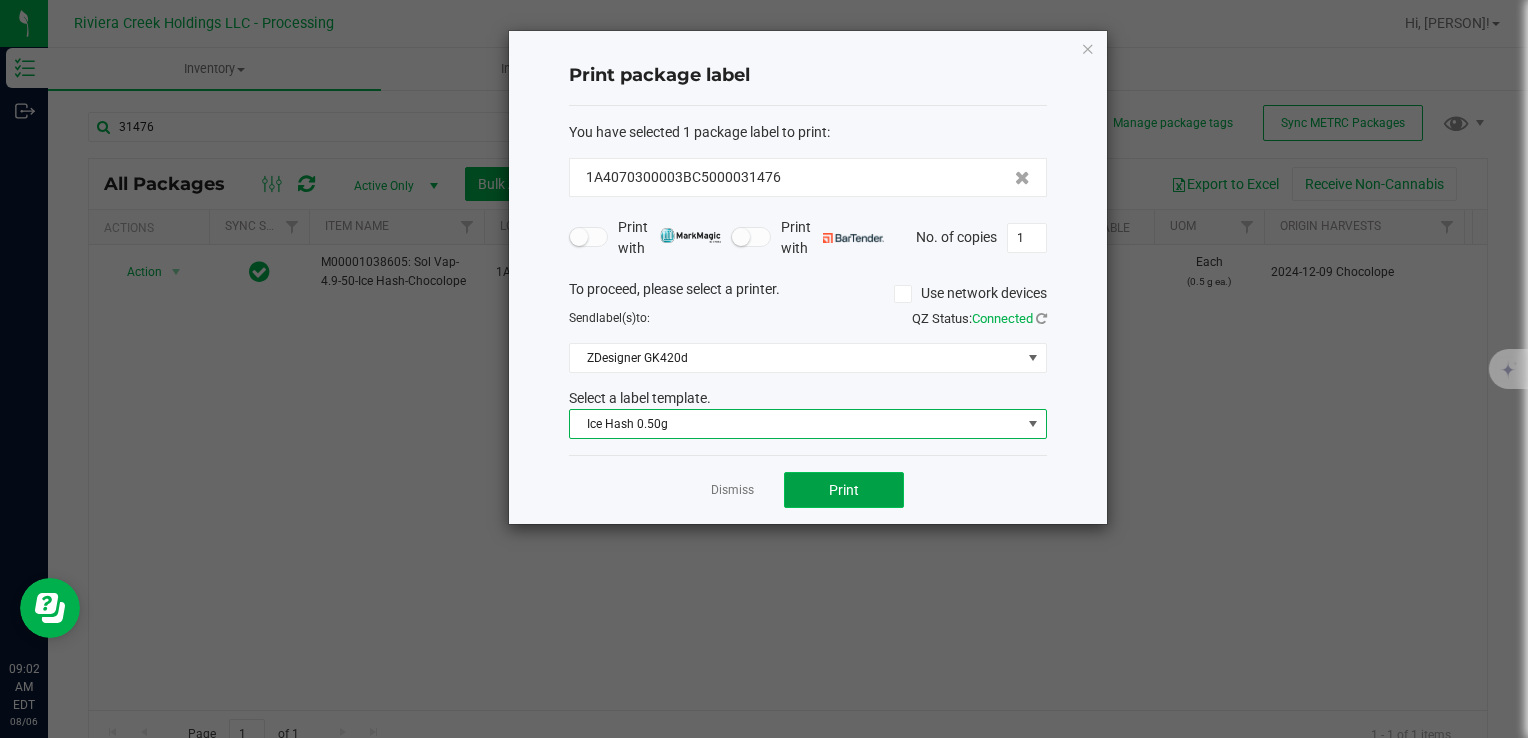 drag, startPoint x: 811, startPoint y: 484, endPoint x: 800, endPoint y: 484, distance: 11 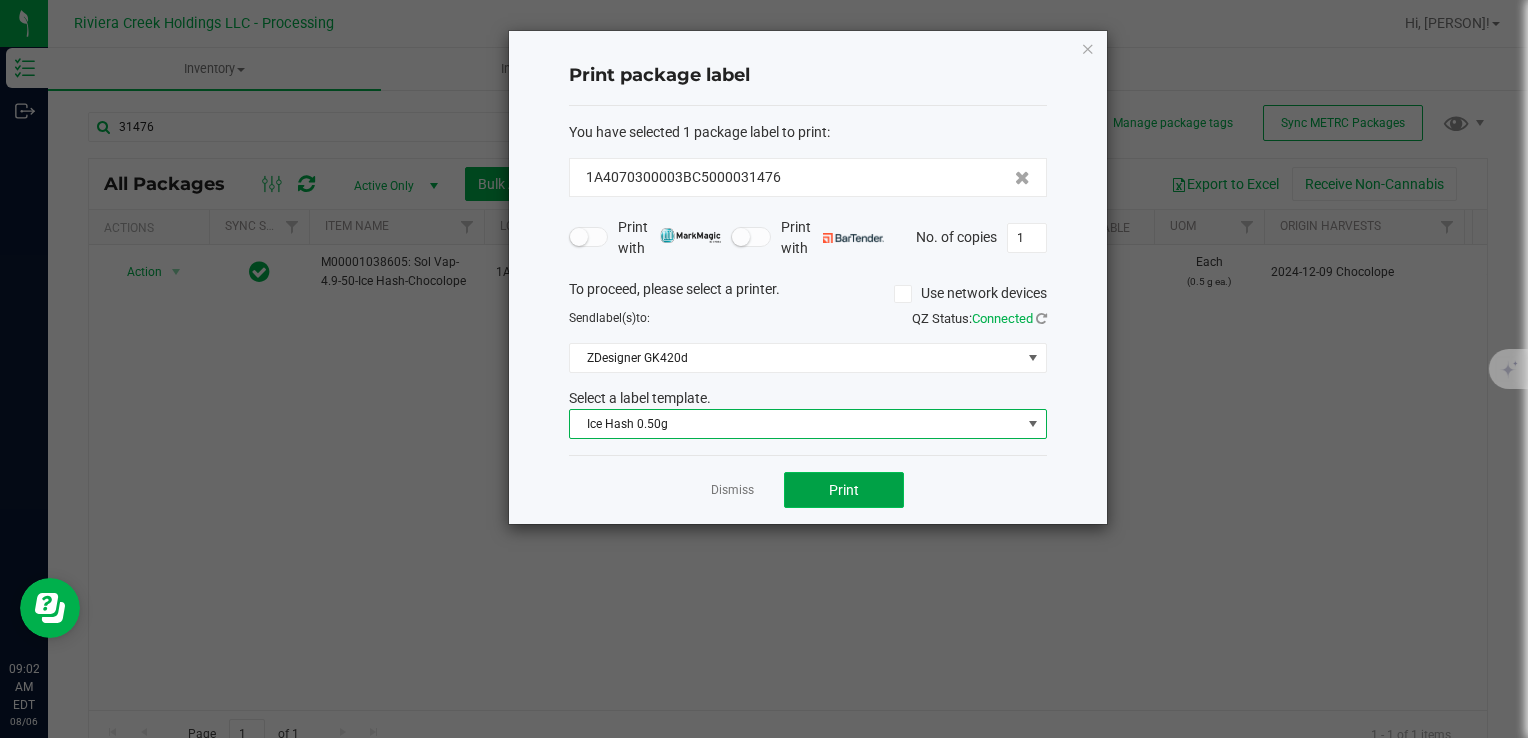 click on "Print" 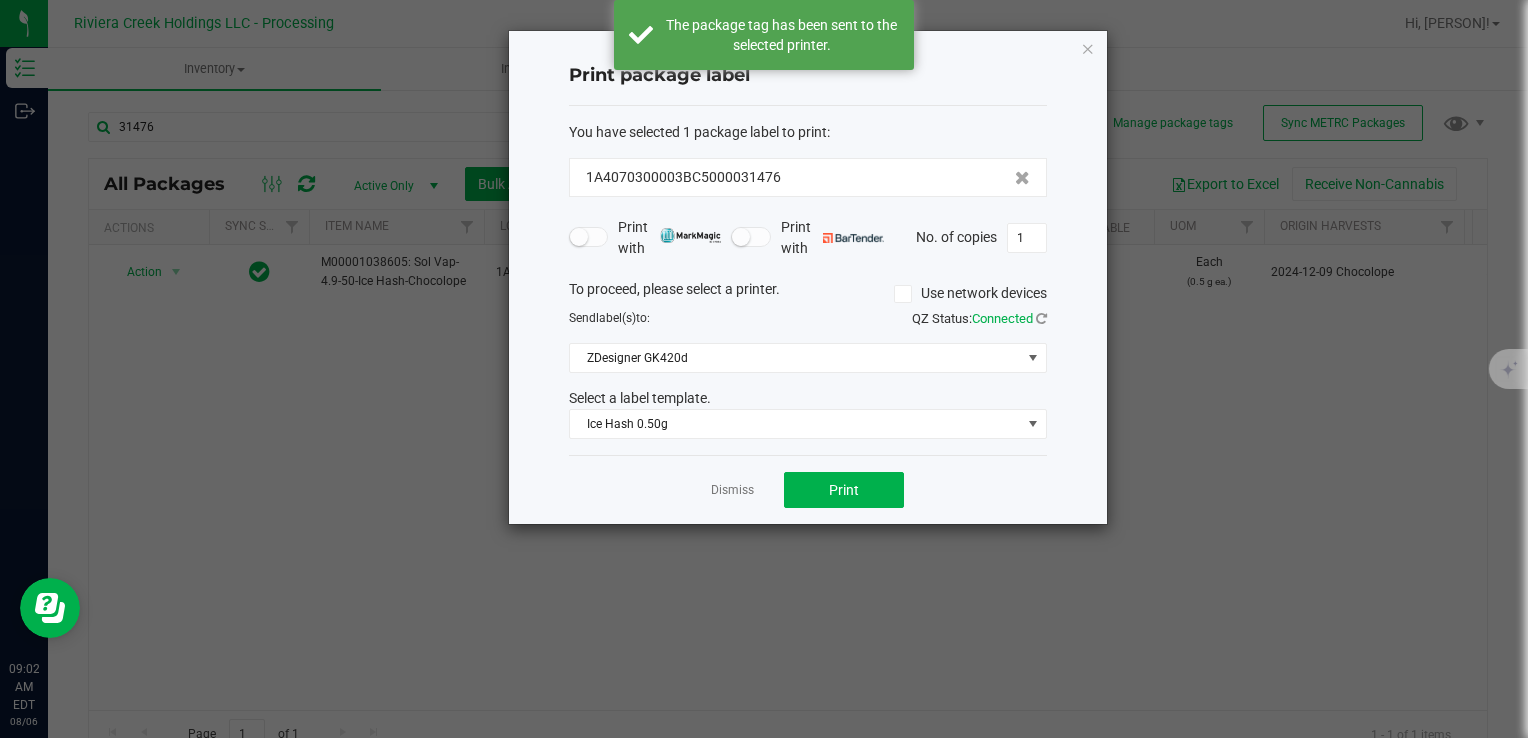 click on "Dismiss" 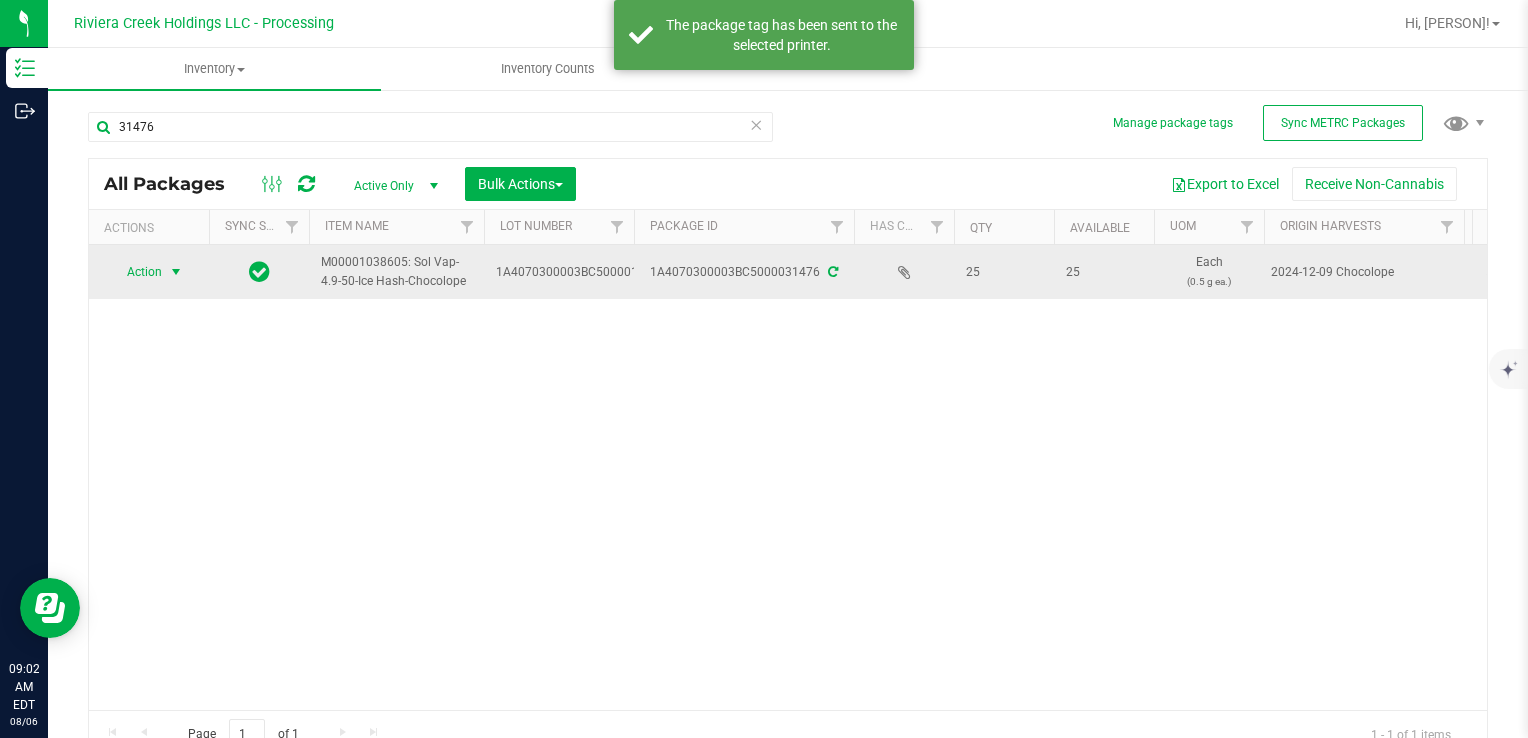 click on "Action" at bounding box center (136, 272) 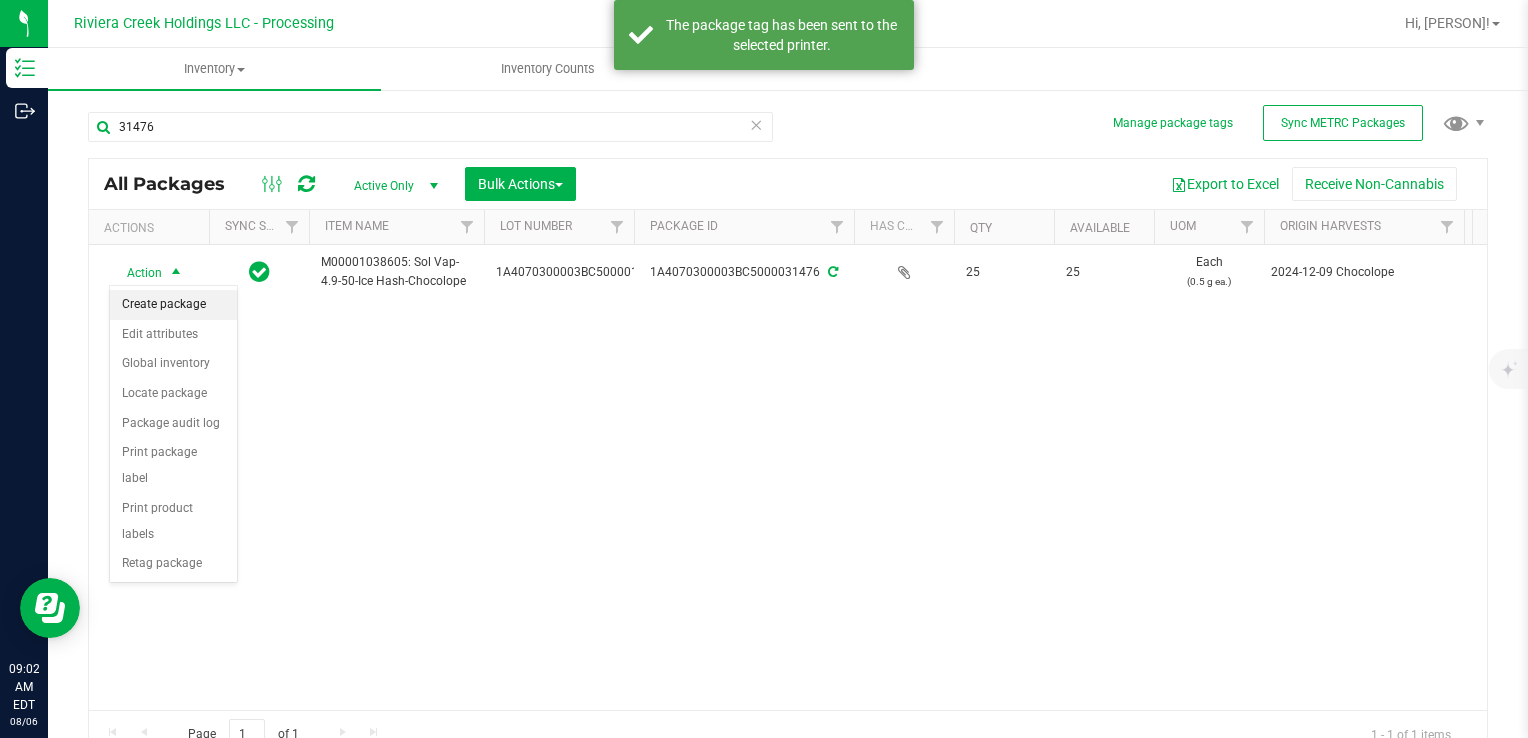 click on "Create package" at bounding box center [173, 305] 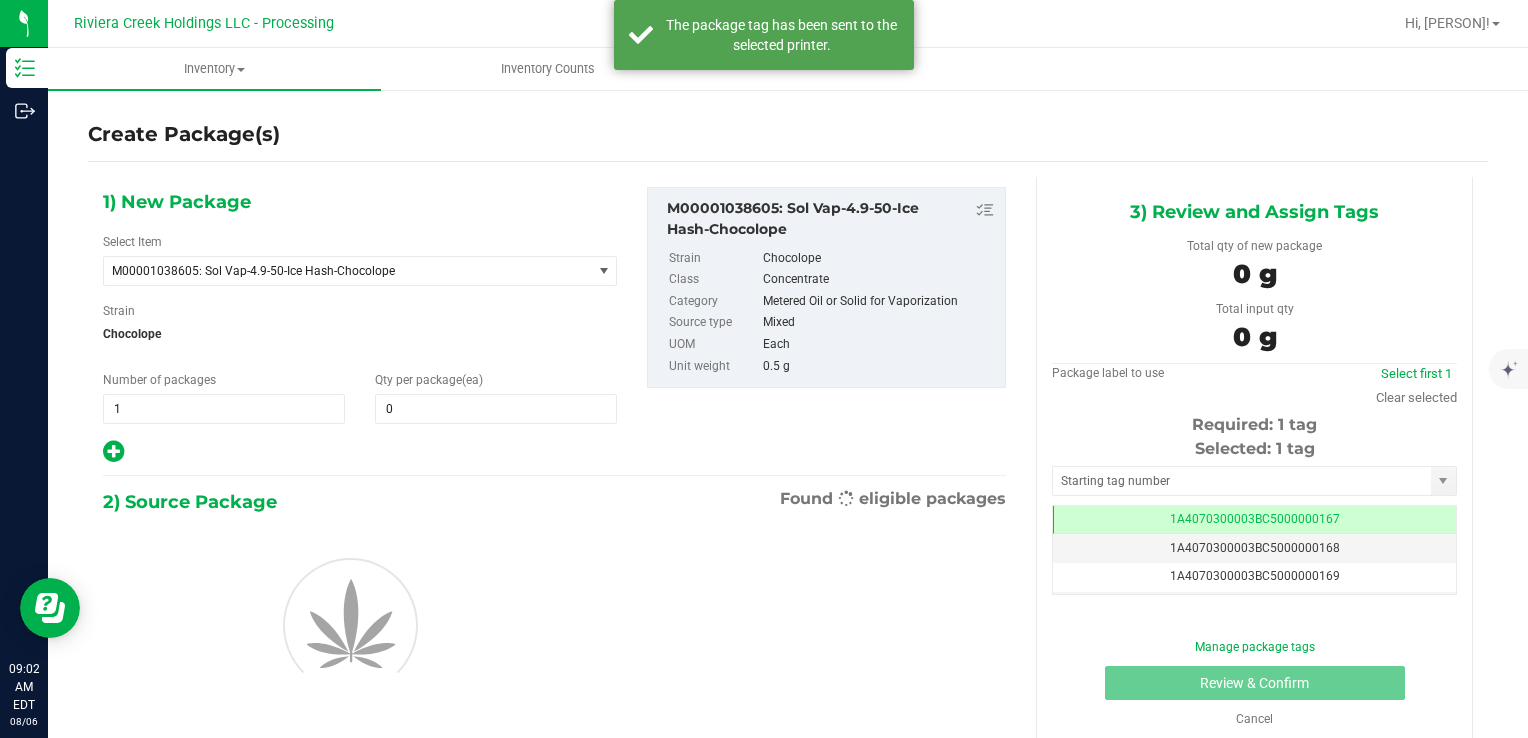 scroll, scrollTop: 0, scrollLeft: 0, axis: both 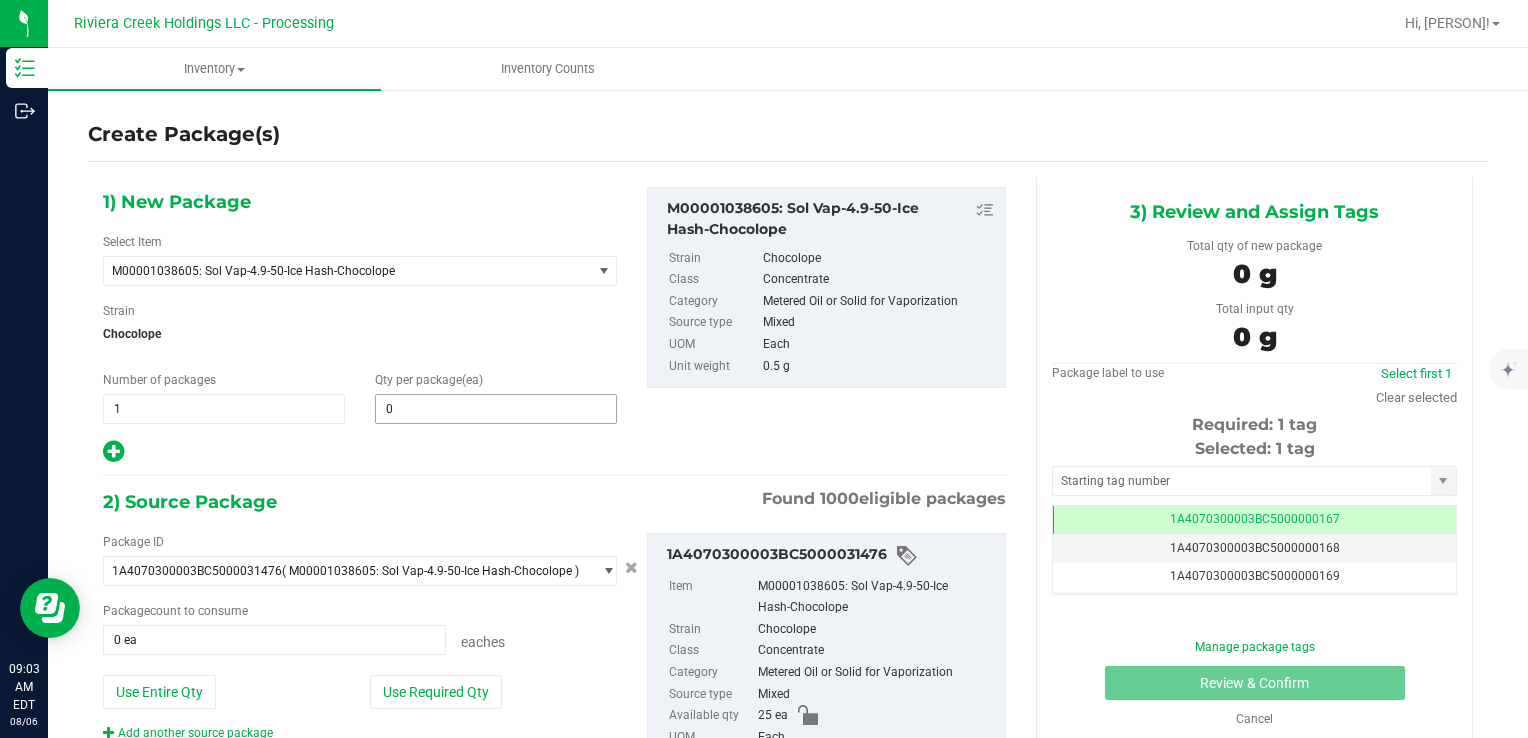 click on "1) New Package
Select Item
M00001038605: Sol Vap-4.9-50-Ice Hash-Chocolope
M00000012402: Chocolope- Bulk Flower M00000018506: Chocolope R&D Tissue Sample M00000018508: Garlic Cookies R&D Tissue Sample M00000030709: H Bells OG Trim M00000031019: Chocolope Trim M00000031020: Garlic Cookies Trim M00000037313: Afghani #1 Seeds M00000037314: Purple H Seeds M00000037315: Silver H Seeds M00000037317: Crescendo Seeds M00000037318: Early Lemon Berry R1 Seeds M00000037319: OG Kush Seeds M00000037320: Critical Jack Seeds M00000037321: Bubba Kush CBD Seeds M00000037323: White Widow Seeds M00000037324: Purple Afghan Kush Seeds M00000037325: Diesel Seeds M00000037326: Moby Dick Seeds" at bounding box center (360, 326) 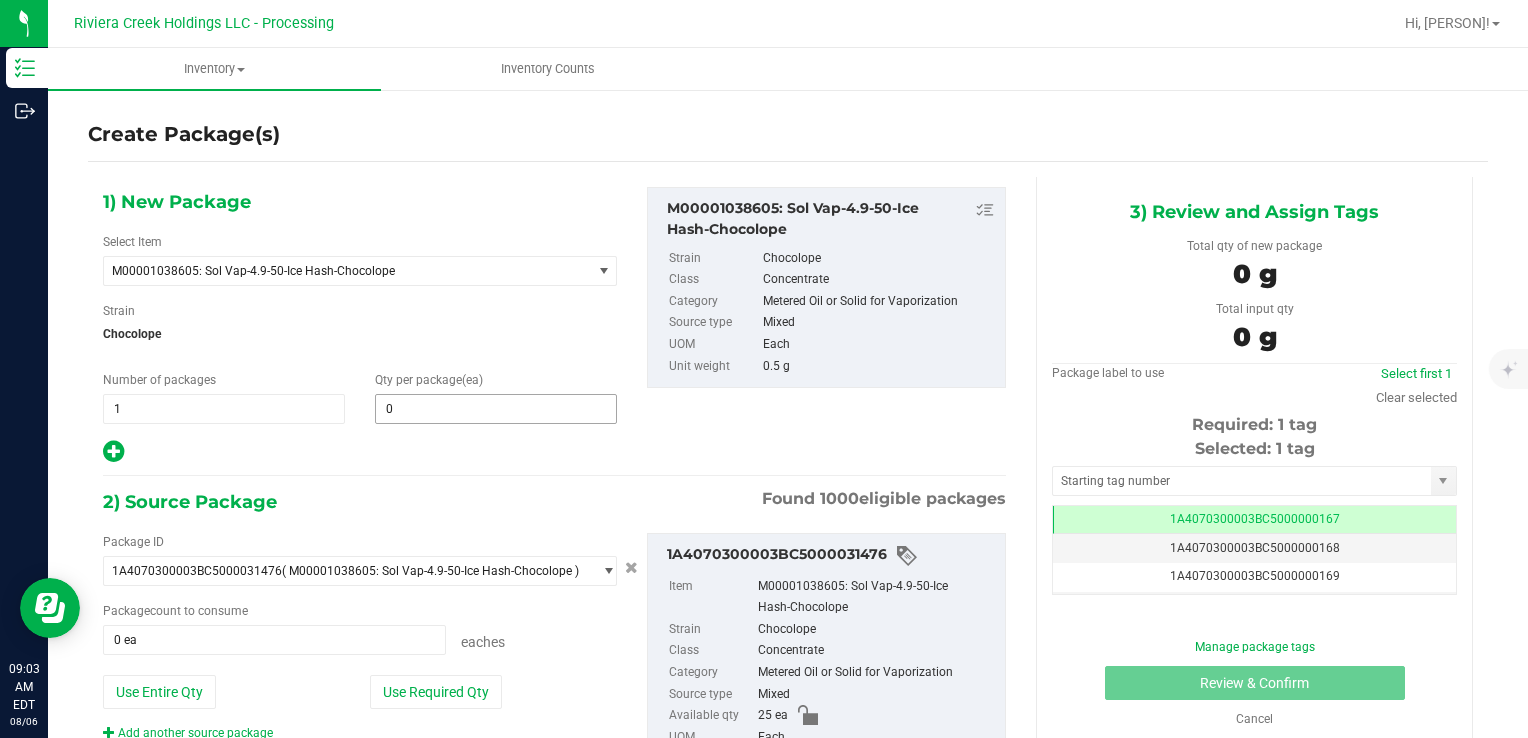 type 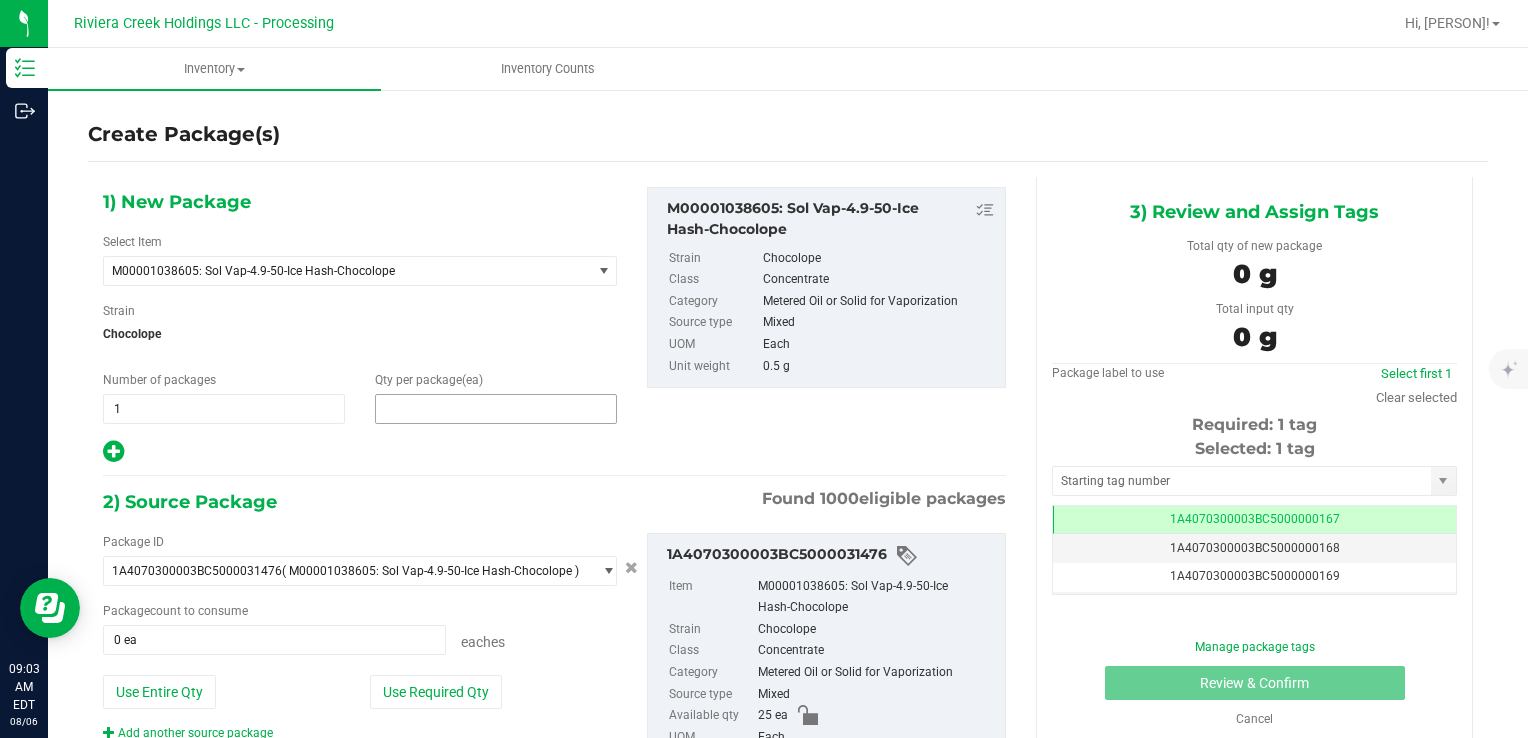 click at bounding box center (496, 409) 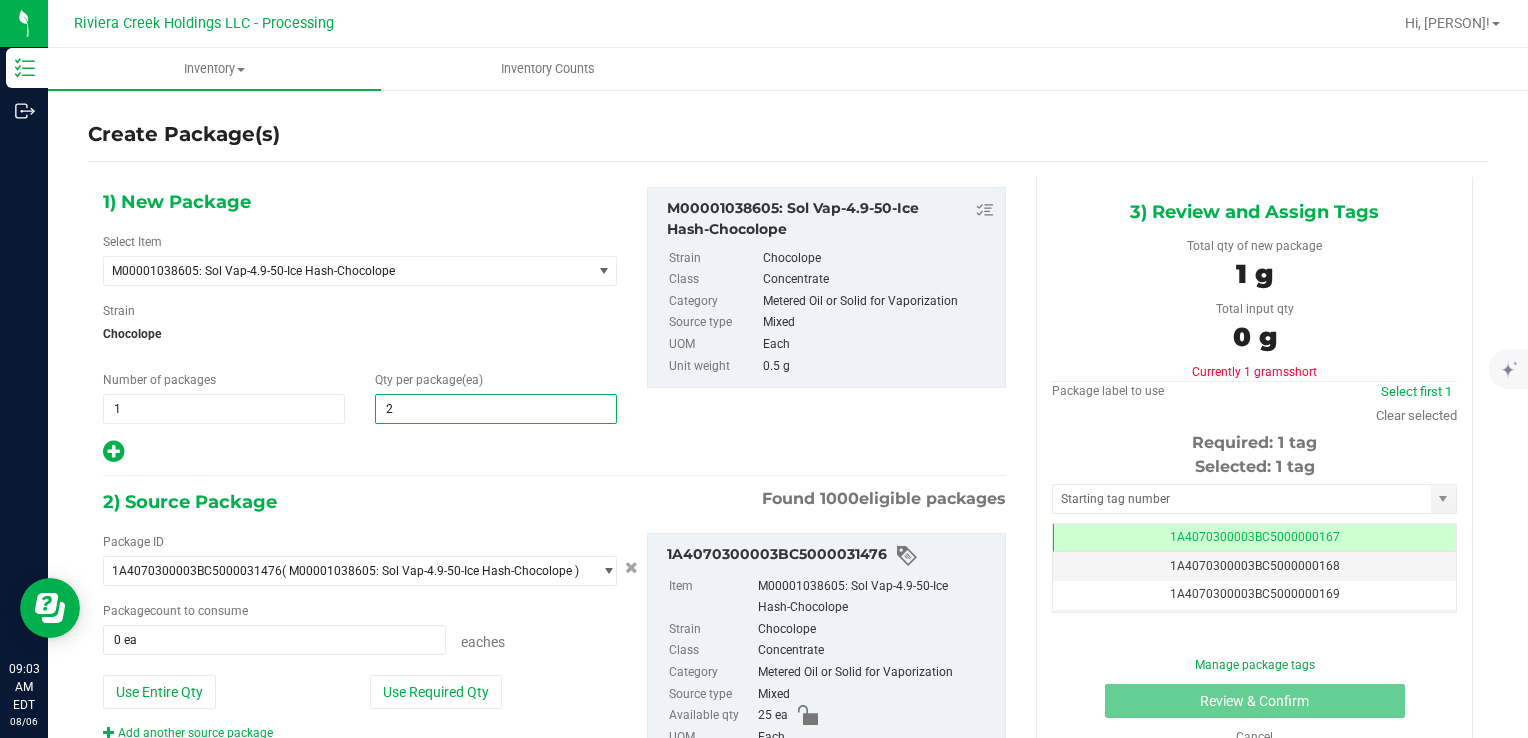 type on "20" 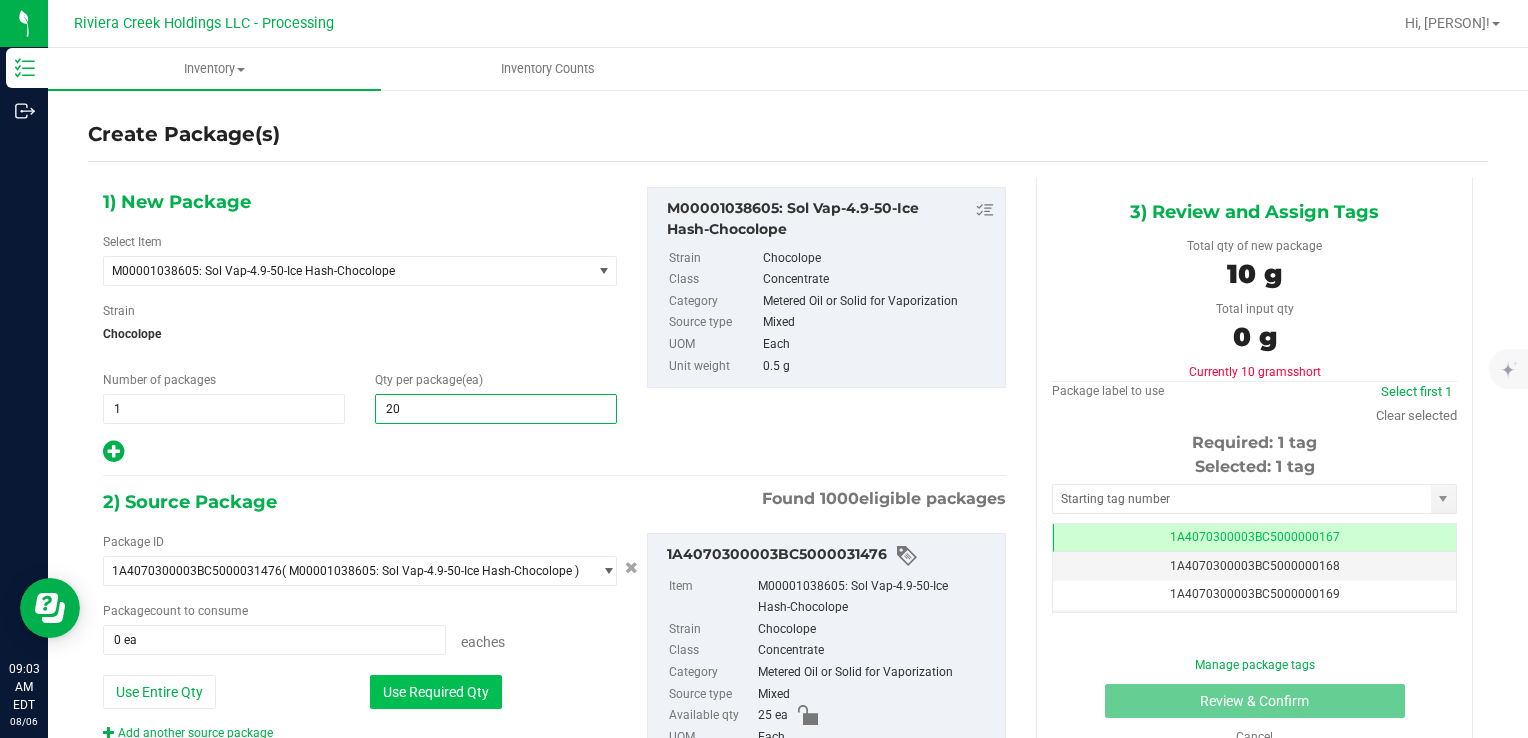 type on "20" 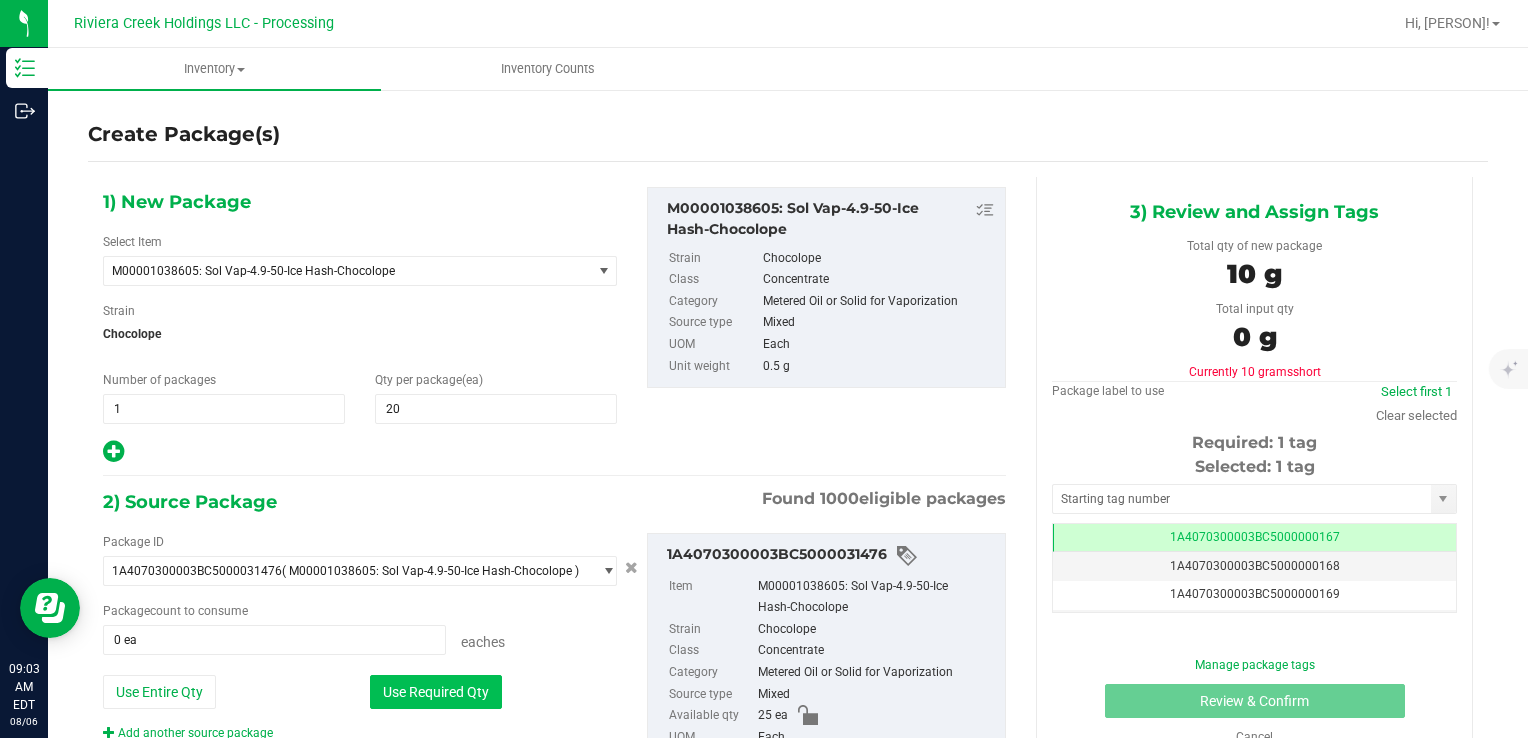 click on "Use Required Qty" at bounding box center (436, 692) 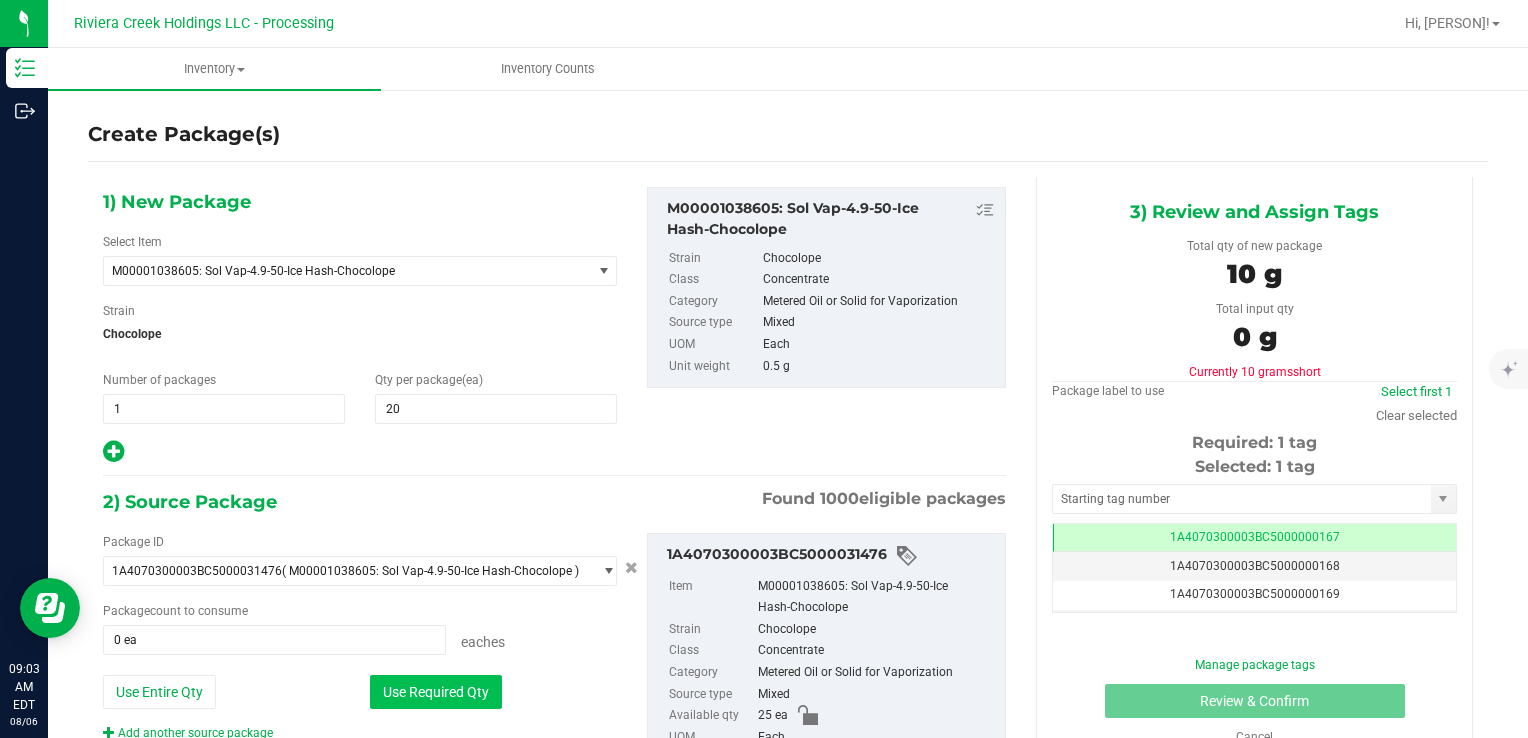 type on "20 ea" 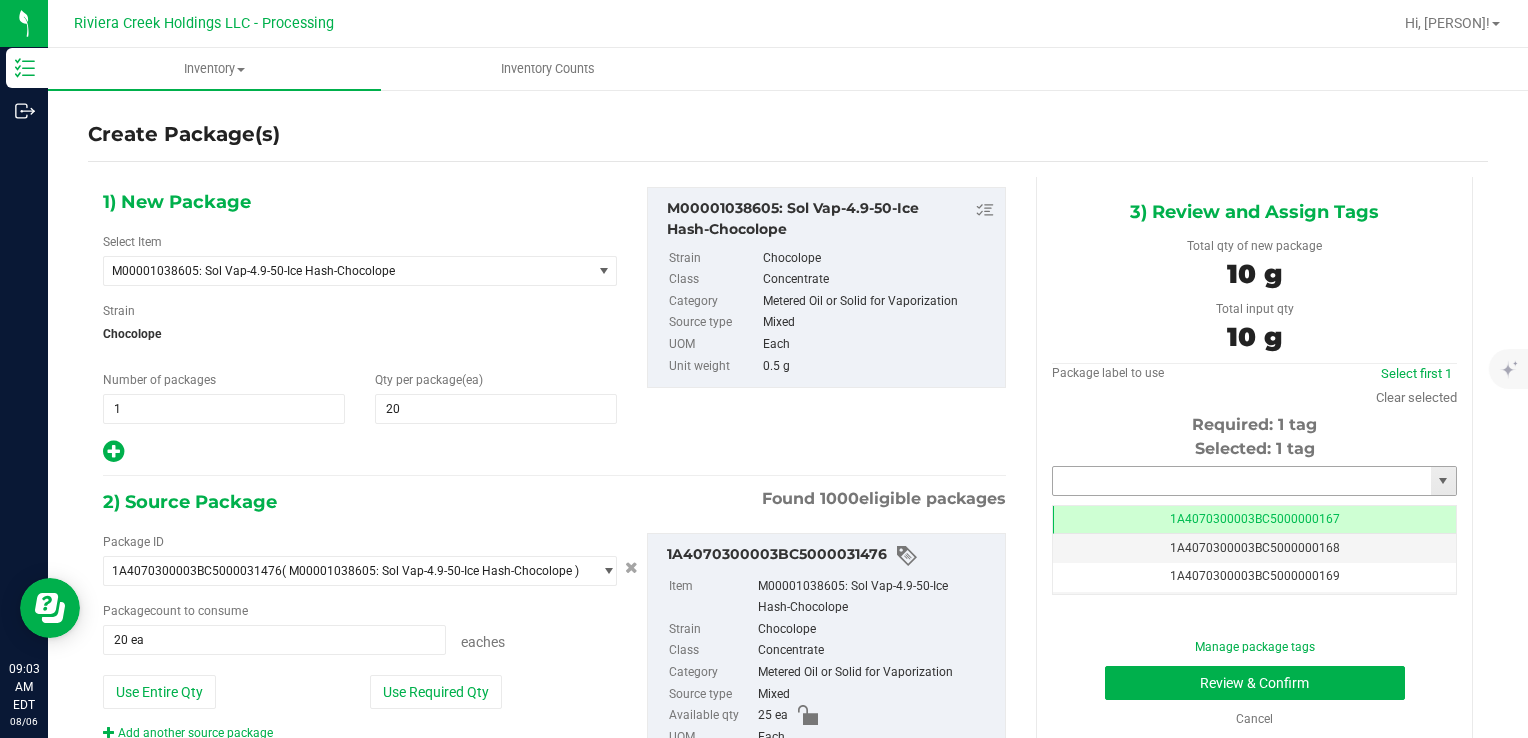 click at bounding box center (1242, 481) 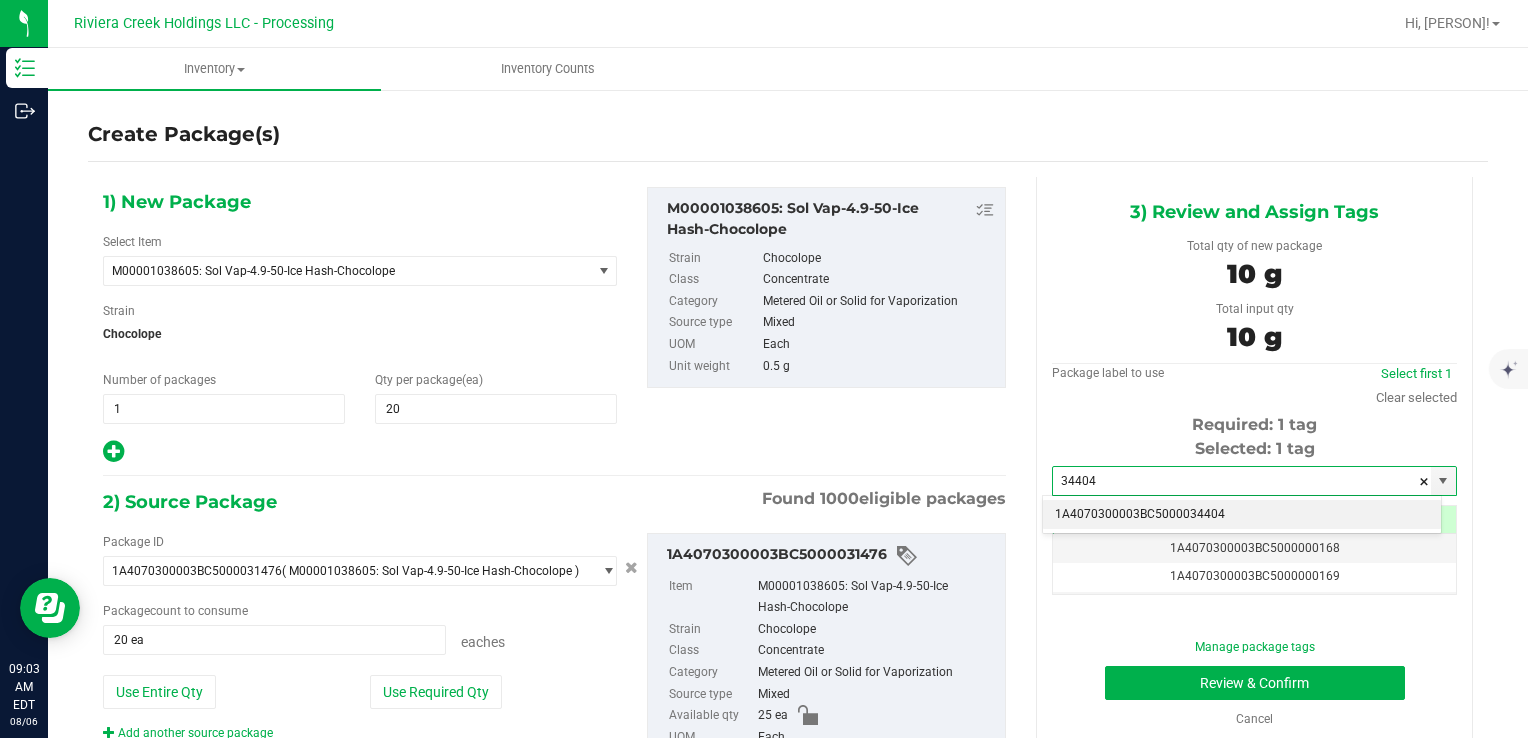 click on "1A4070300003BC5000034404" at bounding box center (1242, 515) 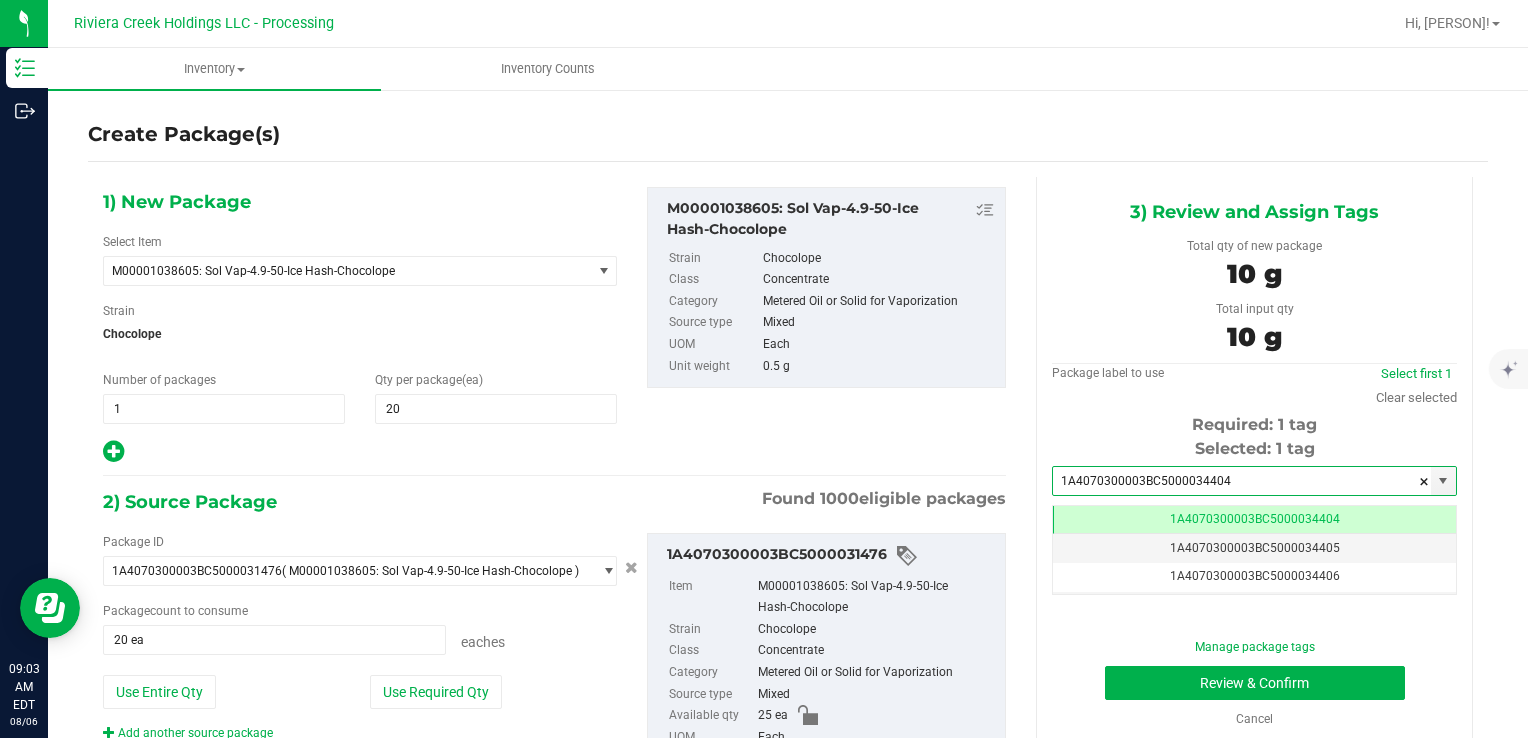 scroll, scrollTop: 0, scrollLeft: 0, axis: both 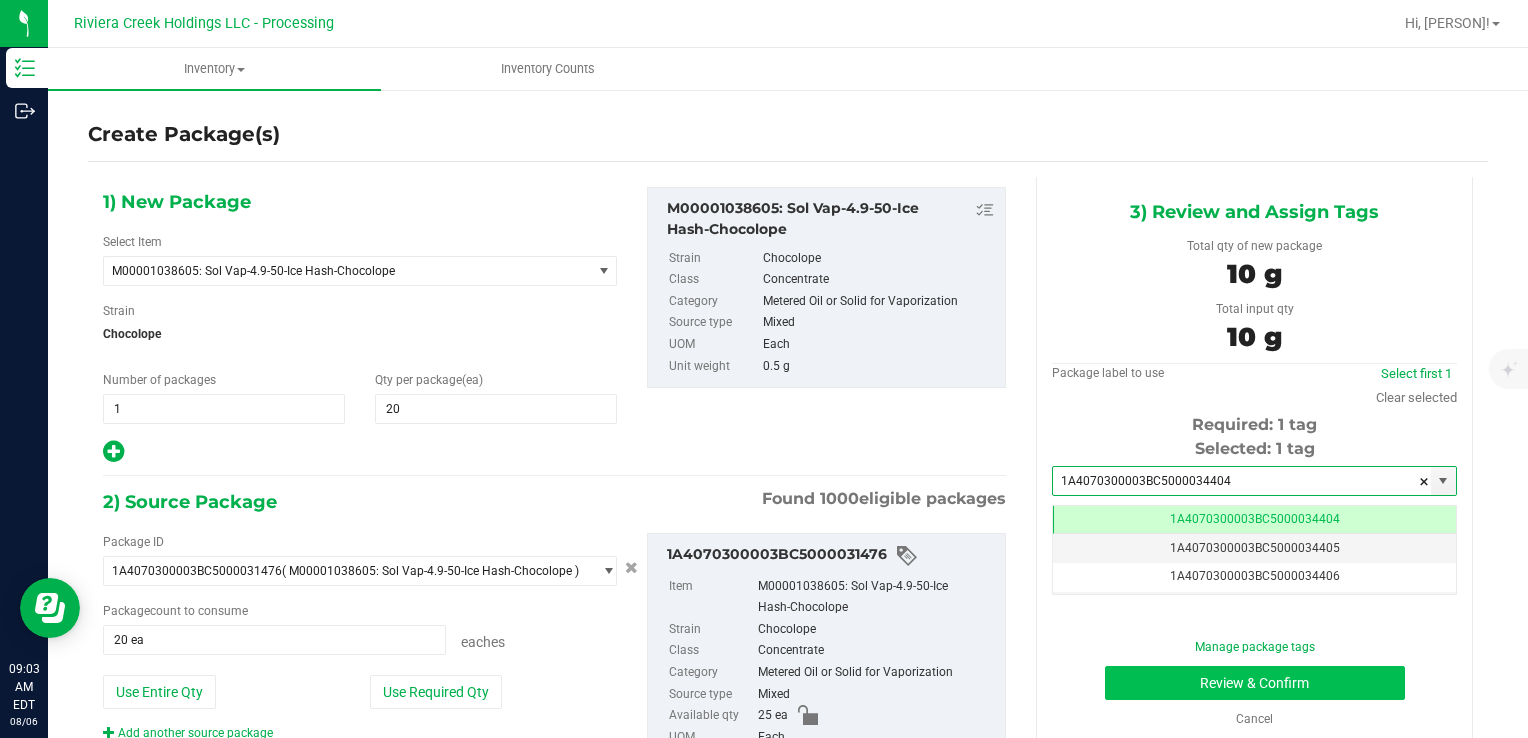 type on "1A4070300003BC5000034404" 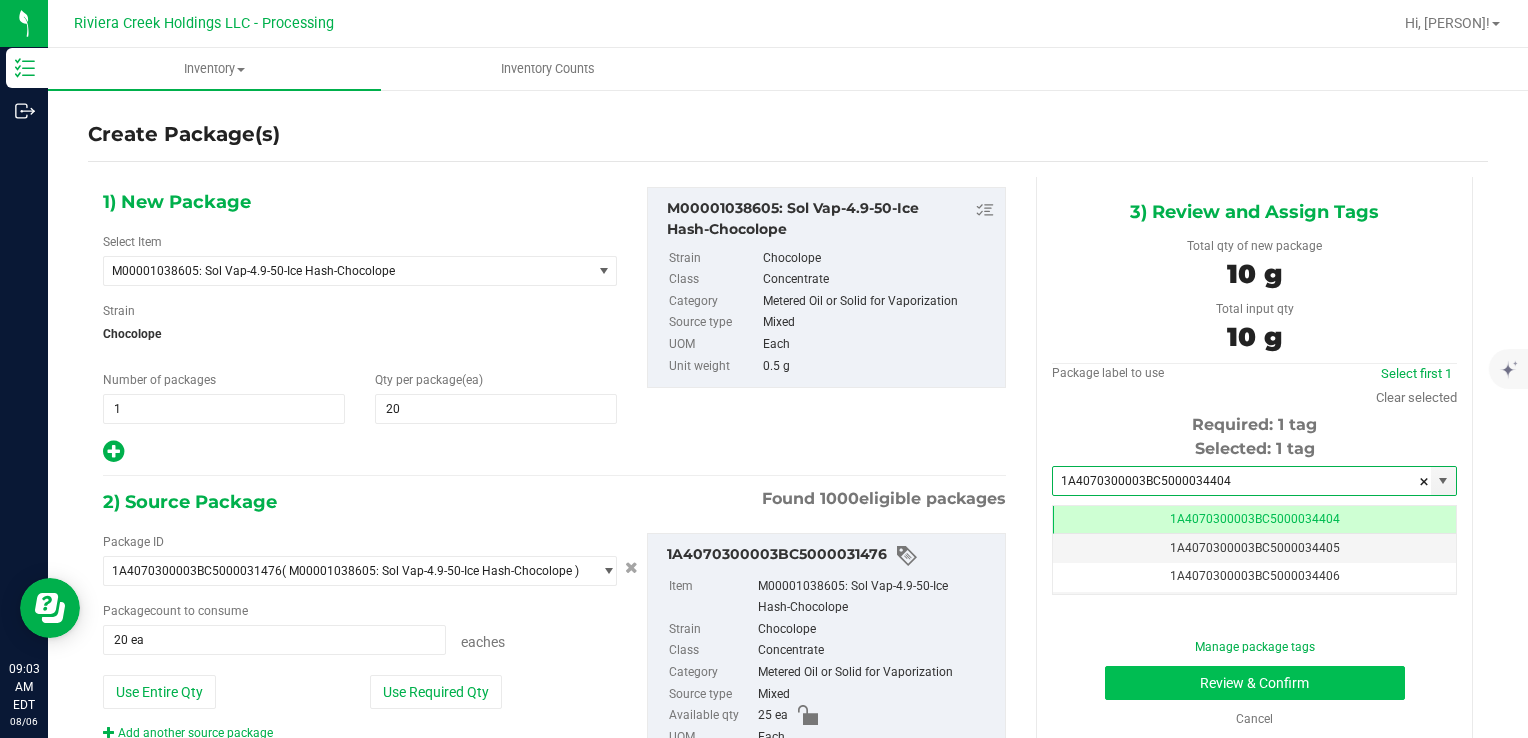 click on "Manage package tags
Review & Confirm
Cancel" at bounding box center (1254, 683) 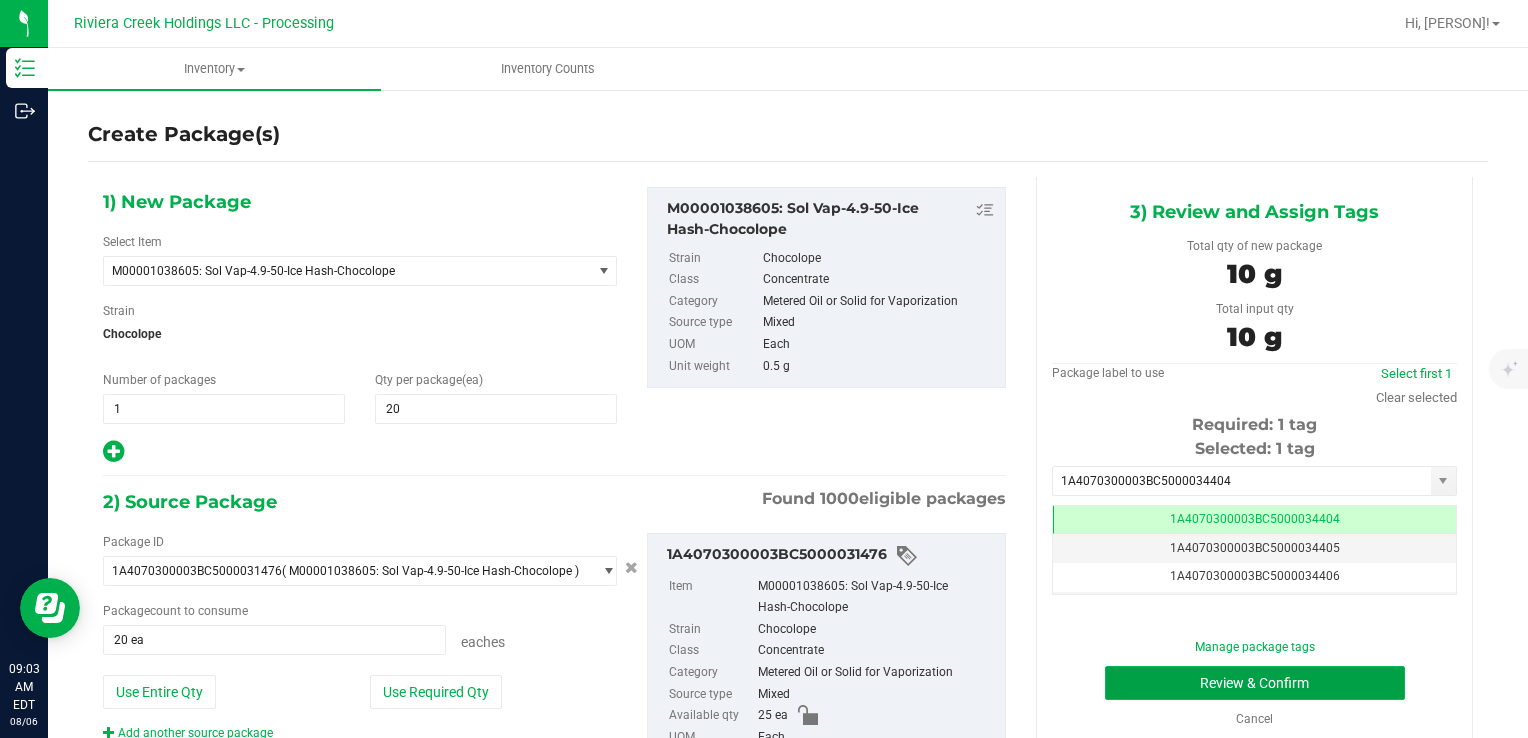 click on "Review & Confirm" at bounding box center (1255, 683) 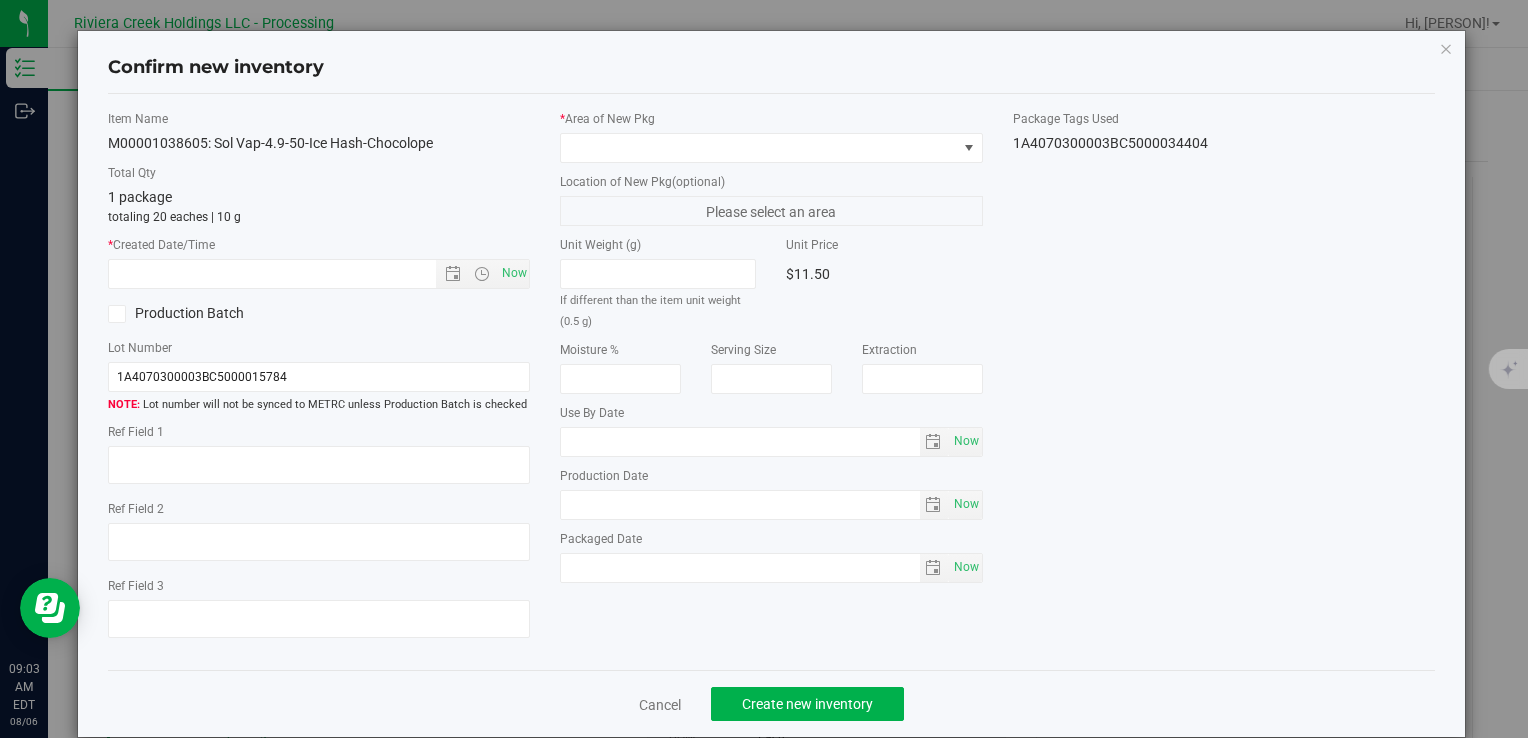type on "2026-06-02" 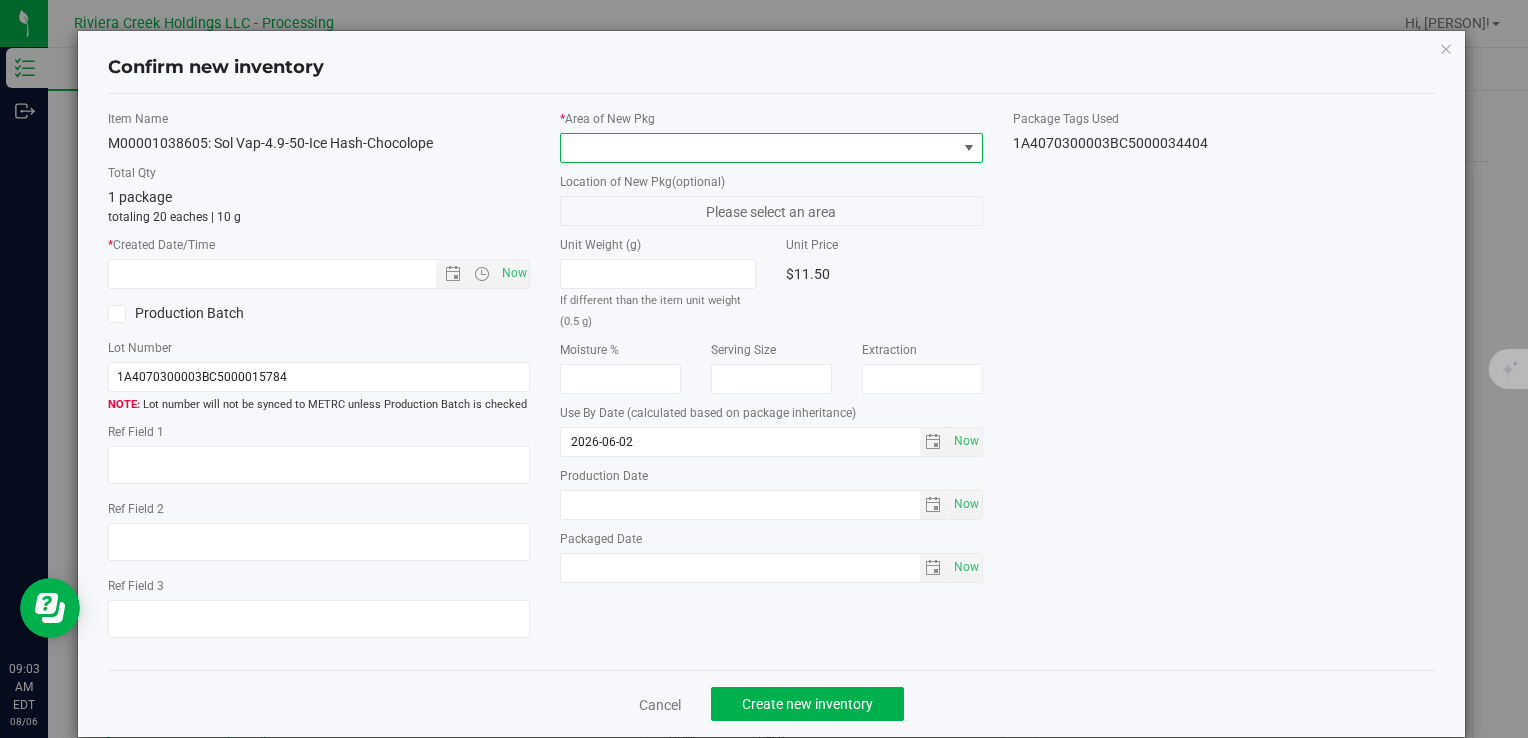 click at bounding box center [968, 148] 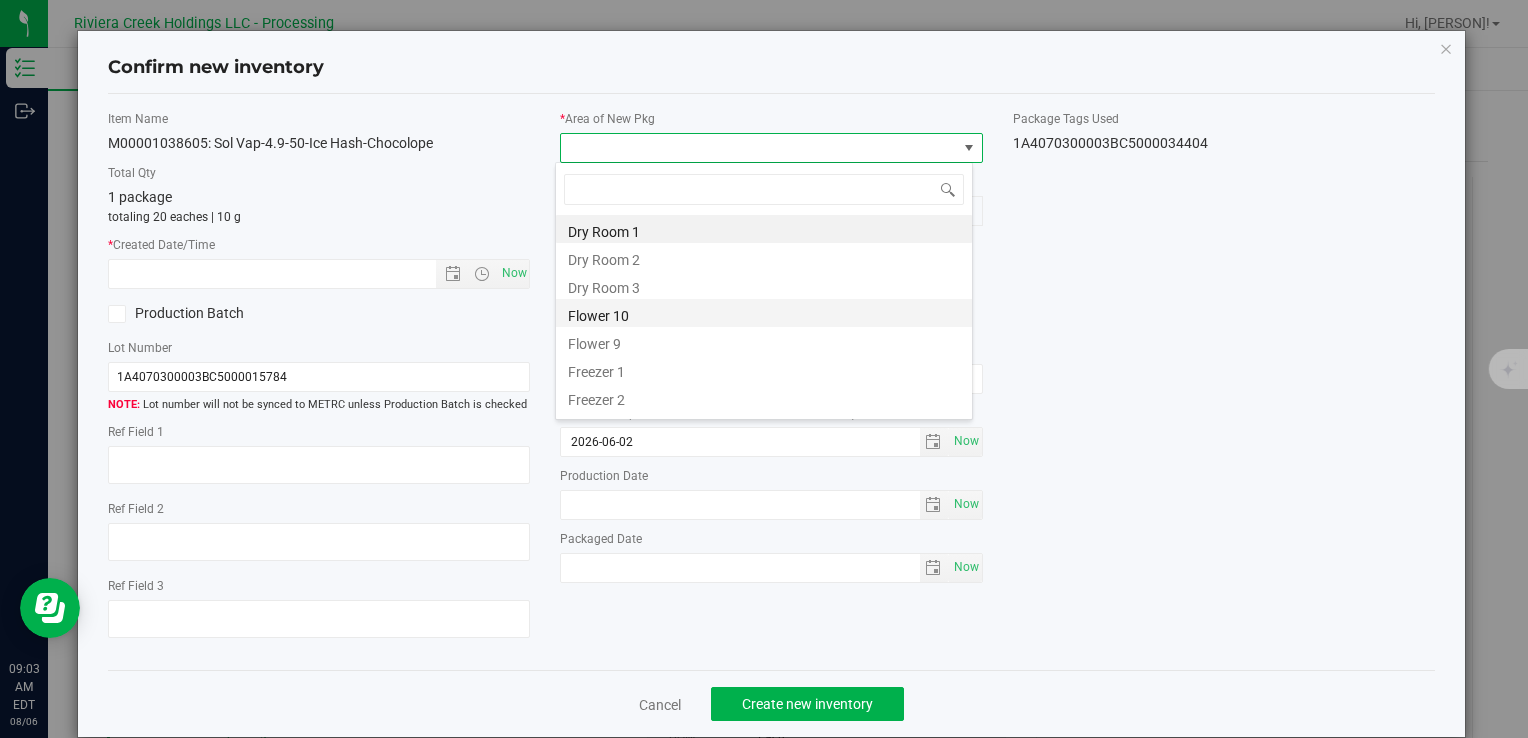 click on "Flower 10" at bounding box center (764, 313) 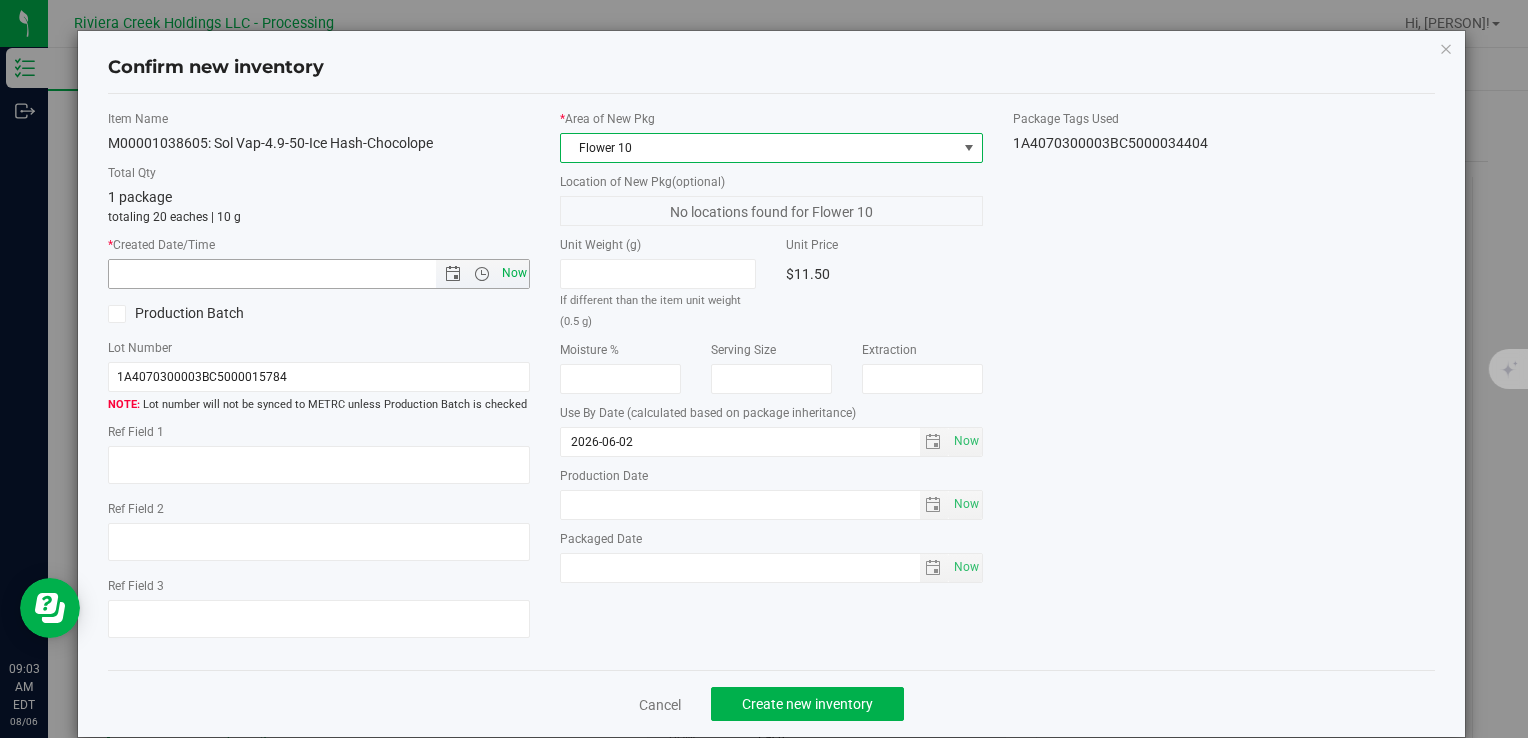 click on "Now" at bounding box center (514, 273) 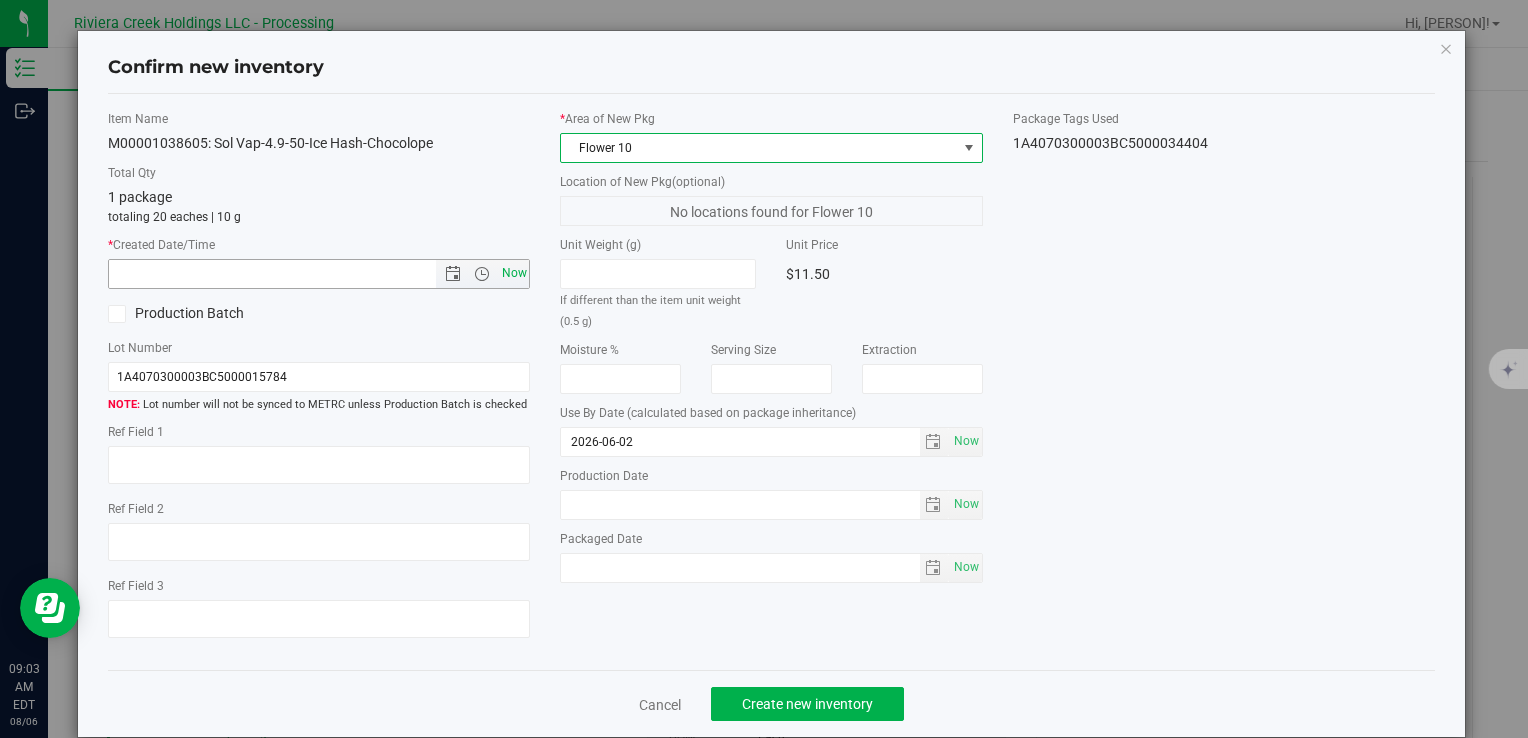 type on "[MONTH]/[DAY]/[YEAR] [HOUR]:[MINUTE] [AM/PM]" 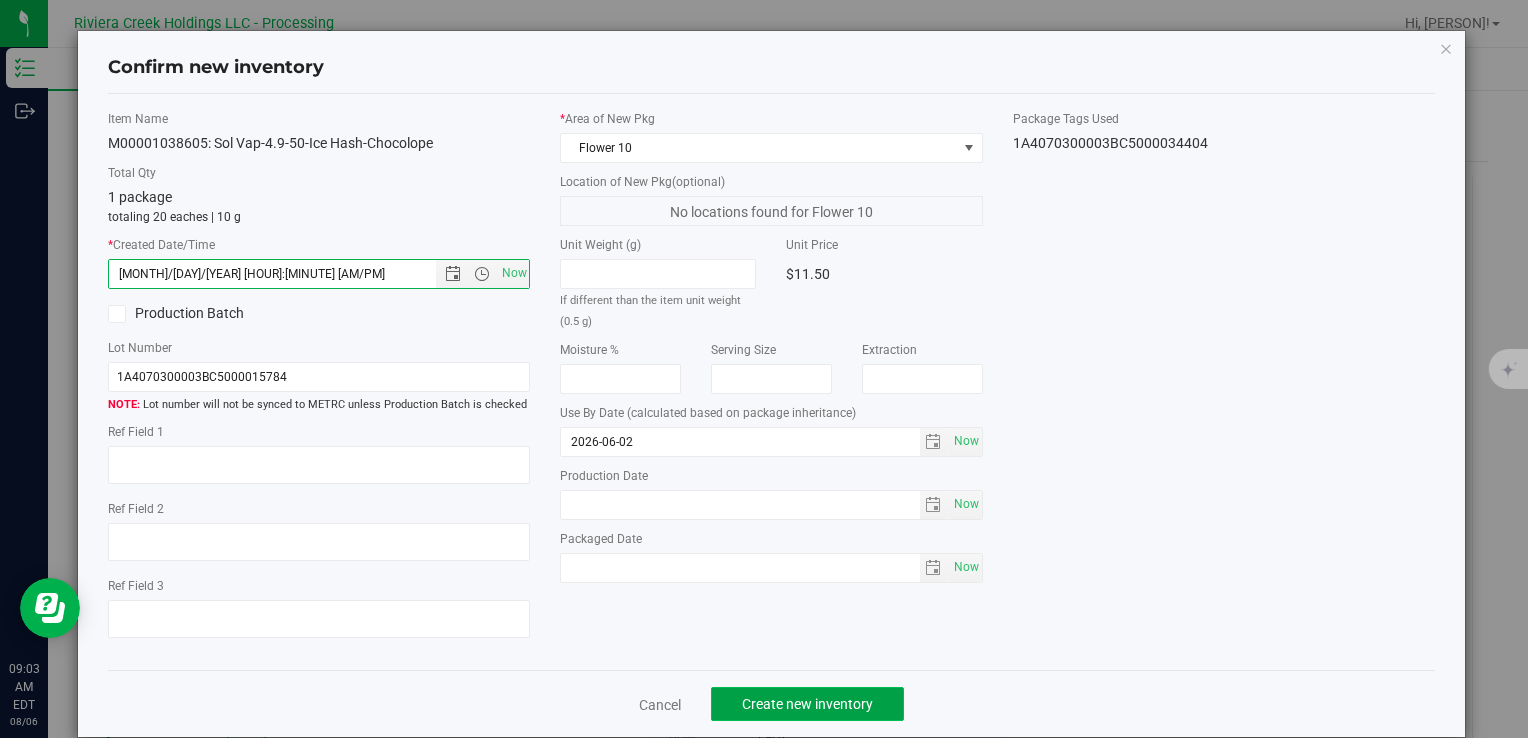 click on "Create new inventory" 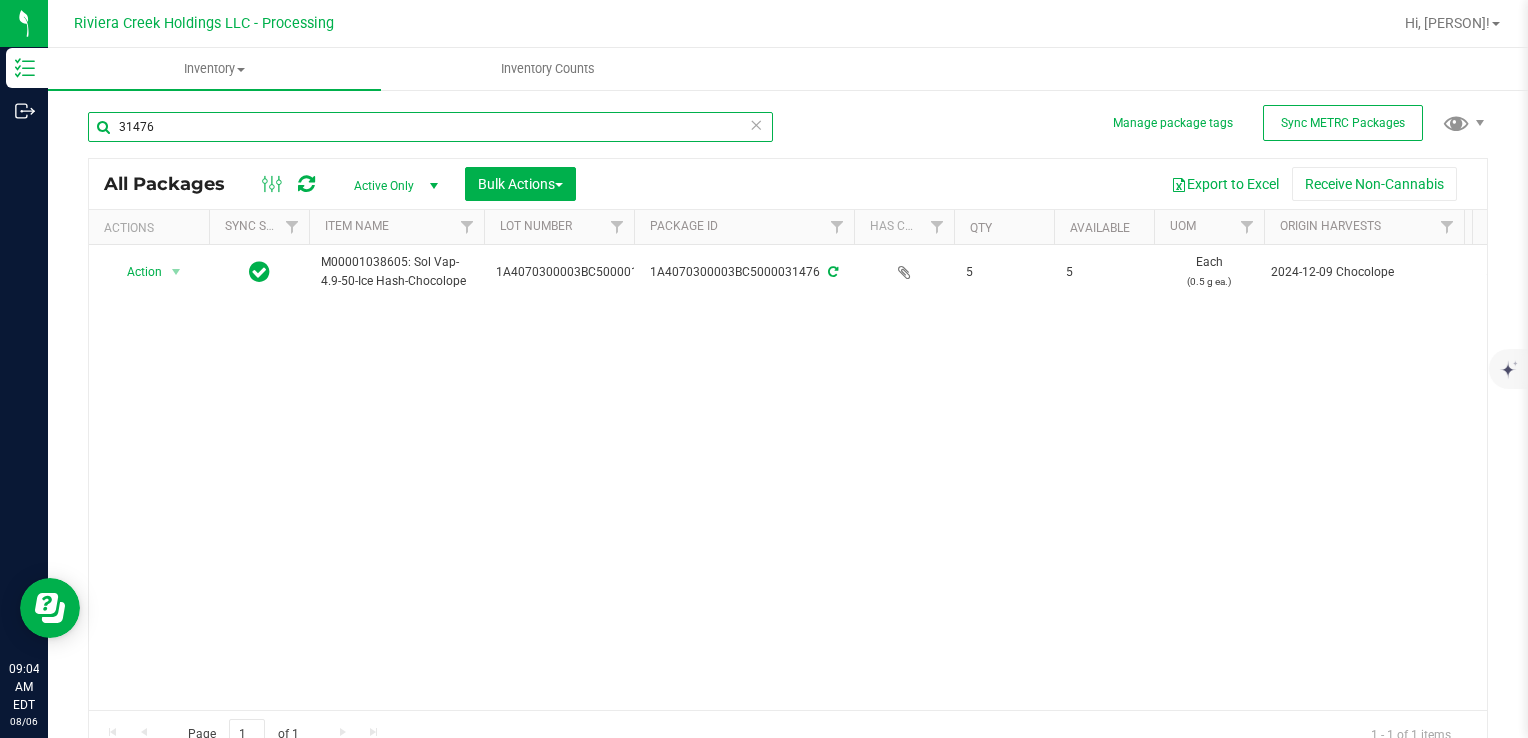click on "31476" at bounding box center [430, 127] 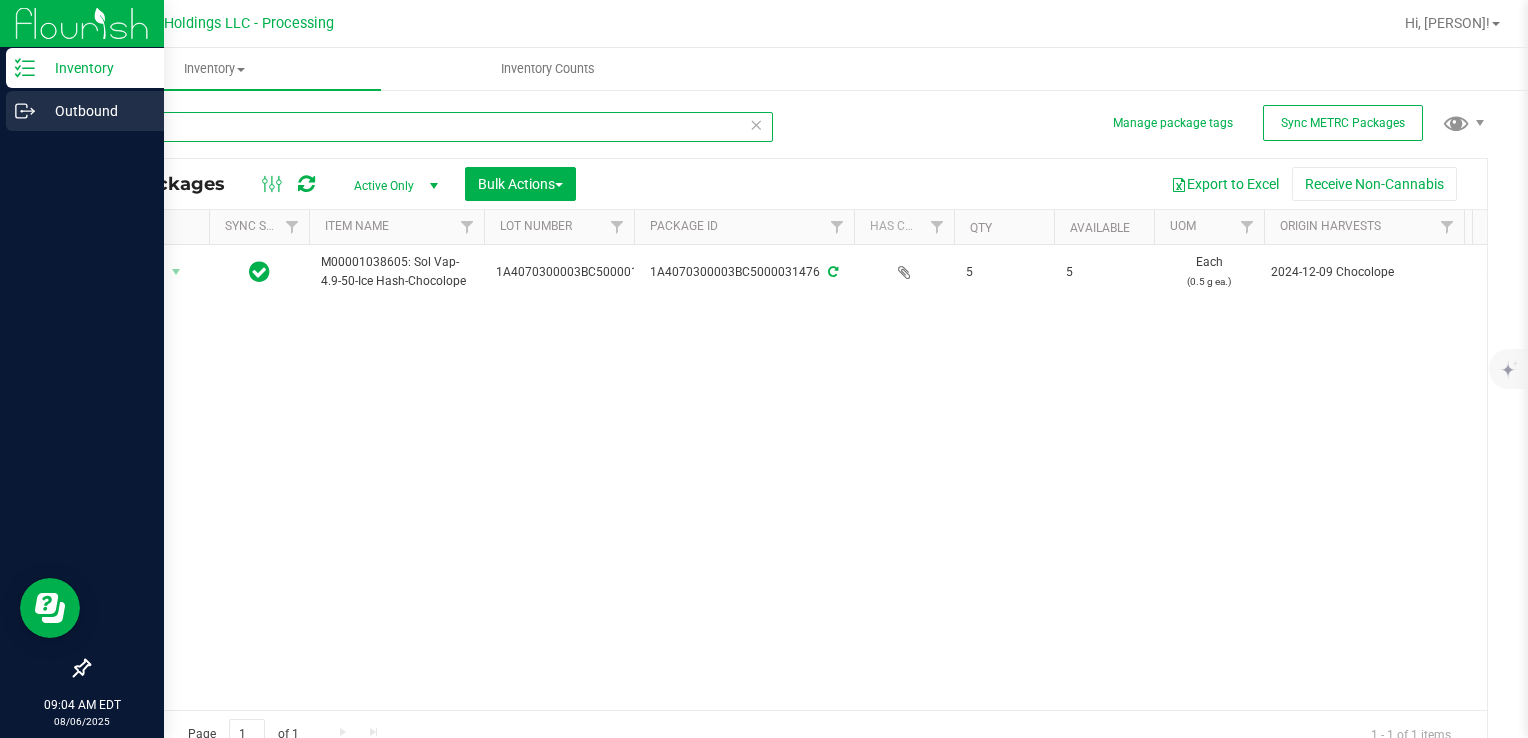 drag, startPoint x: 183, startPoint y: 130, endPoint x: 30, endPoint y: 127, distance: 153.0294 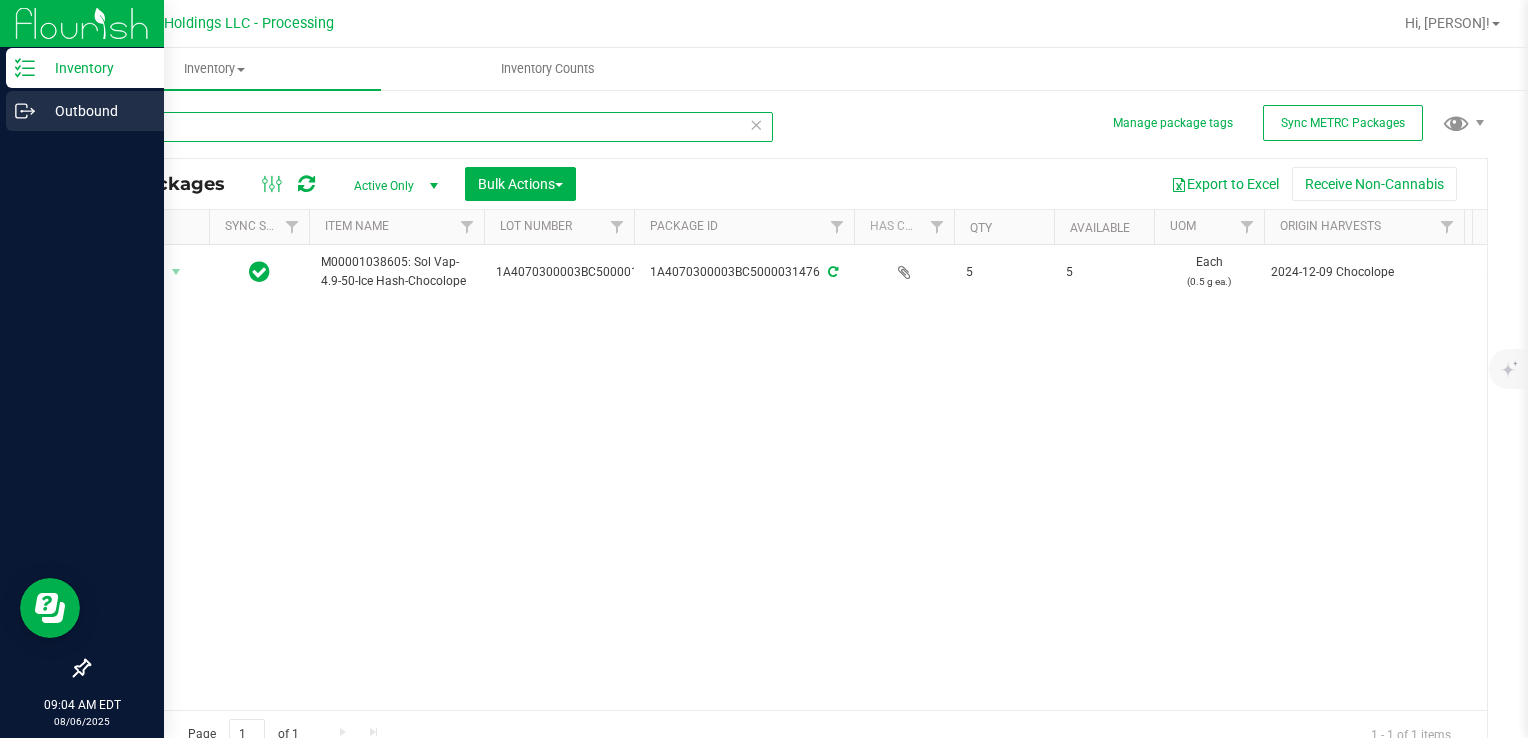click on "Inventory Outbound 08/06/2025  08/06   Riviera Creek Holdings LLC - Processing   Hi, [PERSON]!
Inventory
All packages
All inventory
Waste log
Create inventory
Inventory Counts" at bounding box center (764, 369) 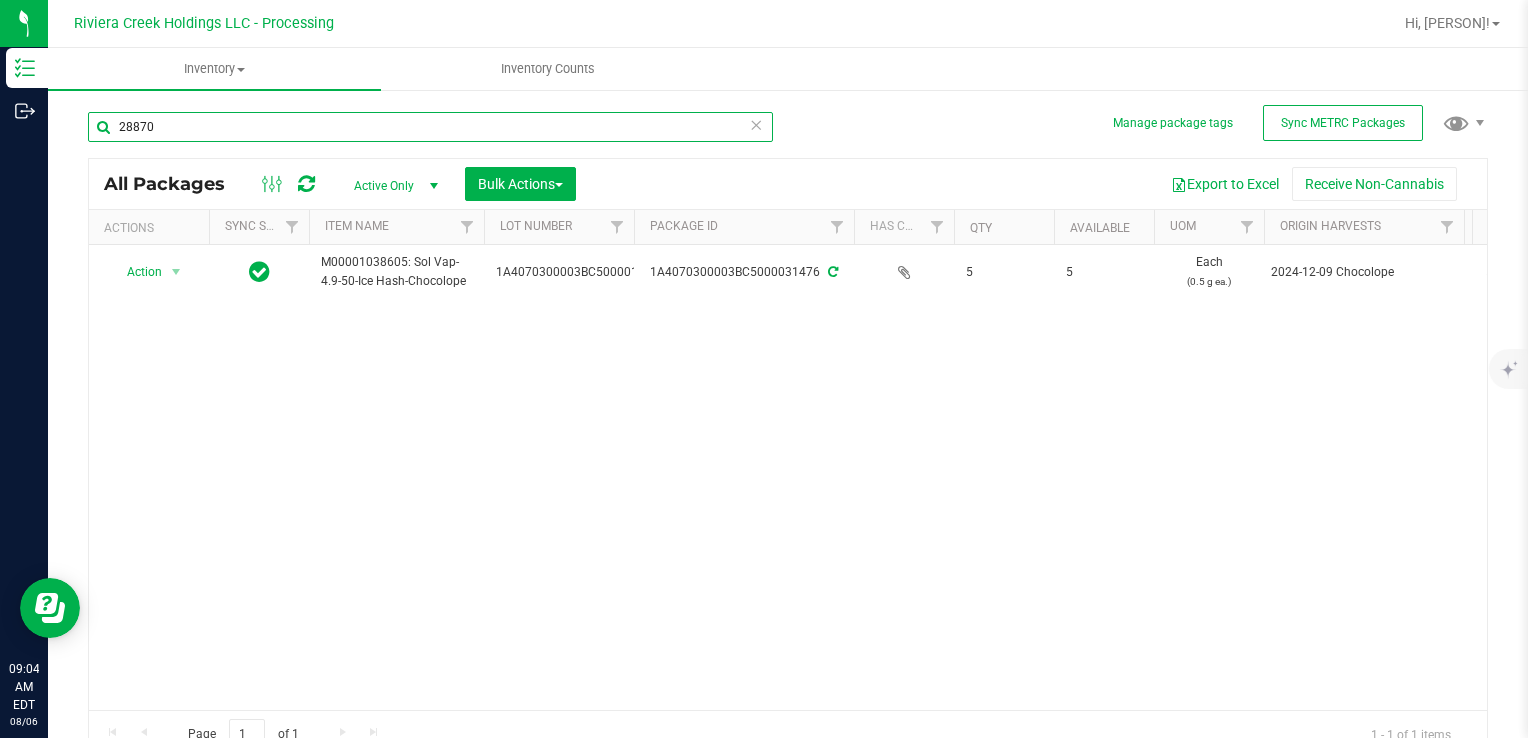 type on "28870" 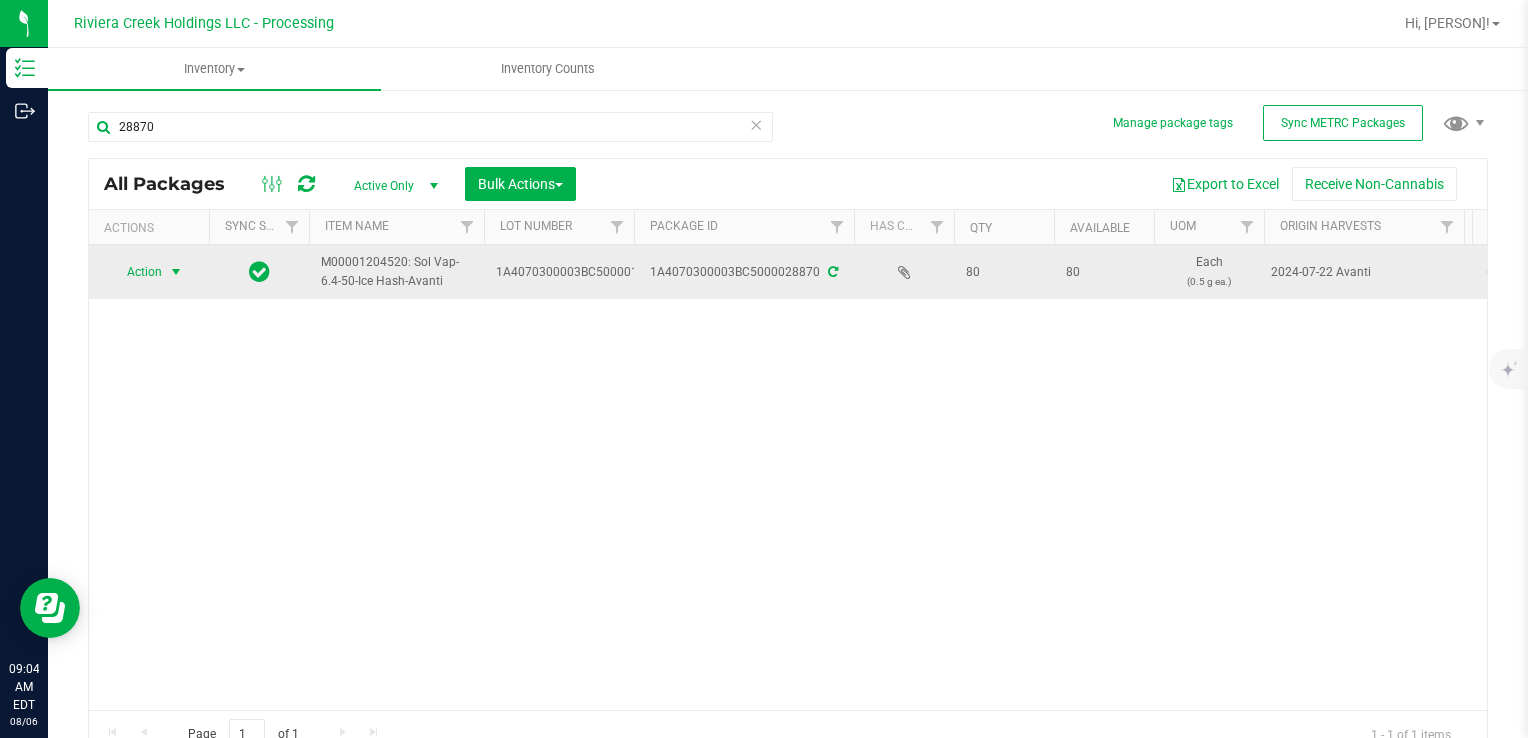 click at bounding box center [176, 272] 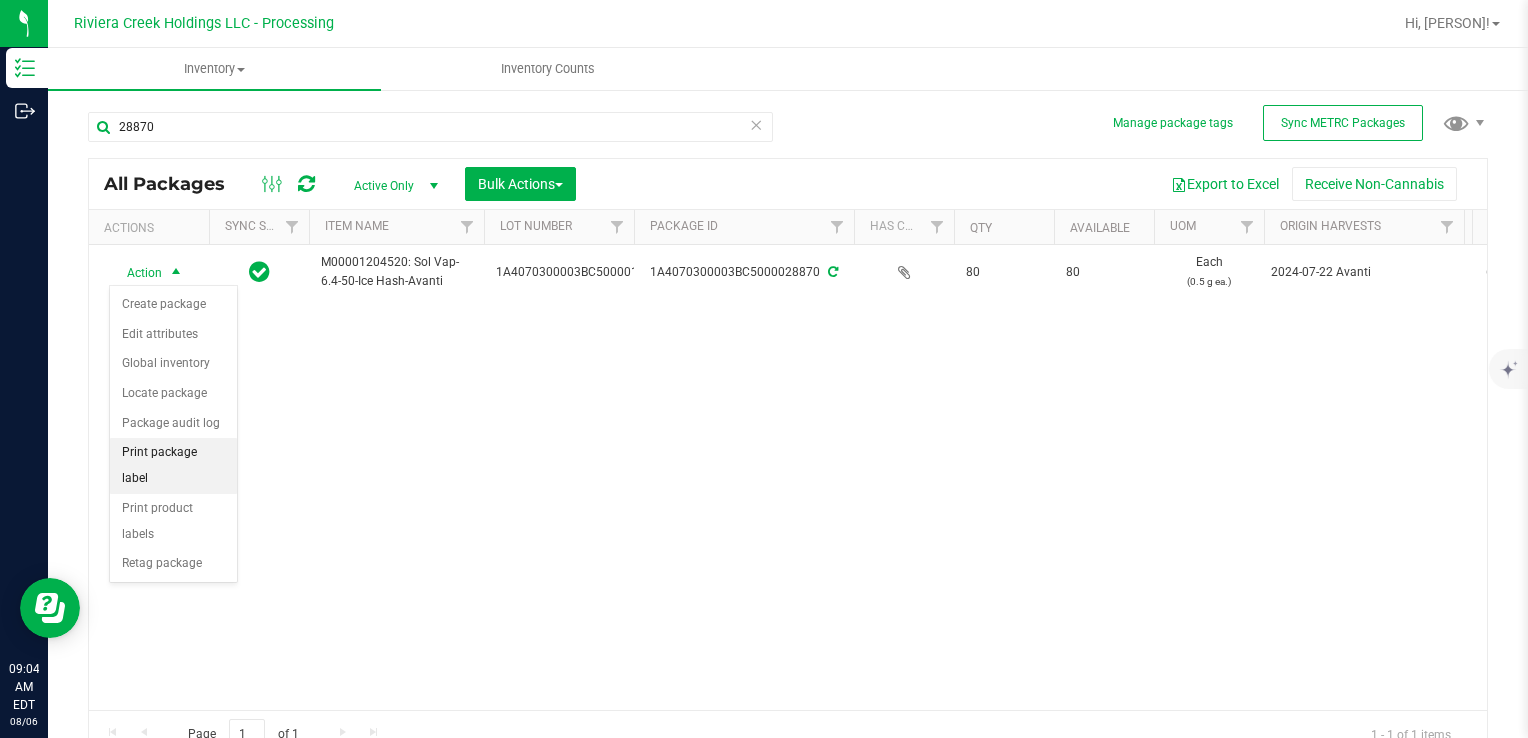 click on "Print package label" at bounding box center (173, 465) 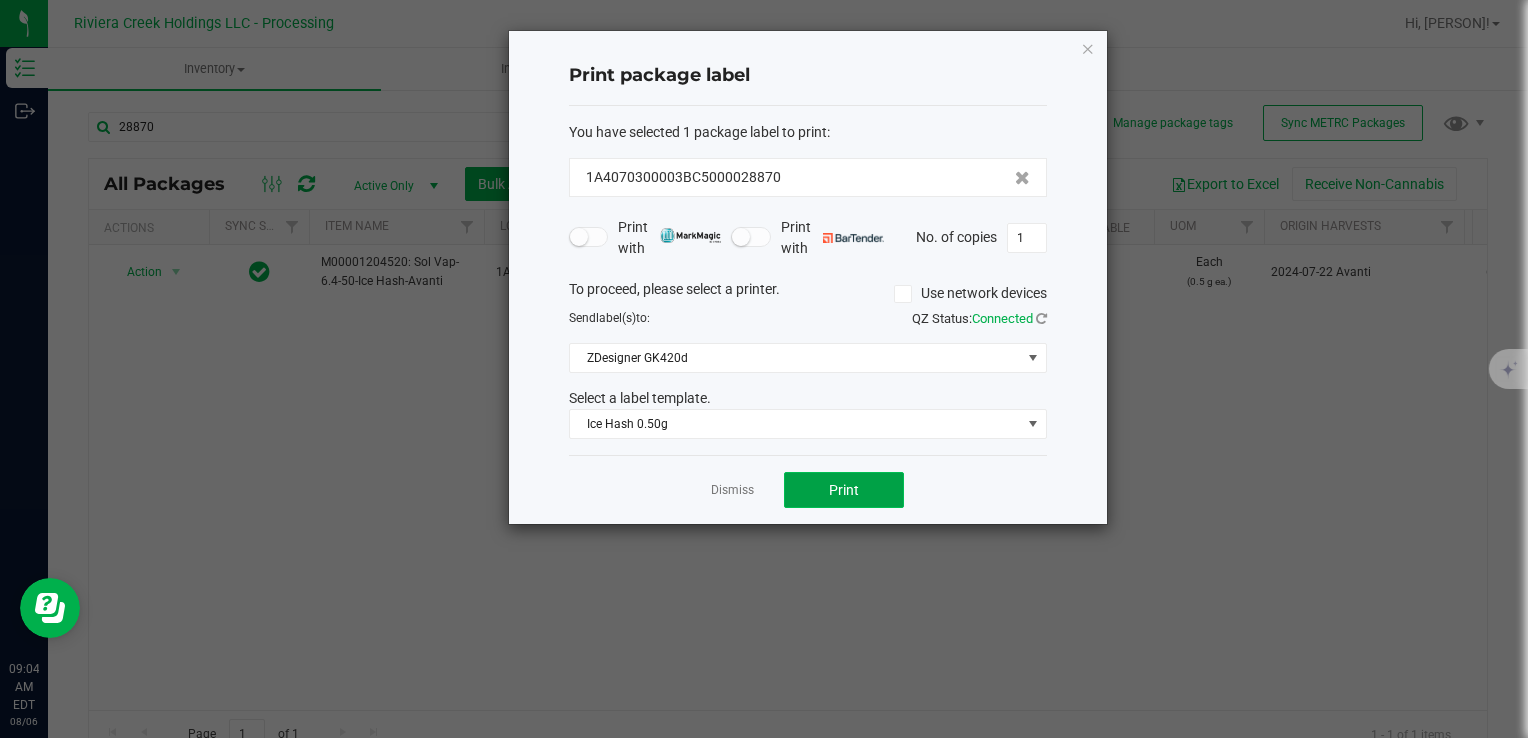 click on "Print" 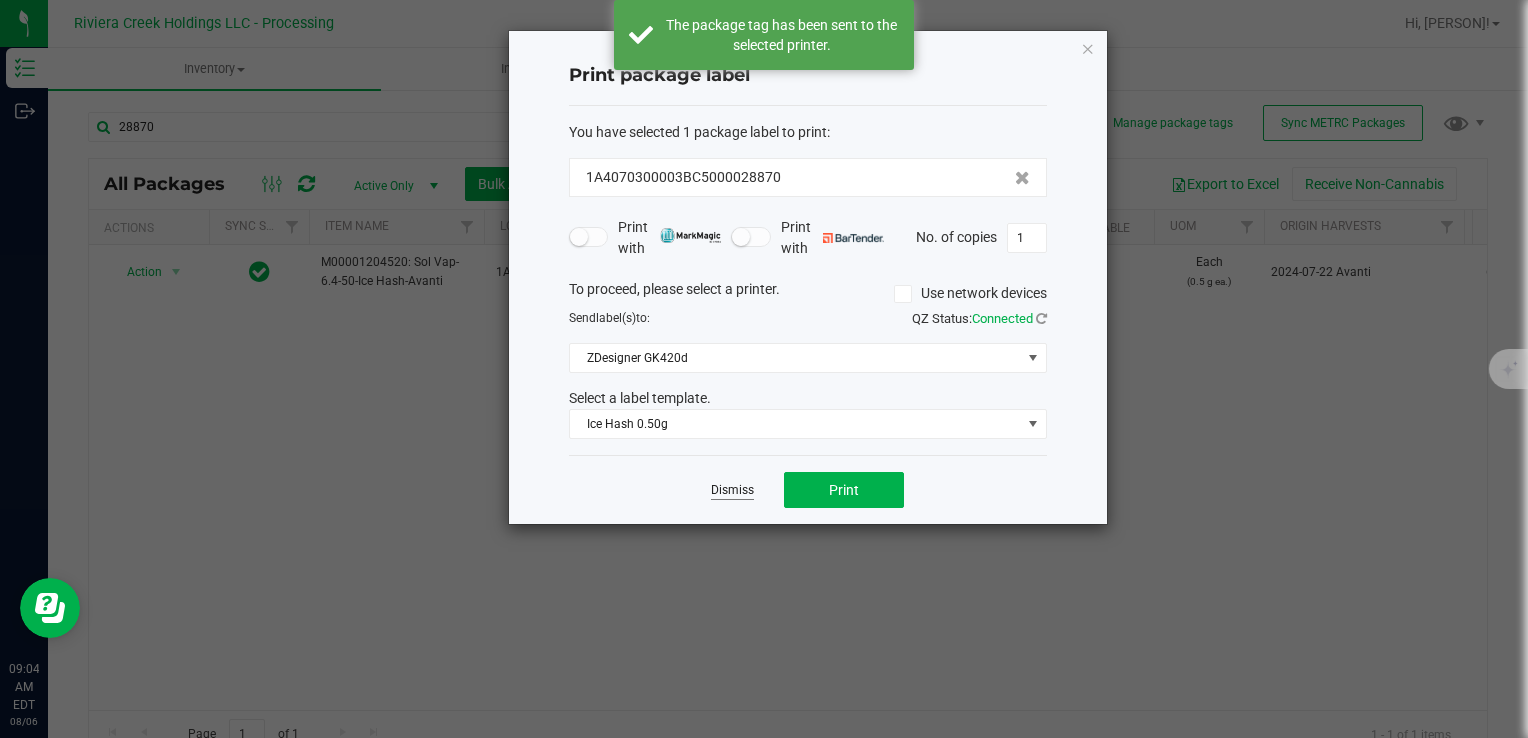 click on "Dismiss" 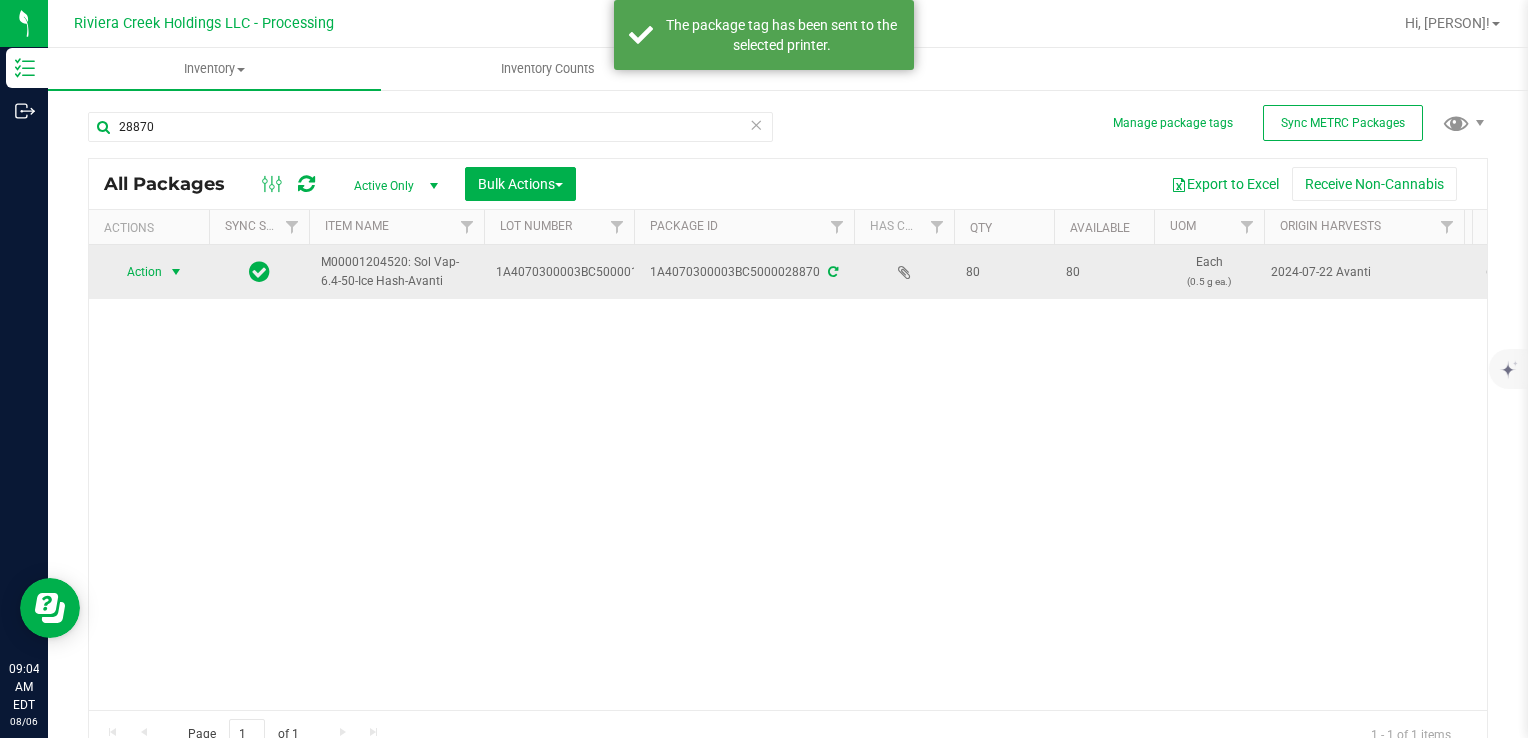 click on "Action" at bounding box center (136, 272) 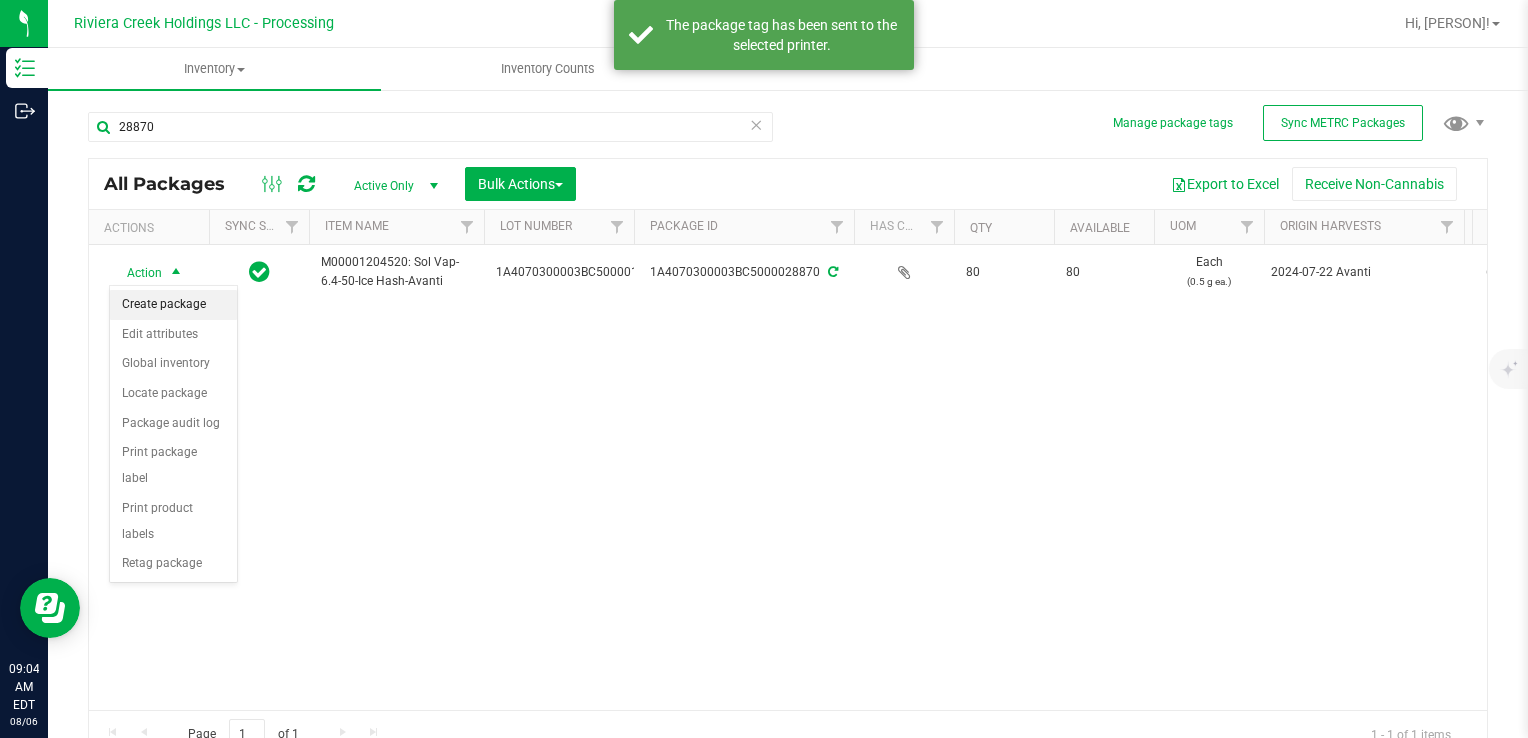 drag, startPoint x: 168, startPoint y: 303, endPoint x: 352, endPoint y: 378, distance: 198.69826 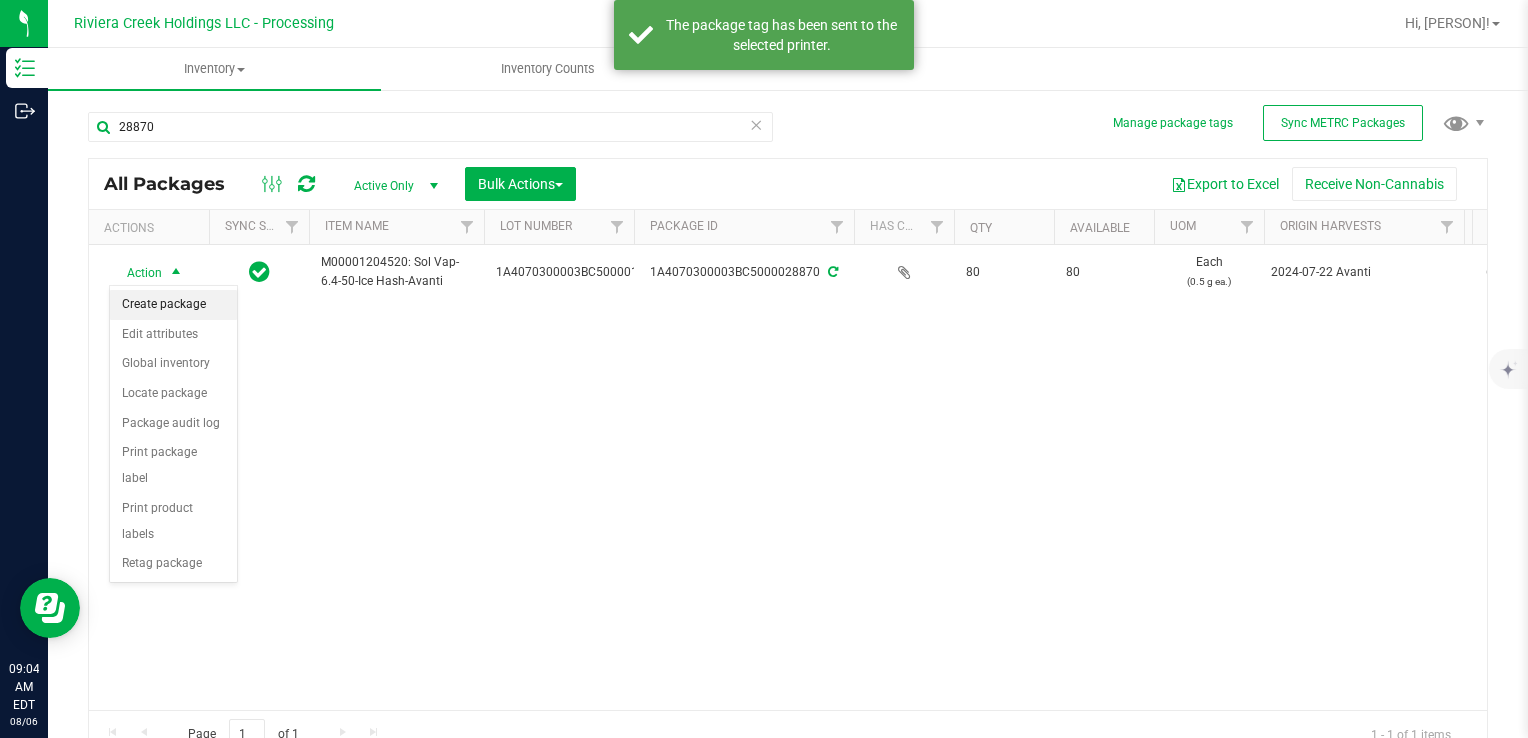 click on "Create package" at bounding box center (173, 305) 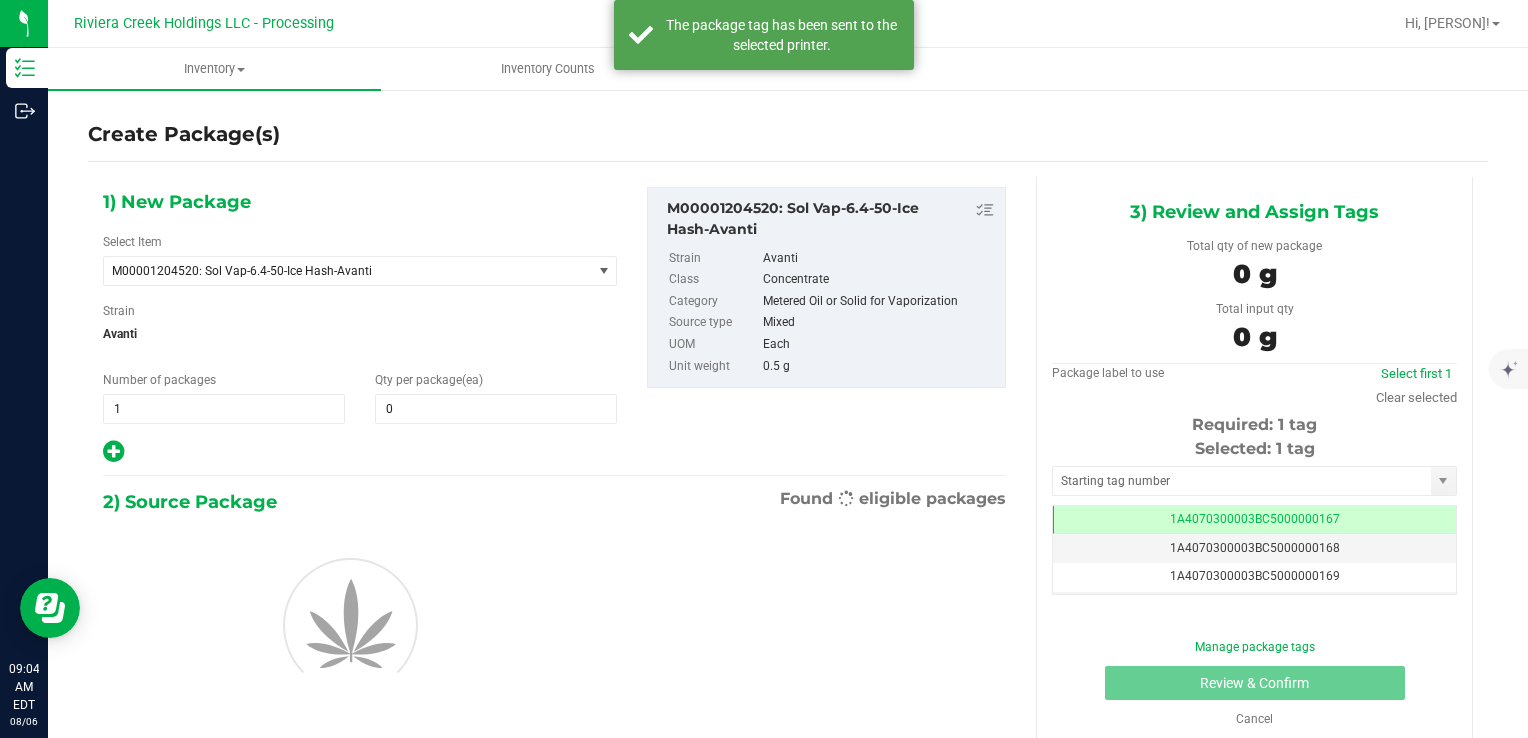scroll, scrollTop: 0, scrollLeft: 0, axis: both 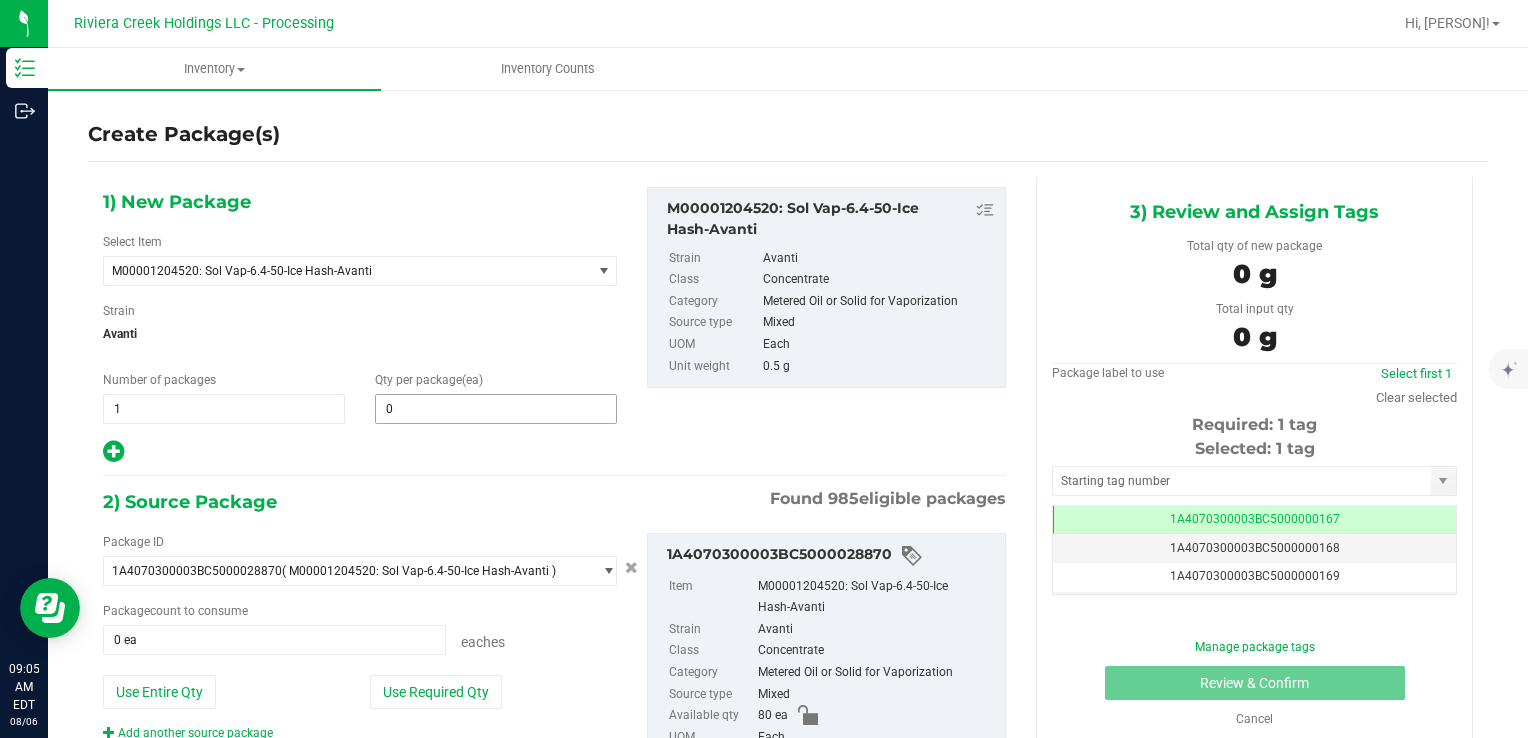 type 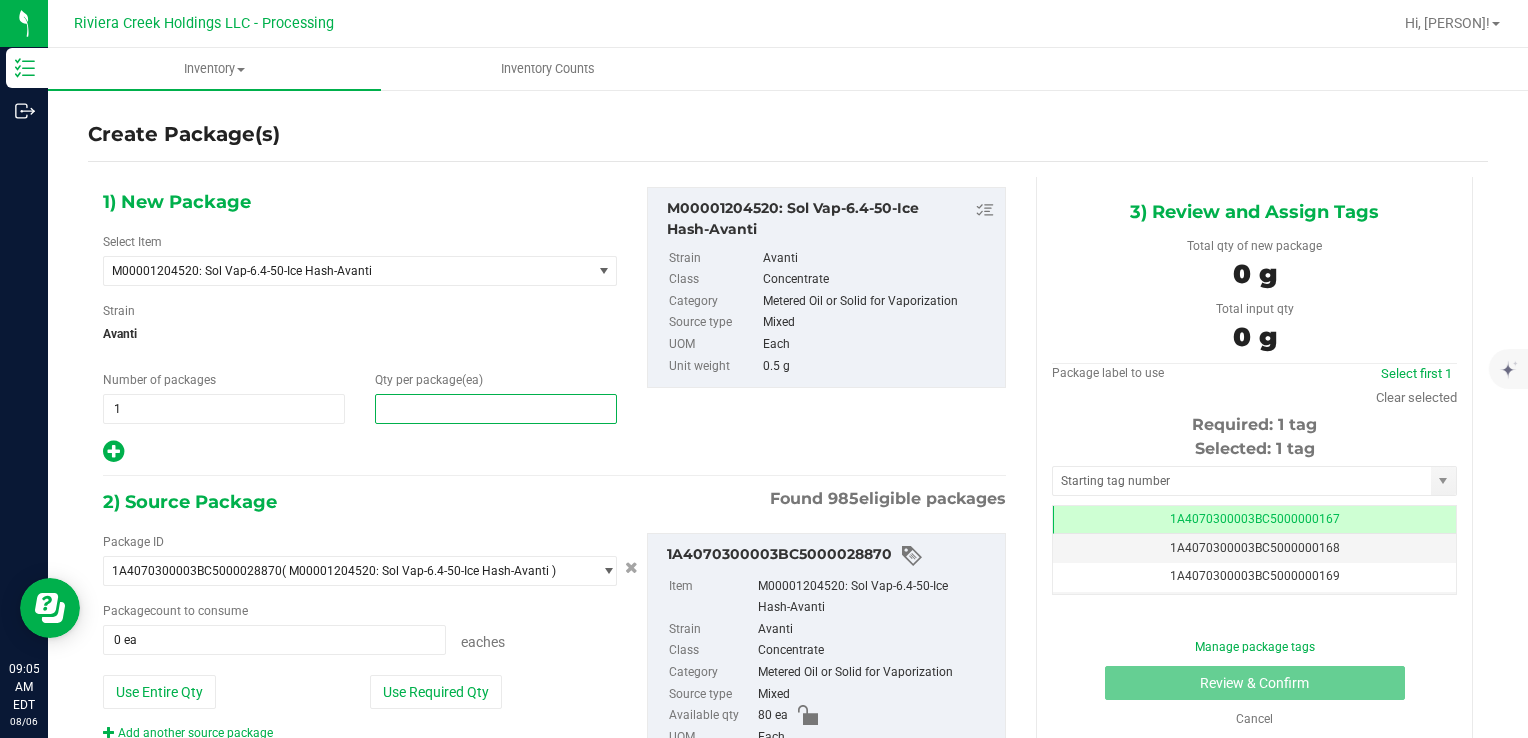 click at bounding box center [496, 409] 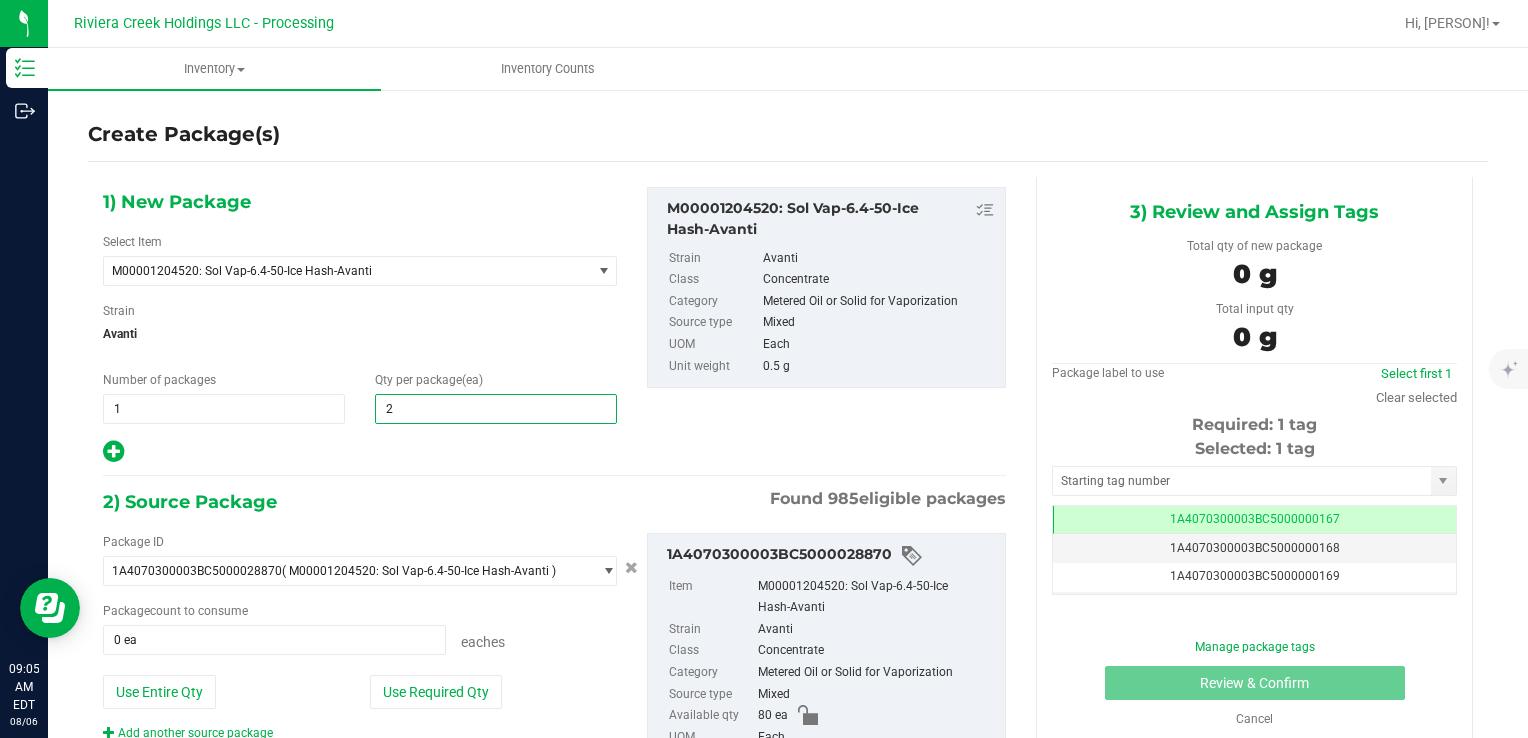 type on "20" 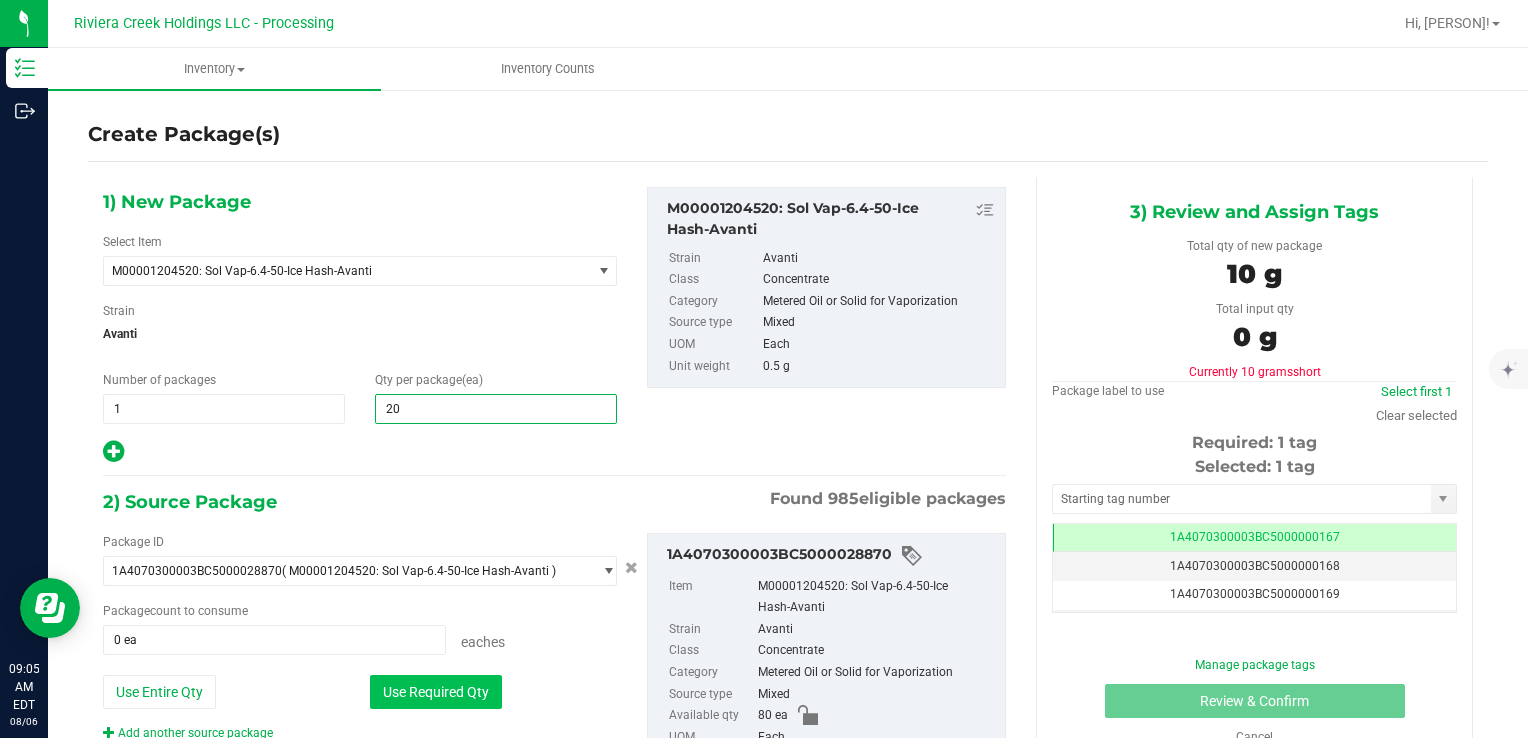 type on "20" 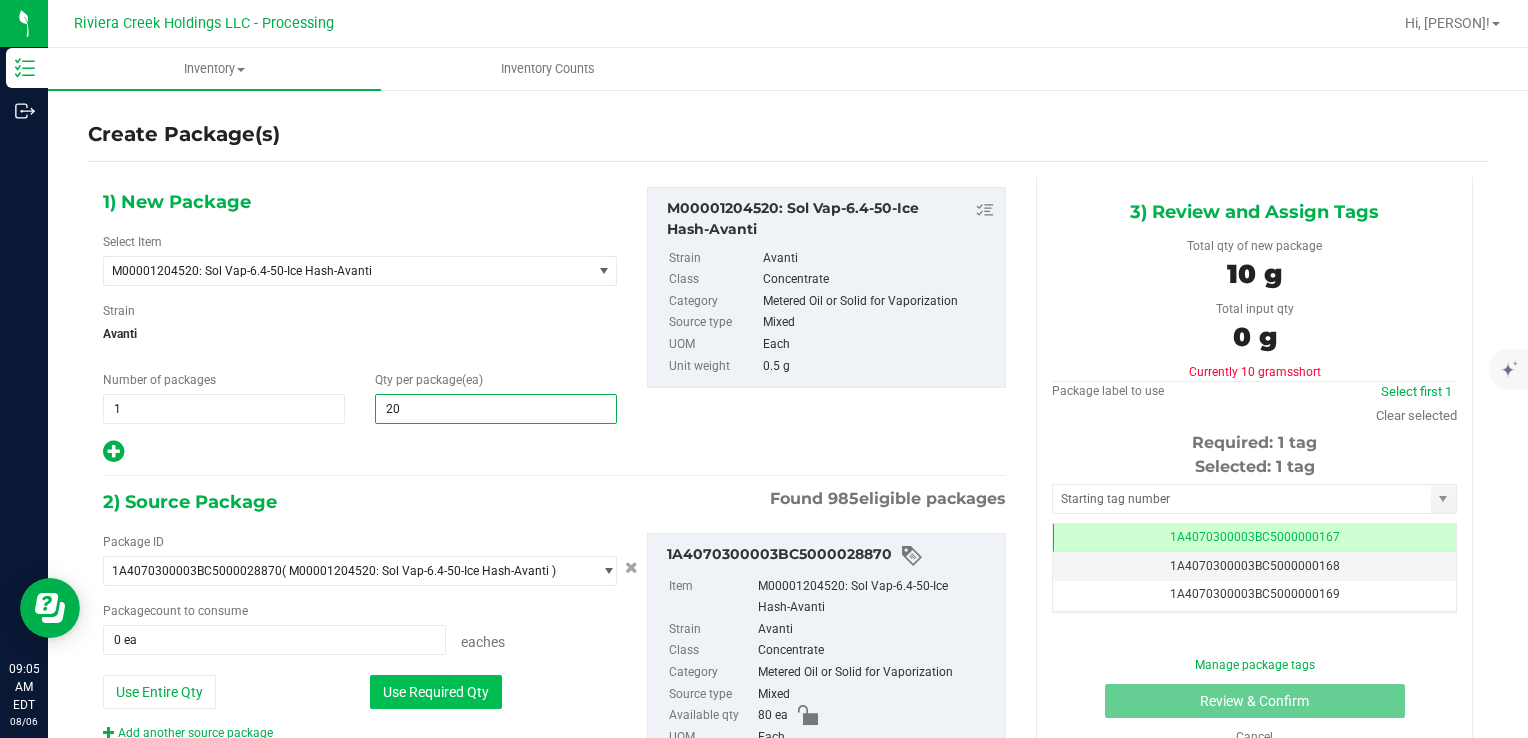 click on "Use Required Qty" at bounding box center [436, 692] 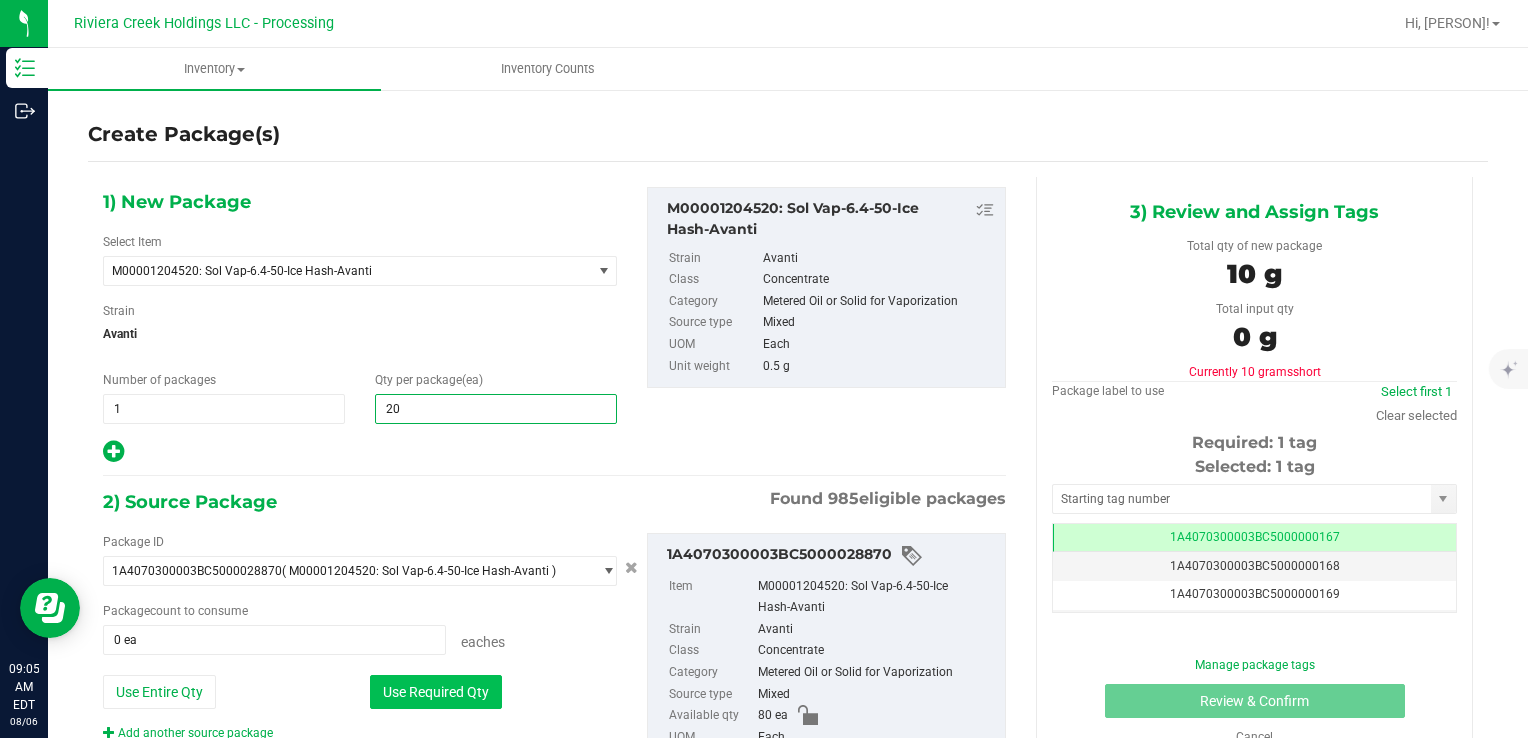 type on "20 ea" 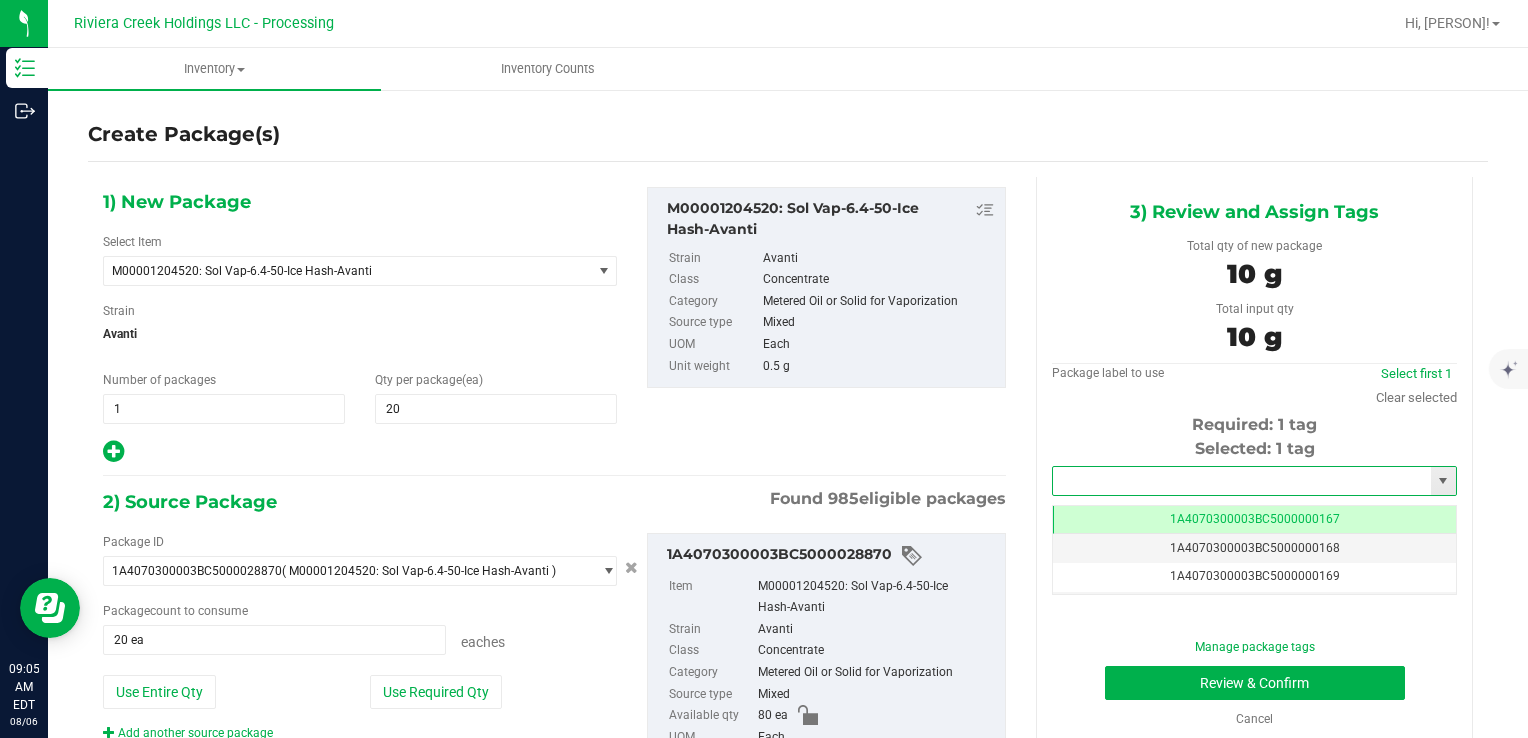 click at bounding box center [1242, 481] 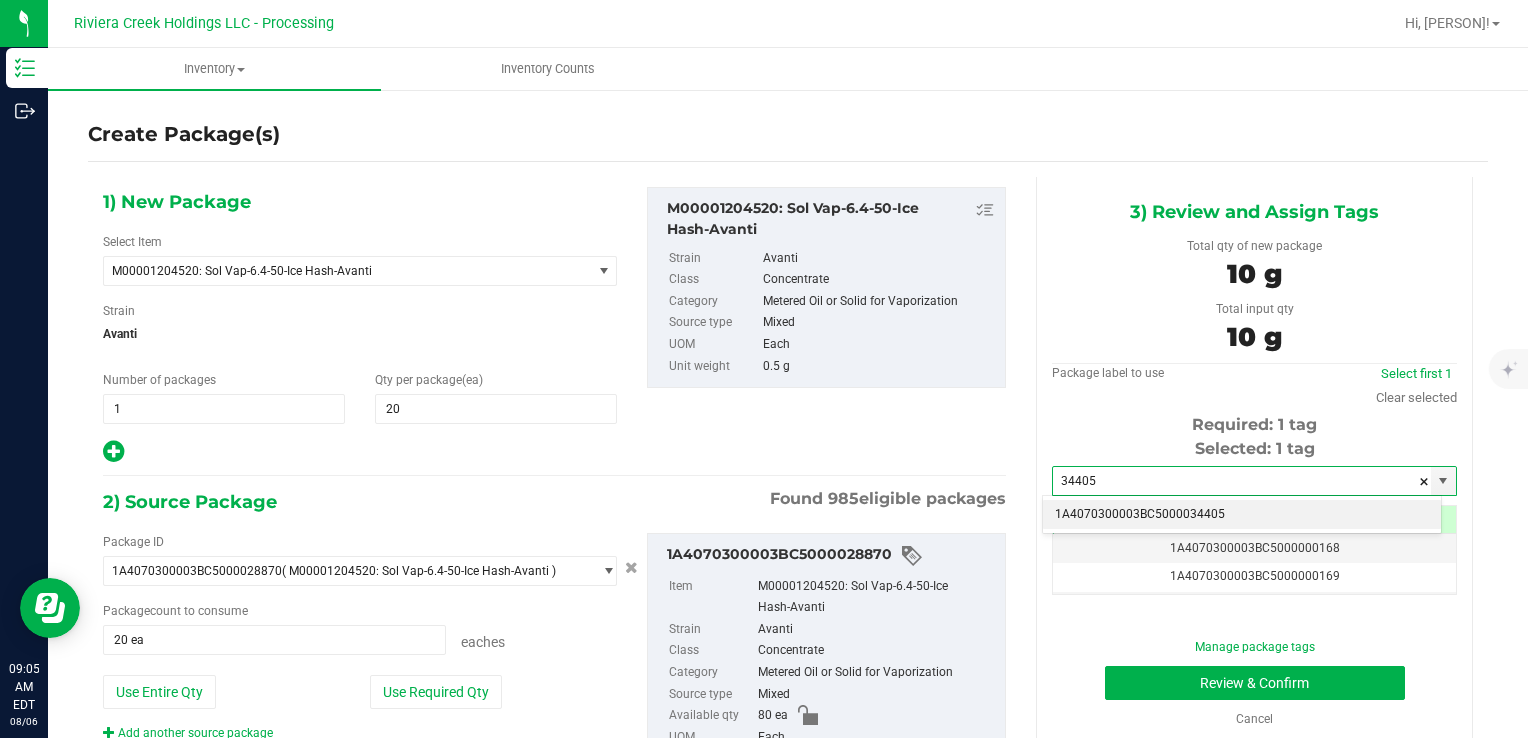 click on "1A4070300003BC5000034405" at bounding box center [1242, 515] 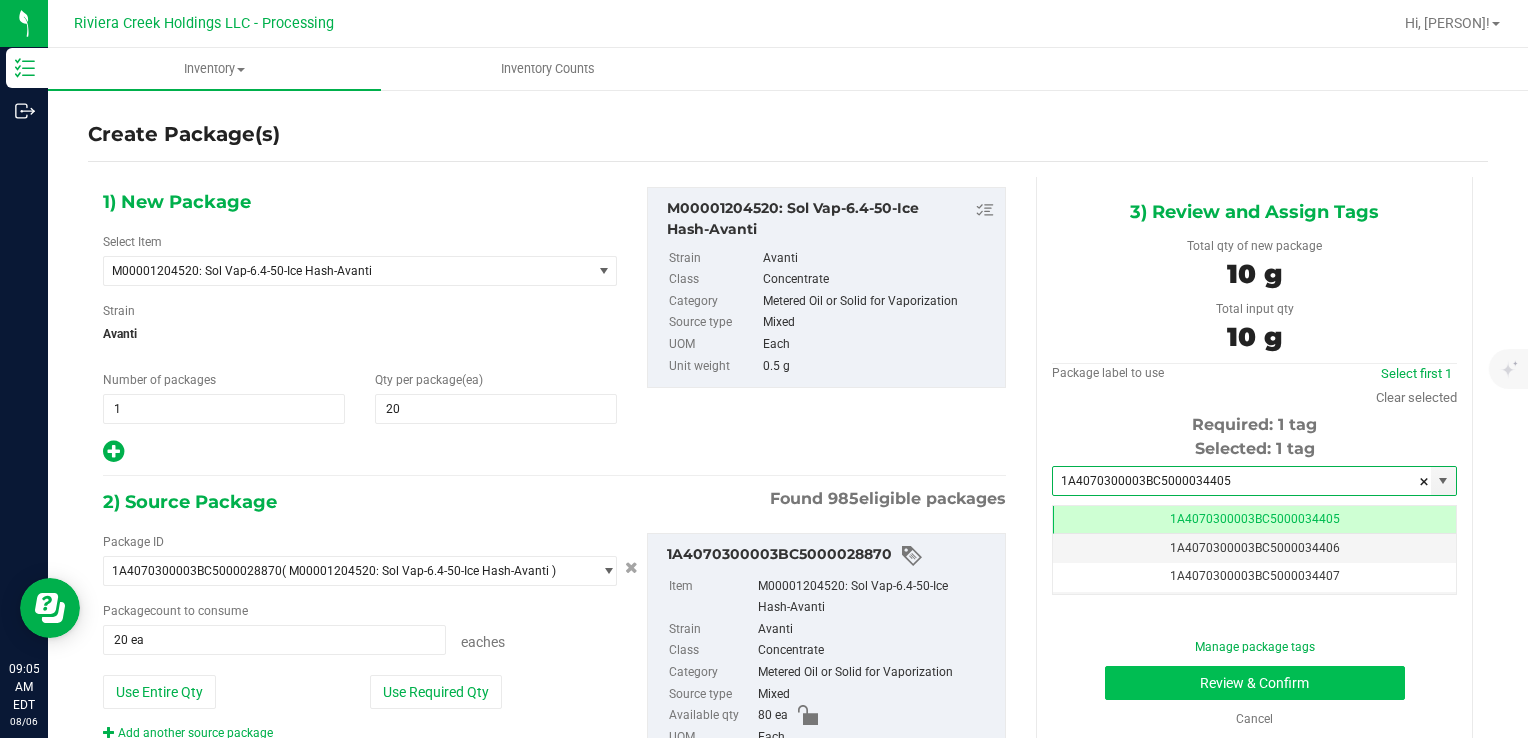 scroll, scrollTop: 0, scrollLeft: 0, axis: both 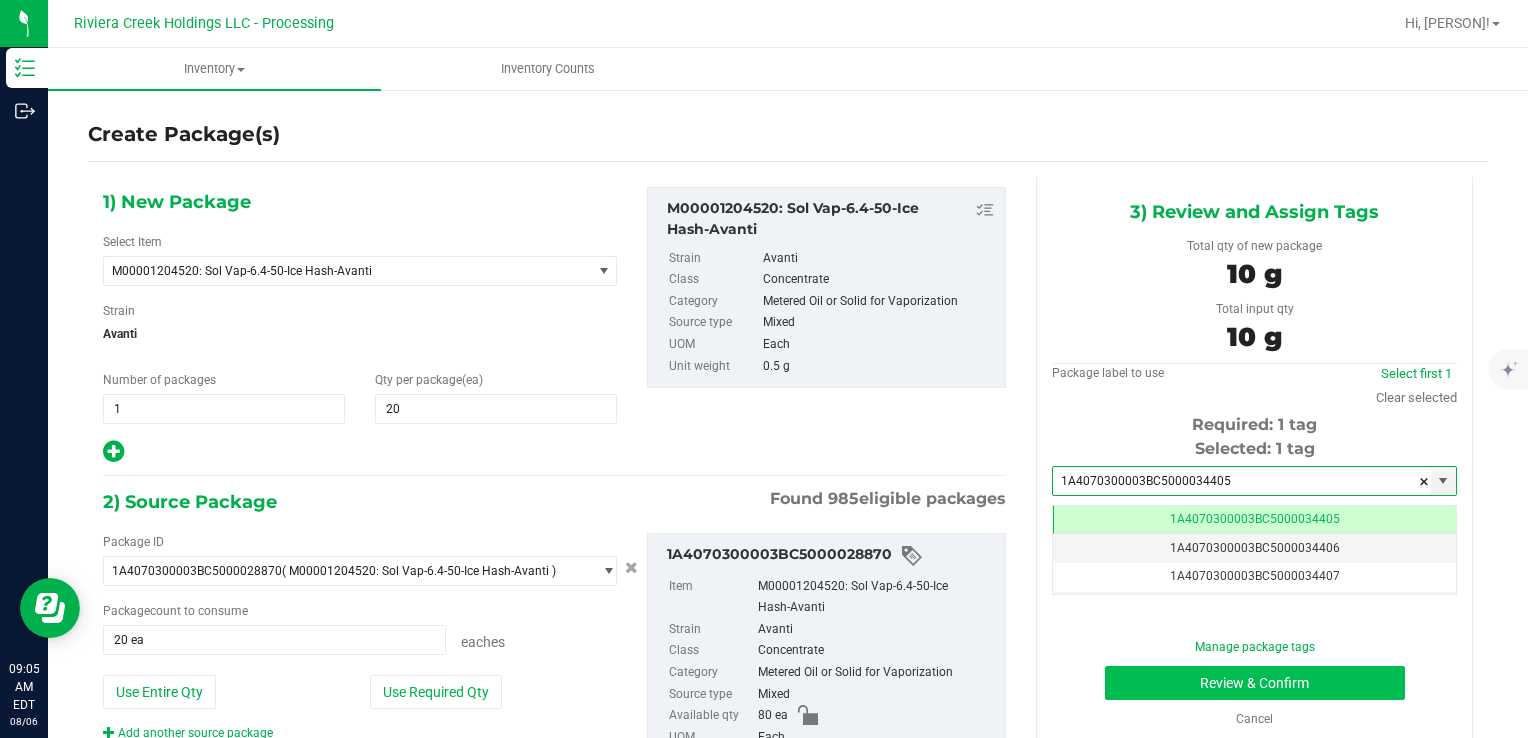 type on "1A4070300003BC5000034405" 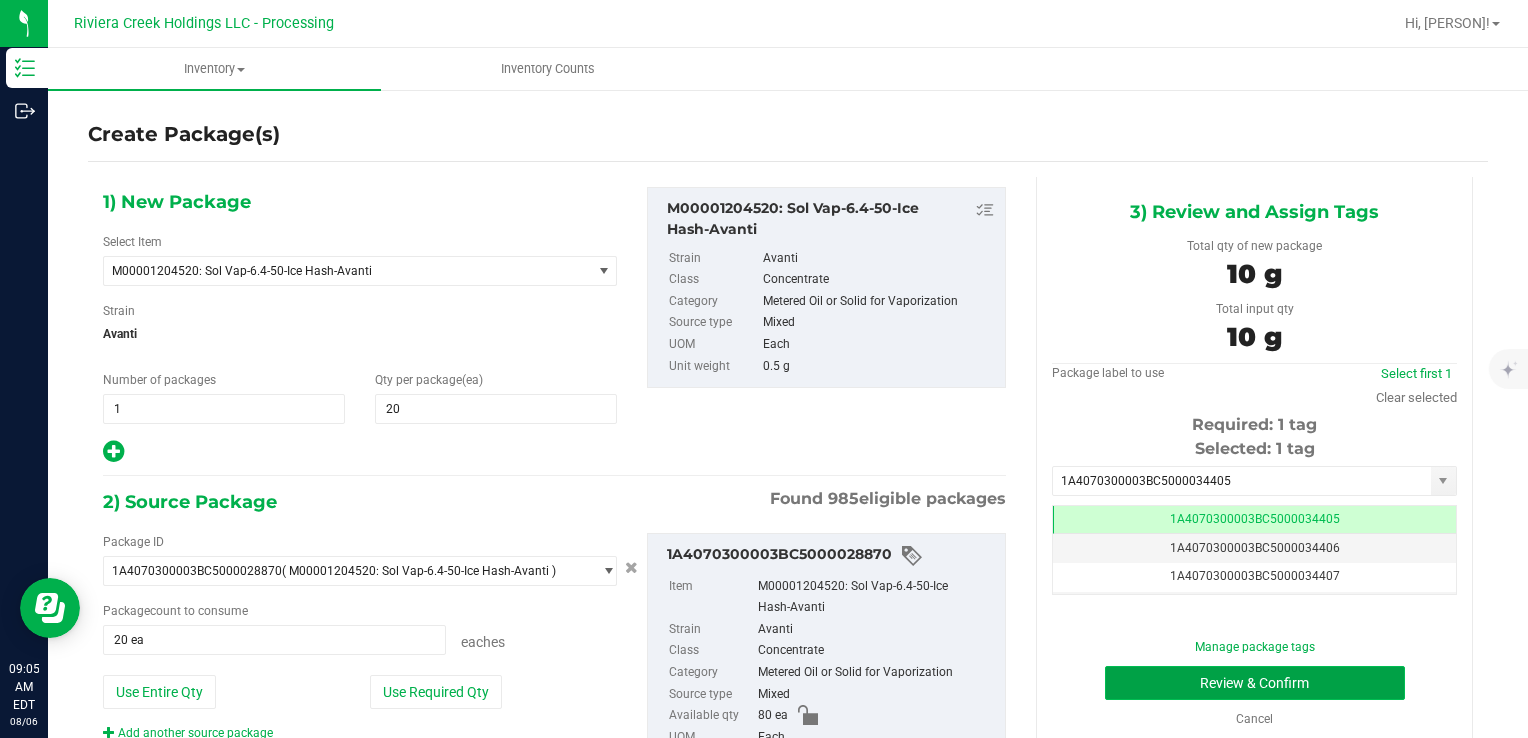 click on "Review & Confirm" at bounding box center [1255, 683] 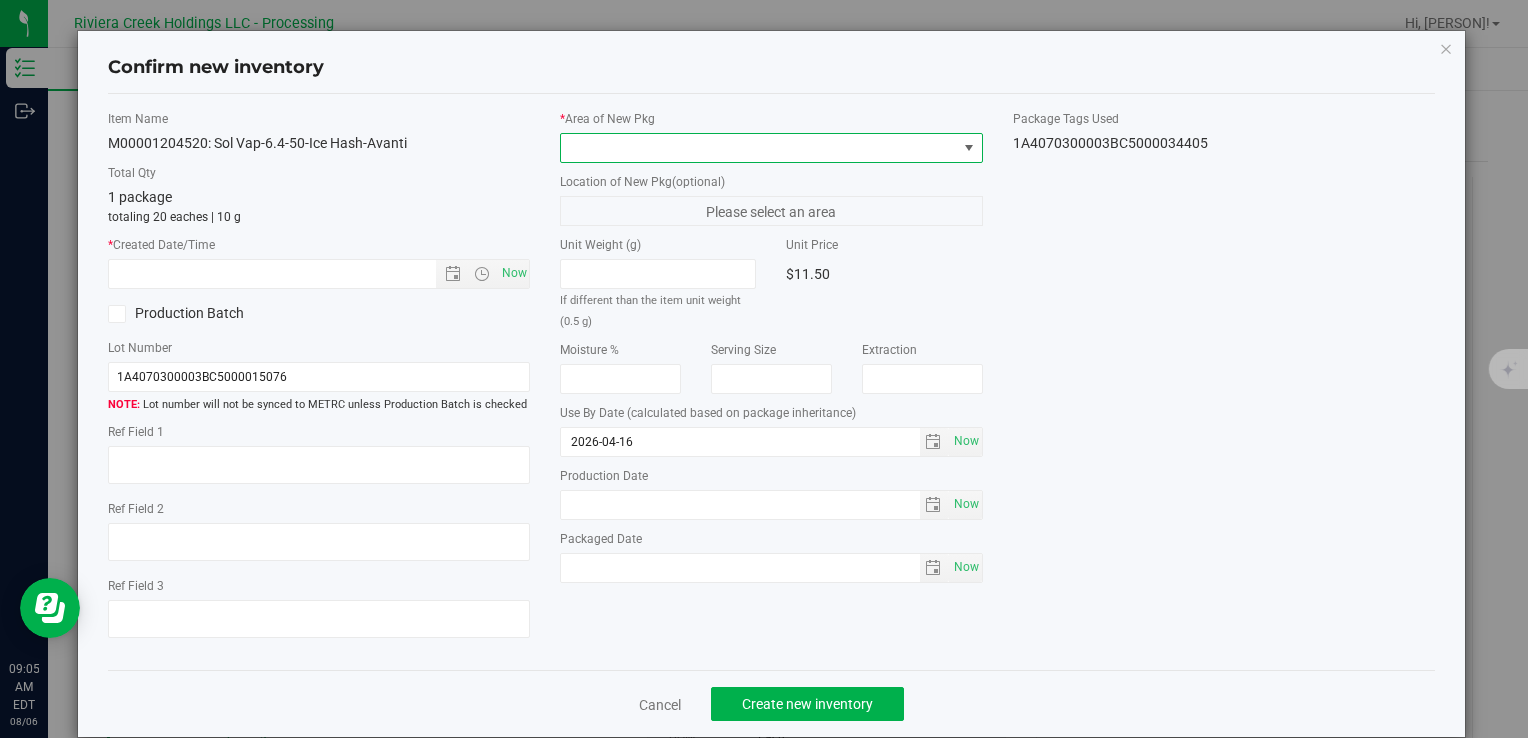 click at bounding box center (758, 148) 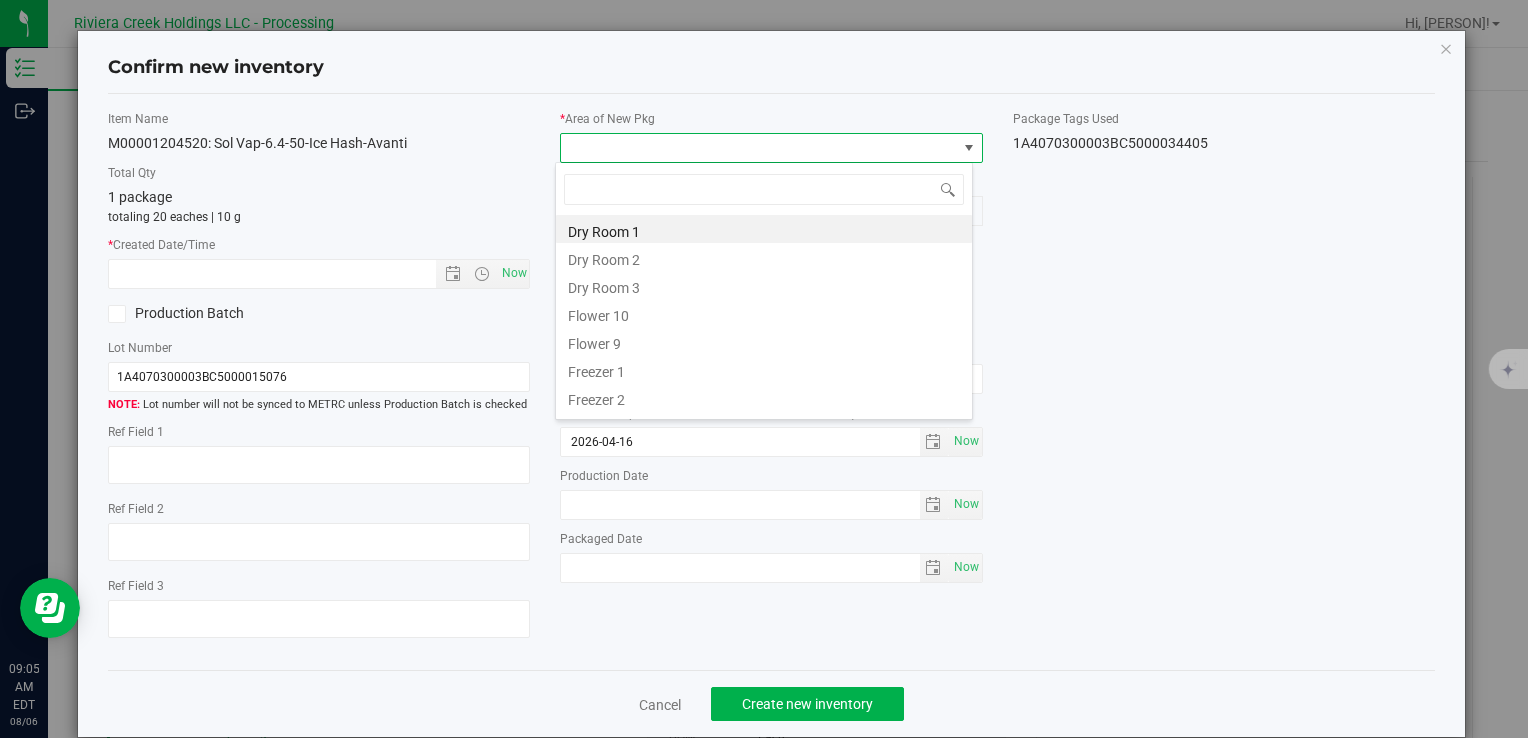 click at bounding box center (758, 148) 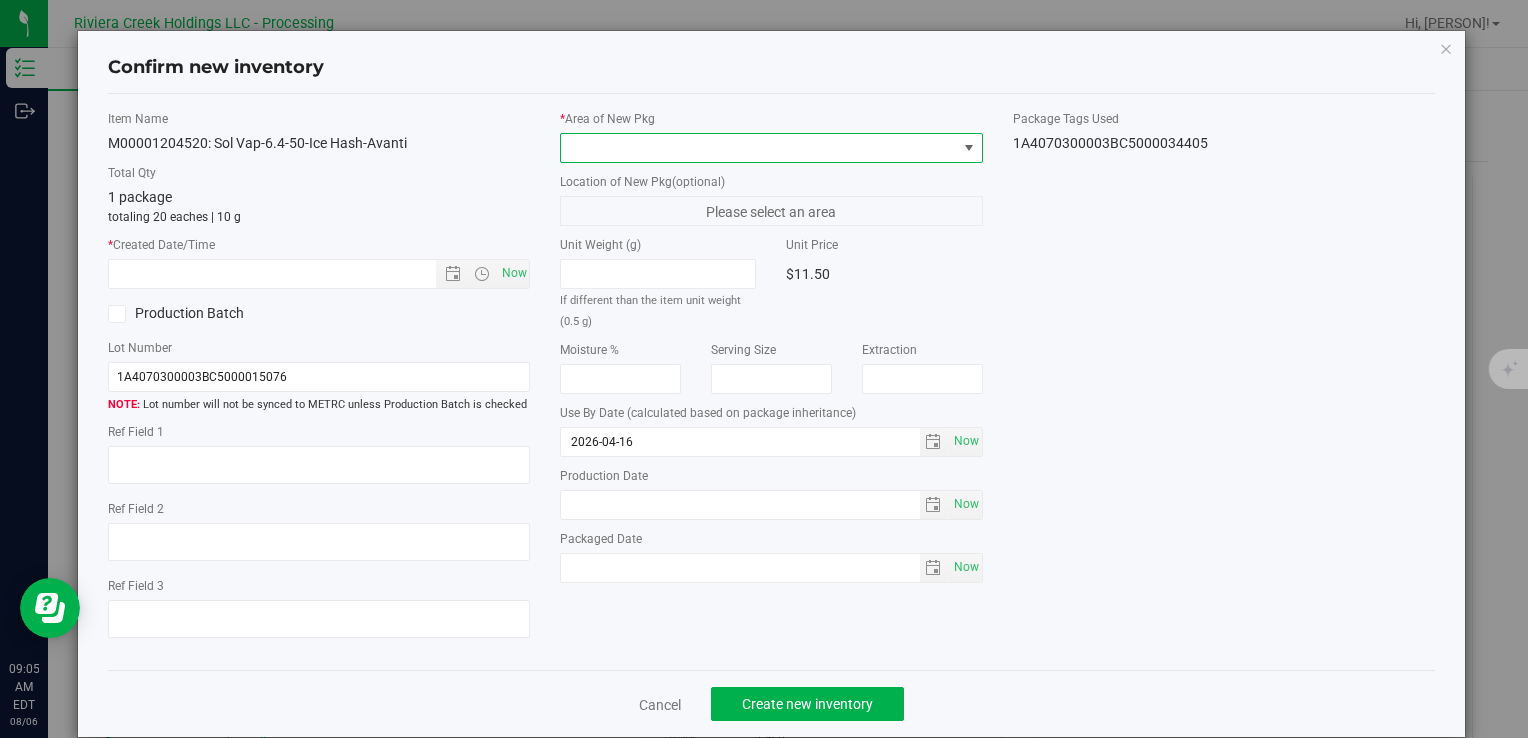 click at bounding box center (758, 148) 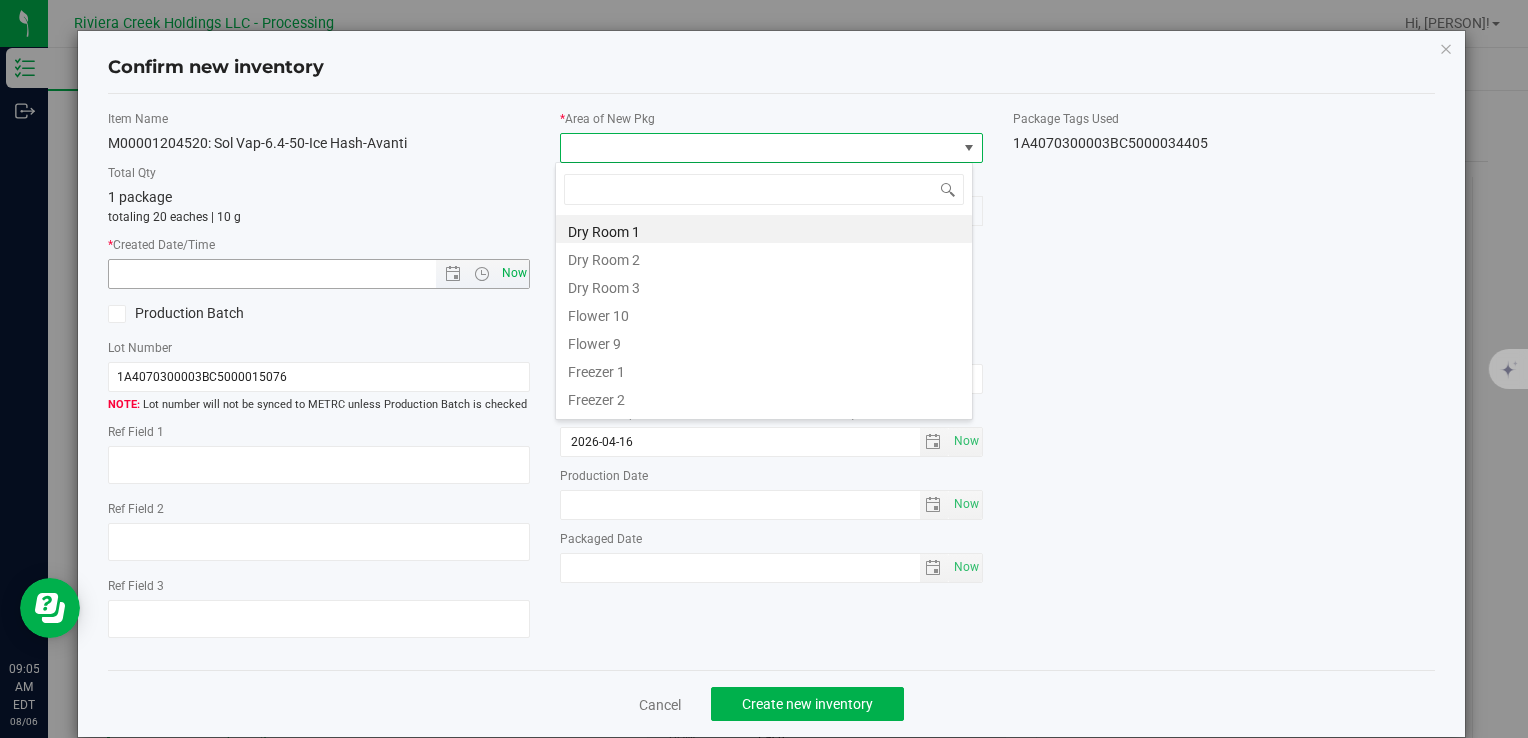drag, startPoint x: 598, startPoint y: 319, endPoint x: 512, endPoint y: 286, distance: 92.11406 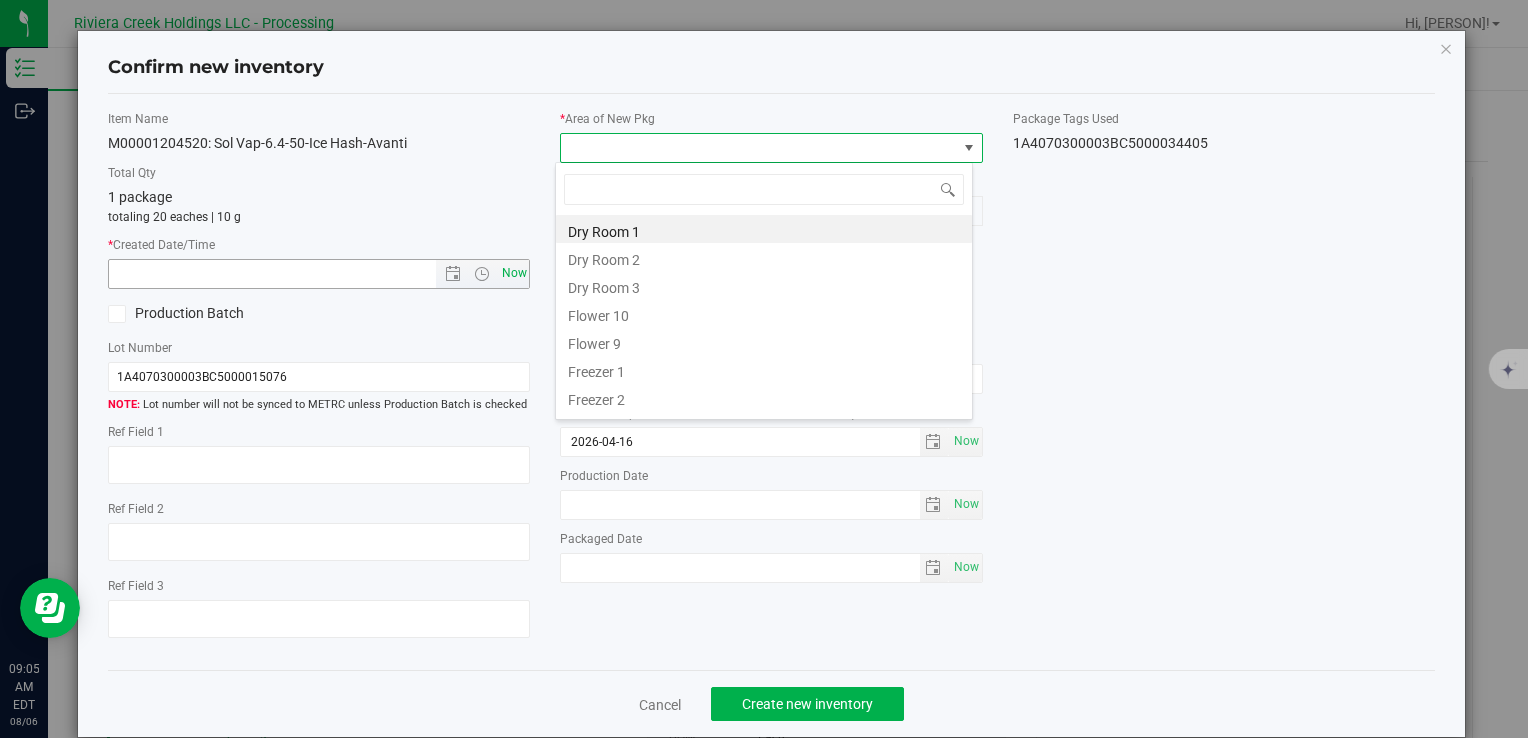 click on "Flower 10" at bounding box center [764, 313] 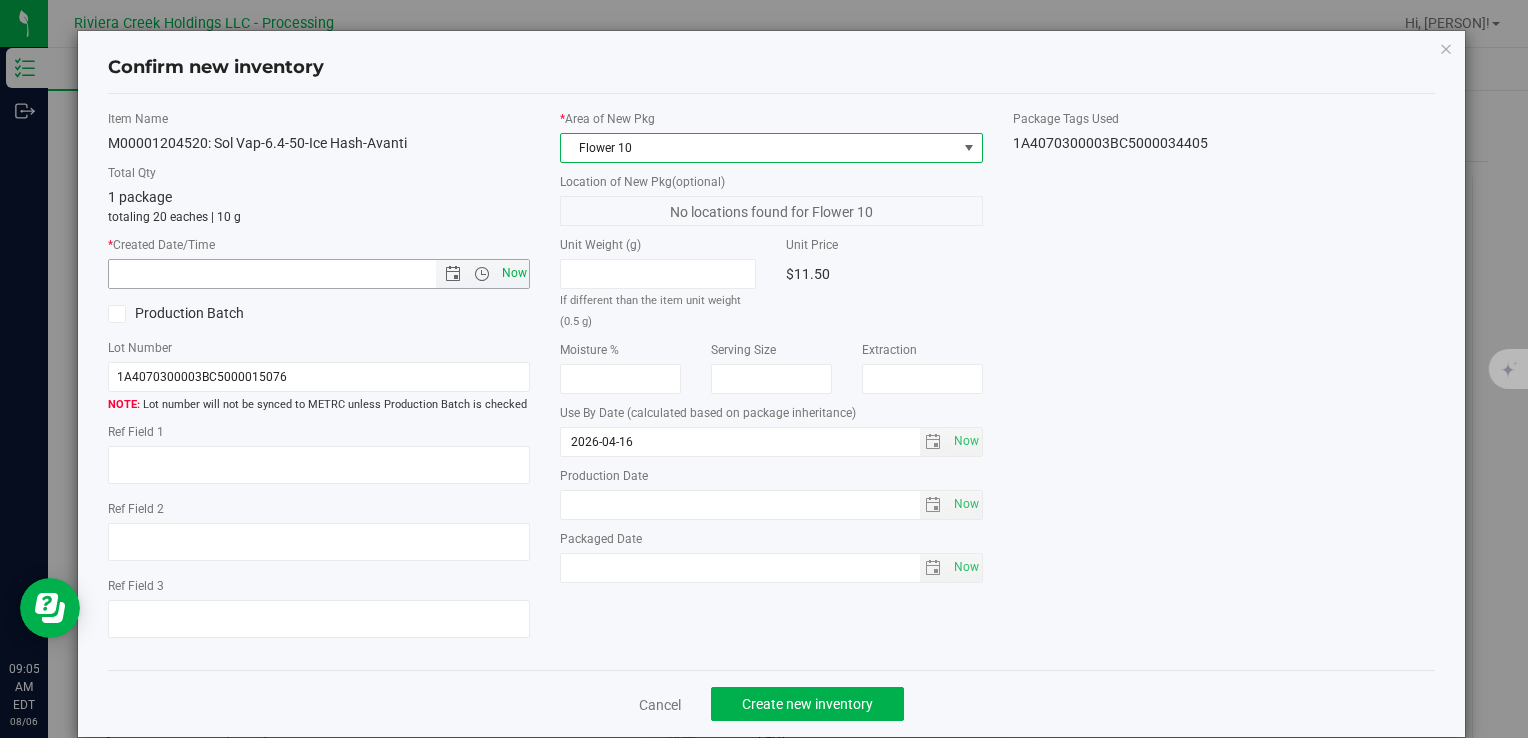 click on "Now" at bounding box center (514, 273) 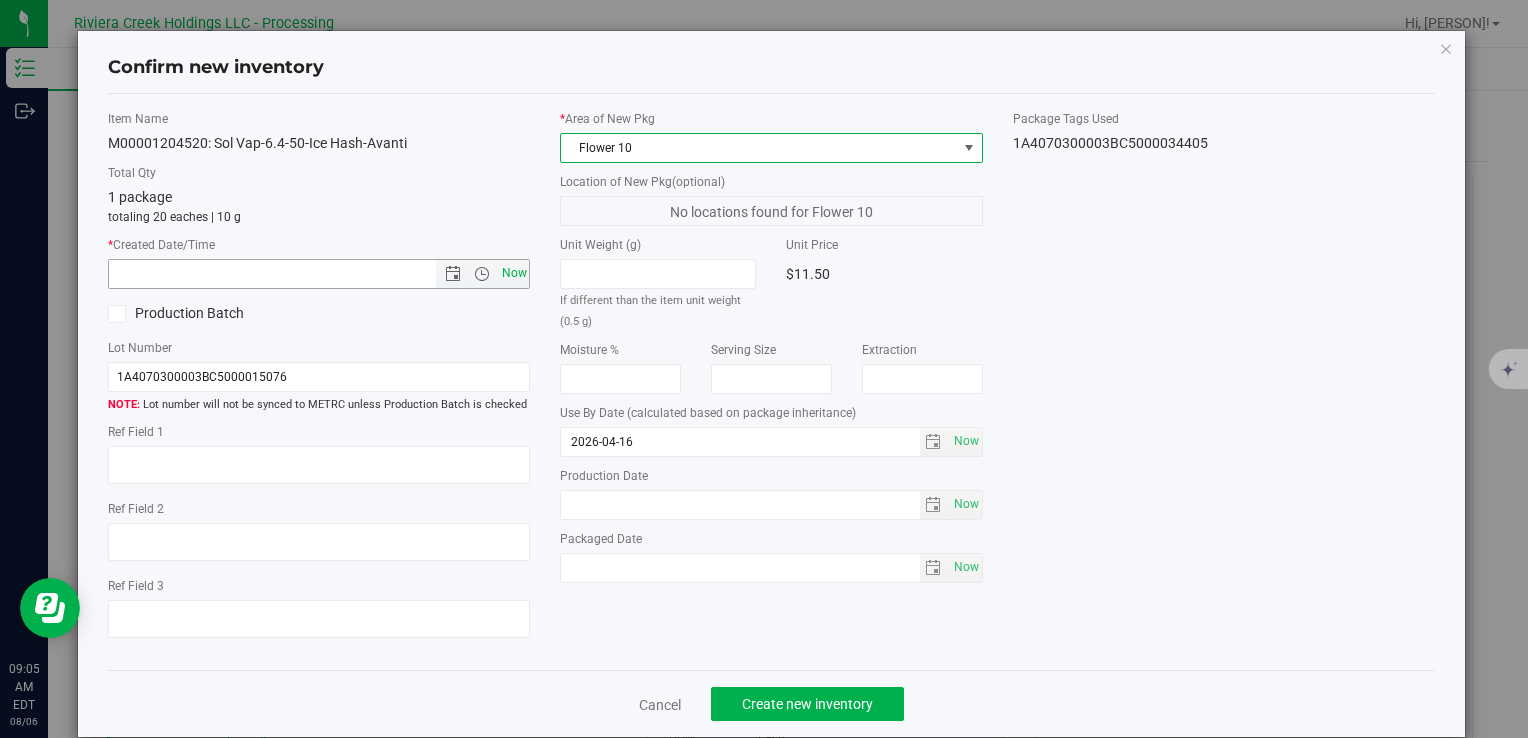 type on "[MONTH]/[DAY]/[YEAR] [HOUR]:[MINUTE] [AM/PM]" 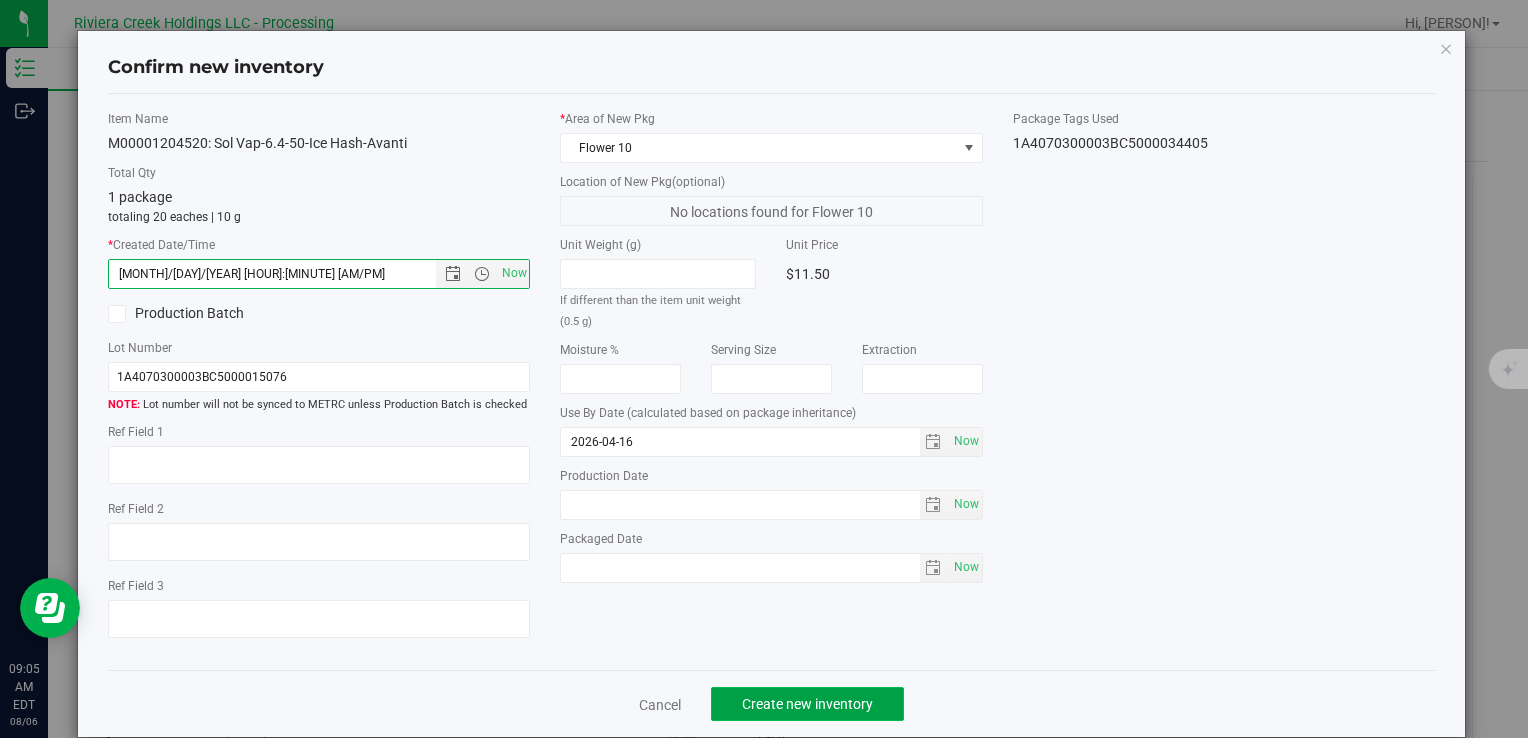click on "Create new inventory" 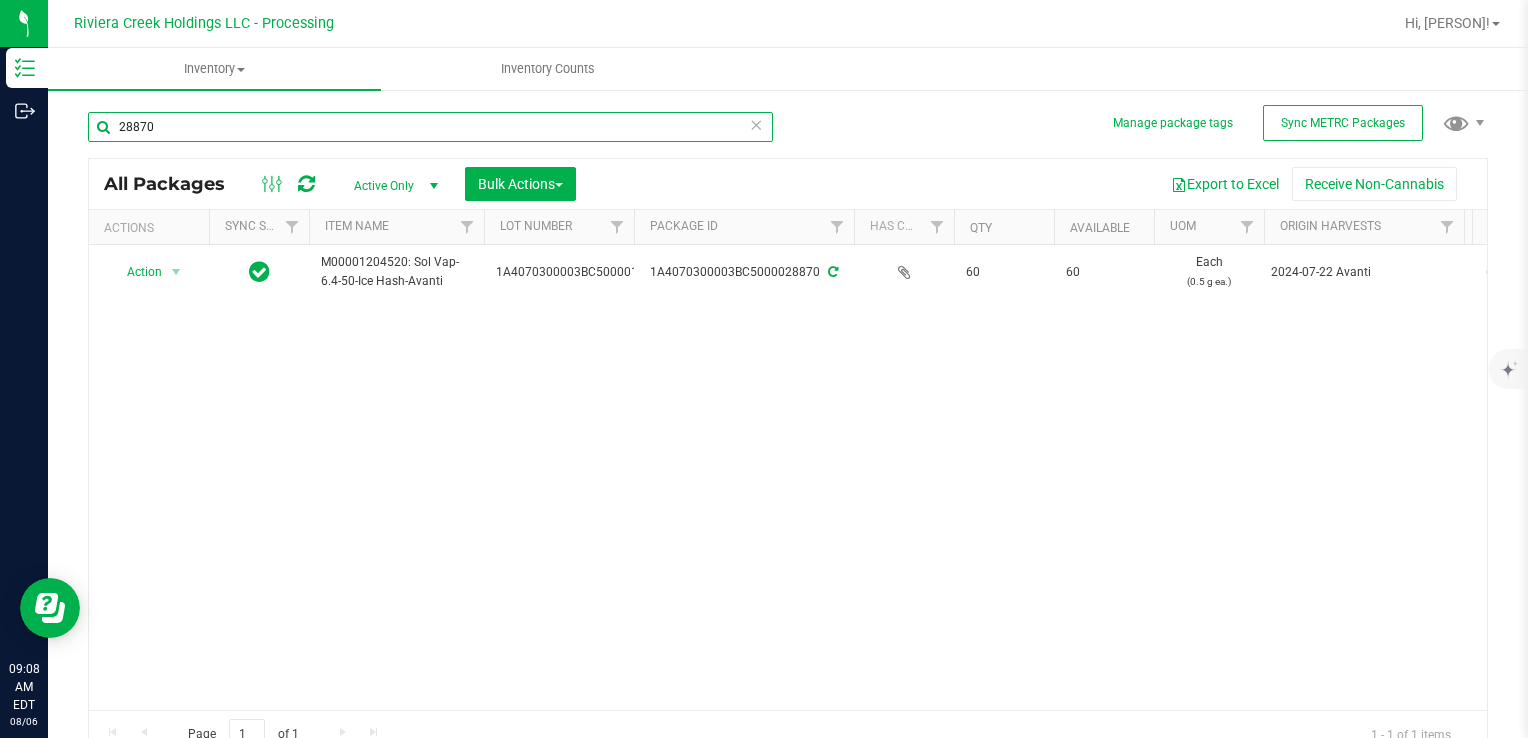 drag, startPoint x: 236, startPoint y: 122, endPoint x: 115, endPoint y: 133, distance: 121.49897 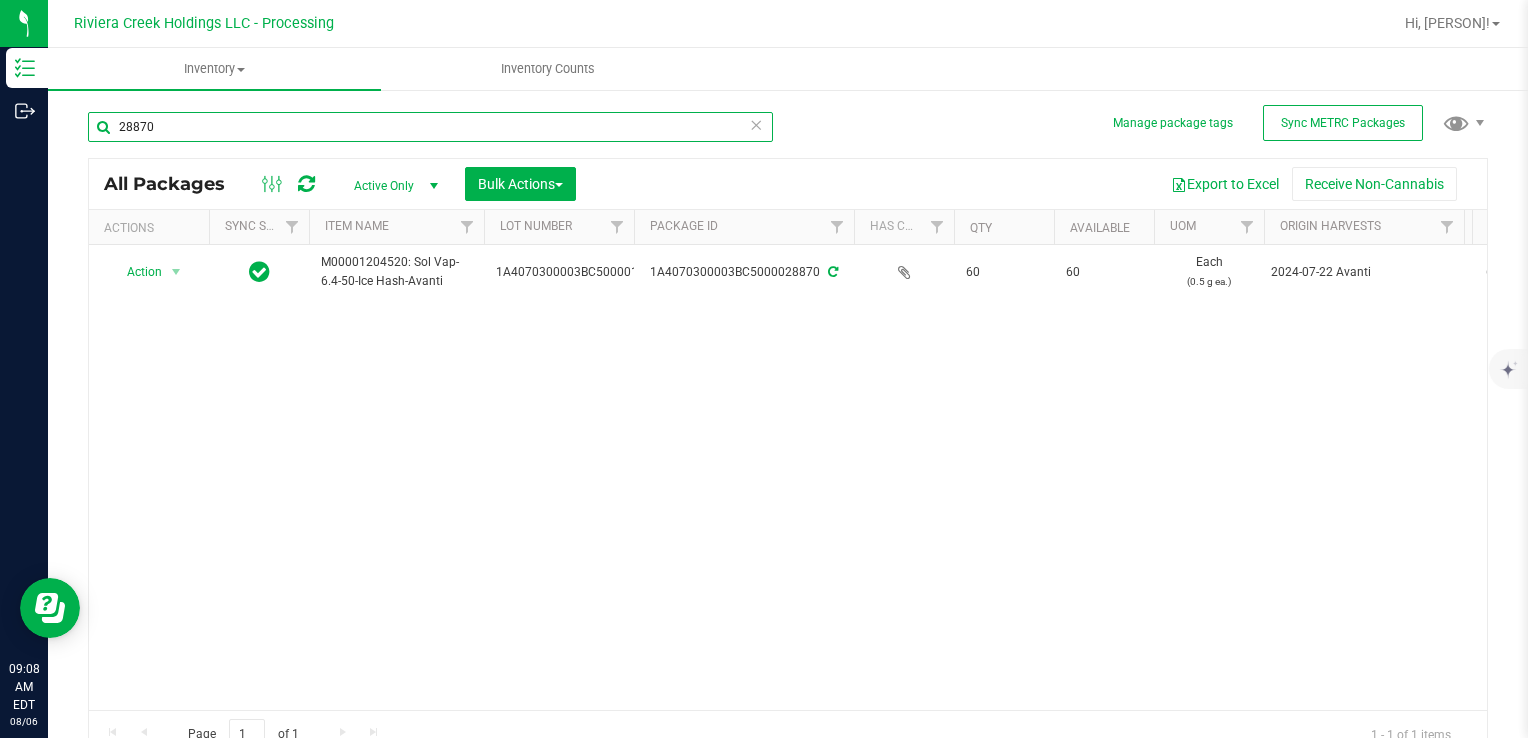 click on "Inventory Outbound 09:08 AM EDT 08/06/2025  08/06   Riviera Creek Holdings LLC - Processing   Hi, Meara!
Inventory
All packages
All inventory
Waste log
Create inventory
Inventory Counts" at bounding box center (764, 369) 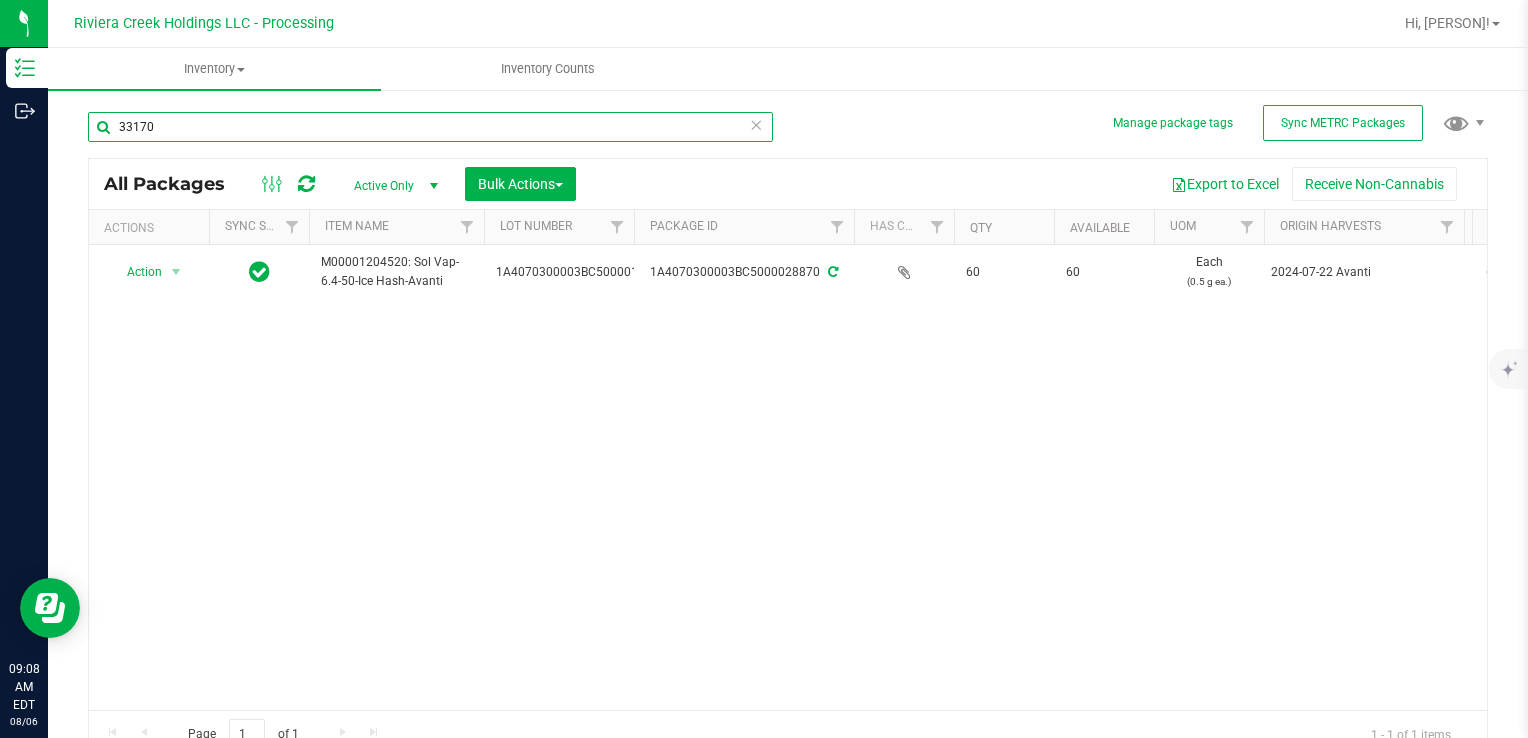 type on "33170" 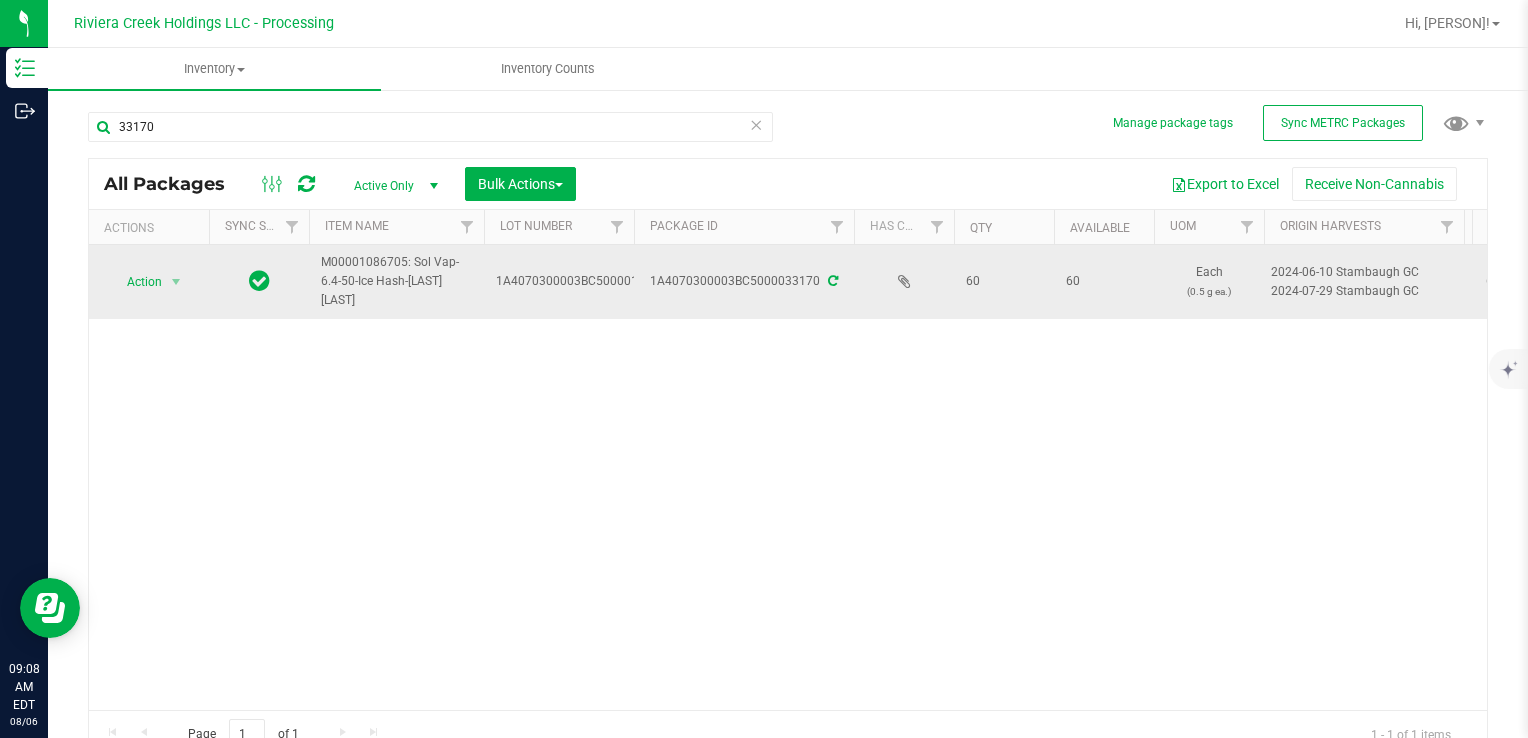 click on "Action" at bounding box center (136, 282) 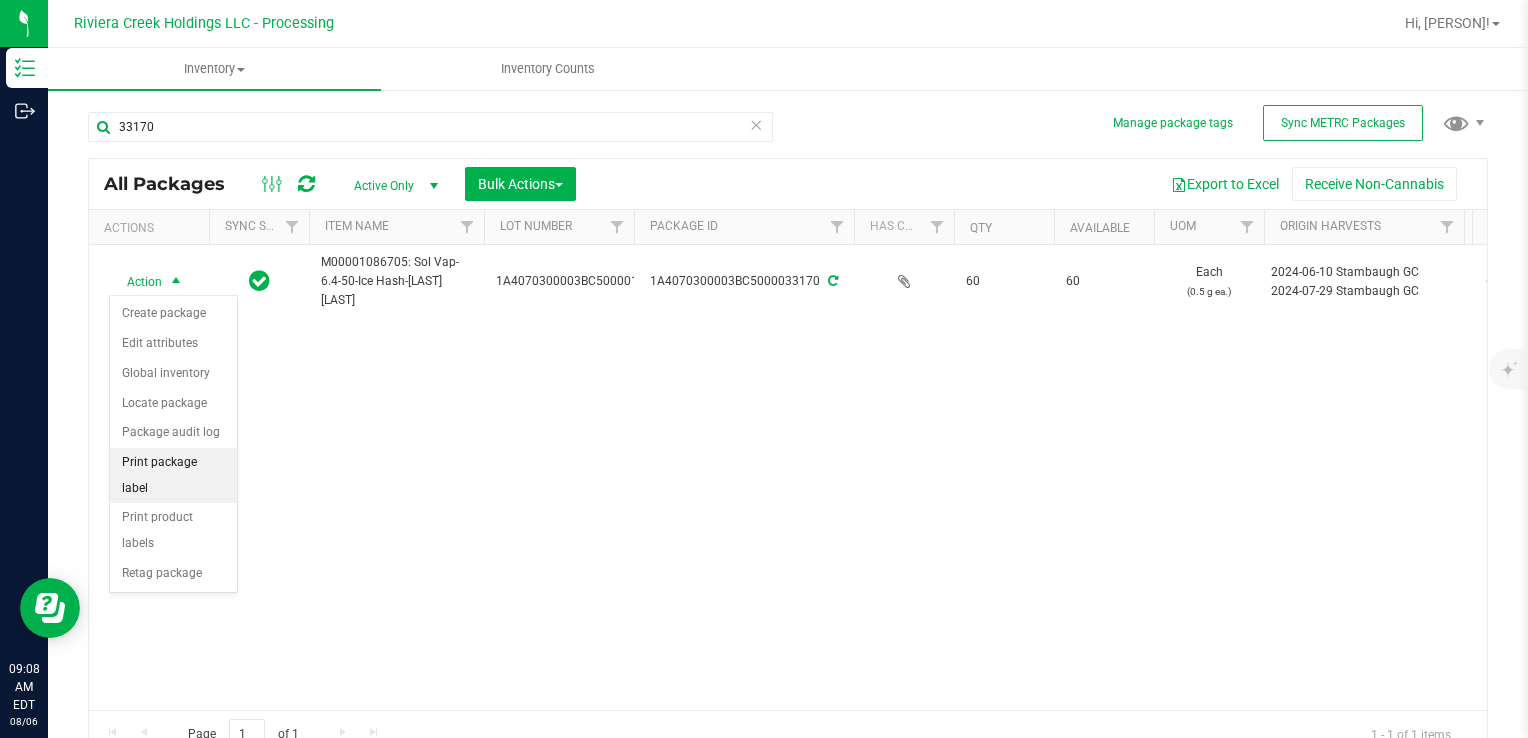 click on "Print package label" at bounding box center [173, 475] 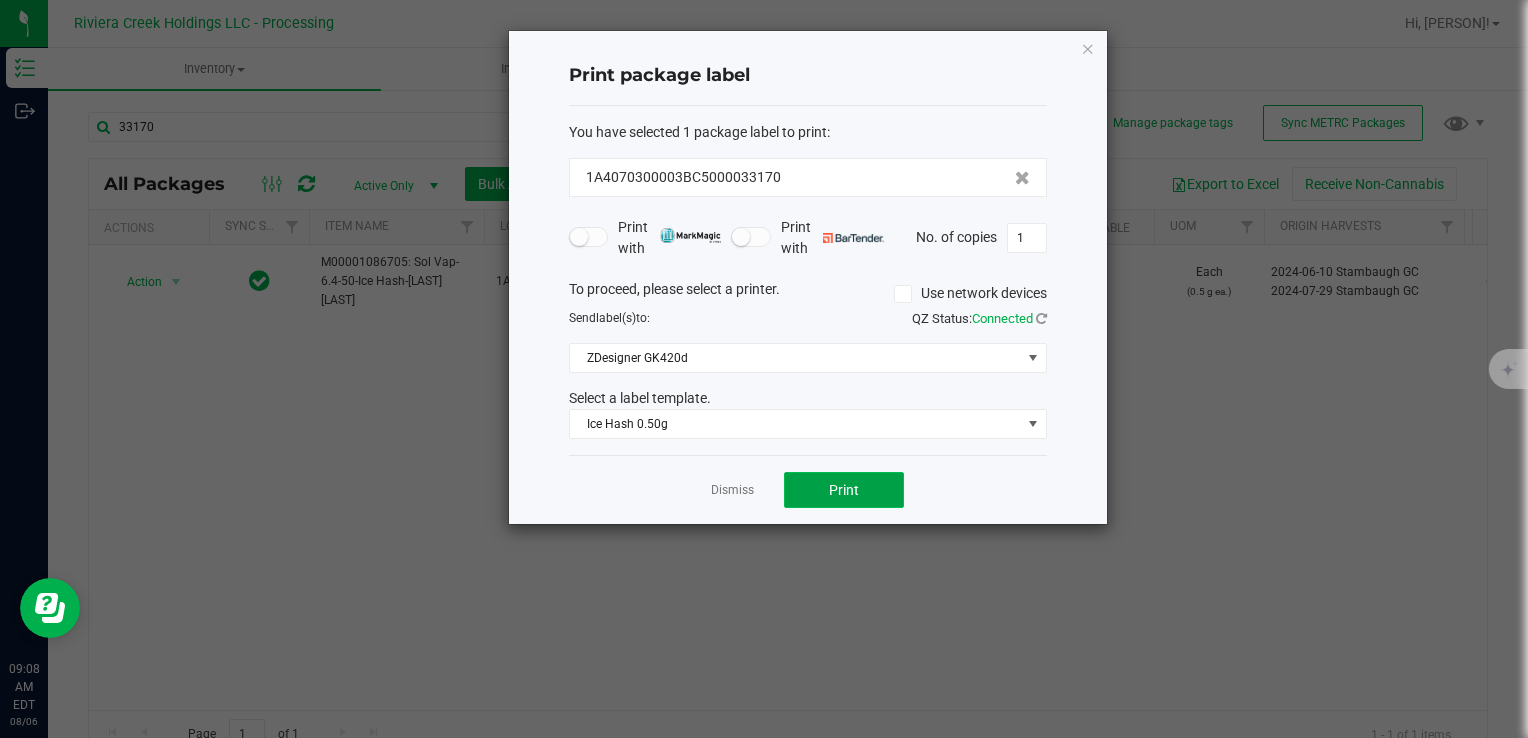 click on "Print" 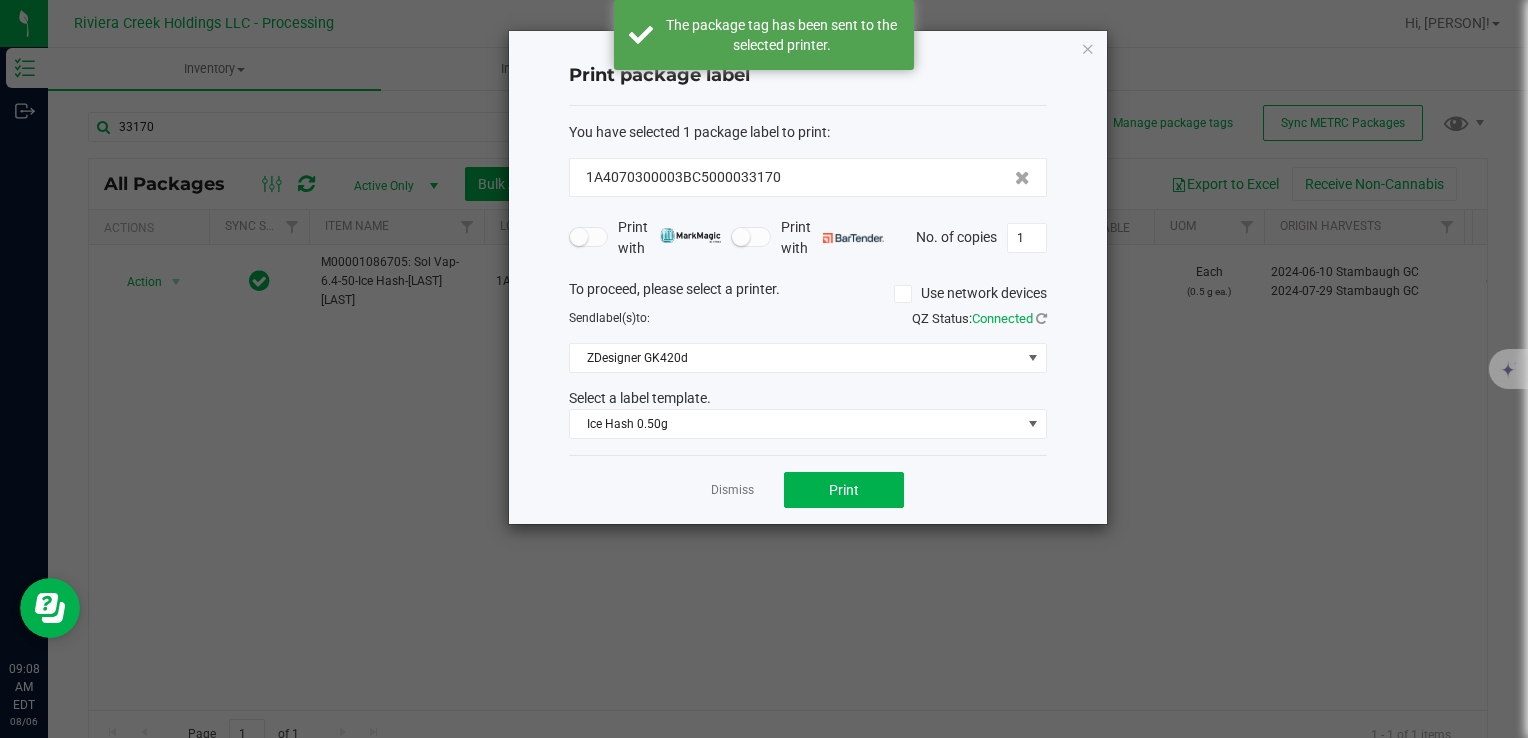click on "Dismiss" 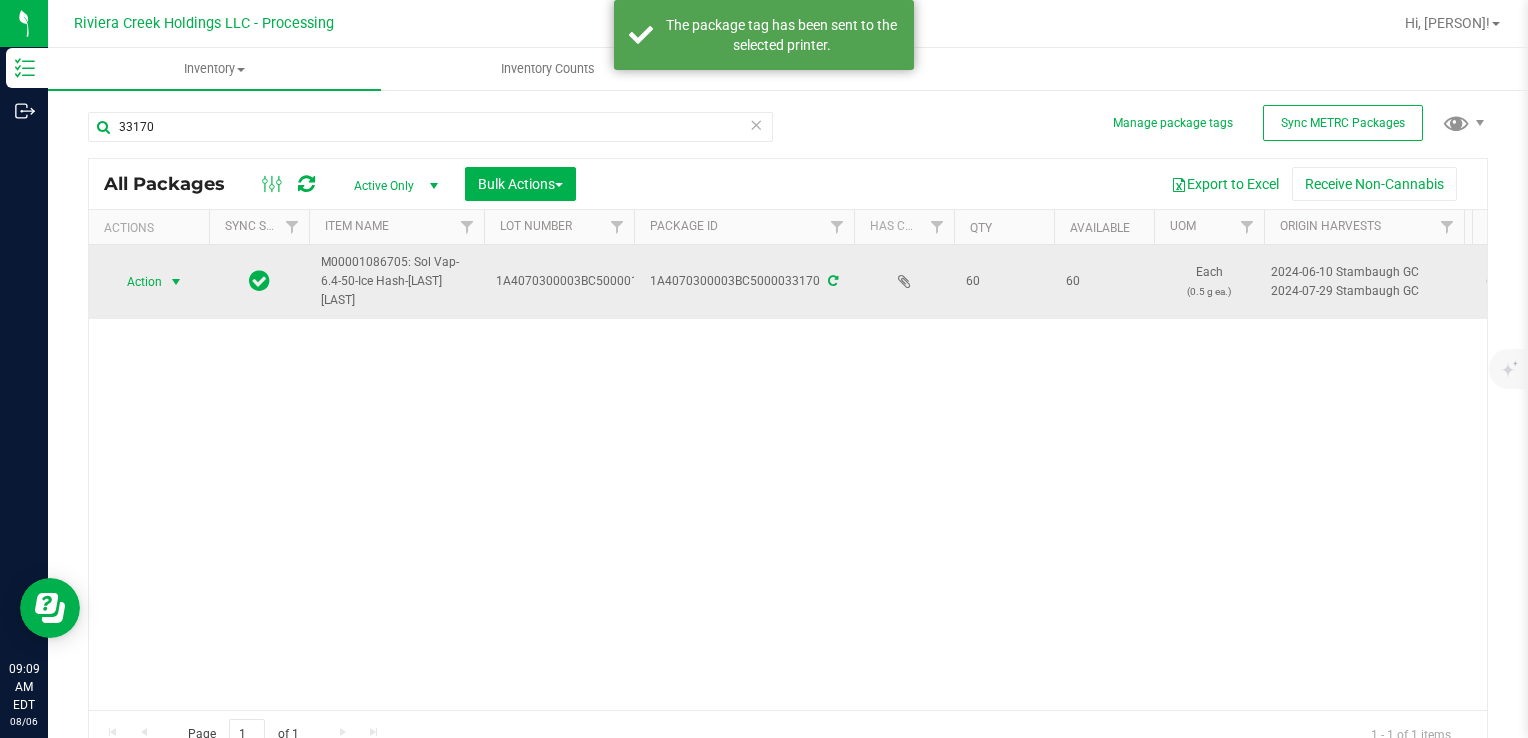 drag, startPoint x: 171, startPoint y: 272, endPoint x: 168, endPoint y: 282, distance: 10.440307 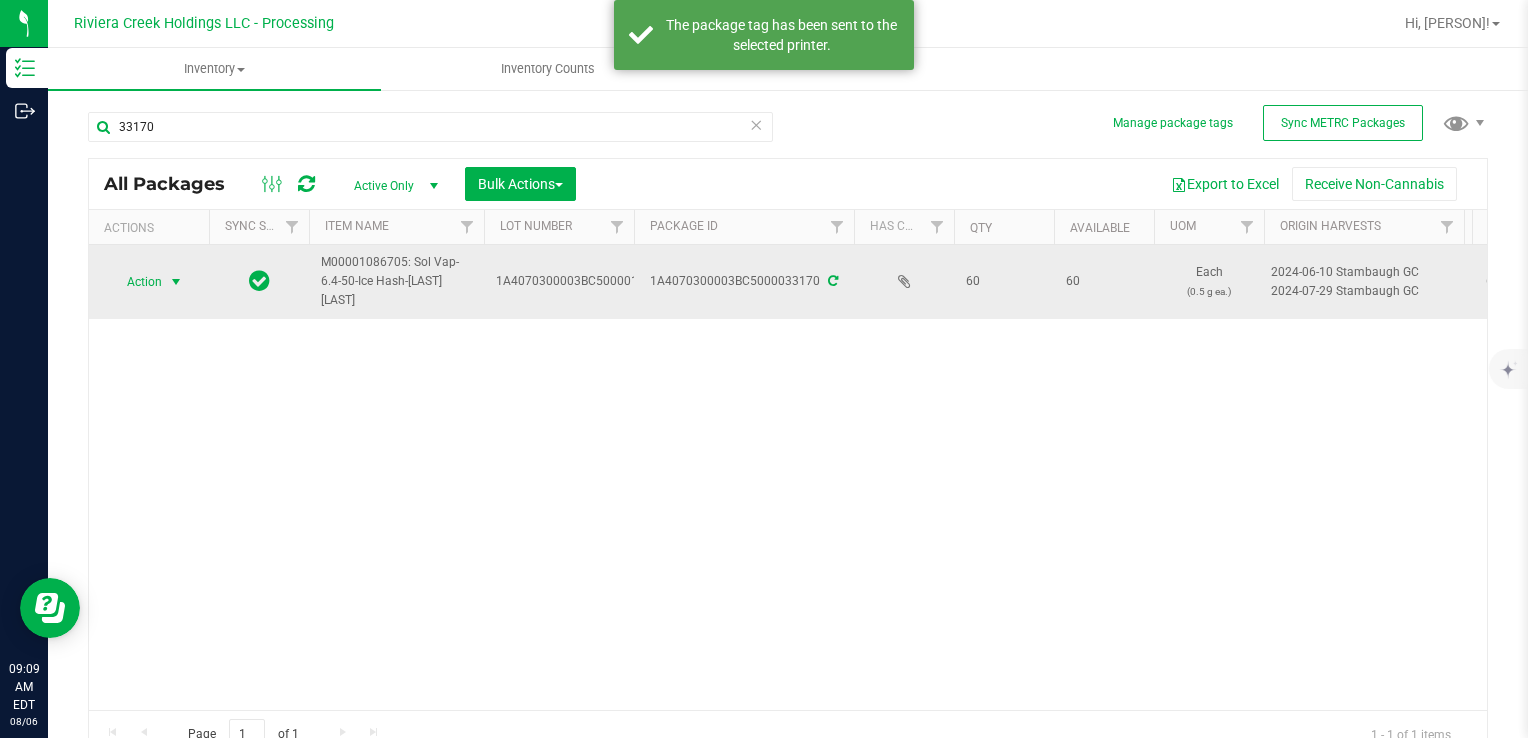 click at bounding box center (176, 282) 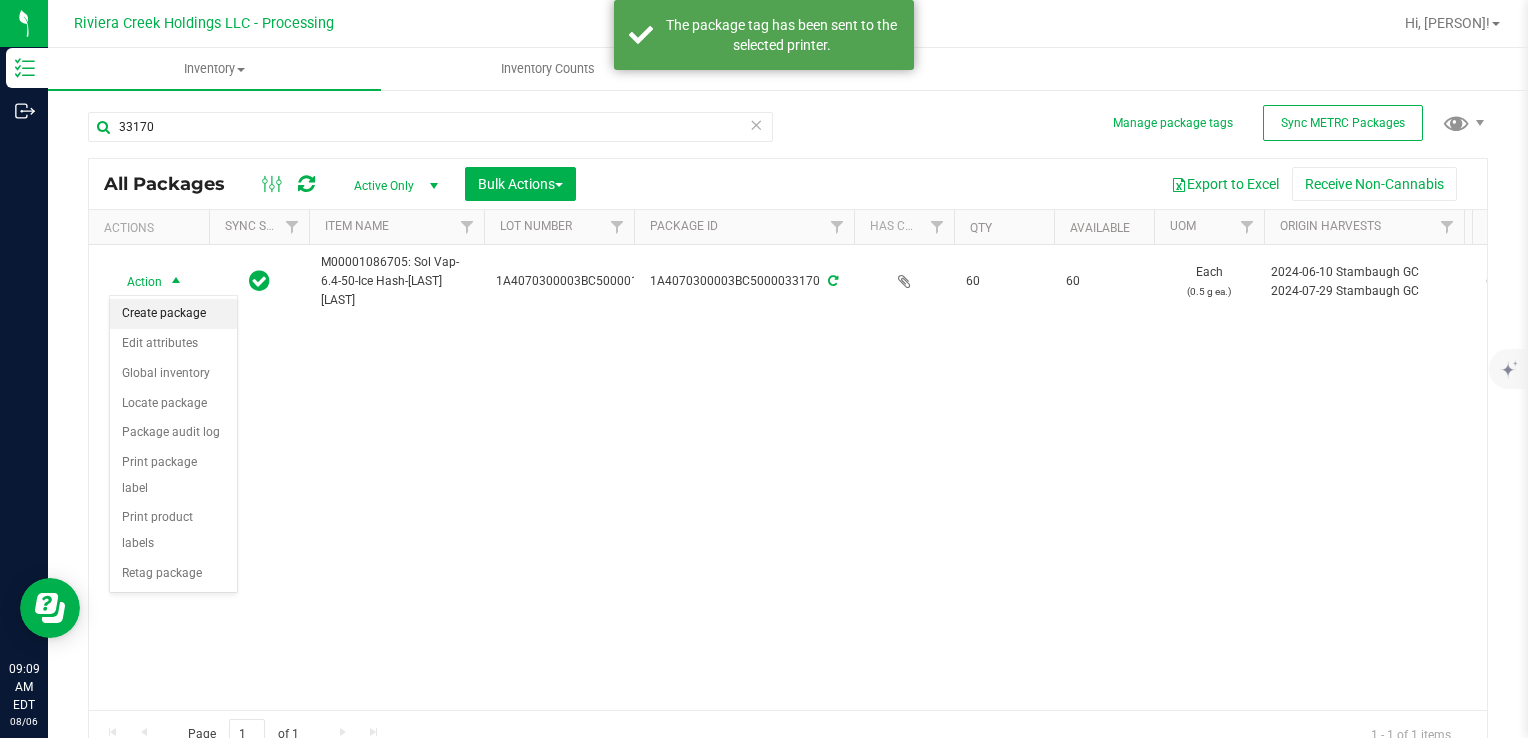 click on "Create package" at bounding box center (173, 314) 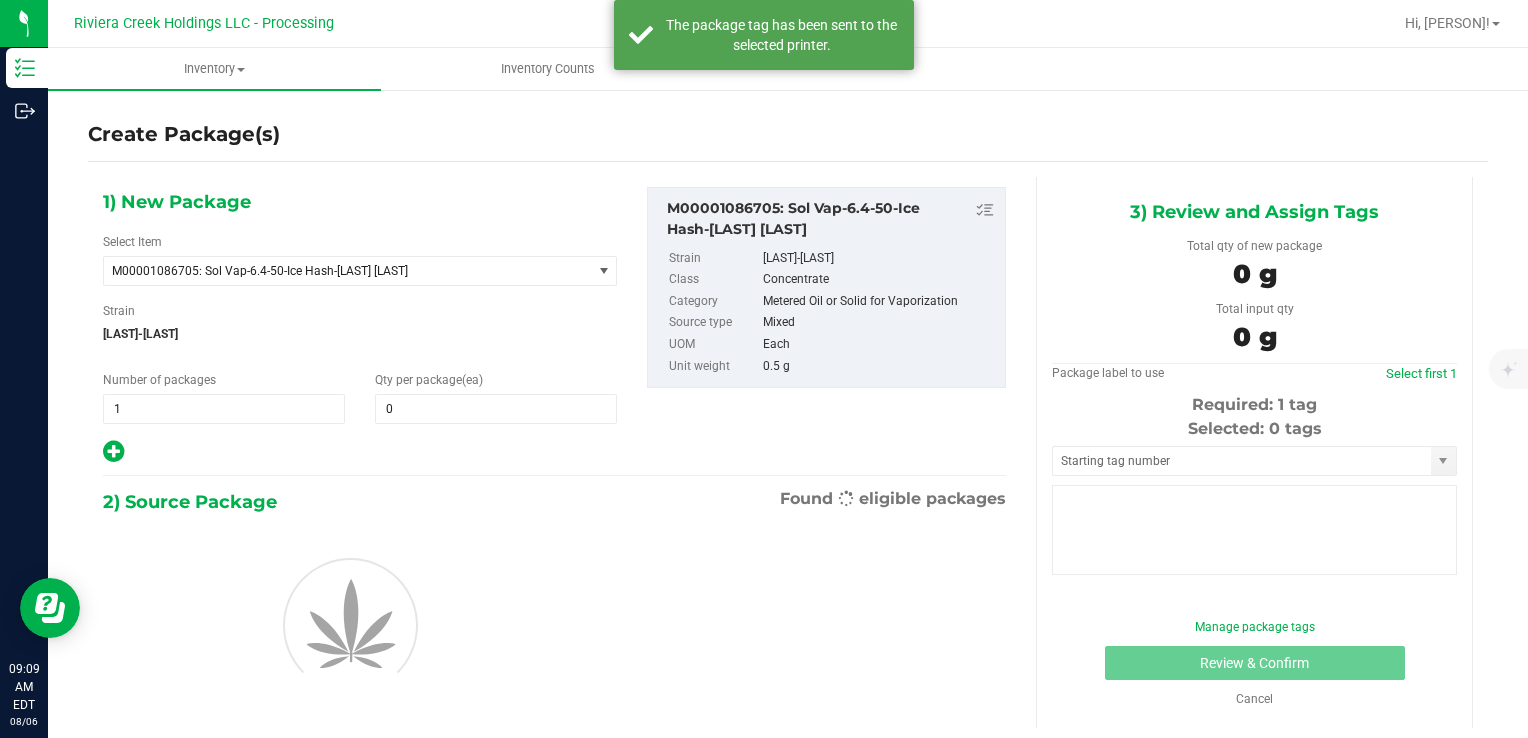 type on "0" 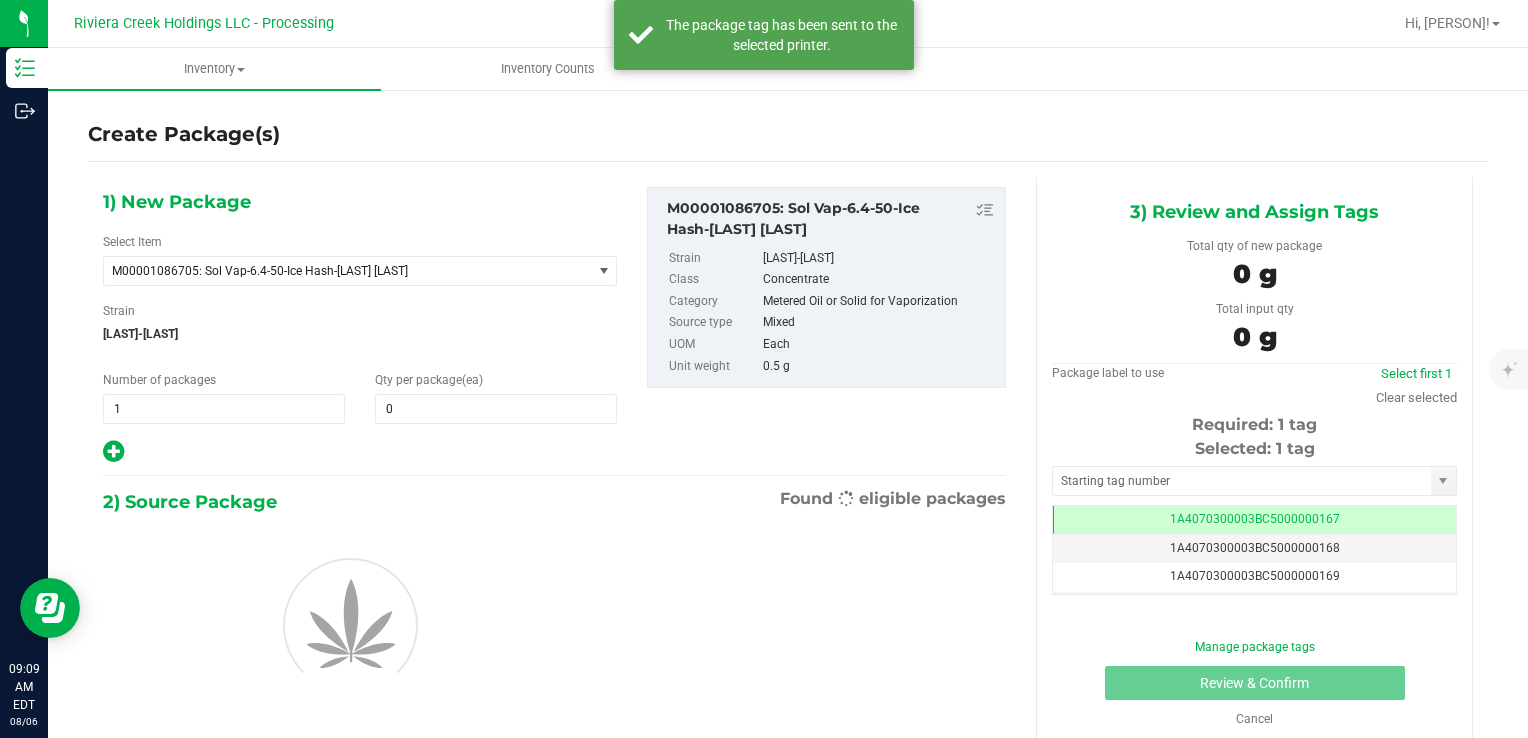 scroll, scrollTop: 0, scrollLeft: 0, axis: both 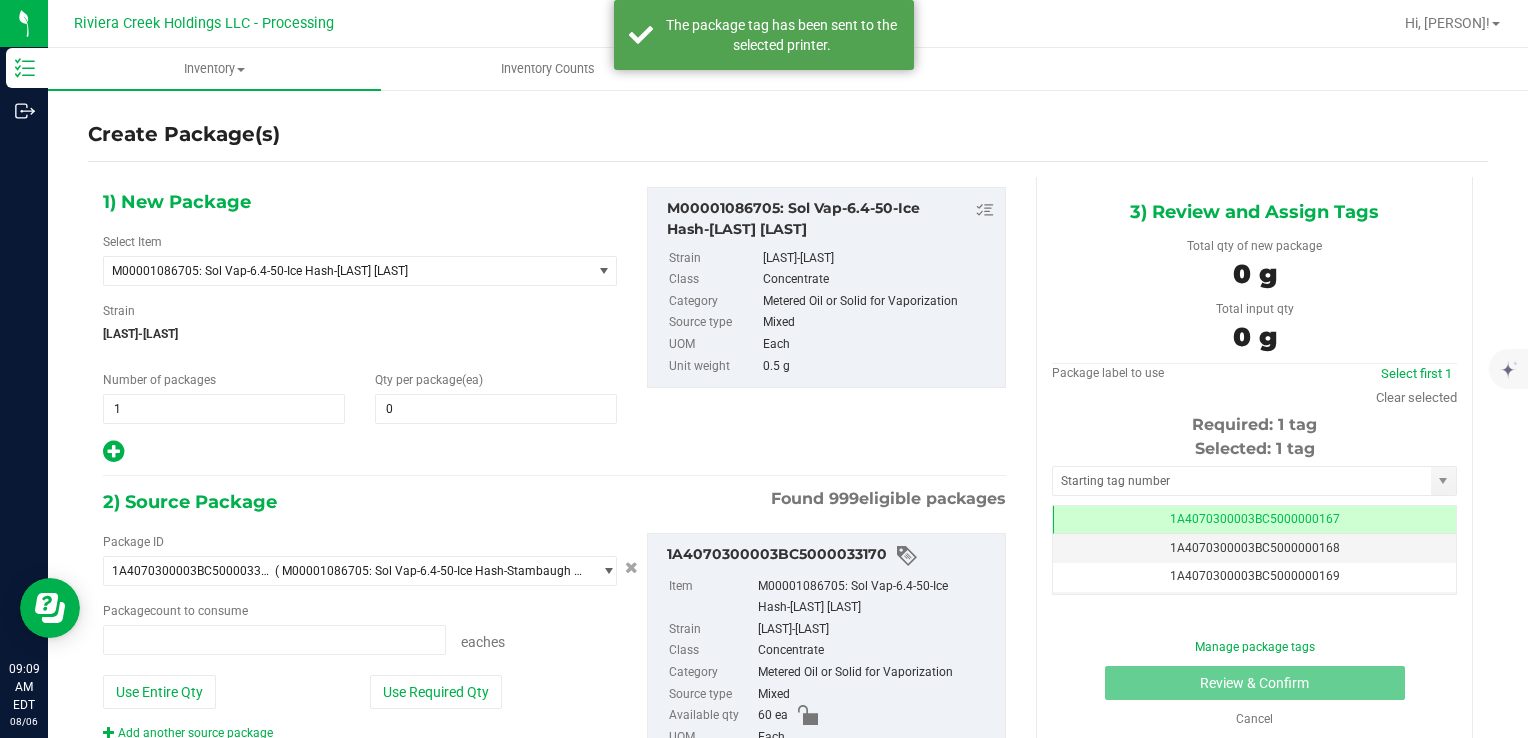 type on "0 ea" 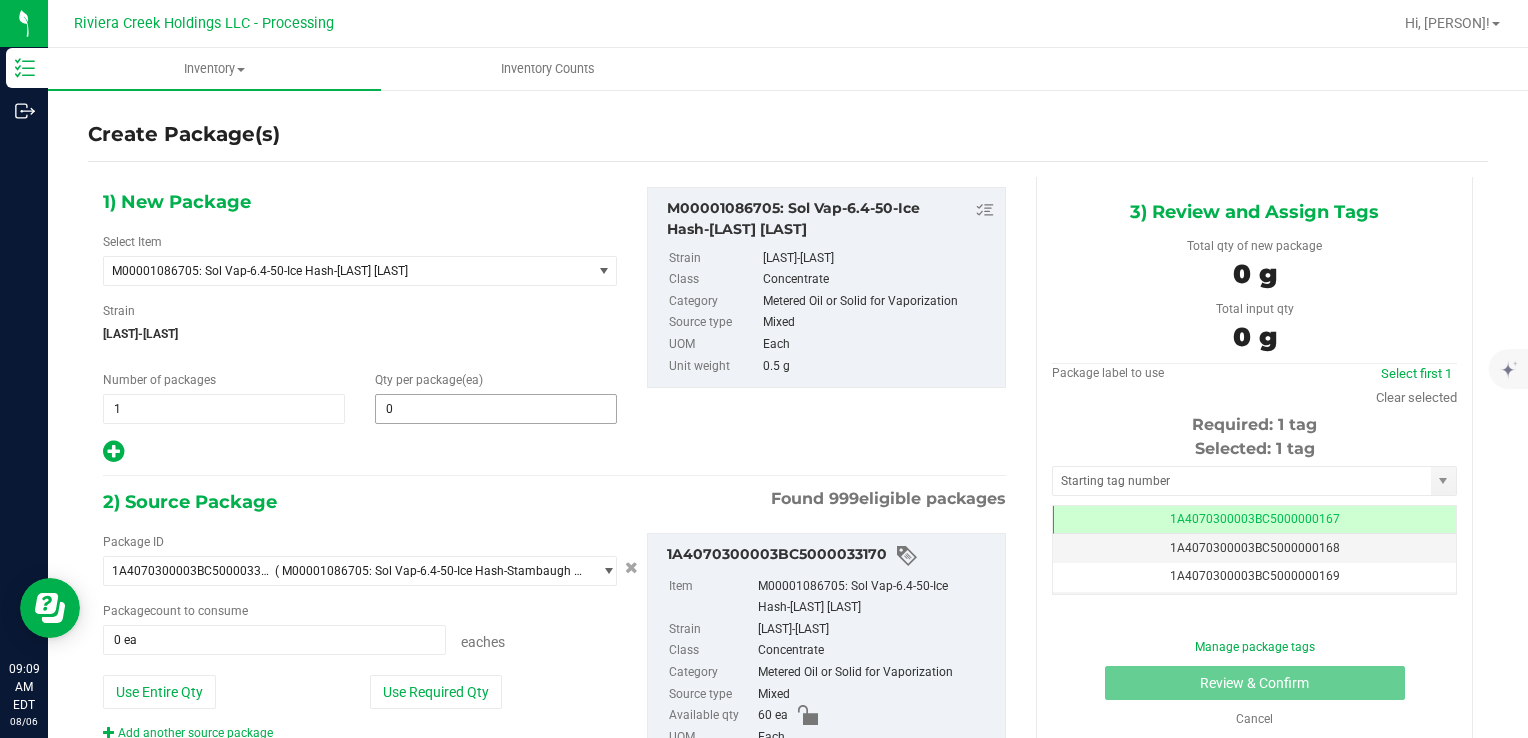 drag, startPoint x: 478, startPoint y: 437, endPoint x: 466, endPoint y: 411, distance: 28.635643 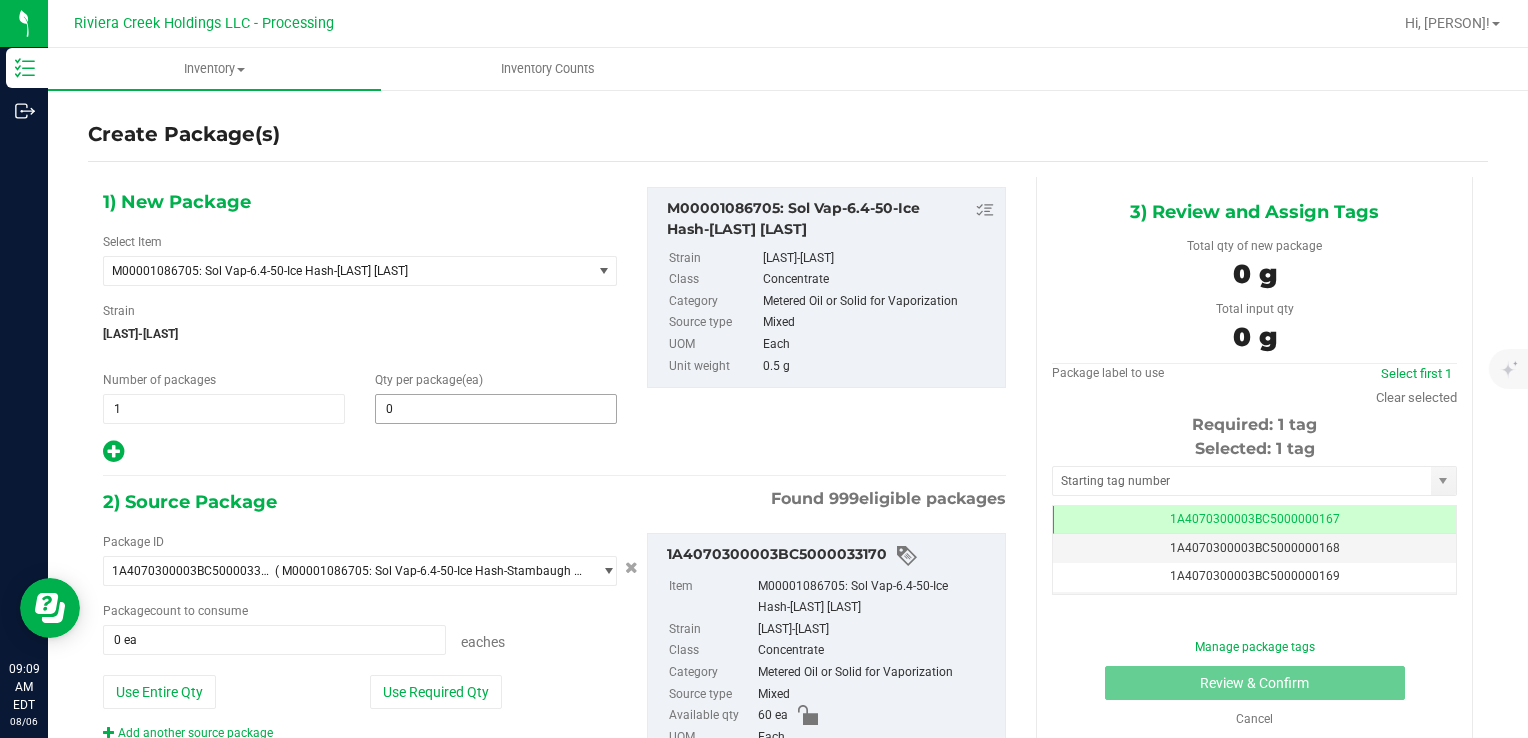 click on "1) New Package
Select Item
M00001086705: Sol Vap-6.4-50-Ice Hash-Stambaugh GC
M00000012402: Chocolope- Bulk Flower M00000018506: Chocolope R&D Tissue Sample M00000018508: Garlic Cookies R&D Tissue Sample M00000030709: H Bells OG Trim M00000031019: Chocolope Trim M00000031020: Garlic Cookies Trim M00000037313: Afghani #1 Seeds M00000037314: Purple H Seeds M00000037315: Silver H Seeds M00000037317: Crescendo Seeds M00000037318: Early Lemon Berry R1 Seeds M00000037319: OG Kush Seeds M00000037320: Critical Jack Seeds M00000037321: Bubba Kush CBD Seeds M00000037323: White Widow Seeds M00000037324: Purple Afghan Kush Seeds M00000037325: Diesel Seeds M00000037326: Moby Dick Seeds" at bounding box center (360, 326) 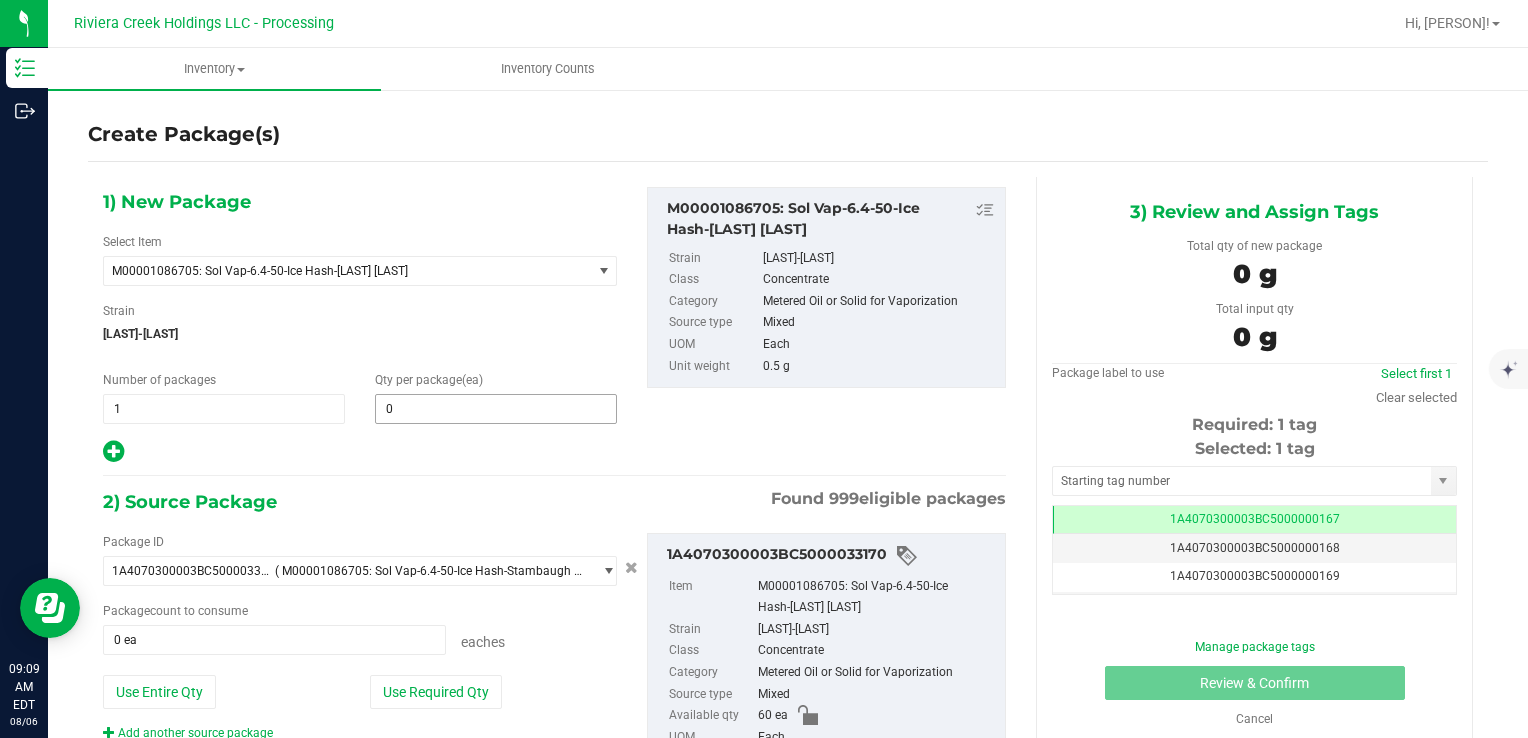 type 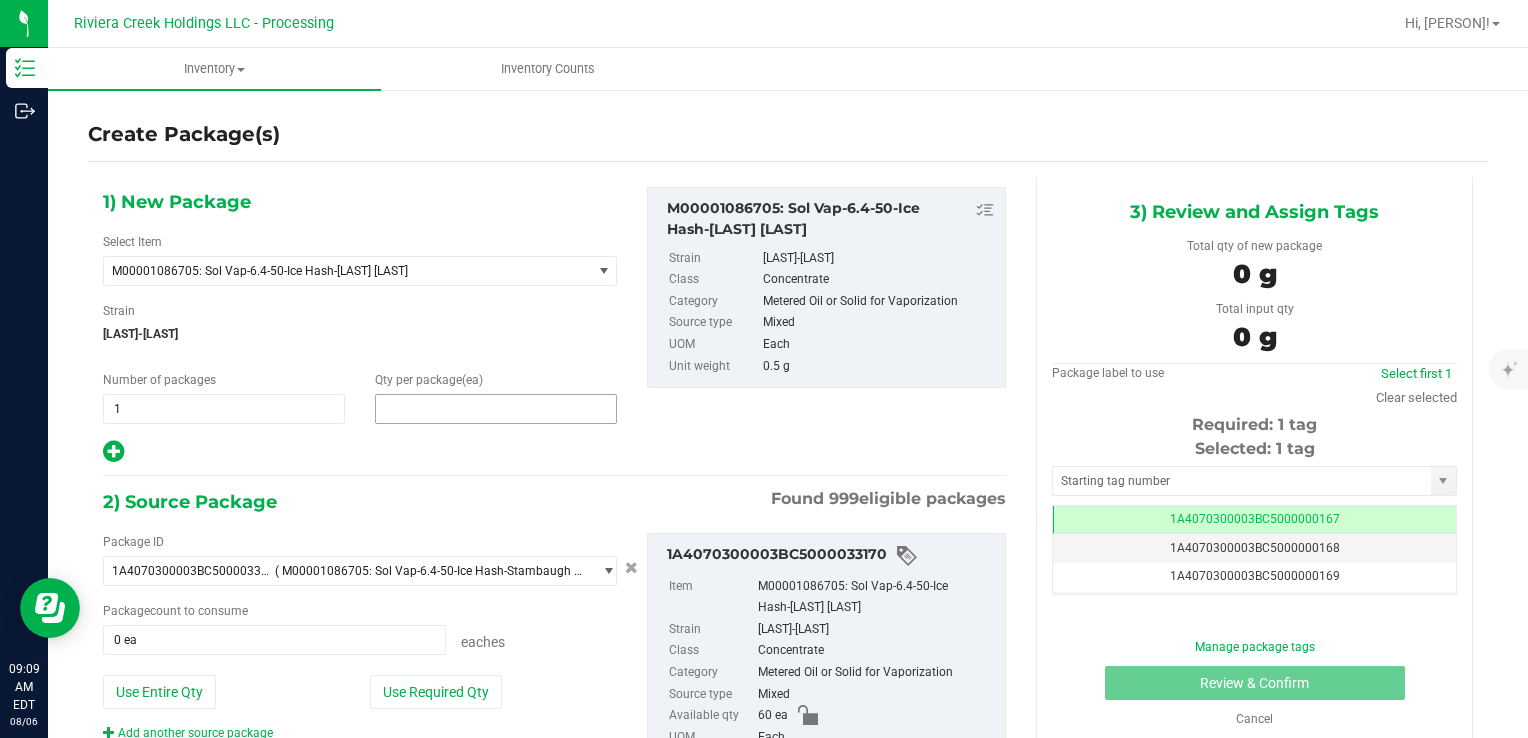click at bounding box center [496, 409] 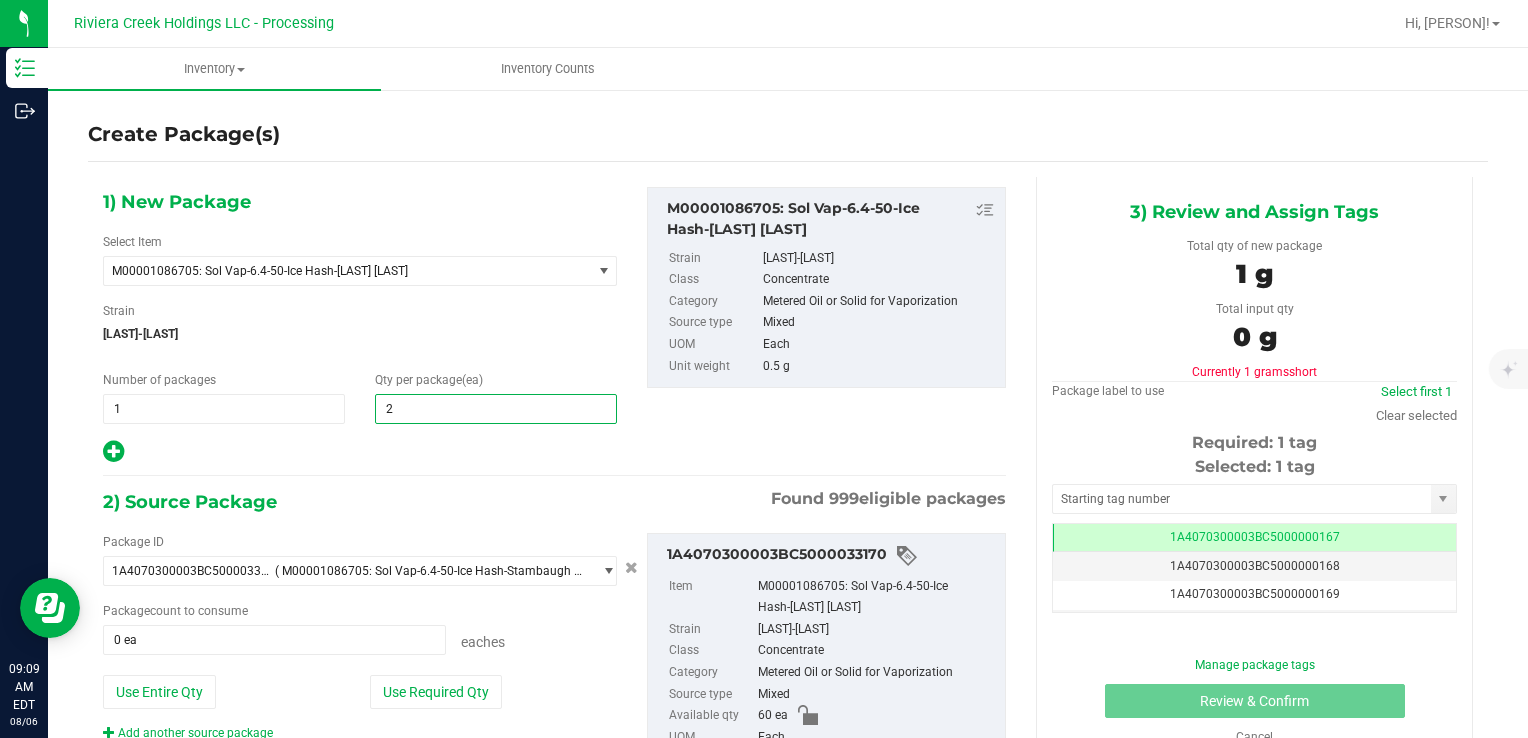 type on "20" 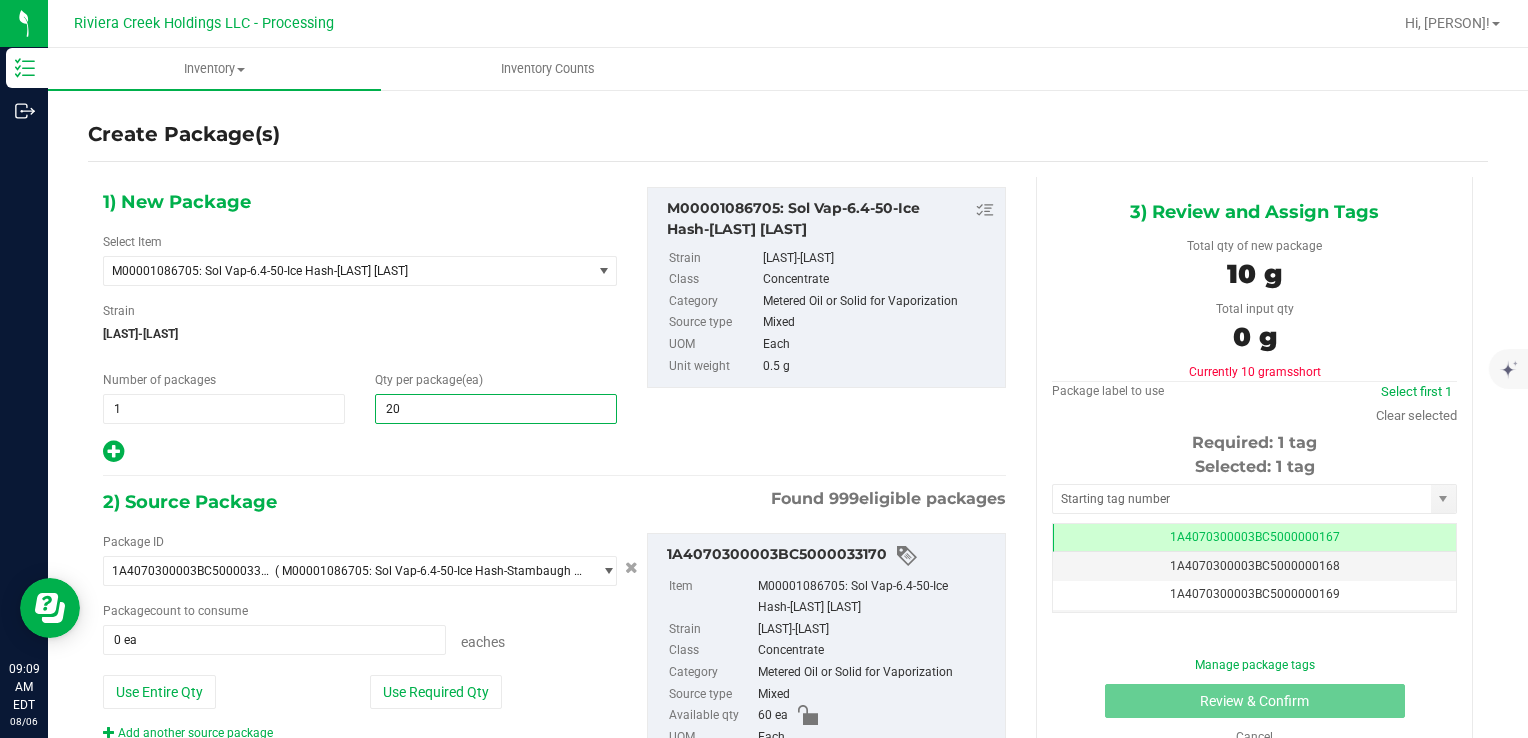 type on "20" 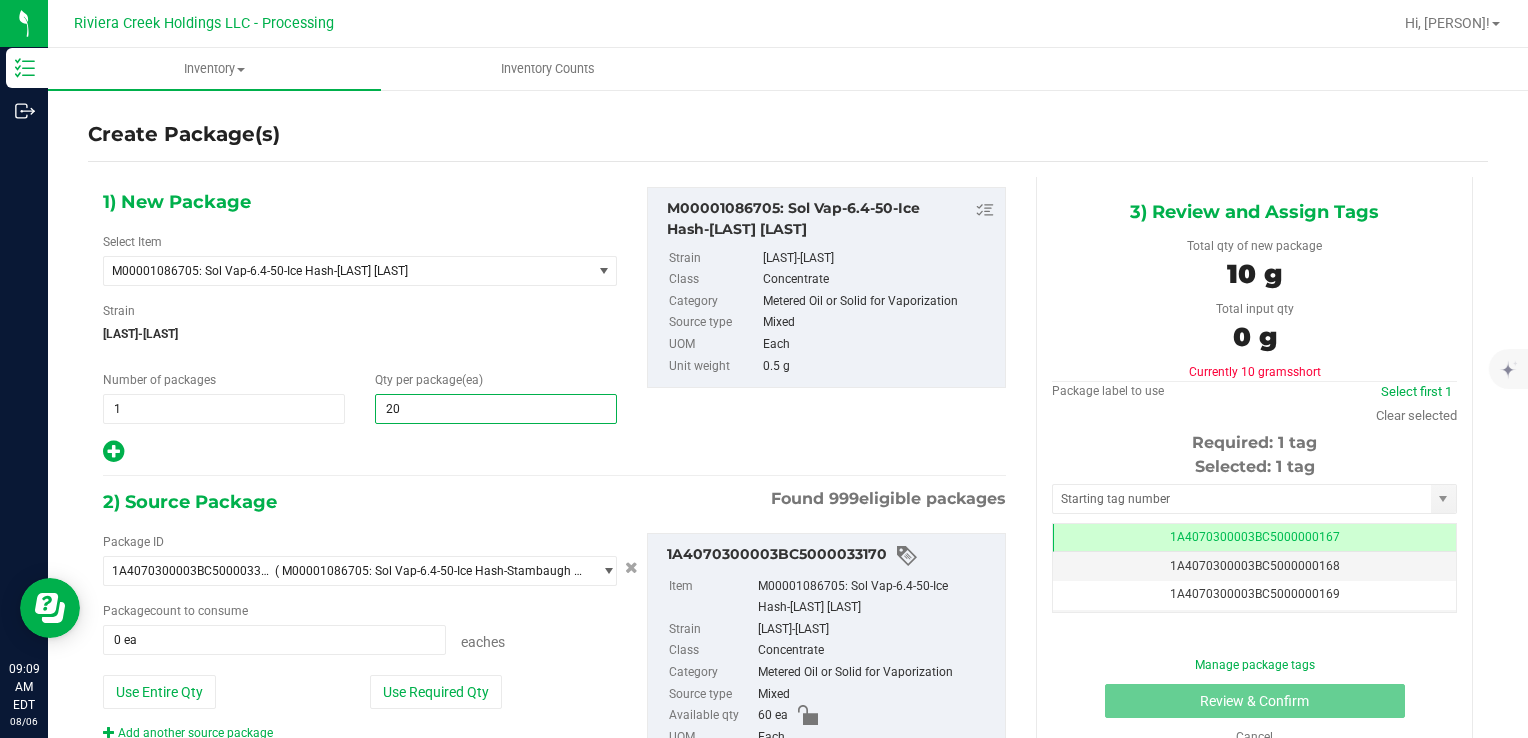 click on "Package ID
1A4070300003BC5000033170
(
M00001086705: Sol Vap-6.4-50-Ice Hash-Stambaugh GC
)
1A4070100000321000015030 1A4070100000321000015031 1A4070100000321000015032 1A4070100000321000015057 1A4070100000321000015079 1A4070100000321000015080 1A4070100000321000015174 1A4070100000321000015175 1A4070100000321000015176 1A4070100000321000015242 1A4070100000321000015244 1A4070300000321000000028 1A4070300000321000000029 1A4070300000321000000030 1A4070300000321000000131 1A4070300000321000000132 1A4070300000321000000133 1A4070300000321000000144 1A4070300000321000000145 1A4070300000321000000146 1A4070300000321000000148 1A4070300000321000000149 1A4070300000321000000151 1A4070300000321000000152 1A4070300000321000000181 1A4070300000321000000182 1A4070300000321000000183 1A4070300000321000000184 1A4070300000321000000186 1A4070300000321000000187" at bounding box center (360, 637) 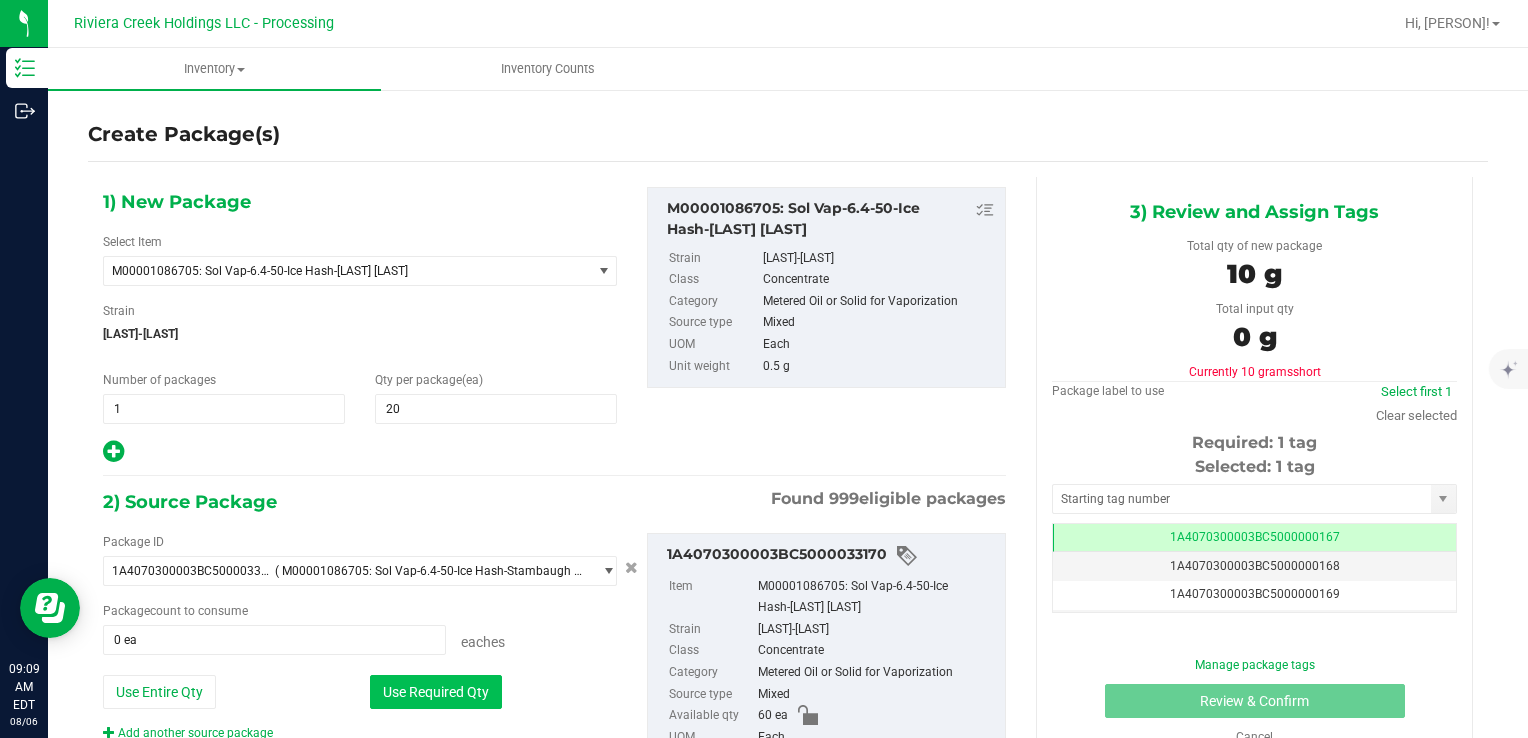 click on "Use Required Qty" at bounding box center [436, 692] 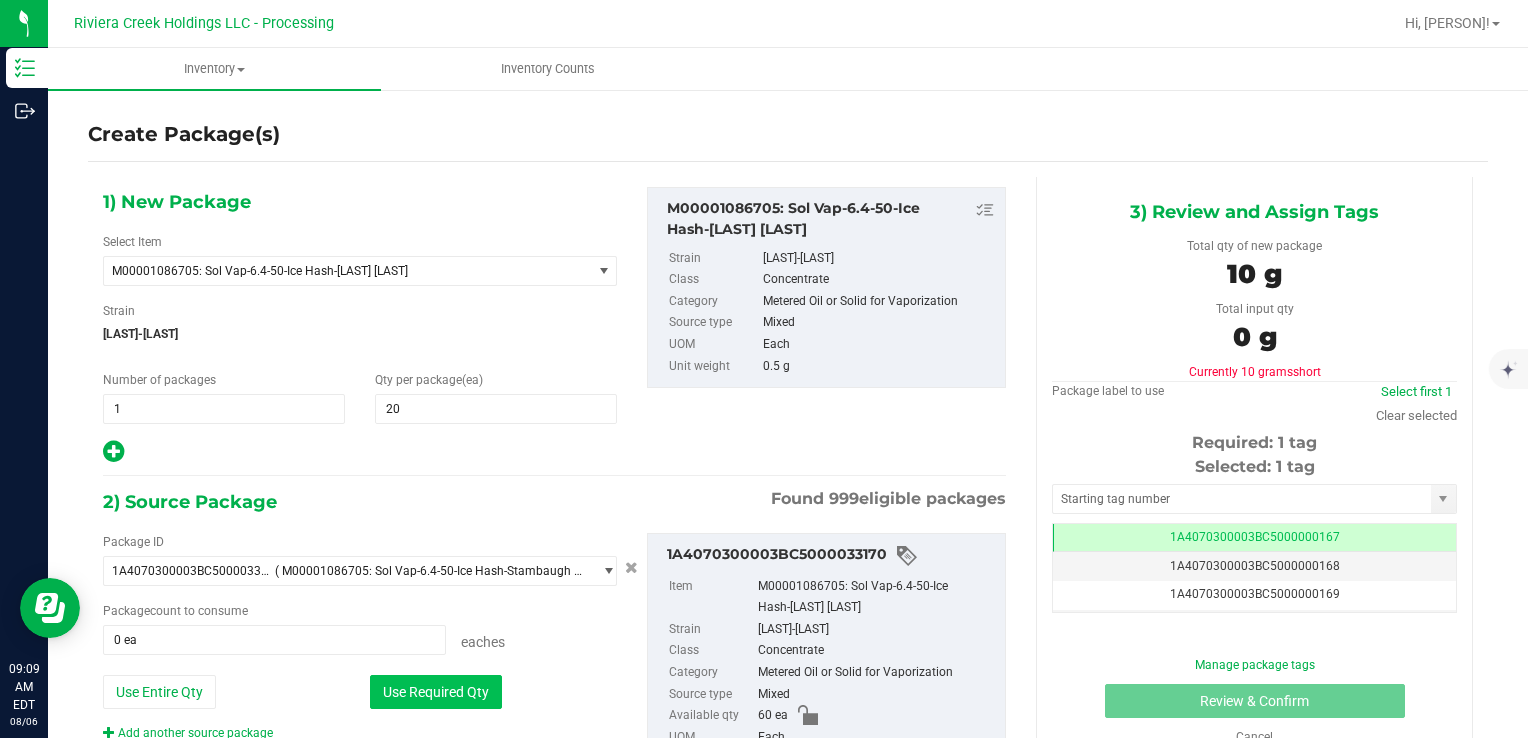 type on "20 ea" 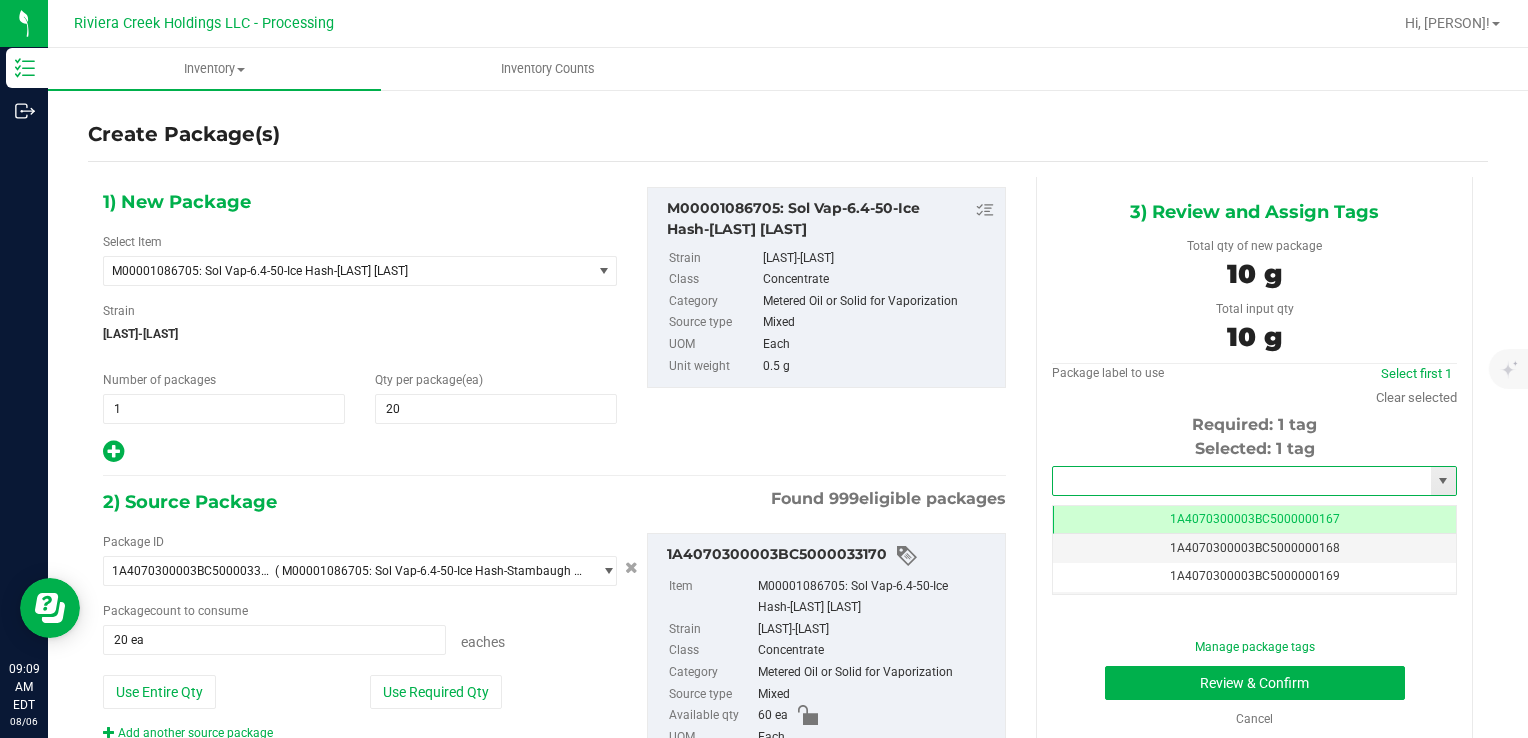 click at bounding box center (1242, 481) 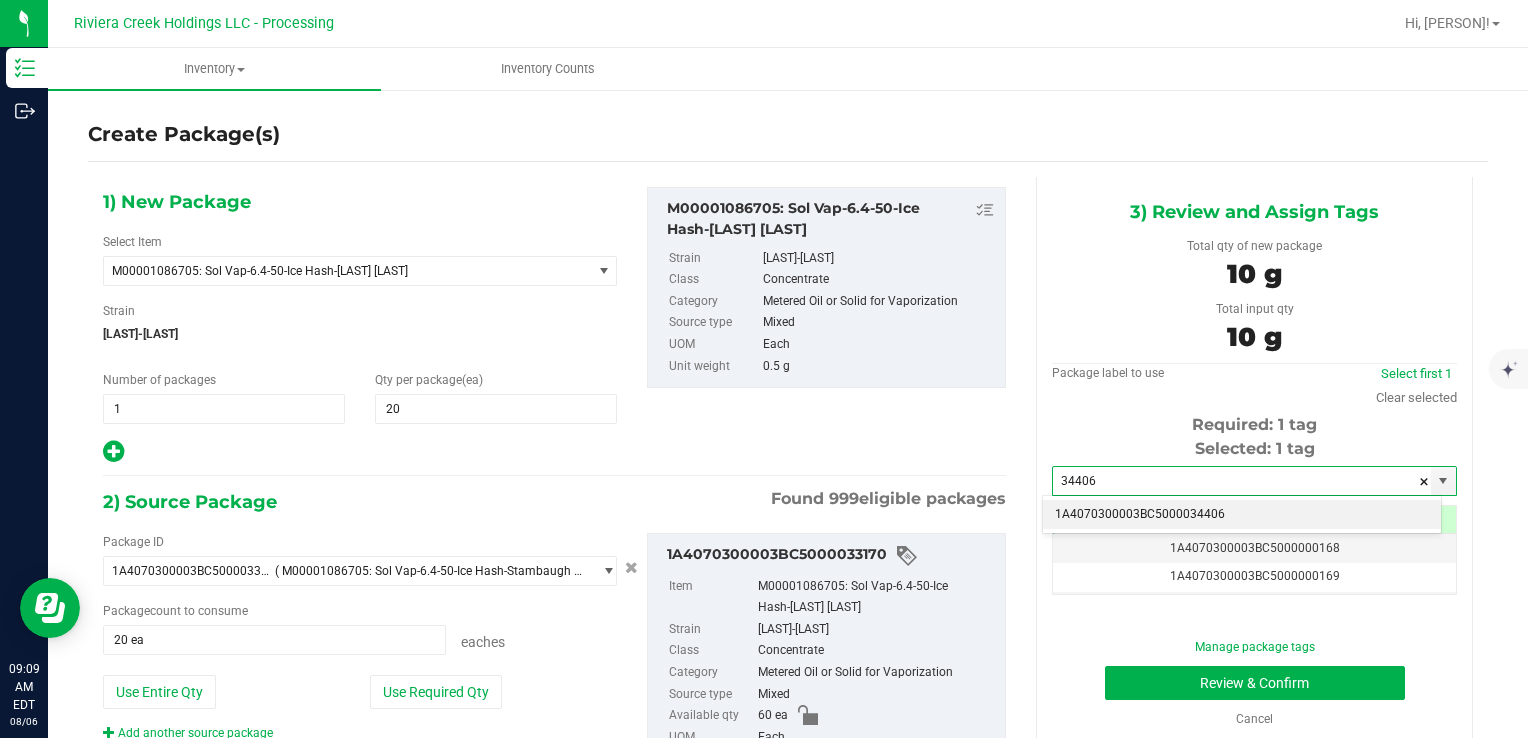 click on "1A4070300003BC5000034406" at bounding box center [1242, 515] 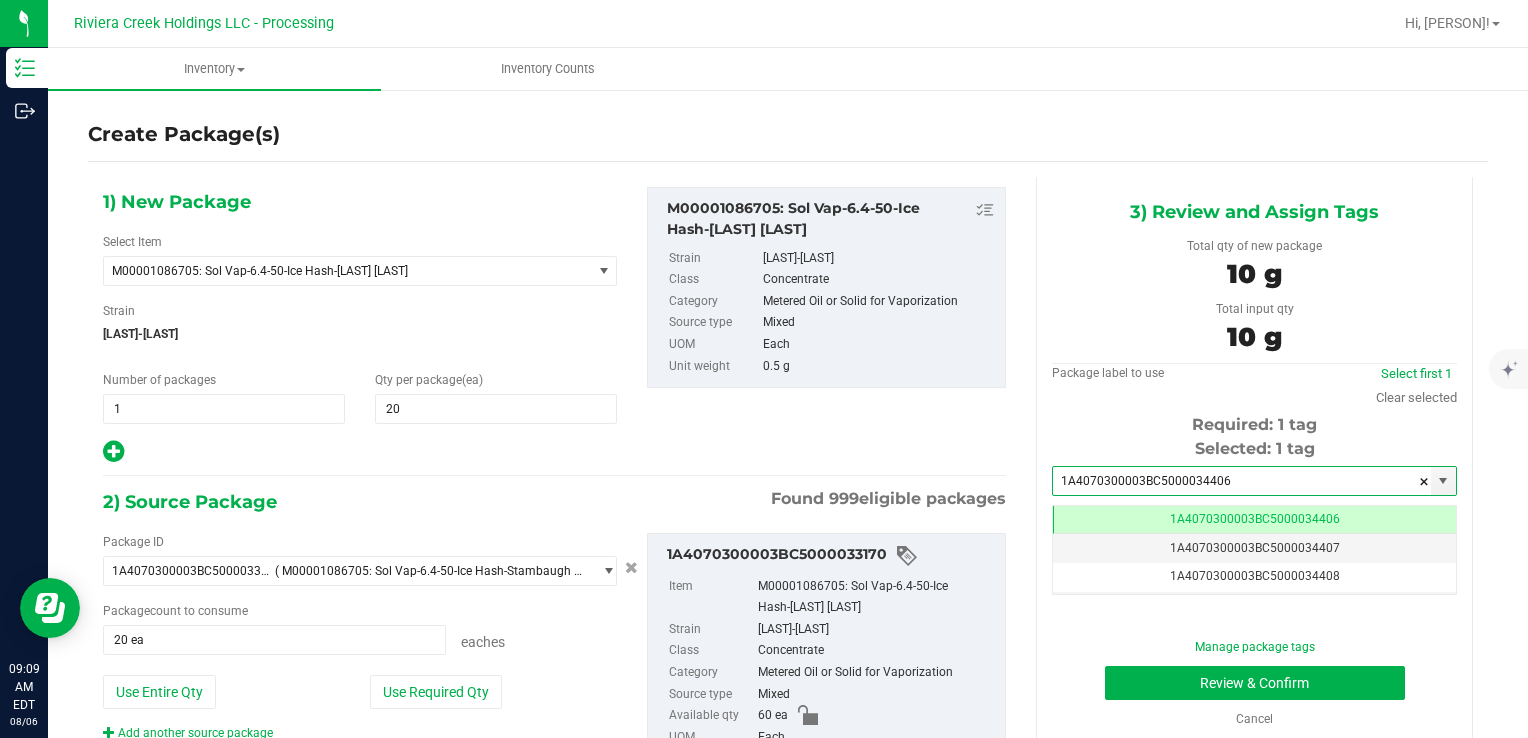 scroll, scrollTop: 0, scrollLeft: 0, axis: both 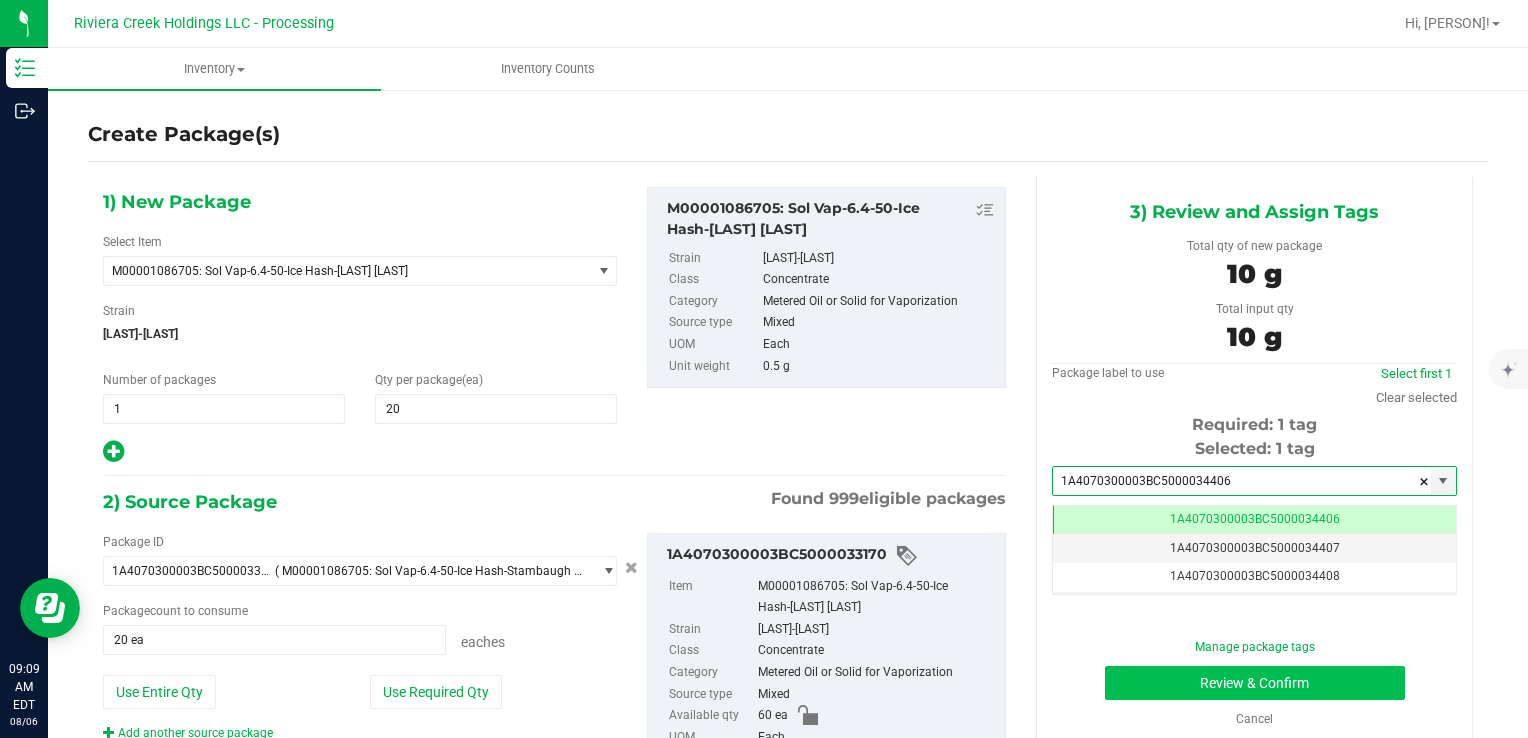 type on "1A4070300003BC5000034406" 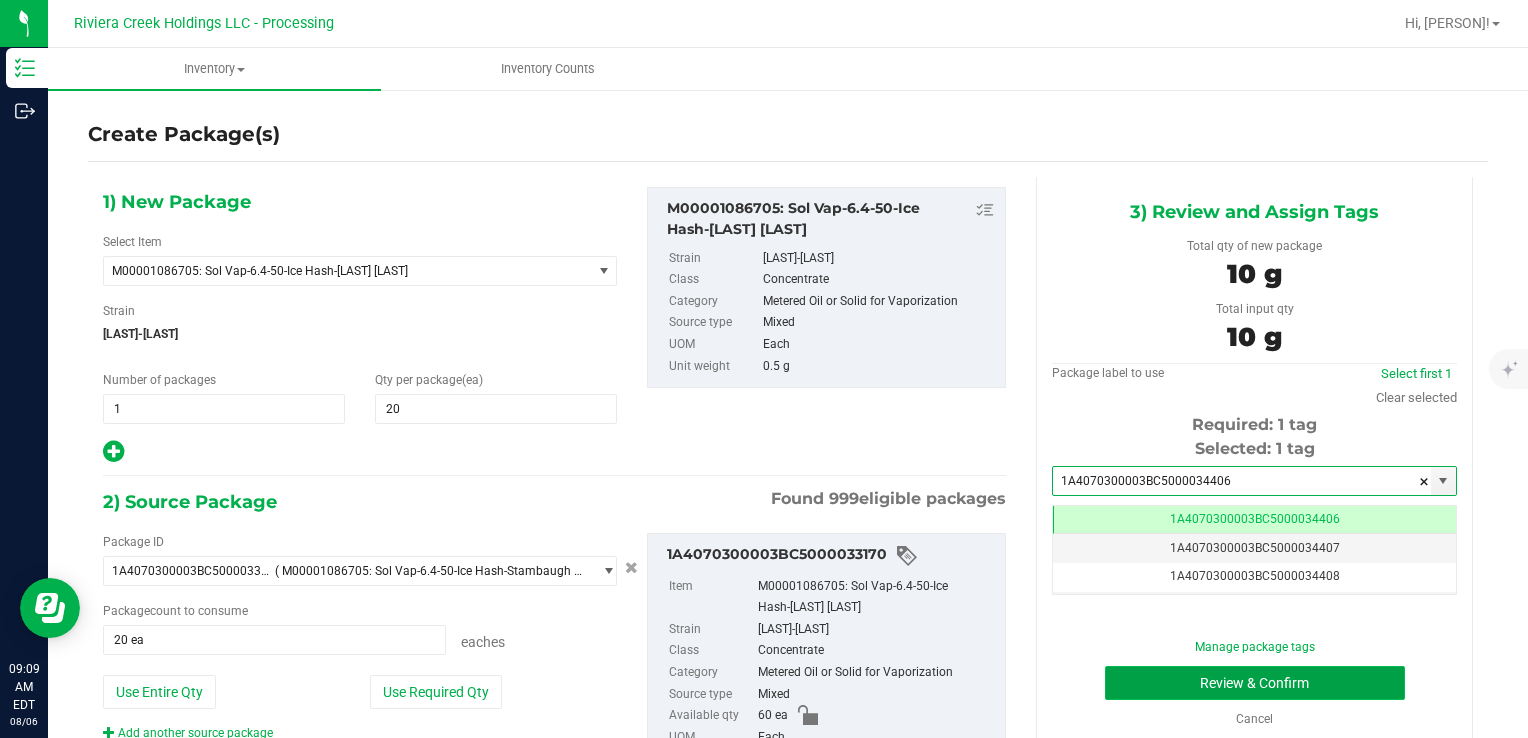 click on "Review & Confirm" at bounding box center [1255, 683] 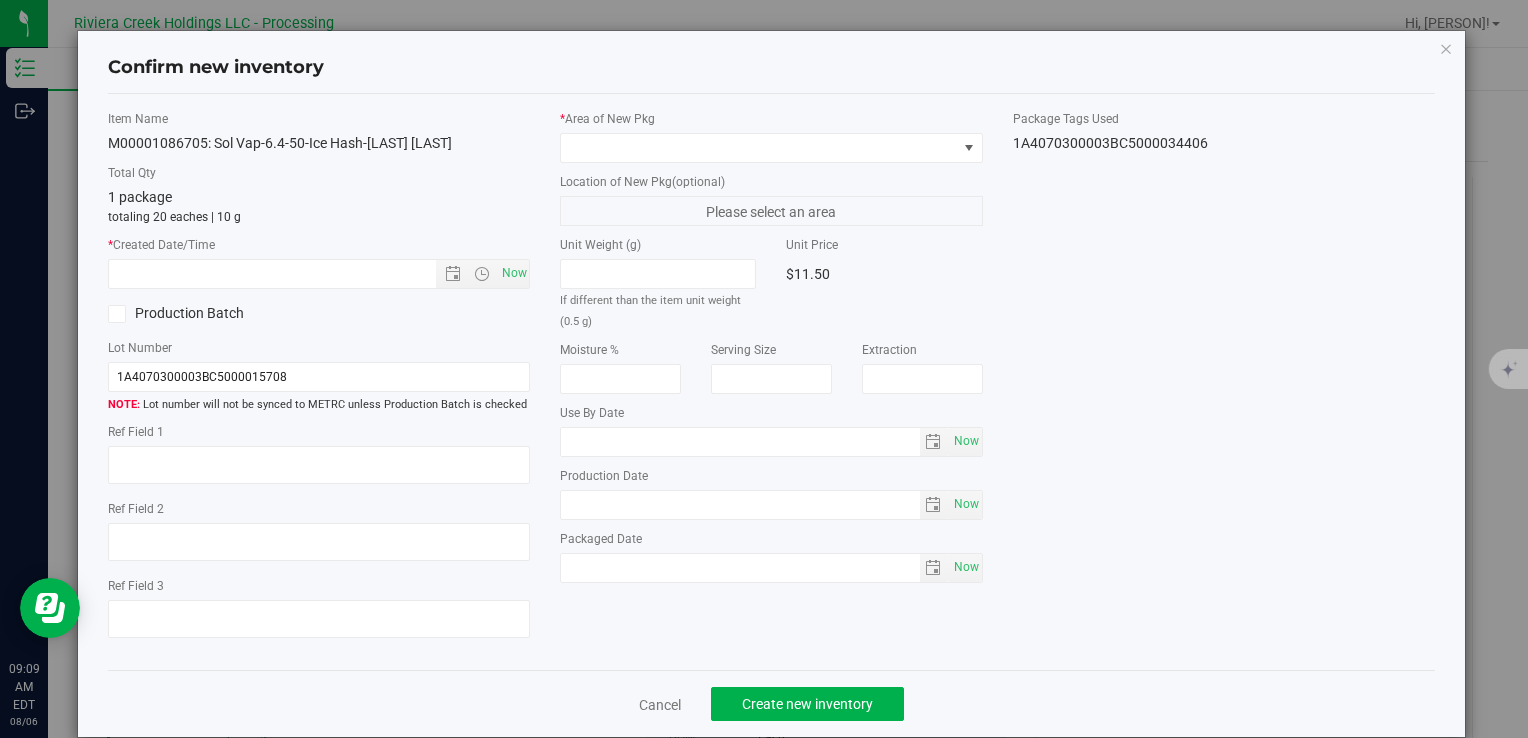 type on "2026-04-22" 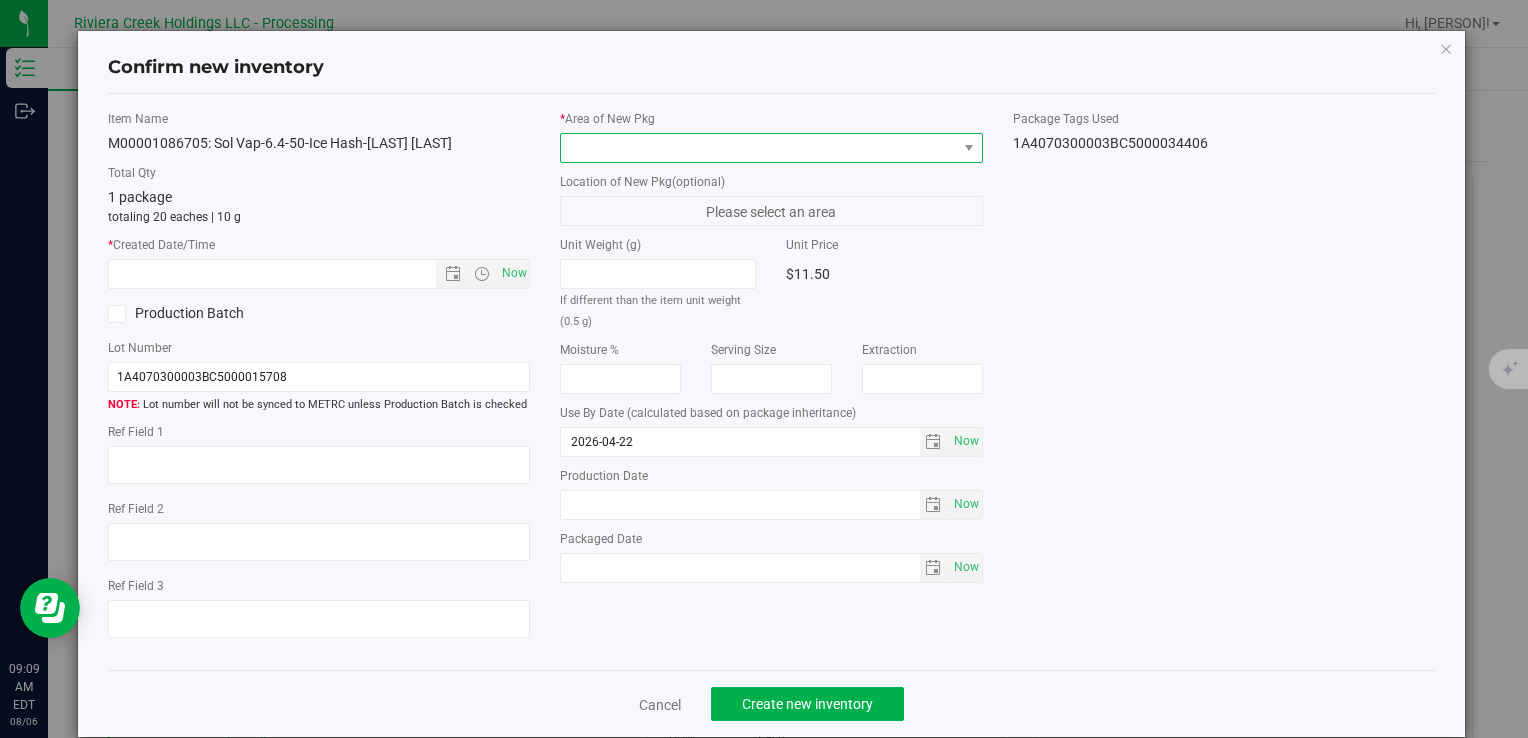 drag, startPoint x: 960, startPoint y: 158, endPoint x: 939, endPoint y: 149, distance: 22.847319 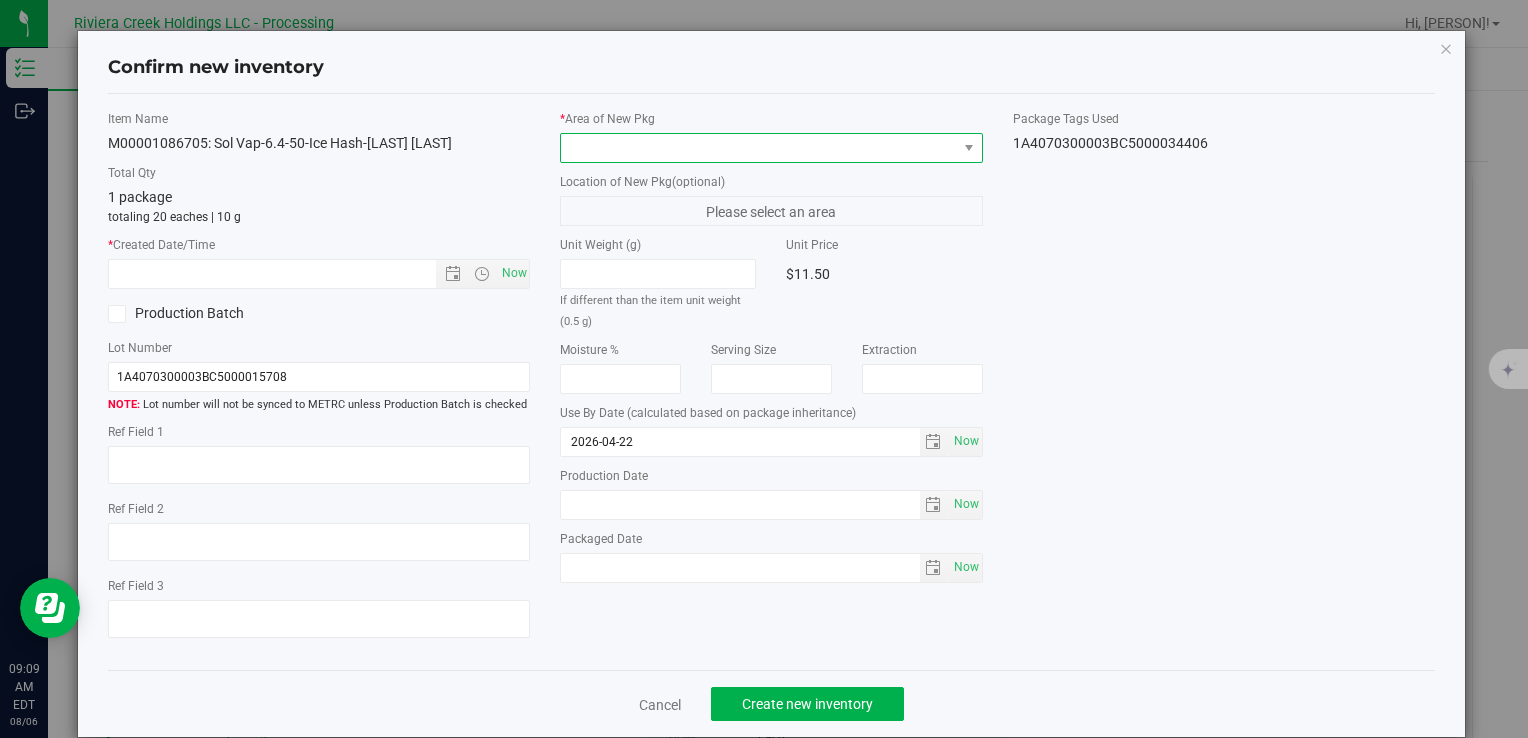 click at bounding box center [968, 148] 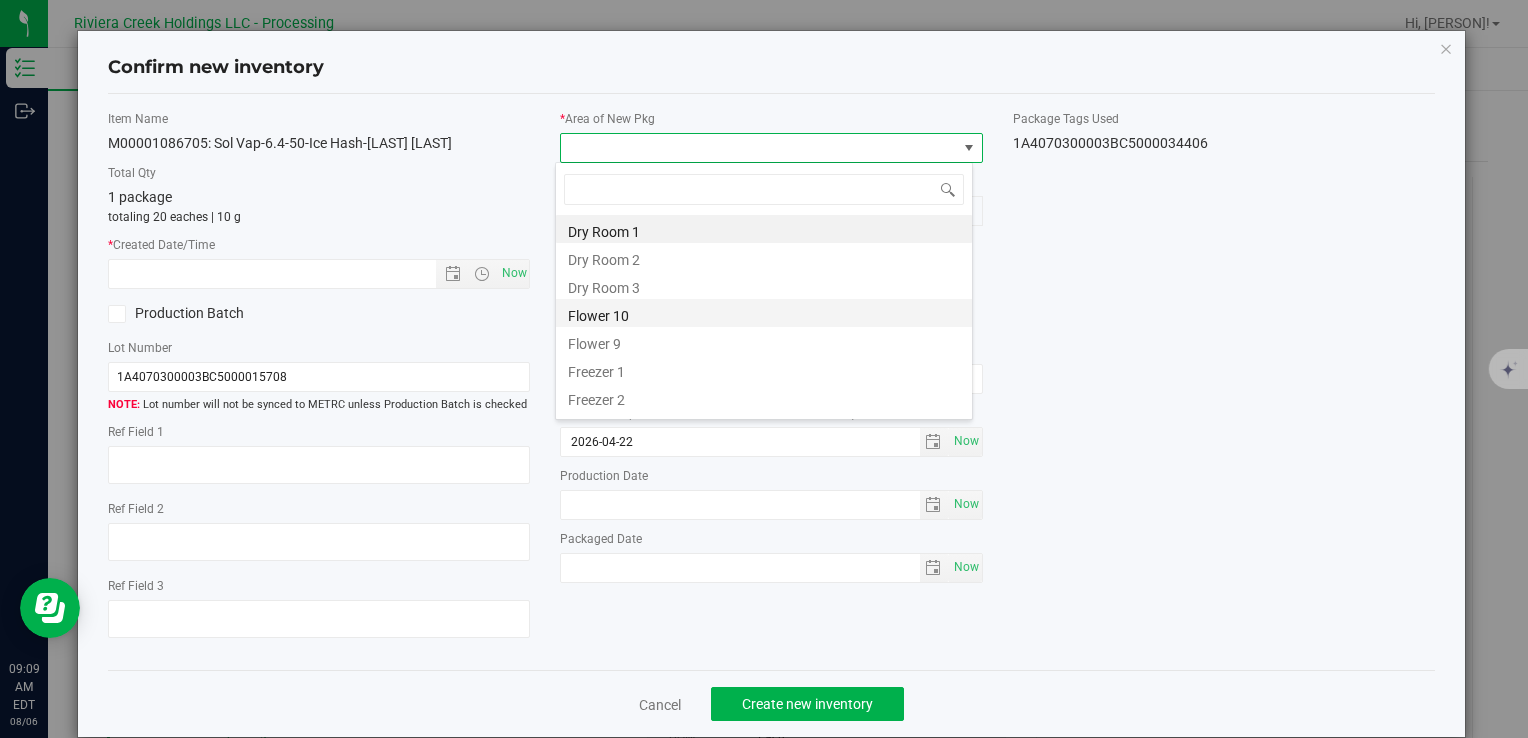 click on "Flower 10" at bounding box center (764, 313) 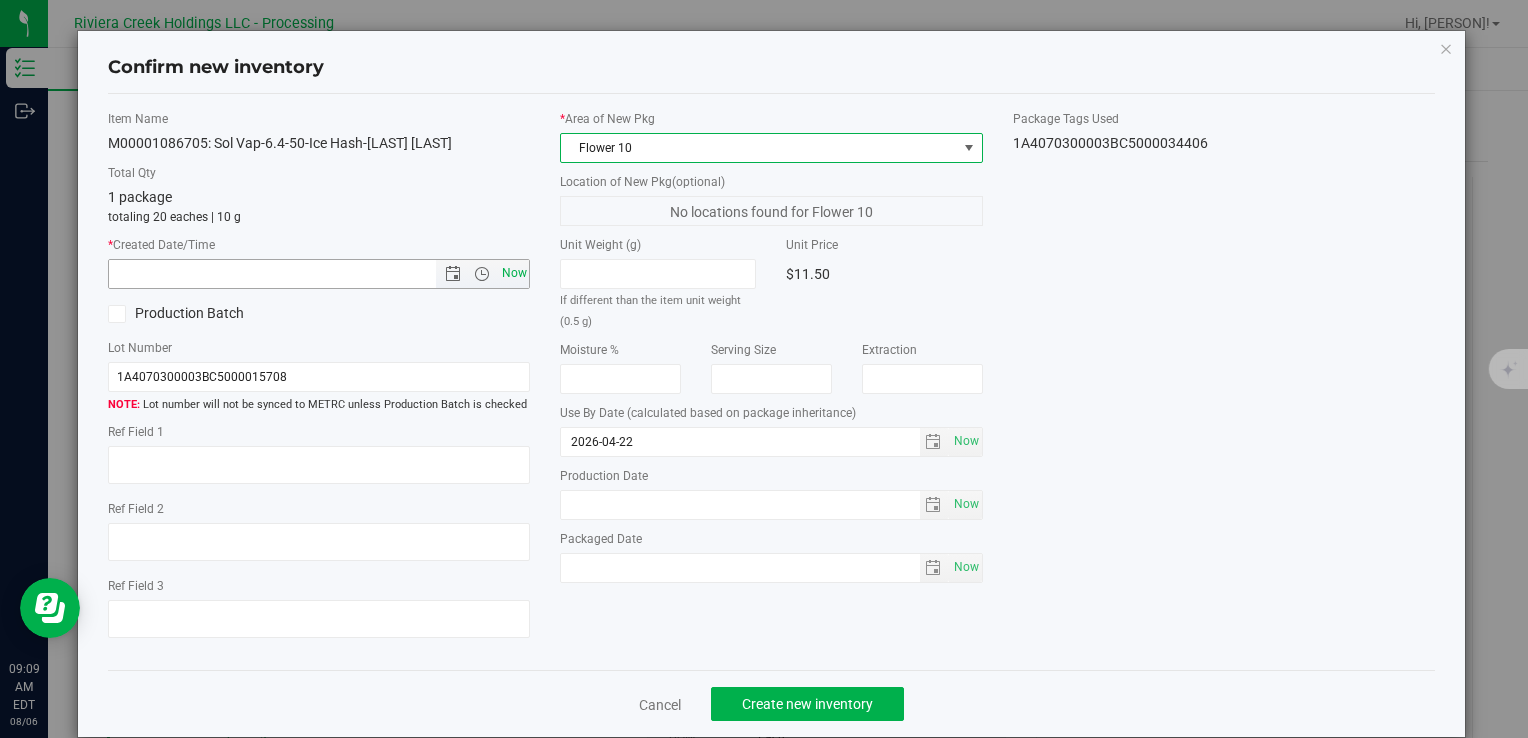 click on "Now" at bounding box center (514, 273) 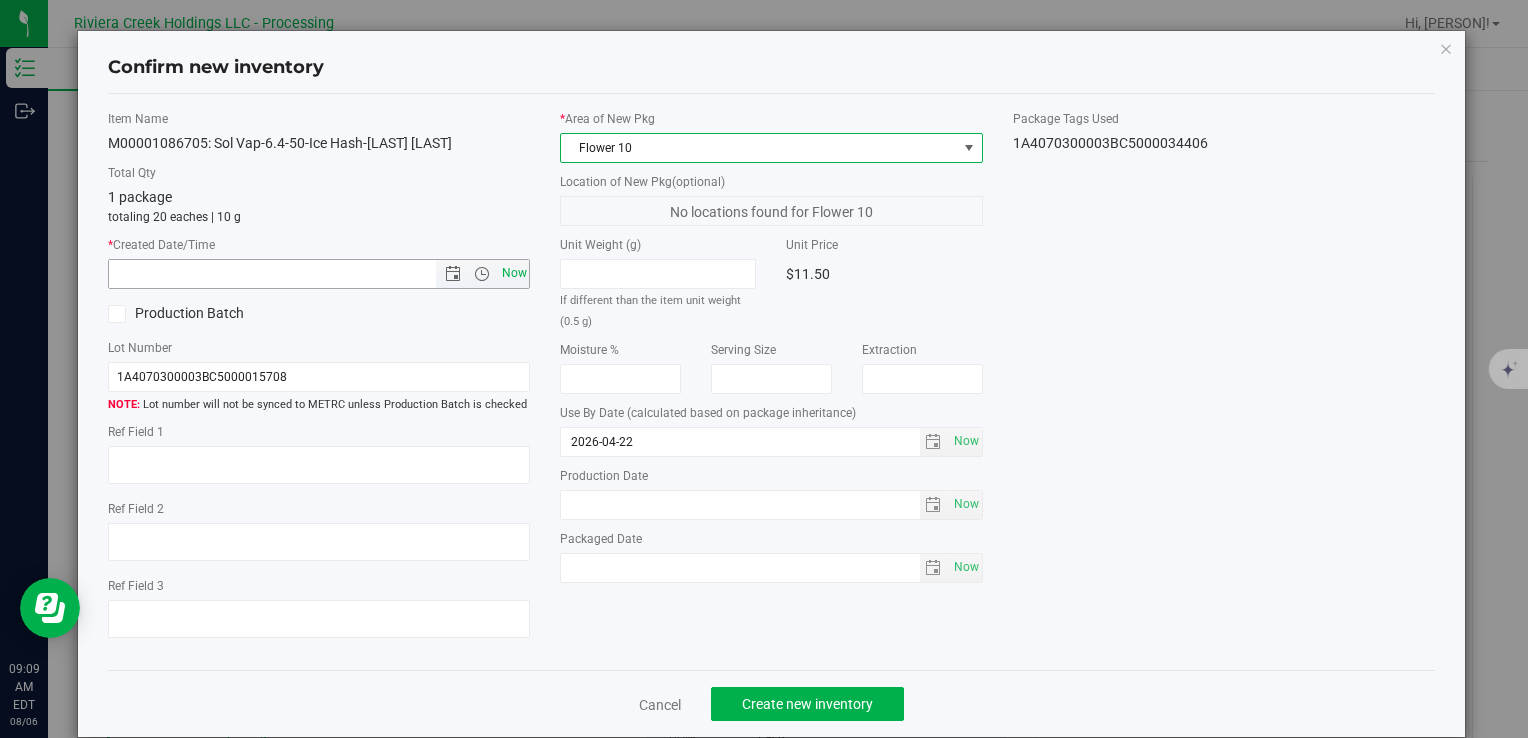 type on "[MONTH]/[DAY]/[YEAR] [HOUR]:[MINUTE] [AM/PM]" 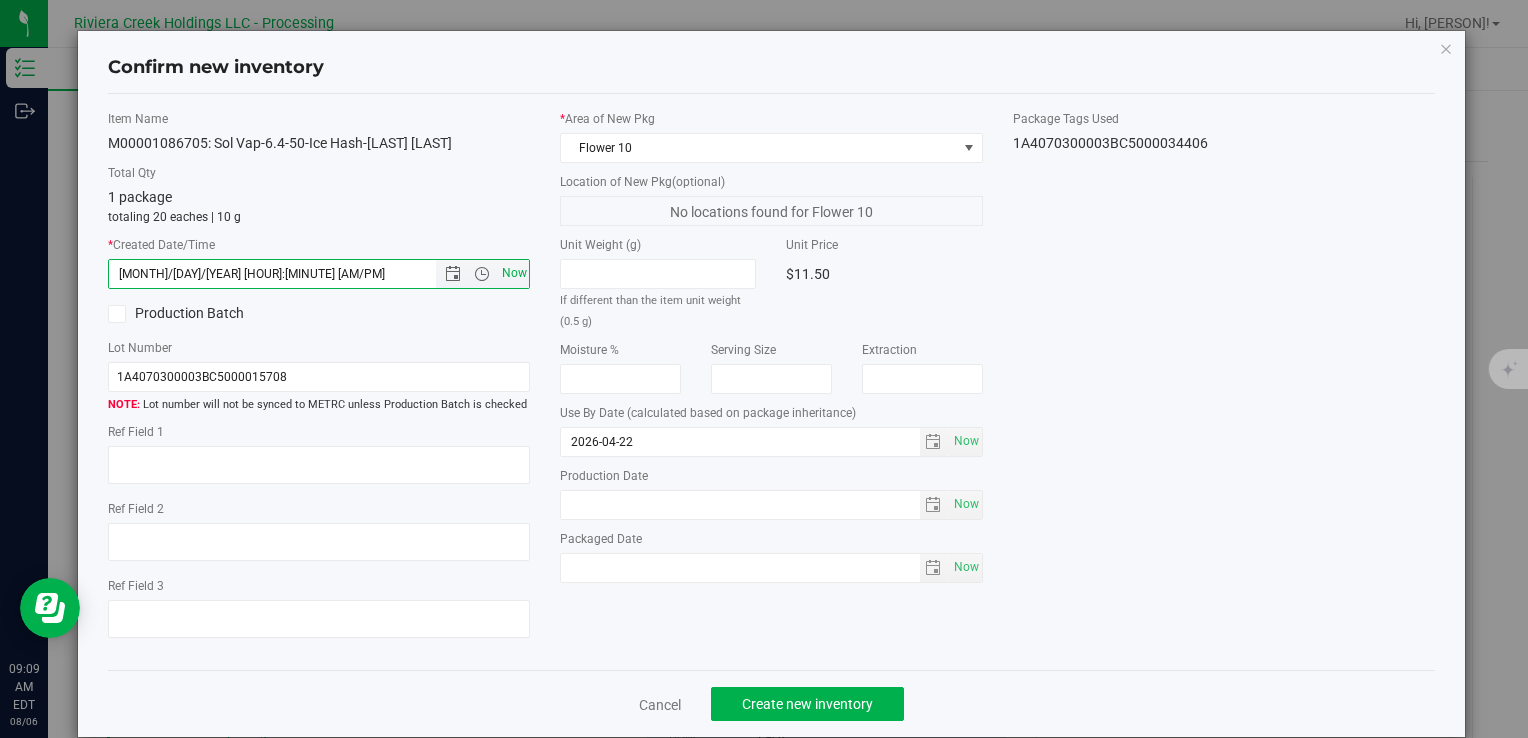 click on "Now" at bounding box center (514, 273) 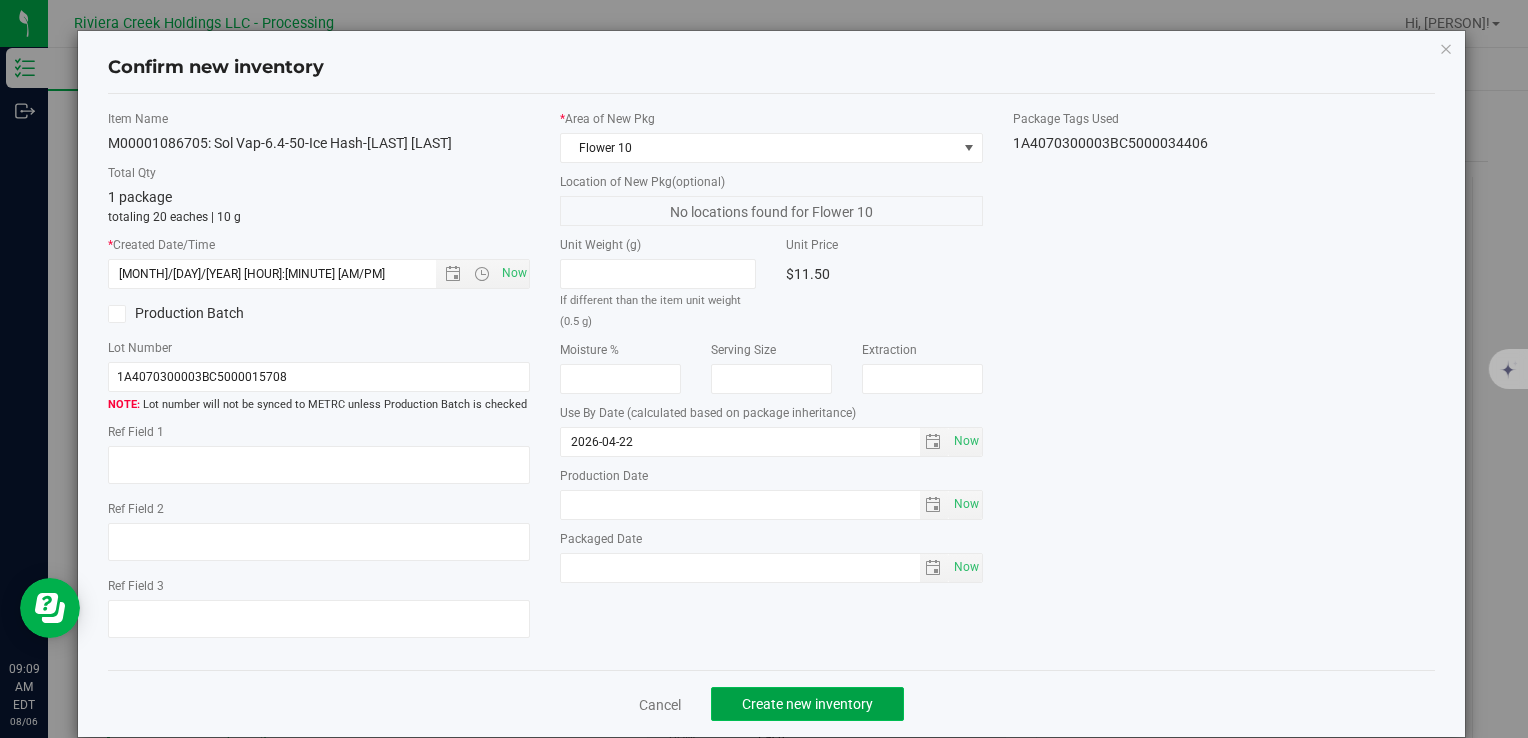 click on "Create new inventory" 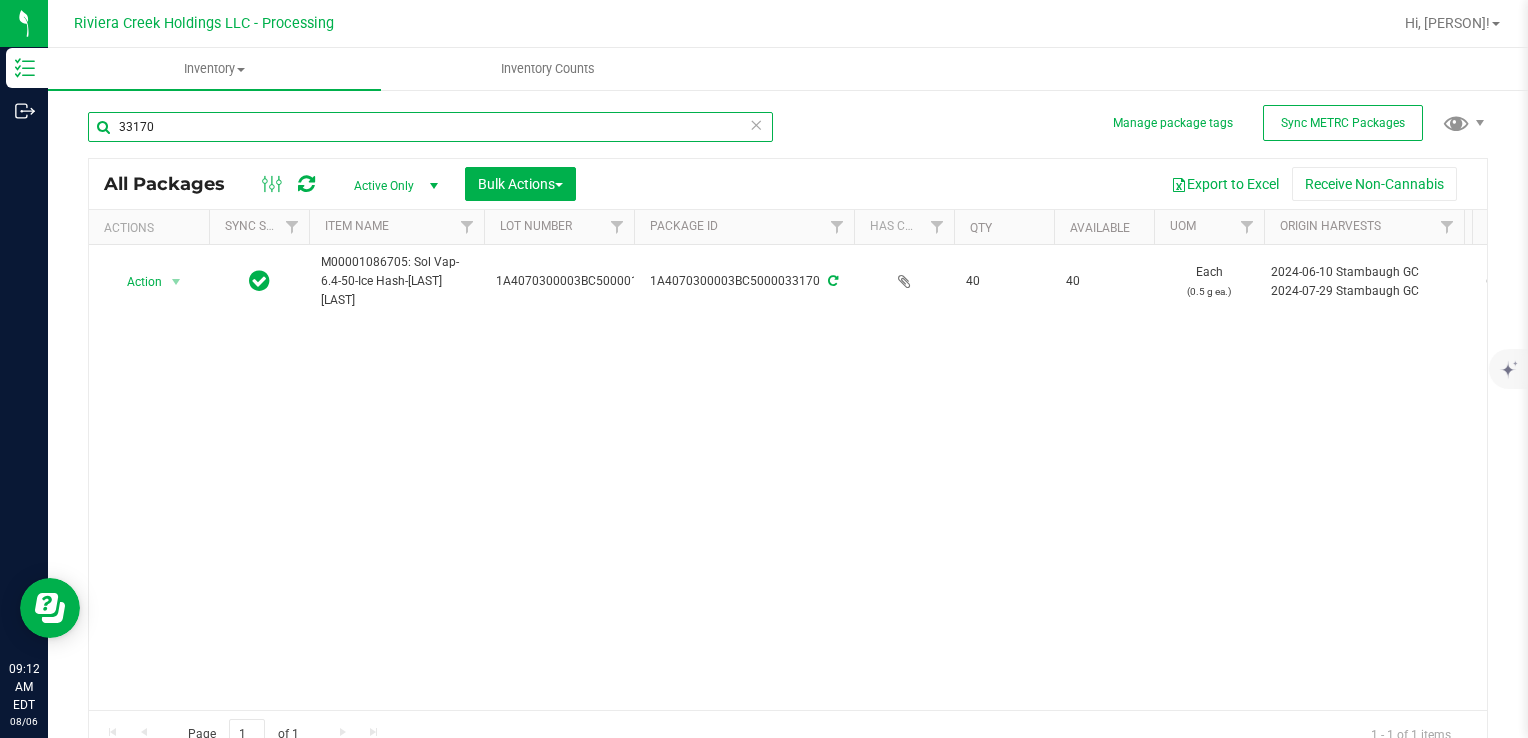 drag, startPoint x: 268, startPoint y: 122, endPoint x: -4, endPoint y: 130, distance: 272.1176 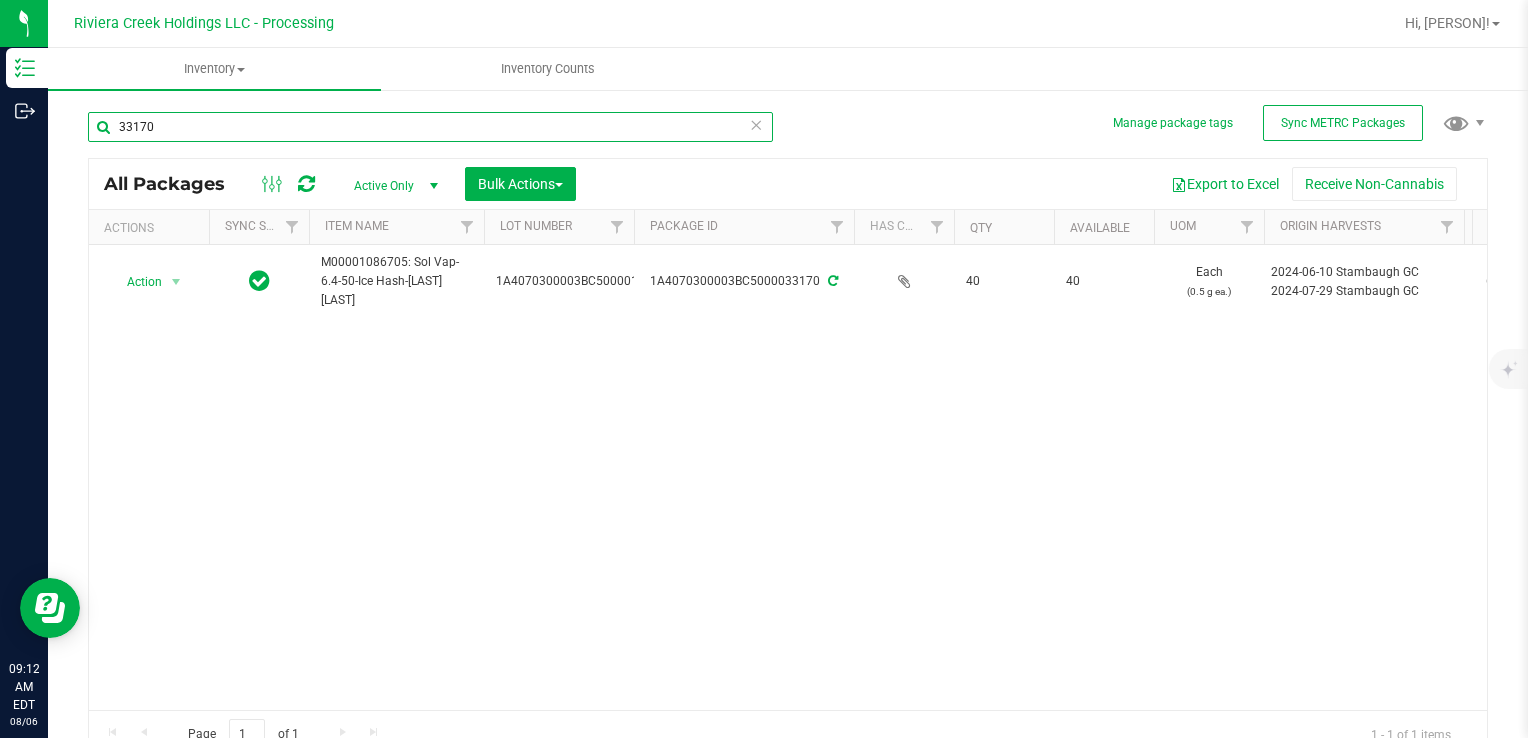 click on "Inventory Outbound 09:12 AM EDT 08/06/2025  08/06   Riviera Creek Holdings LLC - Processing   Hi, Meara!
Inventory
All packages
All inventory
Waste log
Create inventory
Inventory Counts" at bounding box center (764, 369) 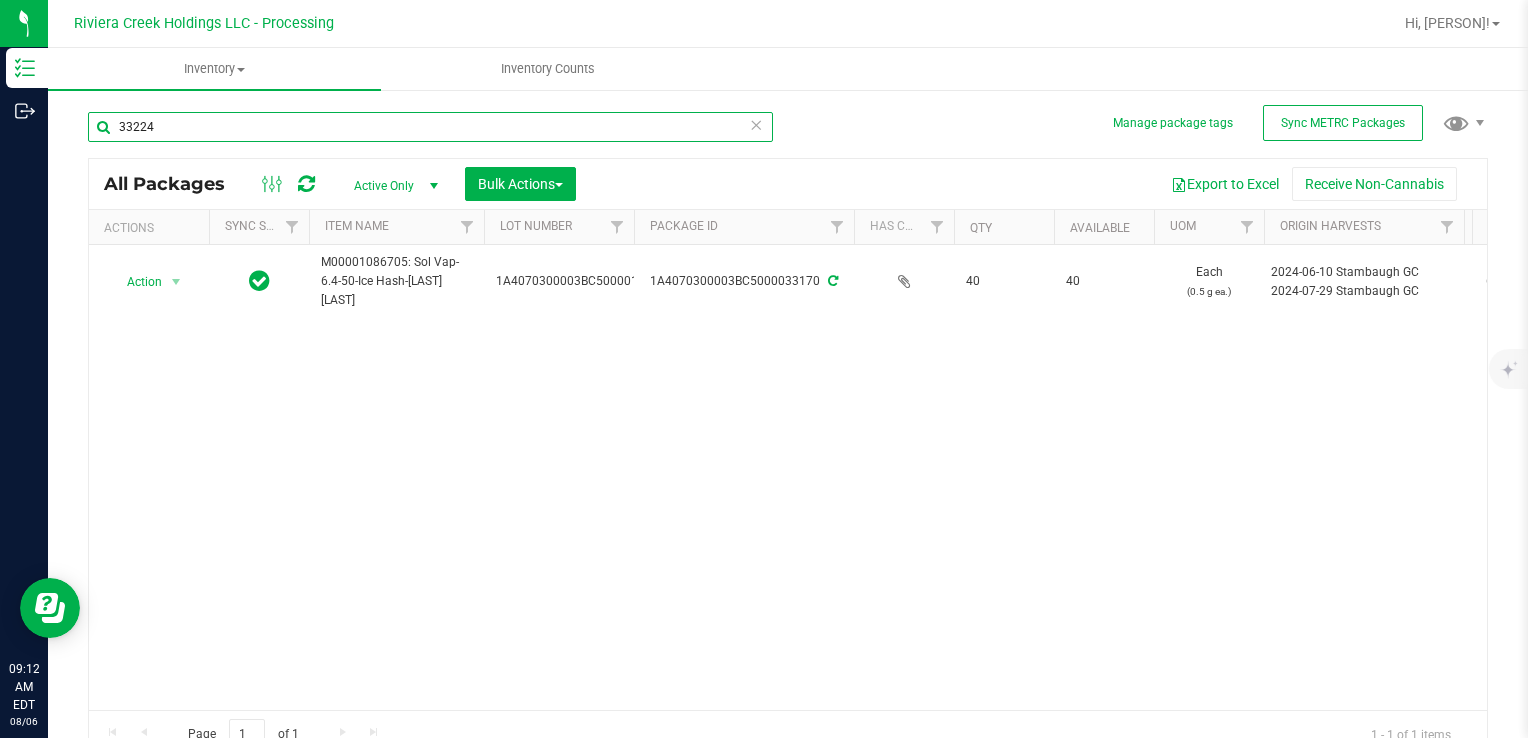 type on "33224" 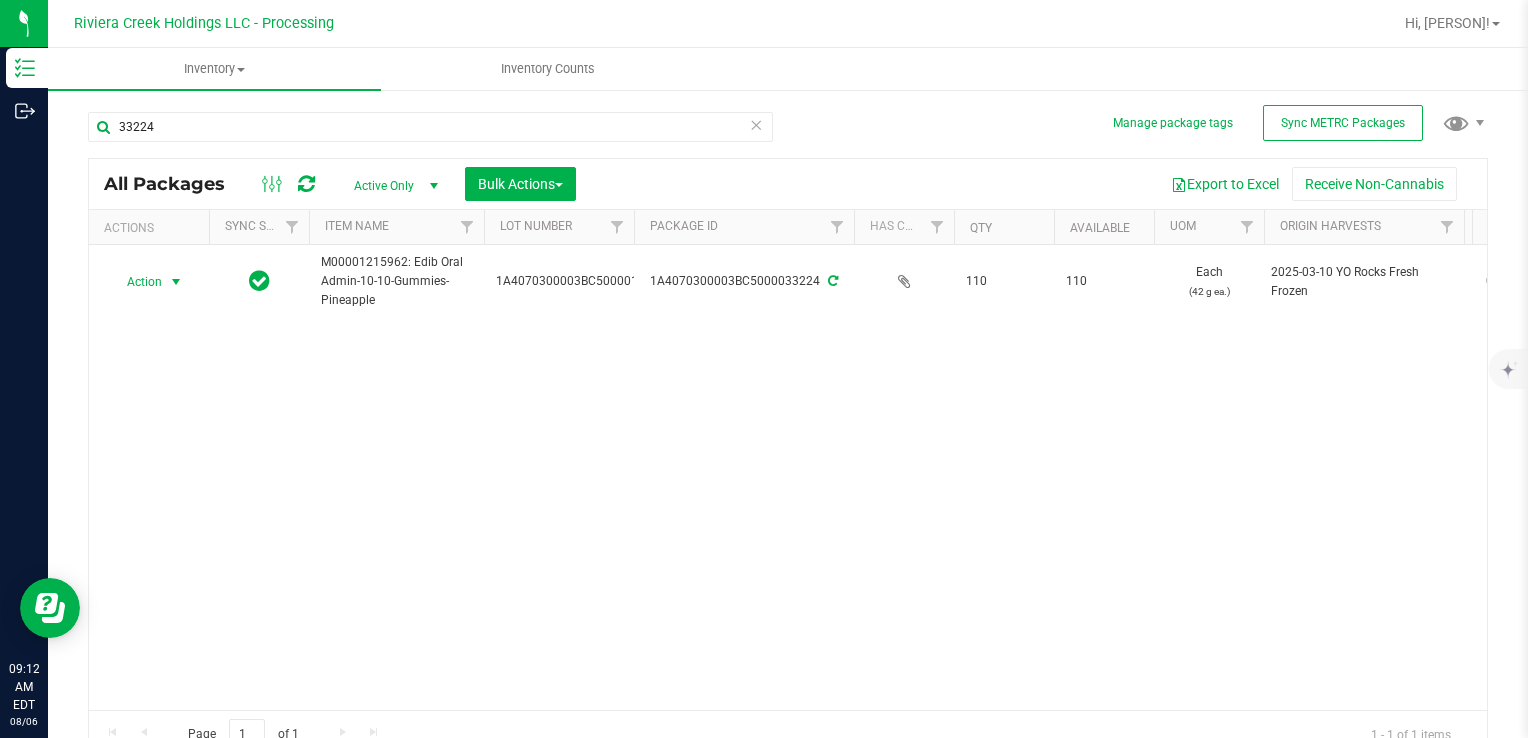 click on "Action" at bounding box center (136, 282) 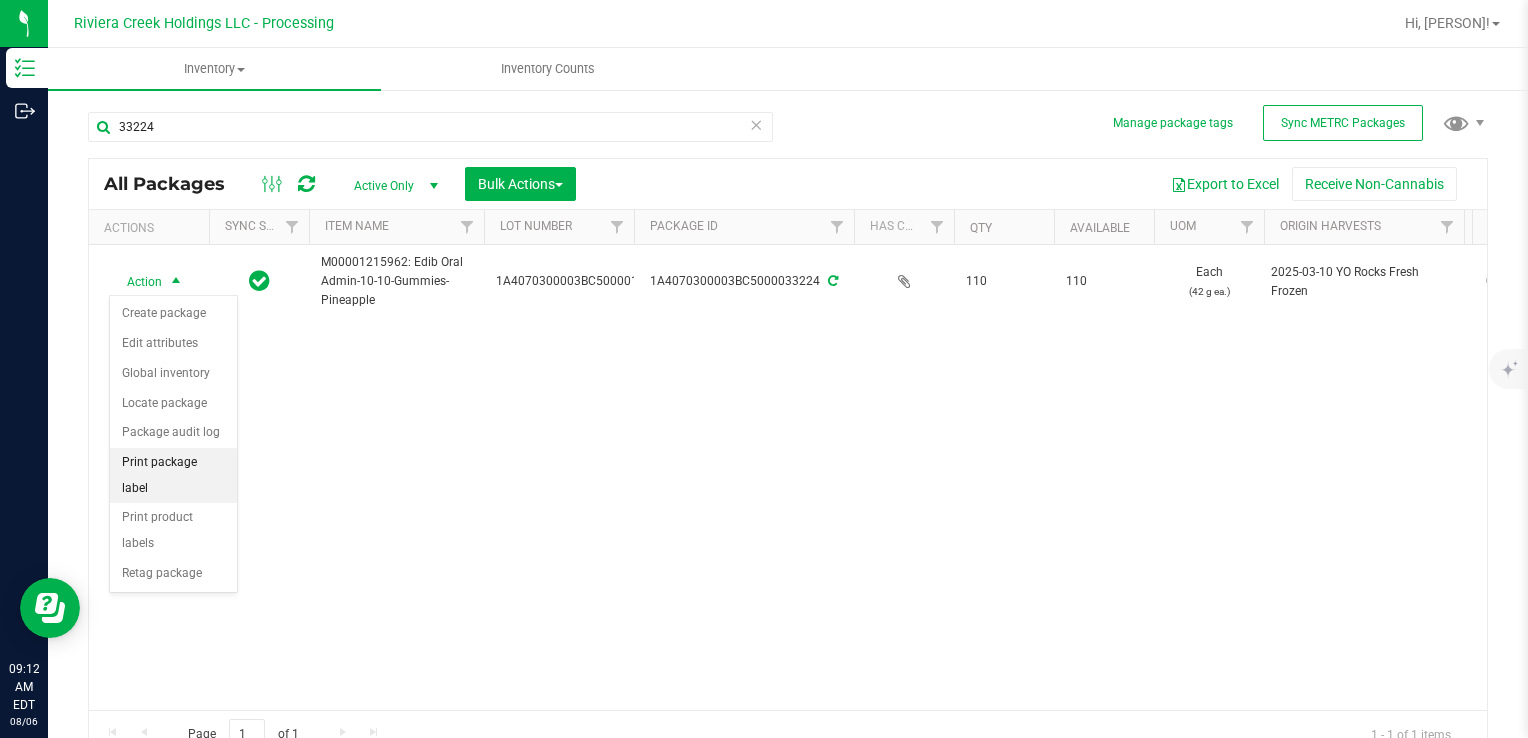 click on "Print package label" at bounding box center [173, 475] 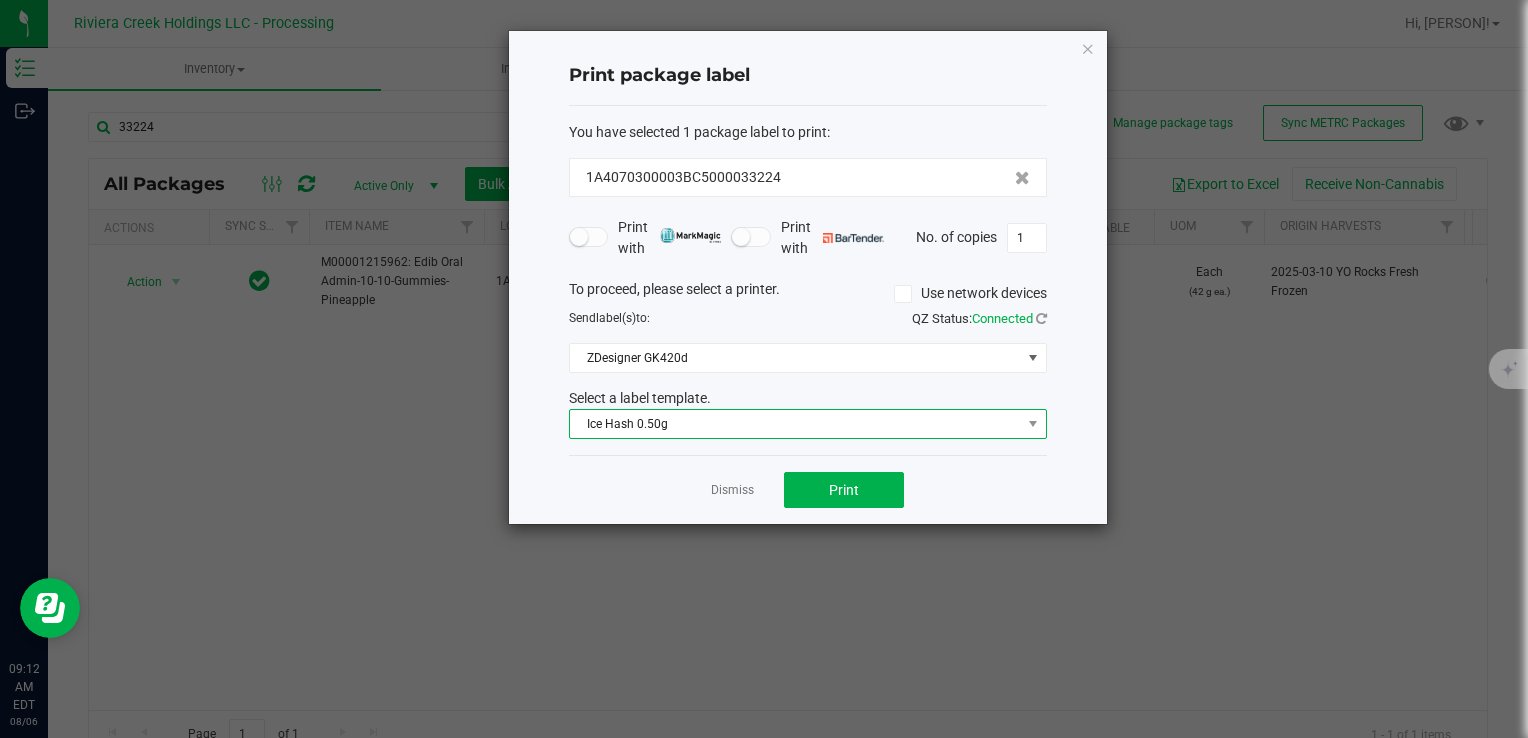 click on "Ice Hash 0.50g" at bounding box center (795, 424) 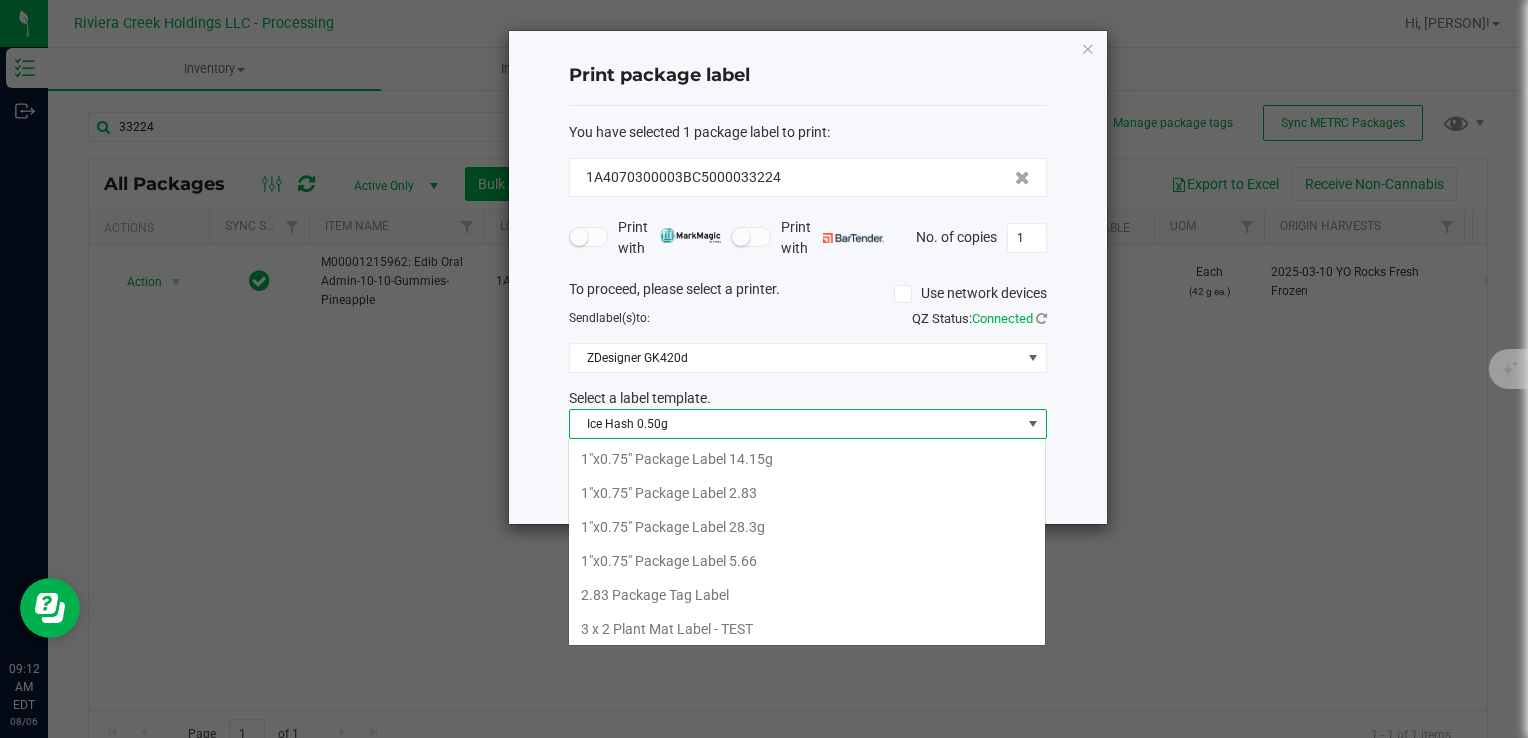 scroll, scrollTop: 506, scrollLeft: 0, axis: vertical 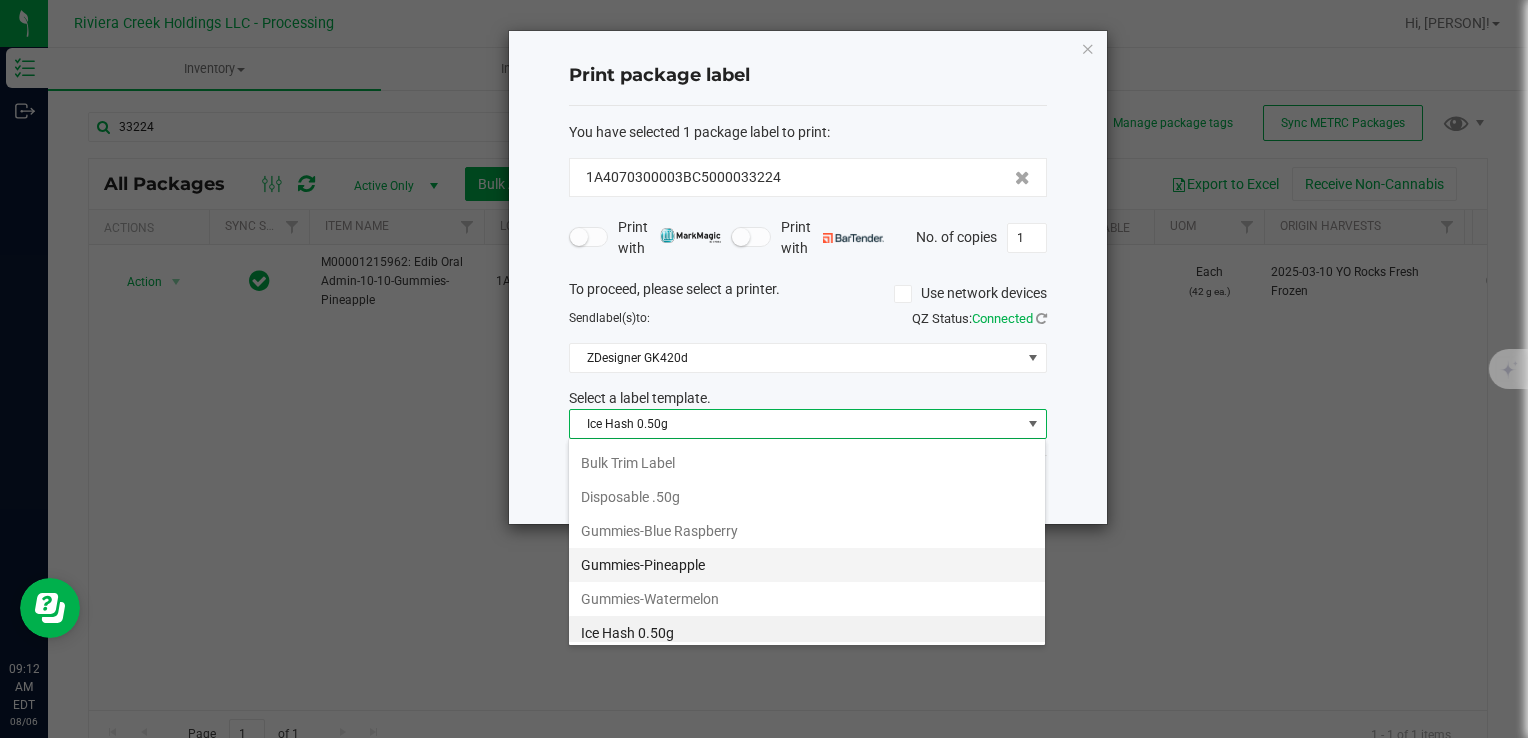 click on "Gummies-Pineapple" at bounding box center [807, 565] 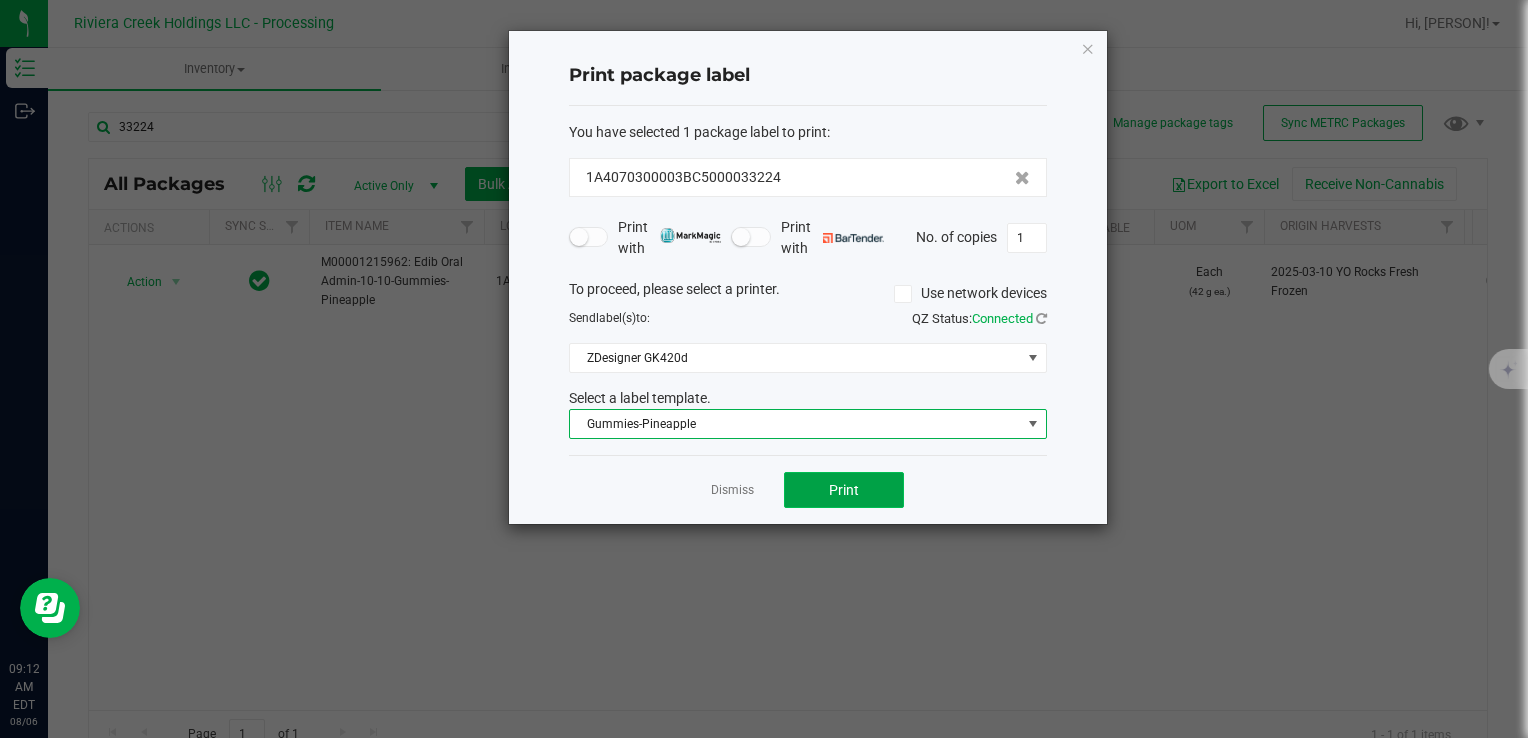 click on "Print" 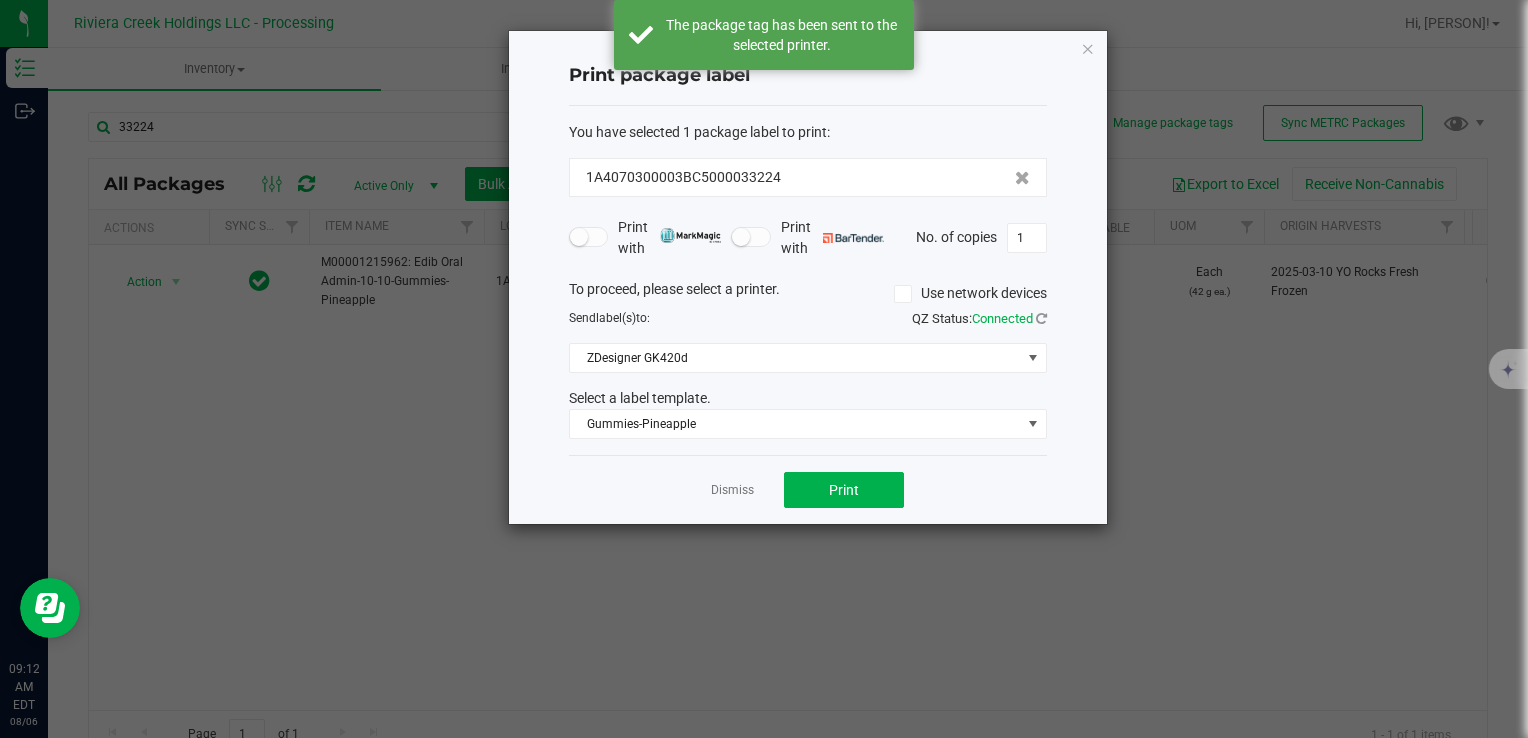 click on "Dismiss" 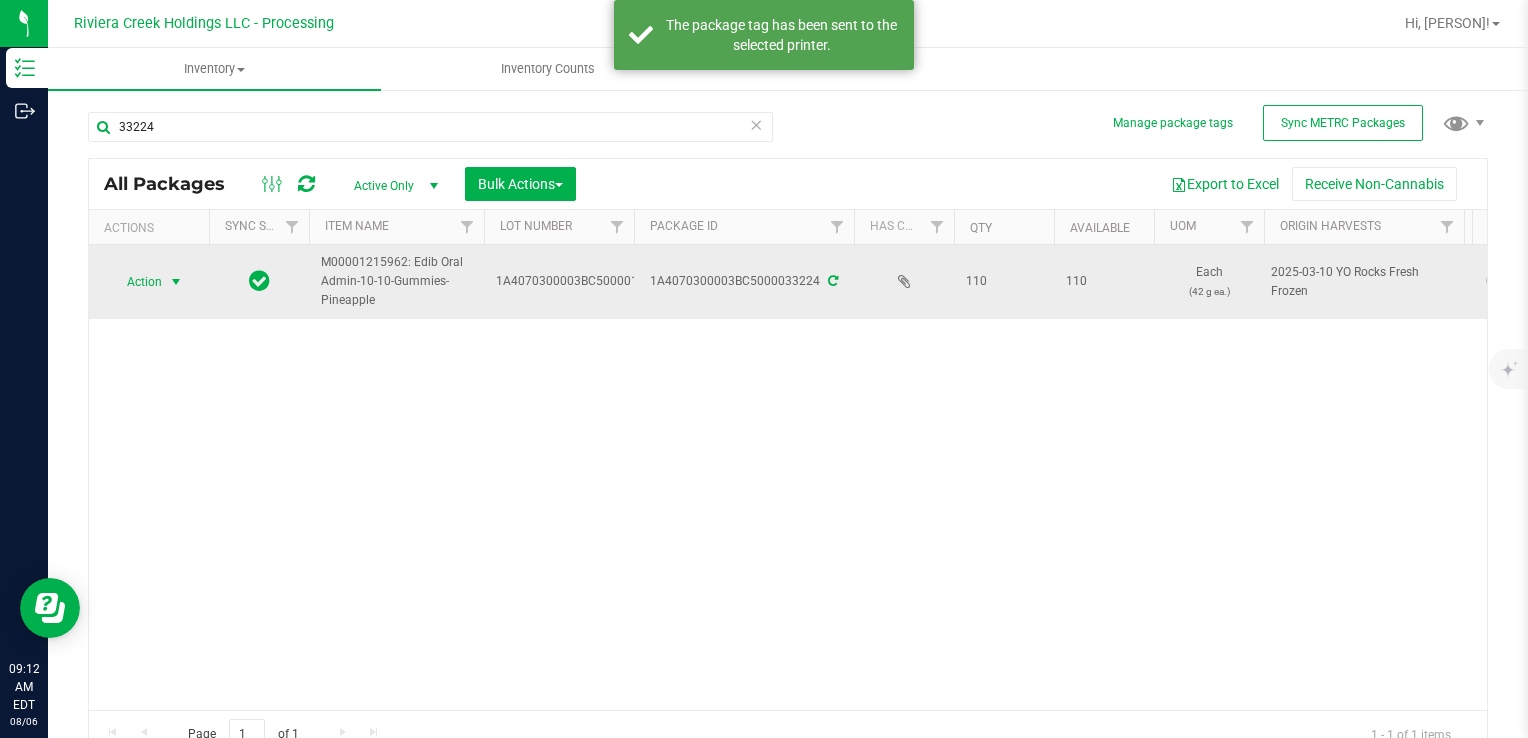 click on "Action" at bounding box center (136, 282) 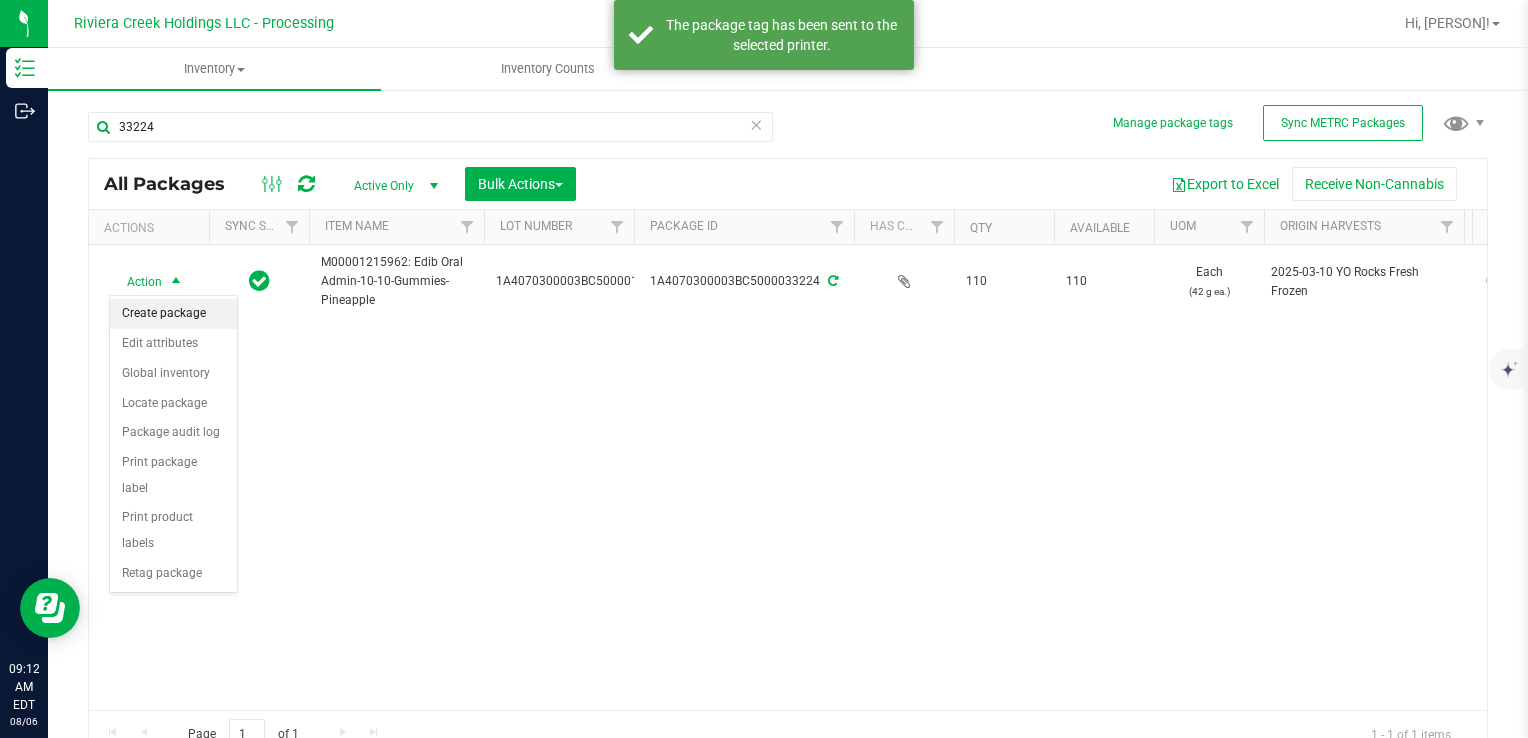 click on "Create package" at bounding box center [173, 314] 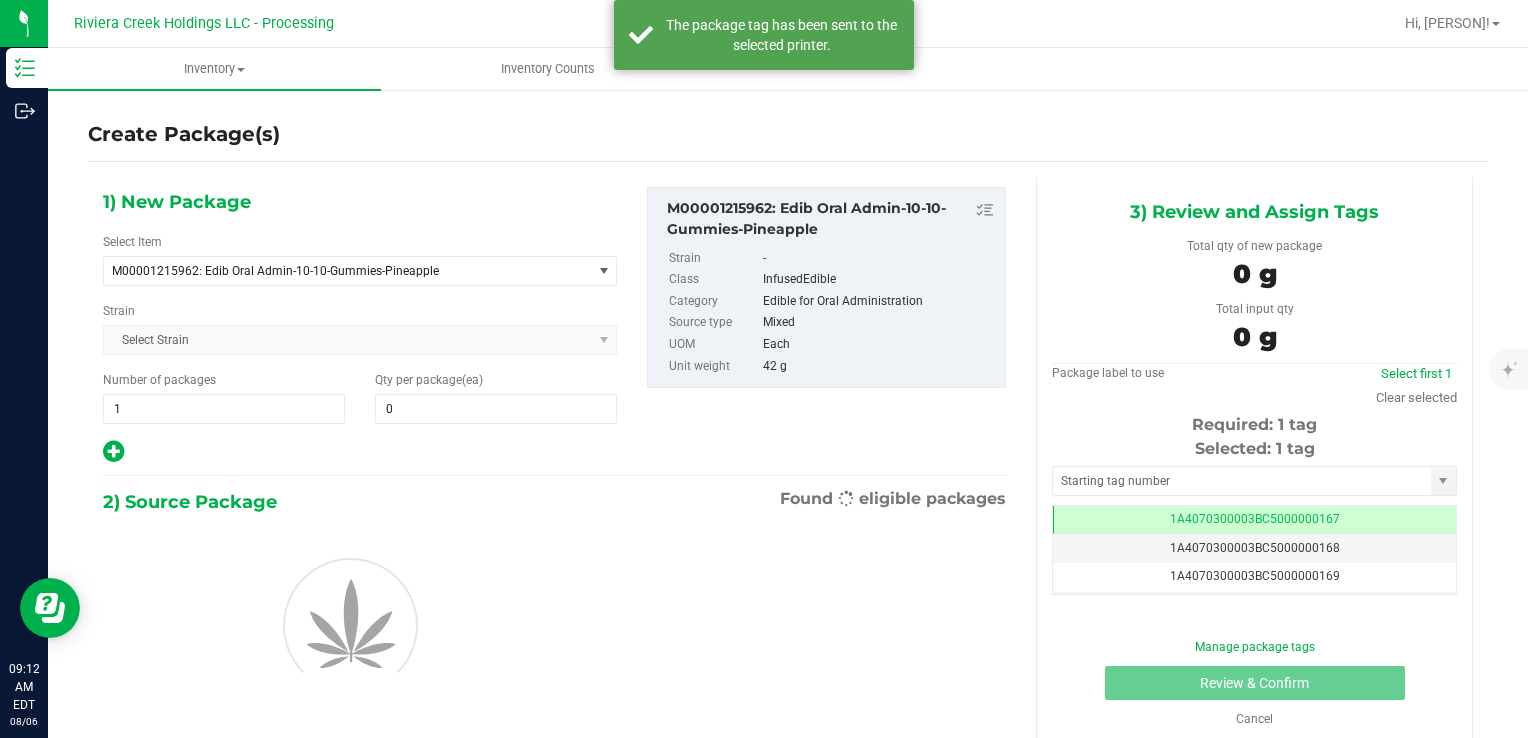 scroll, scrollTop: 0, scrollLeft: 0, axis: both 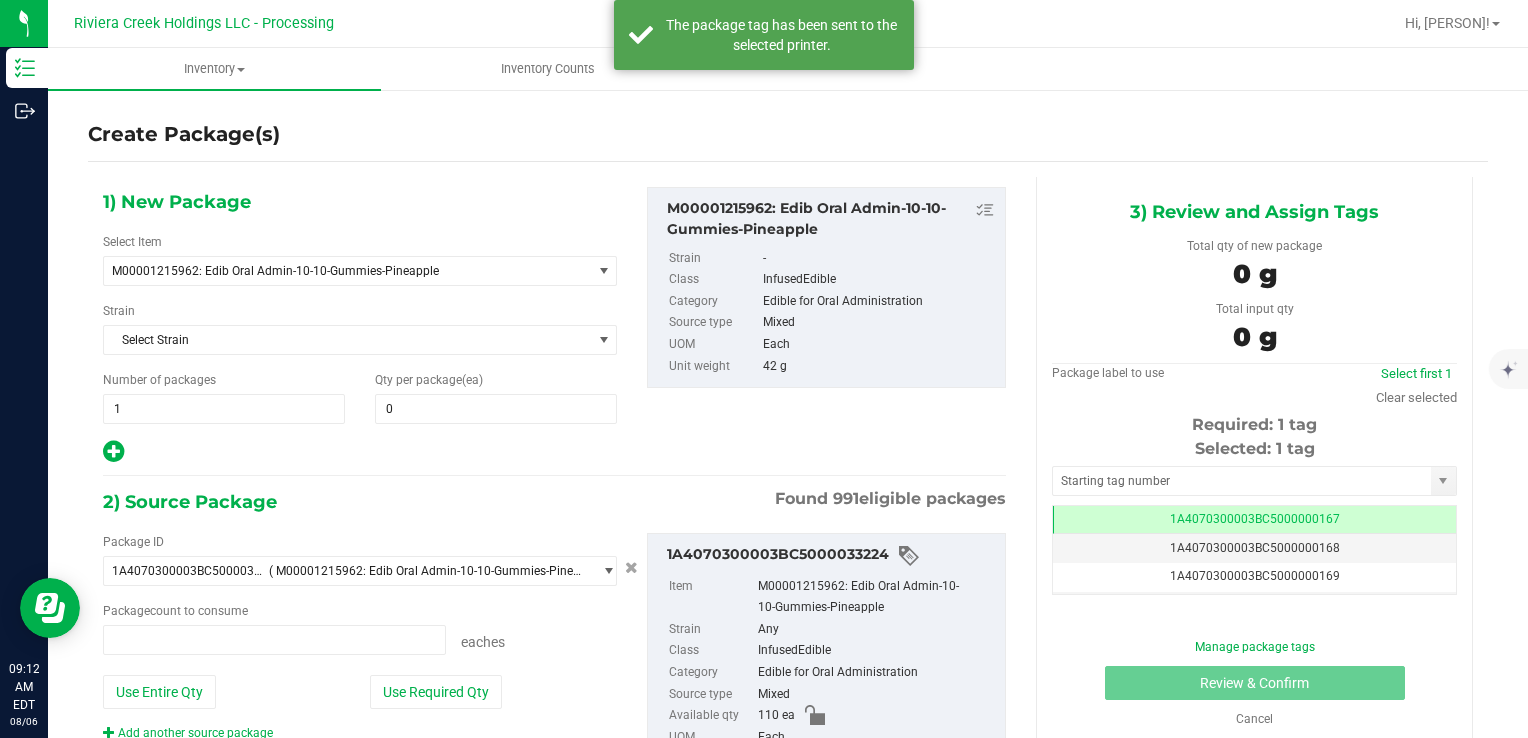 type on "0 ea" 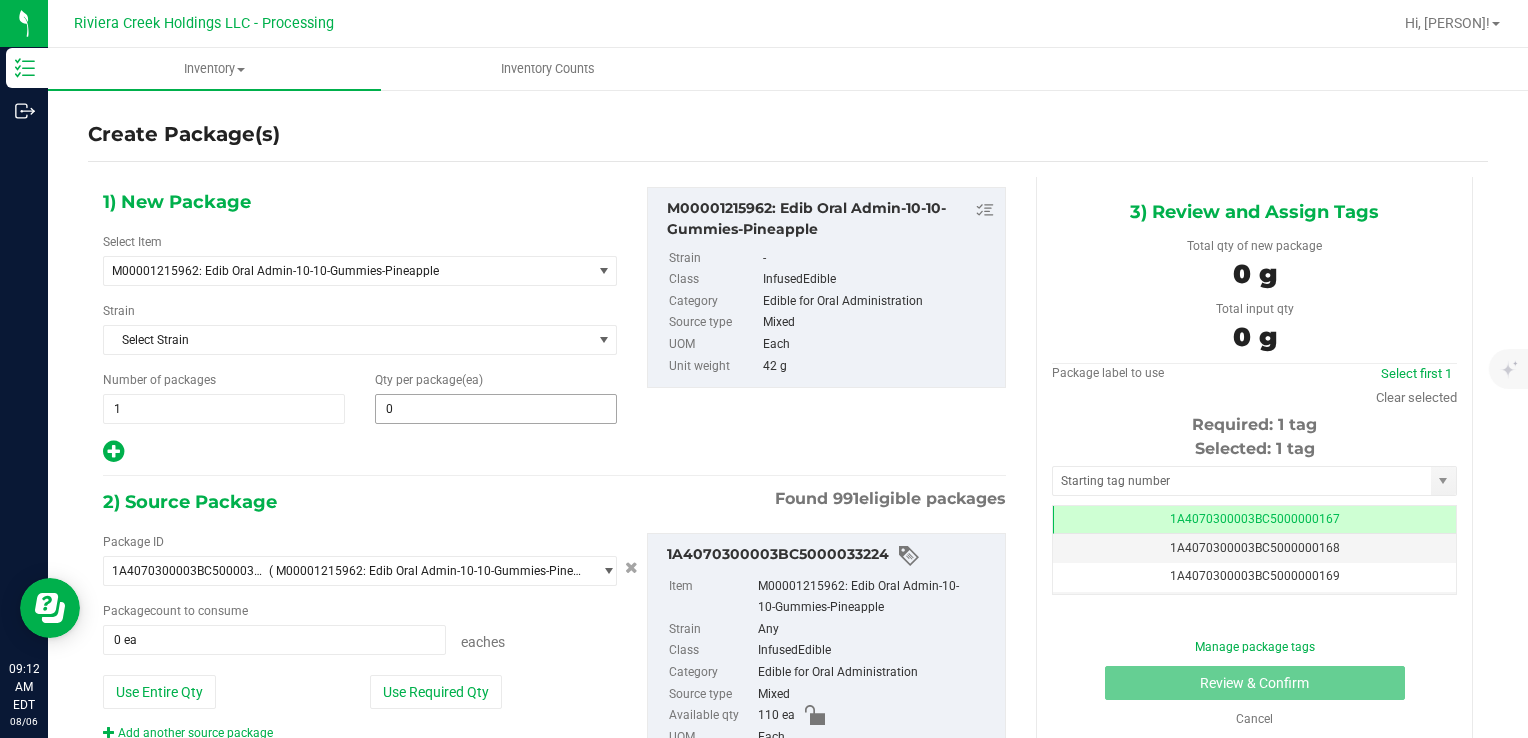 type 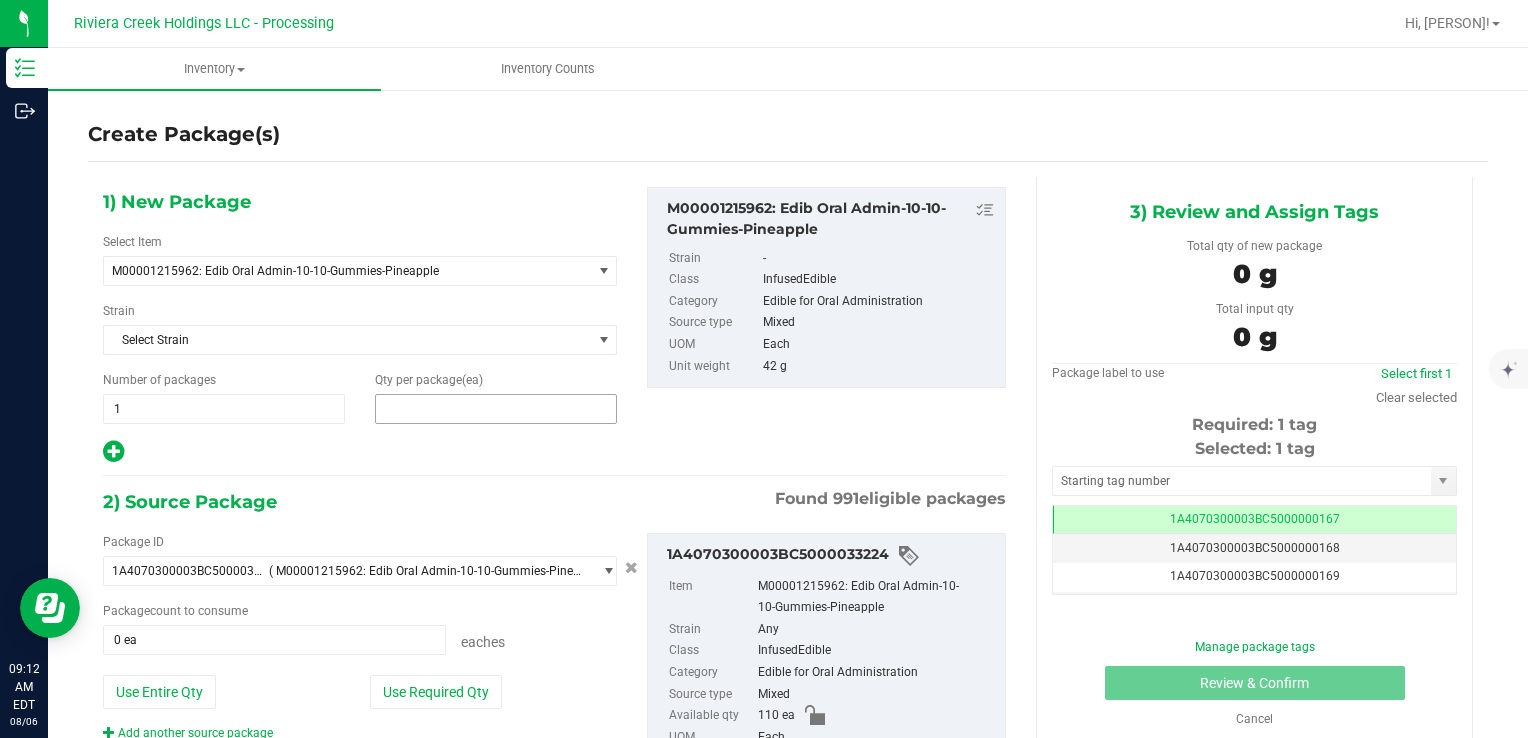 click at bounding box center [496, 409] 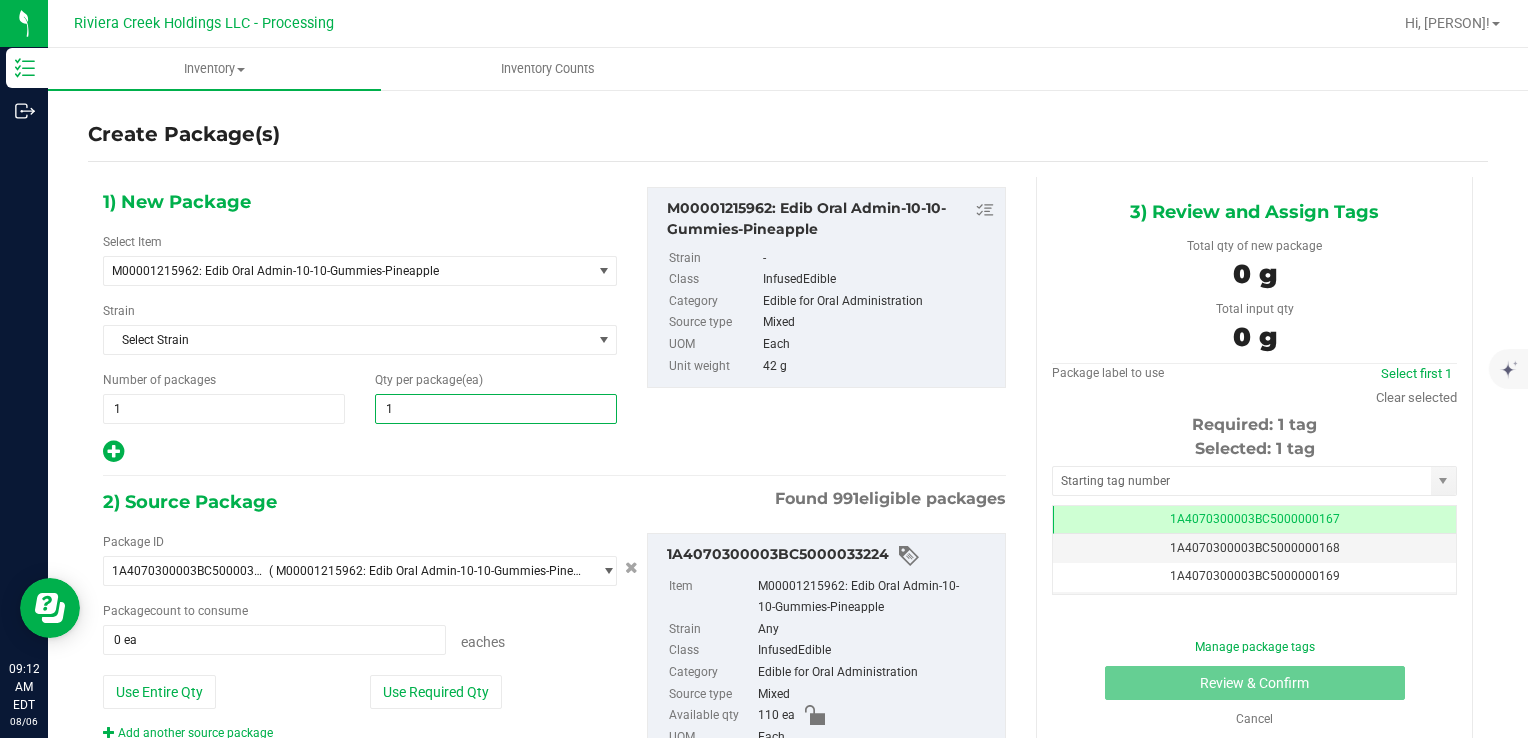type on "10" 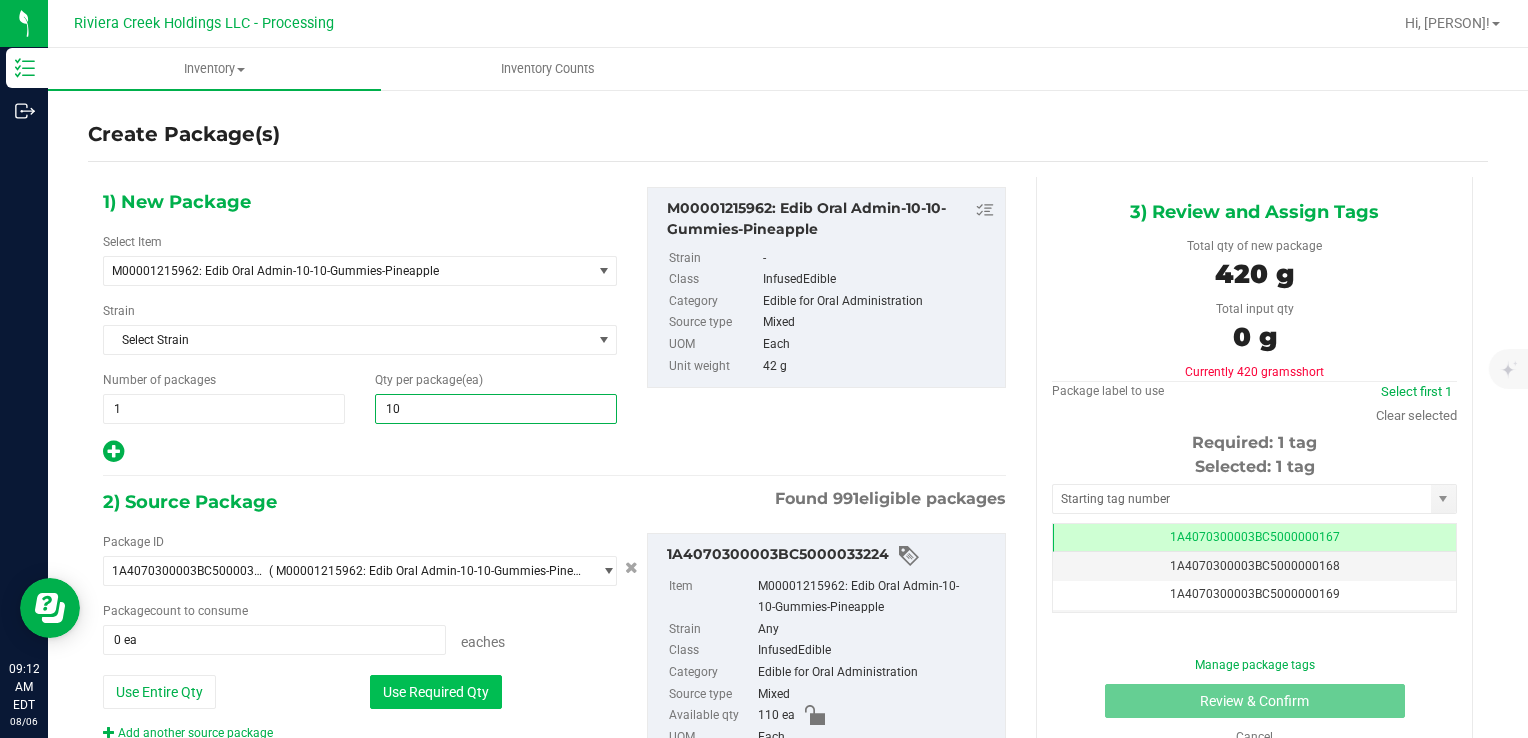 type on "10" 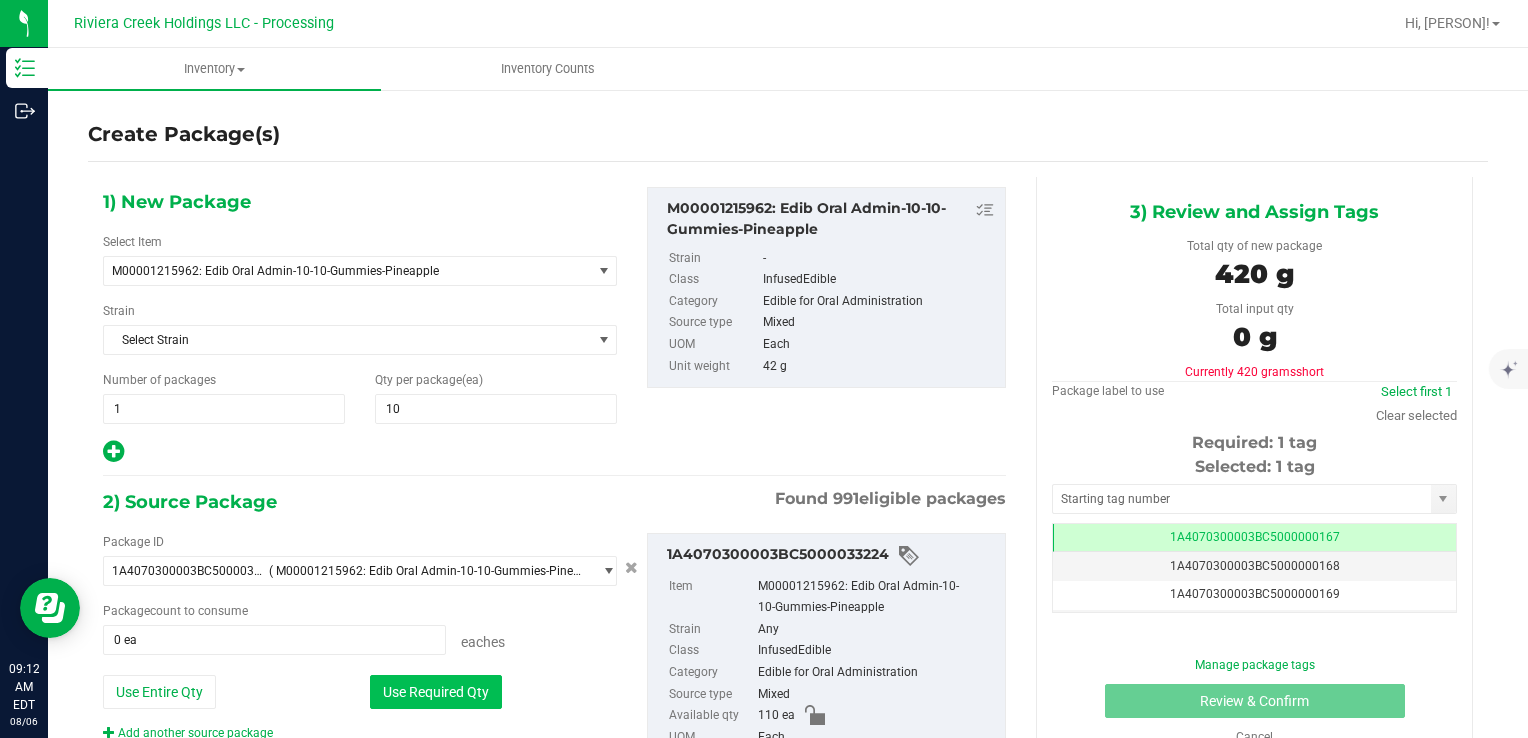 click on "Use Required Qty" at bounding box center [436, 692] 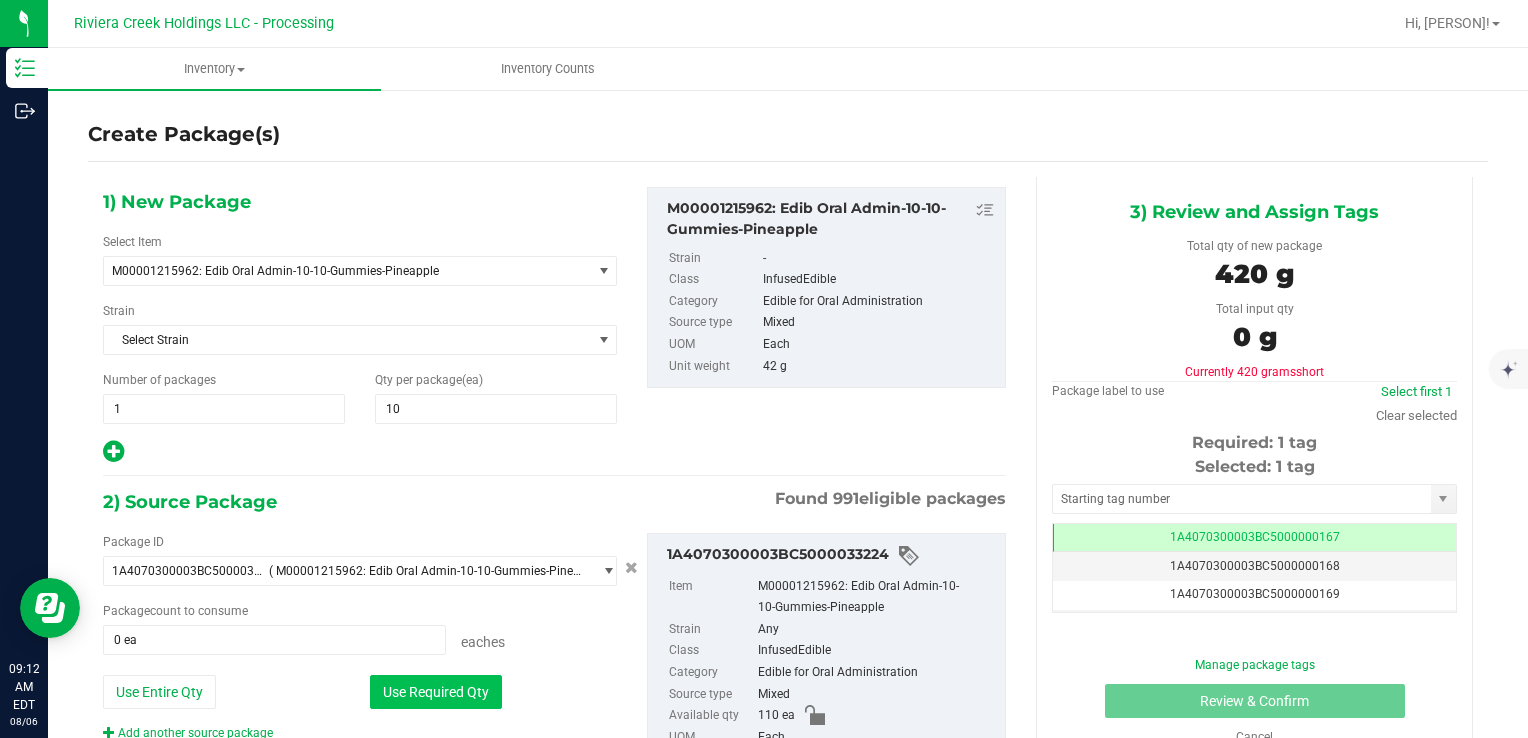 type on "10 ea" 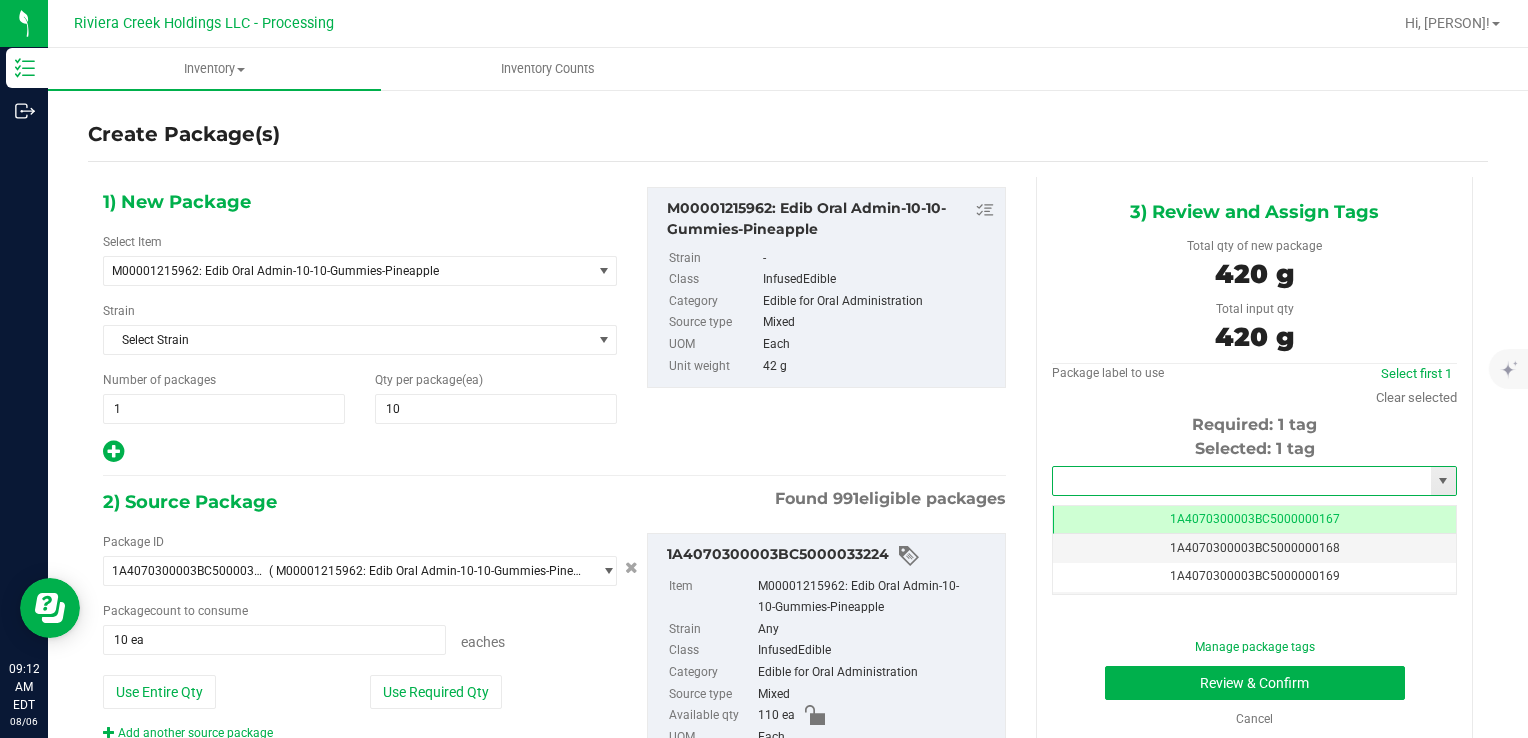 click at bounding box center (1242, 481) 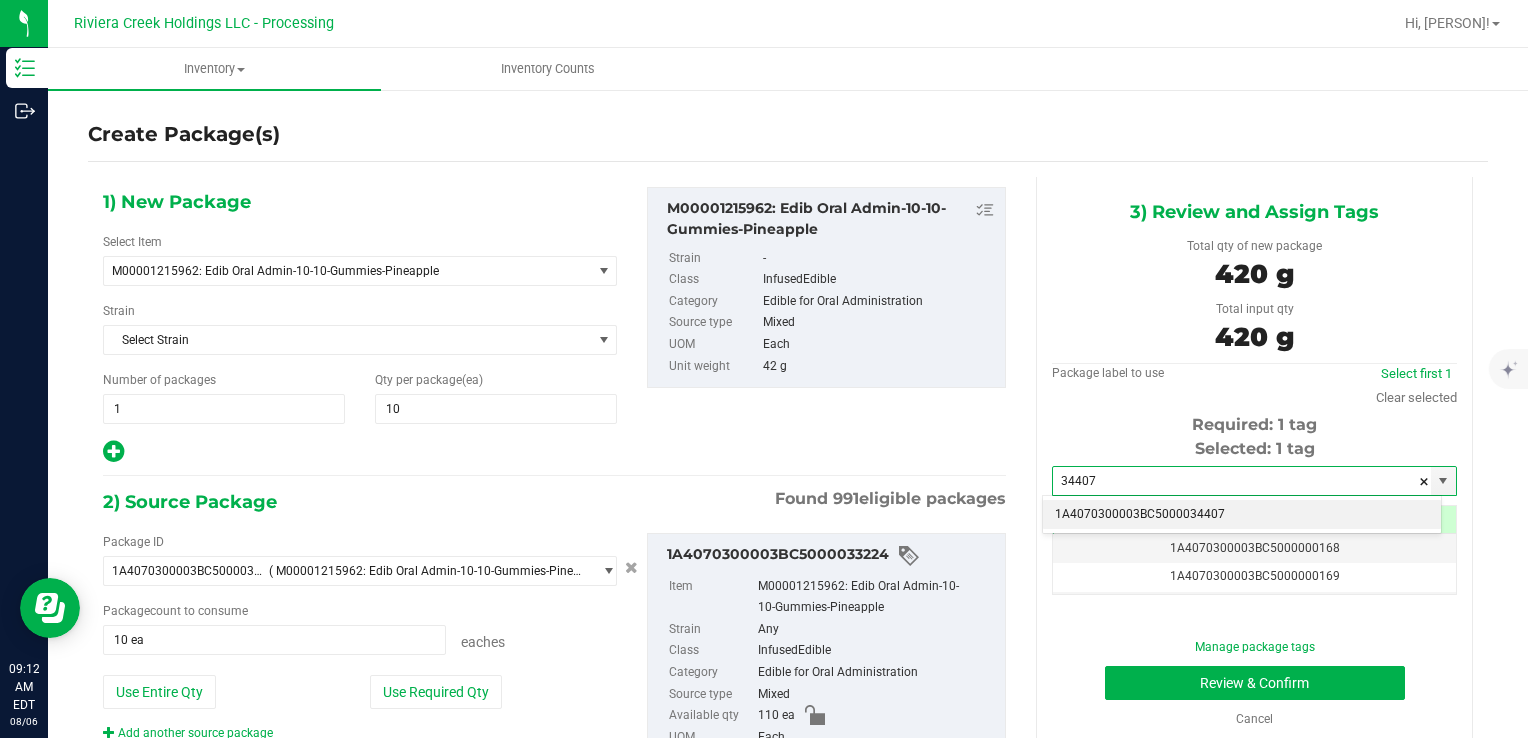 click on "1A4070300003BC5000034407" at bounding box center [1242, 515] 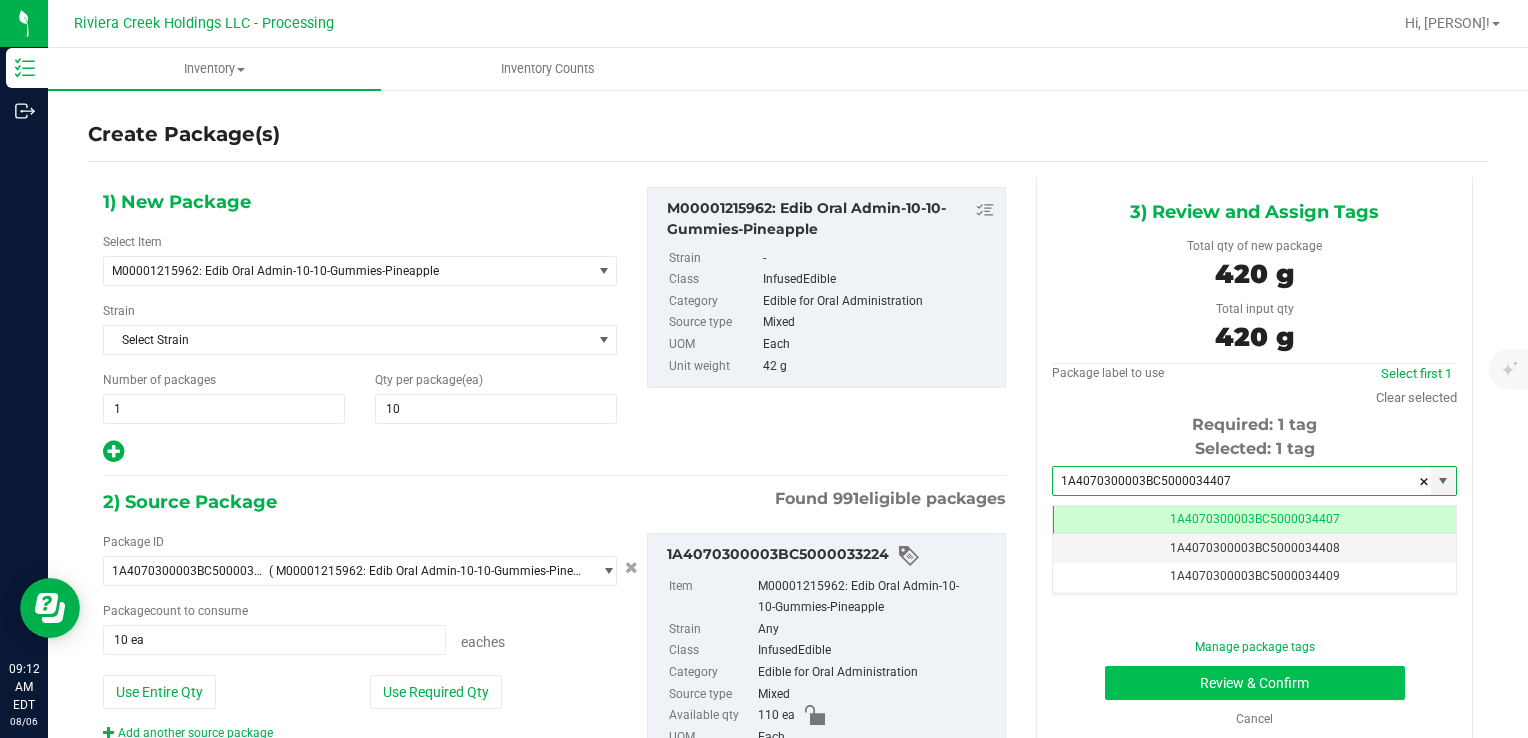 type on "1A4070300003BC5000034407" 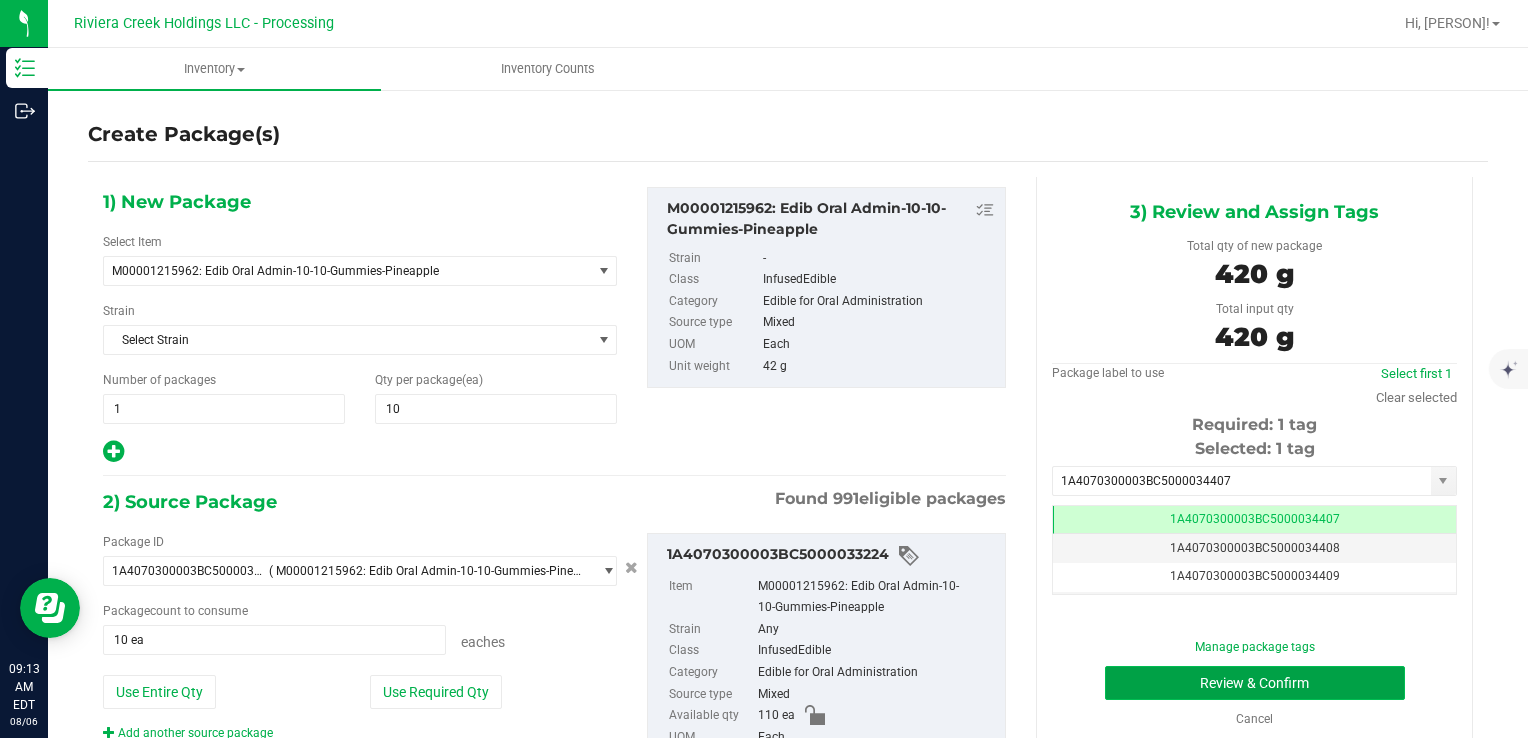 click on "Review & Confirm" at bounding box center (1255, 683) 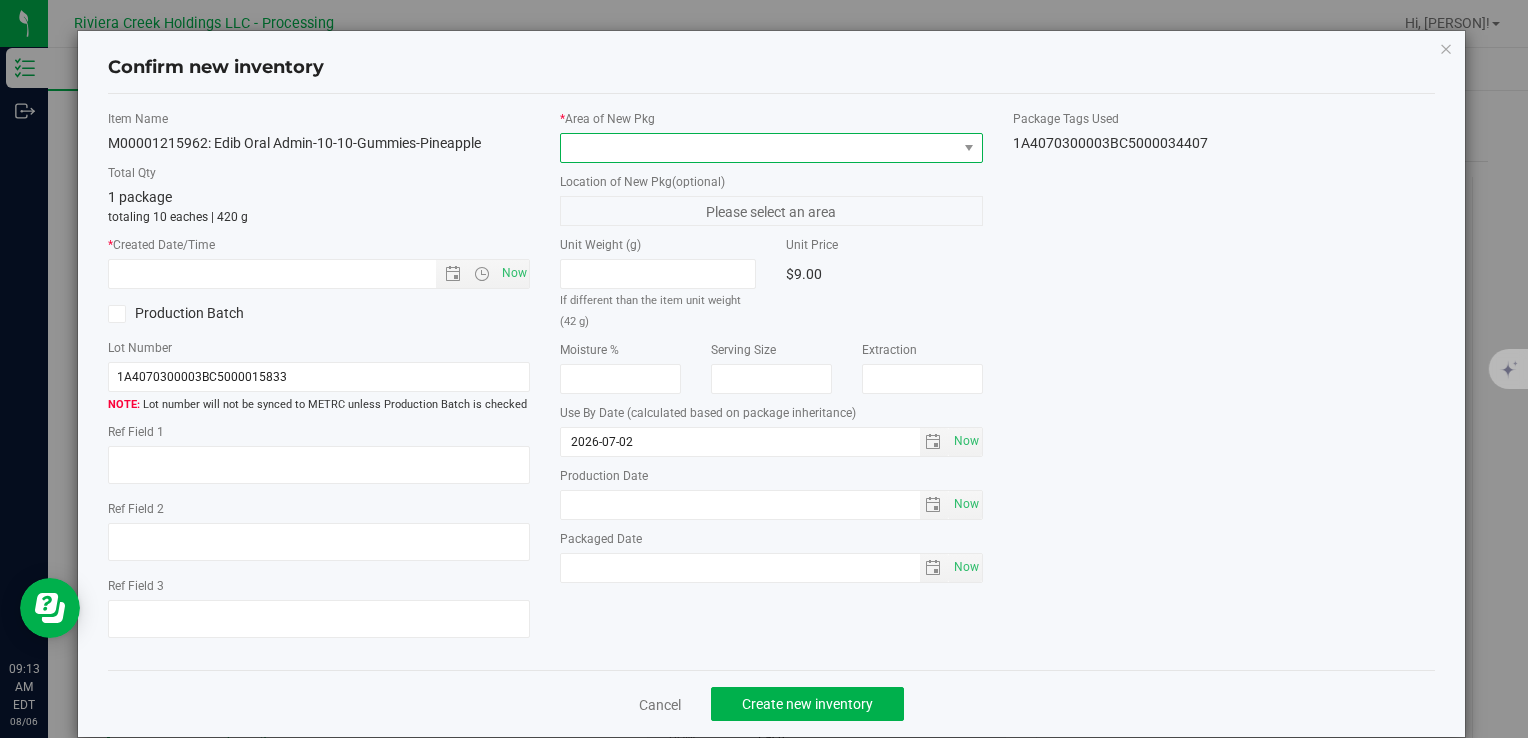 click at bounding box center (758, 148) 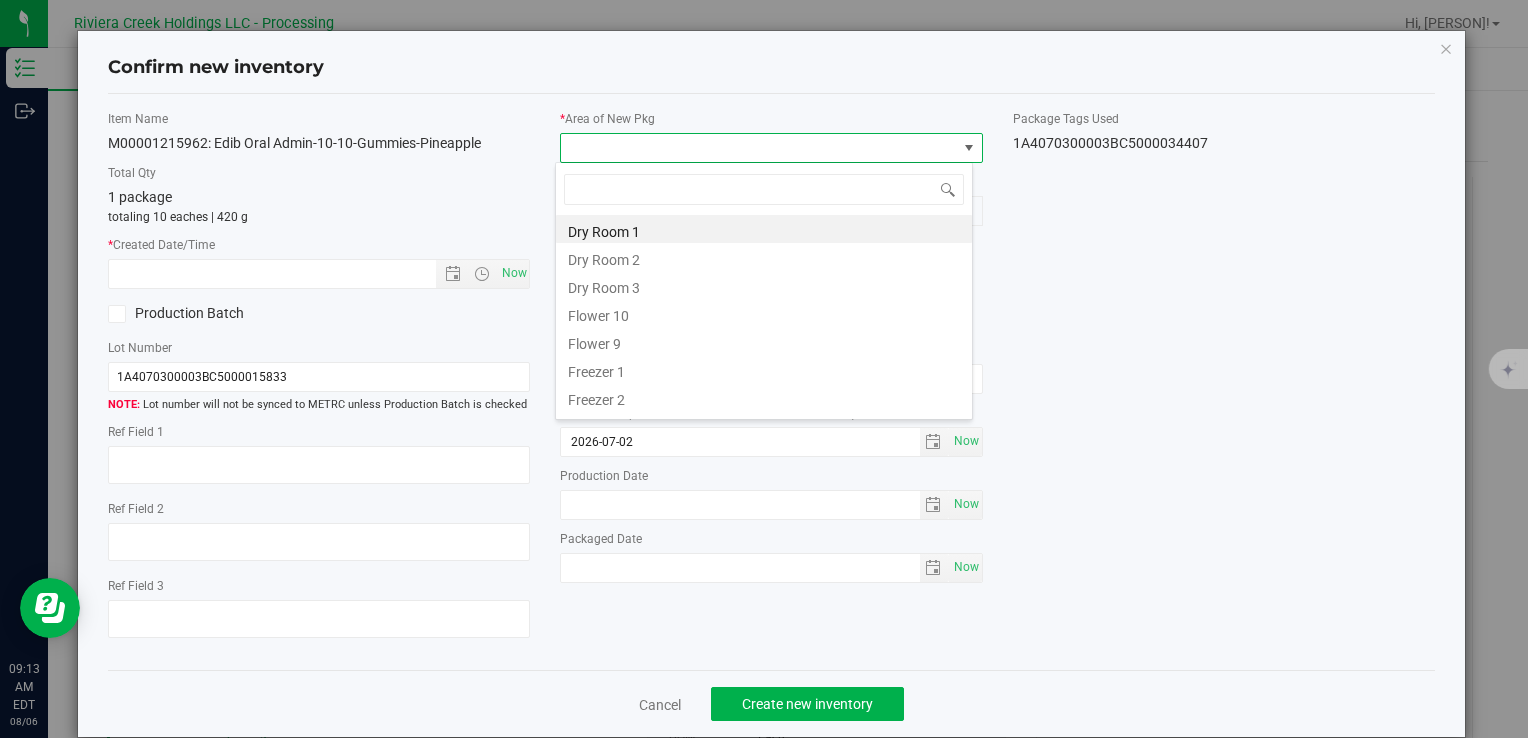 click on "Flower 10" at bounding box center (764, 313) 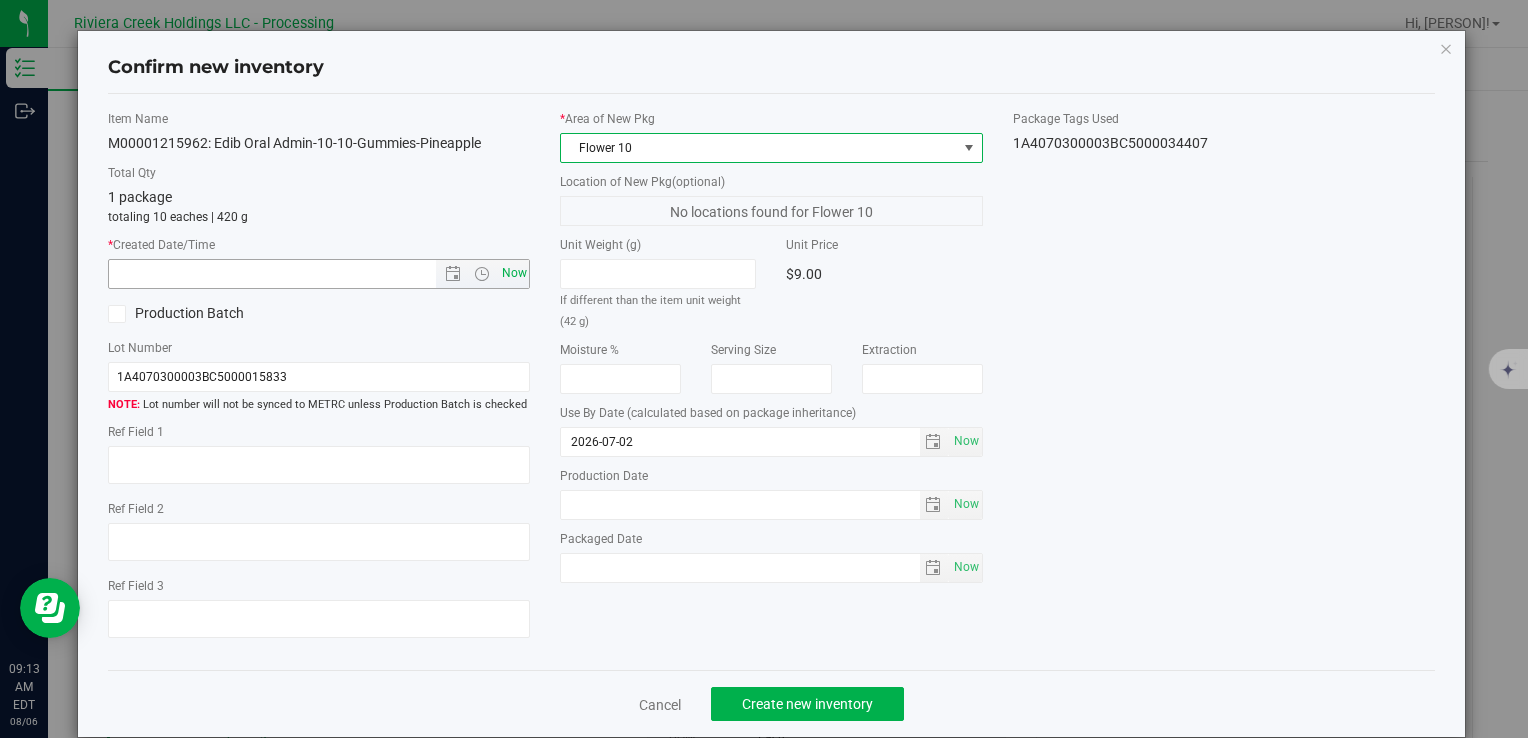 click on "Now" at bounding box center [514, 273] 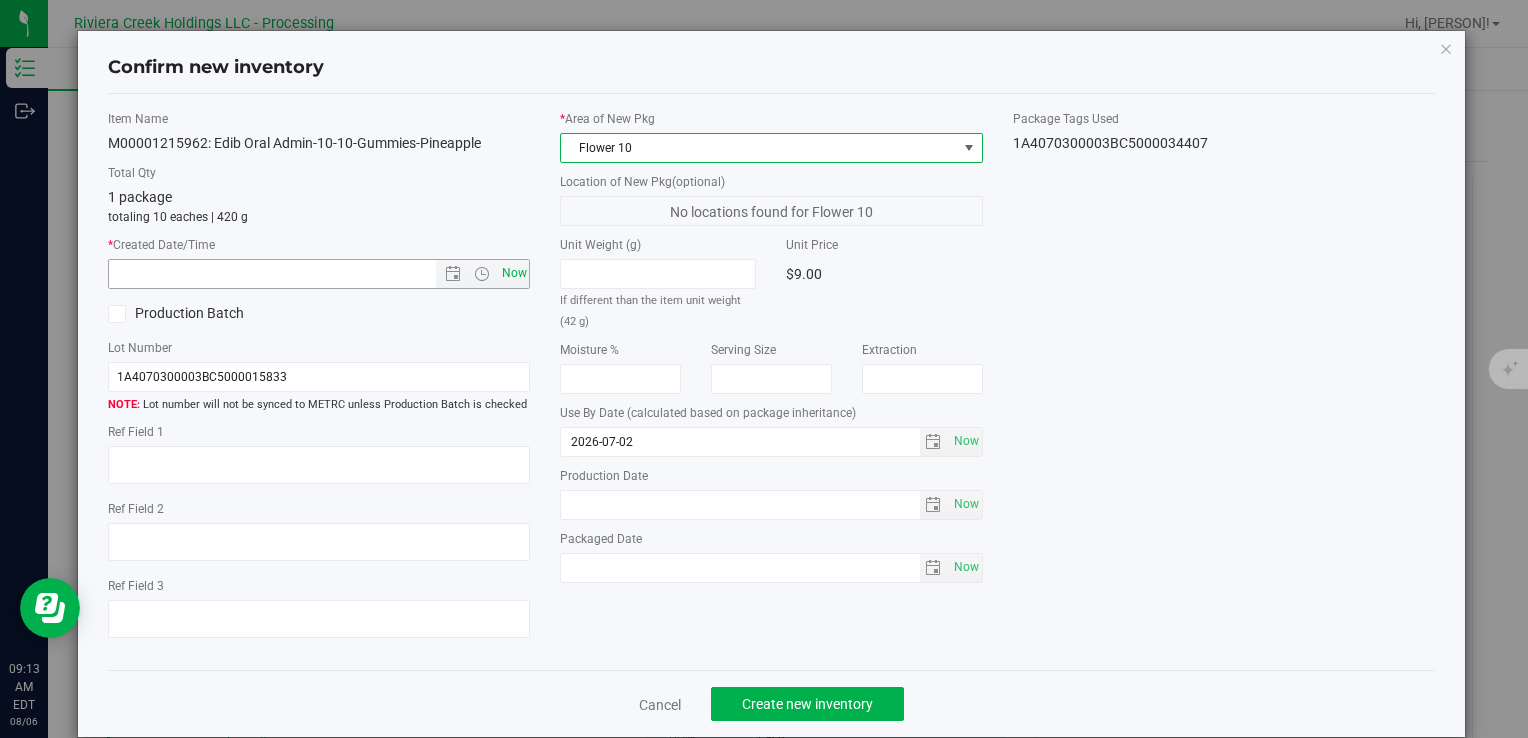 type on "8/6/2025 9:13 AM" 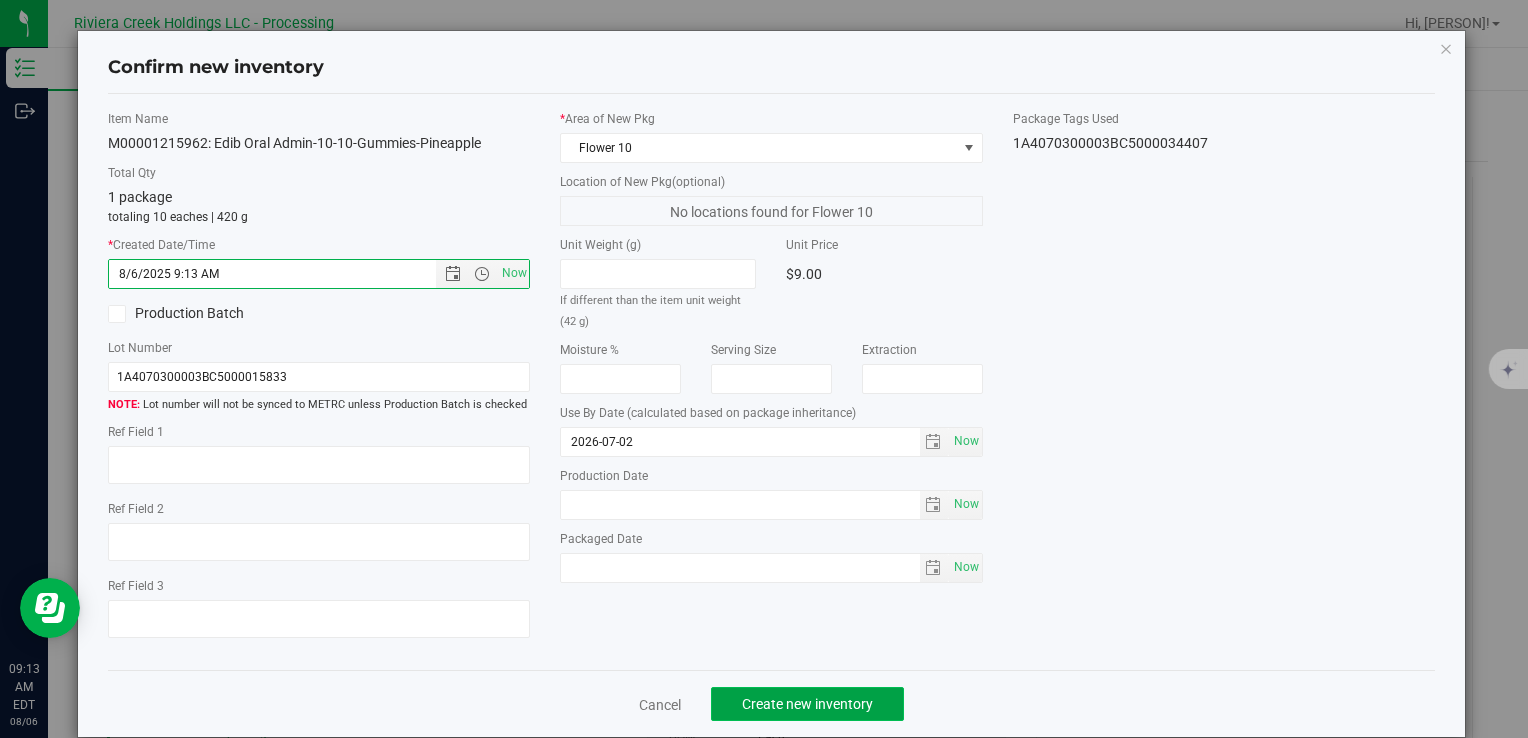 click on "Create new inventory" 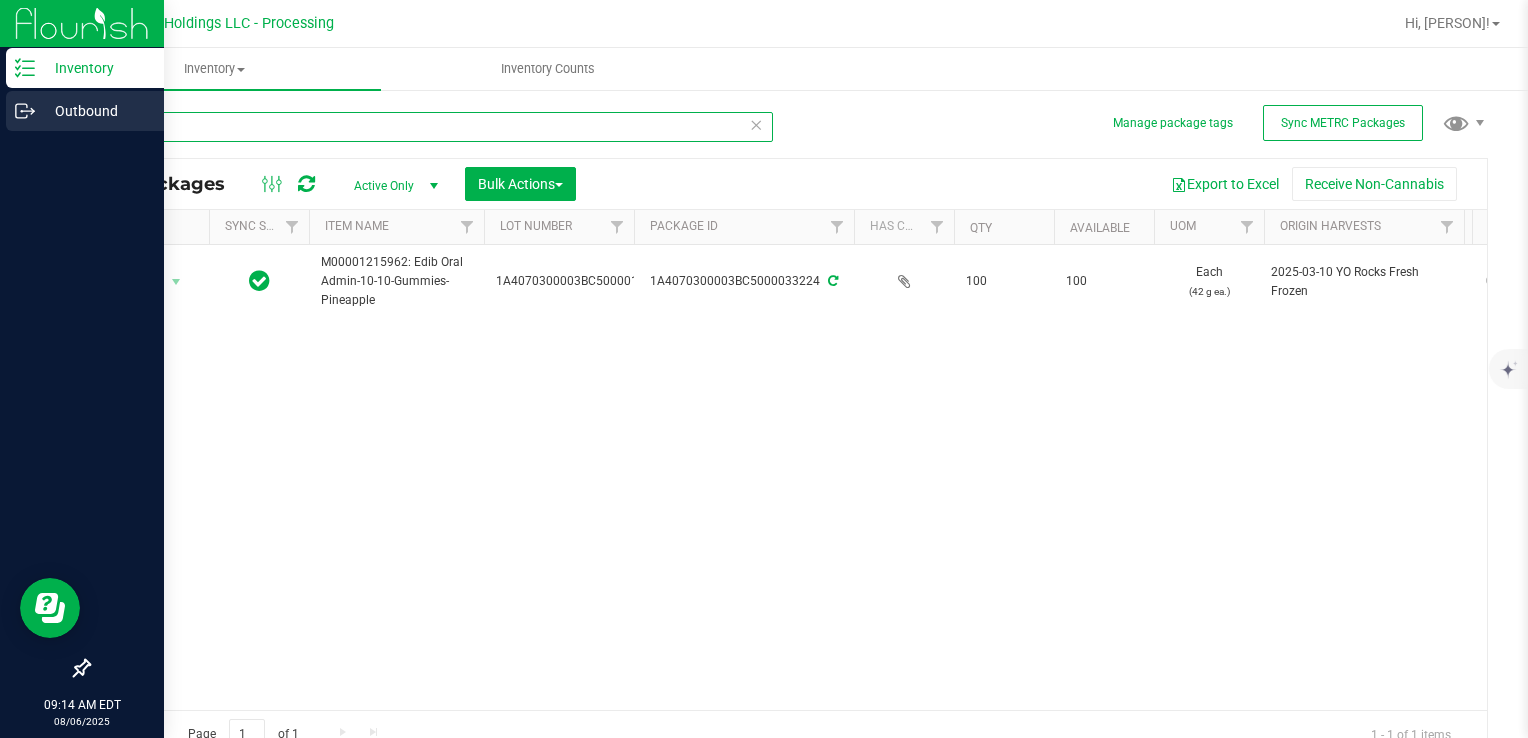 drag, startPoint x: 286, startPoint y: 114, endPoint x: 11, endPoint y: 110, distance: 275.02908 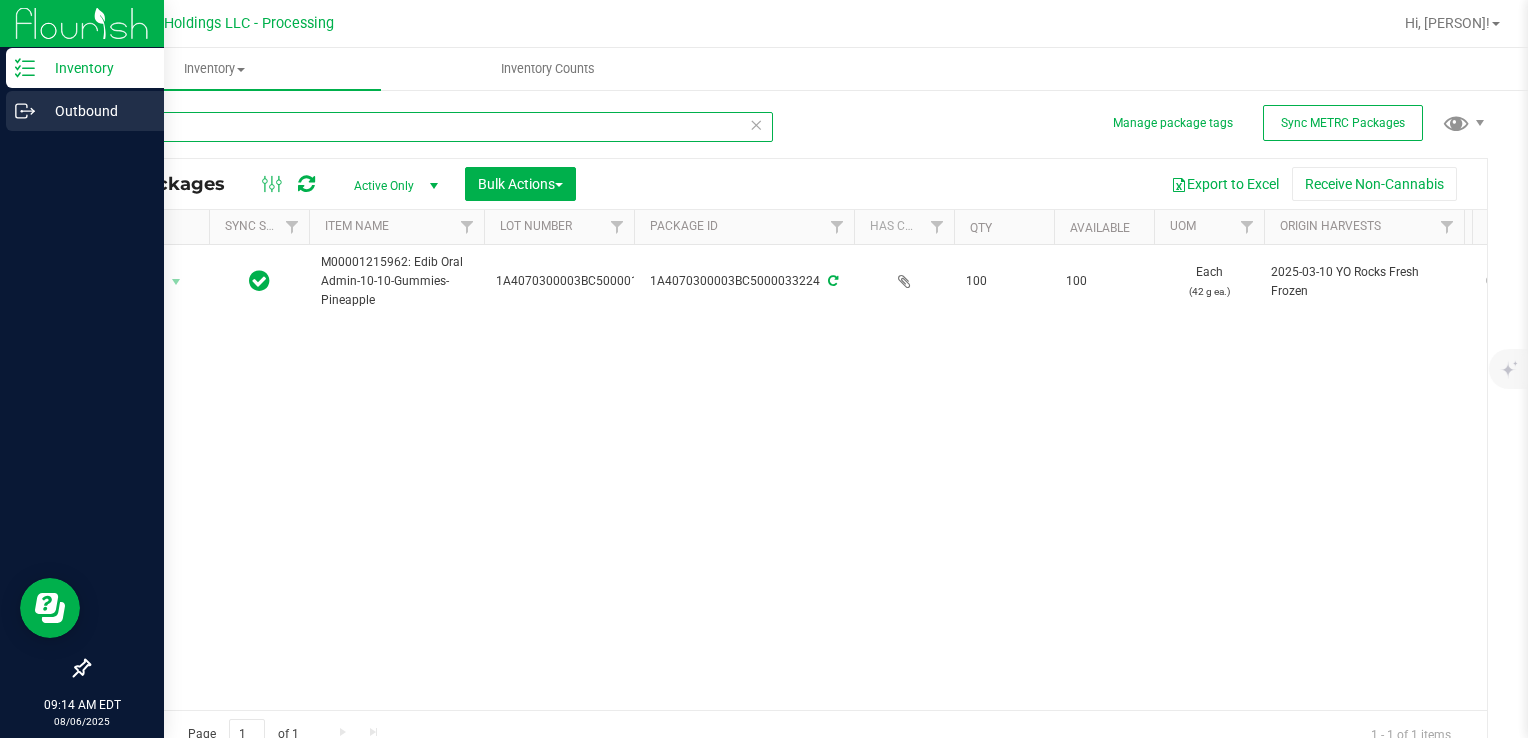 click on "Inventory Outbound 08/06/2025  08/06   Riviera Creek Holdings LLC - Processing   Hi, [PERSON]!
Inventory
All packages
All inventory
Waste log
Create inventory
Inventory Counts" at bounding box center (764, 369) 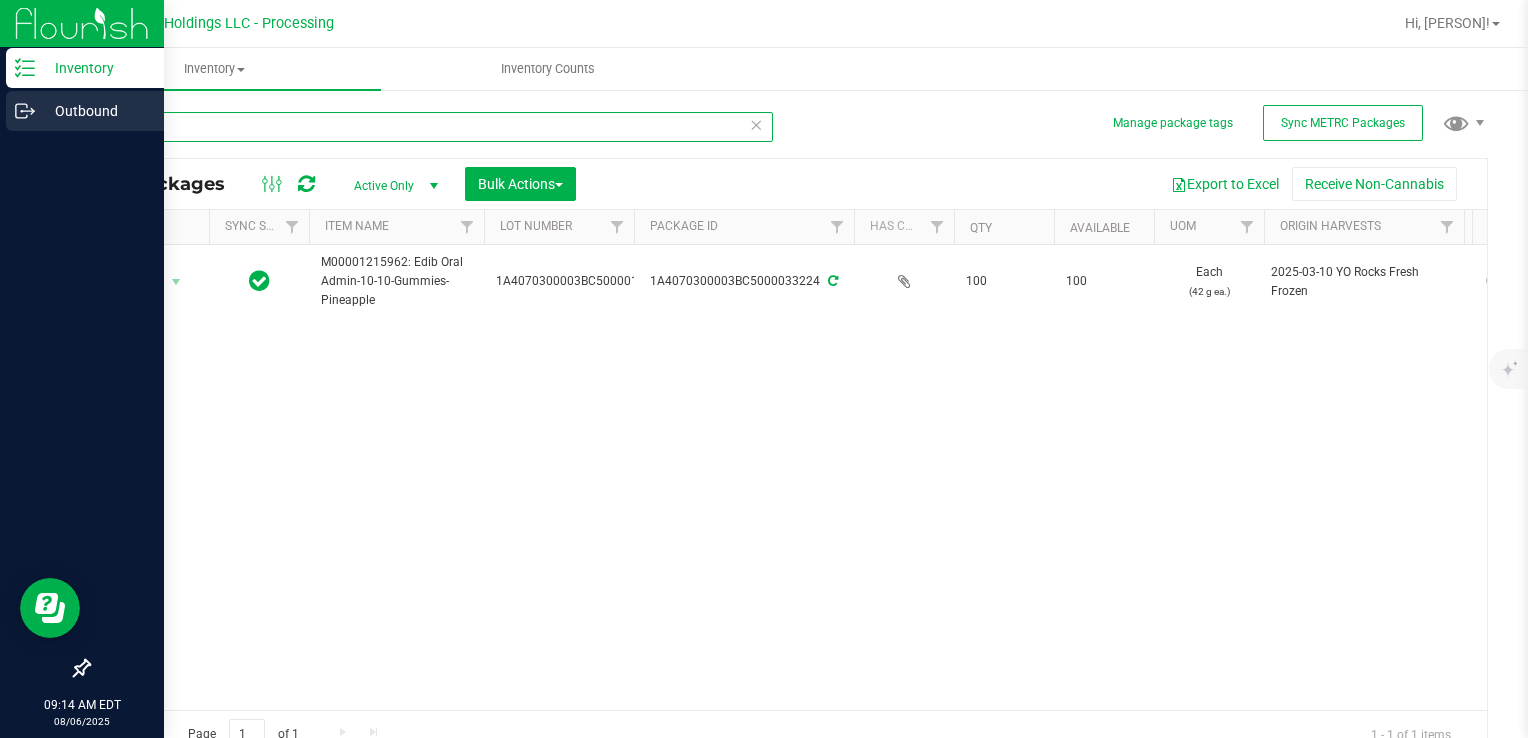 type on "32423" 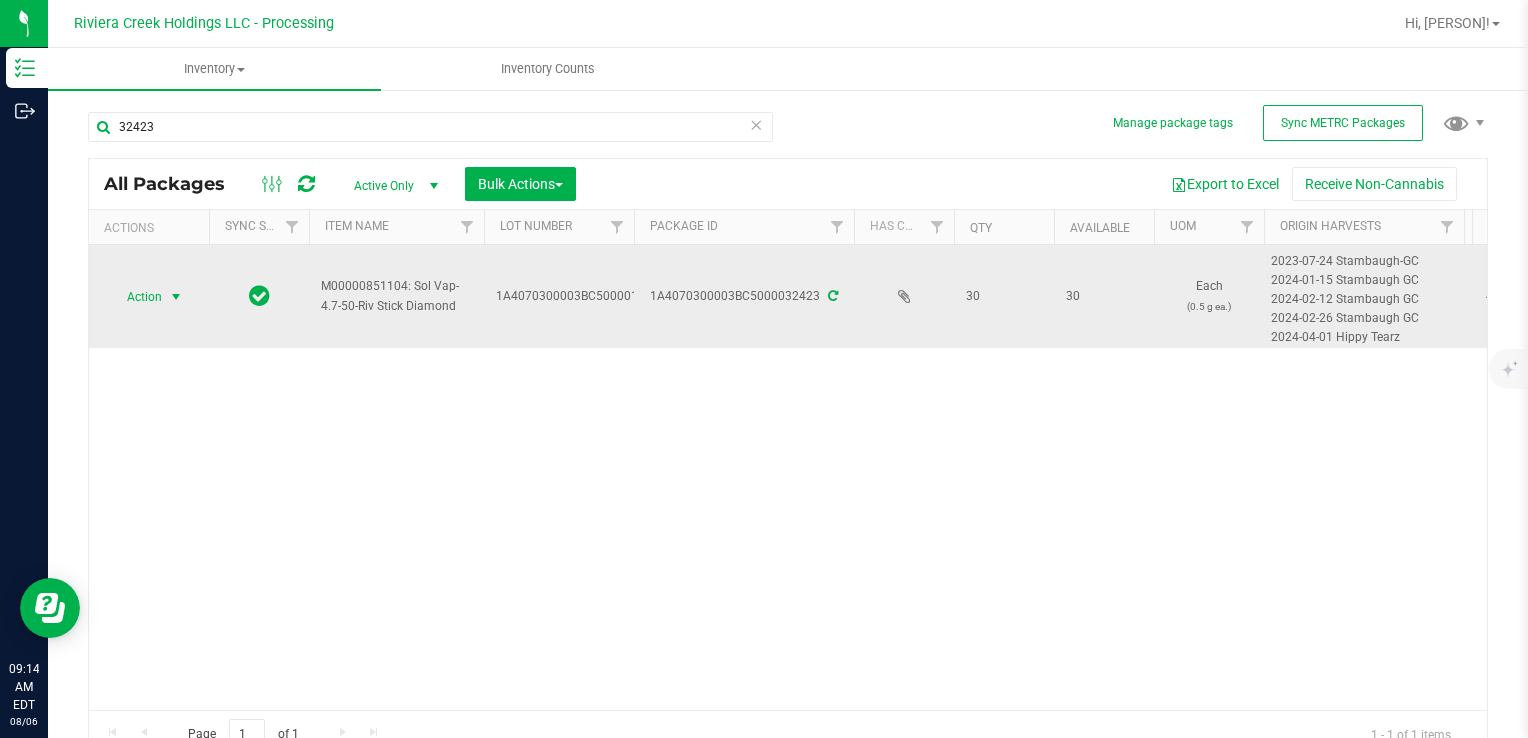 click at bounding box center [176, 297] 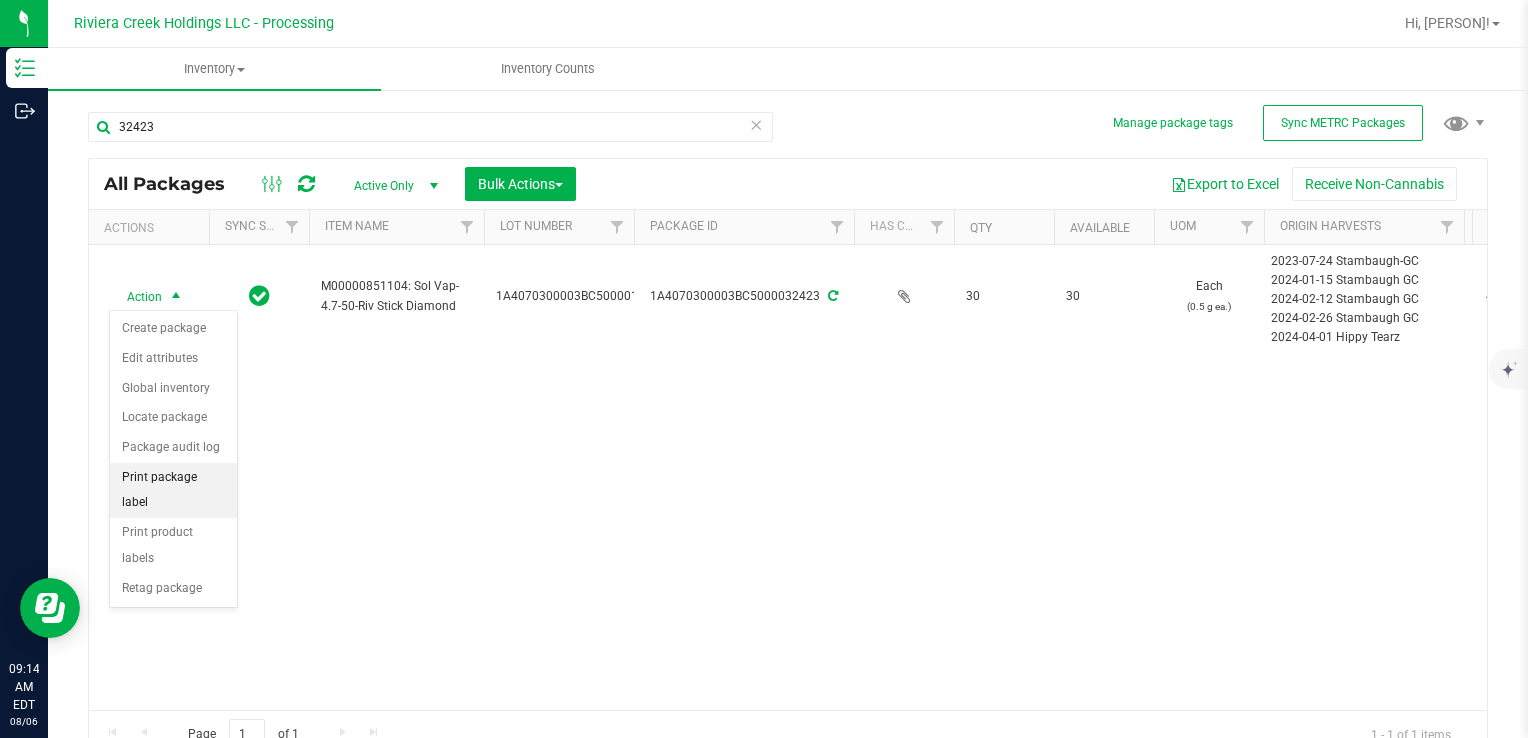 click on "Print package label" at bounding box center (173, 490) 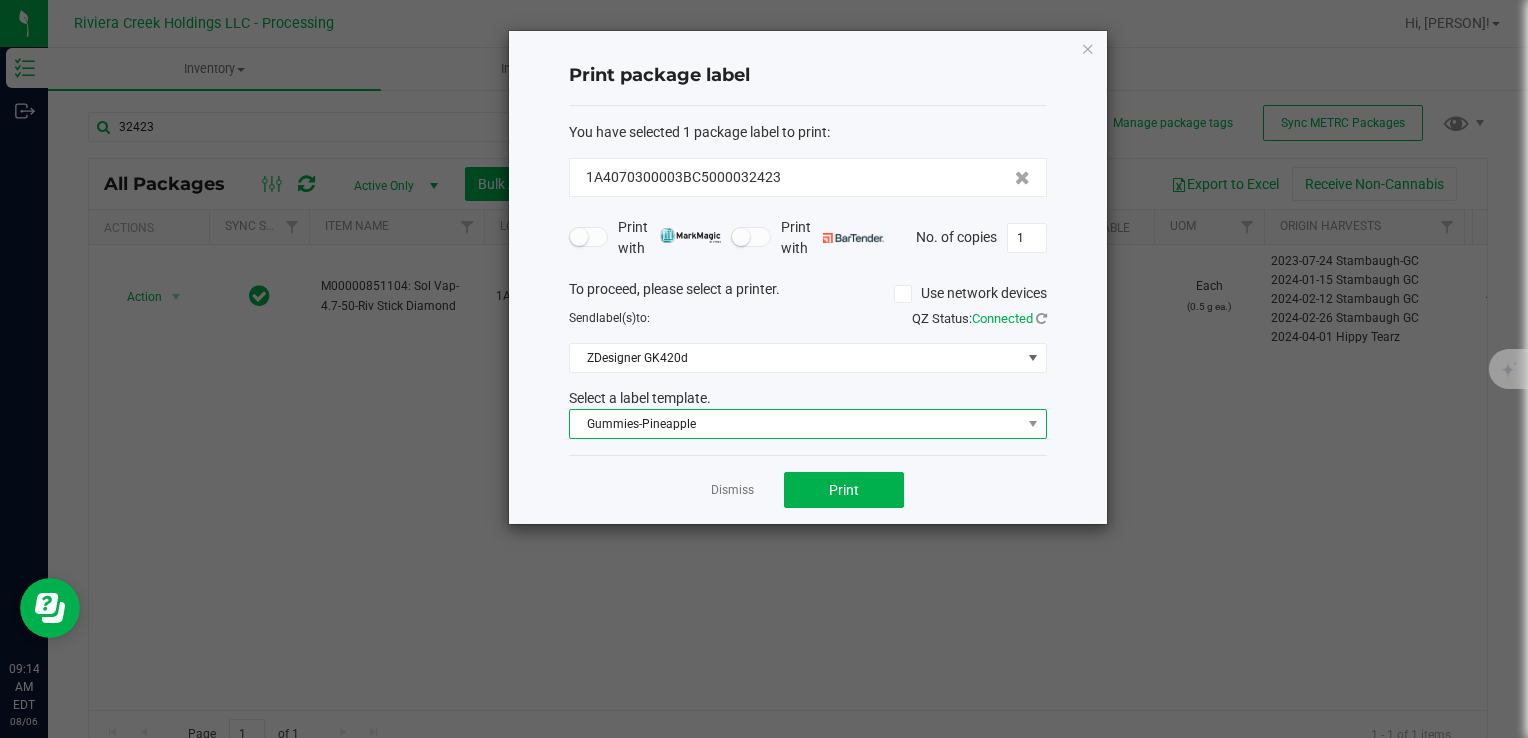 click on "Gummies-Pineapple" at bounding box center [795, 424] 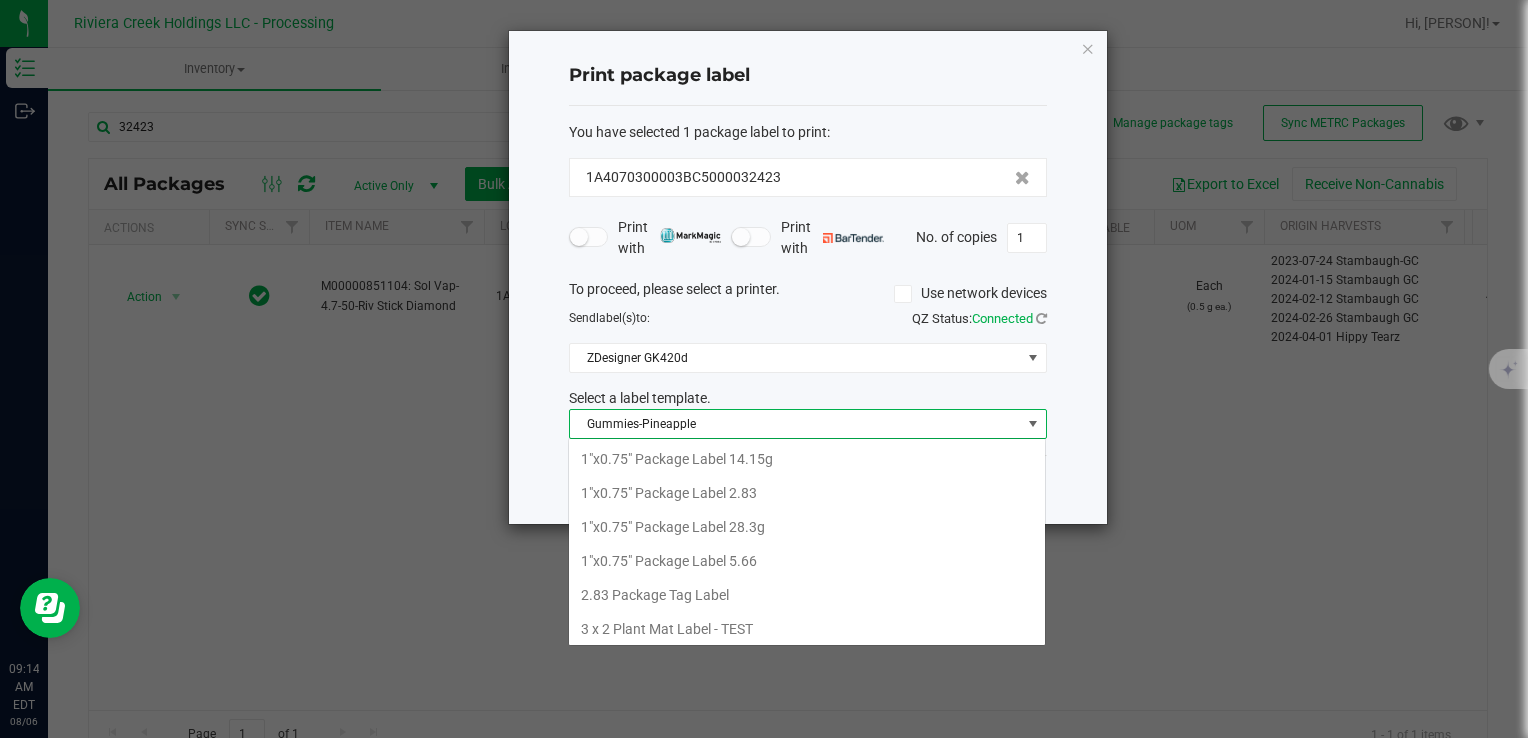 scroll, scrollTop: 99970, scrollLeft: 99521, axis: both 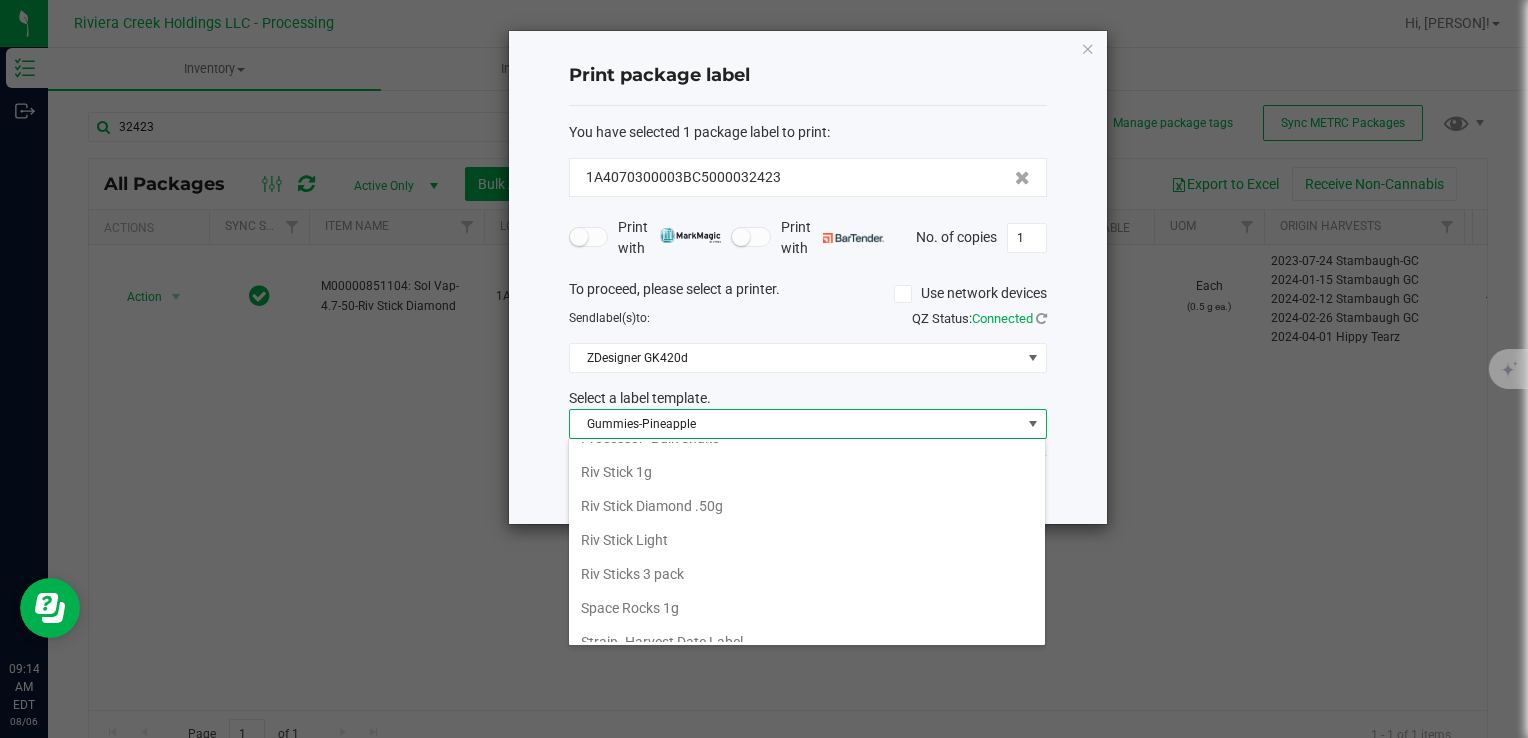 click on "Riv Stick Diamond .50g" at bounding box center [807, 506] 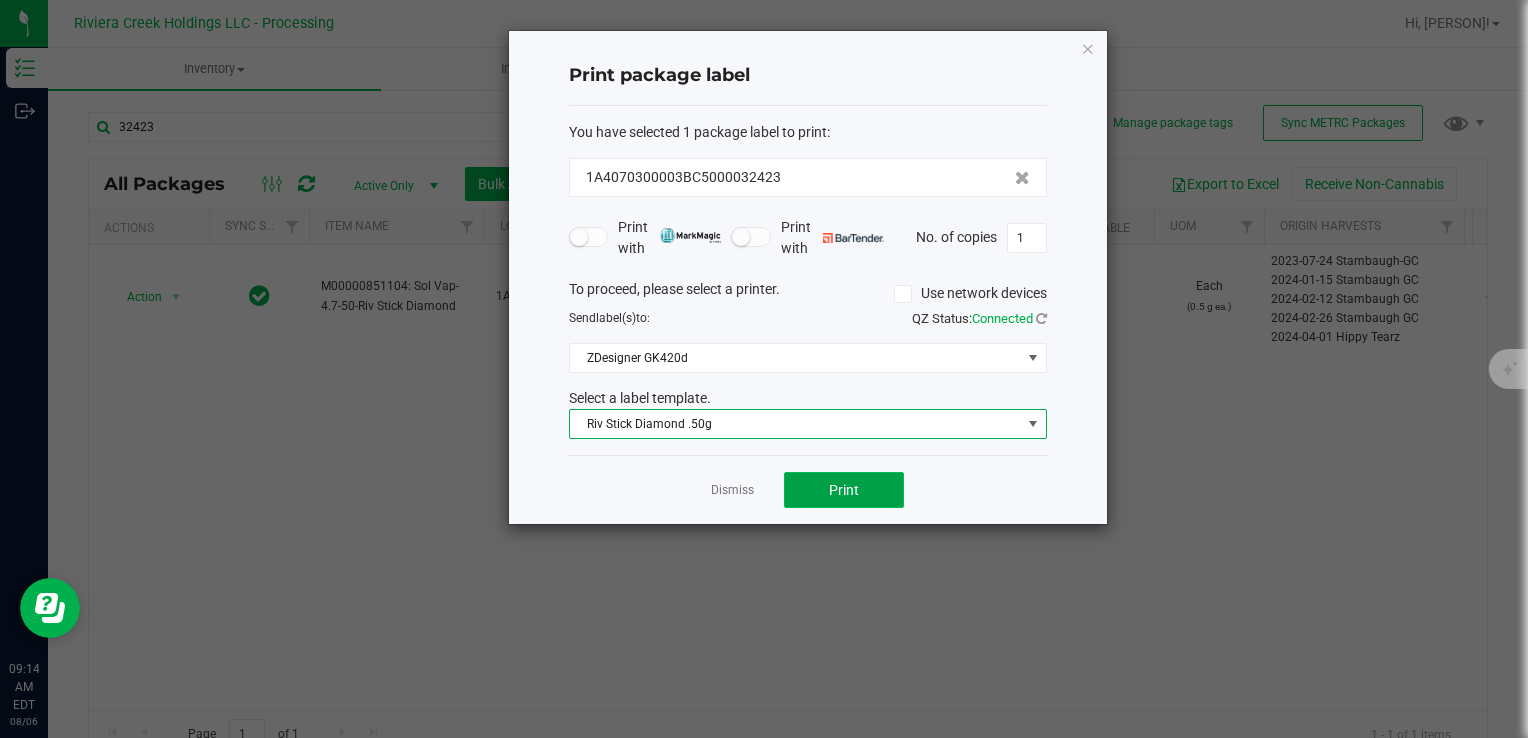 click on "Print" 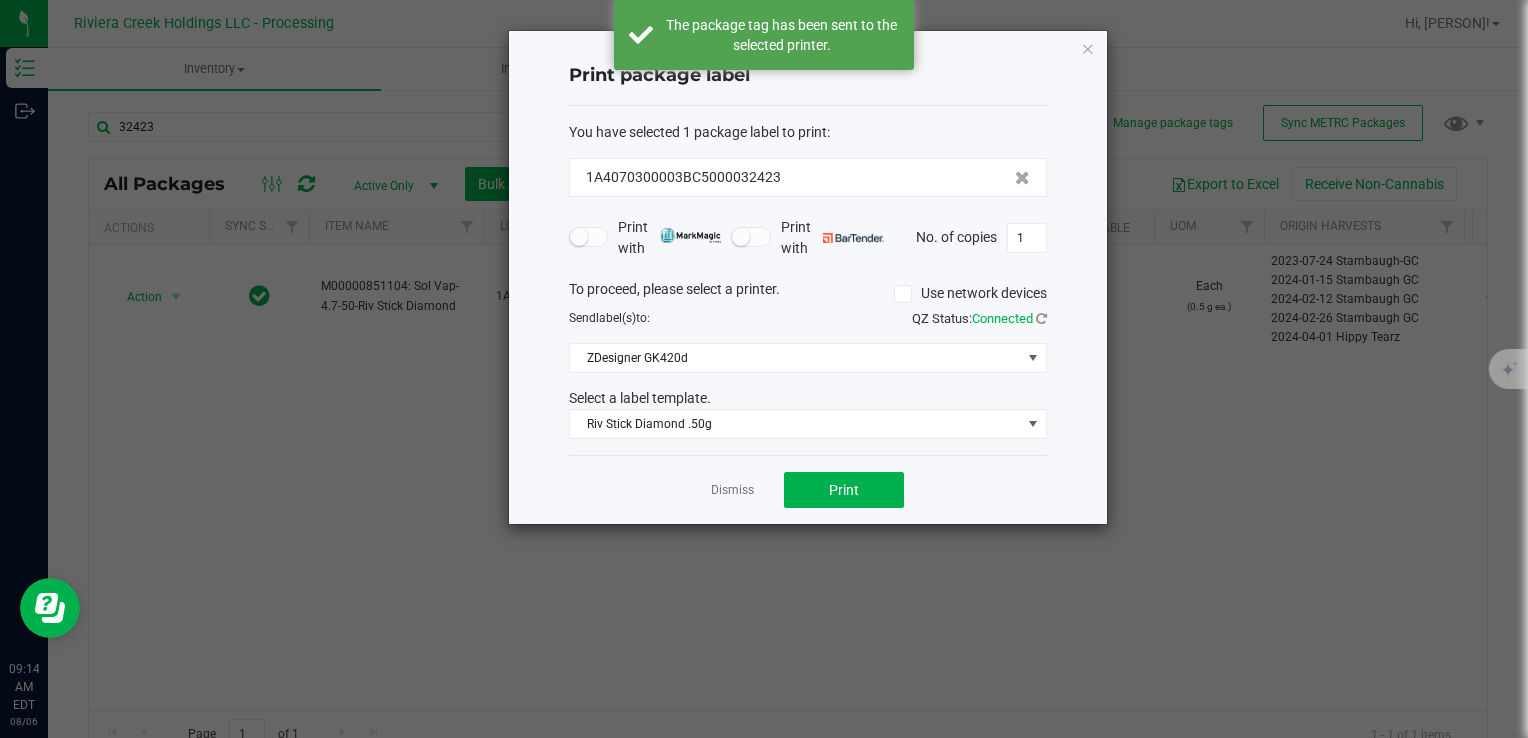 click on "Dismiss   Print" 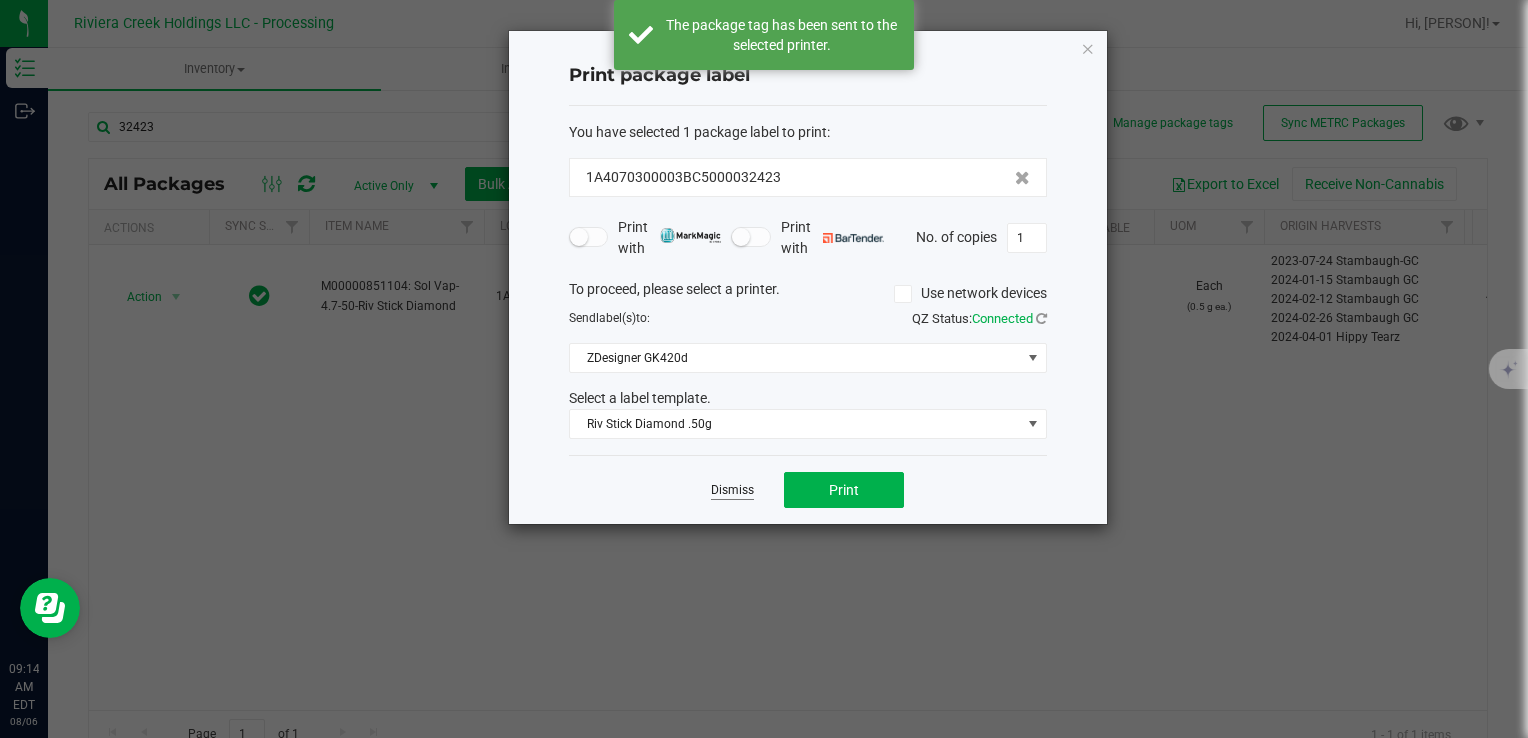 click on "Dismiss" 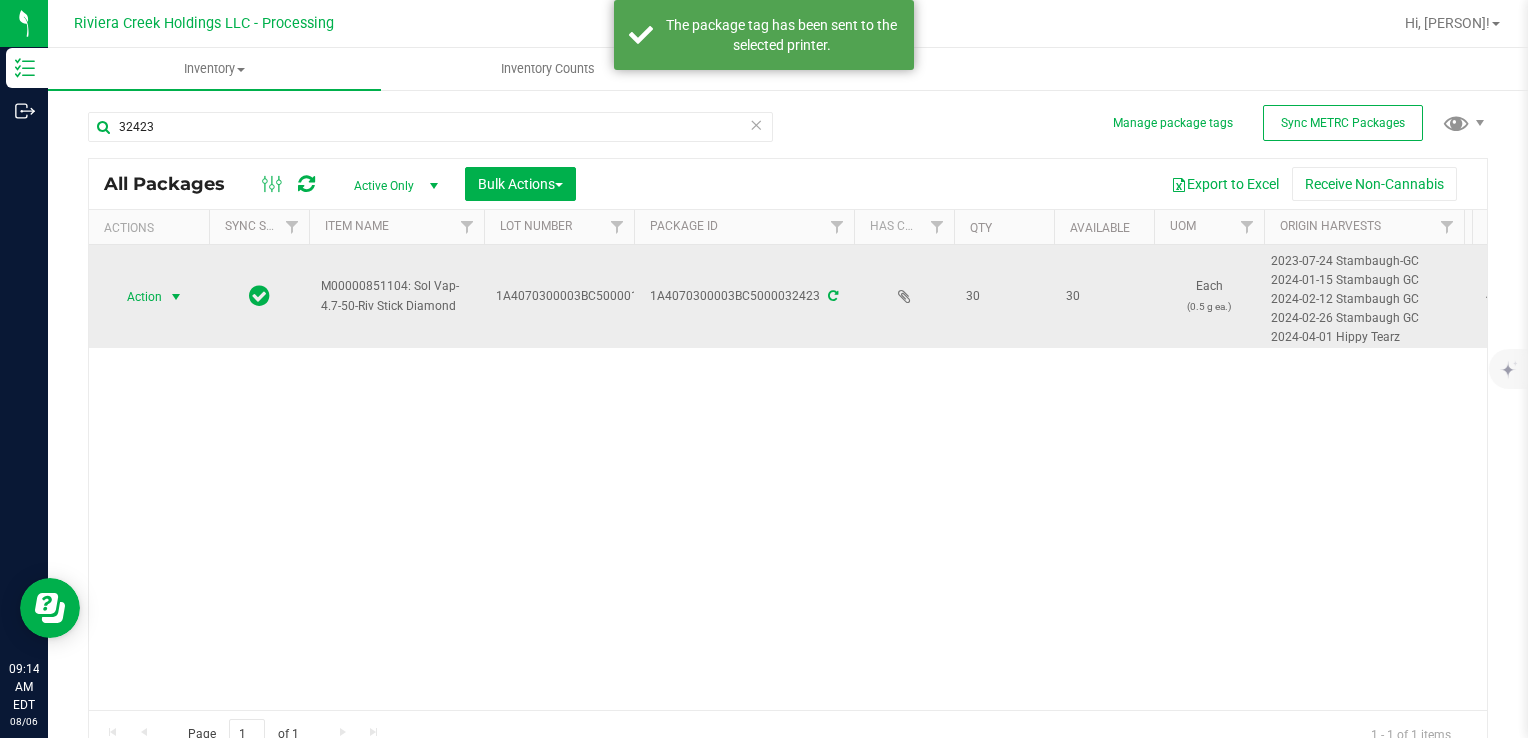 drag, startPoint x: 118, startPoint y: 292, endPoint x: 140, endPoint y: 307, distance: 26.627054 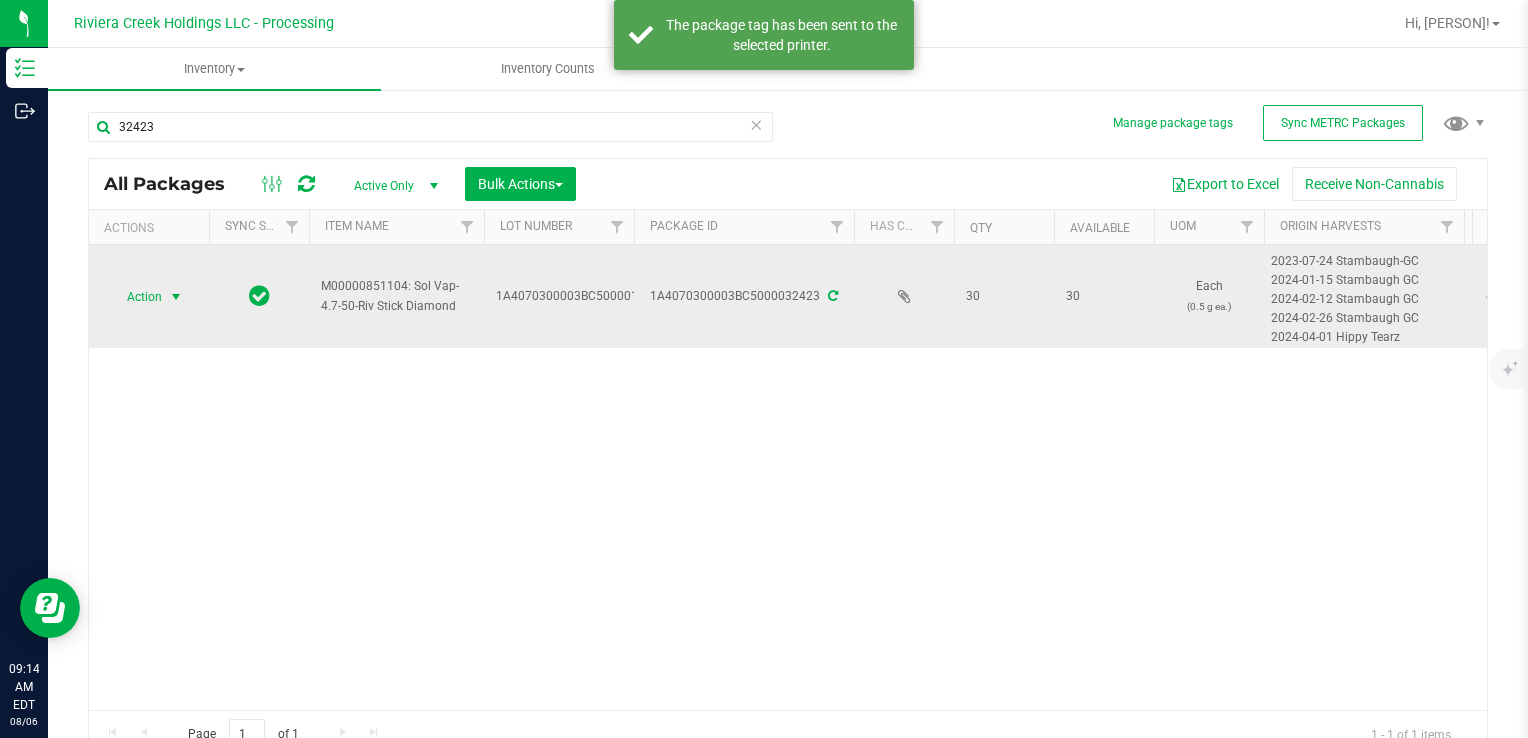 click on "Action" at bounding box center [136, 297] 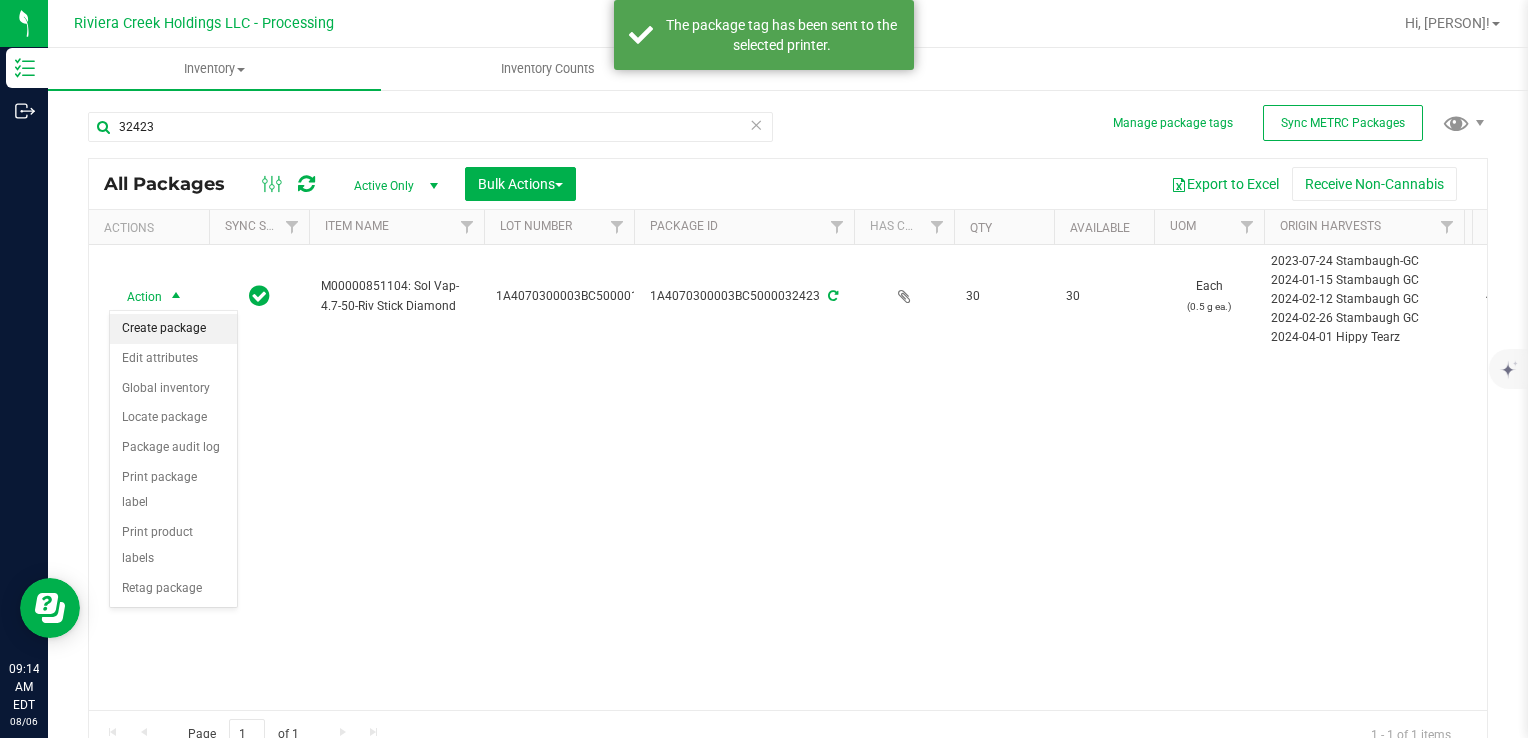 drag, startPoint x: 150, startPoint y: 312, endPoint x: 157, endPoint y: 321, distance: 11.401754 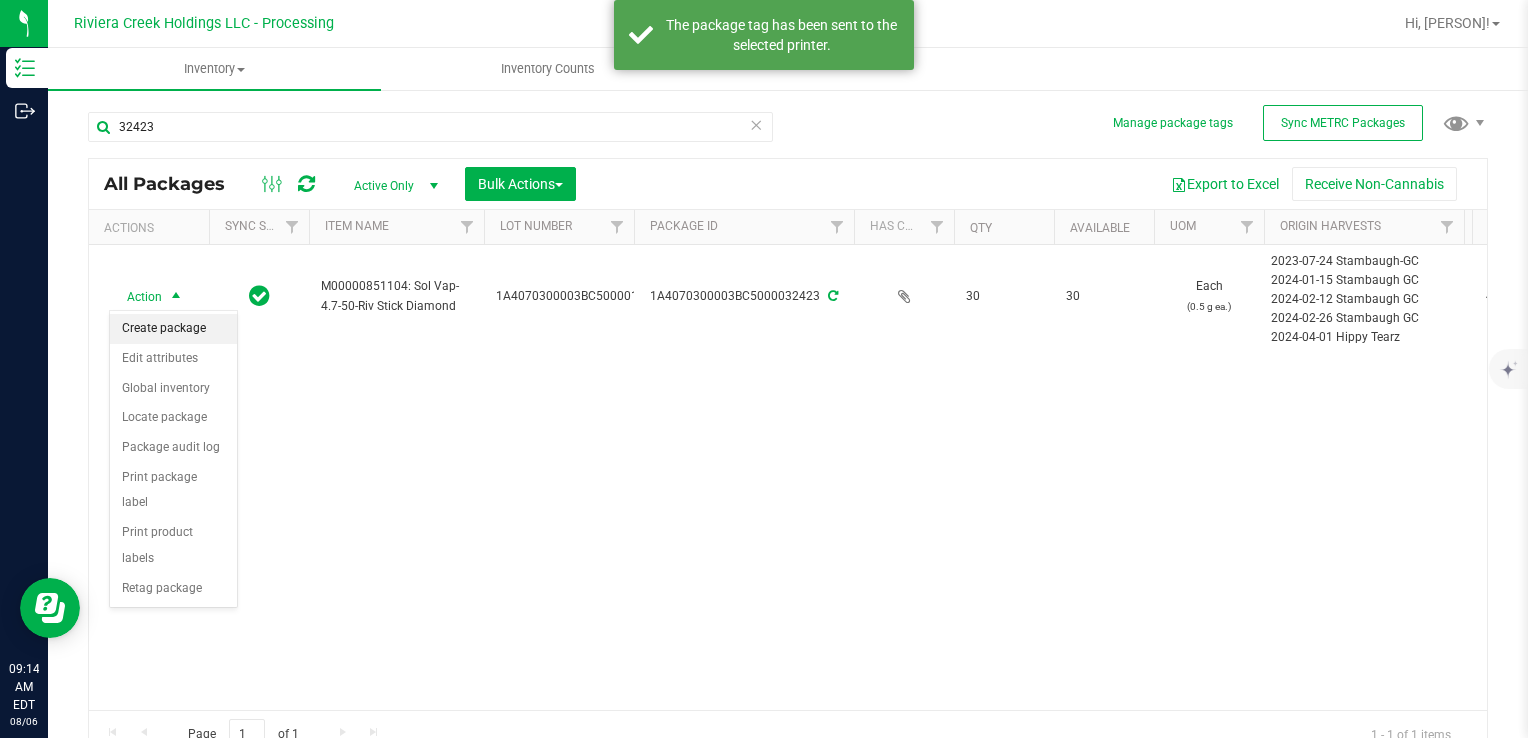 click on "Action Create package Edit attributes Global inventory Locate package Package audit log Print package label Print product labels Retag package No data found." at bounding box center [173, 459] 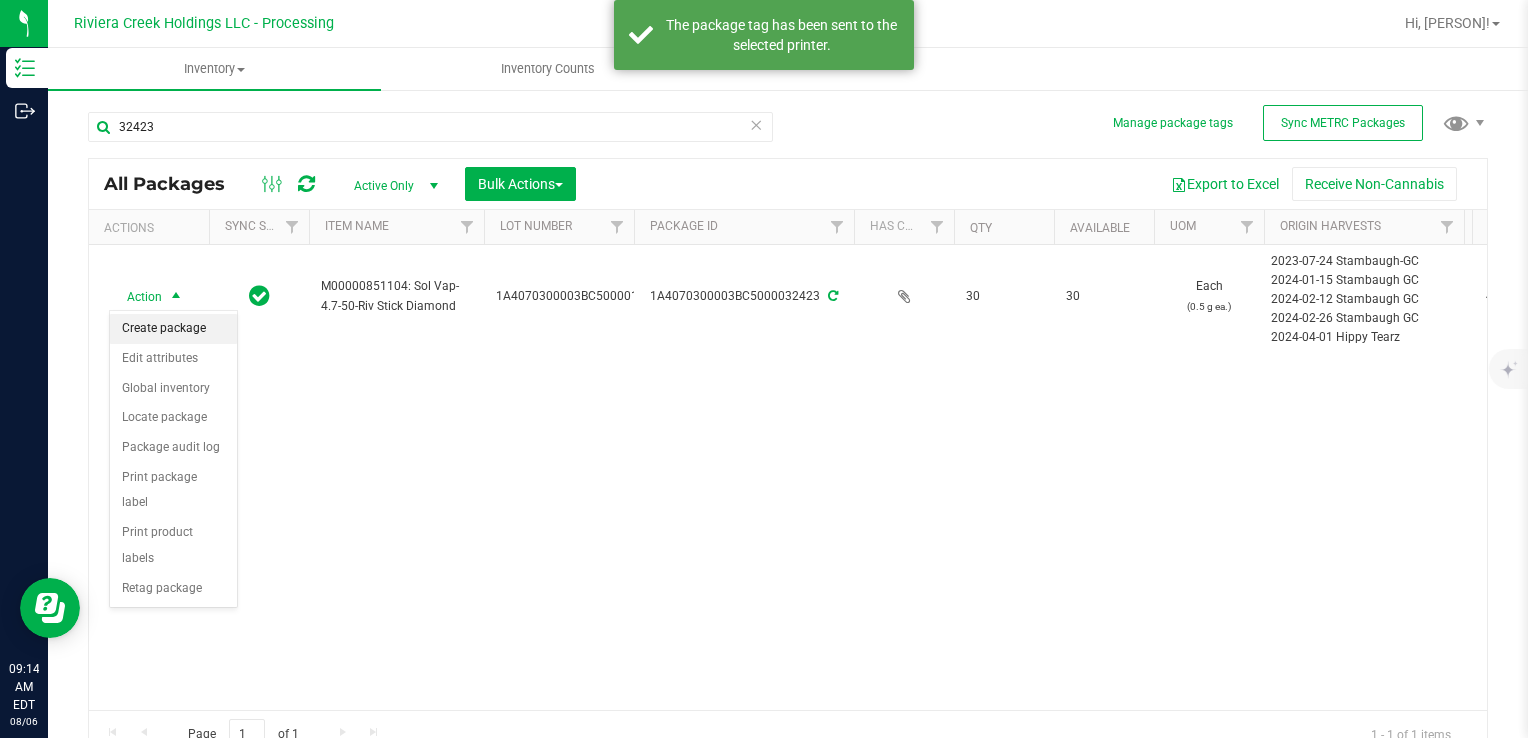 click on "Create package" at bounding box center (173, 329) 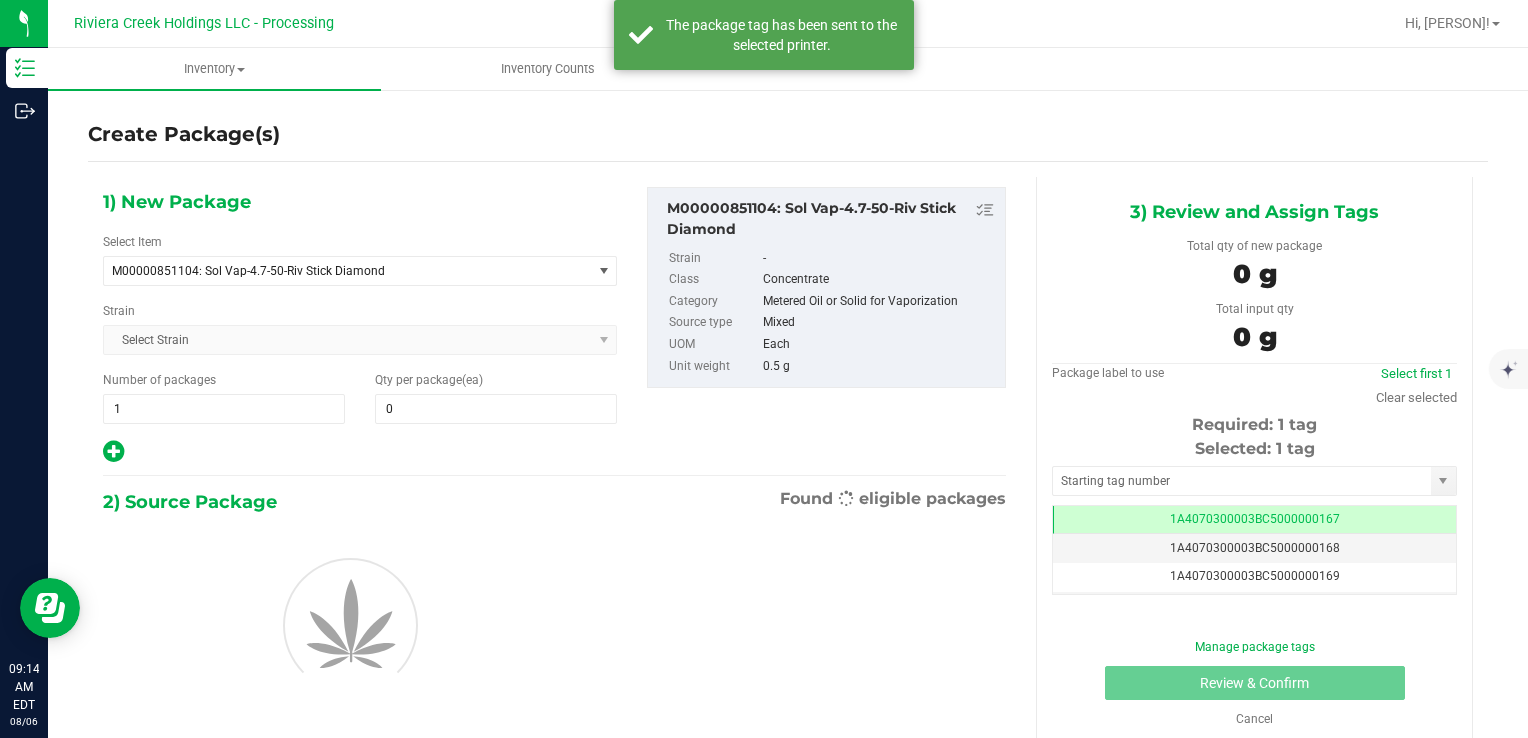 scroll, scrollTop: 0, scrollLeft: 0, axis: both 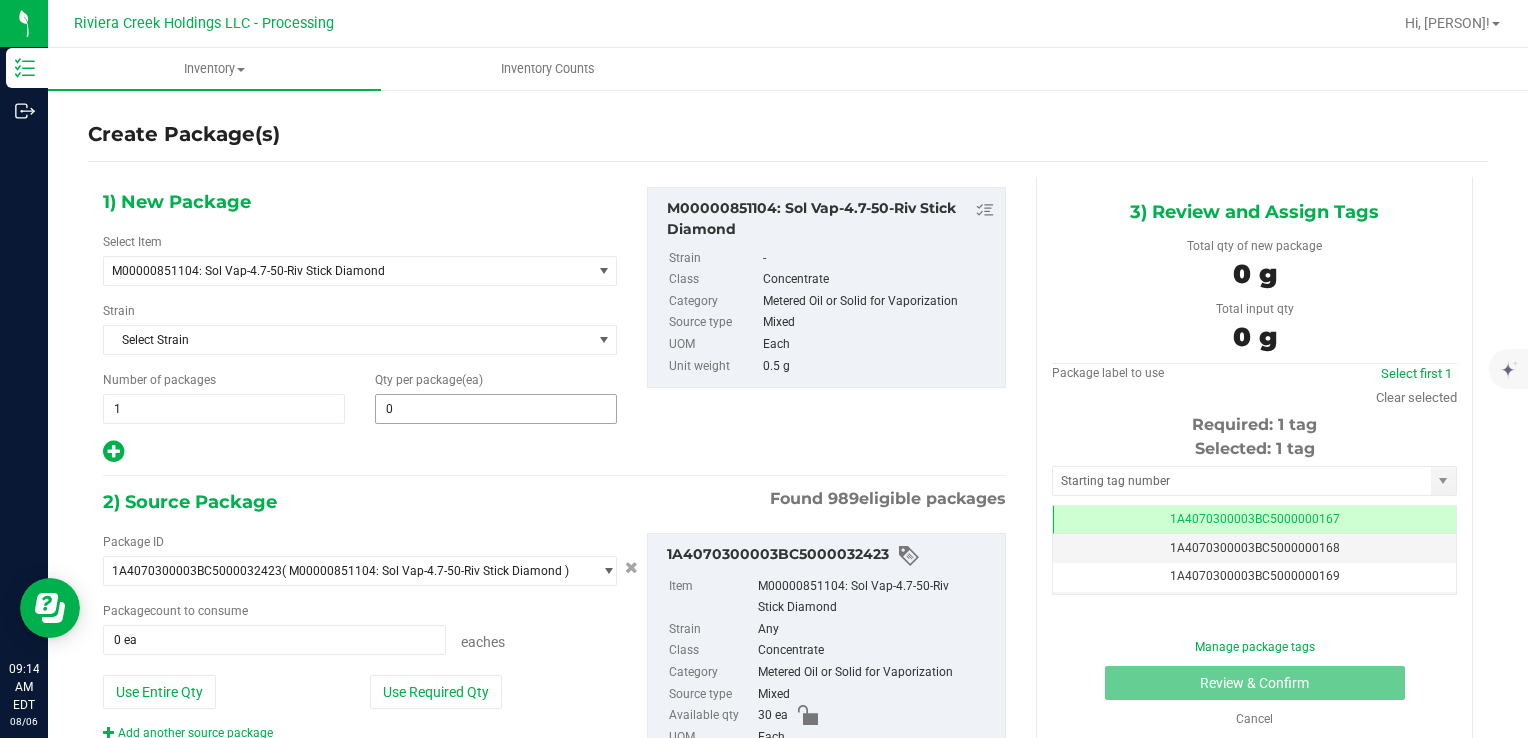 type 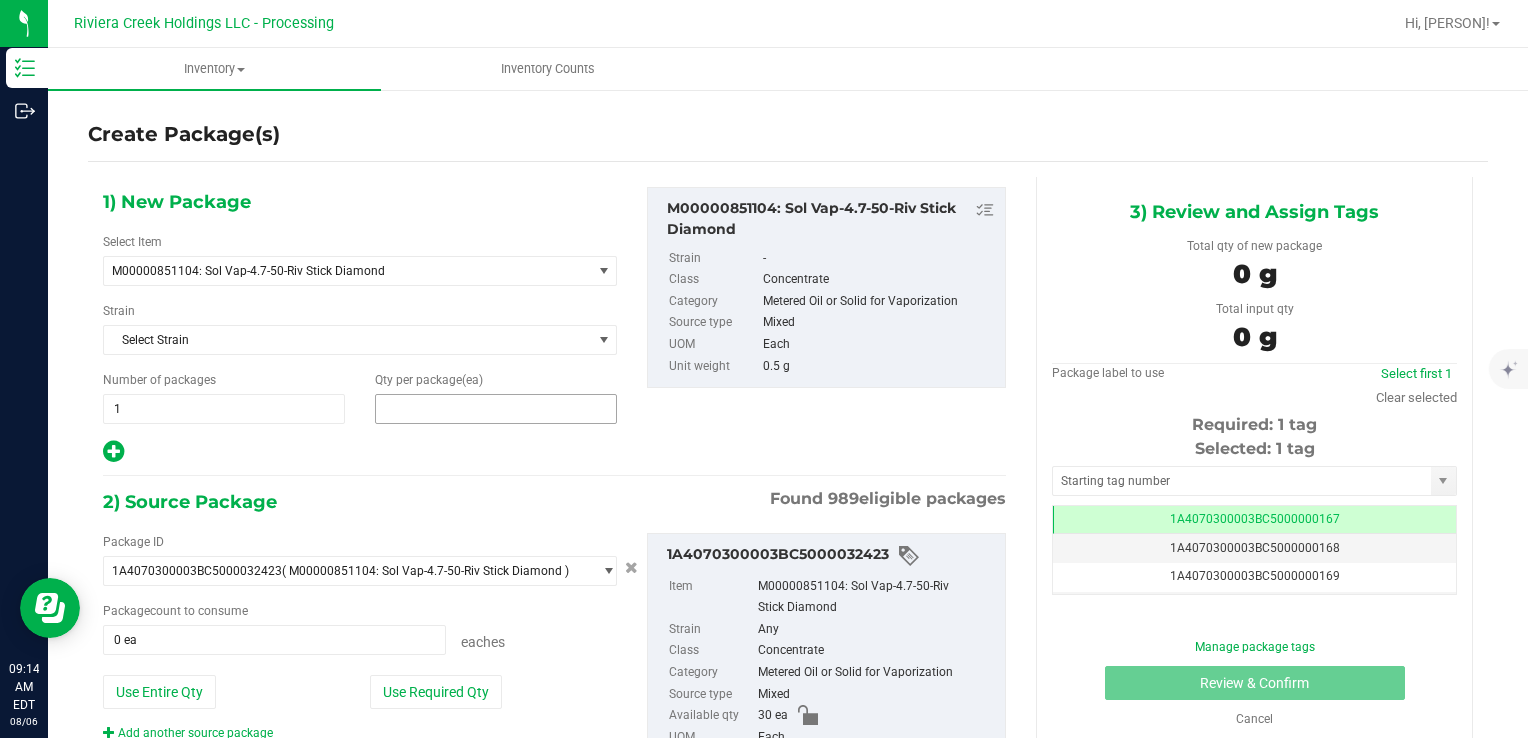 click at bounding box center (496, 409) 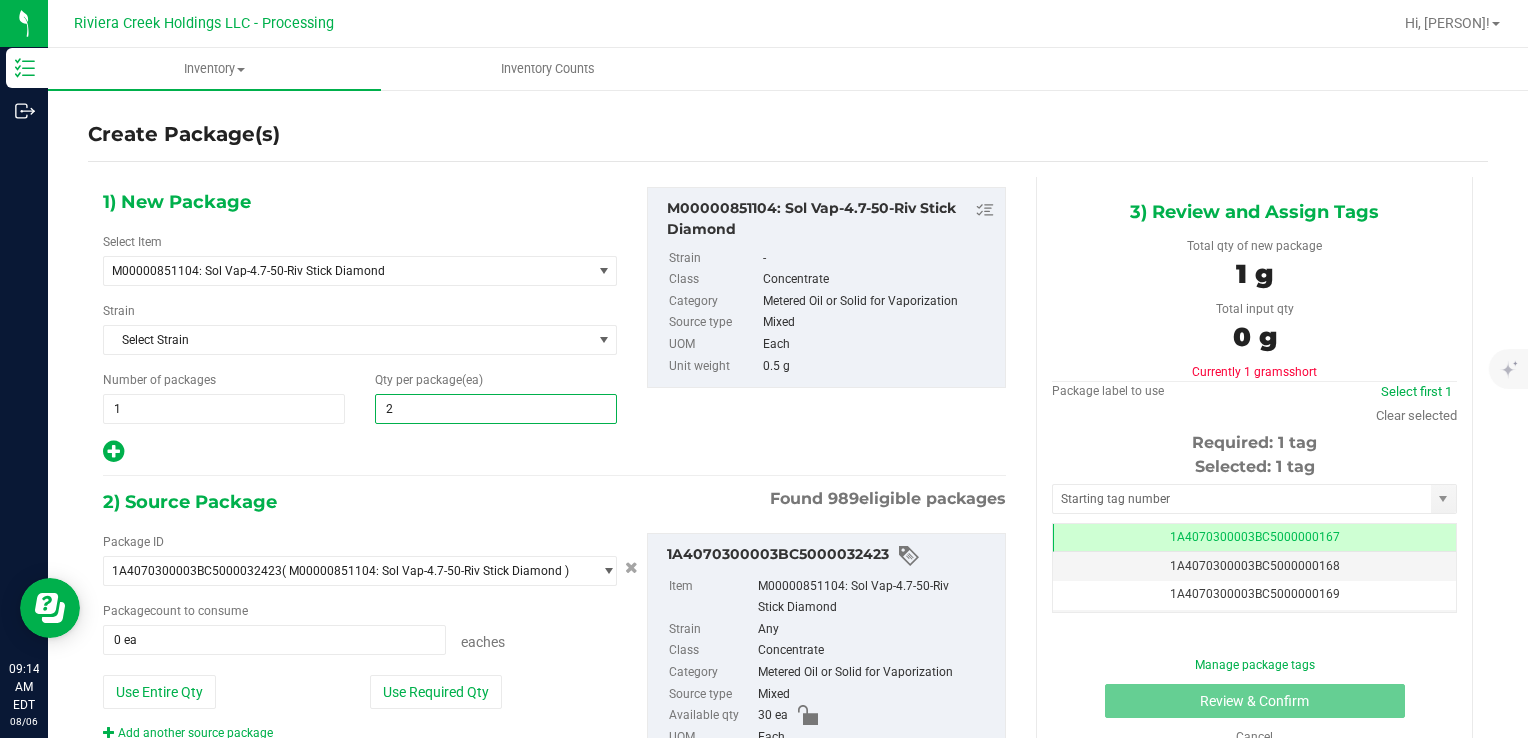 type on "20" 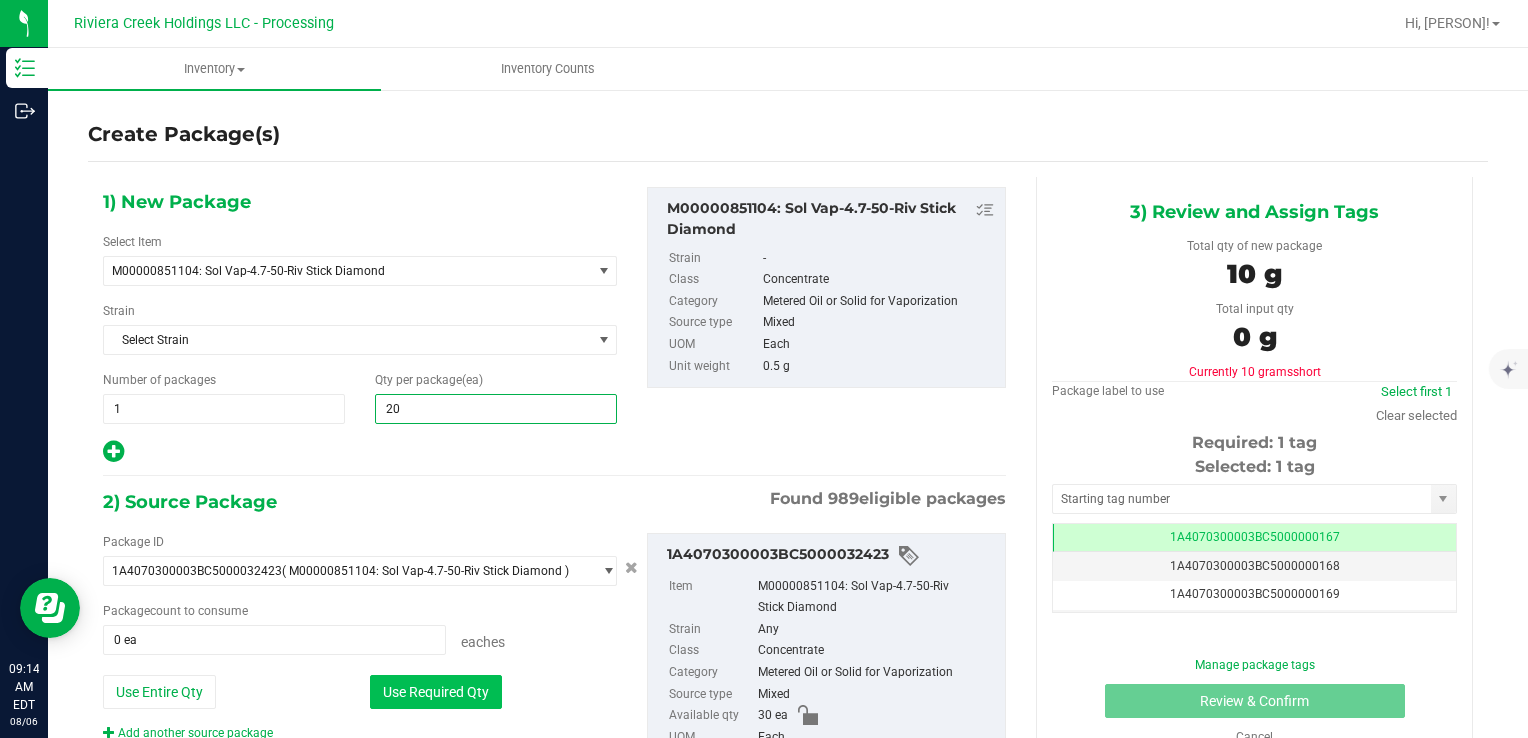 type on "20" 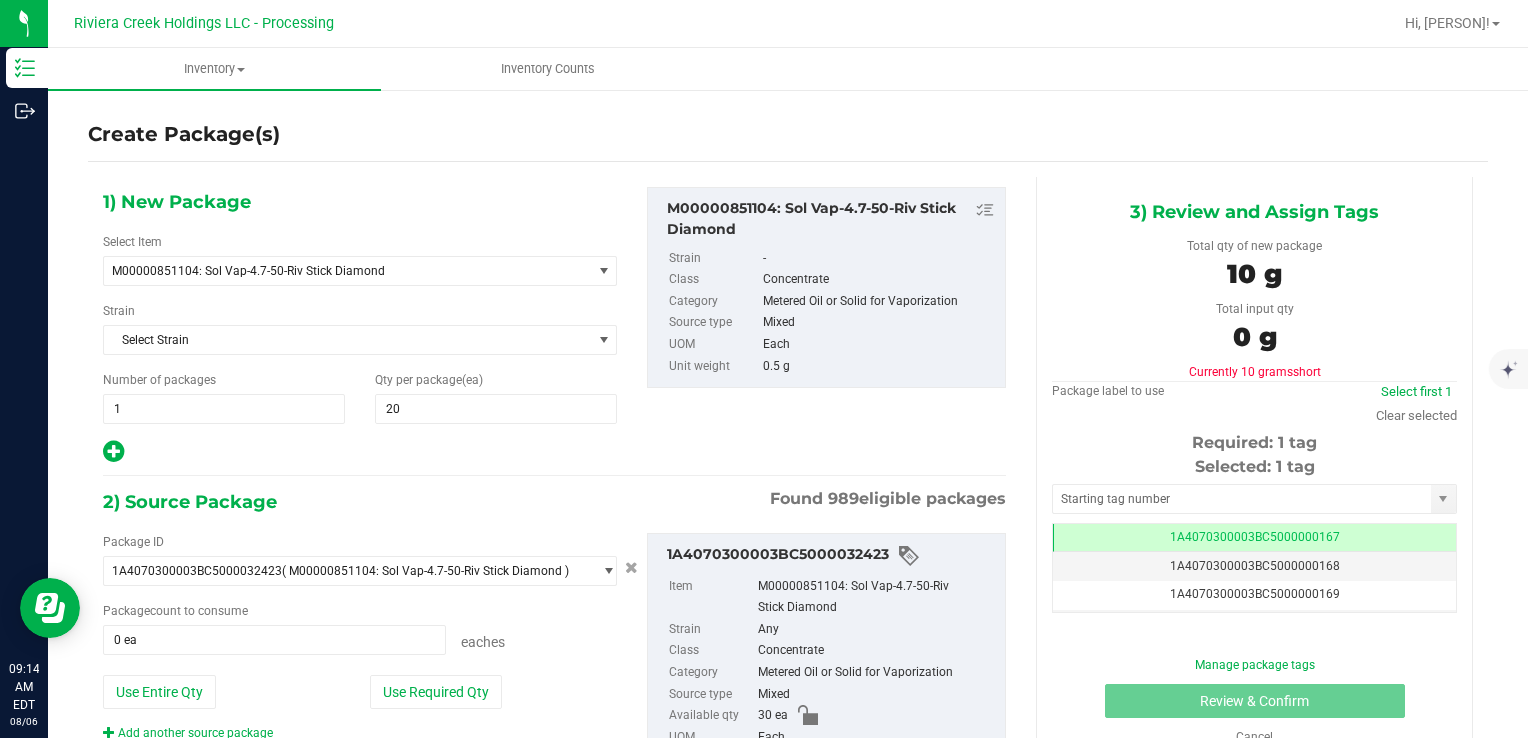 drag, startPoint x: 434, startPoint y: 673, endPoint x: 588, endPoint y: 591, distance: 174.47063 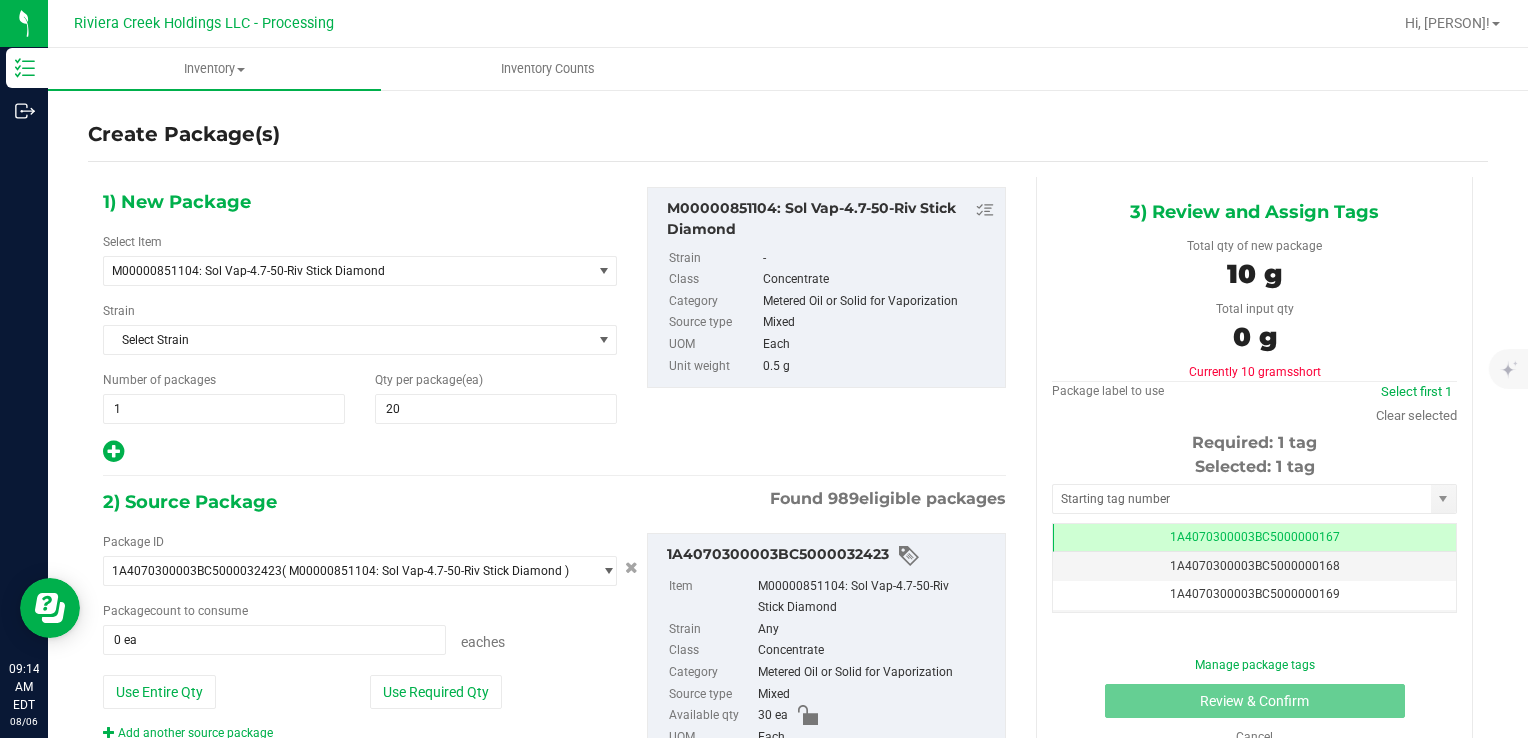 click on "Use Required Qty" at bounding box center (436, 692) 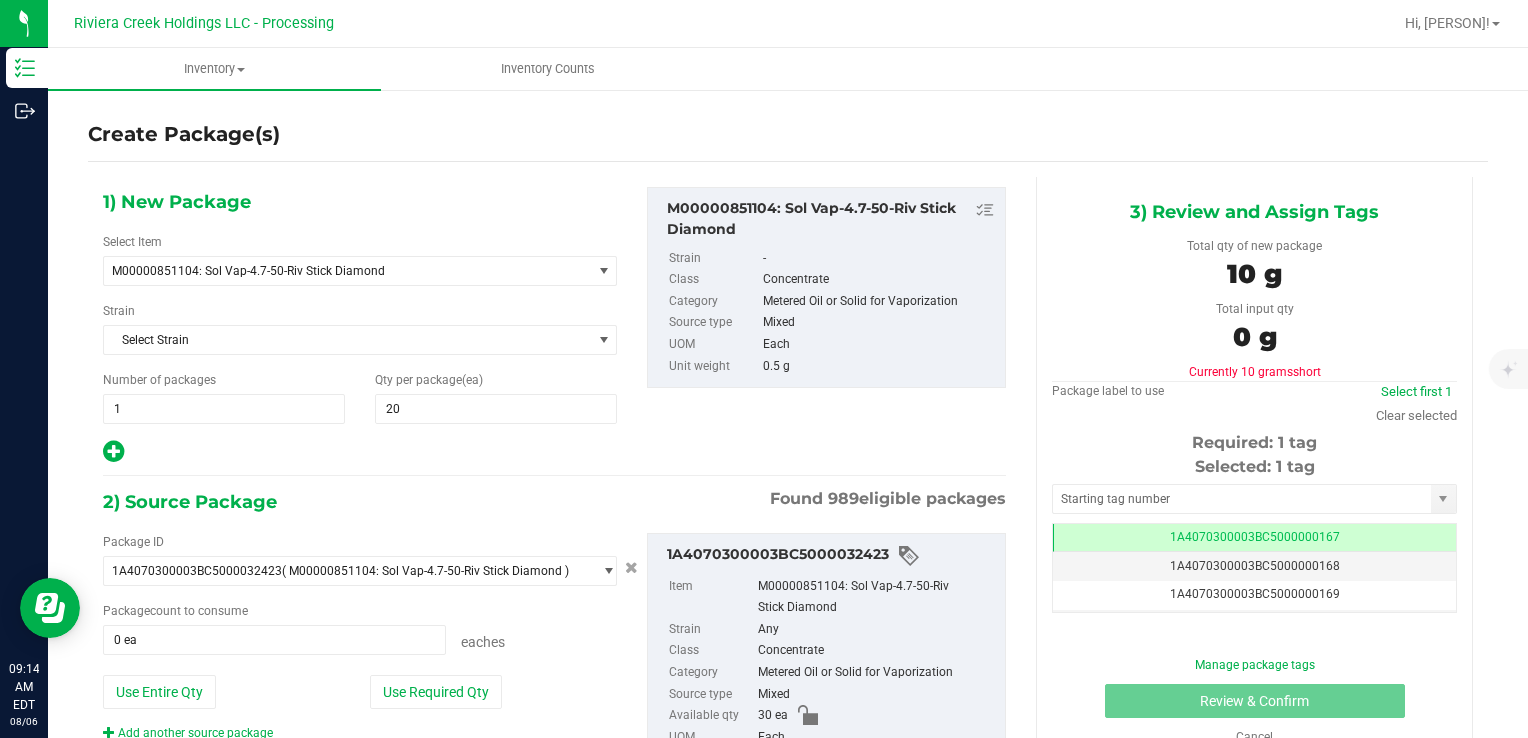 type on "20 ea" 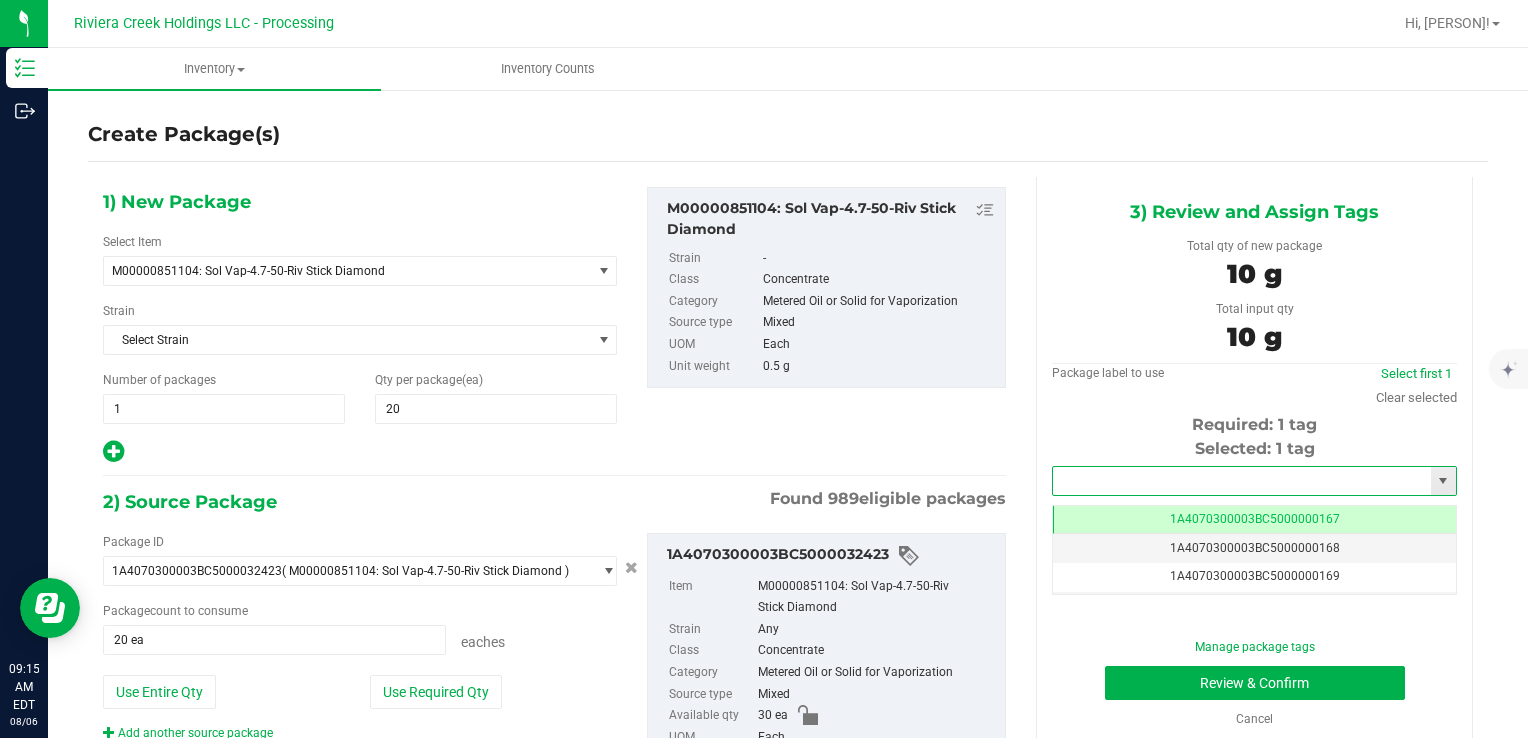 click at bounding box center (1242, 481) 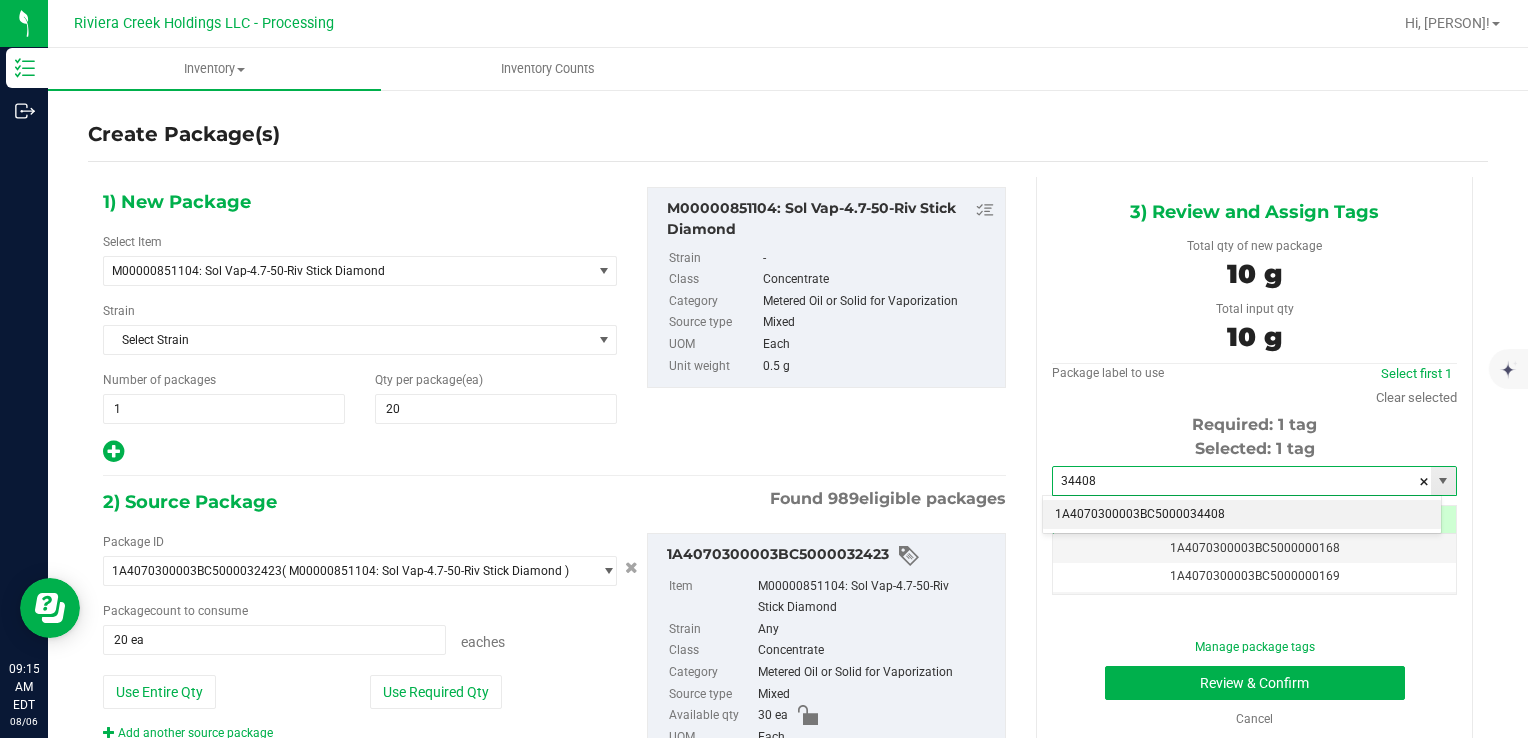 click on "Inventory Outbound 09:15 AM EDT 08/06/2025  08/06   Riviera Creek Holdings LLC - Processing   Hi, Meara!
Inventory
All packages
All inventory
Waste log
Create inventory
Inventory Counts" at bounding box center [764, 369] 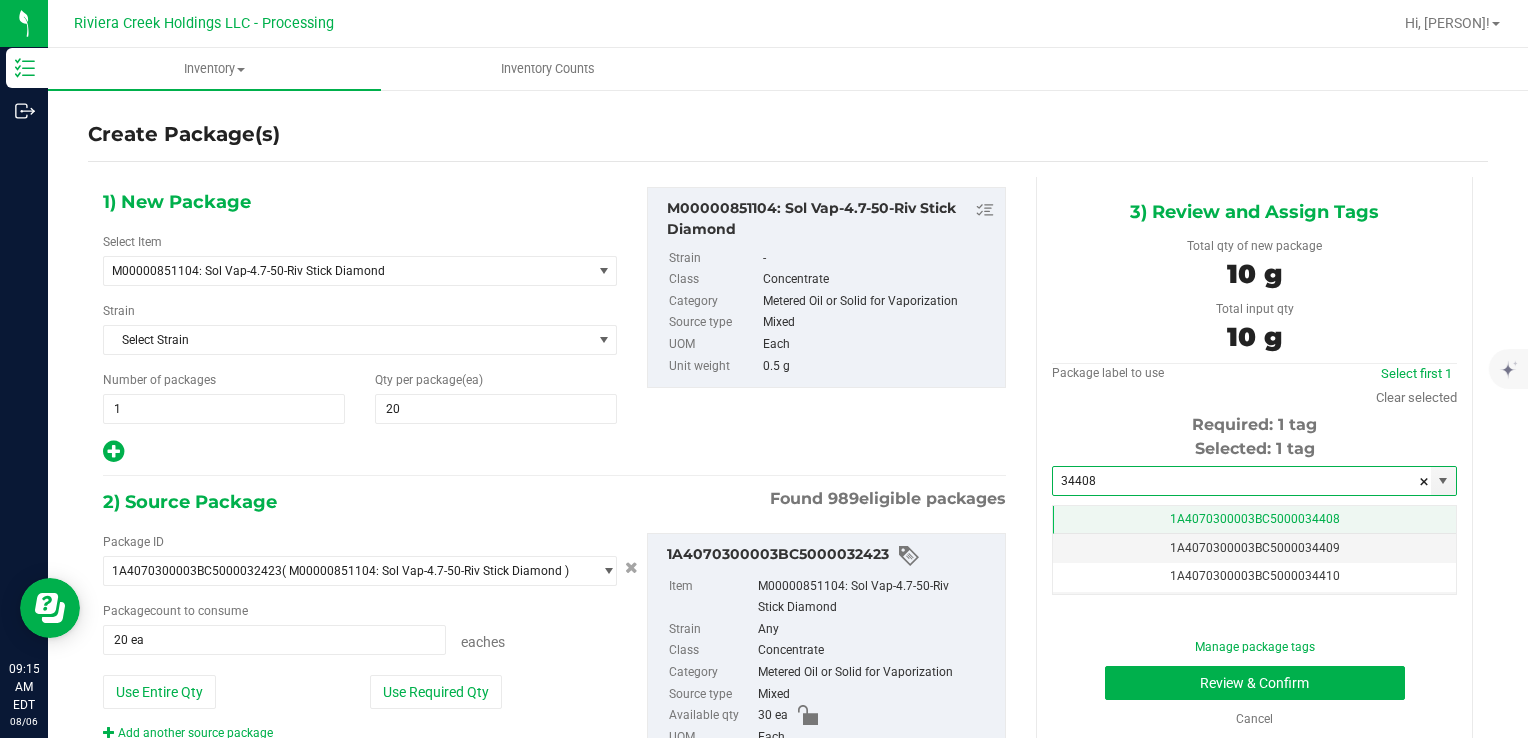 scroll, scrollTop: 0, scrollLeft: 0, axis: both 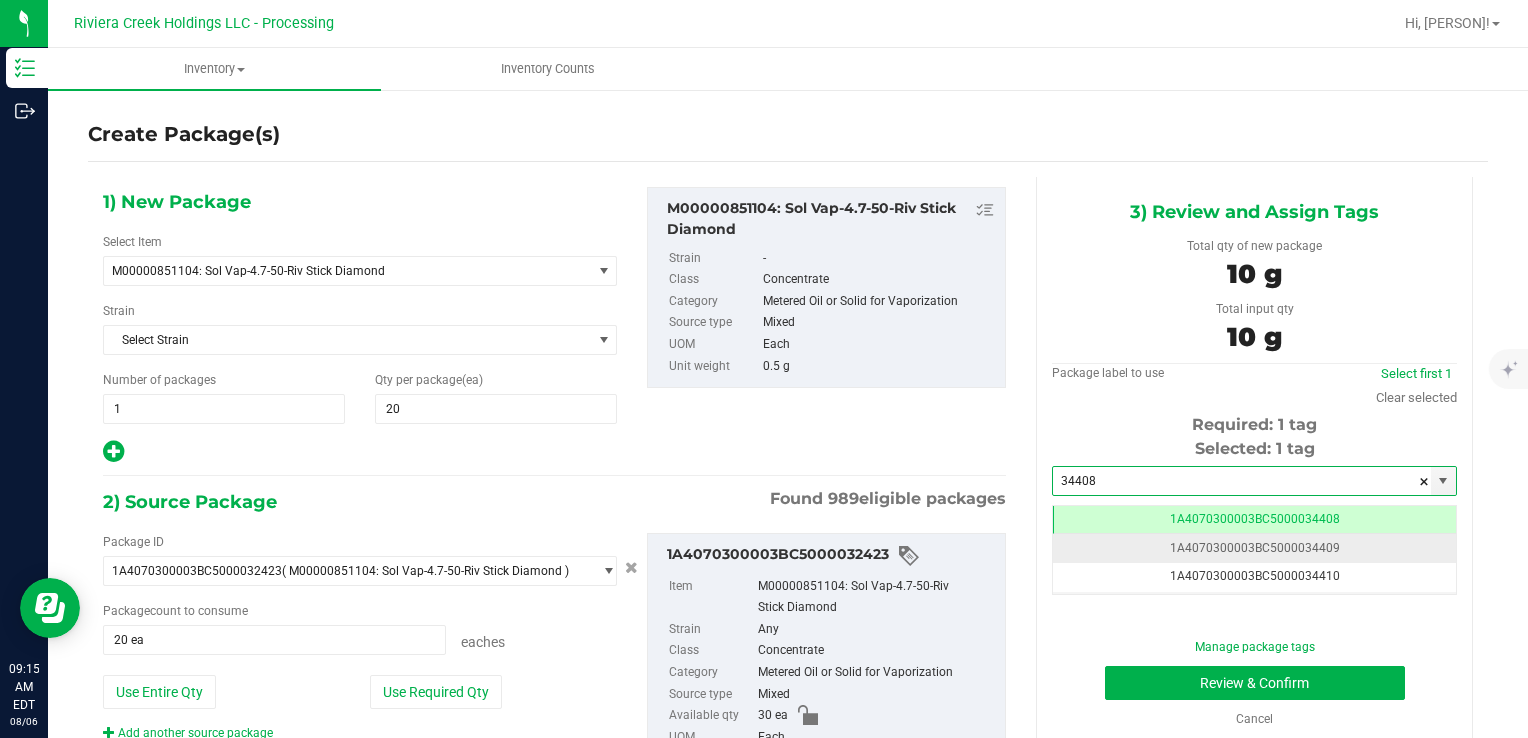 type on "34408" 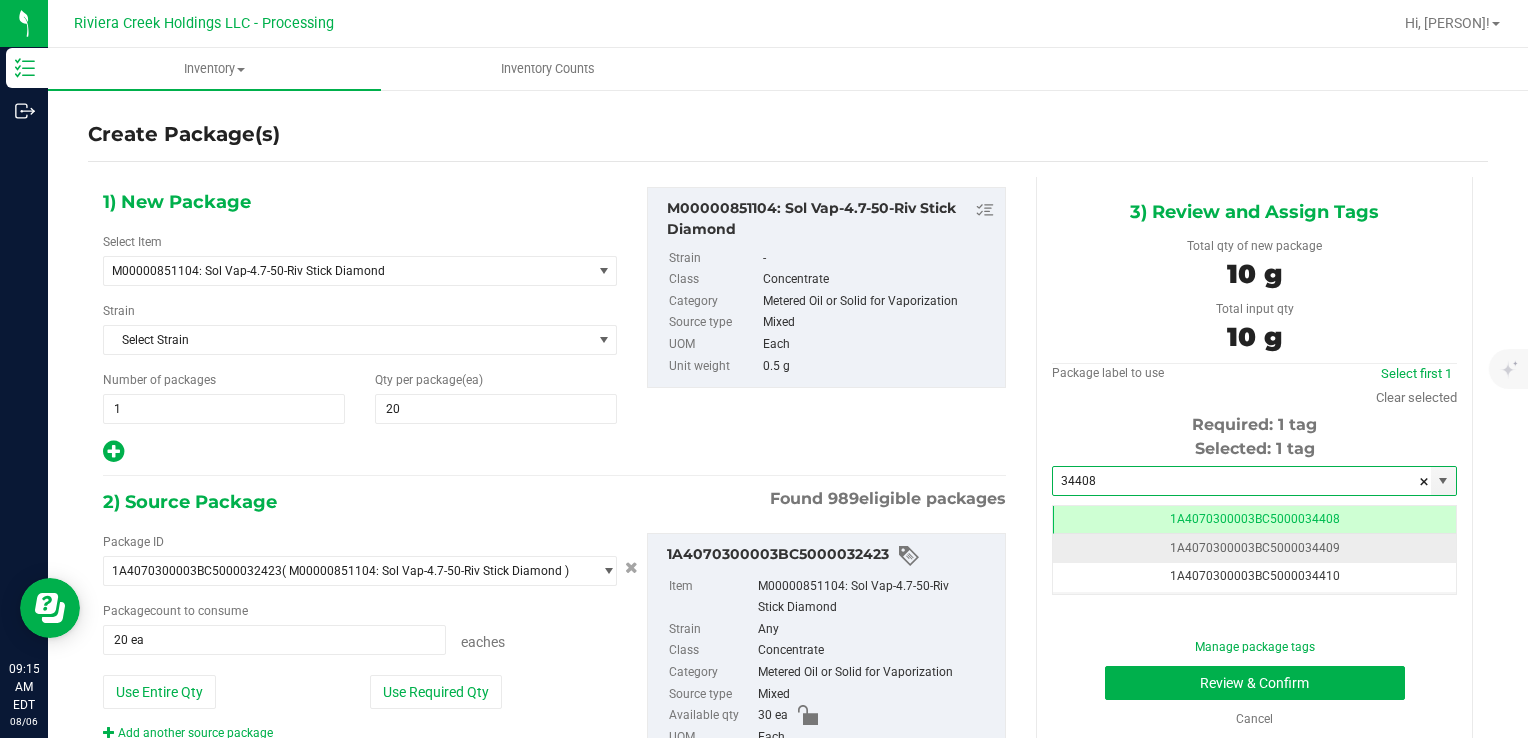 click on "1A4070300003BC5000034408" at bounding box center [1254, 520] 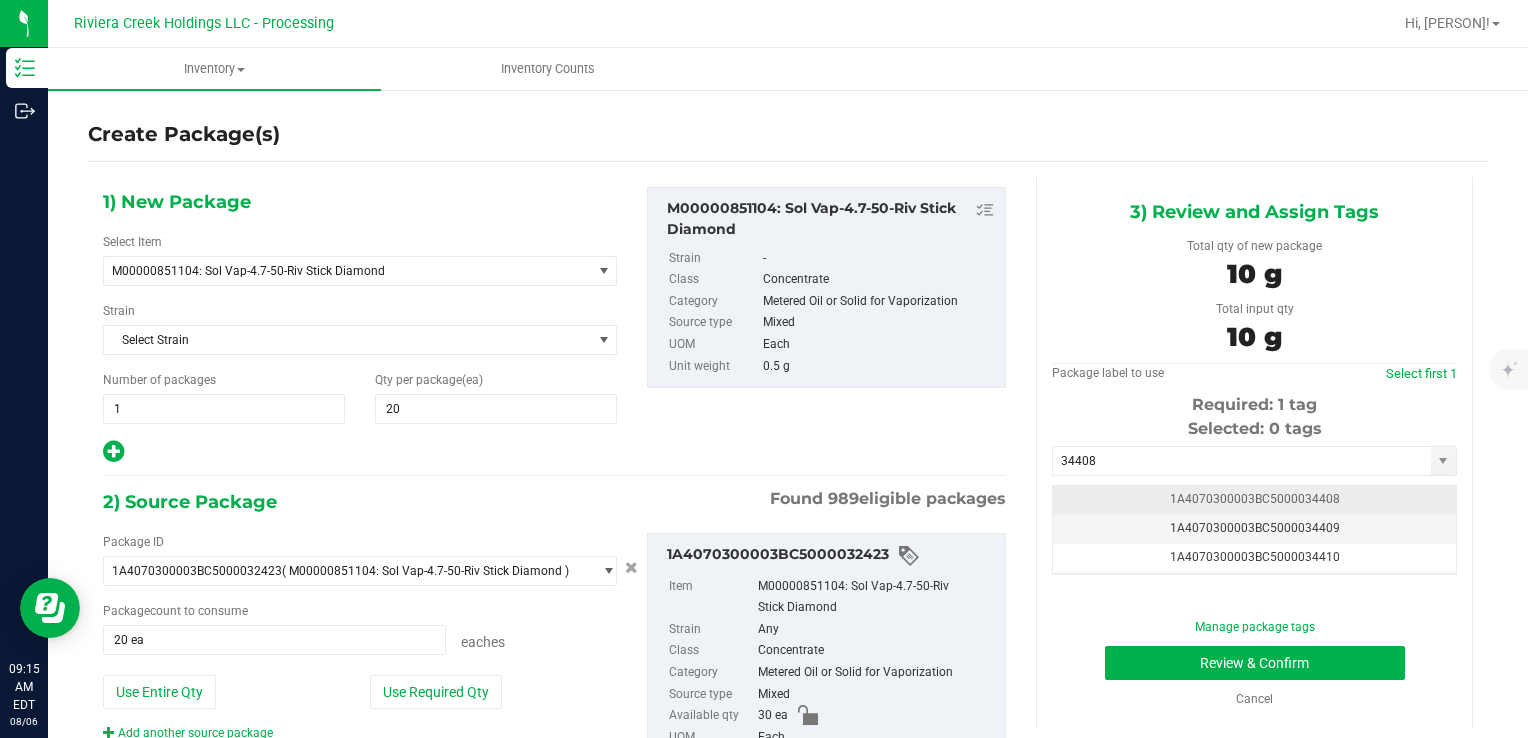 drag, startPoint x: 1104, startPoint y: 506, endPoint x: 1108, endPoint y: 527, distance: 21.377558 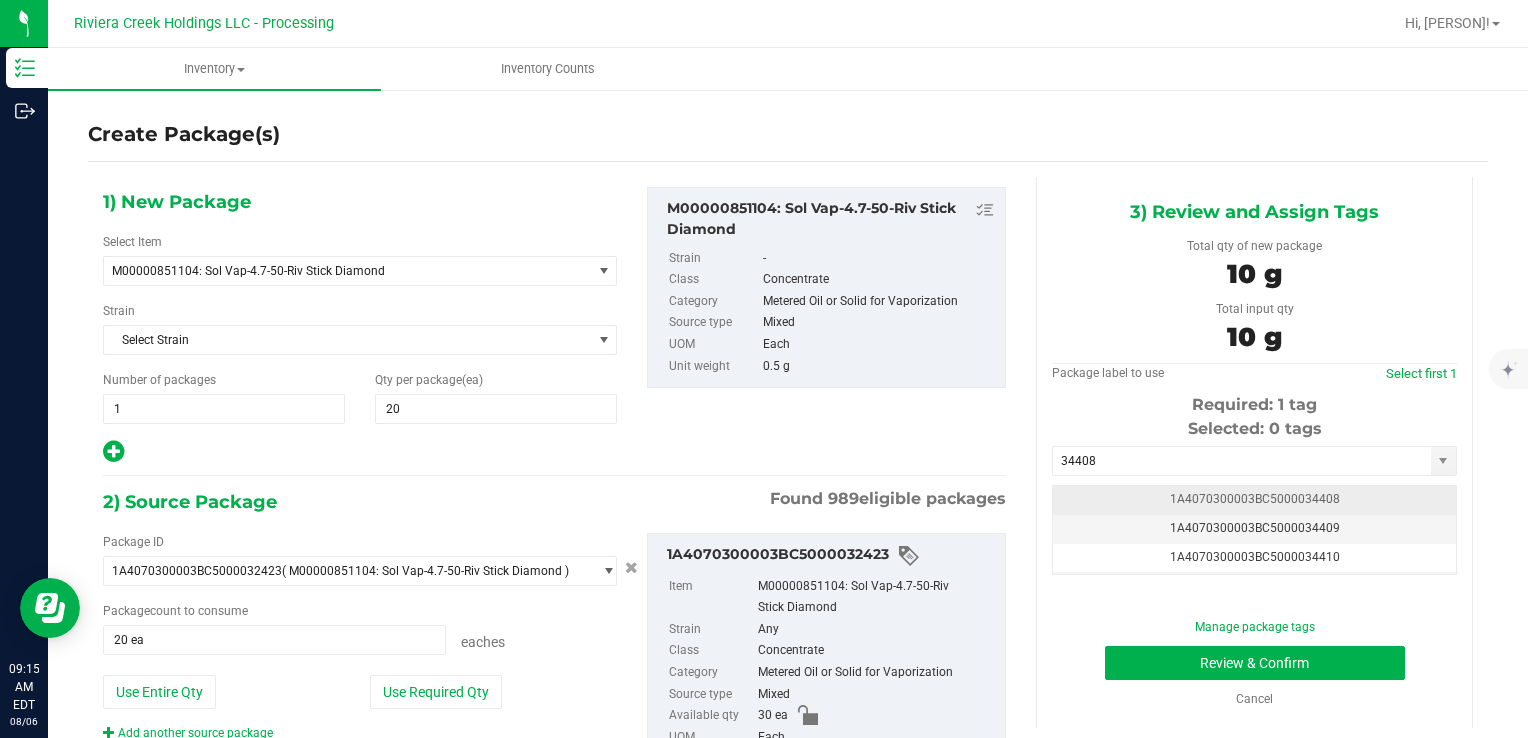 click on "1A4070300003BC5000034408" at bounding box center [1254, 500] 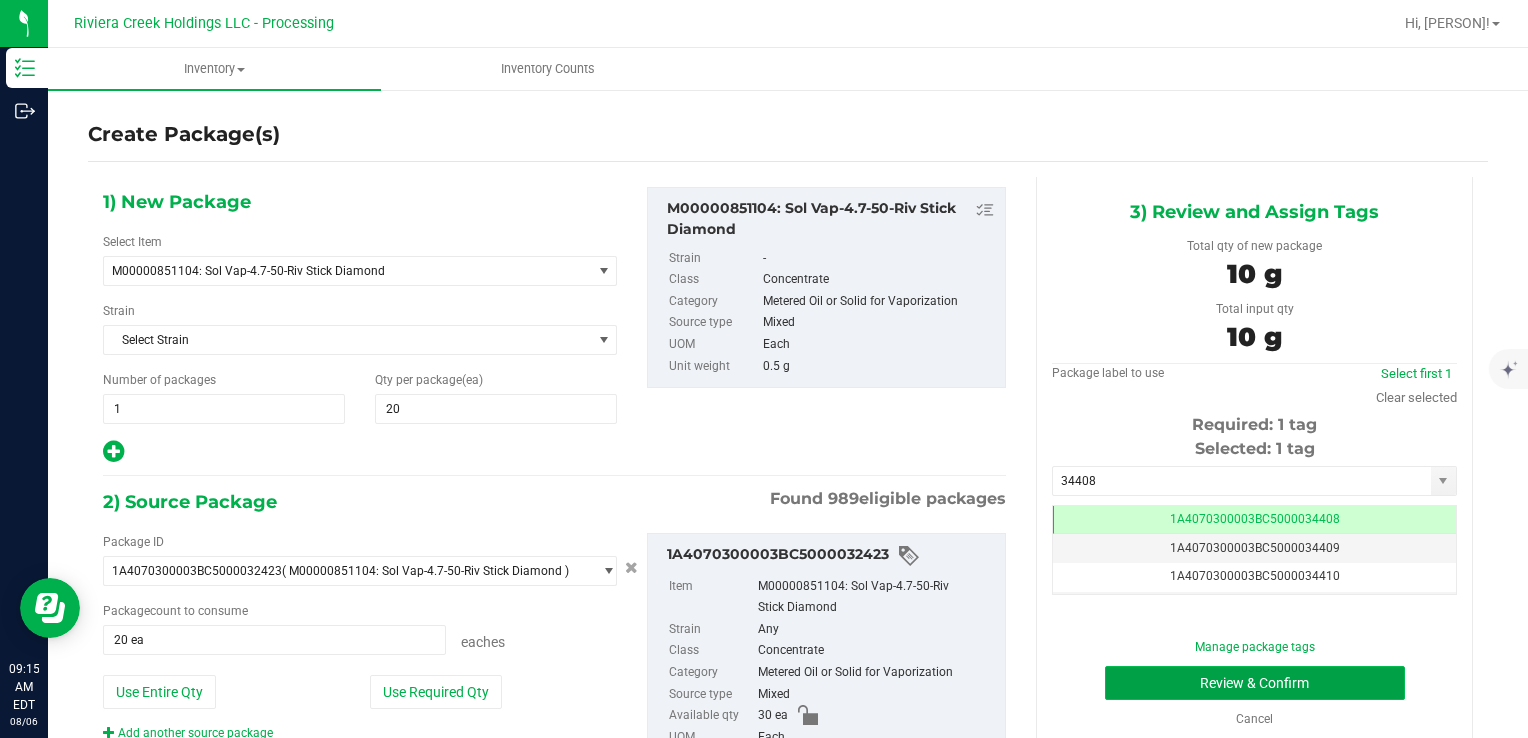 click on "Review & Confirm" at bounding box center [1255, 683] 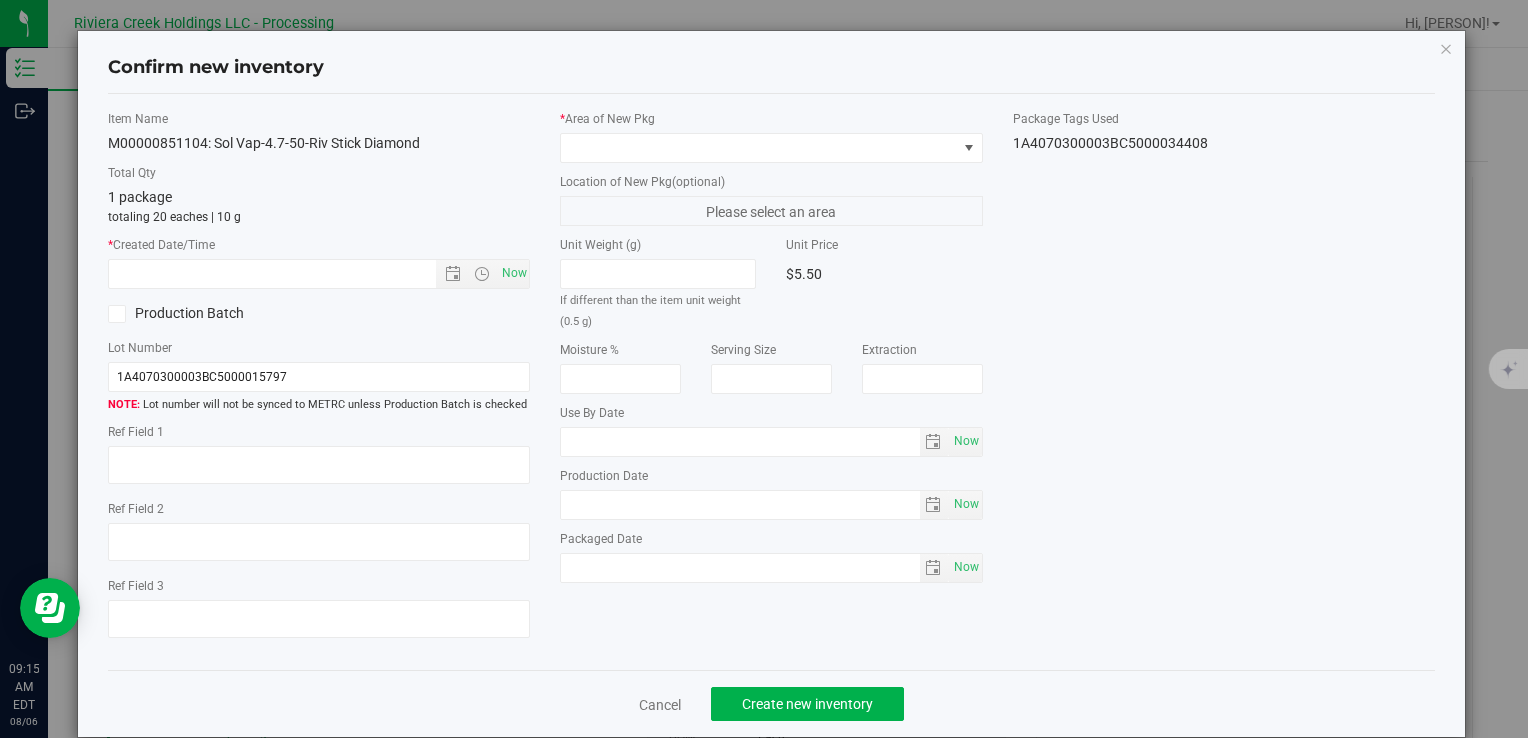 type on "2026-06-08" 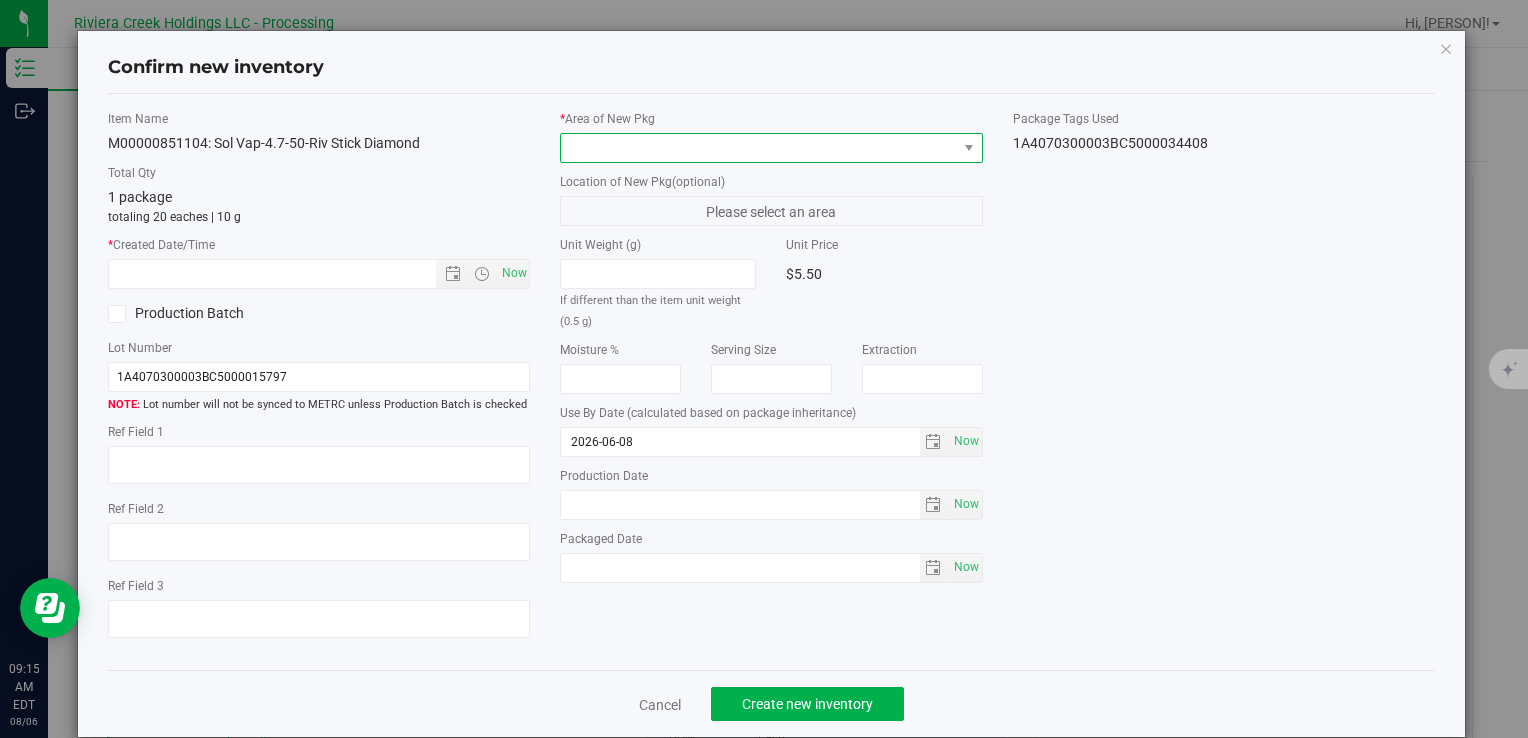 click at bounding box center (758, 148) 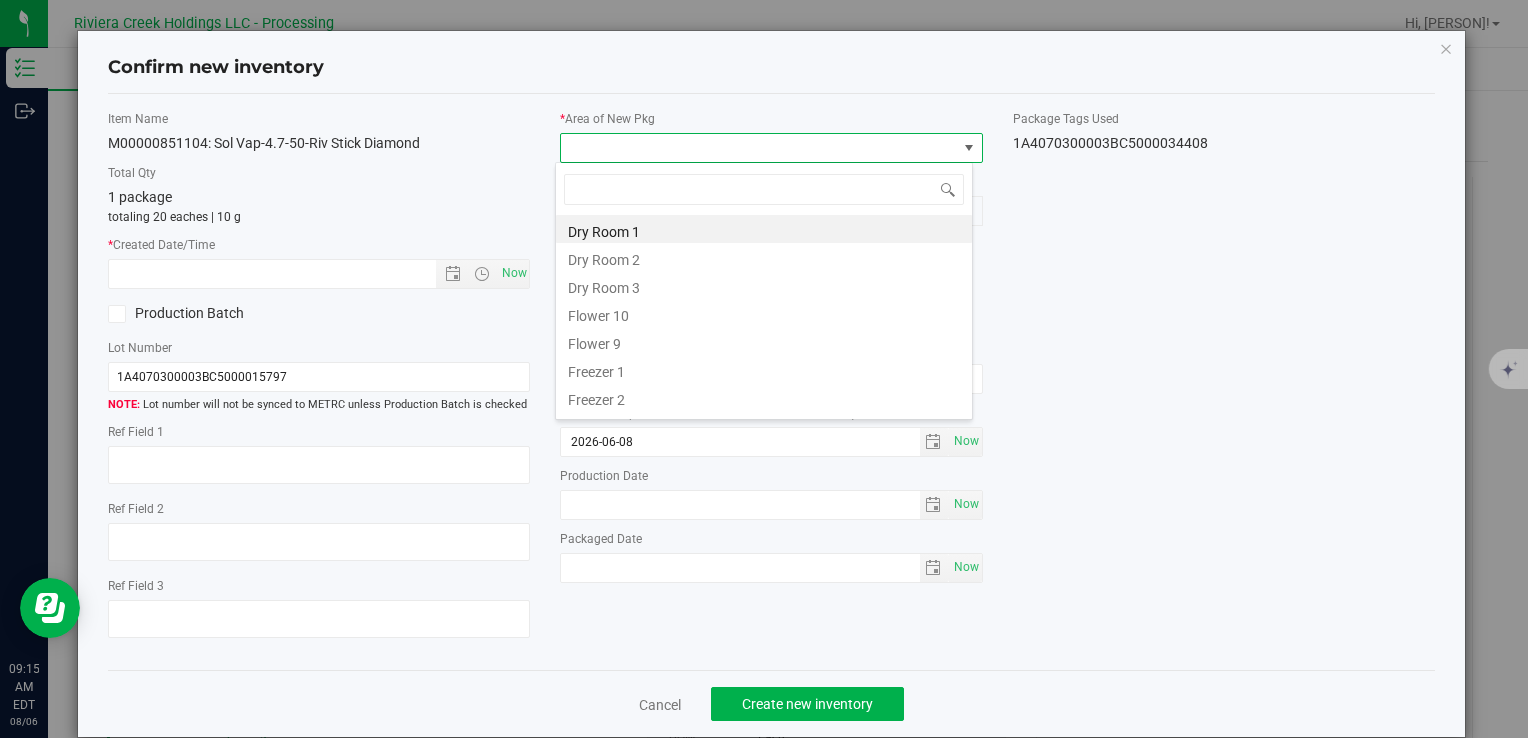 drag, startPoint x: 630, startPoint y: 308, endPoint x: 545, endPoint y: 285, distance: 88.0568 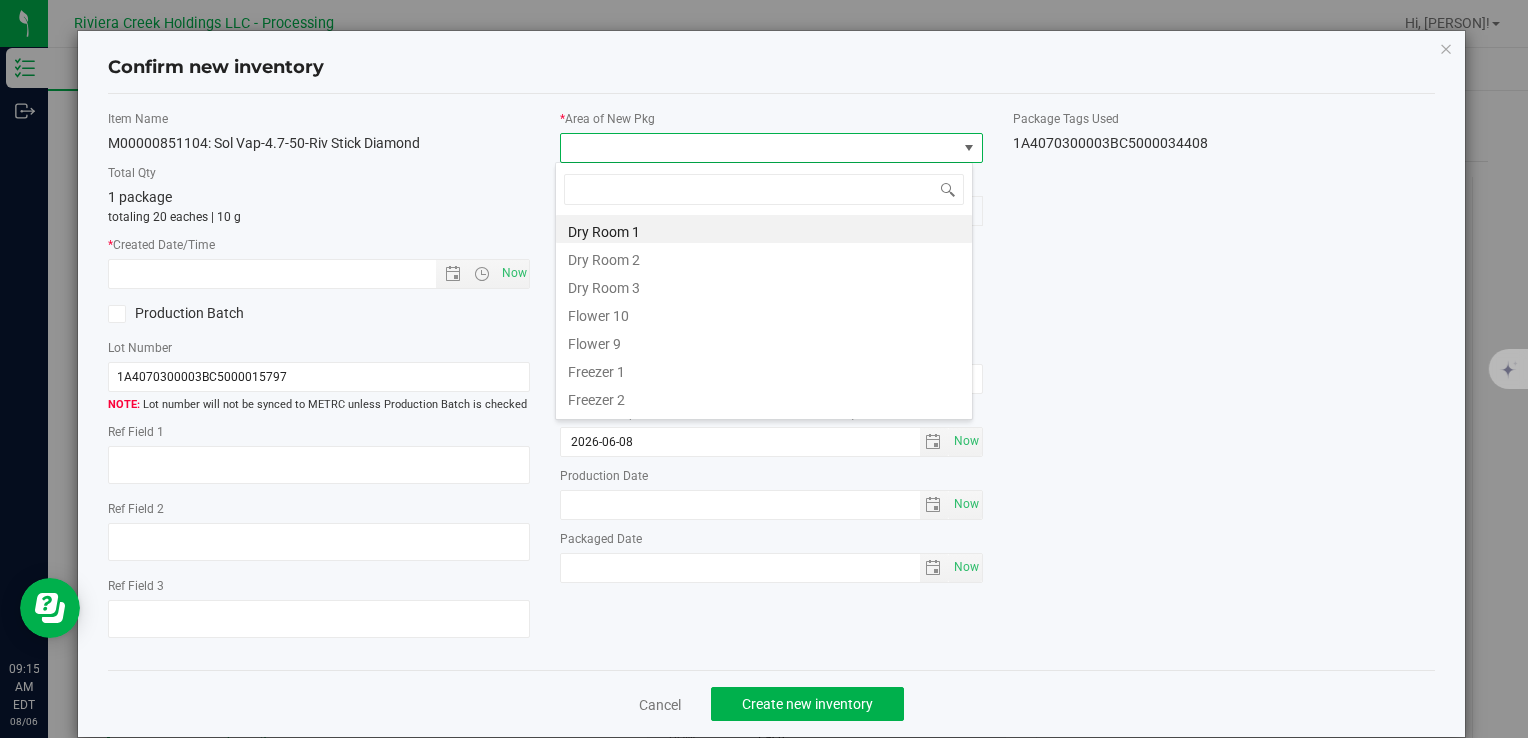 click on "Flower 10" at bounding box center (764, 313) 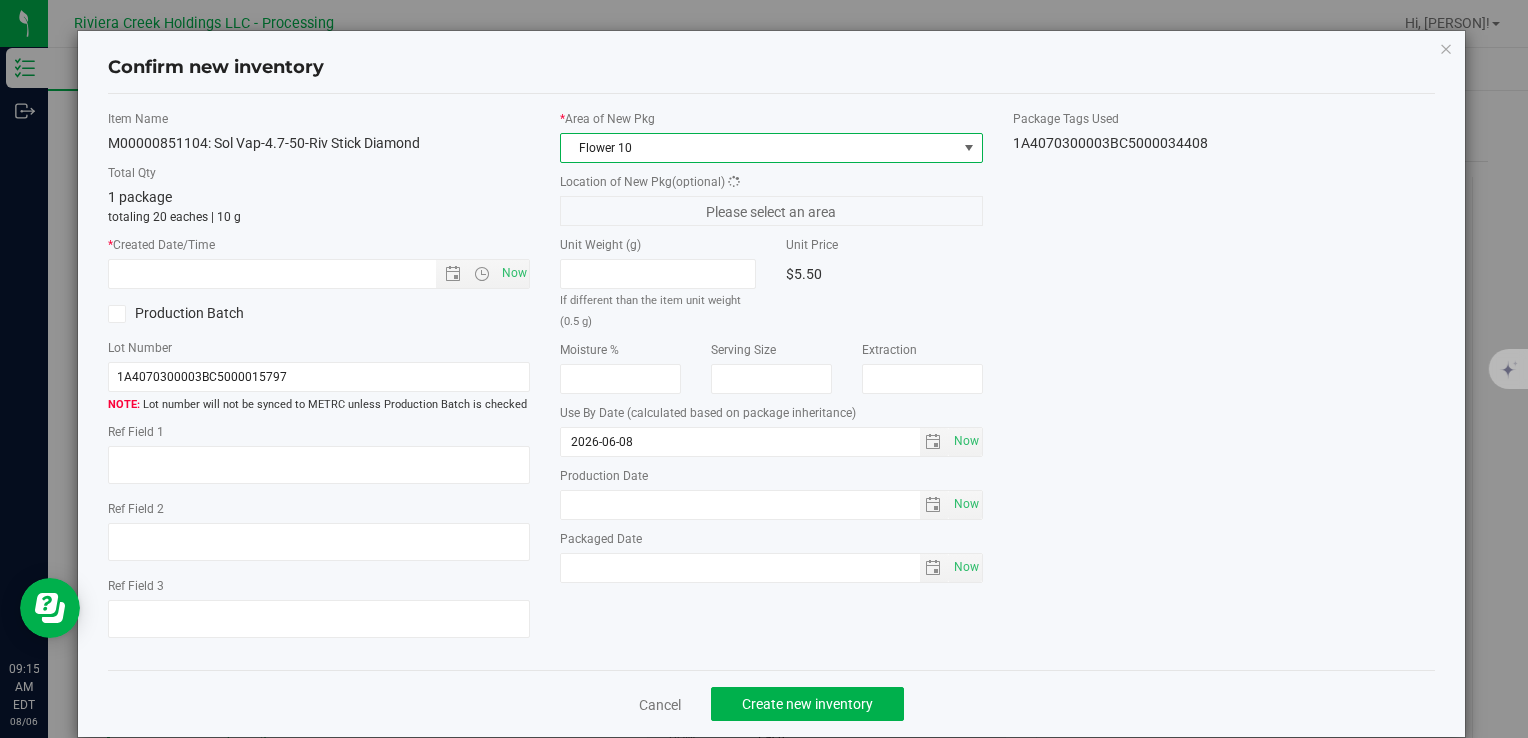 drag, startPoint x: 532, startPoint y: 281, endPoint x: 515, endPoint y: 272, distance: 19.235384 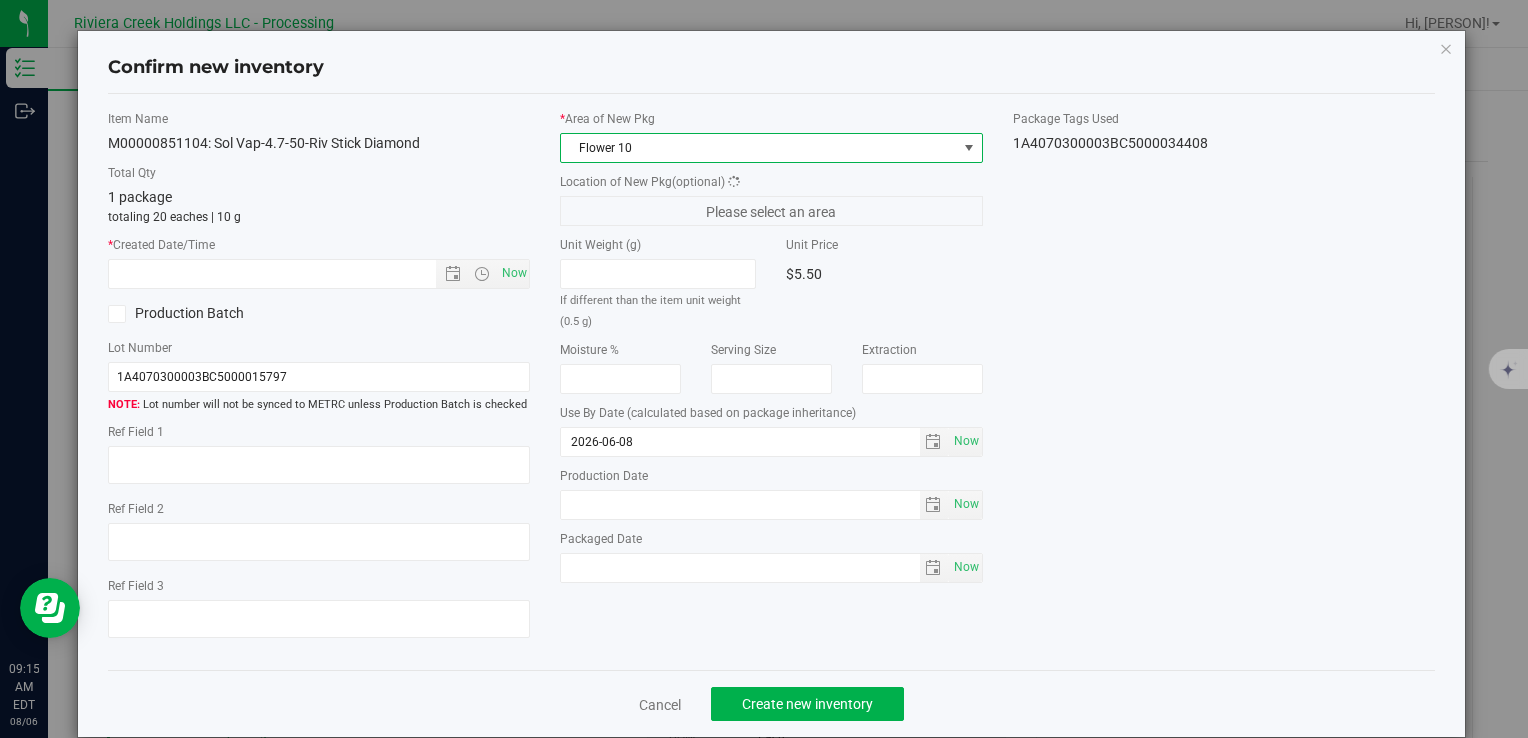 click on "Item Name
M00000851104: Sol Vap-4.7-50-Riv Stick Diamond
Total Qty
1 package  totaling 20 eaches | 10 g
*
Created Date/Time
Now
Production Batch
Lot Number
1A4070300003BC5000015797" at bounding box center (319, 382) 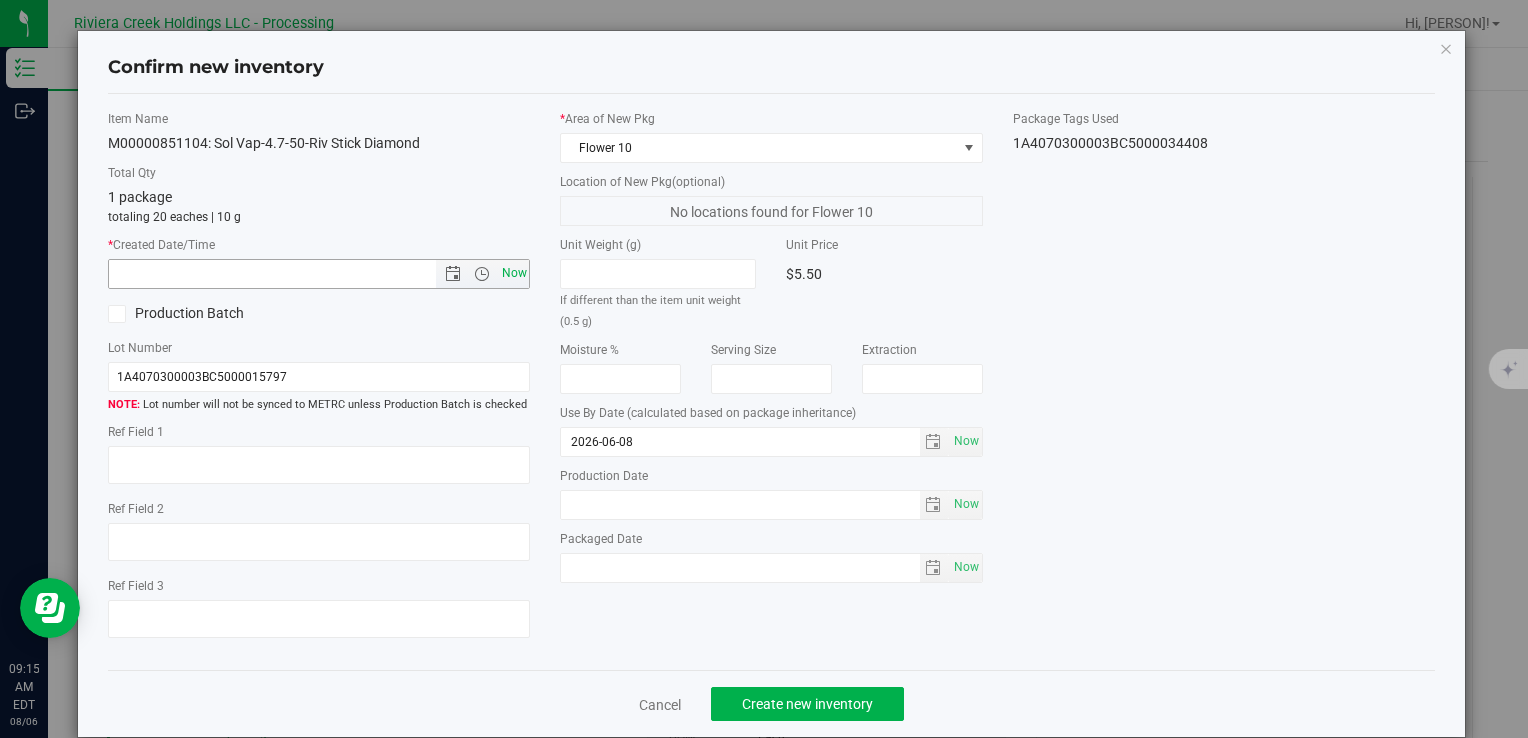 click on "Now" at bounding box center [514, 273] 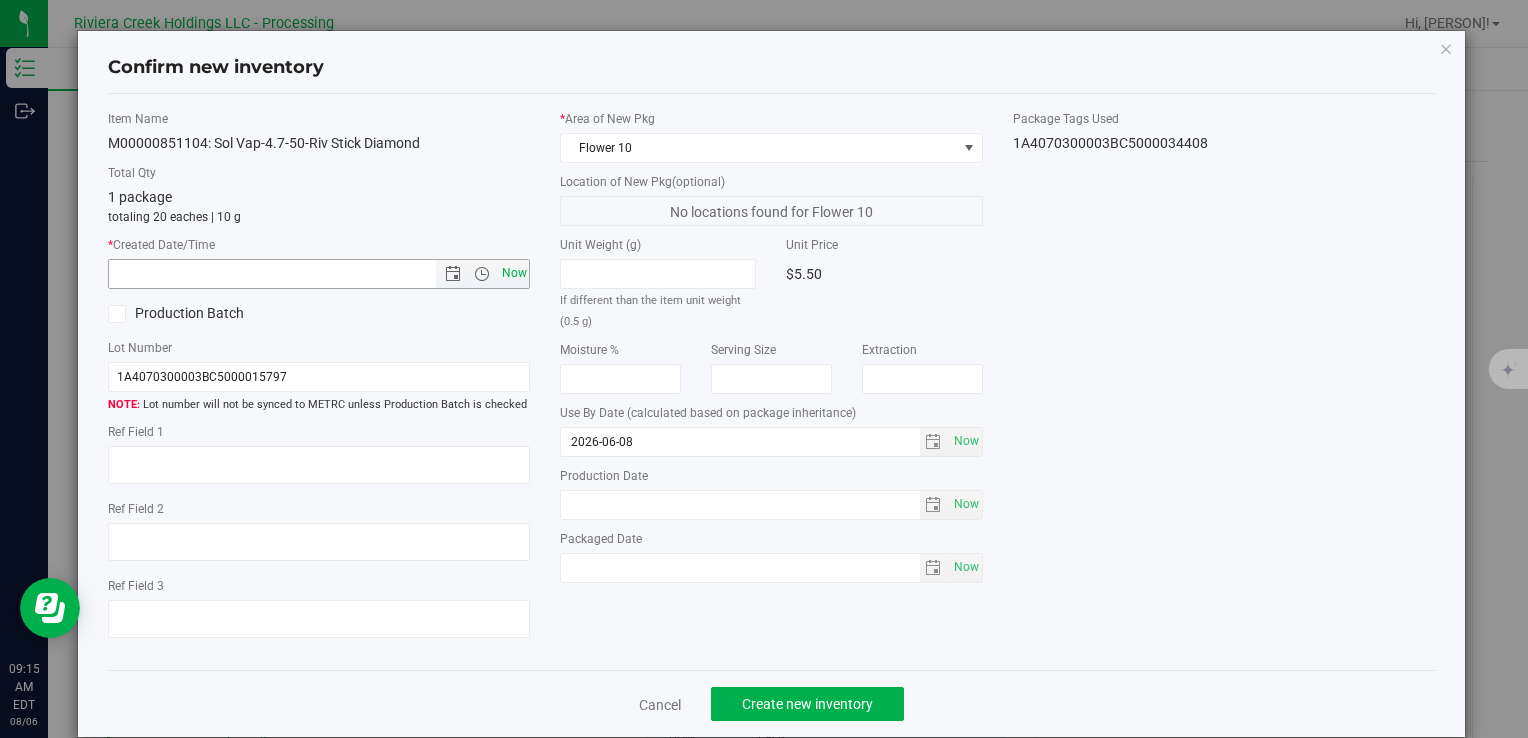 type on "8/6/2025 9:15 AM" 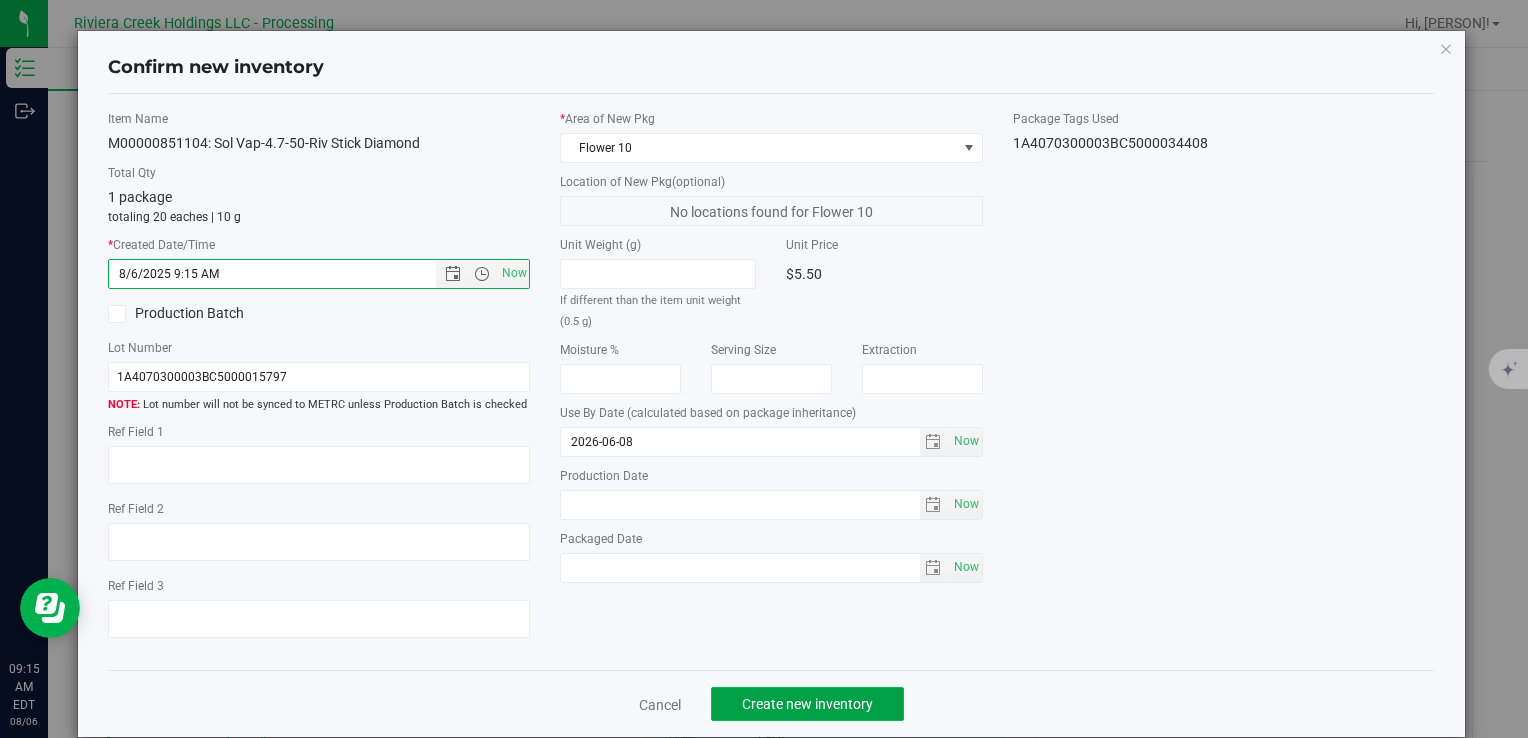 drag, startPoint x: 859, startPoint y: 714, endPoint x: 843, endPoint y: 698, distance: 22.627417 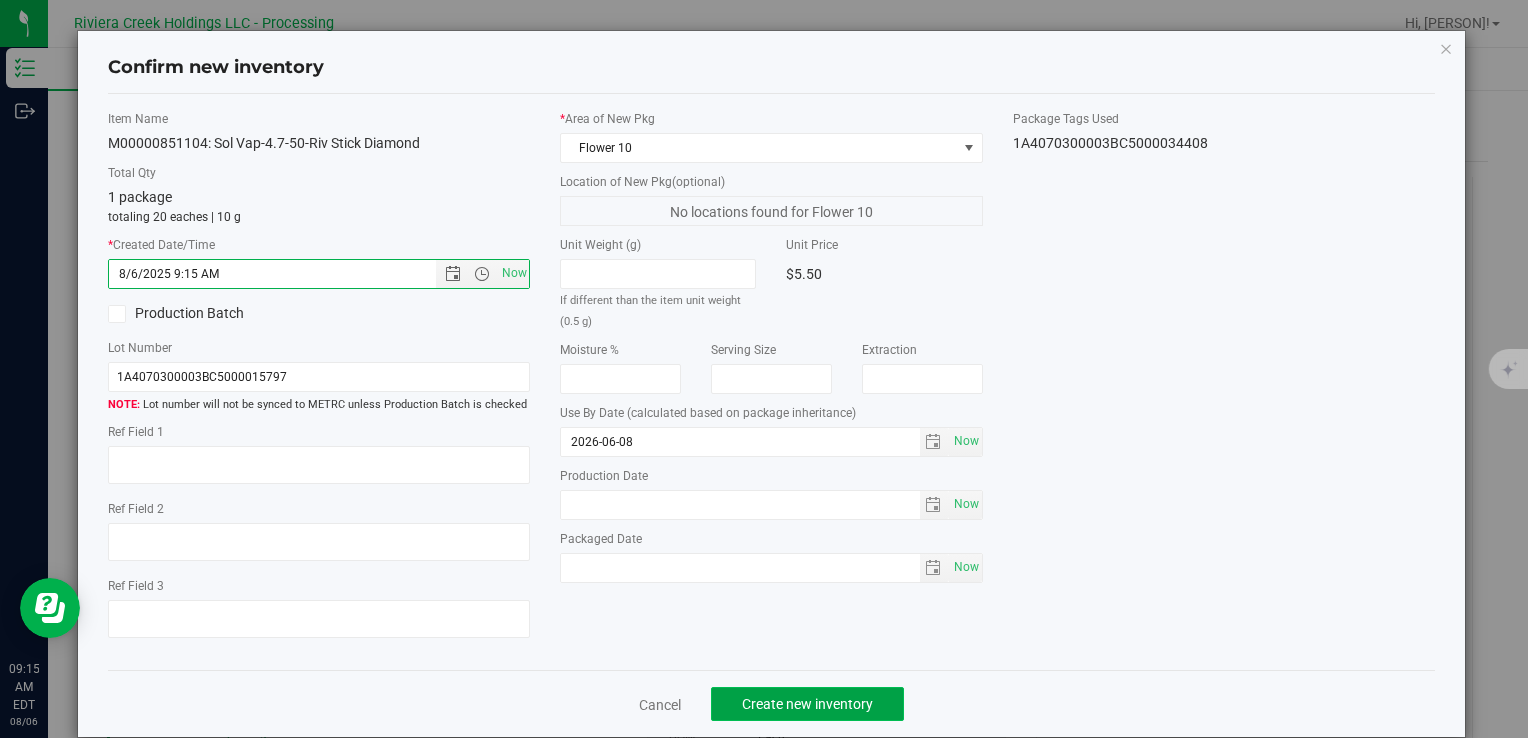 click on "Create new inventory" 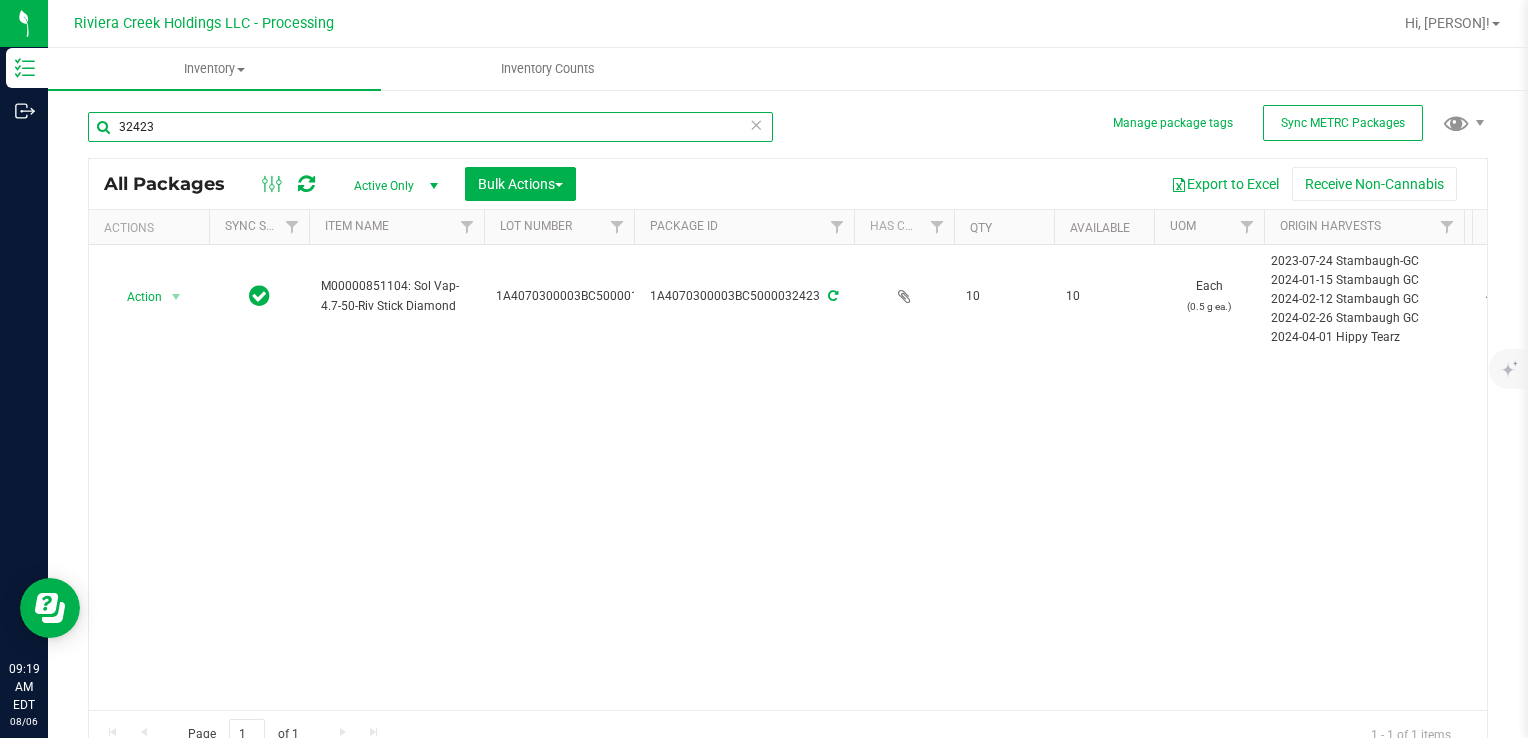 drag, startPoint x: 244, startPoint y: 130, endPoint x: -4, endPoint y: 118, distance: 248.29015 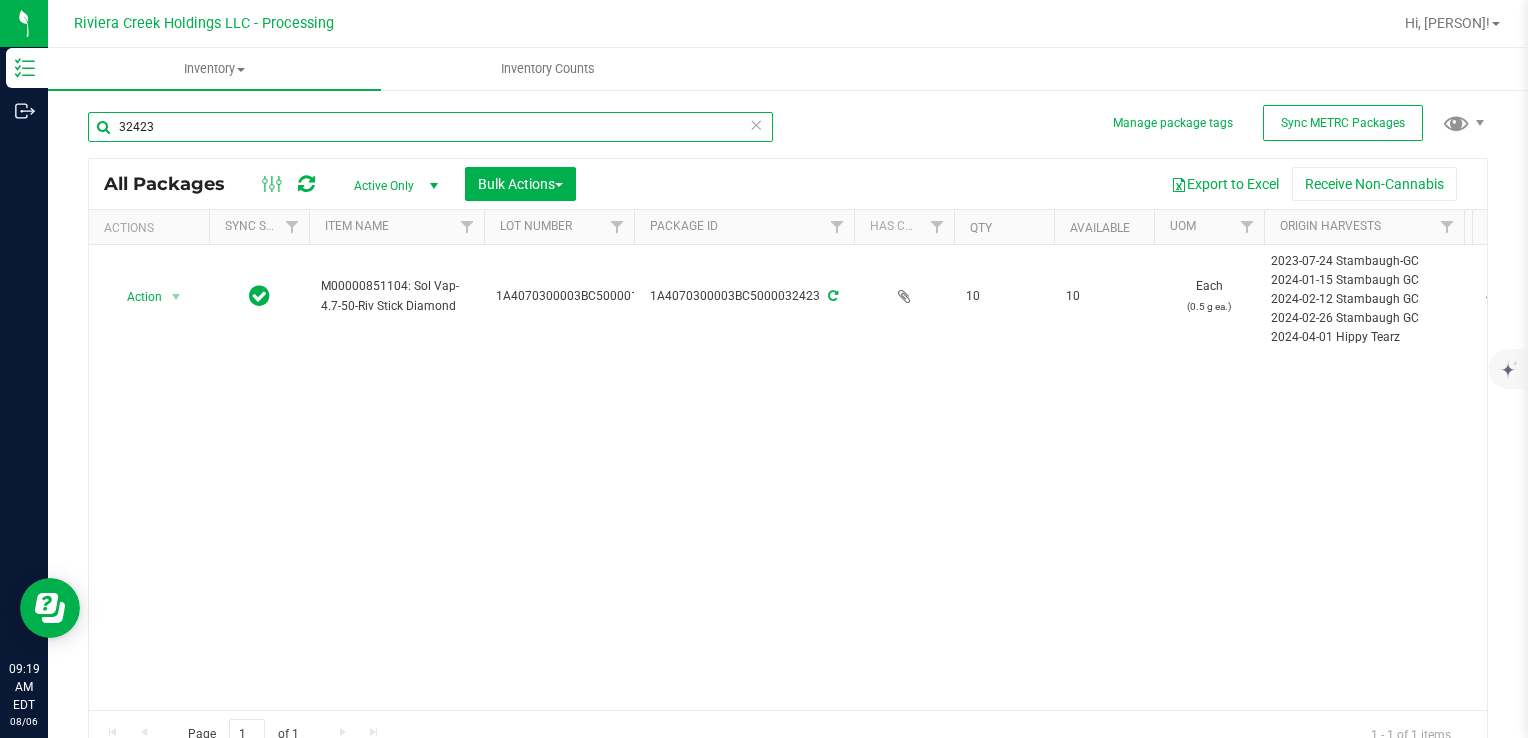 click on "Inventory Outbound 09:19 AM EDT 08/06/2025  08/06   Riviera Creek Holdings LLC - Processing   Hi, Meara!
Inventory
All packages
All inventory
Waste log
Create inventory
Inventory Counts" at bounding box center [764, 369] 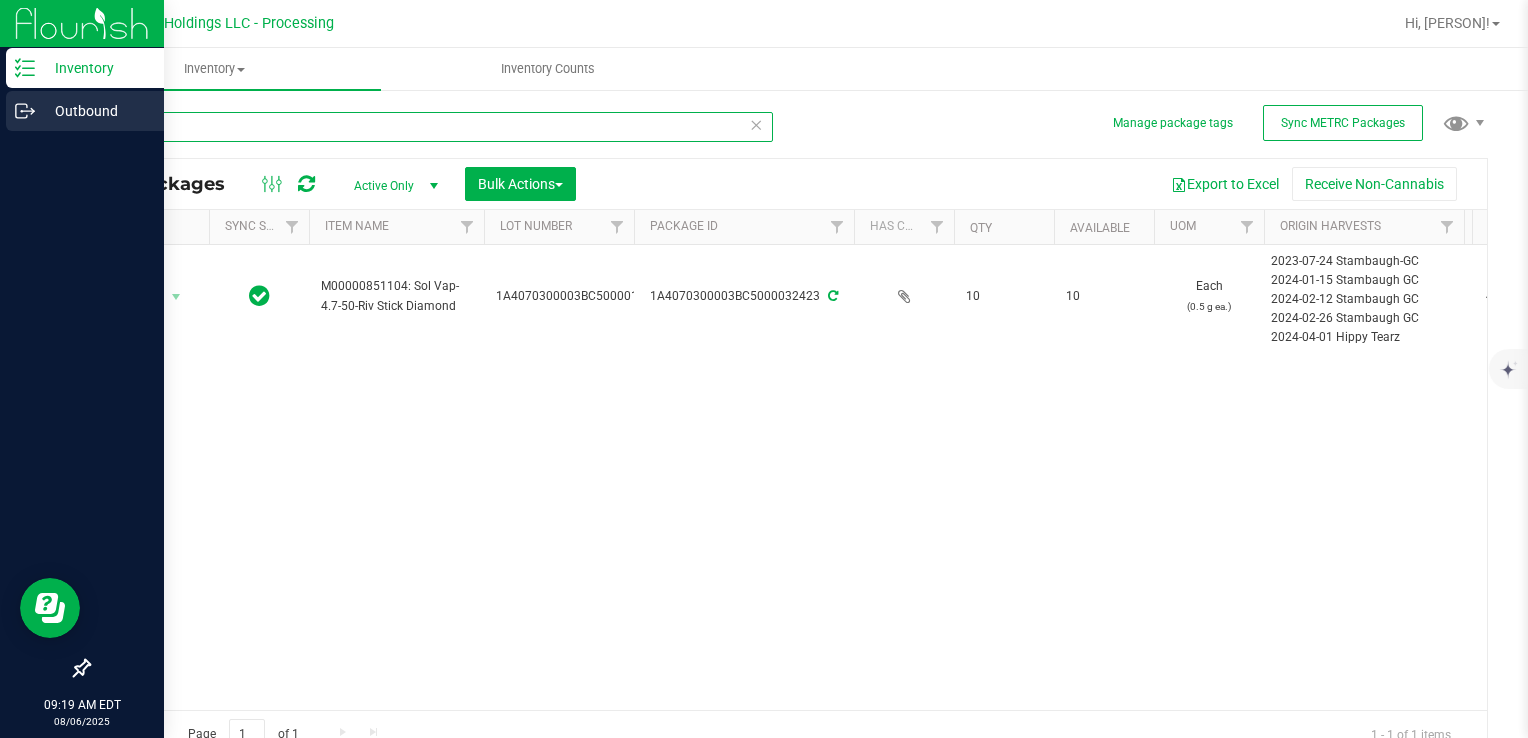 type on "32781" 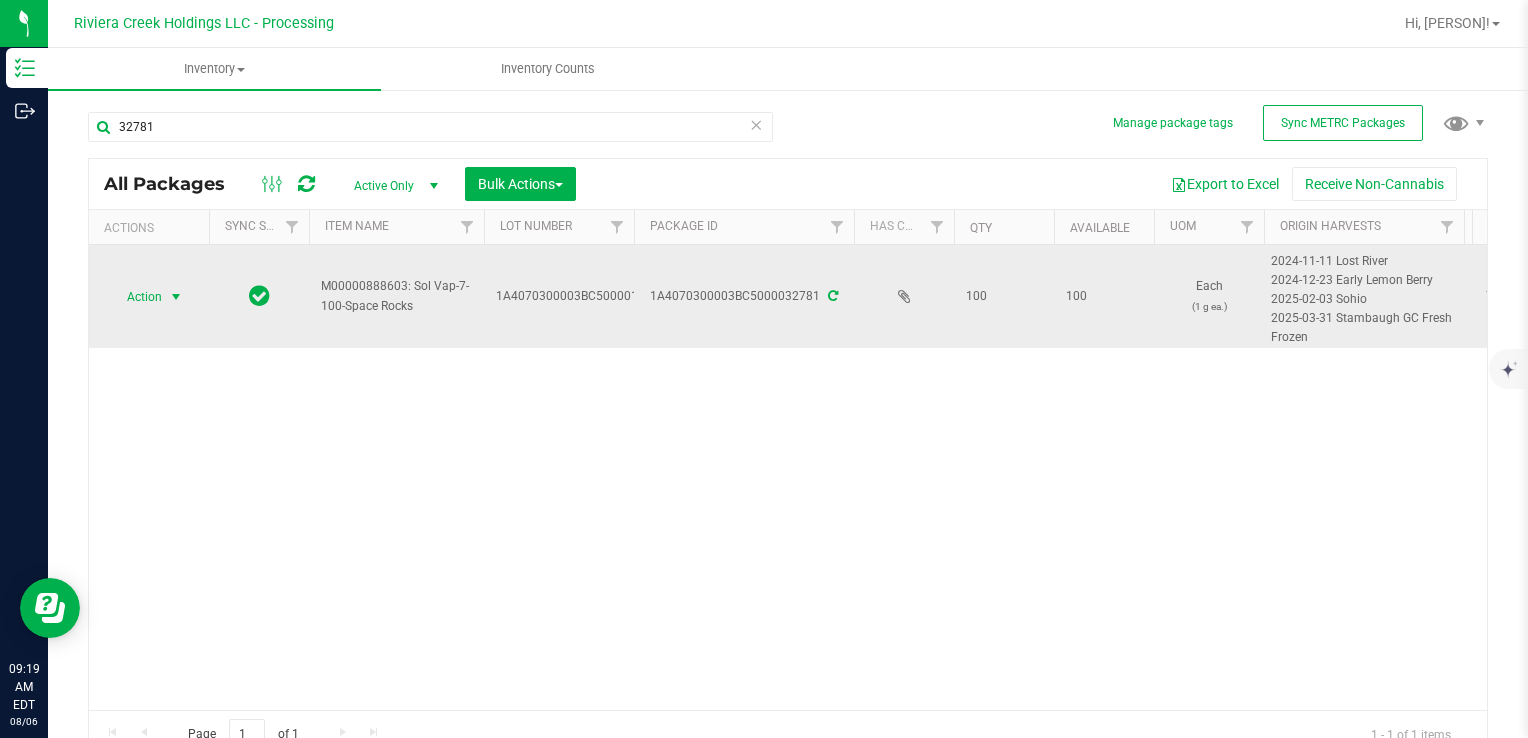 click on "Action" at bounding box center (149, 297) 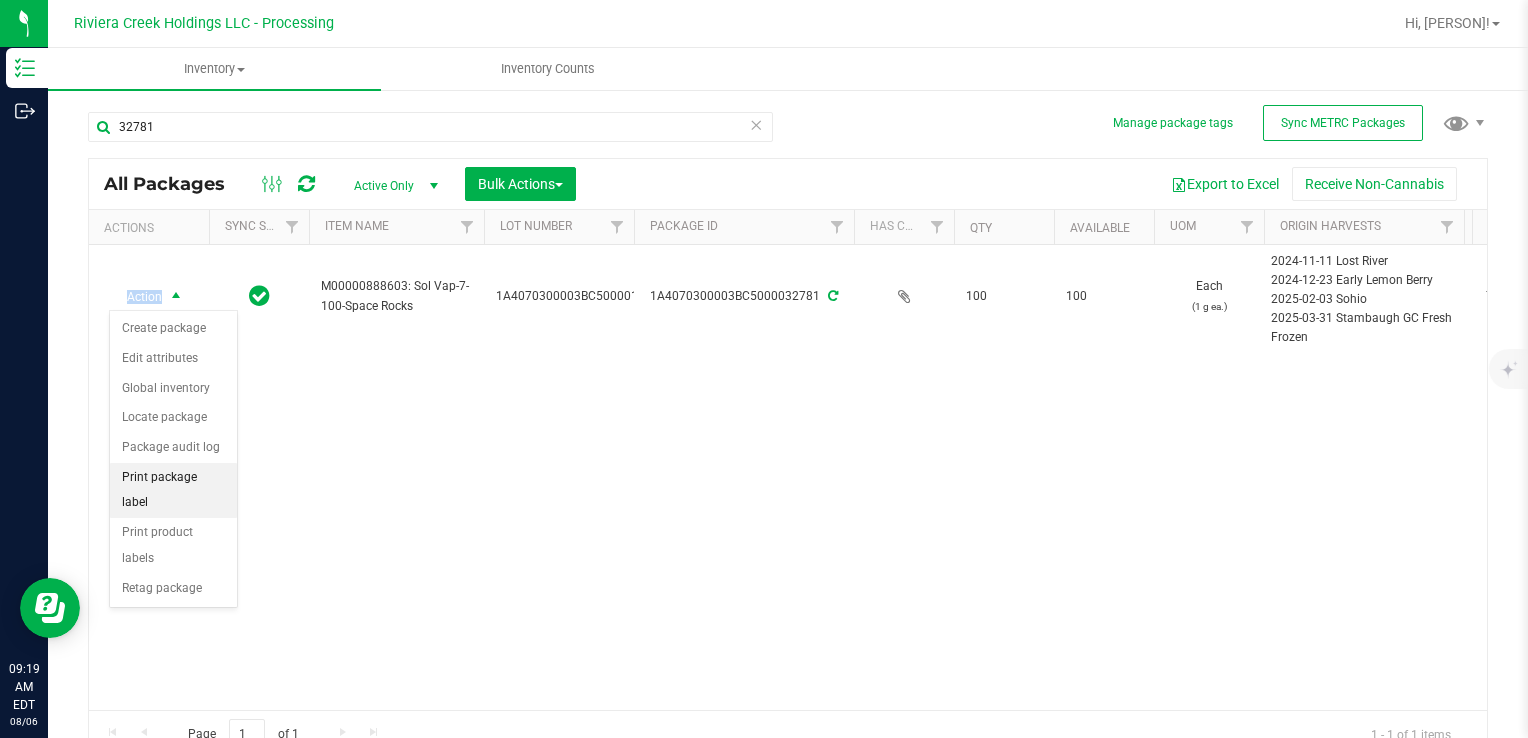 click on "Print package label" at bounding box center [173, 490] 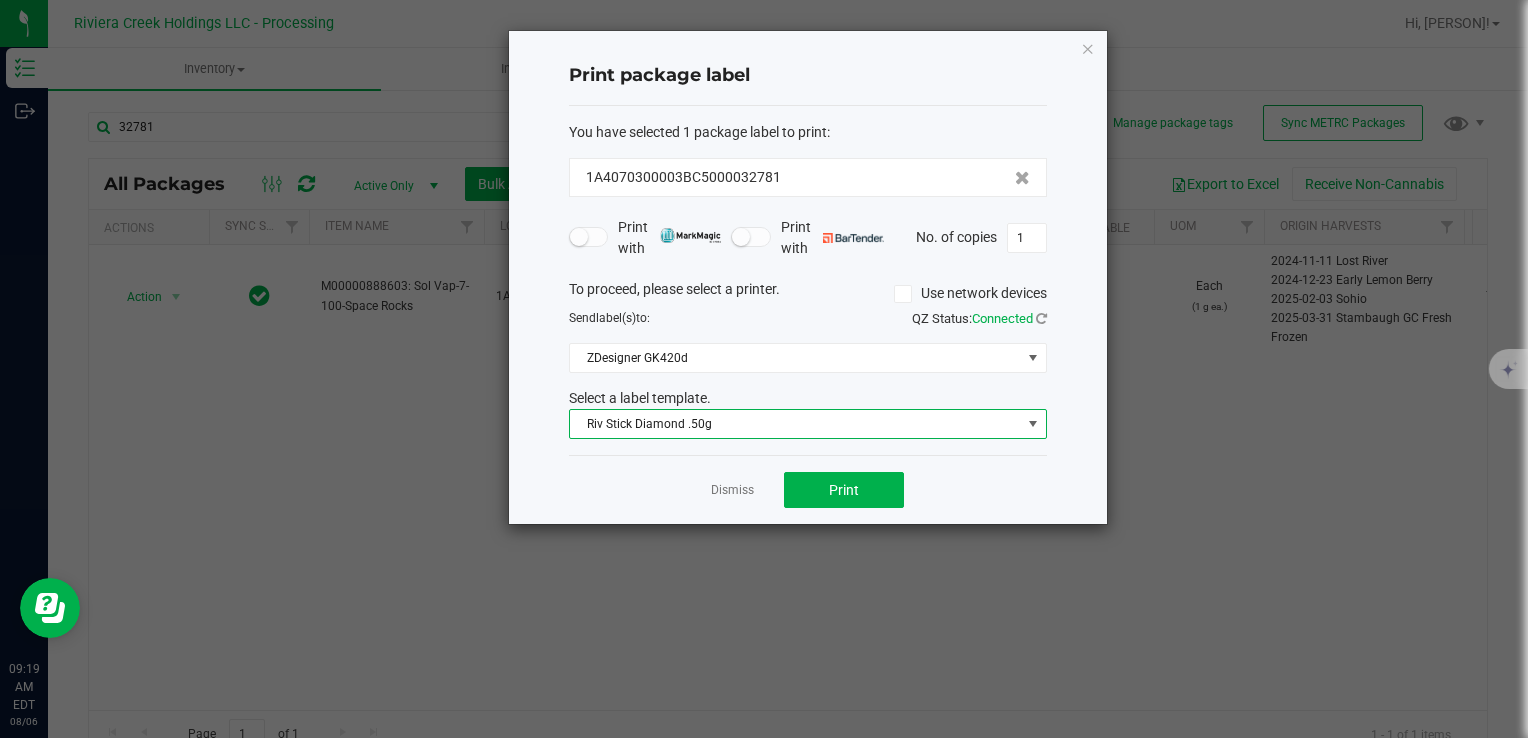 click on "Riv Stick Diamond .50g" at bounding box center (795, 424) 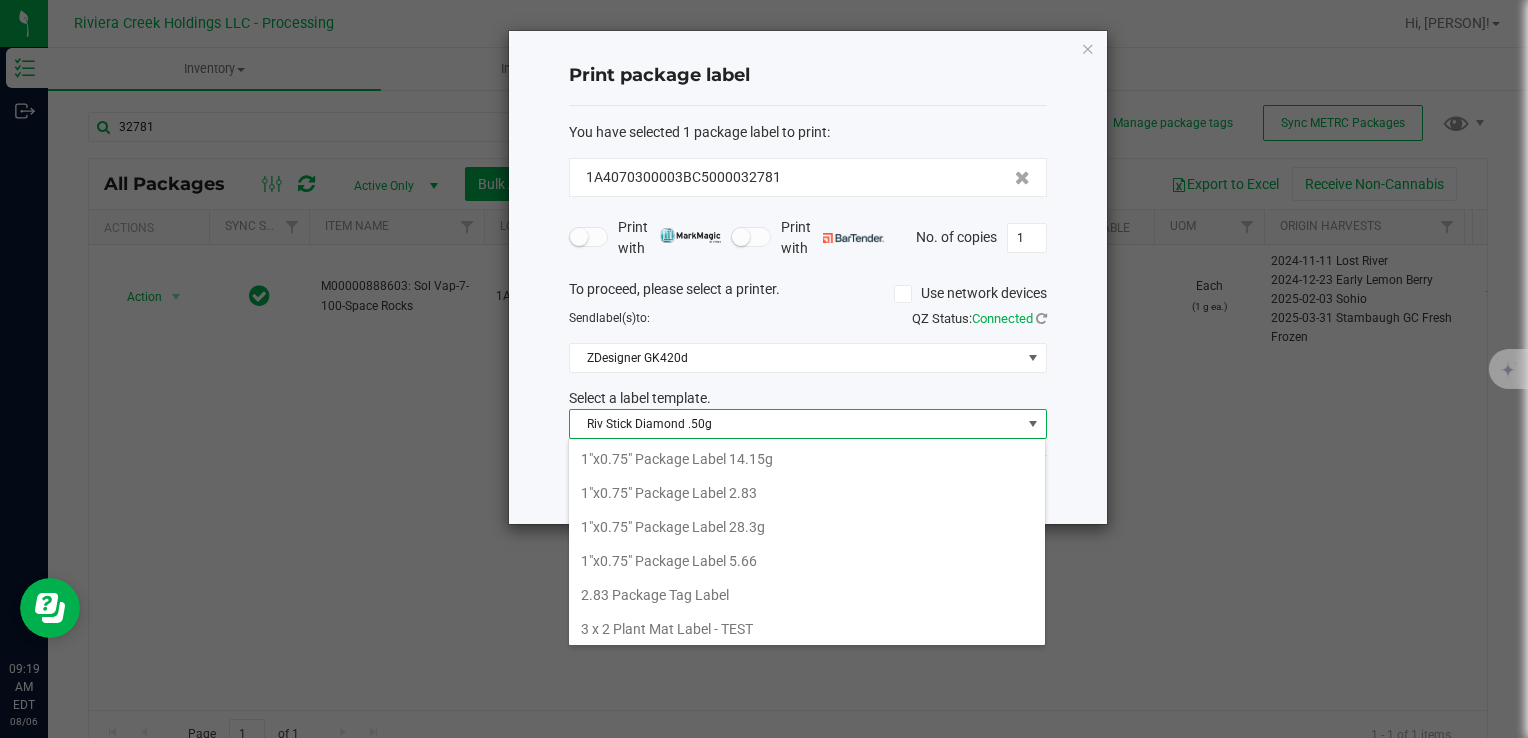 scroll, scrollTop: 808, scrollLeft: 0, axis: vertical 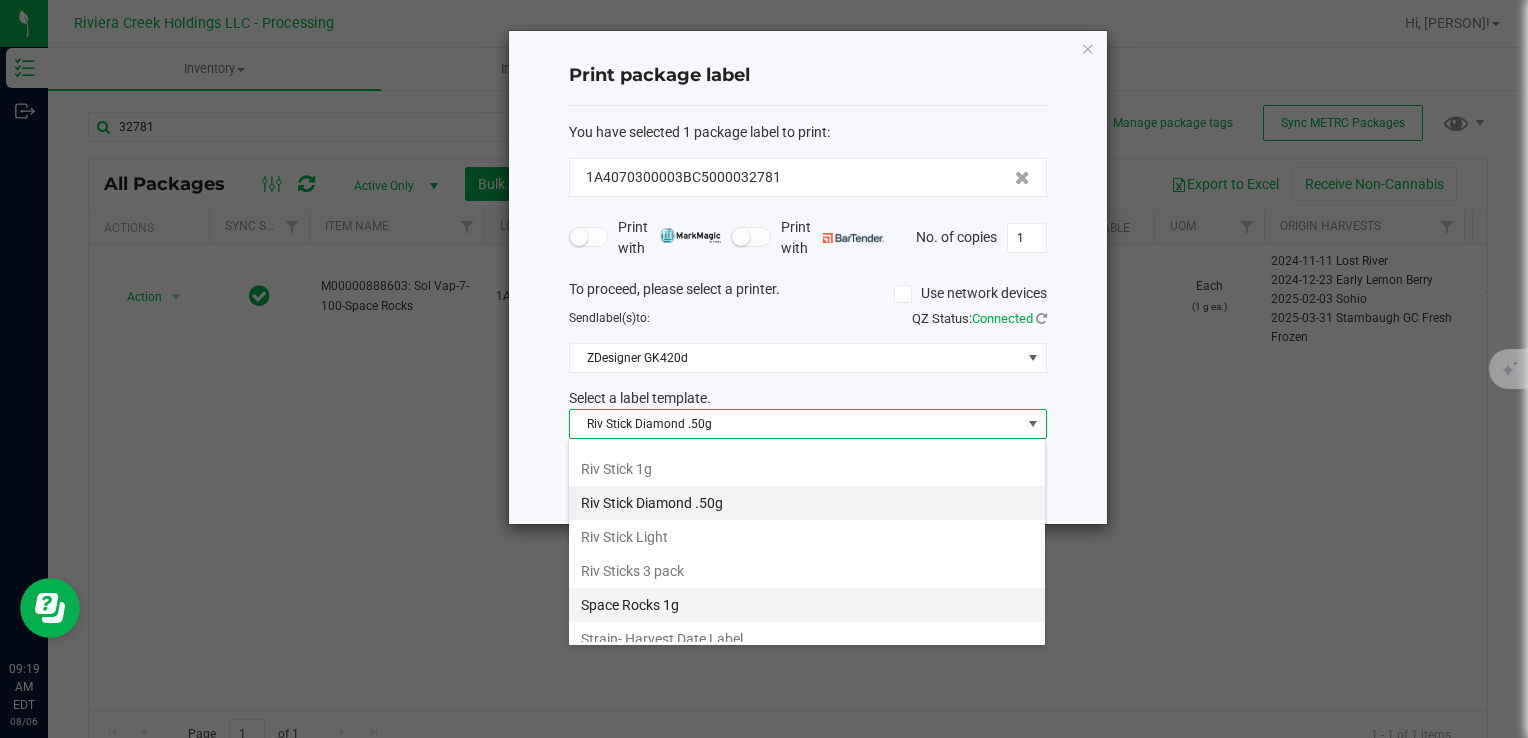 click on "Space Rocks 1g" at bounding box center [807, 605] 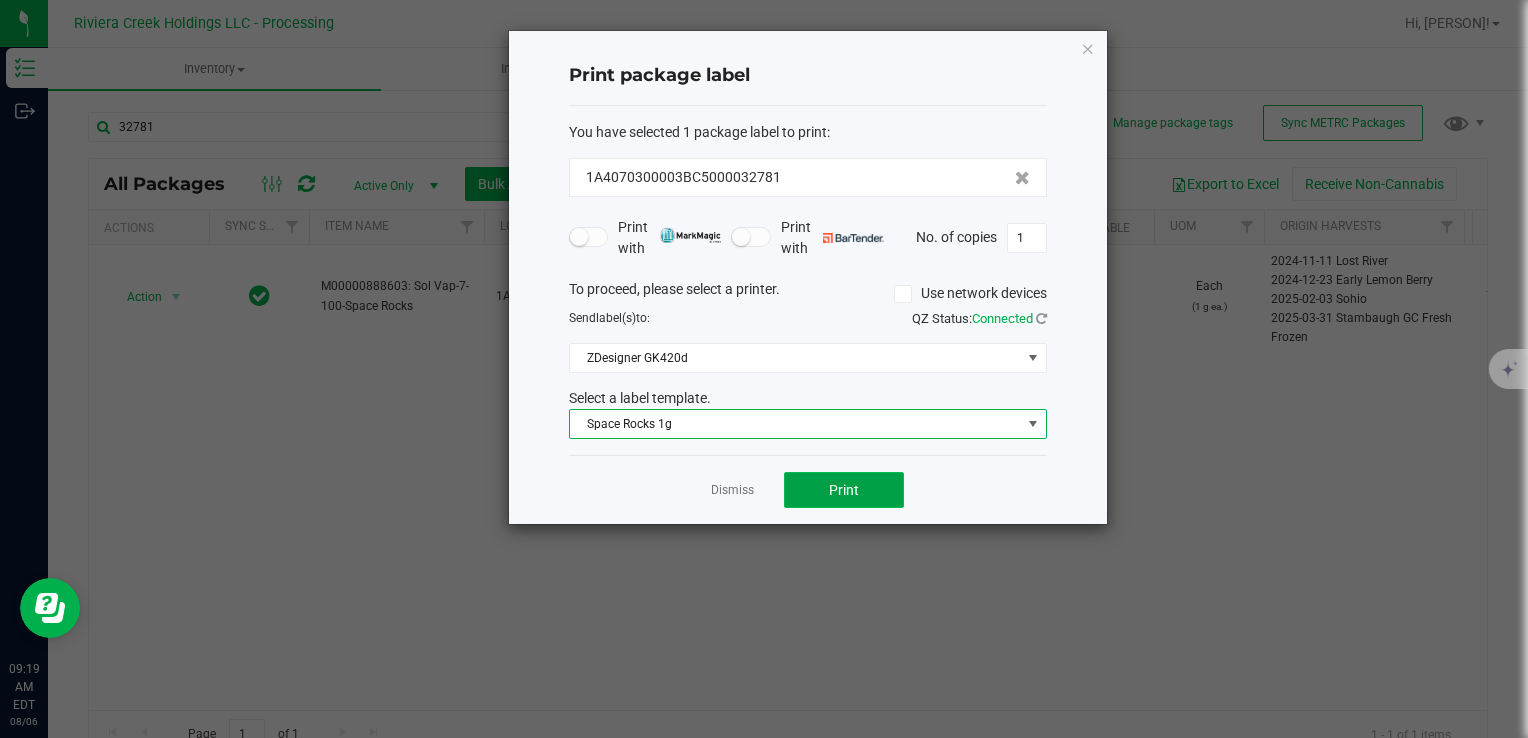 click on "Print" 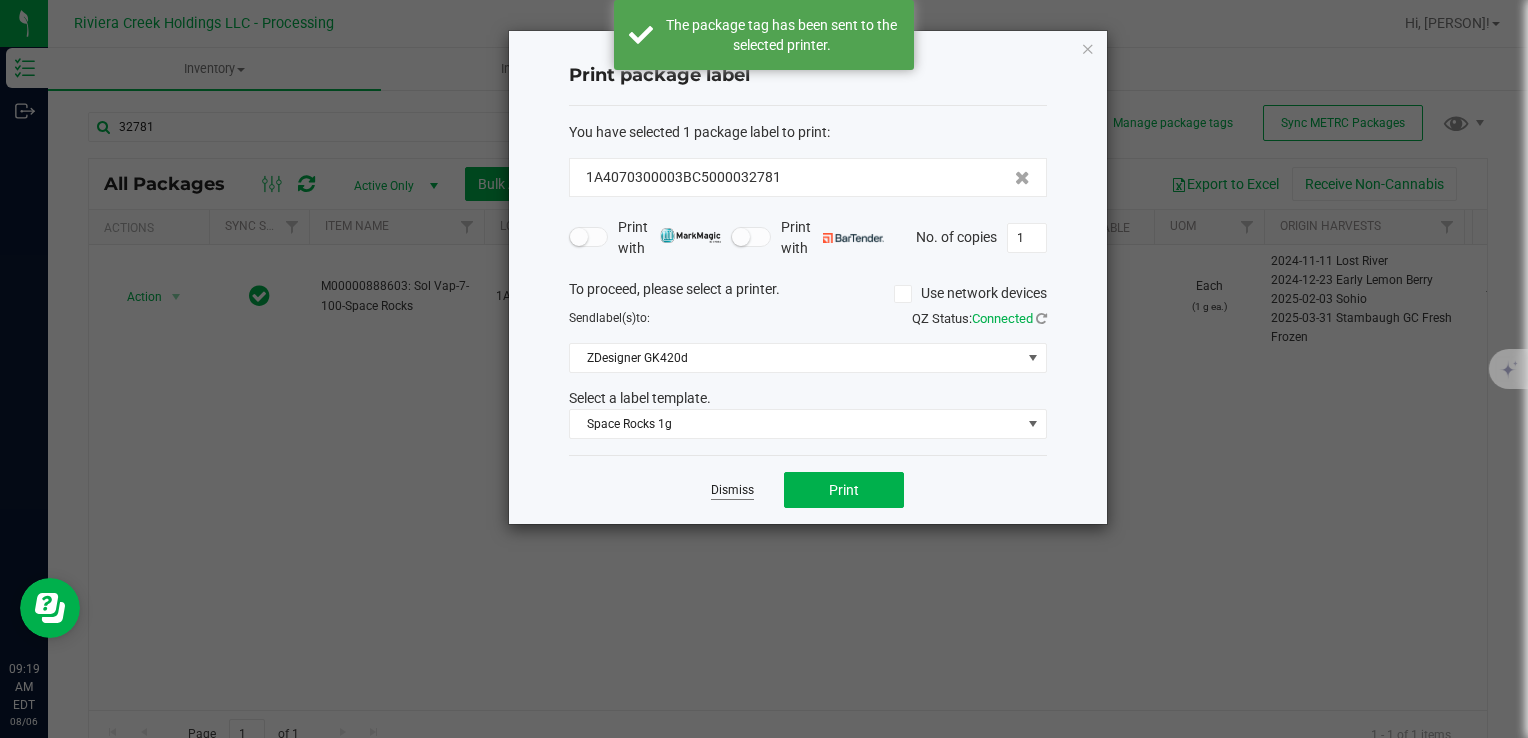 click on "Dismiss" 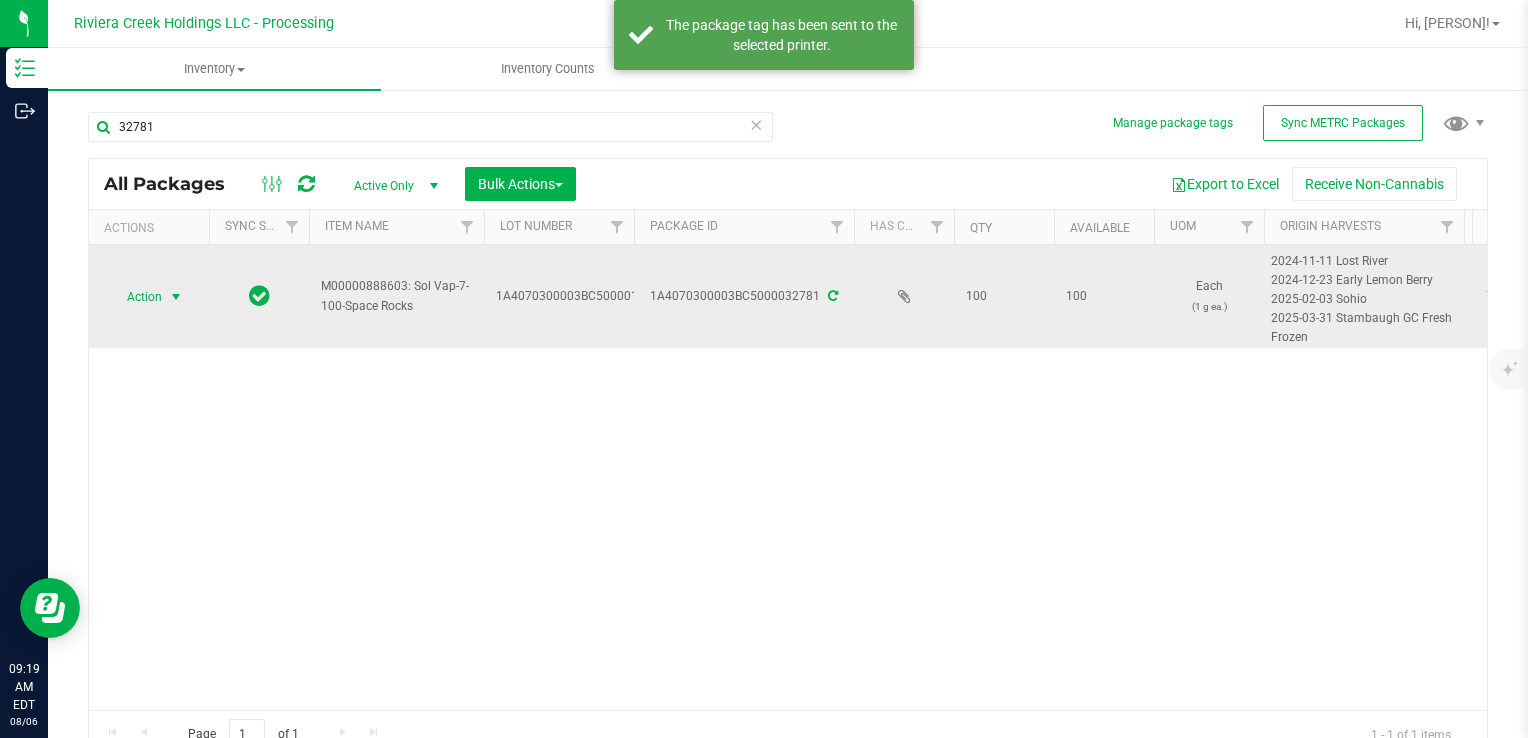 click at bounding box center [176, 297] 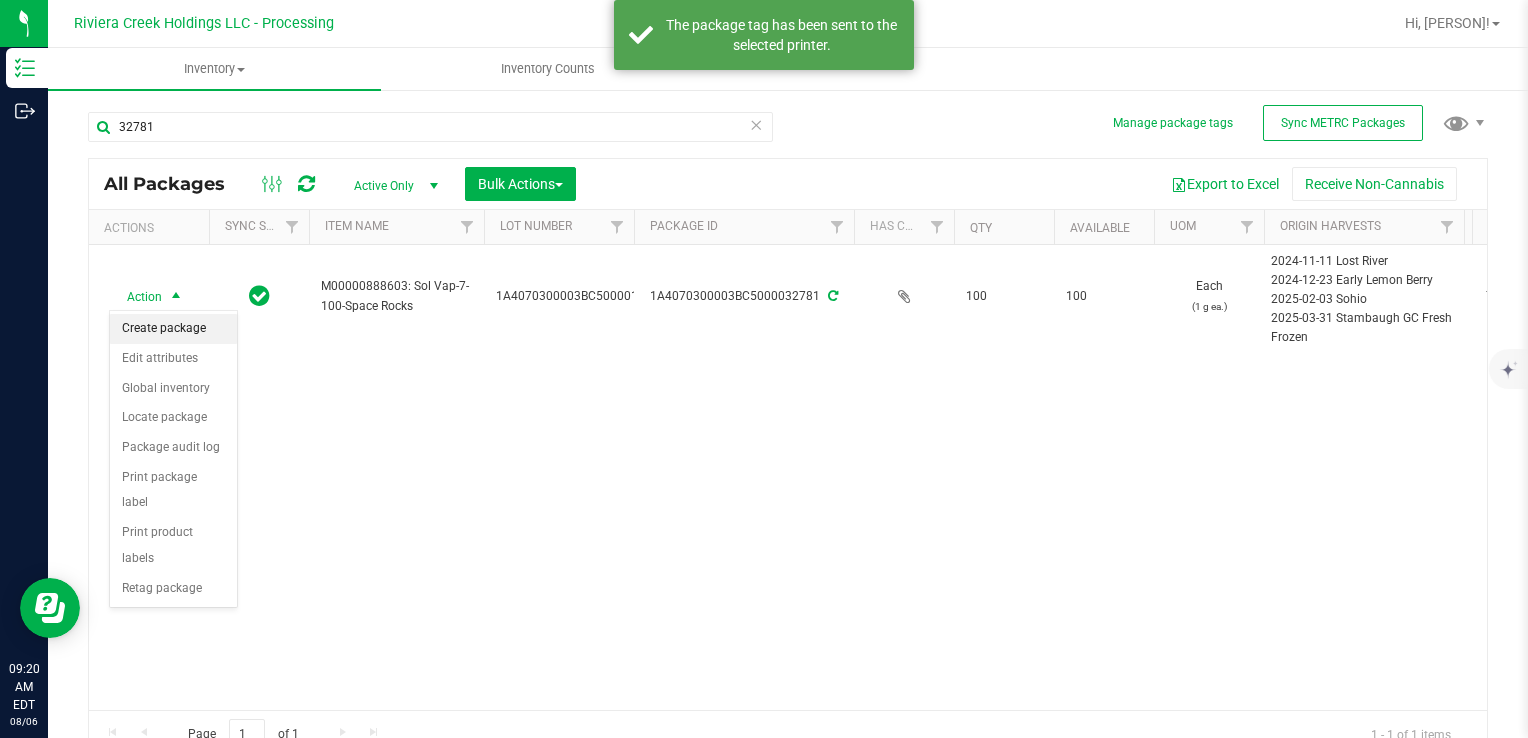 click on "Create package" at bounding box center [173, 329] 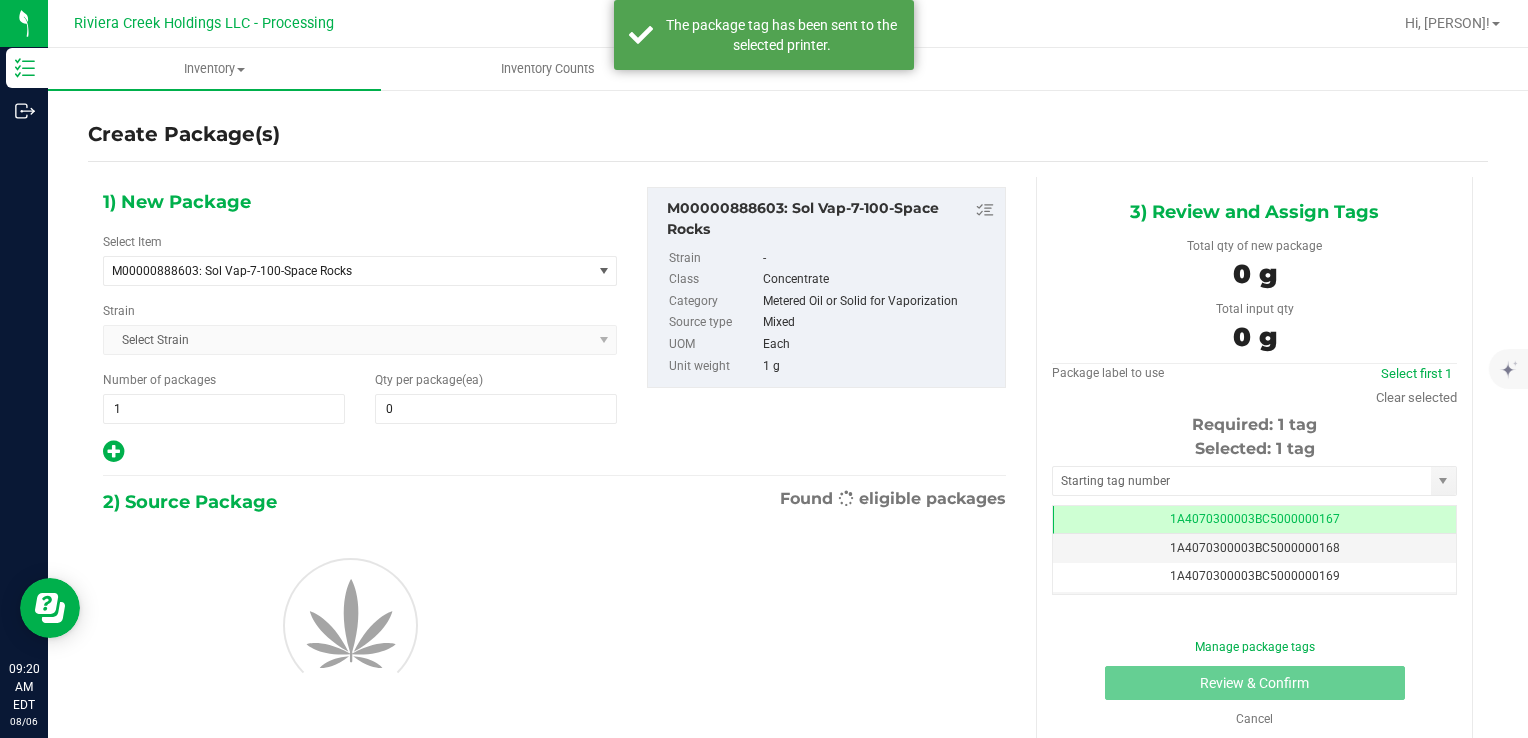 scroll, scrollTop: 0, scrollLeft: 0, axis: both 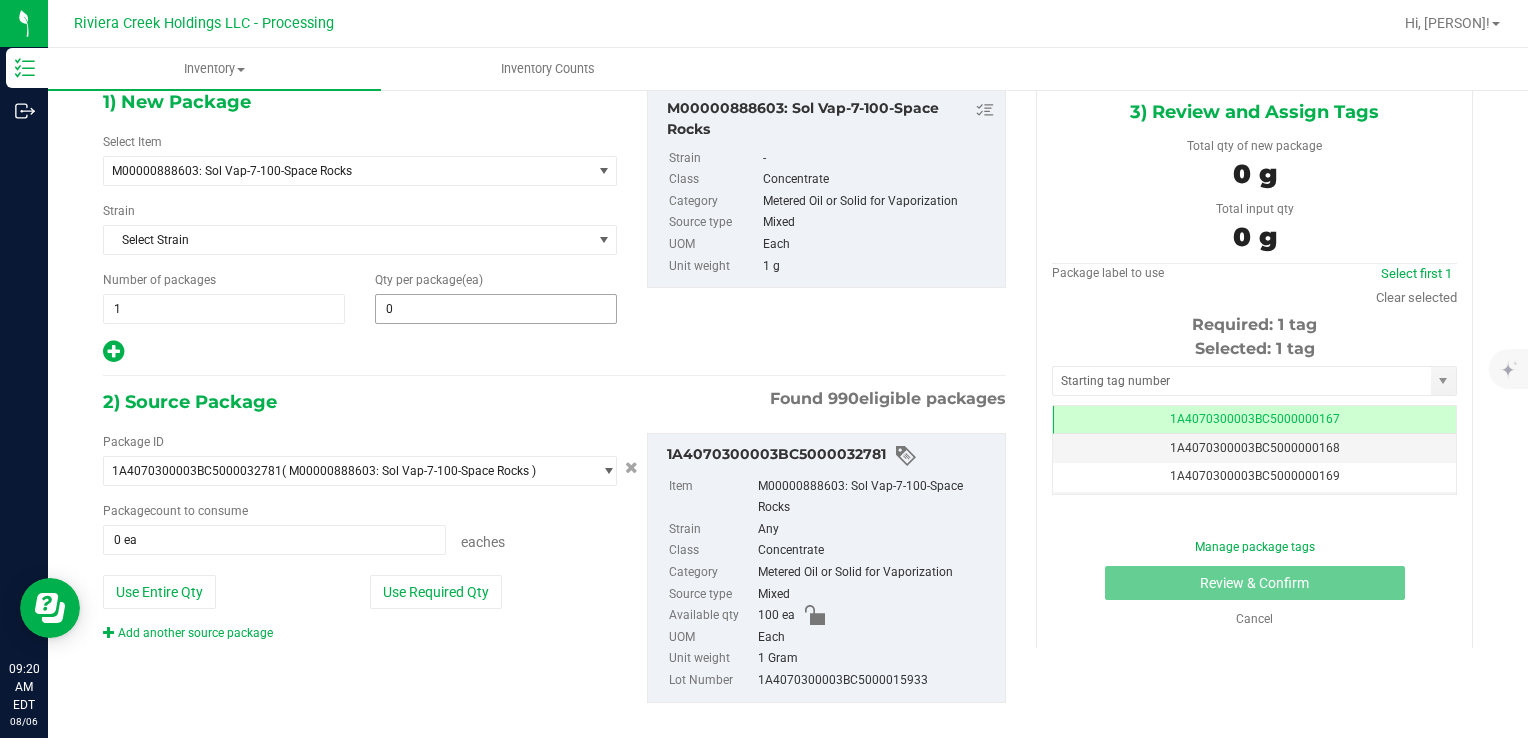 type 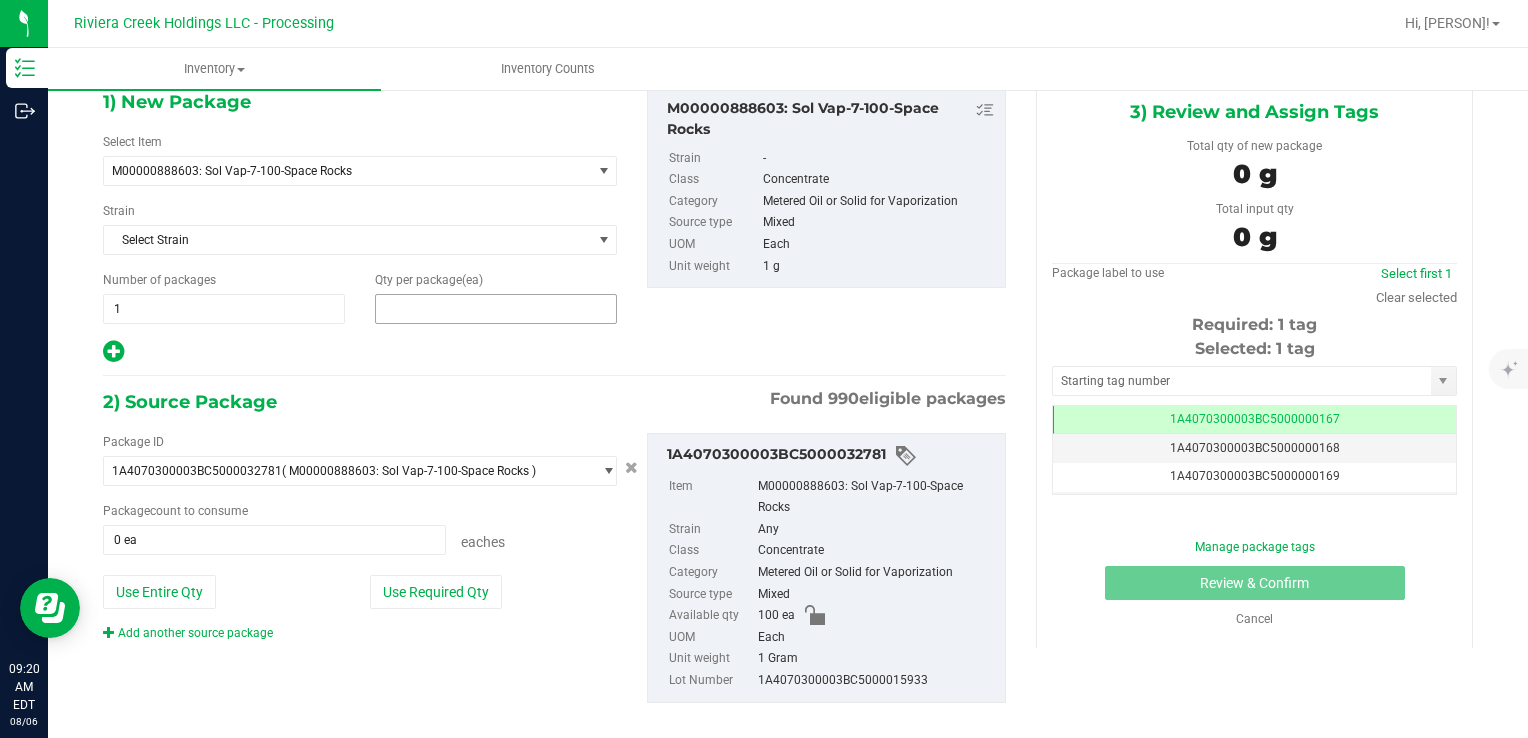 click at bounding box center (496, 309) 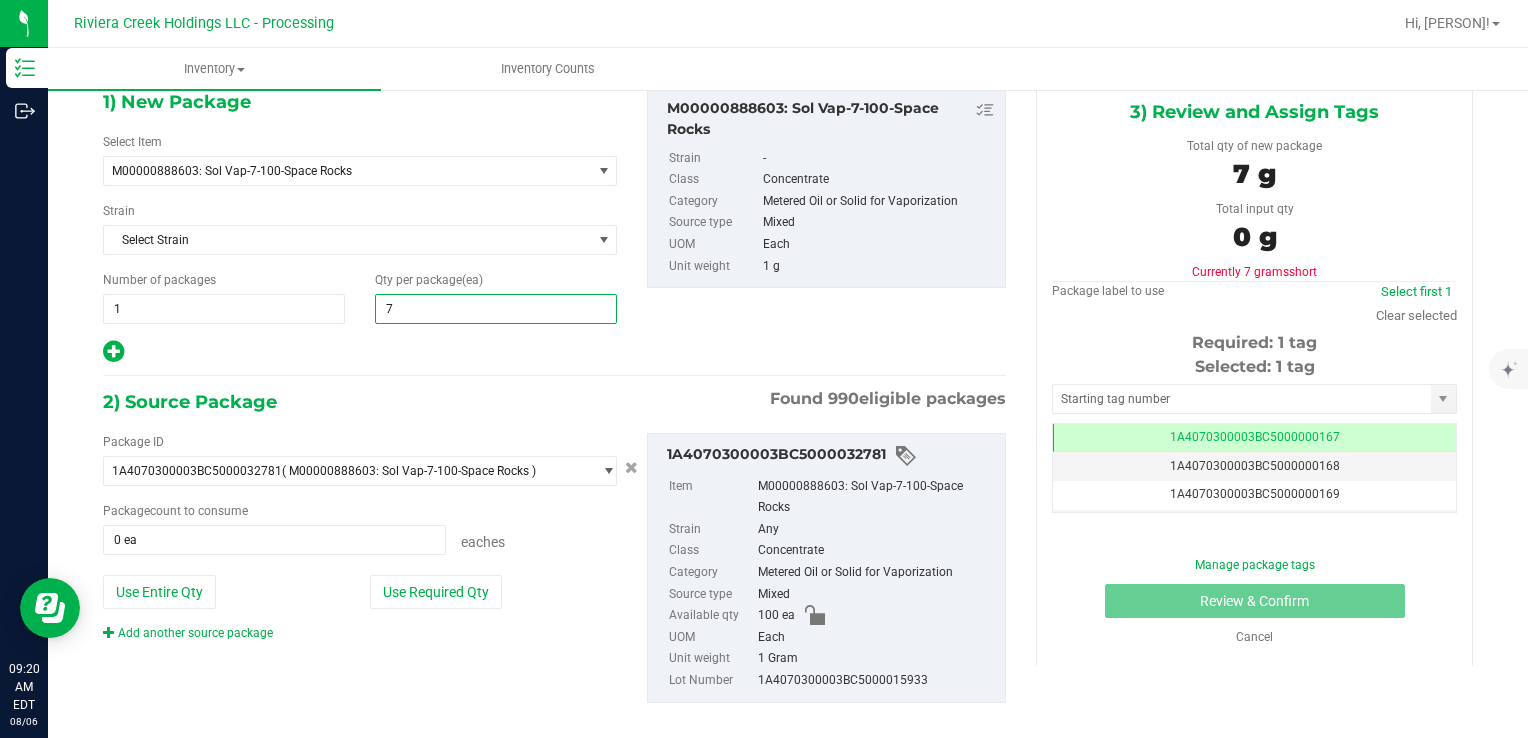 type on "75" 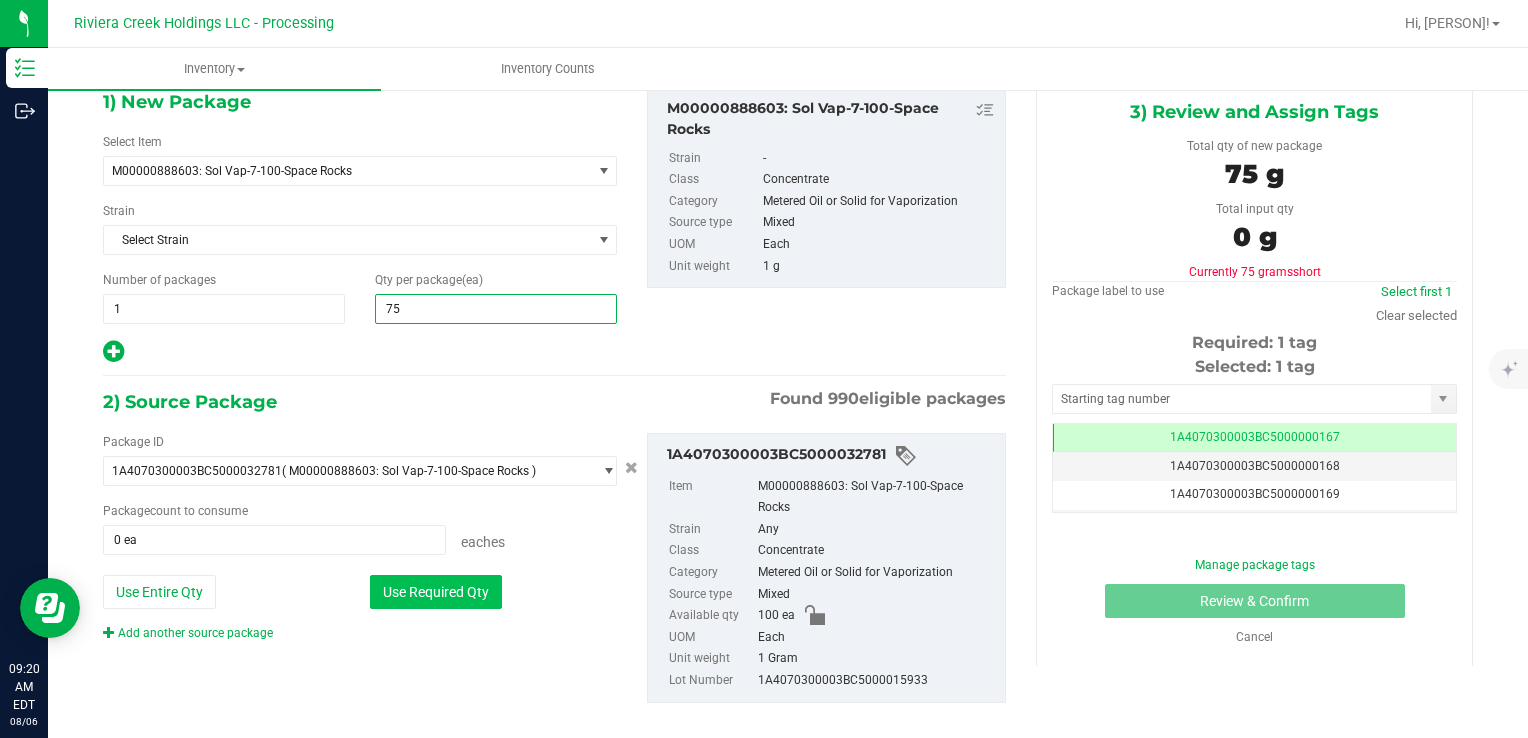 type on "75" 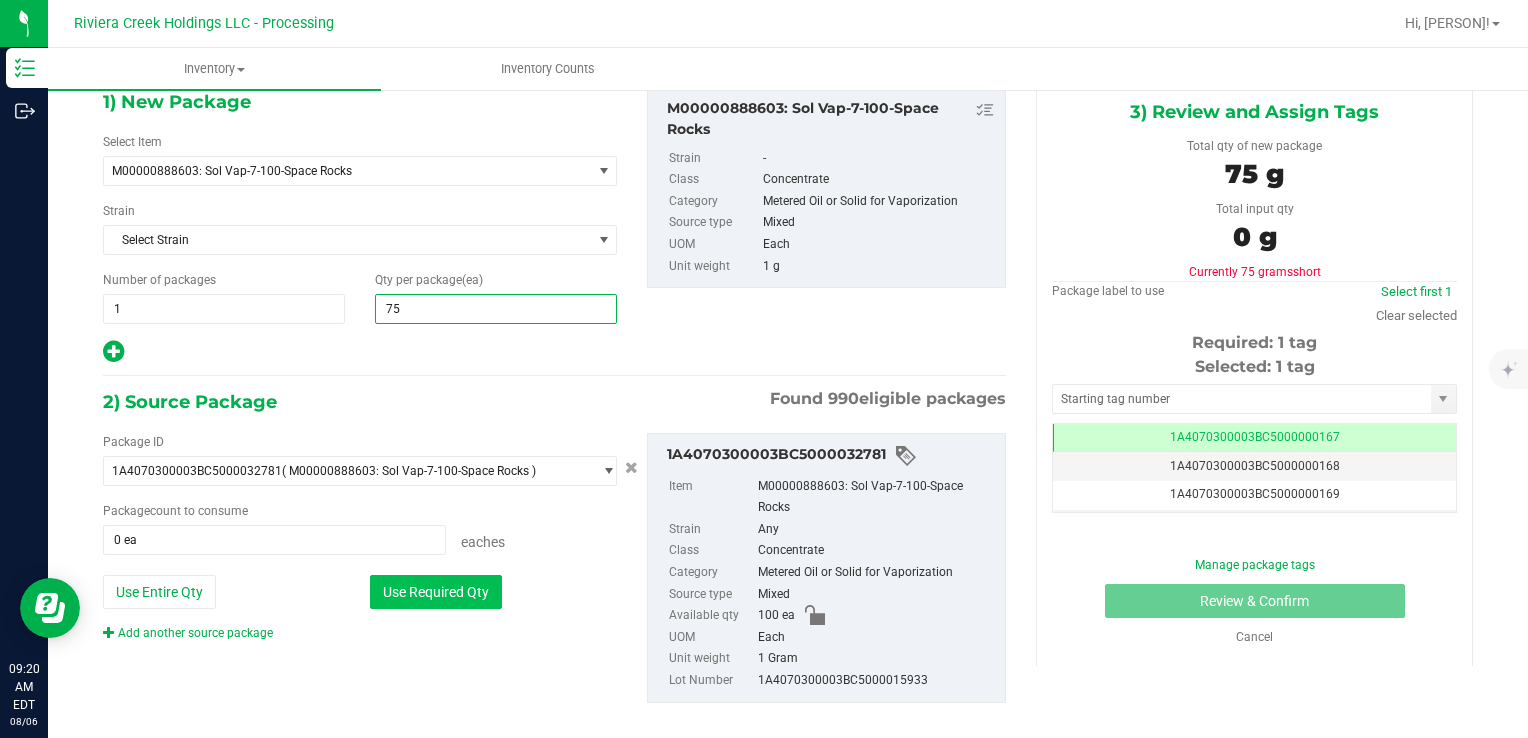 click on "Use Required Qty" at bounding box center (436, 592) 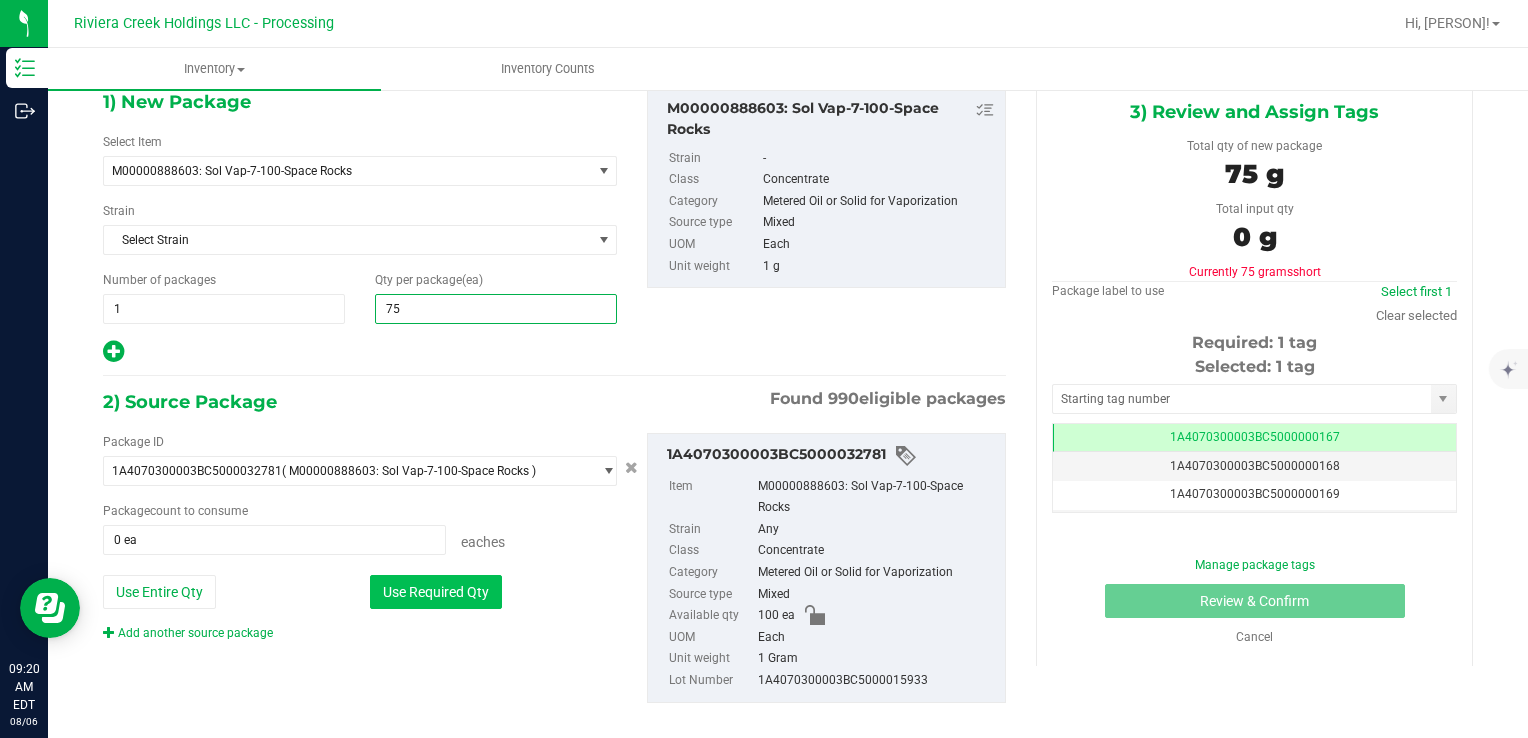 type on "75 ea" 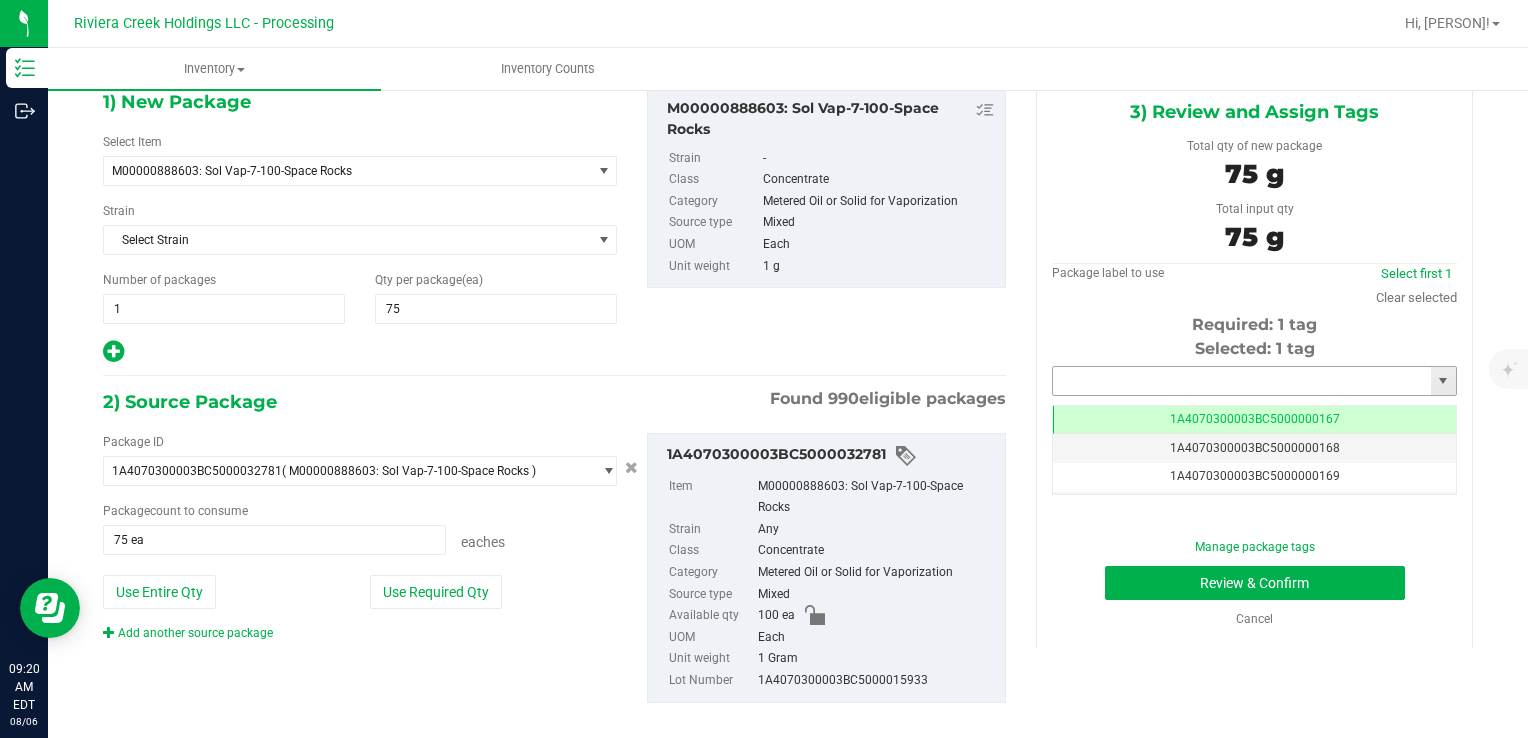 click at bounding box center (1242, 381) 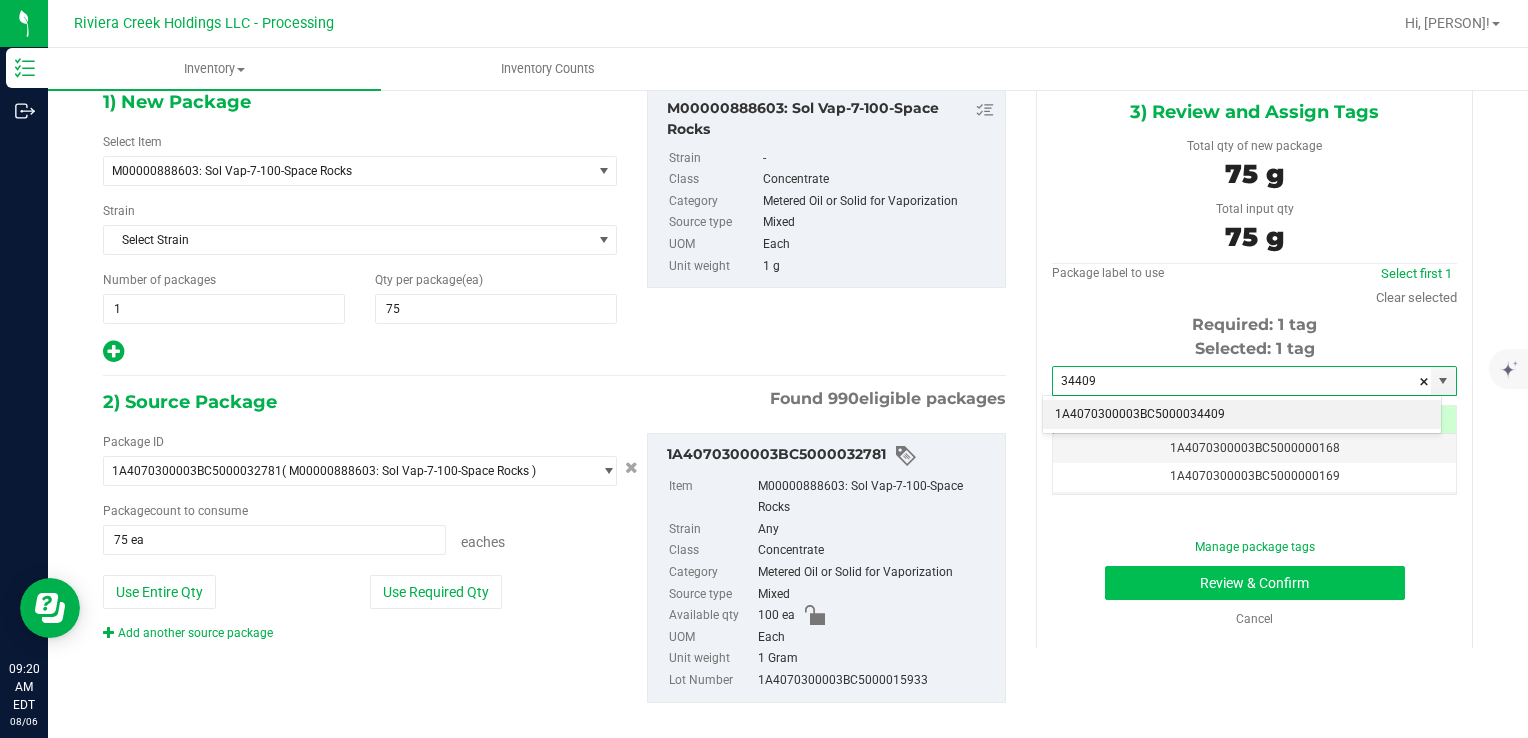 drag, startPoint x: 1229, startPoint y: 418, endPoint x: 1222, endPoint y: 576, distance: 158.15498 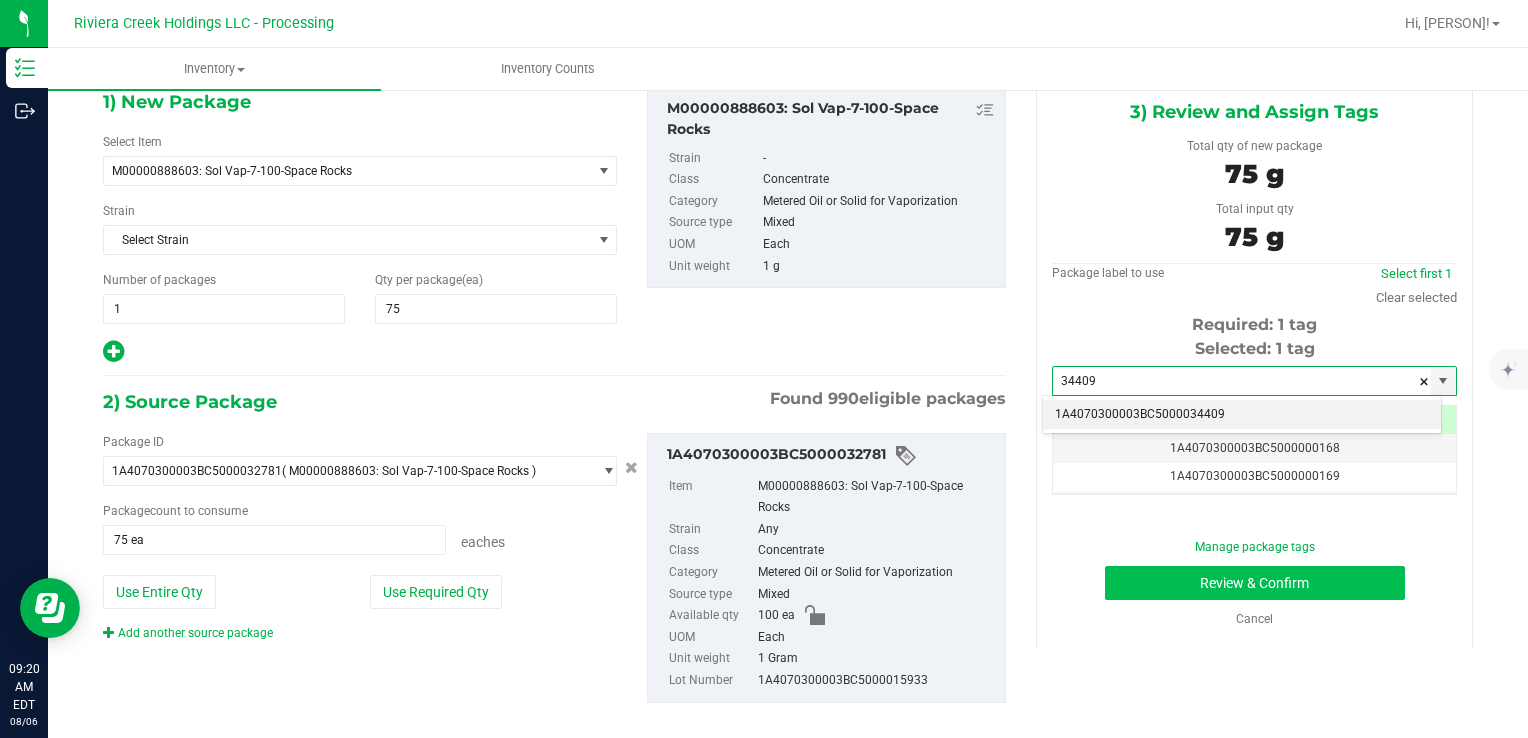 click on "1A4070300003BC5000034409" at bounding box center [1242, 415] 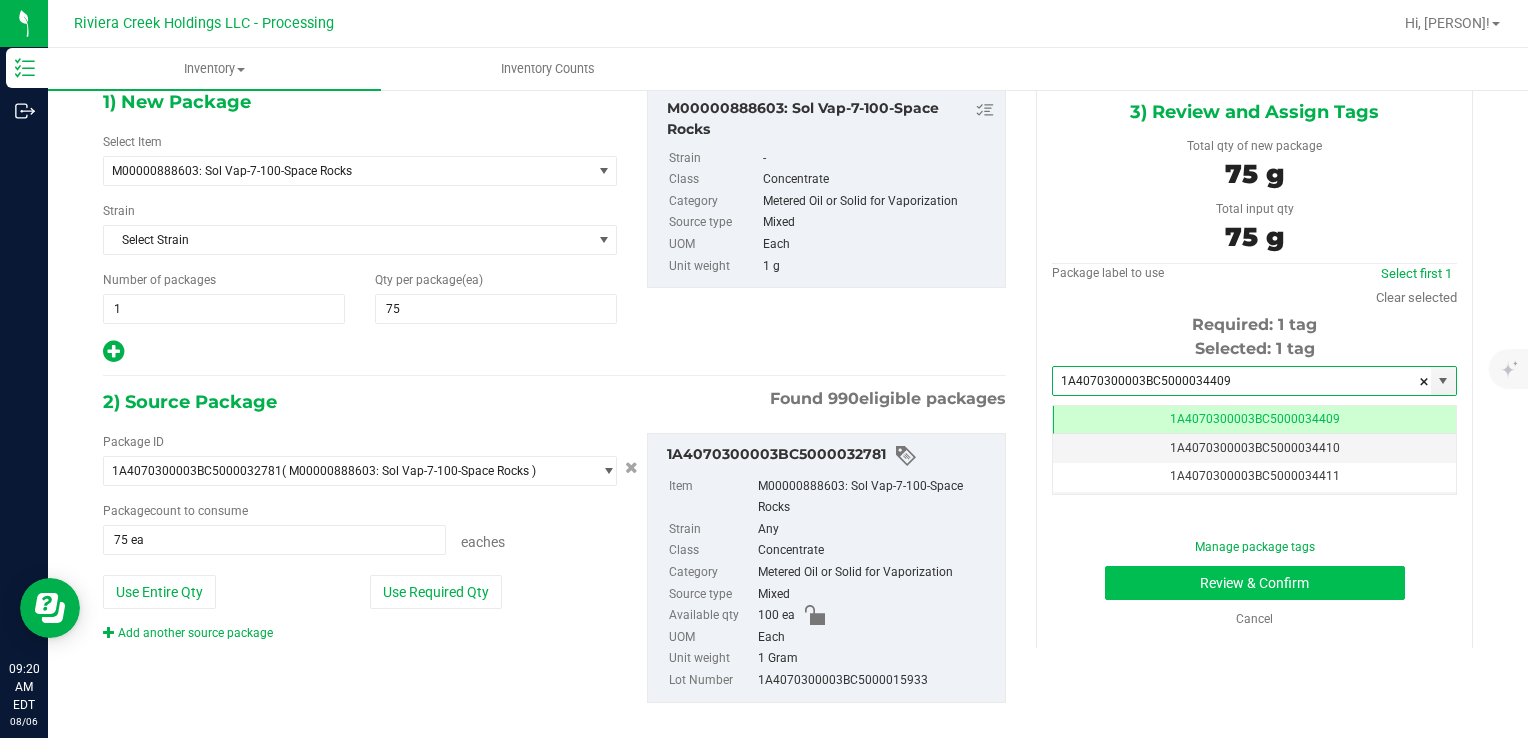 type on "1A4070300003BC5000034409" 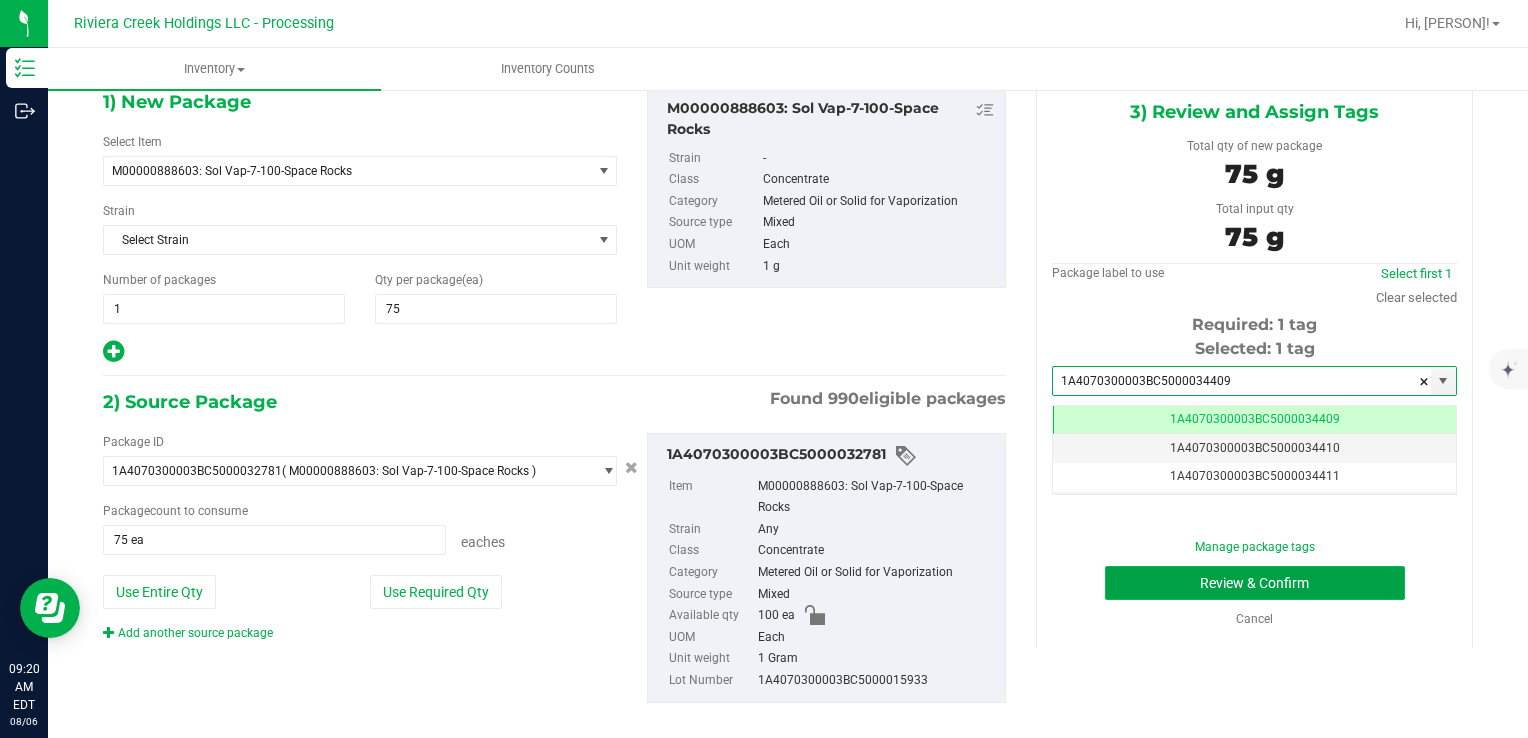 click on "Review & Confirm" at bounding box center (1255, 583) 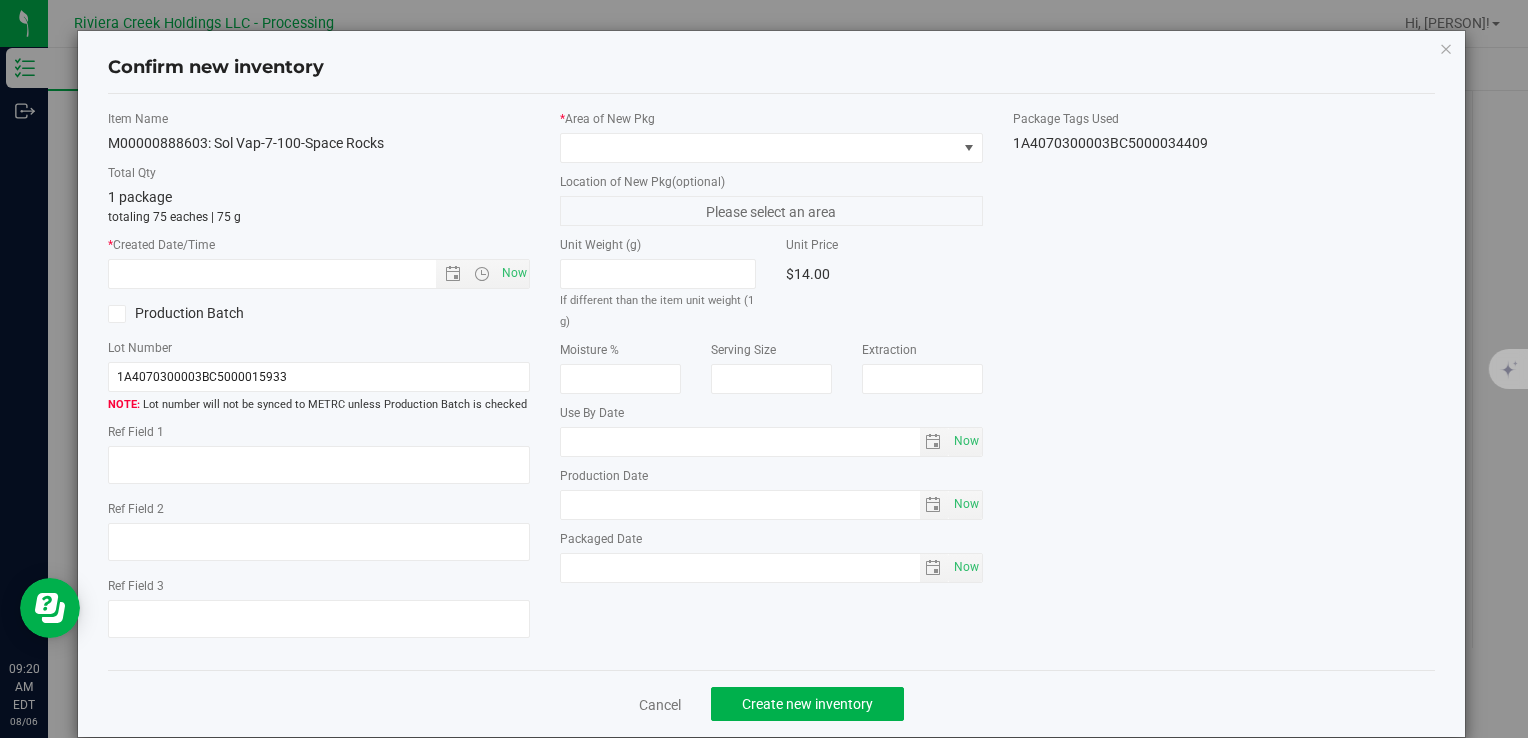 type on "2026-07-26" 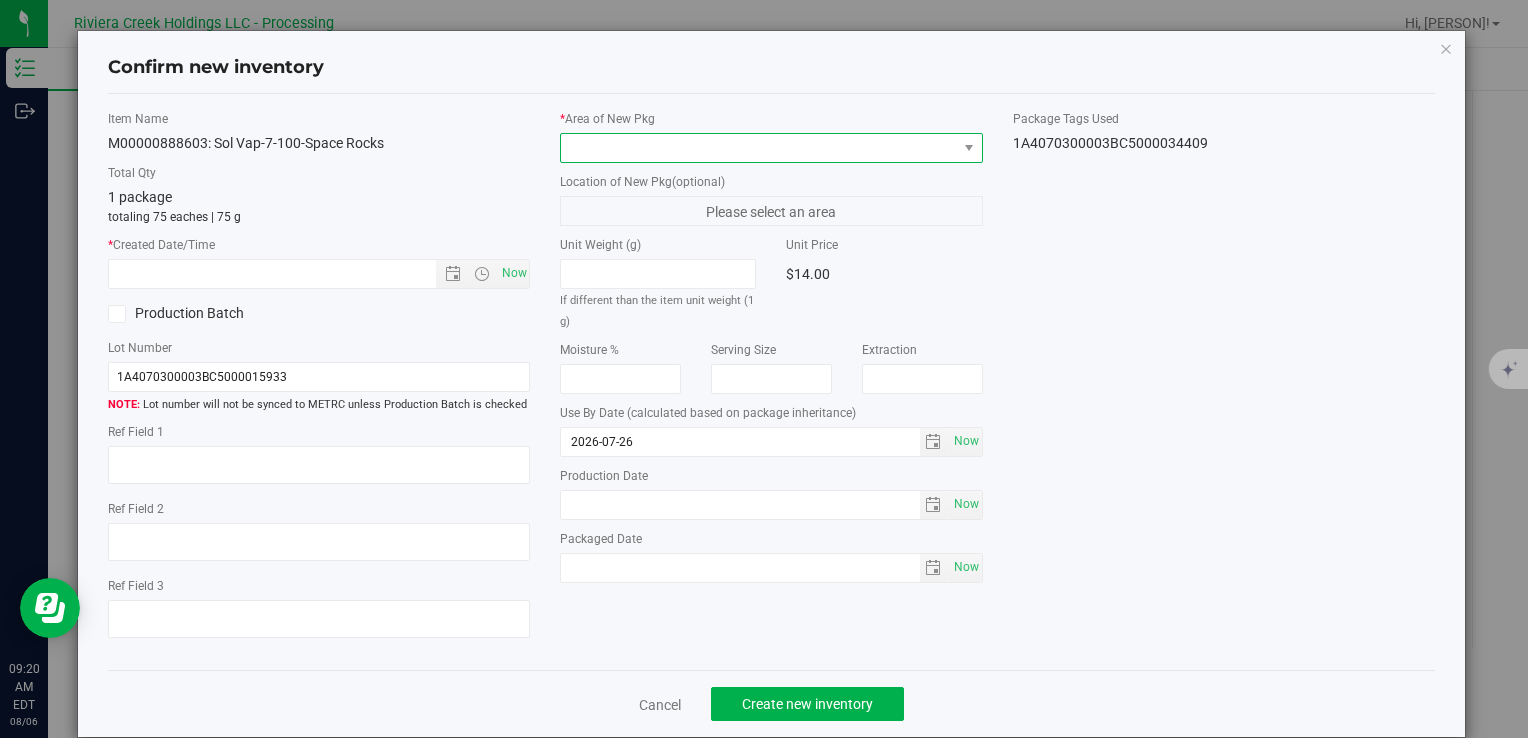 click at bounding box center (758, 148) 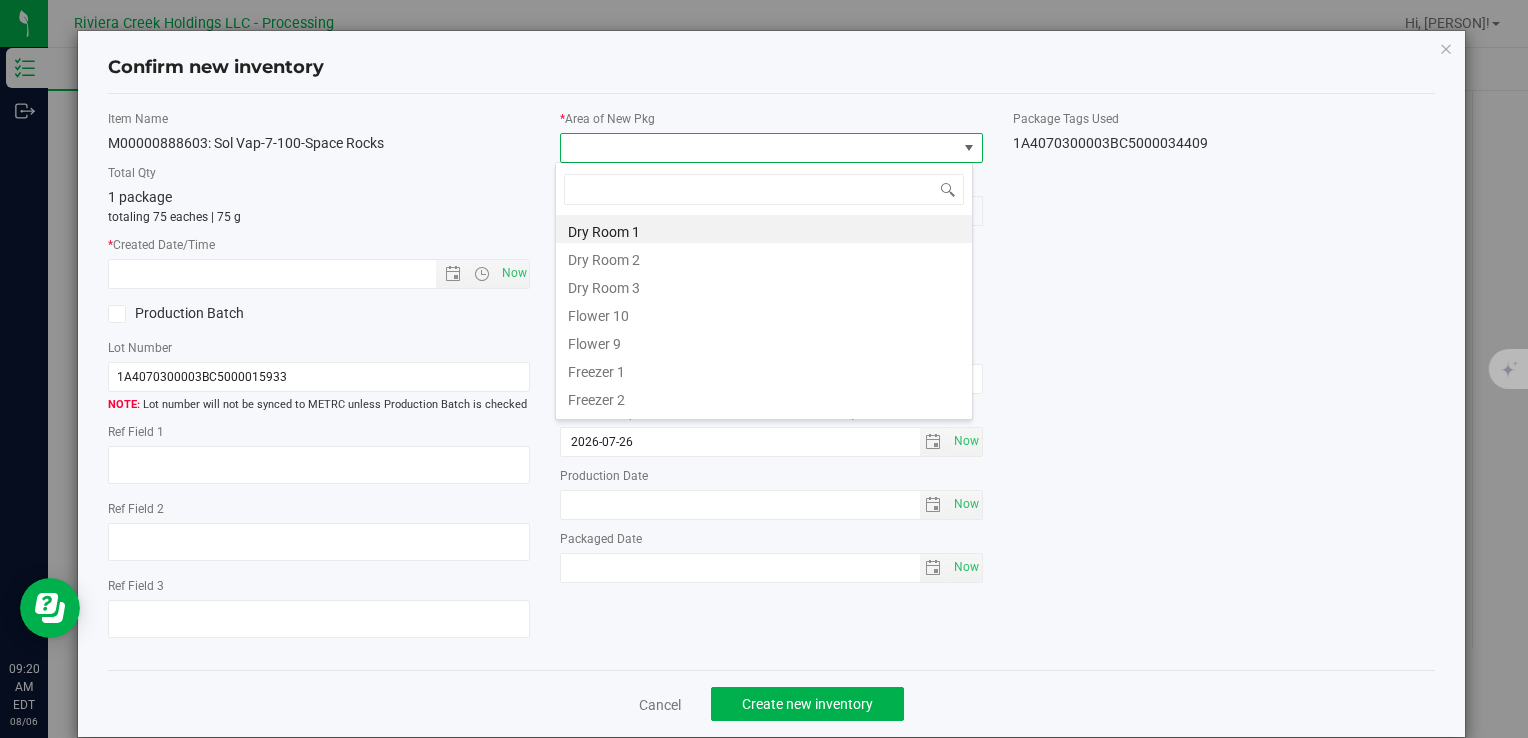 click on "Flower 10" at bounding box center [764, 313] 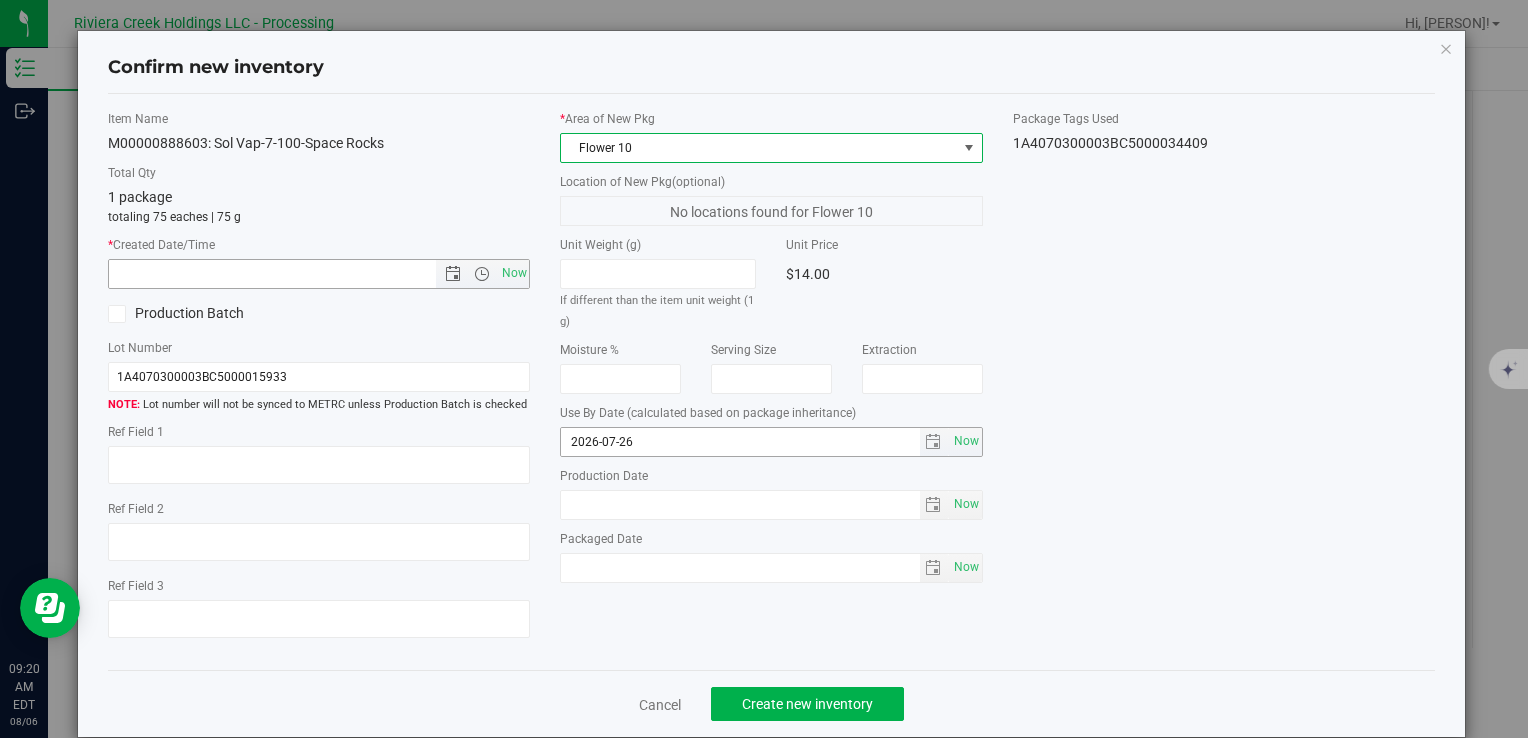 drag, startPoint x: 516, startPoint y: 273, endPoint x: 623, endPoint y: 432, distance: 191.65073 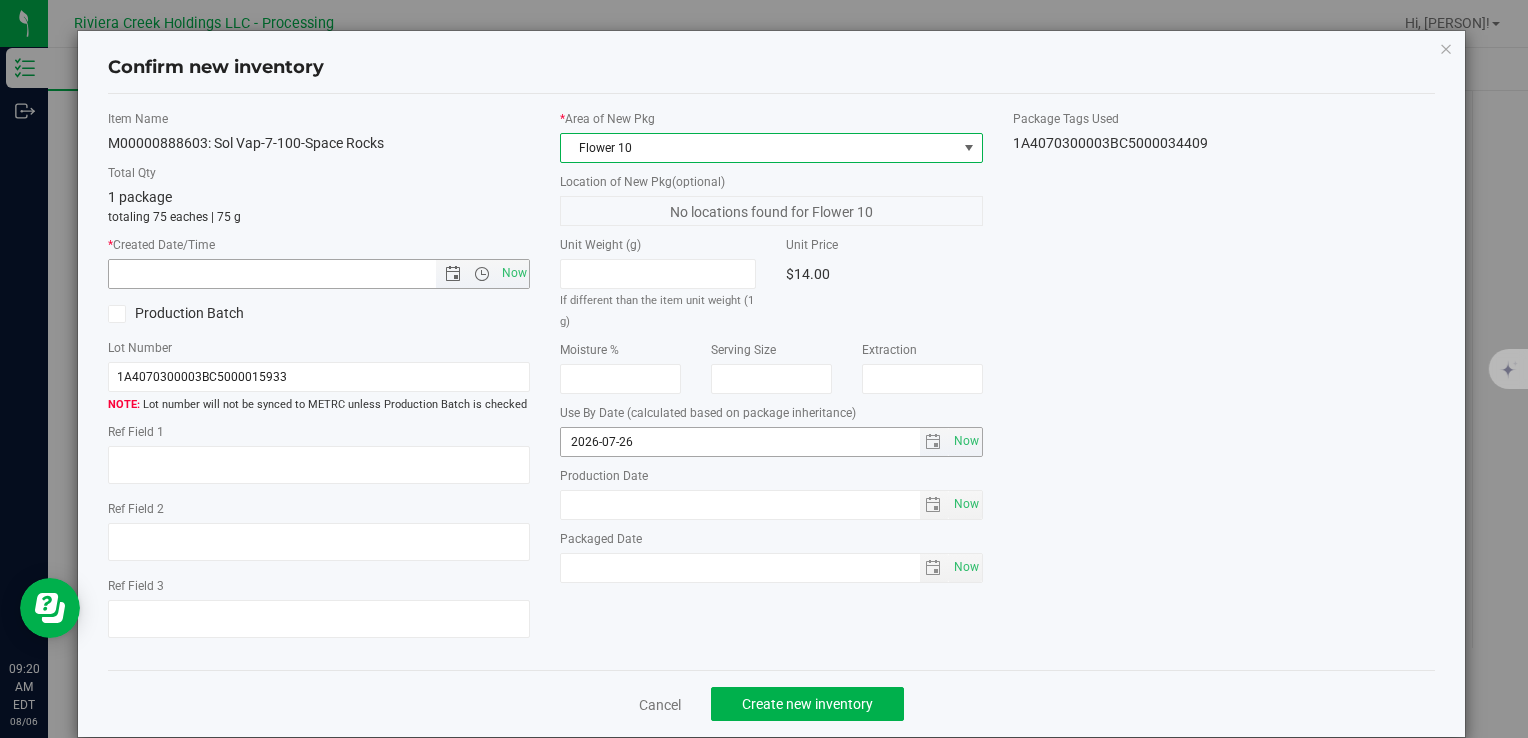 click on "Now" at bounding box center (514, 273) 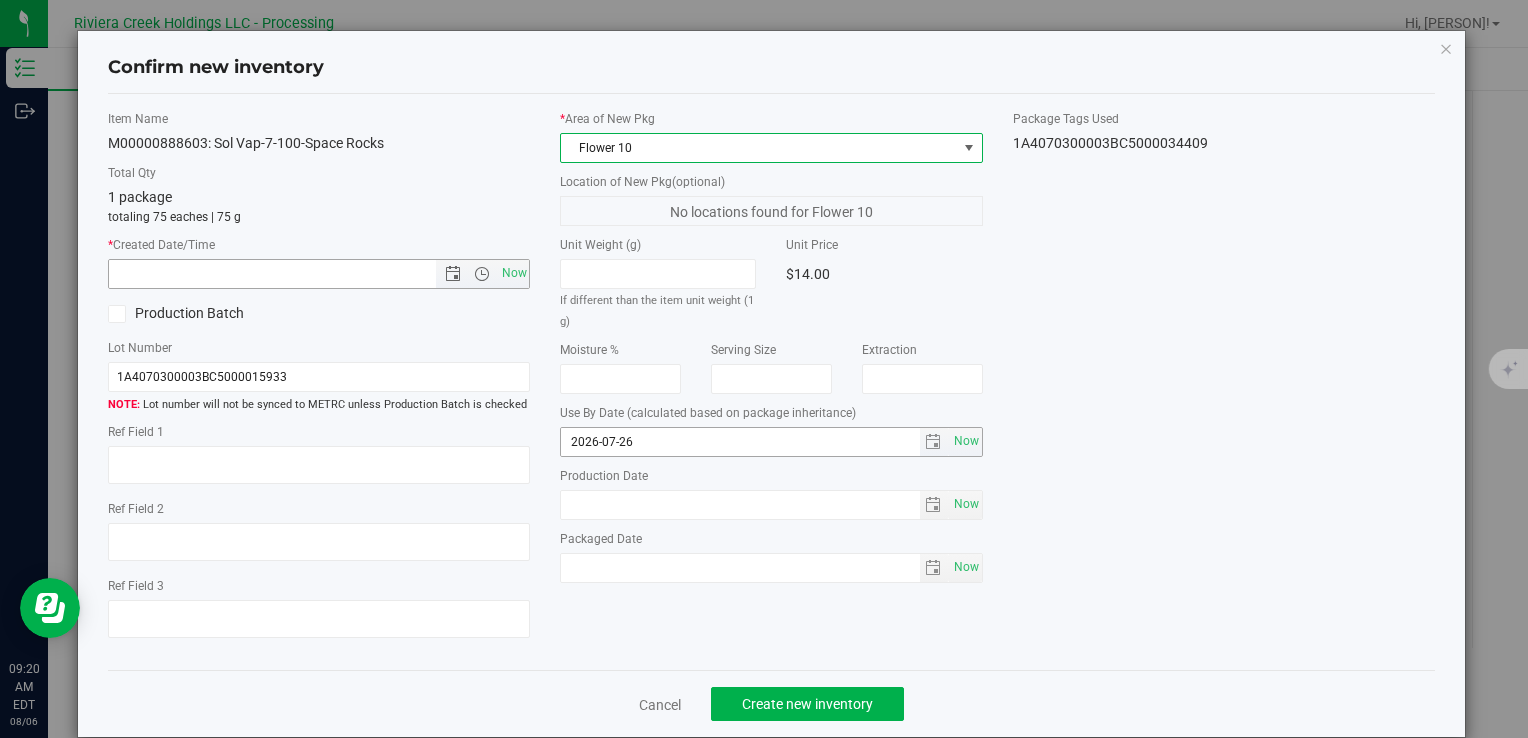 type on "8/6/2025 9:20 AM" 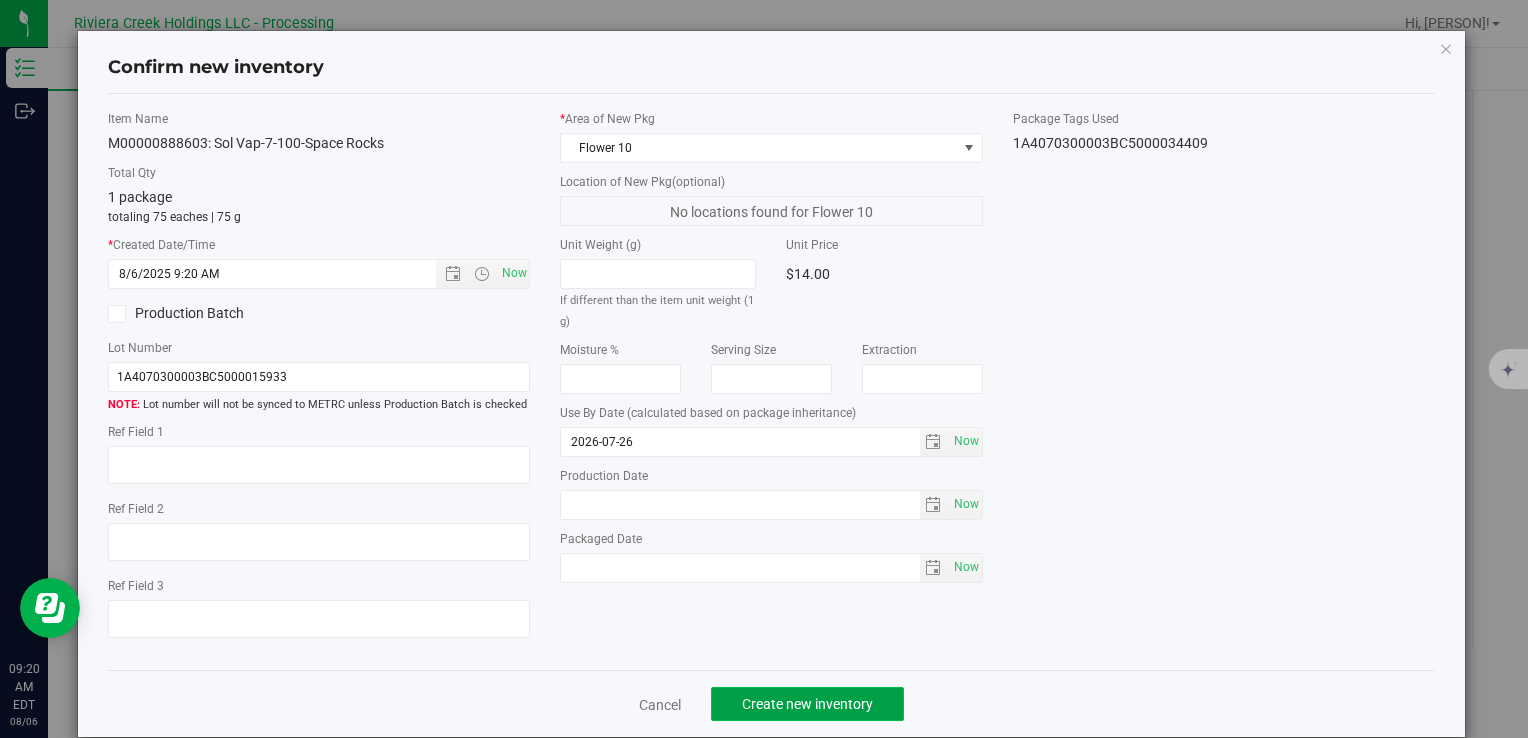 click on "Create new inventory" 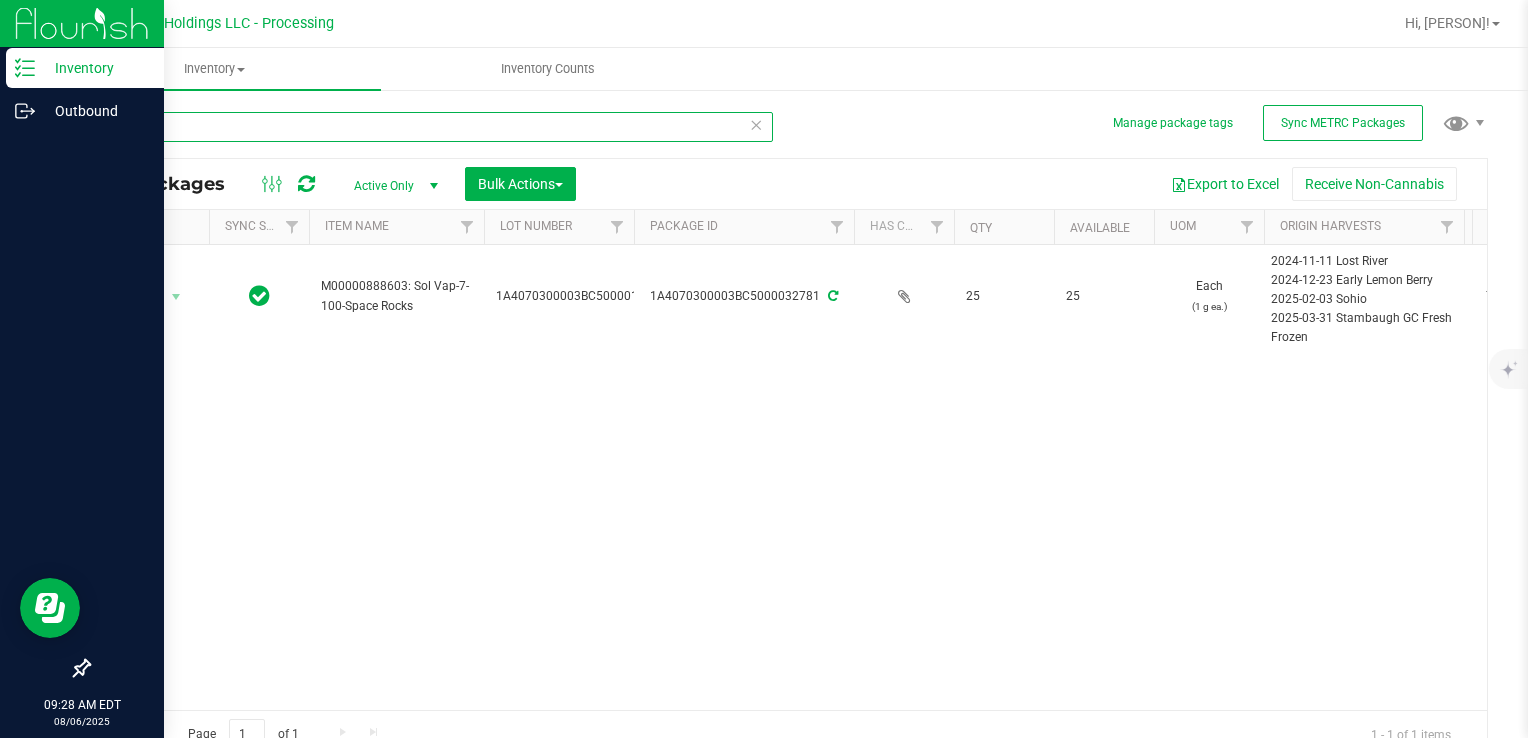 drag, startPoint x: 228, startPoint y: 124, endPoint x: 33, endPoint y: 140, distance: 195.6553 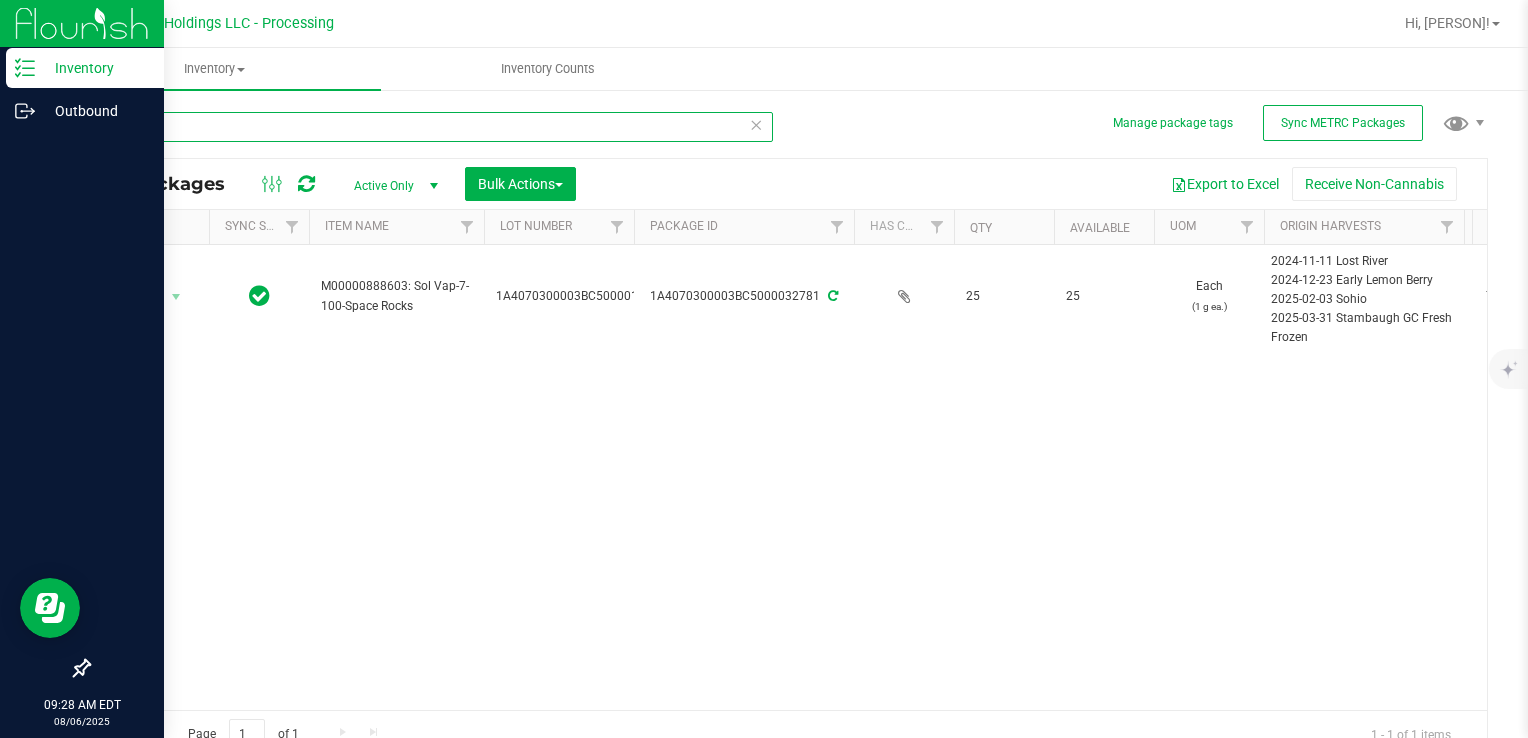click on "Inventory Outbound 09:28 AM EDT 08/06/2025  08/06   Riviera Creek Holdings LLC - Processing   Hi, Meara!
Inventory
All packages
All inventory
Waste log
Create inventory
Inventory Counts" at bounding box center [764, 369] 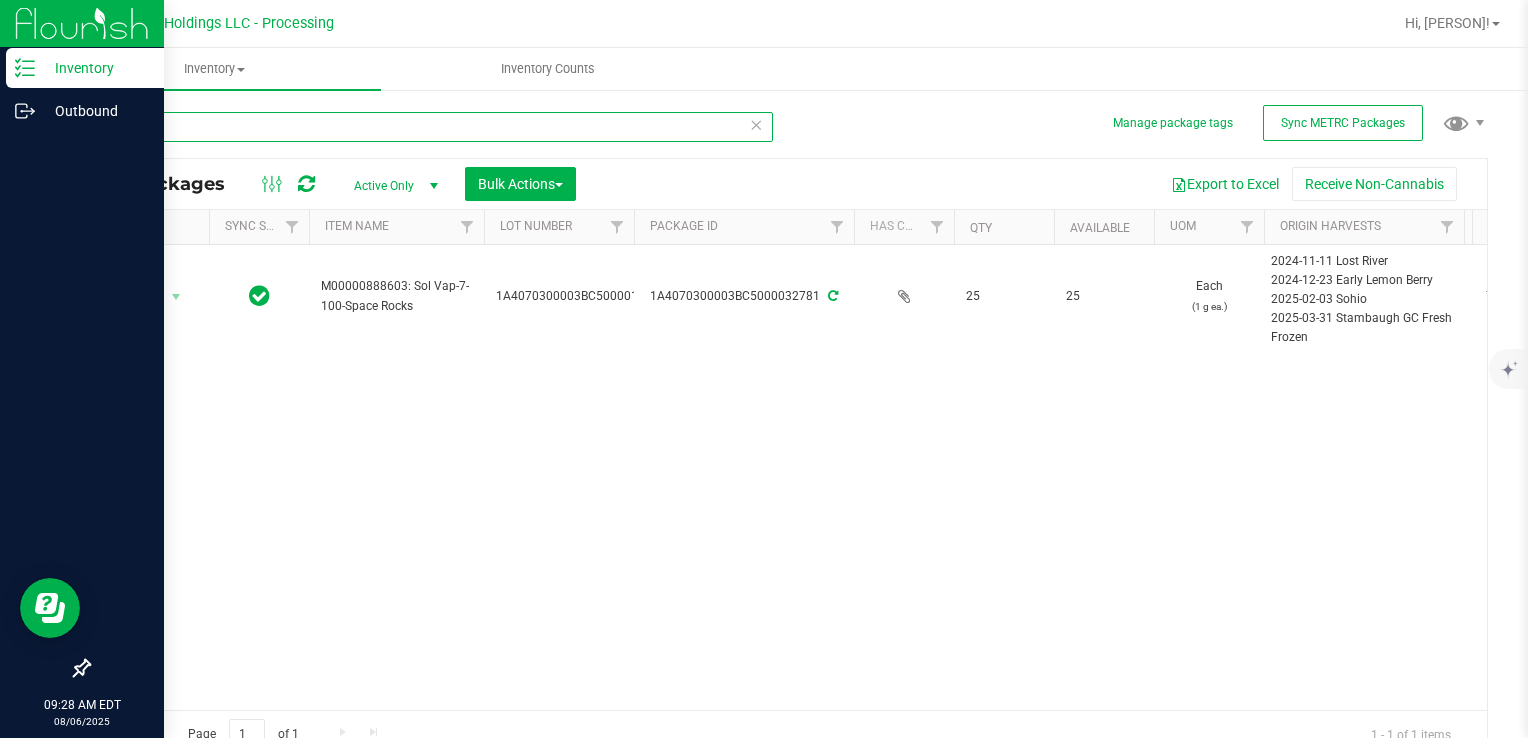 type on "33099" 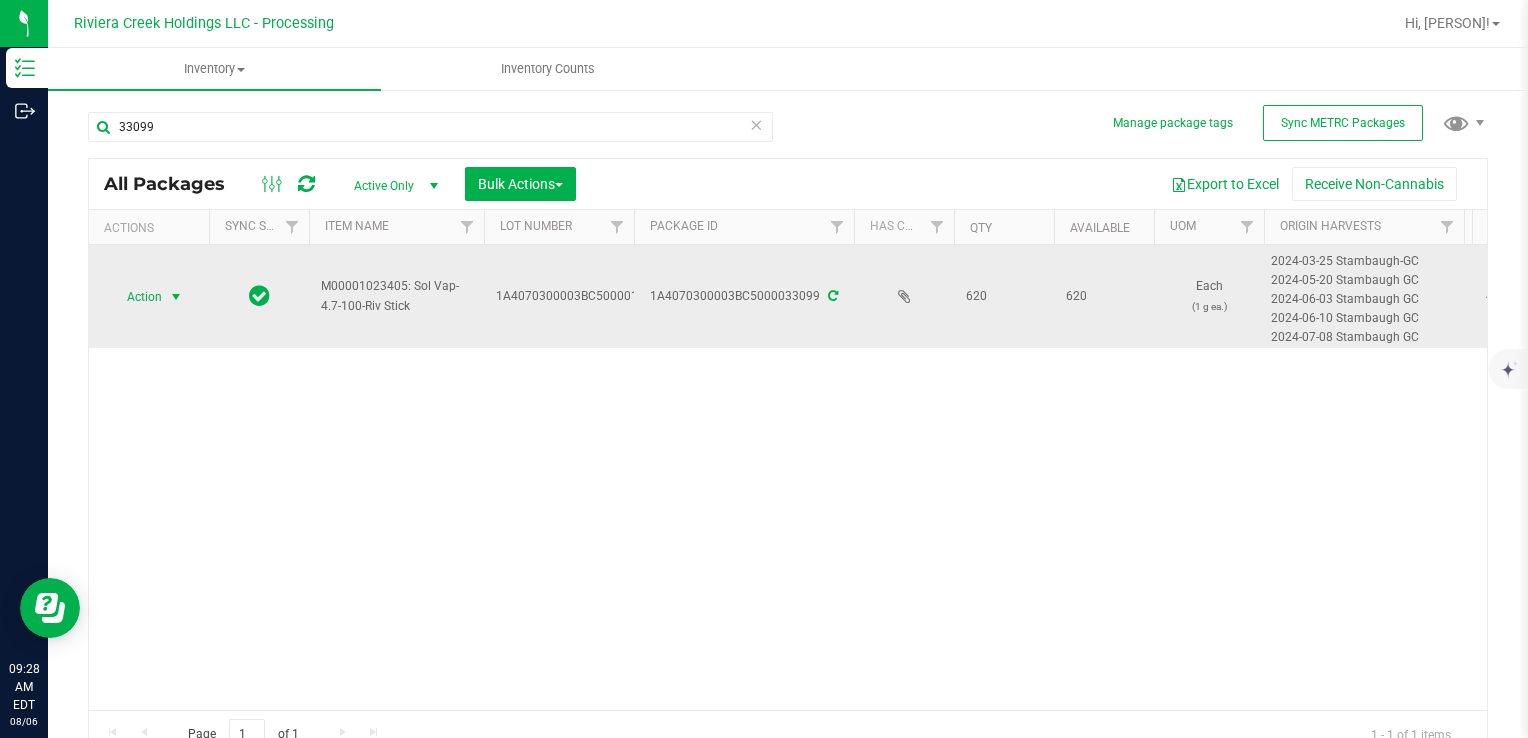 click at bounding box center [176, 297] 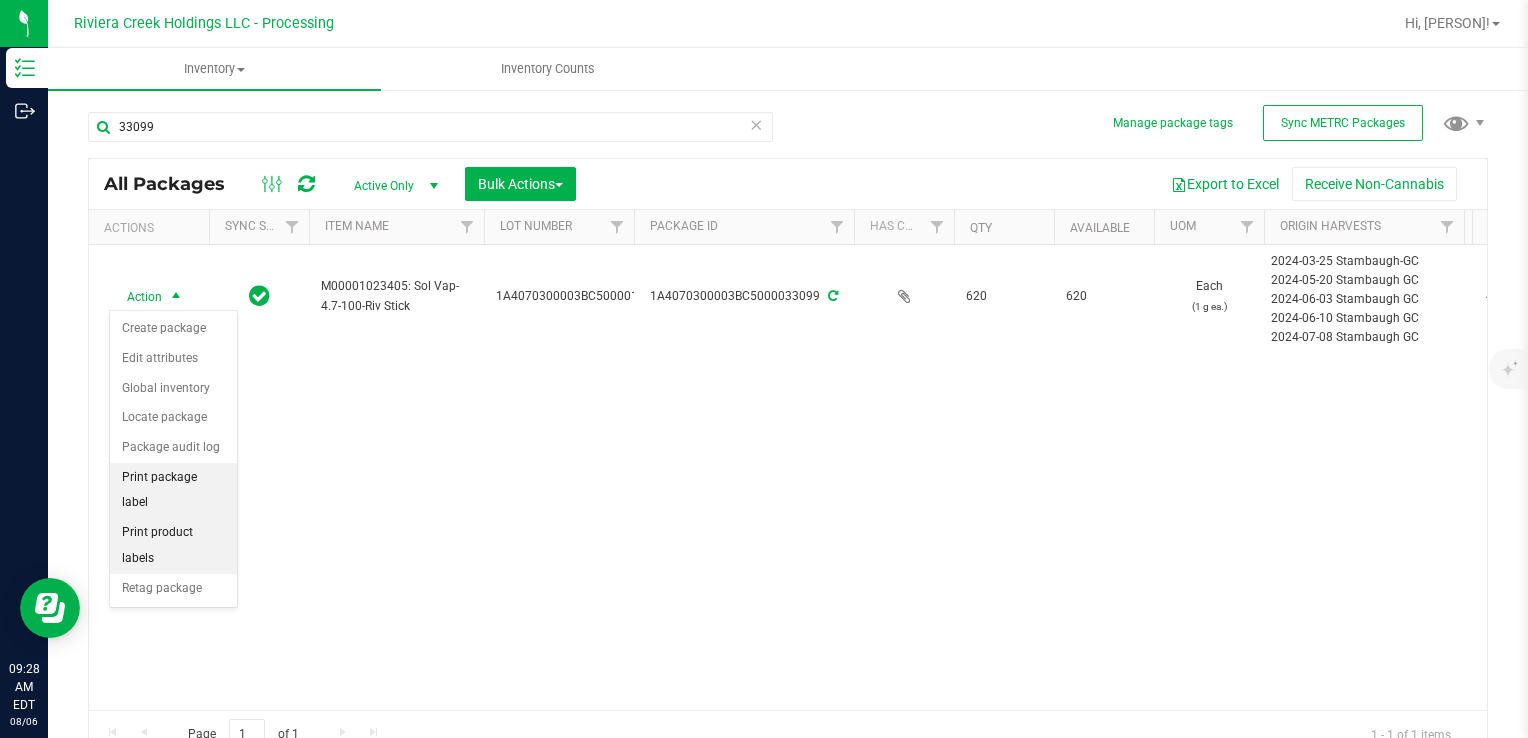 click on "Print package label" at bounding box center [173, 490] 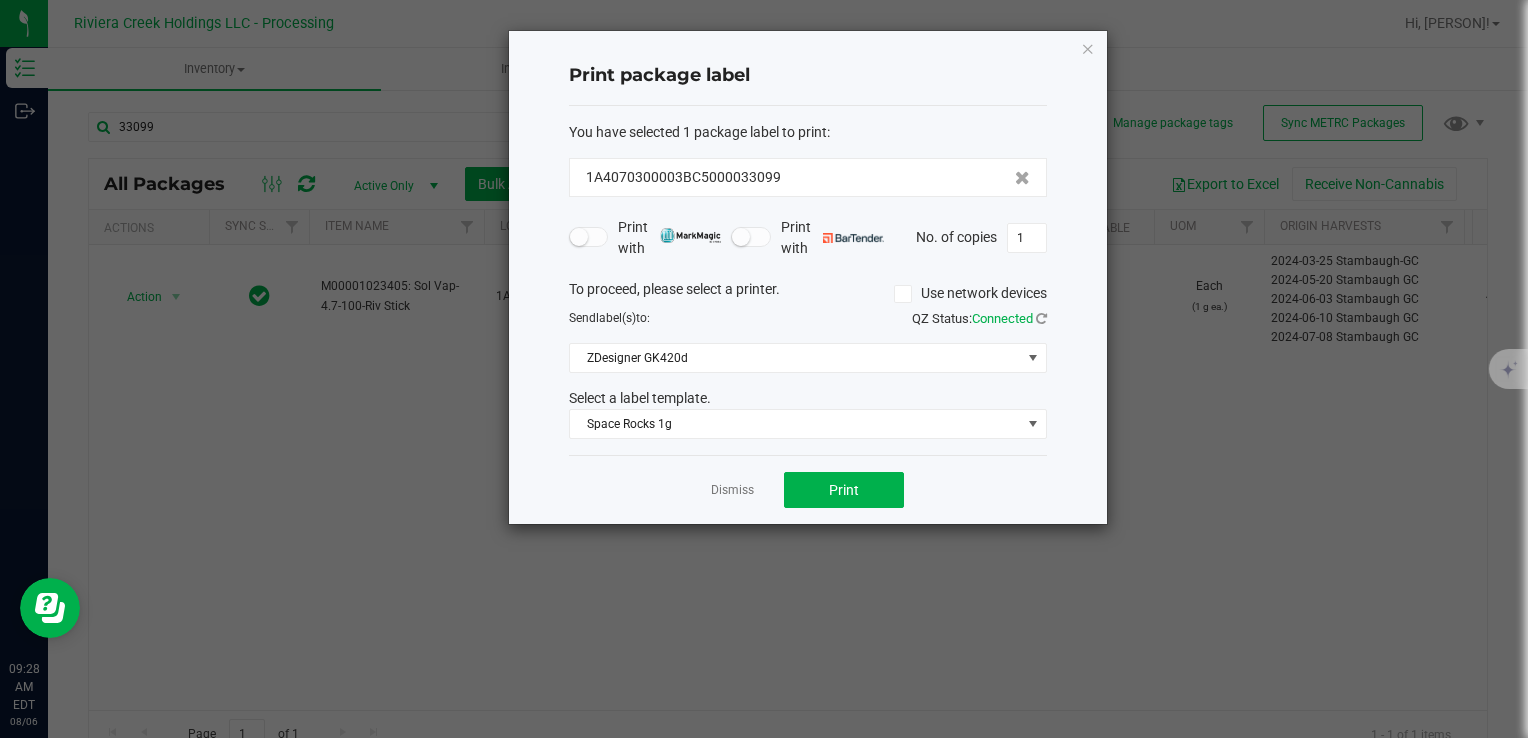 click on "You have selected 1 package label to print  :   1A4070300003BC5000033099   Print with   Print with   No. of copies  1  To proceed, please select a printer.   Use network devices  Send  label(s)  to:  QZ Status:   Connected  ZDesigner GK420d  Select a label template.  Space Rocks 1g" 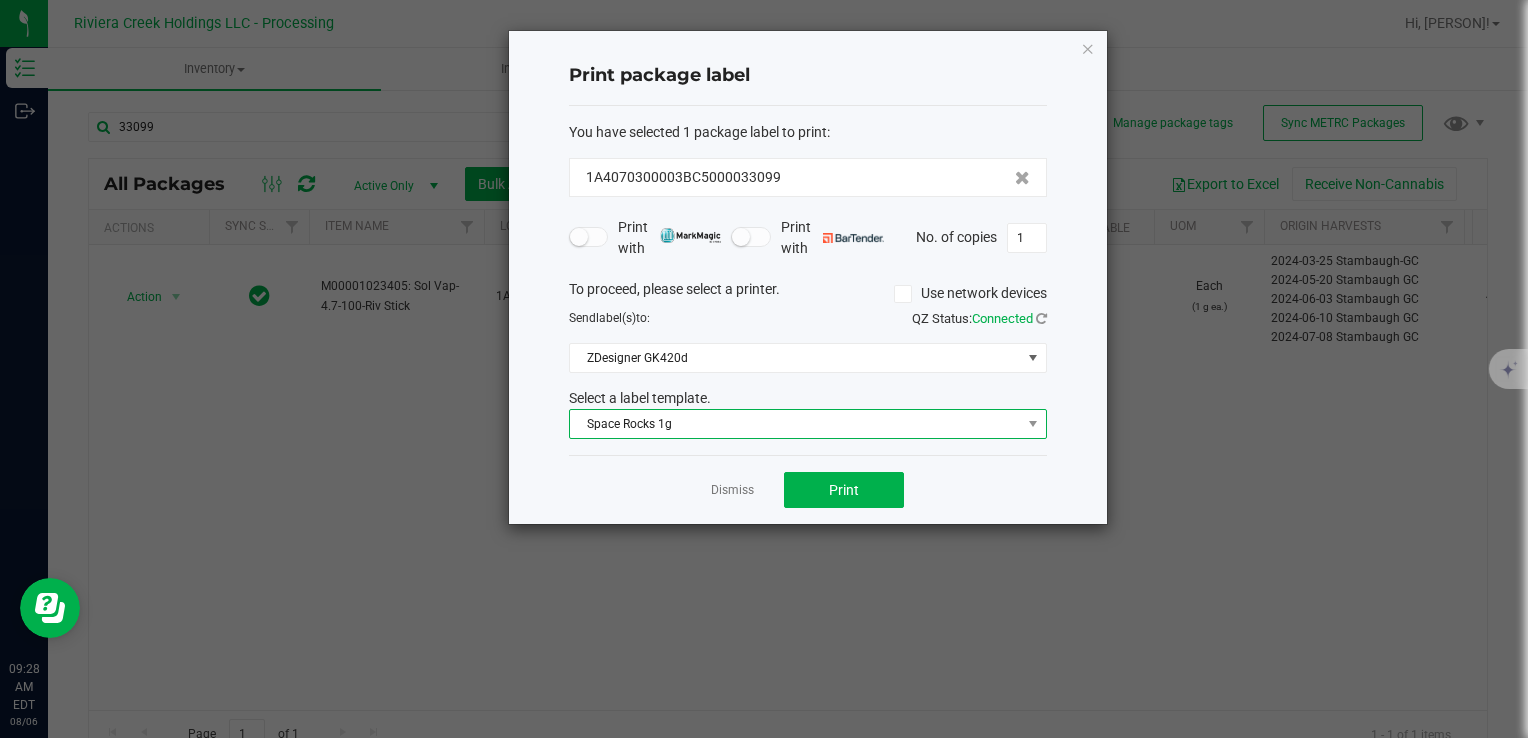 click on "Space Rocks 1g" at bounding box center [795, 424] 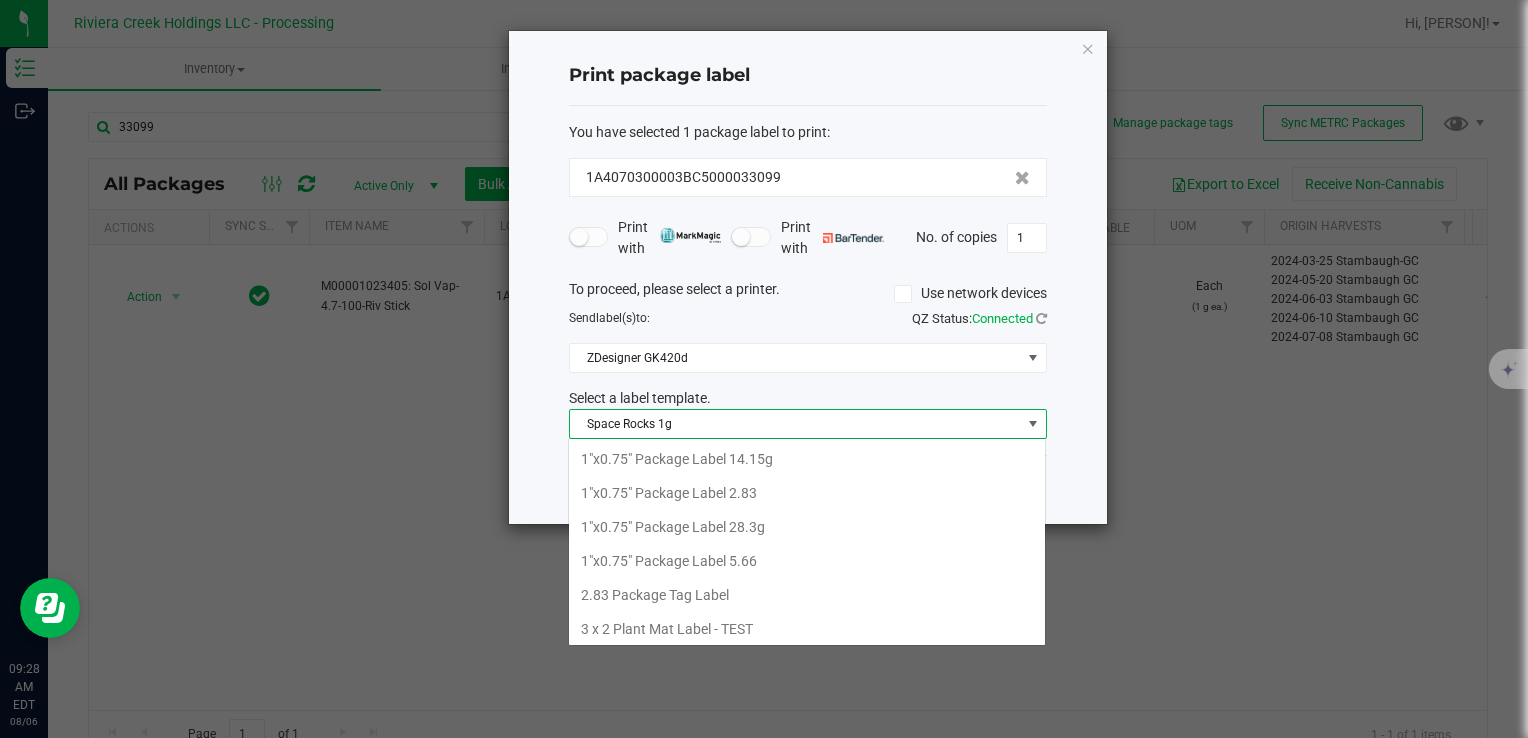 scroll, scrollTop: 99970, scrollLeft: 99521, axis: both 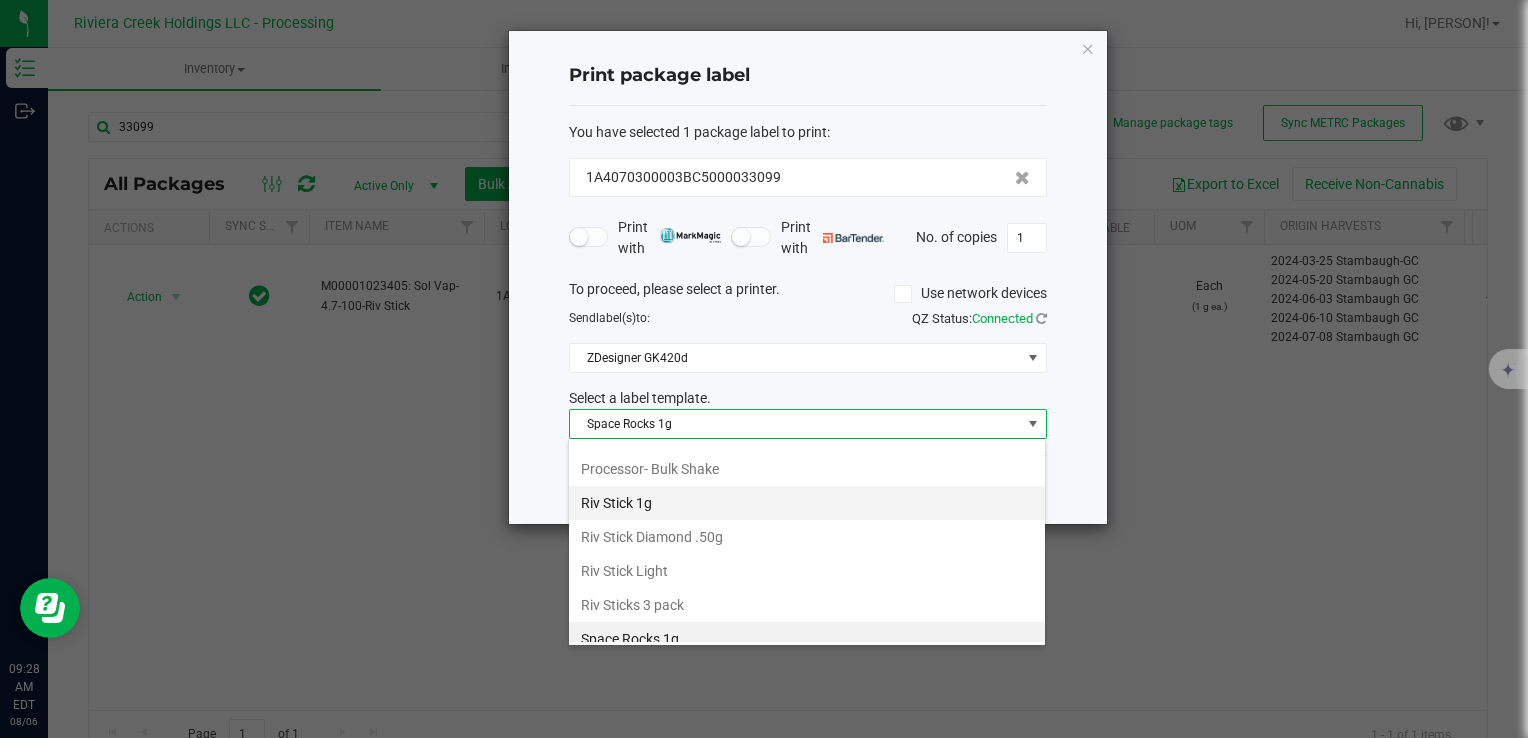 click on "Riv Stick 1g" at bounding box center [807, 503] 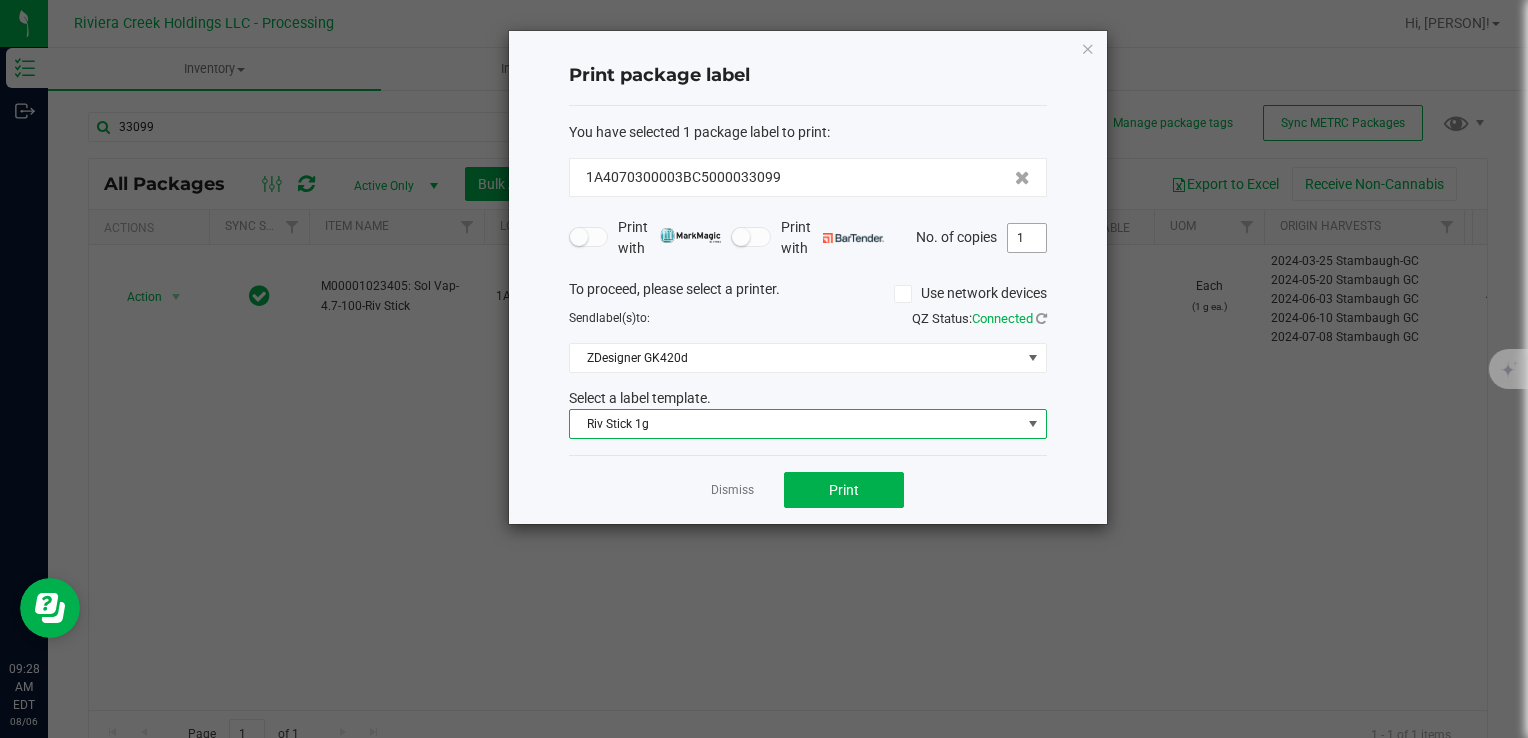 click on "1" at bounding box center [1027, 238] 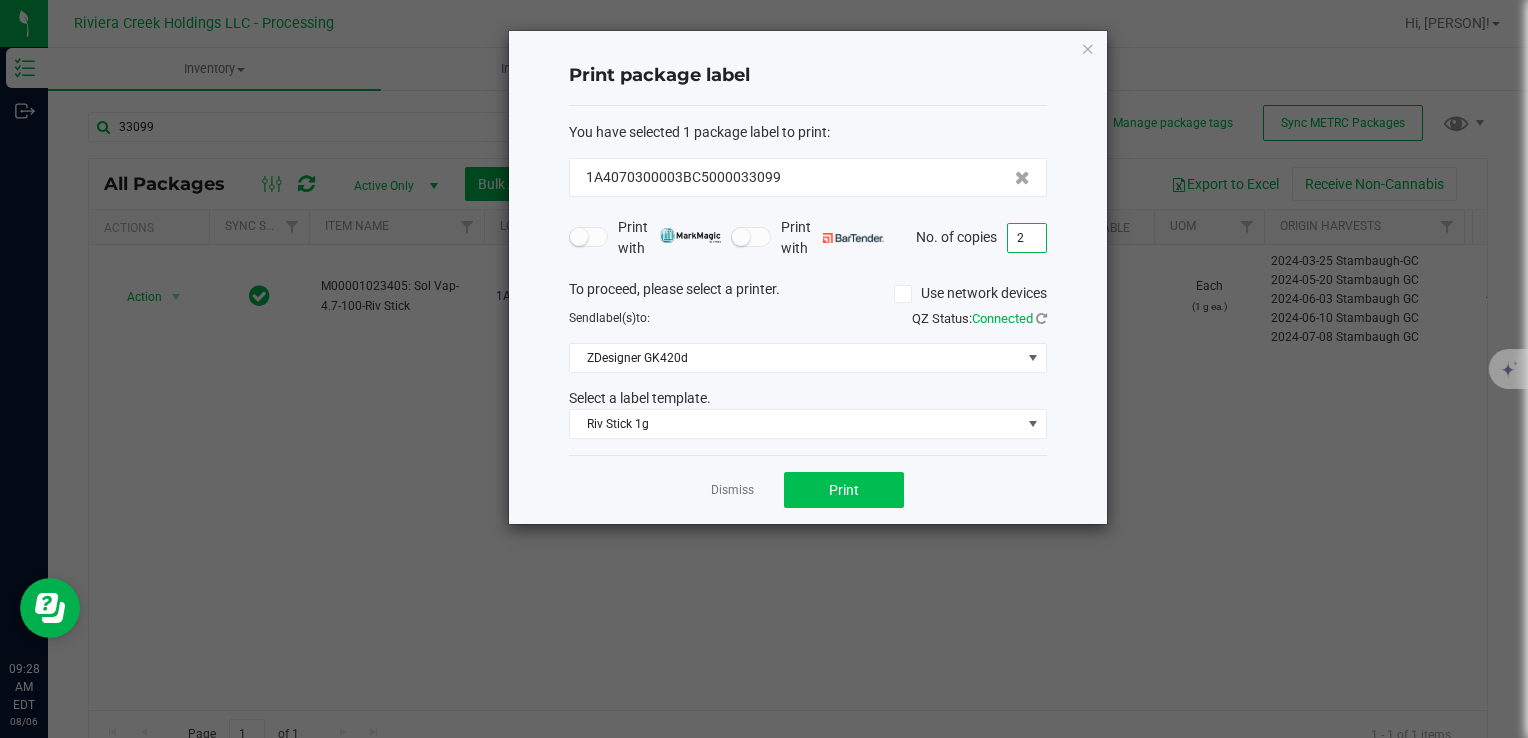 type on "2" 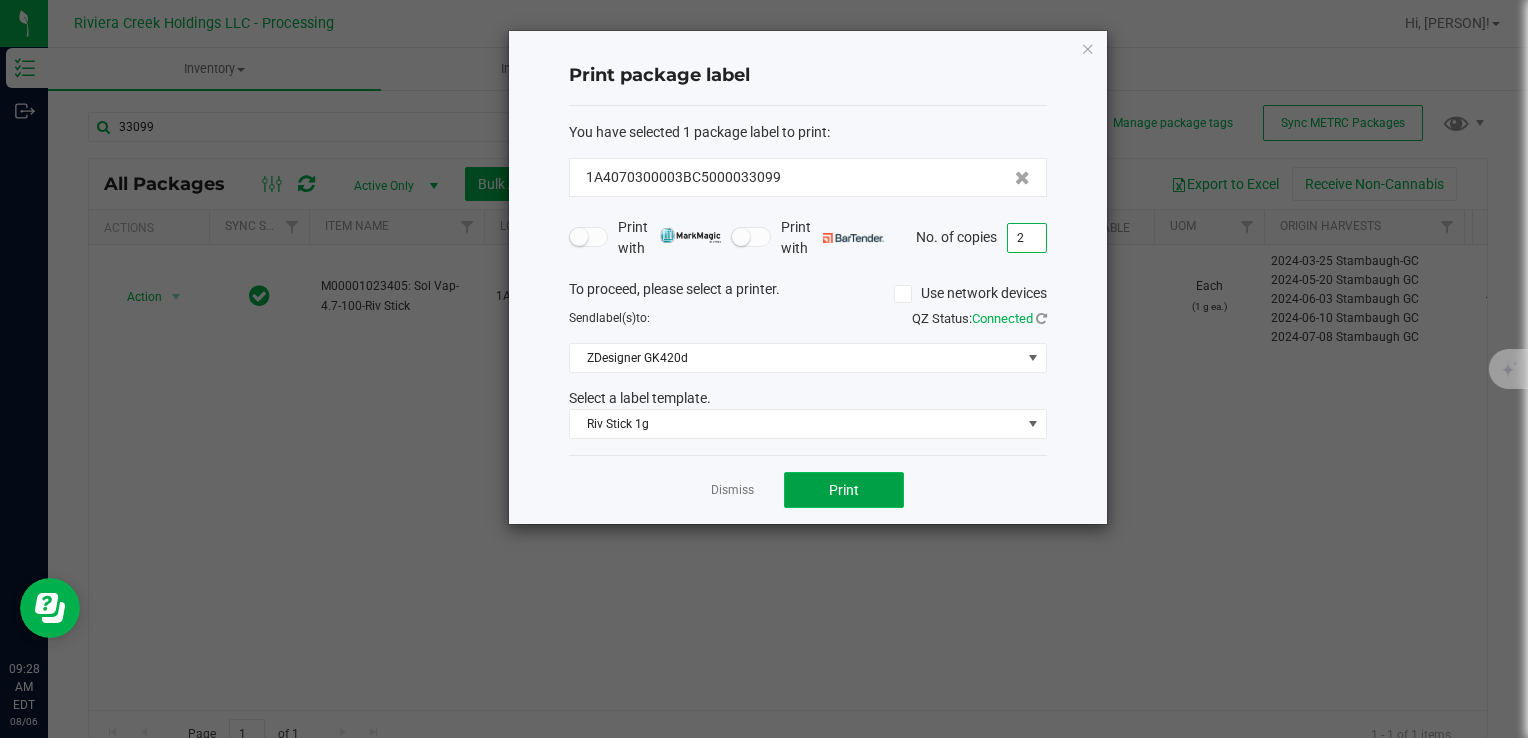 click on "Print" 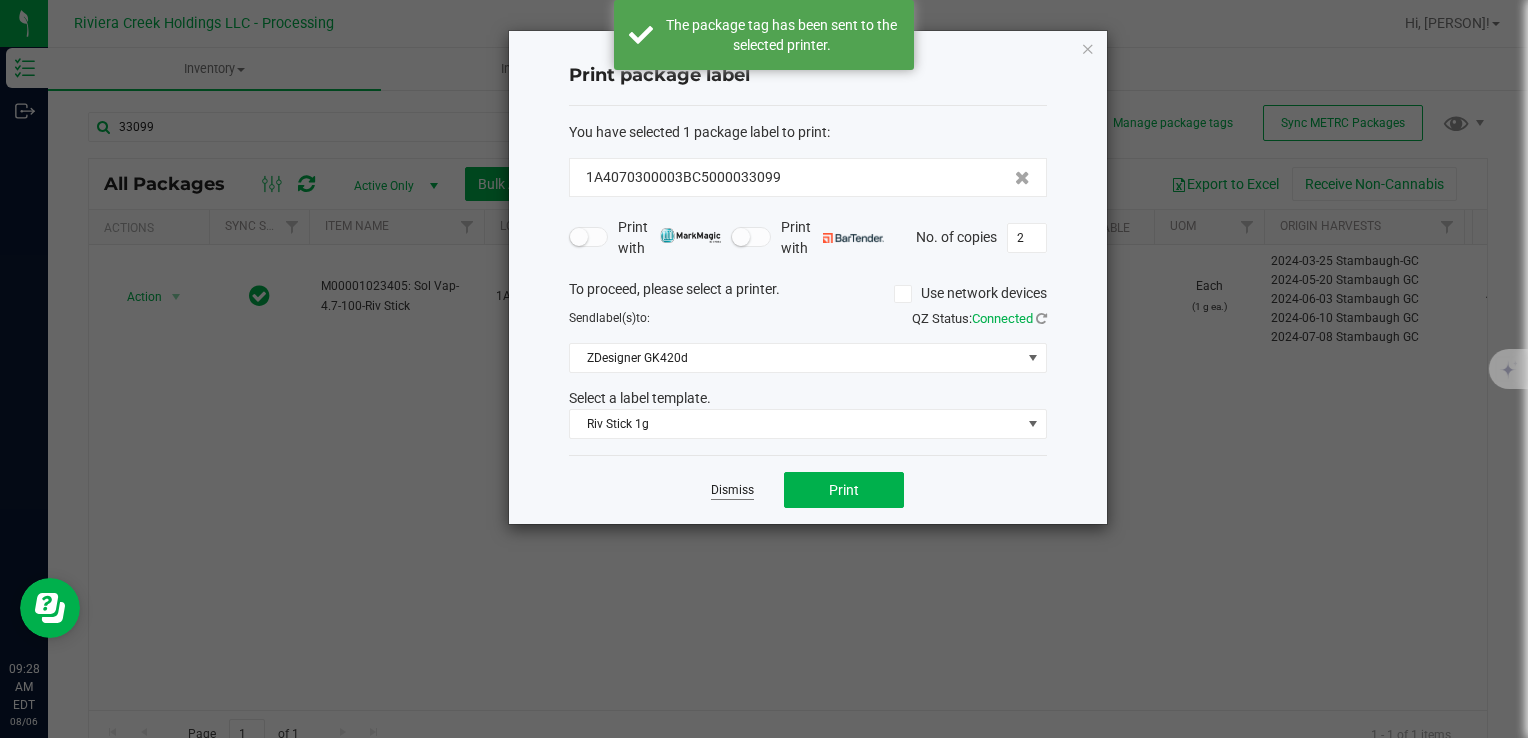 click on "Dismiss" 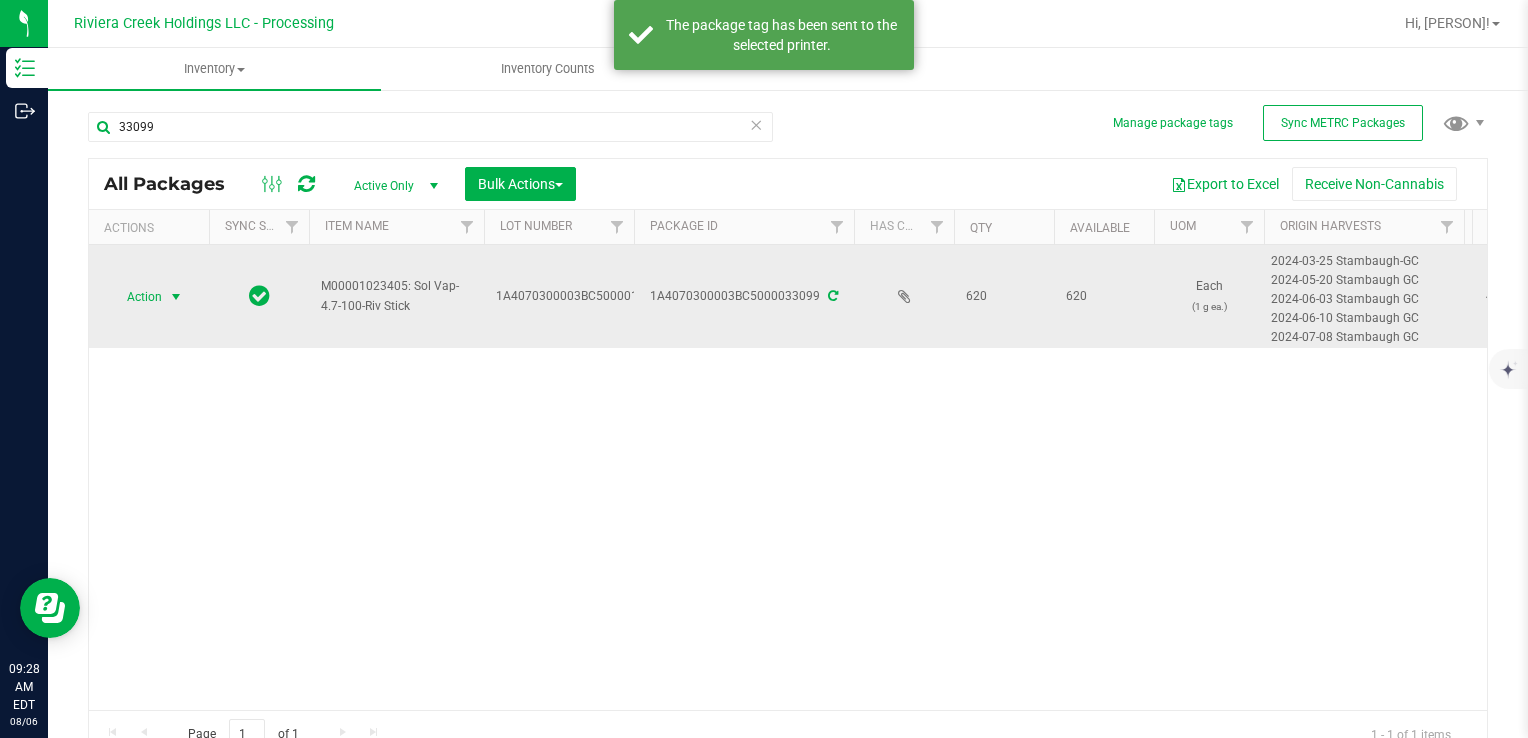 click on "Action" at bounding box center (136, 297) 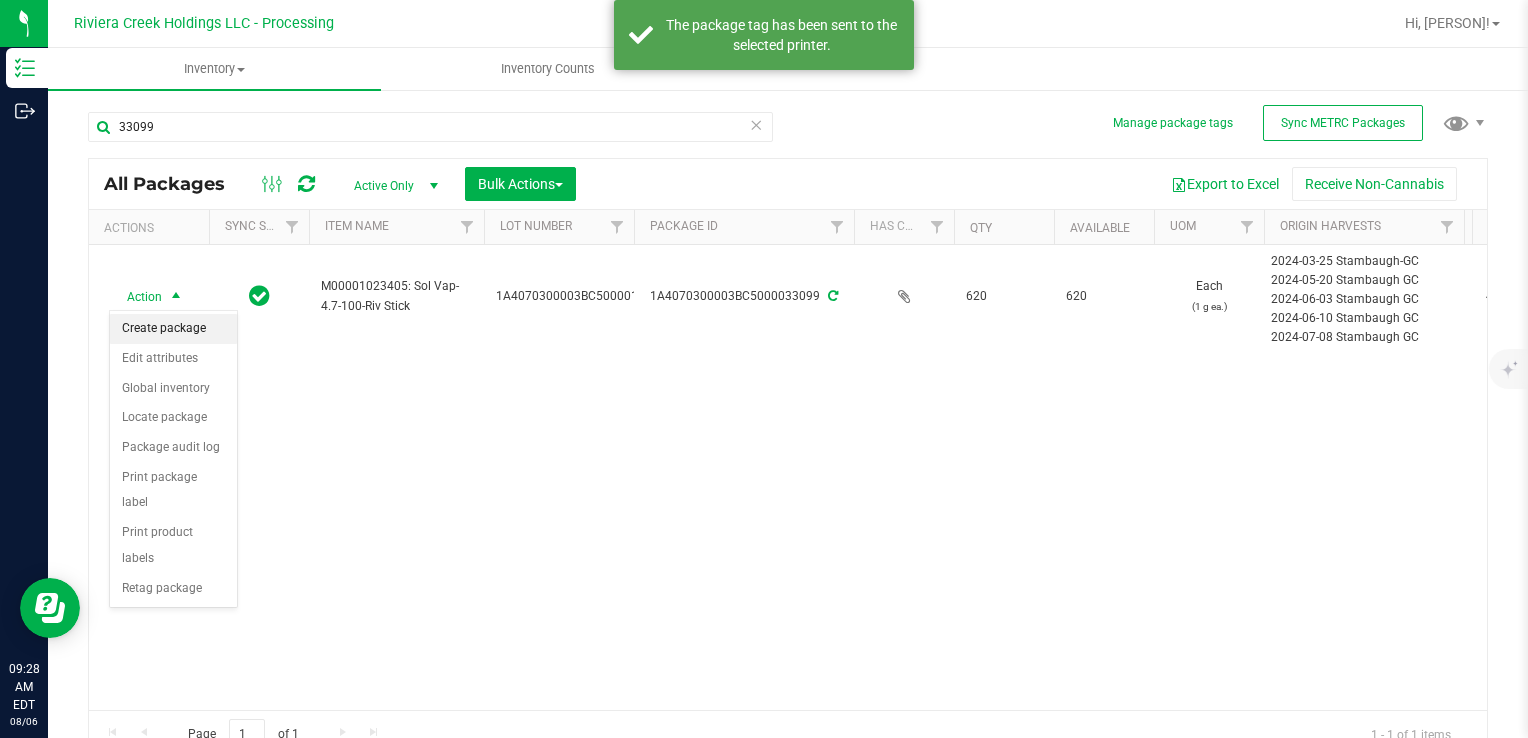 click on "Create package" at bounding box center (173, 329) 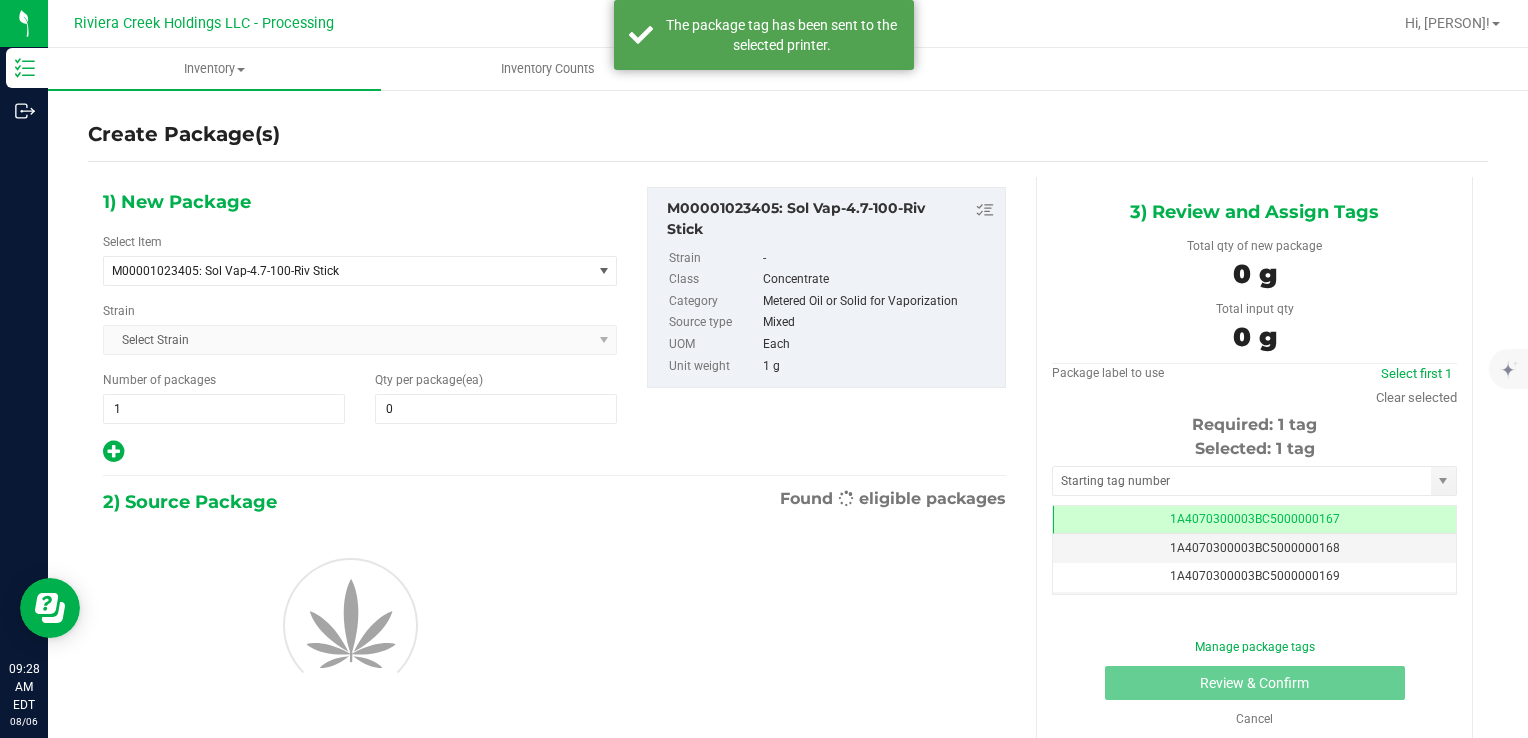 scroll, scrollTop: 0, scrollLeft: 0, axis: both 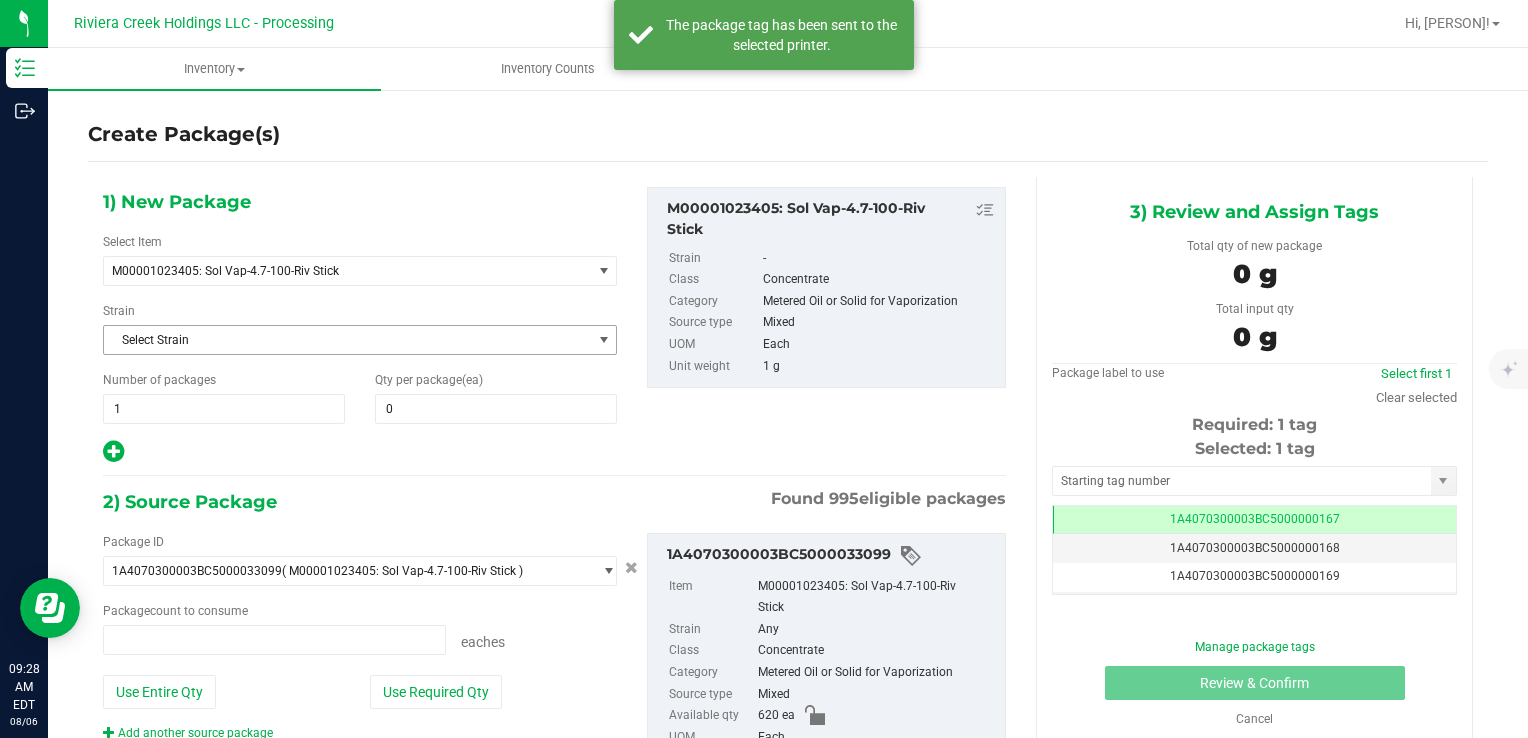 type on "0 ea" 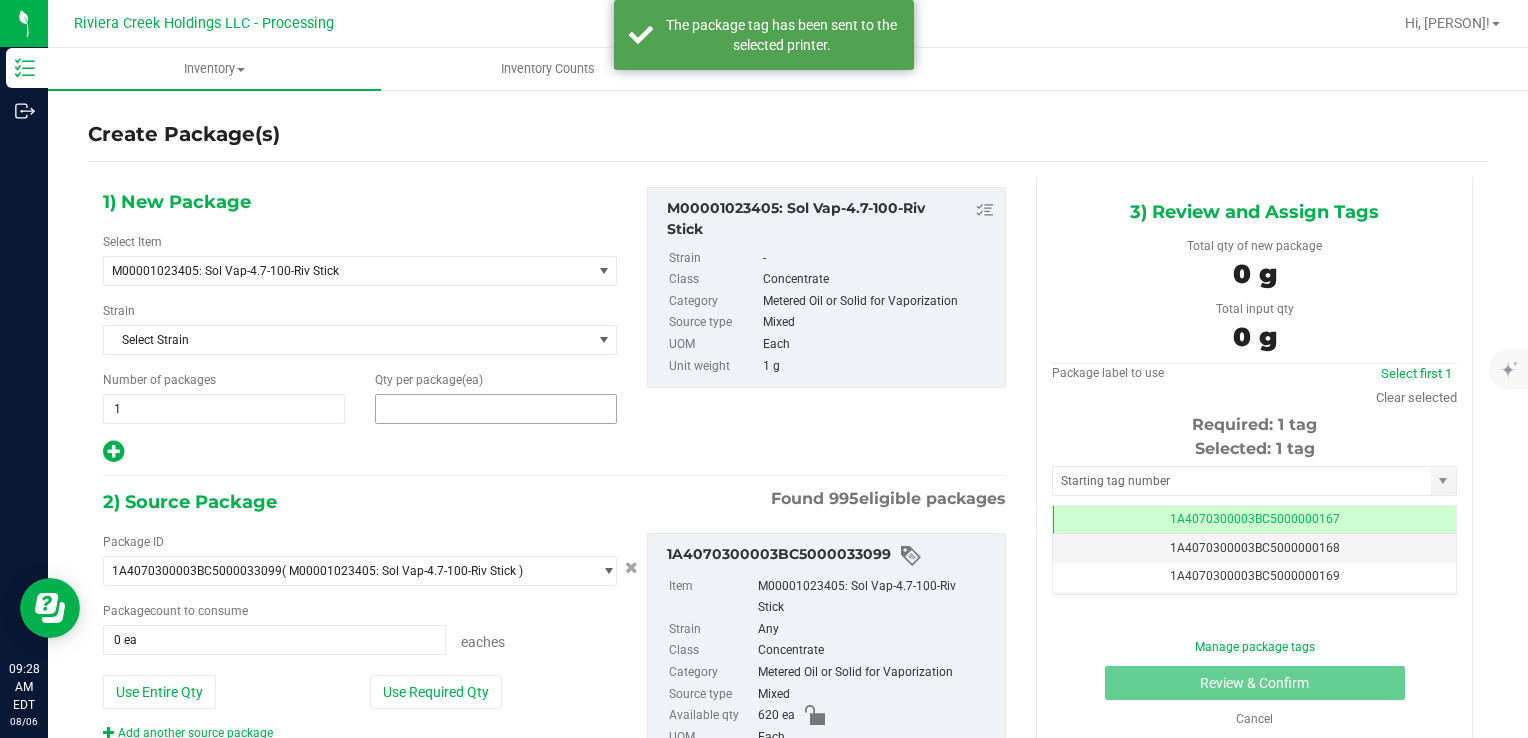 click at bounding box center (496, 409) 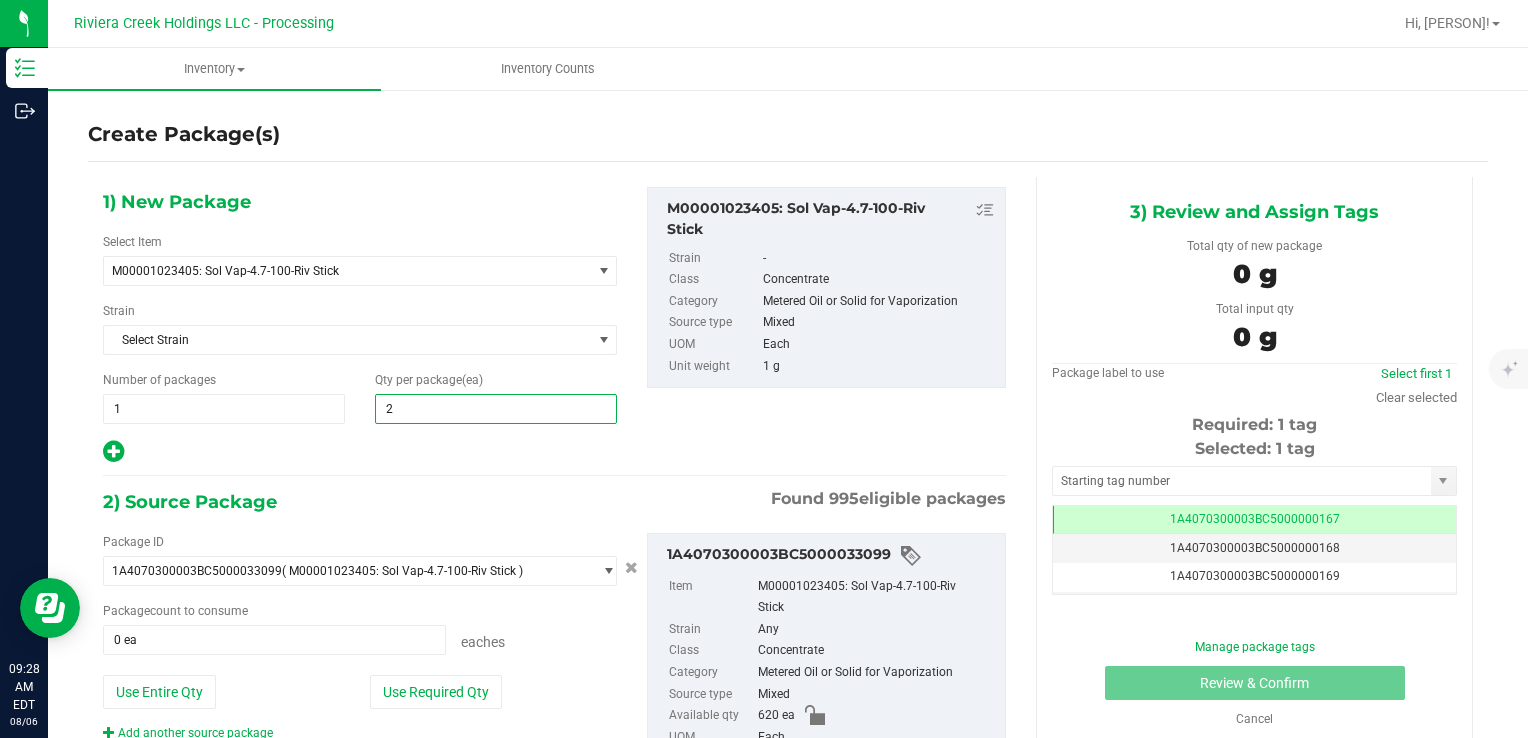 type on "20" 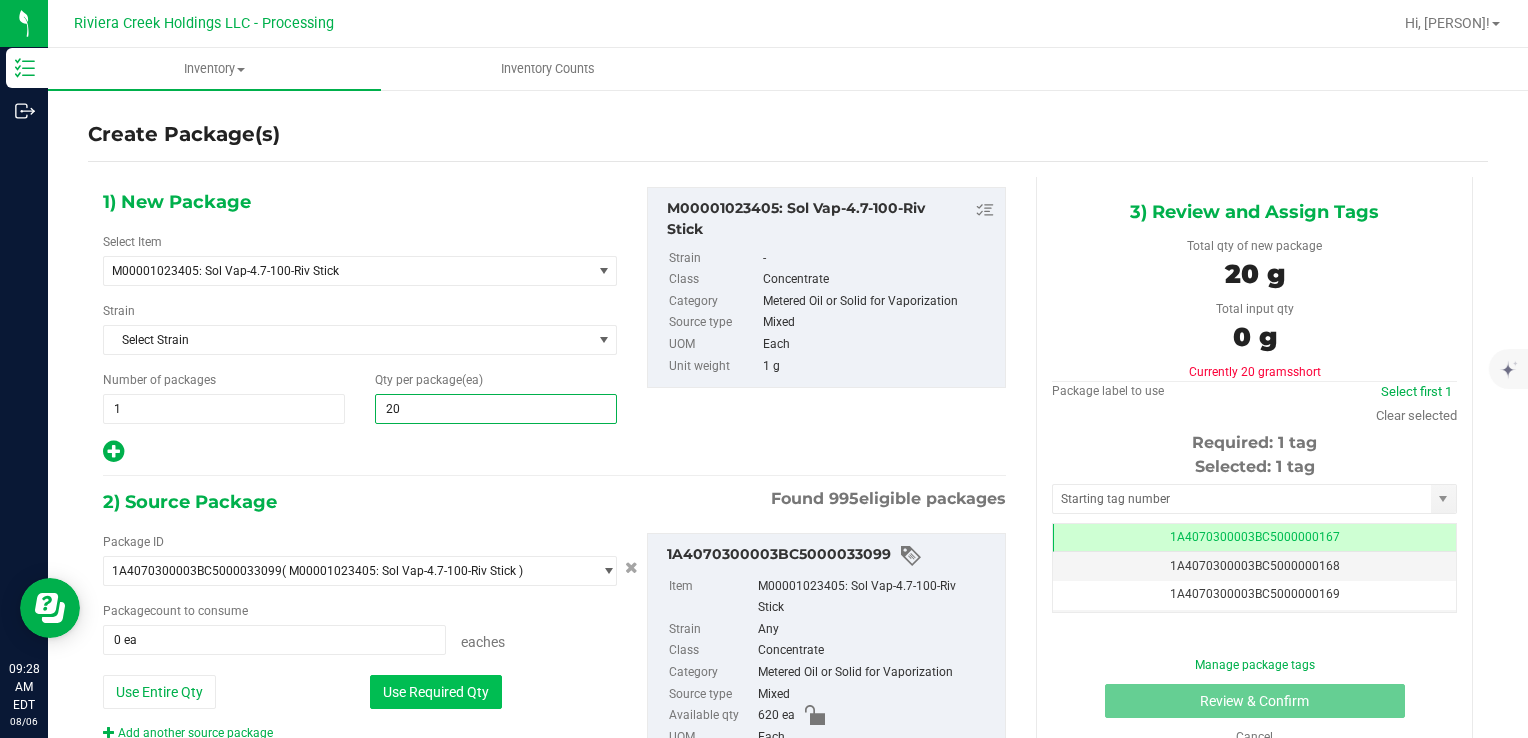 type on "20" 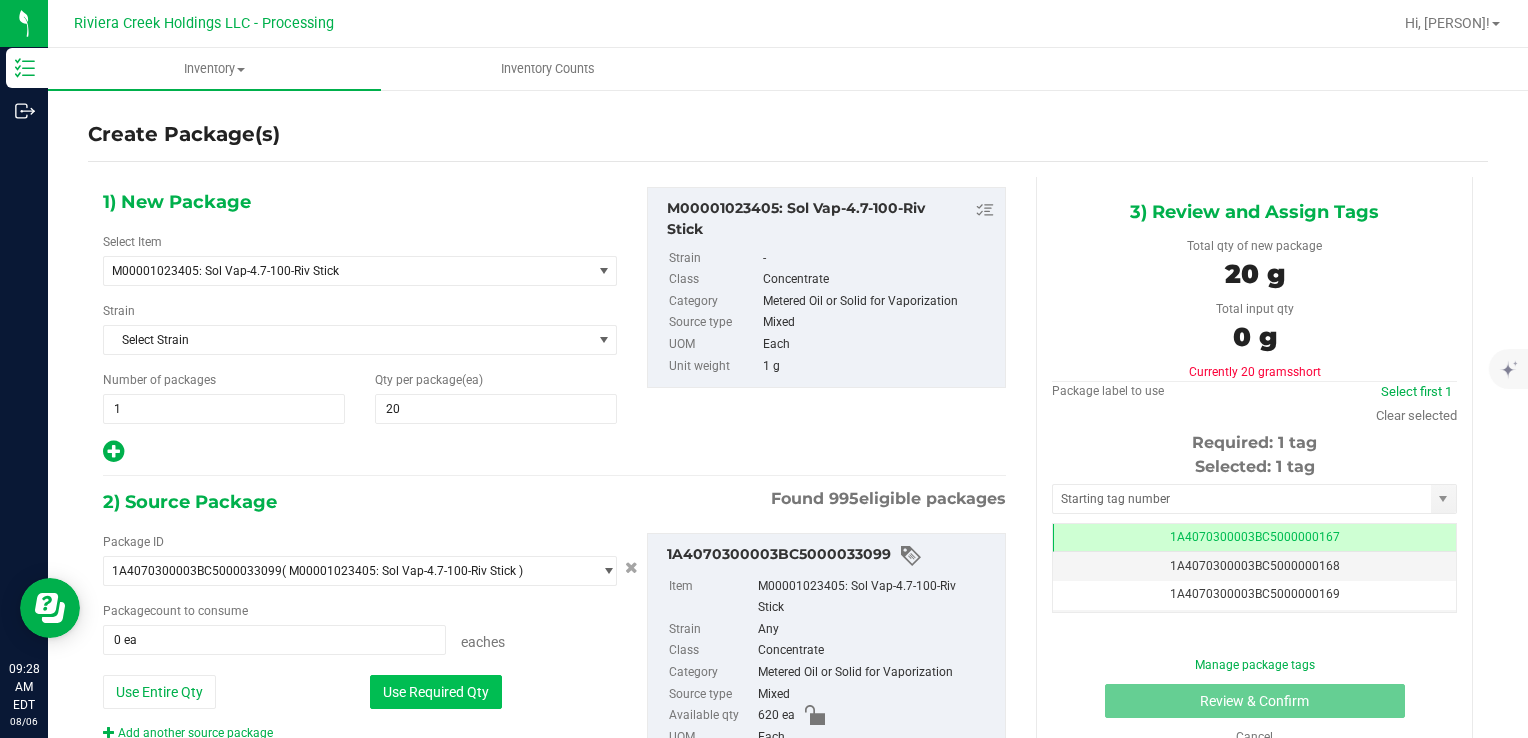 click on "Use Required Qty" at bounding box center [436, 692] 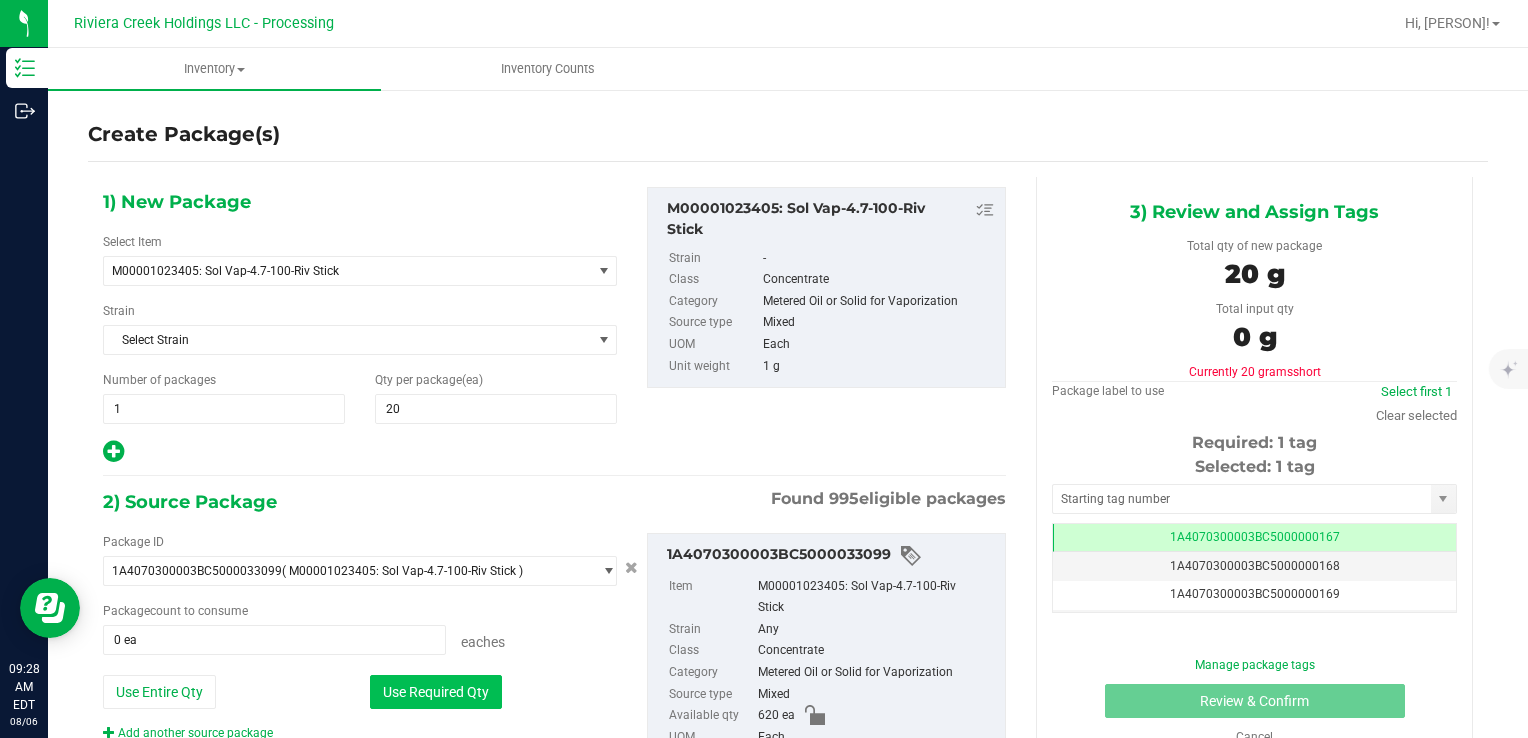 type on "20 ea" 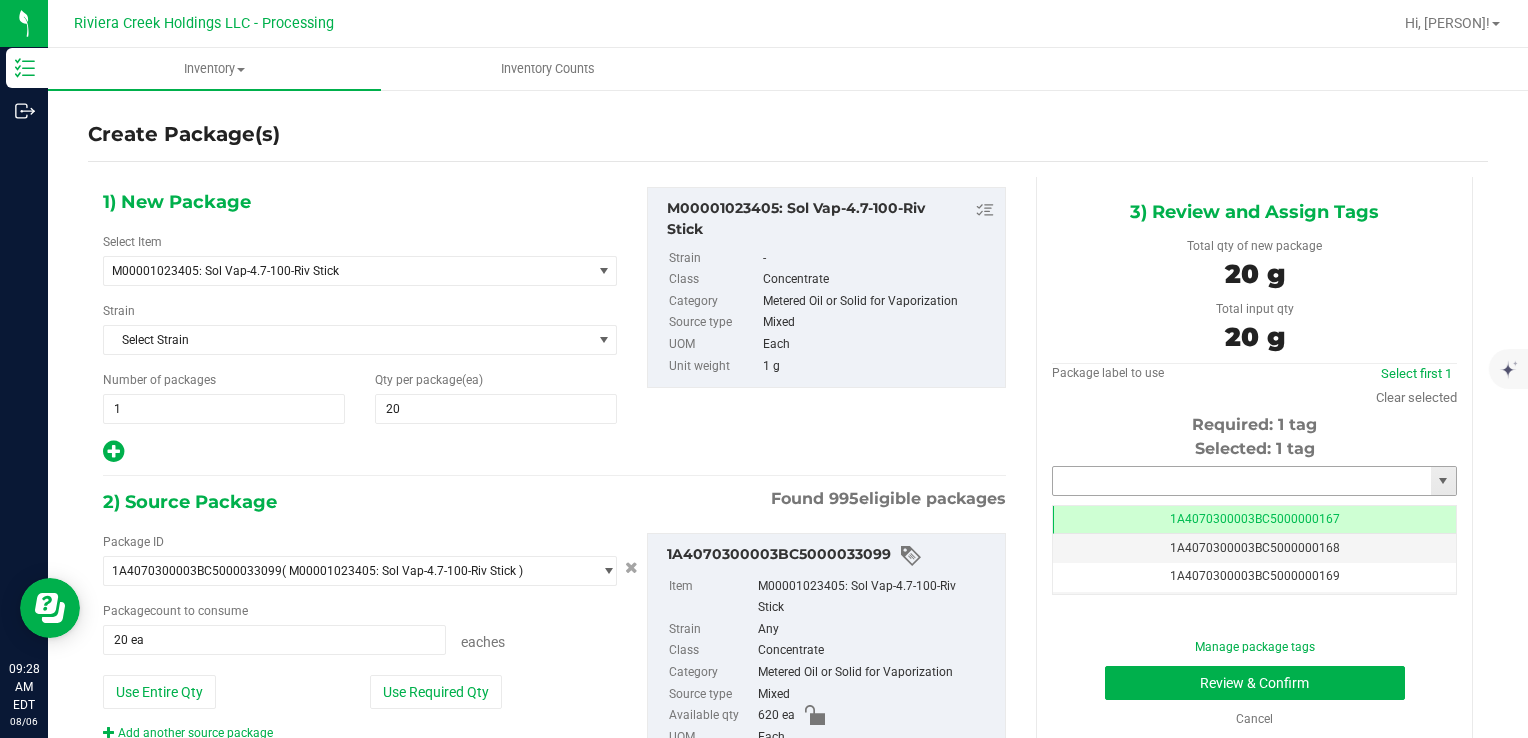 click at bounding box center (1242, 481) 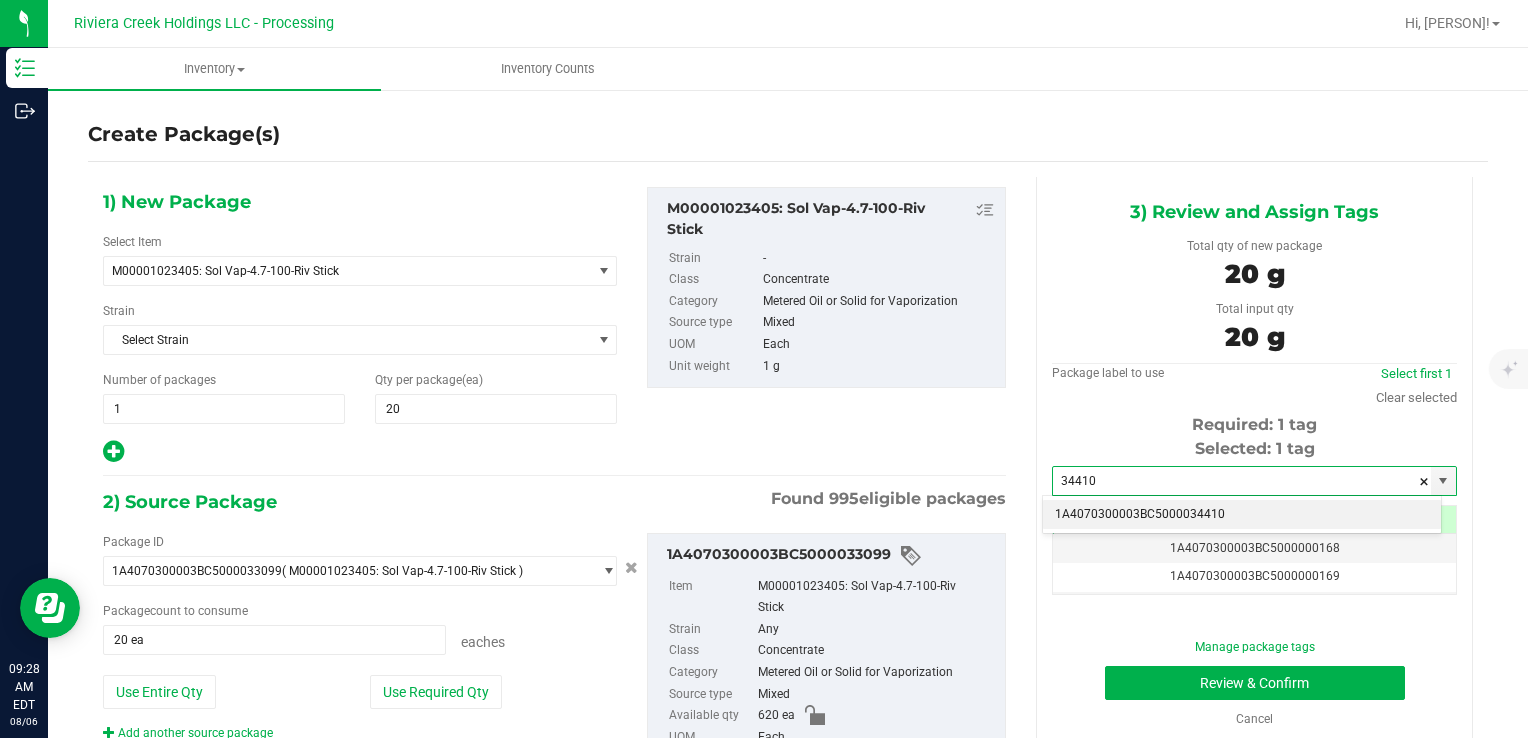 click on "1A4070300003BC5000034410" at bounding box center [1242, 515] 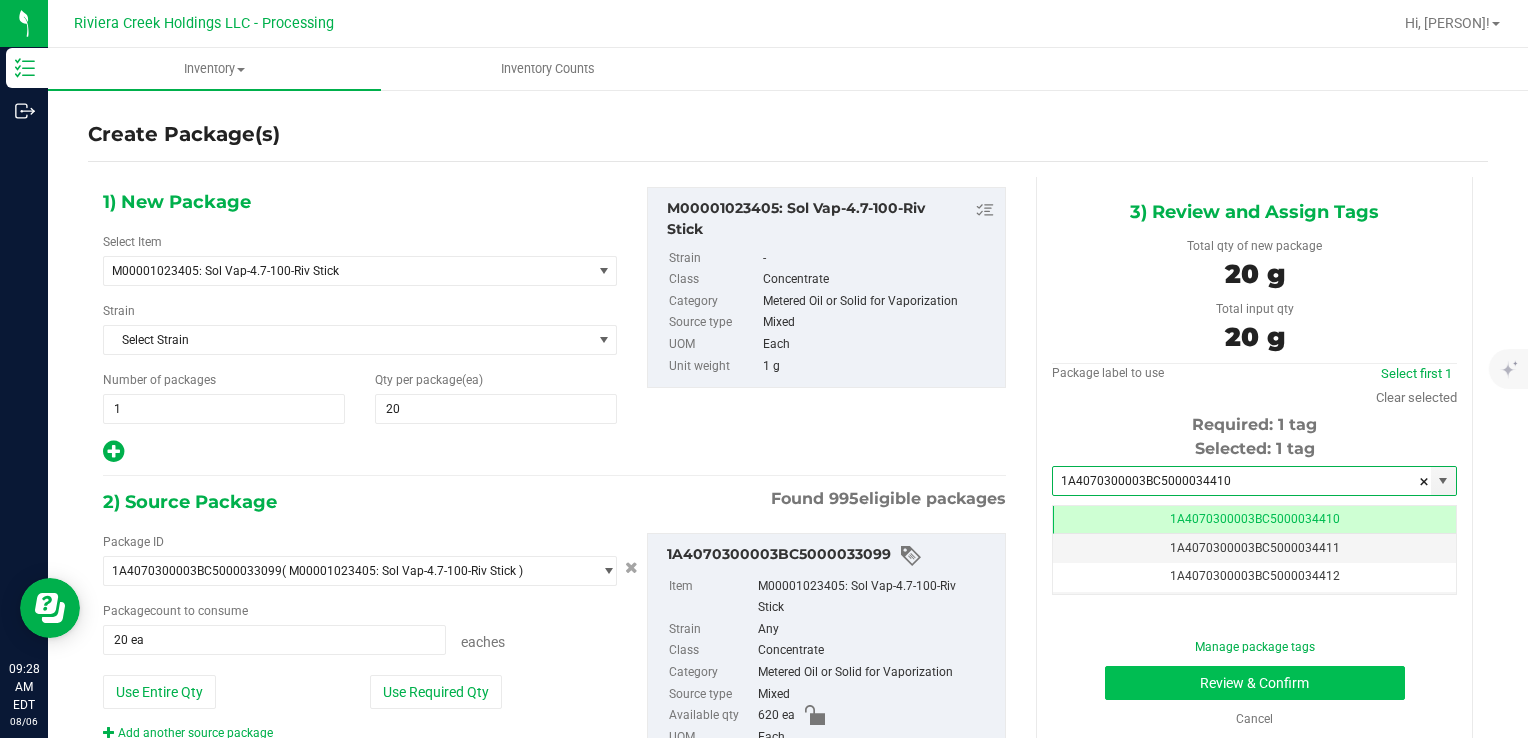 type on "1A4070300003BC5000034410" 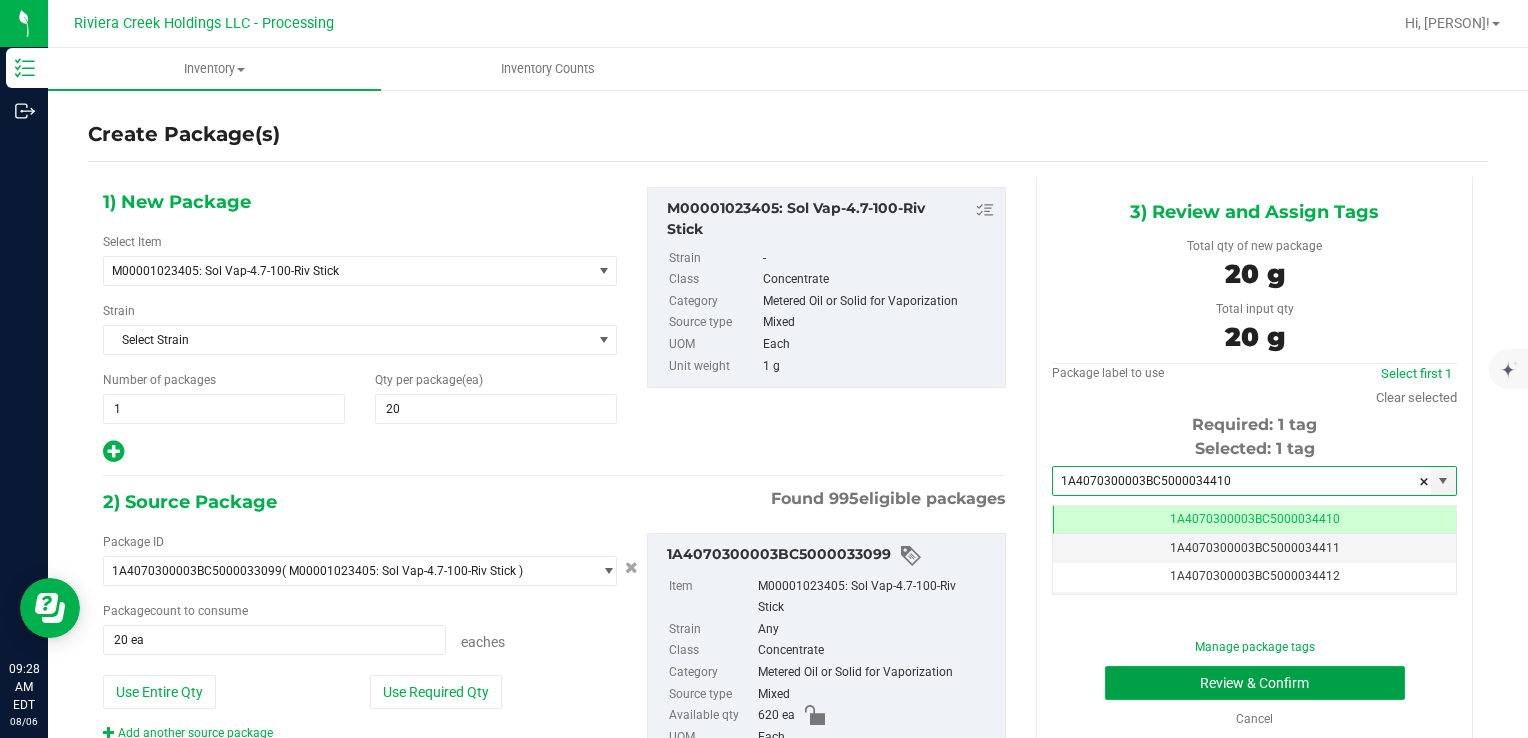 scroll, scrollTop: 0, scrollLeft: 0, axis: both 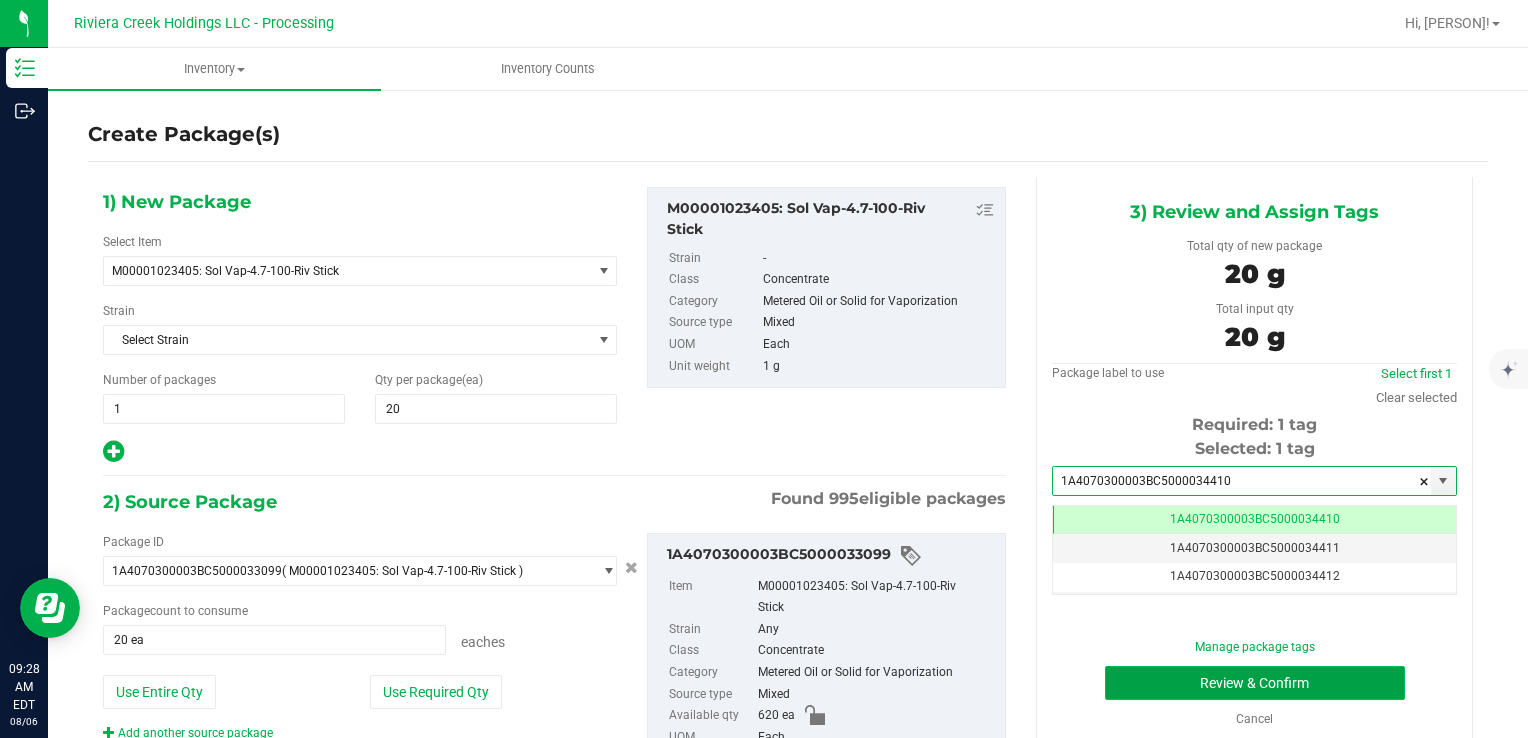 click on "Review & Confirm" at bounding box center (1255, 683) 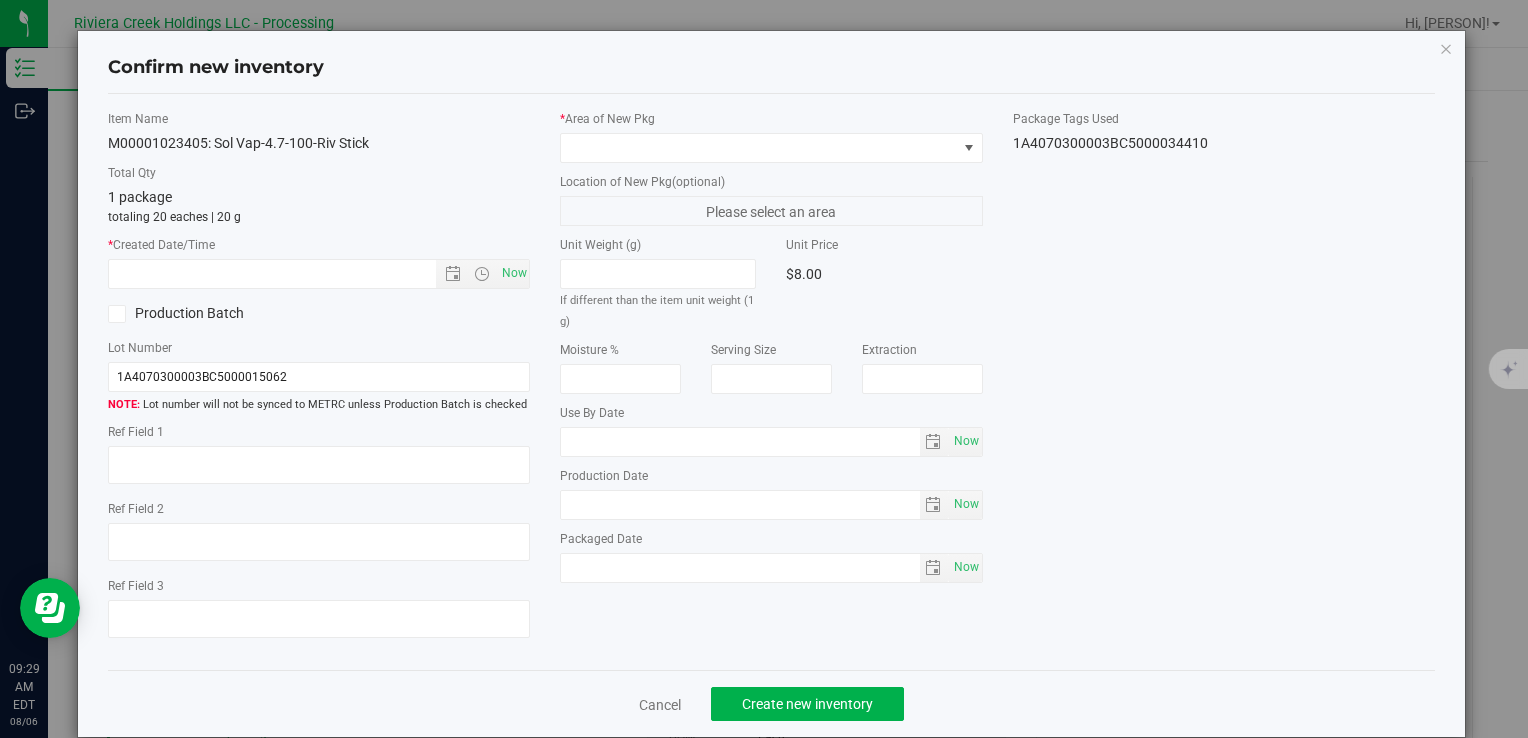 type on "2026-04-03" 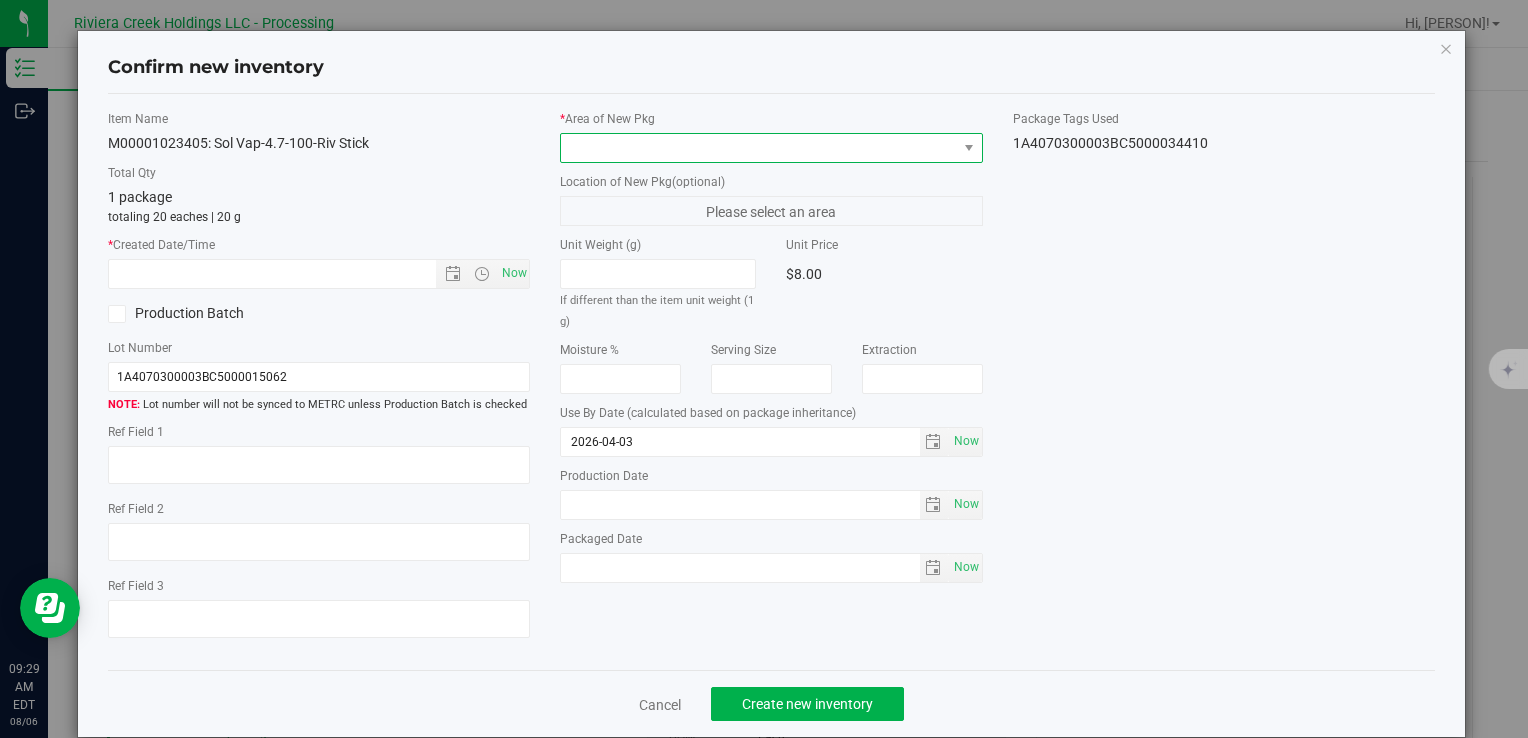 click at bounding box center (758, 148) 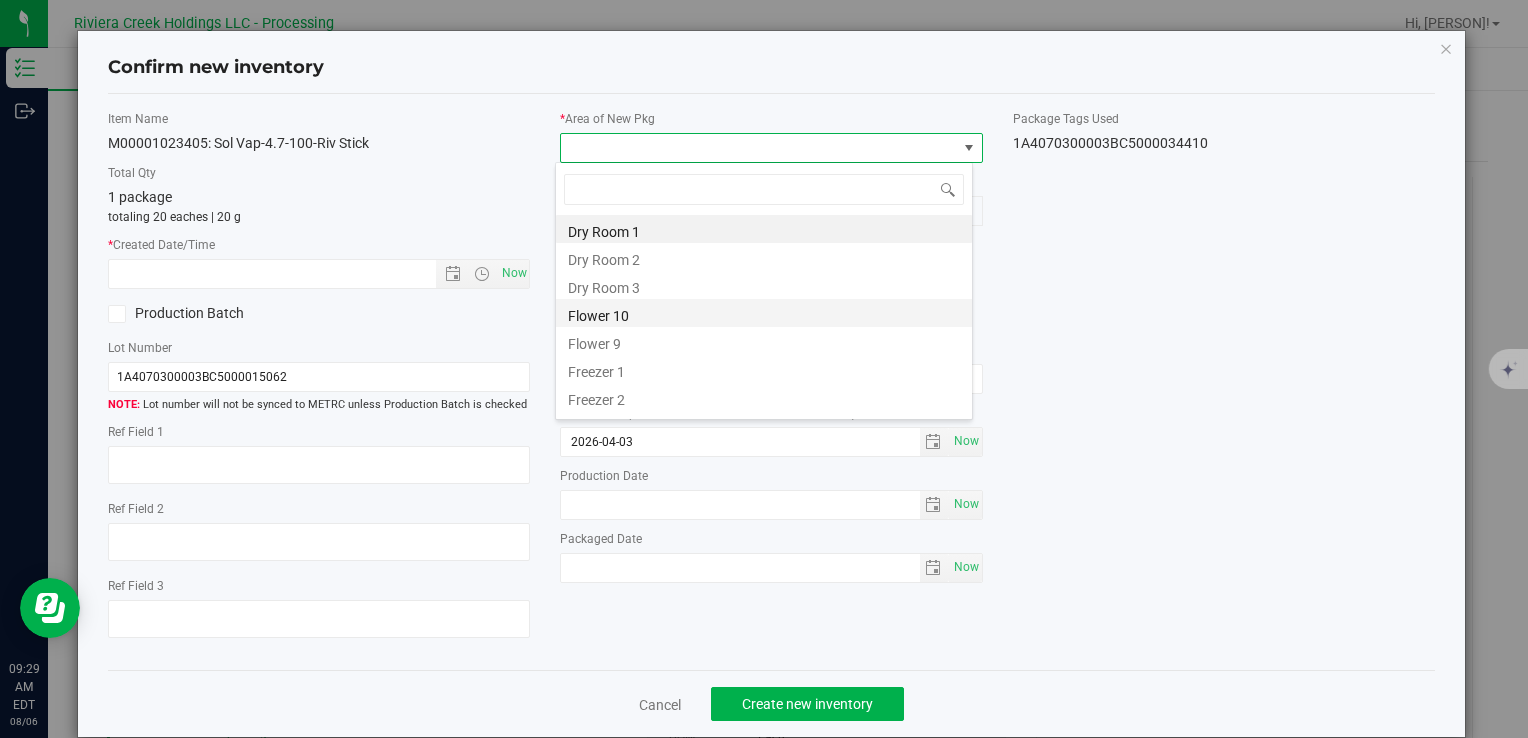 click on "Flower 10" at bounding box center (764, 313) 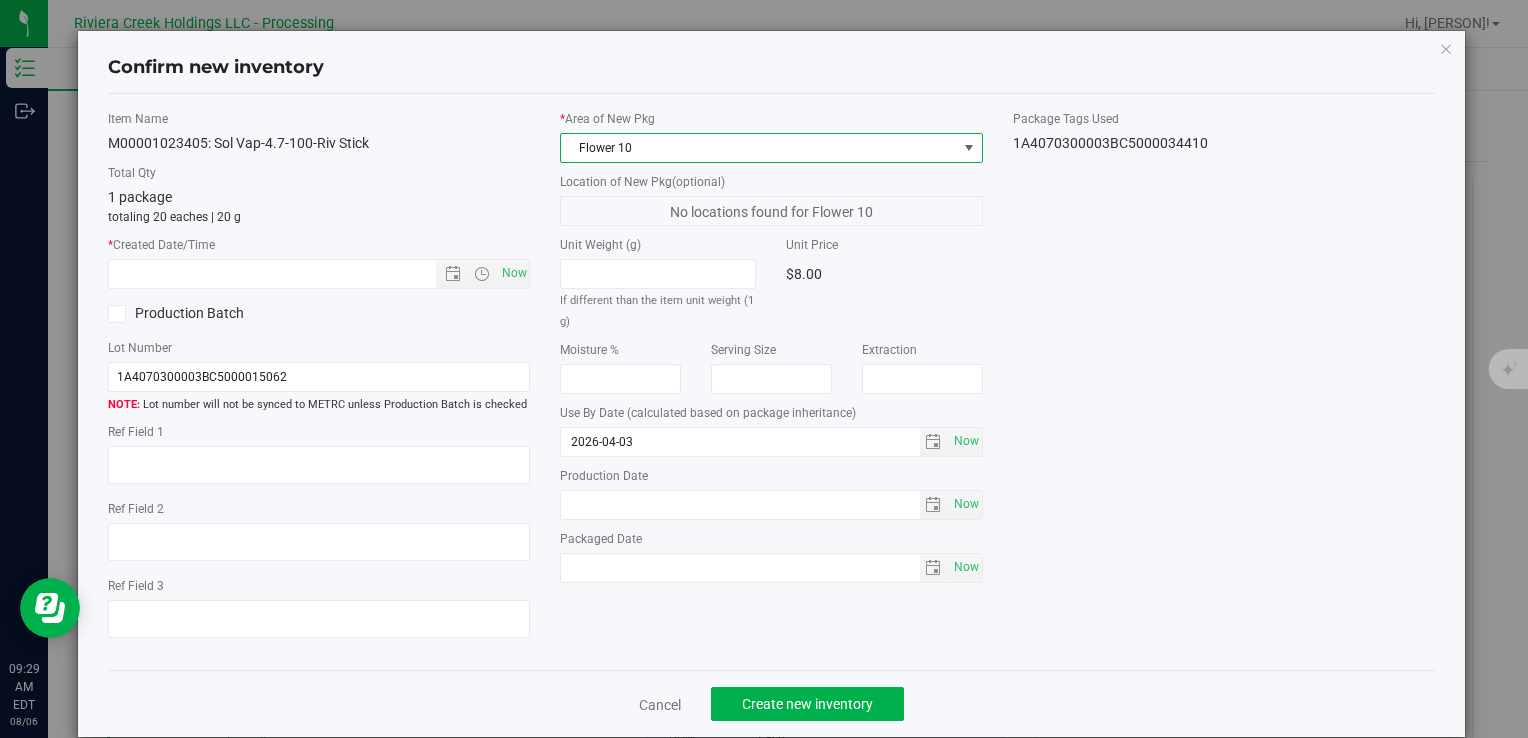 click on "Item Name
M00001023405: Sol Vap-4.7-100-Riv Stick
Total Qty
1 package  totaling 20 eaches | 20 g
*
Created Date/Time
Now
Production Batch
Lot Number
1A4070300003BC5000015062" at bounding box center [319, 382] 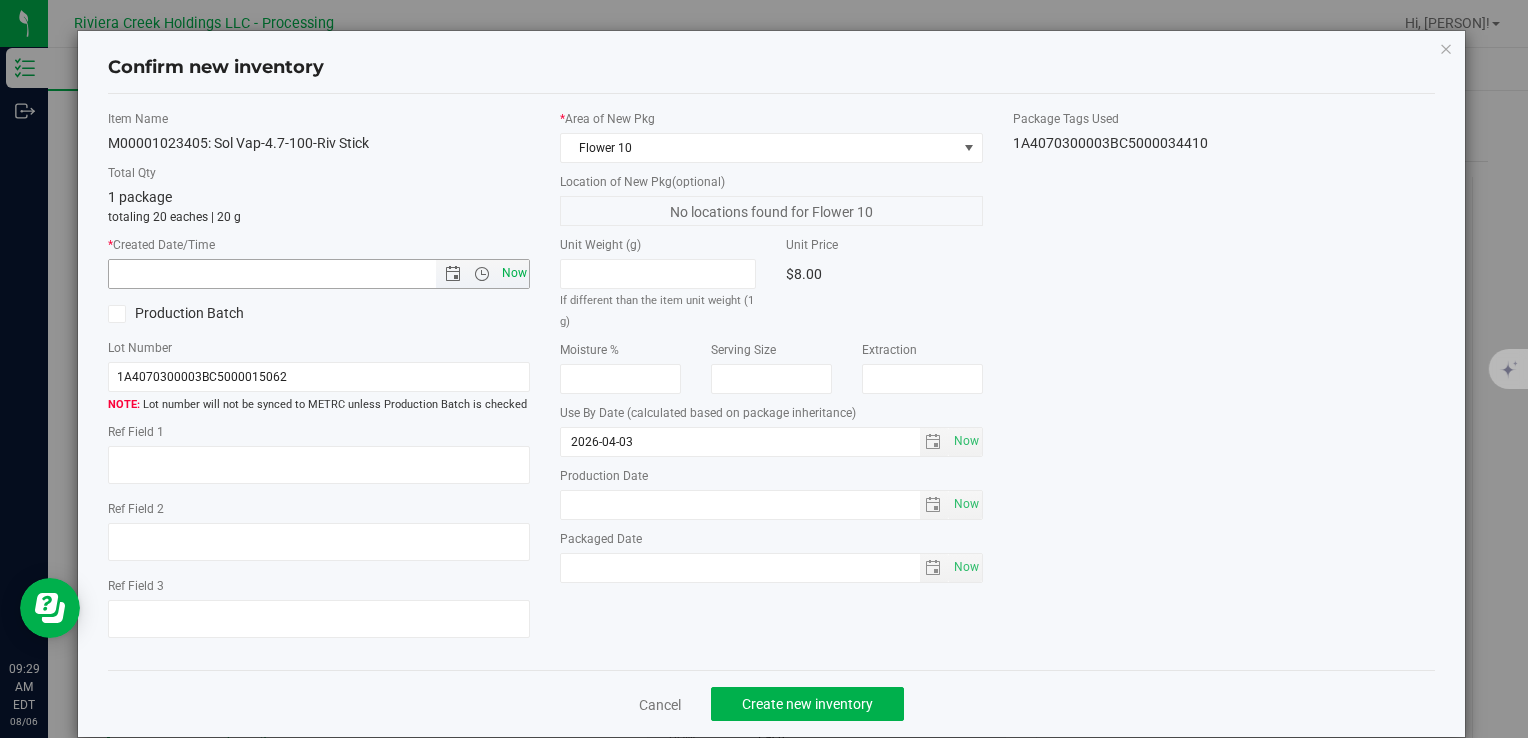 click on "Now" at bounding box center [514, 273] 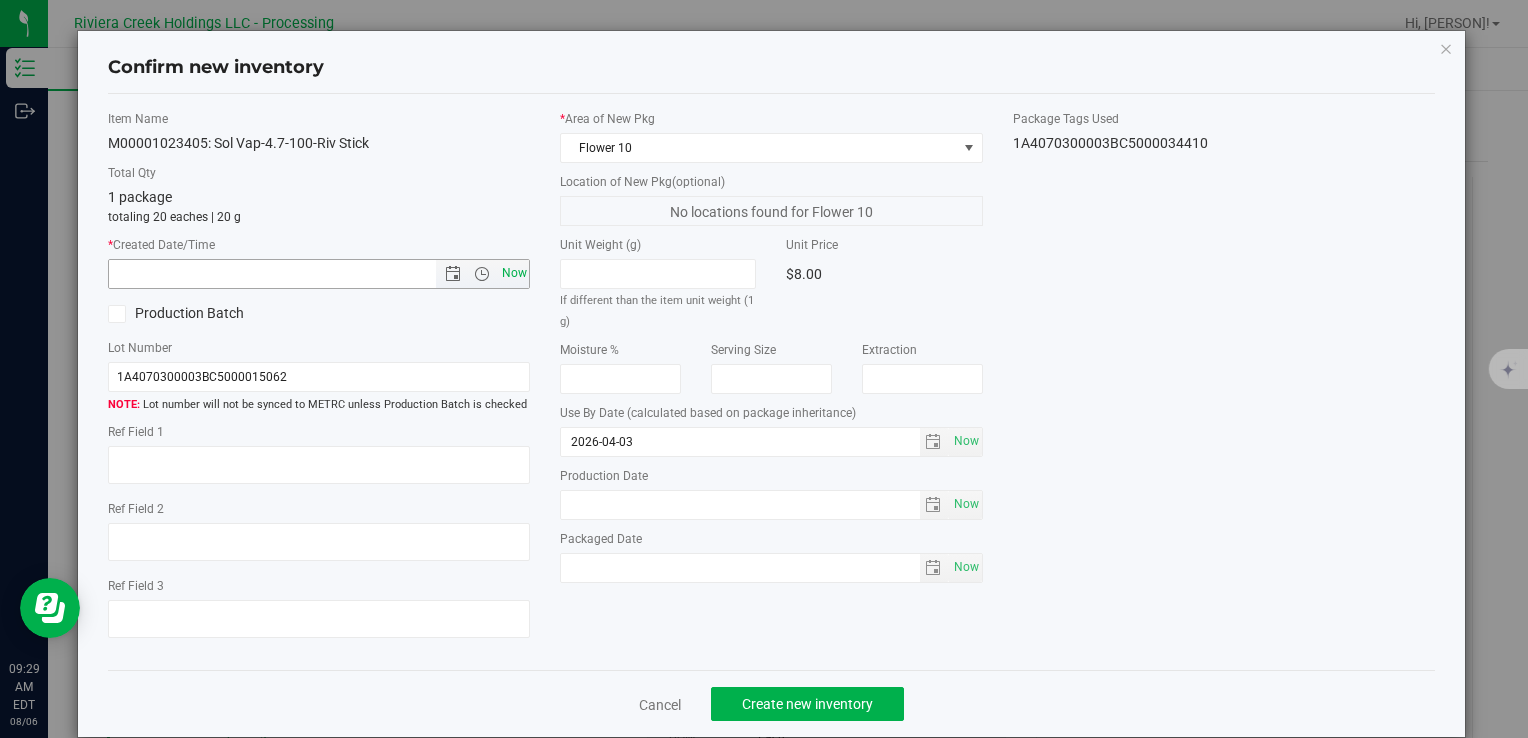 type on "8/6/2025 9:29 AM" 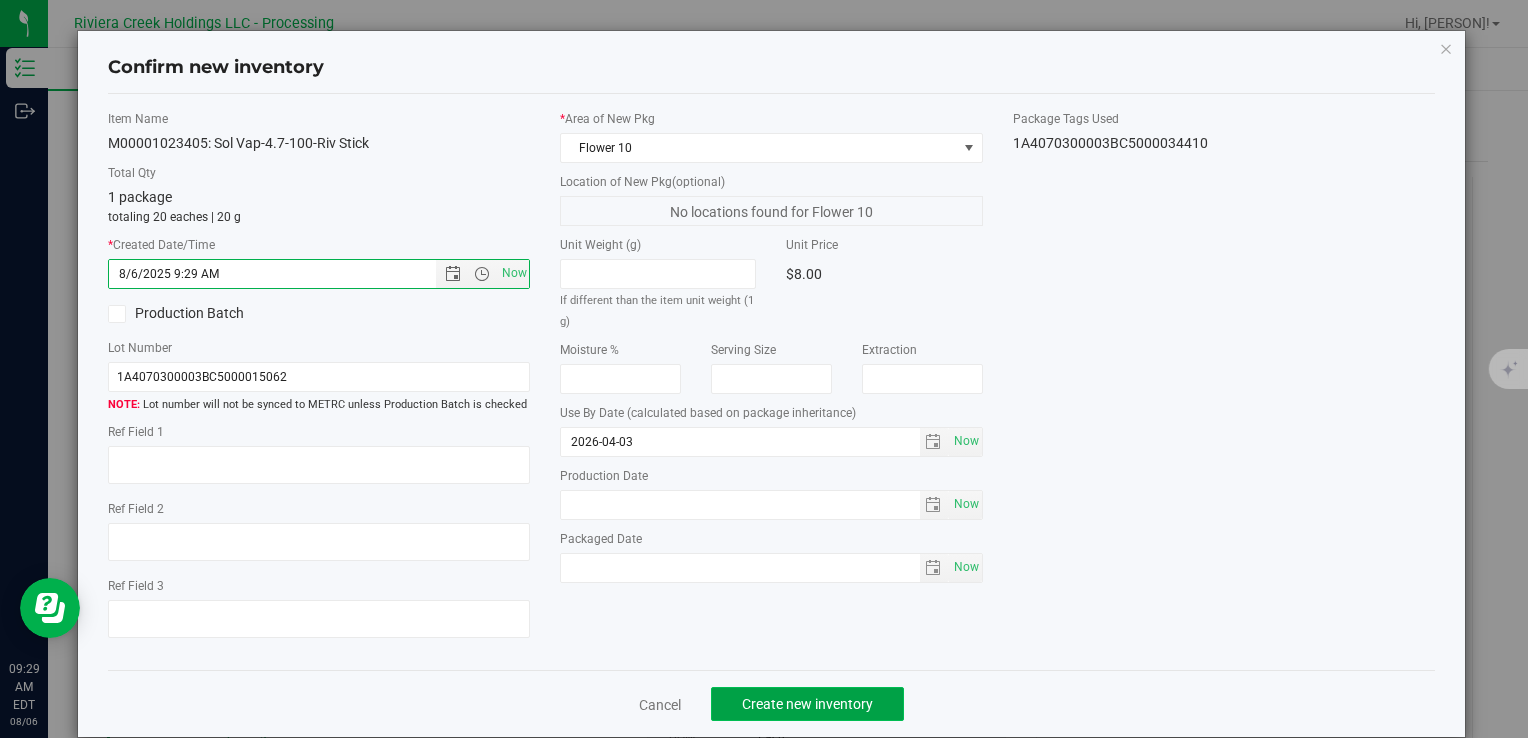 click on "Create new inventory" 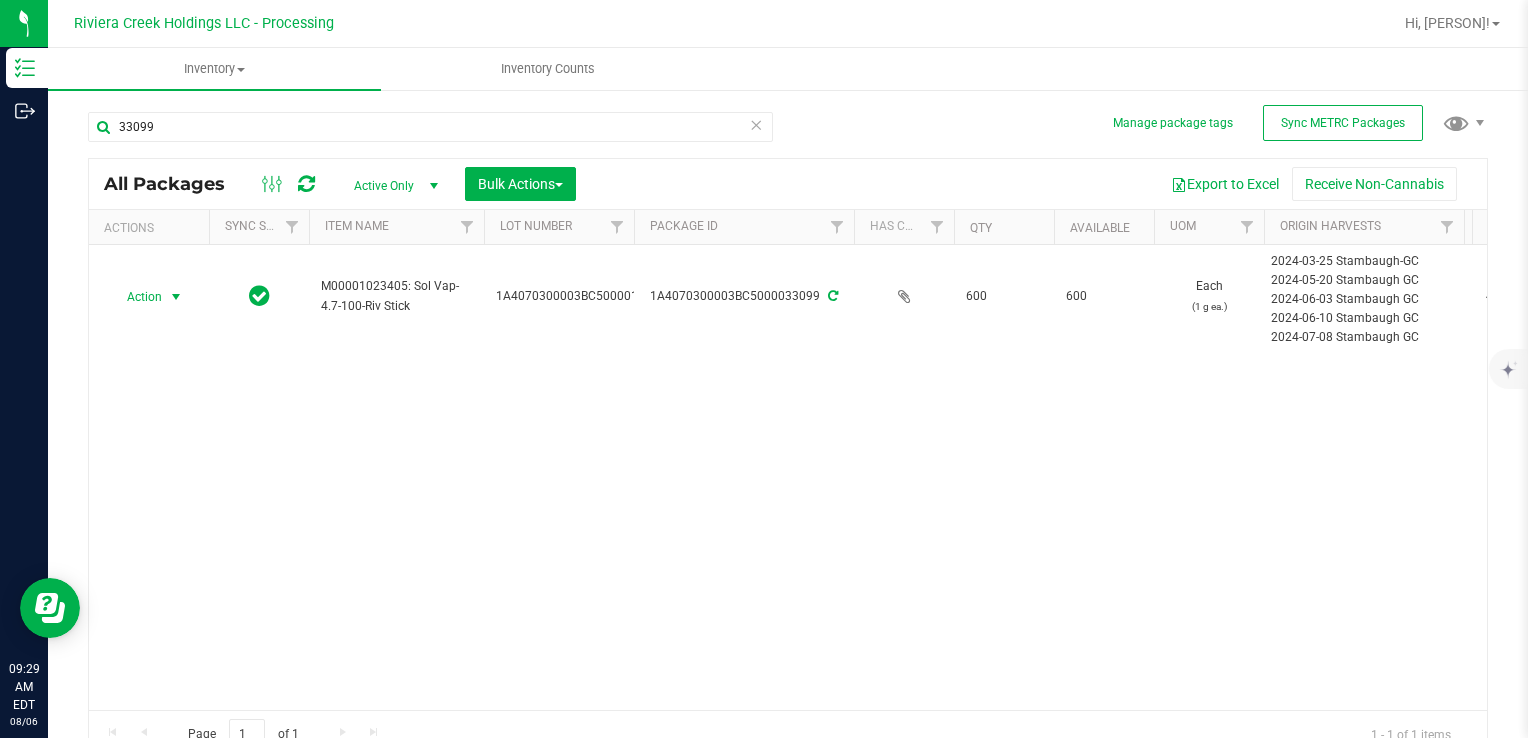 click at bounding box center [176, 297] 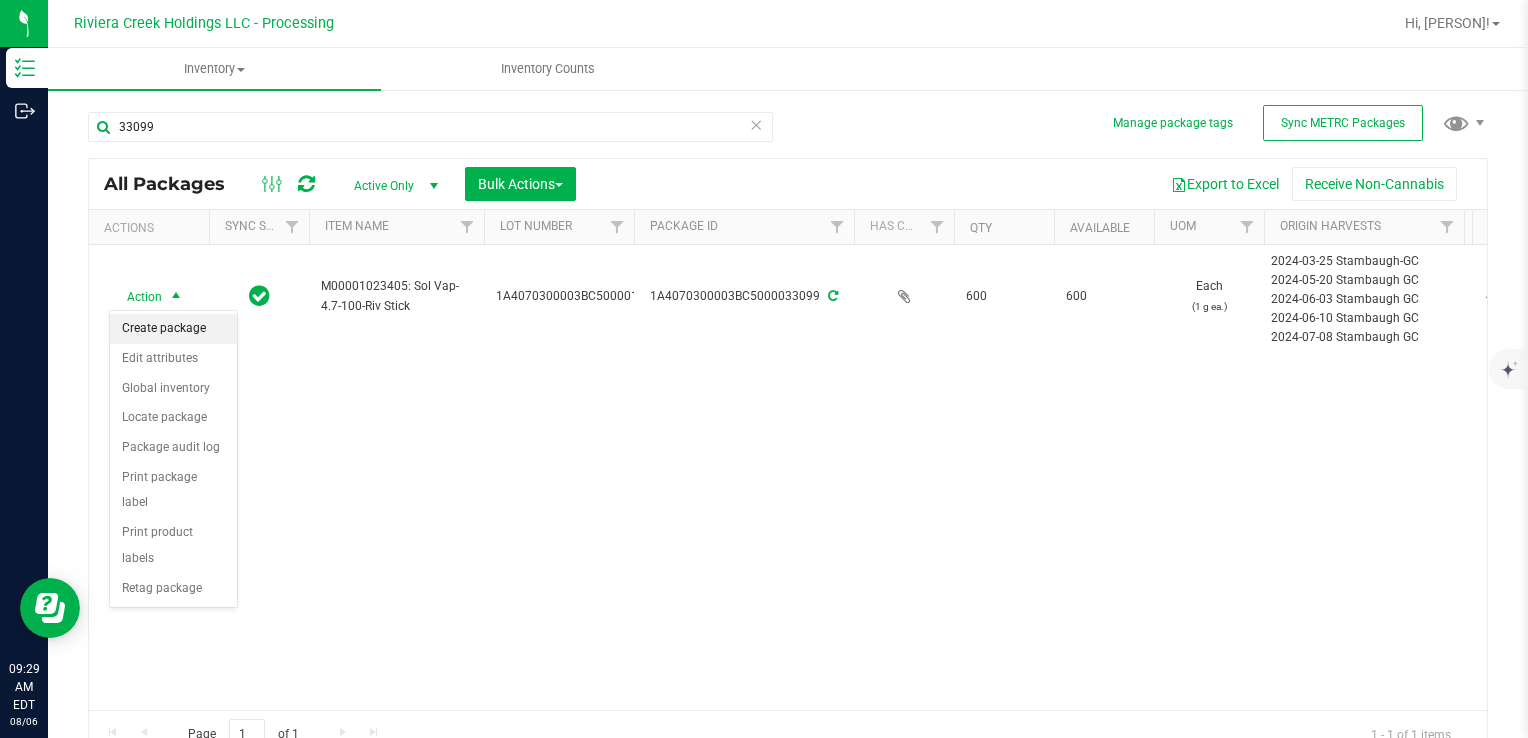click on "Create package" at bounding box center [173, 329] 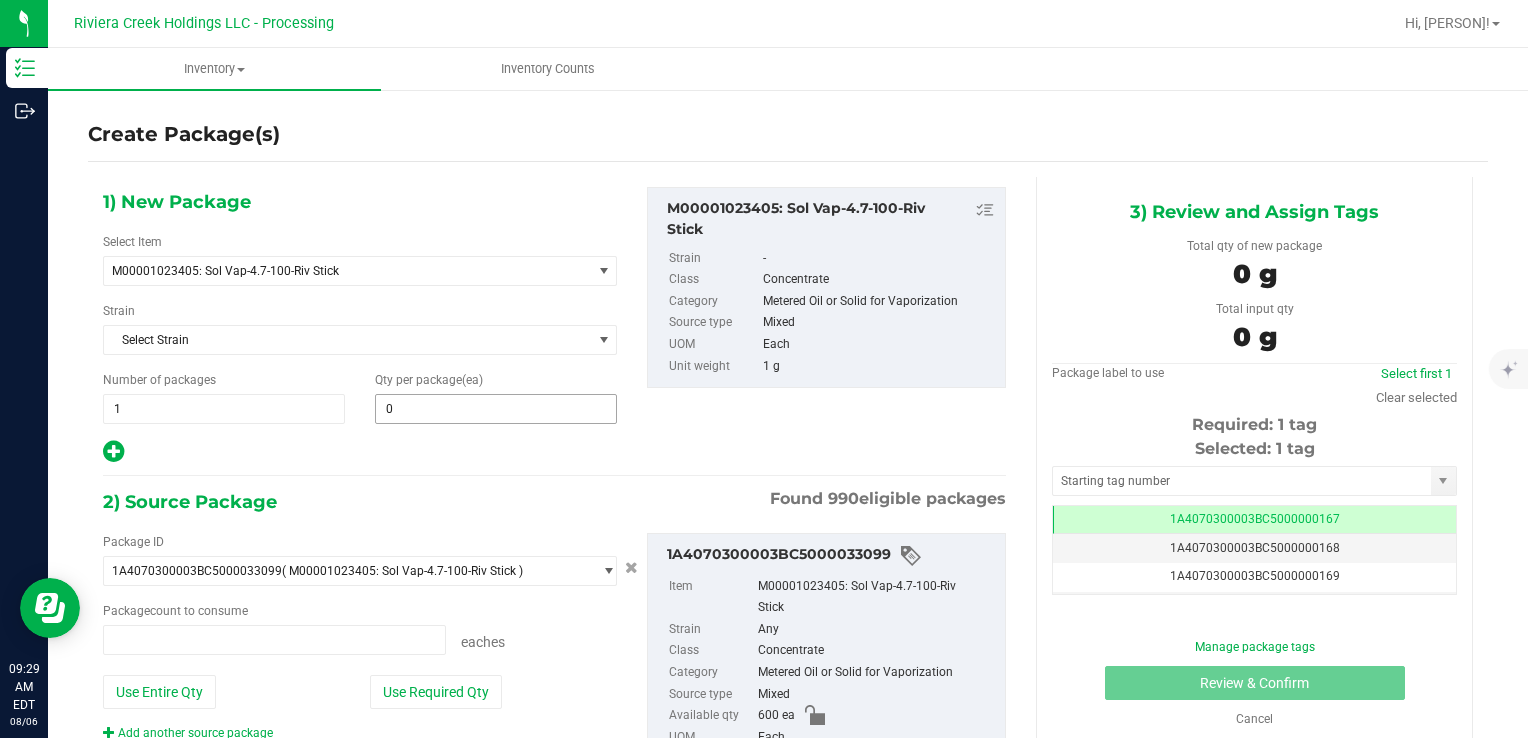 type on "0 ea" 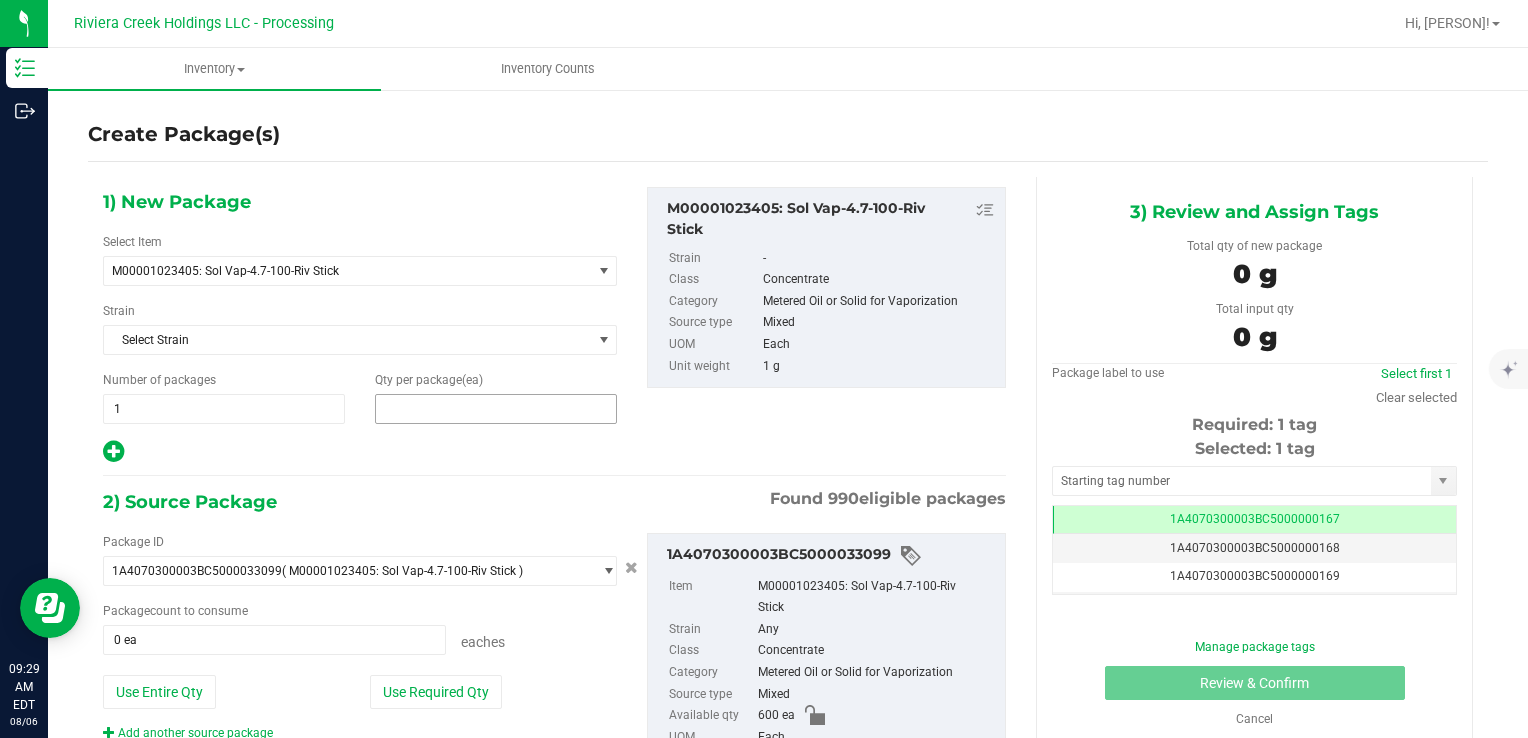 click at bounding box center [496, 409] 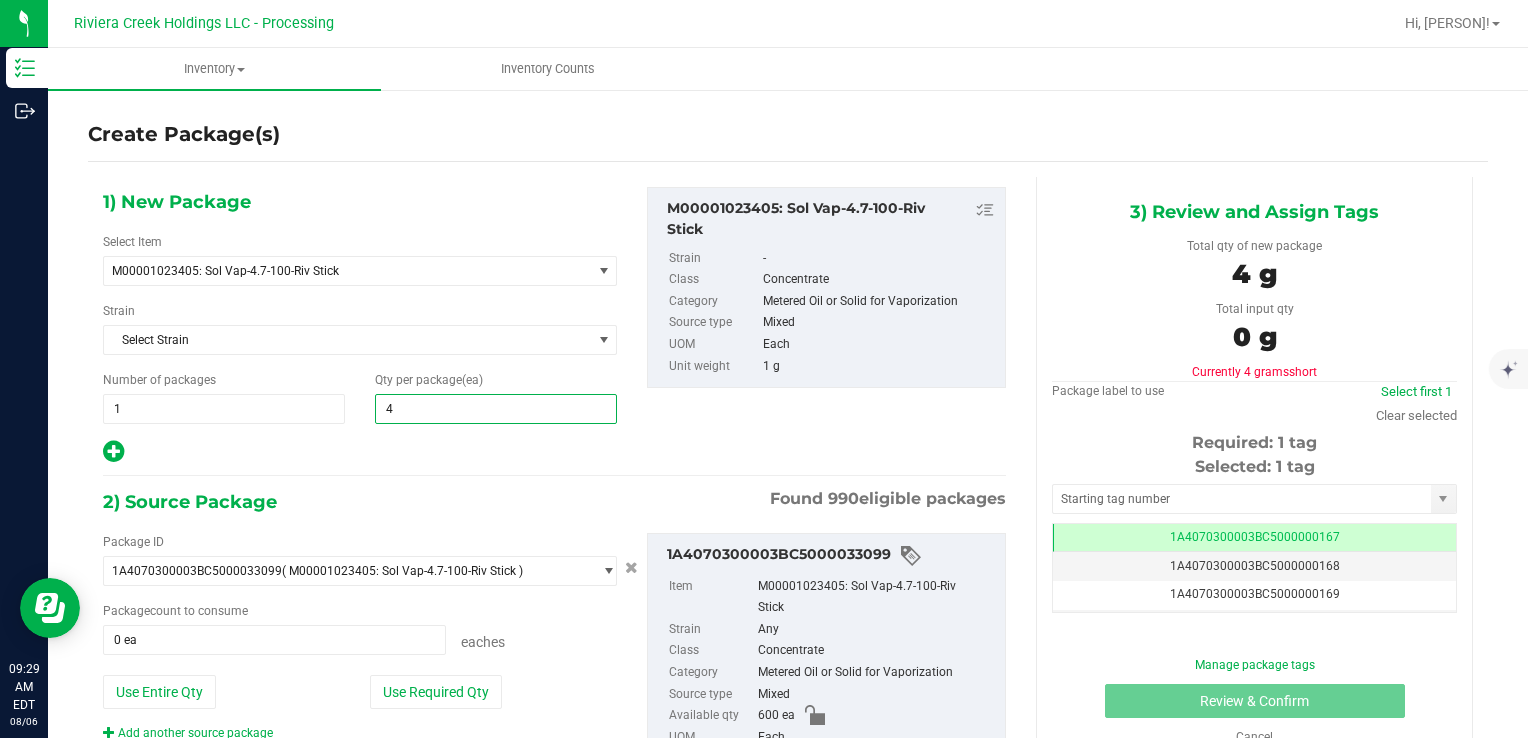 type on "40" 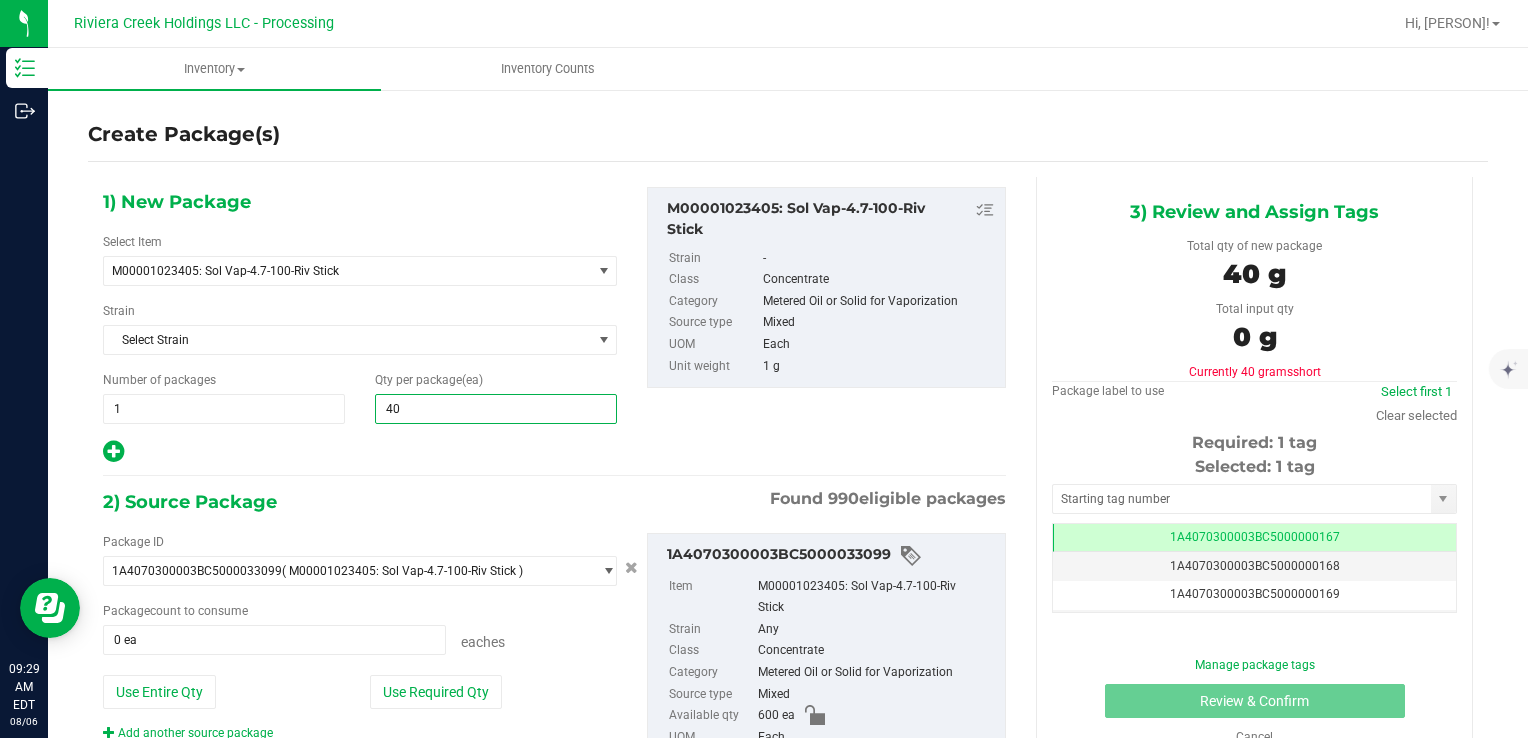 type on "40" 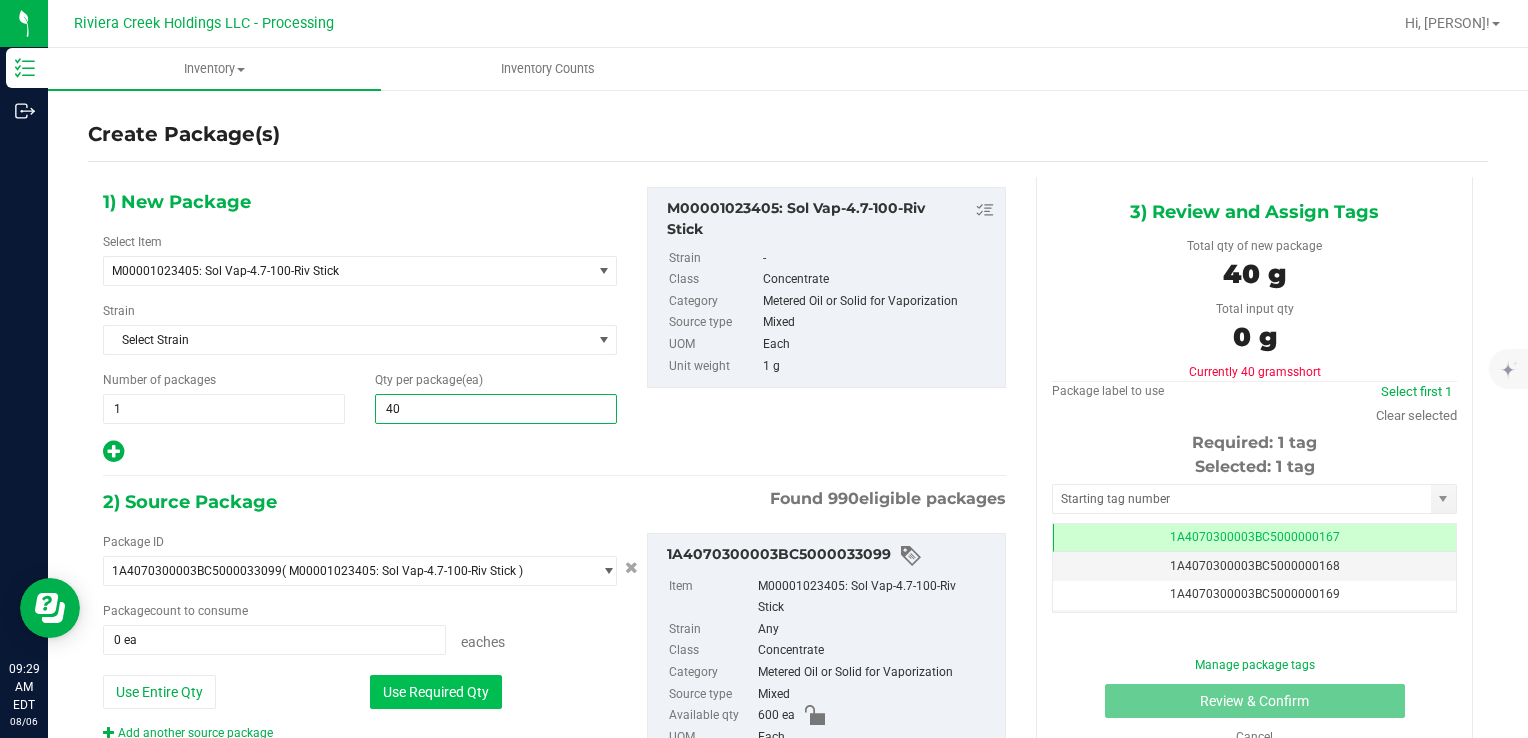 drag, startPoint x: 398, startPoint y: 713, endPoint x: 391, endPoint y: 702, distance: 13.038404 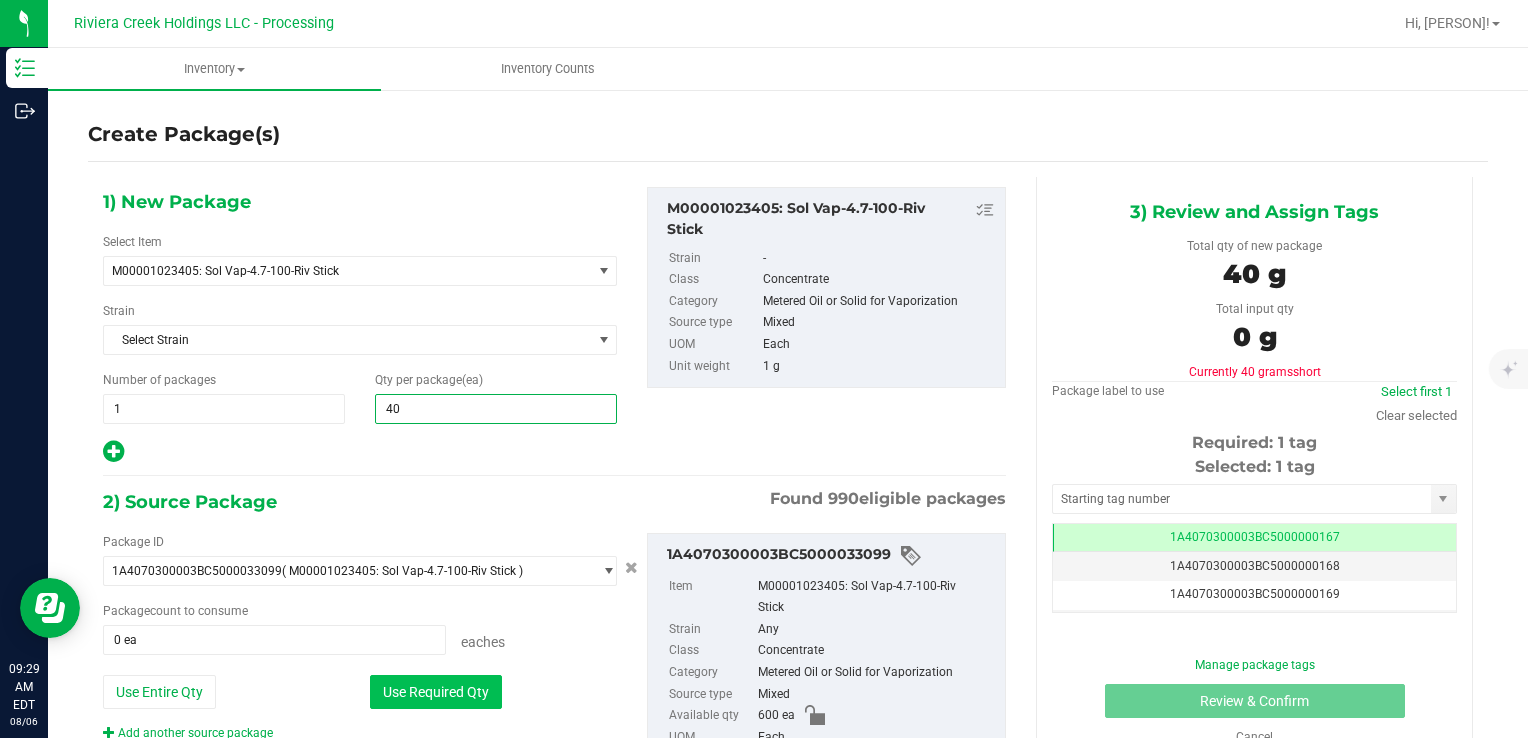 click on "Package ID
1A4070300003BC5000033099
(
M00001023405: Sol Vap-4.7-100-Riv Stick
)
1A4070100000321000015030 1A4070100000321000015031 1A4070100000321000015032 1A4070100000321000015057 1A4070100000321000015079 1A4070100000321000015080 1A4070100000321000015174 1A4070100000321000015175 1A4070100000321000015176 1A4070100000321000015242 1A4070100000321000015244 1A4070300000321000000028 1A4070300000321000000029 1A4070300000321000000030 1A4070300000321000000131 1A4070300000321000000132 1A4070300000321000000133 1A4070300000321000000144 1A4070300000321000000145 1A4070300000321000000146 1A4070300000321000000148 1A4070300000321000000149 1A4070300000321000000151 1A4070300000321000000152 1A4070300000321000000181 1A4070300000321000000182 1A4070300000321000000183 1A4070300000321000000184 1A4070300000321000000186 1A4070300000321000000187" at bounding box center (360, 637) 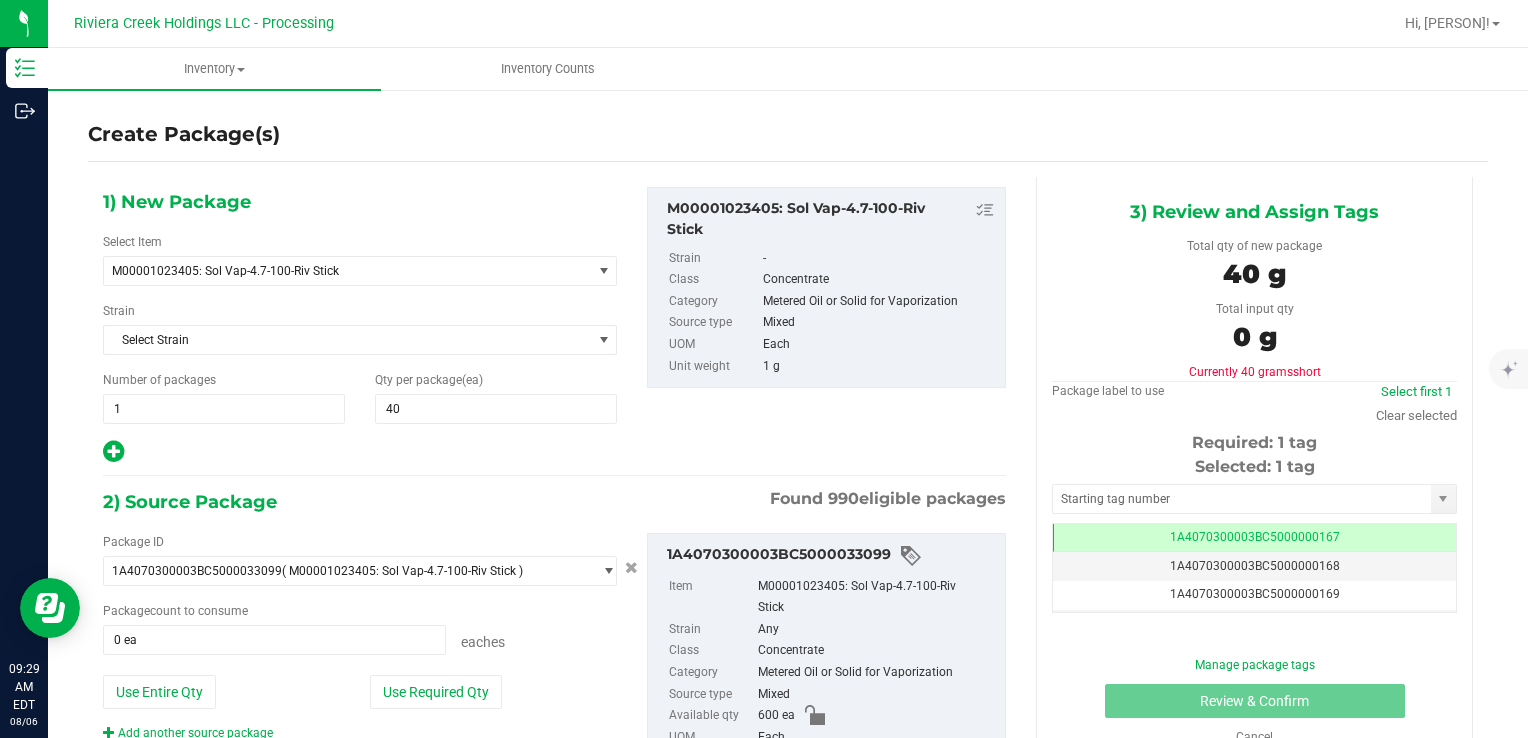 drag, startPoint x: 391, startPoint y: 700, endPoint x: 461, endPoint y: 650, distance: 86.023254 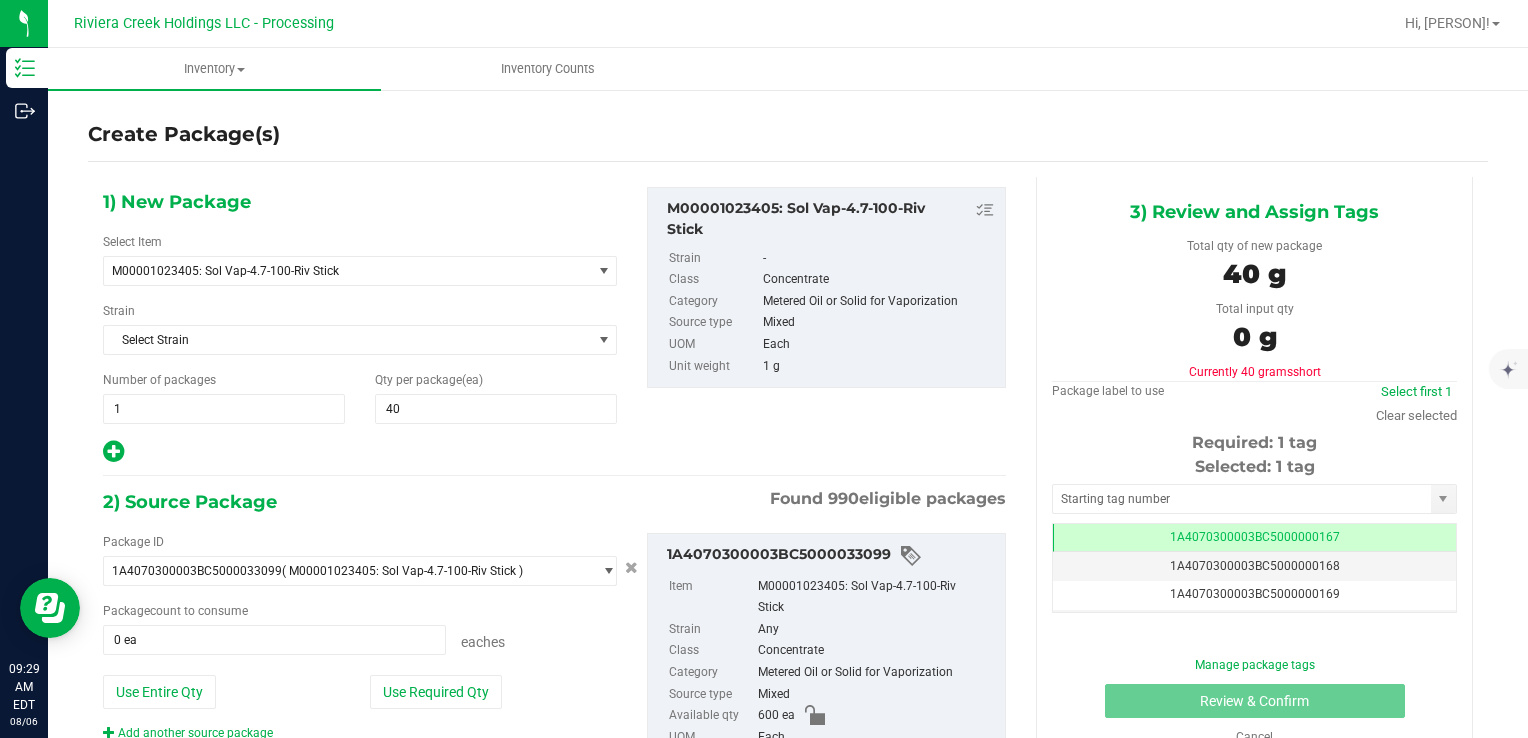 click on "Use Required Qty" at bounding box center [436, 692] 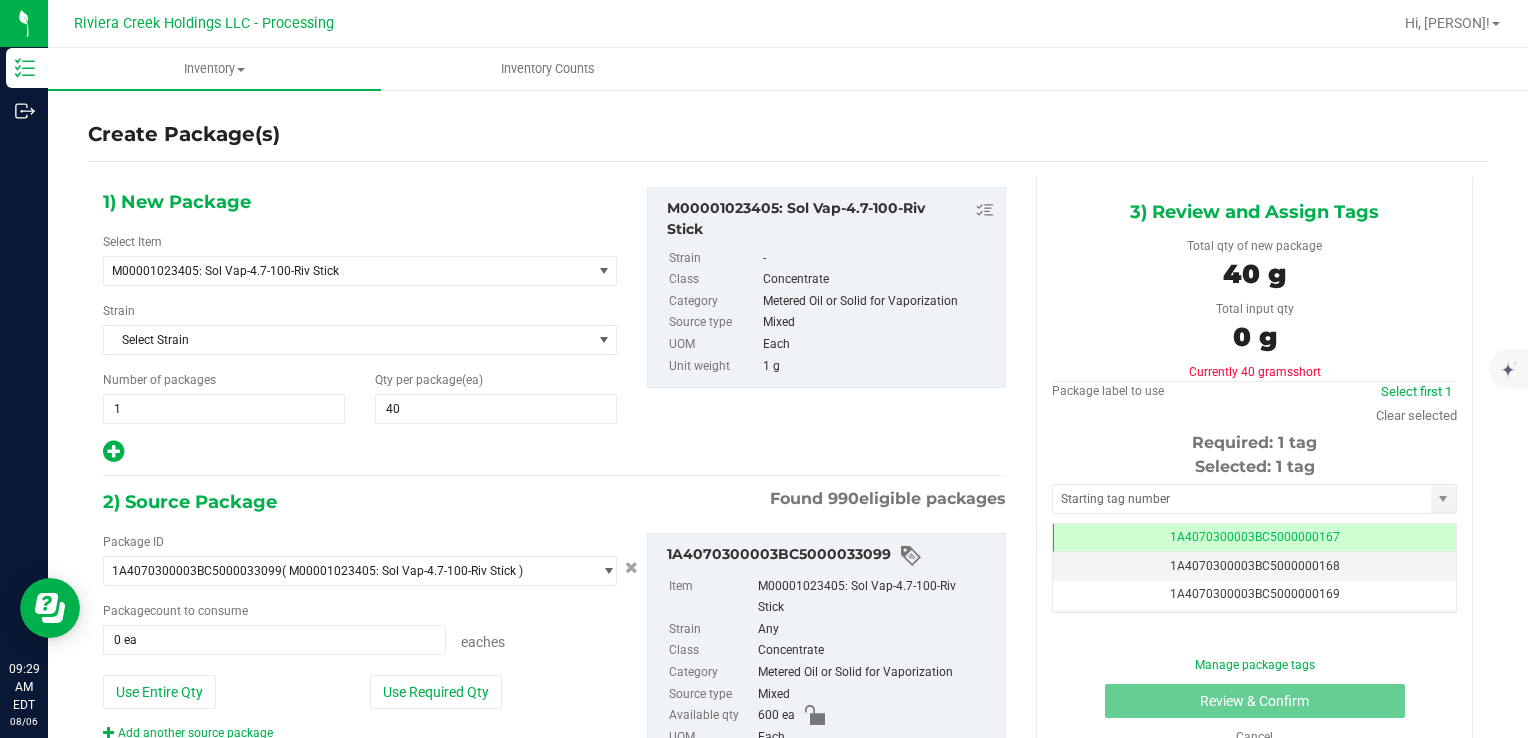 type on "40 ea" 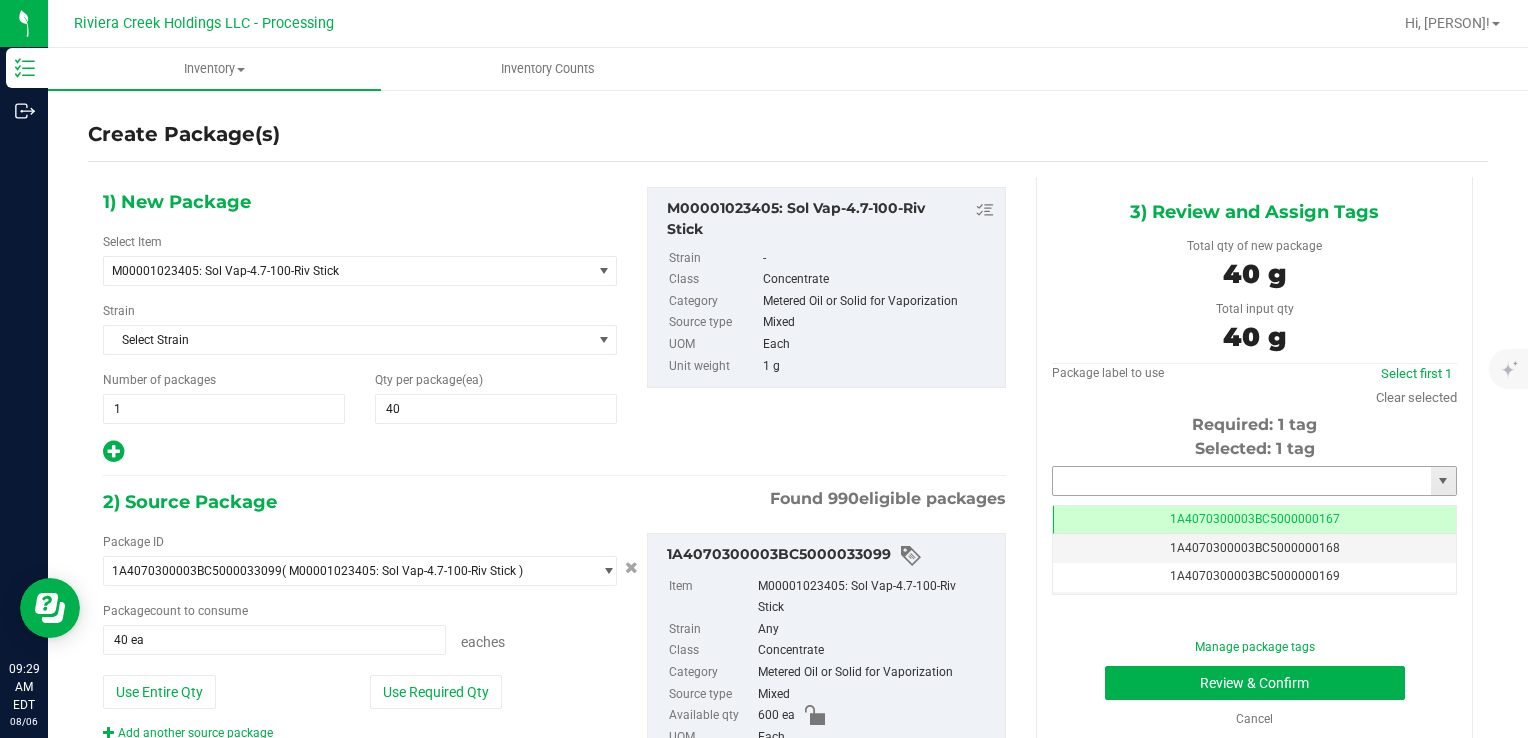 click at bounding box center [1242, 481] 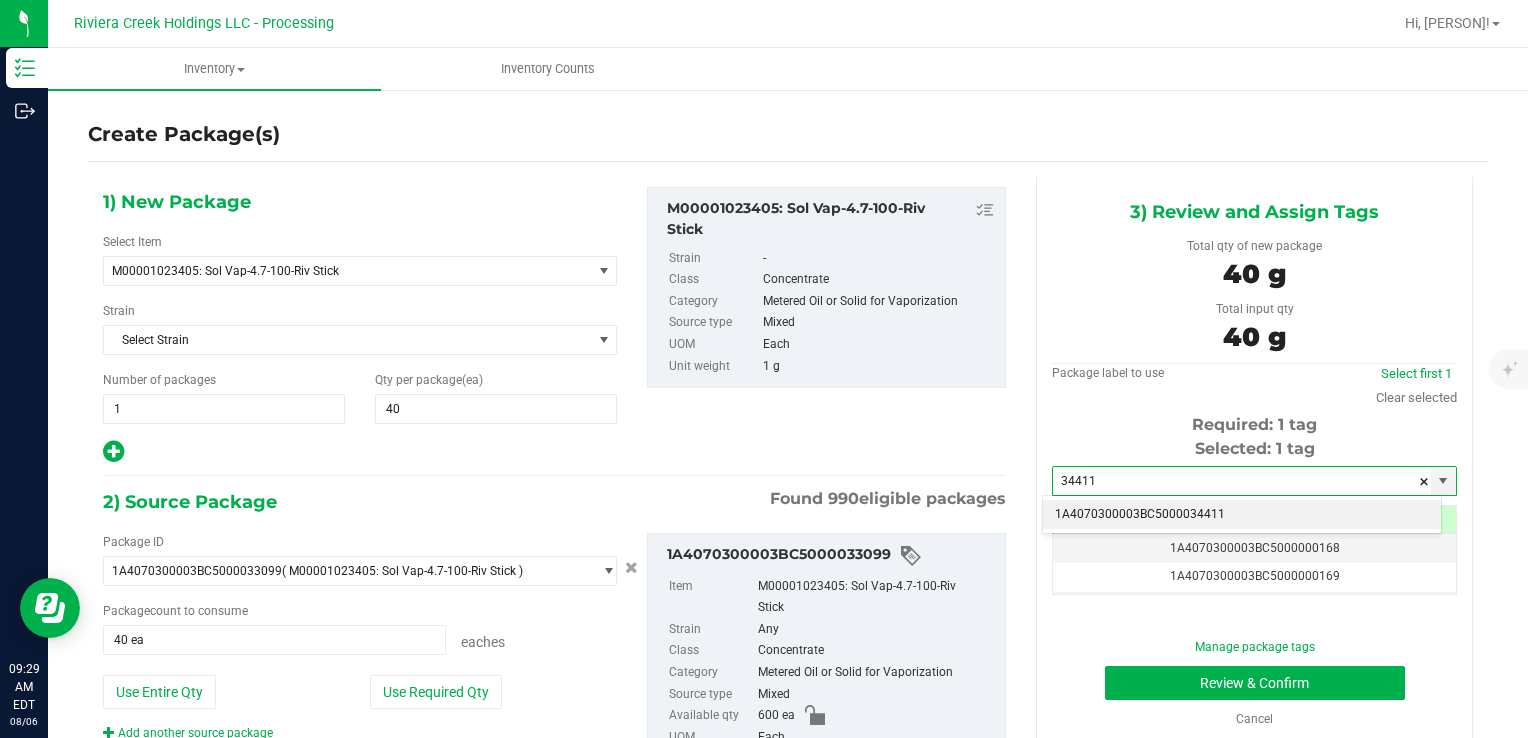 click on "1A4070300003BC5000034411" at bounding box center [1242, 515] 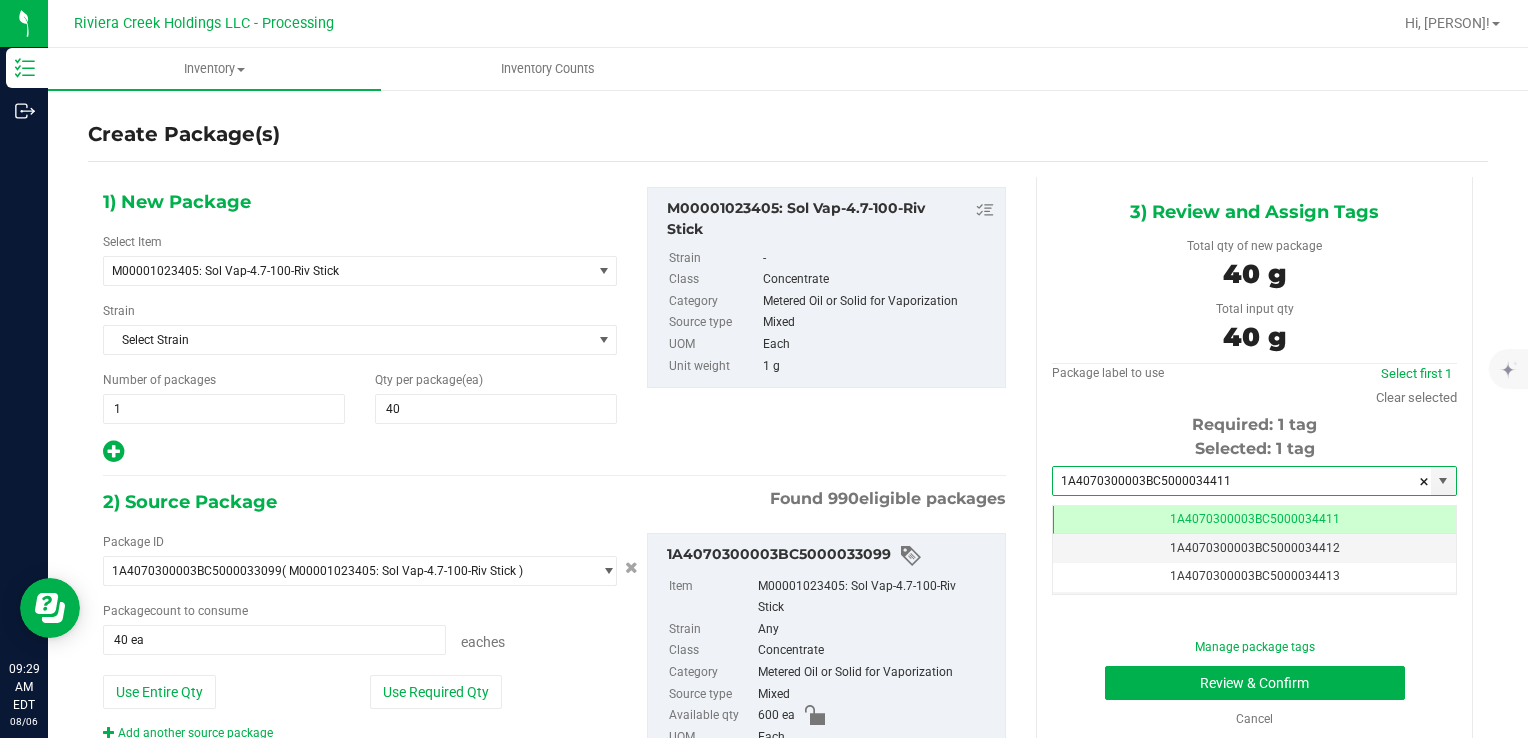 type on "1A4070300003BC5000034411" 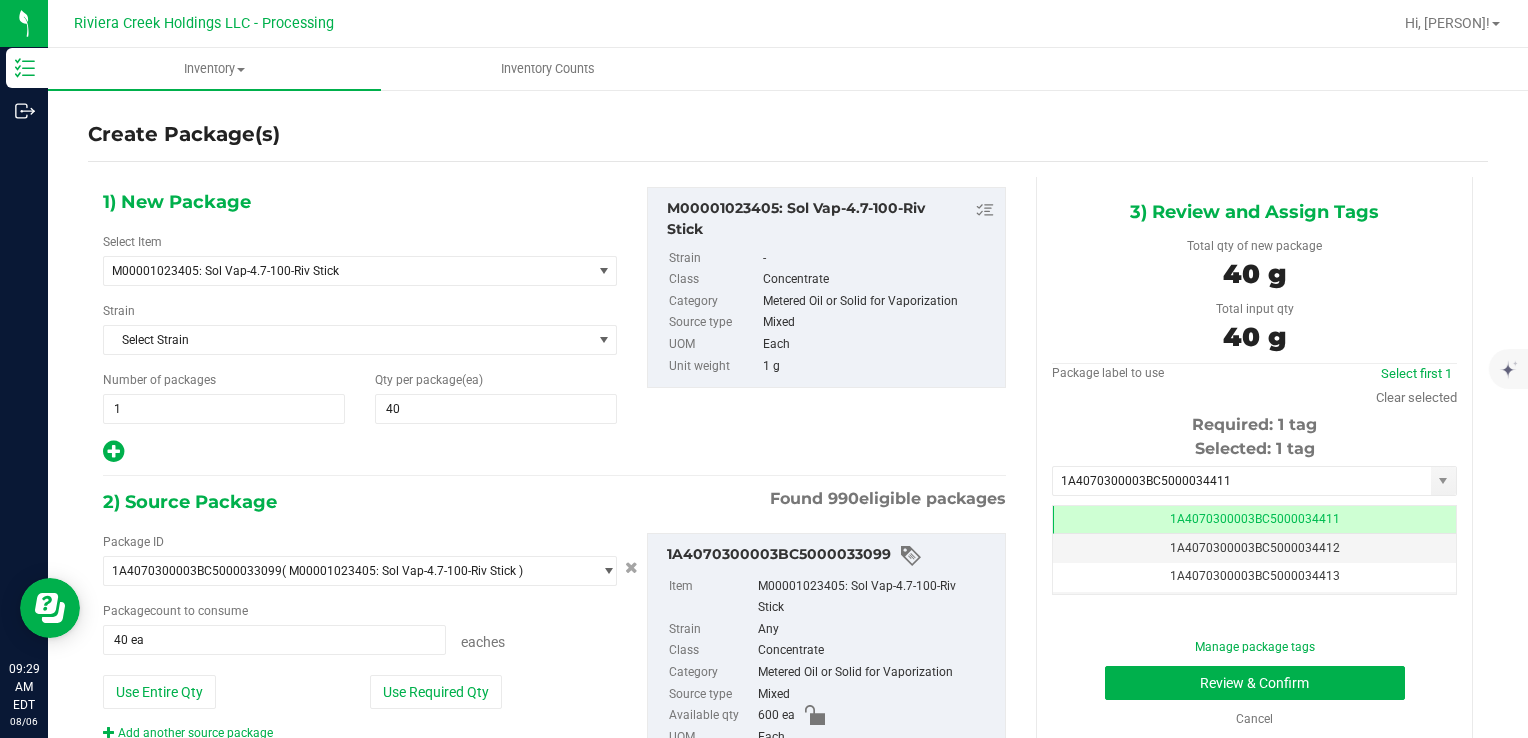 drag, startPoint x: 1157, startPoint y: 659, endPoint x: 1148, endPoint y: 680, distance: 22.847319 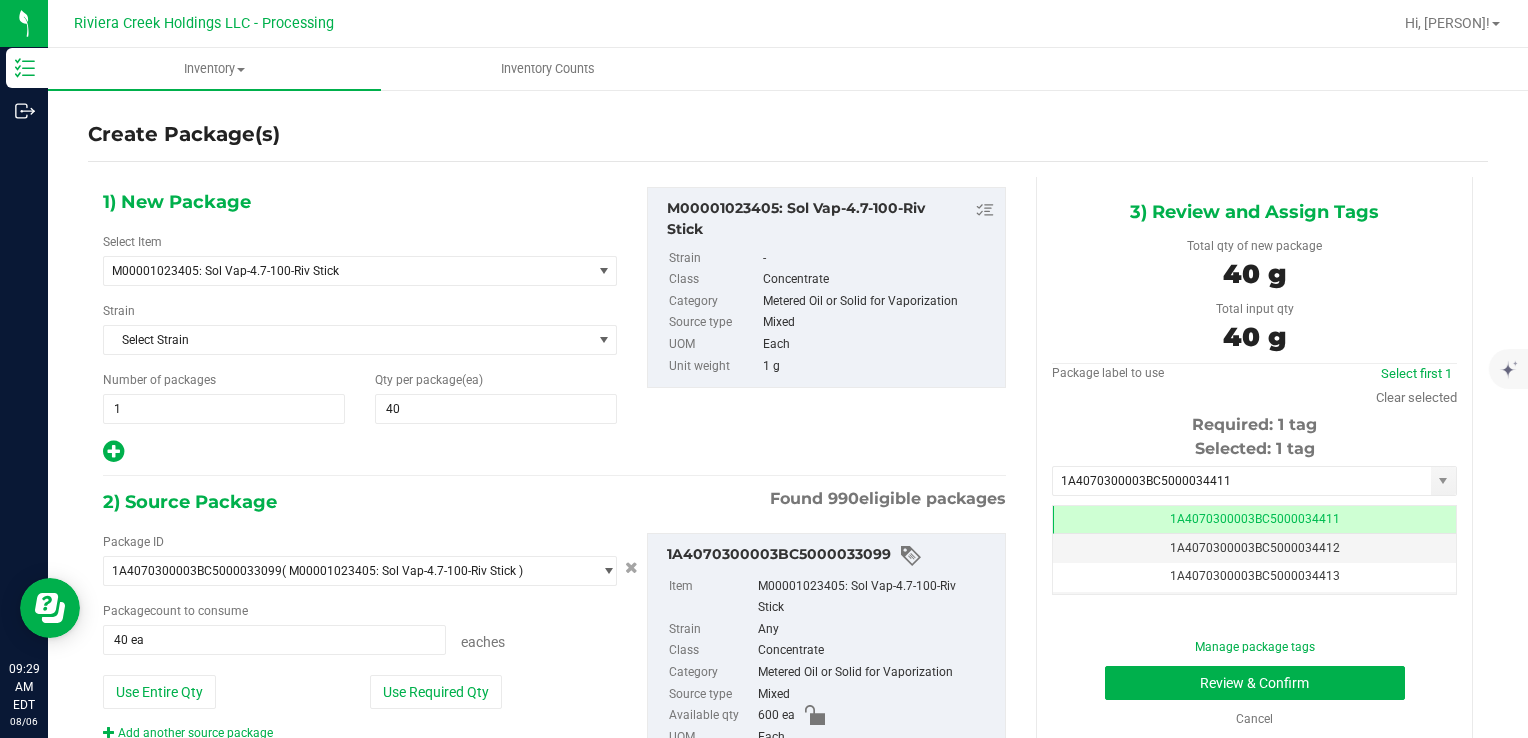 click on "Manage package tags
Review & Confirm
Cancel" at bounding box center [1254, 683] 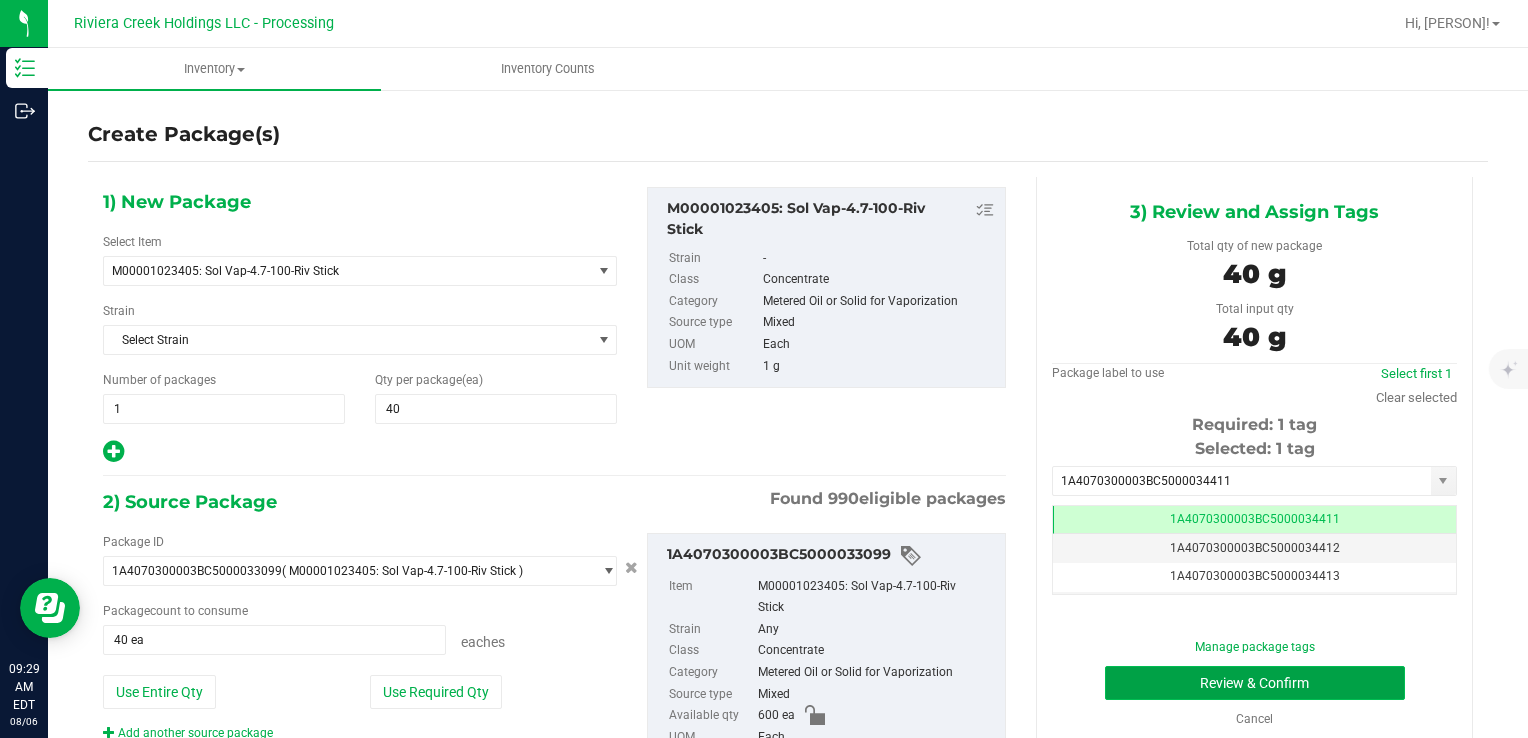 click on "Review & Confirm" at bounding box center [1255, 683] 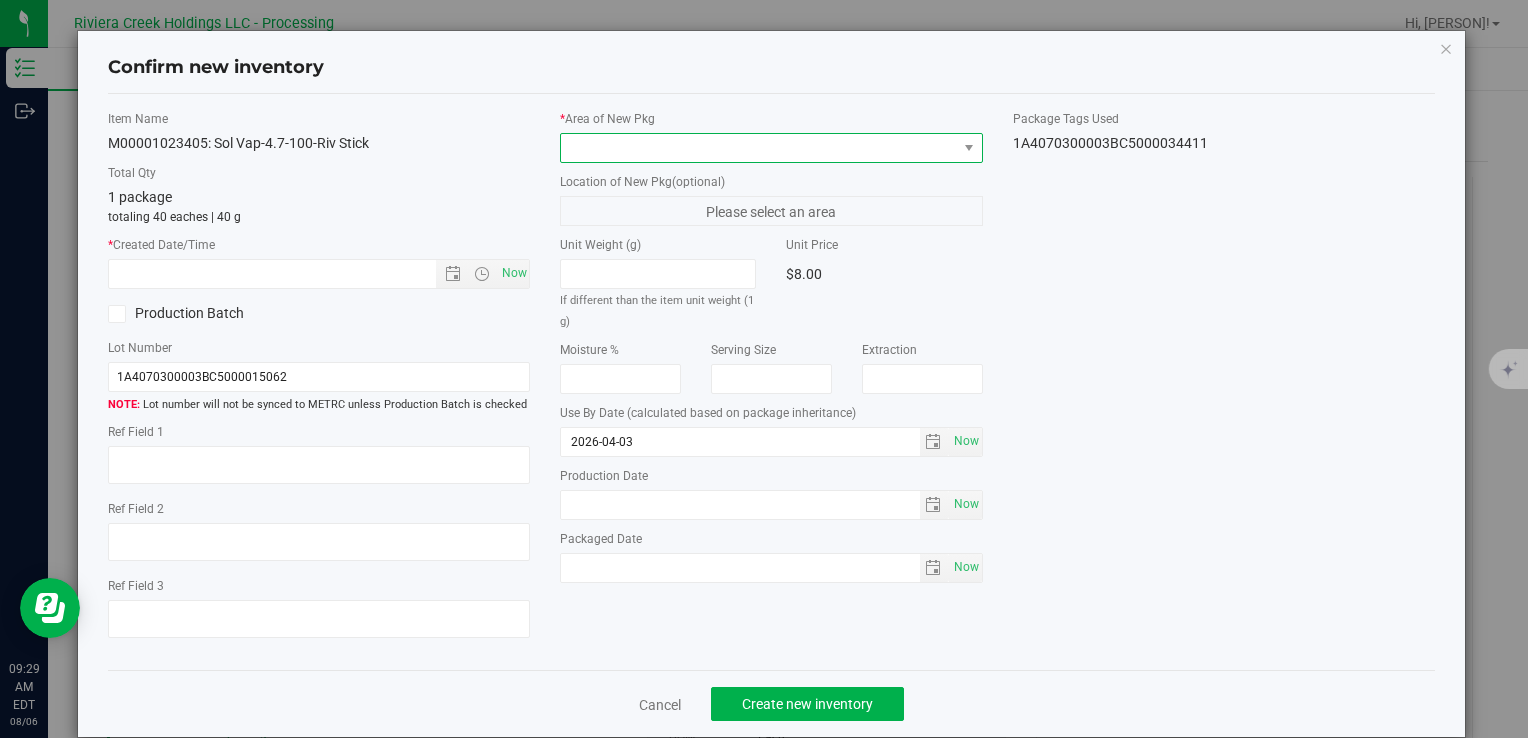 click at bounding box center [758, 148] 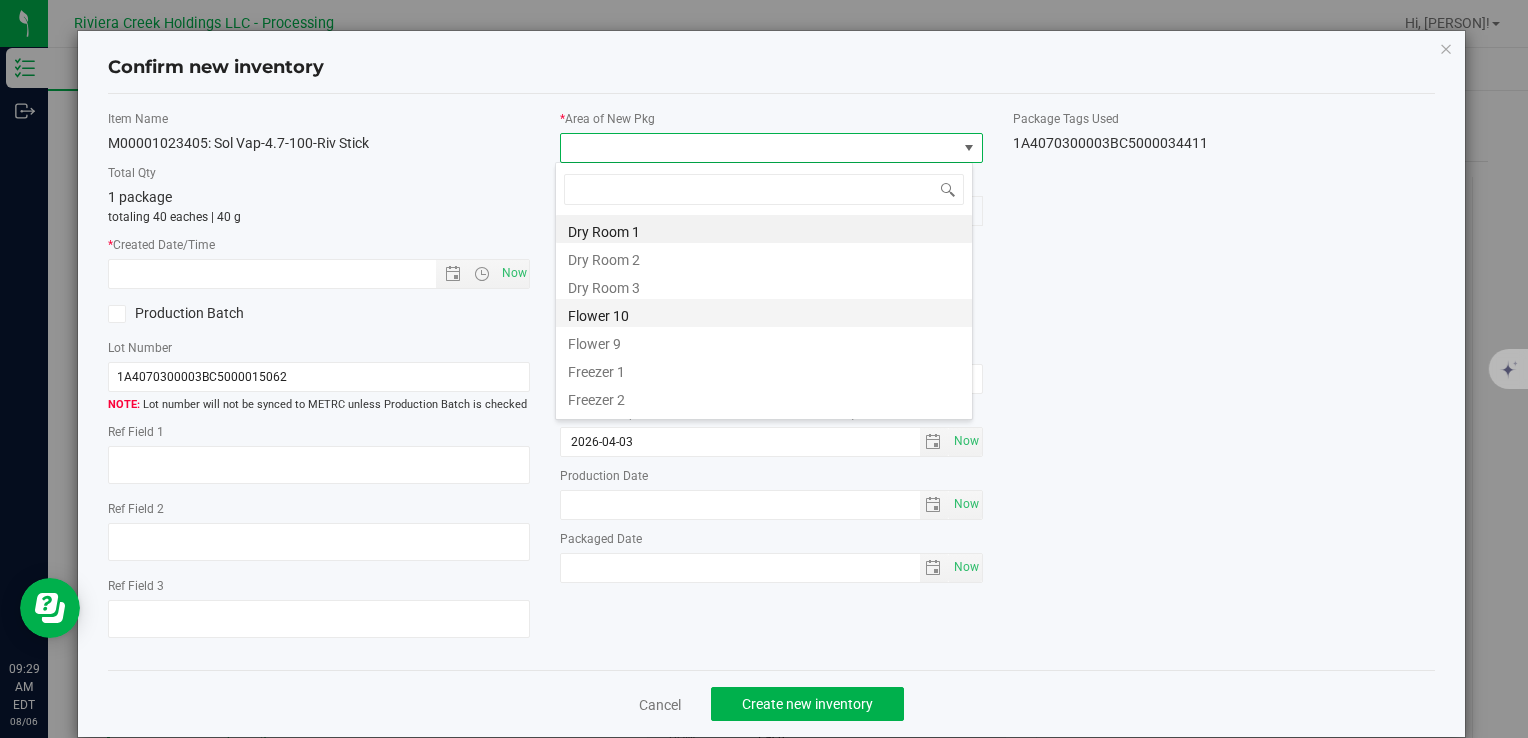click on "Flower 10" at bounding box center [764, 313] 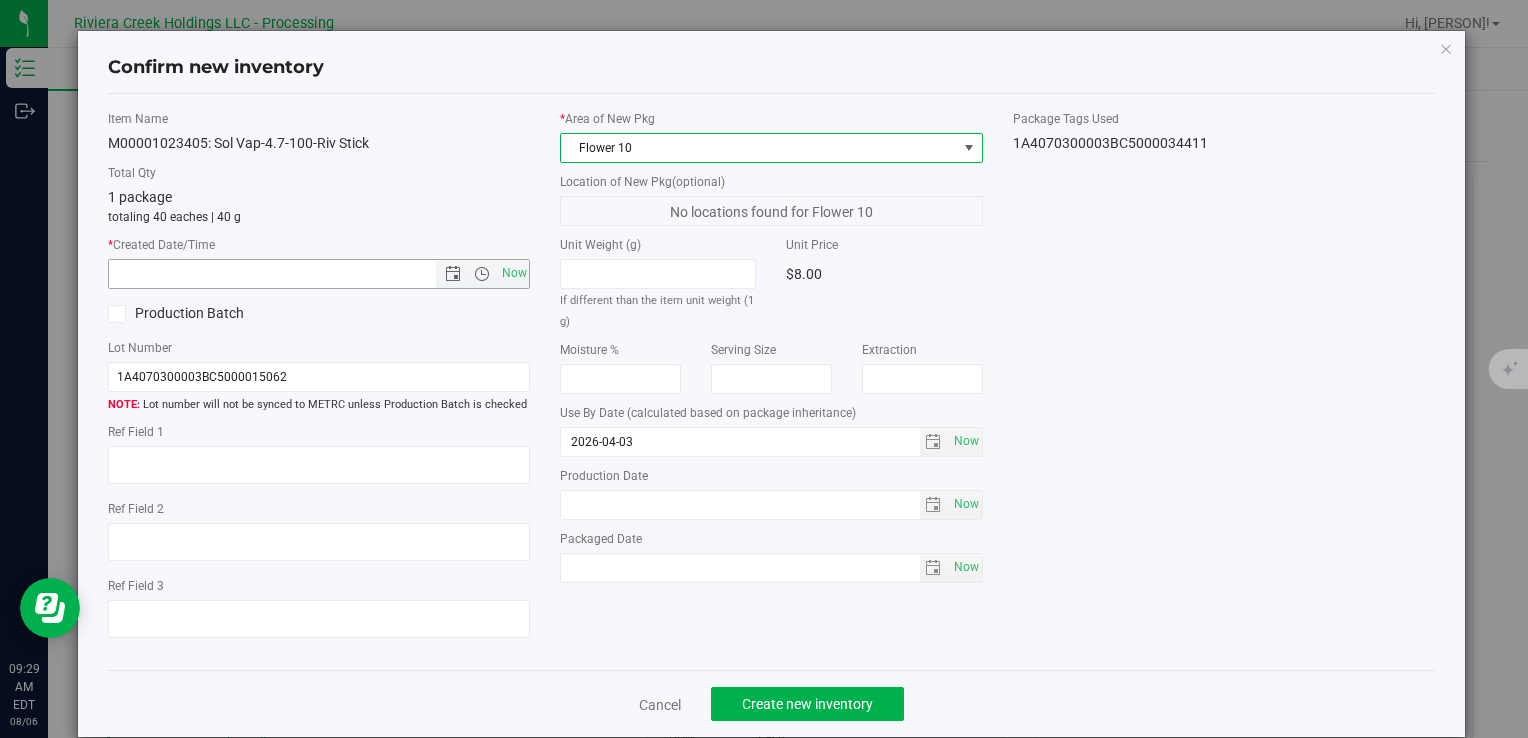 drag, startPoint x: 504, startPoint y: 264, endPoint x: 536, endPoint y: 302, distance: 49.67897 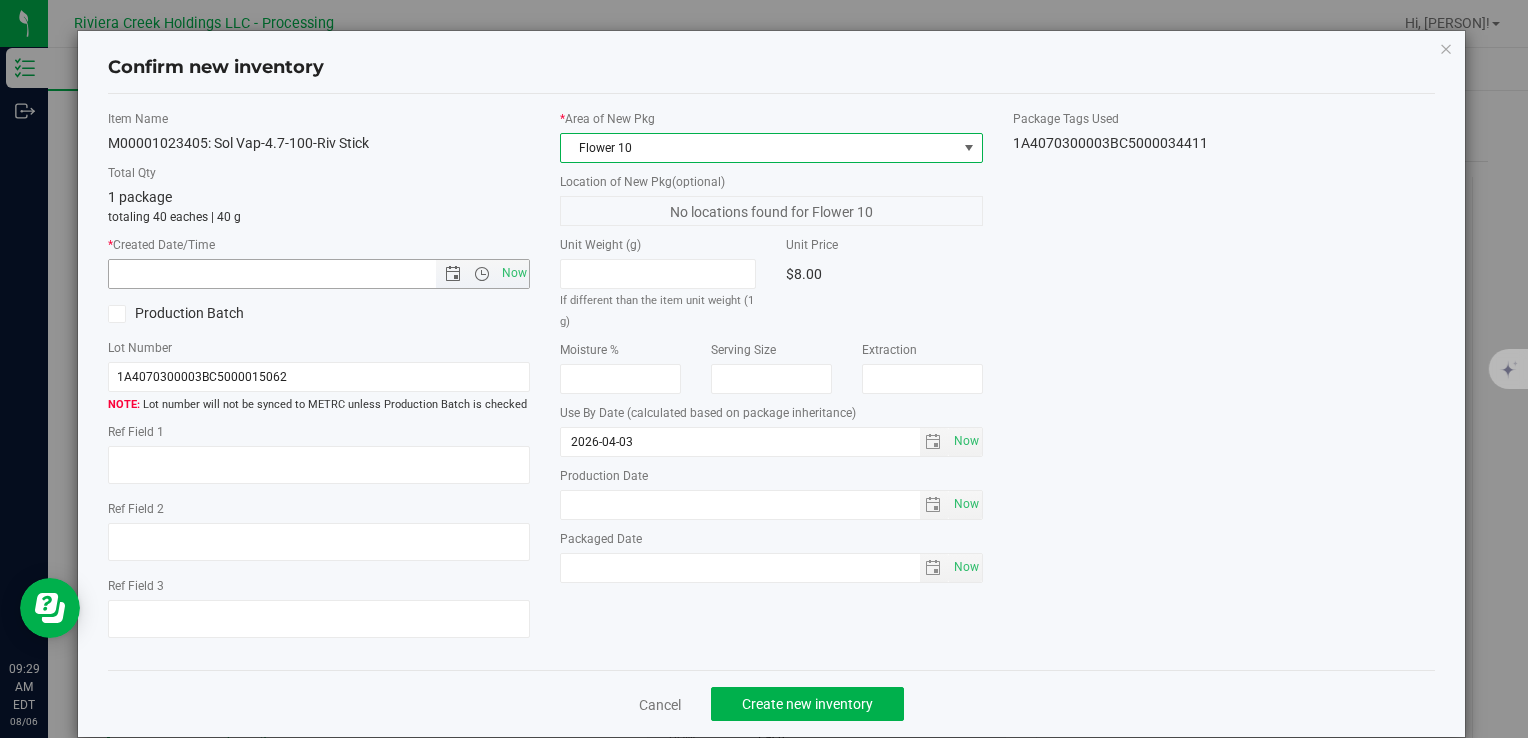 click on "Now" at bounding box center [514, 273] 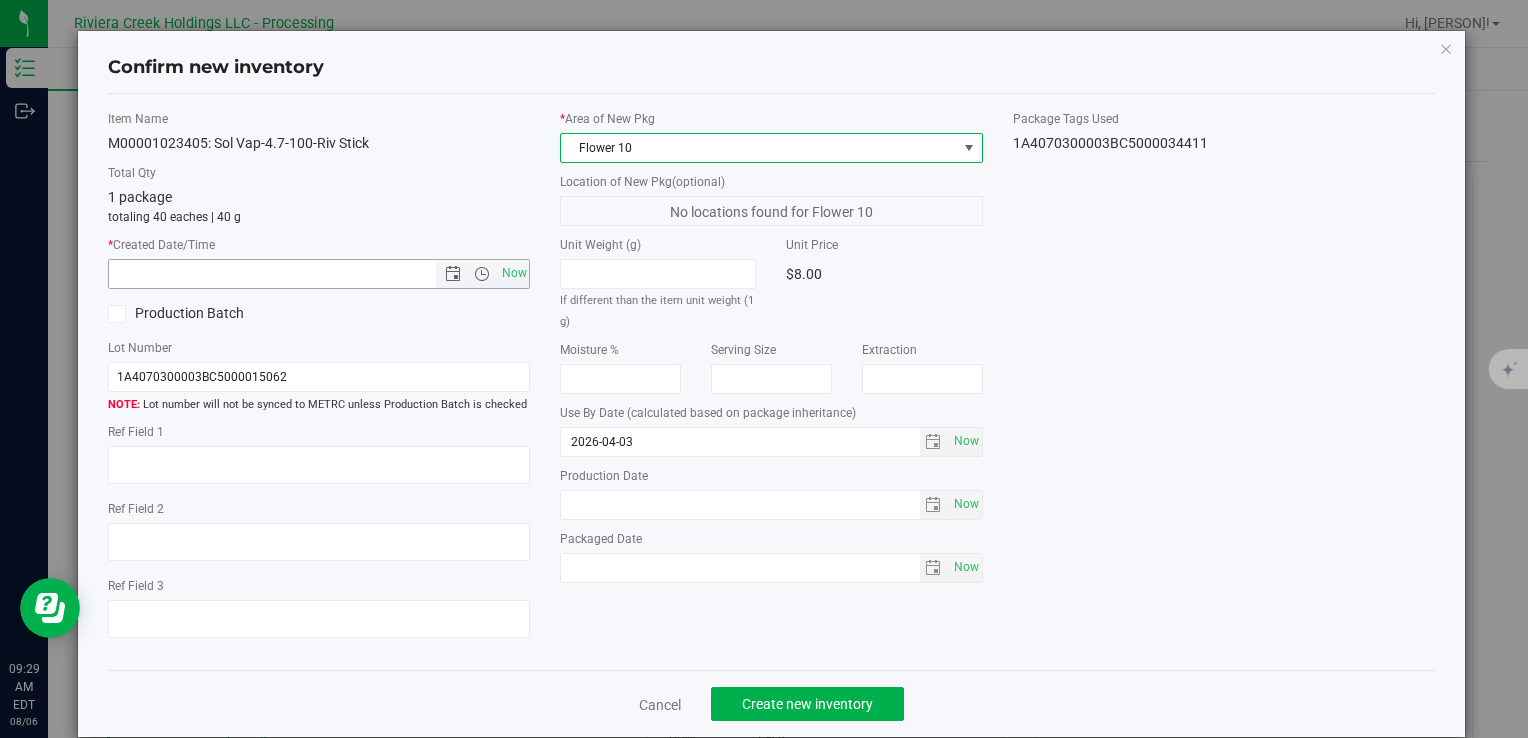 type on "8/6/2025 9:29 AM" 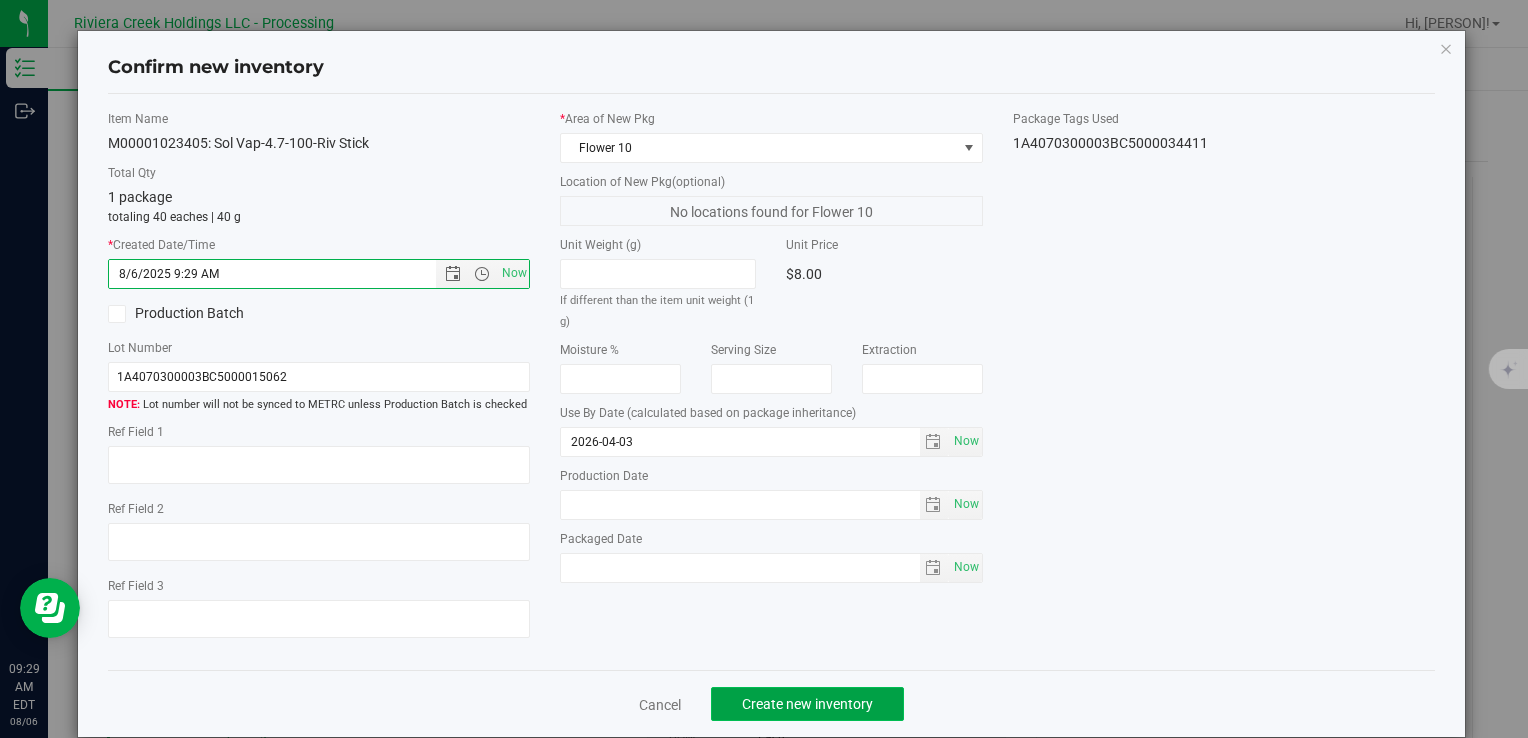 click on "Create new inventory" 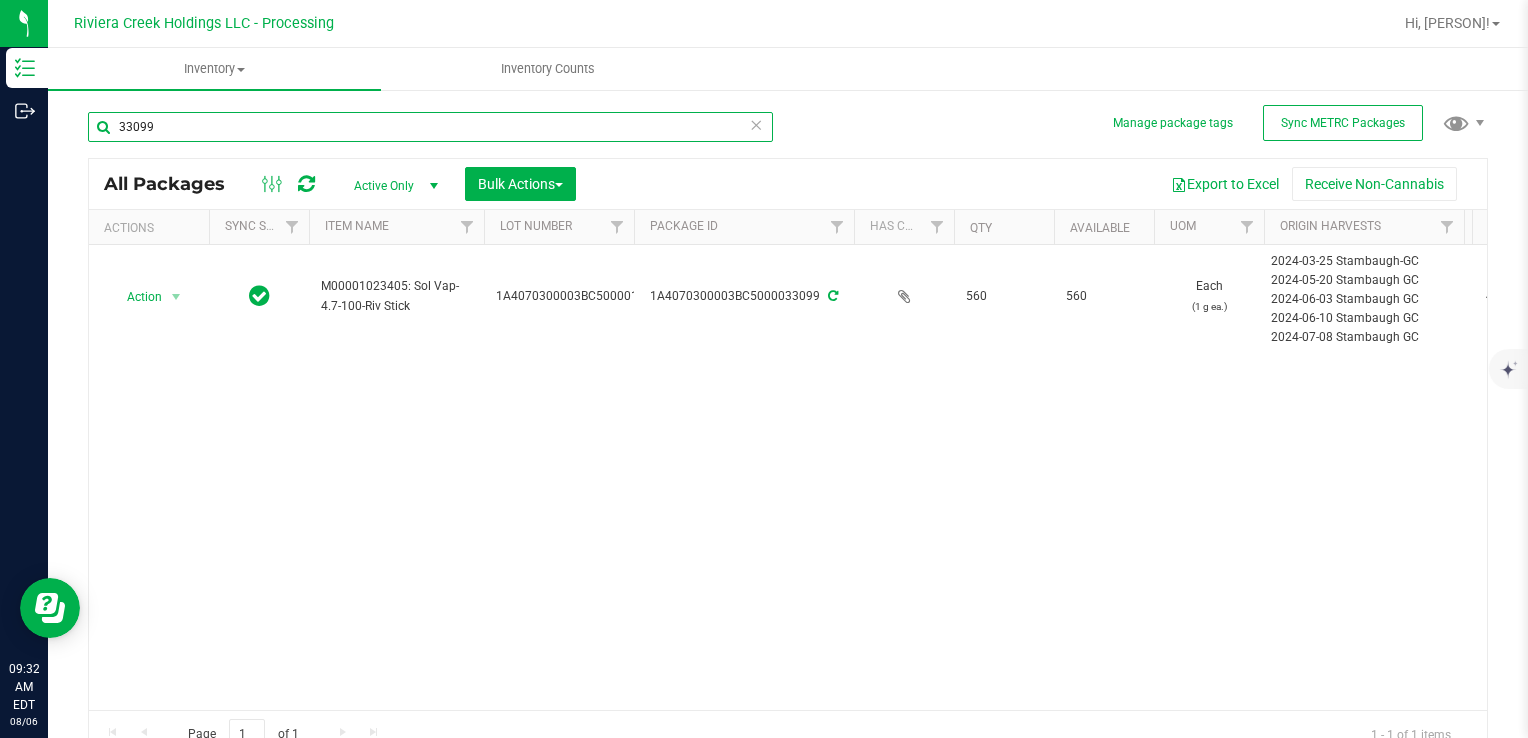 drag, startPoint x: 233, startPoint y: 114, endPoint x: 103, endPoint y: 131, distance: 131.10683 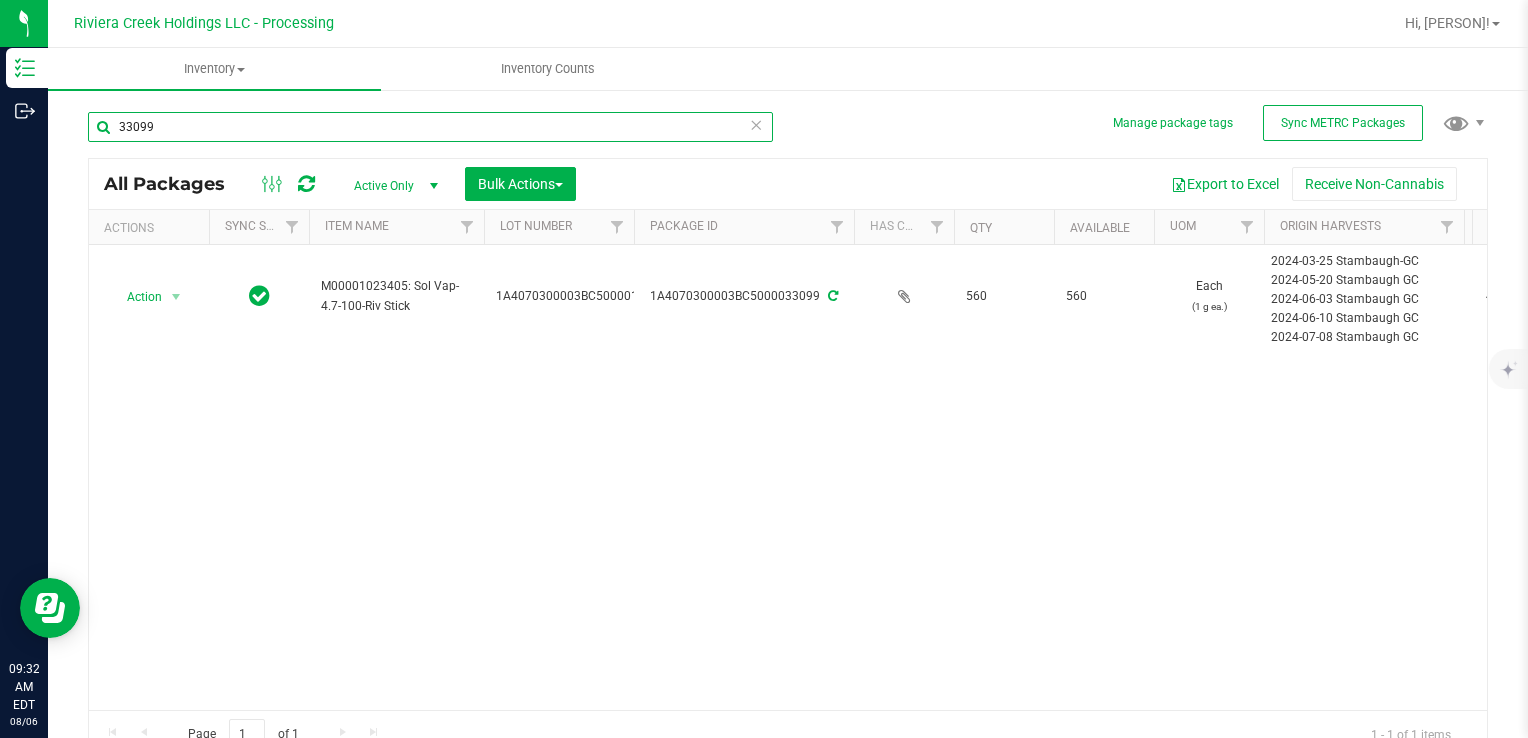 click on "33099" at bounding box center (430, 127) 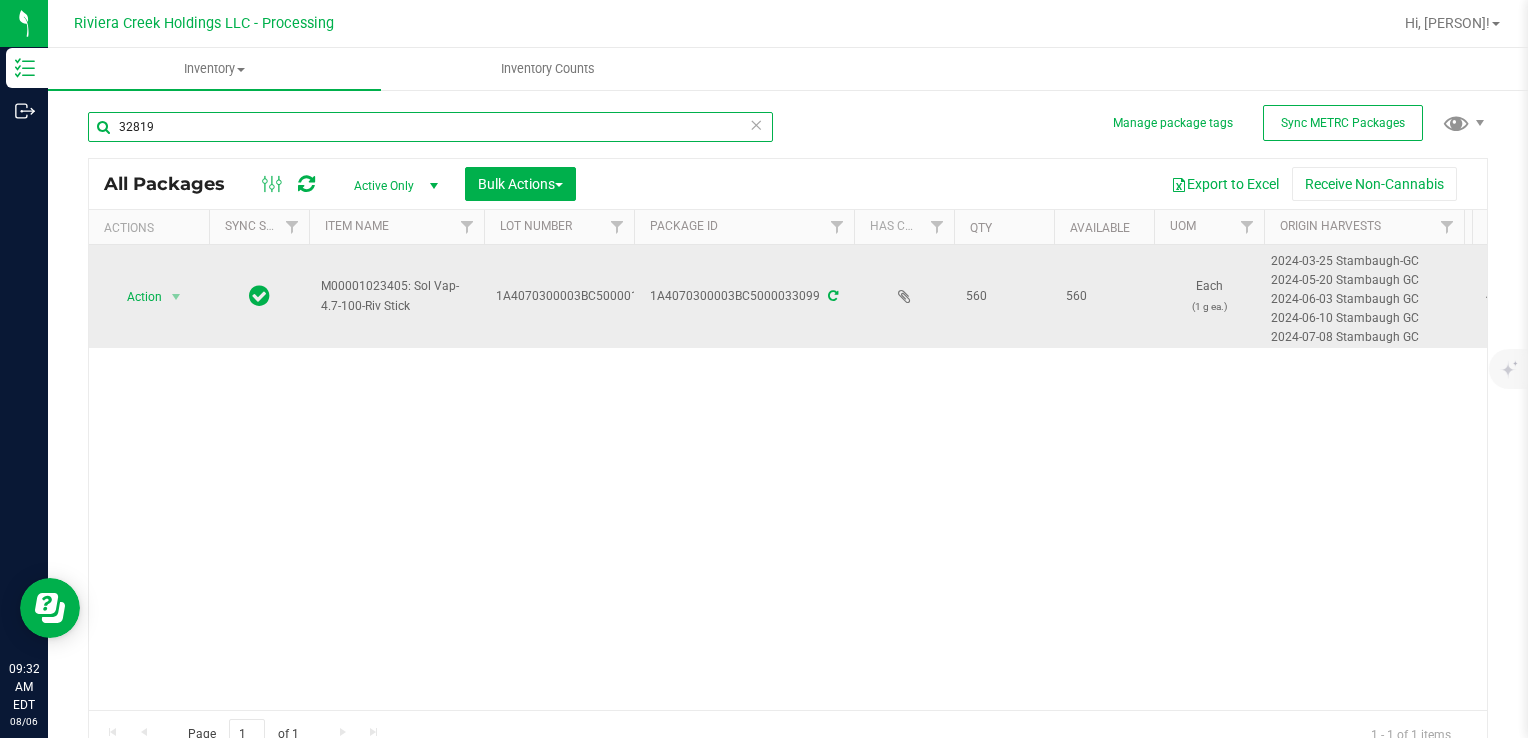 type on "32819" 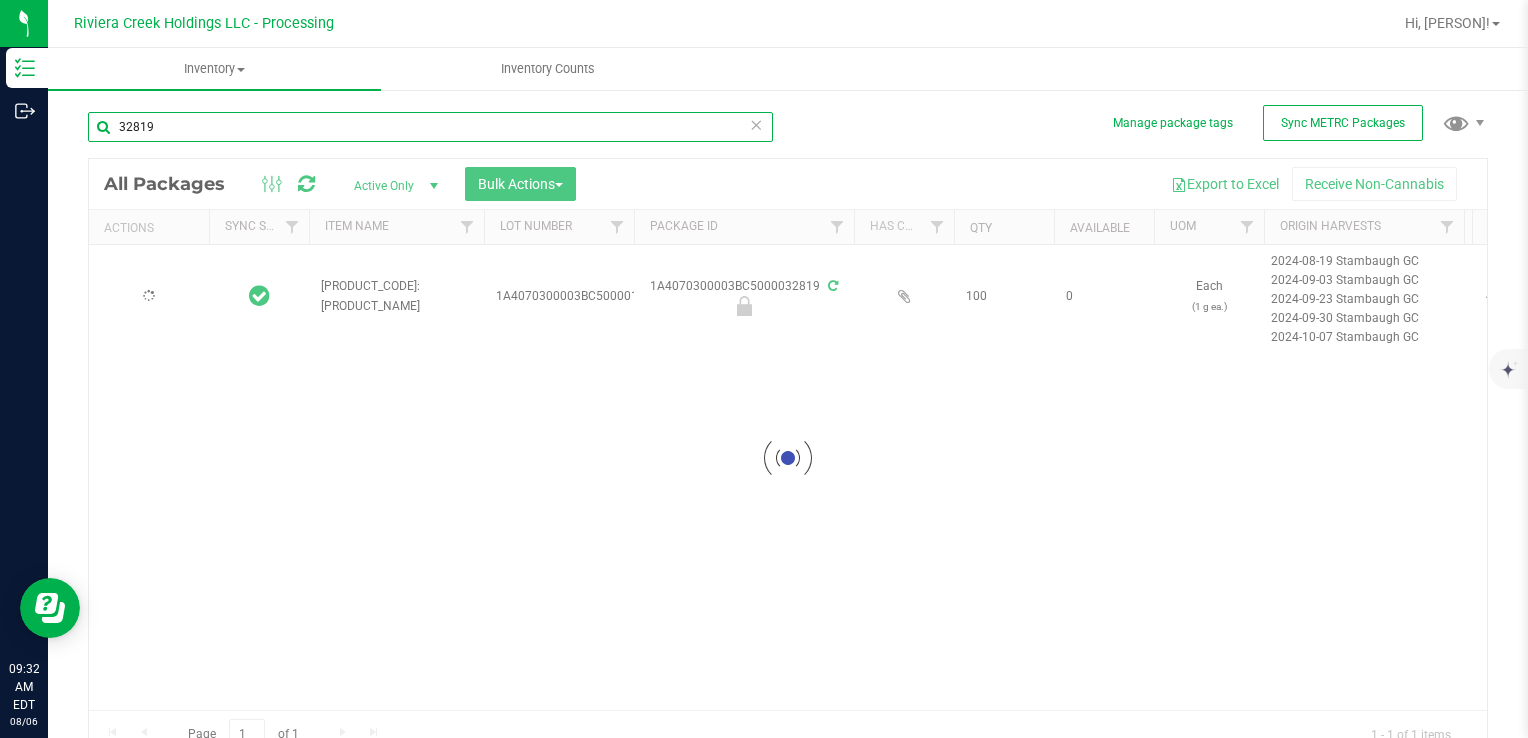 type on "2026-07-15" 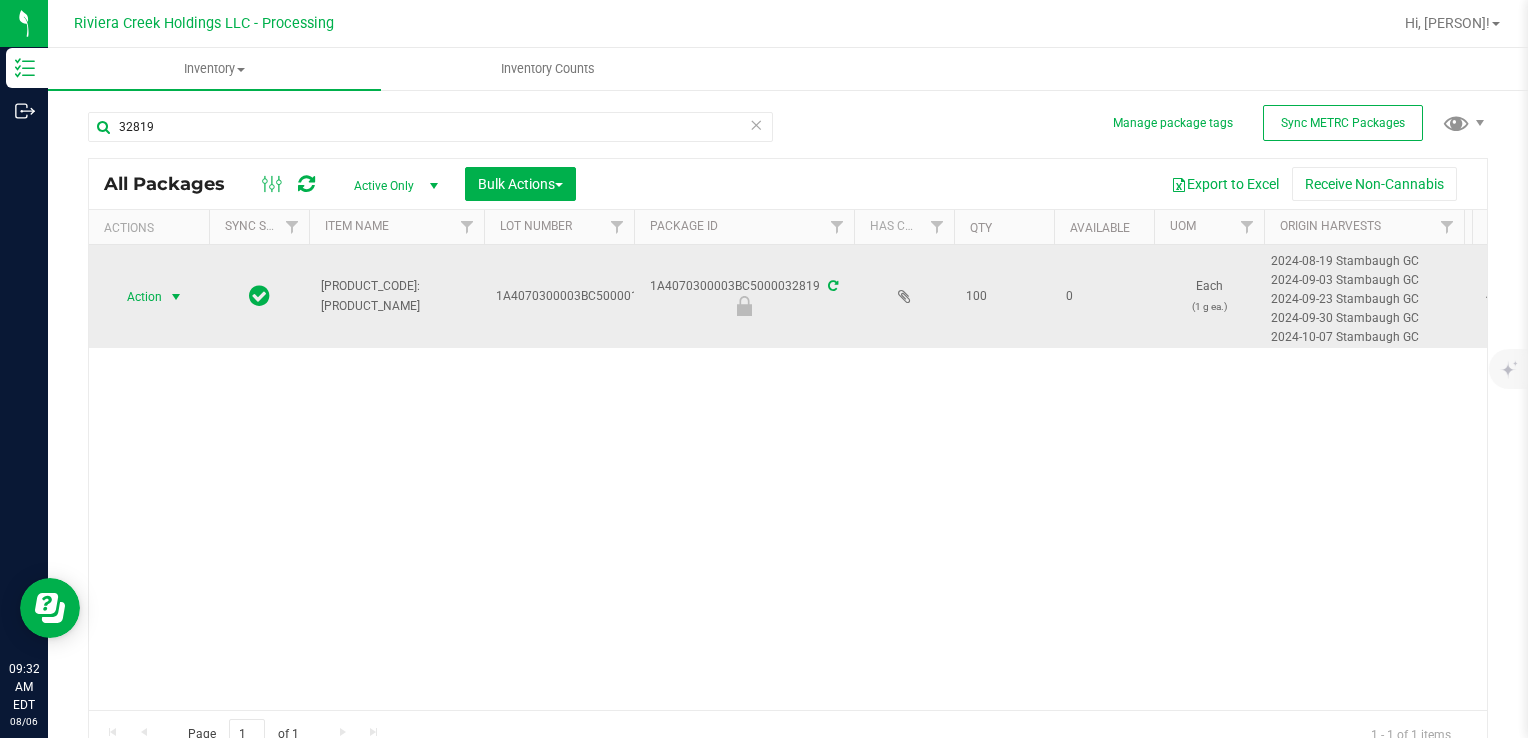 click on "Action" at bounding box center (136, 297) 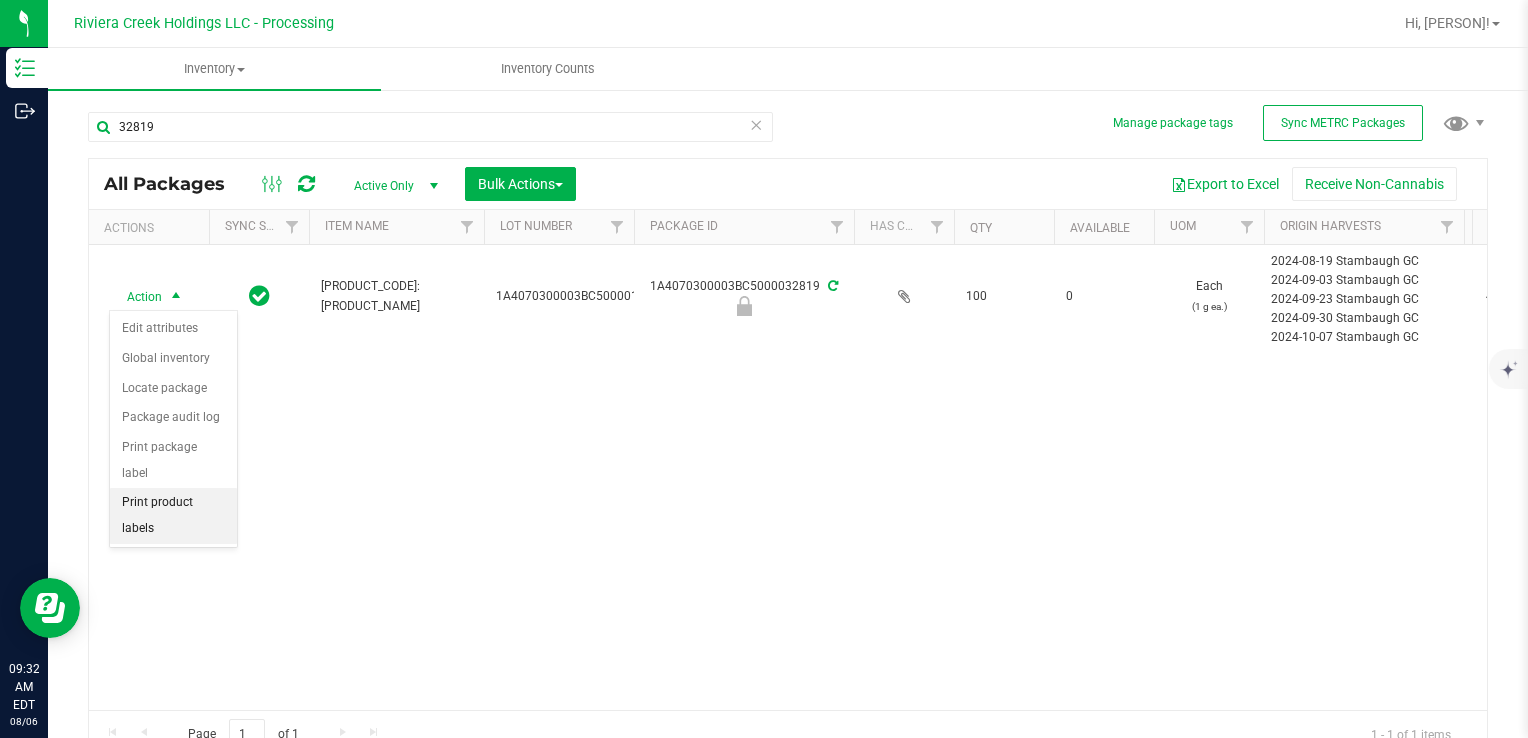 click on "Print product labels" at bounding box center [173, 515] 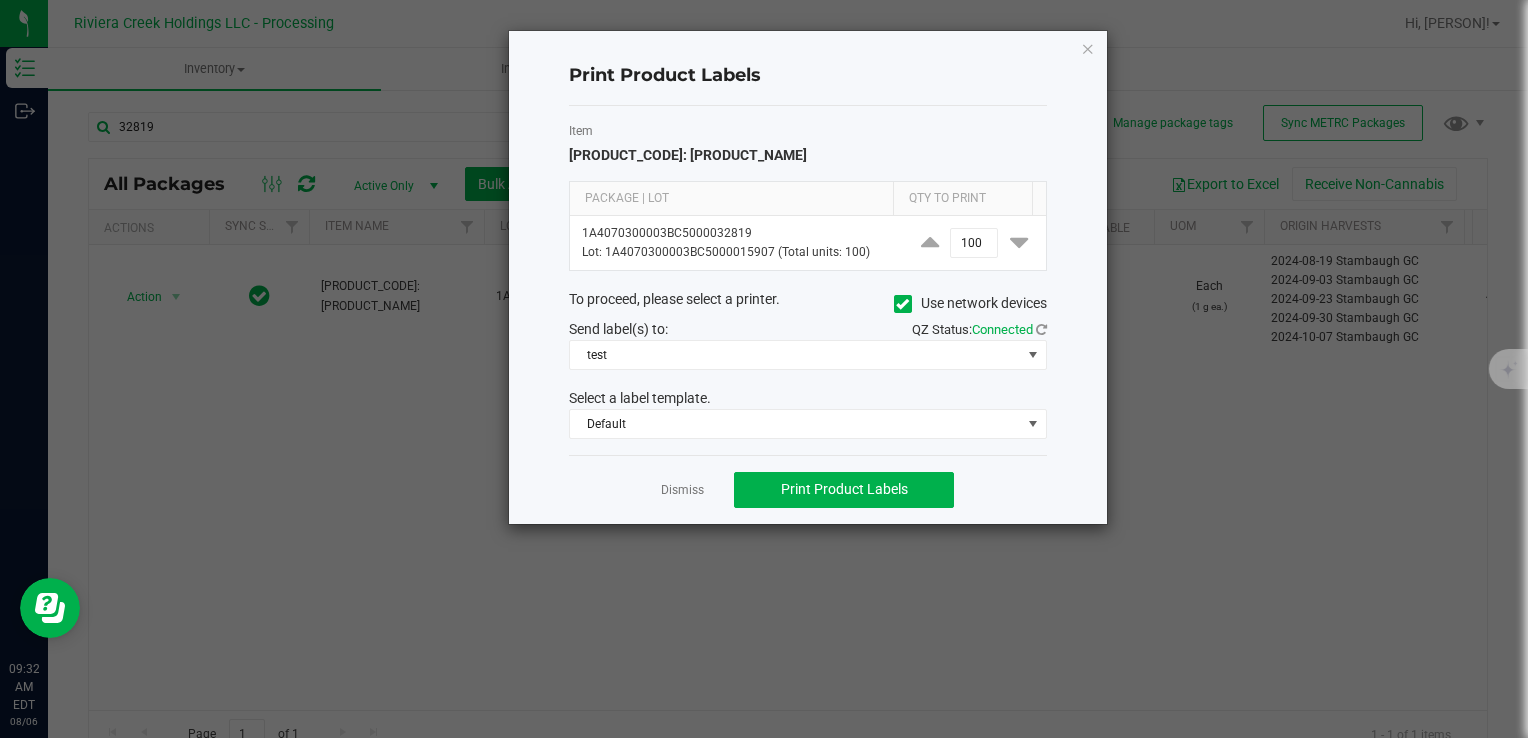 drag, startPoint x: 668, startPoint y: 482, endPoint x: 556, endPoint y: 465, distance: 113.28283 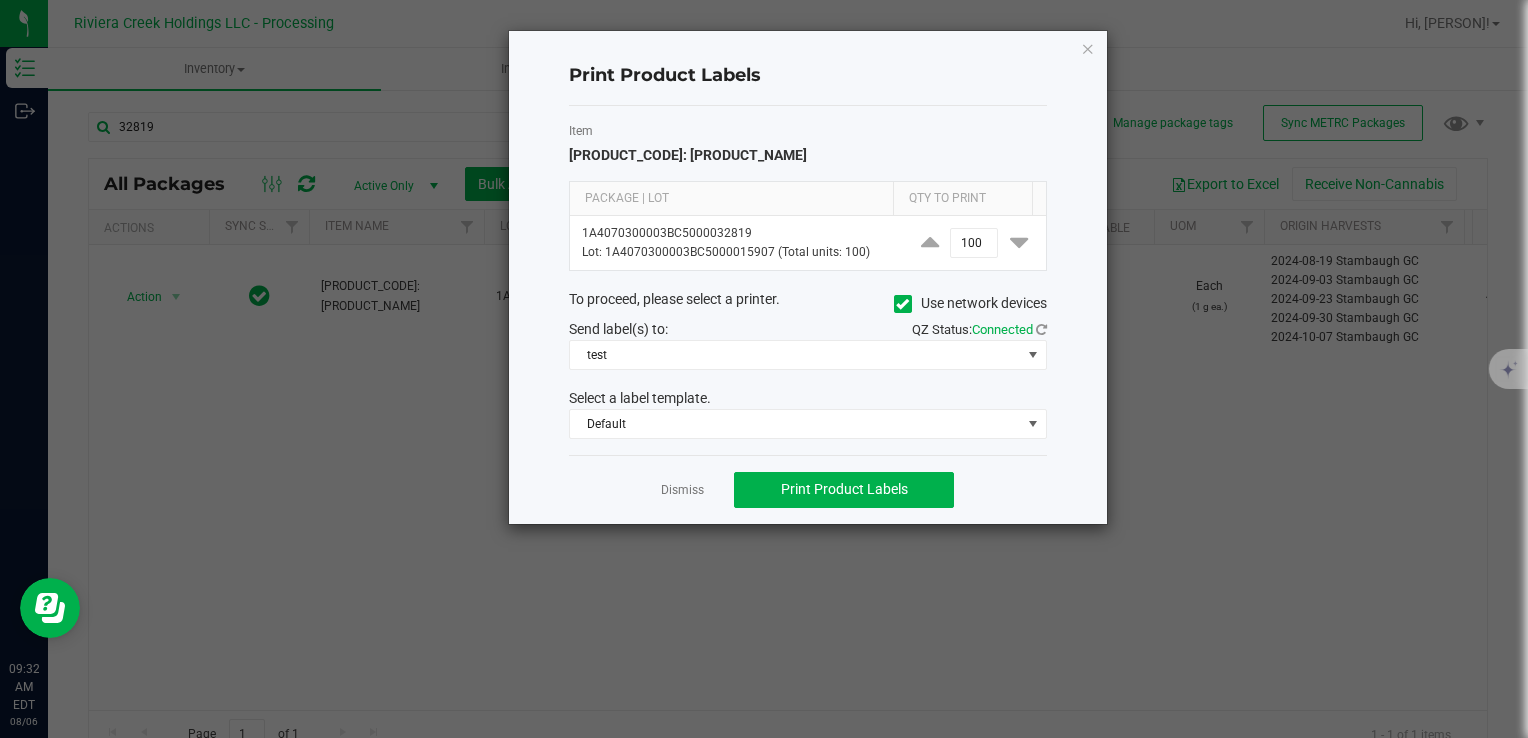 click on "Dismiss" 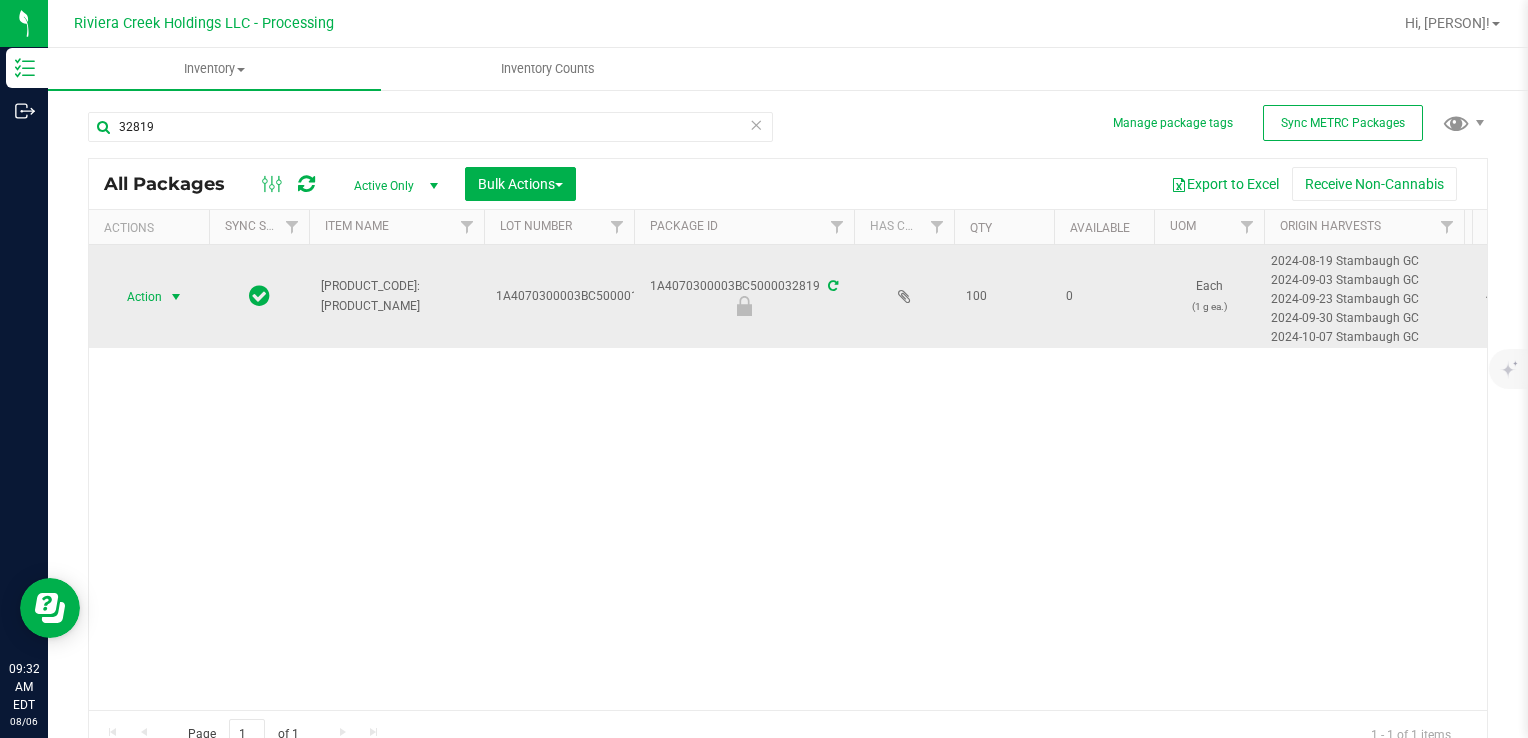 click at bounding box center (176, 297) 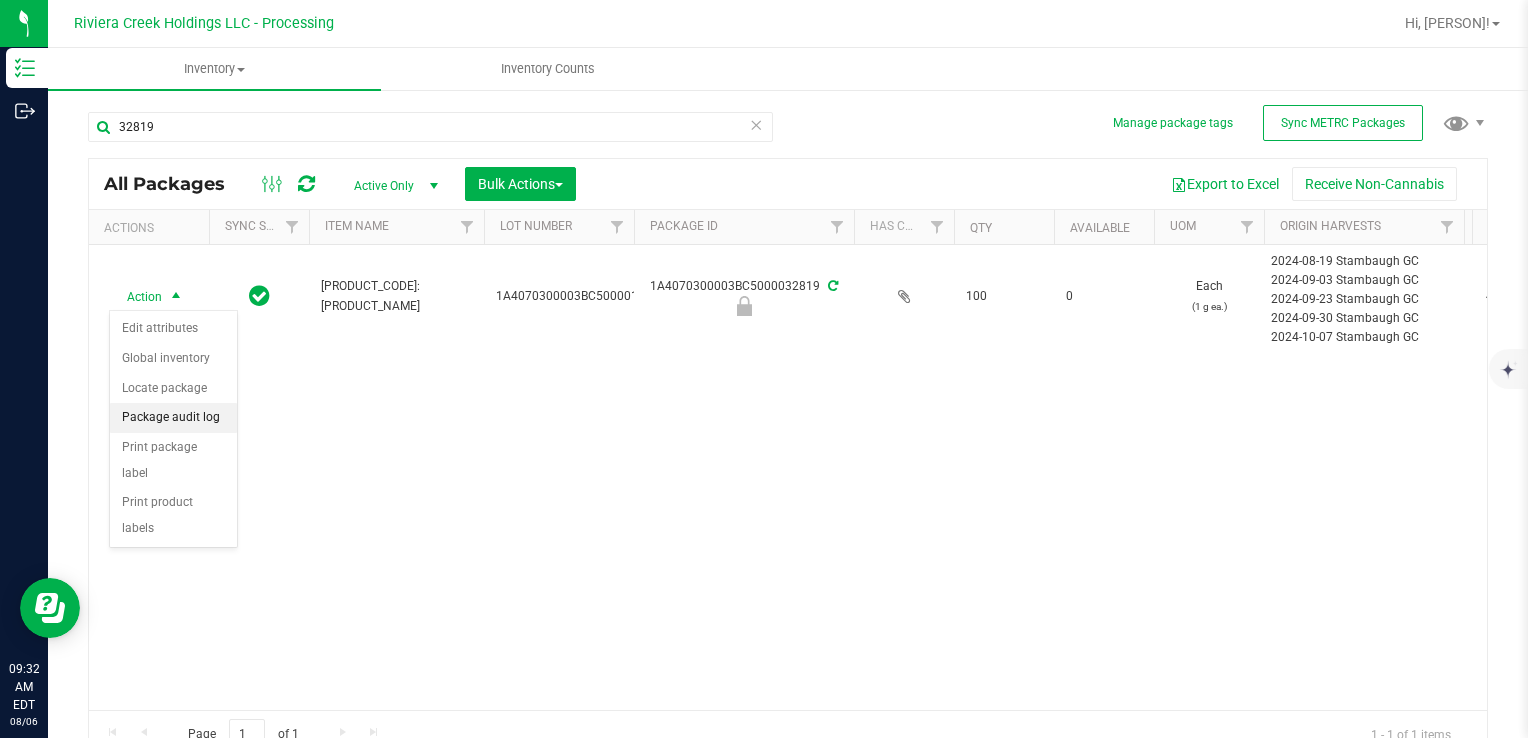 click on "Package audit log" at bounding box center [173, 418] 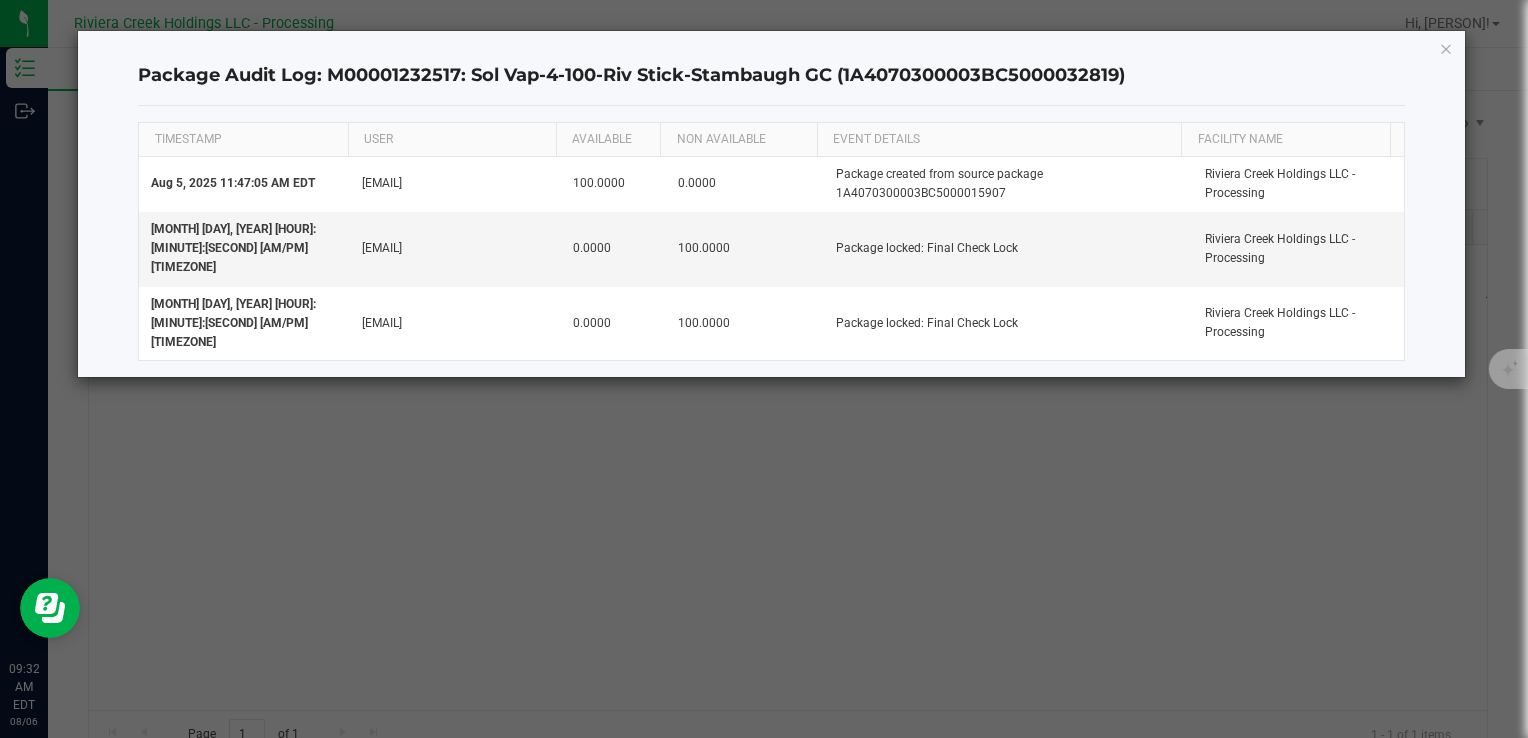 click 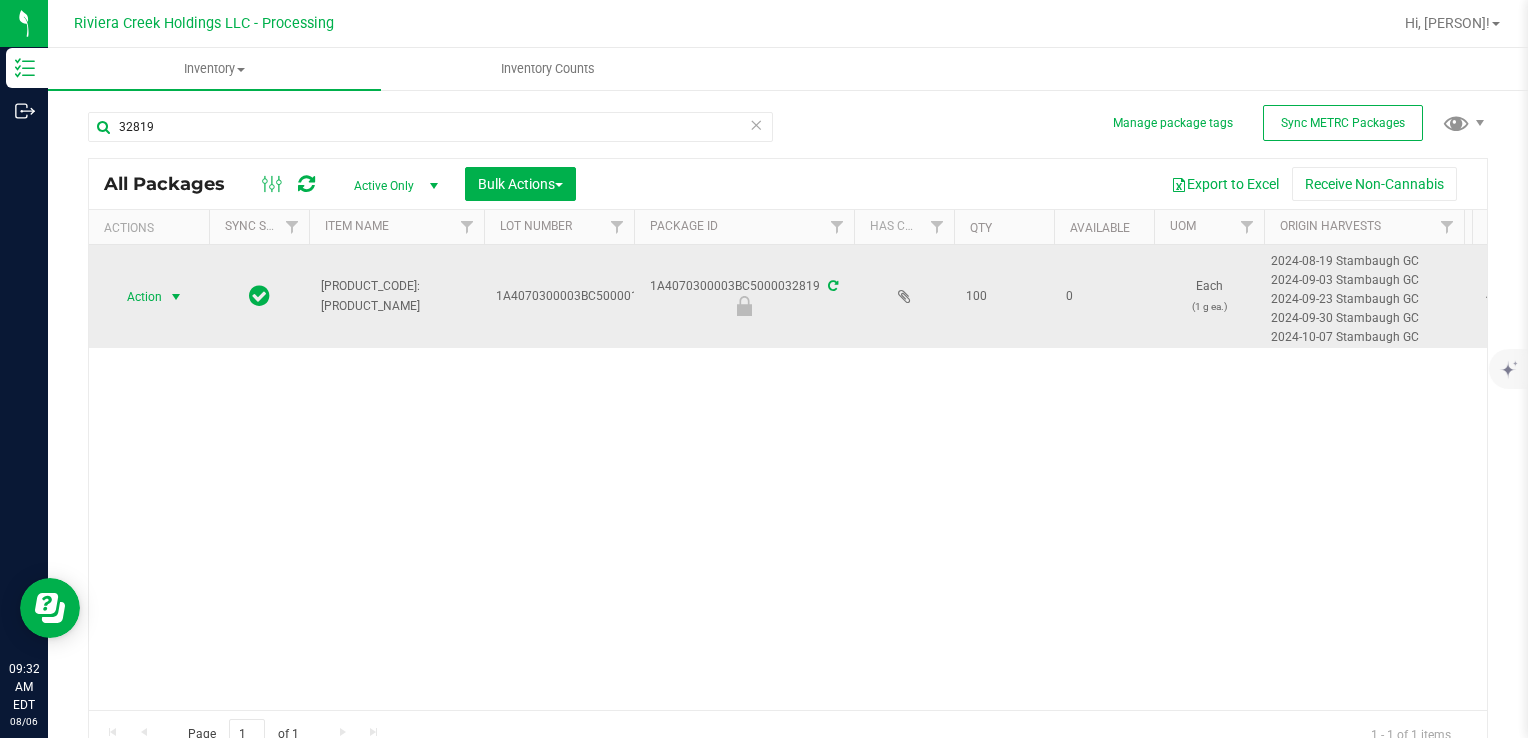 click on "Action" at bounding box center (136, 297) 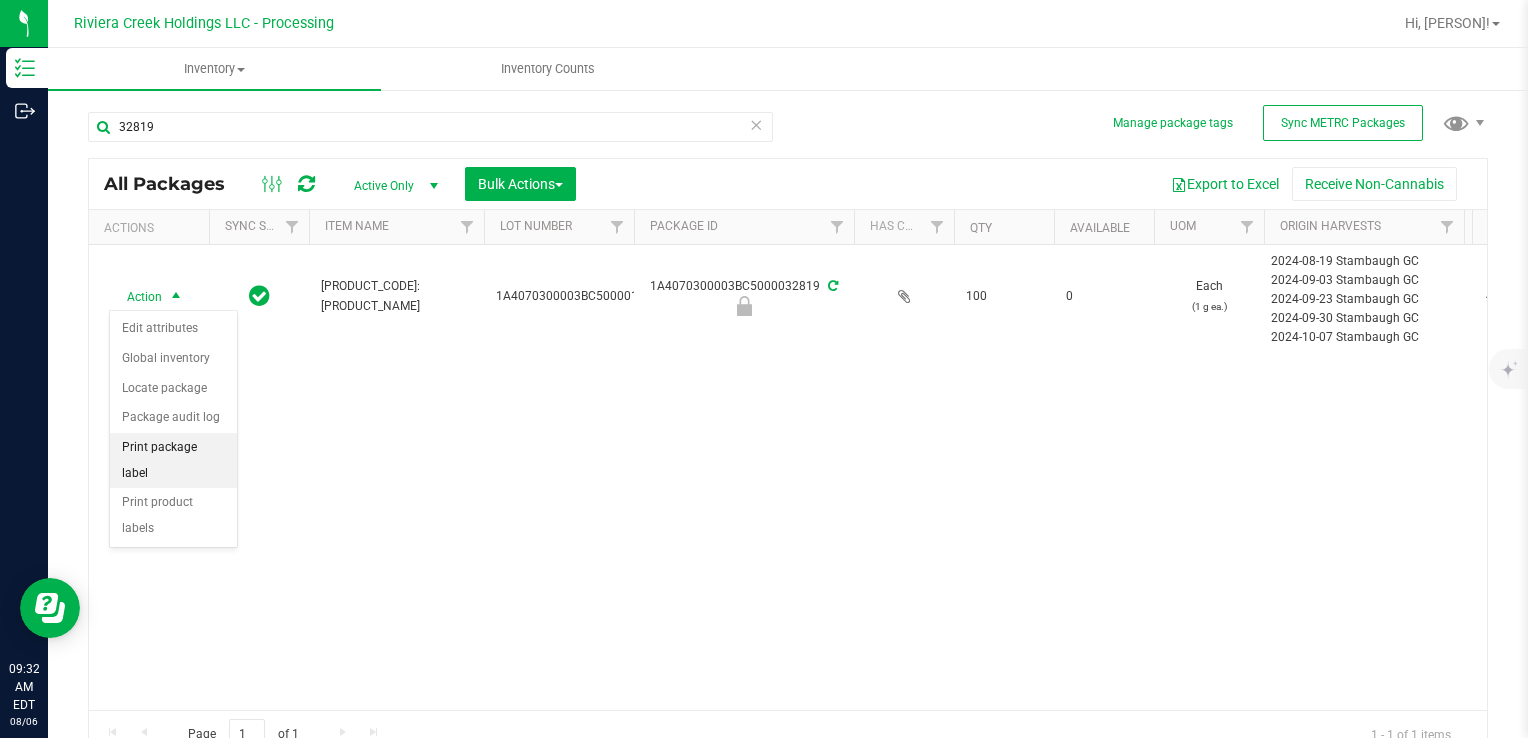 click on "Print package label" at bounding box center [173, 460] 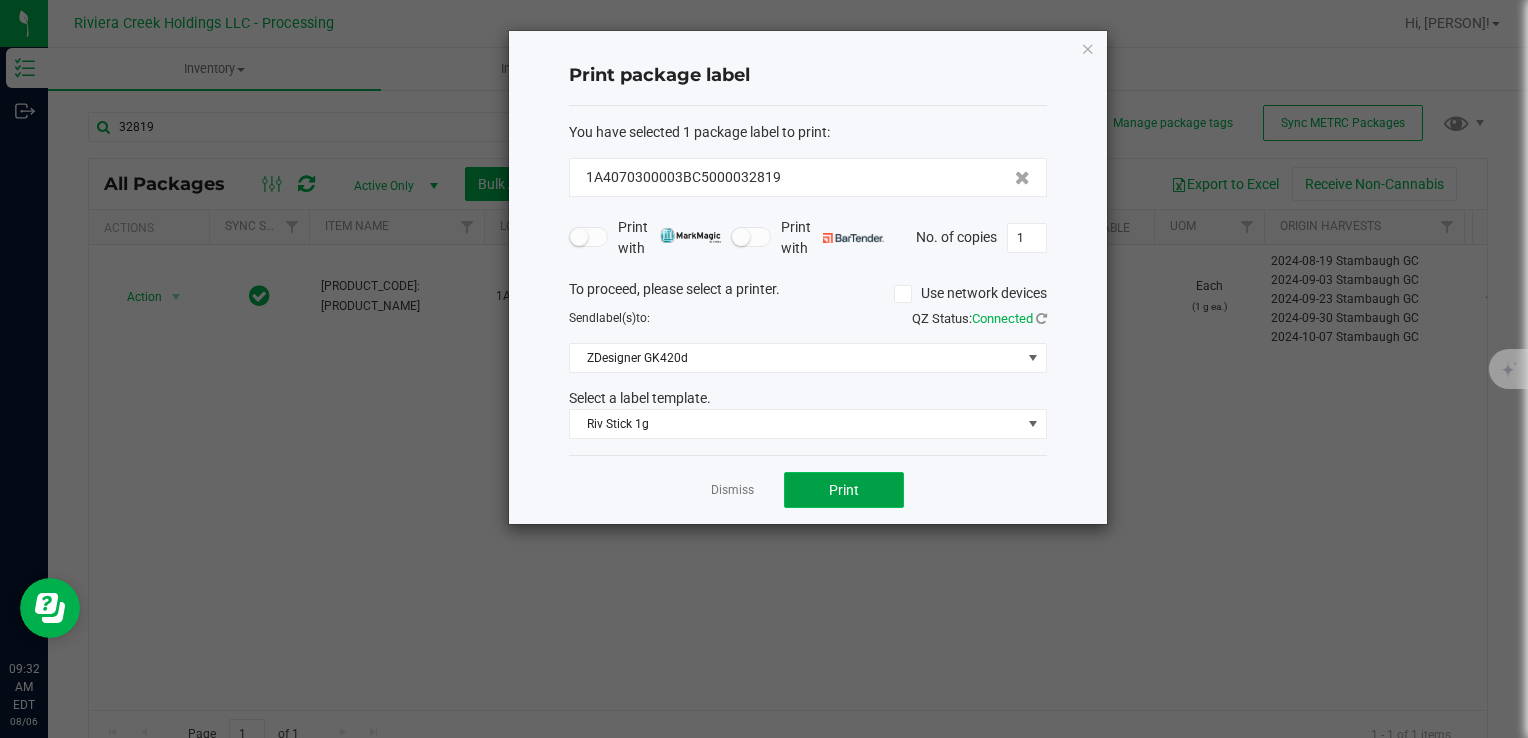 click on "Print" 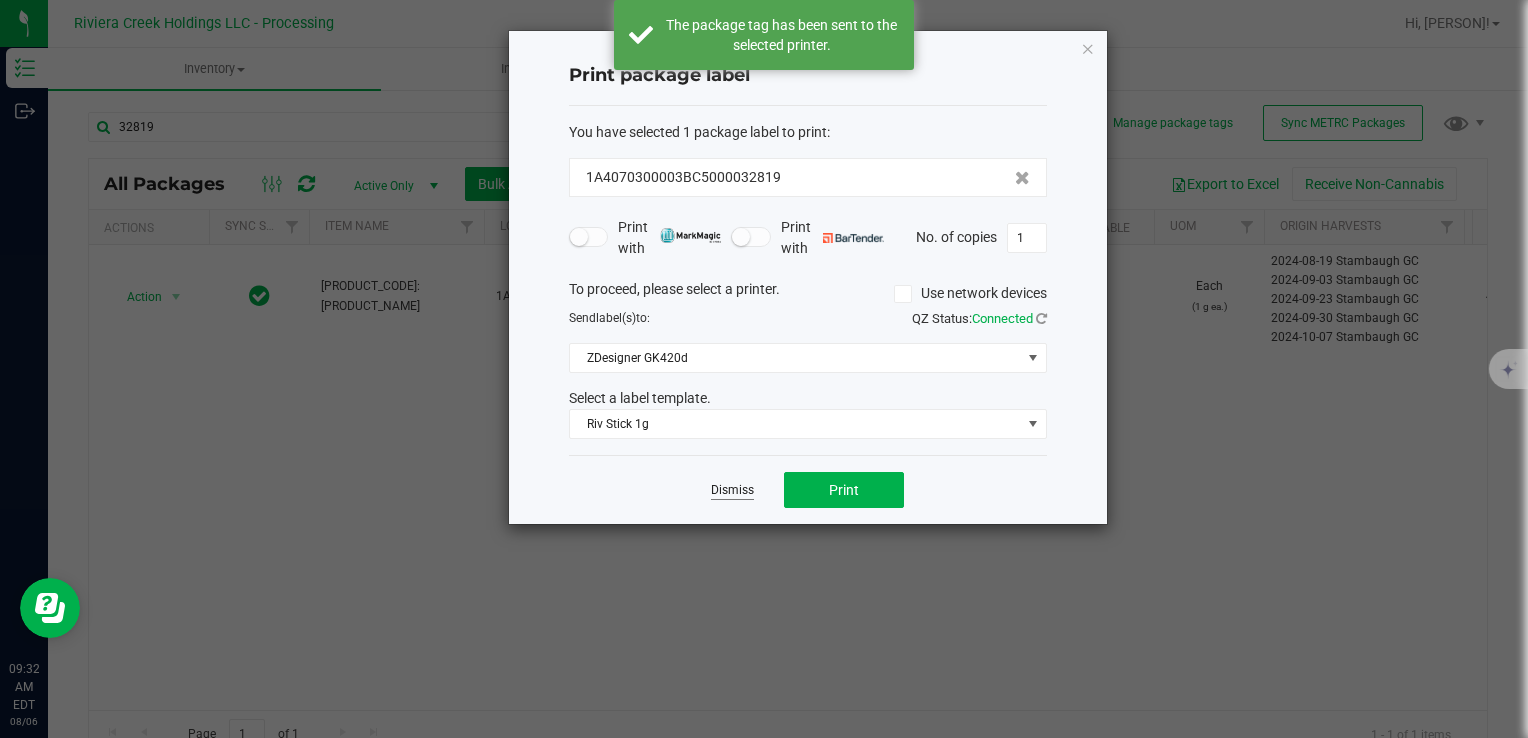 click on "Dismiss" 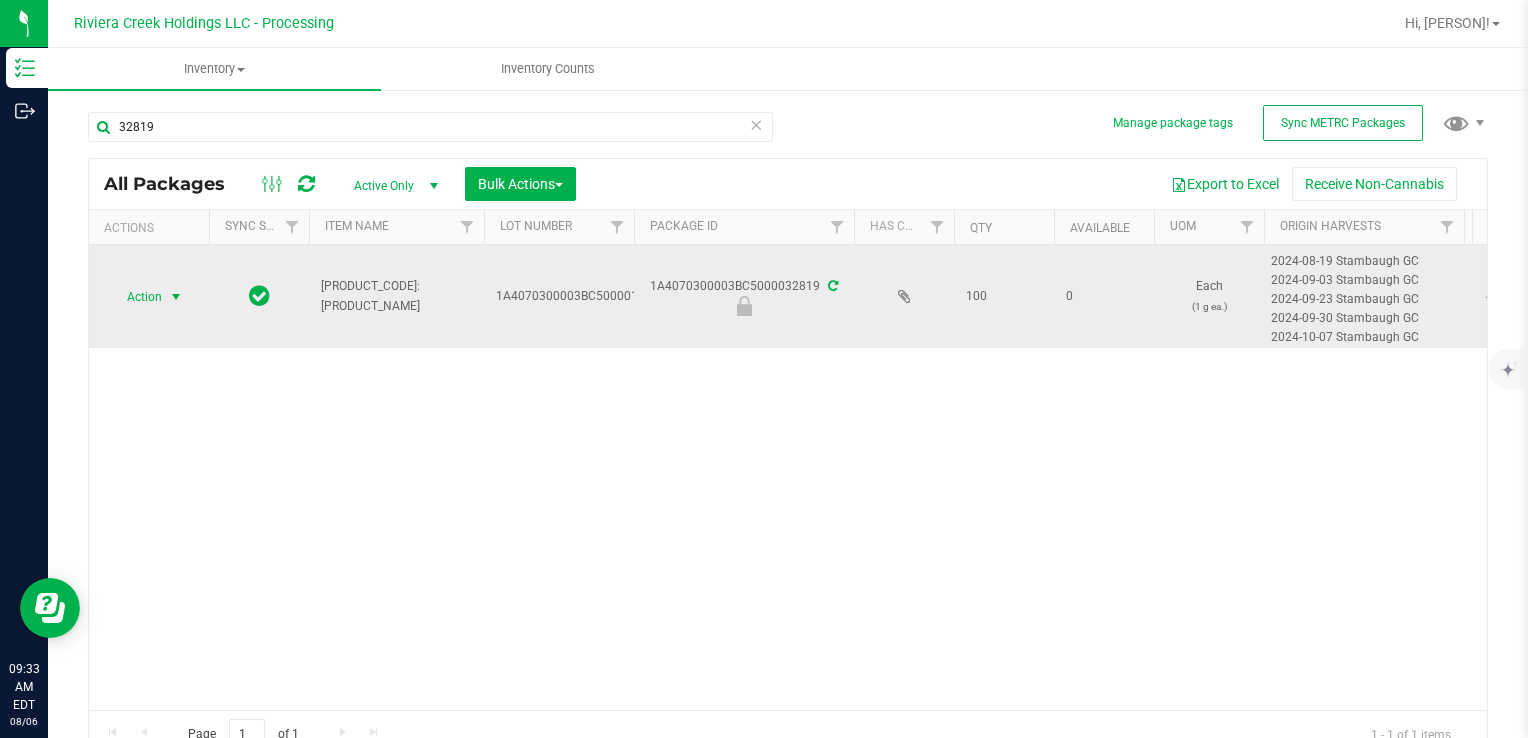 click at bounding box center (176, 297) 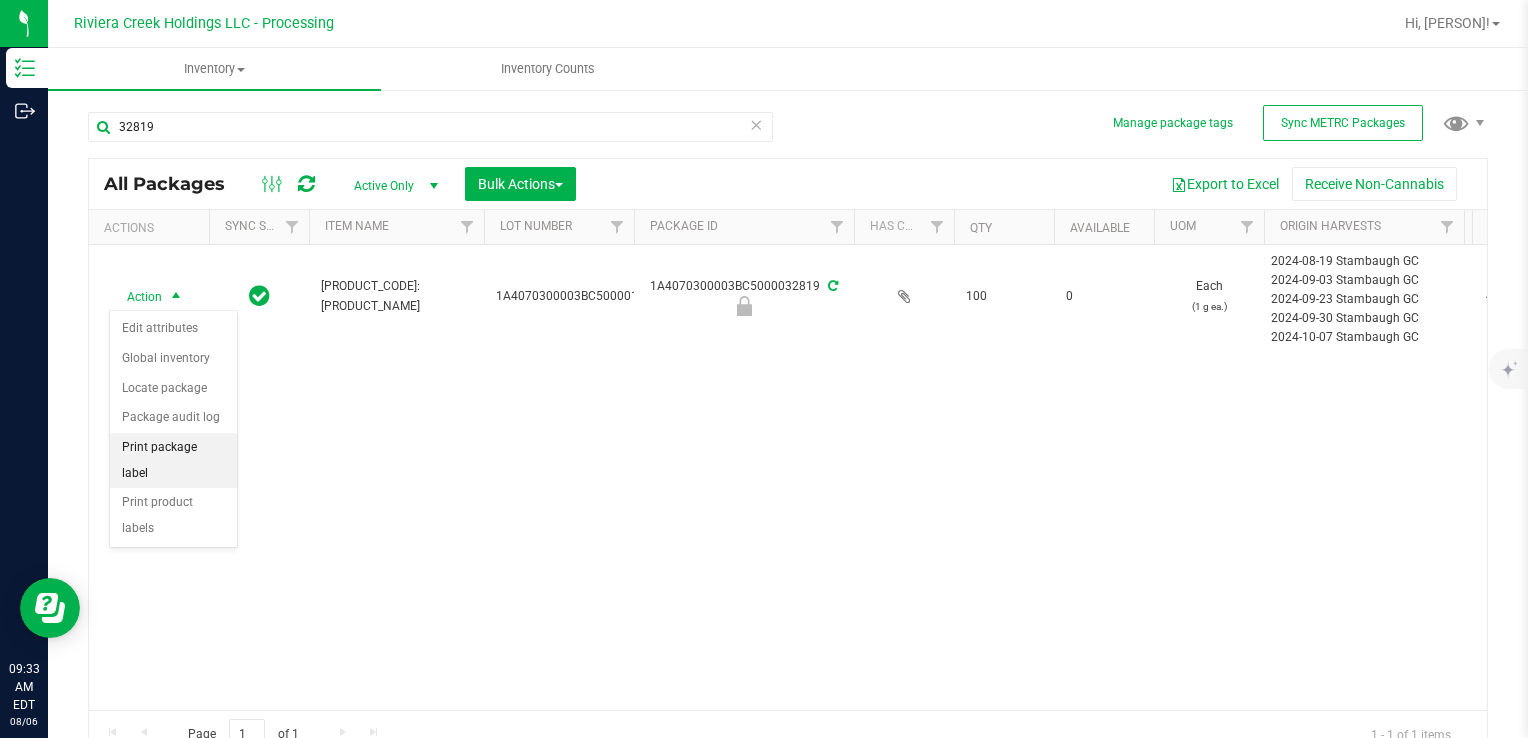 click on "Print package label" at bounding box center (173, 460) 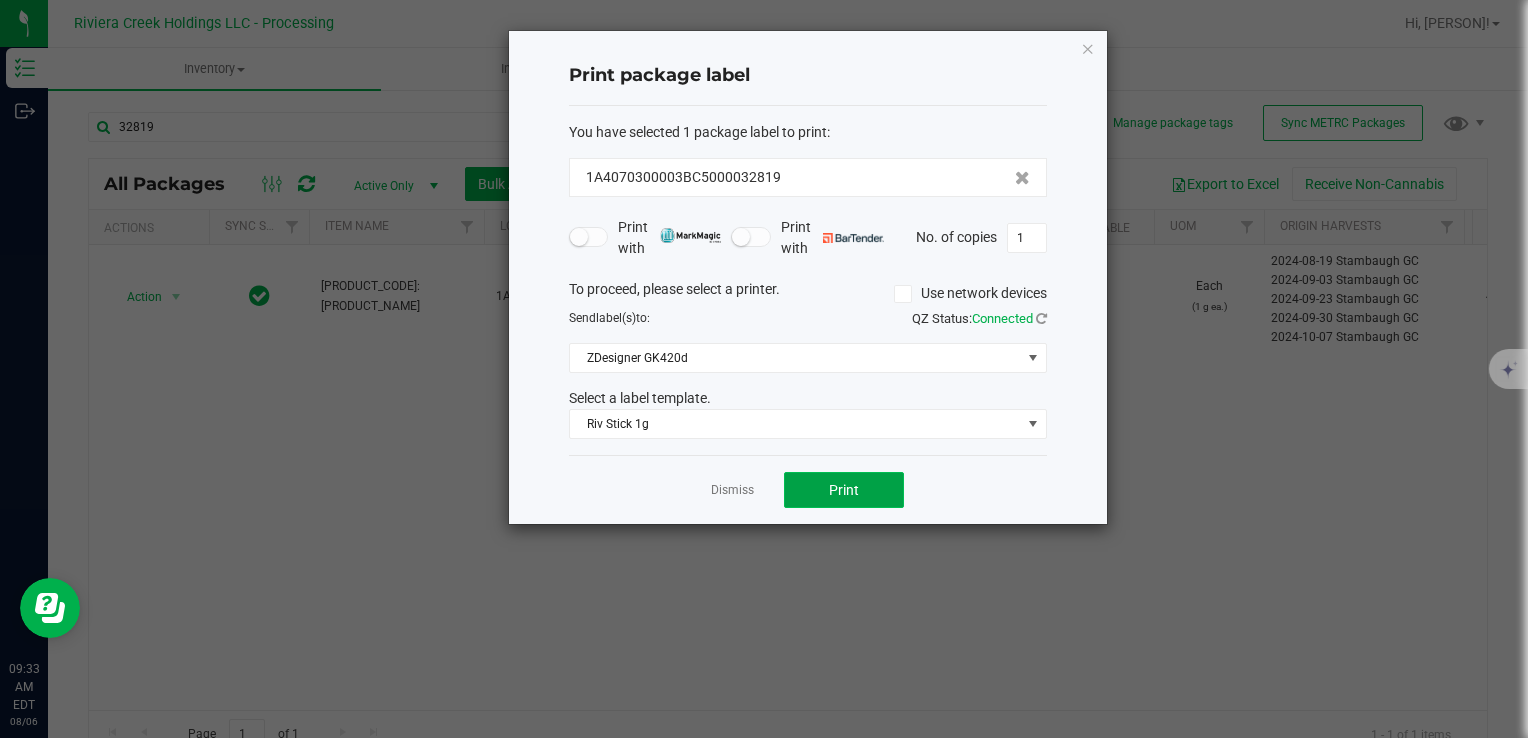 click on "Print" 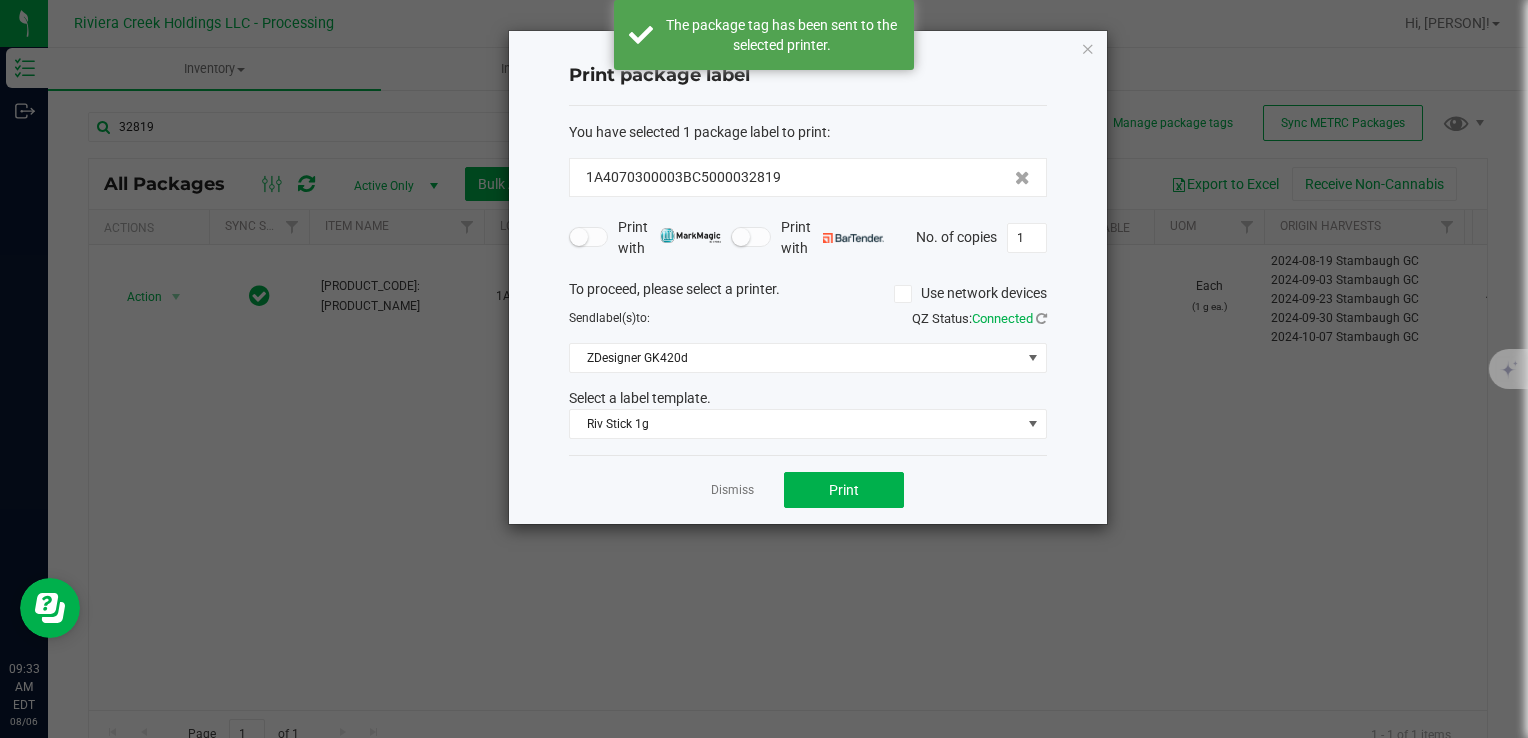 click on "Dismiss" 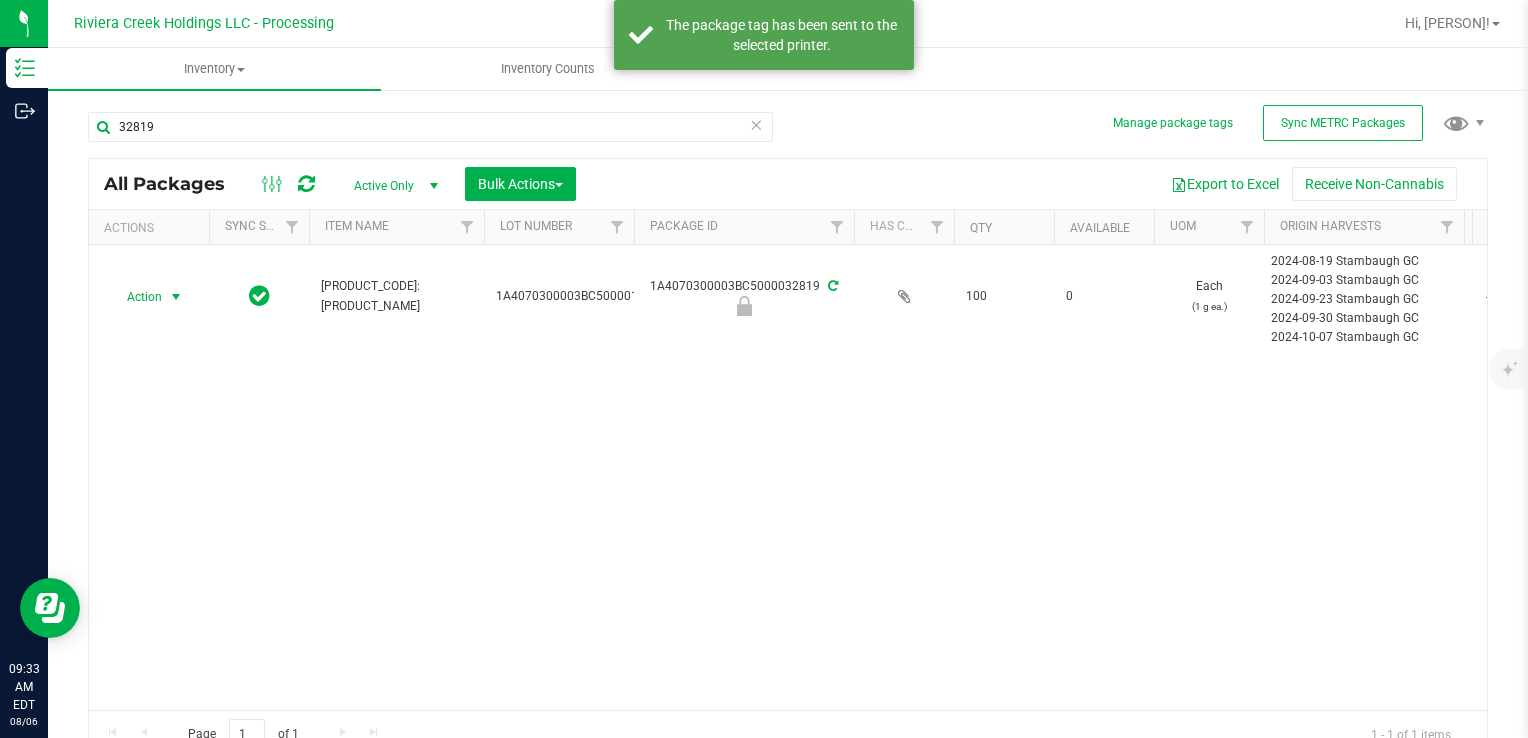 click at bounding box center [306, 184] 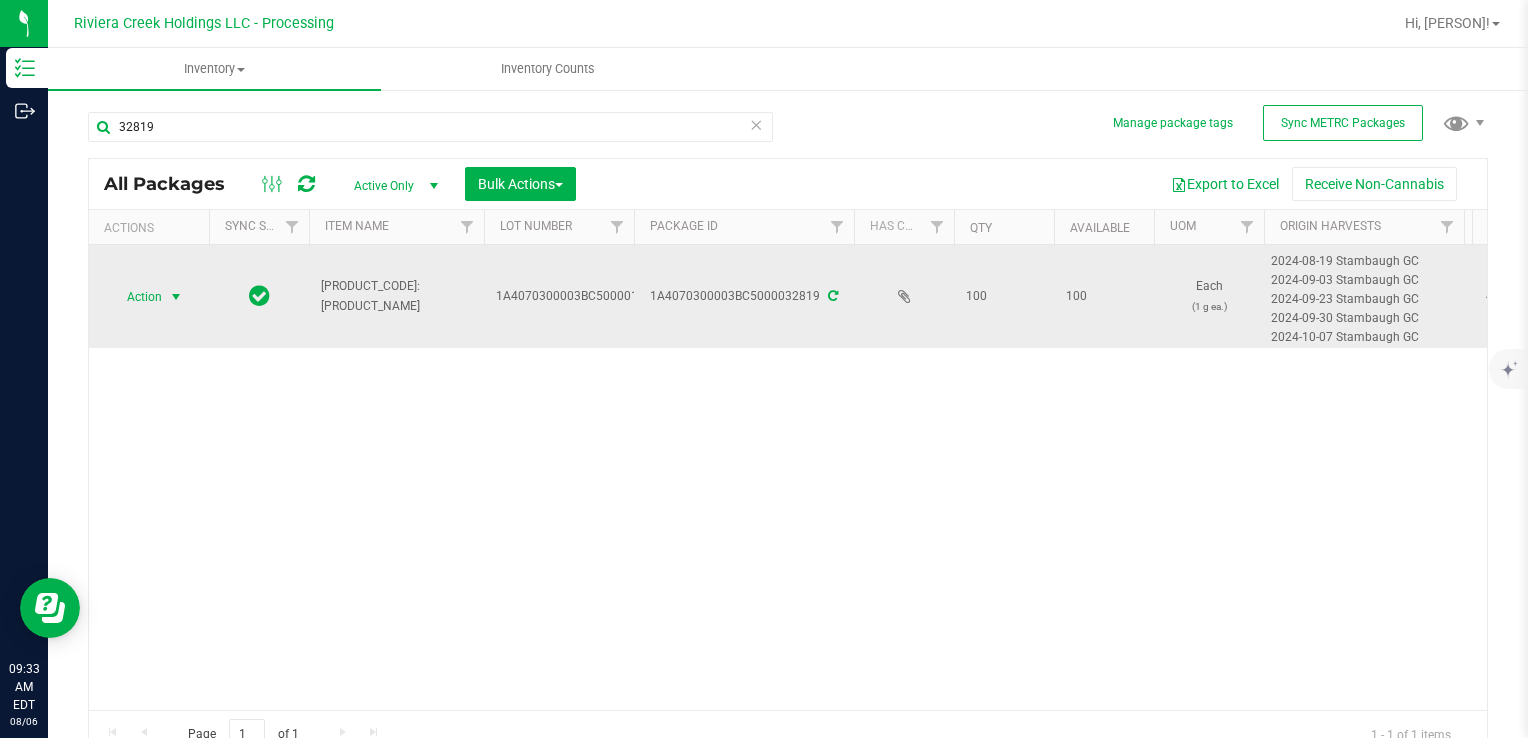 click on "Action" at bounding box center [136, 297] 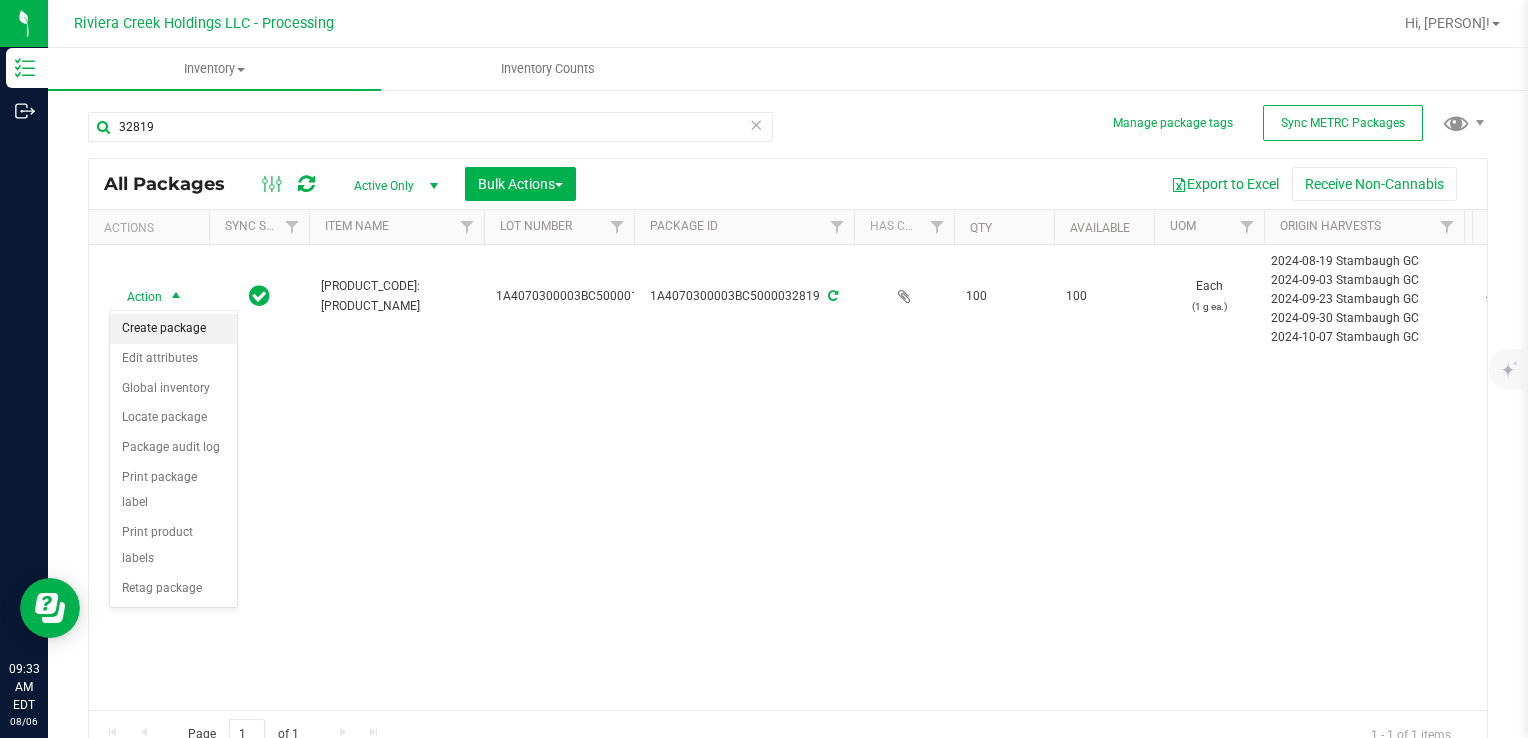 click on "Create package" at bounding box center (173, 329) 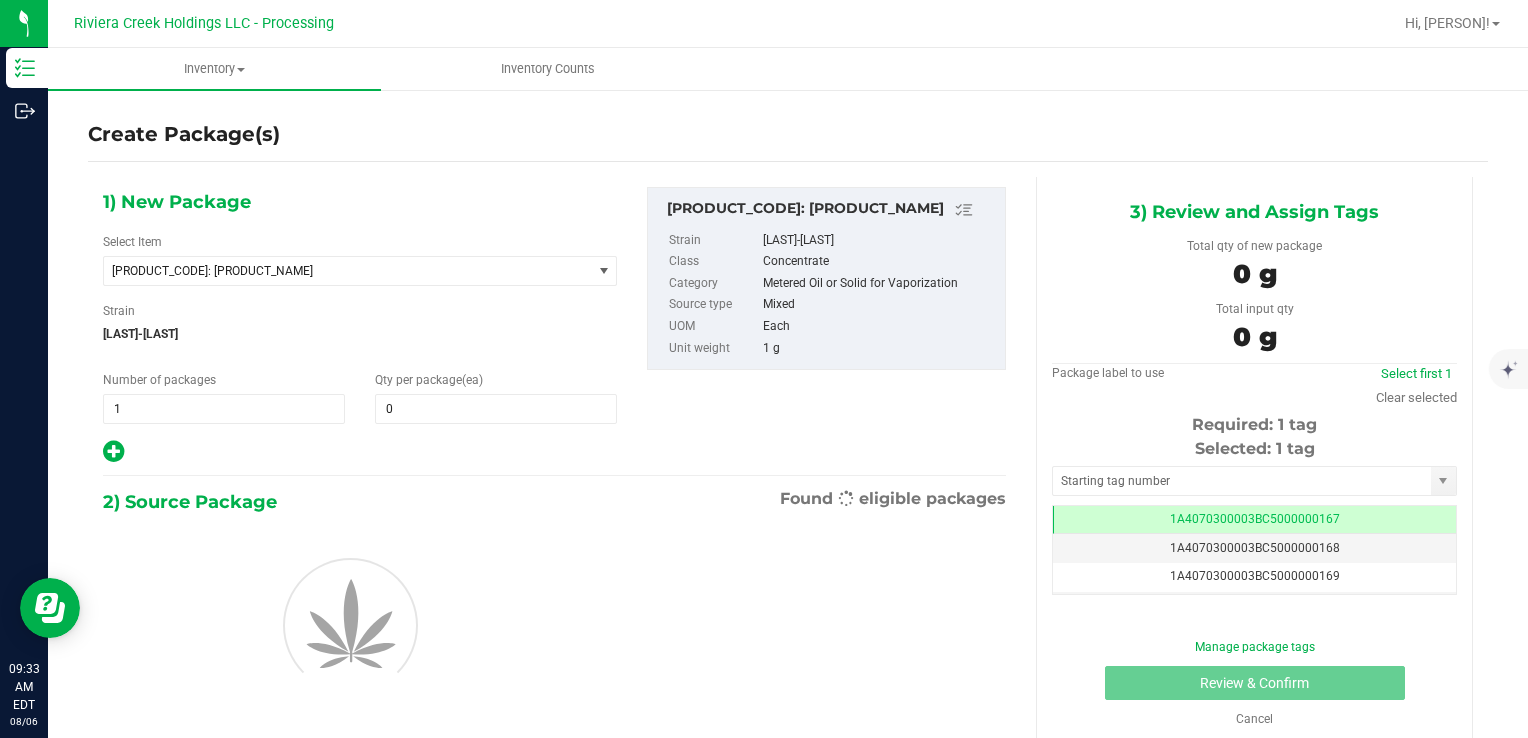 scroll, scrollTop: 0, scrollLeft: 0, axis: both 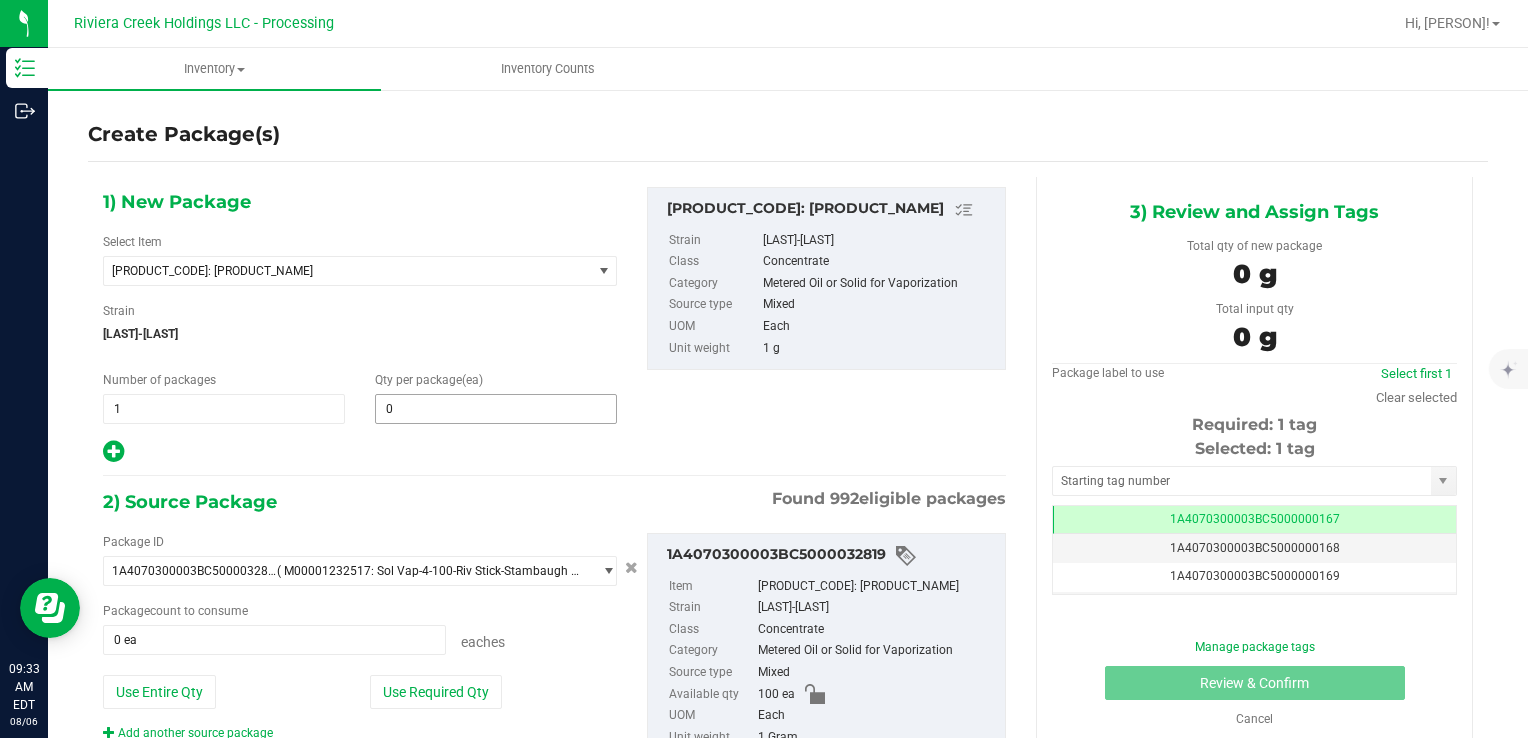 type 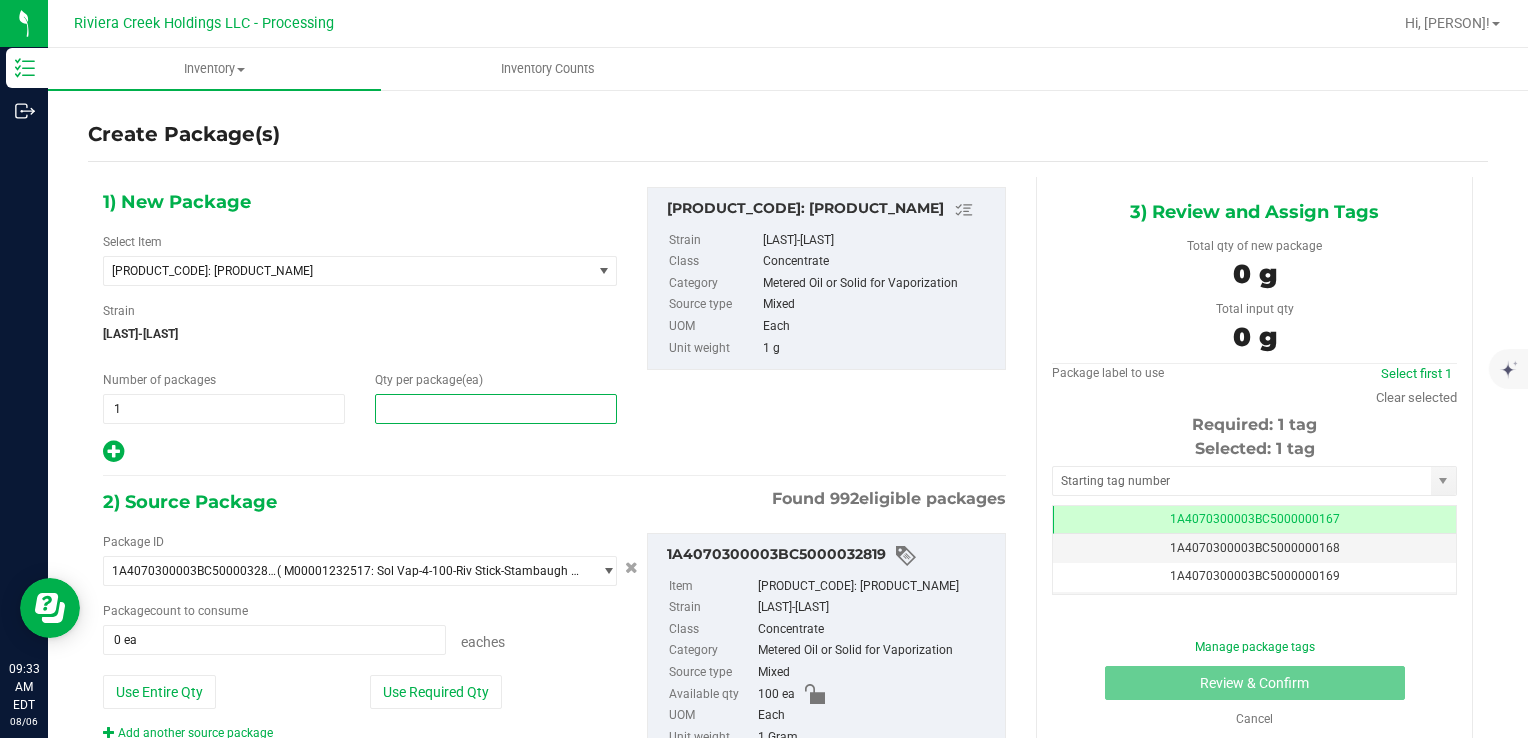 click at bounding box center (496, 409) 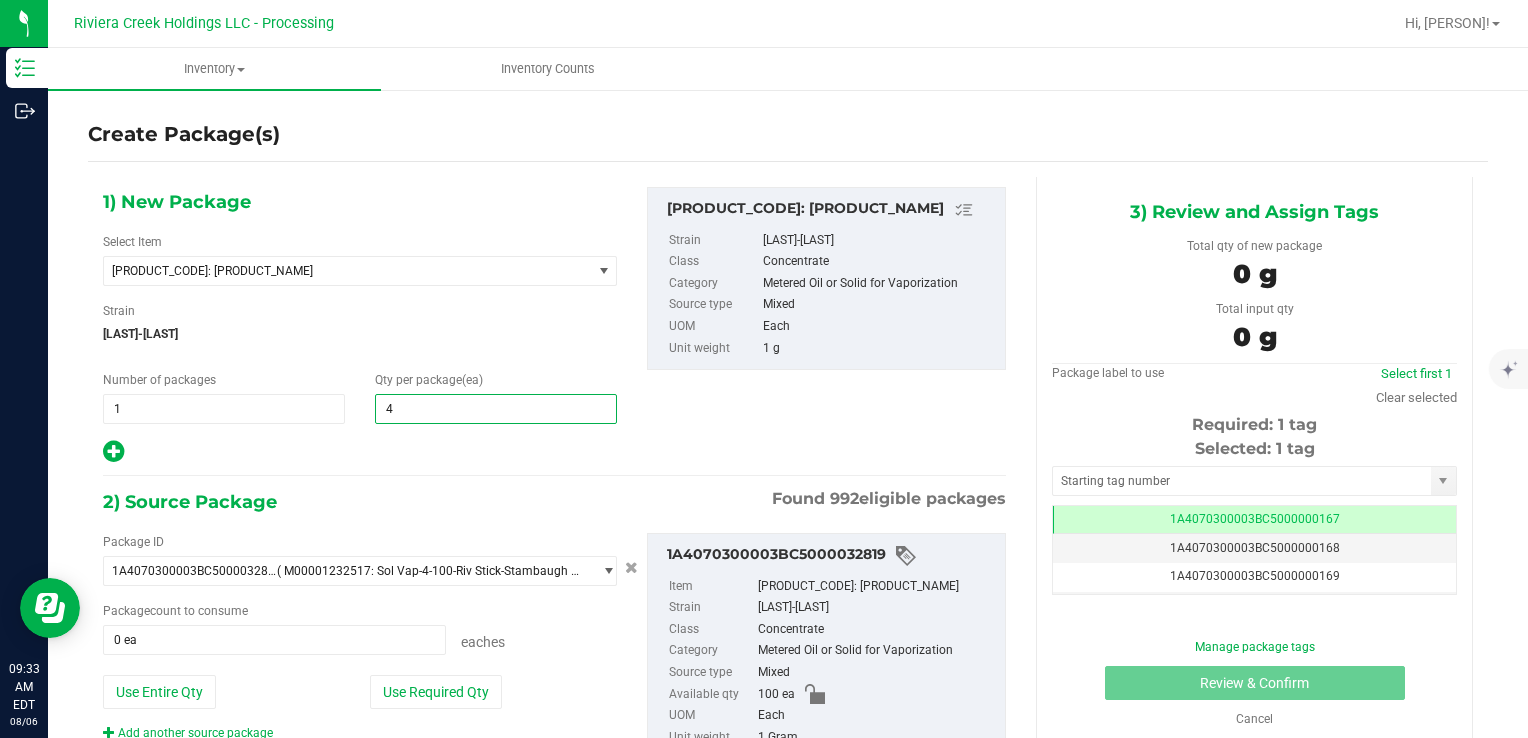 type on "40" 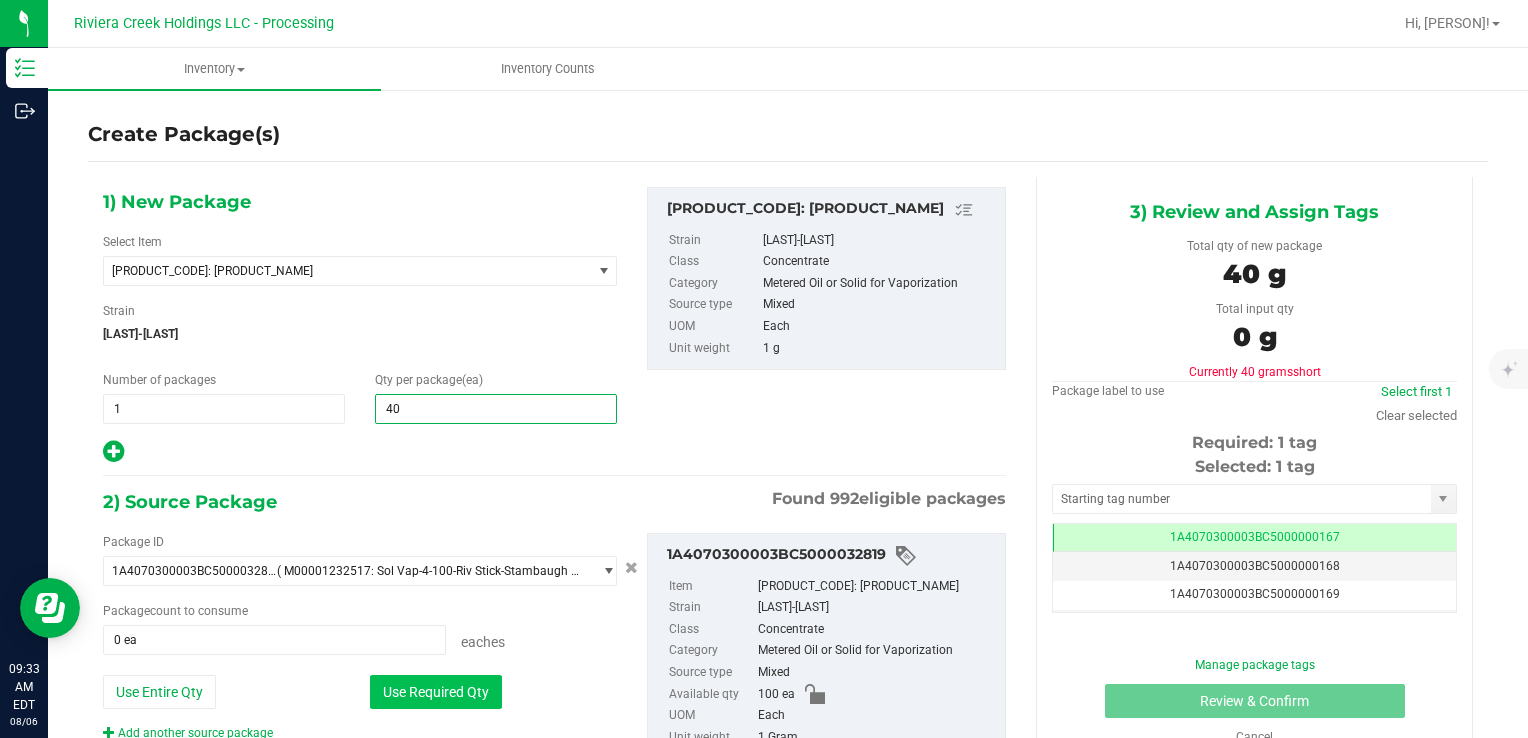 type on "40" 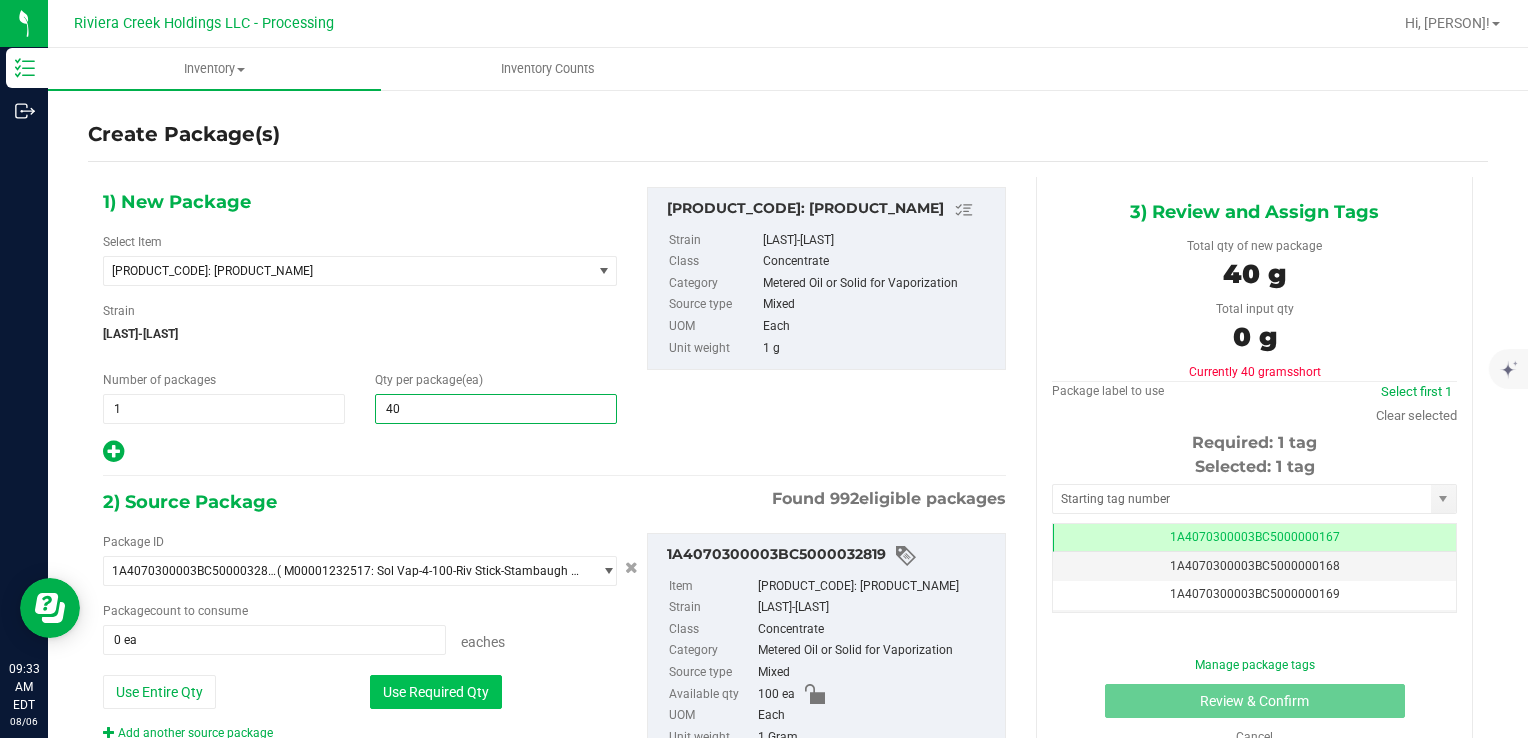 click on "Use Required Qty" at bounding box center (436, 692) 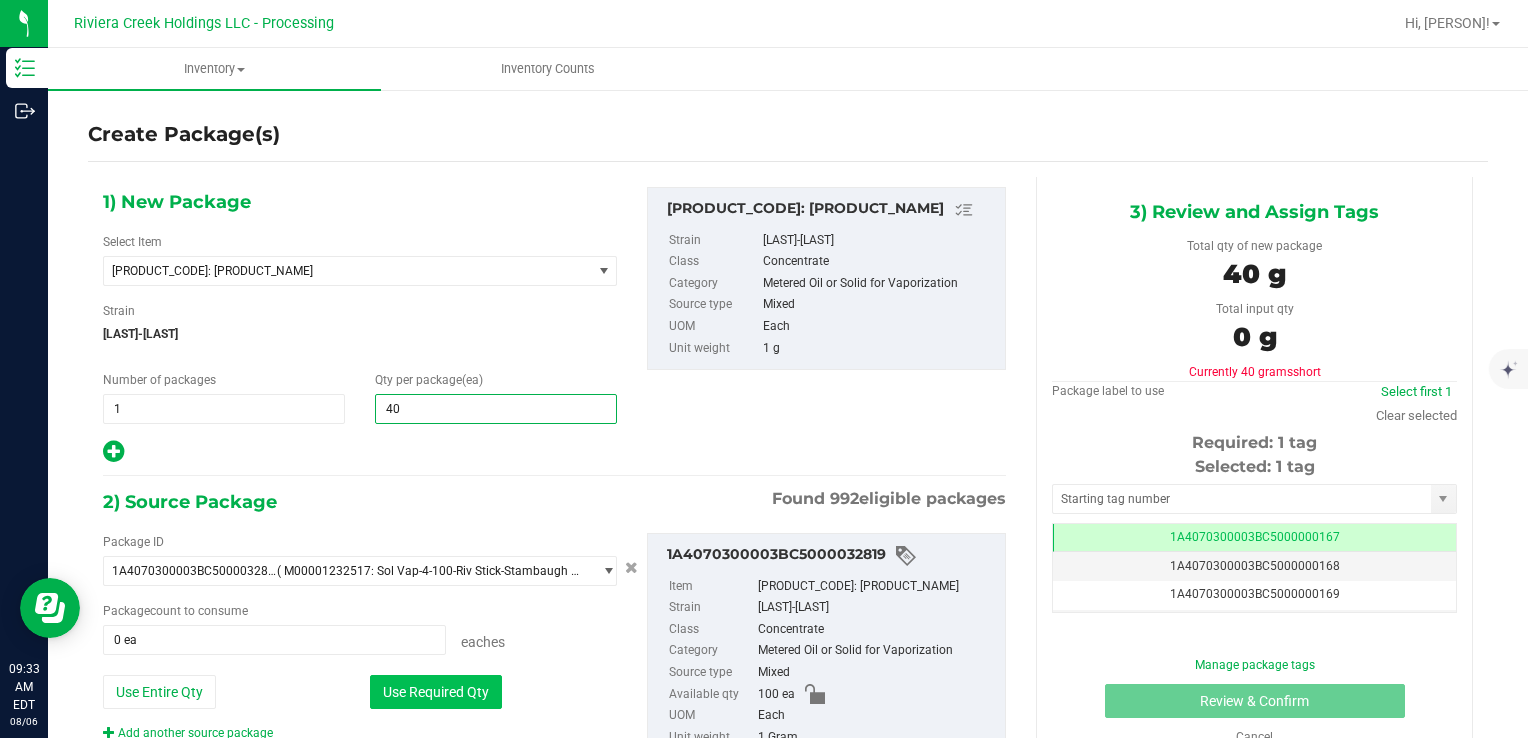 type on "40 ea" 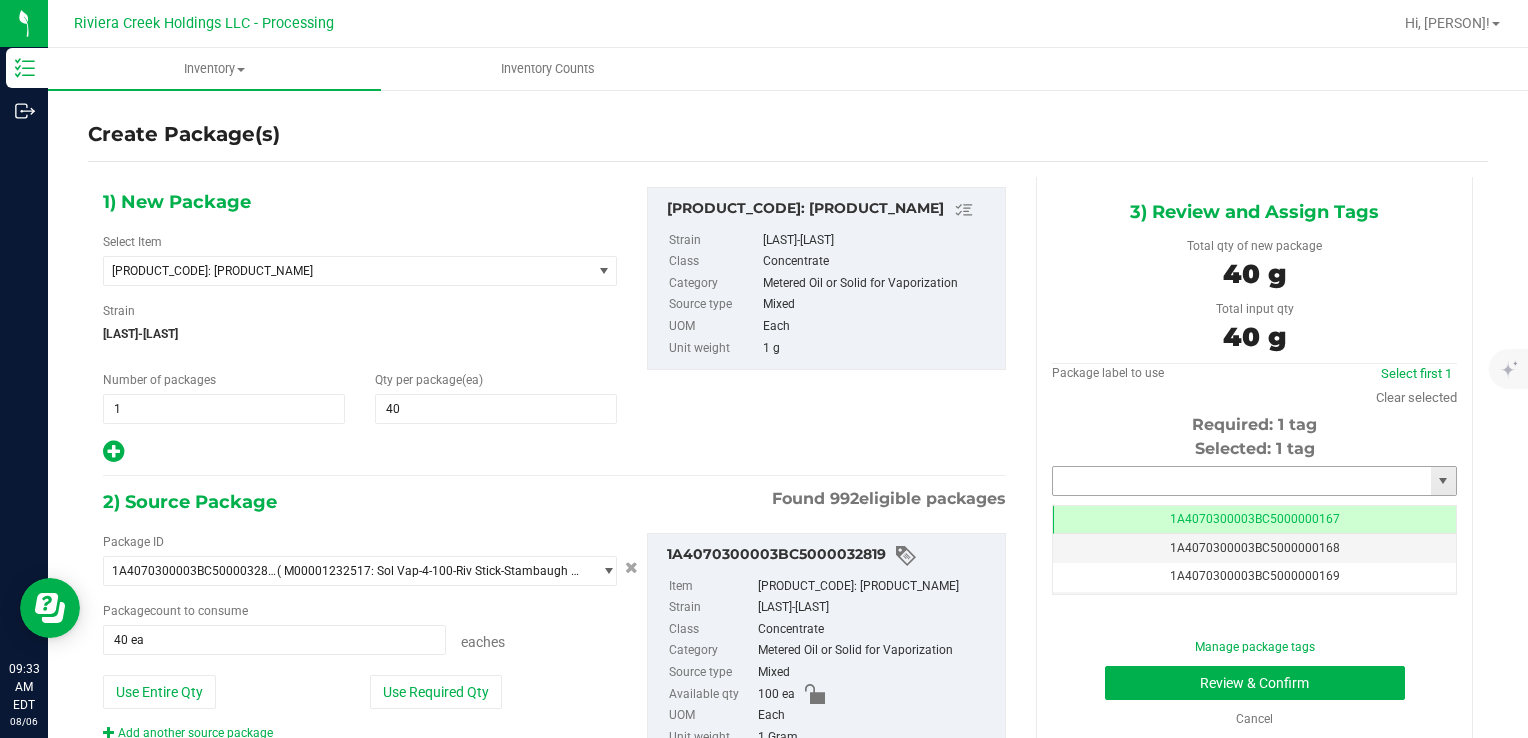 click at bounding box center [1242, 481] 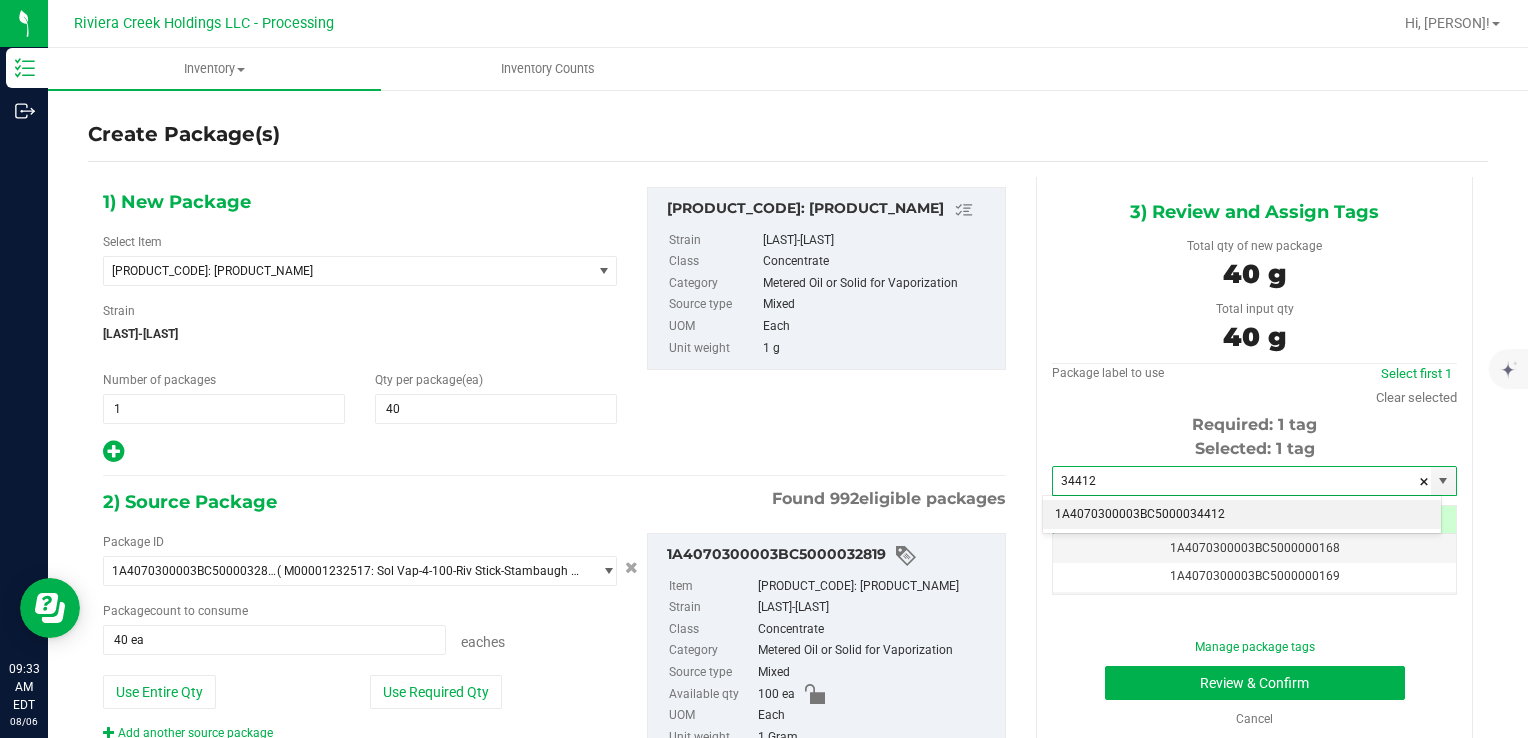 click on "1A4070300003BC5000034412" at bounding box center [1242, 515] 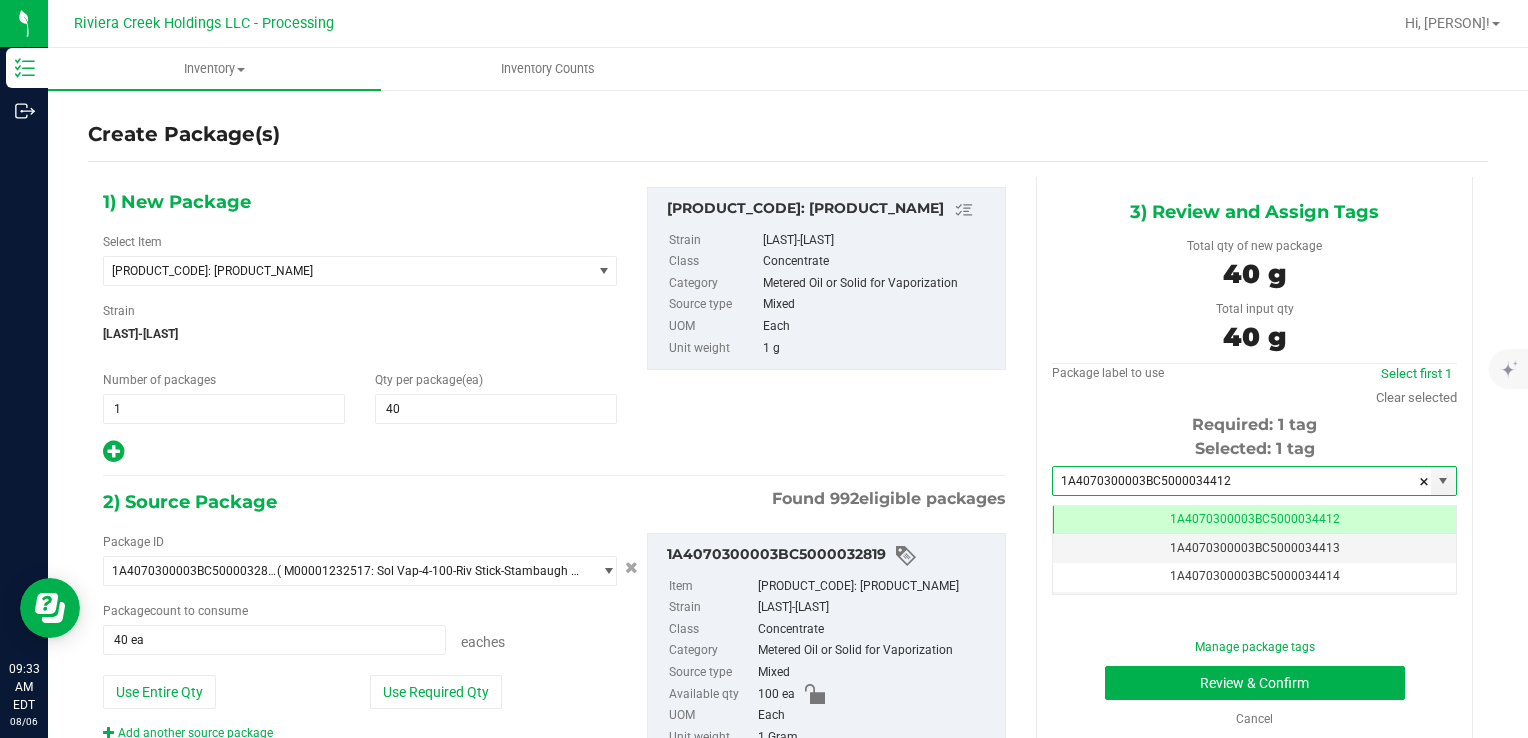 scroll, scrollTop: 0, scrollLeft: 0, axis: both 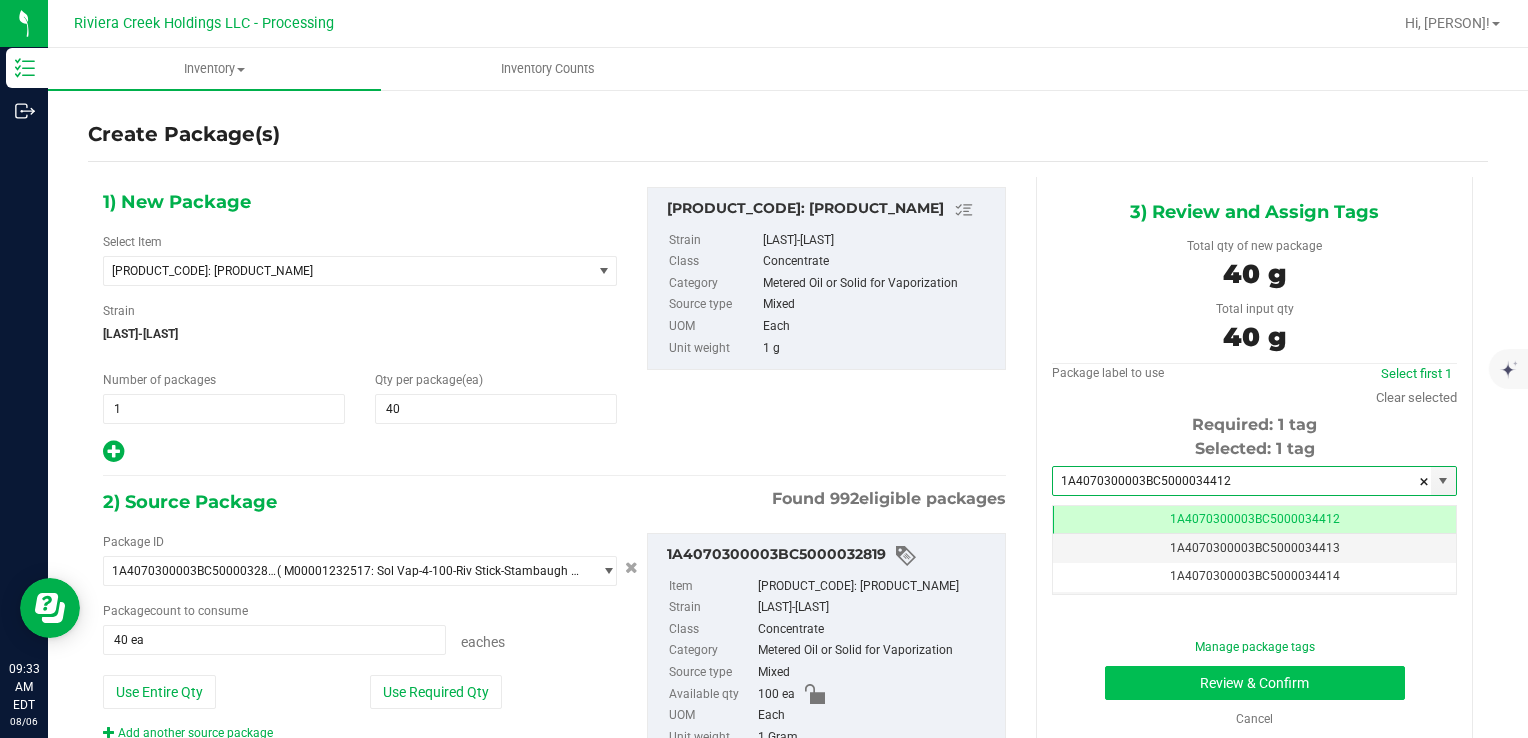 type on "1A4070300003BC5000034412" 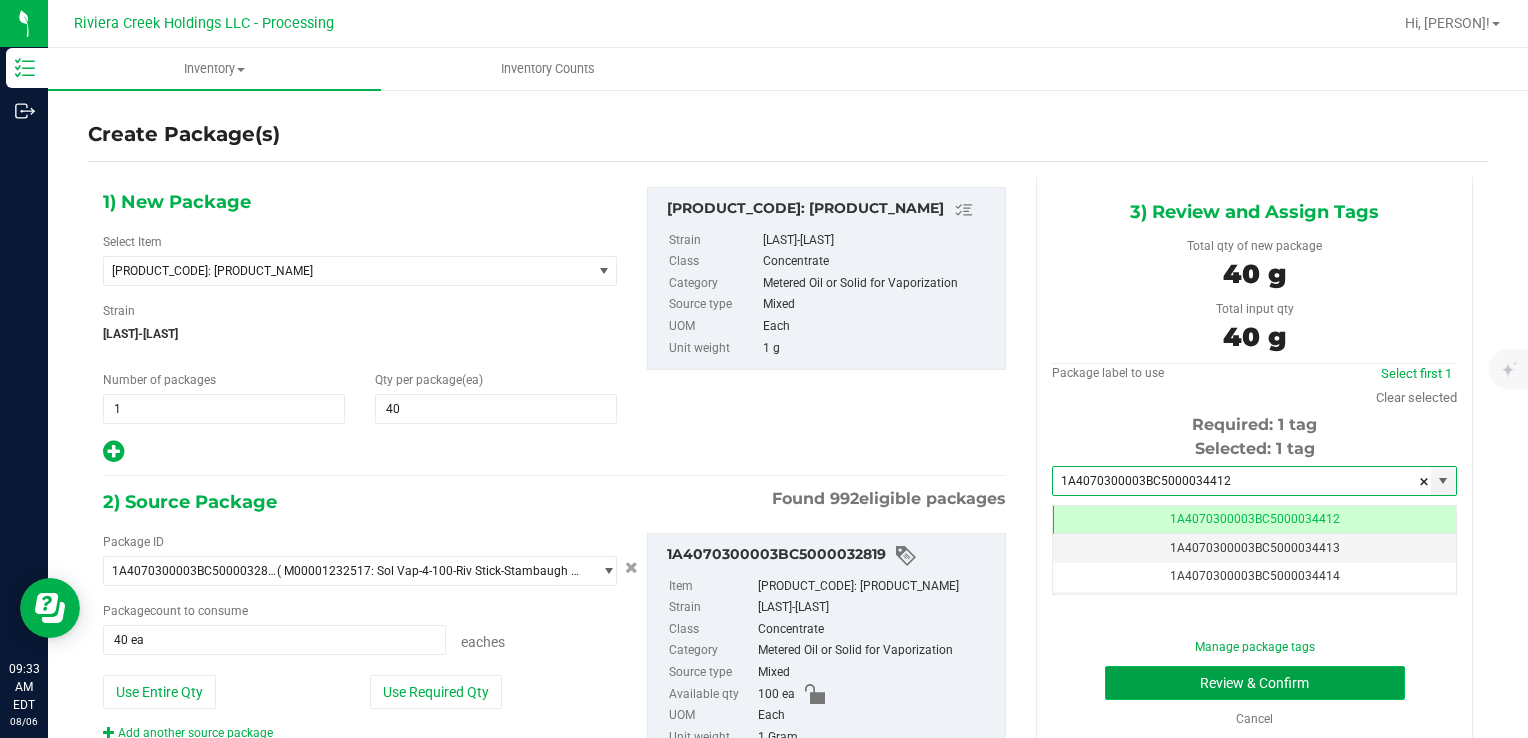 click on "Review & Confirm" at bounding box center (1255, 683) 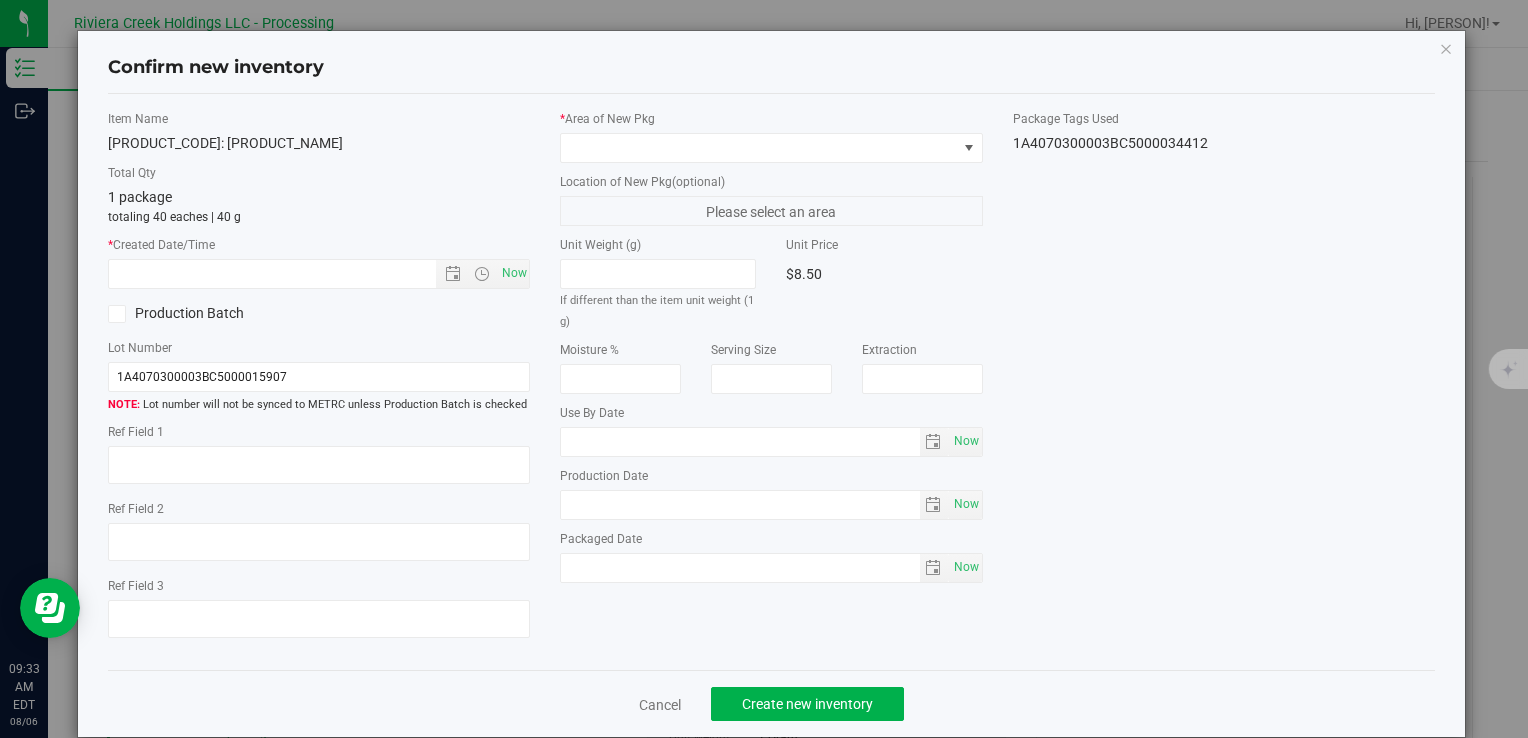 type on "2026-07-15" 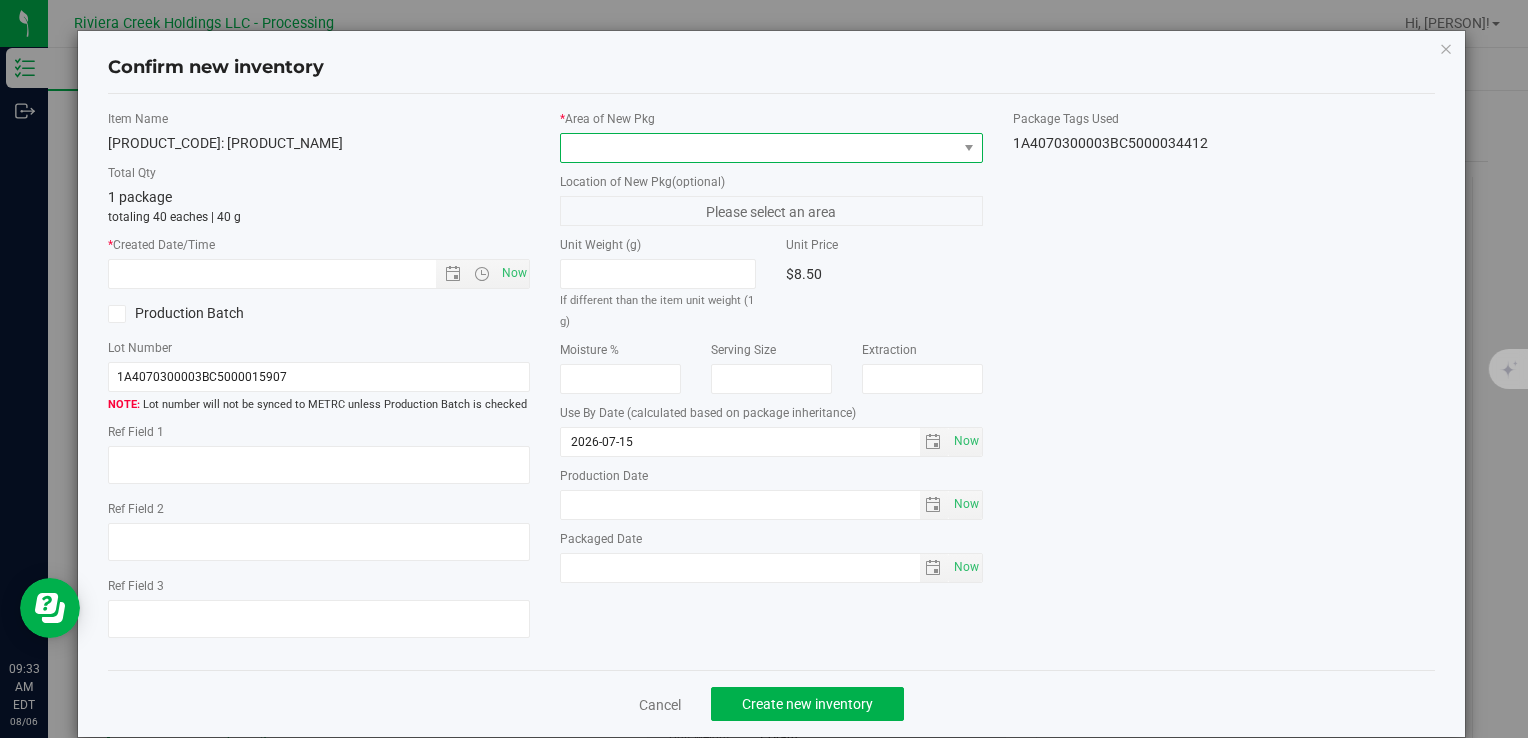 click at bounding box center [758, 148] 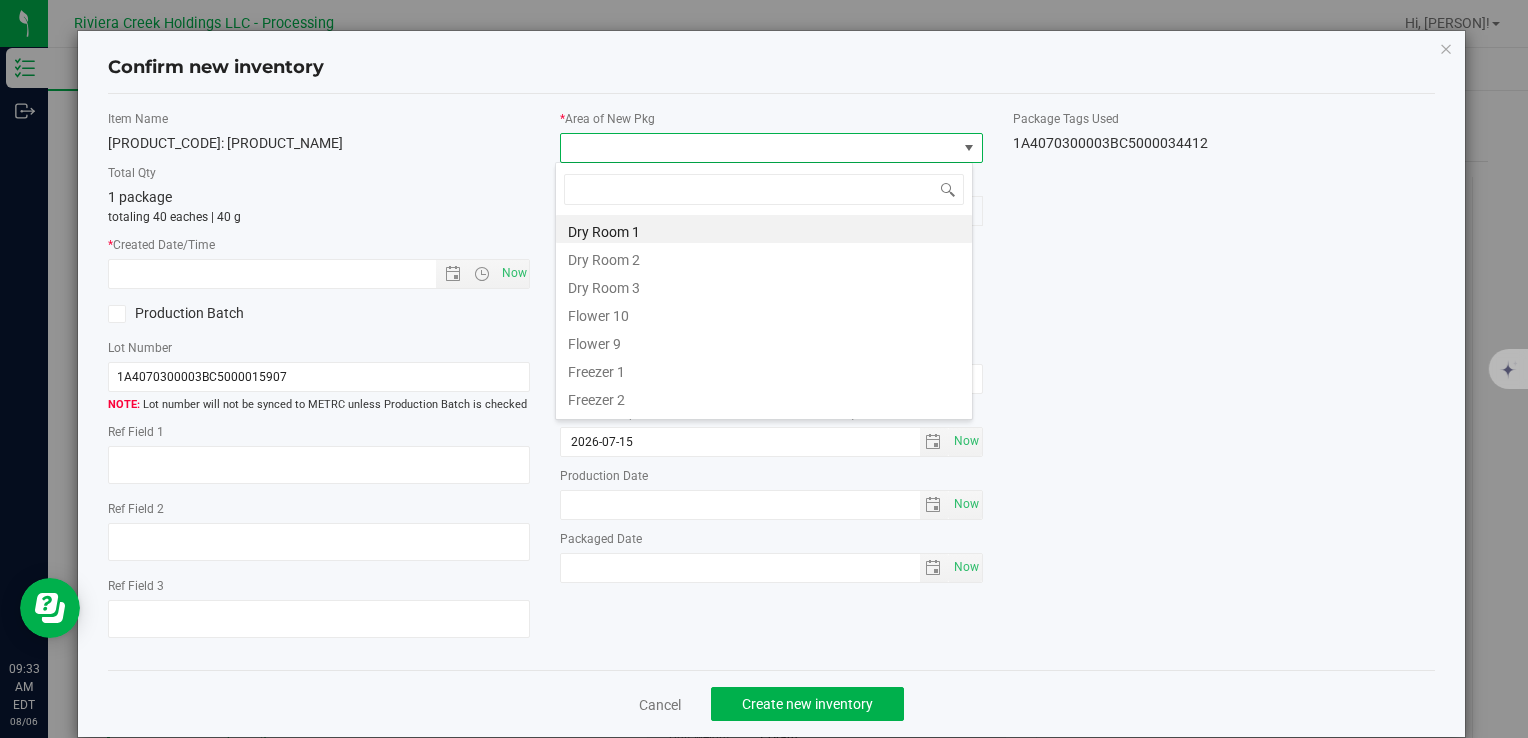 click on "Flower 10" at bounding box center [764, 313] 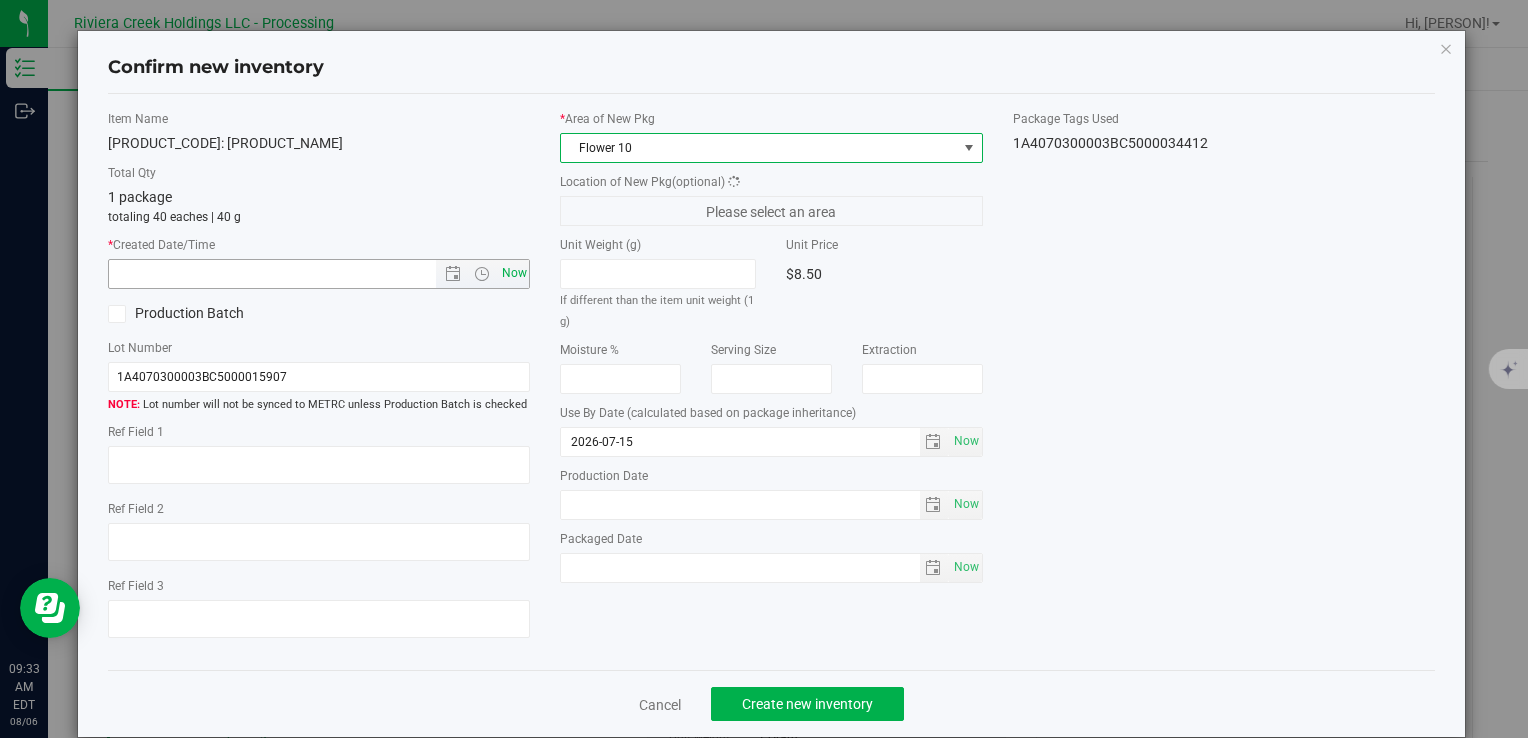 click on "Now" at bounding box center (514, 273) 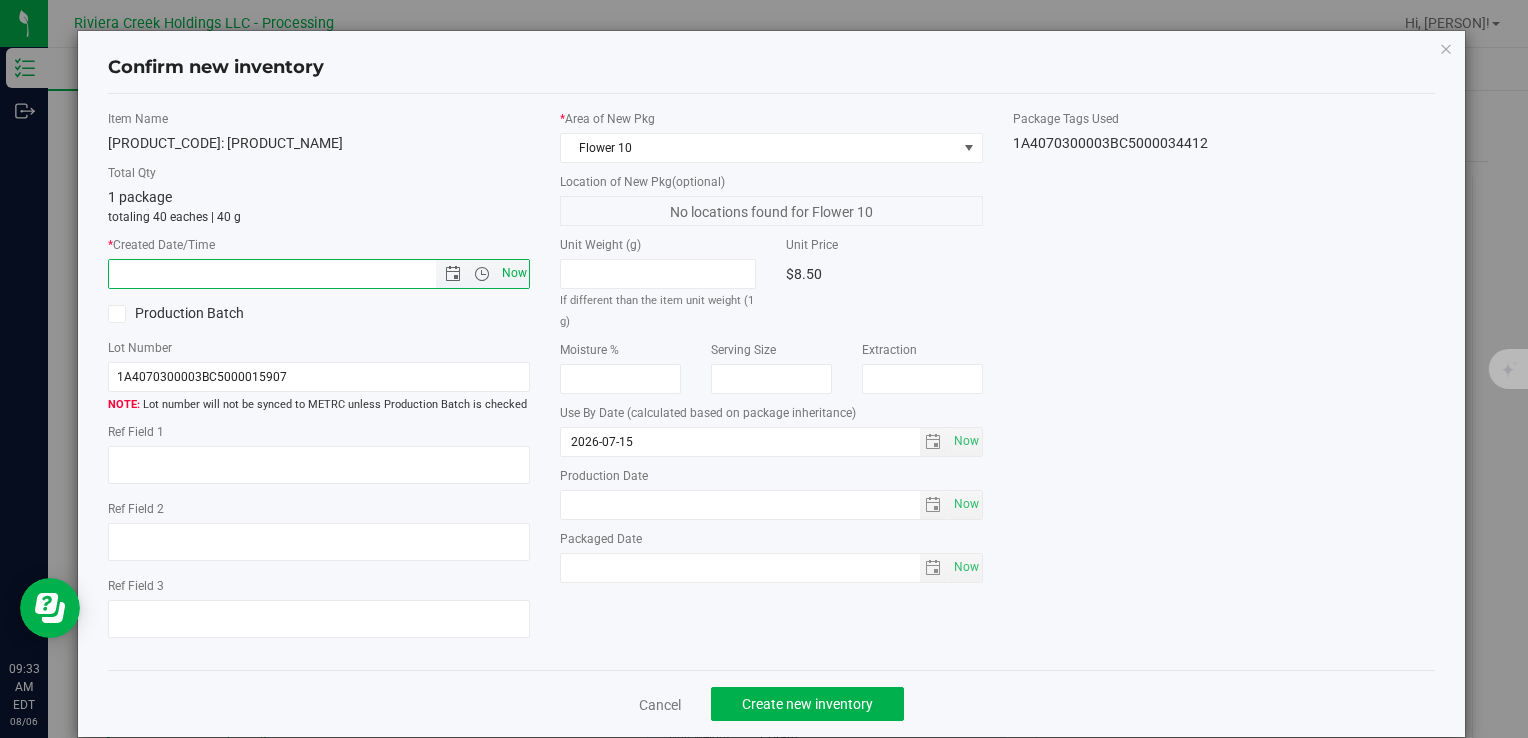 type on "8/6/2025 9:33 AM" 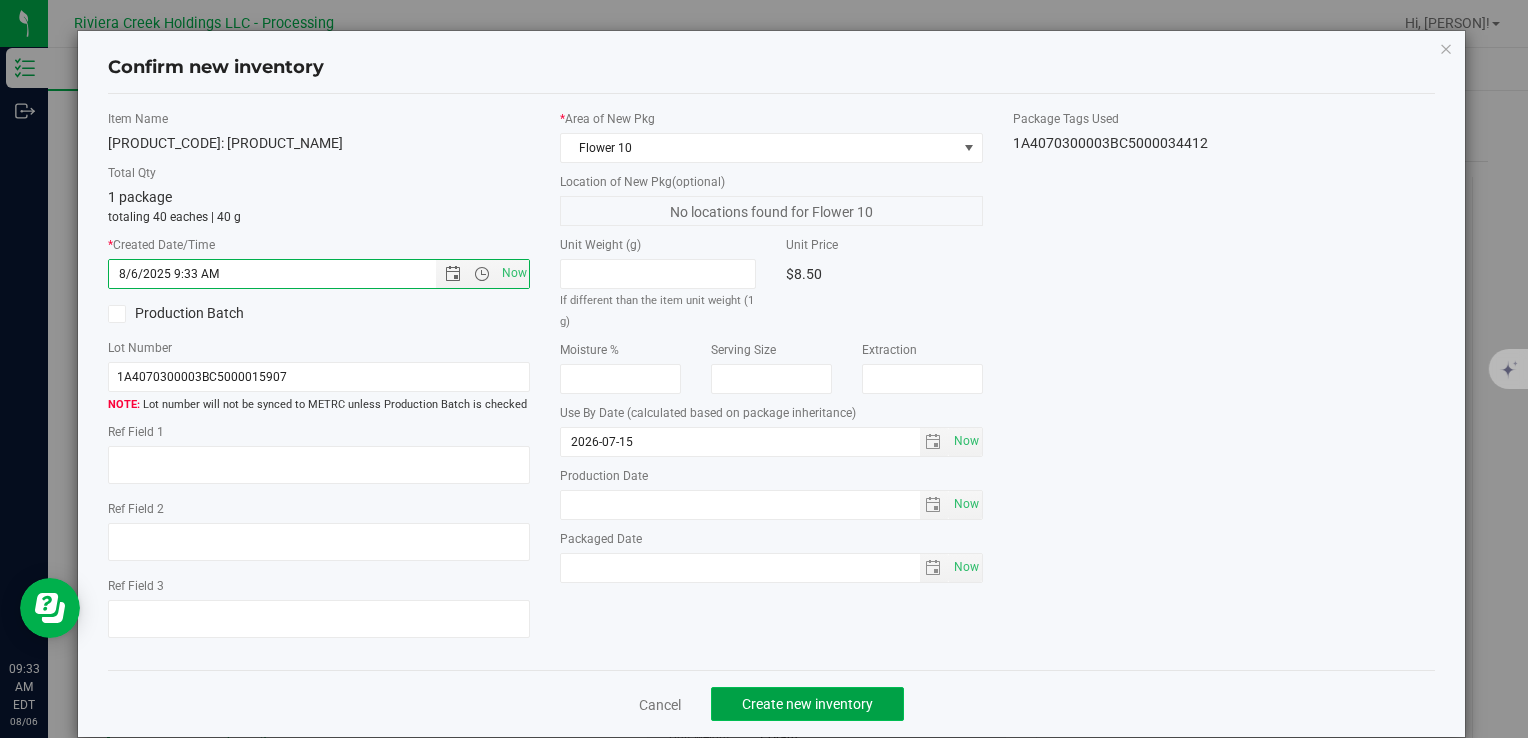 click on "Create new inventory" 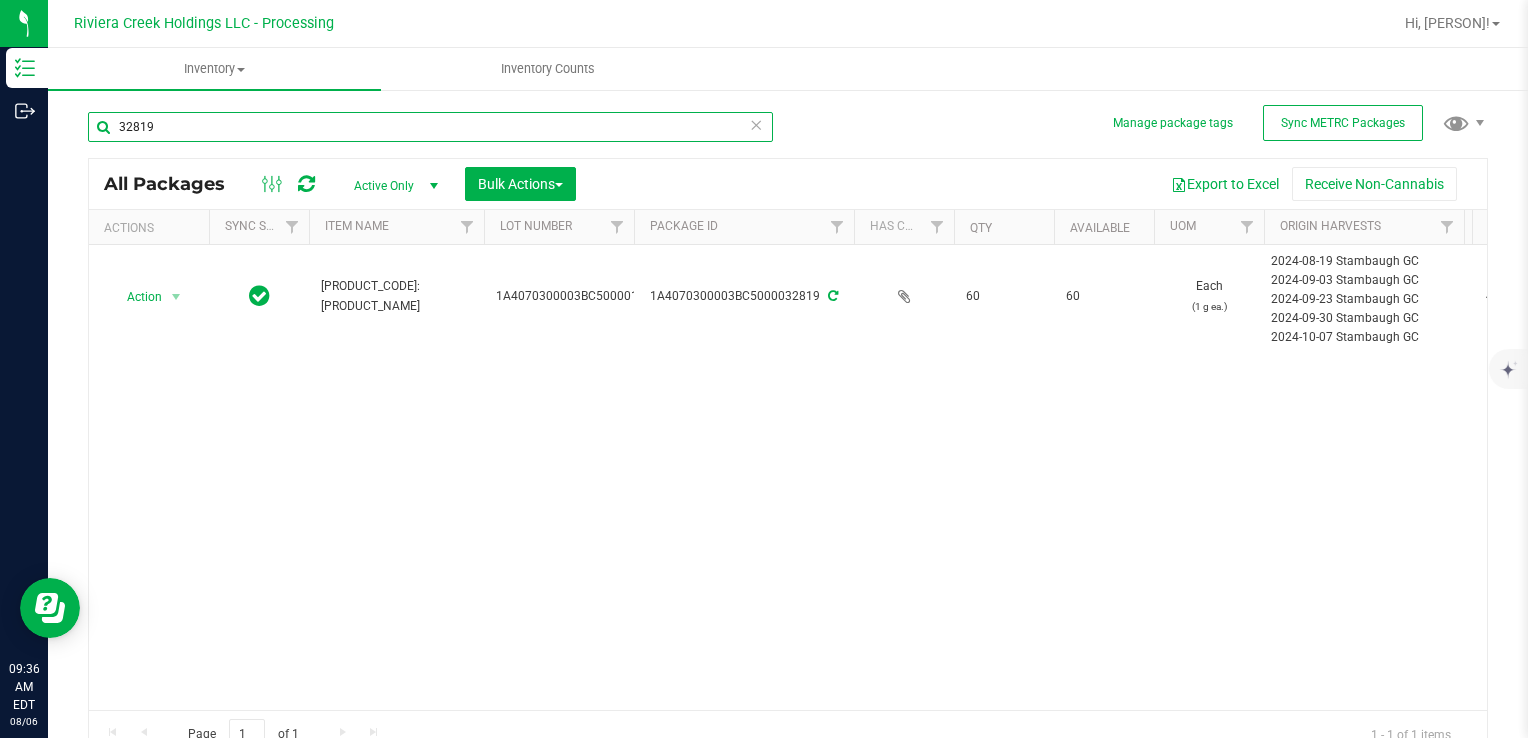 drag, startPoint x: 186, startPoint y: 130, endPoint x: 873, endPoint y: 184, distance: 689.119 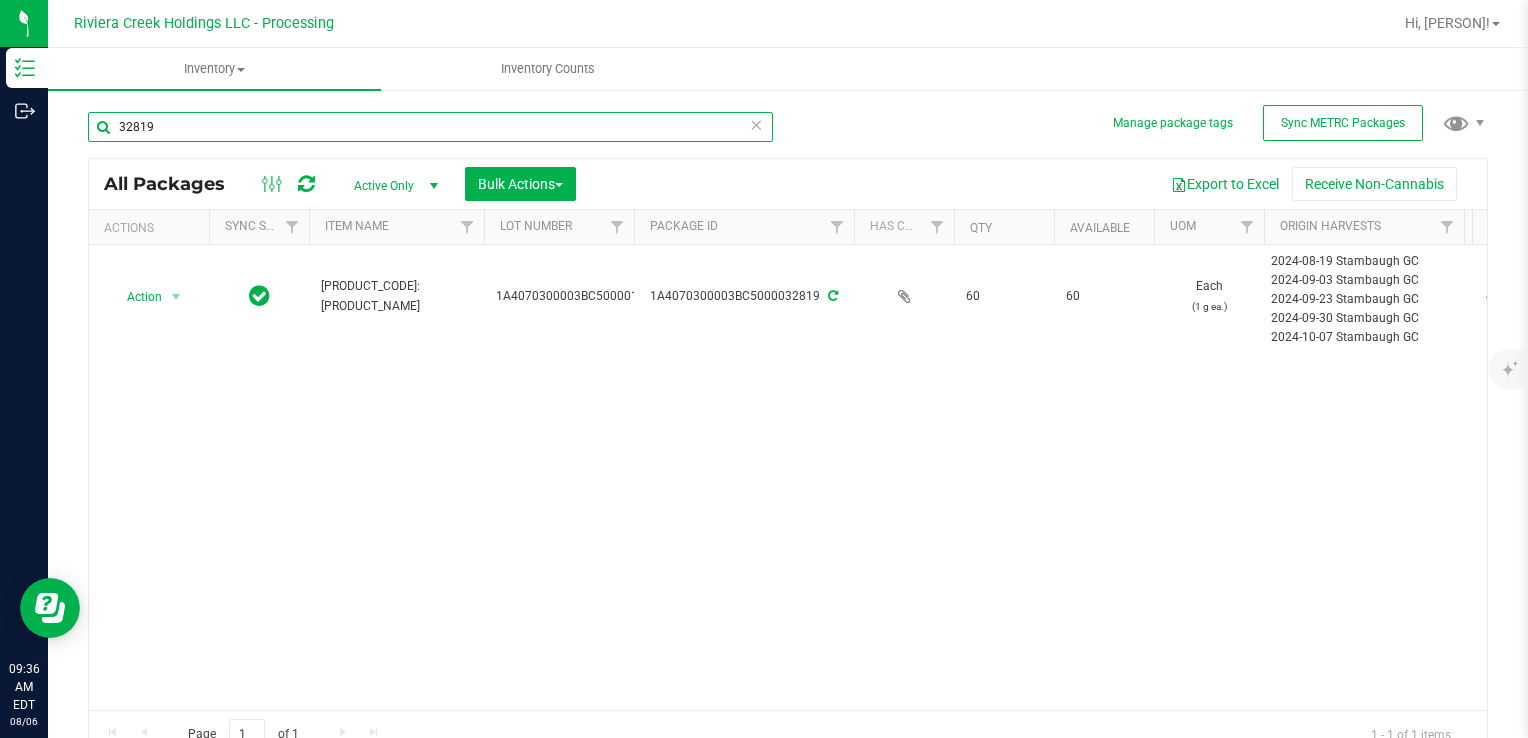 click on "Inventory Outbound 08/06/2025  08/06   Riviera Creek Holdings LLC - Processing   Hi, [PERSON]!
Inventory
All packages
All inventory
Waste log
Create inventory
Inventory Counts" at bounding box center (764, 369) 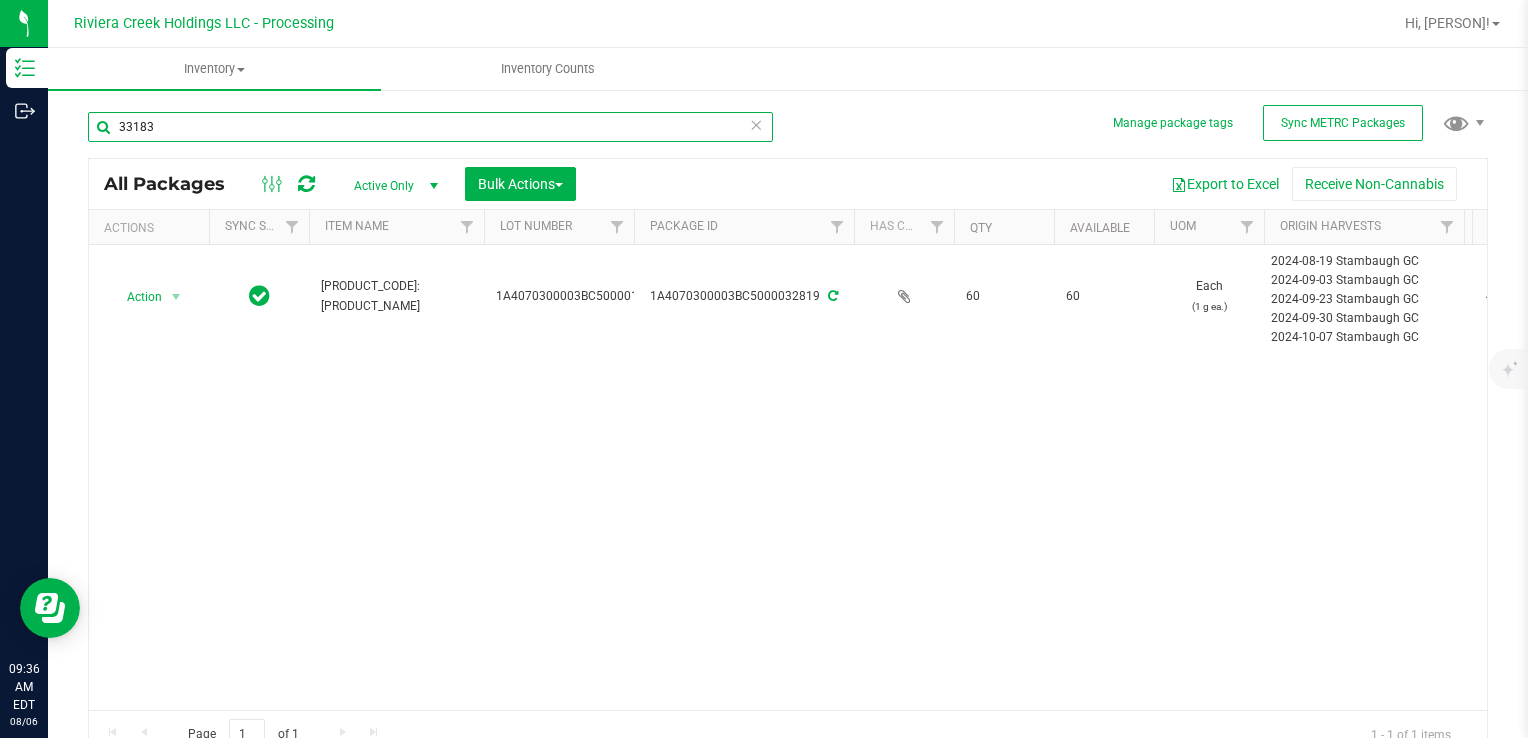 type on "33183" 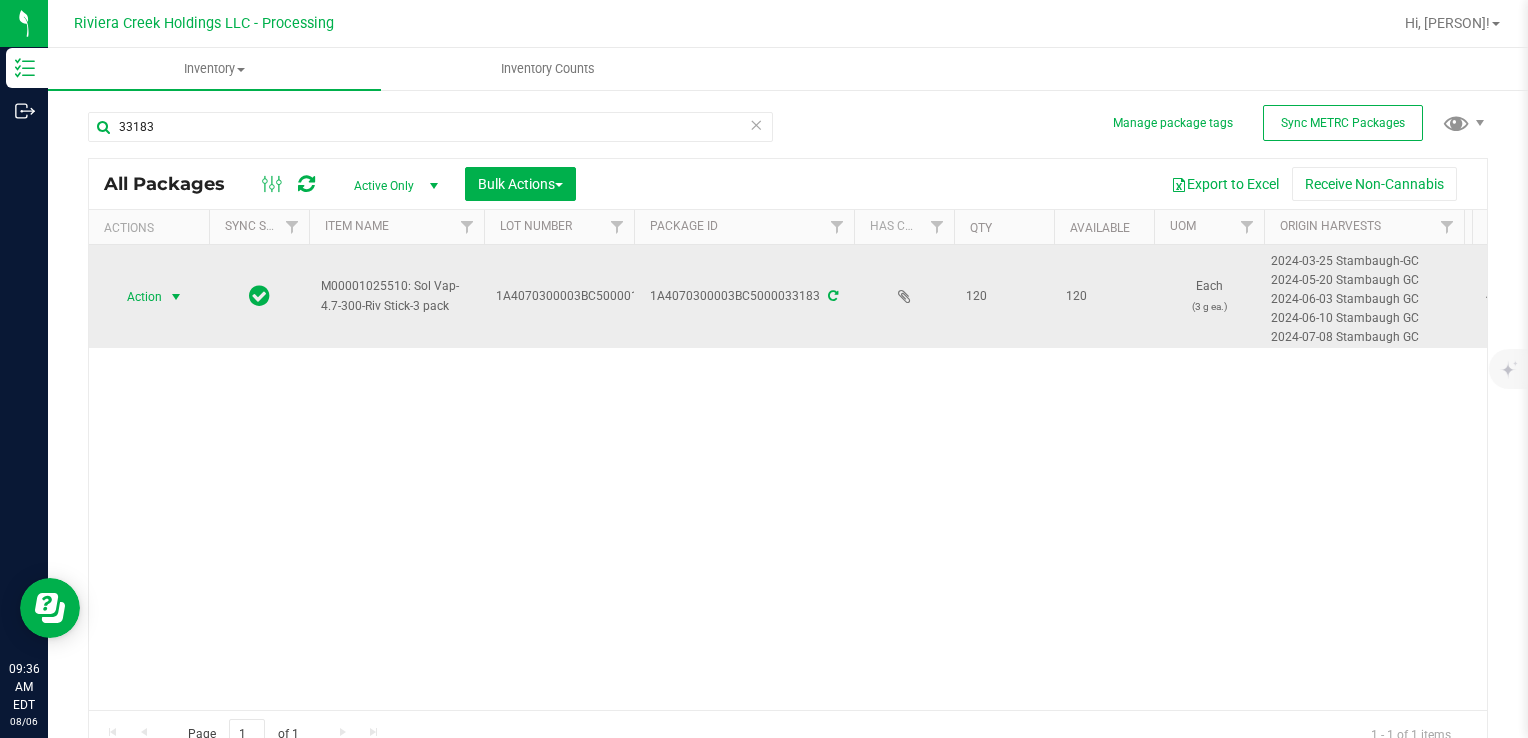 click on "Action" at bounding box center [136, 297] 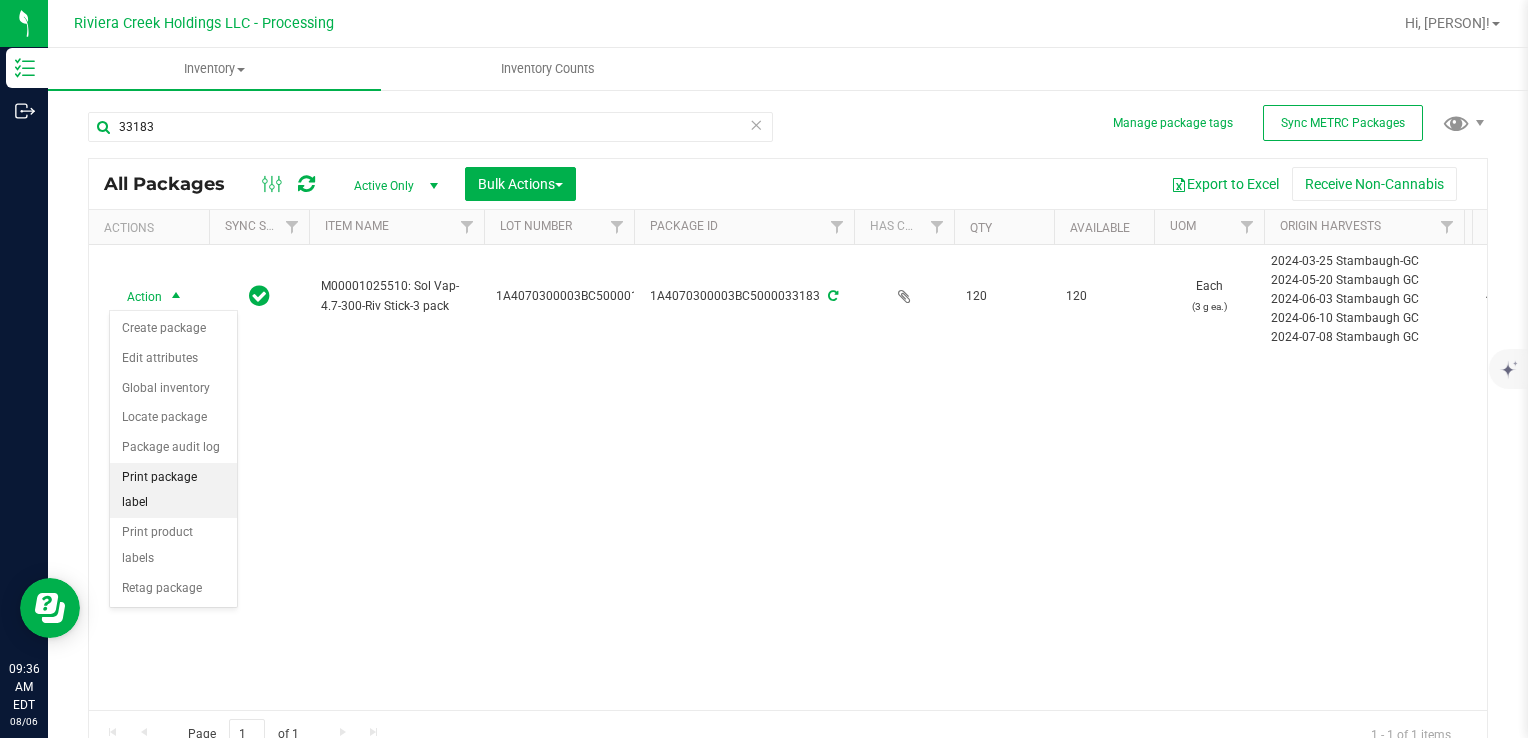 click on "Print package label" at bounding box center [173, 490] 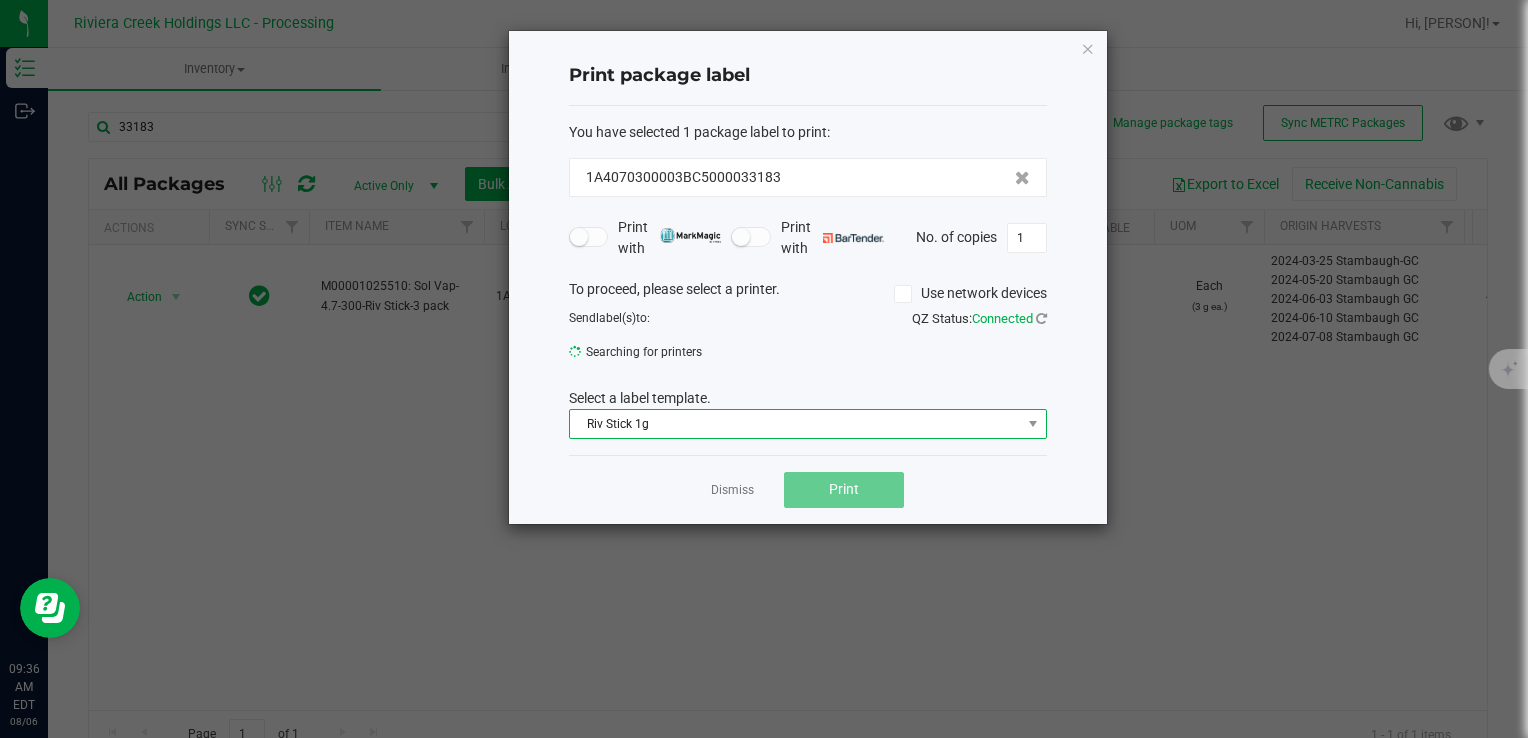 click on "Riv Stick 1g" at bounding box center (795, 424) 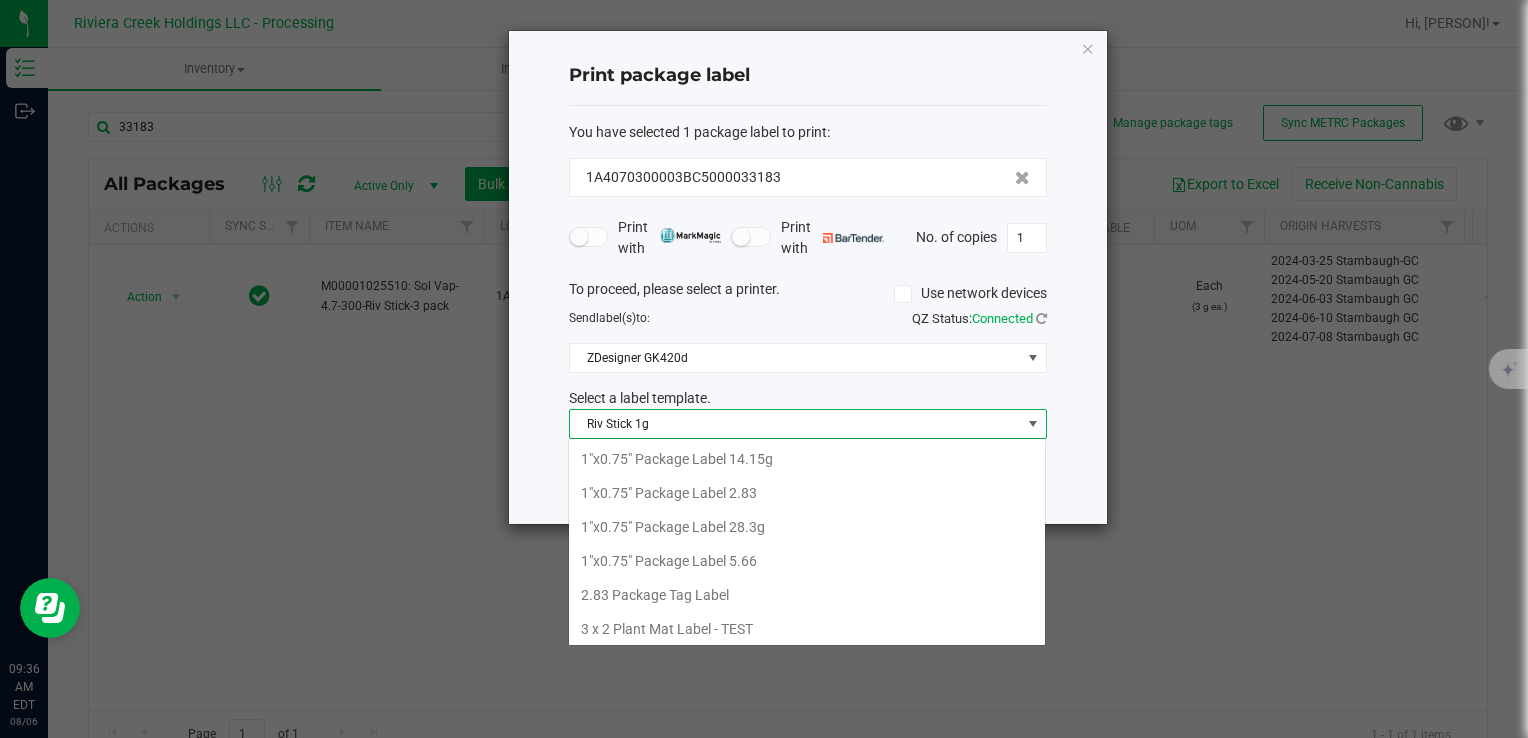 scroll, scrollTop: 99970, scrollLeft: 99521, axis: both 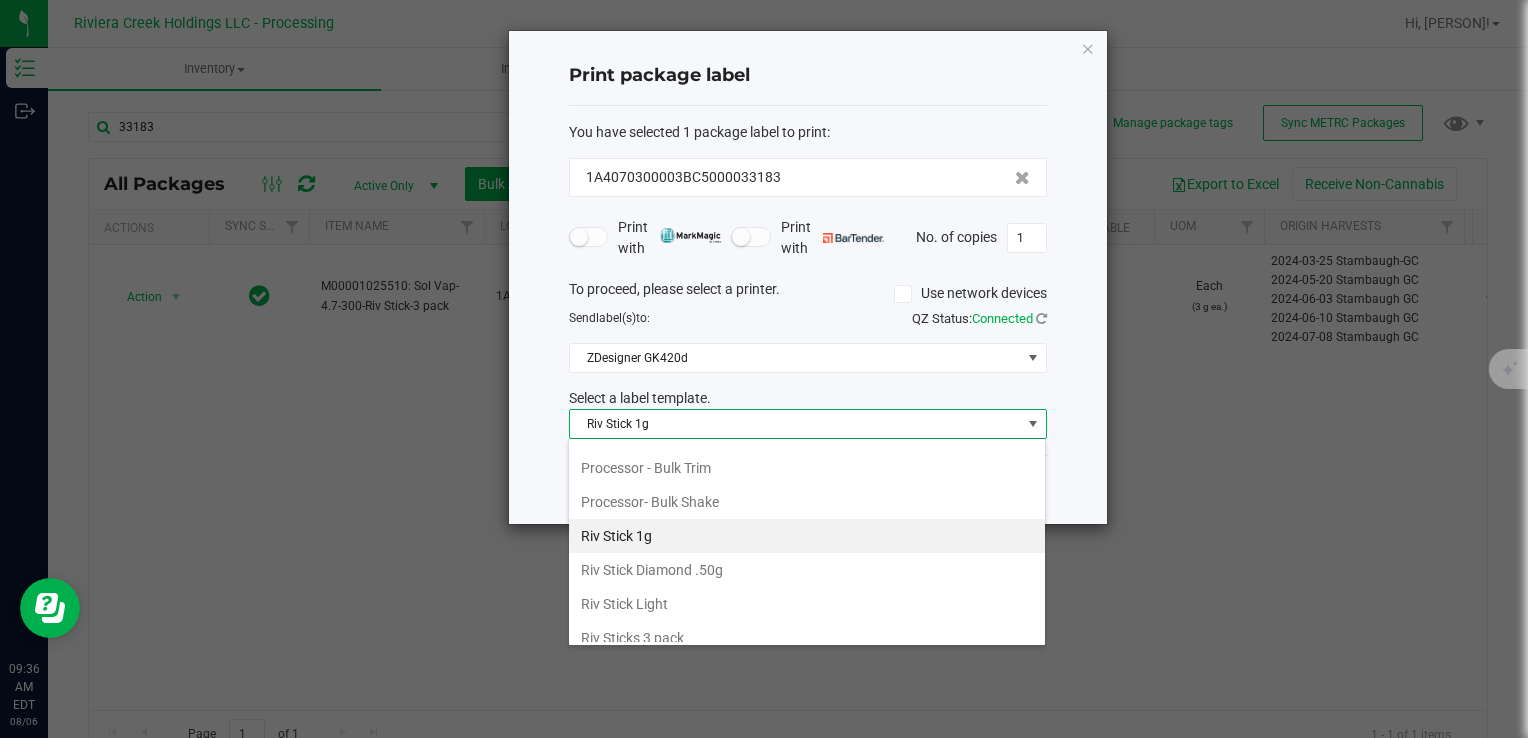 drag, startPoint x: 674, startPoint y: 616, endPoint x: 865, endPoint y: 458, distance: 247.88103 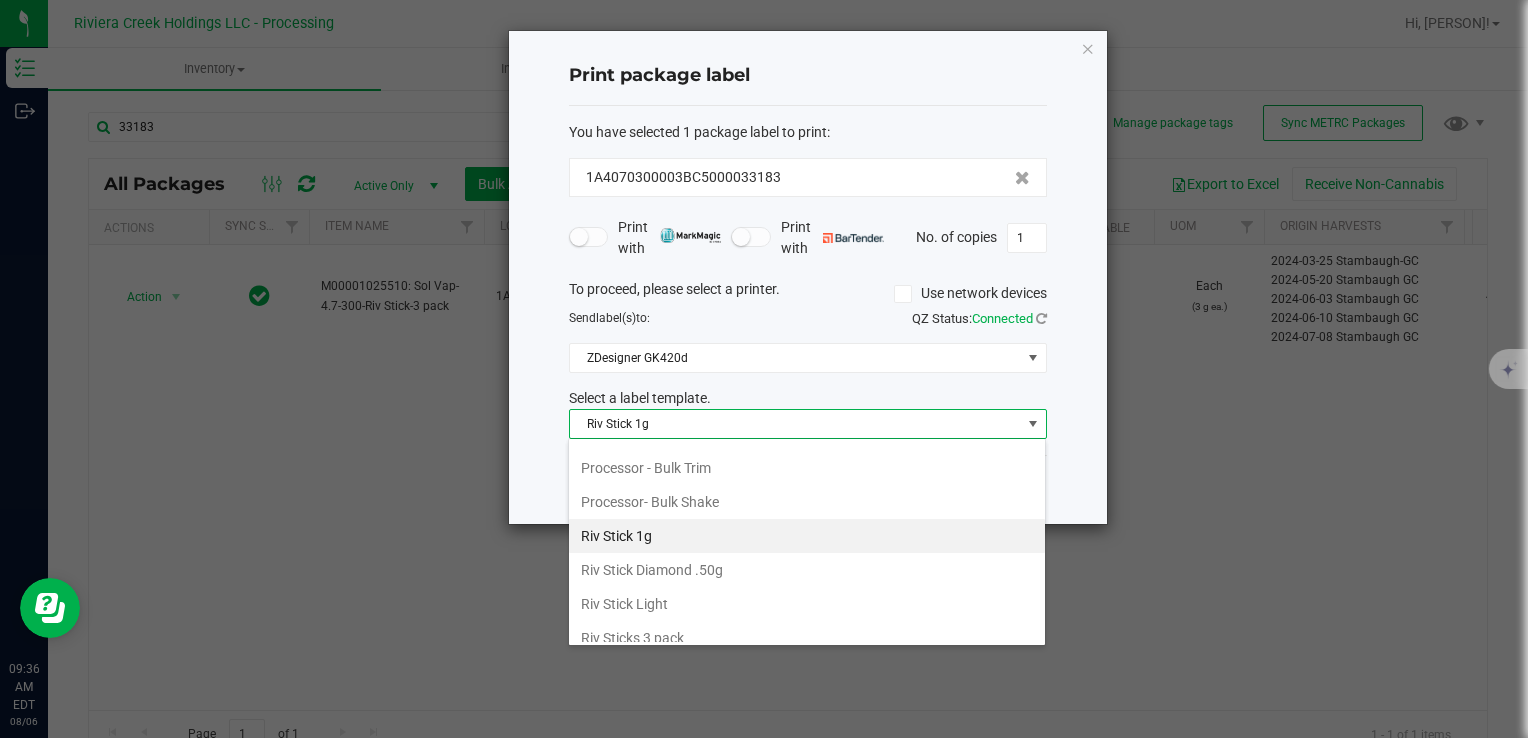 click on "Riv Sticks 3 pack" at bounding box center (807, 638) 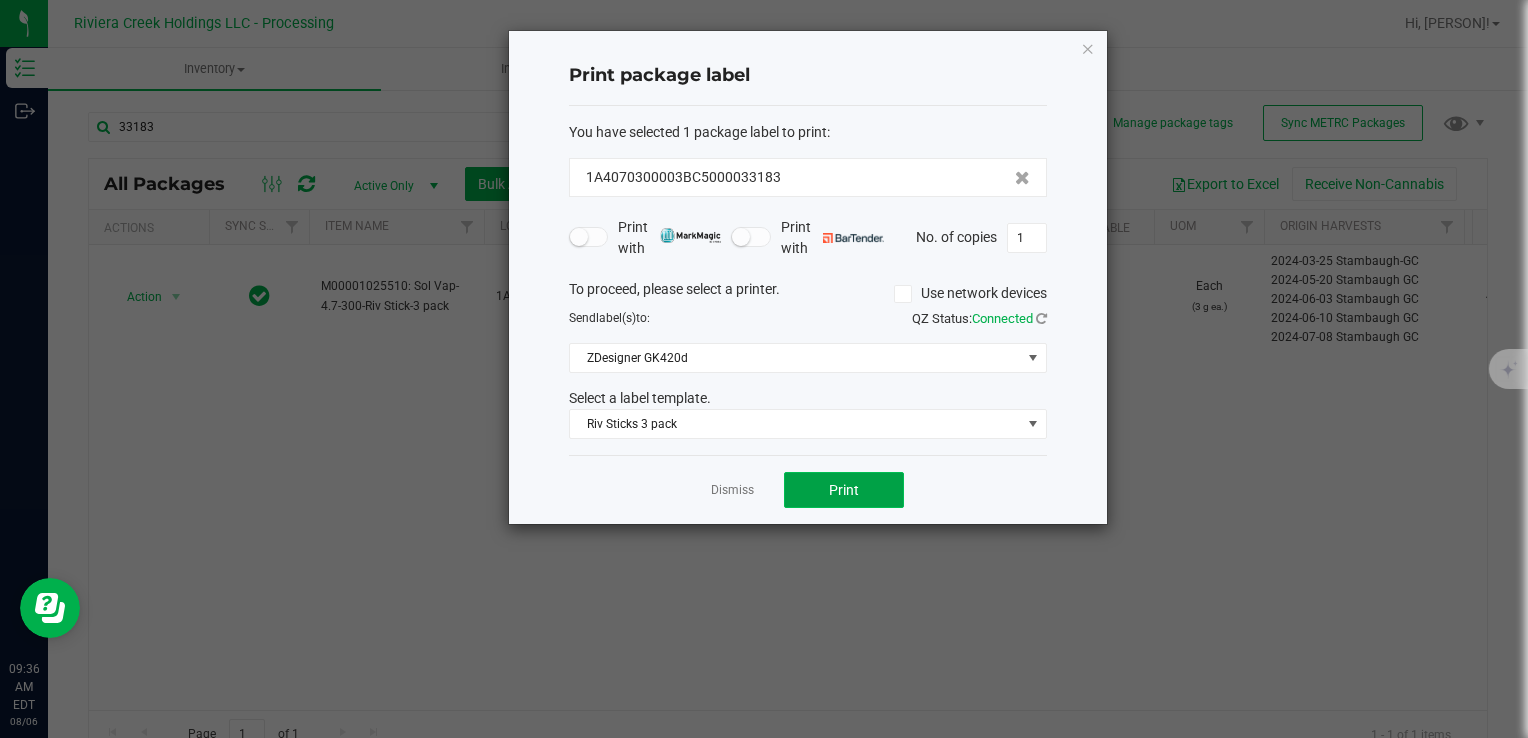 click on "Print" 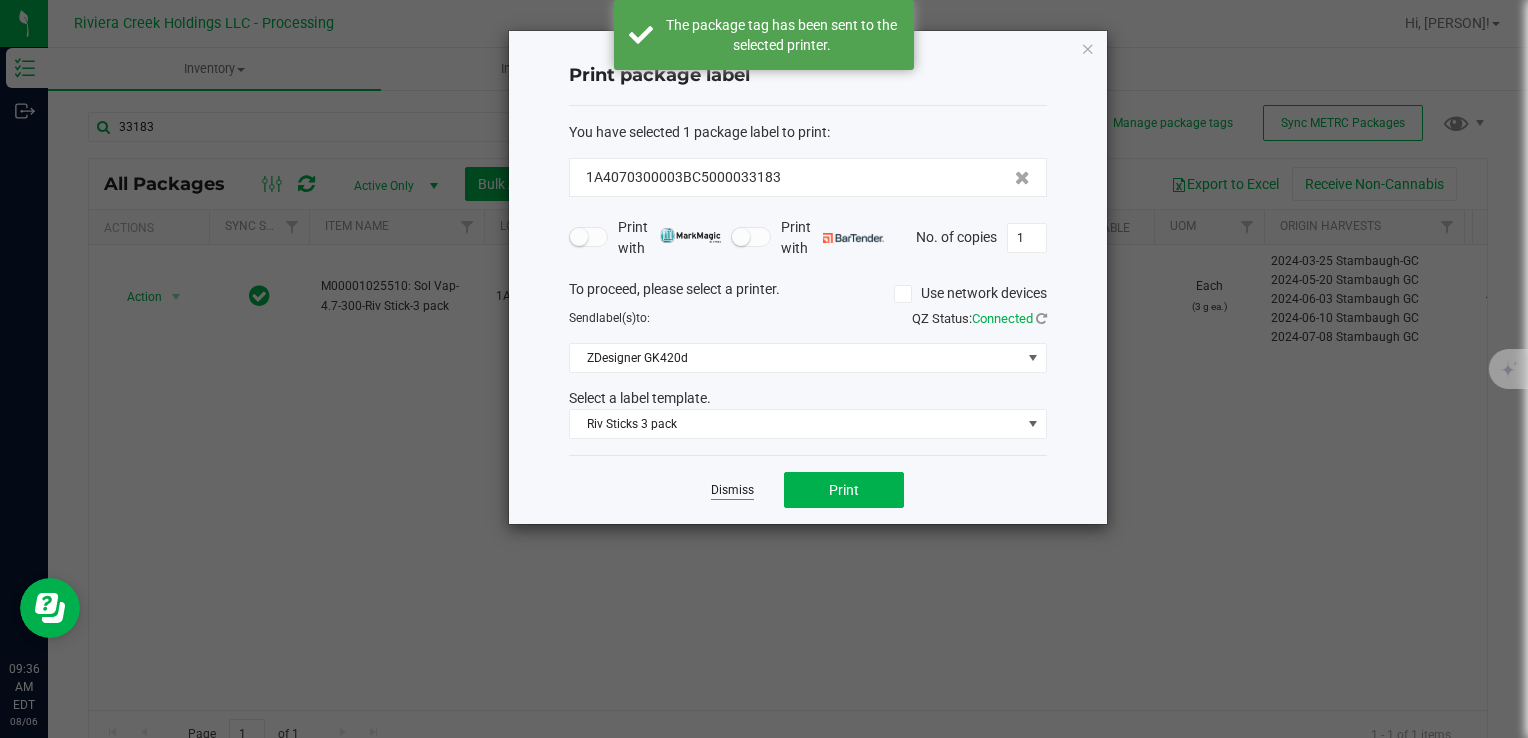 click on "Dismiss" 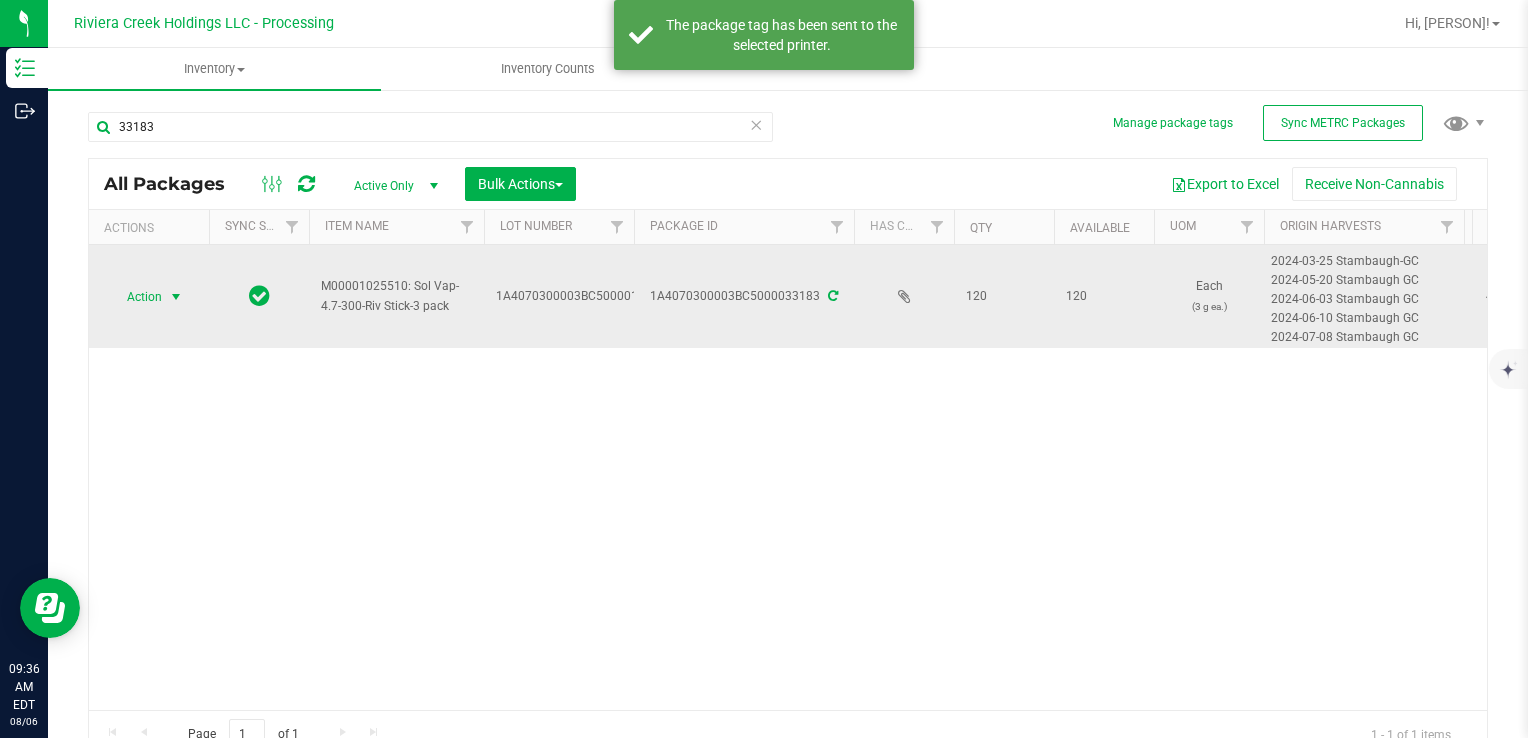 click on "Action" at bounding box center [136, 297] 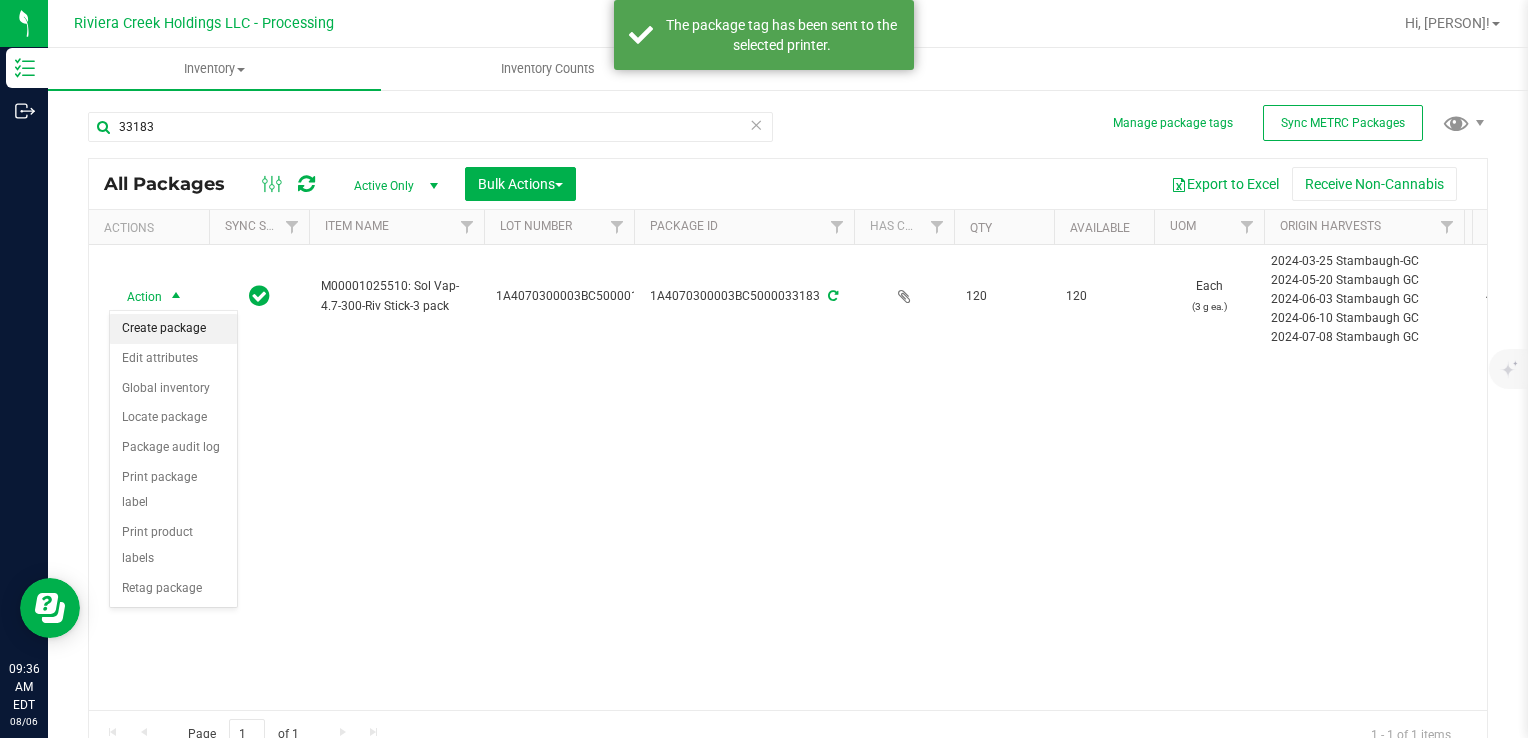 click on "Create package" at bounding box center [173, 329] 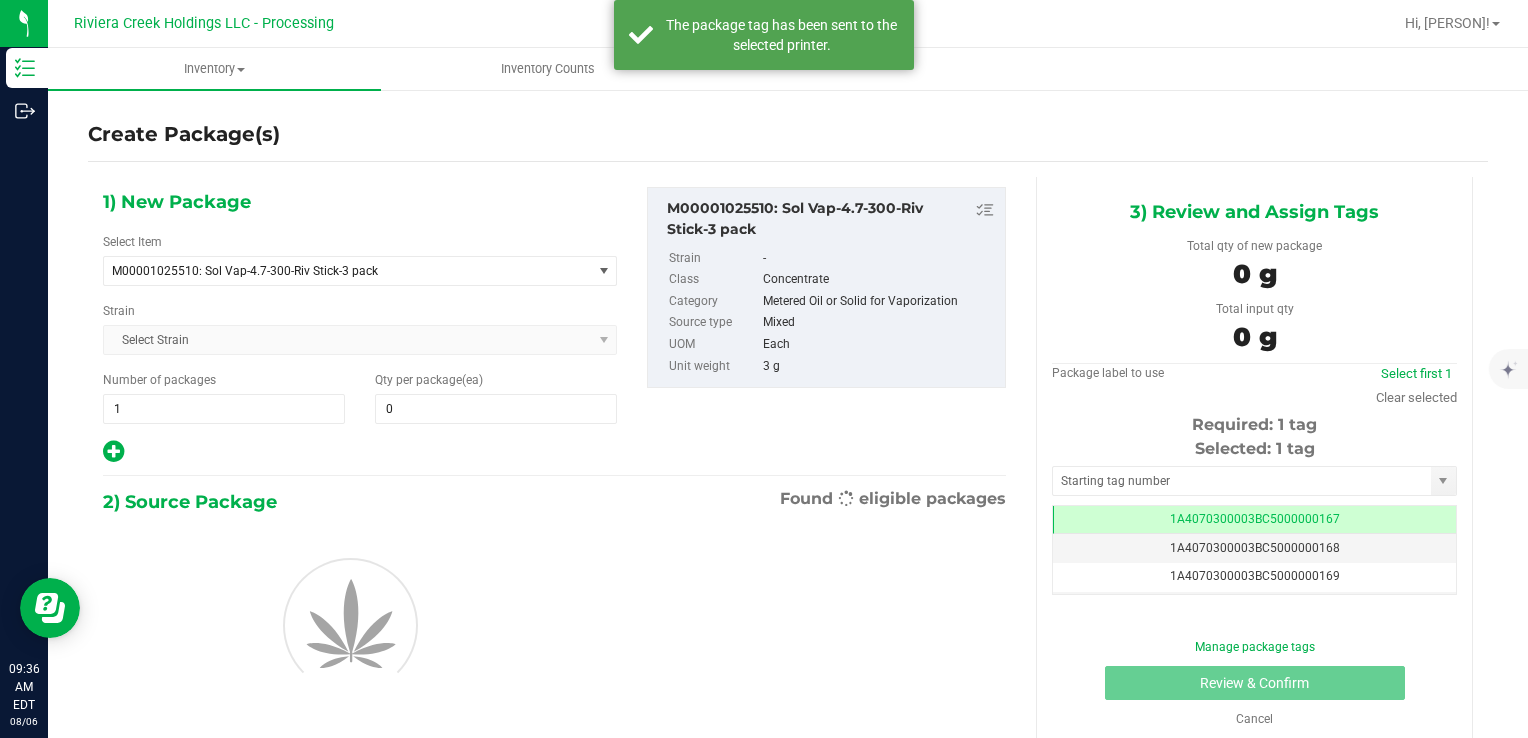 scroll, scrollTop: 0, scrollLeft: 0, axis: both 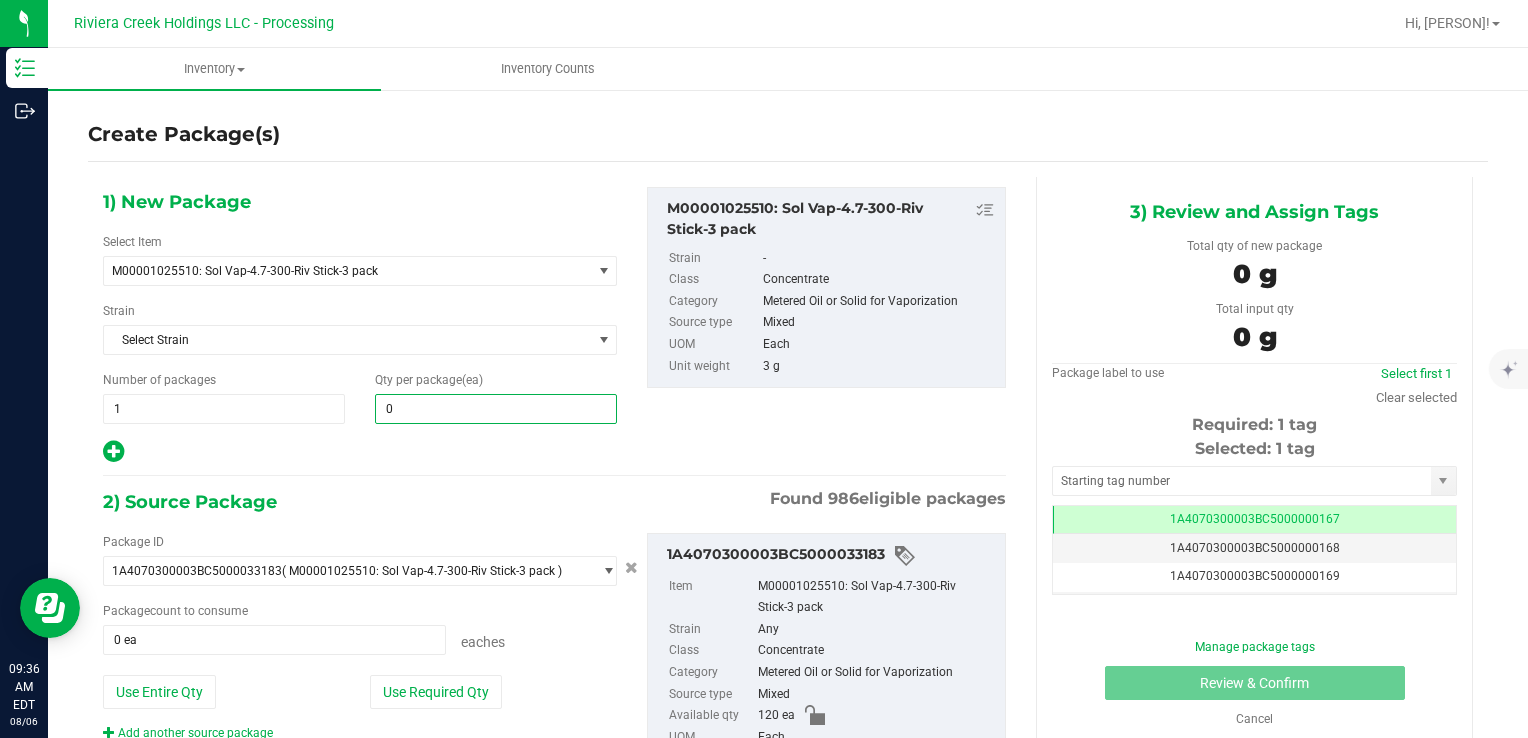 type 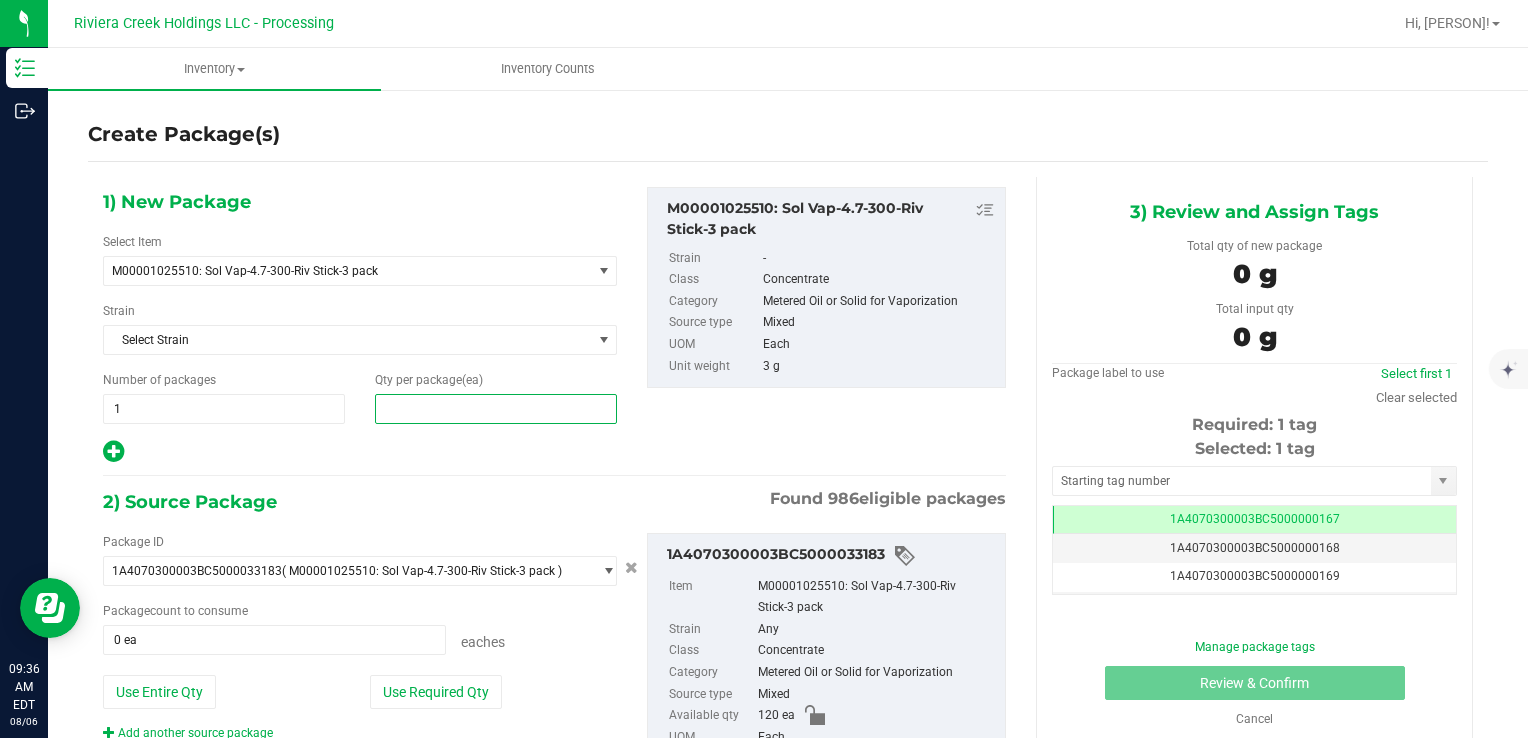 click at bounding box center (496, 409) 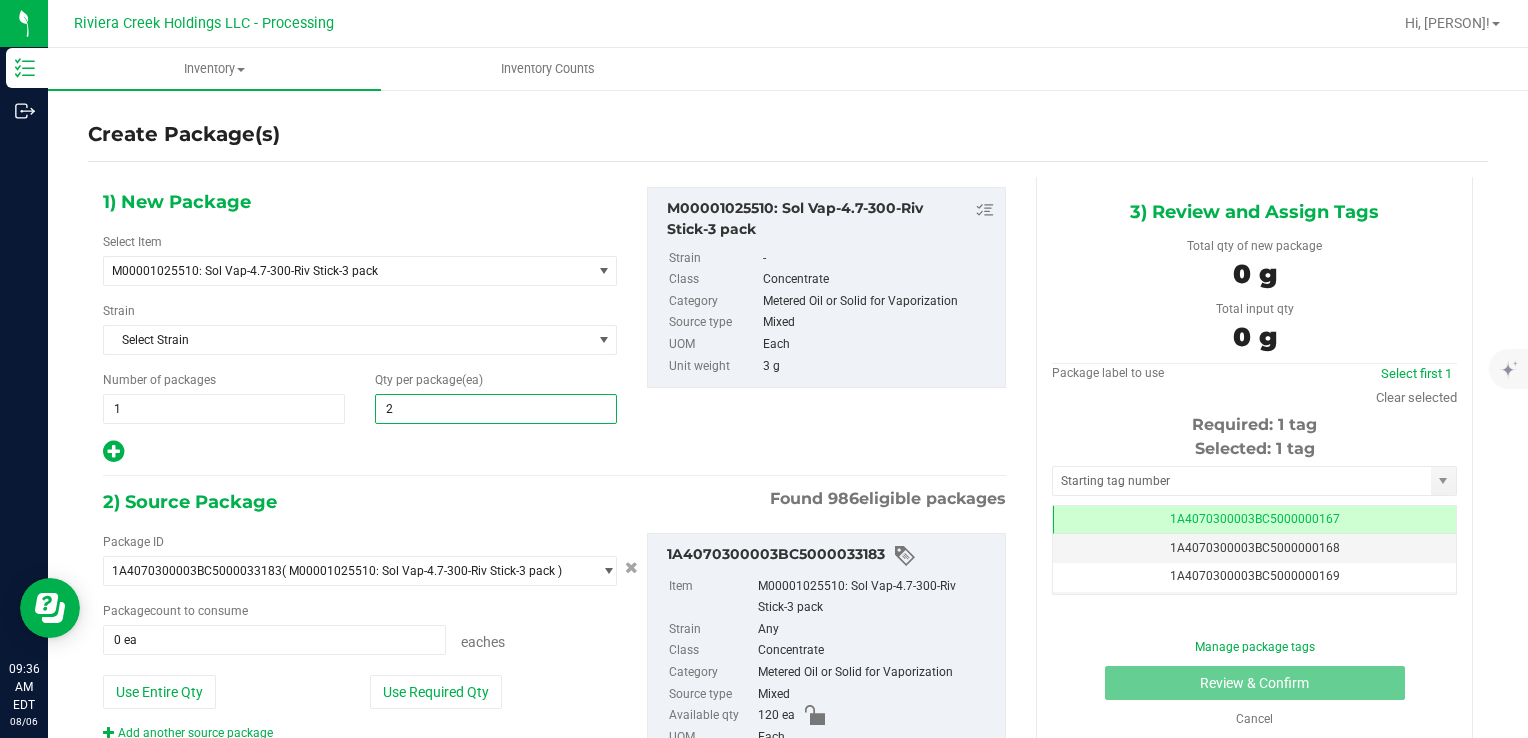 type on "20" 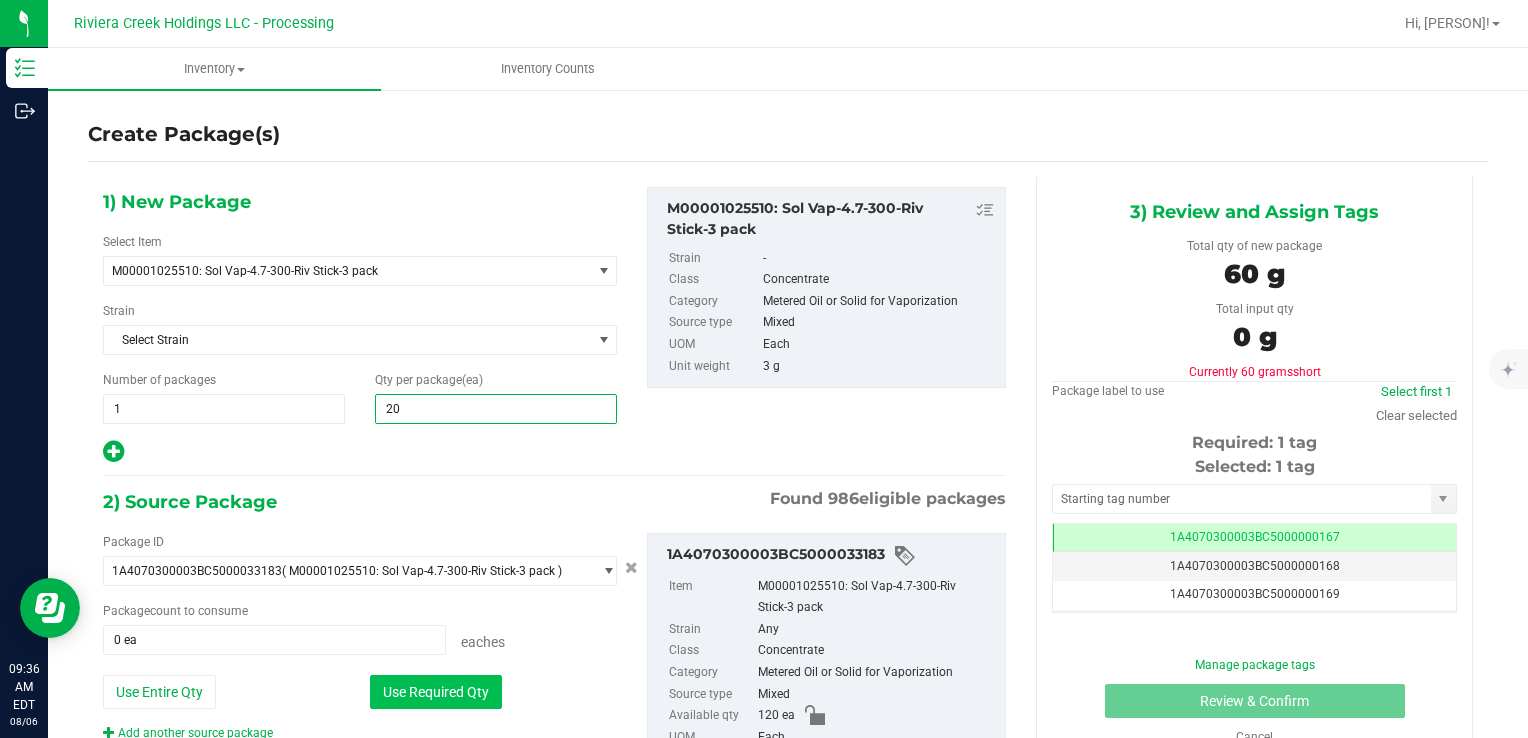 type on "20" 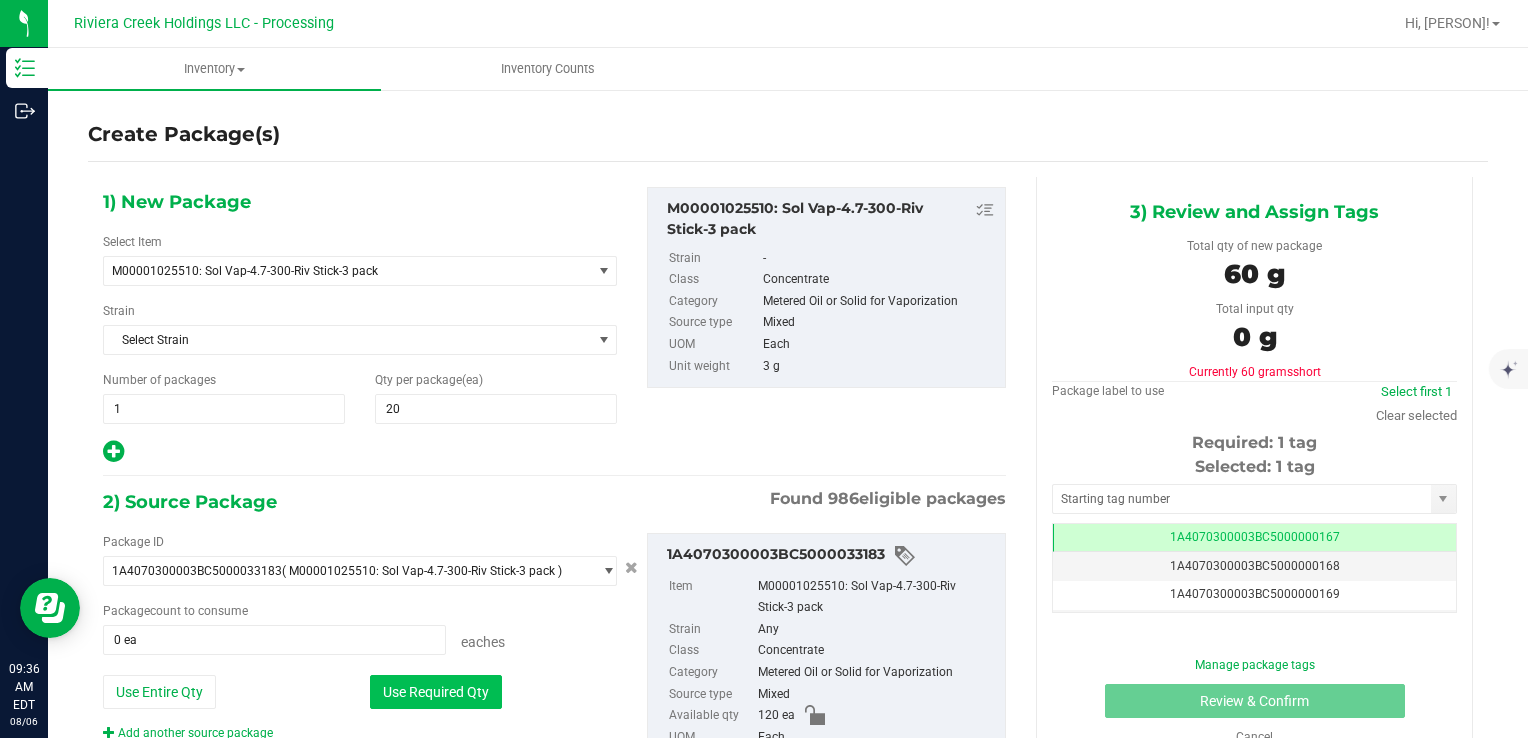 click on "Use Required Qty" at bounding box center (436, 692) 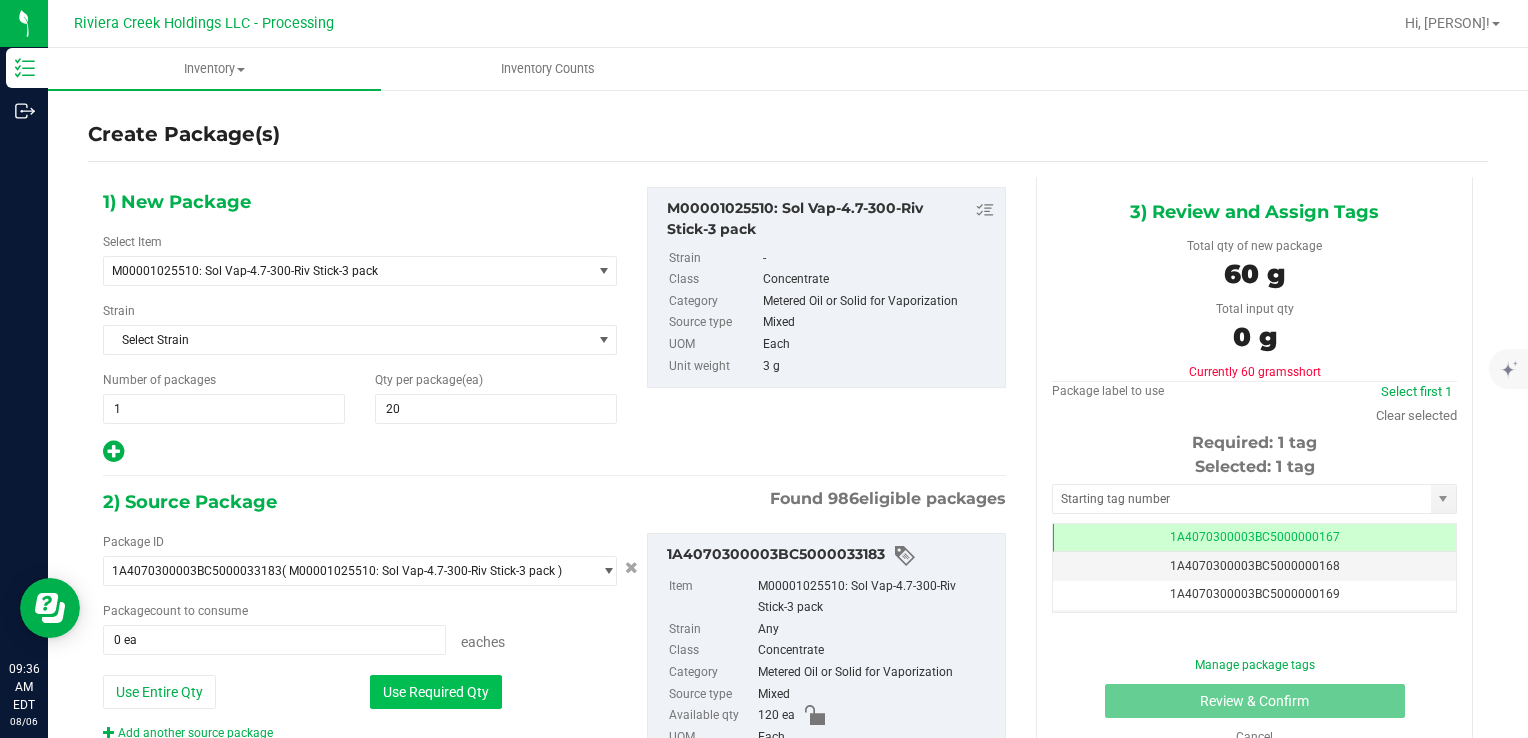 type on "20 ea" 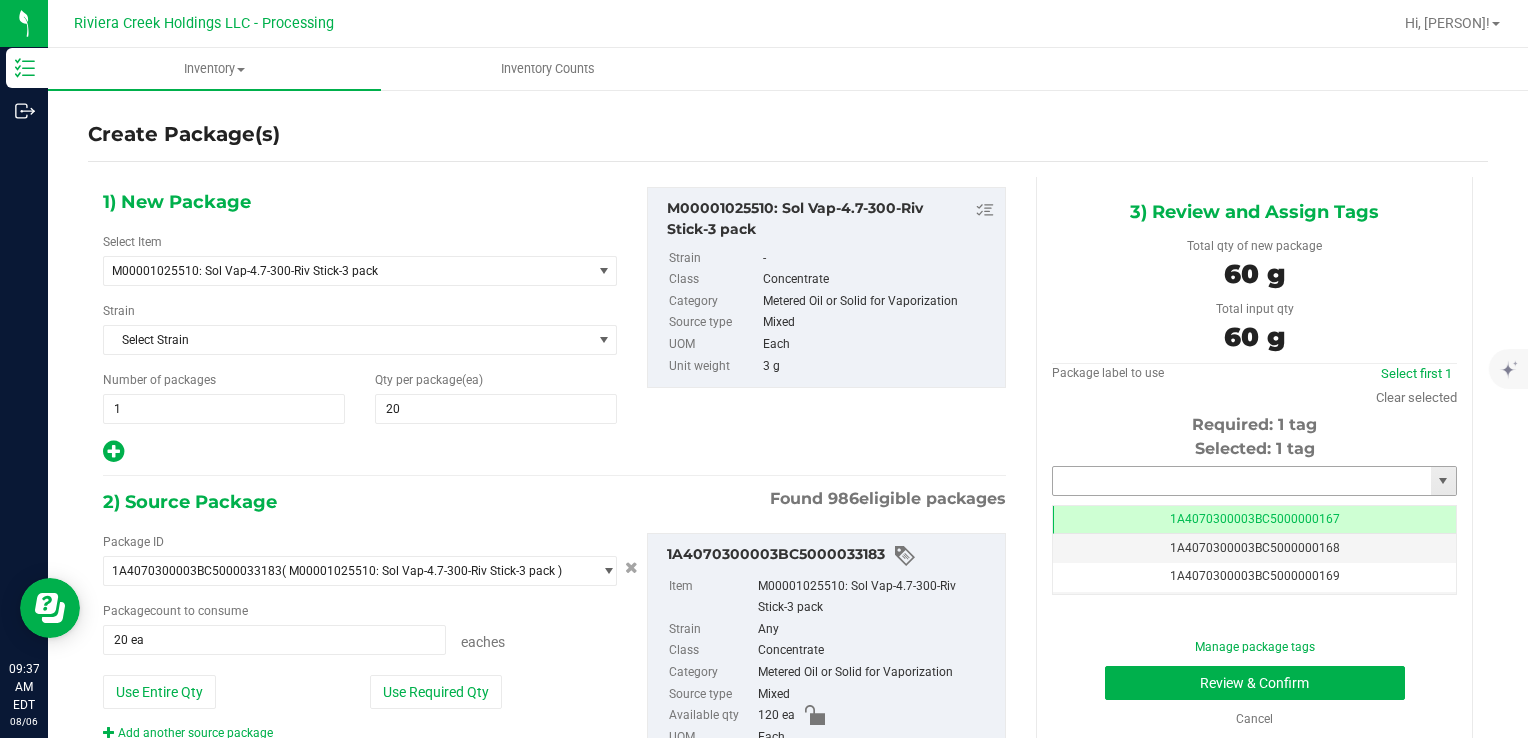 click at bounding box center [1242, 481] 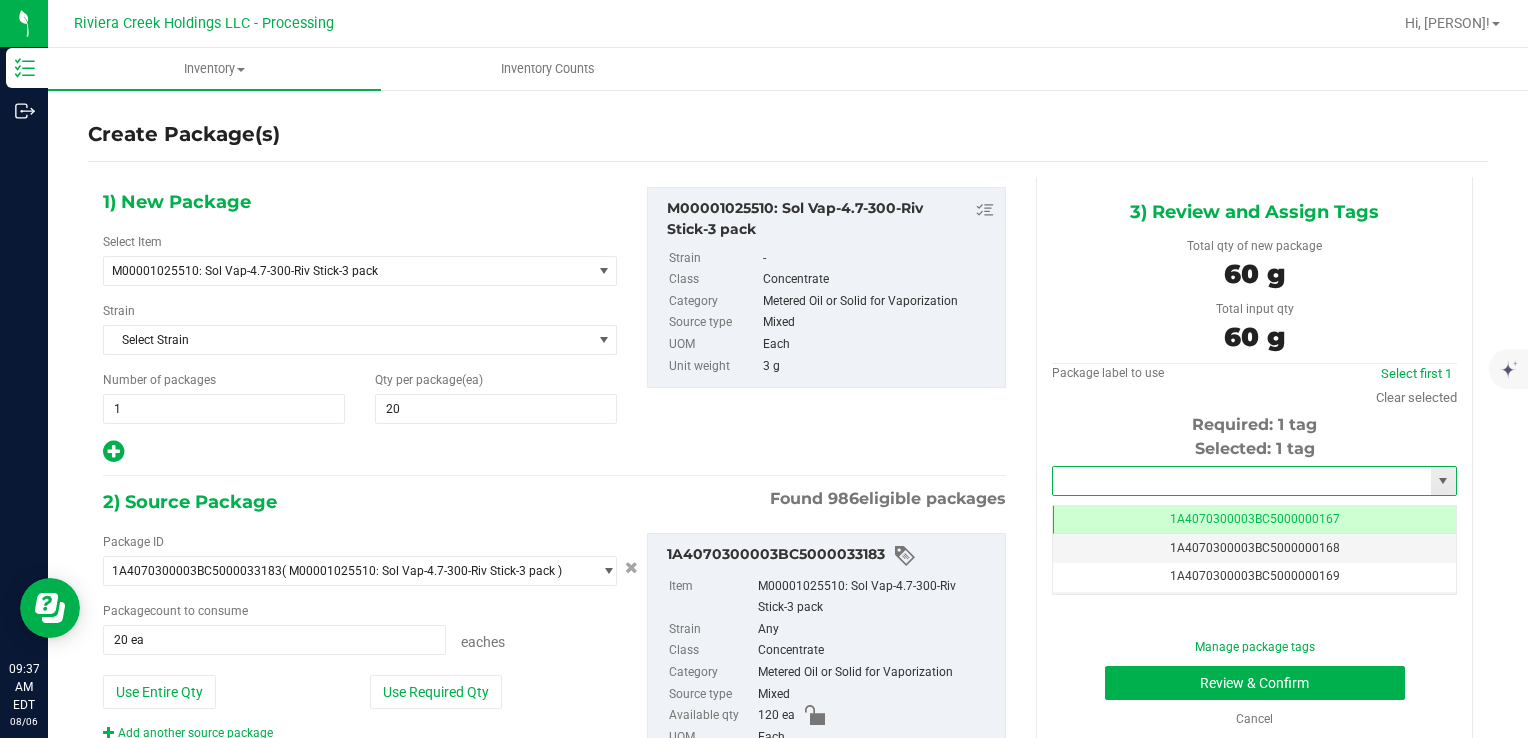type on "6" 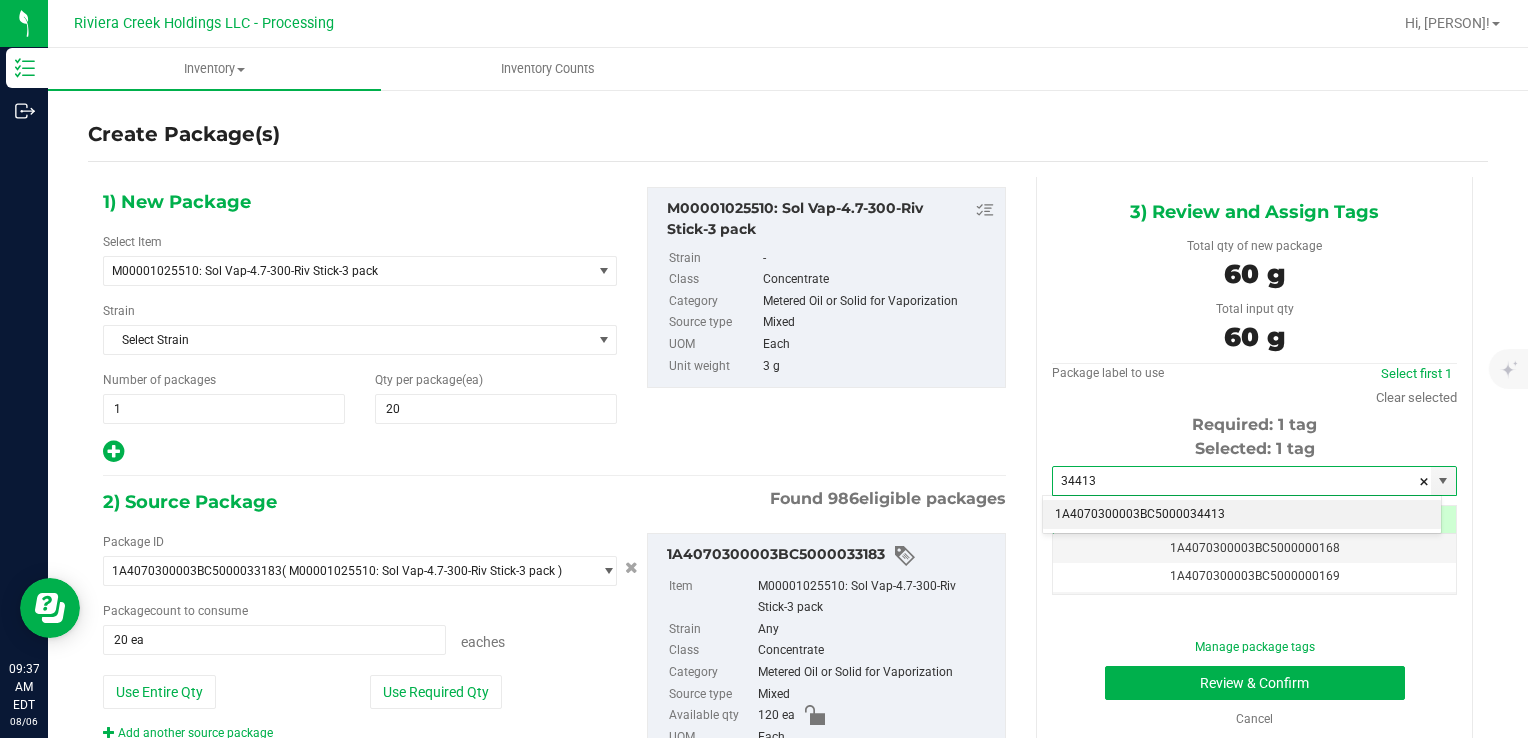 click on "1A4070300003BC5000034413" at bounding box center (1242, 515) 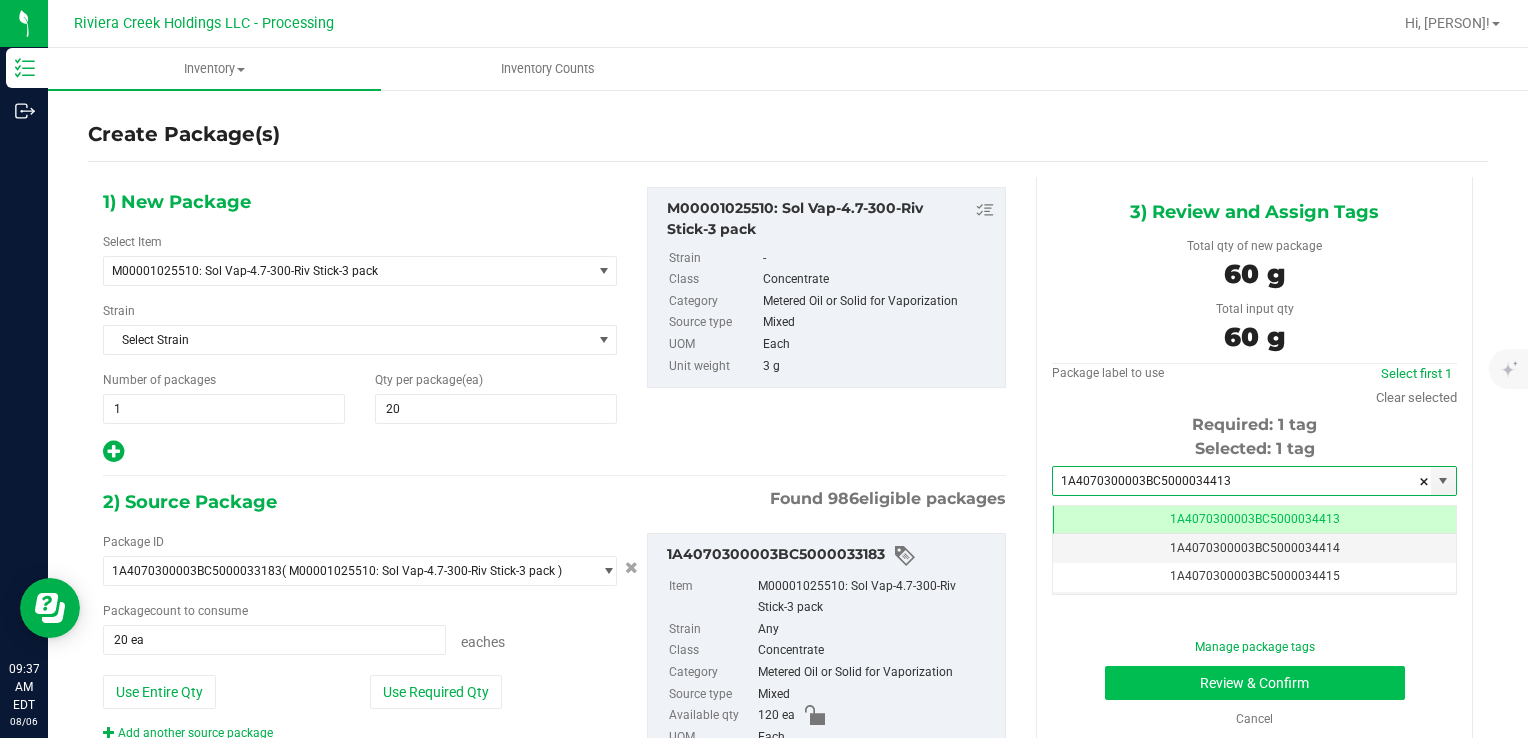 scroll, scrollTop: 0, scrollLeft: 0, axis: both 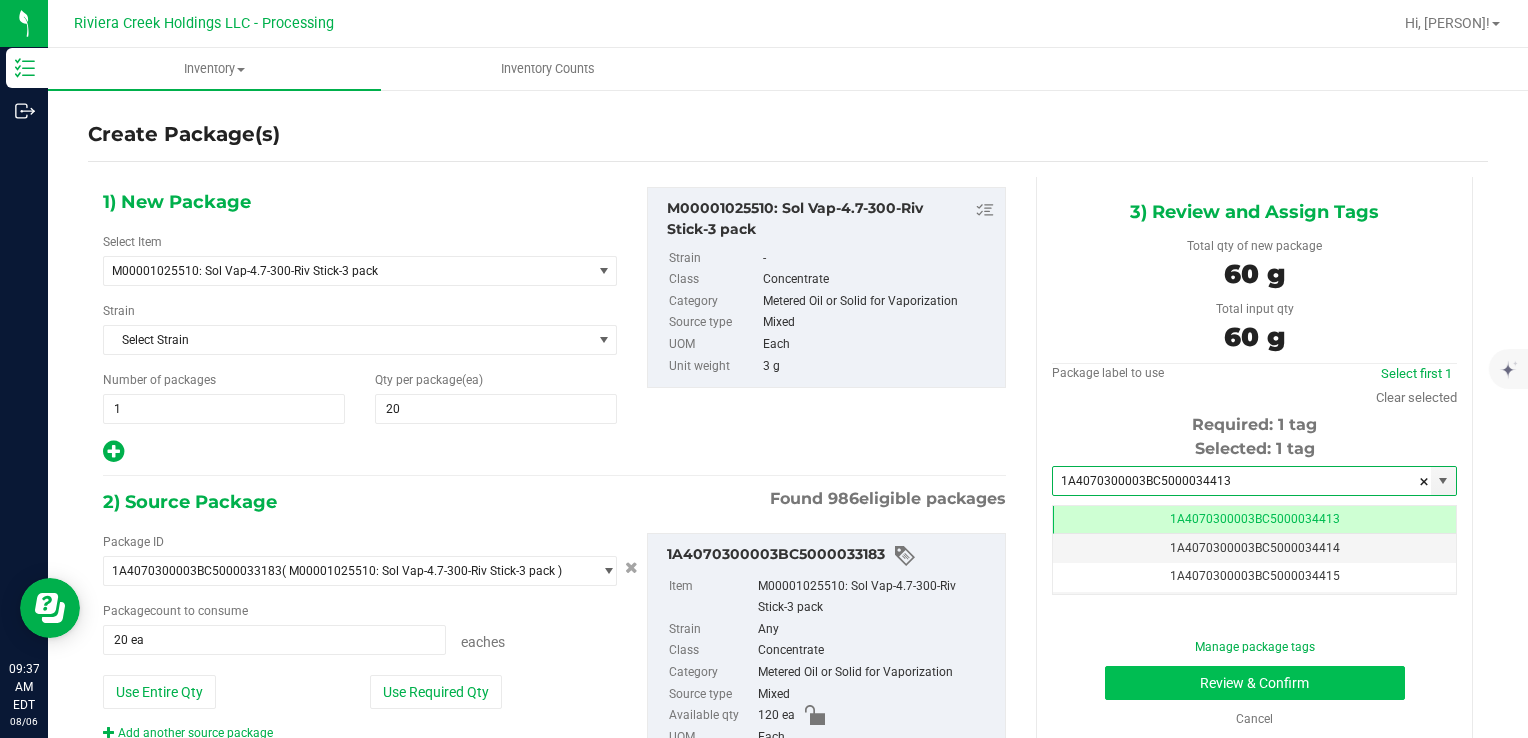 type on "1A4070300003BC5000034413" 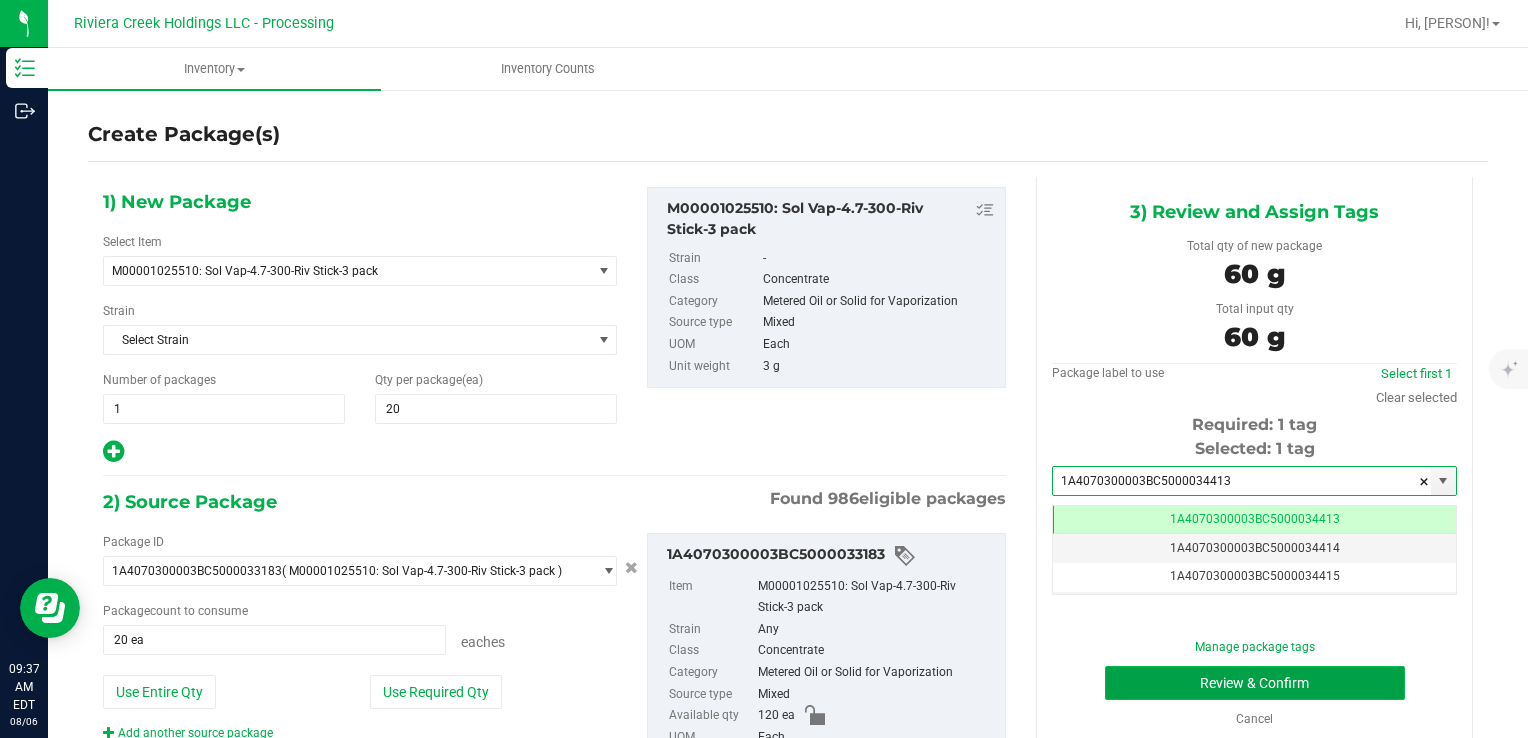 click on "Review & Confirm" at bounding box center (1255, 683) 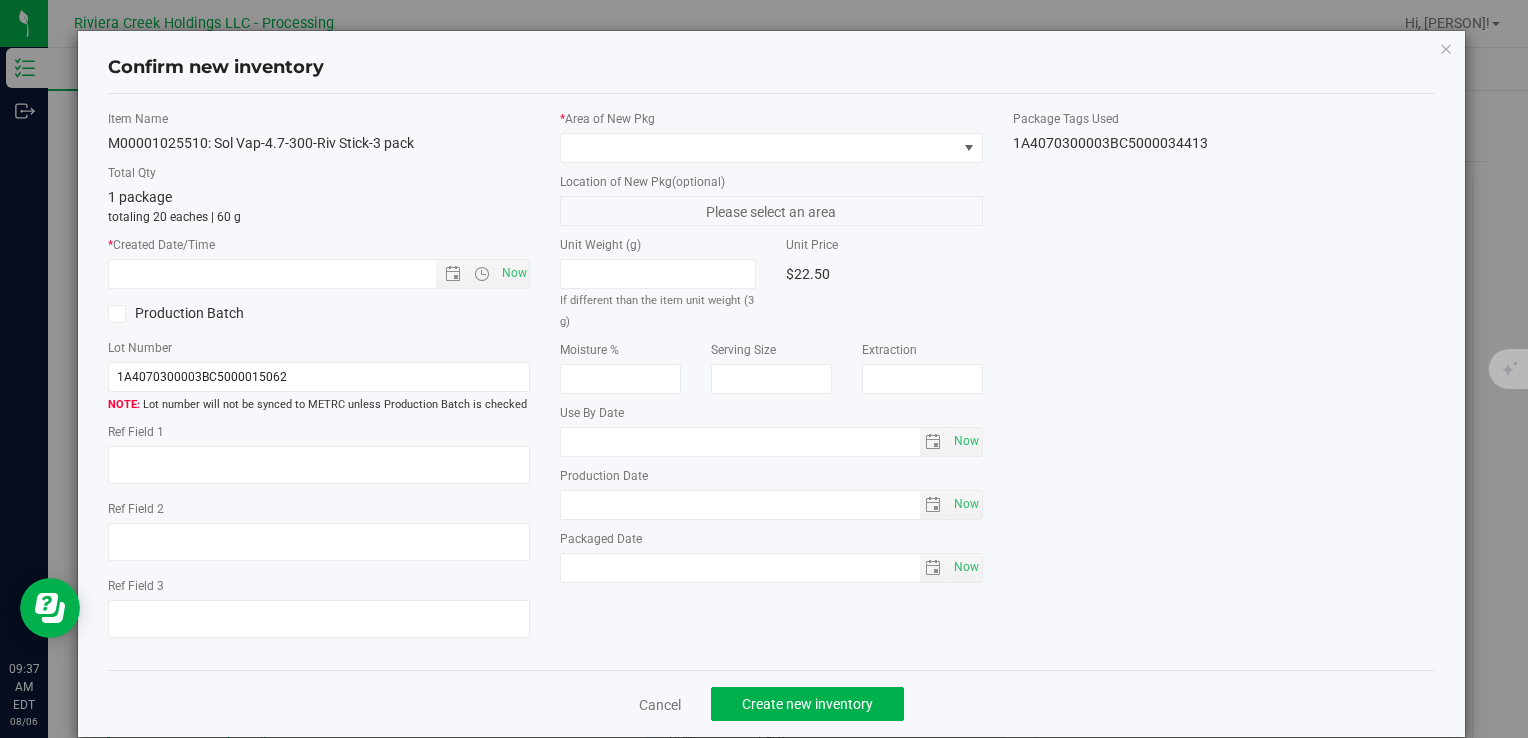 type on "2026-04-03" 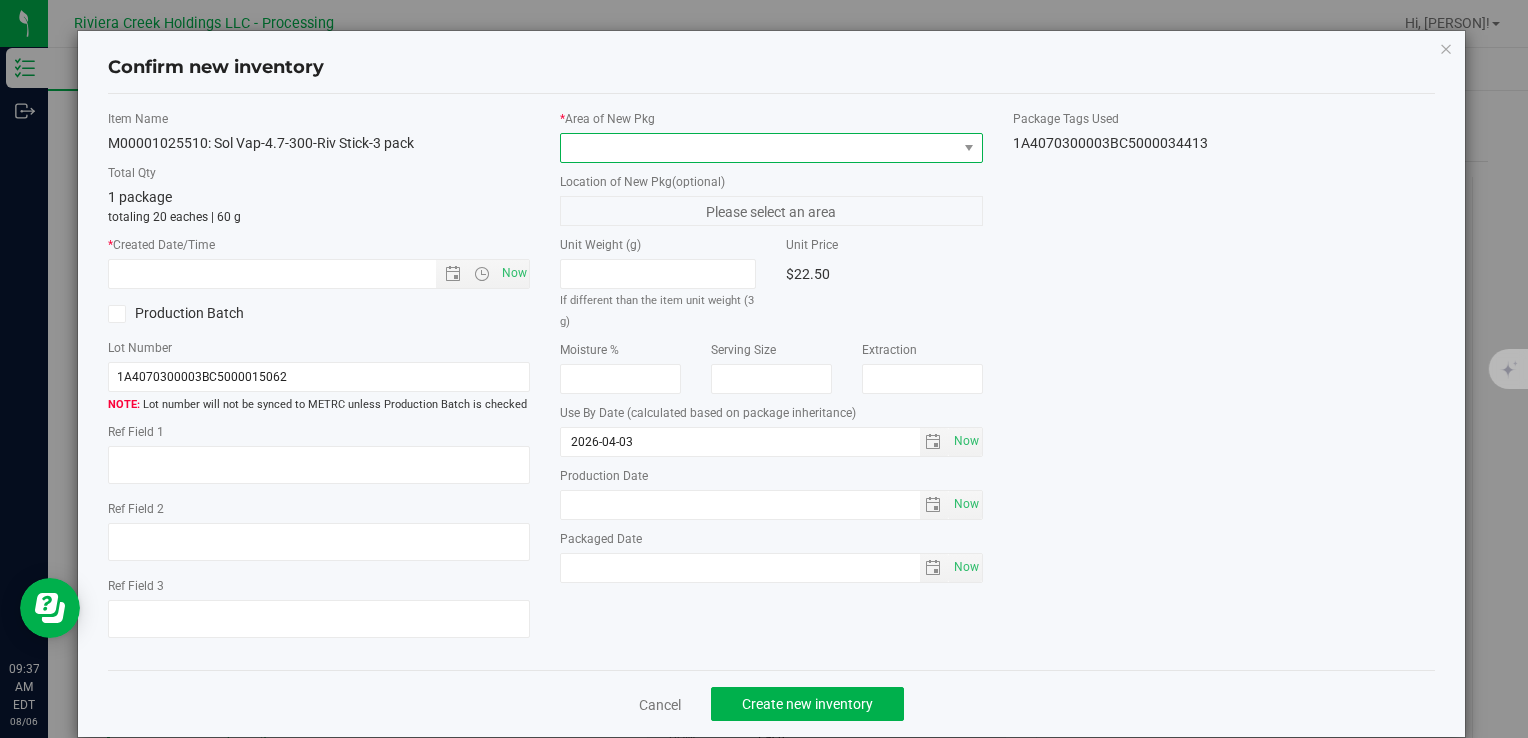 click at bounding box center [758, 148] 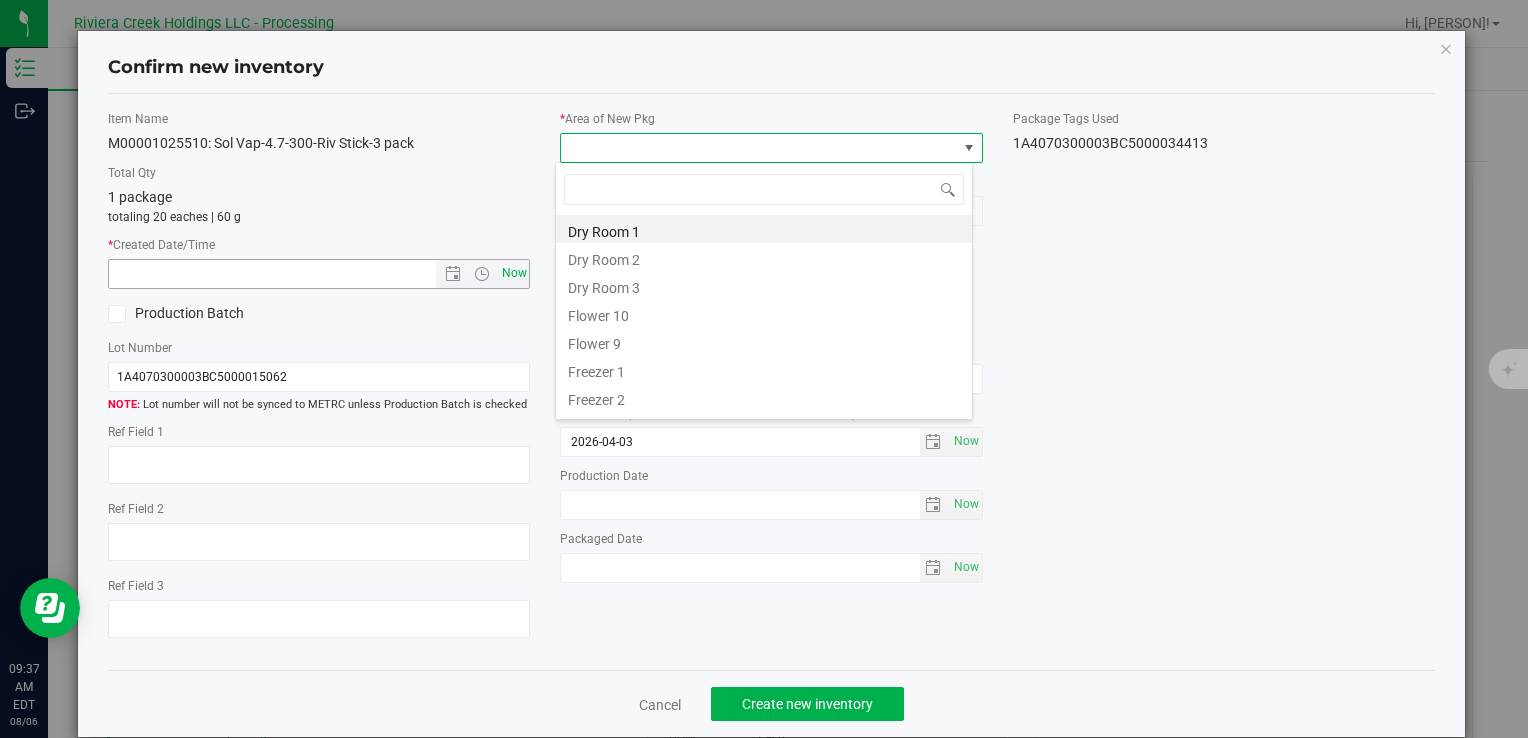 drag, startPoint x: 619, startPoint y: 316, endPoint x: 491, endPoint y: 258, distance: 140.52757 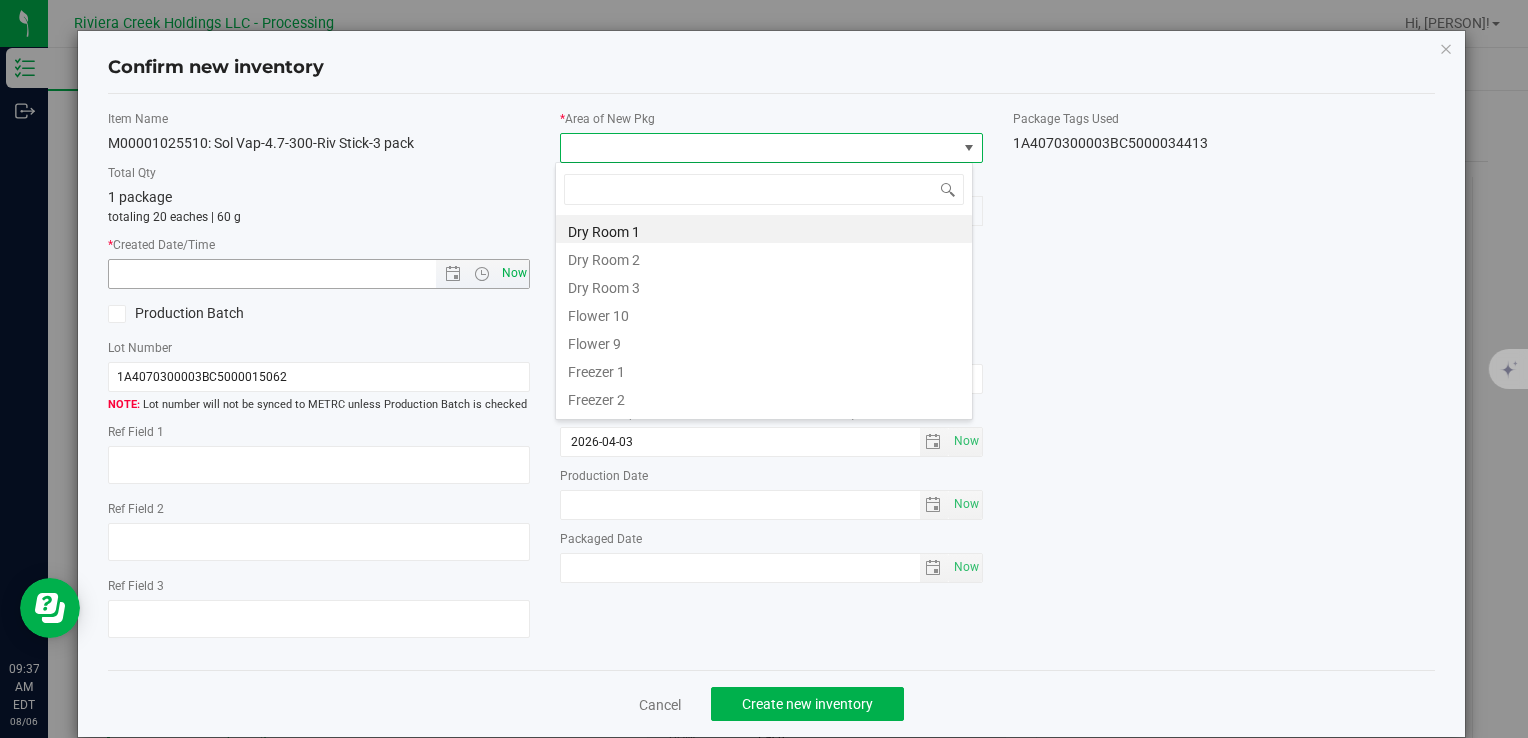 click on "Flower 10" at bounding box center [764, 313] 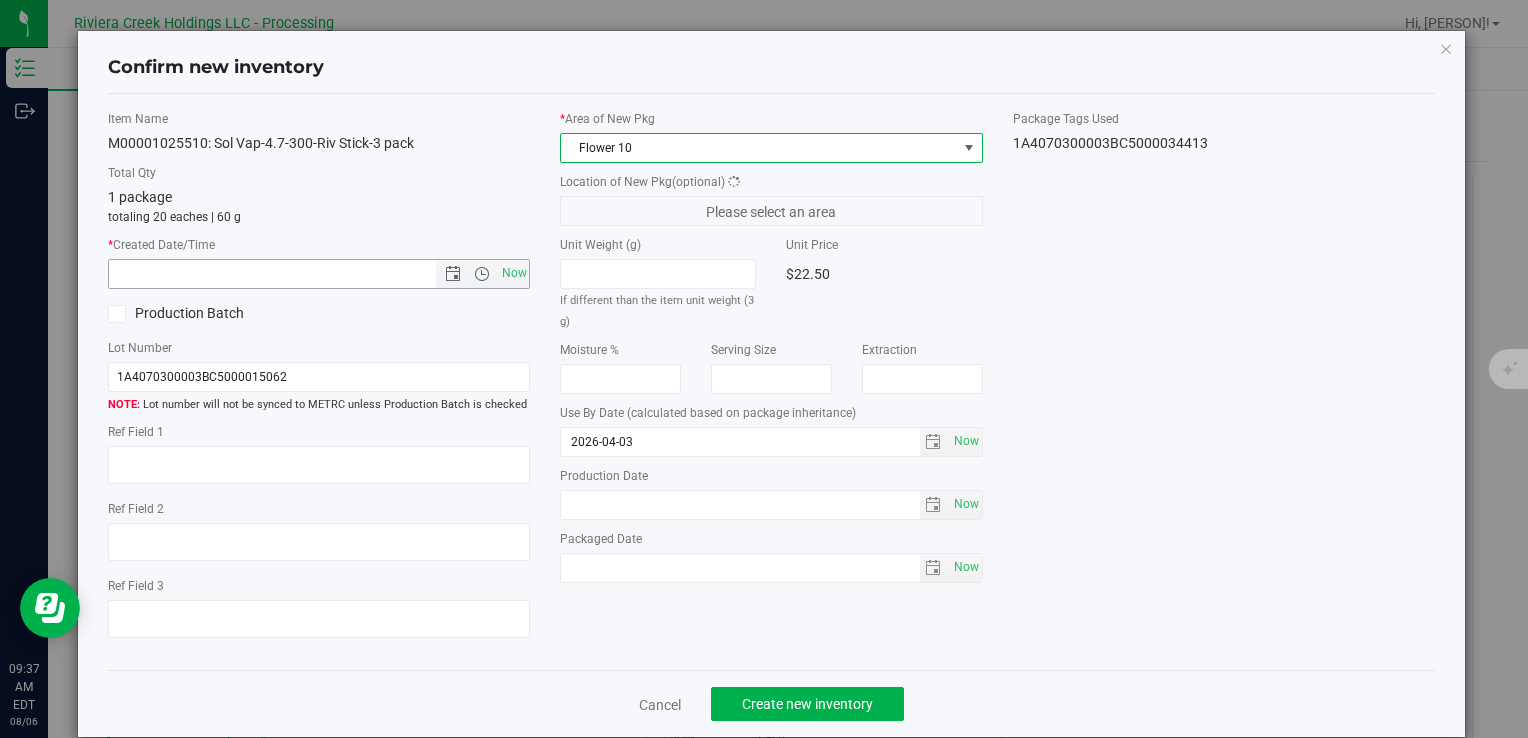 click on "*
Created Date/Time
Now" at bounding box center [319, 262] 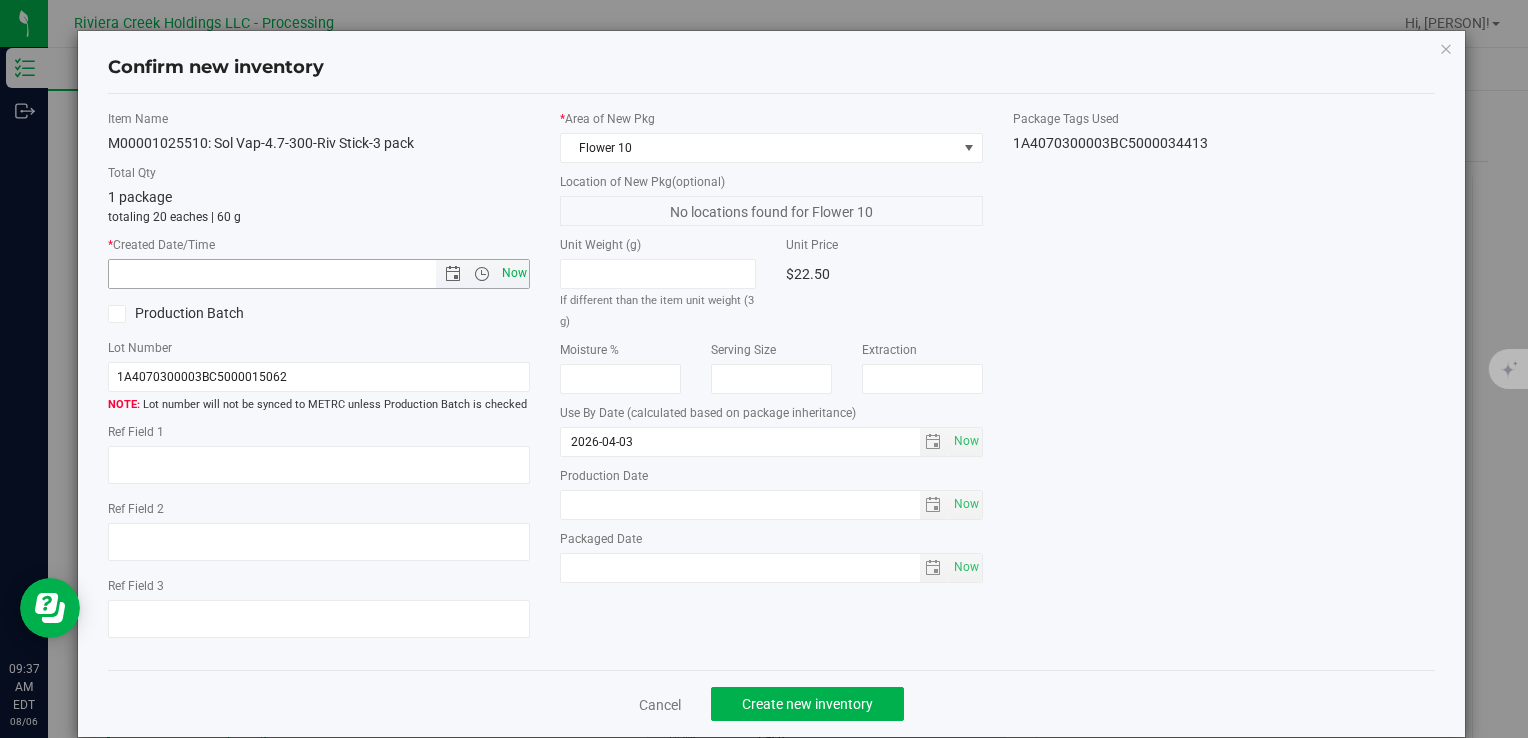 click on "Now" at bounding box center [514, 273] 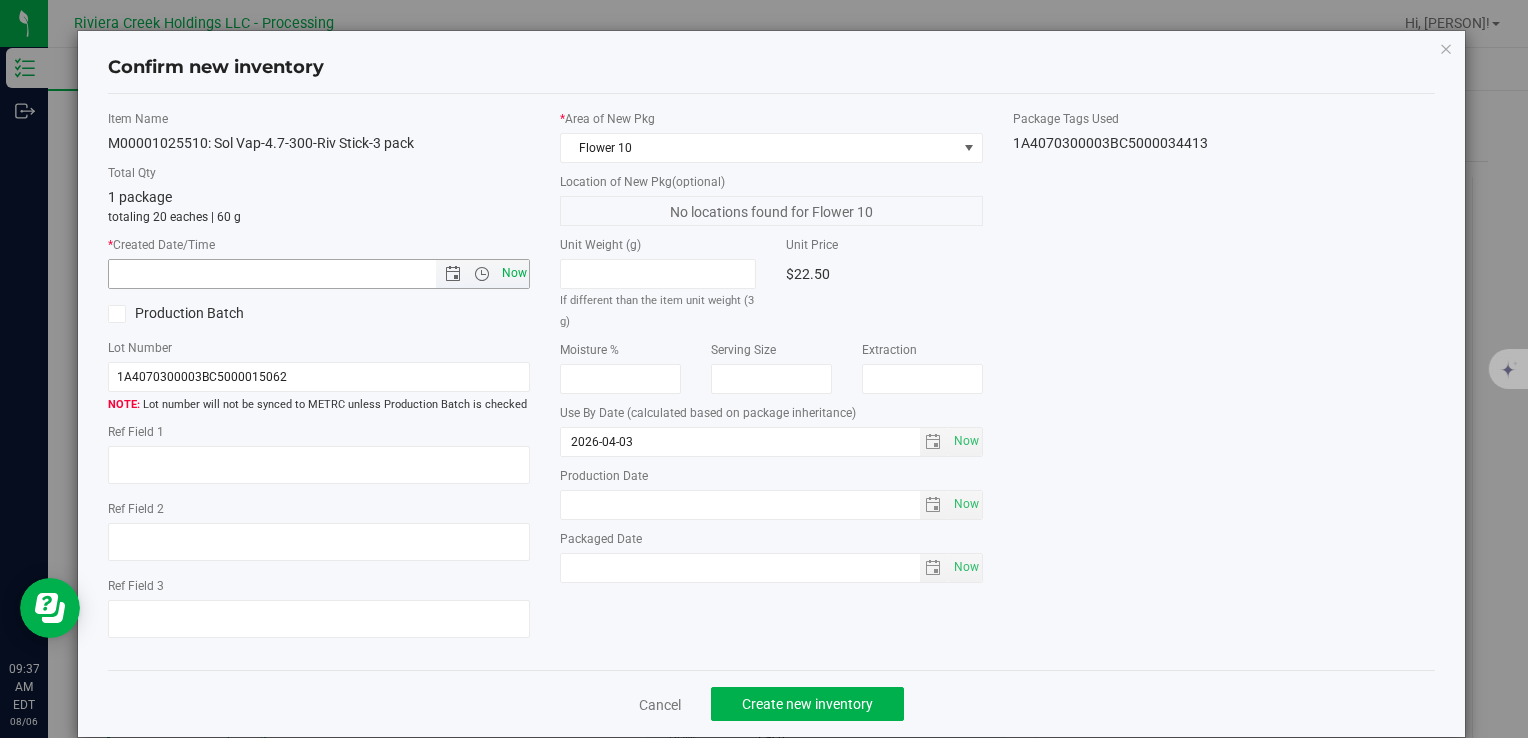 type on "8/6/2025 9:37 AM" 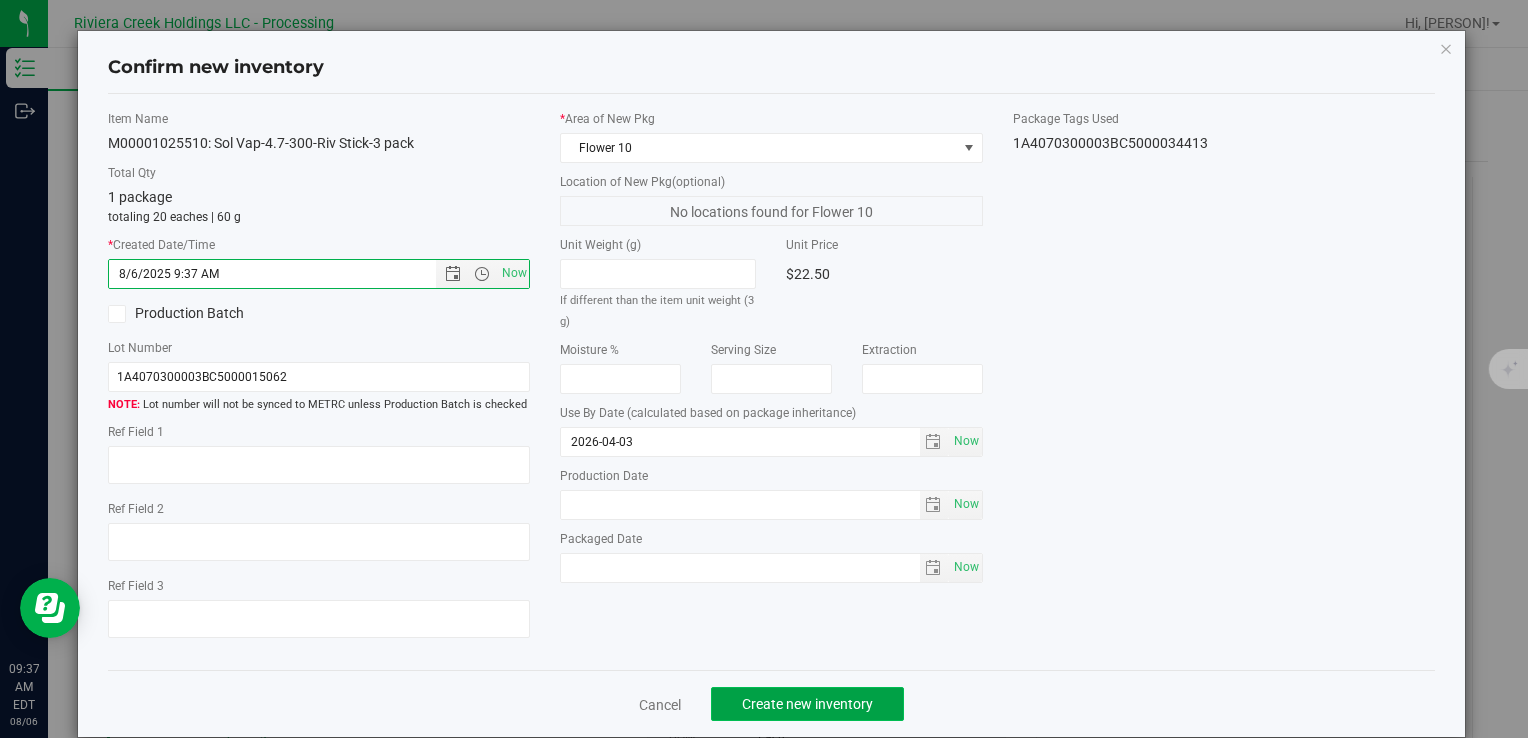 click on "Create new inventory" 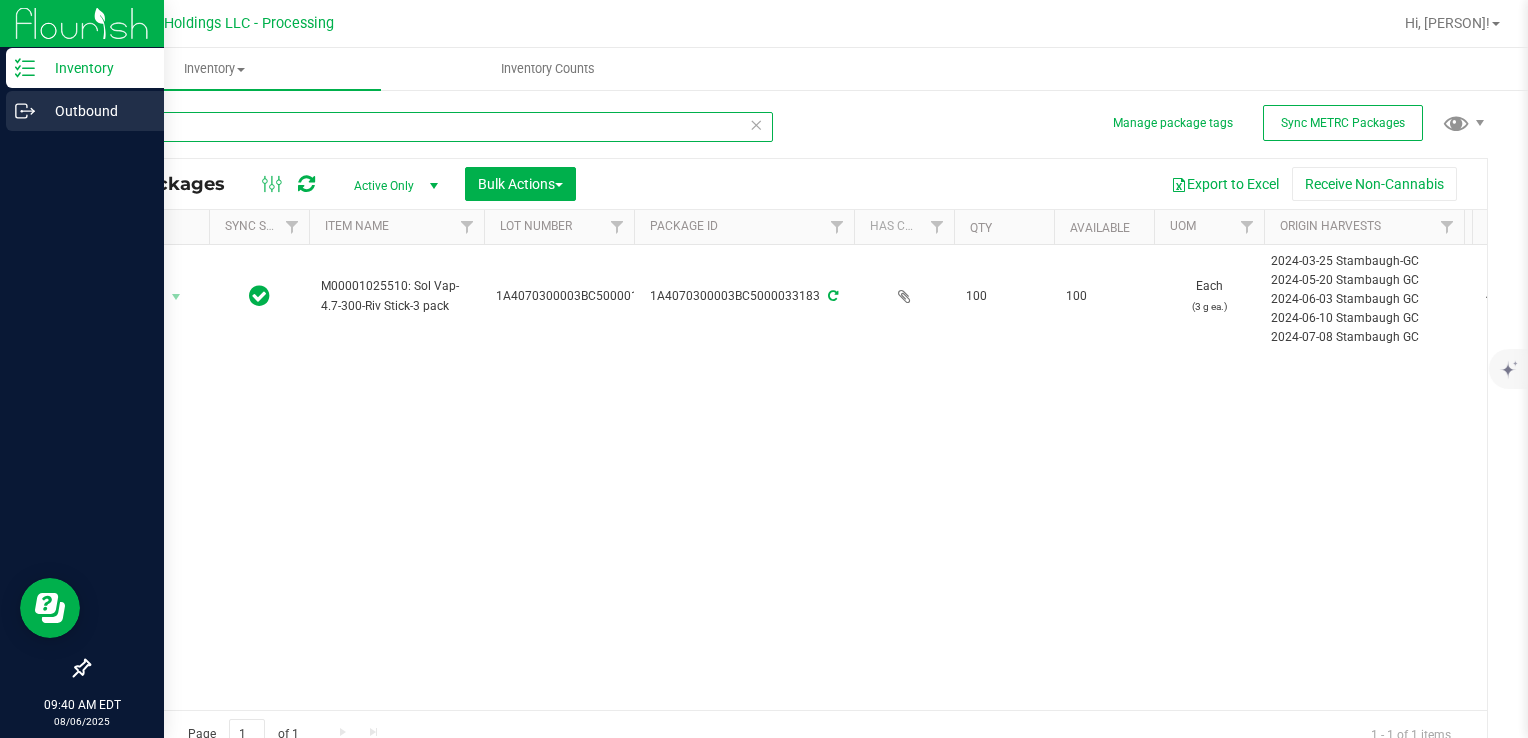 drag, startPoint x: 218, startPoint y: 132, endPoint x: 0, endPoint y: 102, distance: 220.05453 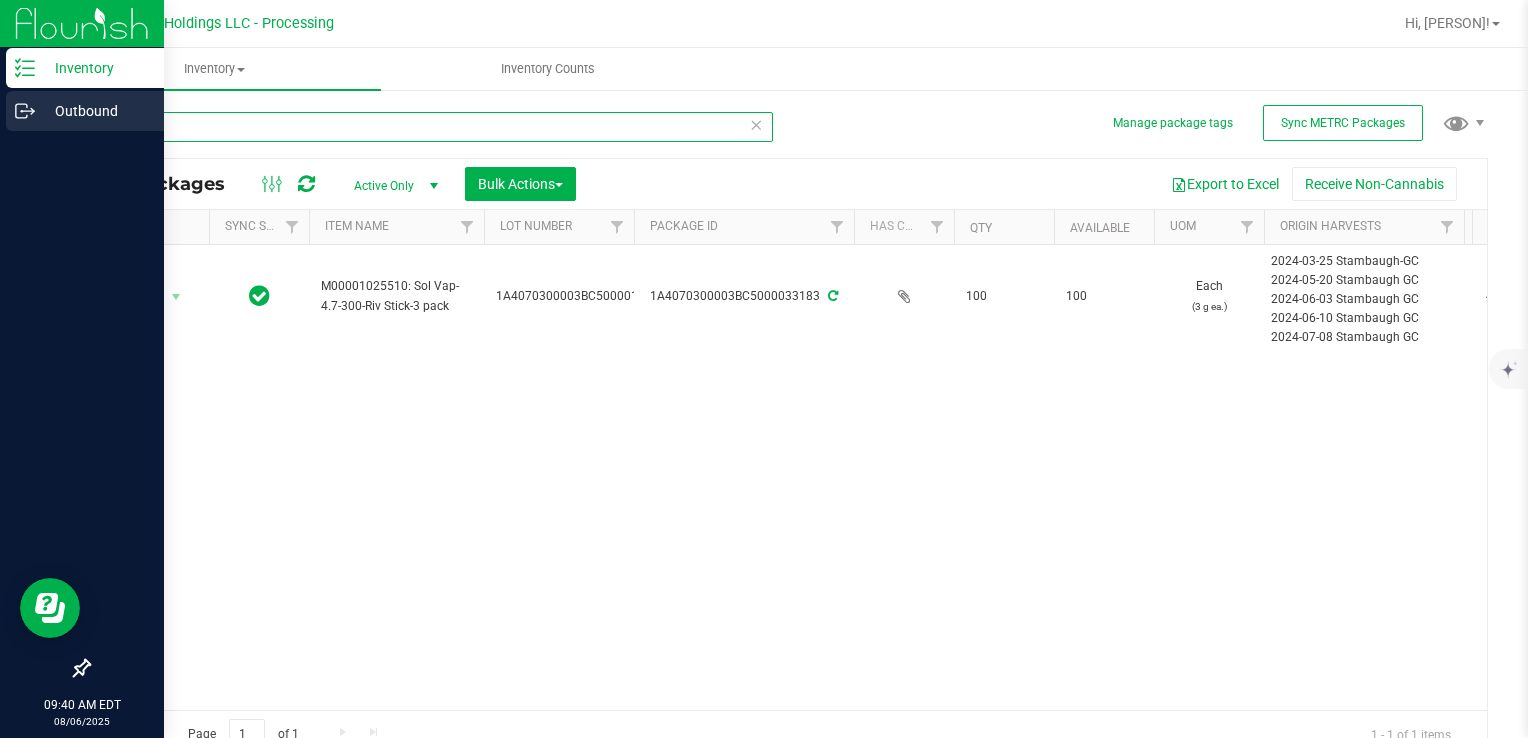click on "Inventory Outbound 08/06/2025  08/06   Riviera Creek Holdings LLC - Processing   Hi, [PERSON]!
Inventory
All packages
All inventory
Waste log
Create inventory
Inventory Counts" at bounding box center [764, 369] 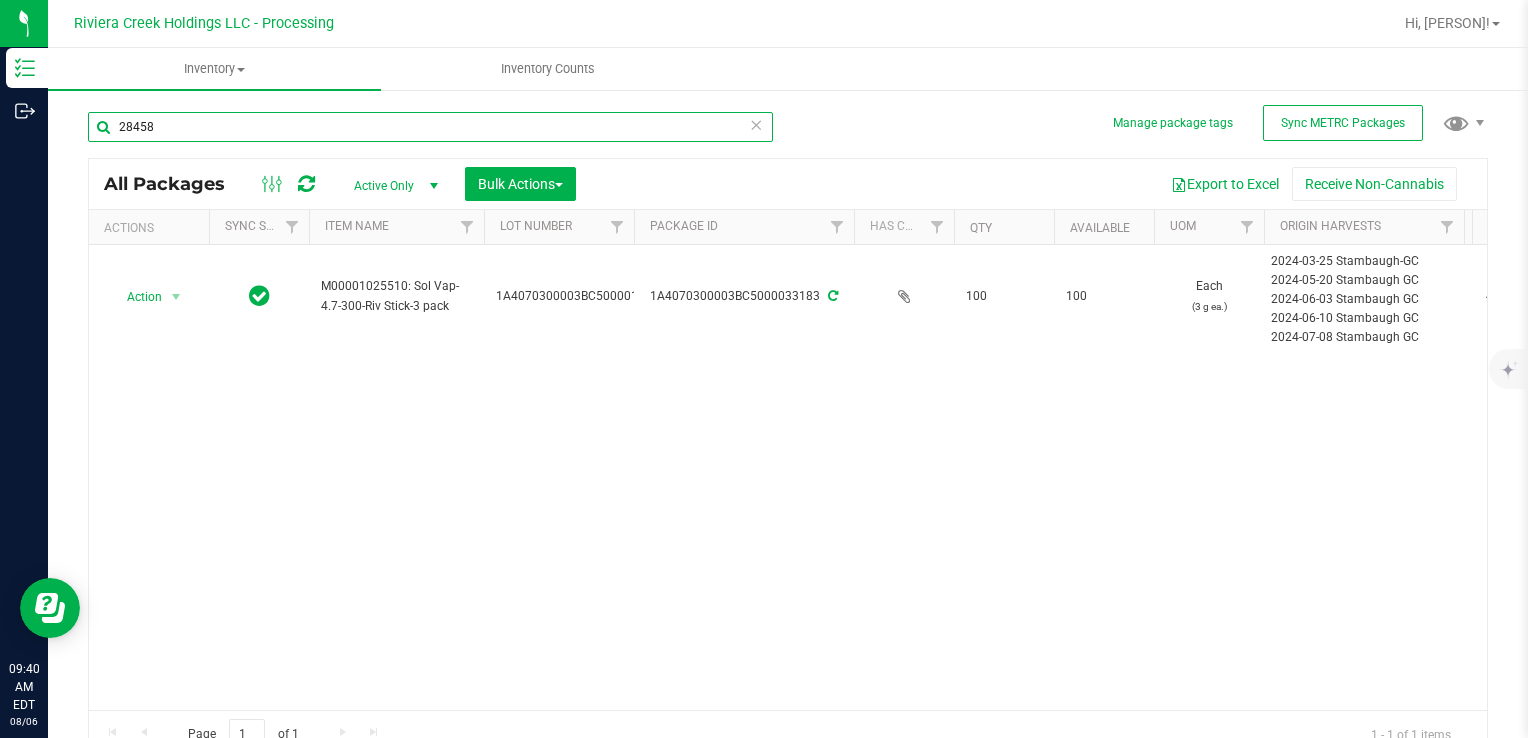 type on "28458" 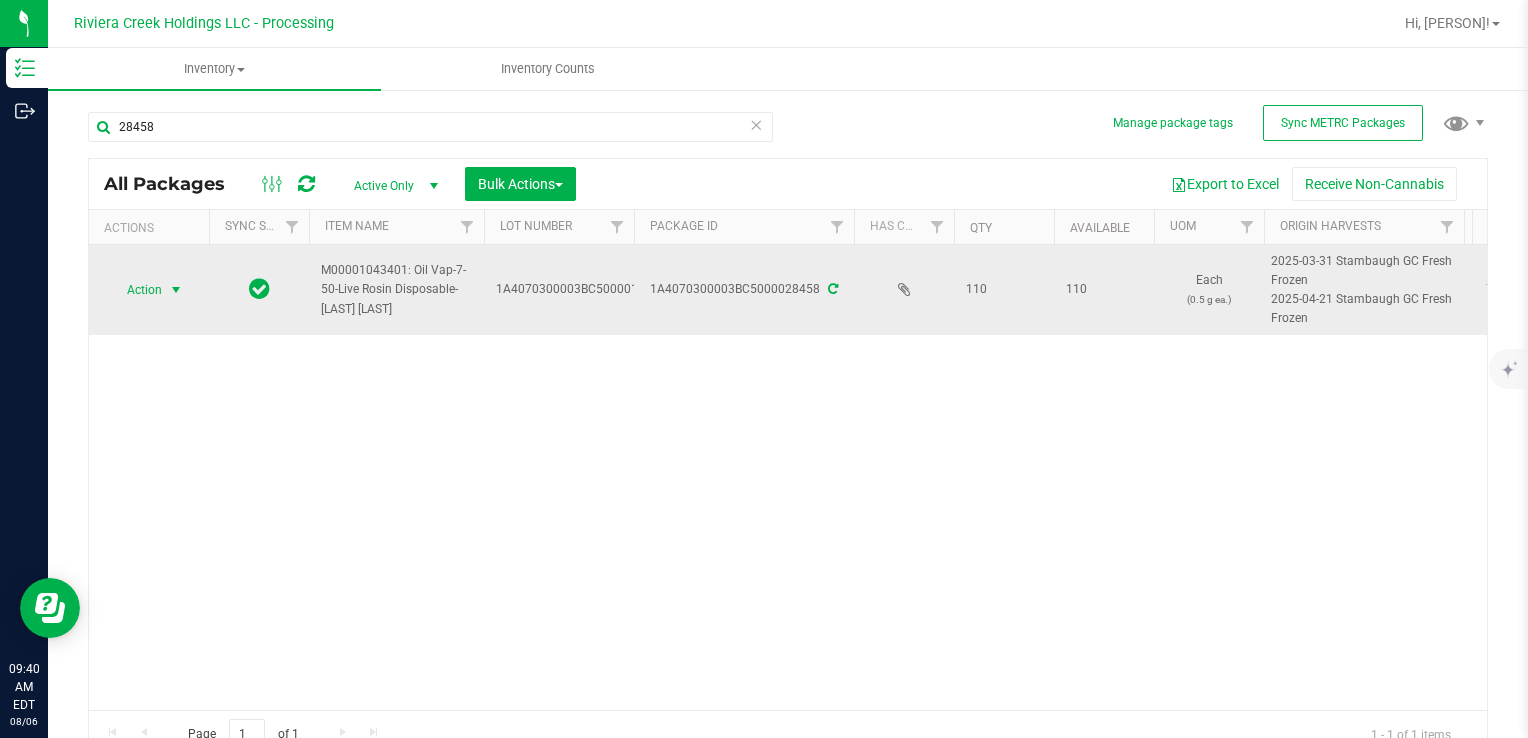 click on "Action" at bounding box center [136, 290] 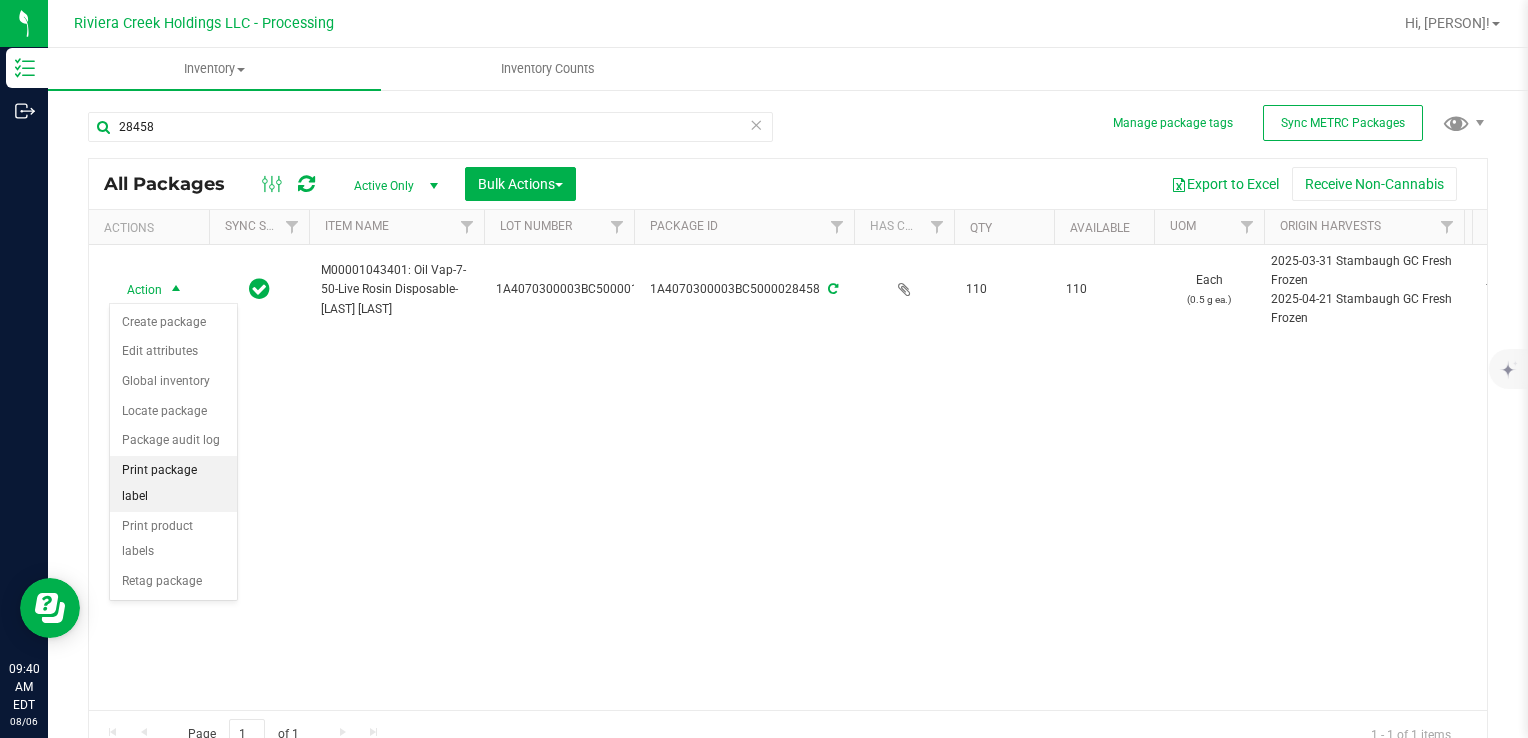click on "Print package label" at bounding box center (173, 483) 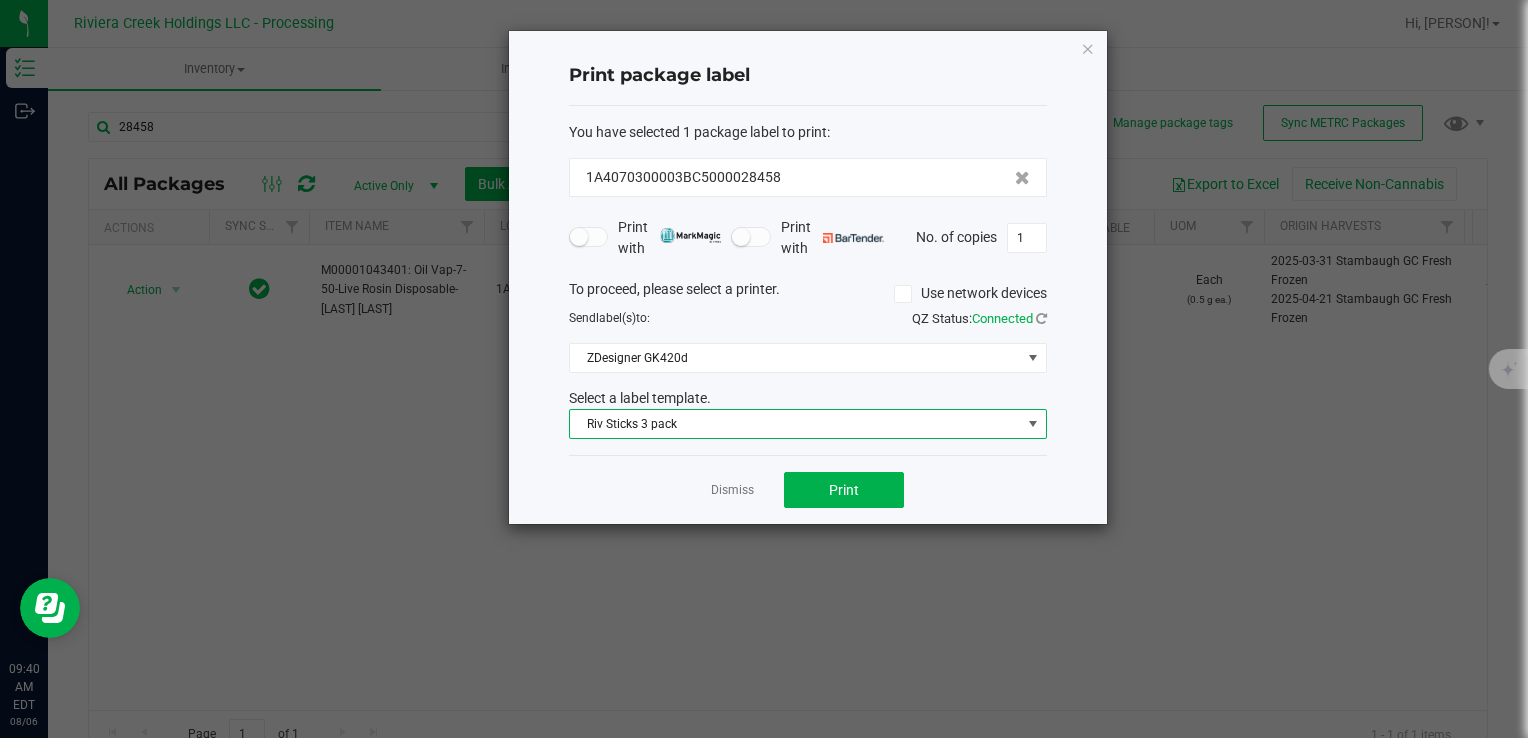click on "Riv Sticks 3 pack" at bounding box center [795, 424] 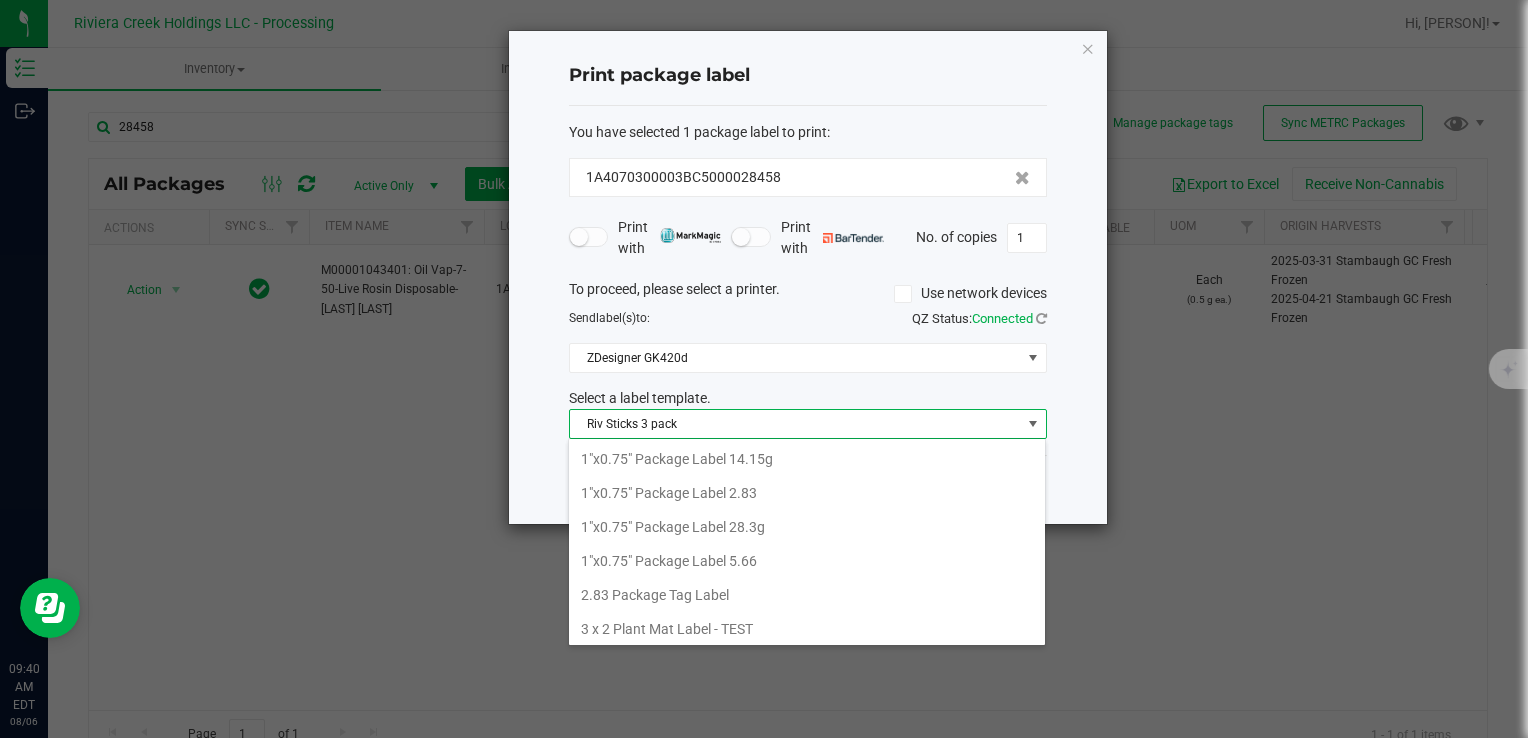 scroll, scrollTop: 876, scrollLeft: 0, axis: vertical 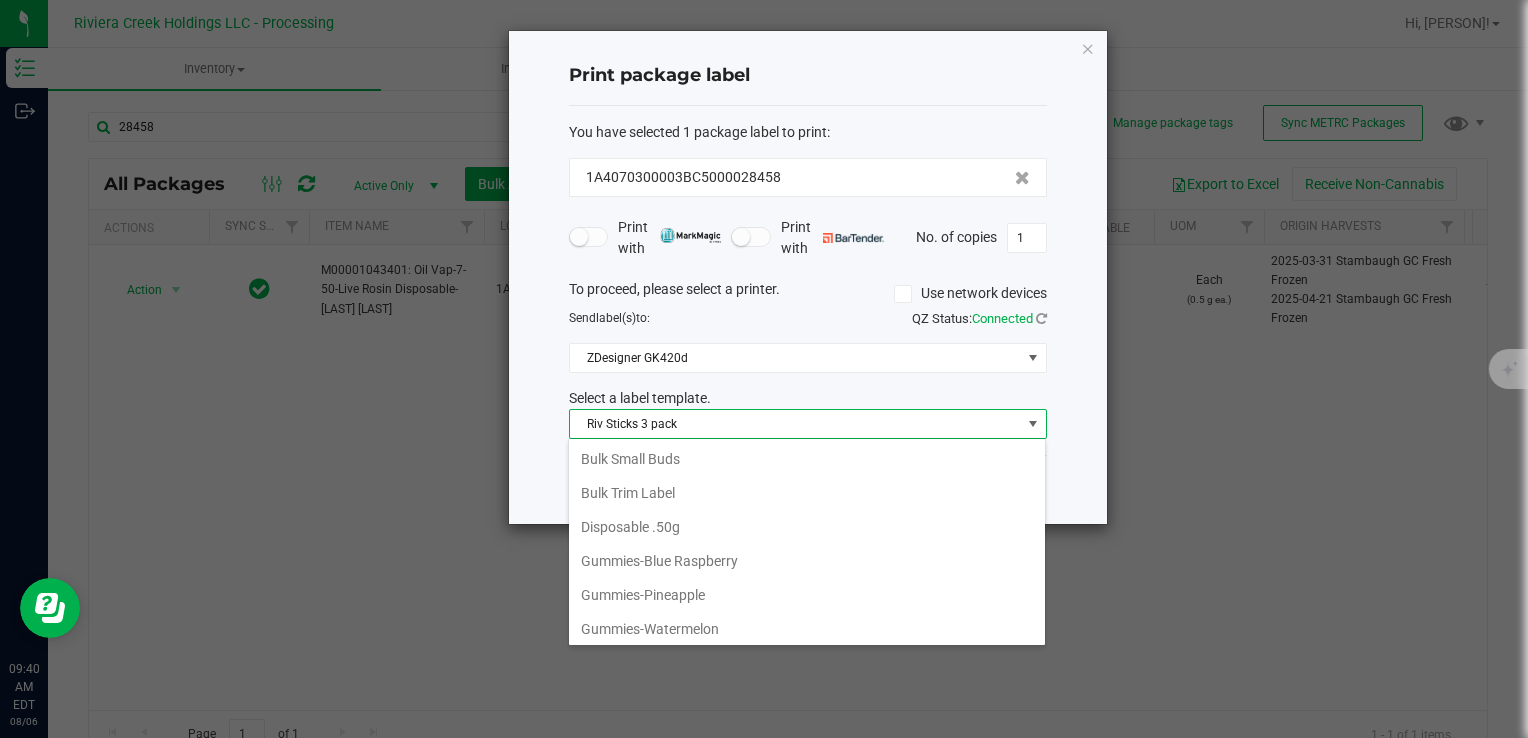drag, startPoint x: 678, startPoint y: 526, endPoint x: 688, endPoint y: 514, distance: 15.6205 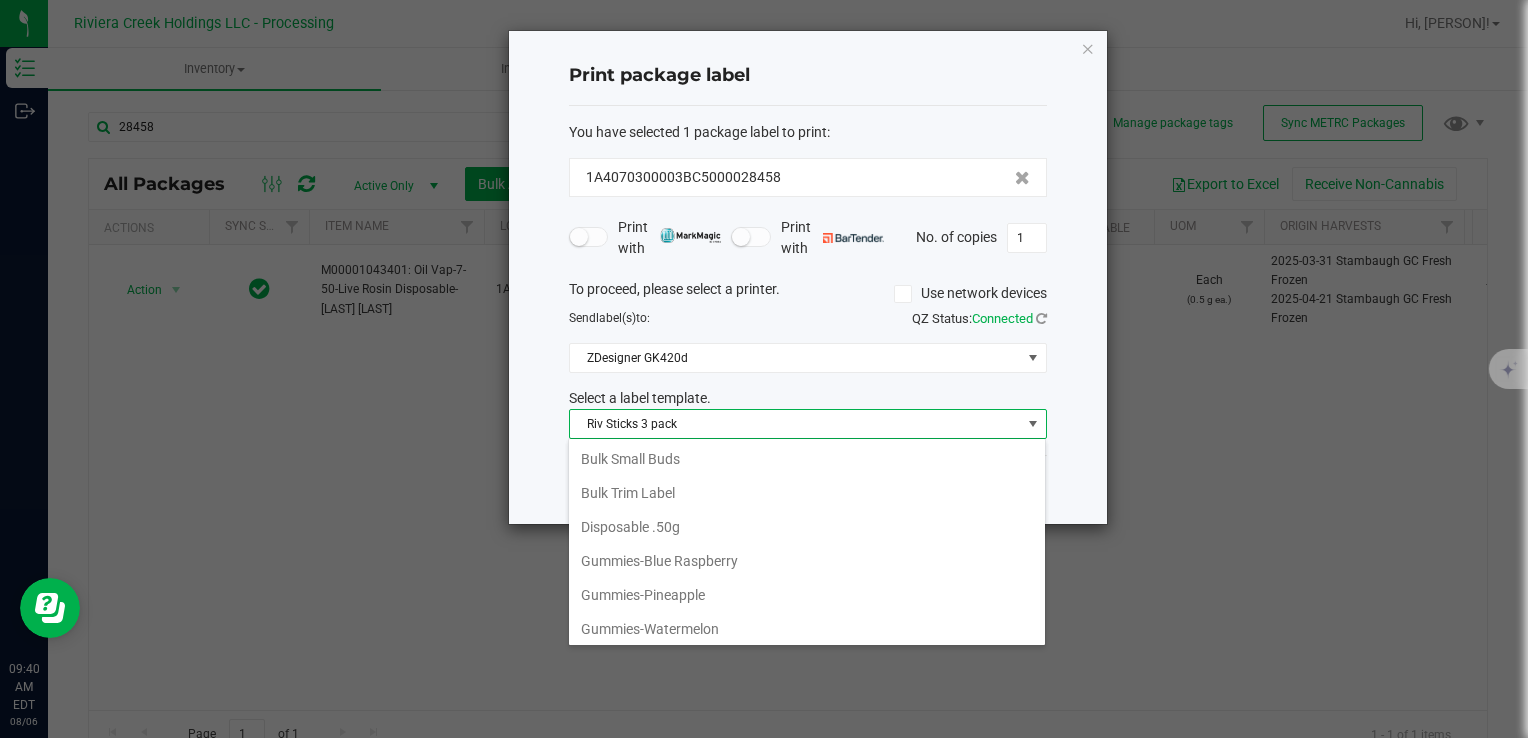 click on "Disposable .50g" at bounding box center [807, 527] 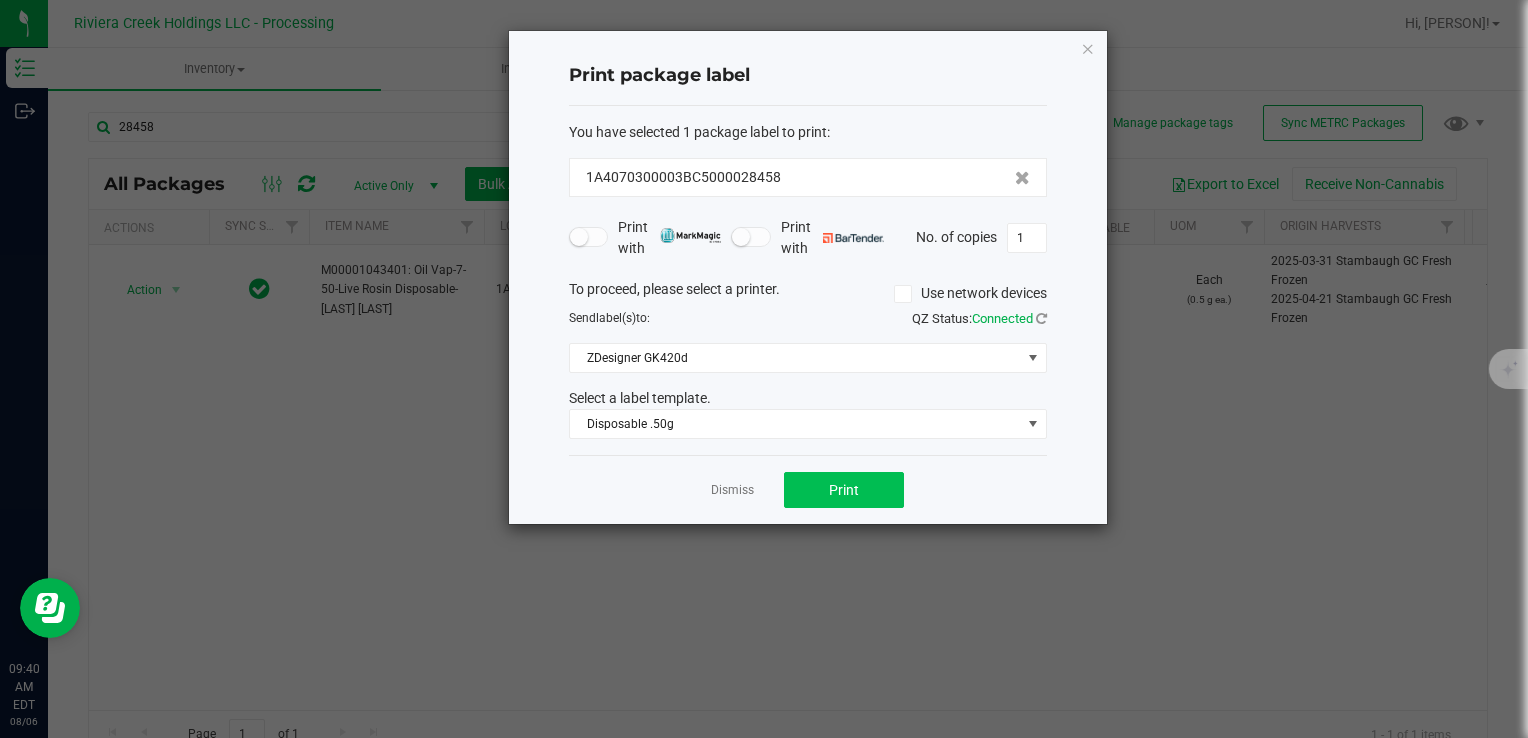 click on "Print" 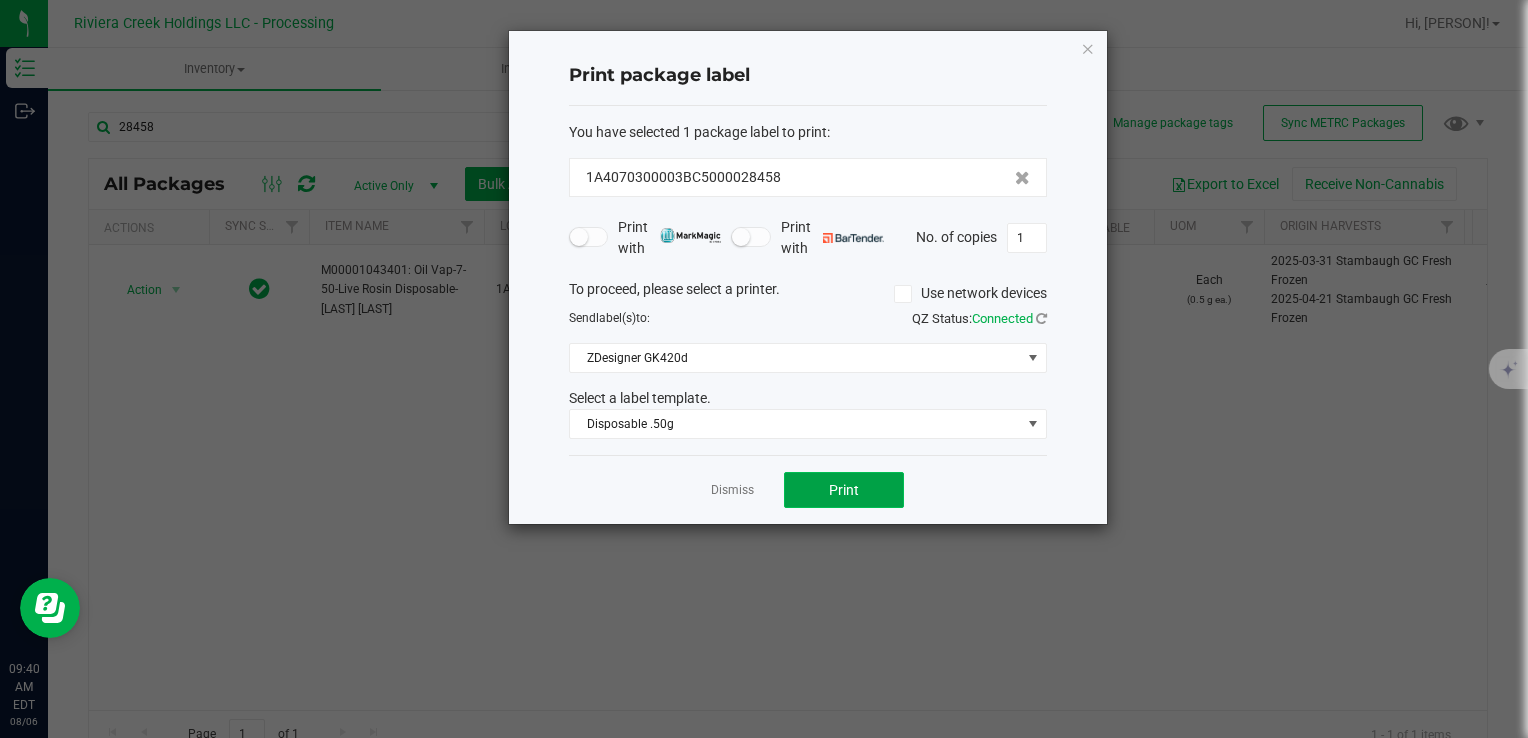 click on "Print" 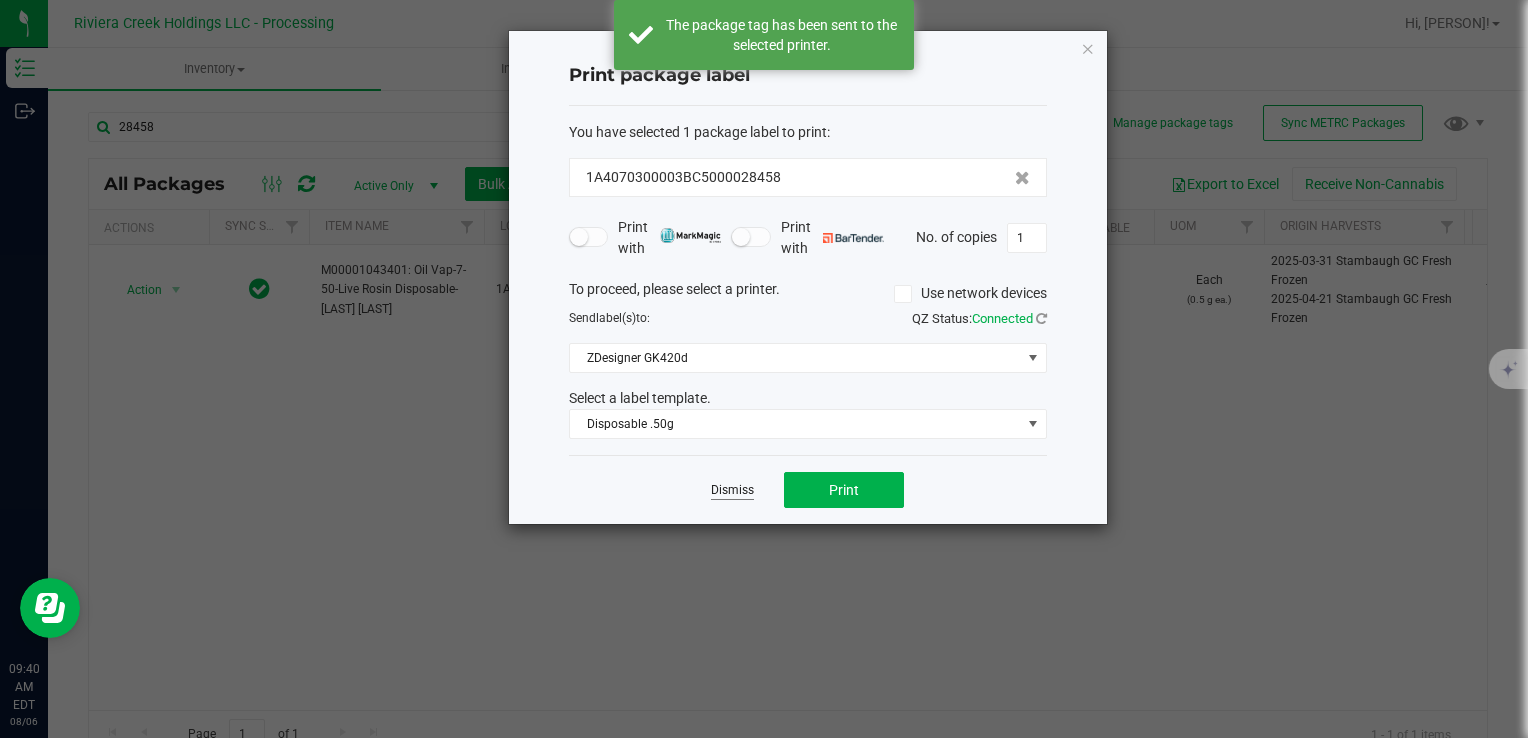click on "Dismiss" 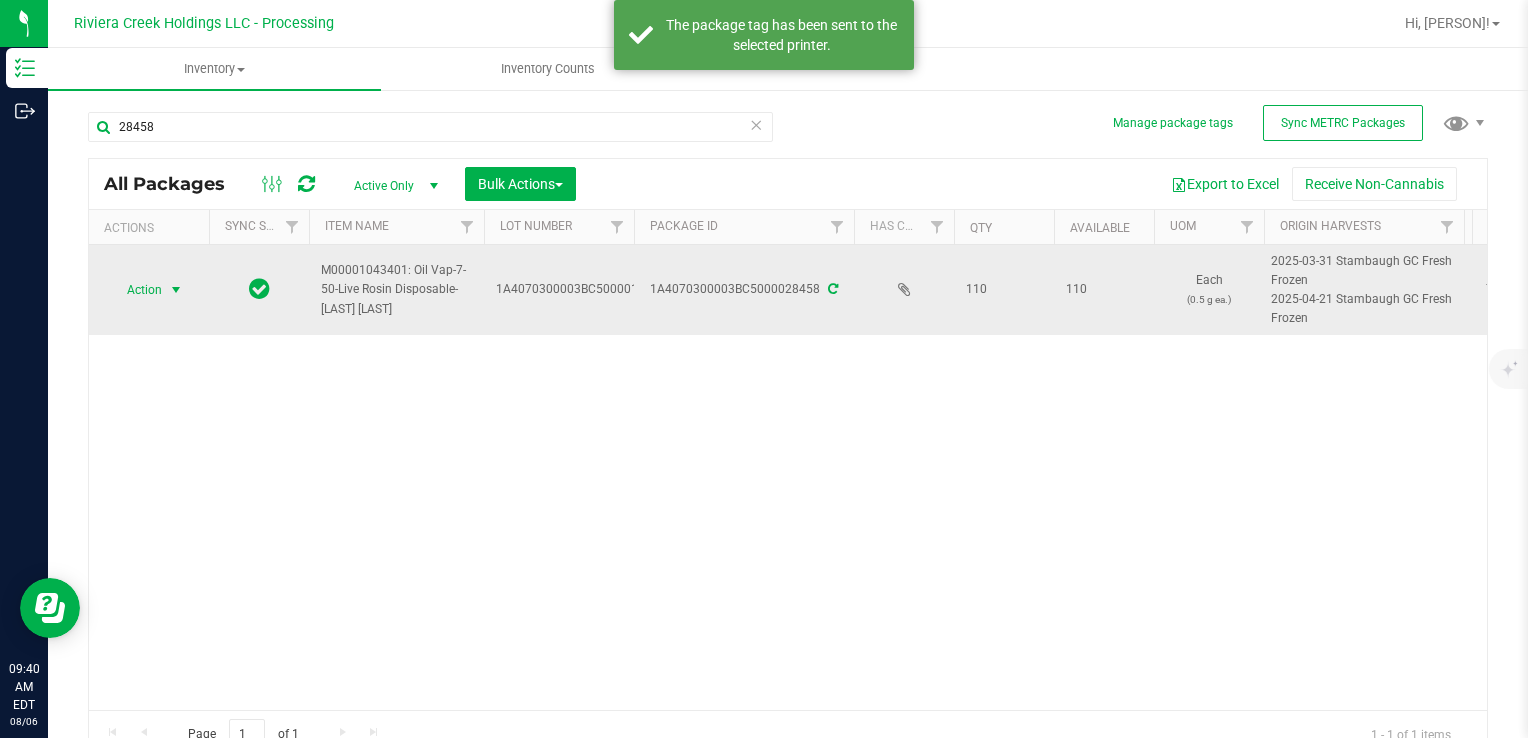click at bounding box center (176, 290) 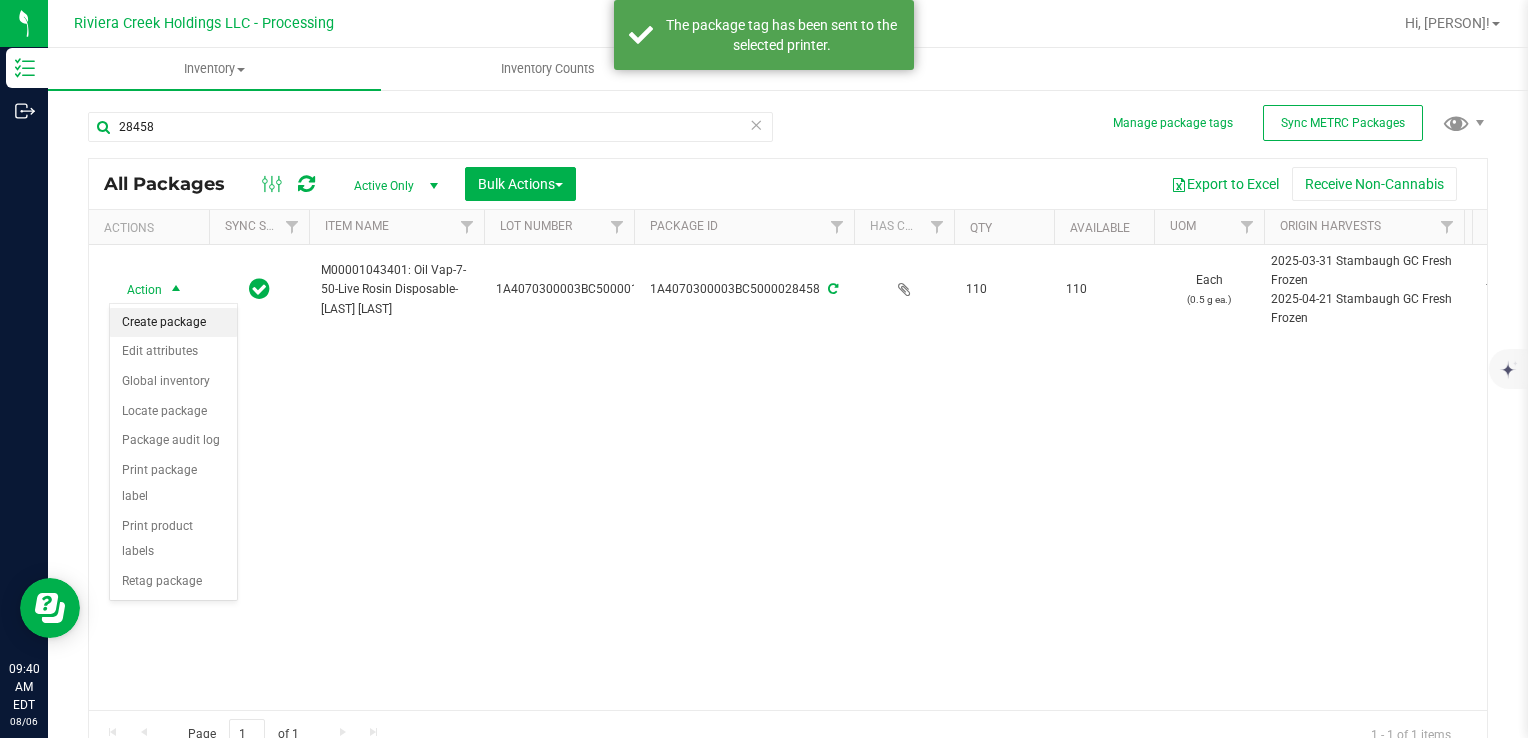 click on "Create package" at bounding box center [173, 323] 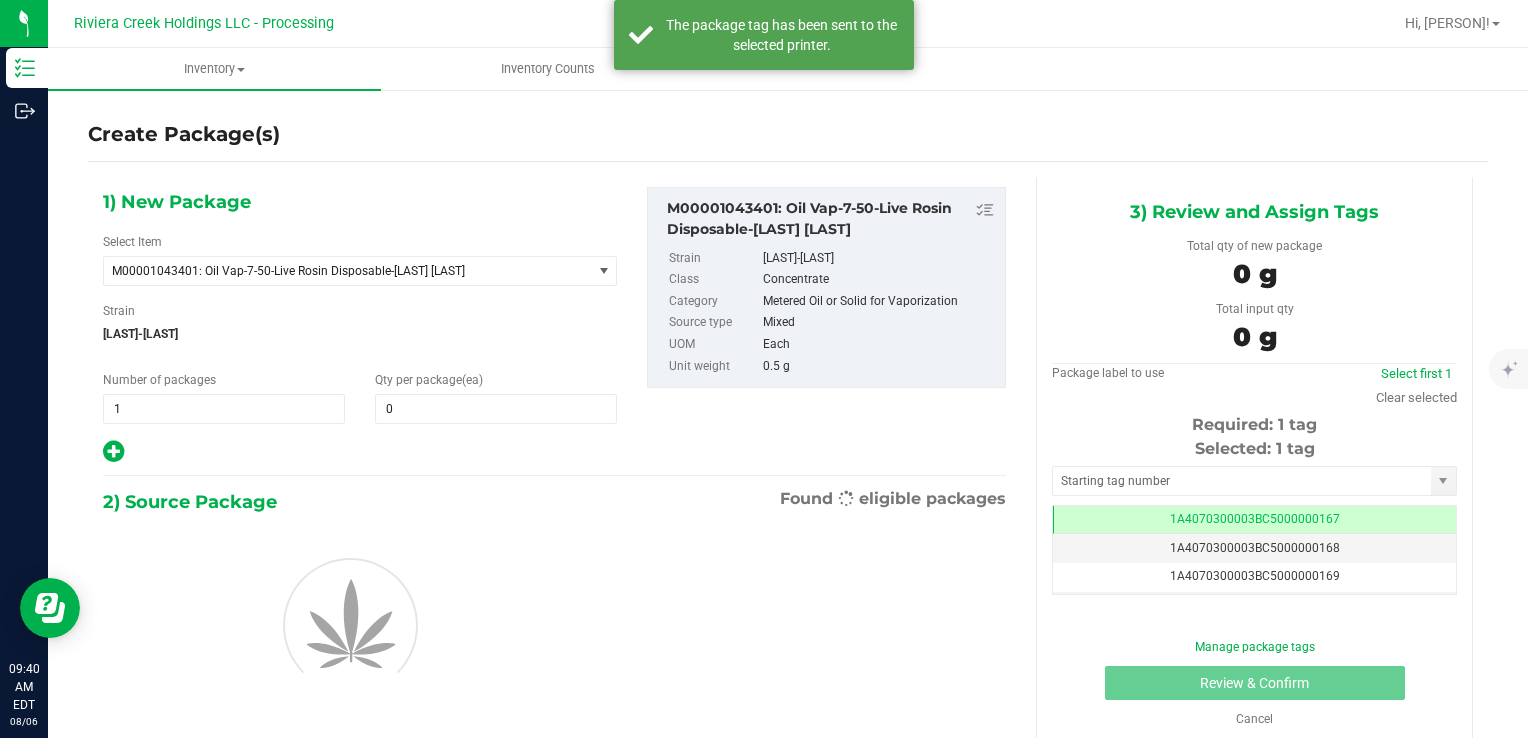 scroll, scrollTop: 0, scrollLeft: 0, axis: both 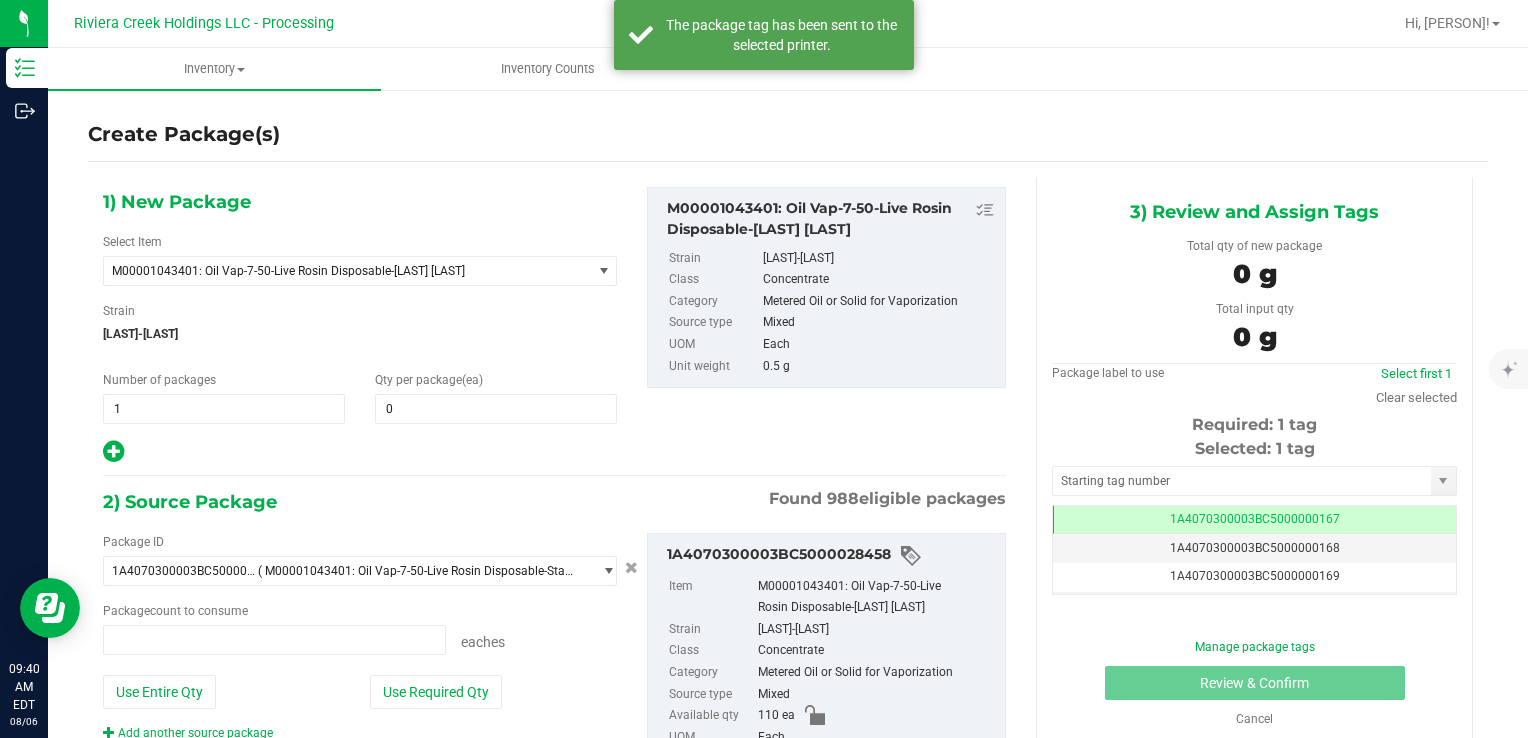 type on "0 ea" 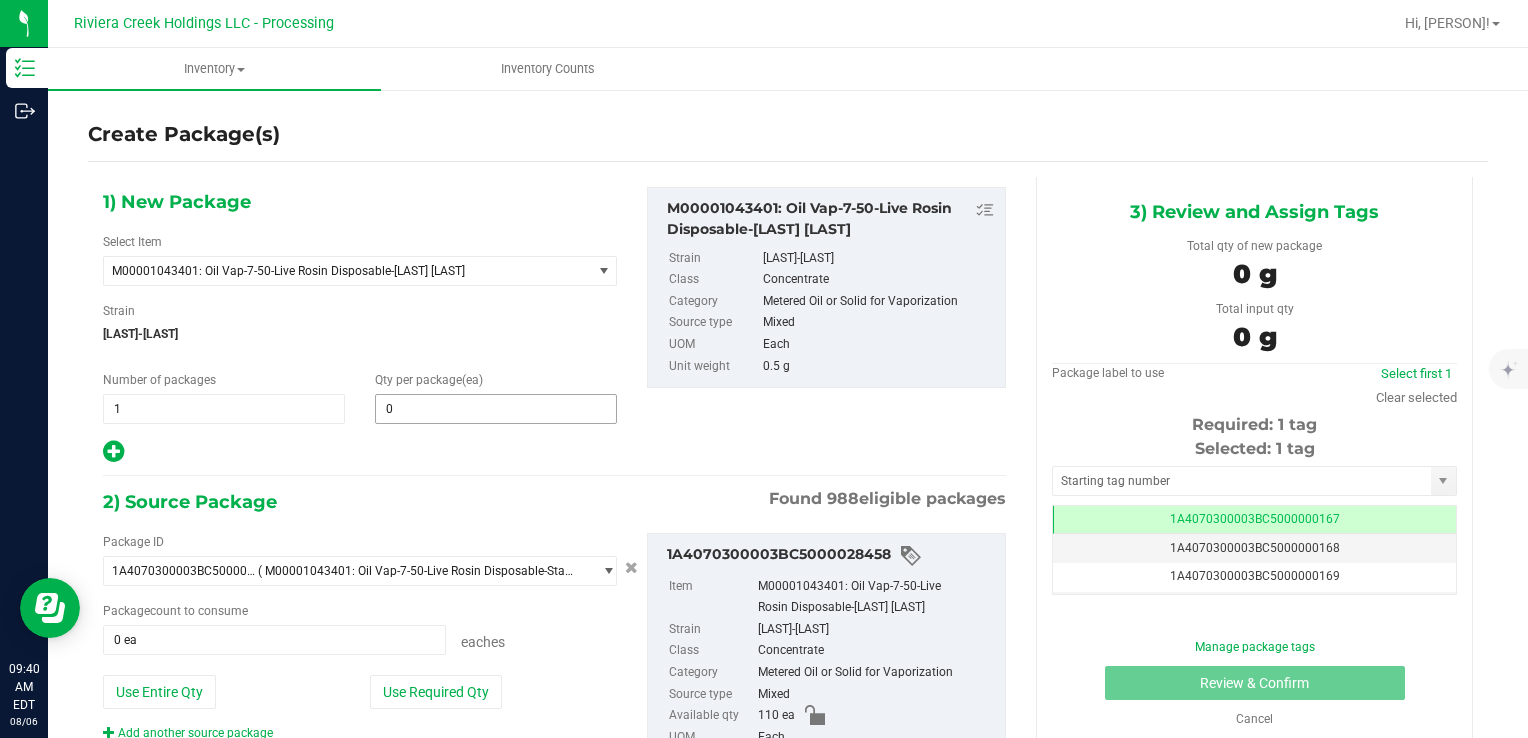 type 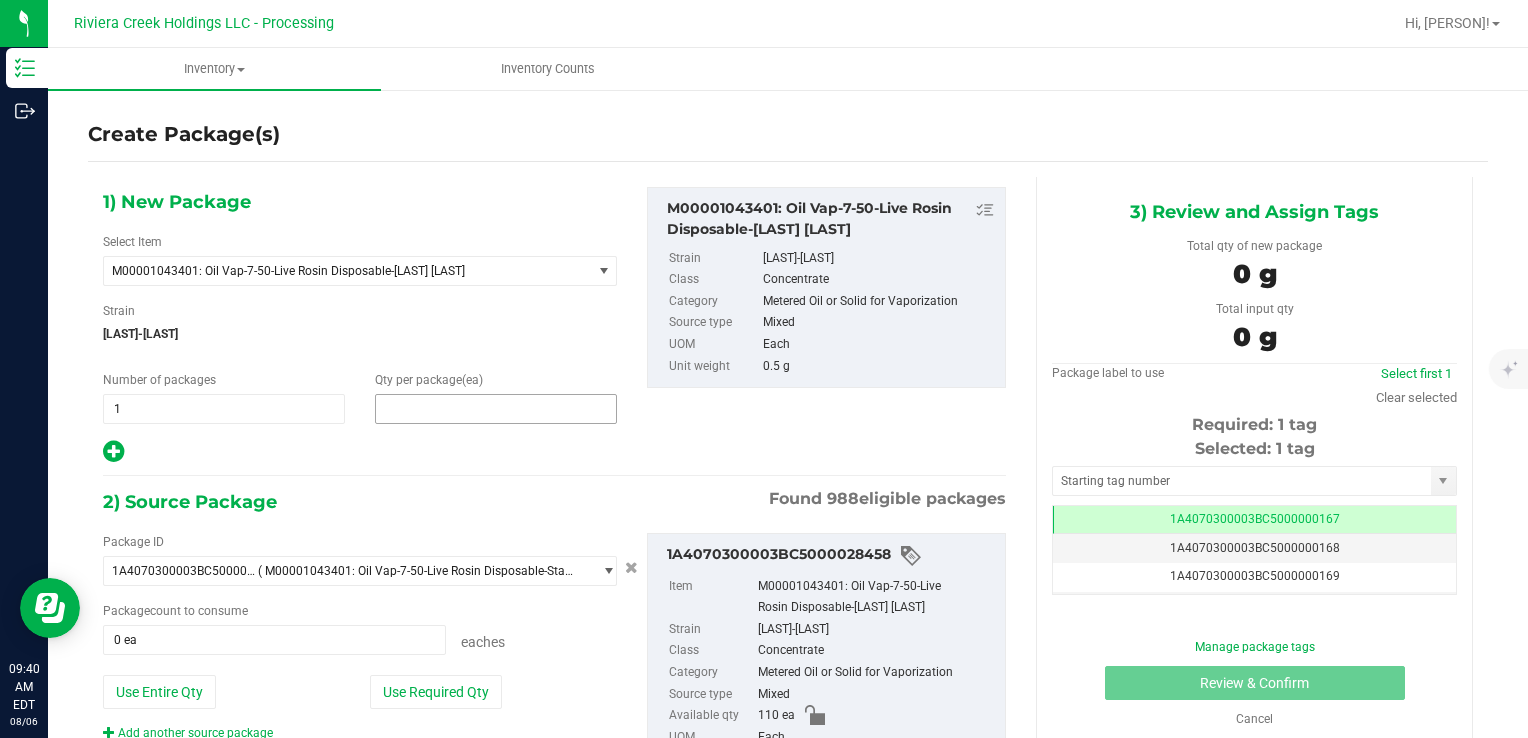 click at bounding box center (496, 409) 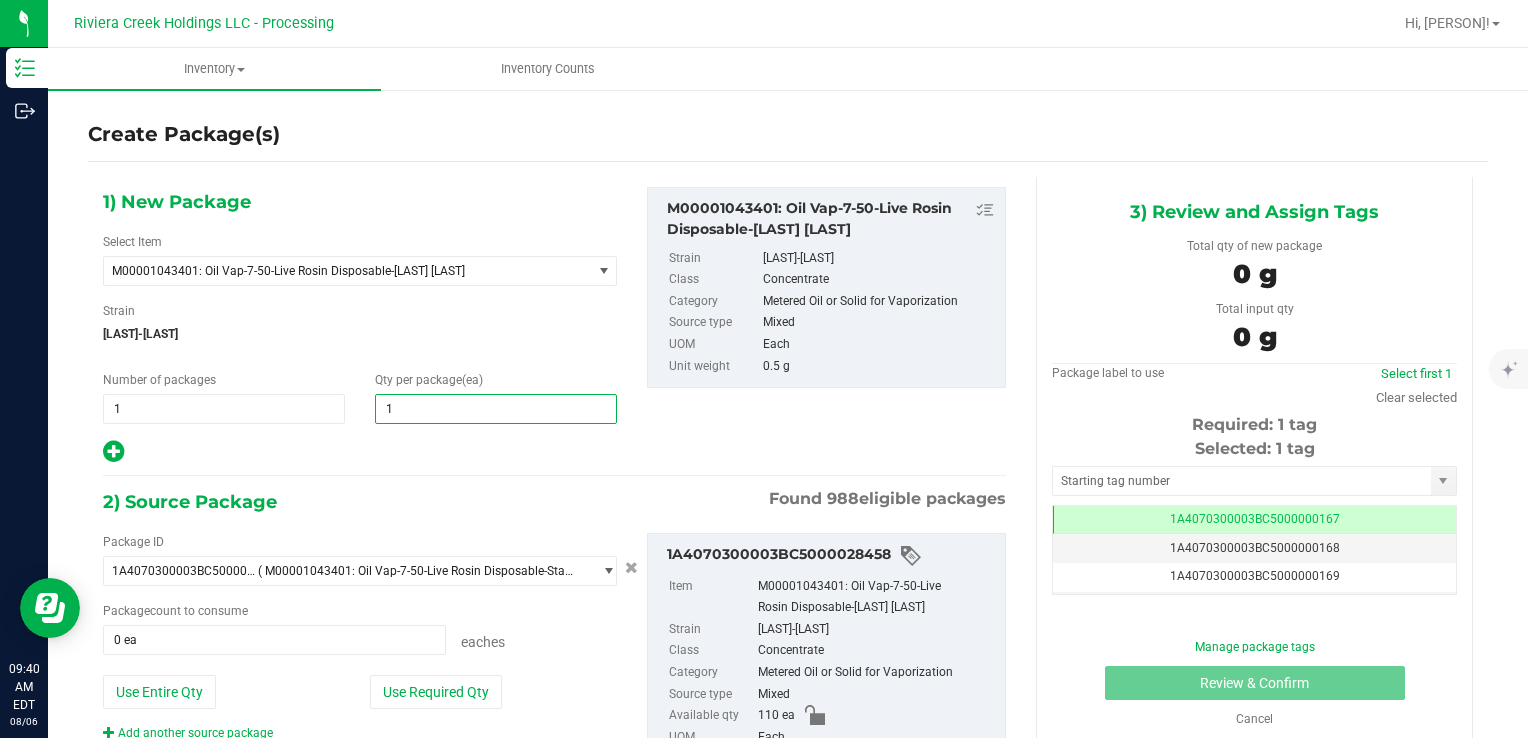 type on "10" 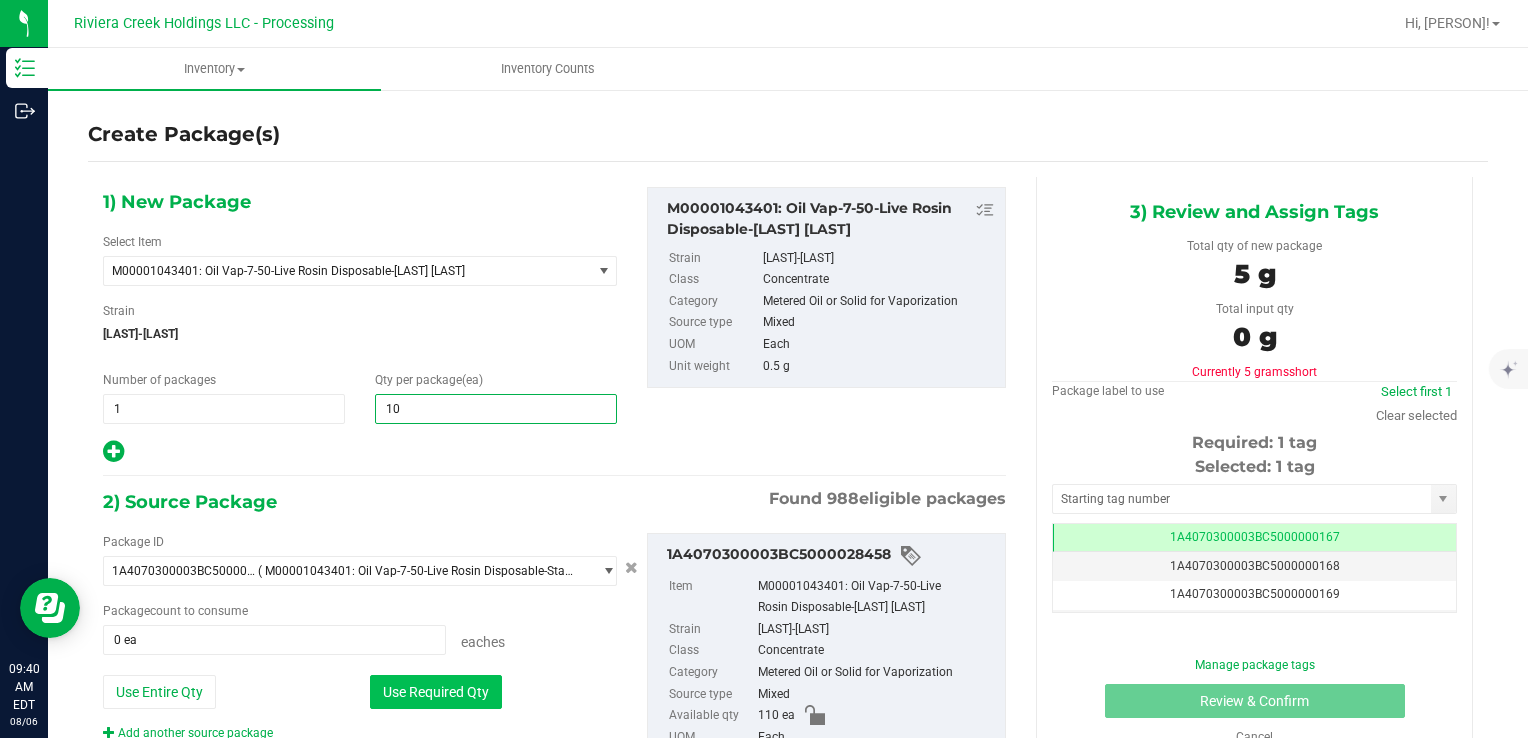 type on "10" 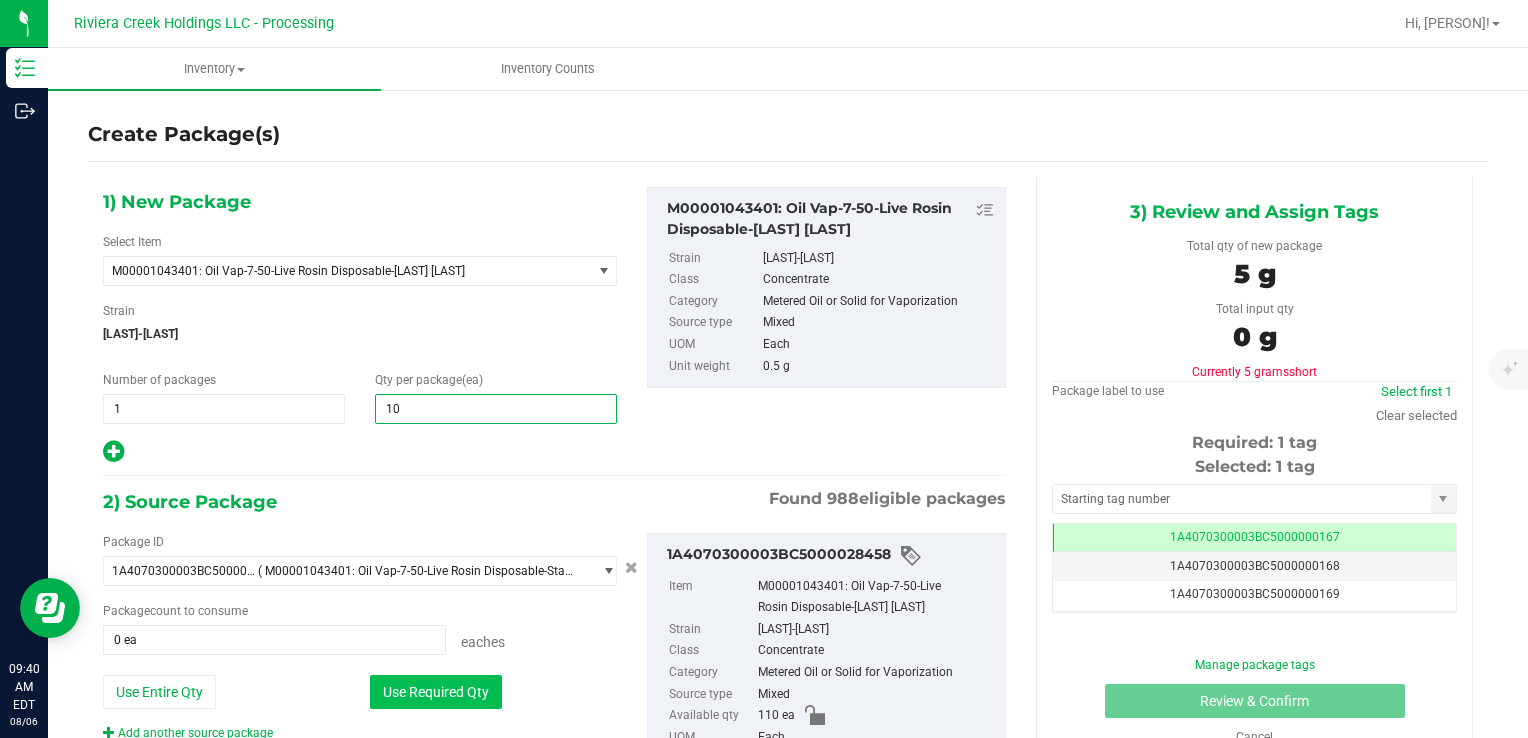 click on "Use Required Qty" at bounding box center [436, 692] 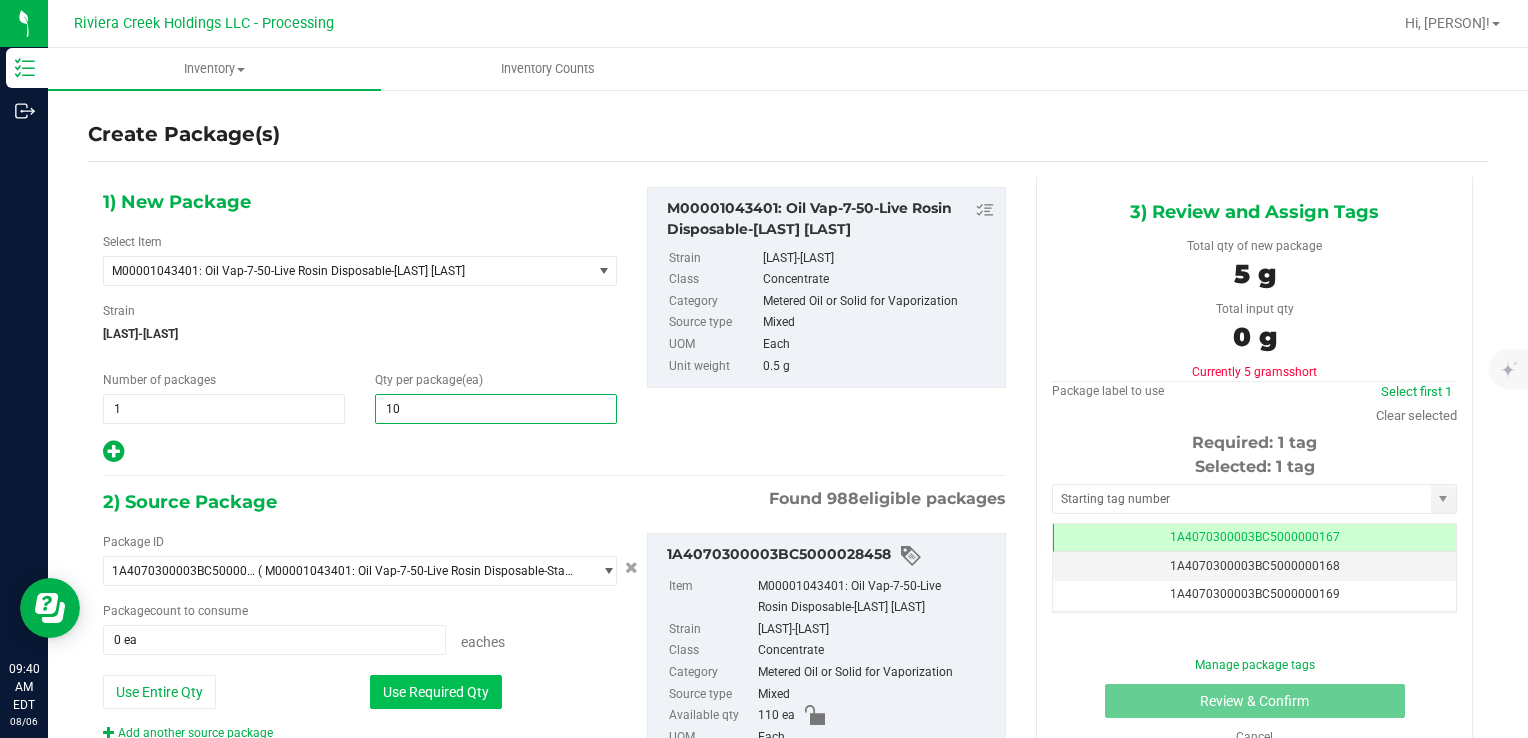 type on "10 ea" 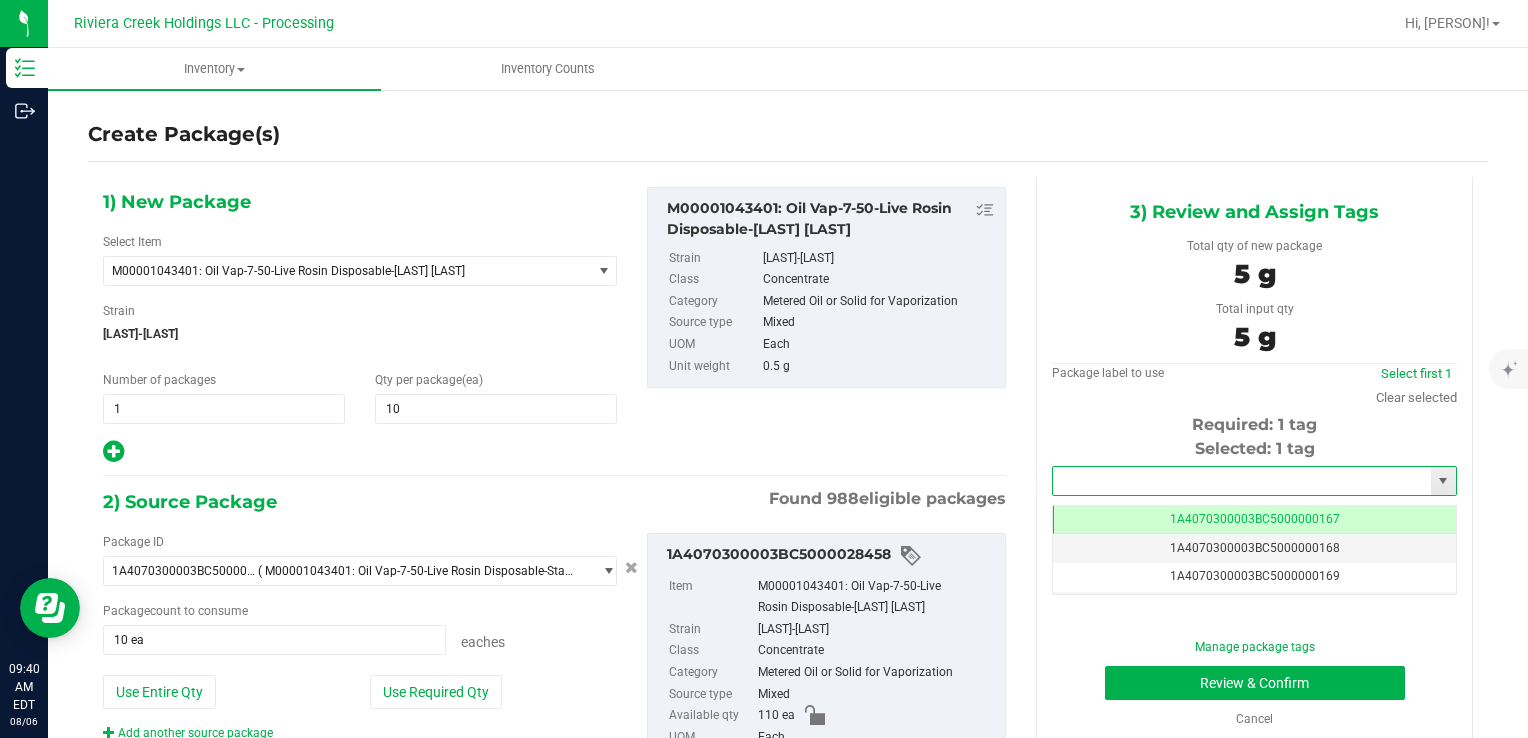 click at bounding box center [1242, 481] 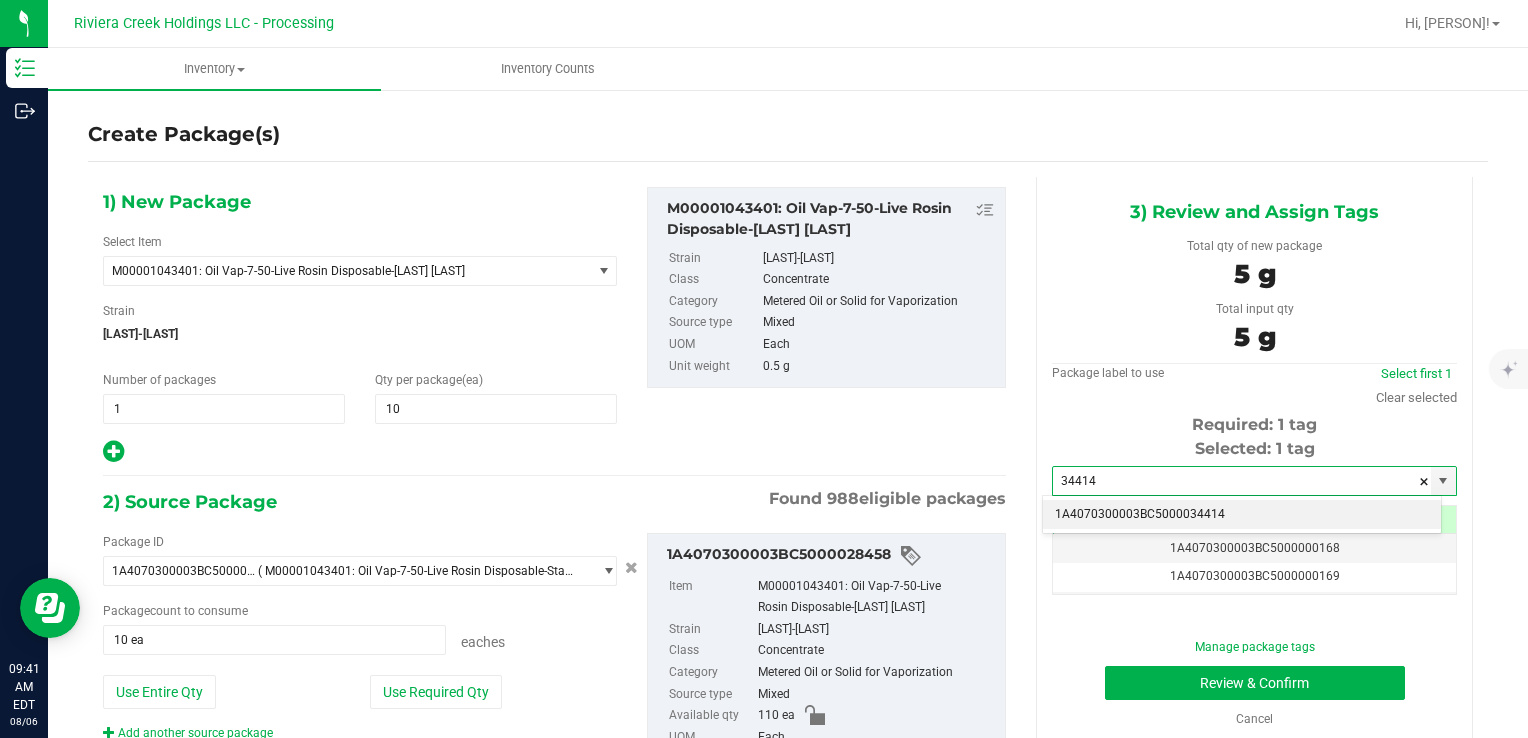 click on "1A4070300003BC5000034414" at bounding box center (1242, 515) 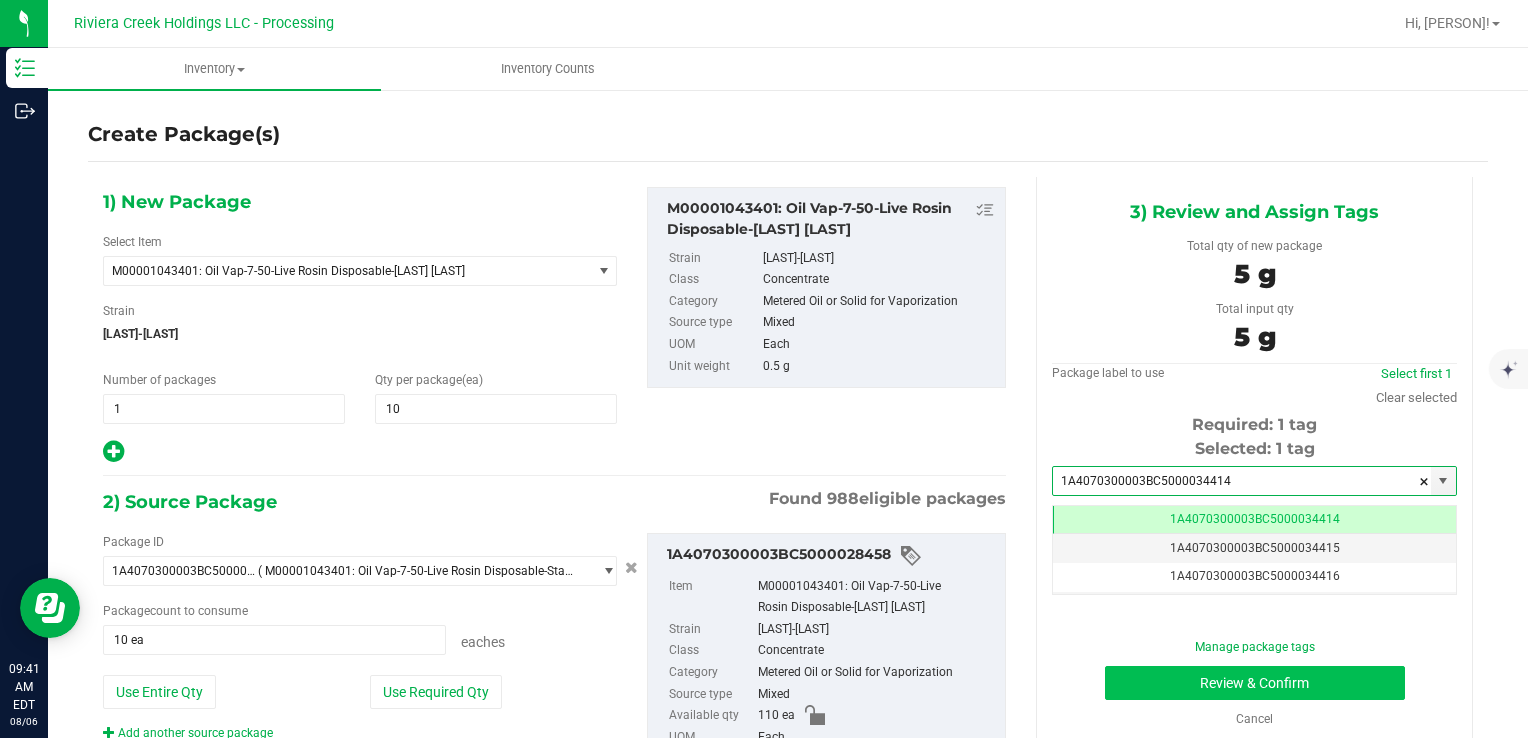 type on "1A4070300003BC5000034414" 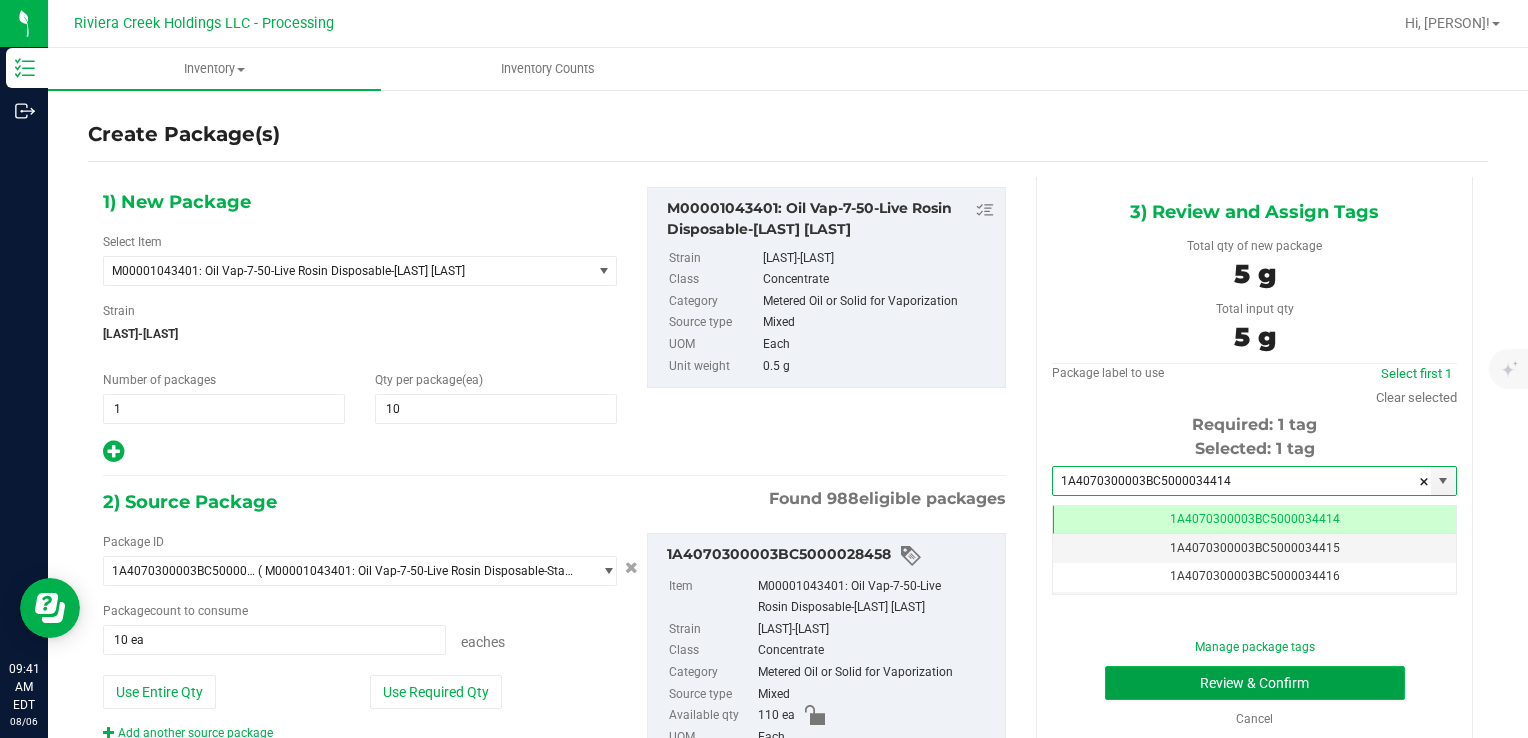 click on "Review & Confirm" at bounding box center (1255, 683) 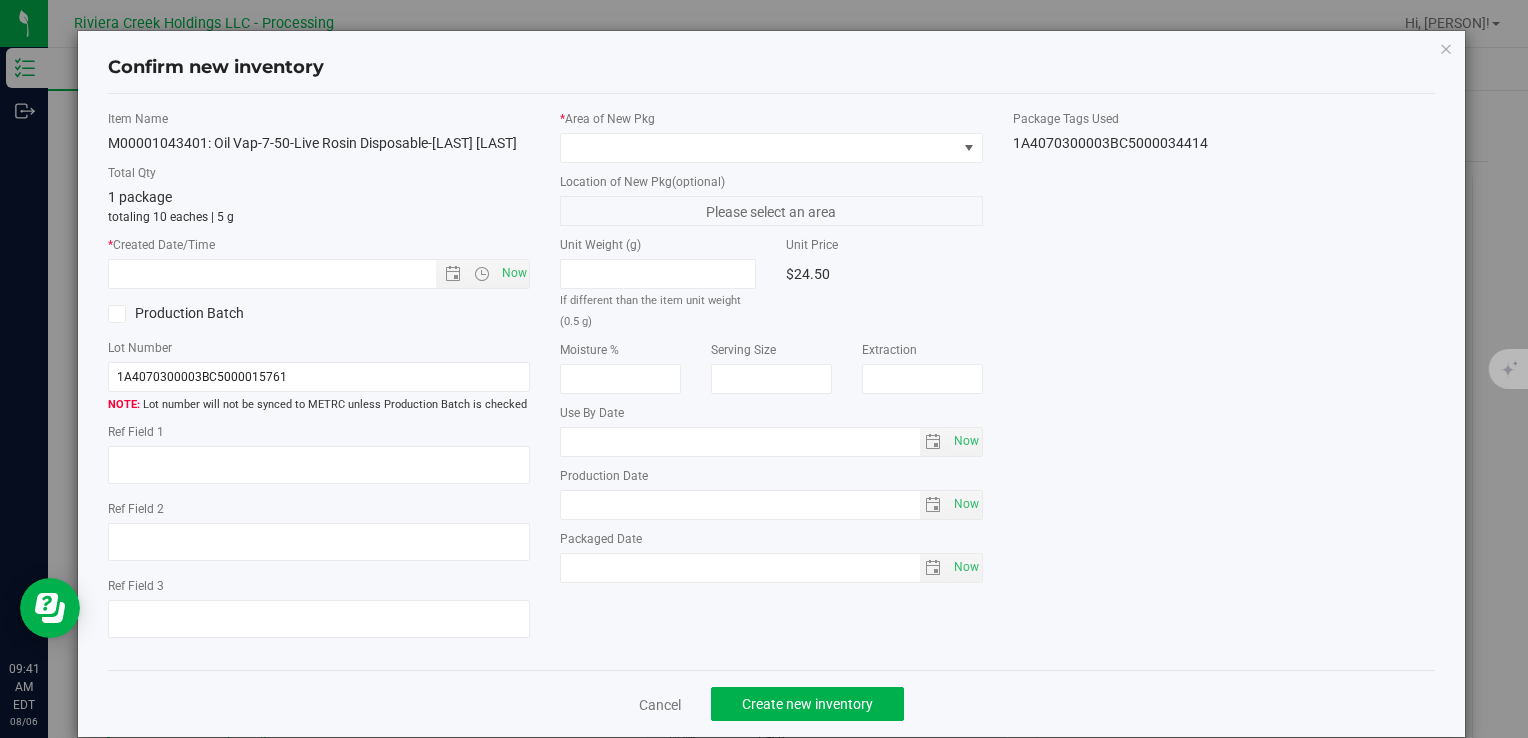 type on "2026-05-22" 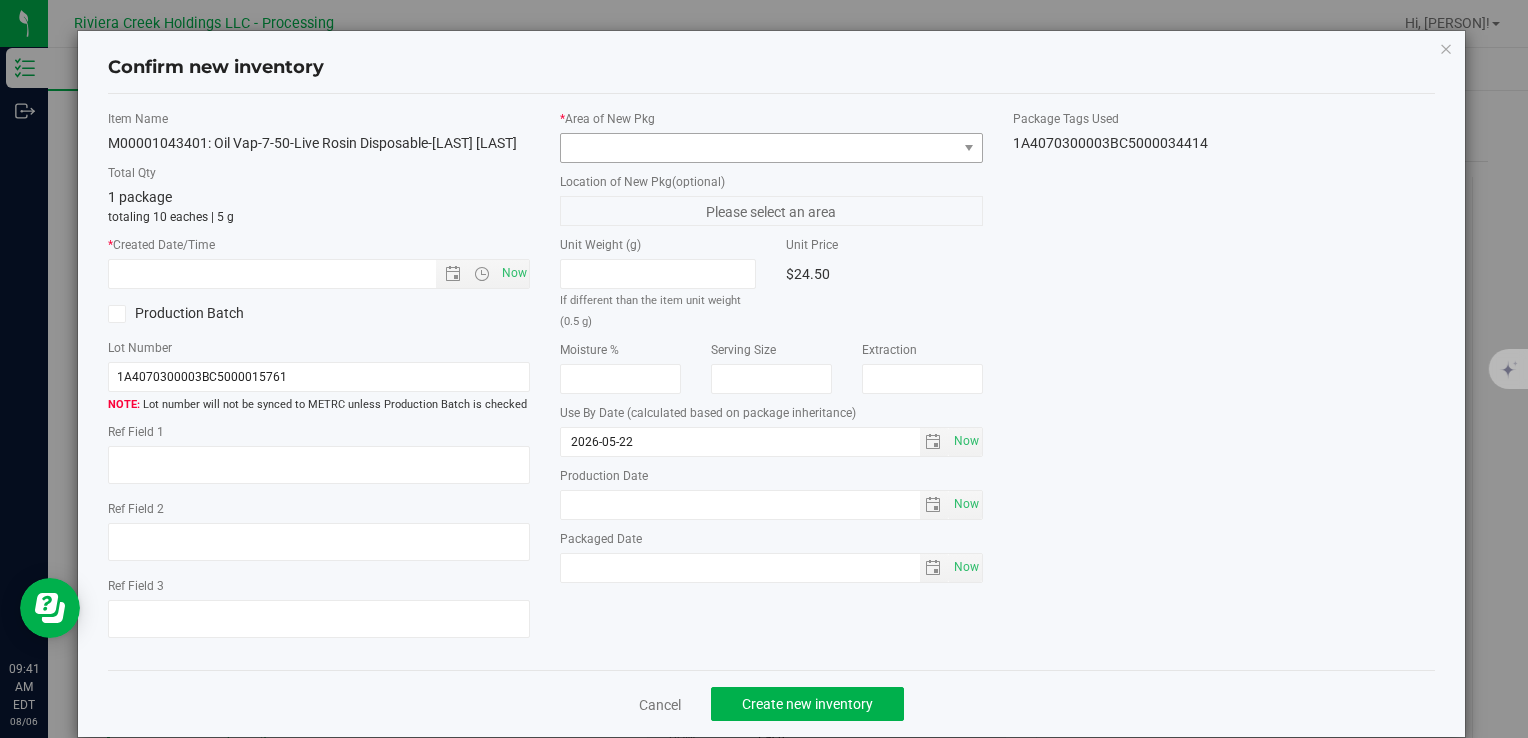 click on "*
Area of New Pkg" at bounding box center (771, 119) 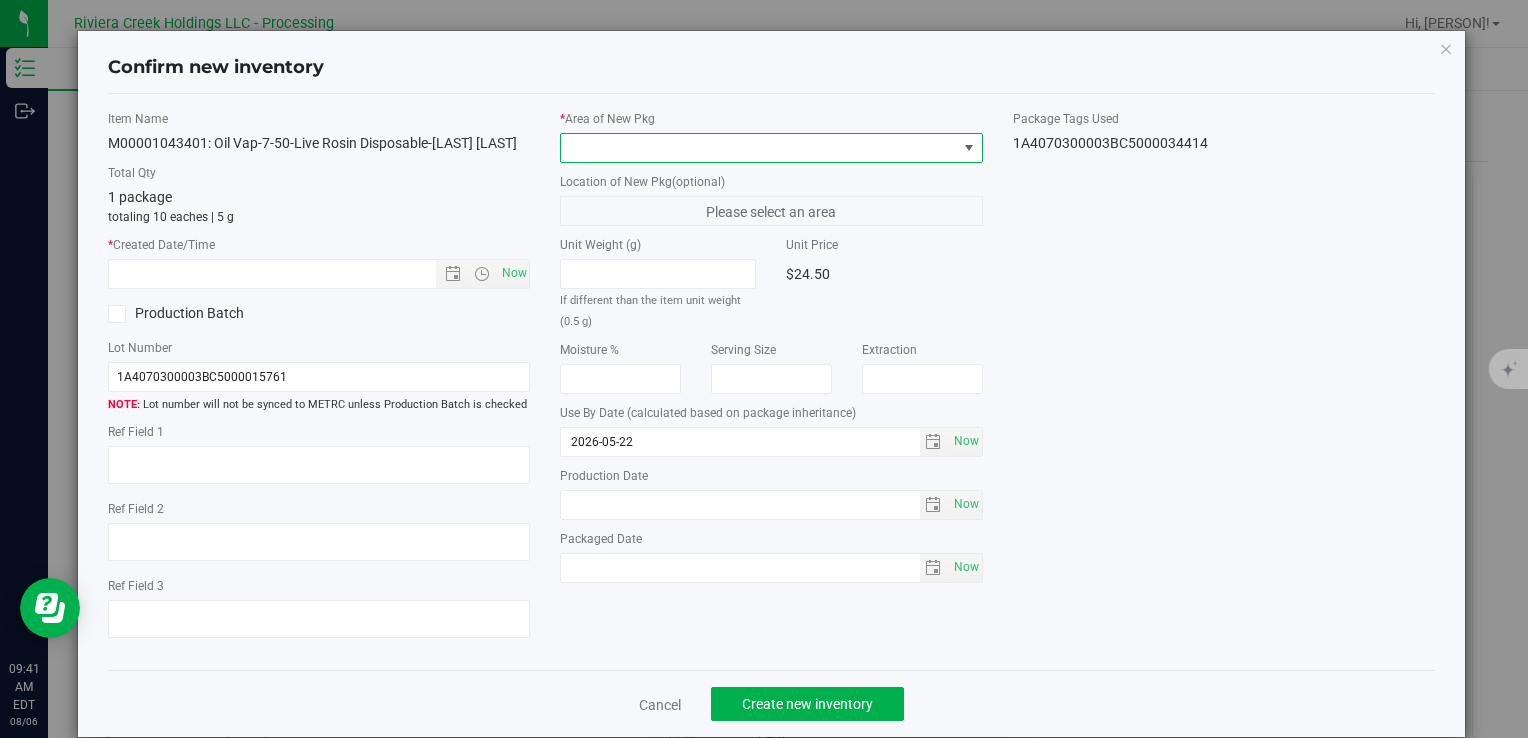 click at bounding box center (758, 148) 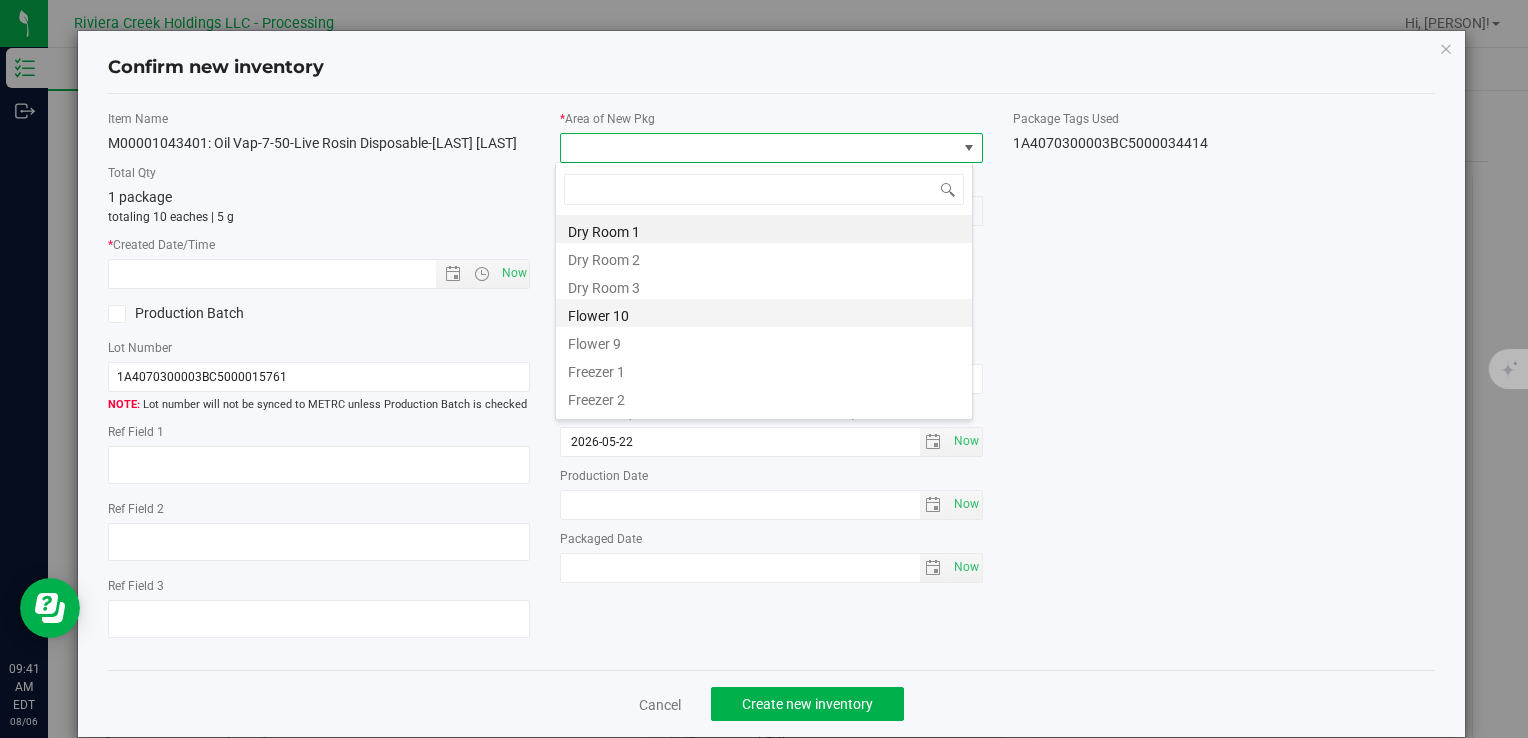 drag, startPoint x: 632, startPoint y: 305, endPoint x: 616, endPoint y: 309, distance: 16.492422 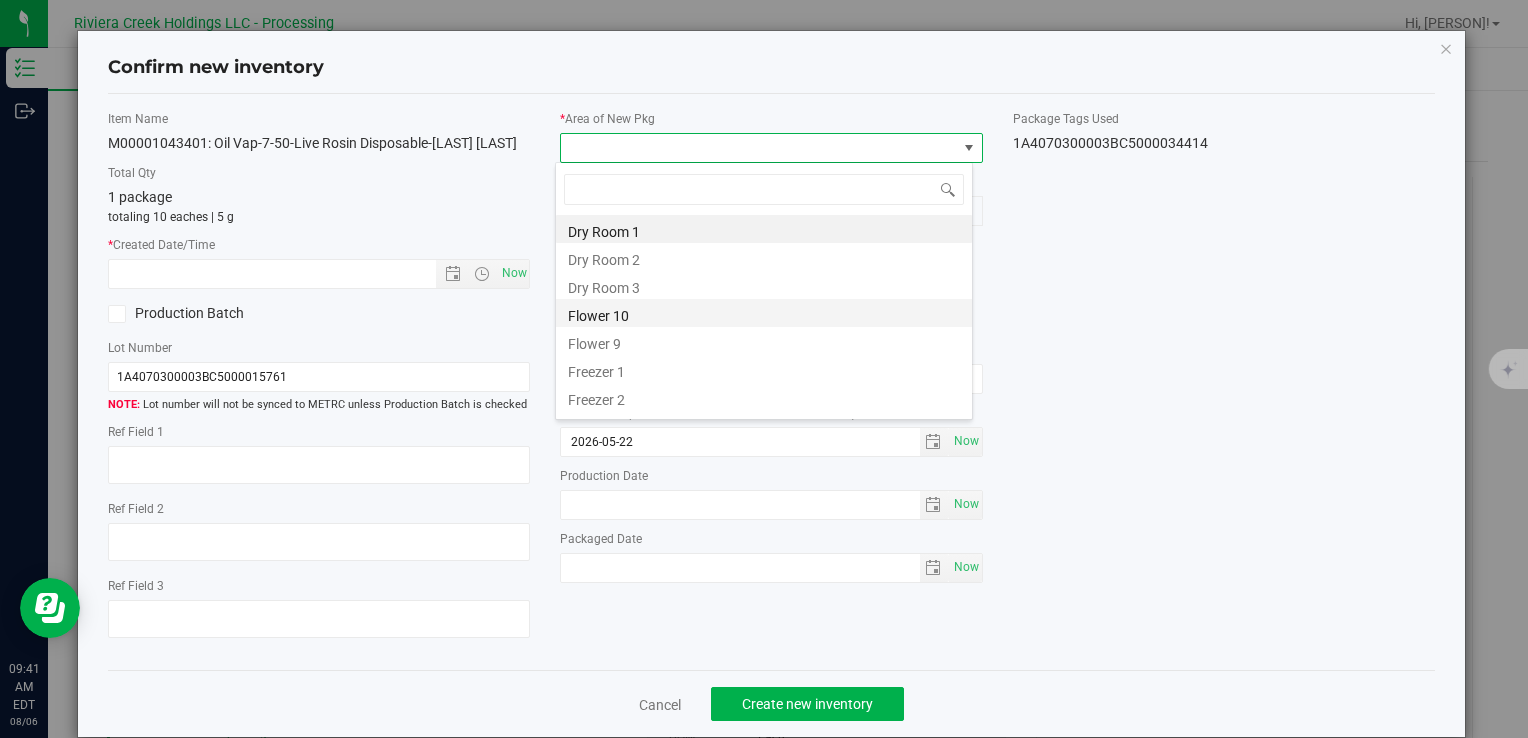 click on "Flower 10" at bounding box center (764, 313) 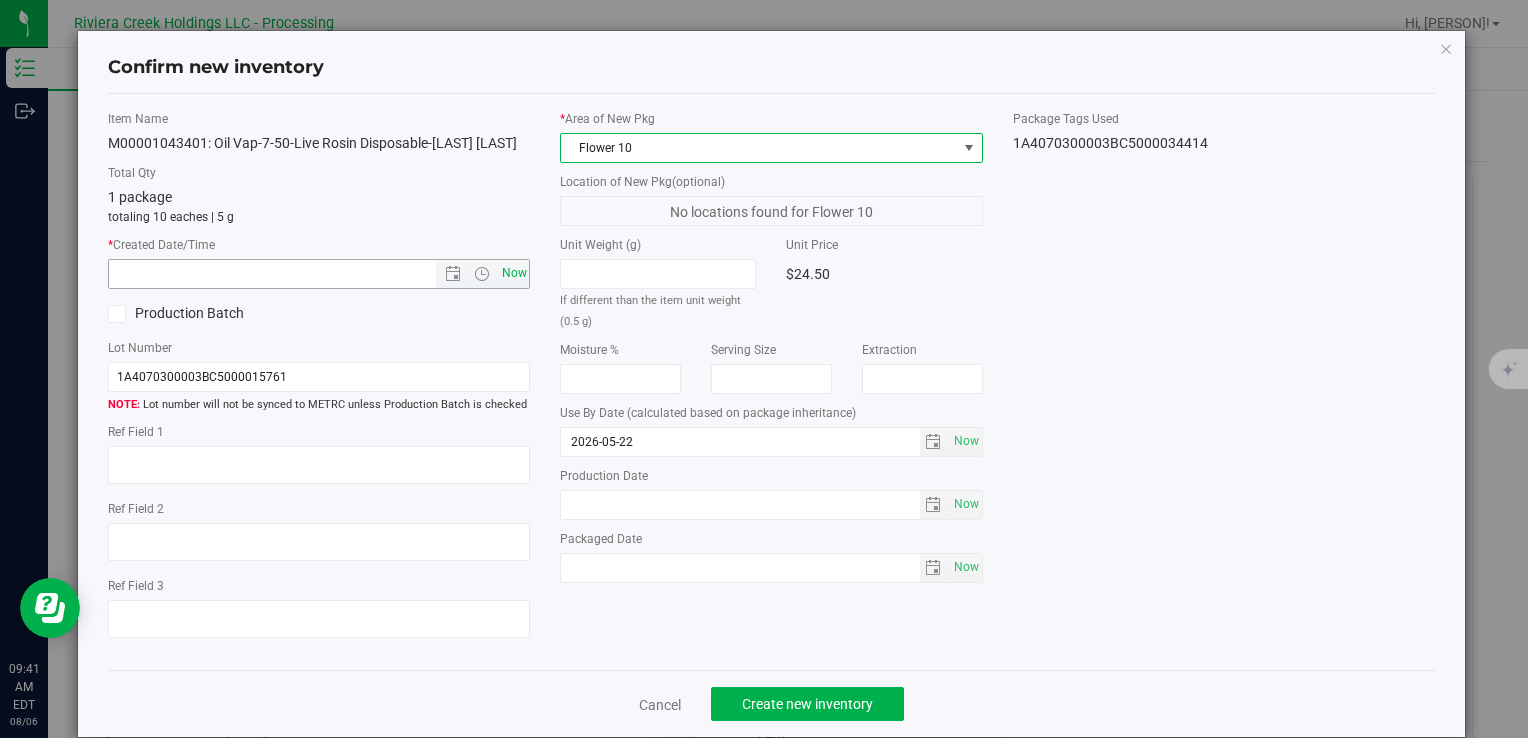 click on "Now" at bounding box center [514, 273] 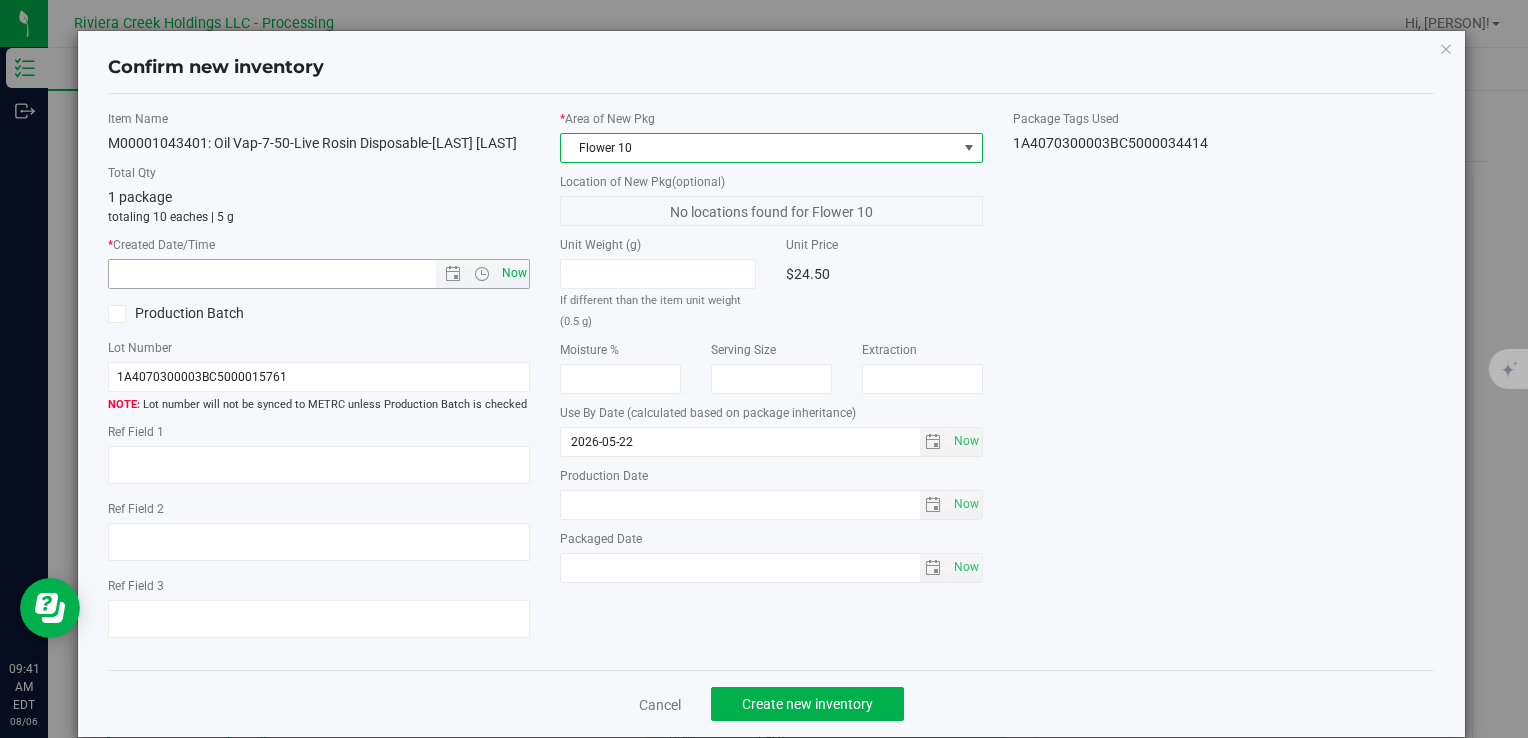 type on "[MONTH]/[DAY]/[YEAR] [HOUR]:[MINUTE] [AM/PM]" 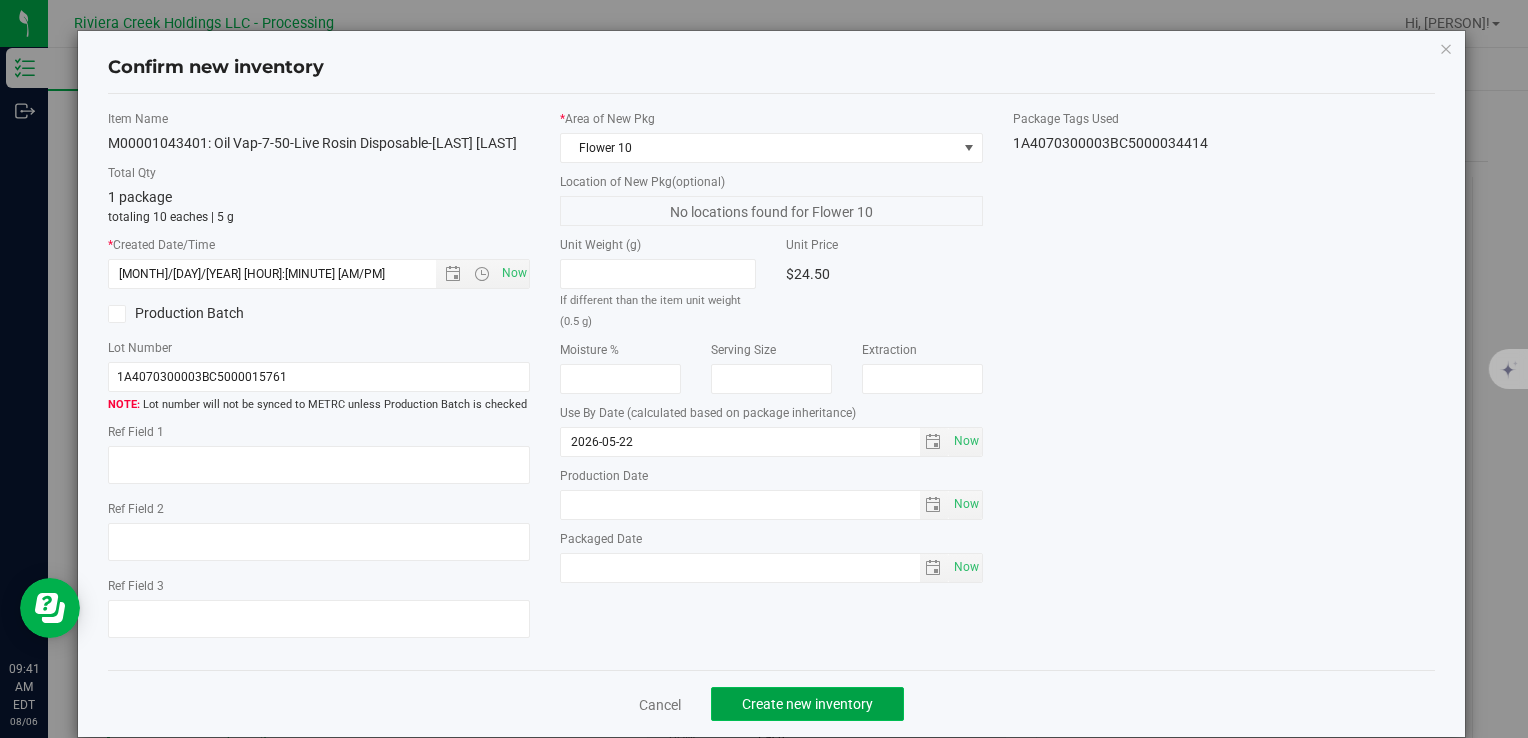 click on "Create new inventory" 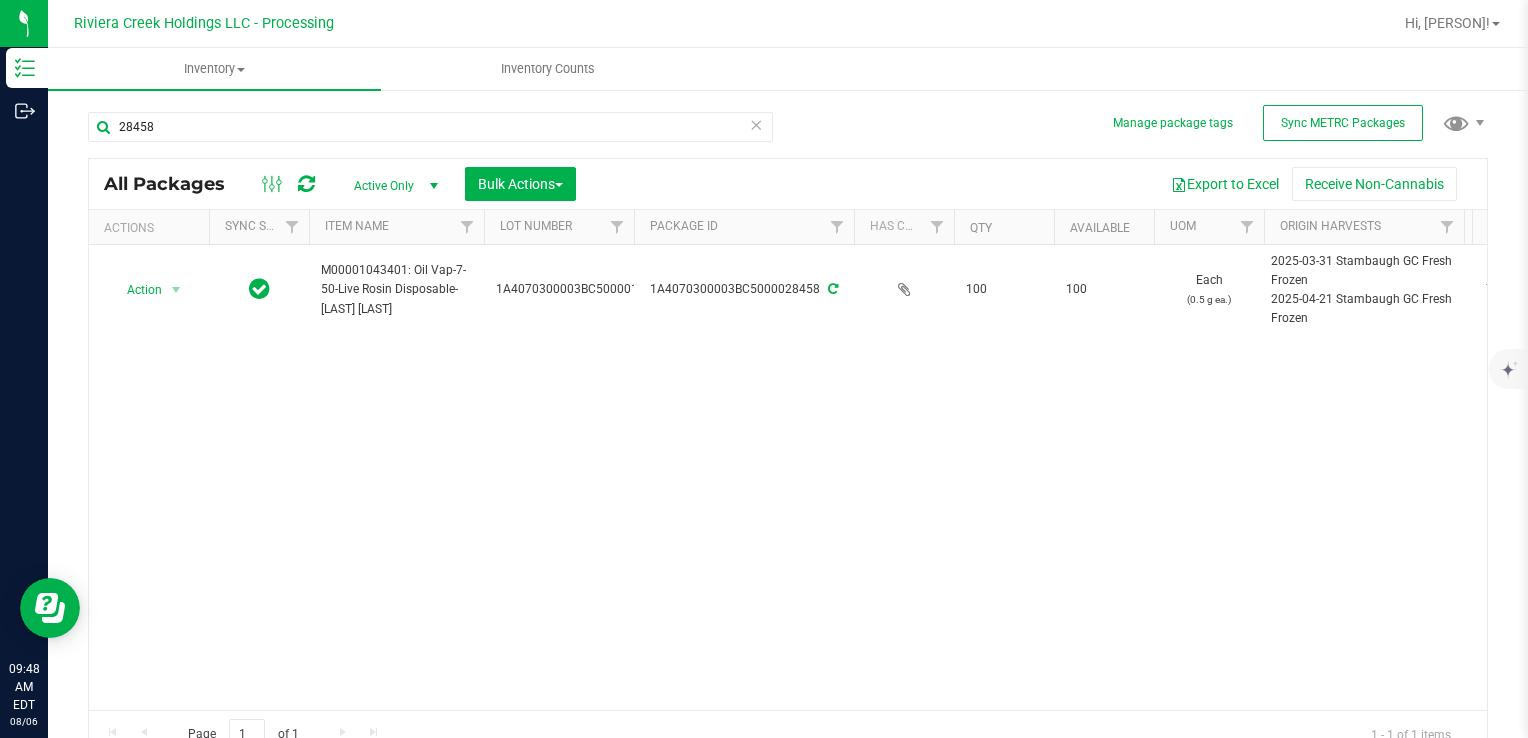 drag, startPoint x: 1049, startPoint y: 550, endPoint x: 1040, endPoint y: 536, distance: 16.643316 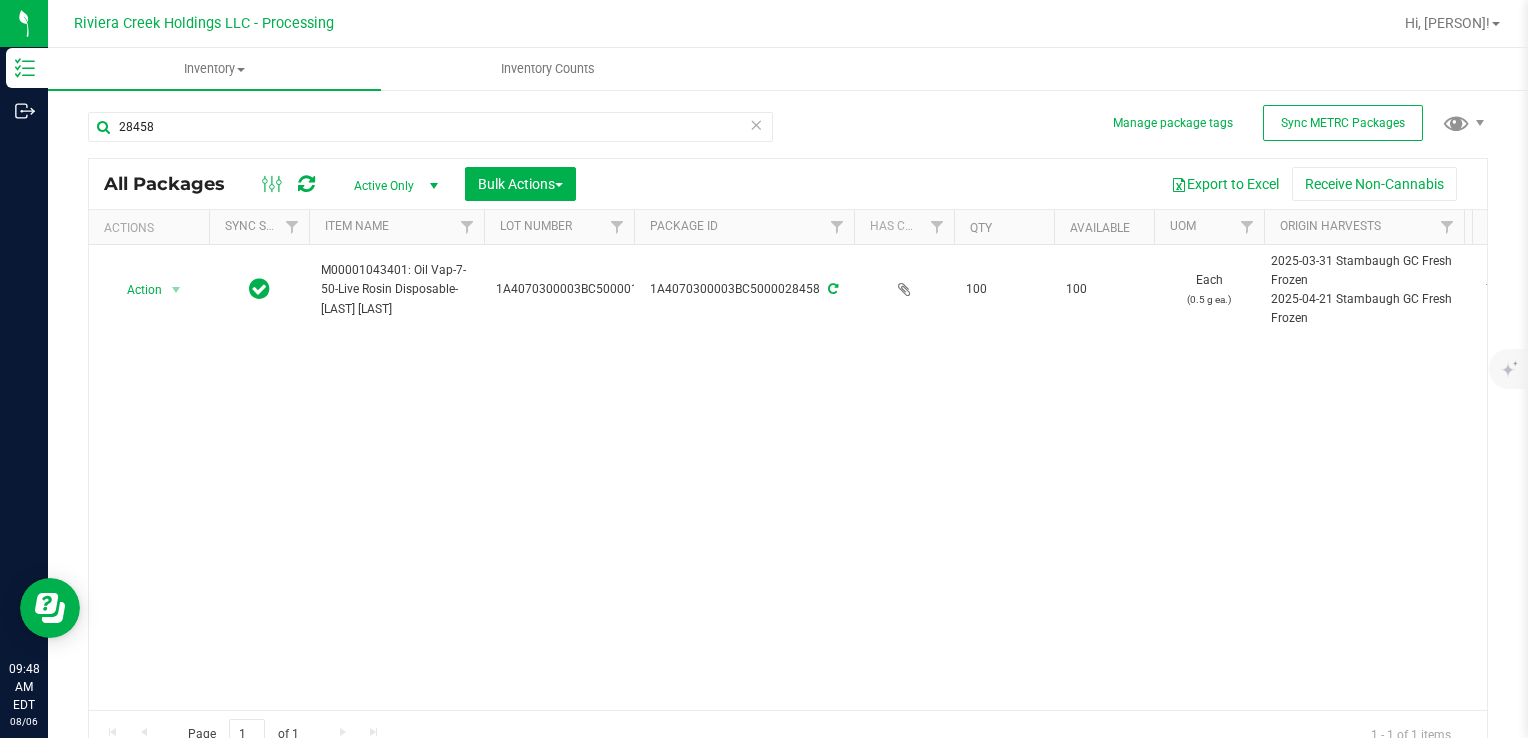click on "Action Action Create package Edit attributes Global inventory Locate package Package audit log Print package label Print product labels Retag package
[PRODUCT_CODE]: [PRODUCT_NAME]
[LICENSE_NUMBER]
[LICENSE_NUMBER]
100
100
Each
(0.5 g ea.)
[DATE] [NAME] [DATE] [NAME] 70.9000
Flower 10
Pass
[YEAR]-[MONTH]-[DAY]
Now" at bounding box center [788, 477] 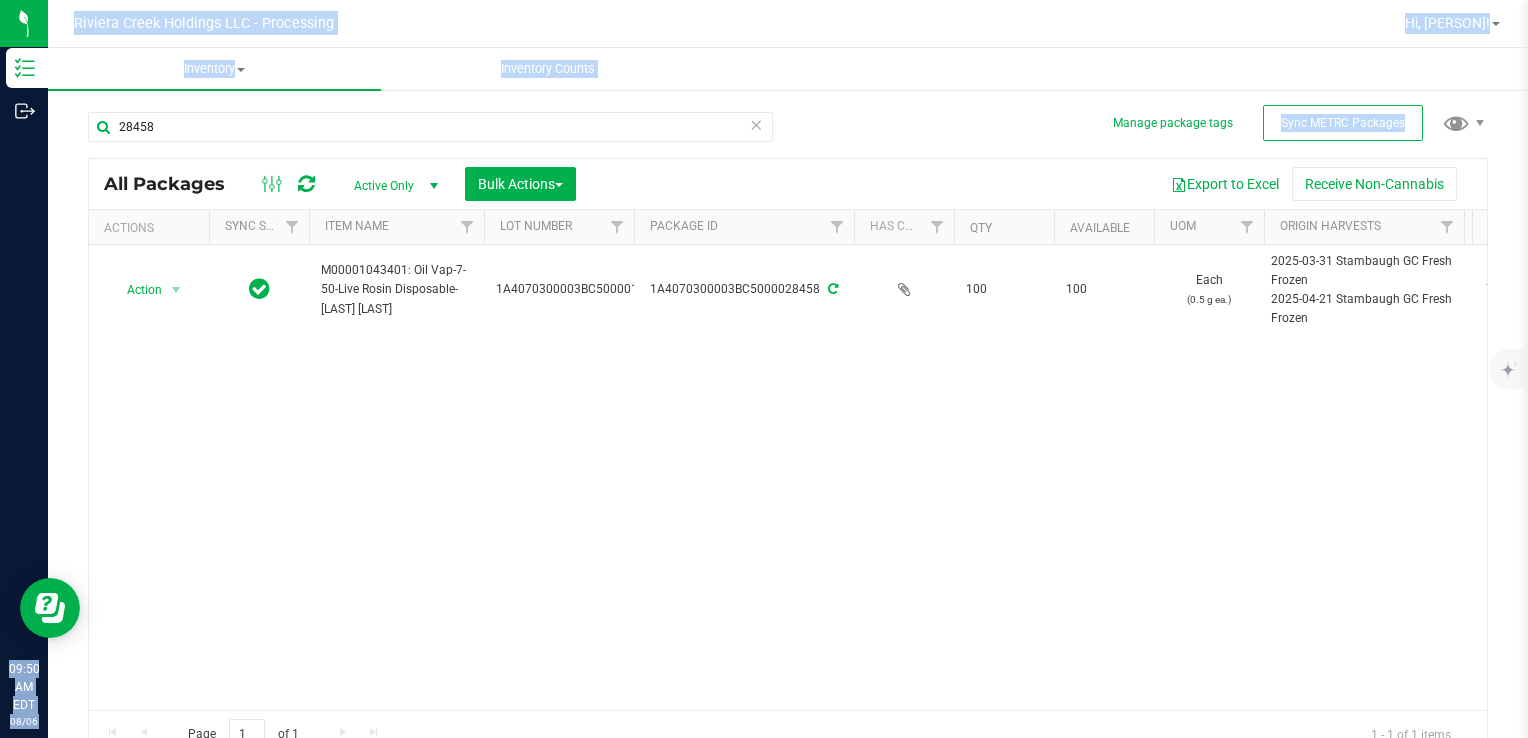 drag, startPoint x: 225, startPoint y: 110, endPoint x: -4, endPoint y: 142, distance: 231.225 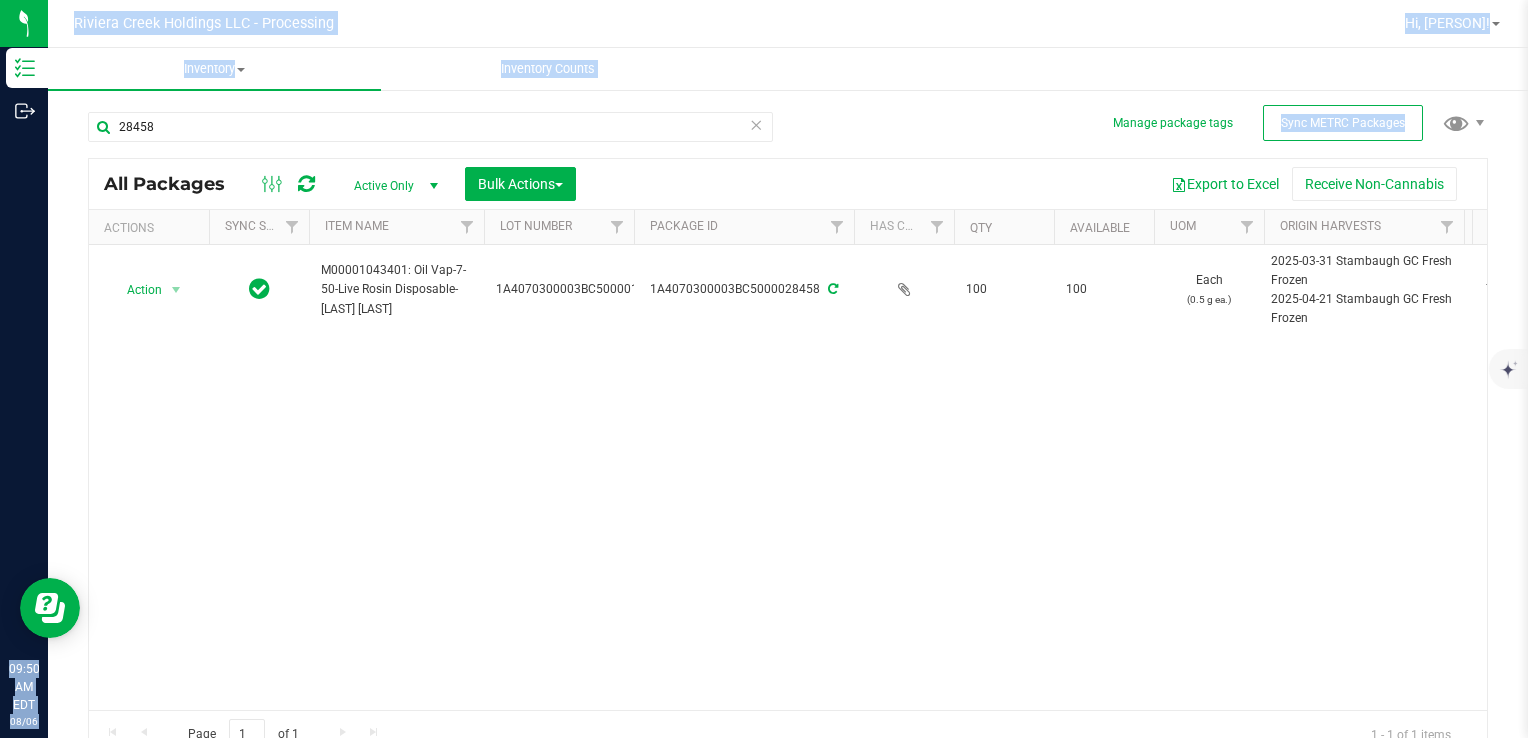 click on "Inventory Outbound 09:50 AM EDT 08/06/2025  08/06   Riviera Creek Holdings LLC - Processing   Hi, Meara!
Inventory
All packages
All inventory
Waste log
Create inventory
Inventory Counts" at bounding box center [764, 369] 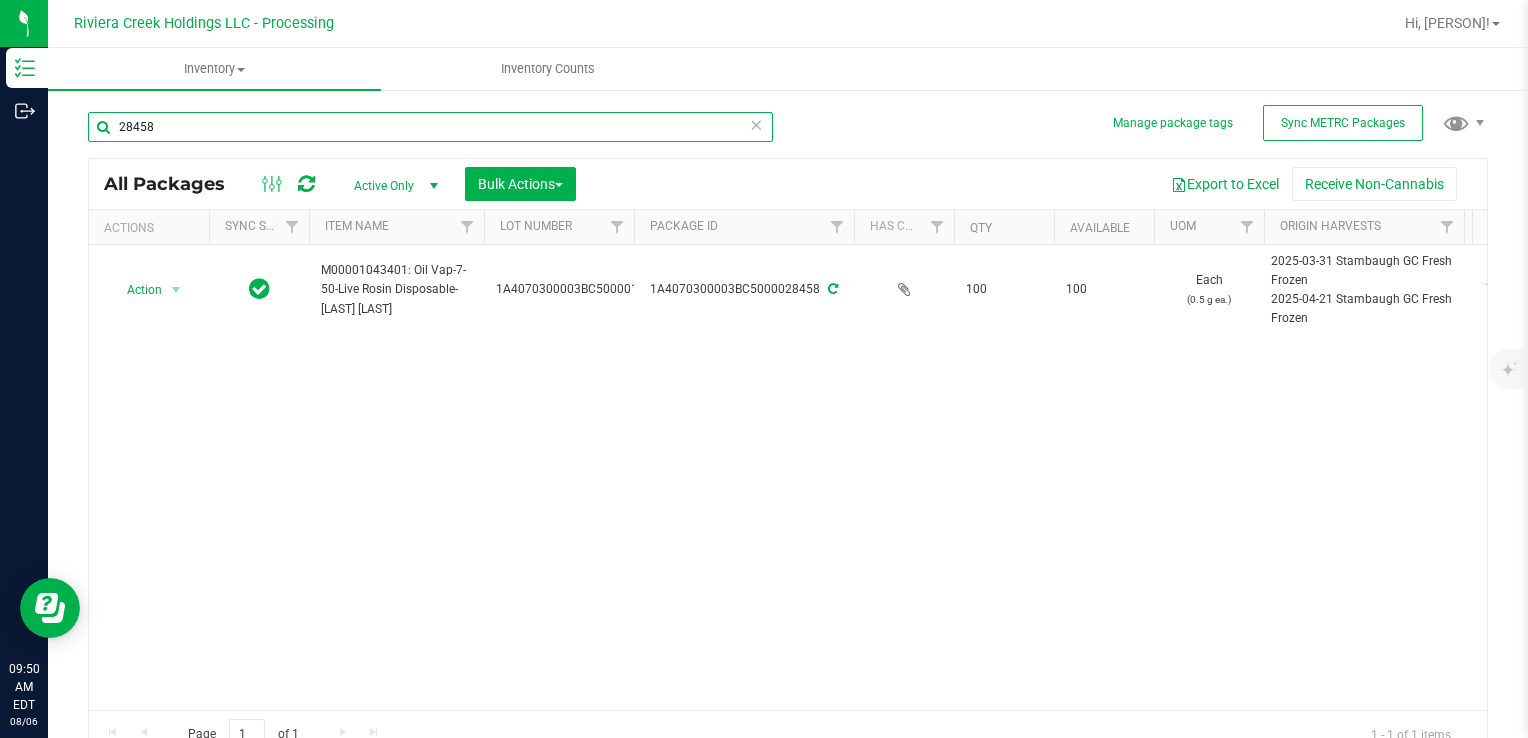 drag, startPoint x: -4, startPoint y: 142, endPoint x: 240, endPoint y: 113, distance: 245.71732 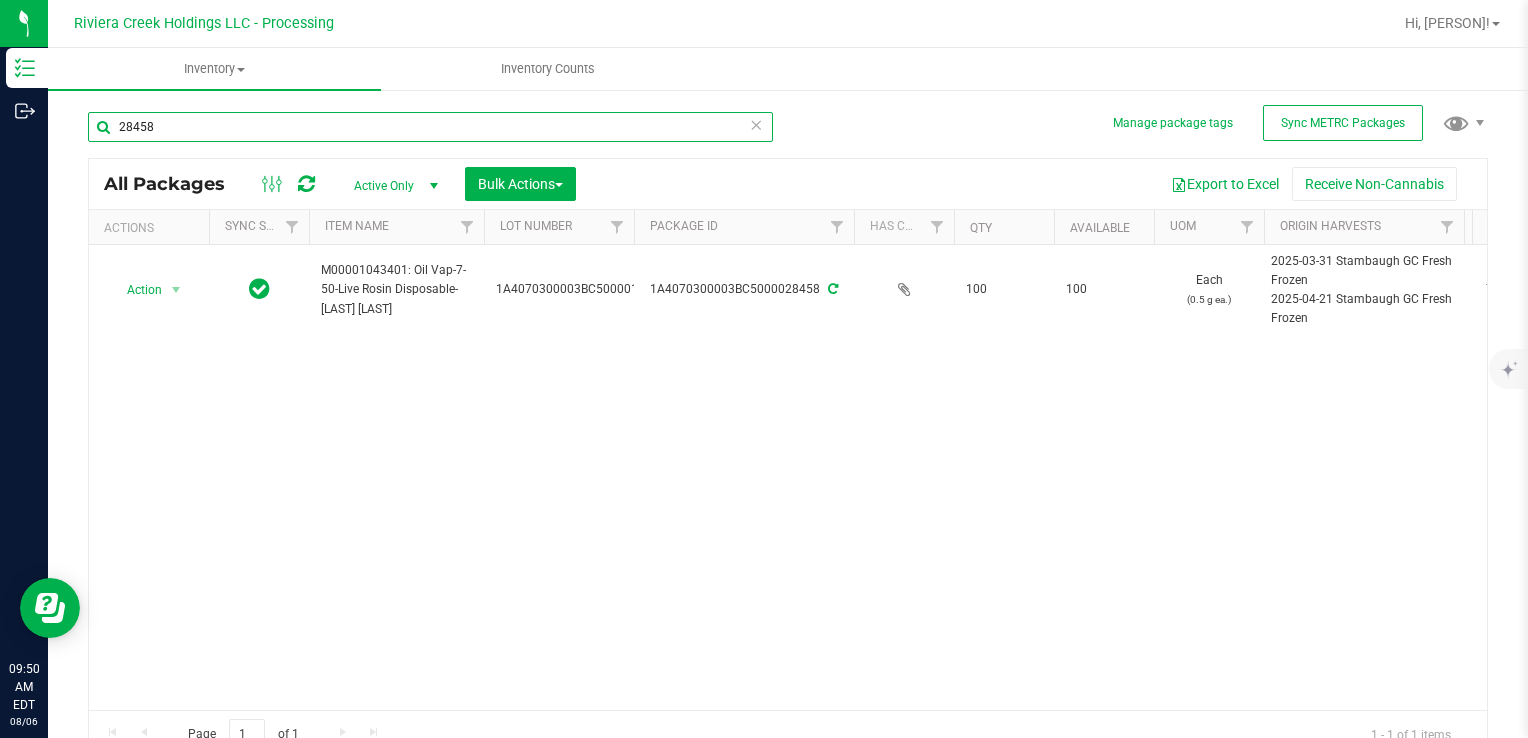 click on "28458" at bounding box center [430, 127] 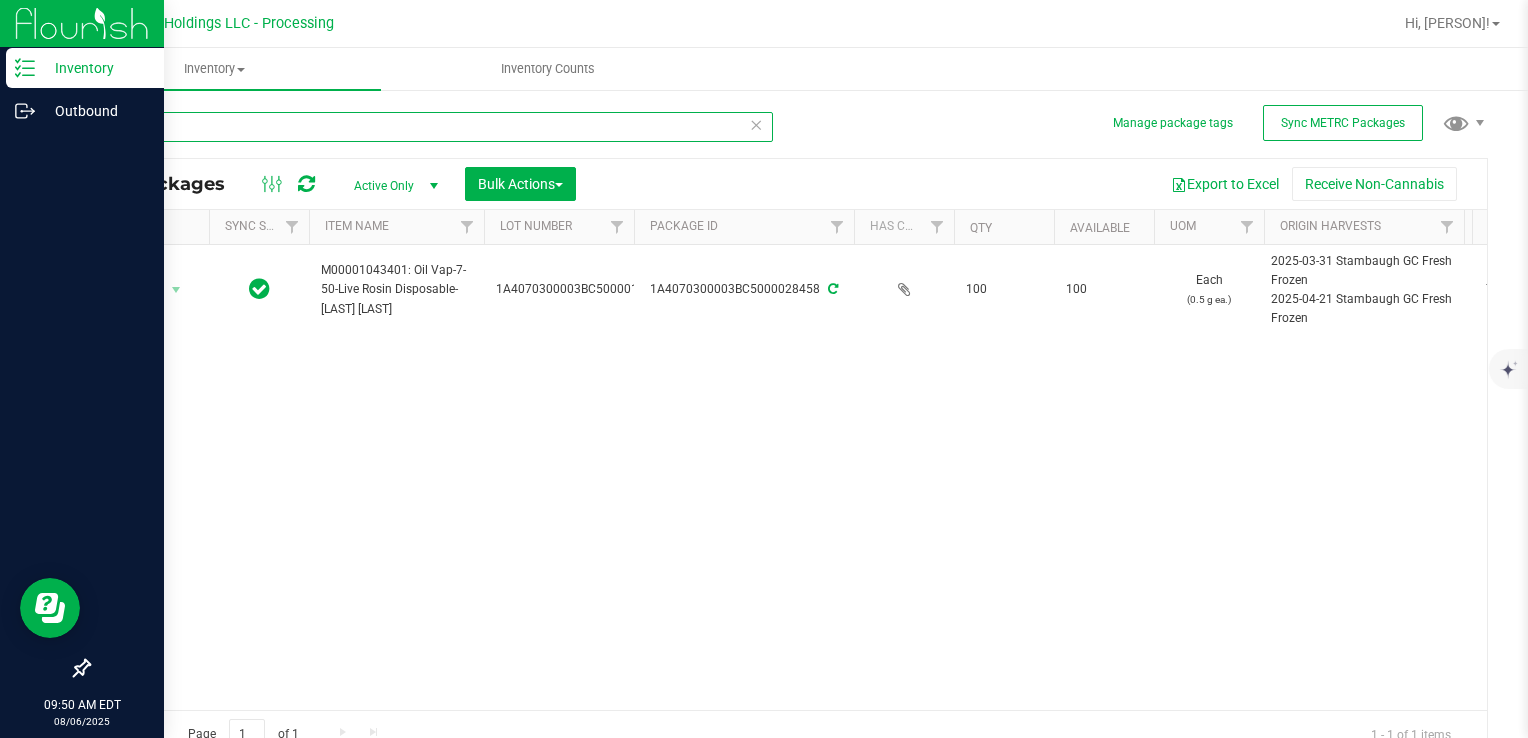 drag, startPoint x: 233, startPoint y: 128, endPoint x: 0, endPoint y: 139, distance: 233.2595 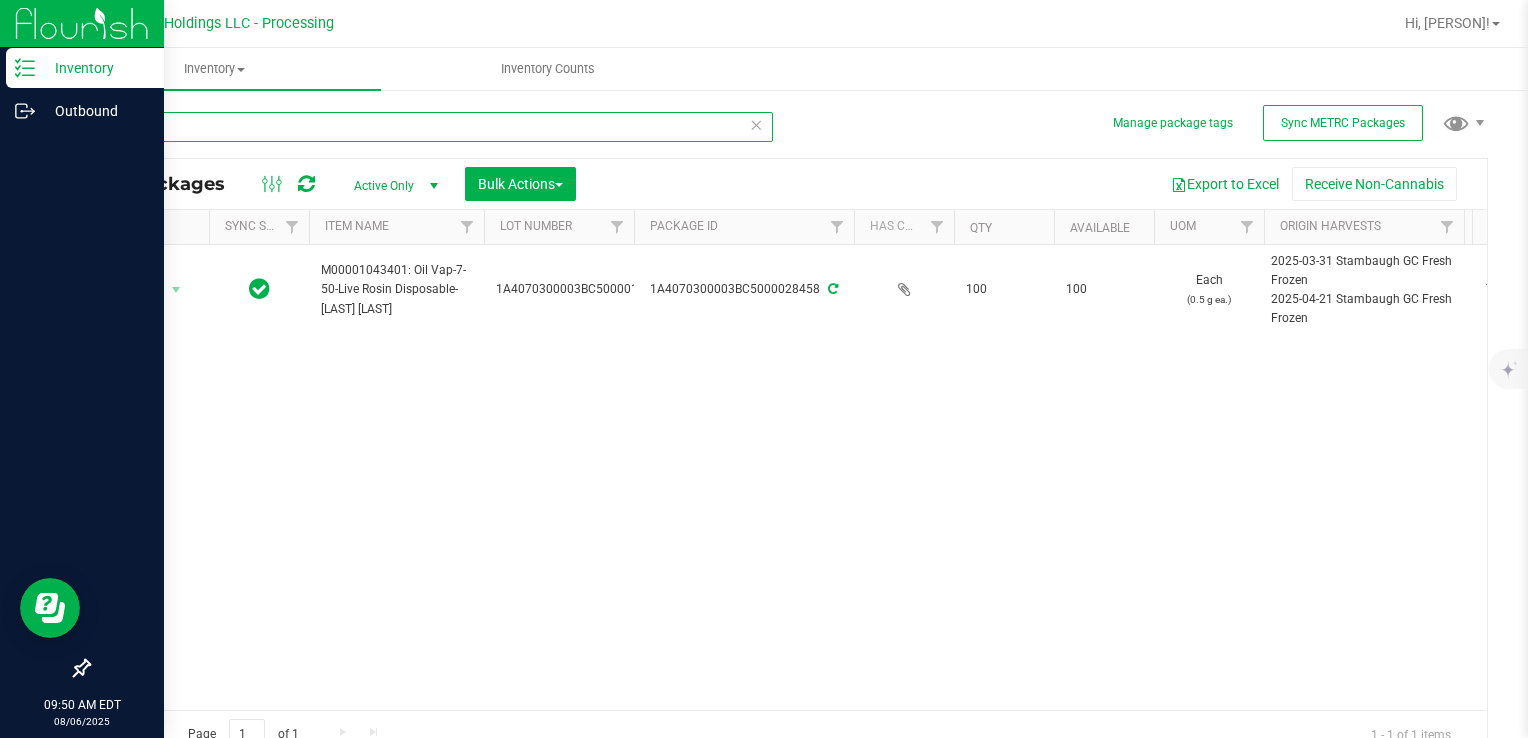 click on "Inventory Outbound 09:50 AM EDT 08/06/2025  08/06   Riviera Creek Holdings LLC - Processing   Hi, Meara!
Inventory
All packages
All inventory
Waste log
Create inventory
Inventory Counts" at bounding box center [764, 369] 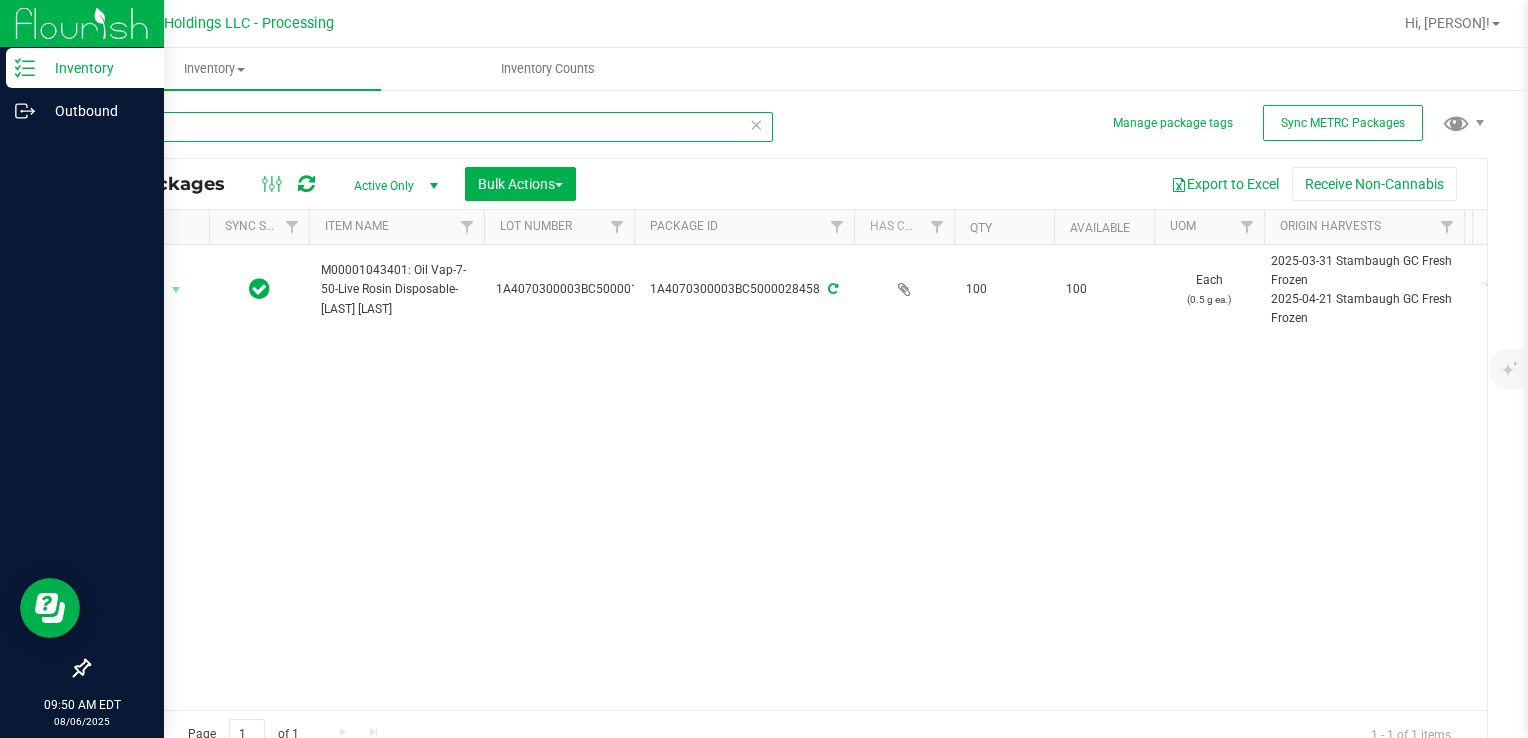 type on "33103" 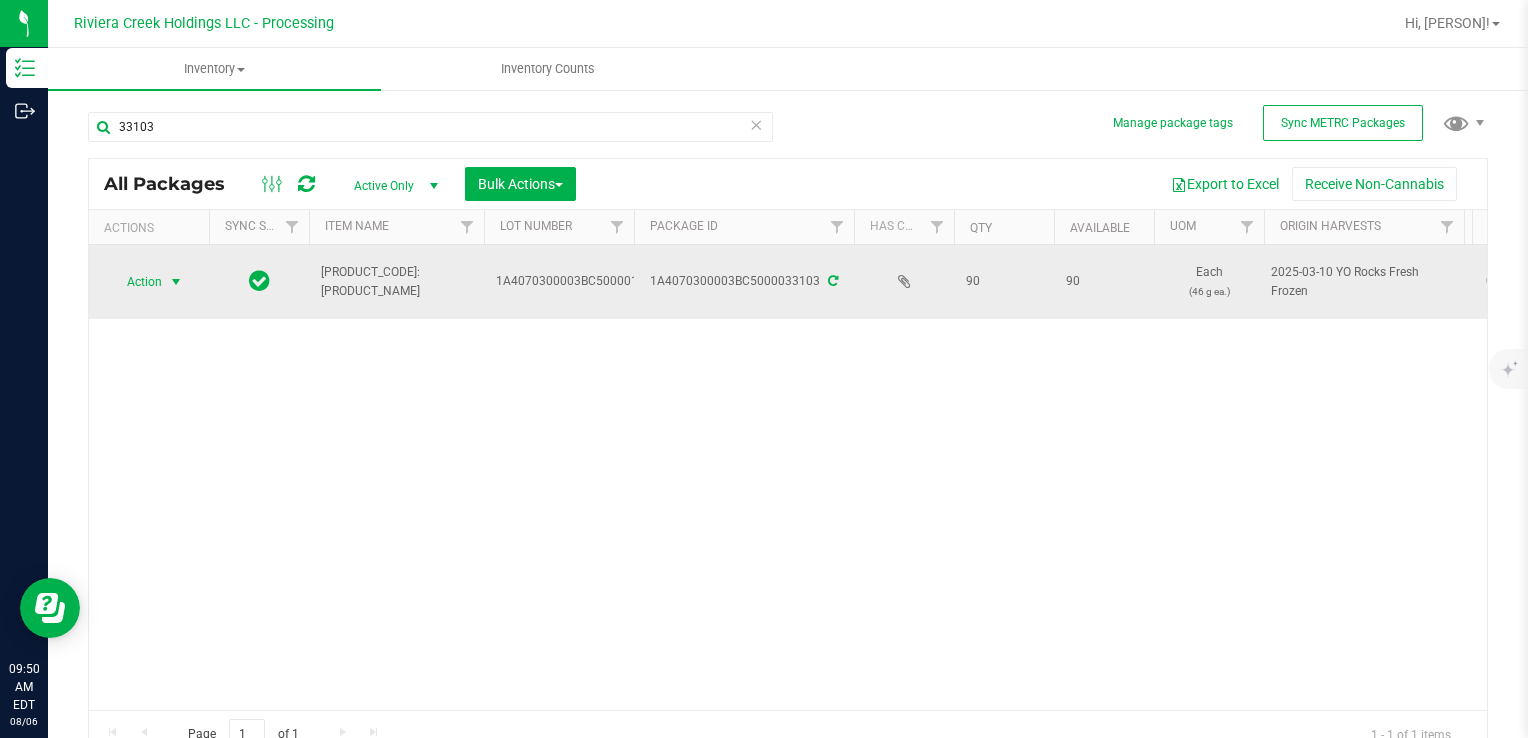 click on "Action" at bounding box center [136, 282] 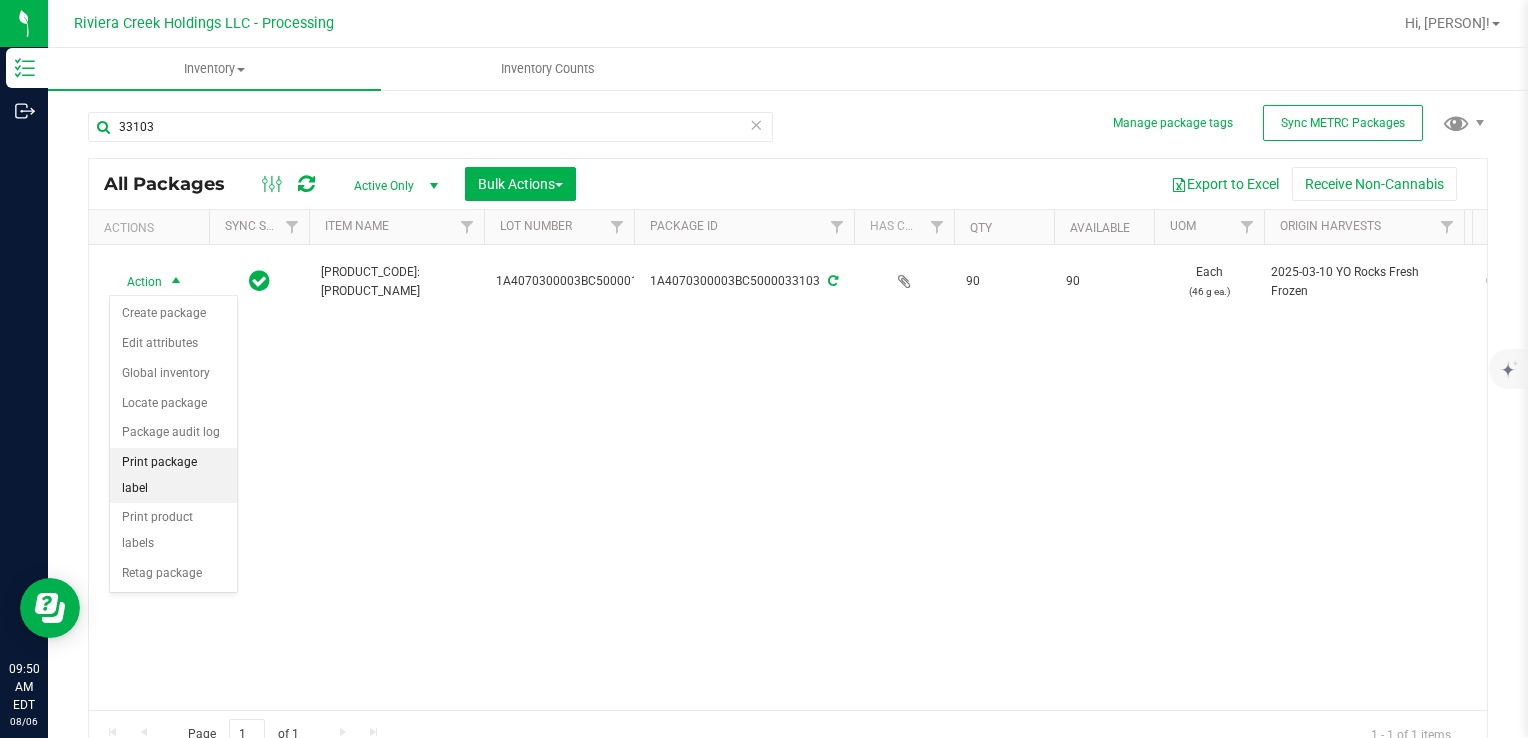 click on "Print package label" at bounding box center (173, 475) 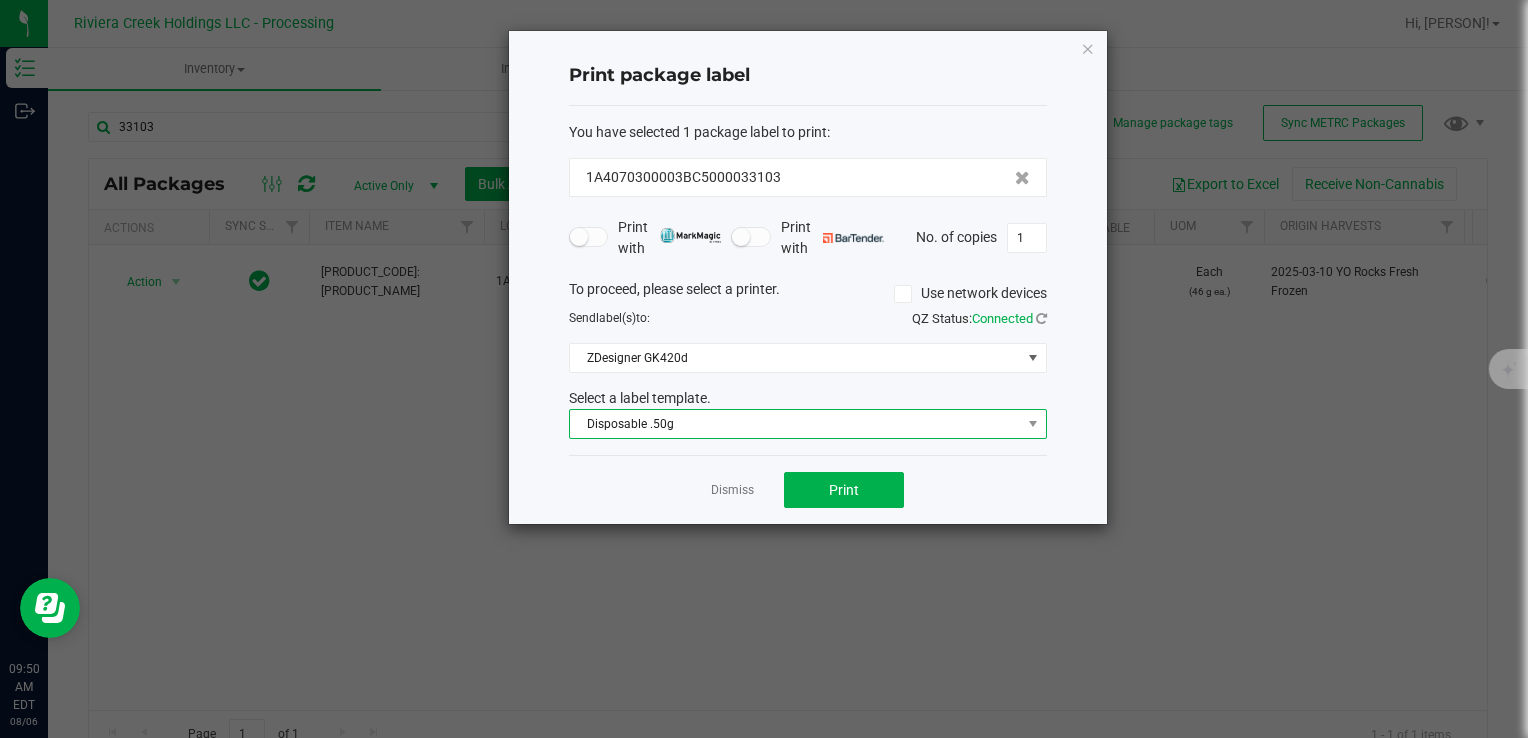 click on "Disposable .50g" at bounding box center (795, 424) 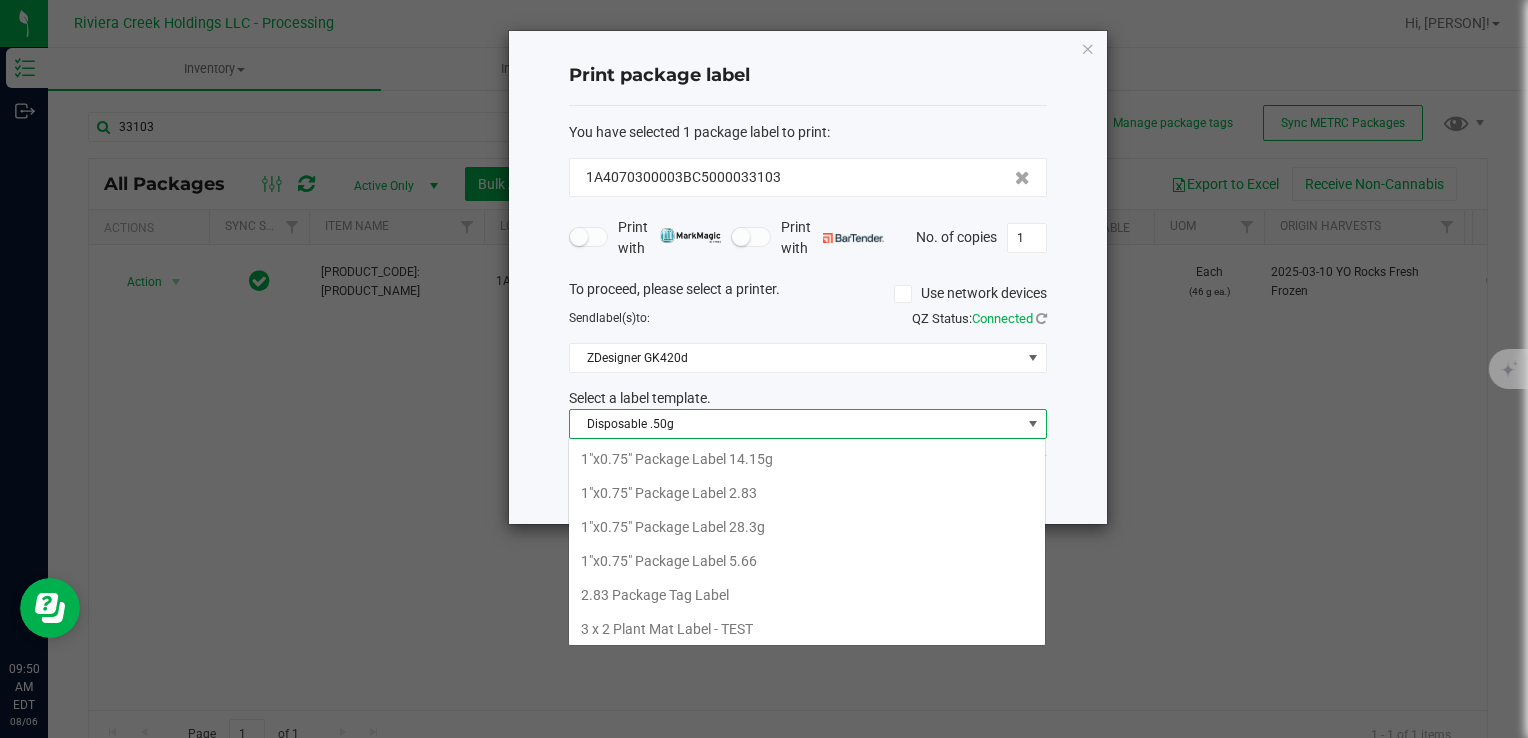 scroll, scrollTop: 99970, scrollLeft: 99521, axis: both 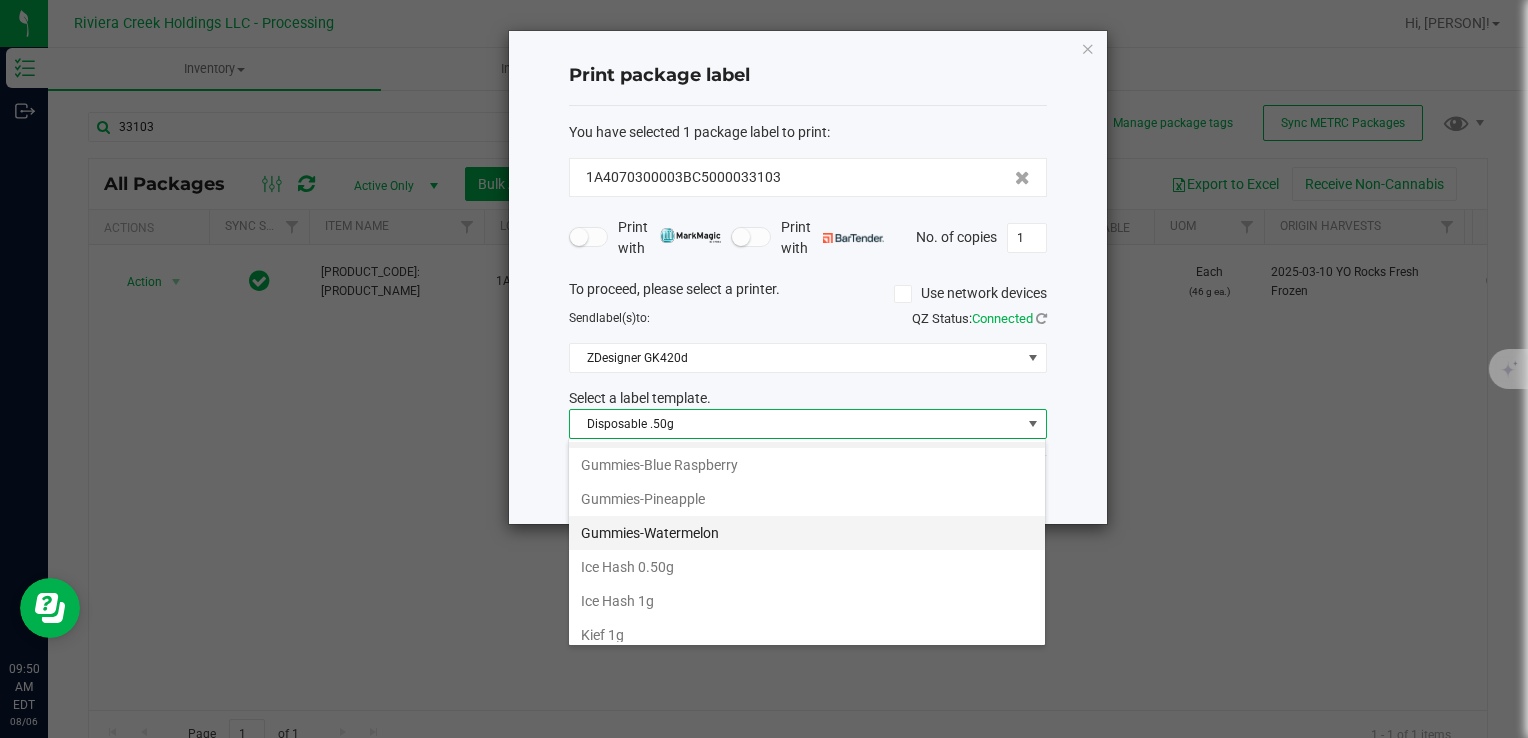 click on "Gummies-Watermelon" at bounding box center [807, 533] 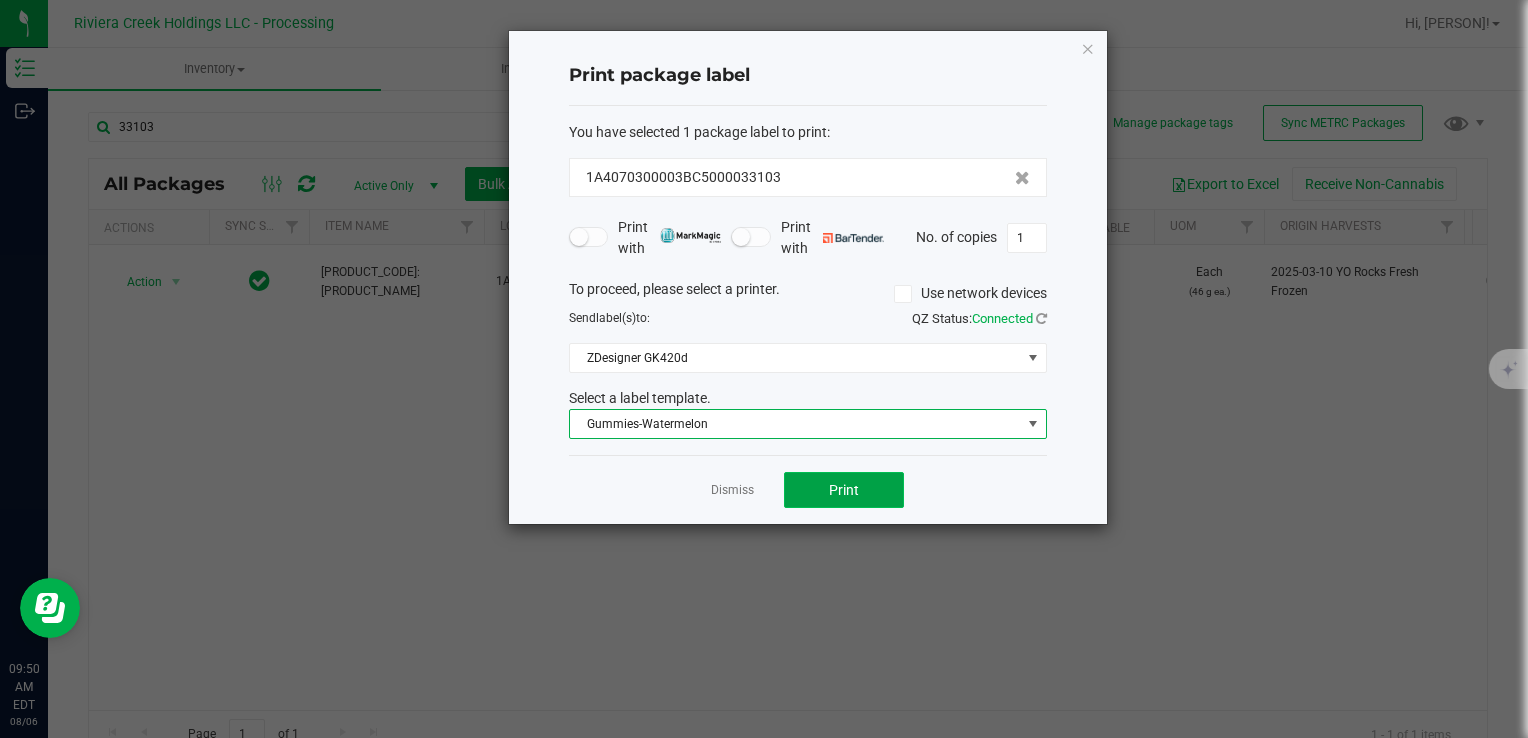 click on "Print" 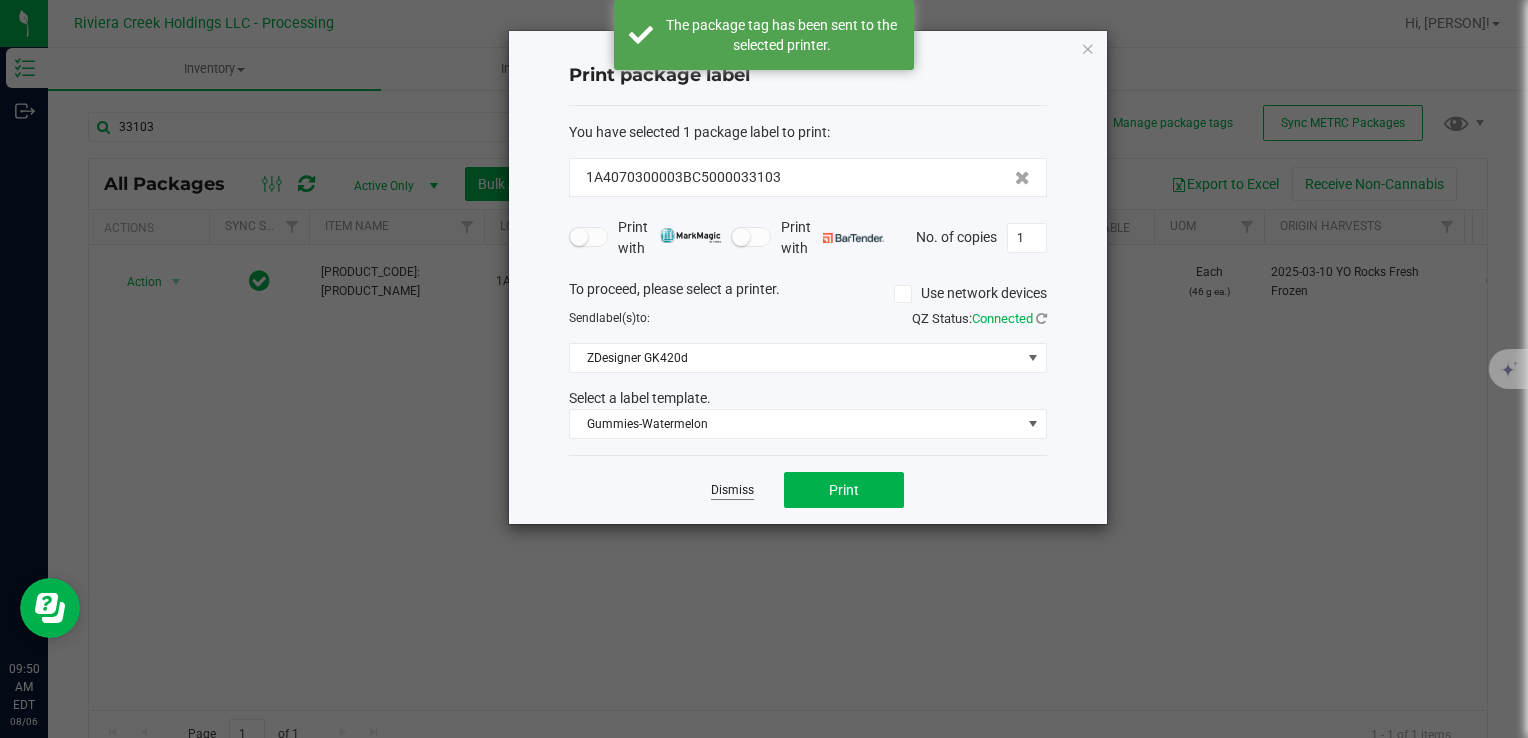 click on "Dismiss" 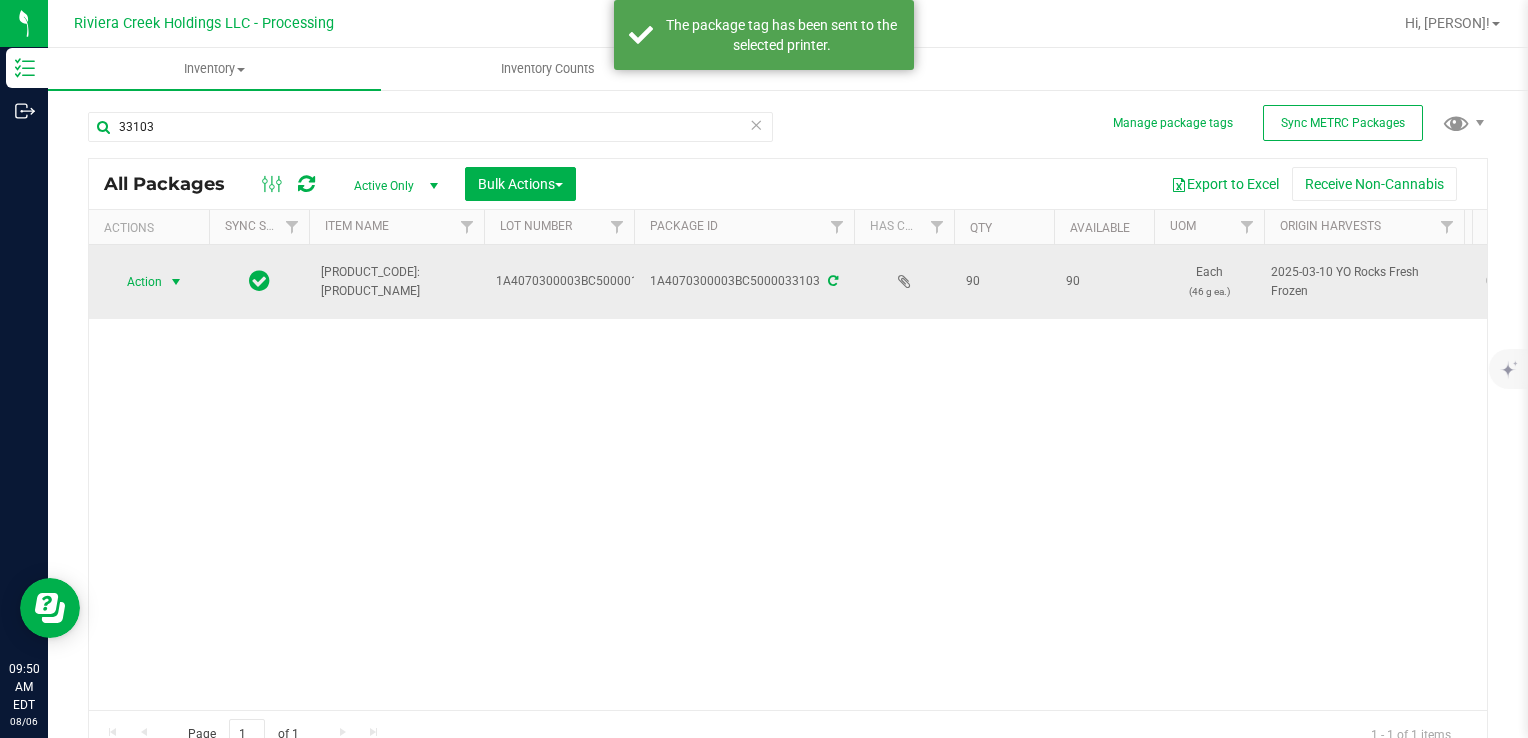 click at bounding box center [176, 282] 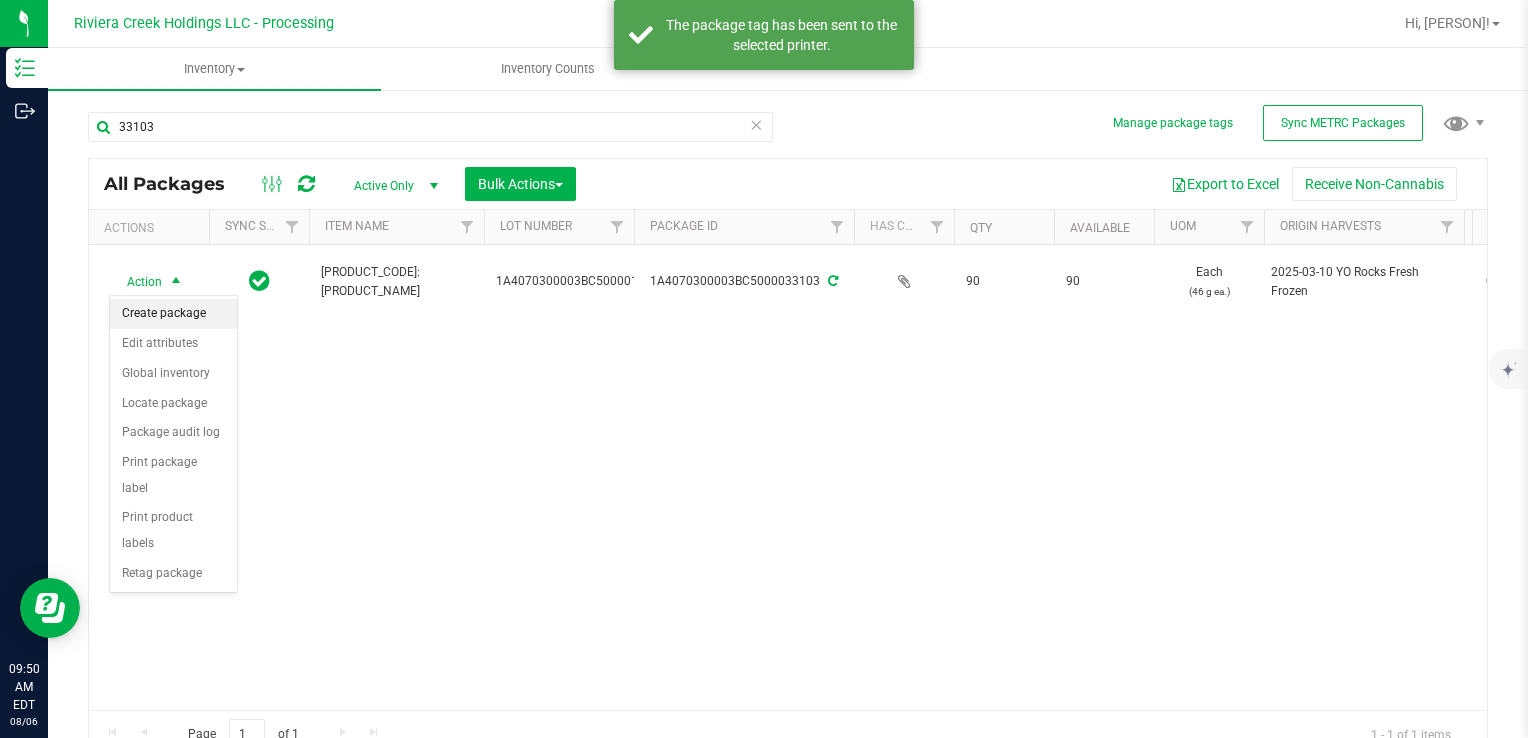 click on "Create package" at bounding box center (173, 314) 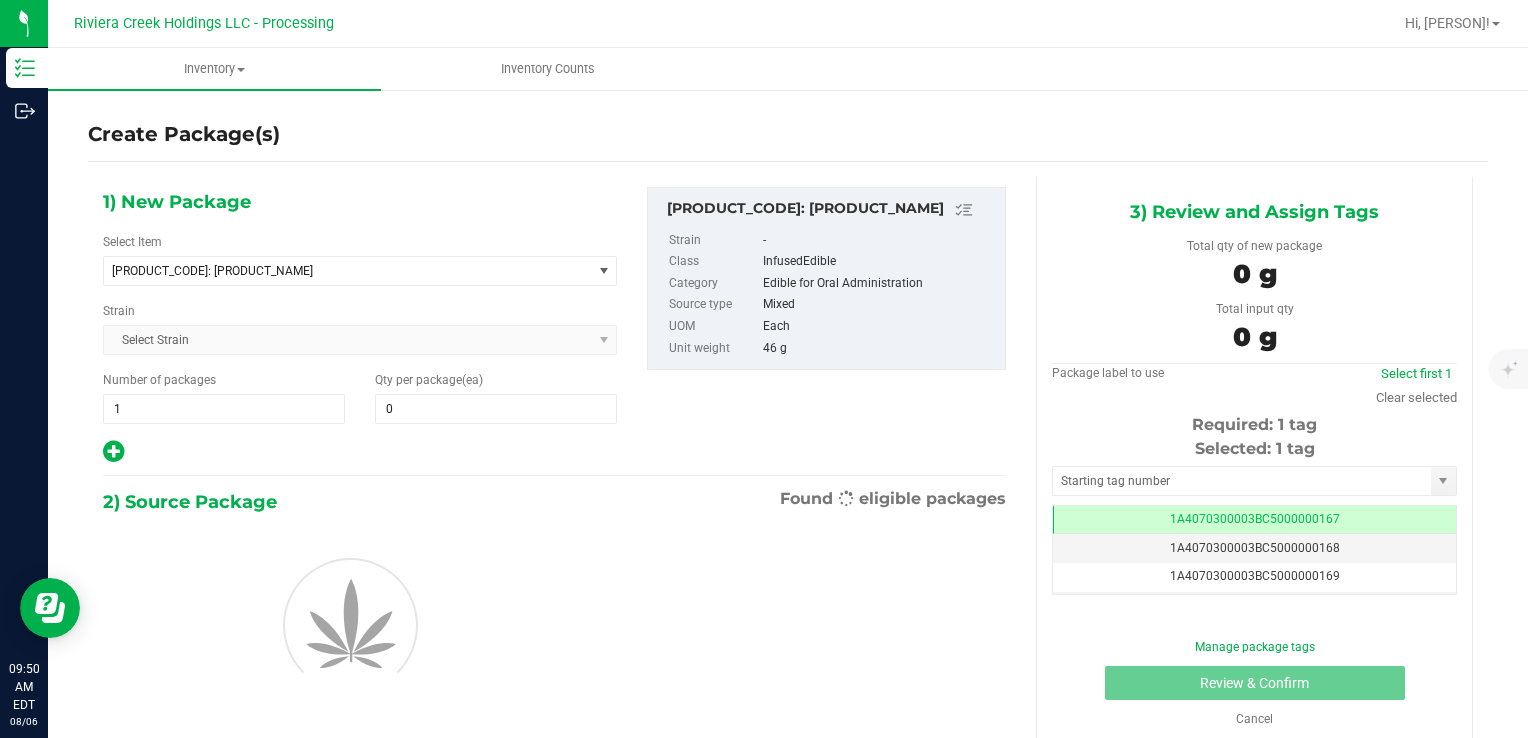 scroll, scrollTop: 0, scrollLeft: 0, axis: both 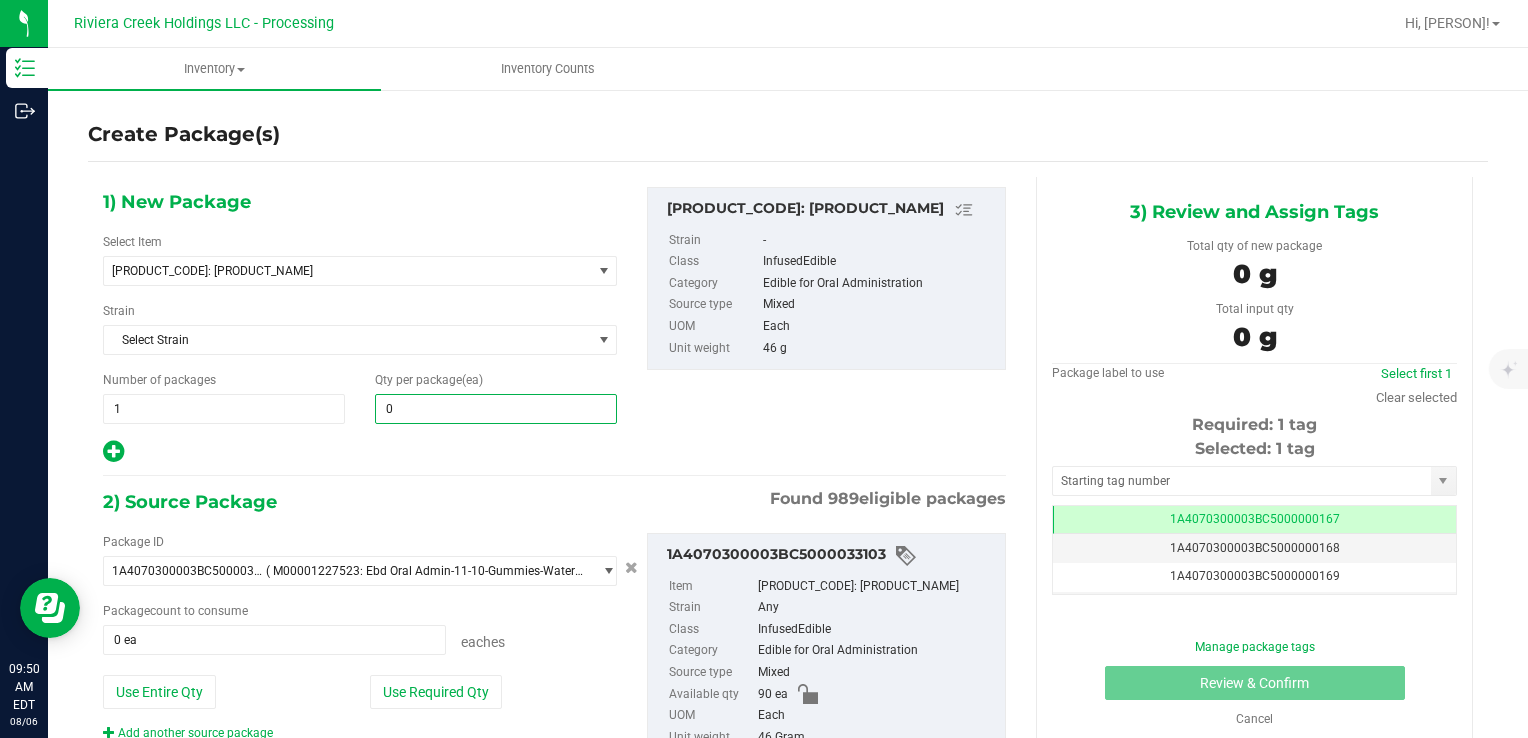 type 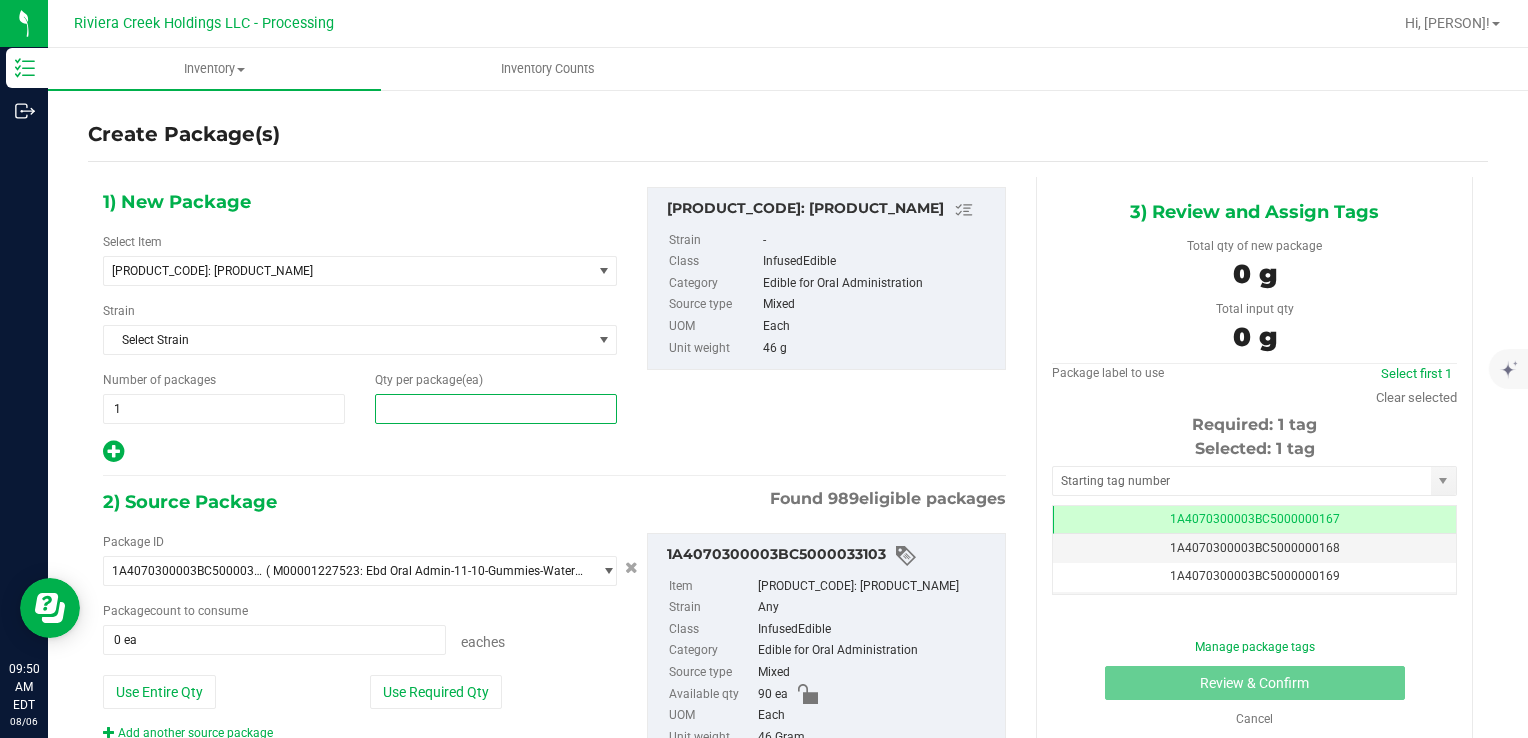 click at bounding box center [496, 409] 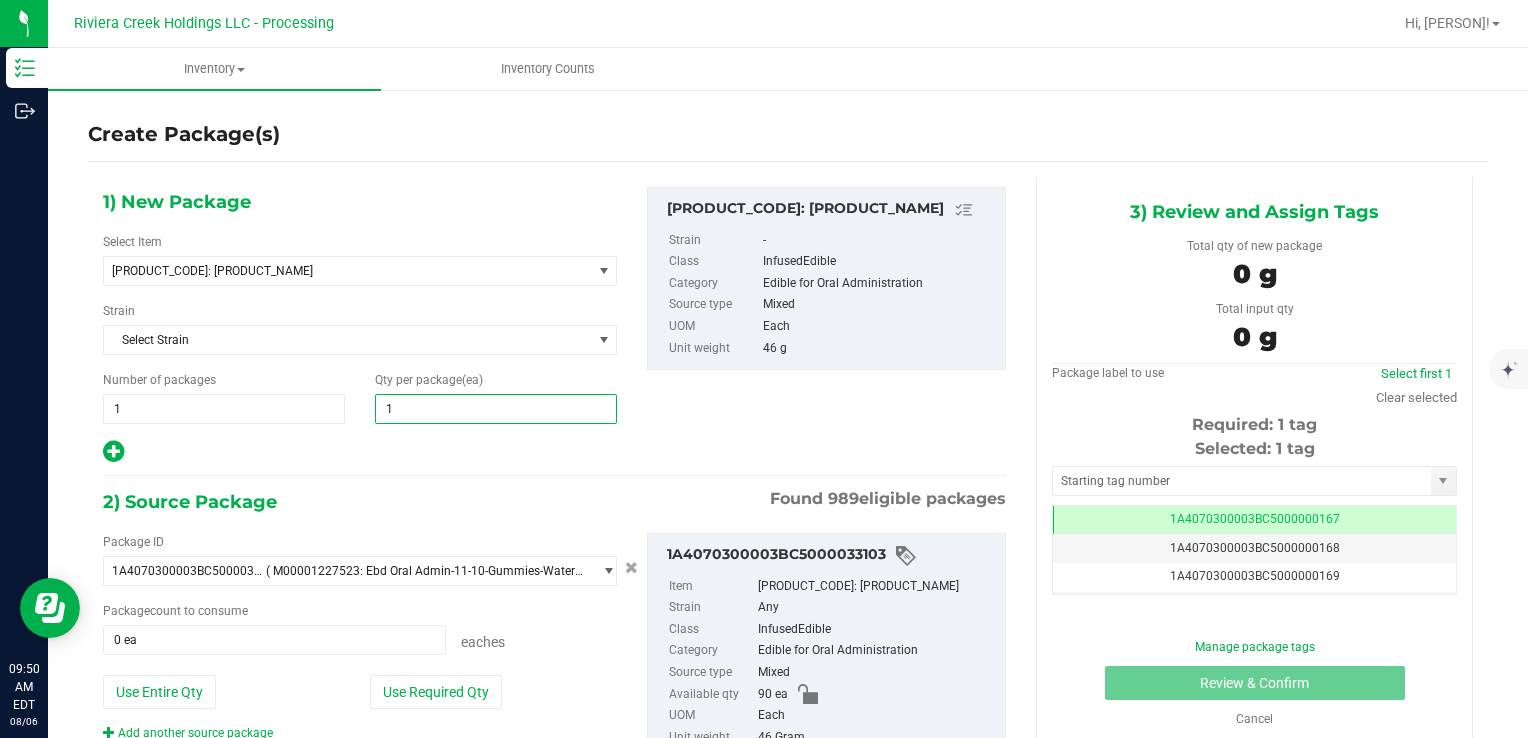 type on "10" 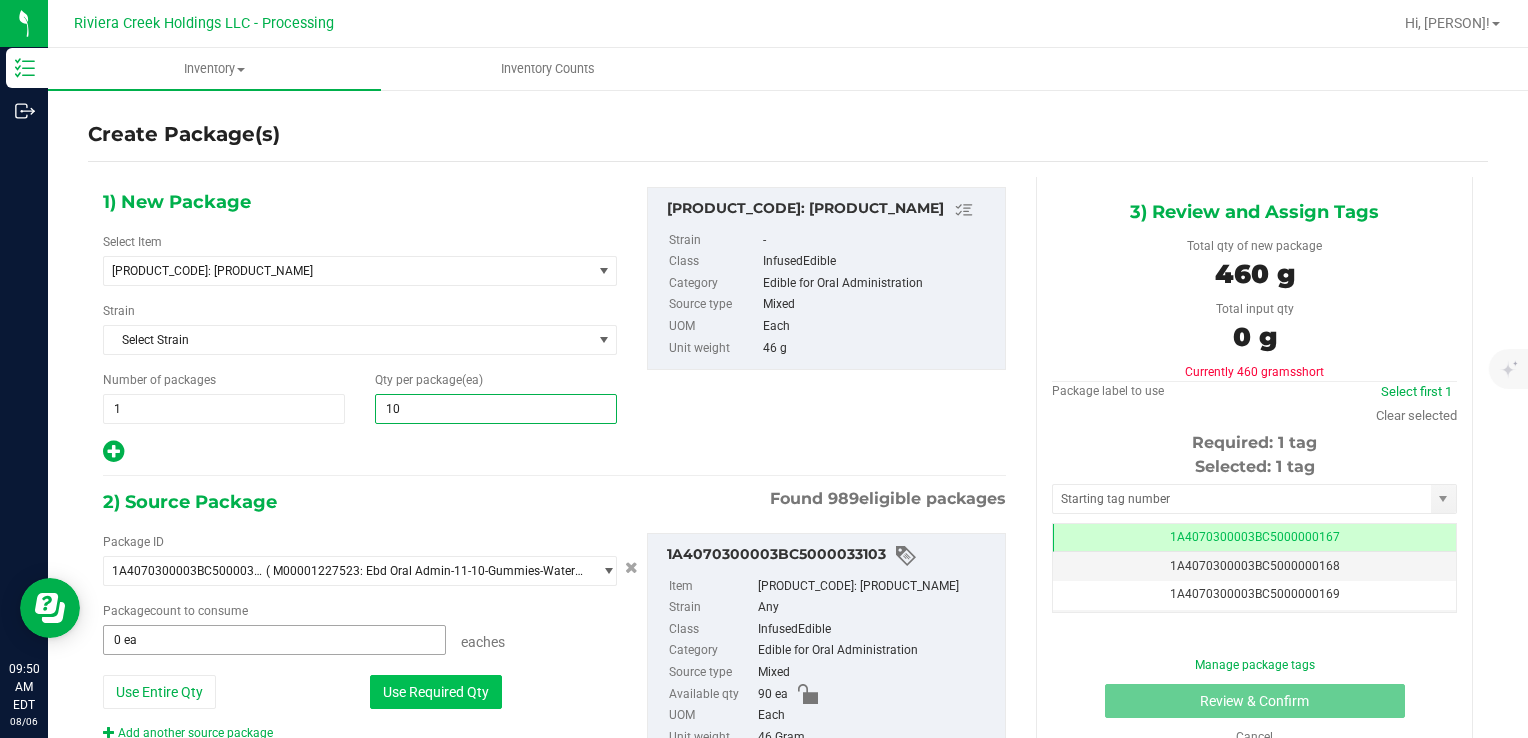 type on "10" 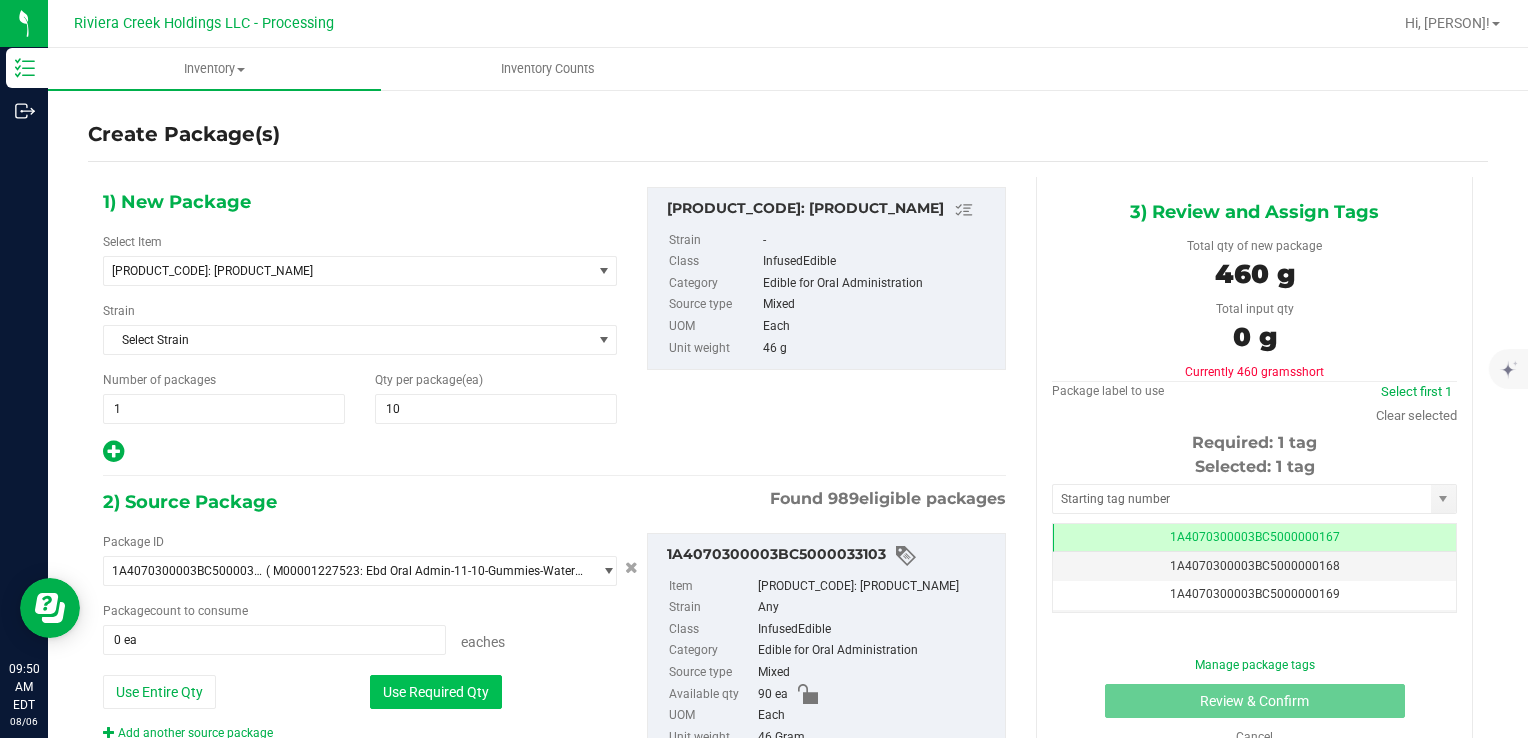 click on "Use Required Qty" at bounding box center (436, 692) 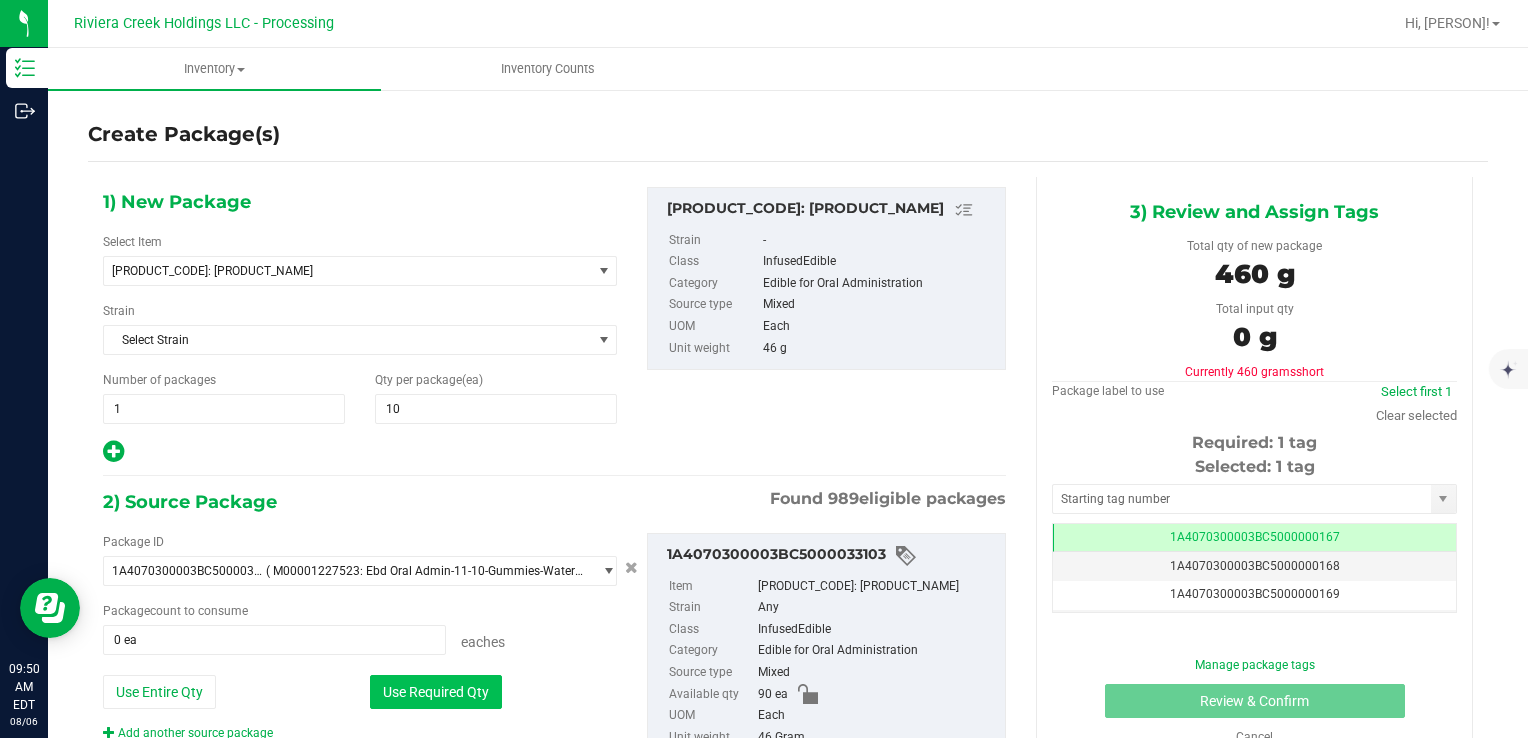 type on "10 ea" 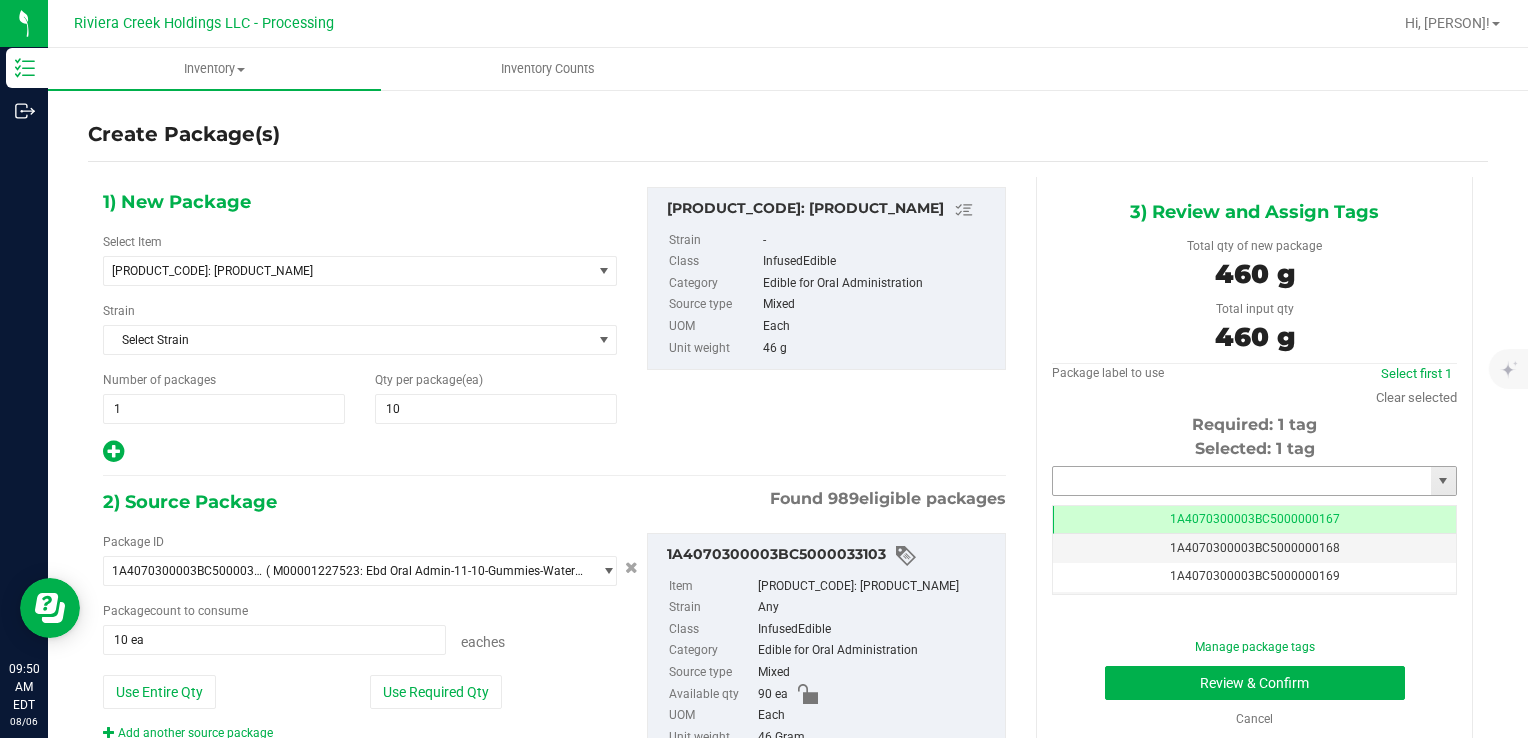 click at bounding box center (1242, 481) 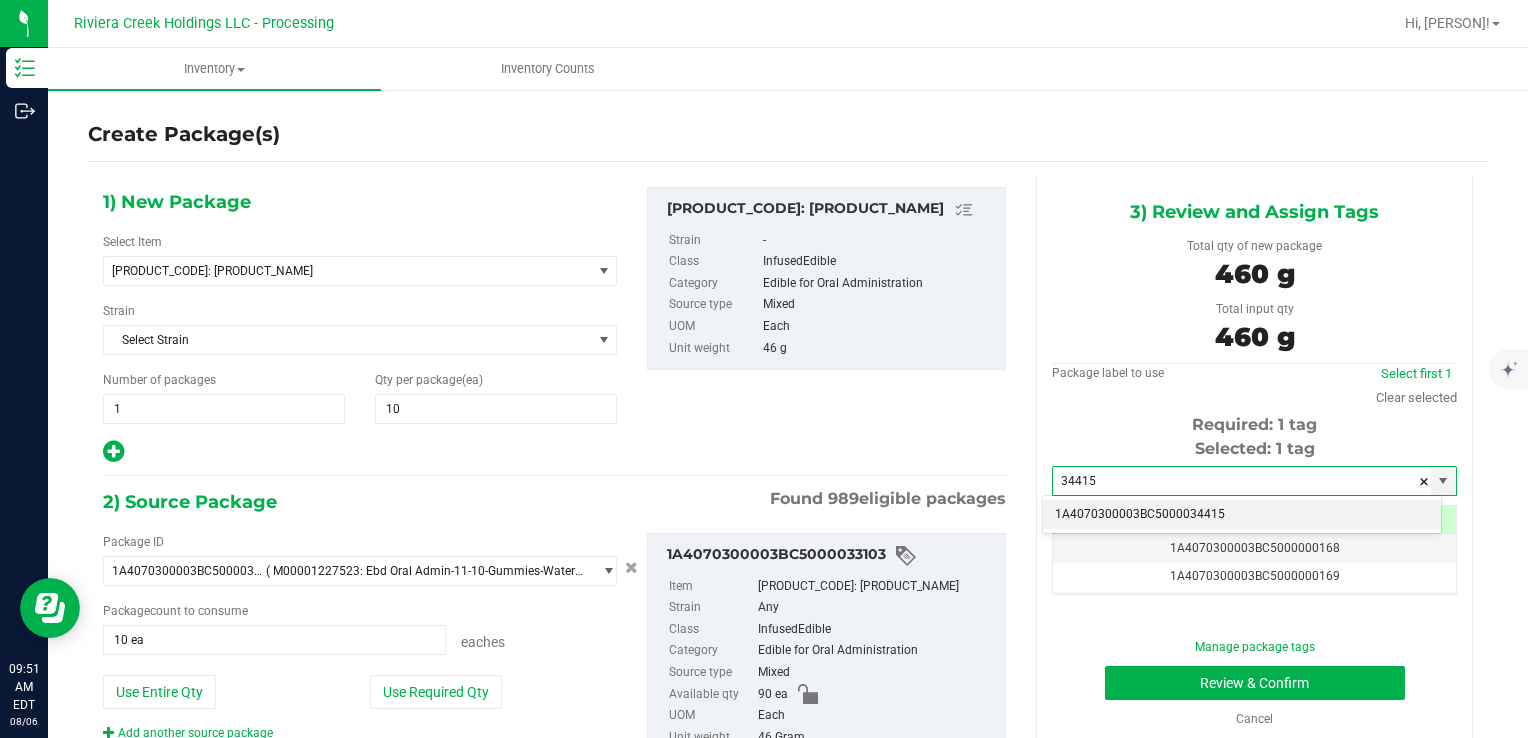 click on "1A4070300003BC5000034415" at bounding box center [1242, 515] 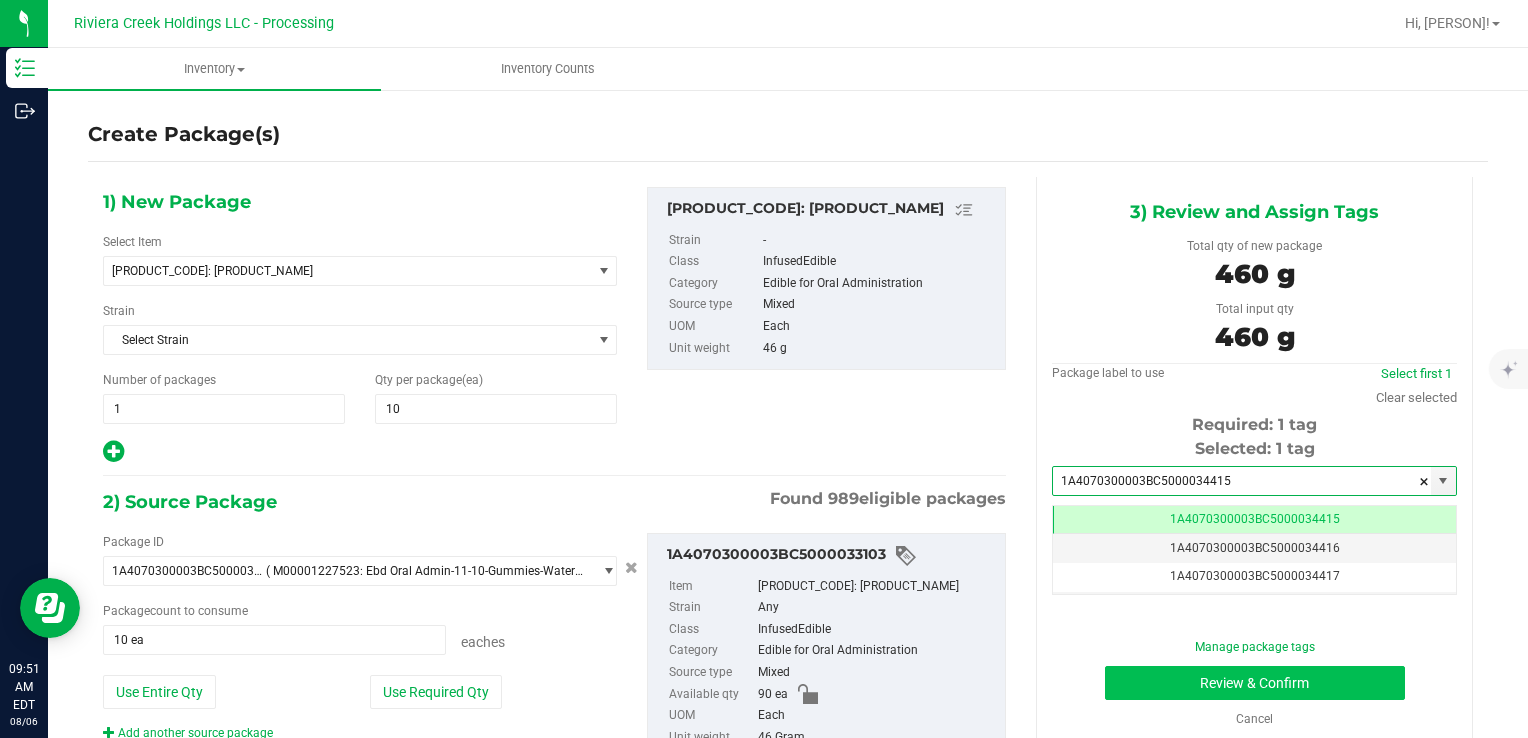 scroll, scrollTop: 0, scrollLeft: 0, axis: both 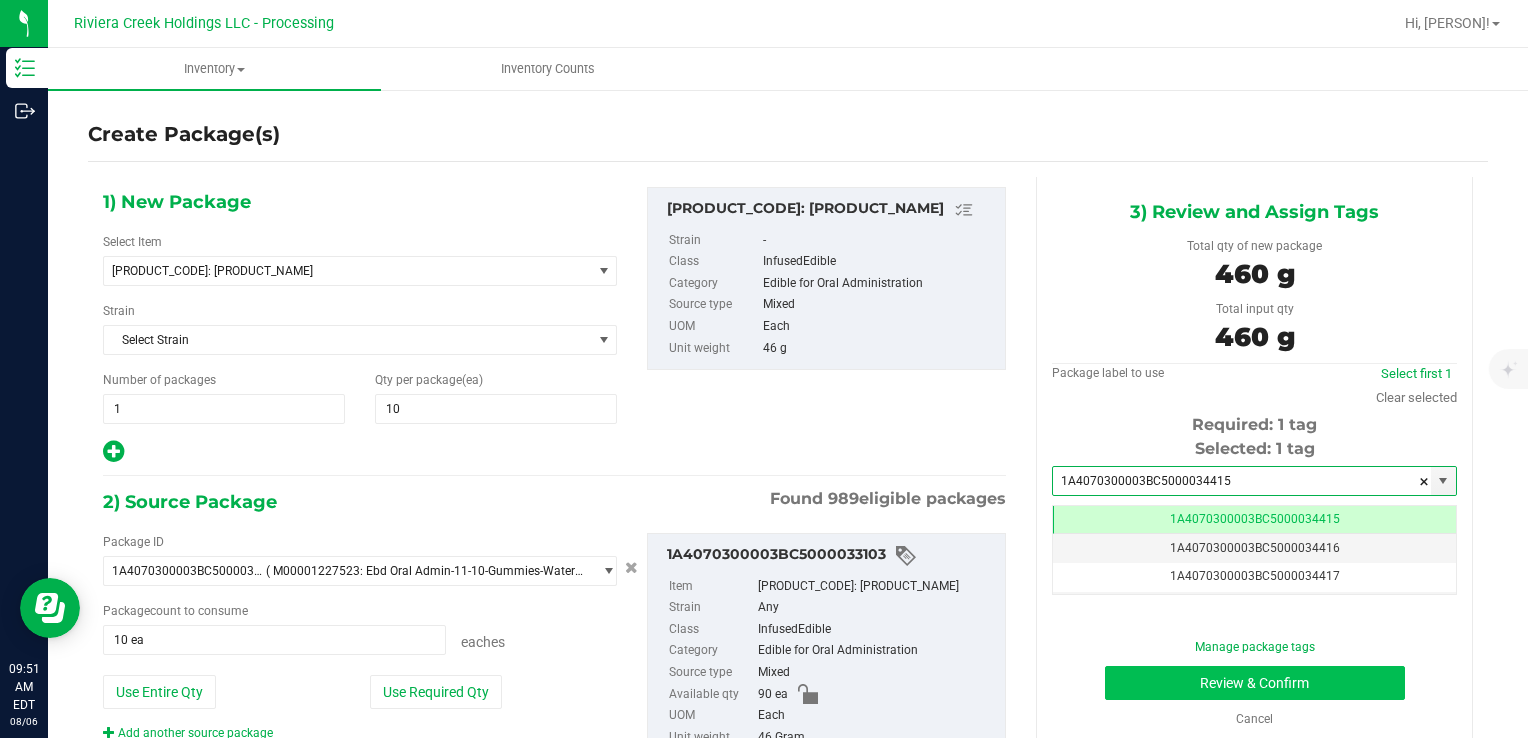 type on "1A4070300003BC5000034415" 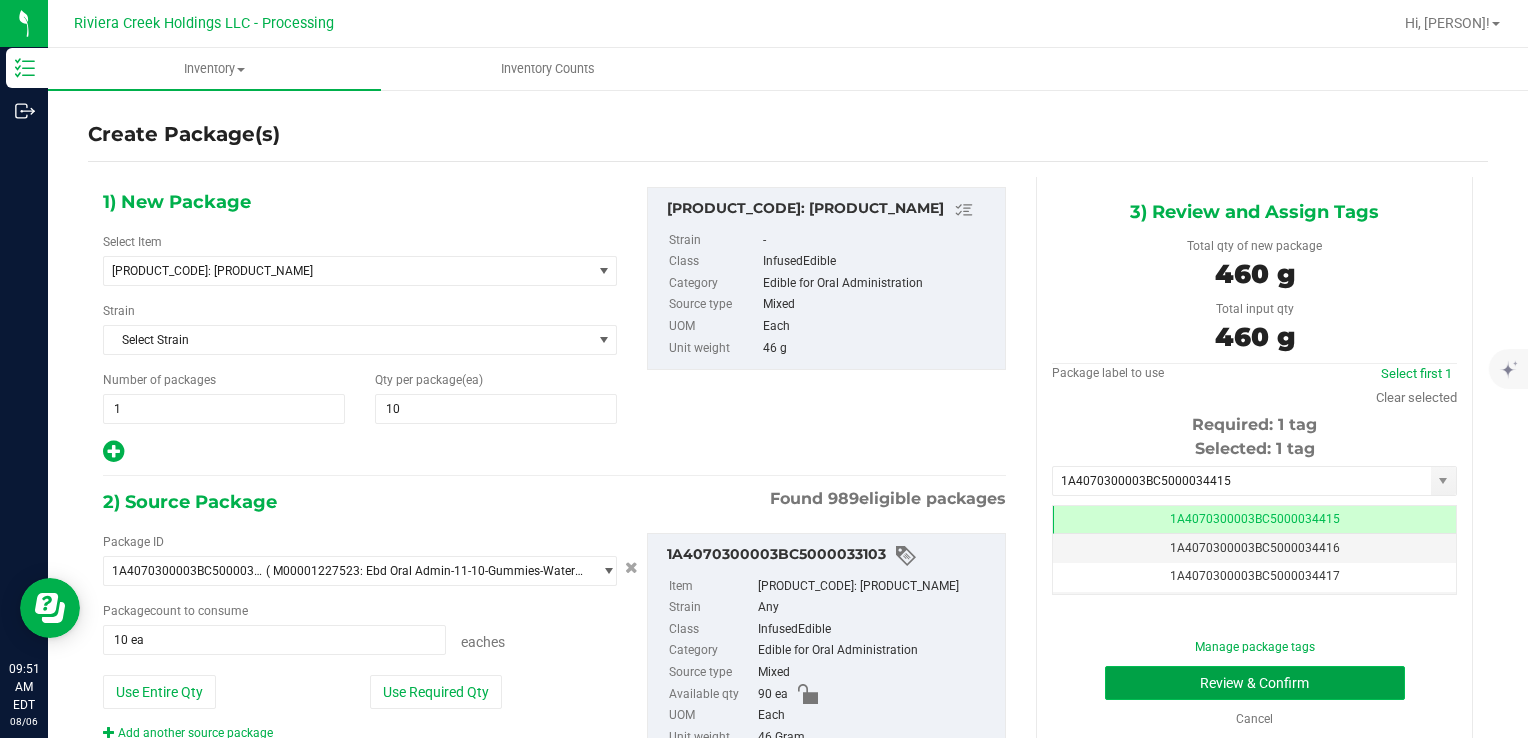 click on "Review & Confirm" at bounding box center [1255, 683] 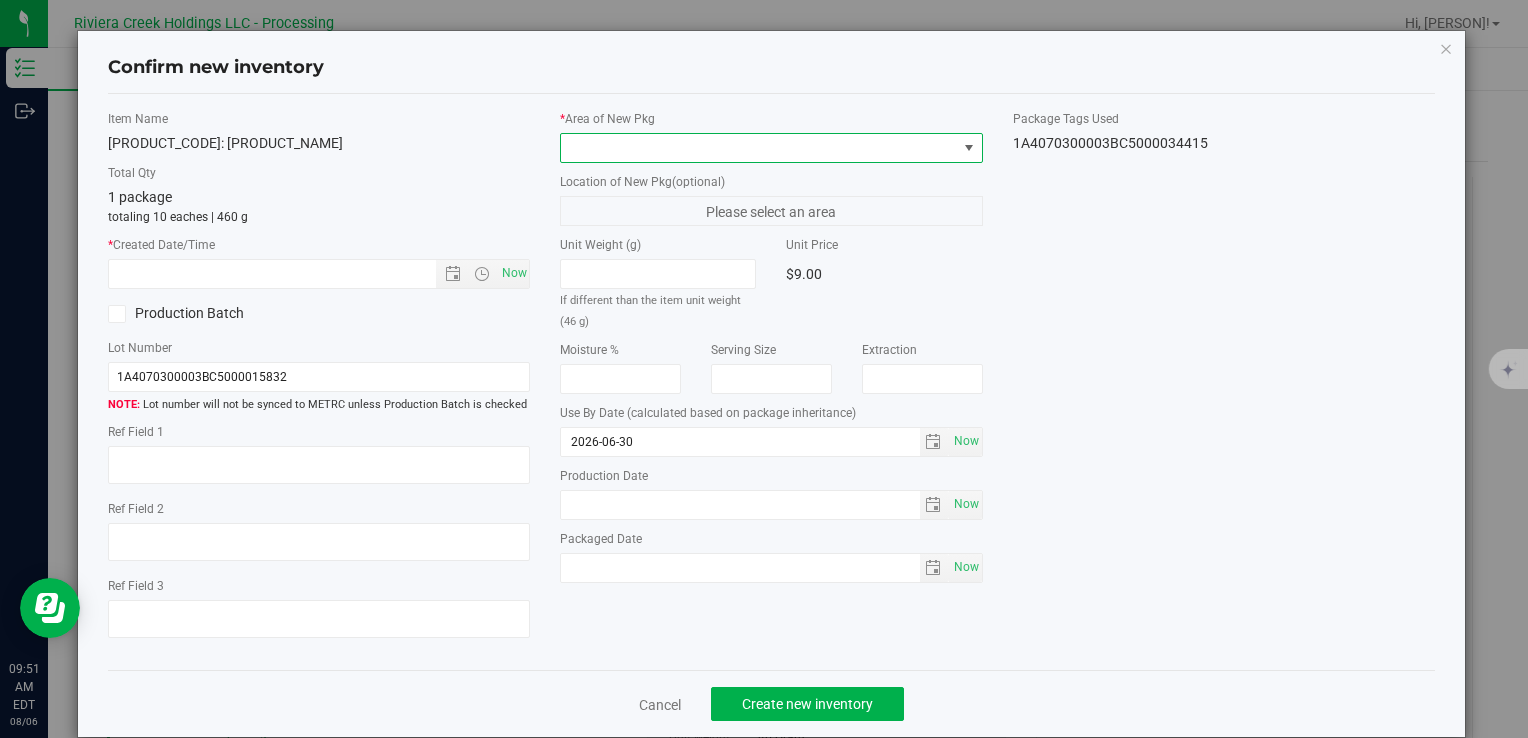 click at bounding box center [758, 148] 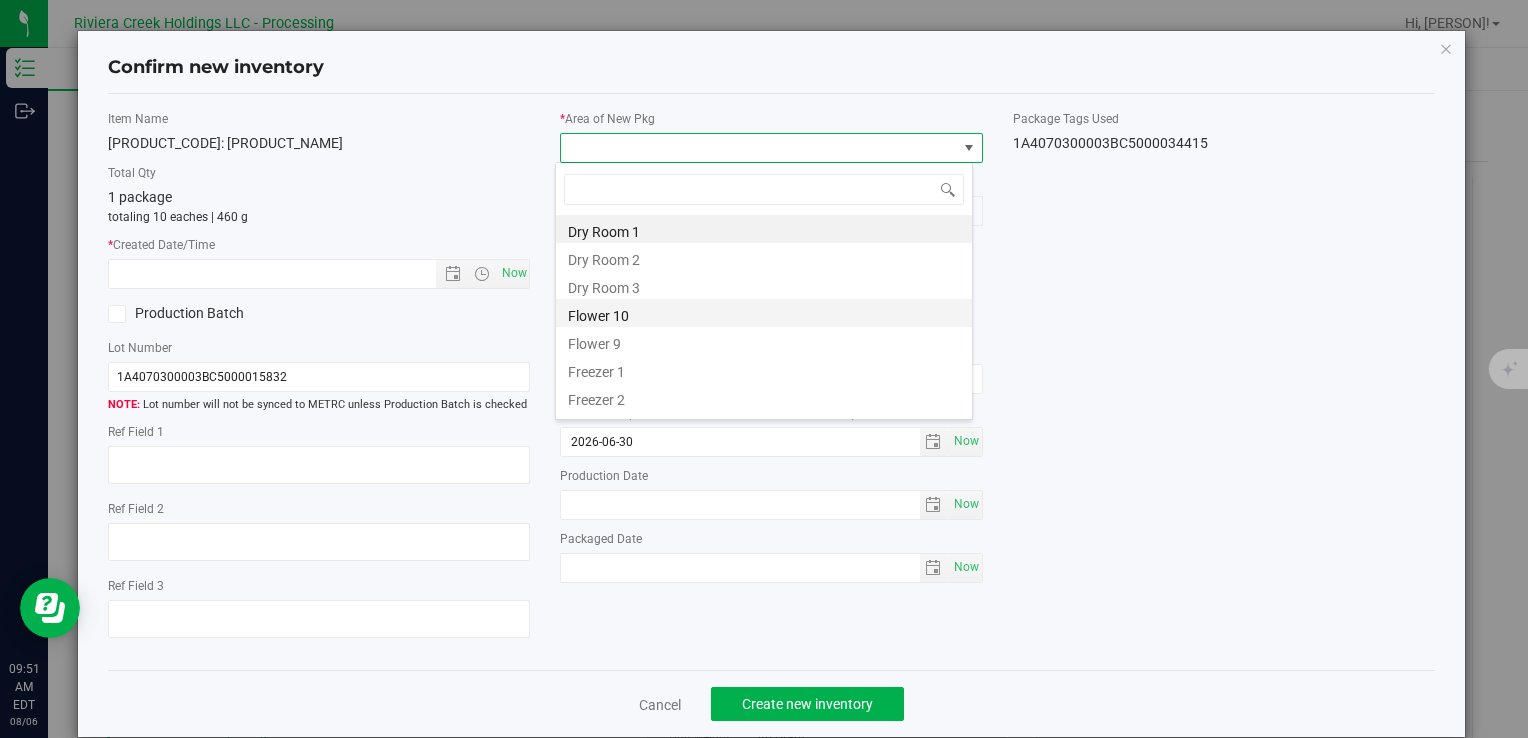drag, startPoint x: 632, startPoint y: 315, endPoint x: 498, endPoint y: 286, distance: 137.10216 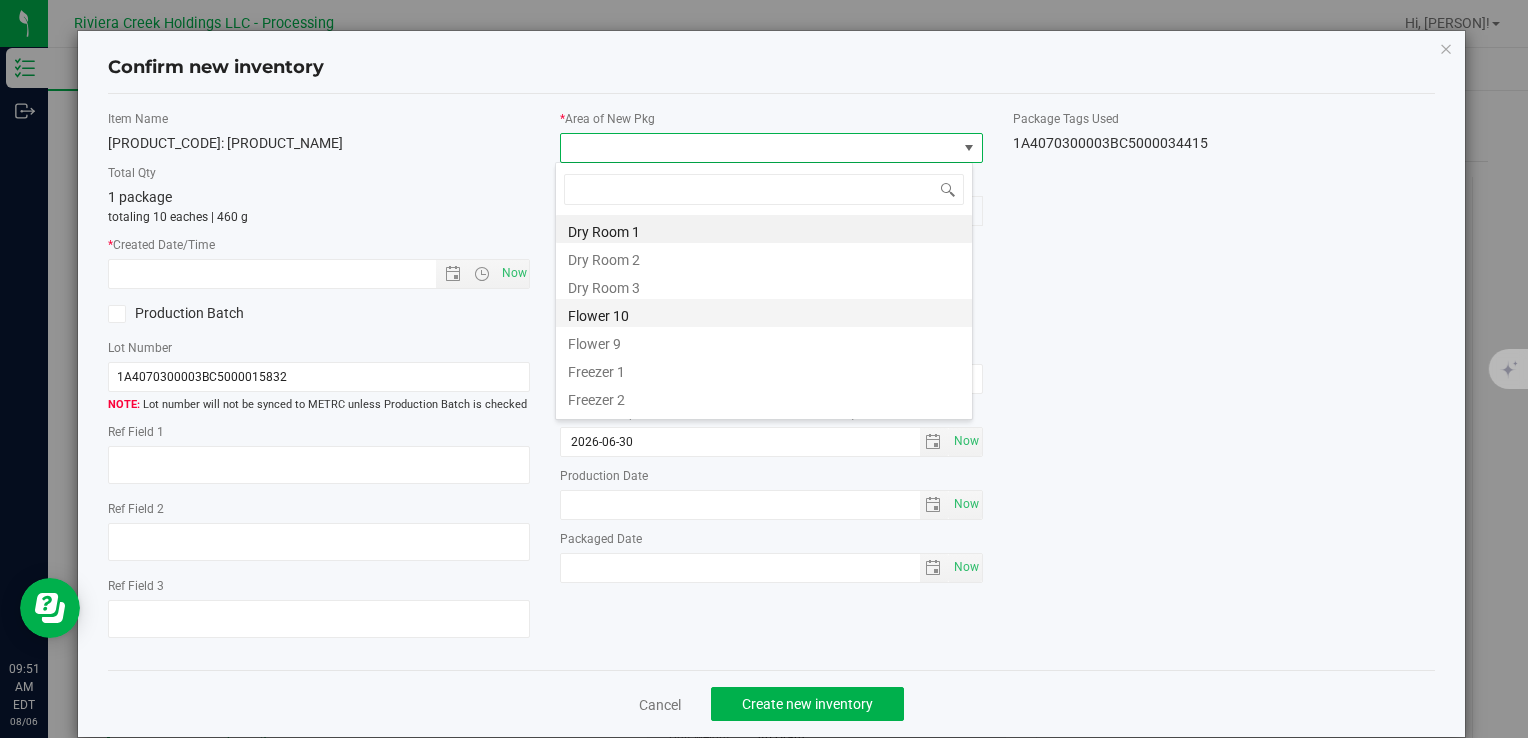 click on "Flower 10" at bounding box center [764, 313] 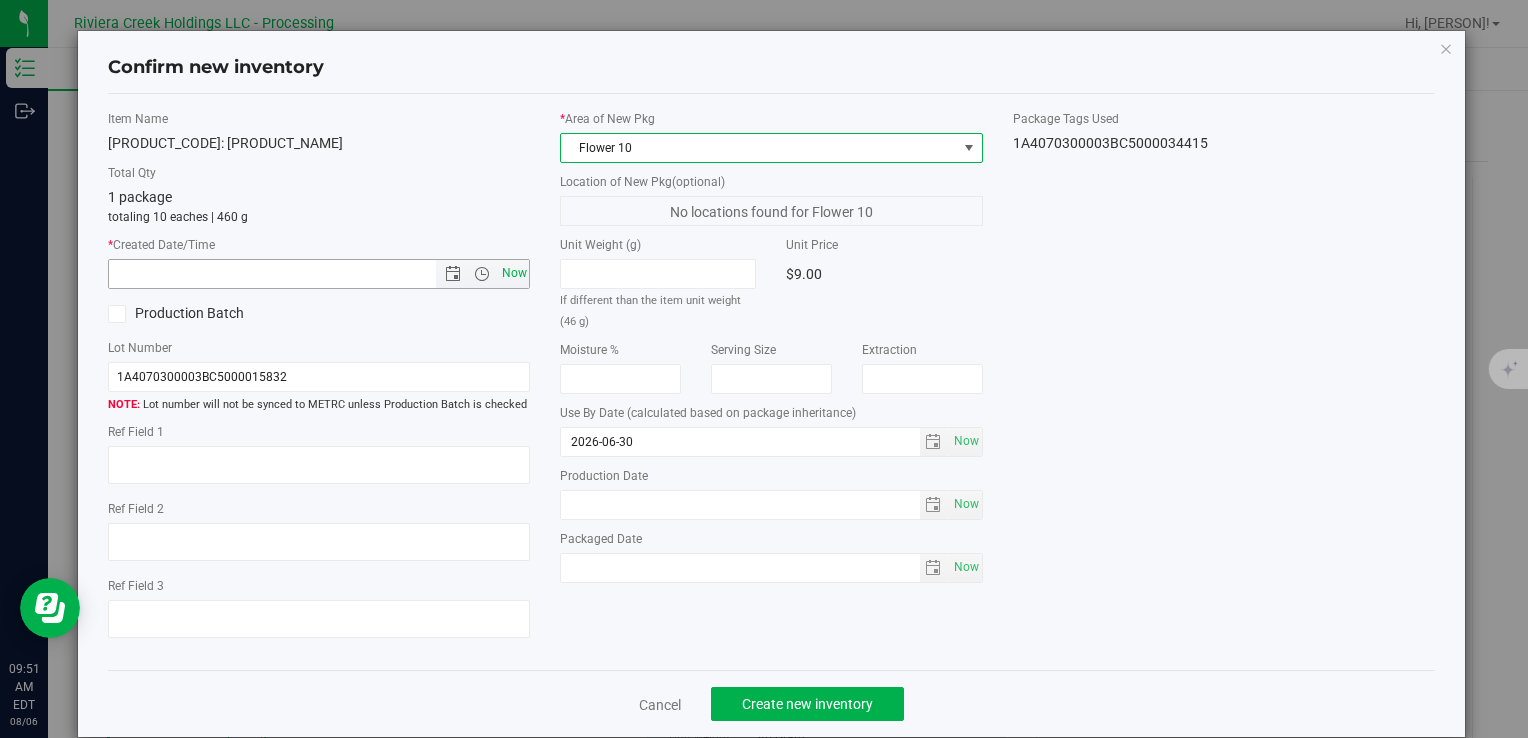 click on "Now" at bounding box center (514, 273) 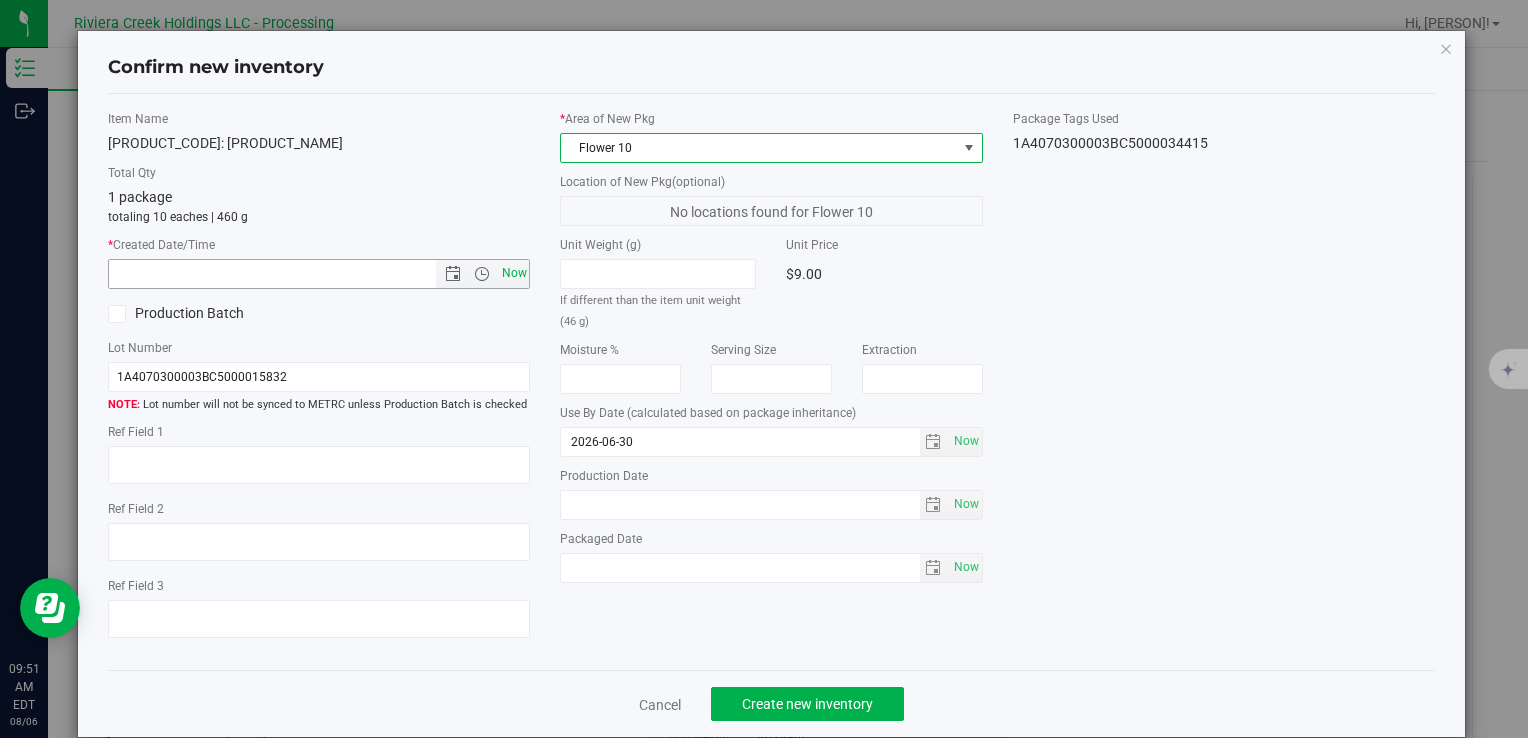 type on "8/6/2025 9:51 AM" 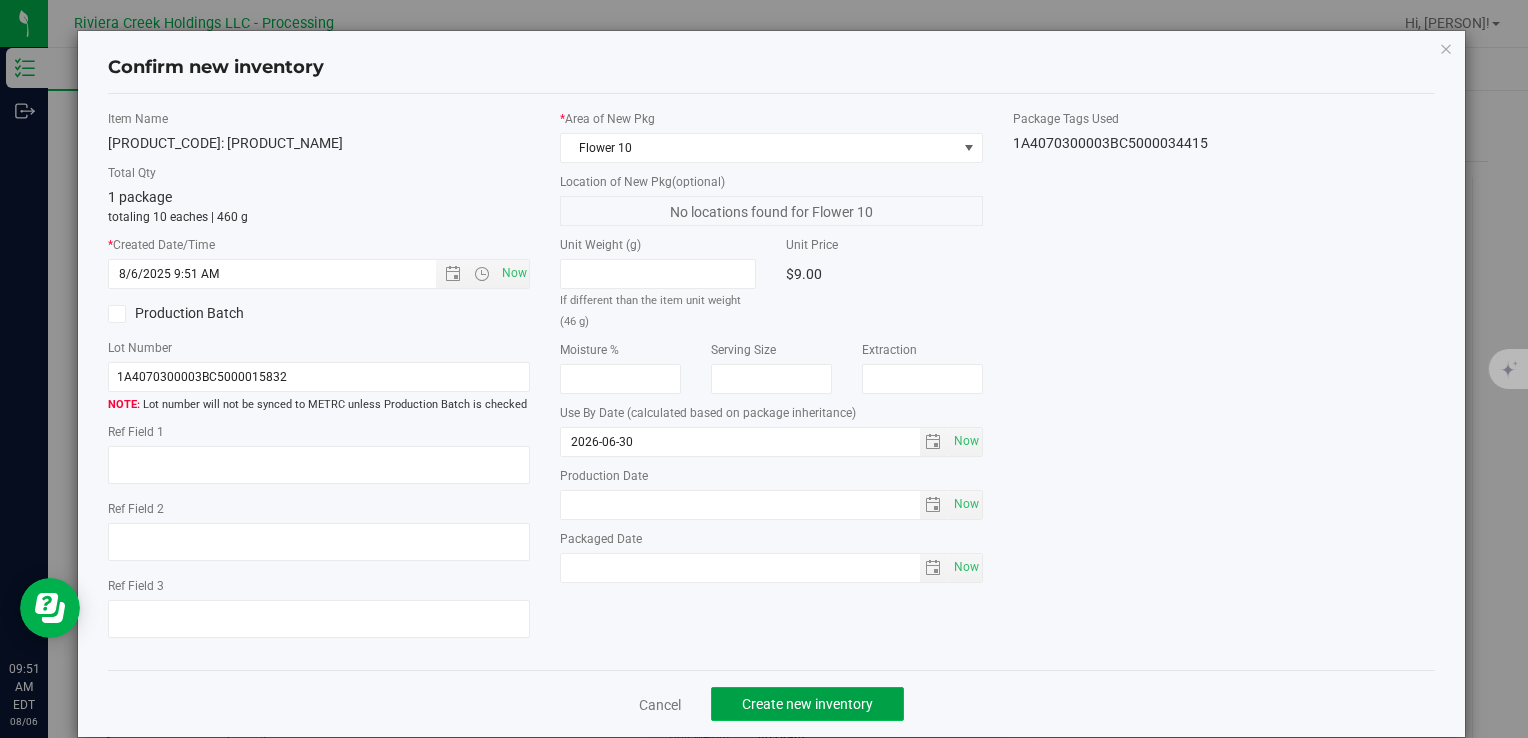 click on "Create new inventory" 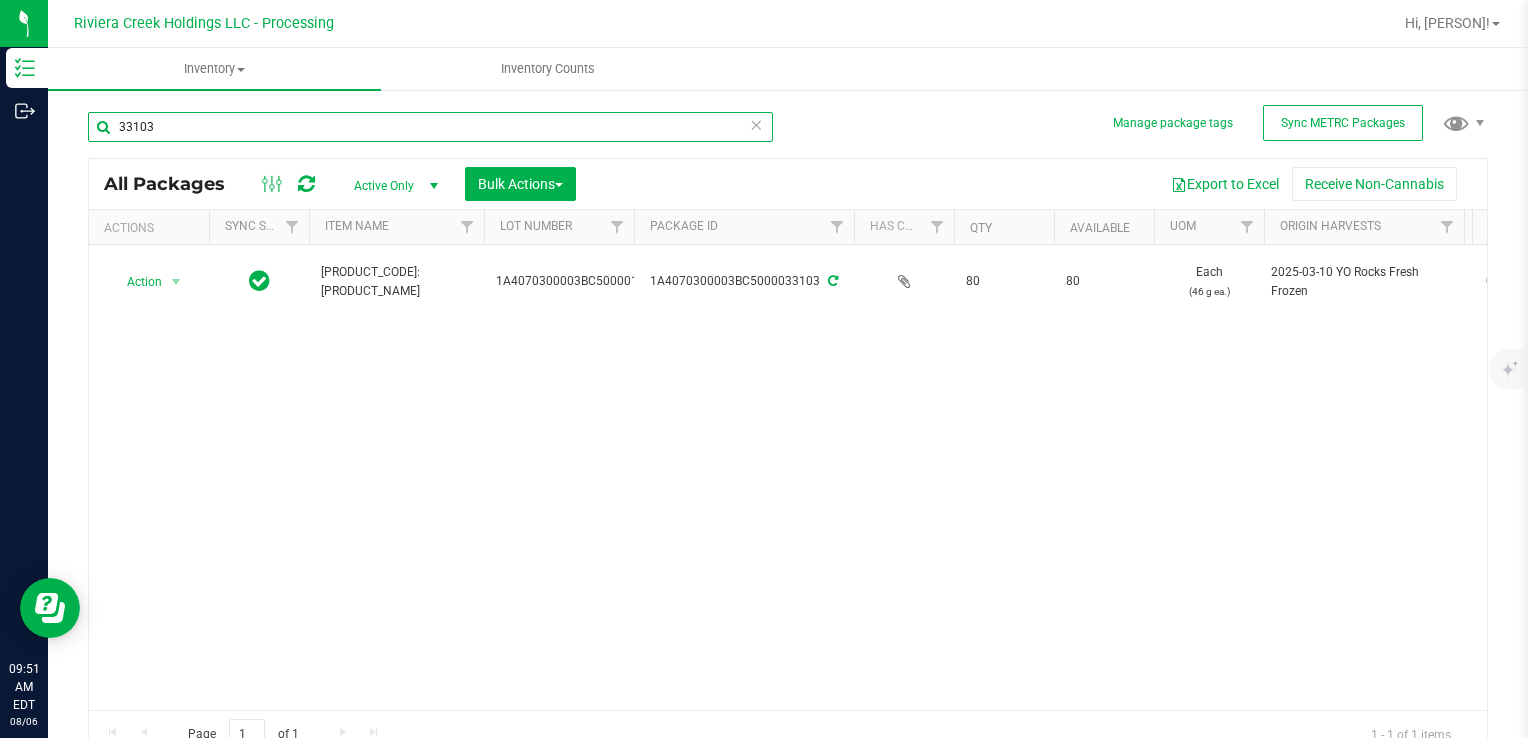 drag, startPoint x: 168, startPoint y: 137, endPoint x: -4, endPoint y: 145, distance: 172.18594 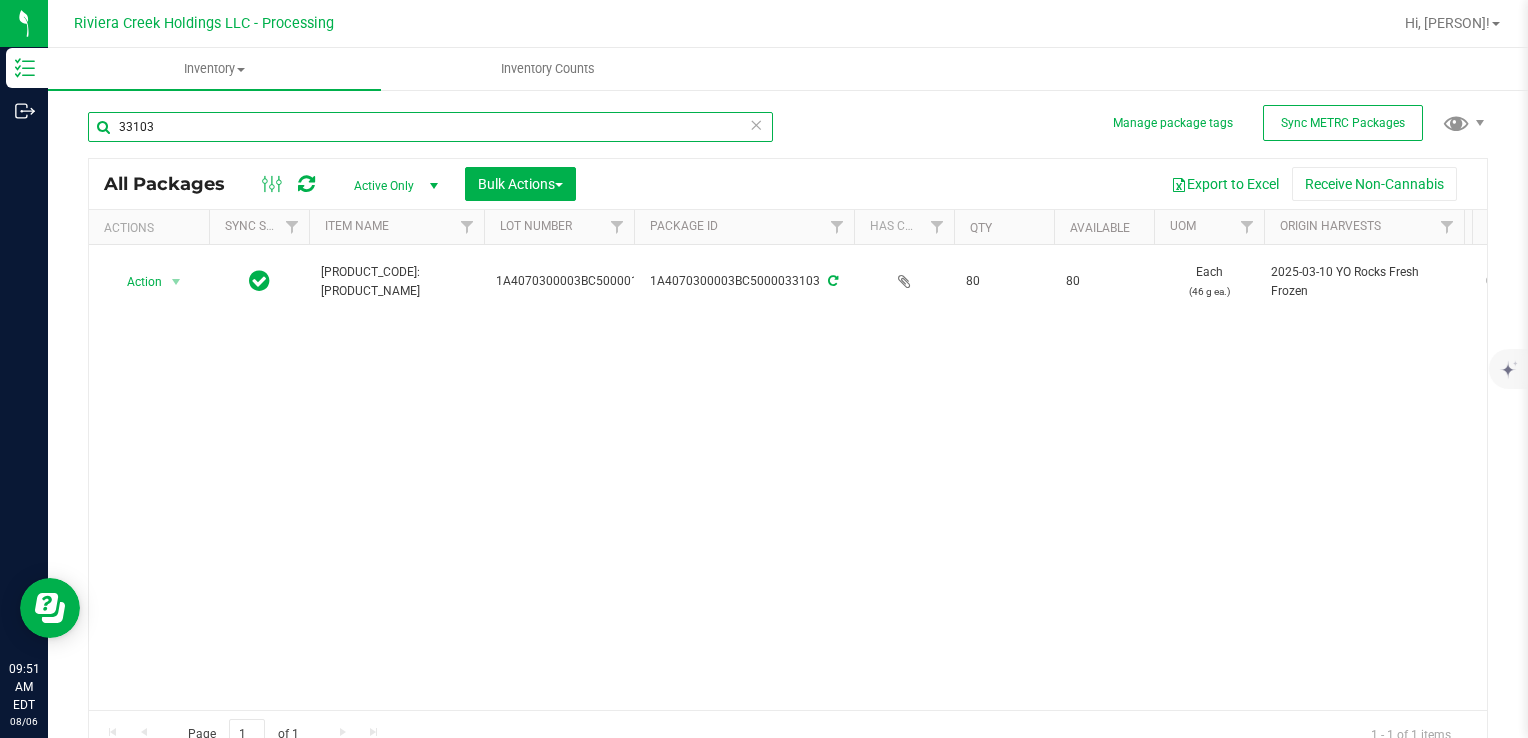 click on "Inventory Outbound 08/06/2025  08/06   Riviera Creek Holdings LLC - Processing   Hi, [PERSON]!
Inventory
All packages
All inventory
Waste log
Create inventory
Inventory Counts" at bounding box center [764, 369] 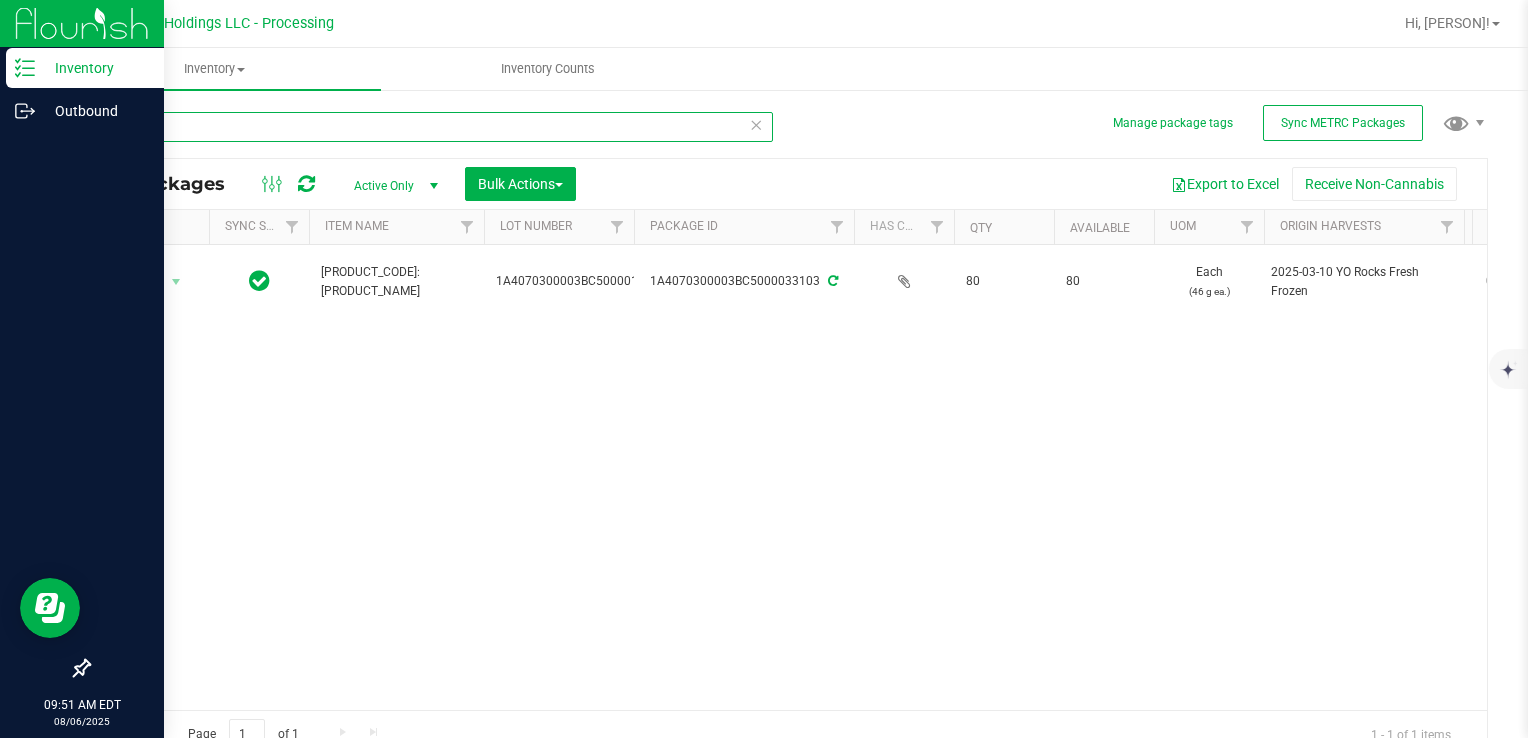 type on "33224" 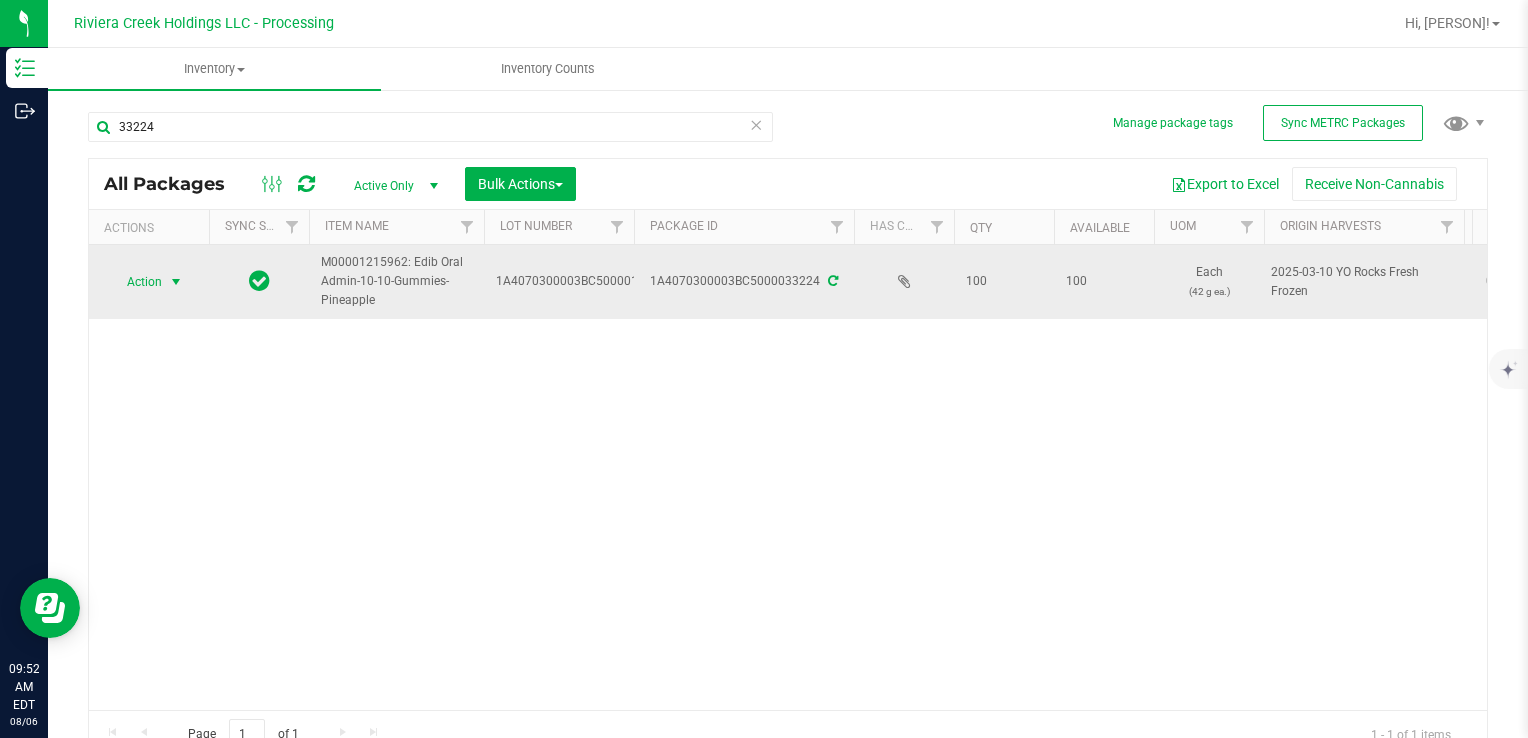 click at bounding box center (176, 282) 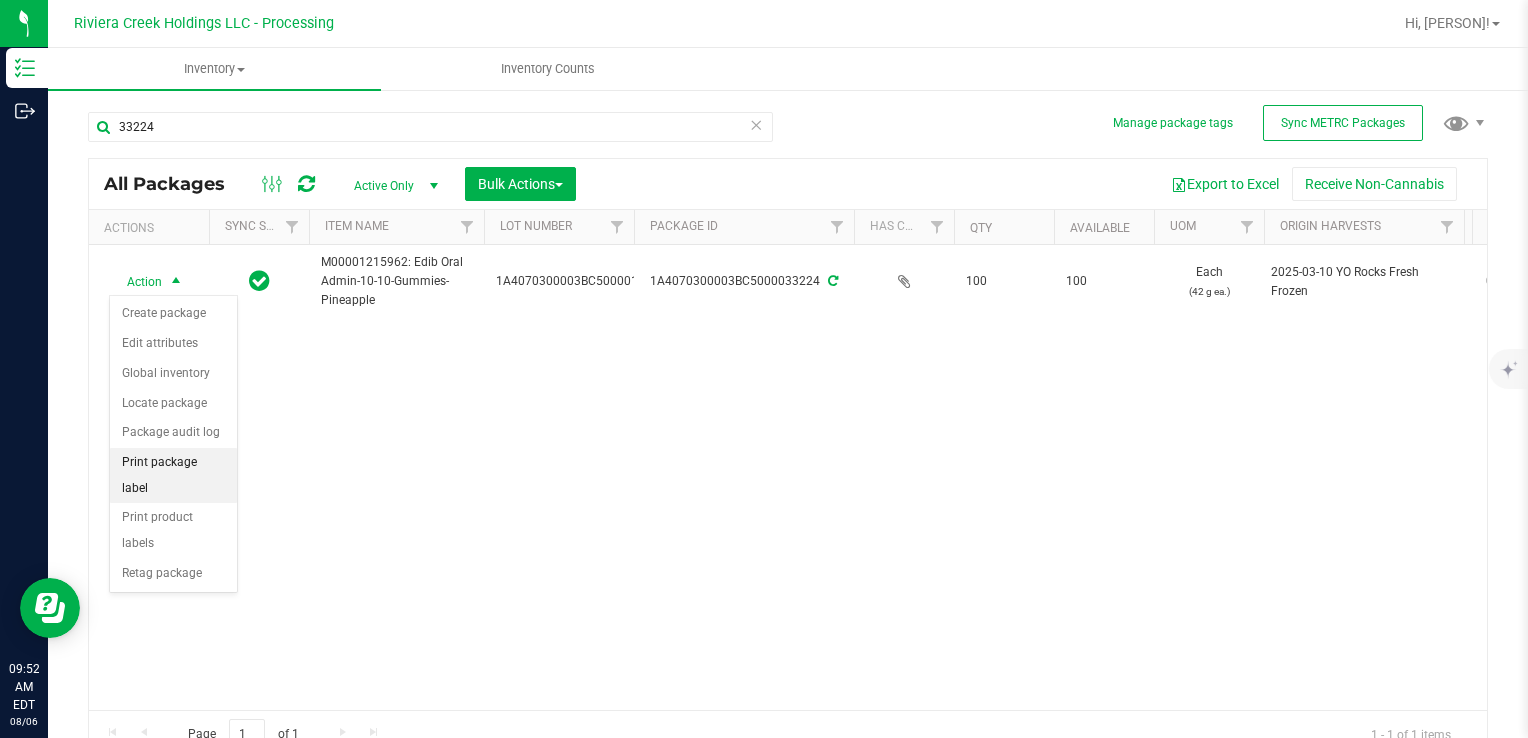 click on "Print package label" at bounding box center (173, 475) 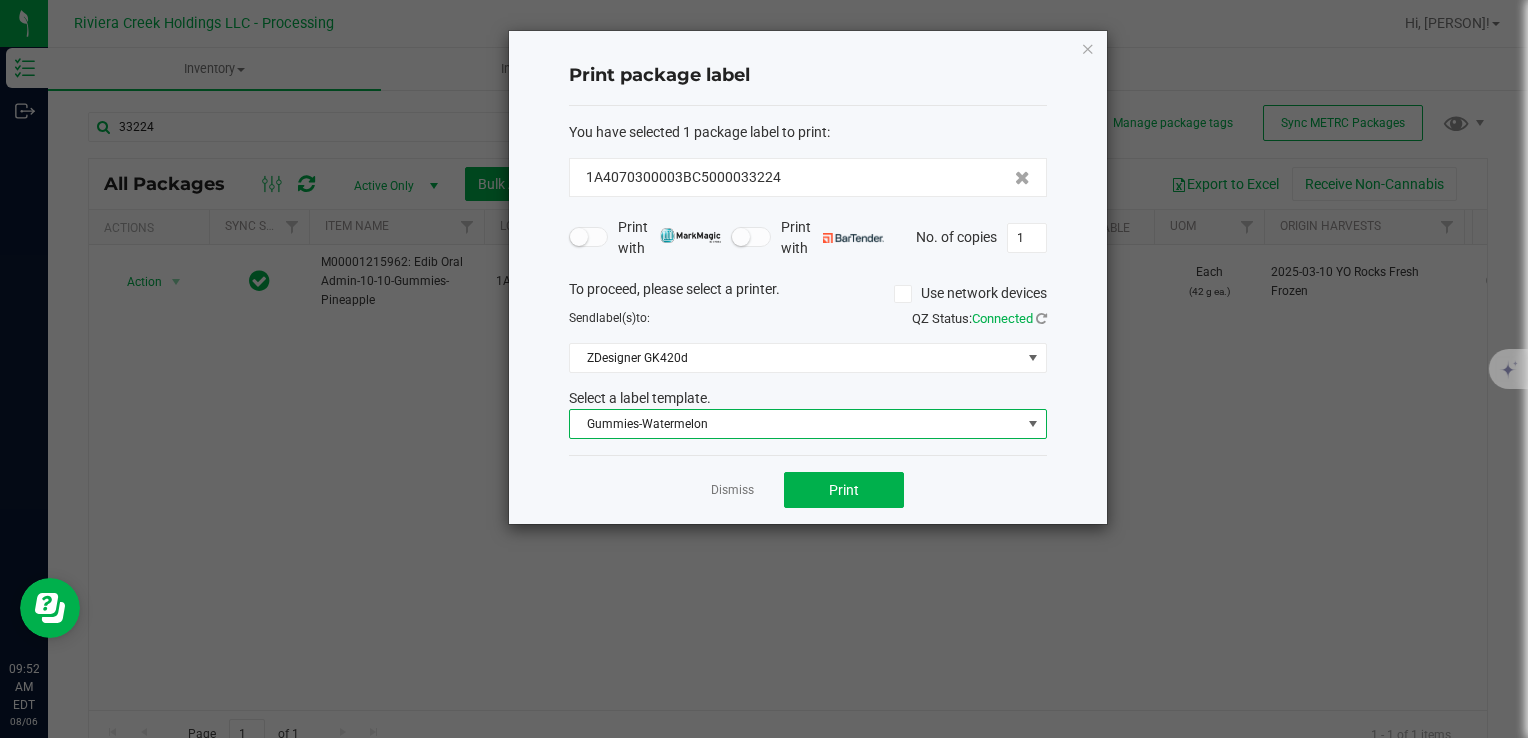 click on "Gummies-Watermelon" at bounding box center [795, 424] 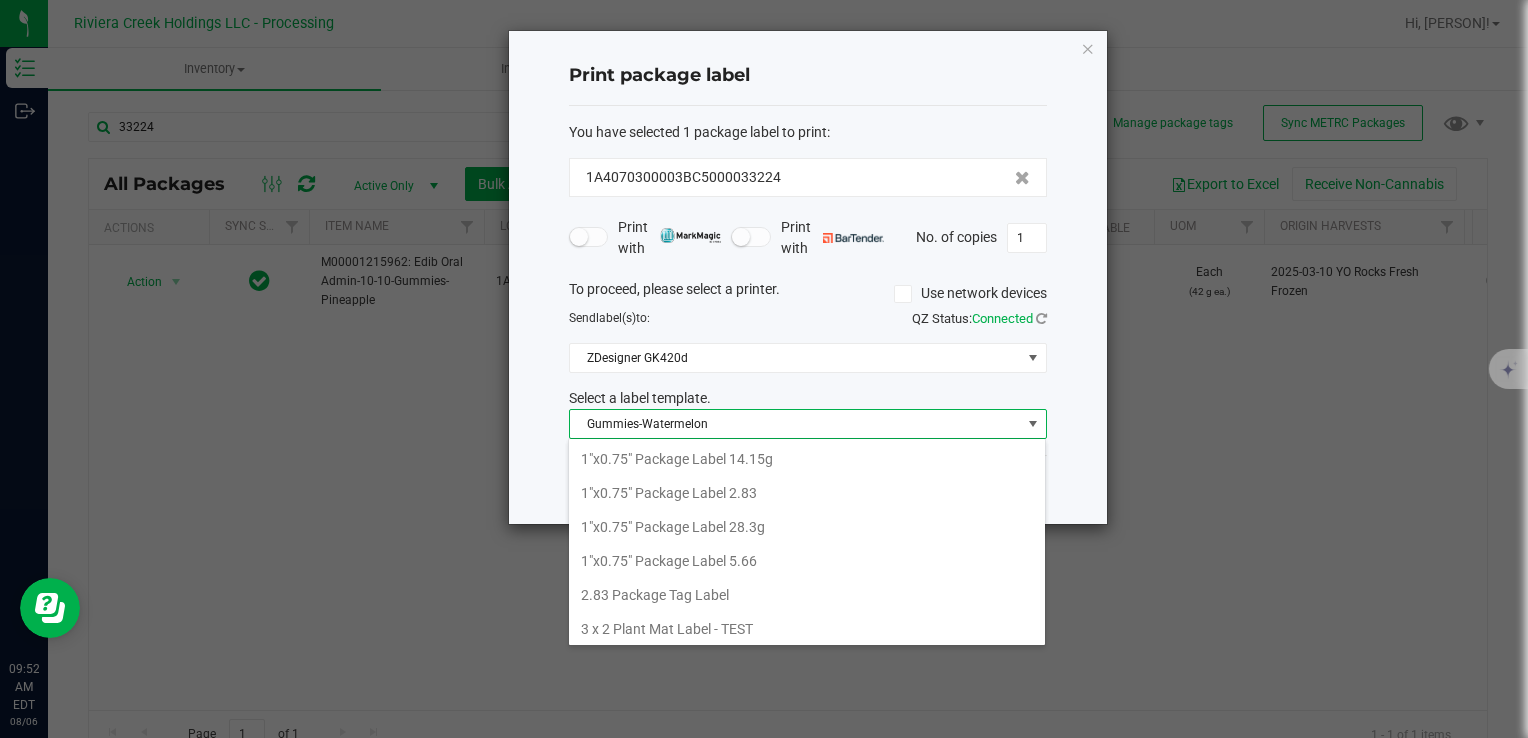 scroll, scrollTop: 472, scrollLeft: 0, axis: vertical 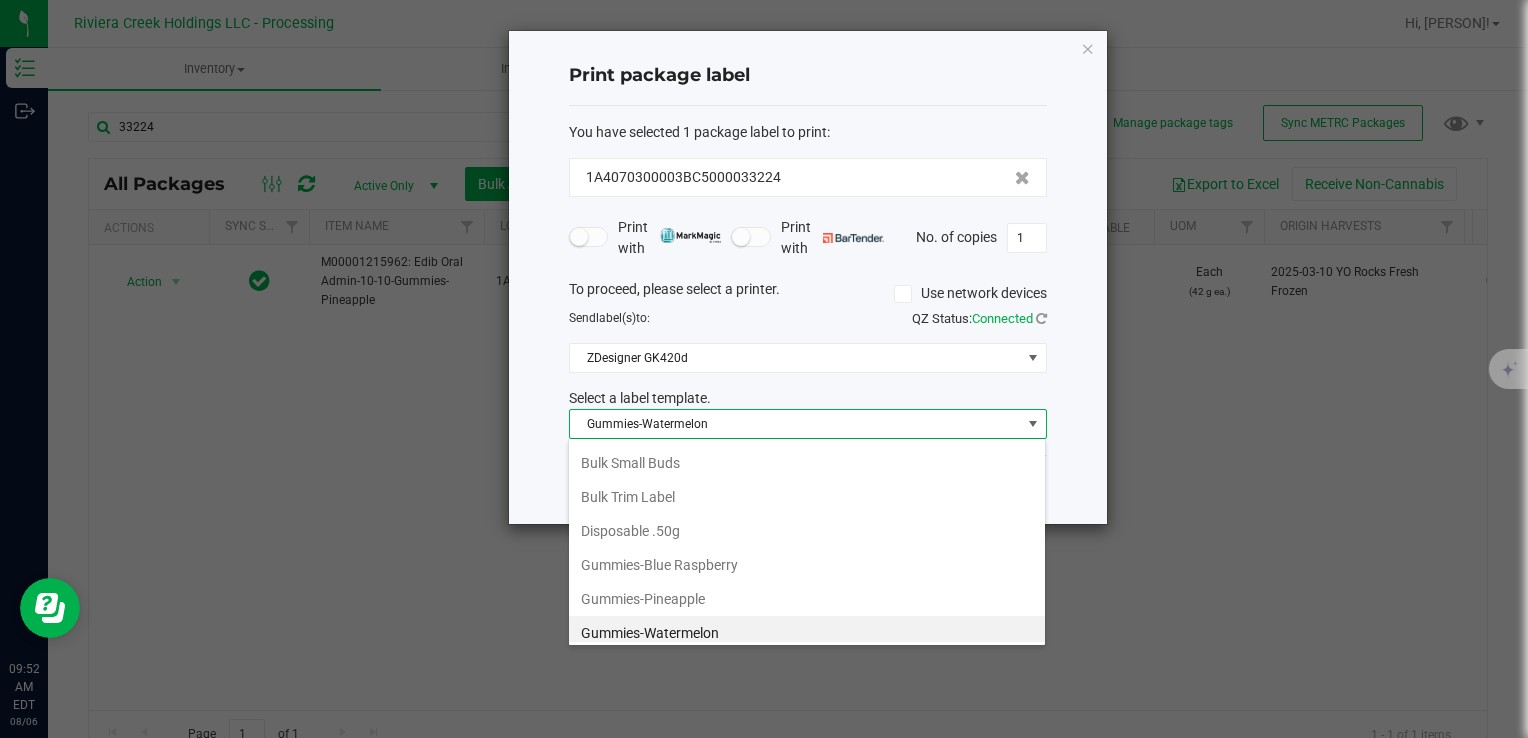 drag, startPoint x: 728, startPoint y: 585, endPoint x: 759, endPoint y: 507, distance: 83.9345 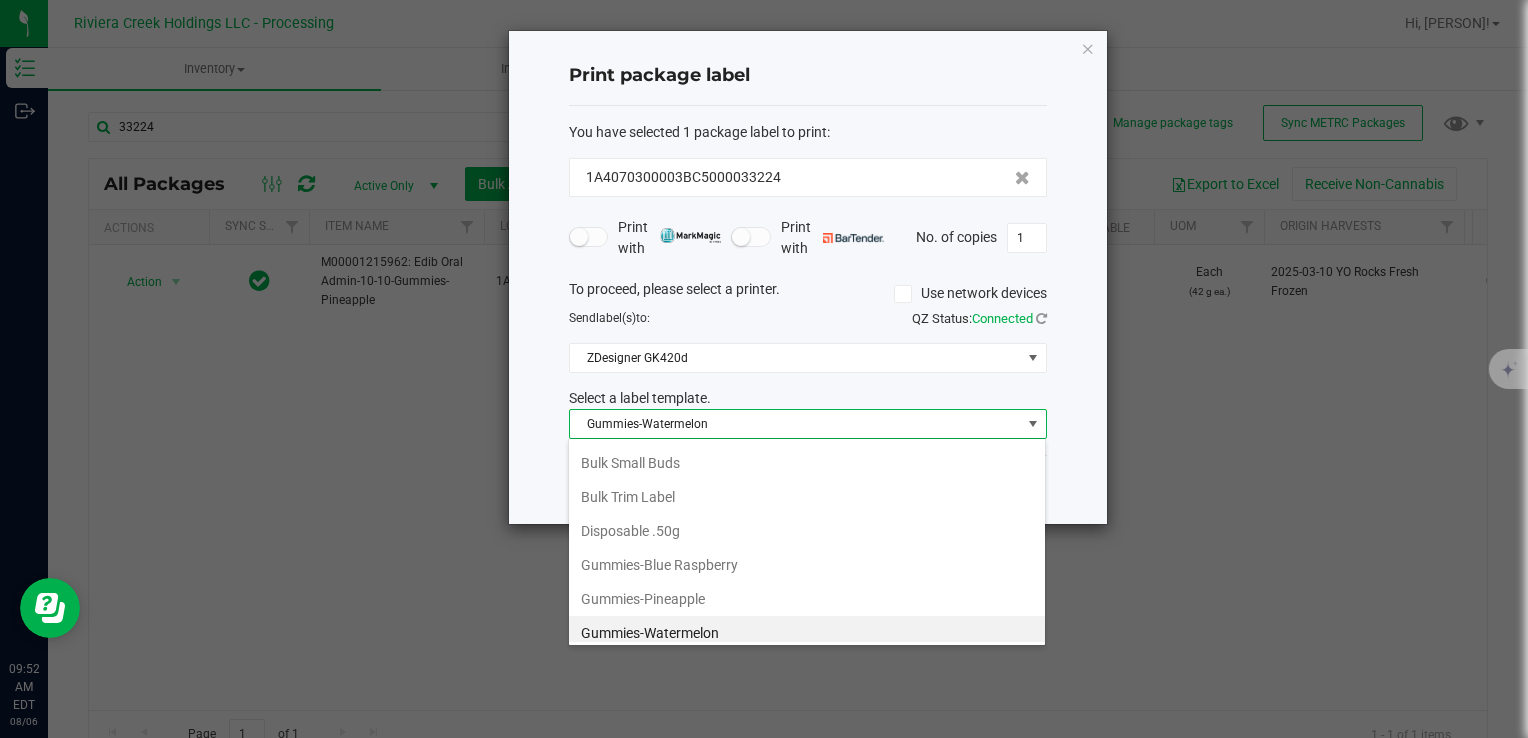 click on "Gummies-Pineapple" at bounding box center [807, 599] 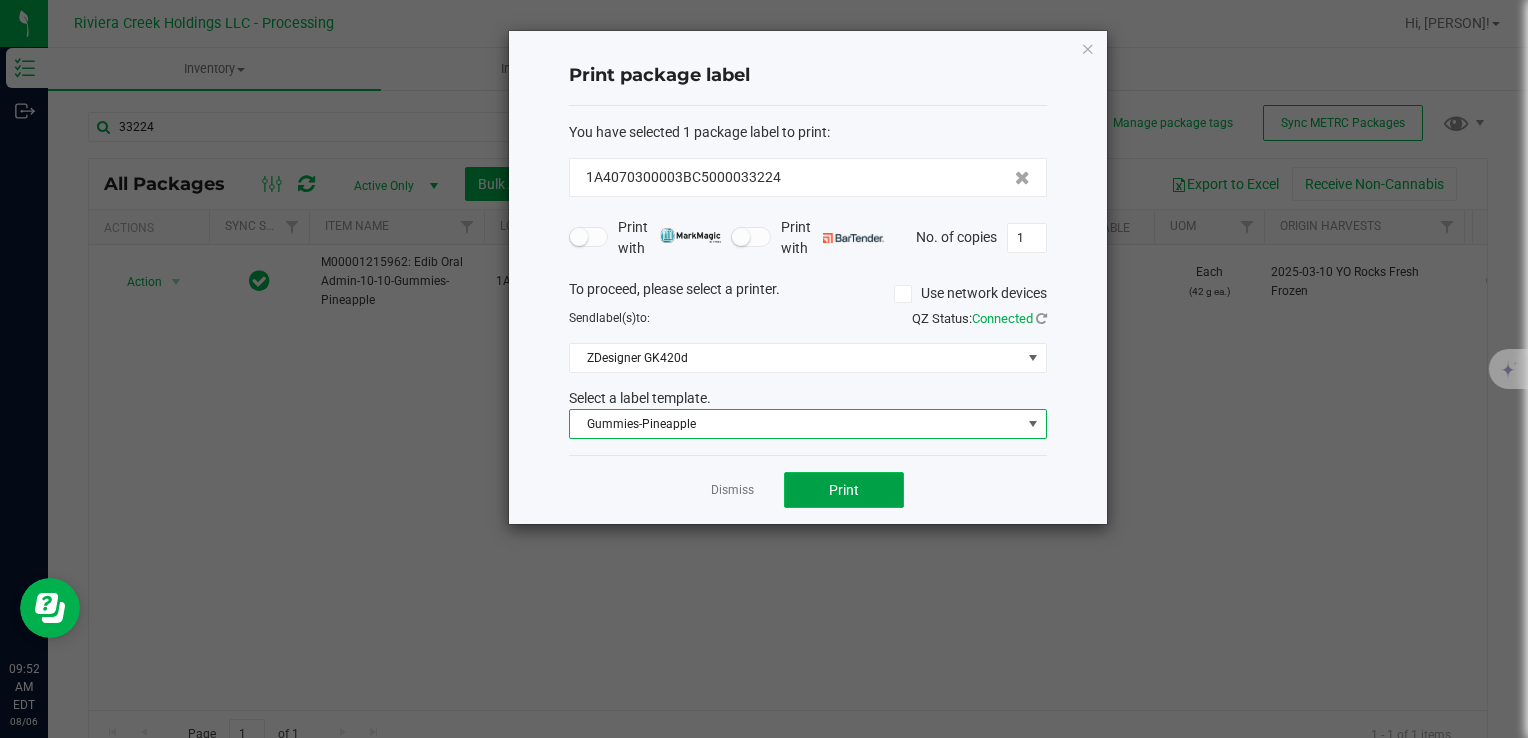 click on "Print" 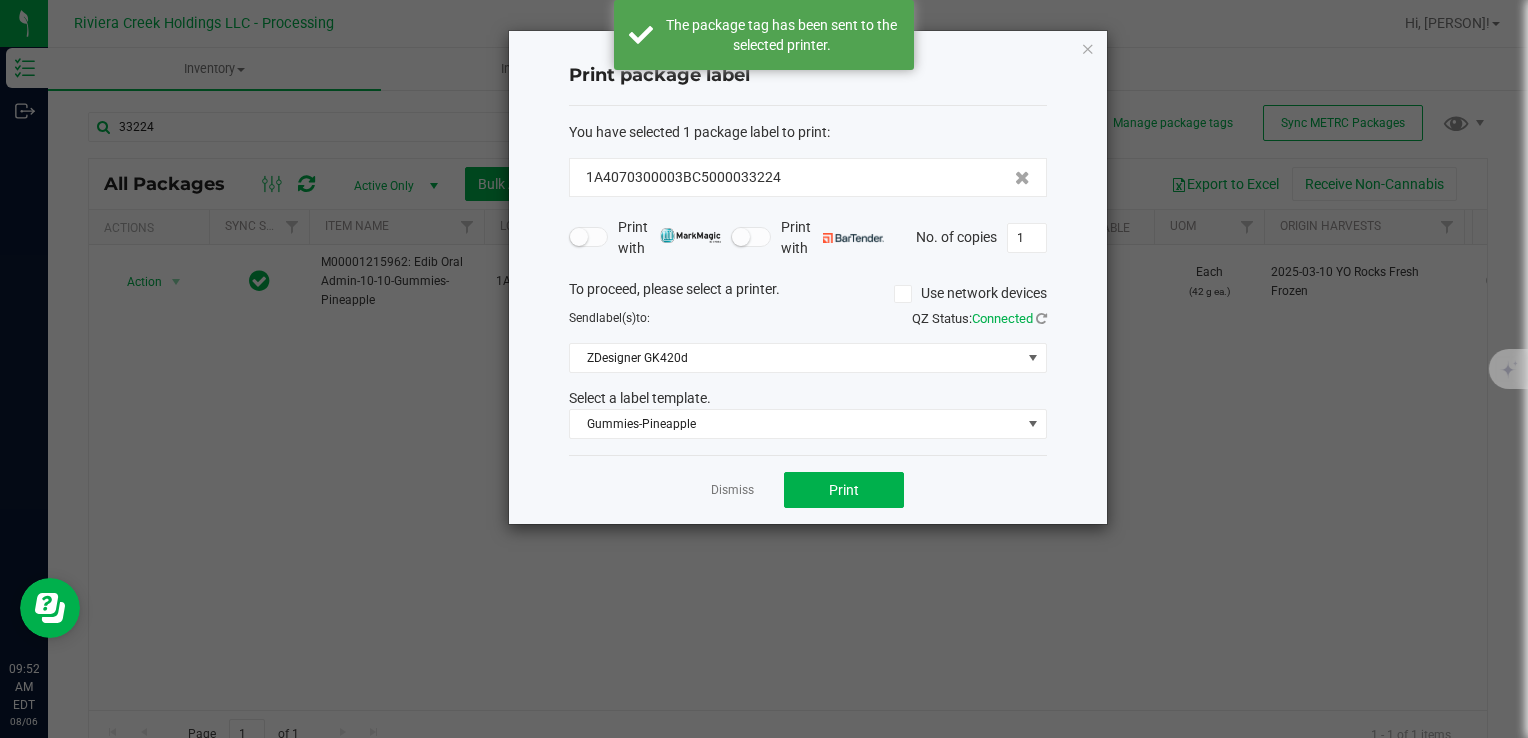 drag, startPoint x: 744, startPoint y: 490, endPoint x: 602, endPoint y: 455, distance: 146.24979 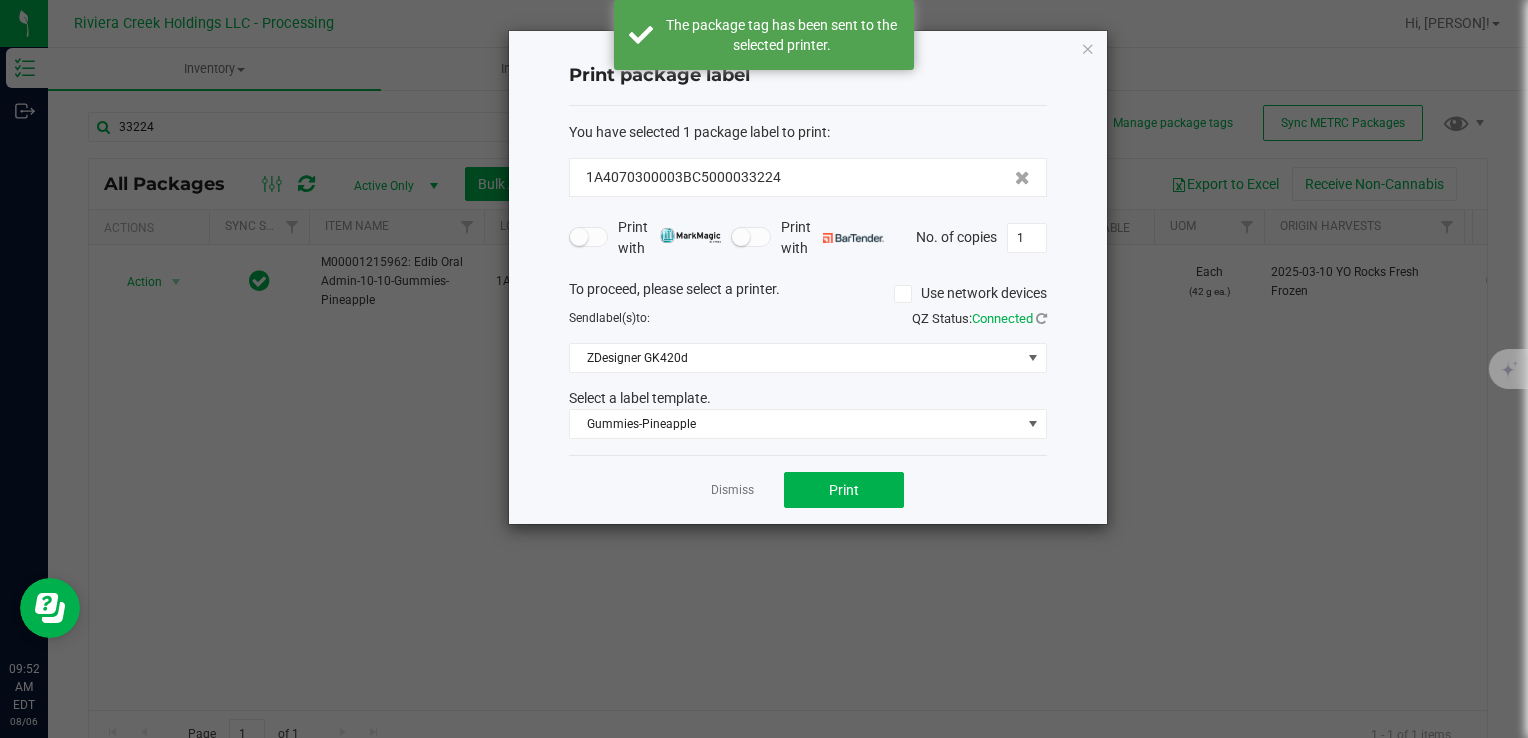 click on "Dismiss" 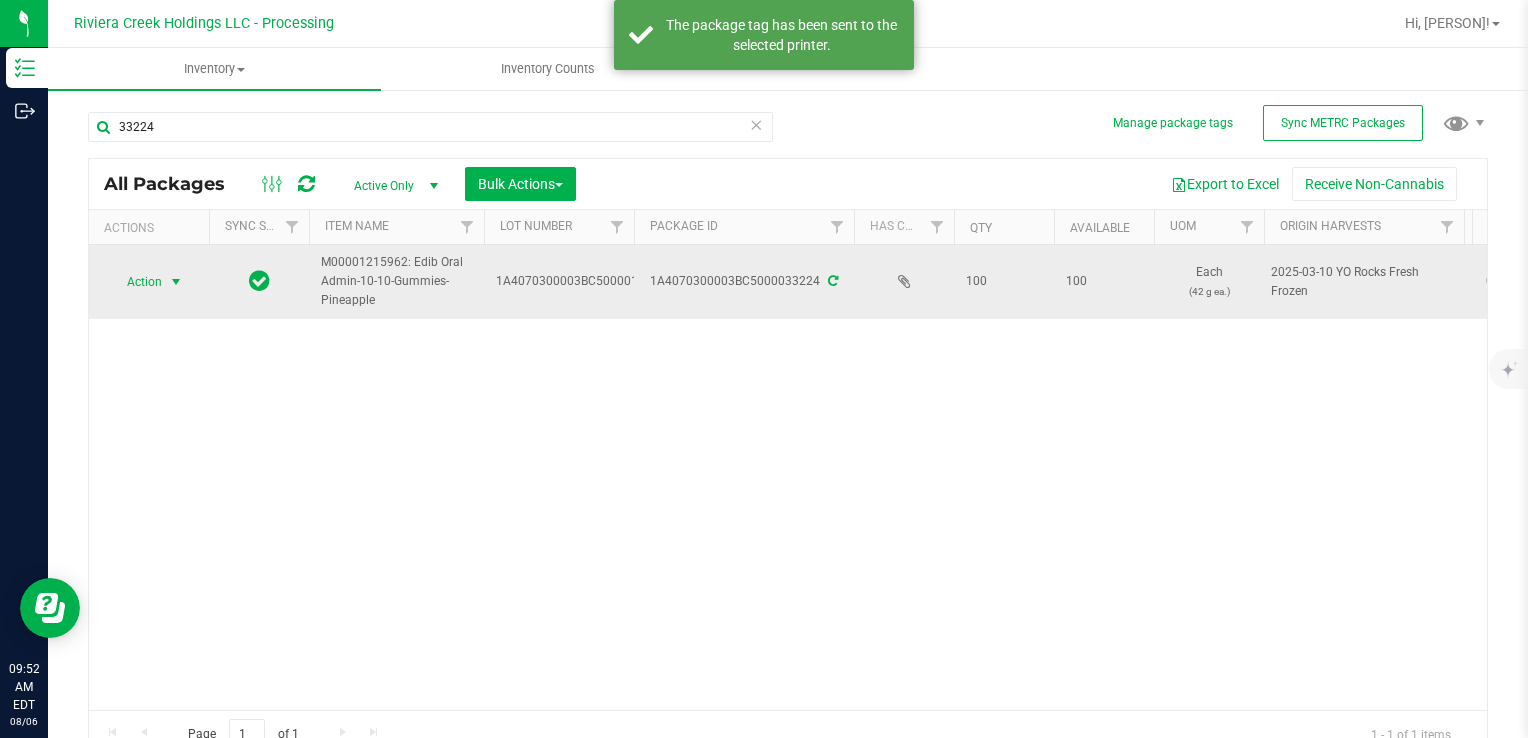 click on "Action" at bounding box center [136, 282] 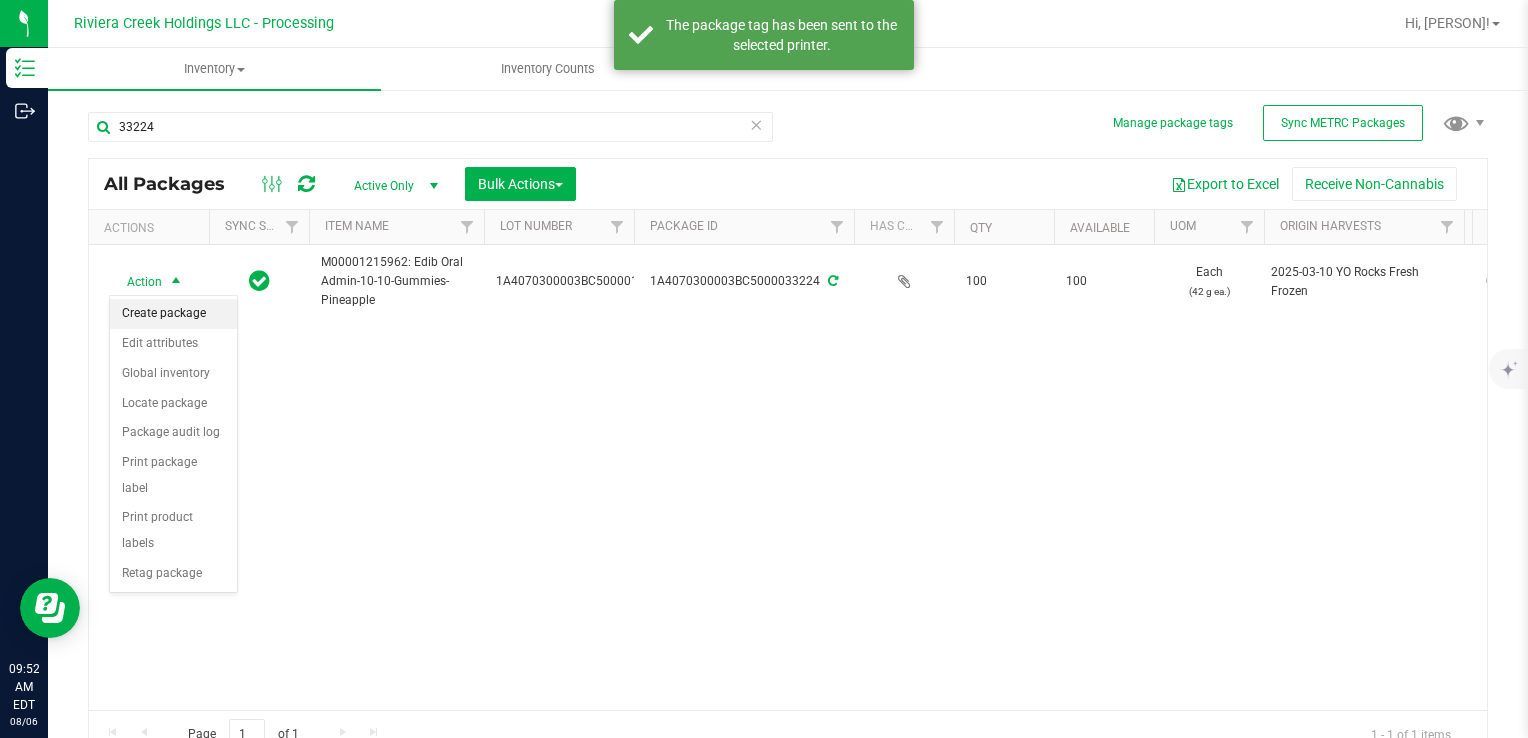 click on "Create package" at bounding box center [173, 314] 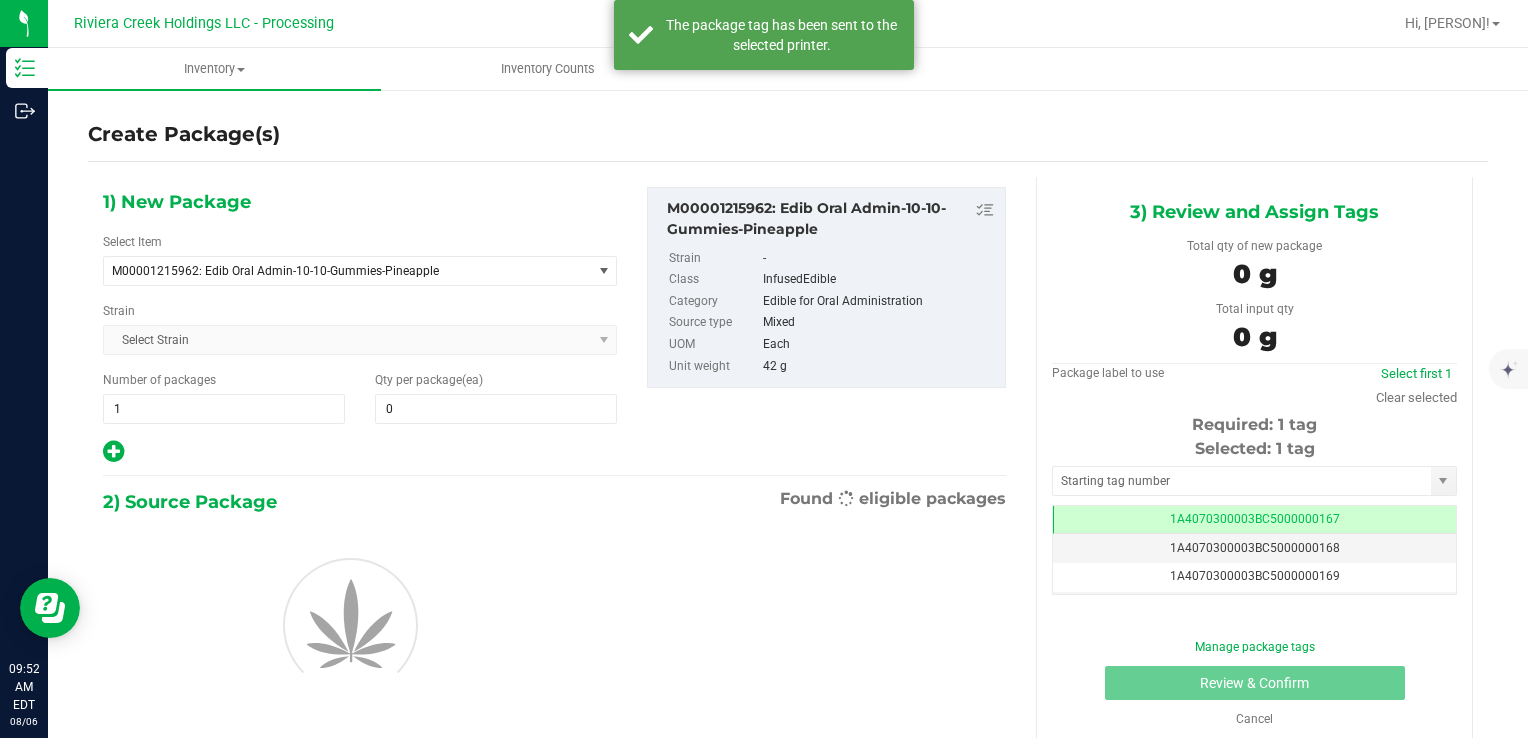 scroll, scrollTop: 0, scrollLeft: 0, axis: both 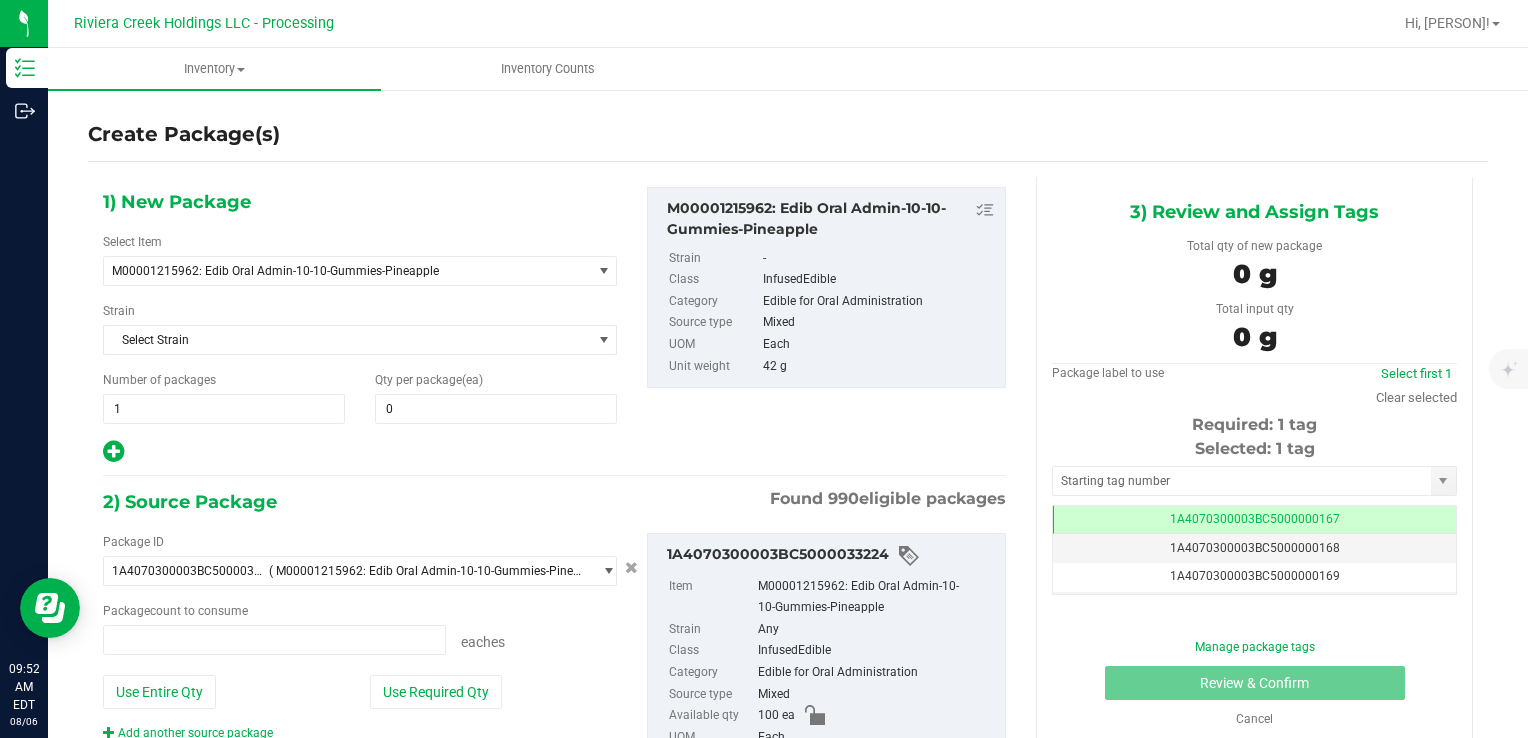 type on "0 ea" 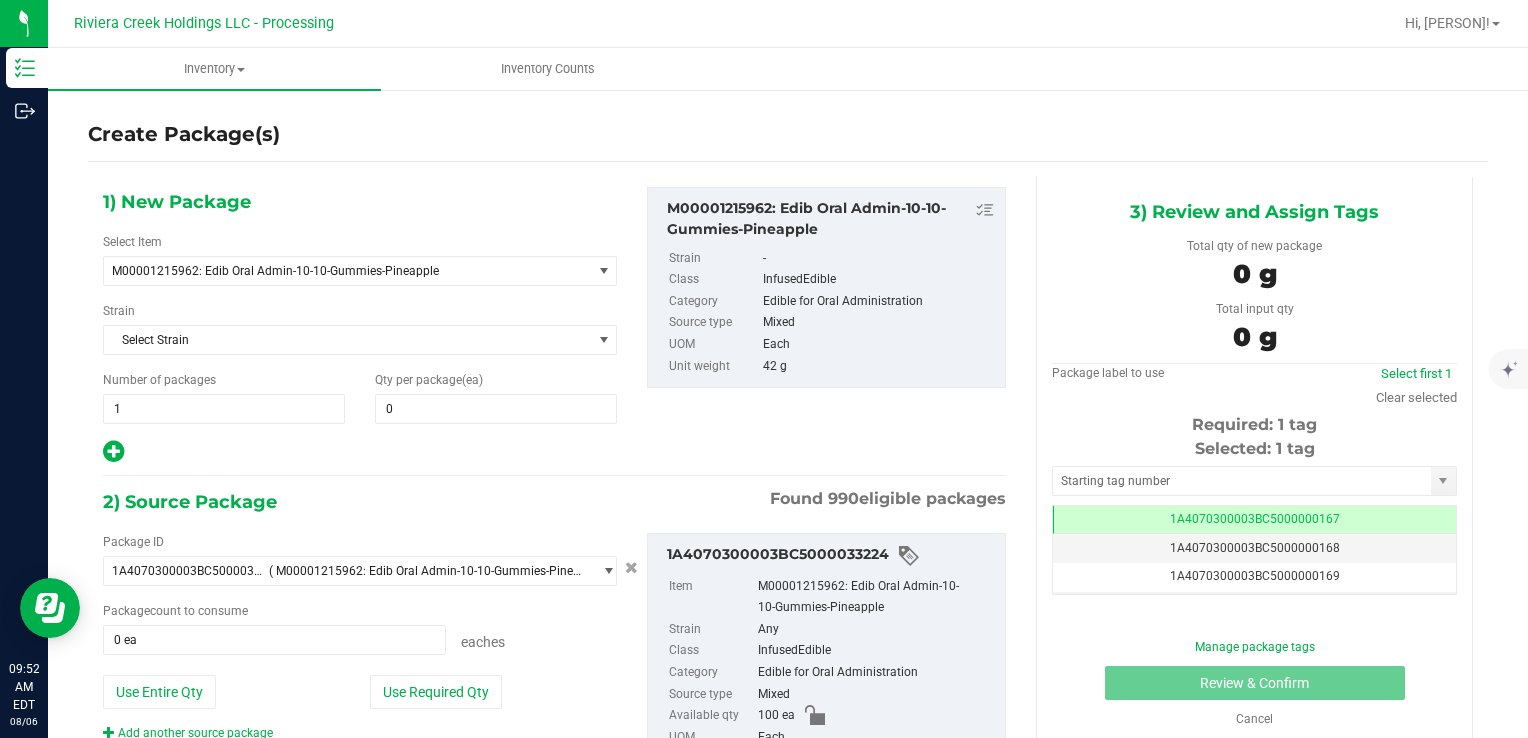 drag, startPoint x: 464, startPoint y: 374, endPoint x: 470, endPoint y: 384, distance: 11.661903 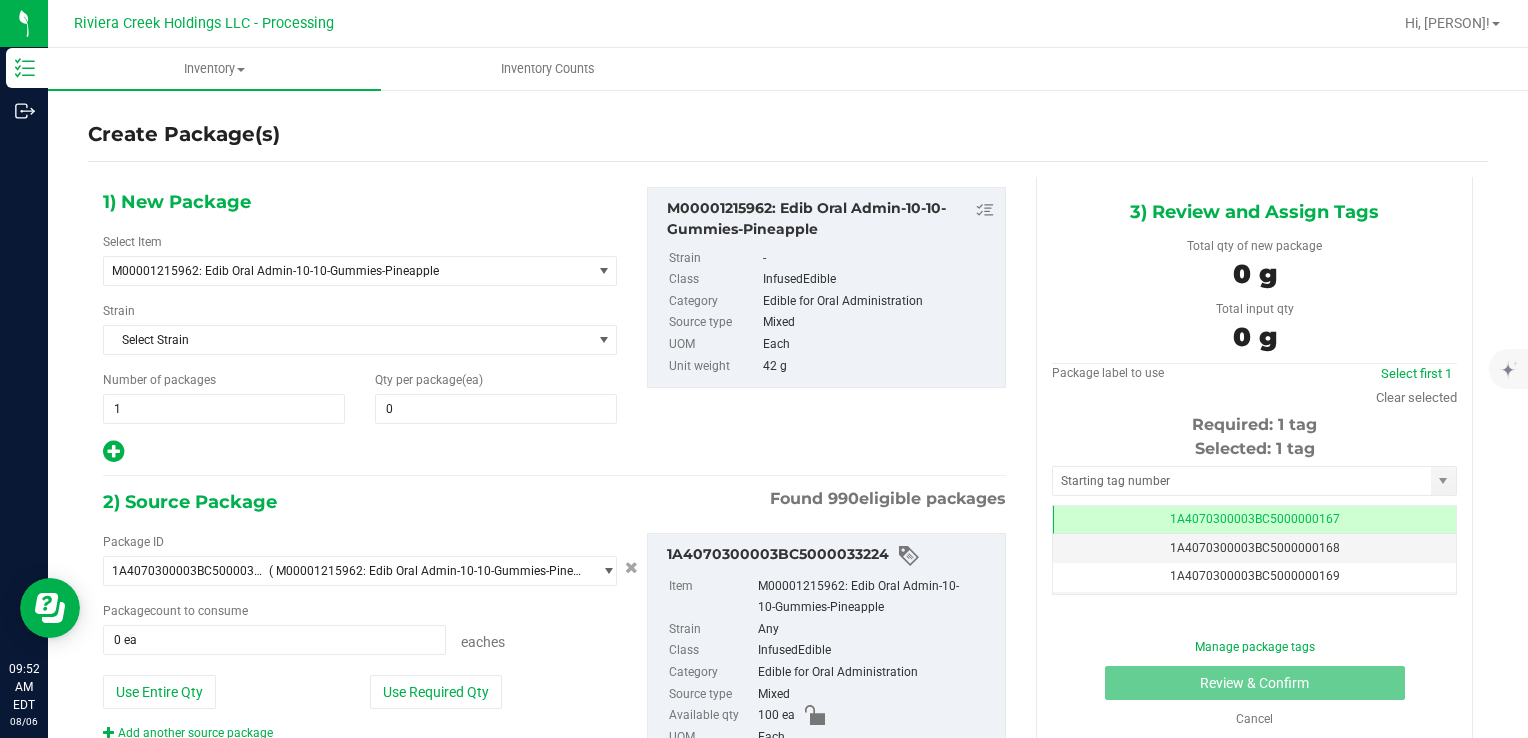 click on "(ea)" at bounding box center [472, 380] 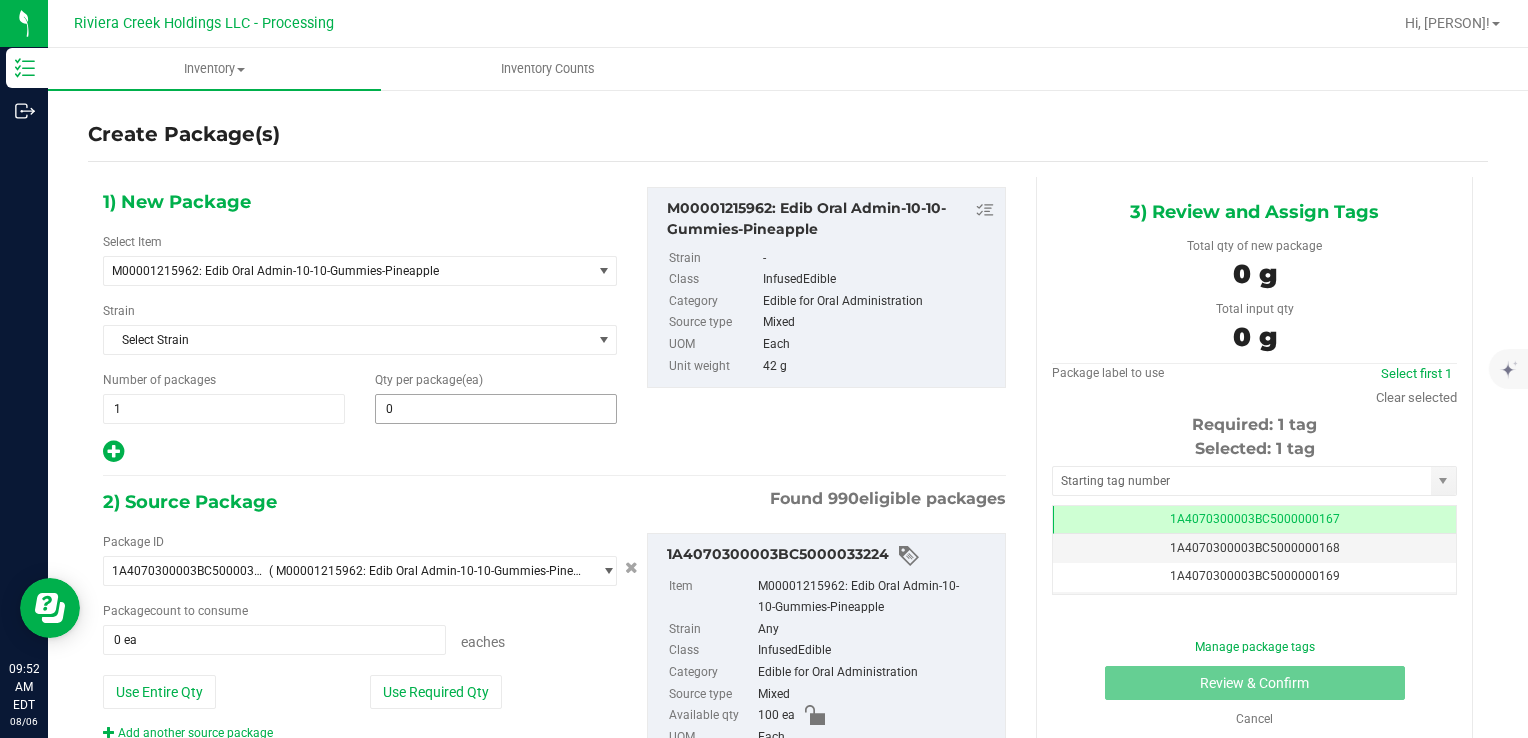 type 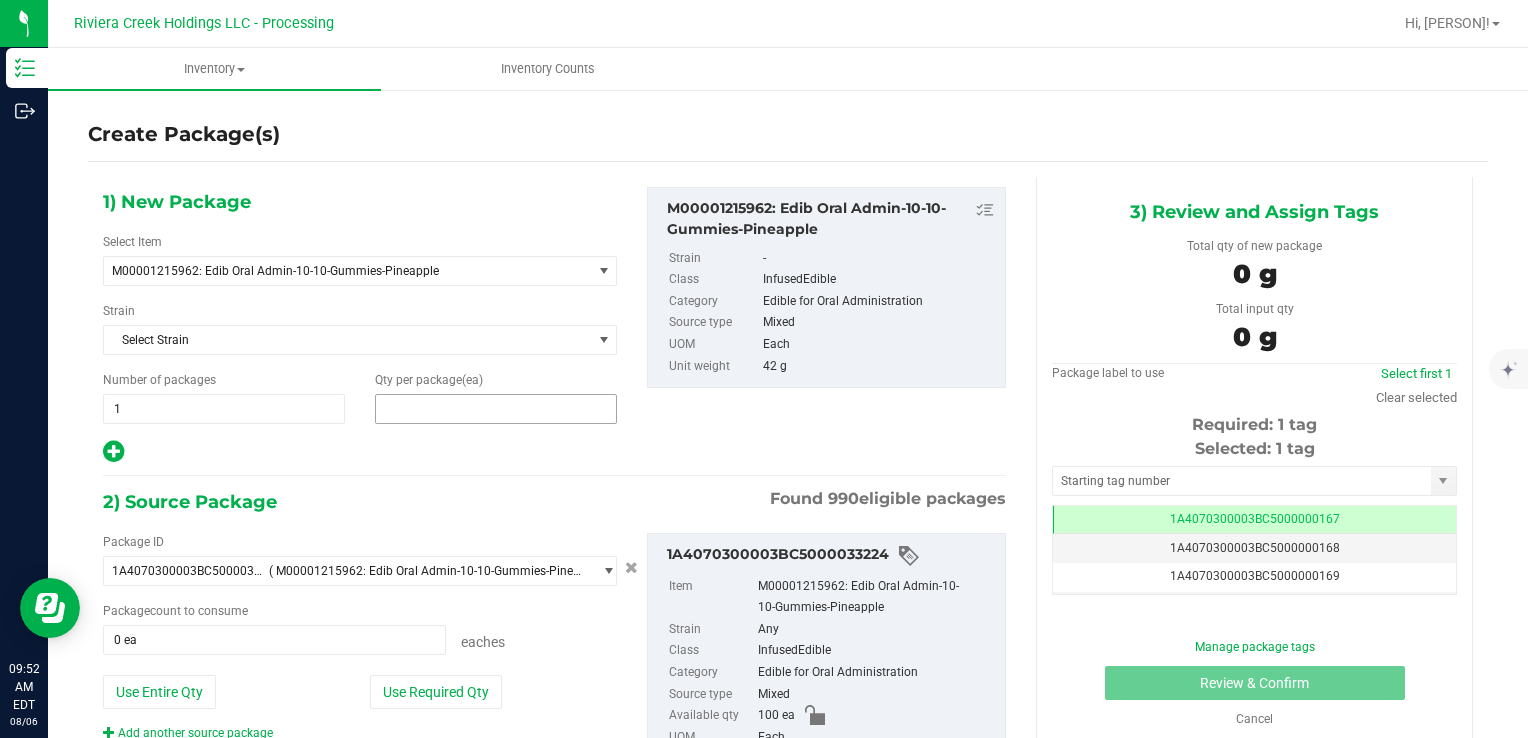 click at bounding box center [496, 409] 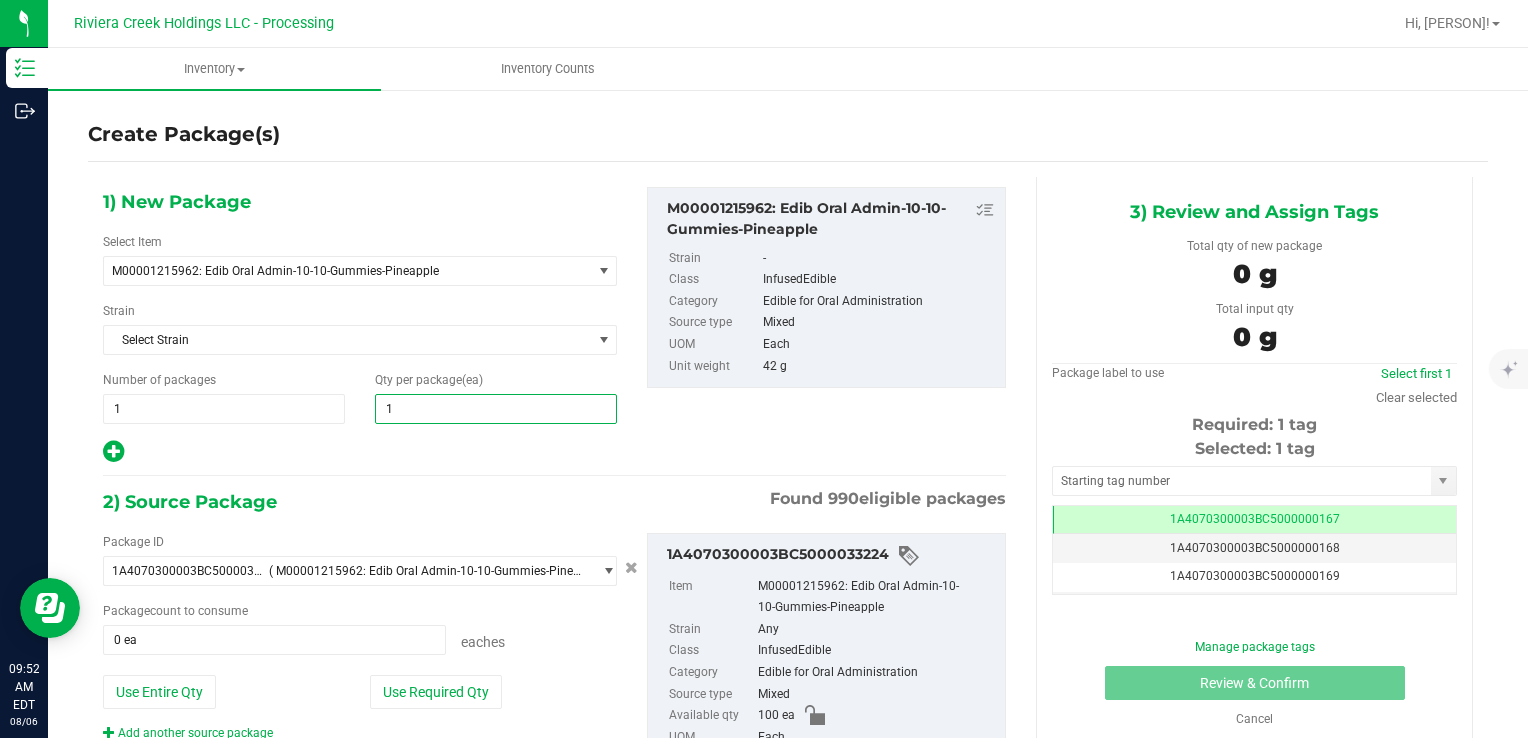 type on "10" 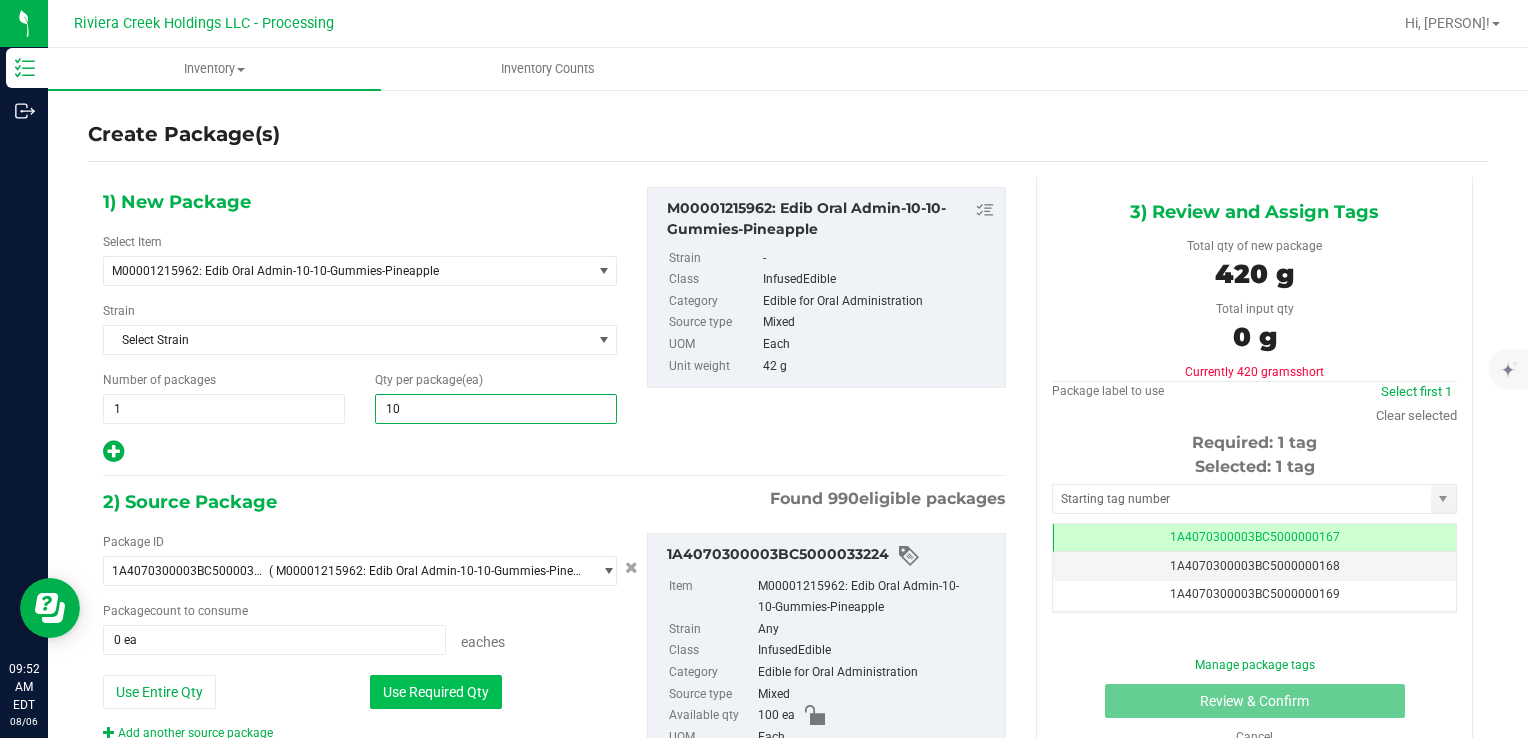 type on "10" 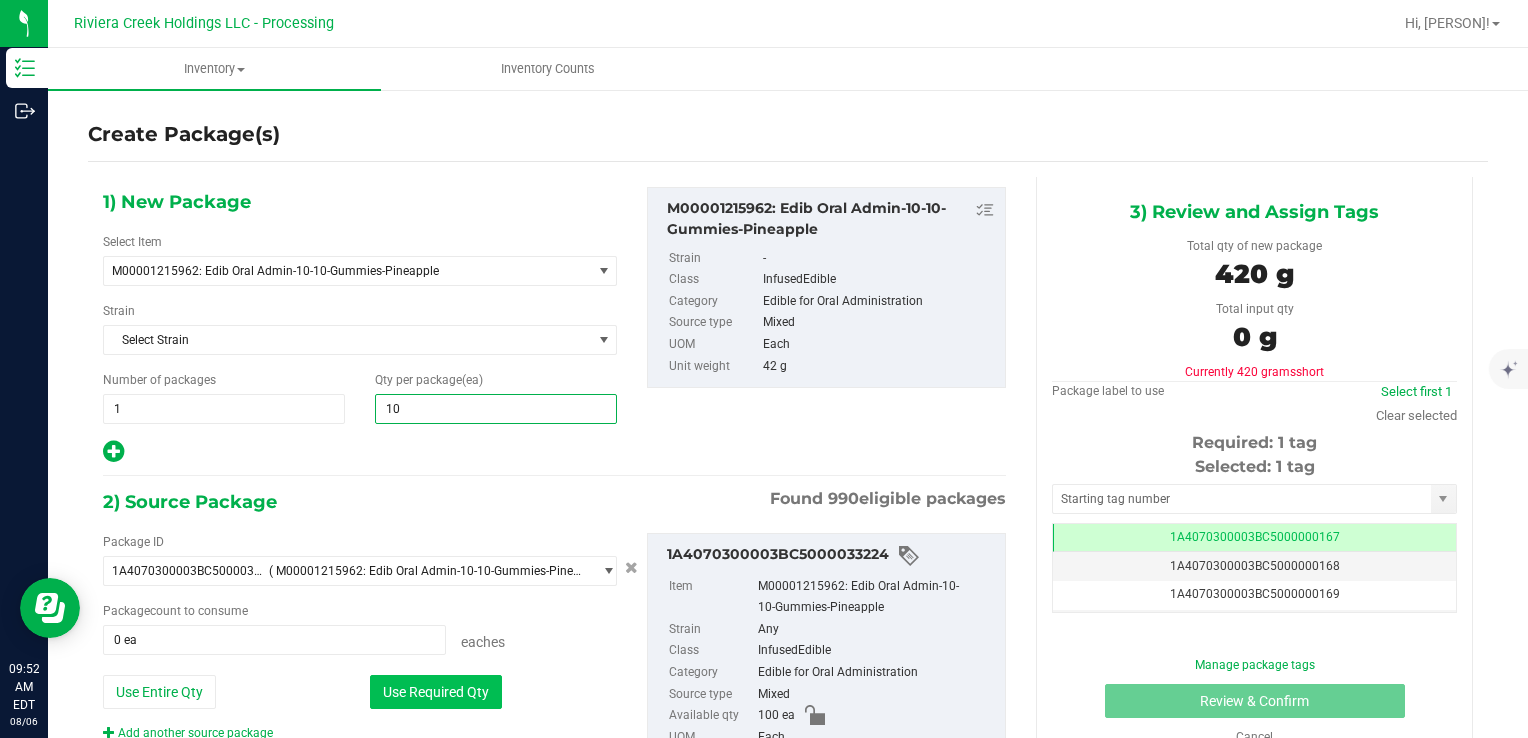 click on "Use Required Qty" at bounding box center (436, 692) 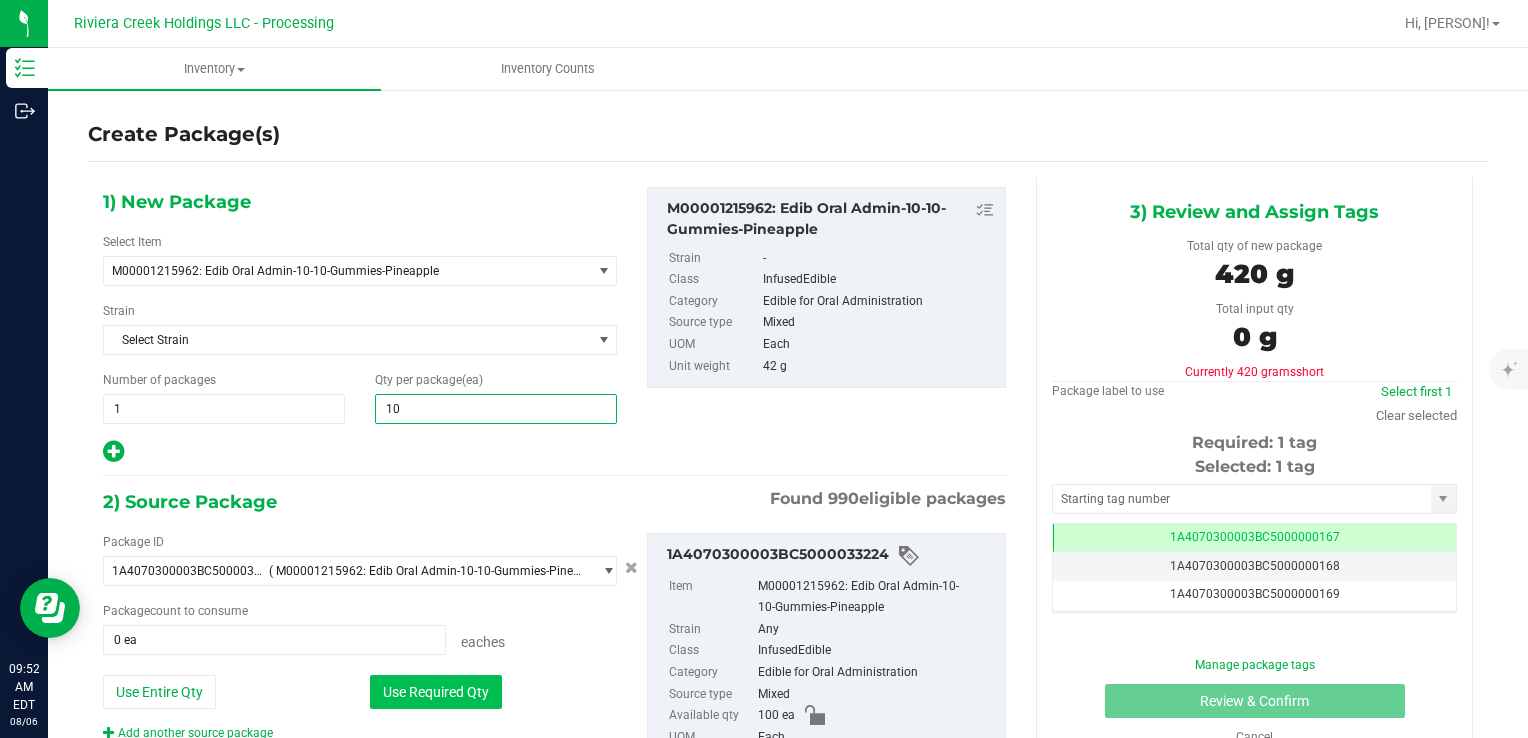 type on "10 ea" 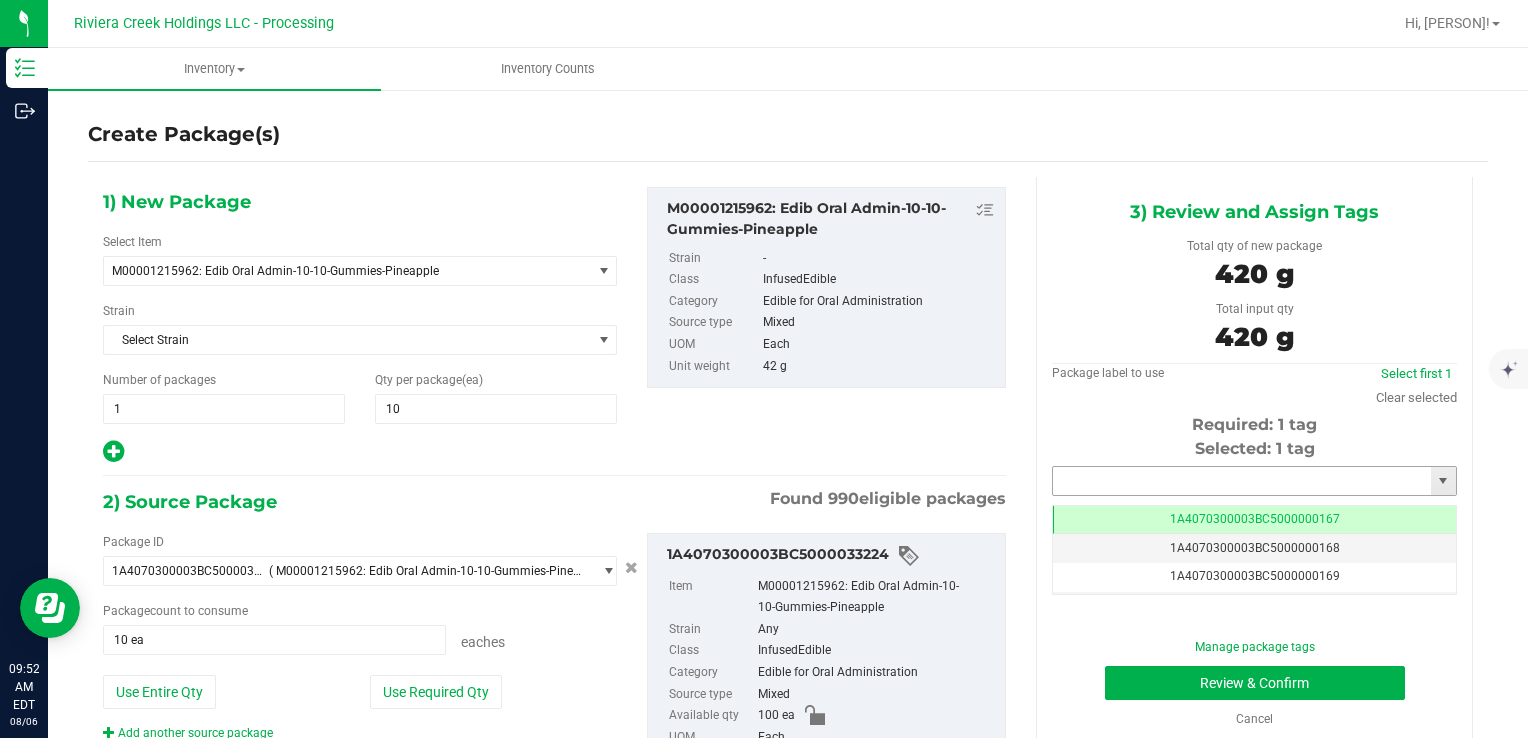 click at bounding box center (1242, 481) 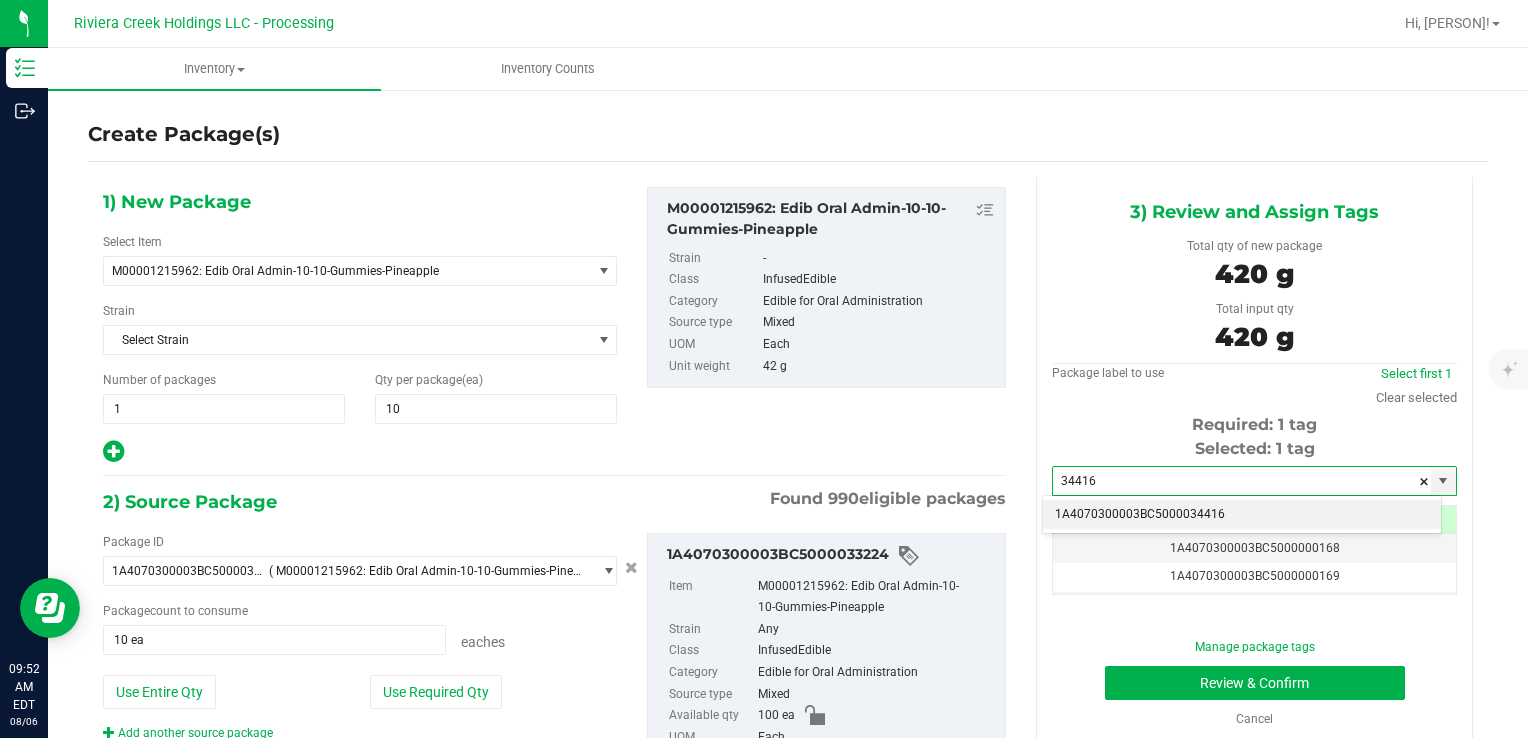 click on "1A4070300003BC5000034416" at bounding box center (1242, 515) 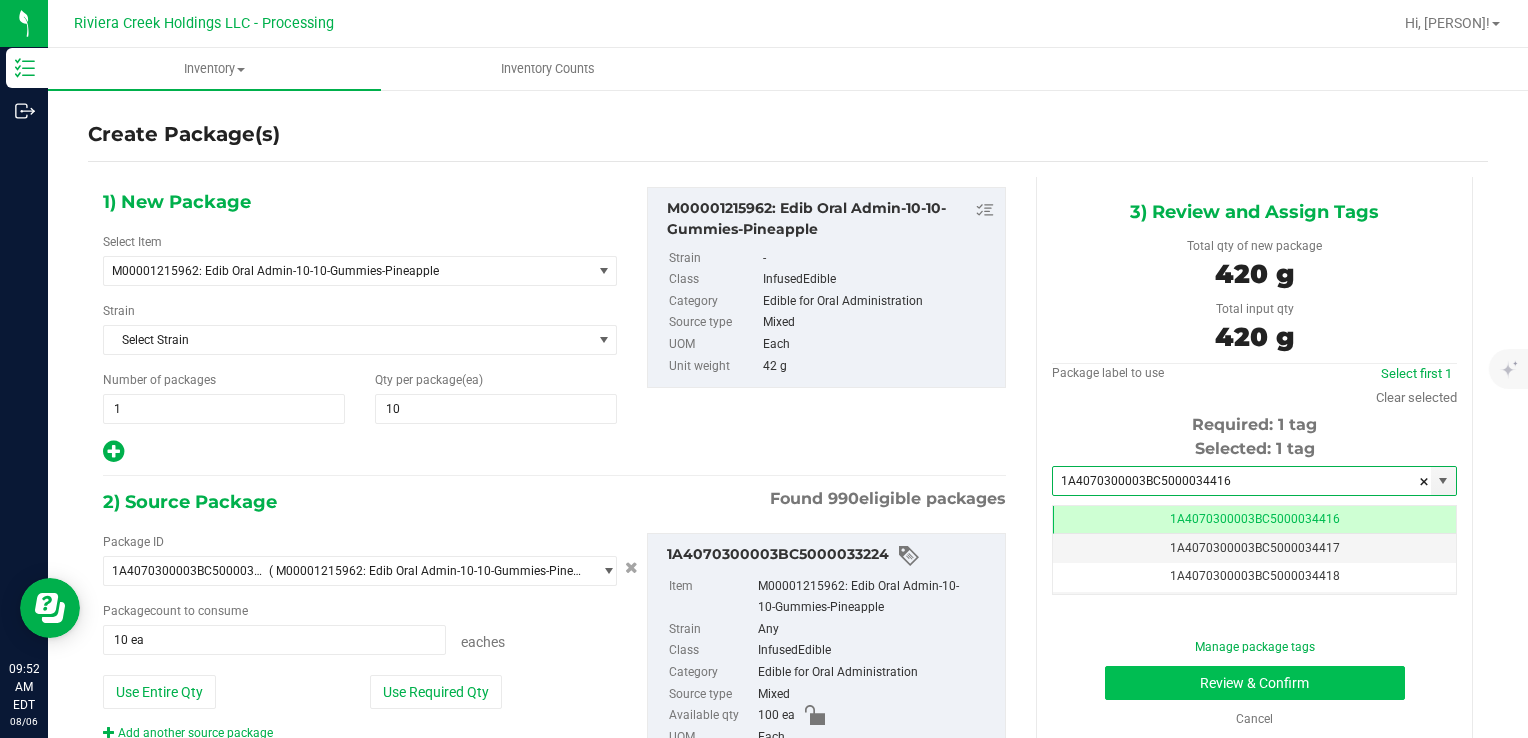 scroll, scrollTop: 0, scrollLeft: 0, axis: both 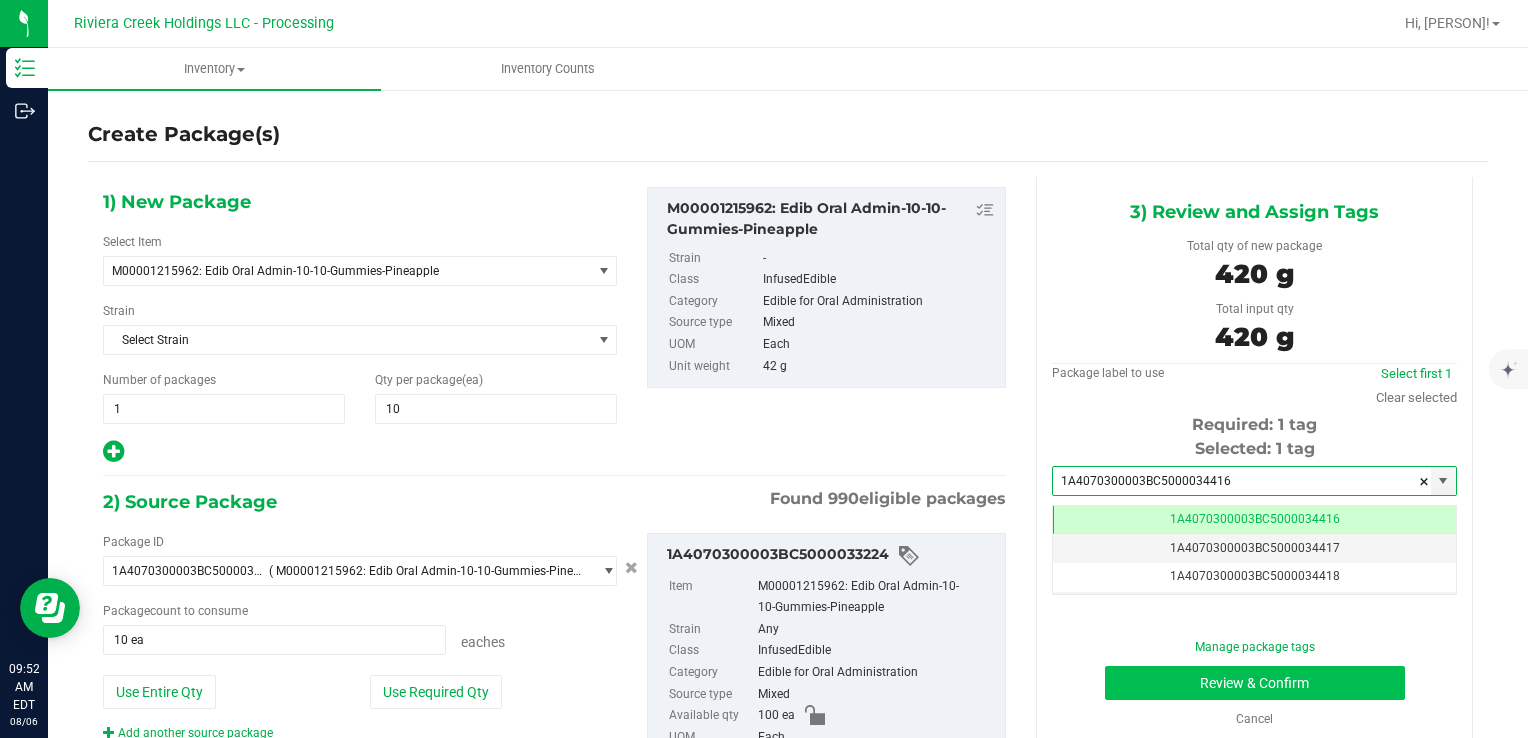 type on "1A4070300003BC5000034416" 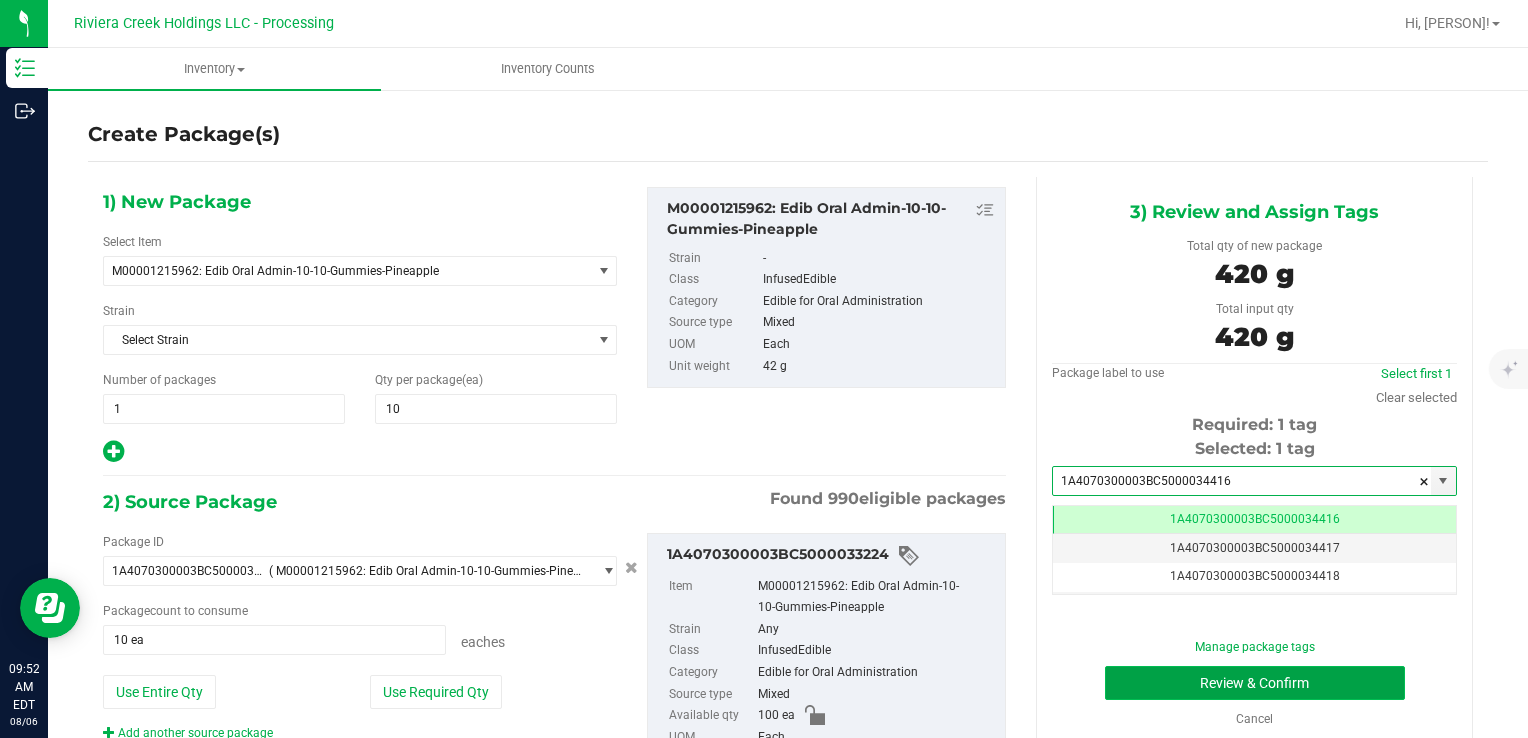 click on "Review & Confirm" at bounding box center (1255, 683) 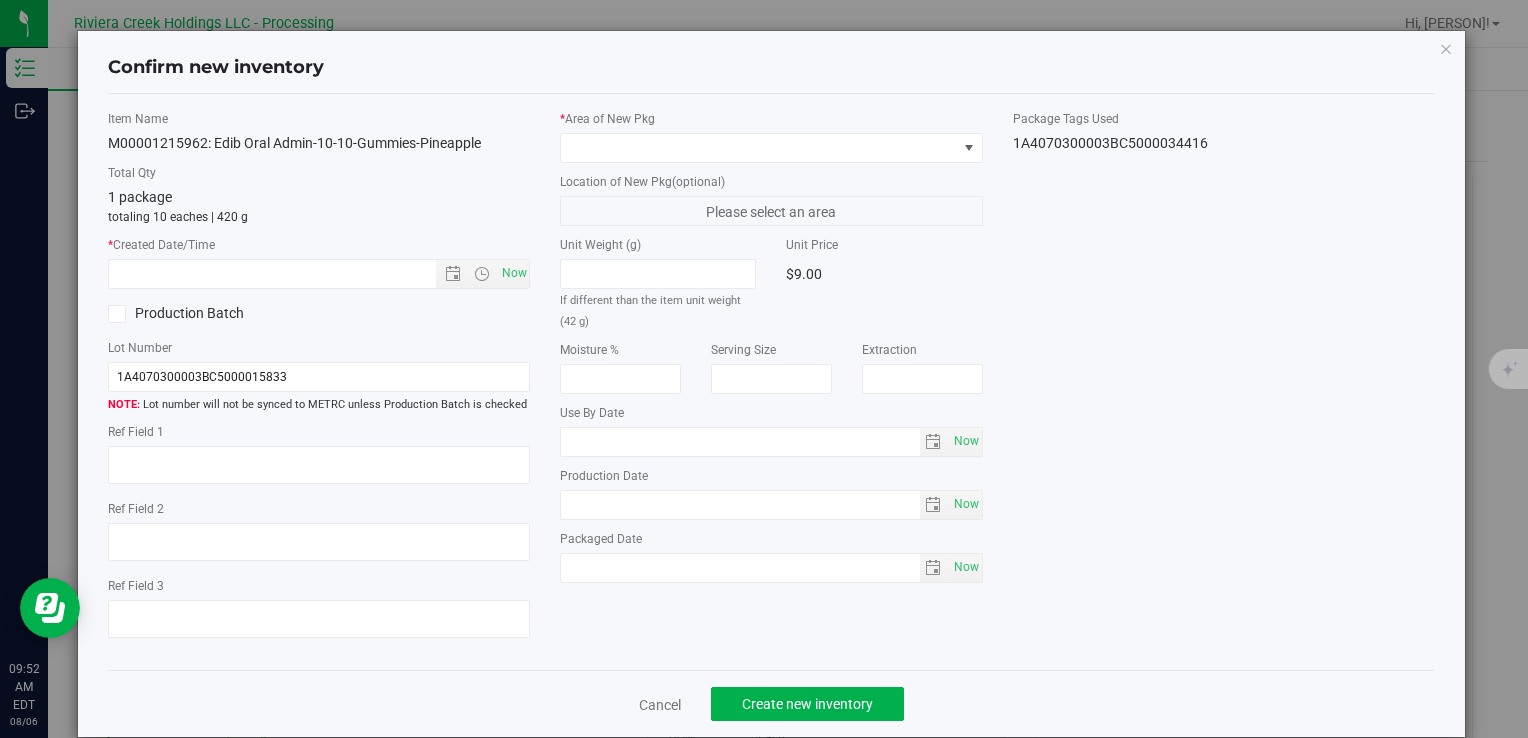 type on "2026-07-02" 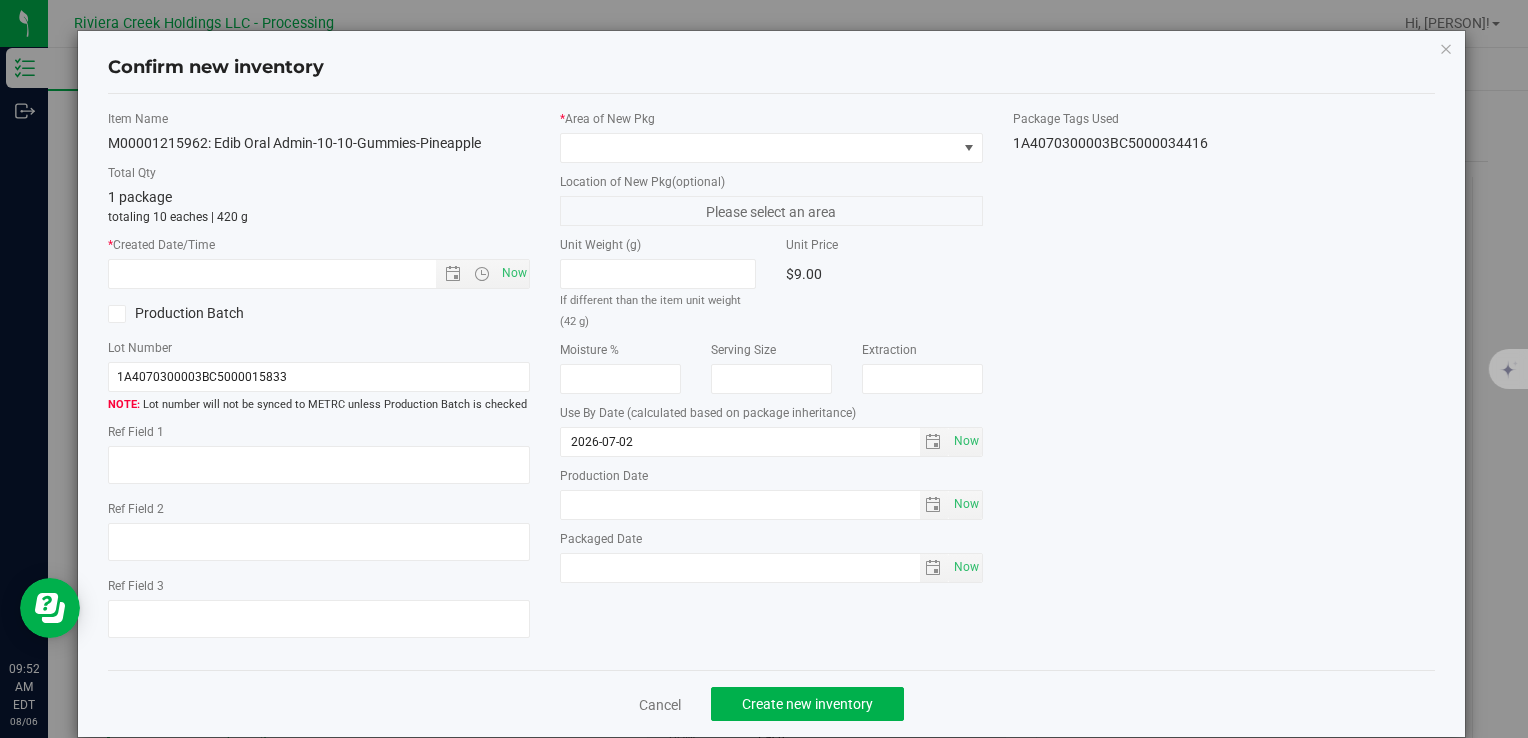 drag, startPoint x: 884, startPoint y: 164, endPoint x: 868, endPoint y: 153, distance: 19.416489 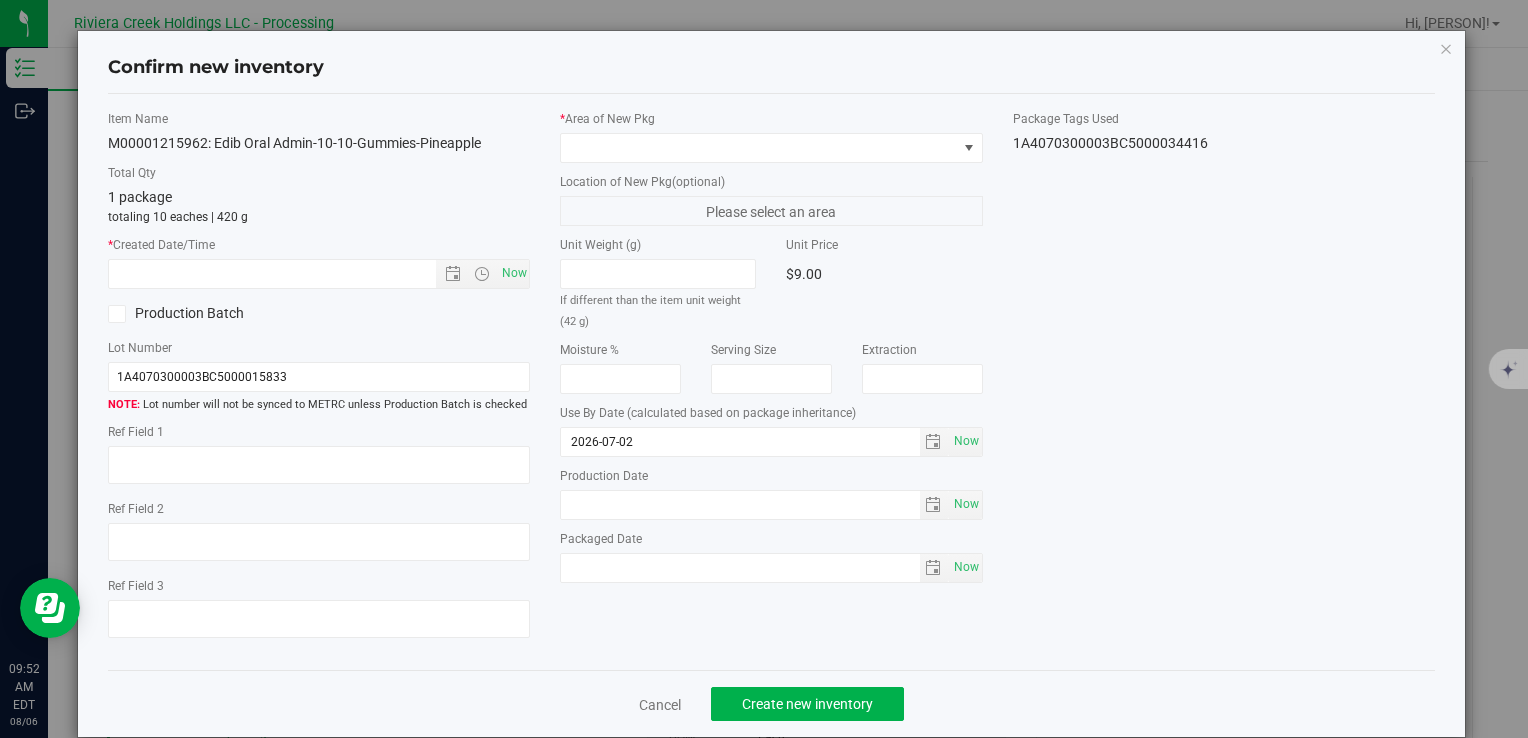click on "*
Area of New Pkg
Location of New Pkg
(optional)
Please select an area
Unit Weight (g)
If different than the item unit weight (42 g)
Unit Price
$9.00
Moisture %" at bounding box center [771, 351] 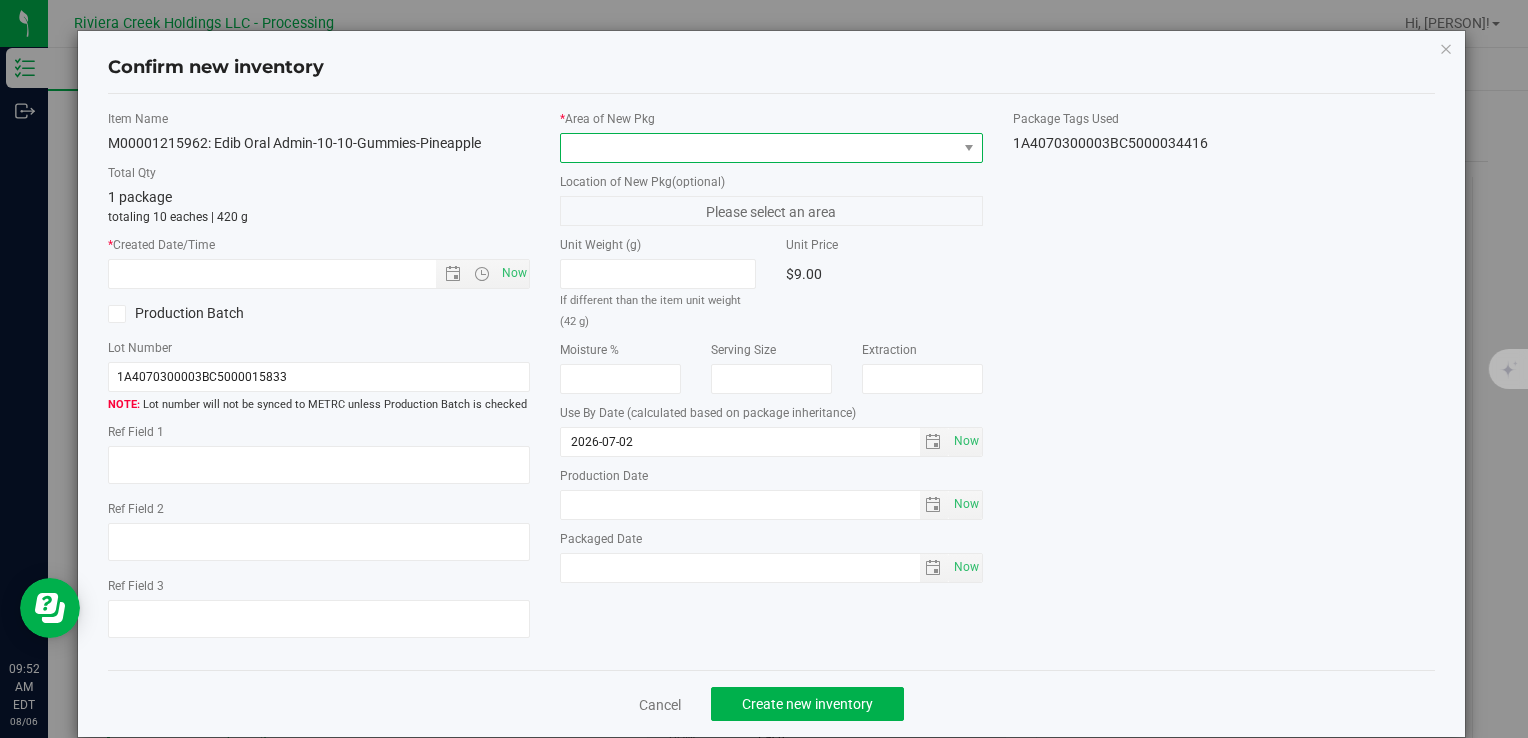 click at bounding box center (758, 148) 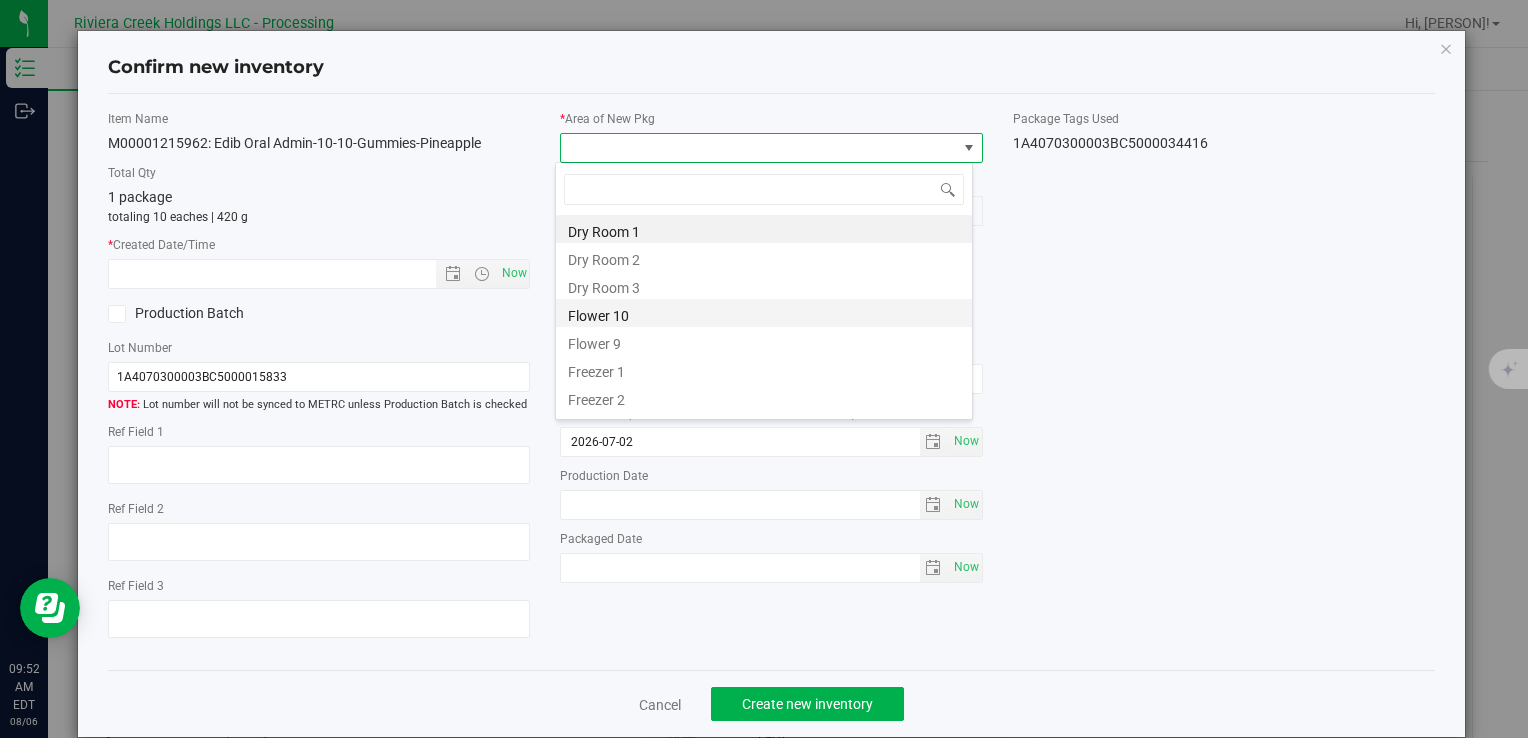 click on "Flower 10" at bounding box center [764, 313] 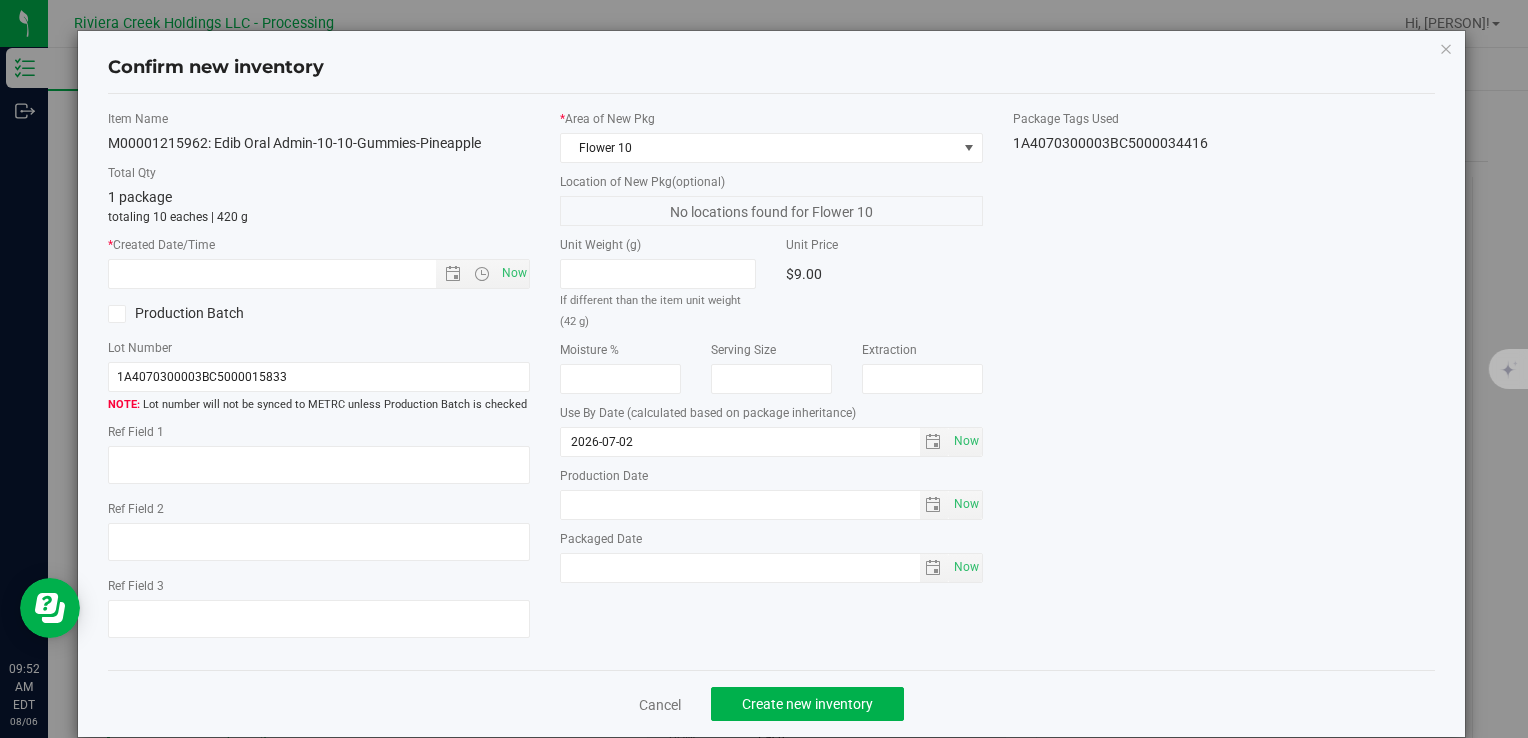 click on "*
Created Date/Time
Now" at bounding box center (319, 262) 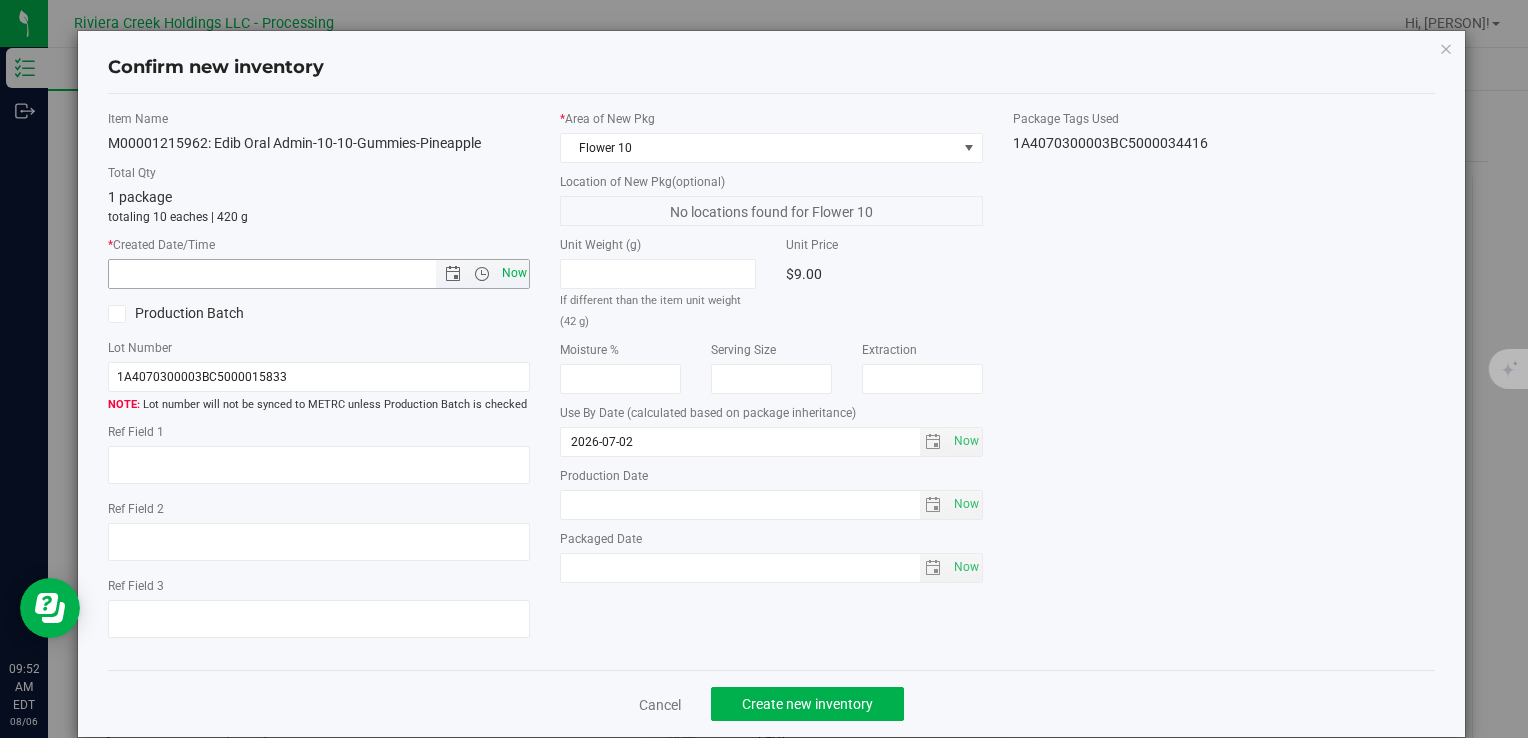 click on "Now" at bounding box center [514, 273] 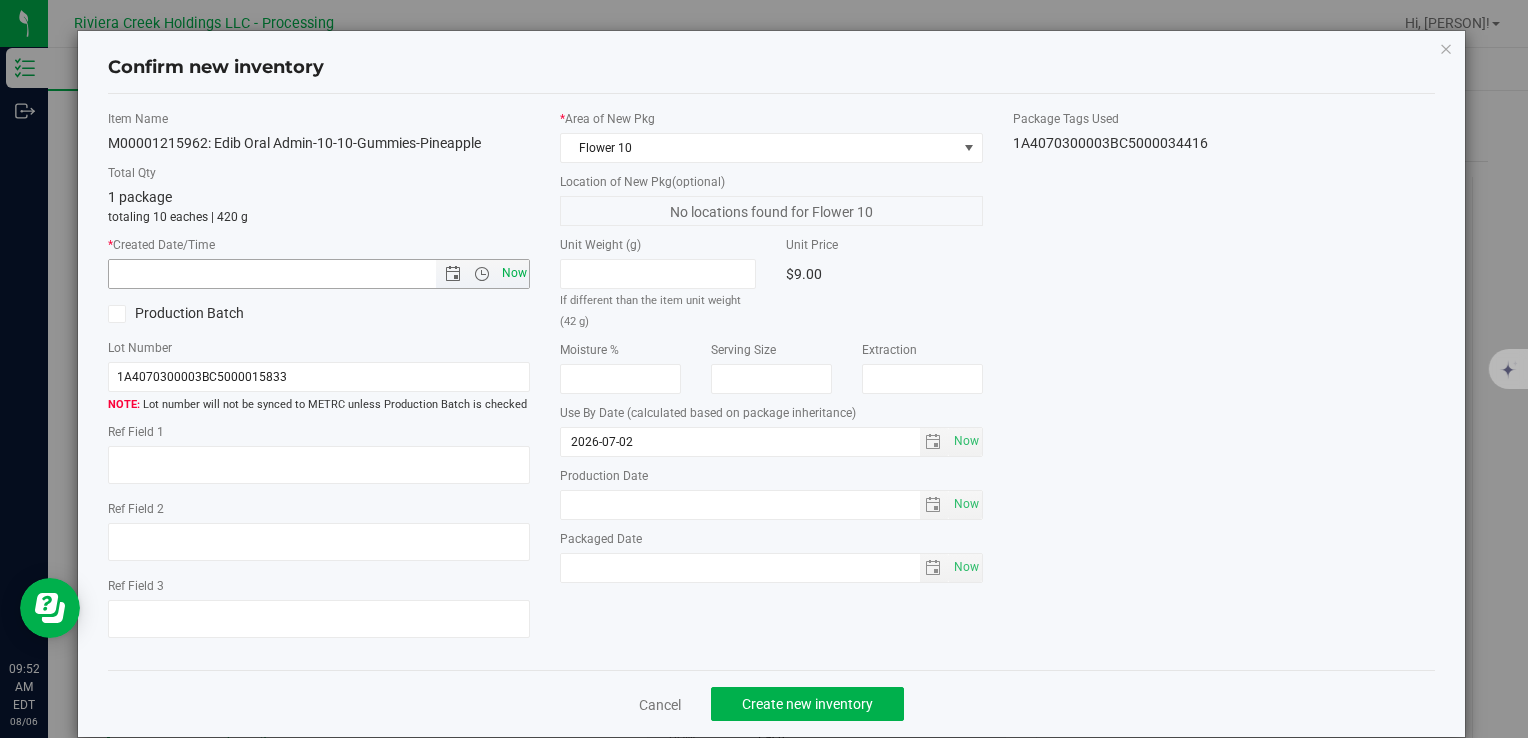 type on "[MONTH]/[DAY]/[YEAR] [TIME] [AM/PM]" 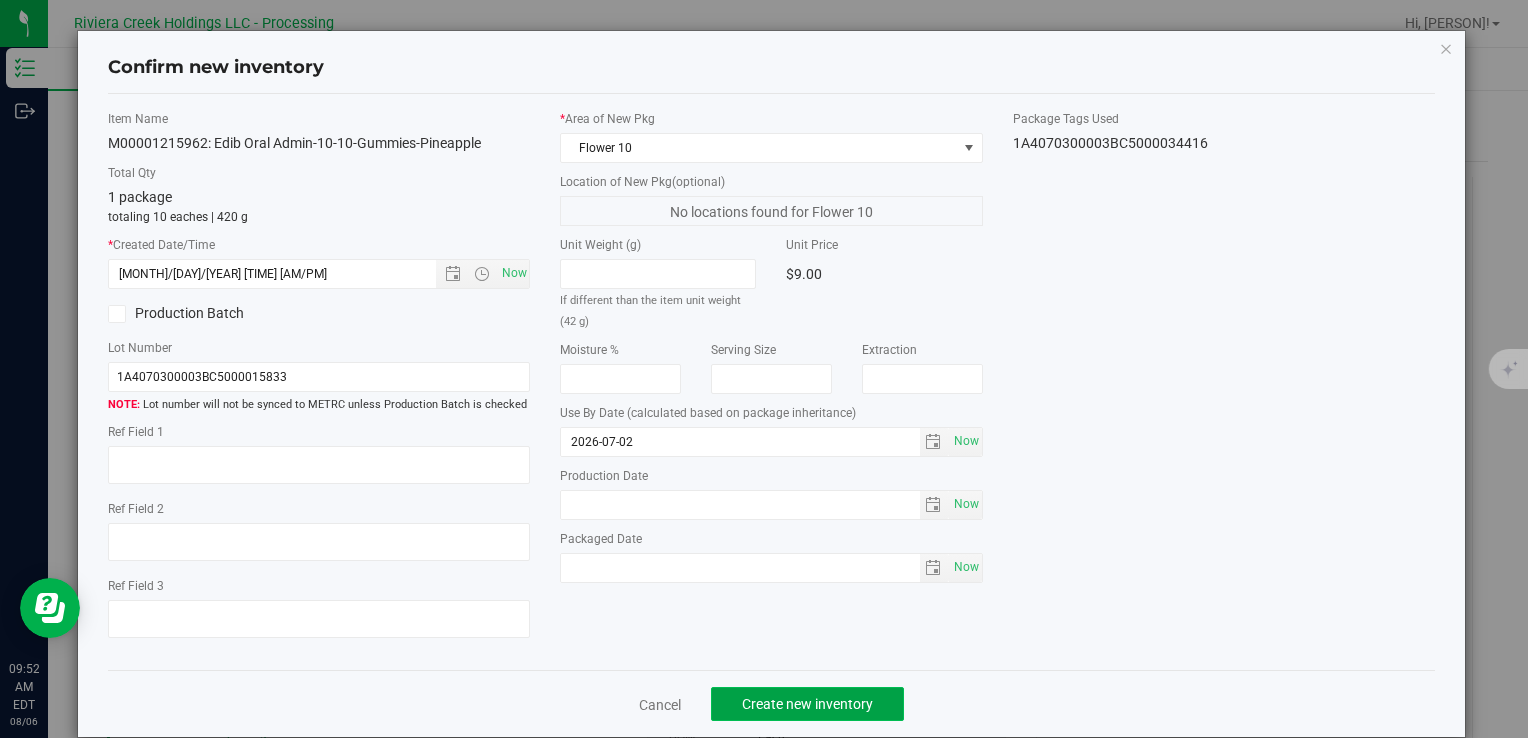 click on "Create new inventory" 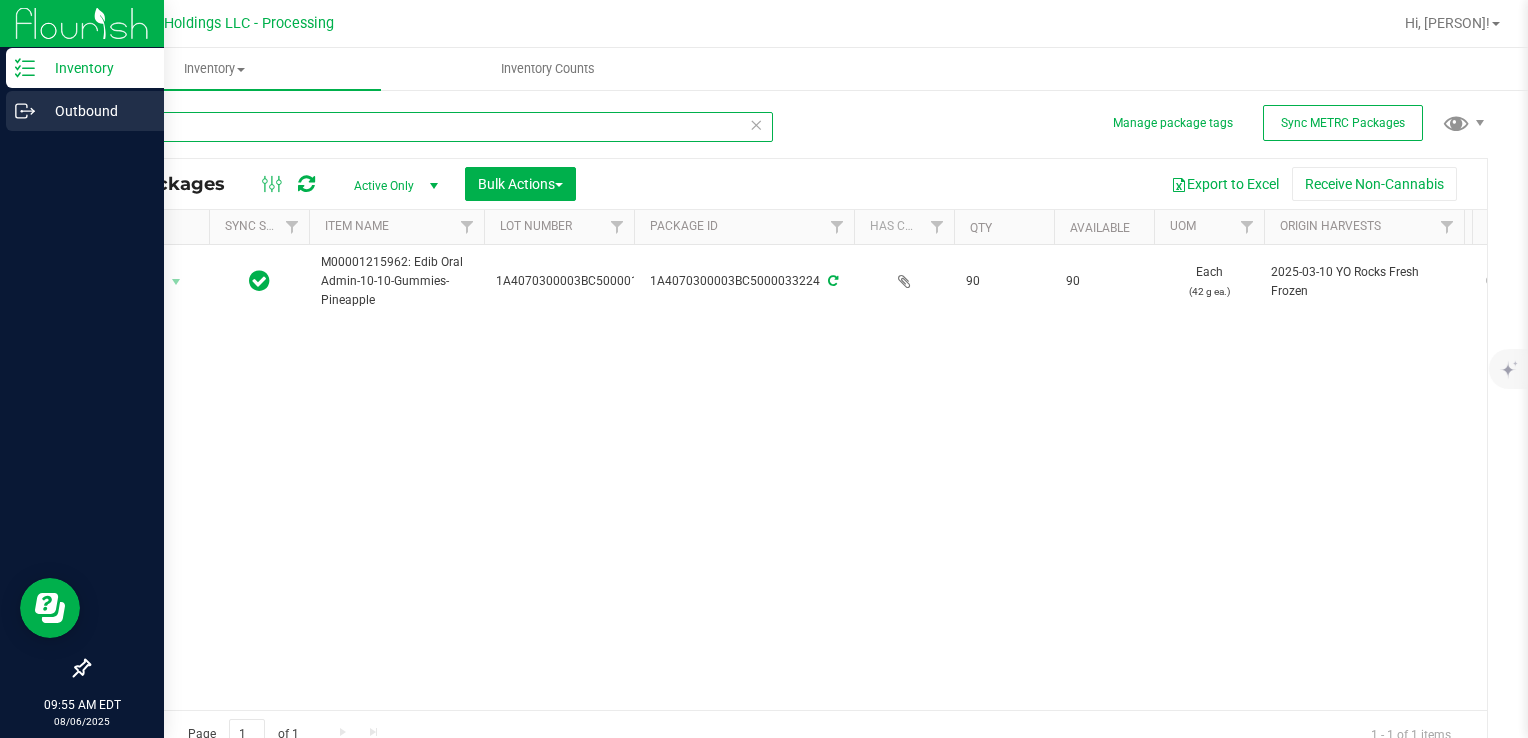 drag, startPoint x: 206, startPoint y: 130, endPoint x: 0, endPoint y: 130, distance: 206 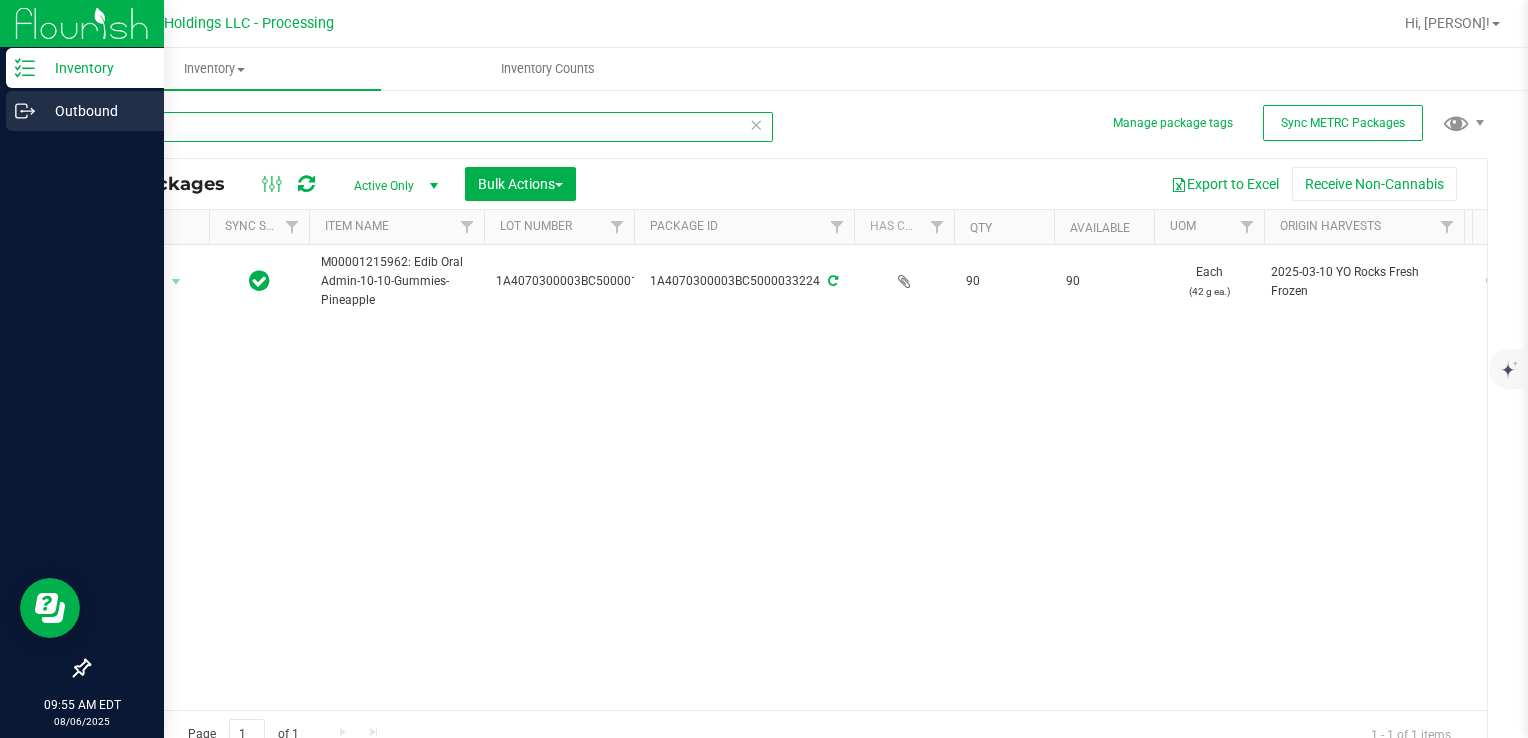 click on "Inventory Outbound 09:55 AM EDT 08/06/2025  08/06   Riviera Creek Holdings LLC - Processing   Hi, Meara!
Inventory
All packages
All inventory
Waste log
Create inventory
Inventory Counts" at bounding box center (764, 369) 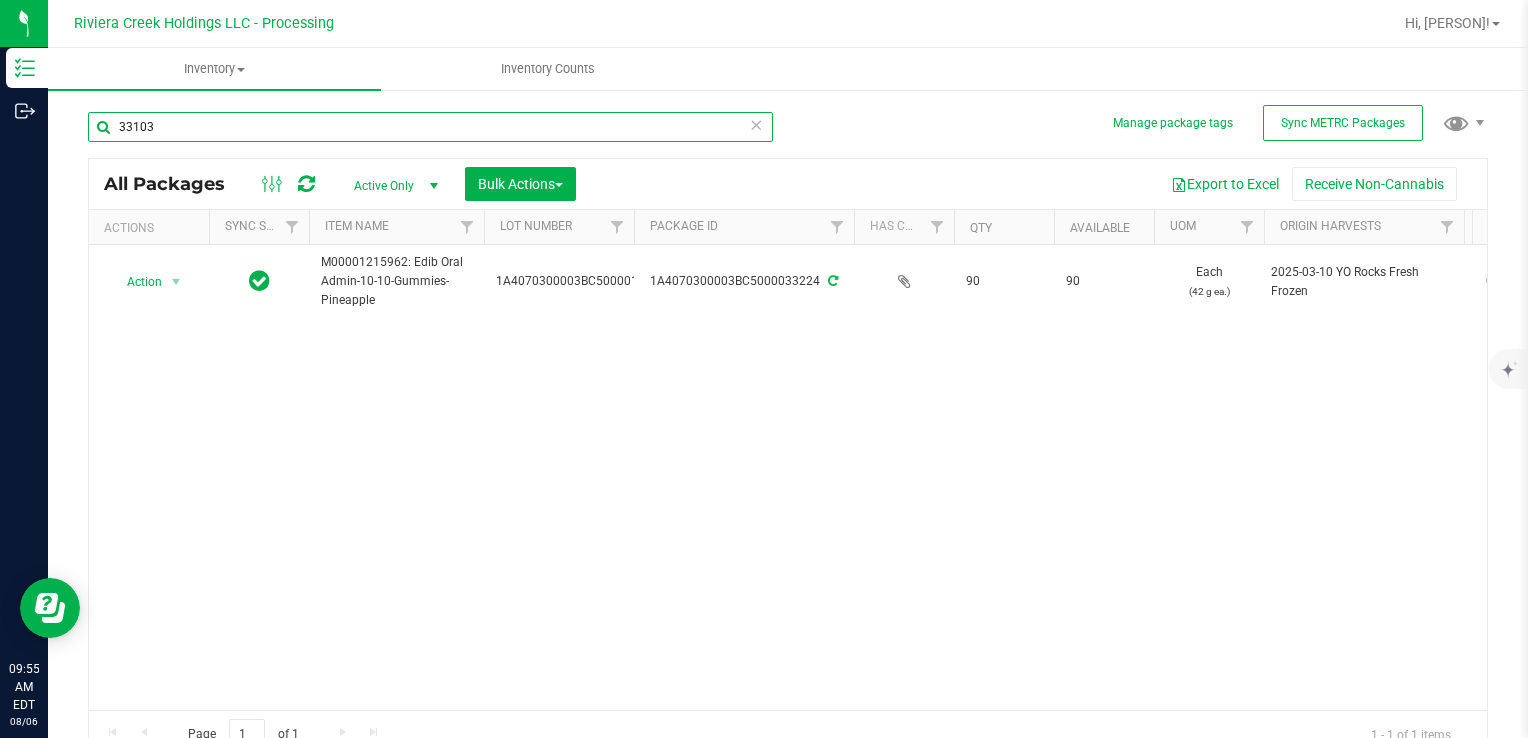 type on "33103" 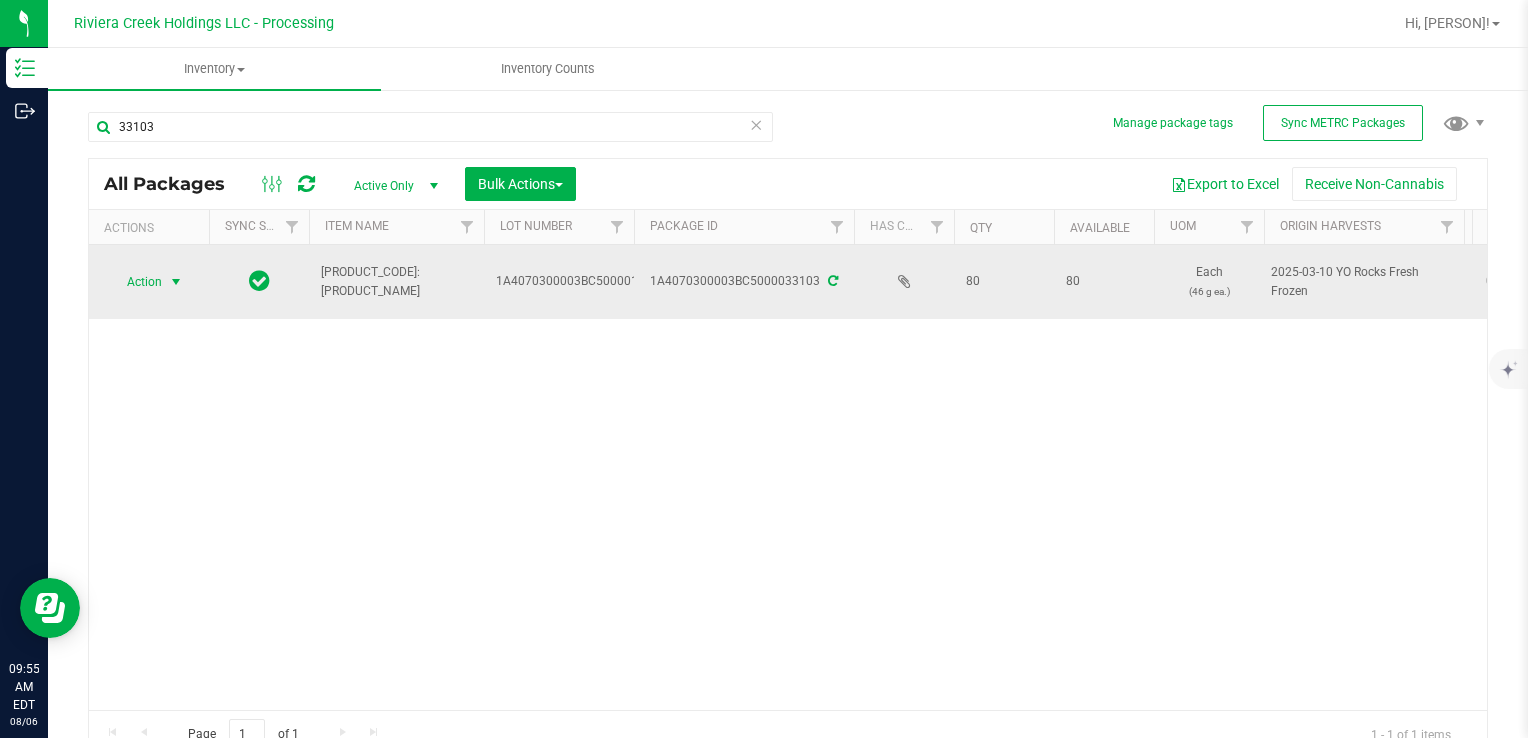 click on "Action" at bounding box center (136, 282) 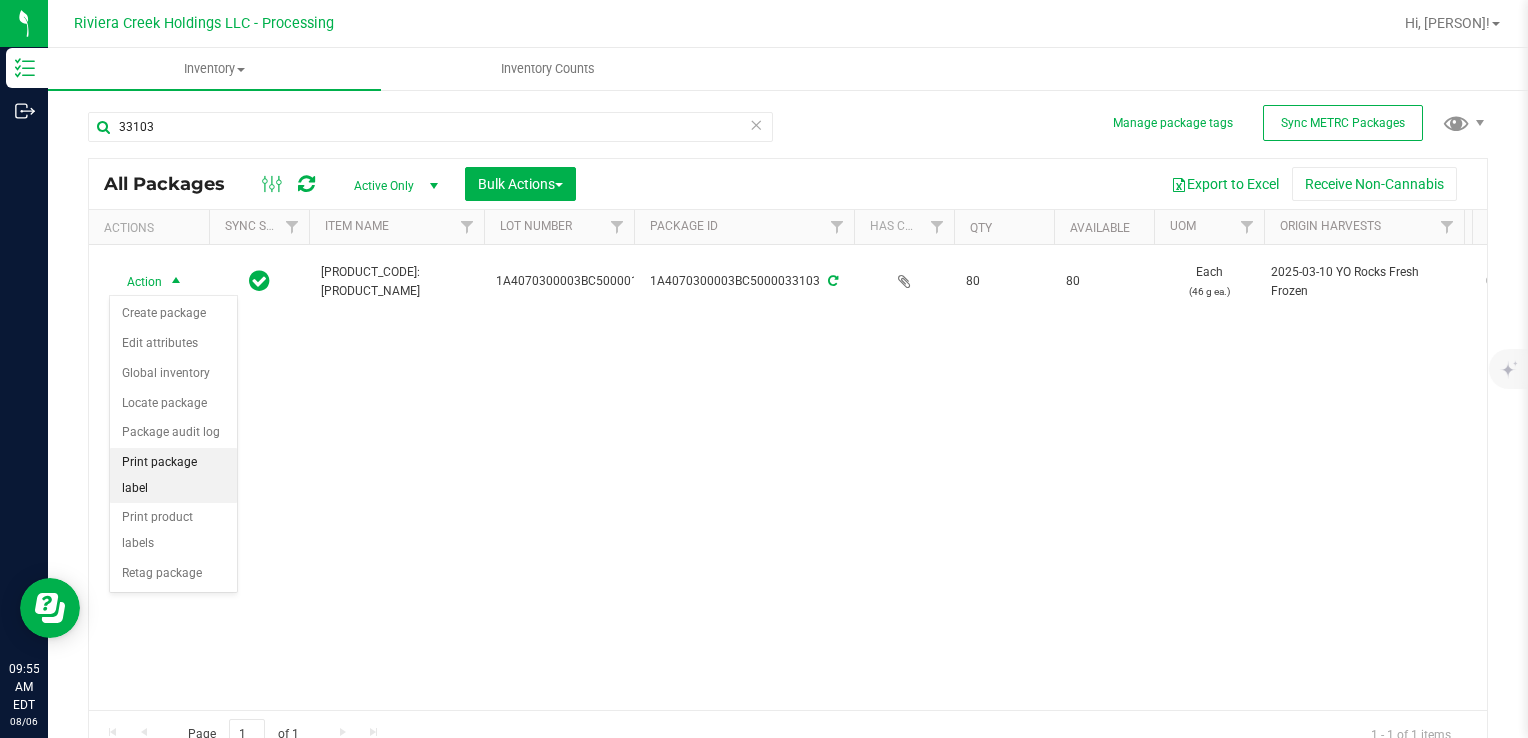 click on "Print package label" at bounding box center [173, 475] 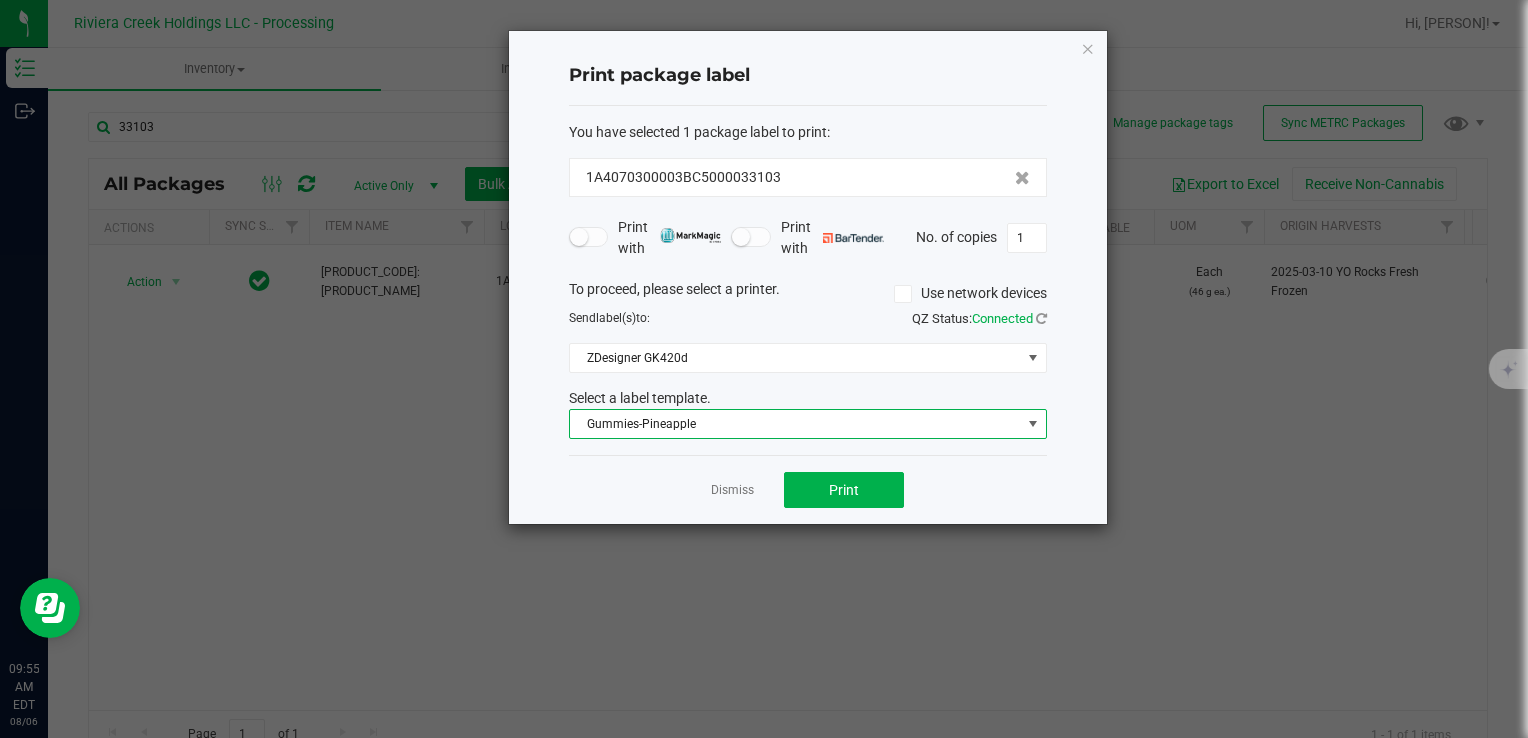 click on "Gummies-Pineapple" at bounding box center [795, 424] 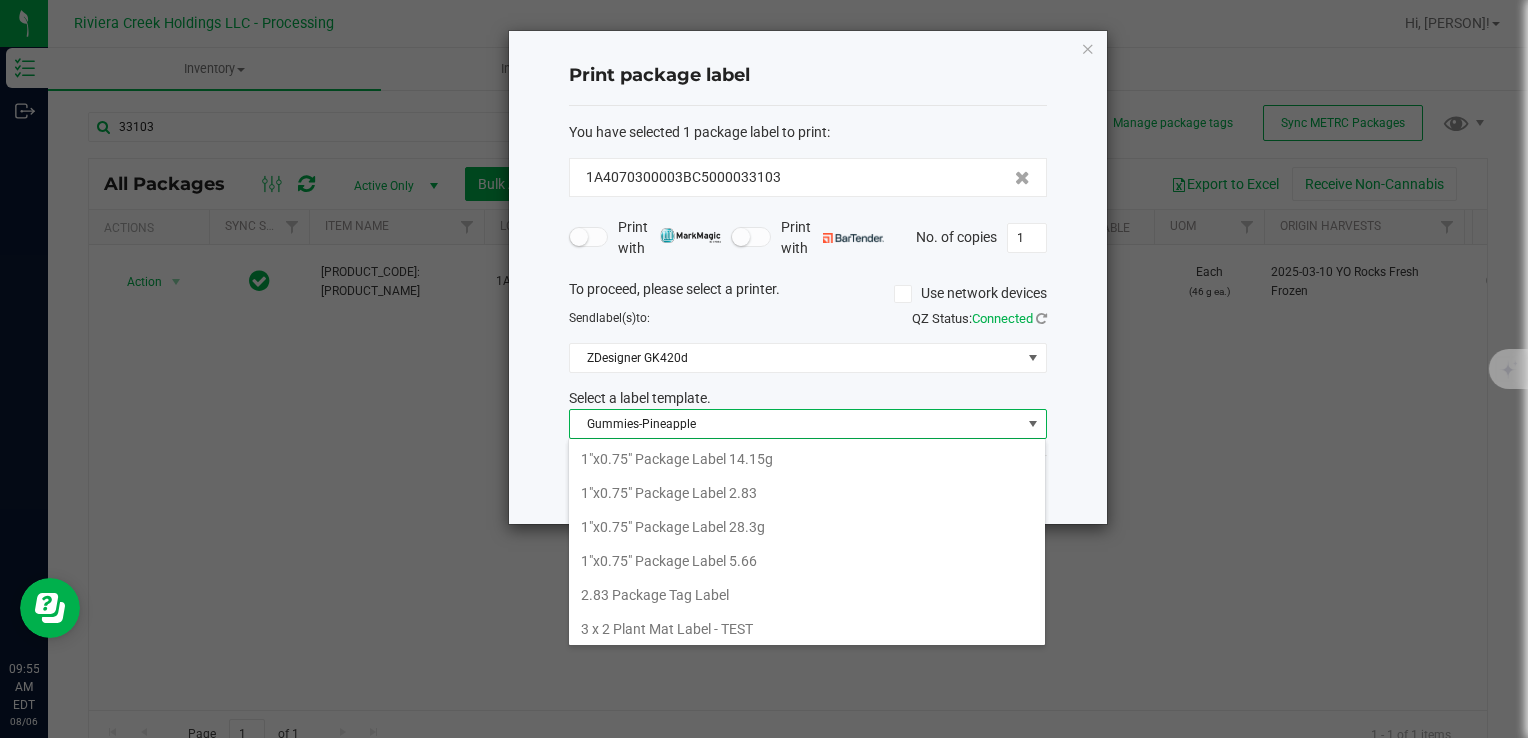 scroll, scrollTop: 439, scrollLeft: 0, axis: vertical 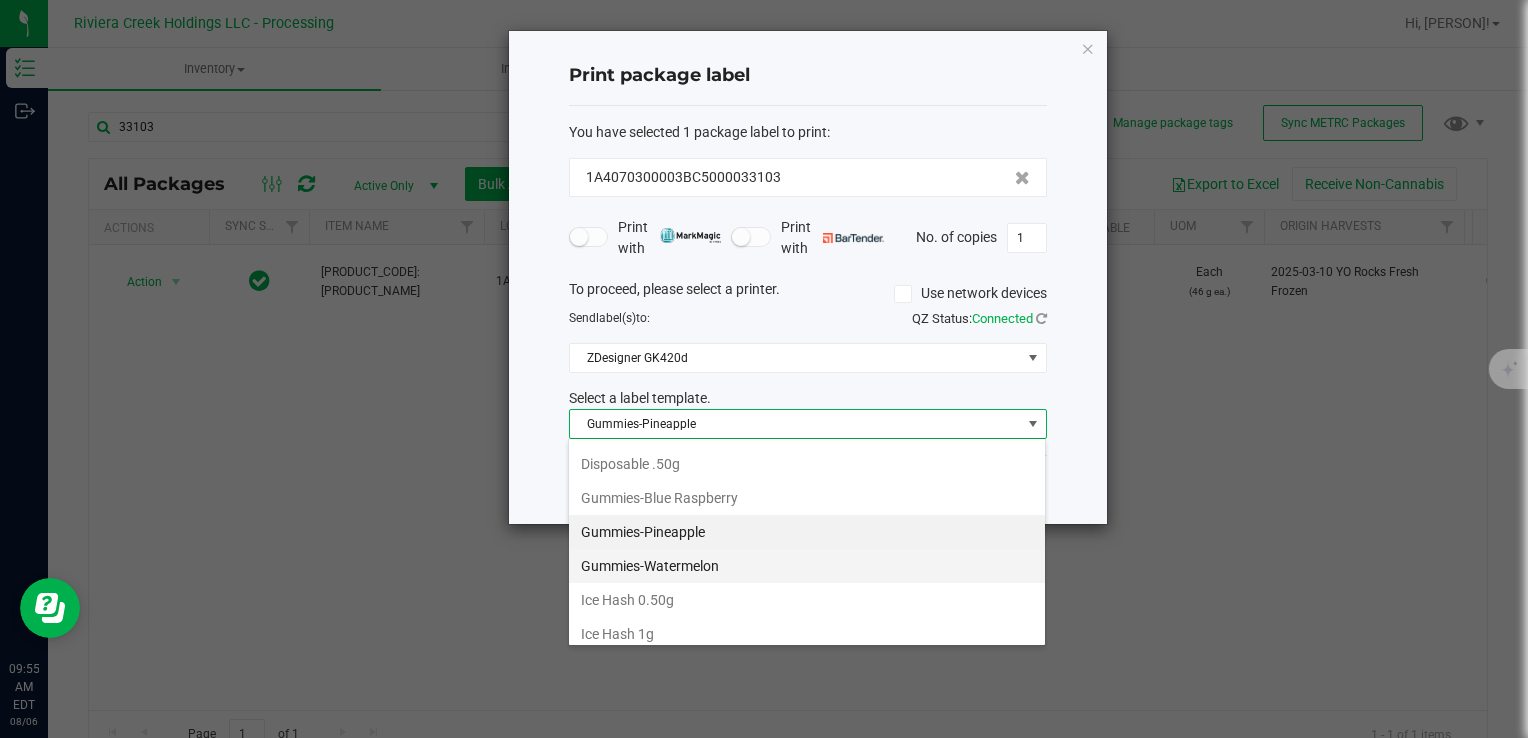 click on "Gummies-Watermelon" at bounding box center (807, 566) 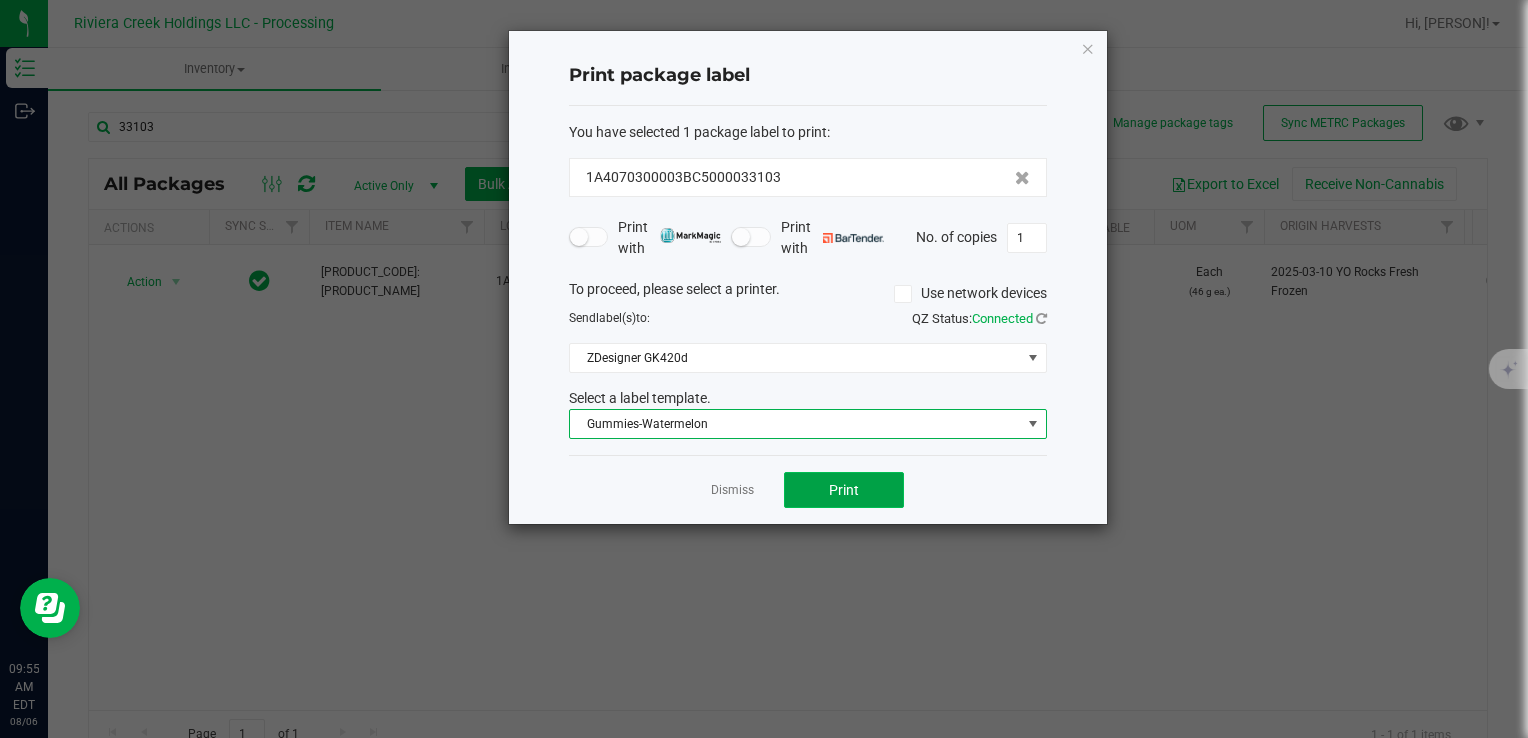 click on "Print" 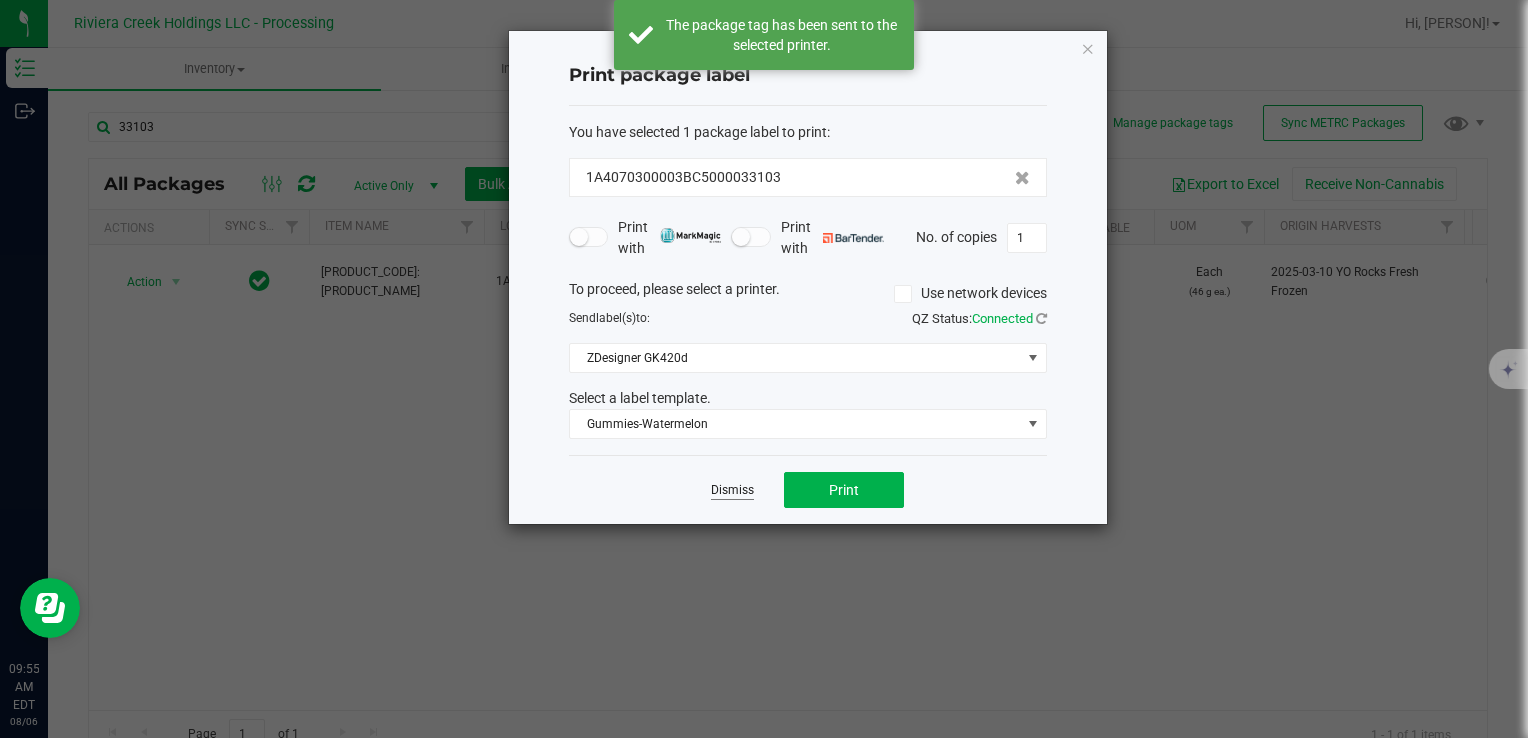 click on "Dismiss" 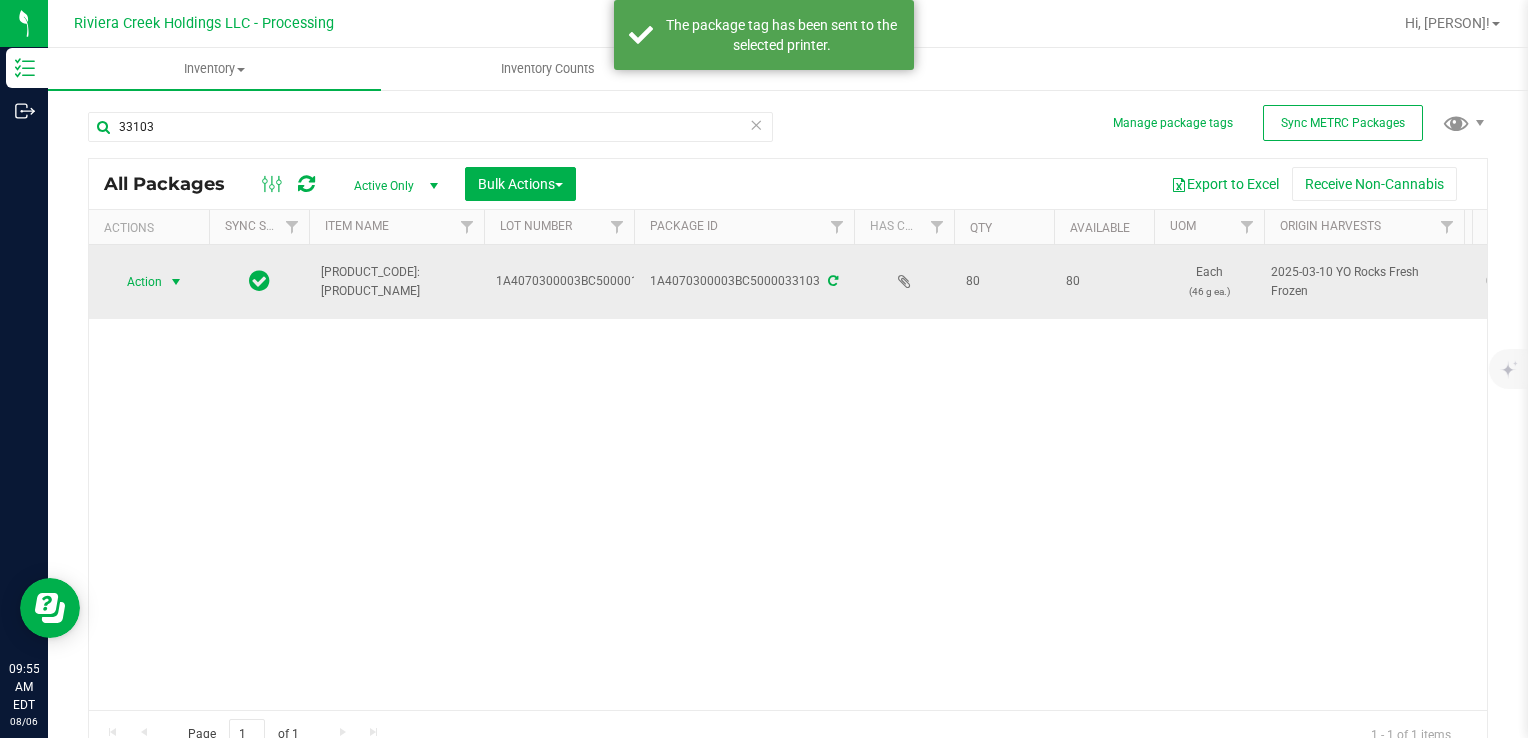 click on "Action" at bounding box center (136, 282) 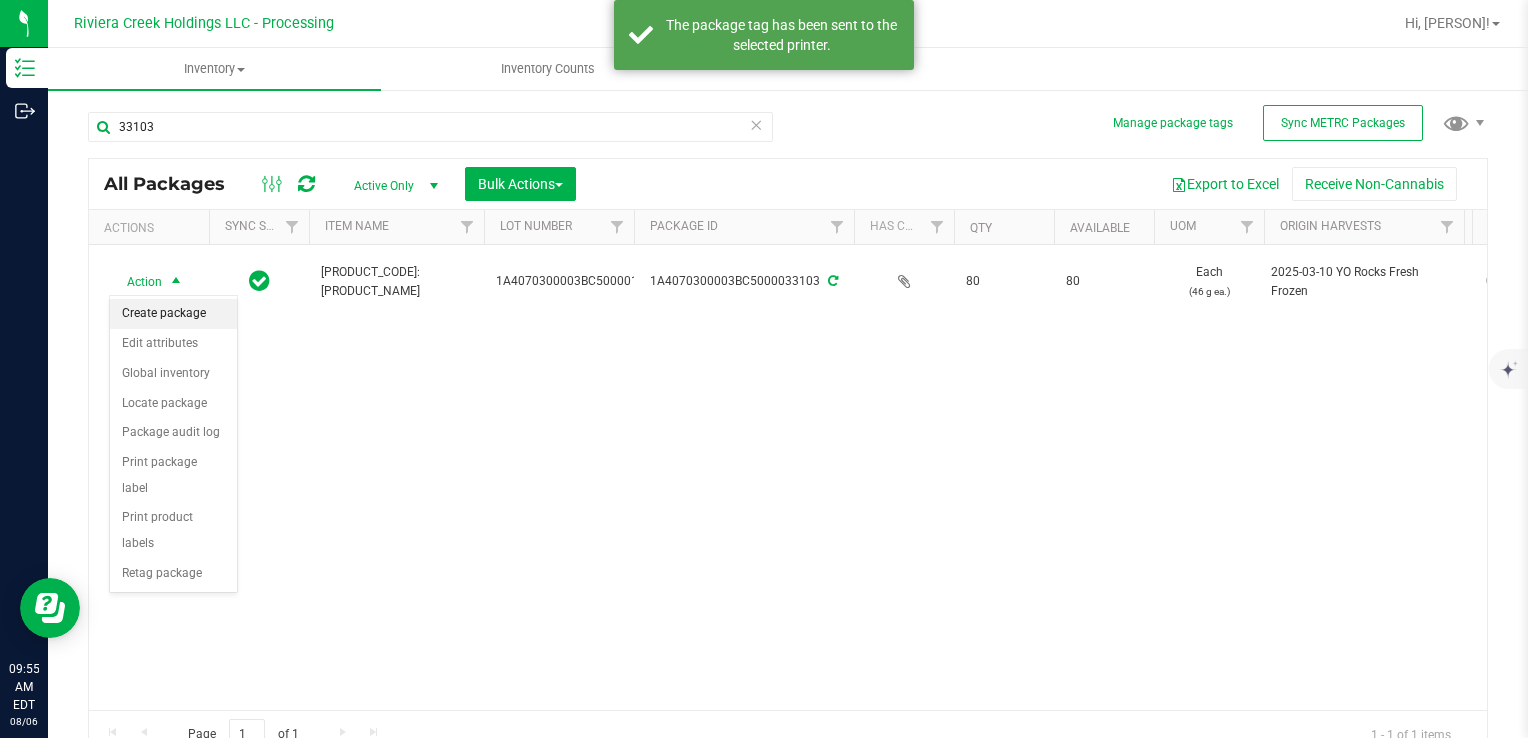 click on "Create package" at bounding box center (173, 314) 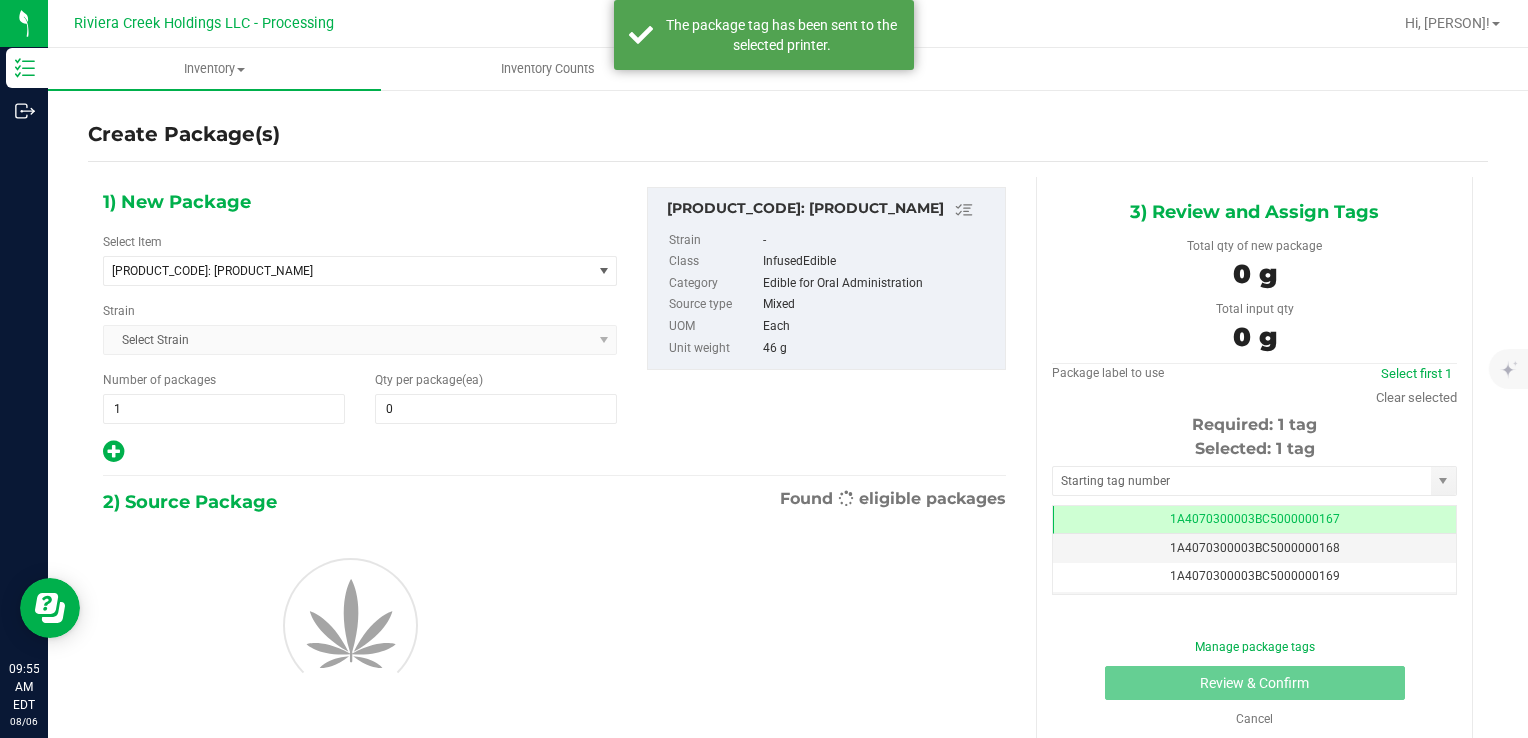 scroll, scrollTop: 0, scrollLeft: 0, axis: both 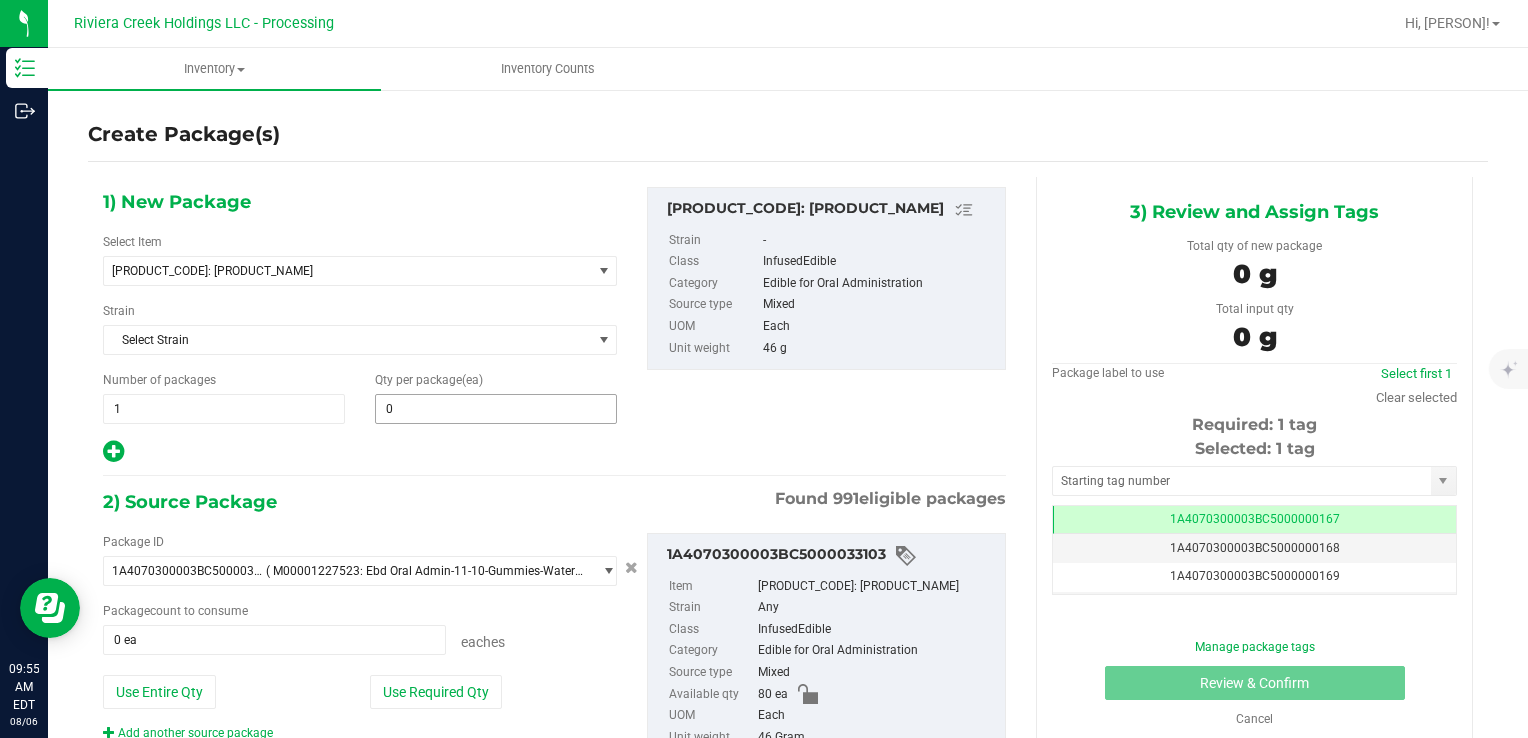 type 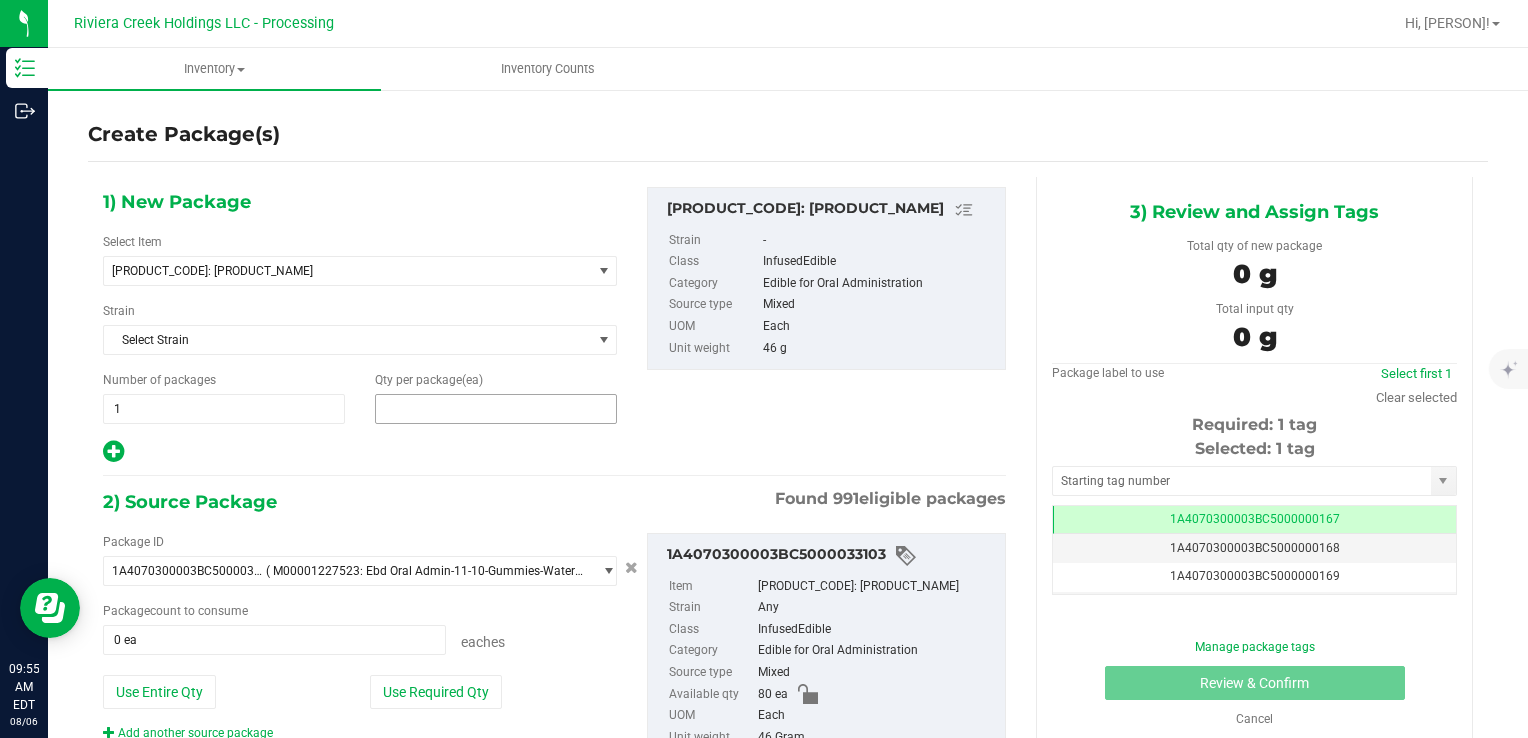 click at bounding box center (496, 409) 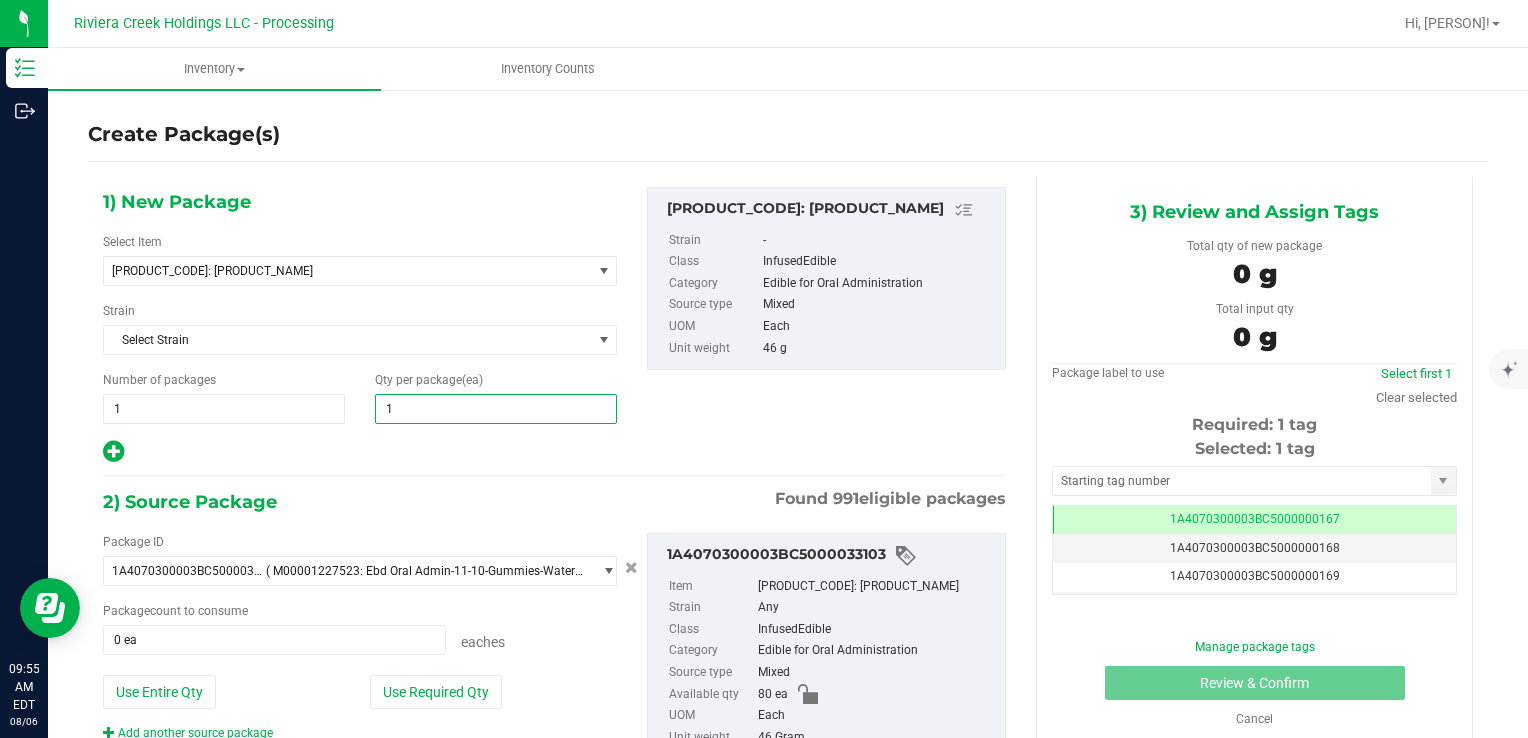 type on "10" 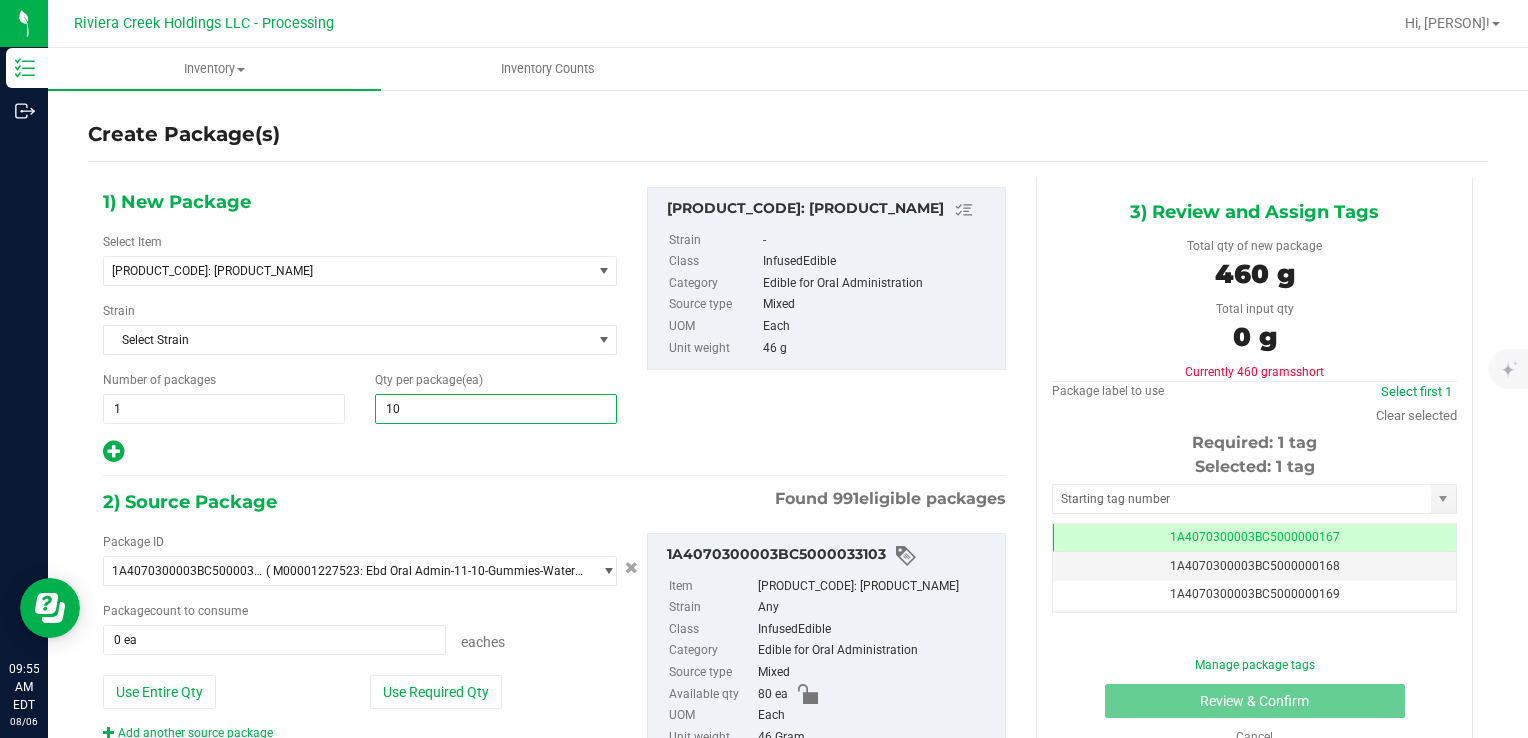 type on "10" 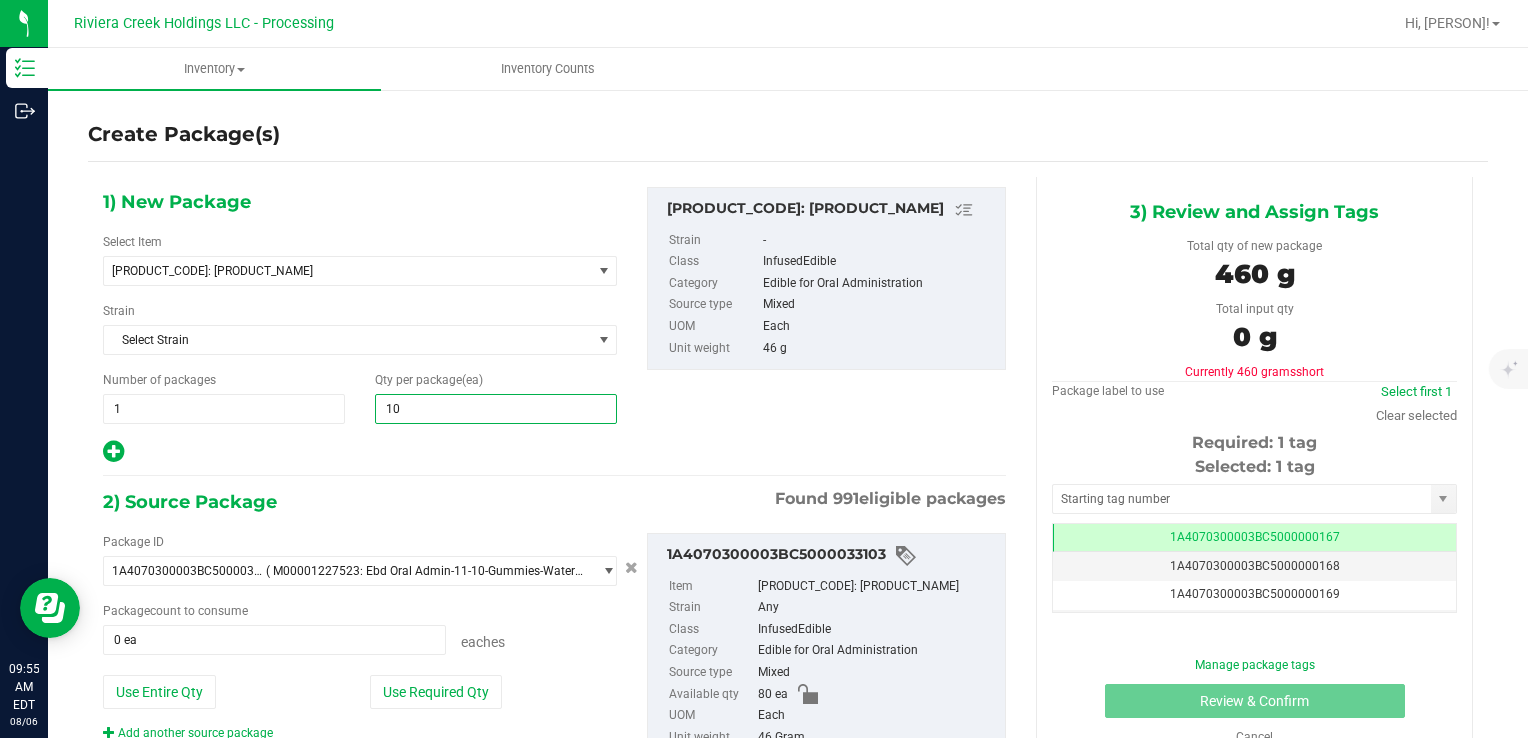drag, startPoint x: 385, startPoint y: 678, endPoint x: 391, endPoint y: 668, distance: 11.661903 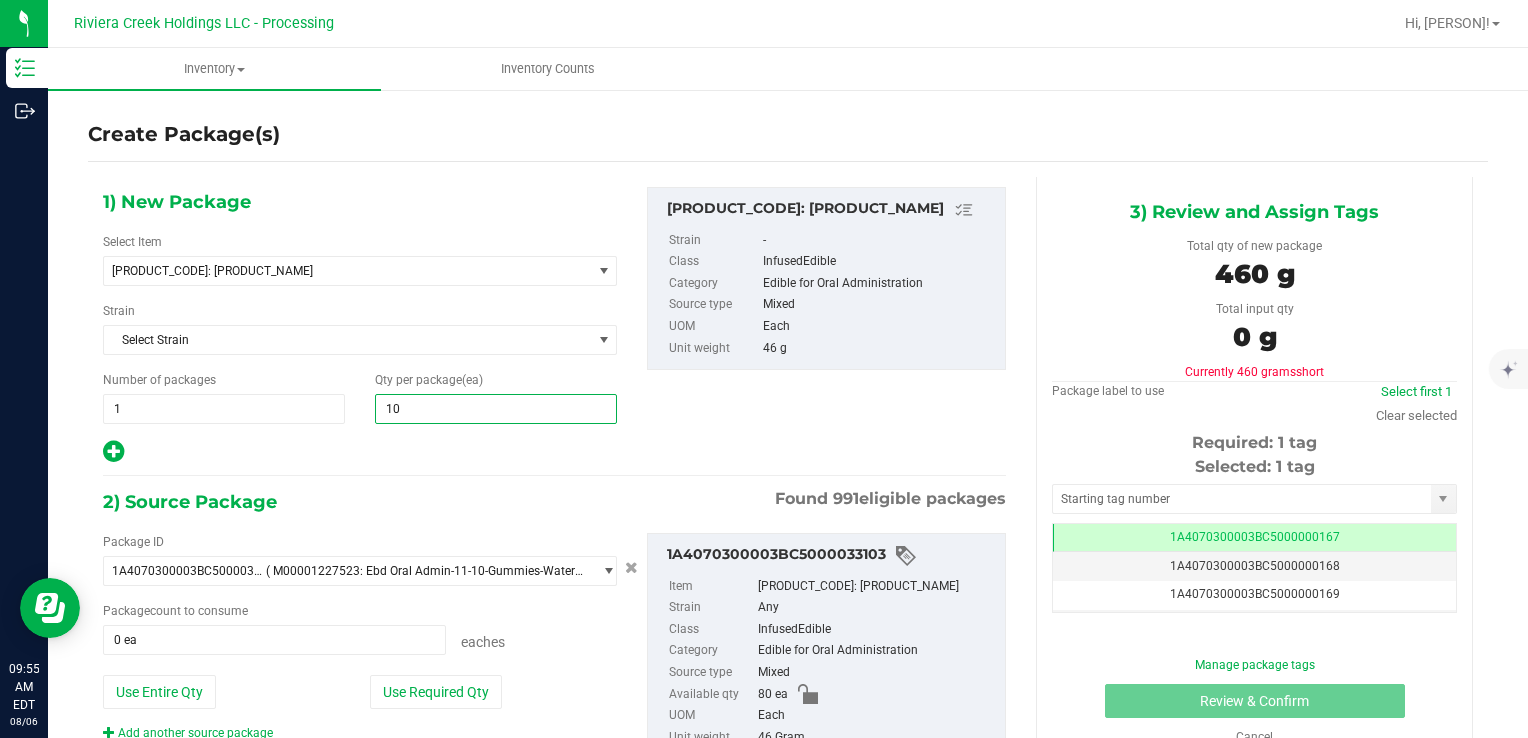 click on "Use Required Qty" at bounding box center (436, 692) 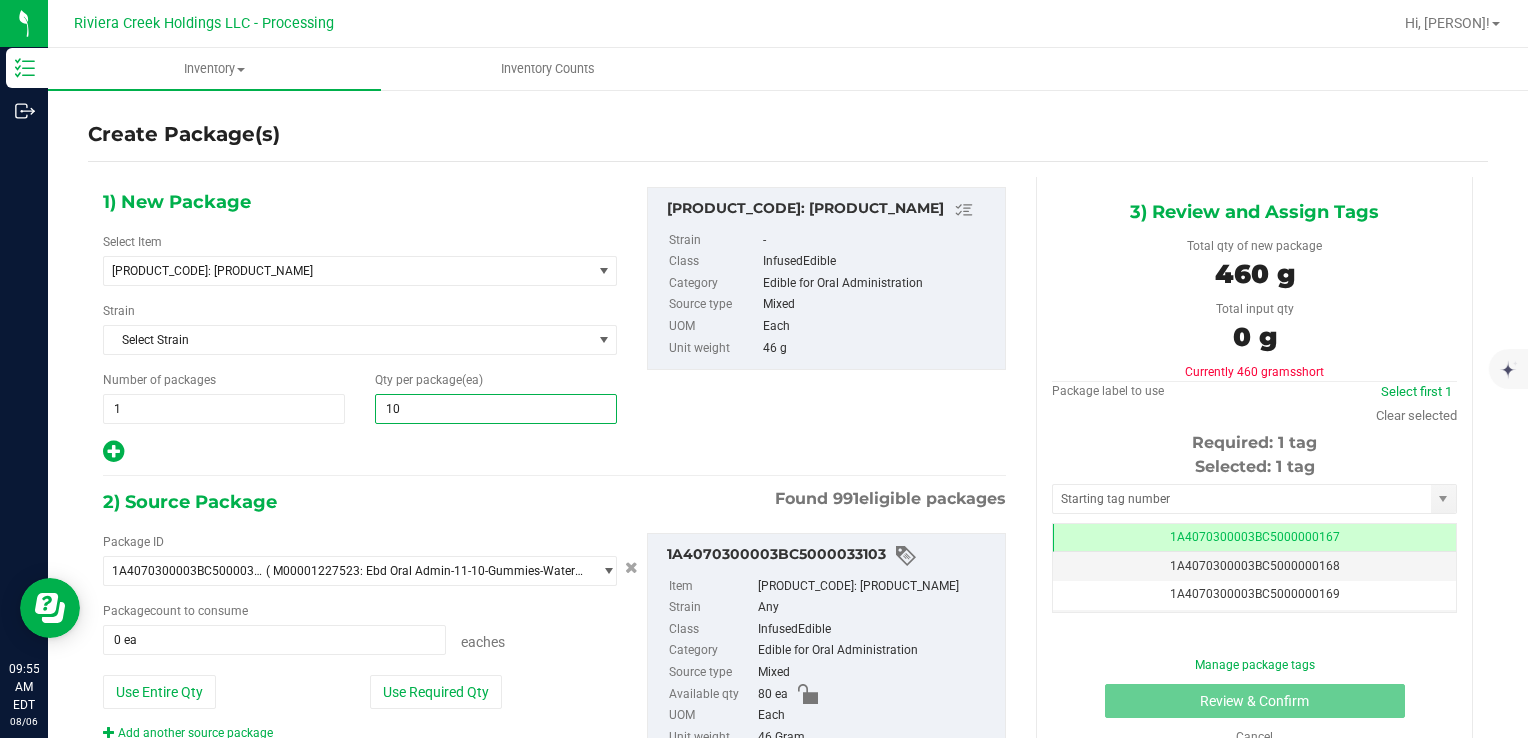type on "10 ea" 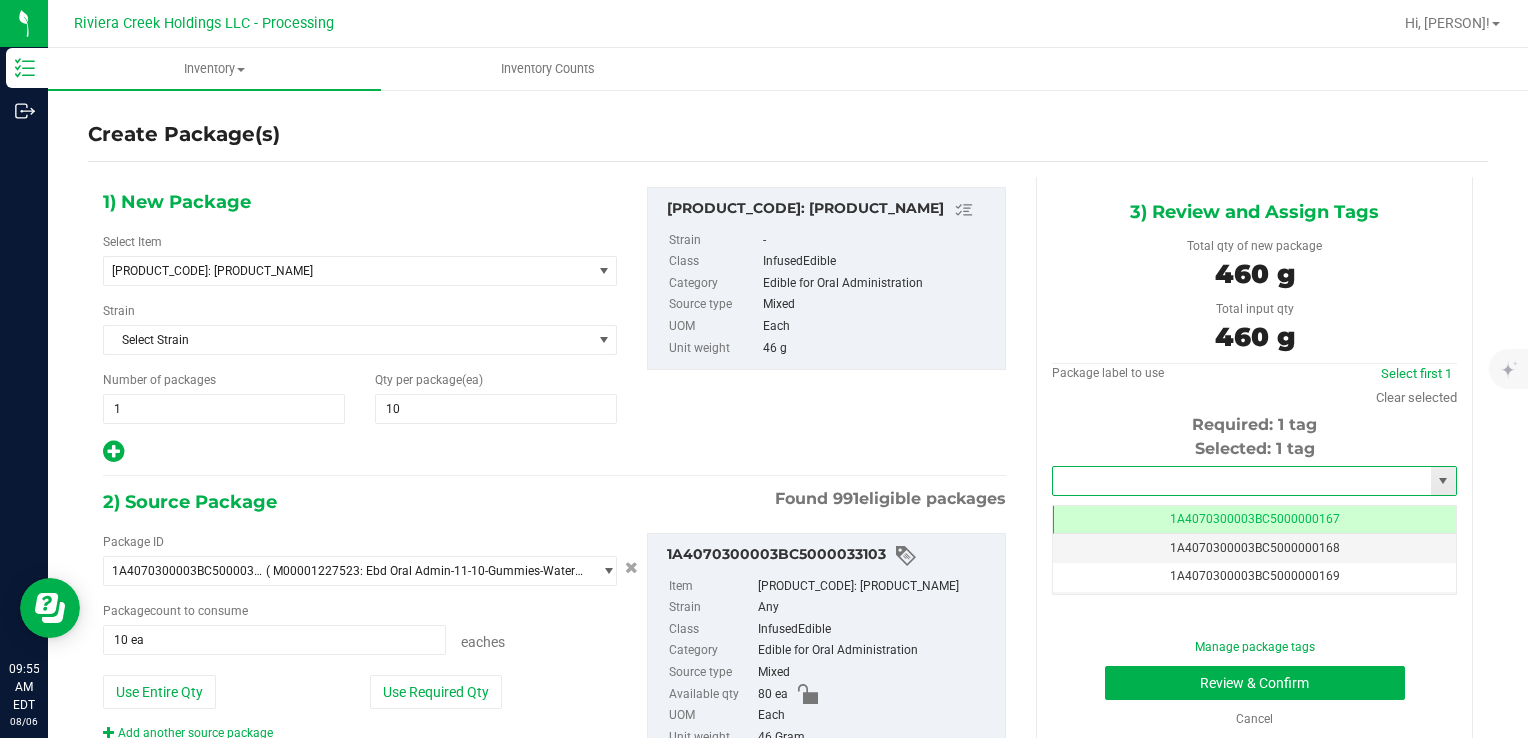 click at bounding box center (1242, 481) 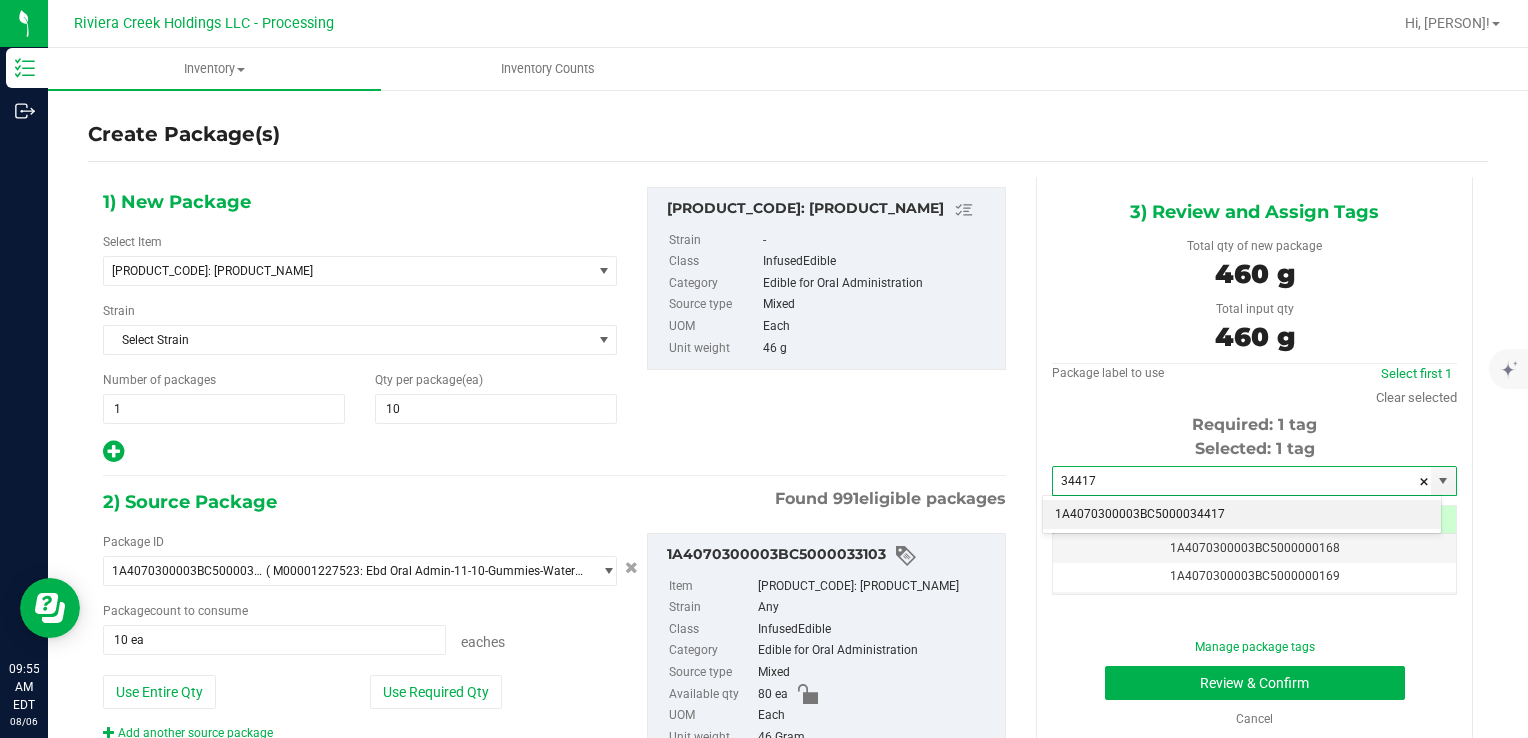 click on "1A4070300003BC5000034417" at bounding box center [1242, 515] 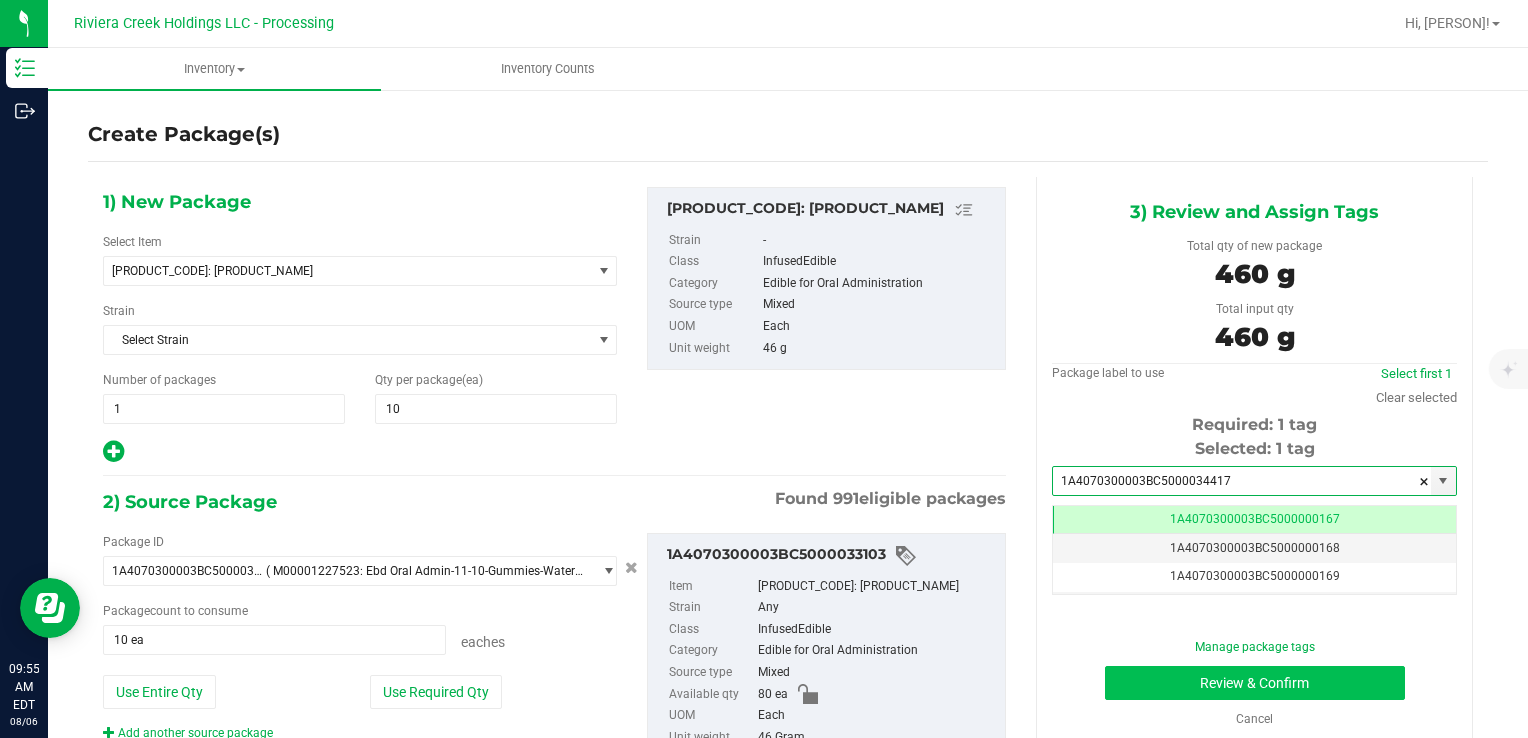 type on "1A4070300003BC5000034417" 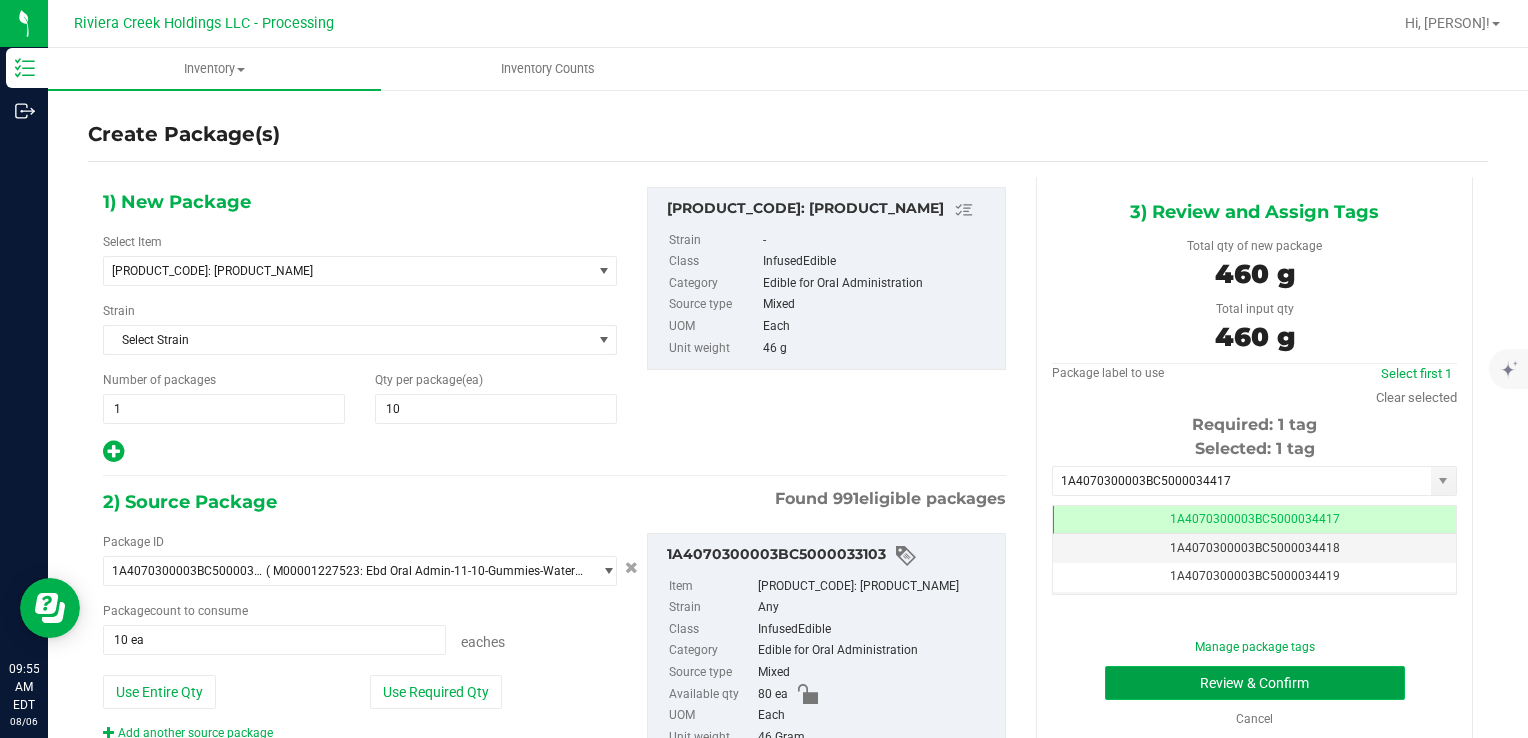 drag, startPoint x: 1128, startPoint y: 682, endPoint x: 1136, endPoint y: 672, distance: 12.806249 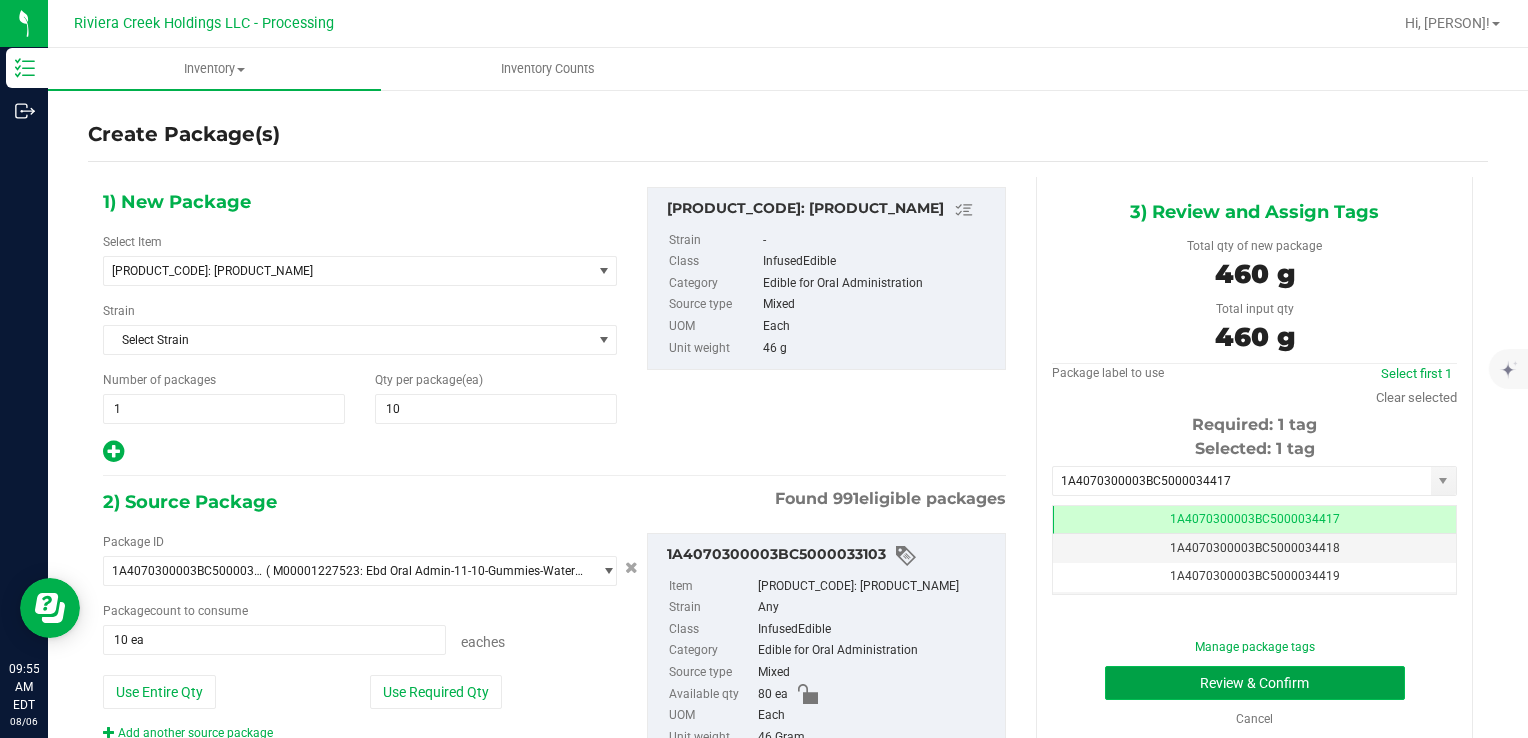 click on "Review & Confirm" at bounding box center (1255, 683) 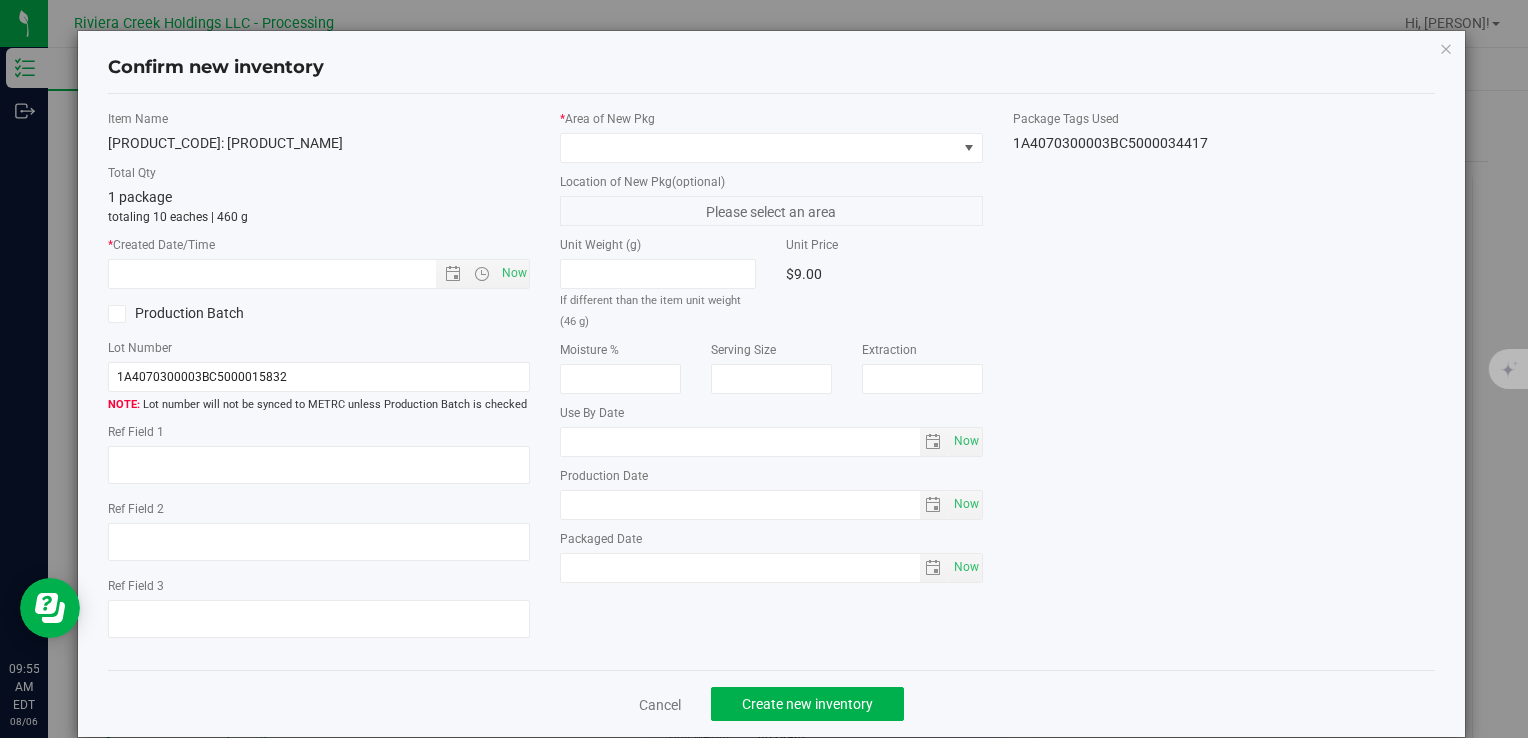 type on "2026-06-30" 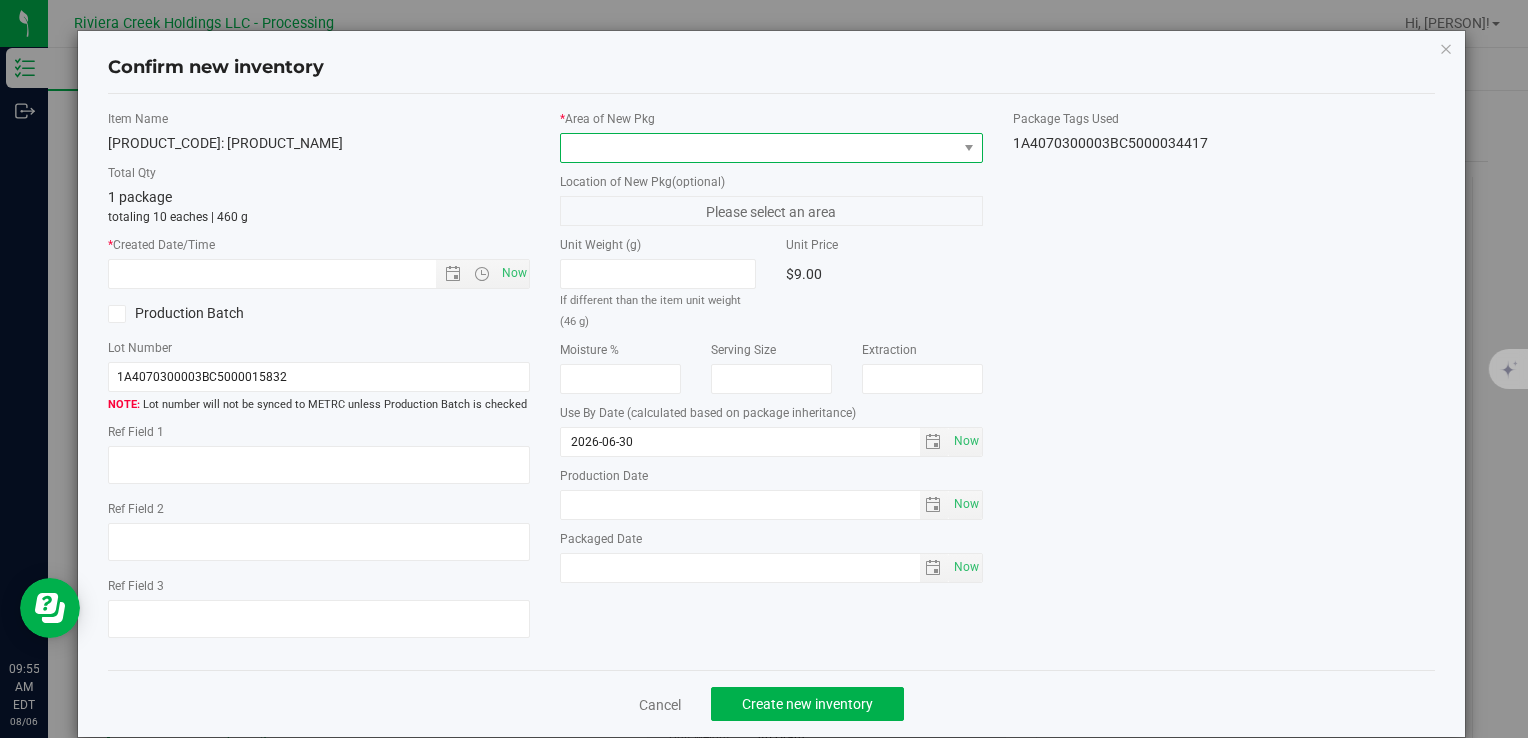 click at bounding box center (758, 148) 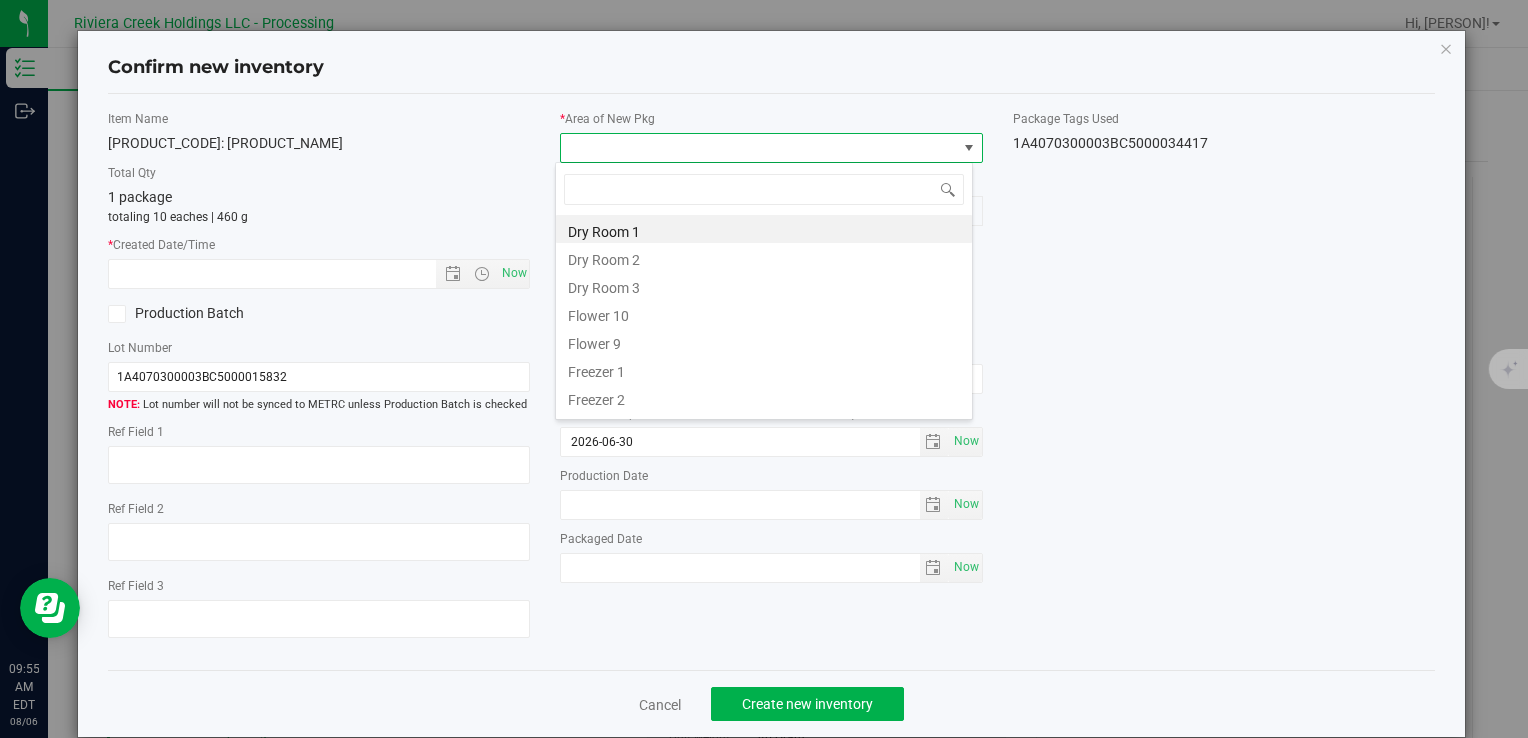 click on "Flower 10" at bounding box center [764, 313] 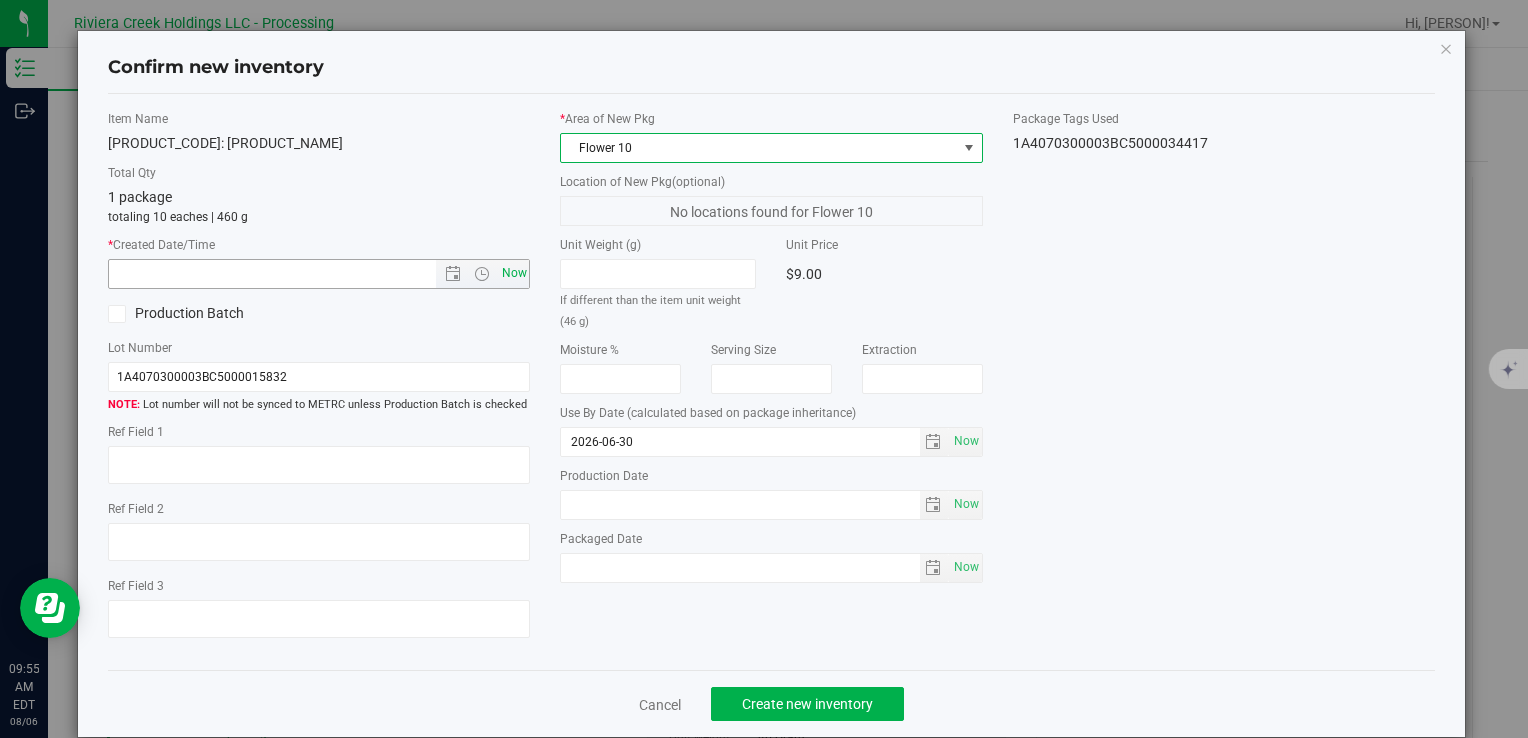 click on "Now" at bounding box center [514, 273] 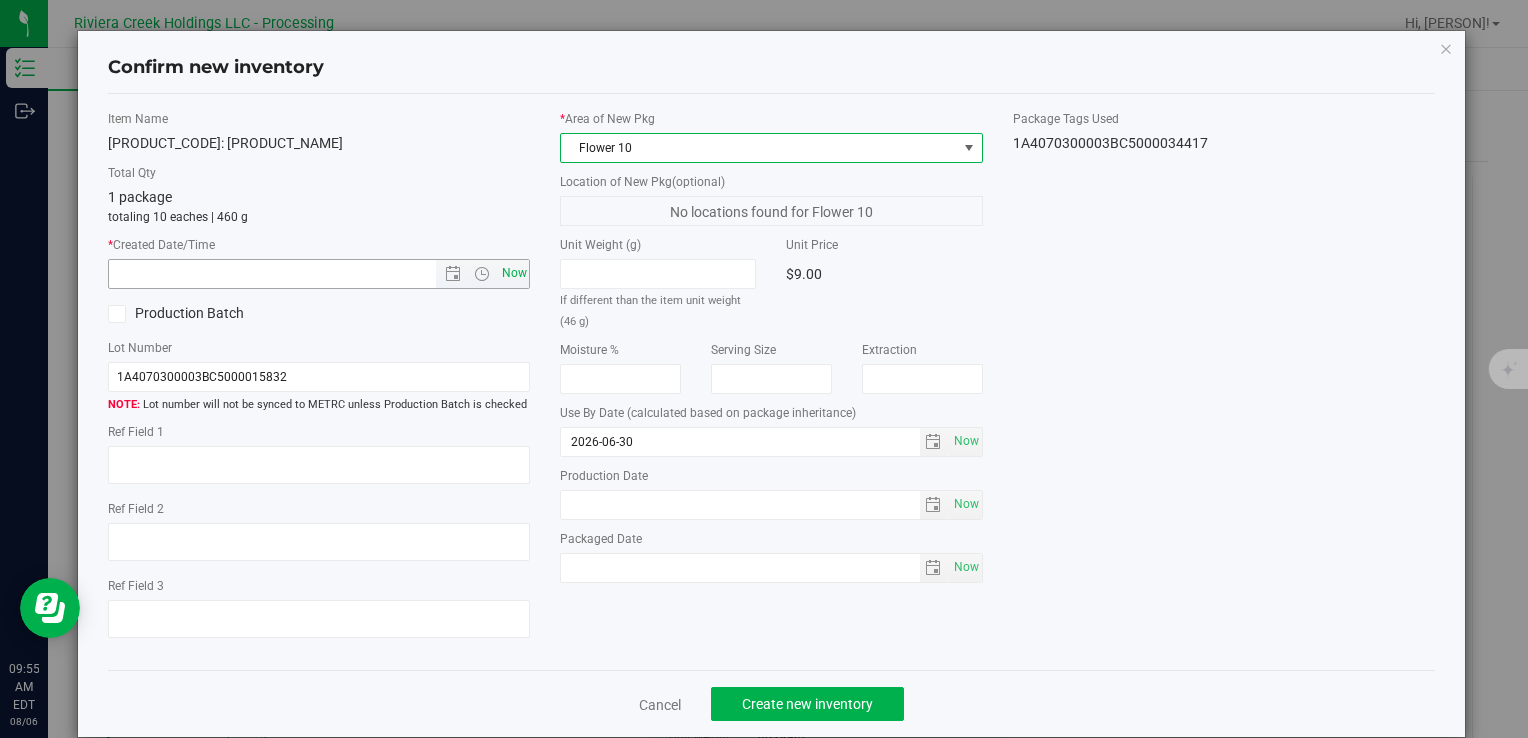 type on "[MONTH]/[DAY]/[YEAR] [HOUR]:[MINUTE] [AM/PM]" 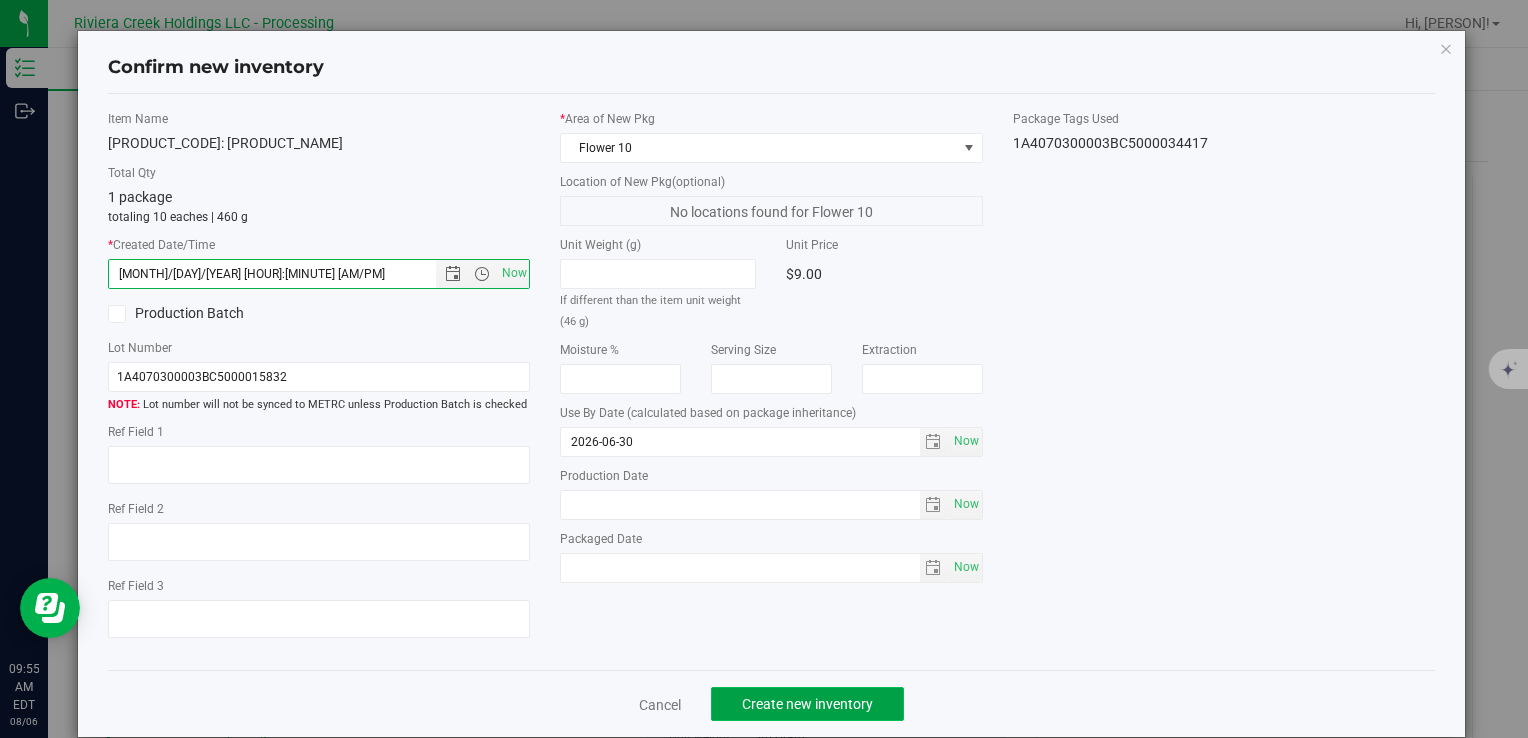click on "Create new inventory" 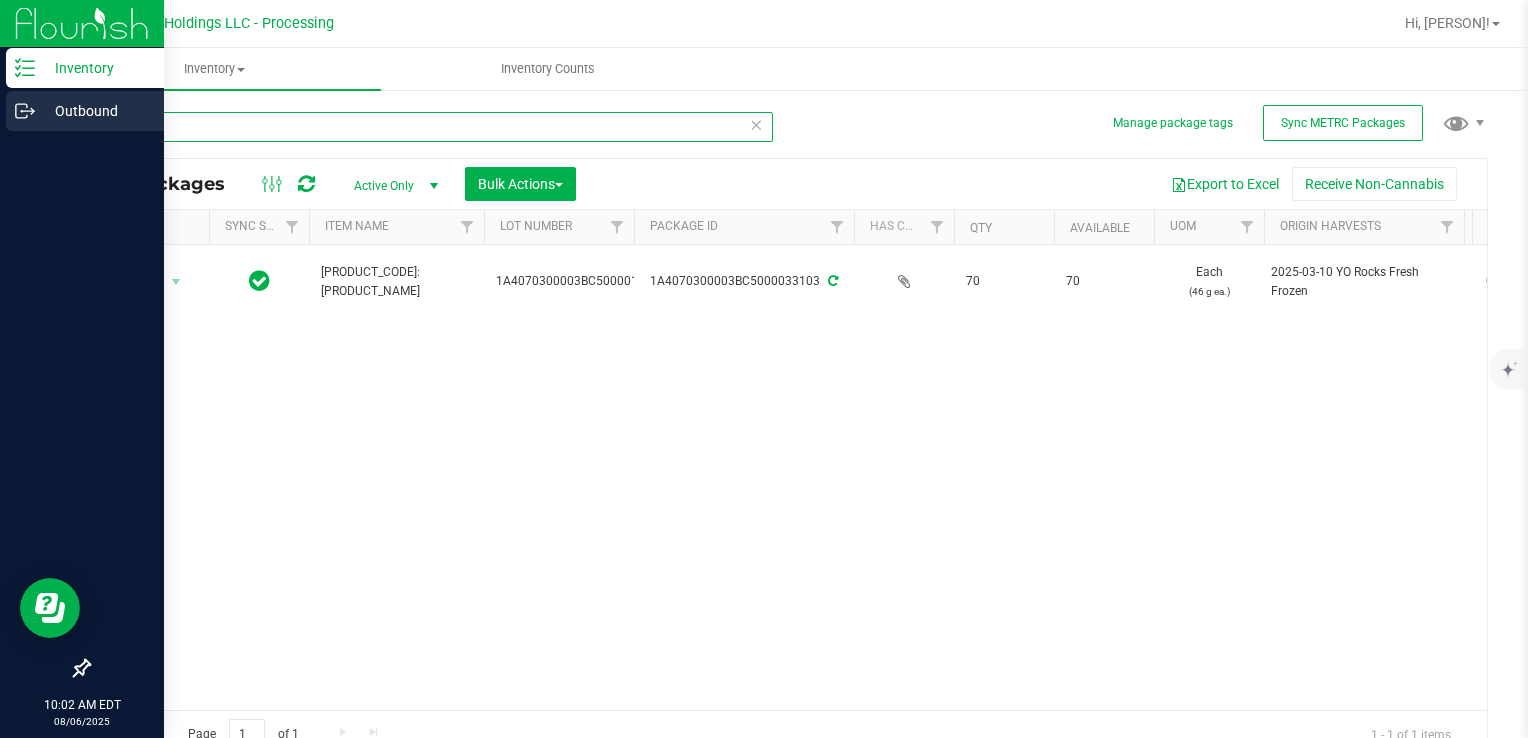 drag, startPoint x: 192, startPoint y: 126, endPoint x: 0, endPoint y: 129, distance: 192.02344 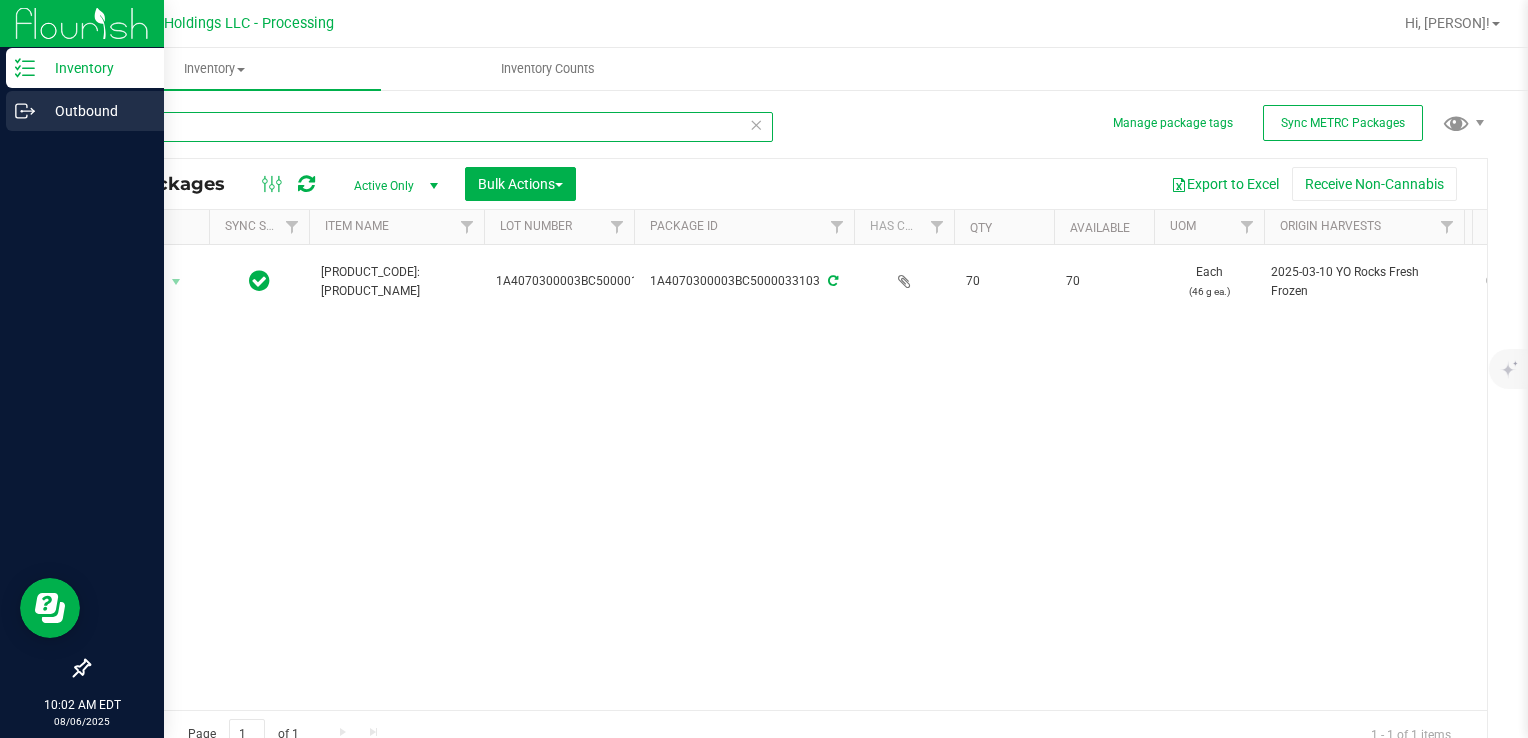 click on "Inventory Outbound 08/06/2025  08/06   Riviera Creek Holdings LLC - Processing   Hi, [PERSON]!
Inventory
All packages
All inventory
Waste log
Create inventory
Inventory Counts" at bounding box center [764, 369] 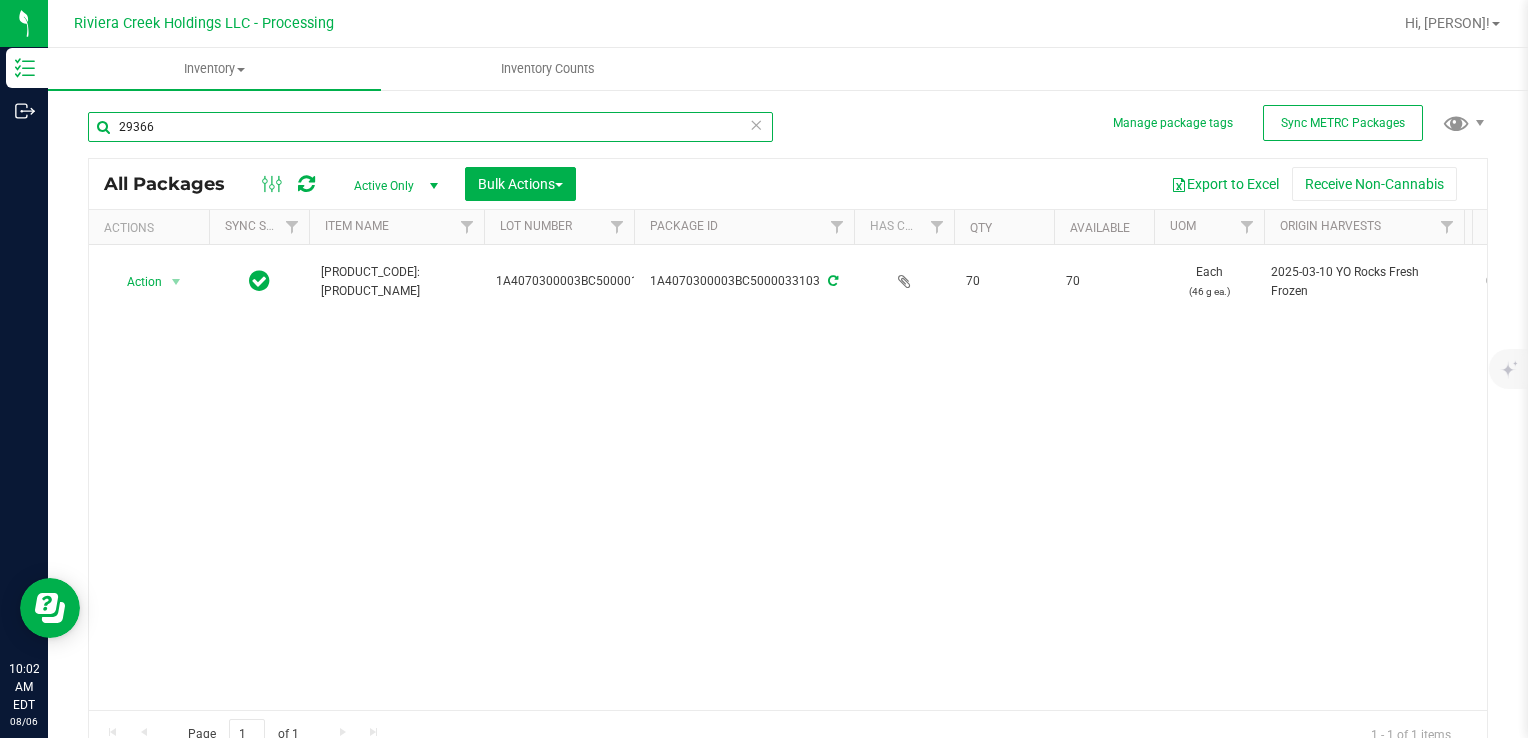 type on "29366" 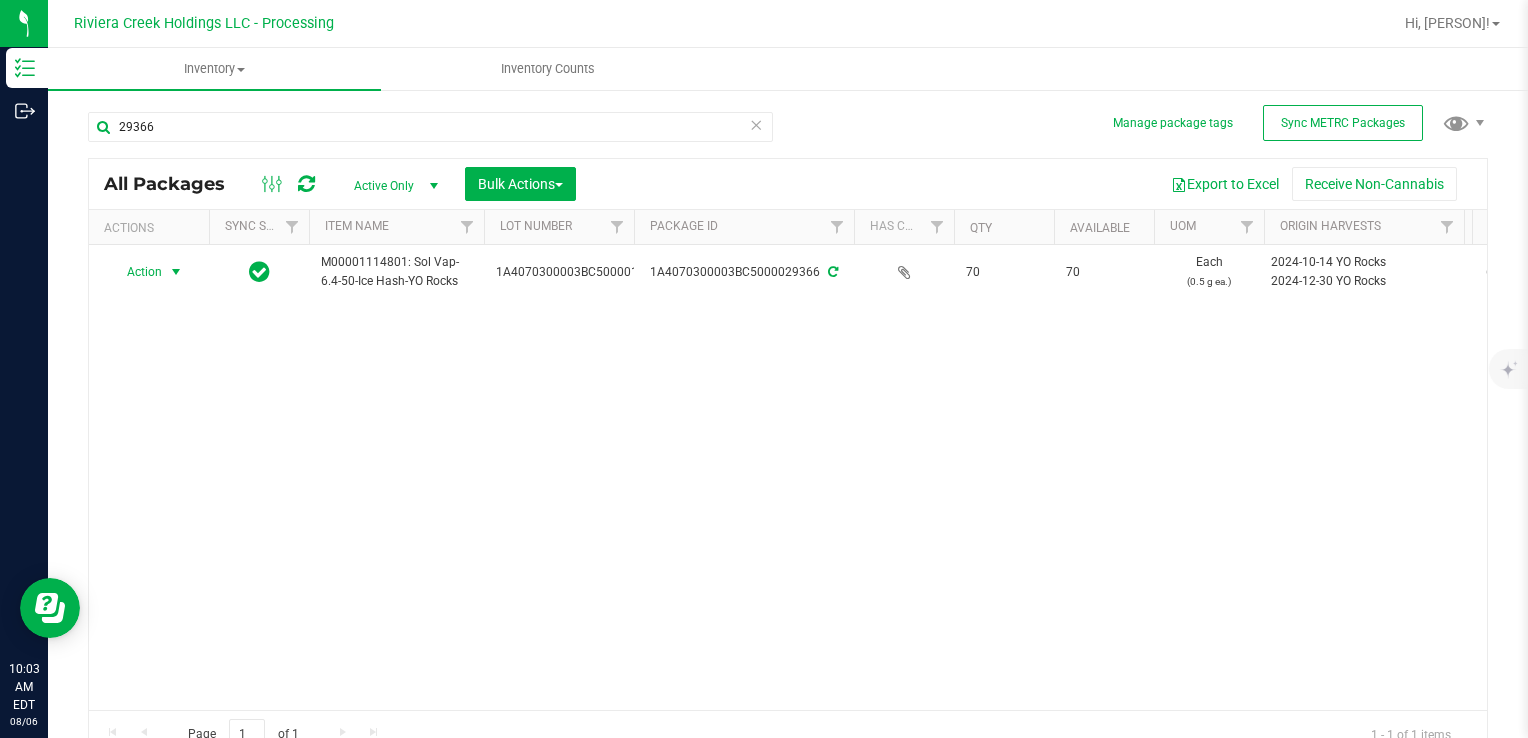 drag, startPoint x: 168, startPoint y: 268, endPoint x: 348, endPoint y: 511, distance: 302.40536 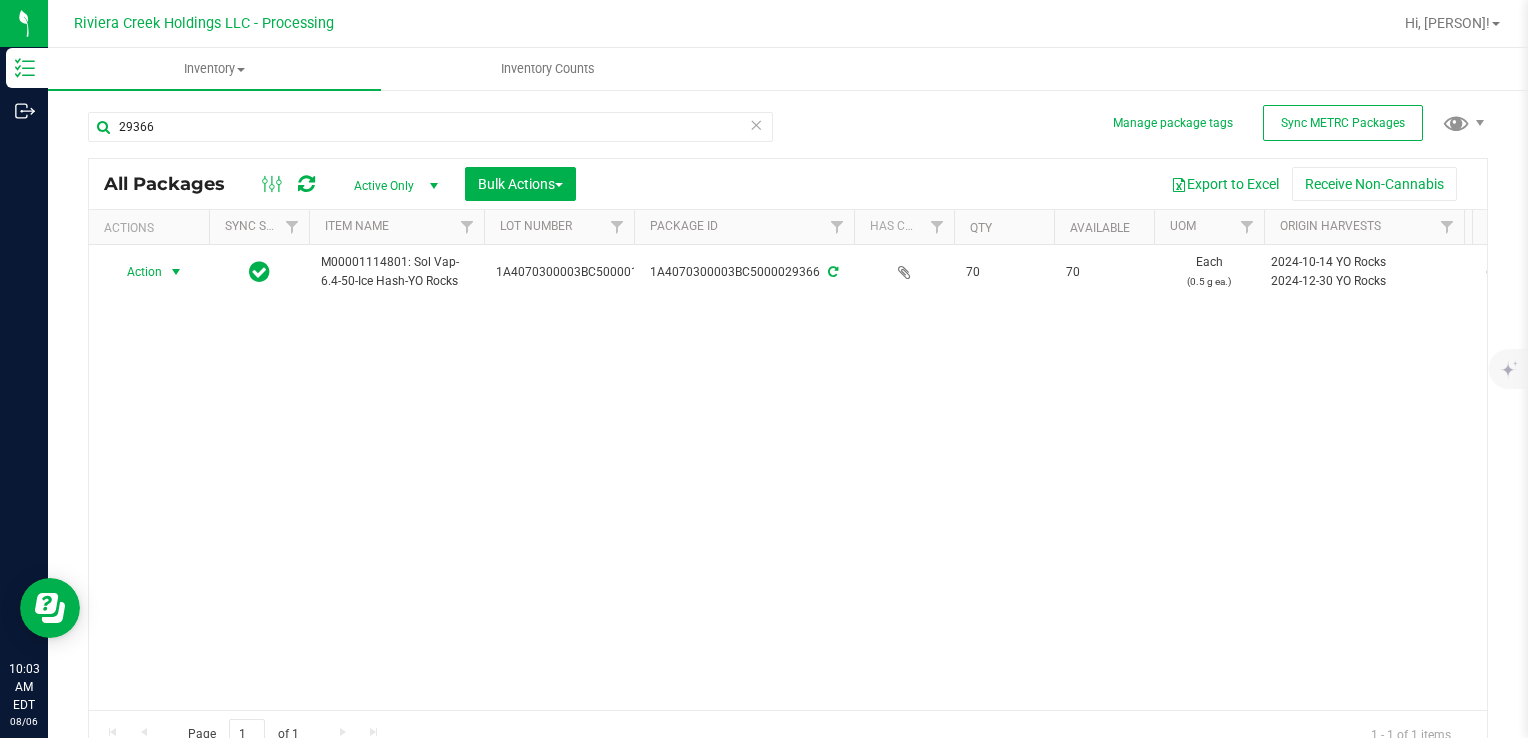 click at bounding box center [176, 272] 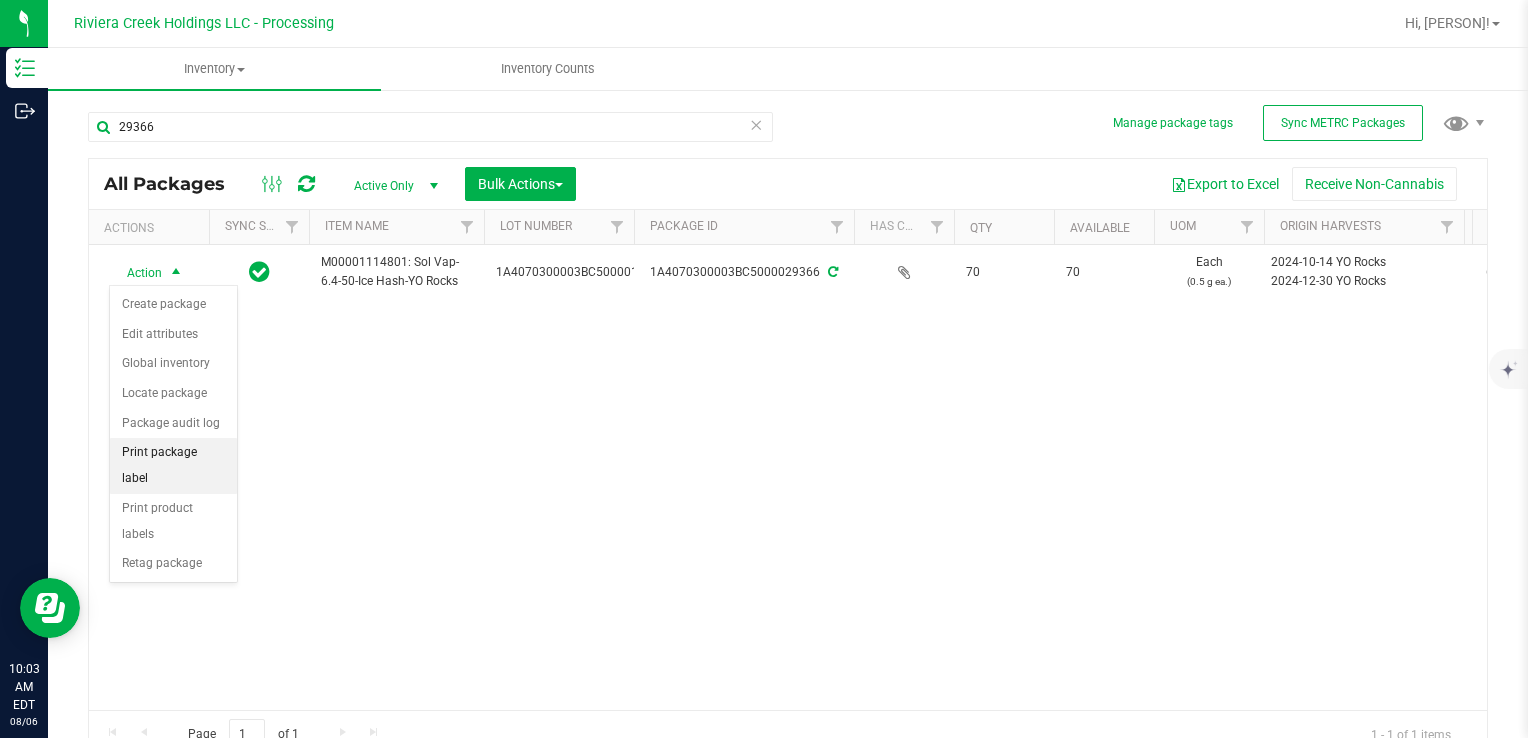 click on "Print package label" at bounding box center (173, 465) 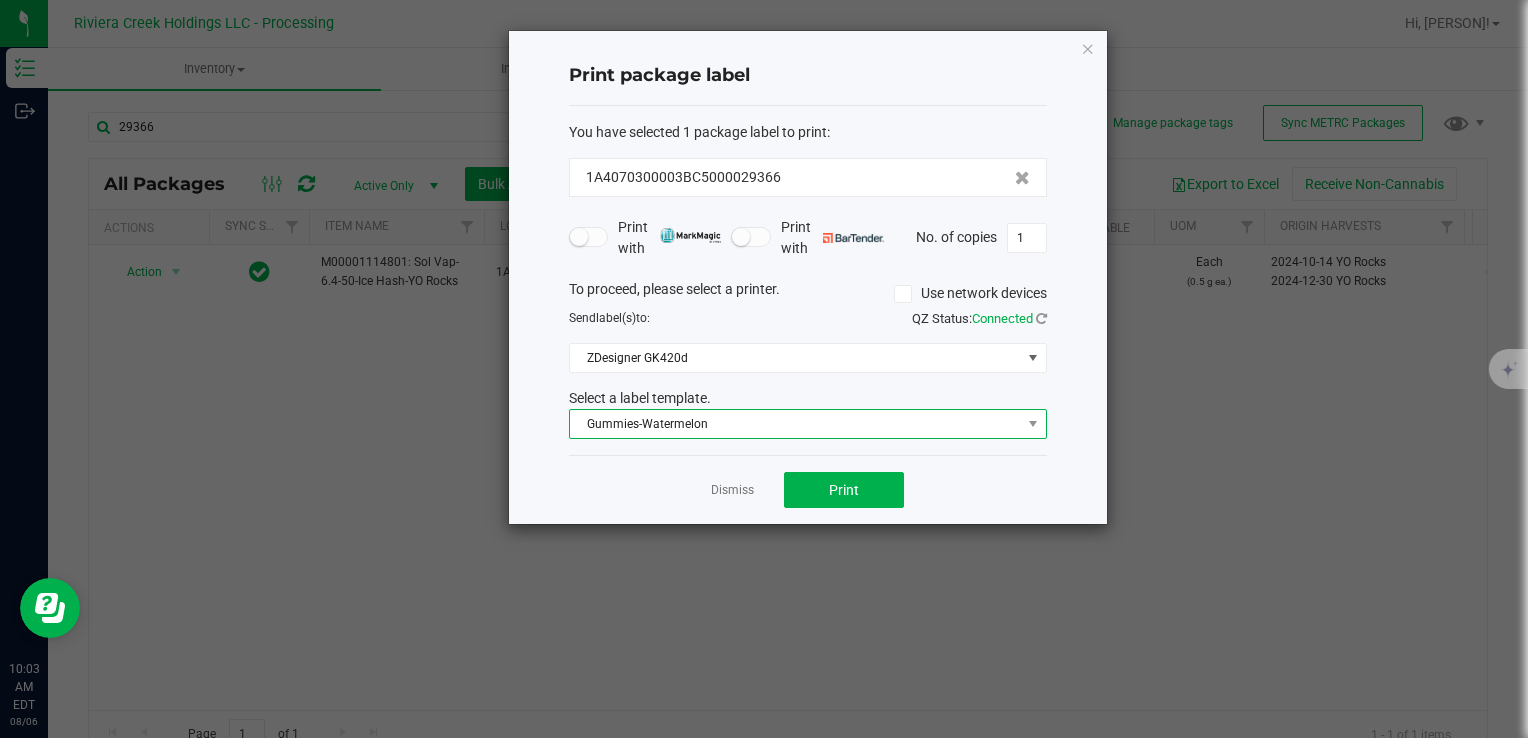 click on "Gummies-Watermelon" at bounding box center (795, 424) 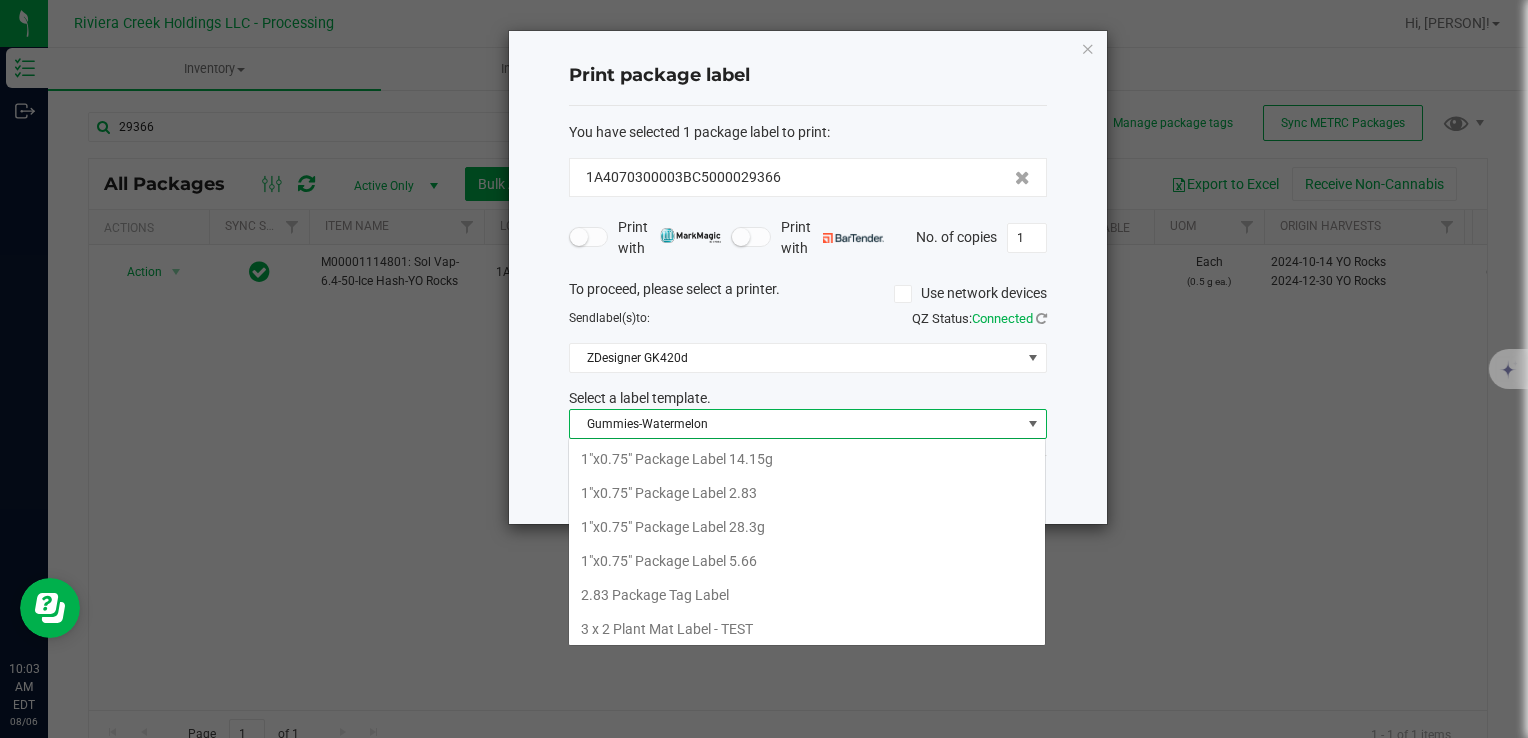 scroll, scrollTop: 472, scrollLeft: 0, axis: vertical 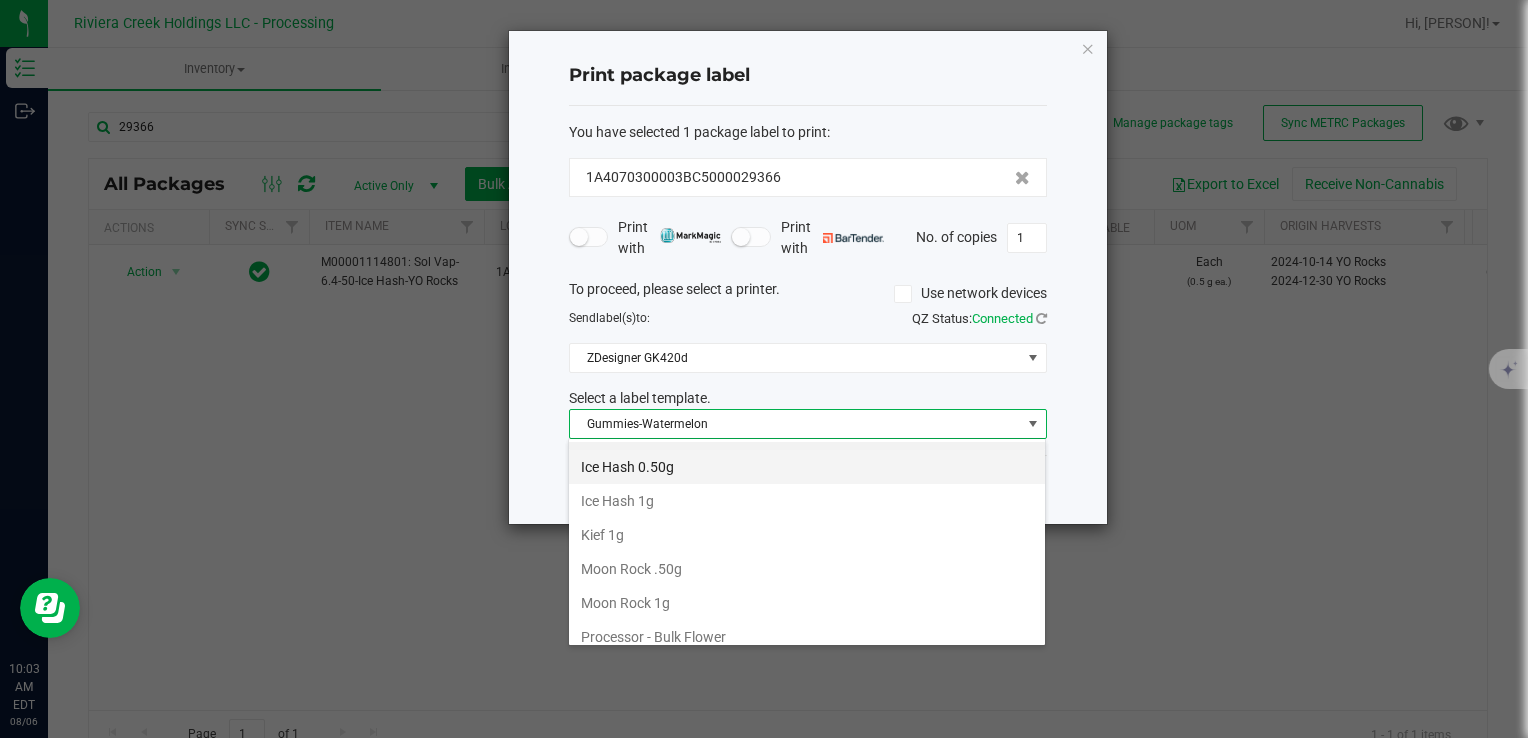 click on "Ice Hash 0.50g" at bounding box center [807, 467] 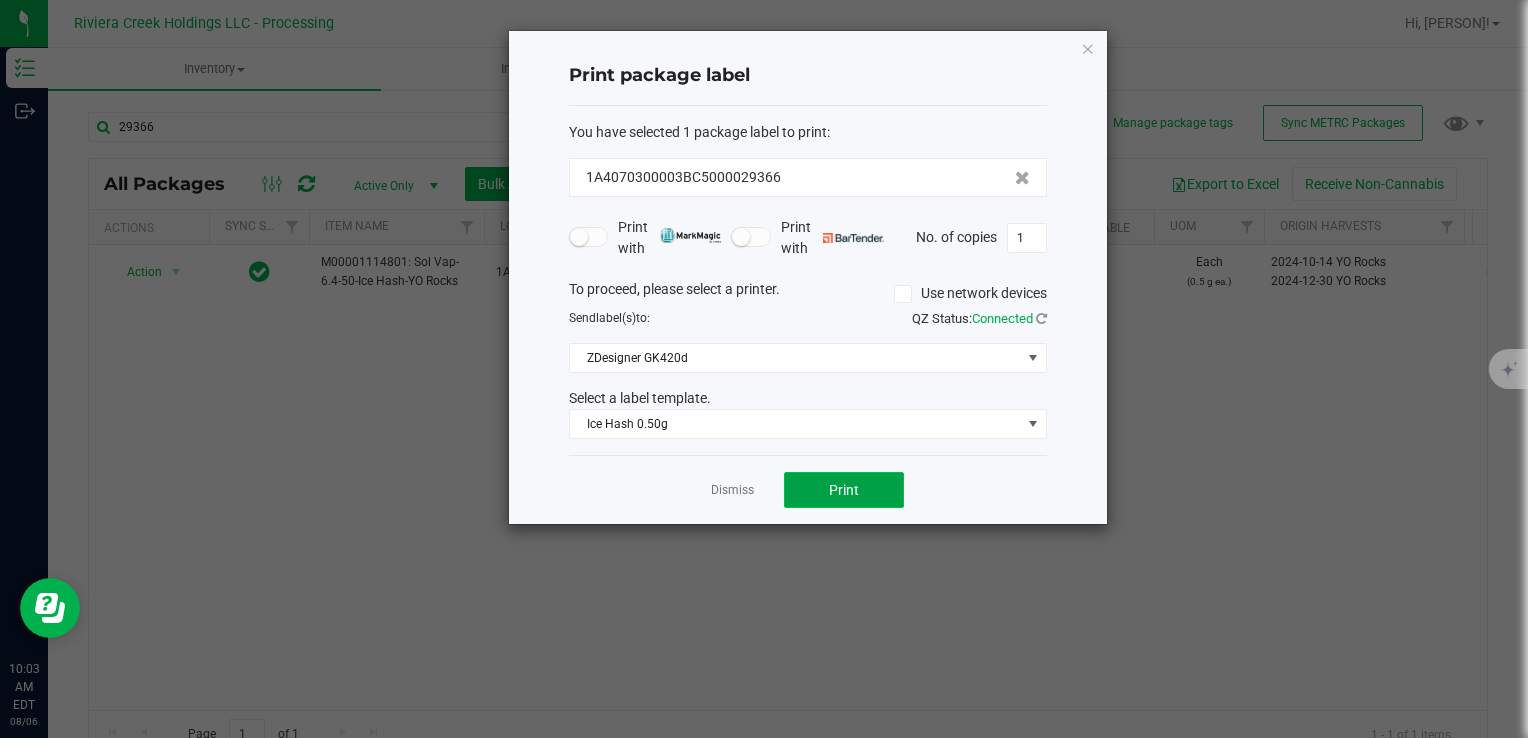 click on "Print" 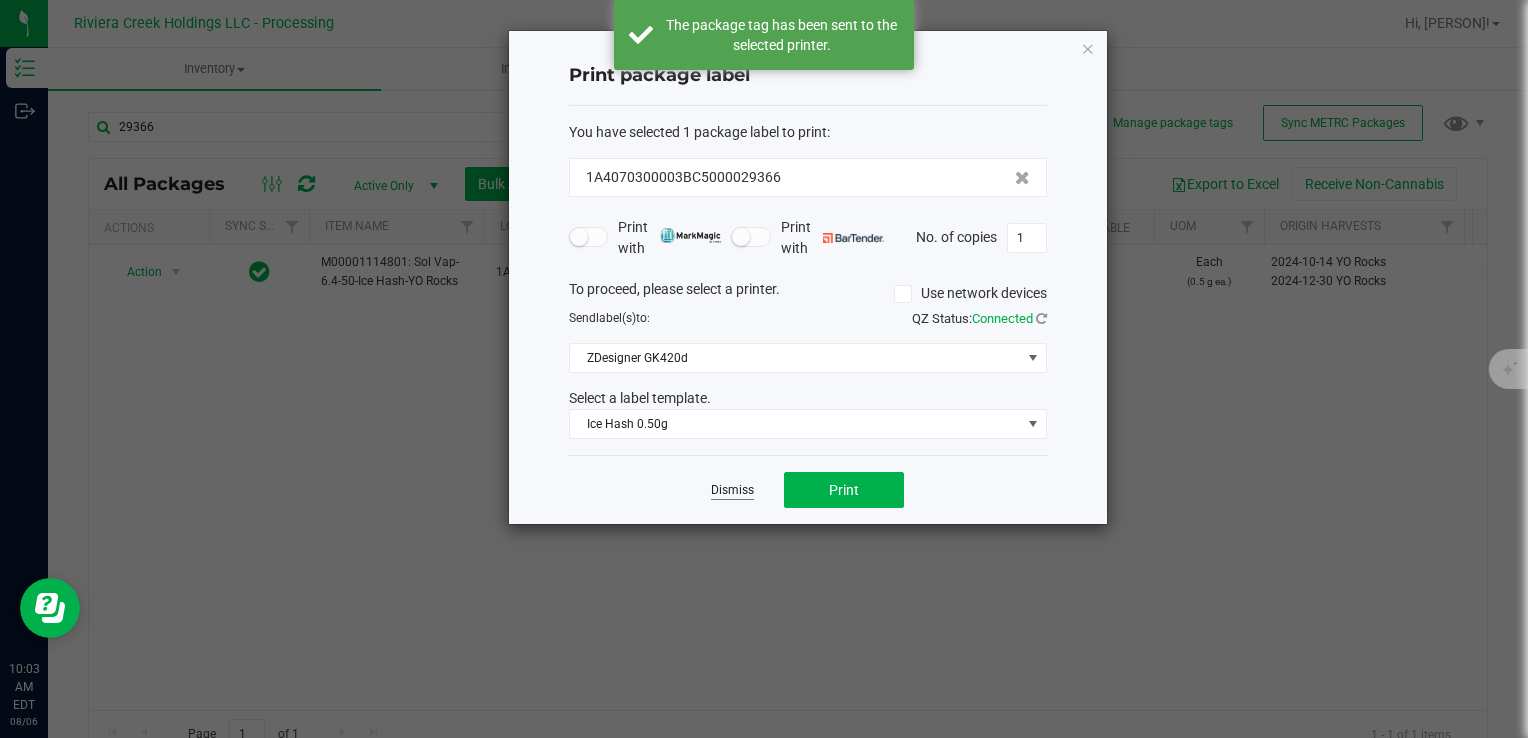 click on "Dismiss" 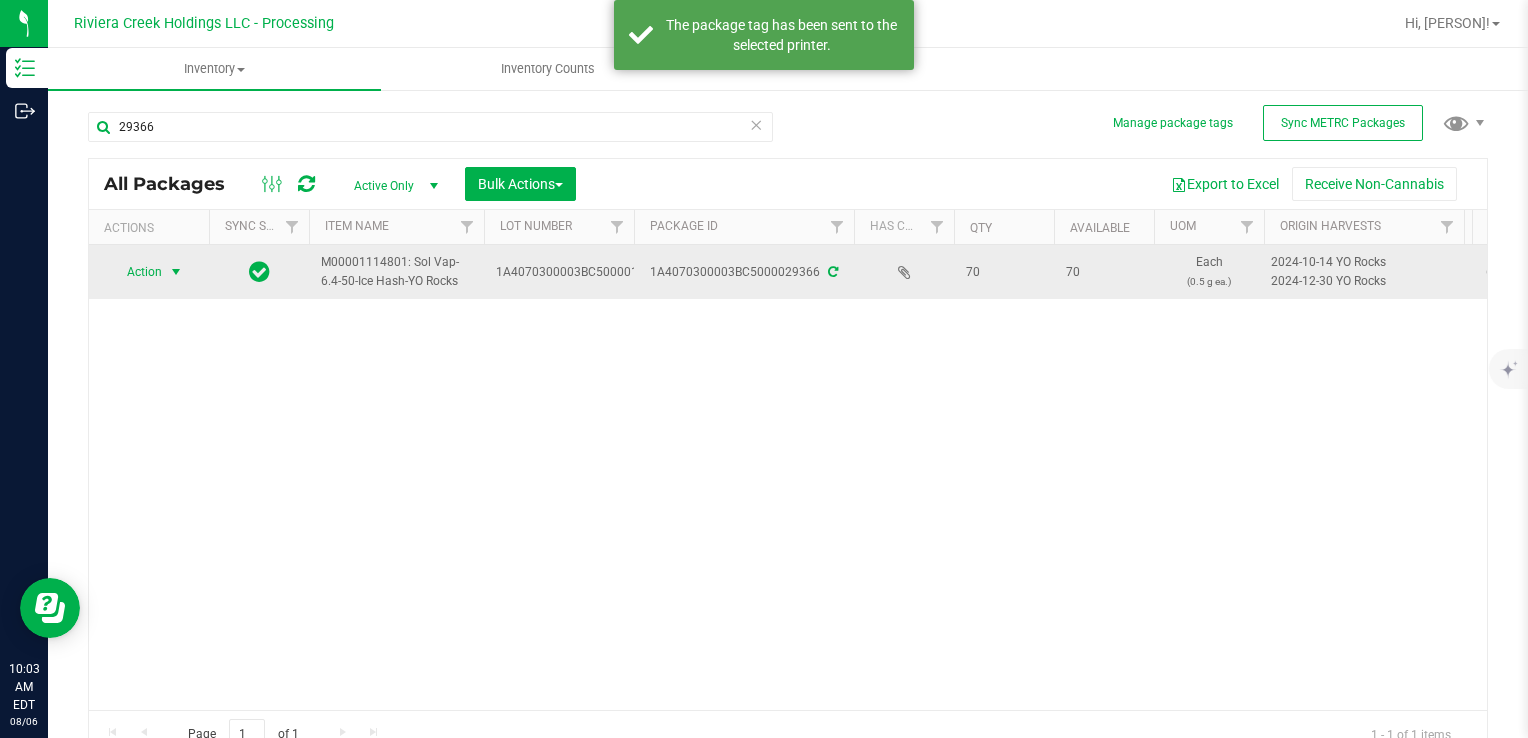 click at bounding box center [176, 272] 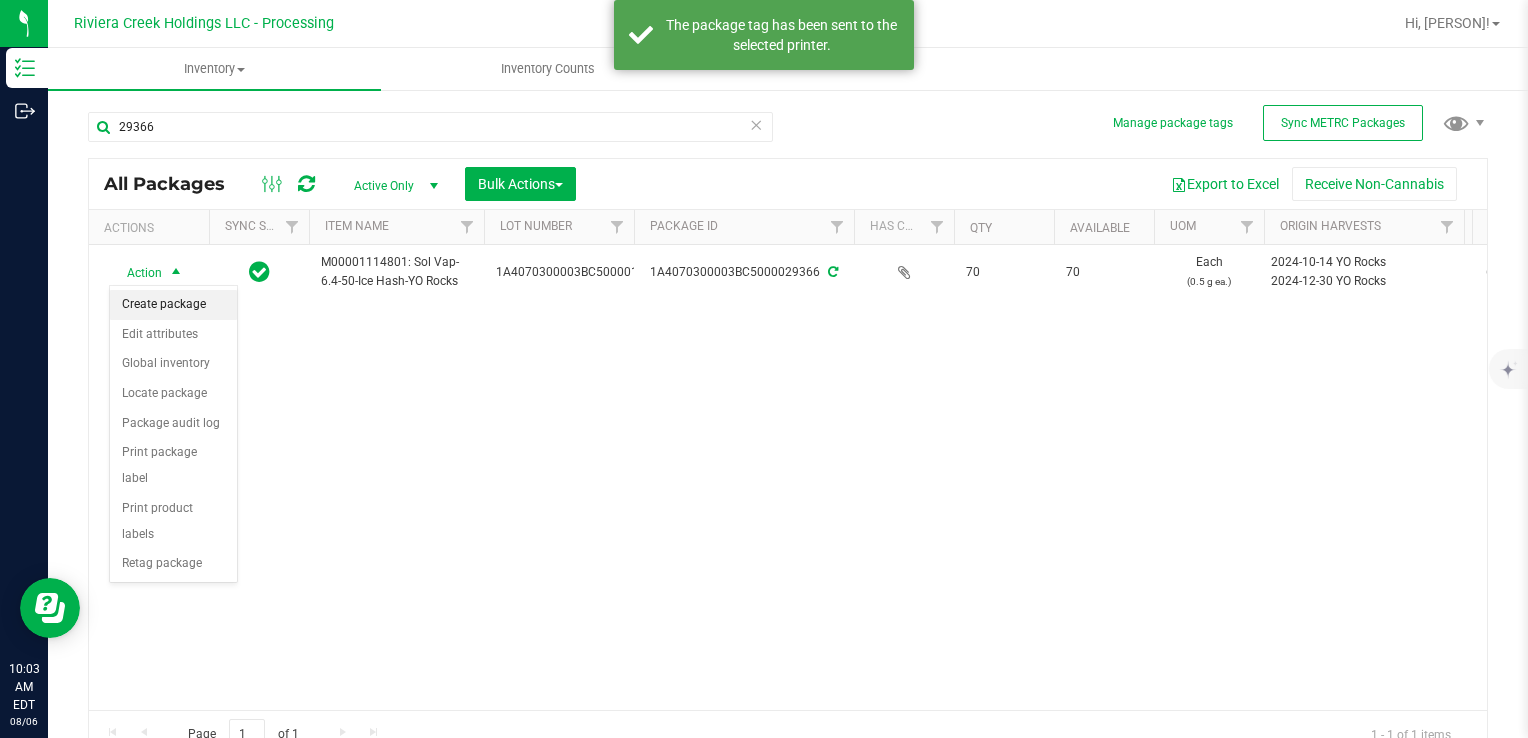click on "Create package" at bounding box center (173, 305) 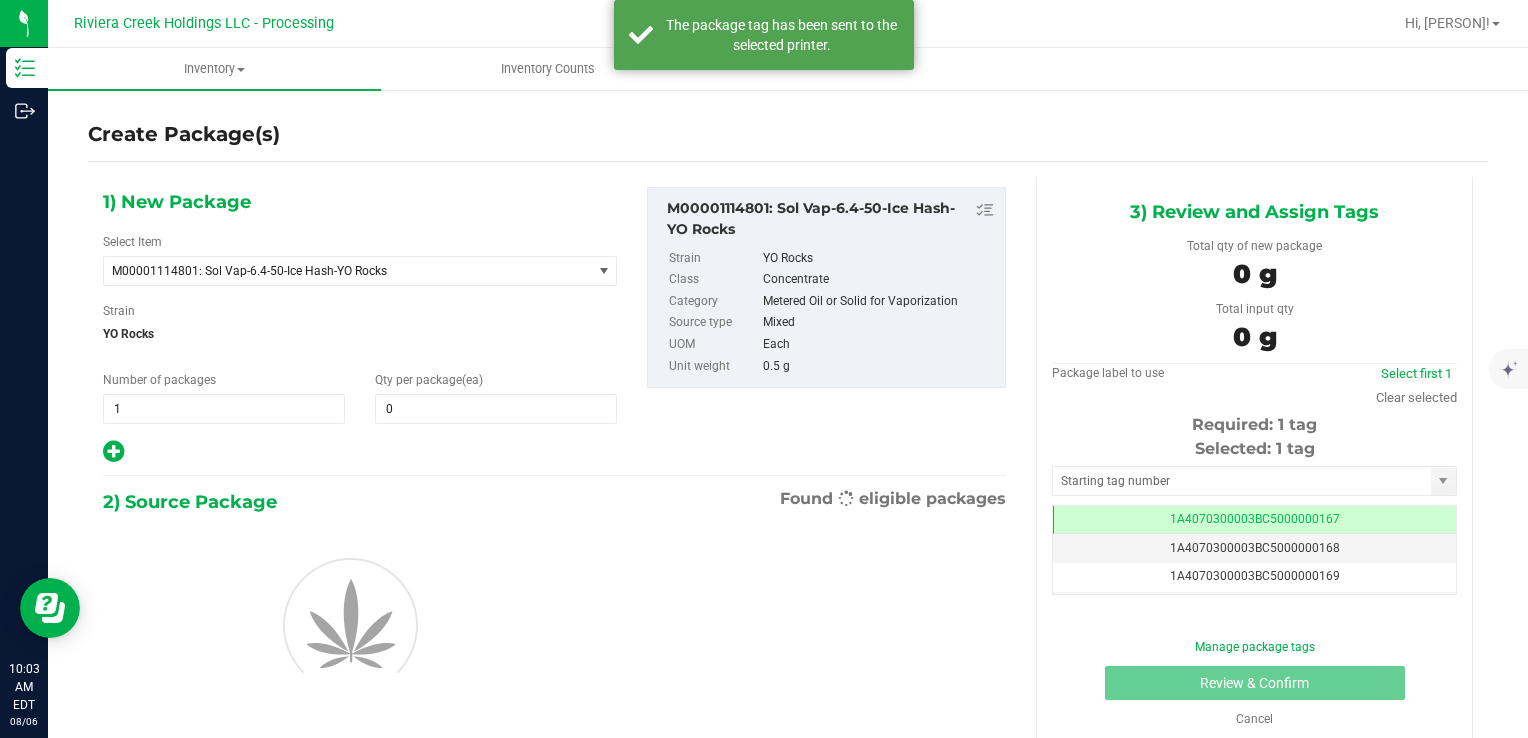 scroll, scrollTop: 0, scrollLeft: 0, axis: both 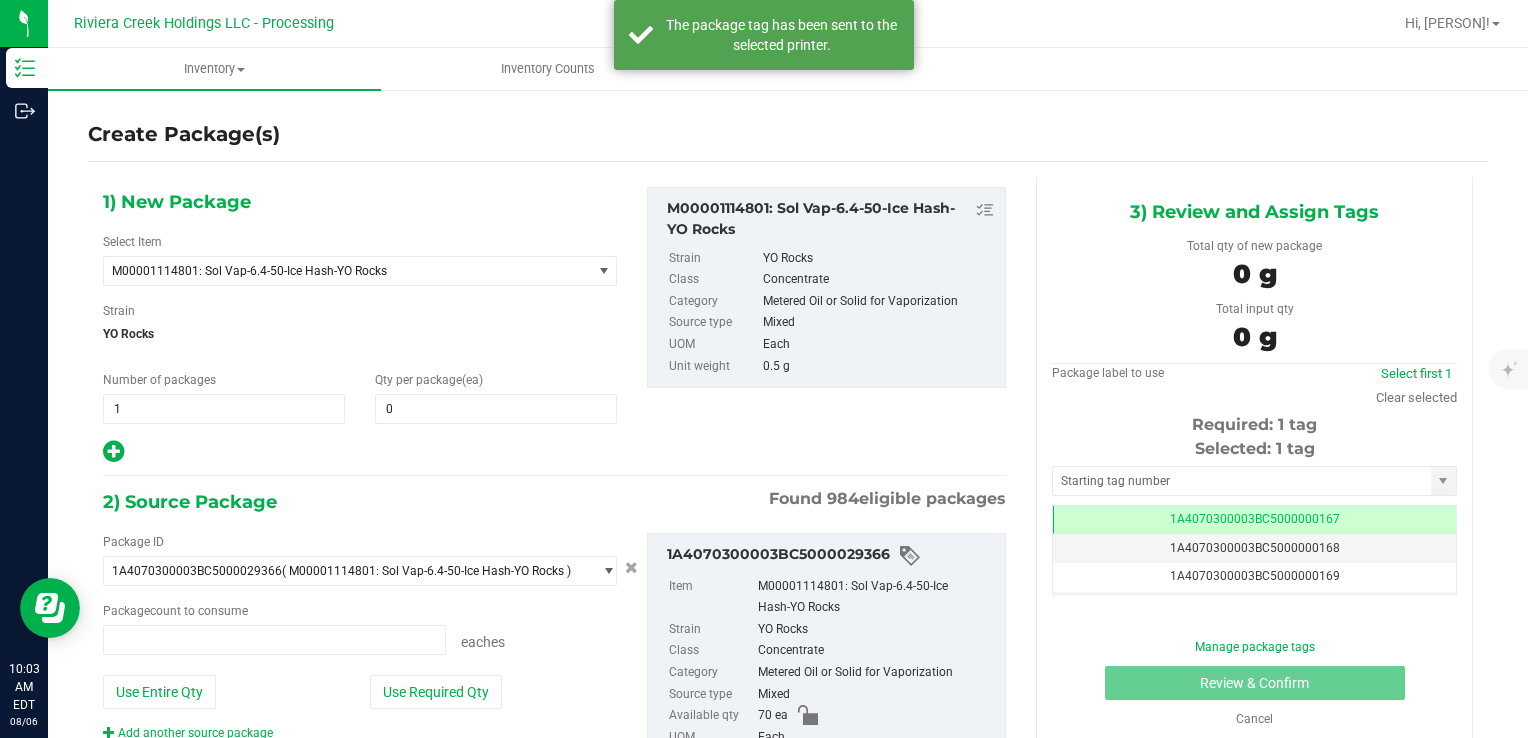 type on "0 ea" 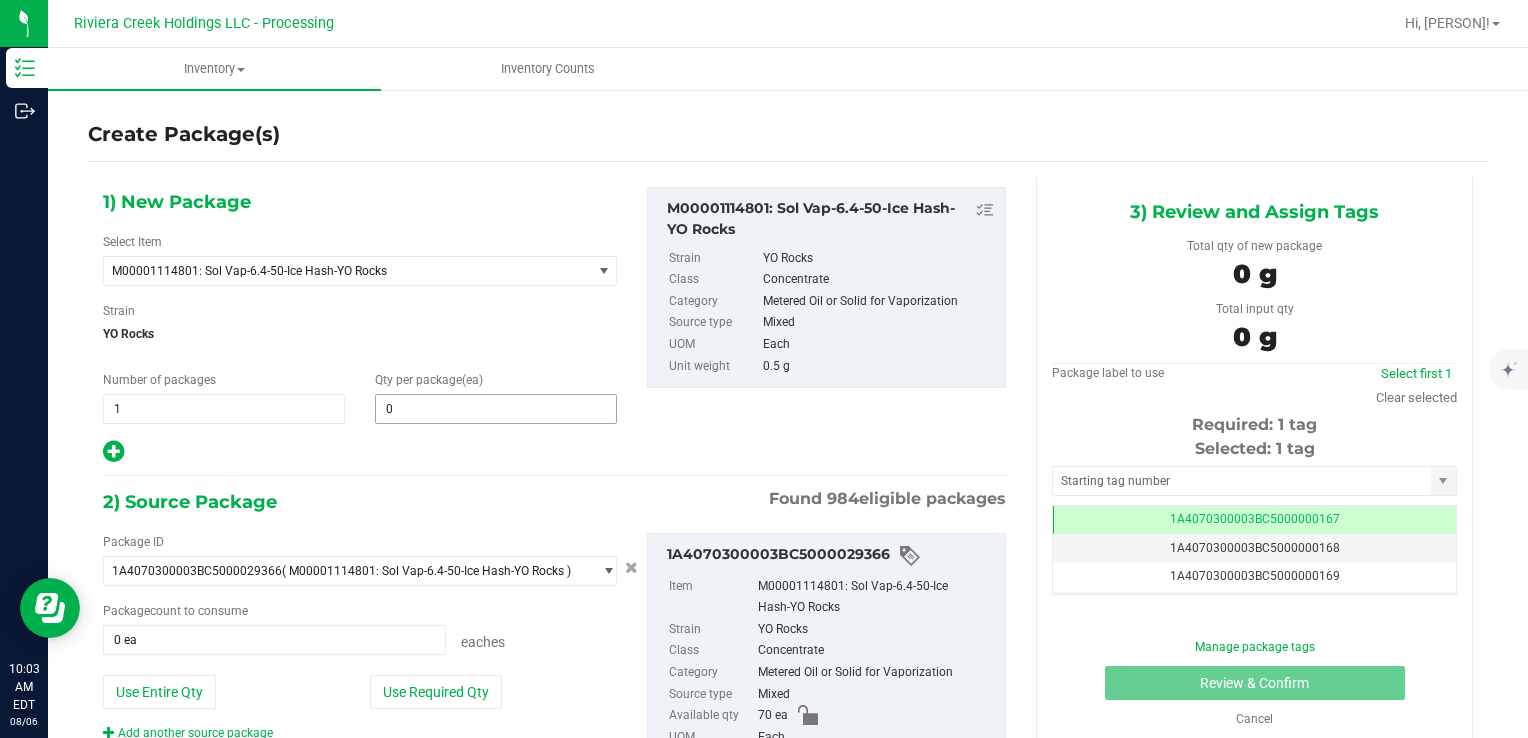click on "Qty per package
(ea)
0 0" at bounding box center (496, 397) 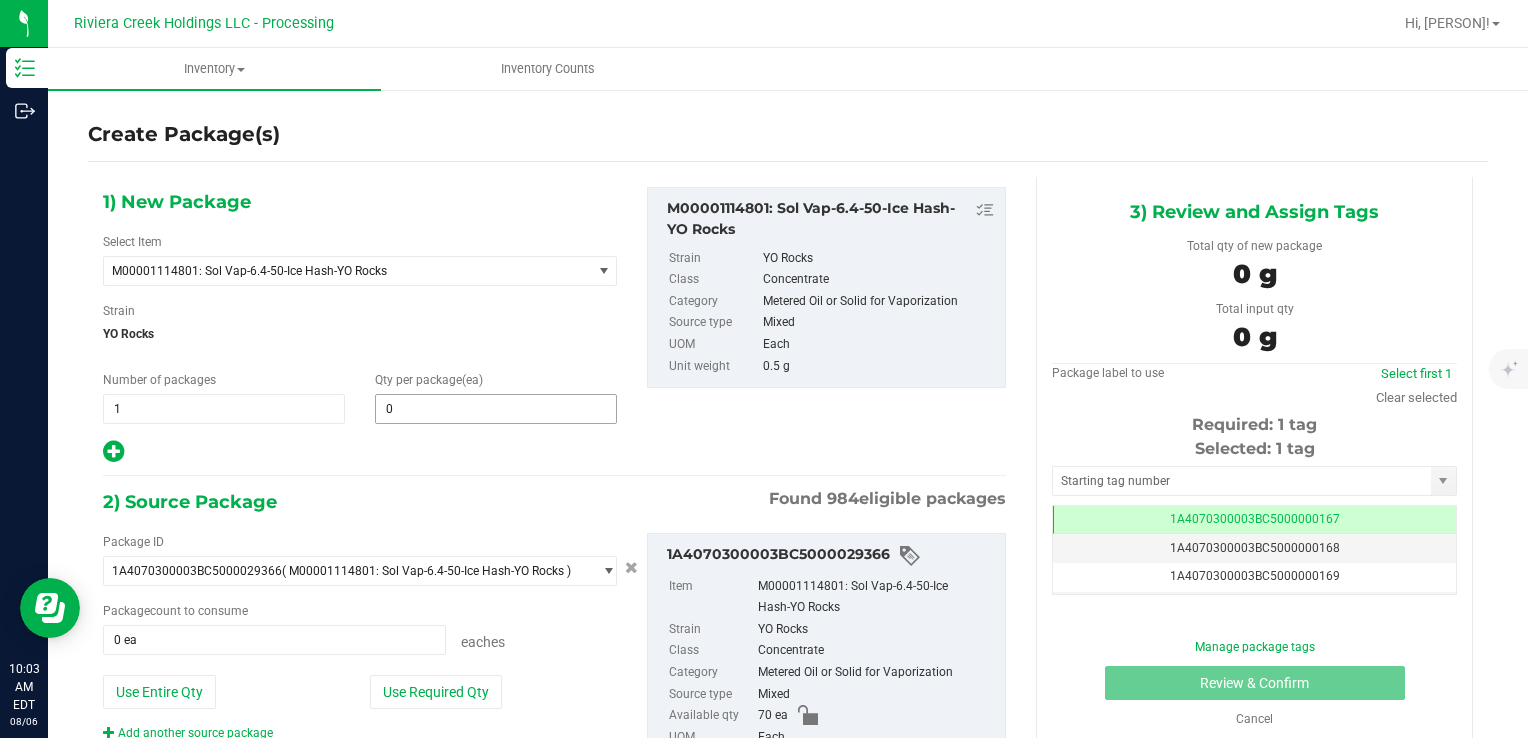 type 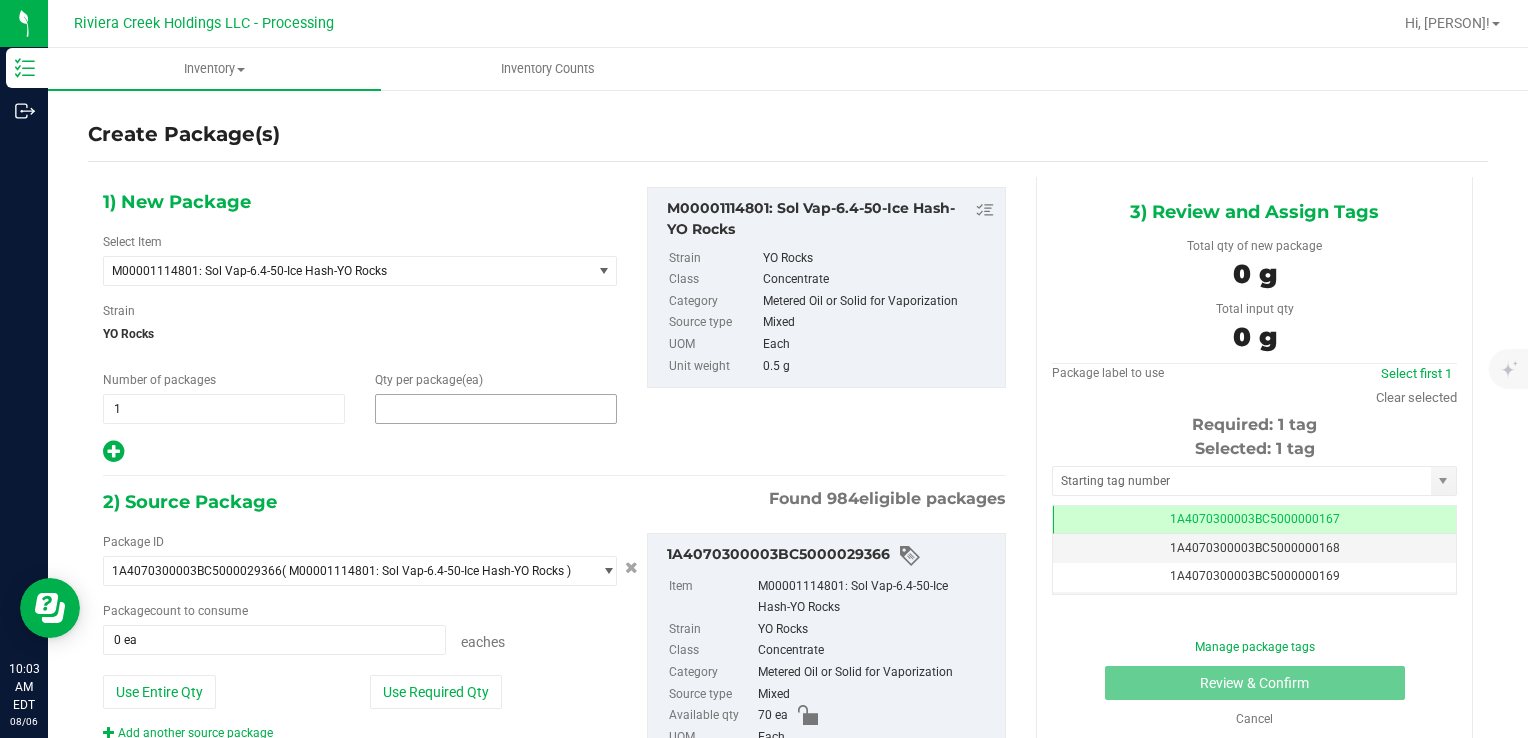drag, startPoint x: 531, startPoint y: 393, endPoint x: 540, endPoint y: 409, distance: 18.35756 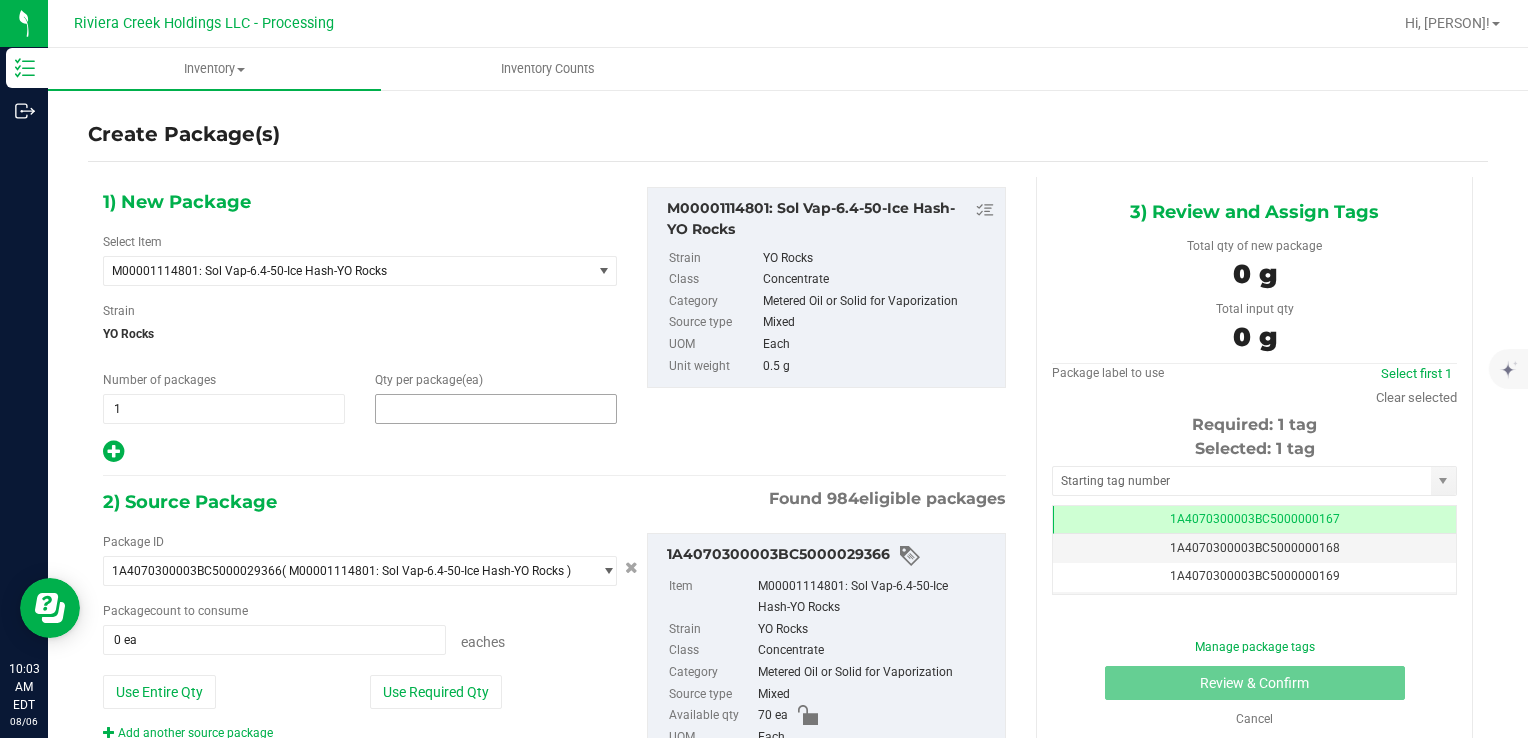 click at bounding box center (496, 409) 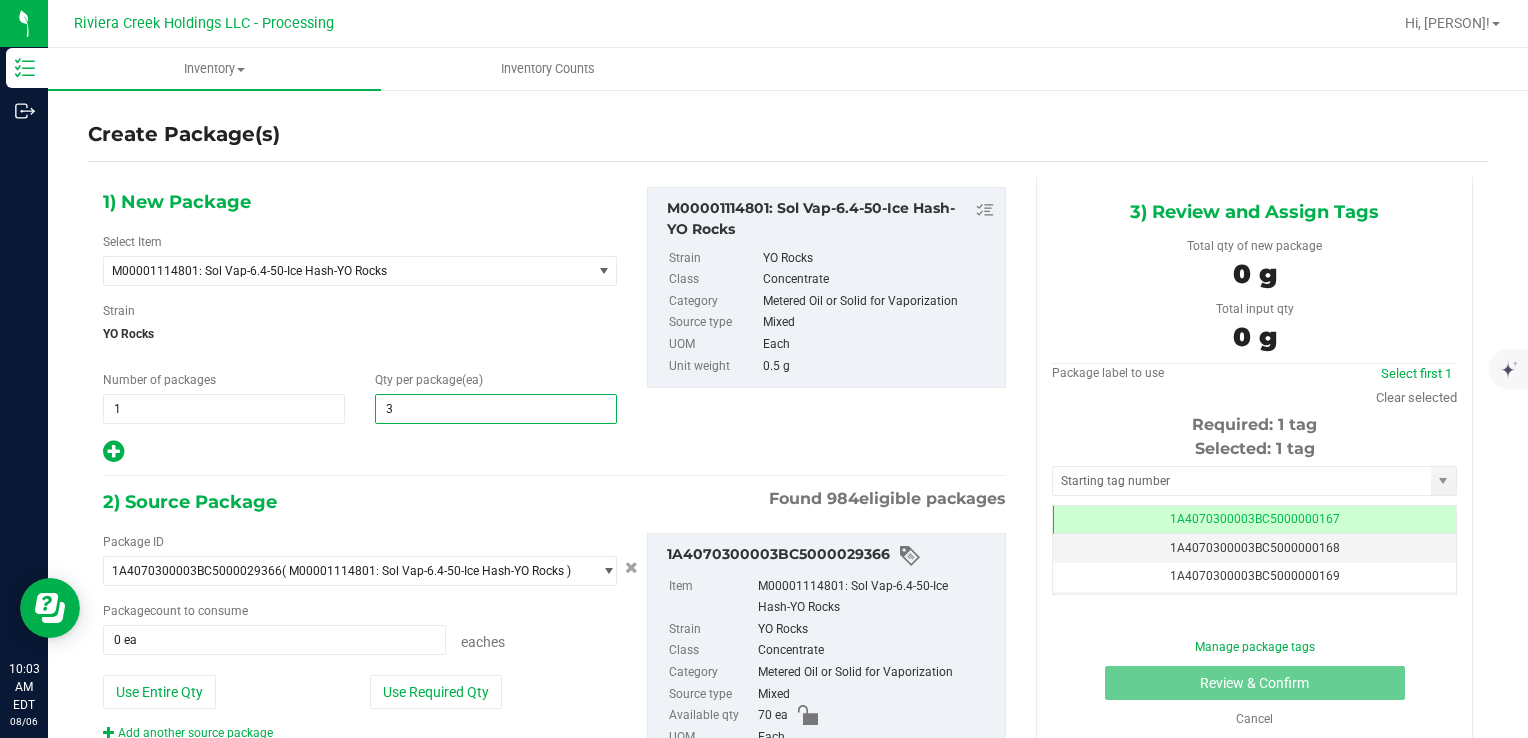 type on "30" 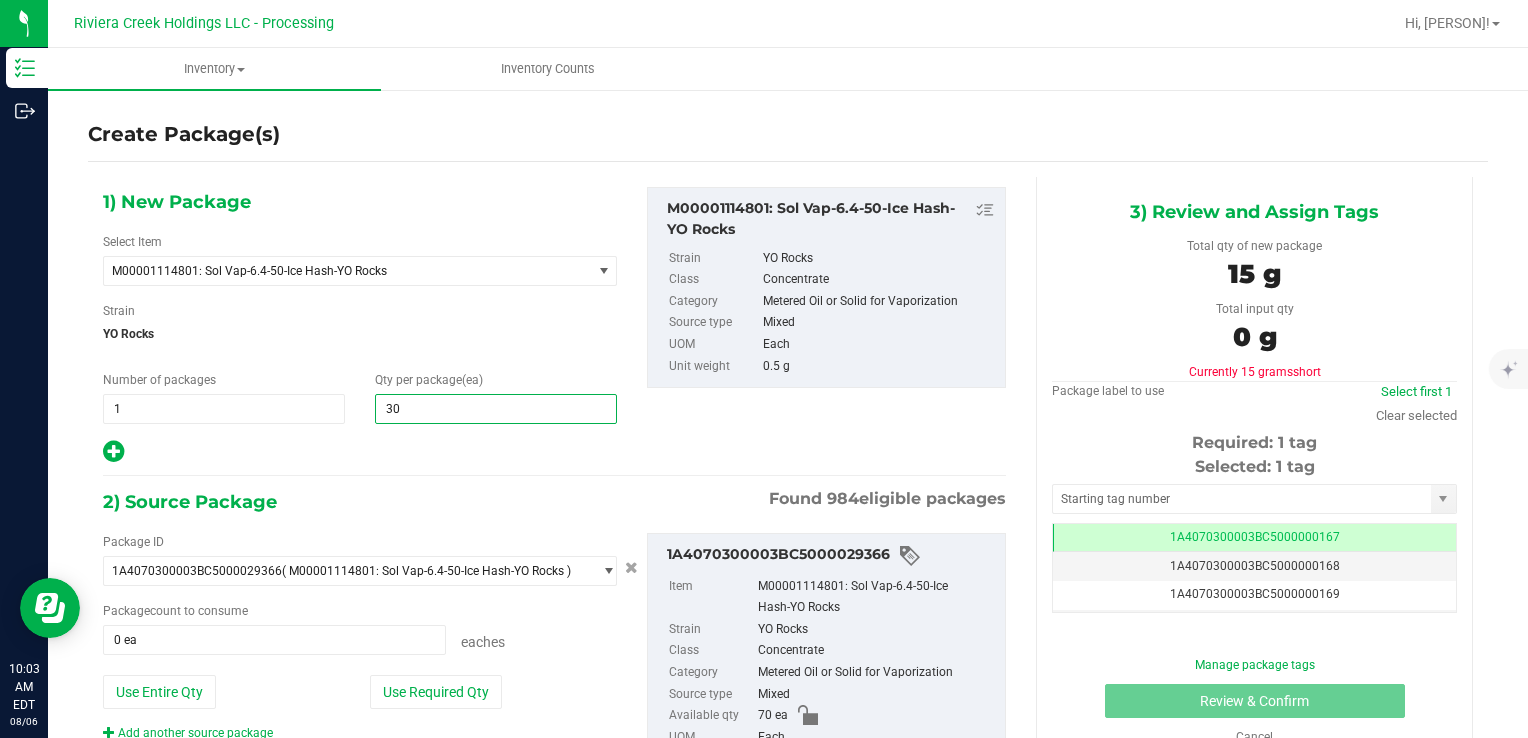 type on "30" 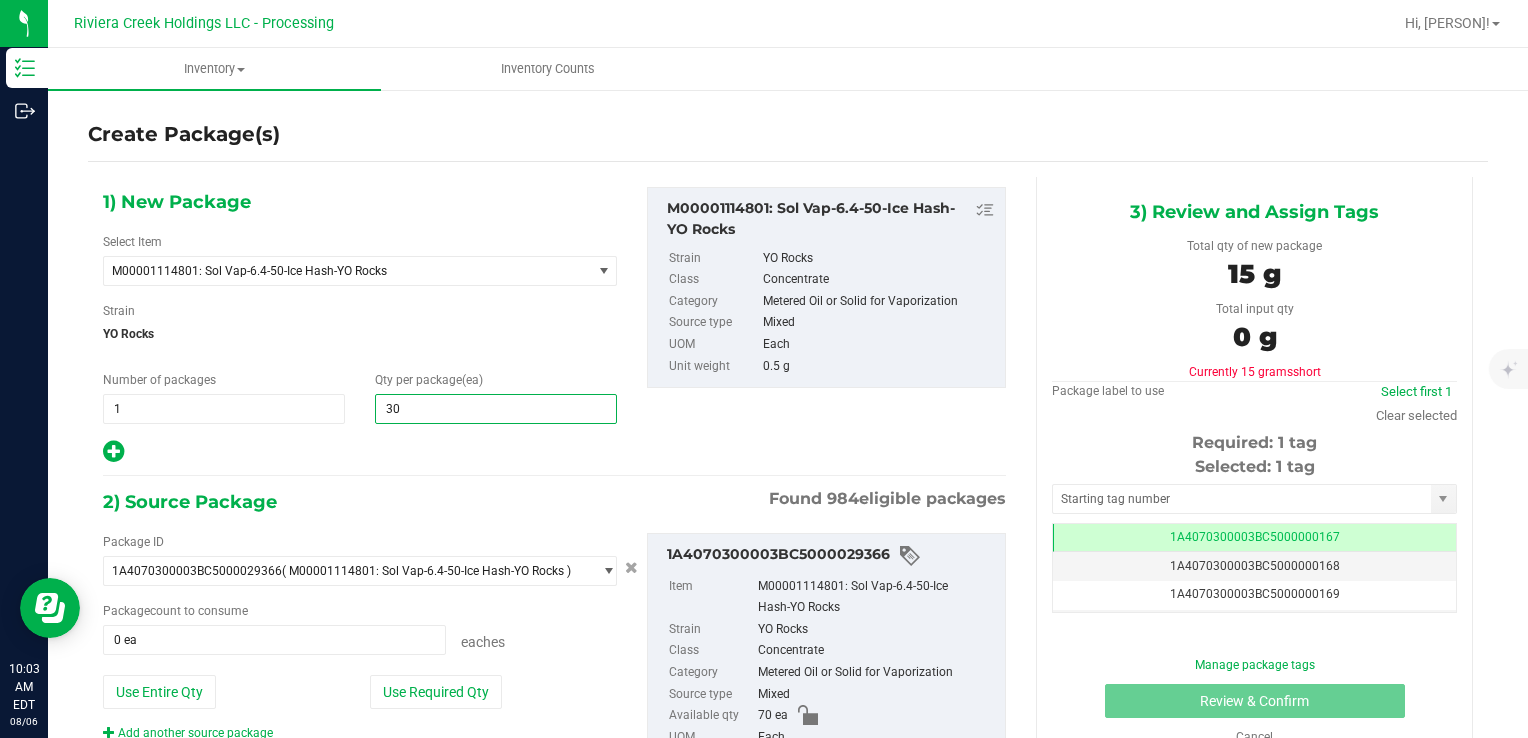 click on "1) New Package
Select Item
M00001114801: Sol Vap-6.4-50-Ice Hash-YO Rocks
M00000012402: Chocolope- Bulk Flower M00000018506: Chocolope R&D Tissue Sample M00000018508: Garlic Cookies R&D Tissue Sample M00000030709: H Bells OG Trim M00000031019: Chocolope Trim M00000031020: Garlic Cookies Trim M00000037313: Afghani #1 Seeds M00000037314: Purple H Seeds M00000037315: Silver H Seeds M00000037317: Crescendo Seeds M00000037318: Early Lemon Berry R1 Seeds M00000037319: OG Kush Seeds M00000037320: Critical Jack Seeds M00000037321: Bubba Kush CBD Seeds M00000037323: White Widow Seeds M00000037324: Purple Afghan Kush Seeds M00000037325: Diesel Seeds" at bounding box center [554, 511] 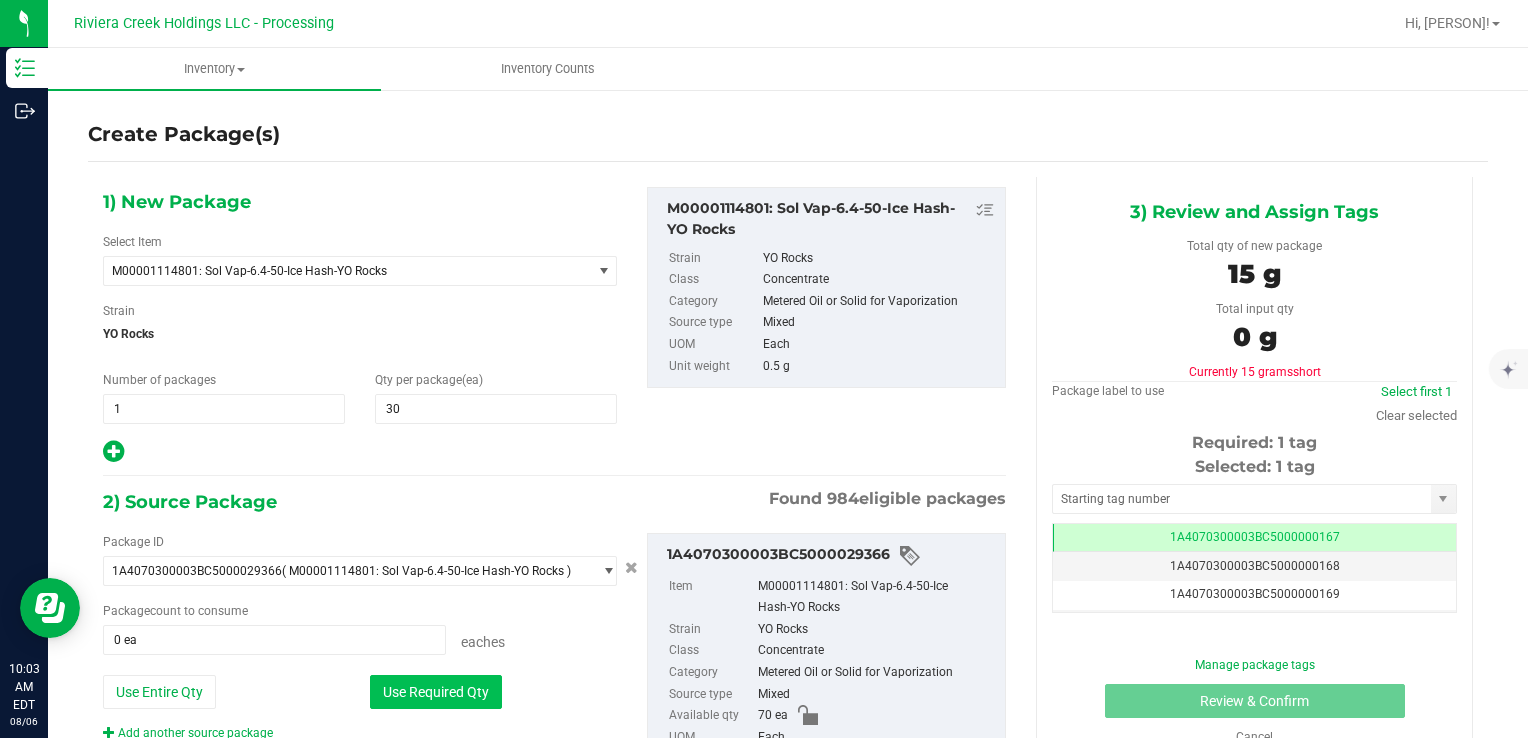 click on "Use Required Qty" at bounding box center [436, 692] 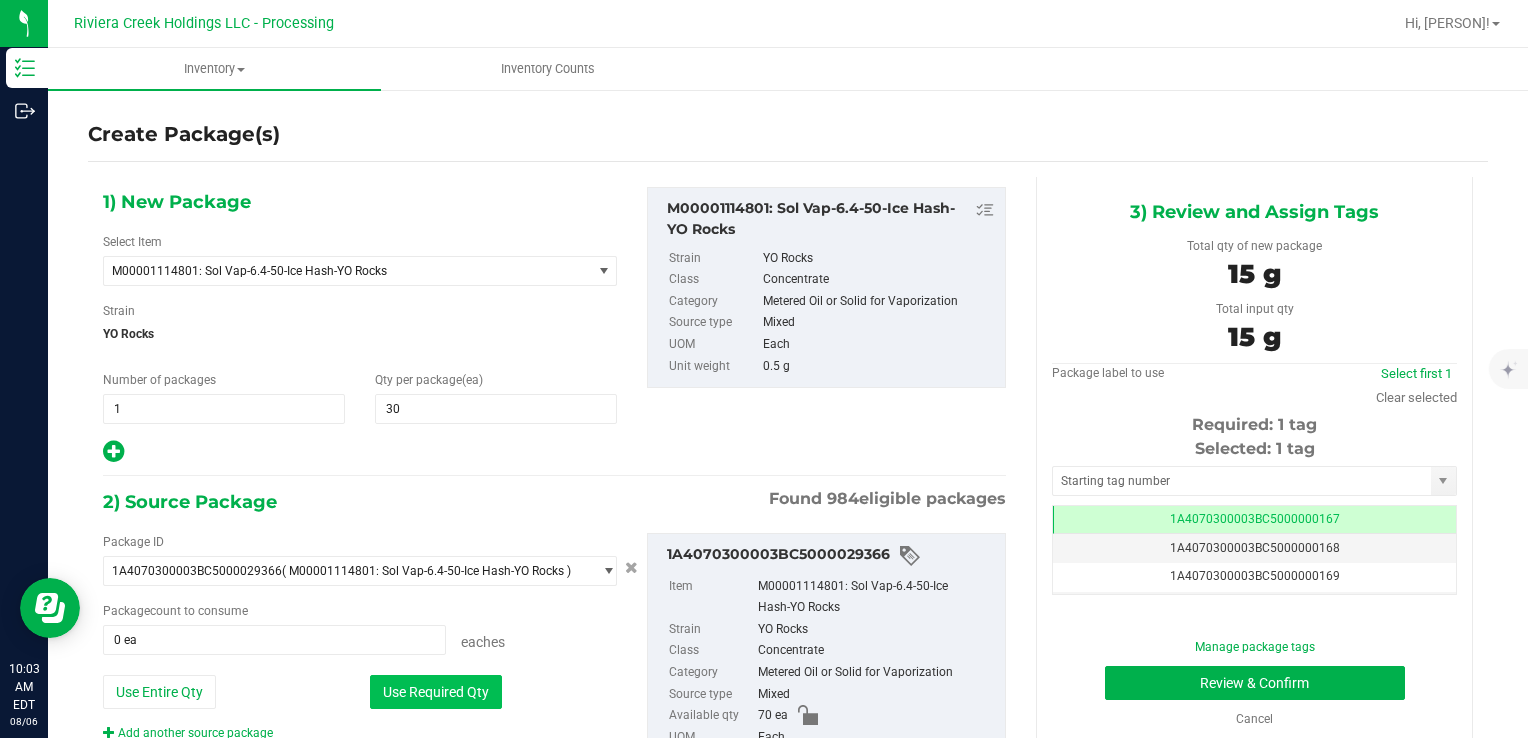 type on "30 ea" 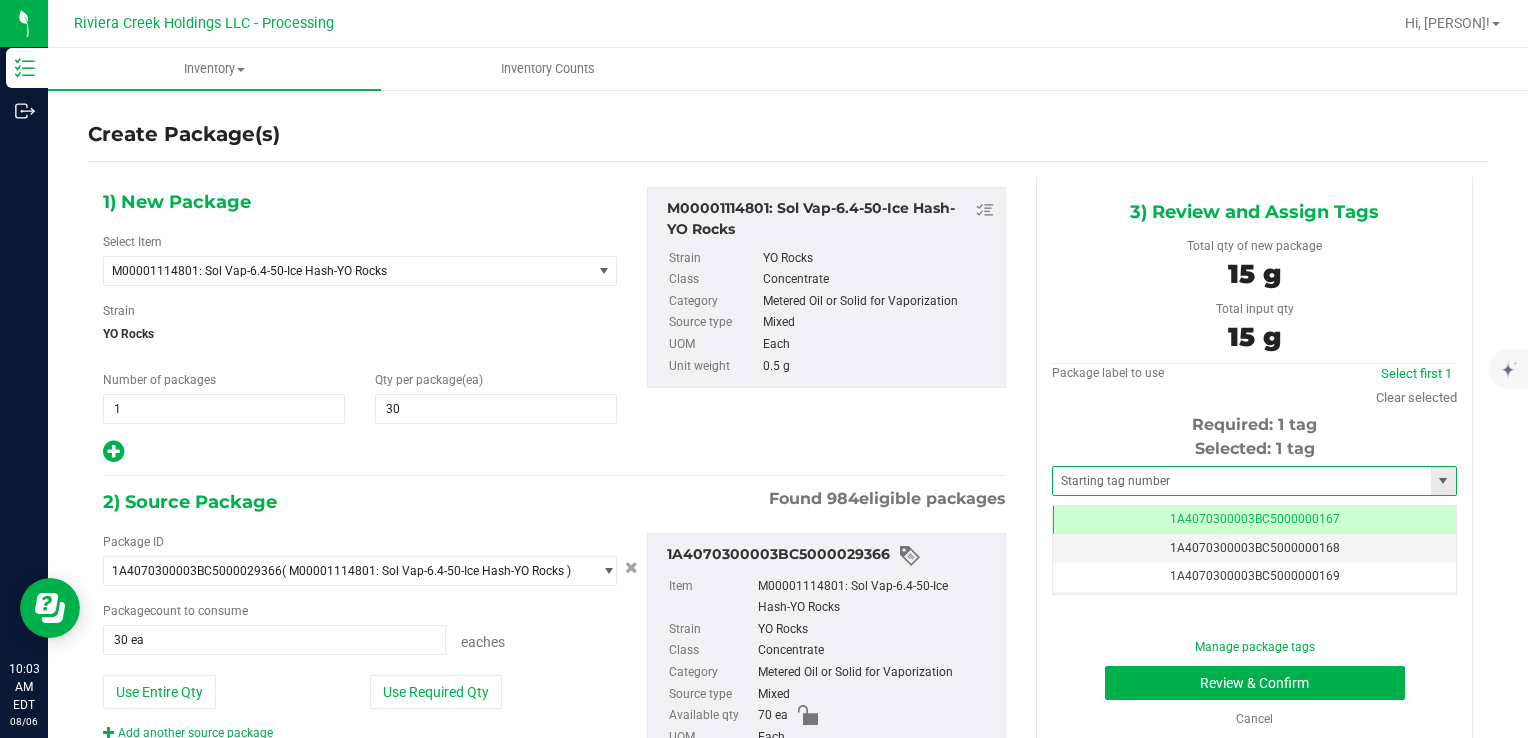 click at bounding box center (1254, 481) 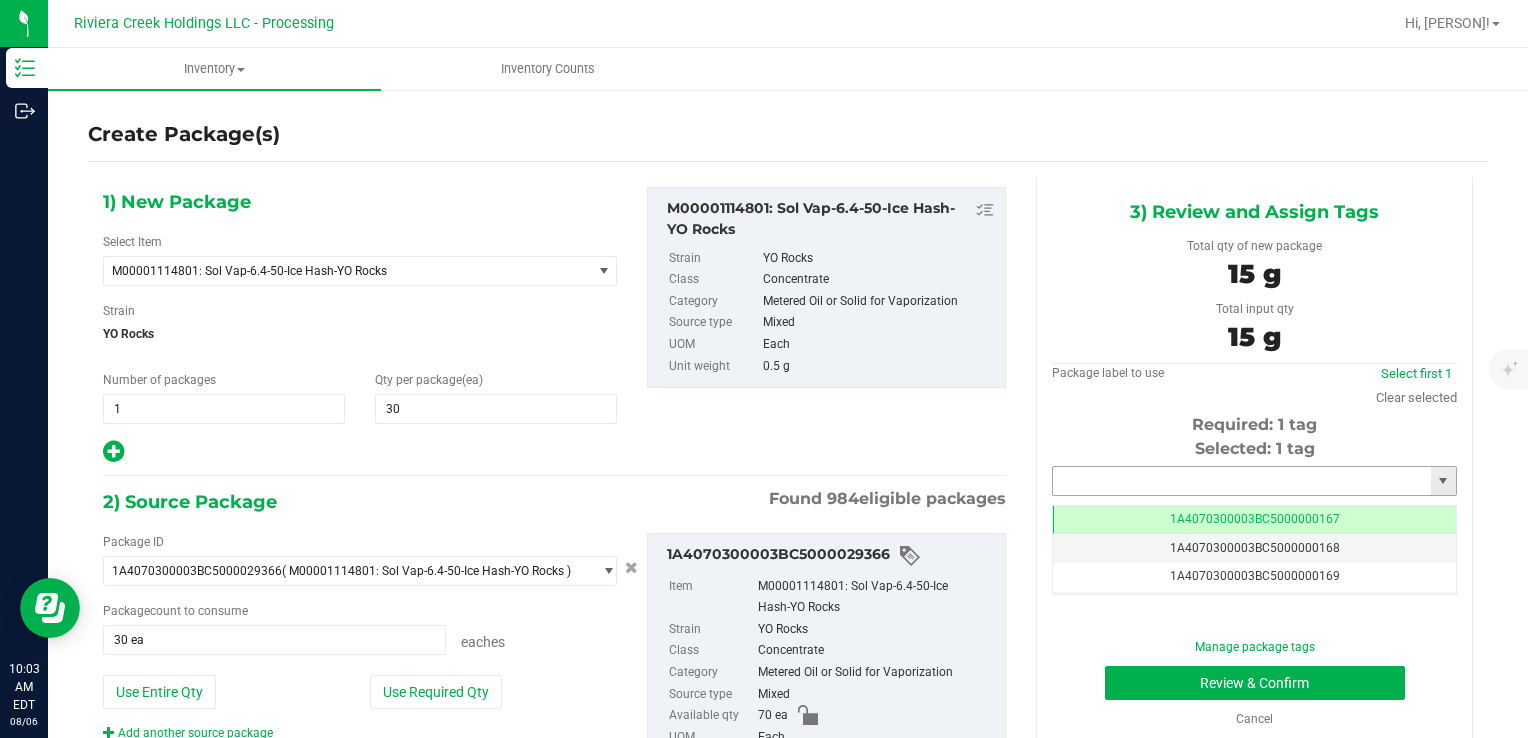 click at bounding box center [1242, 481] 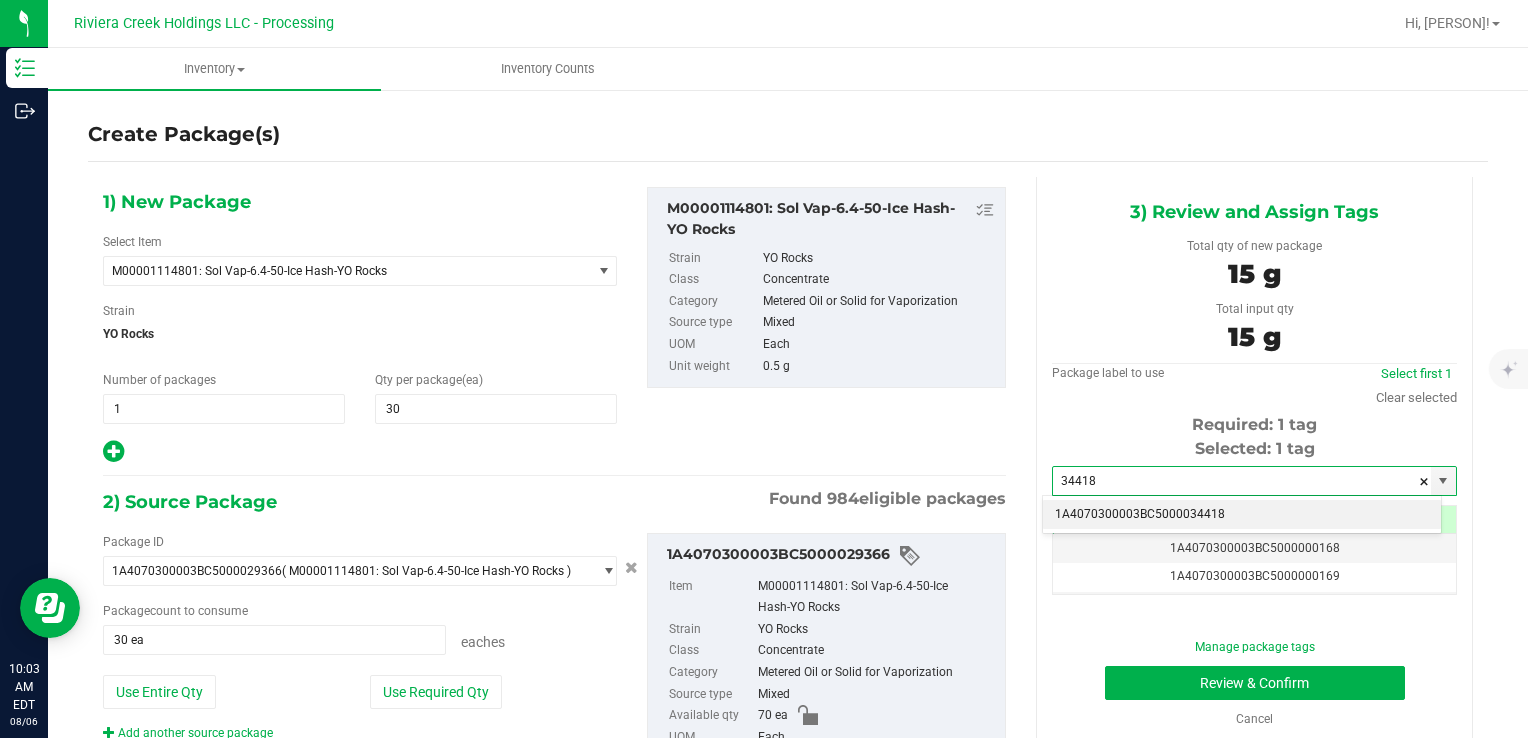 drag, startPoint x: 1173, startPoint y: 523, endPoint x: 1158, endPoint y: 514, distance: 17.492855 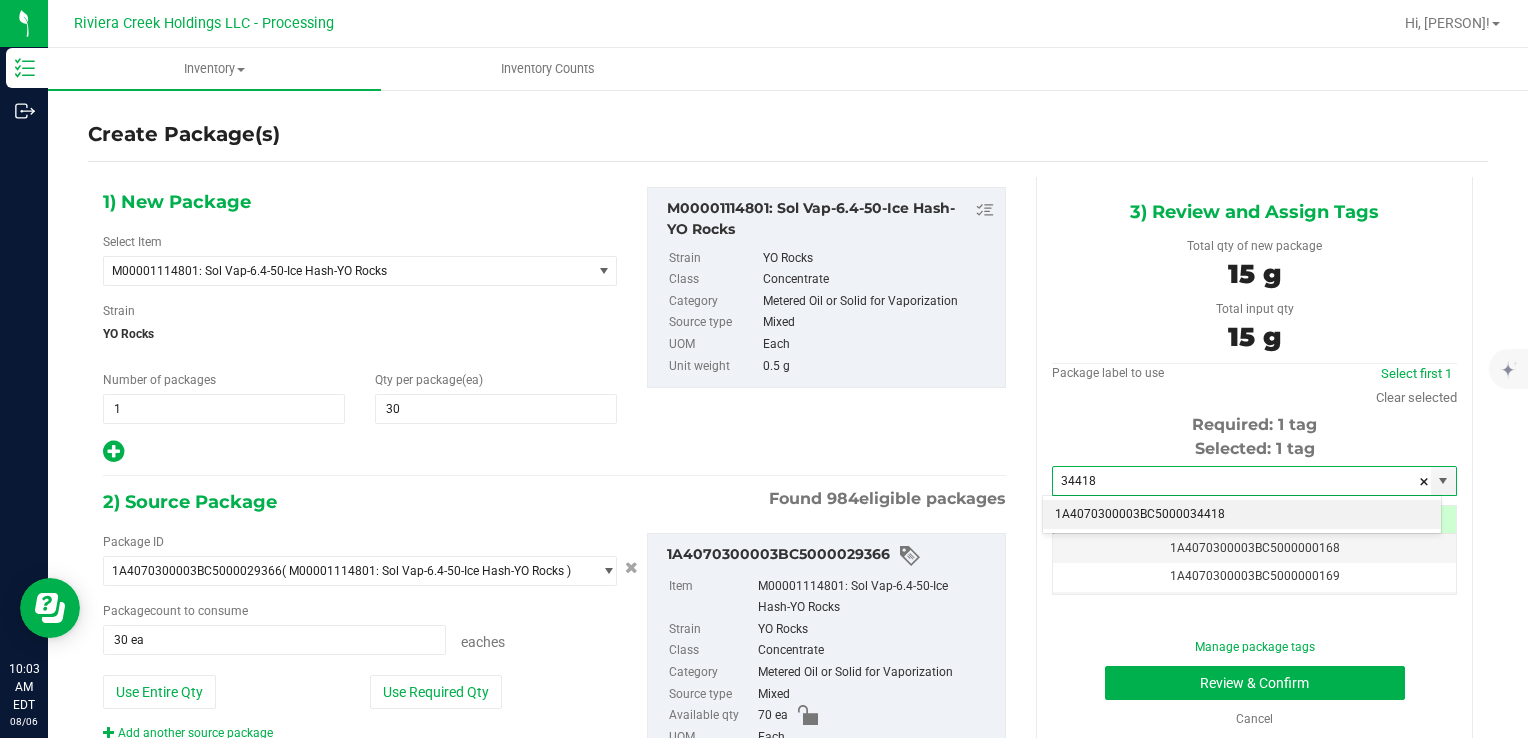 click on "1A4070300003BC5000034418" at bounding box center (1242, 515) 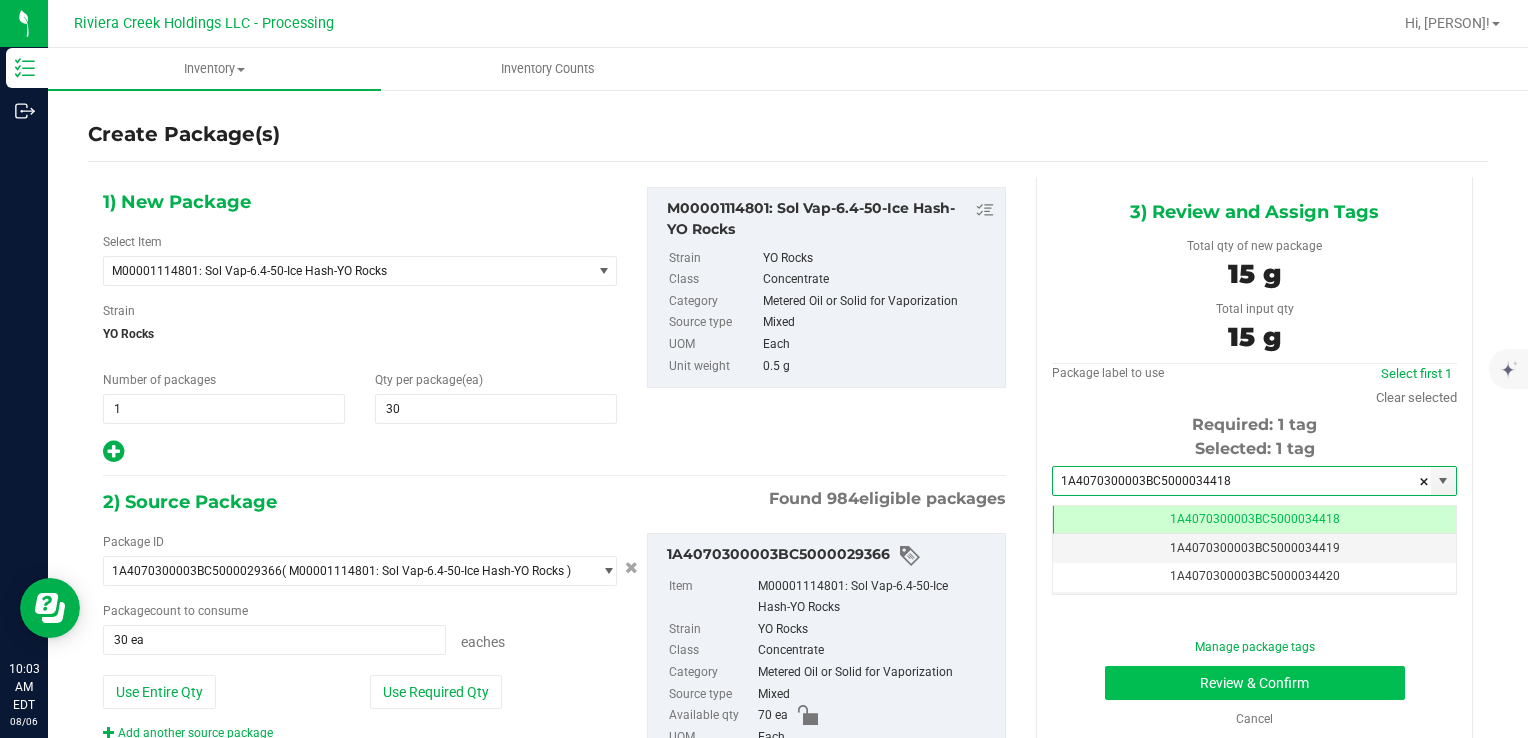 type on "1A4070300003BC5000034418" 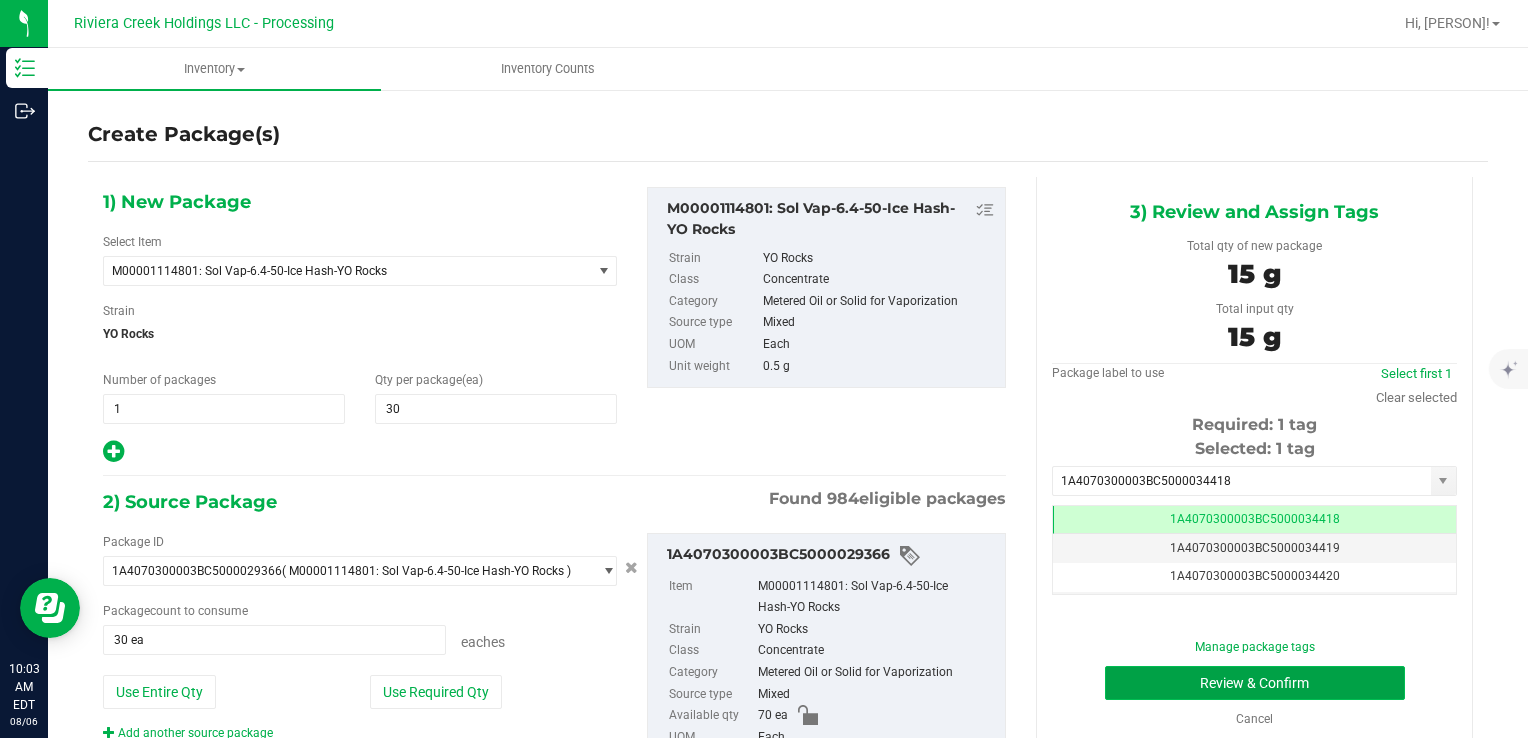 click on "Review & Confirm" at bounding box center [1255, 683] 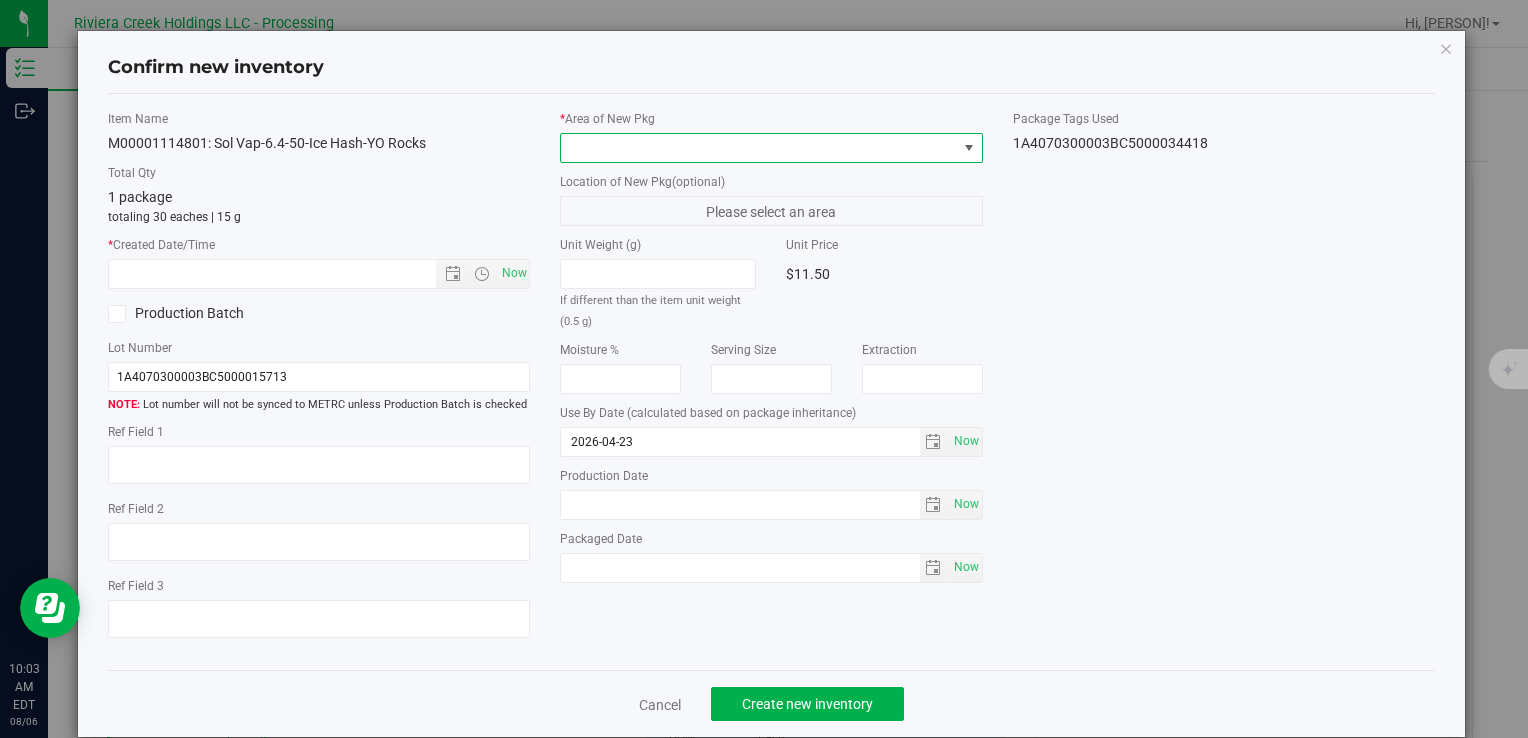 click at bounding box center [758, 148] 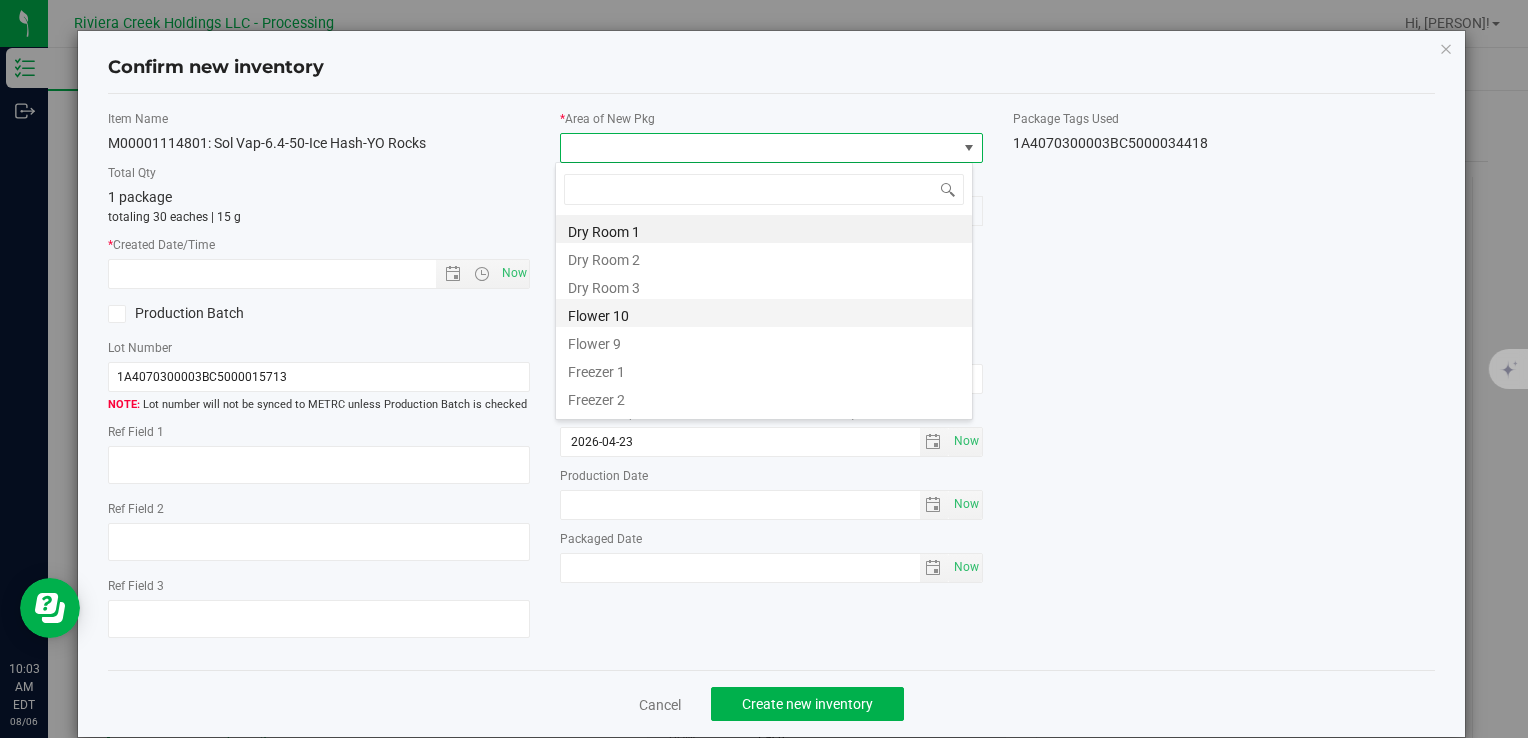 click on "Flower 10" at bounding box center (764, 313) 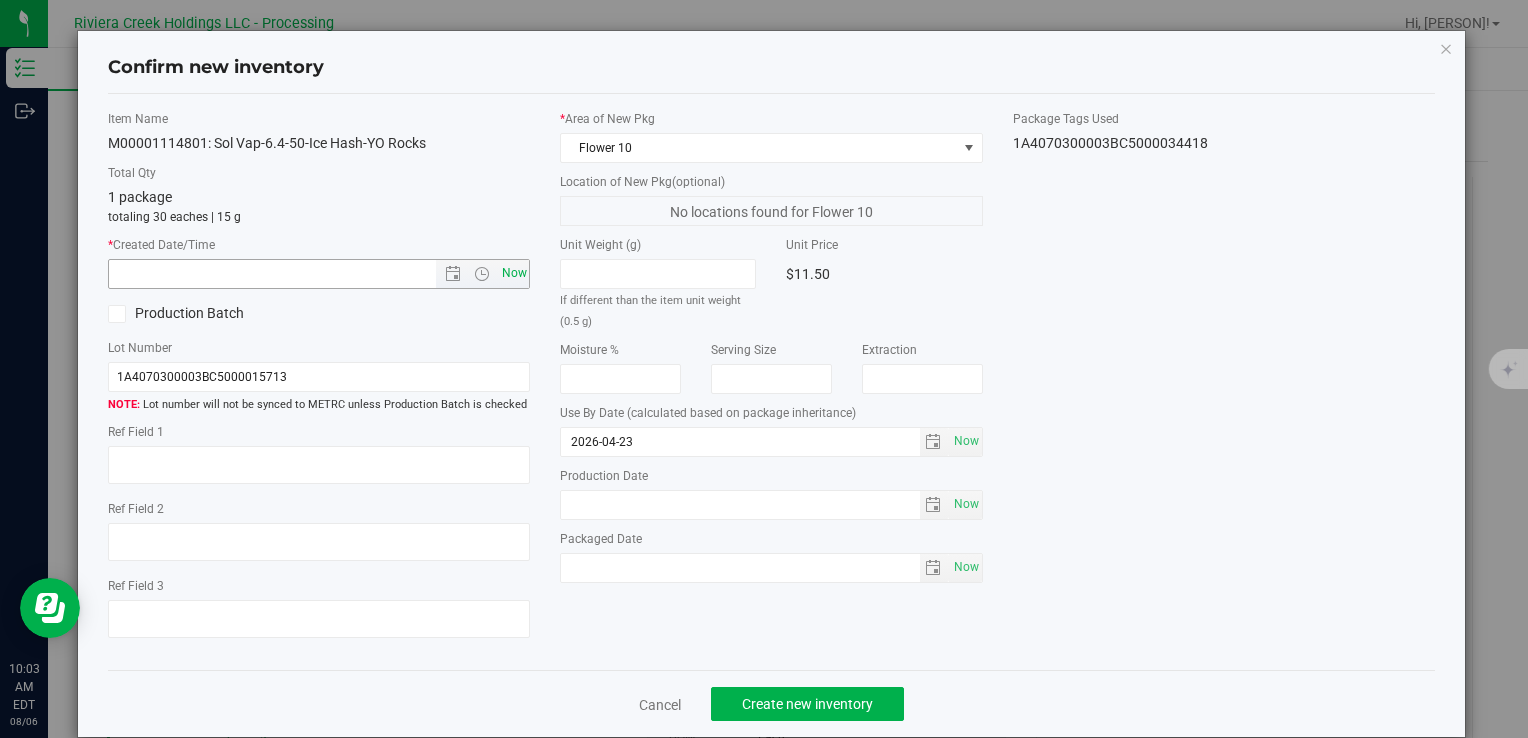 click on "Item Name
M00001114801: Sol Vap-6.4-50-Ice Hash-YO Rocks
Total Qty
1 package  totaling 30 eaches | 15 g
*
Created Date/Time
Now
Production Batch
Lot Number
1A4070300003BC5000015713" at bounding box center [319, 382] 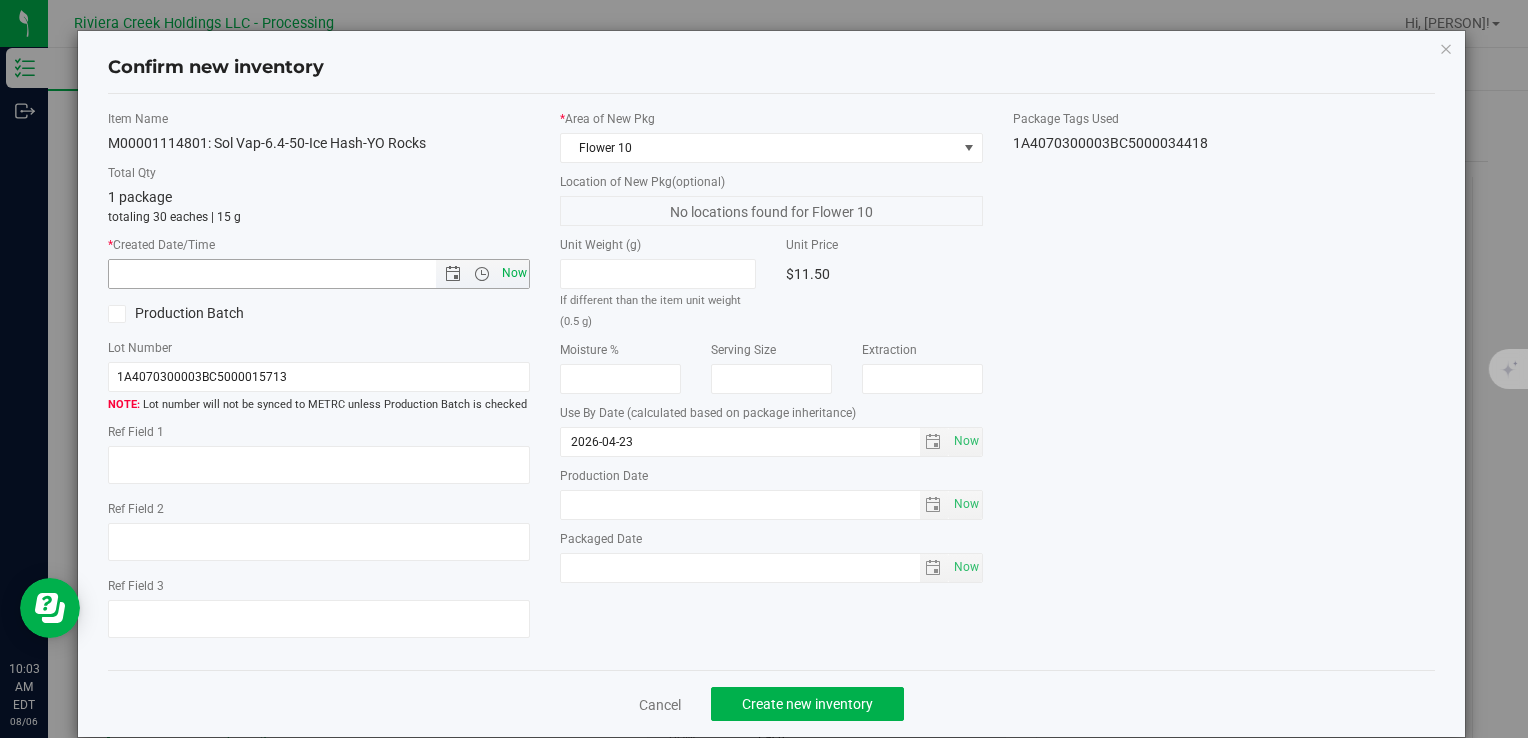 click on "Now" at bounding box center [514, 273] 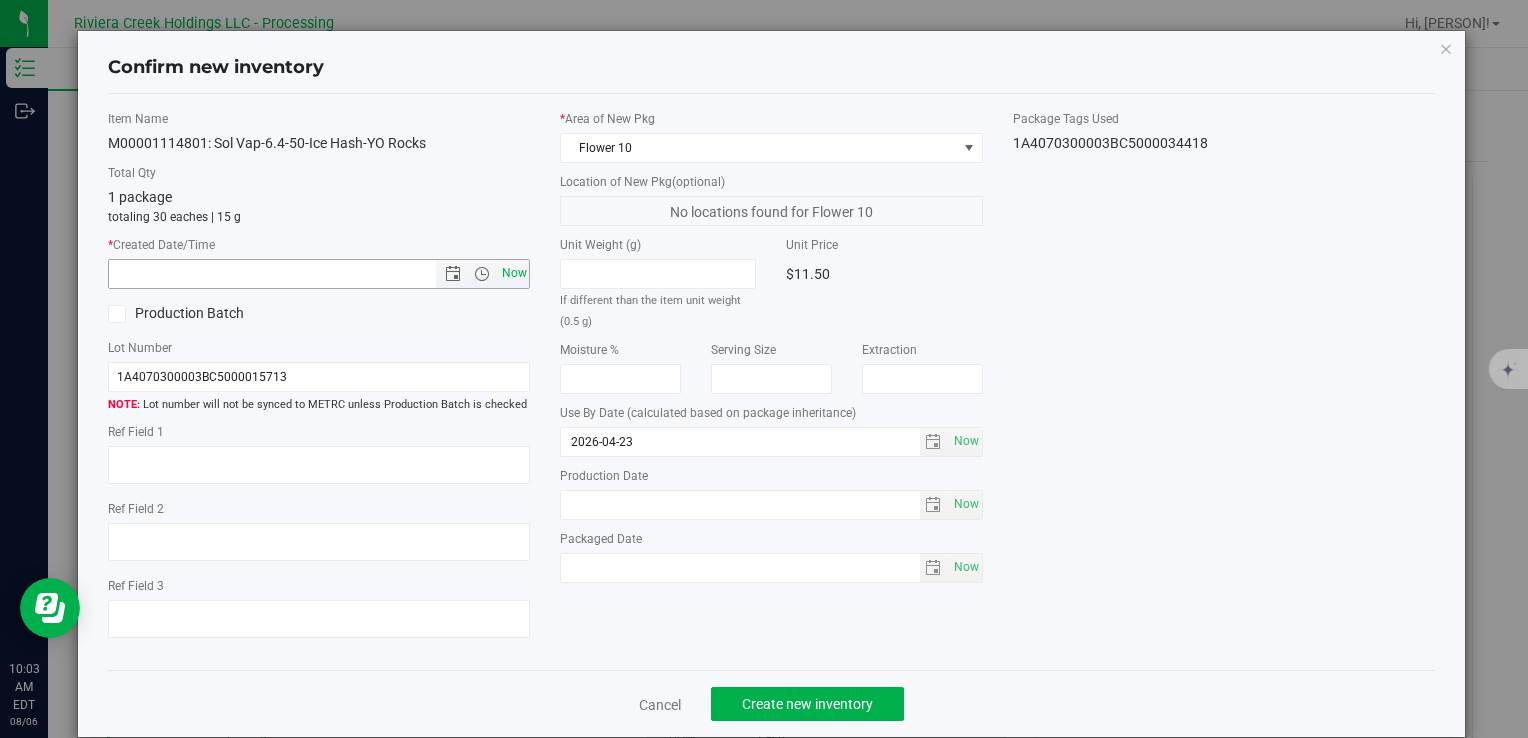 type on "8/6/2025 10:03 AM" 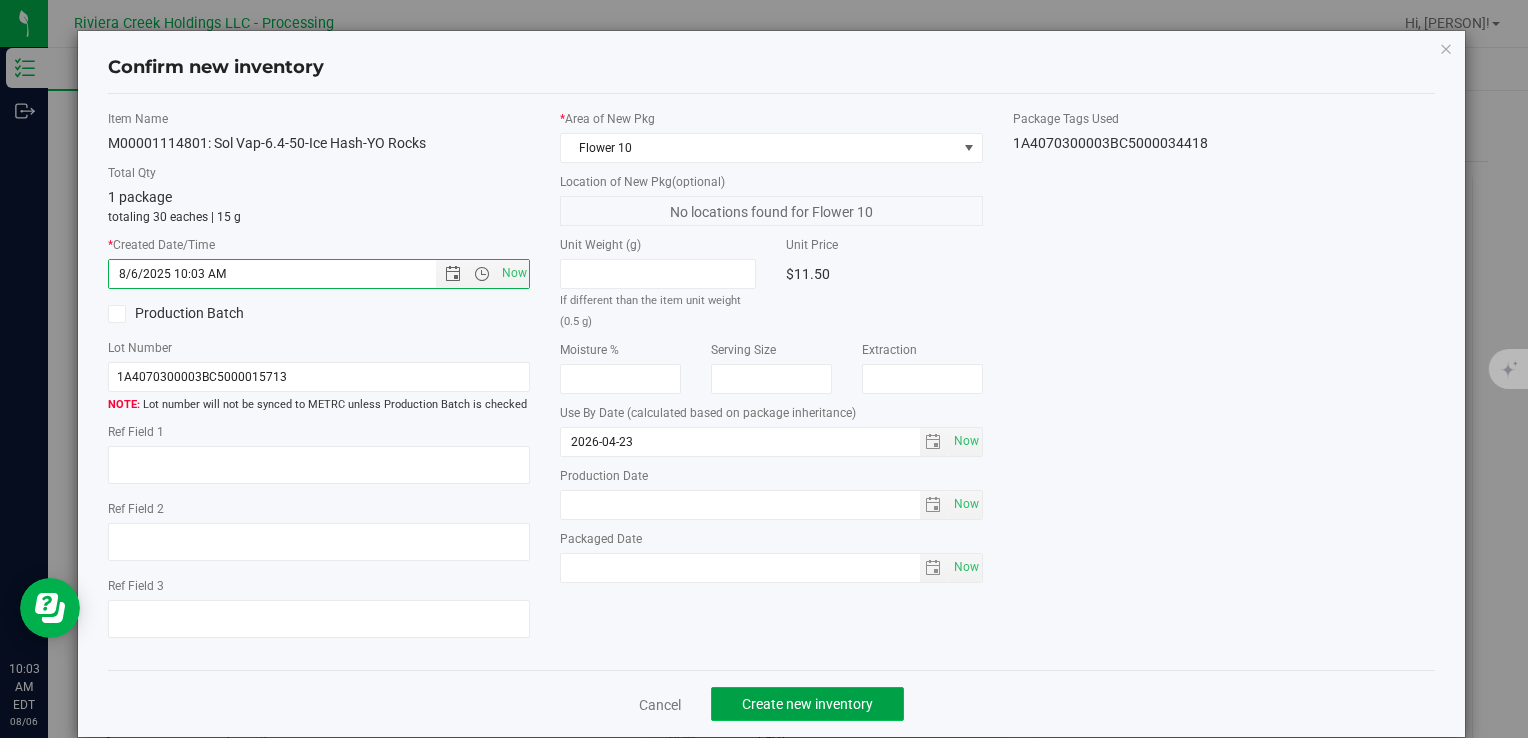 click on "Create new inventory" 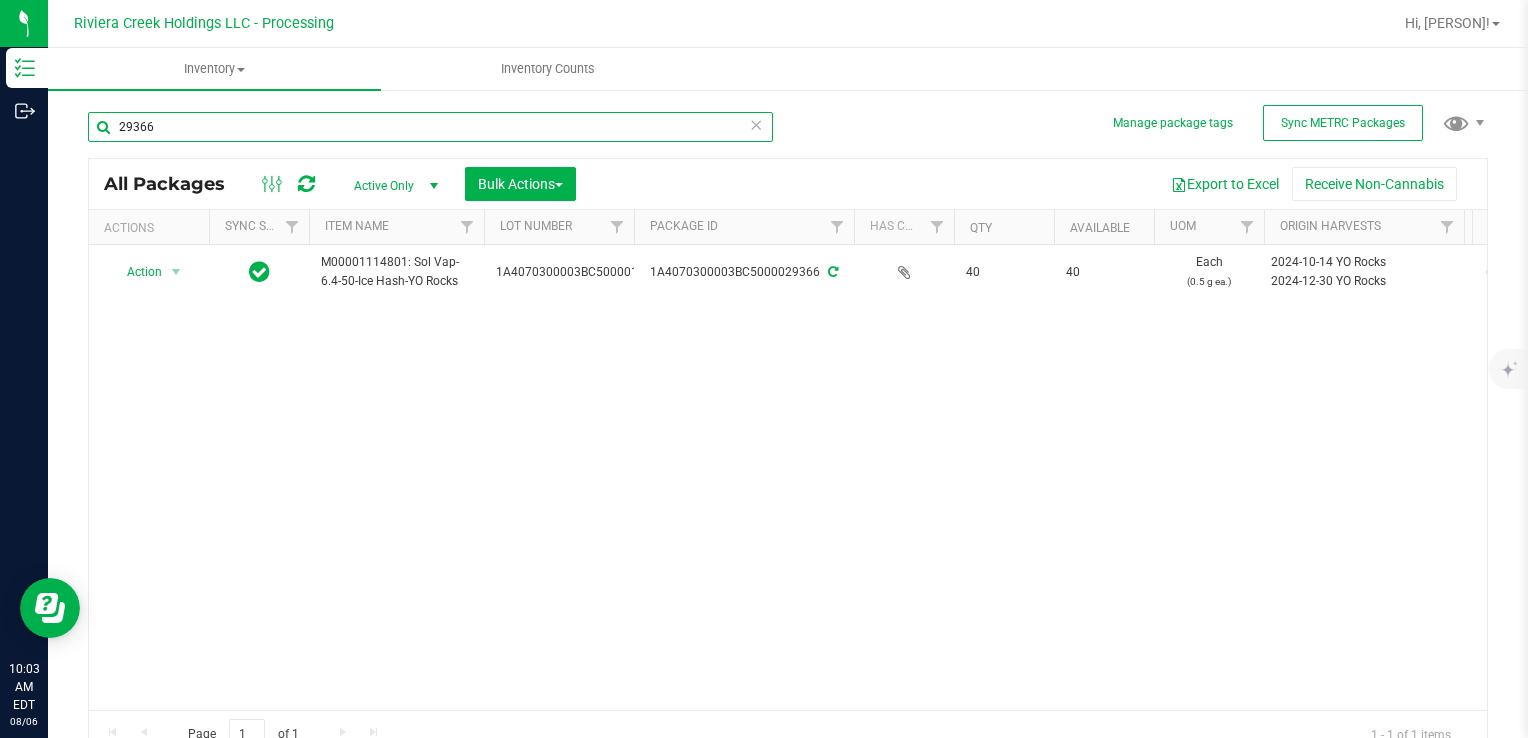 drag, startPoint x: 162, startPoint y: 129, endPoint x: 341, endPoint y: 147, distance: 179.90276 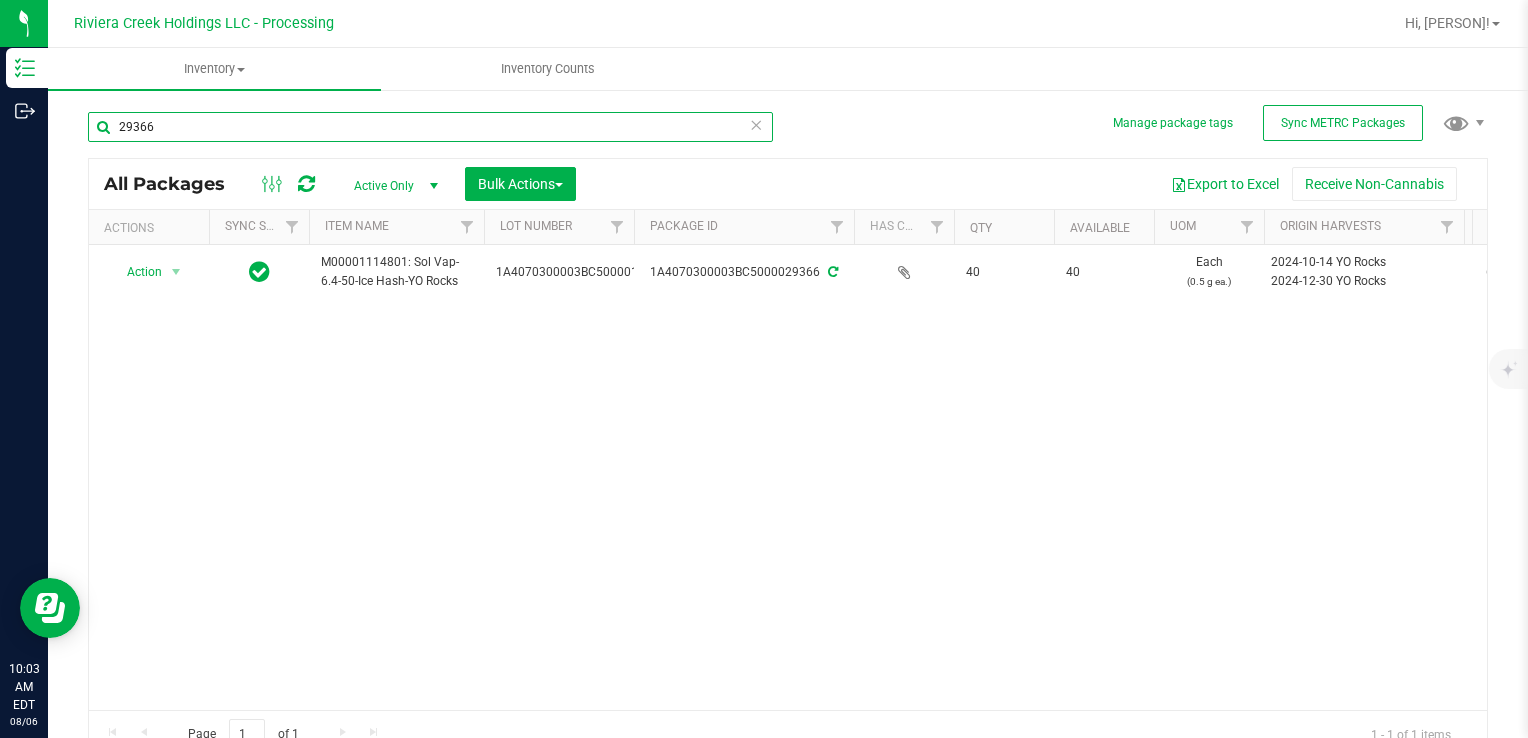 click on "Inventory Outbound 10:03 AM EDT 08/06/2025  08/06   Riviera Creek Holdings LLC - Processing   Hi, Meara!
Inventory
All packages
All inventory
Waste log
Create inventory
Inventory Counts" at bounding box center [764, 369] 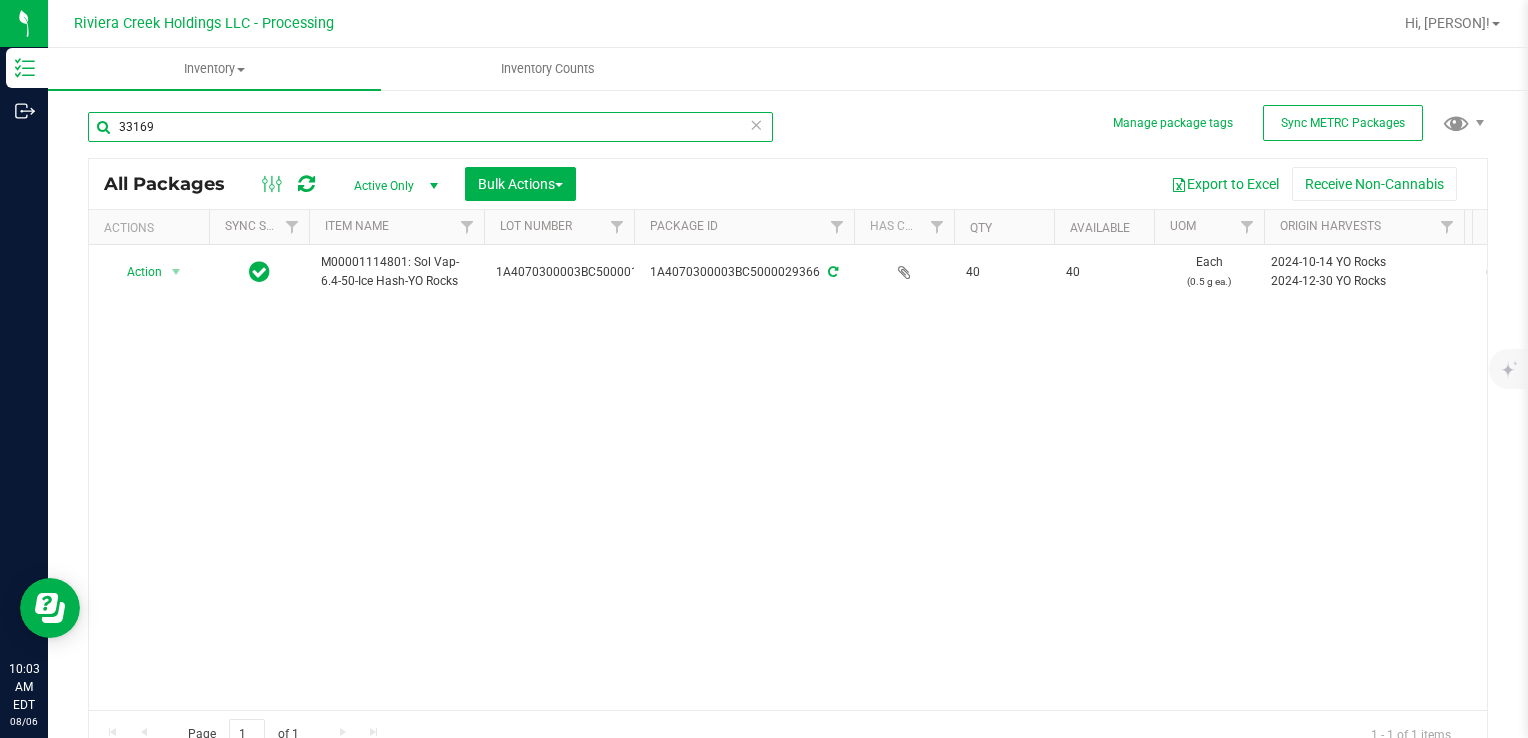 type on "33169" 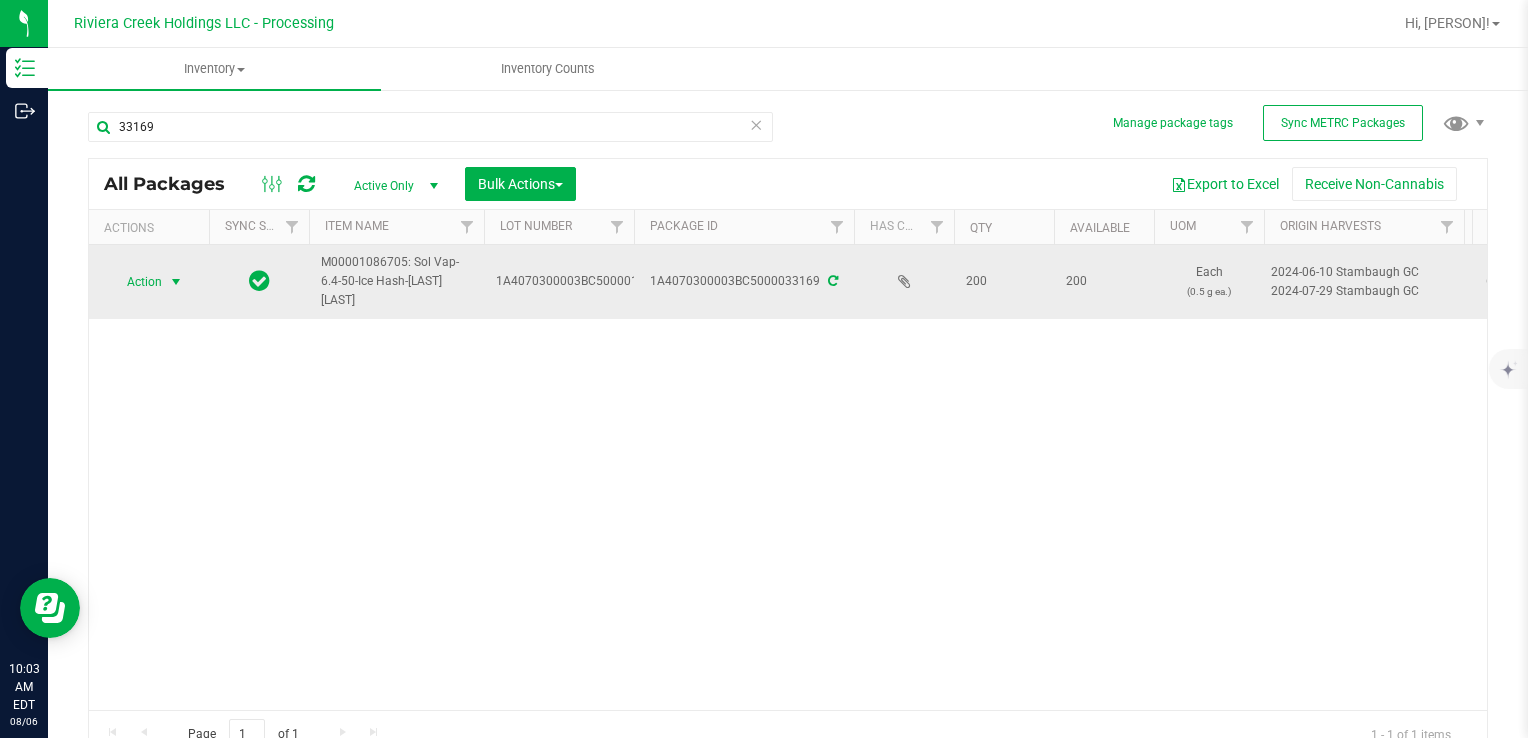 click at bounding box center (176, 282) 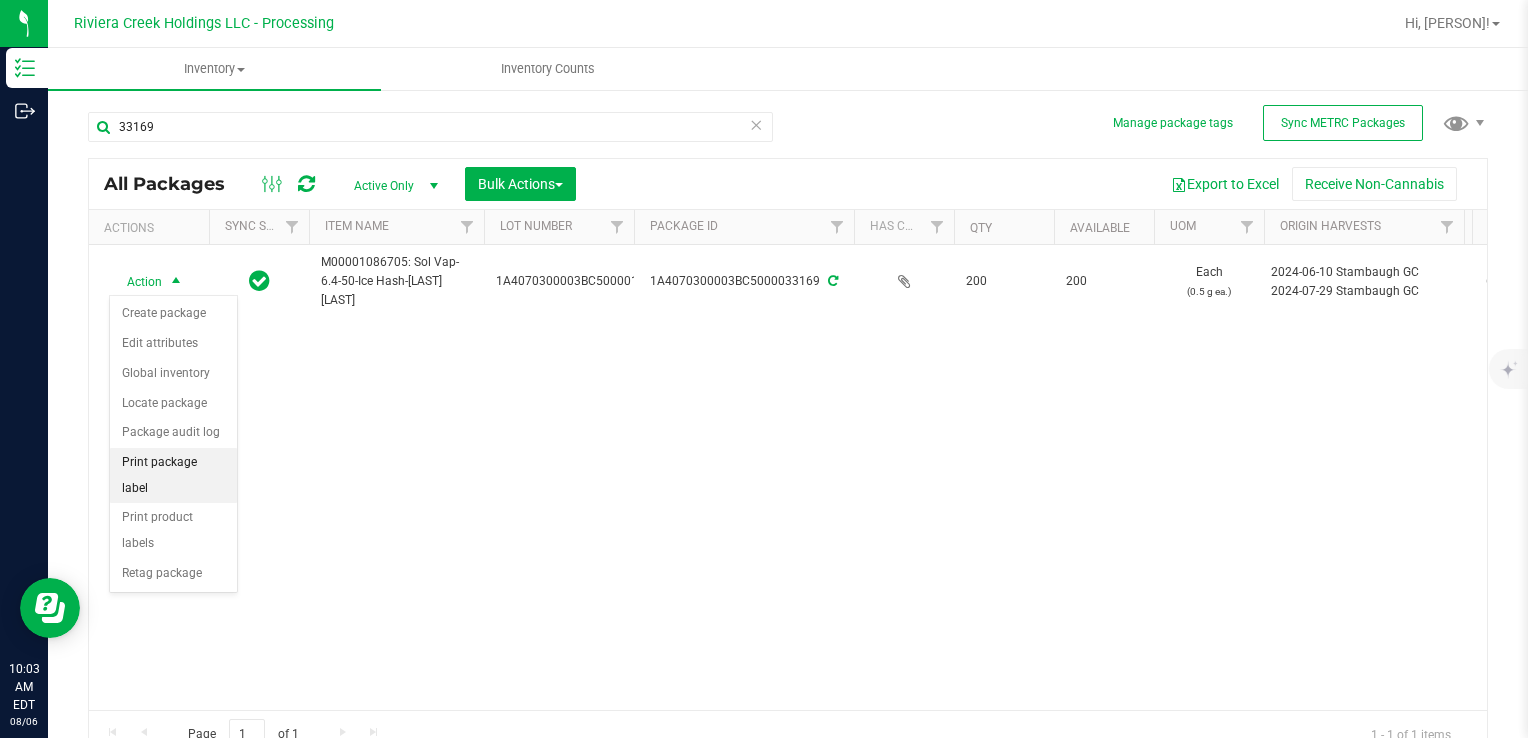 click on "Print package label" at bounding box center [173, 475] 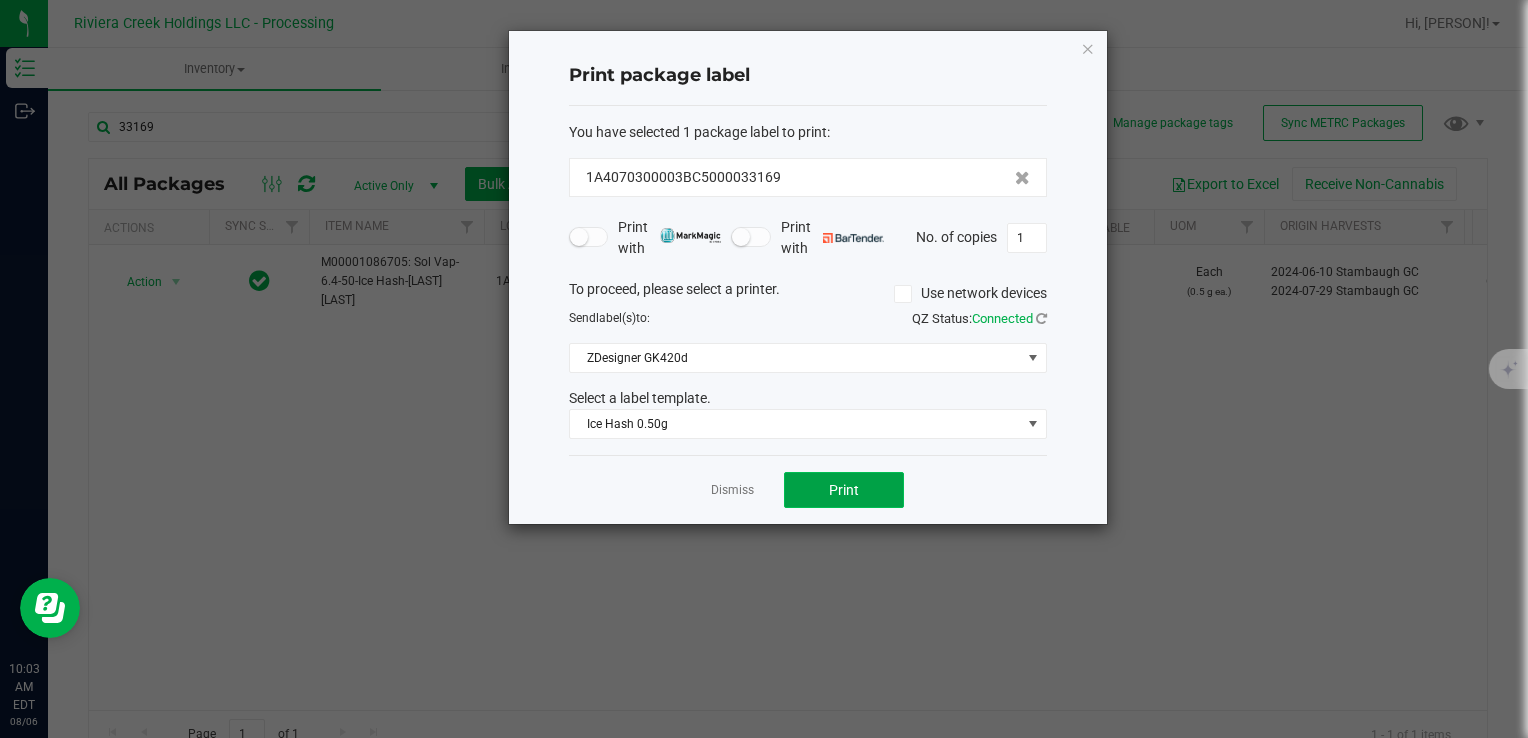 click on "Print" 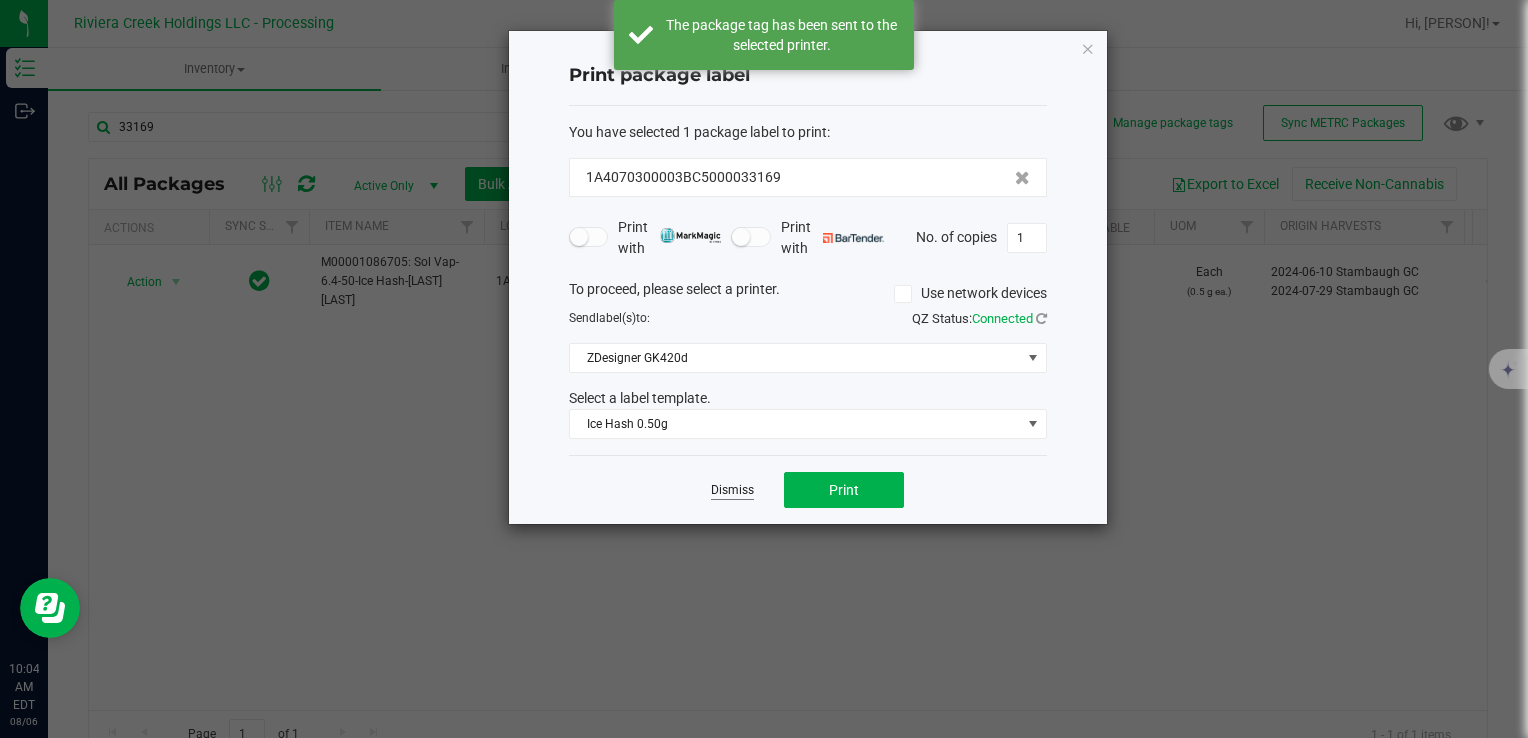 click on "Dismiss" 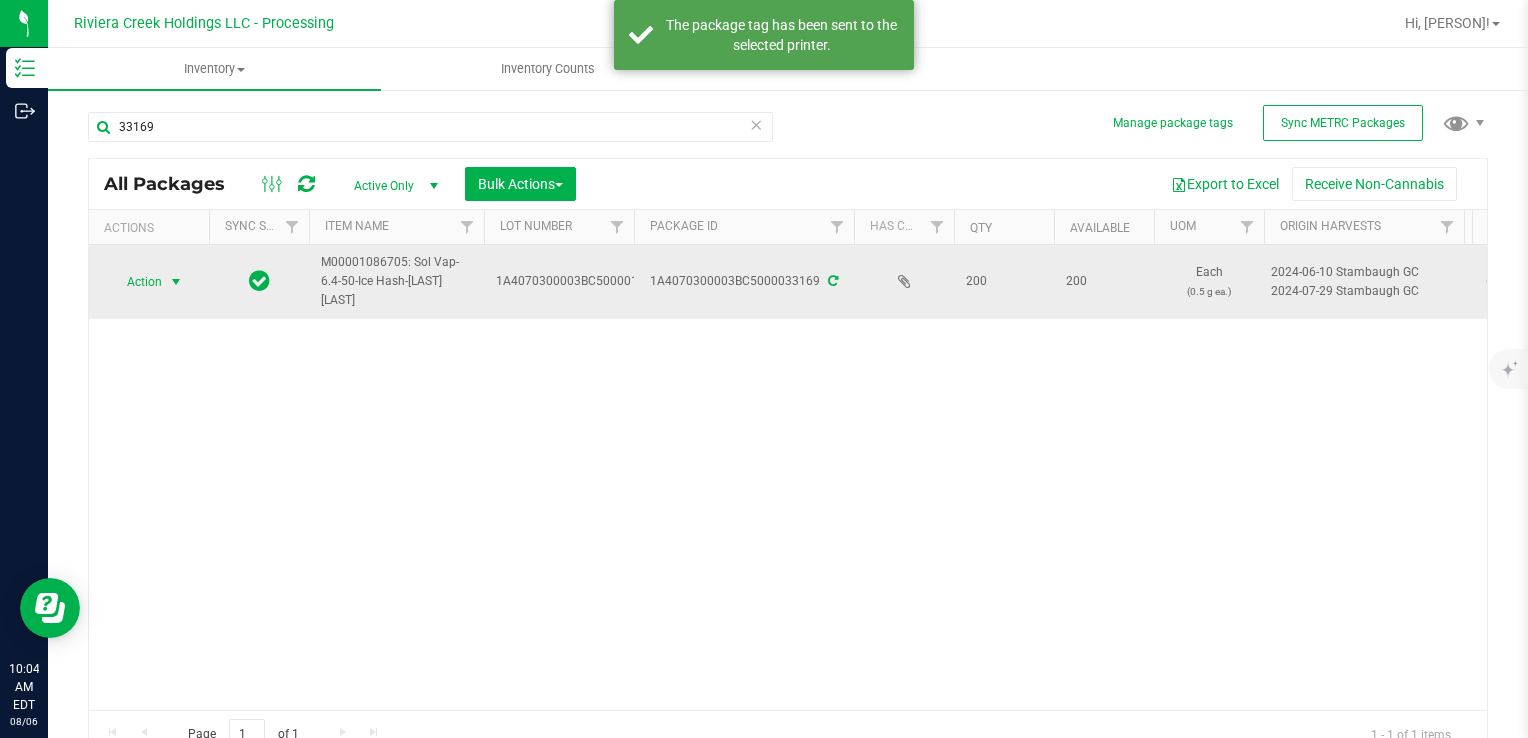 click on "Action" at bounding box center (136, 282) 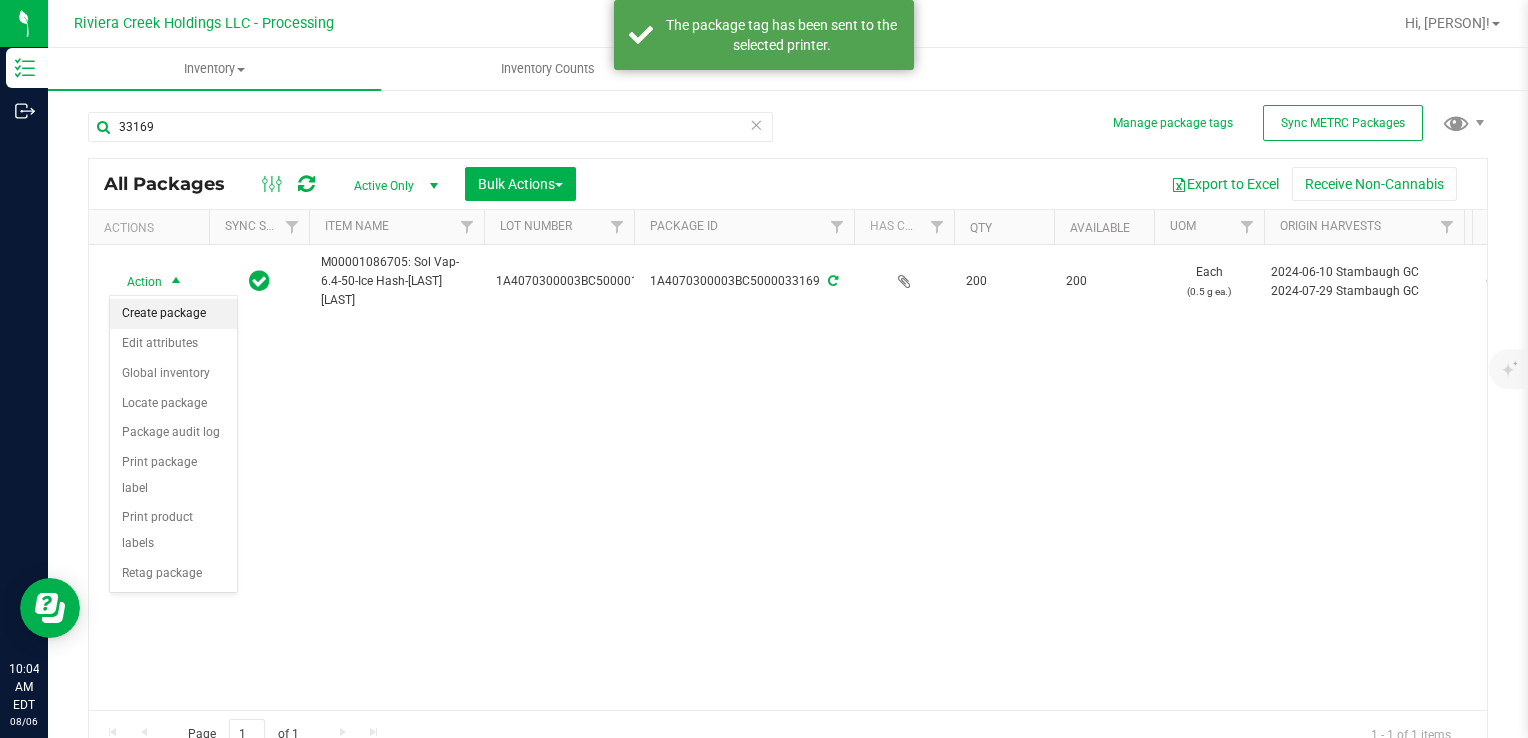 click on "Create package" at bounding box center [173, 314] 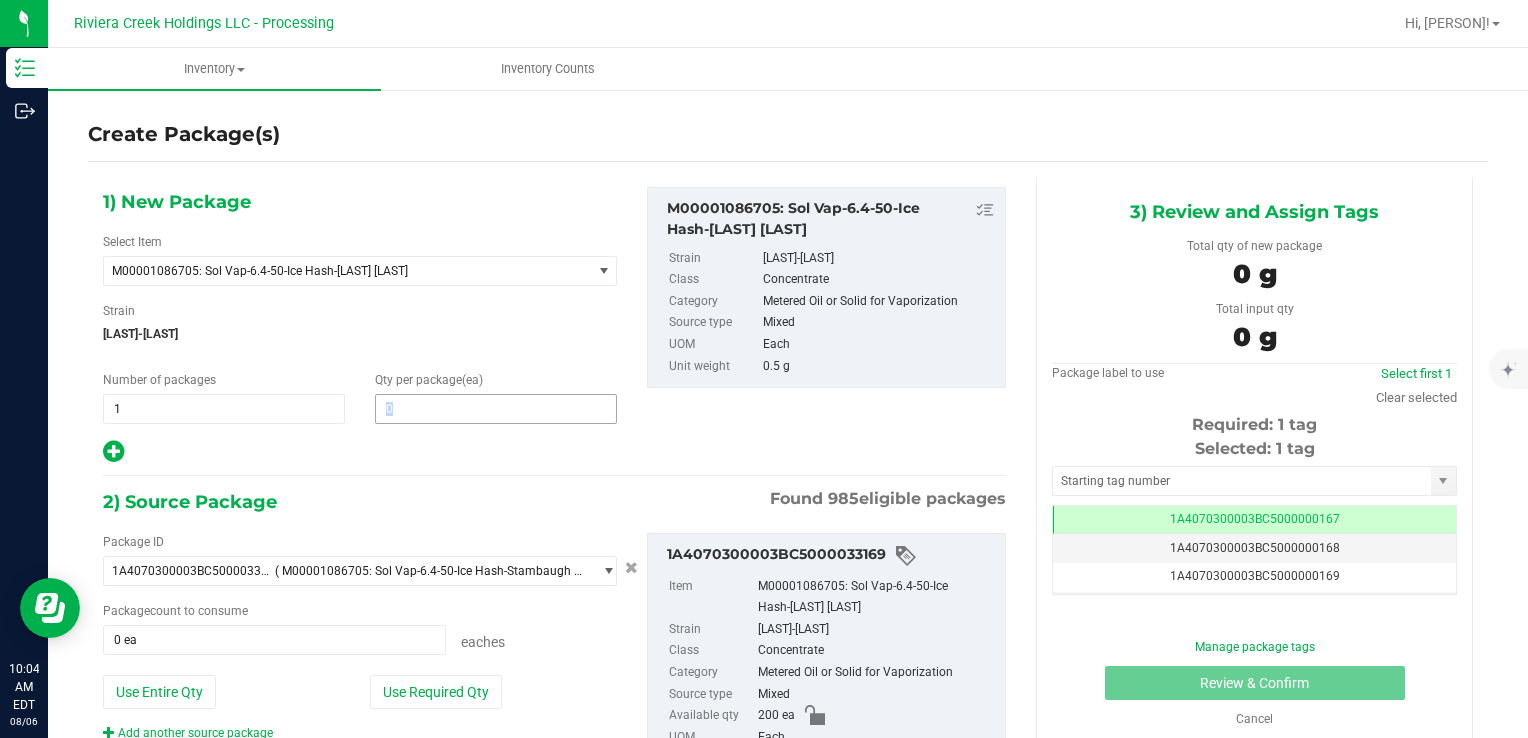 drag, startPoint x: 438, startPoint y: 422, endPoint x: 427, endPoint y: 416, distance: 12.529964 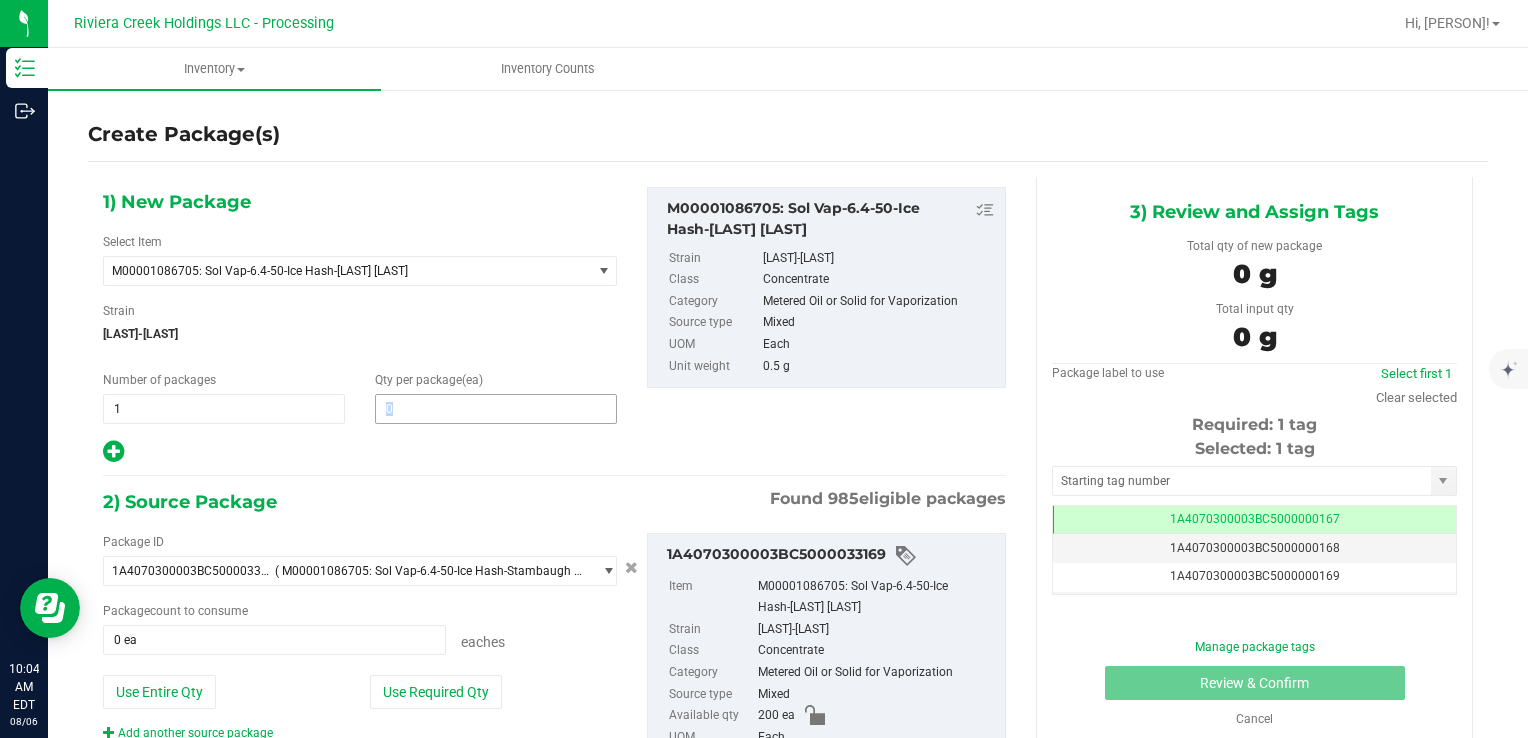 click on "1) New Package
Select Item
M00001086705: Sol Vap-6.4-50-Ice Hash-Stambaugh GC
M00000012402: Chocolope- Bulk Flower M00000018506: Chocolope R&D Tissue Sample M00000018508: Garlic Cookies R&D Tissue Sample M00000030709: H Bells OG Trim M00000031019: Chocolope Trim M00000031020: Garlic Cookies Trim M00000037313: Afghani #1 Seeds M00000037314: Purple H Seeds M00000037315: Silver H Seeds M00000037317: Crescendo Seeds M00000037318: Early Lemon Berry R1 Seeds M00000037319: OG Kush Seeds M00000037320: Critical Jack Seeds M00000037321: Bubba Kush CBD Seeds M00000037323: White Widow Seeds M00000037324: Purple Afghan Kush Seeds M00000037325: Diesel Seeds M00000037326: Moby Dick Seeds" at bounding box center [360, 326] 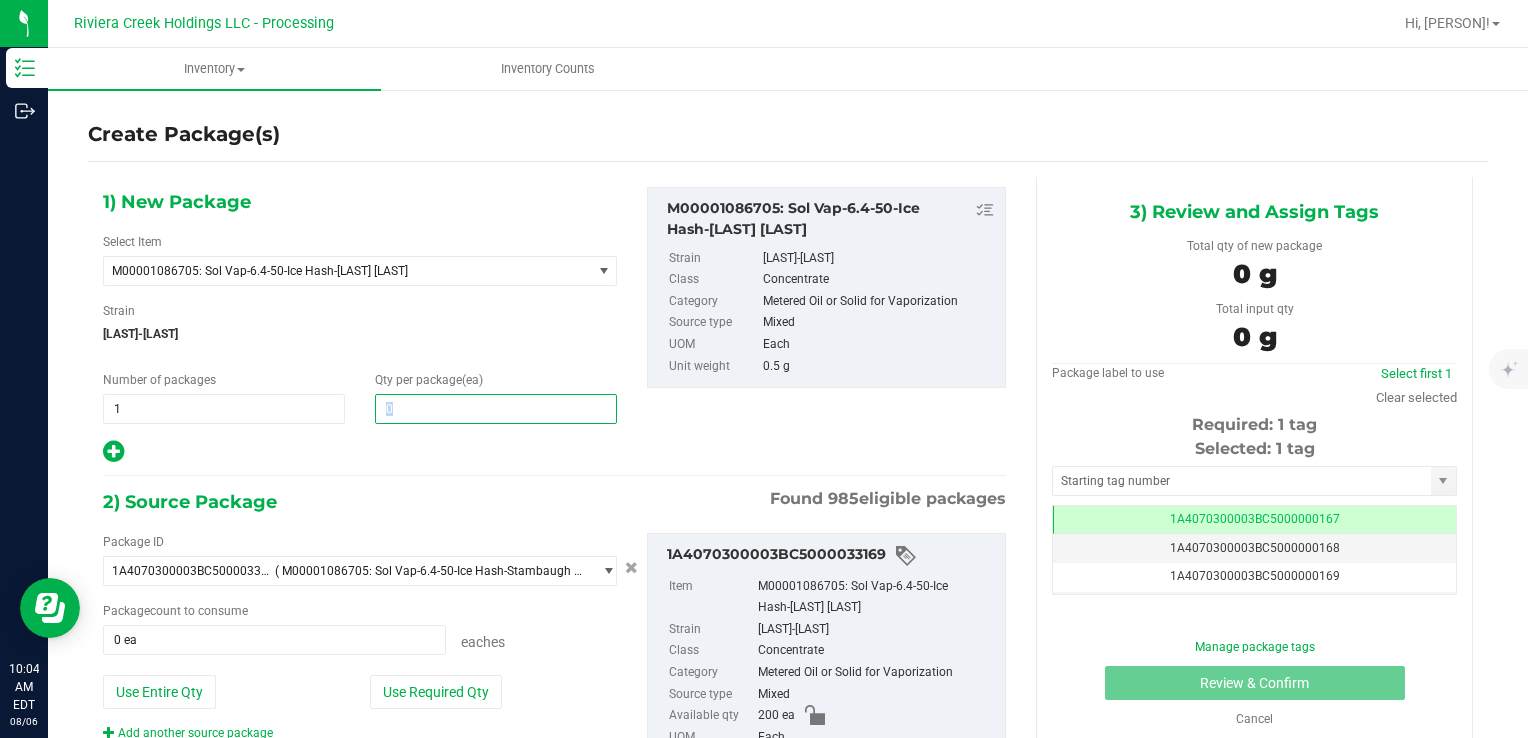 type 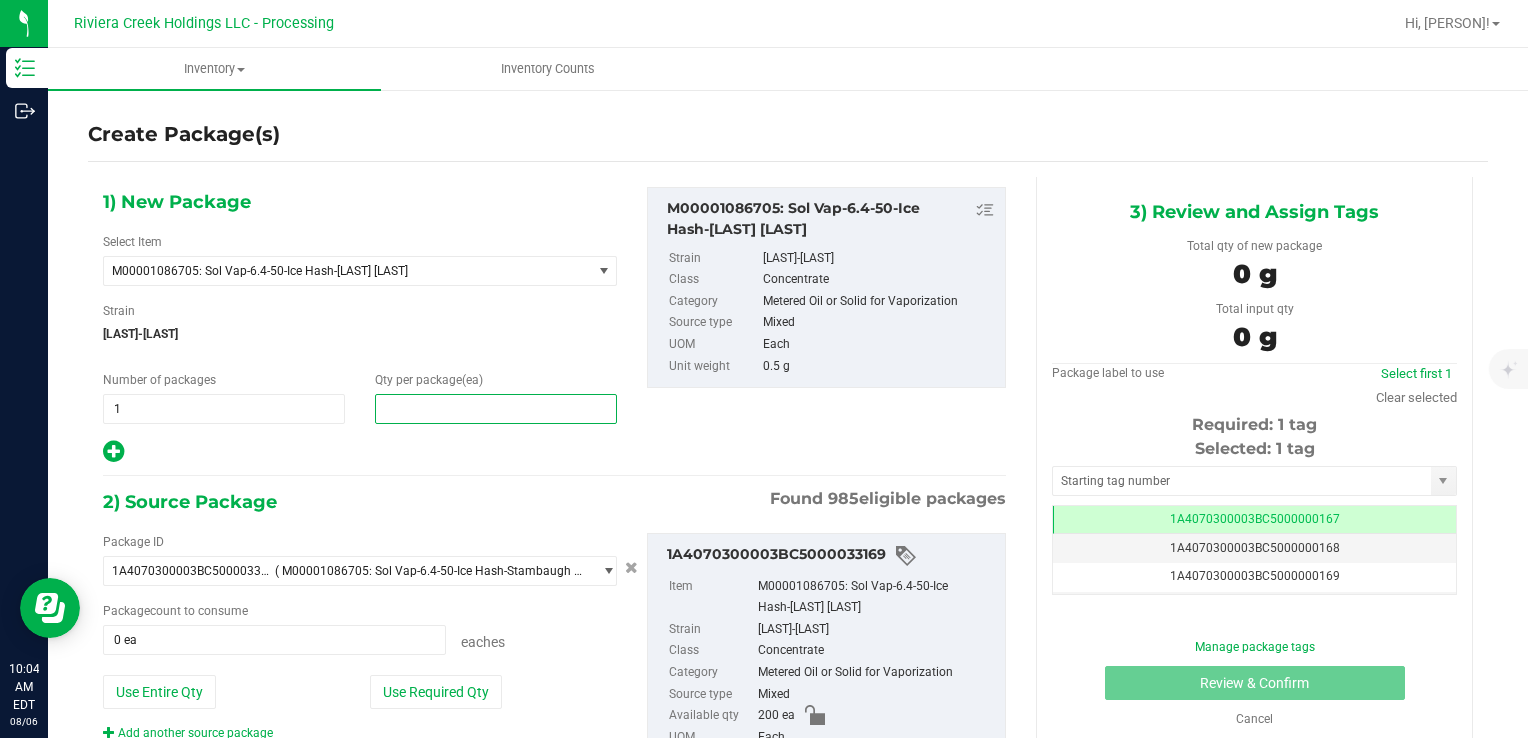 click at bounding box center (496, 409) 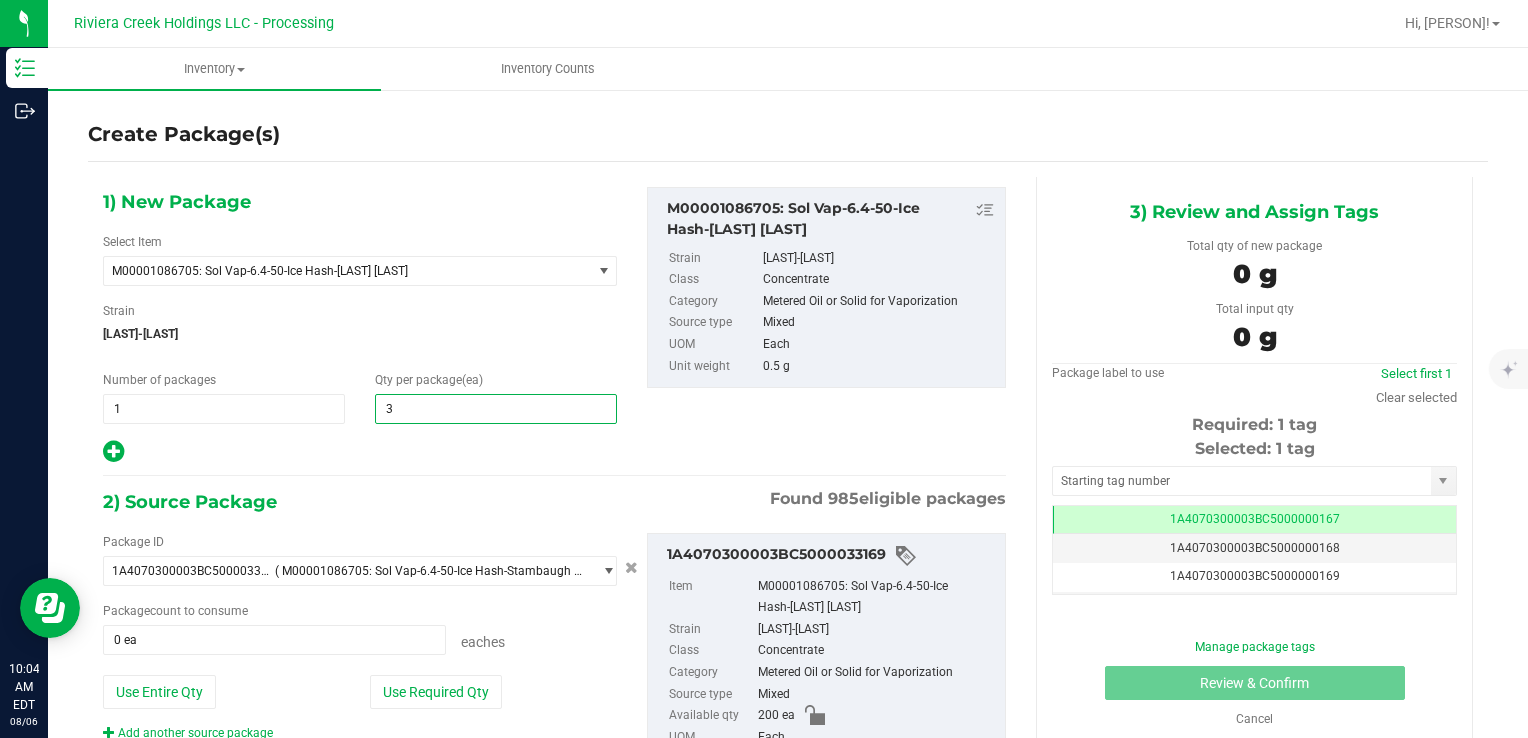 type on "30" 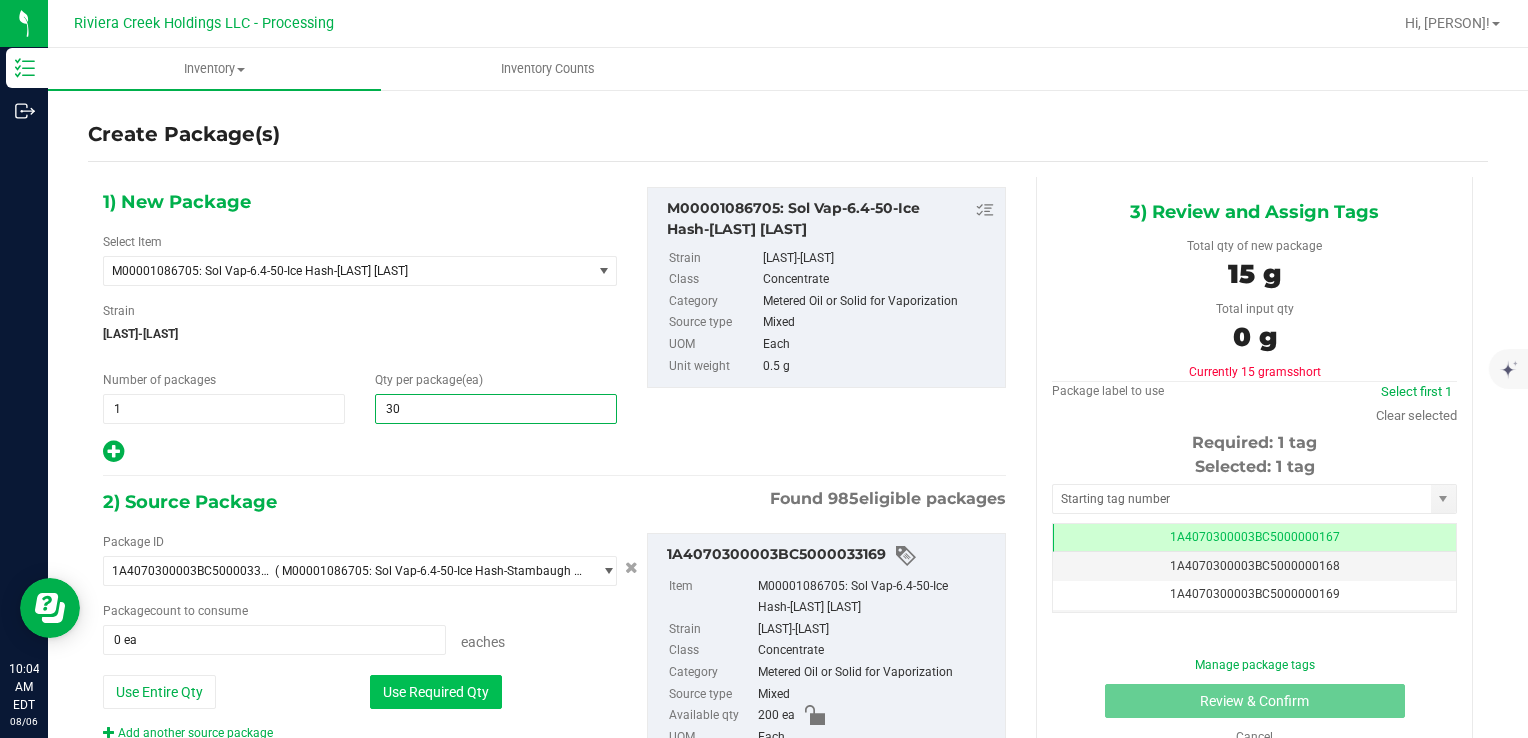 type on "30" 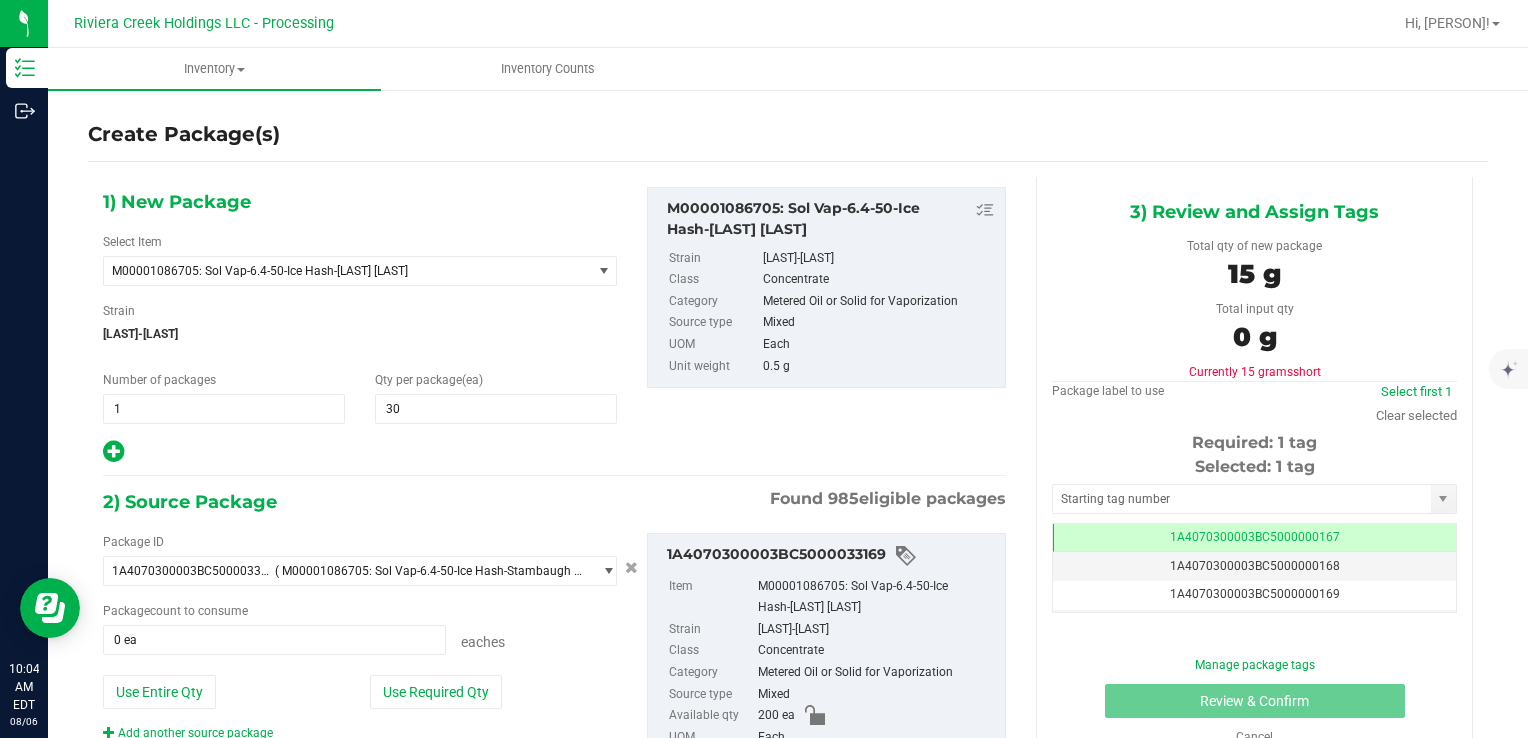 drag, startPoint x: 398, startPoint y: 680, endPoint x: 512, endPoint y: 610, distance: 133.77592 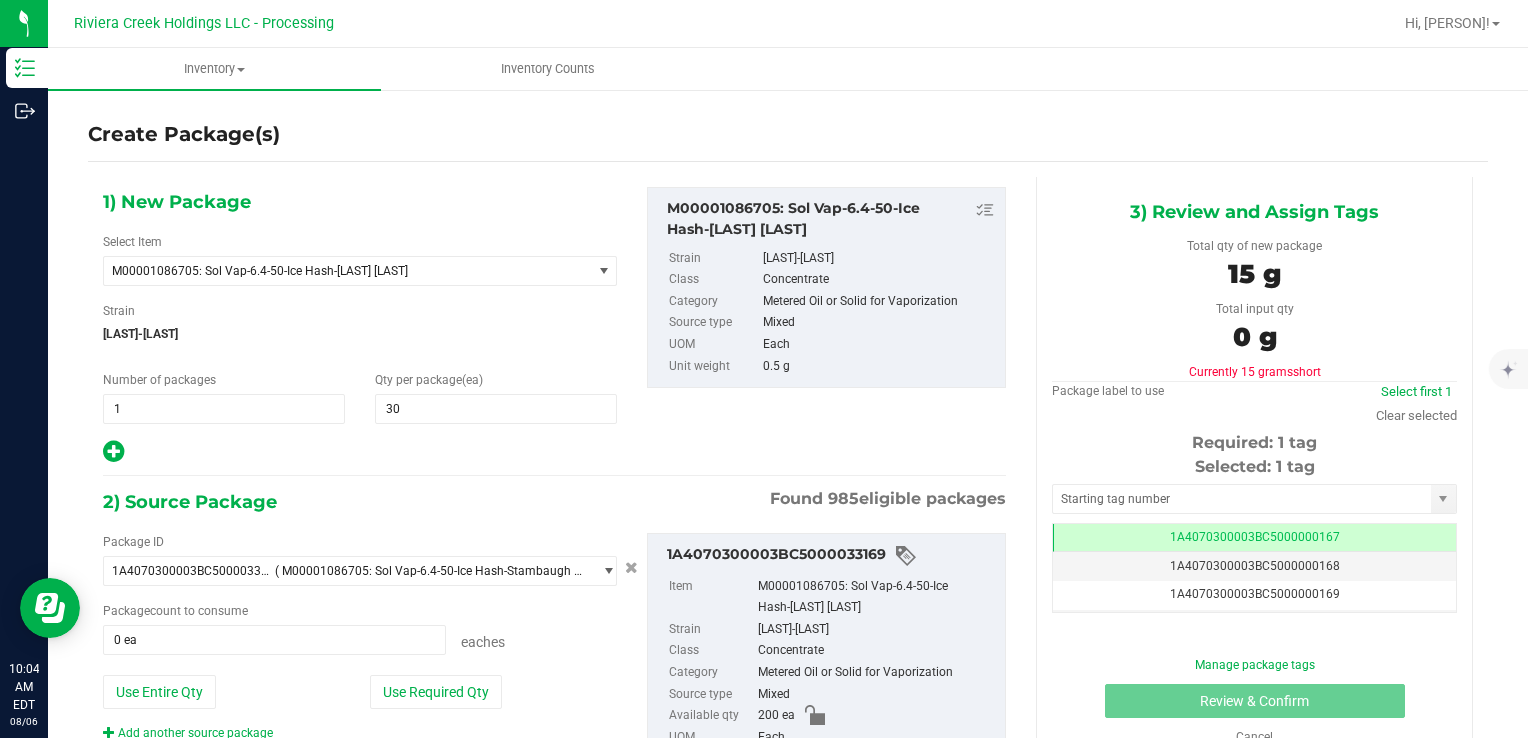 click on "Use Required Qty" at bounding box center (436, 692) 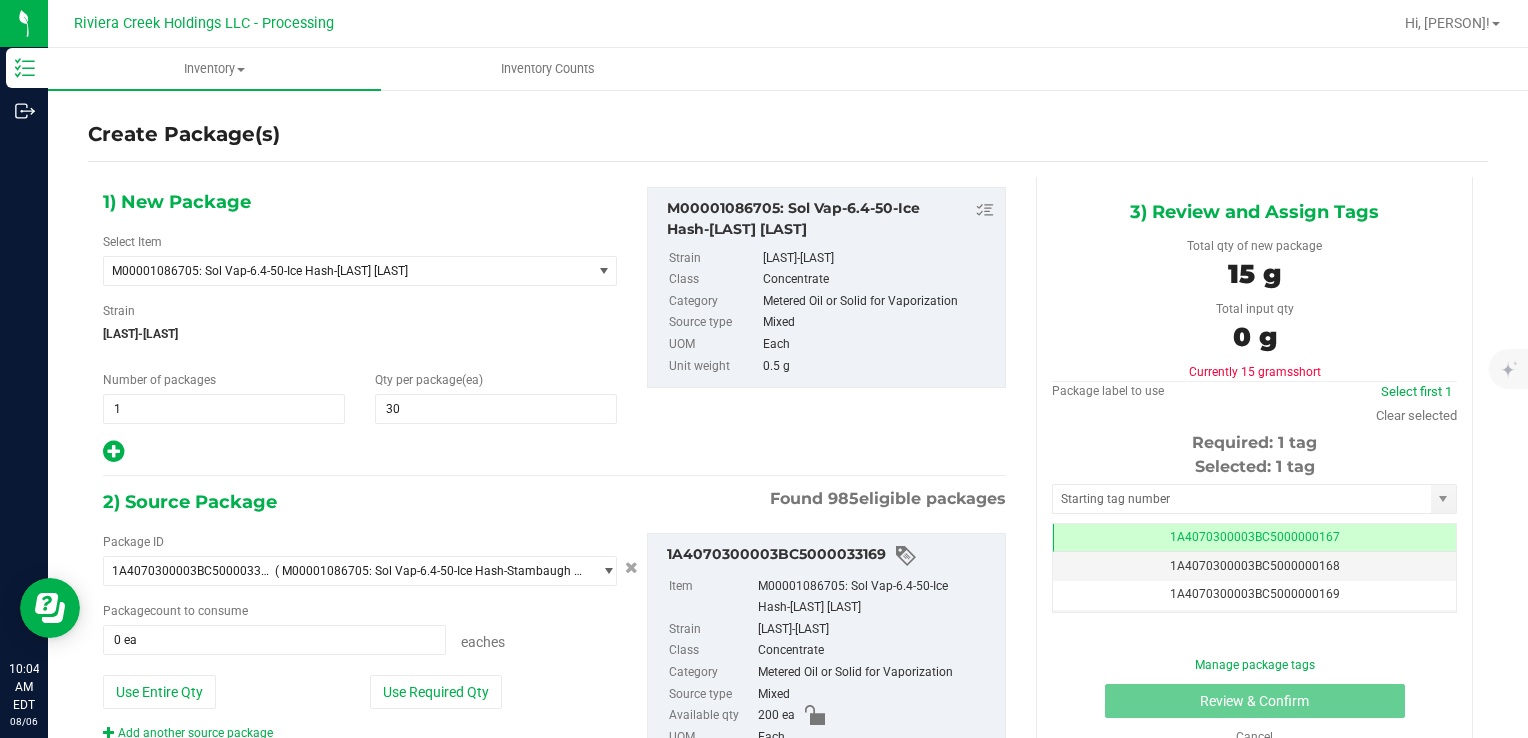 type on "30 ea" 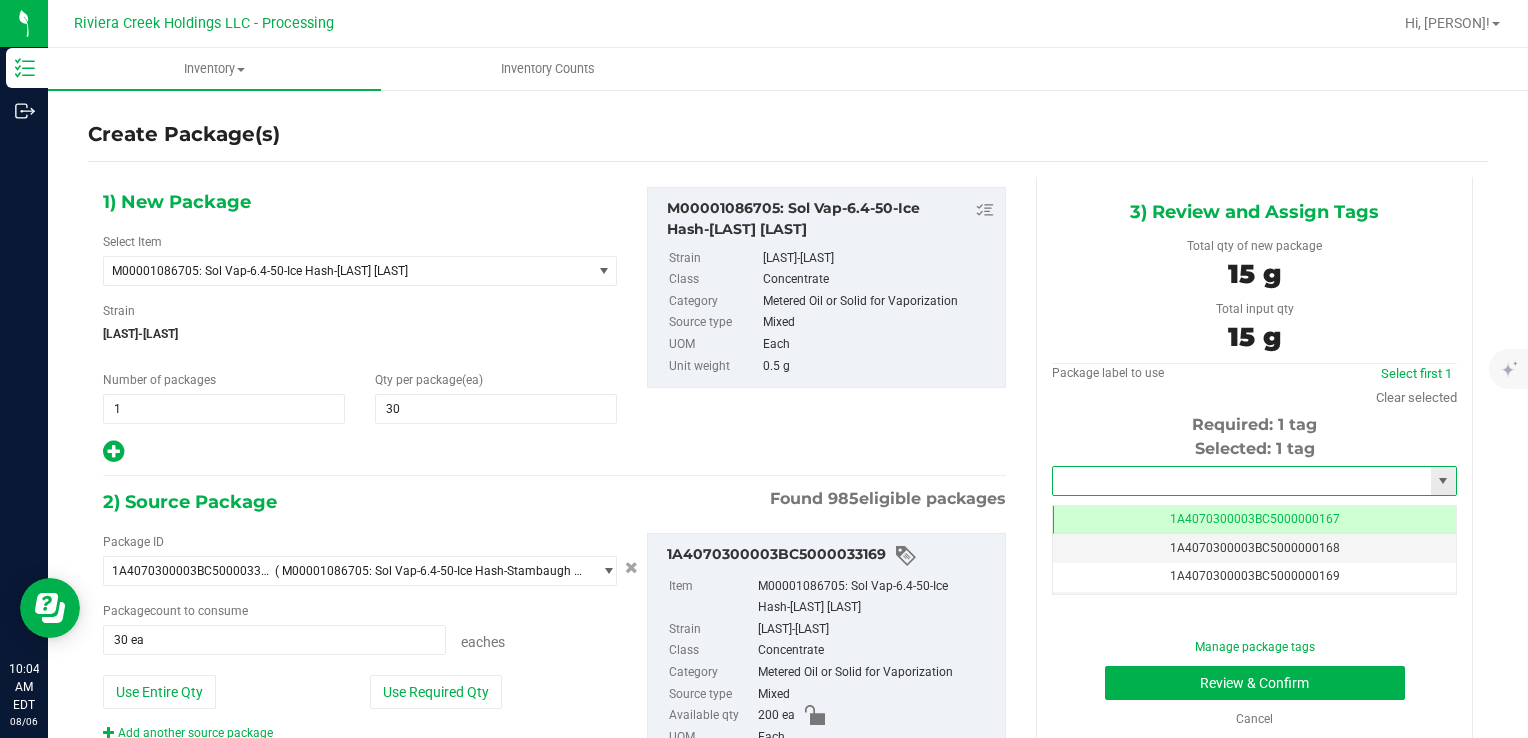 click at bounding box center (1242, 481) 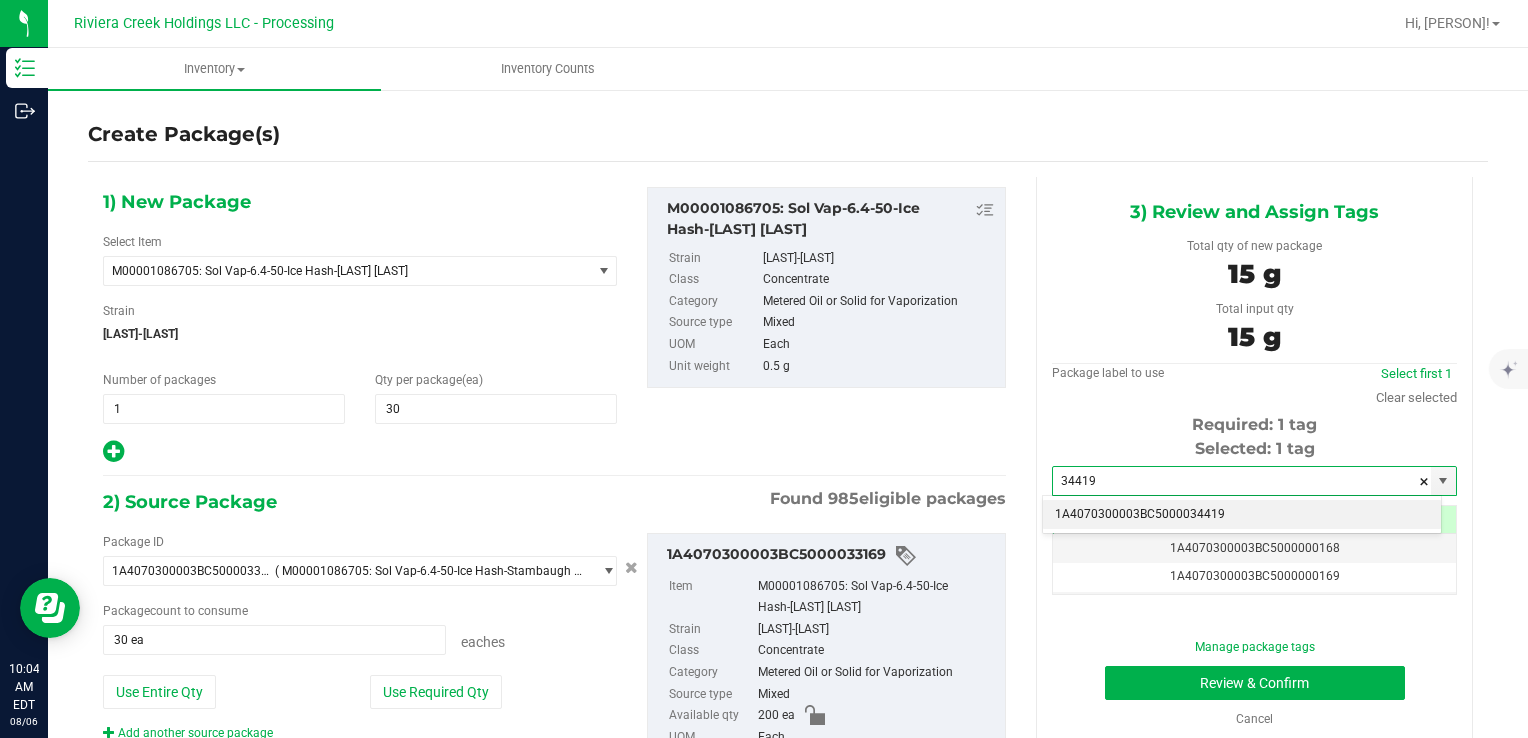 click on "1A4070300003BC5000034419" at bounding box center [1242, 515] 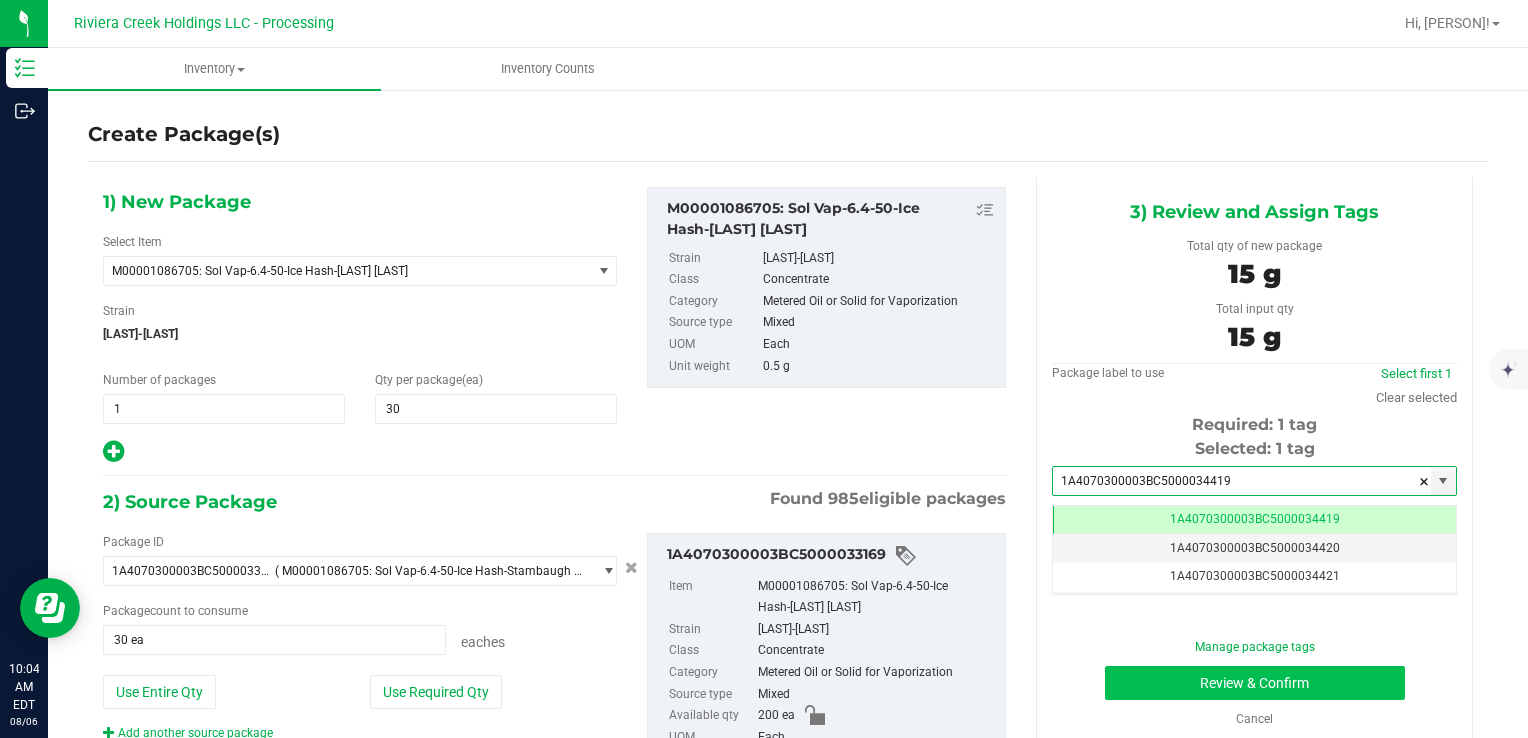 type on "1A4070300003BC5000034419" 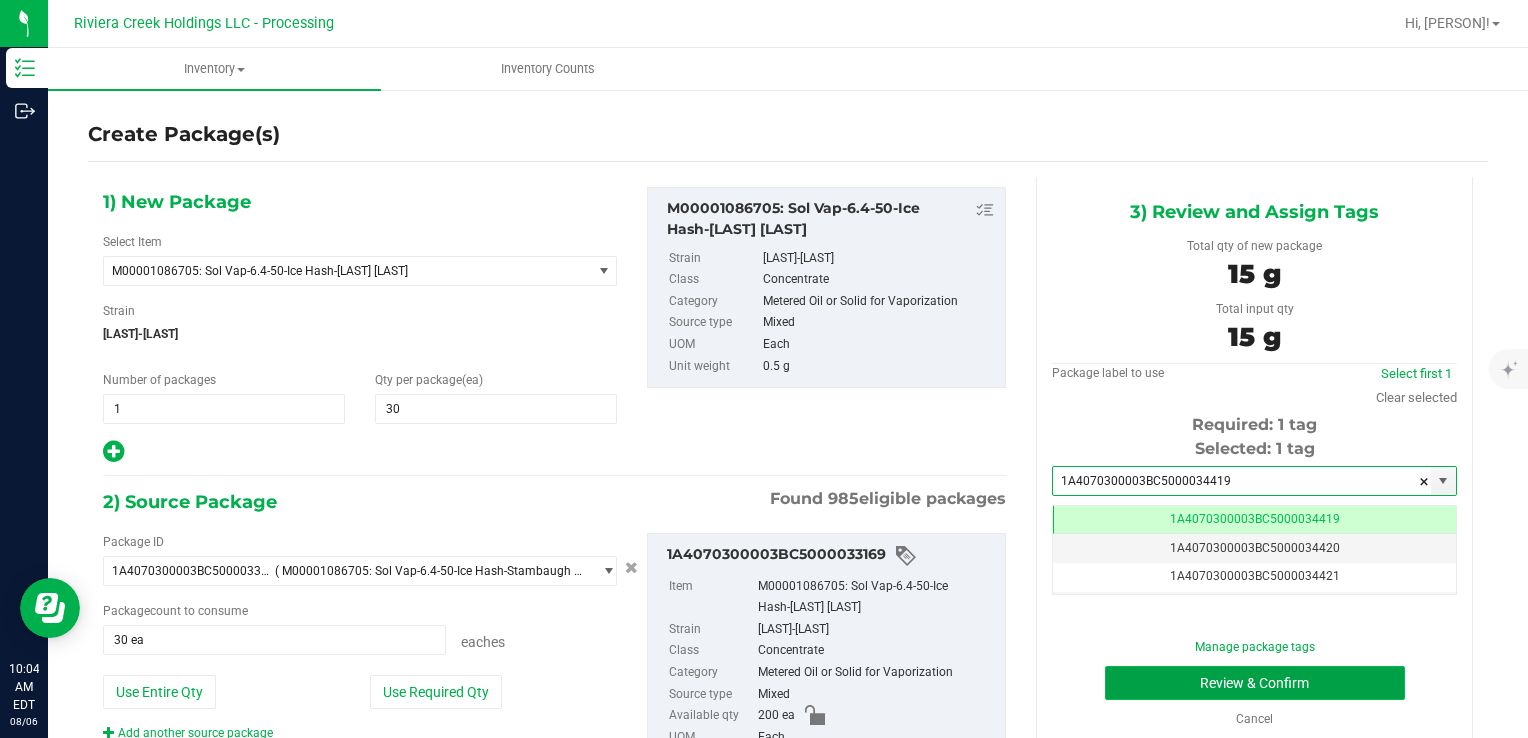 click on "Review & Confirm" at bounding box center [1255, 683] 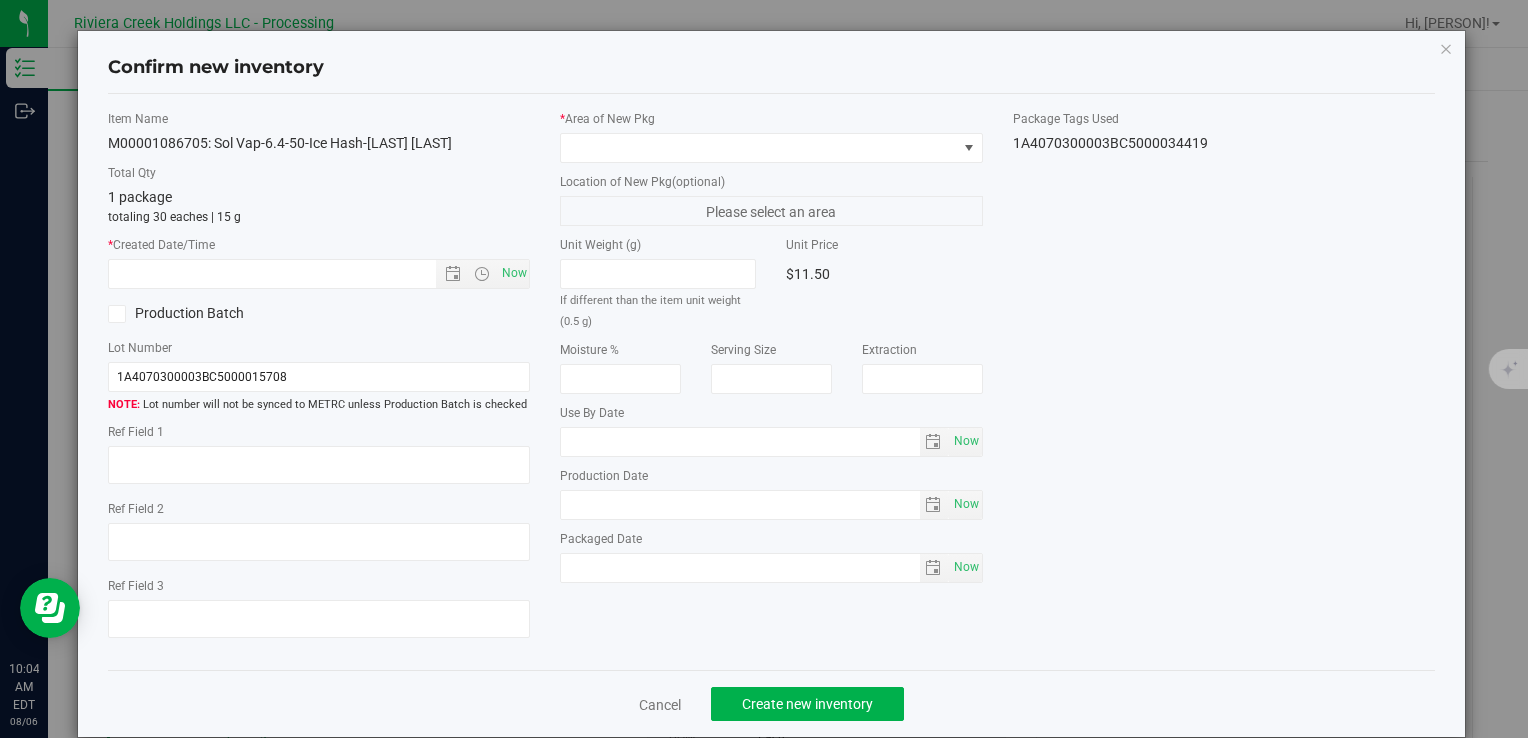 type on "2026-04-22" 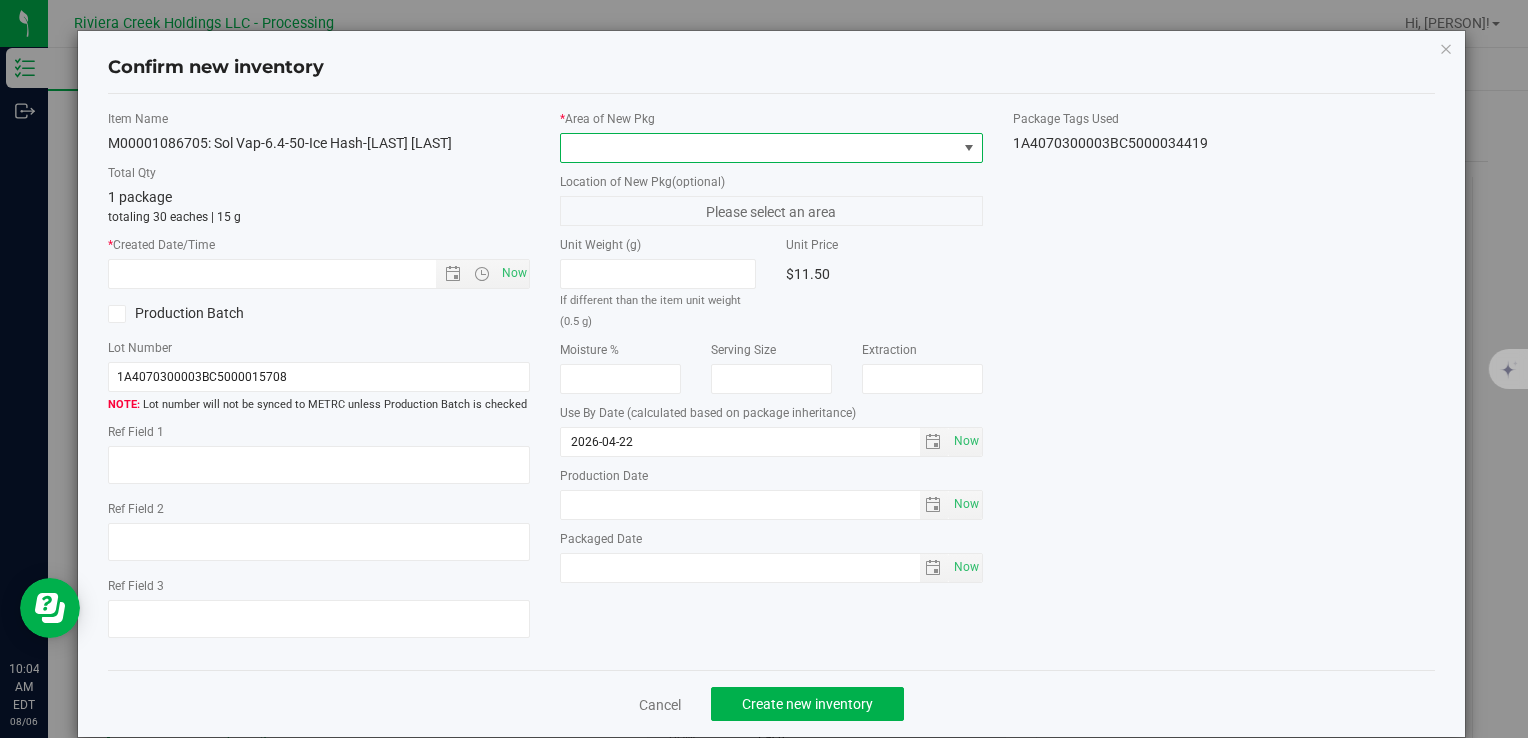 click at bounding box center (758, 148) 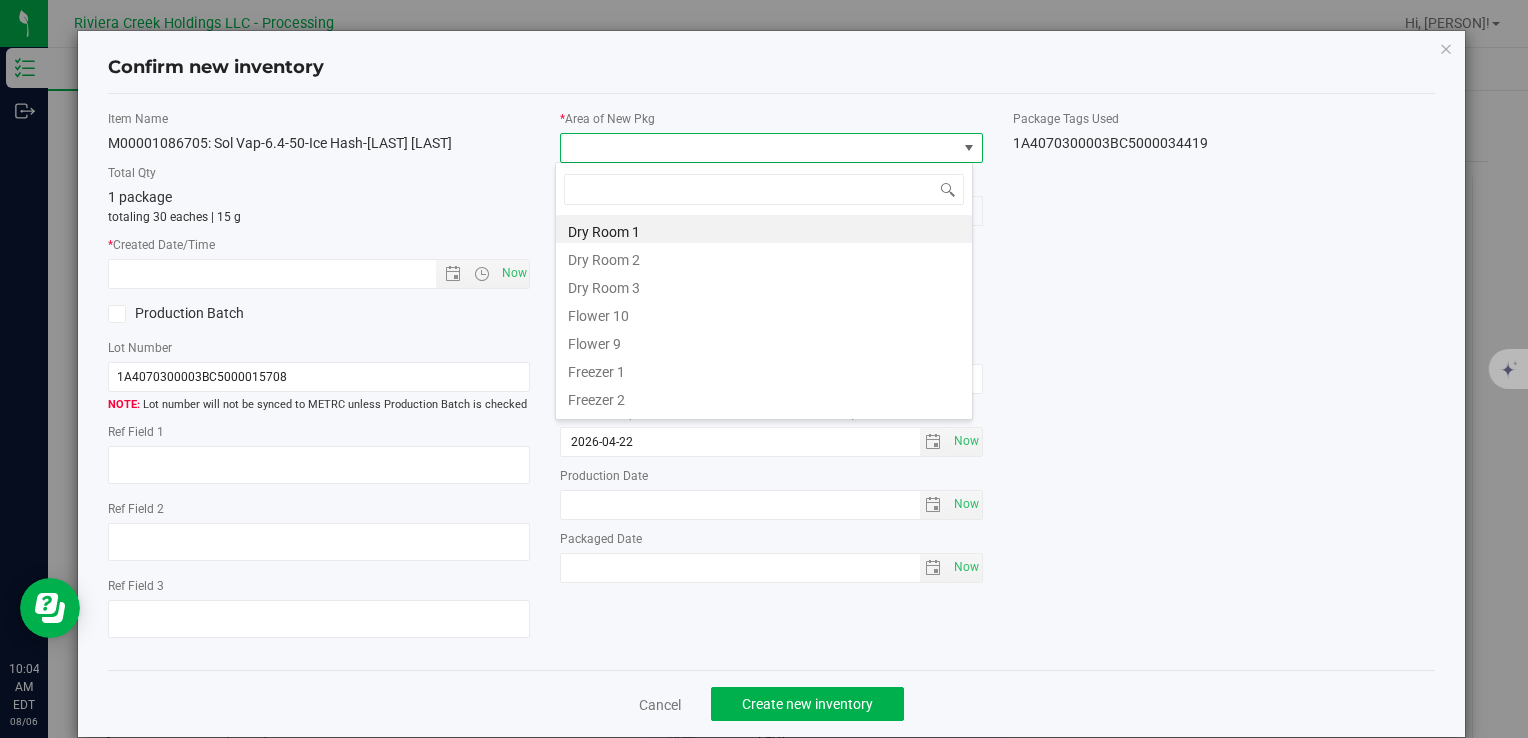drag, startPoint x: 596, startPoint y: 318, endPoint x: 583, endPoint y: 306, distance: 17.691807 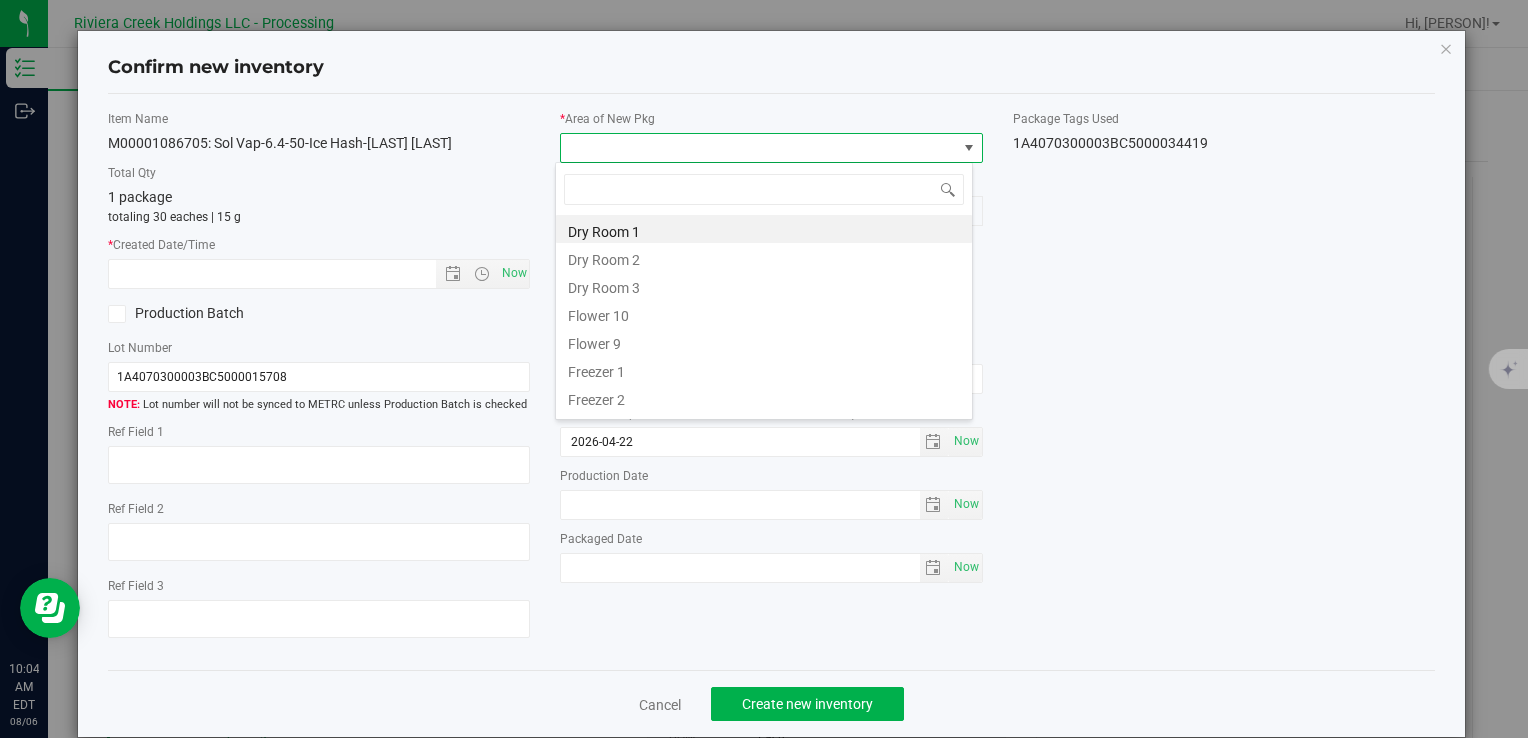 click on "Flower 10" at bounding box center [764, 313] 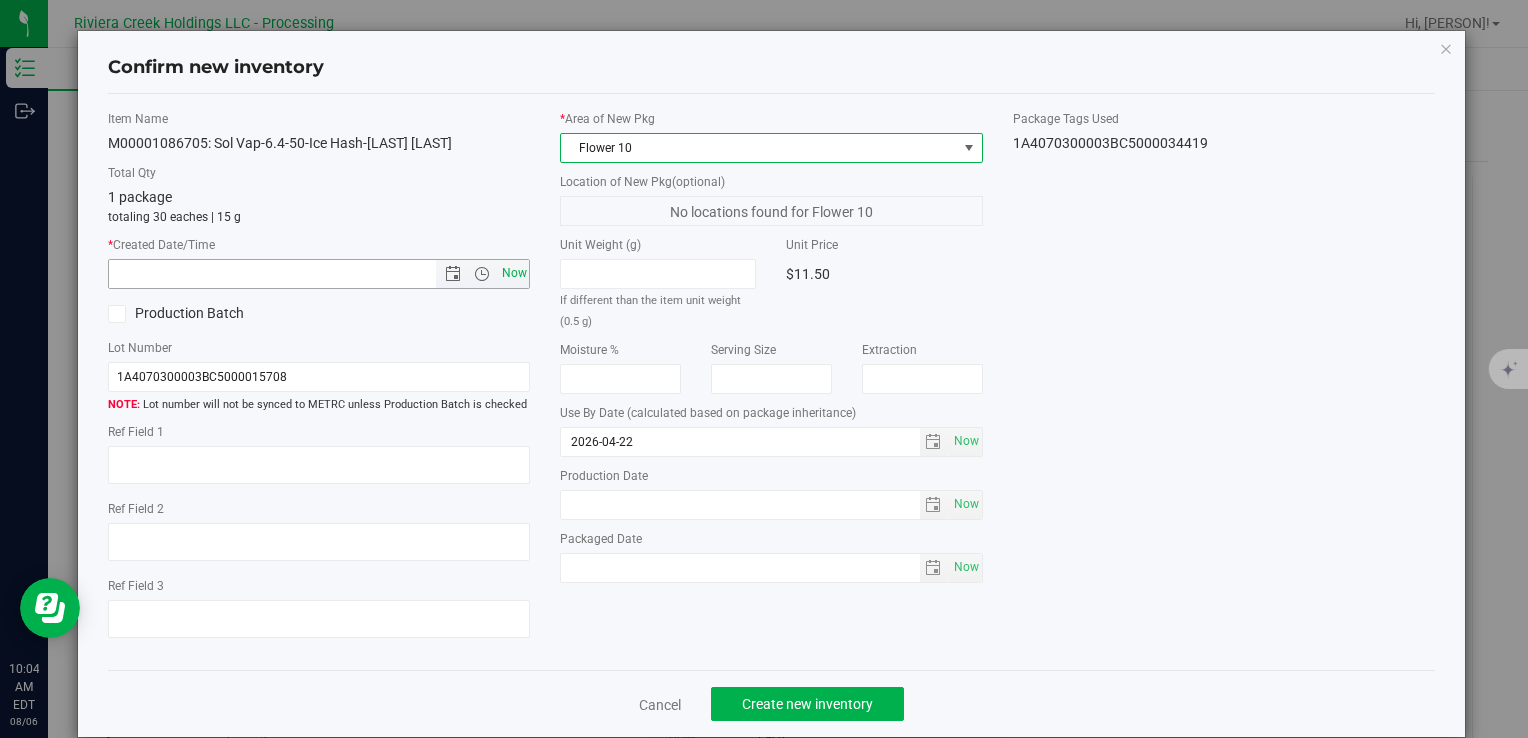 click on "Now" at bounding box center (514, 273) 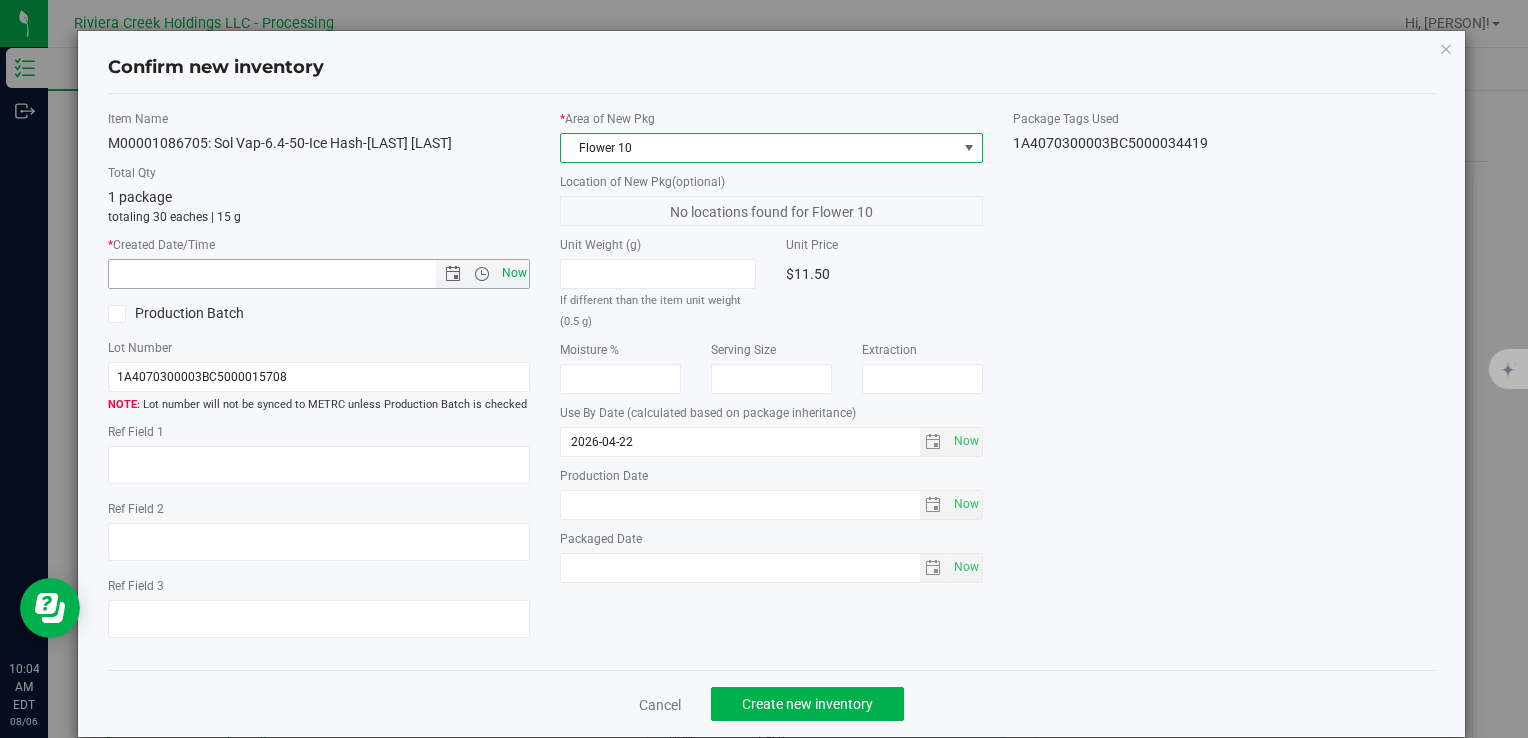 type on "[MONTH]/[DAY]/[YEAR] [HOUR]:[MINUTE] [AM/PM]" 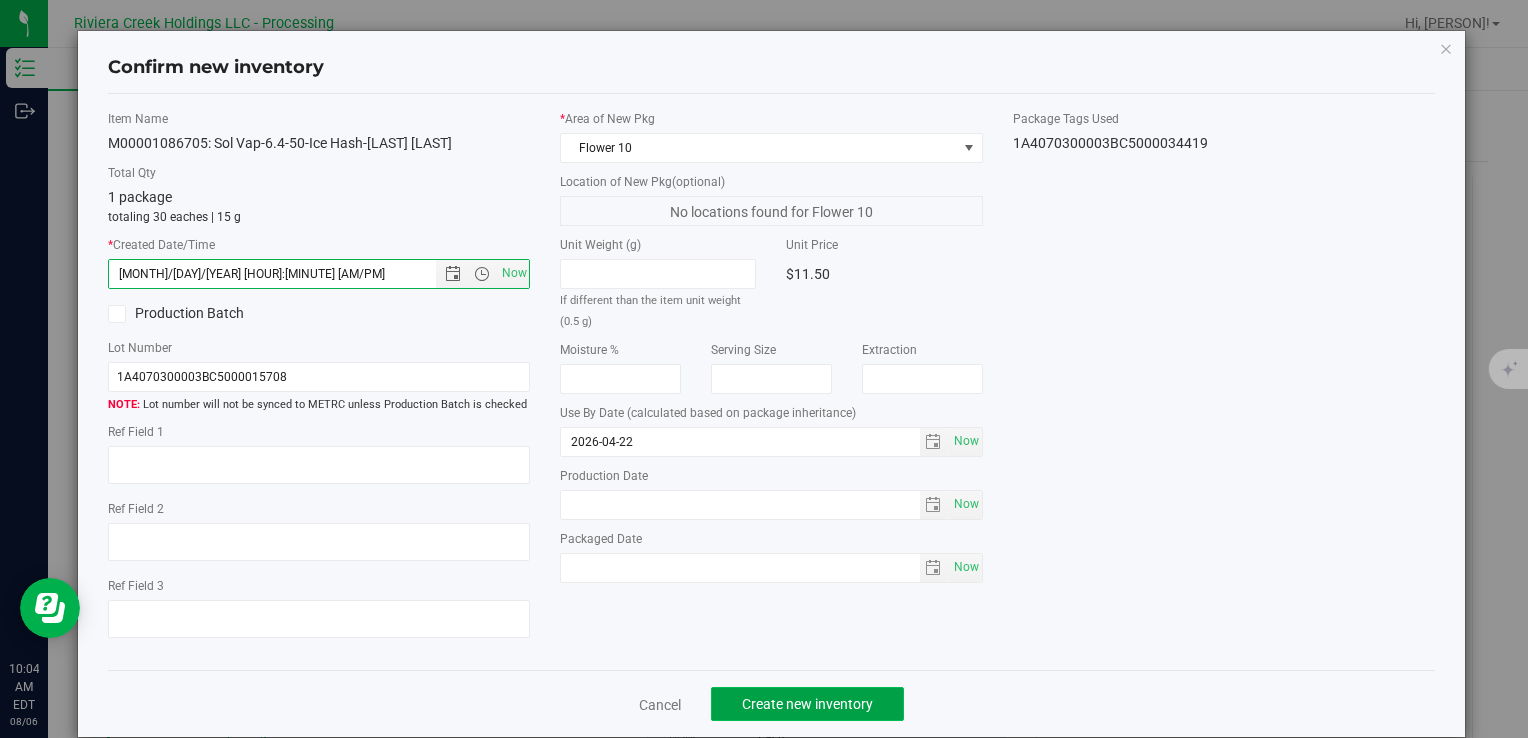 click on "Create new inventory" 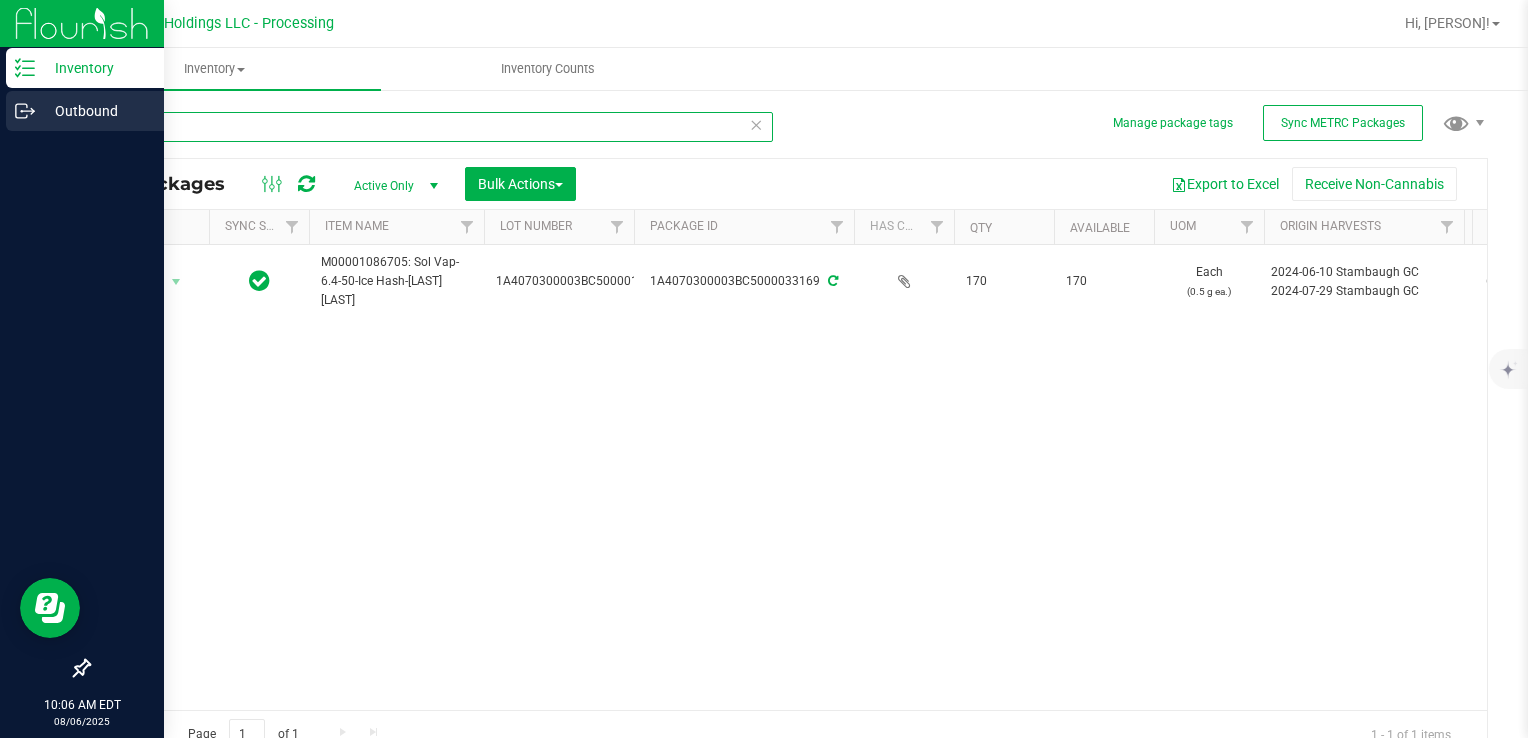 drag, startPoint x: 176, startPoint y: 136, endPoint x: 0, endPoint y: 96, distance: 180.48822 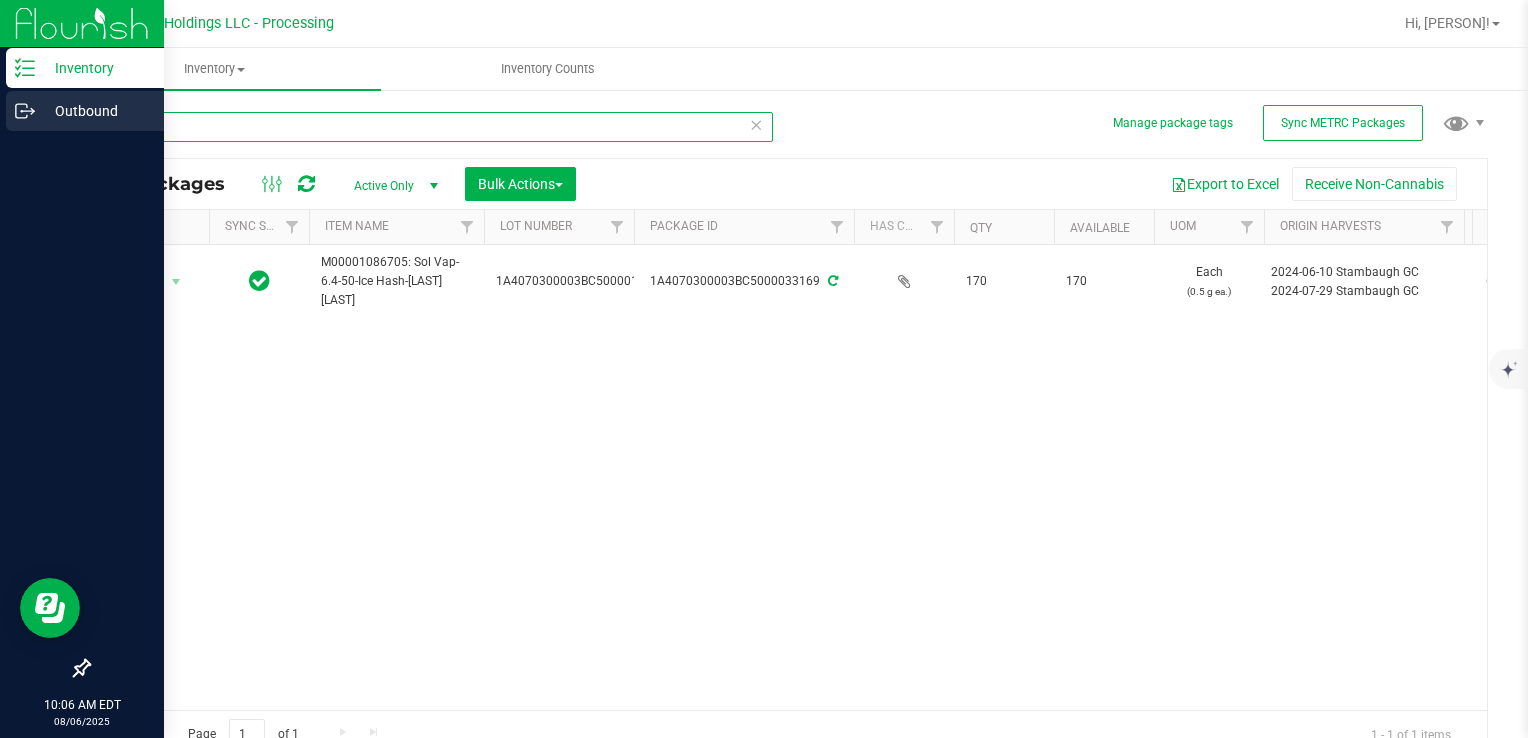 click on "Inventory Outbound 08/06/2025  08/06   Riviera Creek Holdings LLC - Processing   Hi, [PERSON]!
Inventory
All packages
All inventory
Waste log
Create inventory
Inventory Counts" at bounding box center (764, 369) 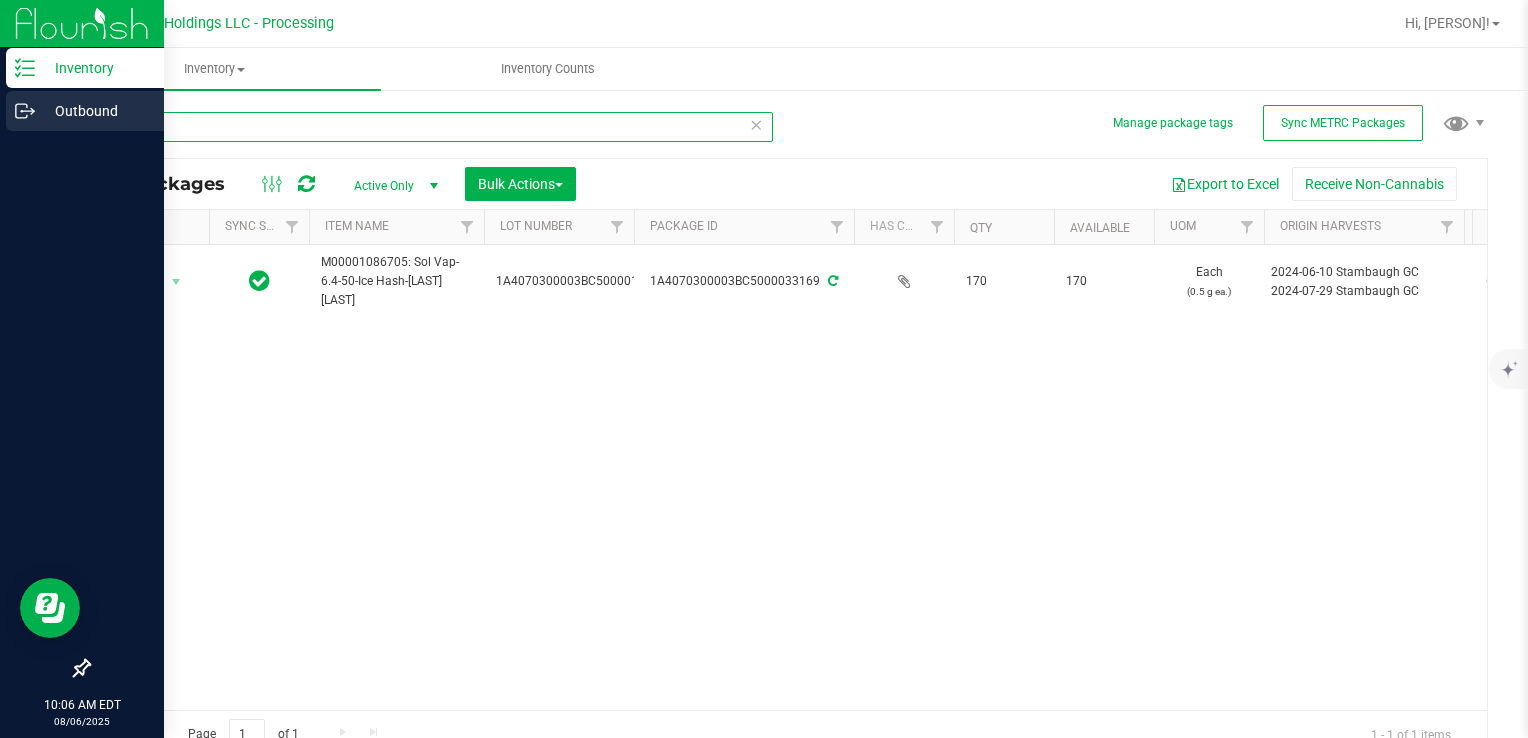 type on "32774" 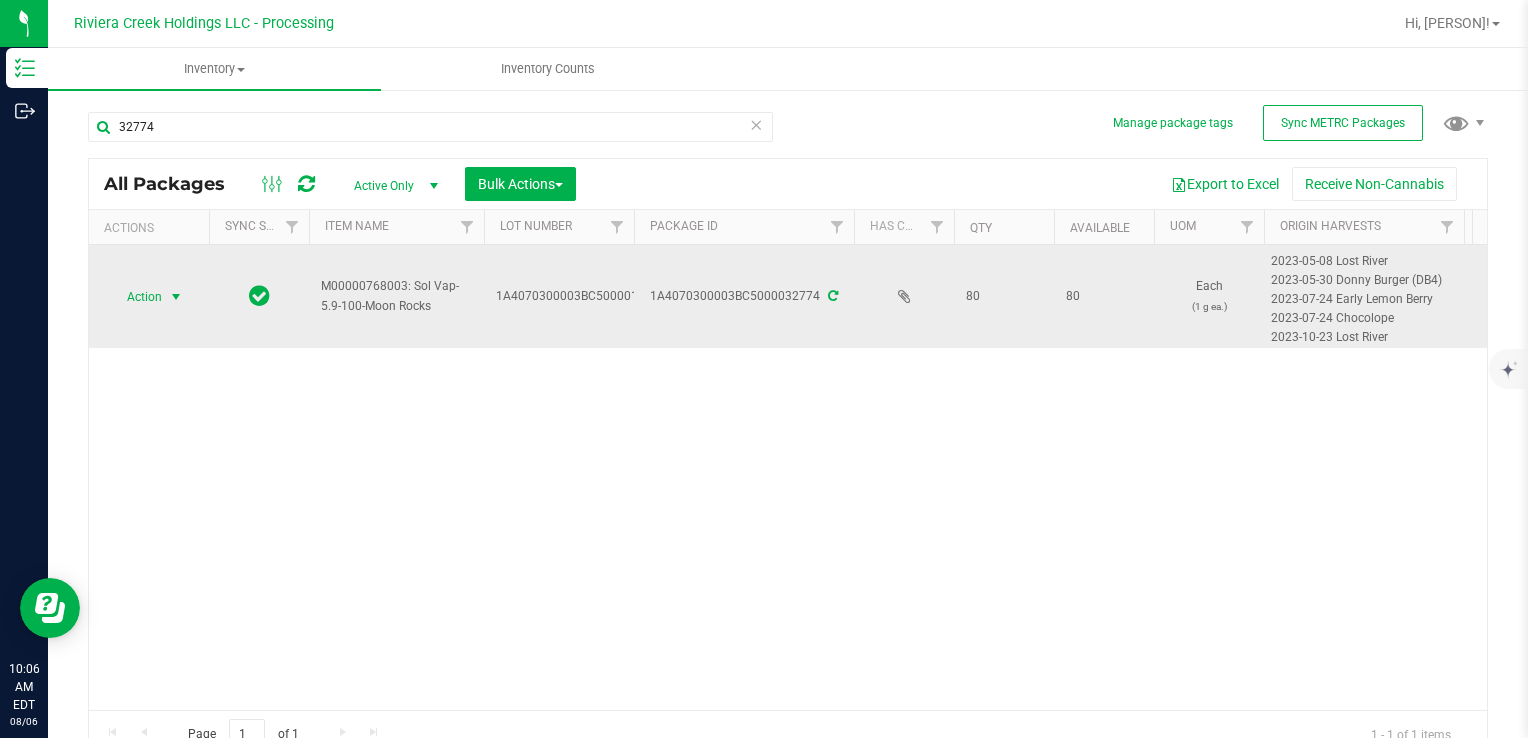 click on "Action" at bounding box center (136, 297) 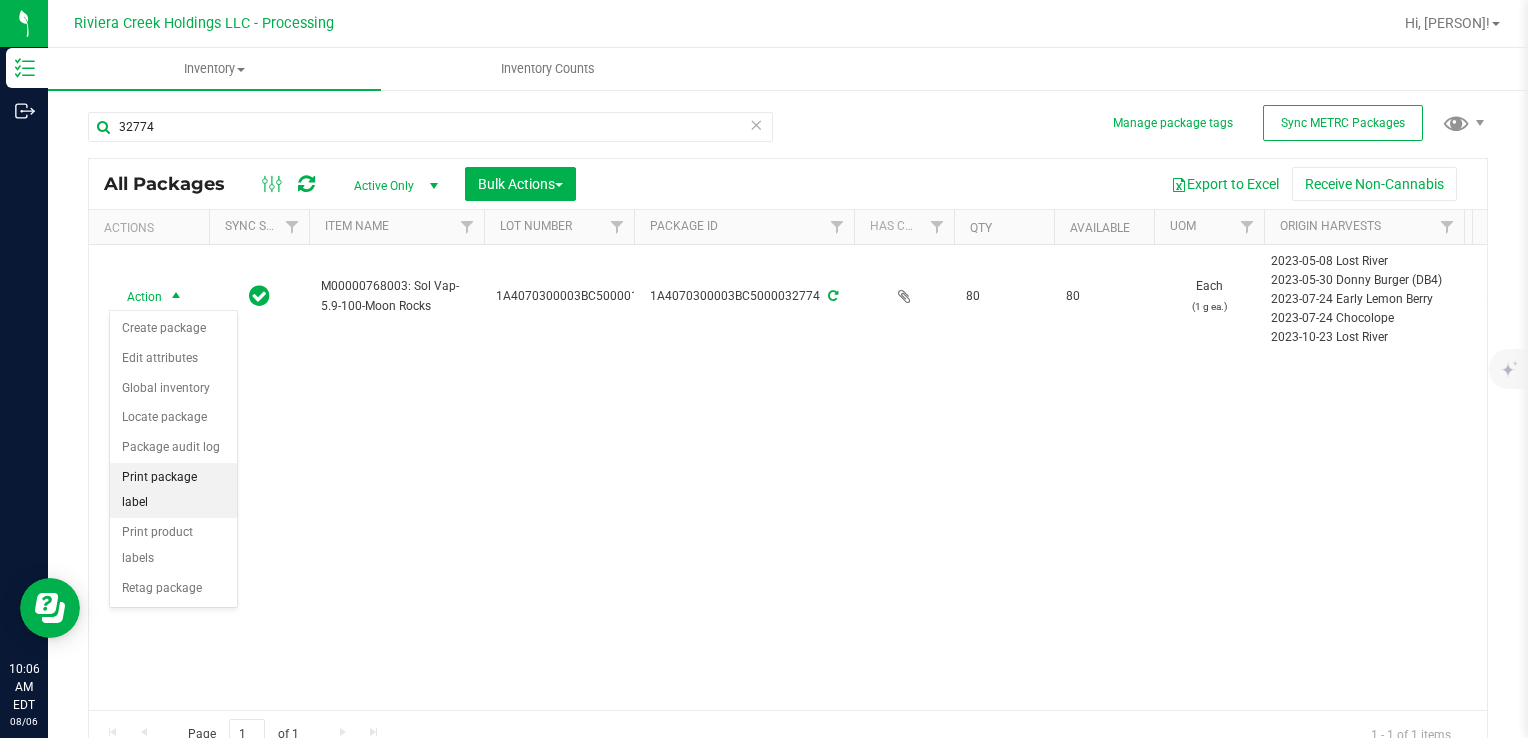 drag, startPoint x: 184, startPoint y: 474, endPoint x: 237, endPoint y: 479, distance: 53.235325 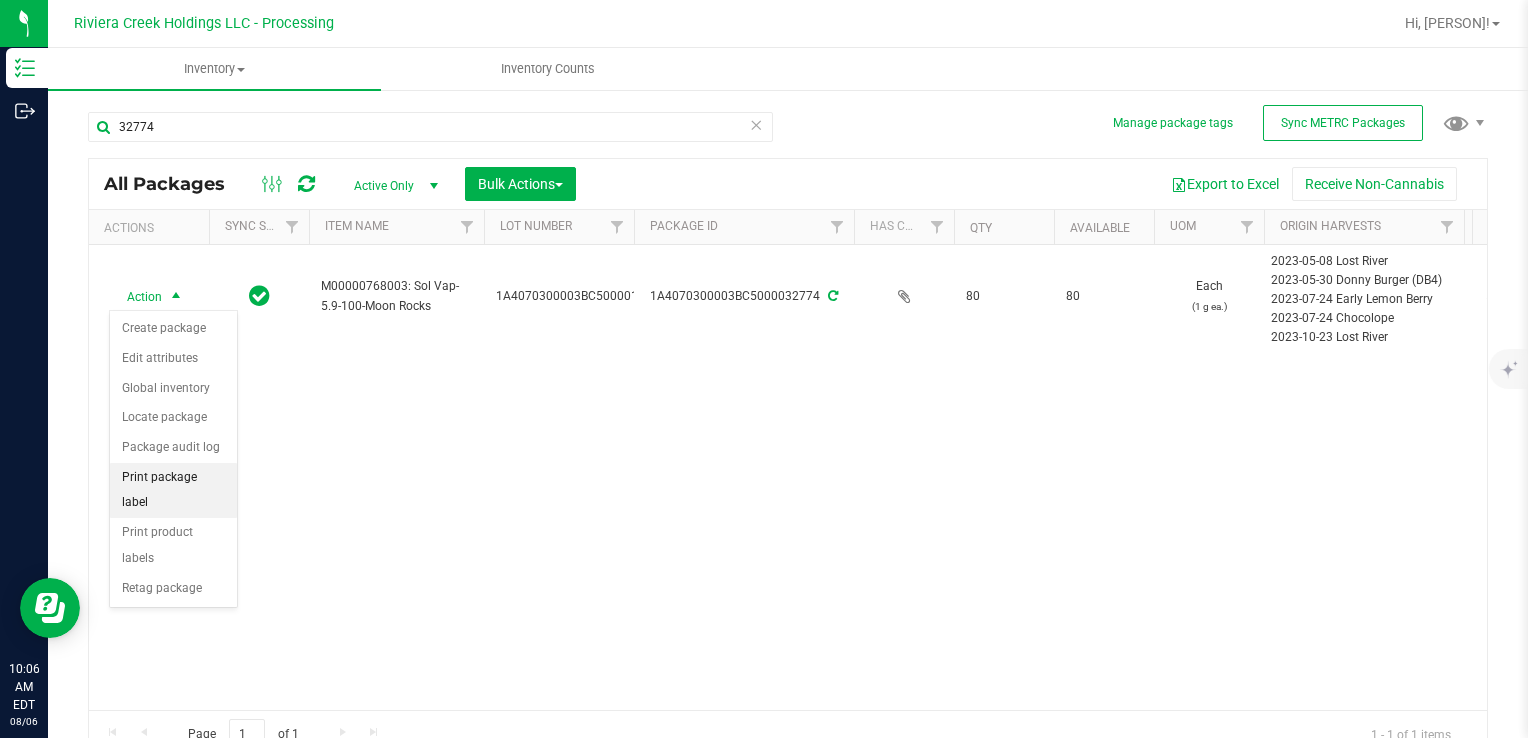 click on "Print package label" at bounding box center (173, 490) 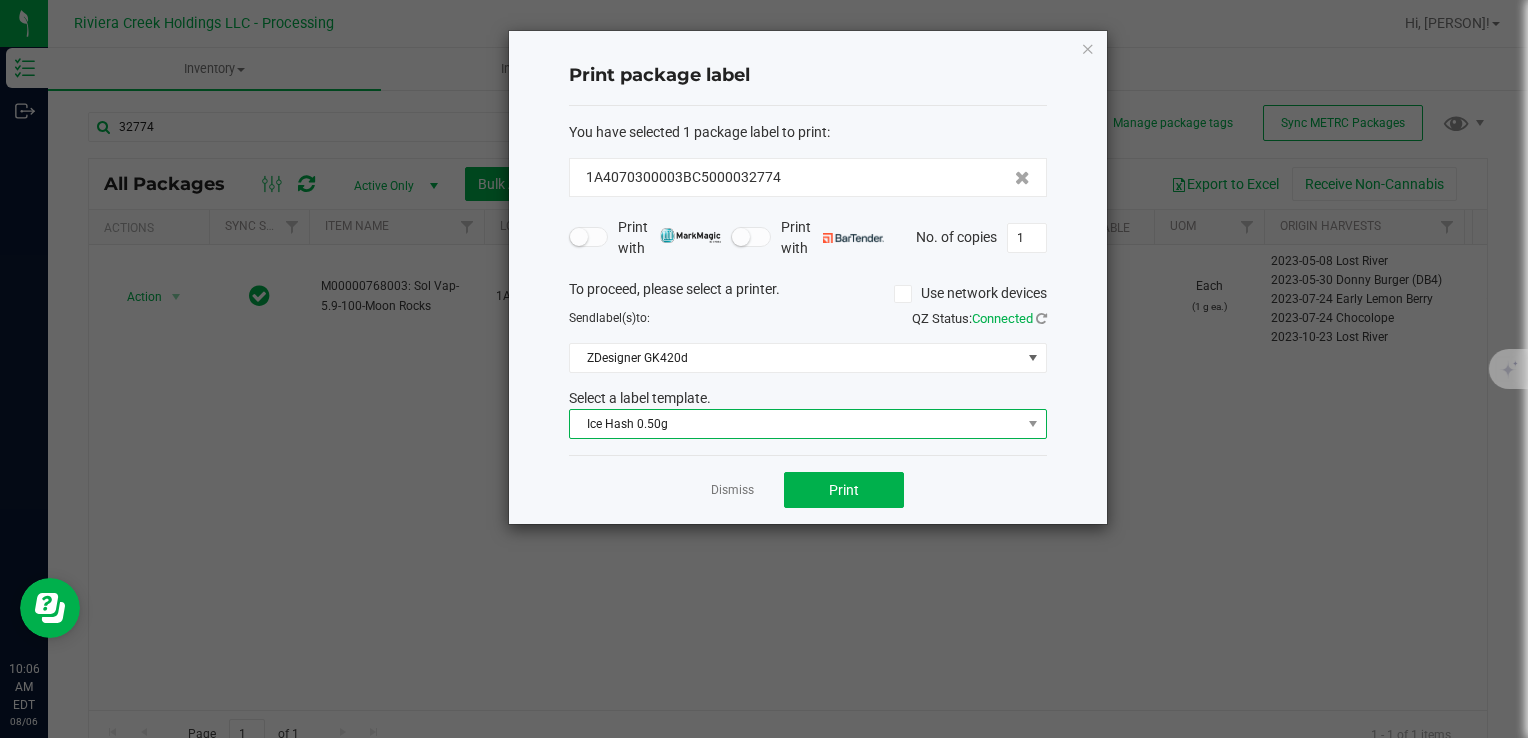 click on "Ice Hash 0.50g" at bounding box center (795, 424) 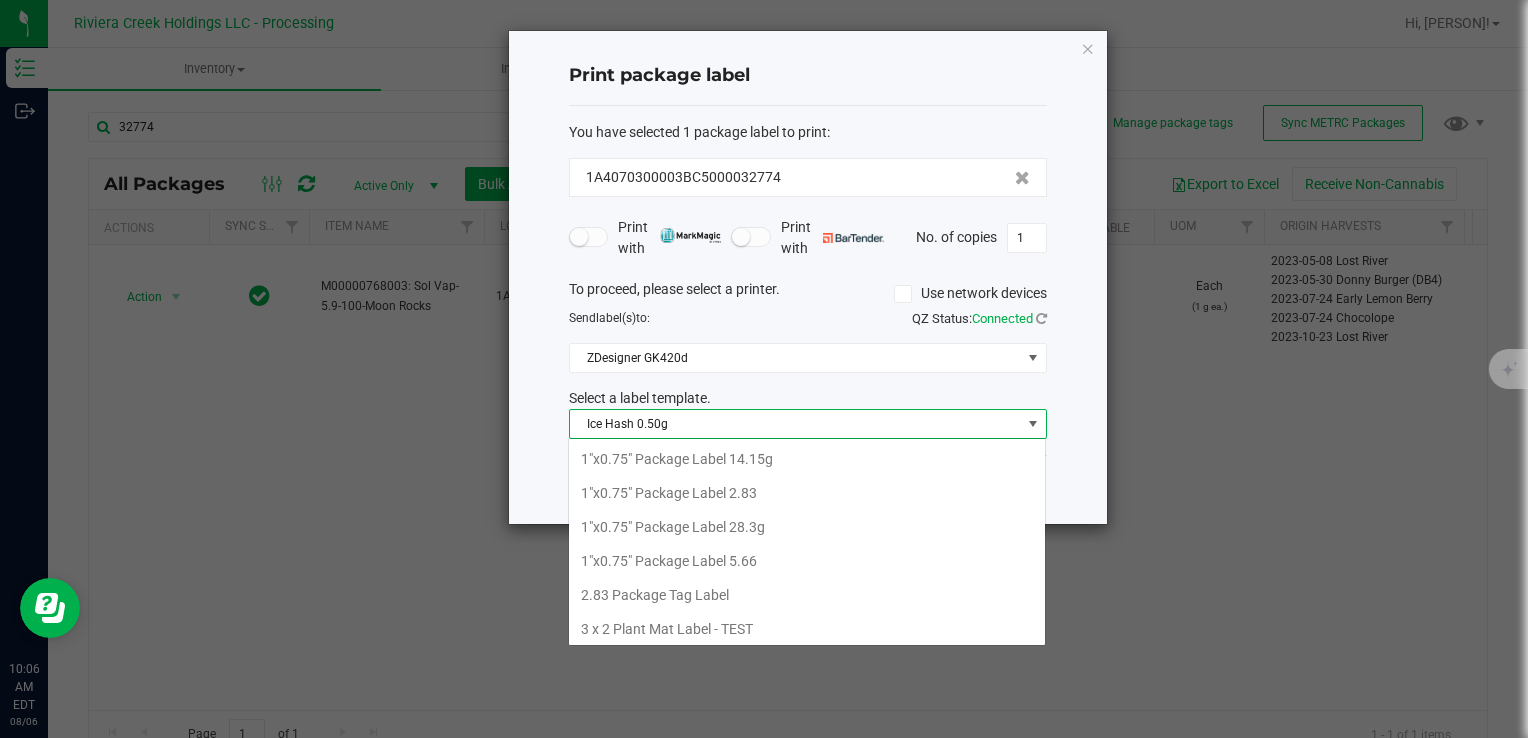 scroll, scrollTop: 99970, scrollLeft: 99521, axis: both 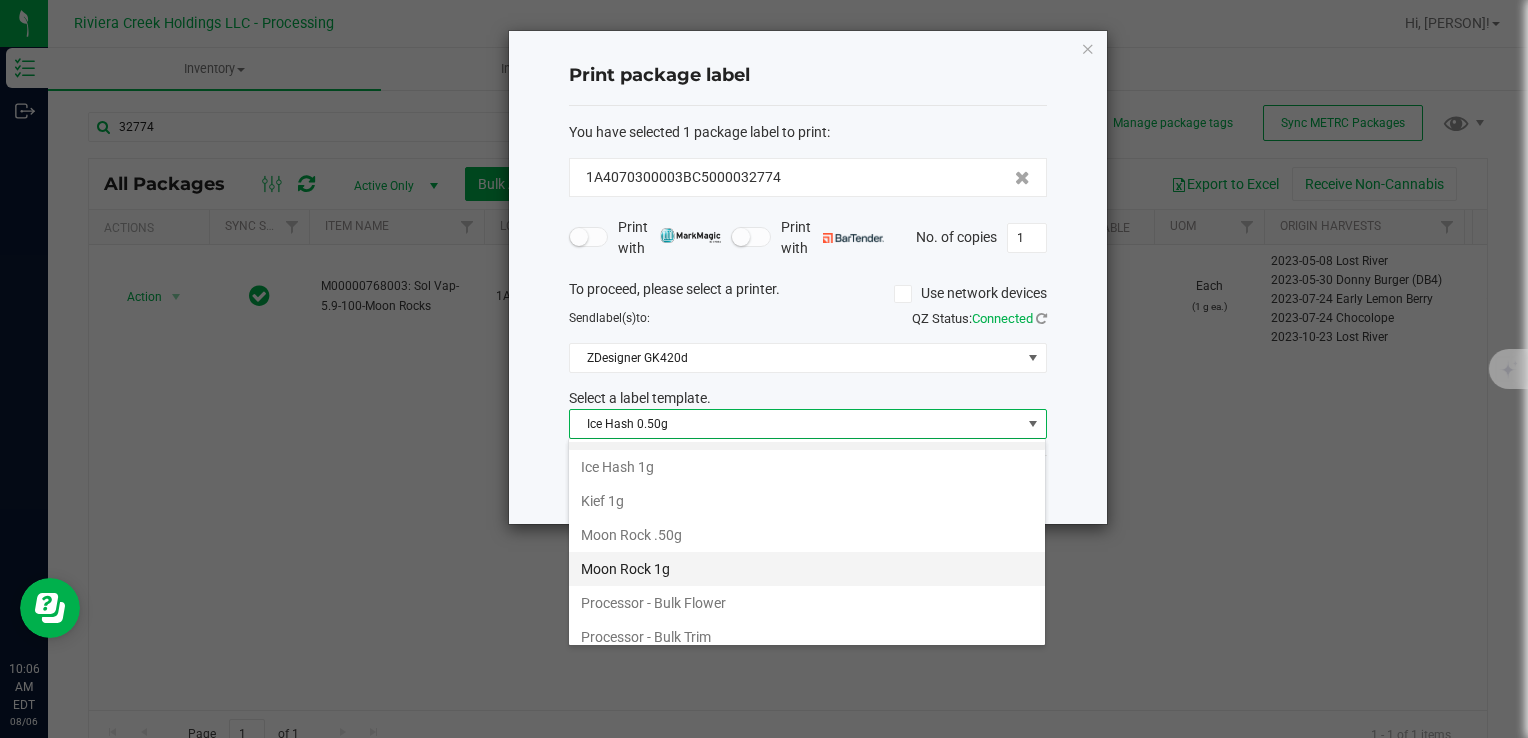 click on "Moon Rock 1g" at bounding box center (807, 569) 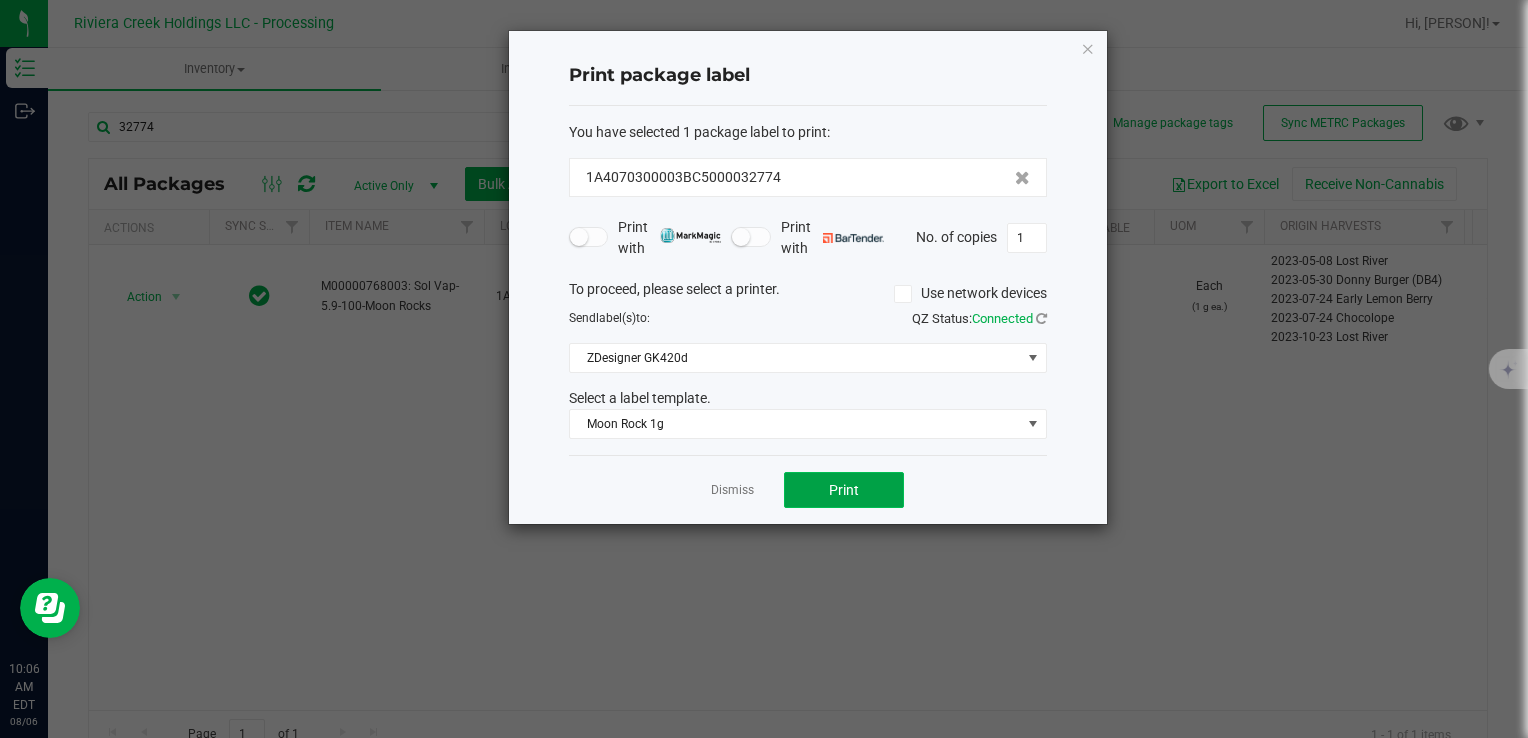 click on "Print" 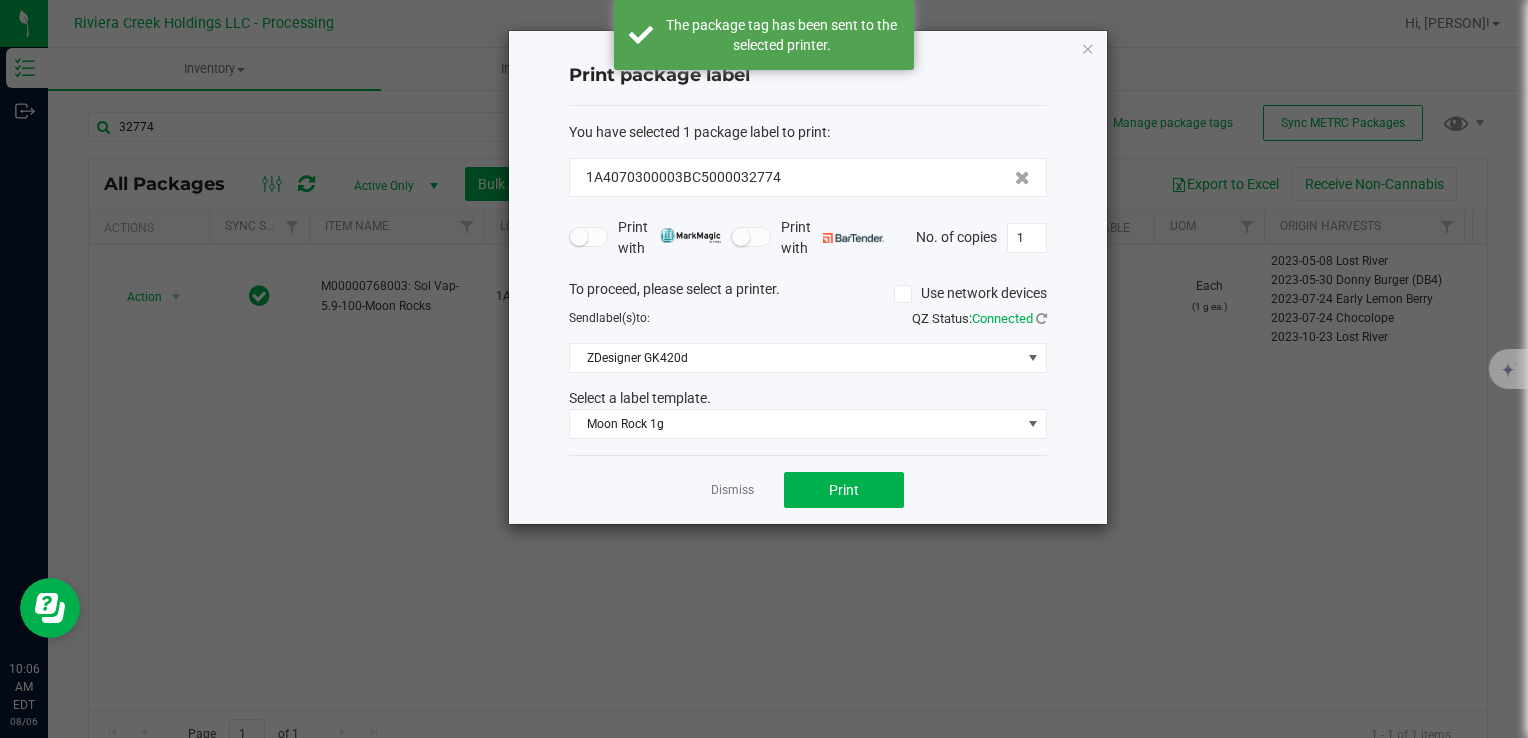 click on "Dismiss   Print" 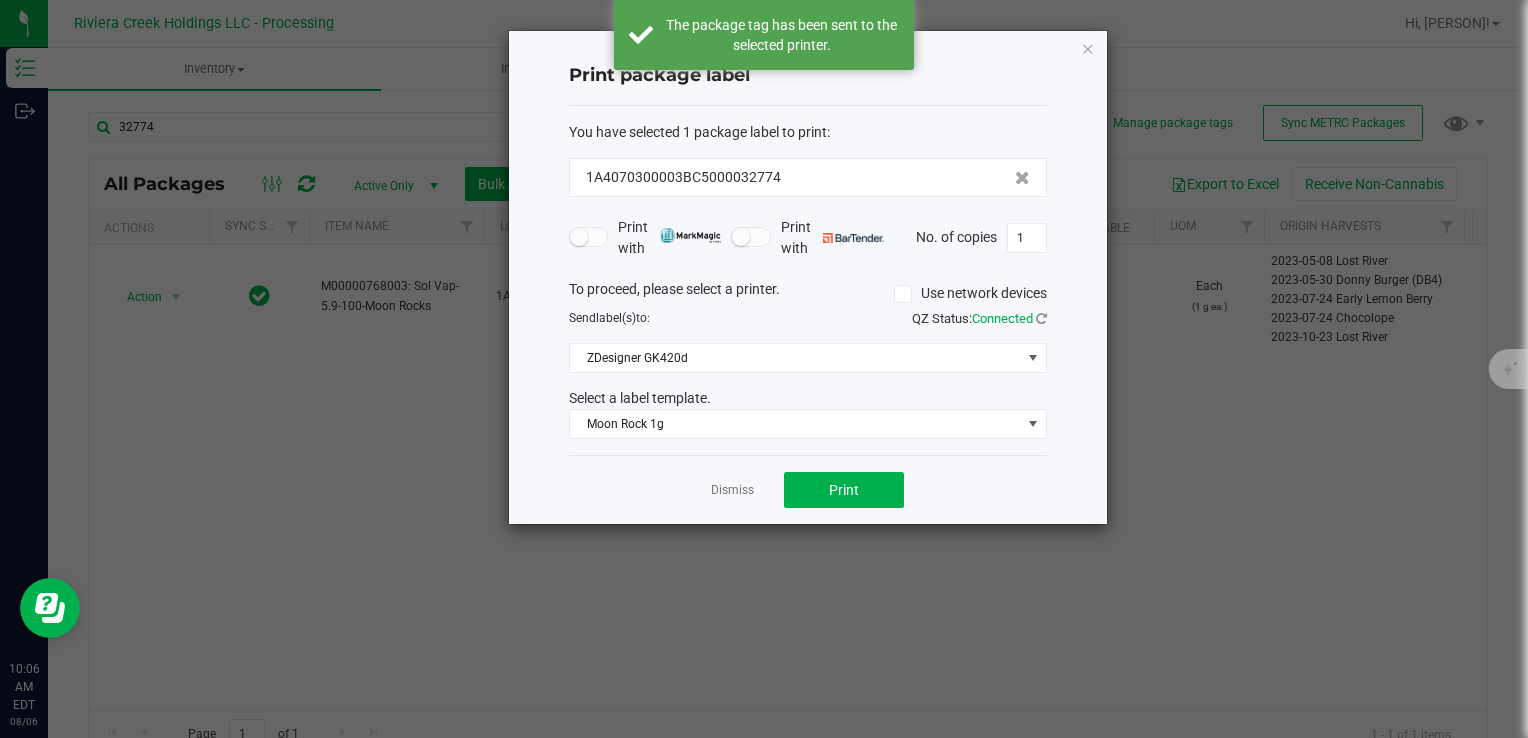 click on "Dismiss" 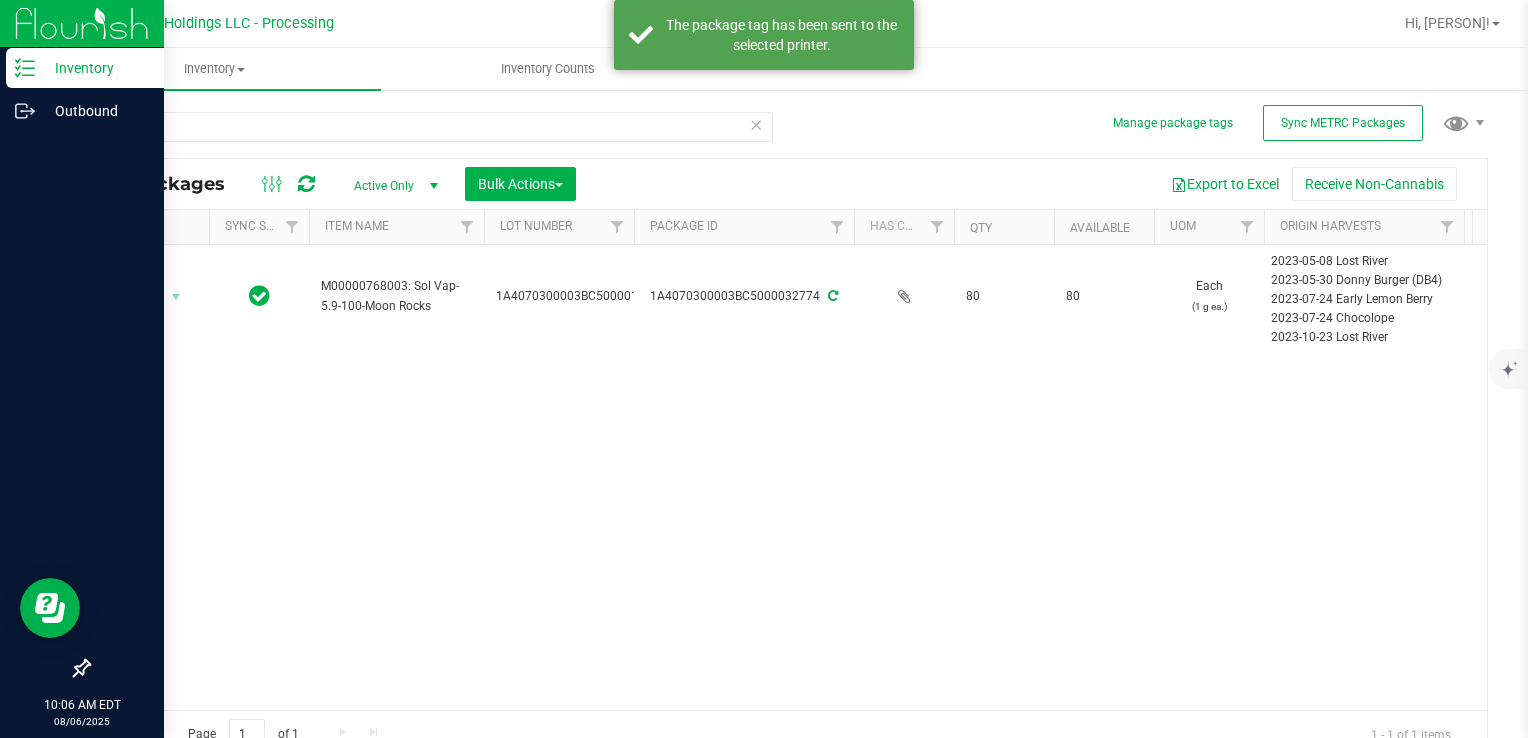 click at bounding box center (82, 391) 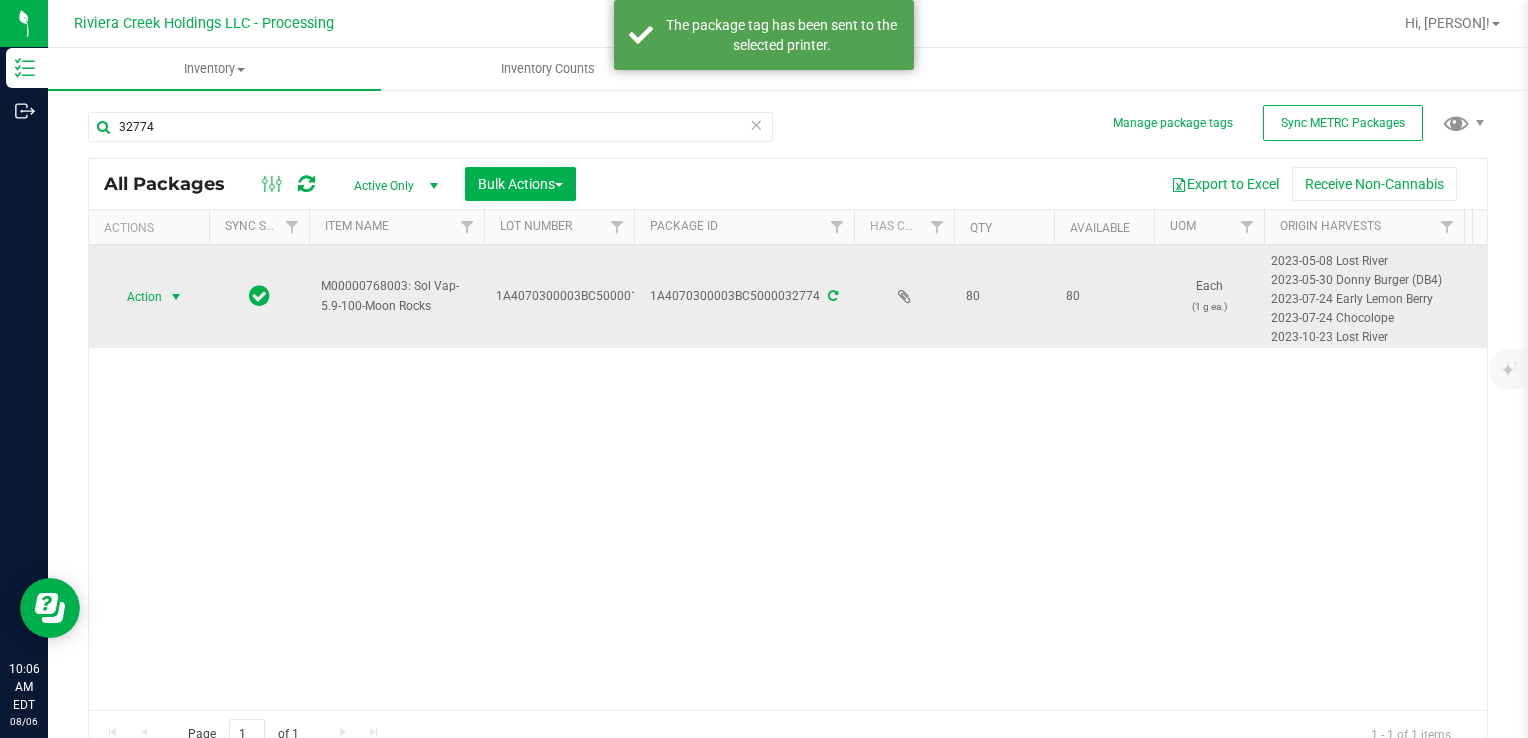 drag, startPoint x: 162, startPoint y: 308, endPoint x: 155, endPoint y: 300, distance: 10.630146 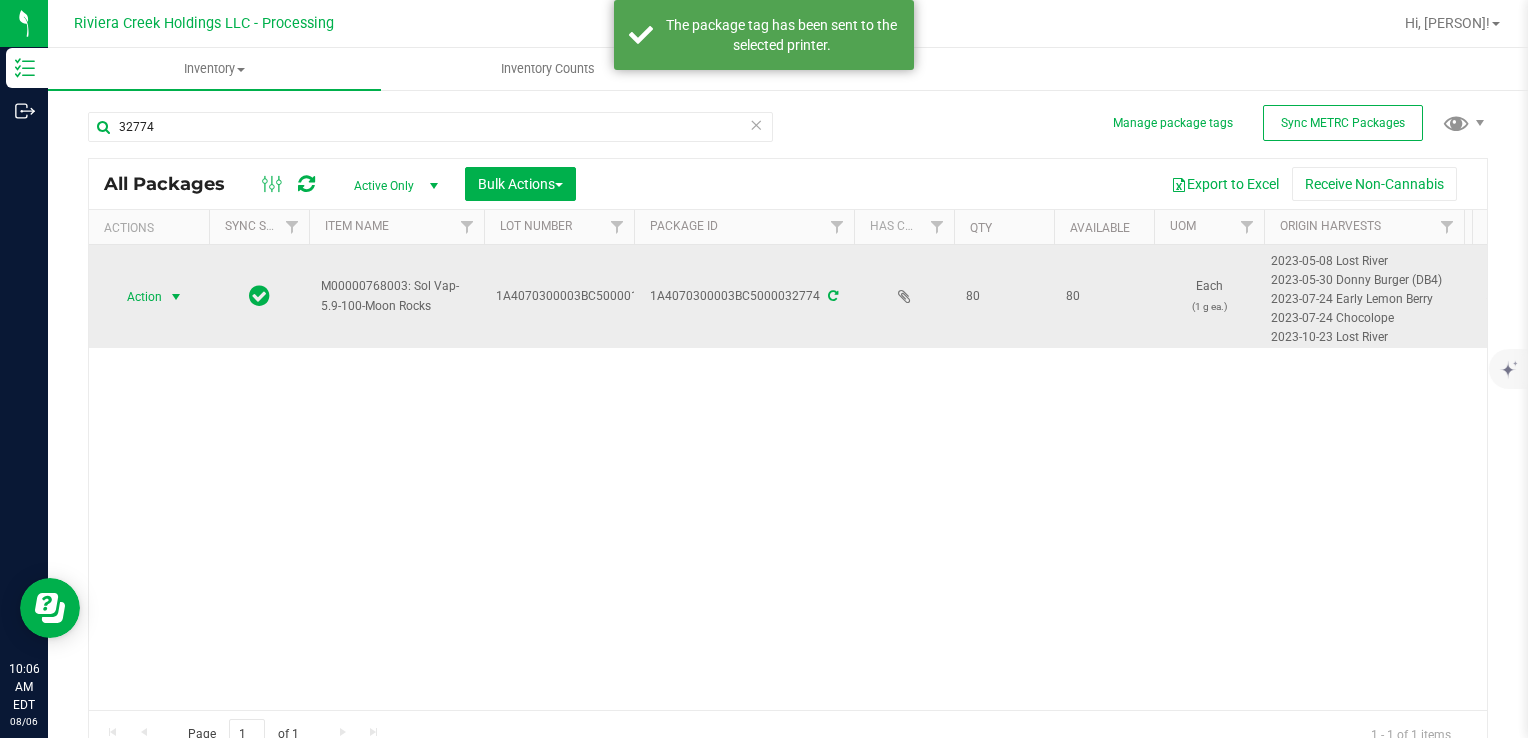 click on "Action" at bounding box center (136, 297) 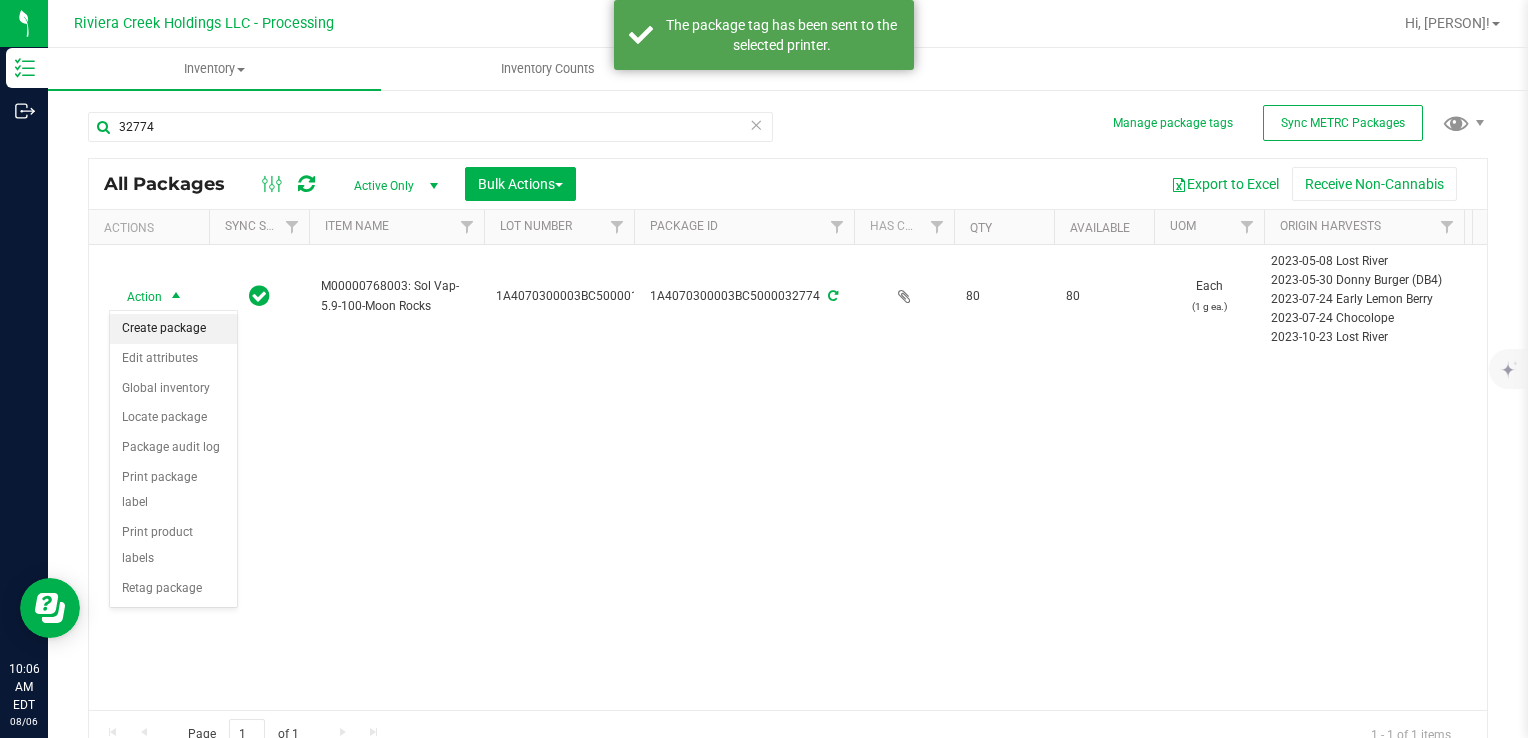 click on "Create package" at bounding box center (173, 329) 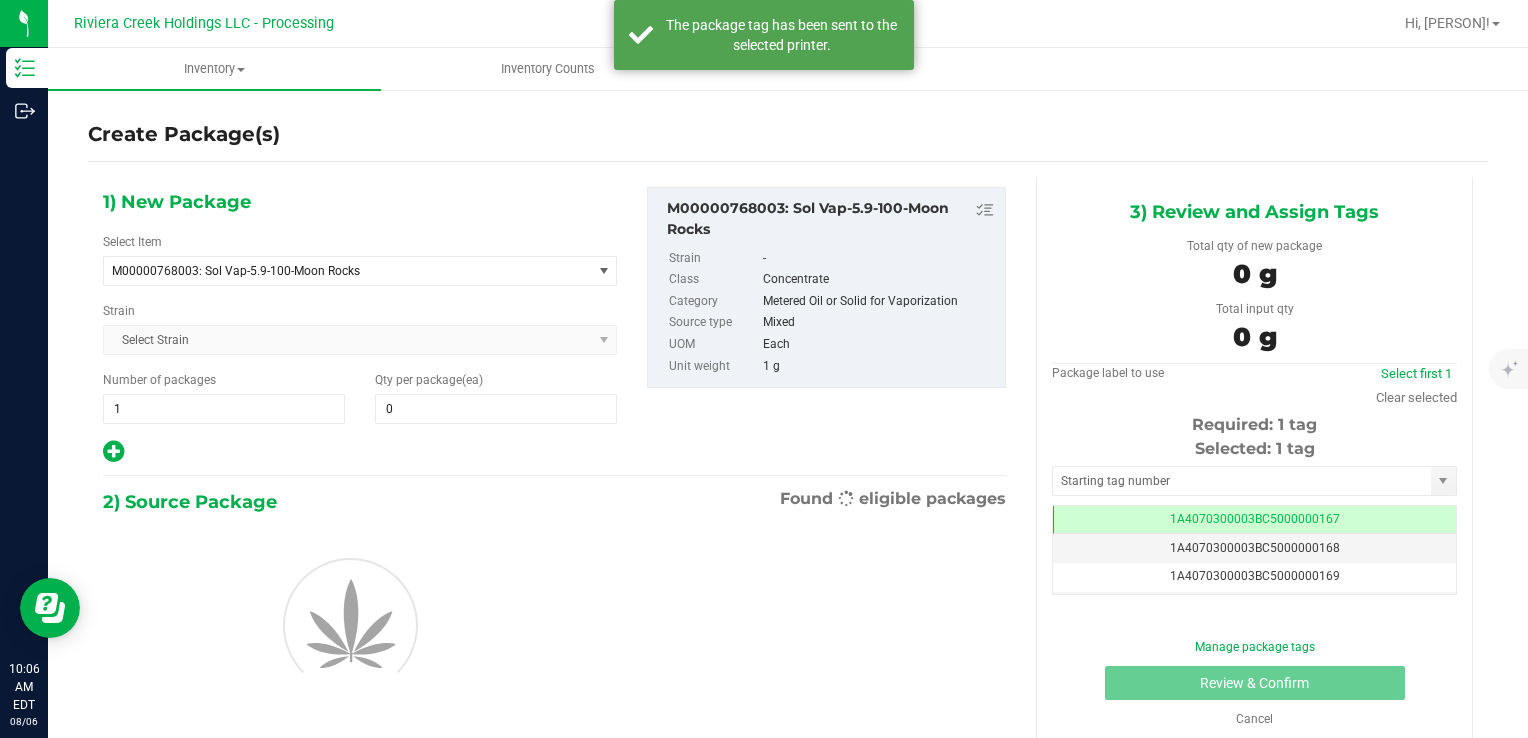 scroll, scrollTop: 0, scrollLeft: 0, axis: both 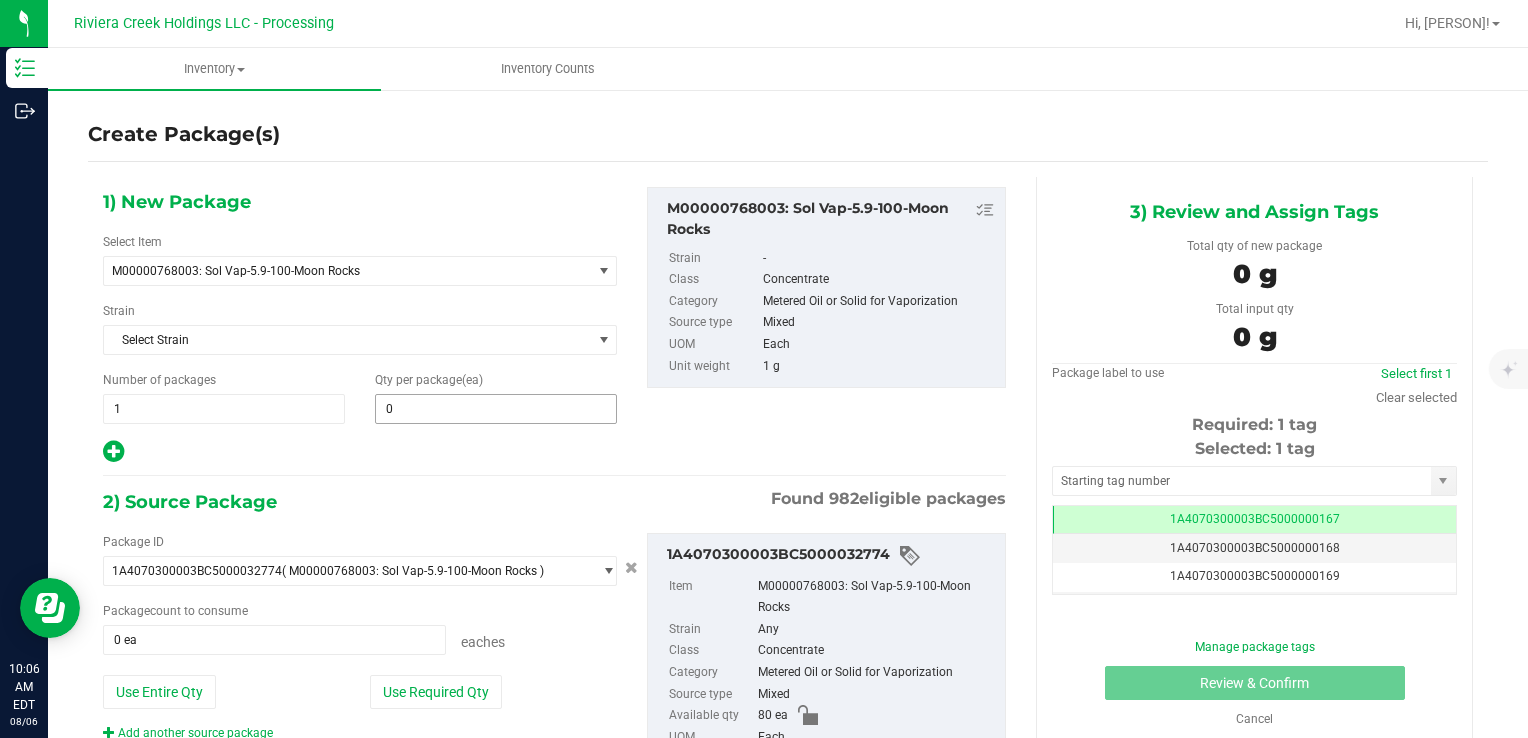 type 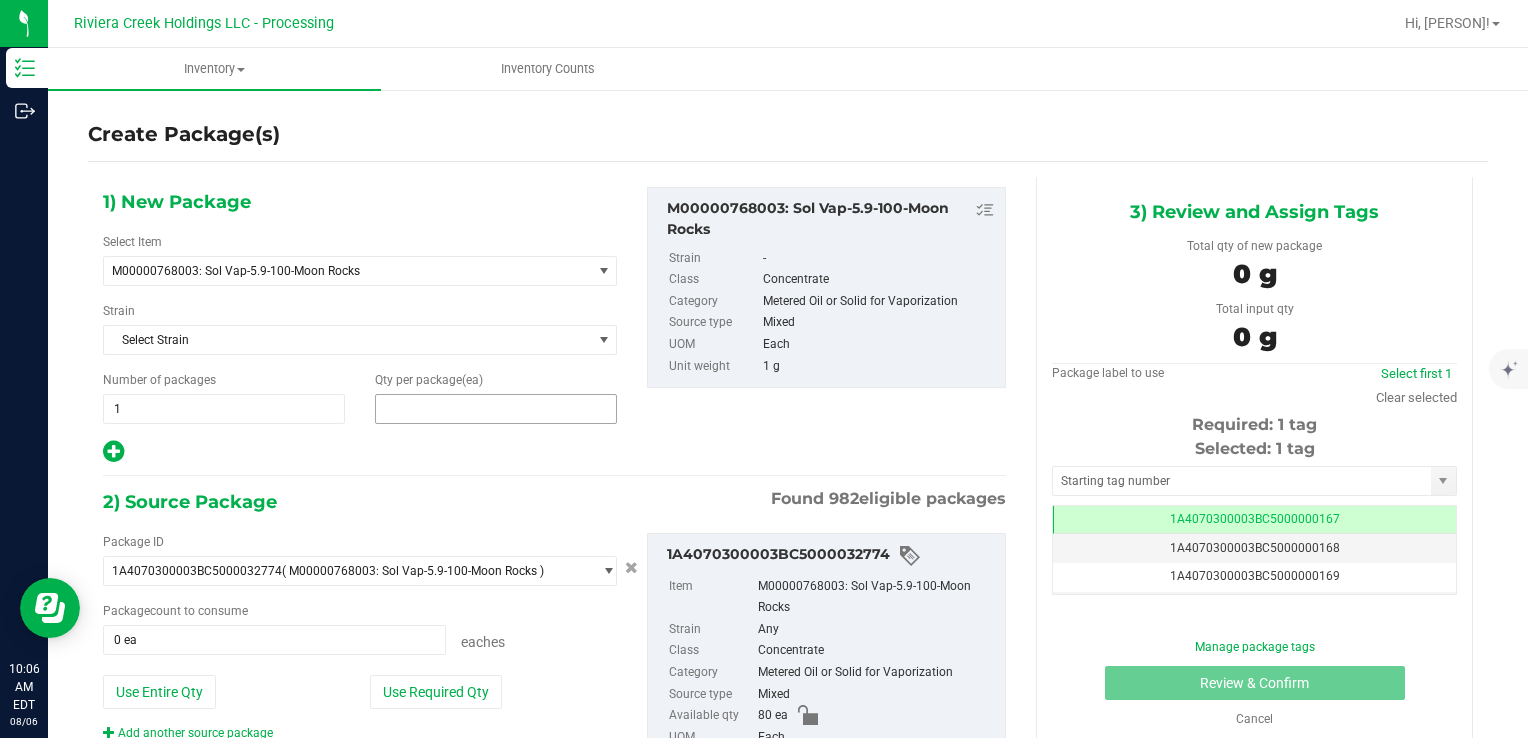 click at bounding box center (496, 409) 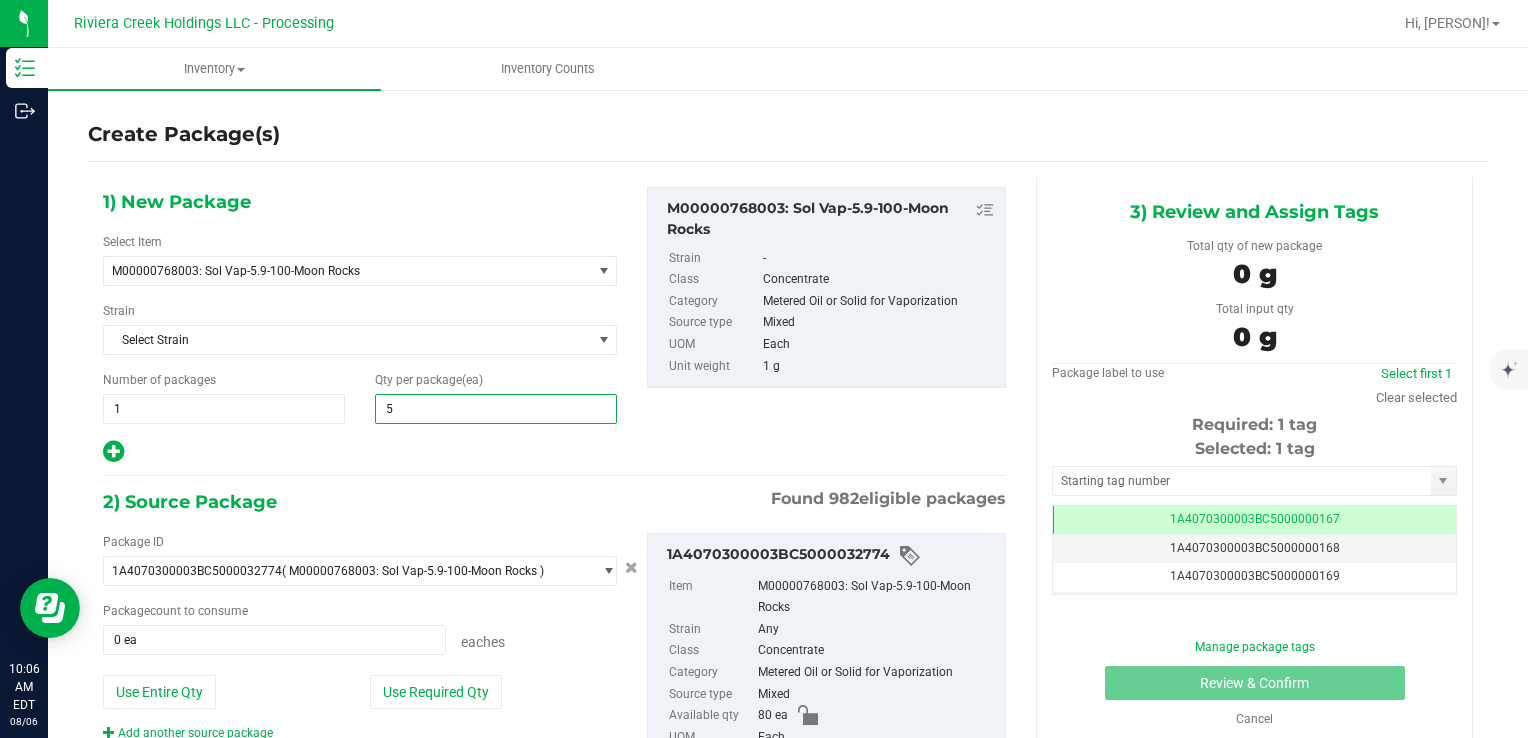 type on "50" 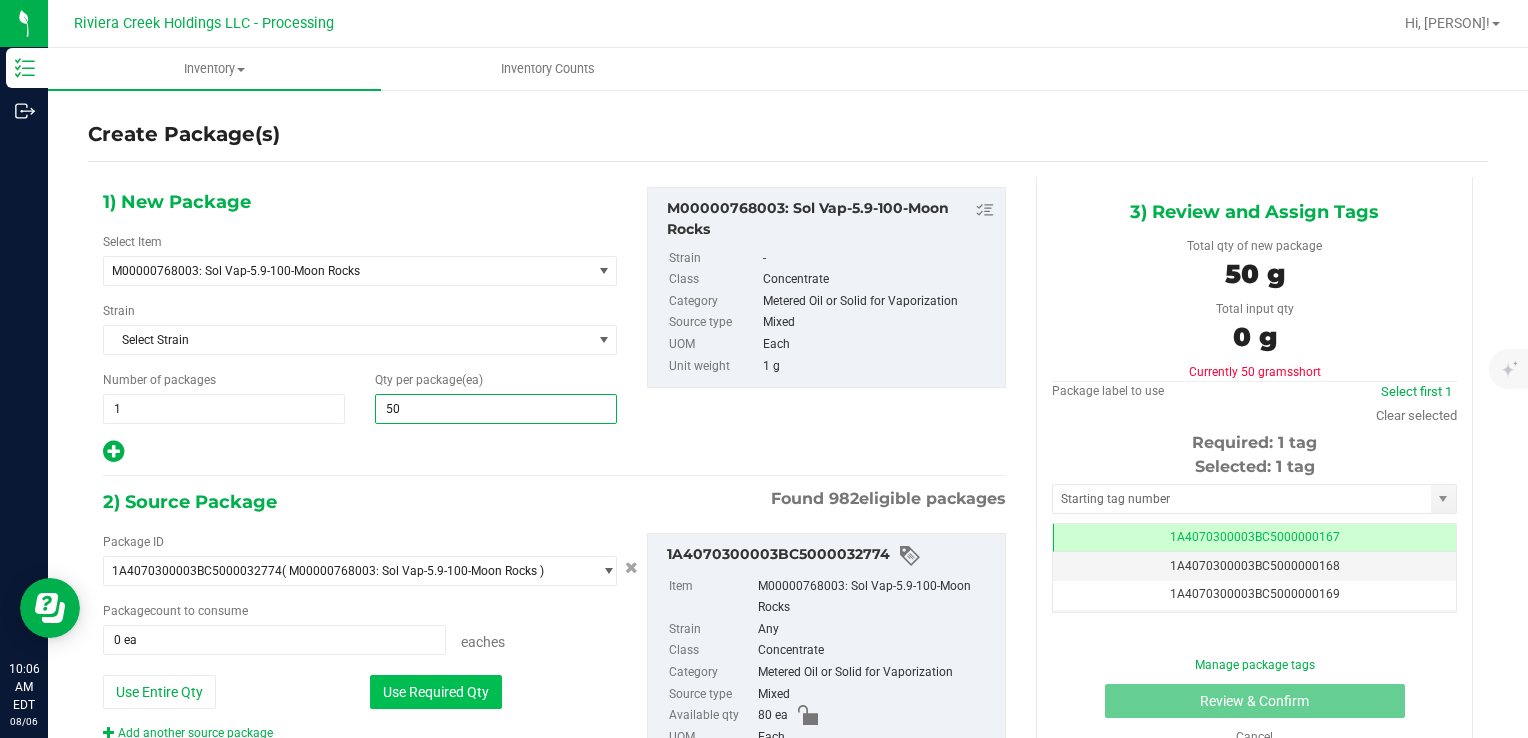 type on "50" 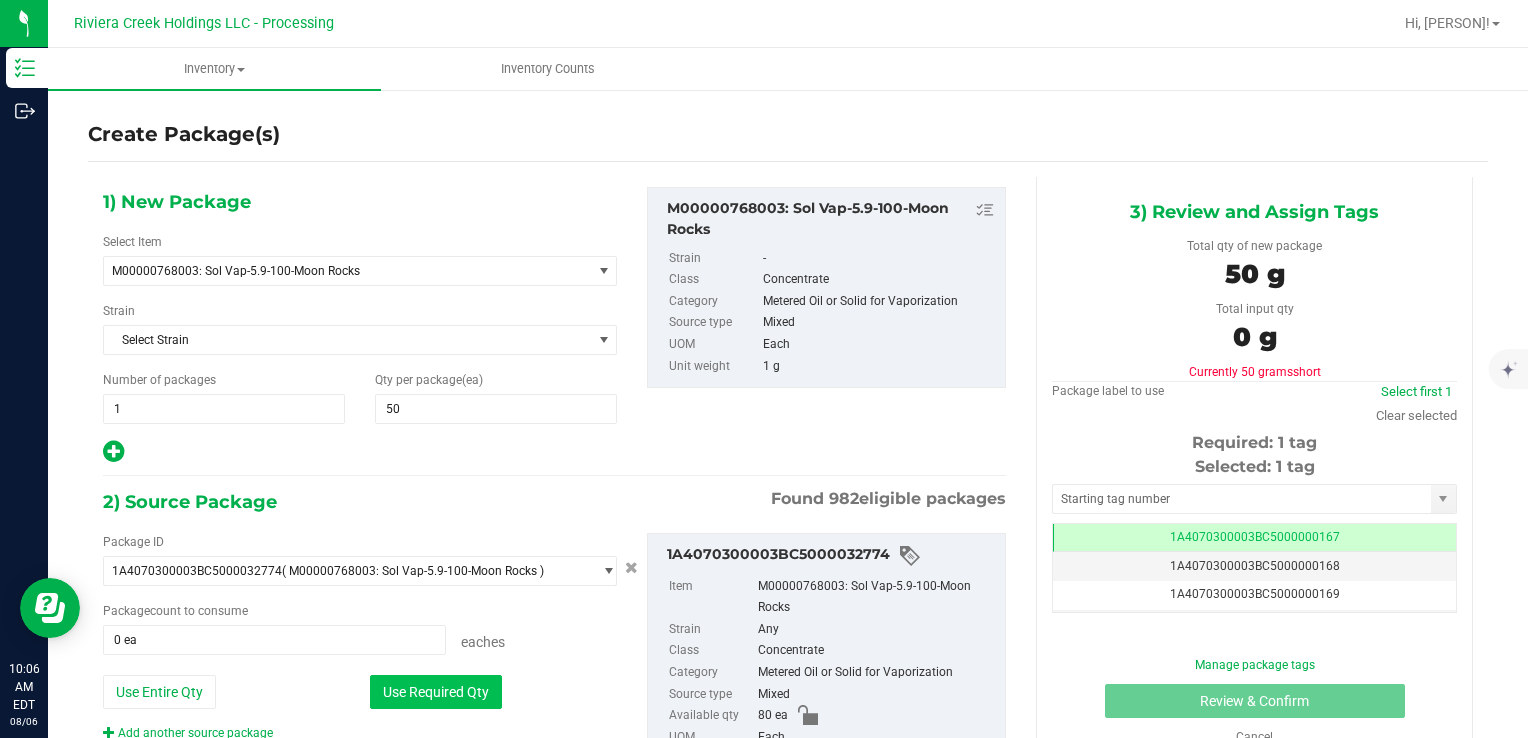 click on "Use Required Qty" at bounding box center [436, 692] 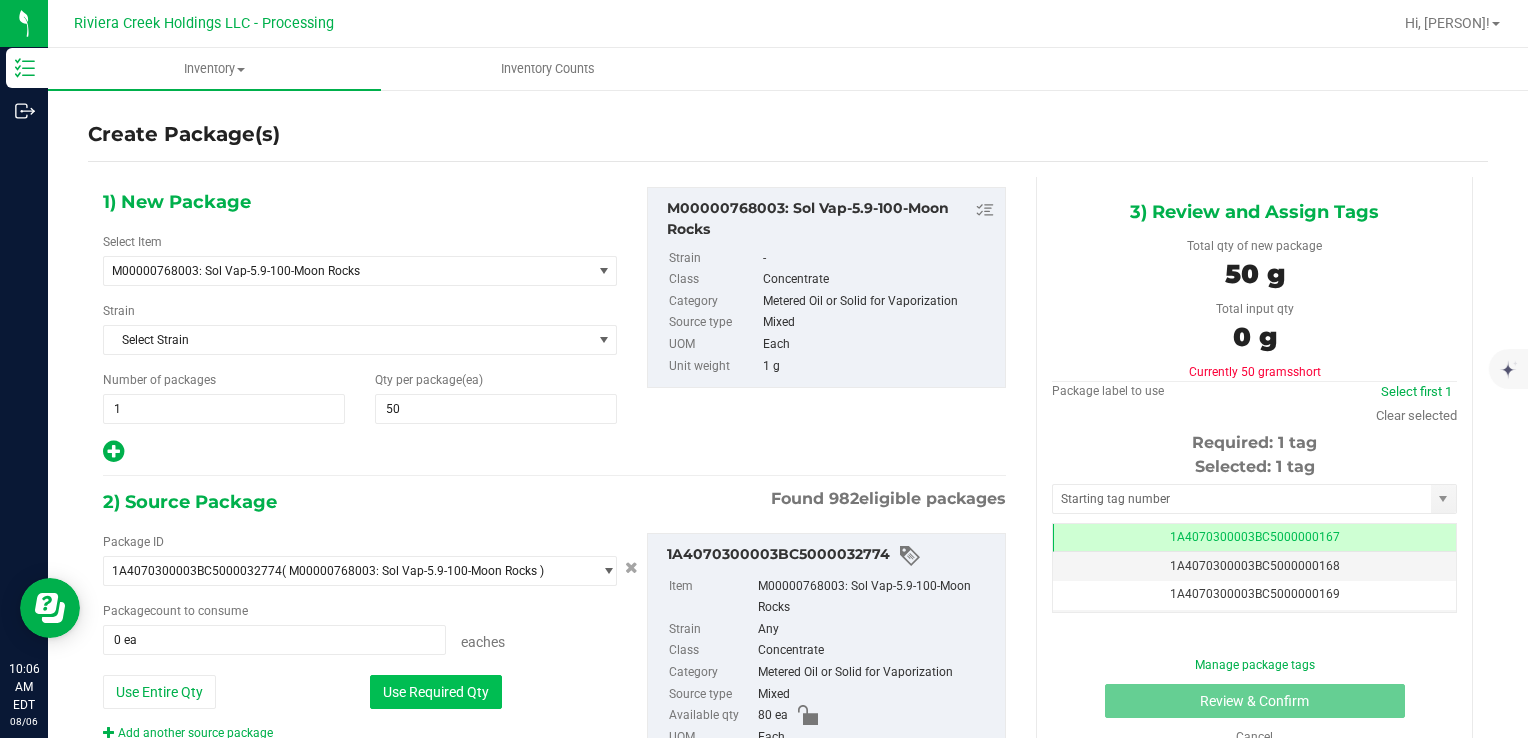 type on "50 ea" 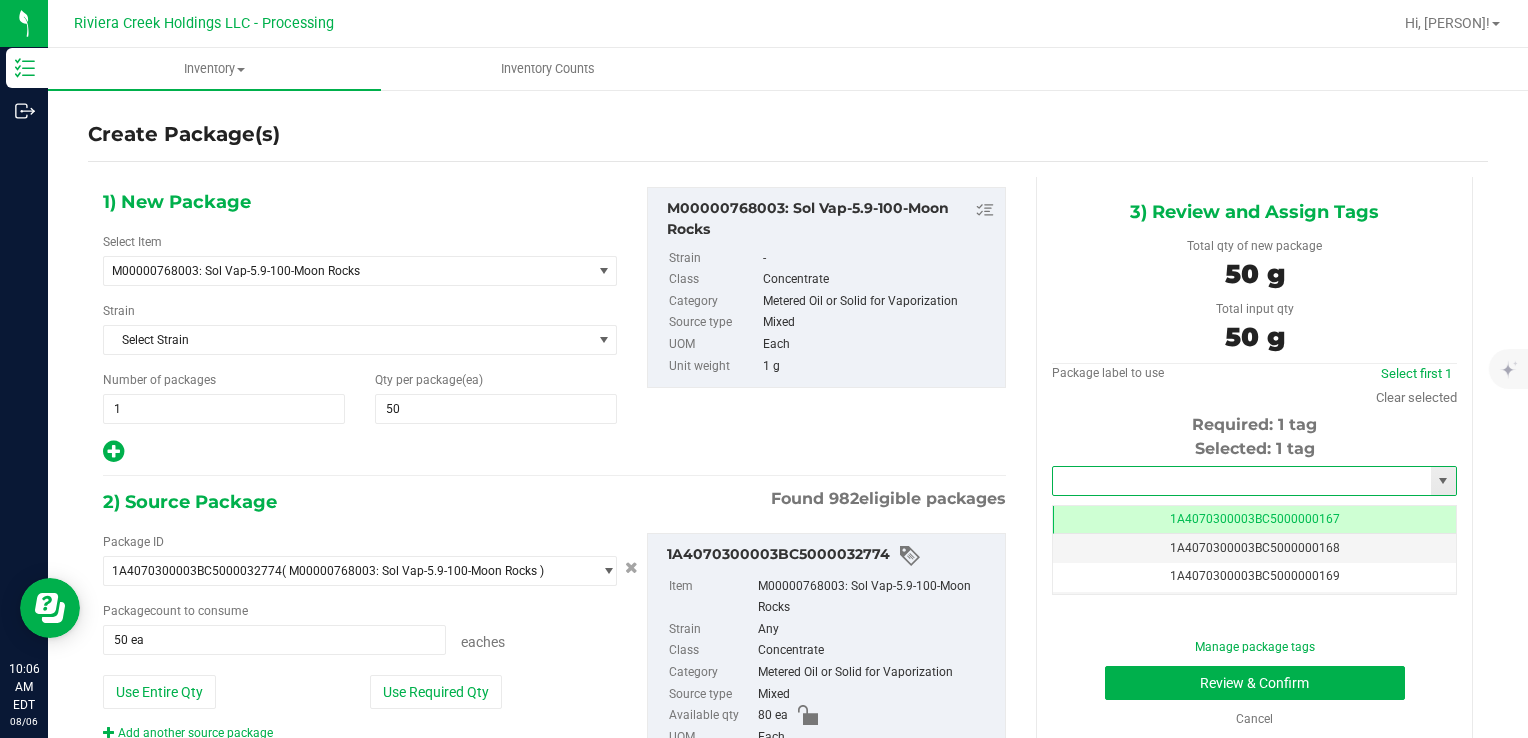 click at bounding box center [1242, 481] 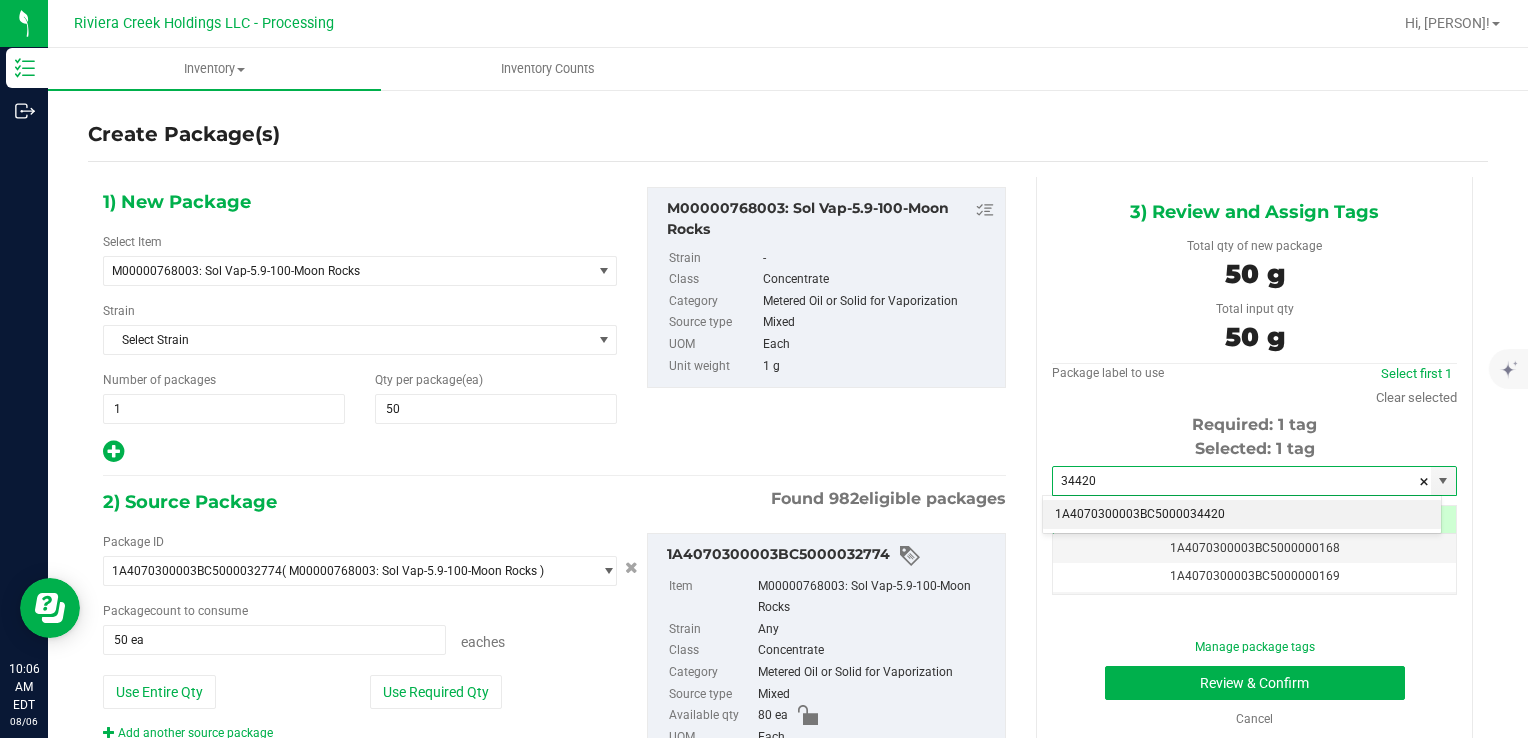 click on "1A4070300003BC5000034420" at bounding box center (1242, 515) 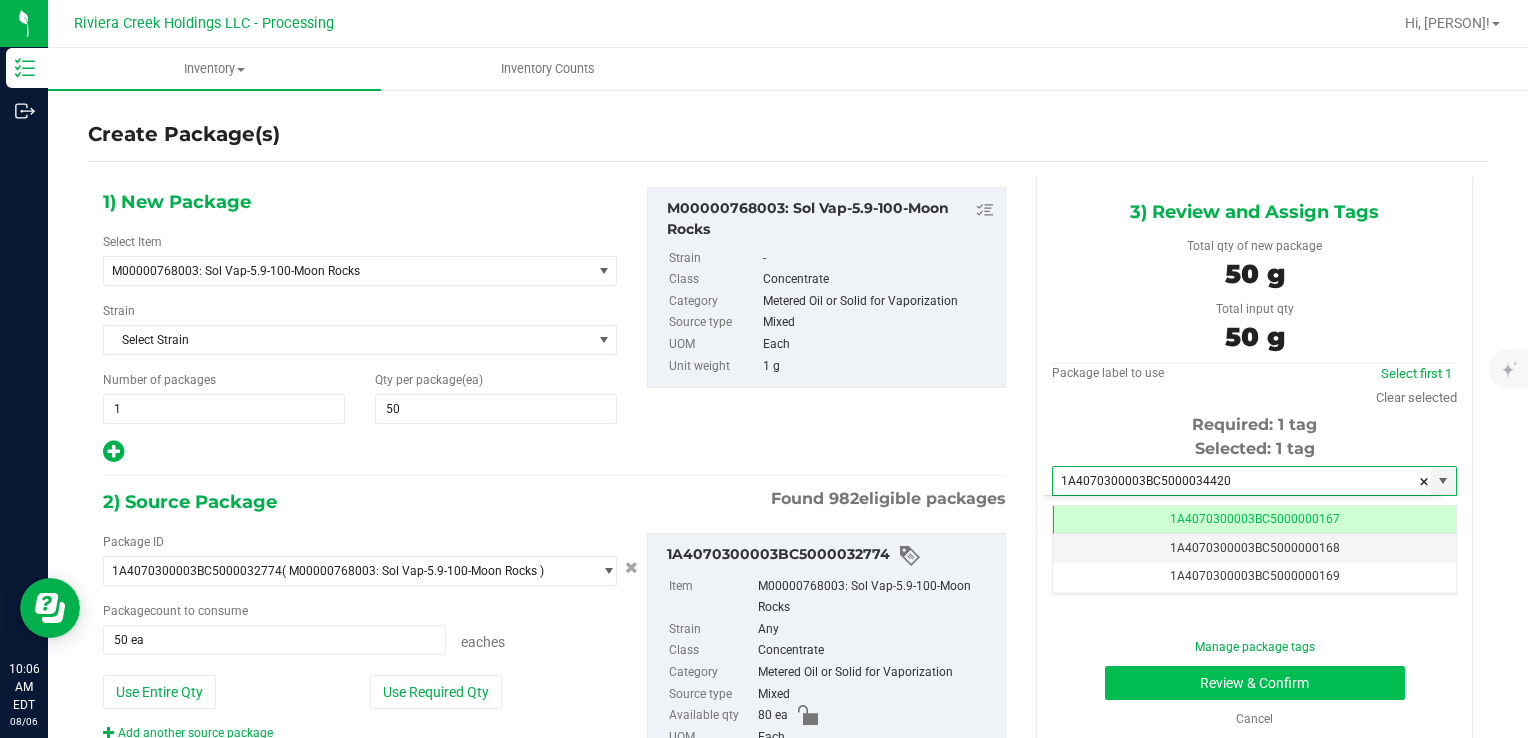 type on "1A4070300003BC5000034420" 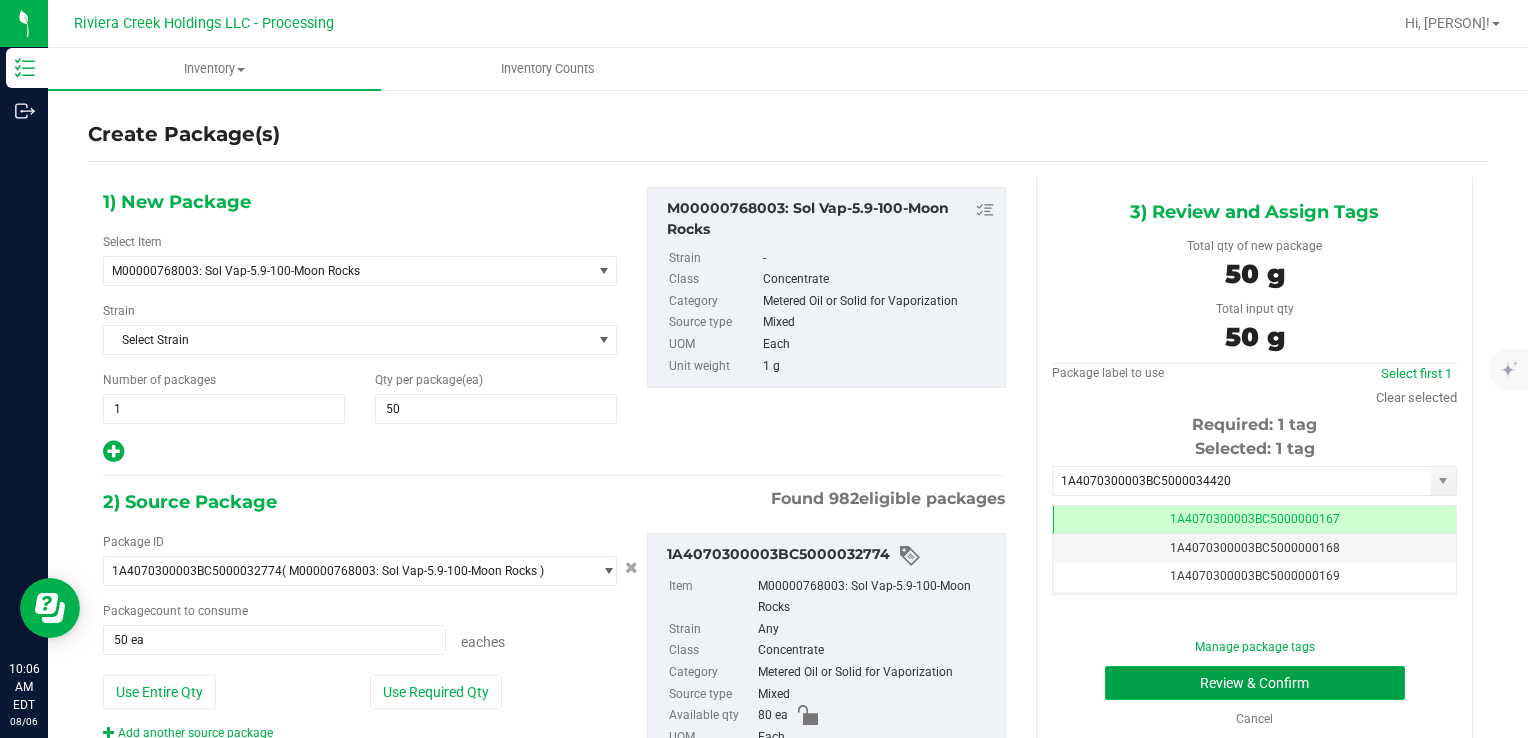click on "Review & Confirm" at bounding box center (1255, 683) 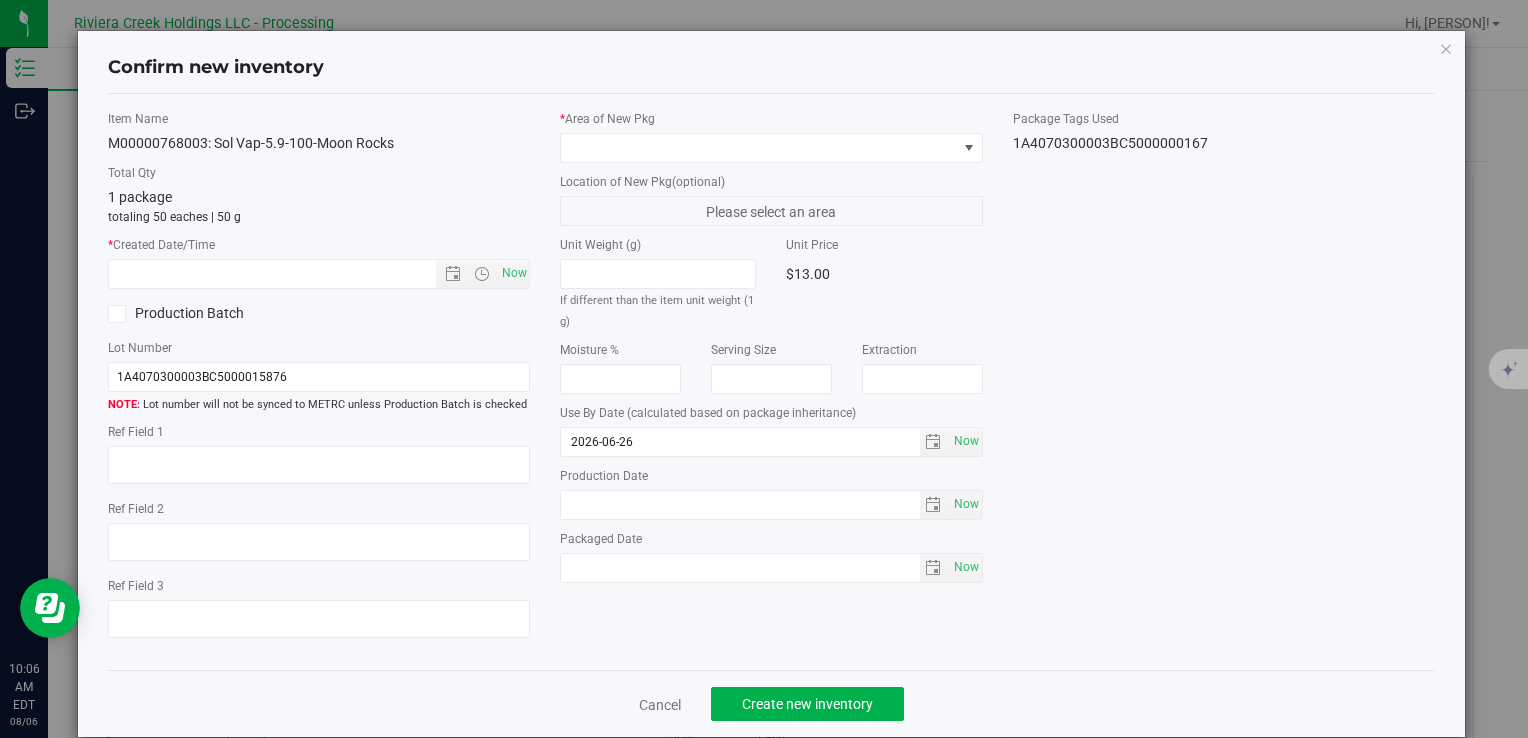 scroll, scrollTop: 0, scrollLeft: 0, axis: both 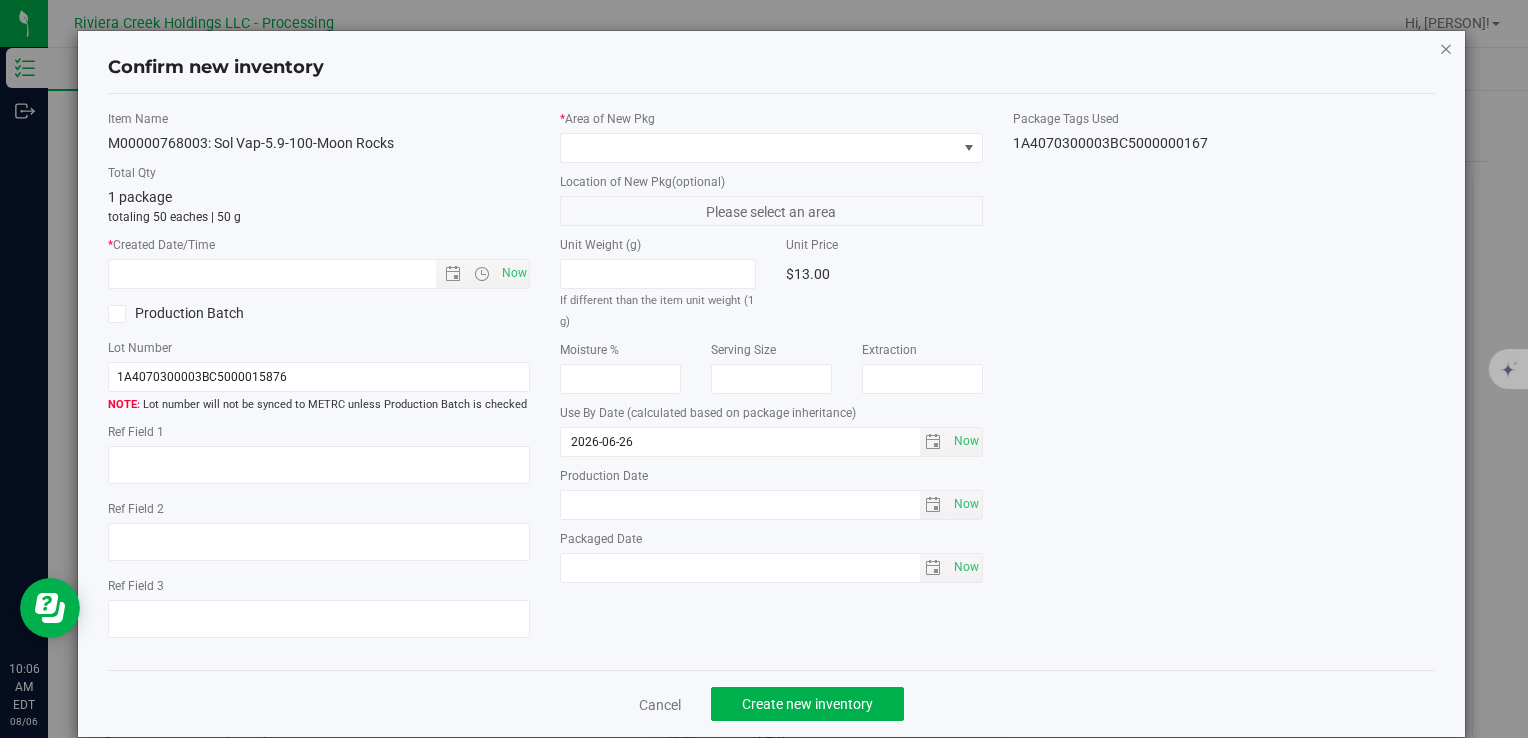 drag, startPoint x: 1418, startPoint y: 46, endPoint x: 1428, endPoint y: 51, distance: 11.18034 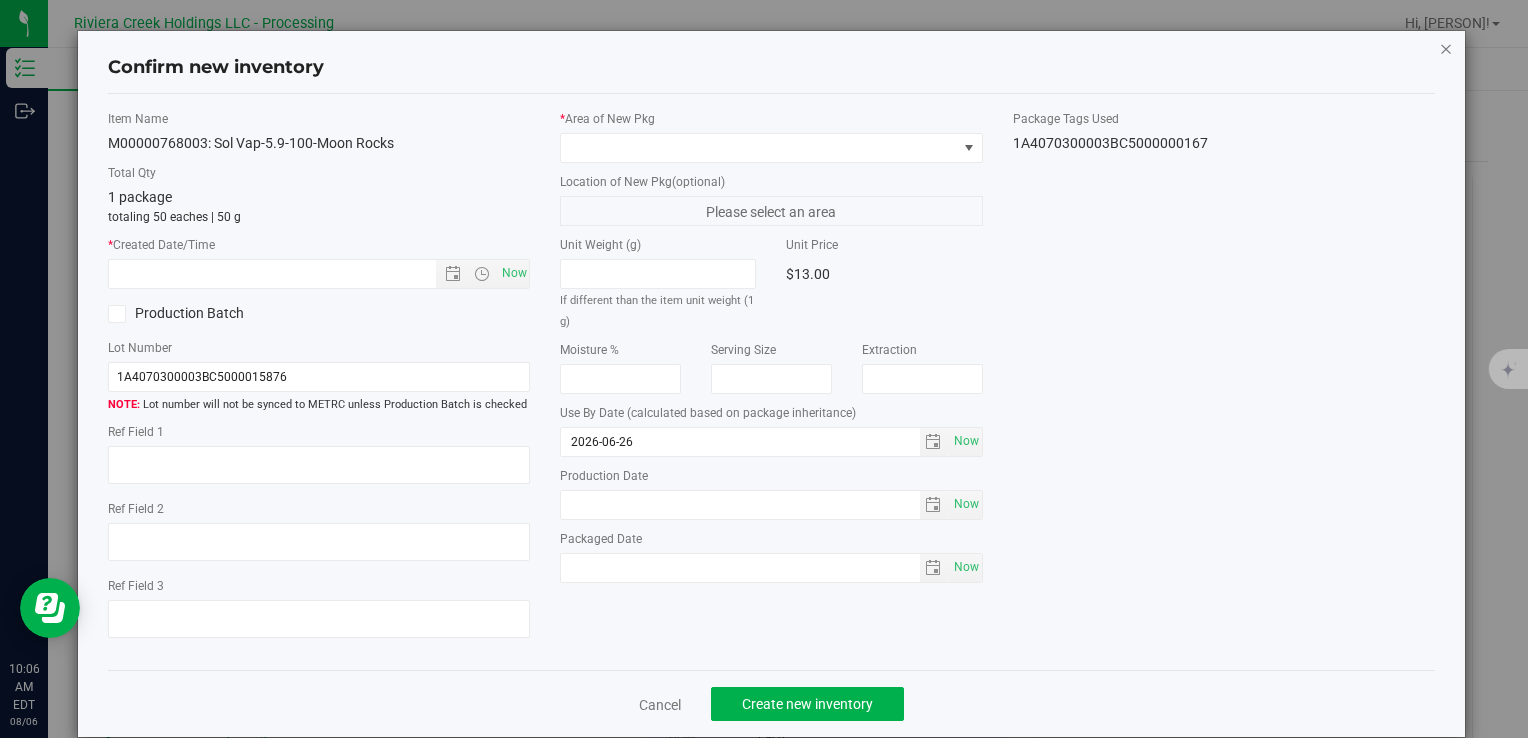 click on "Confirm new inventory
Item Name
M00000768003: Sol Vap-5.9-100-Moon Rocks
Total Qty
1 package  totaling 50 eaches | 50 g
*
Created Date/Time
Now
Production Batch
Lot Number" at bounding box center [771, 384] 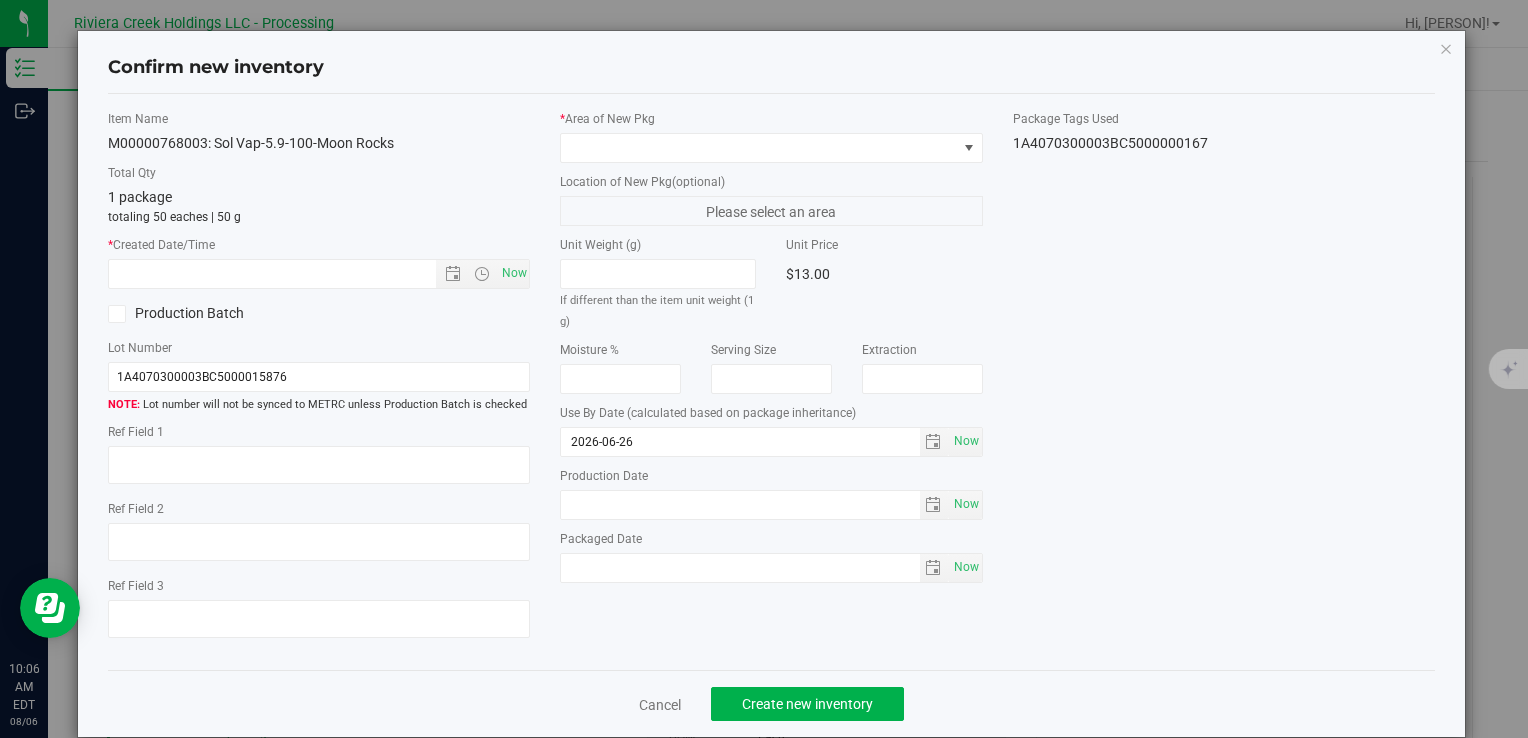 drag, startPoint x: 1428, startPoint y: 51, endPoint x: 1365, endPoint y: 345, distance: 300.67426 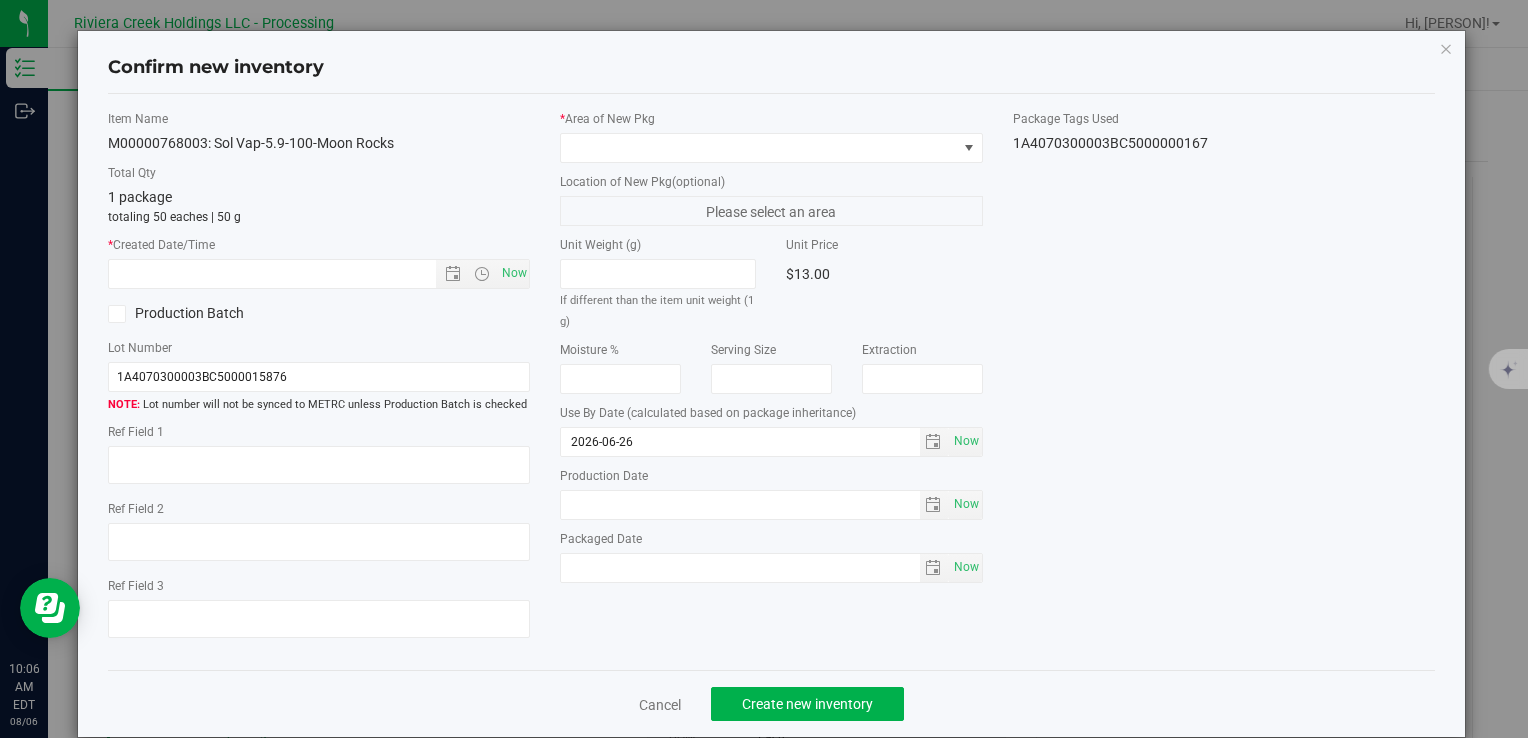 click at bounding box center [1446, 48] 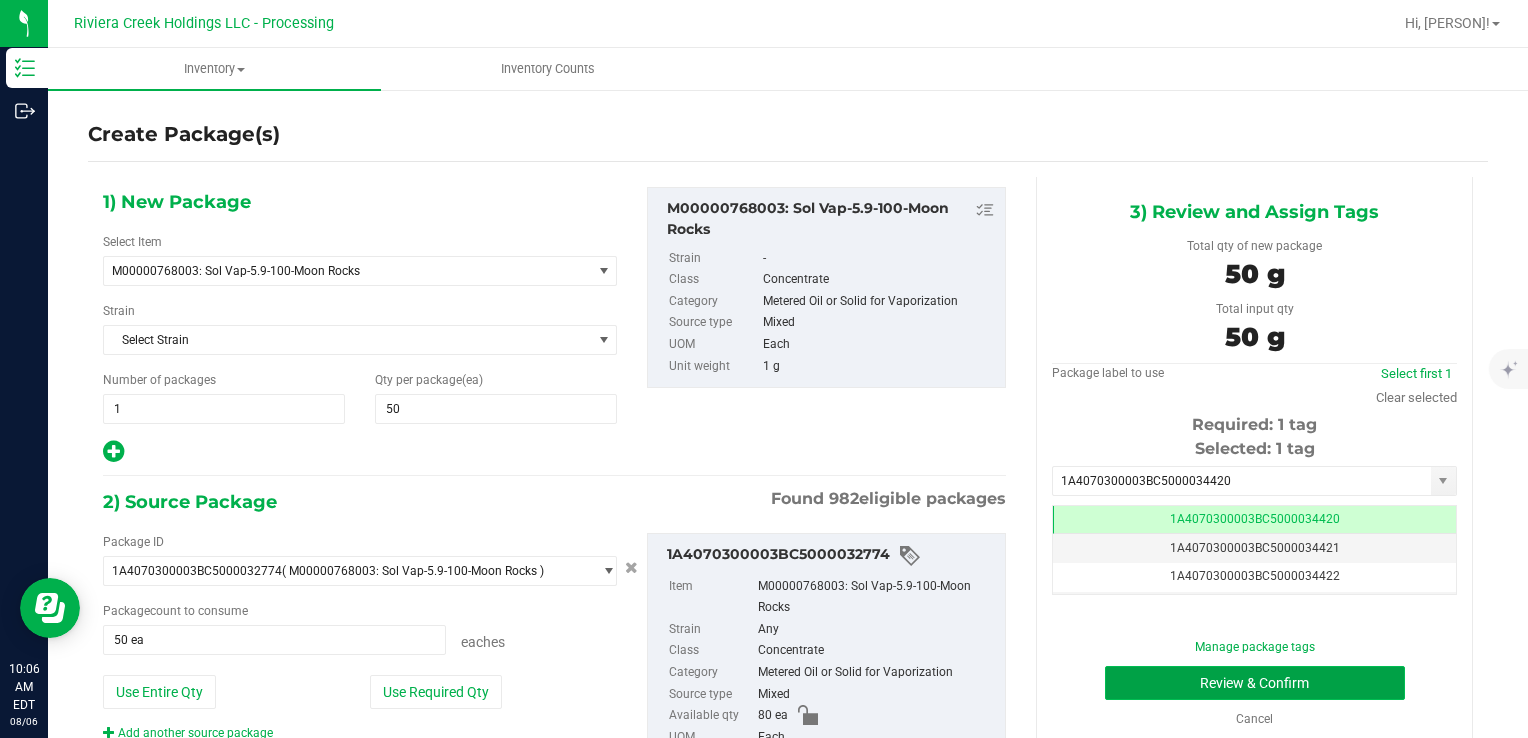 click on "Review & Confirm" at bounding box center (1255, 683) 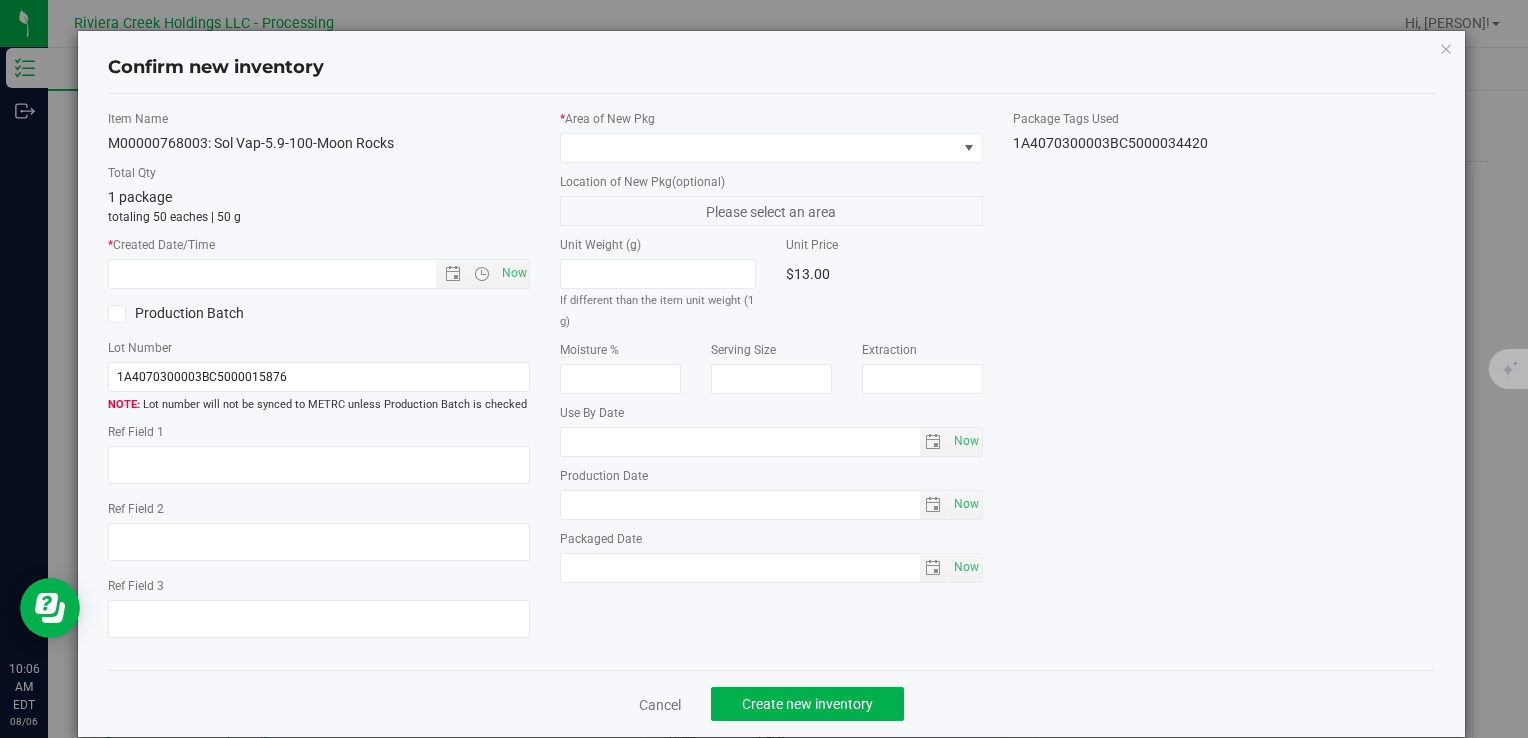 type on "2026-06-26" 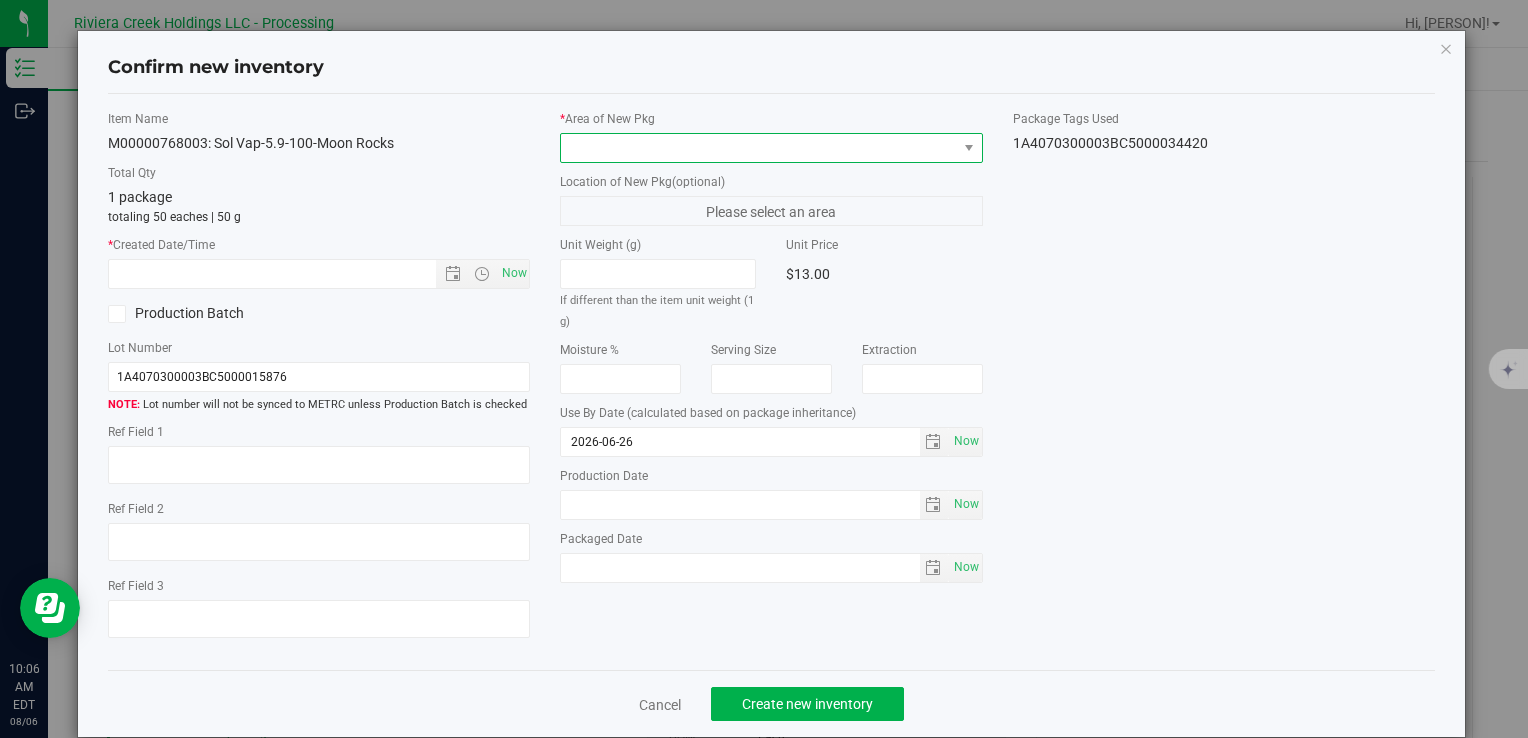 click at bounding box center (758, 148) 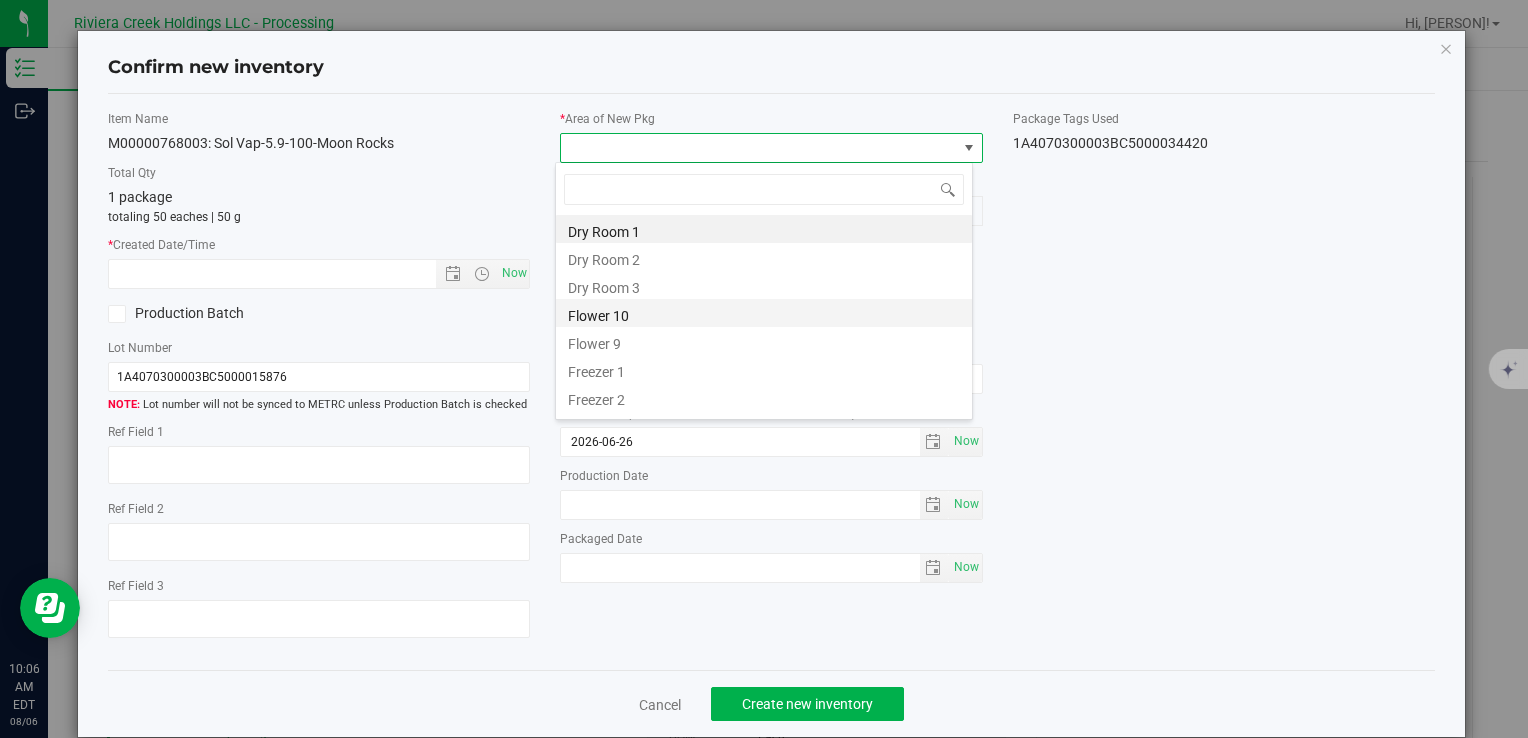 click on "Flower 10" at bounding box center [764, 313] 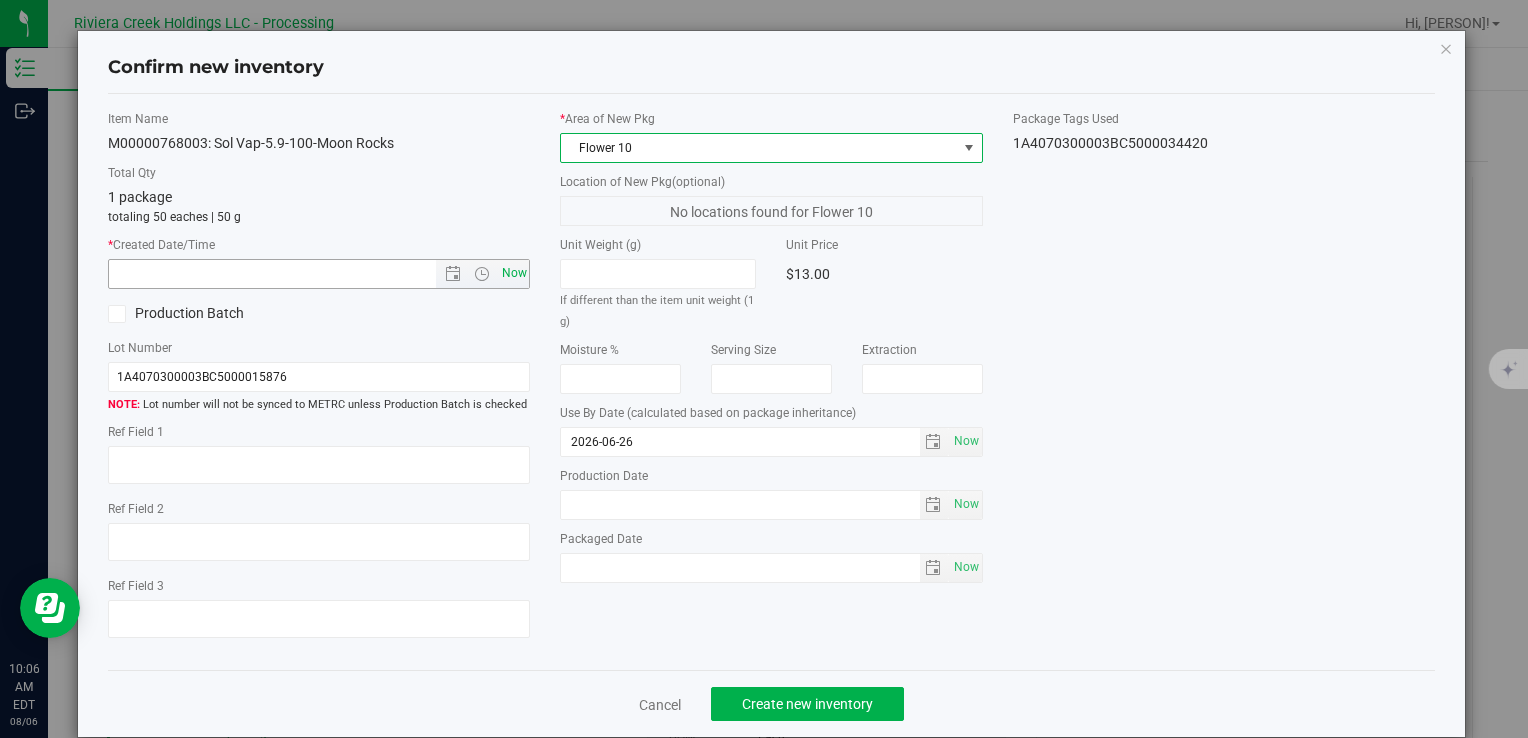 drag, startPoint x: 516, startPoint y: 268, endPoint x: 504, endPoint y: 268, distance: 12 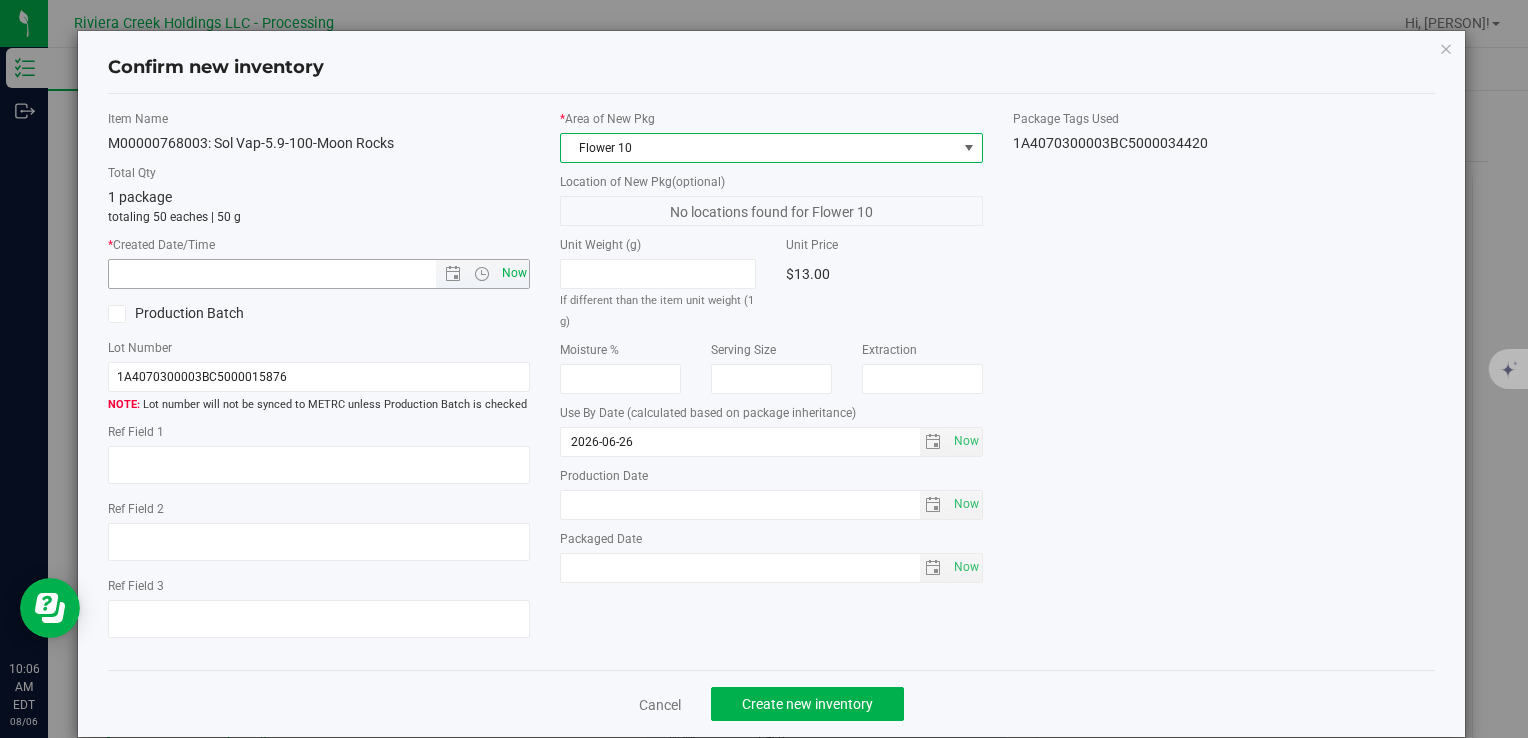 click on "Now" at bounding box center (514, 273) 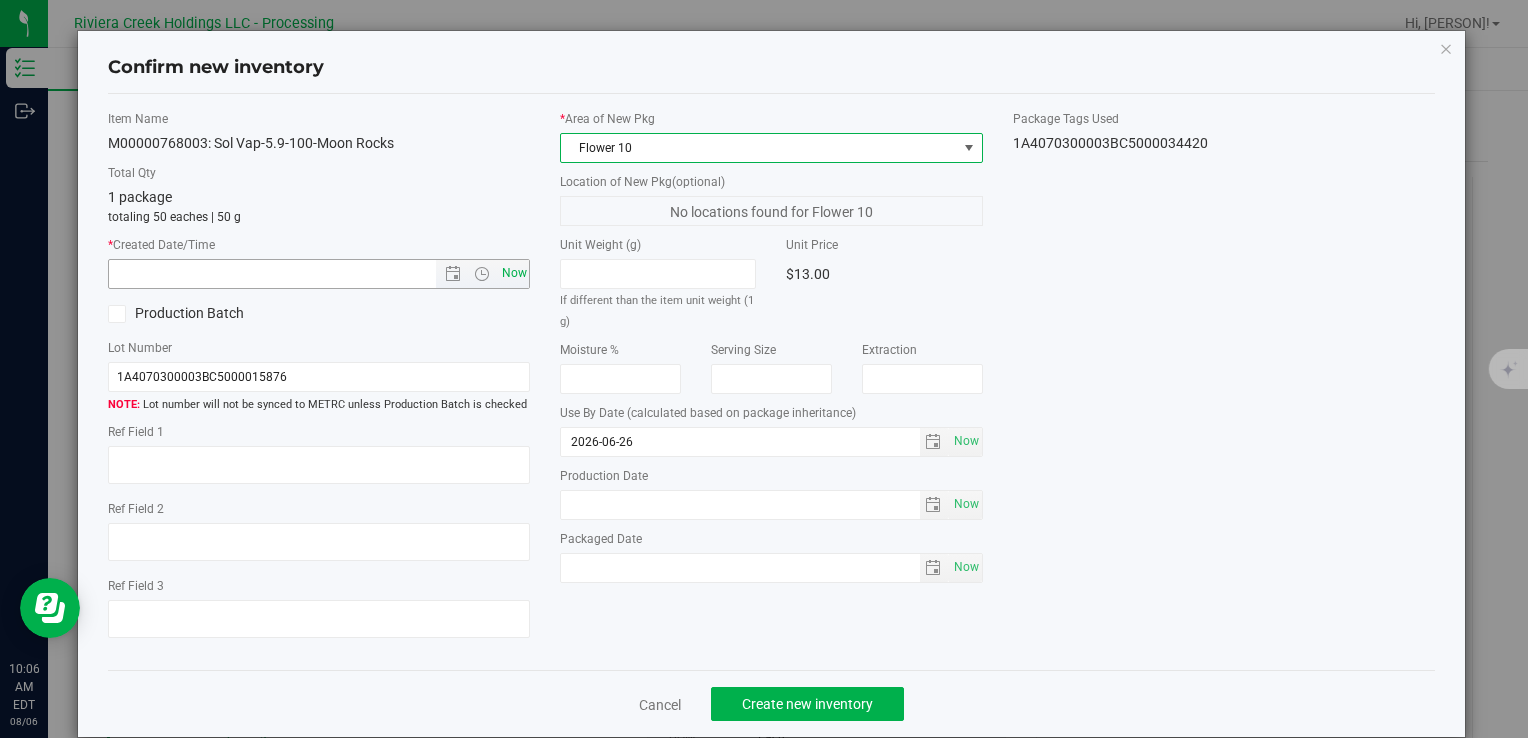type on "8/6/2025 10:06 AM" 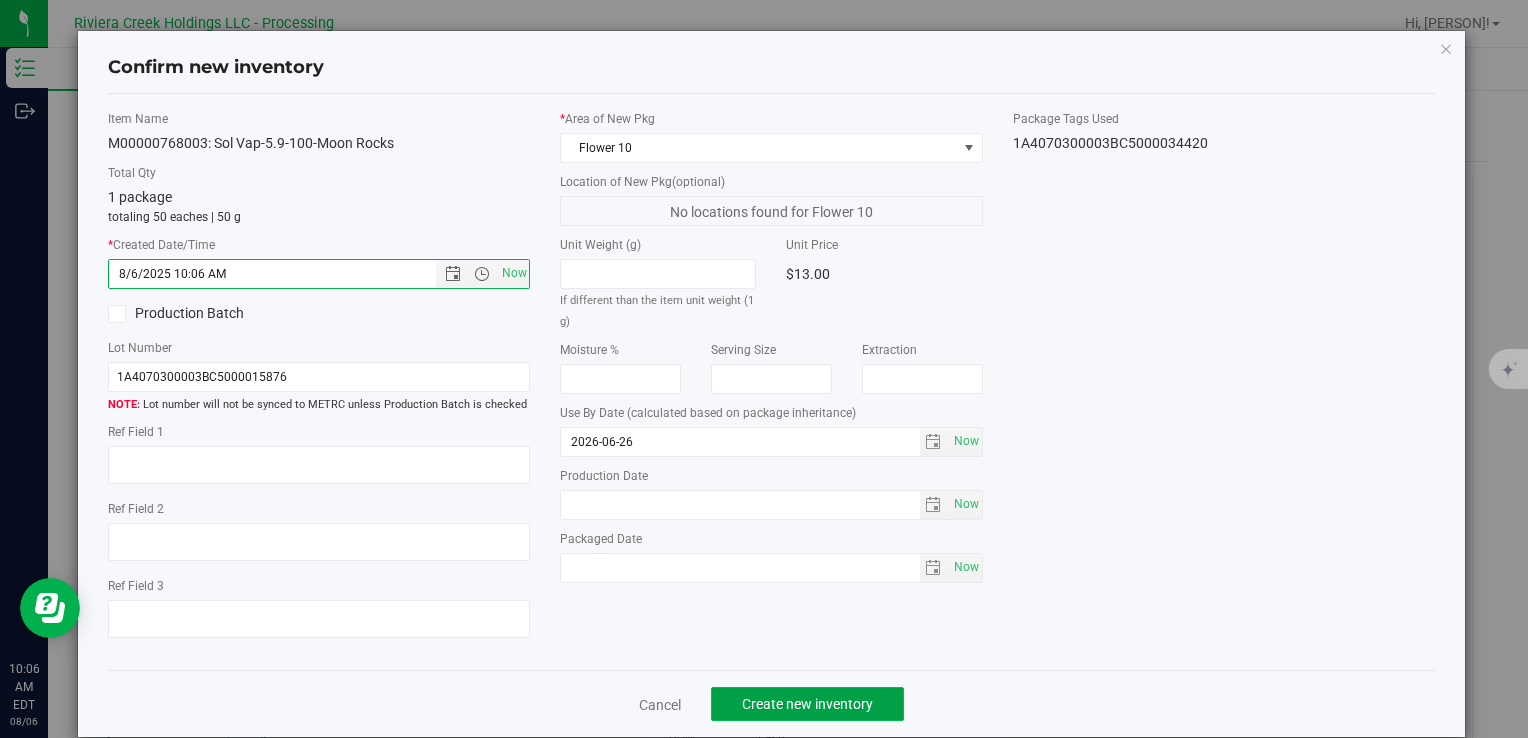 click on "Create new inventory" 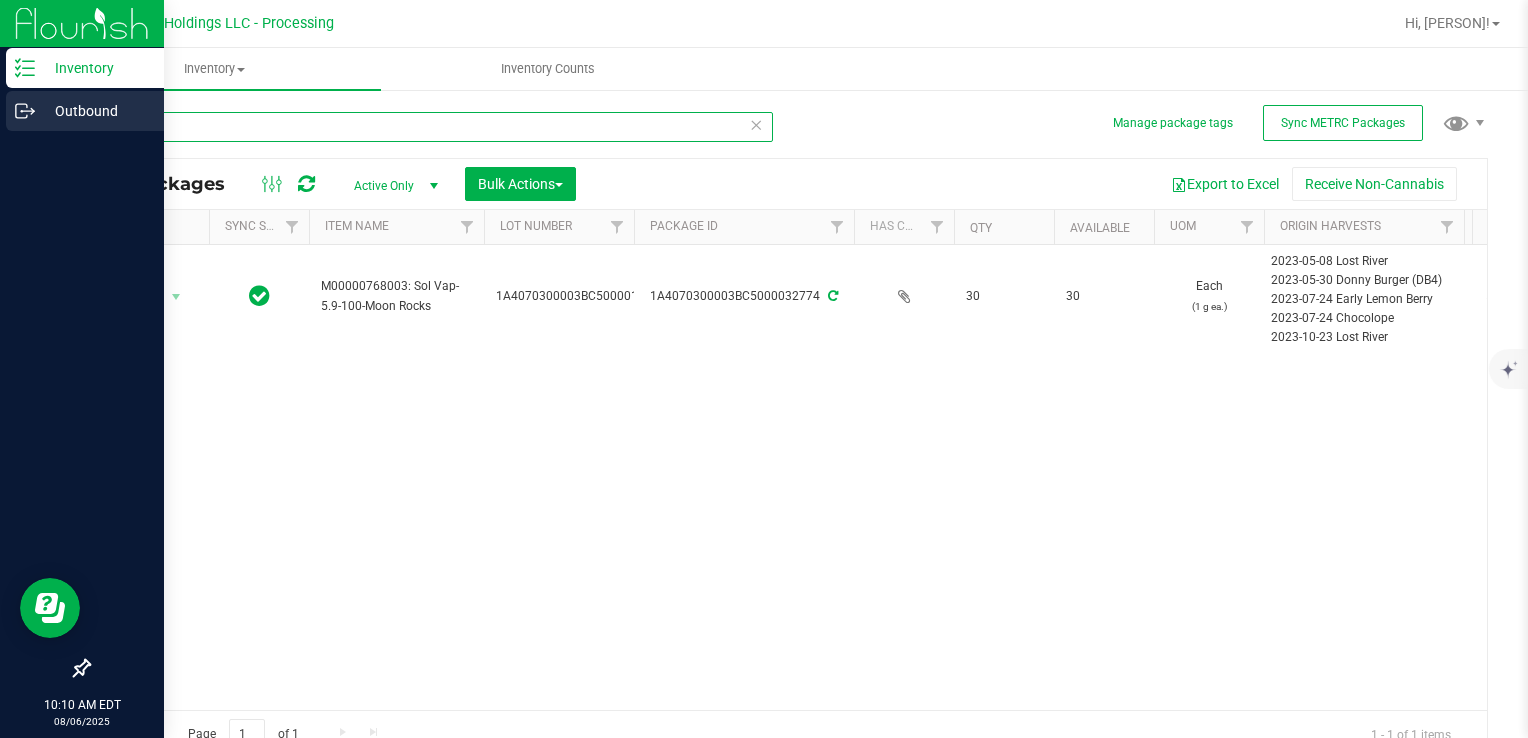 drag, startPoint x: 56, startPoint y: 140, endPoint x: 0, endPoint y: 121, distance: 59.135437 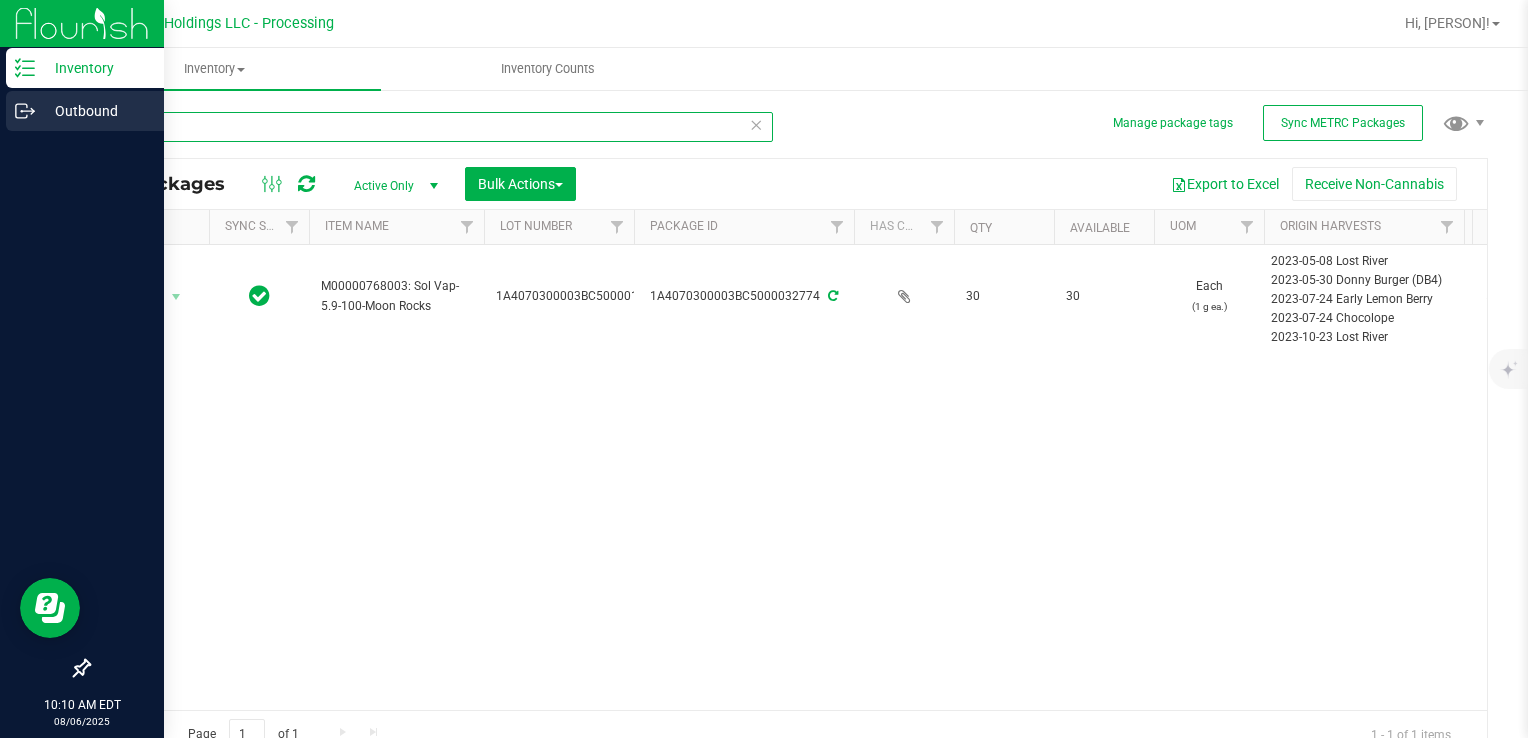 click on "Inventory Outbound 10:10 AM EDT 08/06/2025  08/06   Riviera Creek Holdings LLC - Processing   Hi, Meara!
Inventory
All packages
All inventory
Waste log
Create inventory
Inventory Counts" at bounding box center (764, 369) 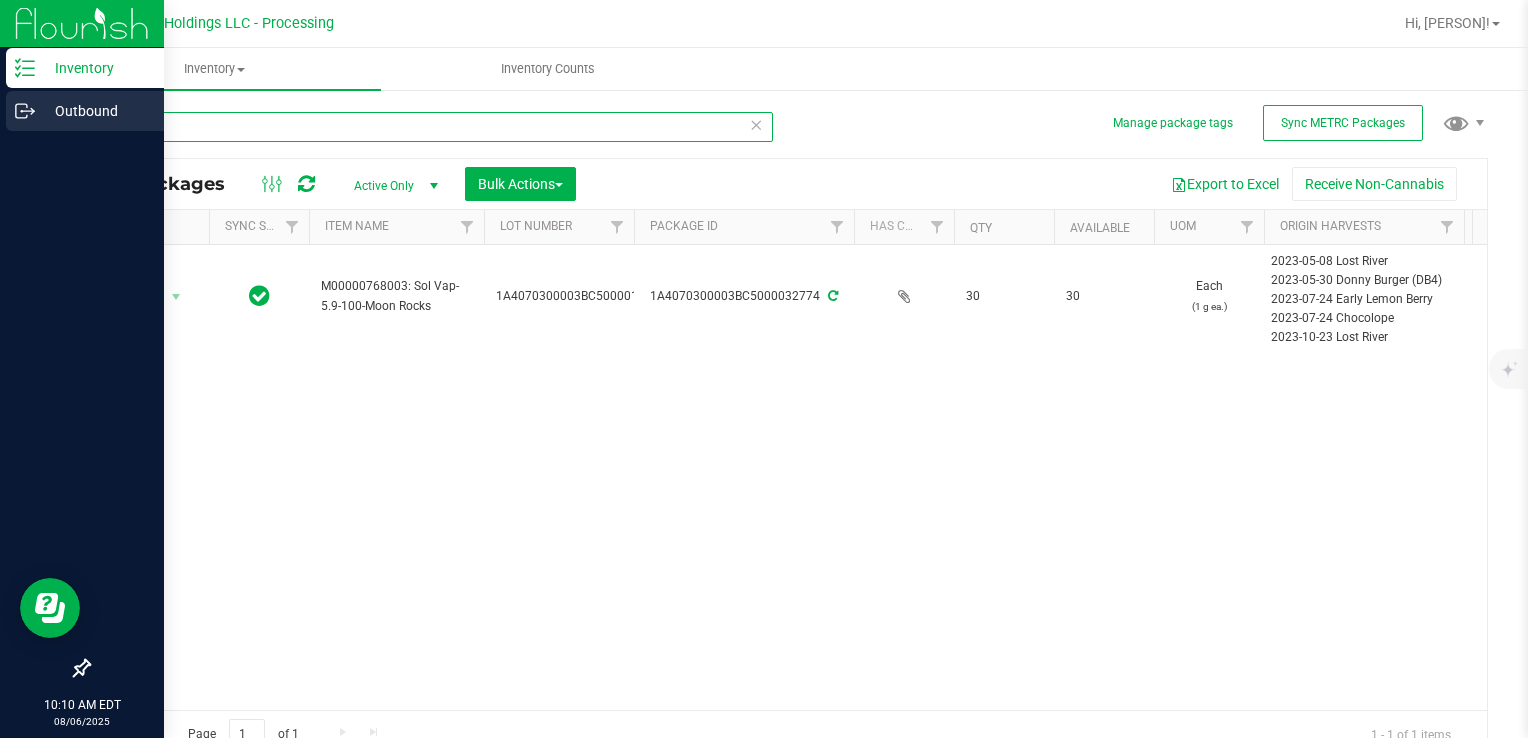 type on "33099" 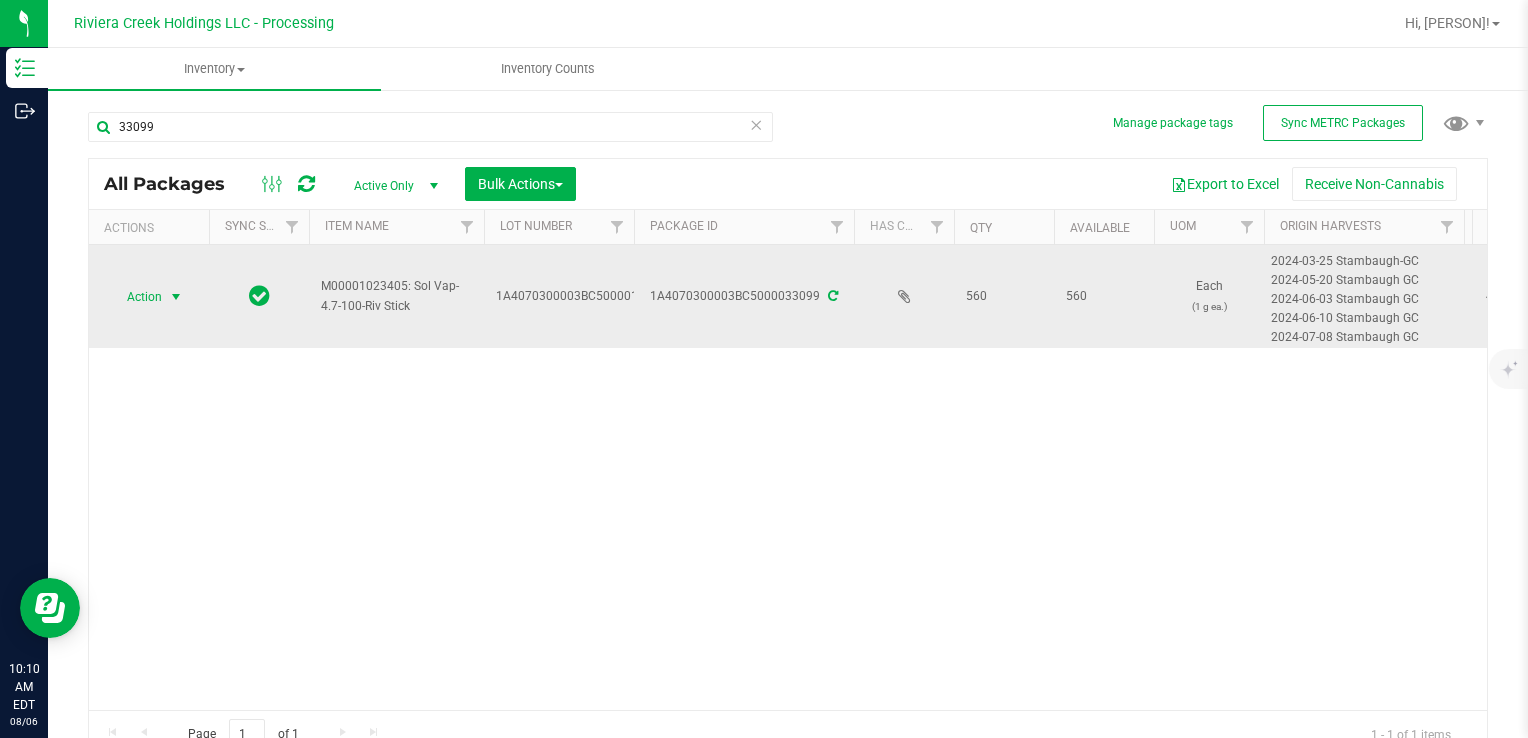 click on "Action" at bounding box center [136, 297] 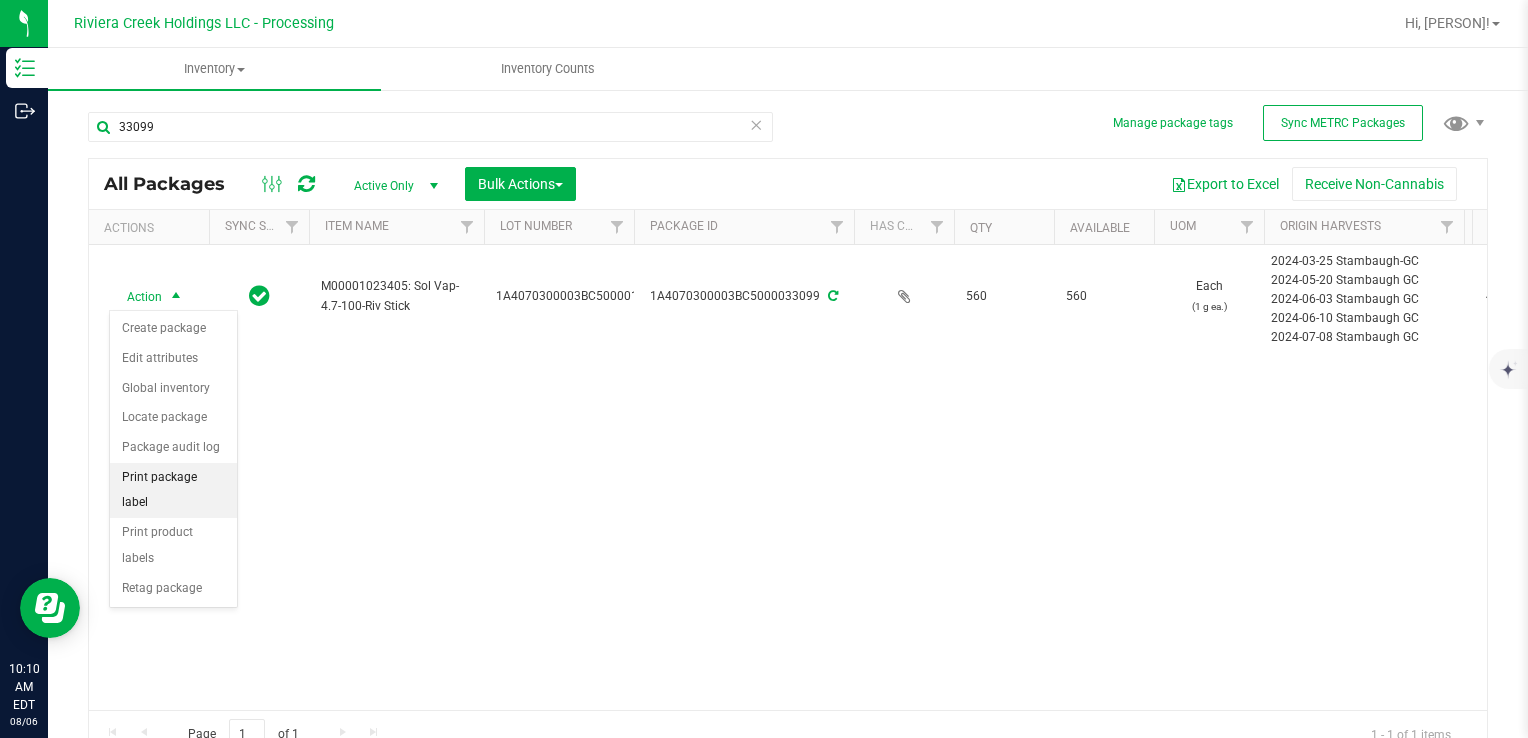 click on "Print package label" at bounding box center (173, 490) 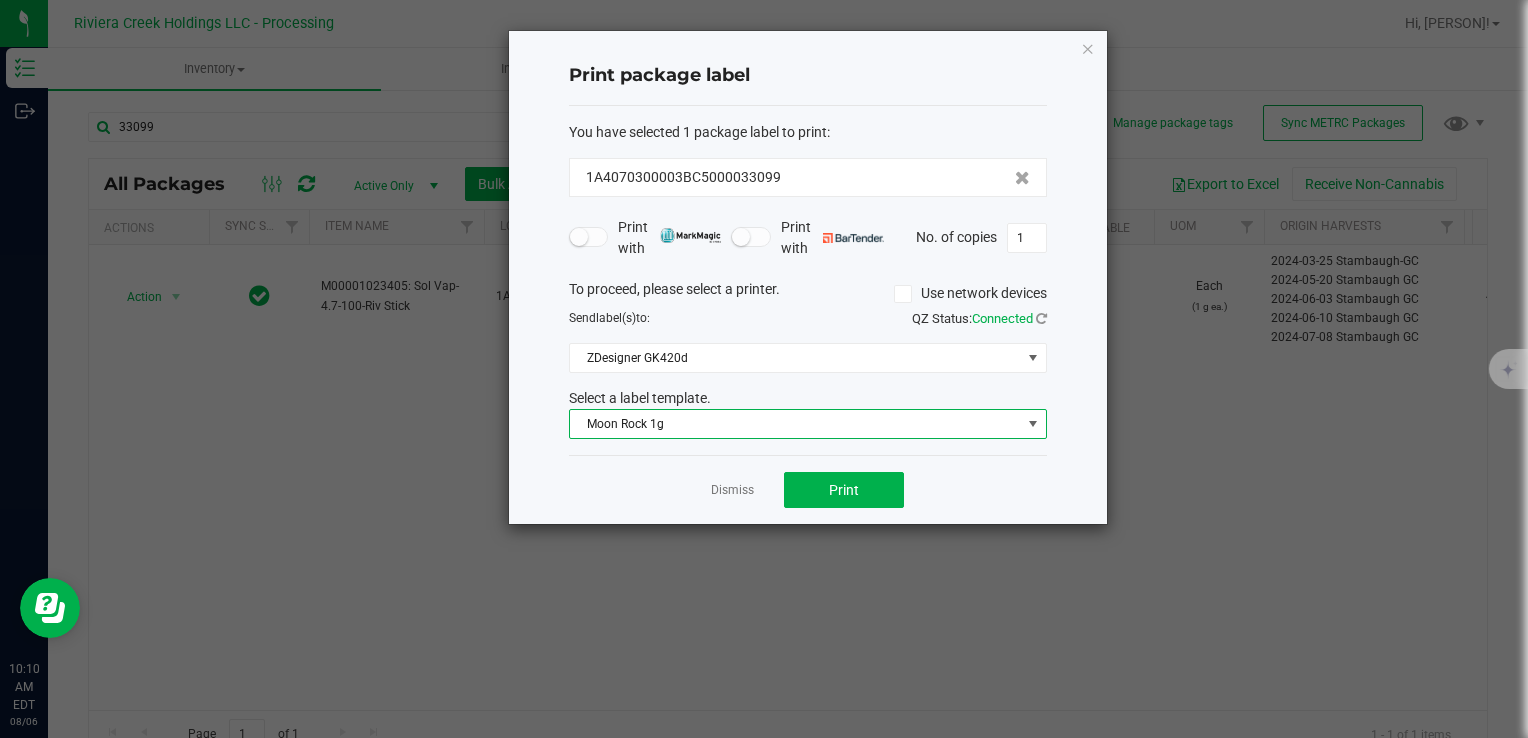 click on "Moon Rock 1g" at bounding box center (795, 424) 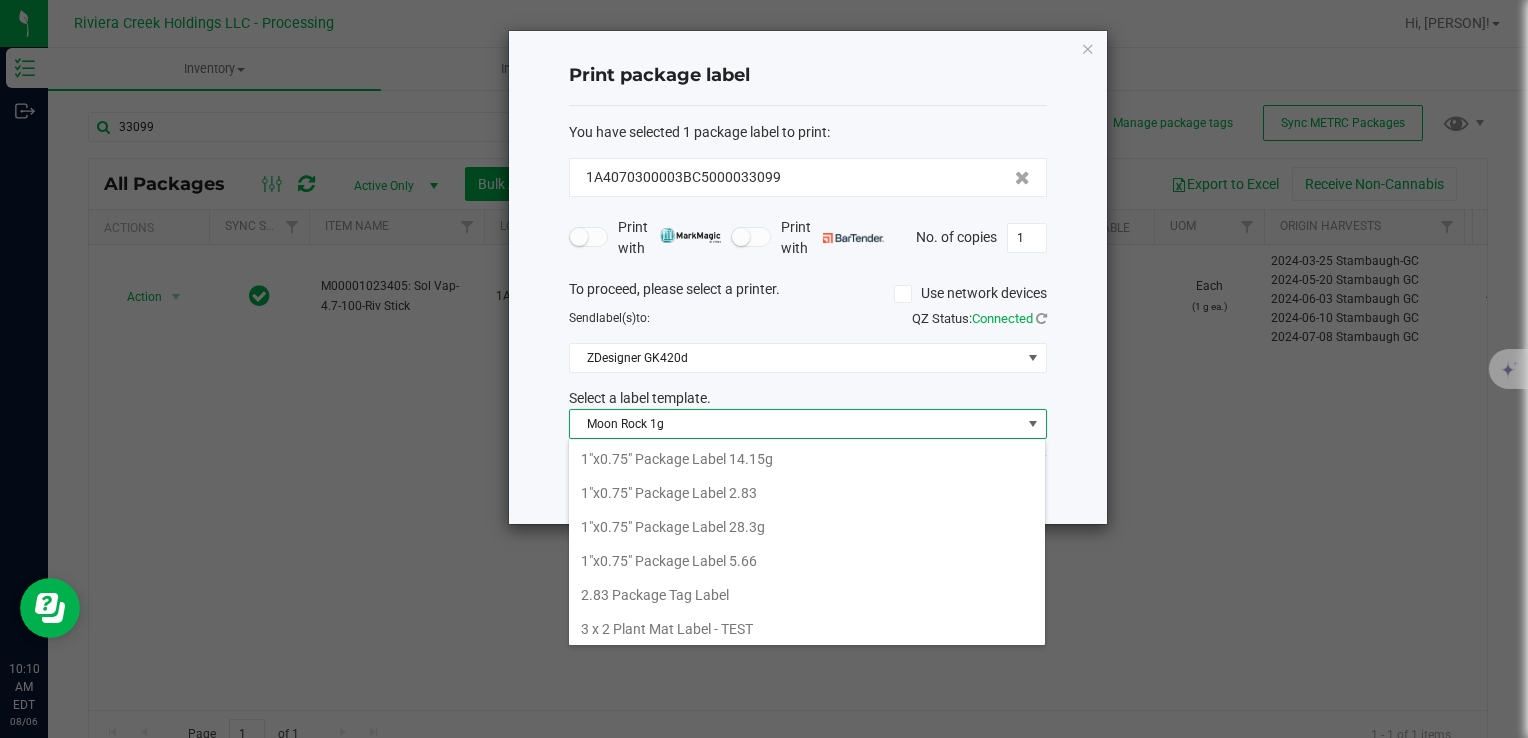 scroll, scrollTop: 640, scrollLeft: 0, axis: vertical 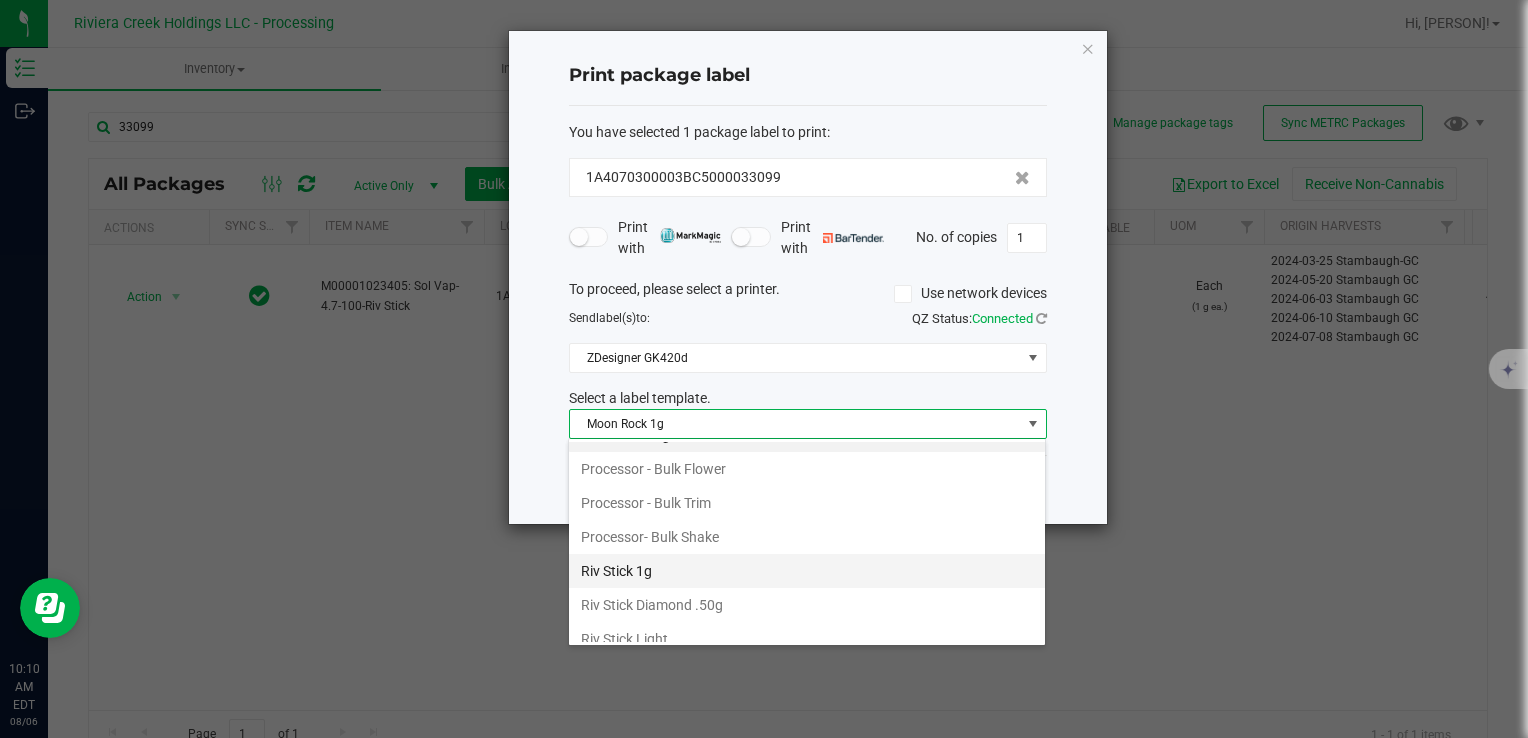 click on "Riv Stick 1g" at bounding box center (807, 571) 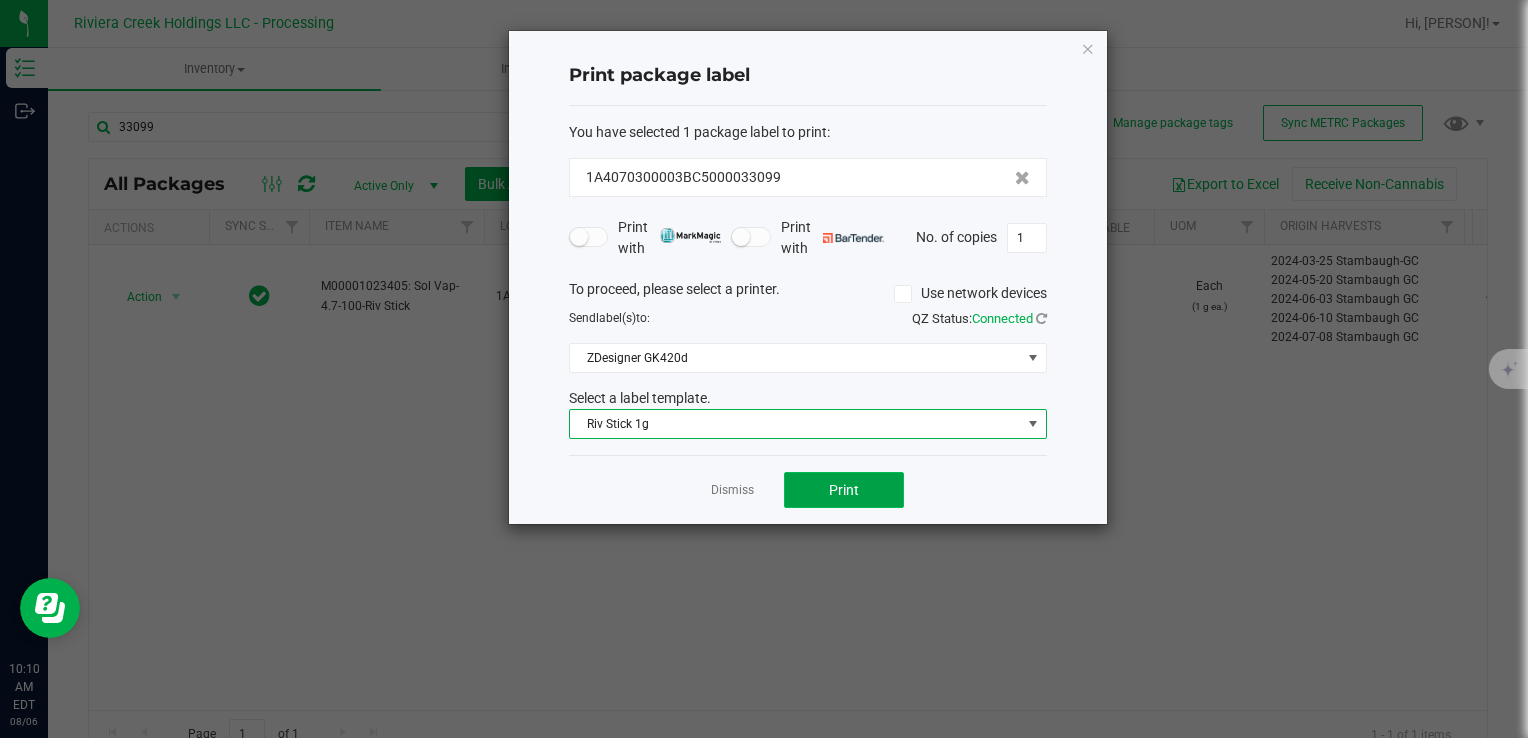 click on "Print" 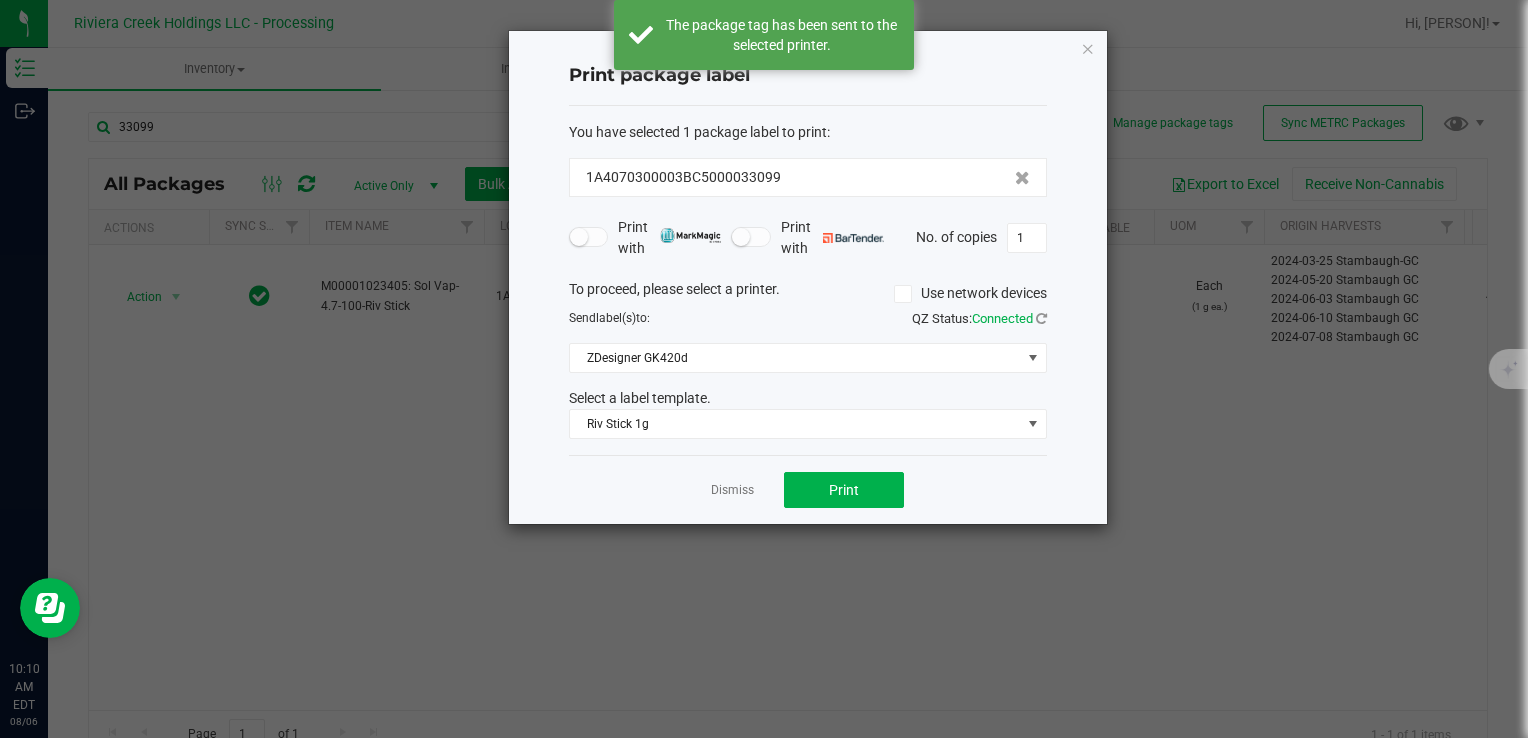 click on "Dismiss" 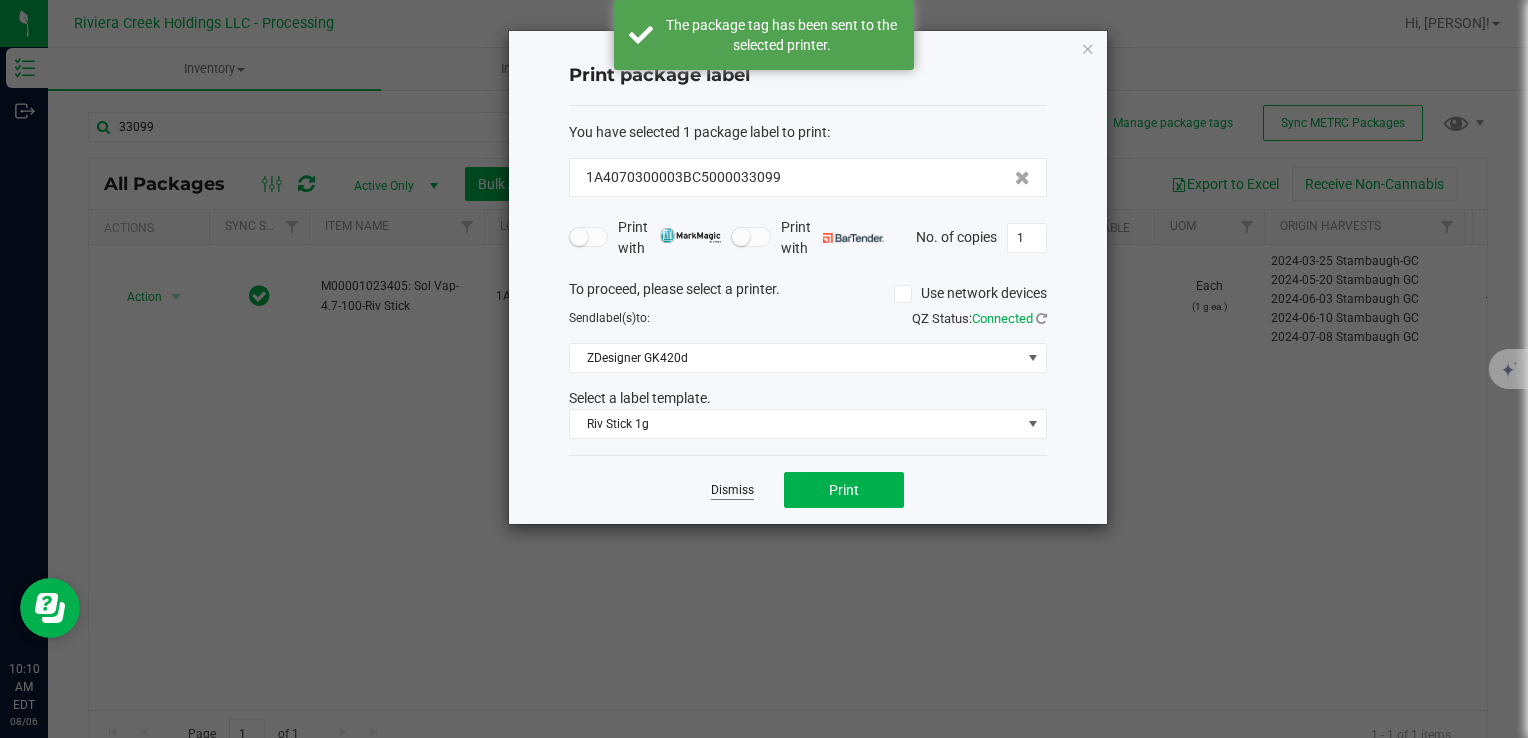 click on "Dismiss" 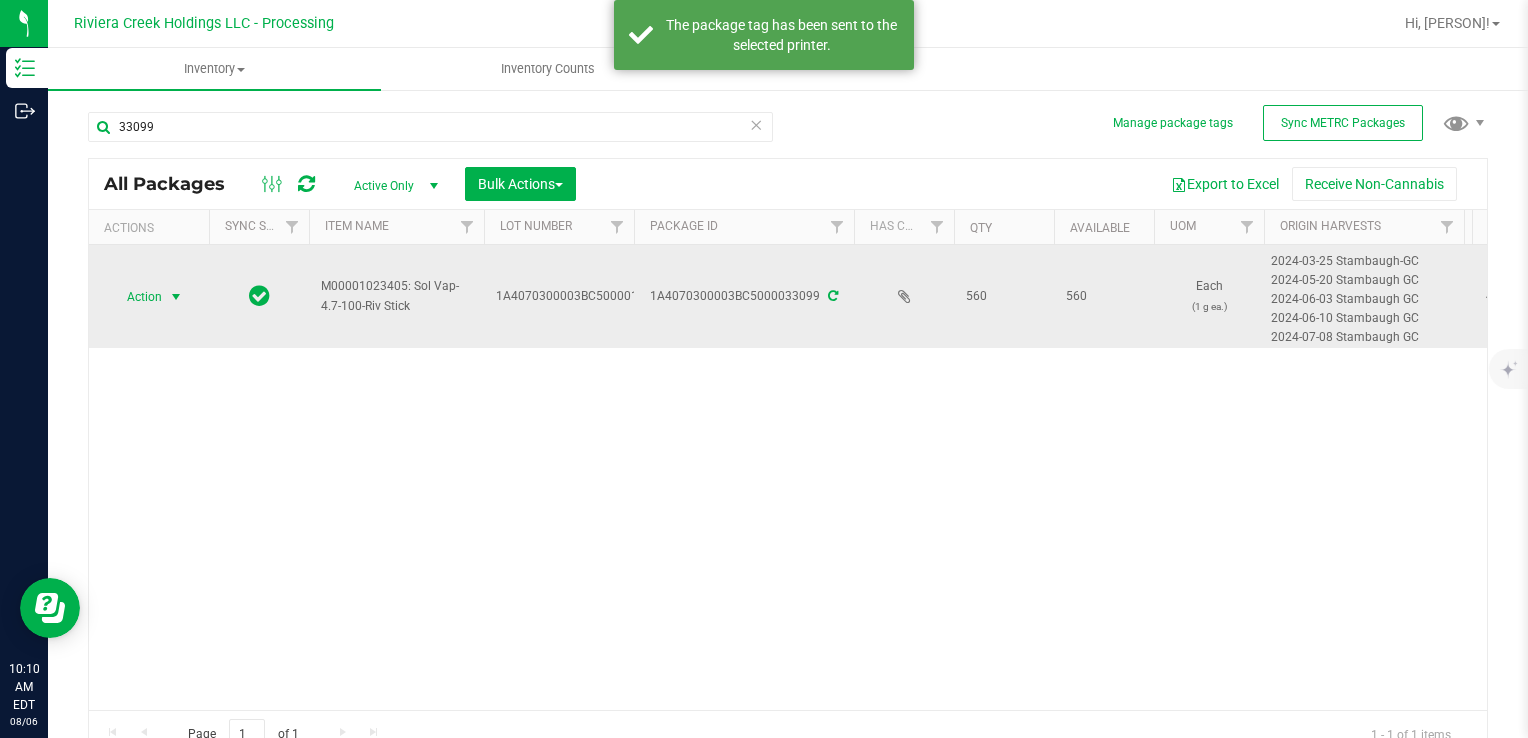 click on "Action" at bounding box center (136, 297) 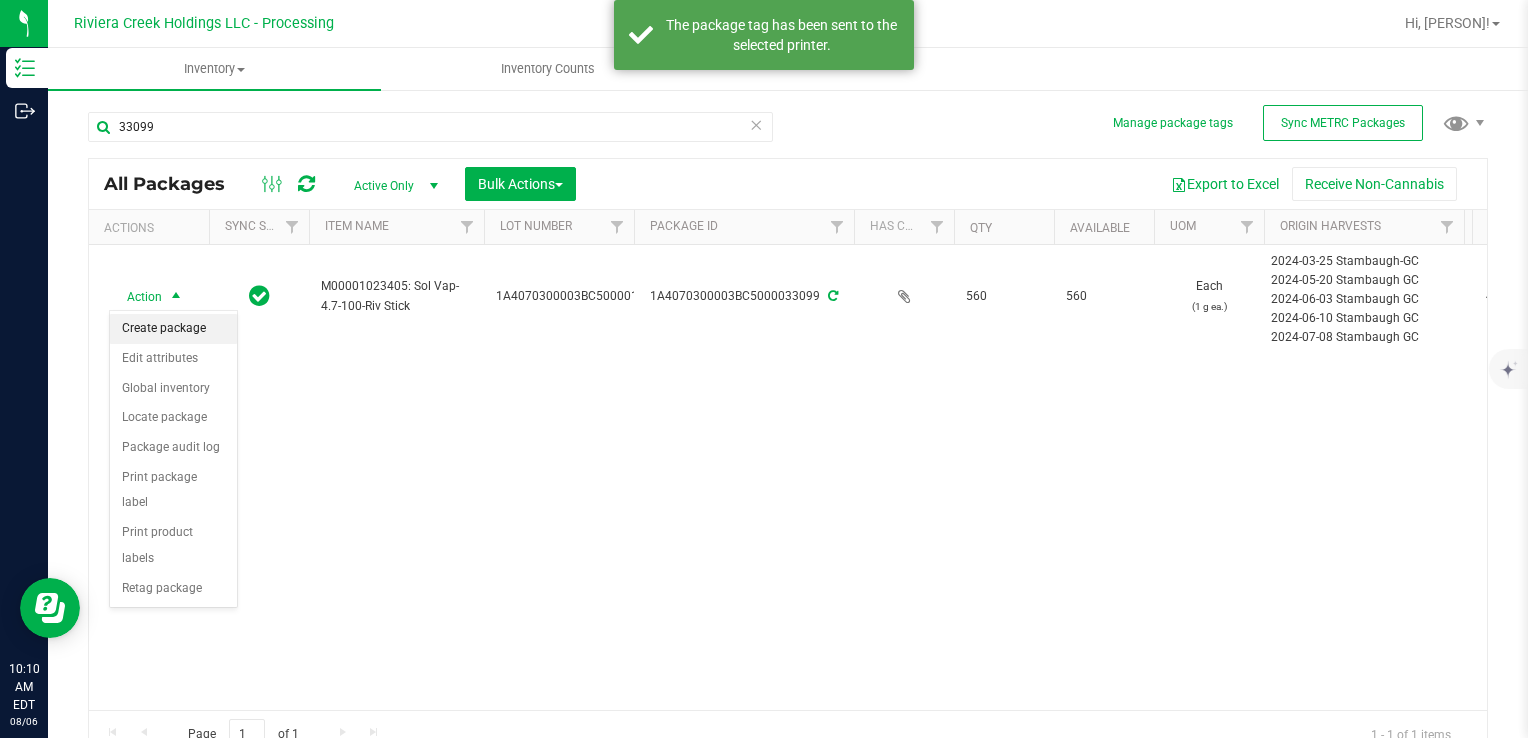 click on "Create package" at bounding box center [173, 329] 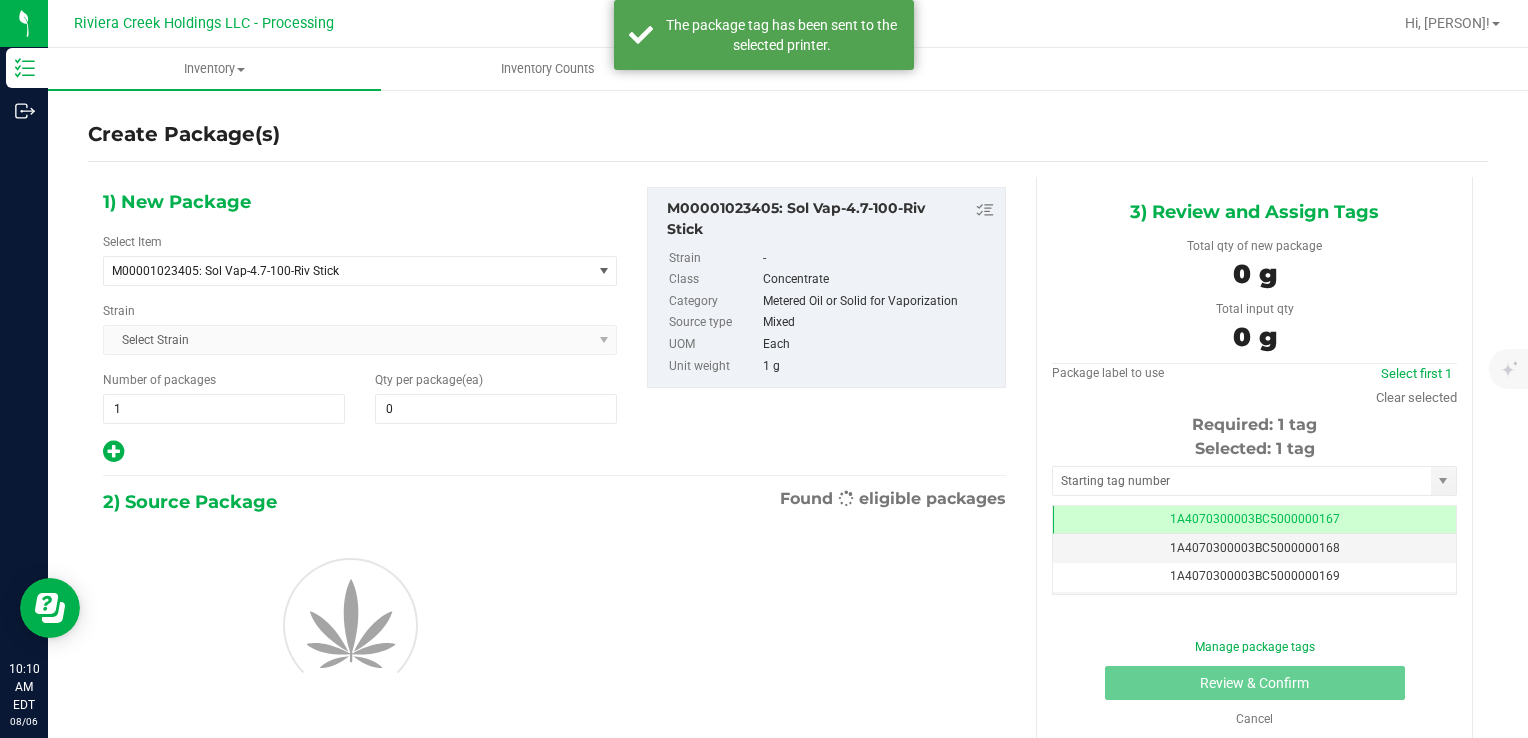 scroll, scrollTop: 0, scrollLeft: 0, axis: both 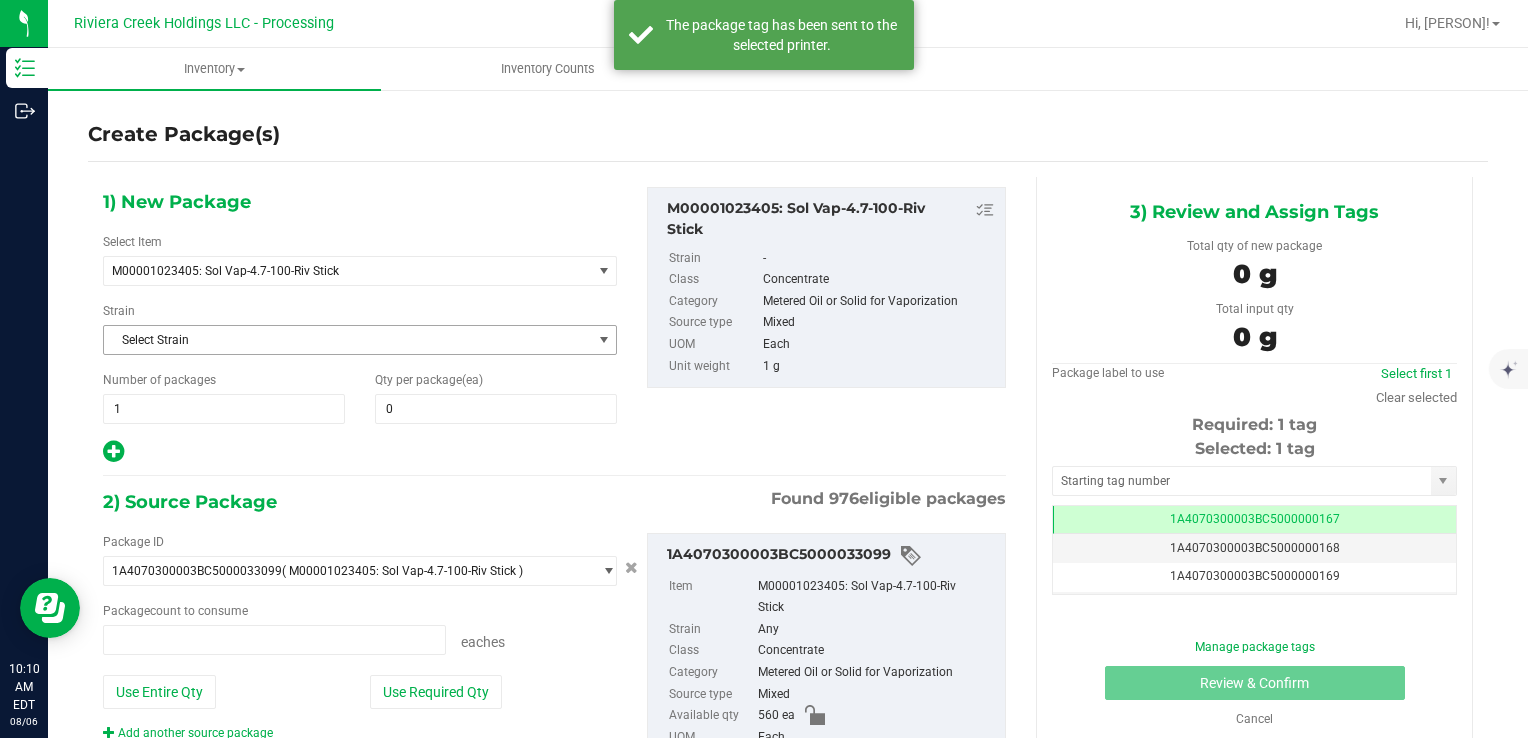 type on "0 ea" 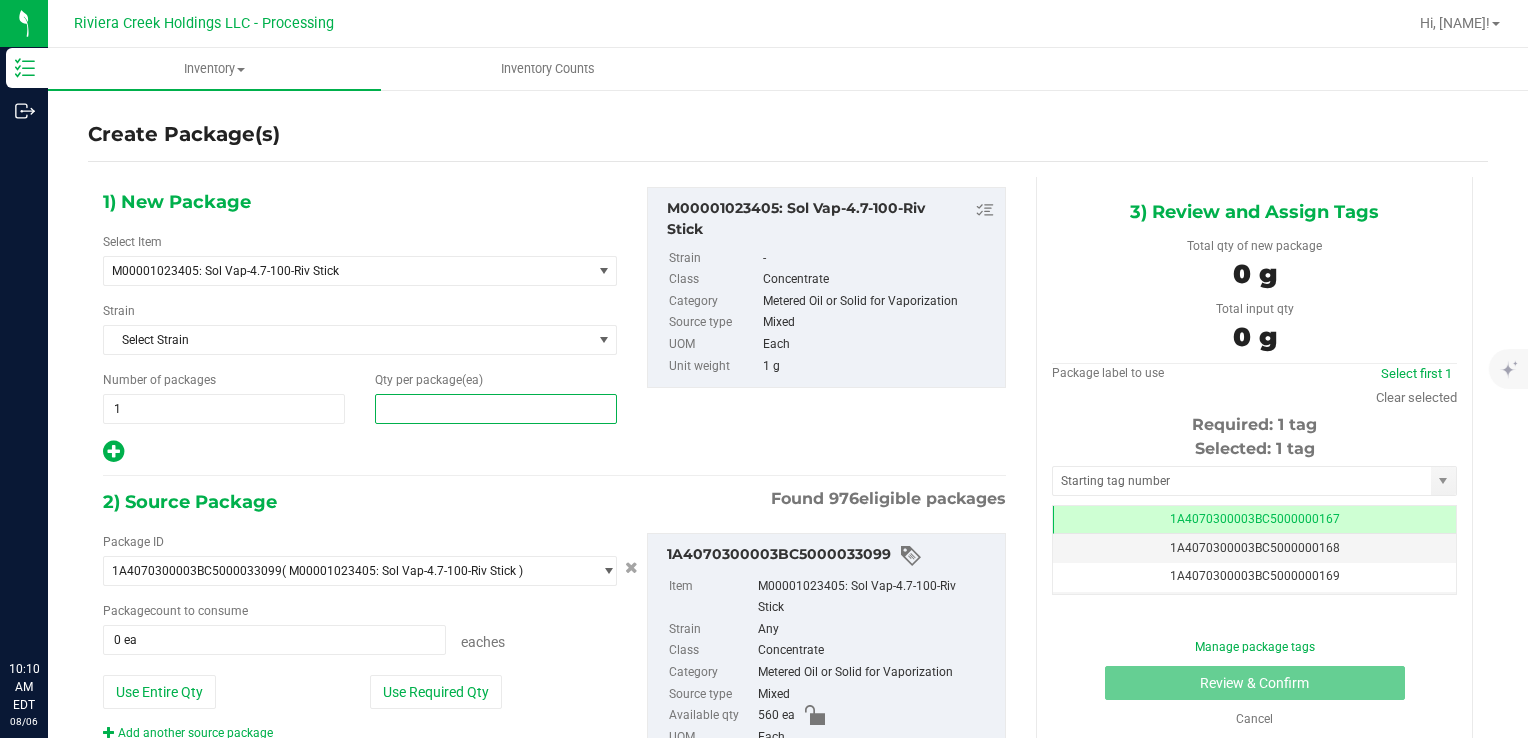 scroll, scrollTop: 0, scrollLeft: 0, axis: both 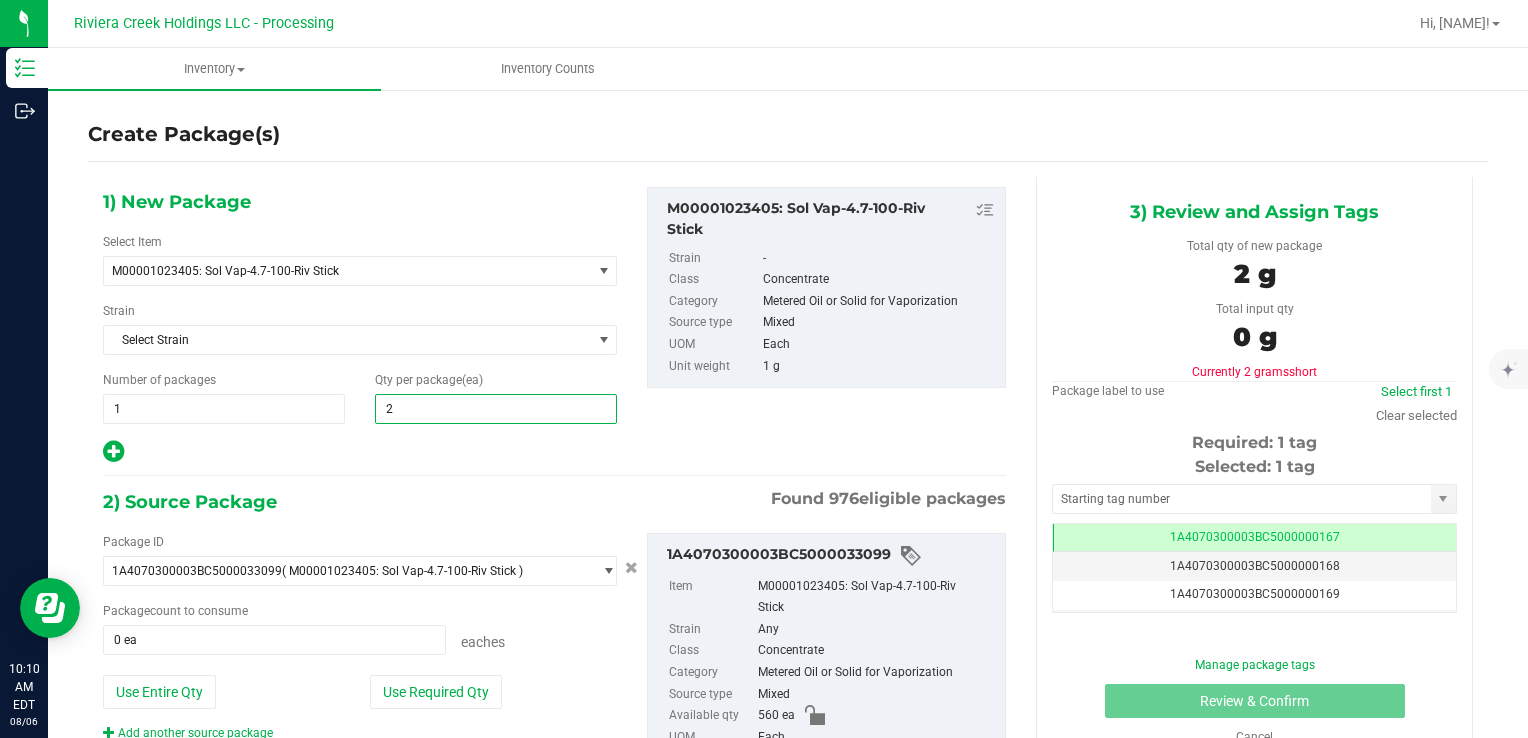 type on "20" 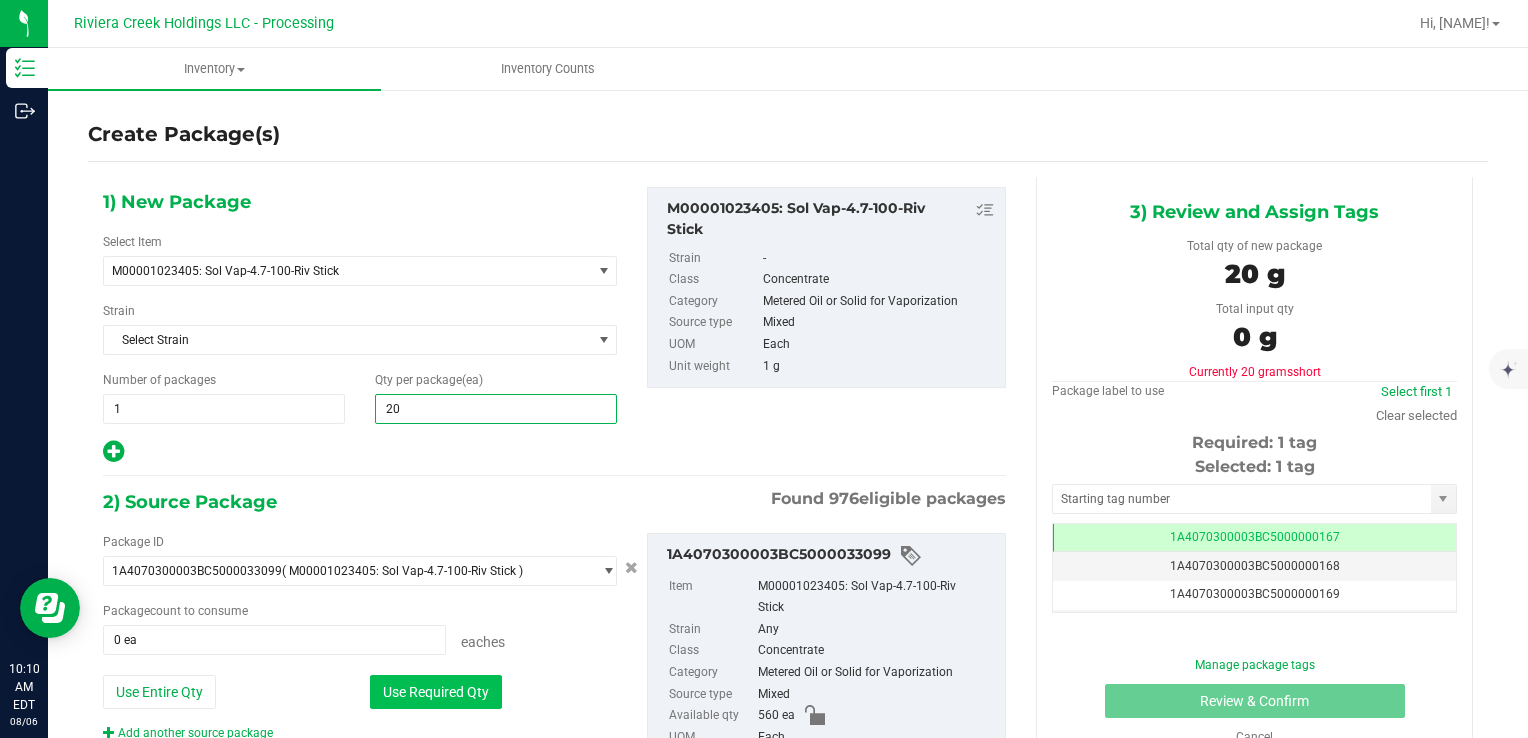 type on "20" 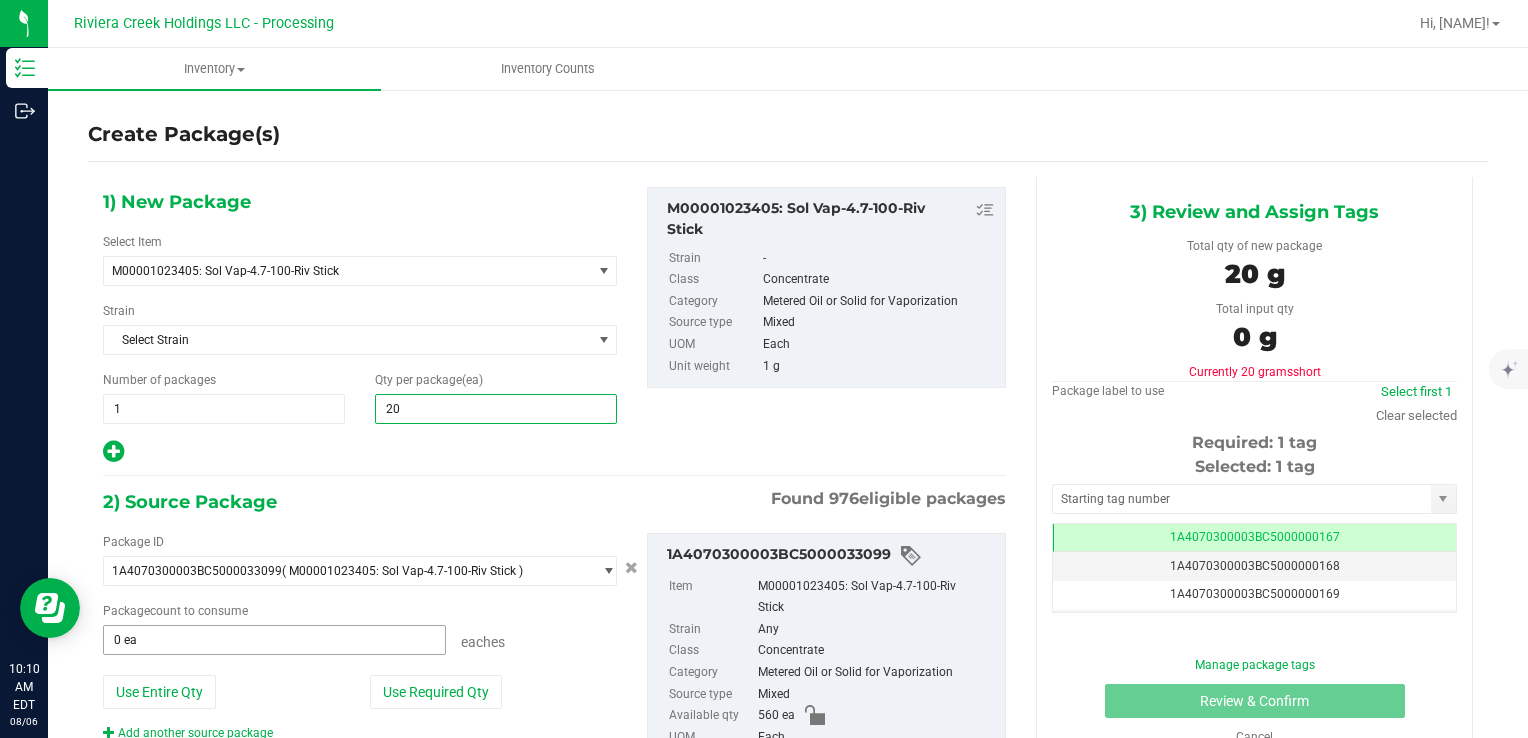 drag, startPoint x: 393, startPoint y: 675, endPoint x: 437, endPoint y: 644, distance: 53.823788 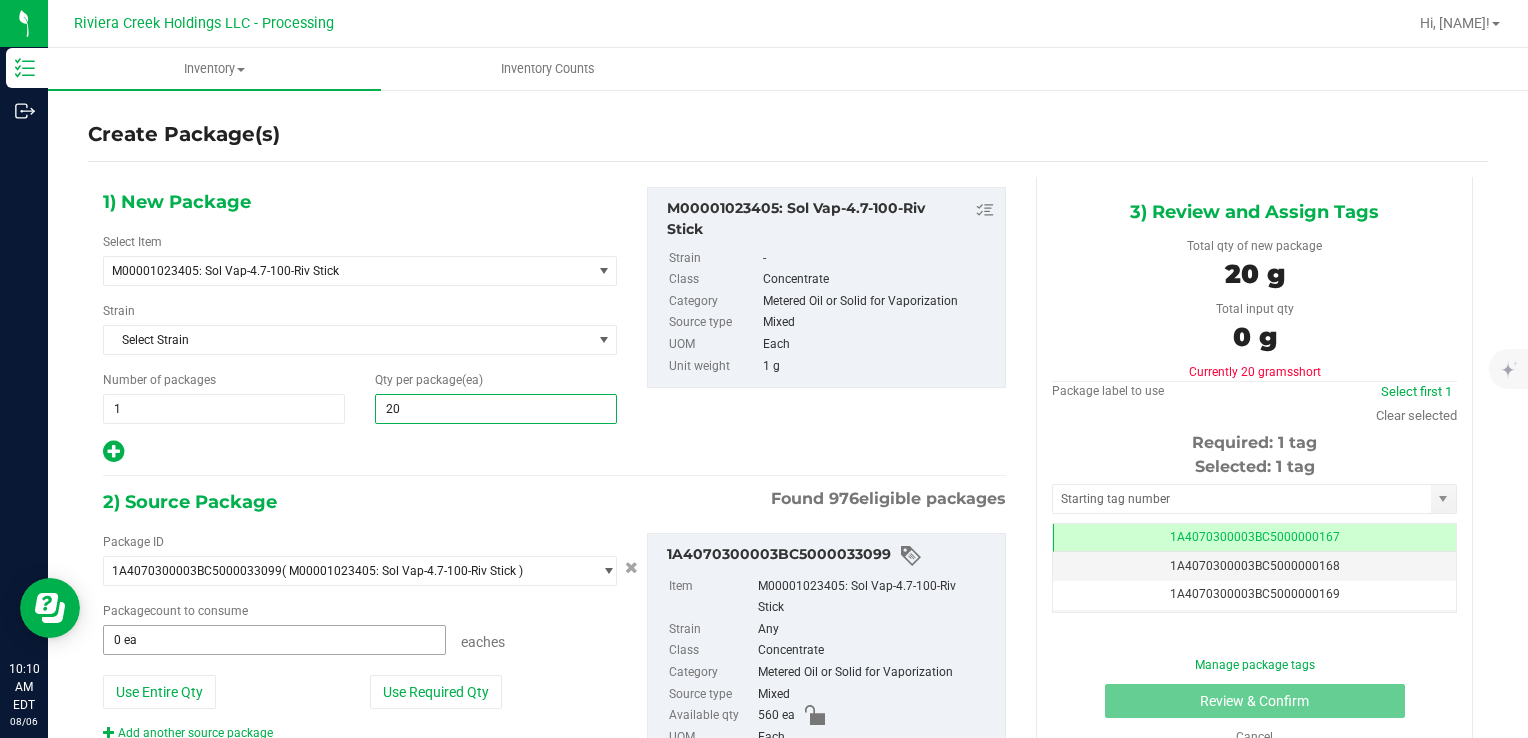 click on "Package ID
1A4070300003BC5000033099
(
M00001023405: Sol Vap-4.7-100-Riv Stick
)
1A4070100000321000015030 1A4070100000321000015031 1A4070100000321000015032 1A4070100000321000015057 1A4070100000321000015079 1A4070100000321000015080 1A4070100000321000015174 1A4070100000321000015175 1A4070100000321000015176 1A4070100000321000015242 1A4070100000321000015244 1A4070300000321000000028 1A4070300000321000000029 1A4070300000321000000030 1A4070300000321000000131 1A4070300000321000000132 1A4070300000321000000133 1A4070300000321000000144 1A4070300000321000000145 1A4070300000321000000146 1A4070300000321000000148 1A4070300000321000000149 1A4070300000321000000151 1A4070300000321000000152 1A4070300000321000000181 1A4070300000321000000182 1A4070300000321000000183 1A4070300000321000000184 1A4070300000321000000186 1A4070300000321000000187" at bounding box center [360, 637] 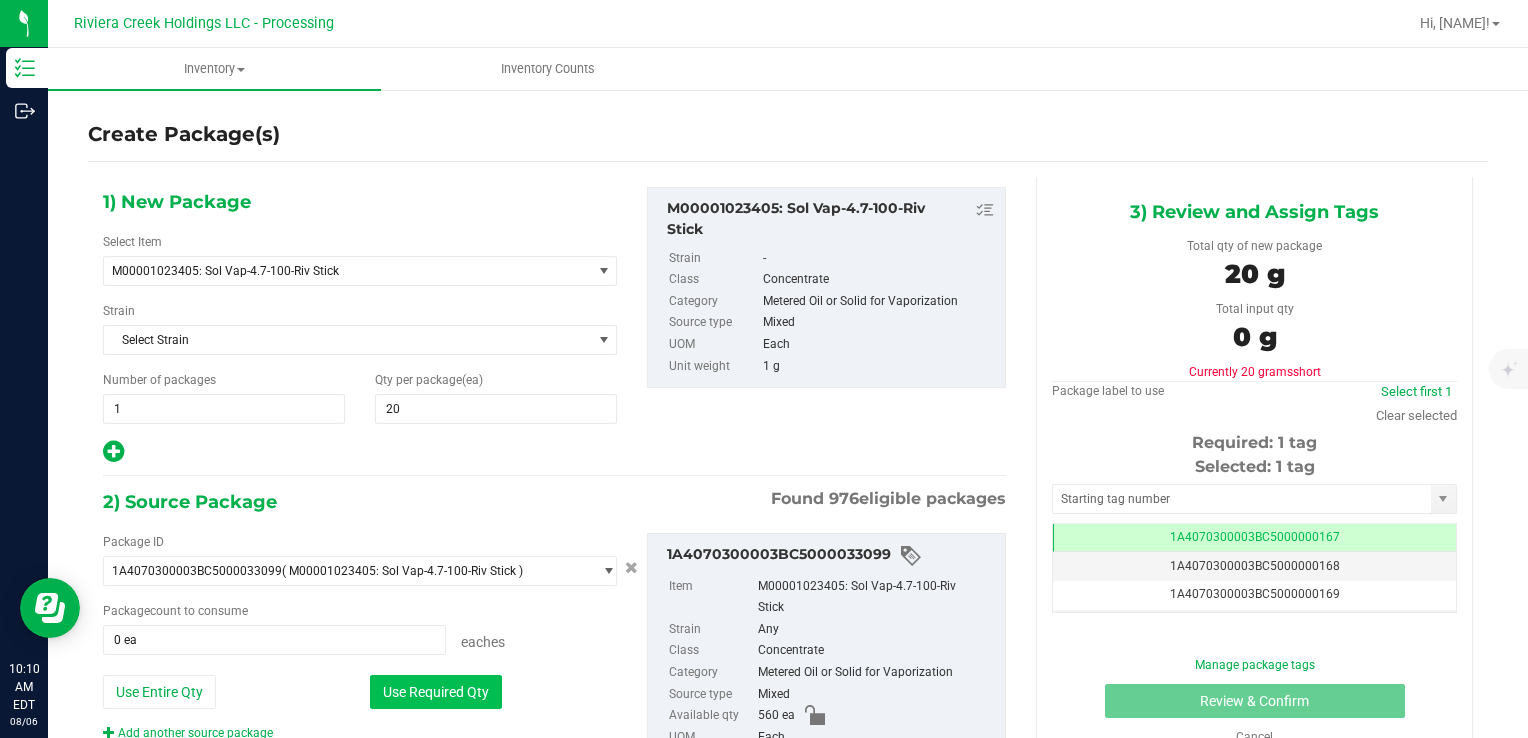 click on "Use Required Qty" at bounding box center (436, 692) 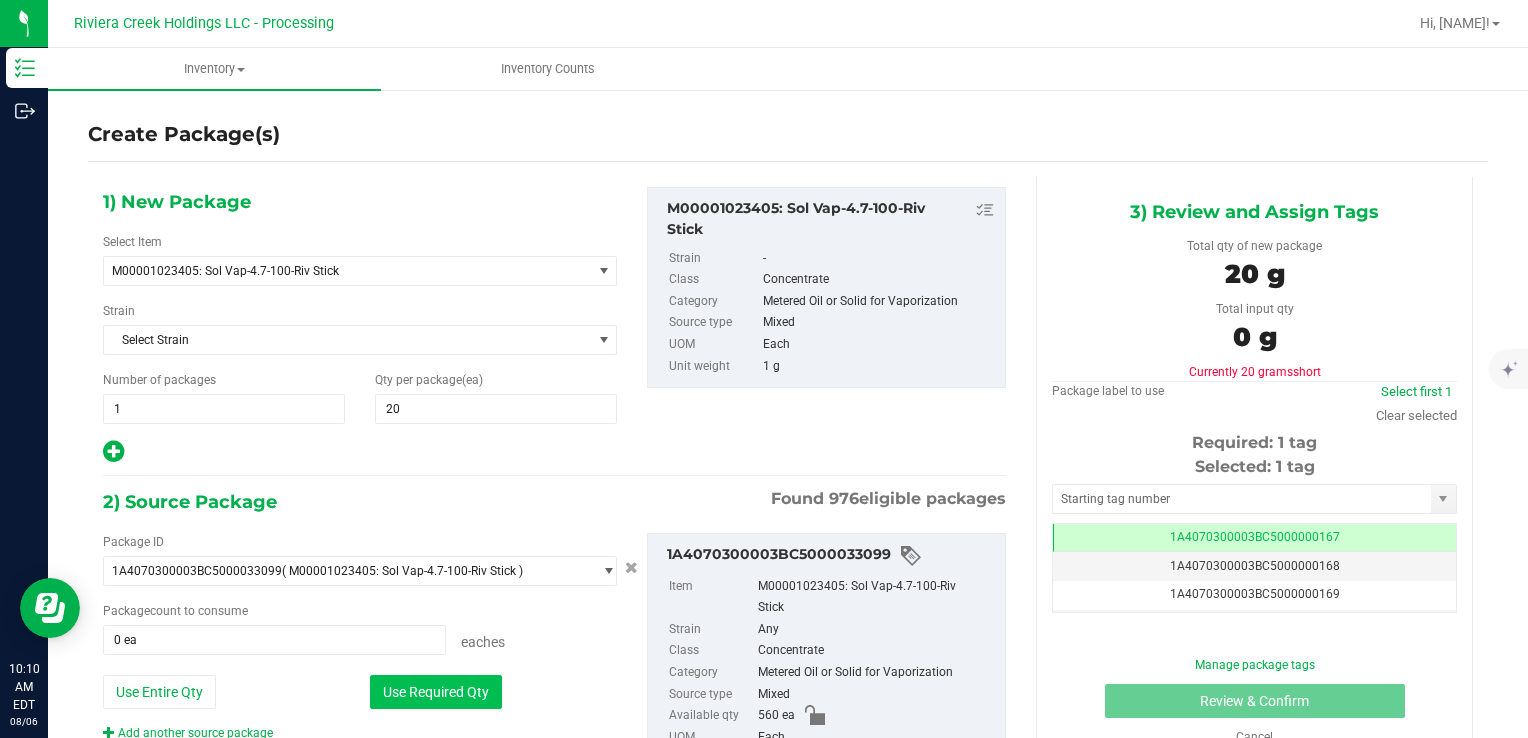 type on "20 ea" 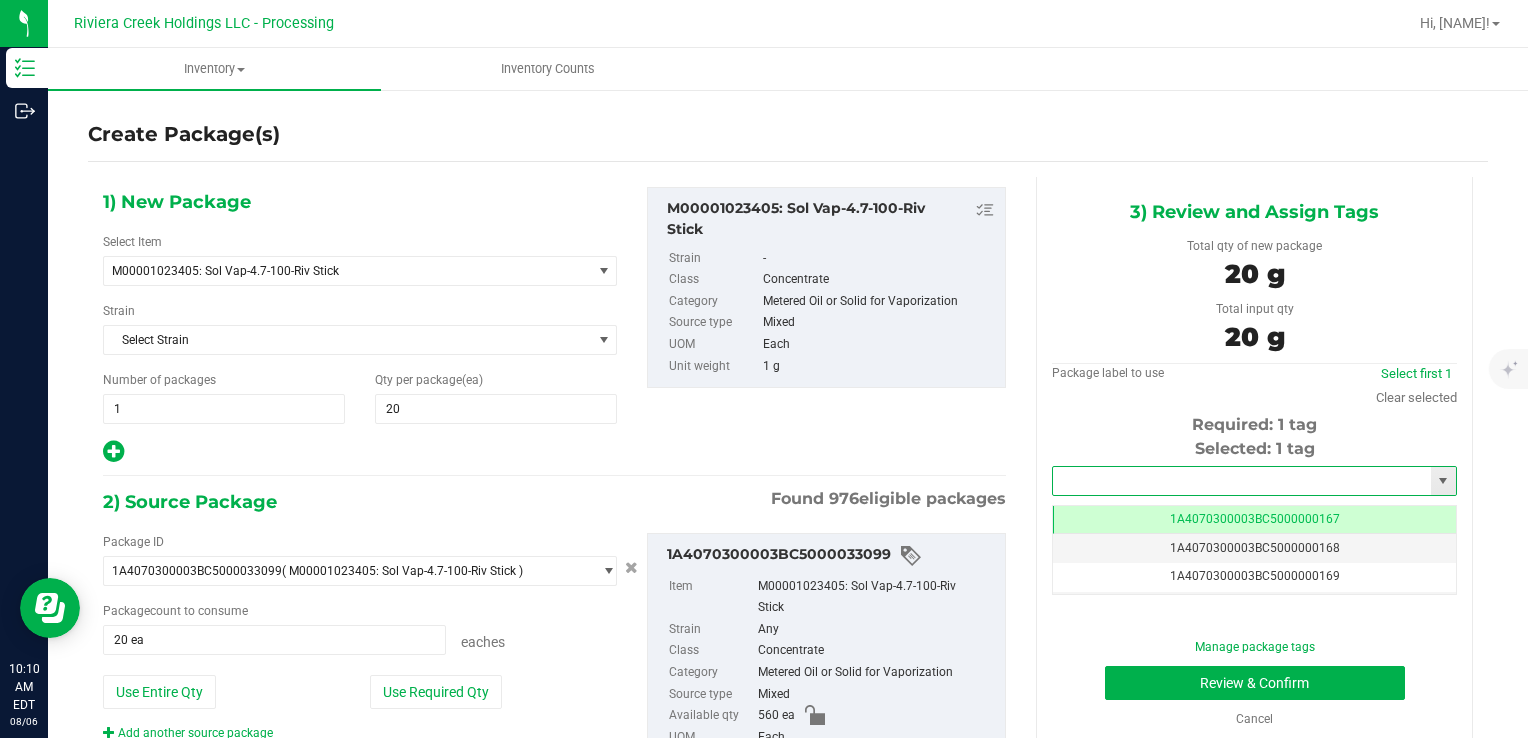 drag, startPoint x: 1135, startPoint y: 482, endPoint x: 1132, endPoint y: 470, distance: 12.369317 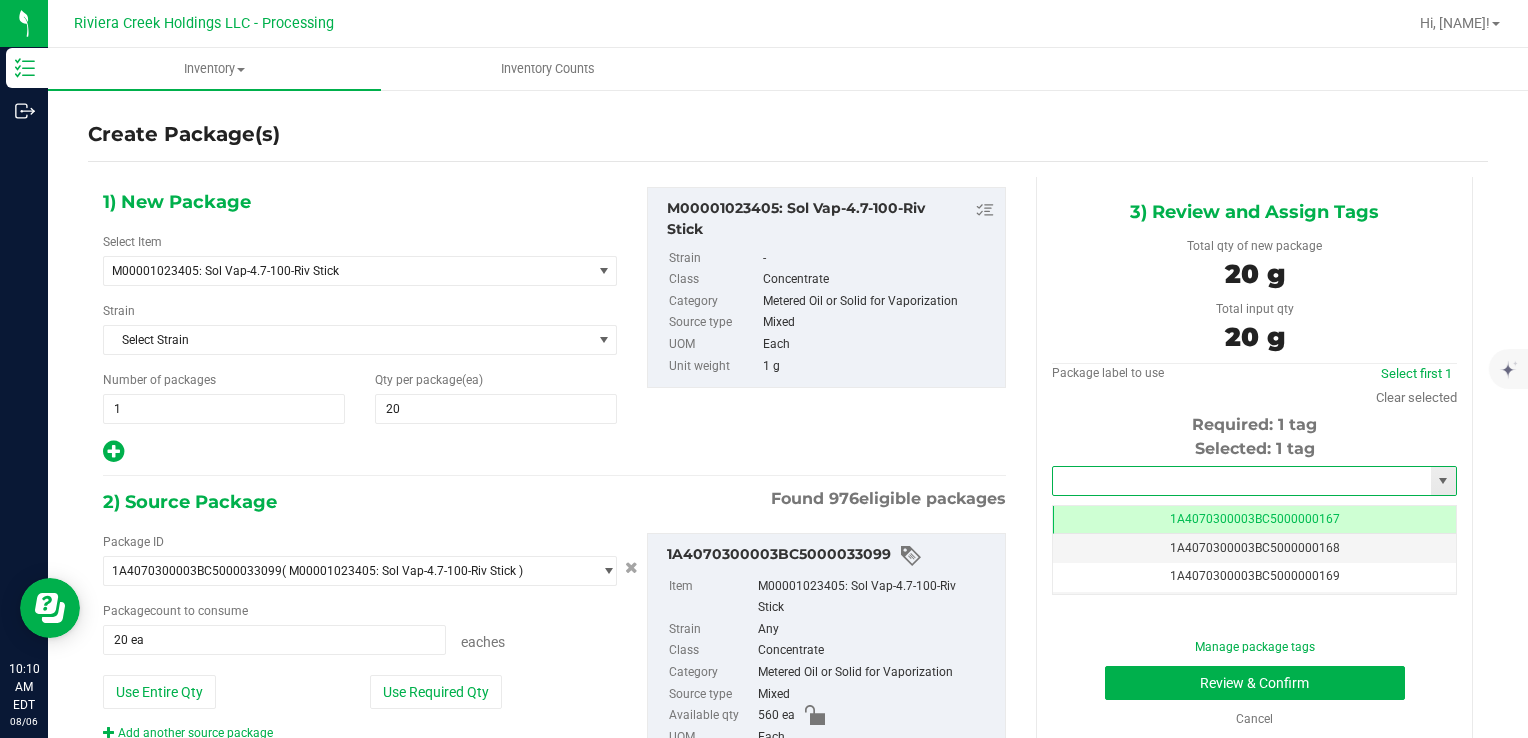 click at bounding box center (1242, 481) 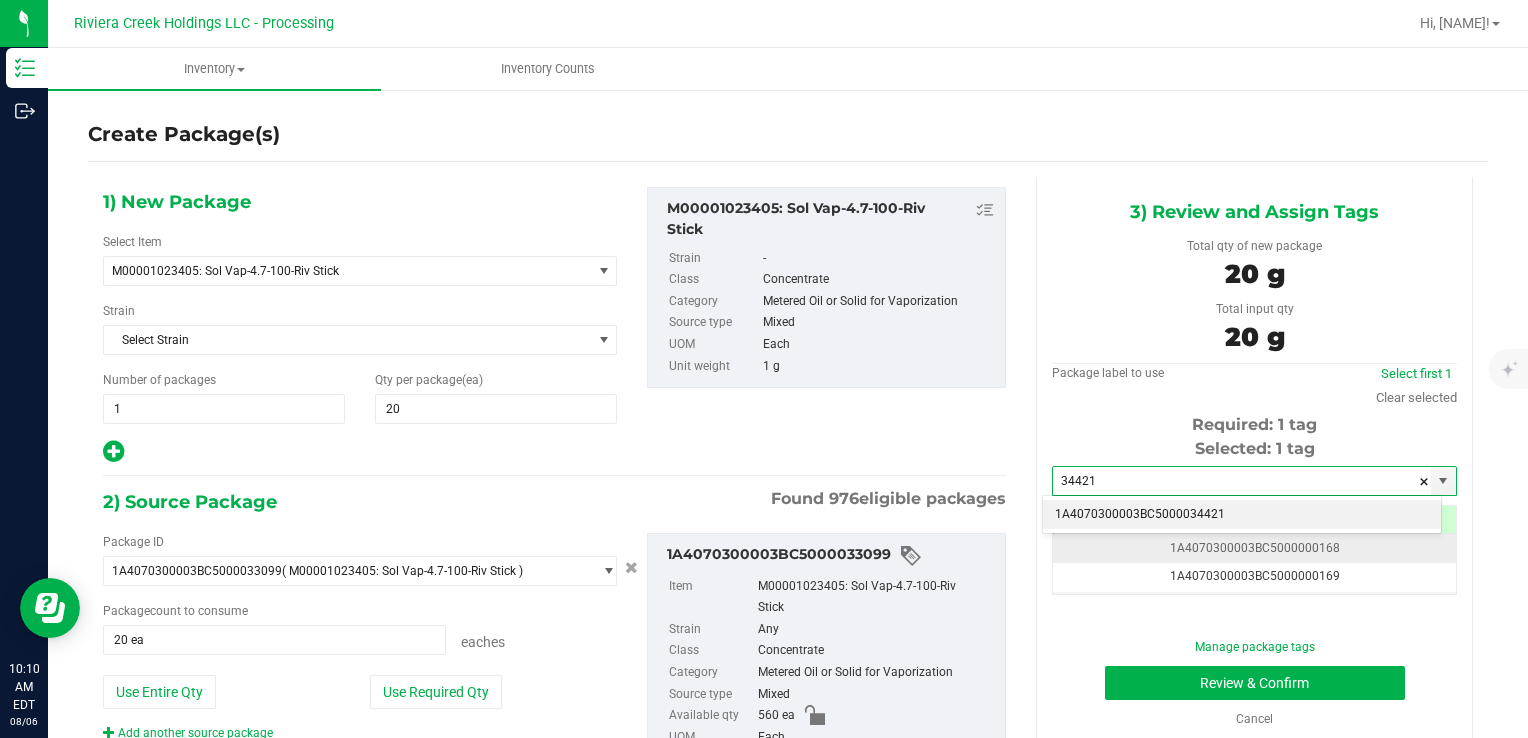 drag, startPoint x: 1192, startPoint y: 509, endPoint x: 1191, endPoint y: 537, distance: 28.01785 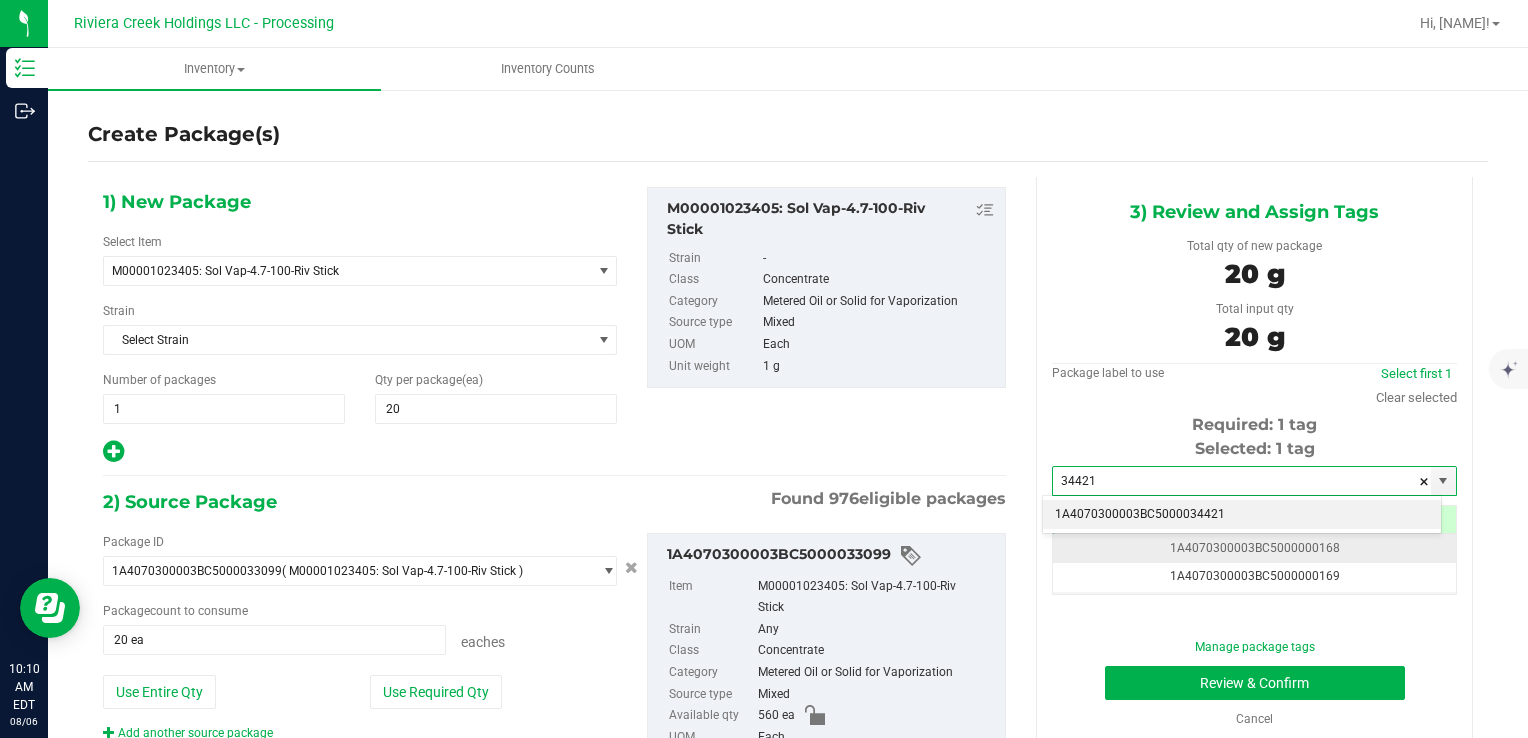 click on "1A4070300003BC5000034421" at bounding box center [1242, 515] 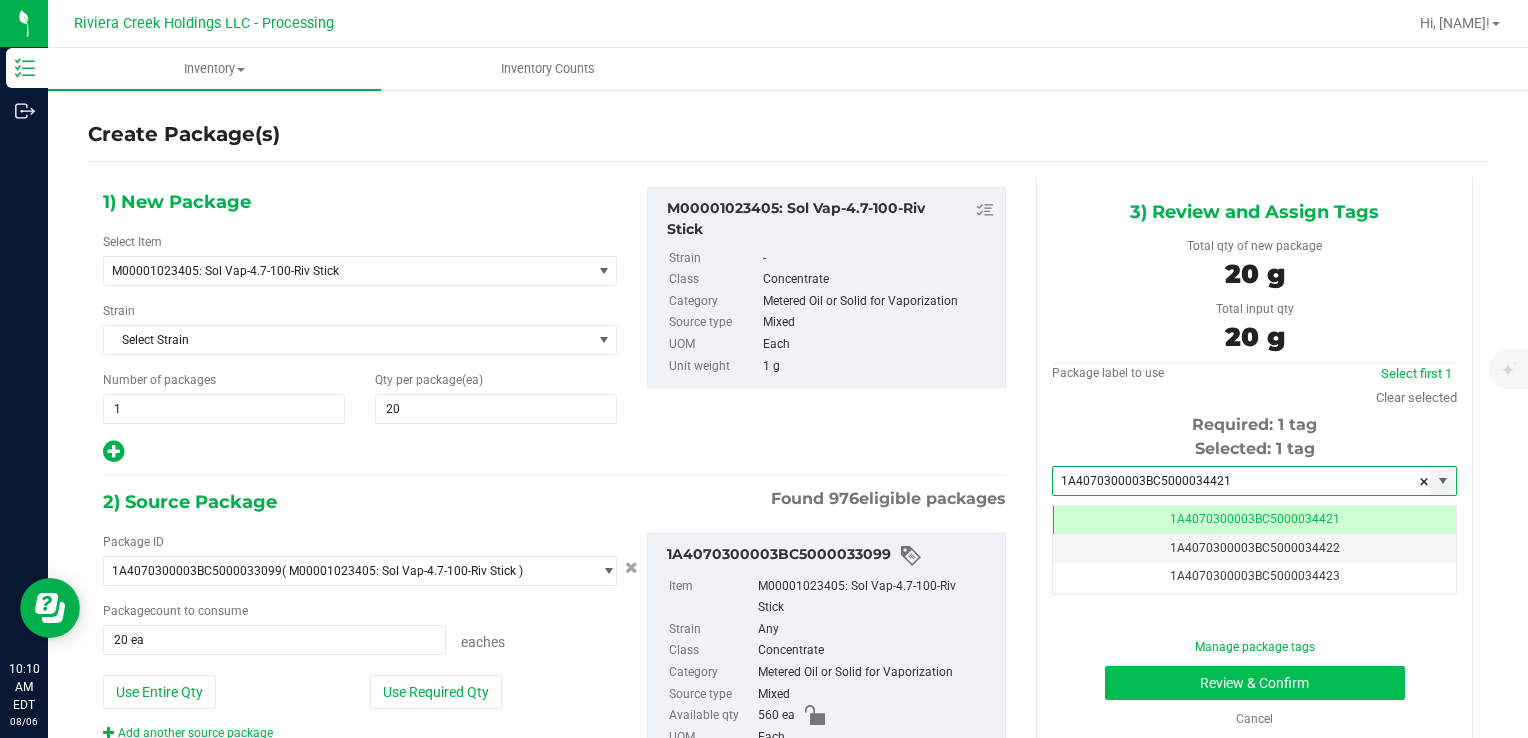 type on "1A4070300003BC5000034421" 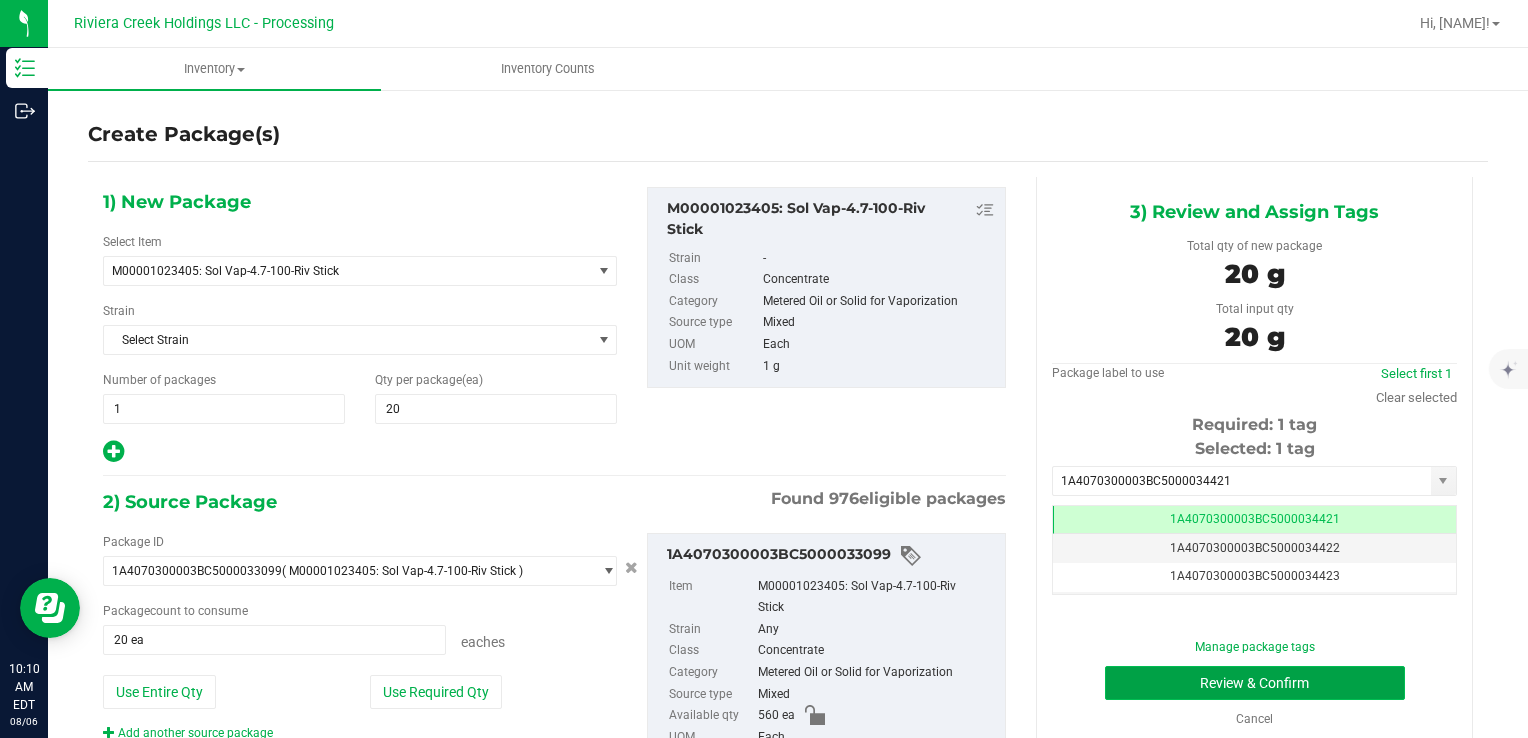 click on "Review & Confirm" at bounding box center (1255, 683) 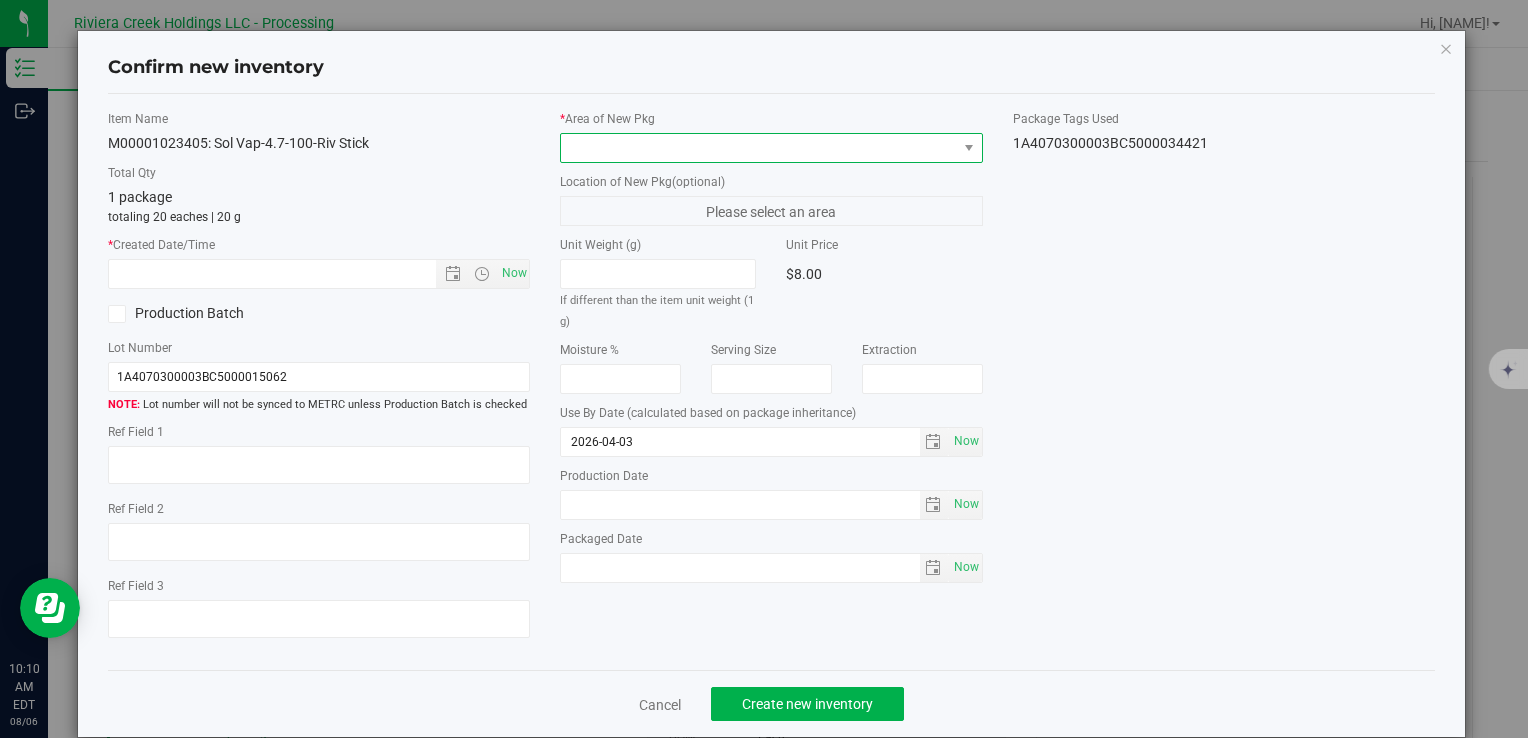drag, startPoint x: 795, startPoint y: 153, endPoint x: 779, endPoint y: 158, distance: 16.763054 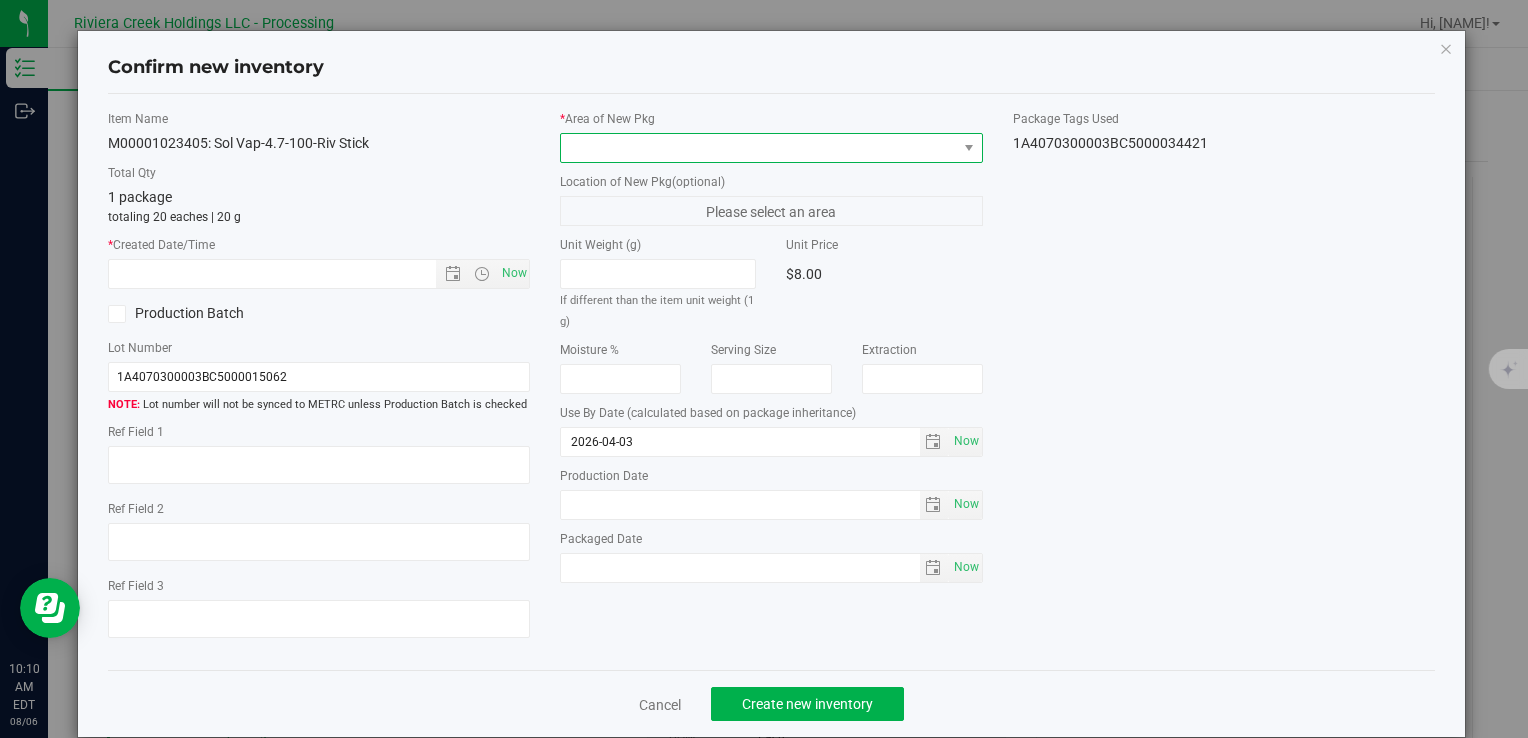 click at bounding box center (758, 148) 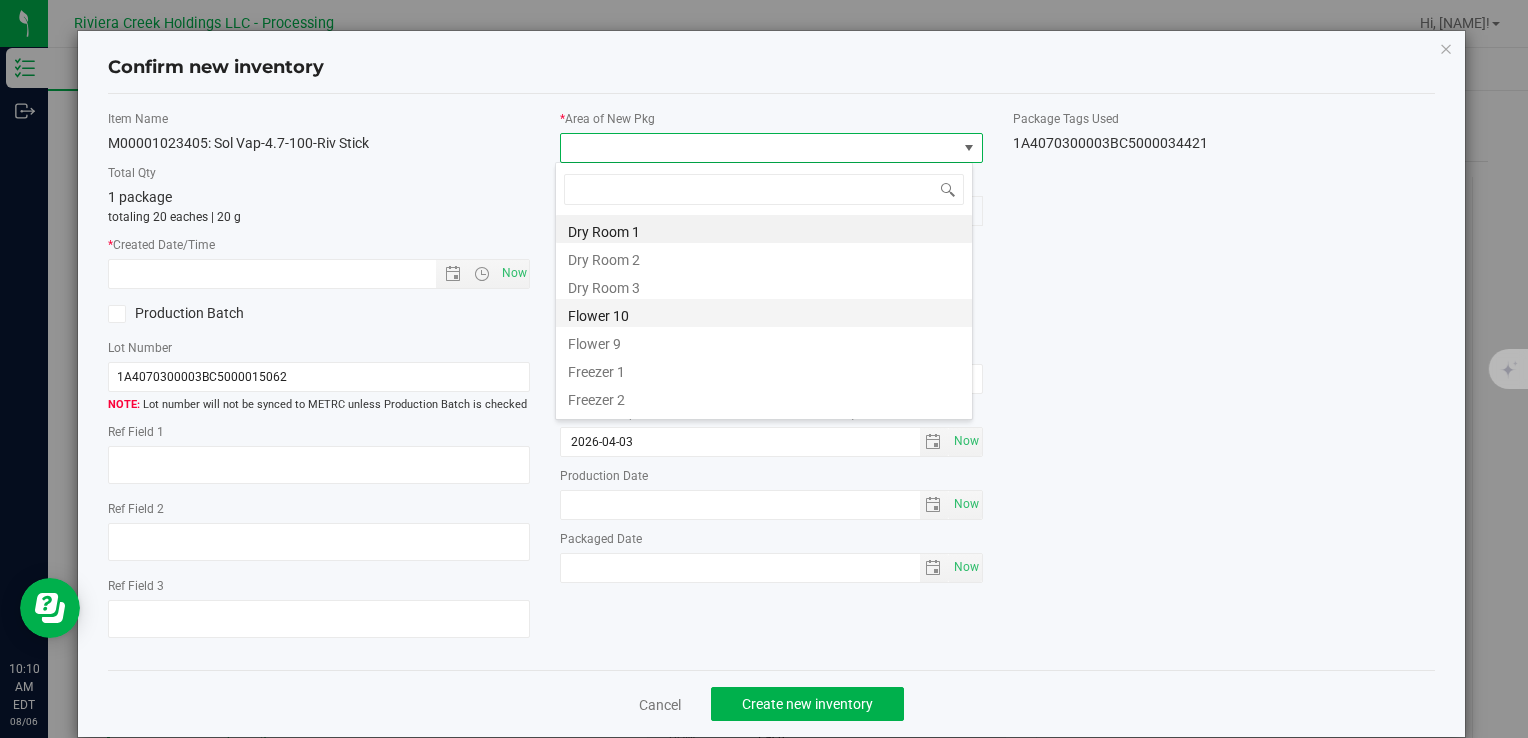 click on "Flower 10" at bounding box center (764, 313) 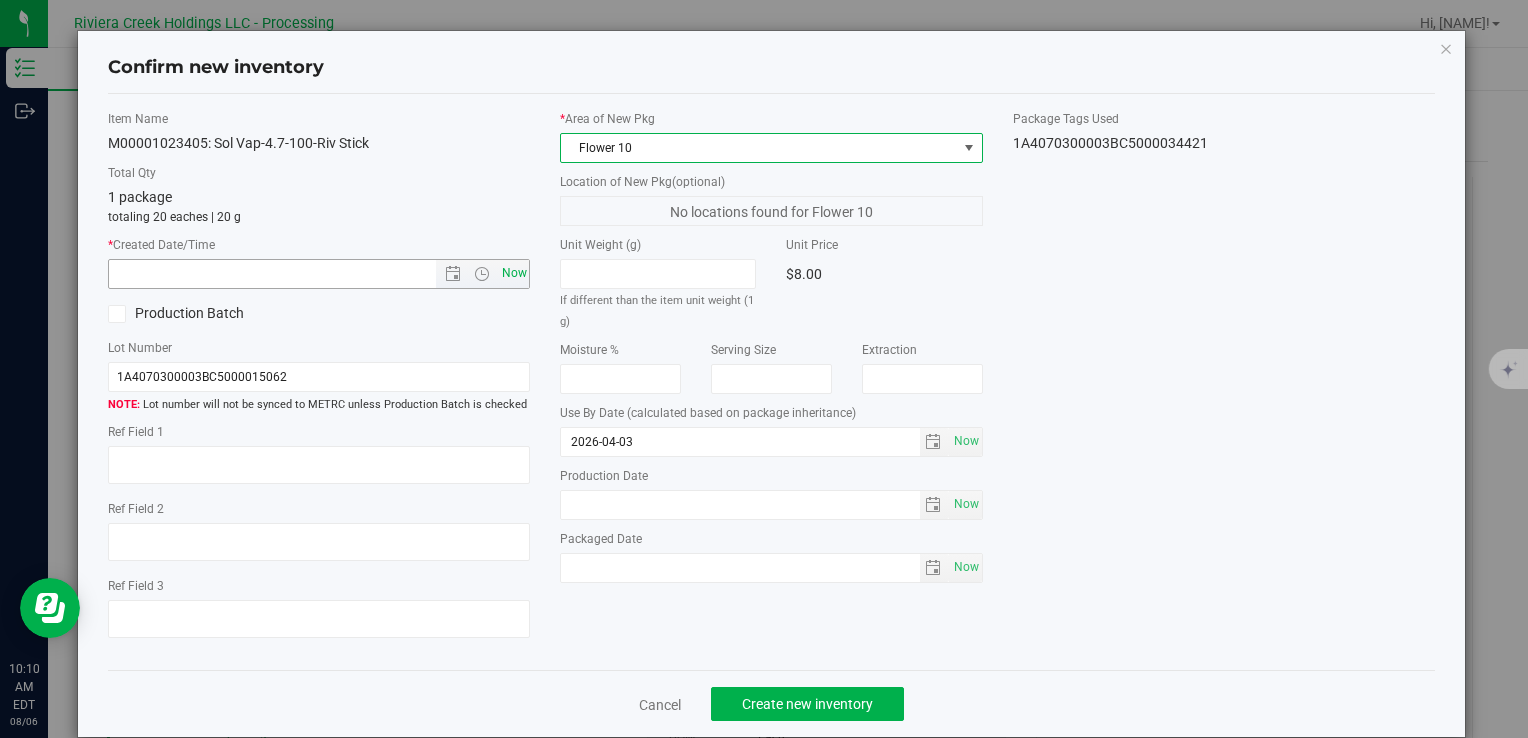 click on "Now" at bounding box center (514, 273) 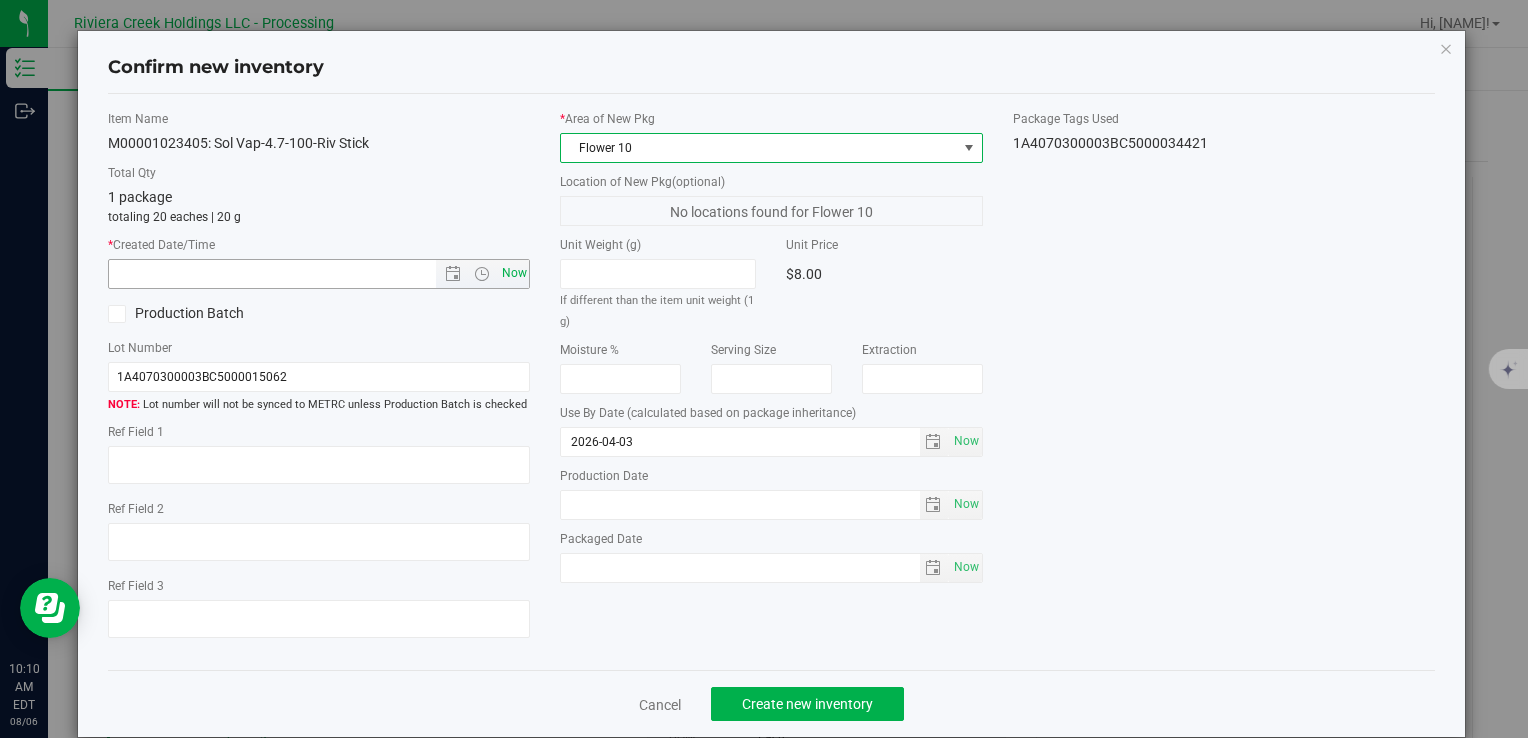 type on "8/6/2025 10:11 AM" 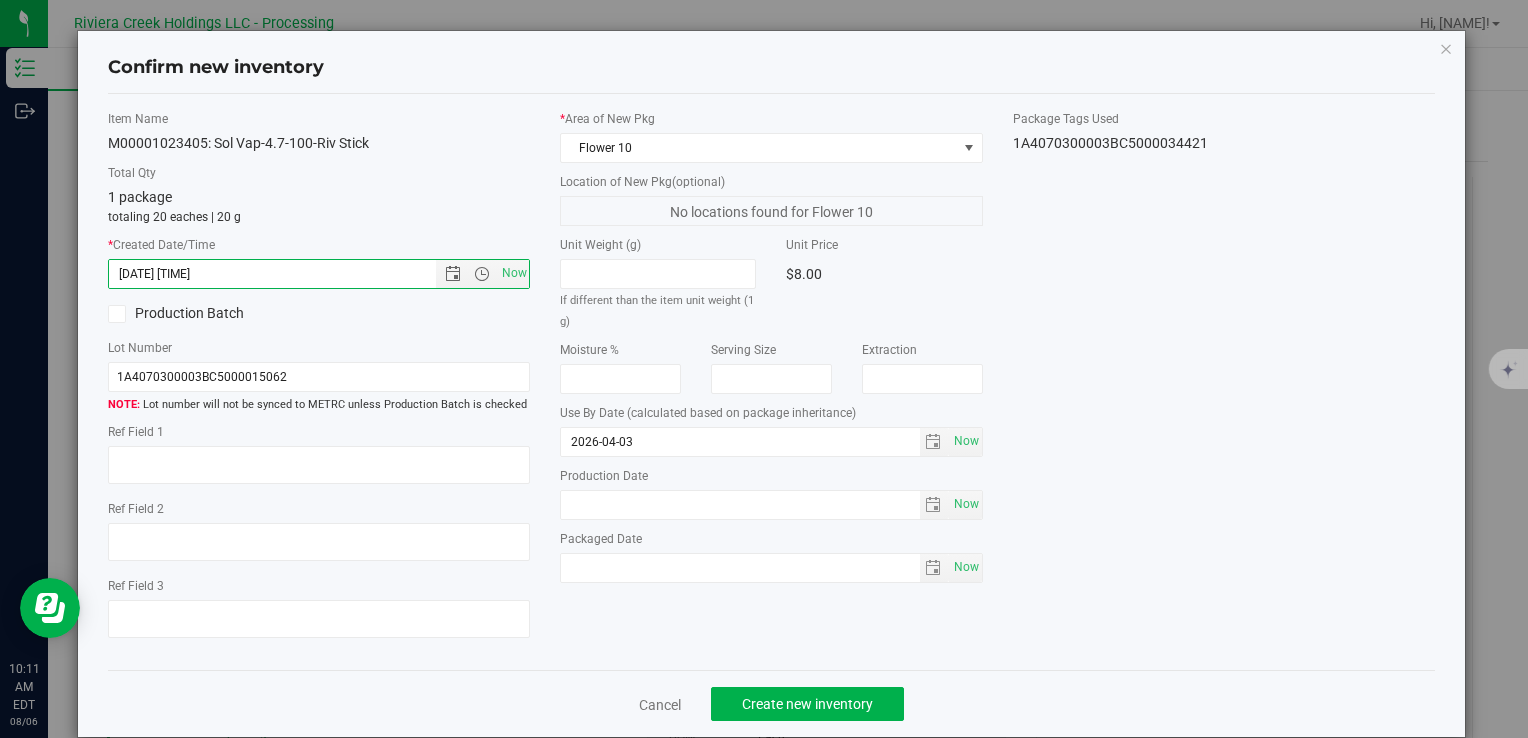 click on "Cancel
Create new inventory" at bounding box center (771, 703) 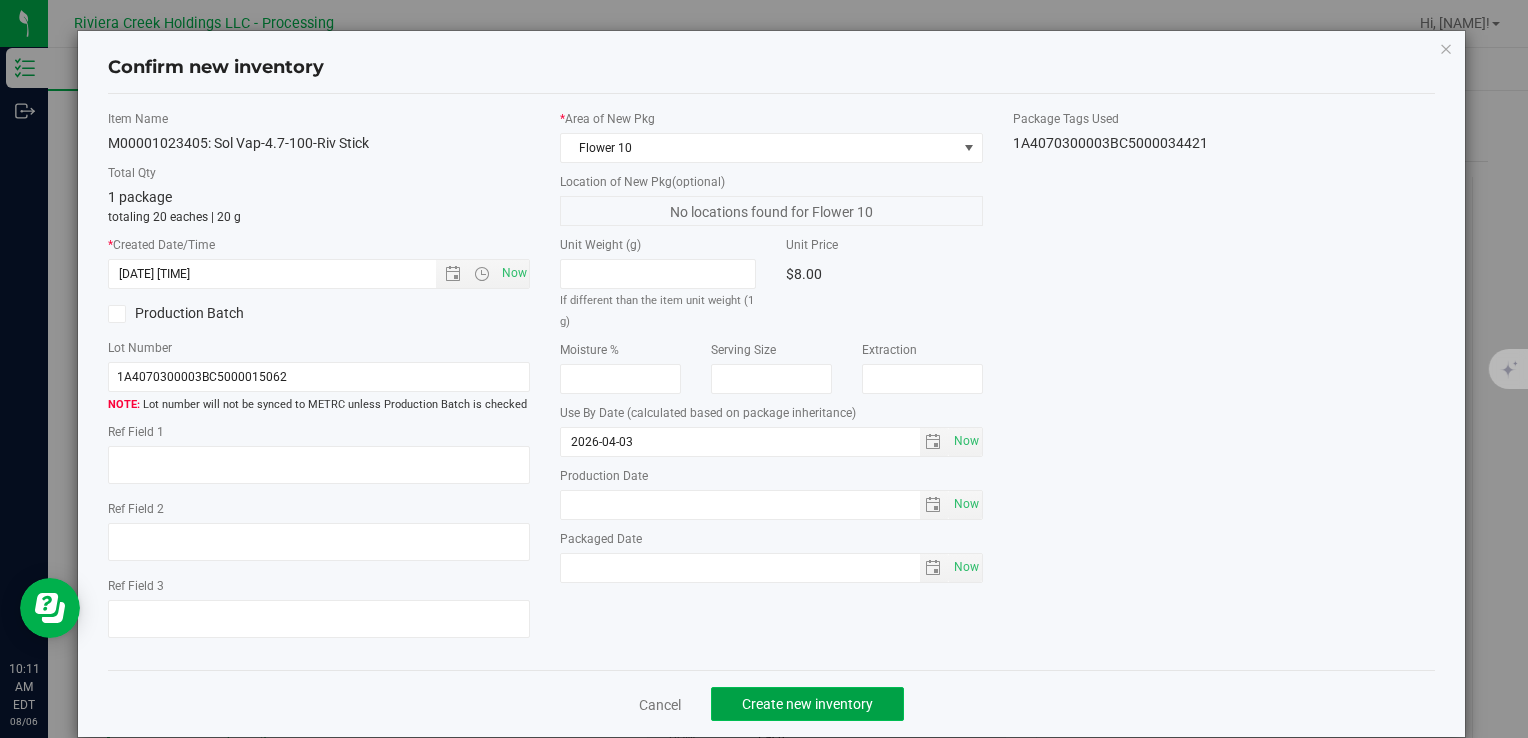 click on "Create new inventory" 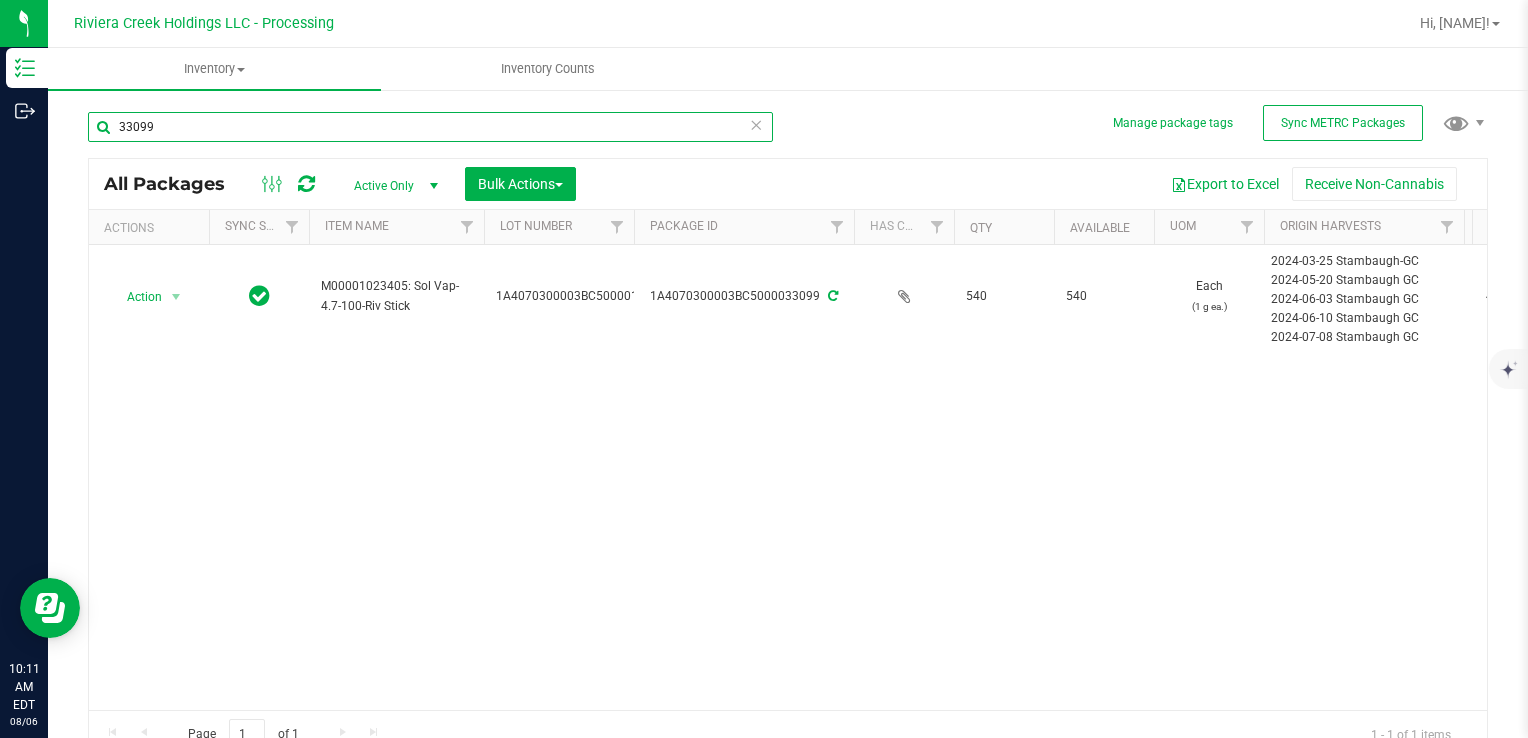 drag, startPoint x: 188, startPoint y: 124, endPoint x: -4, endPoint y: 124, distance: 192 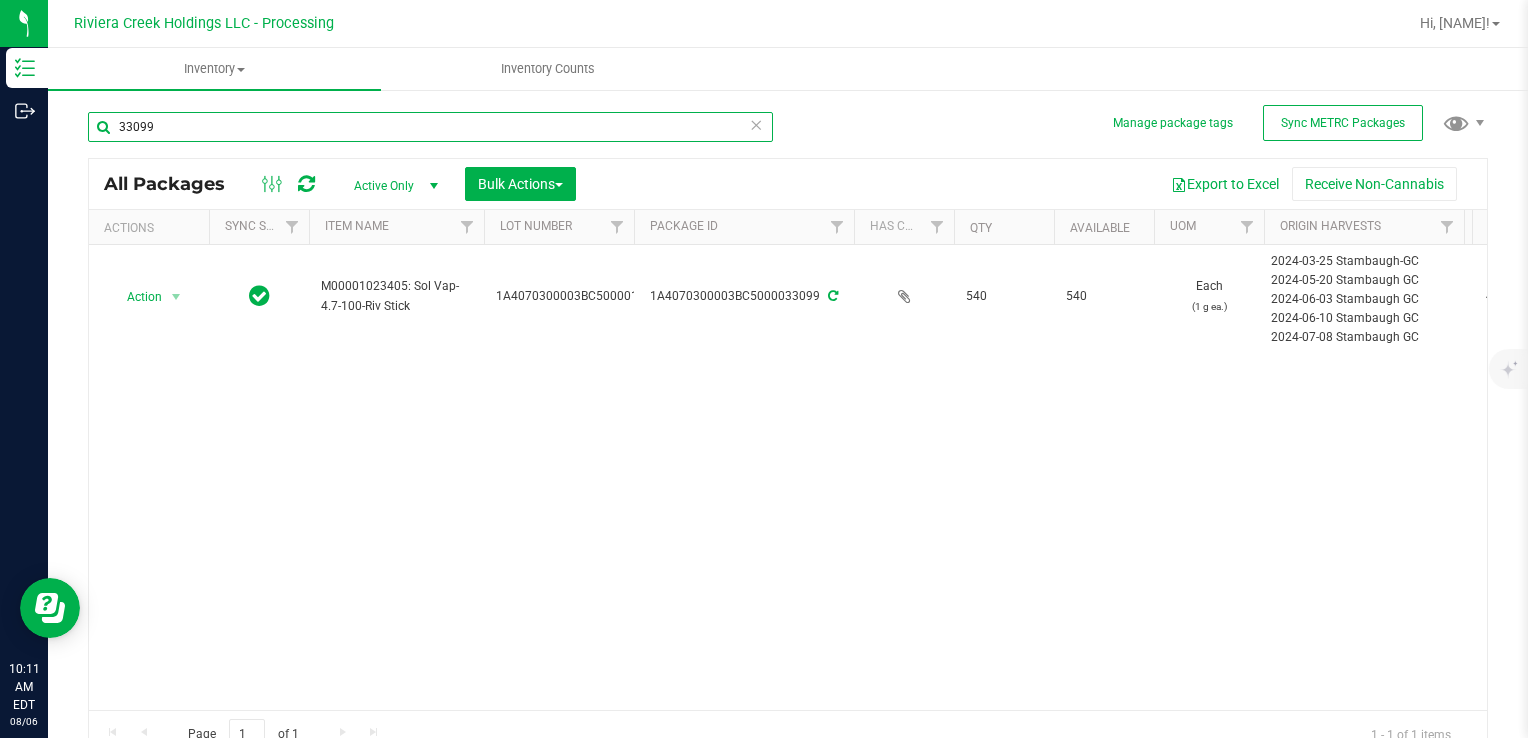 click on "Inventory Outbound 10:11 AM EDT 08/06/2025  08/06   Riviera Creek Holdings LLC - Processing   Hi, Meara!
Inventory
All packages
All inventory
Waste log
Create inventory
Inventory Counts" at bounding box center (764, 369) 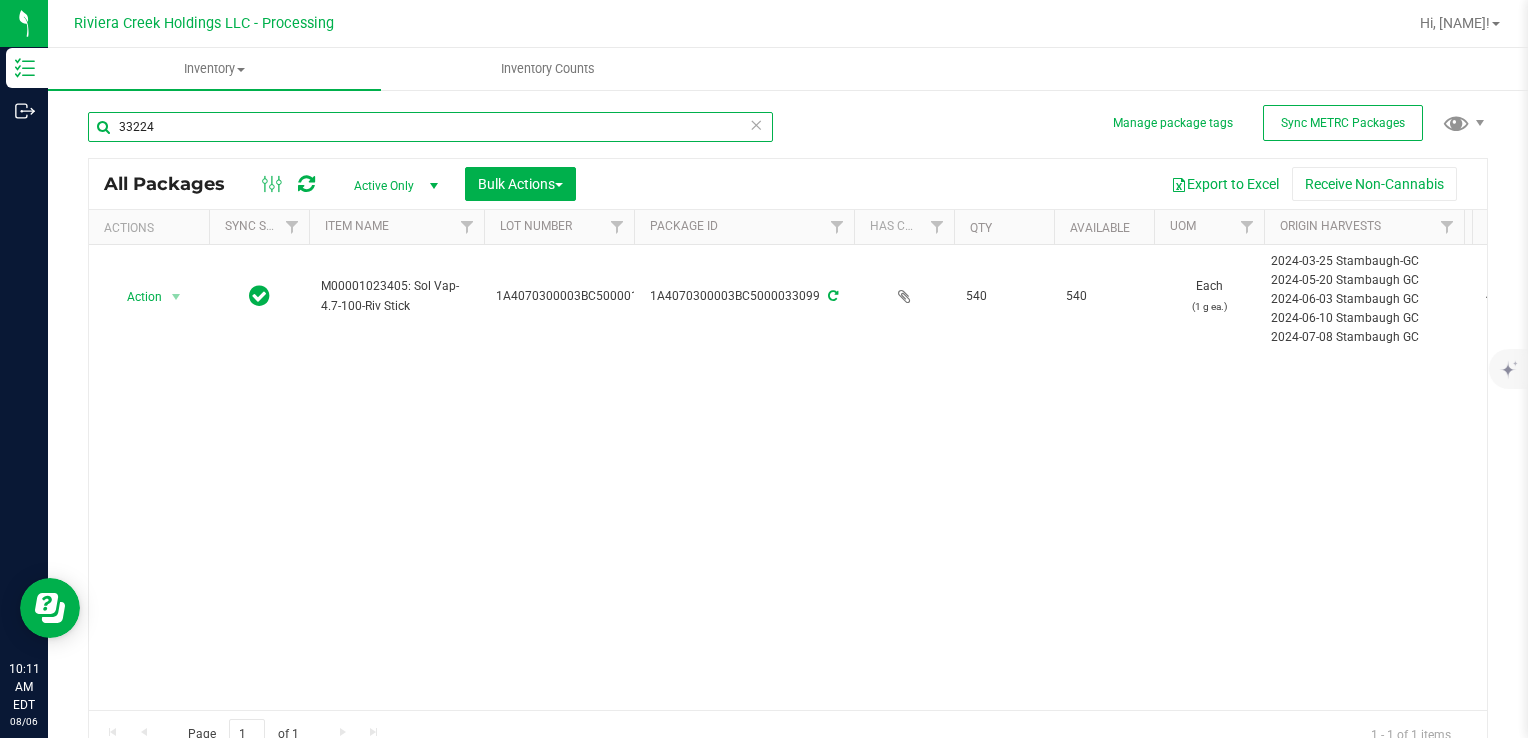 type on "33224" 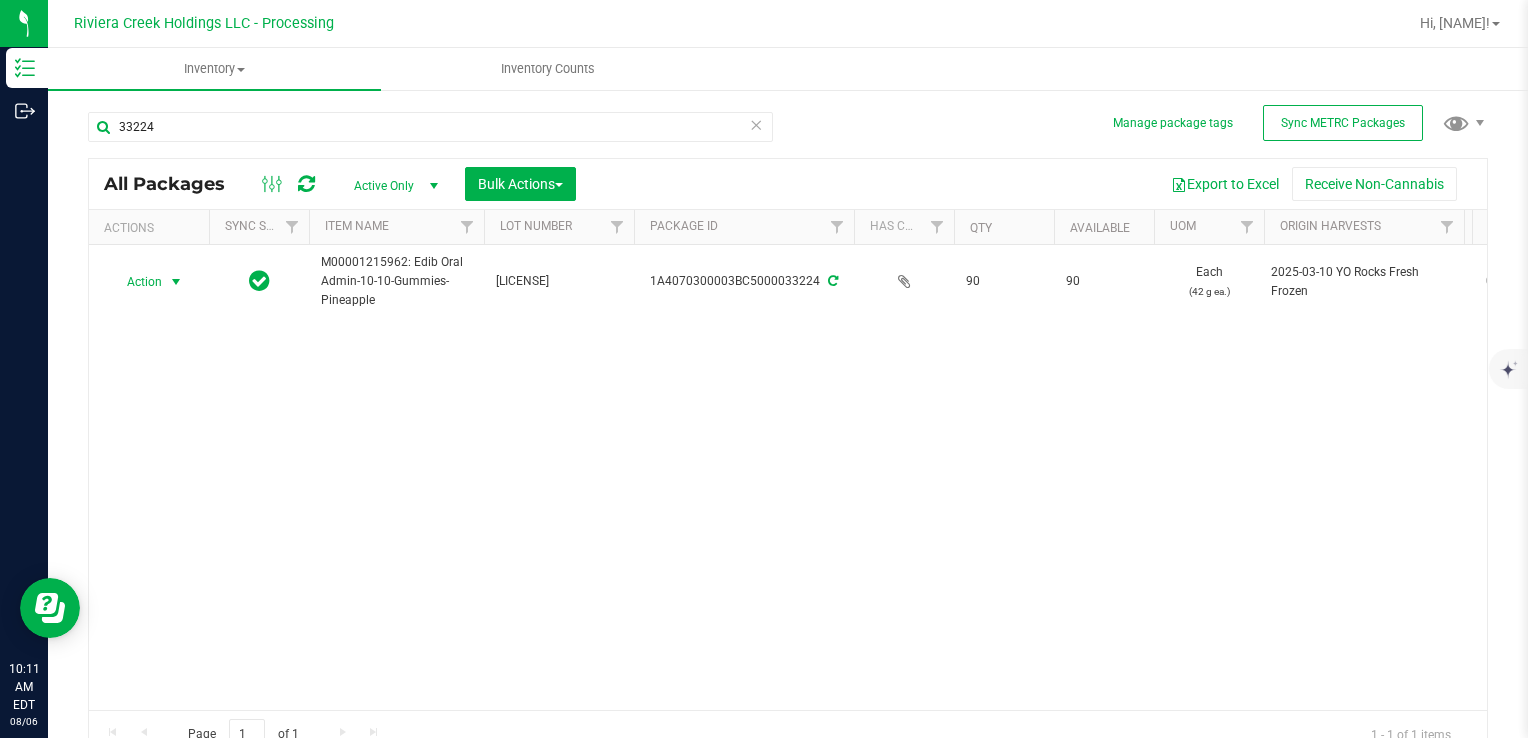 drag, startPoint x: 136, startPoint y: 286, endPoint x: 256, endPoint y: 390, distance: 158.79547 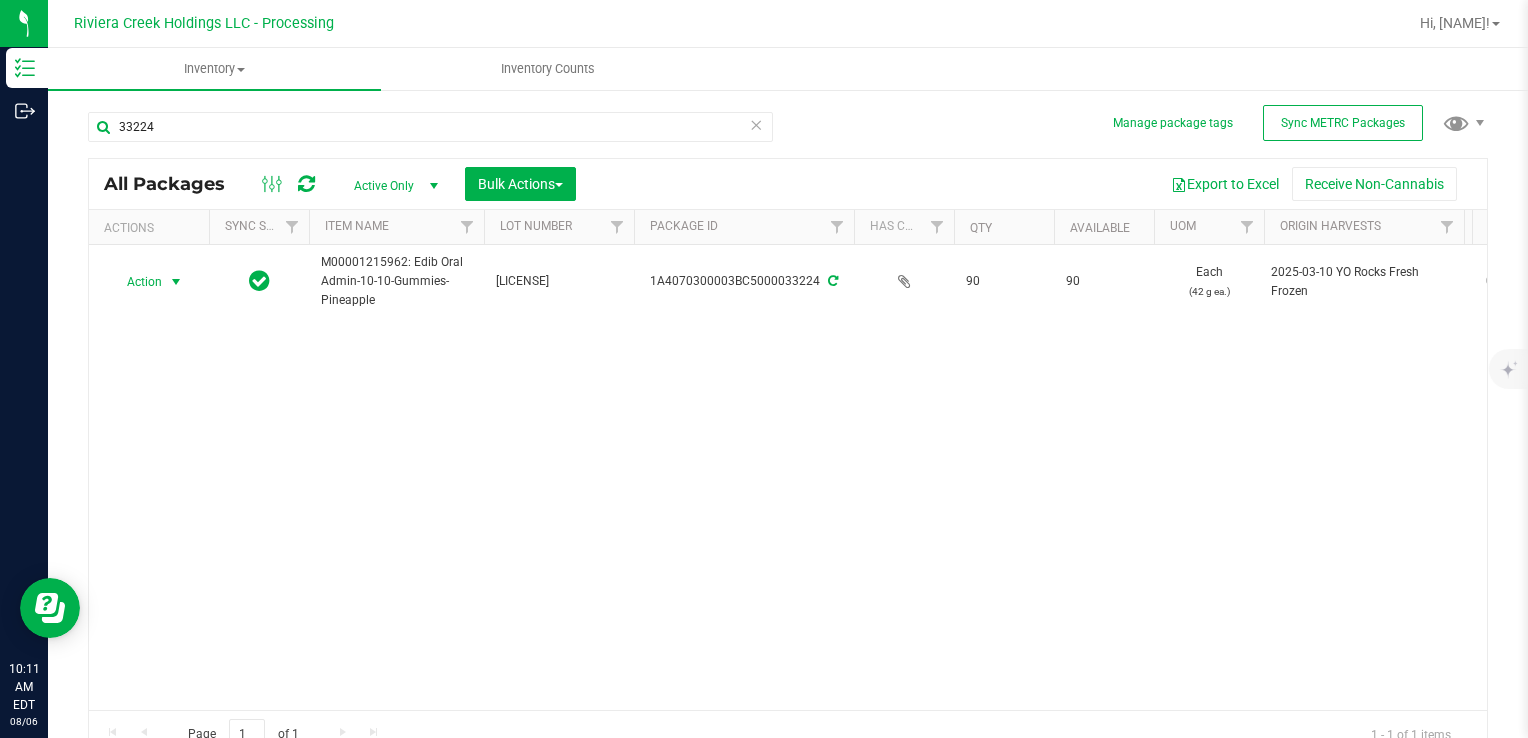click on "Action" at bounding box center [136, 282] 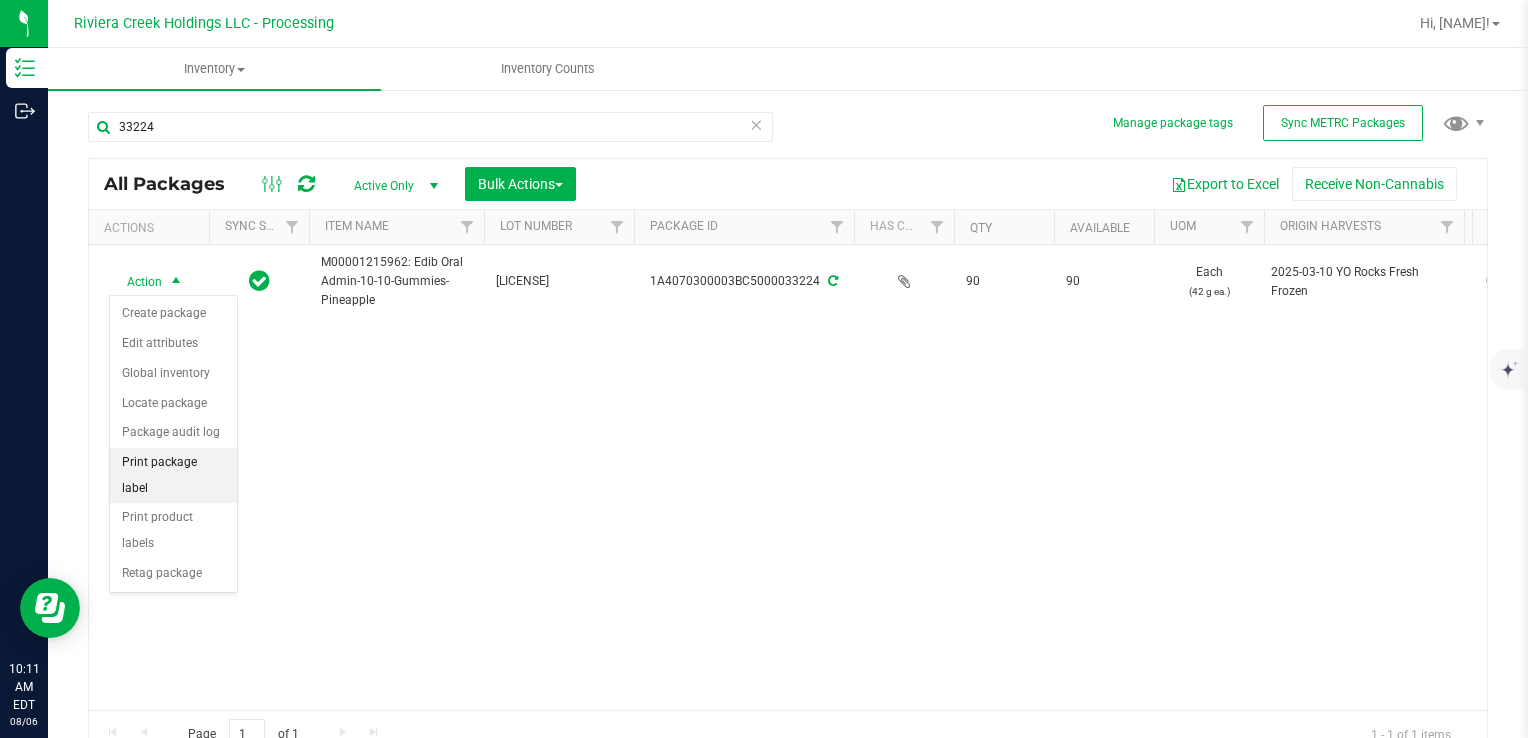 click on "Print package label" at bounding box center [173, 475] 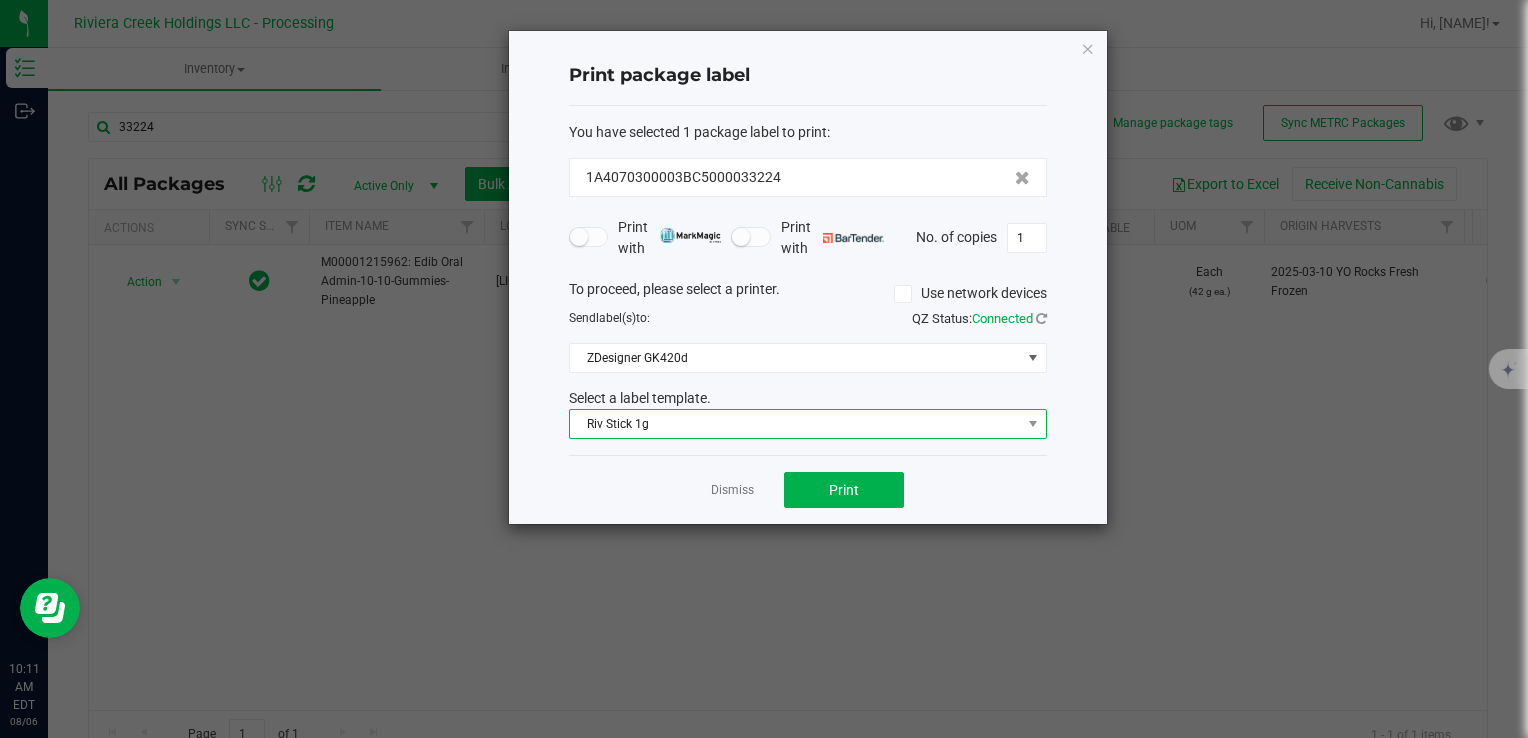 click on "Riv Stick 1g" at bounding box center (795, 424) 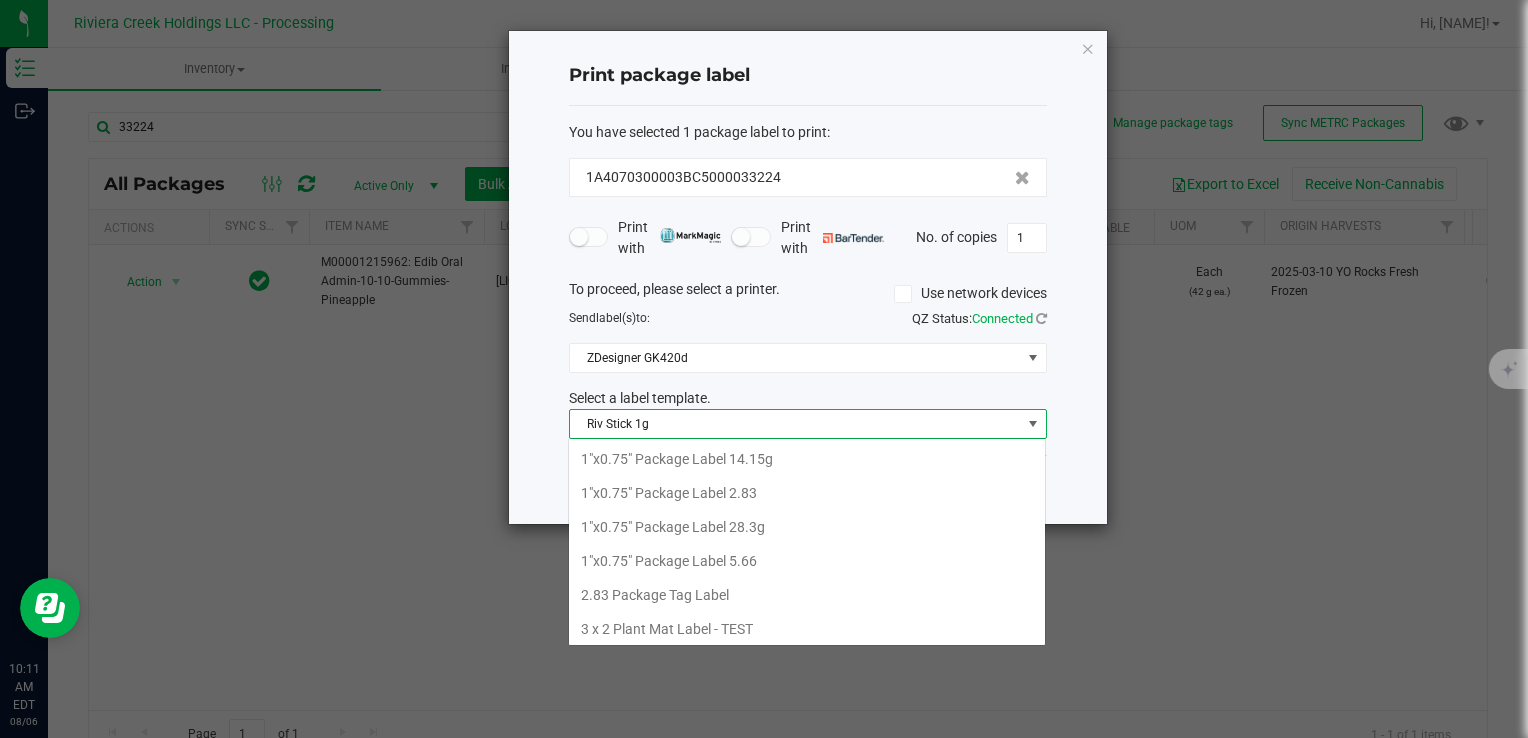scroll, scrollTop: 775, scrollLeft: 0, axis: vertical 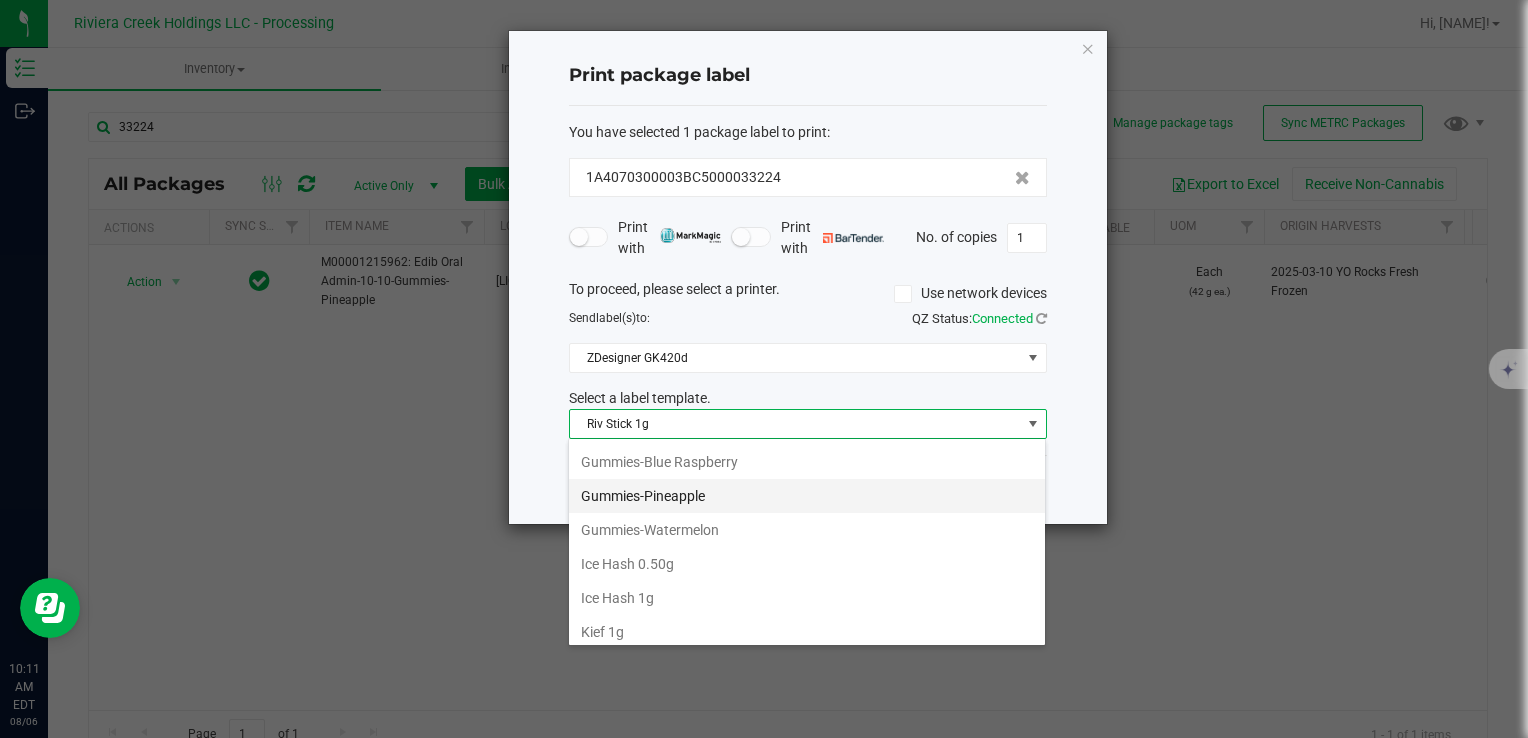click on "Gummies-Pineapple" at bounding box center (807, 496) 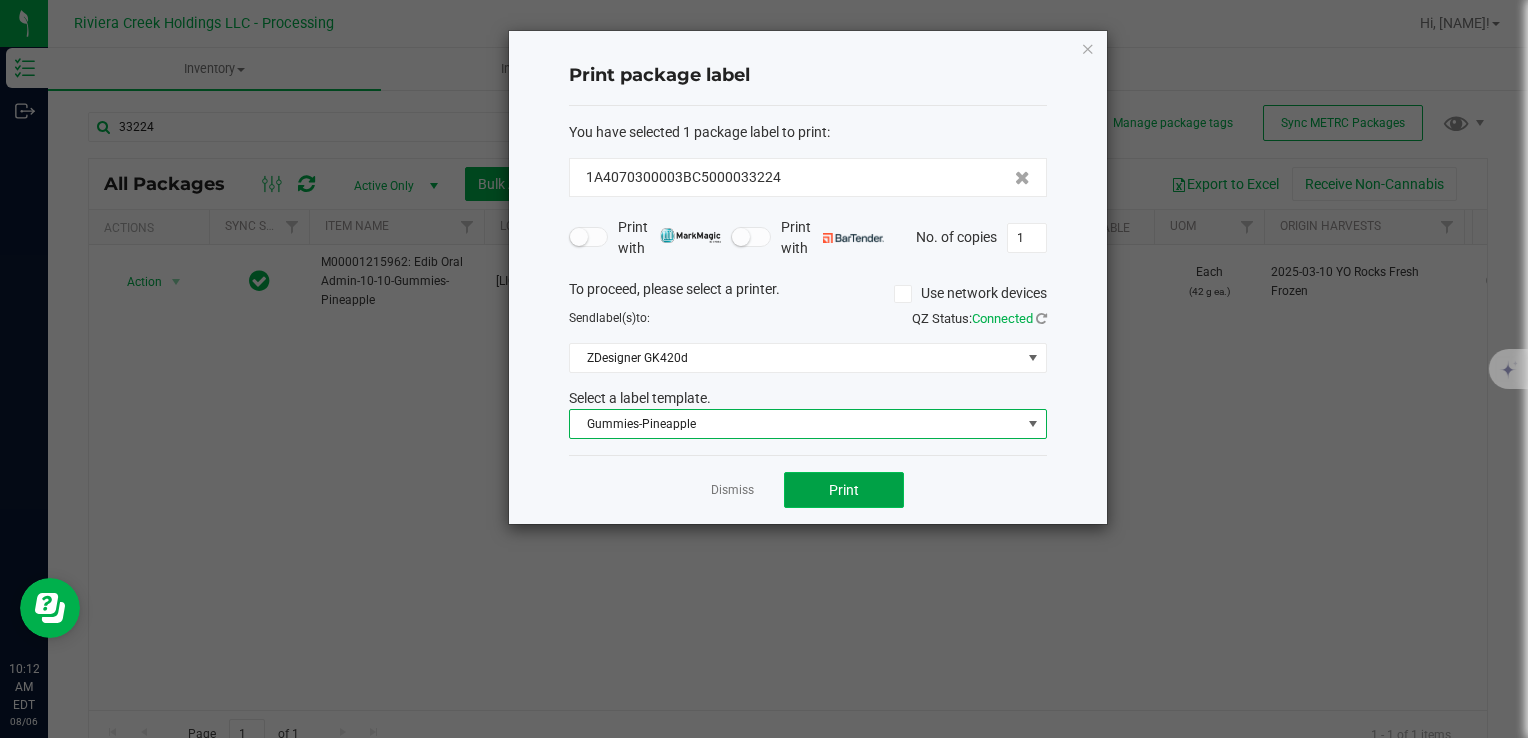 click on "Print" 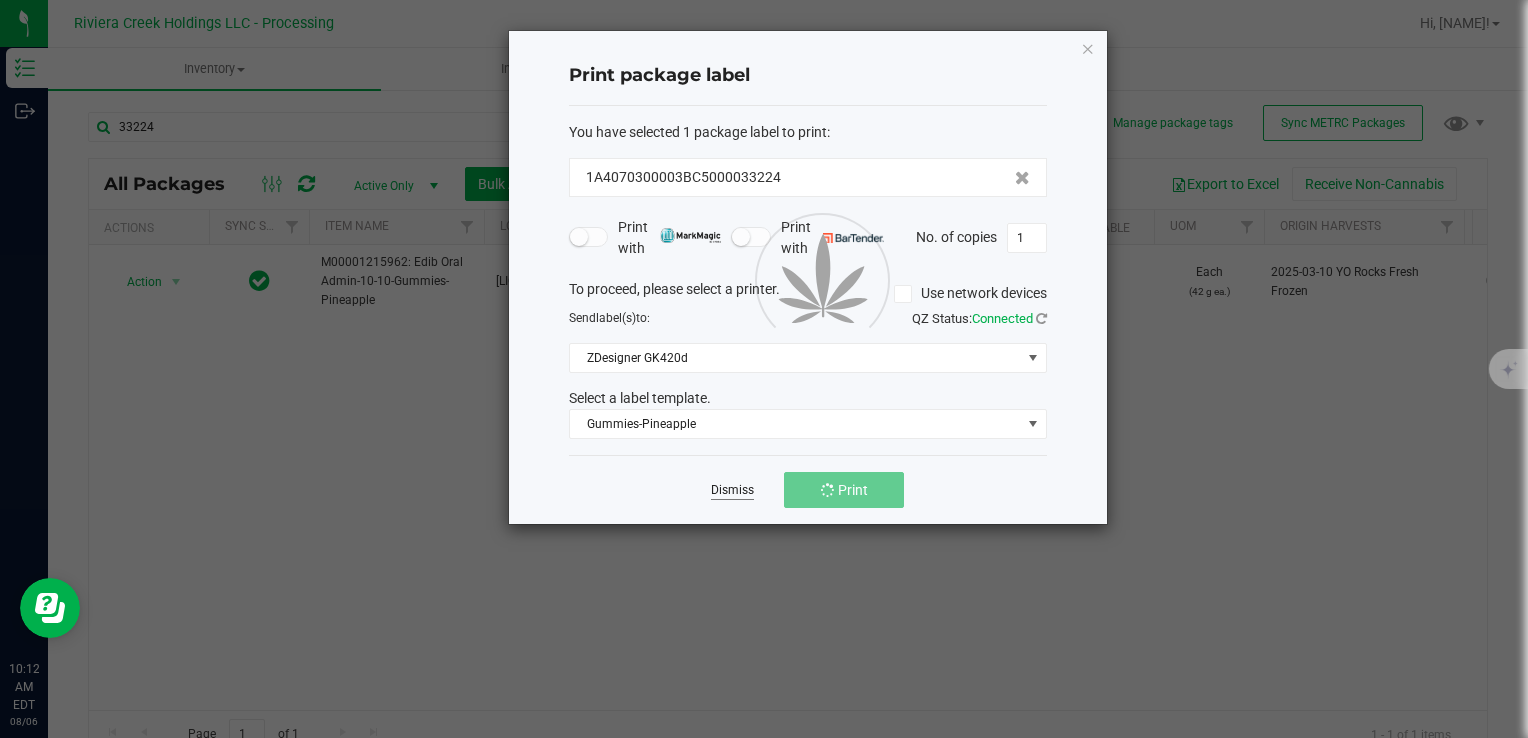 click on "Dismiss   Print" 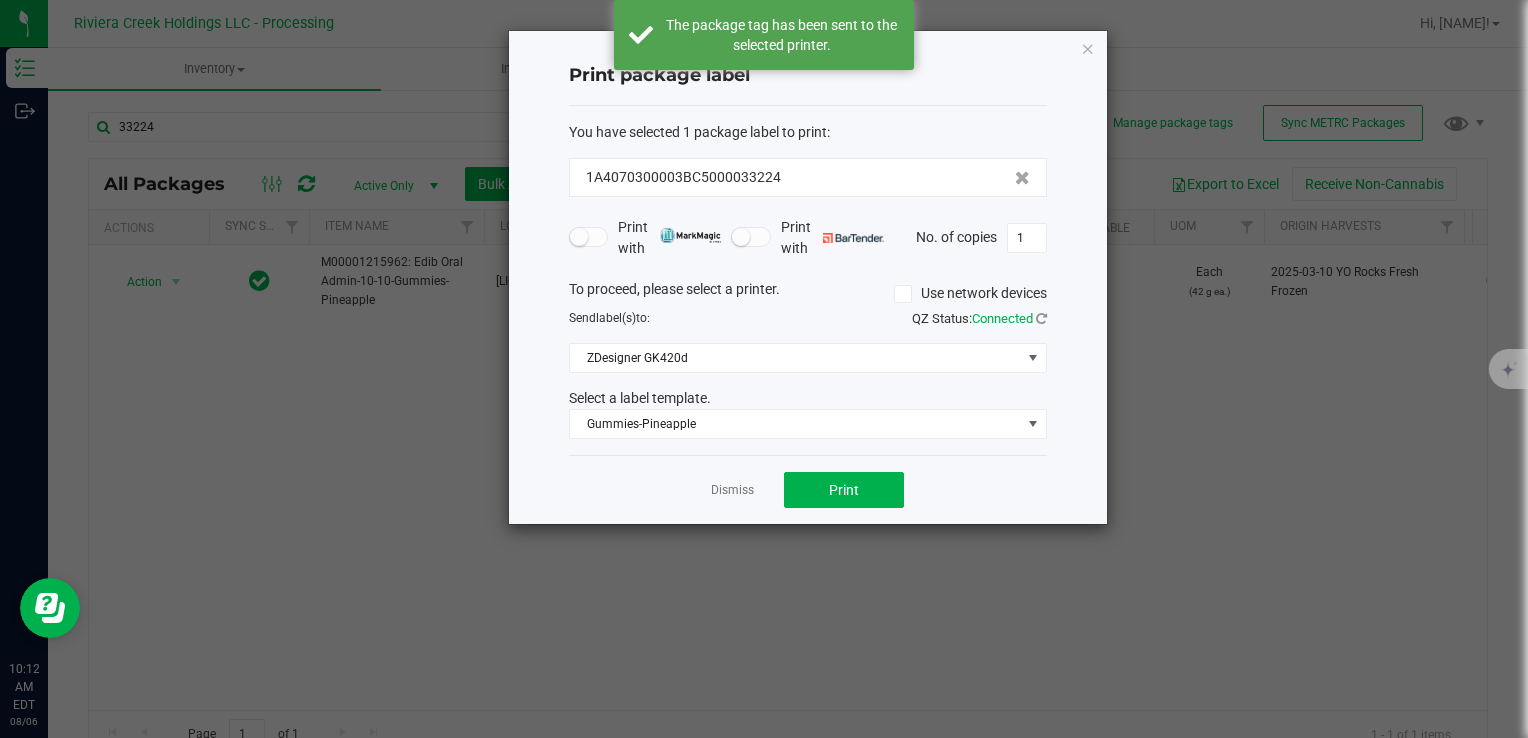 click on "Dismiss" 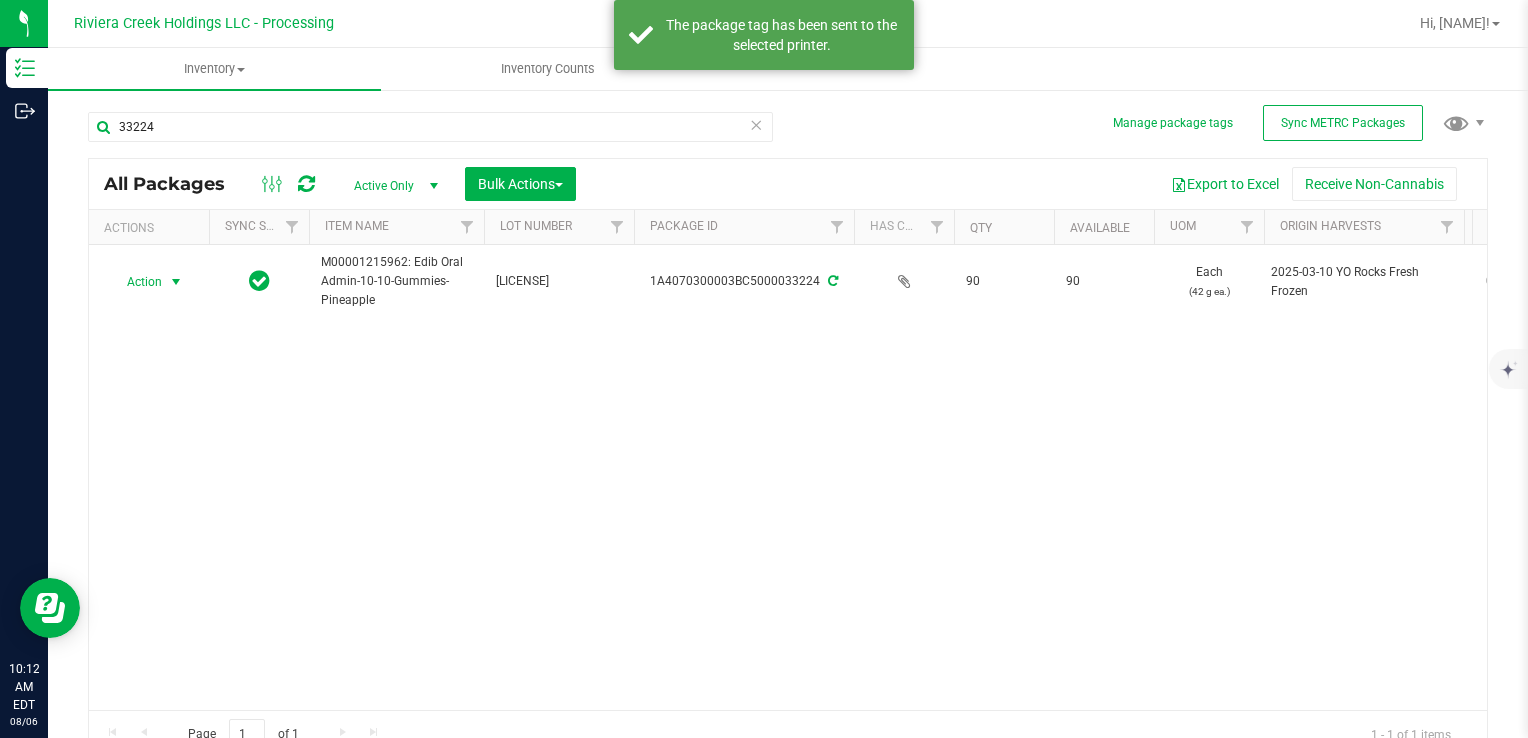 drag, startPoint x: 123, startPoint y: 281, endPoint x: 165, endPoint y: 318, distance: 55.97321 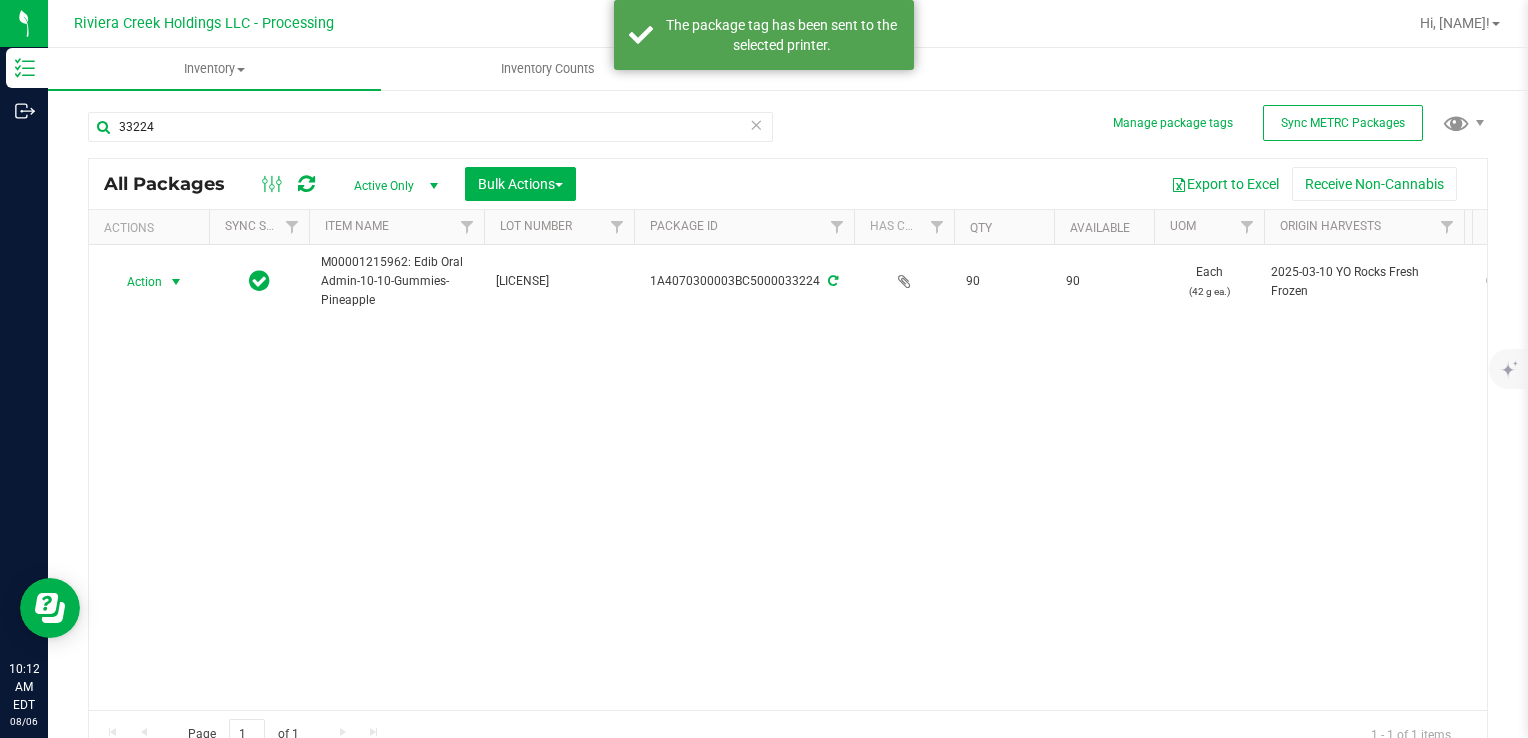 click on "Action" at bounding box center (136, 282) 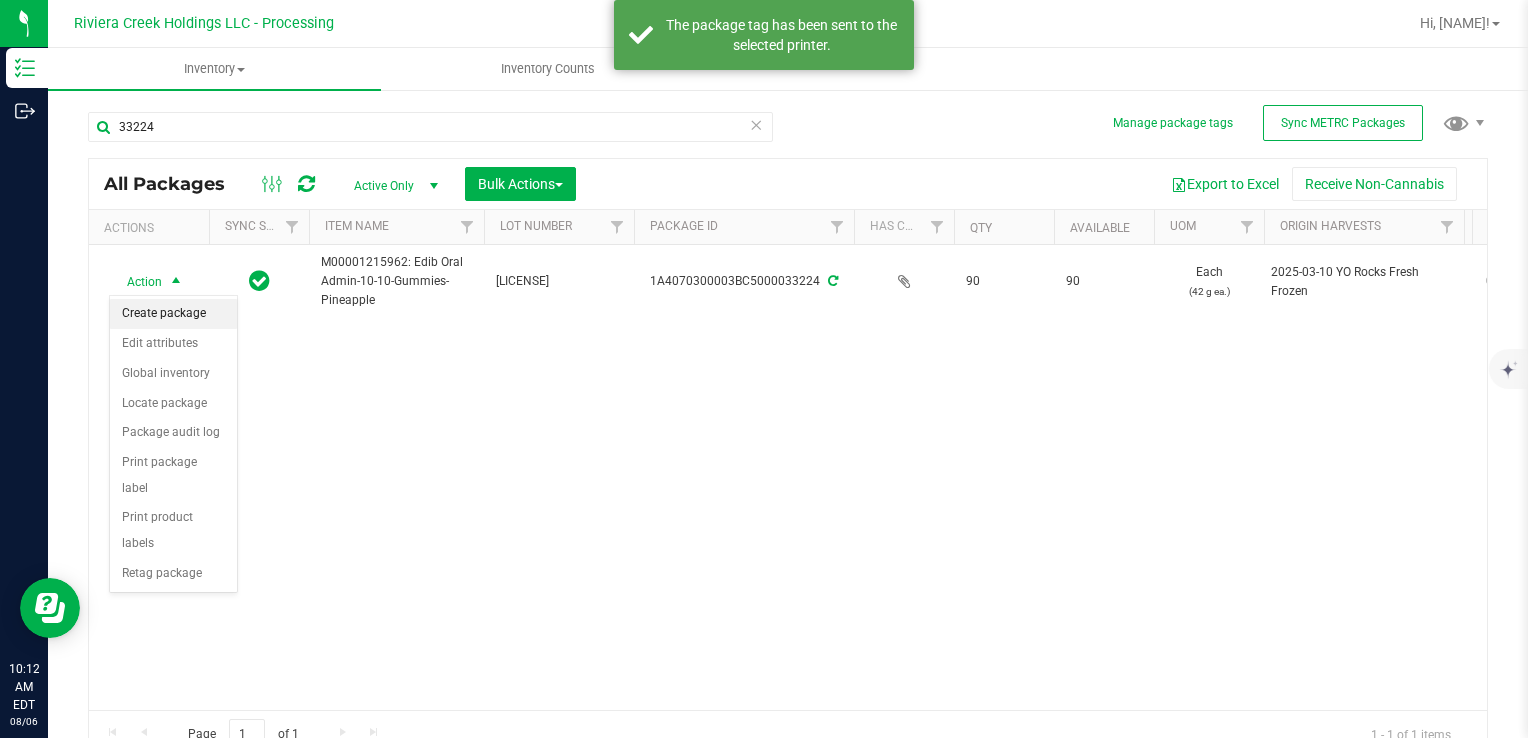 click on "Create package" at bounding box center [173, 314] 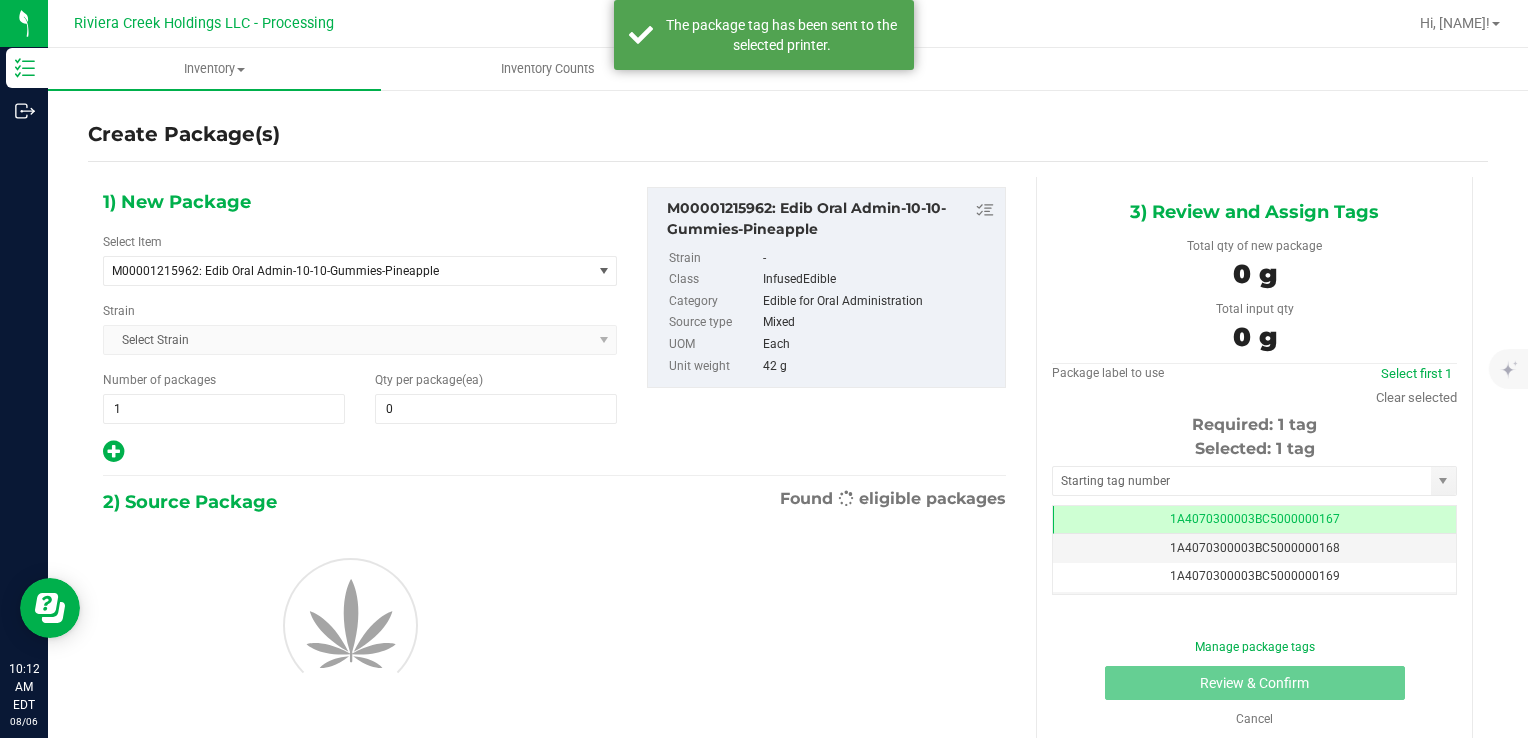 scroll, scrollTop: 0, scrollLeft: 0, axis: both 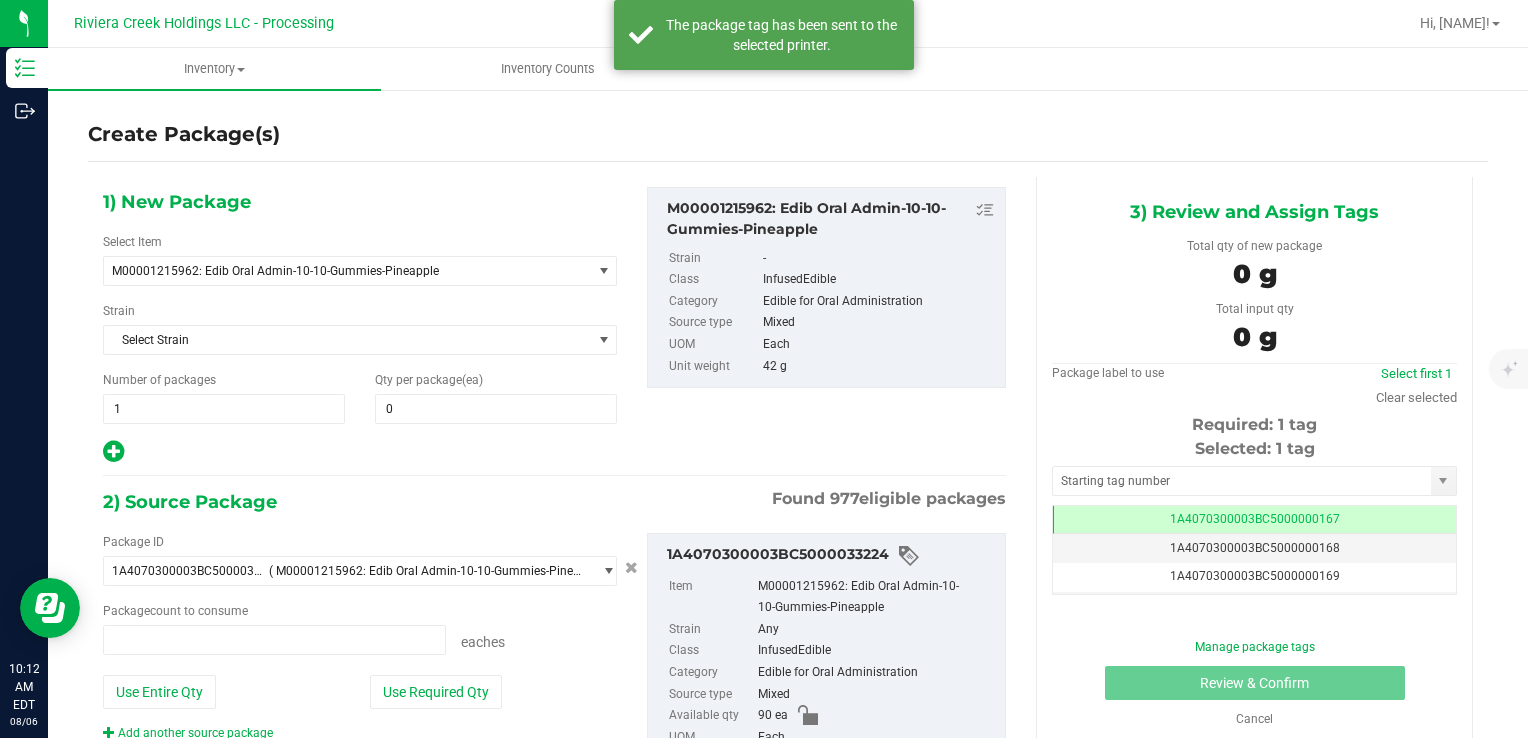 type on "0 ea" 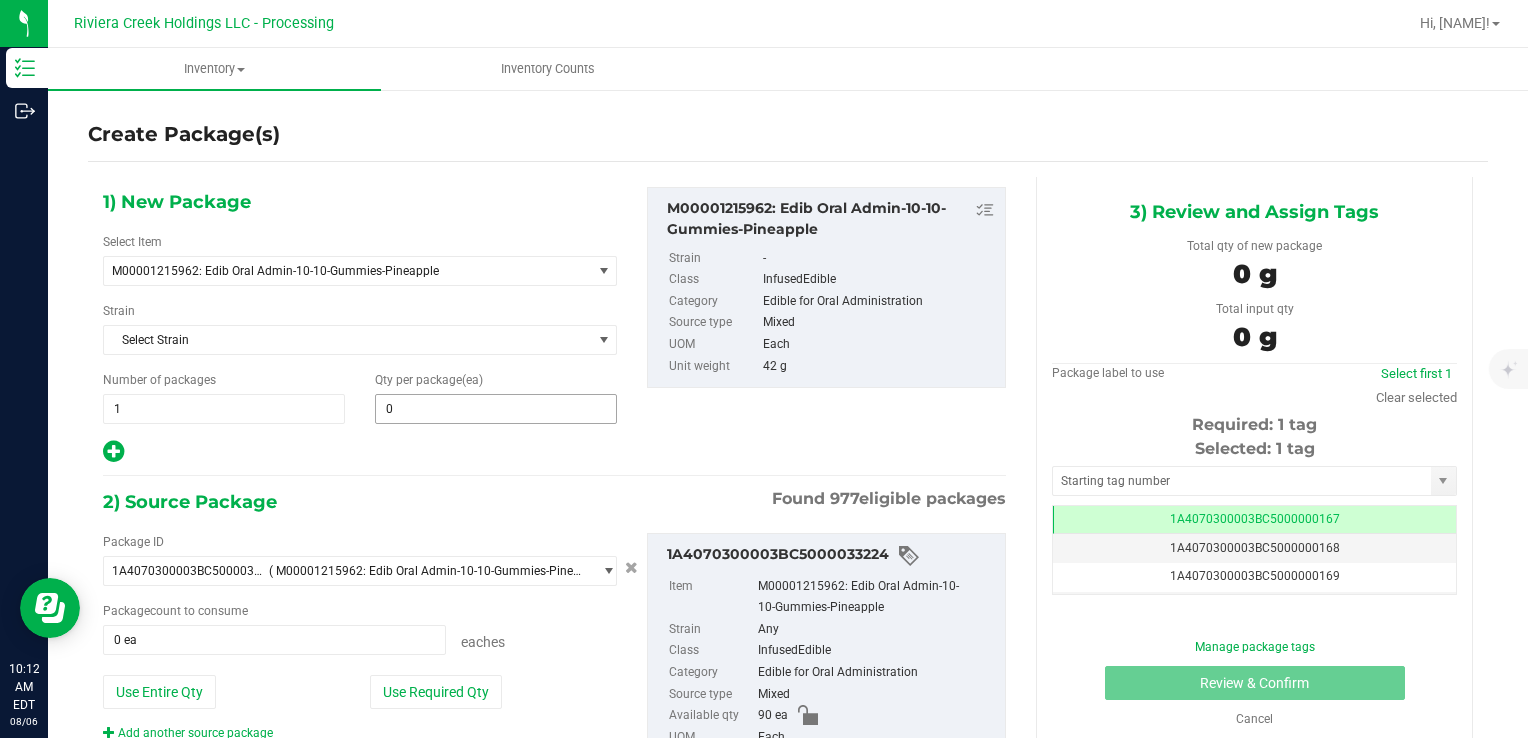 type 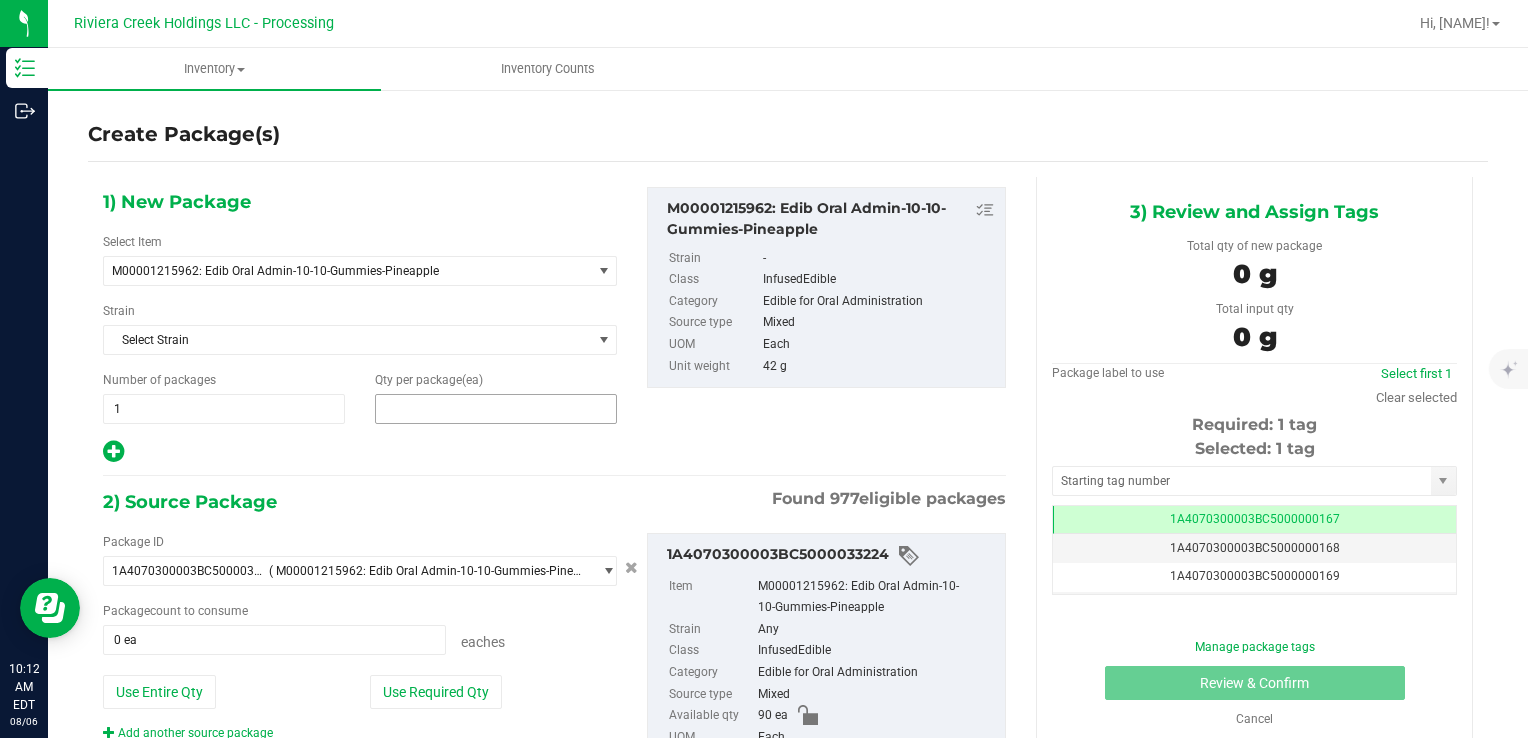 drag, startPoint x: 416, startPoint y: 405, endPoint x: 404, endPoint y: 397, distance: 14.422205 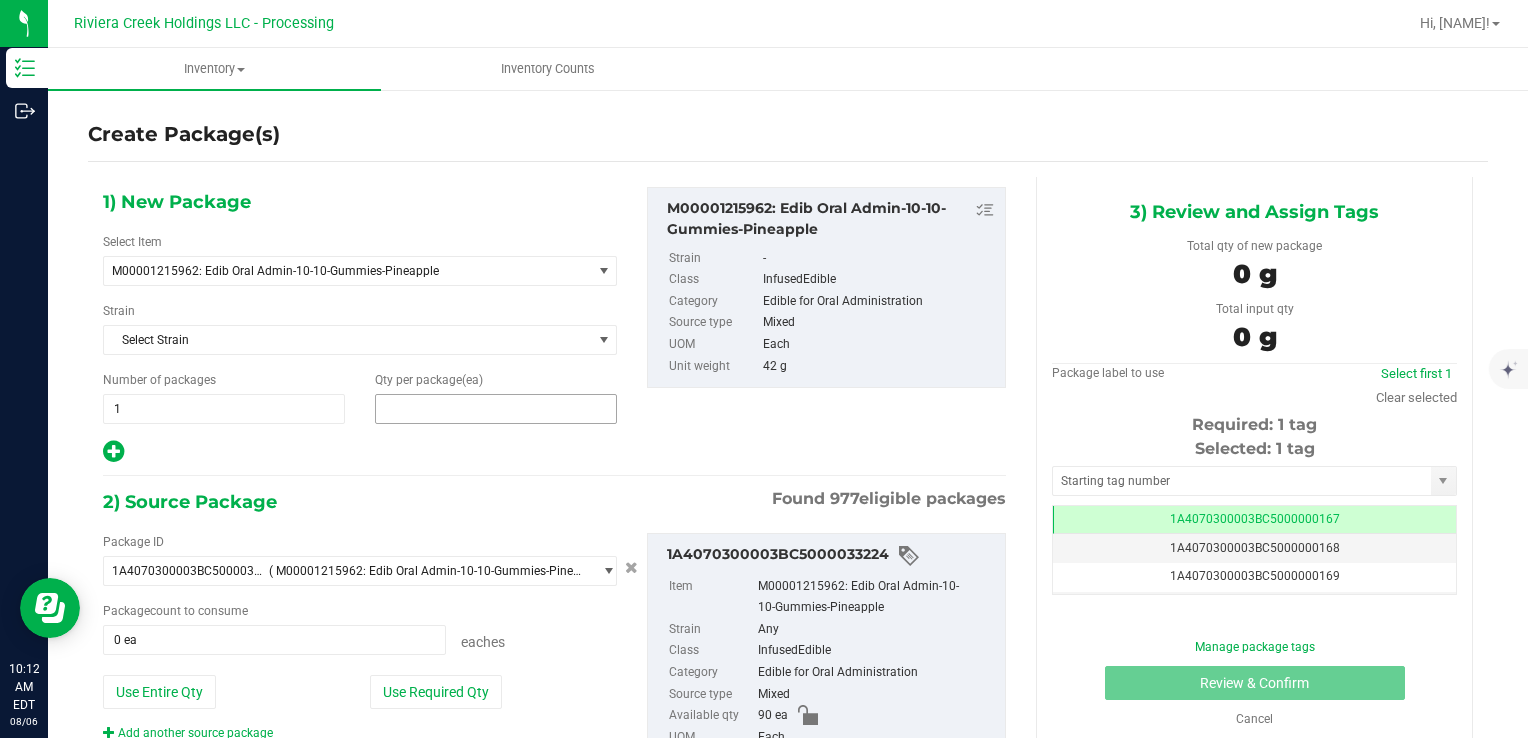 click at bounding box center (496, 409) 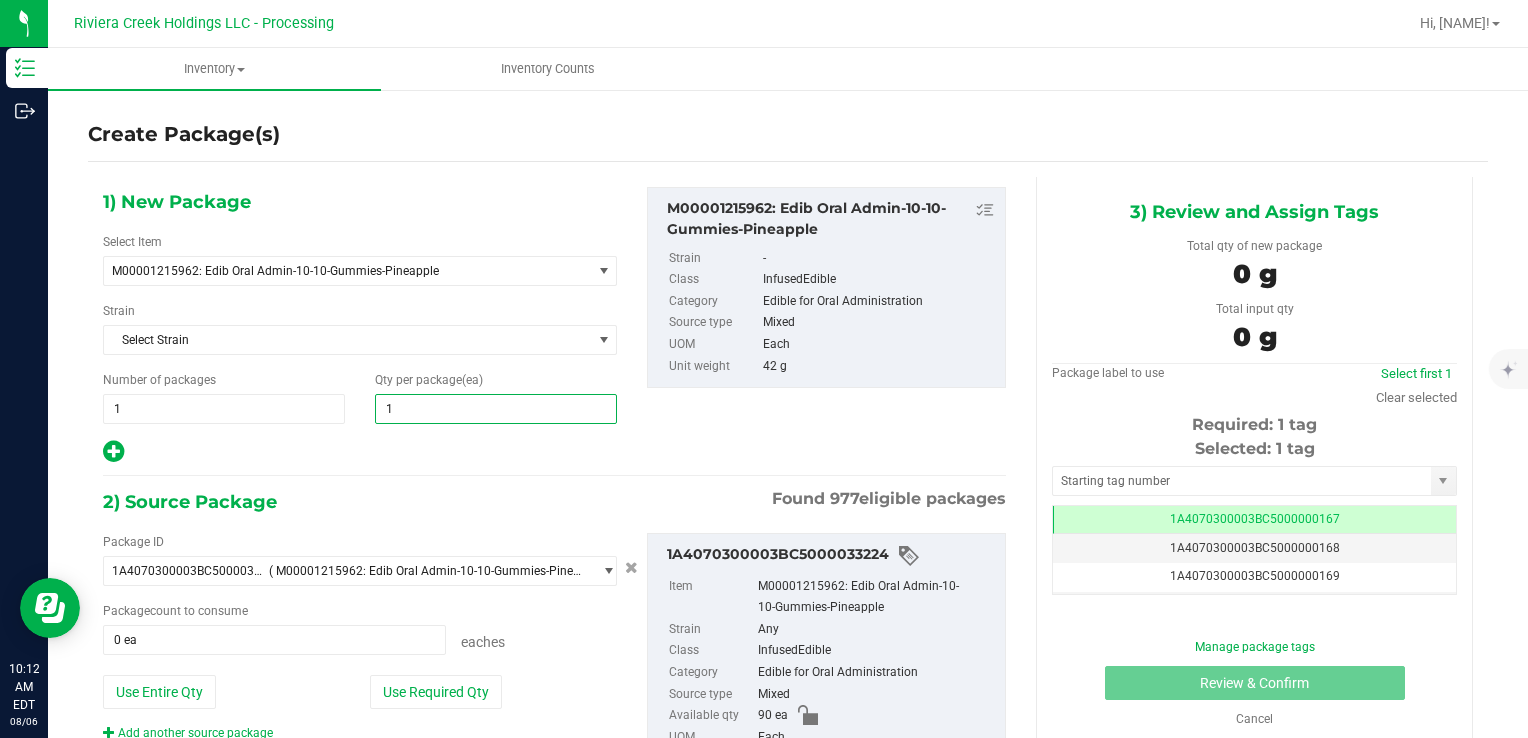 type on "10" 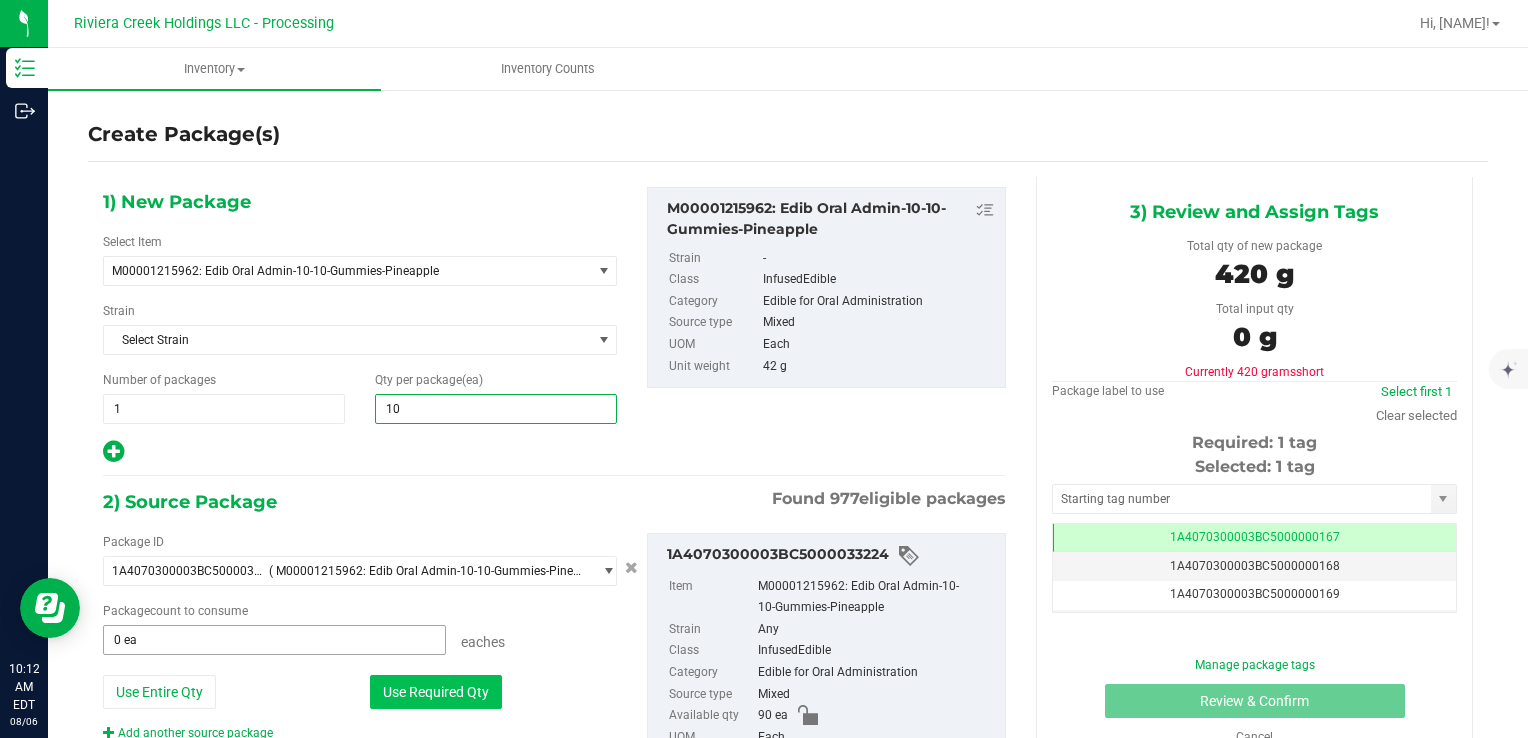 type on "10" 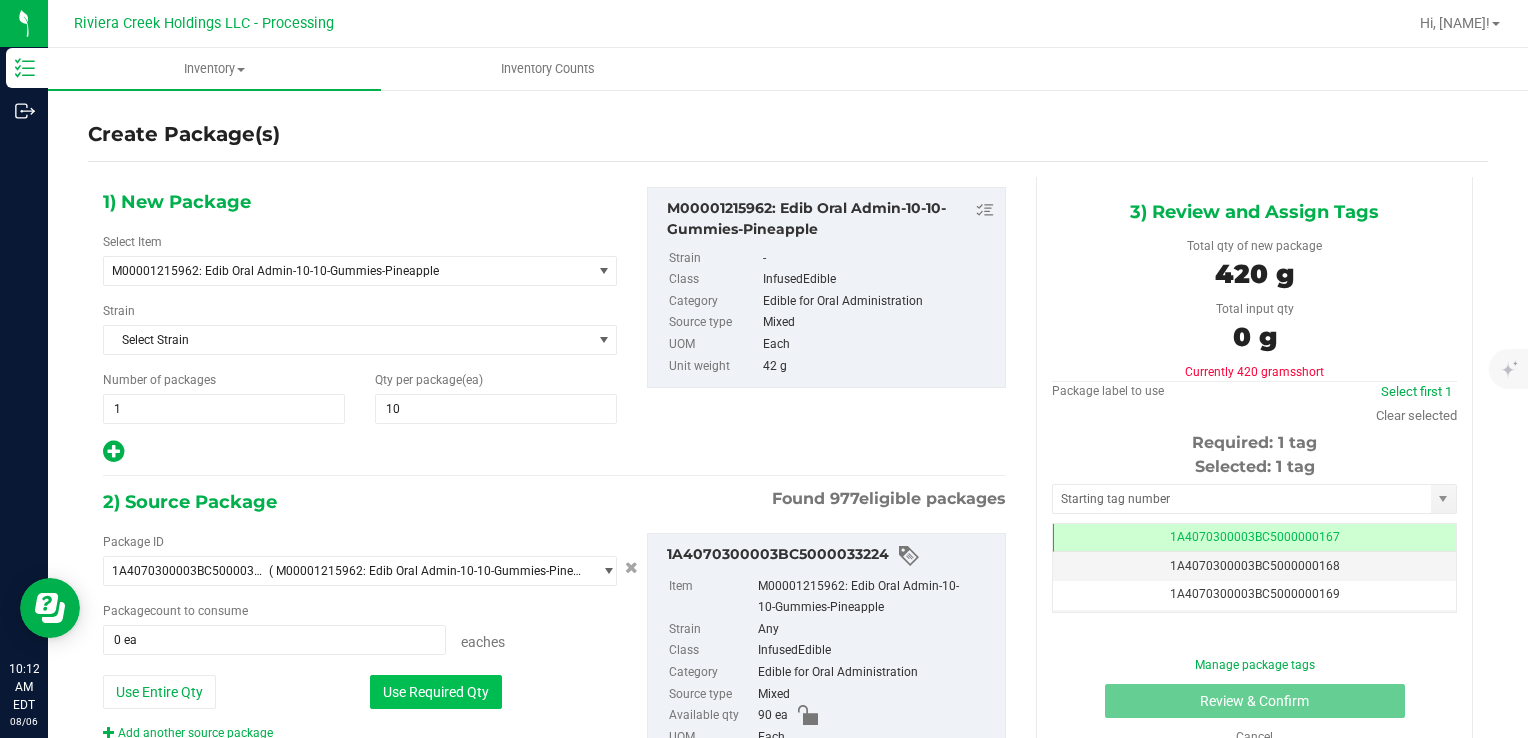 click on "Use Required Qty" at bounding box center [436, 692] 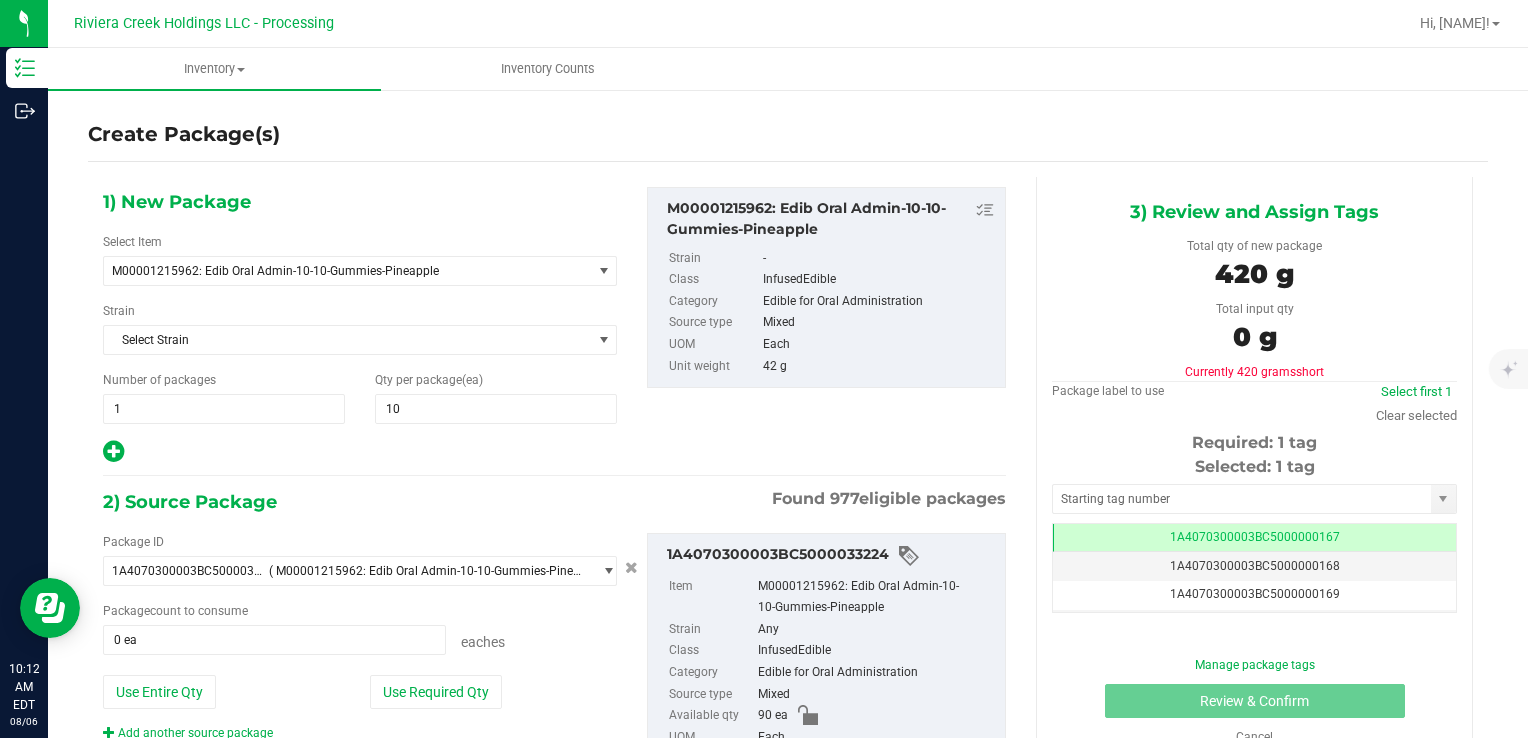 type on "10 ea" 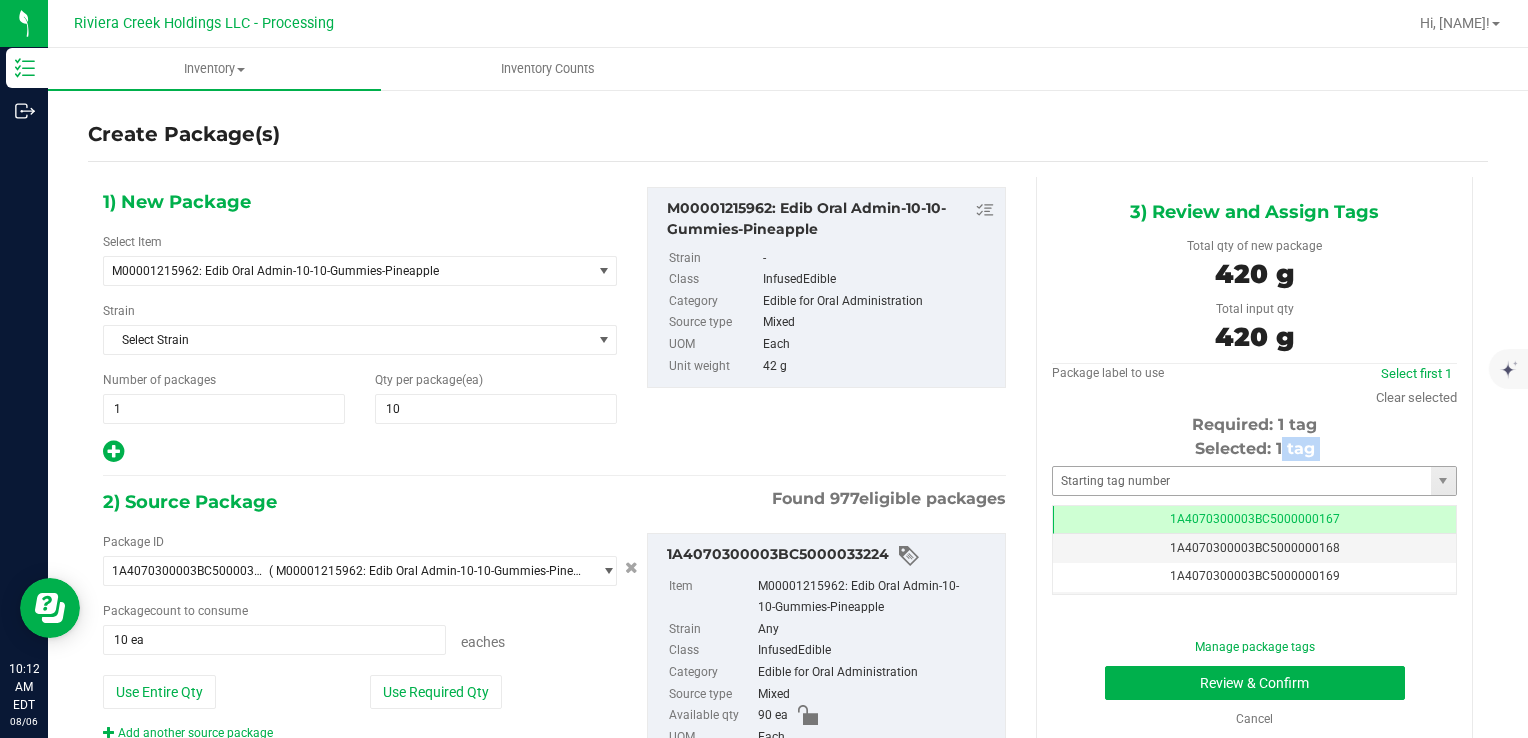 drag, startPoint x: 1140, startPoint y: 456, endPoint x: 1136, endPoint y: 466, distance: 10.770329 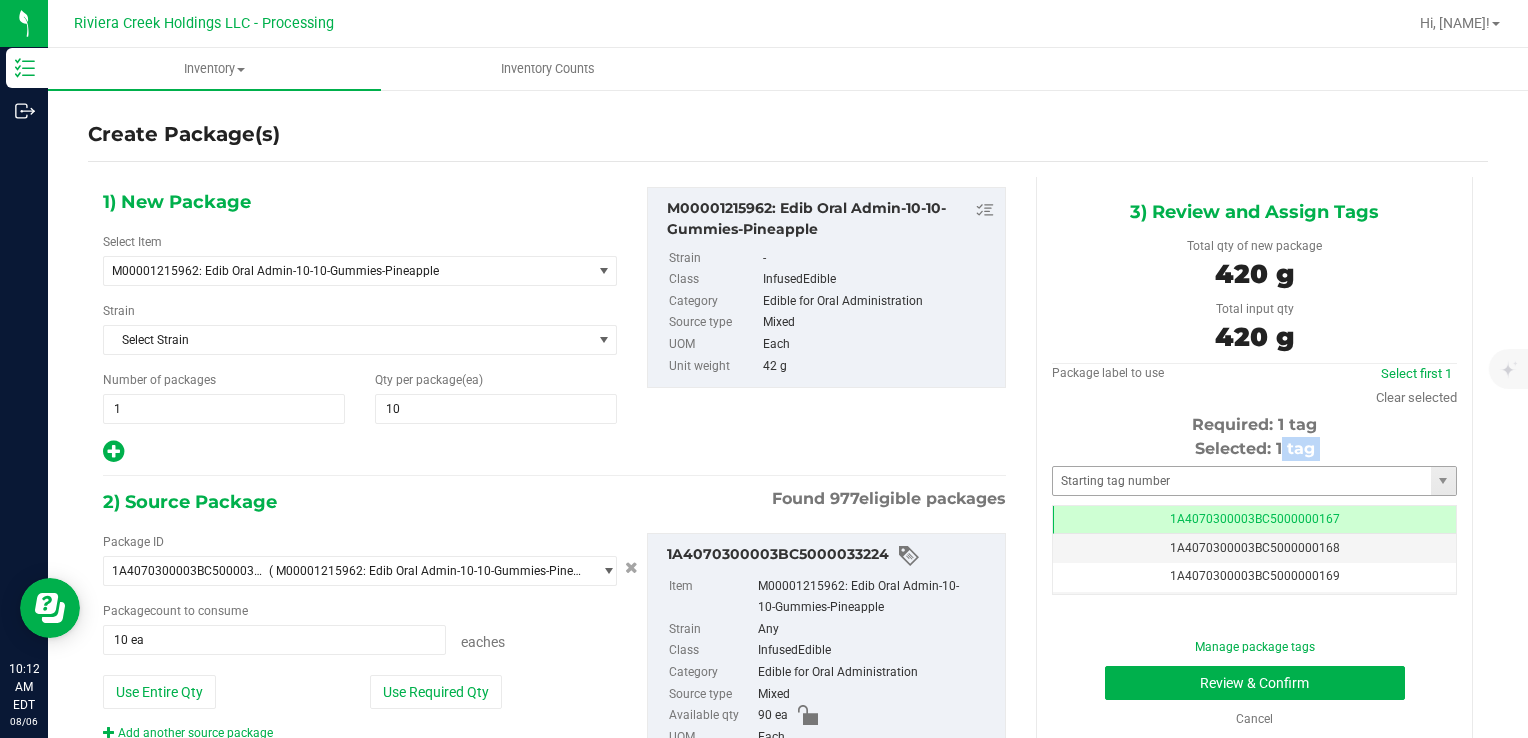 click on "Selected: 1 tag
Tag 1A4070300003BC5000000167 1A4070300003BC5000000168 1A4070300003BC5000000169 1A4070300003BC5000000170 1A4070300003BC5000000171 1A4070300003BC5000000172 1A4070300003BC5000000173 1A4070300003BC5000000174 1A4070300003BC5000000175 1A4070300003BC5000000176 1A4070300003BC5000000177 1A4070300003BC5000000178 1A4070300003BC5000000179 1A4070300003BC5000000180 1A4070300003BC5000000181 1A4070300003BC5000000182 1A4070300003BC5000000183 1A4070300003BC5000000184 1A4070300003BC5000000185 1A4070300003BC5000000186 1A4070300003BC5000000187 1A4070300003BC5000000188 1A4070300003BC5000000191 1A4070300003BC5000001900 1A4070300003BC5000002394 1A4070300003BC5000003798 Page of 1 NaN - NaN of 26 items" at bounding box center (1254, 516) 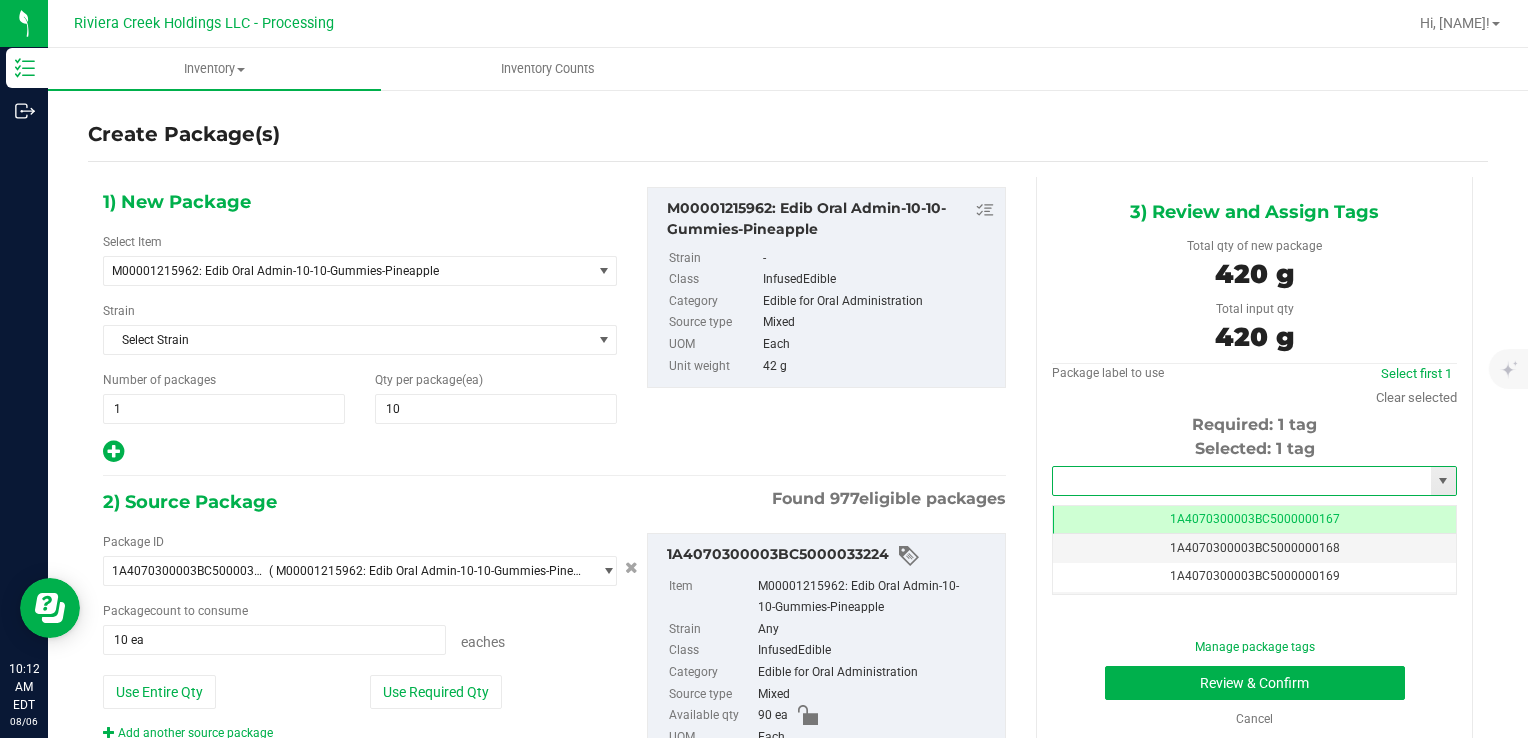 click at bounding box center (1242, 481) 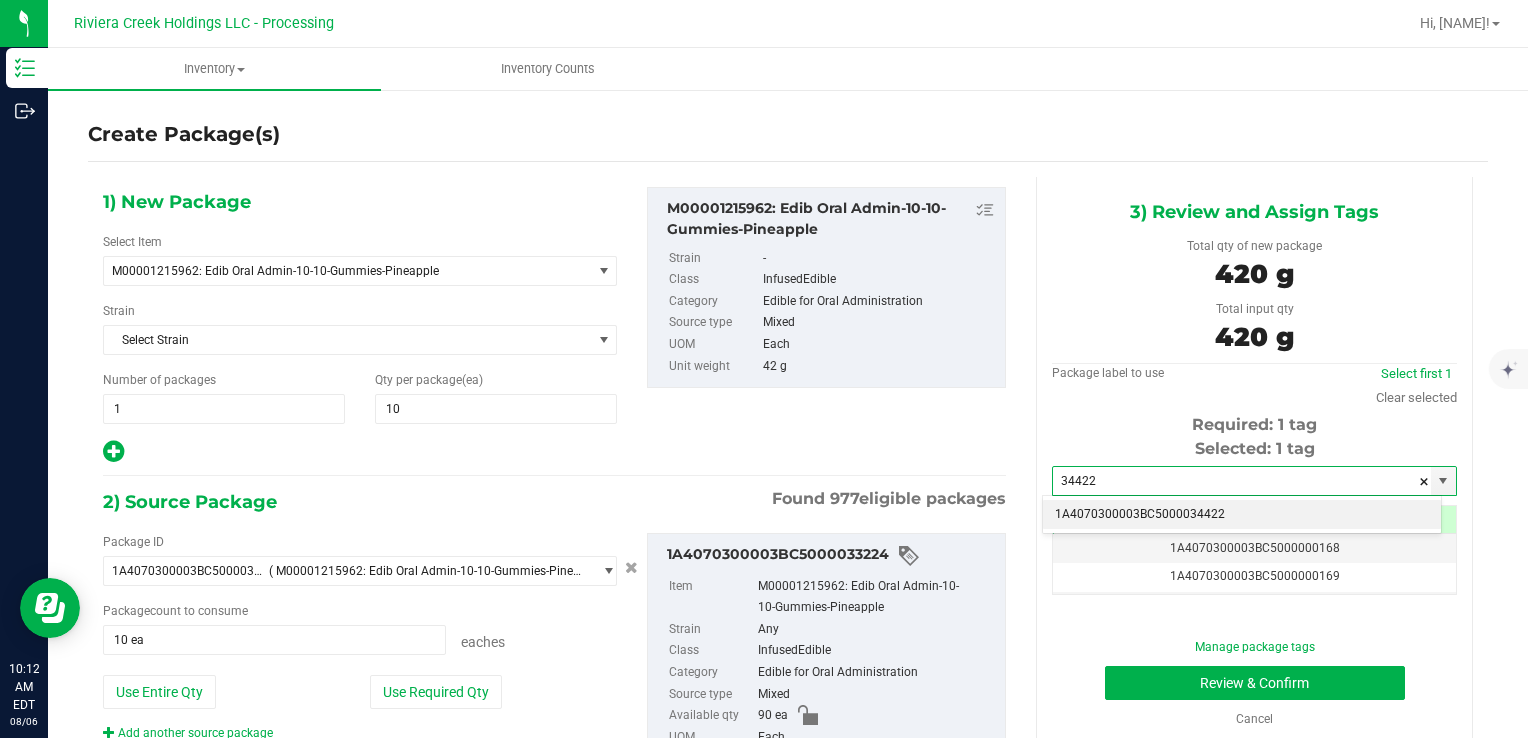 click on "1A4070300003BC5000034422" at bounding box center [1242, 515] 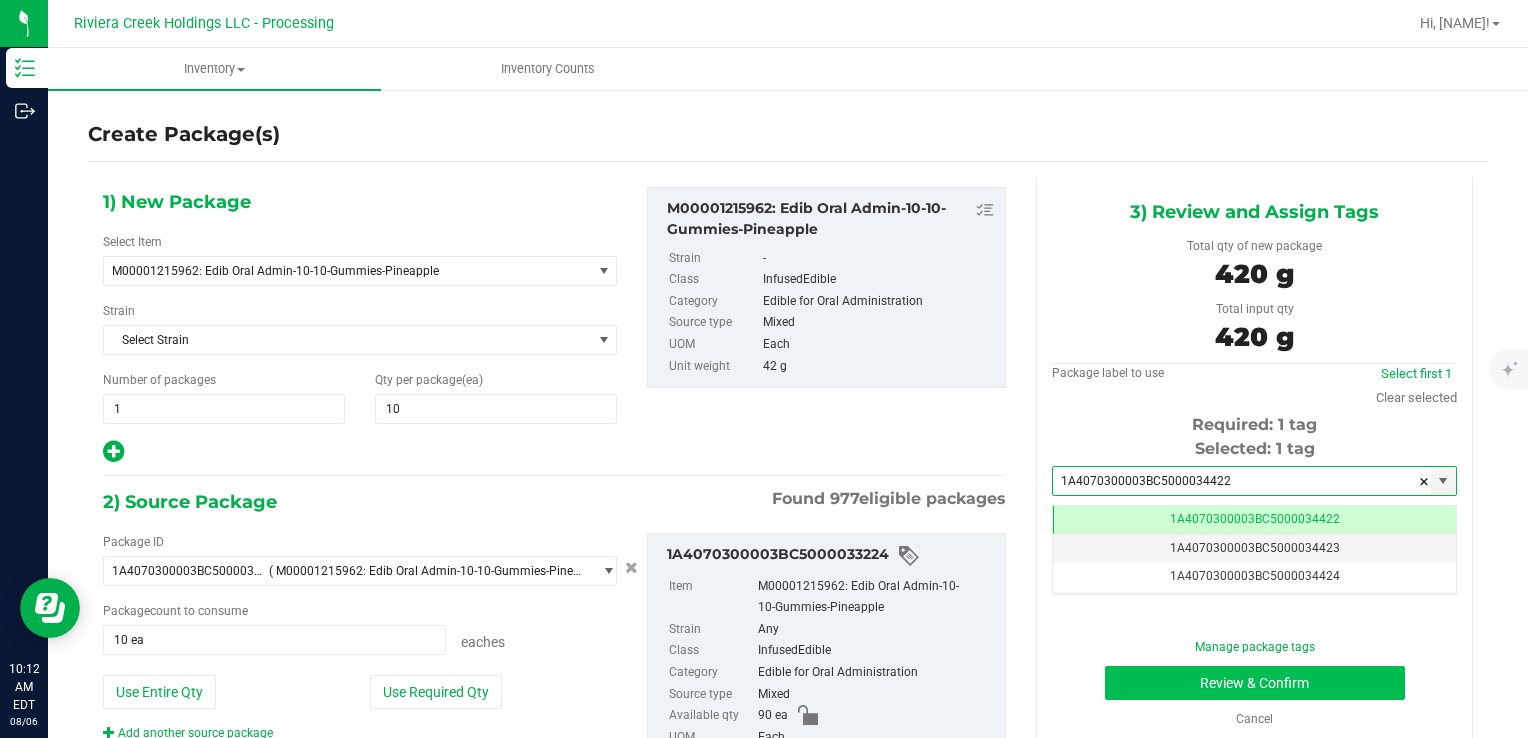 type on "1A4070300003BC5000034422" 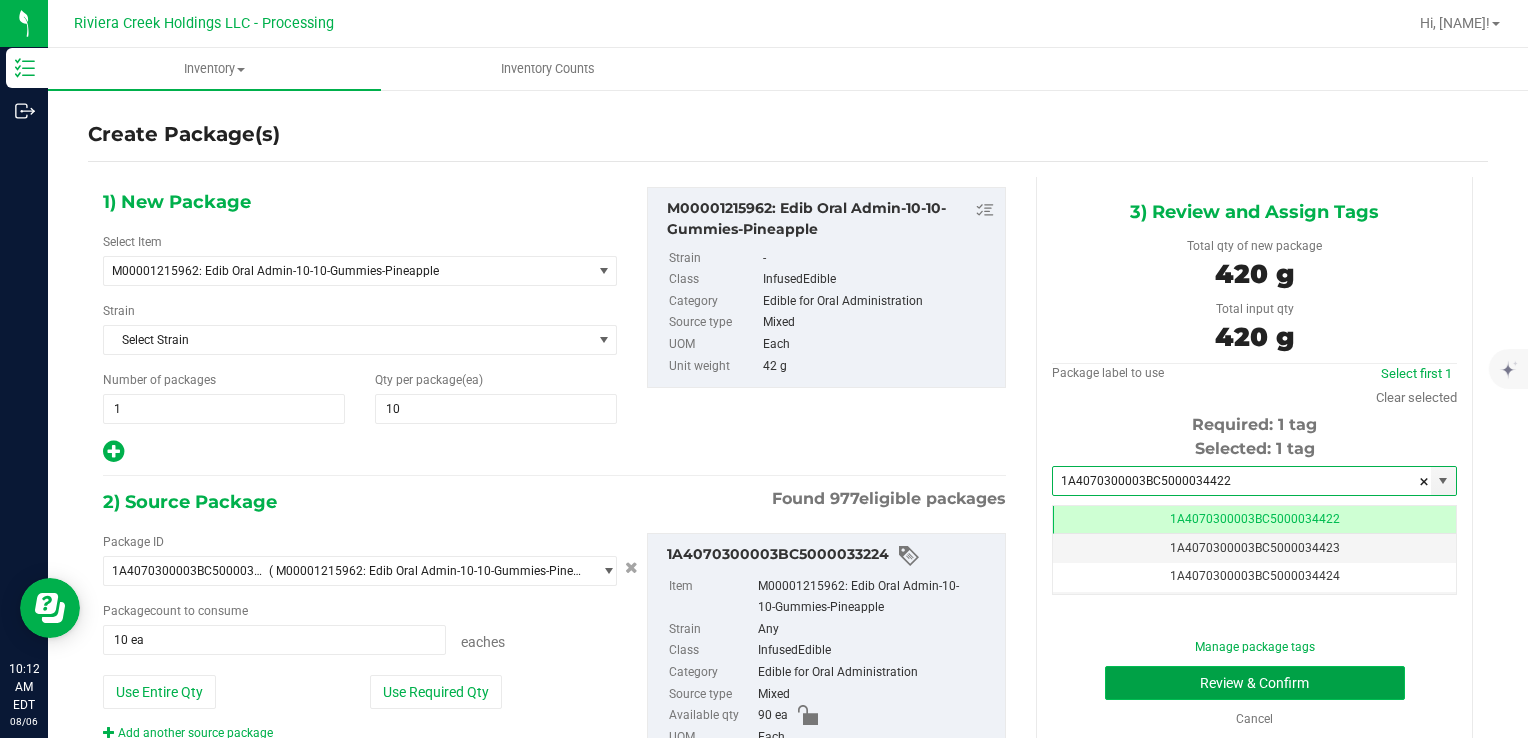 click on "Review & Confirm" at bounding box center [1255, 683] 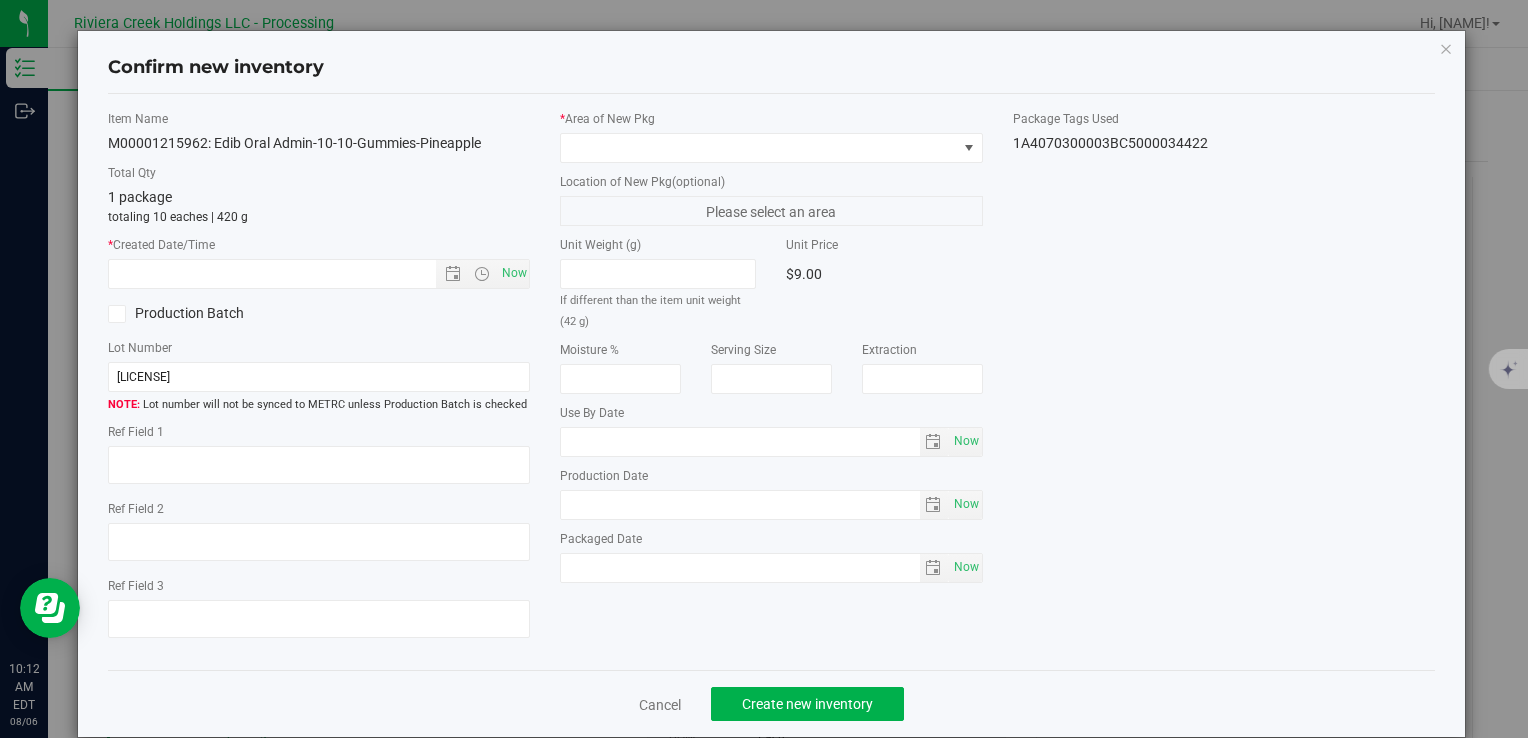 type on "2026-07-02" 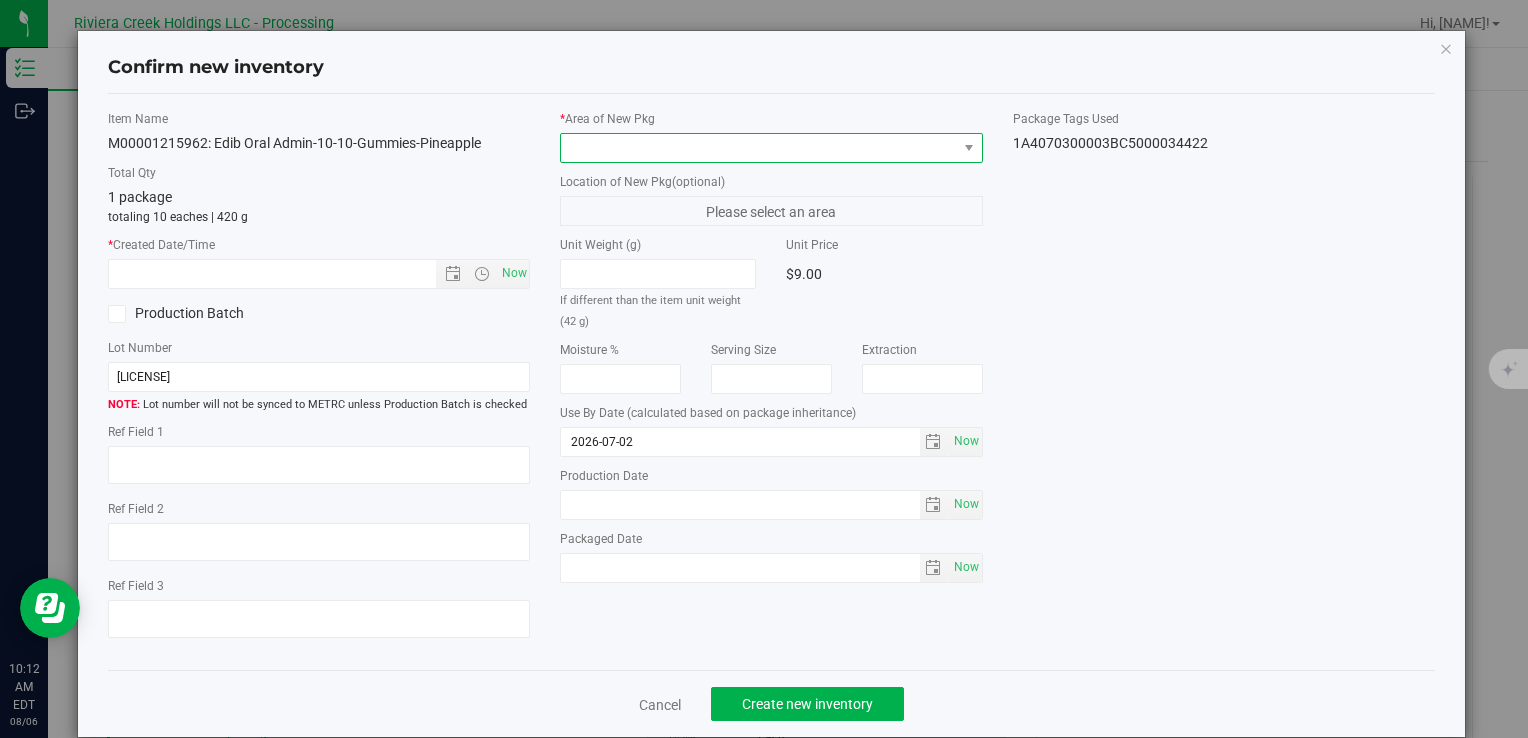 click at bounding box center [758, 148] 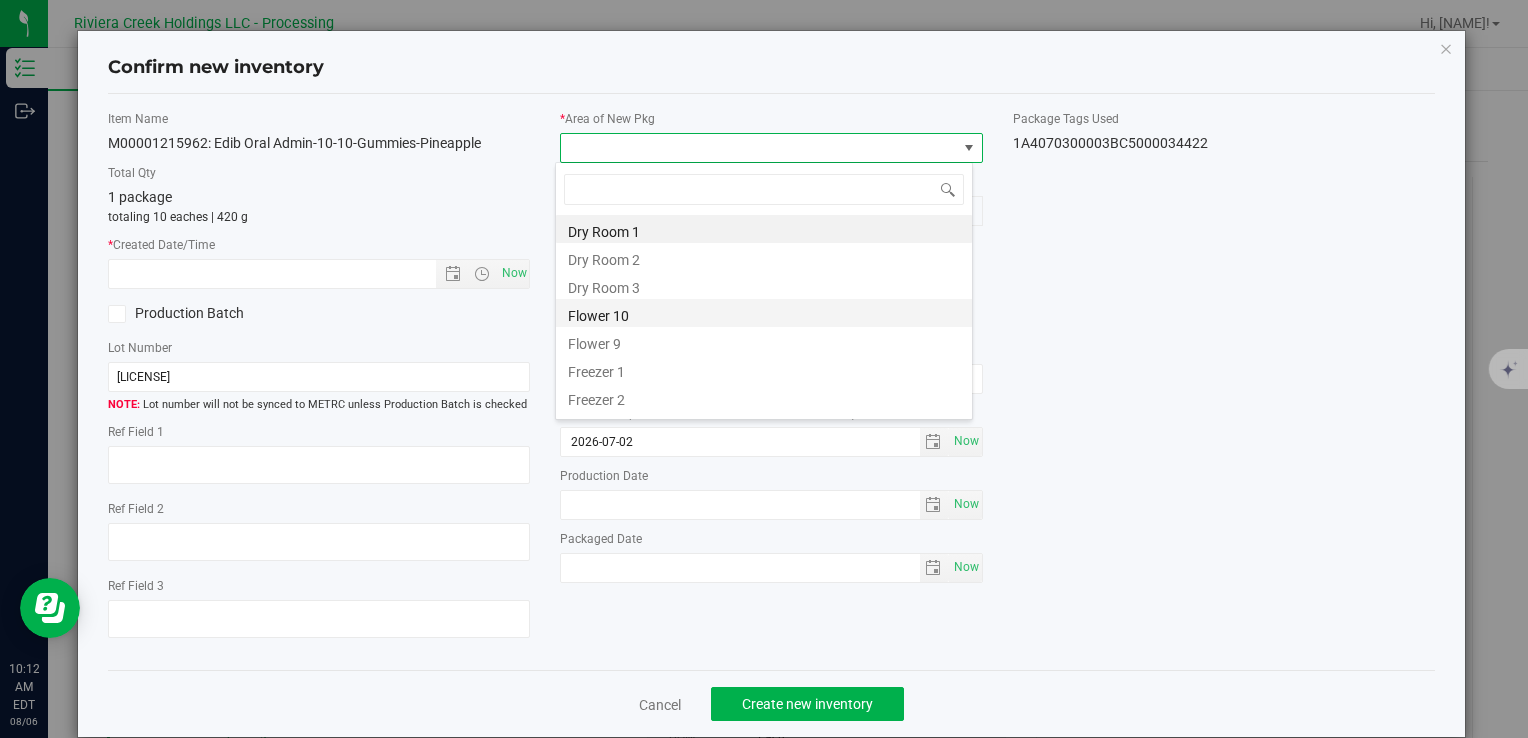 drag, startPoint x: 630, startPoint y: 317, endPoint x: 540, endPoint y: 295, distance: 92.64988 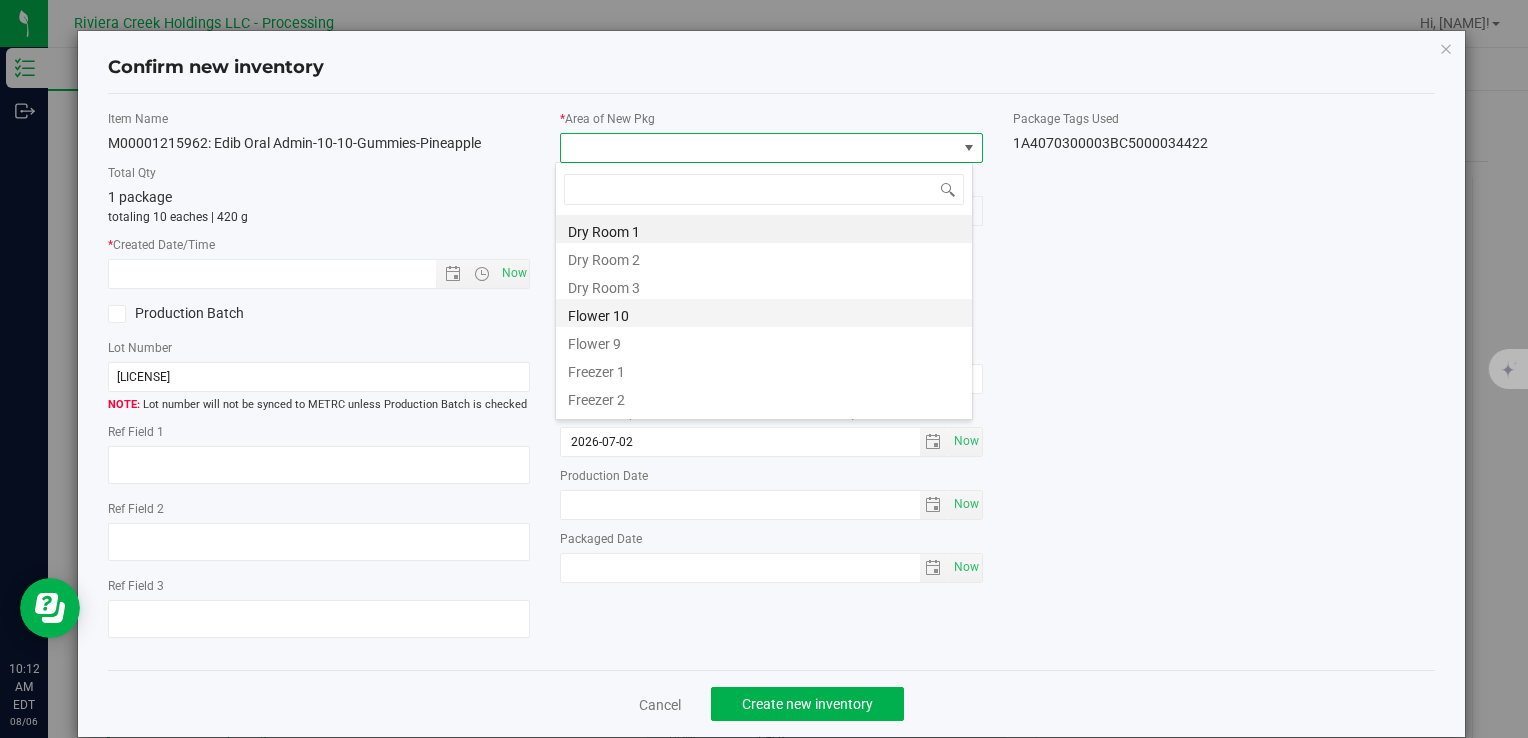 click on "Flower 10" at bounding box center [764, 313] 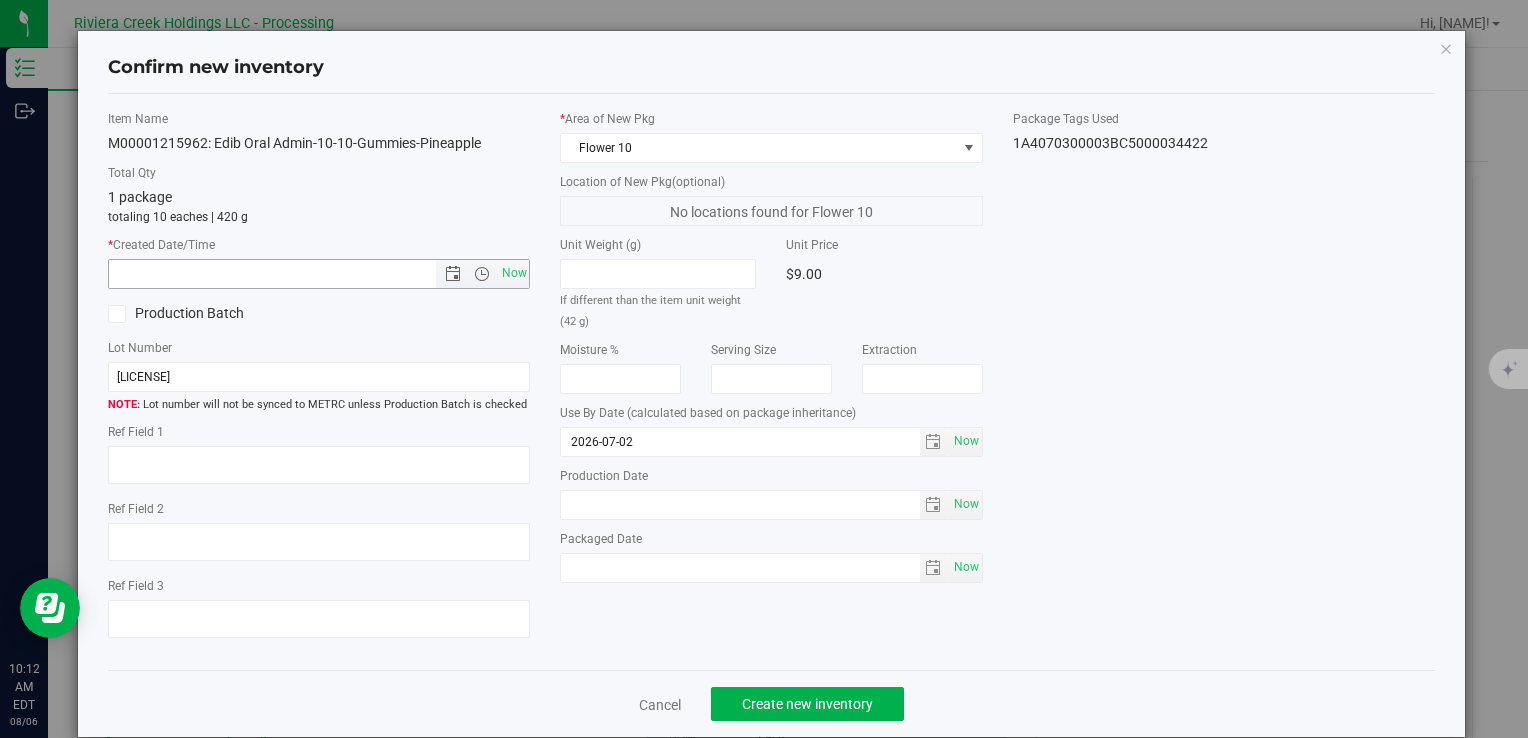 drag, startPoint x: 492, startPoint y: 262, endPoint x: 528, endPoint y: 302, distance: 53.814495 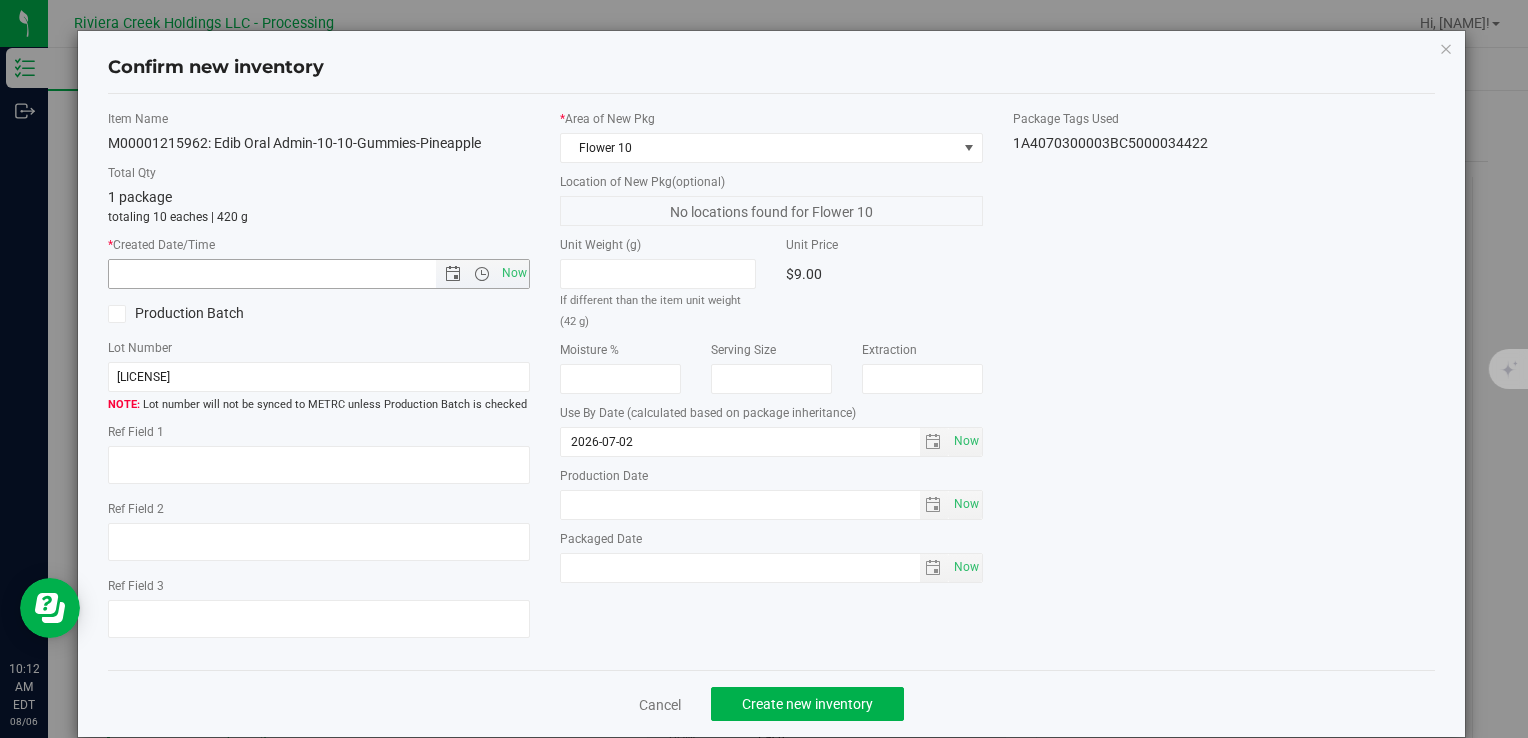 click on "Now" at bounding box center [514, 273] 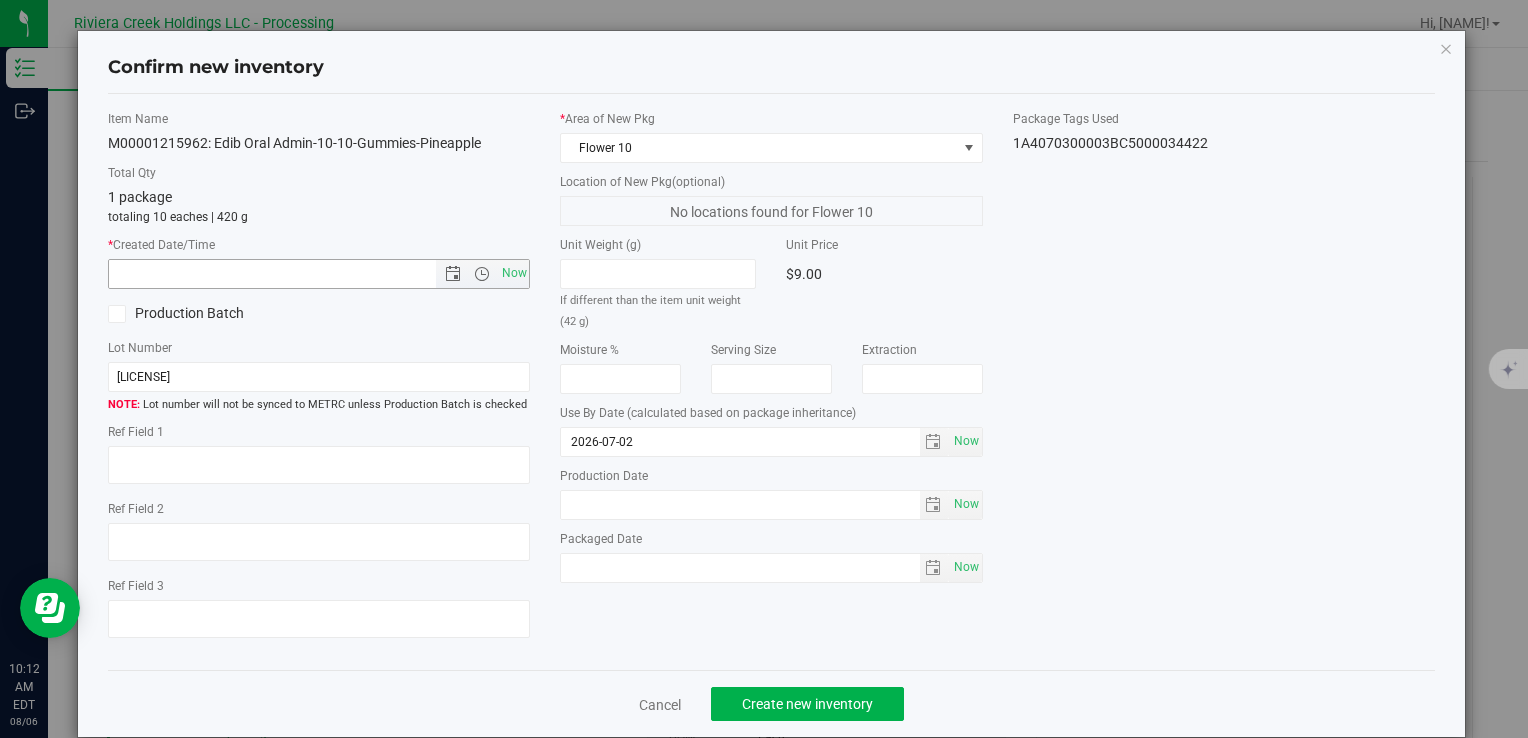 type on "8/6/2025 10:12 AM" 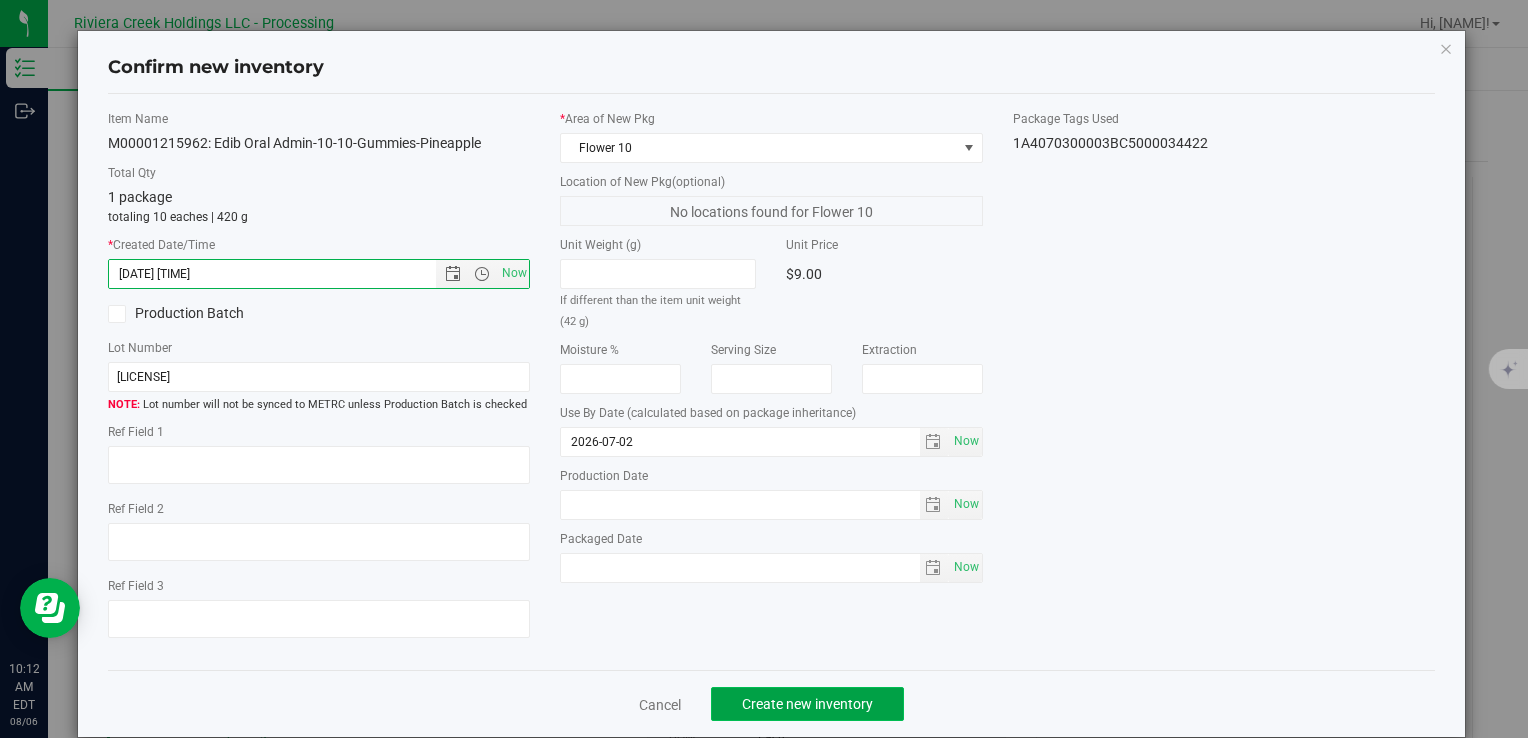 click on "Create new inventory" 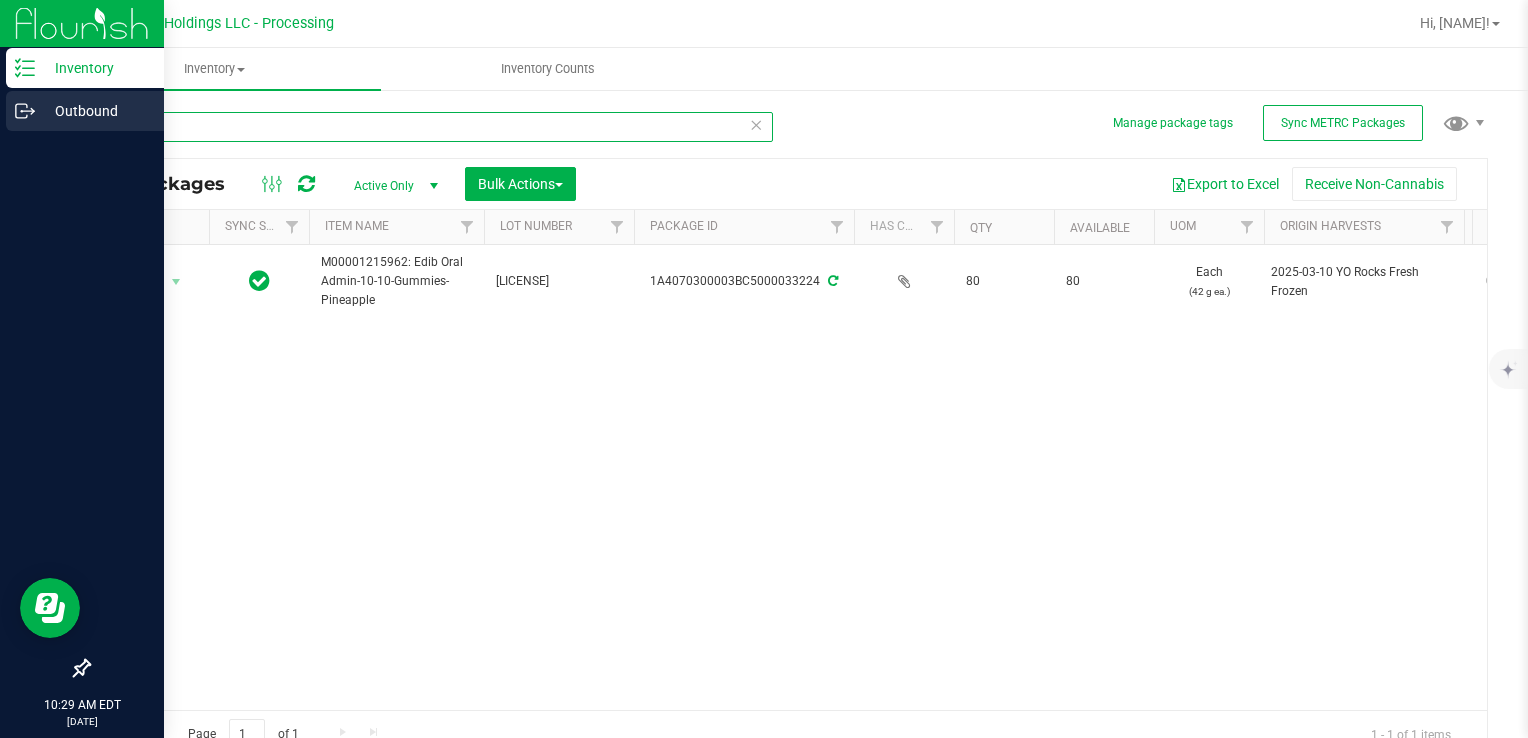 drag, startPoint x: 233, startPoint y: 118, endPoint x: 19, endPoint y: 126, distance: 214.14948 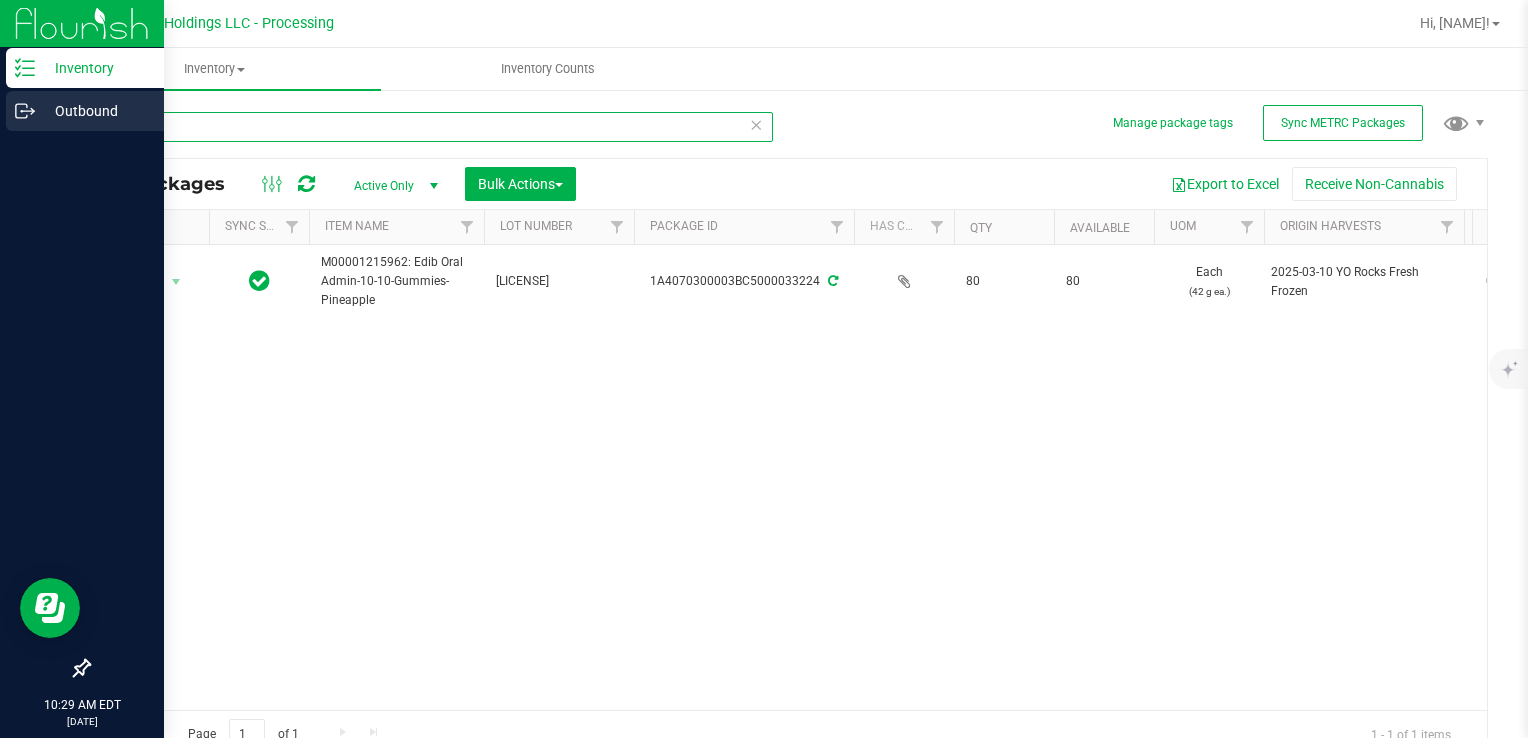 click on "Inventory Outbound 10:29 AM EDT 08/06/2025  08/06   Riviera Creek Holdings LLC - Processing   Hi, Meara!
Inventory
All packages
All inventory
Waste log
Create inventory
Inventory Counts" at bounding box center (764, 369) 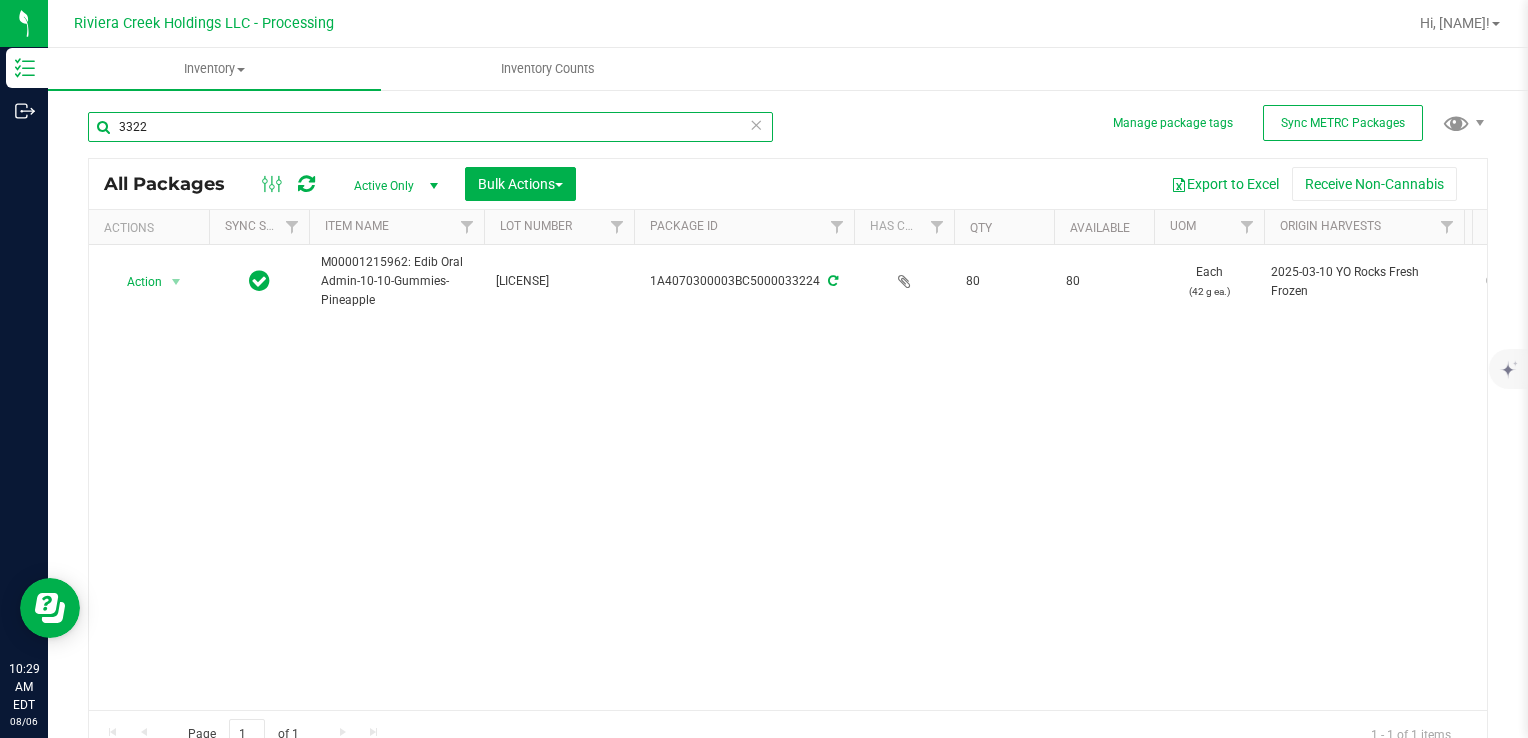 type on "33224" 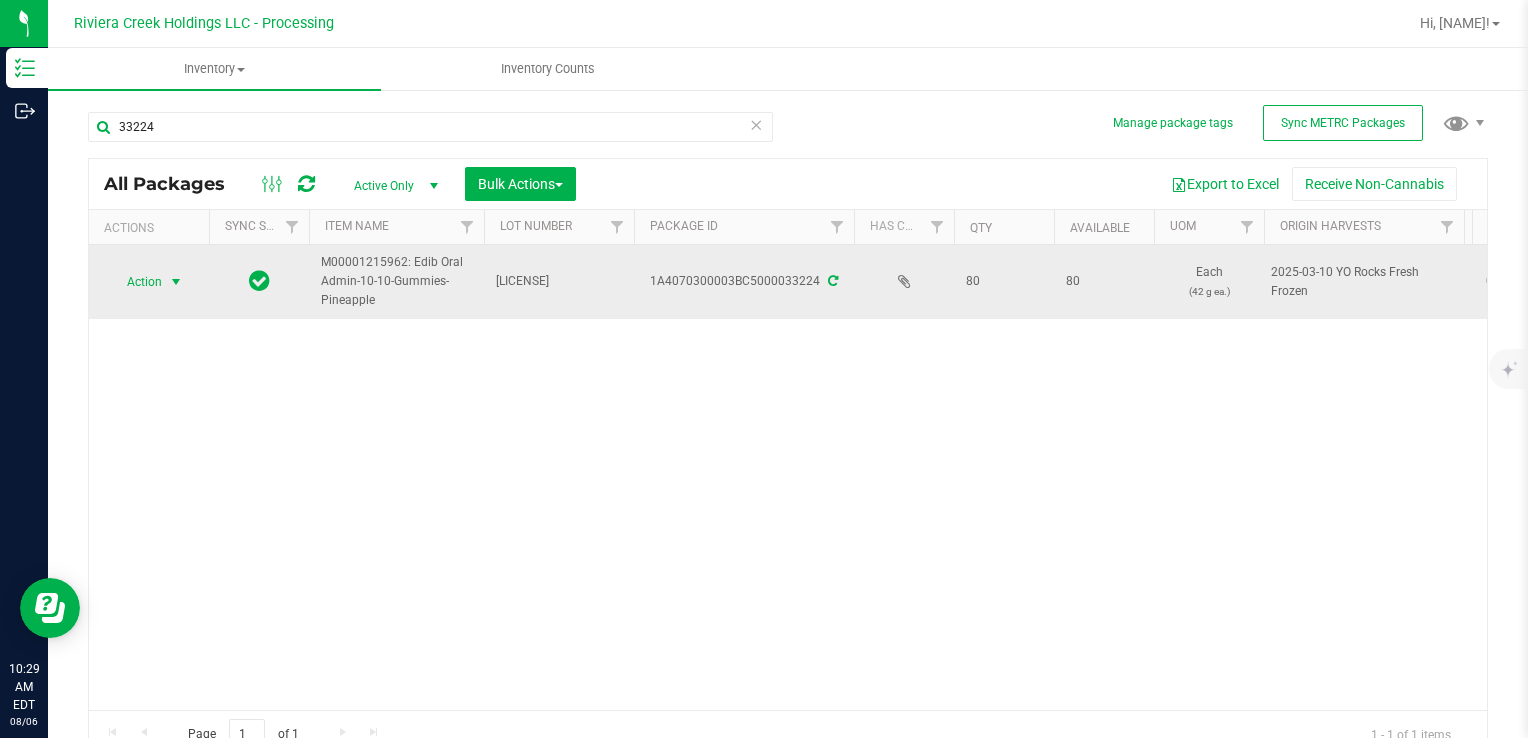 click on "Action" at bounding box center [136, 282] 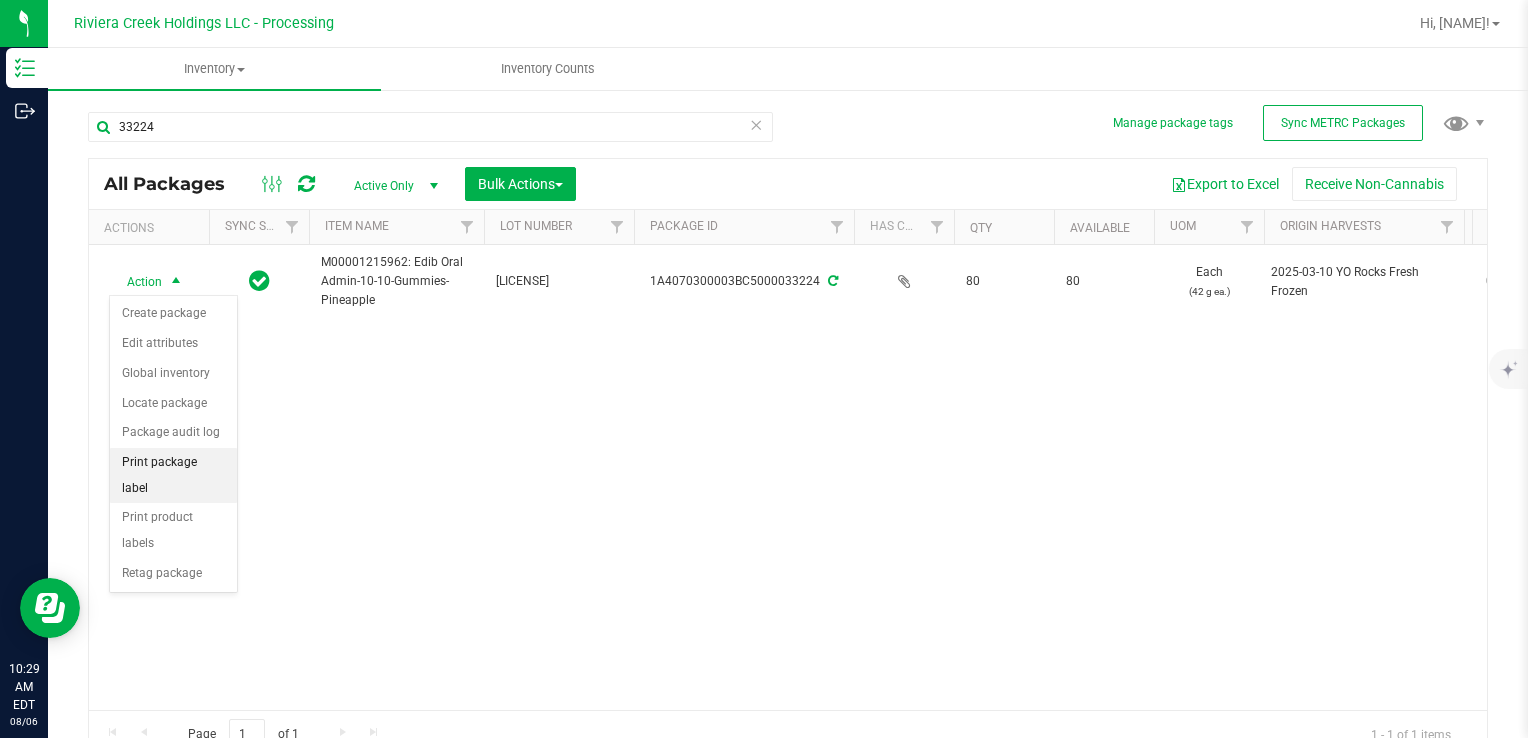 click on "Print package label" at bounding box center (173, 475) 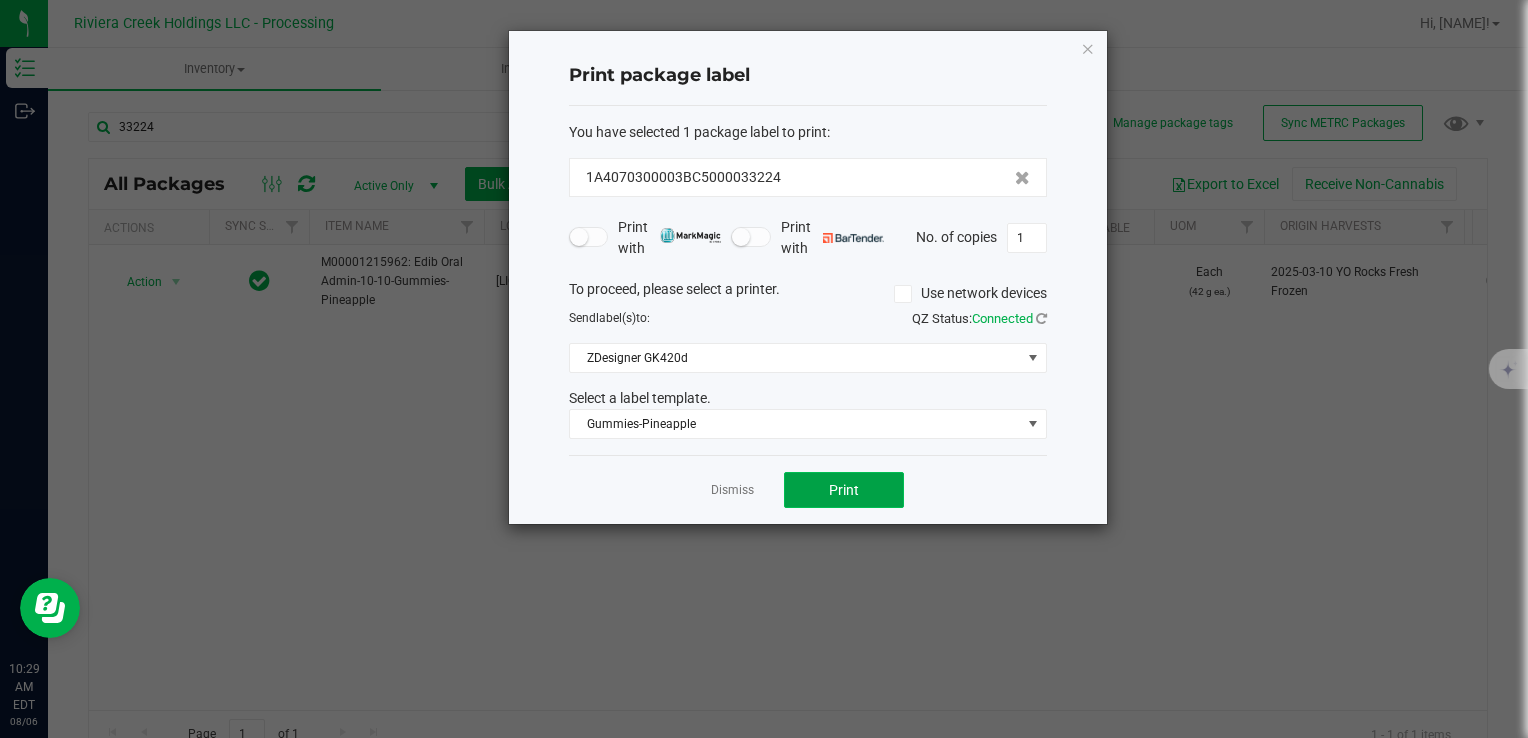 click on "Print" 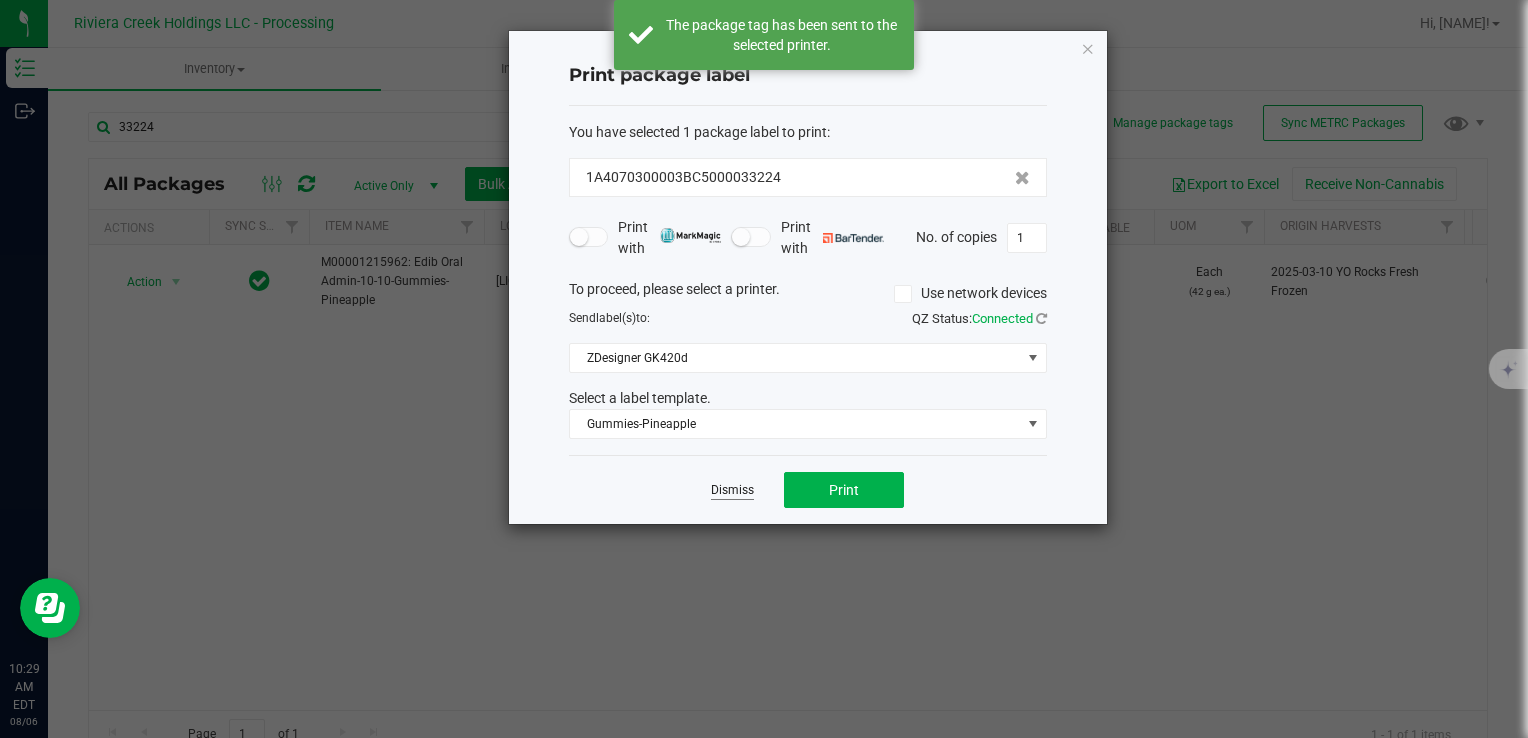 click on "Dismiss" 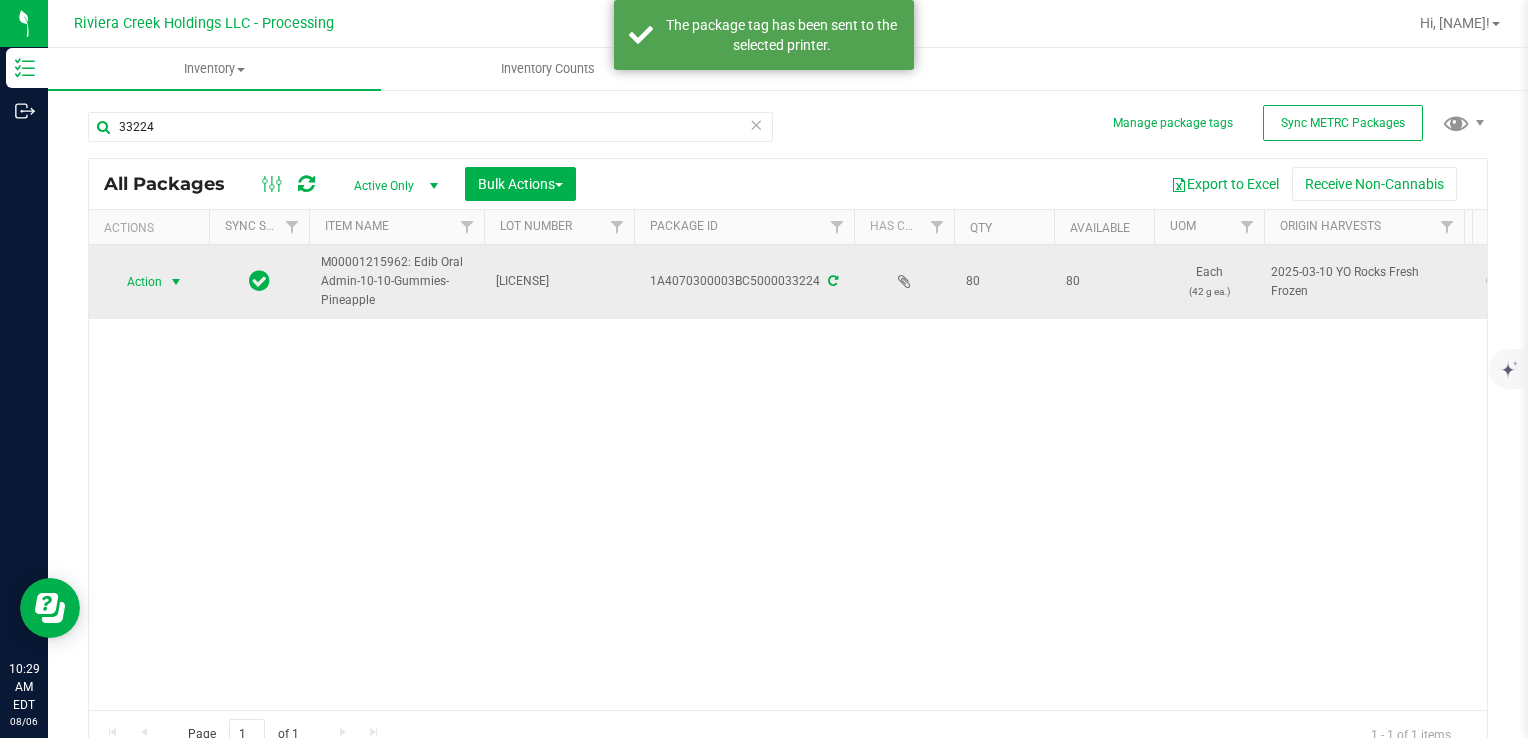 click at bounding box center (176, 282) 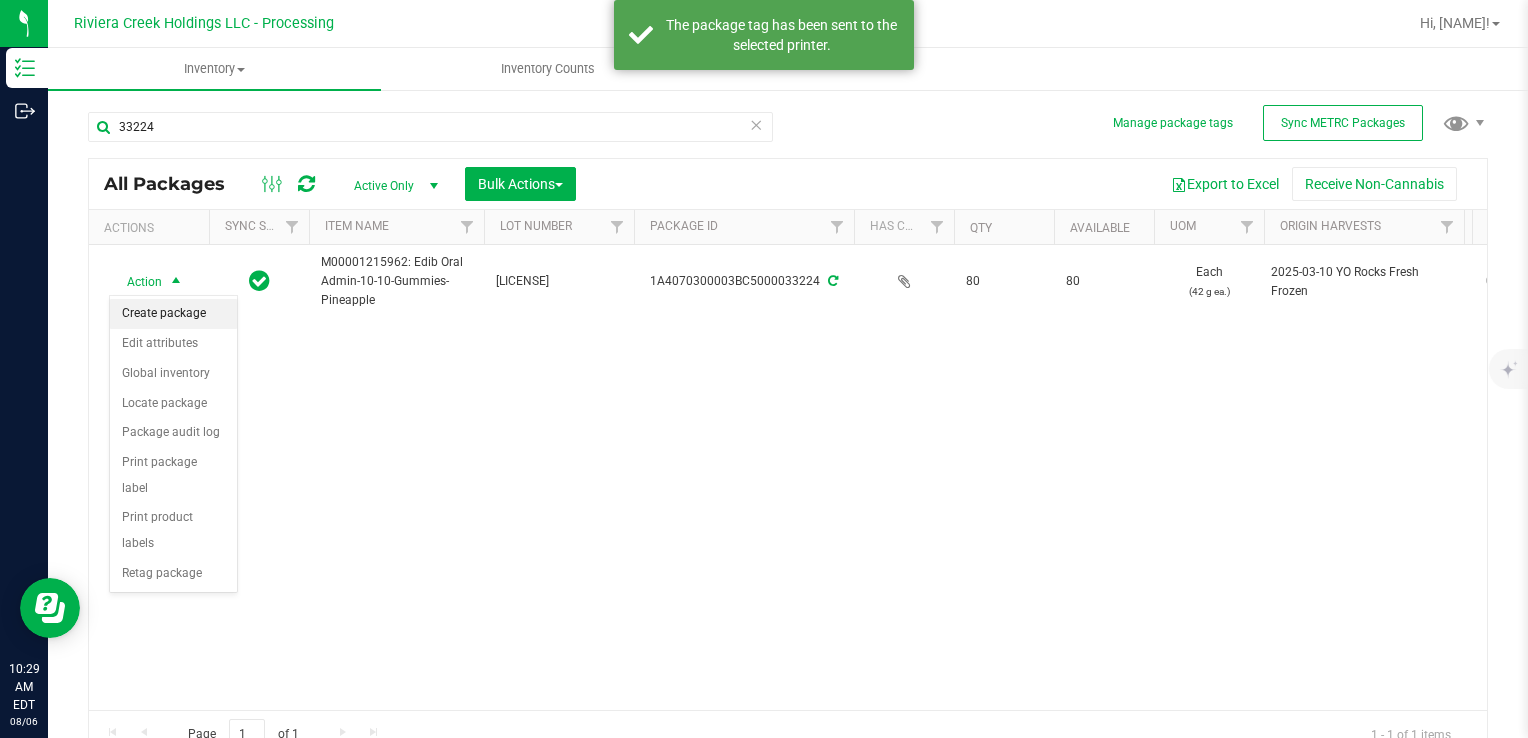 click on "Create package" at bounding box center [173, 314] 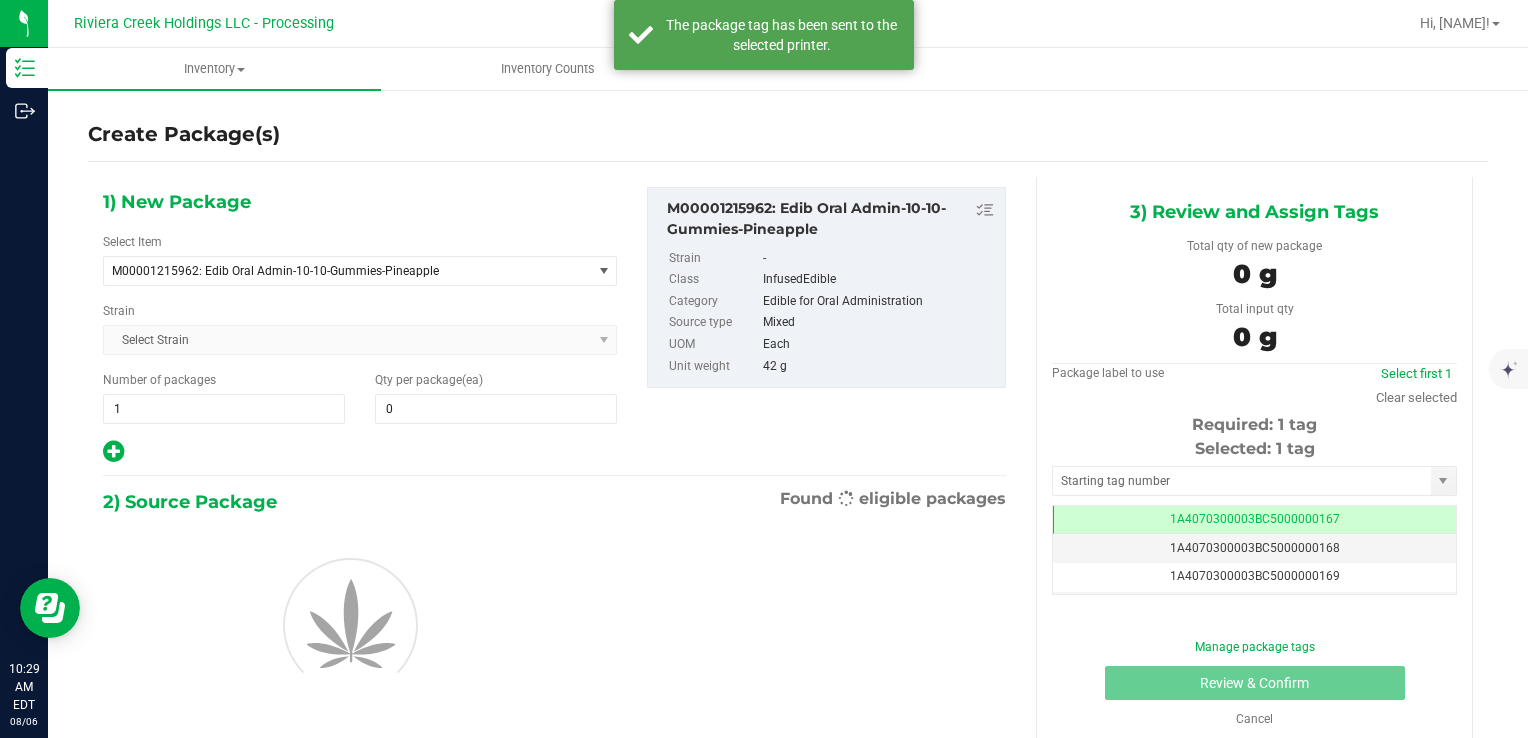 scroll, scrollTop: 0, scrollLeft: 0, axis: both 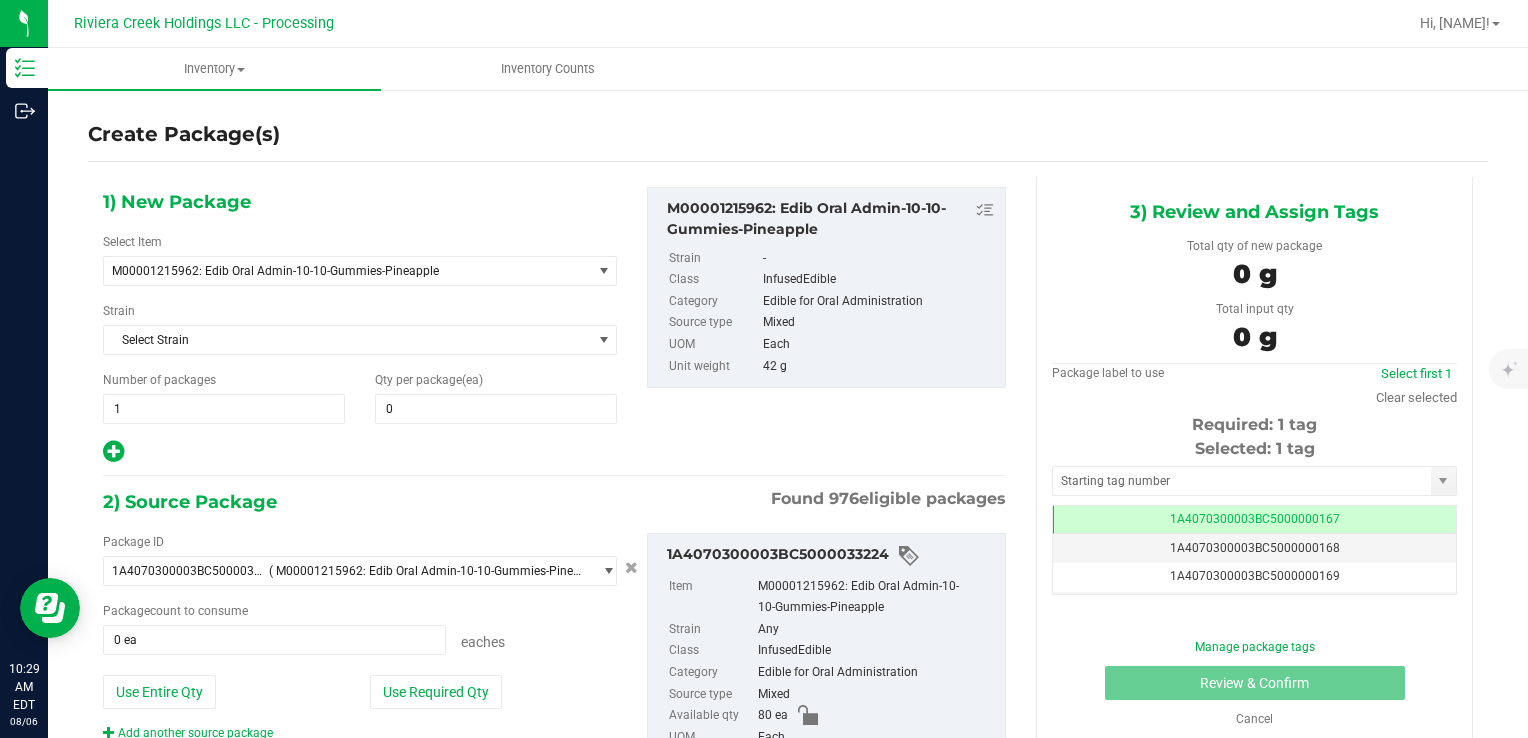 click on "1) New Package
Select Item
M00001215962: Edib Oral Admin-10-10-Gummies-Pineapple
M00000012402: Chocolope- Bulk Flower M00000018506: Chocolope R&D Tissue Sample M00000018508: Garlic Cookies R&D Tissue Sample M00000030709: H Bells OG Trim M00000031019: Chocolope Trim M00000031020: Garlic Cookies Trim M00000037313: Afghani #1 Seeds M00000037314: Purple H Seeds M00000037315: Silver H Seeds M00000037317: Crescendo Seeds M00000037318: Early Lemon Berry R1 Seeds M00000037319: OG Kush Seeds M00000037320: Critical Jack Seeds M00000037321: Bubba Kush CBD Seeds M00000037323: White Widow Seeds M00000037324: Purple Afghan Kush Seeds M00000037325: Diesel Seeds M00000037326: Moby Dick Seeds" at bounding box center [360, 326] 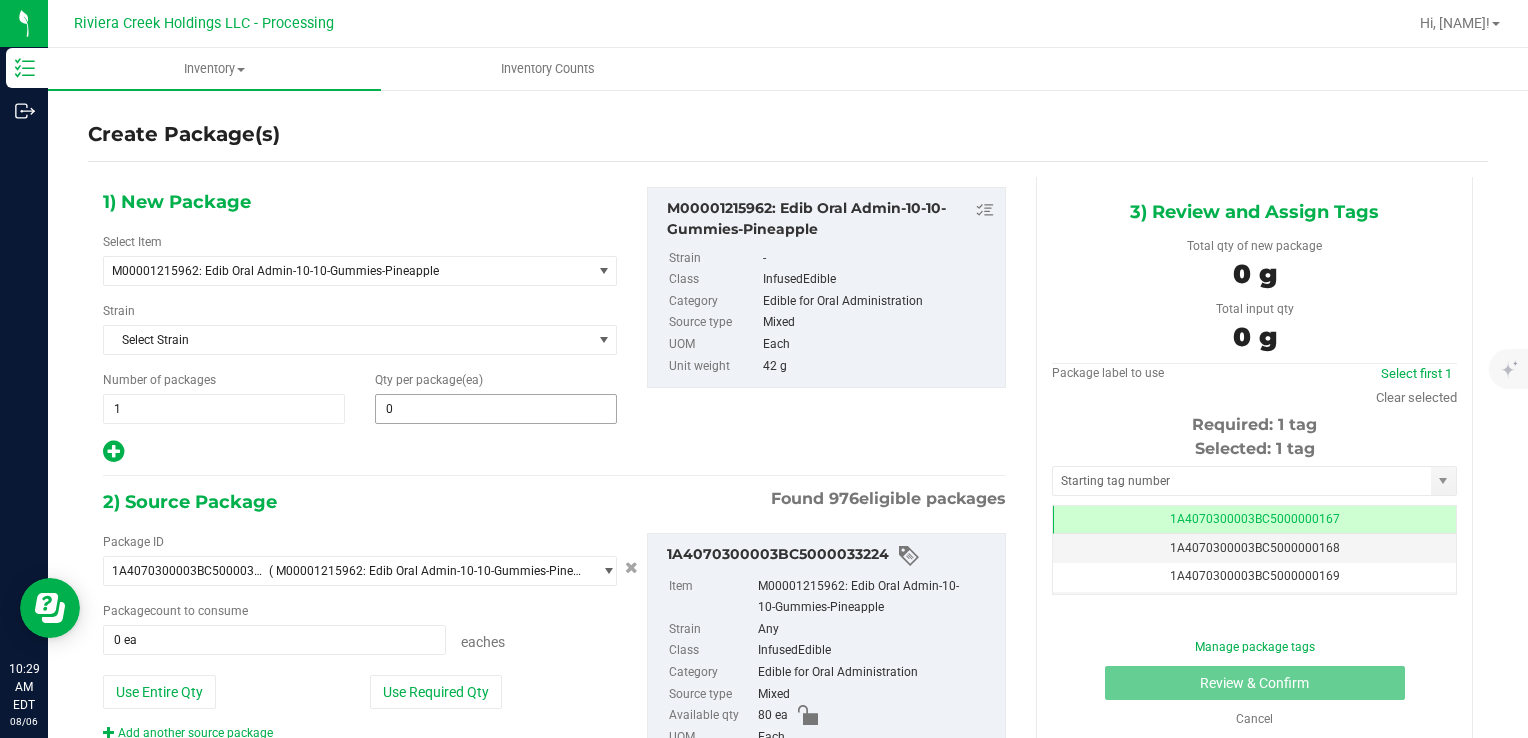 type 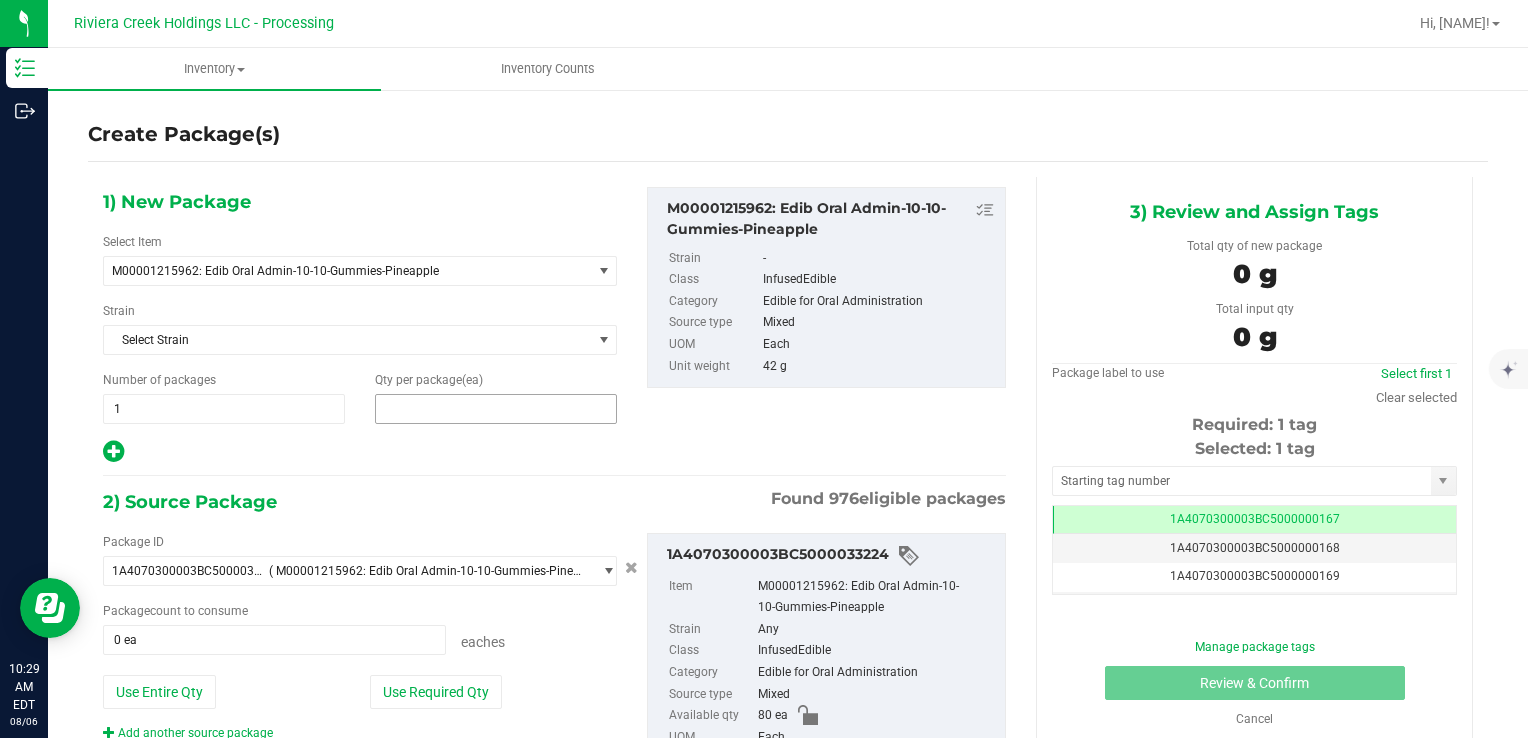 click at bounding box center (496, 409) 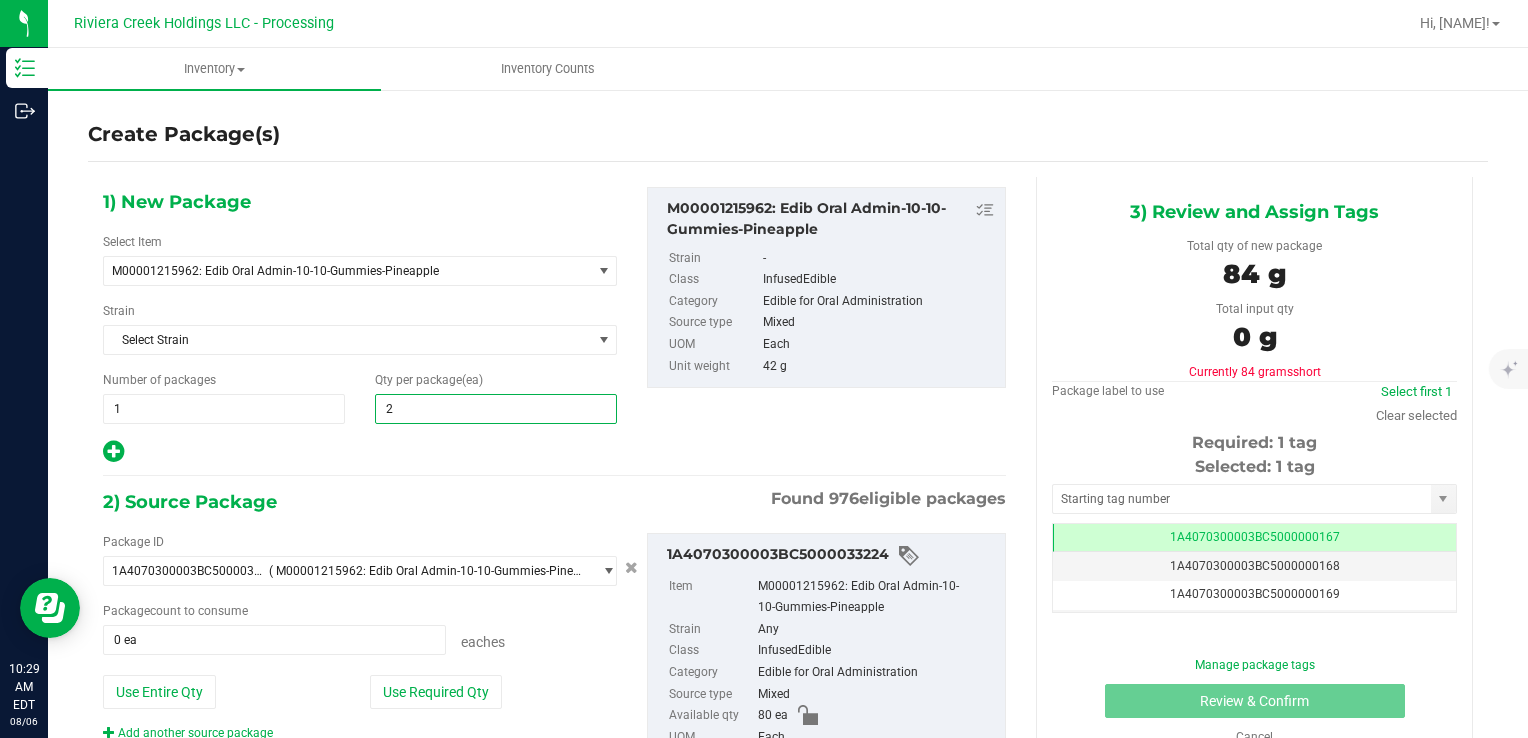 type on "20" 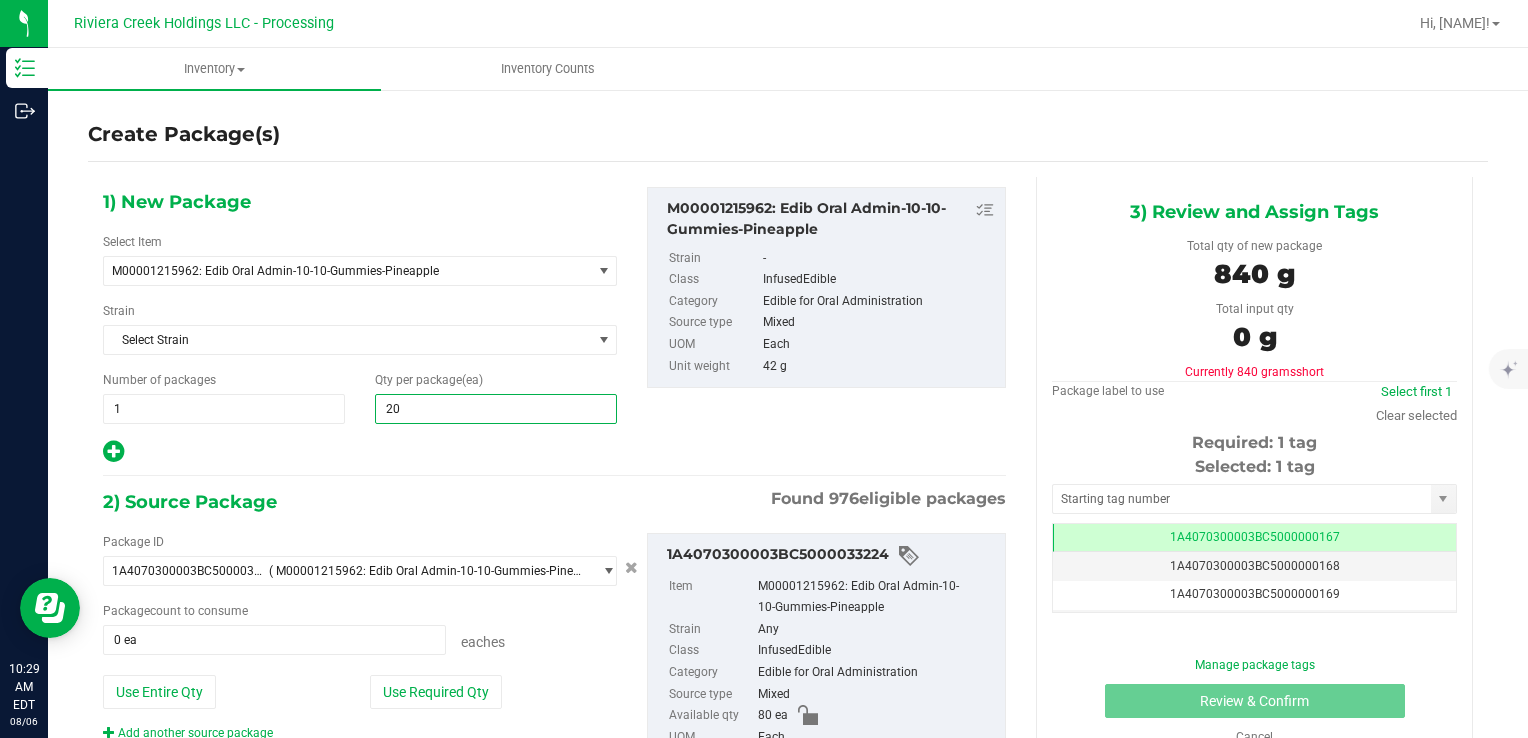type on "20" 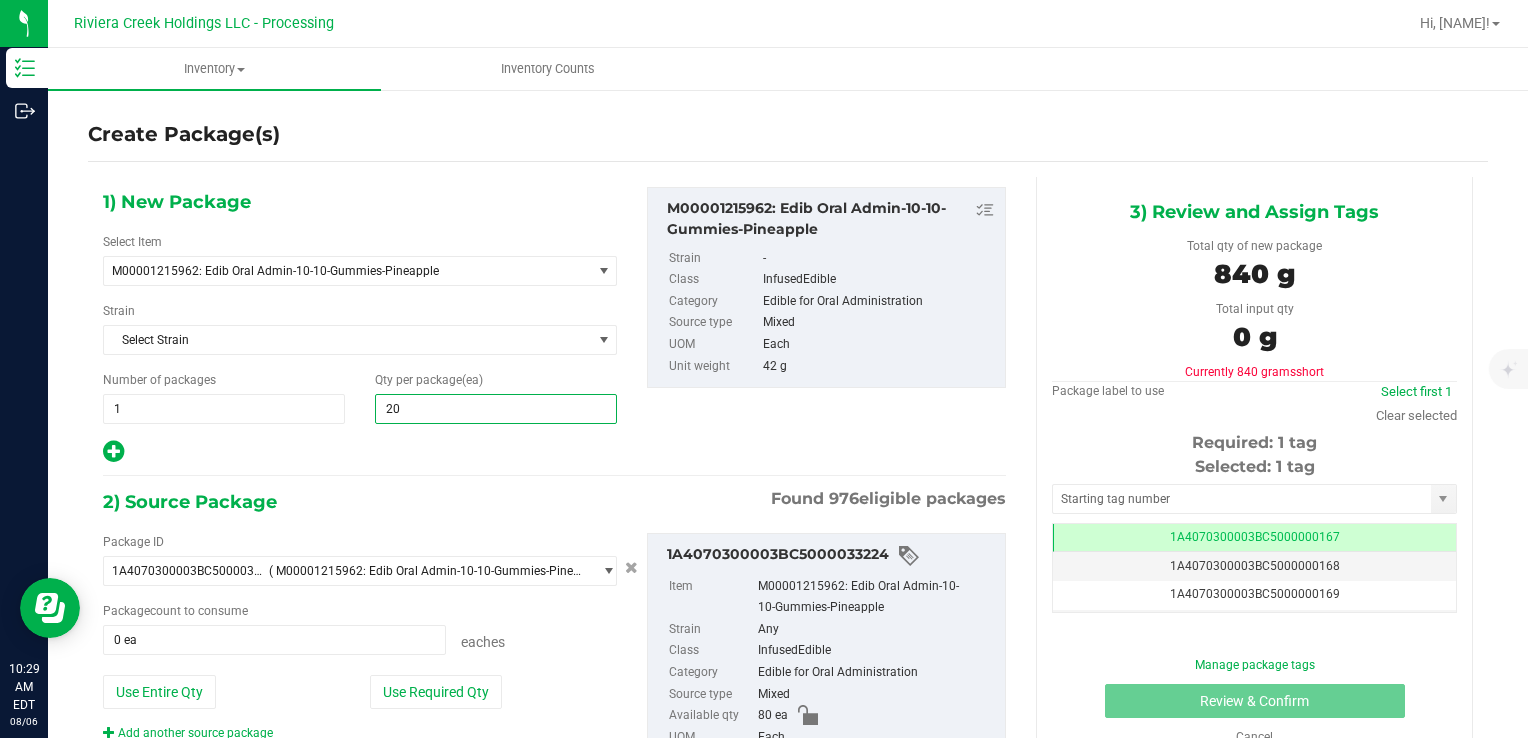 drag, startPoint x: 455, startPoint y: 691, endPoint x: 483, endPoint y: 671, distance: 34.4093 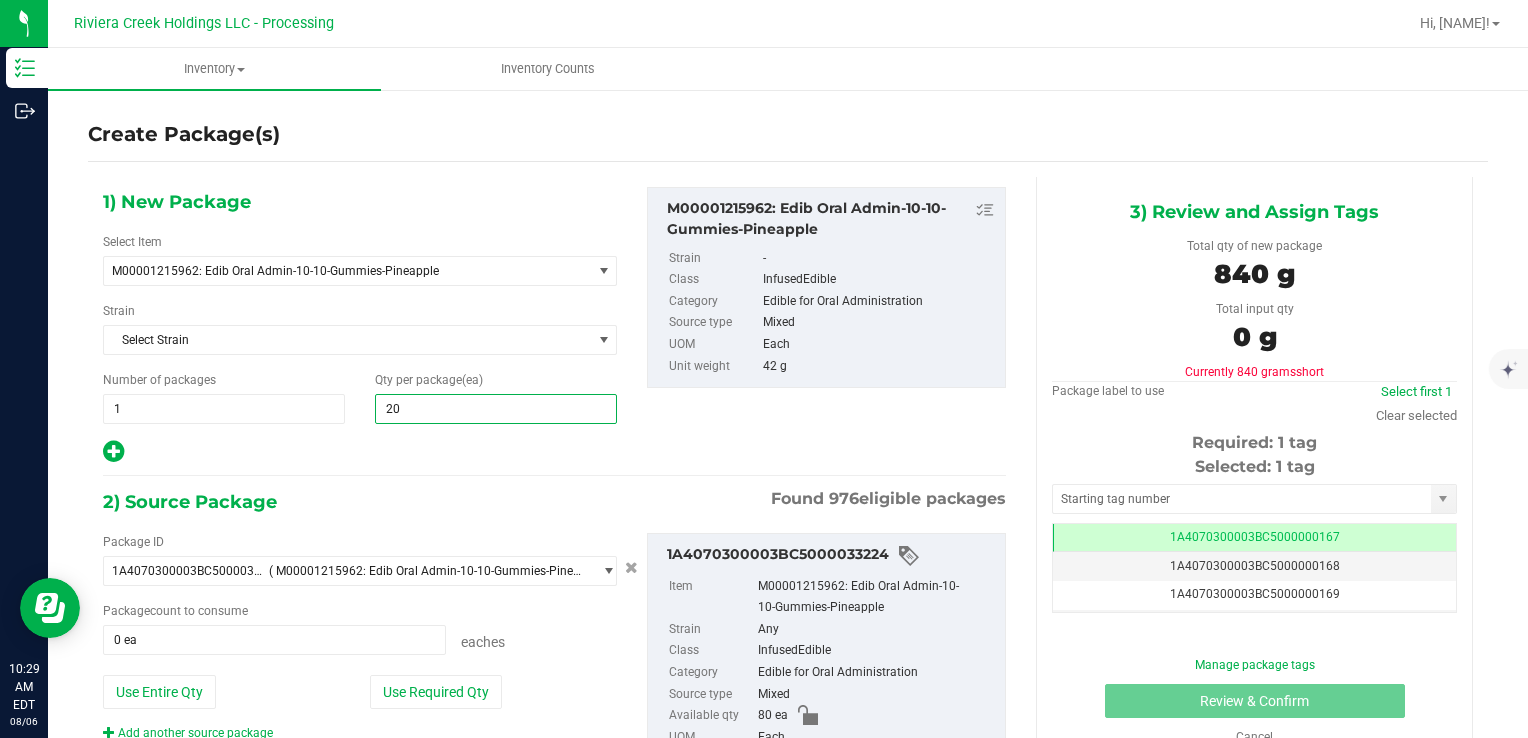 click on "Use Required Qty" at bounding box center [436, 692] 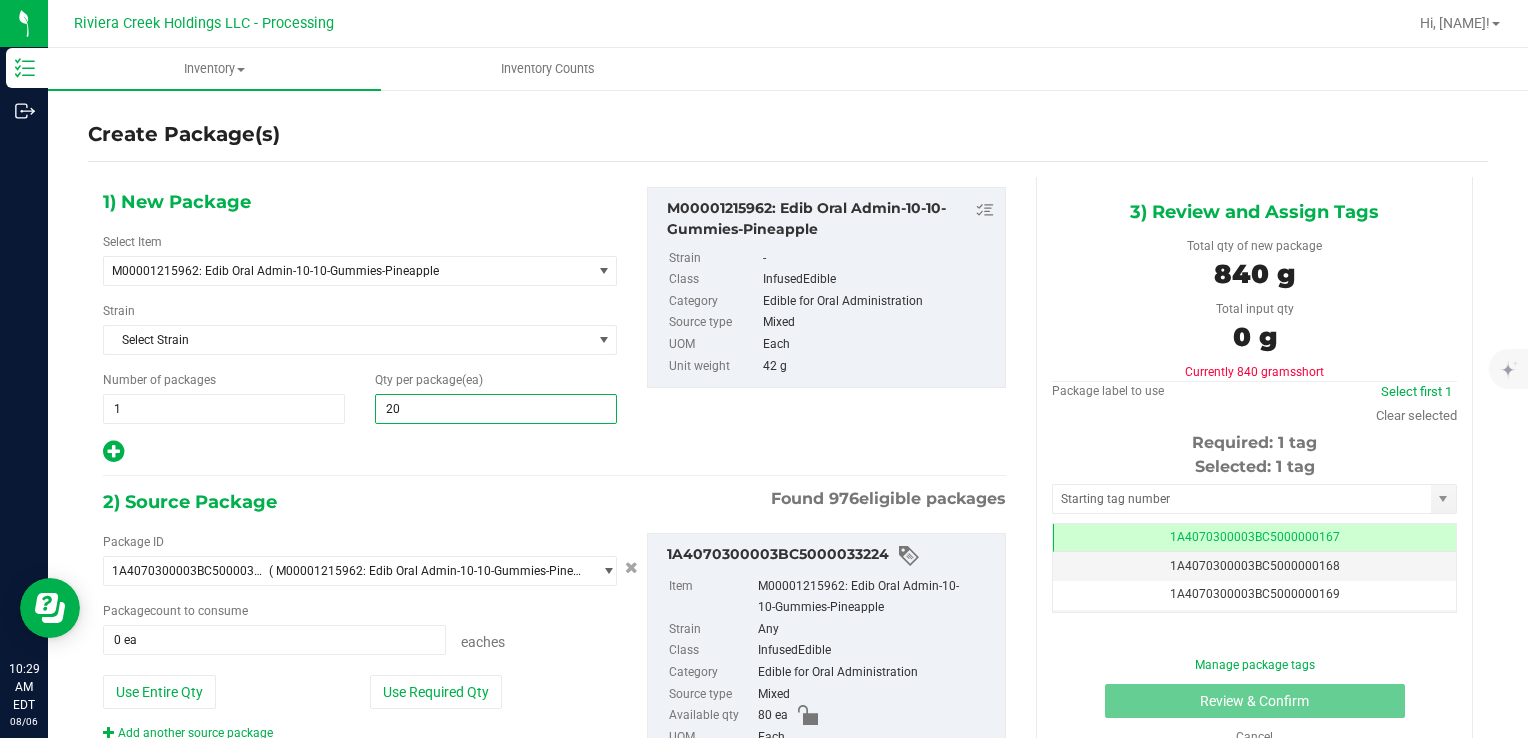 type on "20 ea" 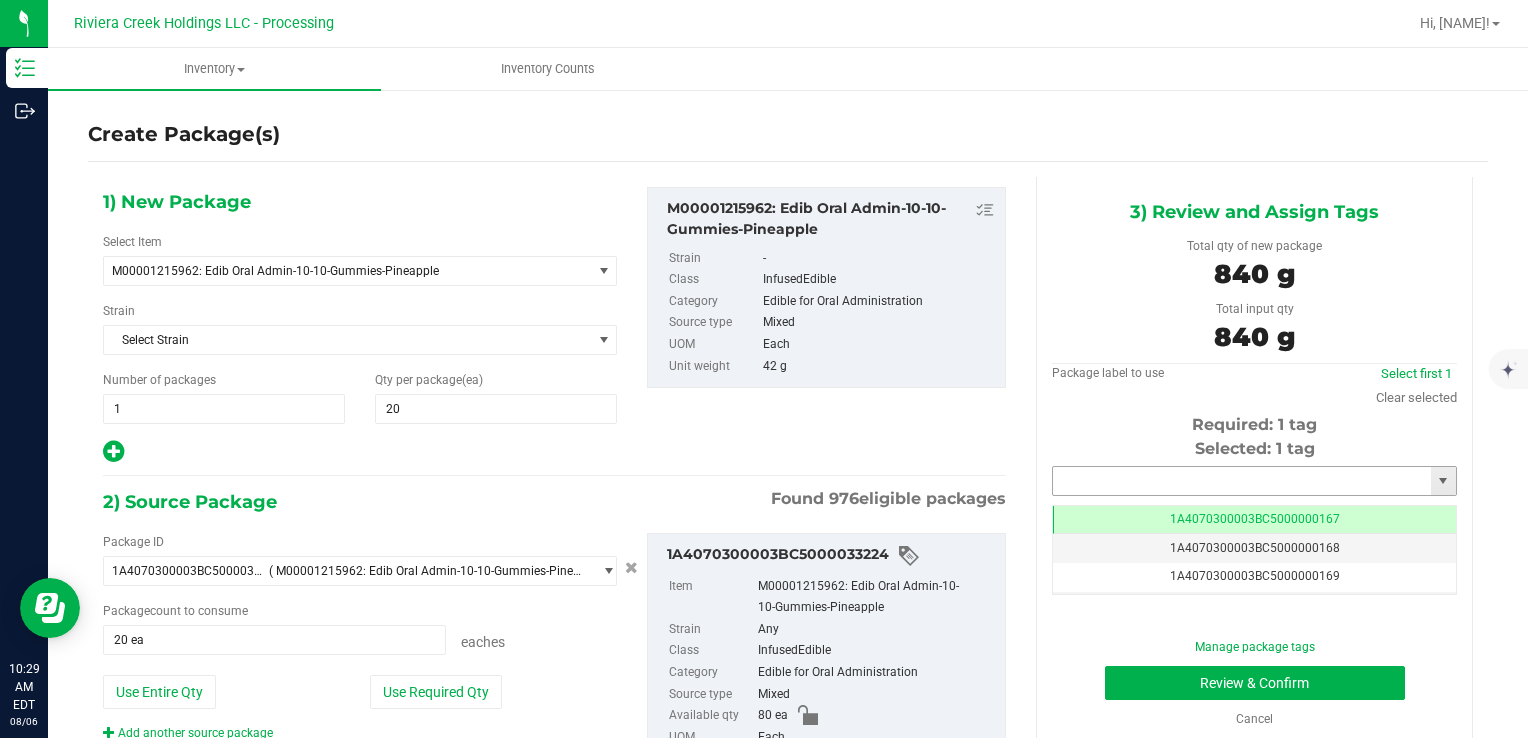 drag, startPoint x: 1094, startPoint y: 482, endPoint x: 1080, endPoint y: 477, distance: 14.866069 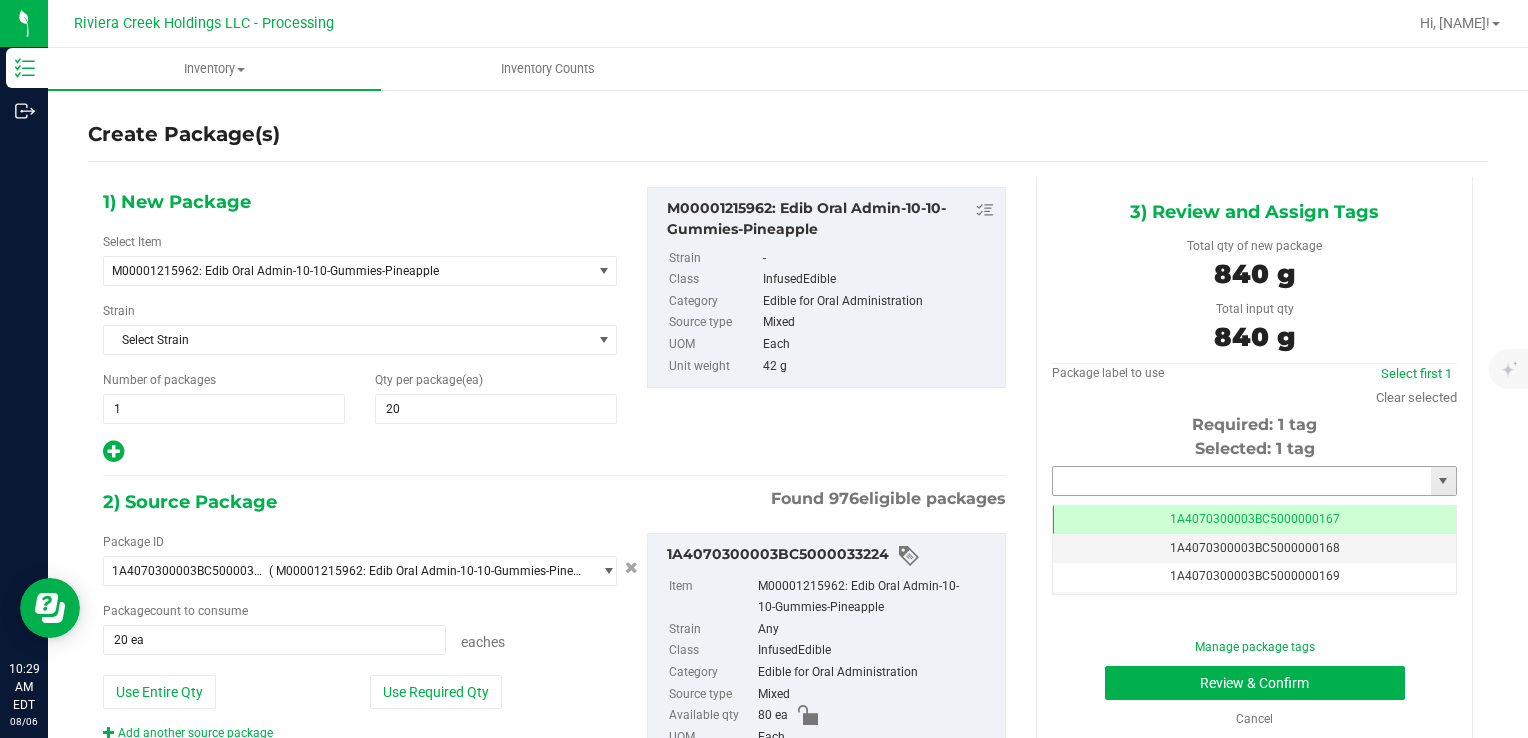click at bounding box center [1242, 481] 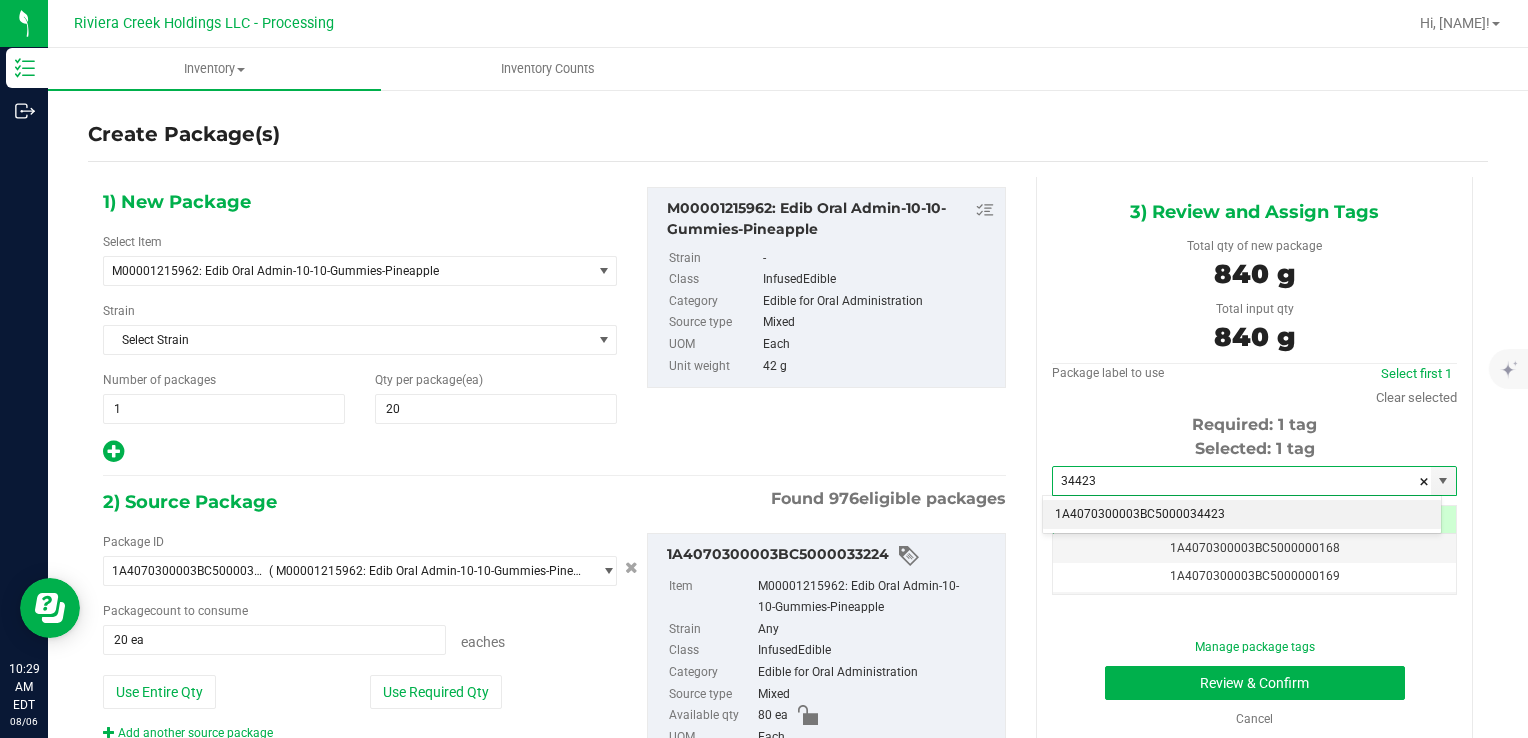 click on "1A4070300003BC5000034423" at bounding box center (1242, 515) 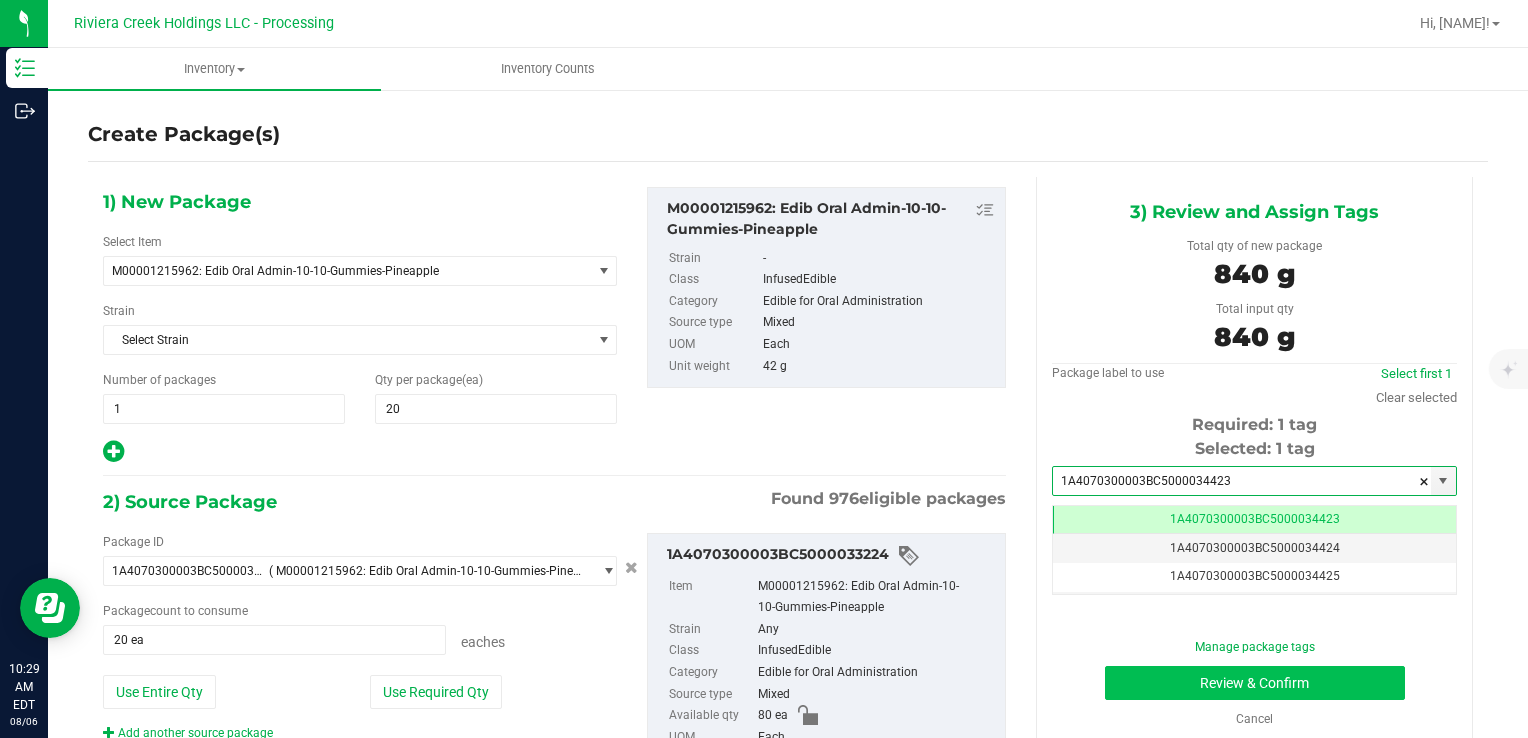 scroll, scrollTop: 0, scrollLeft: 0, axis: both 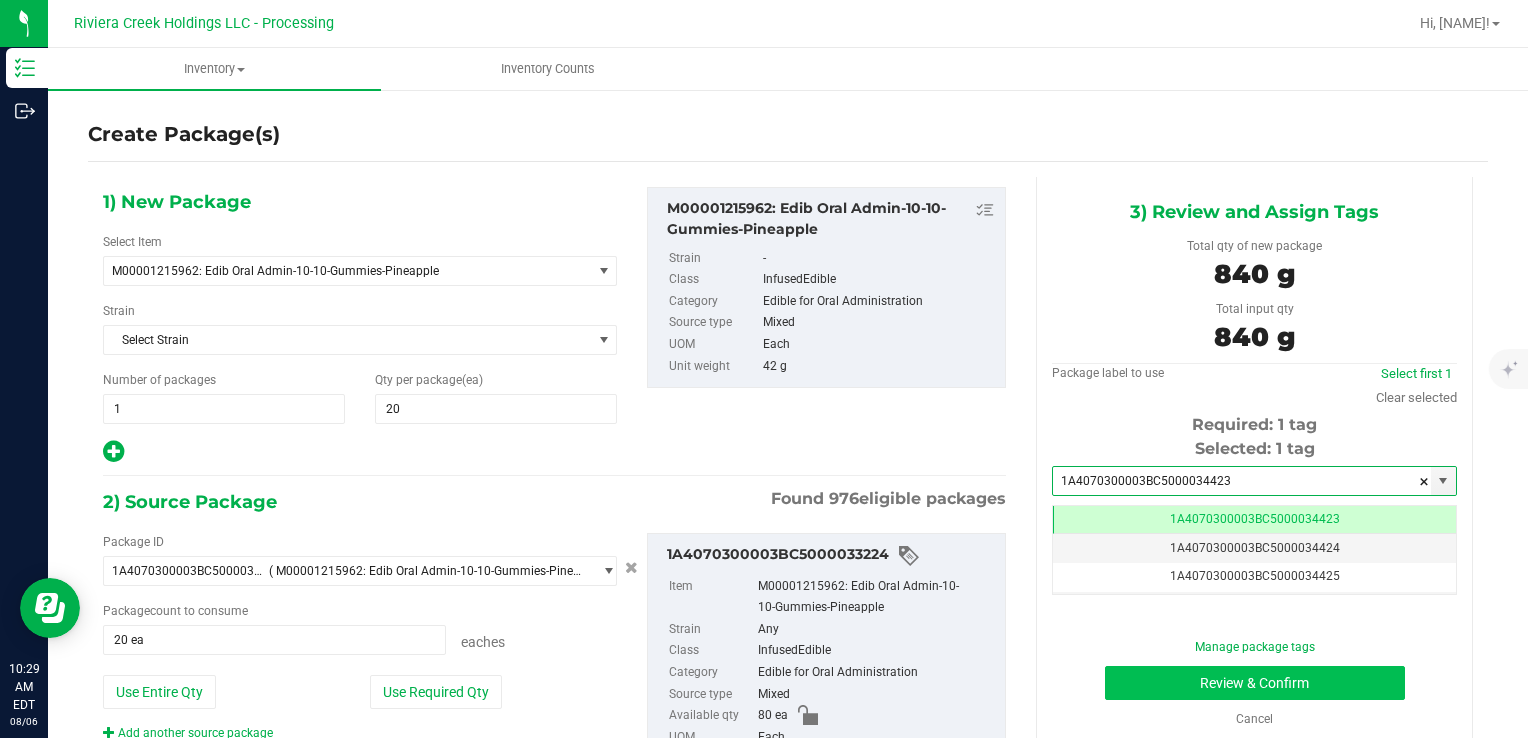 type on "1A4070300003BC5000034423" 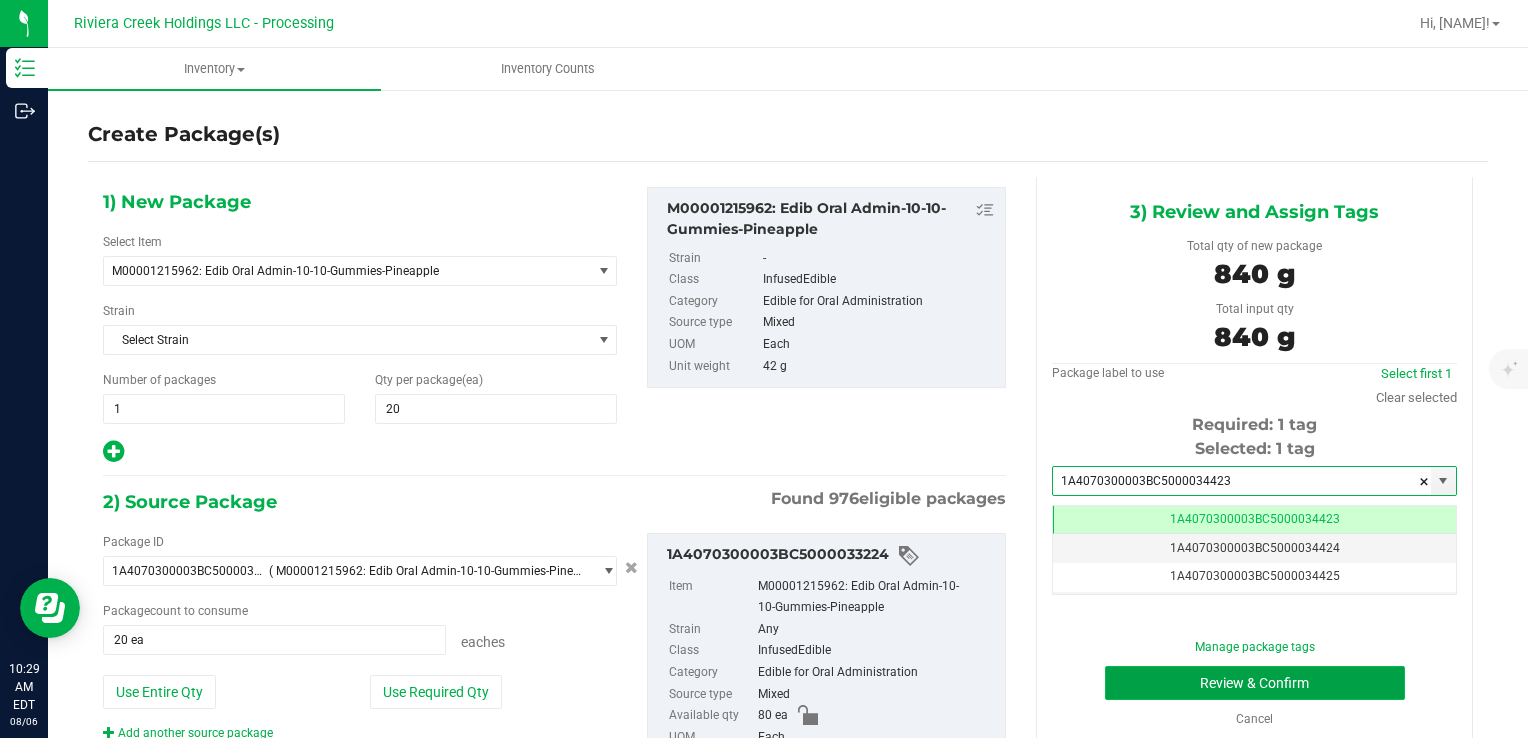 click on "Review & Confirm" at bounding box center (1255, 683) 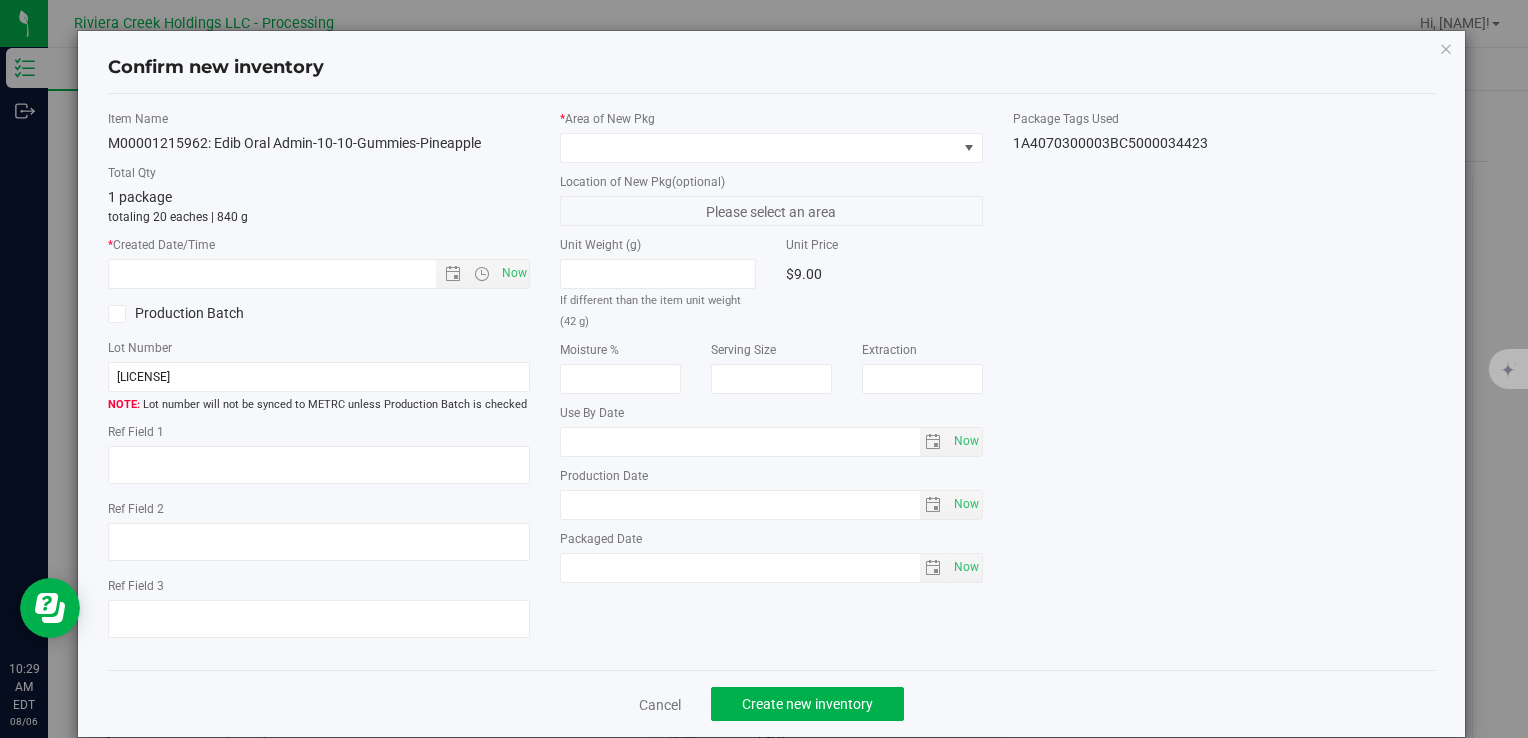 type on "2026-07-02" 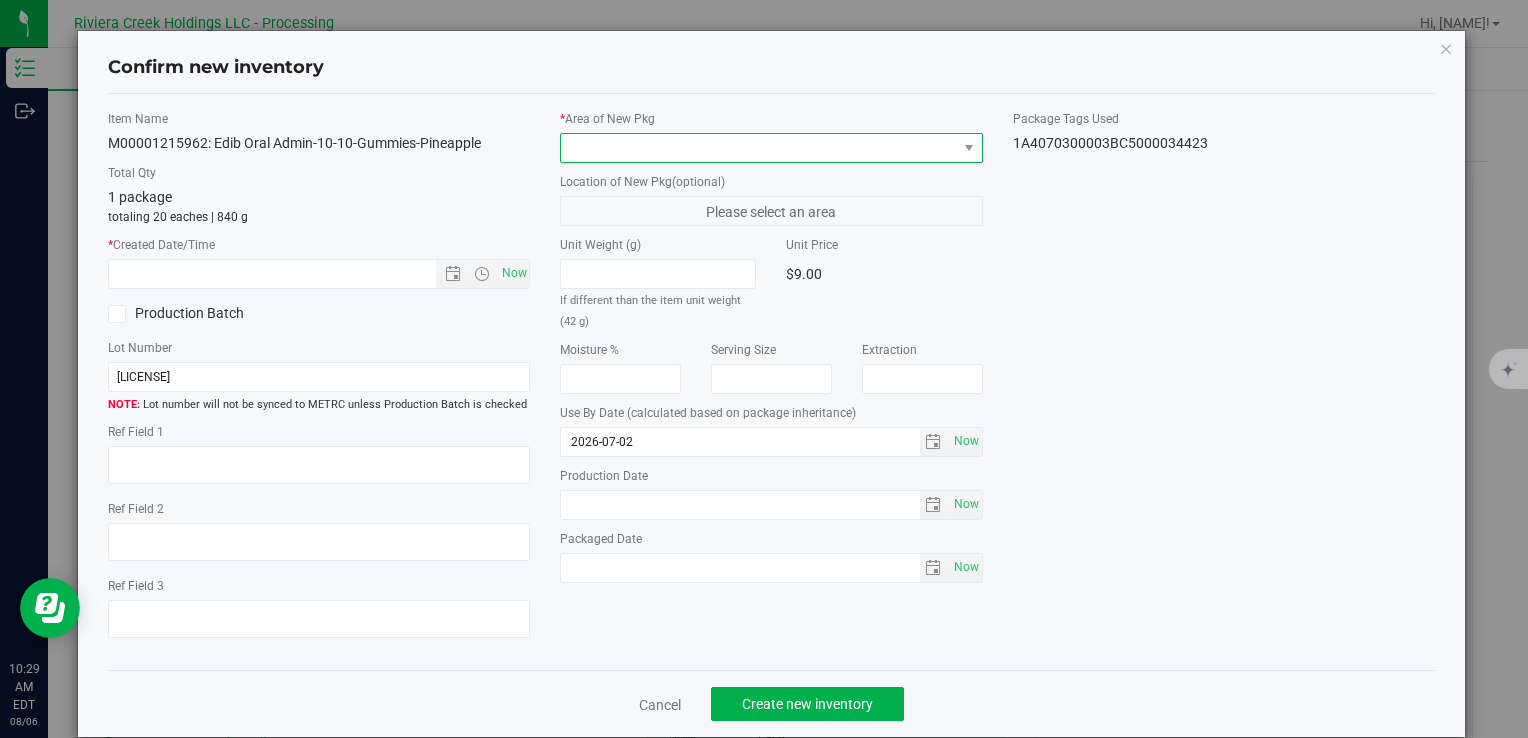 click at bounding box center [758, 148] 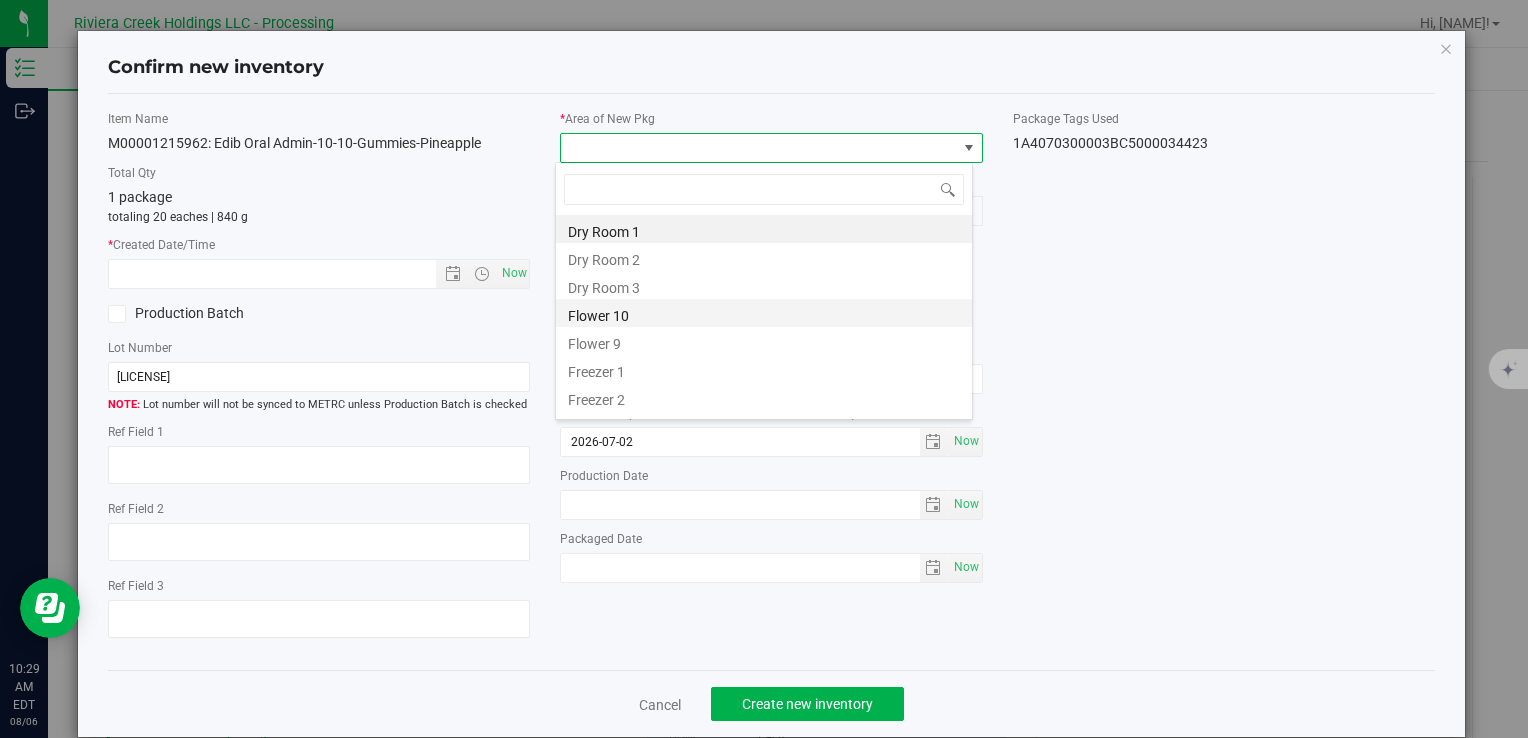 click on "Flower 10" at bounding box center [764, 313] 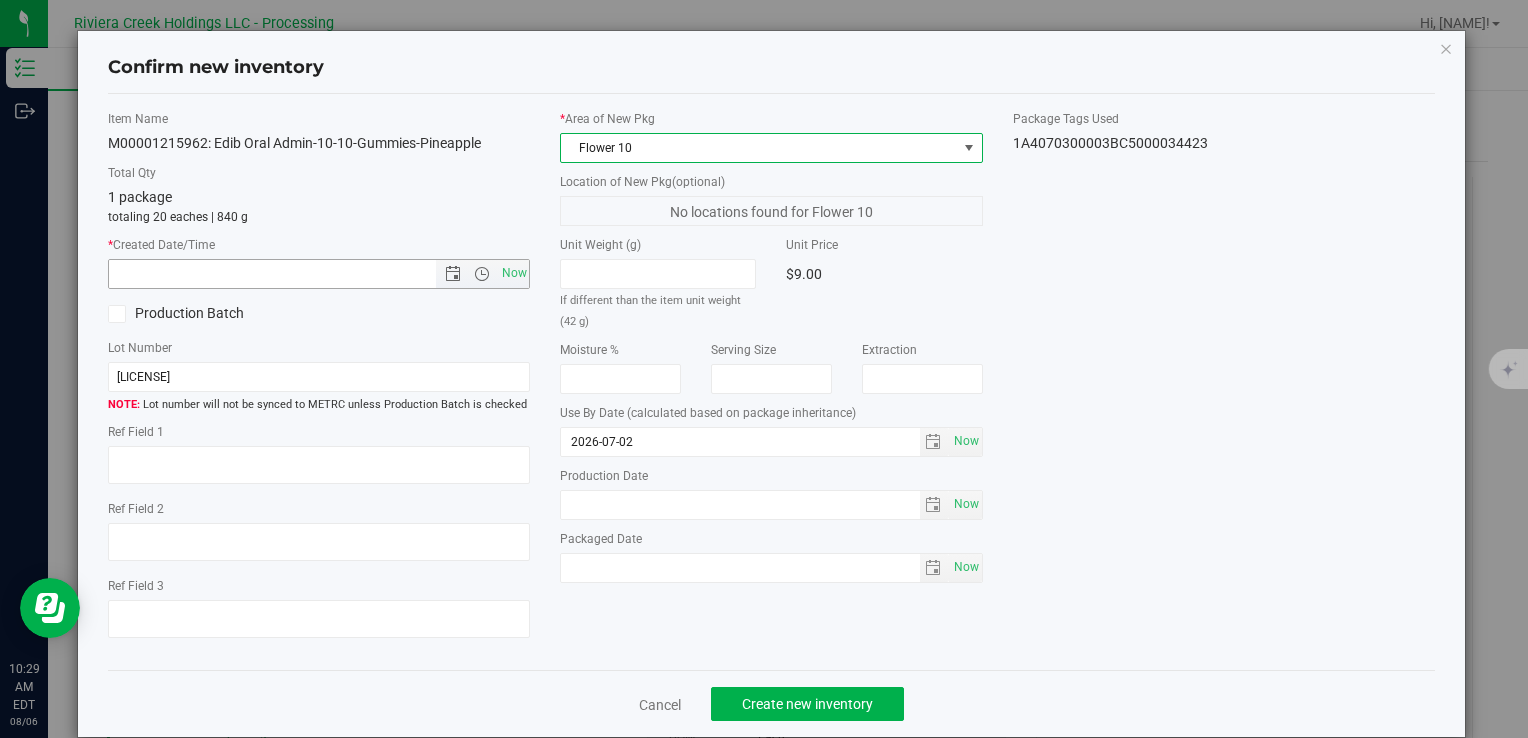 drag, startPoint x: 517, startPoint y: 258, endPoint x: 536, endPoint y: 307, distance: 52.554733 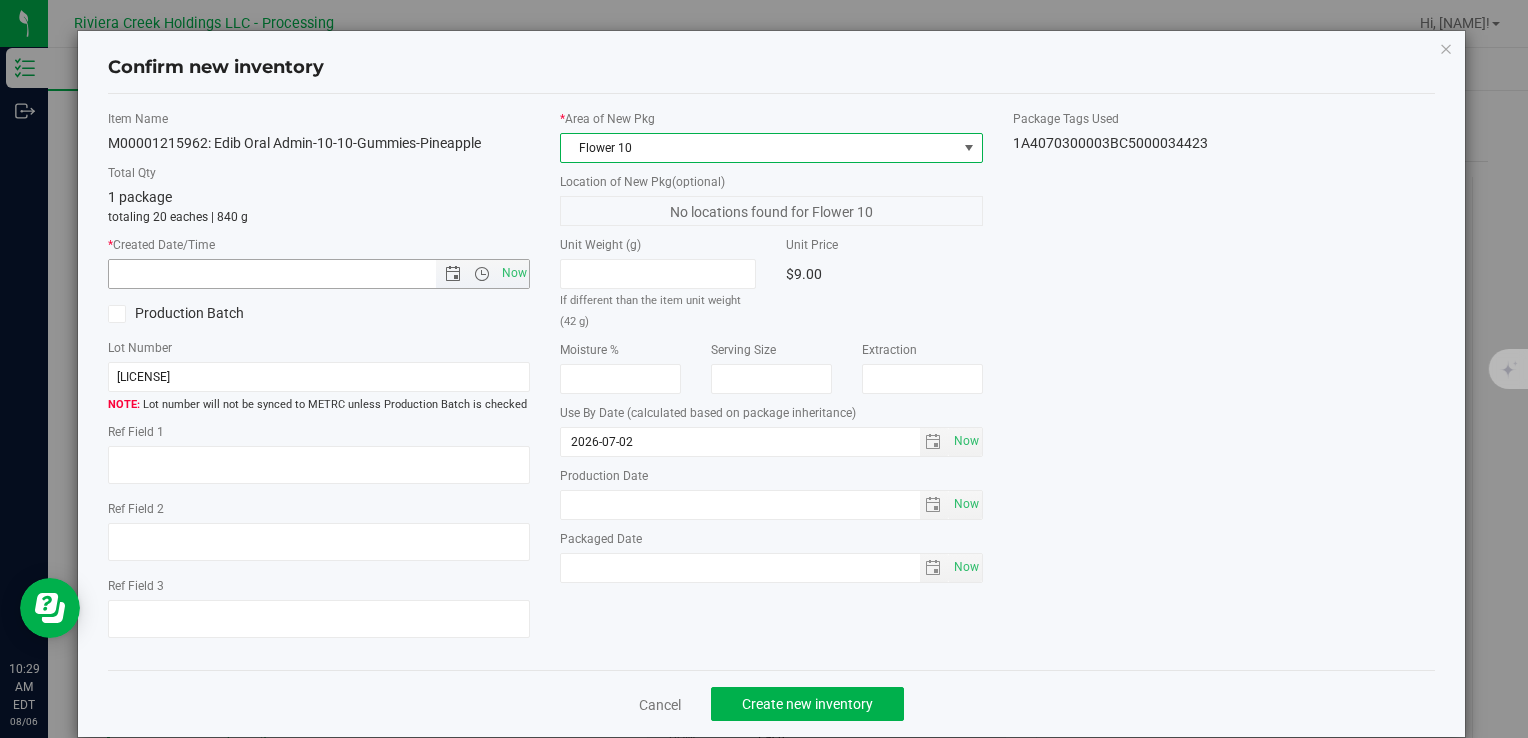 click on "Now" at bounding box center [319, 274] 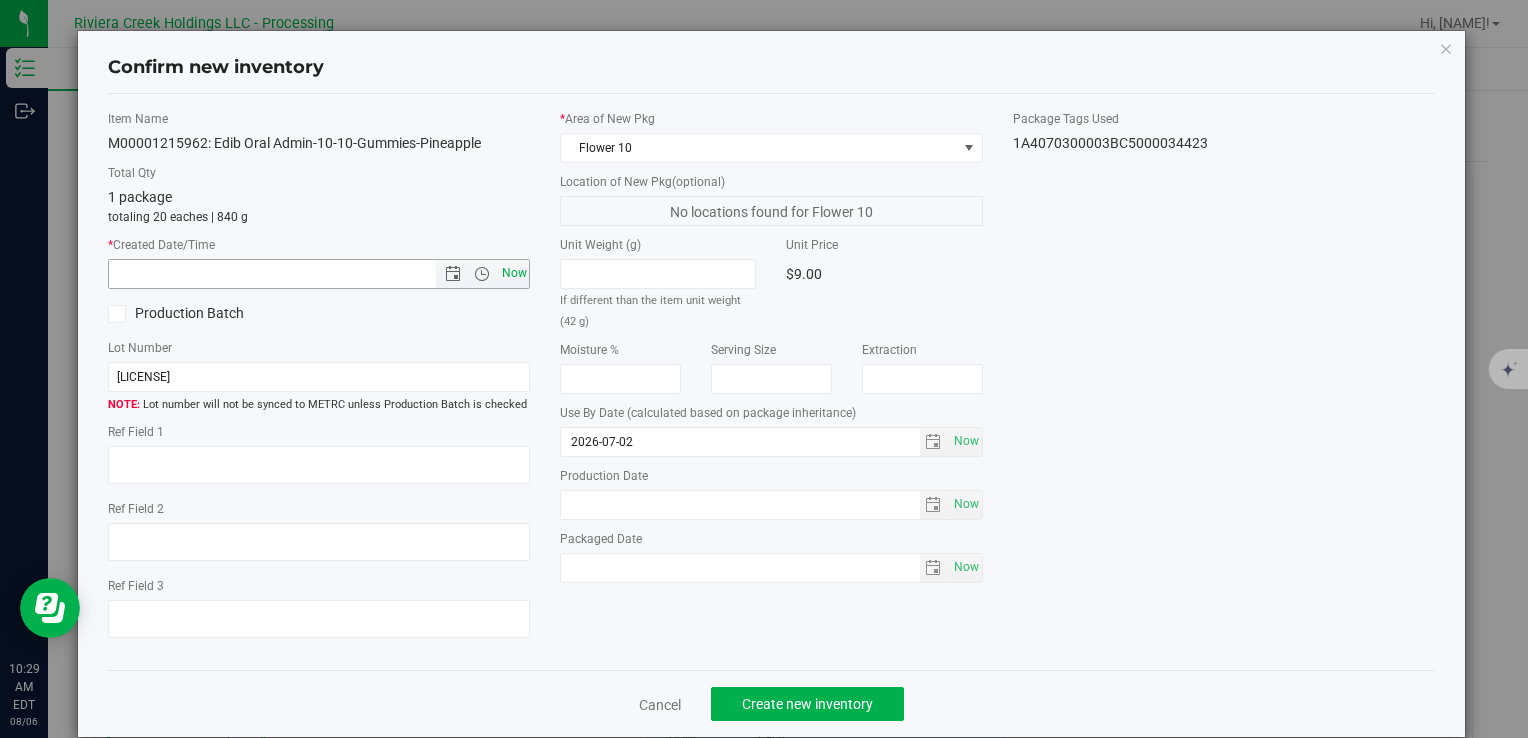 click on "Now" at bounding box center [514, 273] 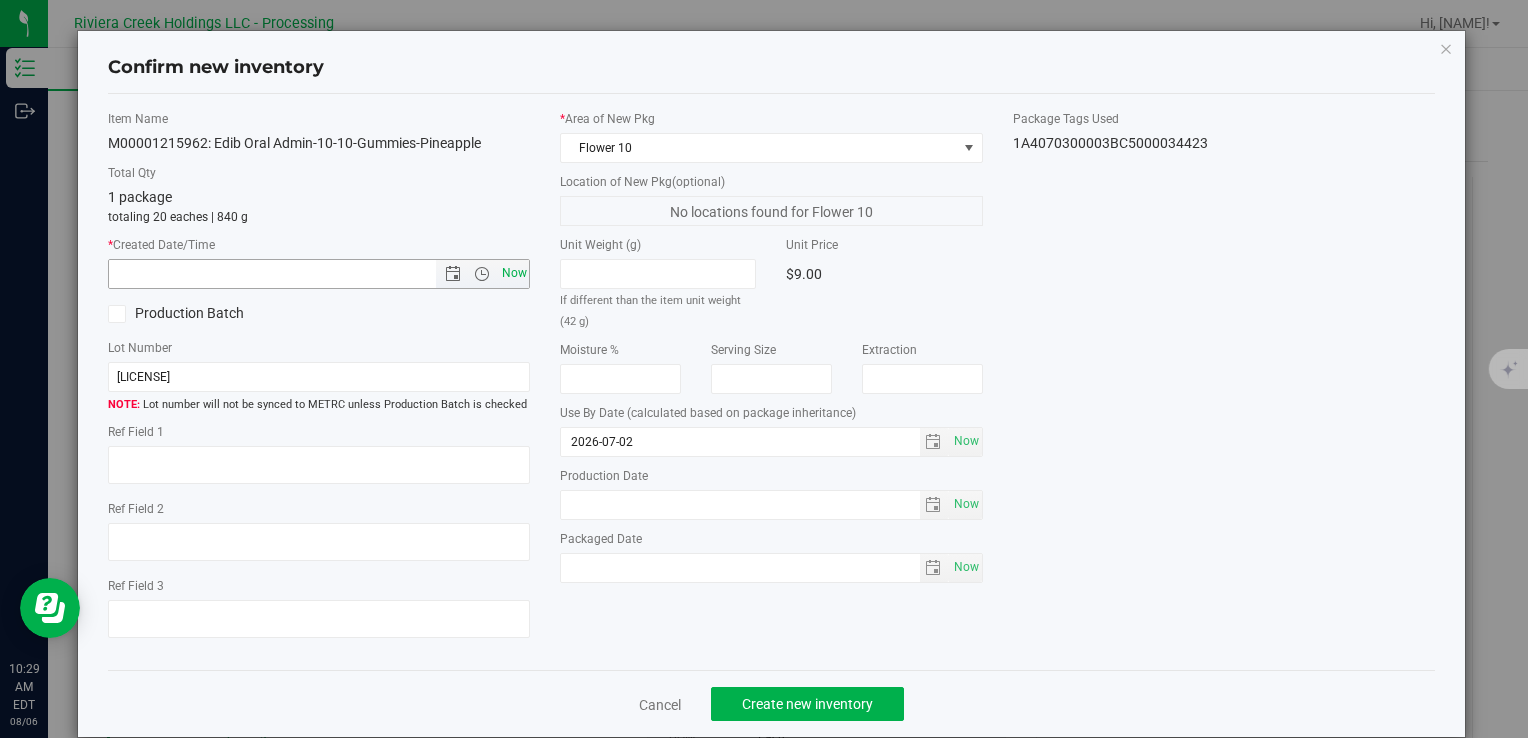 type on "8/6/2025 10:29 AM" 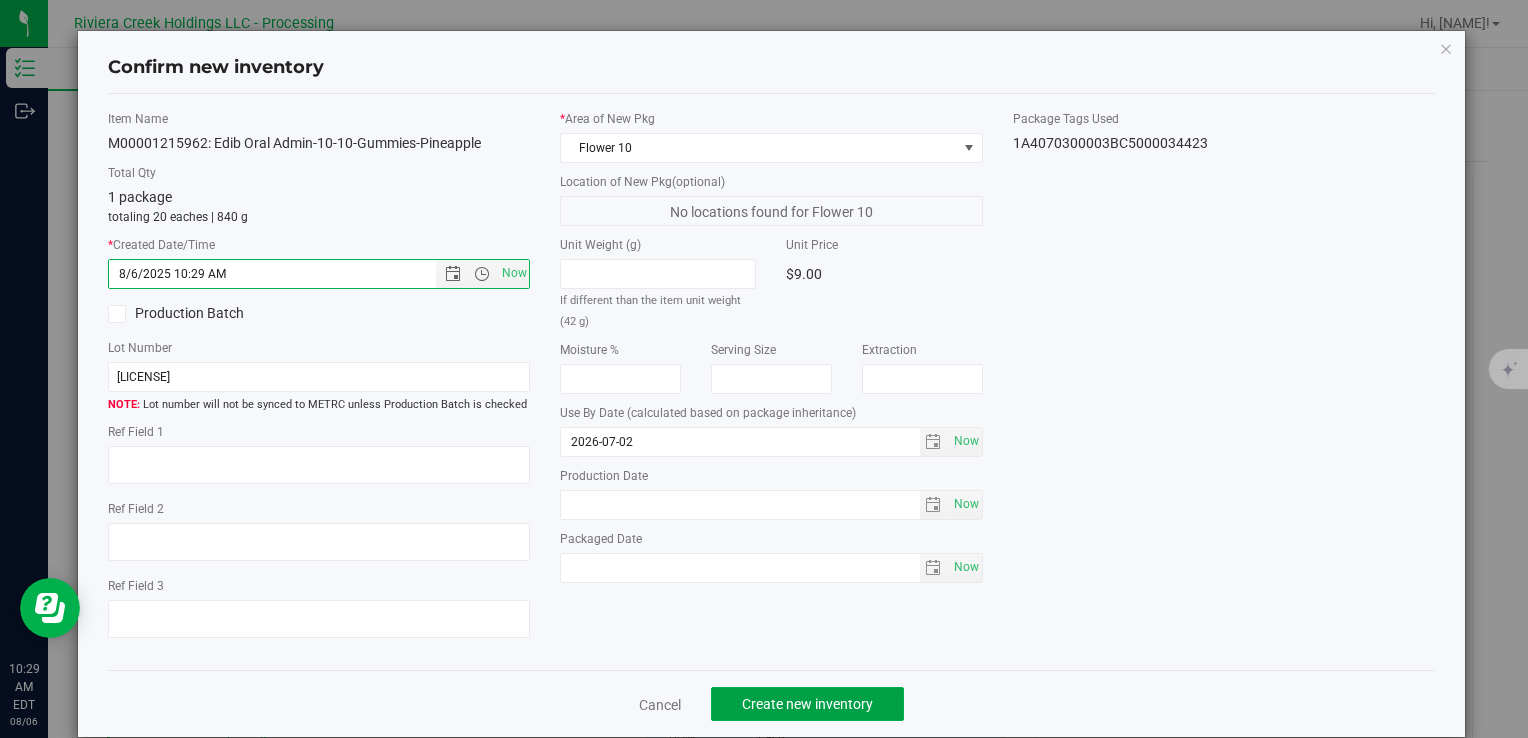 drag, startPoint x: 857, startPoint y: 710, endPoint x: 913, endPoint y: 642, distance: 88.09086 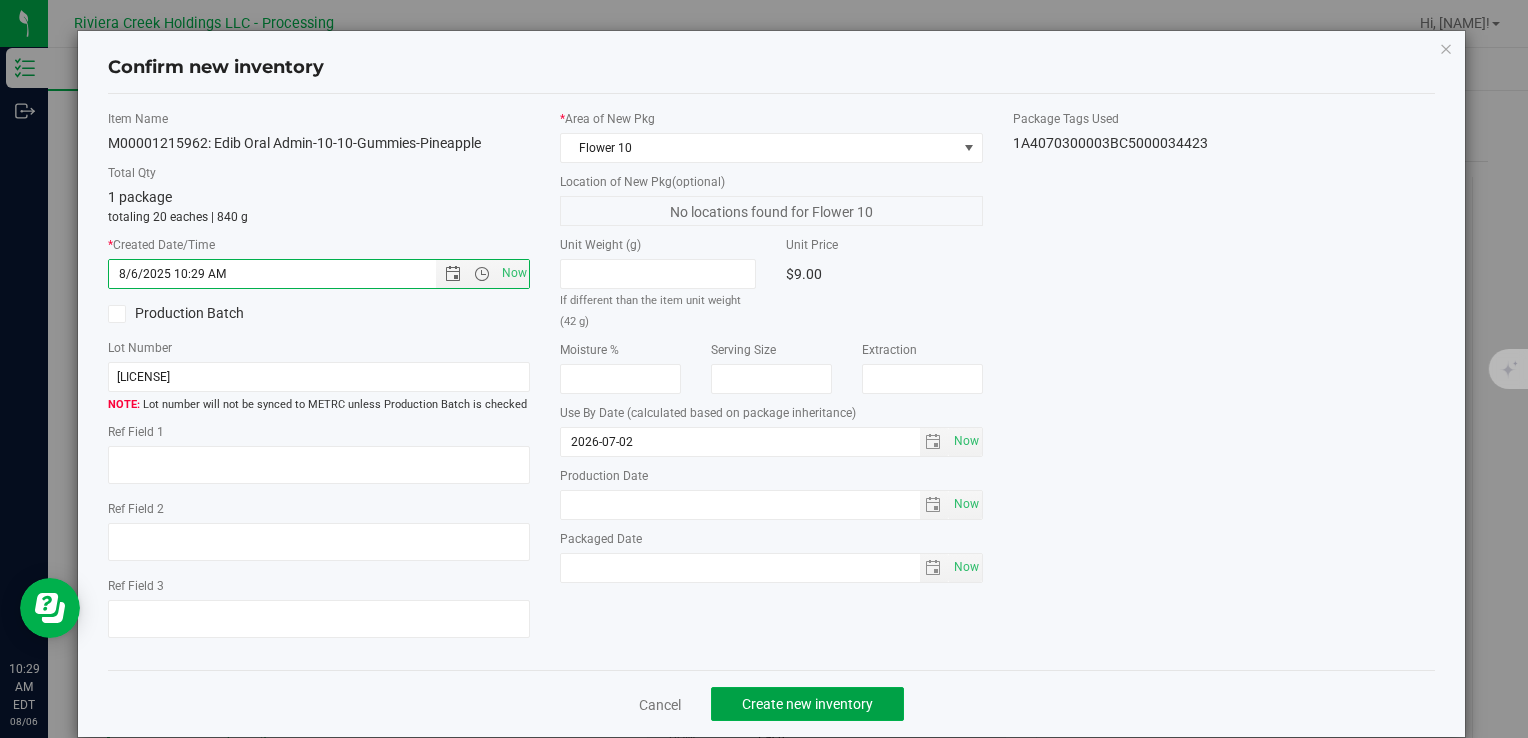 click on "Create new inventory" 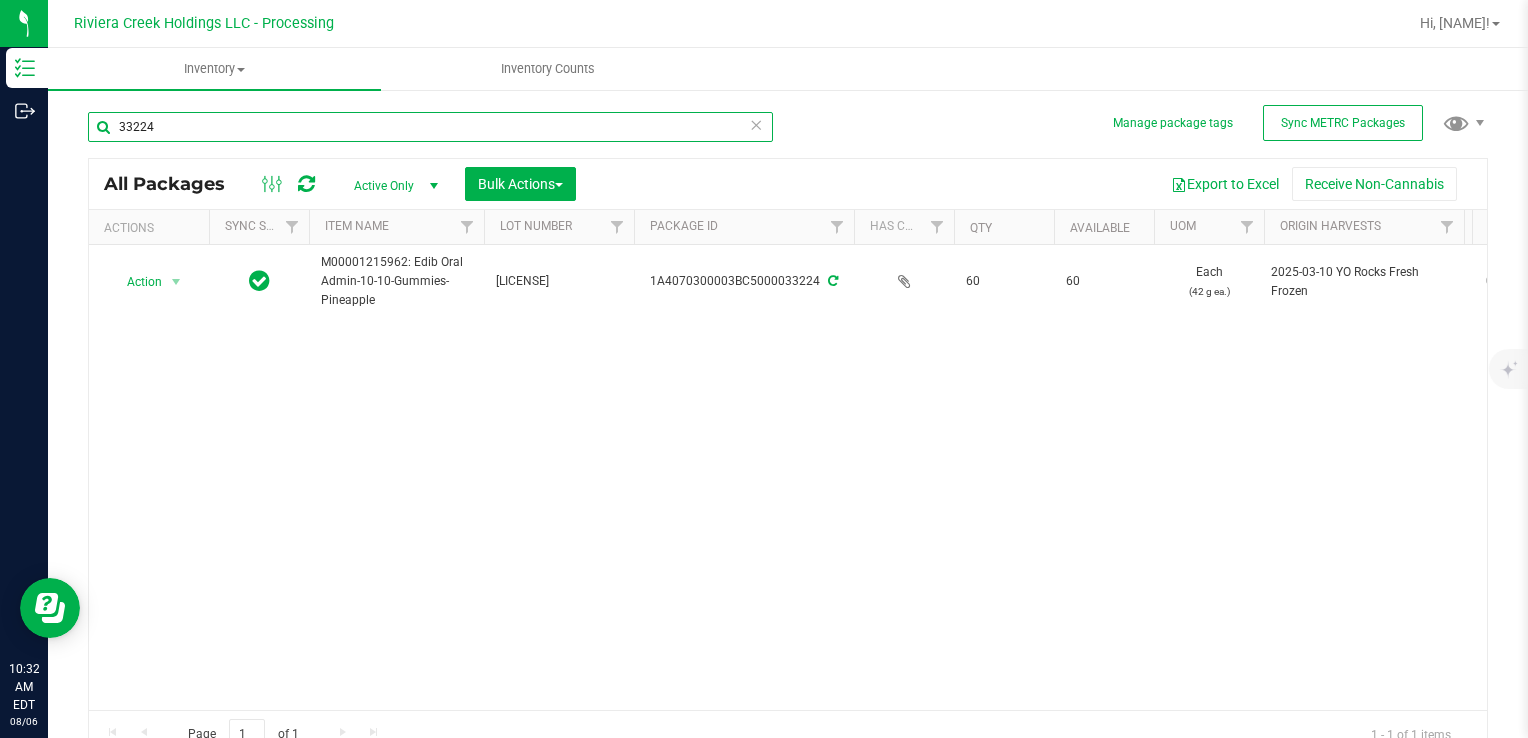 drag, startPoint x: 257, startPoint y: 131, endPoint x: 123, endPoint y: 177, distance: 141.67569 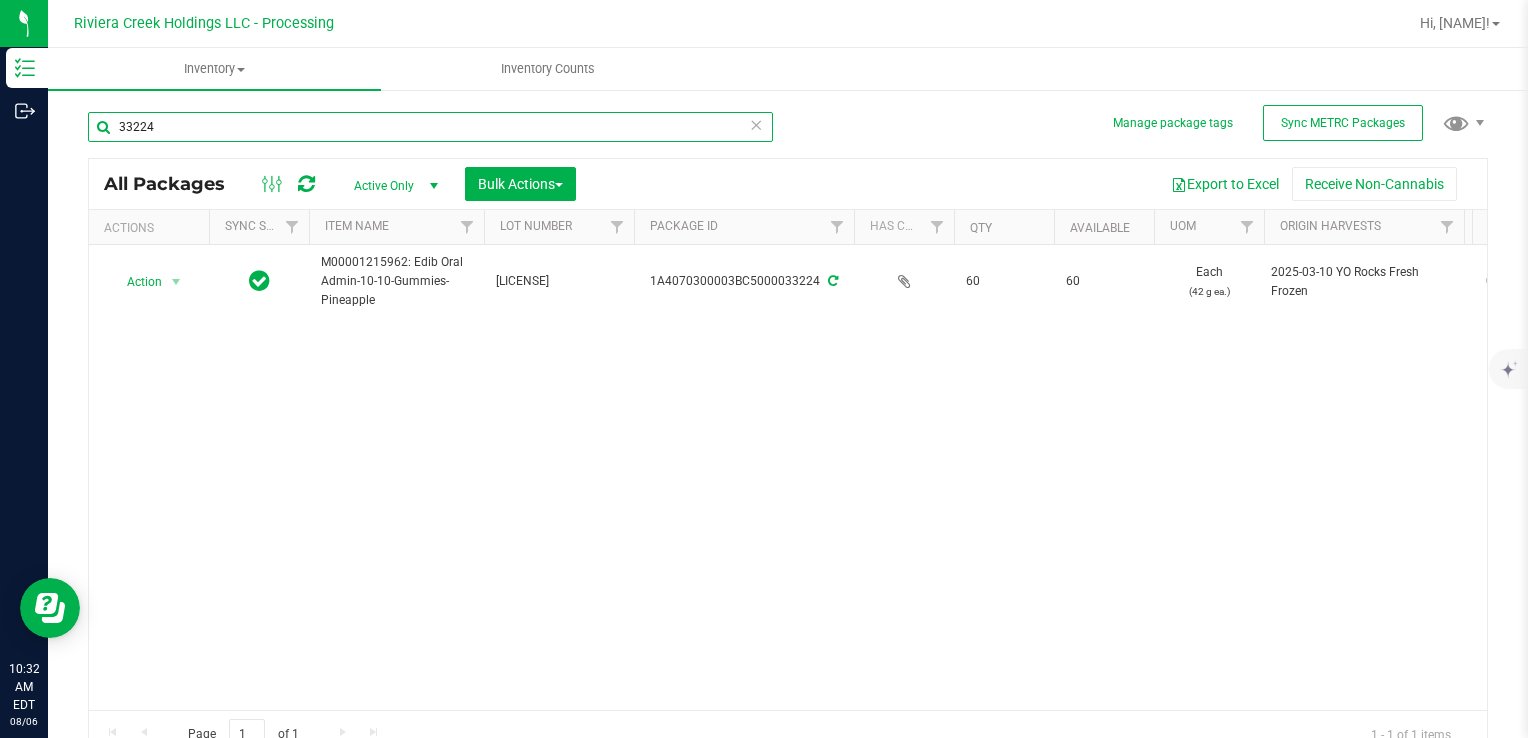 click on "Inventory Outbound 10:32 AM EDT 08/06/2025  08/06   Riviera Creek Holdings LLC - Processing   Hi, Meara!
Inventory
All packages
All inventory
Waste log
Create inventory
Inventory Counts" at bounding box center [764, 369] 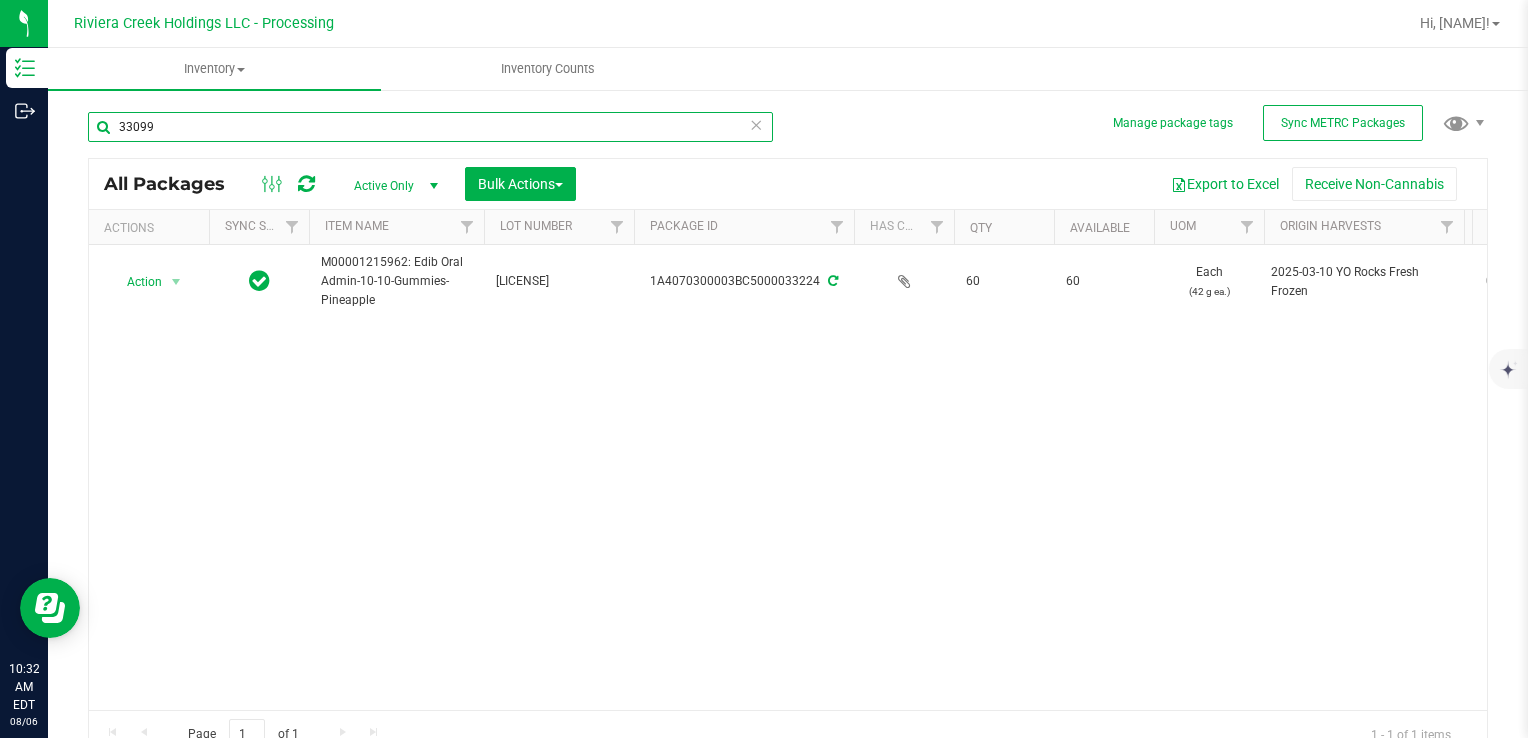type on "33099" 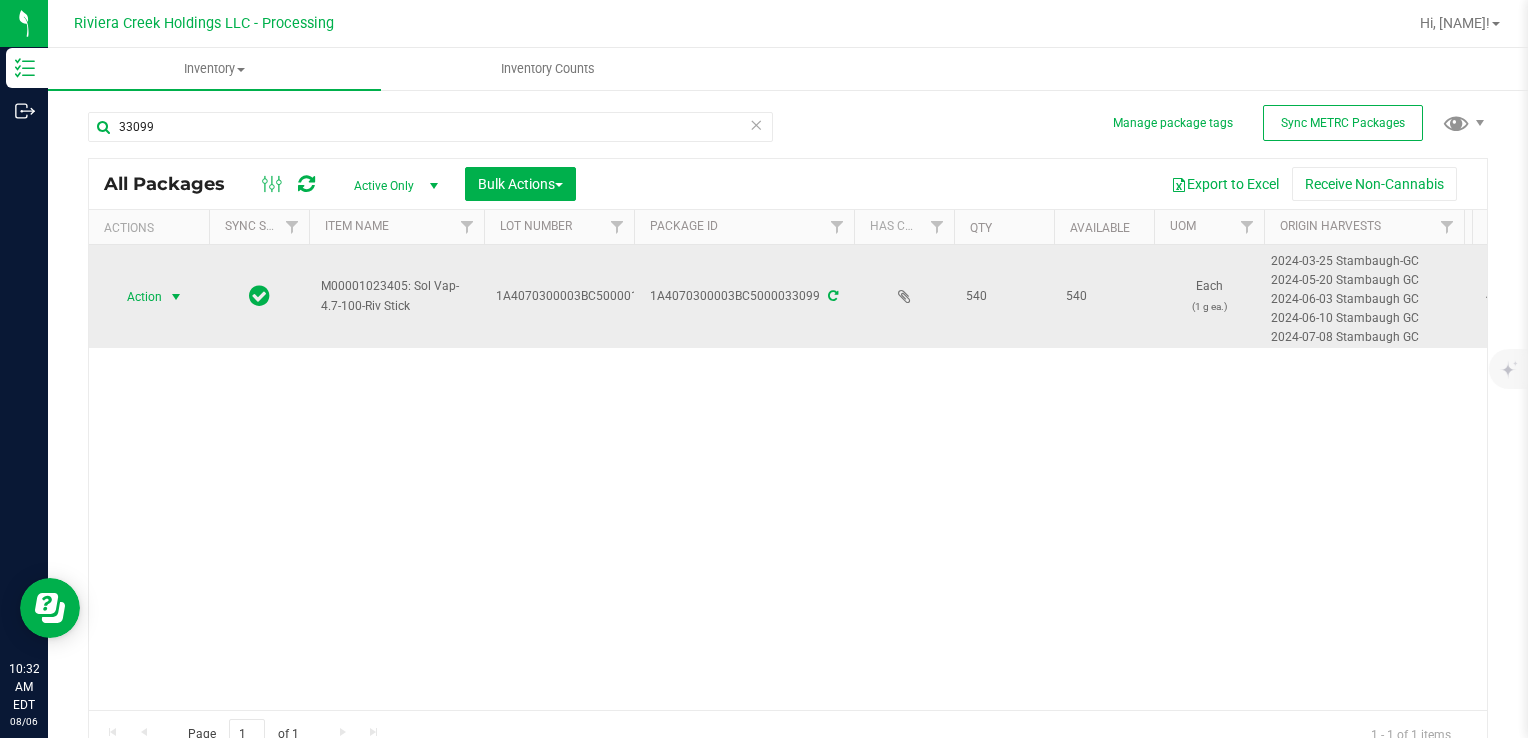 click on "Action" at bounding box center (136, 297) 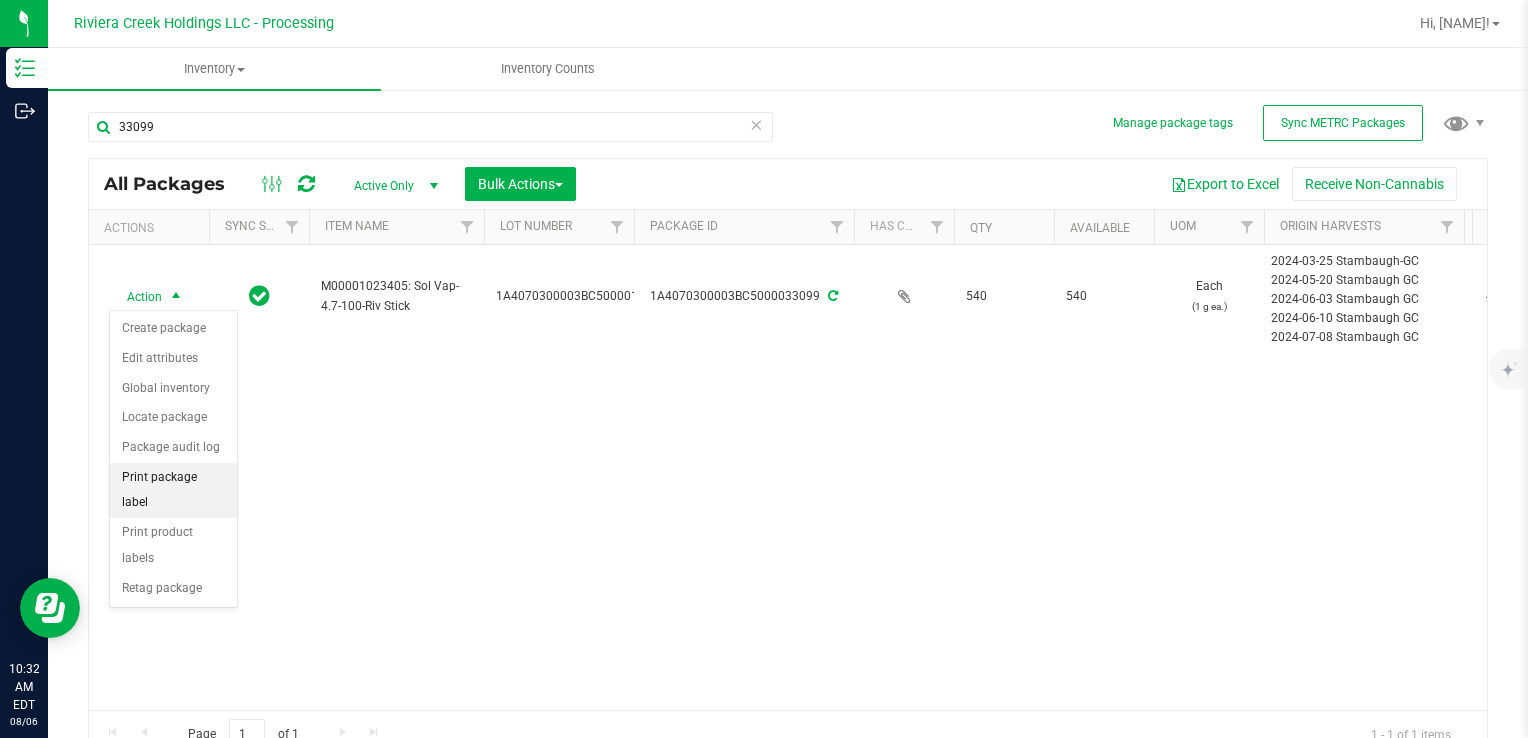 click on "Print package label" at bounding box center [173, 490] 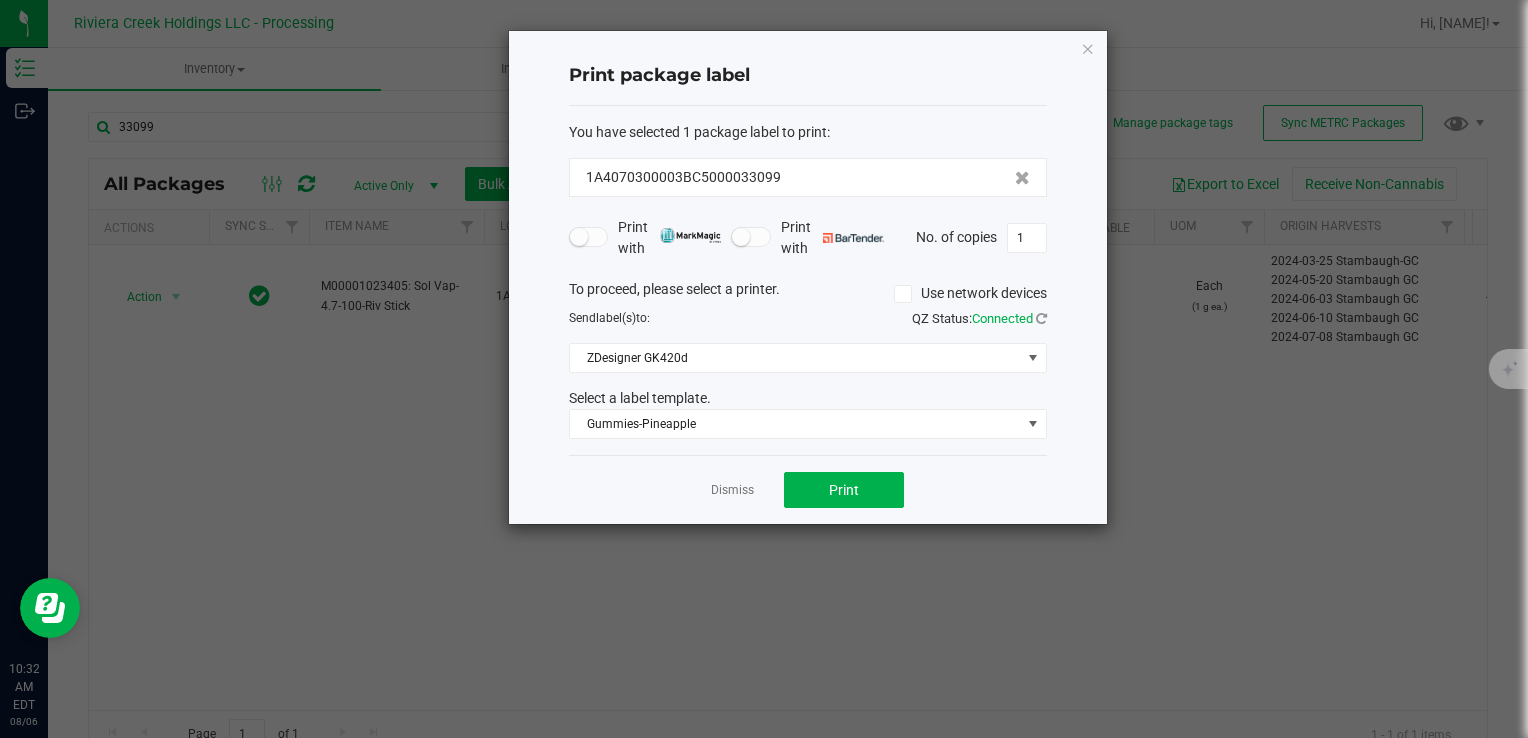 click on "You have selected 1 package label to print  :   1A4070300003BC5000033099   Print with   Print with   No. of copies  1  To proceed, please select a printer.   Use network devices  Send  label(s)  to:  QZ Status:   Connected  ZDesigner GK420d  Select a label template.  Gummies-Pineapple" 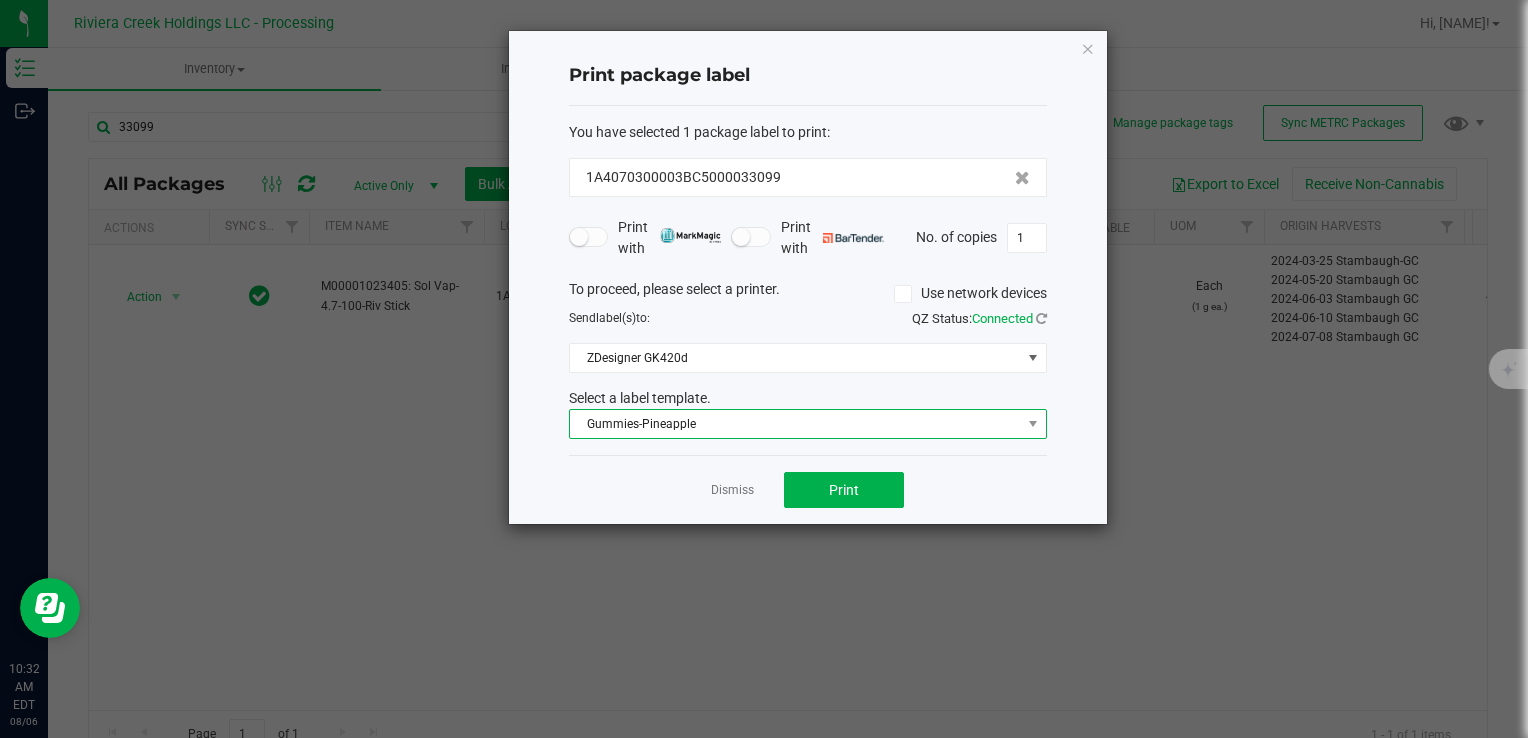 click on "Gummies-Pineapple" at bounding box center [795, 424] 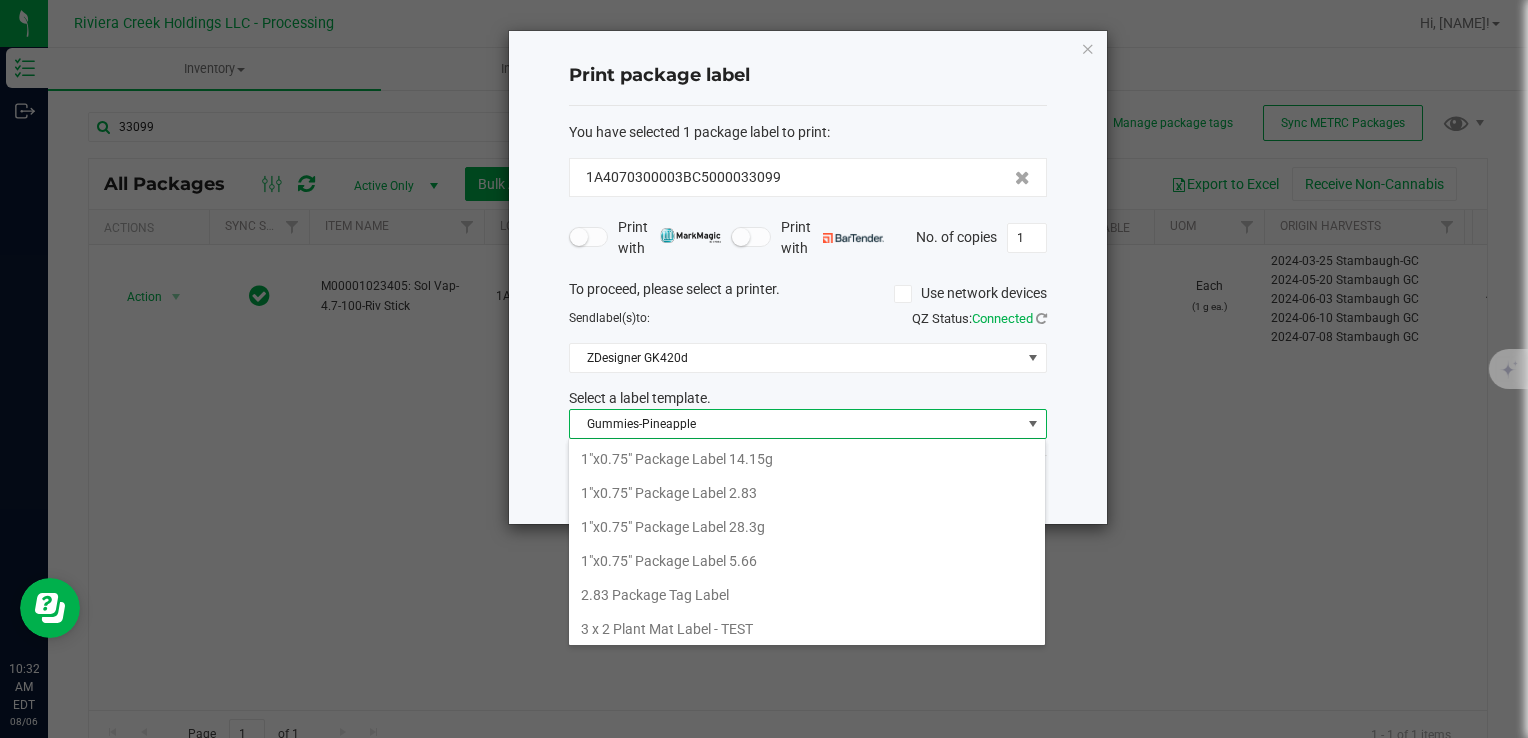 scroll, scrollTop: 439, scrollLeft: 0, axis: vertical 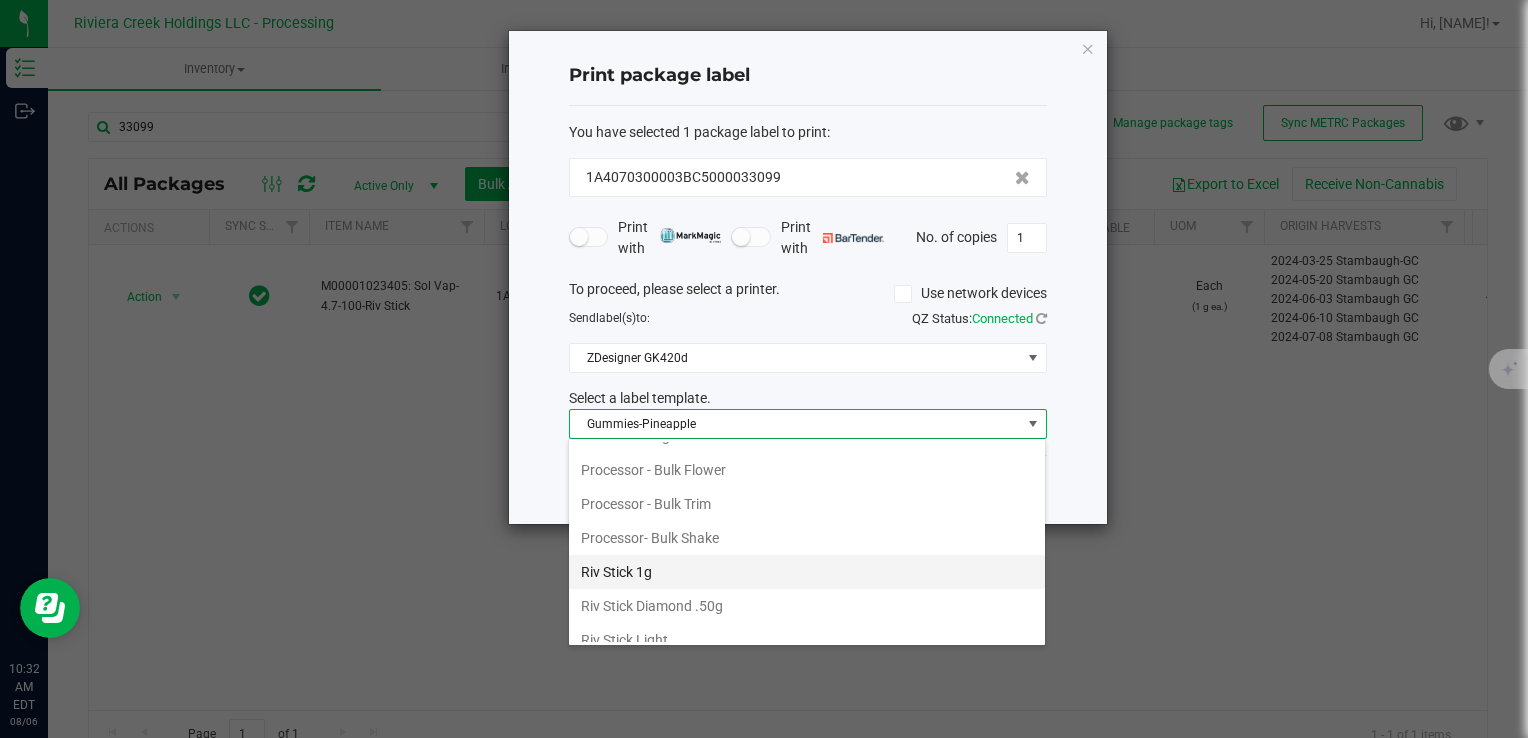 click on "Riv Stick 1g" at bounding box center [807, 572] 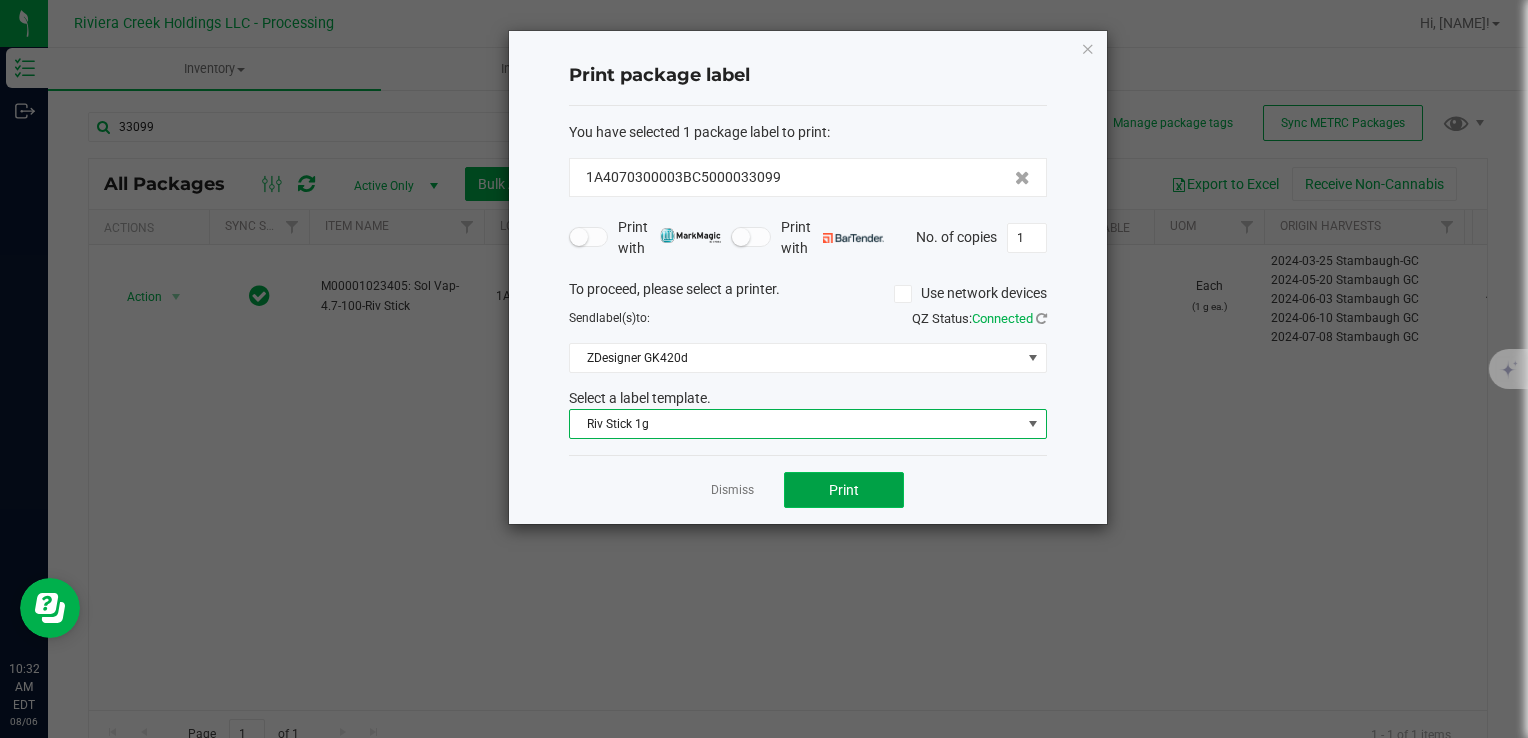 click on "Print" 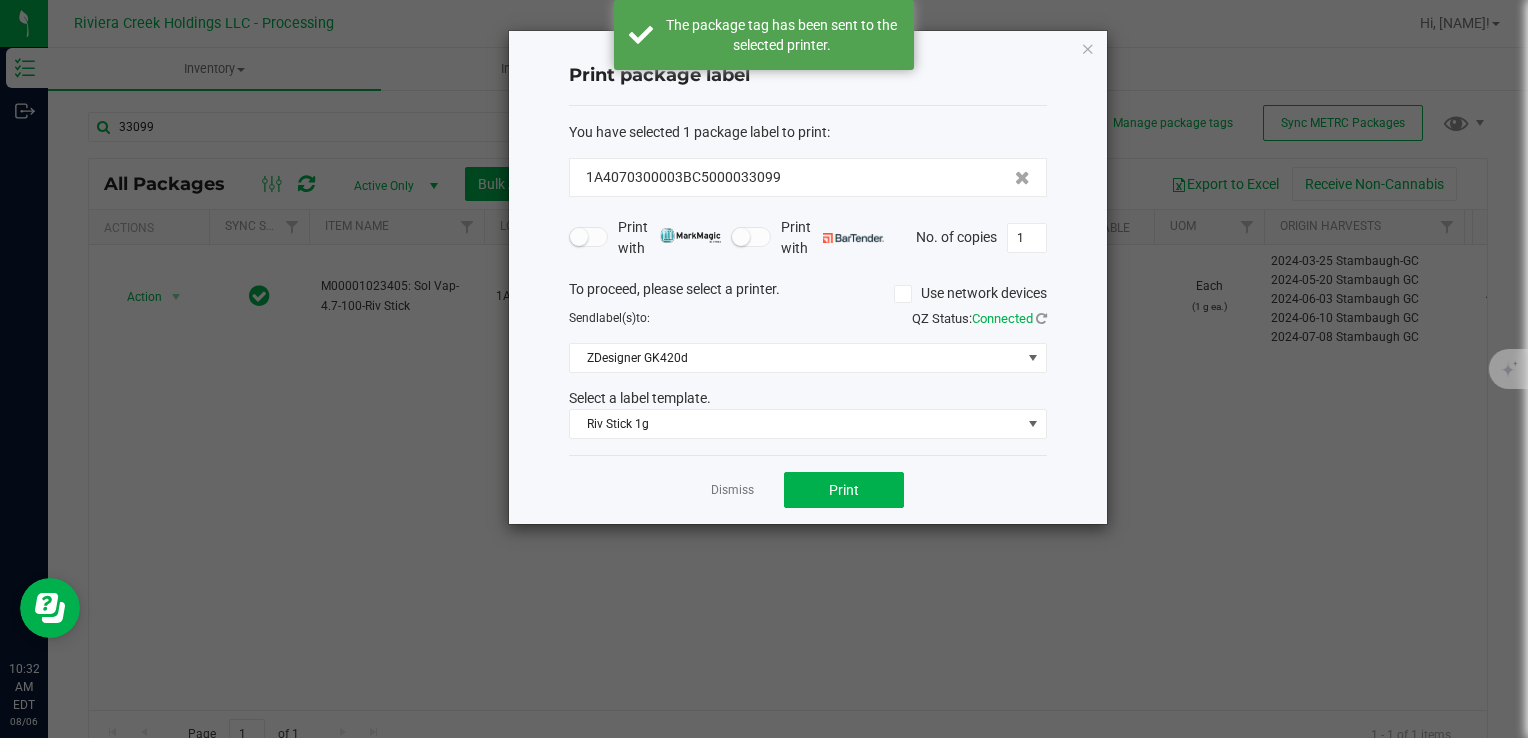 drag, startPoint x: 735, startPoint y: 486, endPoint x: 720, endPoint y: 482, distance: 15.524175 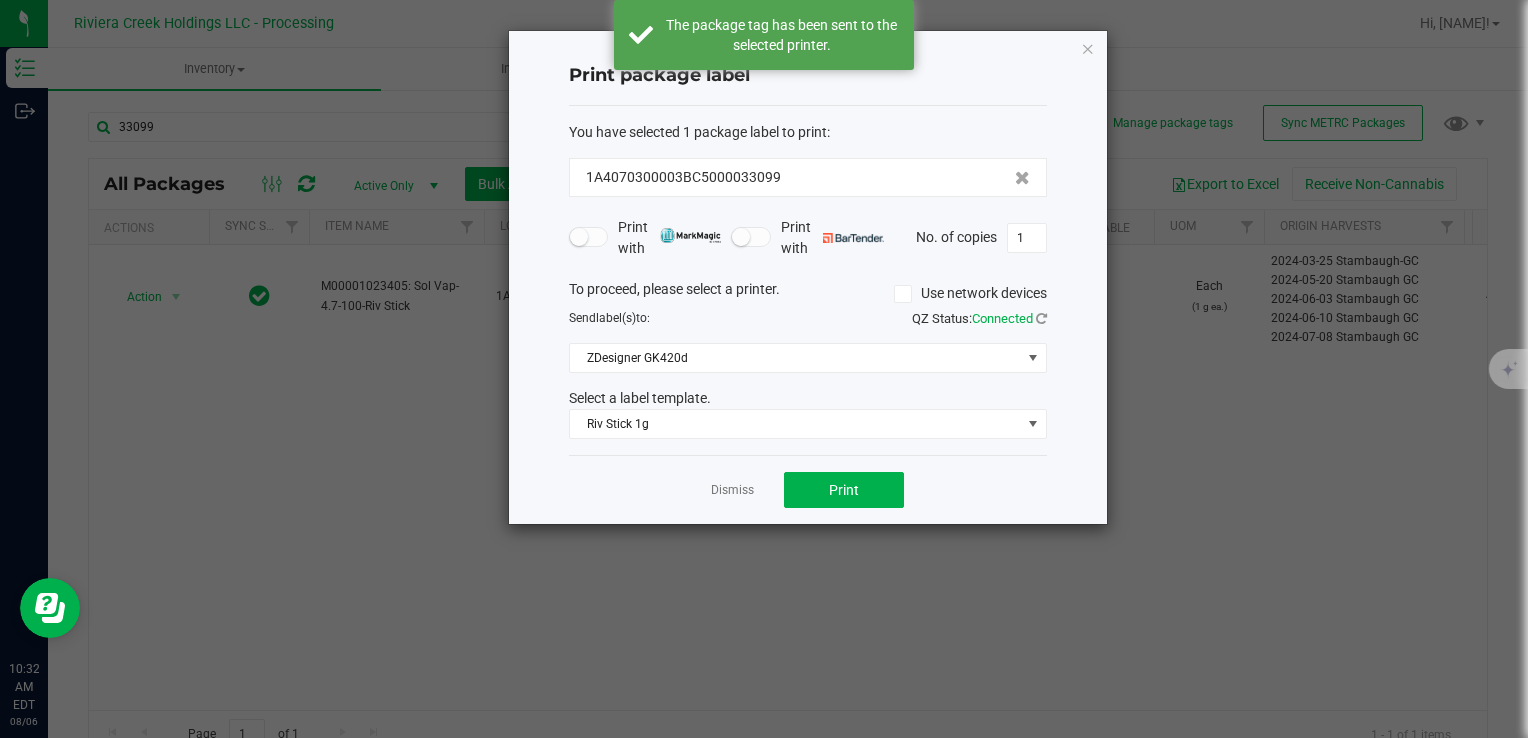 click on "Dismiss" 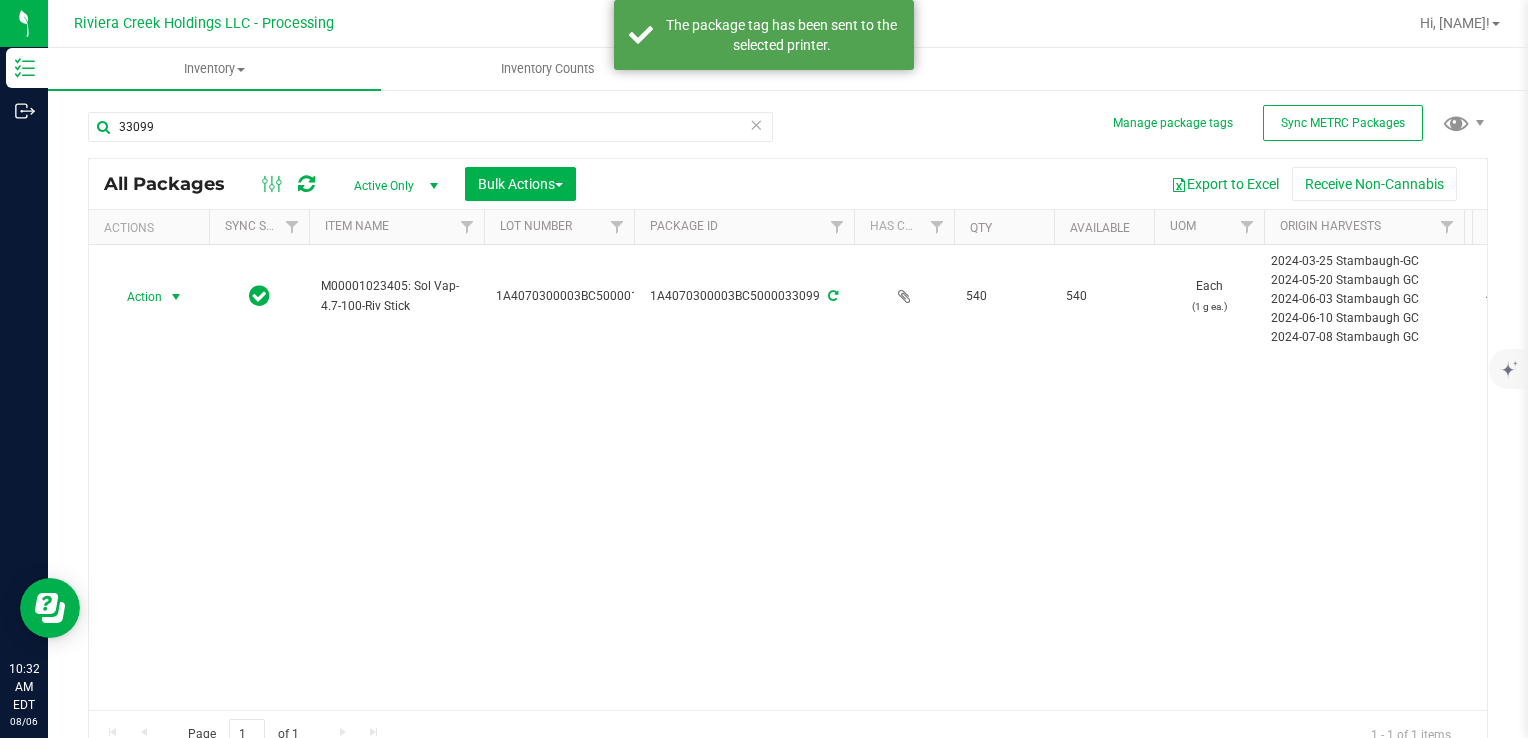 drag, startPoint x: 153, startPoint y: 290, endPoint x: 184, endPoint y: 326, distance: 47.507893 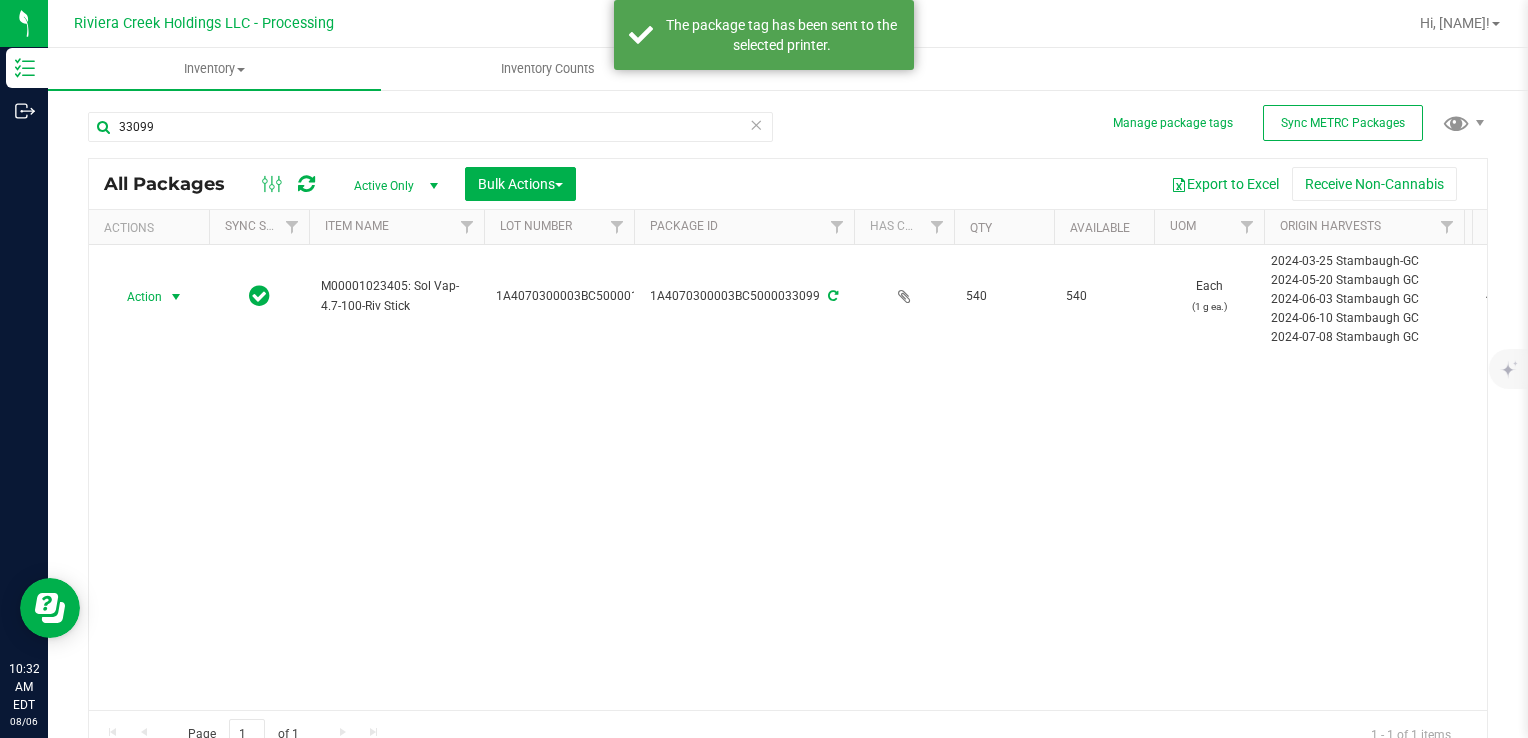 click on "Action" at bounding box center (136, 297) 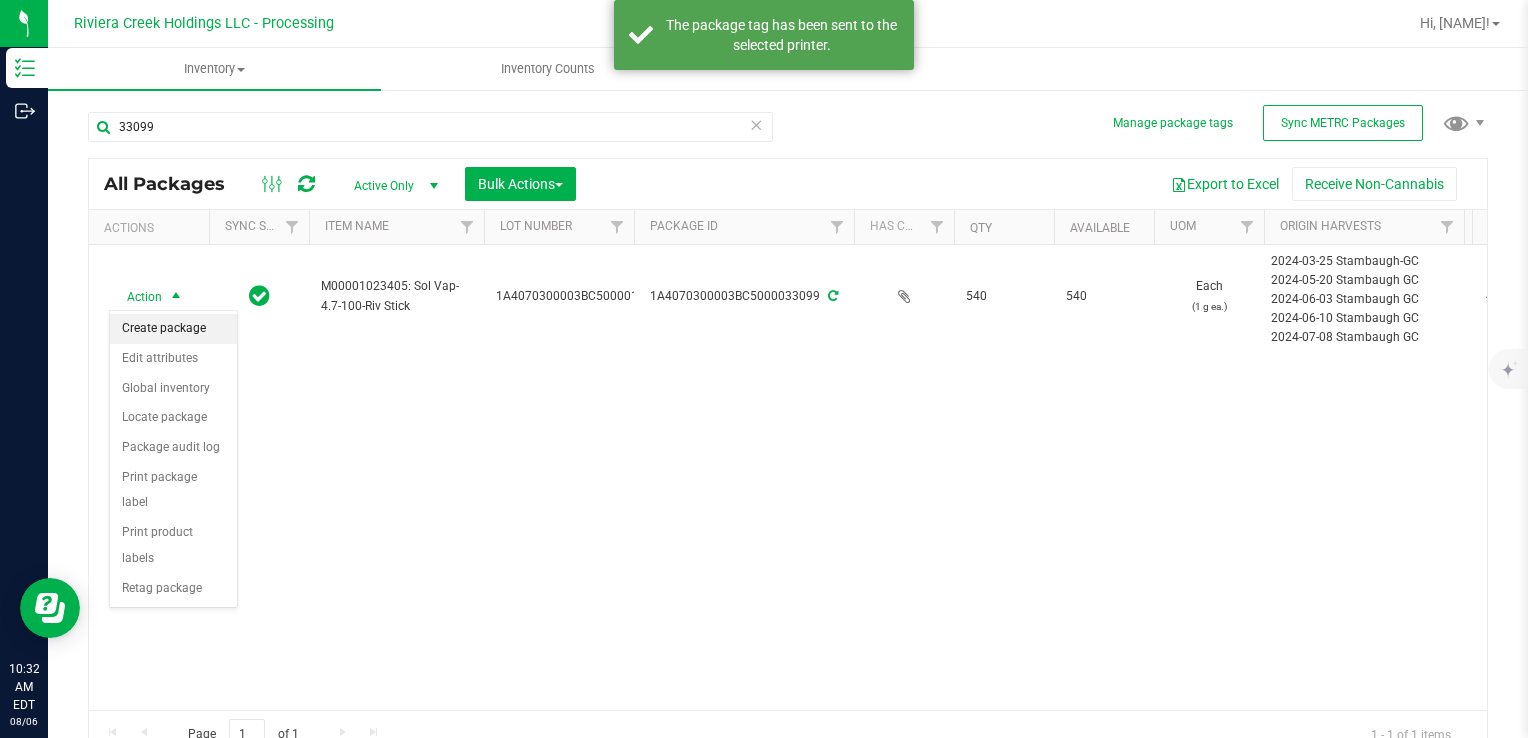 click on "Create package" at bounding box center [173, 329] 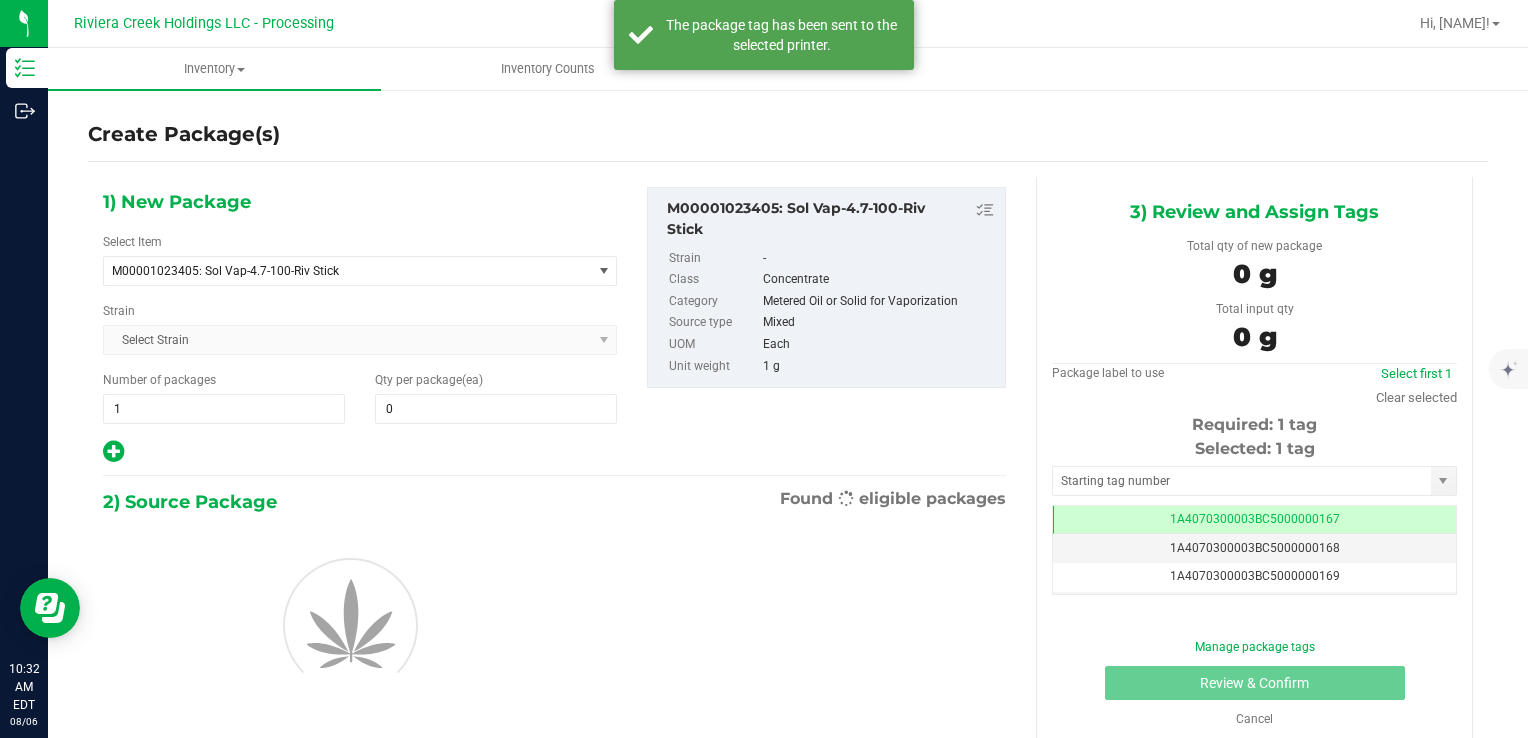 scroll, scrollTop: 0, scrollLeft: 0, axis: both 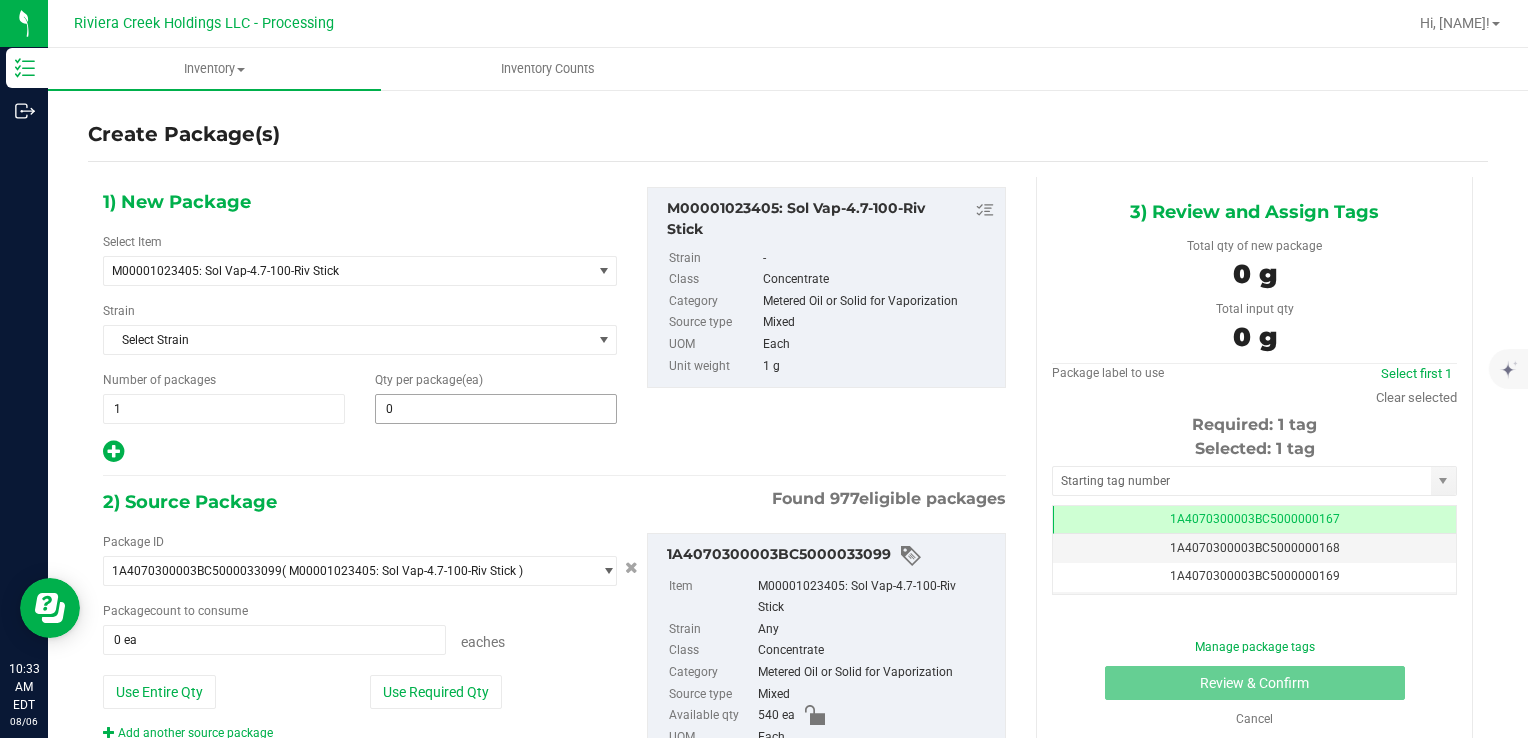 type 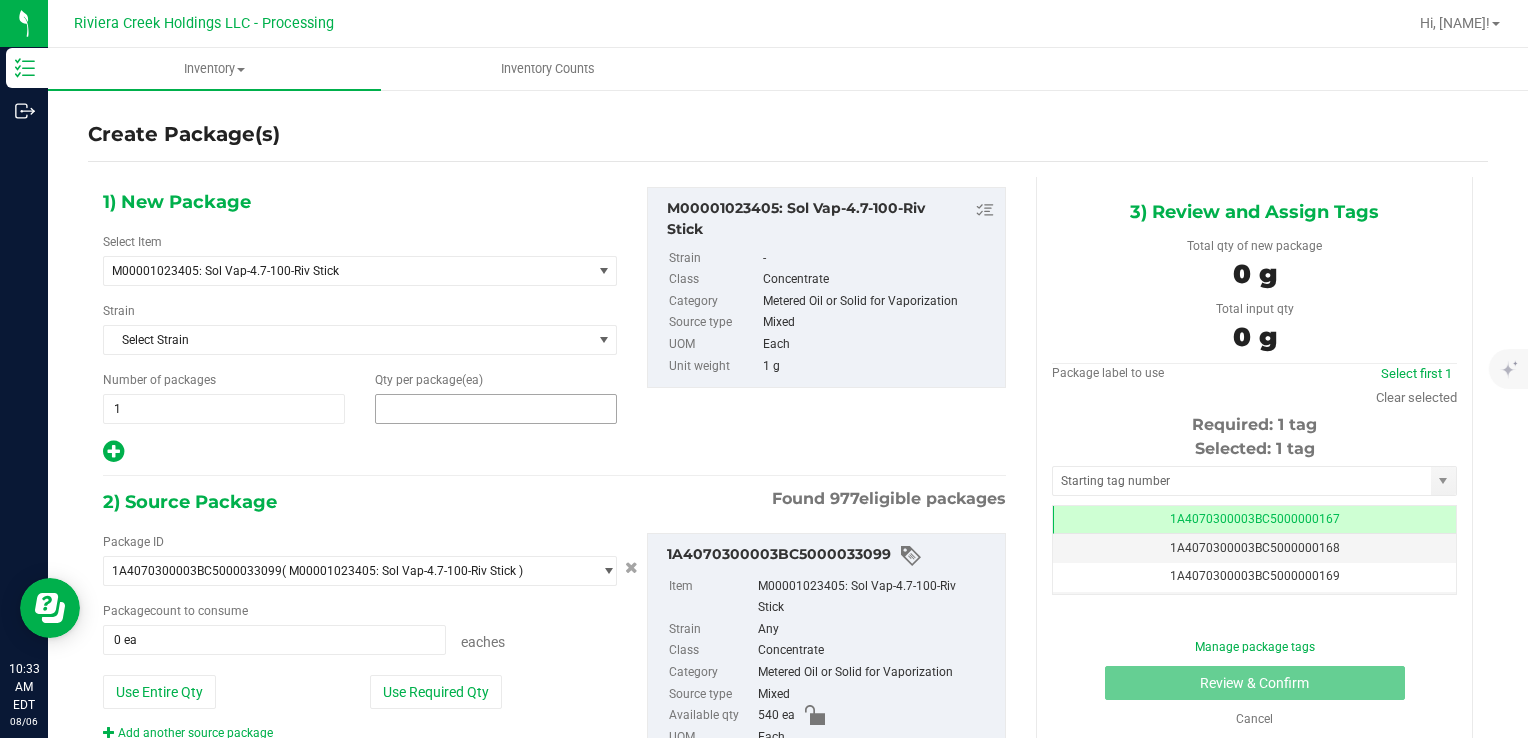 click at bounding box center [496, 409] 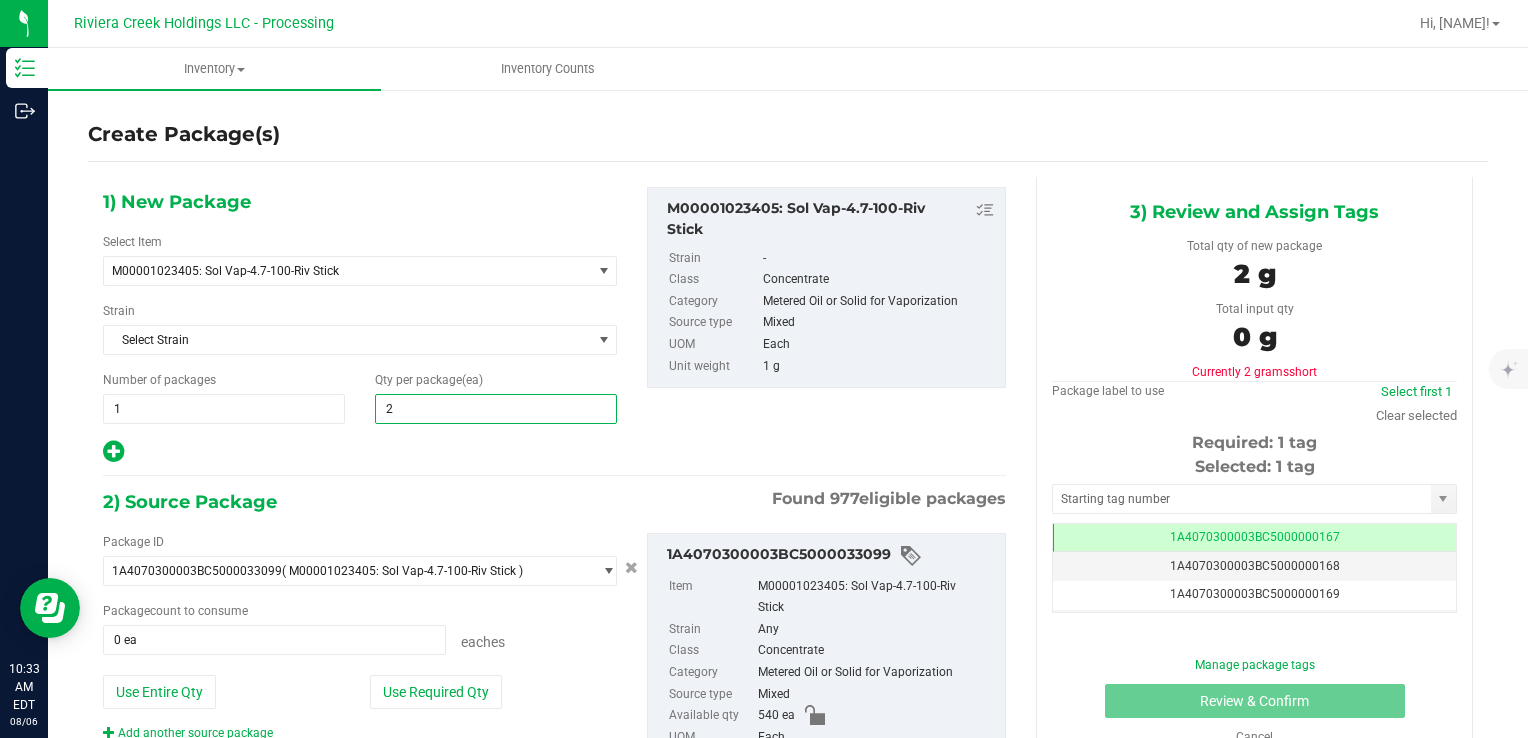 type on "20" 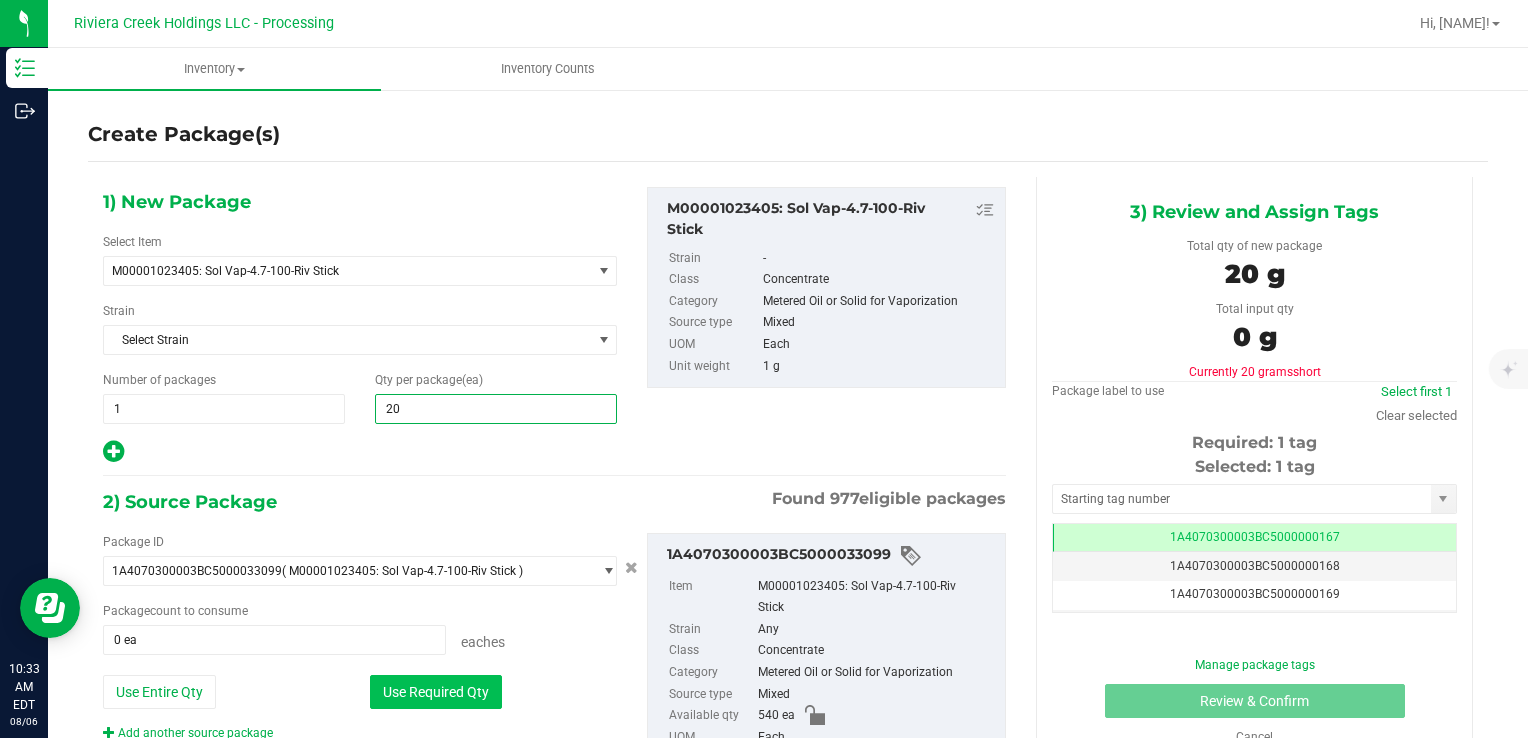 type on "20" 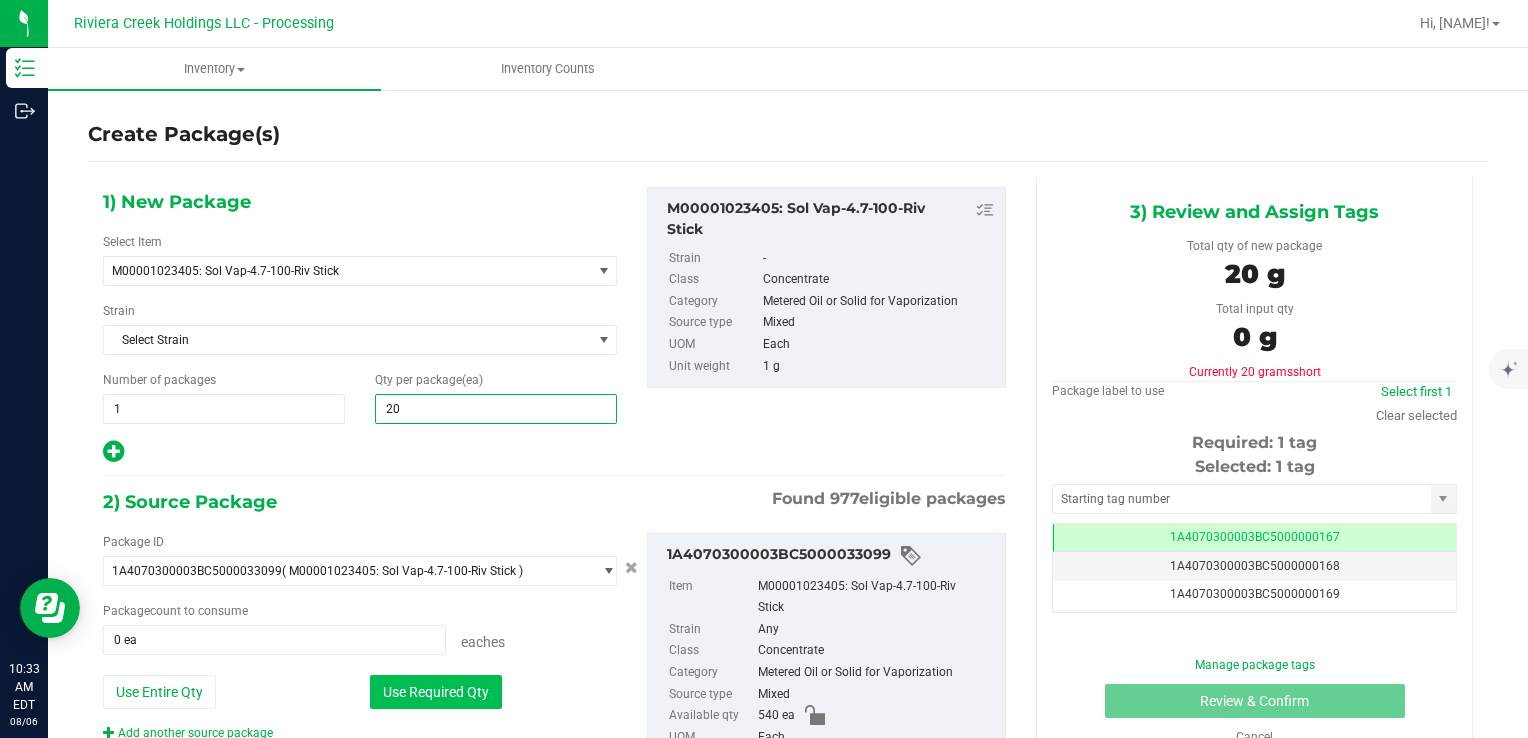 click on "Use Required Qty" at bounding box center (436, 692) 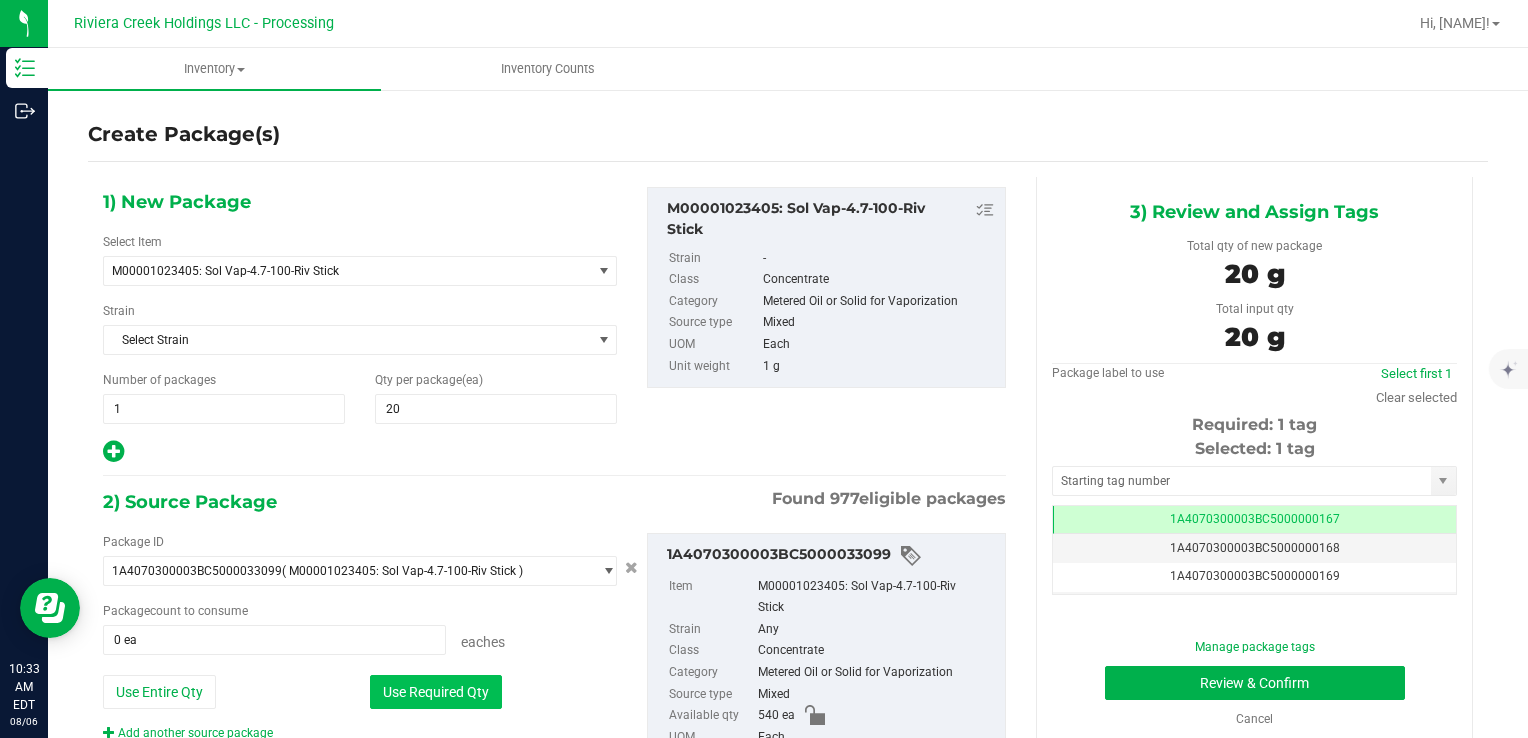 type on "20 ea" 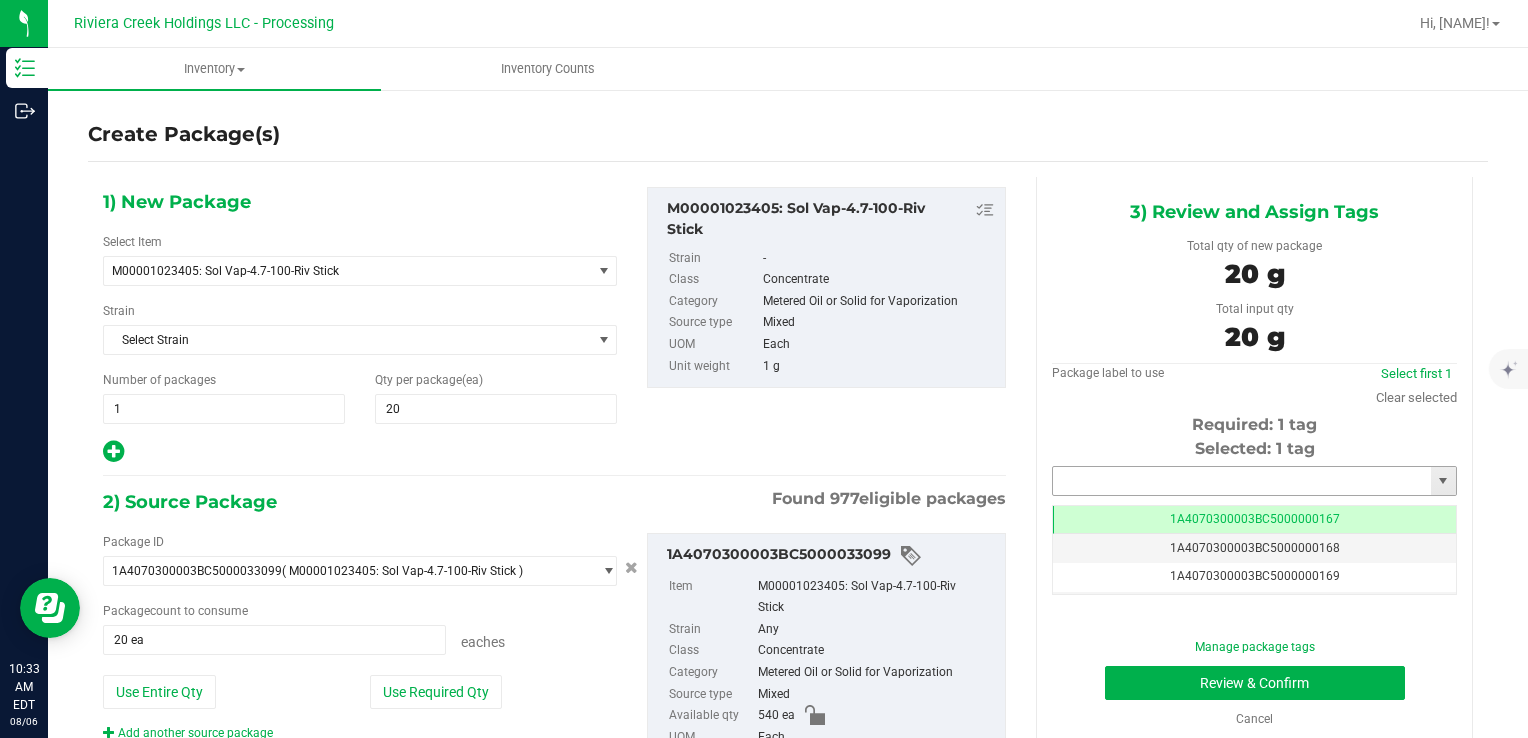 click at bounding box center [1242, 481] 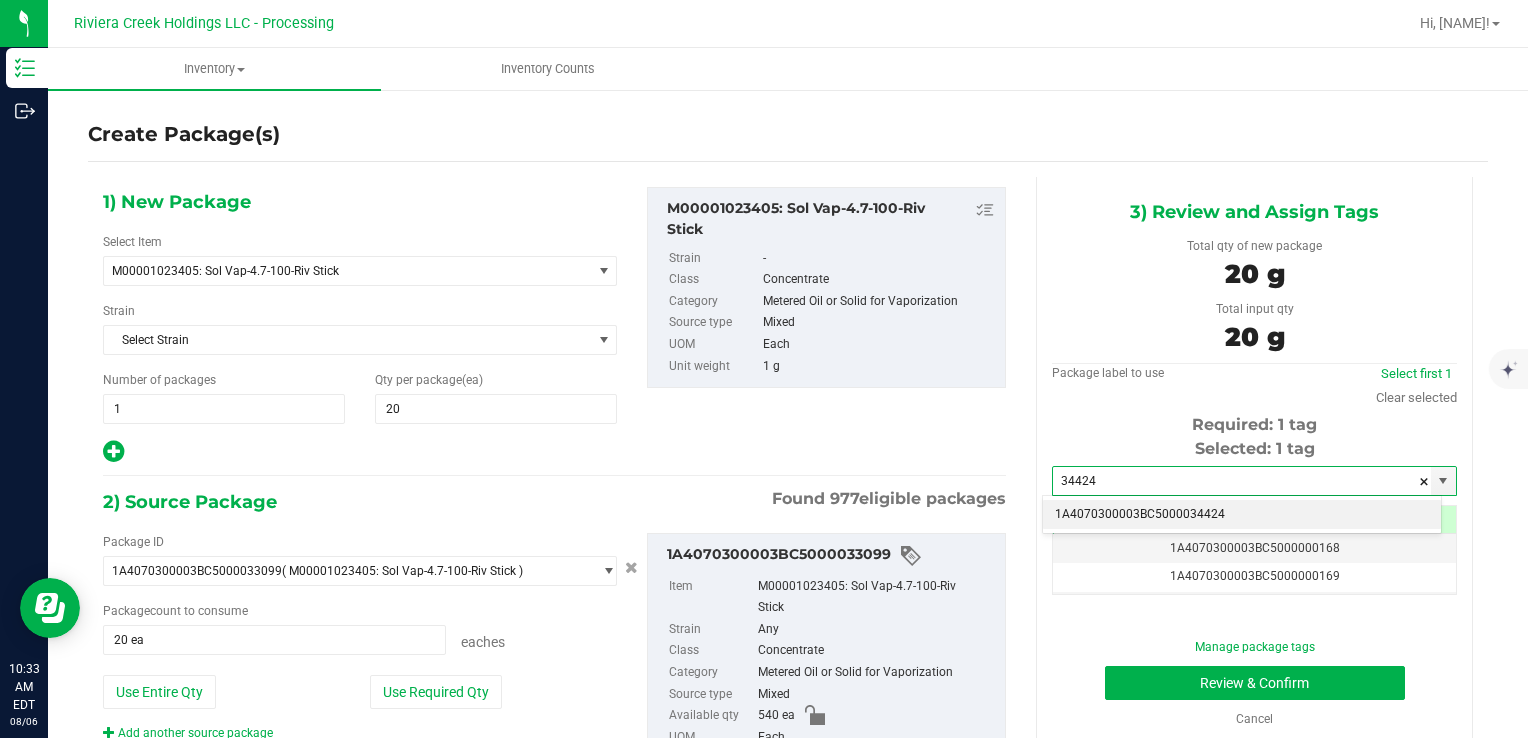 click on "1A4070300003BC5000034424" at bounding box center [1242, 515] 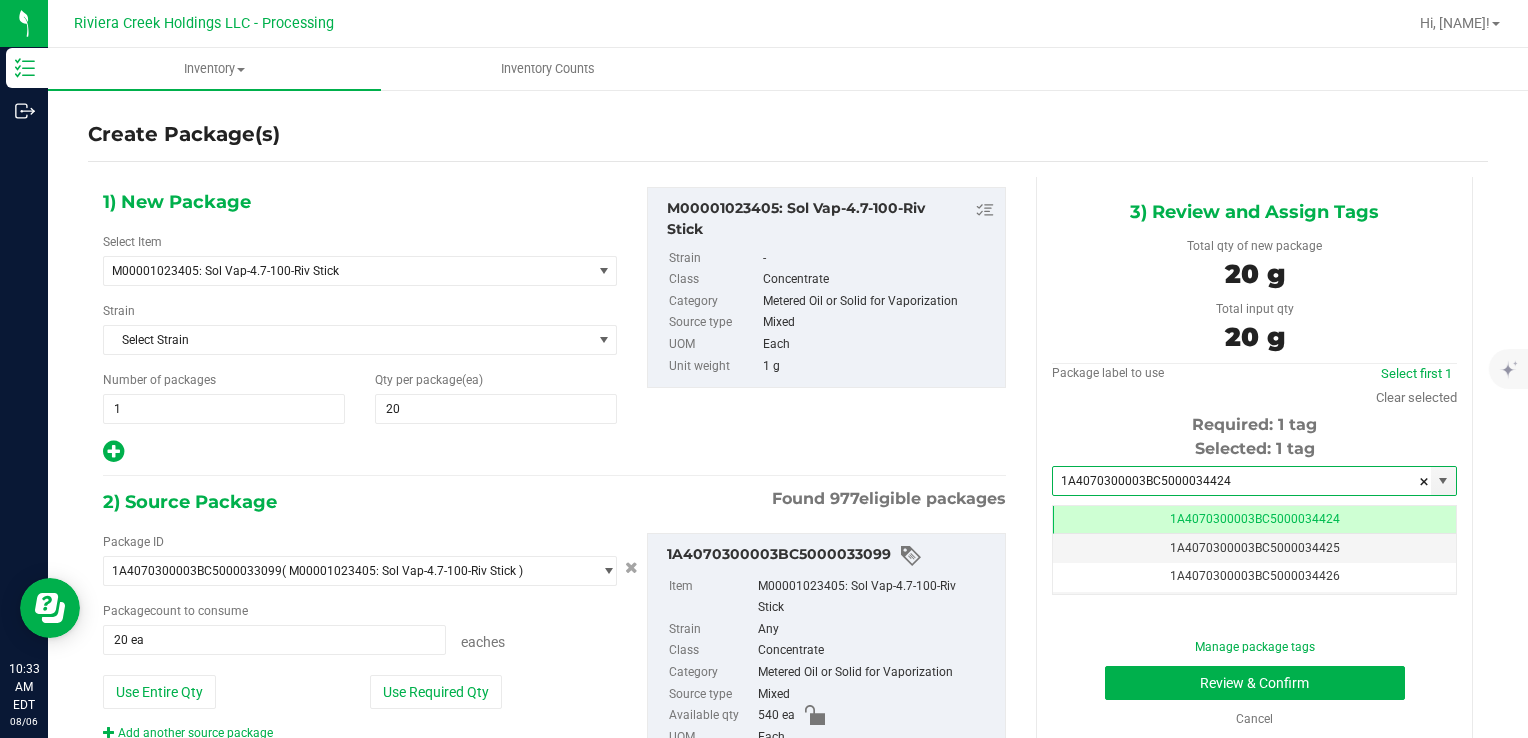 scroll, scrollTop: 0, scrollLeft: 0, axis: both 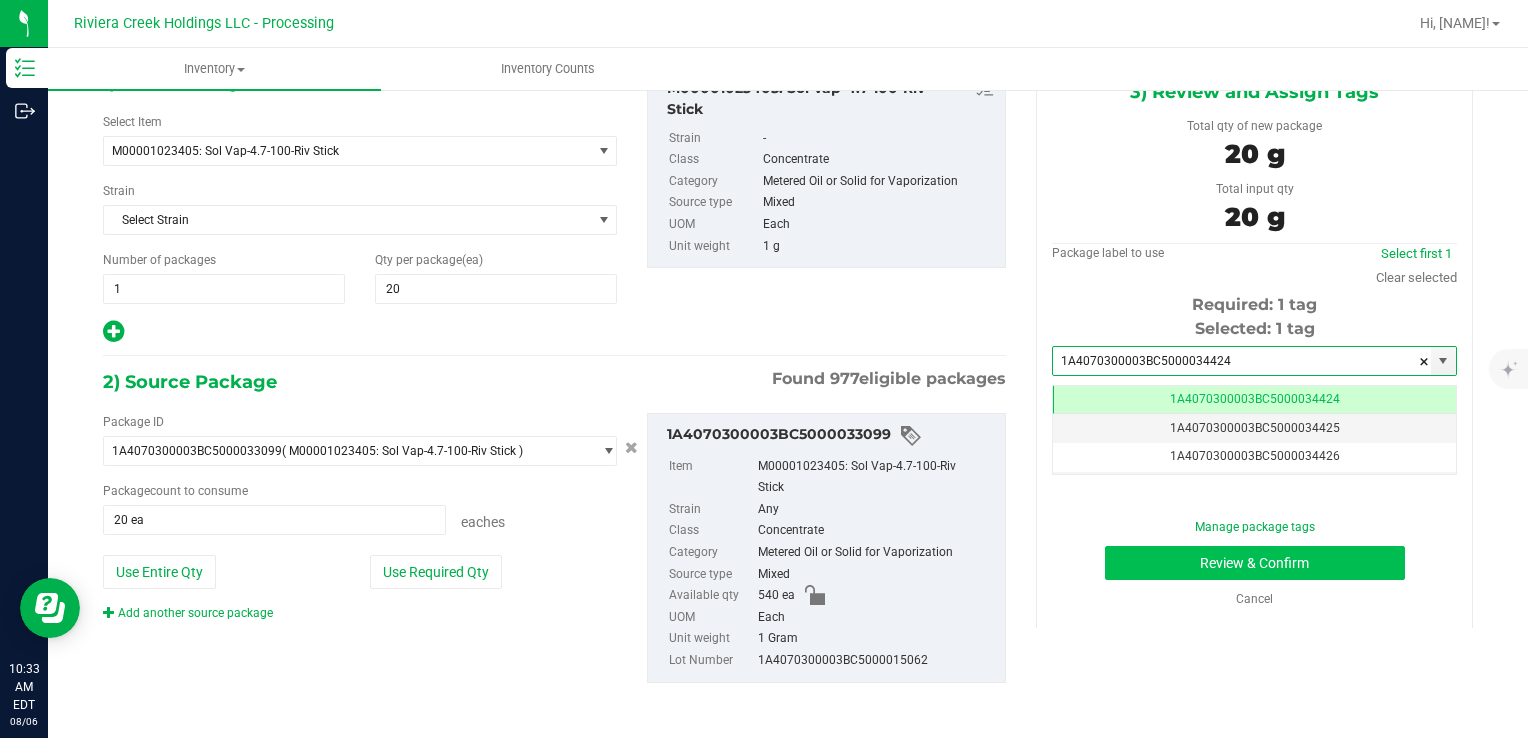 type on "1A4070300003BC5000034424" 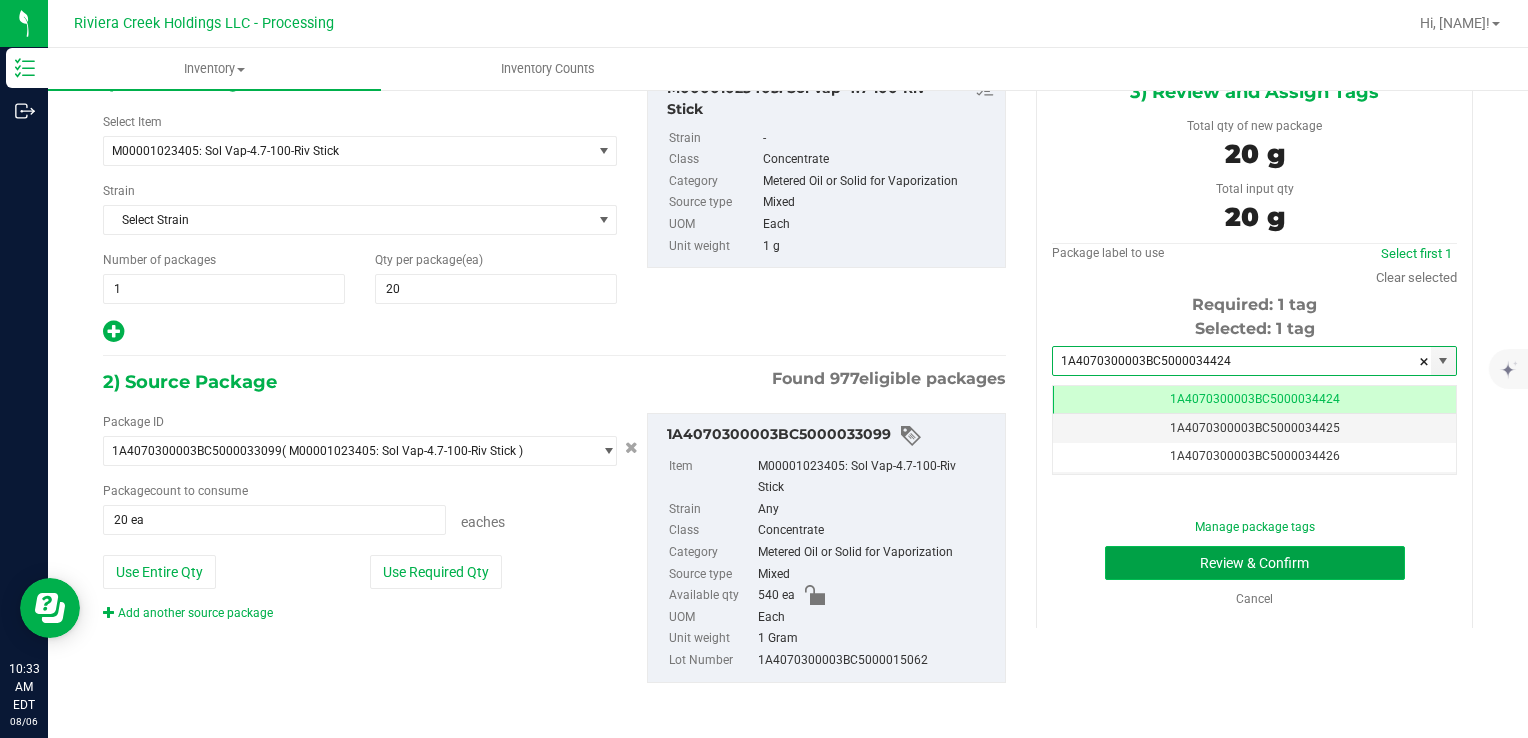 click on "Review & Confirm" at bounding box center [1255, 563] 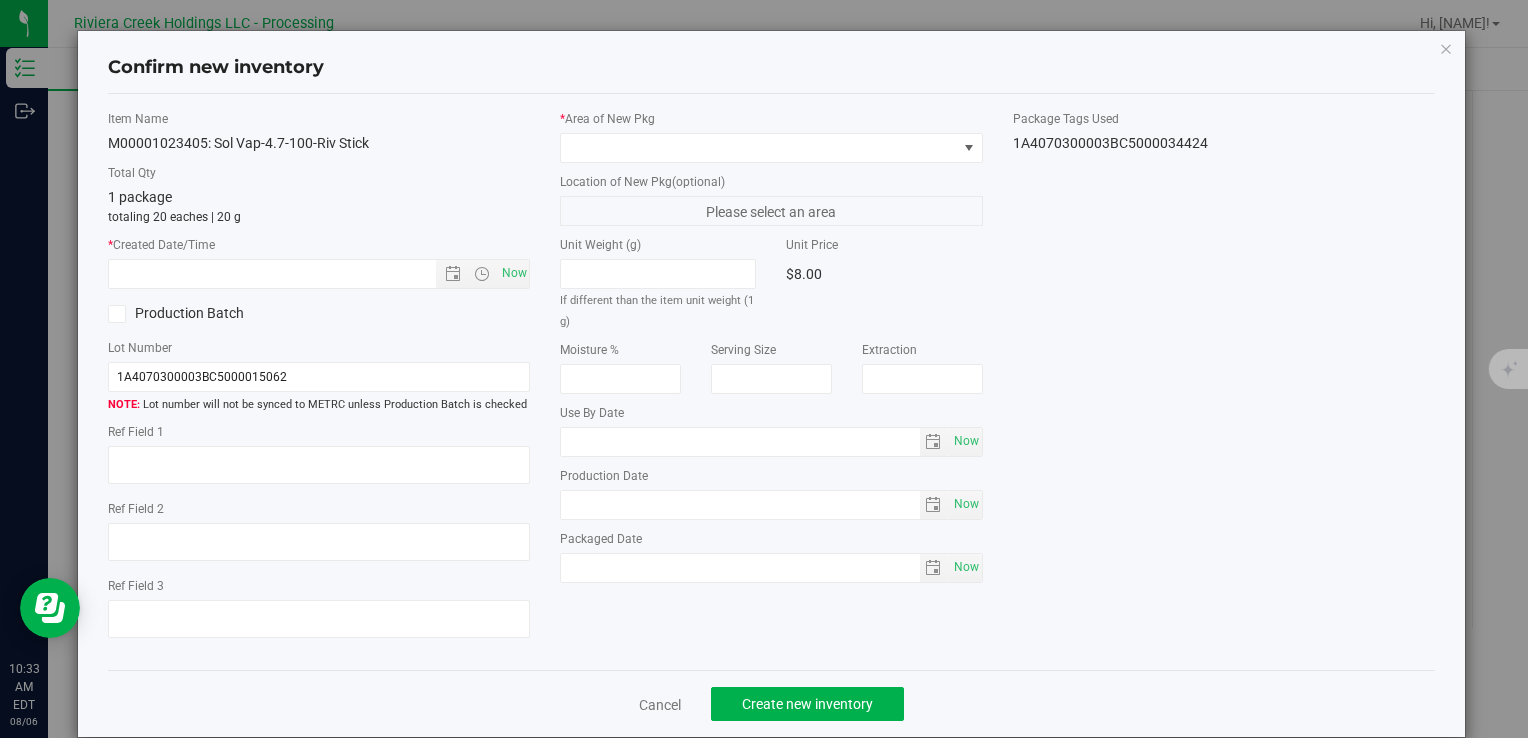 type on "2026-04-03" 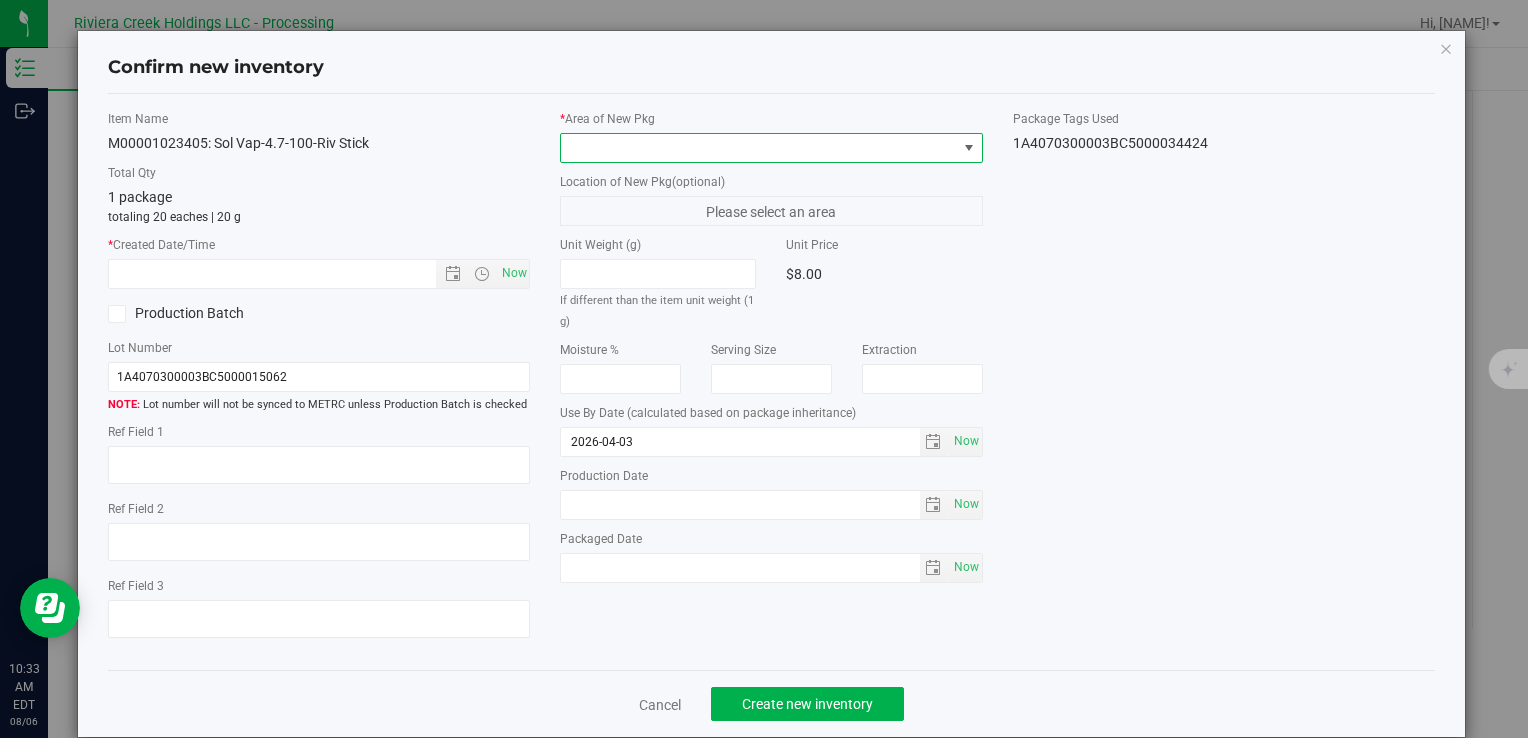 click at bounding box center [758, 148] 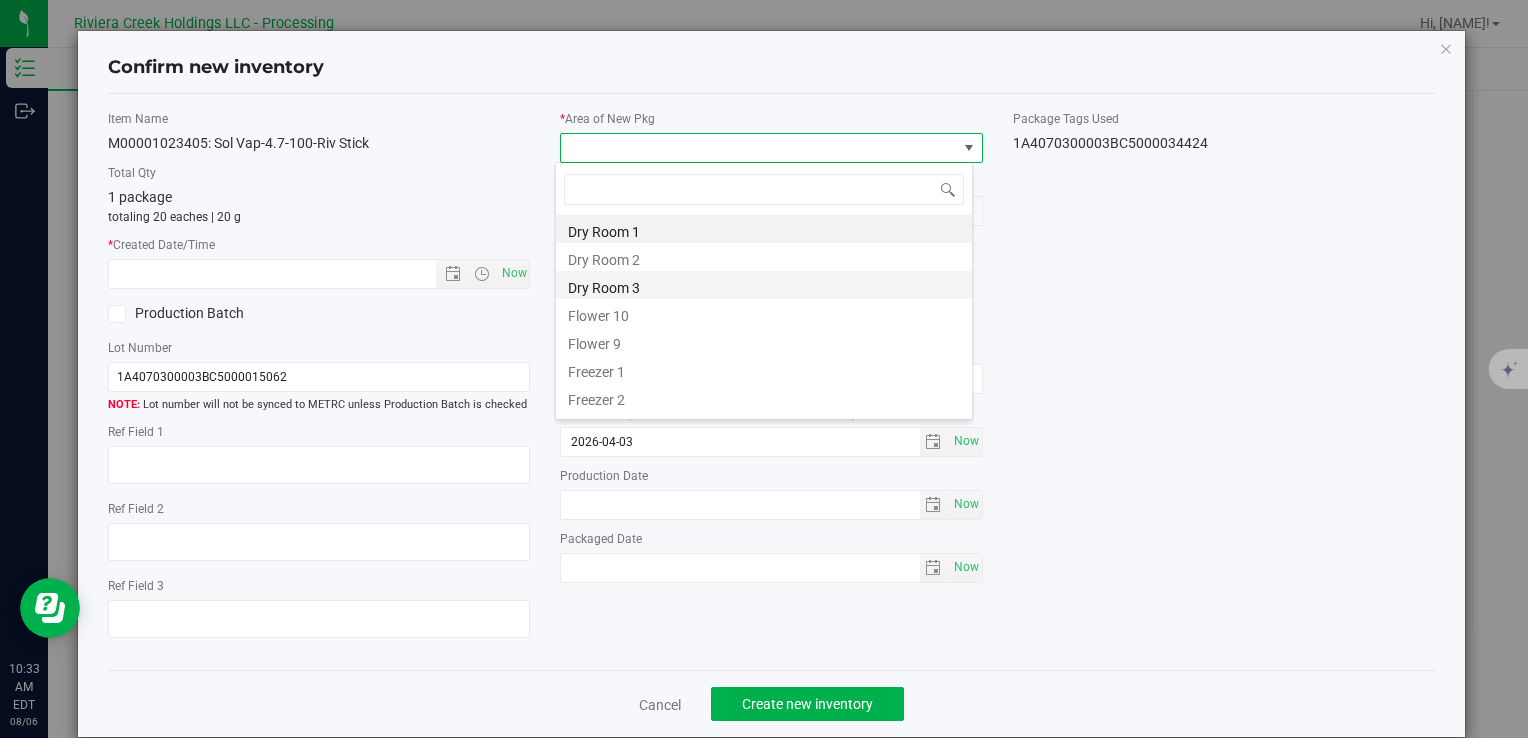 scroll, scrollTop: 99970, scrollLeft: 99582, axis: both 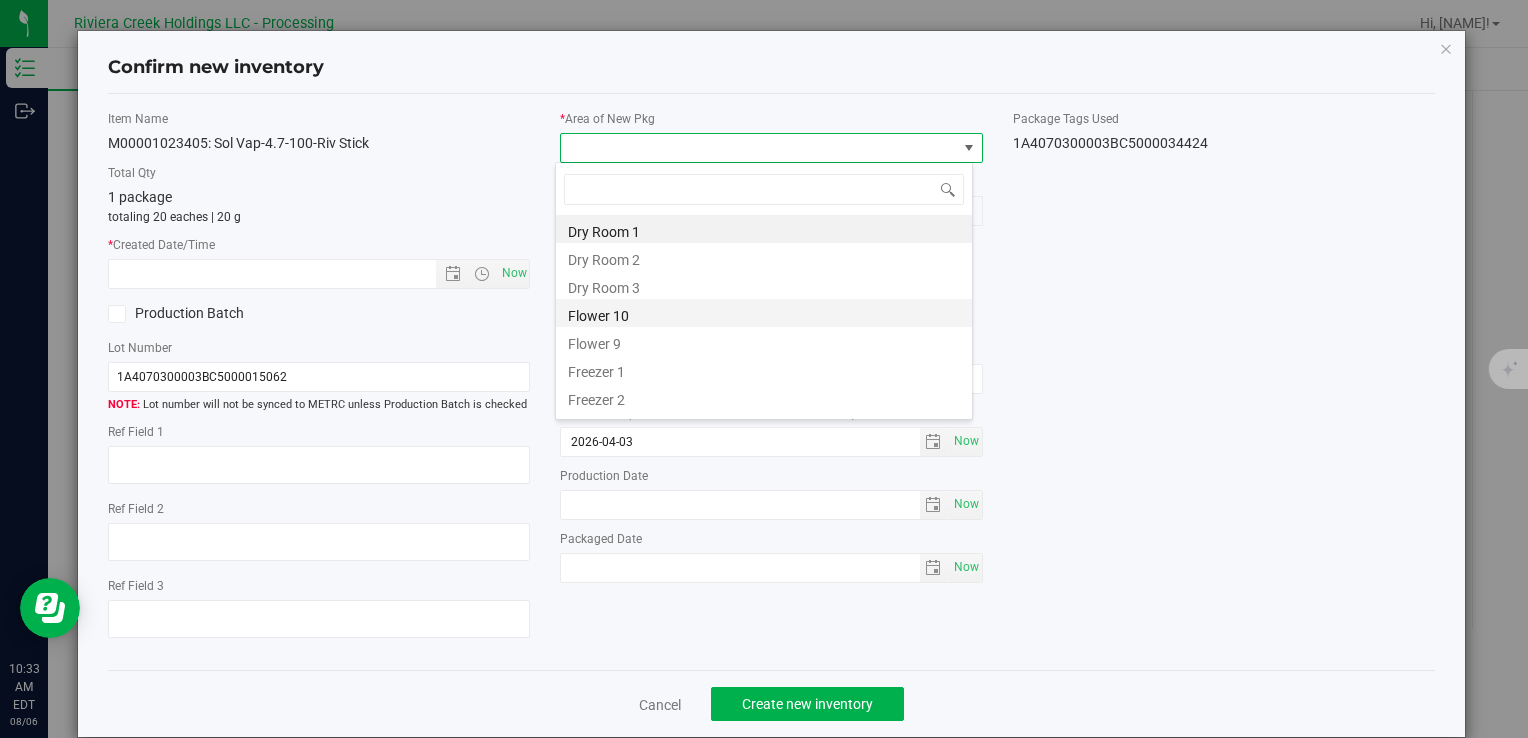 click on "Flower 10" at bounding box center (764, 313) 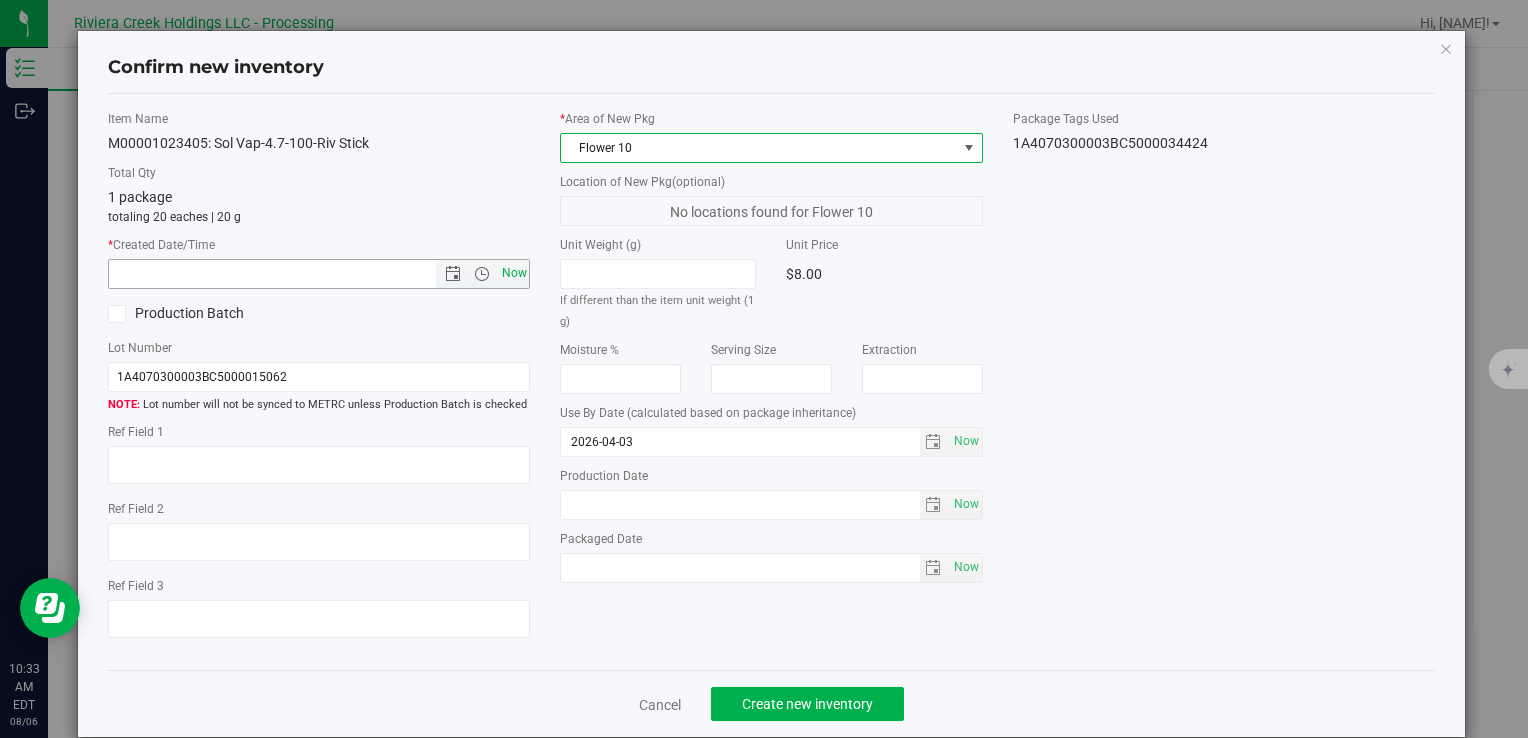 click on "Now" at bounding box center (514, 273) 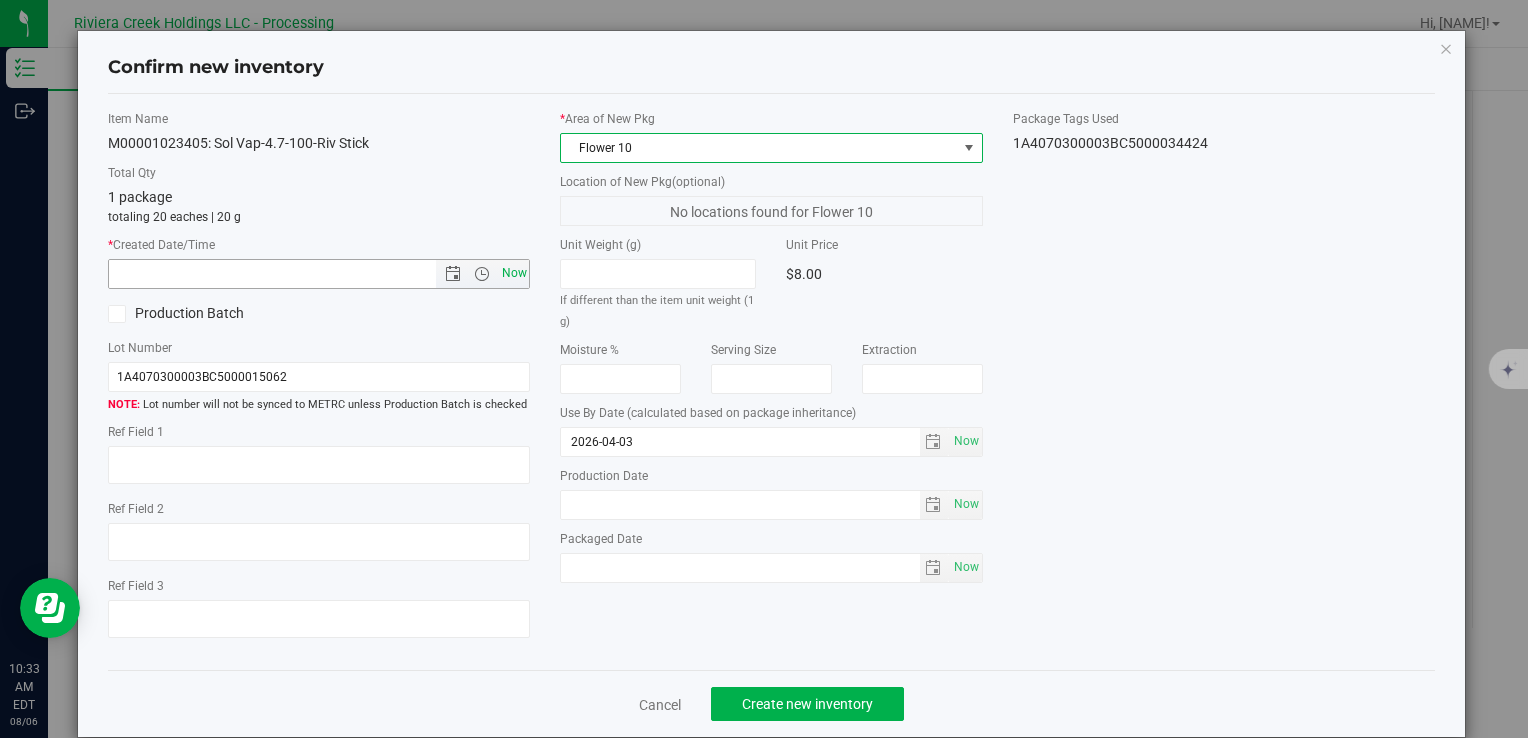 type on "8/6/2025 10:33 AM" 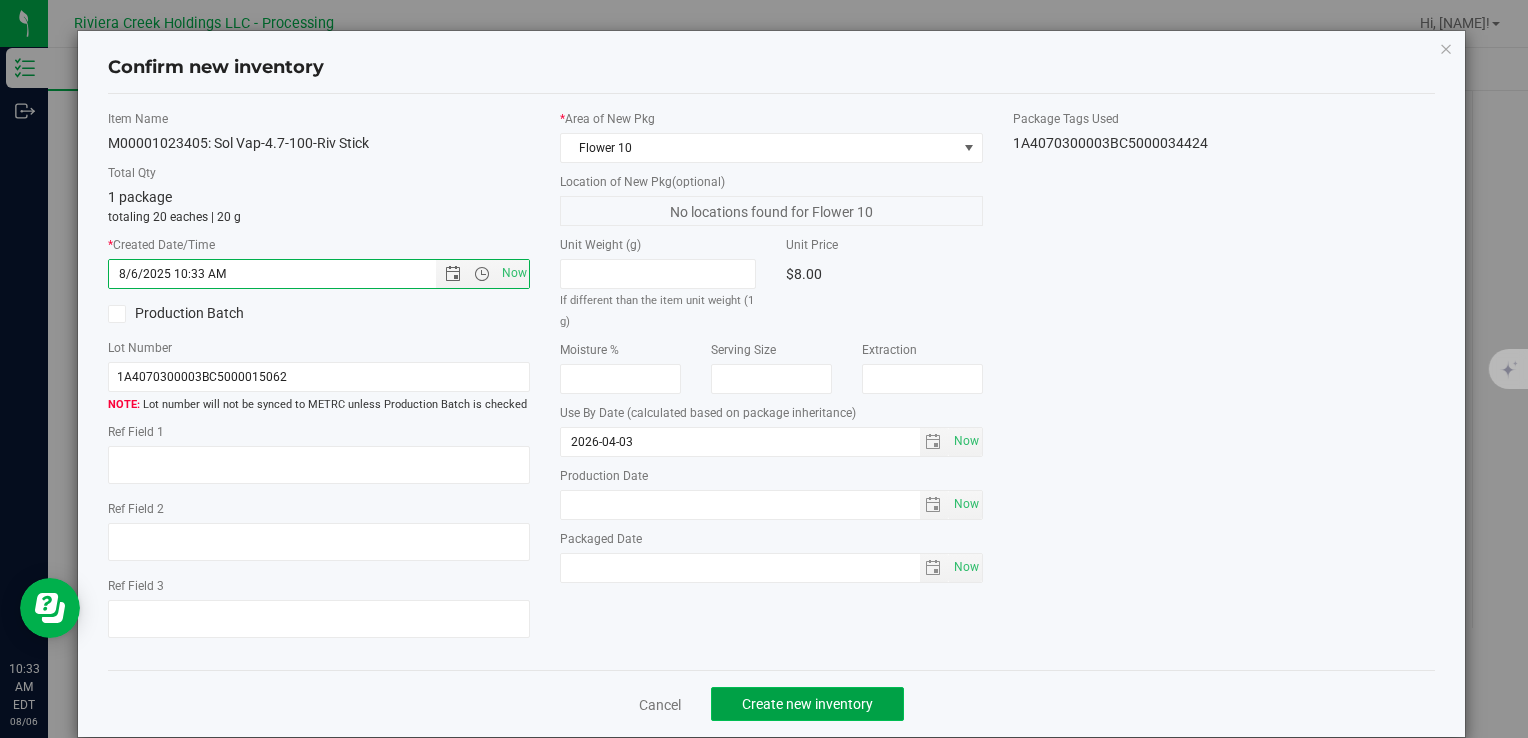 click on "Create new inventory" 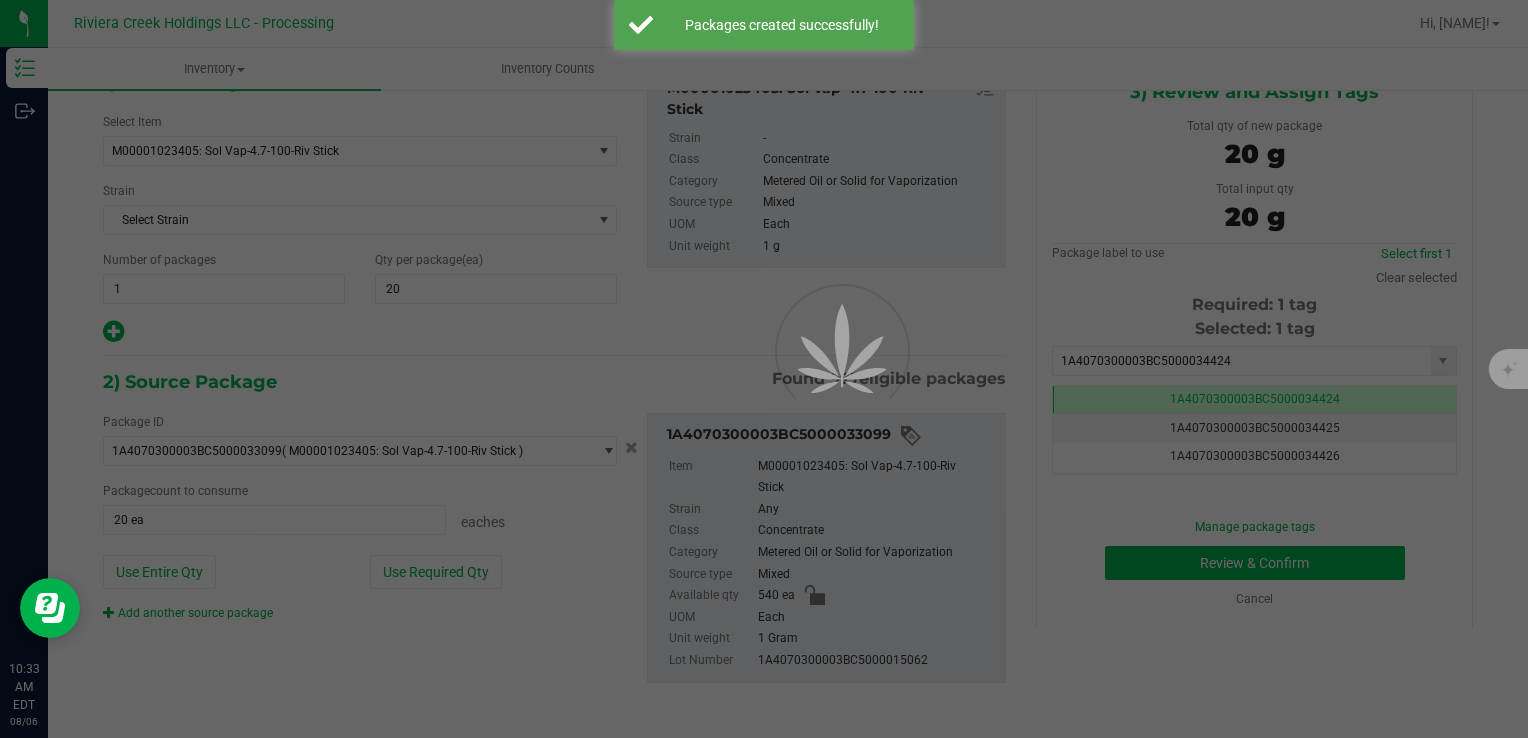 scroll, scrollTop: 0, scrollLeft: 0, axis: both 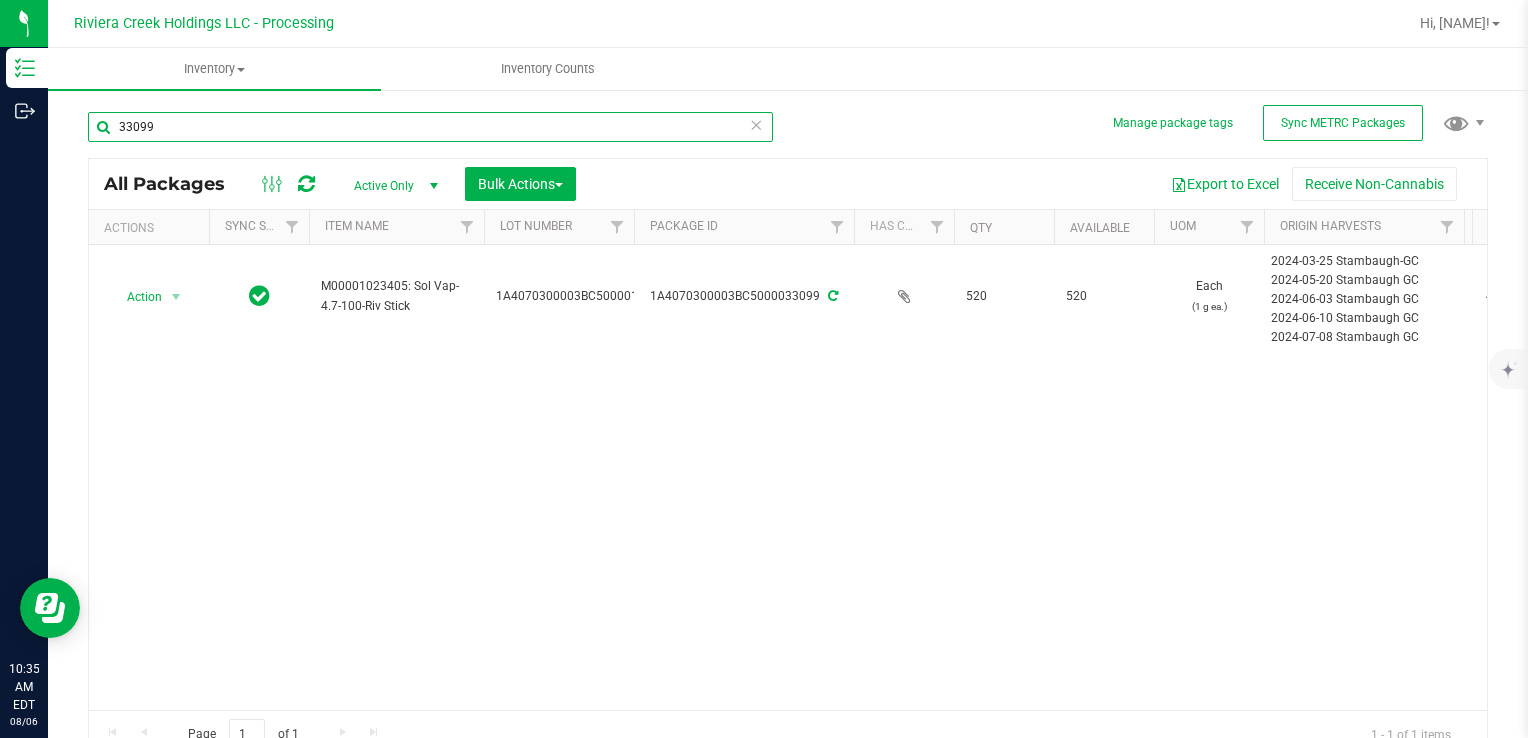 drag, startPoint x: 167, startPoint y: 117, endPoint x: -4, endPoint y: 146, distance: 173.44164 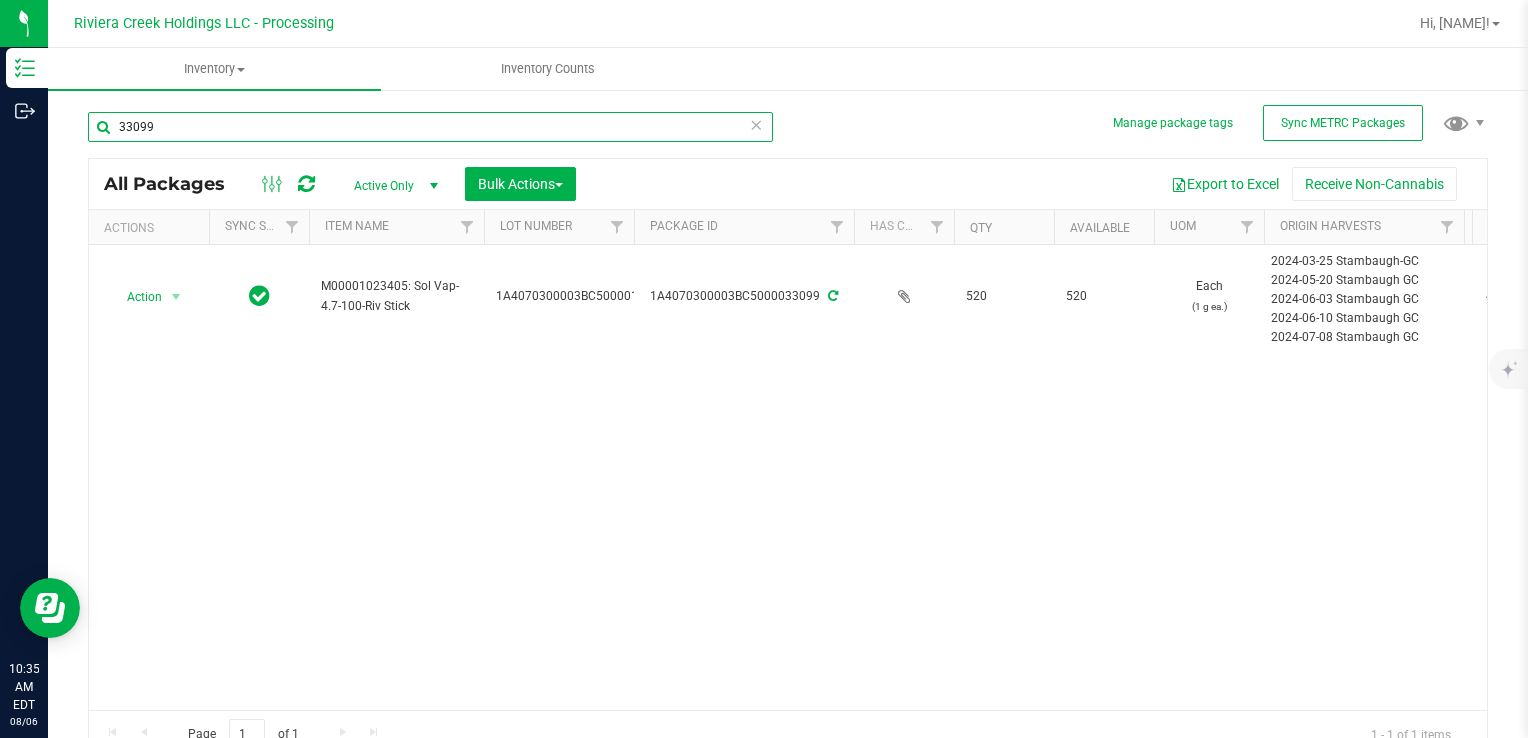 click on "Inventory Outbound 10:35 AM EDT 08/06/2025  08/06   Riviera Creek Holdings LLC - Processing   Hi, Meara!
Inventory
All packages
All inventory
Waste log
Create inventory
Inventory Counts" at bounding box center [764, 369] 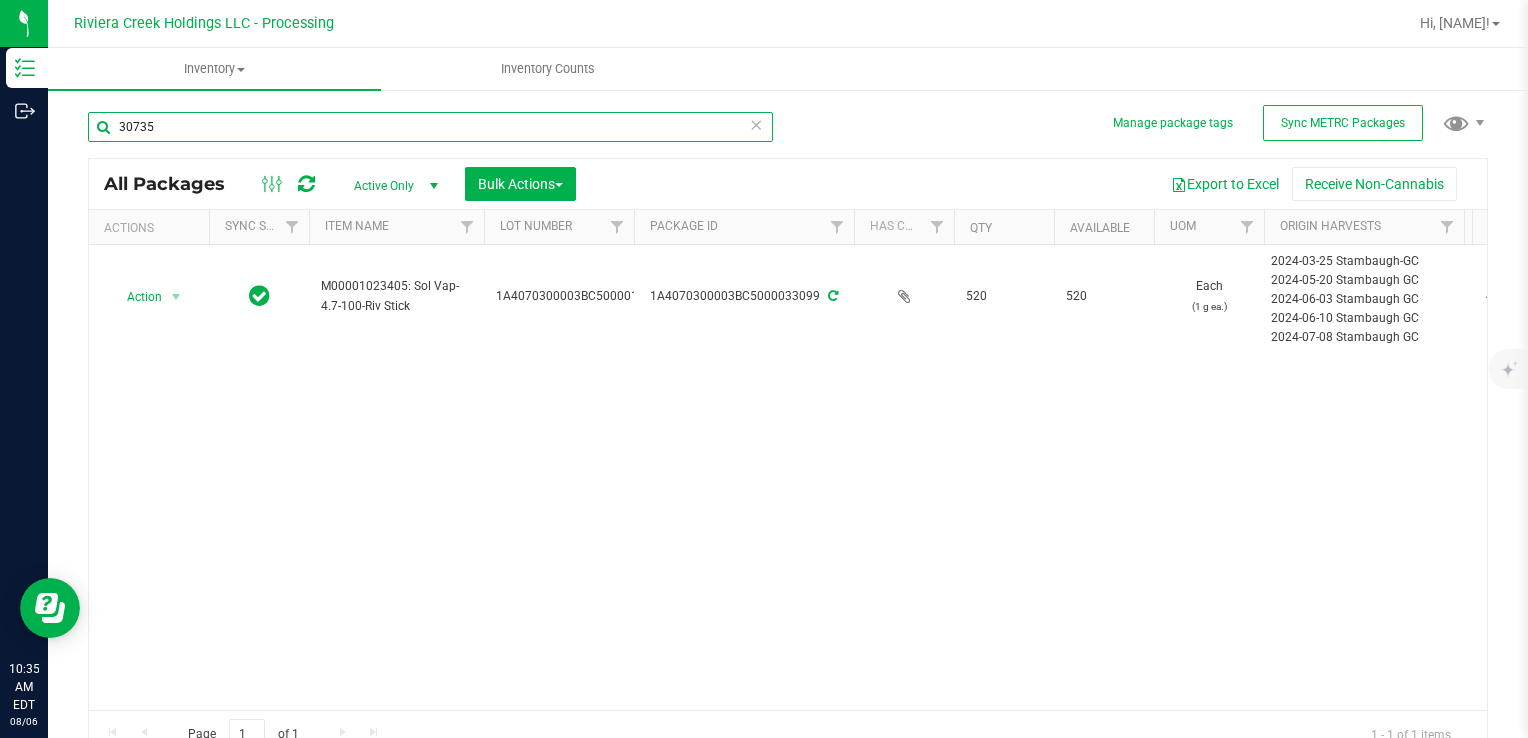 type on "30735" 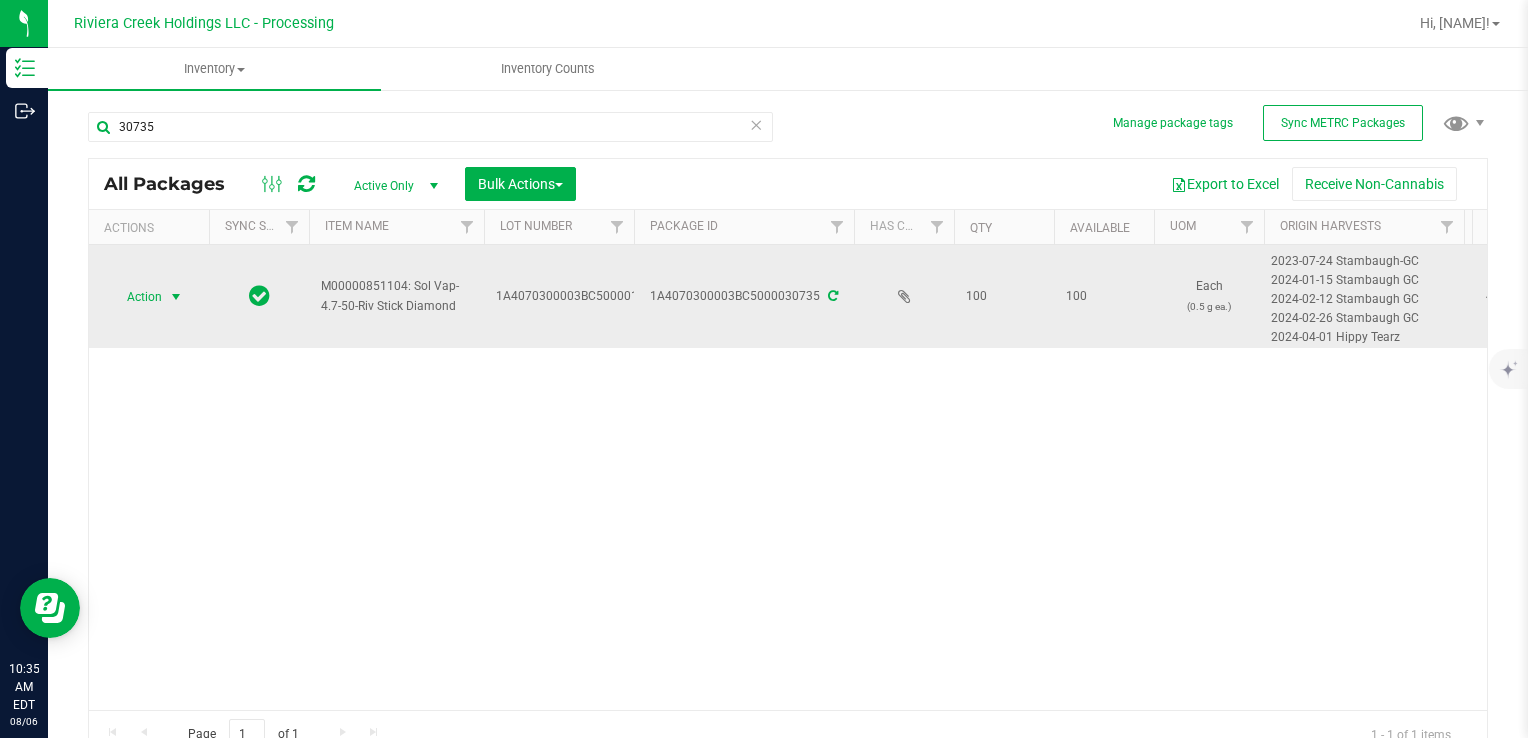 click on "Action" at bounding box center (136, 297) 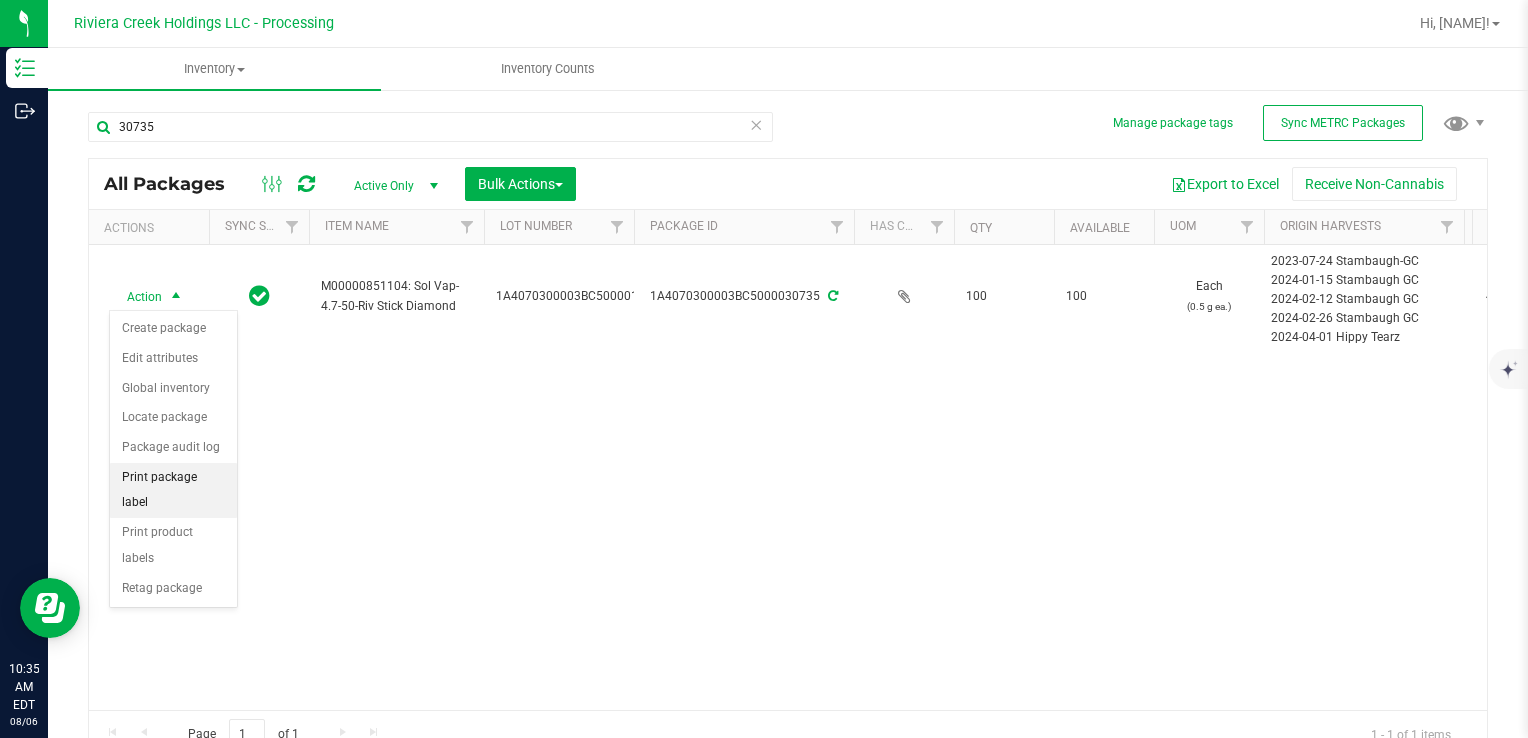 click on "Print package label" at bounding box center [173, 490] 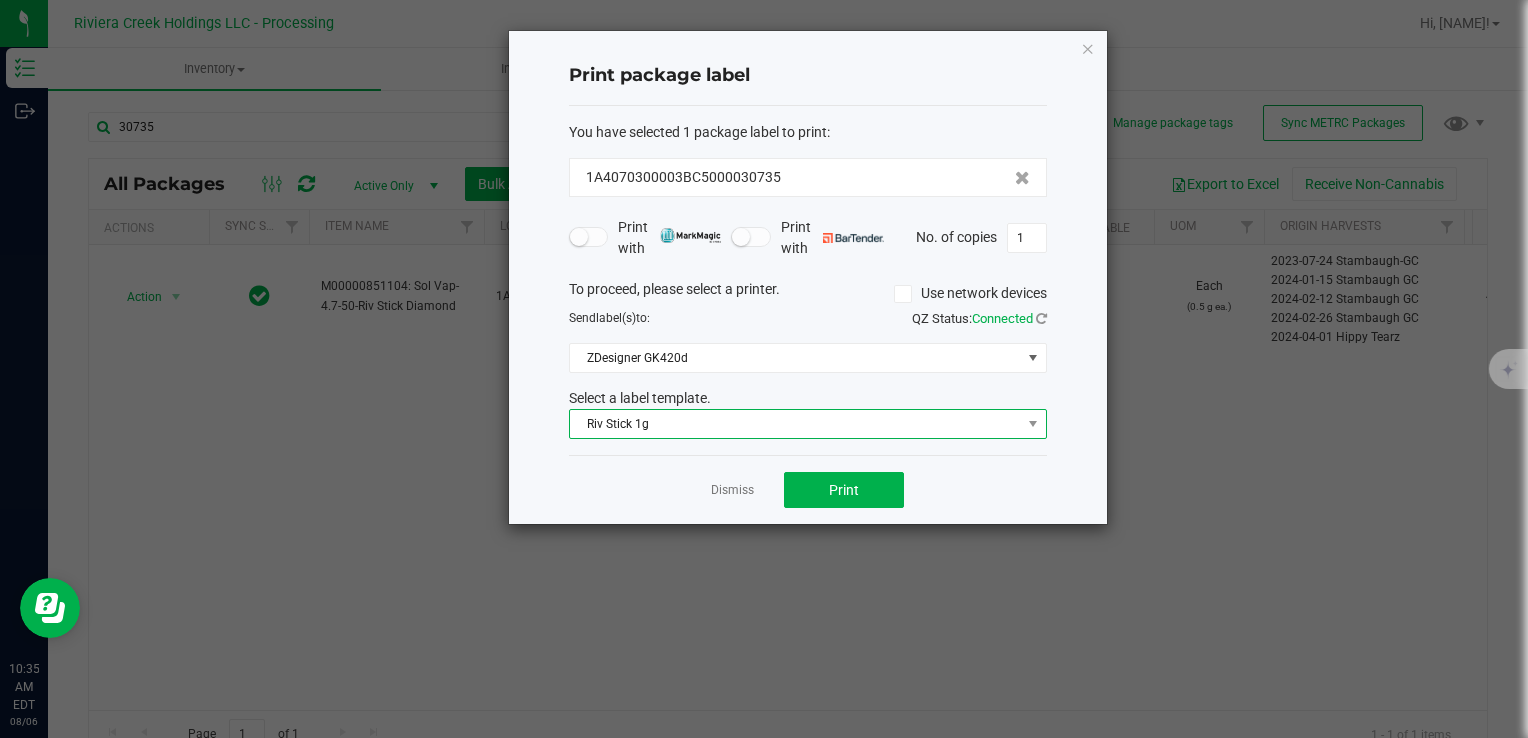 click on "Riv Stick 1g" at bounding box center [795, 424] 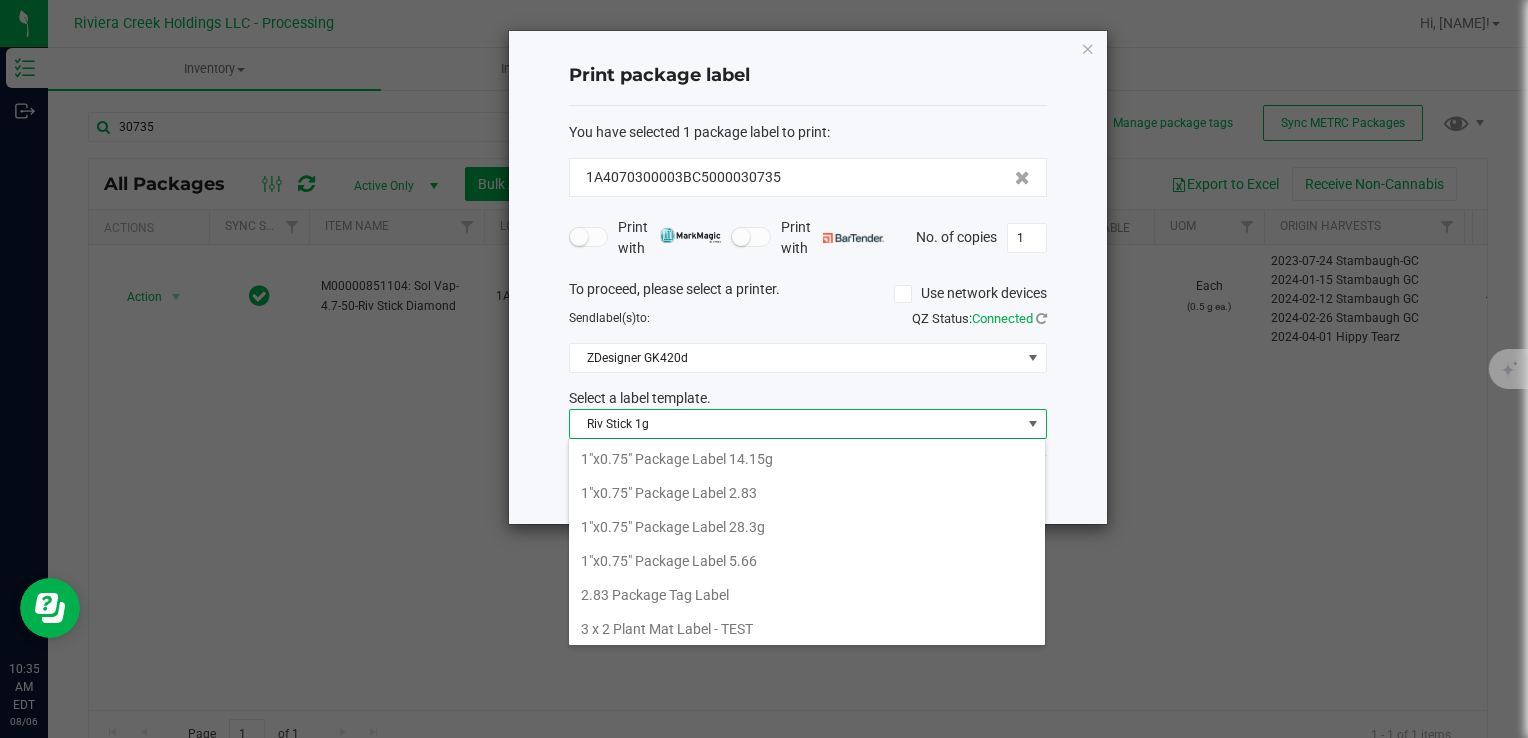 scroll, scrollTop: 775, scrollLeft: 0, axis: vertical 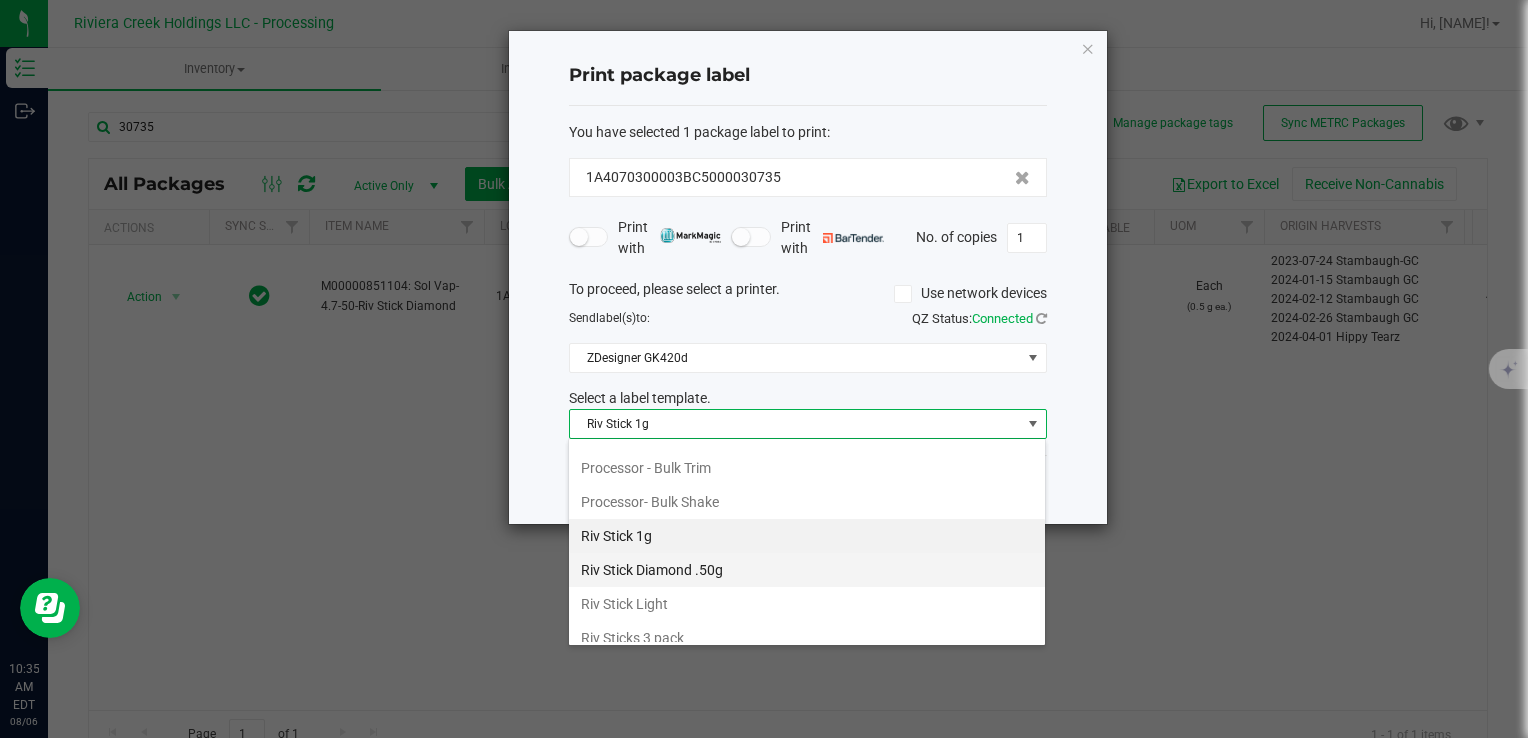click on "Riv Stick Diamond .50g" at bounding box center [807, 570] 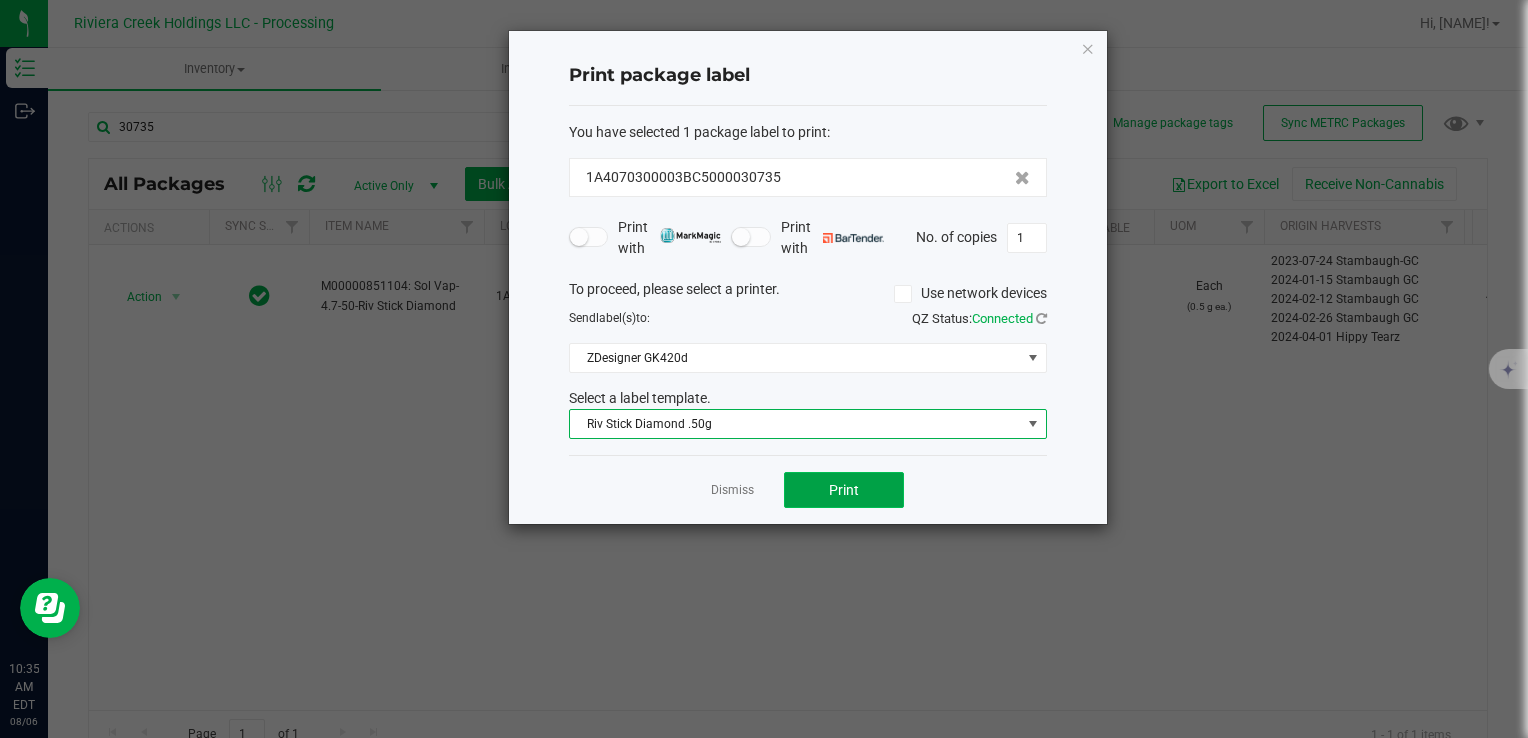 click on "Print" 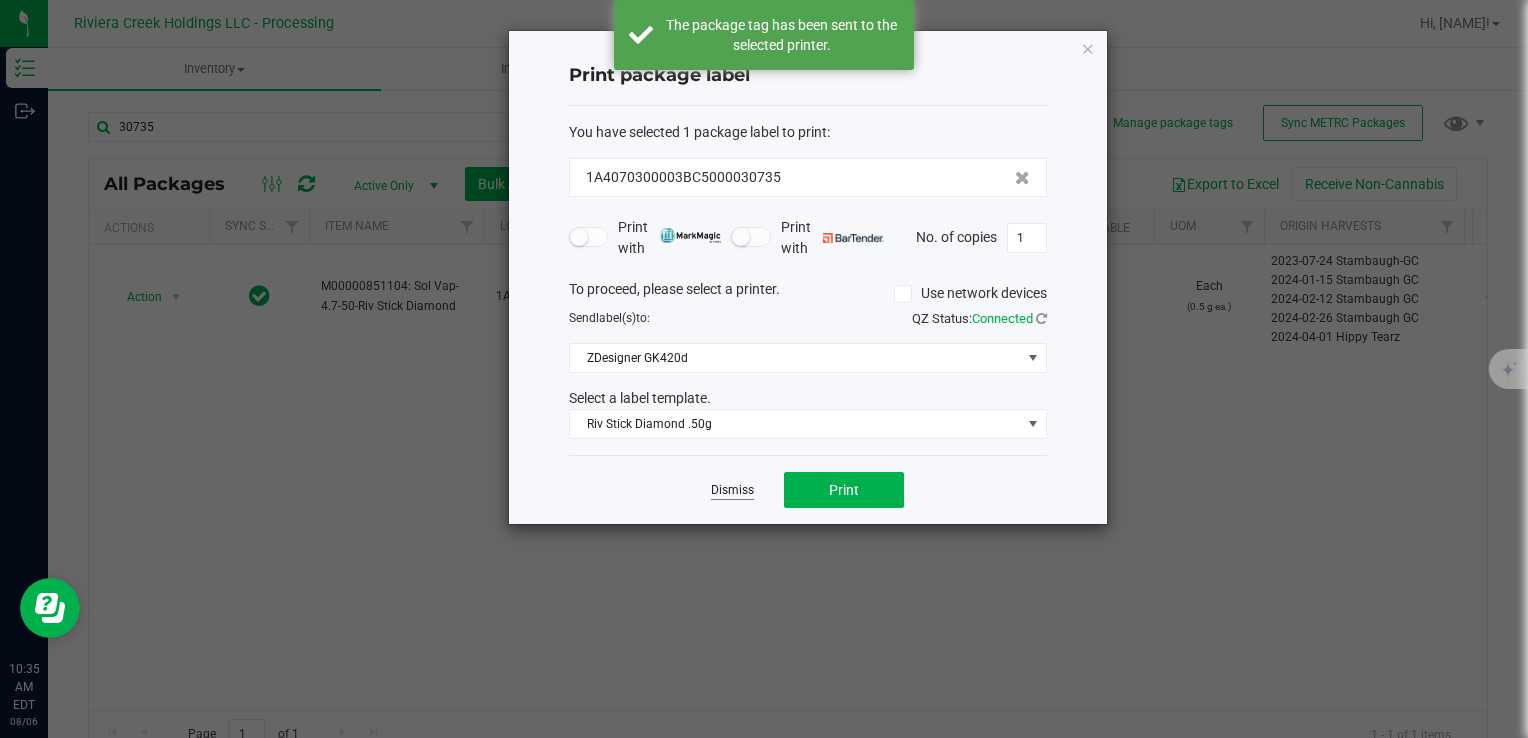 click on "Dismiss" 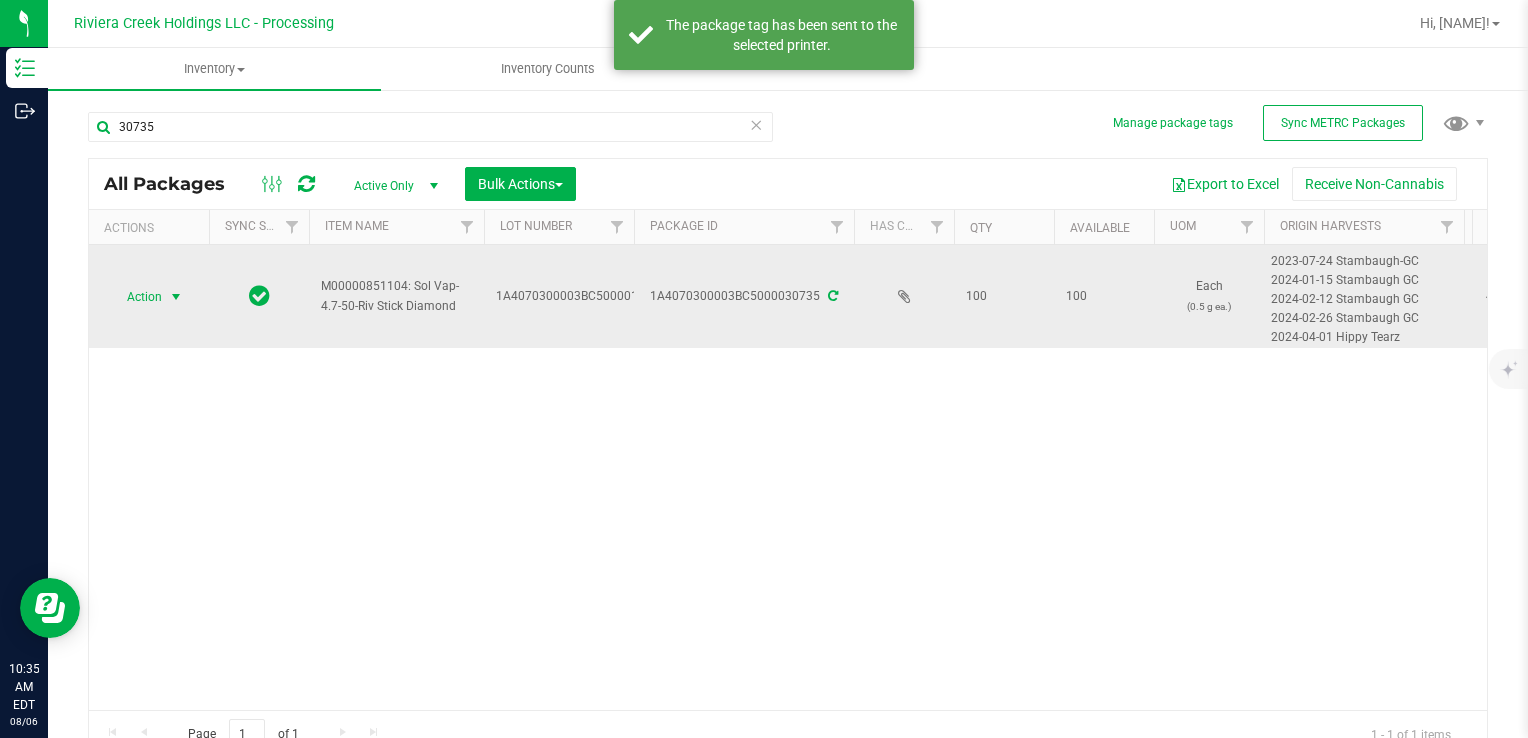 click on "Action" at bounding box center (136, 297) 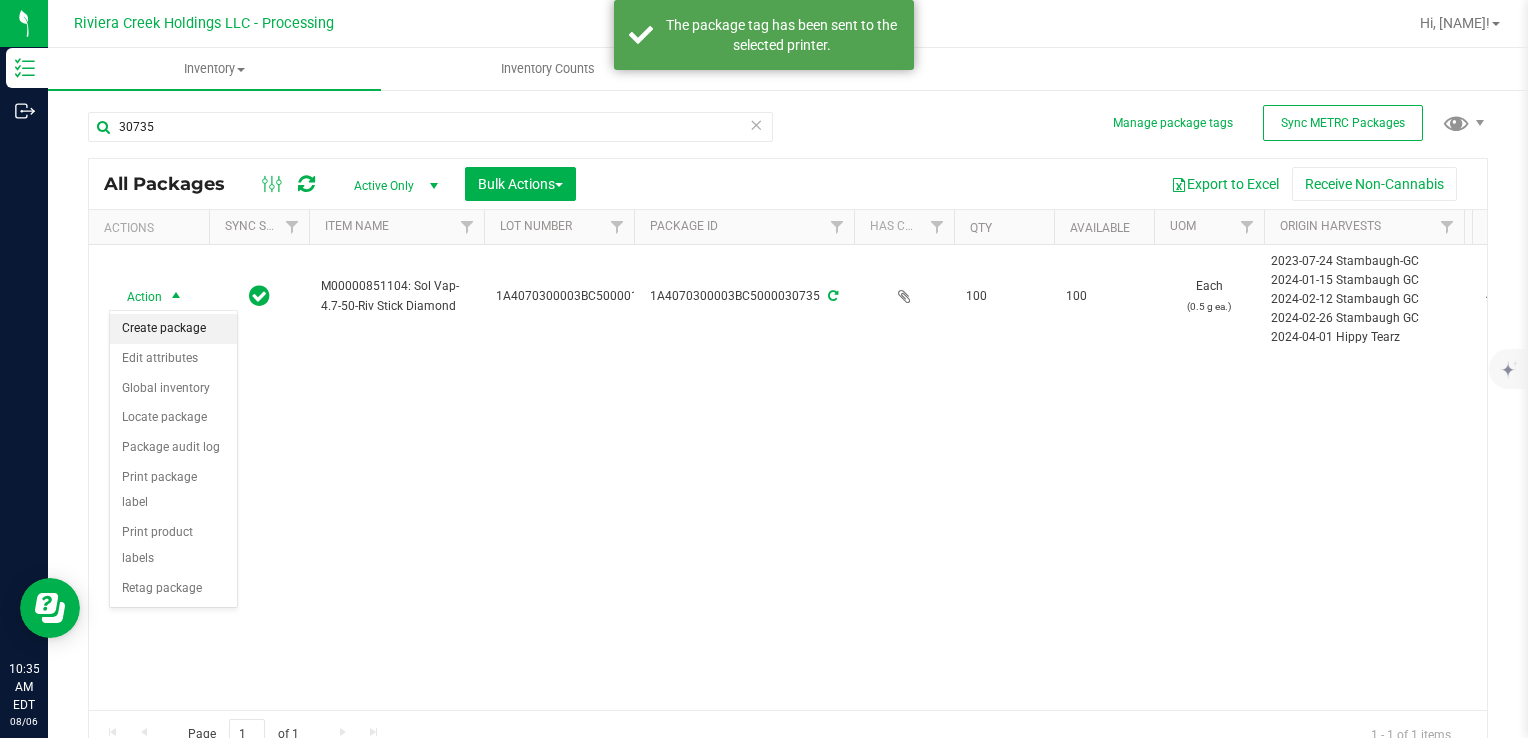 click on "Create package" at bounding box center [173, 329] 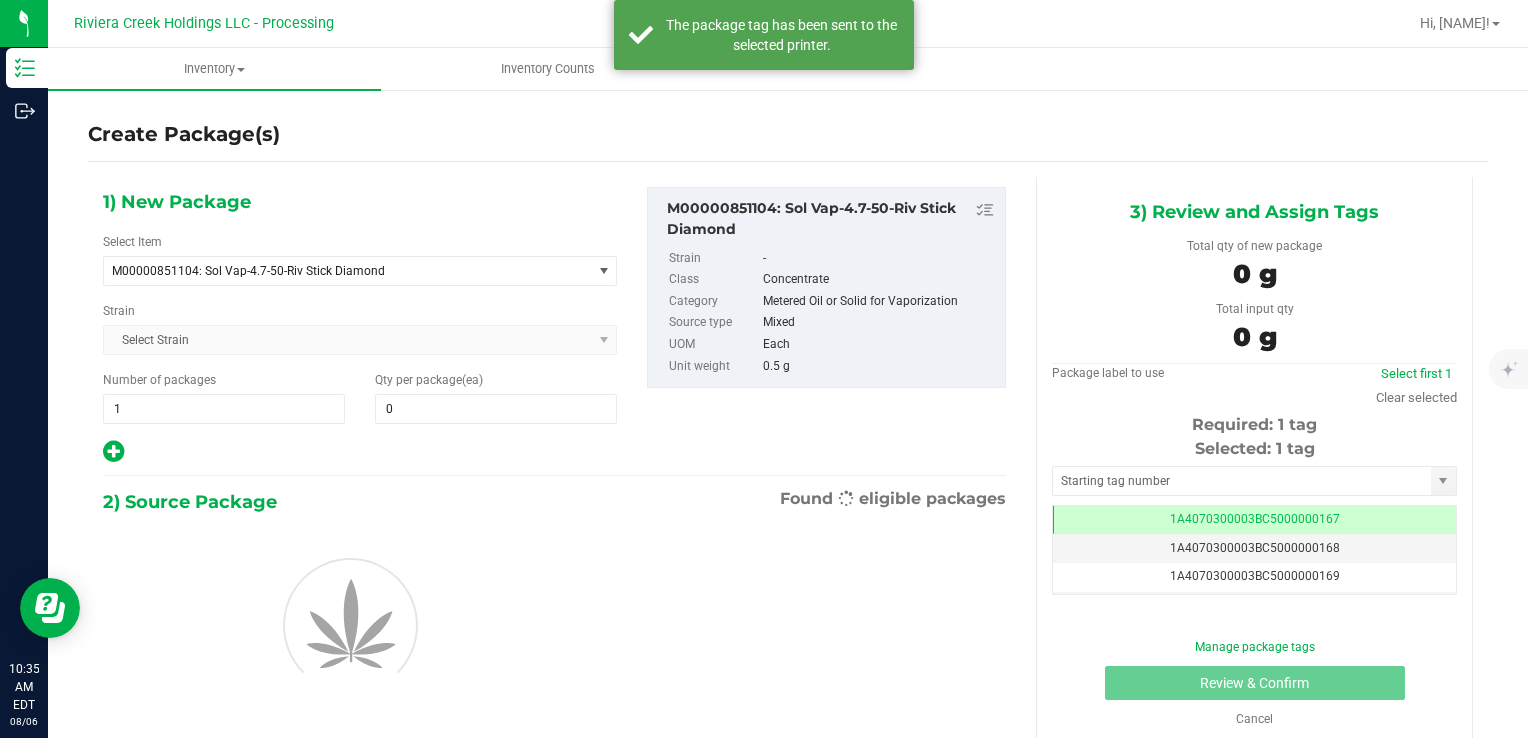 scroll, scrollTop: 0, scrollLeft: 0, axis: both 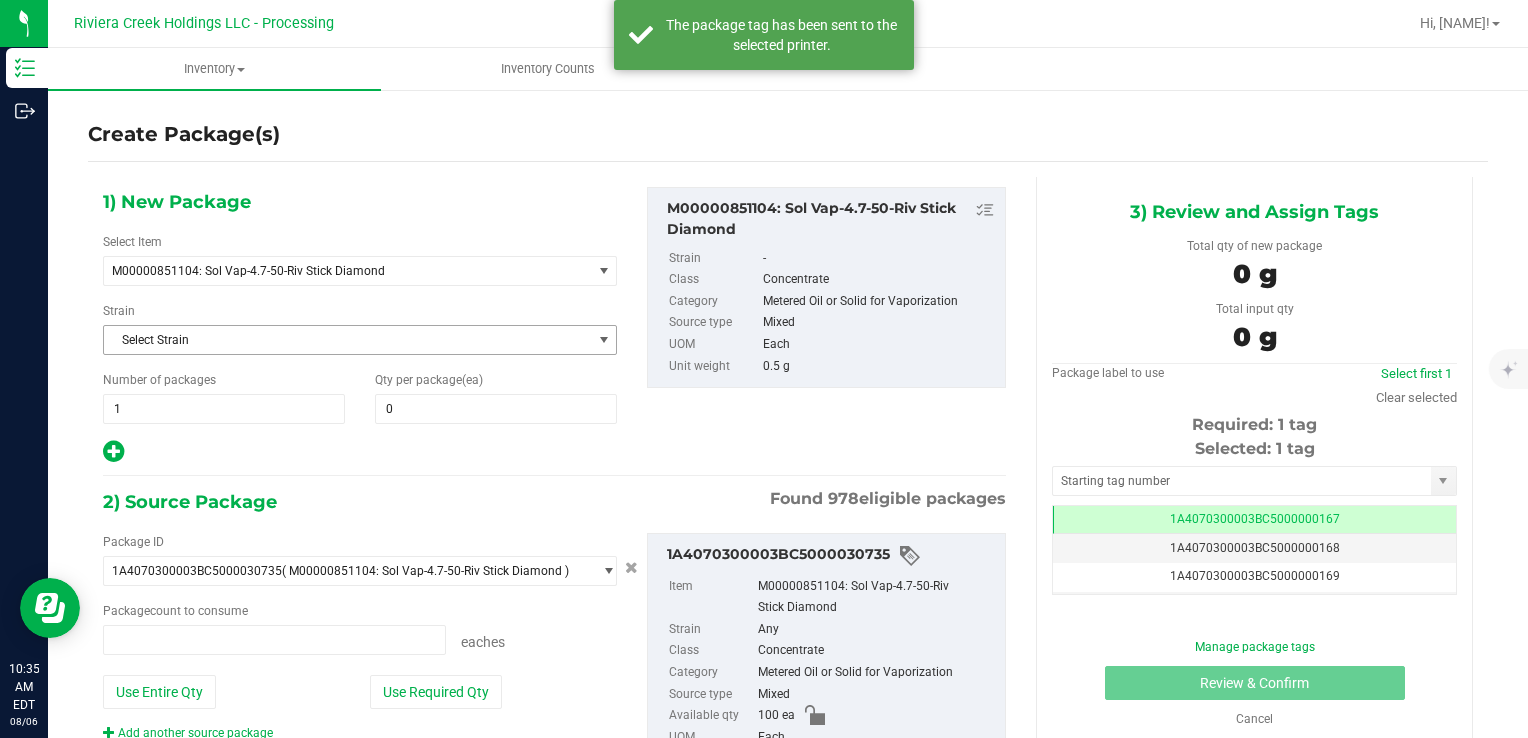 type on "0 ea" 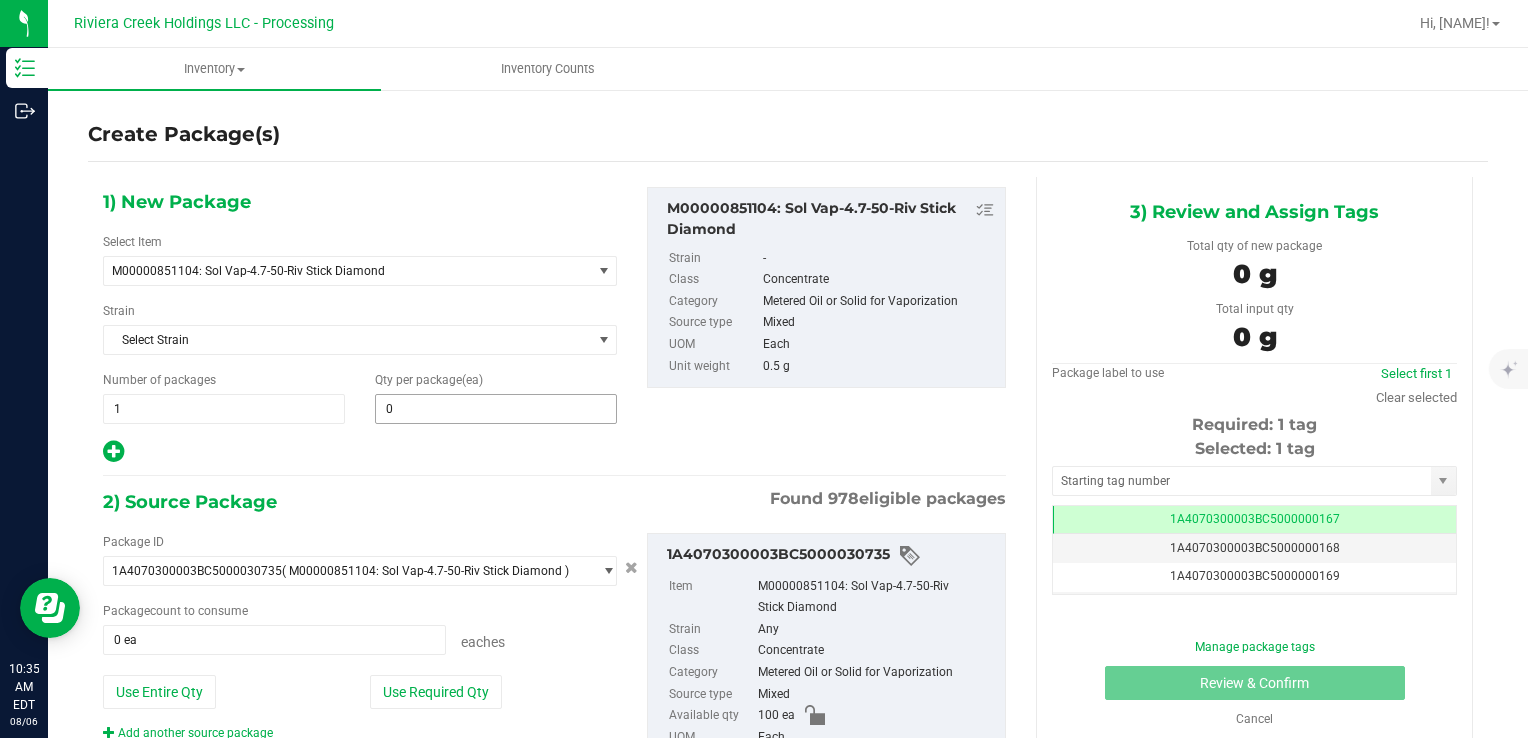 type 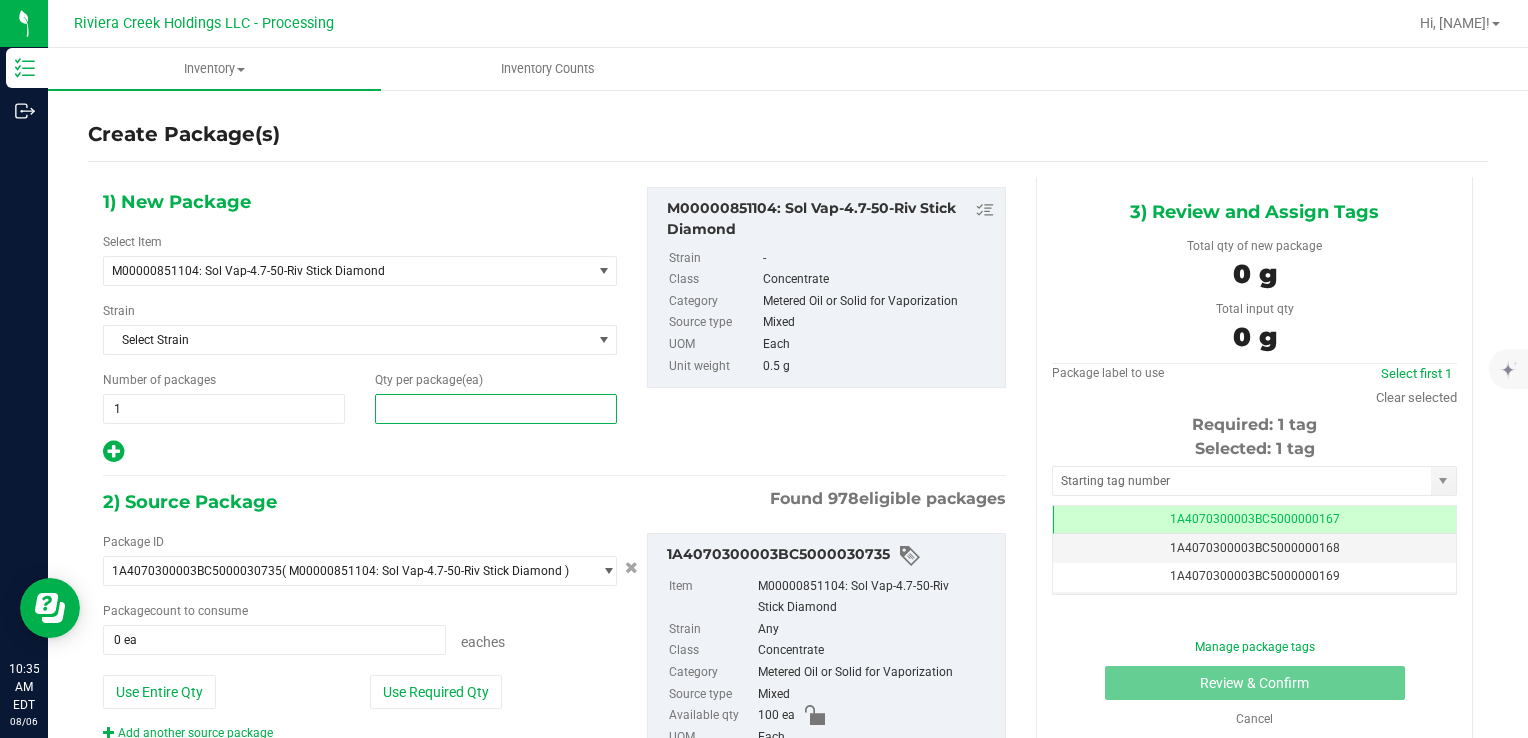 click at bounding box center (496, 409) 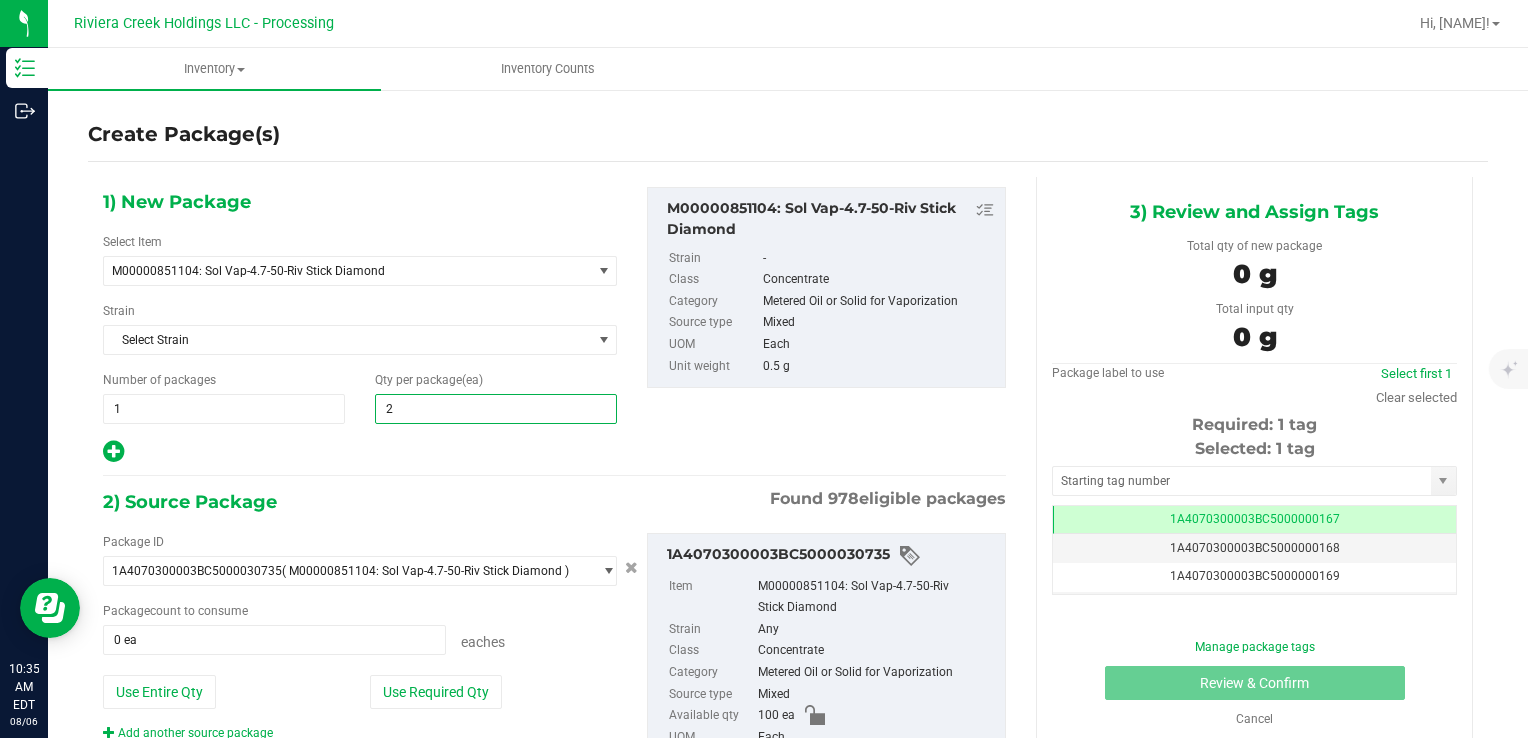 type on "20" 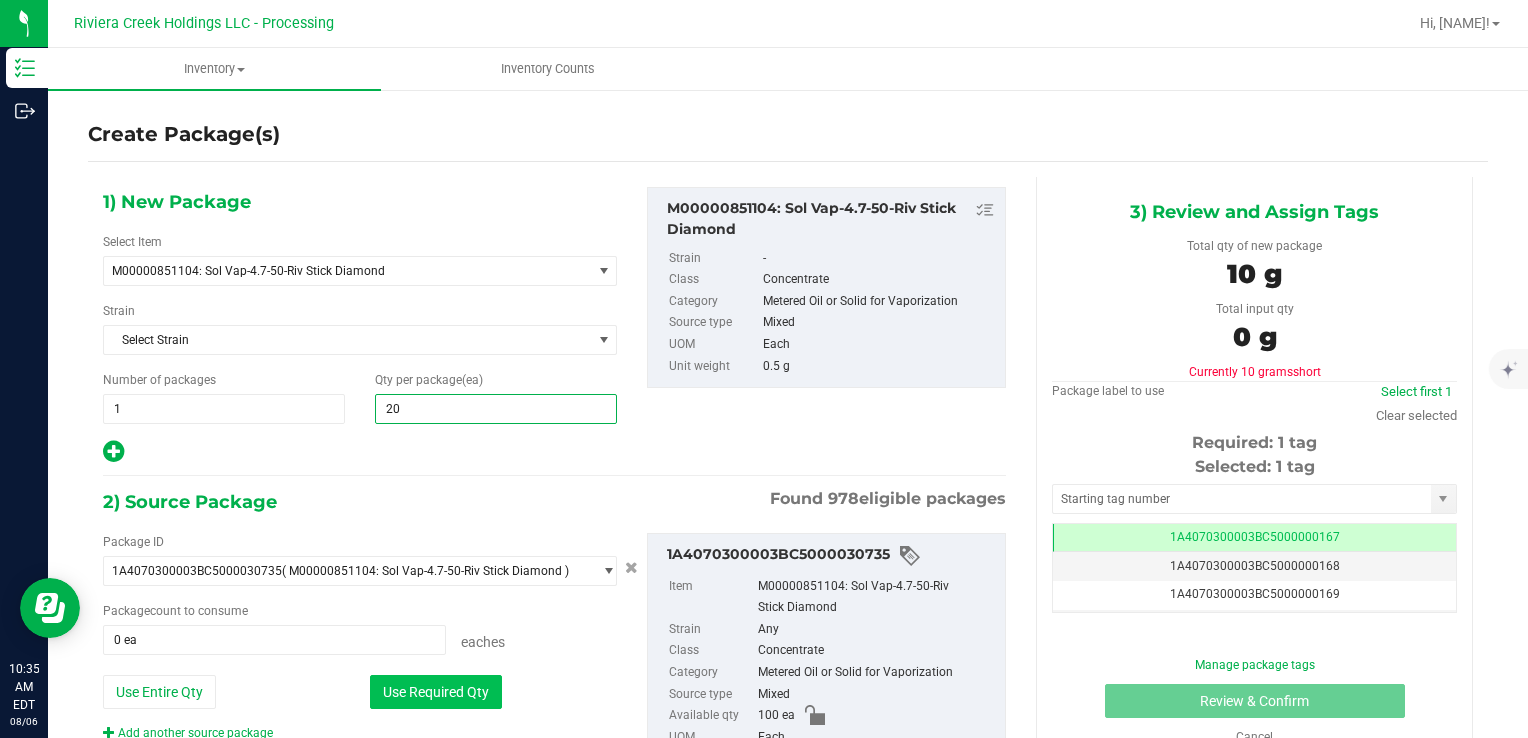 type on "20" 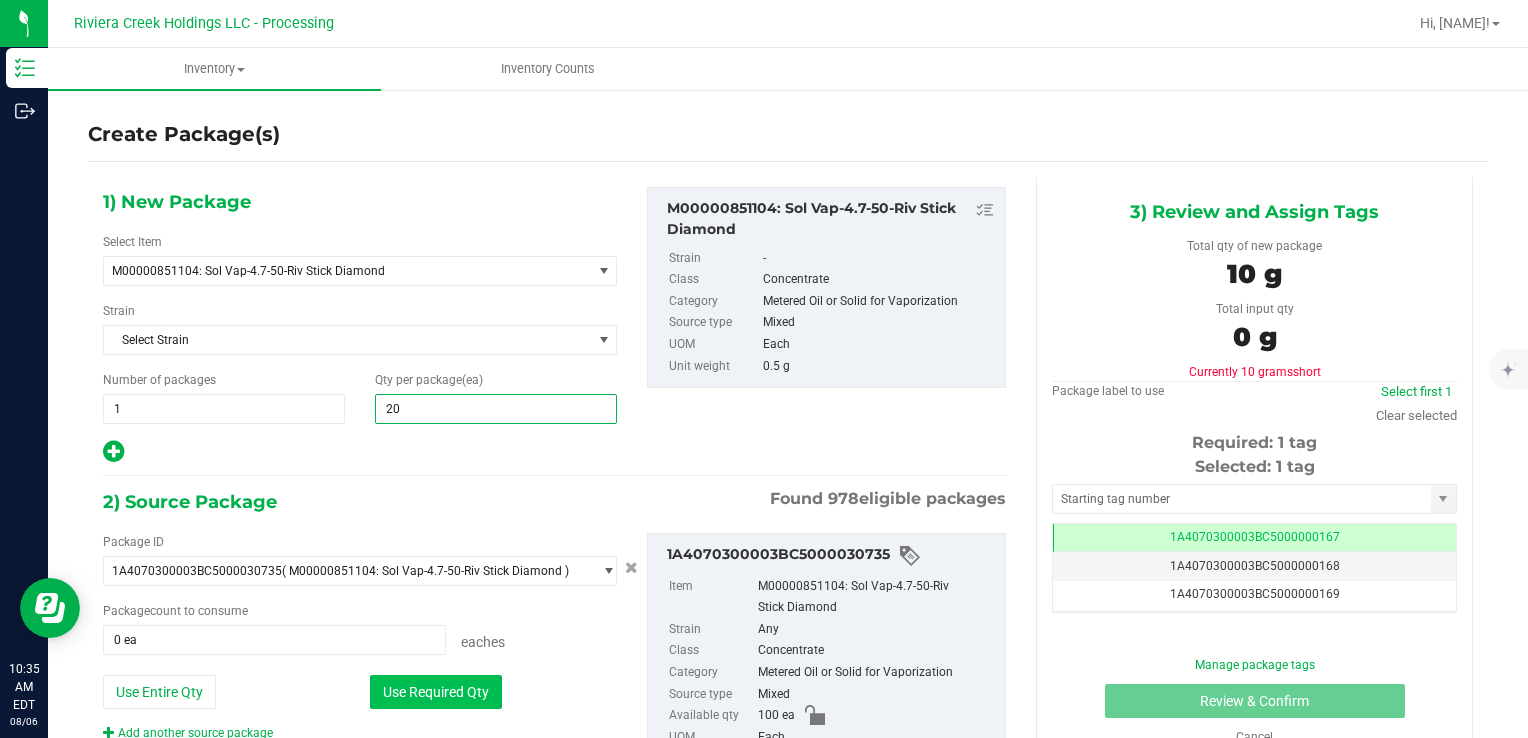 click on "Use Required Qty" at bounding box center [436, 692] 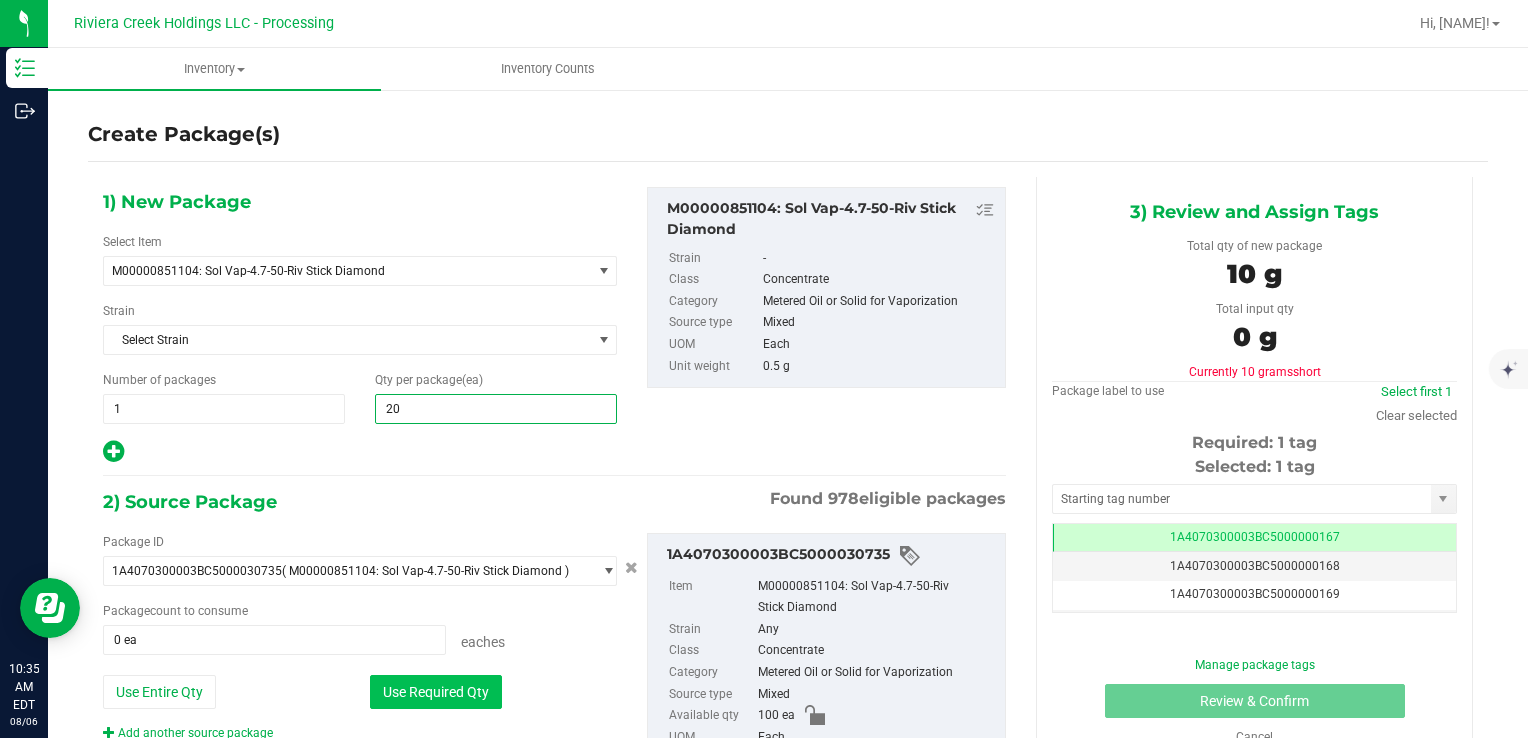 type on "20 ea" 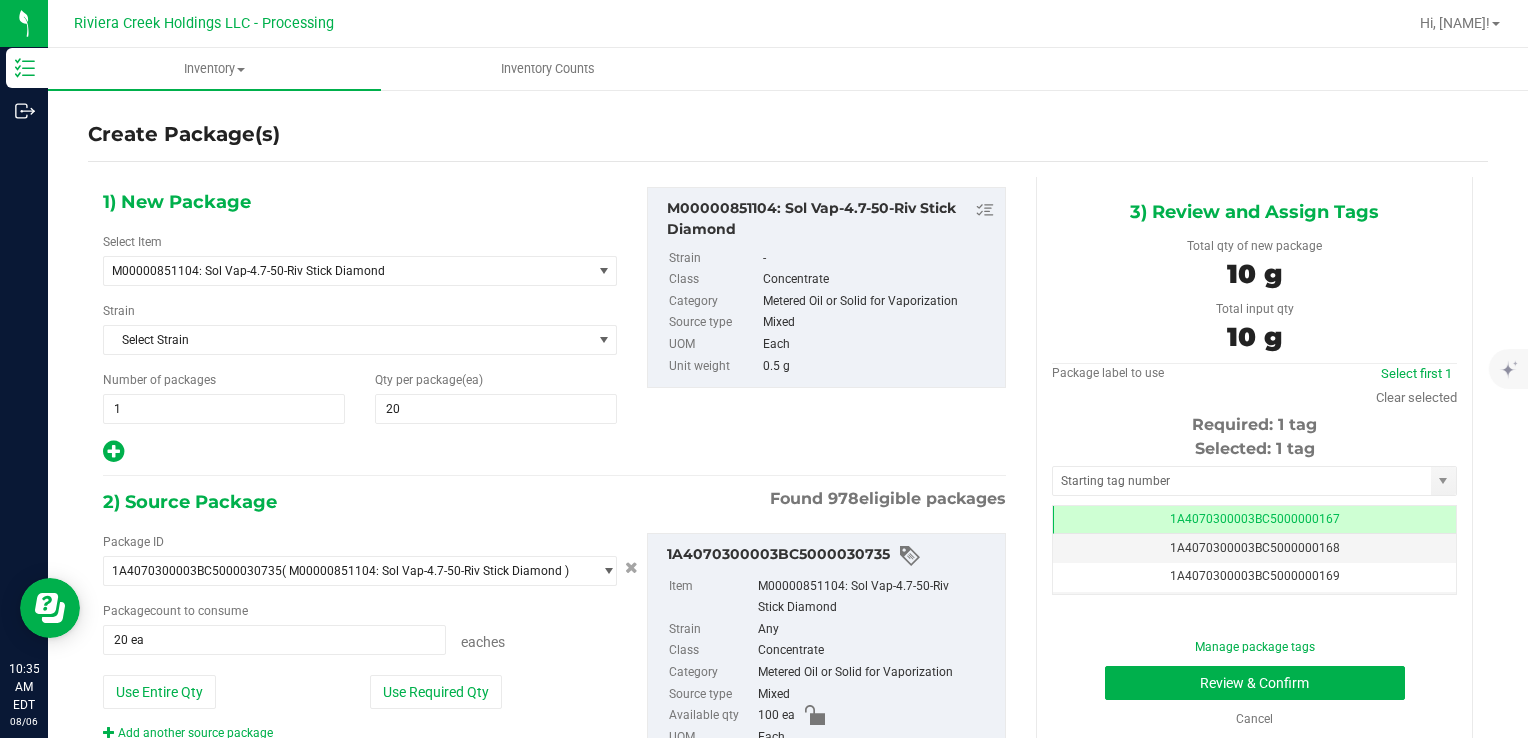 click on "Selected: 1 tag
Tag 1A4070300003BC5000000167 1A4070300003BC5000000168 1A4070300003BC5000000169 1A4070300003BC5000000170 1A4070300003BC5000000171 1A4070300003BC5000000172 1A4070300003BC5000000173 1A4070300003BC5000000174 1A4070300003BC5000000175 1A4070300003BC5000000176 1A4070300003BC5000000177 1A4070300003BC5000000178 1A4070300003BC5000000179 1A4070300003BC5000000180 1A4070300003BC5000000181 1A4070300003BC5000000182 1A4070300003BC5000000183 1A4070300003BC5000000184 1A4070300003BC5000000185 1A4070300003BC5000000186 1A4070300003BC5000000187 1A4070300003BC5000000188 1A4070300003BC5000000191 1A4070300003BC5000001900 1A4070300003BC5000002394 1A4070300003BC5000003798 Page of 1 NaN - NaN of 26 items" at bounding box center [1254, 516] 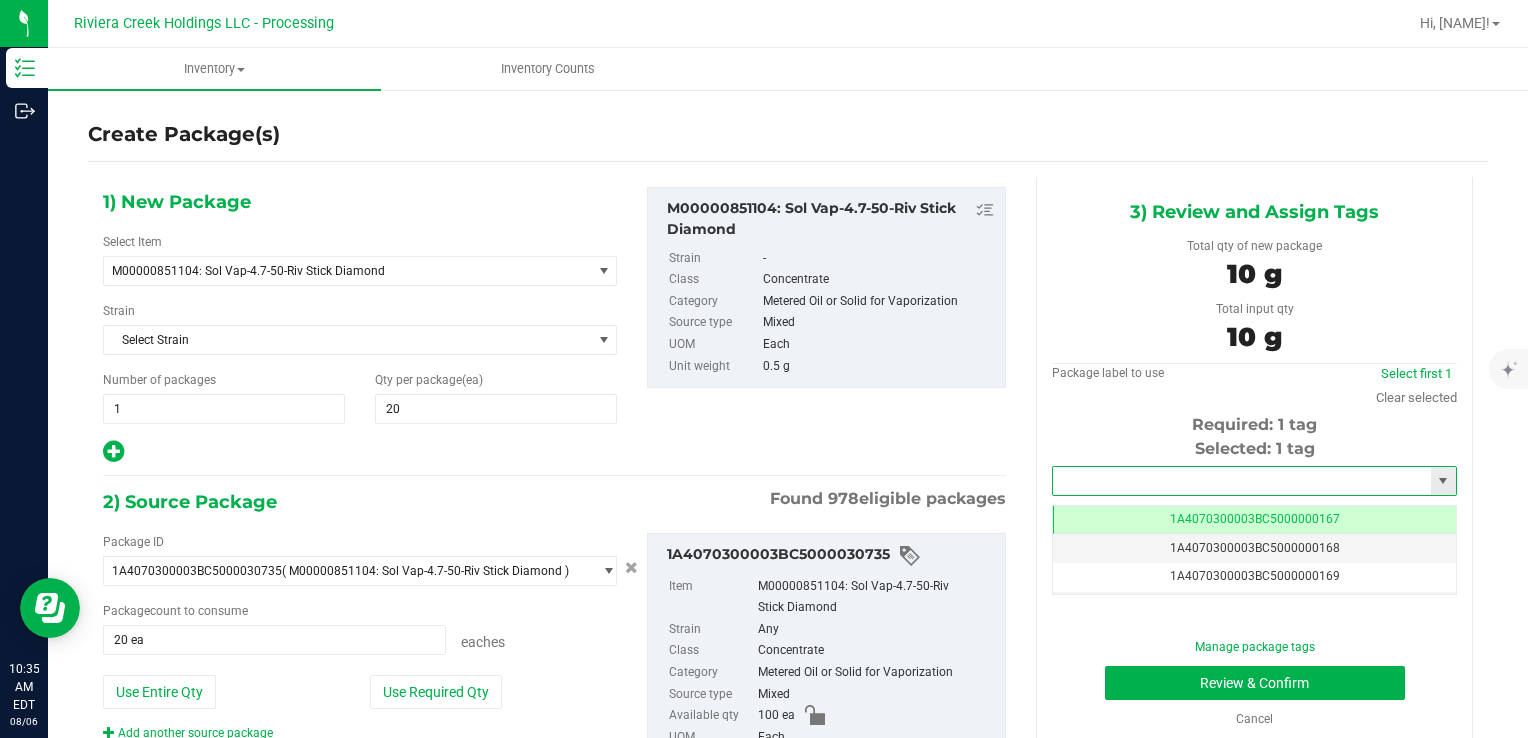 click at bounding box center (1242, 481) 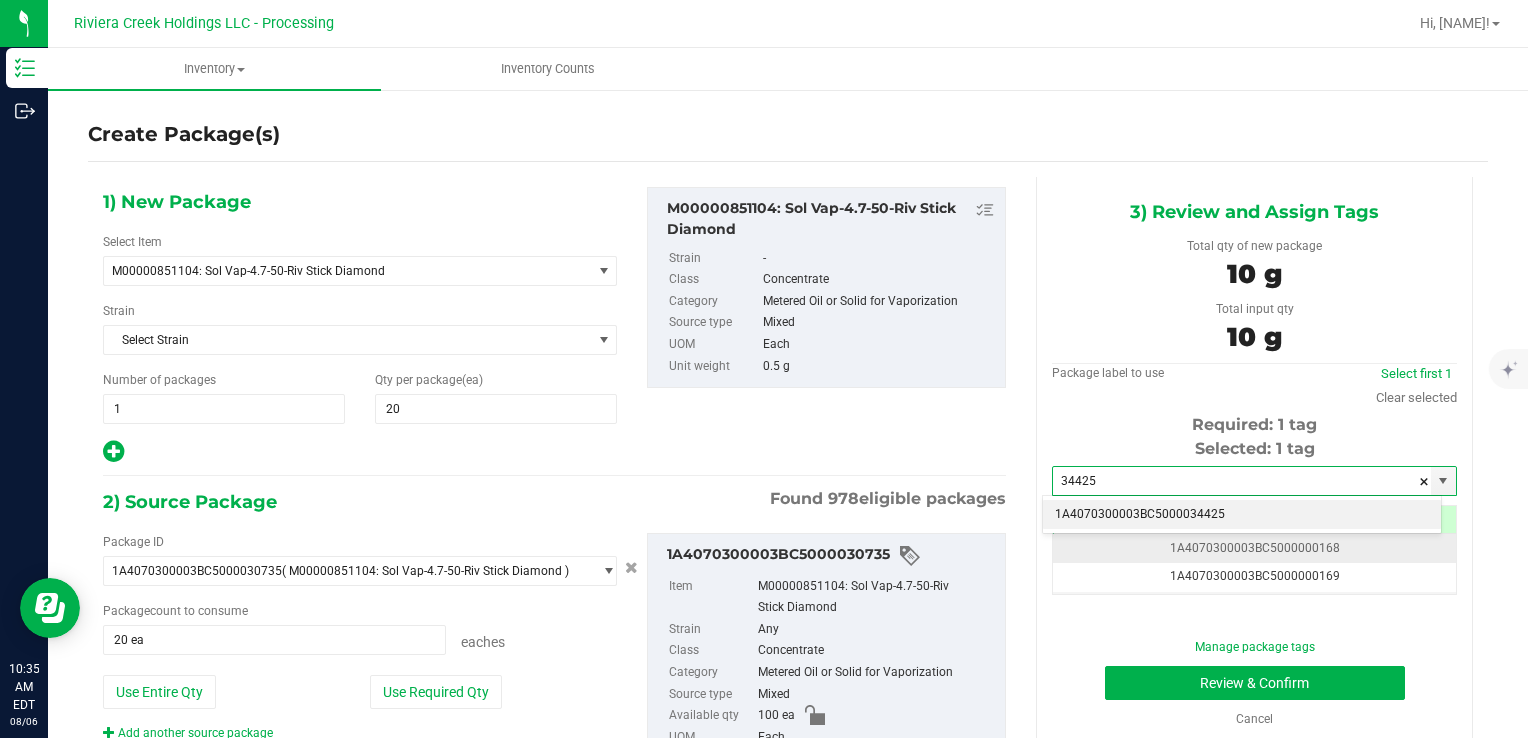 drag, startPoint x: 1081, startPoint y: 515, endPoint x: 1108, endPoint y: 534, distance: 33.01515 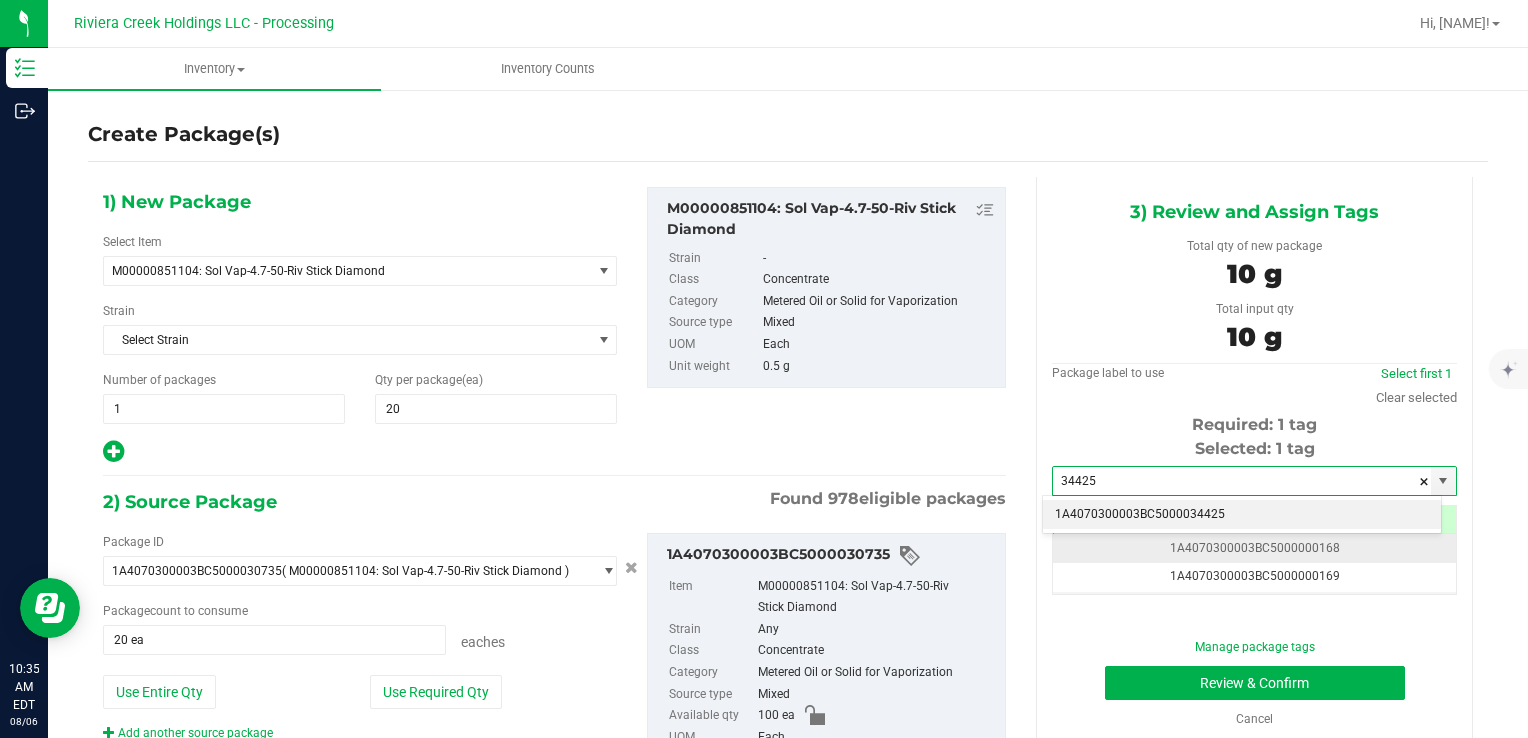 click on "1A4070300003BC5000034425" at bounding box center (1242, 515) 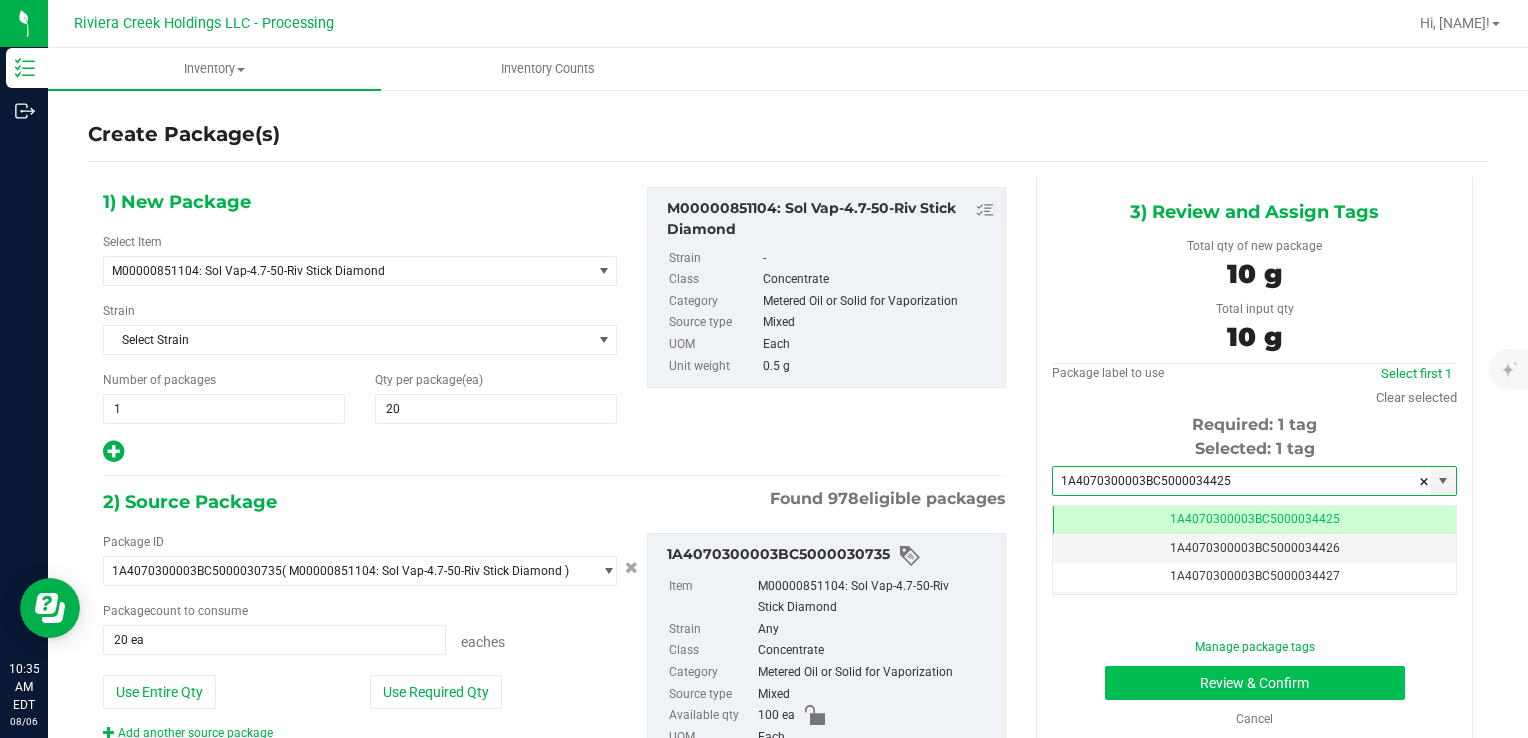 type on "1A4070300003BC5000034425" 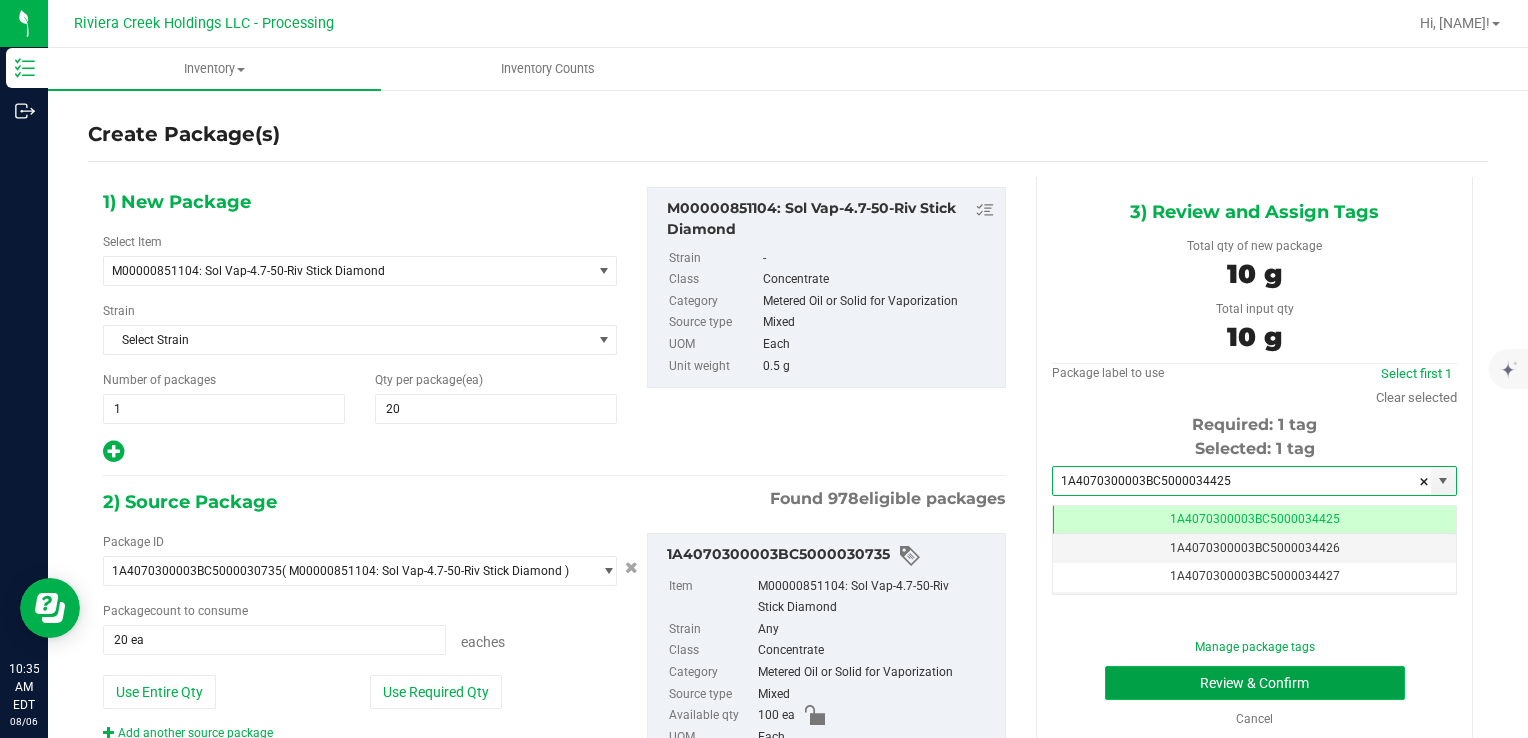 click on "Review & Confirm" at bounding box center [1255, 683] 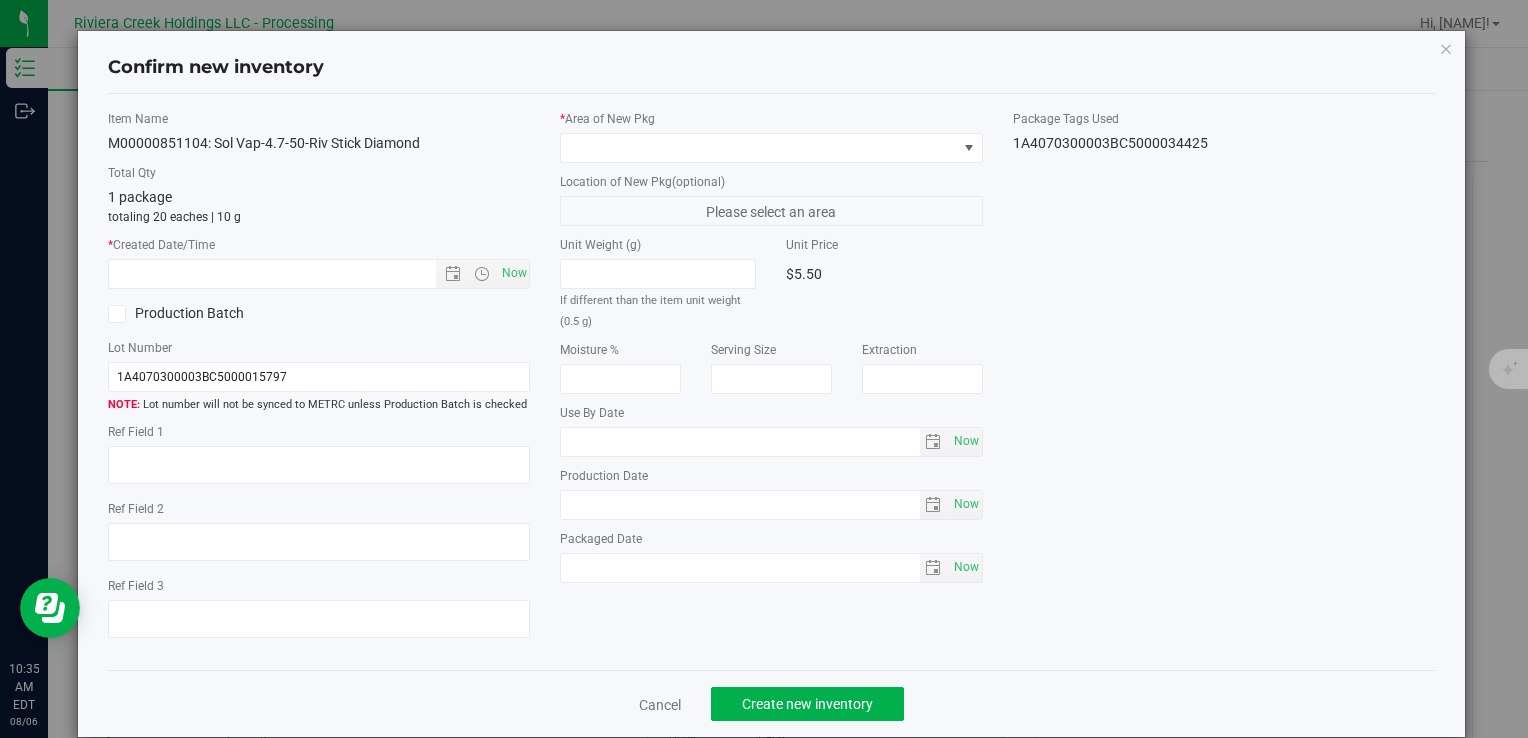 type on "2026-06-08" 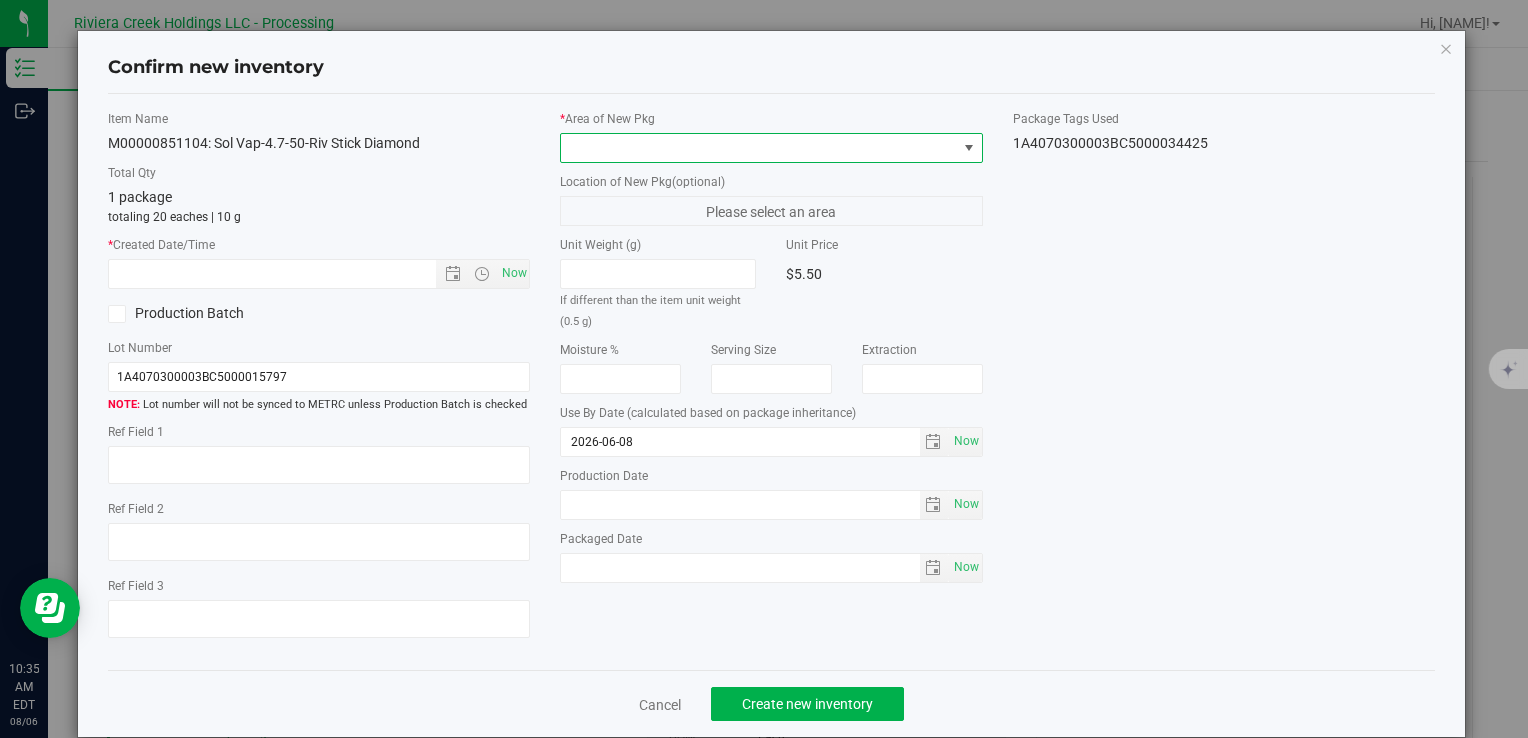 click at bounding box center [758, 148] 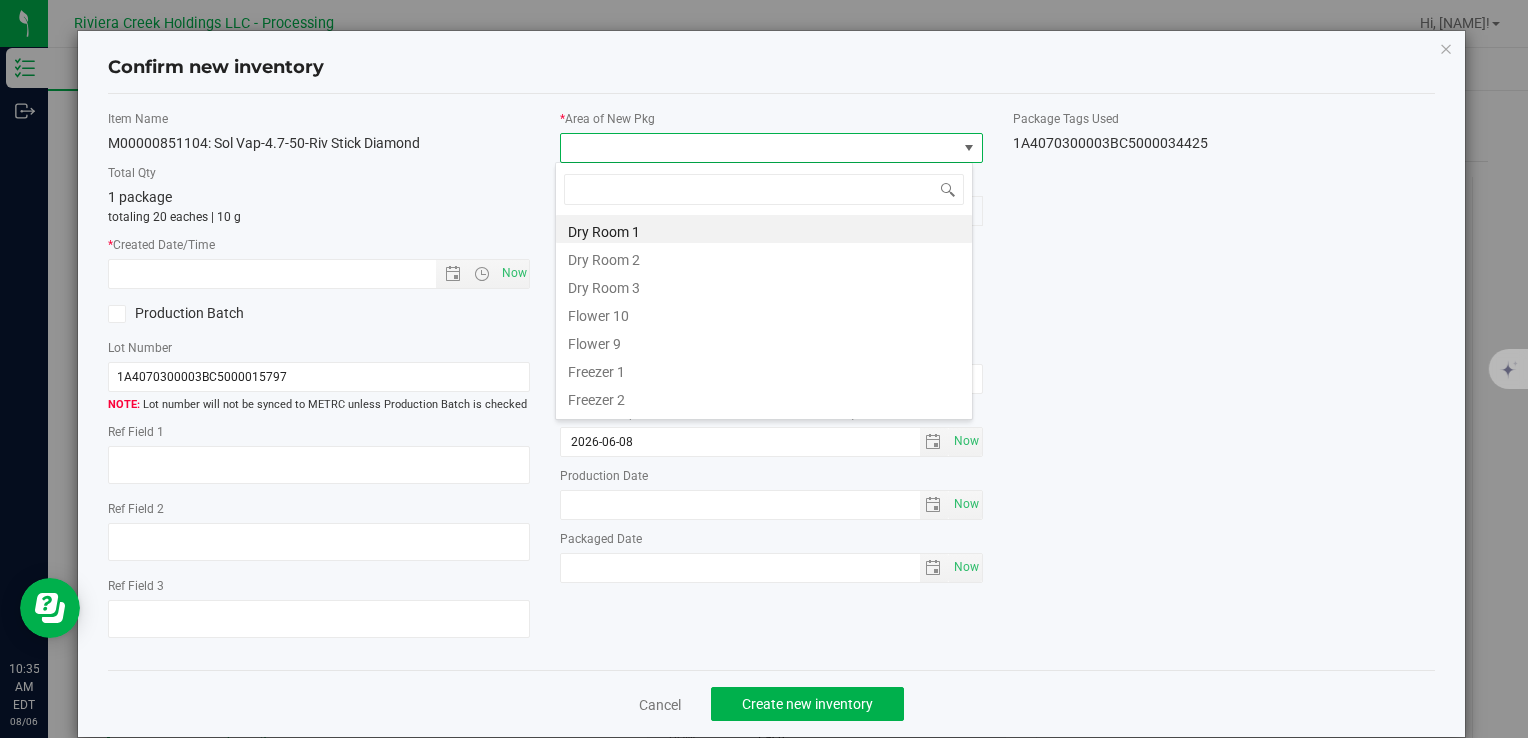 click at bounding box center [758, 148] 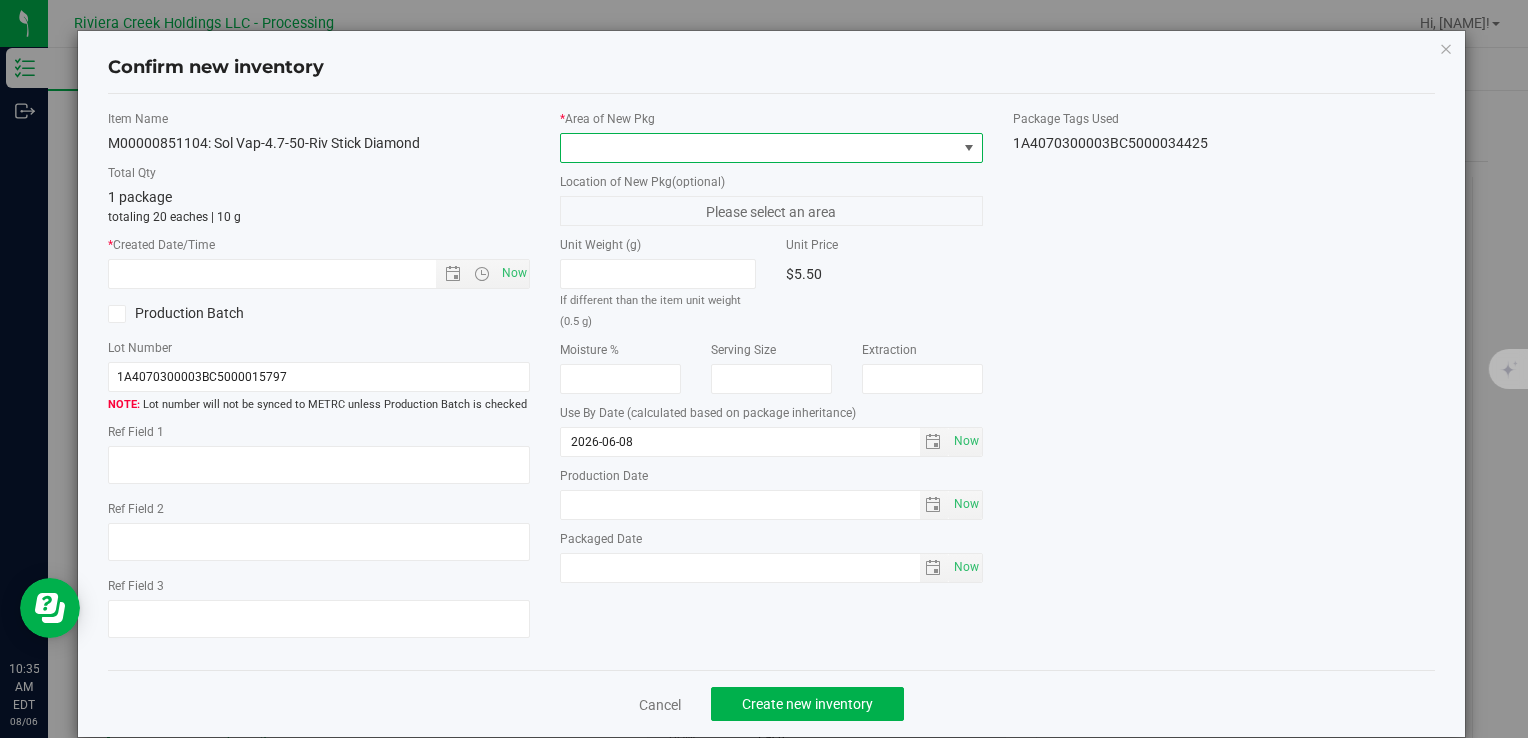 drag, startPoint x: 632, startPoint y: 119, endPoint x: 632, endPoint y: 134, distance: 15 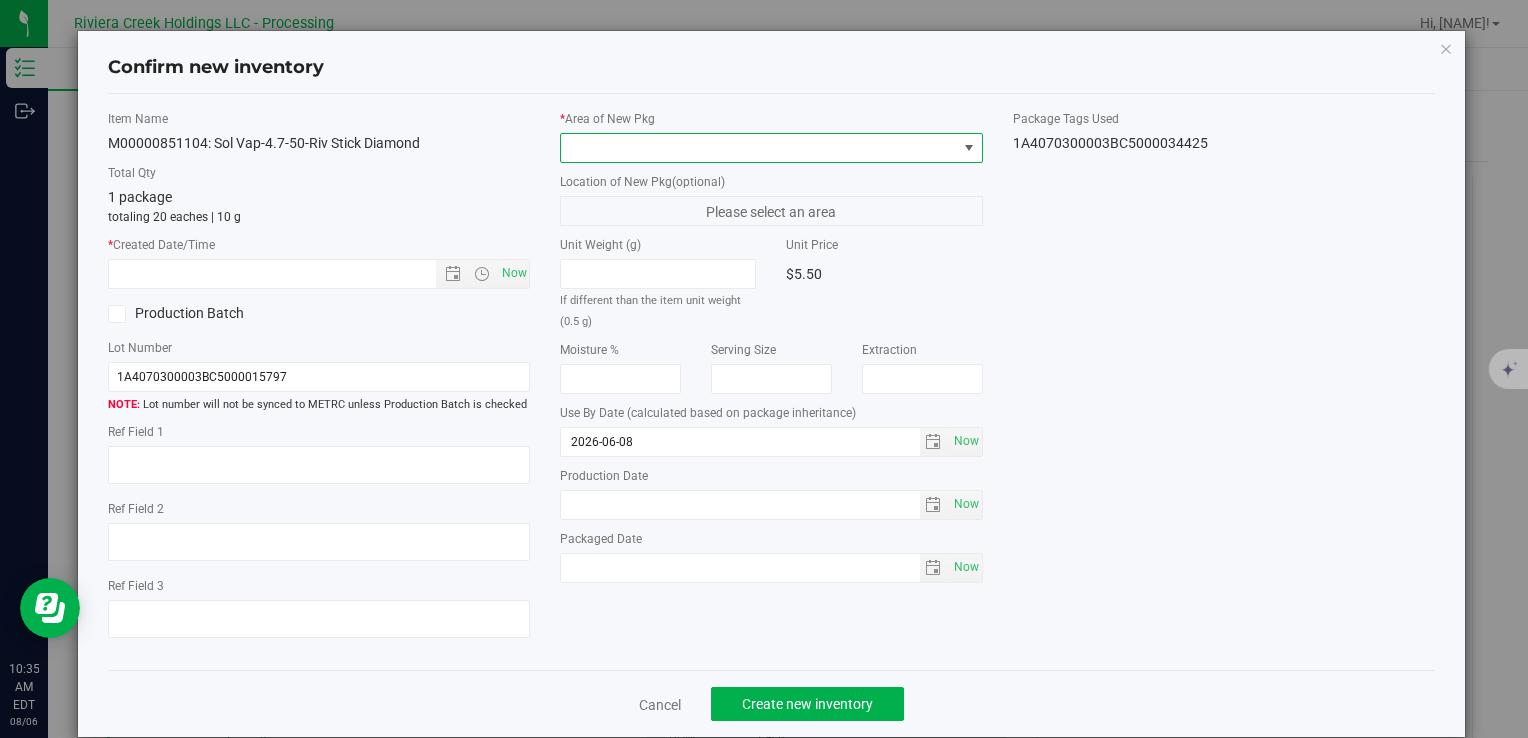 click on "*
Area of New Pkg" at bounding box center [771, 119] 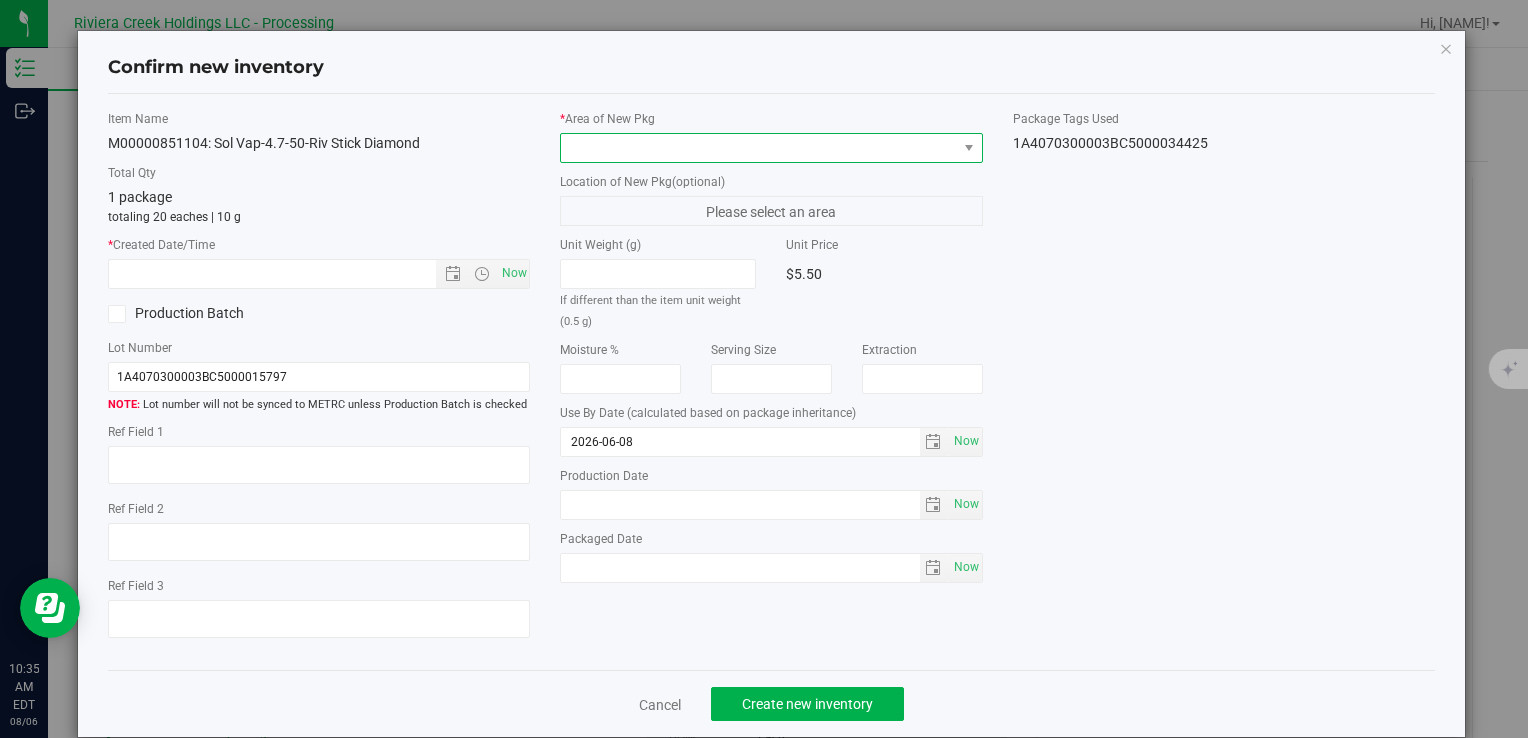 click at bounding box center (758, 148) 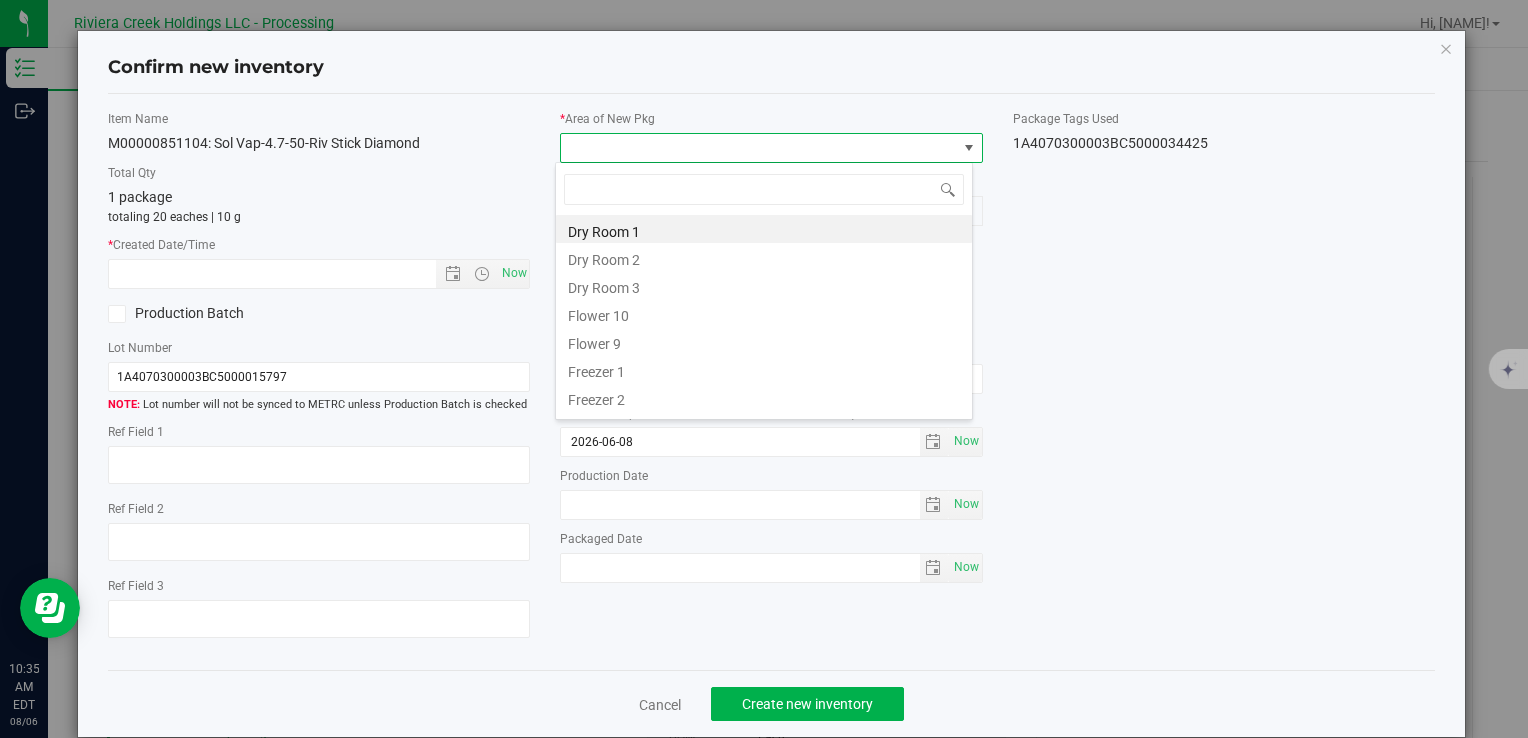 click on "Flower 10" at bounding box center [764, 313] 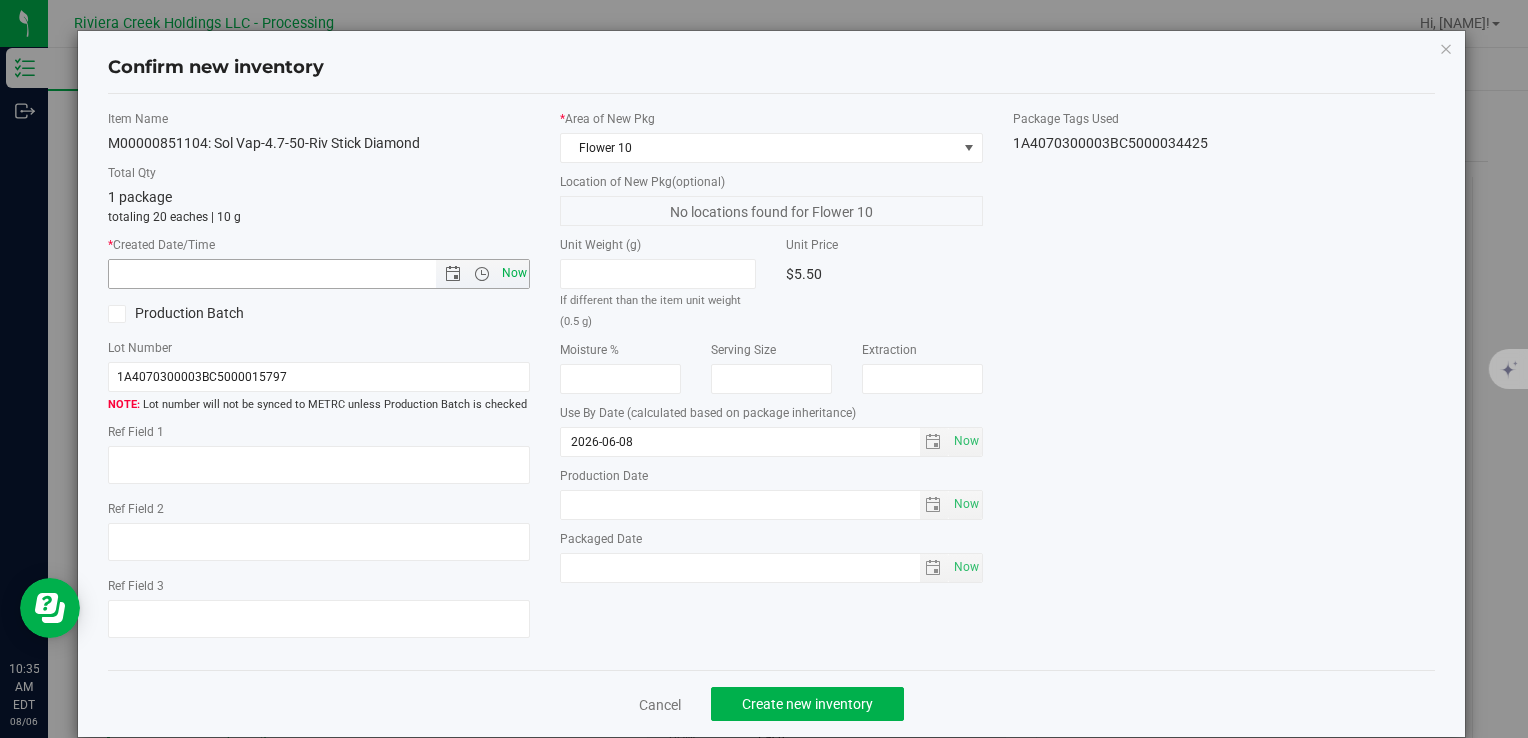 click on "Now" at bounding box center [514, 273] 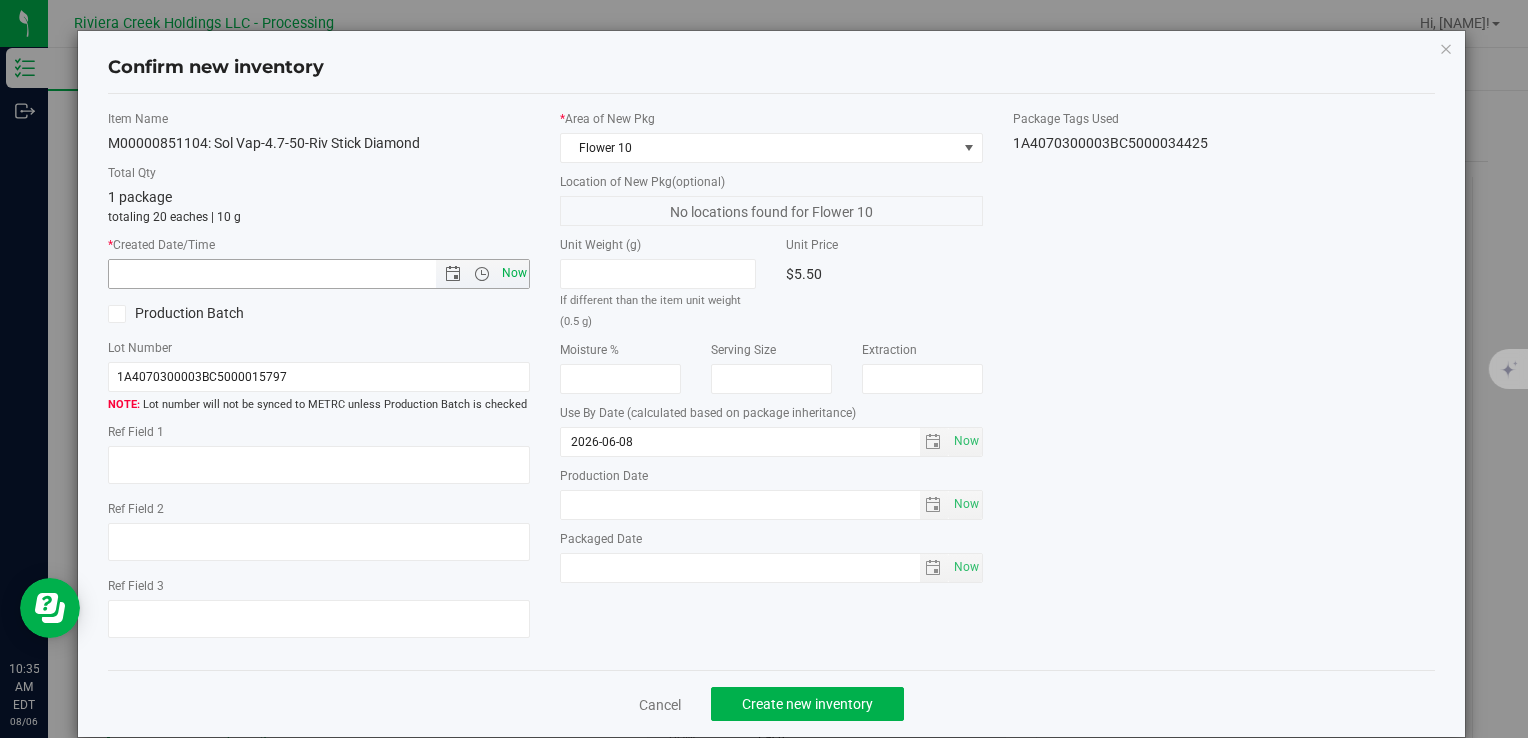 type on "8/6/2025 10:35 AM" 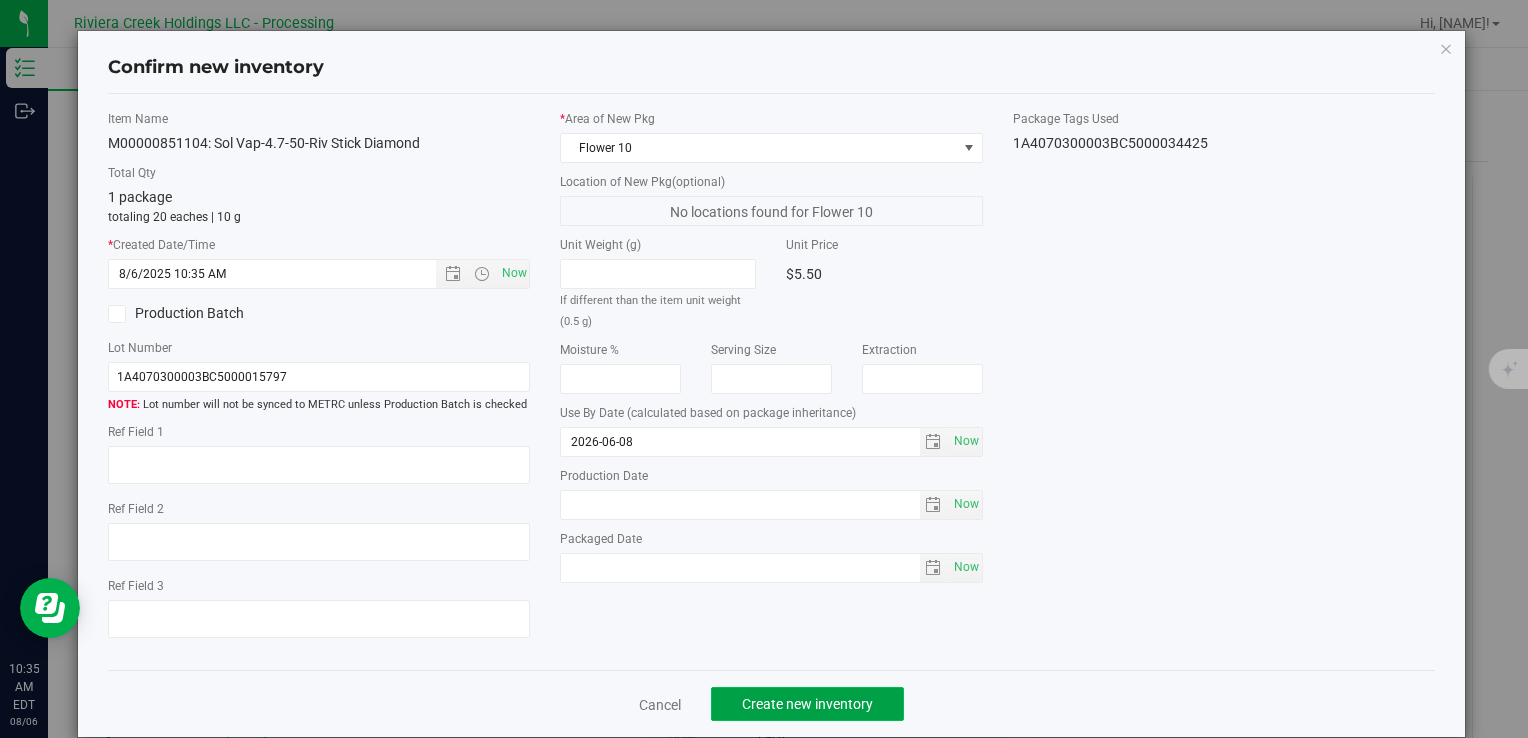click on "Create new inventory" 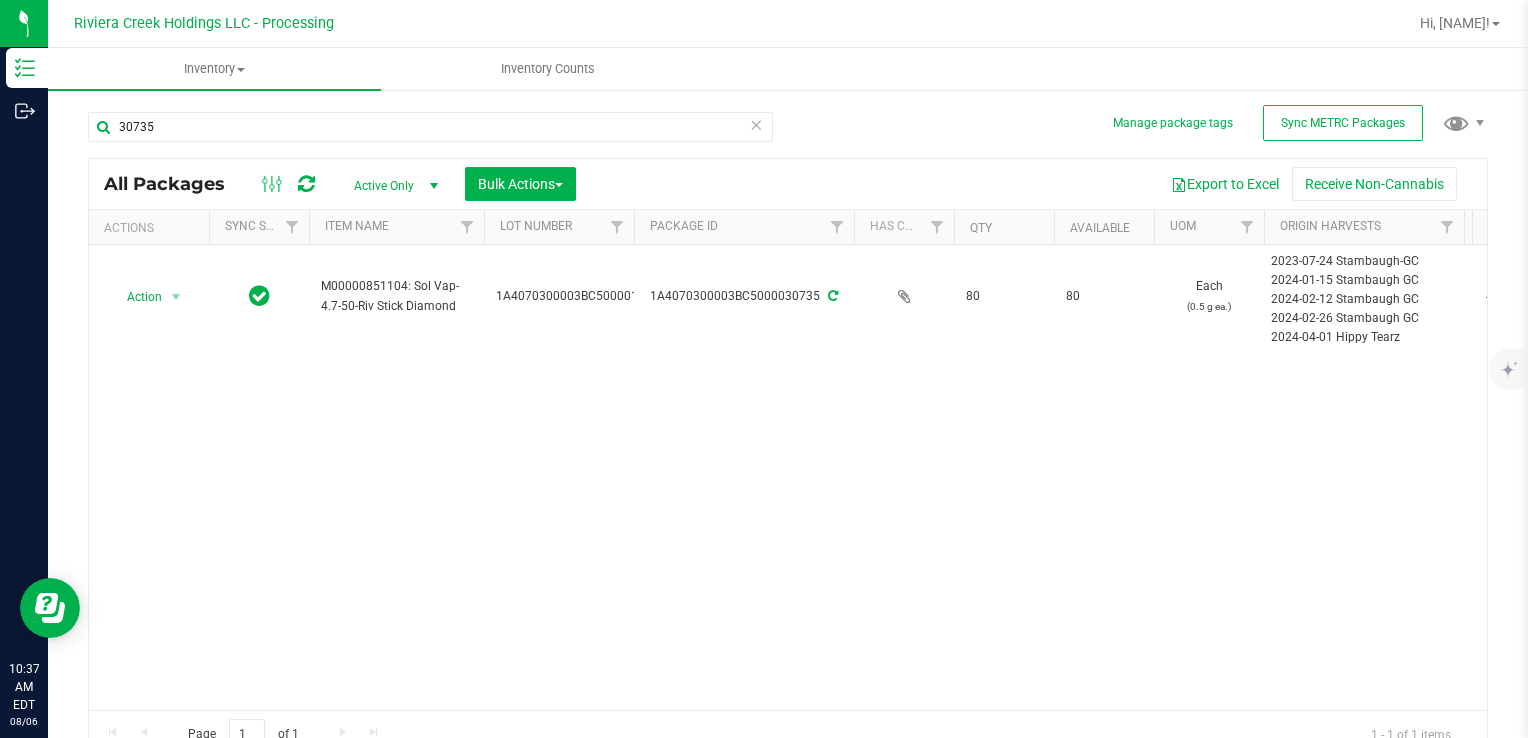 drag, startPoint x: 242, startPoint y: 108, endPoint x: 232, endPoint y: 110, distance: 10.198039 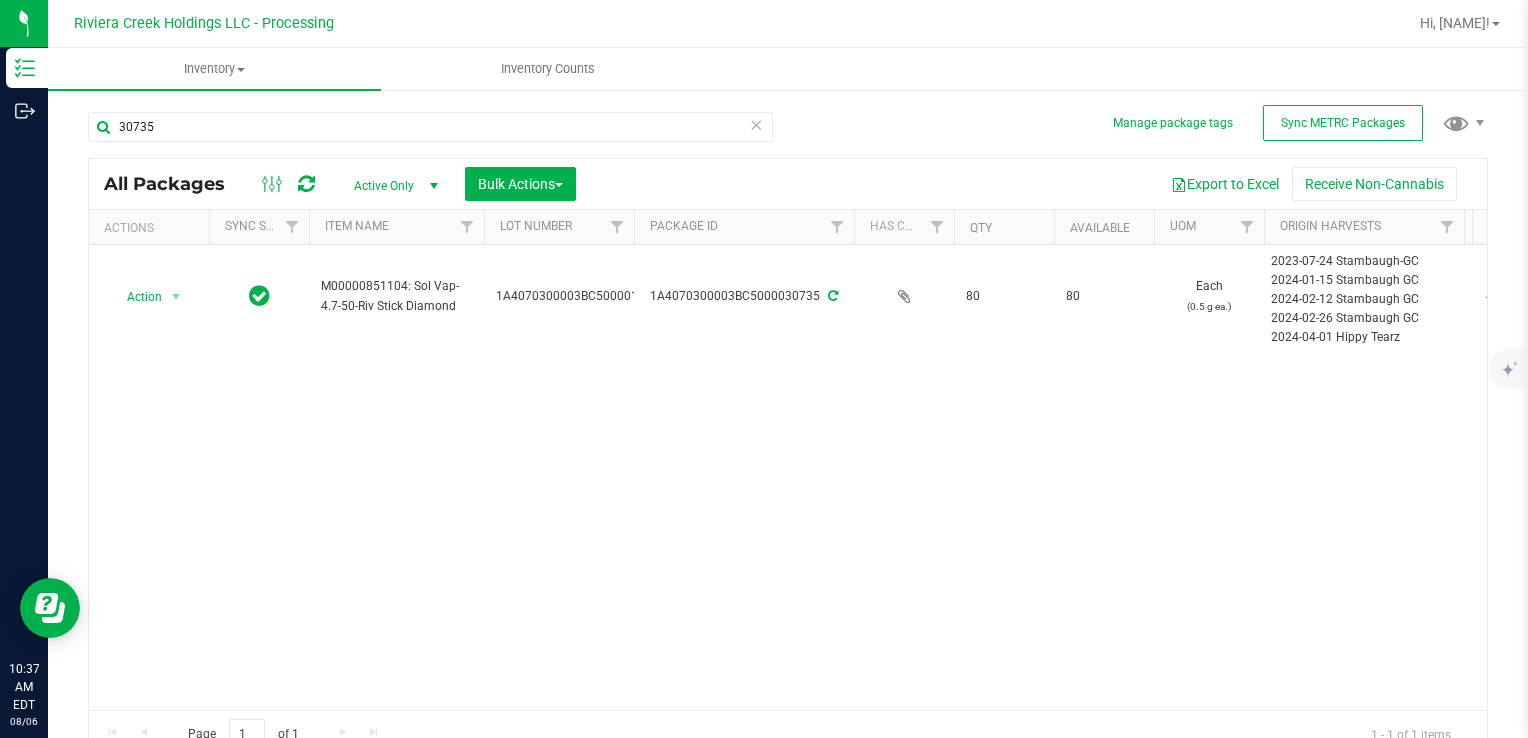 click on "30735" at bounding box center [438, 126] 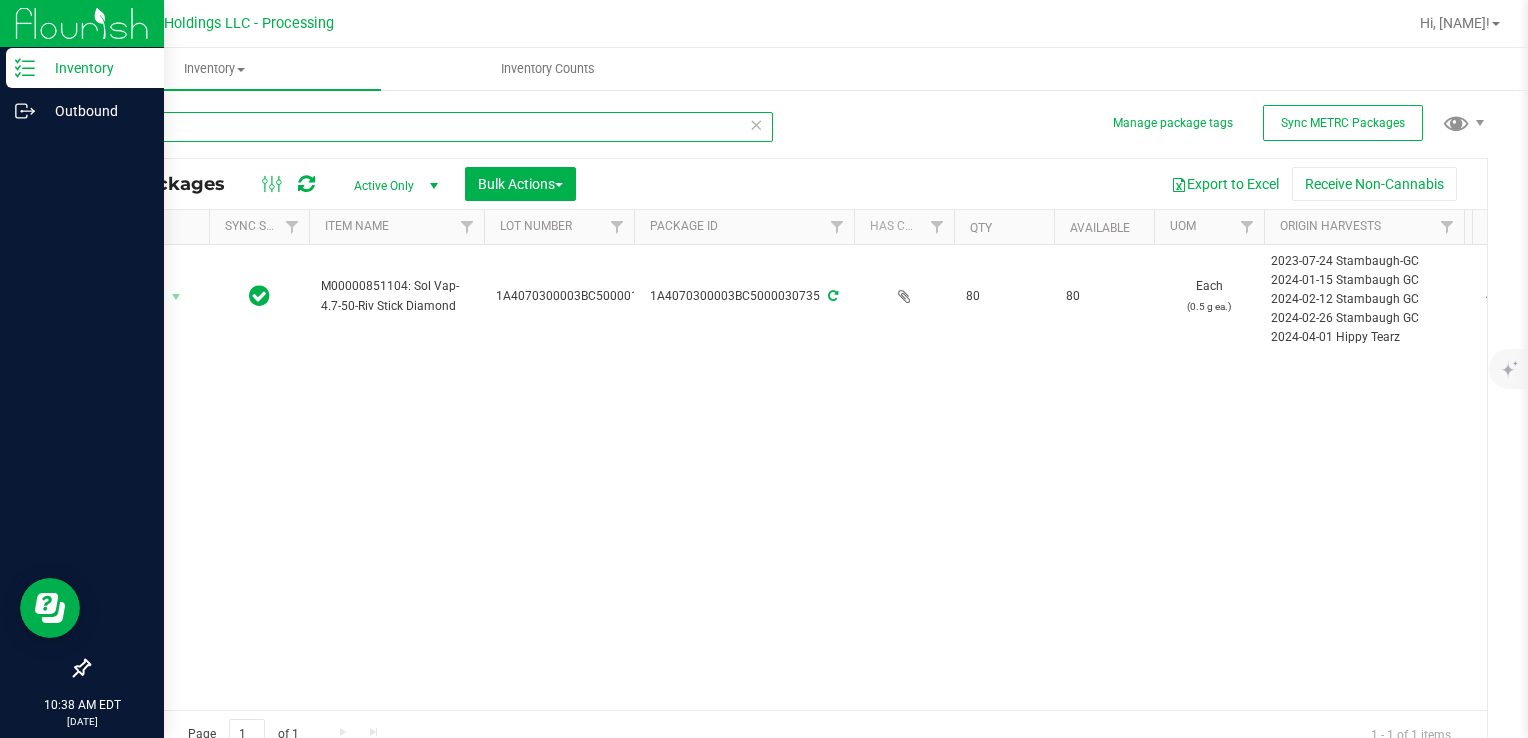 drag, startPoint x: 143, startPoint y: 127, endPoint x: 26, endPoint y: 138, distance: 117.51595 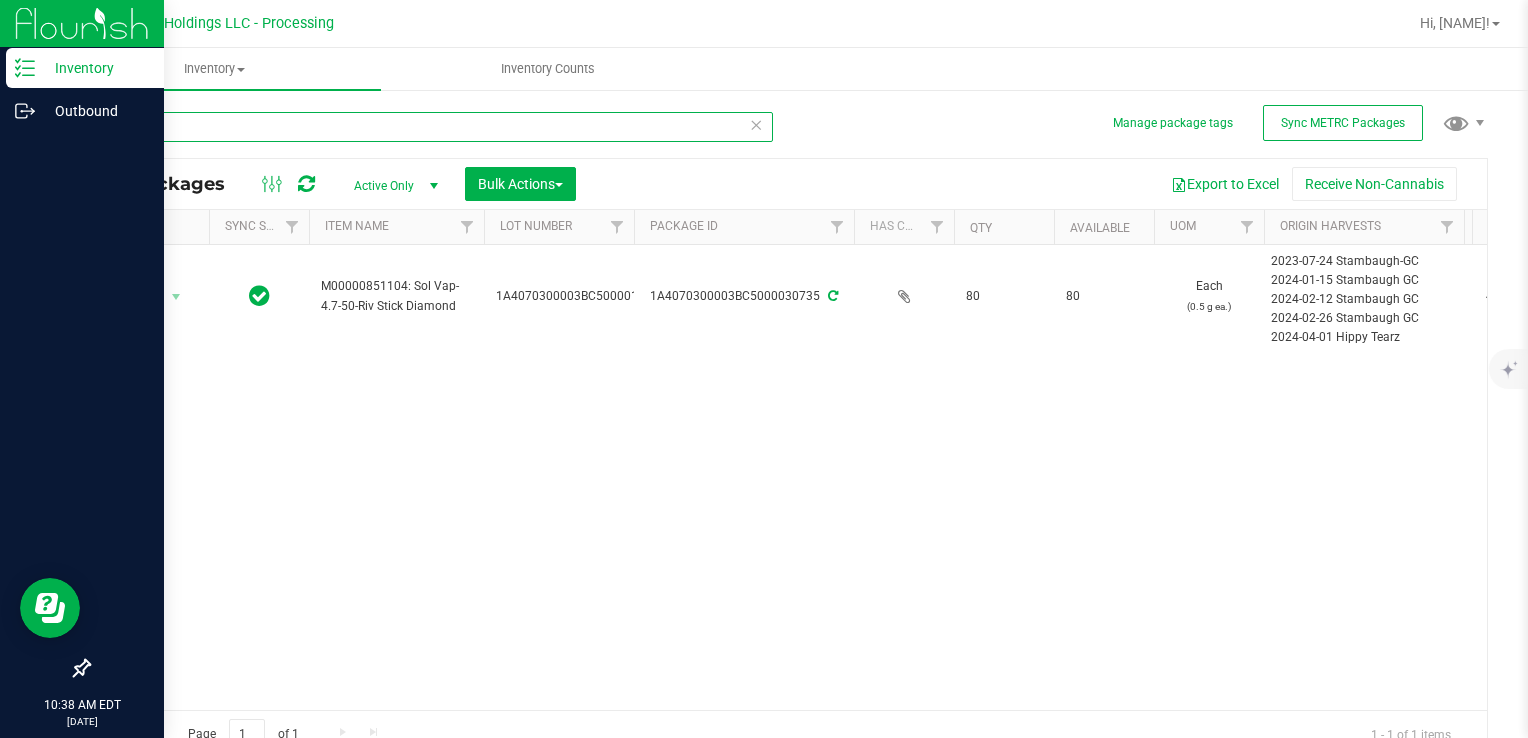click on "Inventory Outbound 10:38 AM EDT 08/06/2025  08/06   Riviera Creek Holdings LLC - Processing   Hi, Meara!
Inventory
All packages
All inventory
Waste log
Create inventory
Inventory Counts" at bounding box center (764, 369) 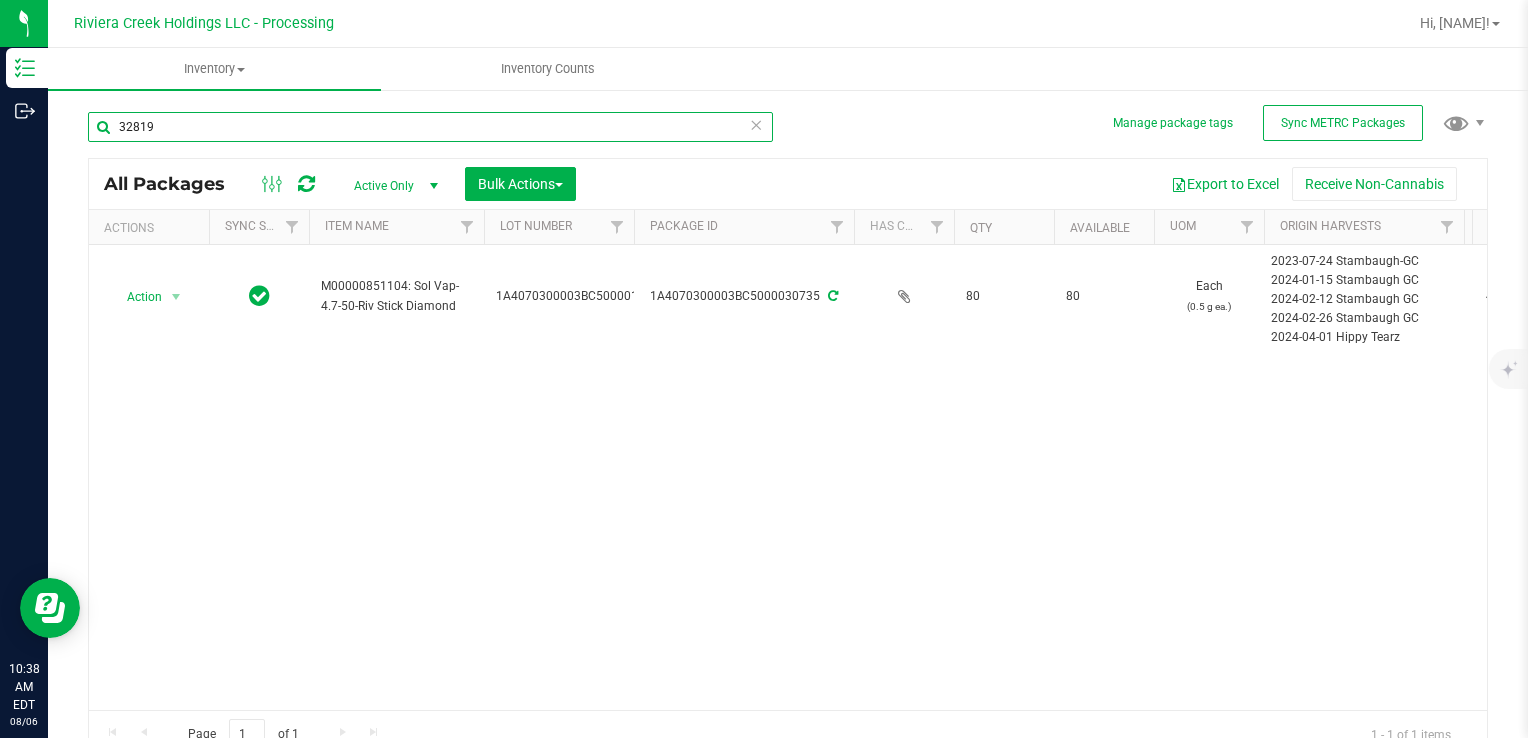type on "32819" 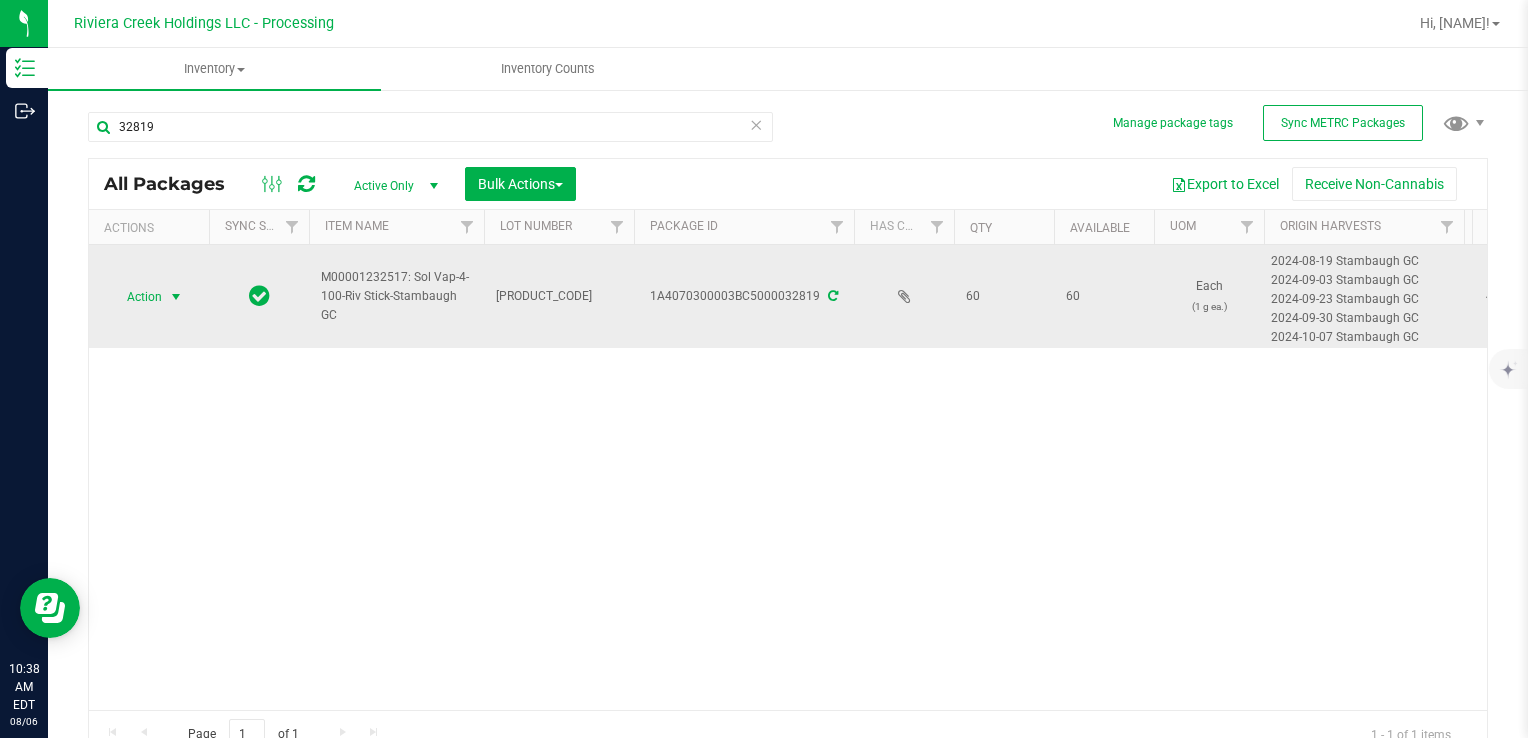 click at bounding box center (176, 297) 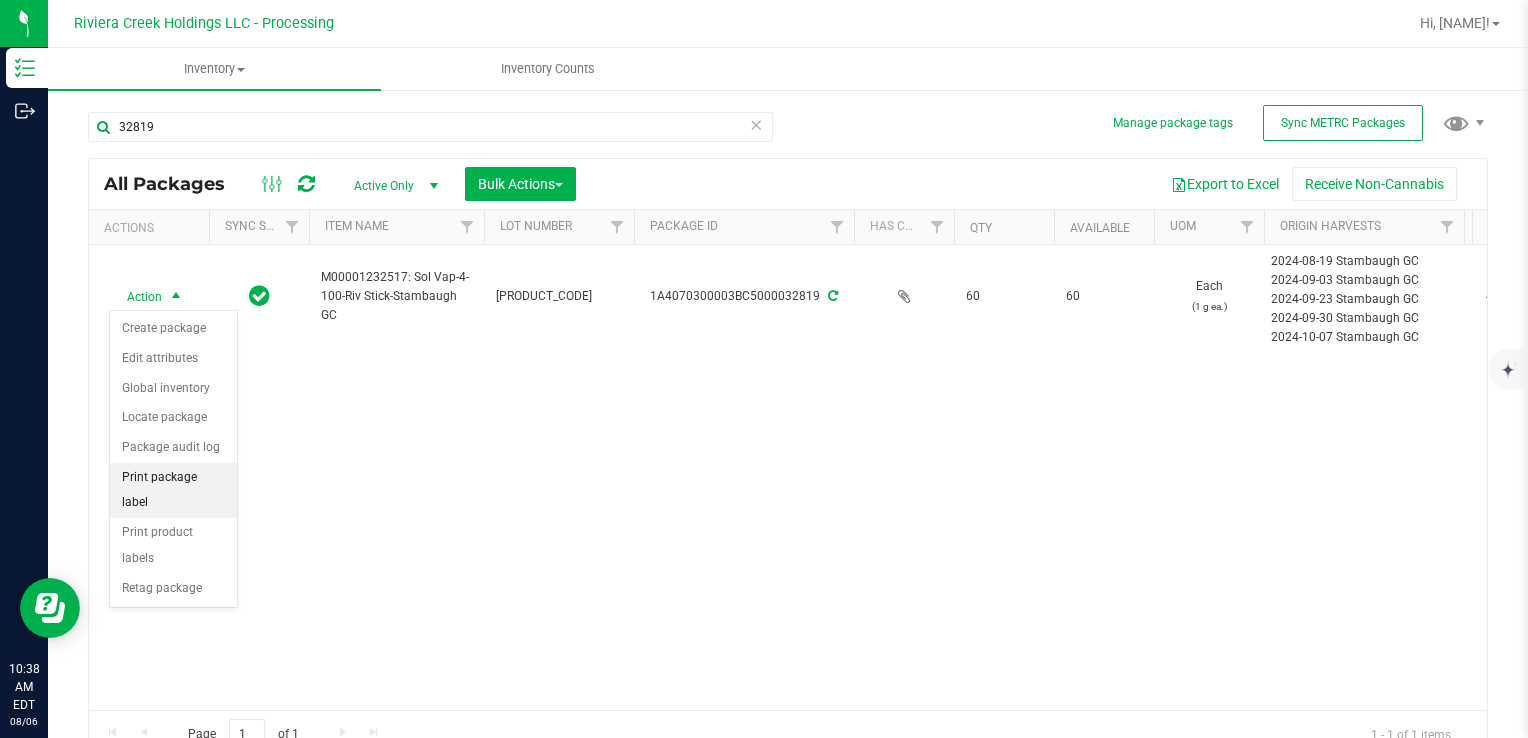 click on "Print package label" at bounding box center (173, 490) 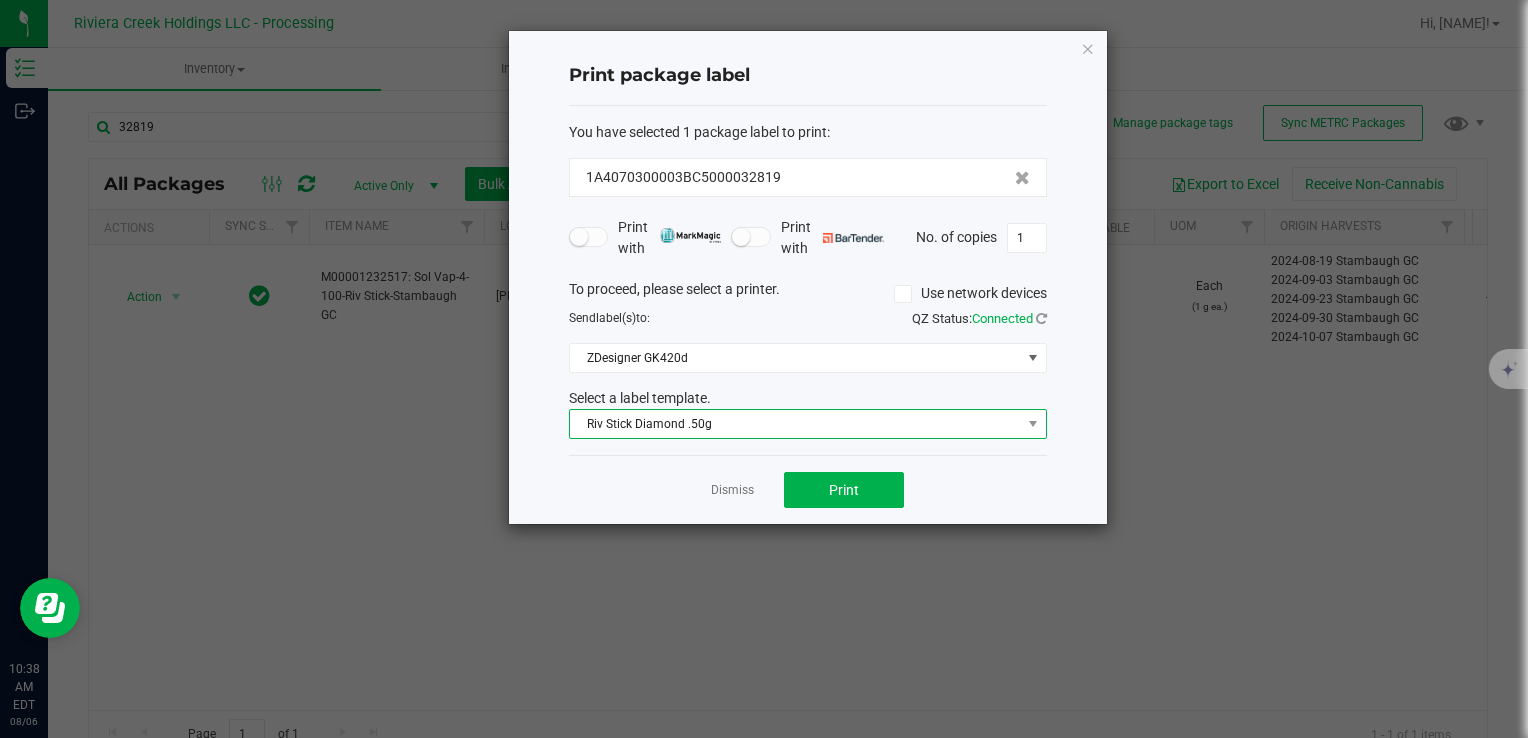 click on "Riv Stick Diamond .50g" at bounding box center [795, 424] 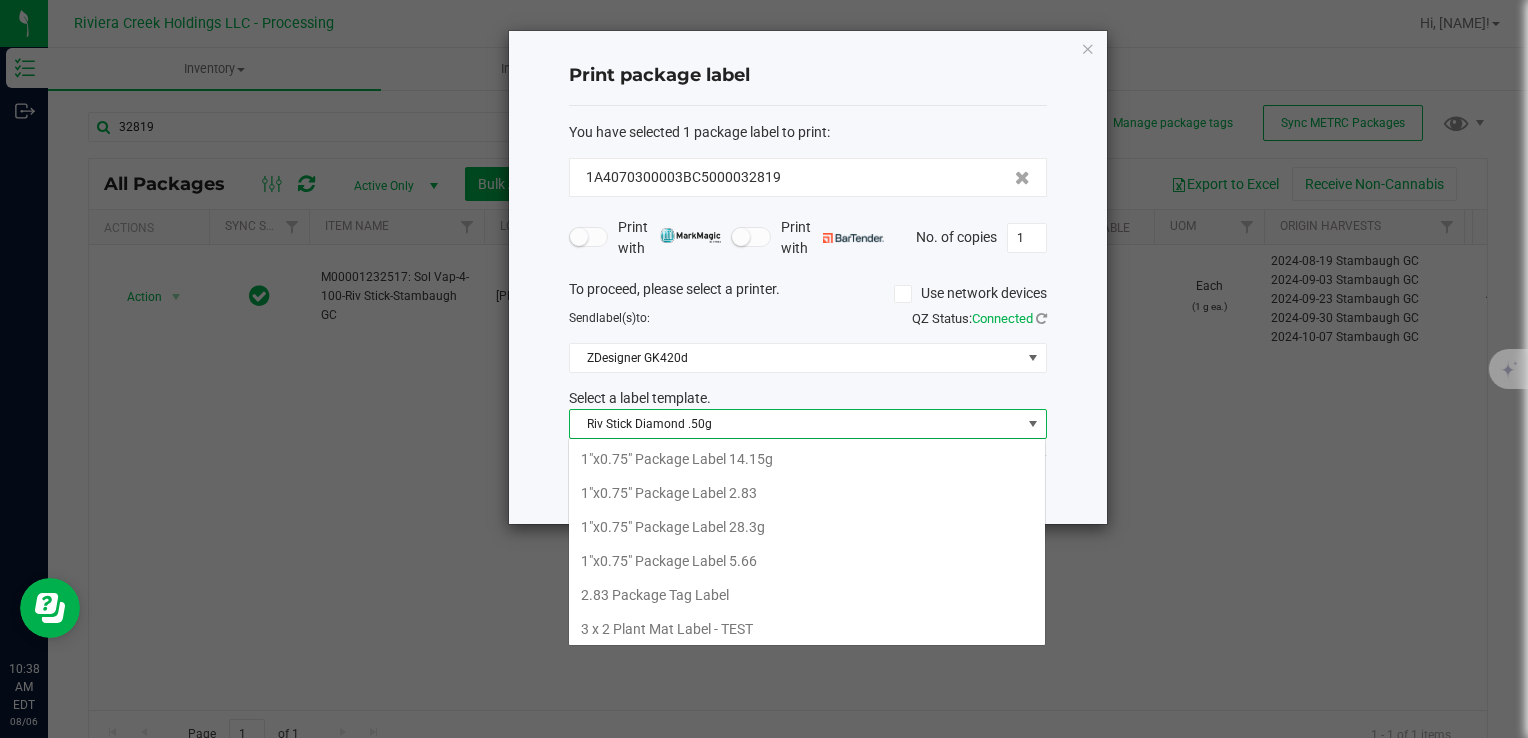 scroll, scrollTop: 808, scrollLeft: 0, axis: vertical 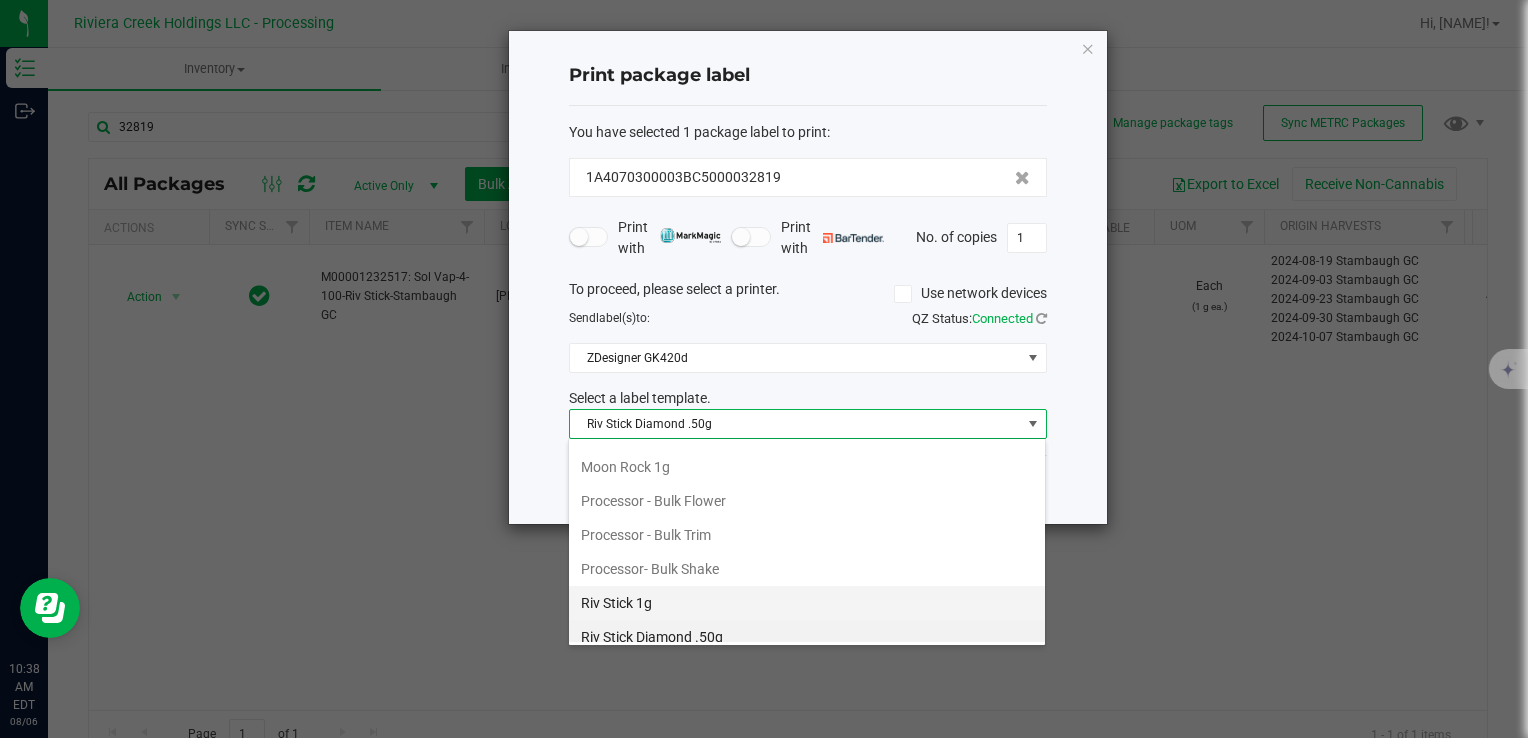 click on "Riv Stick 1g" at bounding box center (807, 603) 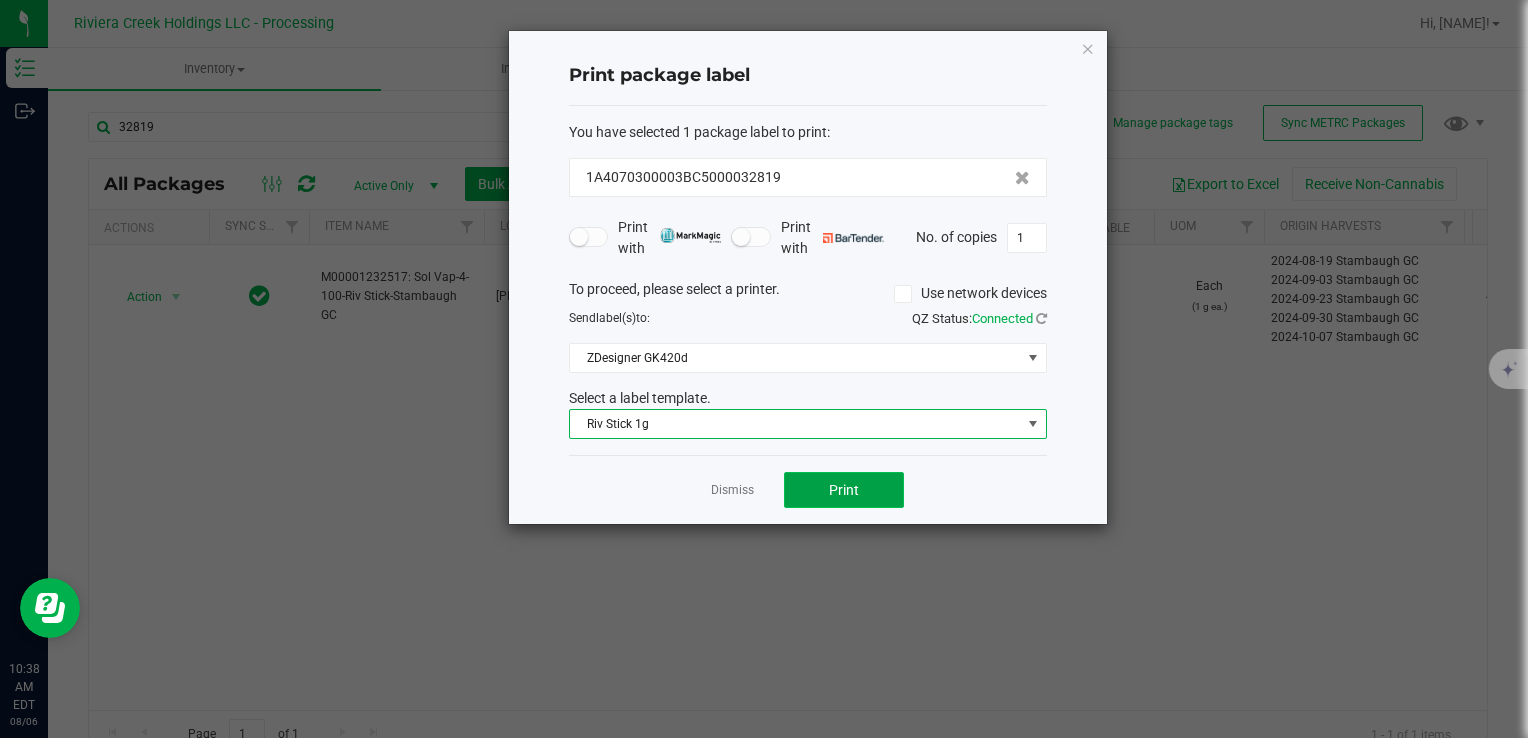 click on "Print" 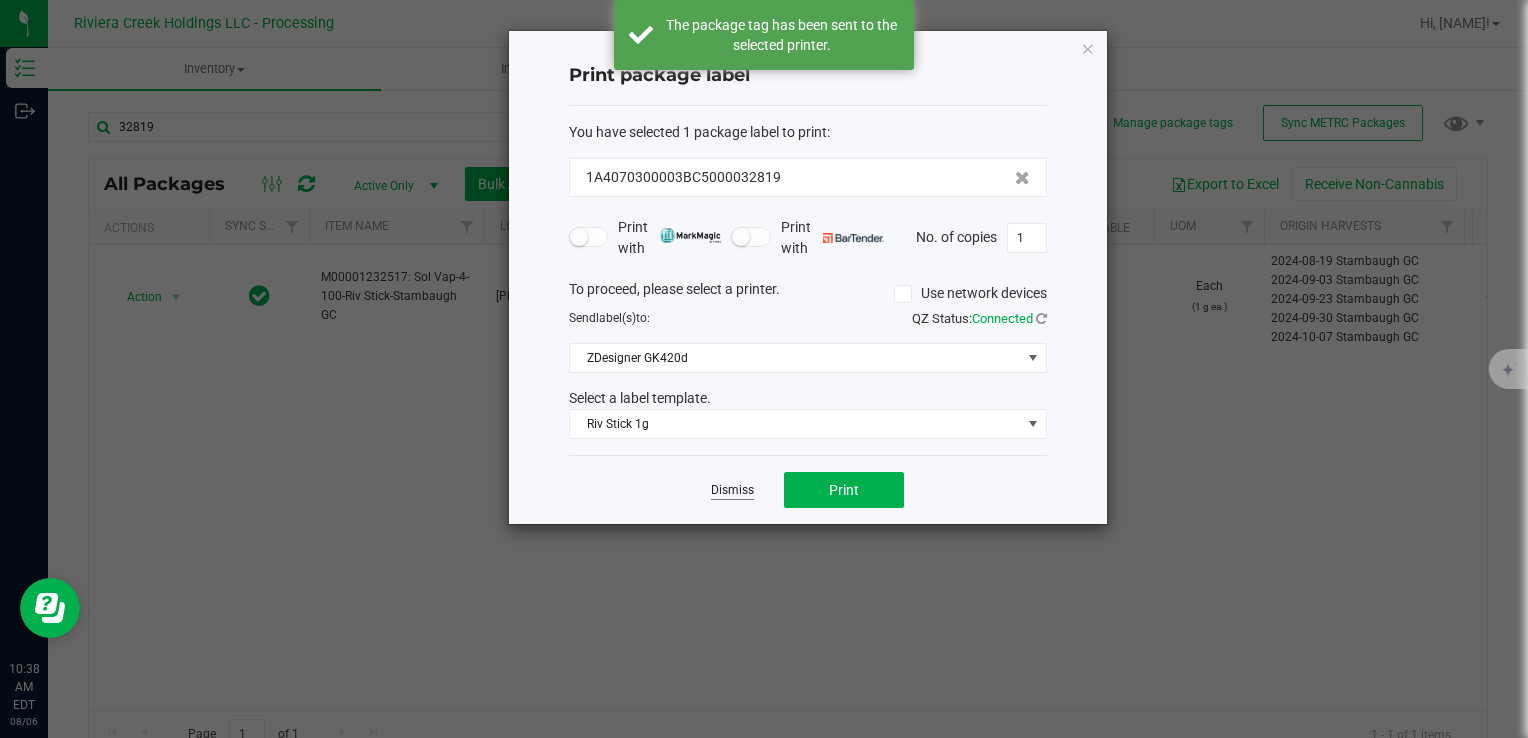 click on "Dismiss" 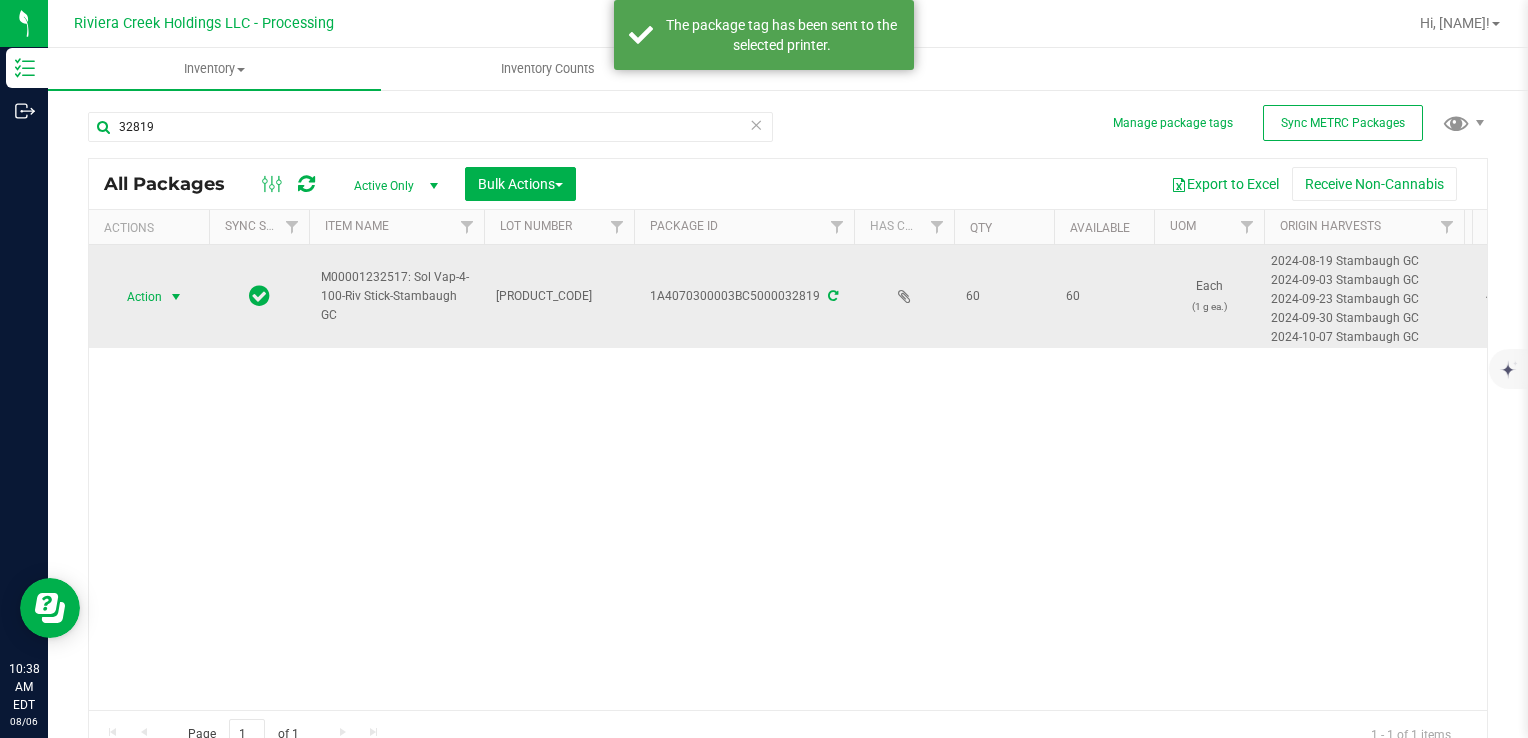 drag, startPoint x: 151, startPoint y: 286, endPoint x: 154, endPoint y: 298, distance: 12.369317 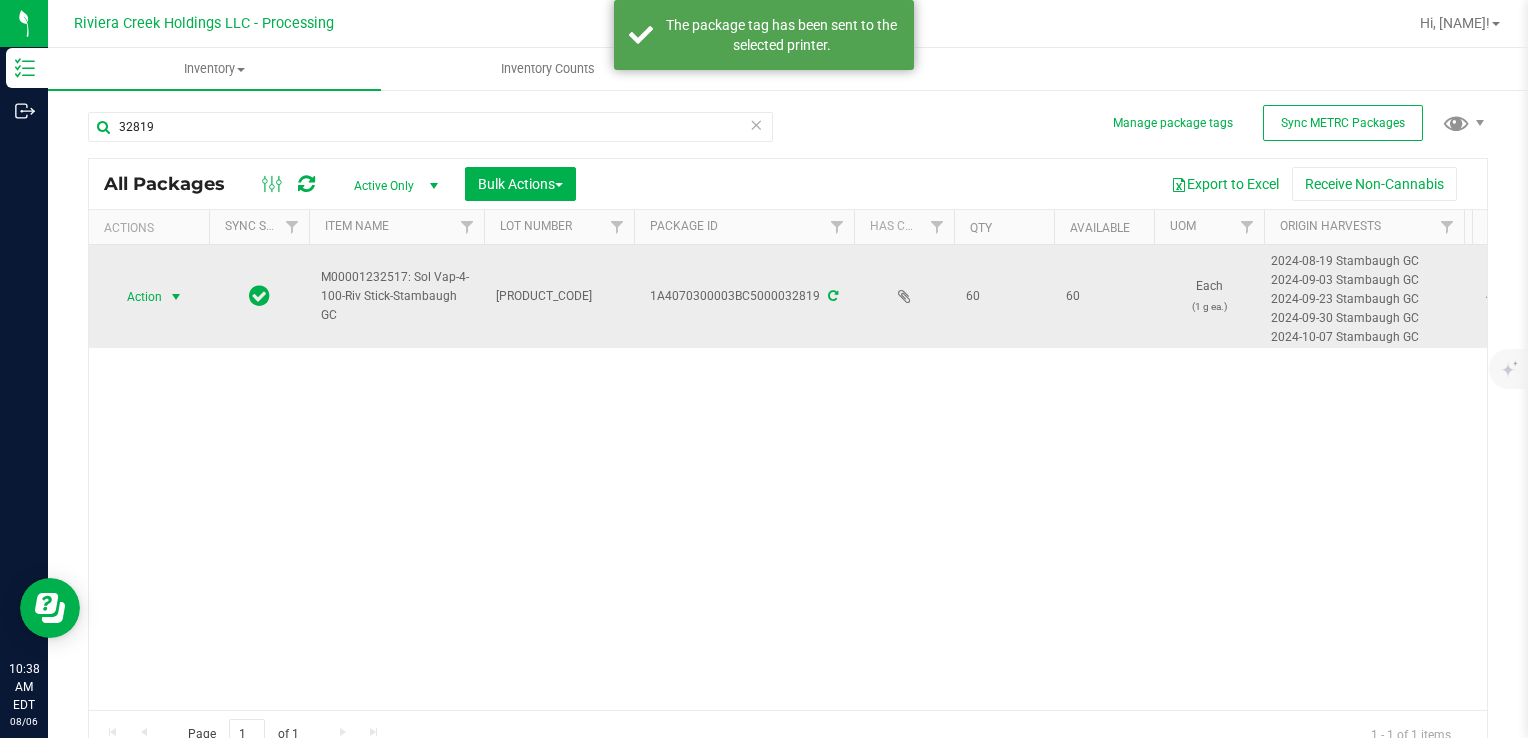 click on "Action" at bounding box center [136, 297] 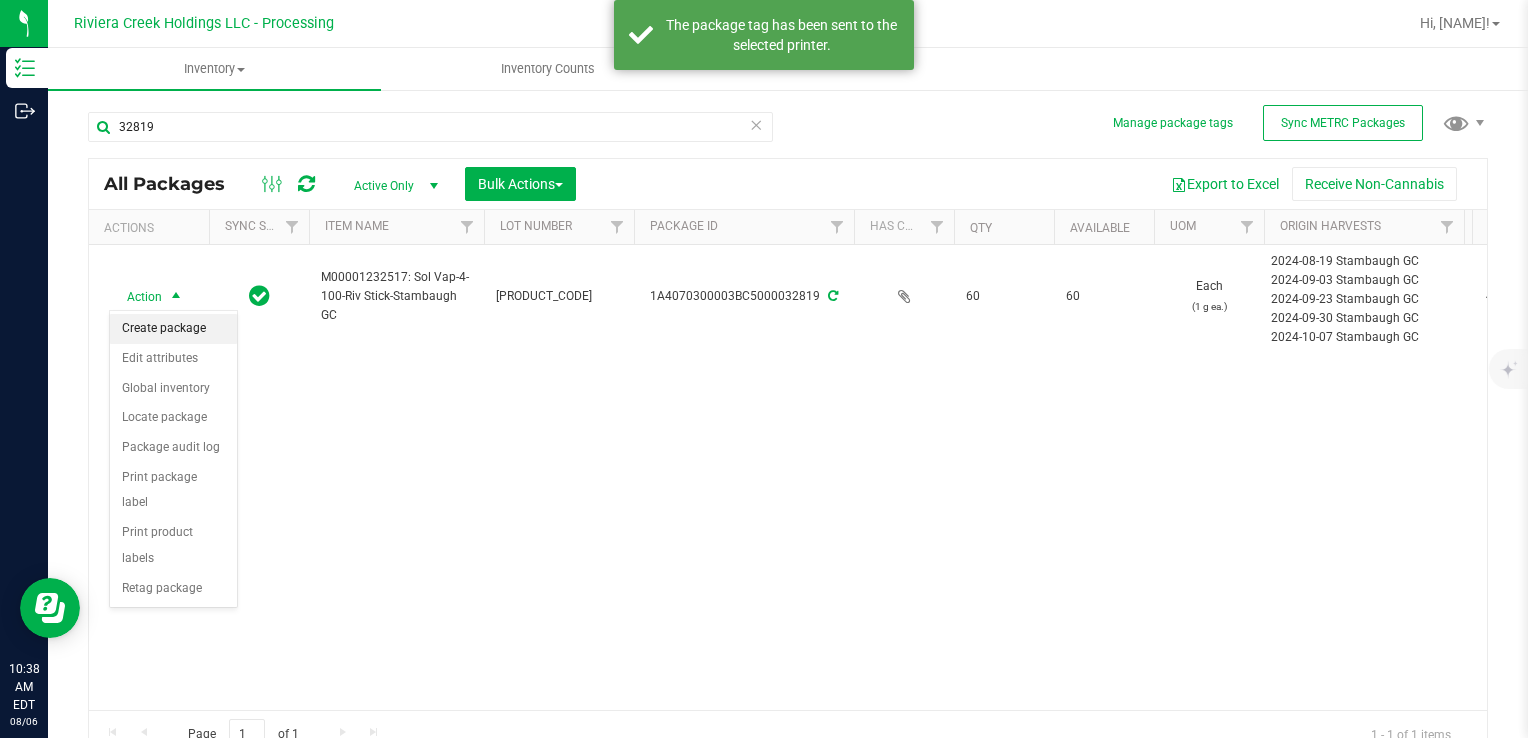 click on "Create package" at bounding box center (173, 329) 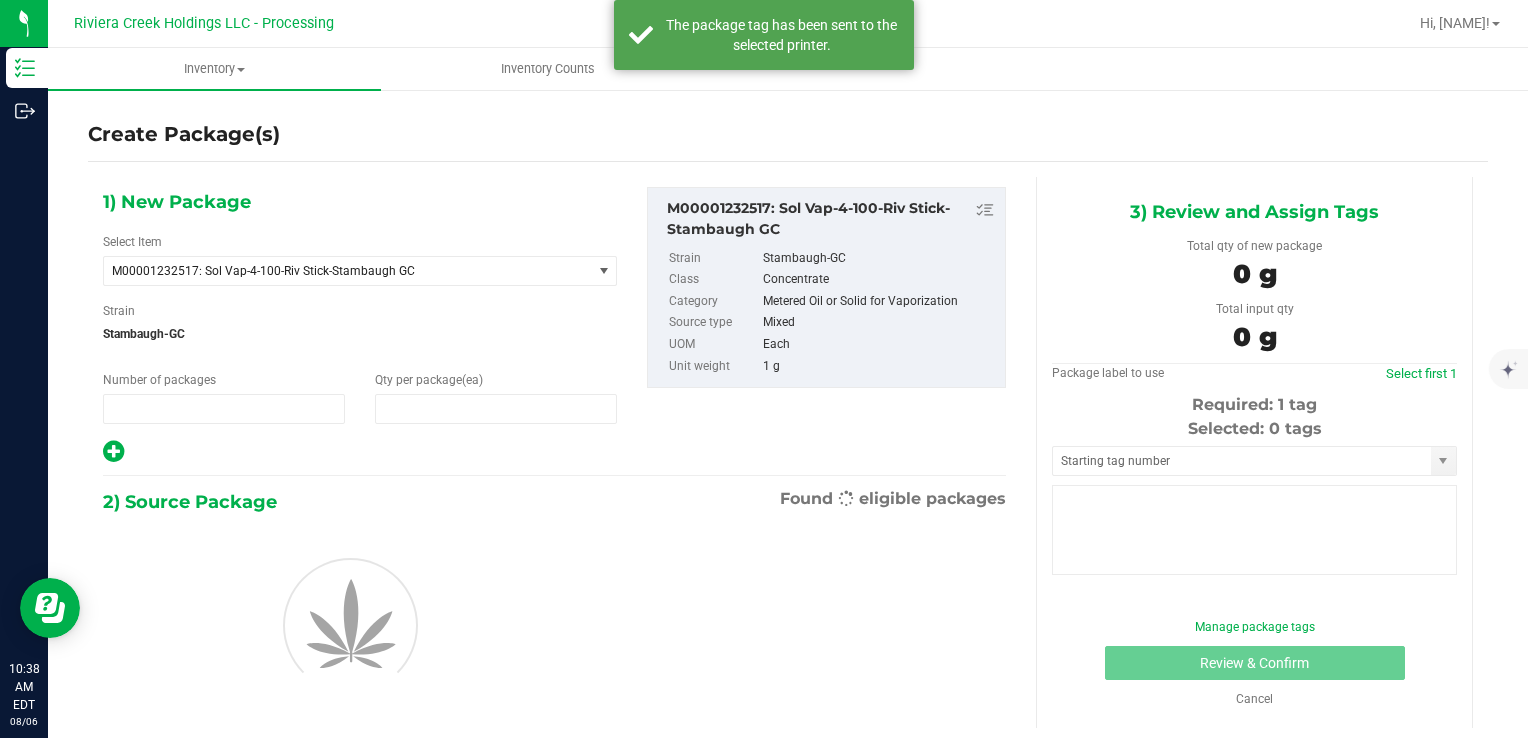 type on "1" 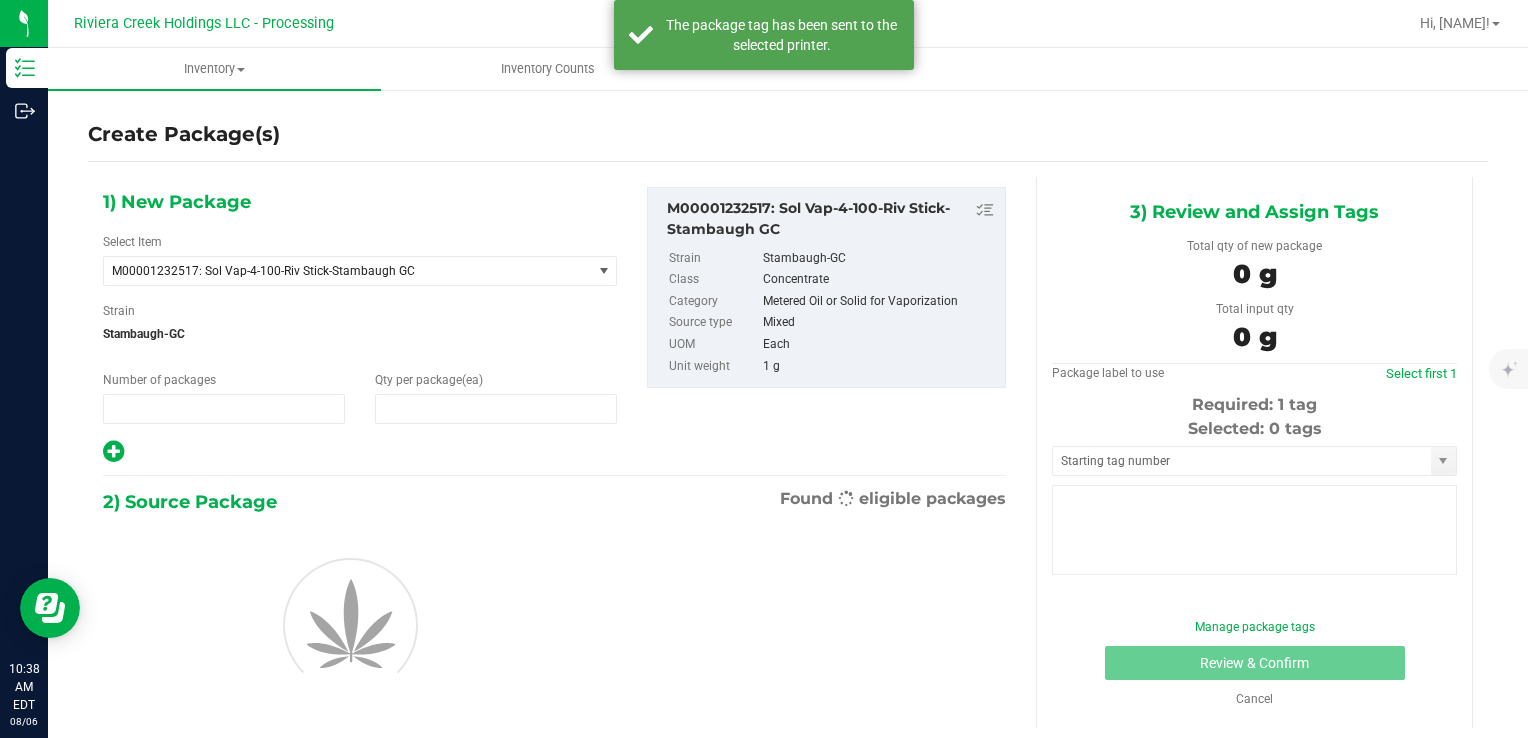 type on "0" 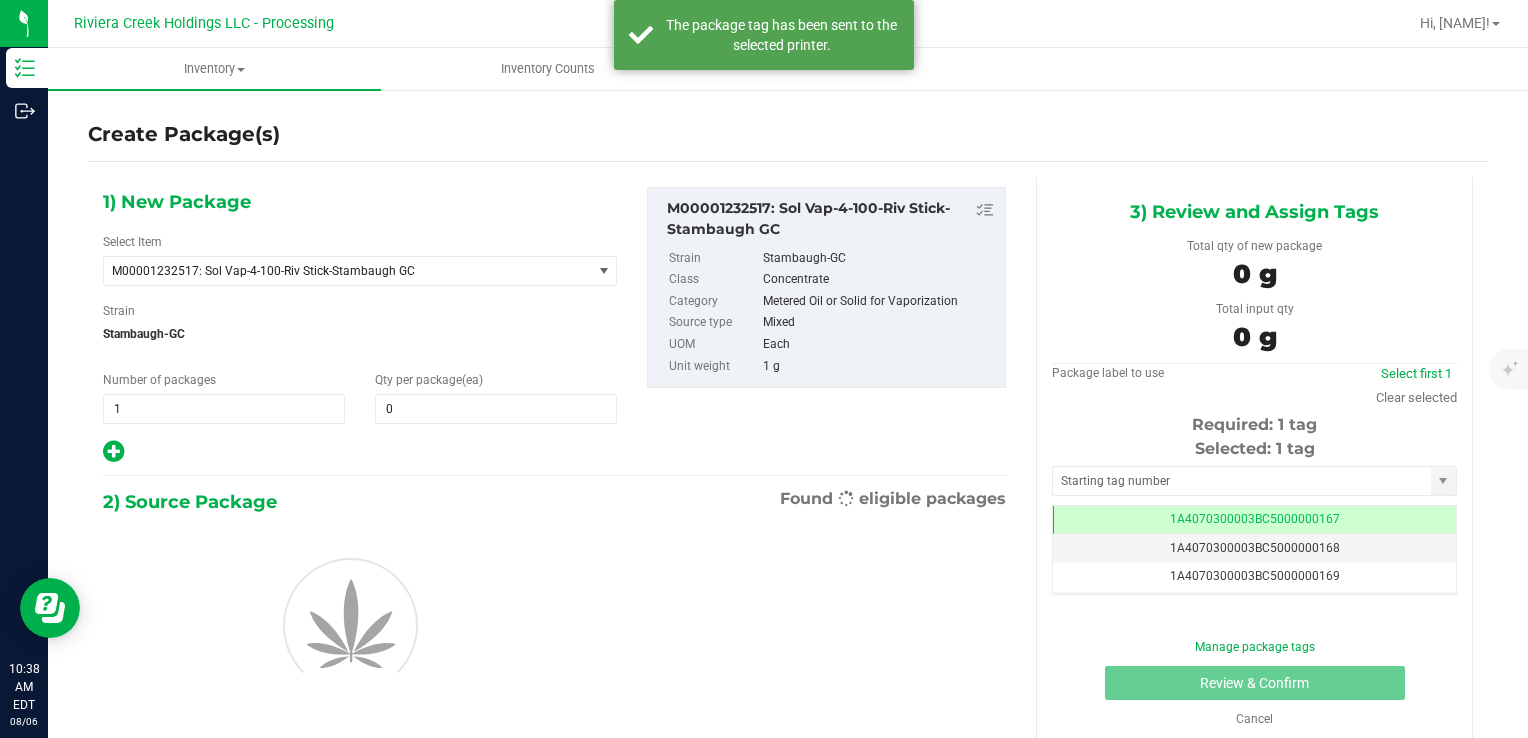 scroll, scrollTop: 0, scrollLeft: 0, axis: both 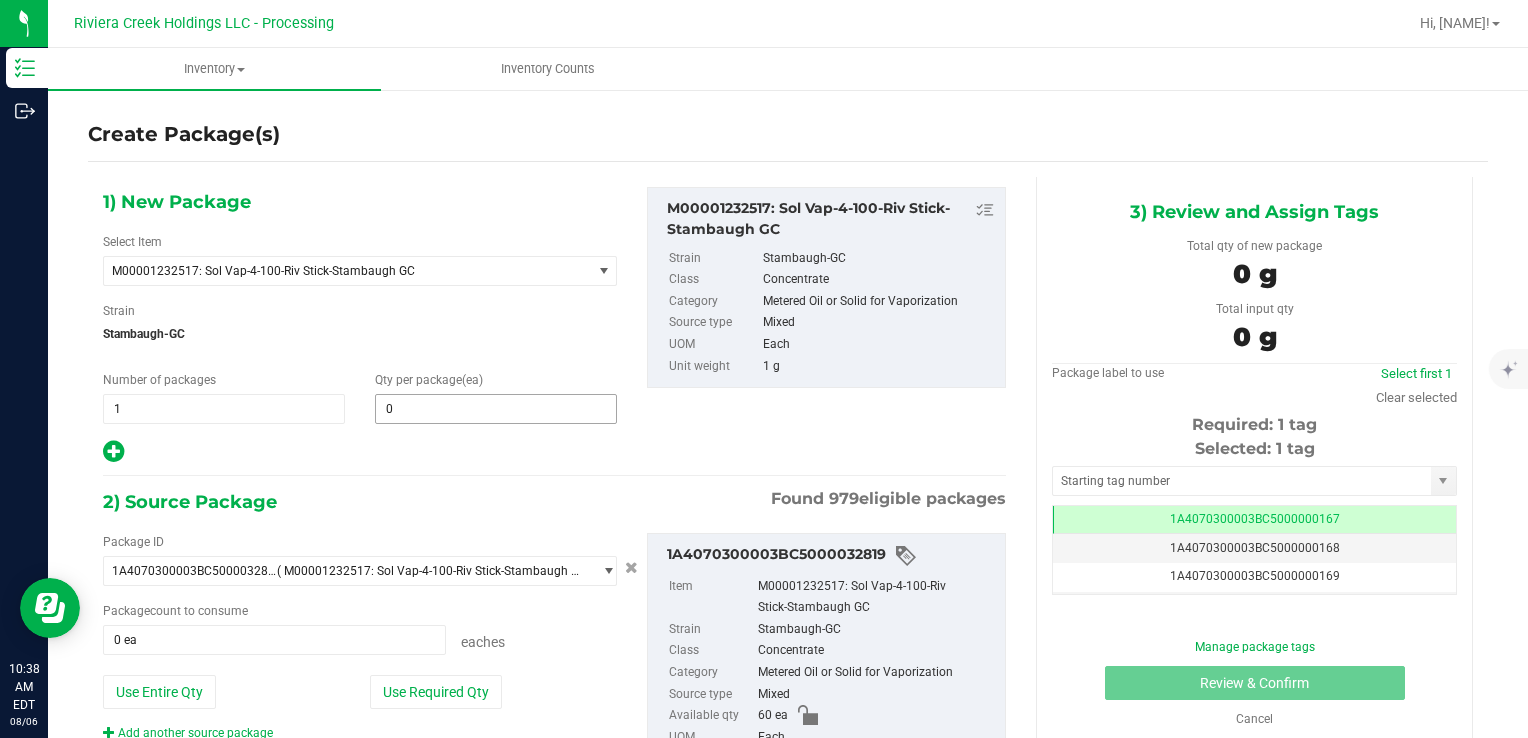 type 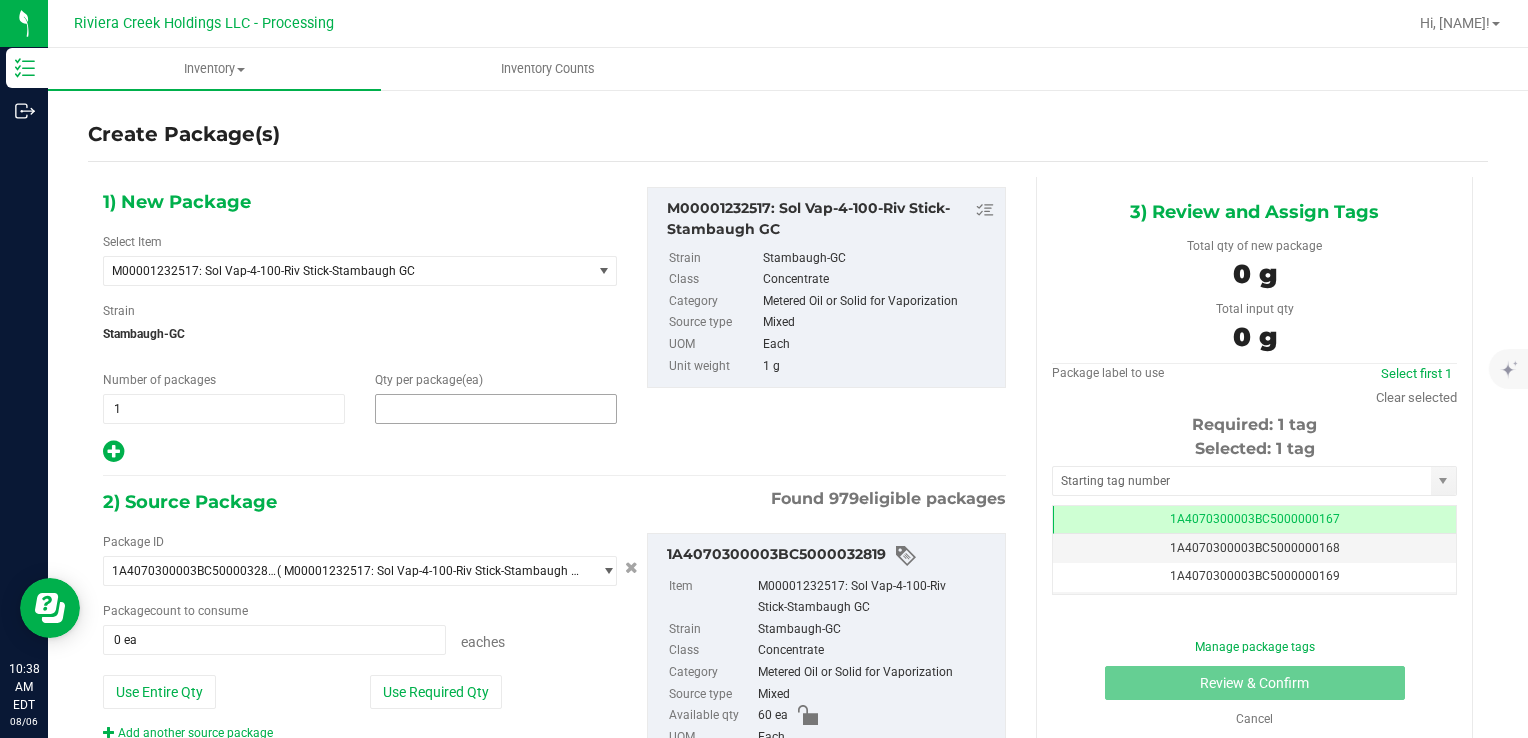 click at bounding box center (496, 409) 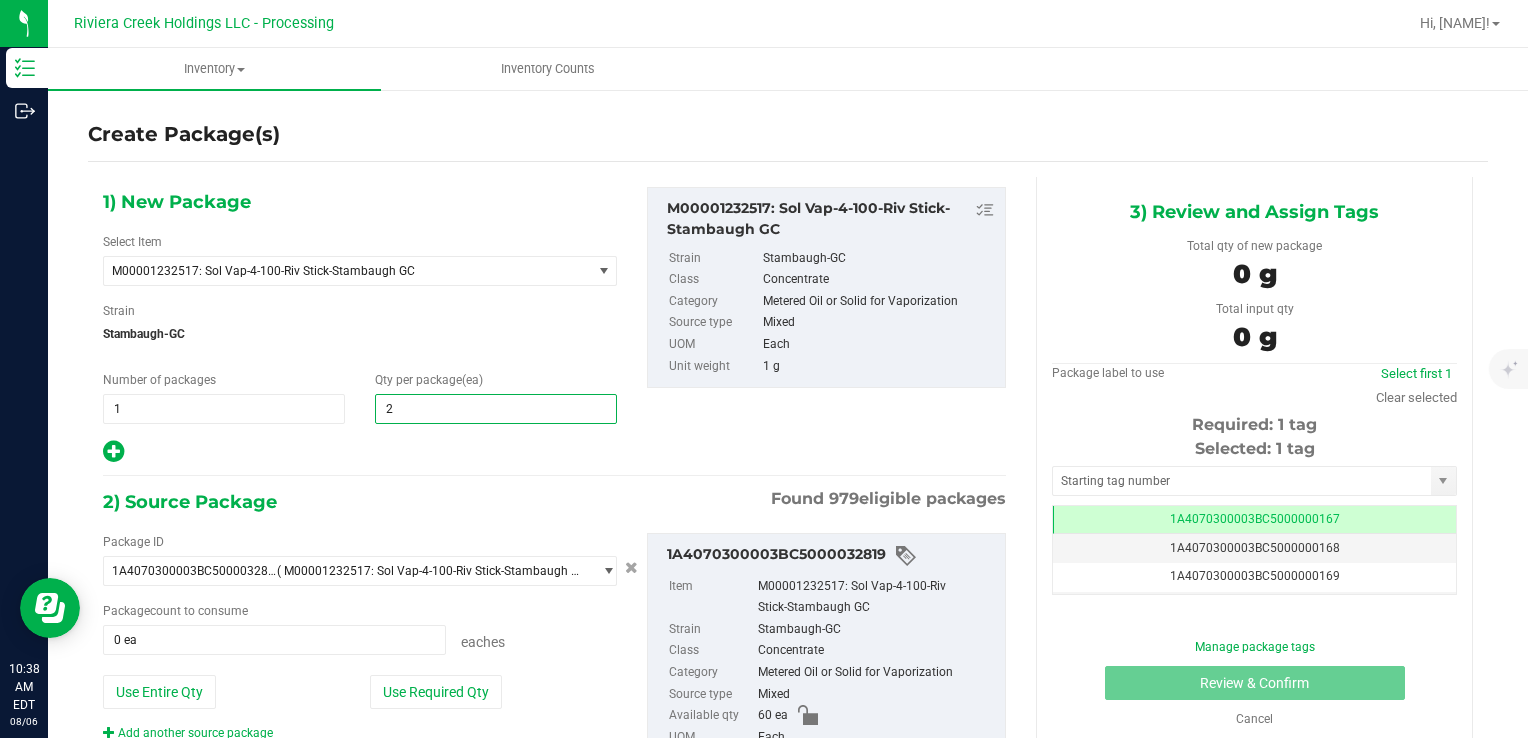 type on "20" 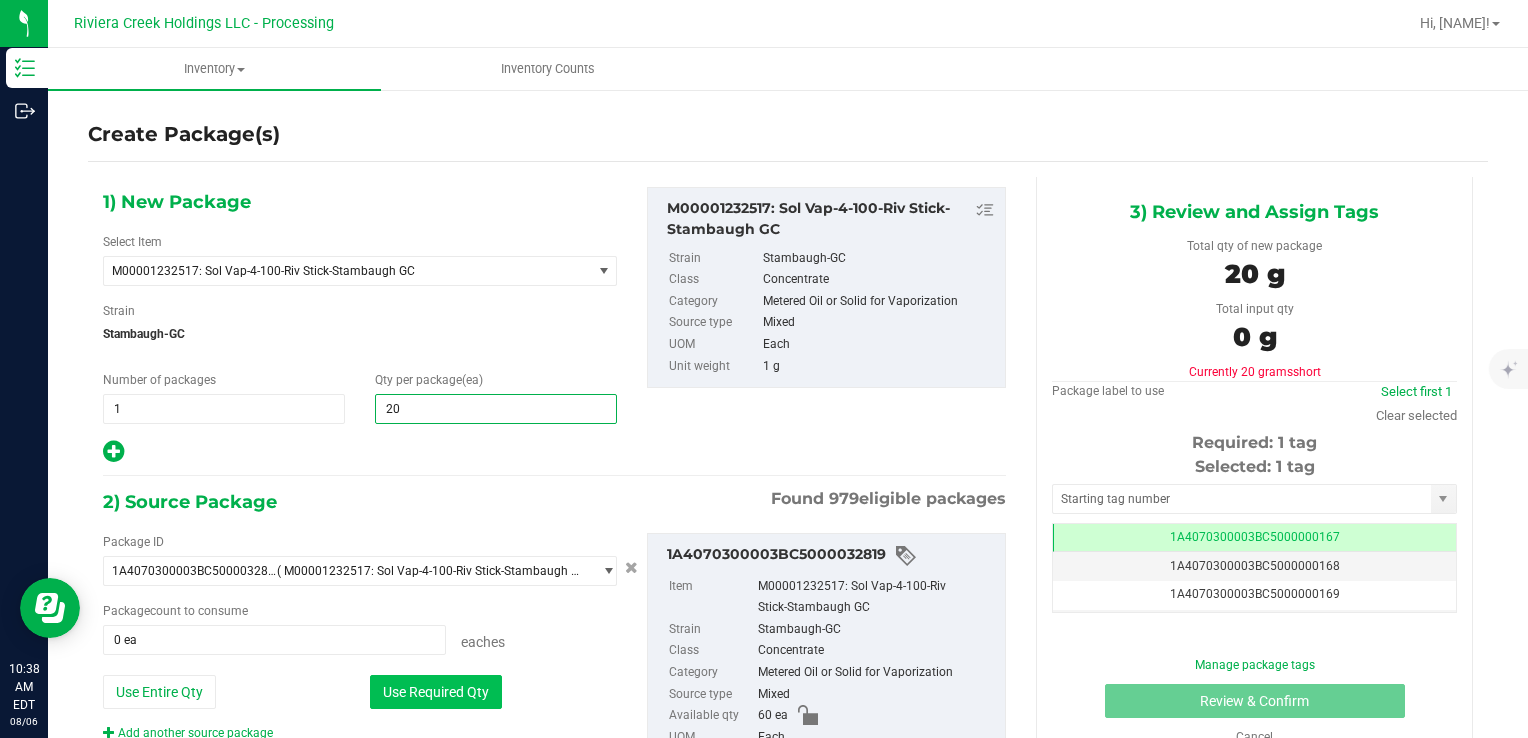type on "20" 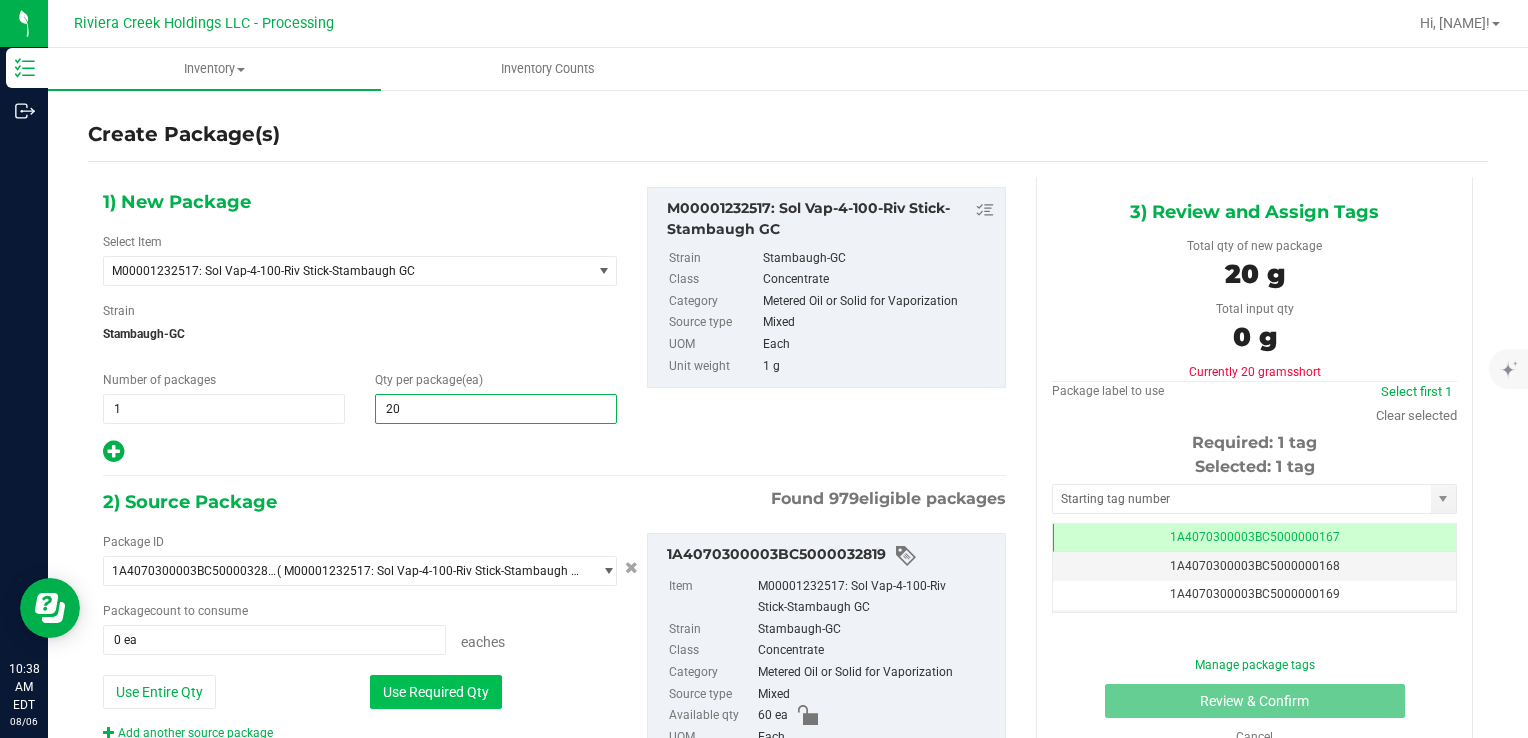 click on "Use Required Qty" at bounding box center (436, 692) 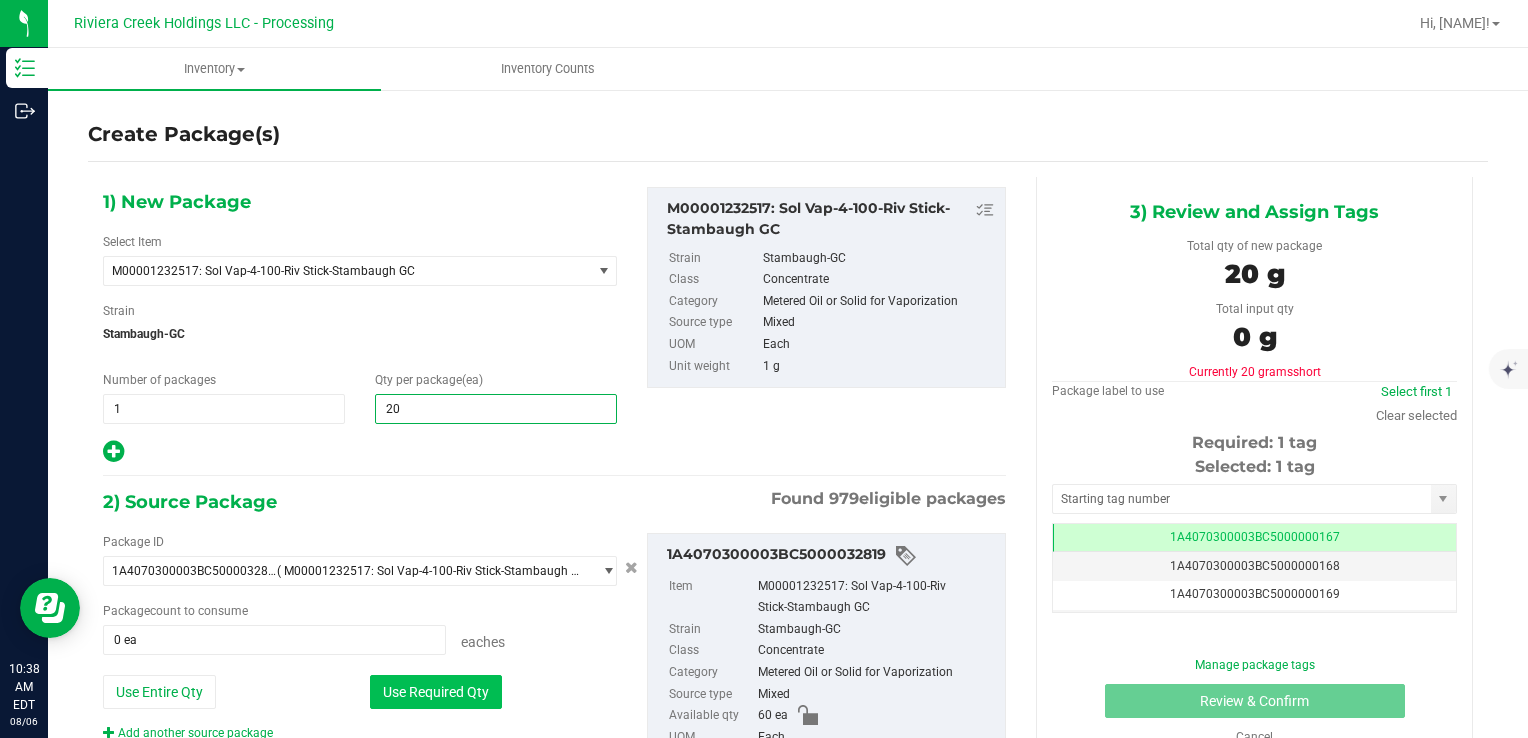type on "20 ea" 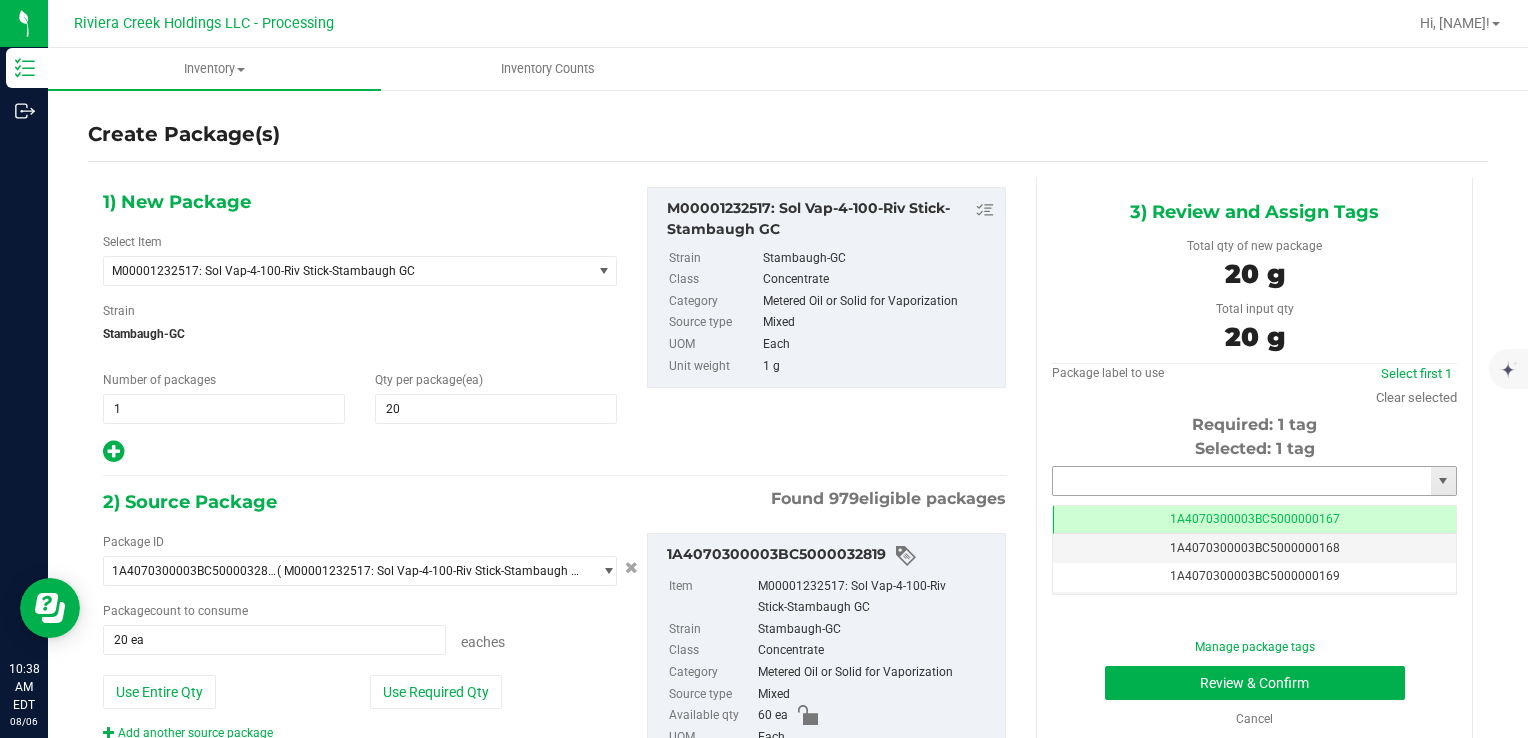 click at bounding box center [1242, 481] 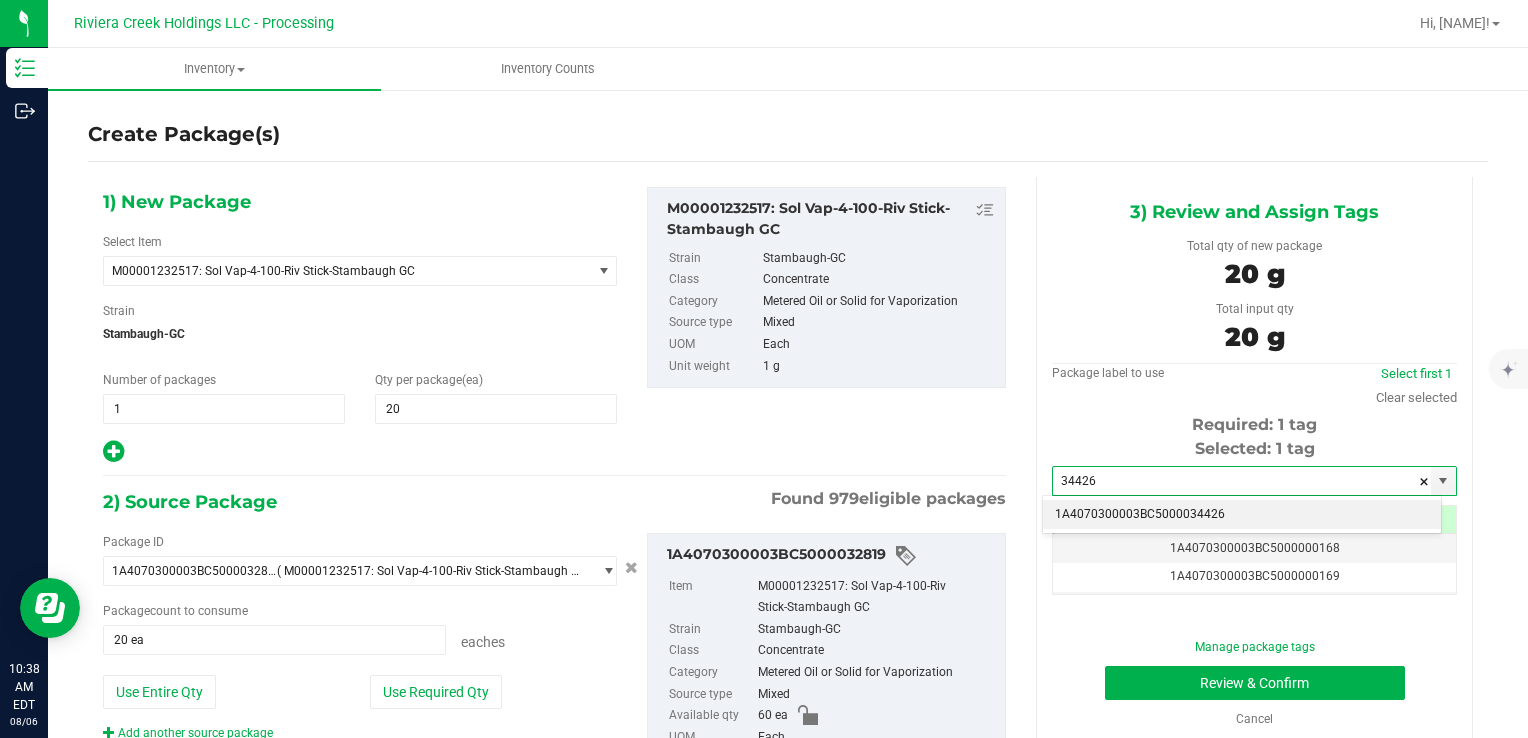 click on "1A4070300003BC5000034426" at bounding box center [1242, 515] 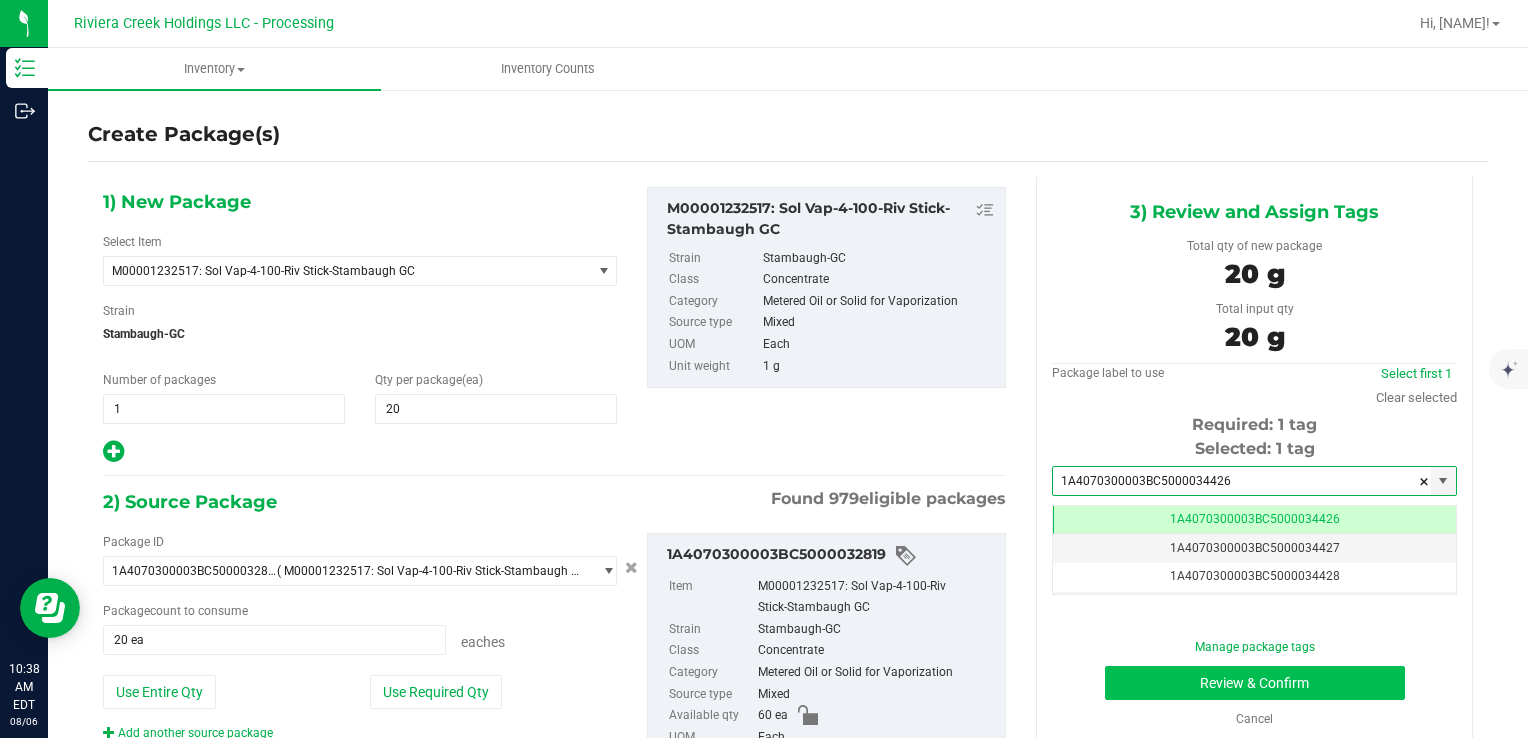 scroll, scrollTop: 0, scrollLeft: 0, axis: both 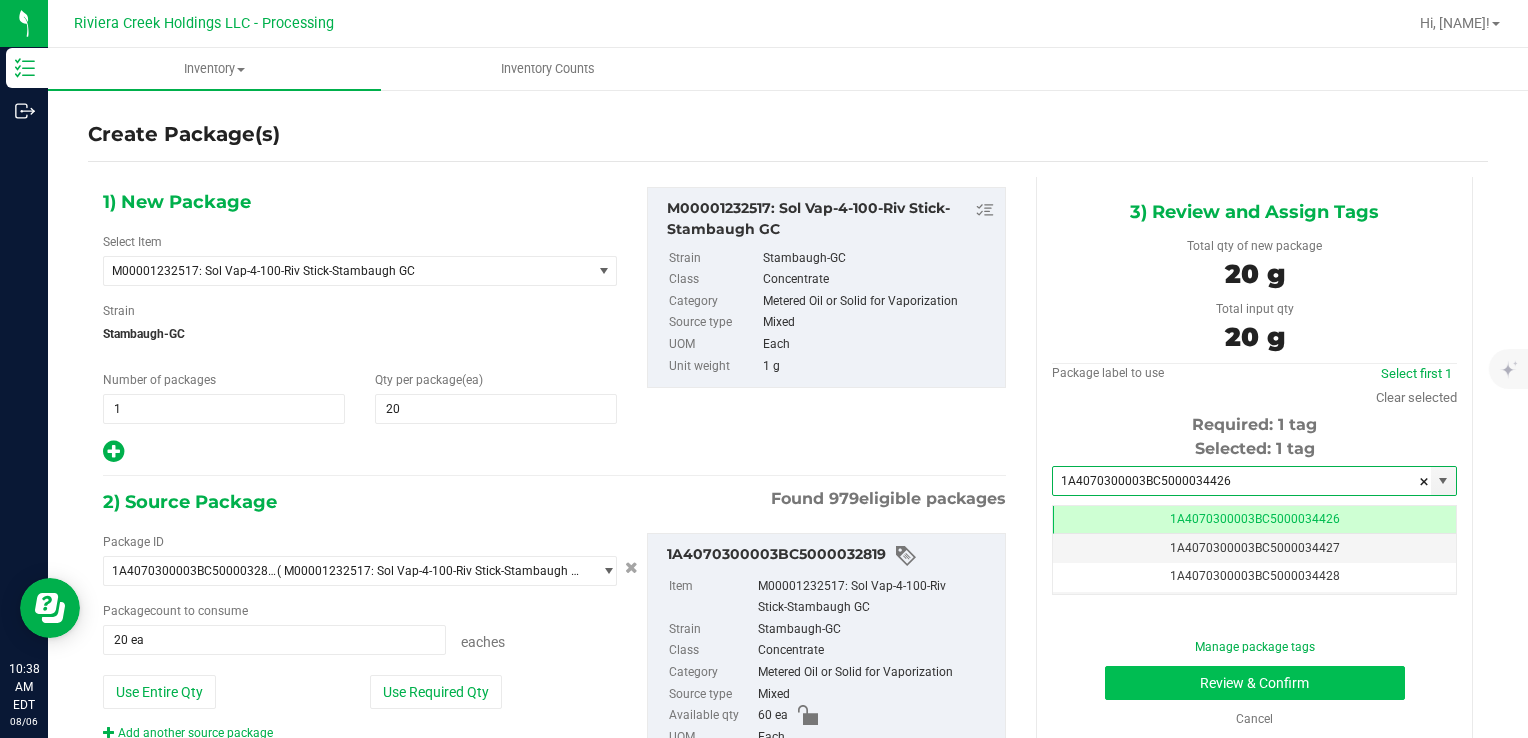 type on "1A4070300003BC5000034426" 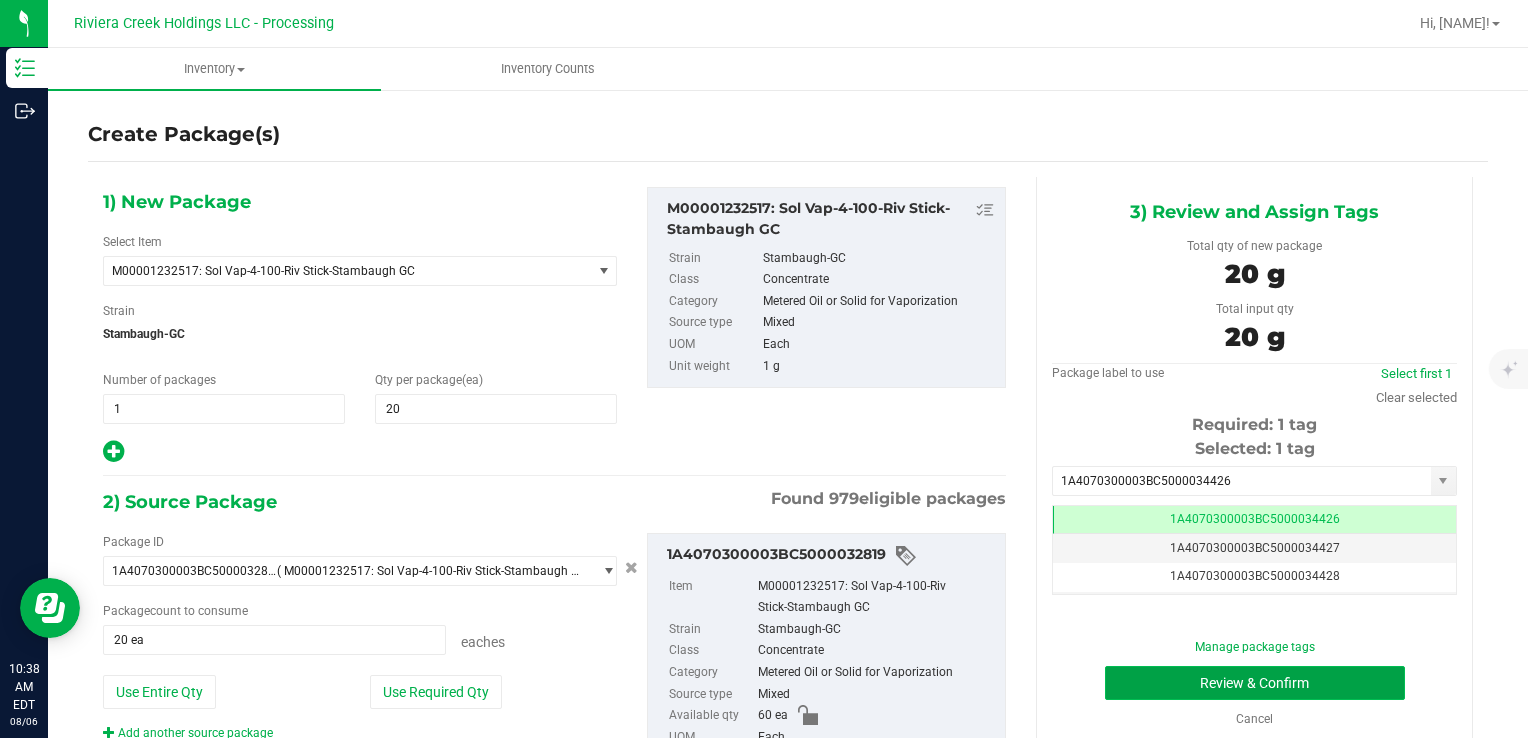 click on "Review & Confirm" at bounding box center [1255, 683] 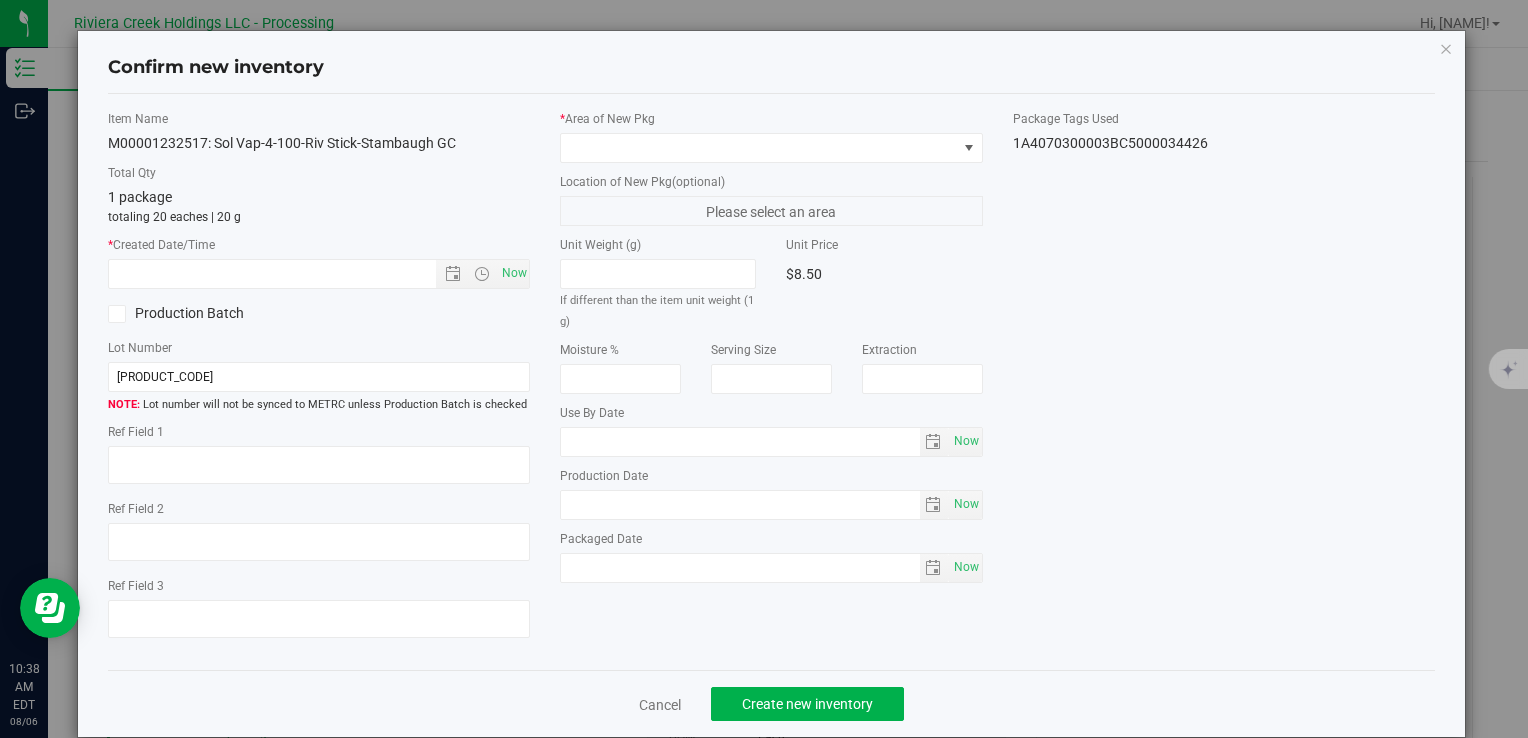 type on "2026-07-15" 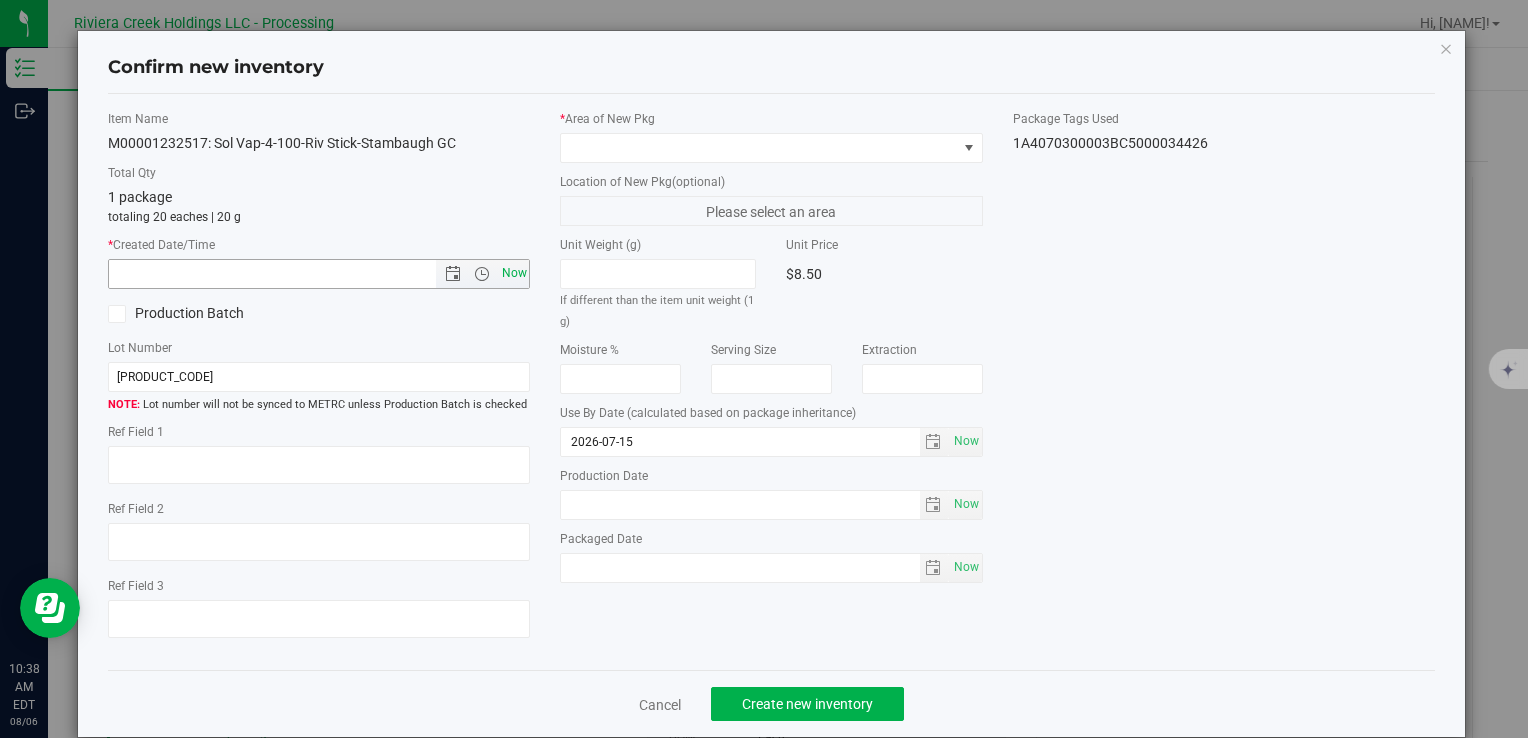 click on "Now" at bounding box center [514, 273] 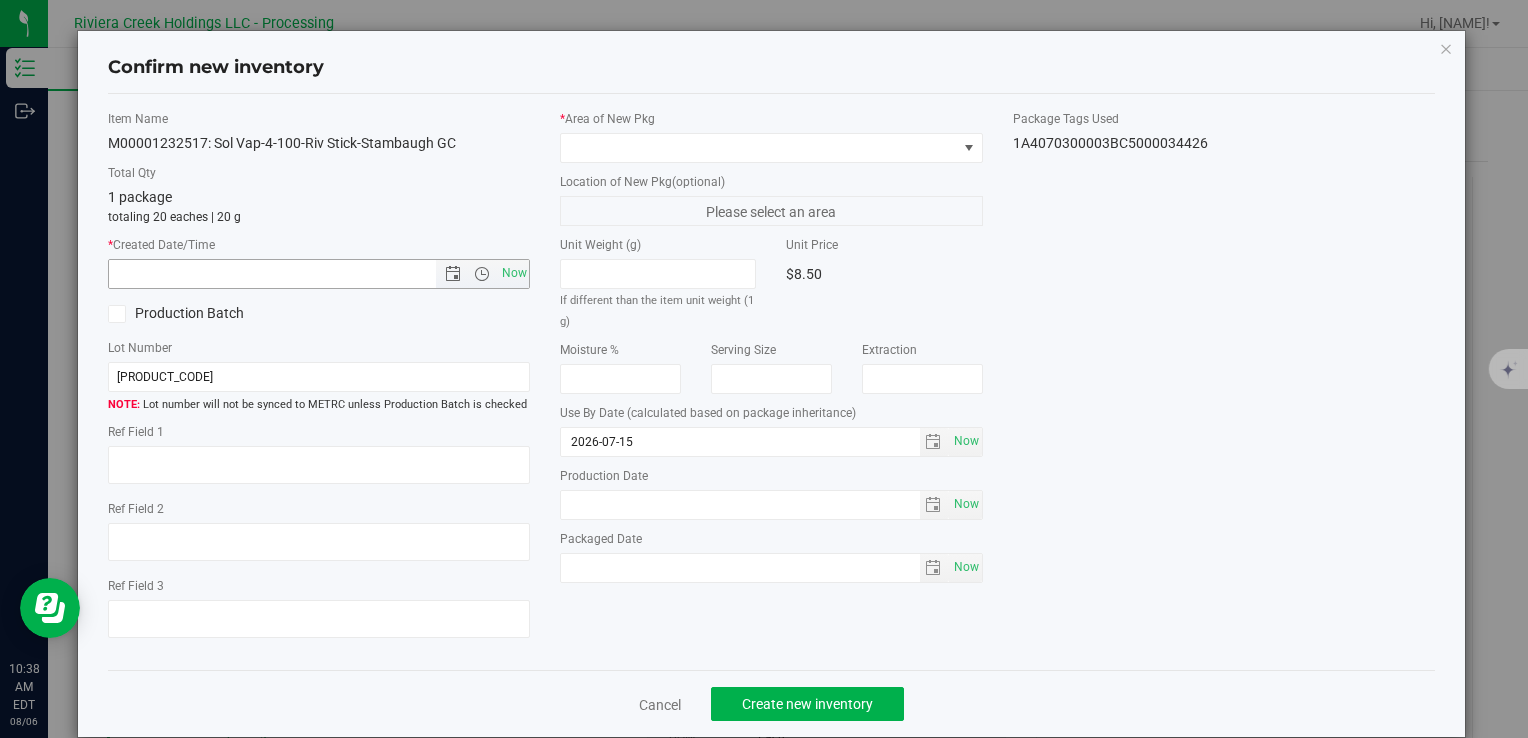 type on "8/6/2025 10:38 AM" 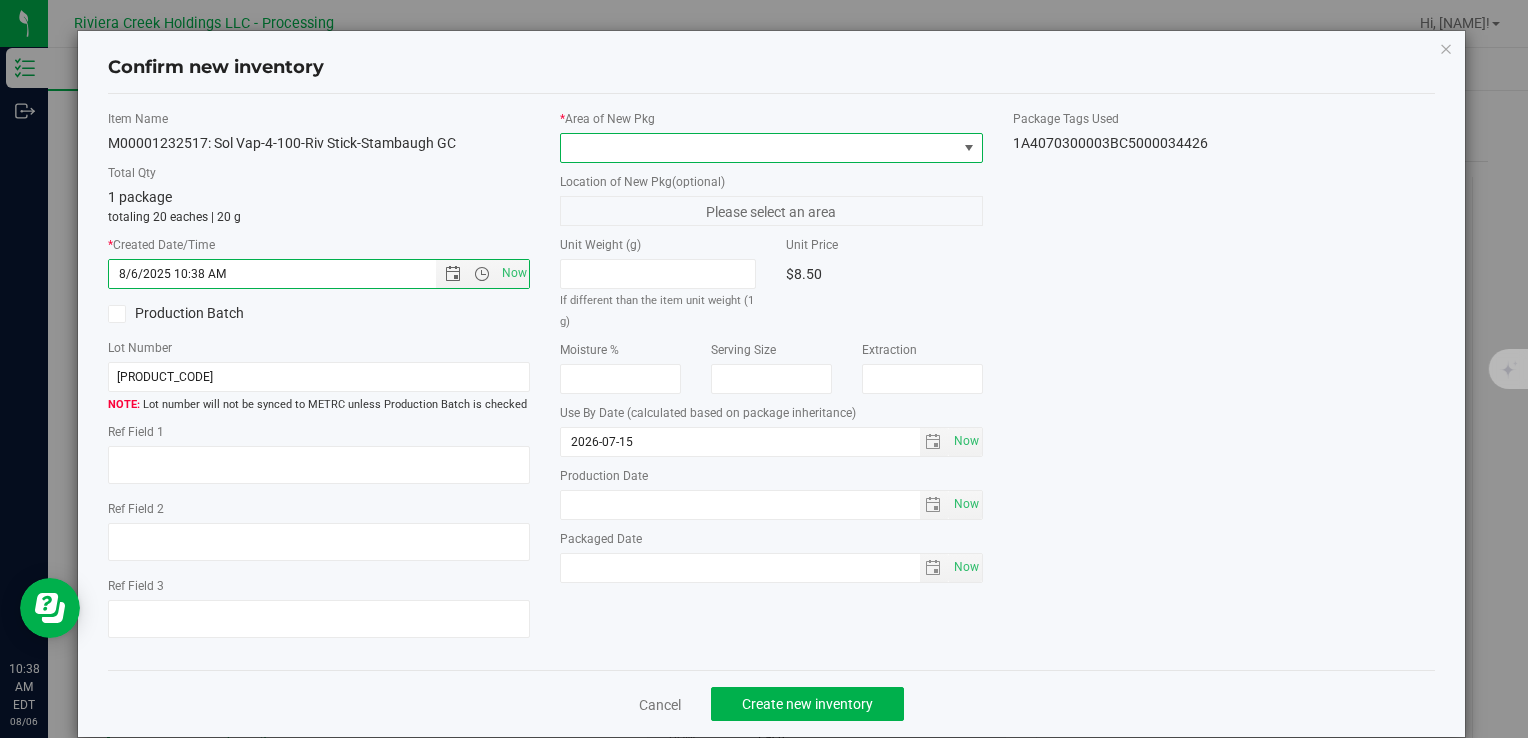 click at bounding box center (969, 148) 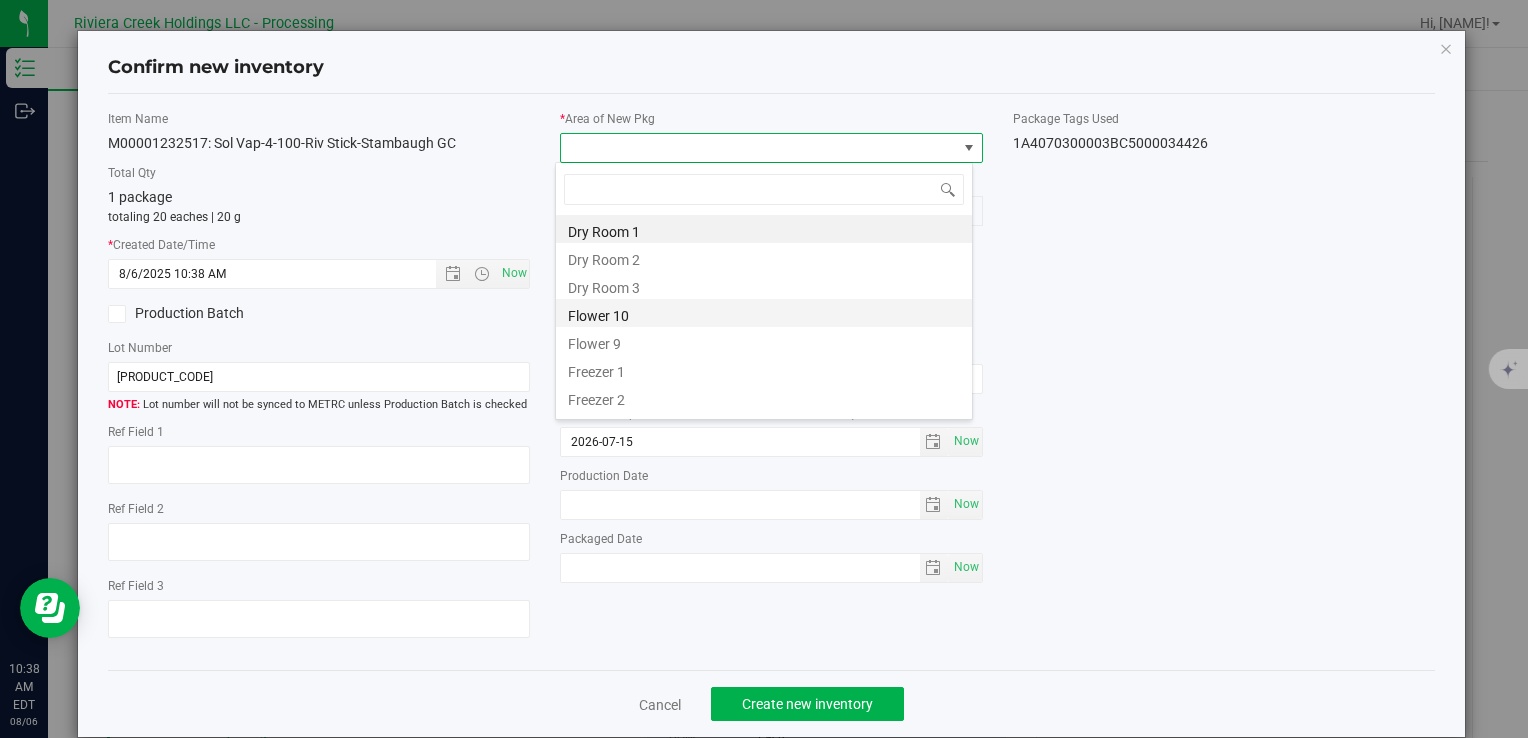 click on "Flower 10" at bounding box center (764, 313) 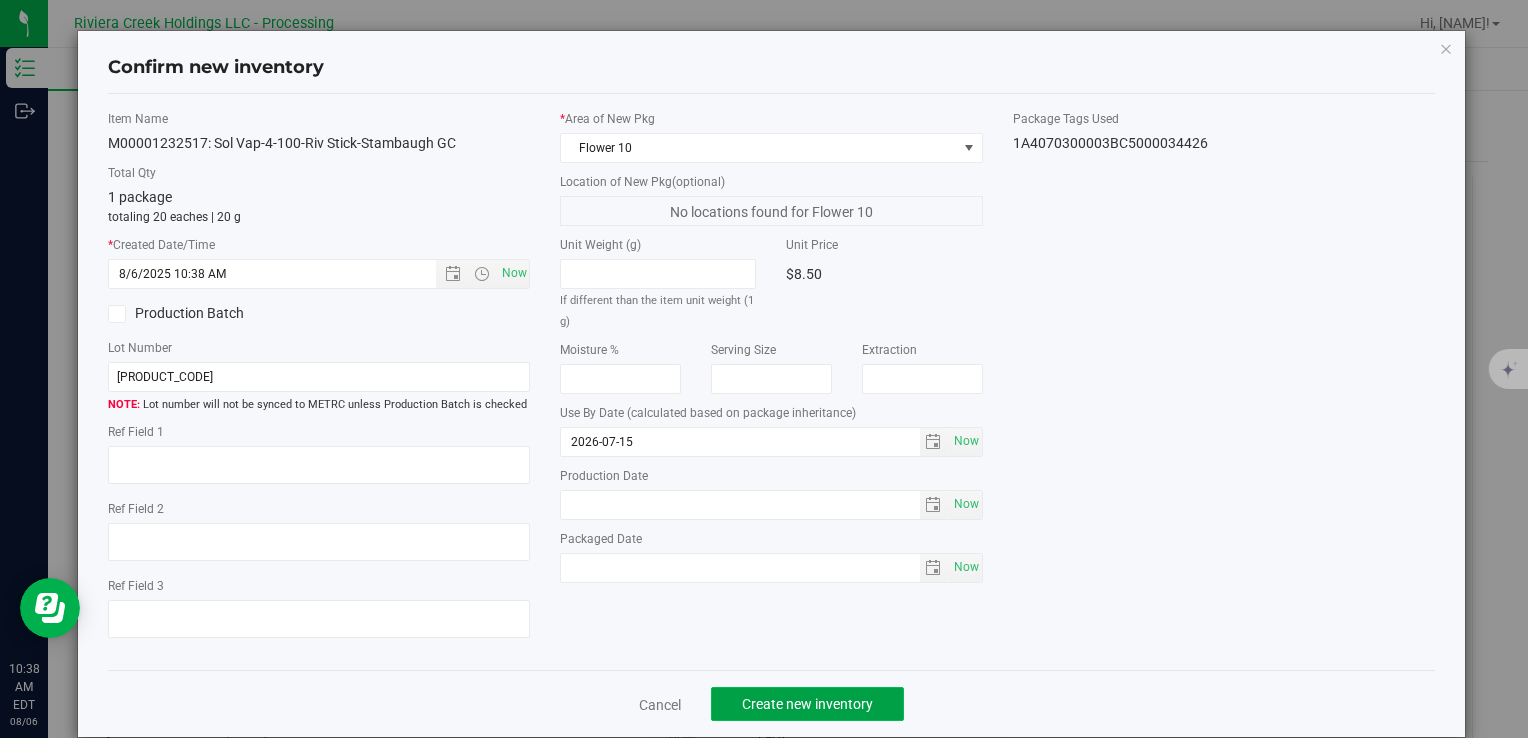 click on "Create new inventory" 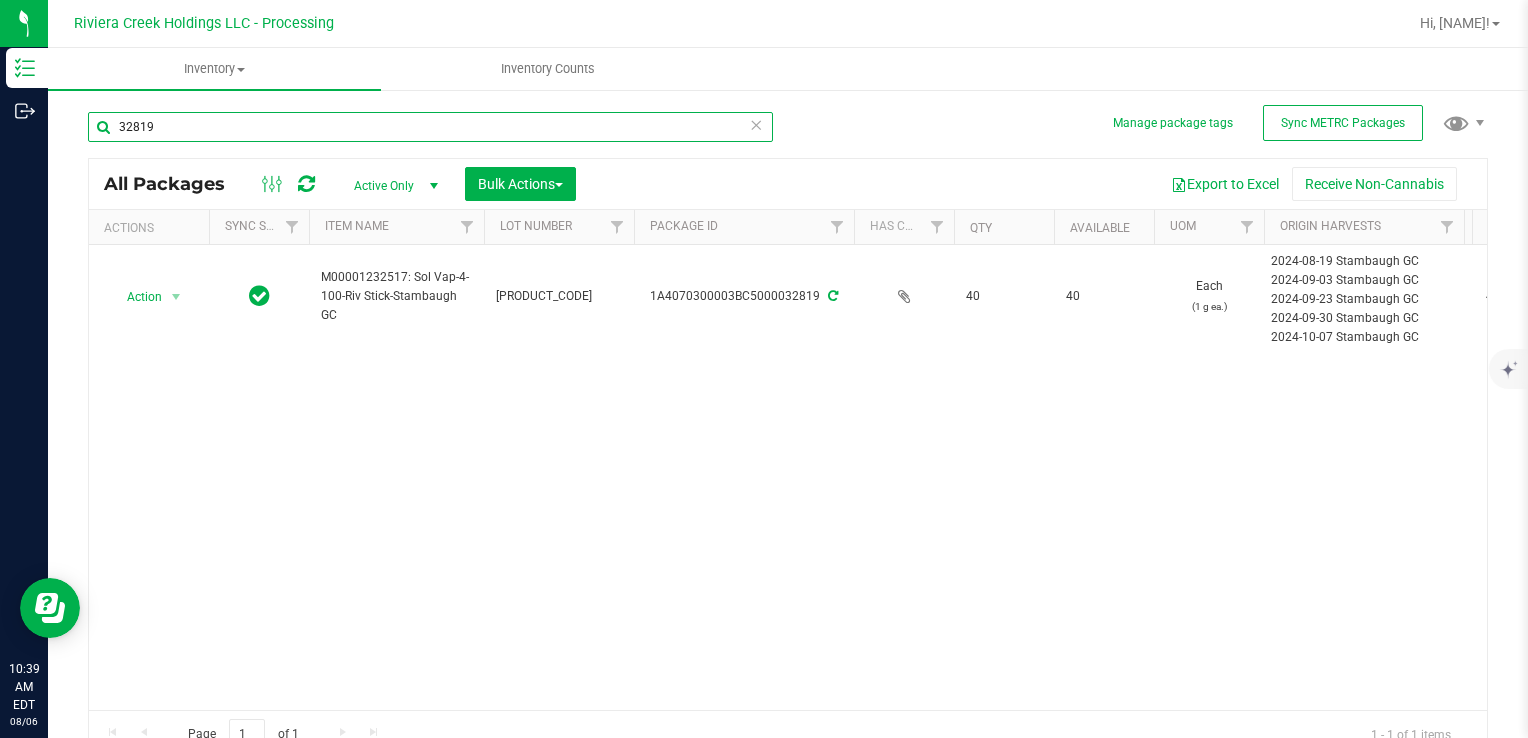 drag, startPoint x: 193, startPoint y: 130, endPoint x: 69, endPoint y: 144, distance: 124.78782 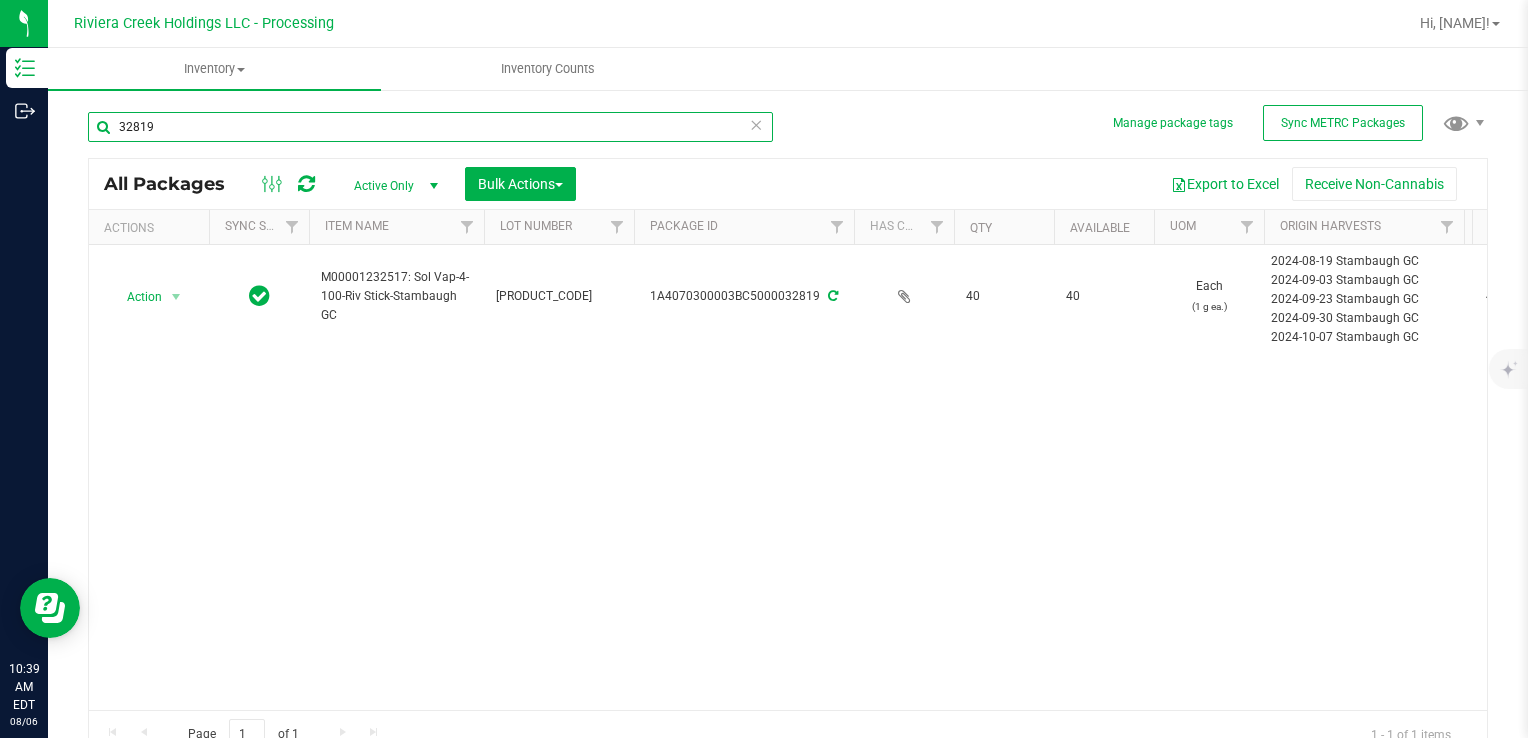 click on "Inventory Outbound 10:39 AM EDT 08/06/2025  08/06   Riviera Creek Holdings LLC - Processing   Hi, Meara!
Inventory
All packages
All inventory
Waste log
Create inventory
Inventory Counts" at bounding box center (764, 369) 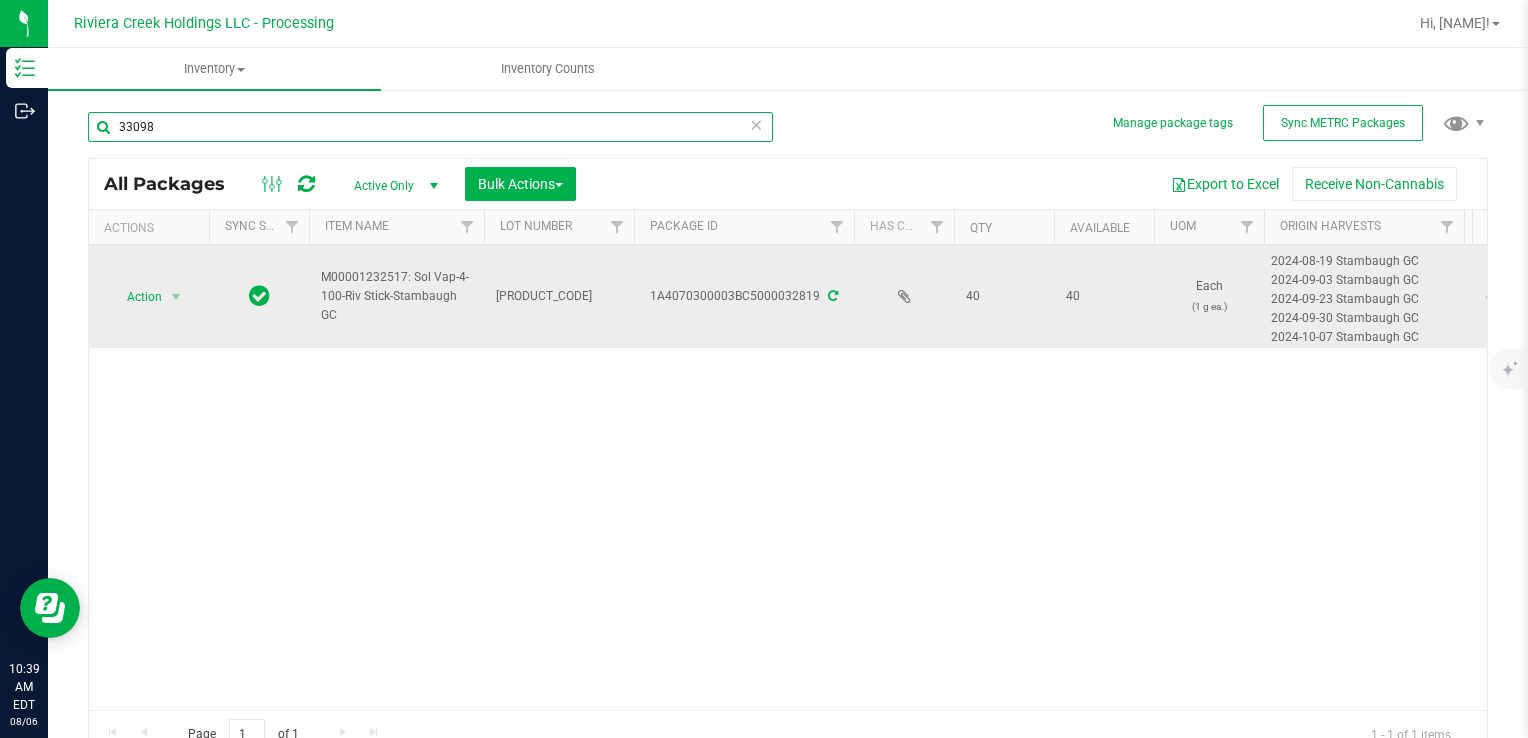 type on "33098" 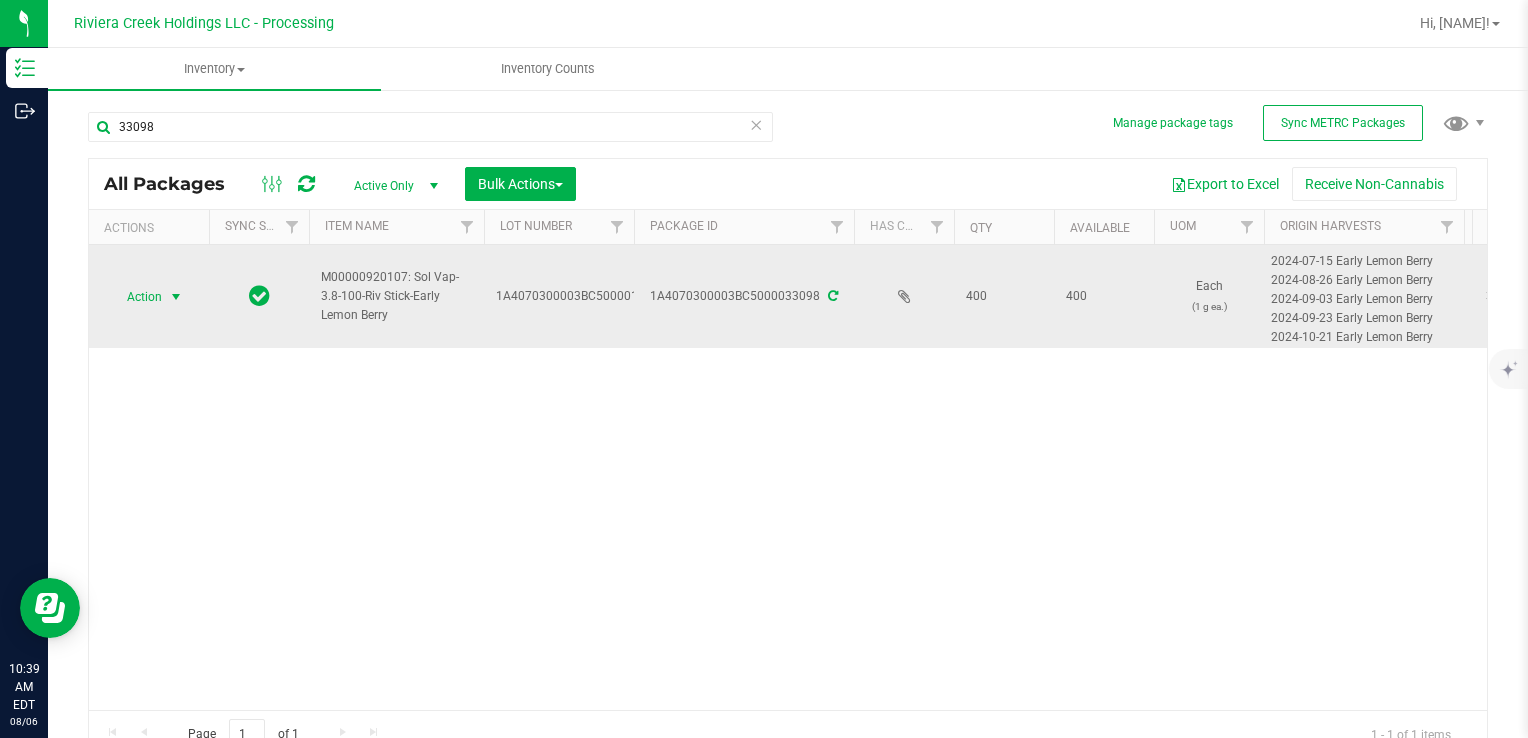 click on "Action" at bounding box center [136, 297] 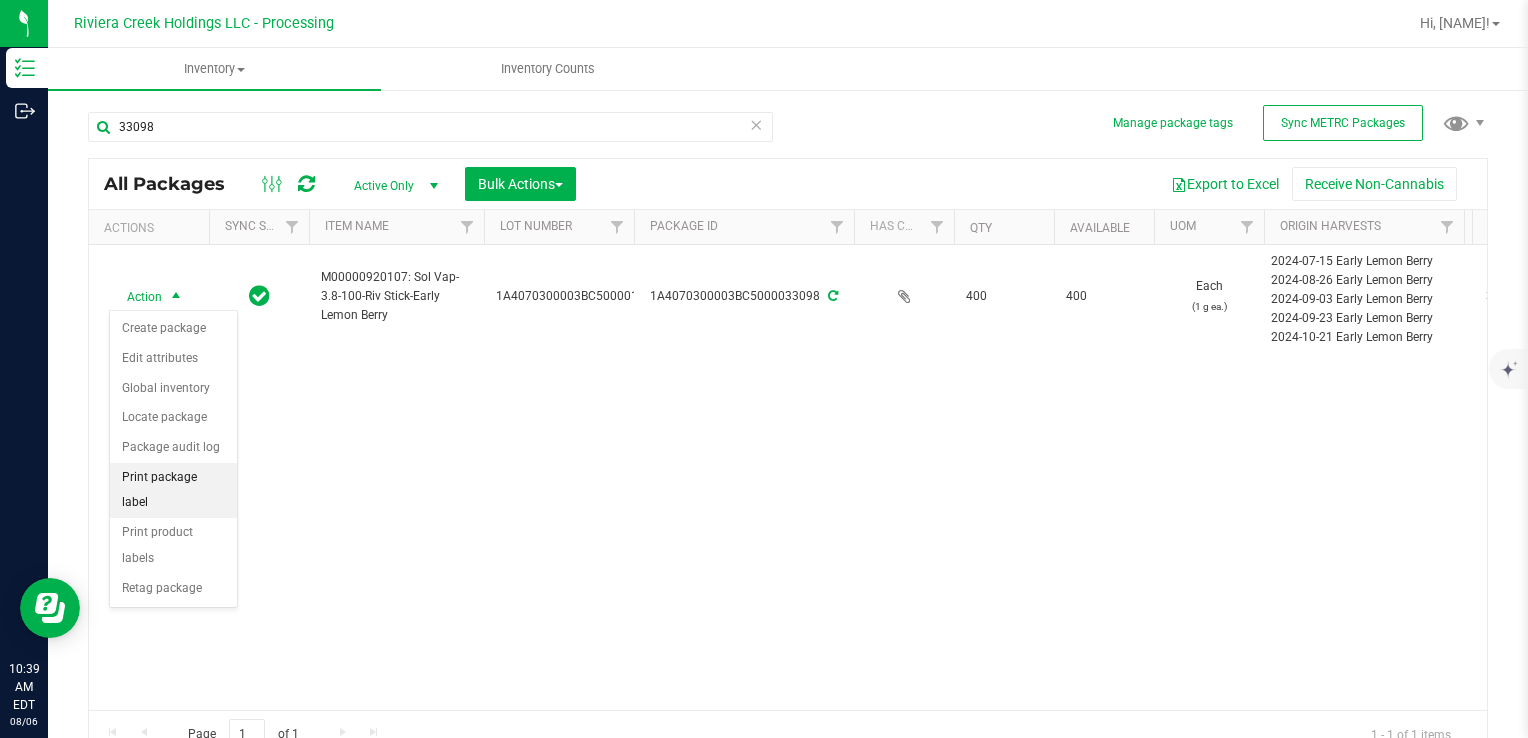 click on "Print package label" at bounding box center [173, 490] 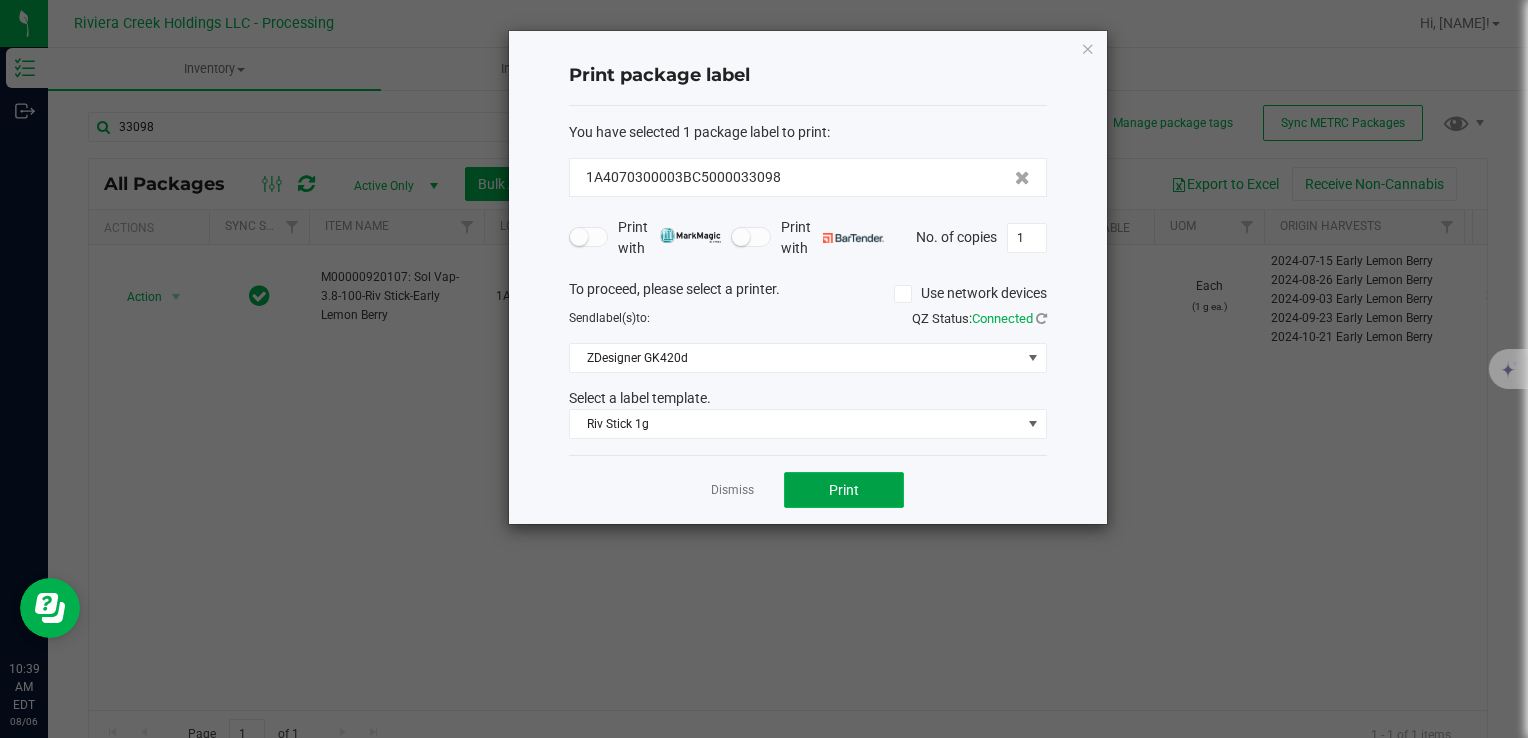 click on "Print" 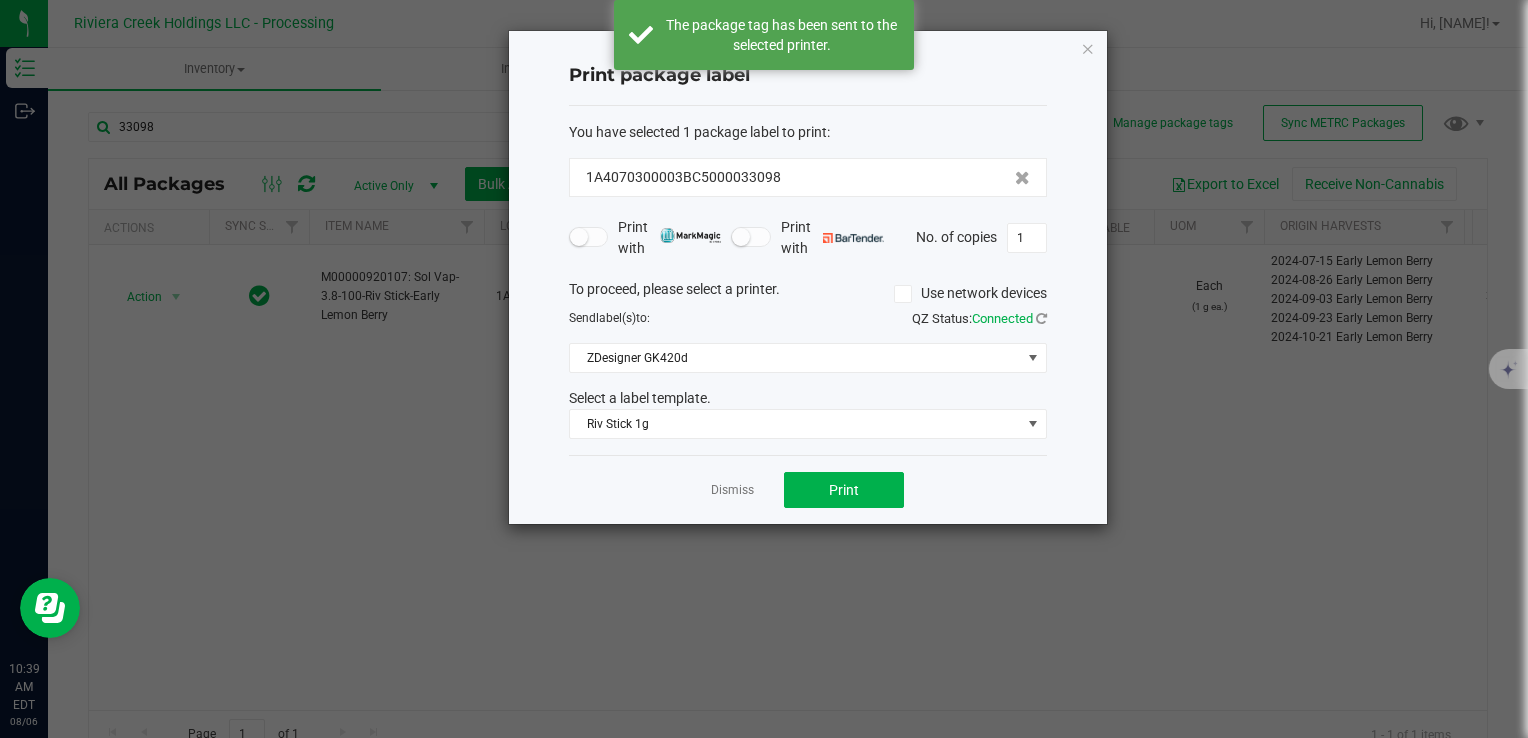 click on "Dismiss" 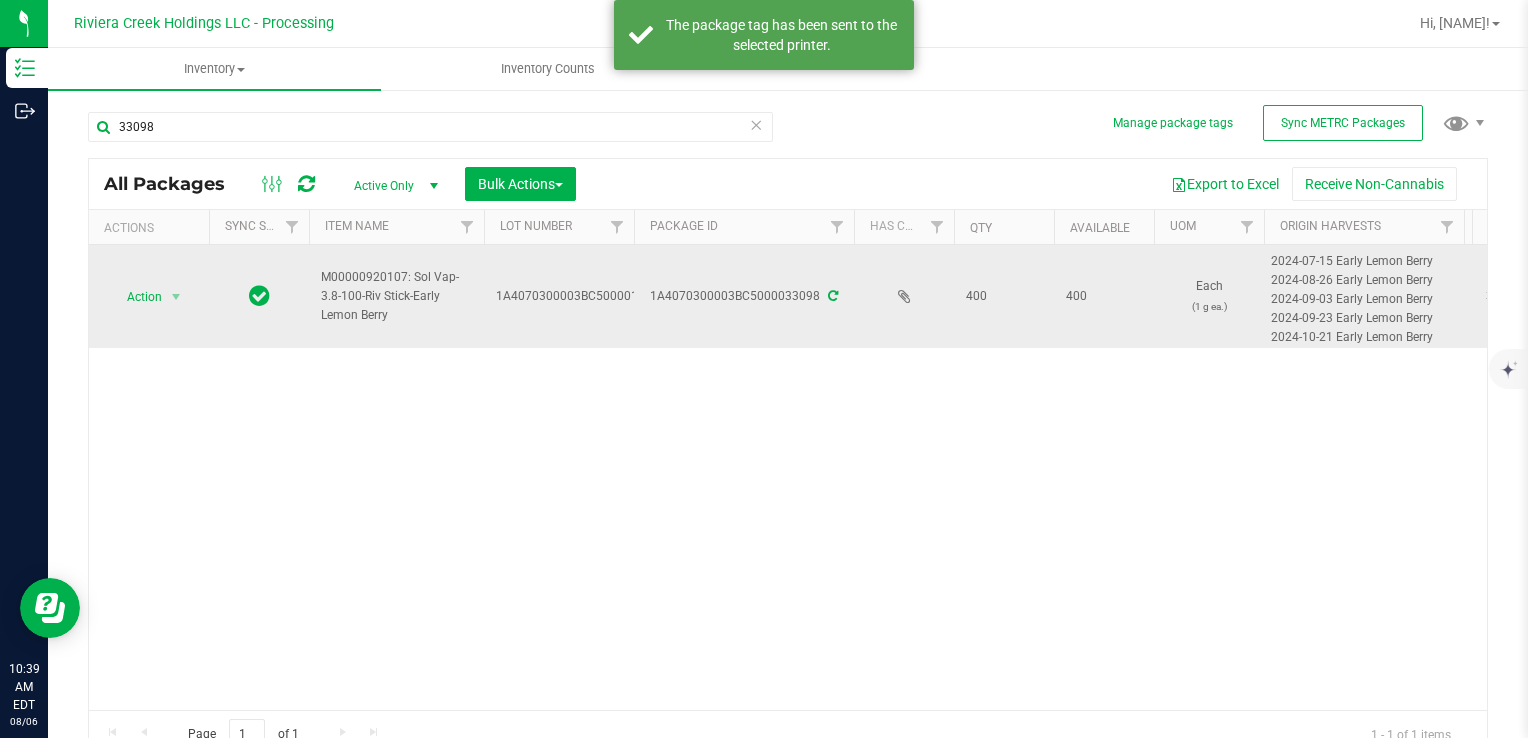 click on "Action Action Create package Edit attributes Global inventory Locate package Package audit log Print package label Print product labels Retag package" at bounding box center [149, 296] 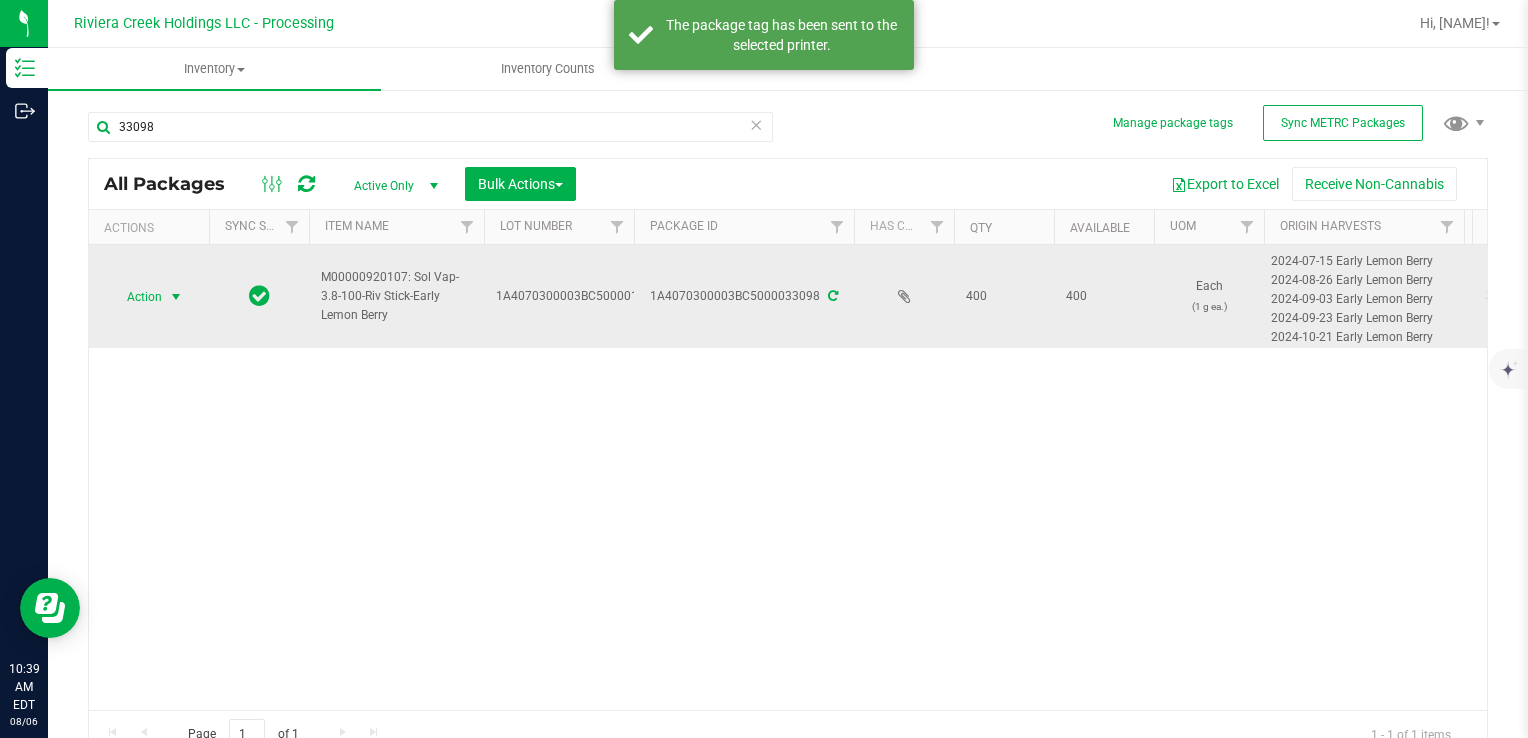 click on "Action" at bounding box center (136, 297) 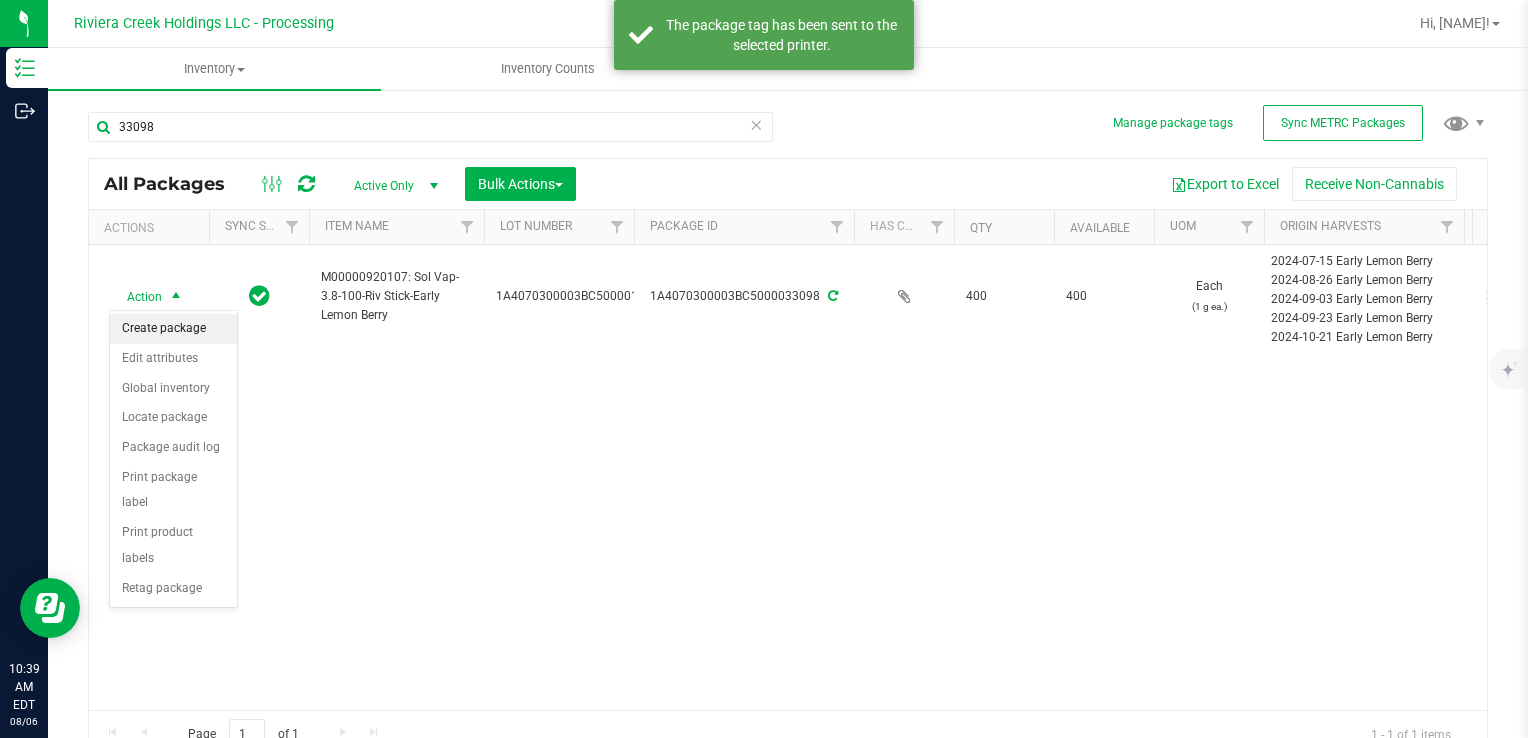 click on "Create package" at bounding box center [173, 329] 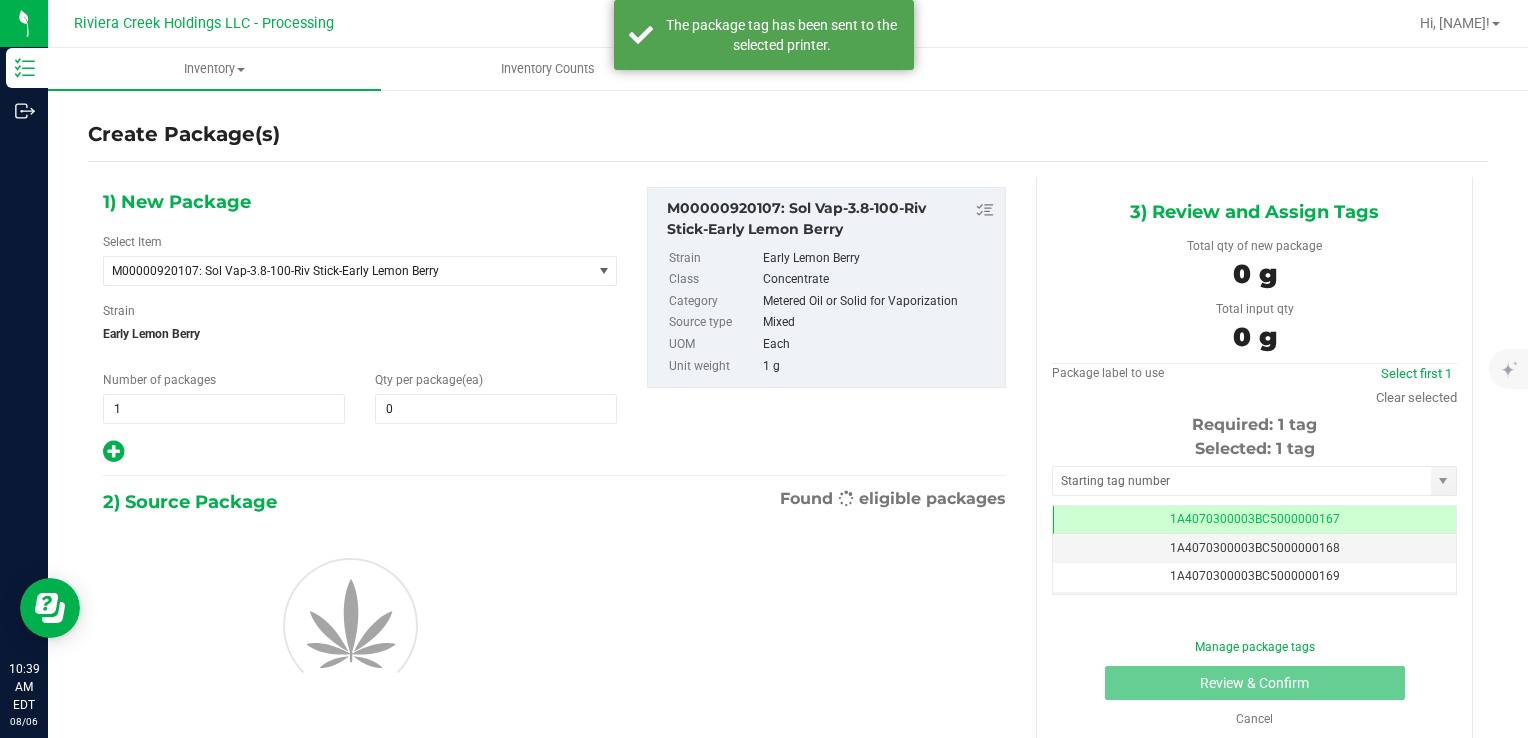 scroll, scrollTop: 0, scrollLeft: 0, axis: both 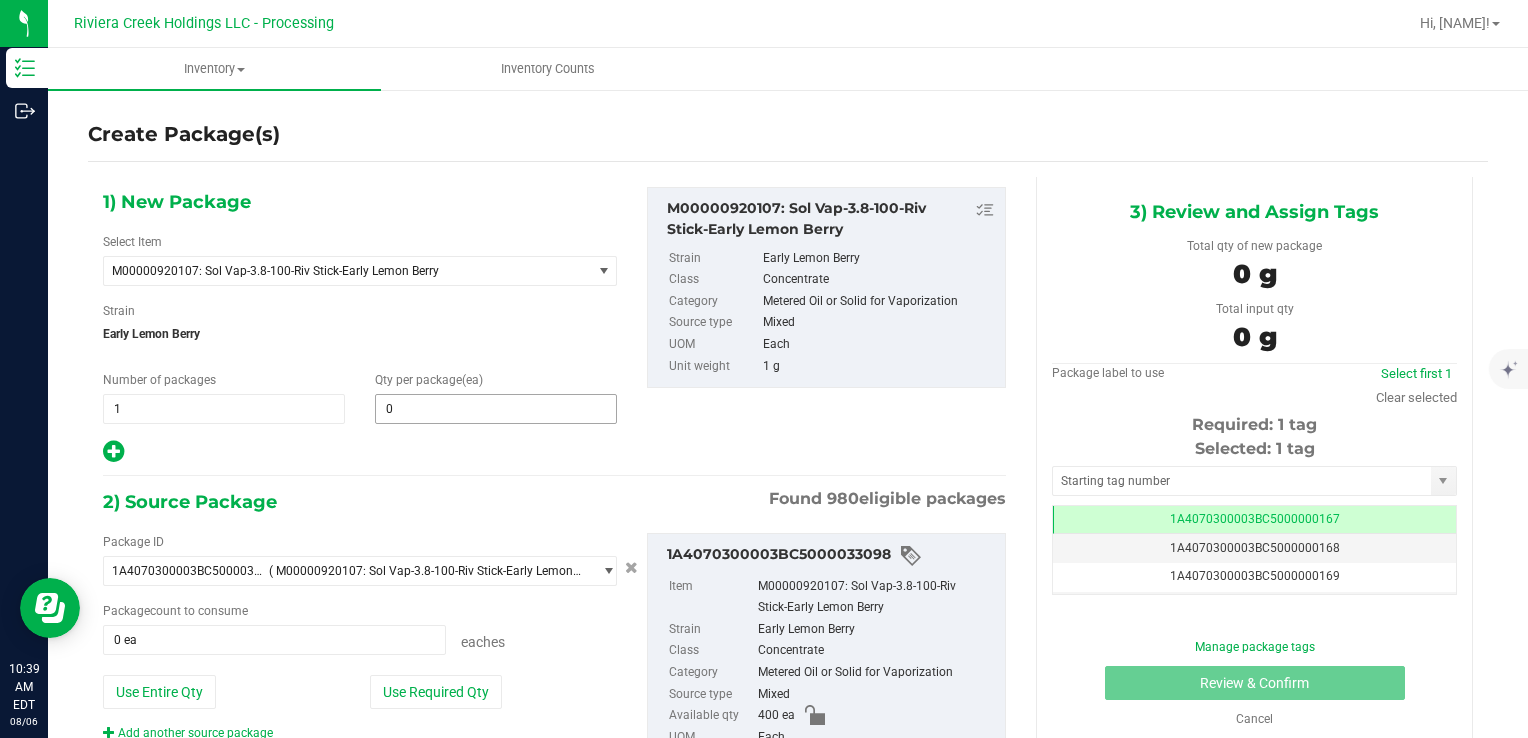 type 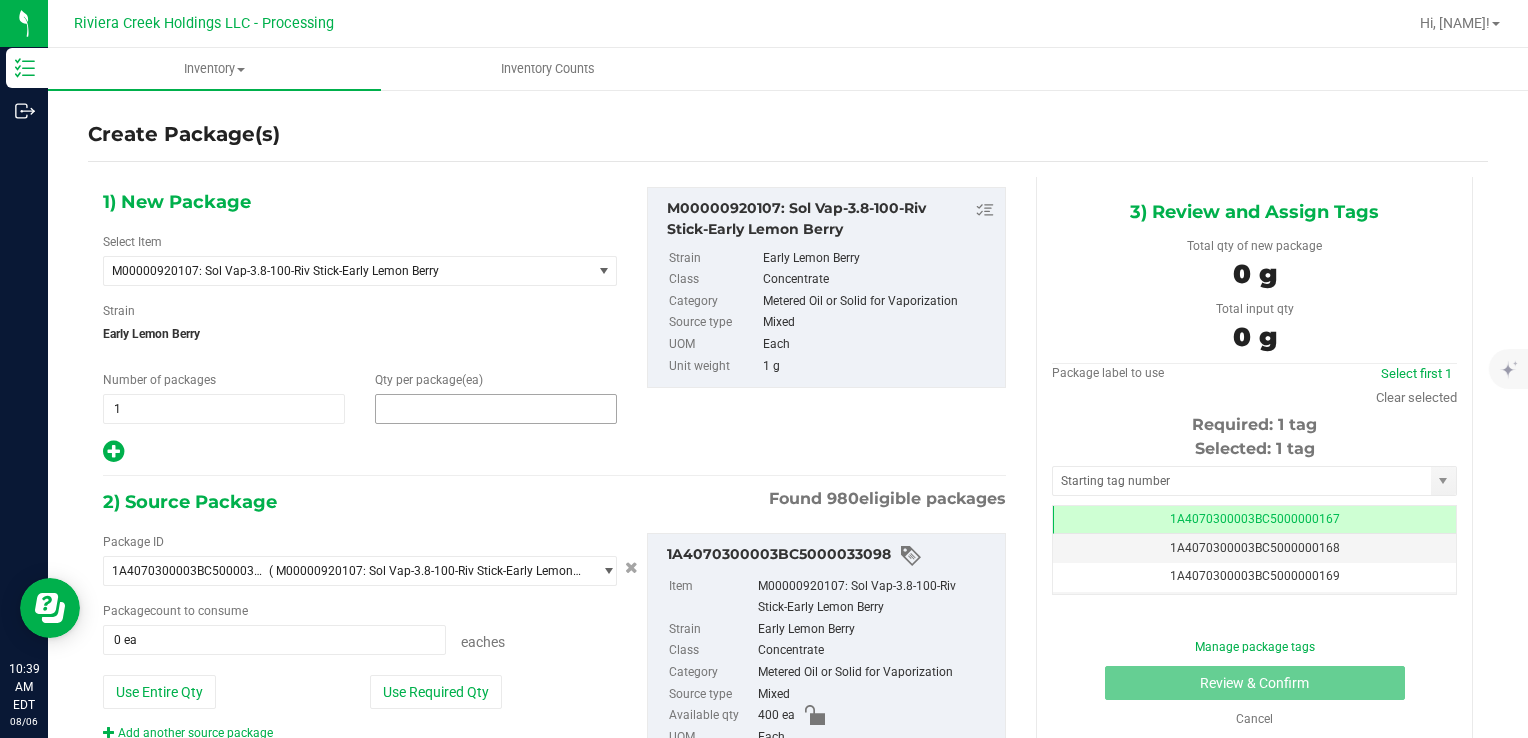 click at bounding box center [496, 409] 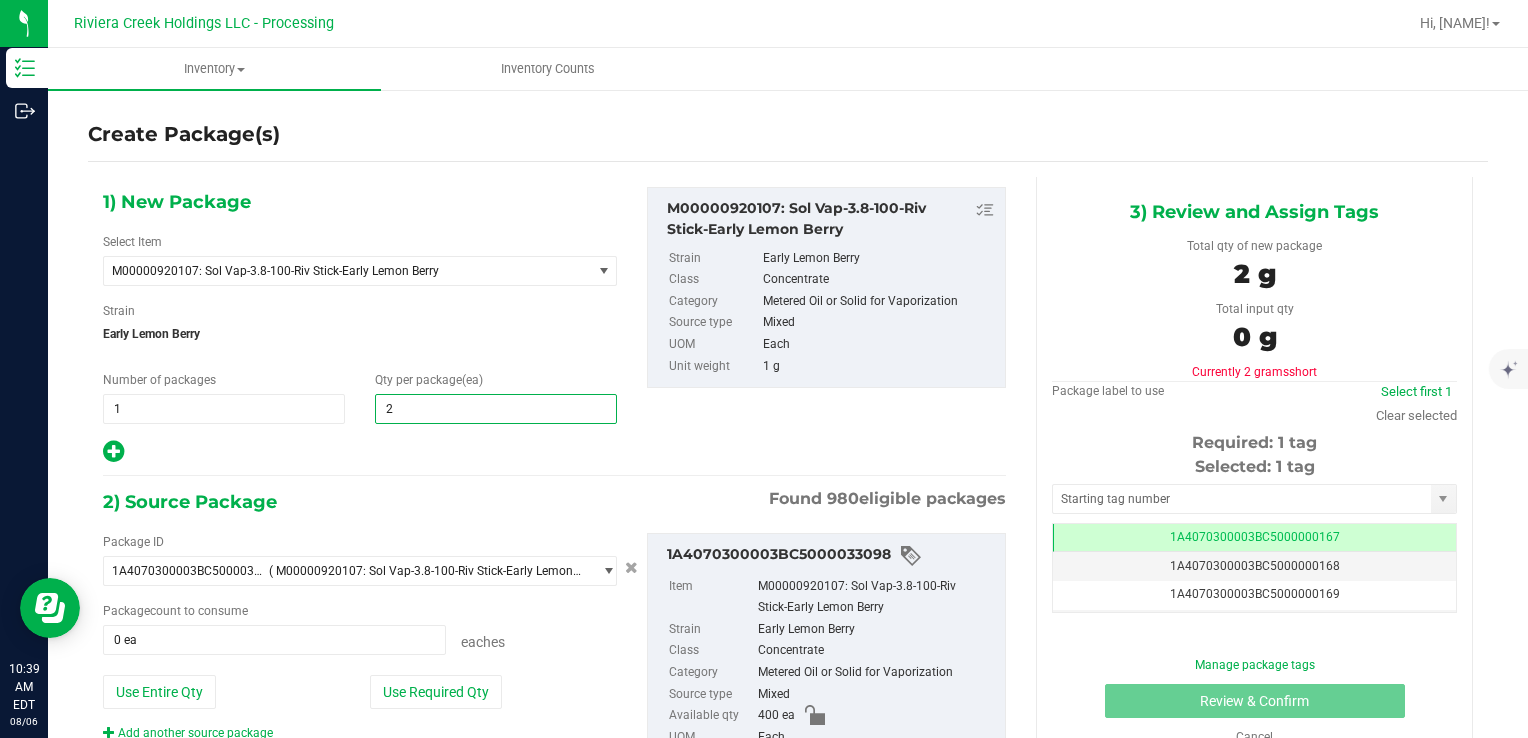 type on "20" 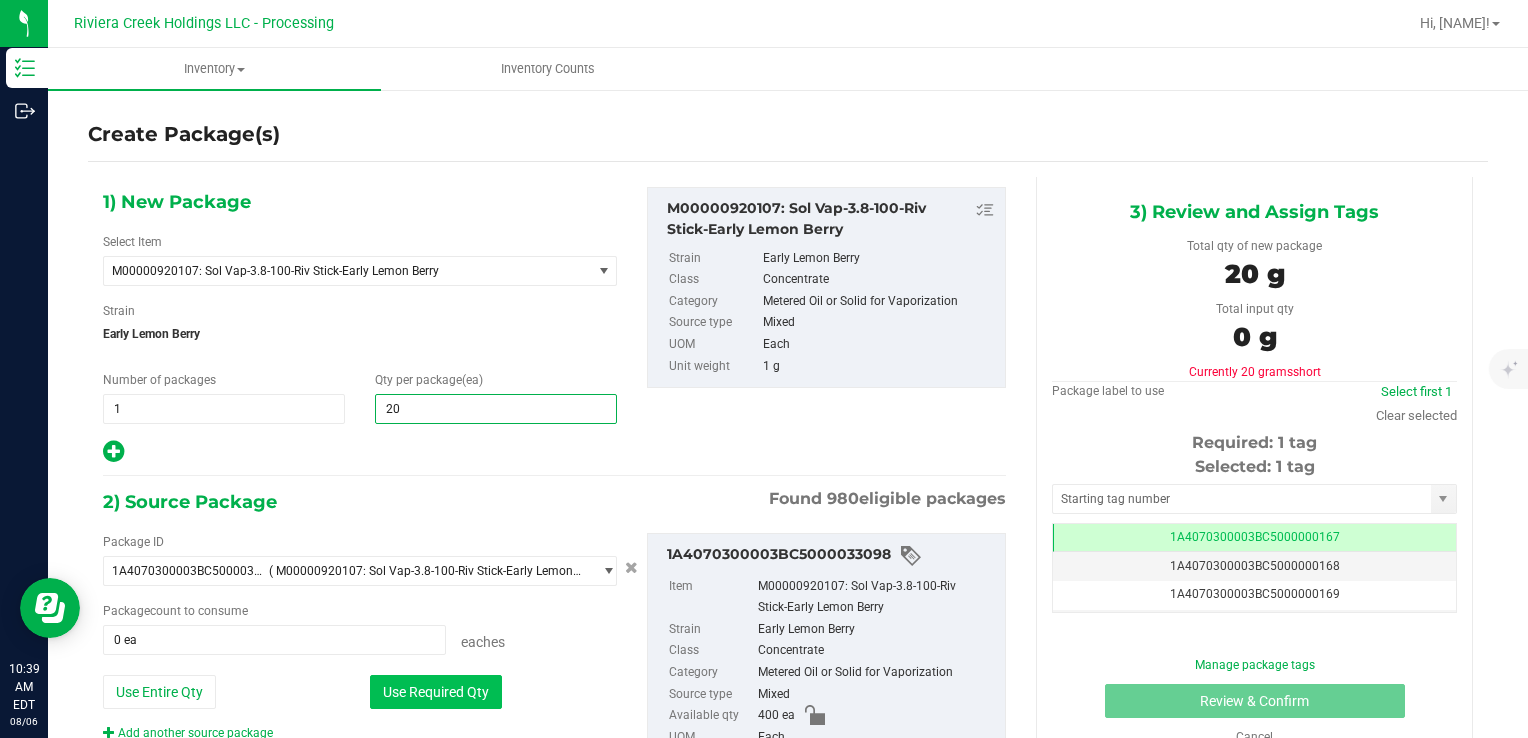 type on "20" 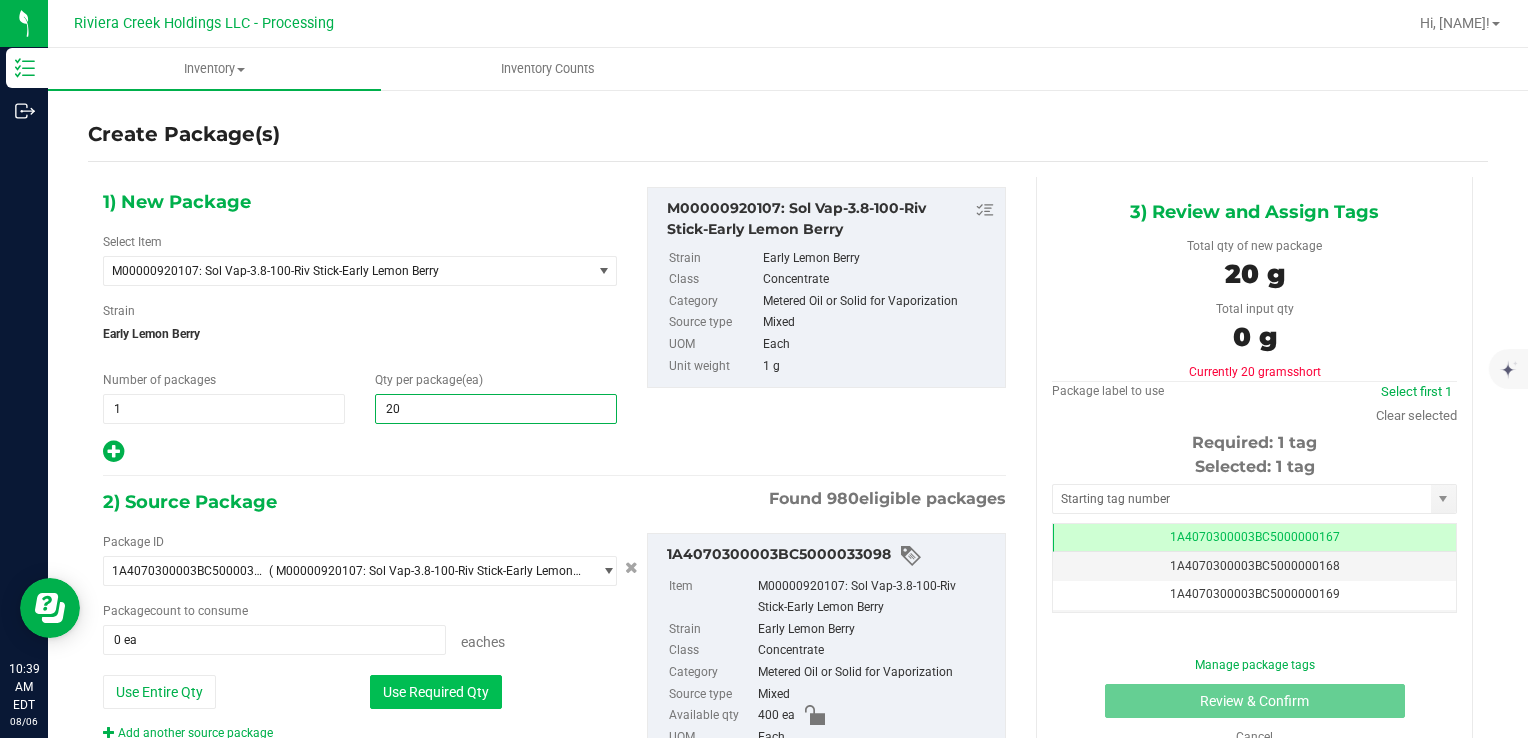 click on "Use Required Qty" at bounding box center (436, 692) 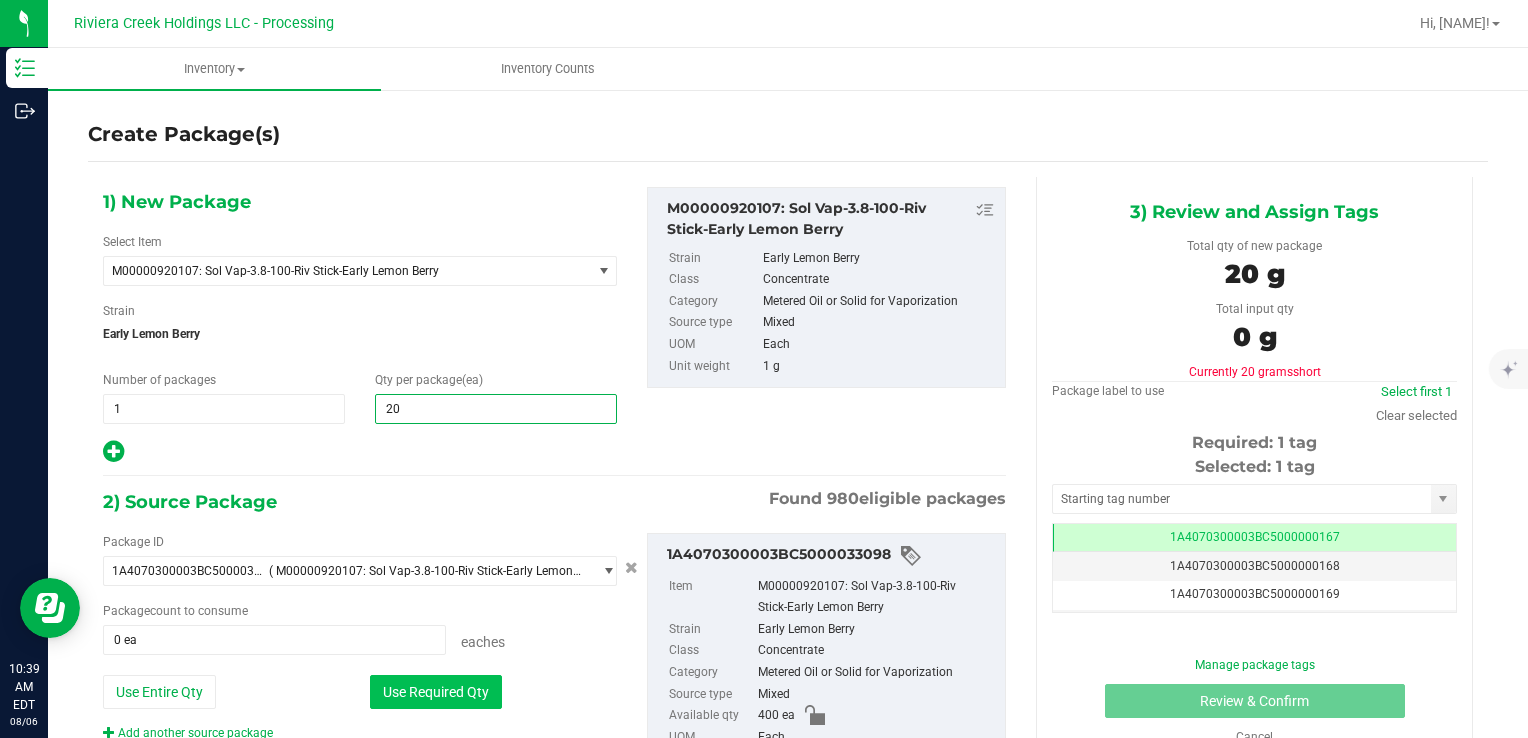 type on "20 ea" 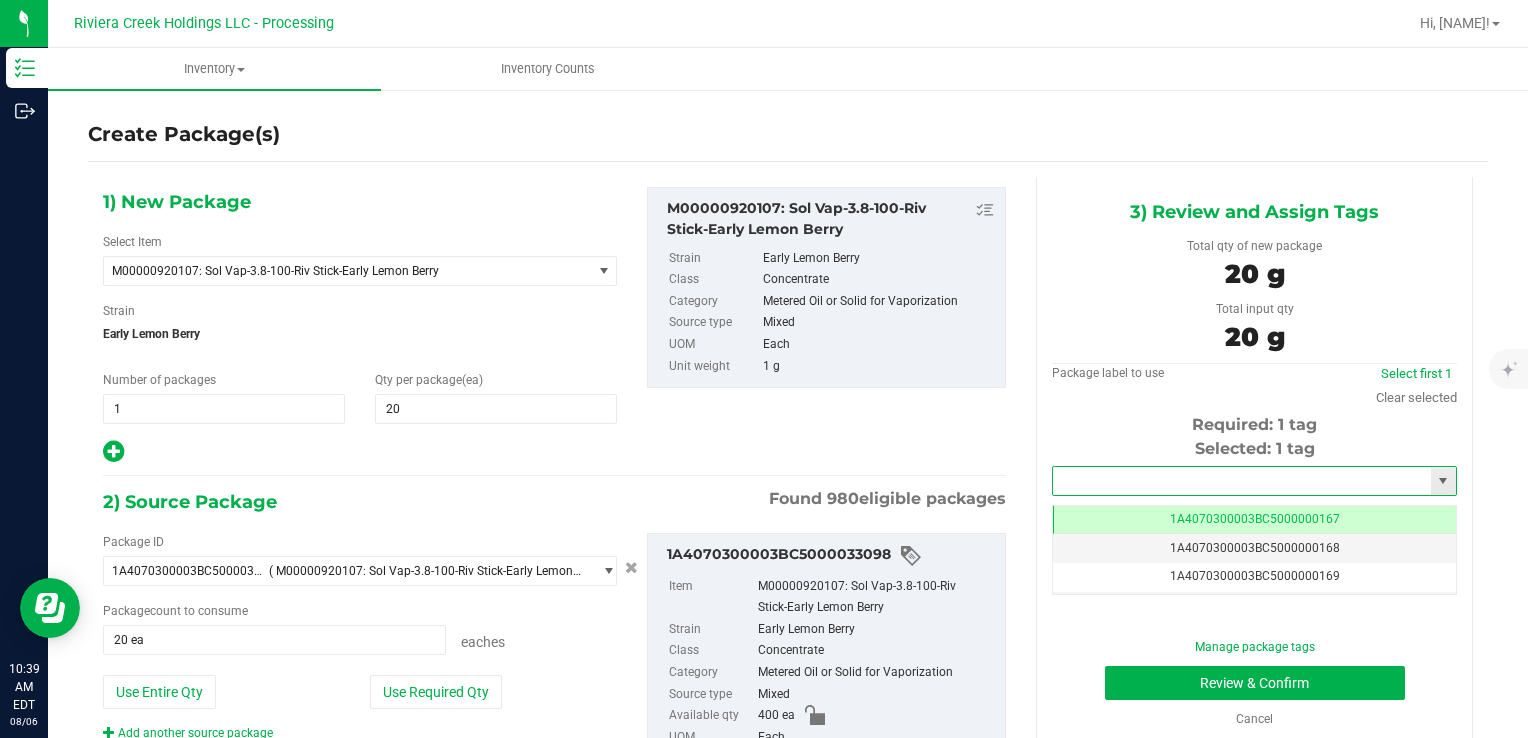 click at bounding box center [1242, 481] 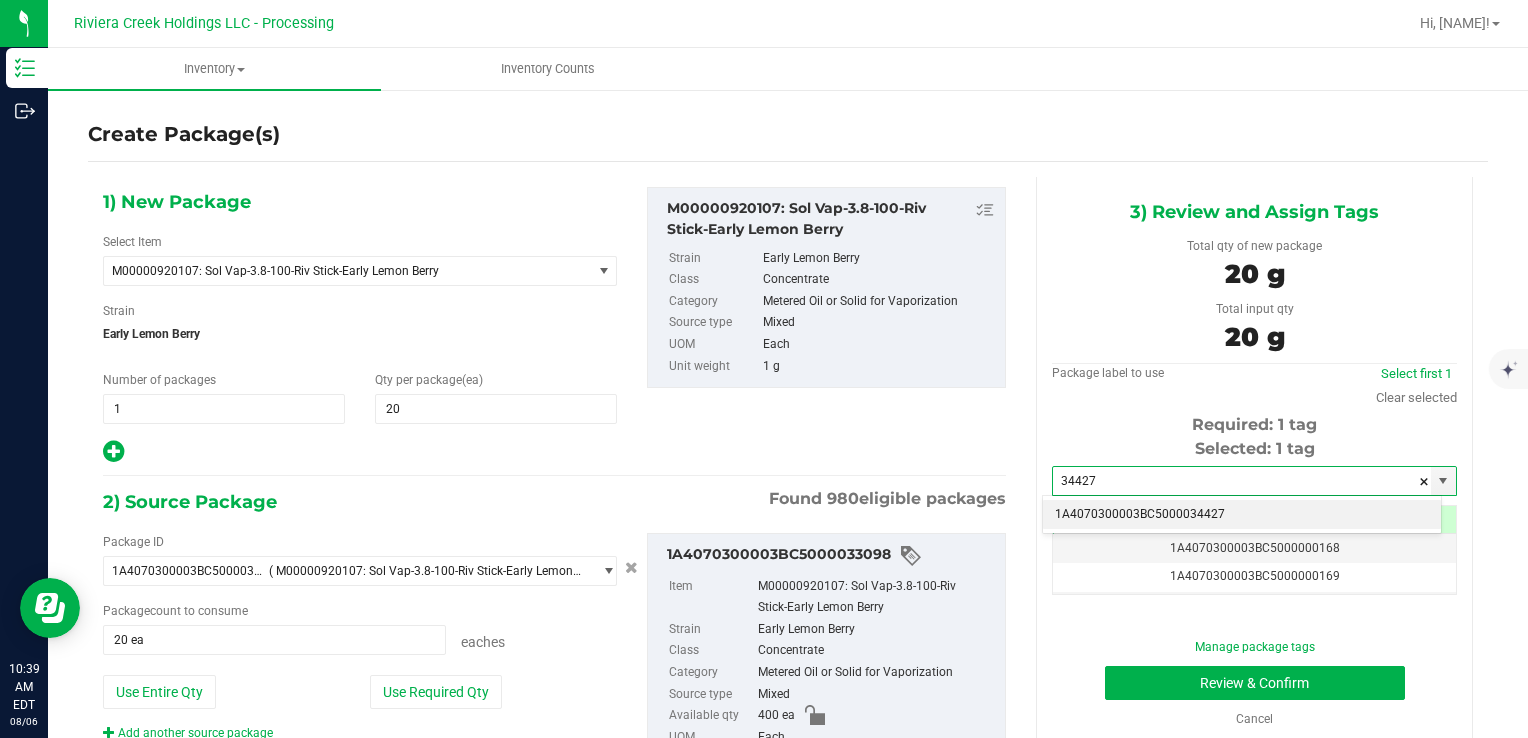 click on "1A4070300003BC5000034427" at bounding box center [1242, 515] 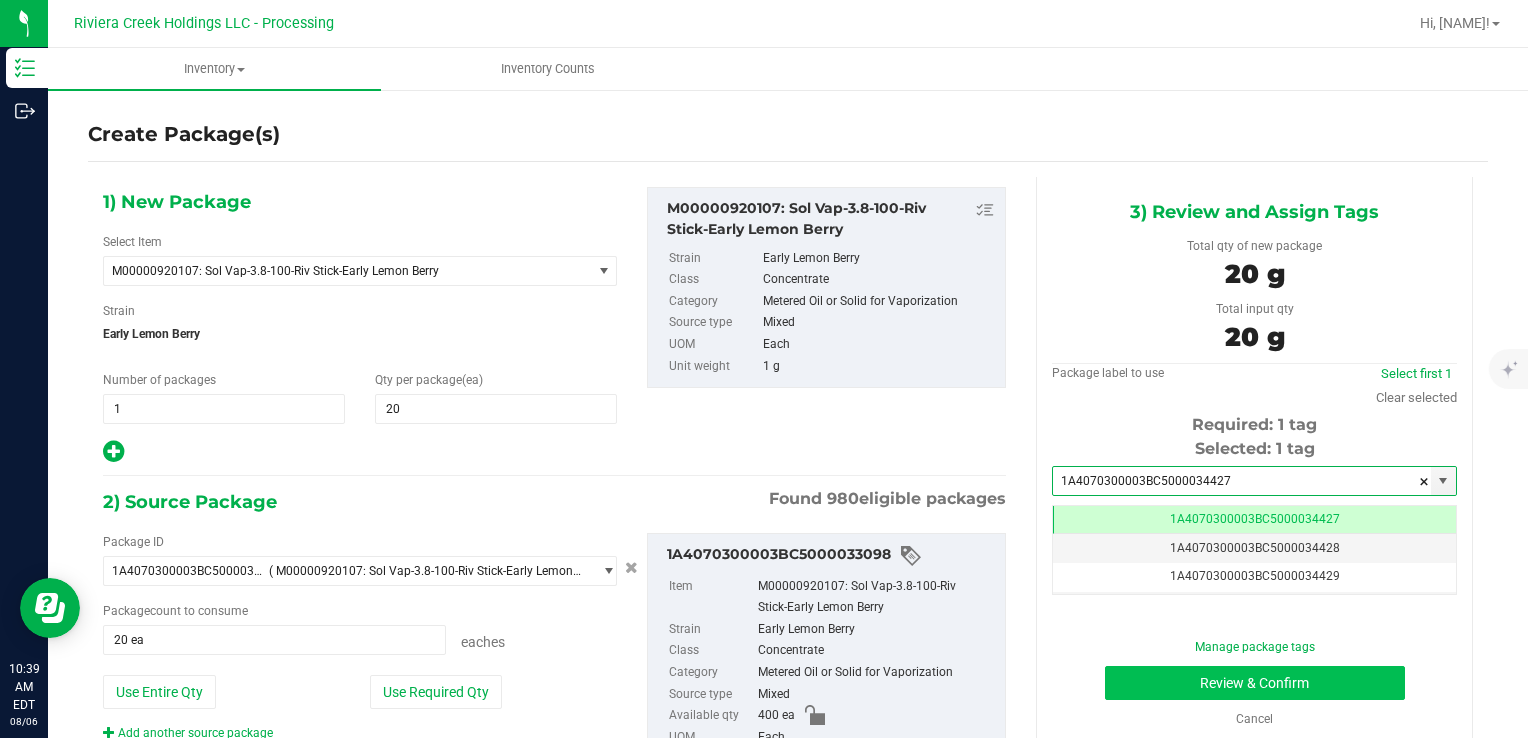 type on "1A4070300003BC5000034427" 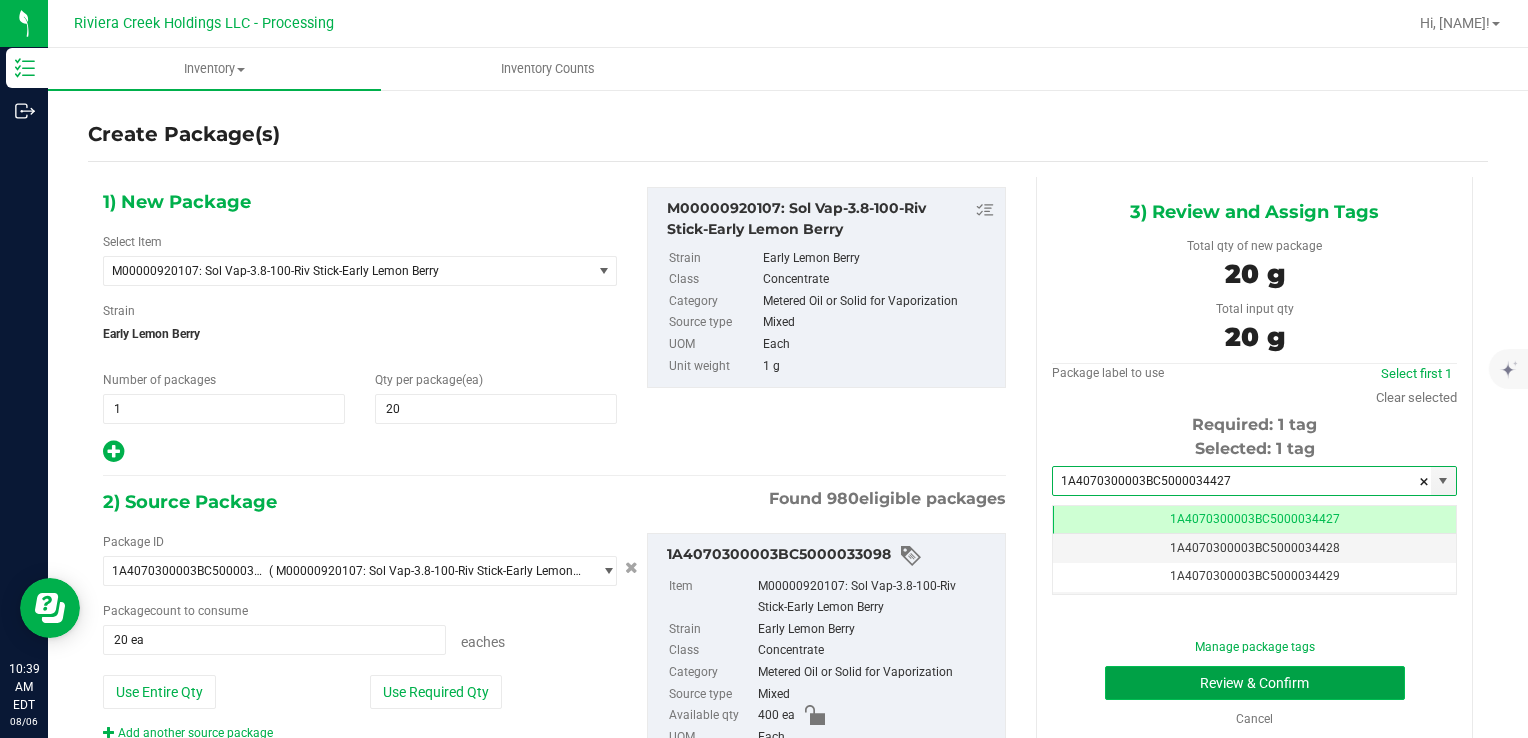 scroll, scrollTop: 0, scrollLeft: 0, axis: both 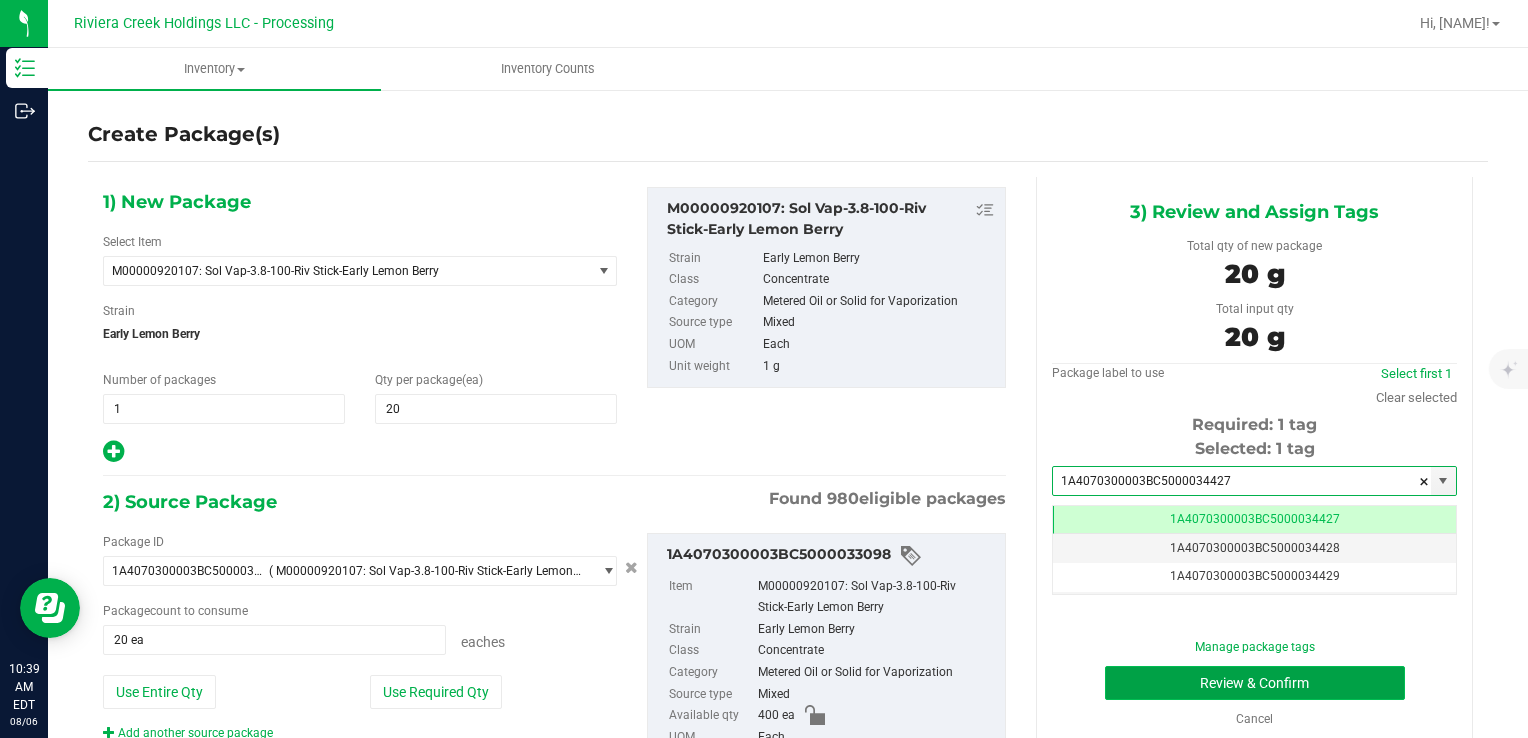 click on "Review & Confirm" at bounding box center [1255, 683] 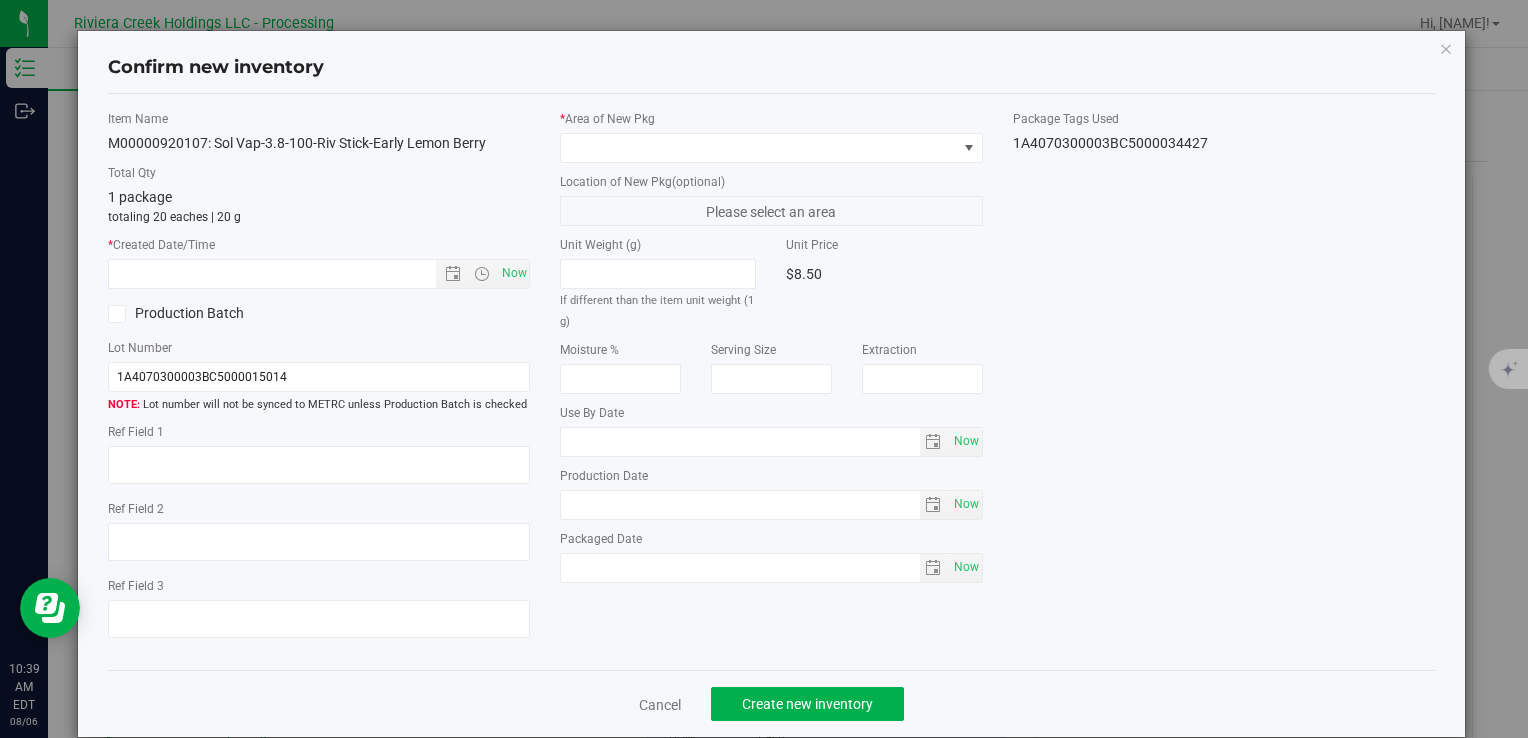 type on "2026-04-03" 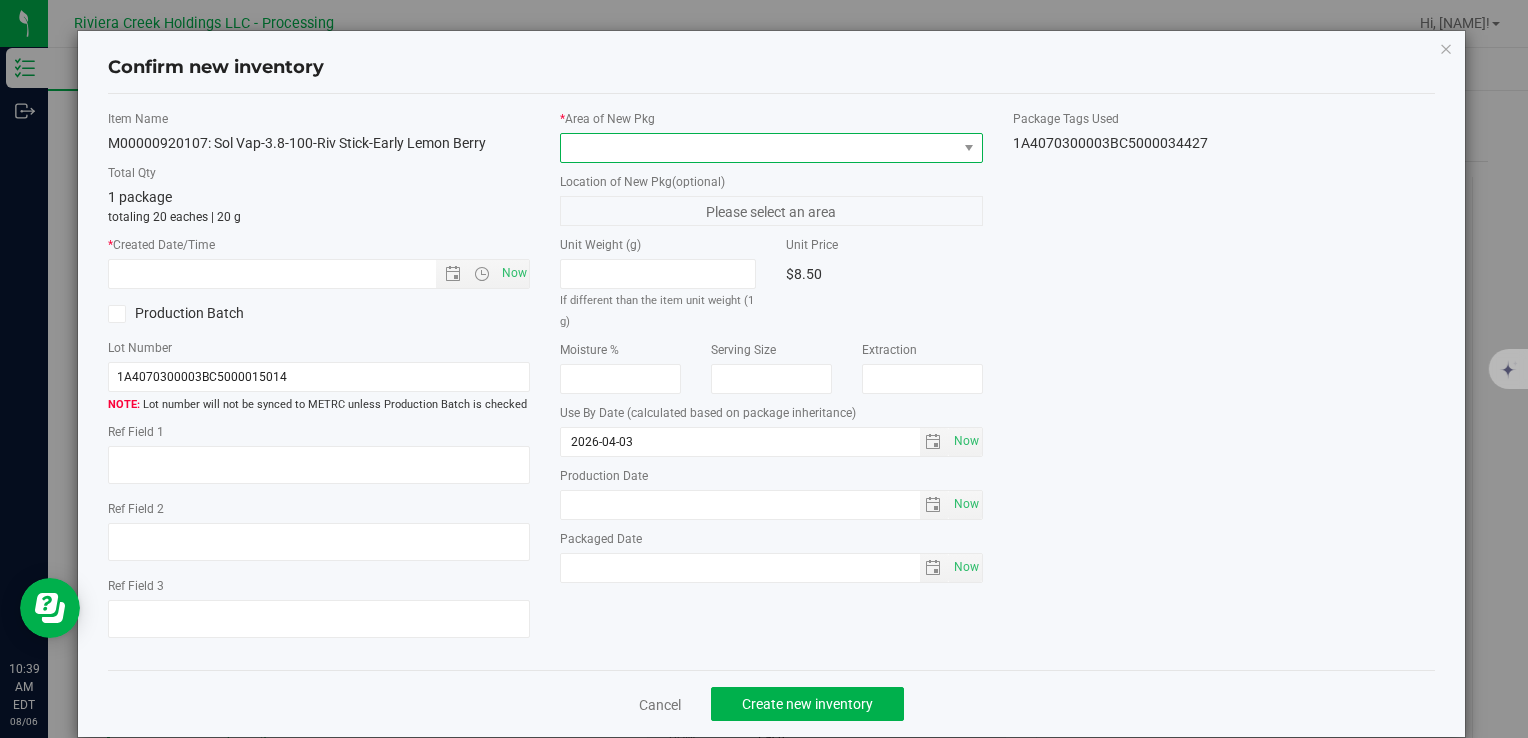click at bounding box center [968, 148] 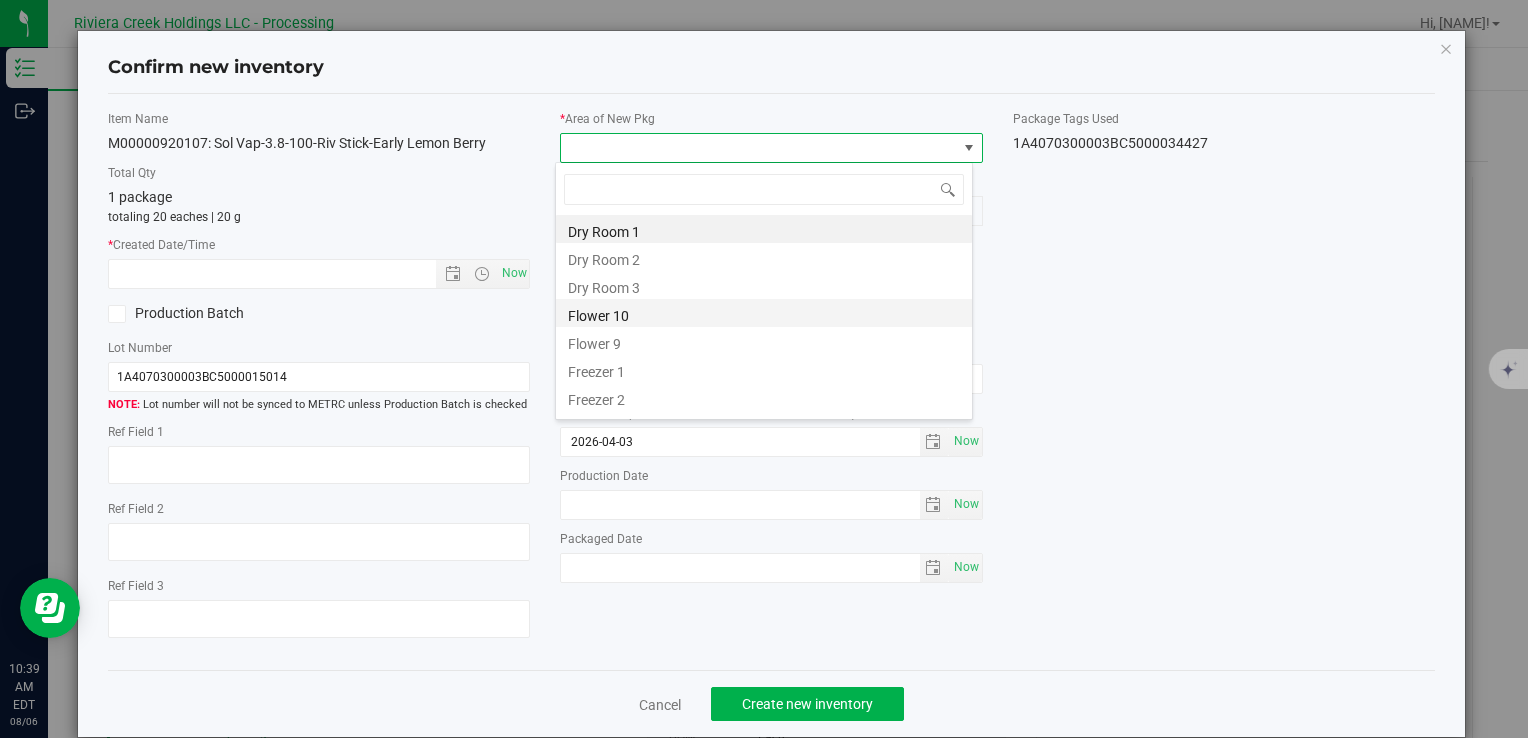 click on "Flower 10" at bounding box center [764, 313] 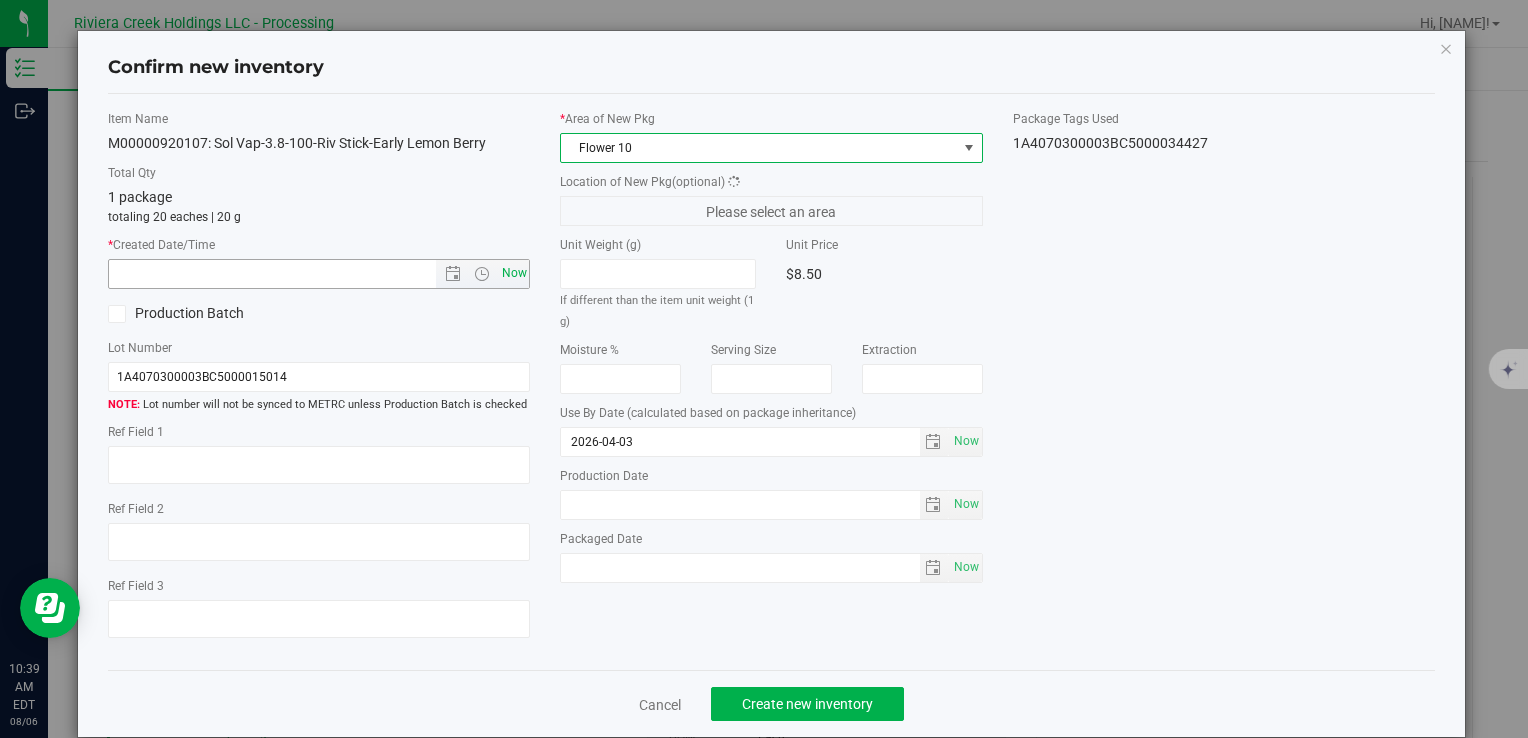 click on "Now" at bounding box center (514, 273) 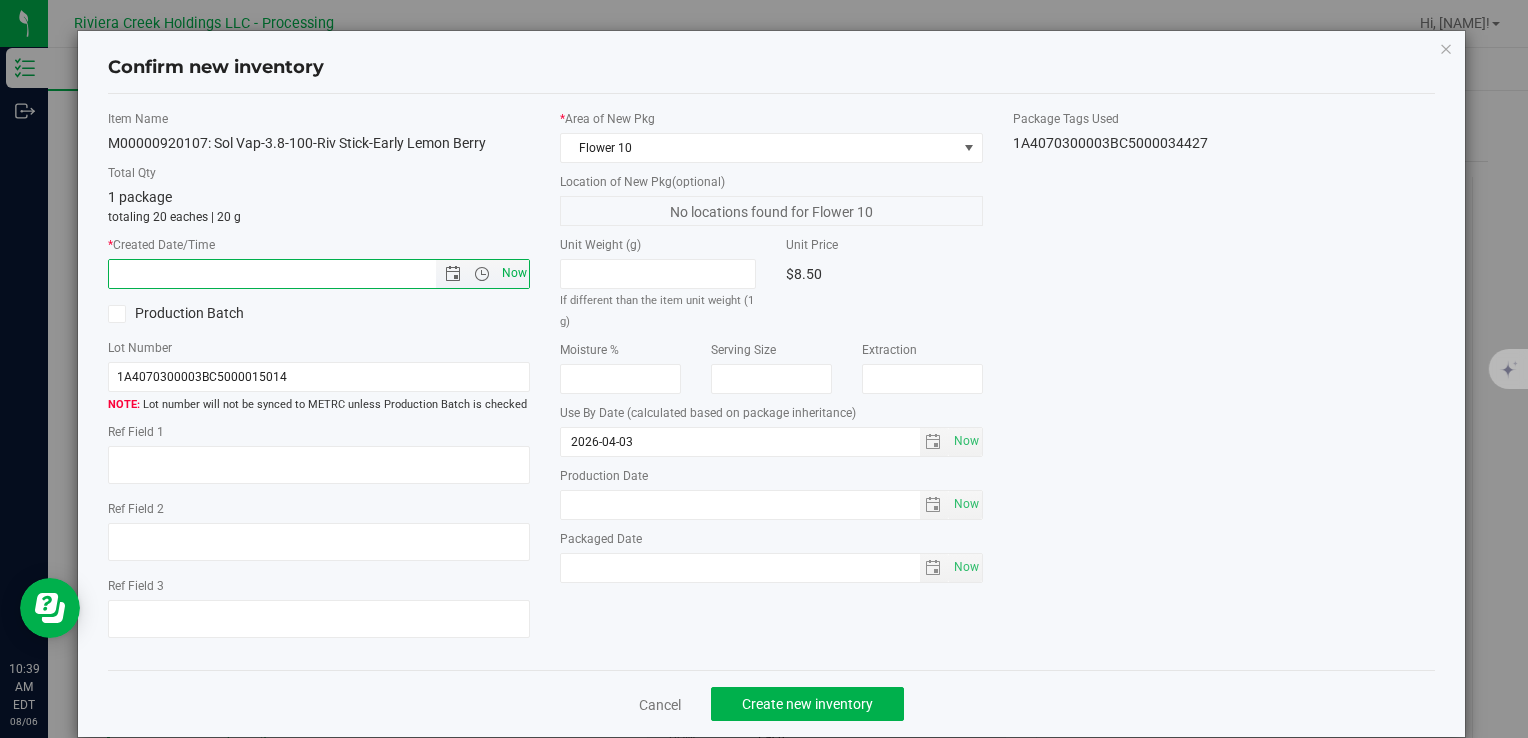 type on "8/6/2025 10:39 AM" 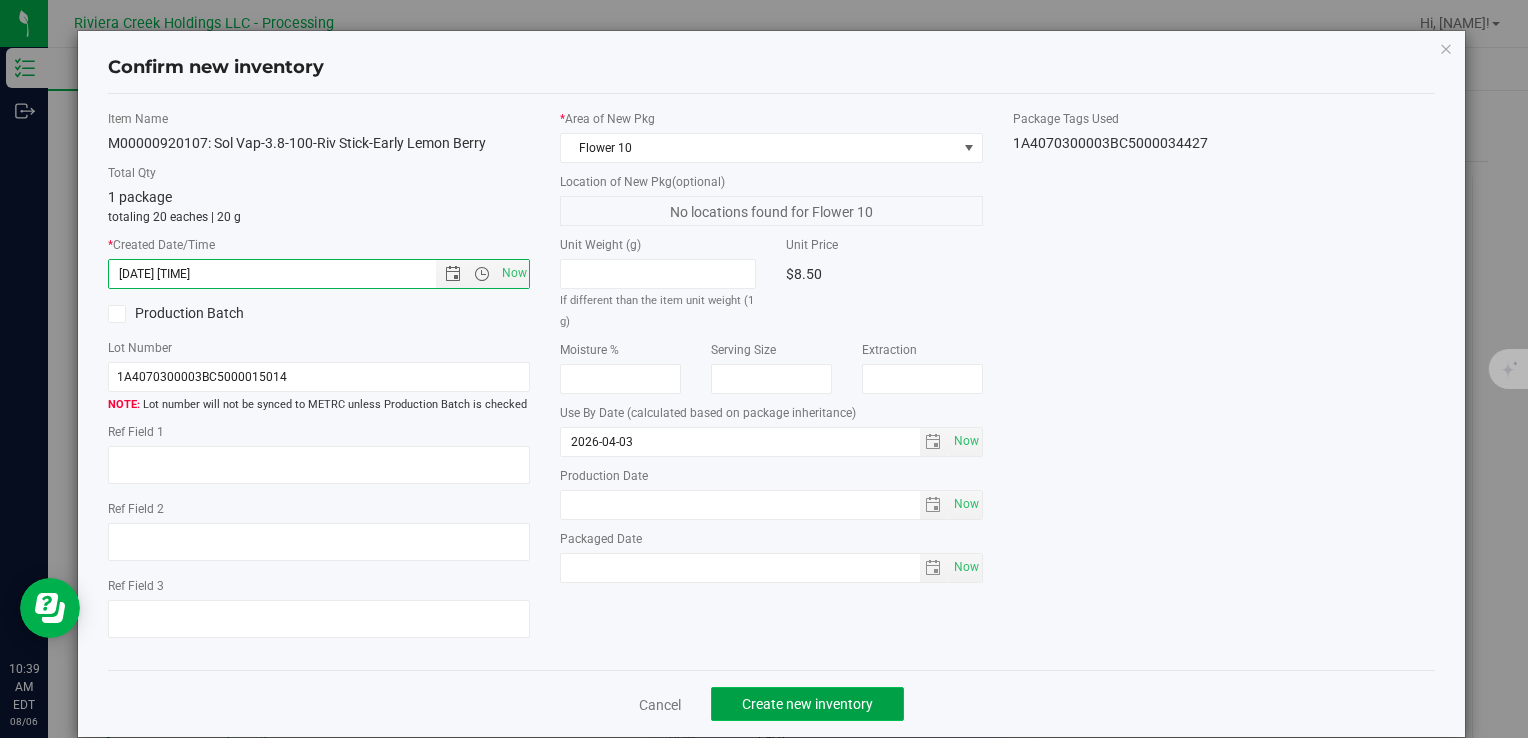 click on "Create new inventory" 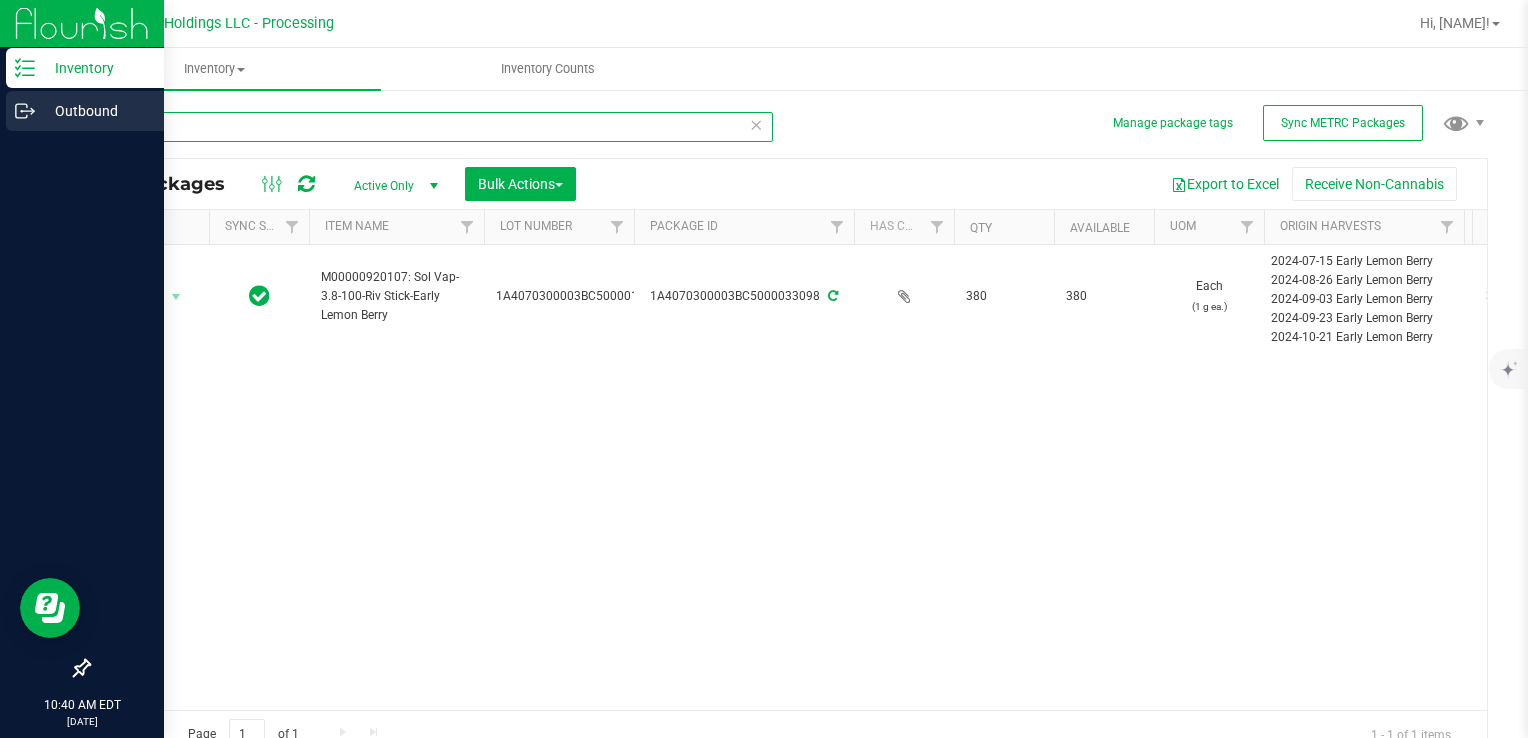 drag, startPoint x: 173, startPoint y: 122, endPoint x: 20, endPoint y: 107, distance: 153.73354 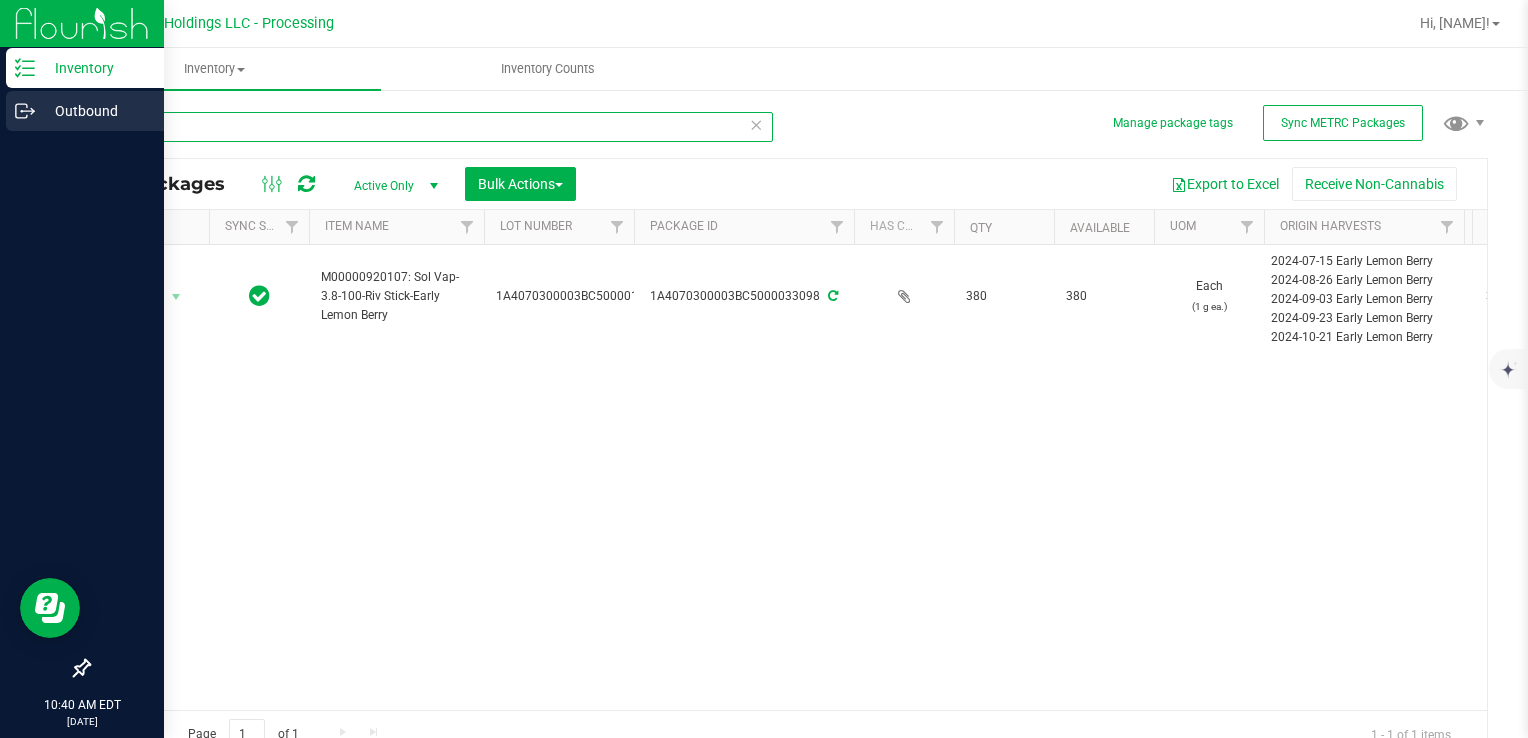 click on "Inventory Outbound 10:40 AM EDT 08/06/2025  08/06   Riviera Creek Holdings LLC - Processing   Hi, Meara!
Inventory
All packages
All inventory
Waste log
Create inventory
Inventory Counts" at bounding box center [764, 369] 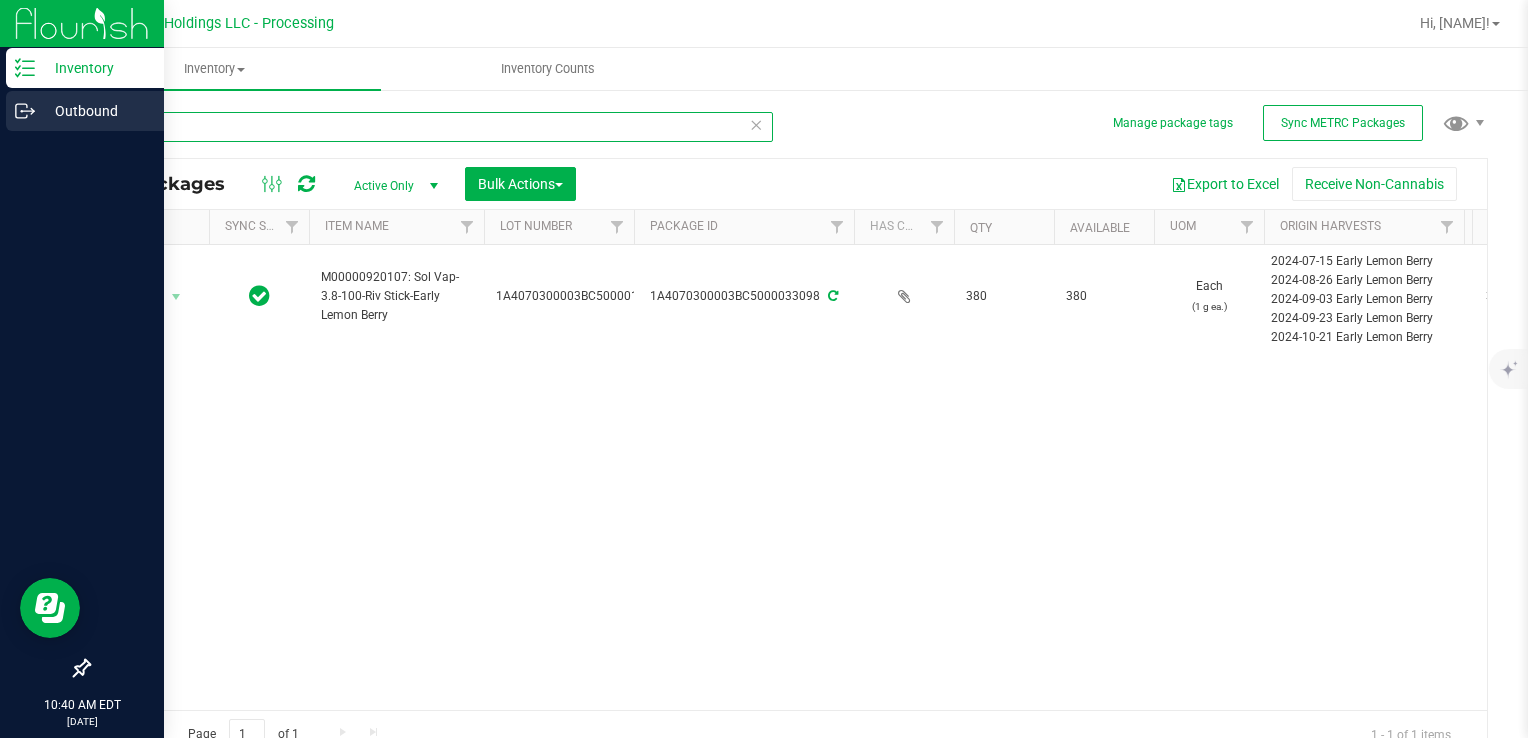 type on "33216" 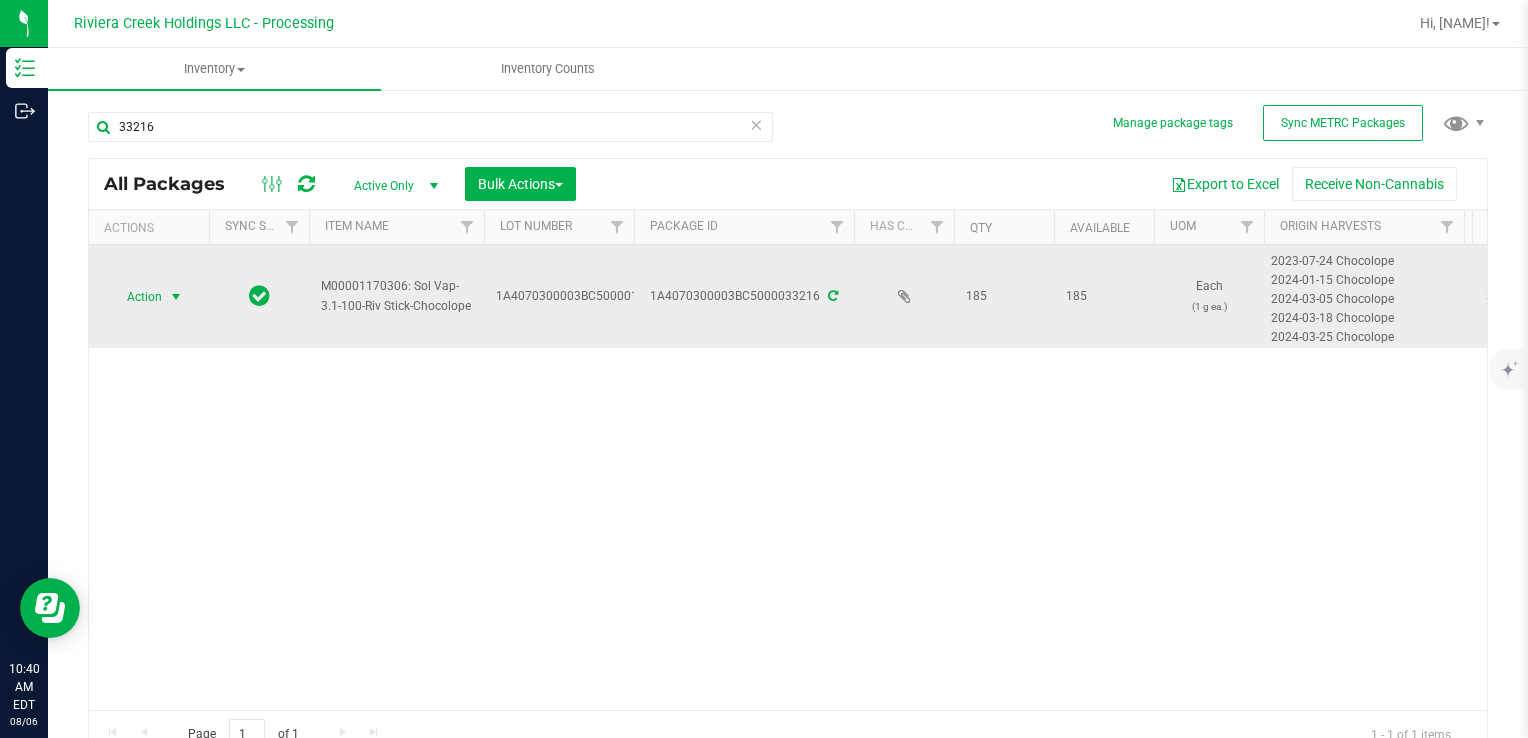 click at bounding box center (176, 297) 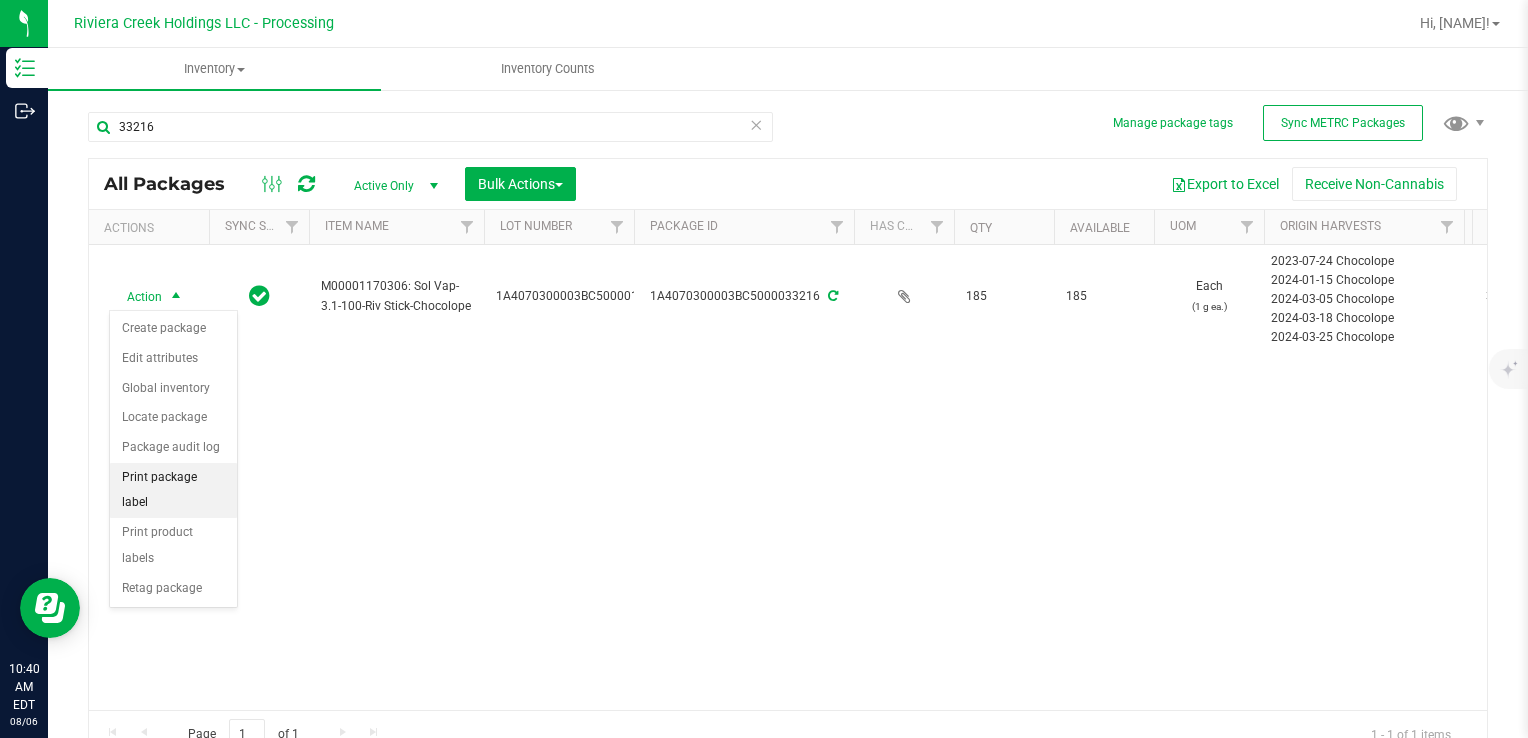 click on "Print package label" at bounding box center [173, 490] 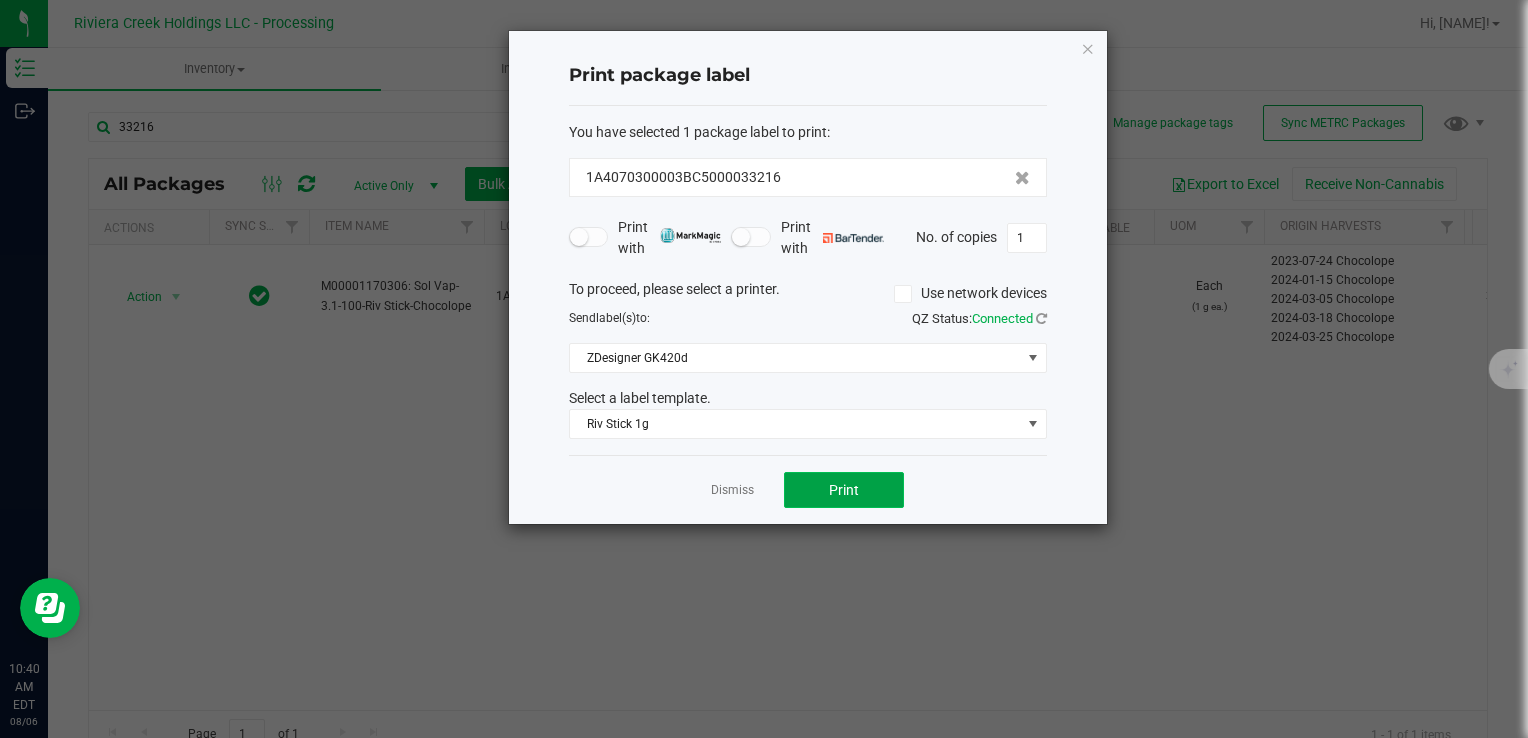 click on "Print" 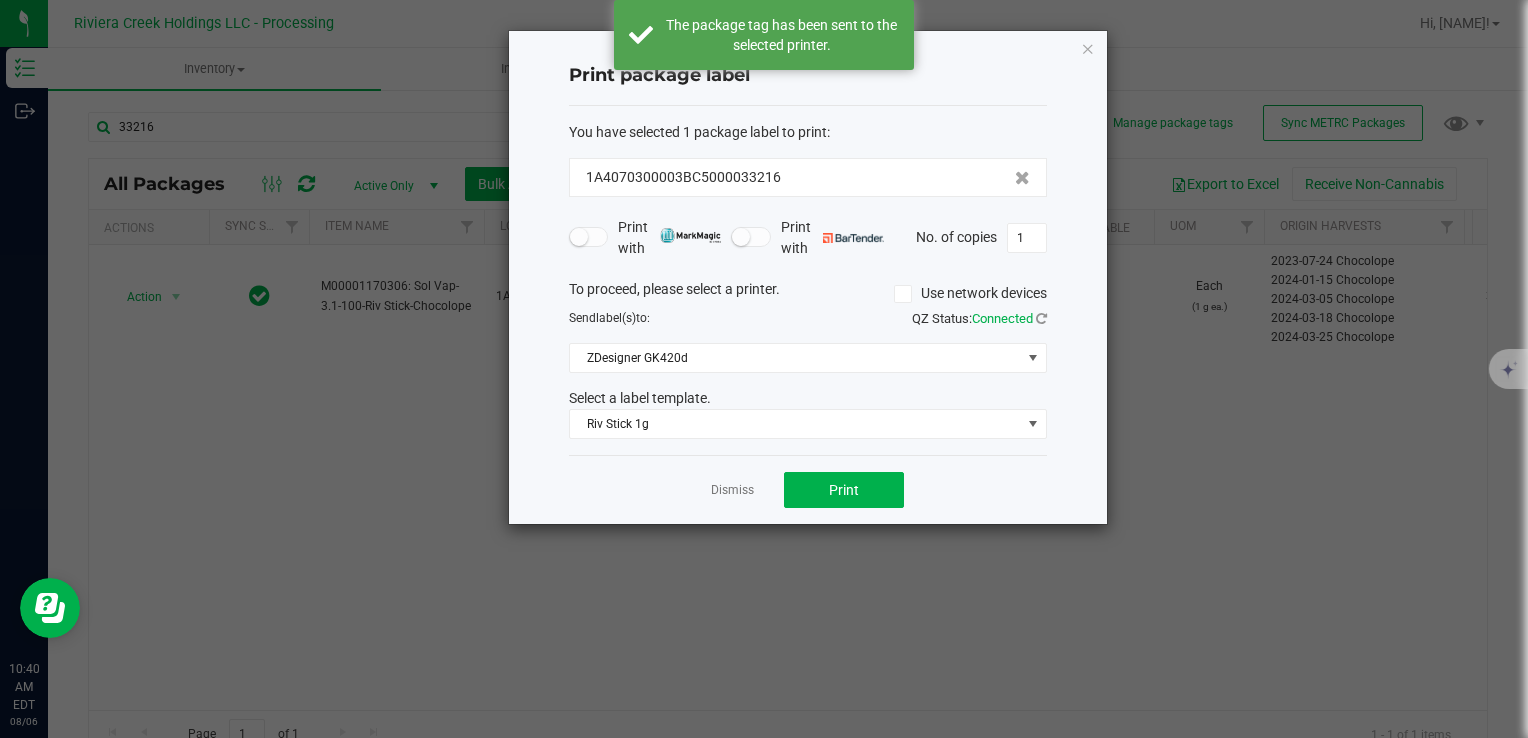 drag, startPoint x: 748, startPoint y: 489, endPoint x: 559, endPoint y: 441, distance: 195 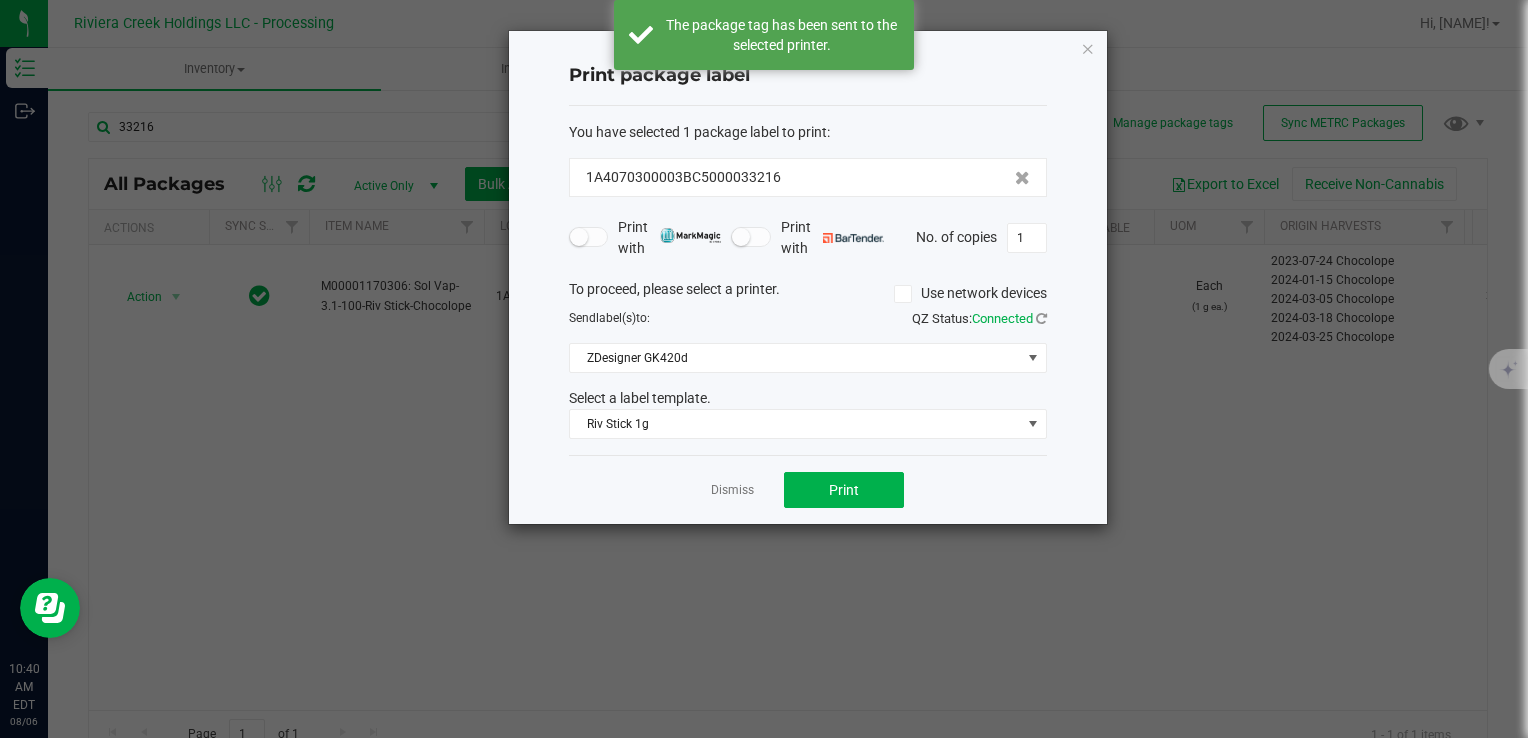 click on "Dismiss" 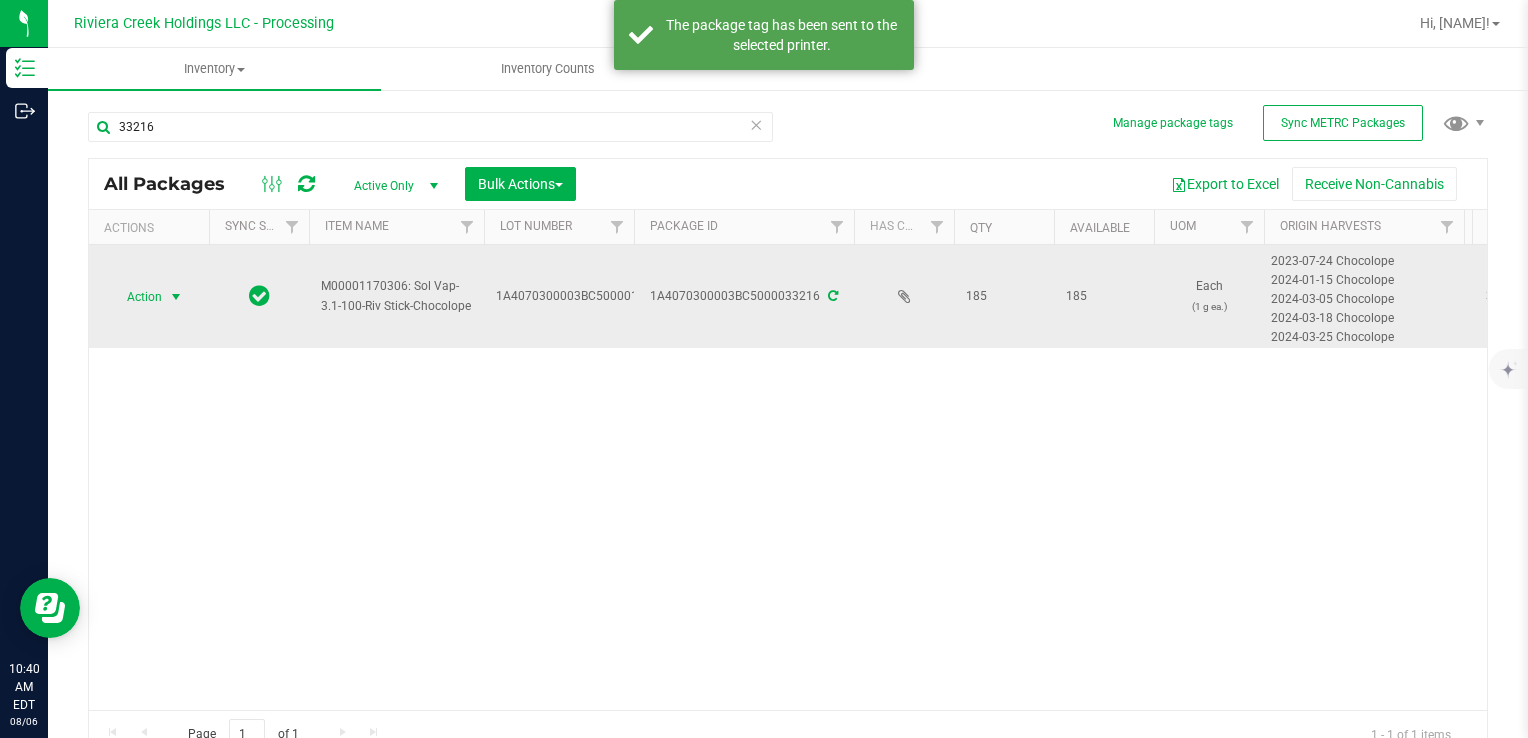 click on "Action Action Create package Edit attributes Global inventory Locate package Package audit log Print package label Print product labels Retag package" at bounding box center [149, 296] 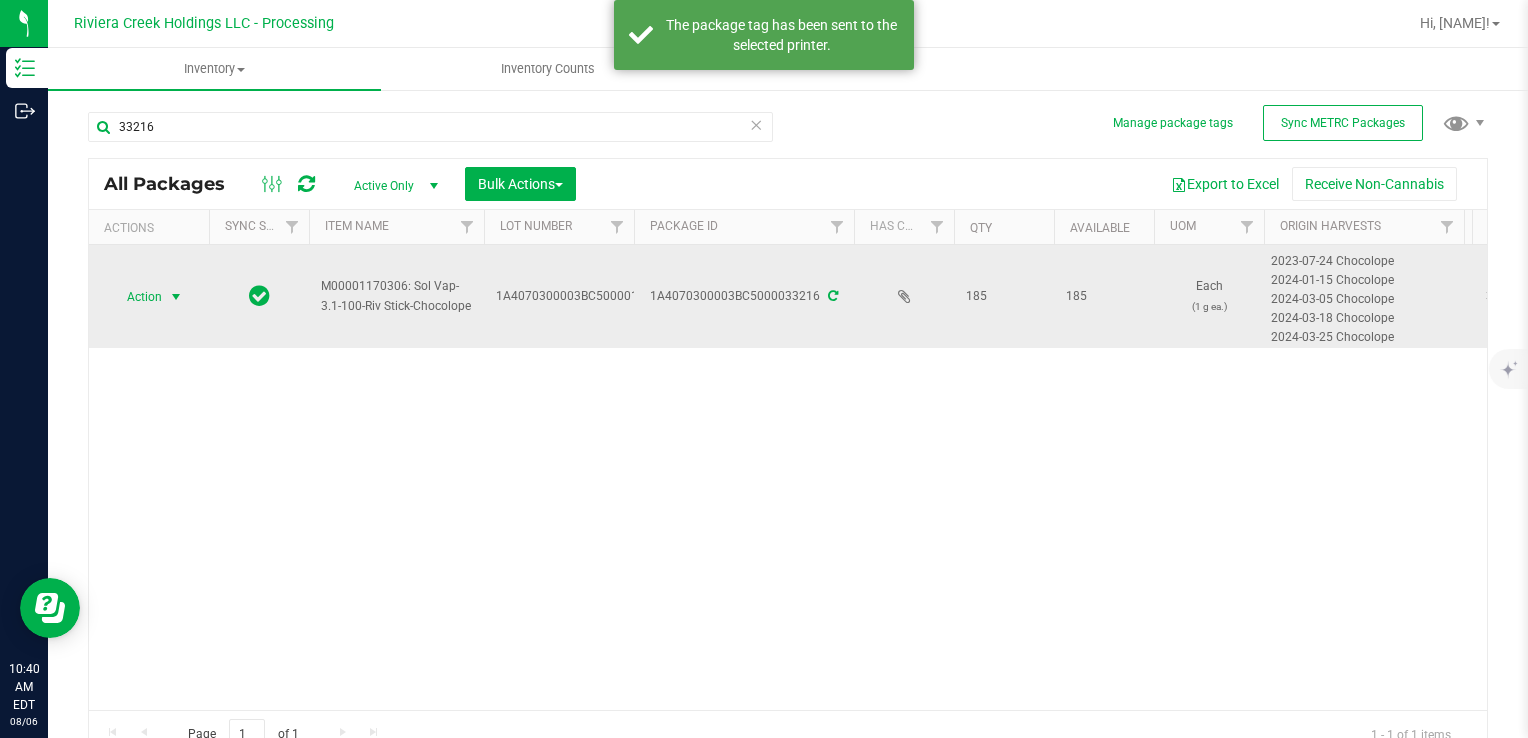 click at bounding box center [176, 297] 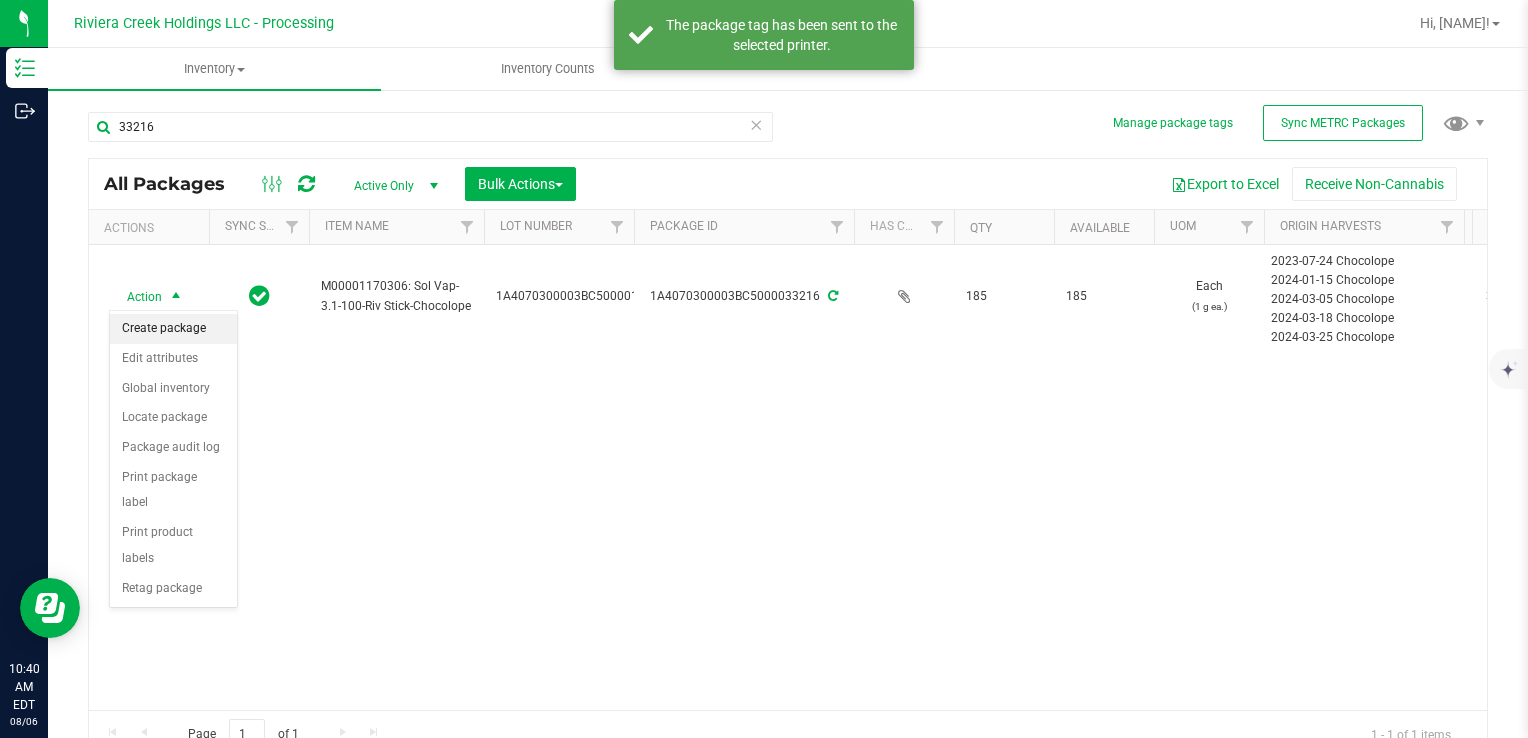 click on "Create package" at bounding box center [173, 329] 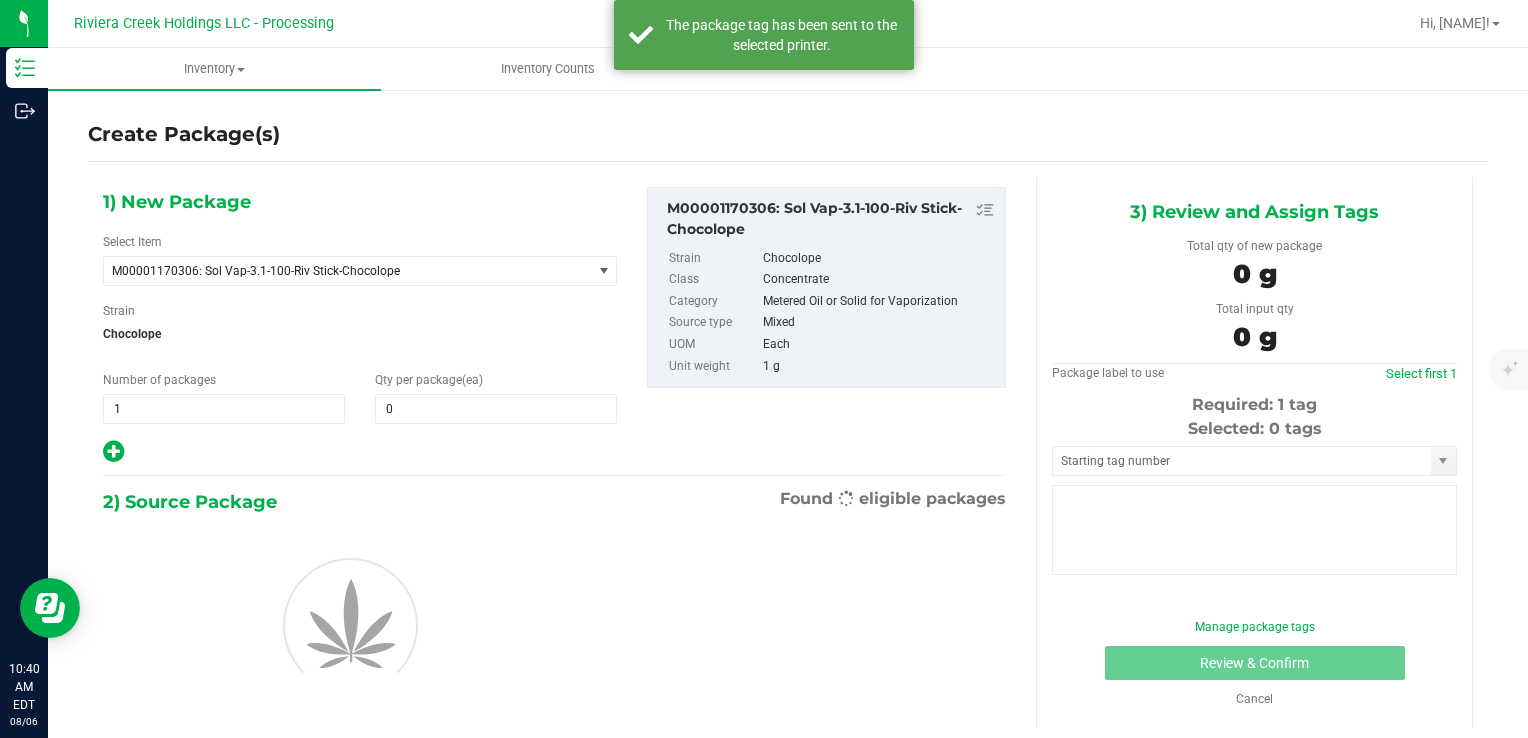 type on "0" 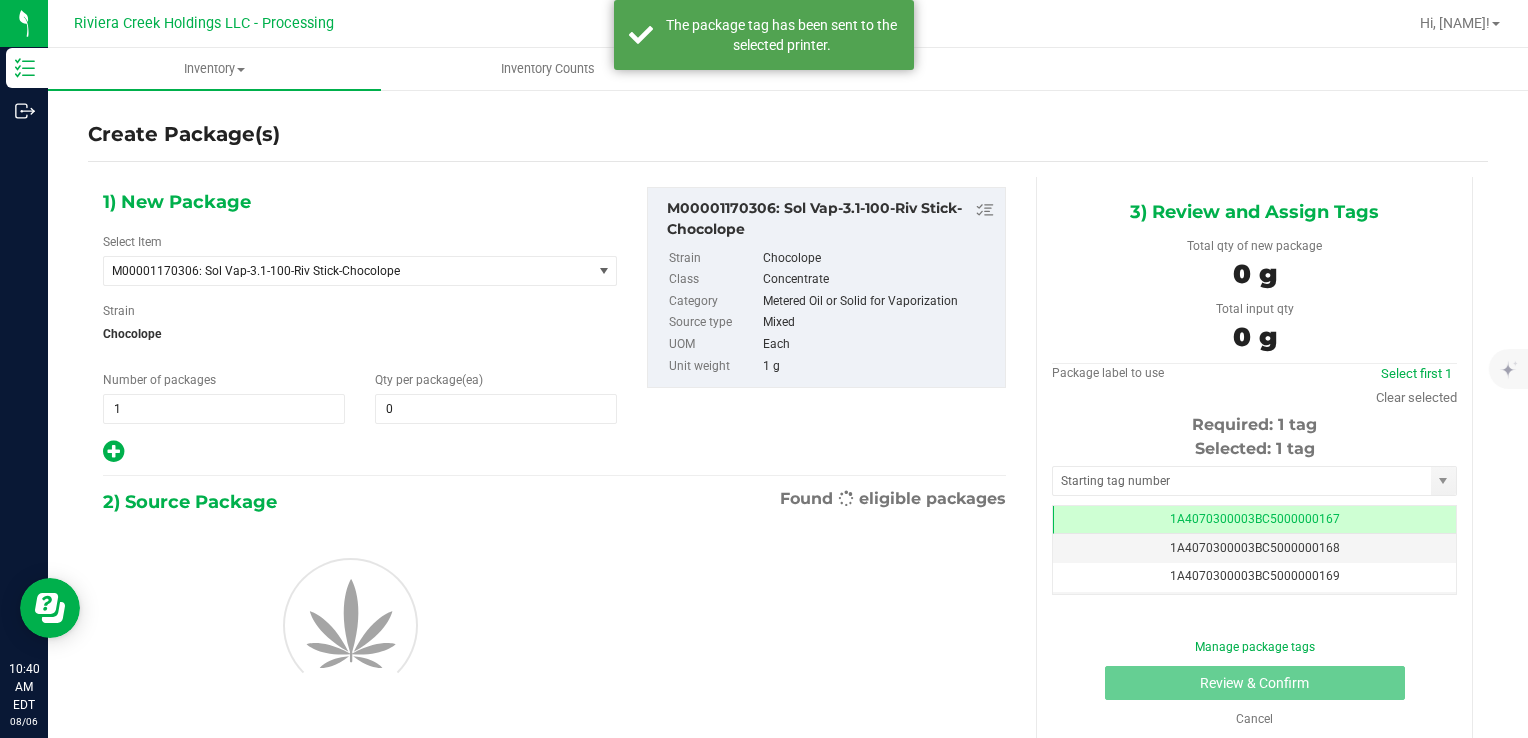 scroll, scrollTop: 0, scrollLeft: 0, axis: both 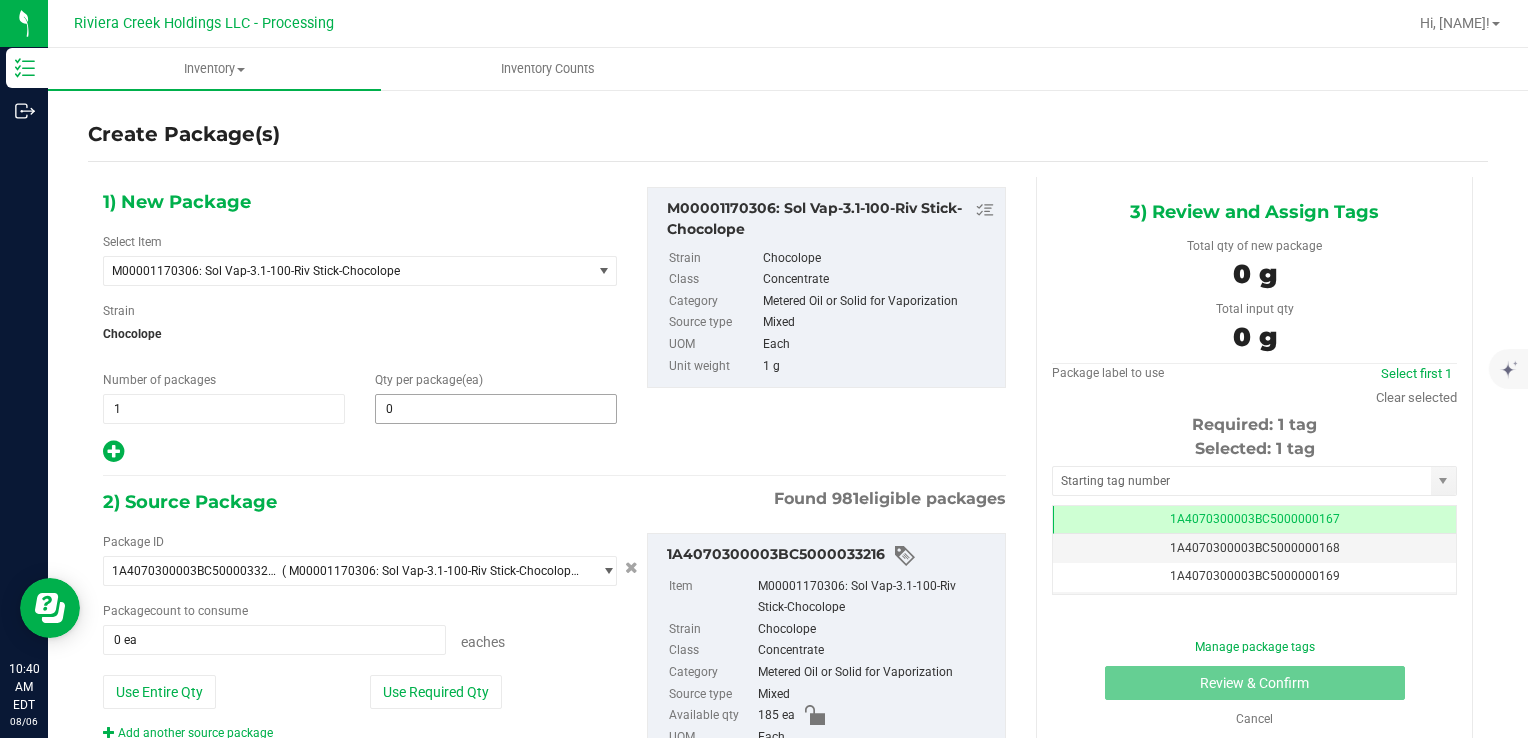 type 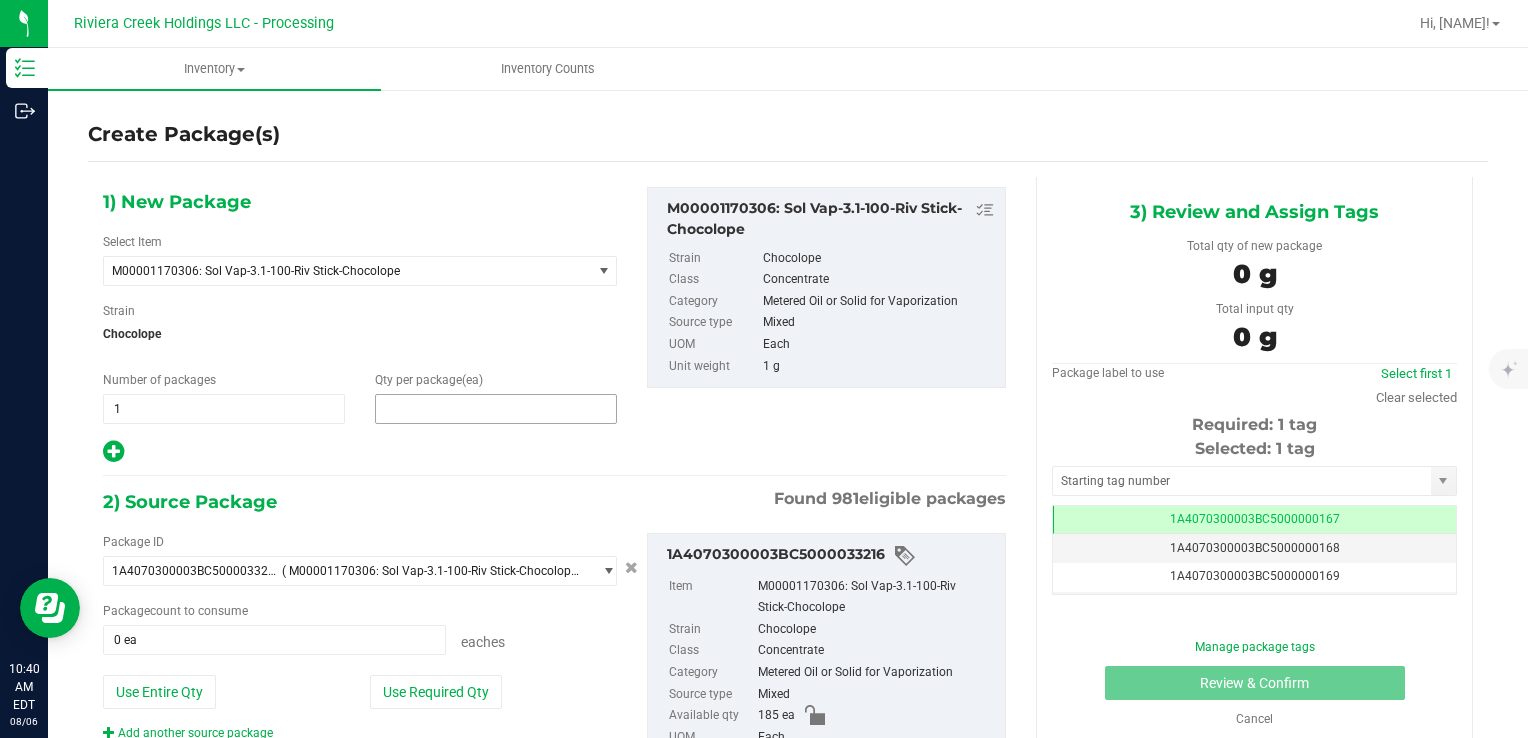 click at bounding box center (496, 409) 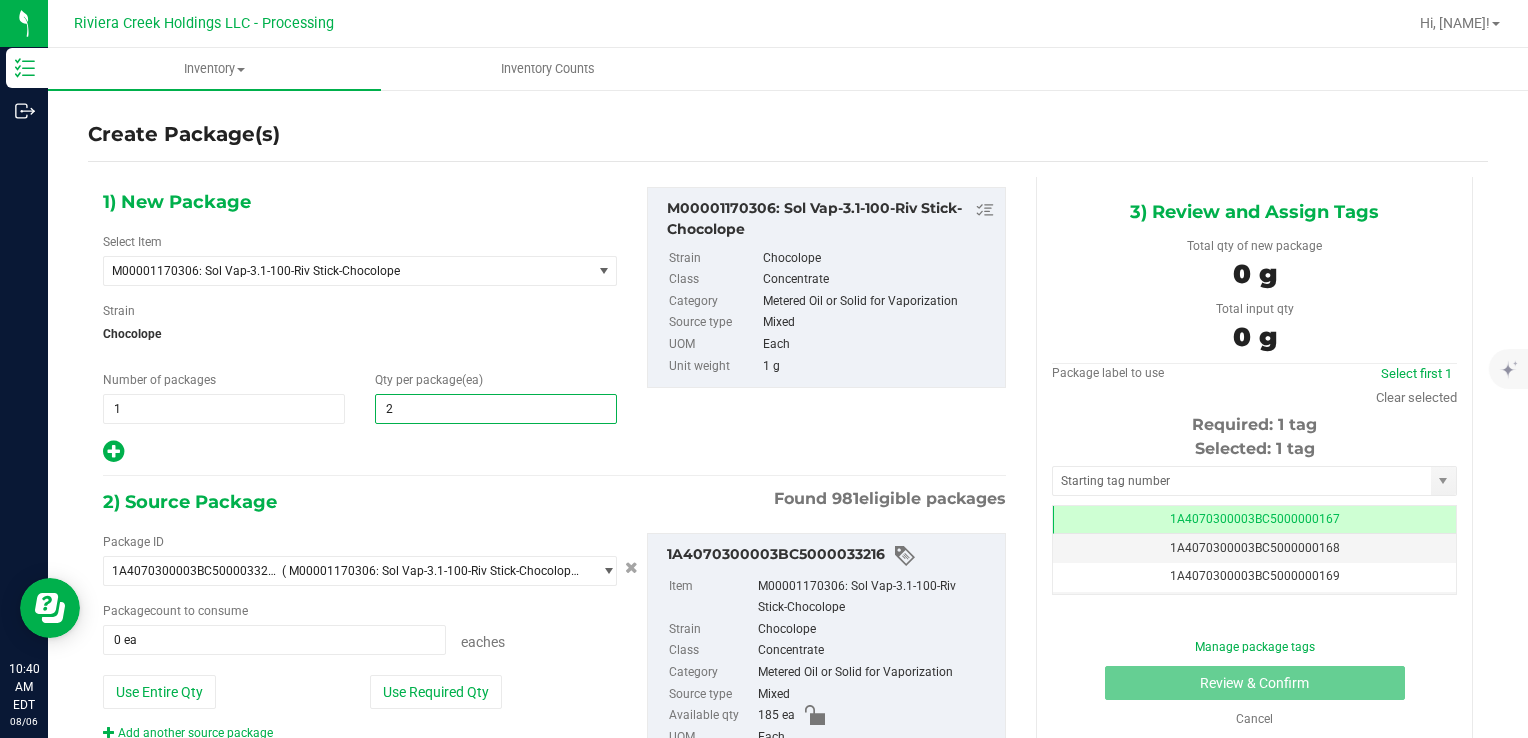 type on "20" 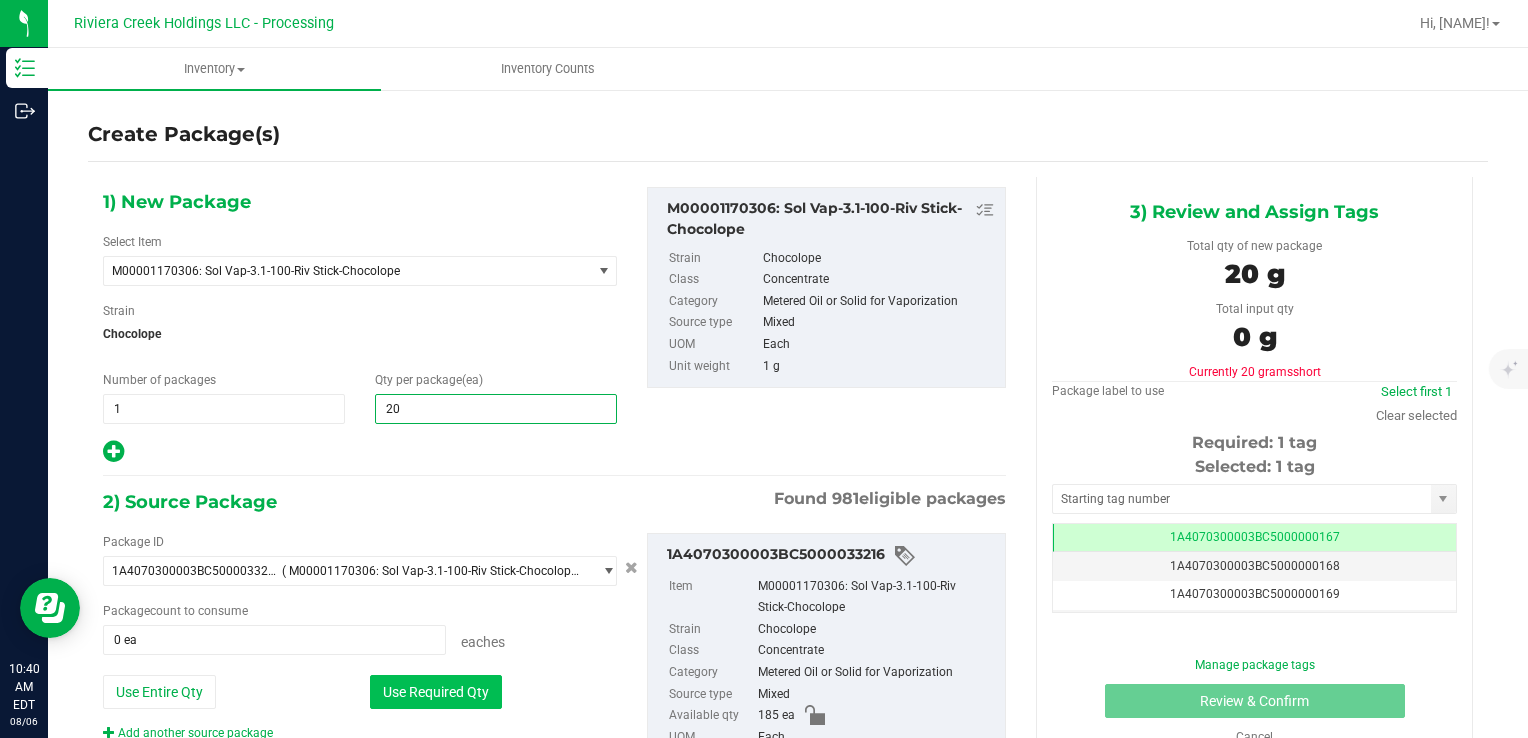 type on "20" 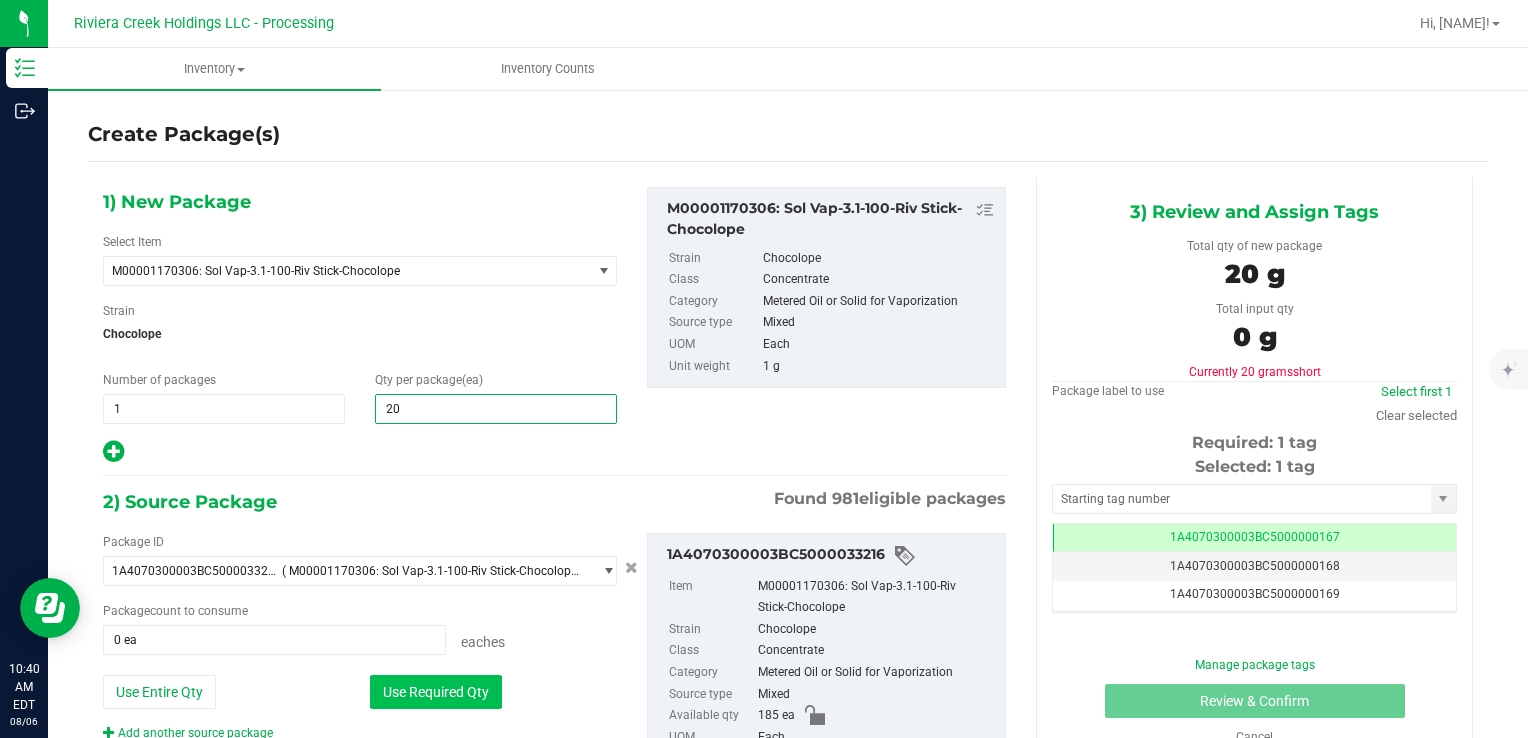 drag, startPoint x: 391, startPoint y: 696, endPoint x: 405, endPoint y: 684, distance: 18.439089 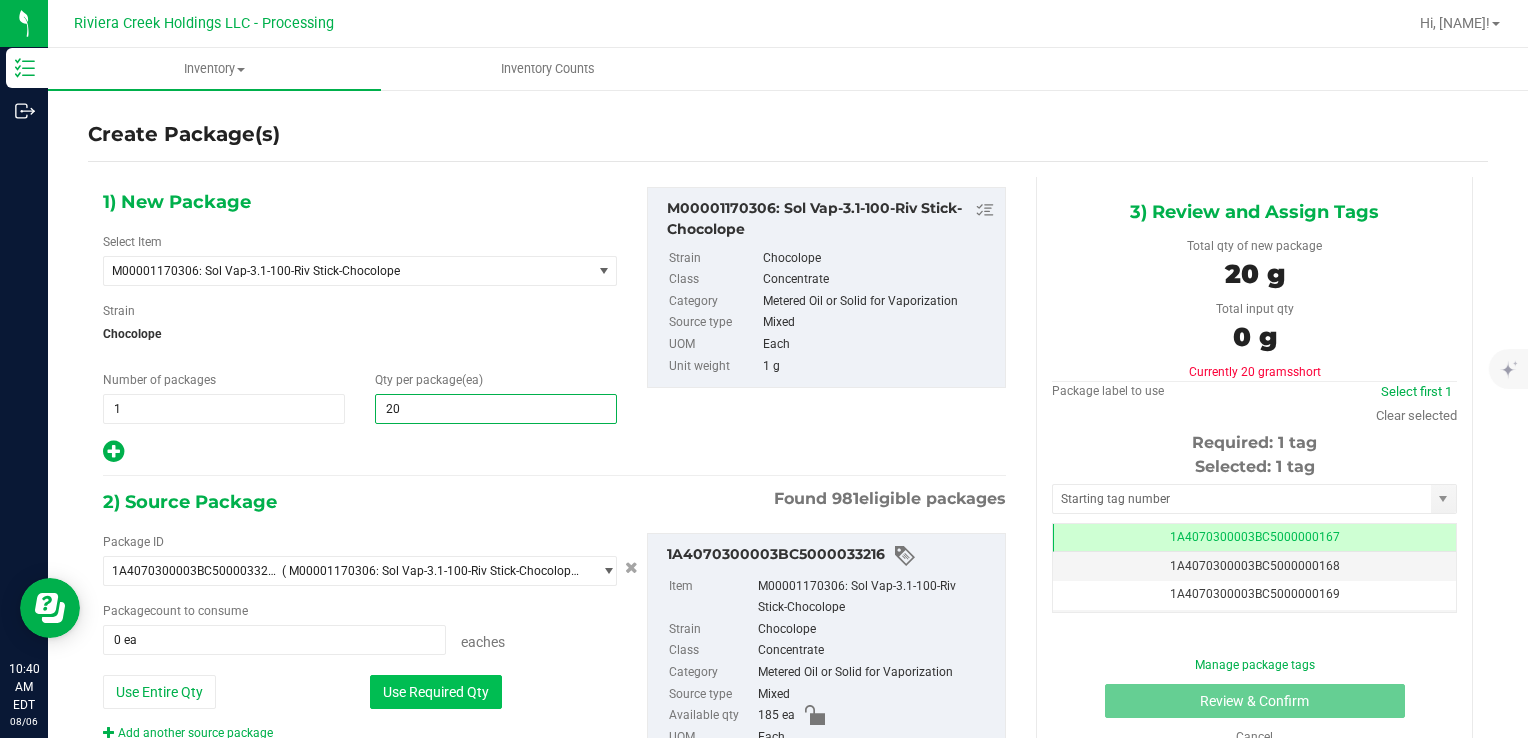 click on "Use Required Qty" at bounding box center (436, 692) 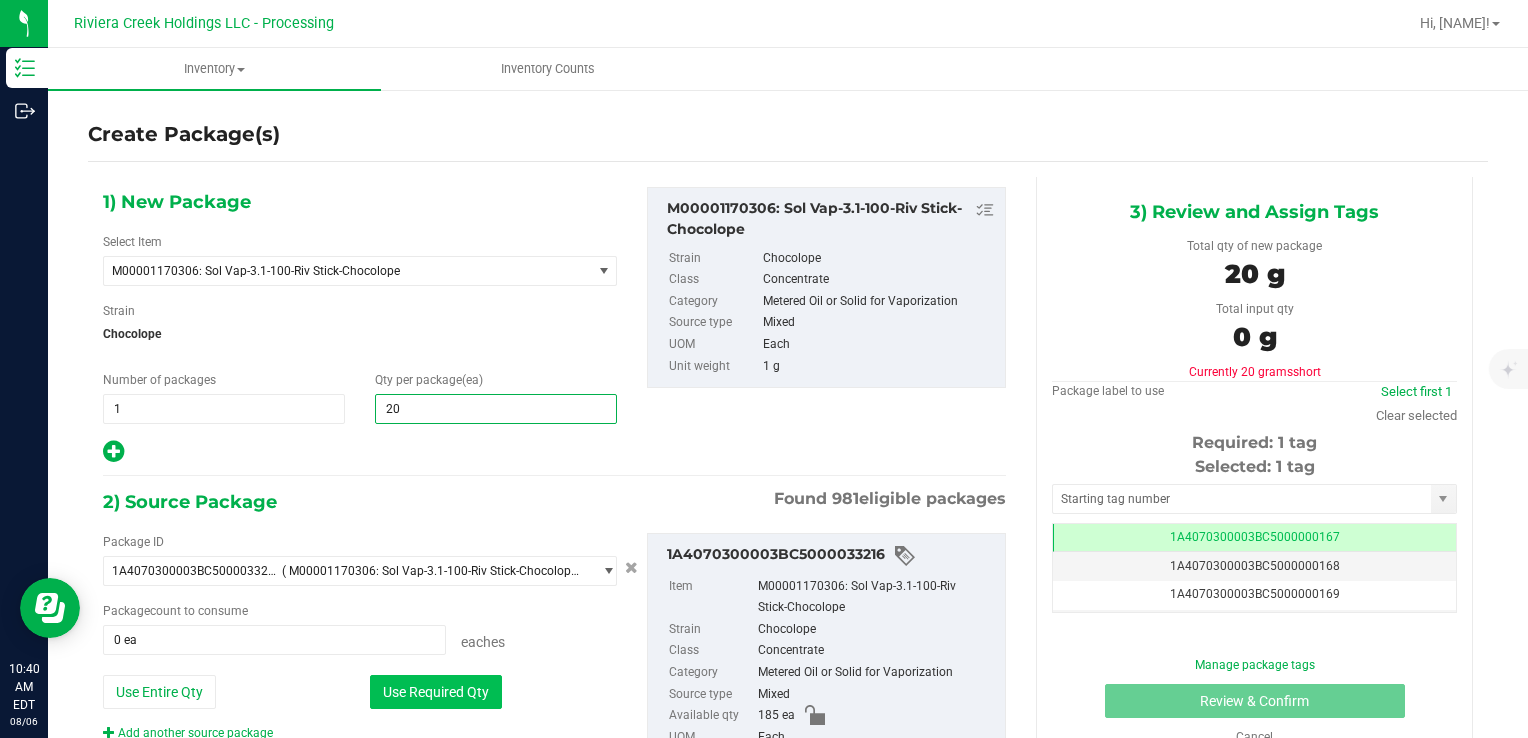 type on "20 ea" 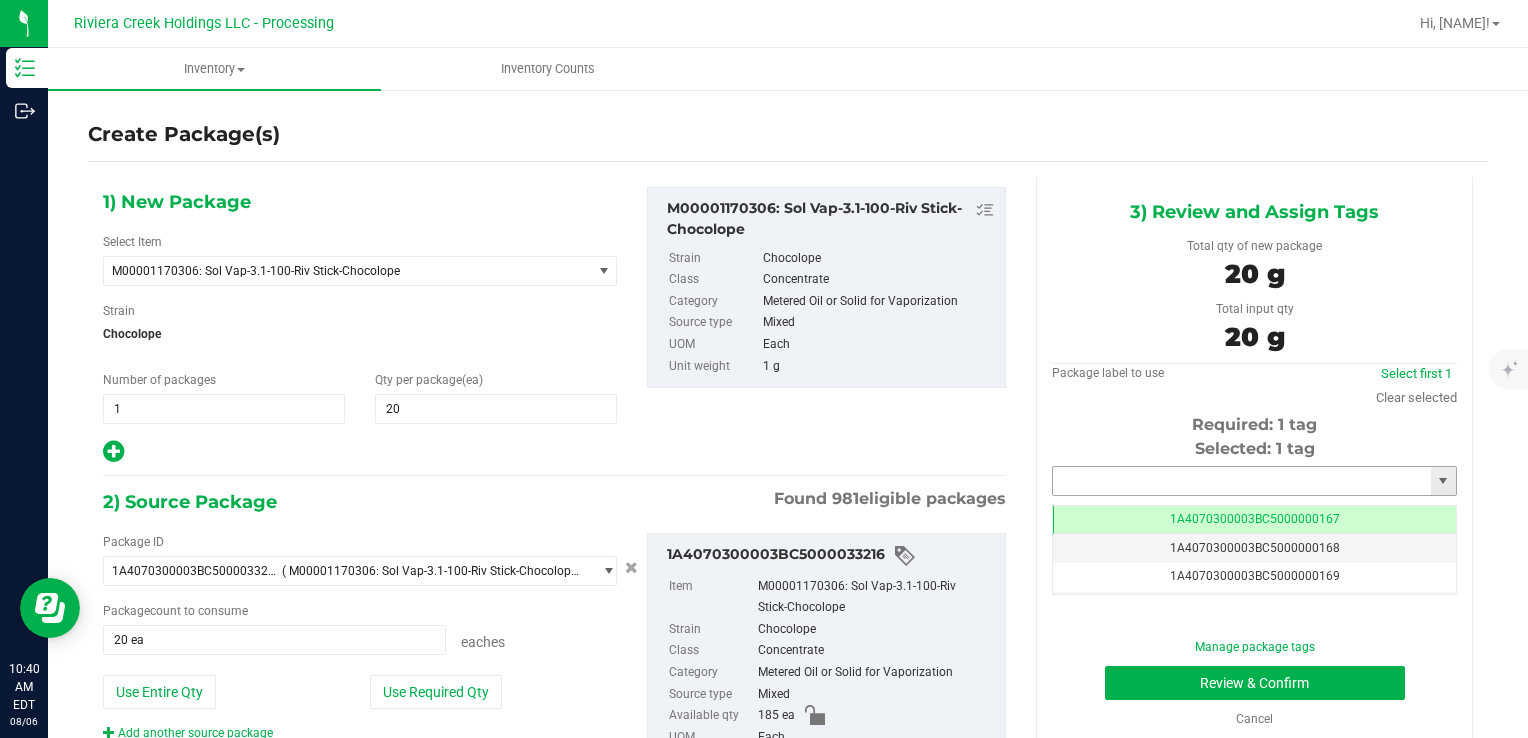 click at bounding box center [1242, 481] 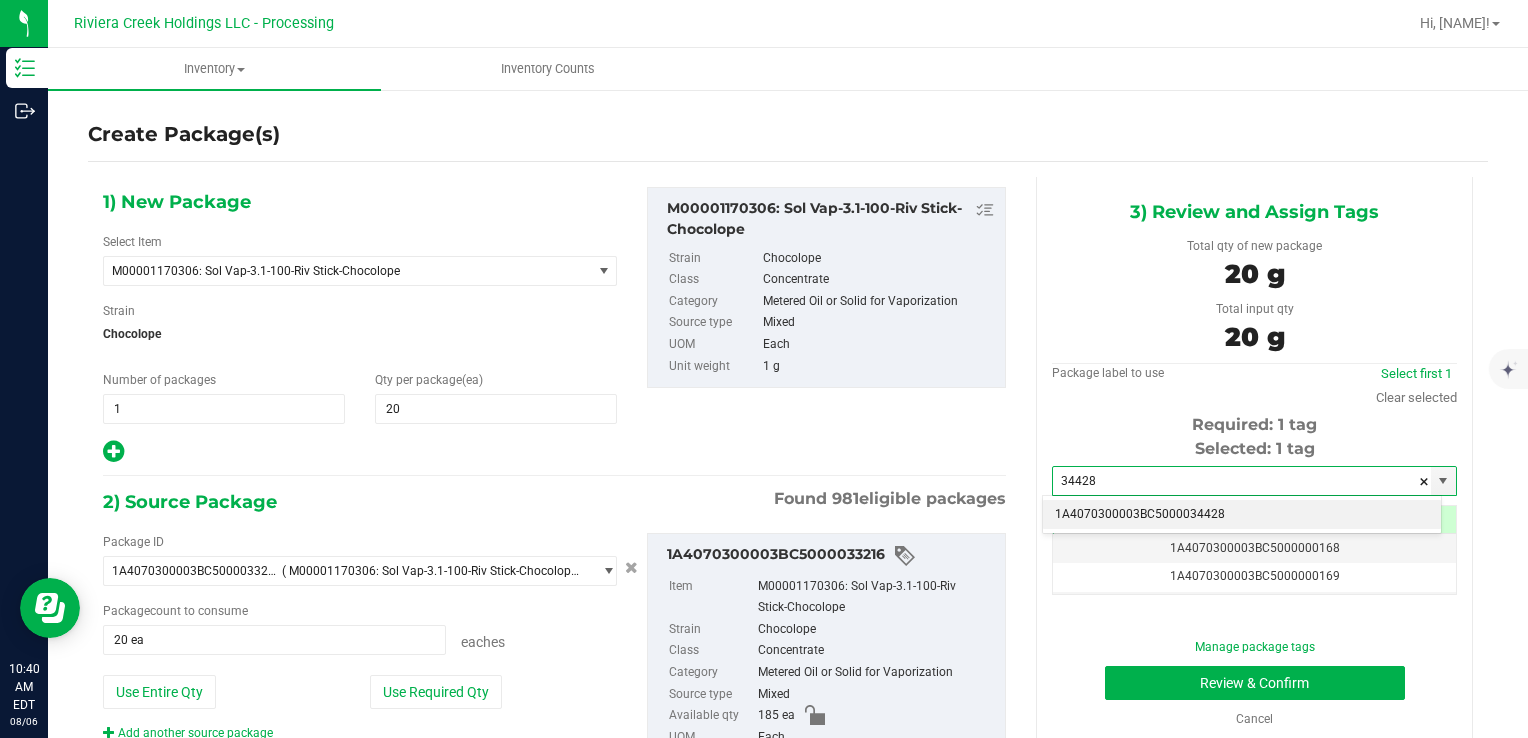 drag, startPoint x: 1132, startPoint y: 512, endPoint x: 1154, endPoint y: 646, distance: 135.79396 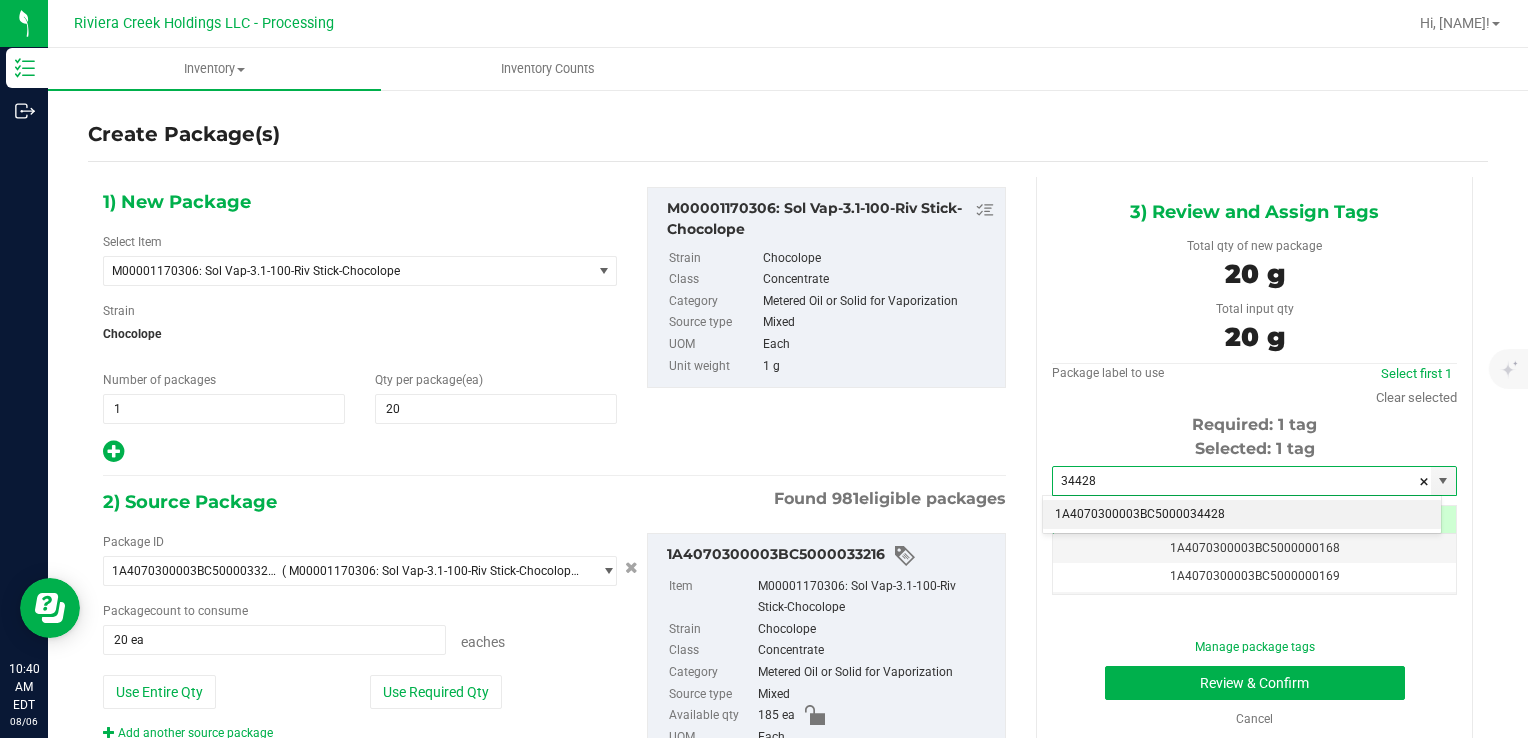 click on "1A4070300003BC5000034428" at bounding box center (1242, 515) 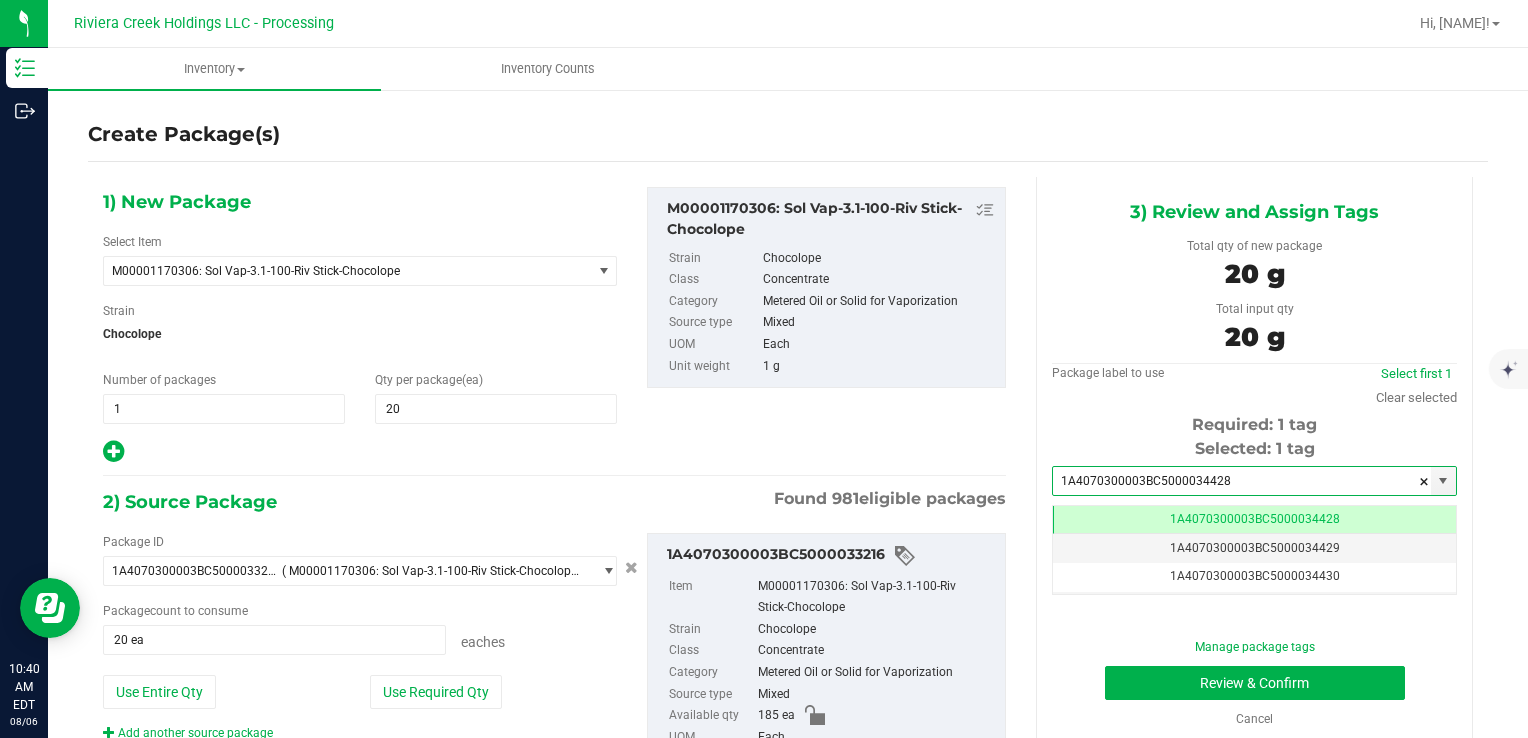 scroll, scrollTop: 0, scrollLeft: 0, axis: both 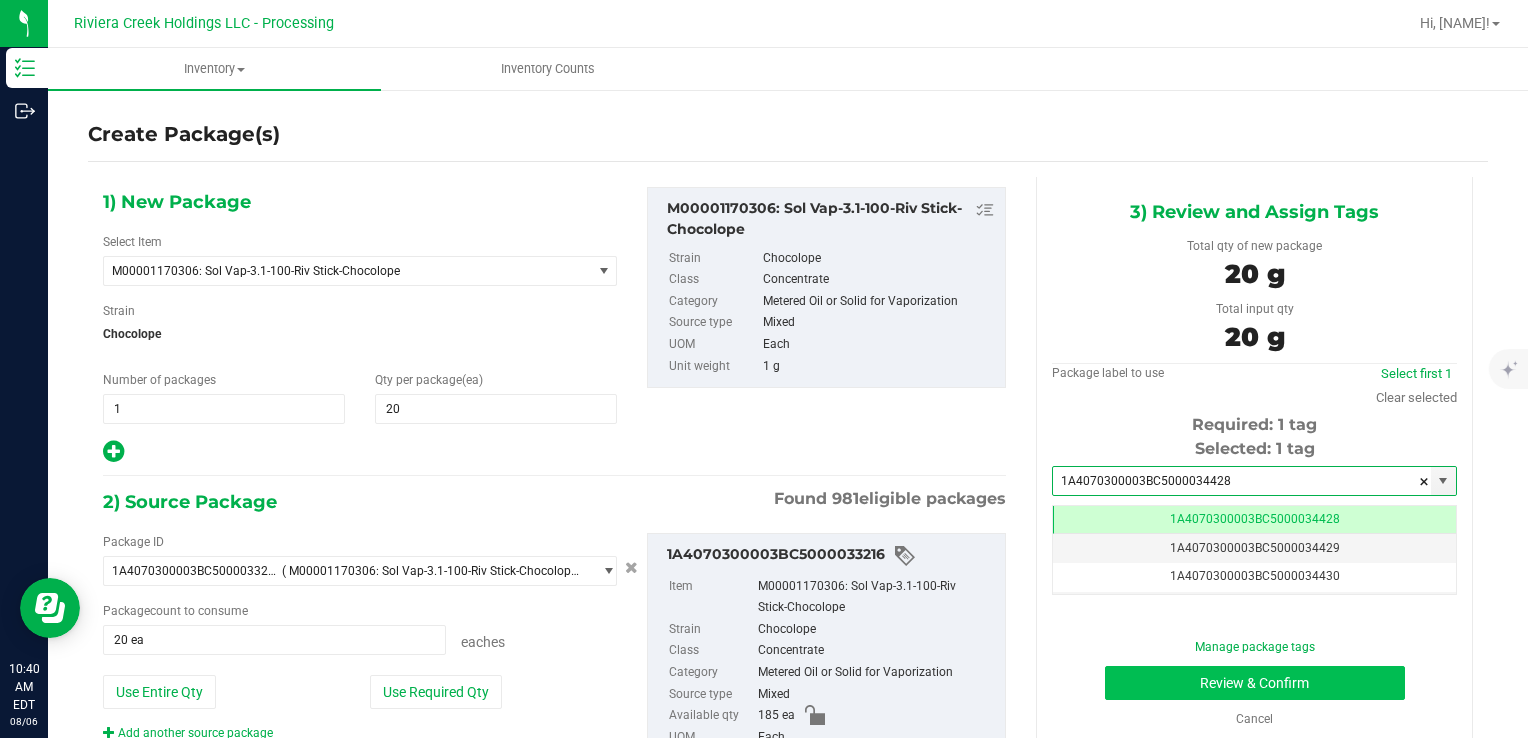 type on "1A4070300003BC5000034428" 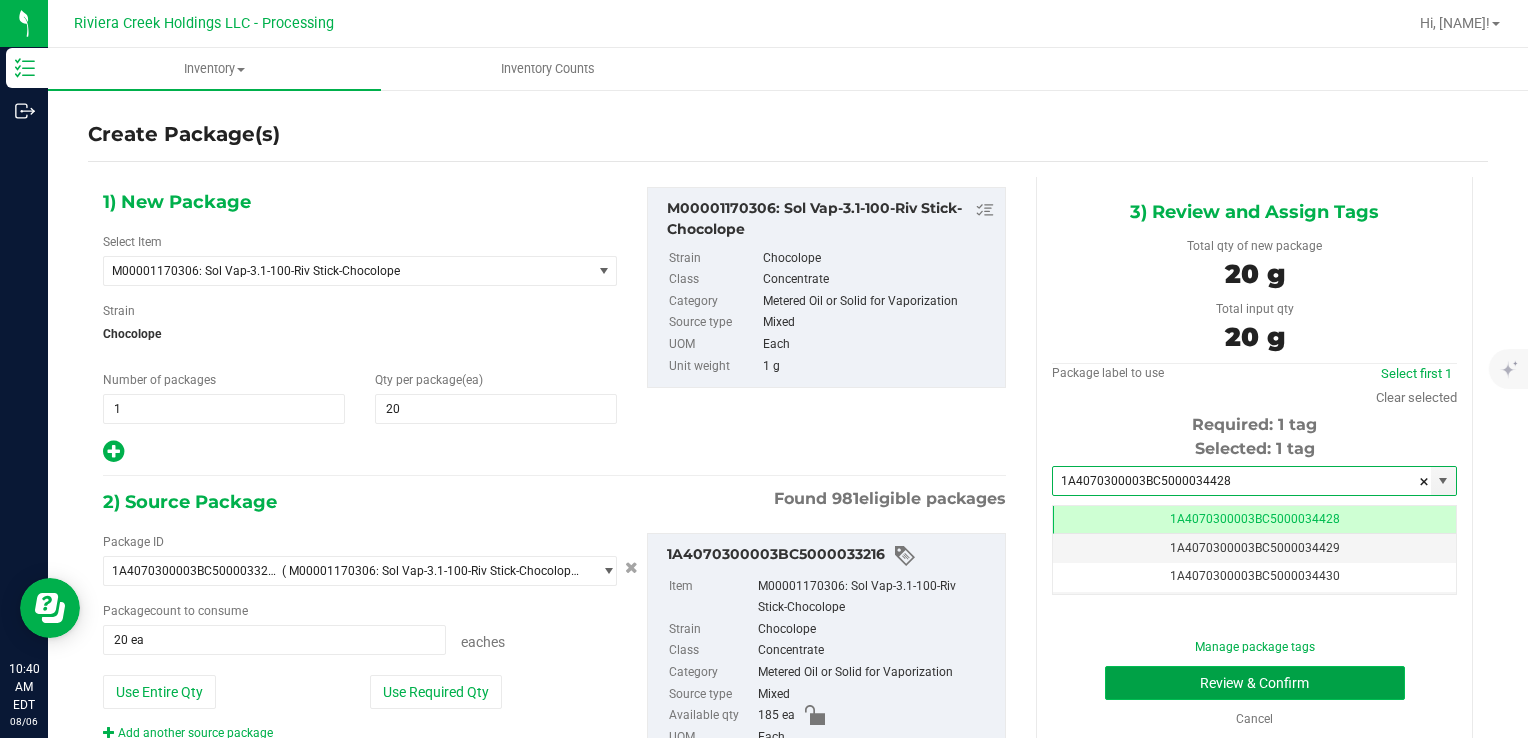click on "Review & Confirm" at bounding box center [1255, 683] 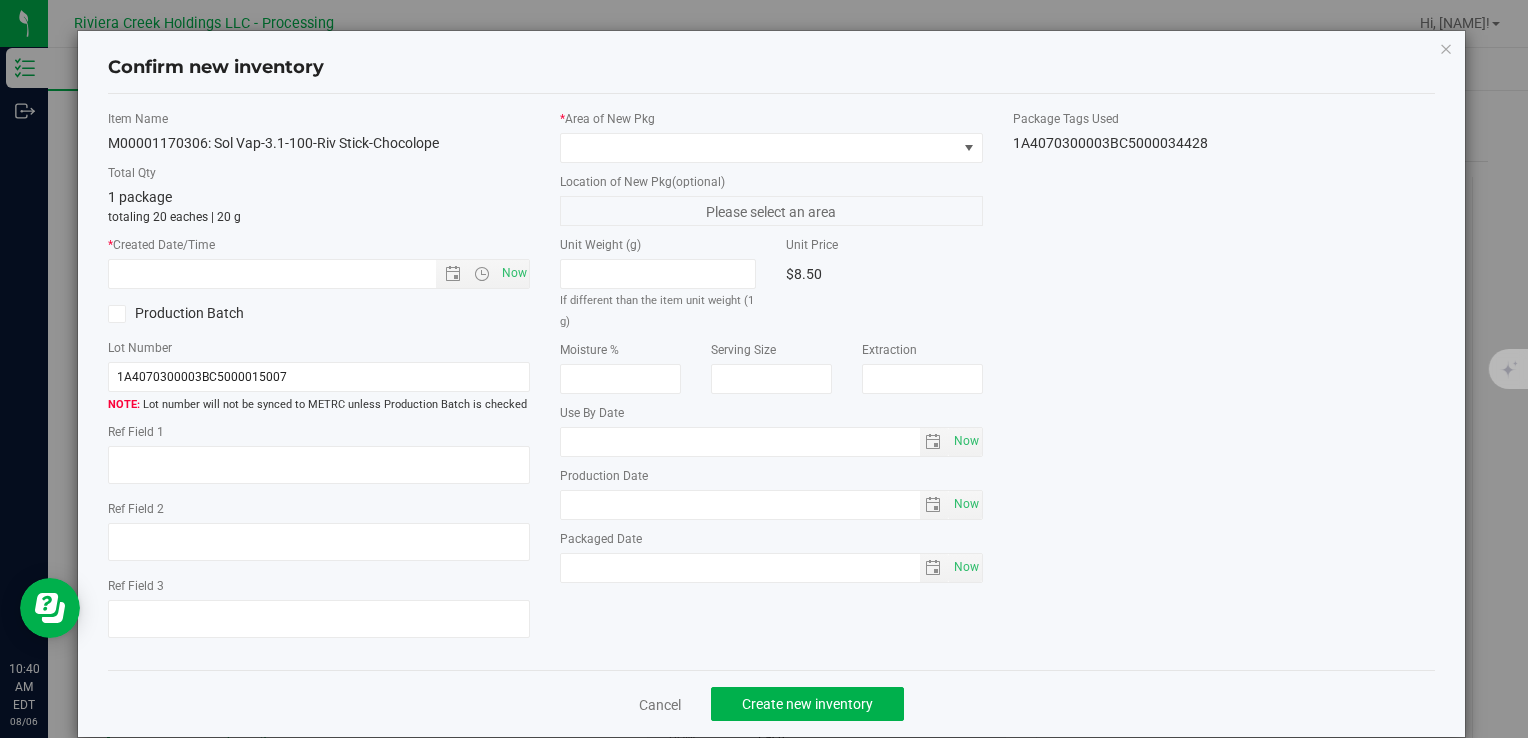 type on "2026-02-23" 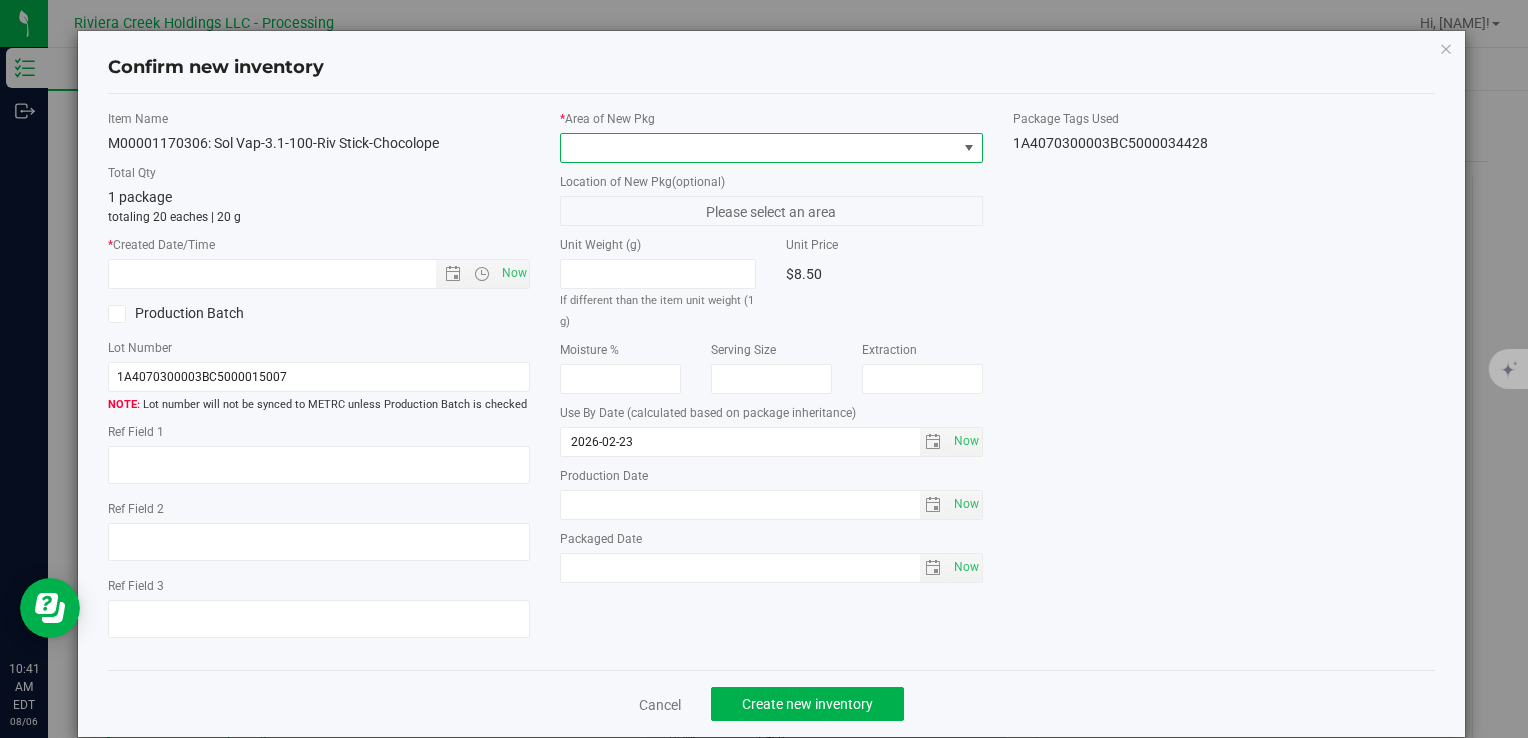 click at bounding box center (758, 148) 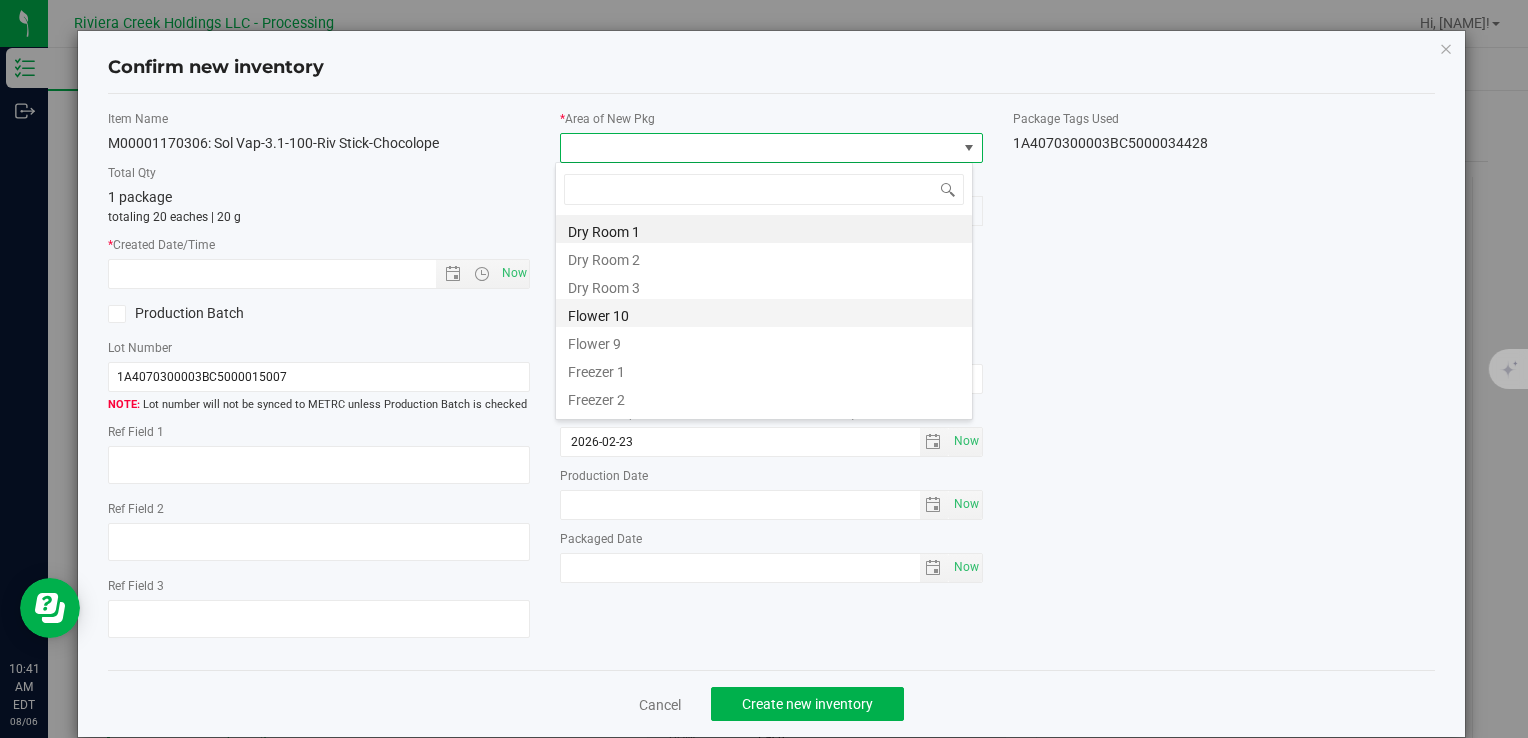 drag, startPoint x: 590, startPoint y: 313, endPoint x: 548, endPoint y: 286, distance: 49.92995 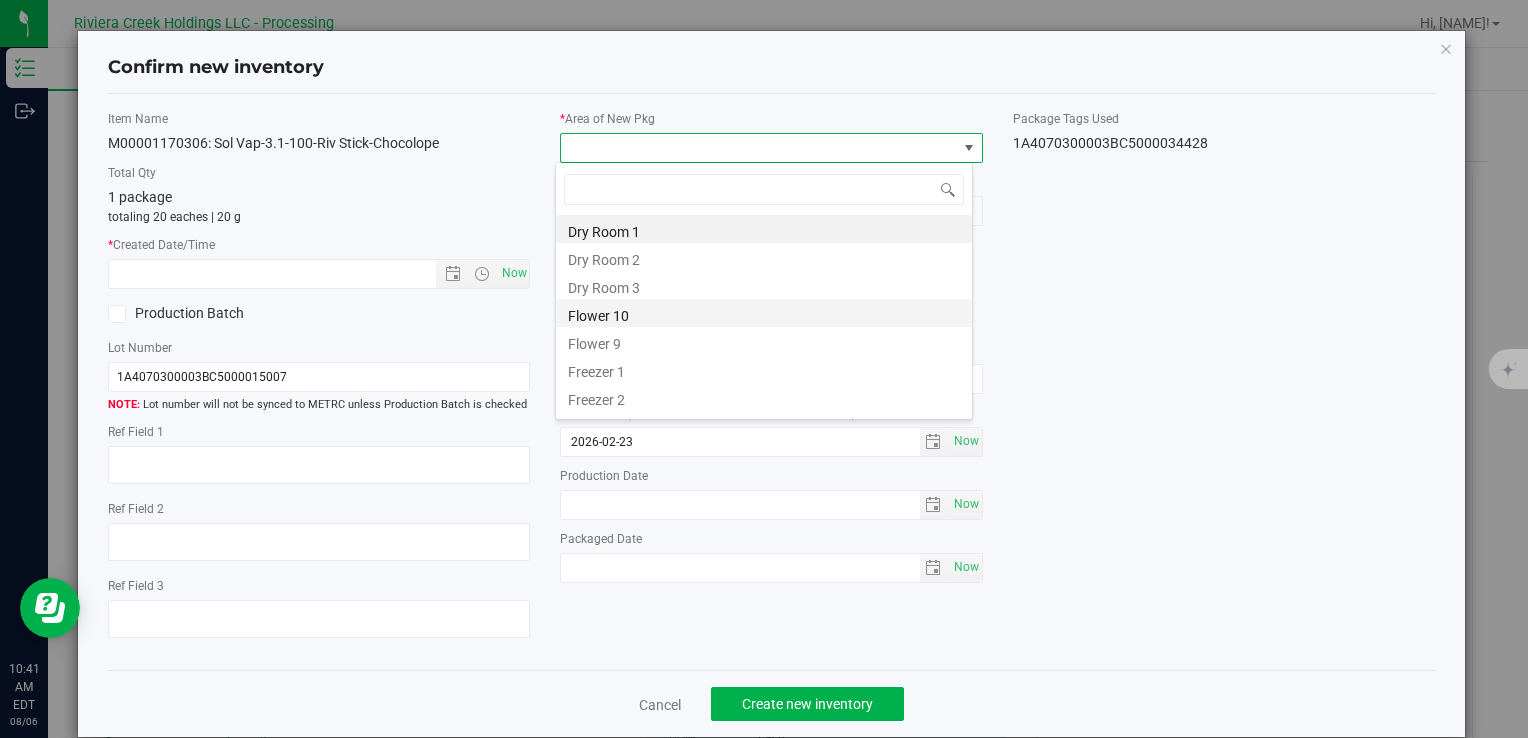 click on "Flower 10" at bounding box center [764, 313] 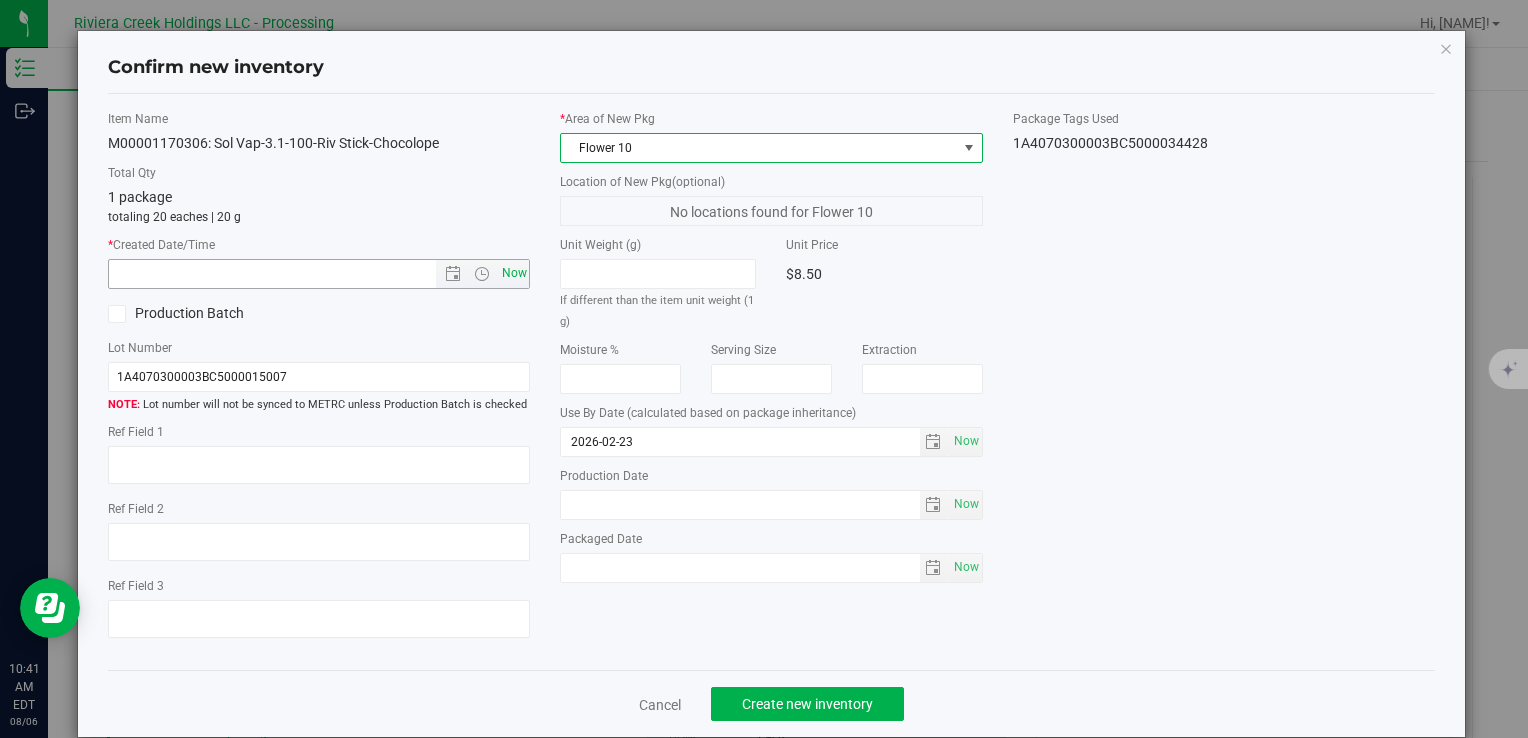 click on "Now" at bounding box center (514, 273) 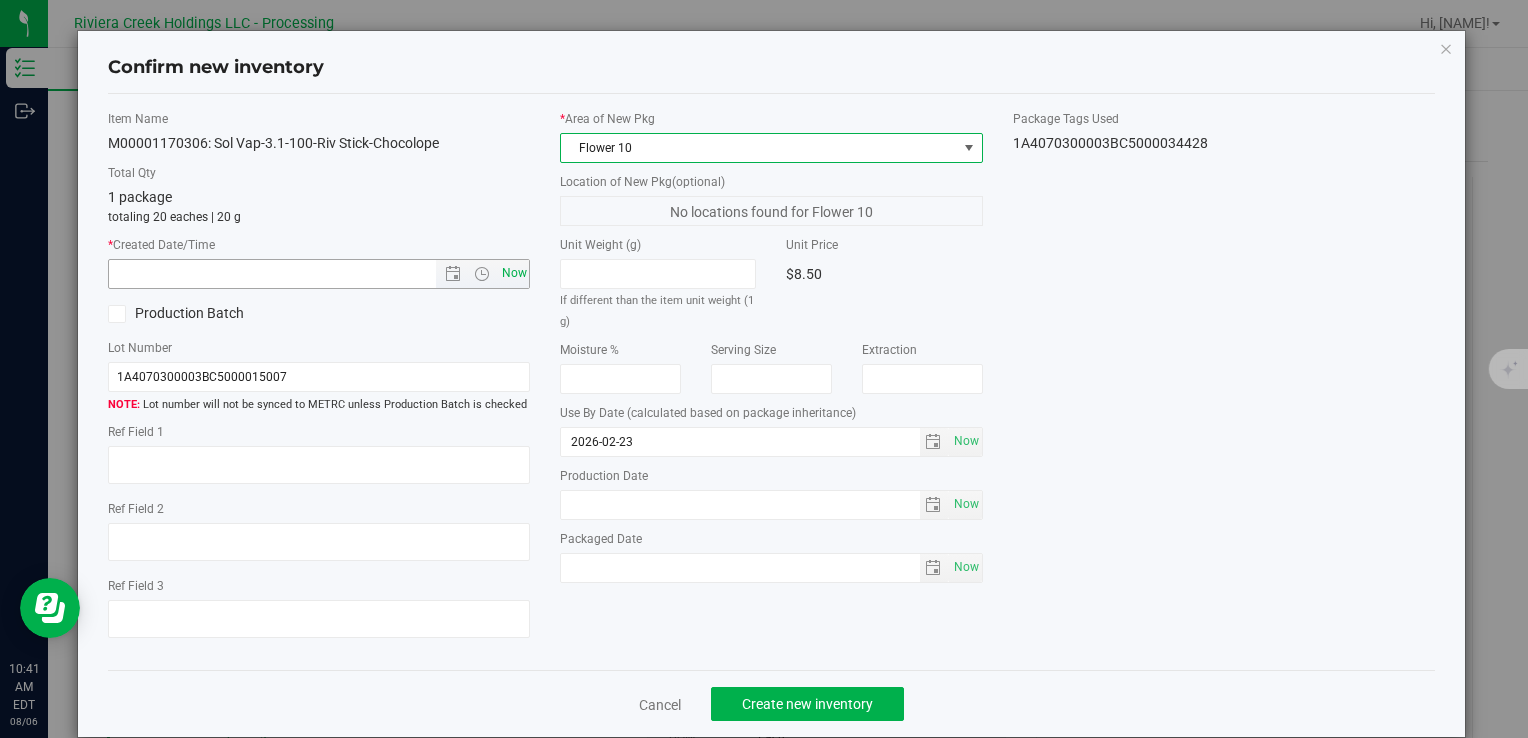 type on "8/6/2025 10:41 AM" 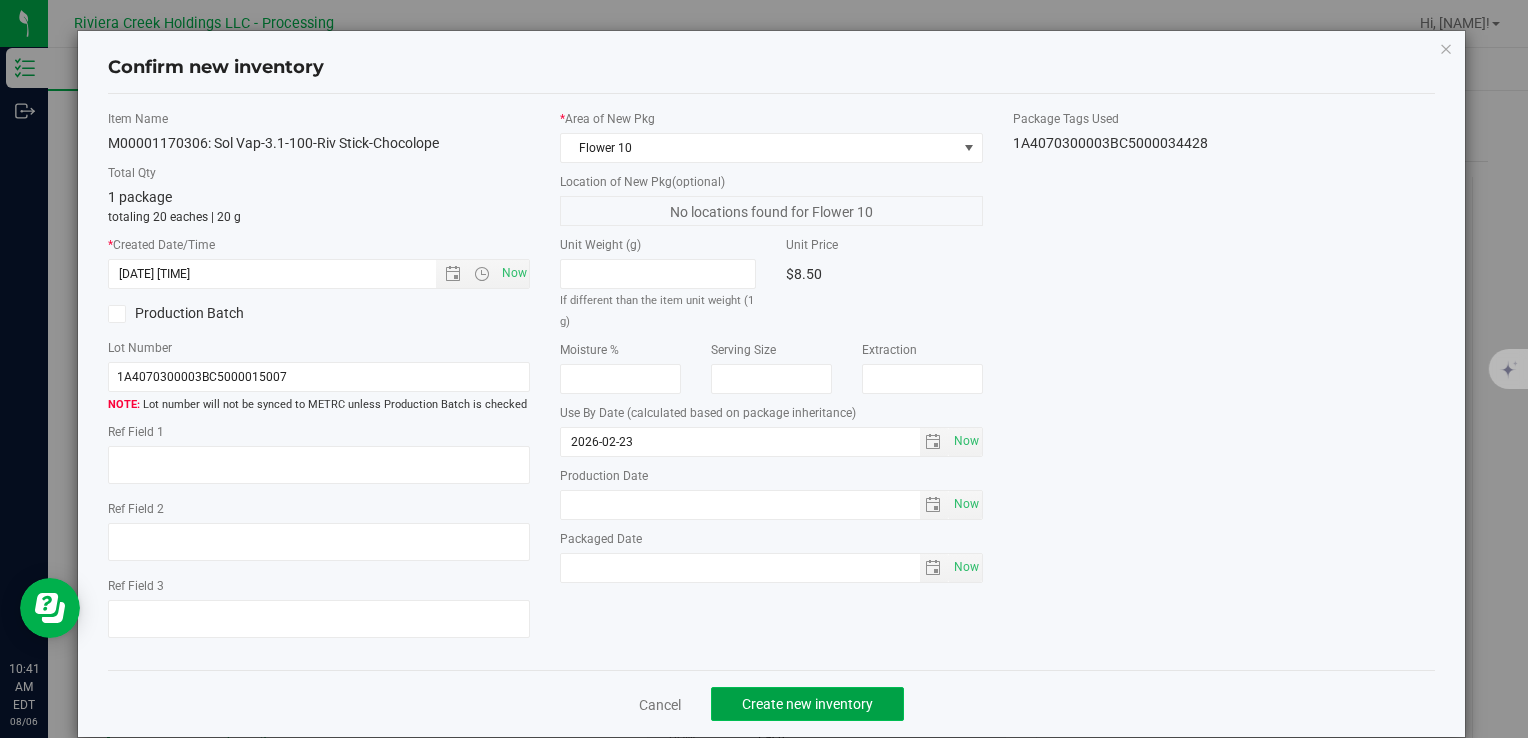 drag, startPoint x: 846, startPoint y: 706, endPoint x: 826, endPoint y: 659, distance: 51.078373 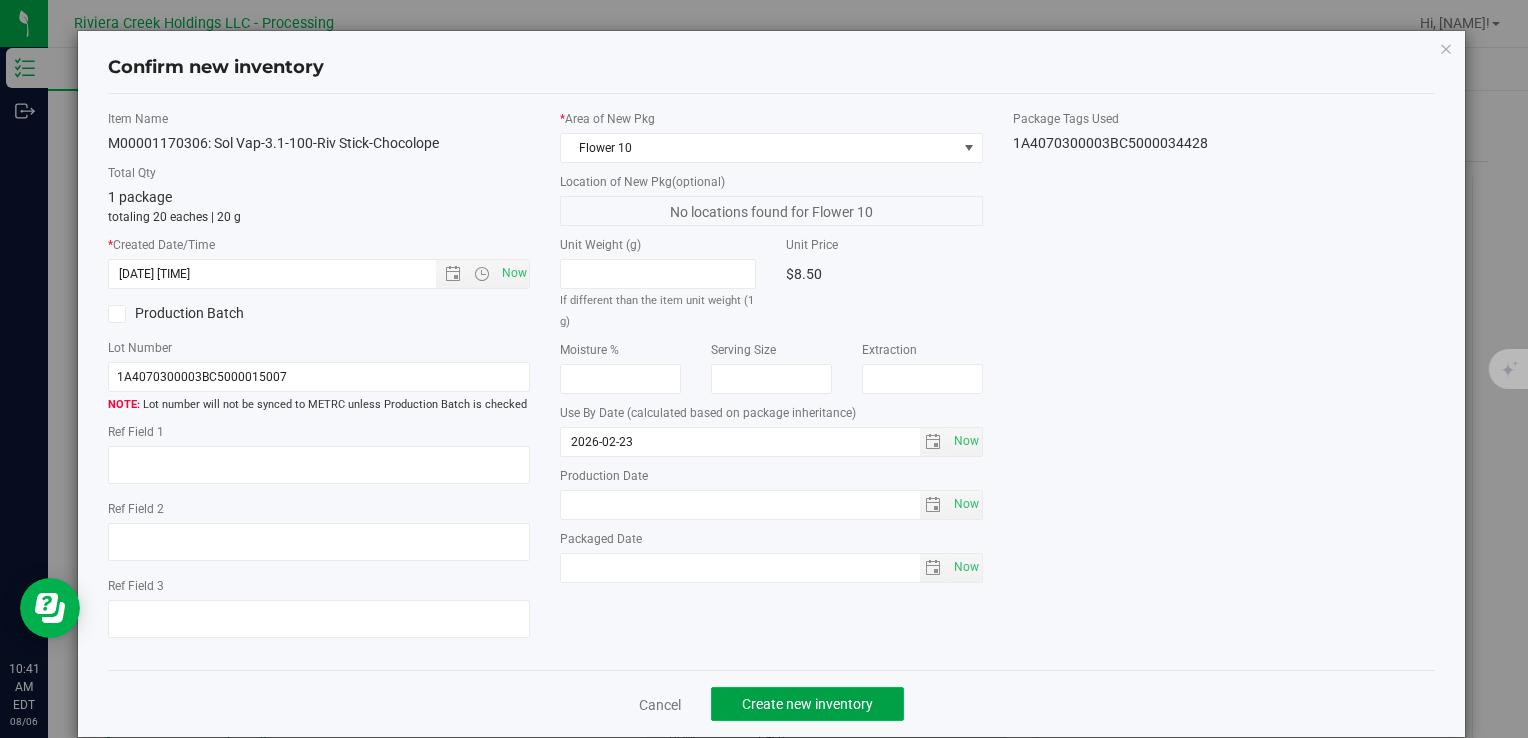 click on "Create new inventory" 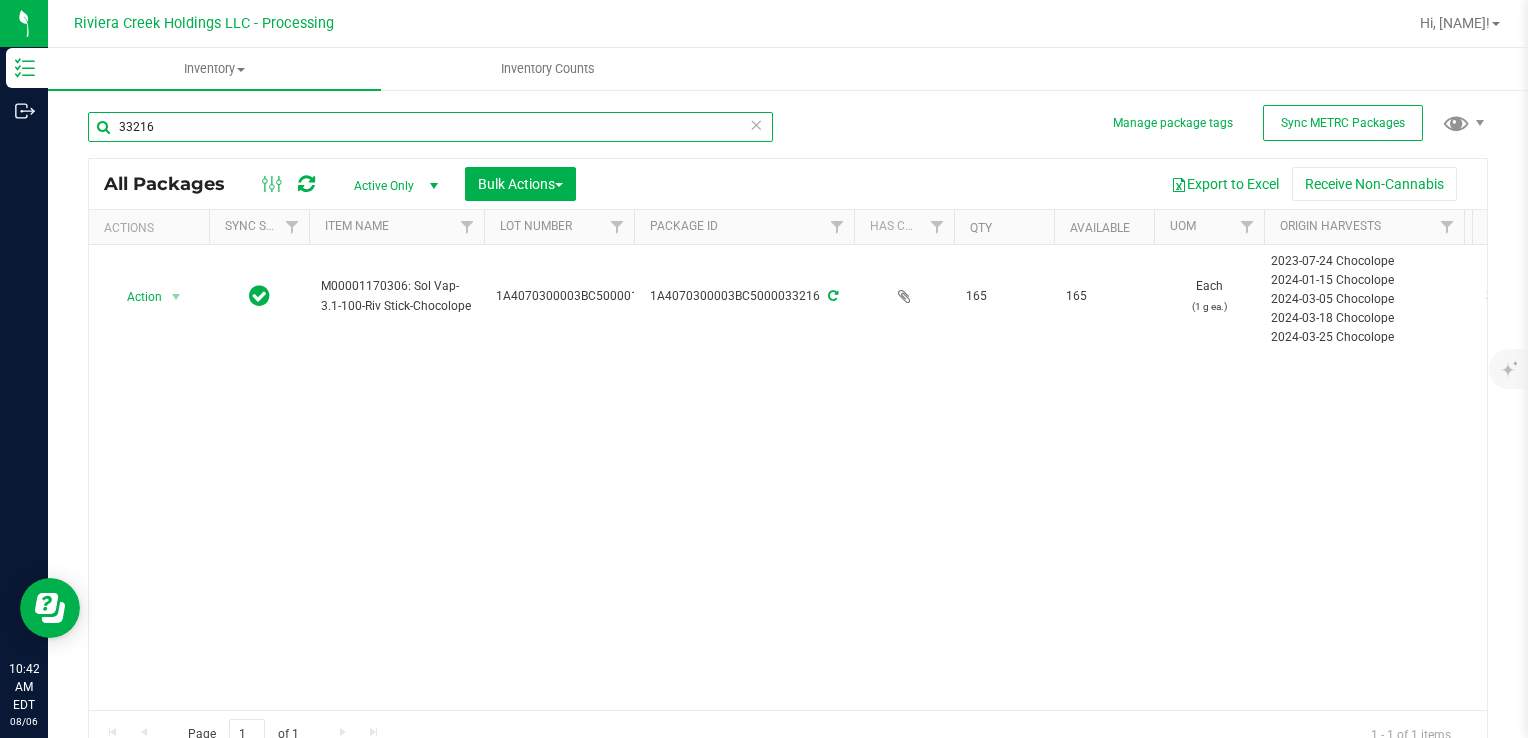 drag, startPoint x: 171, startPoint y: 132, endPoint x: 742, endPoint y: 426, distance: 642.2437 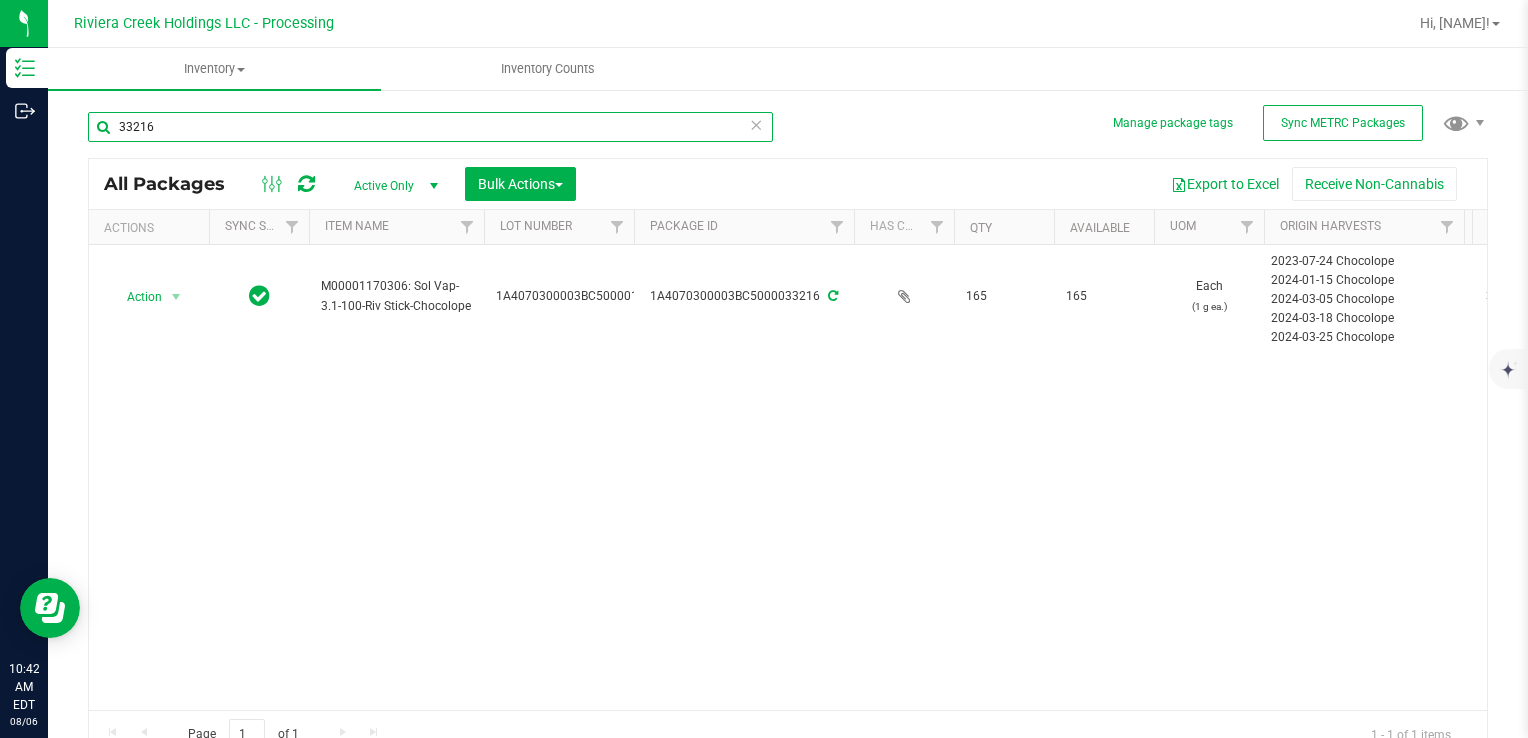 click on "Inventory Outbound 10:42 AM EDT 08/06/2025  08/06   Riviera Creek Holdings LLC - Processing   Hi, Meara!
Inventory
All packages
All inventory
Waste log
Create inventory
Inventory Counts" at bounding box center (764, 369) 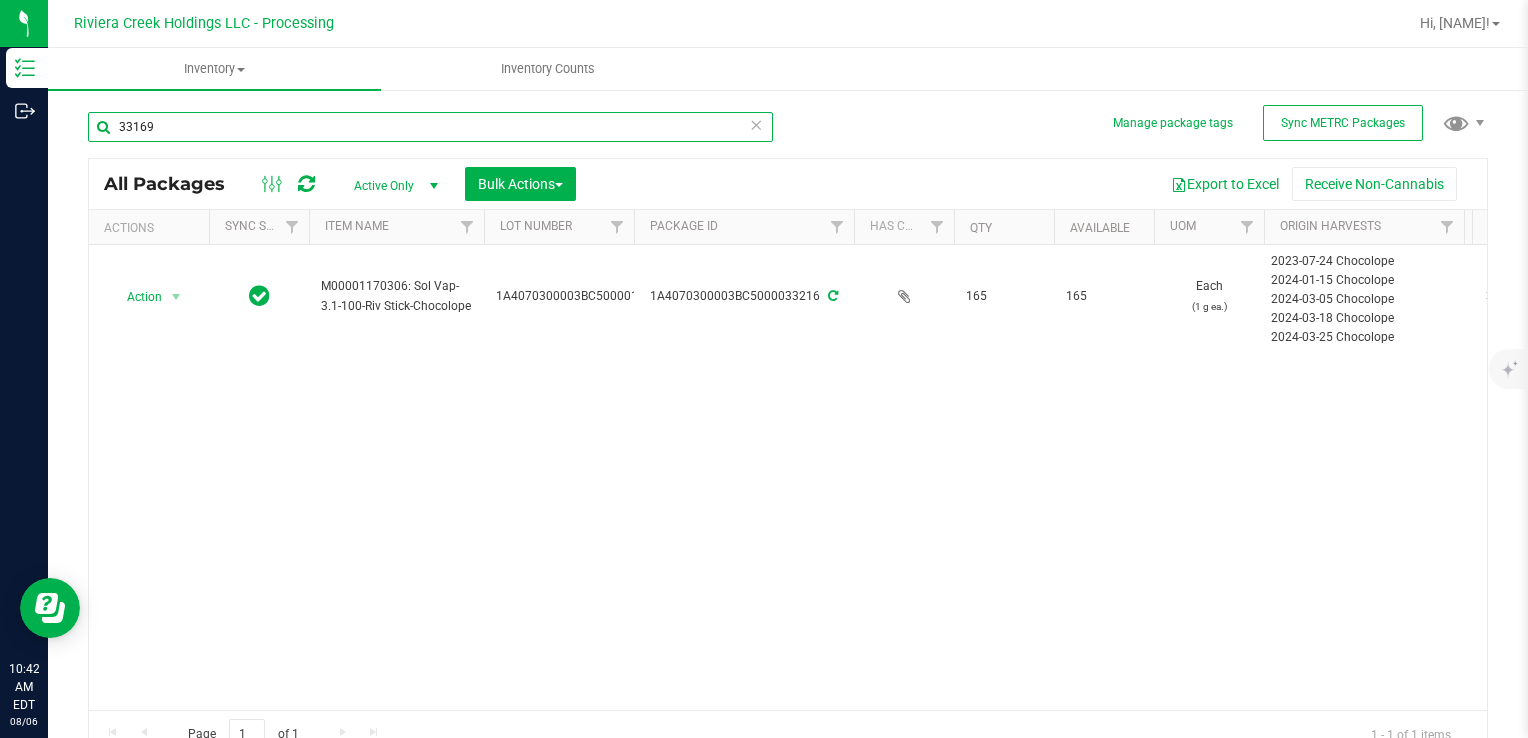 type on "33169" 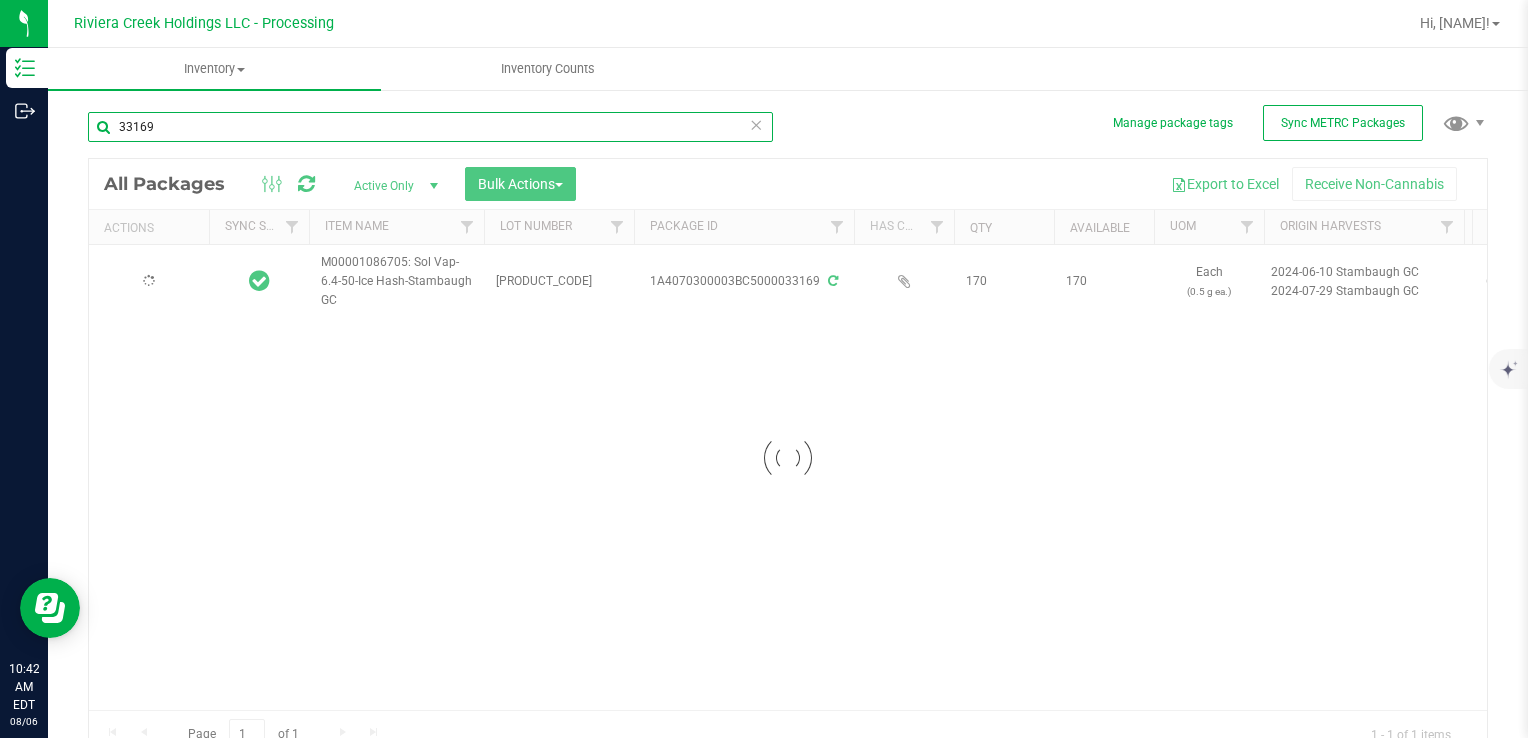 type on "2026-04-22" 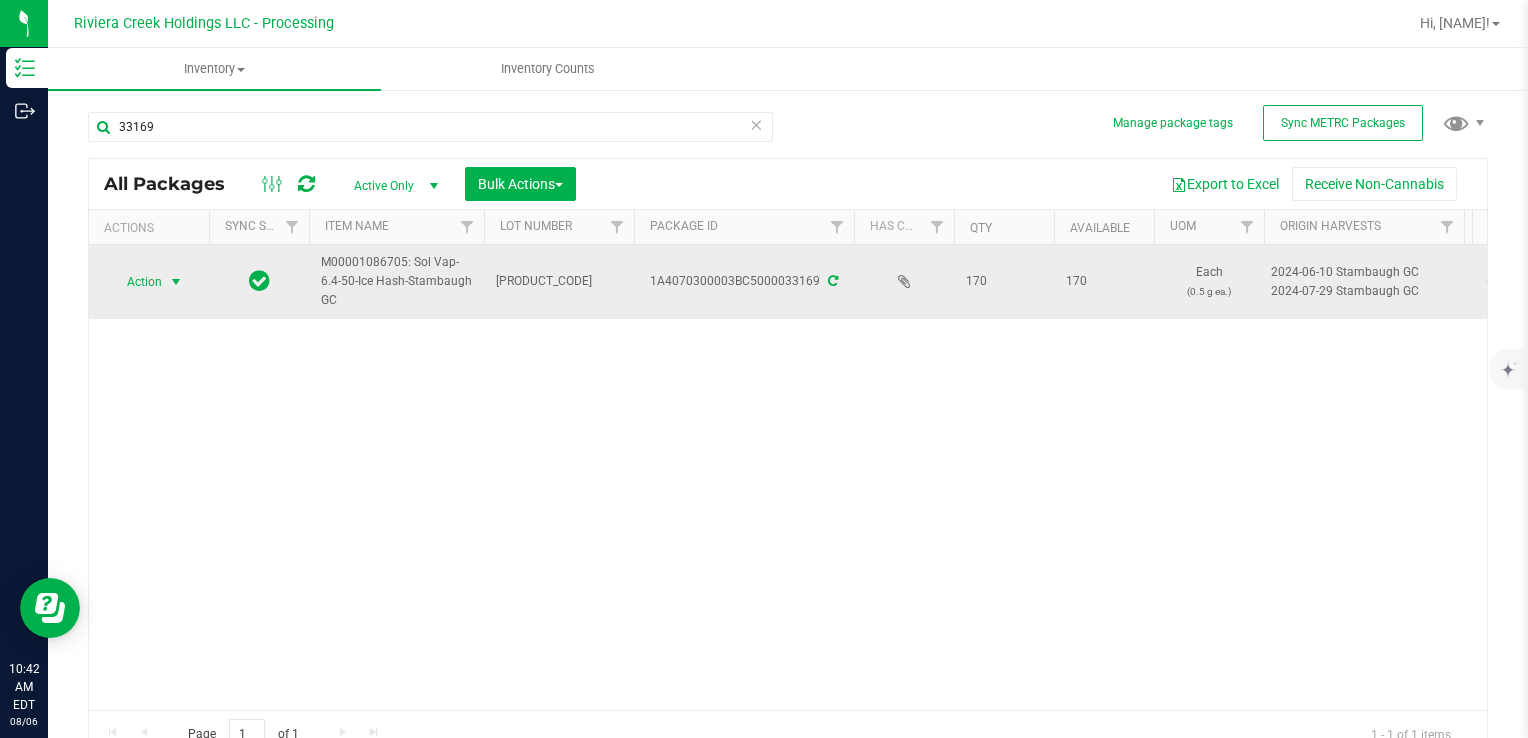click on "Action" at bounding box center (136, 282) 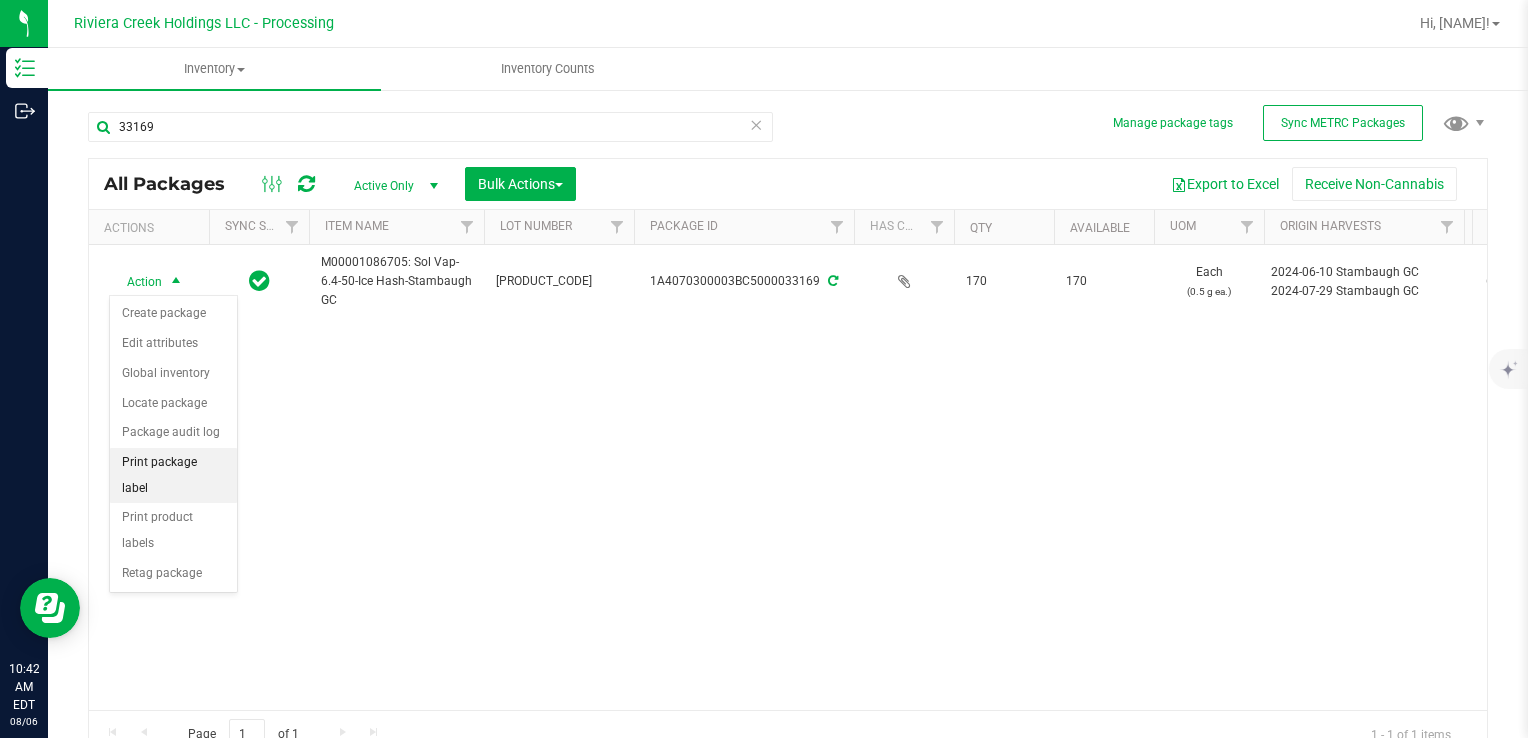 click on "Print package label" at bounding box center [173, 475] 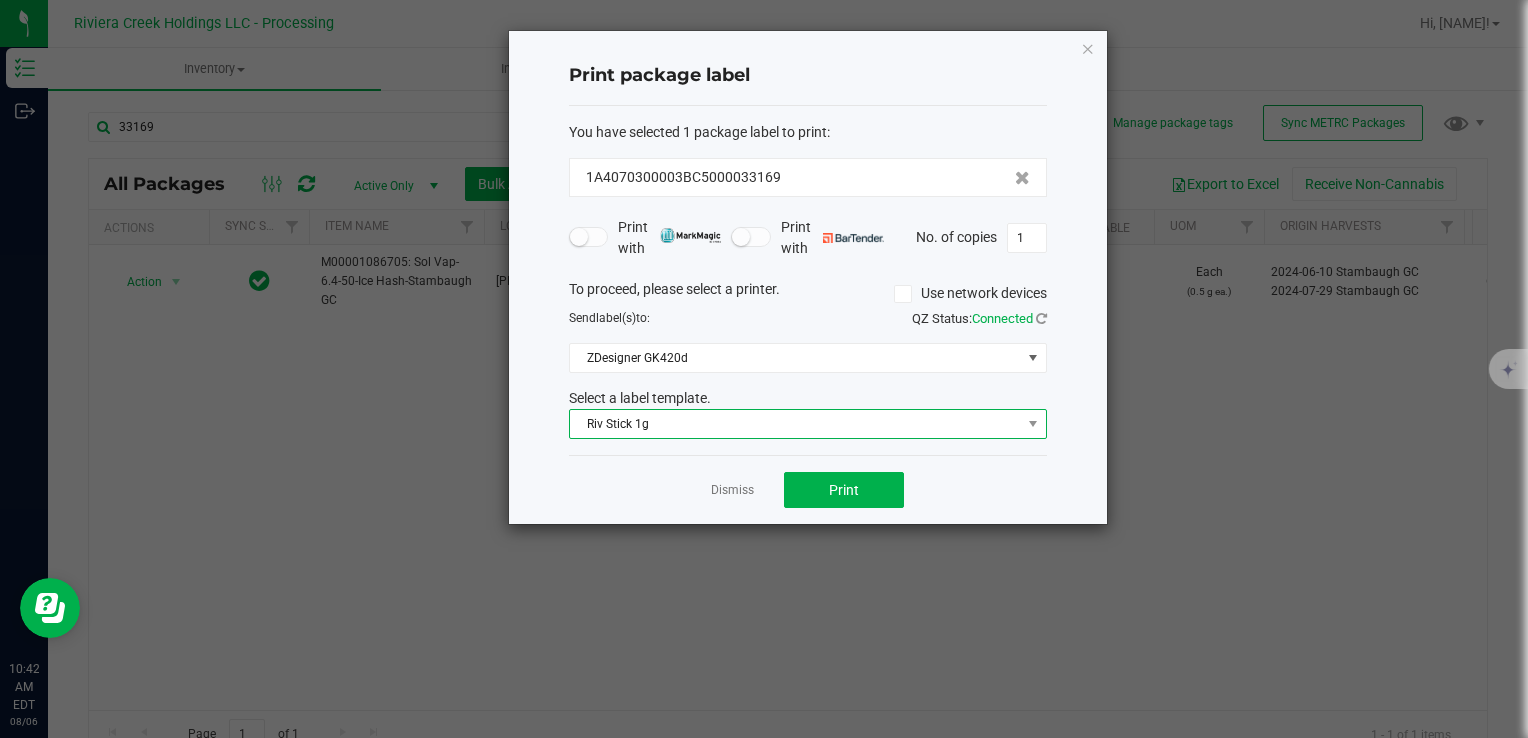 click on "Riv Stick 1g" at bounding box center [795, 424] 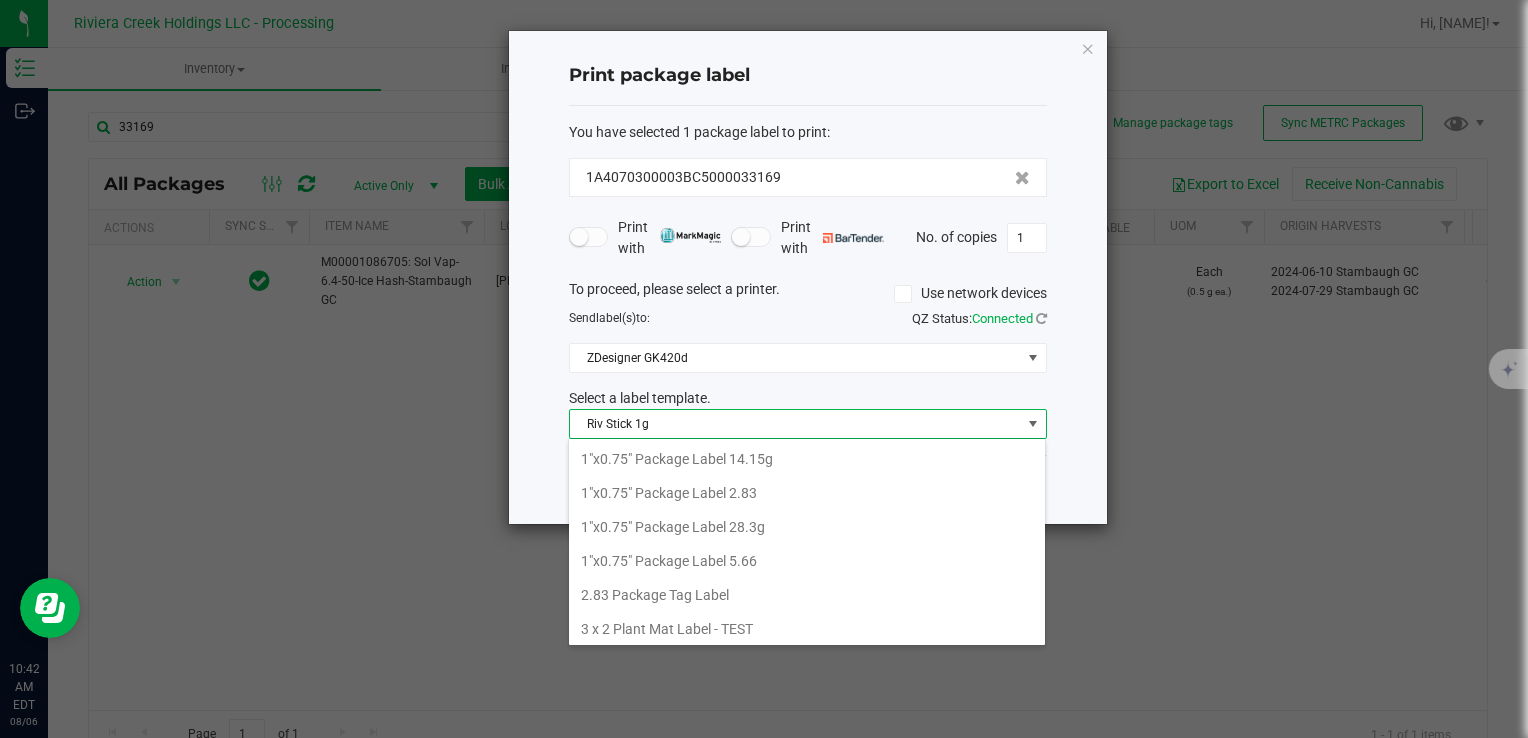 scroll, scrollTop: 775, scrollLeft: 0, axis: vertical 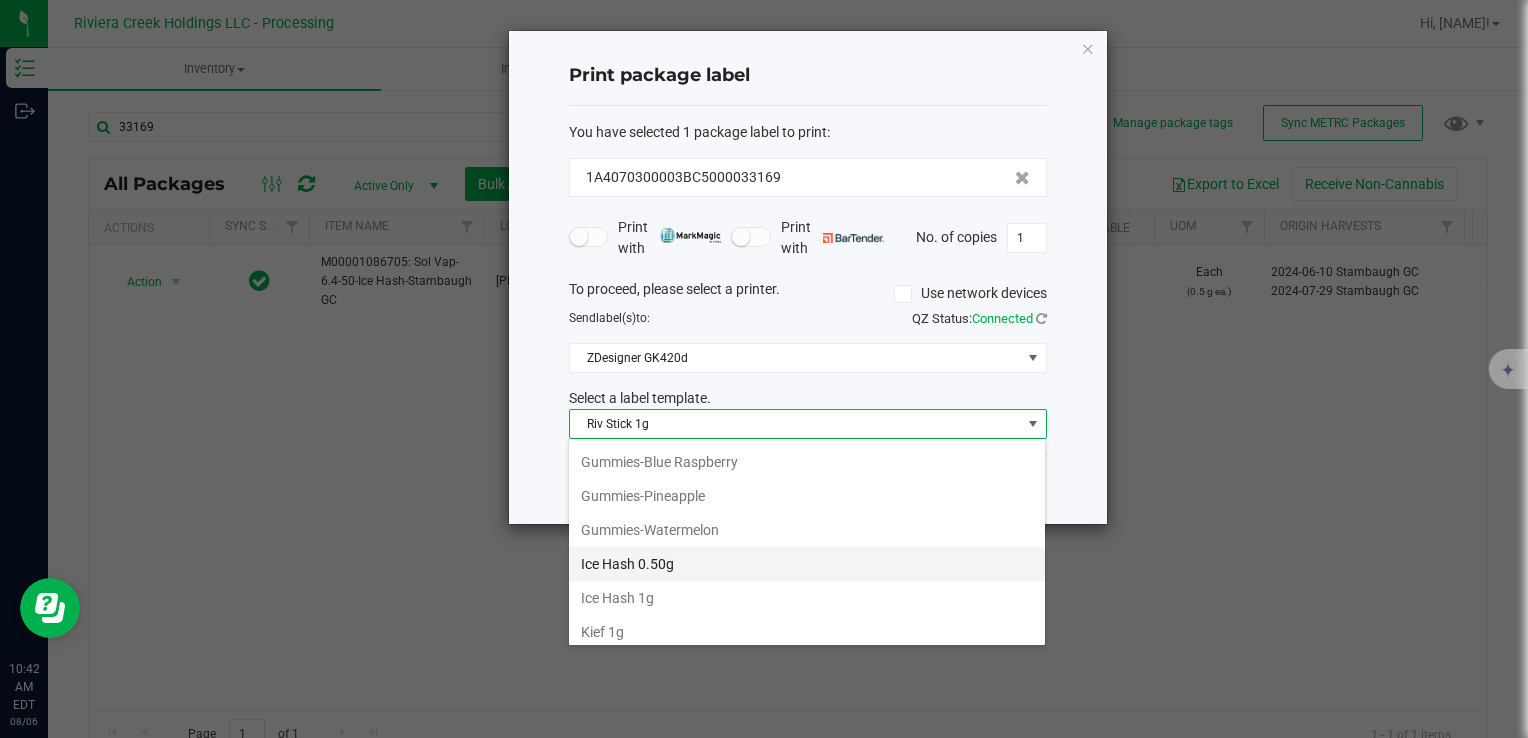 click on "Ice Hash 0.50g" at bounding box center (807, 564) 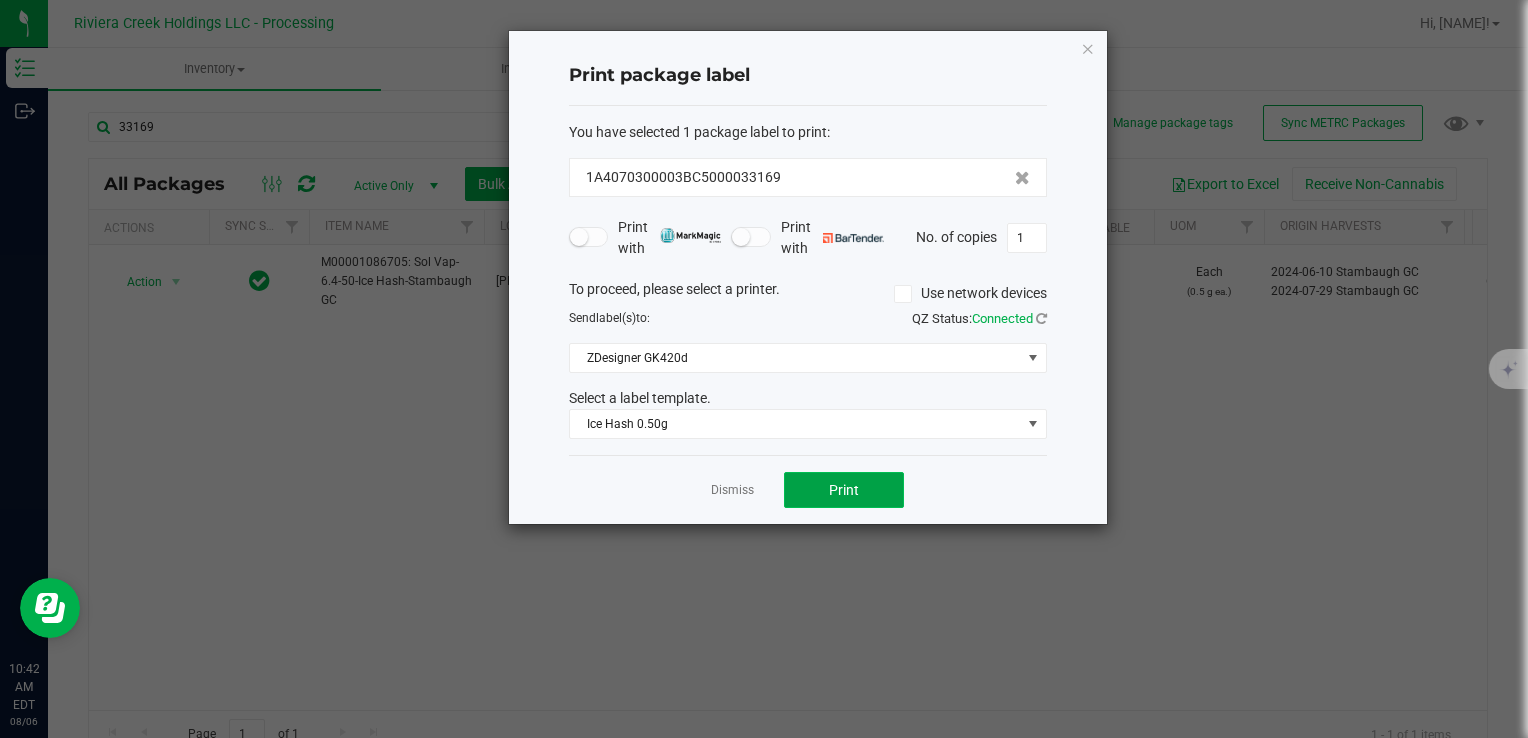 click on "Print" 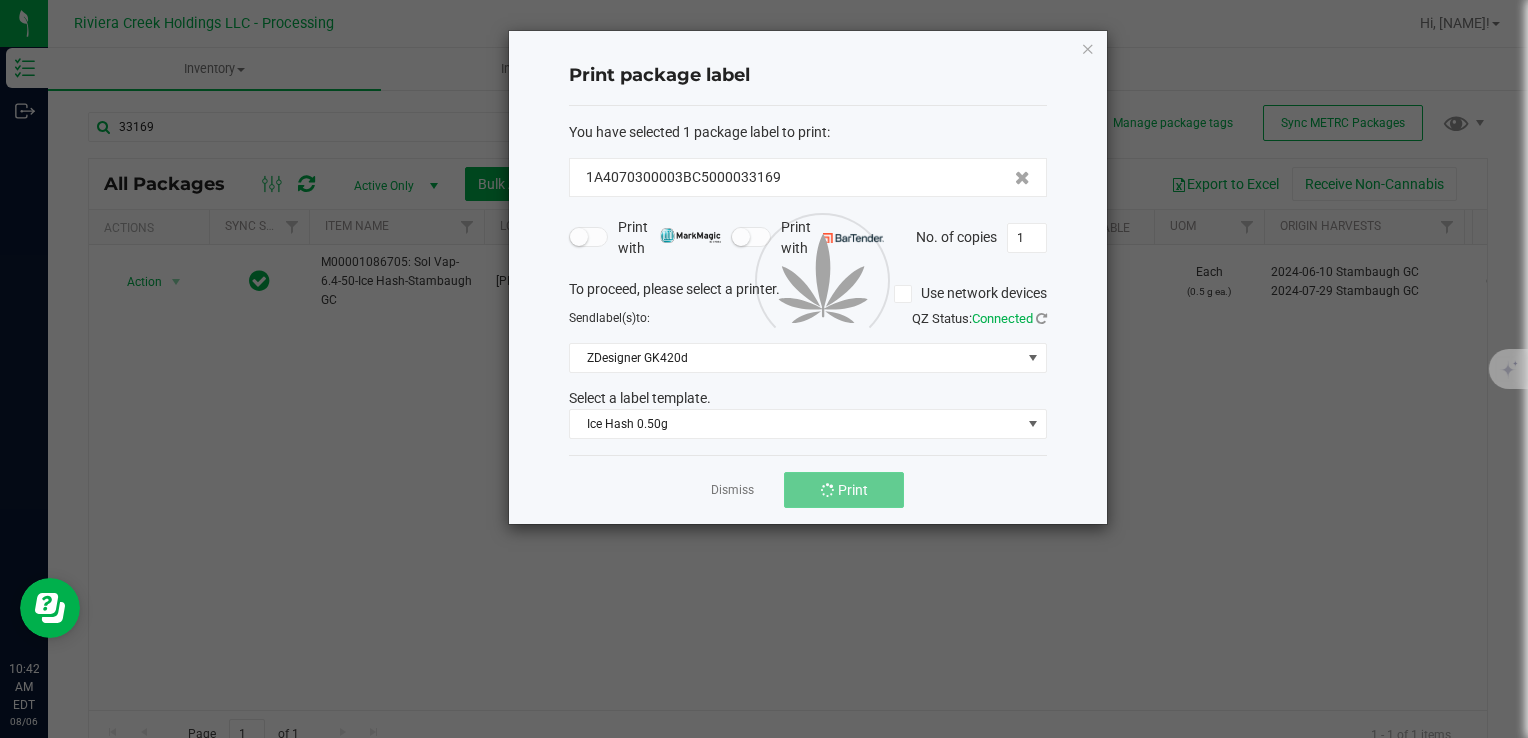click on "Print" 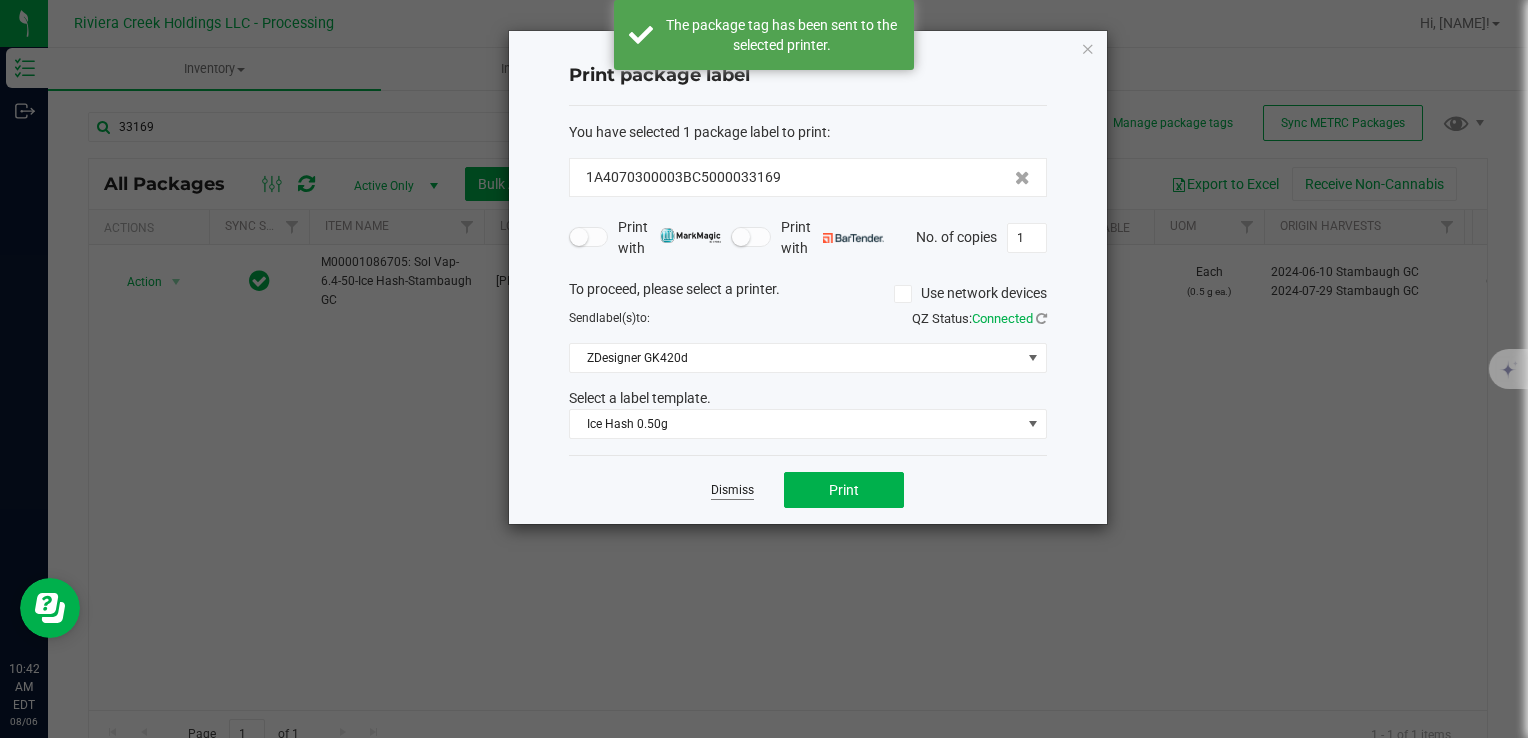 click on "Dismiss" 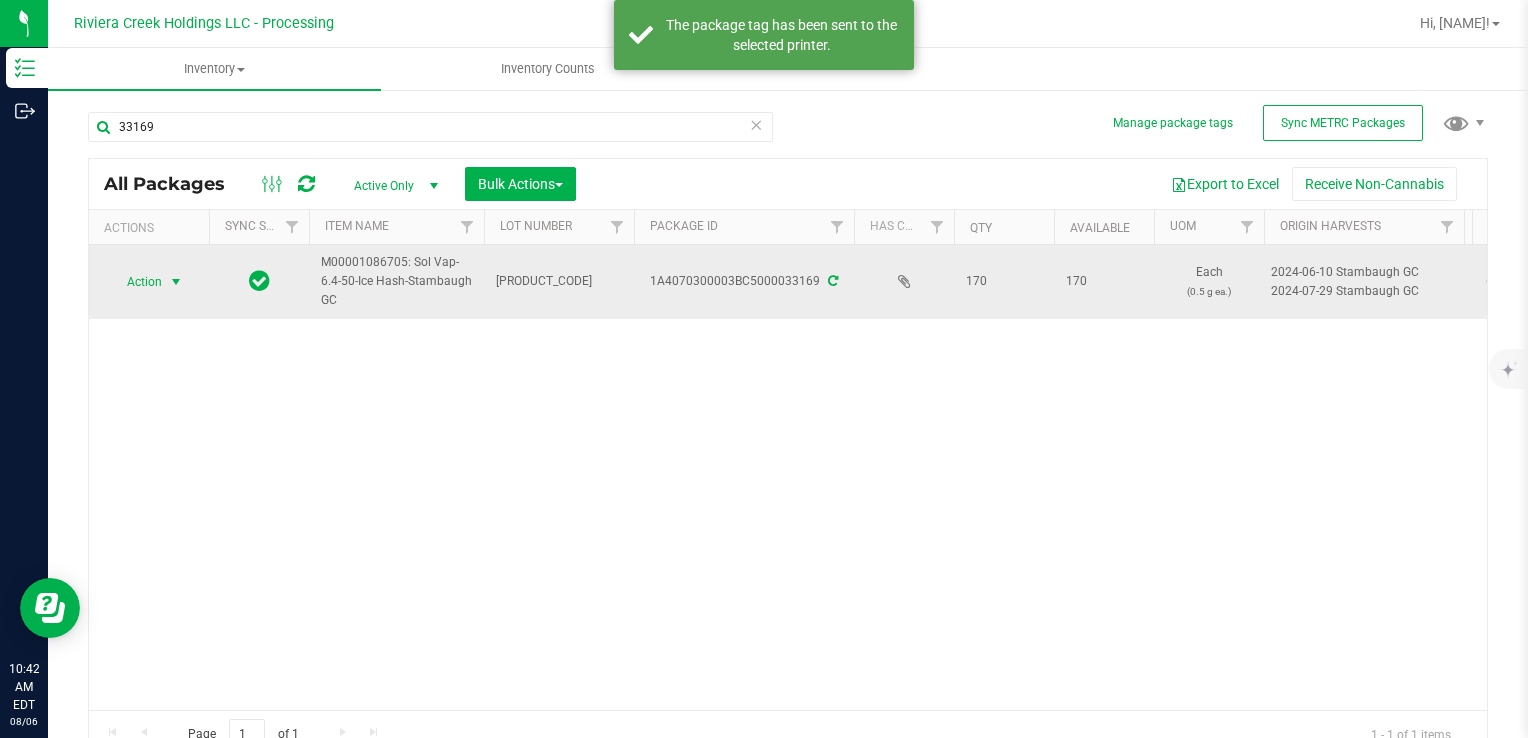 click on "Action" at bounding box center (136, 282) 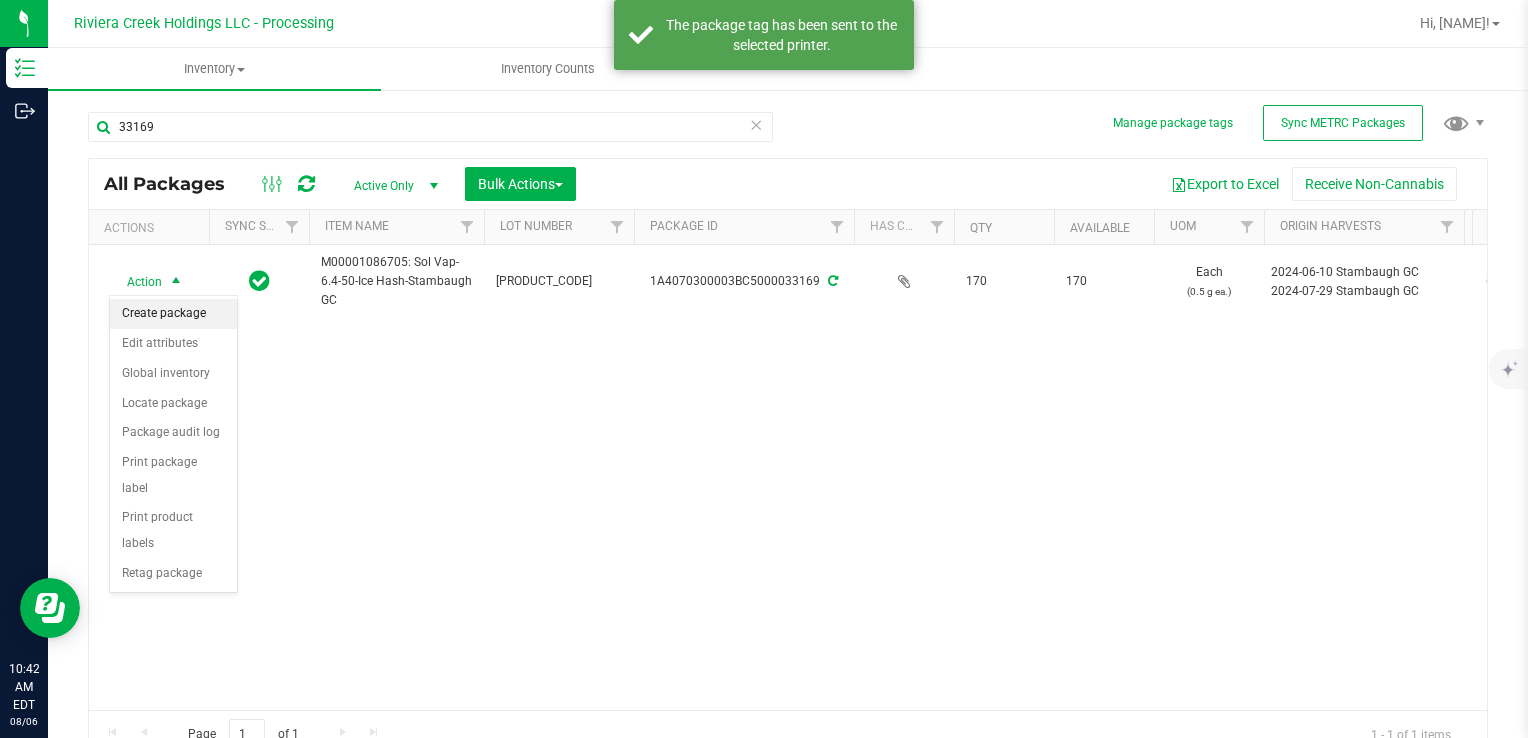 click on "Create package" at bounding box center (173, 314) 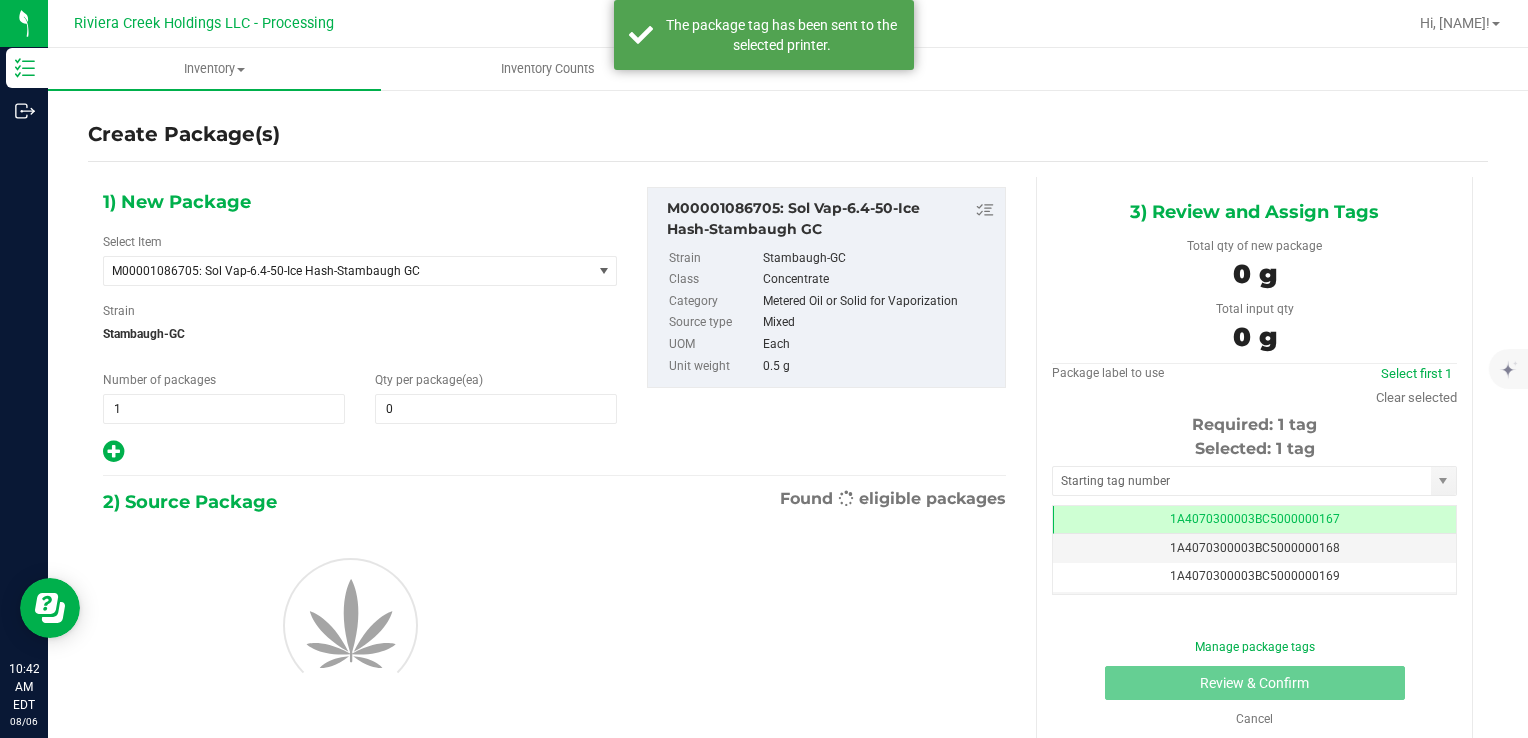 scroll, scrollTop: 0, scrollLeft: 0, axis: both 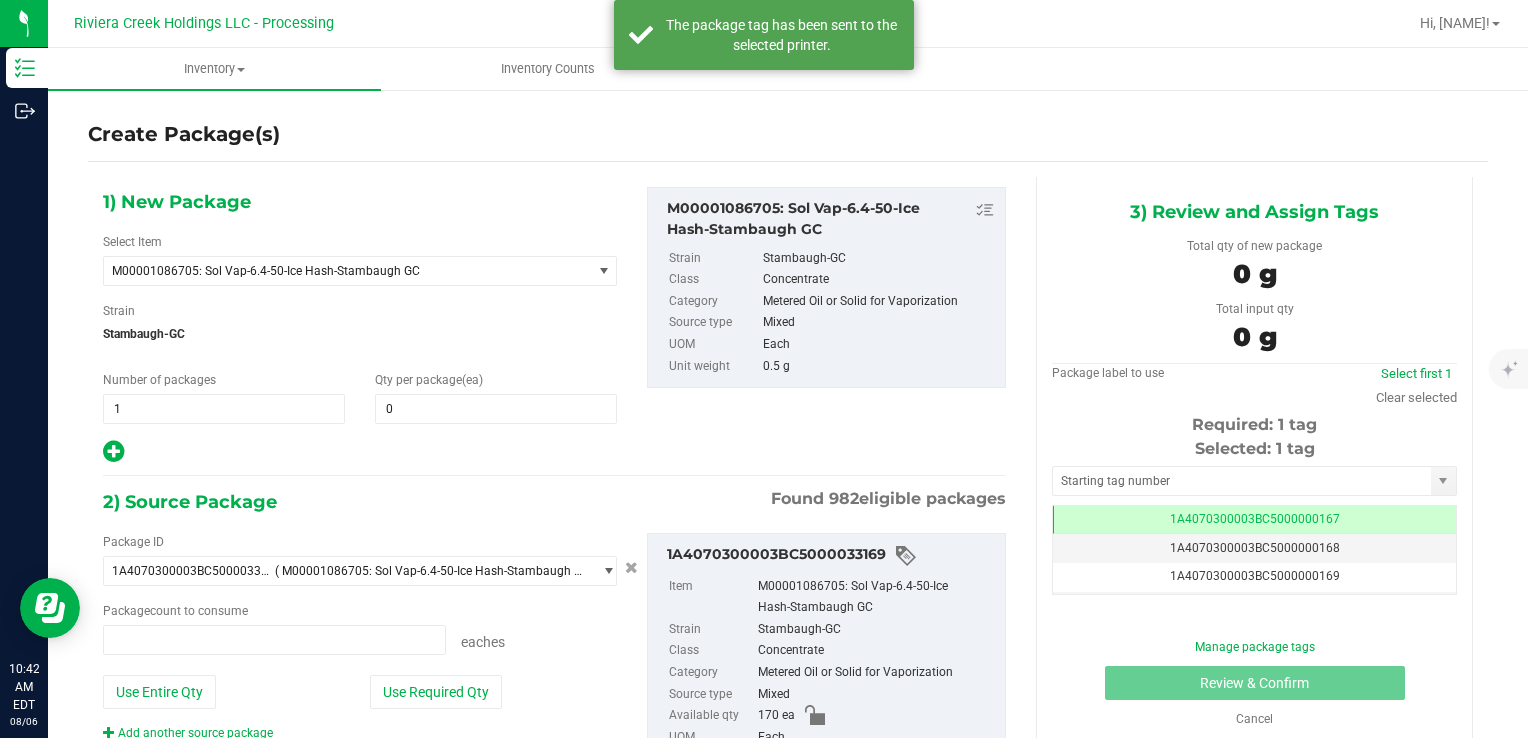 type on "0 ea" 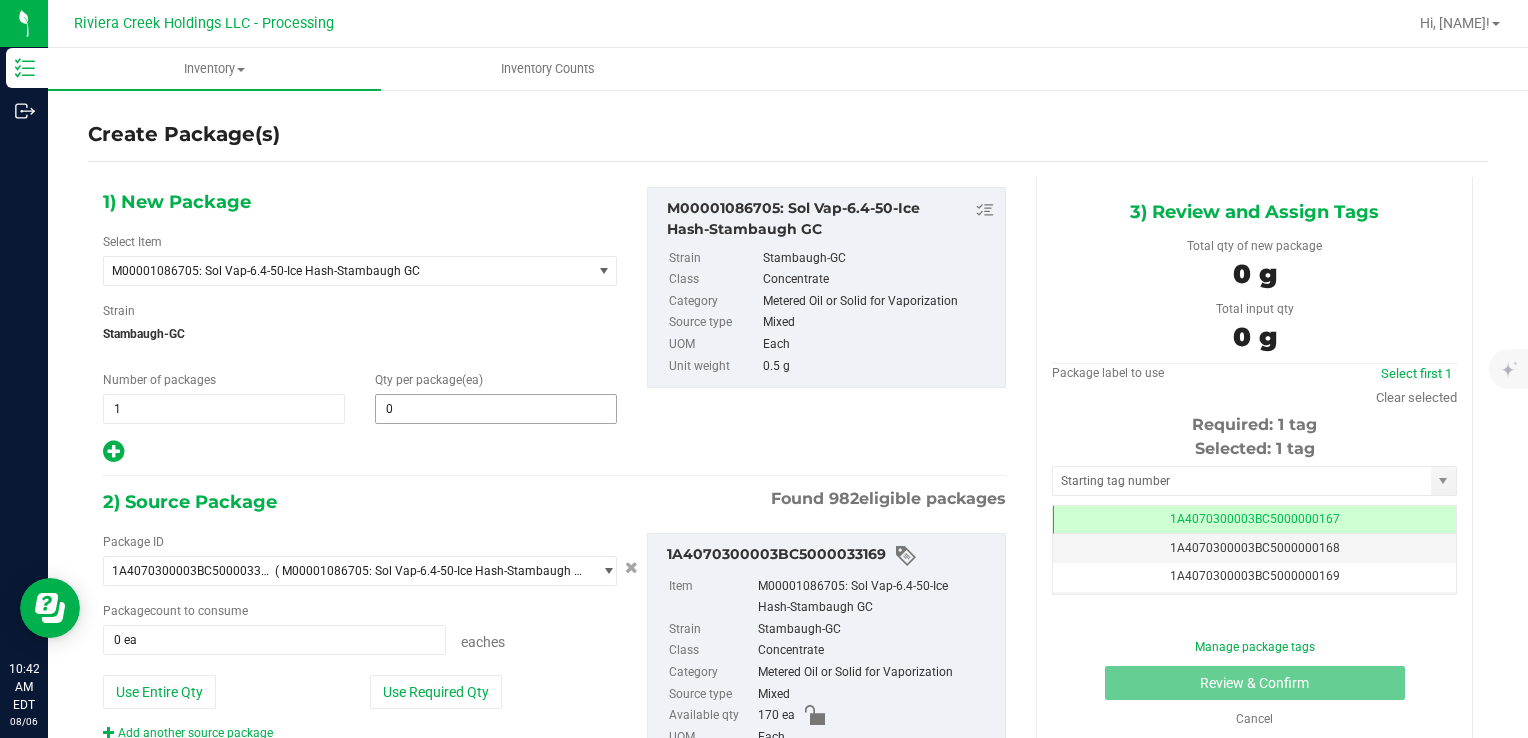 type 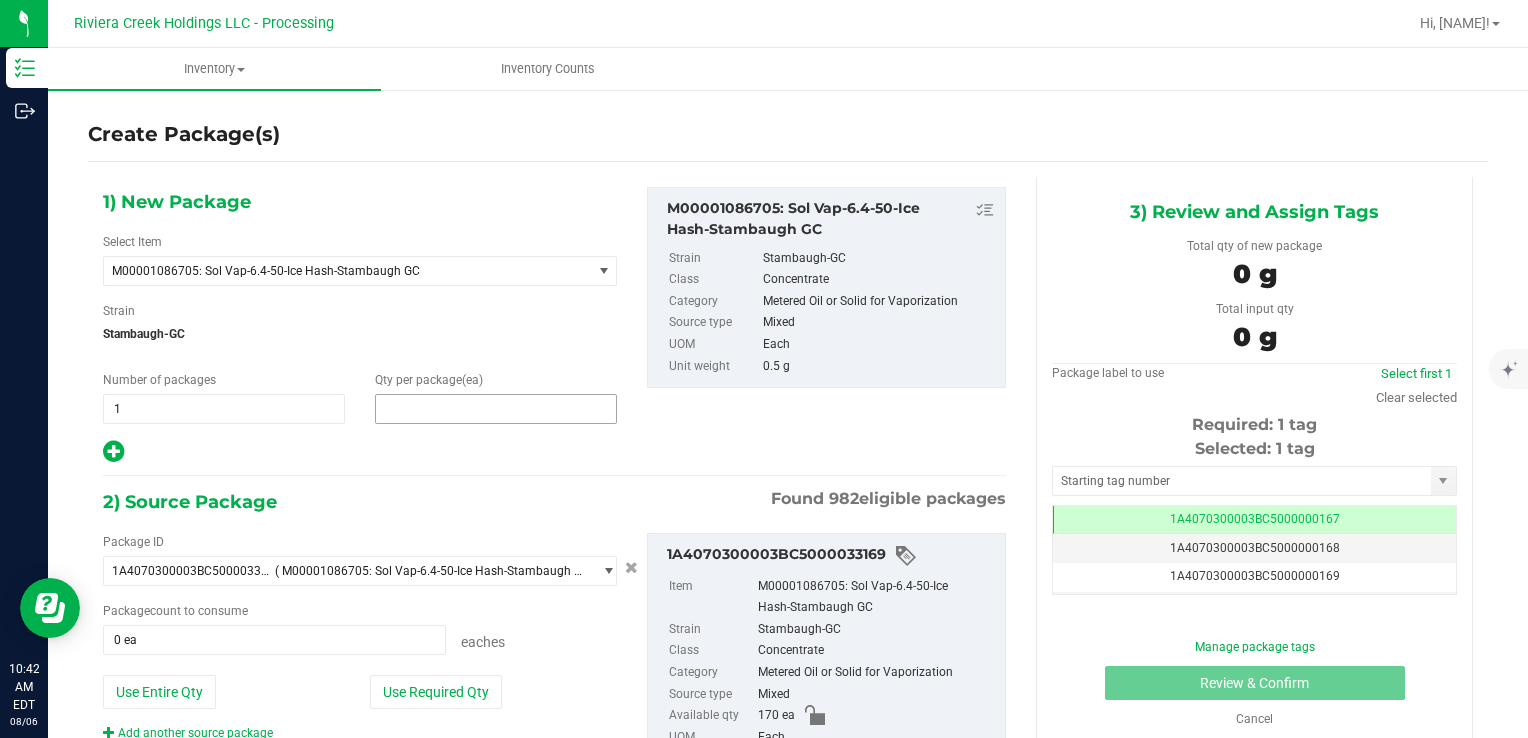 click at bounding box center (496, 409) 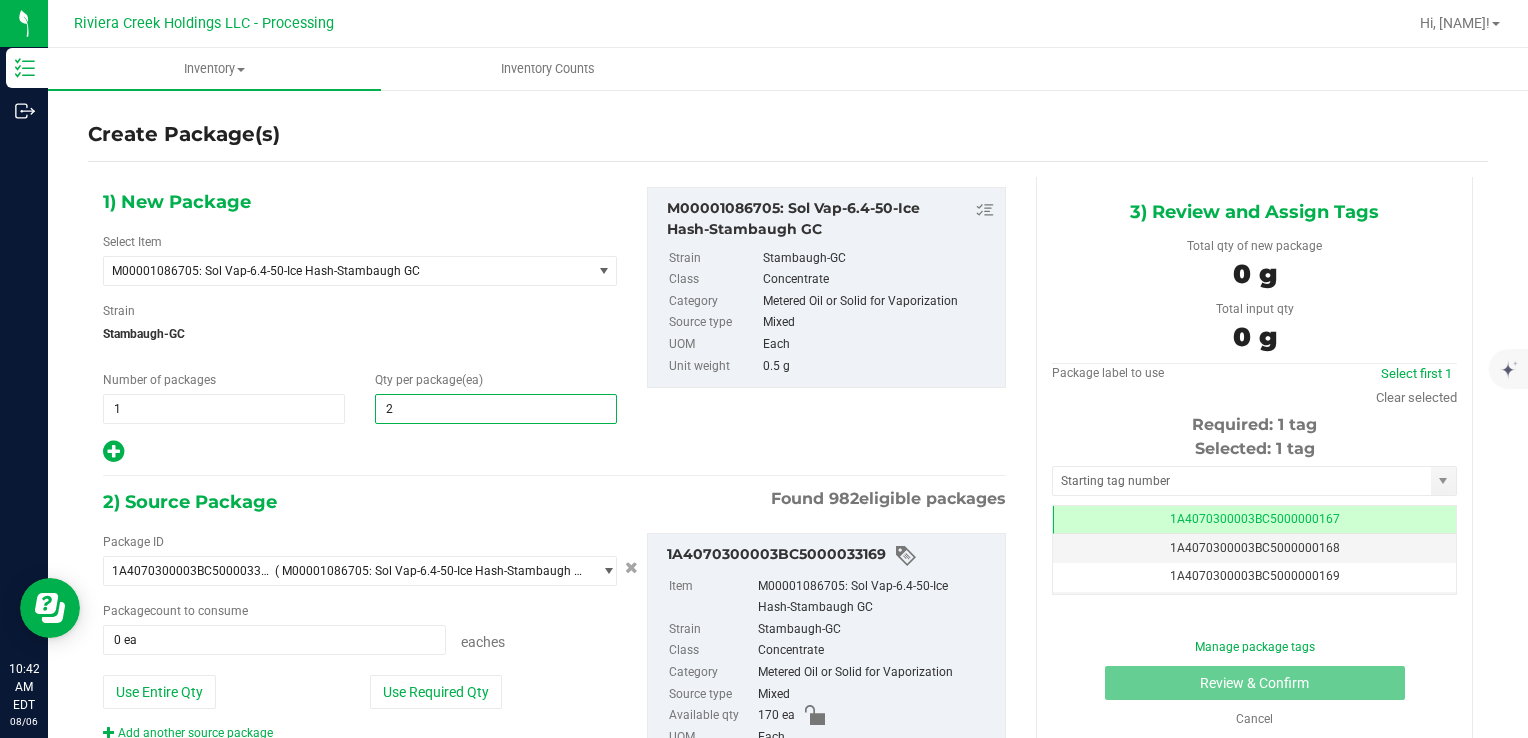 type on "20" 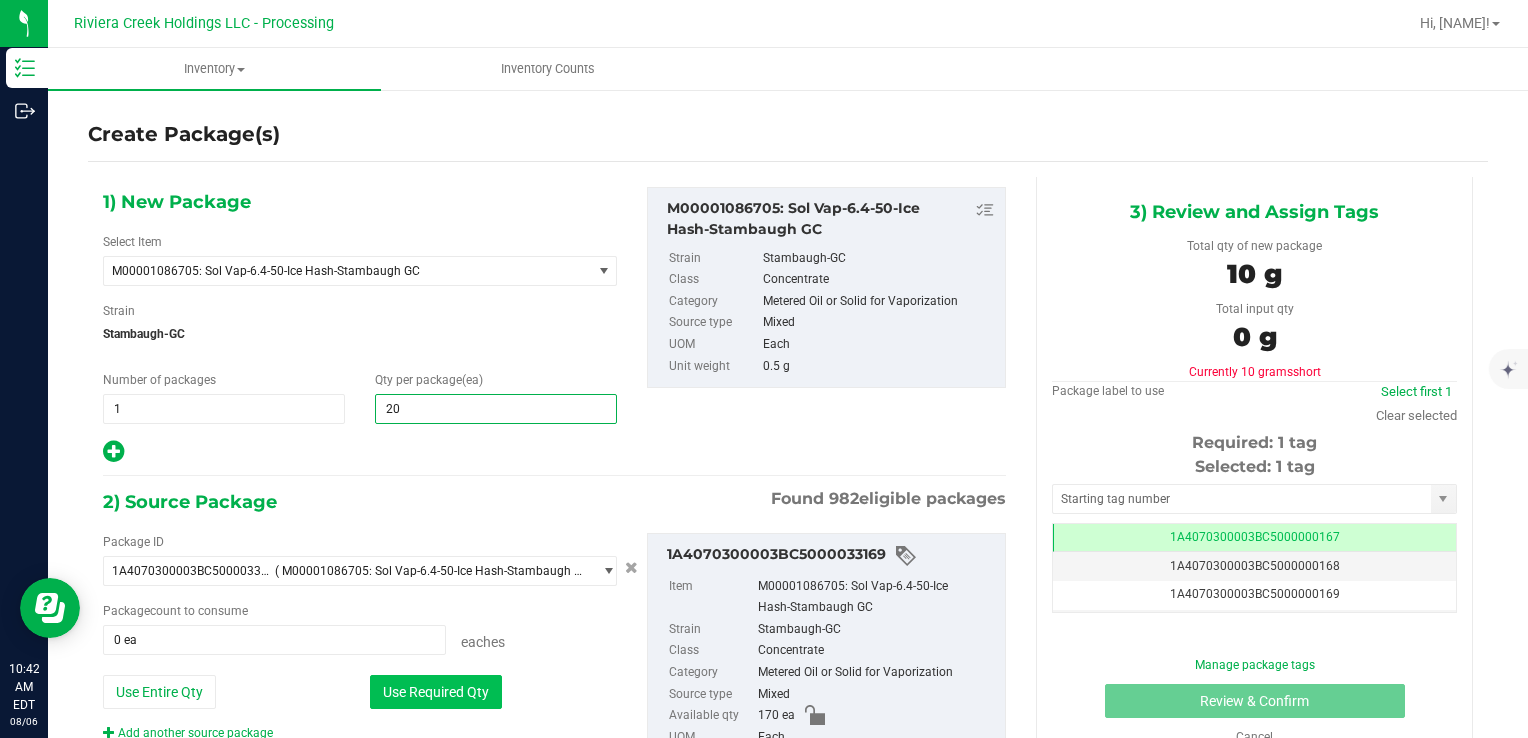 type on "20" 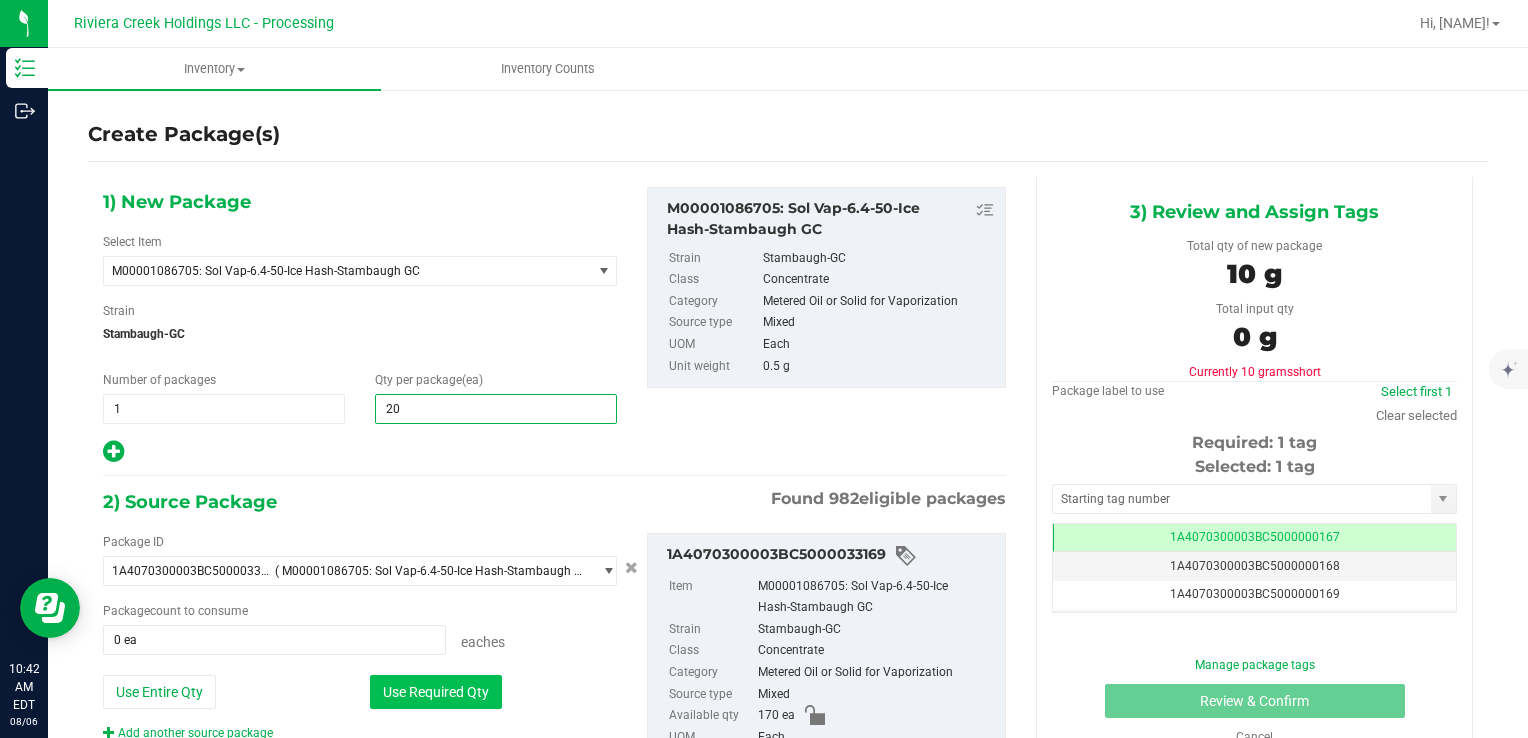 drag, startPoint x: 405, startPoint y: 705, endPoint x: 404, endPoint y: 694, distance: 11.045361 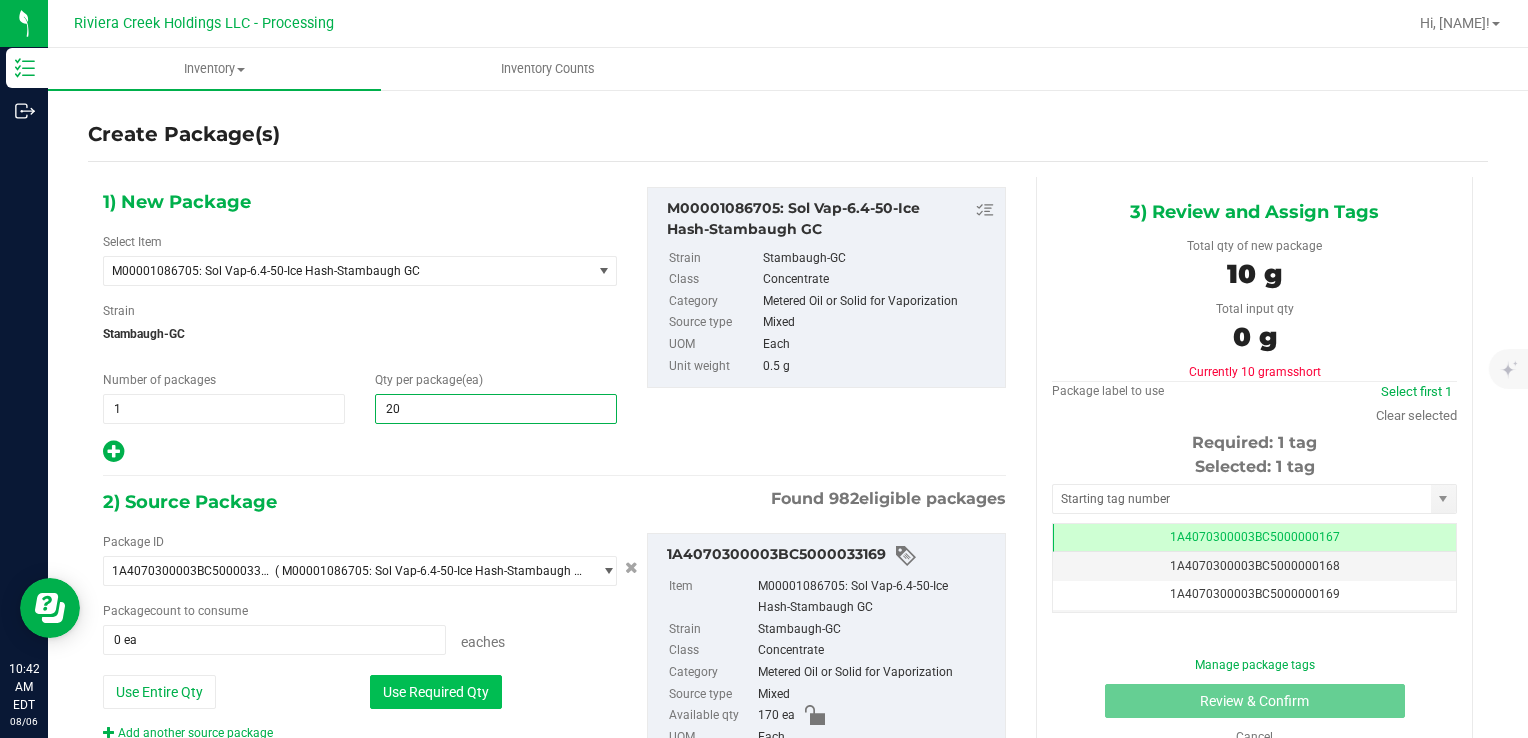 click on "Use Required Qty" at bounding box center (436, 692) 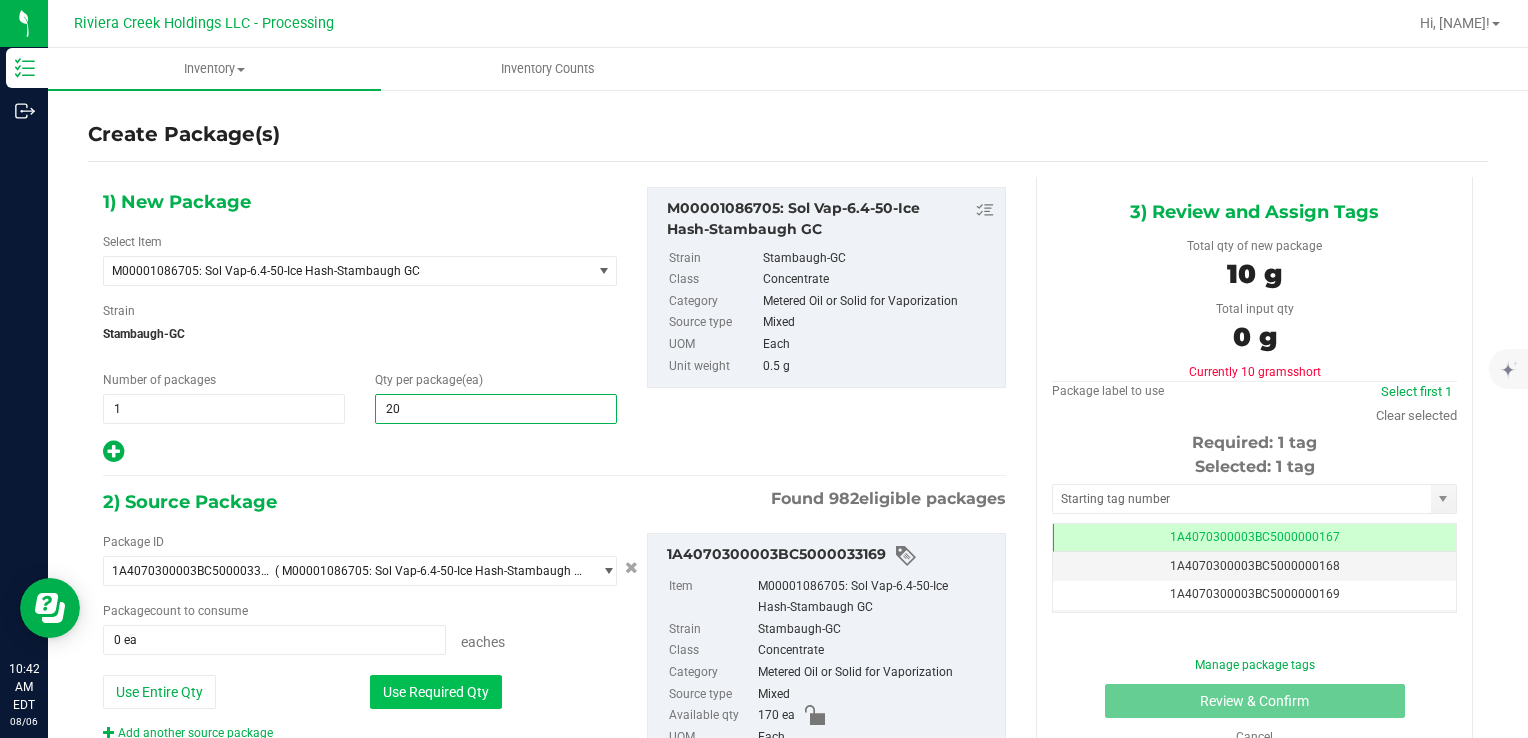 type on "20 ea" 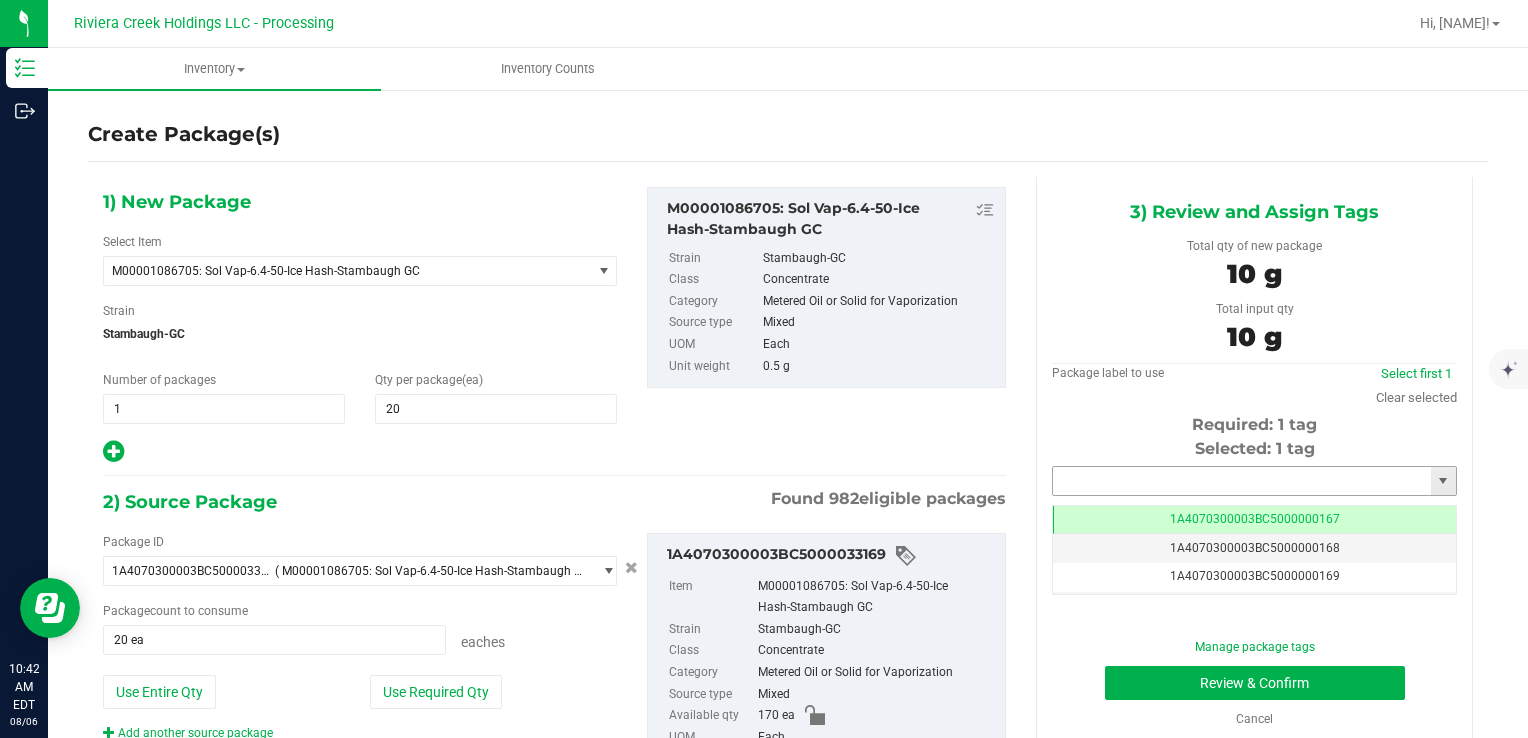 click at bounding box center (1242, 481) 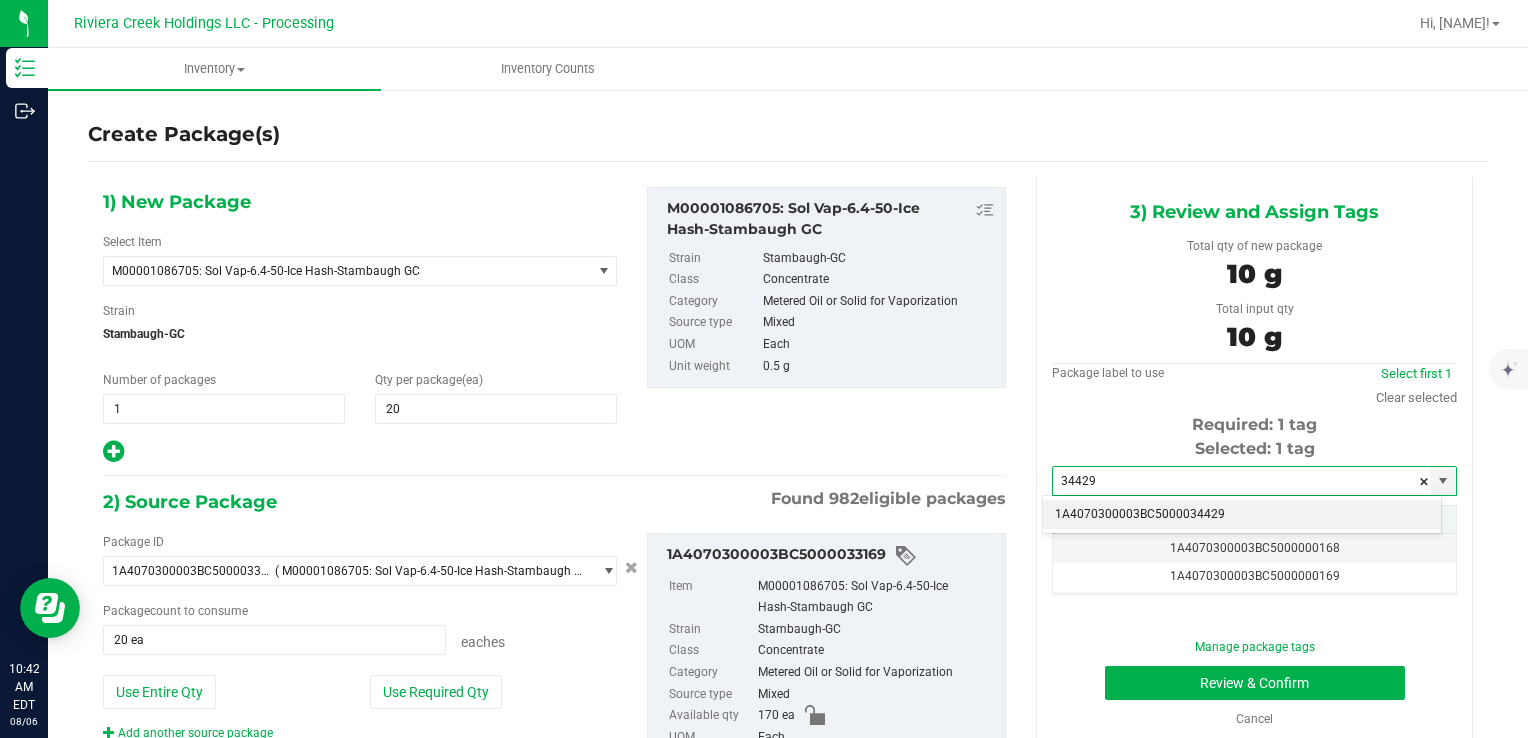 click on "1A4070300003BC5000034429" at bounding box center (1242, 515) 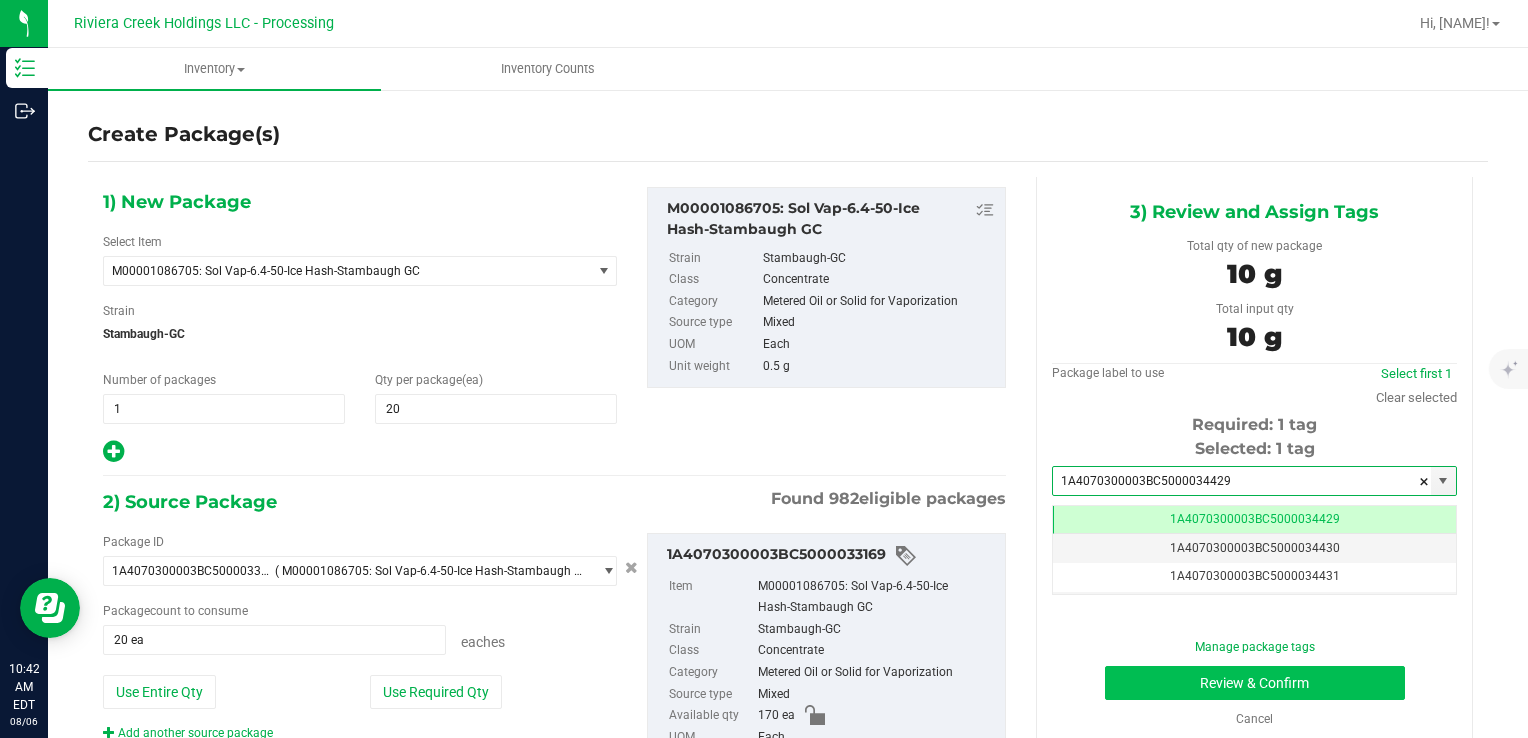 type on "1A4070300003BC5000034429" 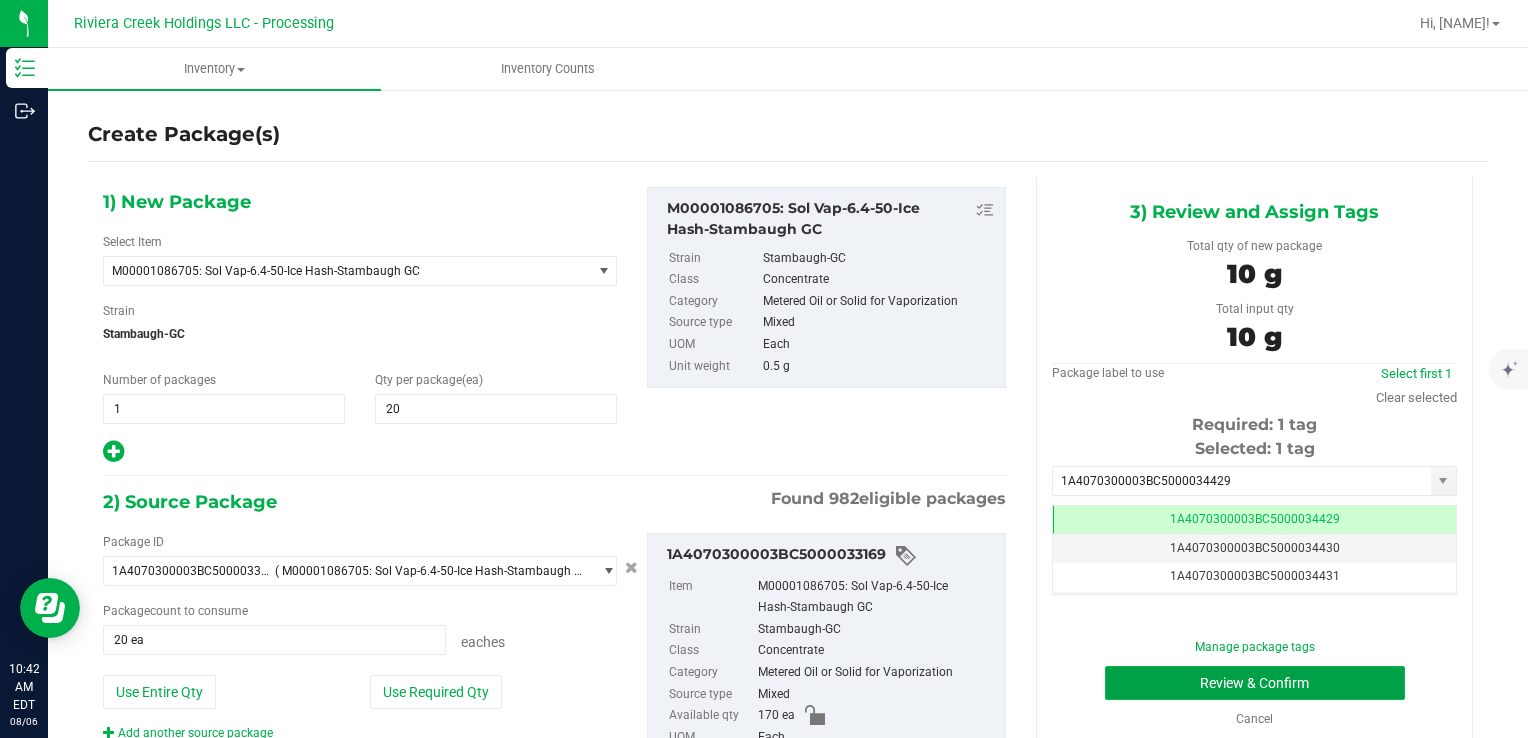 click on "Review & Confirm" at bounding box center [1255, 683] 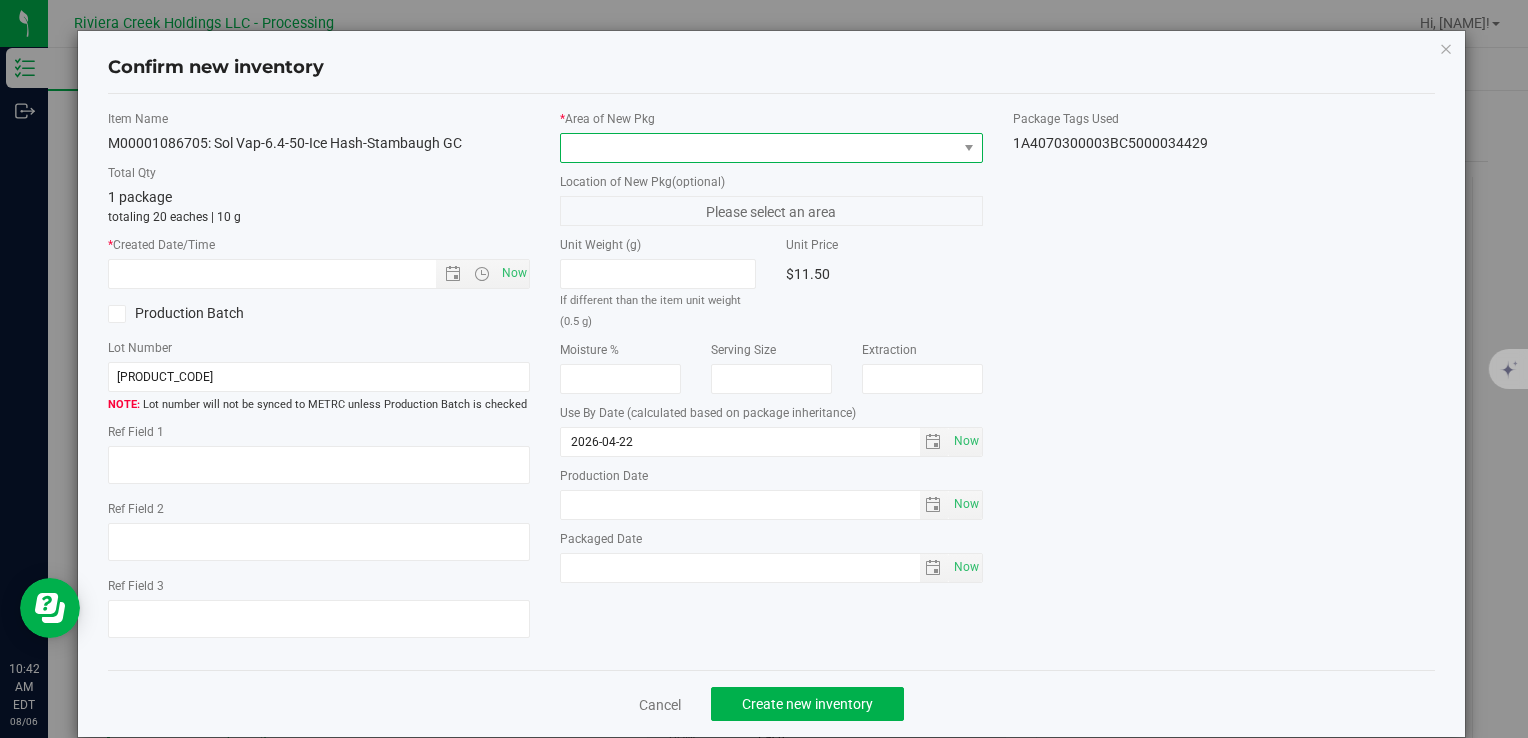 click at bounding box center [758, 148] 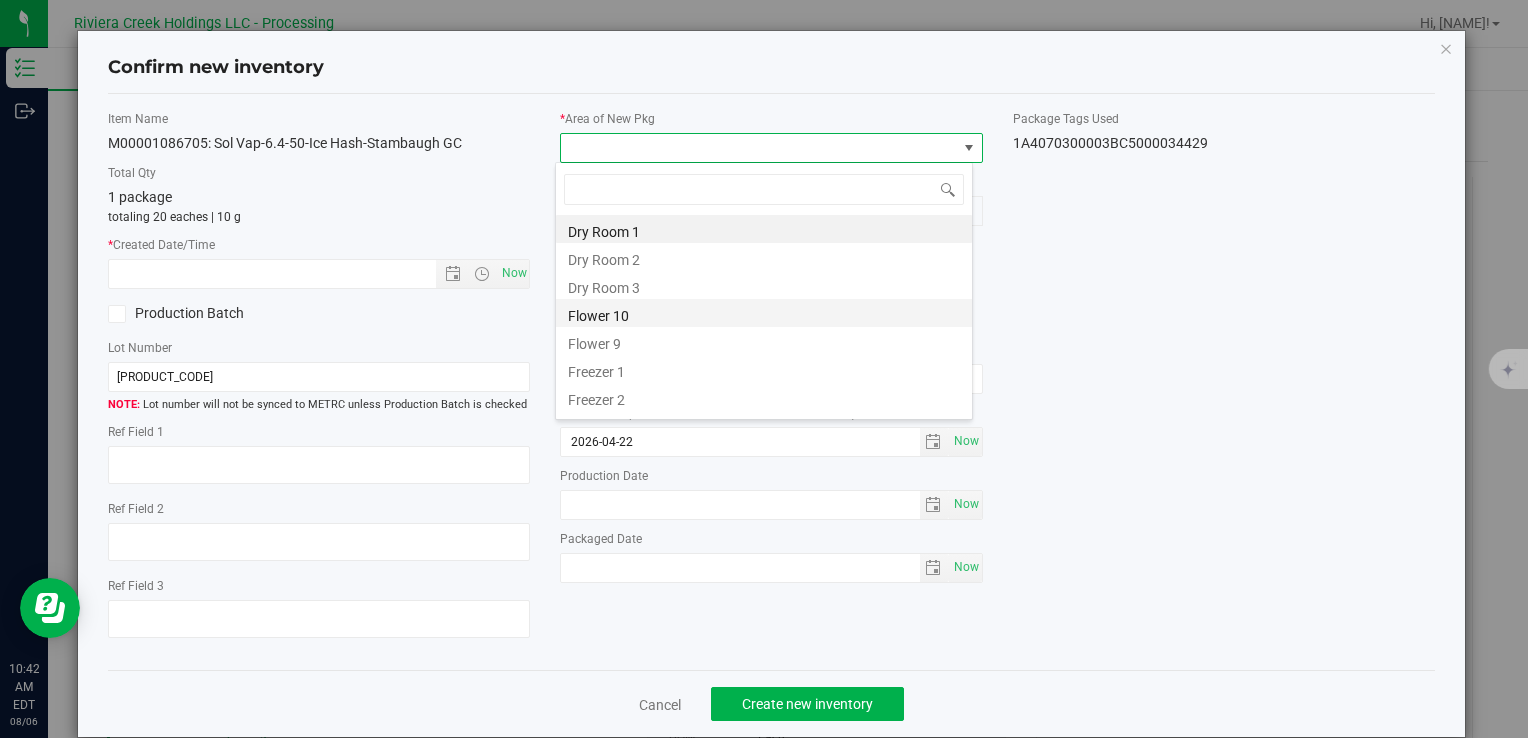click on "Flower 10" at bounding box center (764, 313) 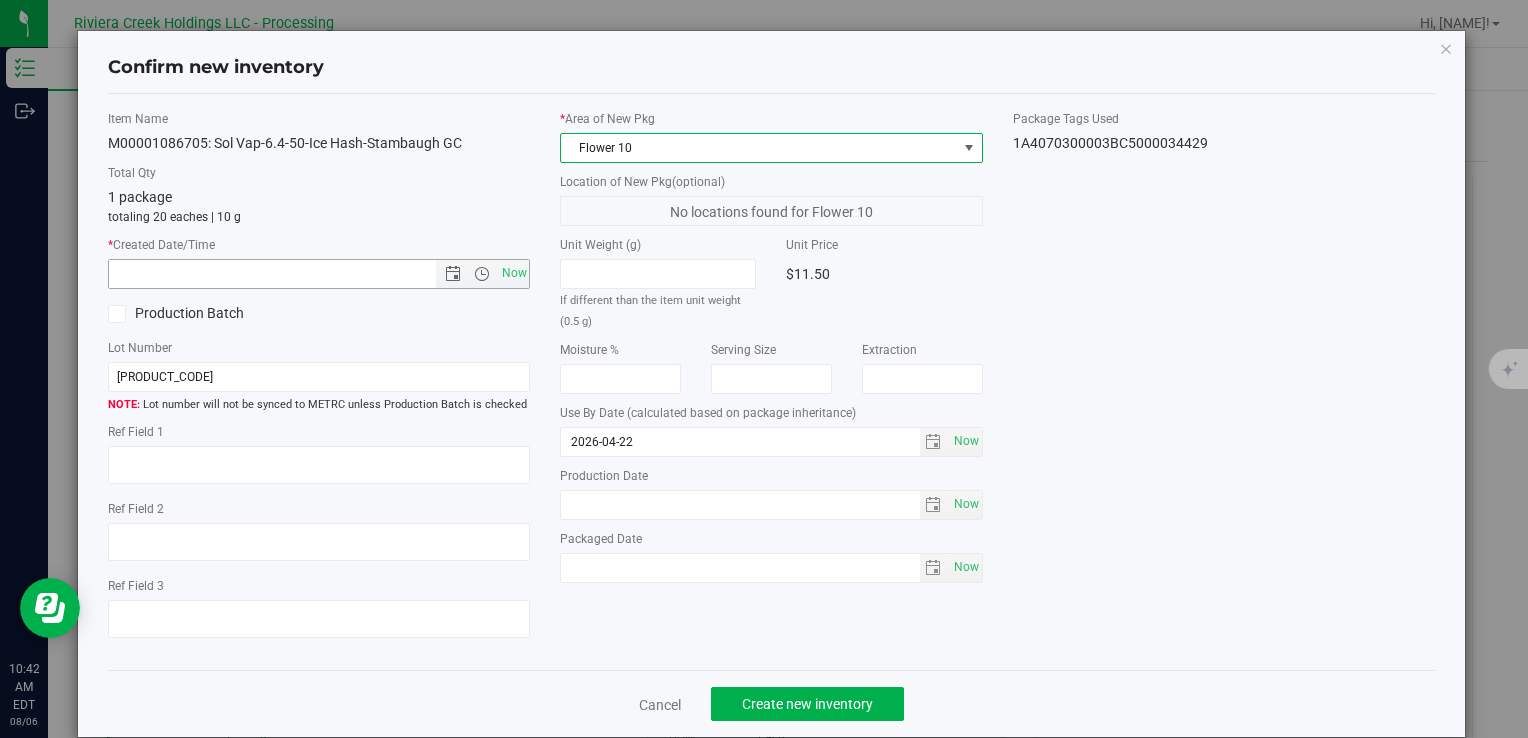 click on "Now" at bounding box center (514, 273) 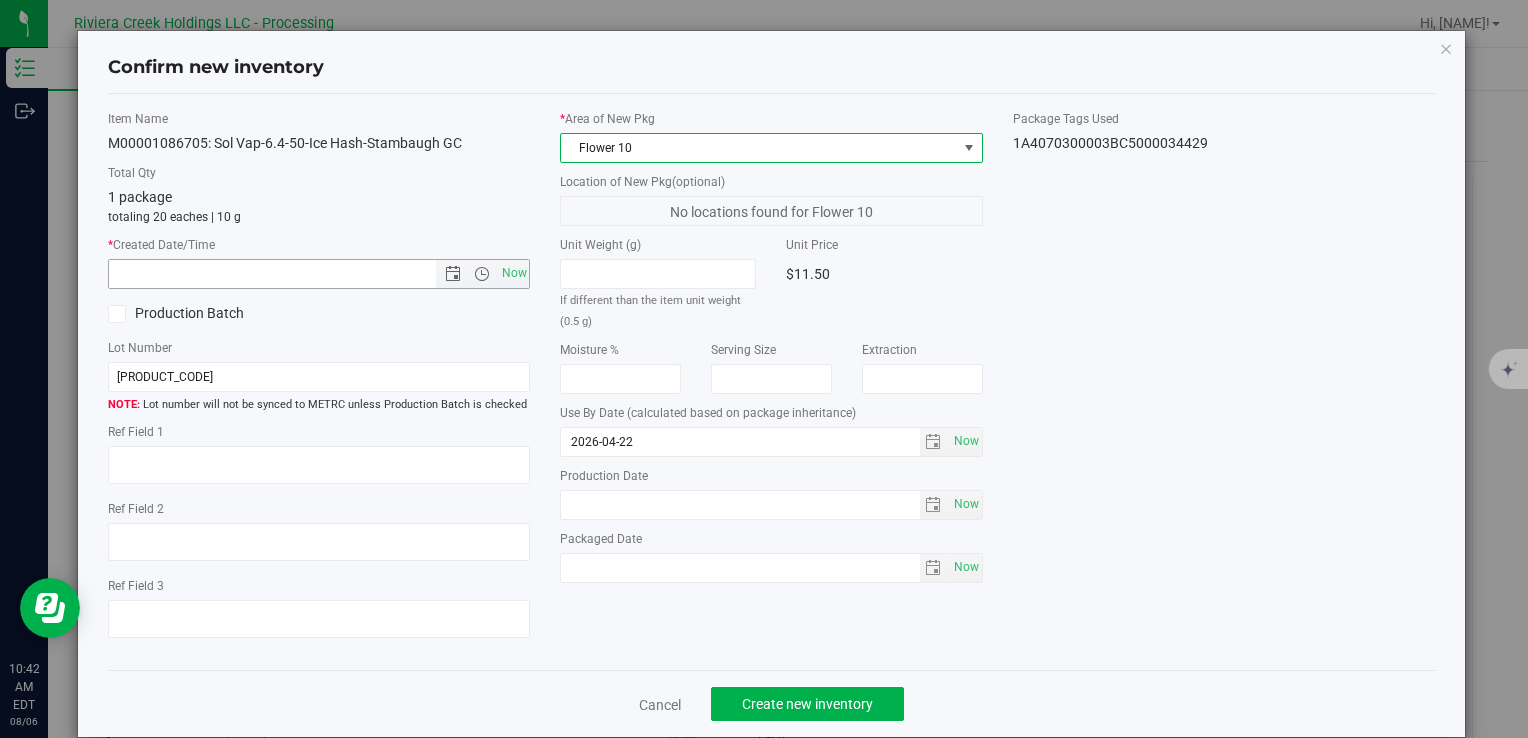 type on "8/6/2025 10:42 AM" 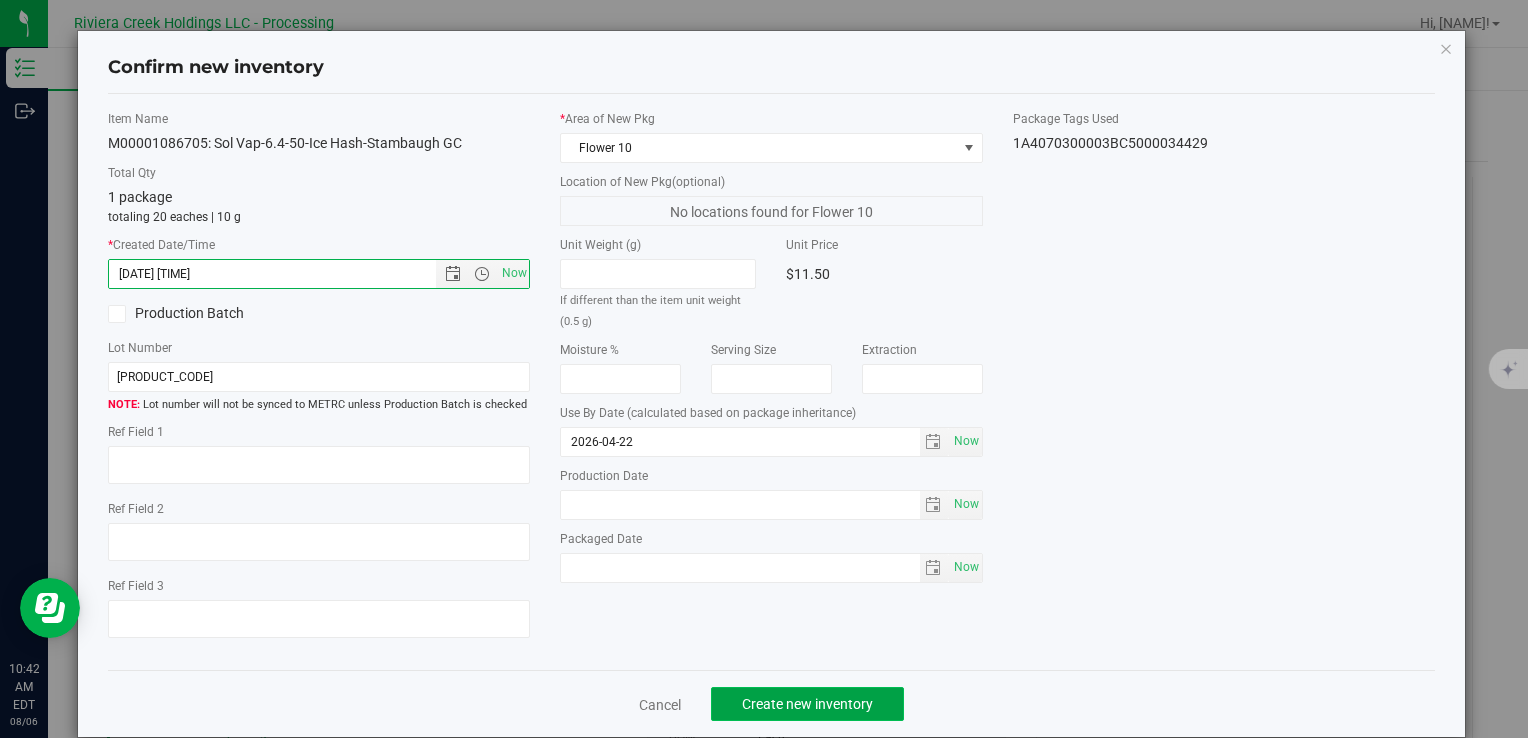 click on "Create new inventory" 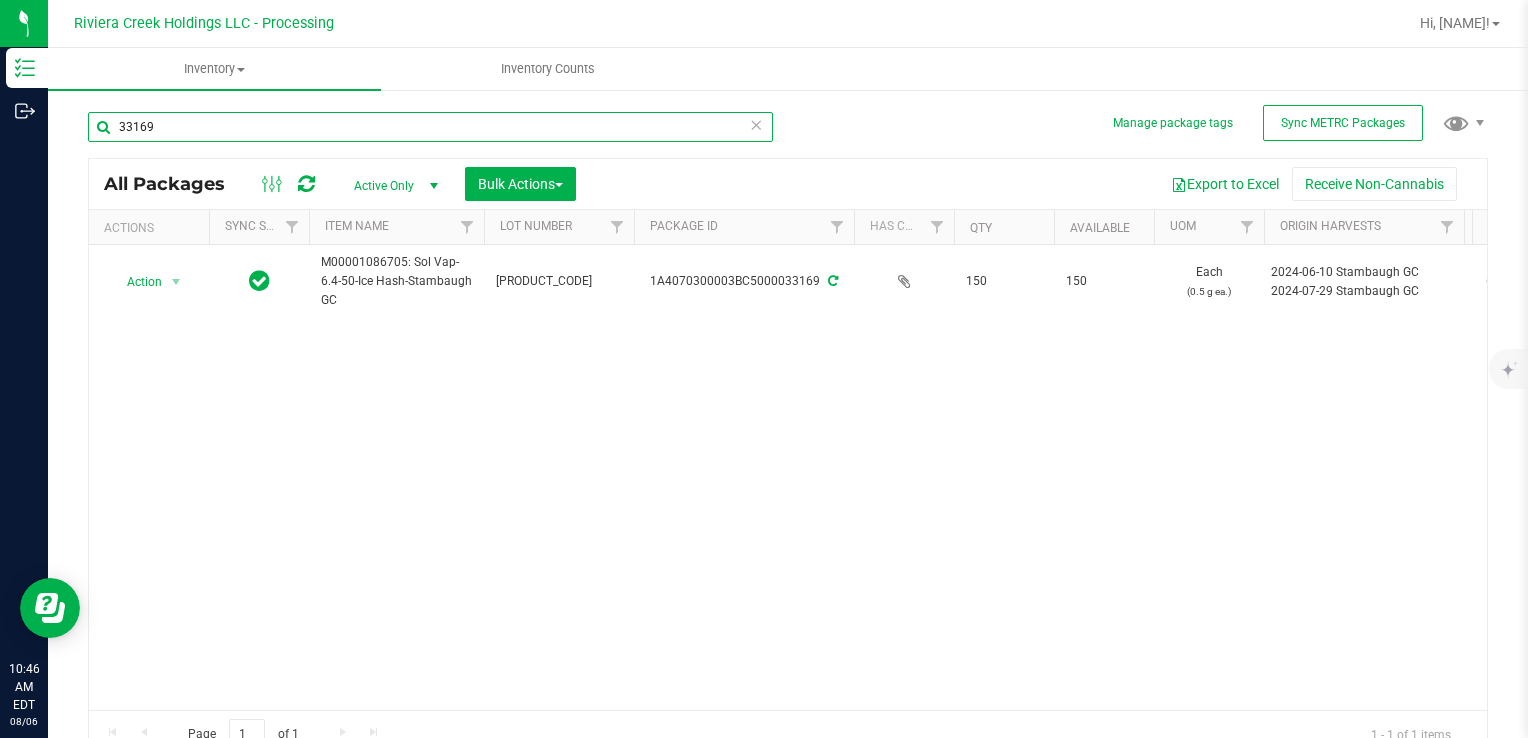drag, startPoint x: 281, startPoint y: 139, endPoint x: 358, endPoint y: 153, distance: 78.26238 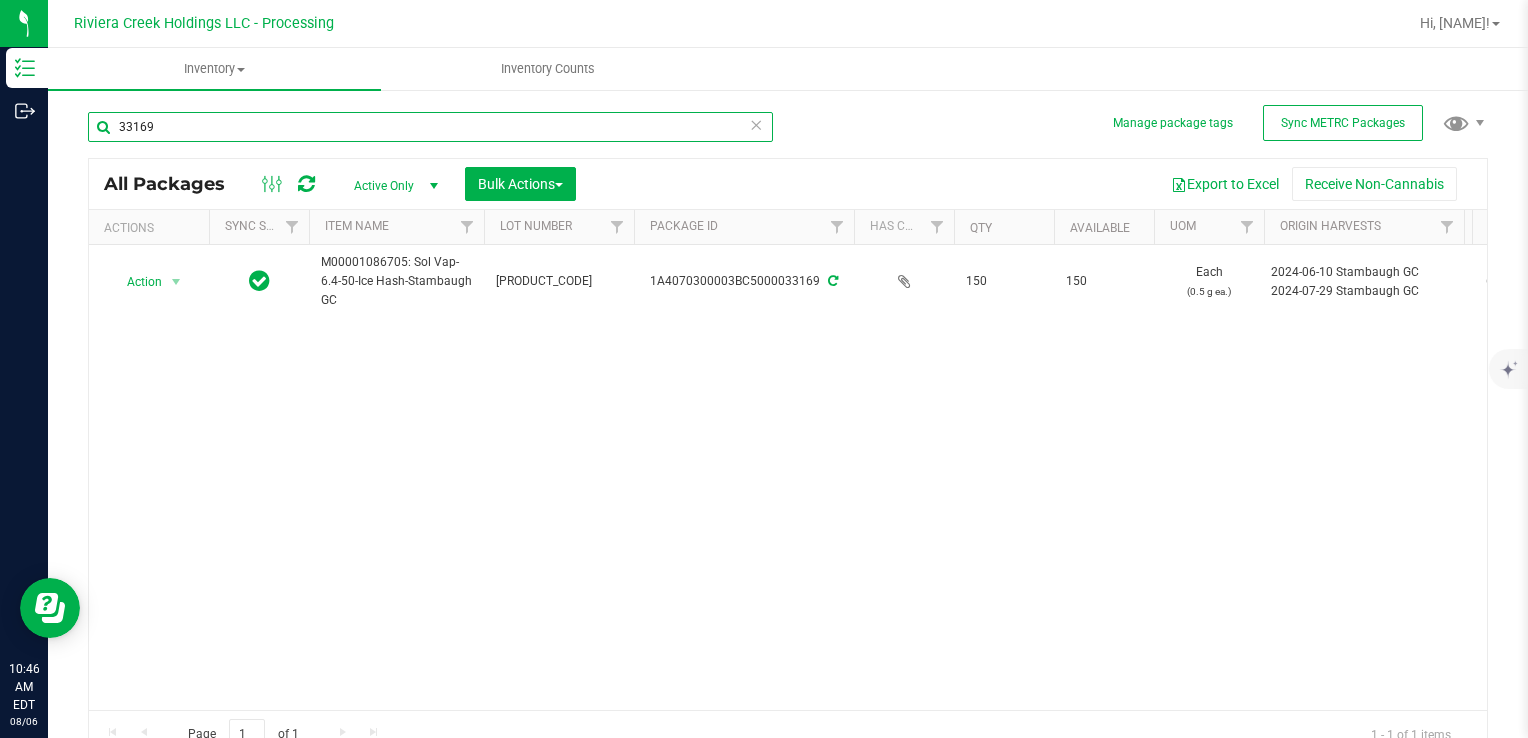 click on "Inventory Outbound 10:46 AM EDT 08/06/2025  08/06   Riviera Creek Holdings LLC - Processing   Hi, Meara!
Inventory
All packages
All inventory
Waste log
Create inventory
Inventory Counts" at bounding box center (764, 369) 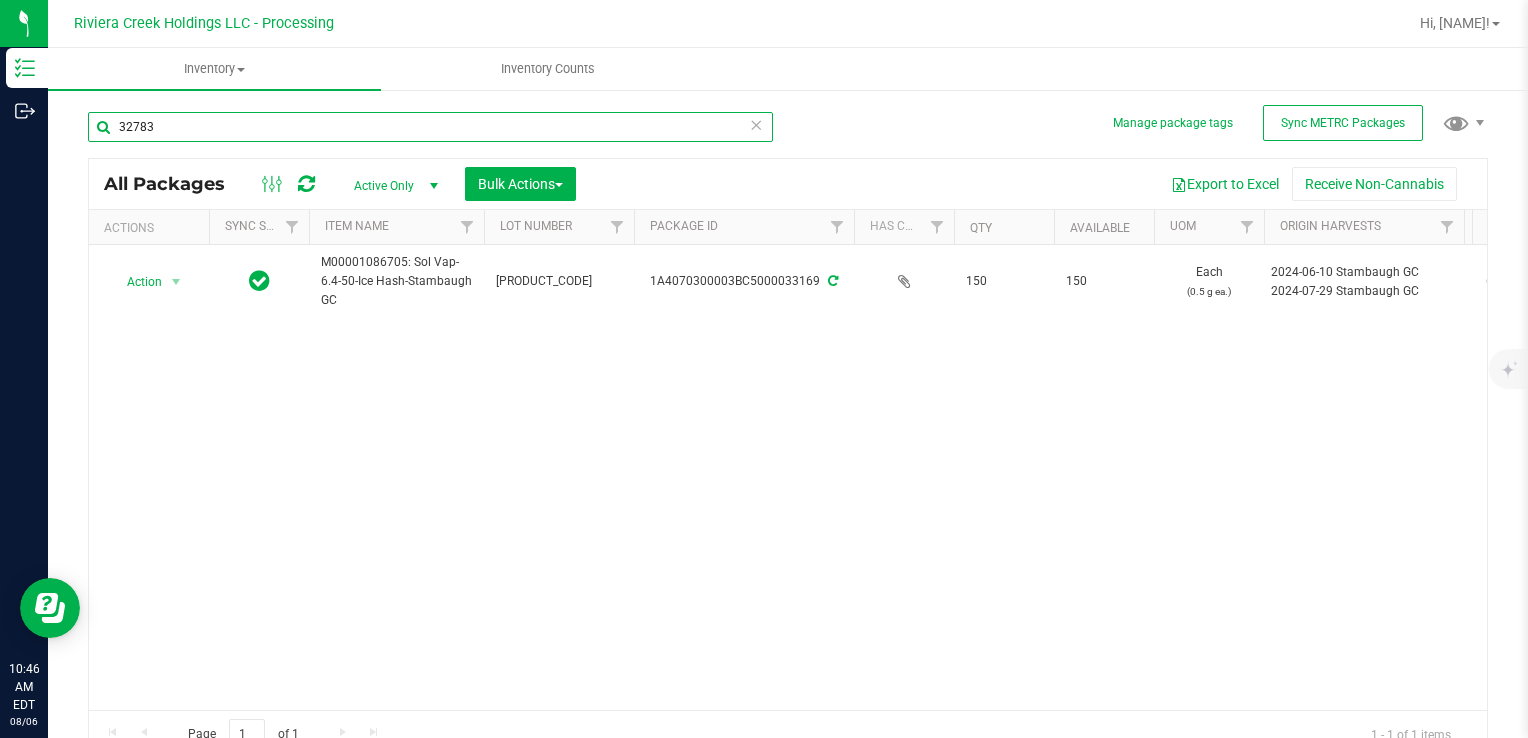 type on "32783" 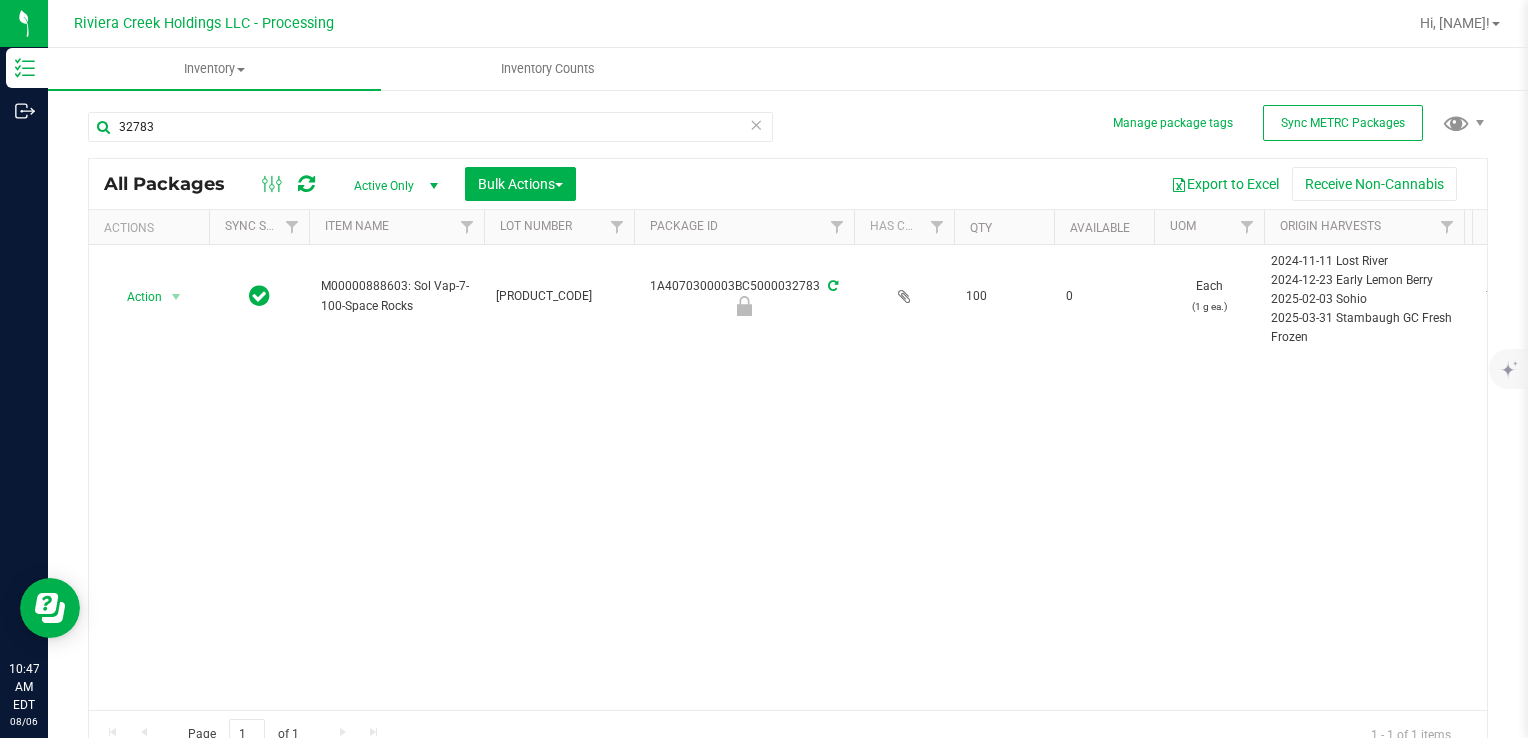 click at bounding box center [306, 184] 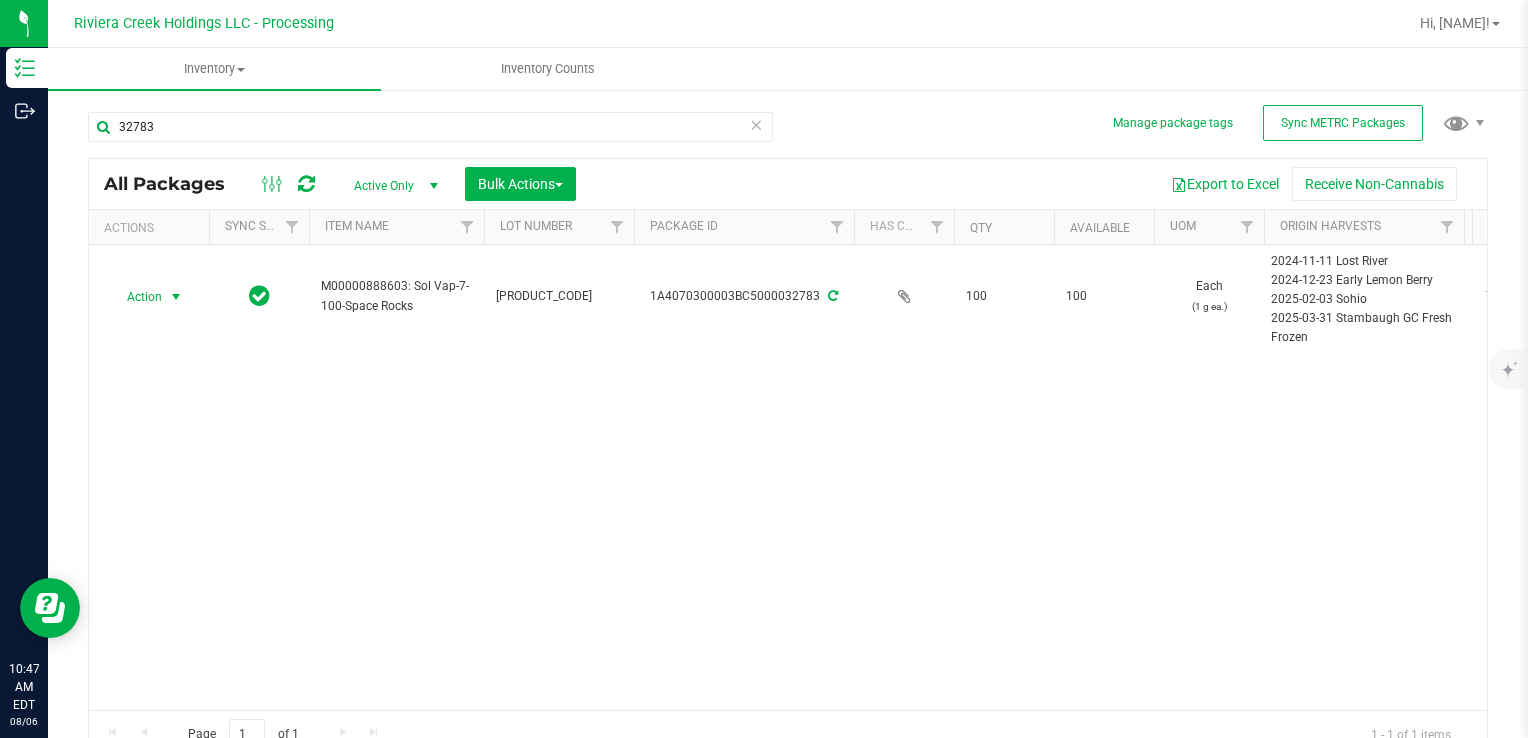 click on "Action" at bounding box center (136, 297) 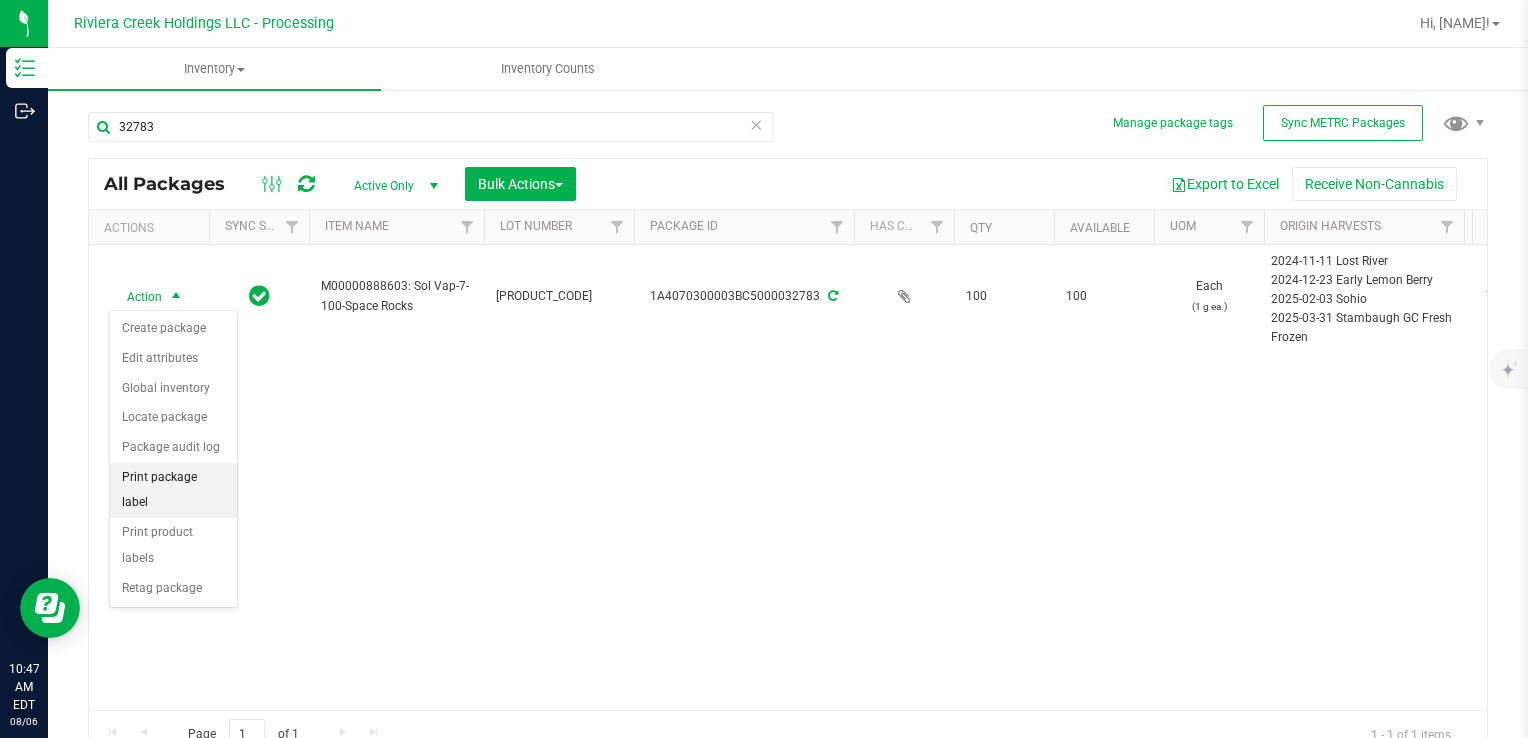 click on "Print package label" at bounding box center [173, 490] 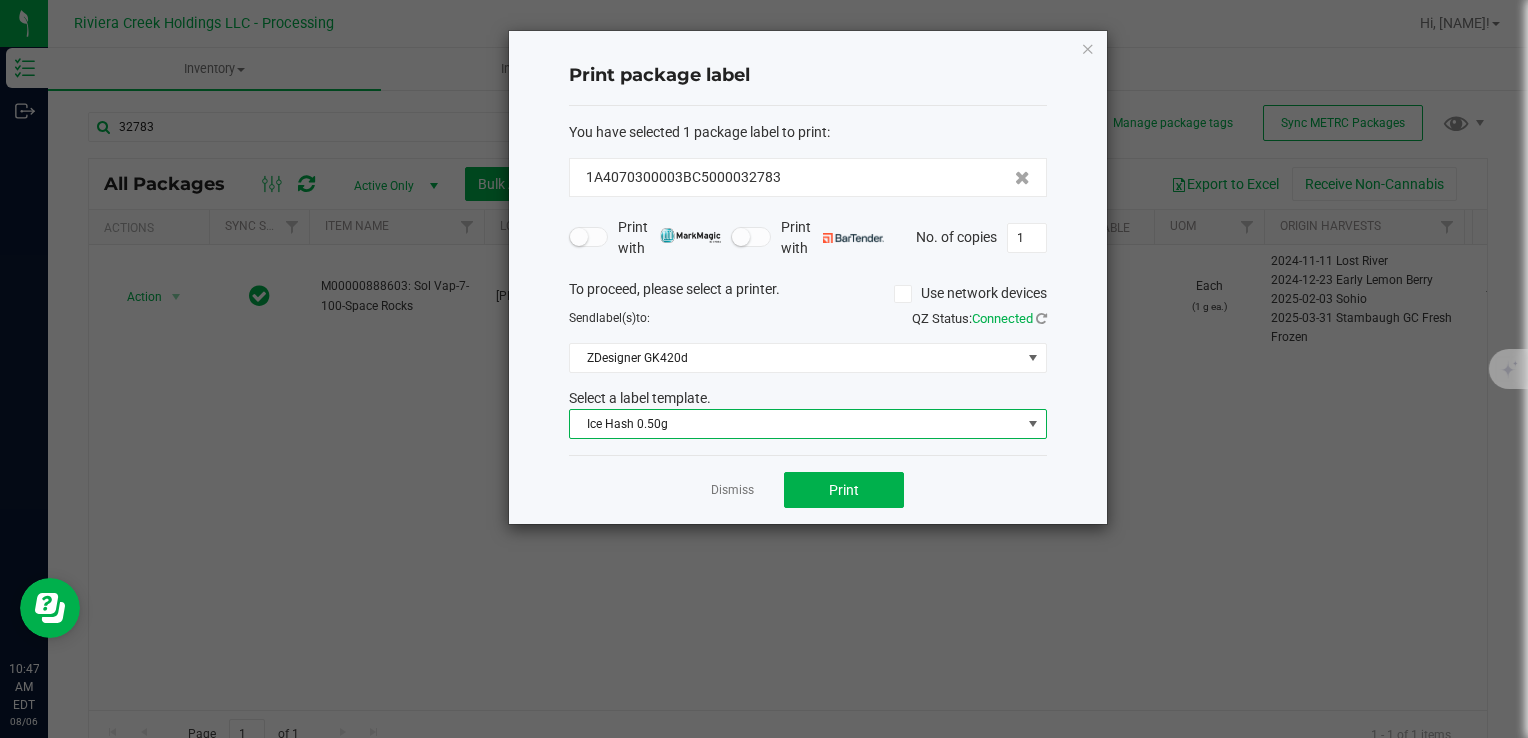 click on "Ice Hash 0.50g" at bounding box center [795, 424] 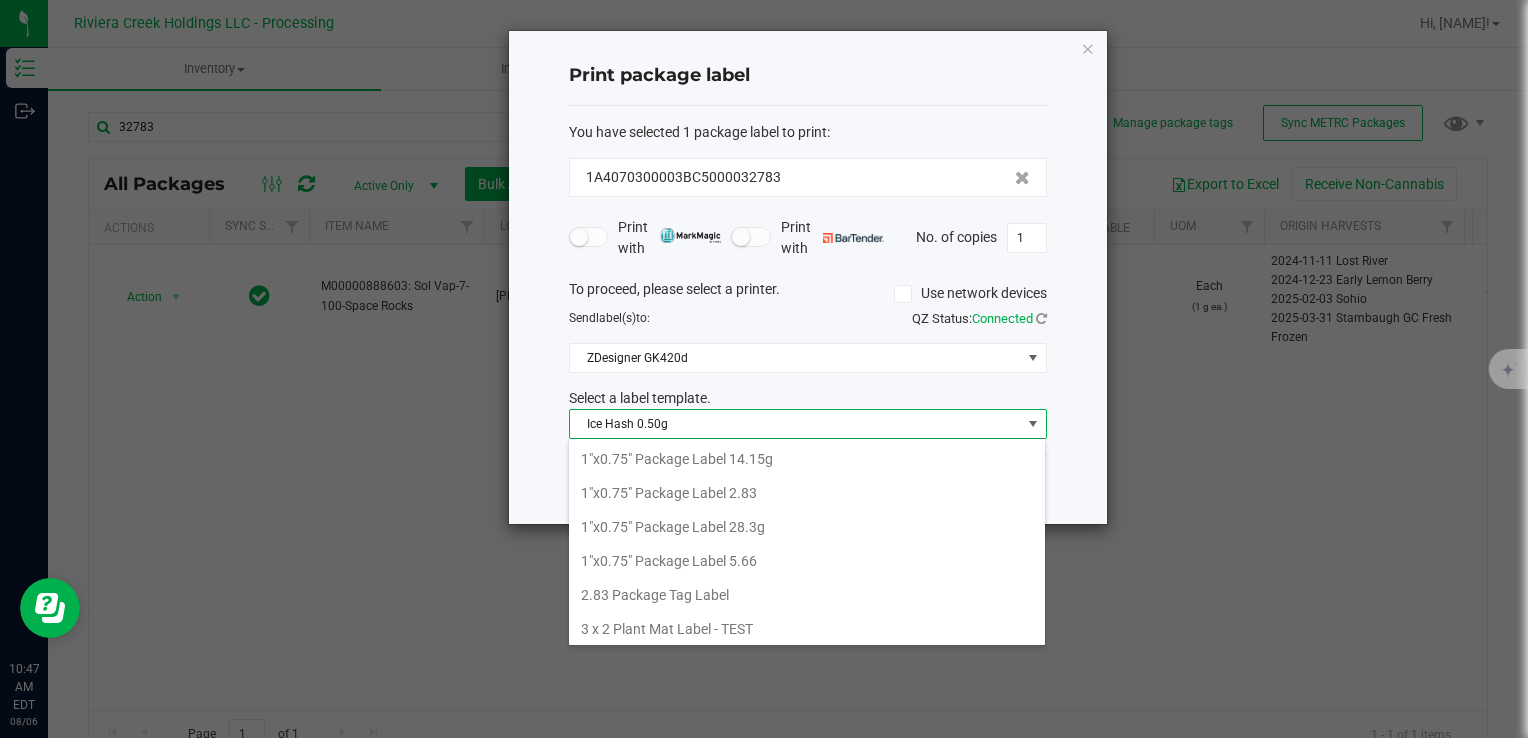 scroll, scrollTop: 506, scrollLeft: 0, axis: vertical 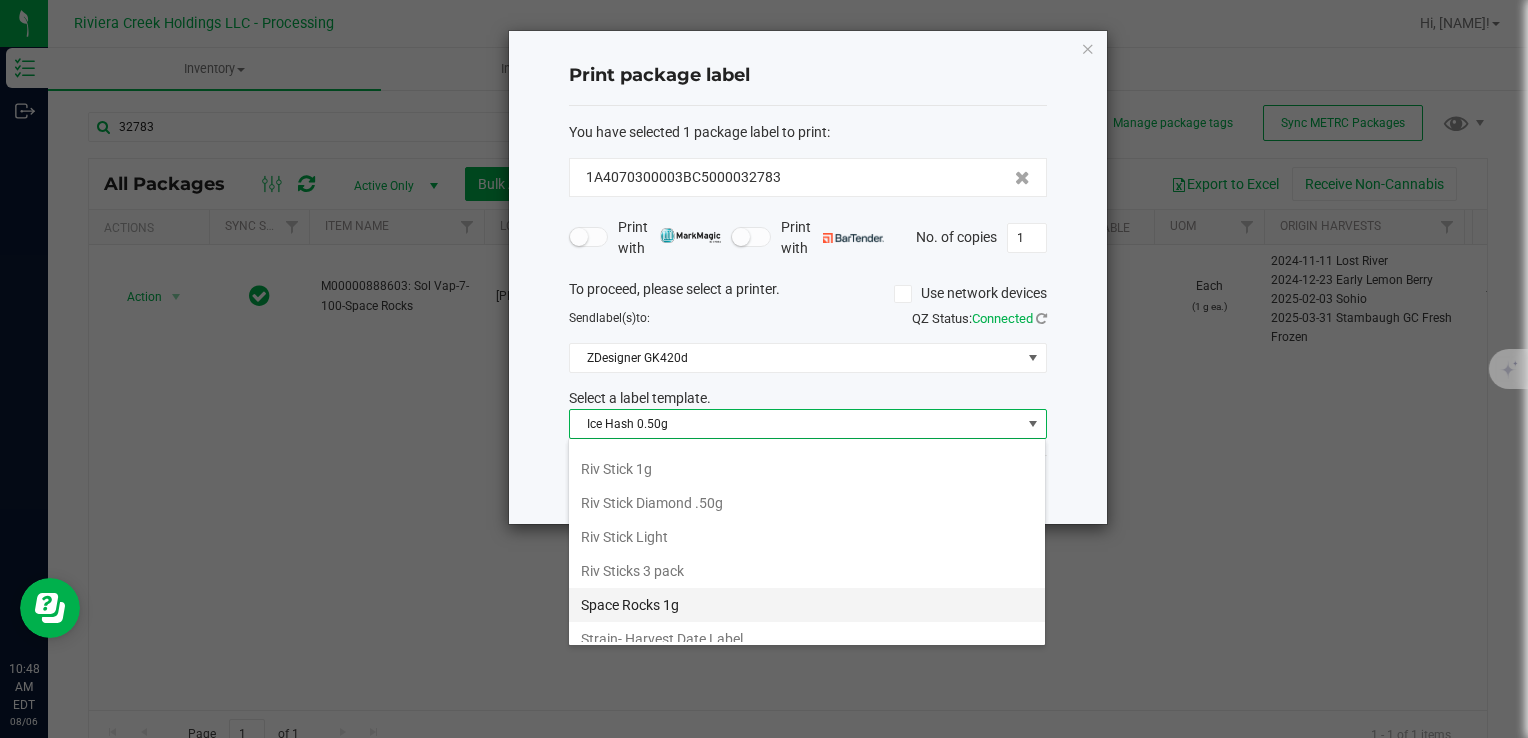 click on "Space Rocks 1g" at bounding box center (807, 605) 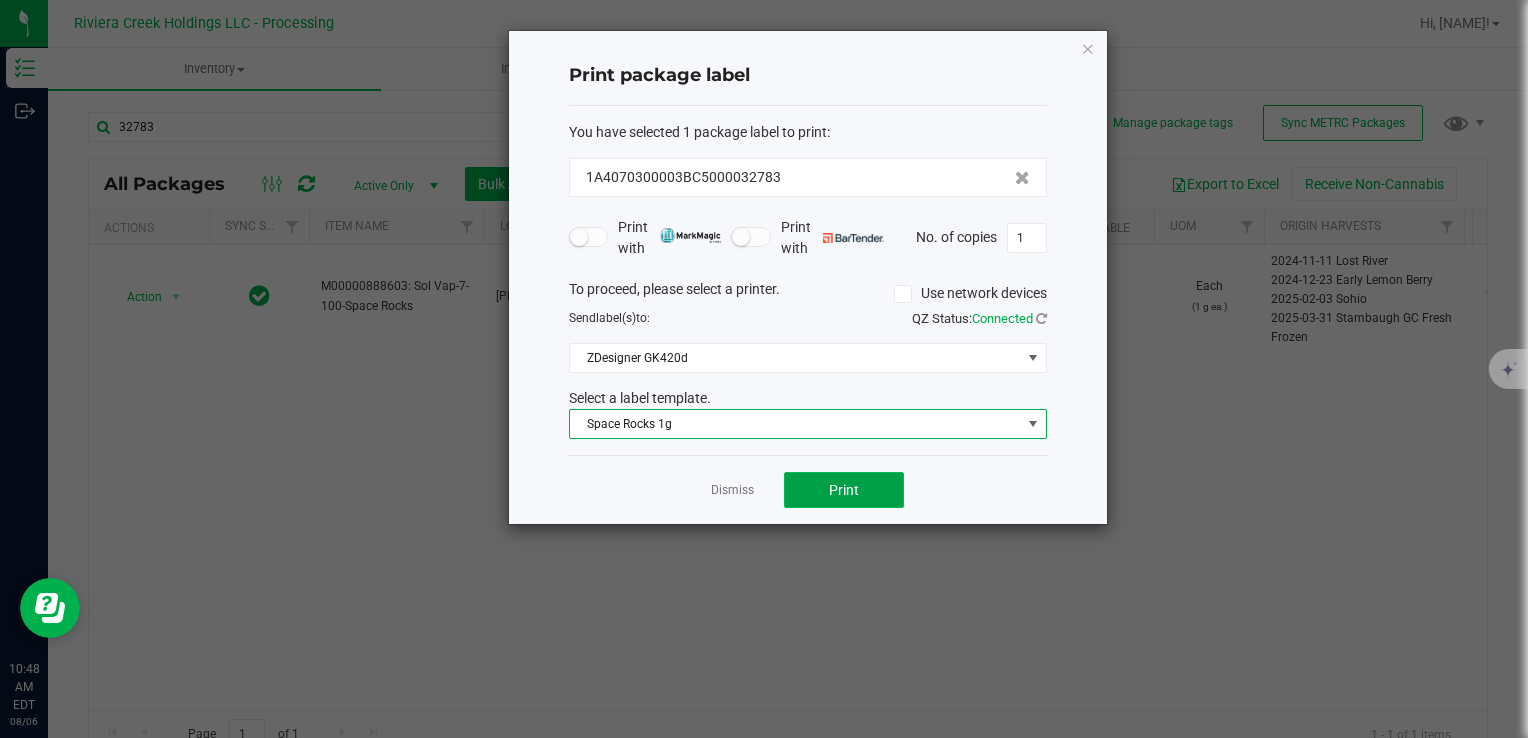 click on "Print" 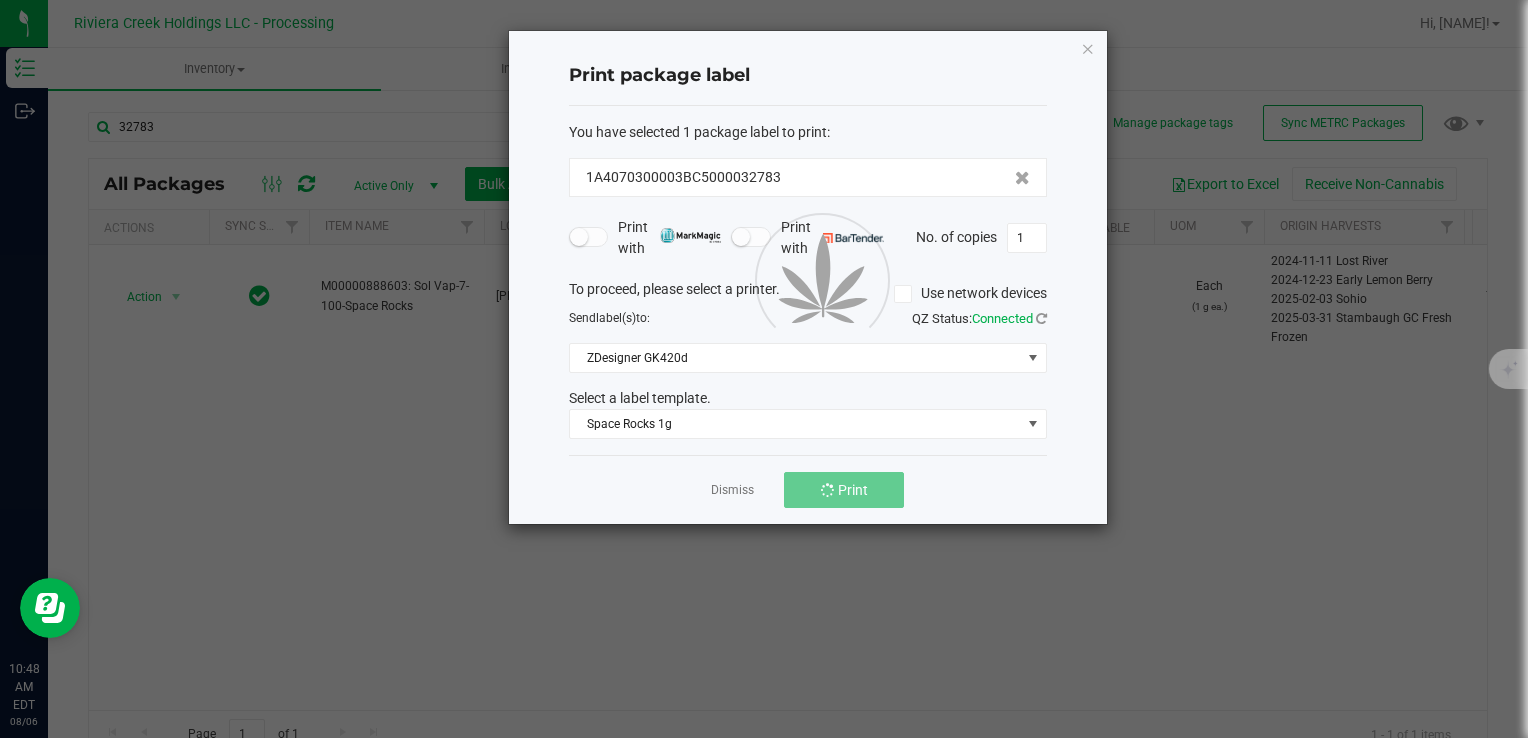 click 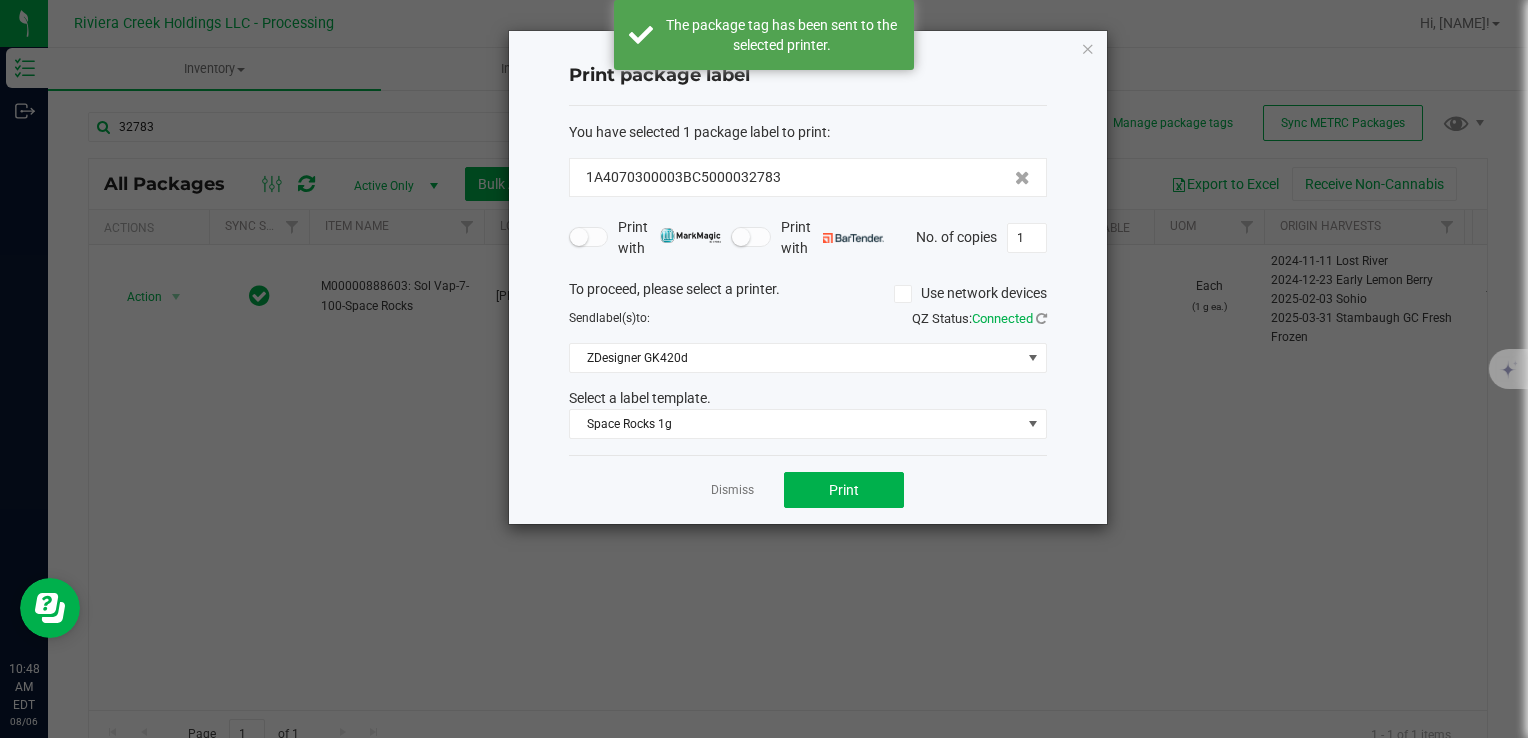 drag, startPoint x: 728, startPoint y: 490, endPoint x: 647, endPoint y: 483, distance: 81.3019 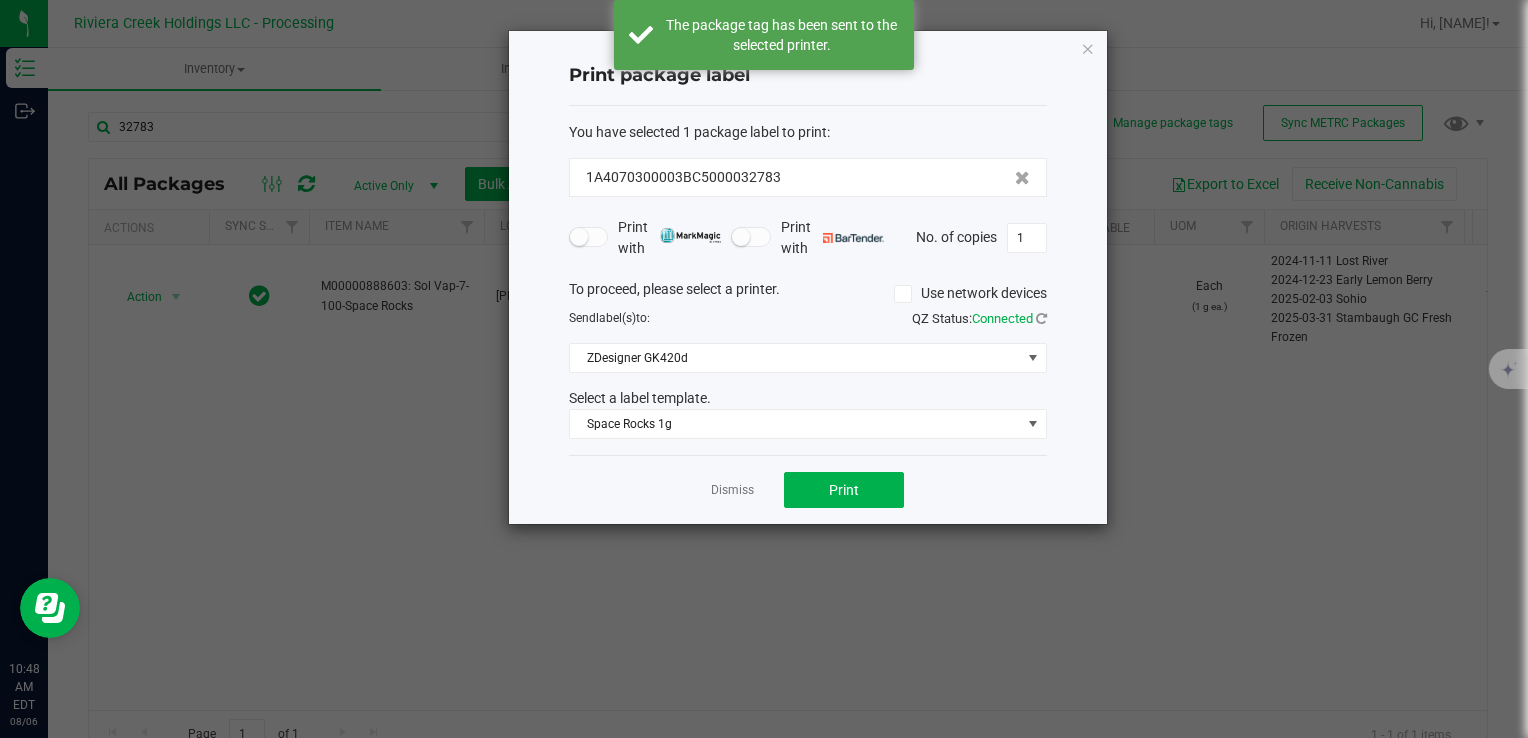 click on "Dismiss" 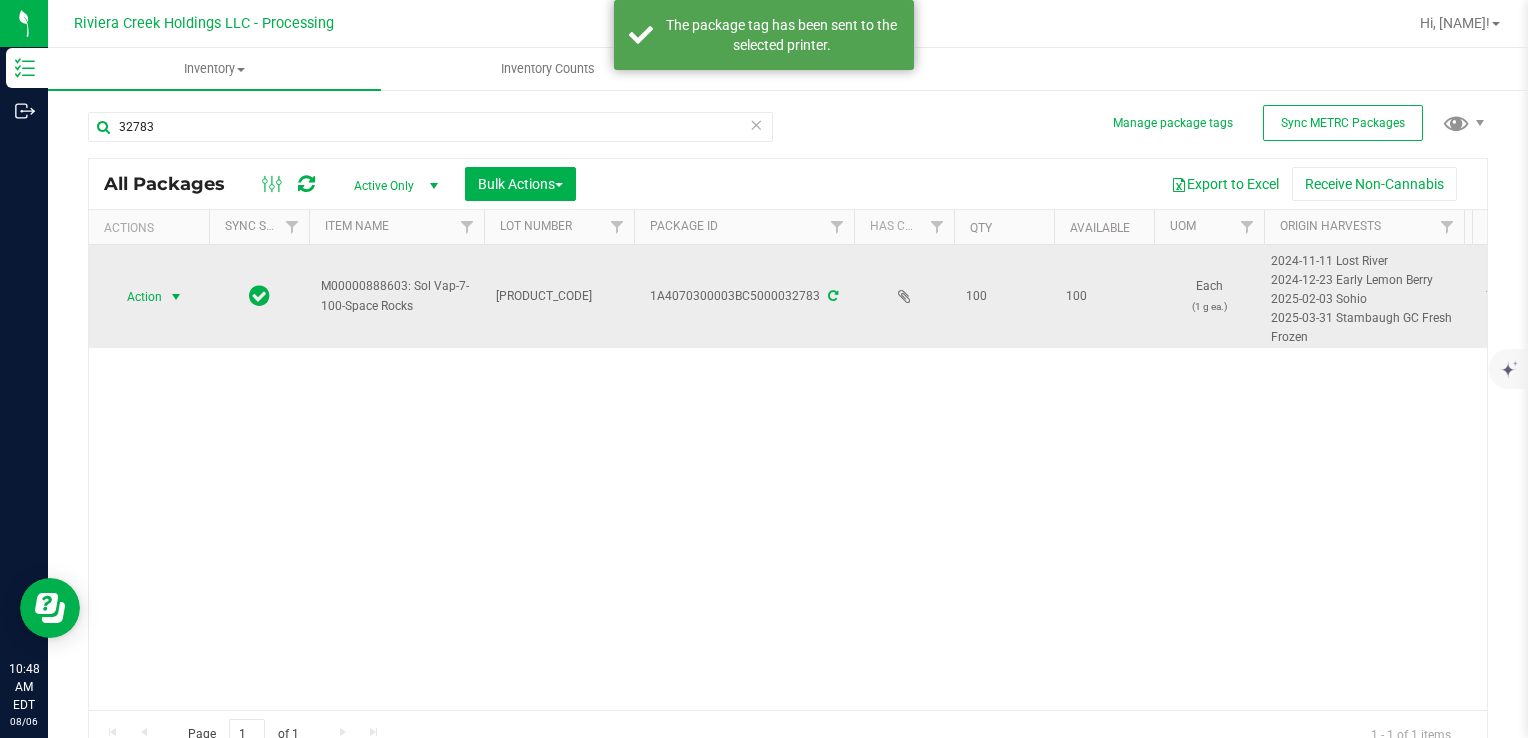 click on "Action" at bounding box center [136, 297] 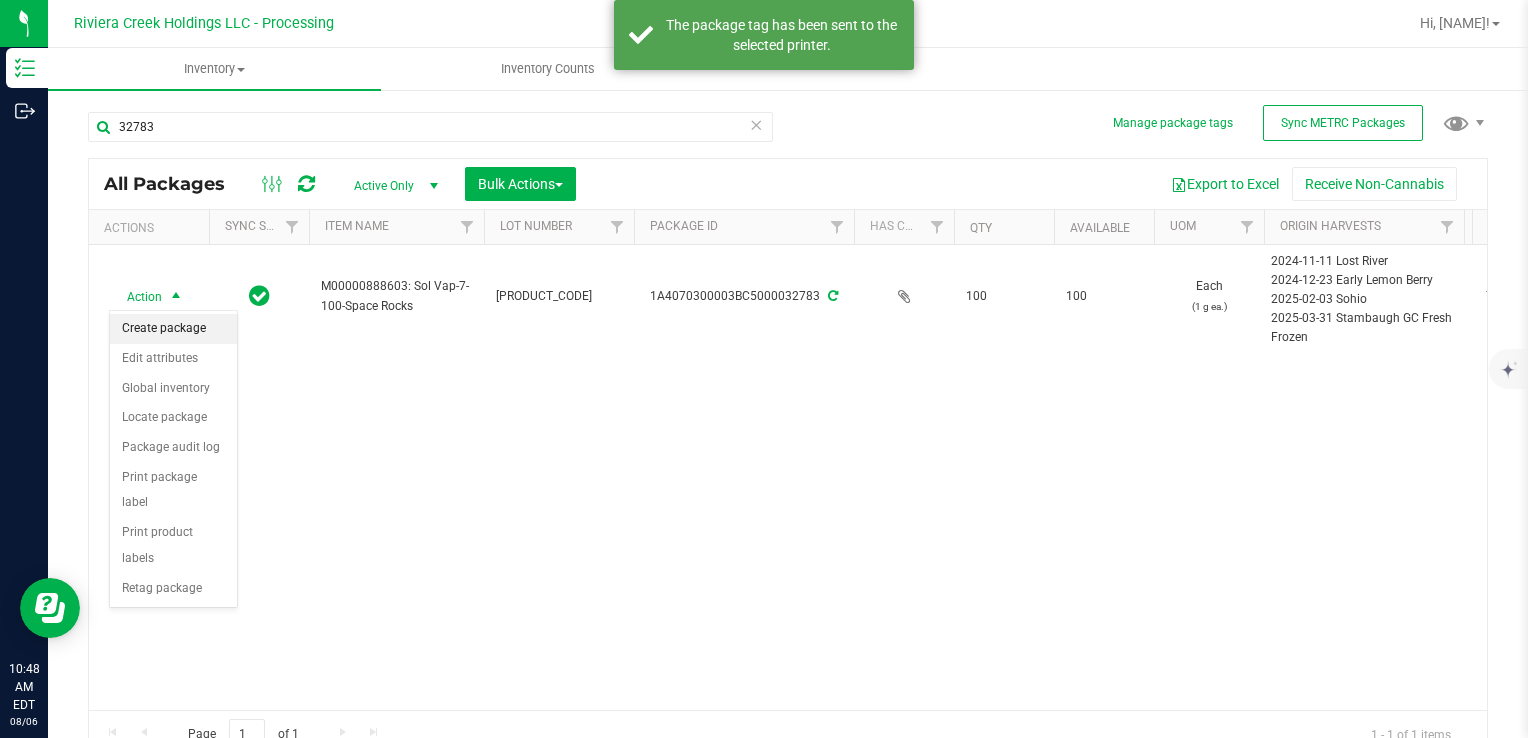 click on "Create package" at bounding box center (173, 329) 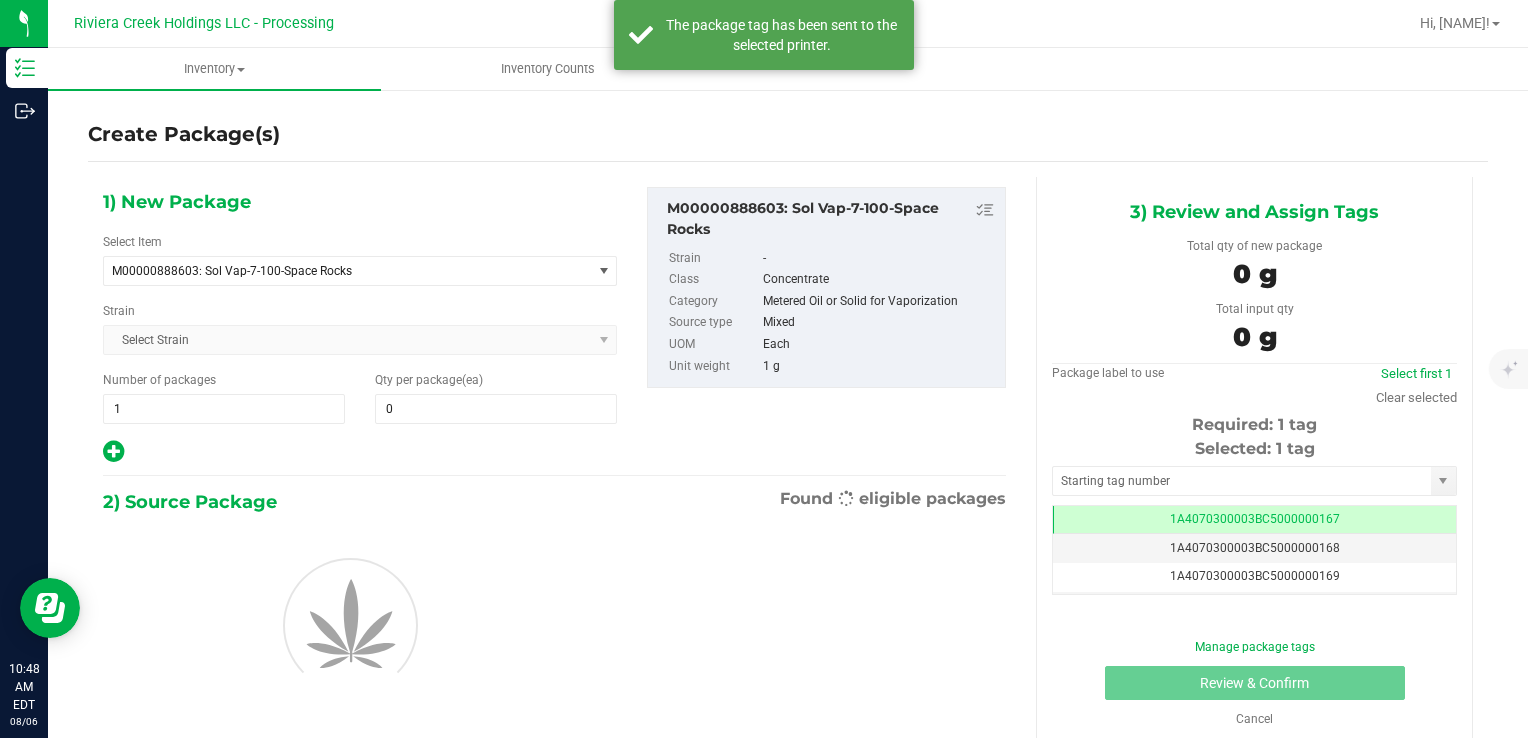scroll, scrollTop: 0, scrollLeft: 0, axis: both 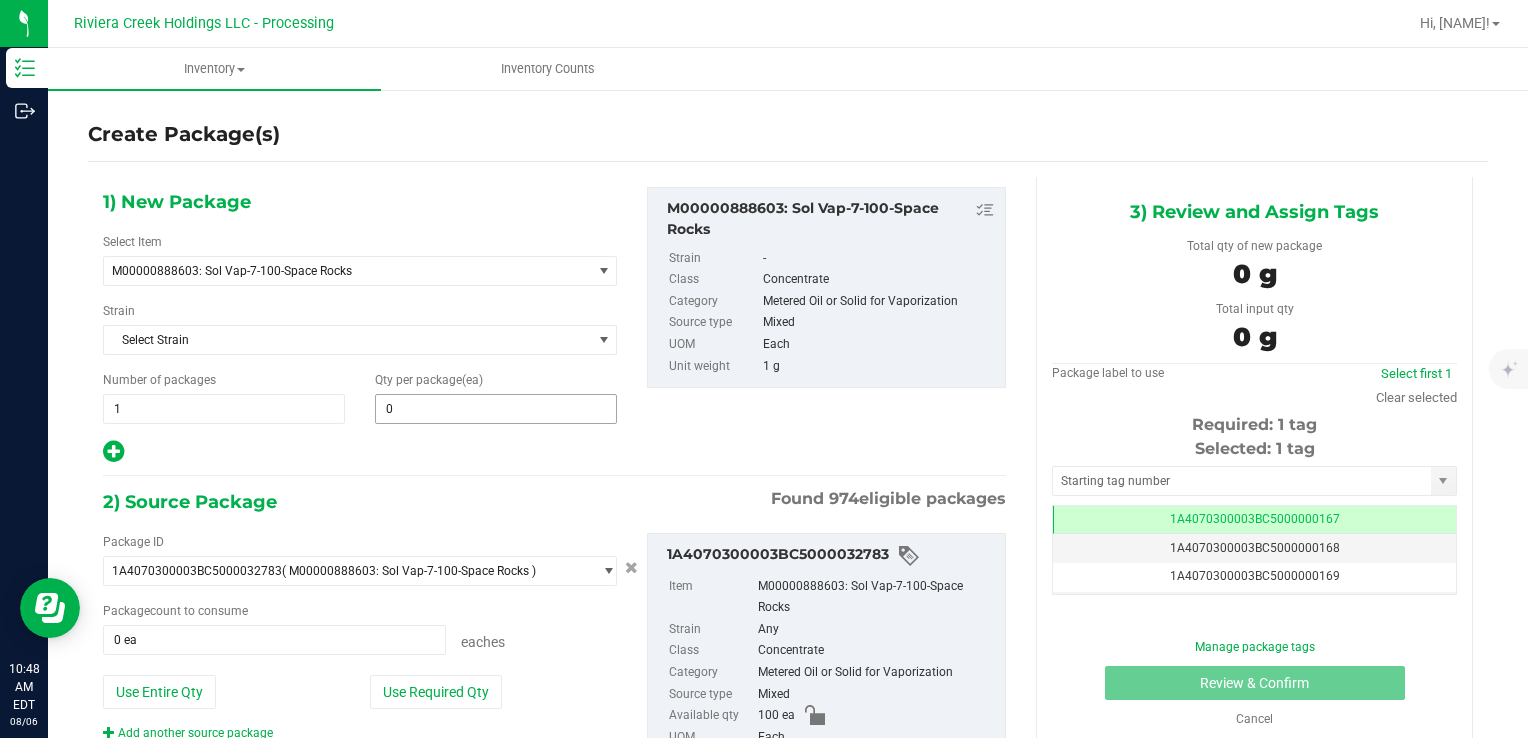 type 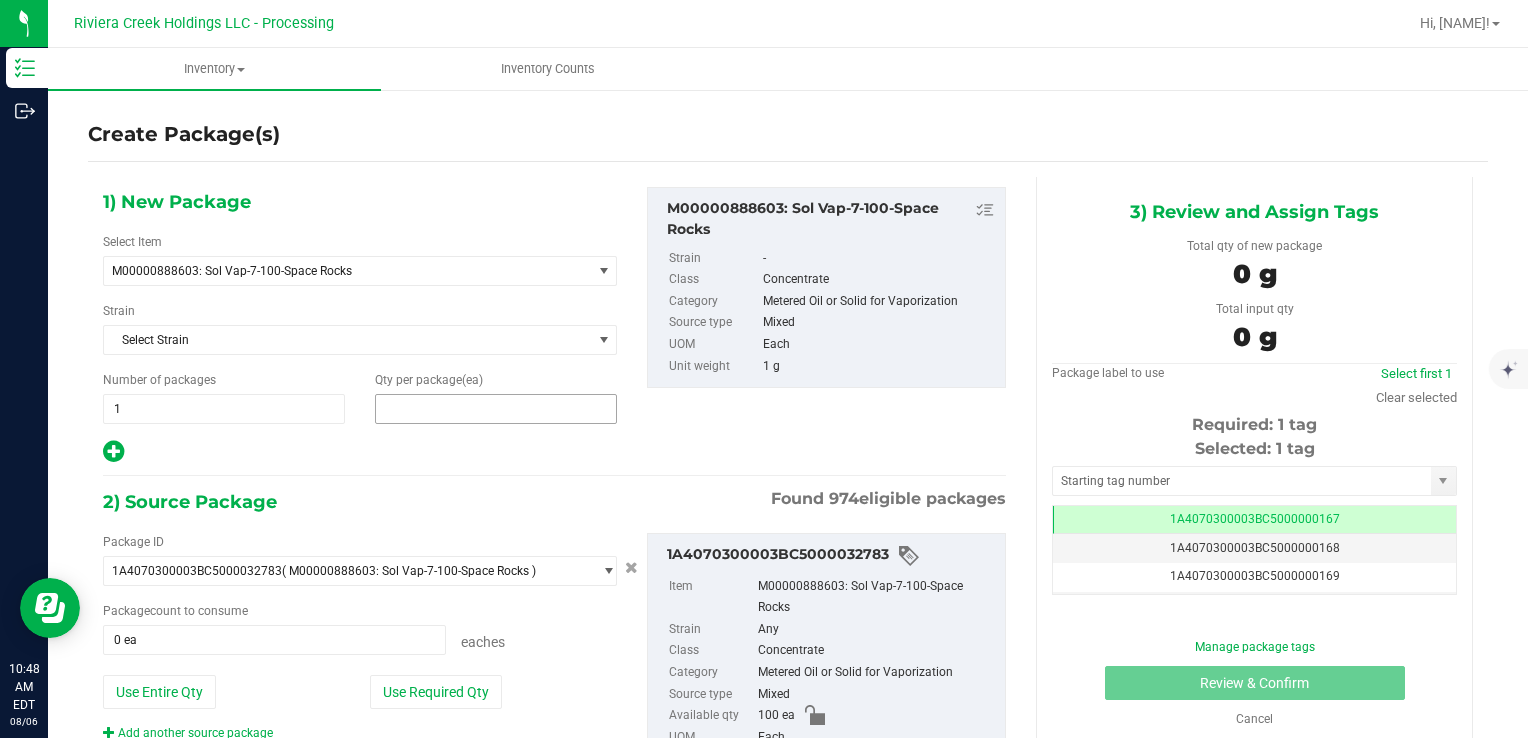 click at bounding box center (496, 409) 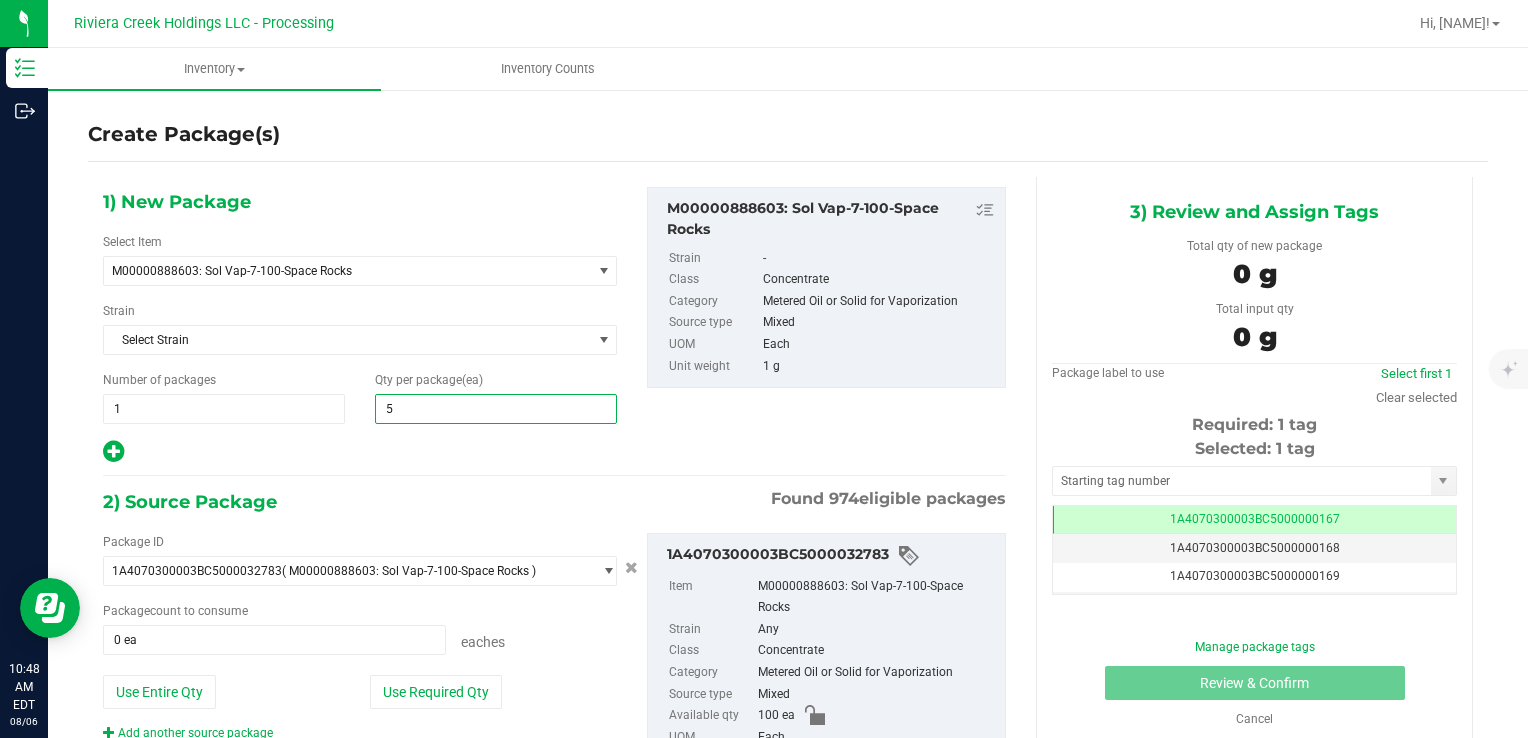 type on "50" 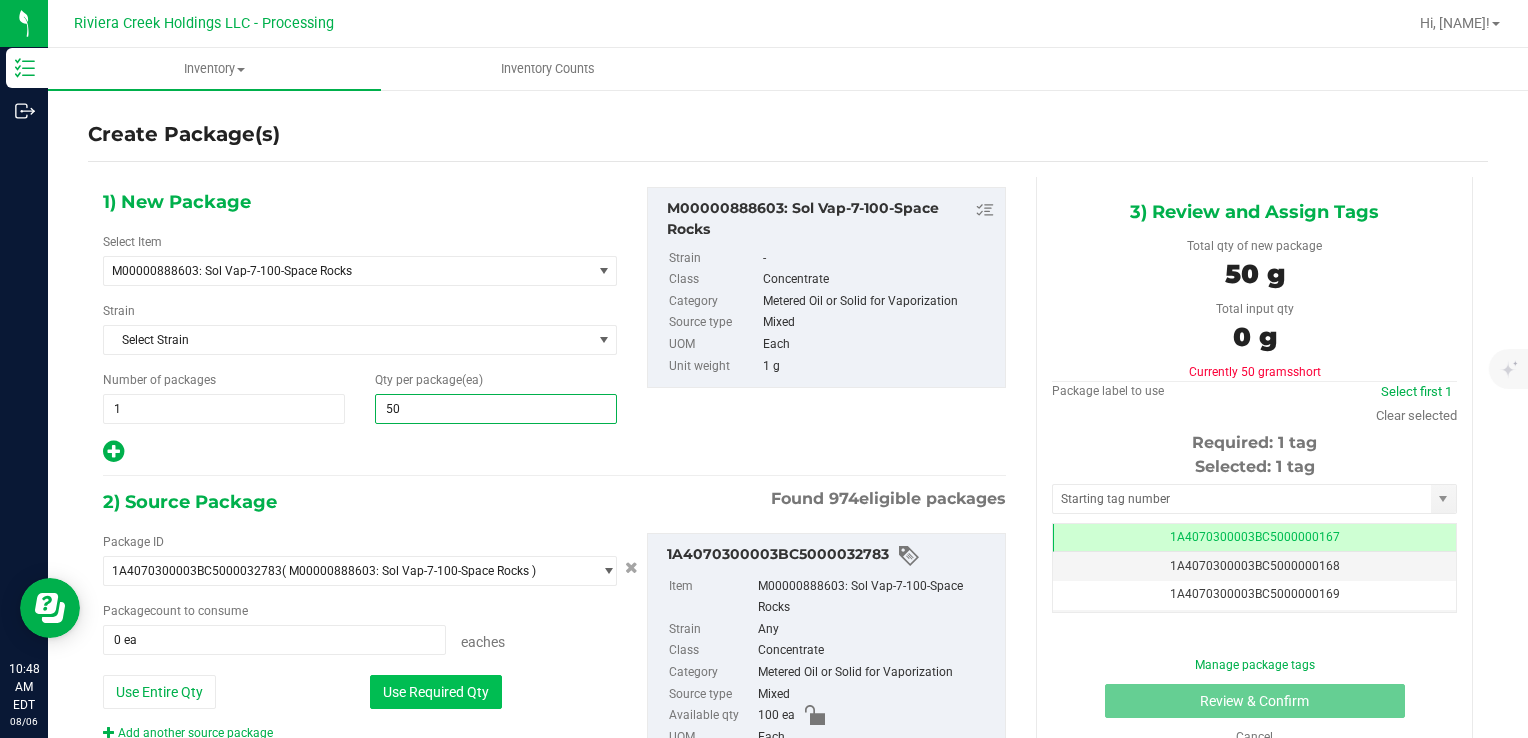 type on "50" 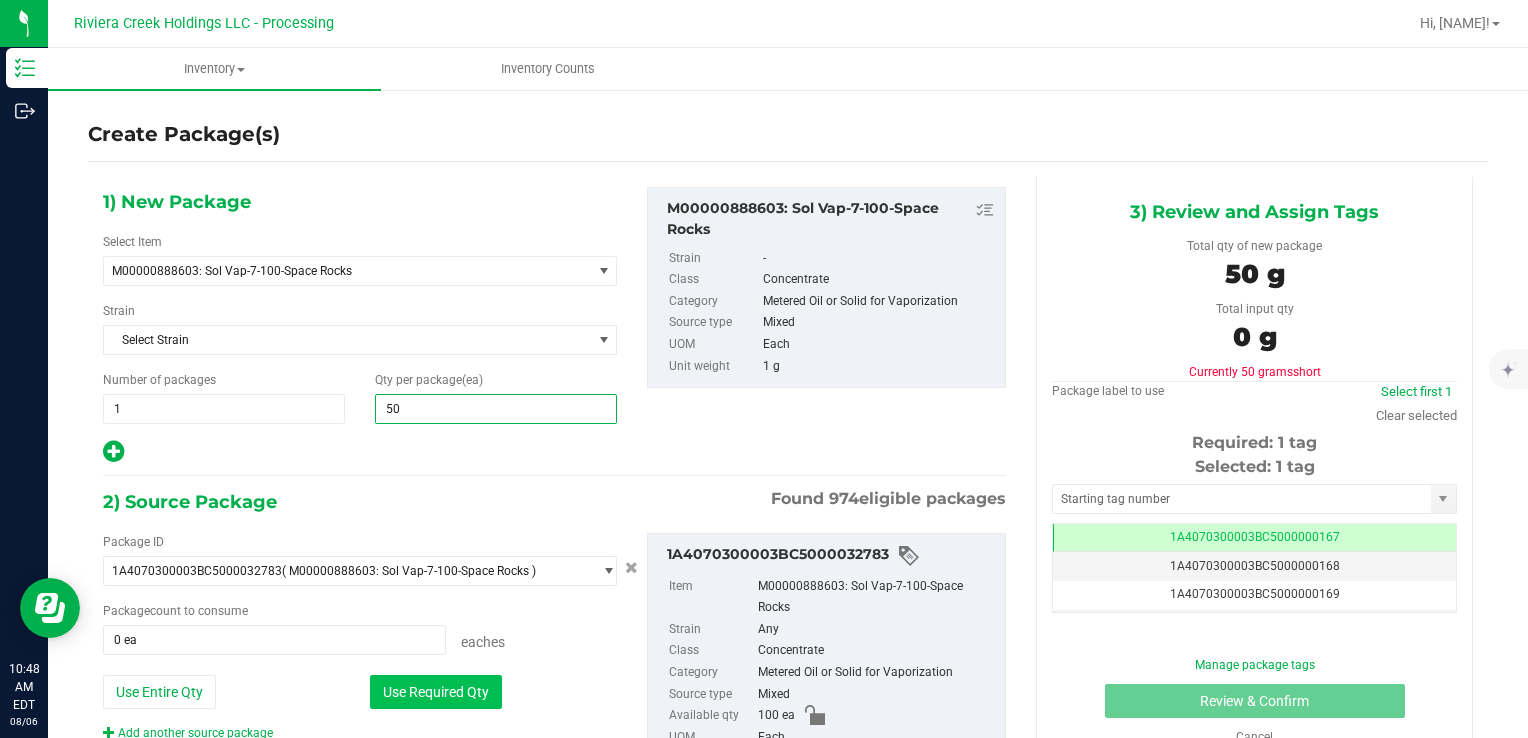 drag, startPoint x: 399, startPoint y: 693, endPoint x: 411, endPoint y: 685, distance: 14.422205 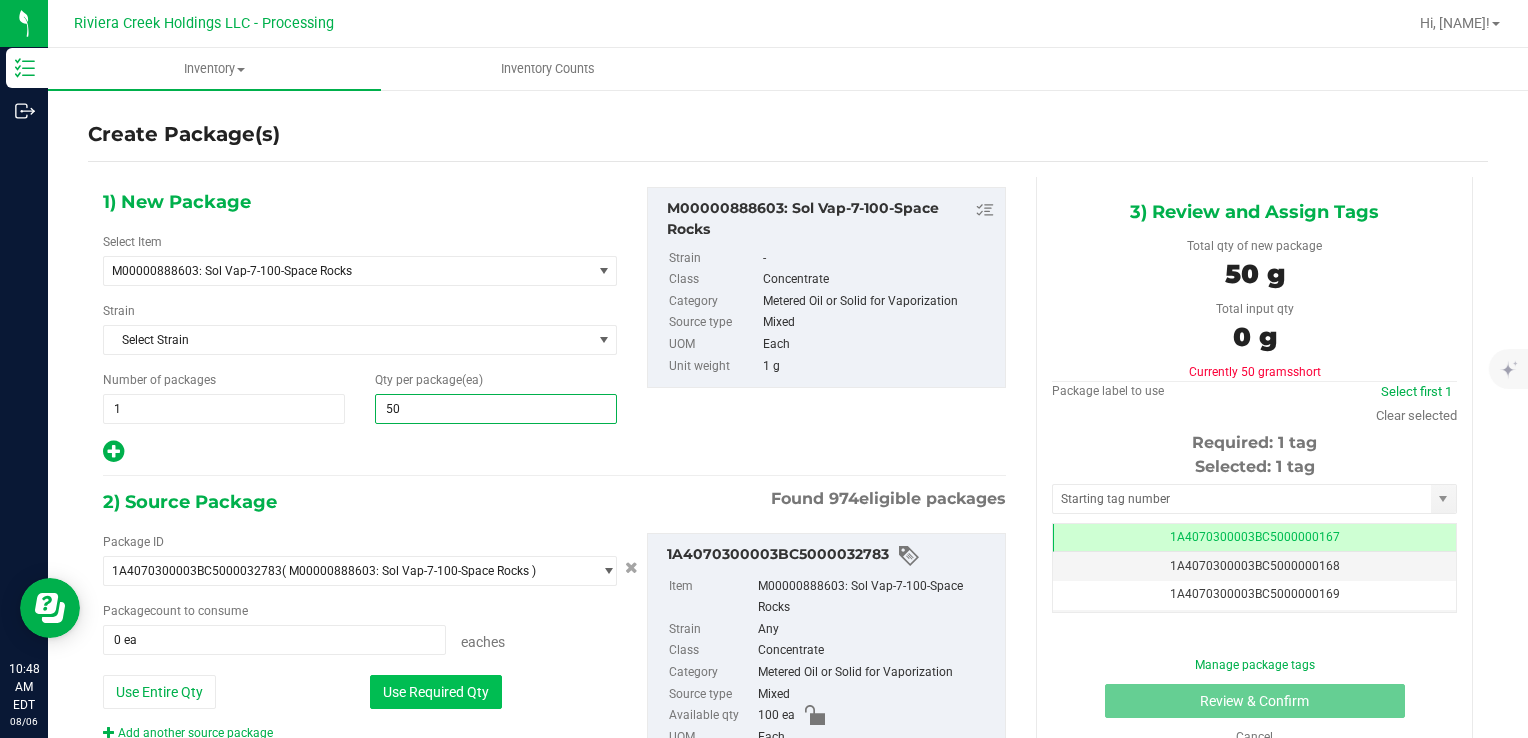 click on "Use Required Qty" at bounding box center [436, 692] 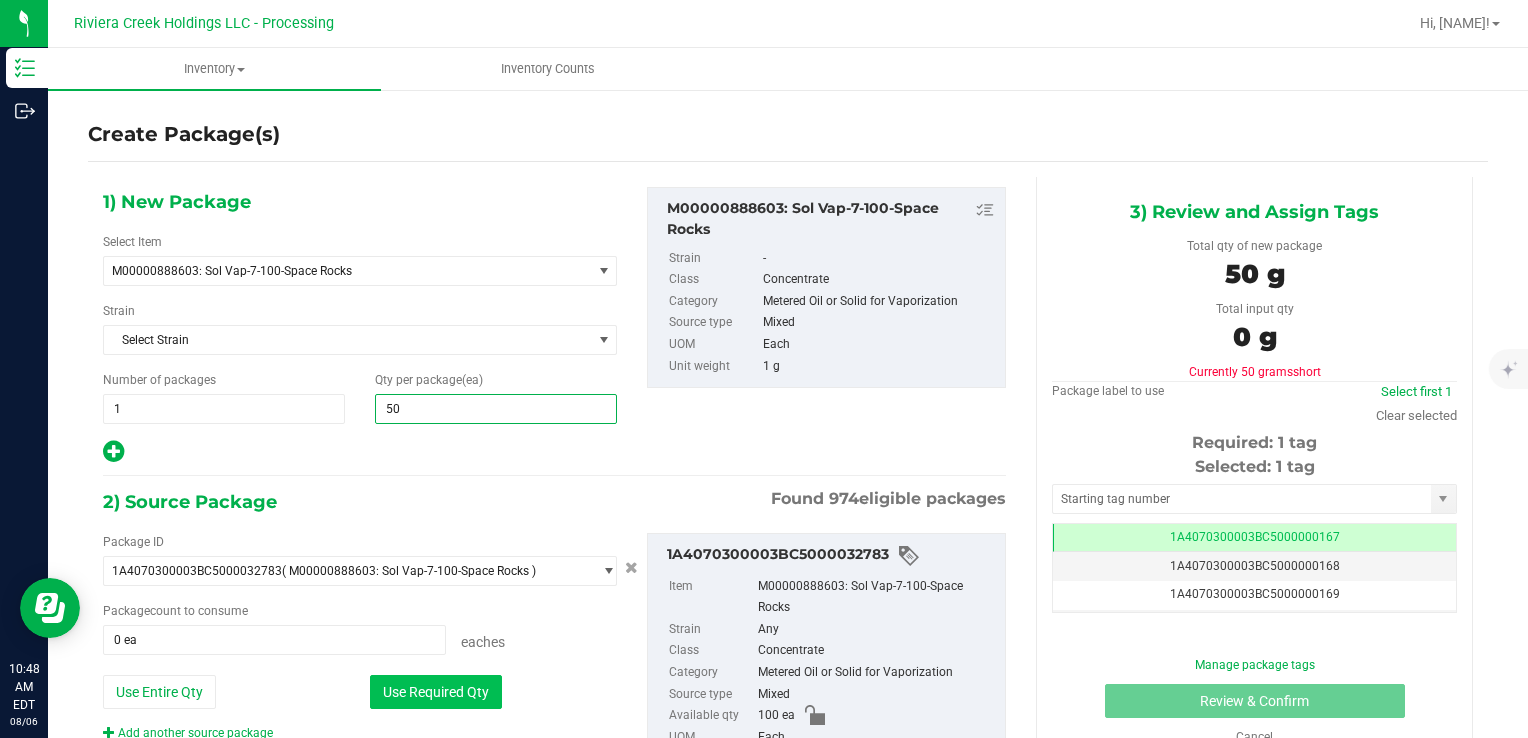 type on "50 ea" 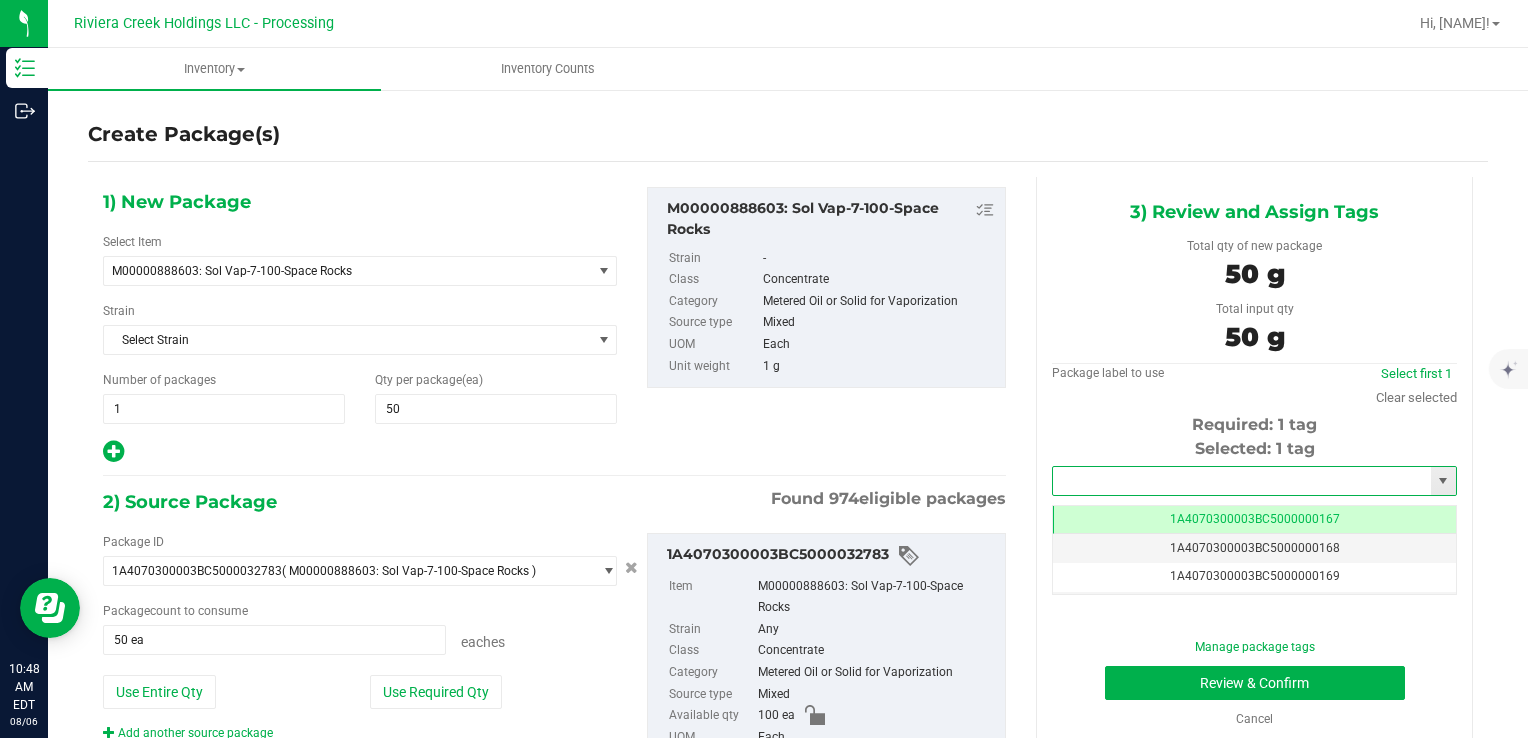 click at bounding box center (1242, 481) 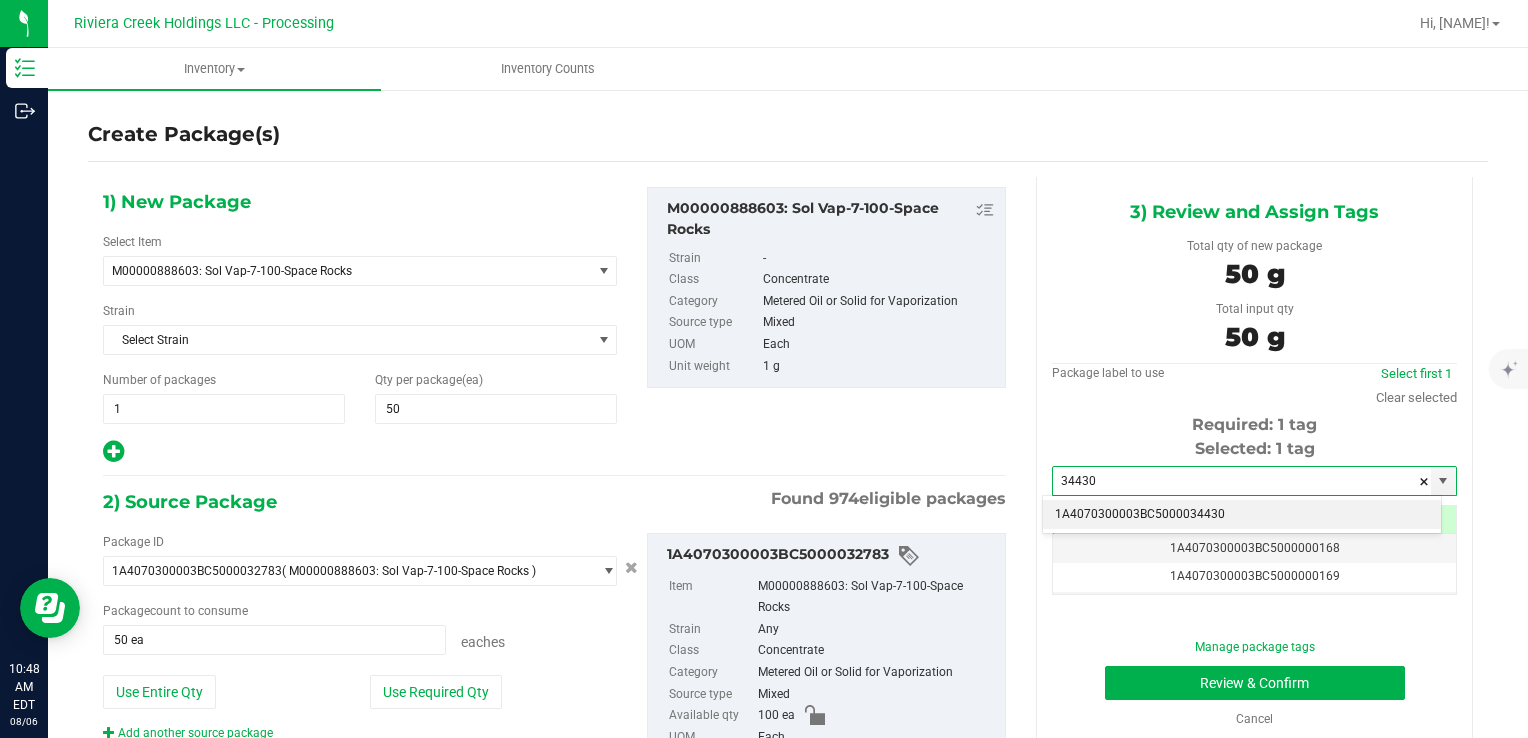 click on "1A4070300003BC5000034430" at bounding box center [1242, 515] 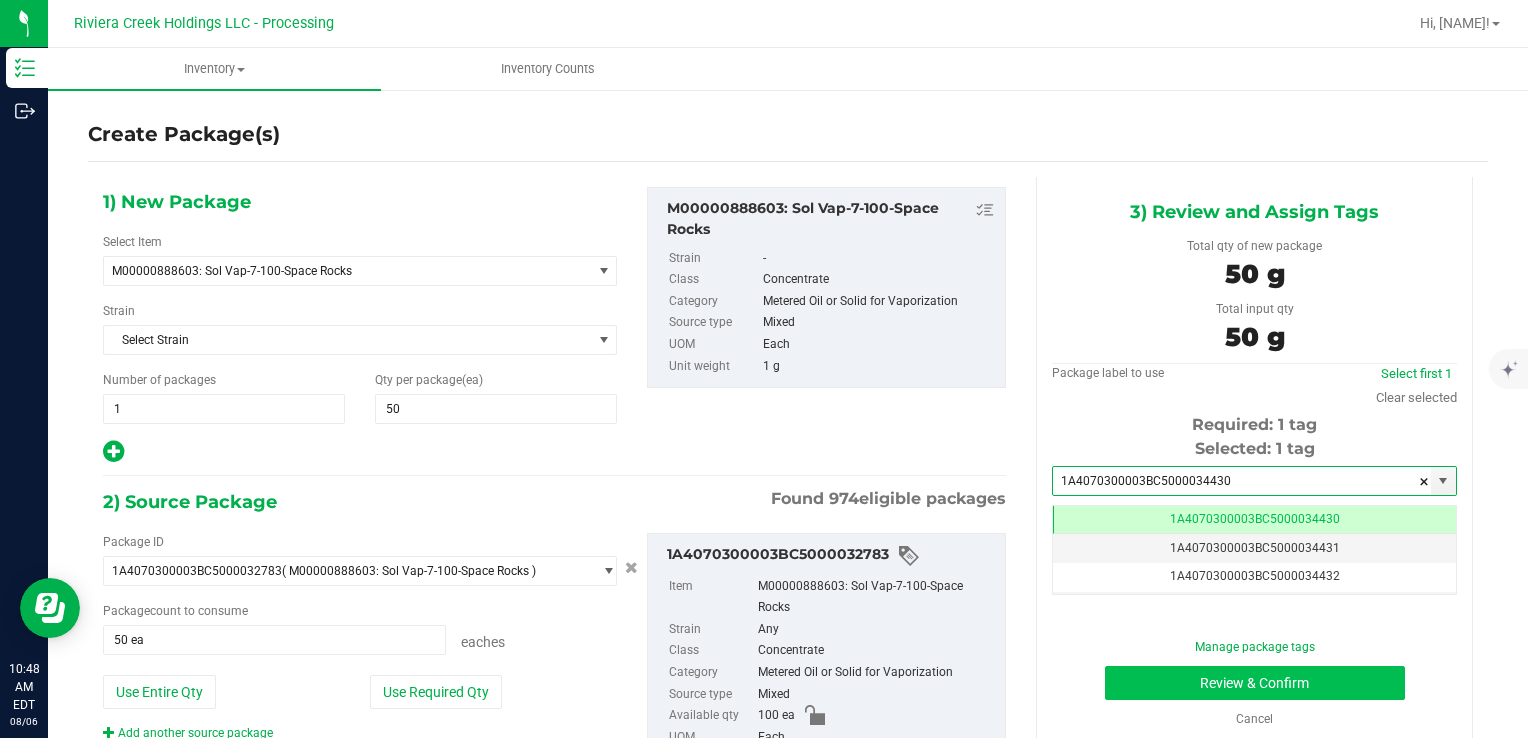 type on "1A4070300003BC5000034430" 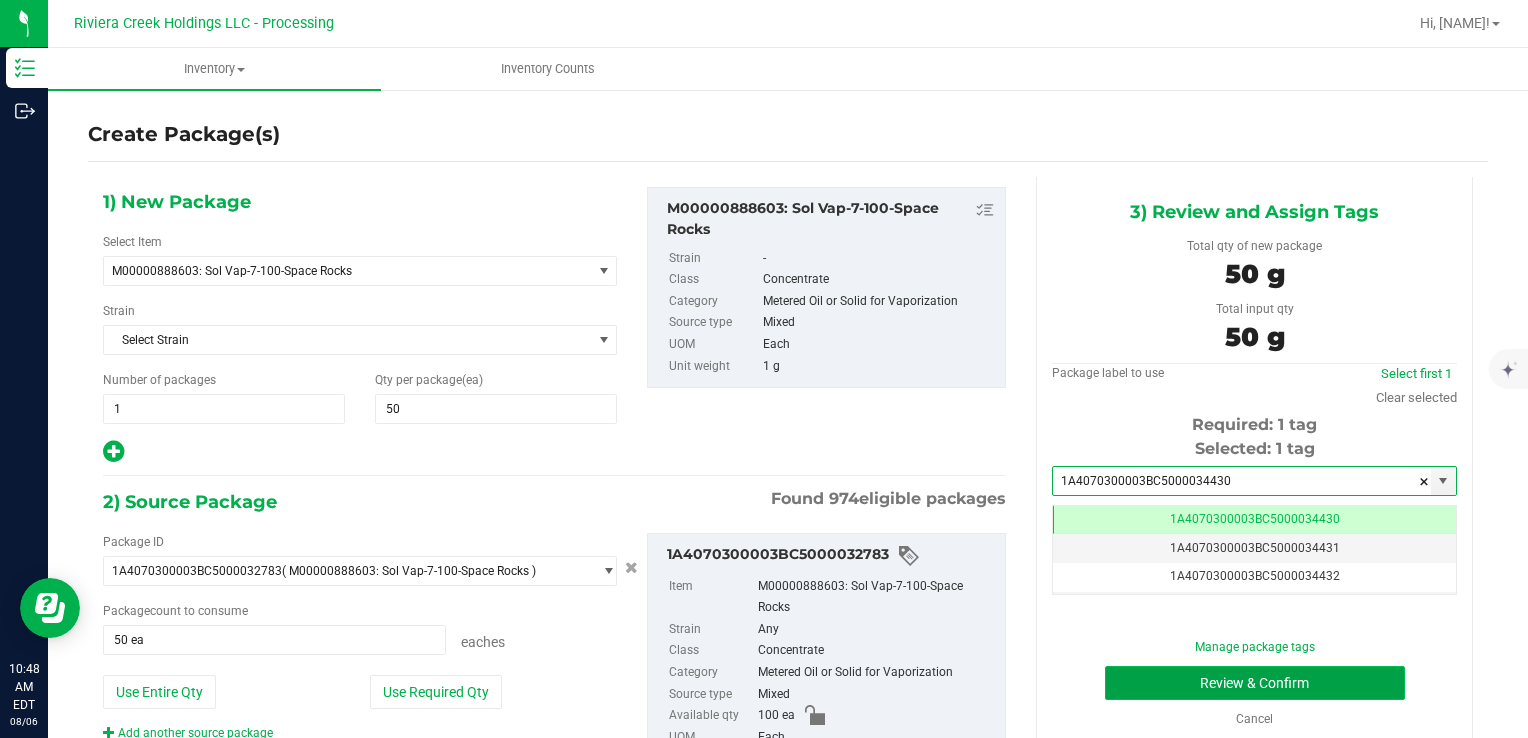 click on "Review & Confirm" at bounding box center [1255, 683] 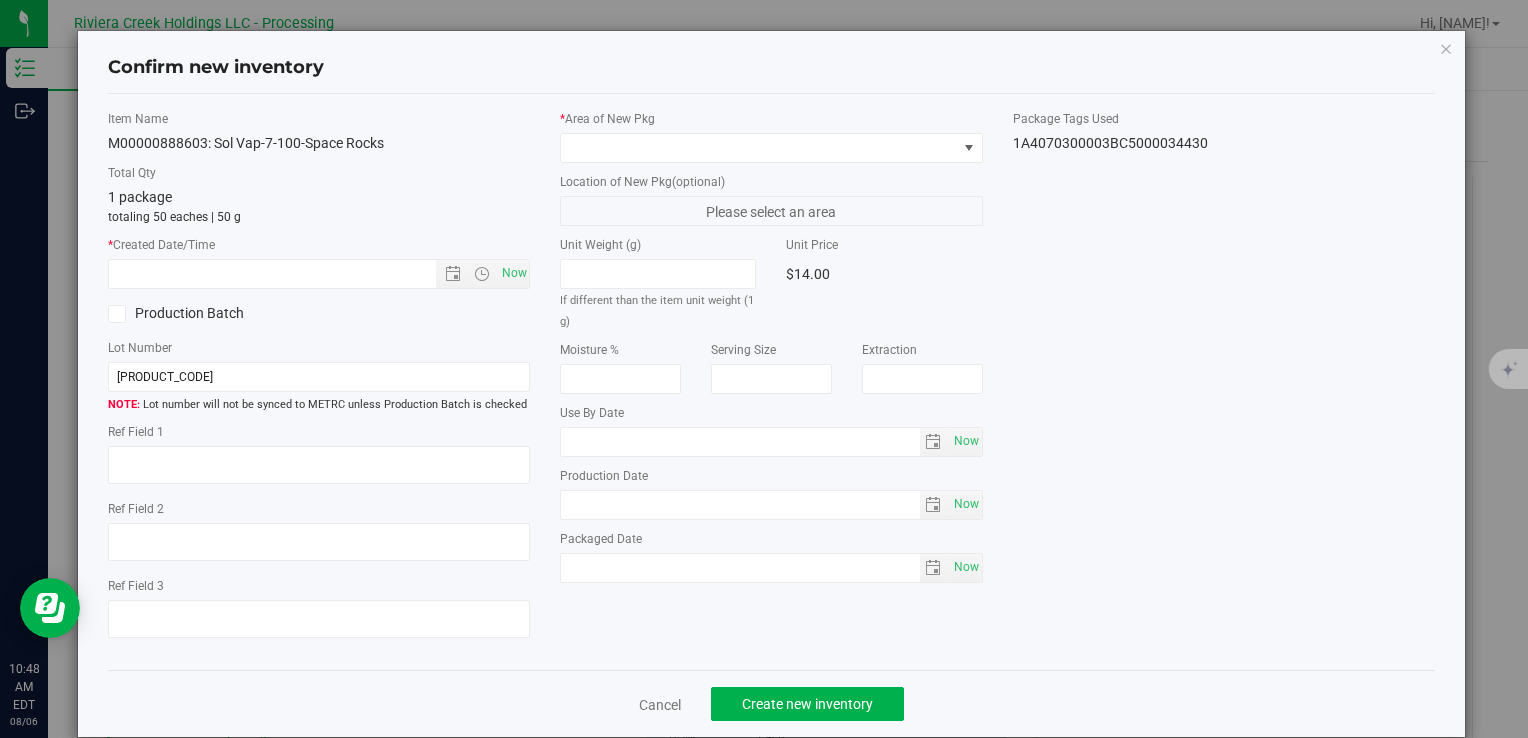 type on "2026-07-26" 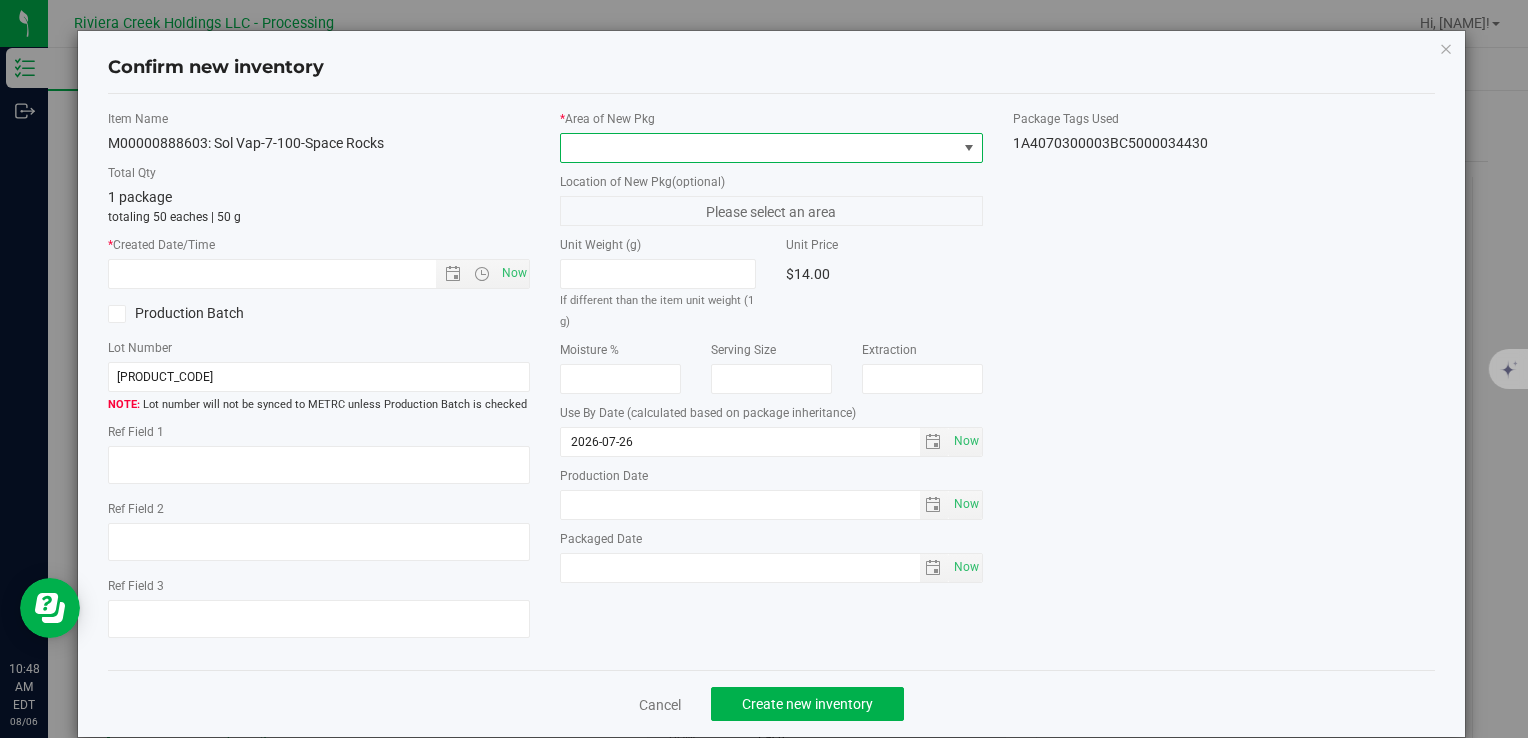click at bounding box center [758, 148] 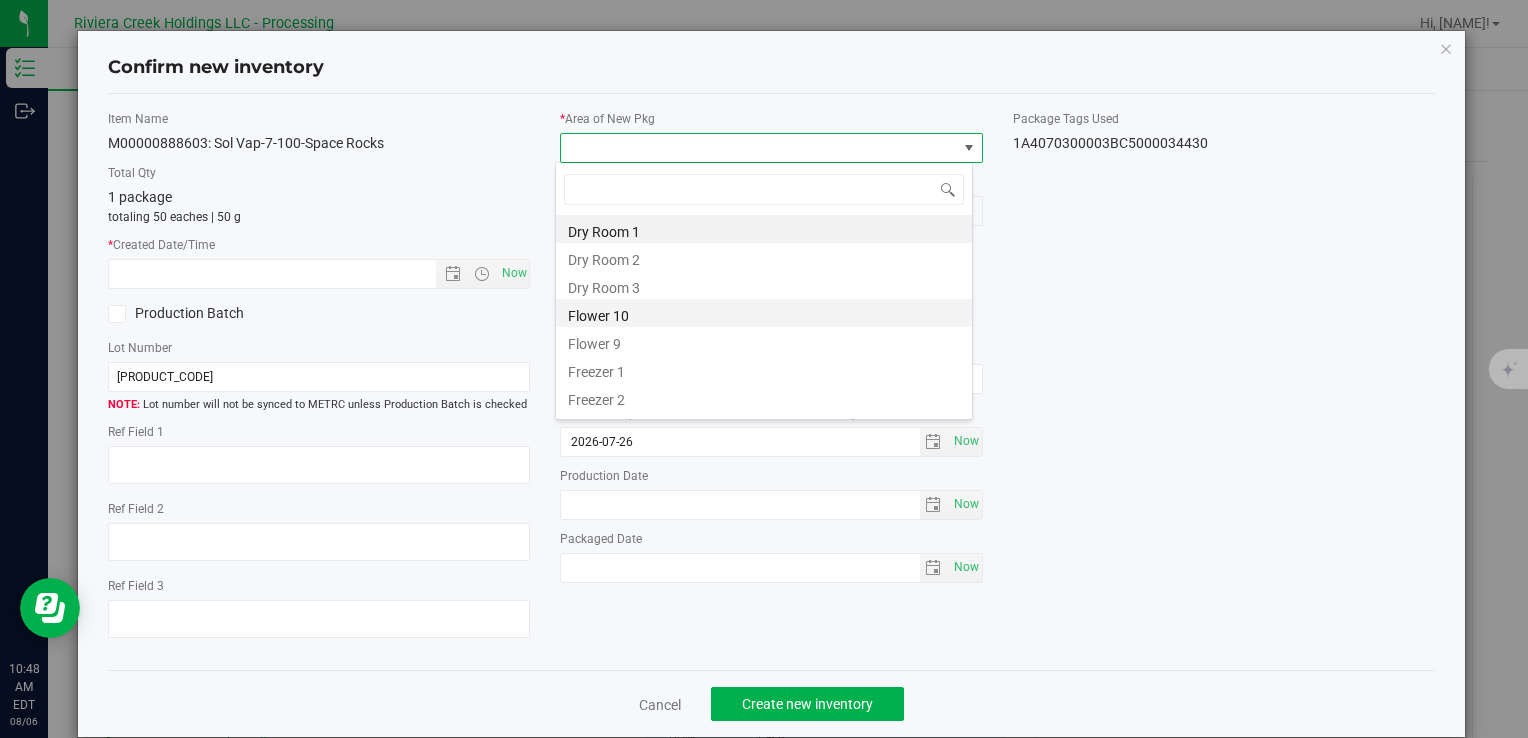 drag, startPoint x: 600, startPoint y: 314, endPoint x: 507, endPoint y: 272, distance: 102.044106 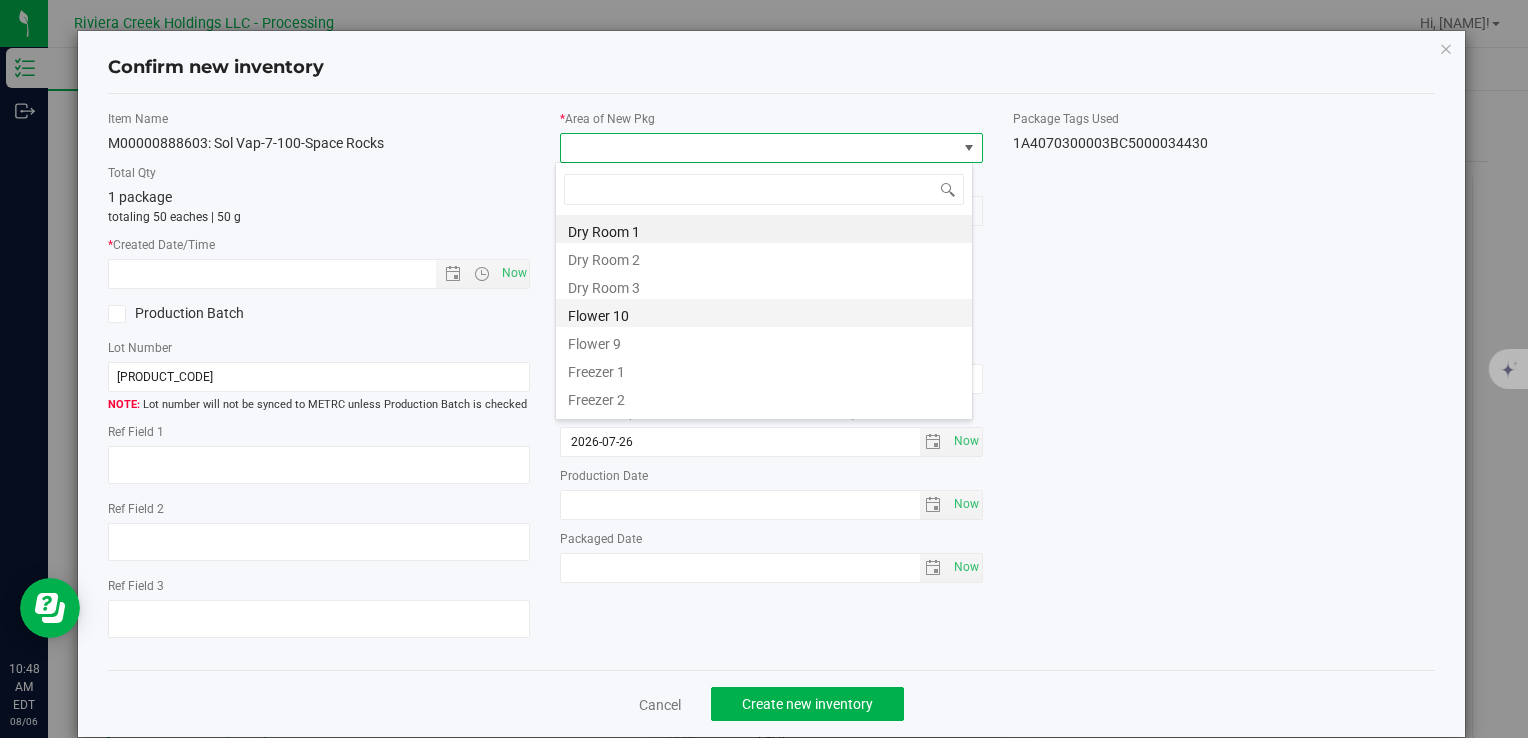 click on "Flower 10" at bounding box center (764, 313) 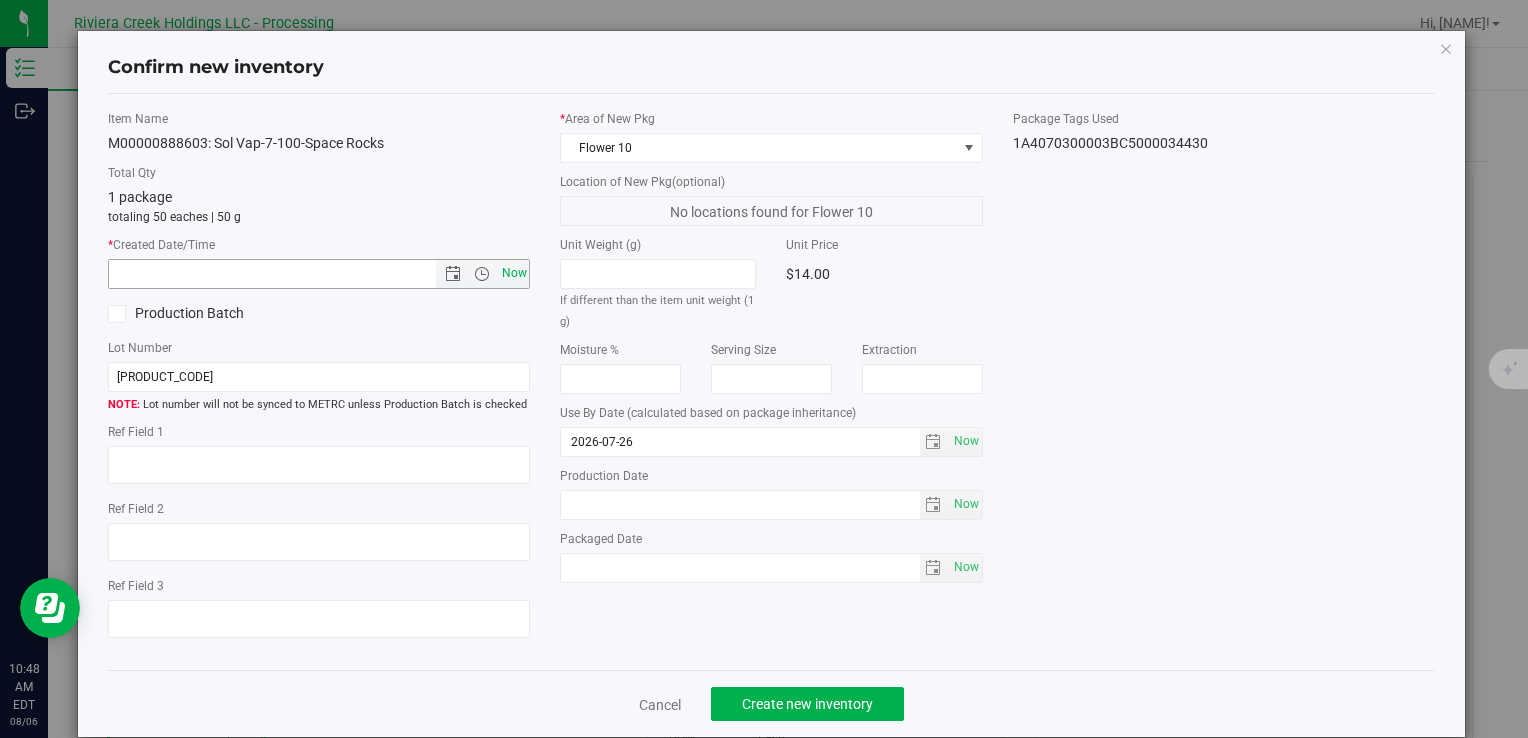 click on "Now" at bounding box center (514, 273) 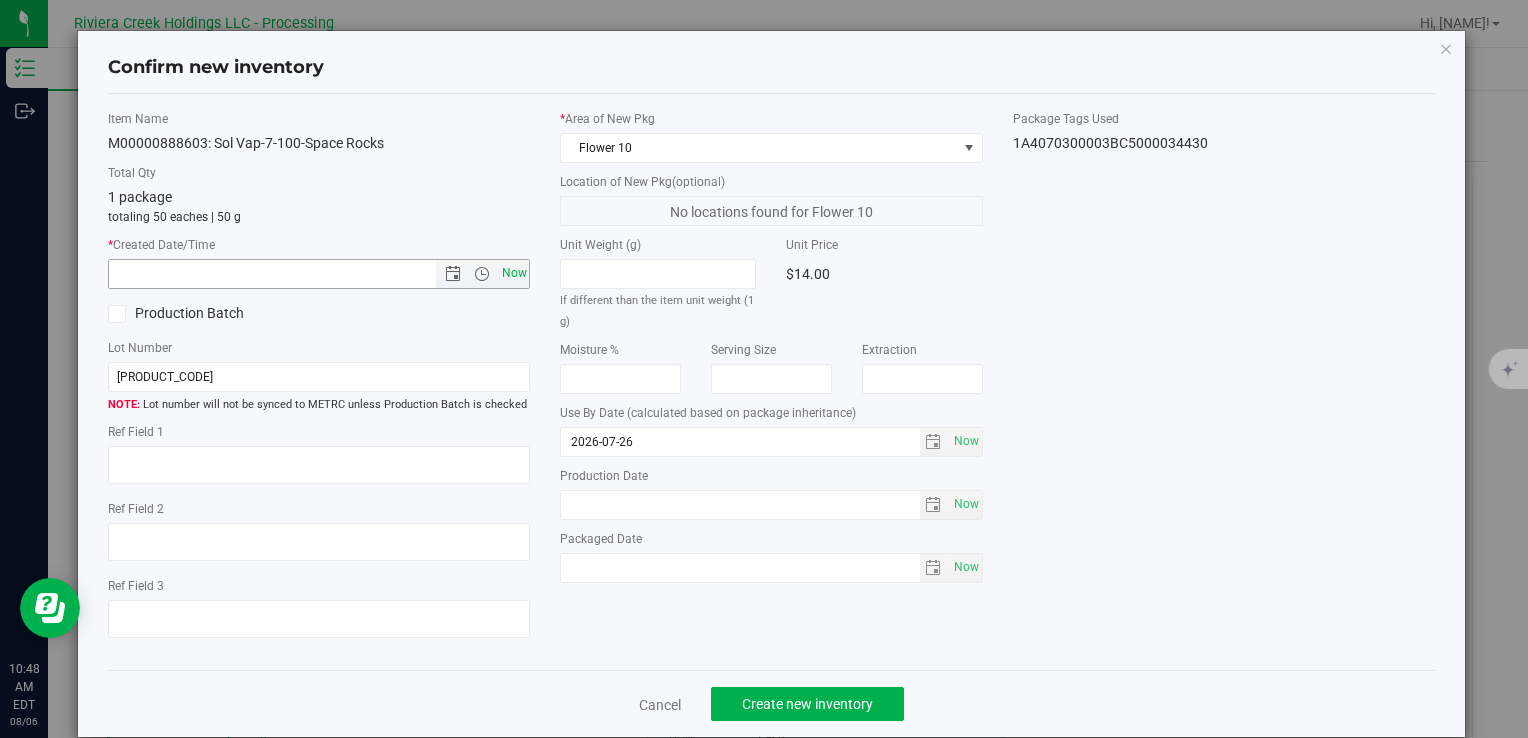 type on "8/6/2025 10:48 AM" 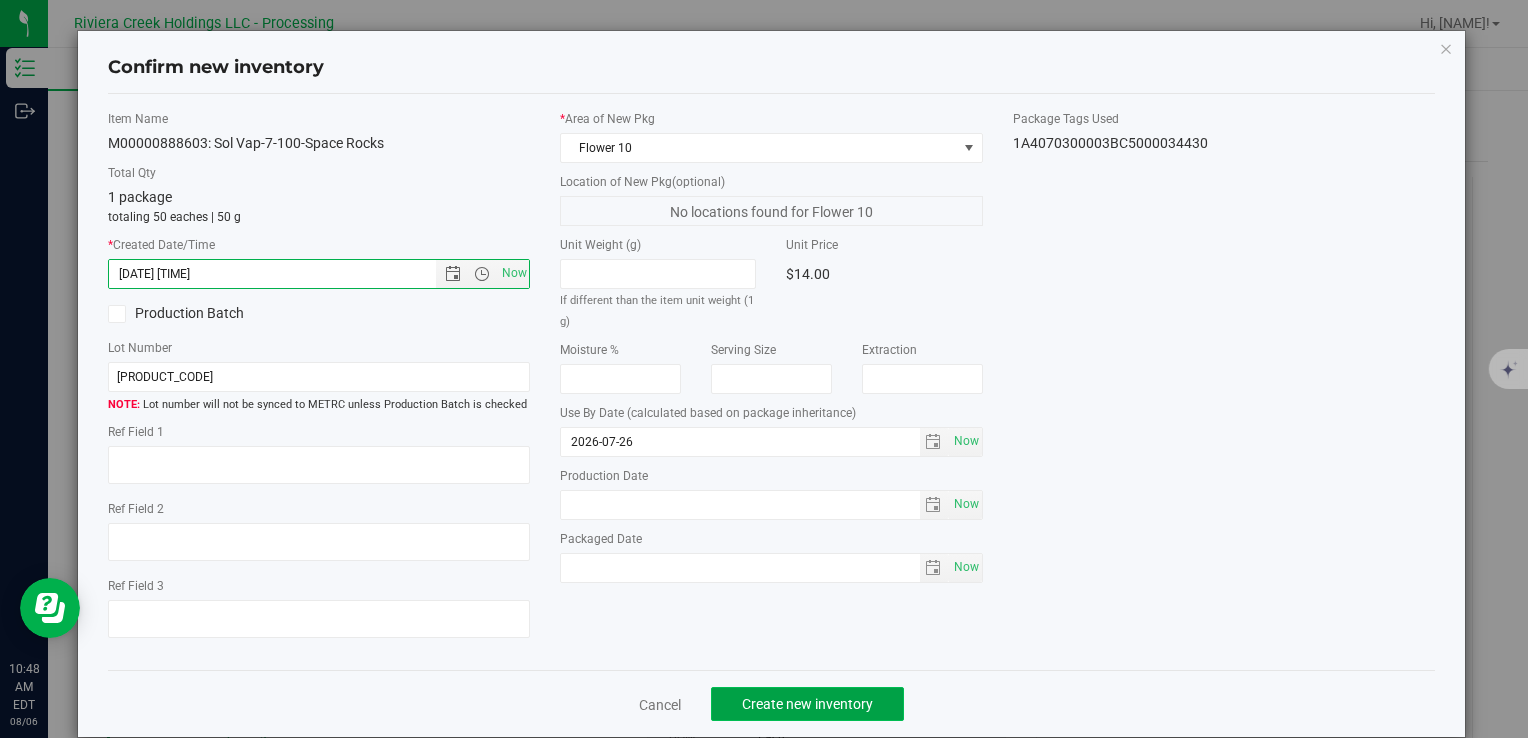 click on "Create new inventory" 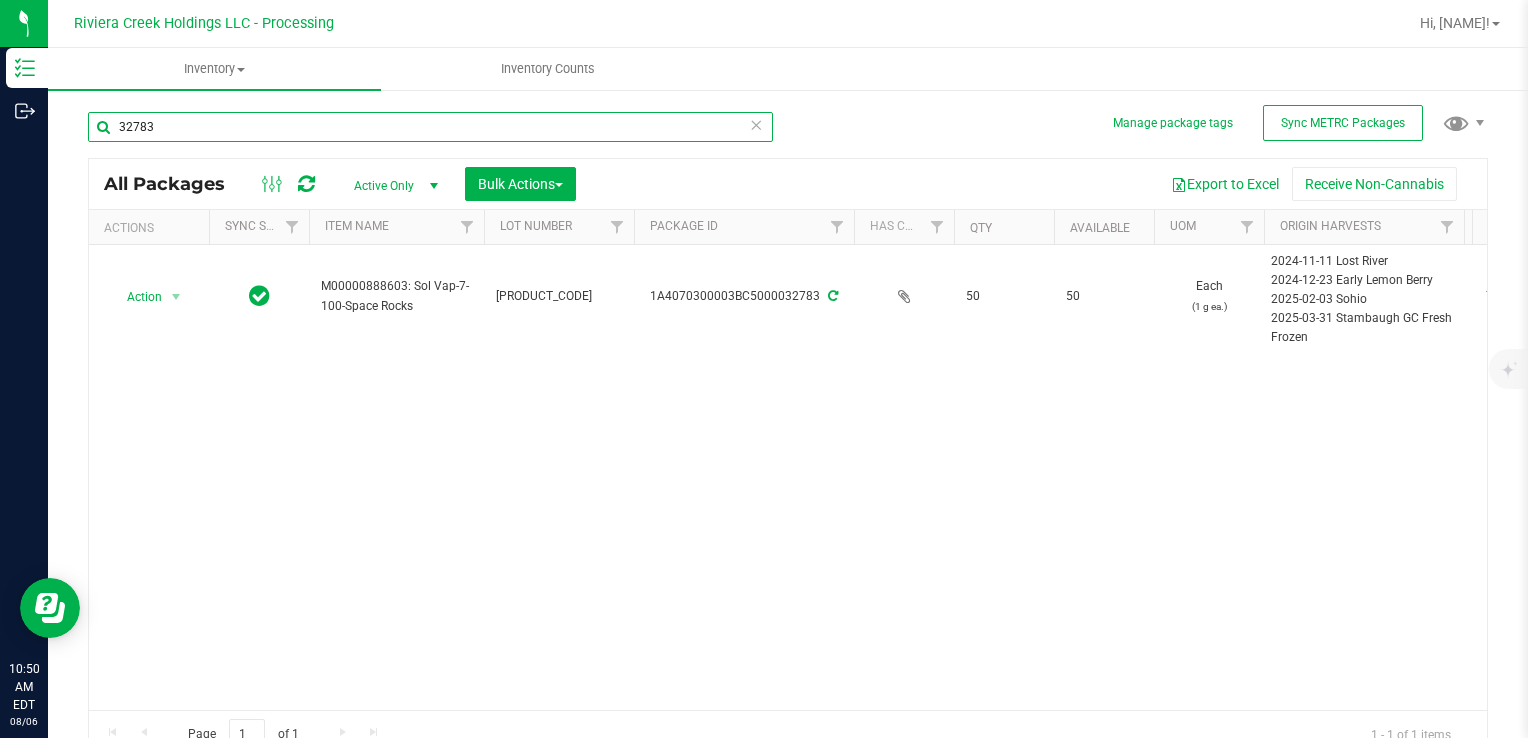 drag, startPoint x: 203, startPoint y: 133, endPoint x: 109, endPoint y: 130, distance: 94.04786 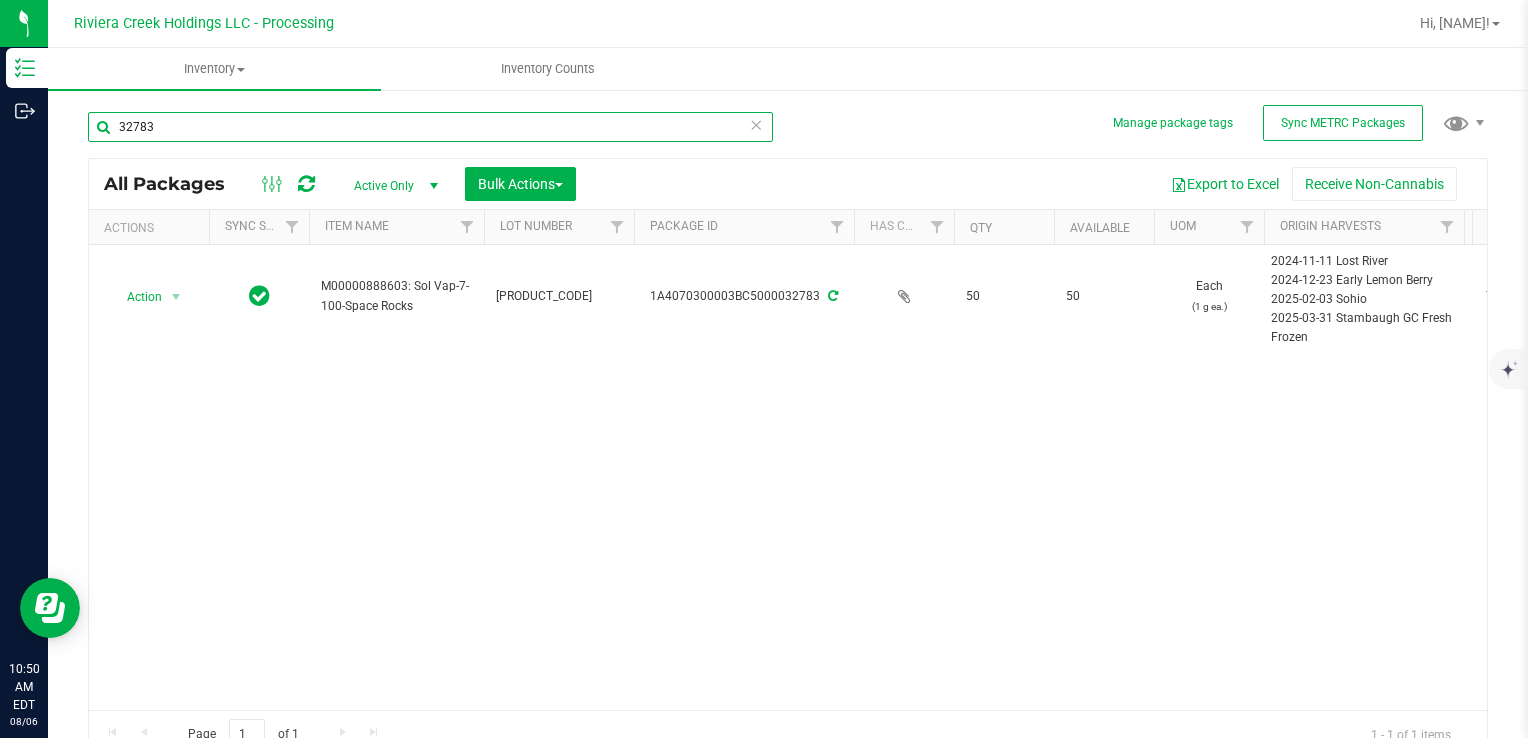 click on "Inventory Outbound 10:50 AM EDT 08/06/2025  08/06   Riviera Creek Holdings LLC - Processing   Hi, Meara!
Inventory
All packages
All inventory
Waste log
Create inventory
Inventory Counts" at bounding box center [764, 369] 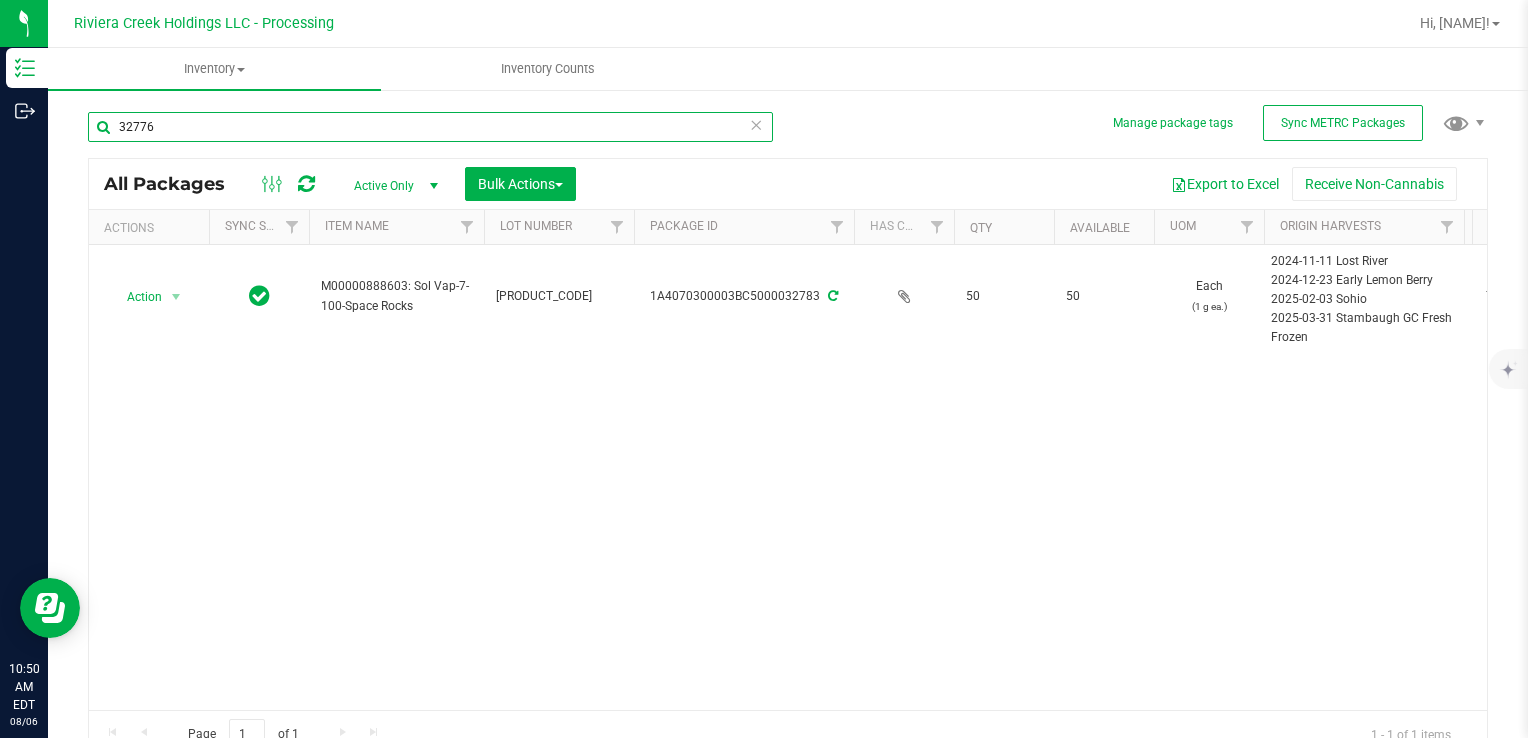 type on "32776" 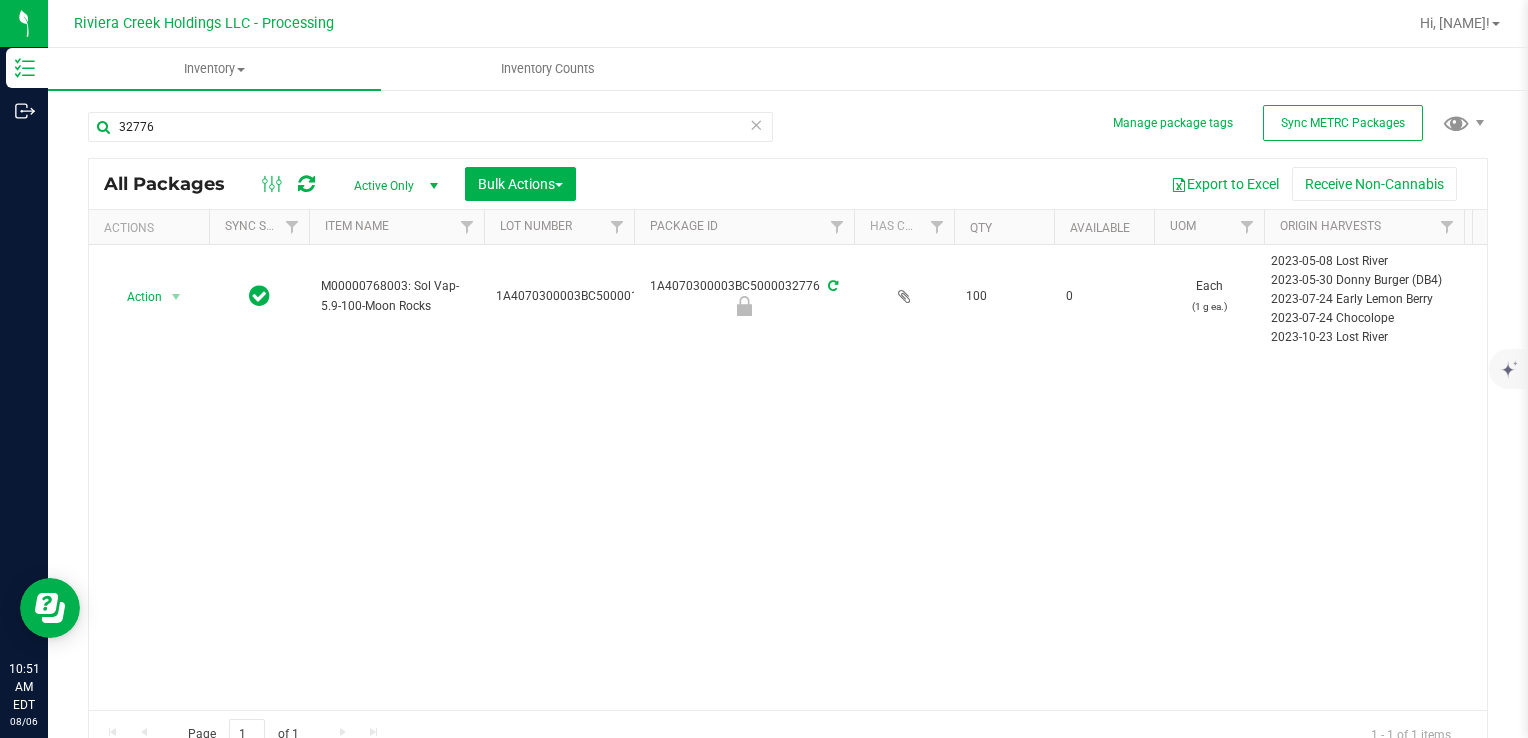 click at bounding box center (306, 184) 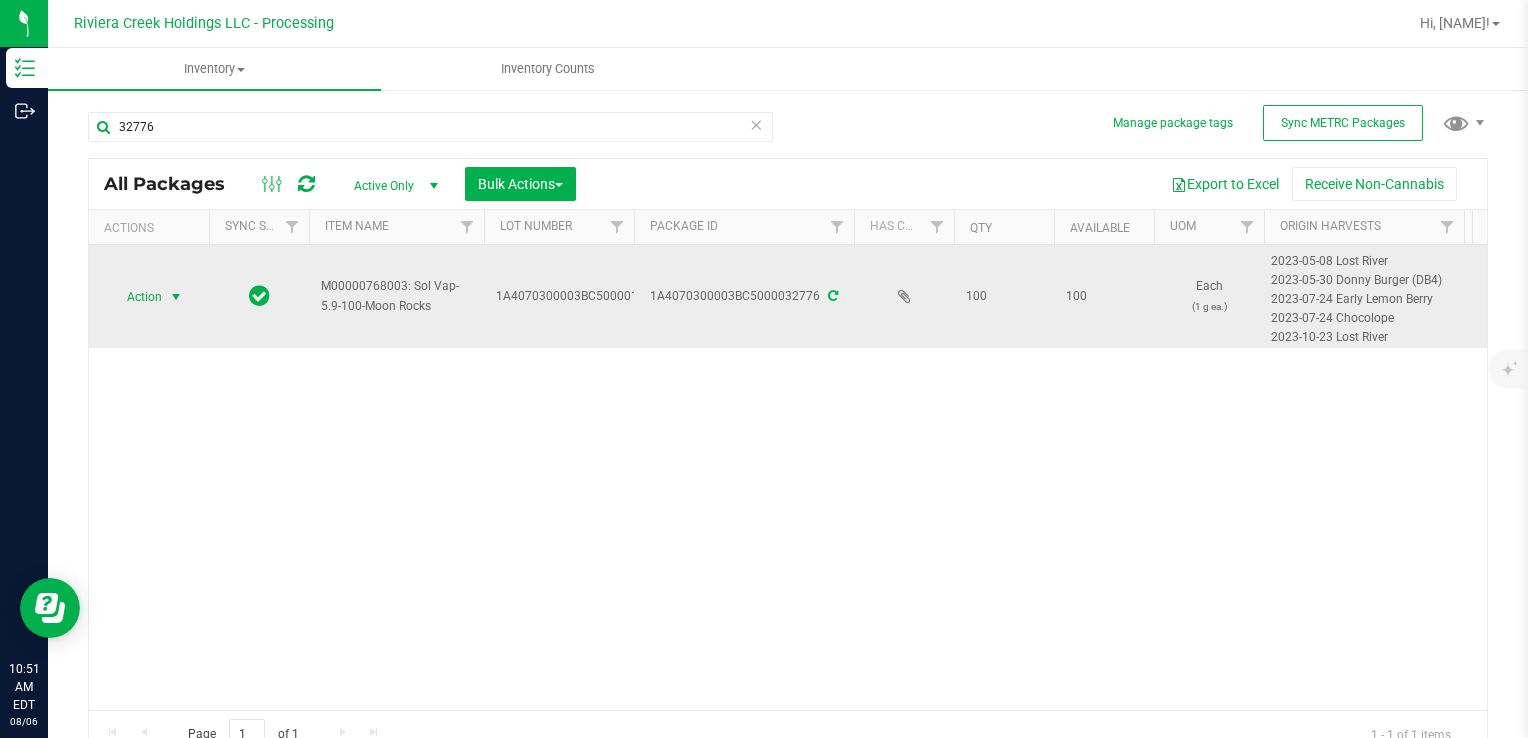 click on "Action" at bounding box center [136, 297] 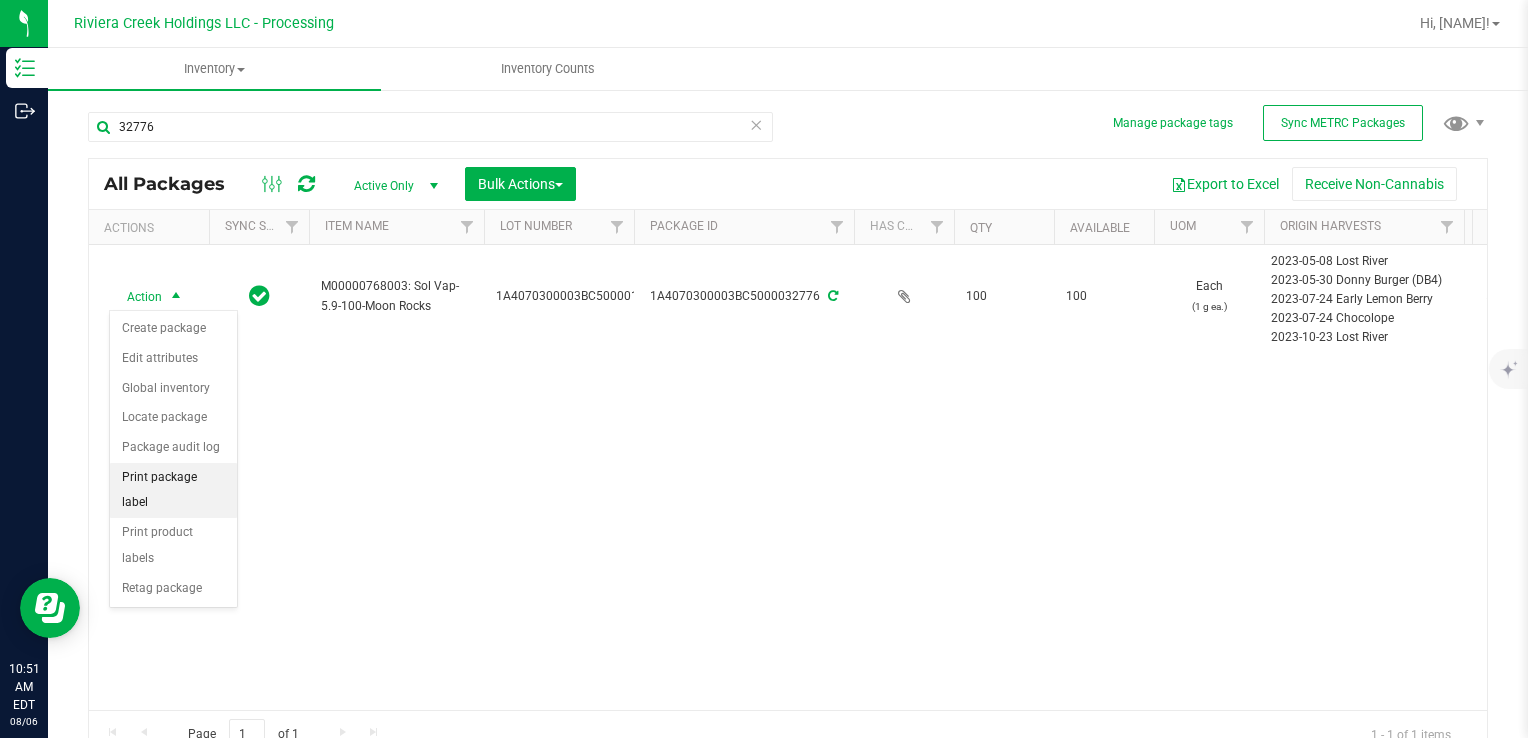 click on "Print package label" at bounding box center (173, 490) 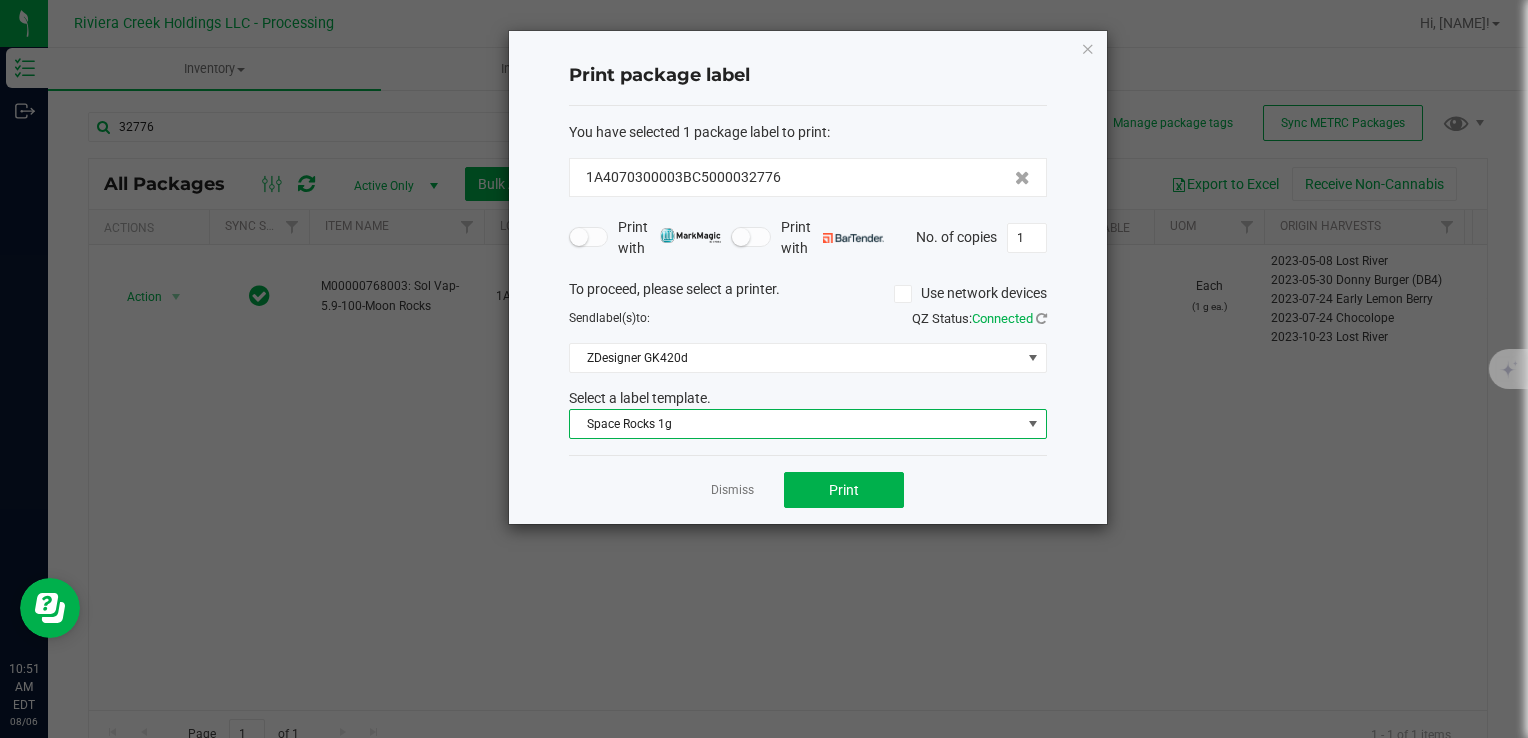 drag, startPoint x: 744, startPoint y: 419, endPoint x: 736, endPoint y: 435, distance: 17.888544 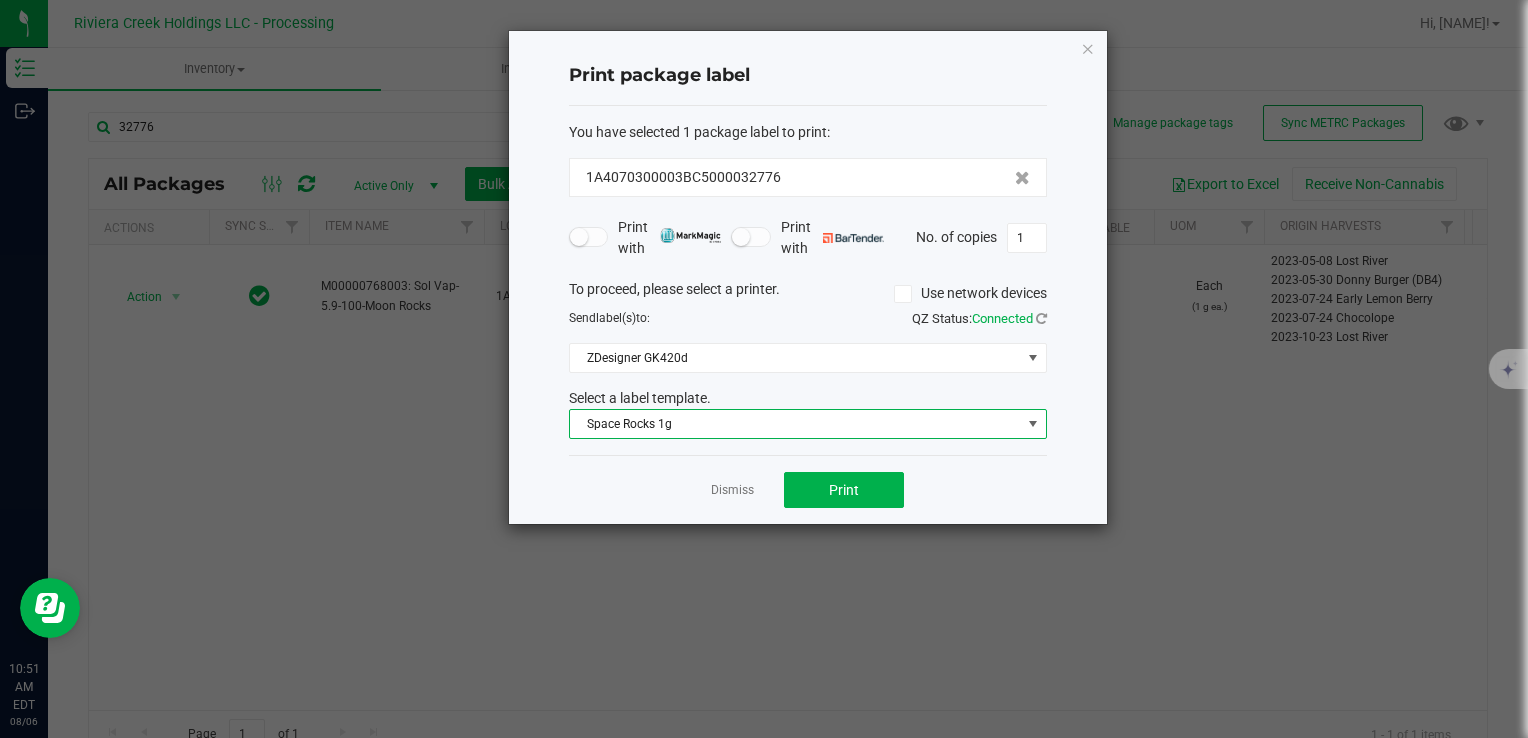 click on "Space Rocks 1g" at bounding box center [795, 424] 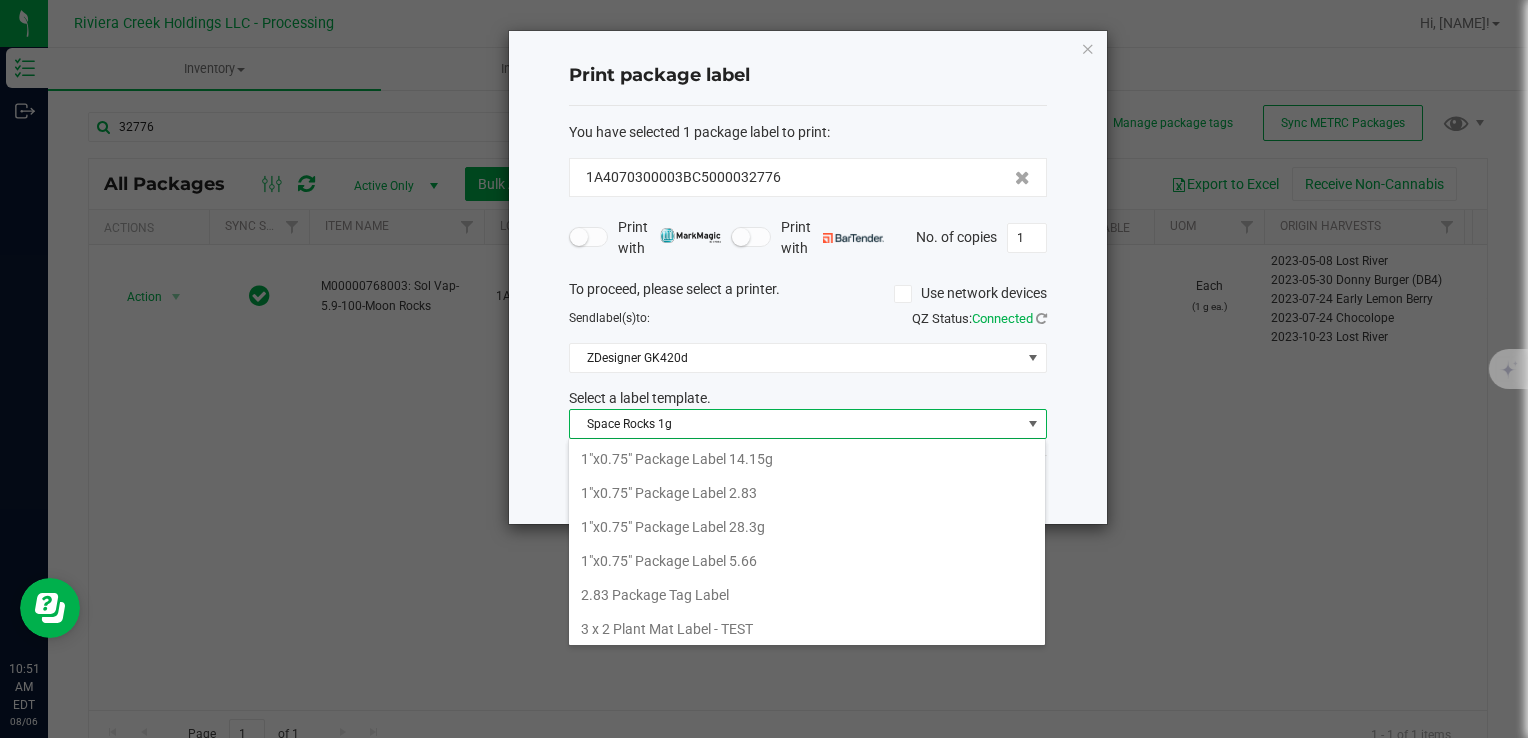 scroll, scrollTop: 908, scrollLeft: 0, axis: vertical 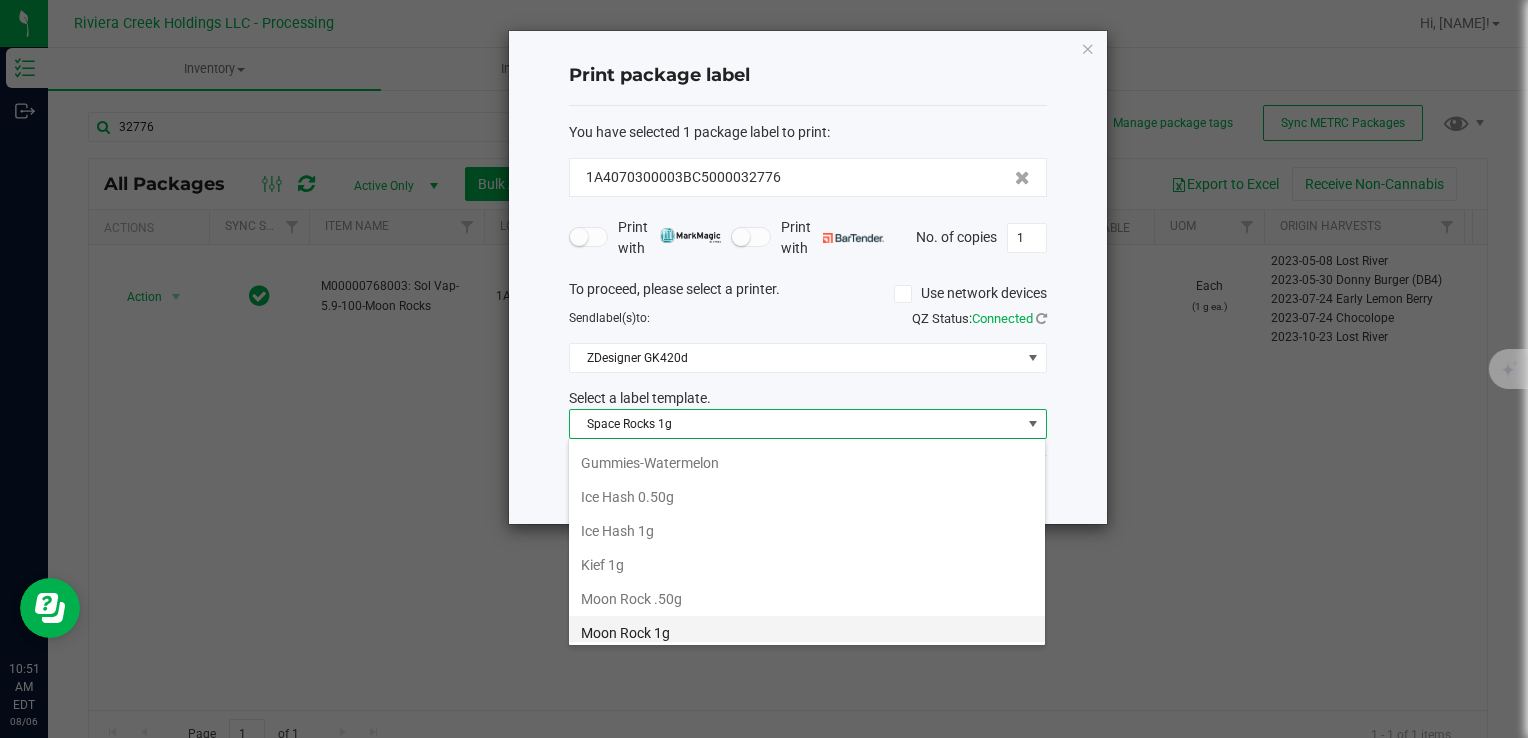 click on "Moon Rock 1g" at bounding box center [807, 633] 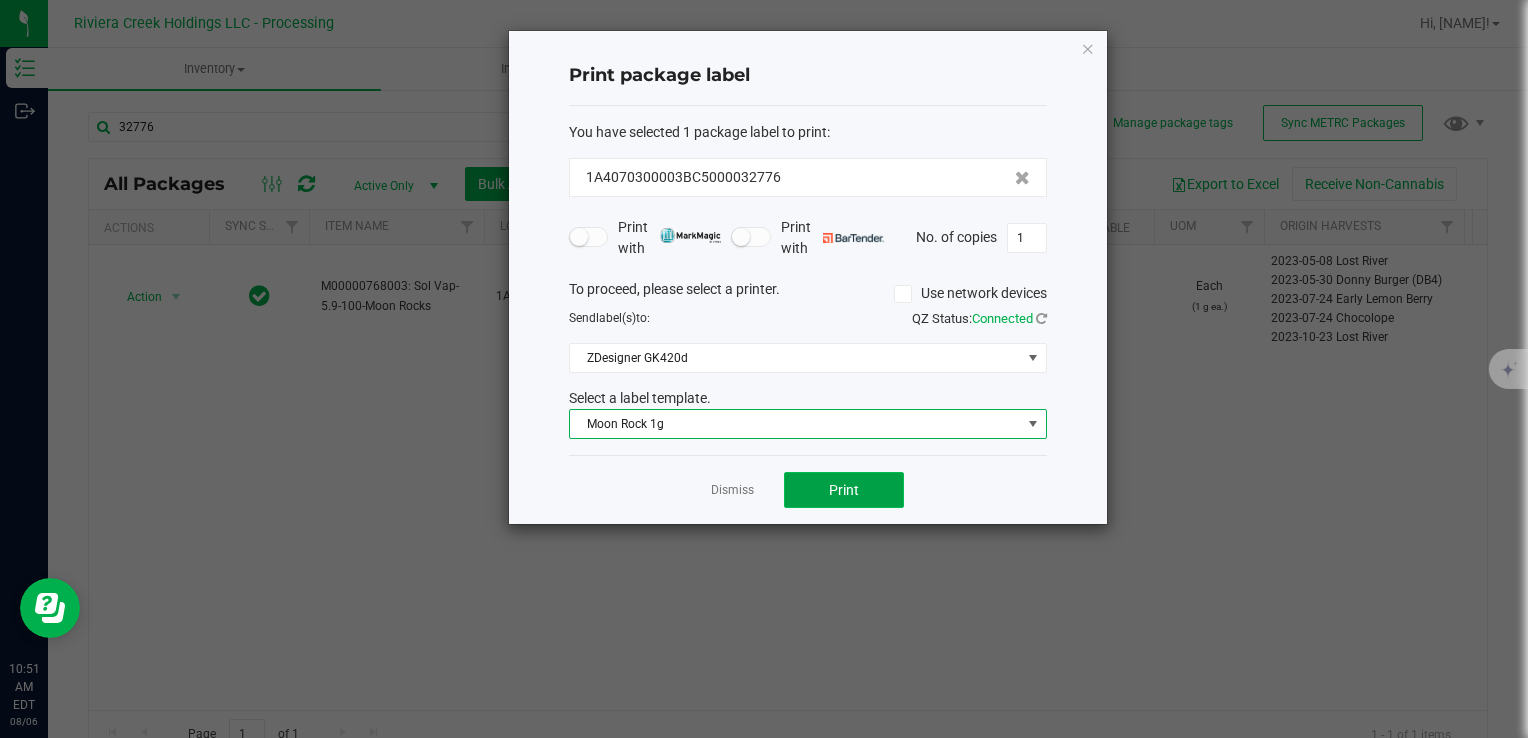 click on "Print" 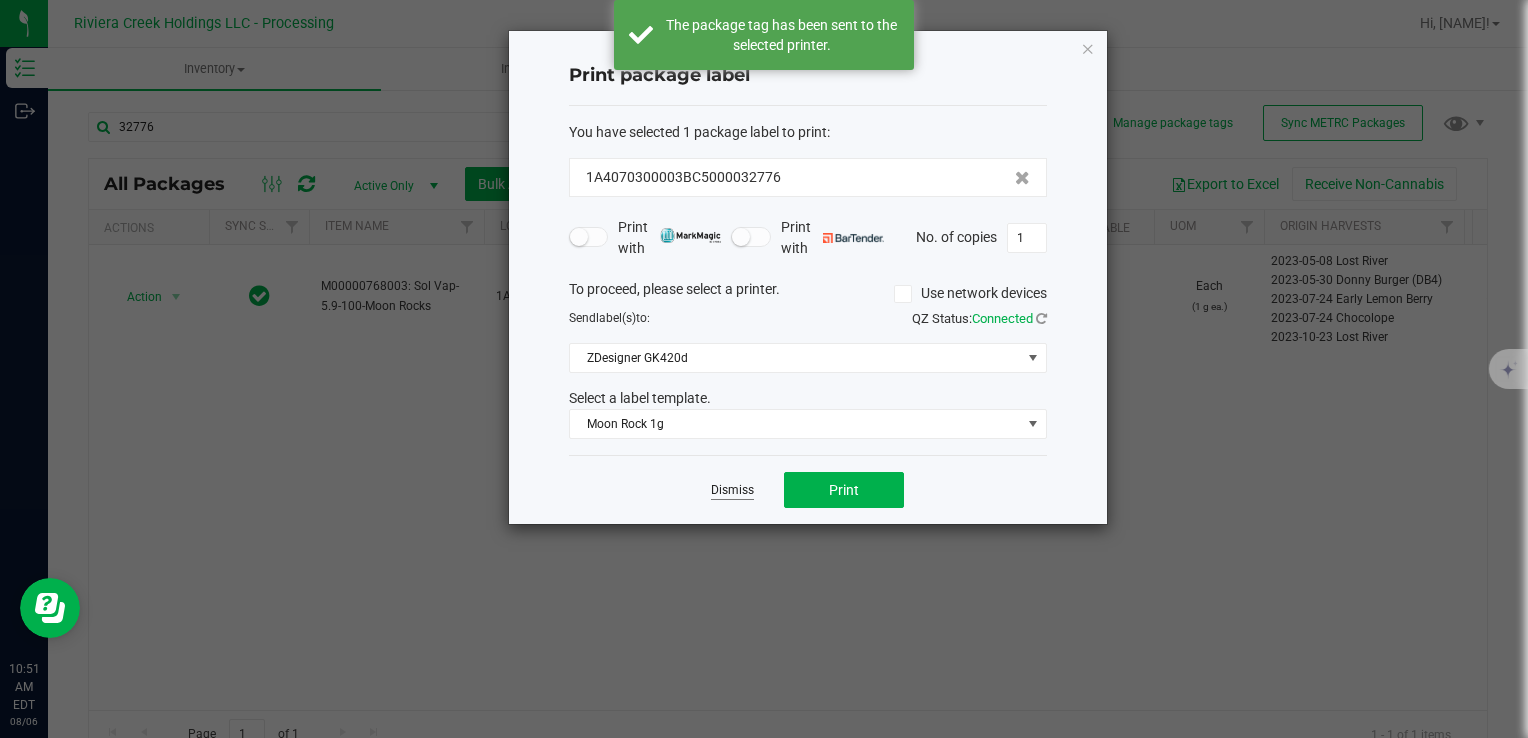 drag, startPoint x: 744, startPoint y: 480, endPoint x: 724, endPoint y: 482, distance: 20.09975 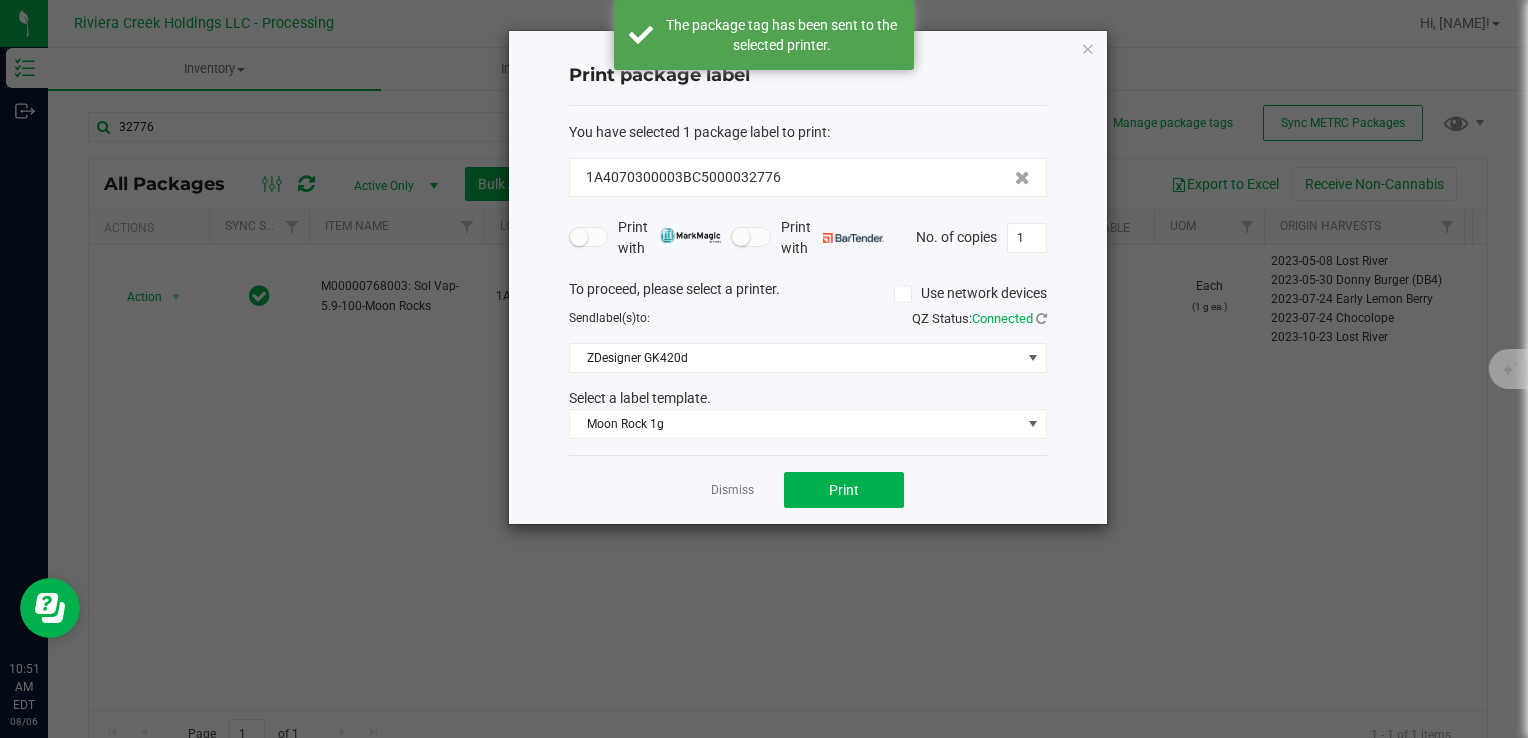 click on "Dismiss" 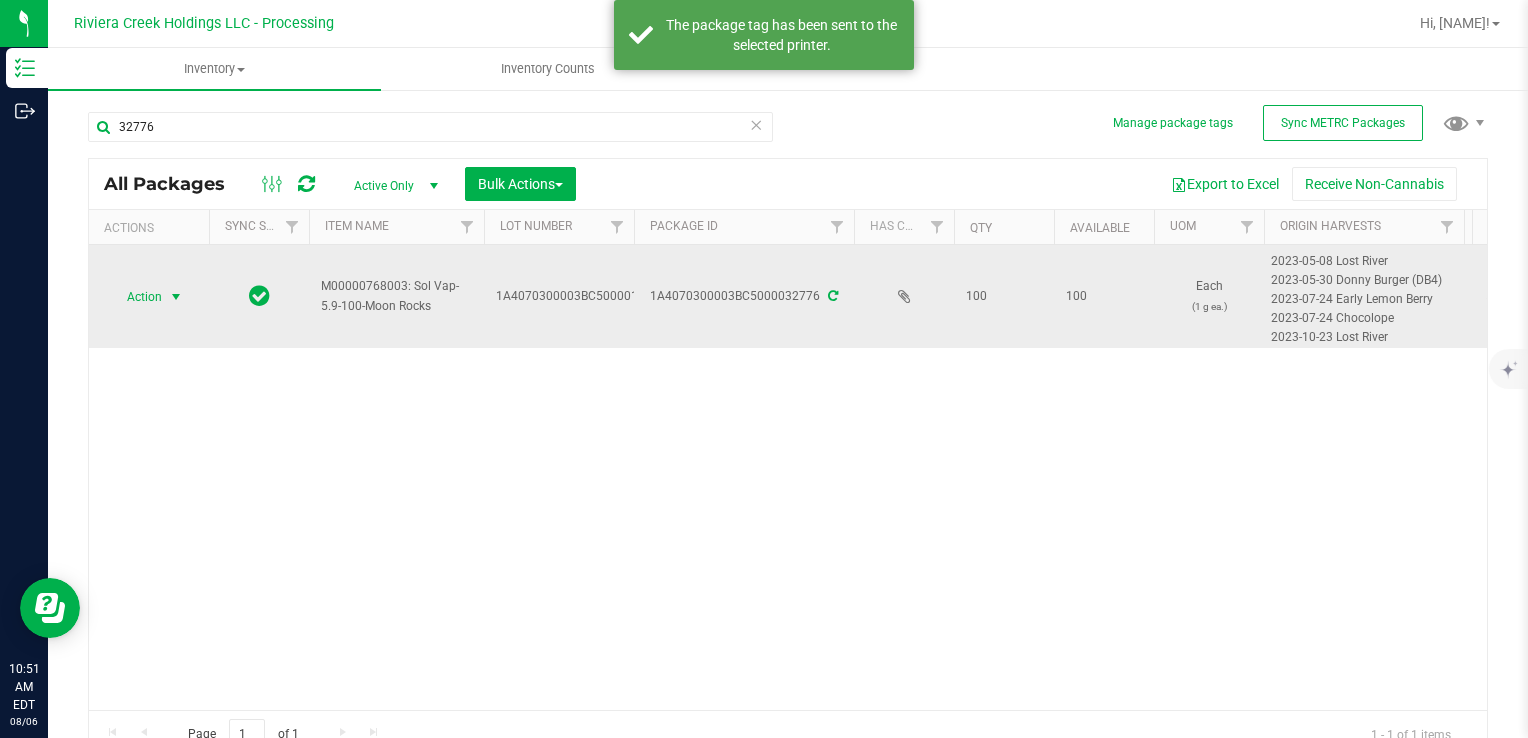 click on "Action" at bounding box center [136, 297] 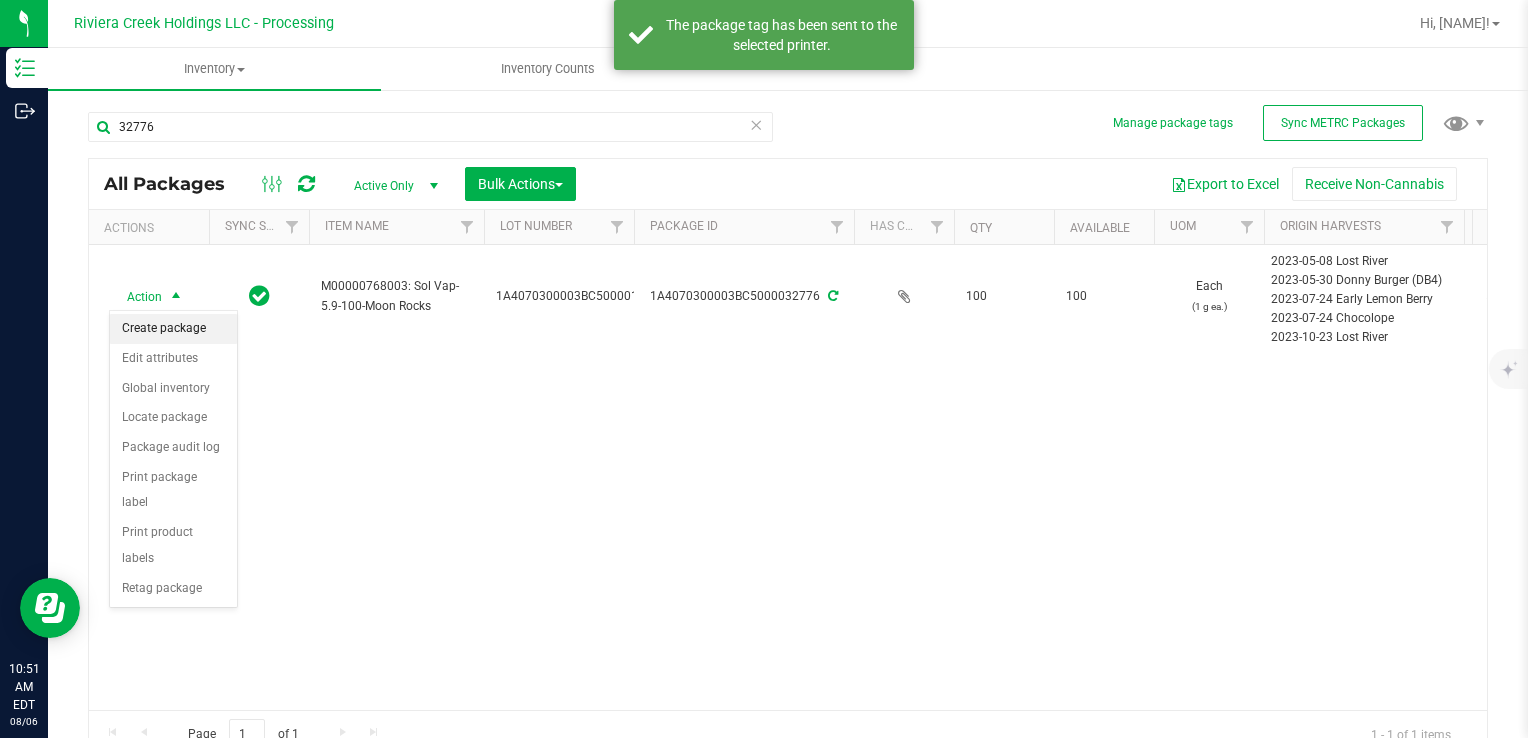 click on "Create package" at bounding box center (173, 329) 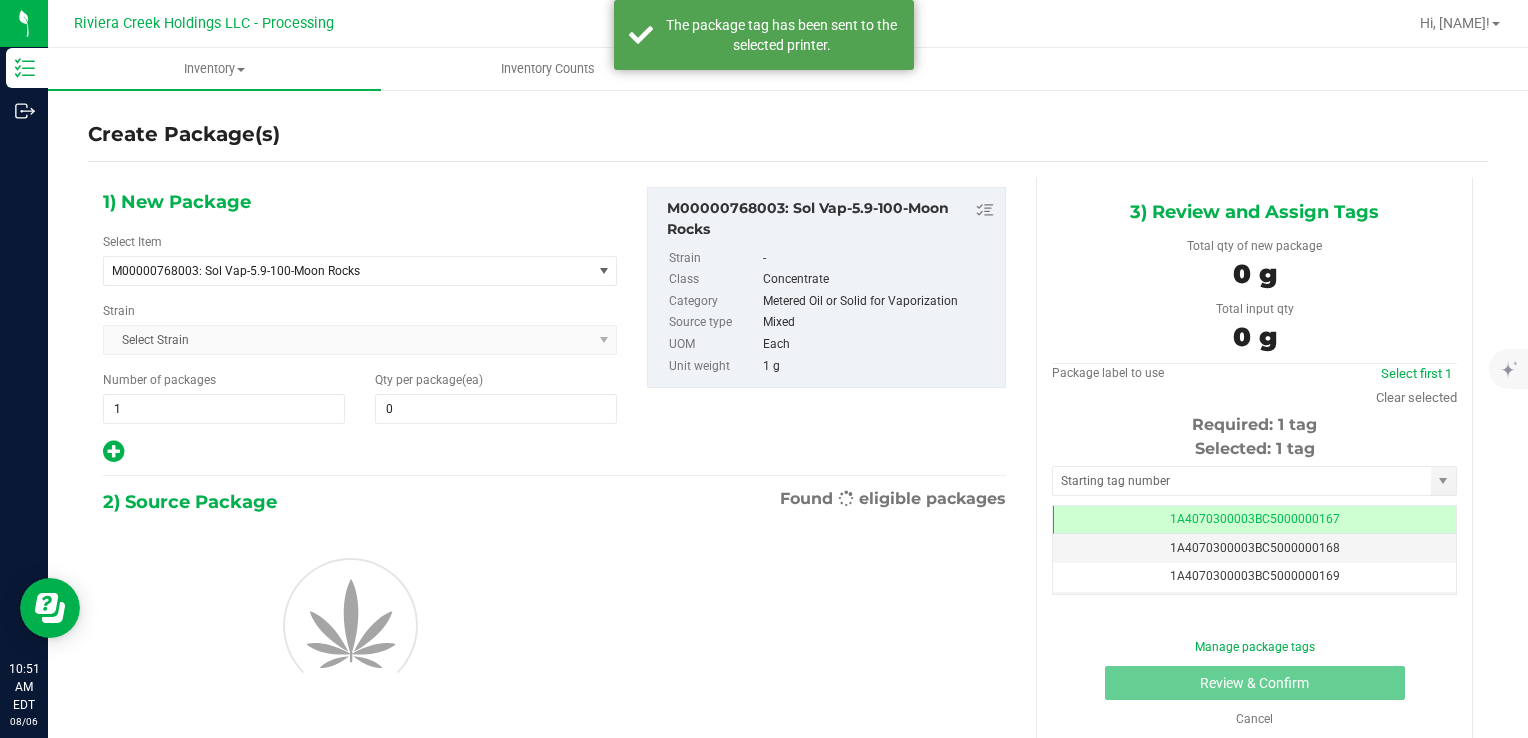 scroll, scrollTop: 0, scrollLeft: 0, axis: both 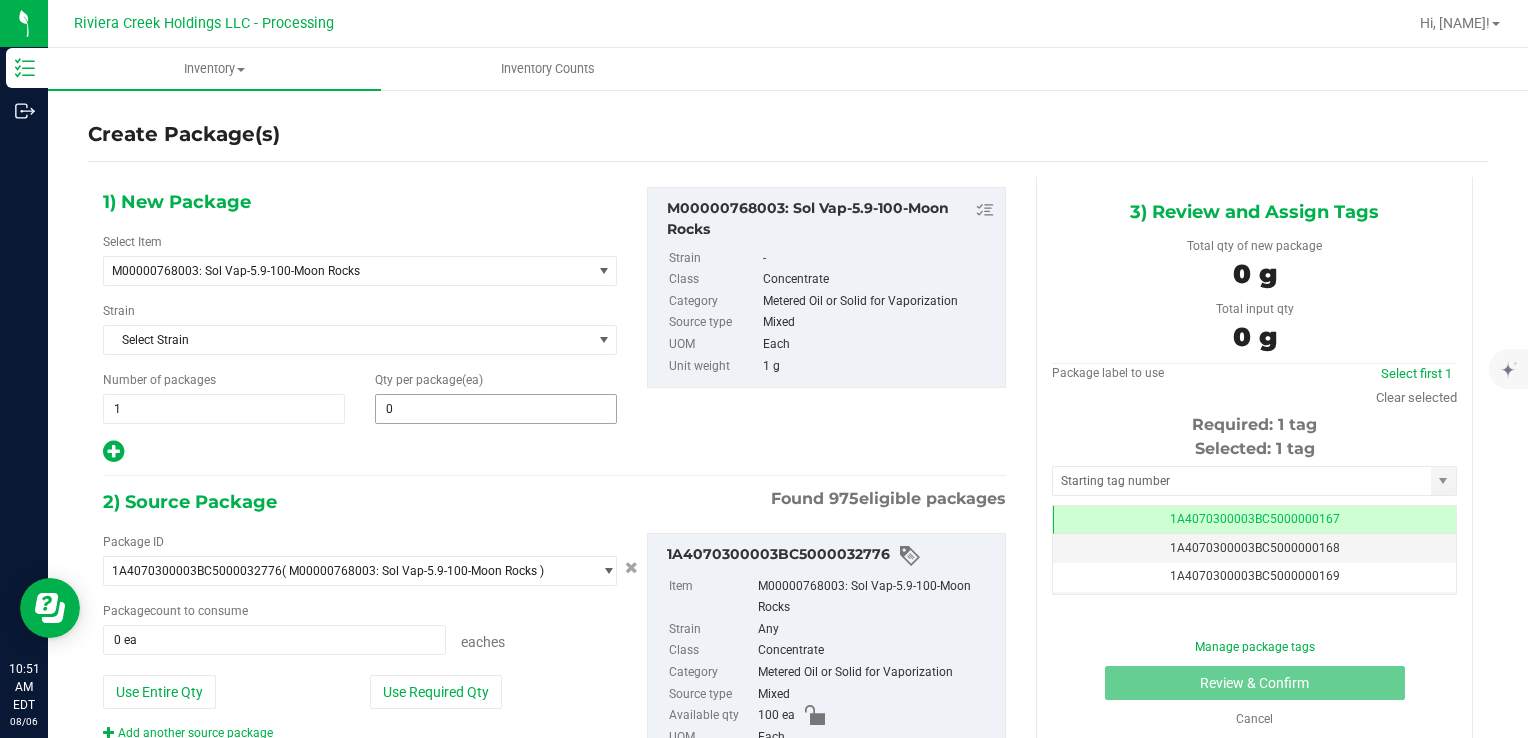 type 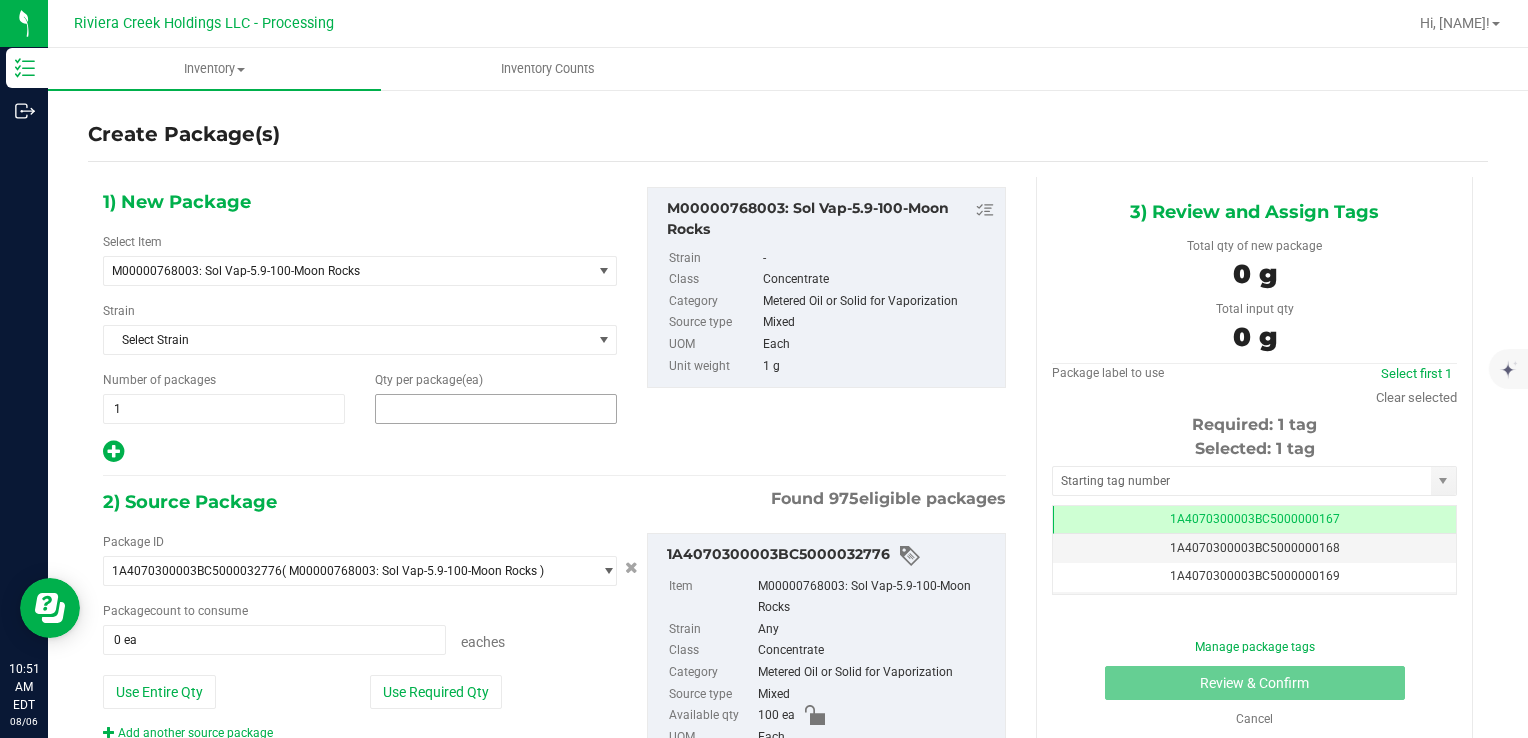 click at bounding box center [496, 409] 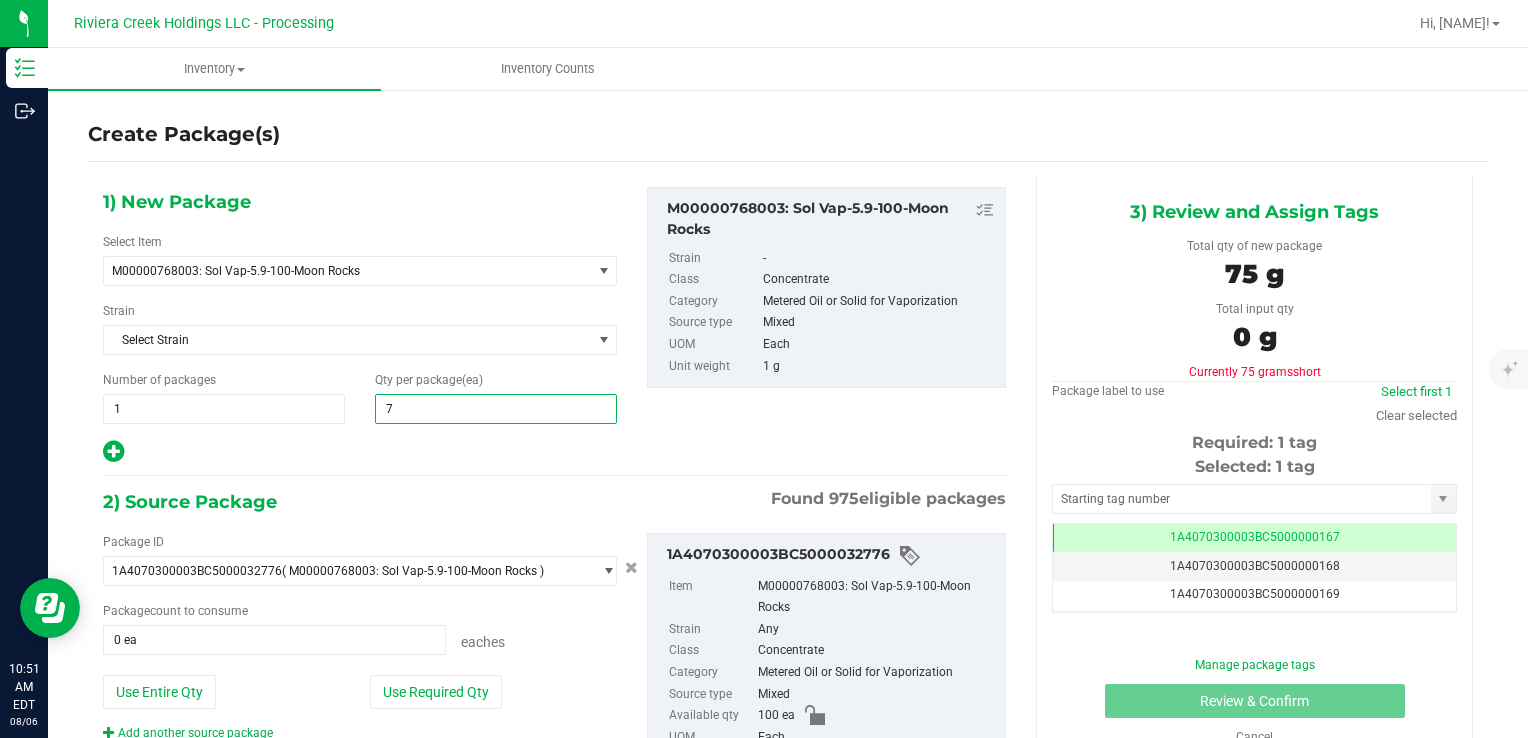 type on "75" 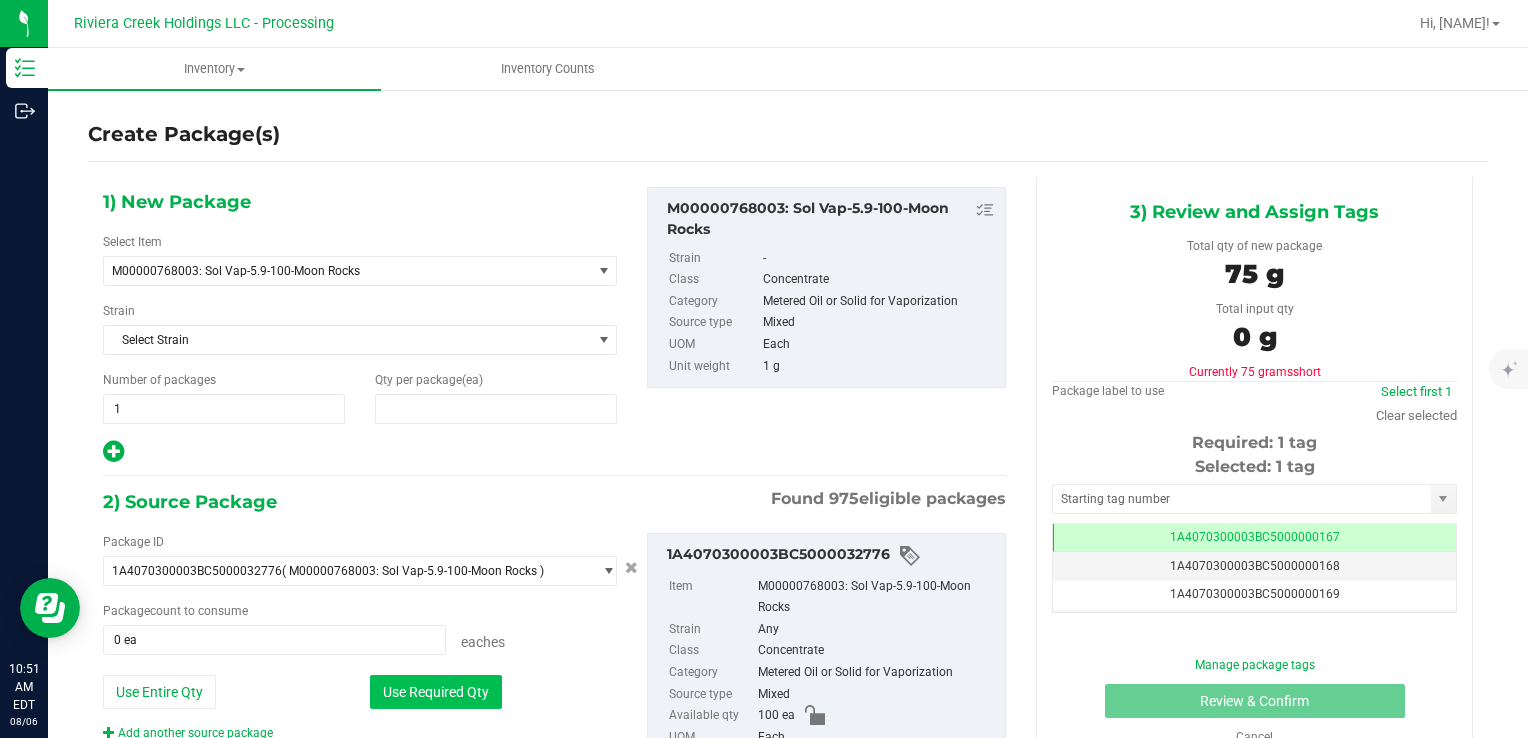 type on "75" 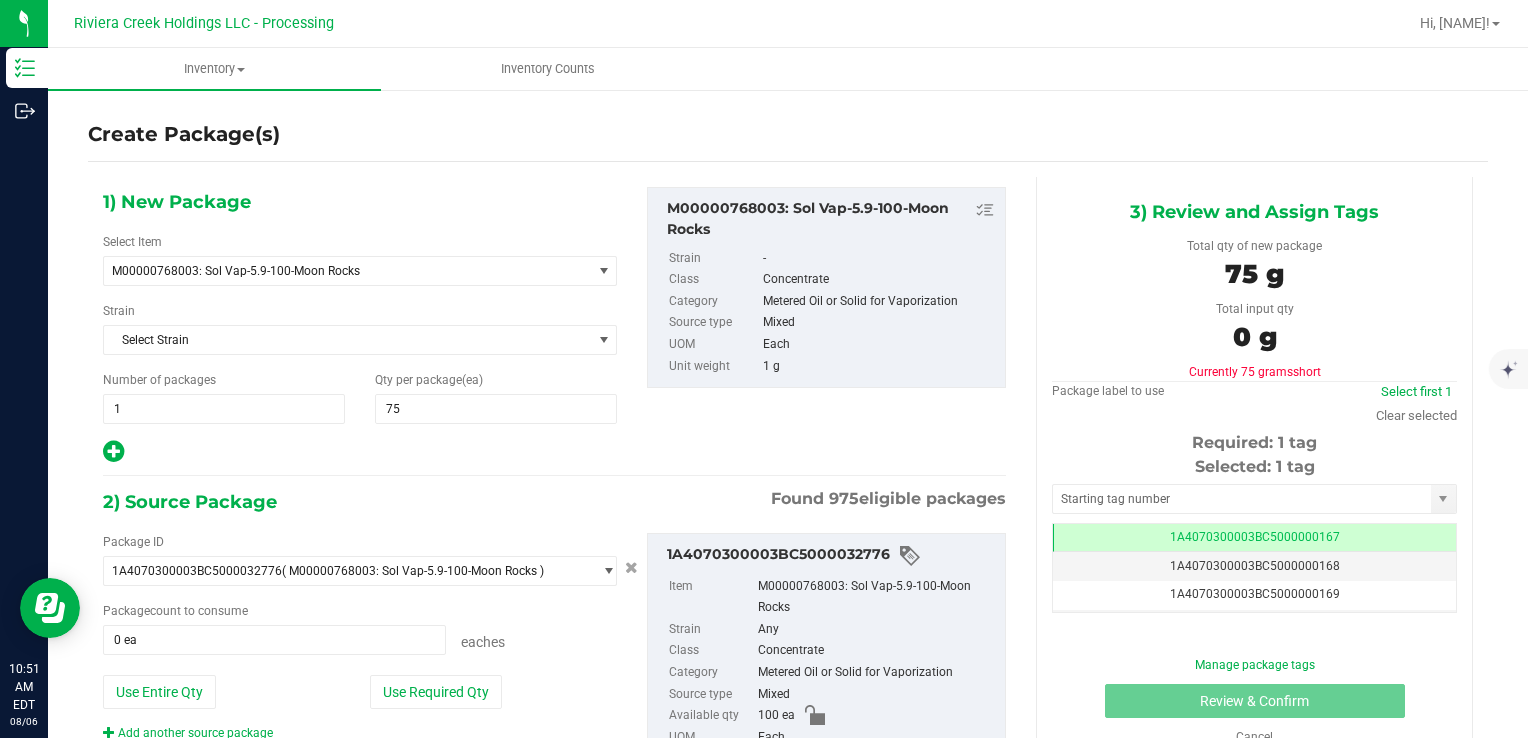 drag, startPoint x: 390, startPoint y: 699, endPoint x: 576, endPoint y: 538, distance: 246.00203 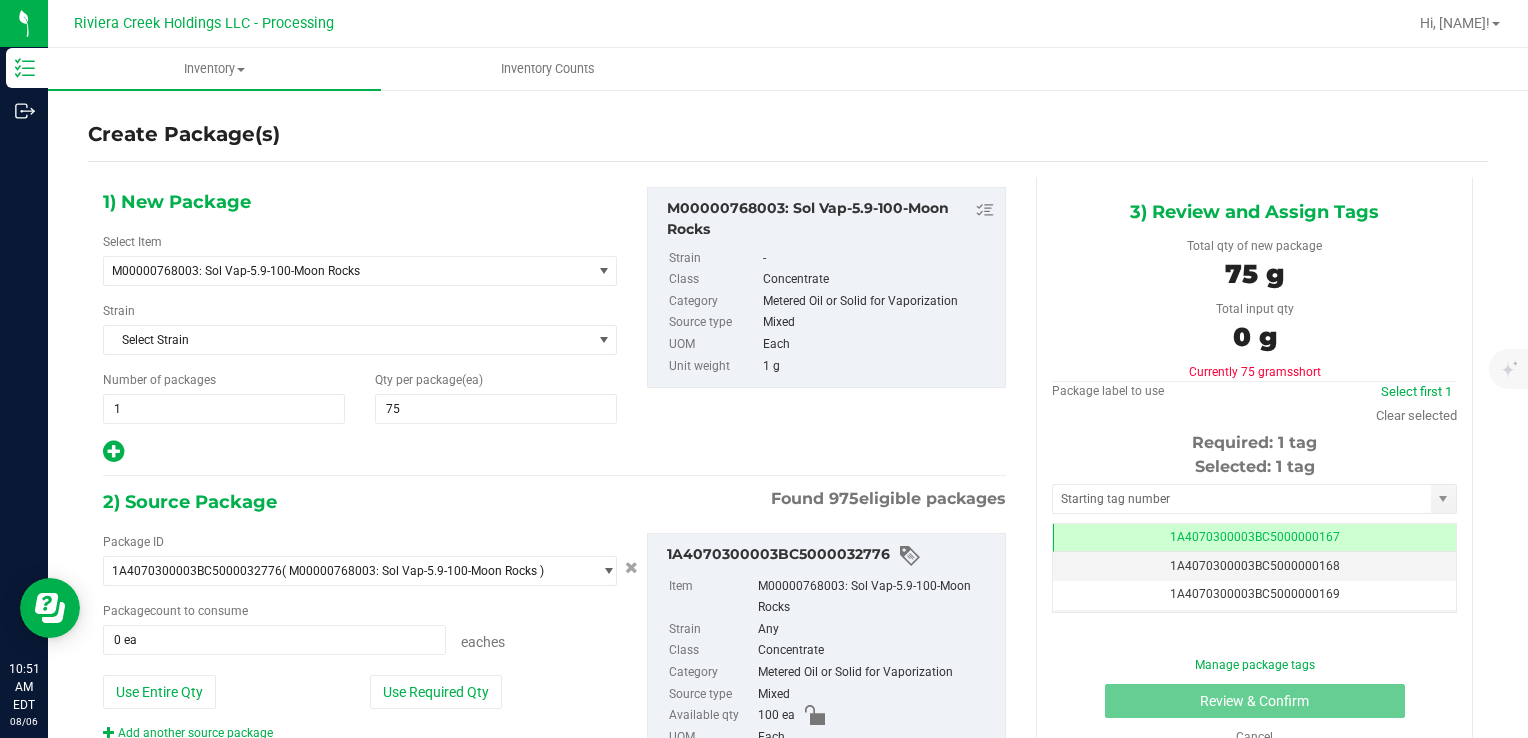 click on "Use Required Qty" at bounding box center (436, 692) 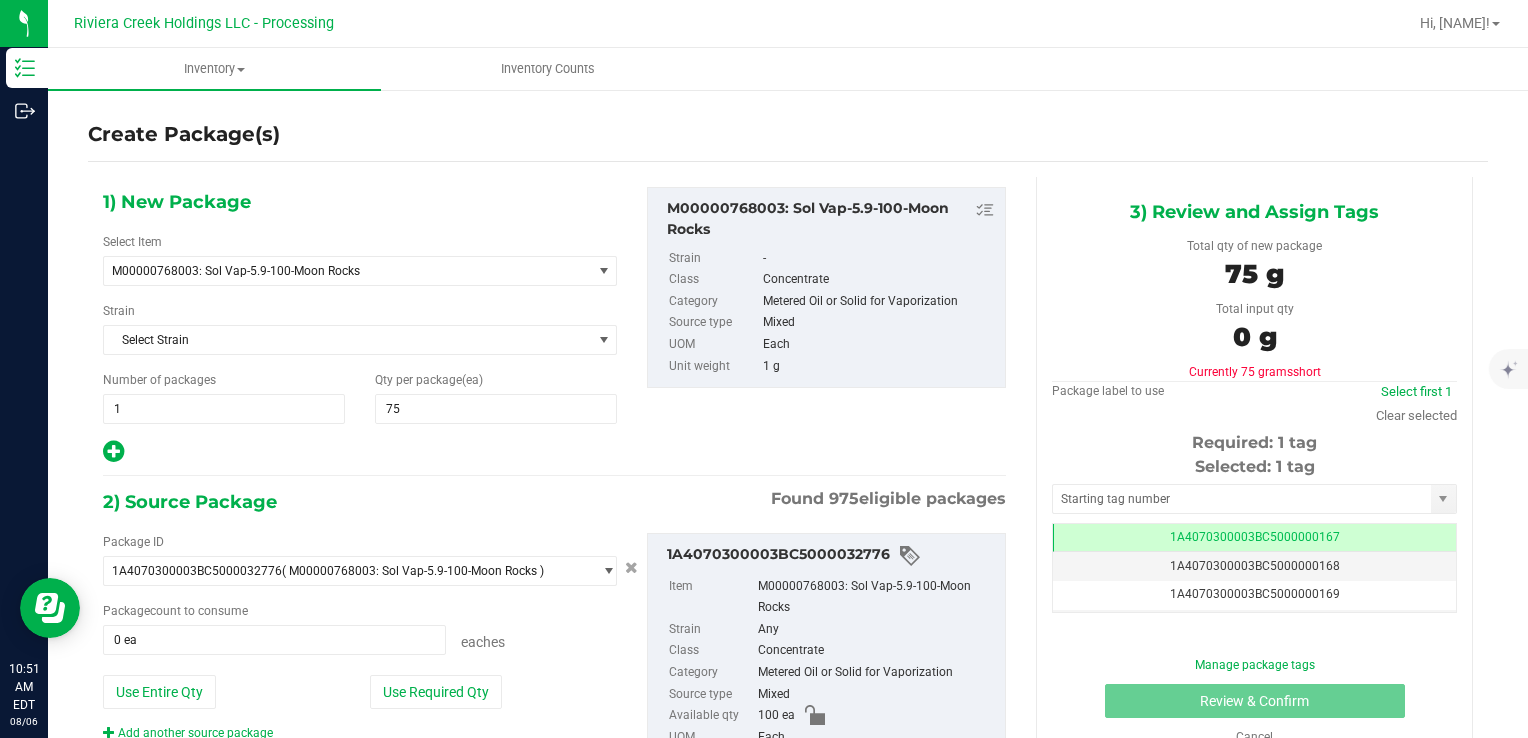 type on "75 ea" 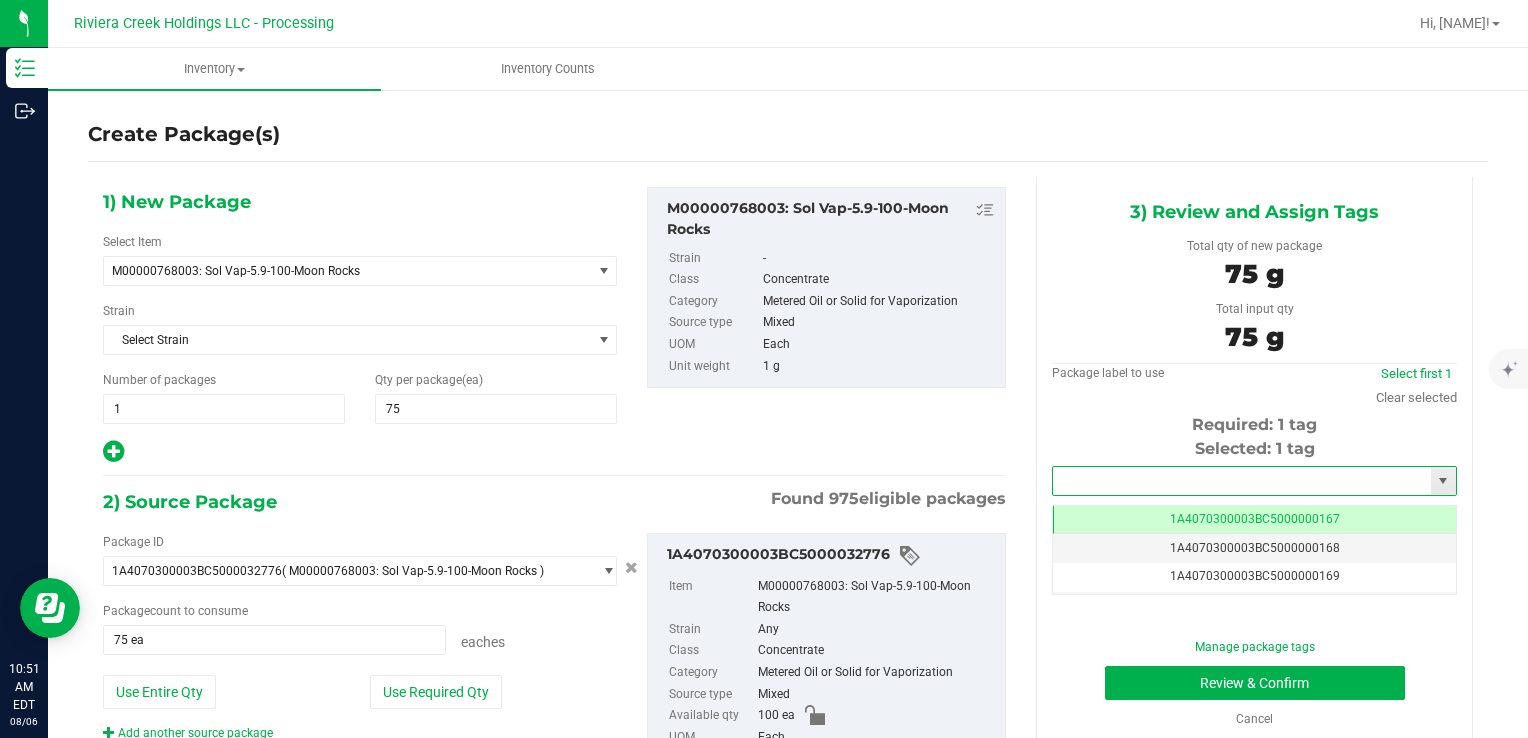 click at bounding box center (1242, 481) 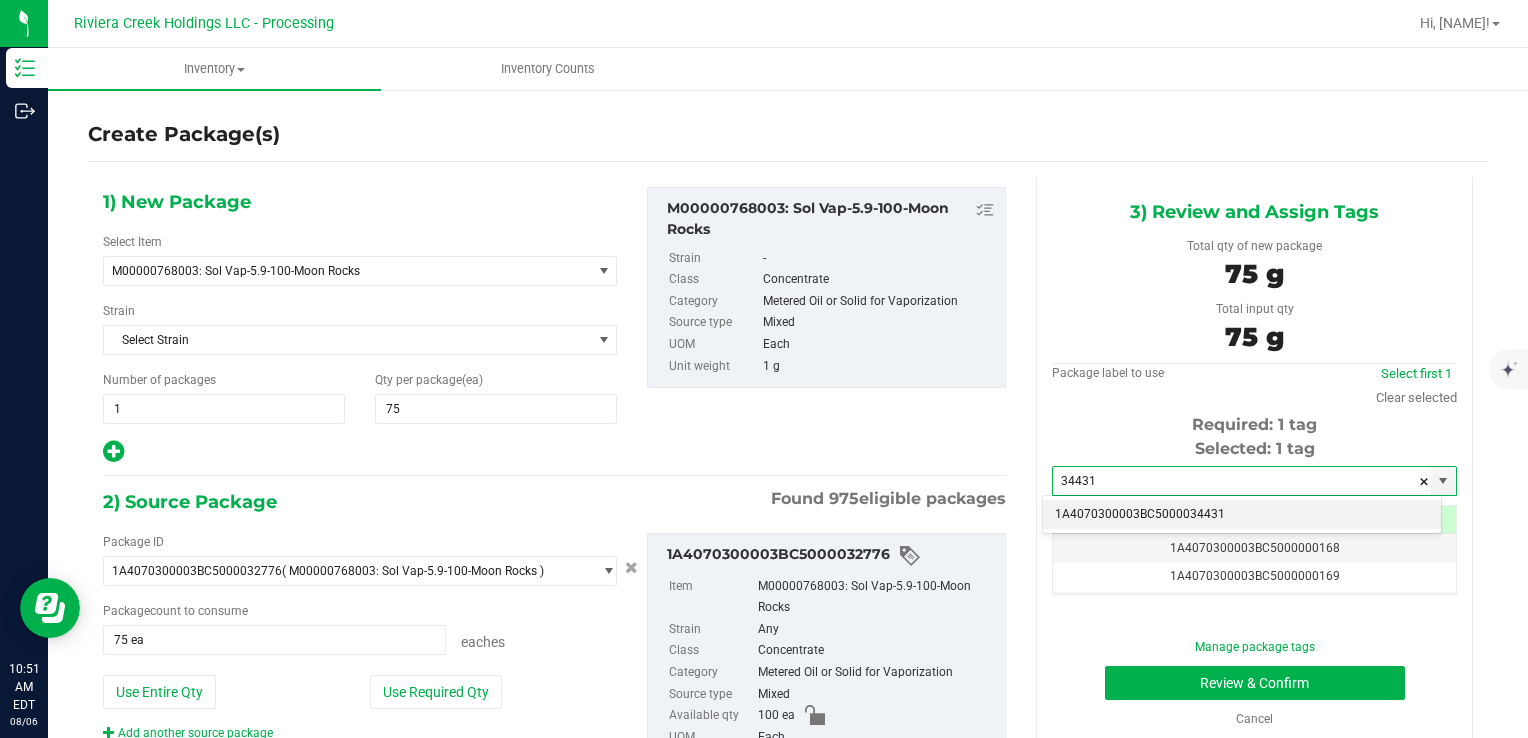 click on "1A4070300003BC5000034431" at bounding box center (1242, 515) 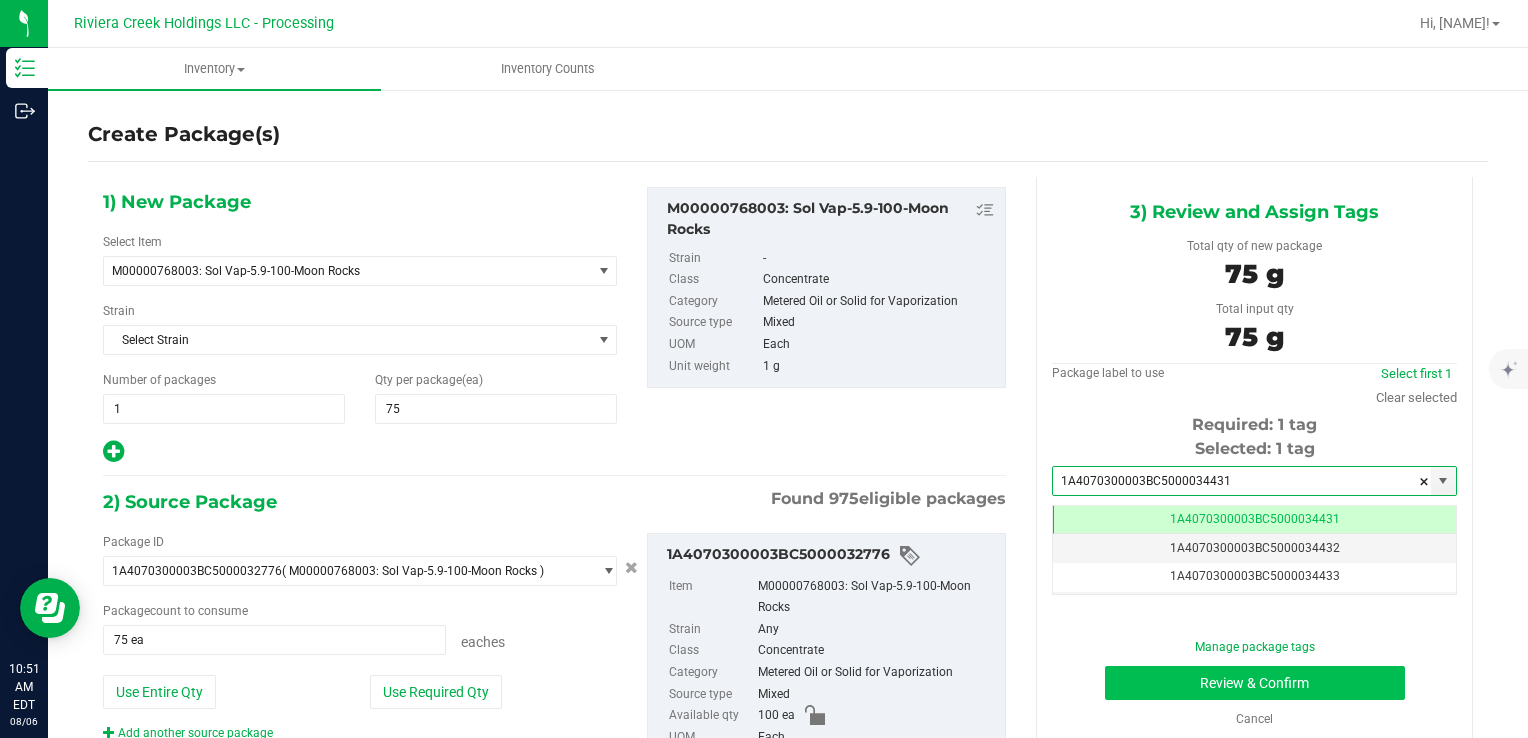 type on "1A4070300003BC5000034431" 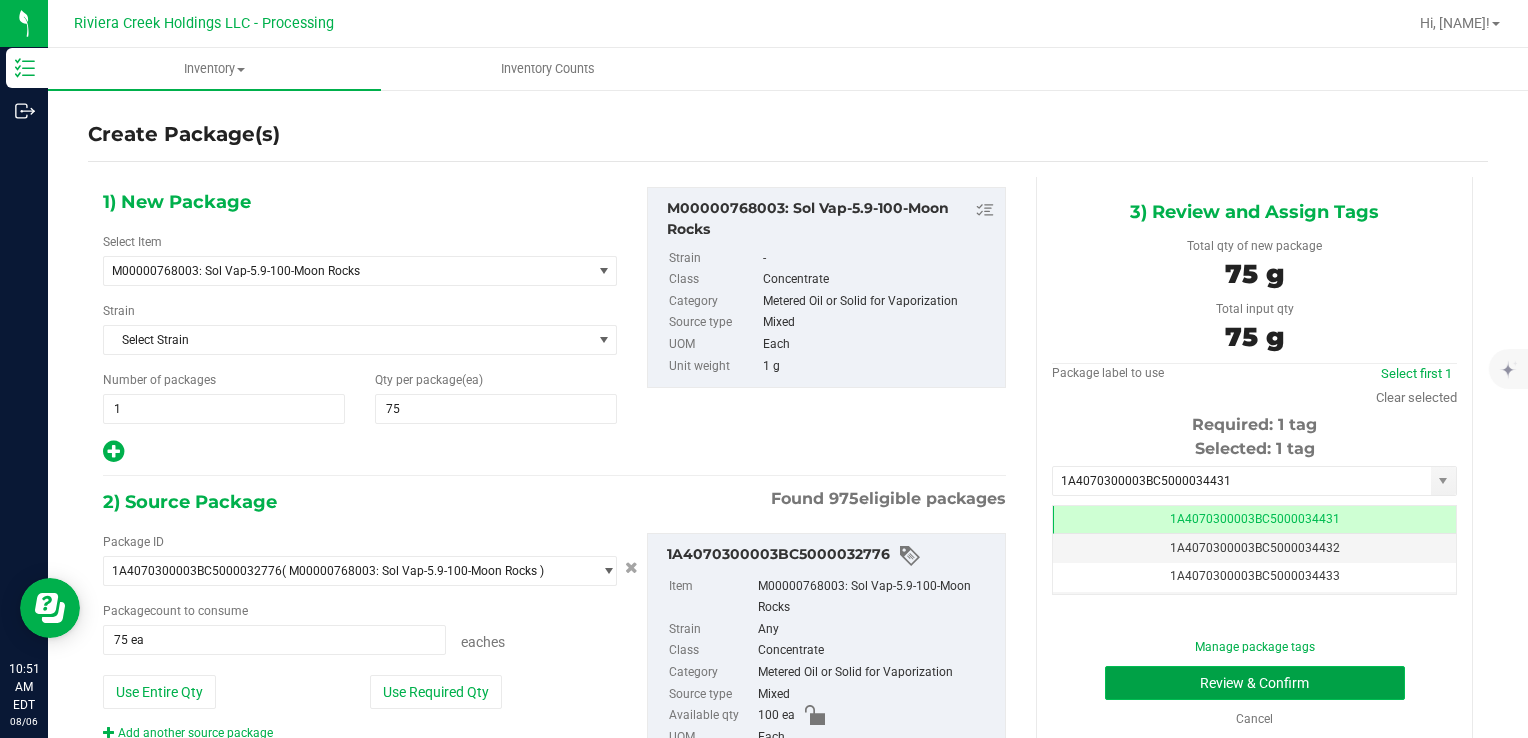 click on "Review & Confirm" at bounding box center [1255, 683] 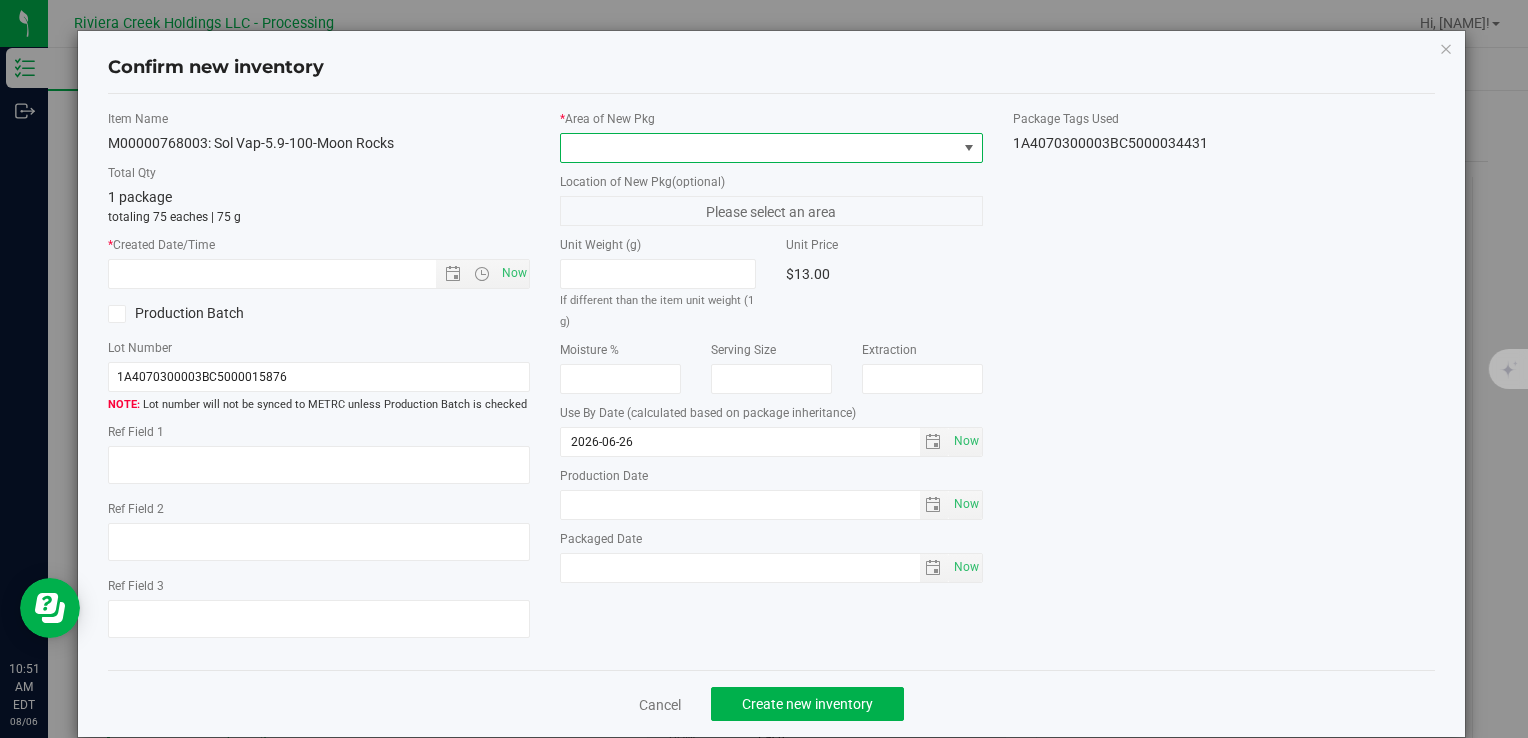 click at bounding box center (758, 148) 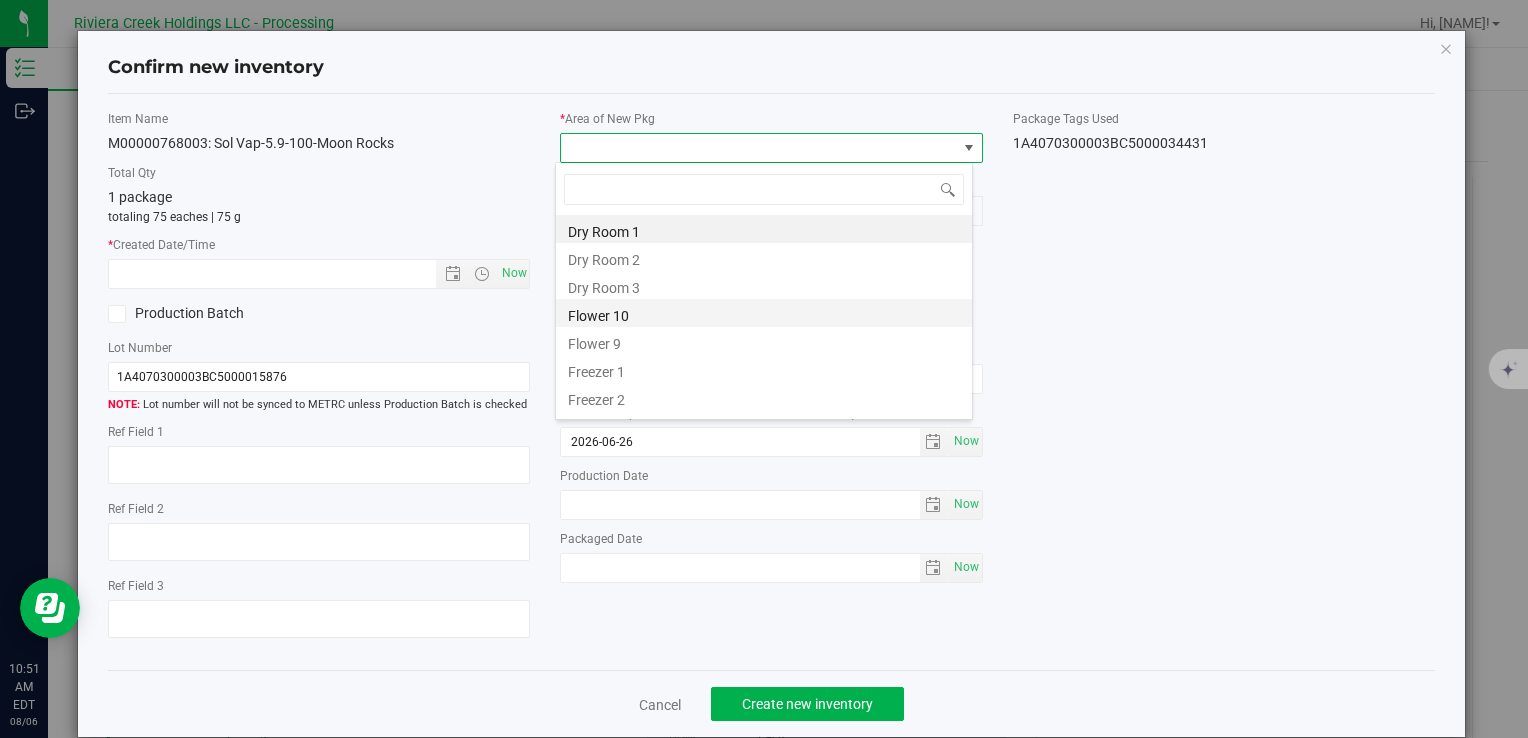 click on "Flower 10" at bounding box center (764, 313) 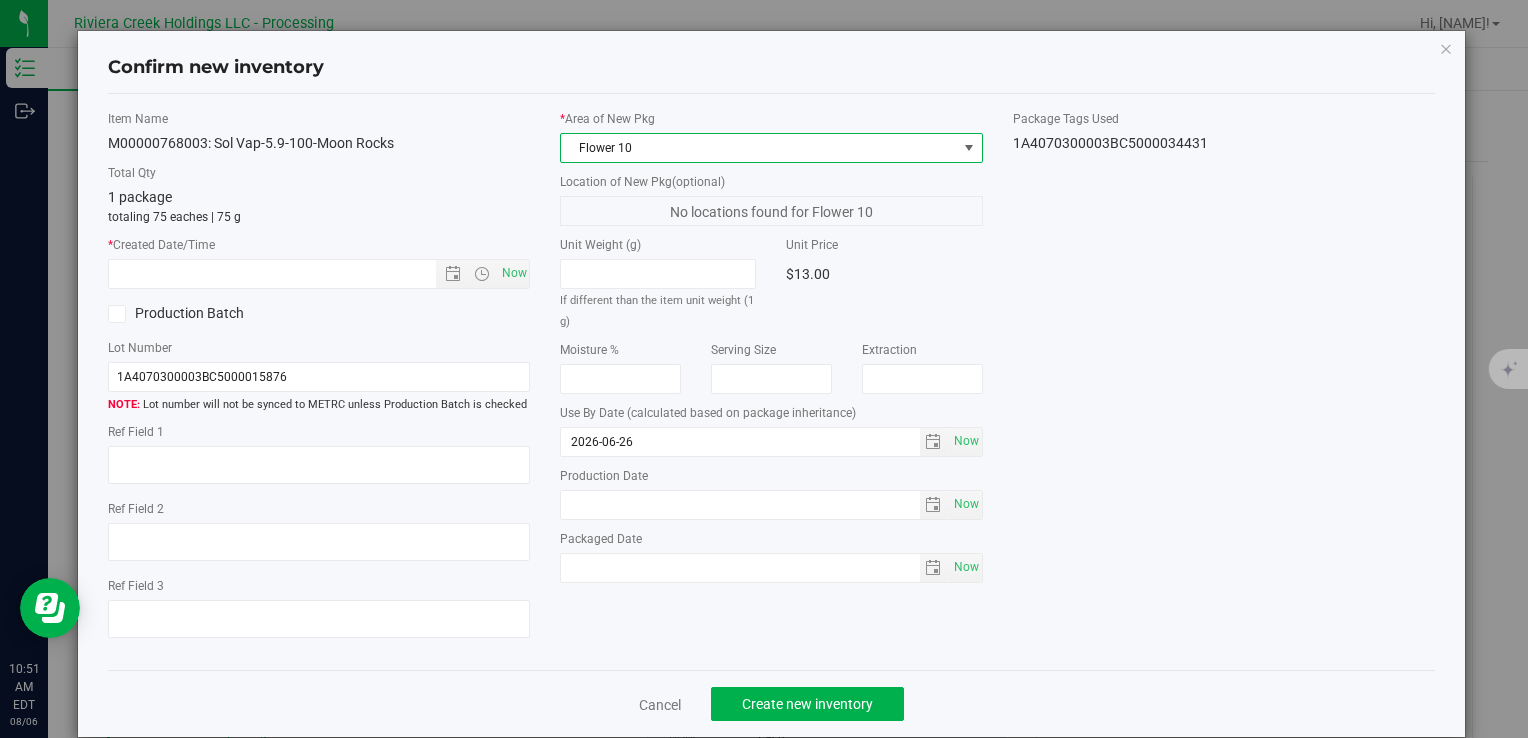 click on "*
Created Date/Time
Now" at bounding box center [319, 262] 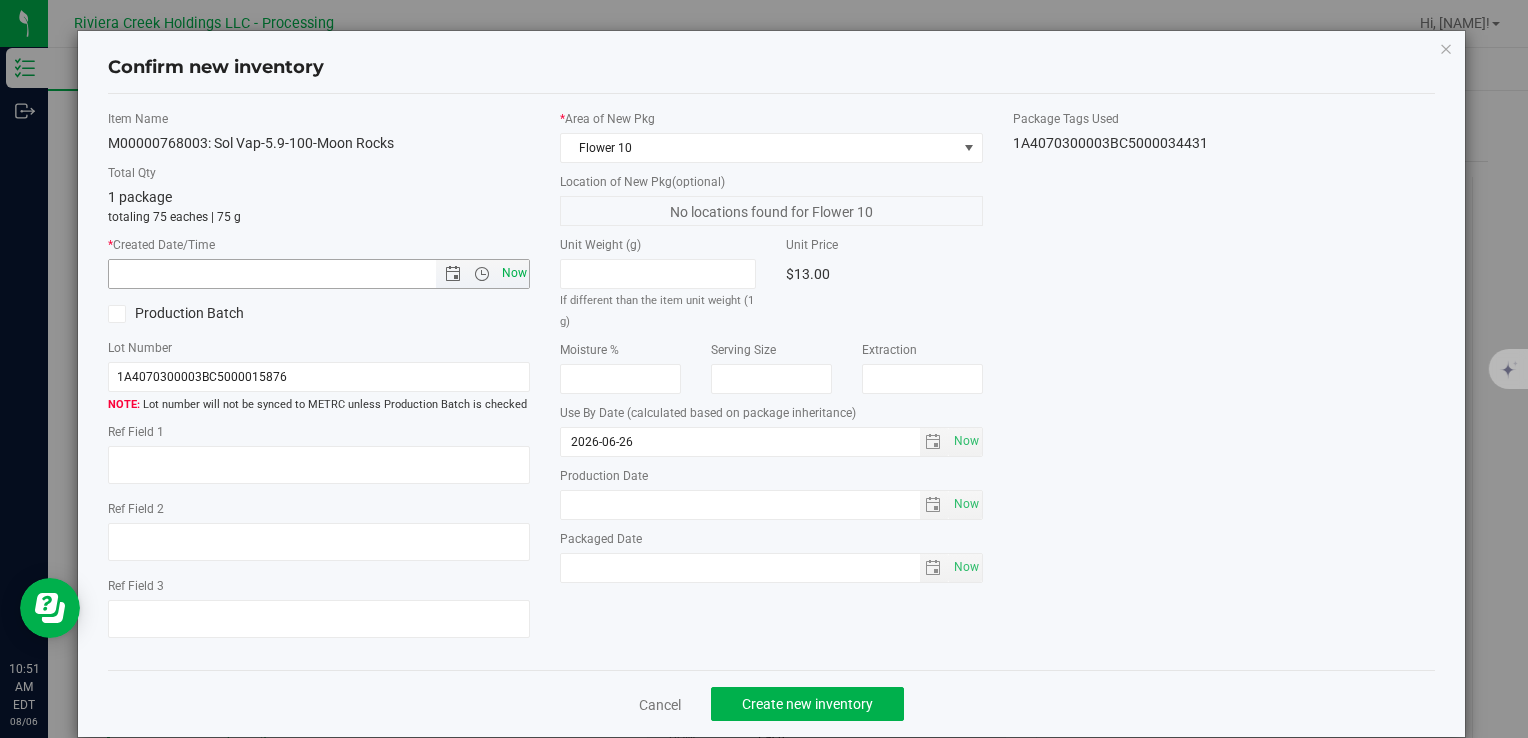 click on "Now" at bounding box center [514, 273] 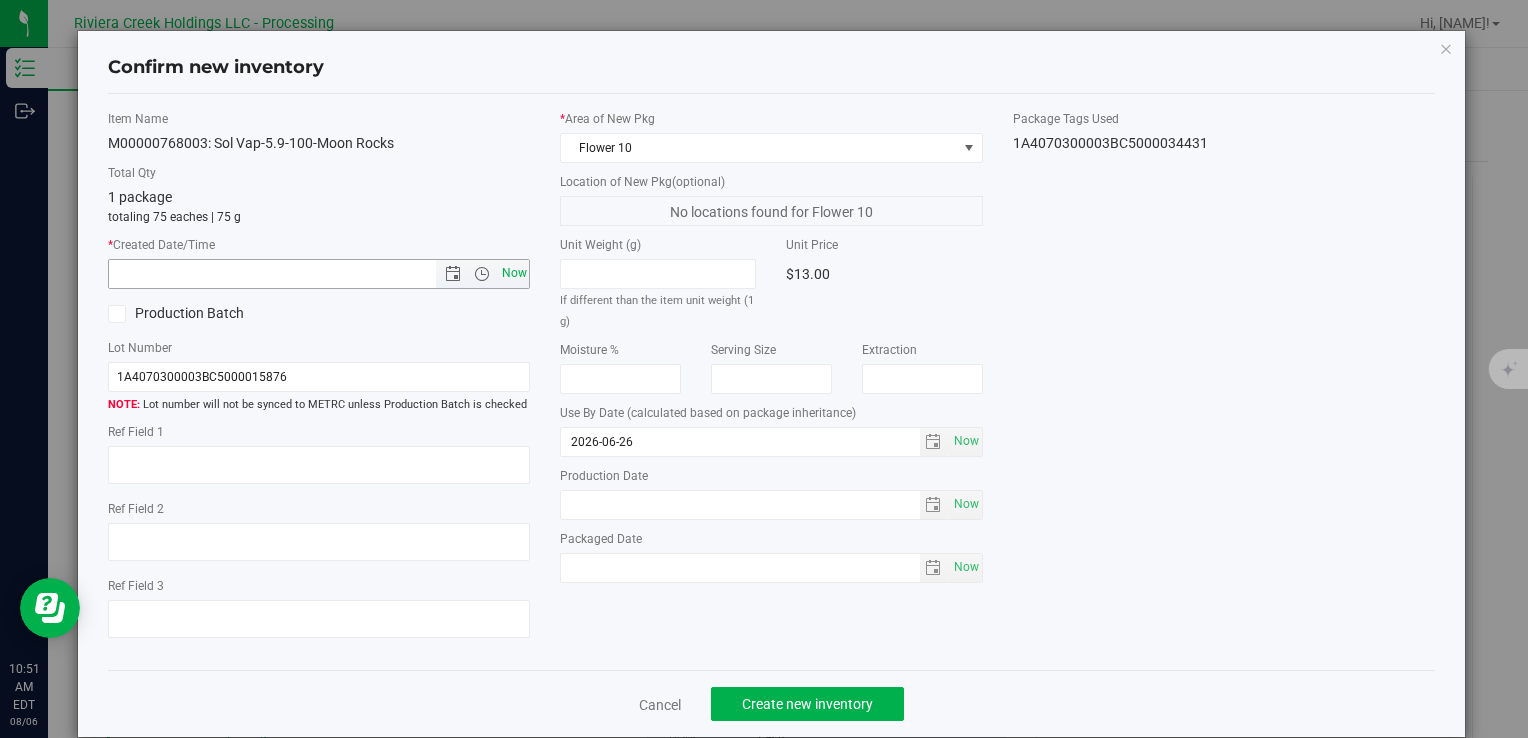 type on "8/6/2025 10:51 AM" 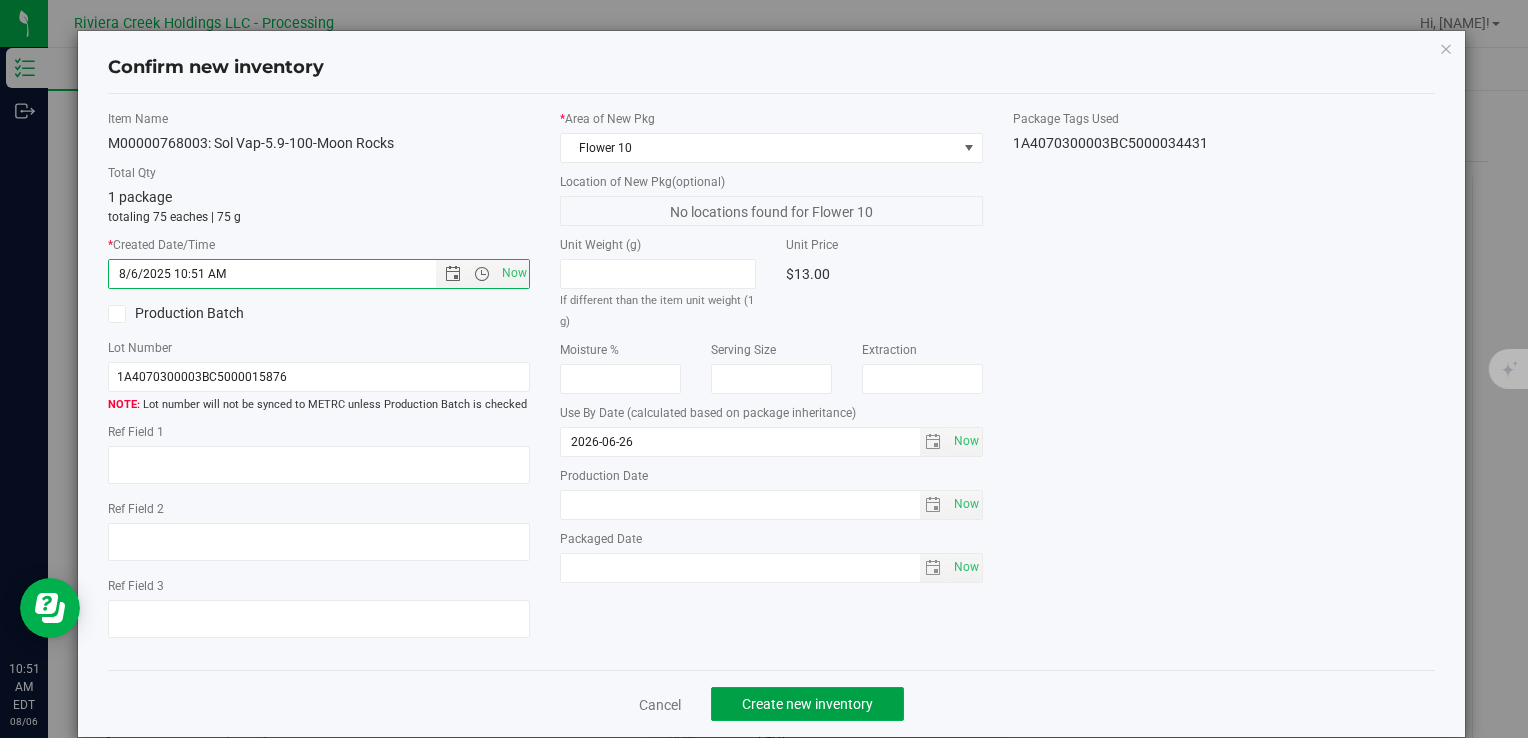 drag, startPoint x: 788, startPoint y: 706, endPoint x: 815, endPoint y: 666, distance: 48.259712 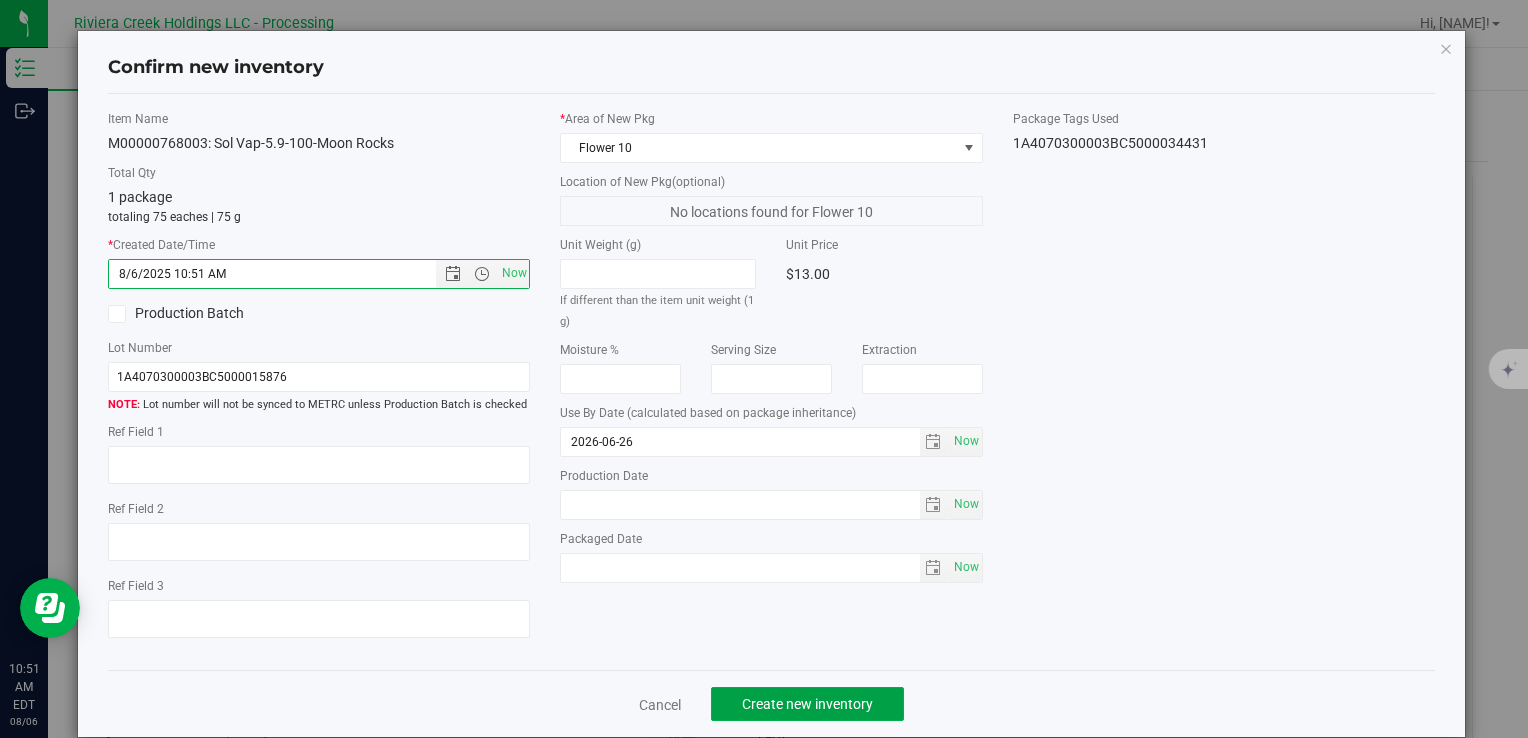 click on "Create new inventory" 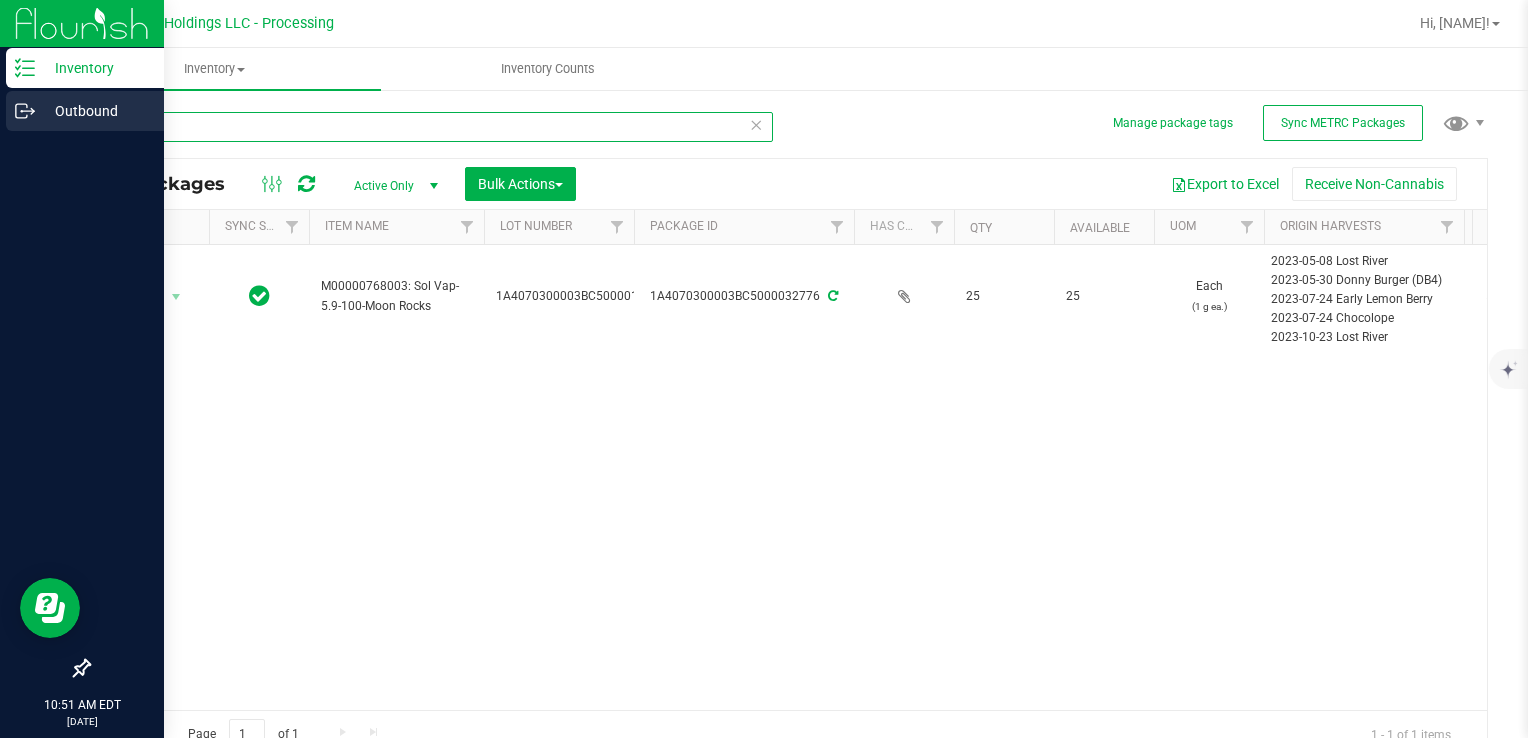 drag, startPoint x: 196, startPoint y: 133, endPoint x: 16, endPoint y: 109, distance: 181.59296 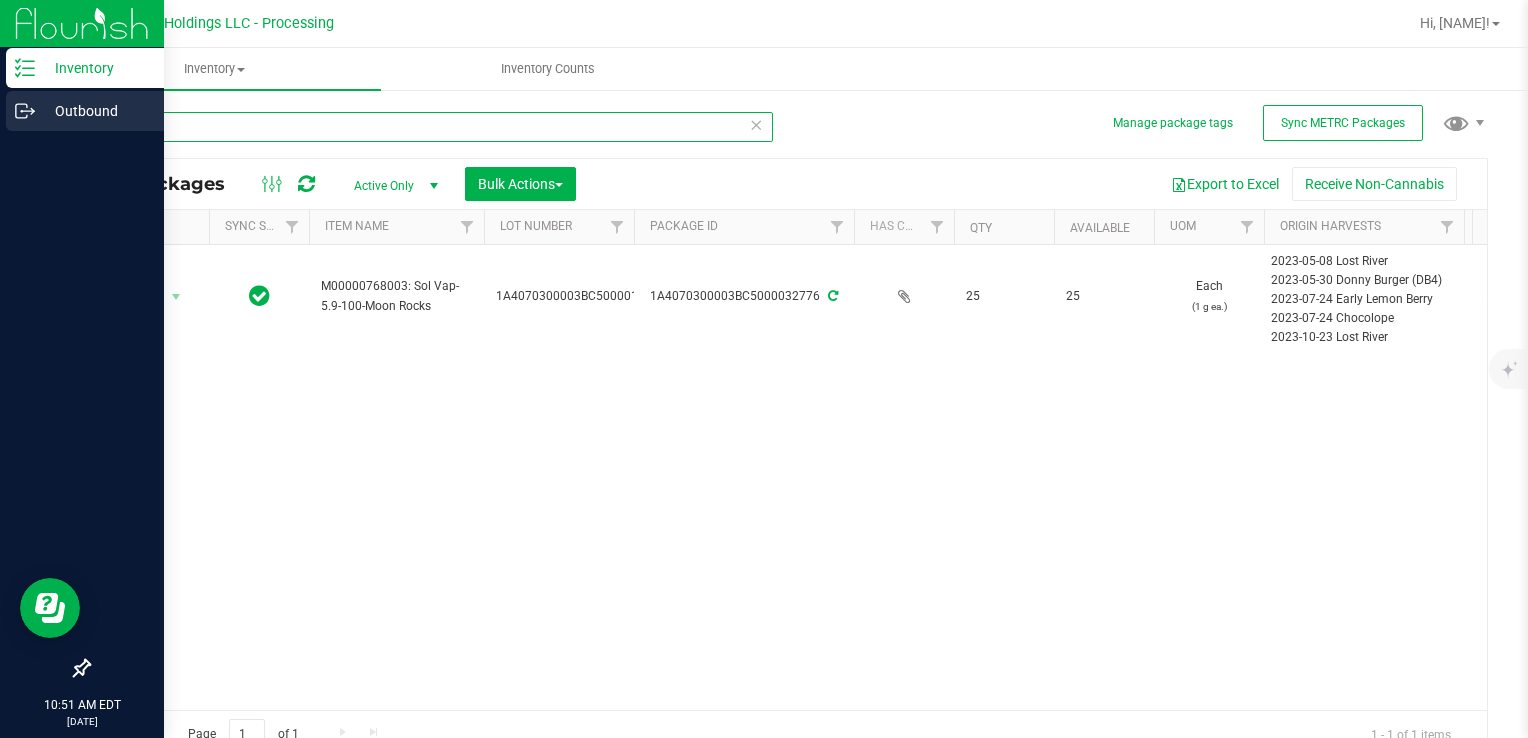 click on "Inventory Outbound 10:51 AM EDT 08/06/2025  08/06   Riviera Creek Holdings LLC - Processing   Hi, Meara!
Inventory
All packages
All inventory
Waste log
Create inventory
Inventory Counts" at bounding box center [764, 369] 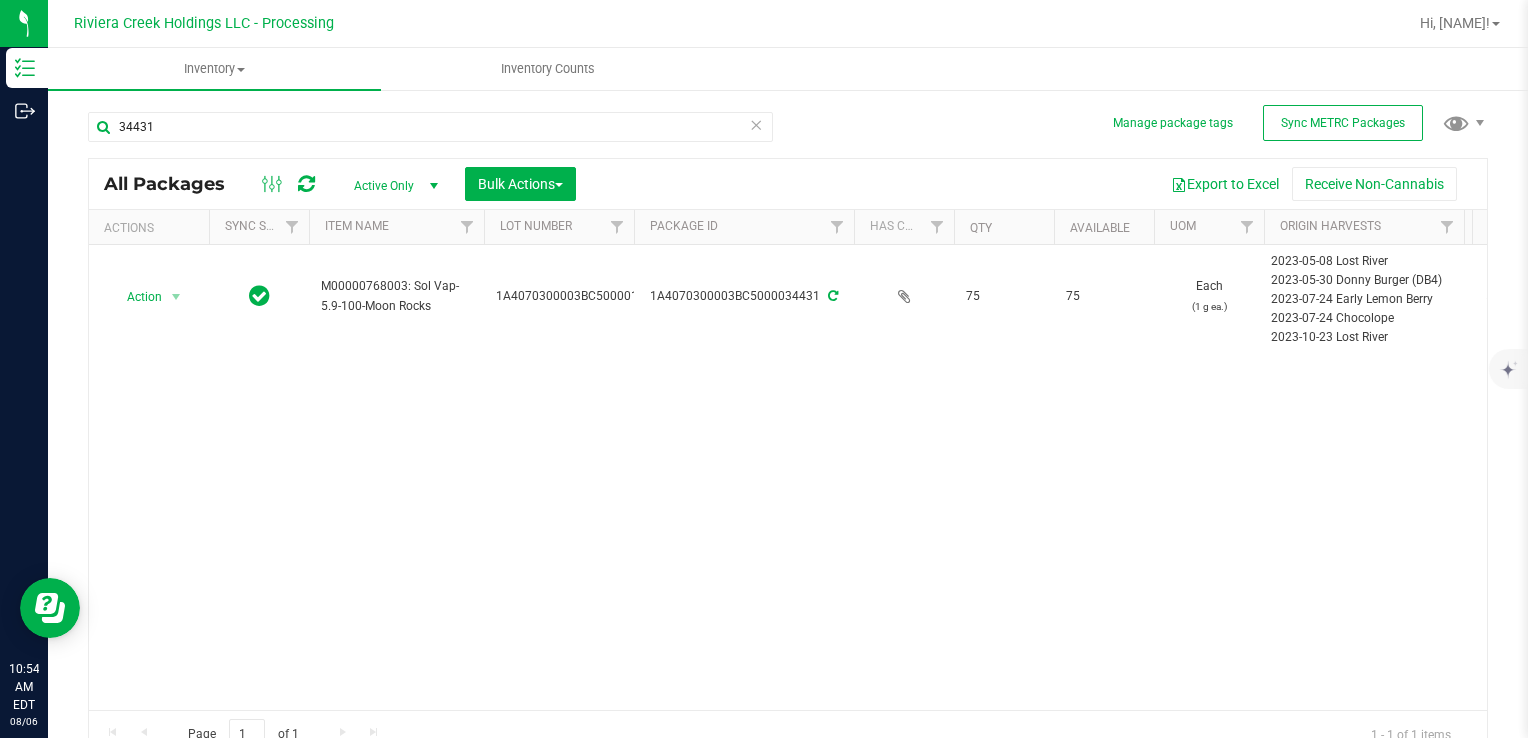 click on "Action Action Create package Edit attributes Global inventory Locate package Package audit log Print package label Print product labels Retag package
M00000768003: Sol Vap-5.9-100-Moon Rocks
1A4070300003BC5000015876
1A4070300003BC5000034431
75
75
Each
(1 g ea.)
2023-05-08 Lost River 2023-05-30 Donny Burger (DB4) 2023-07-24 Early Lemon Berry 2023-07-24 Chocolope 2023-10-23 Lost River 2023-10-30 Donny Burger 2023-11-27 Blue Steel 2023-11-20 Lost River 2023-11-27 Lost River 2023-11-27 Pink Elephant 2023-11-27 Stambaugh GC 2023-12-18 Stambaugh GC 2024-01-02 Pink Elephant 2024-01-08 Hippy Tearz 2024-01-08 Stambaugh GC 2024-11-11 W" at bounding box center [788, 477] 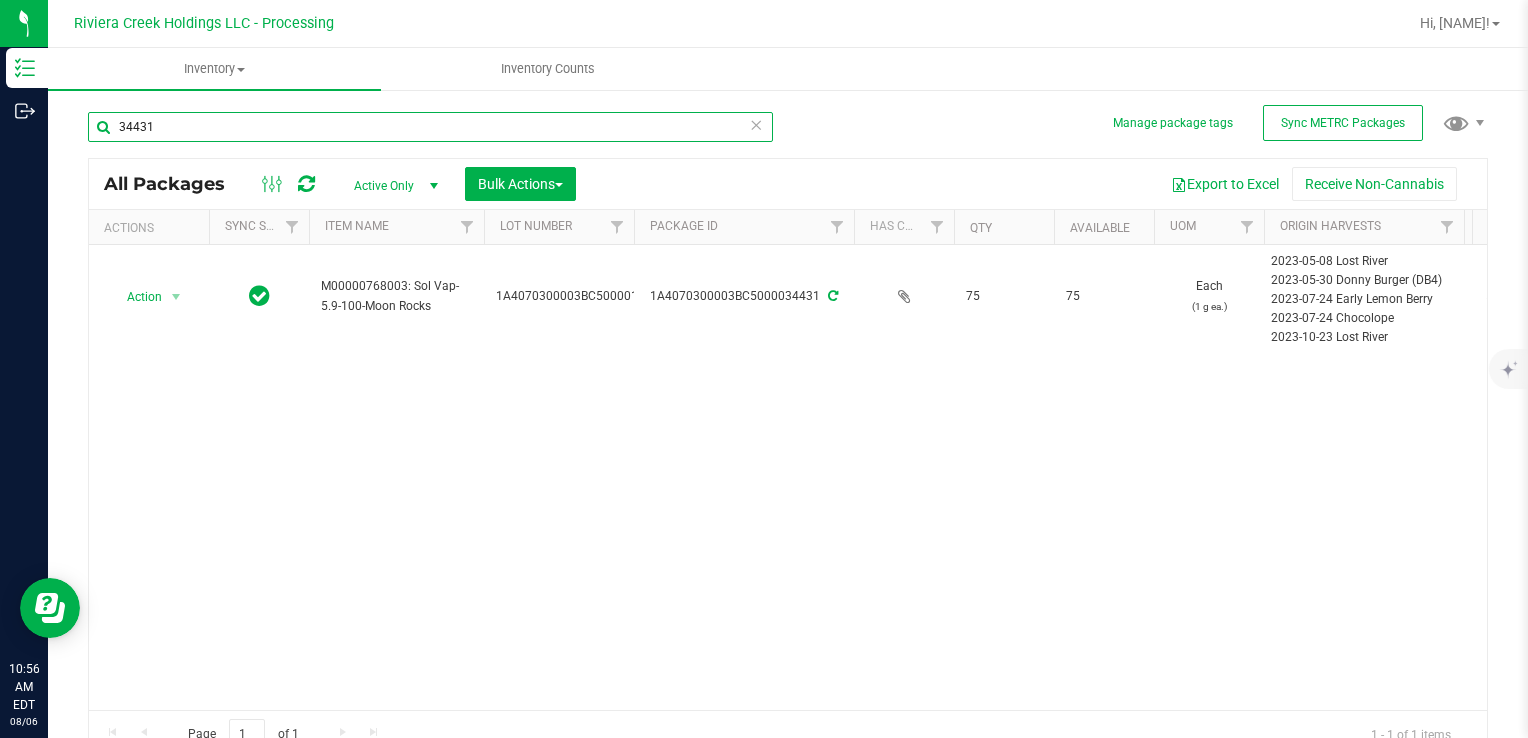 drag, startPoint x: 216, startPoint y: 135, endPoint x: 156, endPoint y: 182, distance: 76.2168 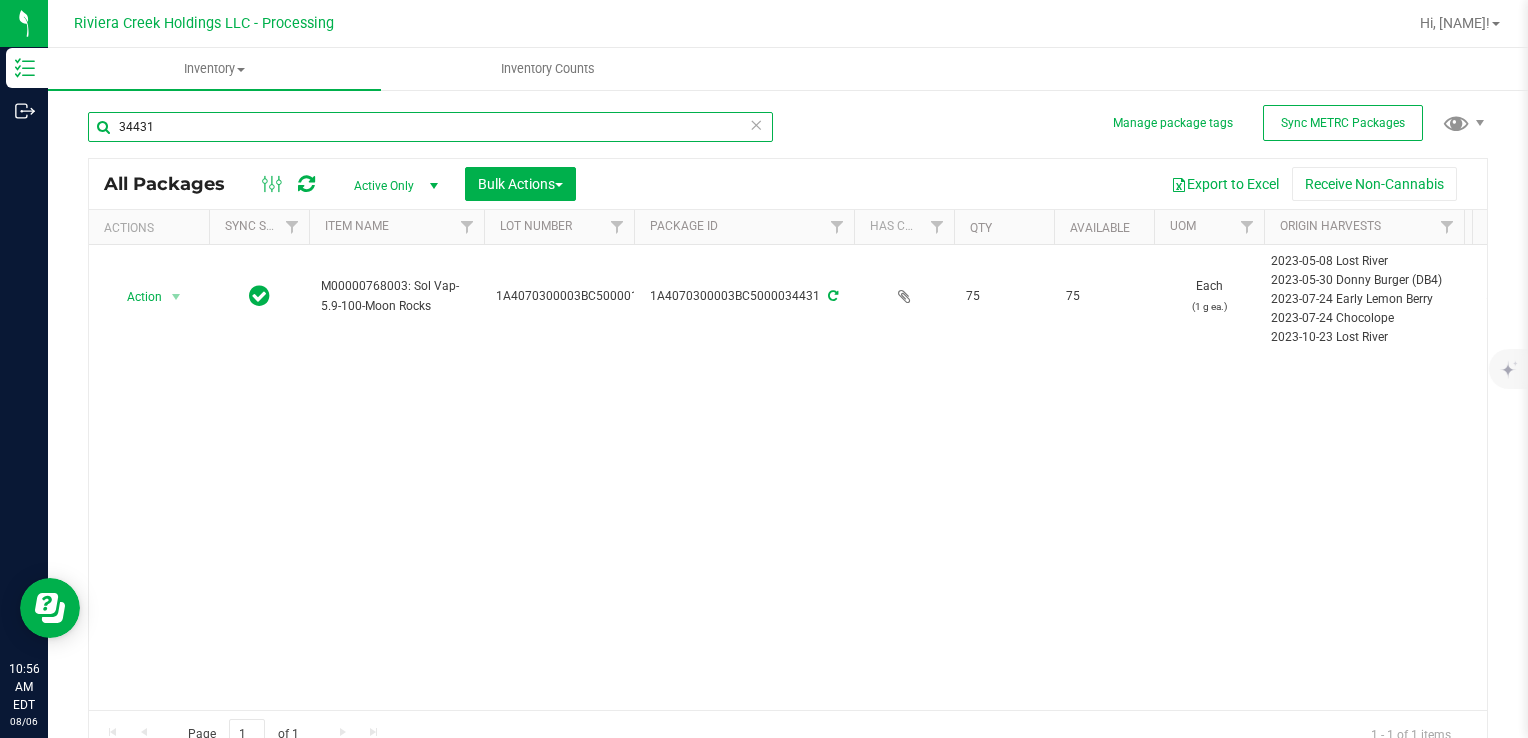 click on "Inventory Outbound 10:56 AM EDT 08/06/2025  08/06   Riviera Creek Holdings LLC - Processing   Hi, Meara!
Inventory
All packages
All inventory
Waste log
Create inventory
Inventory Counts" at bounding box center [764, 369] 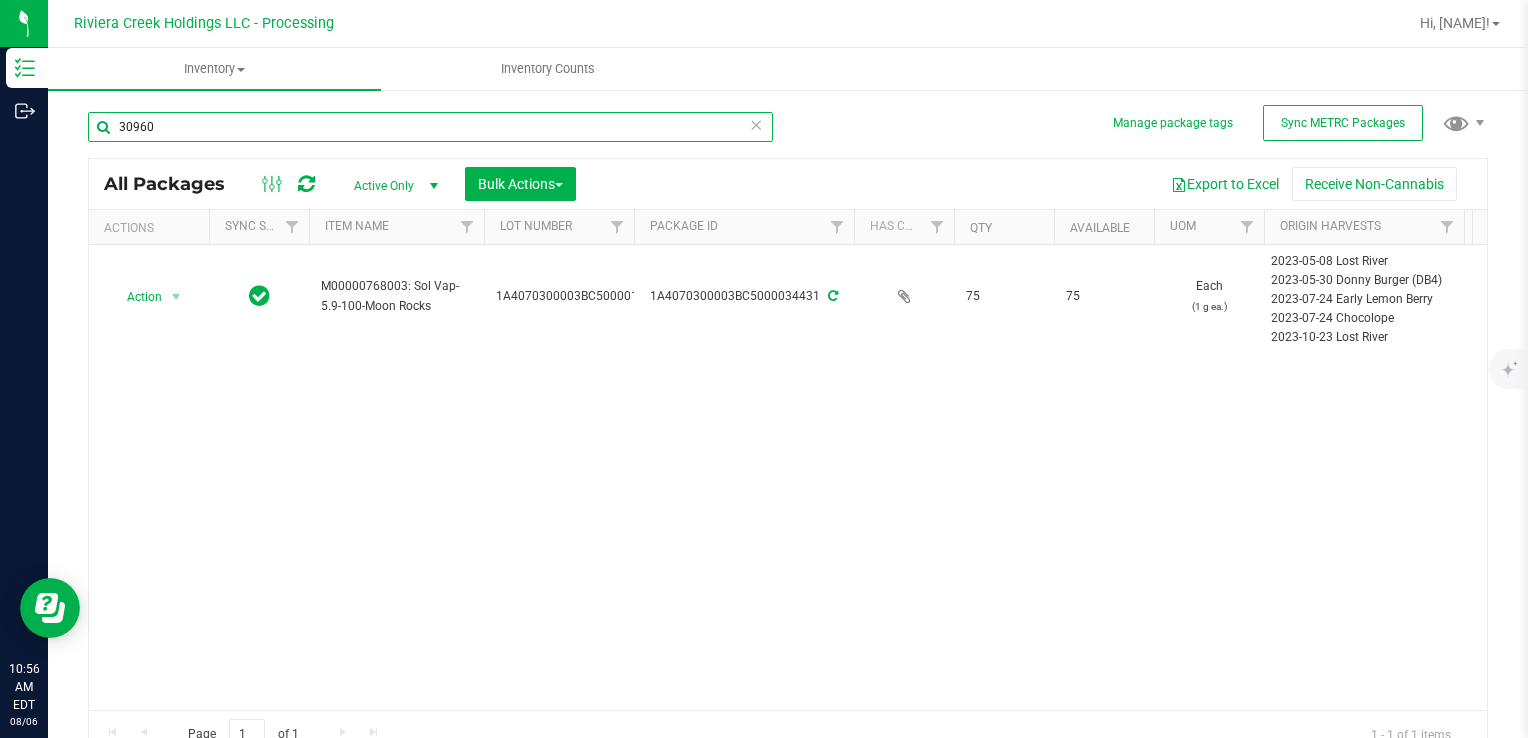type on "30960" 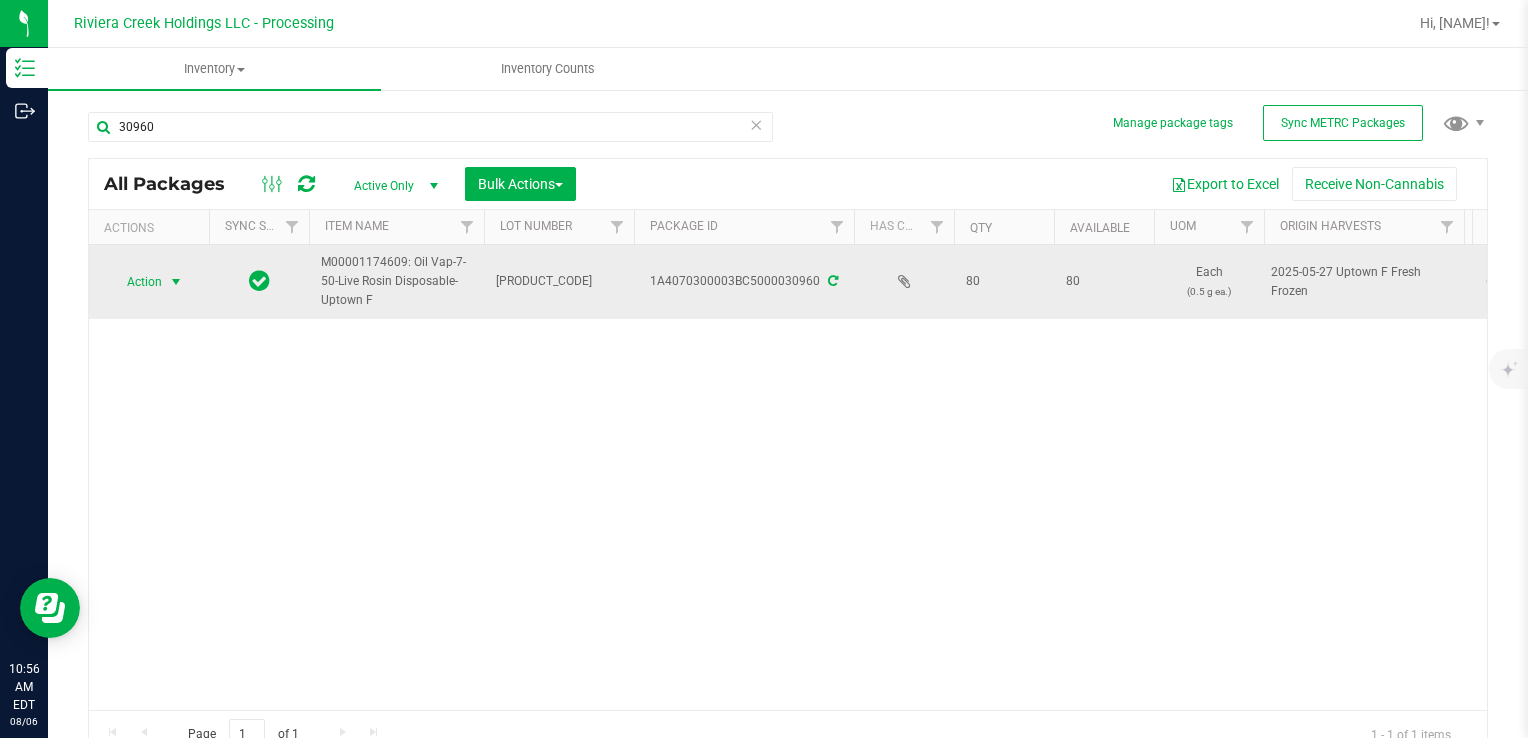 click at bounding box center [176, 282] 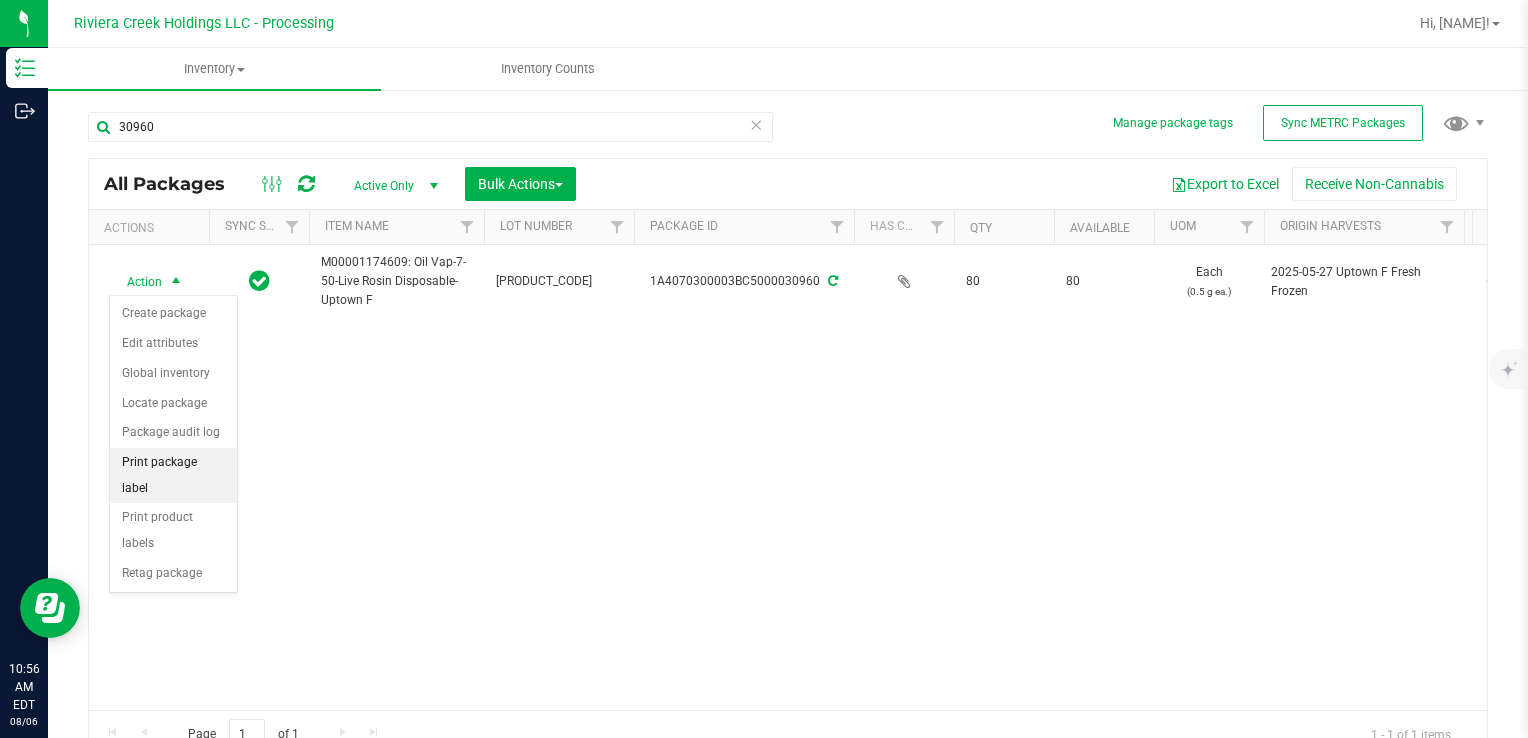 click on "Print package label" at bounding box center [173, 475] 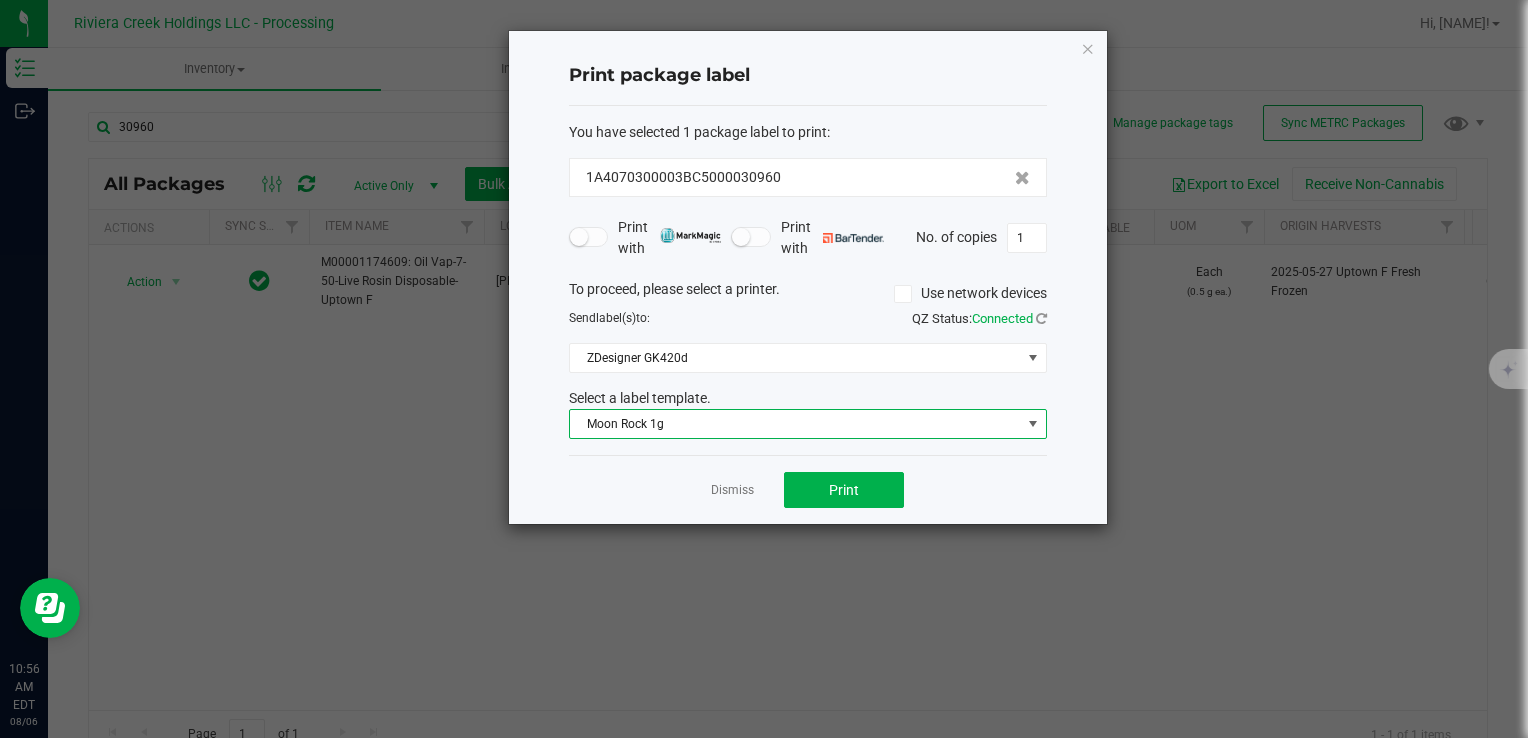 click on "Moon Rock 1g" at bounding box center [795, 424] 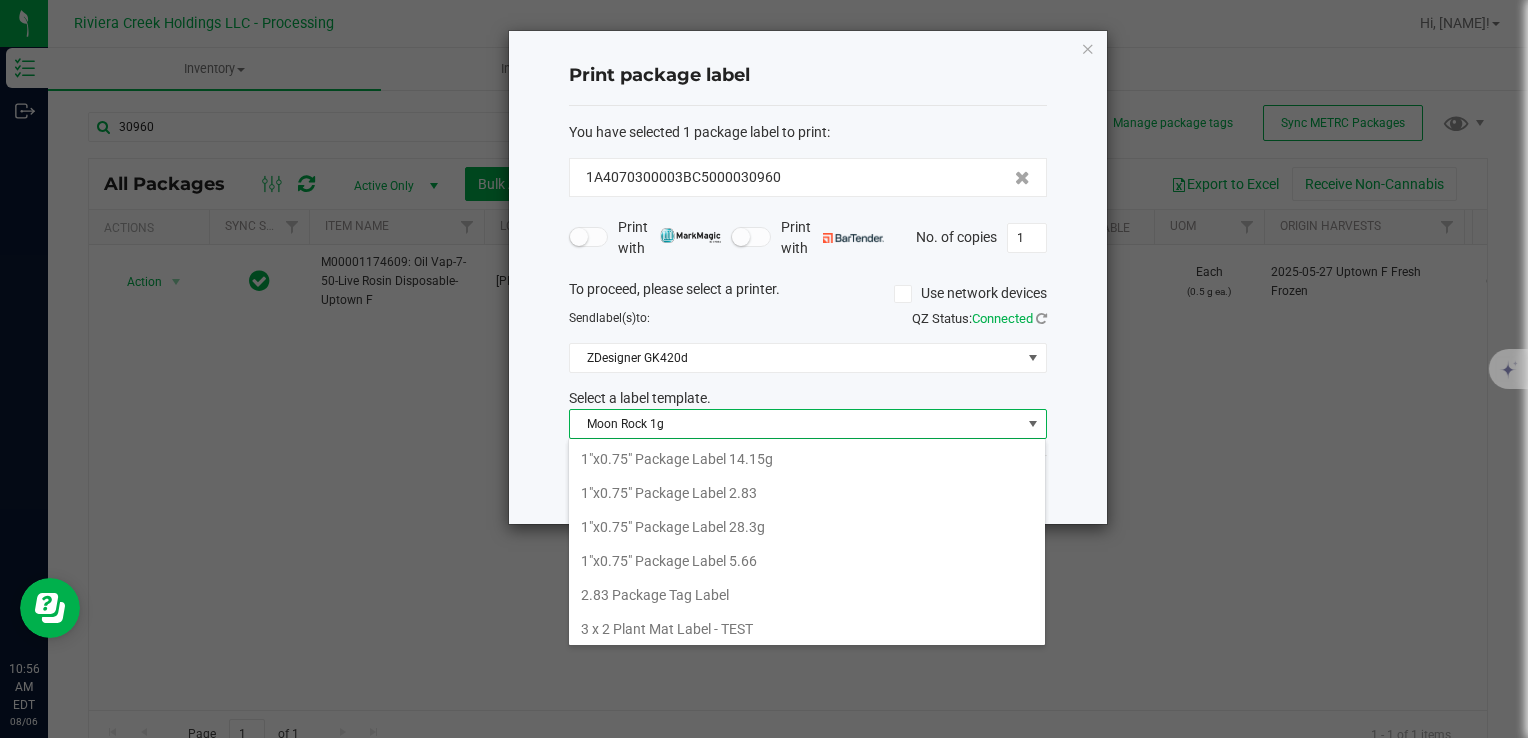 scroll, scrollTop: 640, scrollLeft: 0, axis: vertical 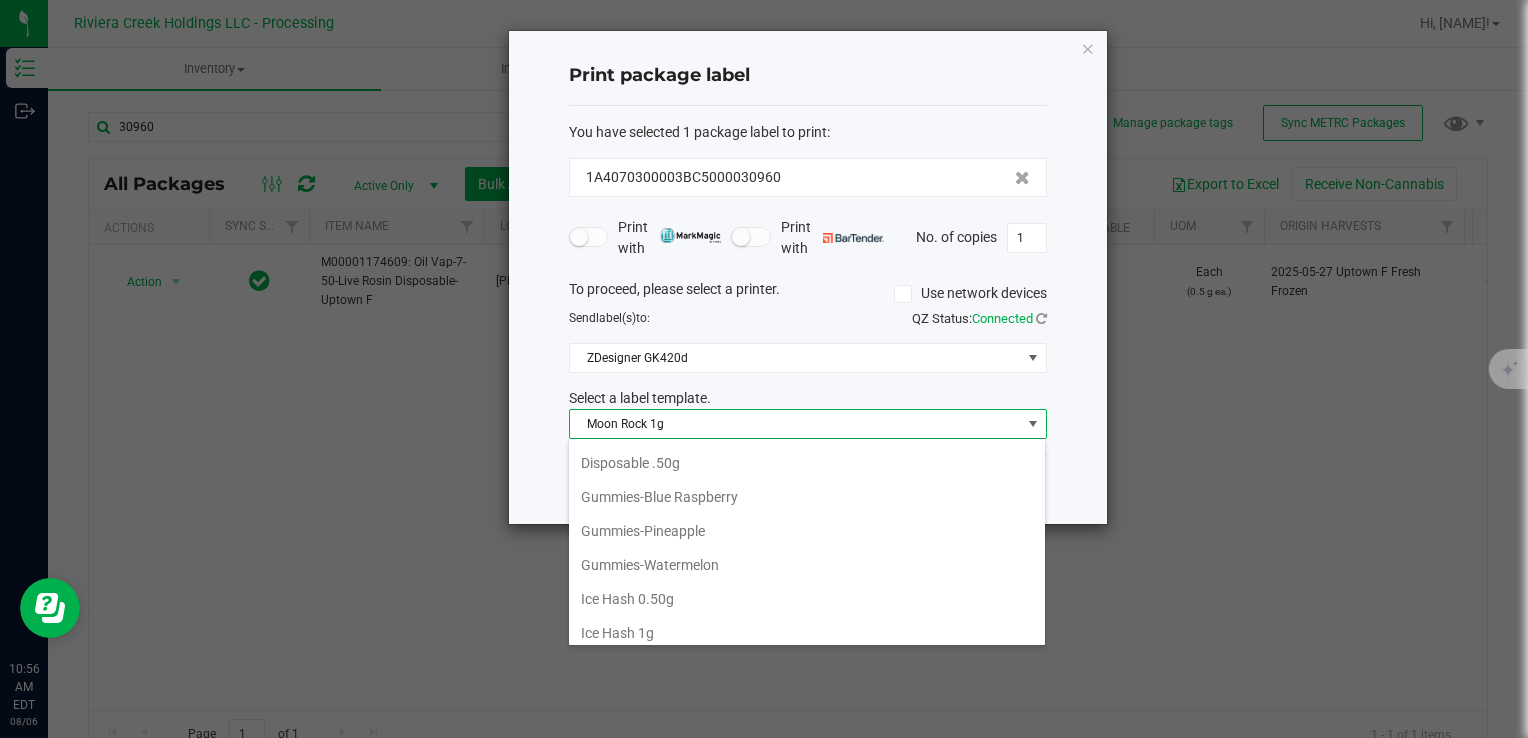 drag, startPoint x: 669, startPoint y: 473, endPoint x: 672, endPoint y: 462, distance: 11.401754 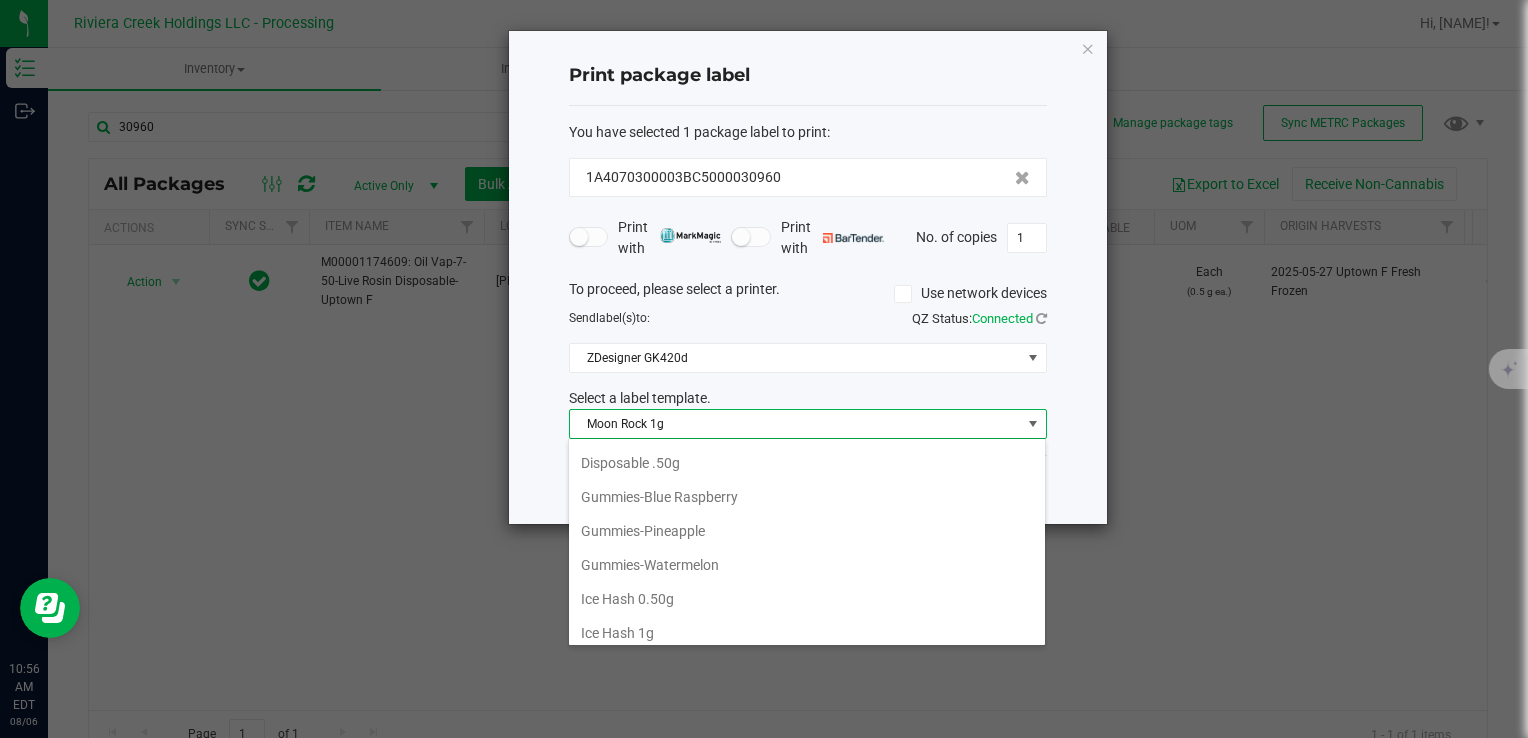 click on "Gummies-Blue Raspberry" at bounding box center (807, 497) 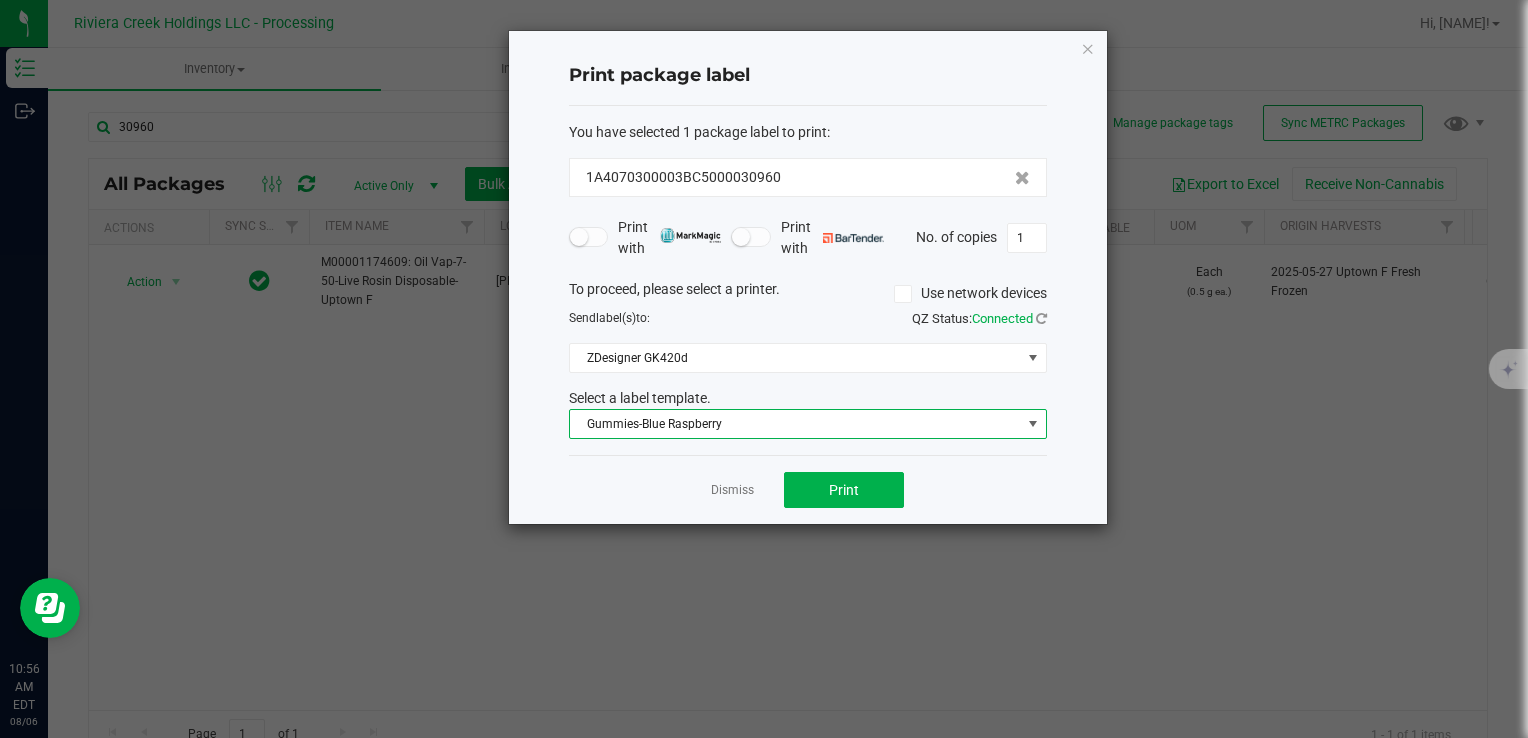 click on "Gummies-Blue Raspberry" at bounding box center (795, 424) 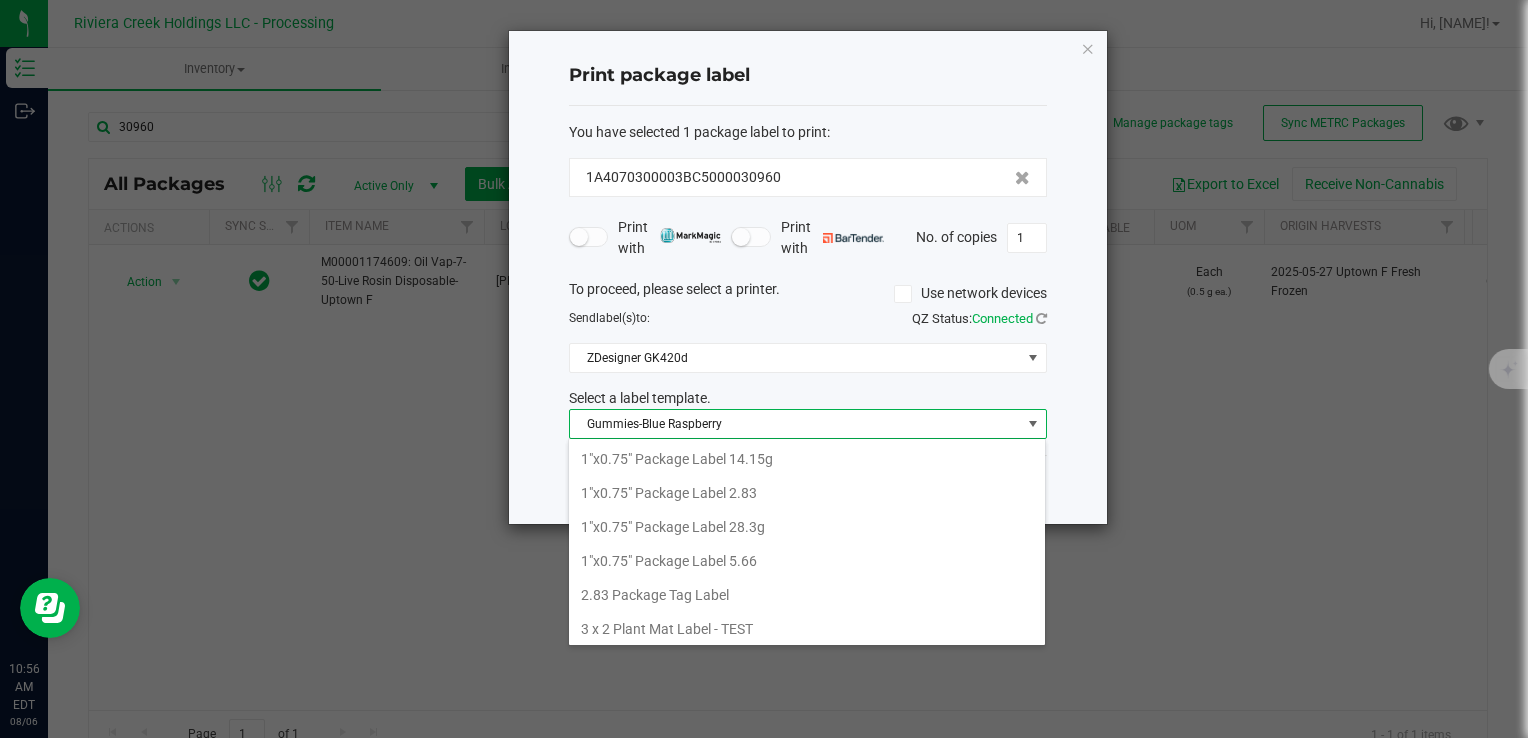 scroll, scrollTop: 404, scrollLeft: 0, axis: vertical 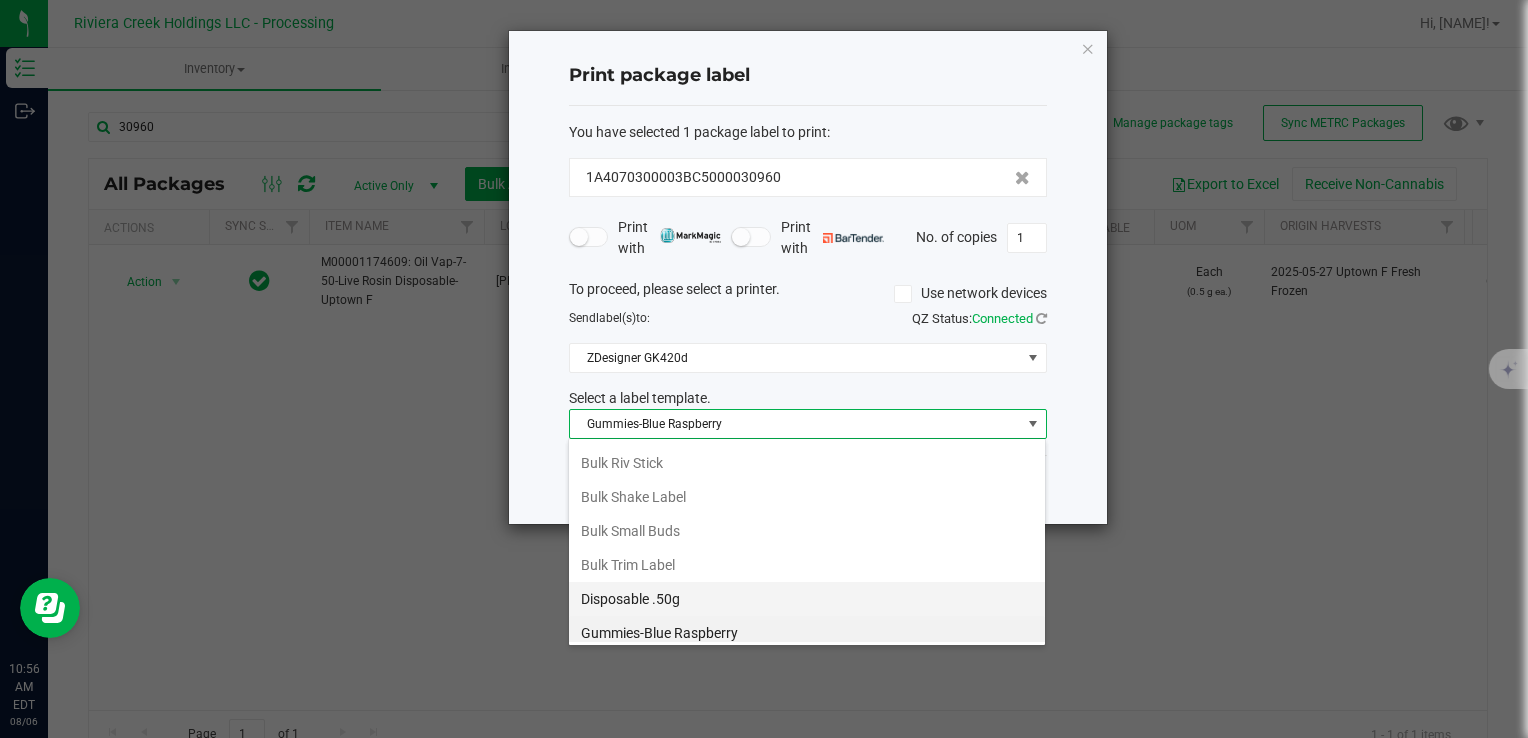 click on "Disposable .50g" at bounding box center (807, 599) 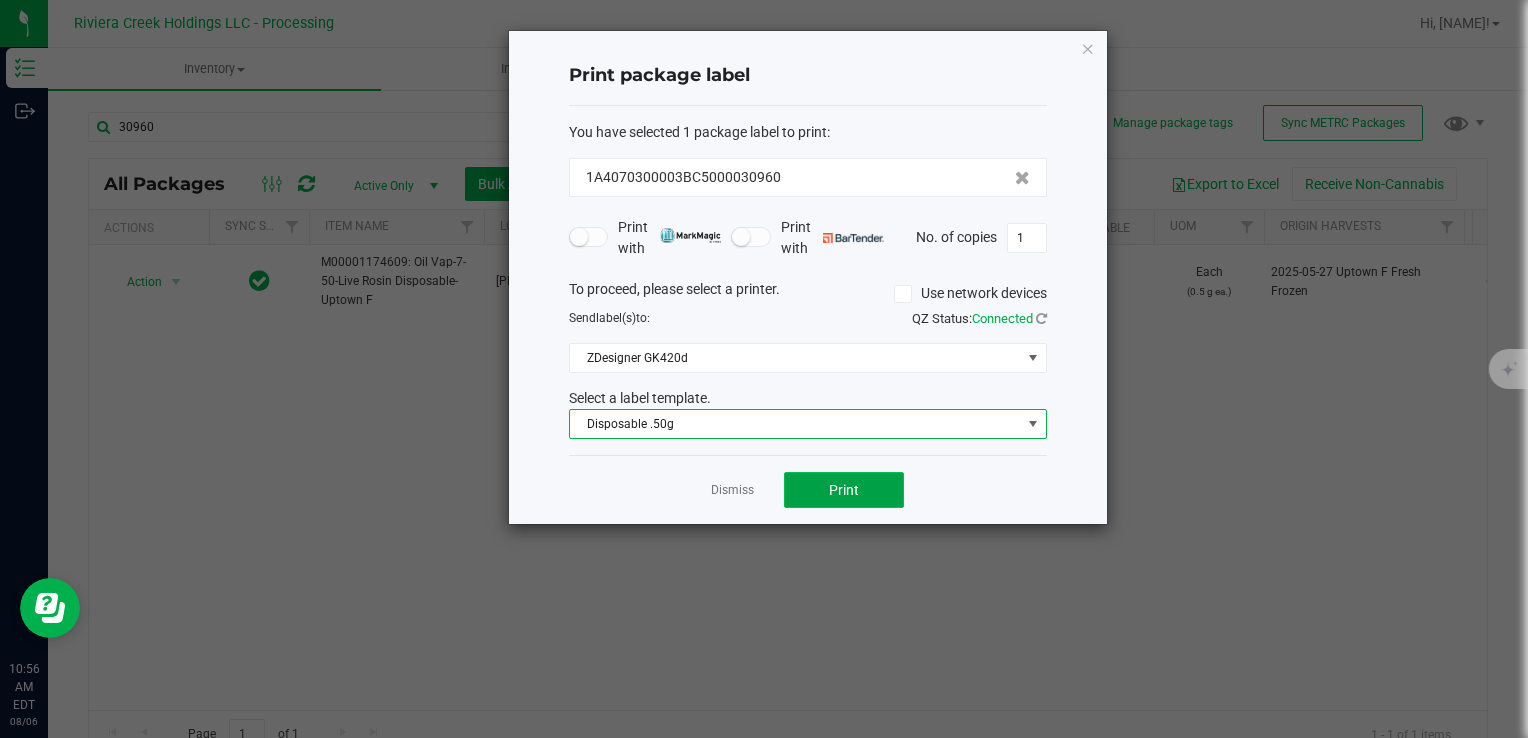 click on "Print" 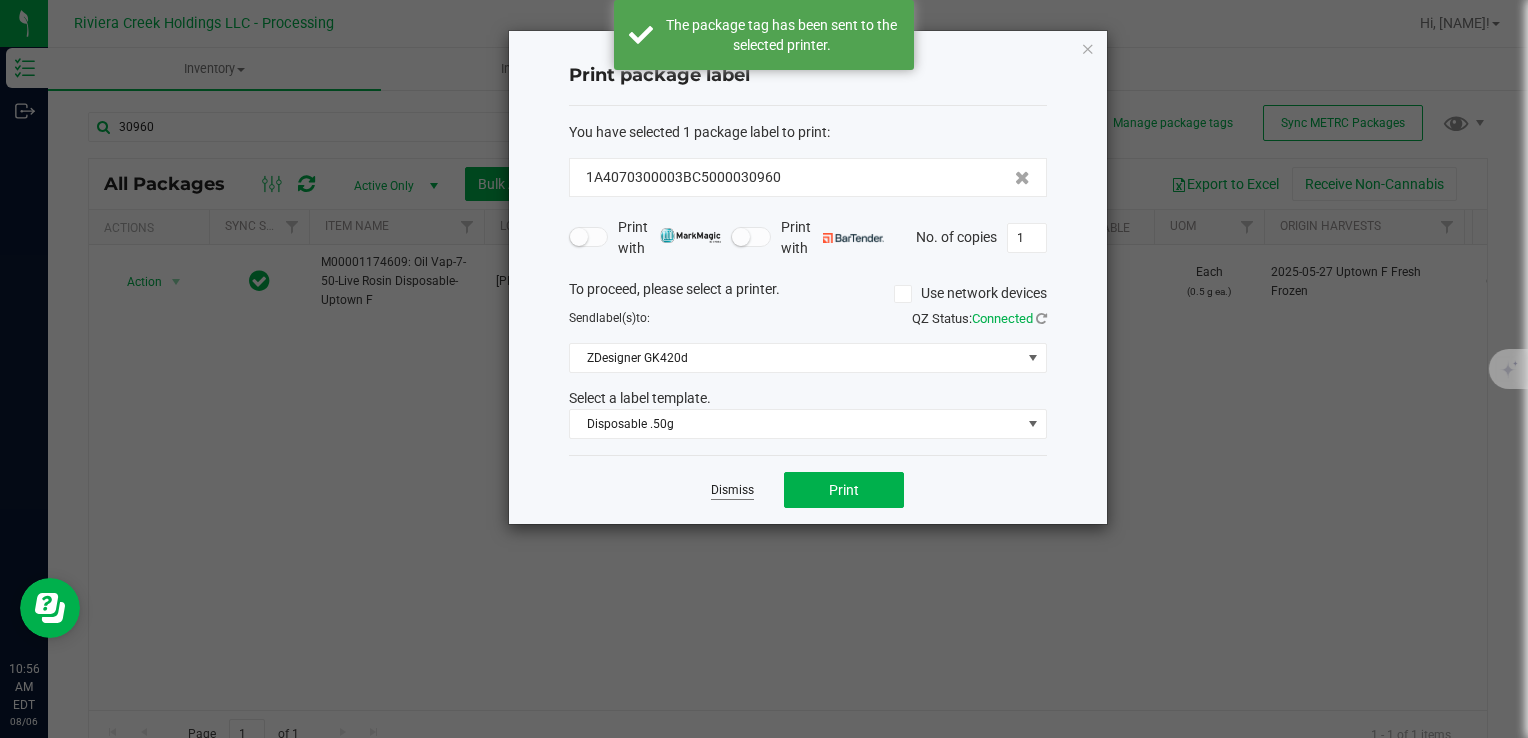 click on "Dismiss" 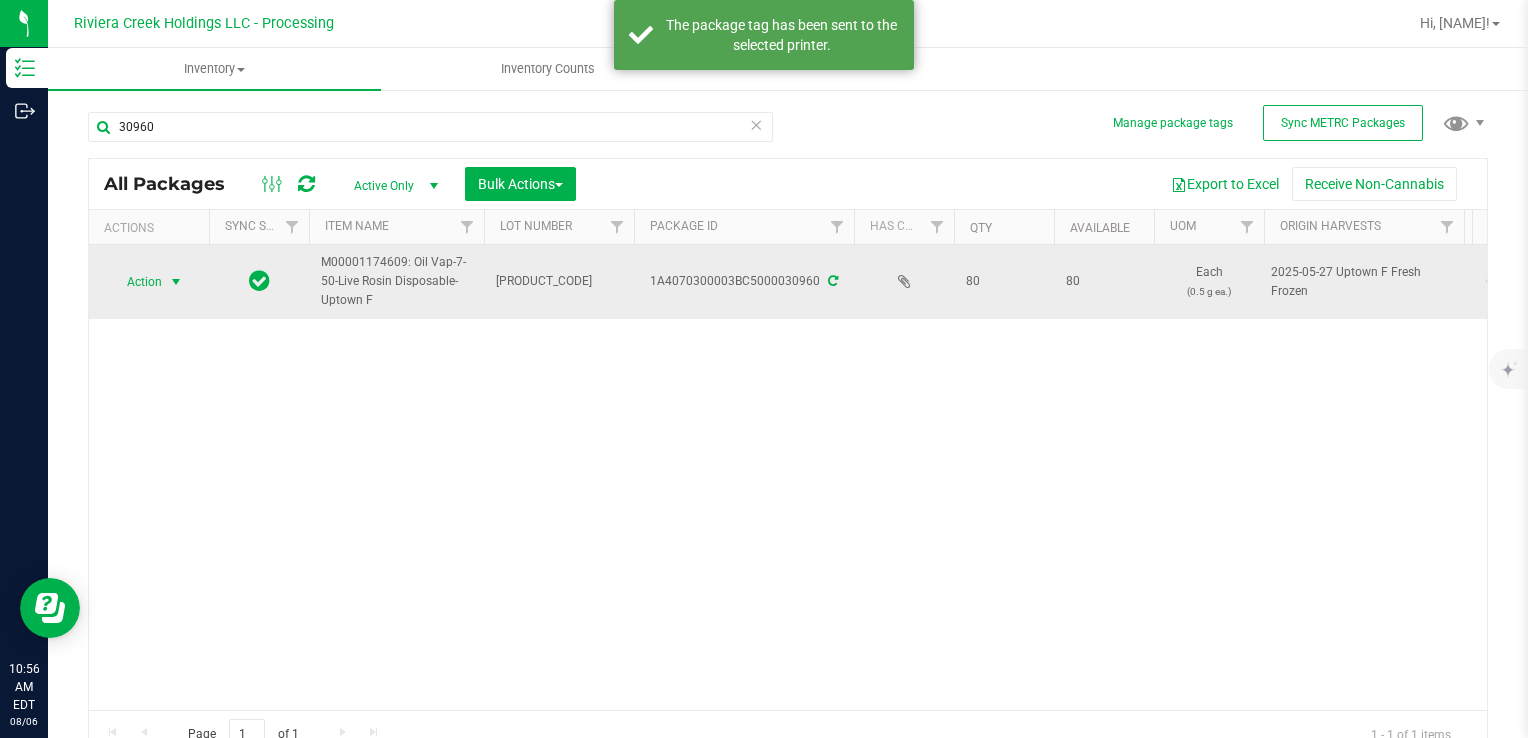 click on "Action" at bounding box center (136, 282) 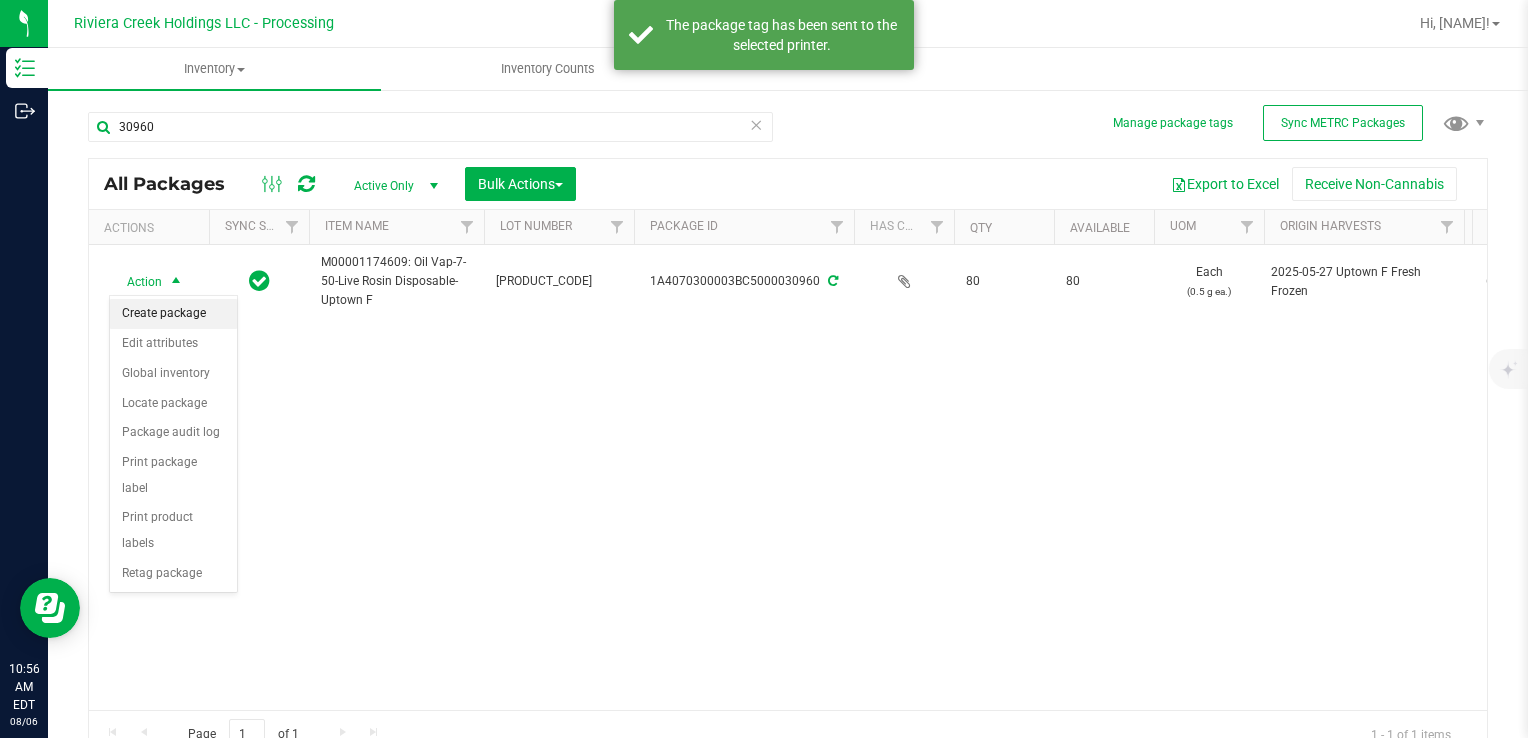click on "Create package" at bounding box center (173, 314) 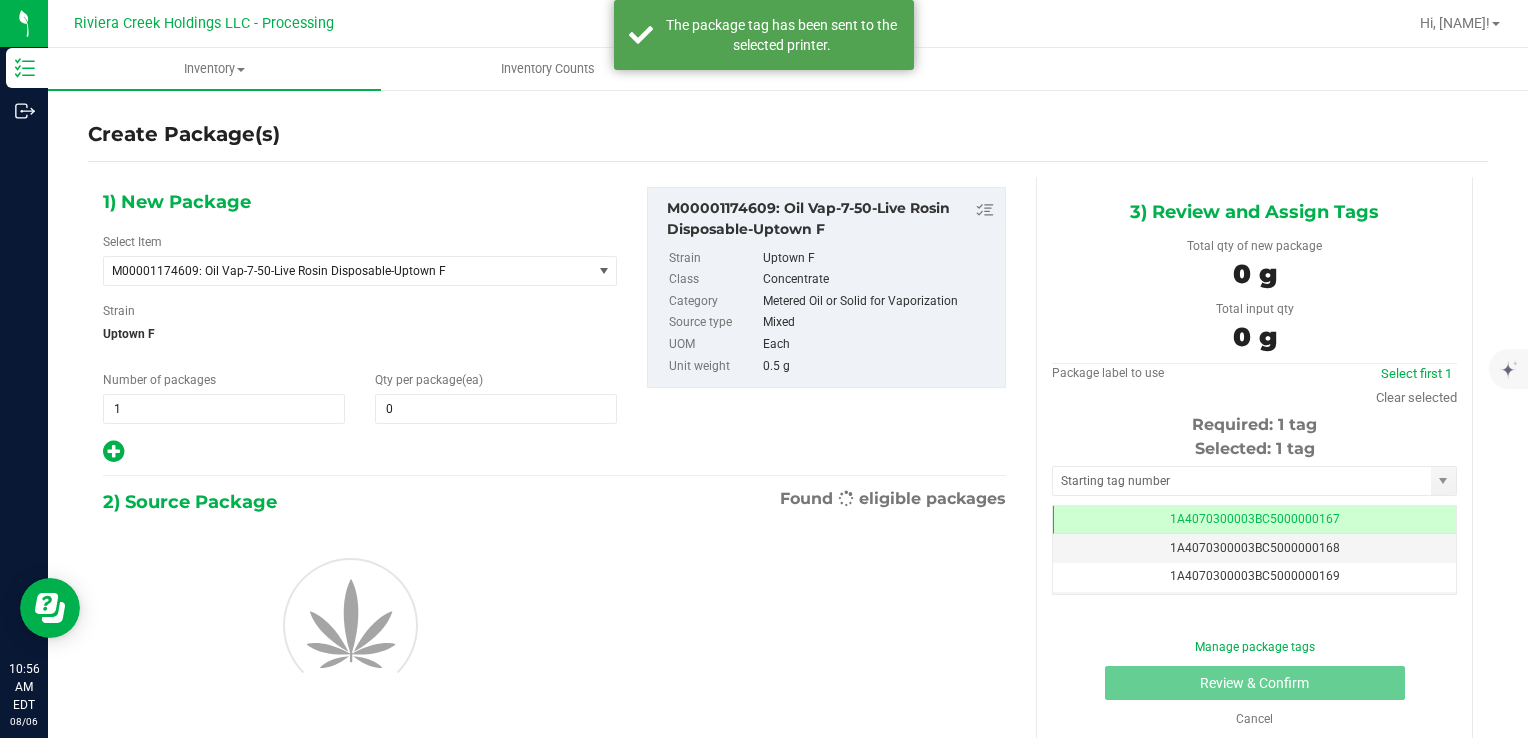 scroll, scrollTop: 0, scrollLeft: 0, axis: both 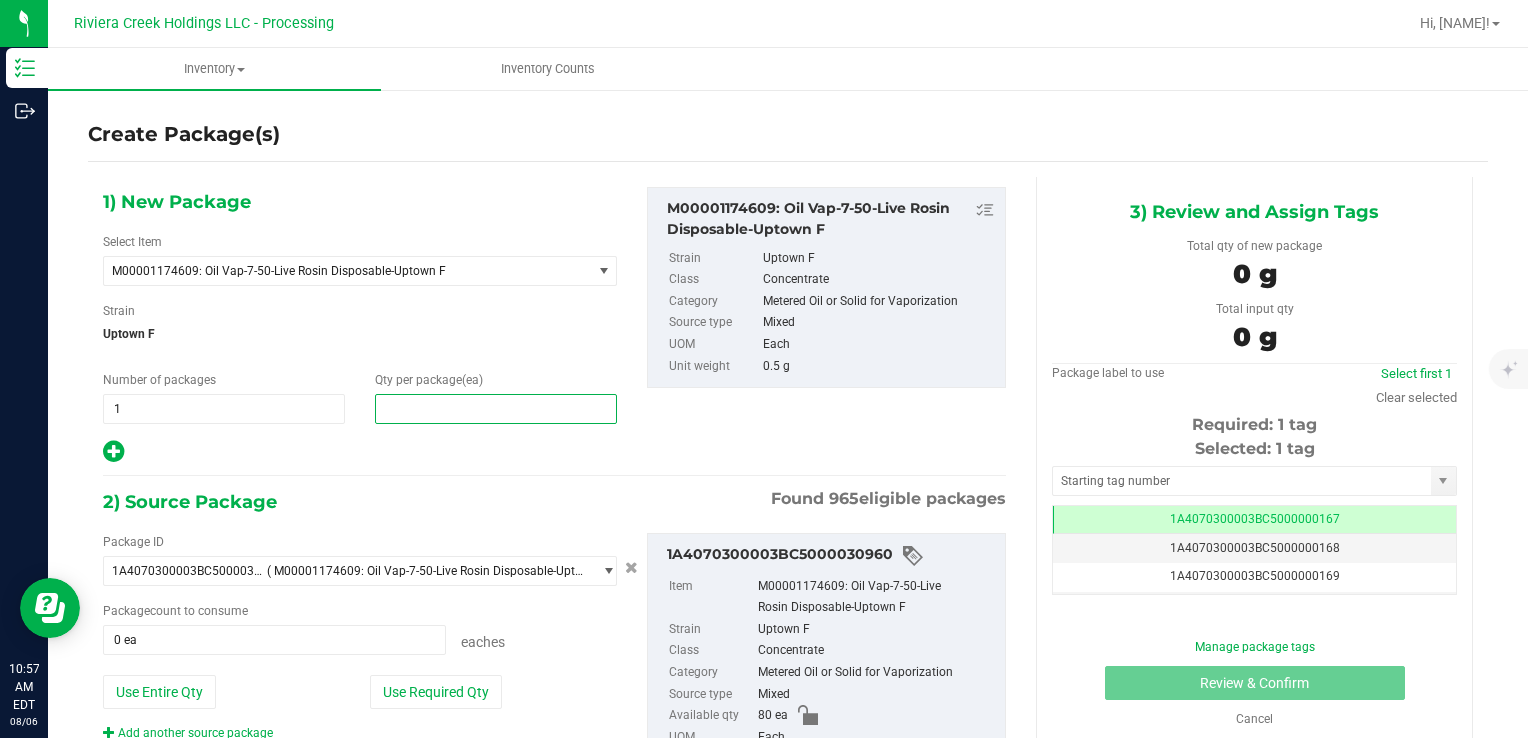 click at bounding box center [496, 409] 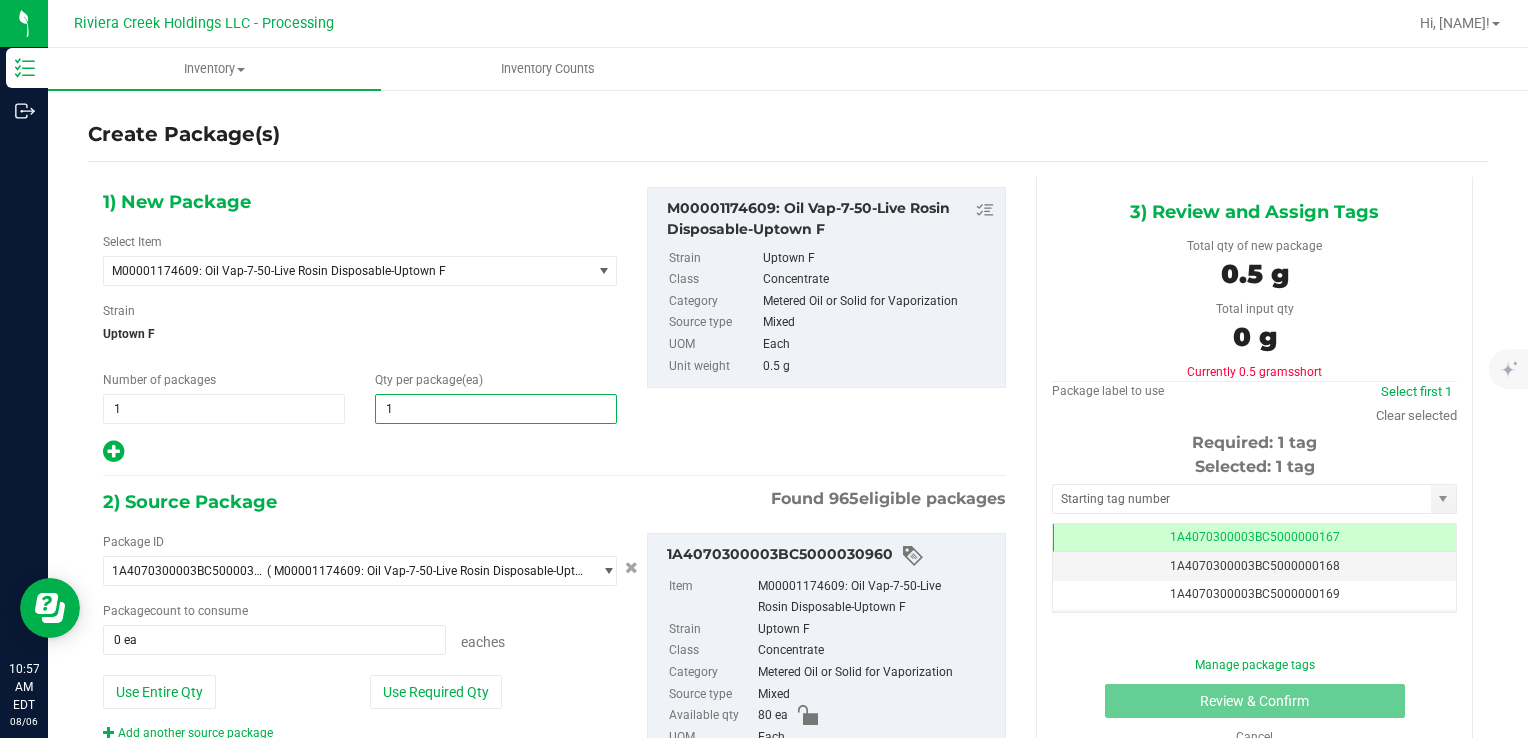 type on "10" 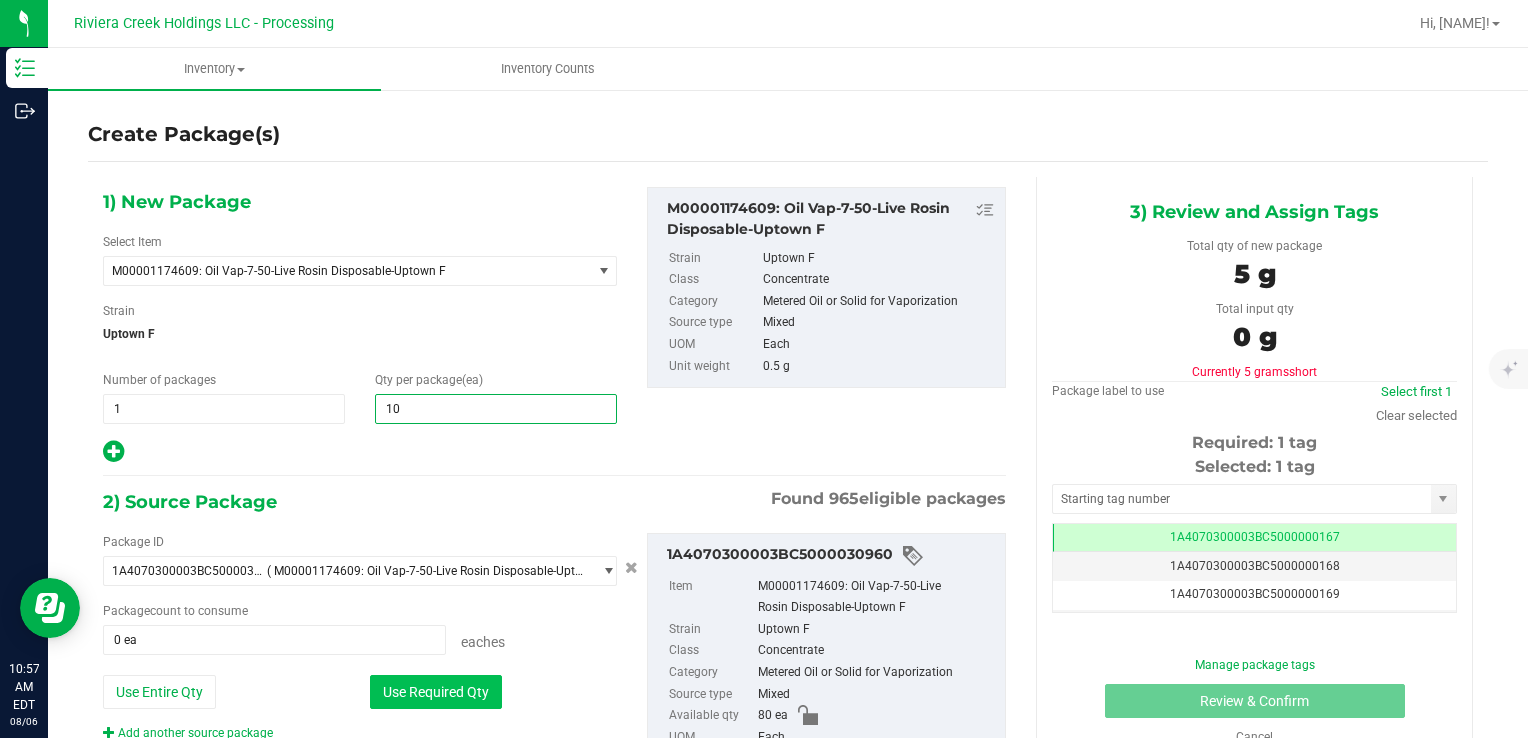 type on "10" 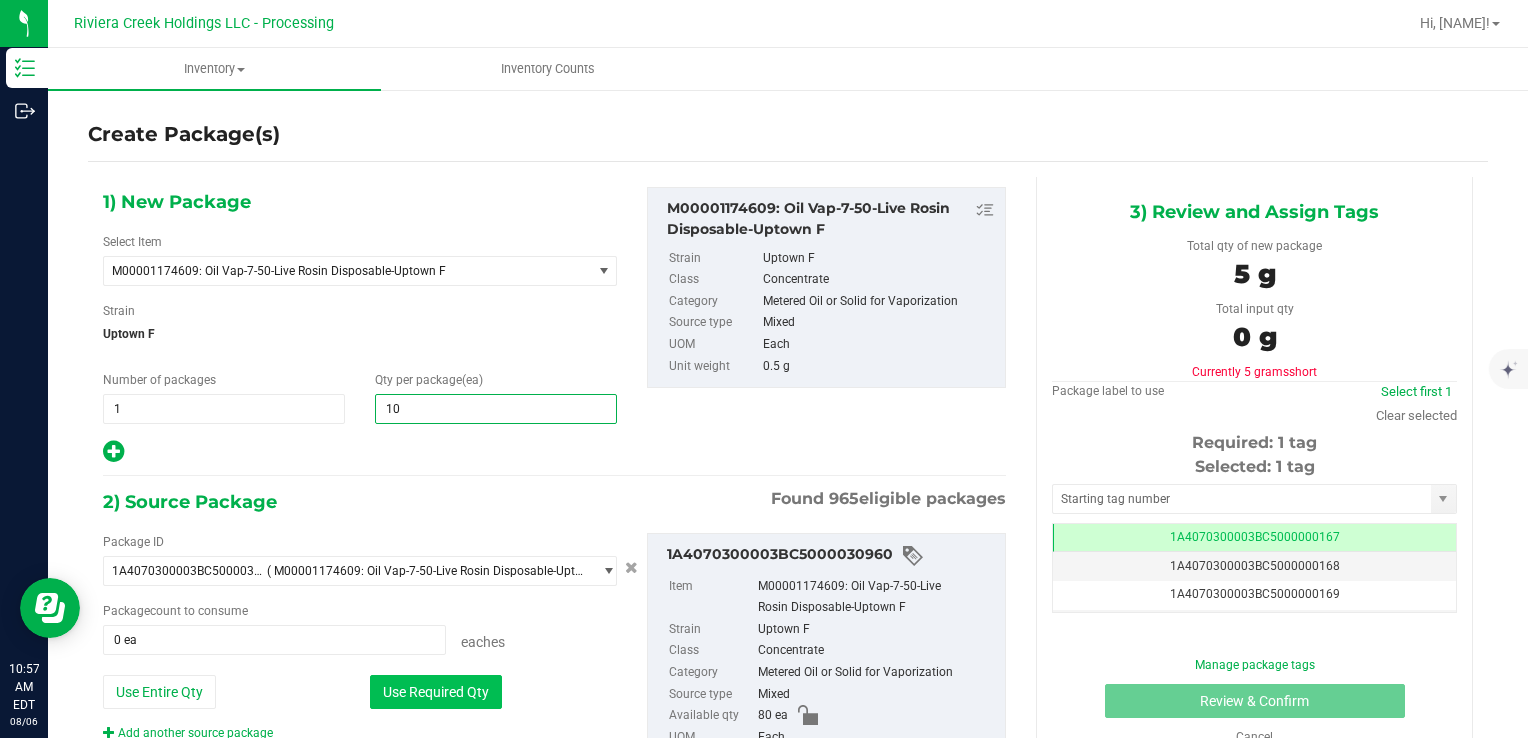 click on "Use Required Qty" at bounding box center [436, 692] 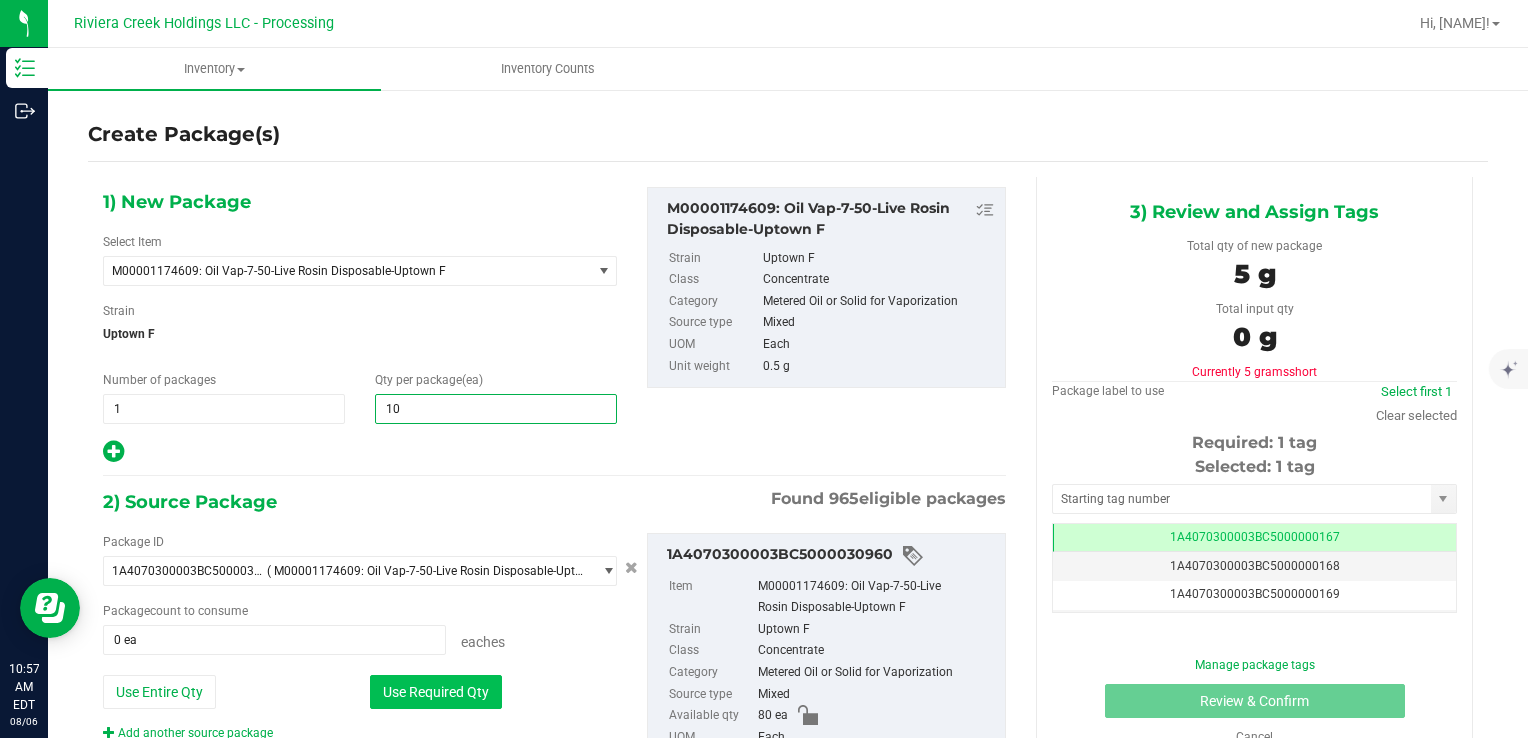 type on "10 ea" 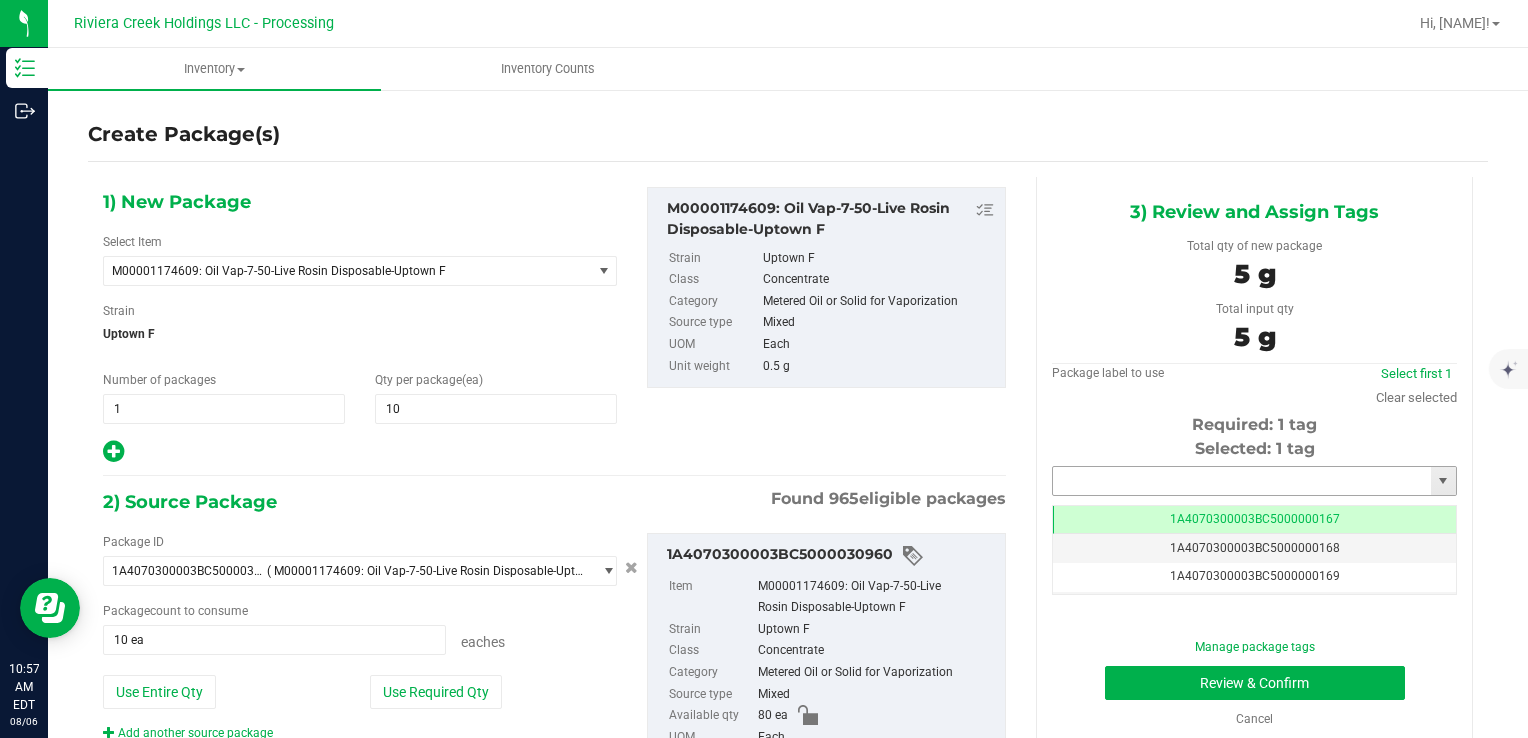 click at bounding box center [1242, 481] 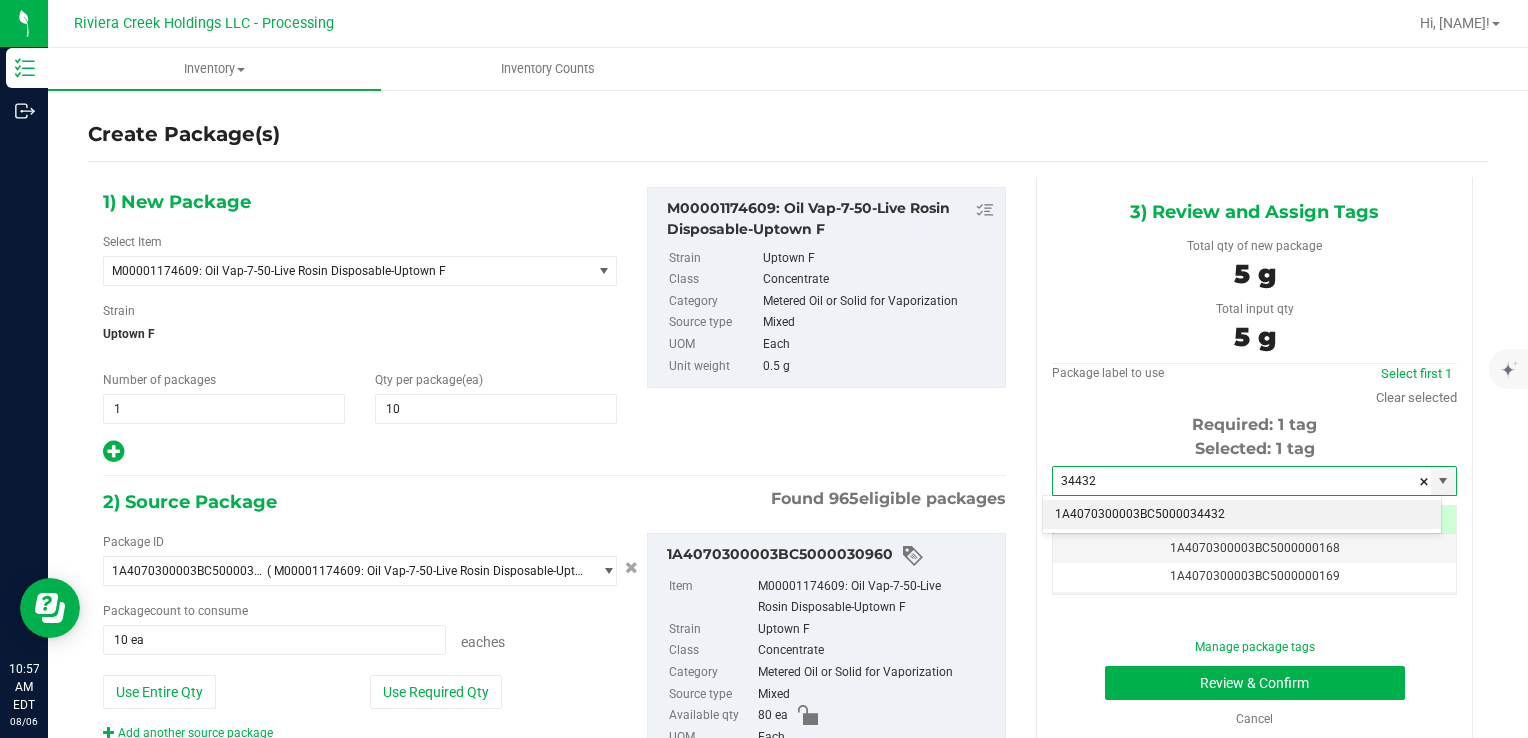 click on "1A4070300003BC5000034432" at bounding box center (1242, 515) 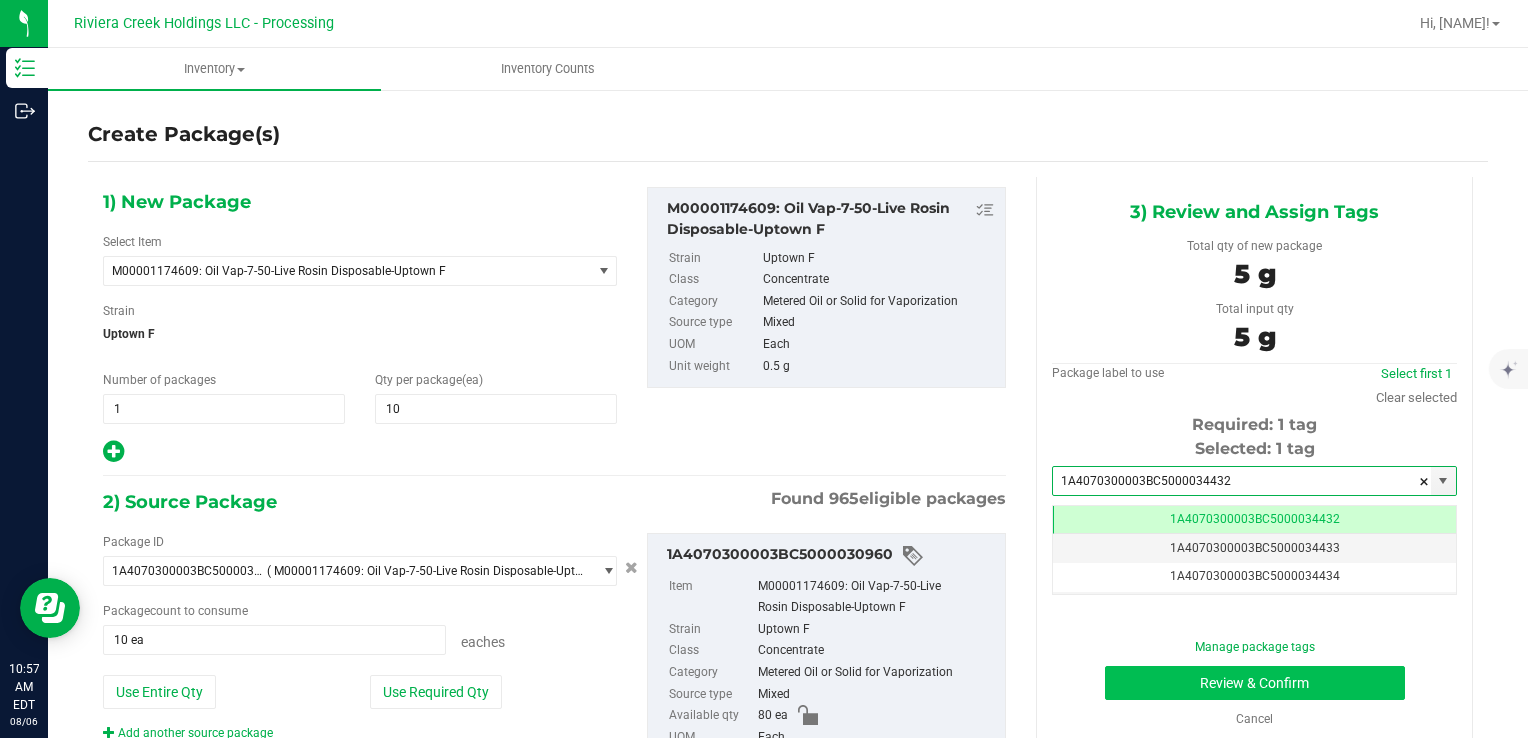 type on "1A4070300003BC5000034432" 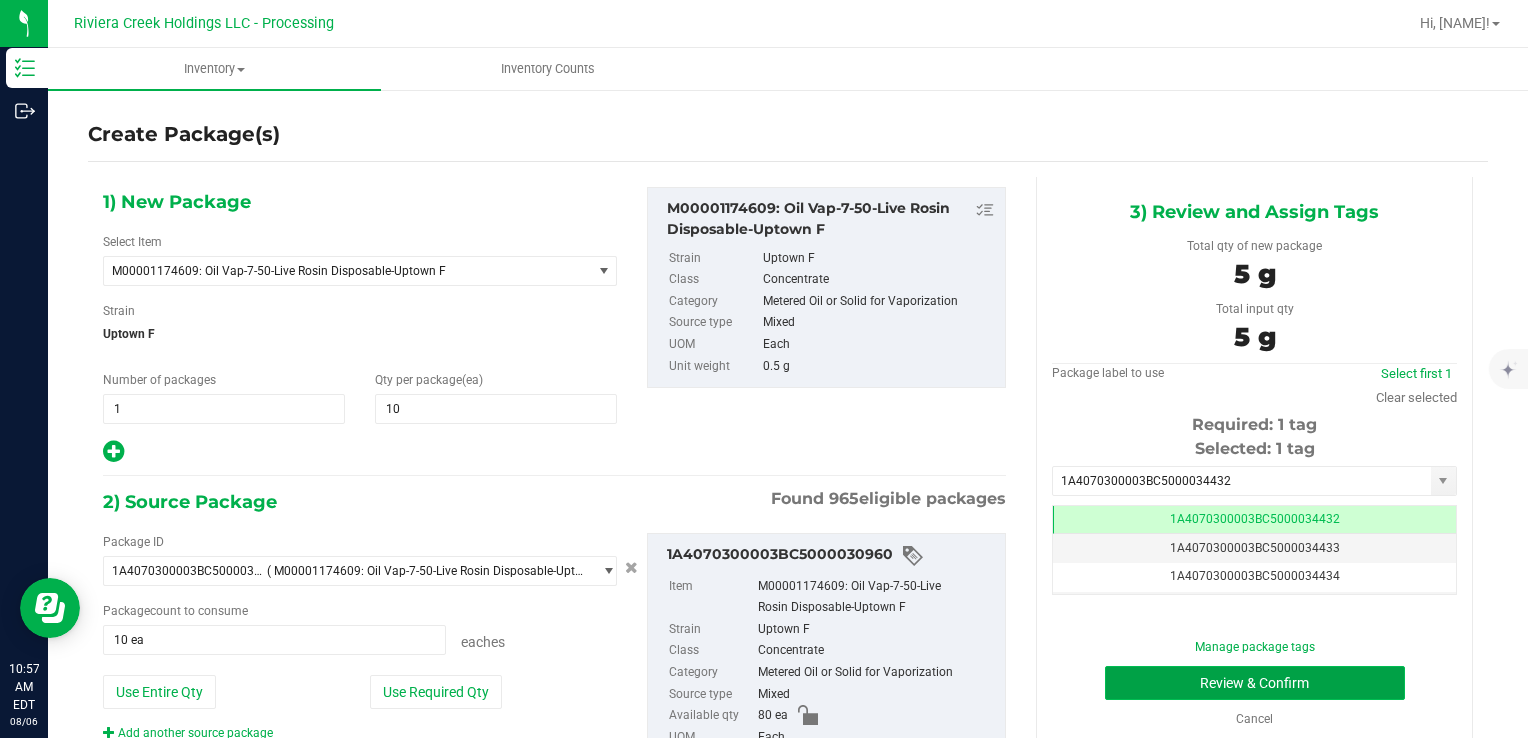 click on "Review & Confirm" at bounding box center [1255, 683] 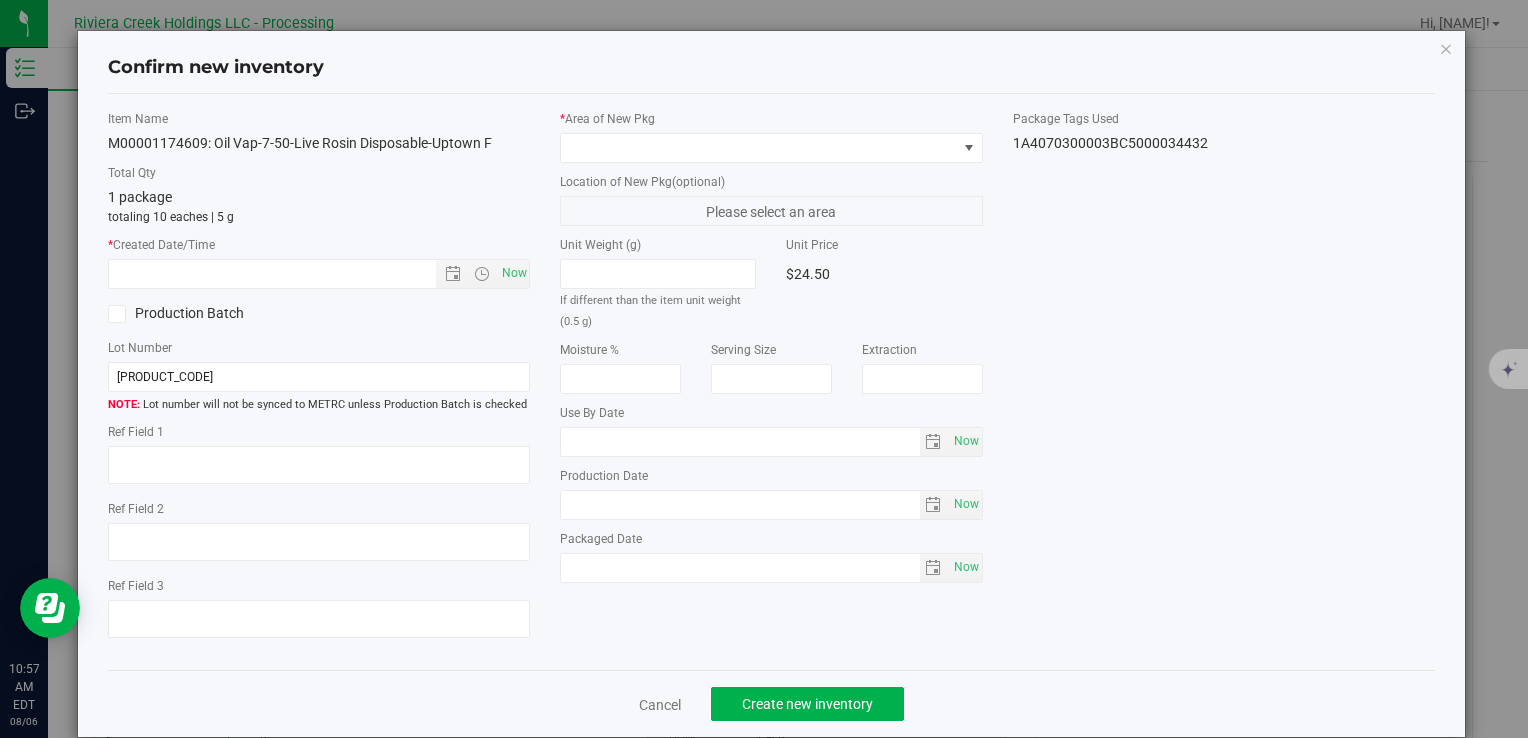type on "2026-07-01" 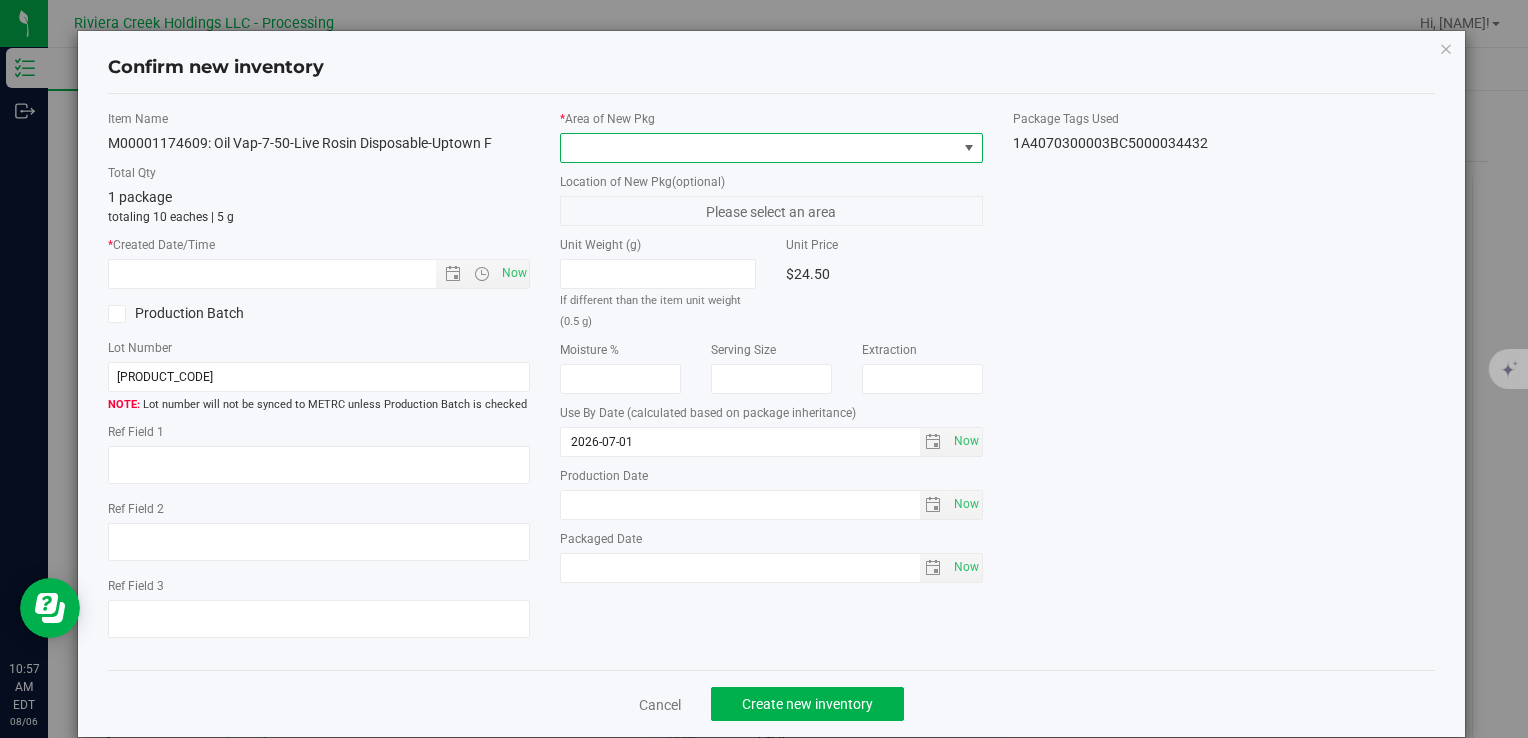 click at bounding box center (758, 148) 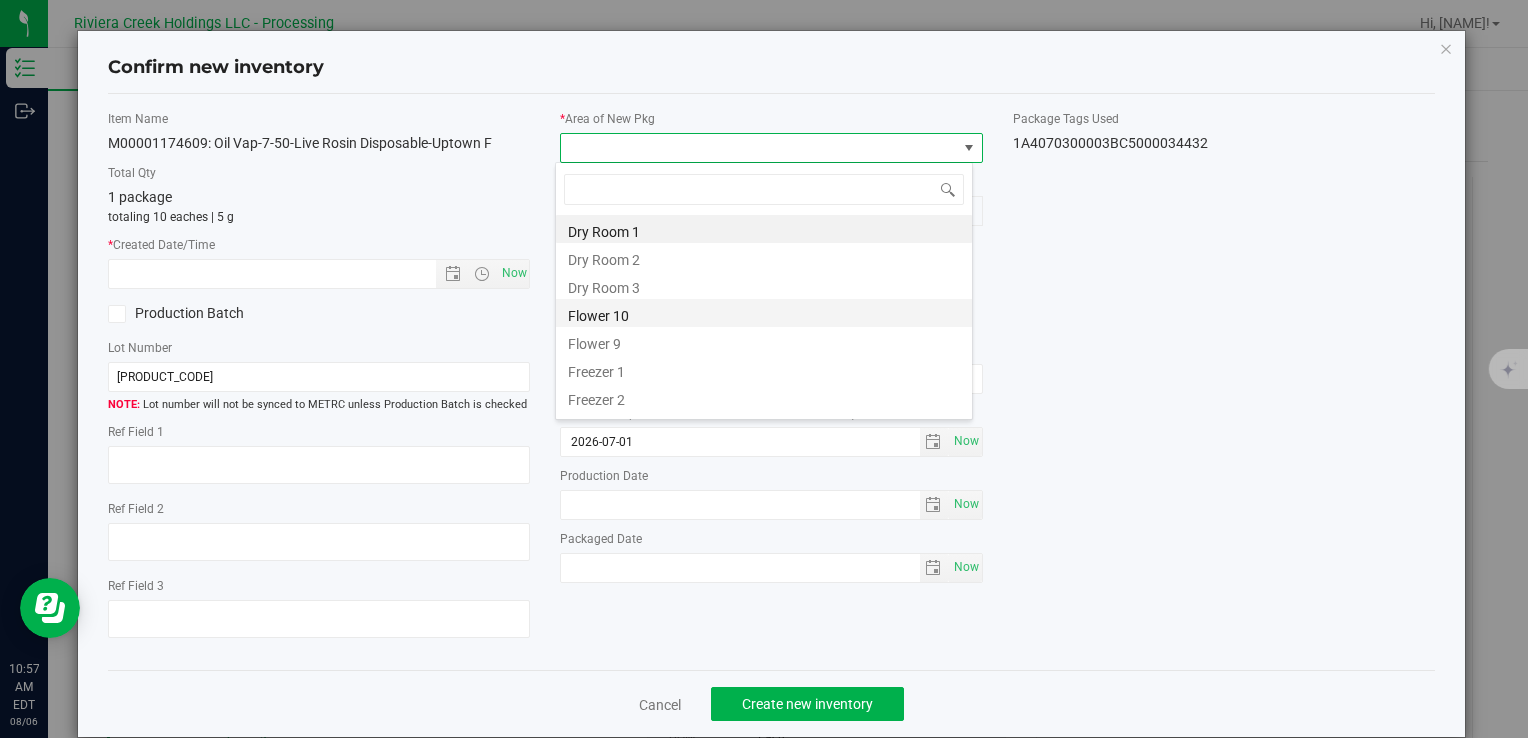 click on "Flower 10" at bounding box center [764, 313] 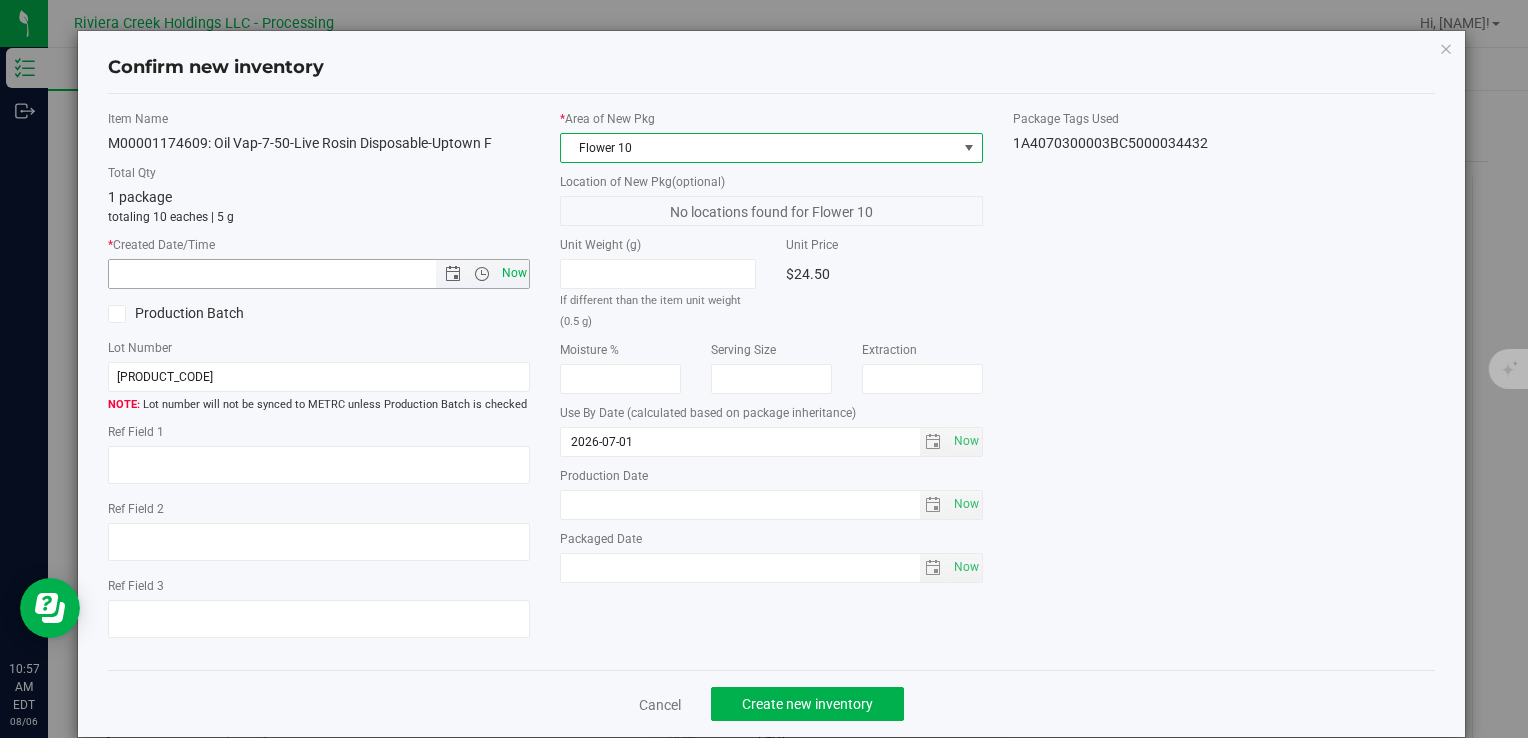 click on "Now" at bounding box center [514, 273] 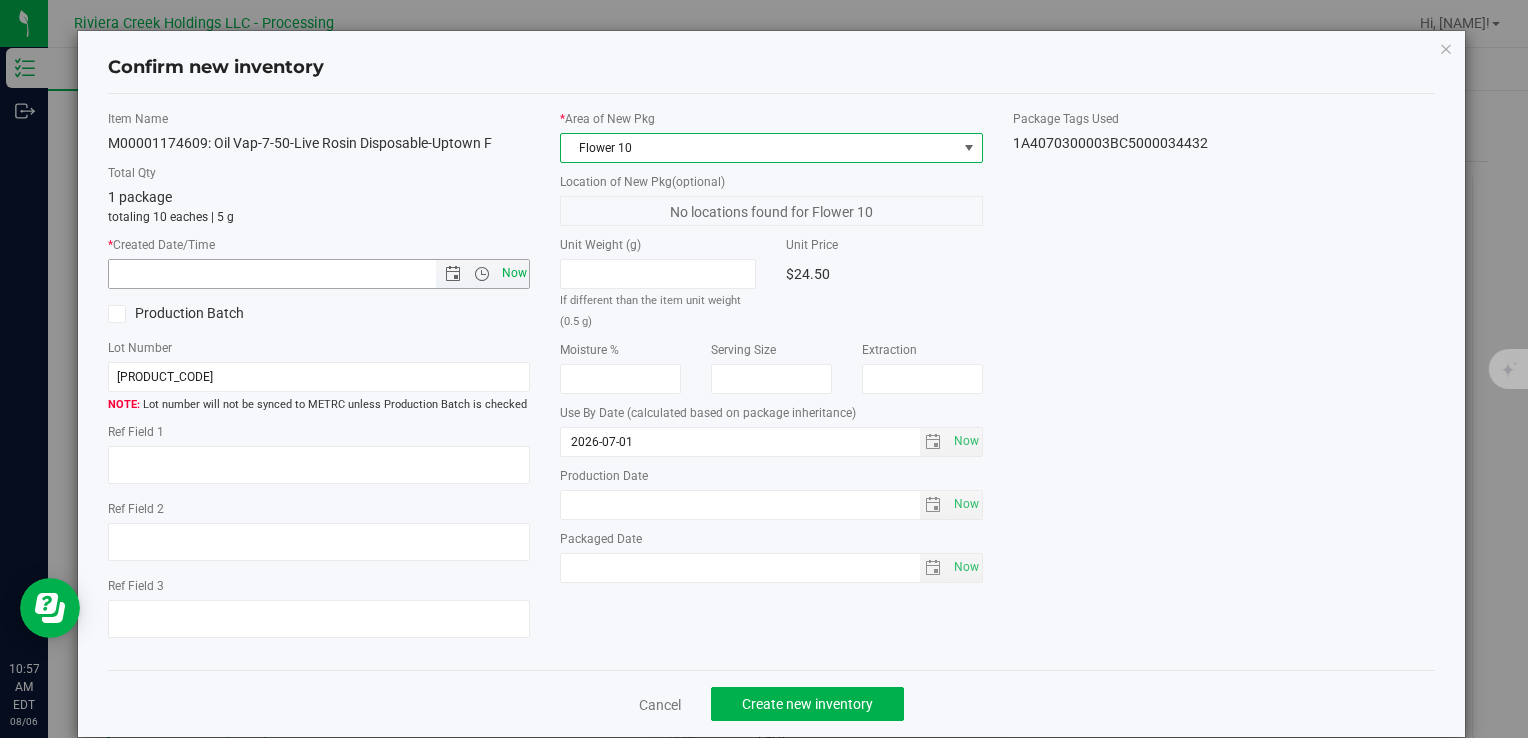 type on "8/6/2025 10:57 AM" 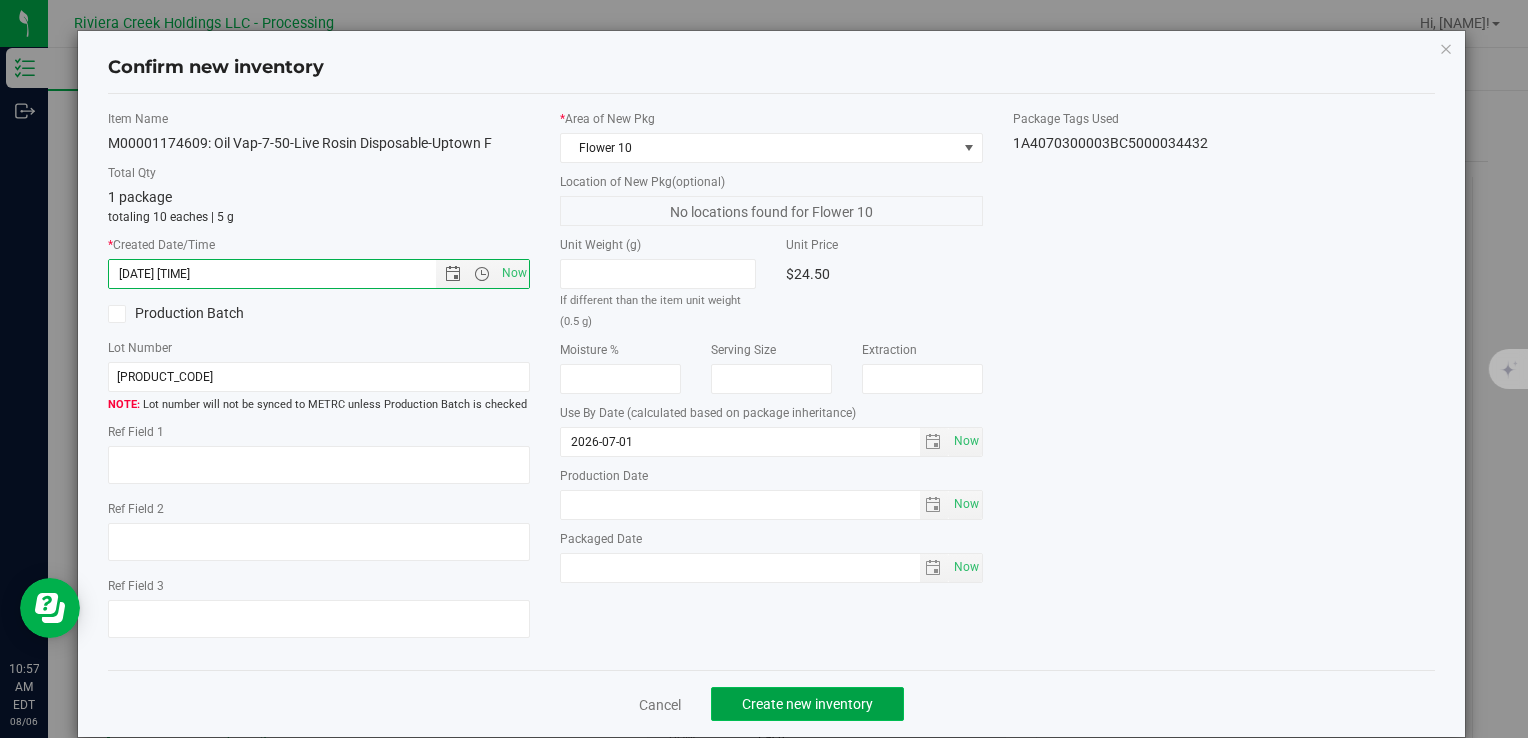 click on "Create new inventory" 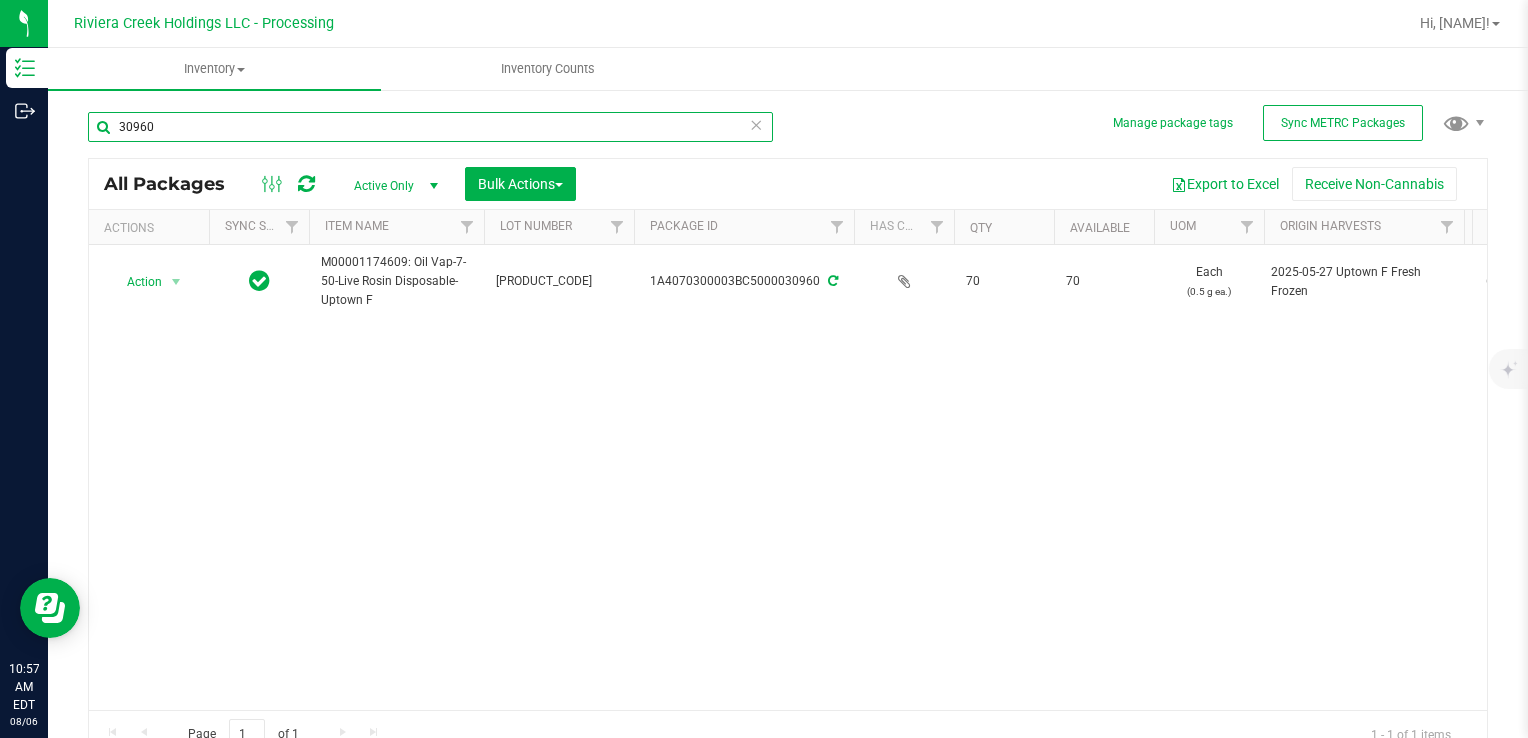 drag, startPoint x: 144, startPoint y: 126, endPoint x: -4, endPoint y: 118, distance: 148.21606 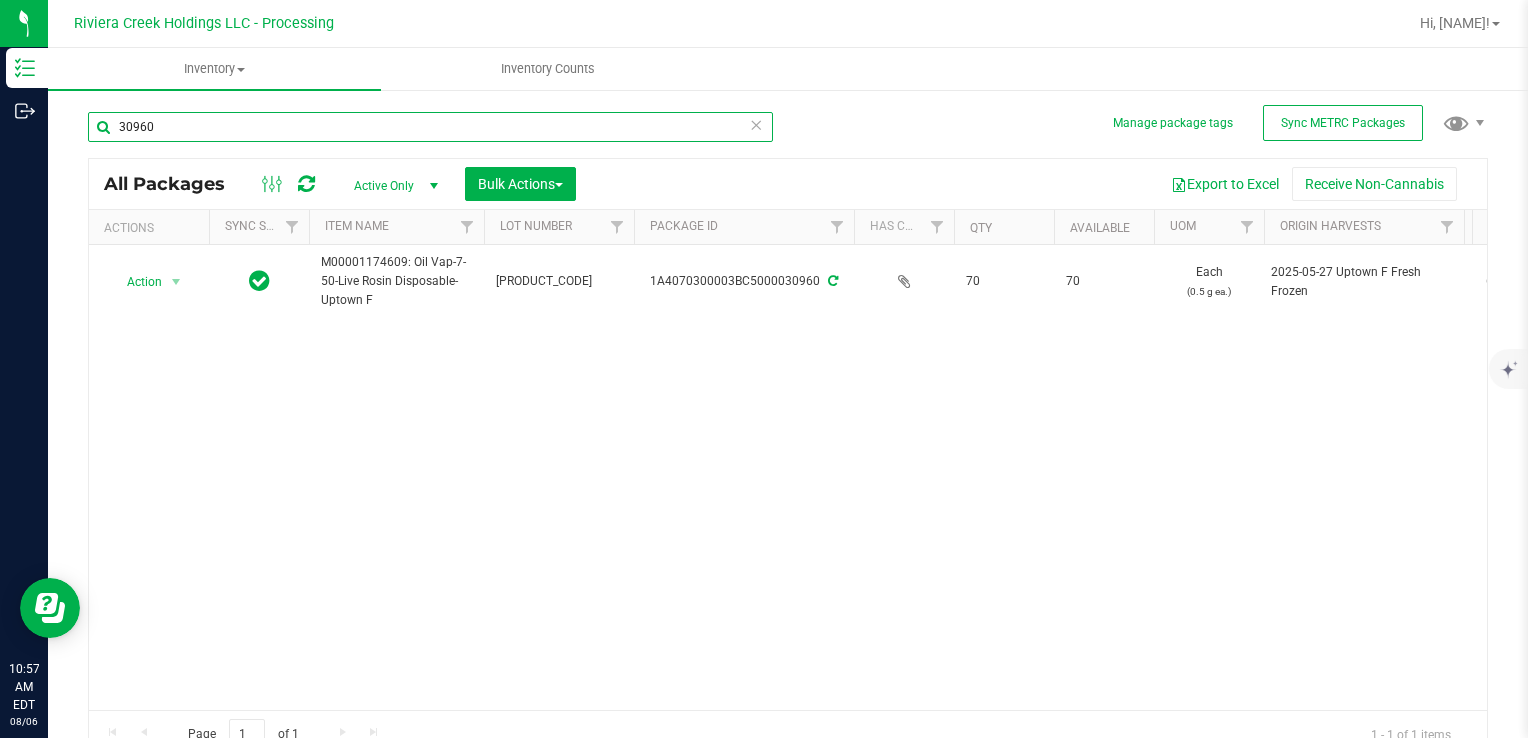 click on "Inventory Outbound 10:57 AM EDT 08/06/2025  08/06   Riviera Creek Holdings LLC - Processing   Hi, Meara!
Inventory
All packages
All inventory
Waste log
Create inventory
Inventory Counts" at bounding box center (764, 369) 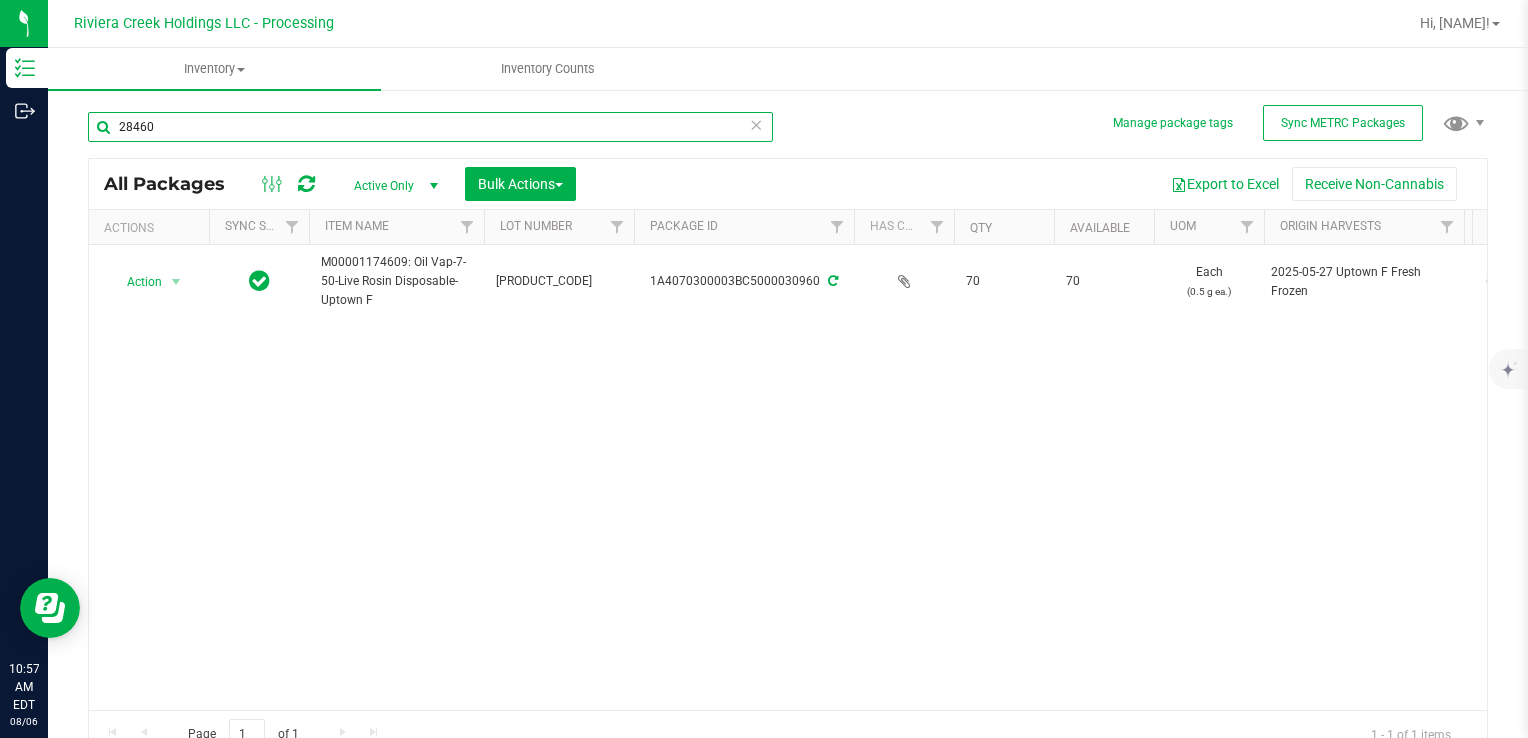 type on "28460" 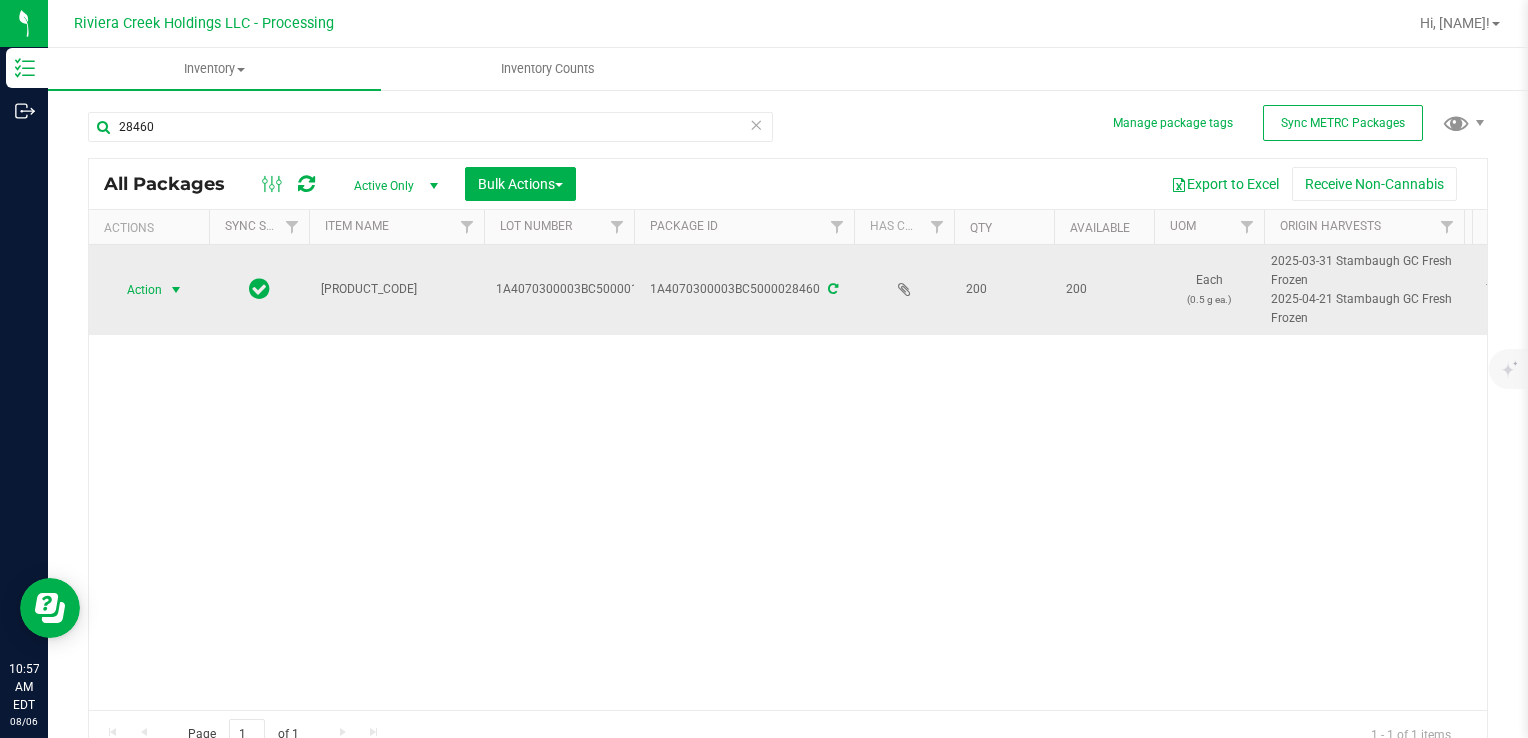 click on "Action" at bounding box center (136, 290) 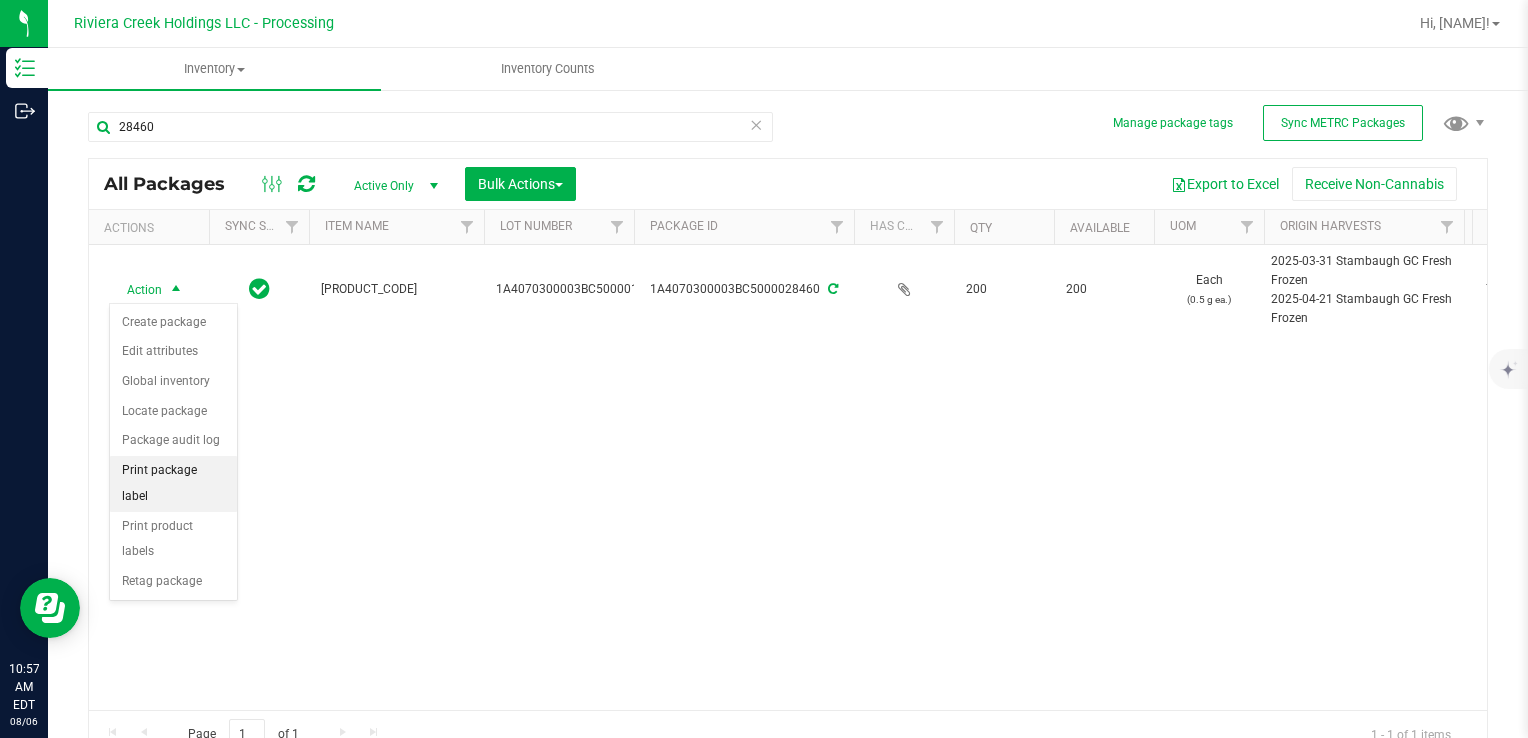 drag, startPoint x: 210, startPoint y: 478, endPoint x: 222, endPoint y: 464, distance: 18.439089 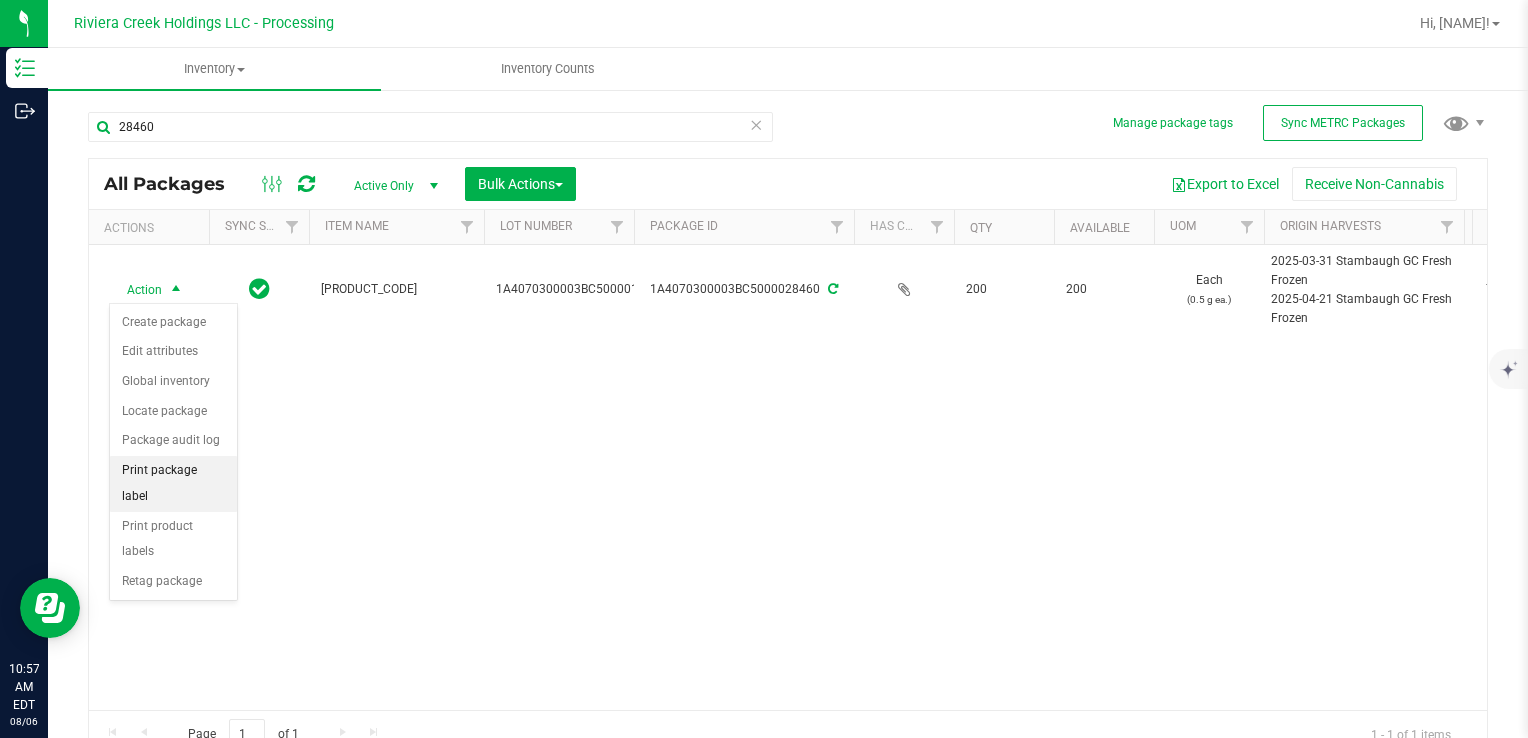 click on "Print package label" at bounding box center (173, 483) 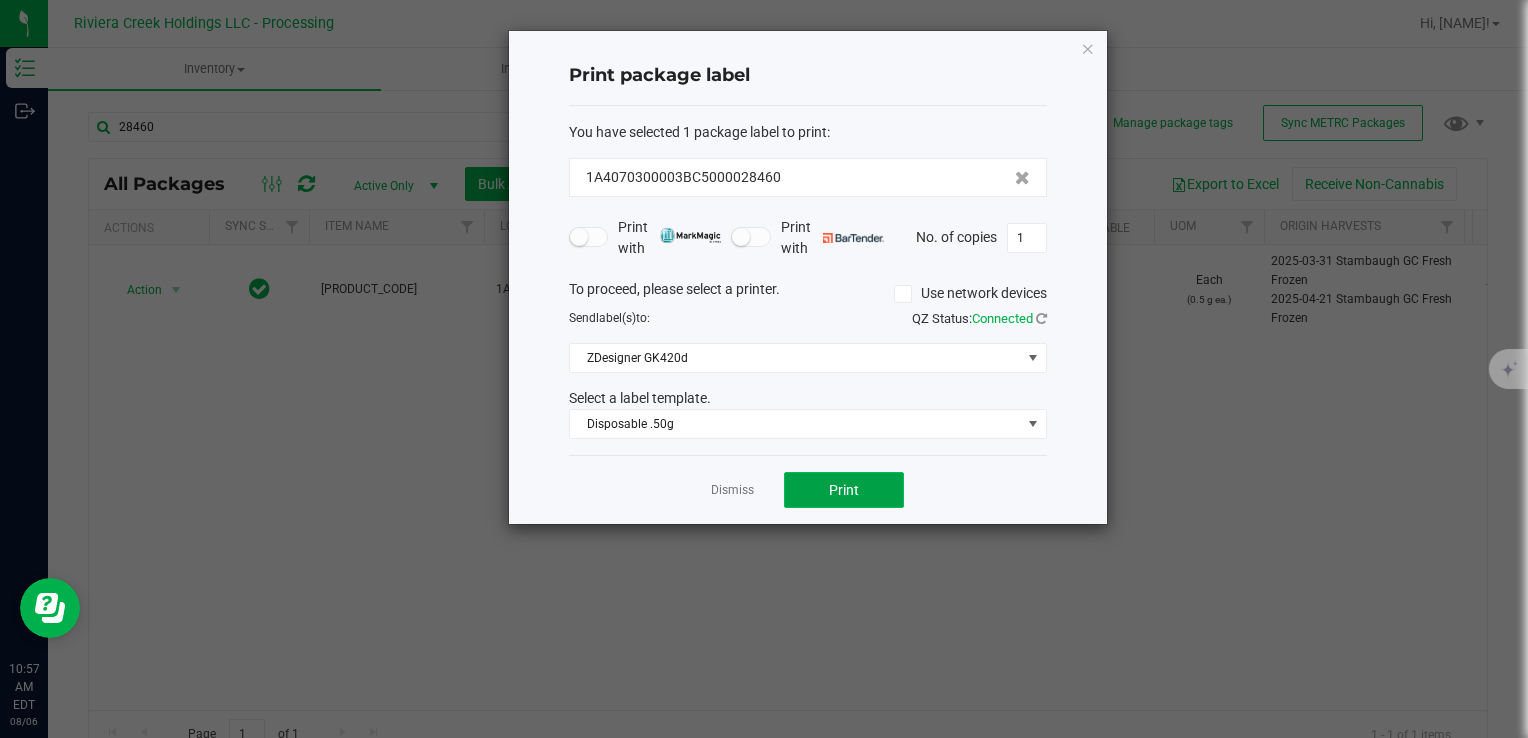 click on "Print" 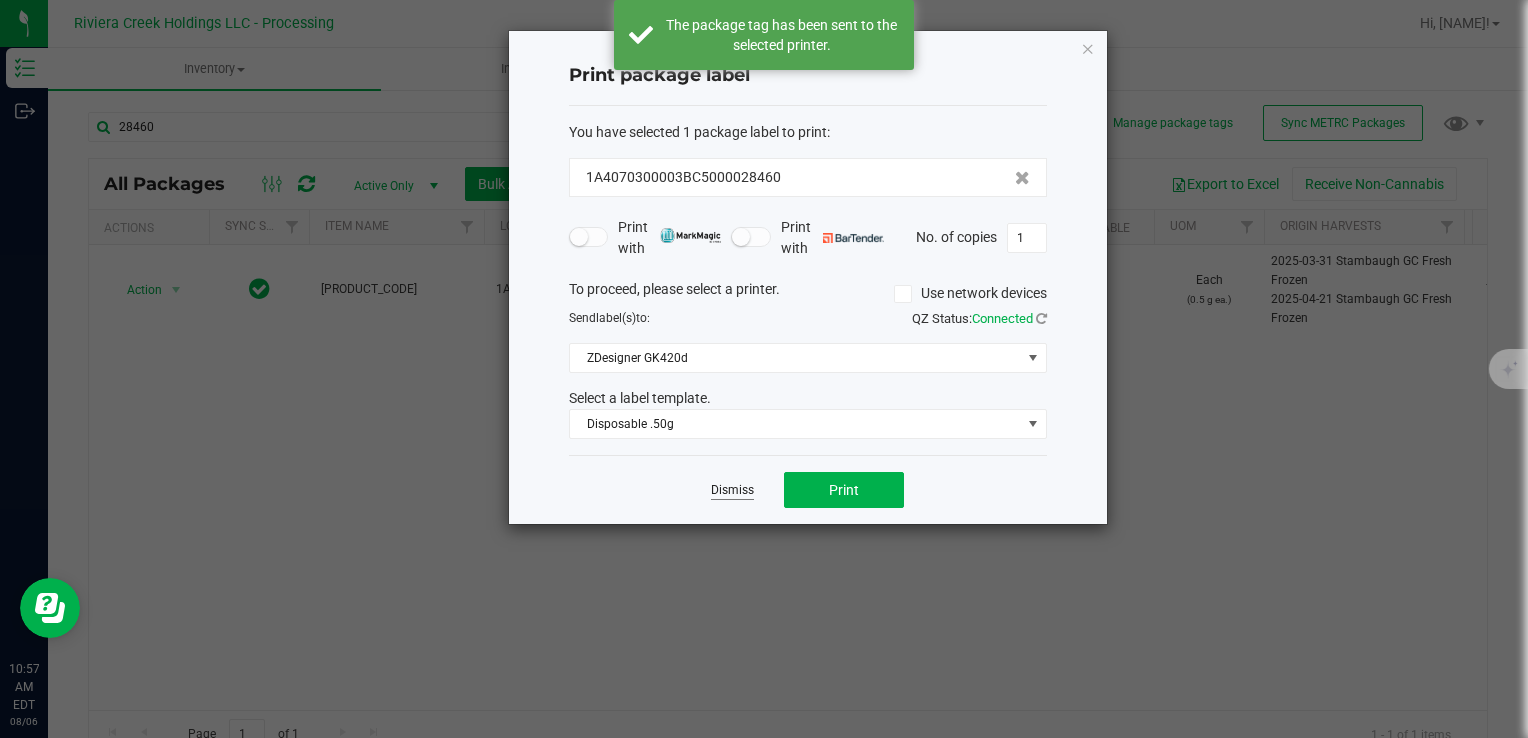 click on "Dismiss" 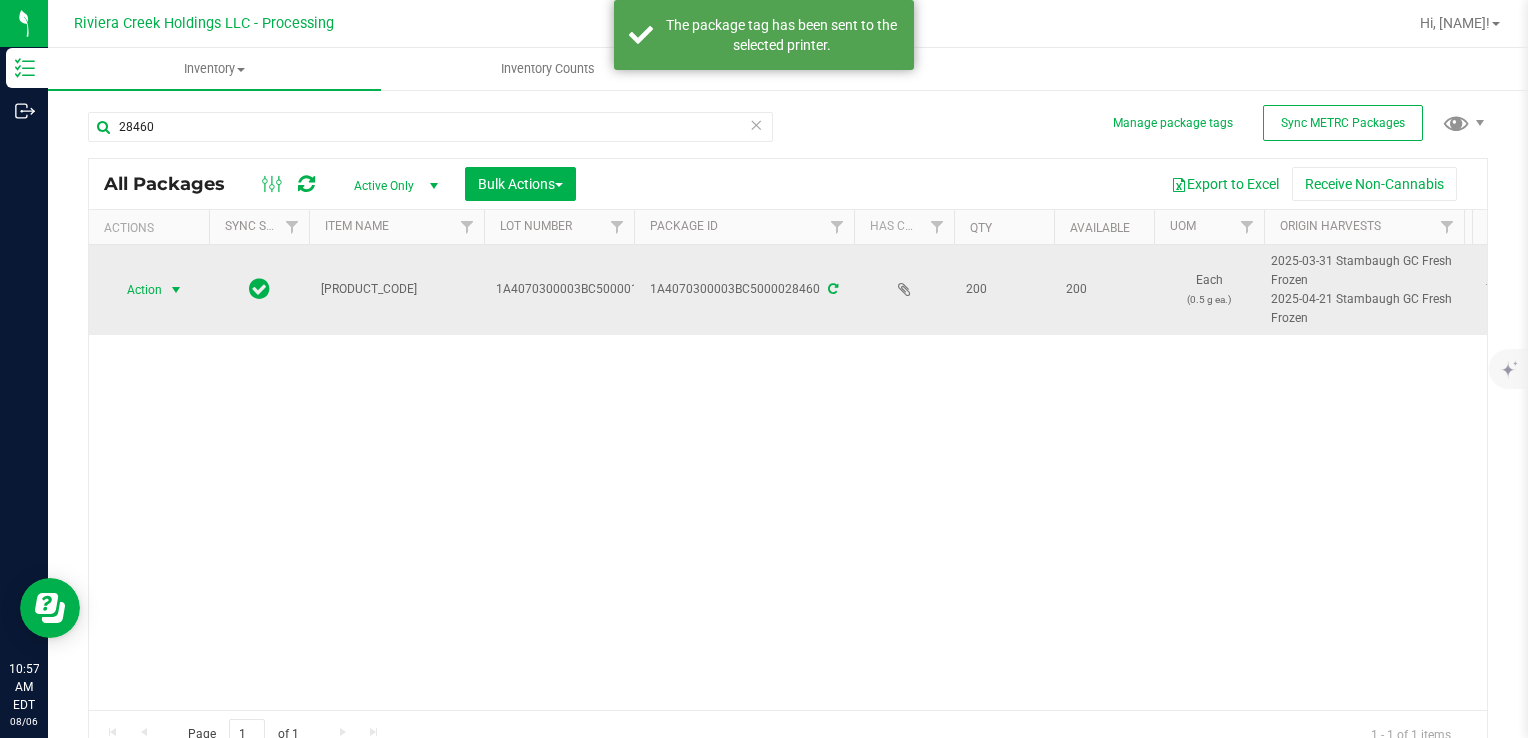 click on "Action" at bounding box center (136, 290) 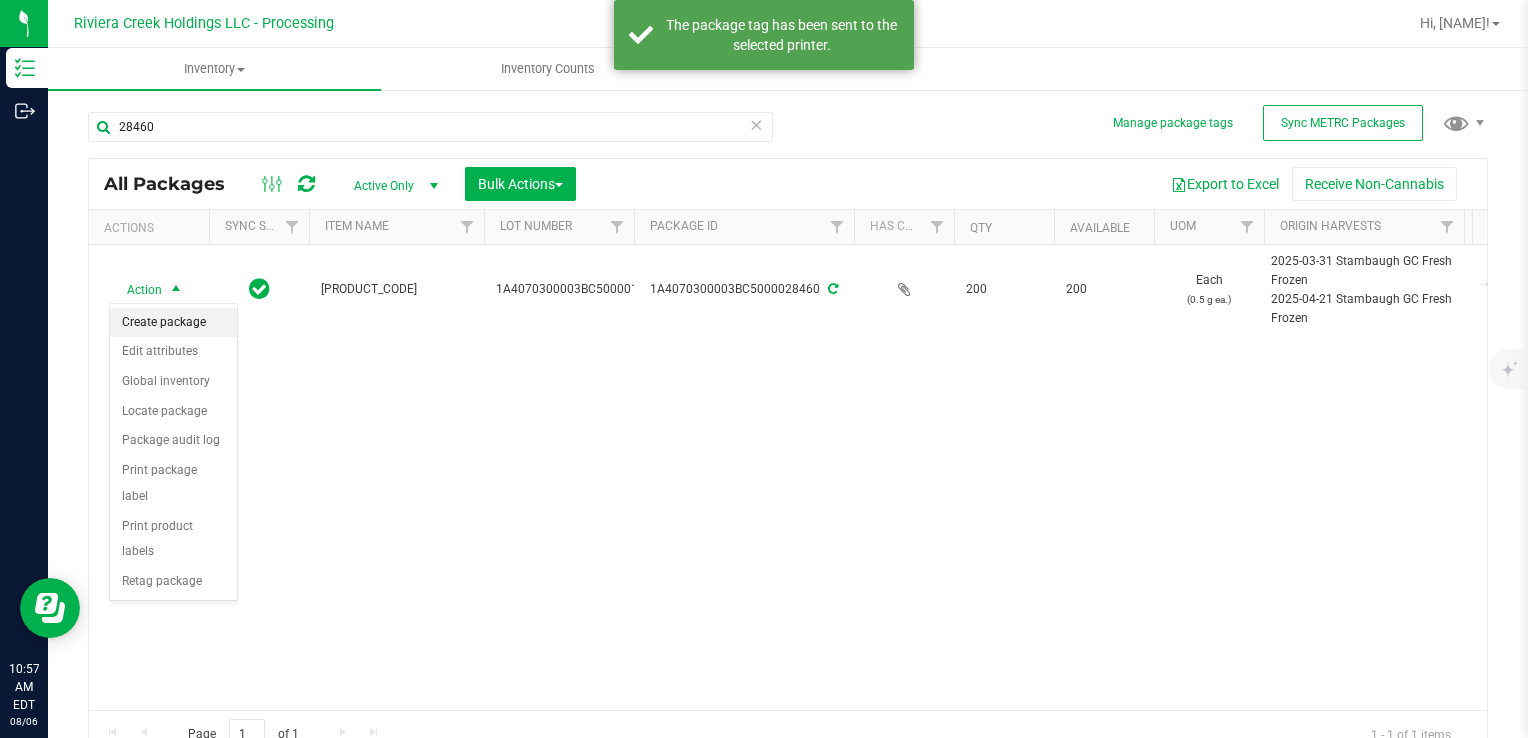 click on "Action Create package Edit attributes Global inventory Locate package Package audit log Print package label Print product labels Retag package No data found." at bounding box center (173, 452) 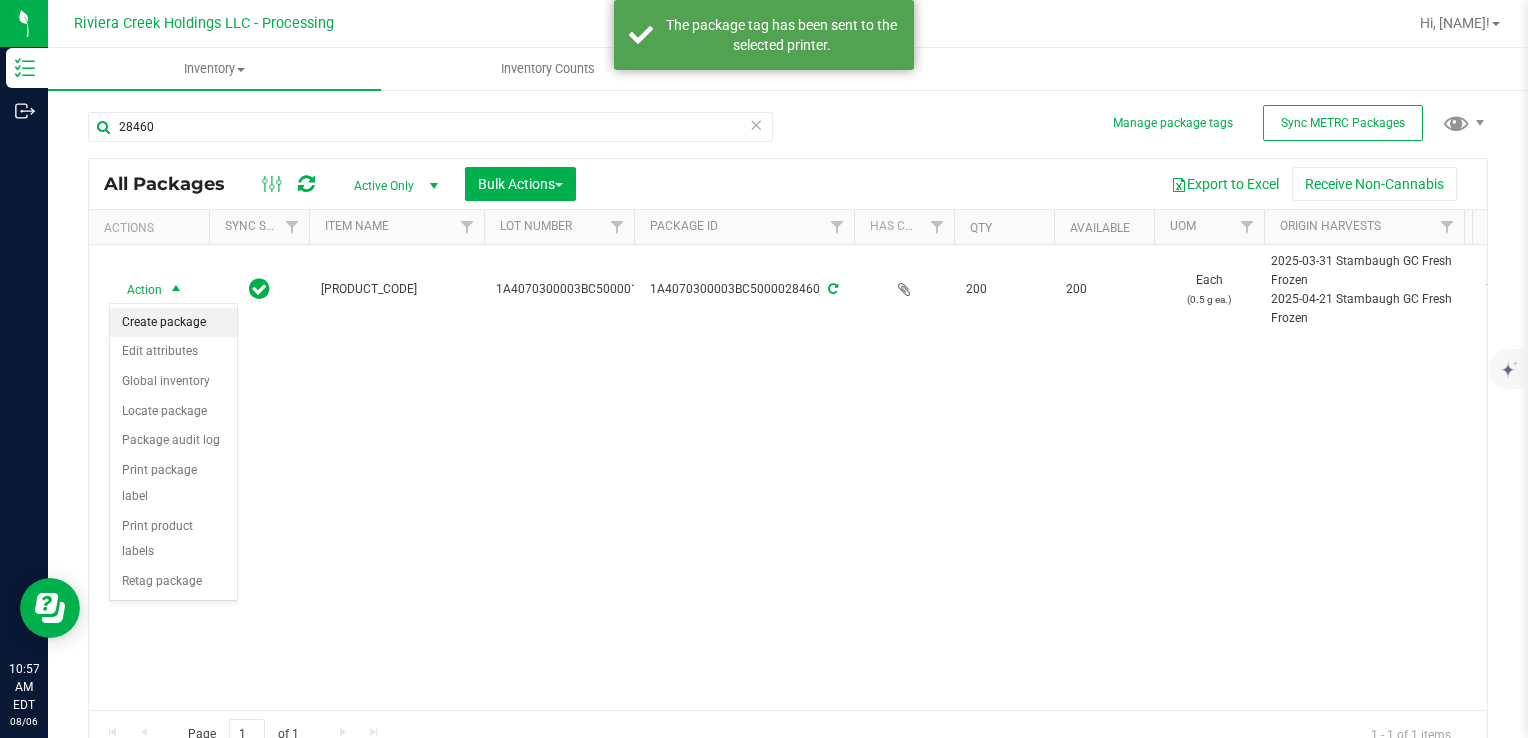 click on "Create package" at bounding box center (173, 323) 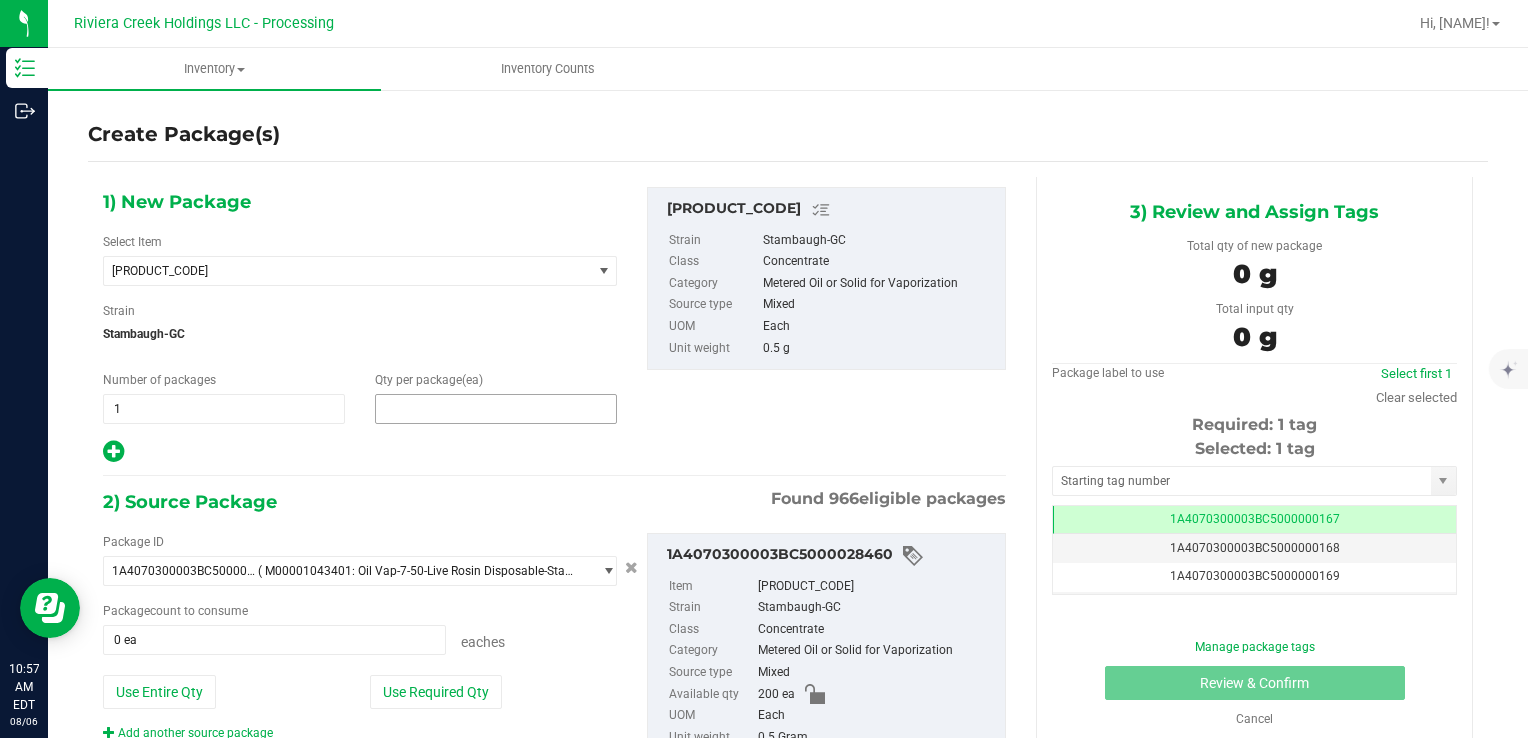 click at bounding box center (496, 409) 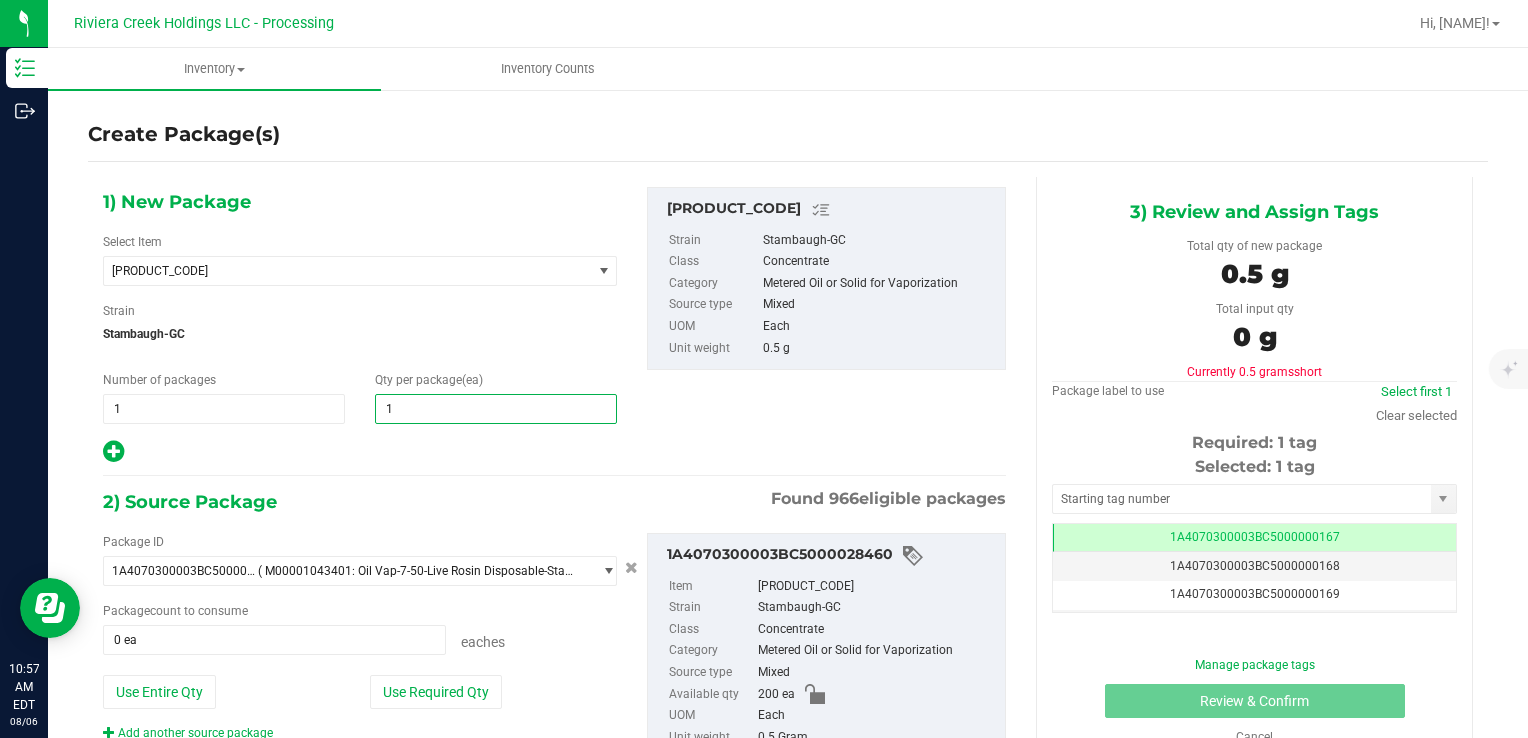 type on "10" 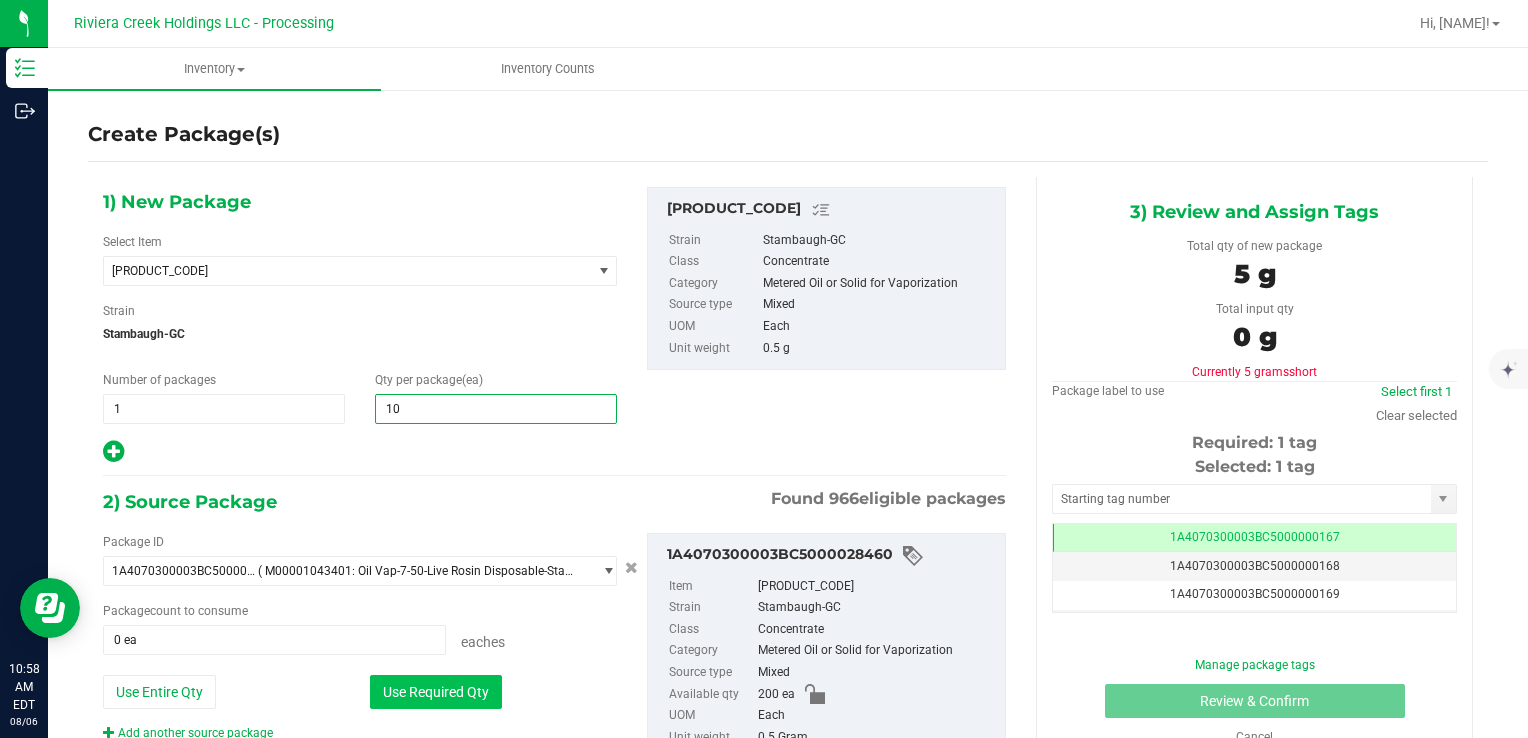 type on "10" 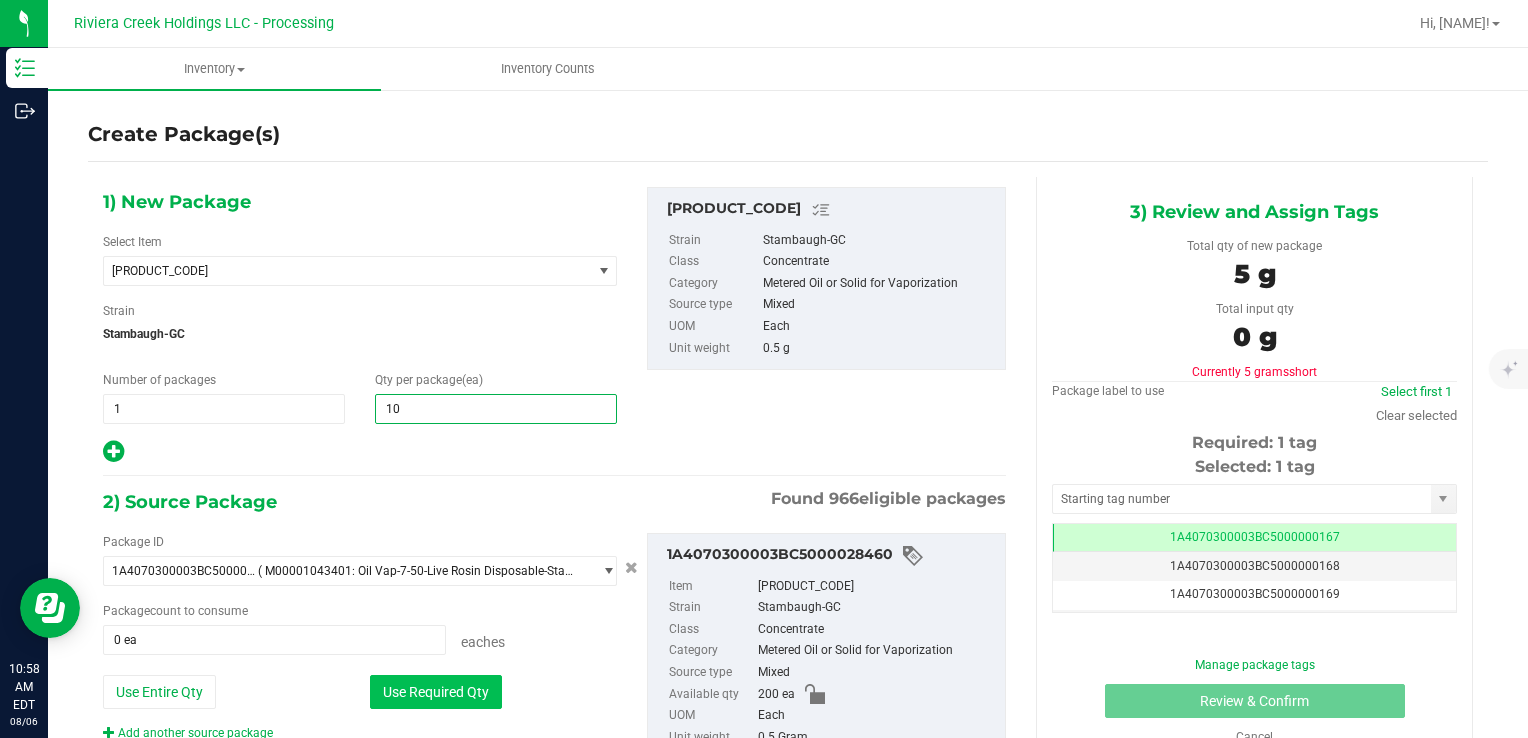 click on "Use Required Qty" at bounding box center [436, 692] 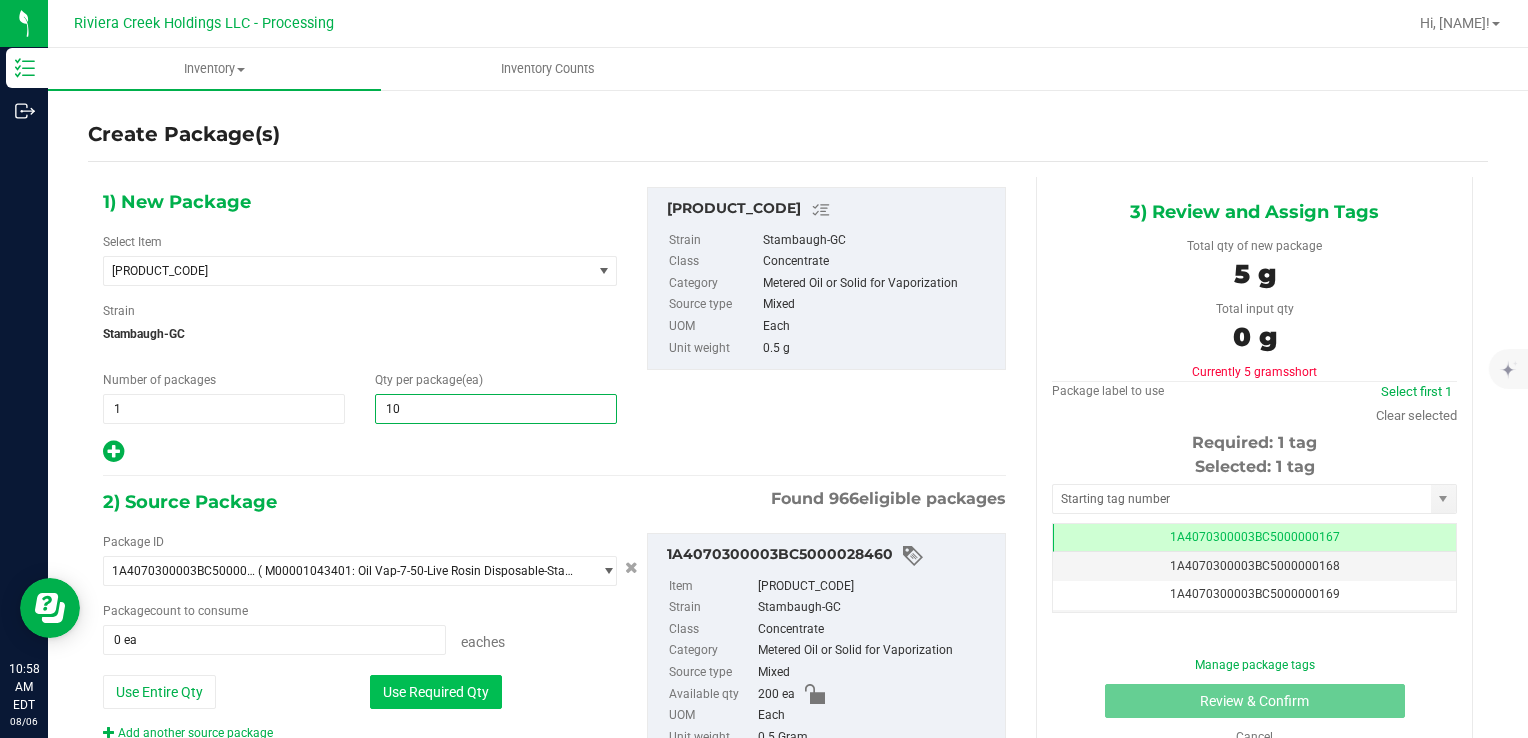 type on "10 ea" 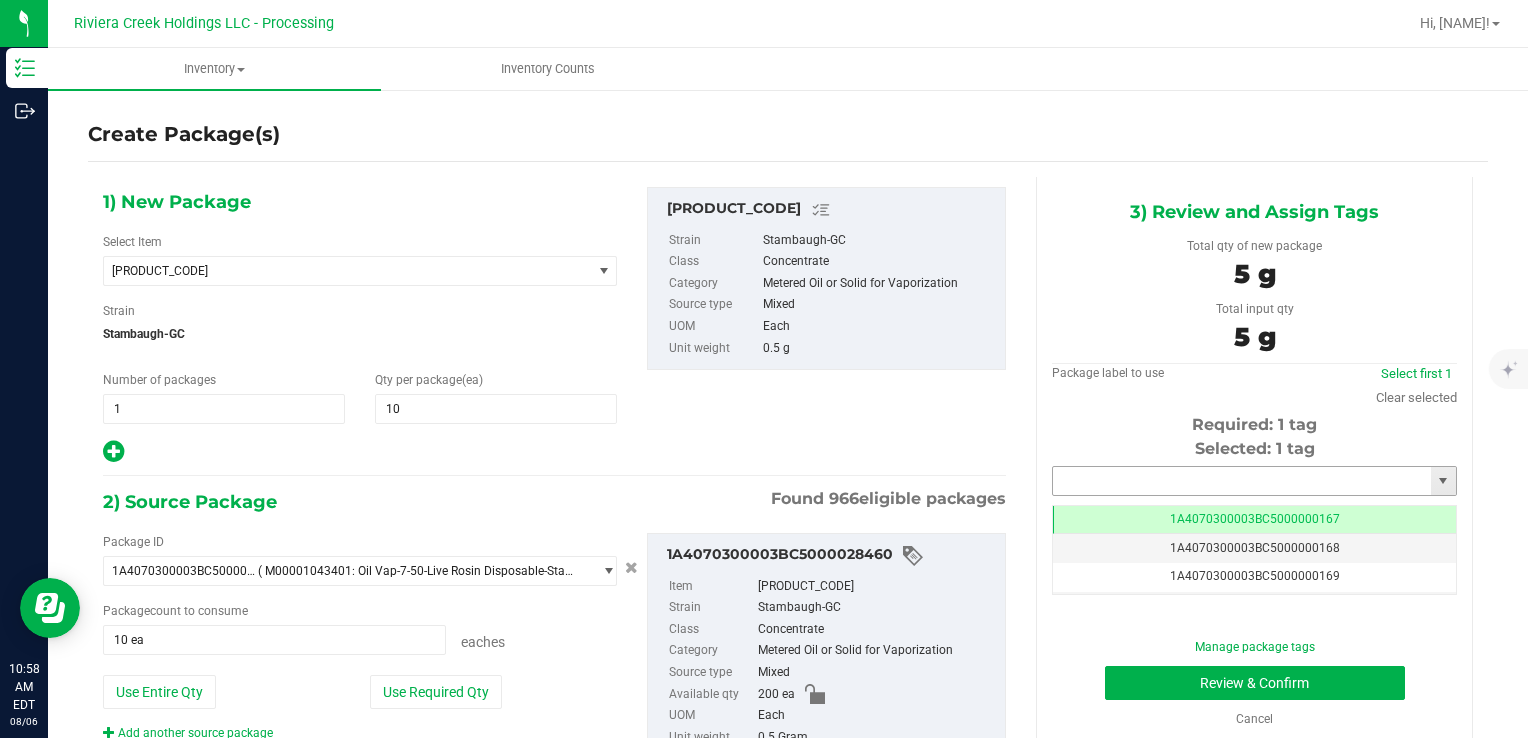 click at bounding box center (1242, 481) 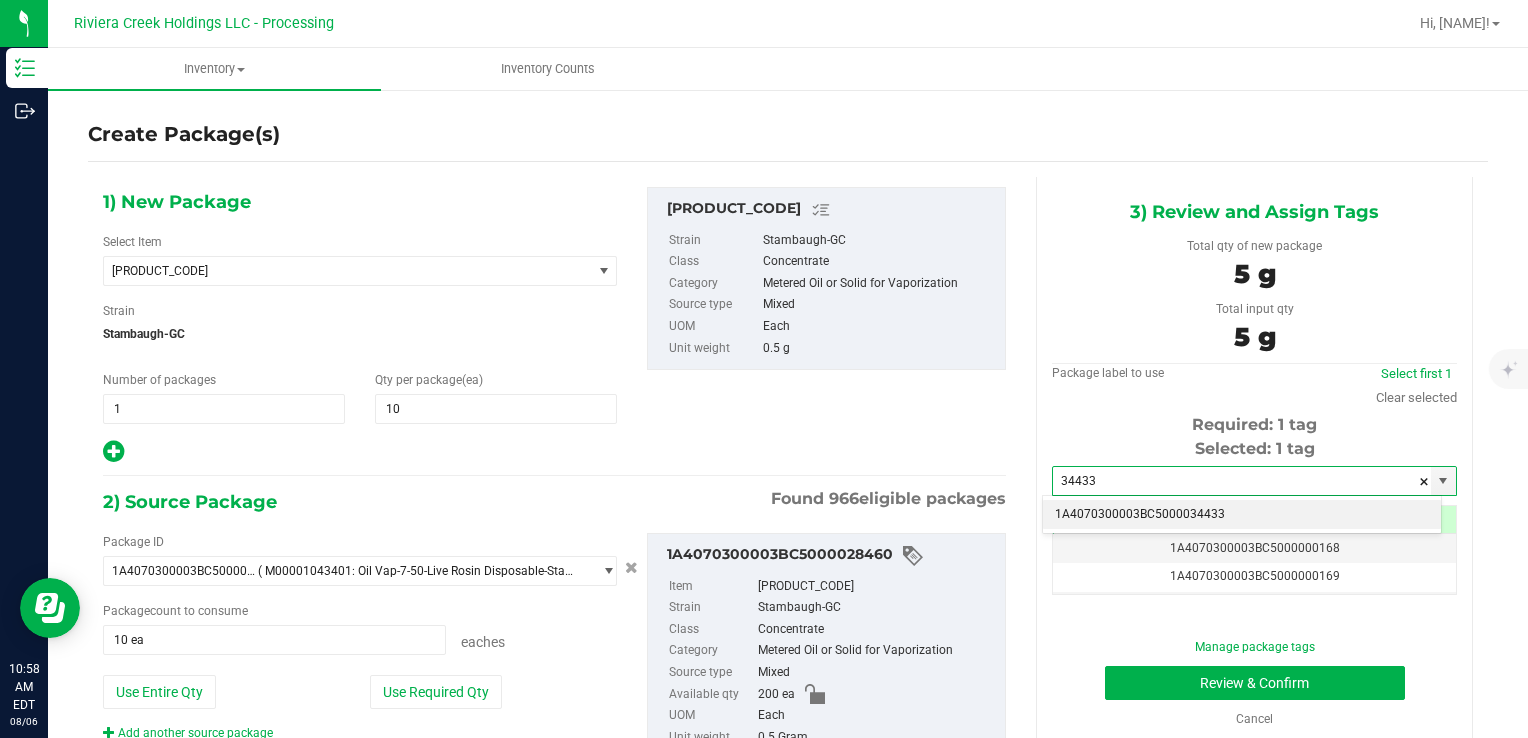 click on "1A4070300003BC5000034433" at bounding box center (1242, 515) 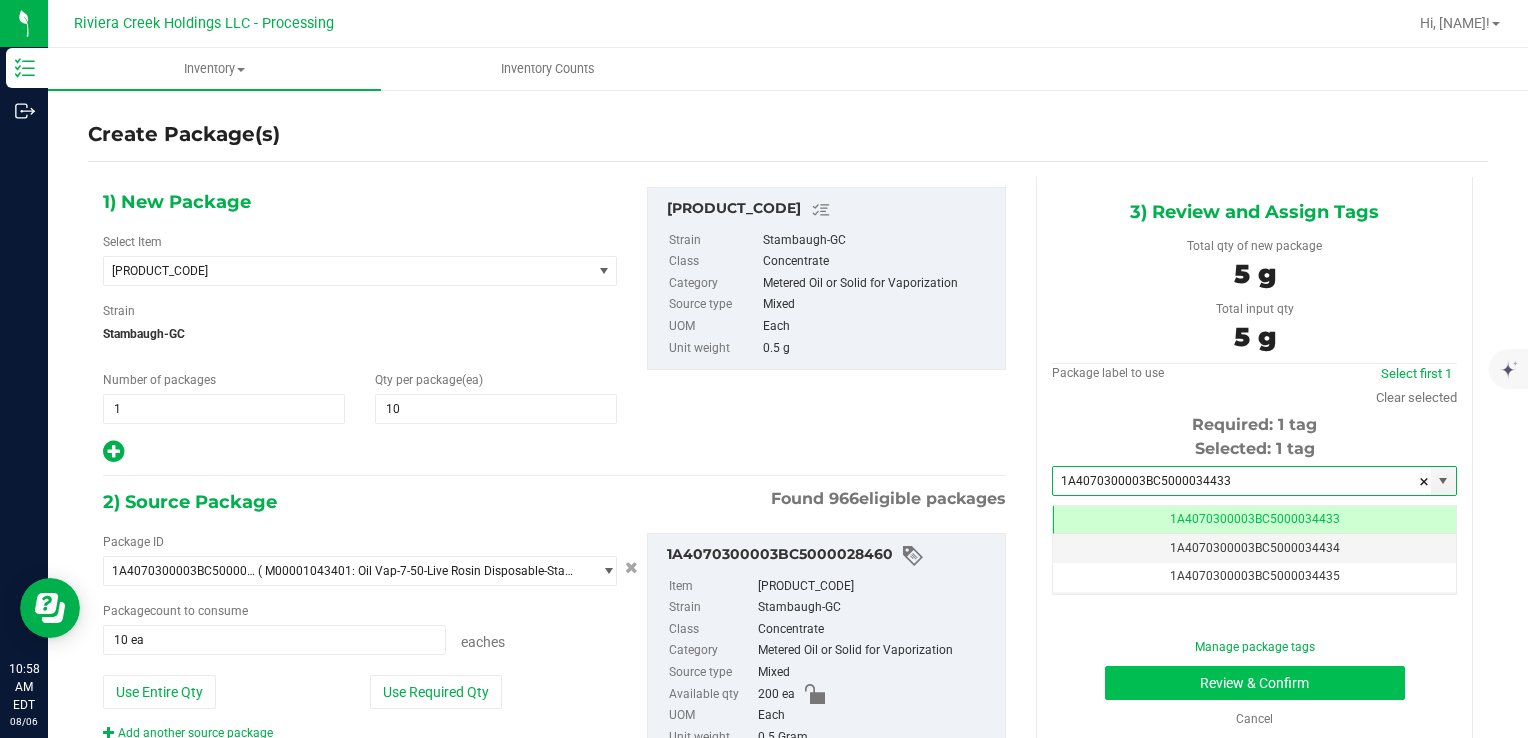 scroll, scrollTop: 0, scrollLeft: 0, axis: both 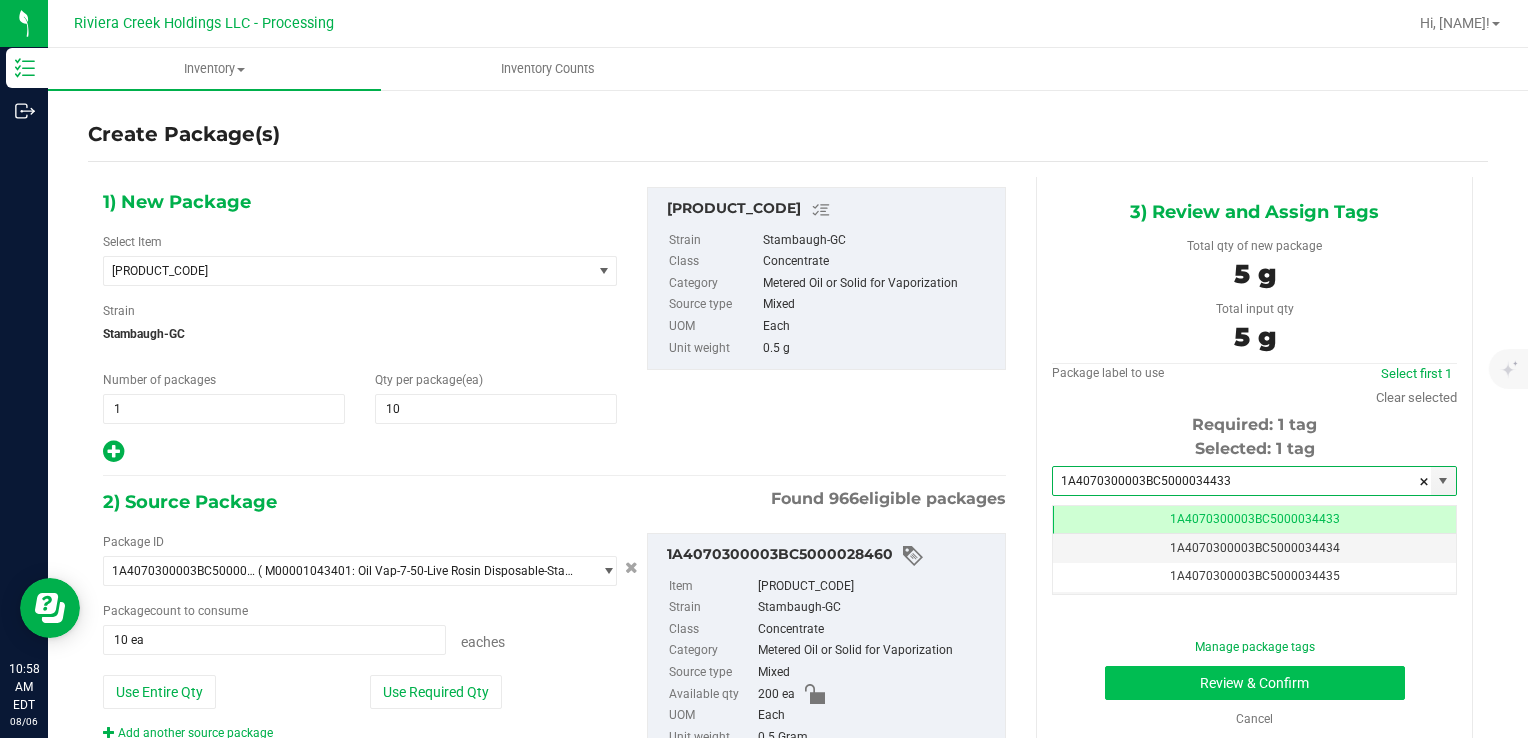 type on "1A4070300003BC5000034433" 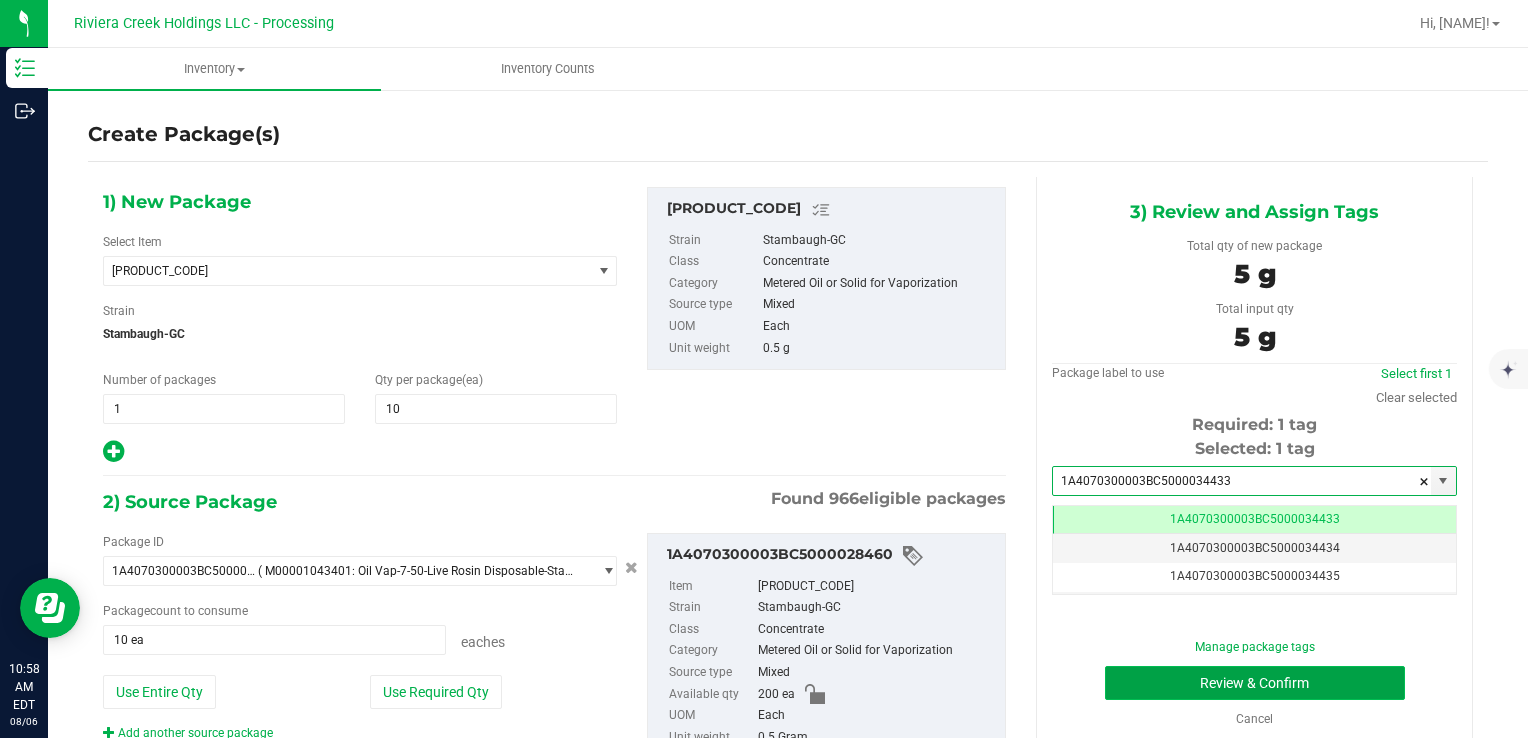 click on "Review & Confirm" at bounding box center [1255, 683] 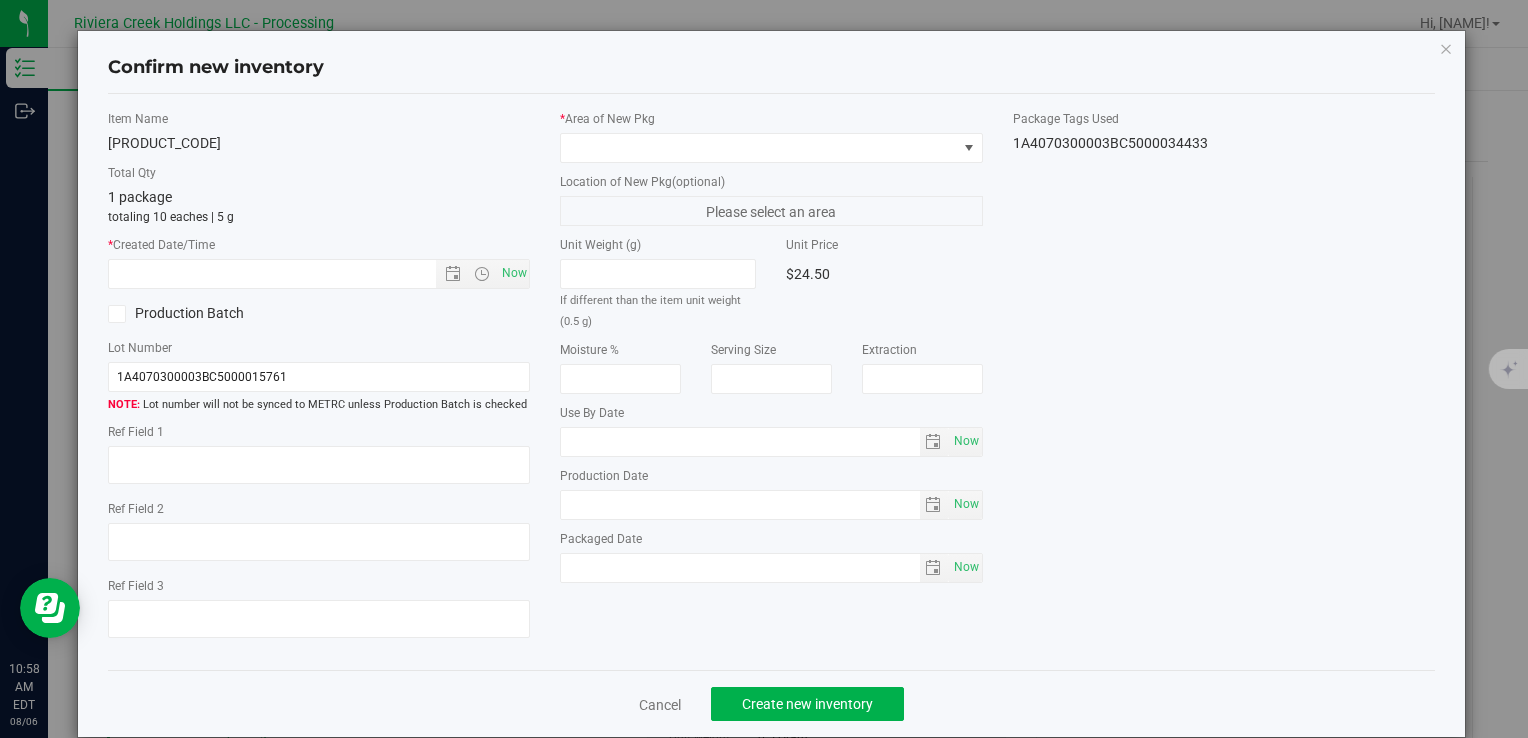 type on "2026-05-22" 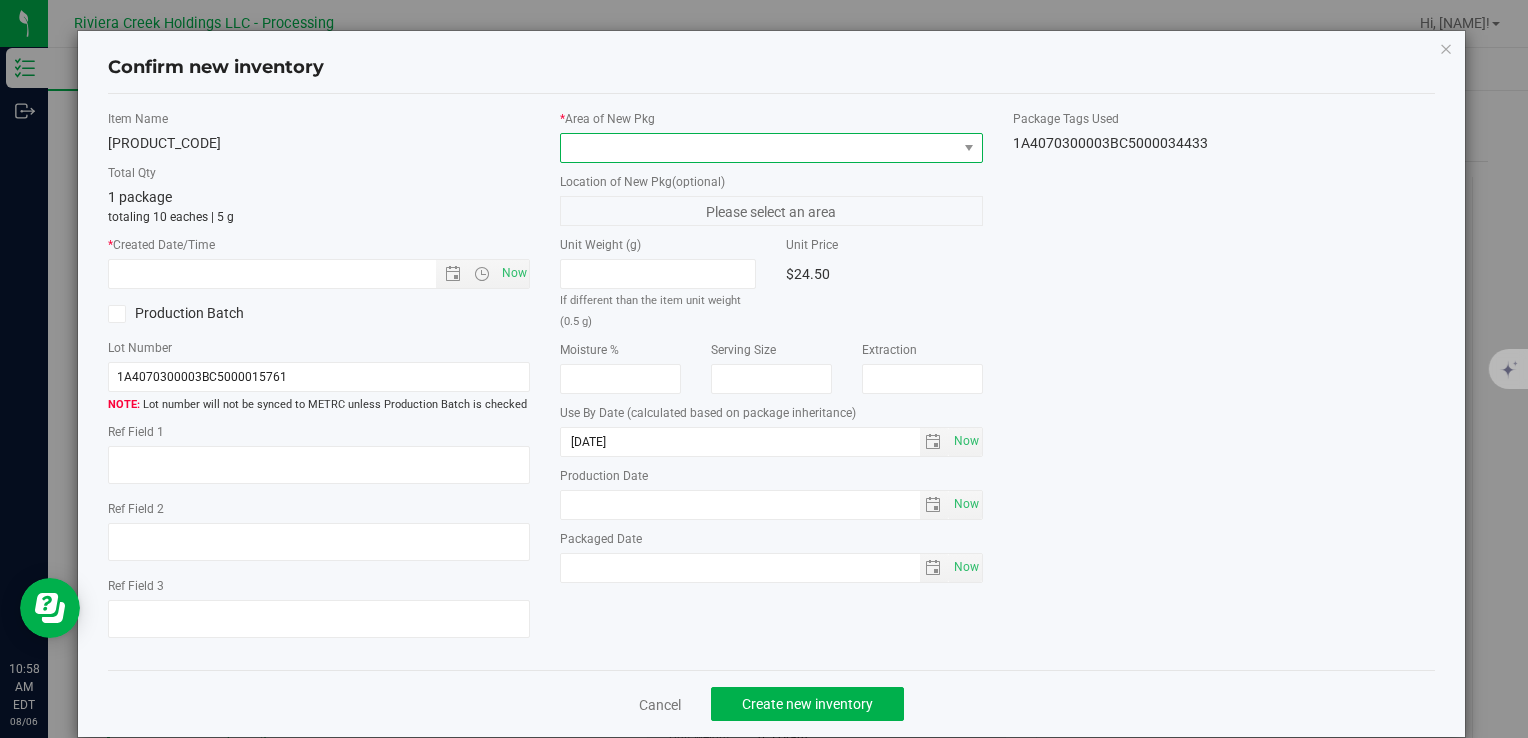 click at bounding box center (758, 148) 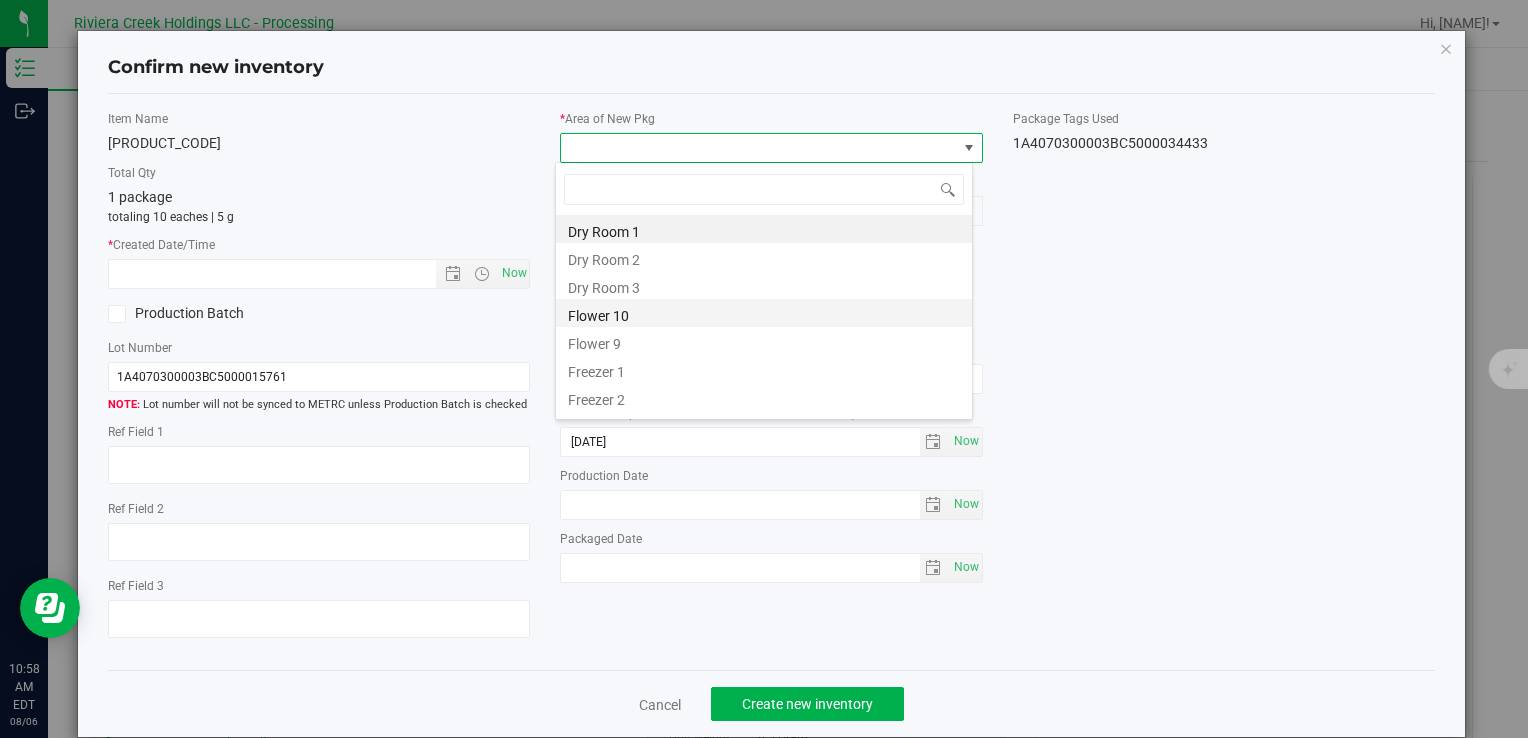 click on "Flower 10" at bounding box center (764, 313) 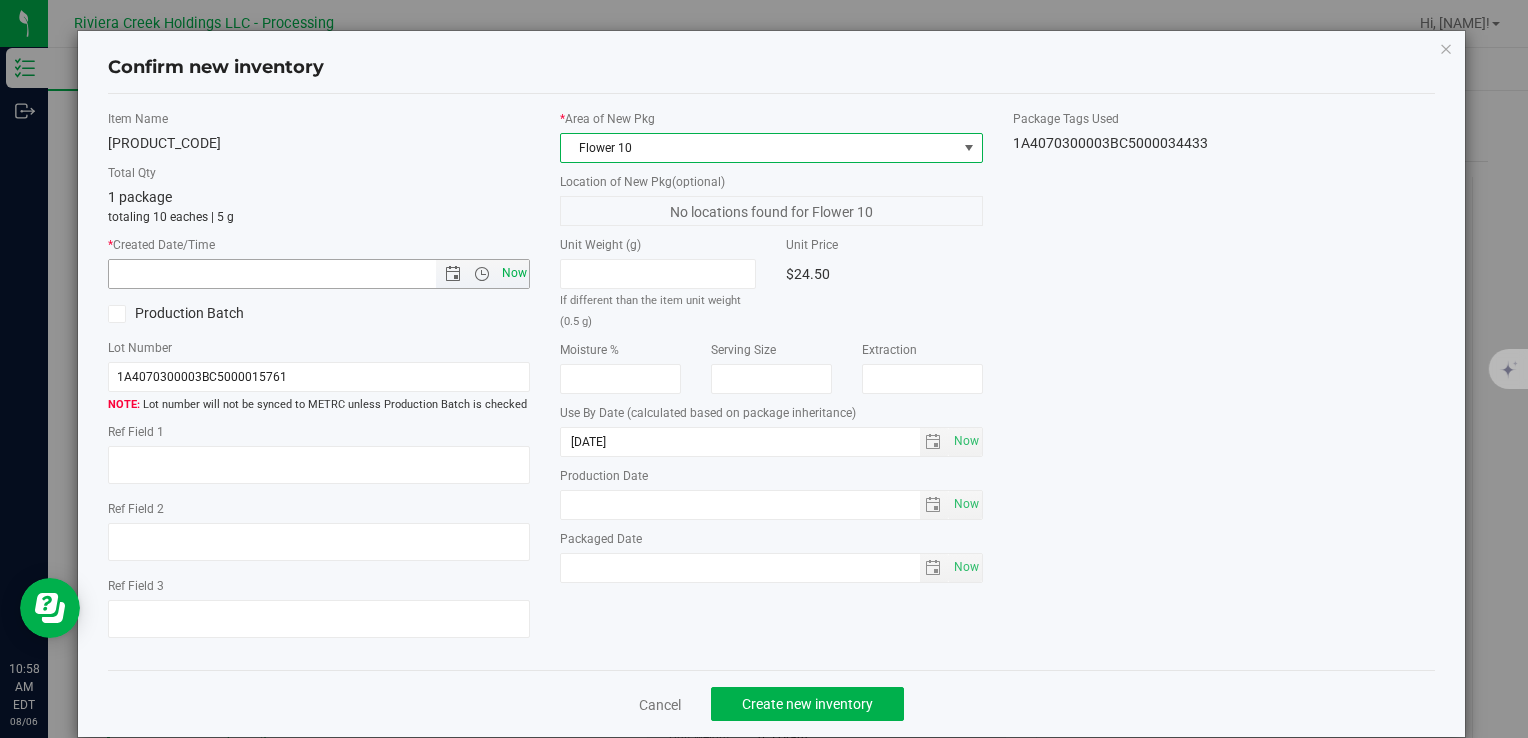 click on "Now" at bounding box center (514, 273) 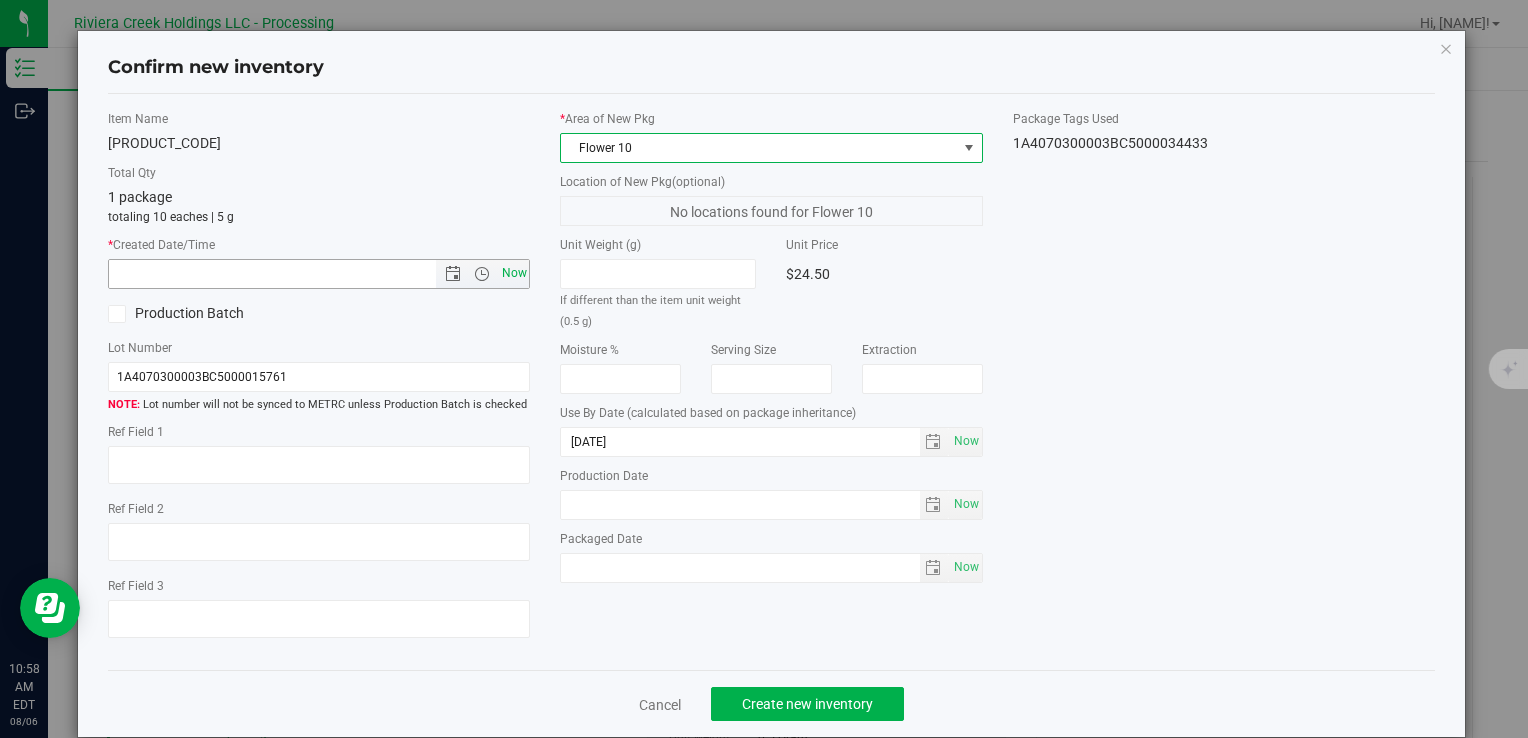 type on "8/6/2025 10:58 AM" 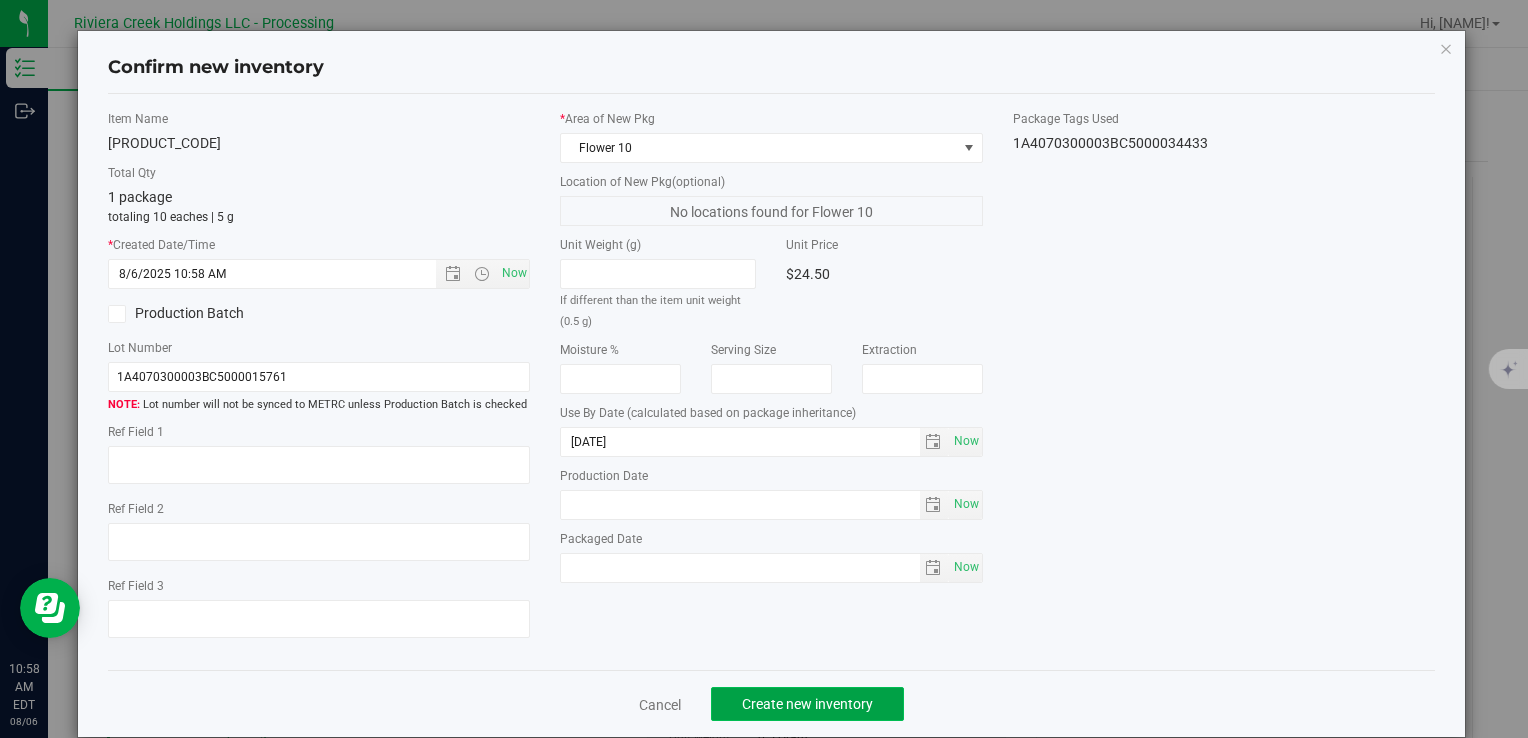 click on "Create new inventory" 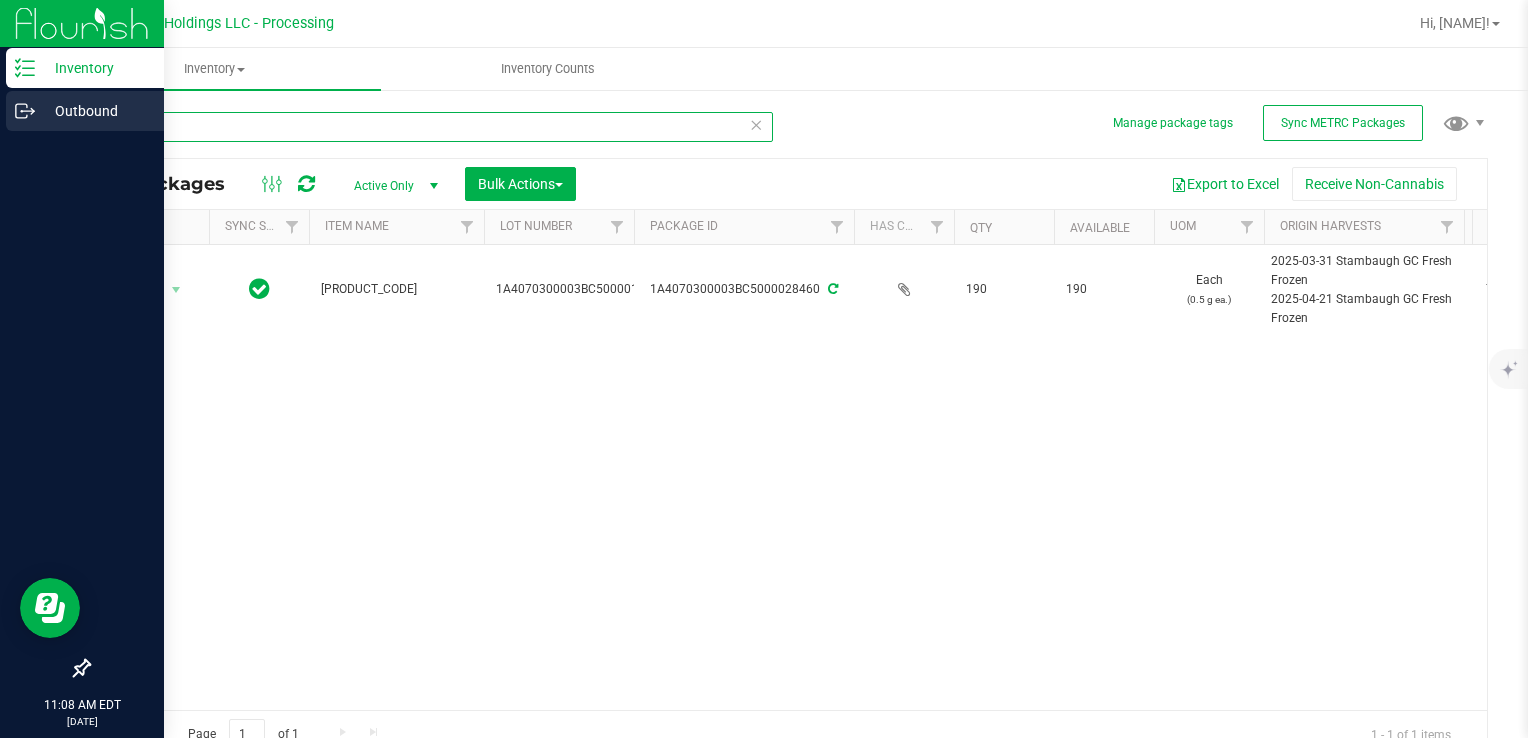 drag, startPoint x: 315, startPoint y: 131, endPoint x: 0, endPoint y: 122, distance: 315.12854 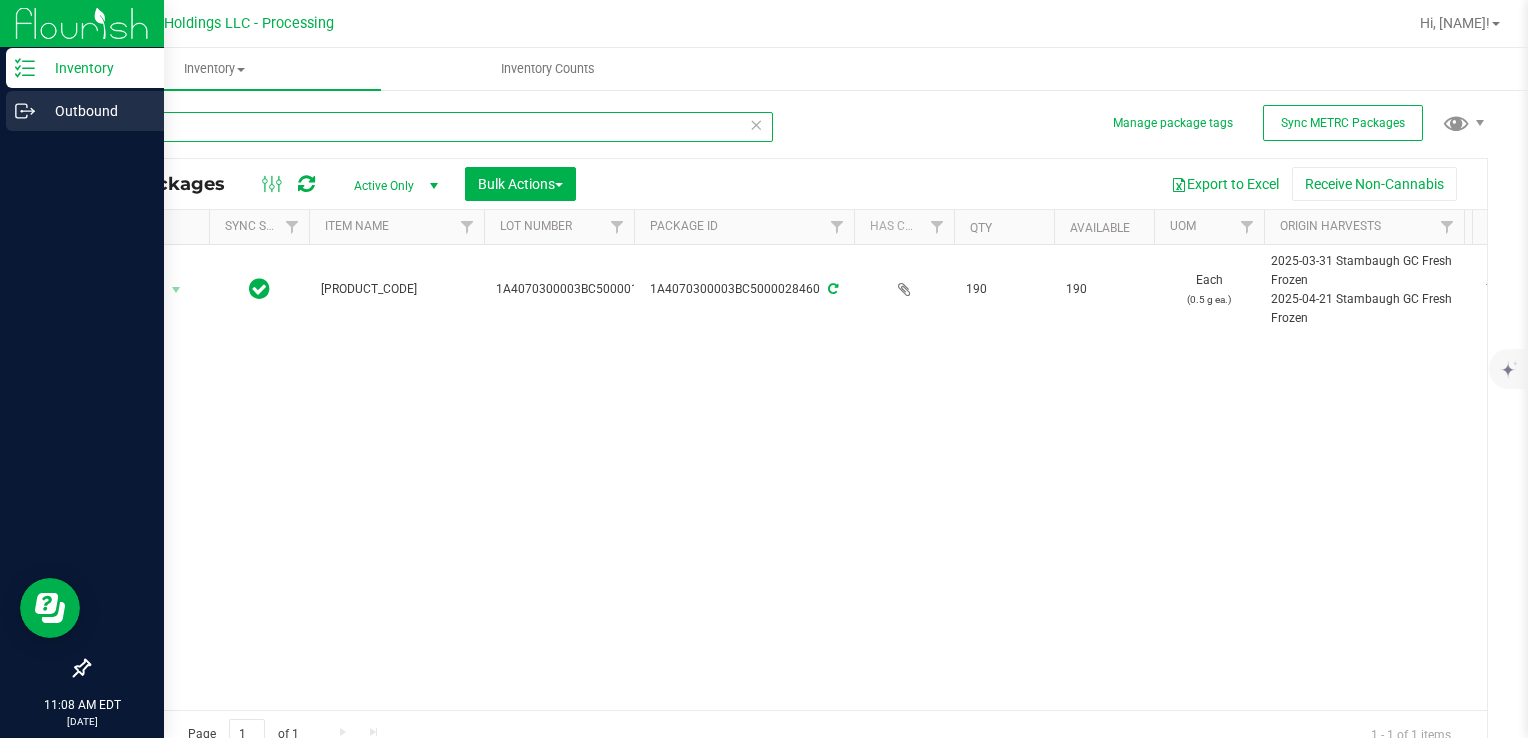 click on "Inventory Outbound 11:08 AM EDT 08/06/2025  08/06   Riviera Creek Holdings LLC - Processing   Hi, Meara!
Inventory
All packages
All inventory
Waste log
Create inventory
Inventory Counts" at bounding box center [764, 369] 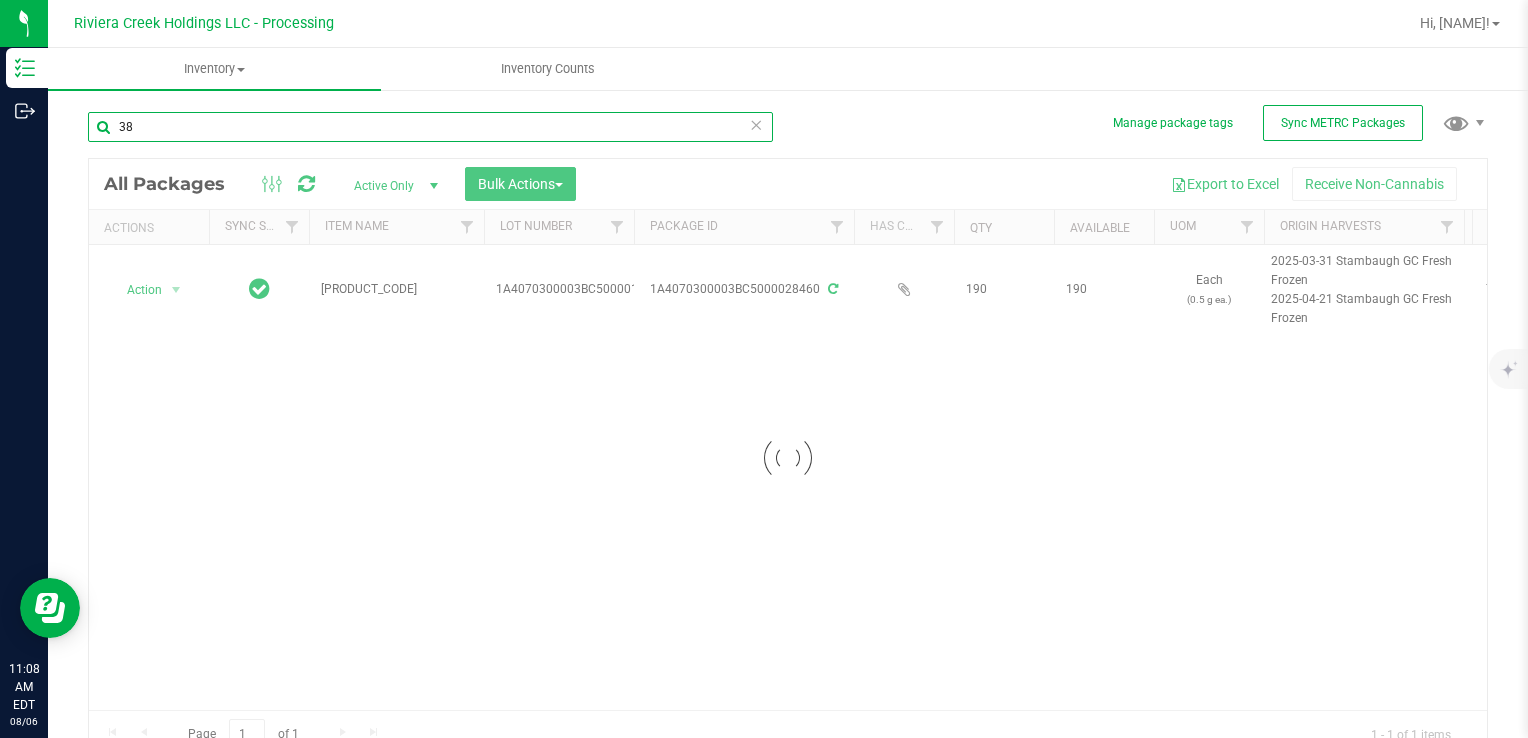 type on "3" 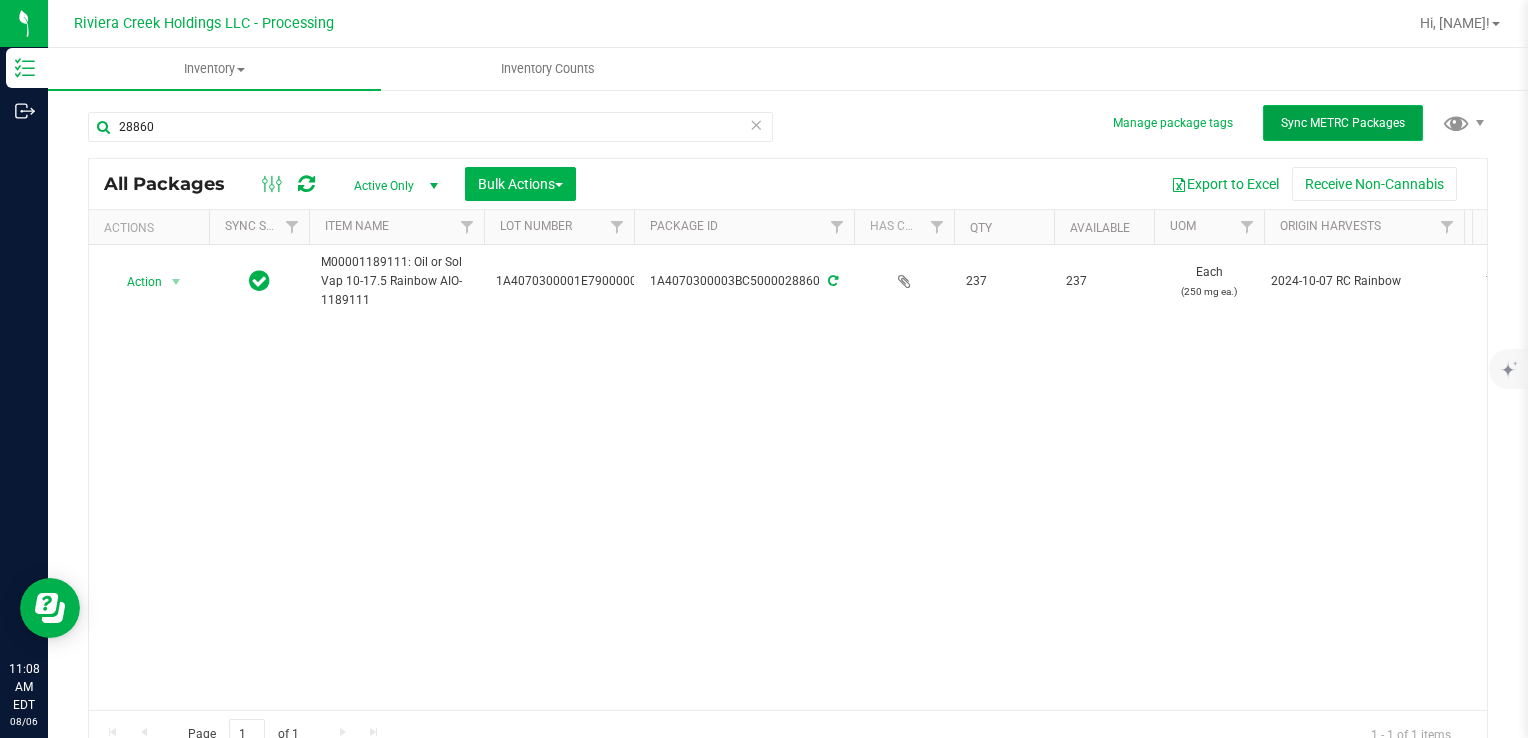 drag, startPoint x: 1292, startPoint y: 123, endPoint x: 1296, endPoint y: 113, distance: 10.770329 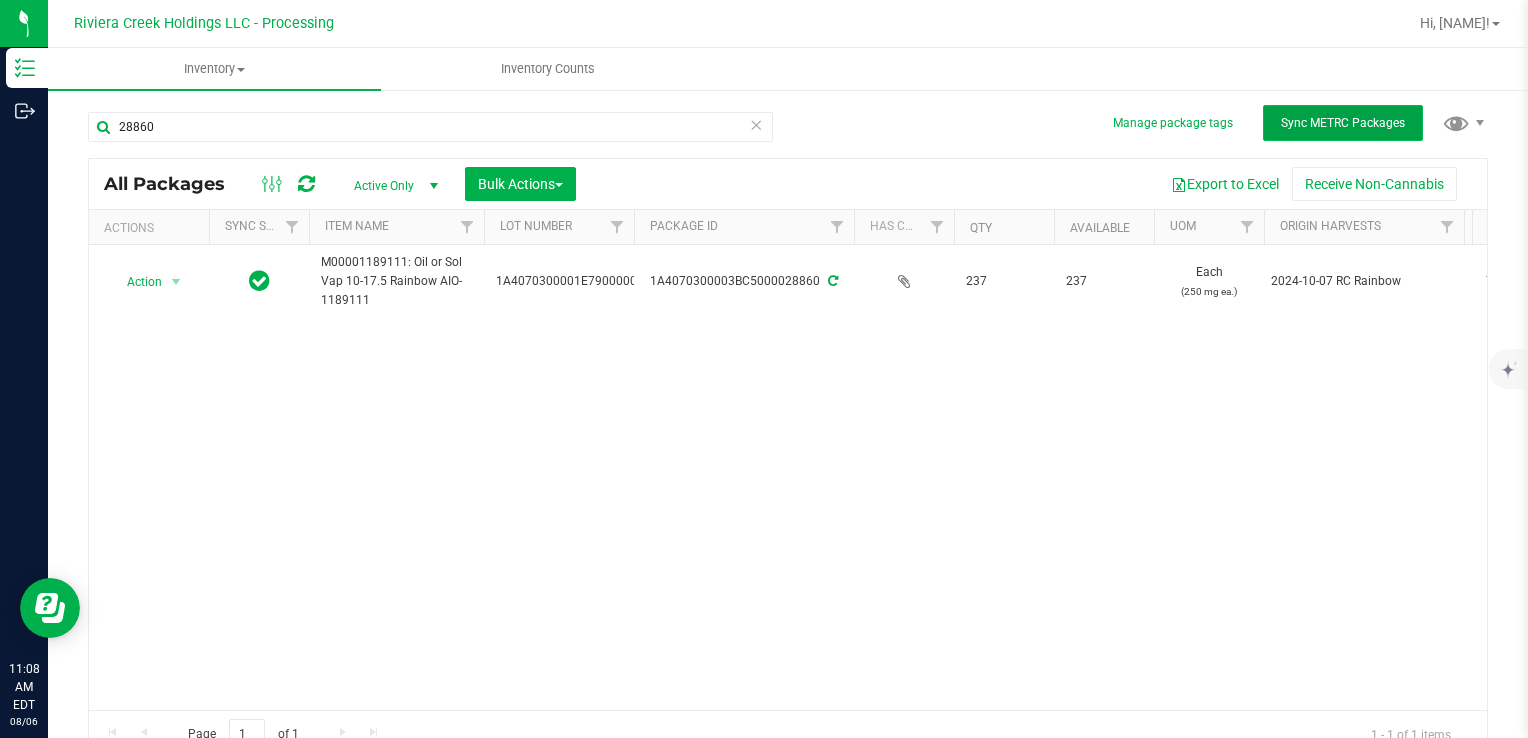 click on "Sync METRC Packages" at bounding box center [1343, 123] 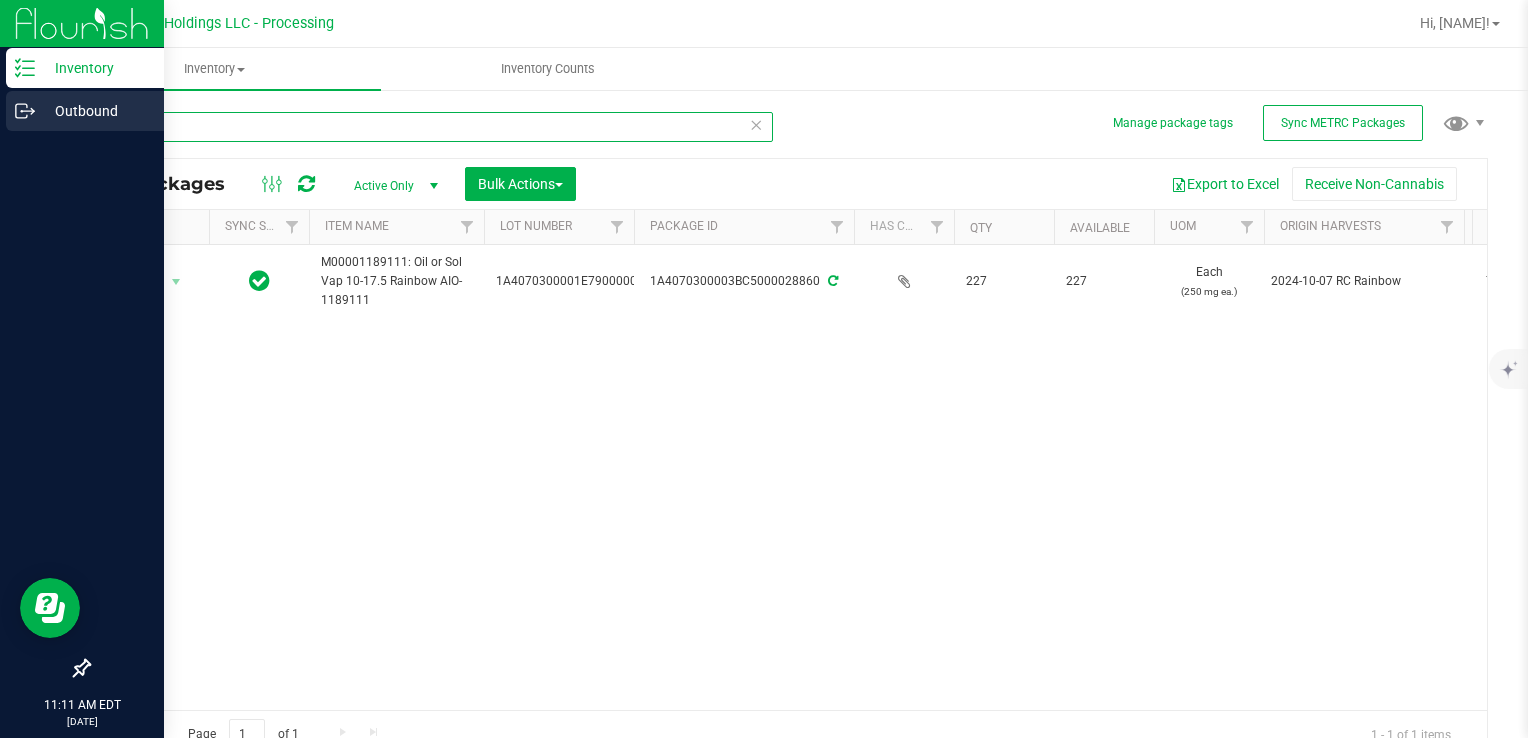 drag, startPoint x: 140, startPoint y: 126, endPoint x: 16, endPoint y: 114, distance: 124.57929 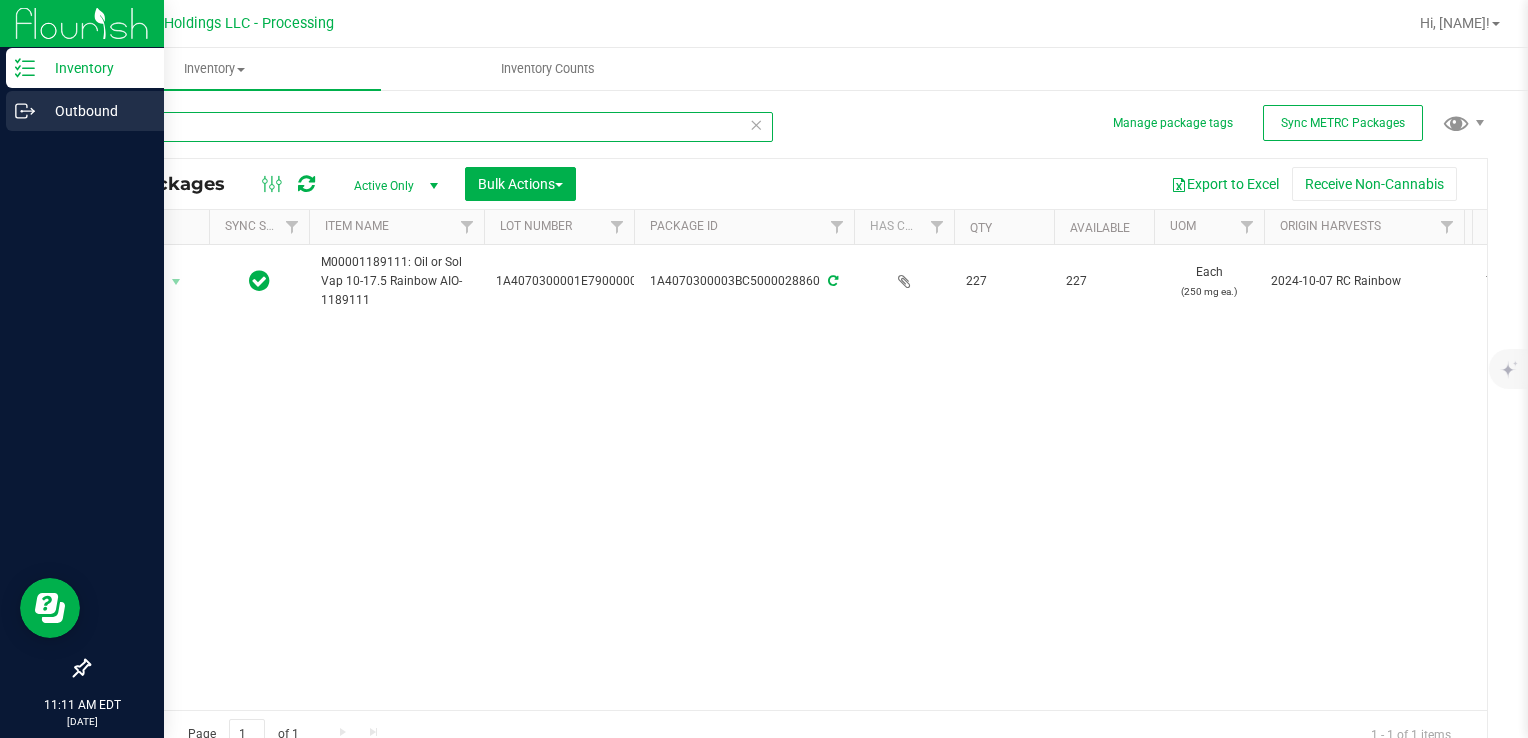 click on "Inventory Outbound 11:11 AM EDT 08/06/2025  08/06   Riviera Creek Holdings LLC - Processing   Hi, Meara!
Inventory
All packages
All inventory
Waste log
Create inventory
Inventory Counts" at bounding box center (764, 369) 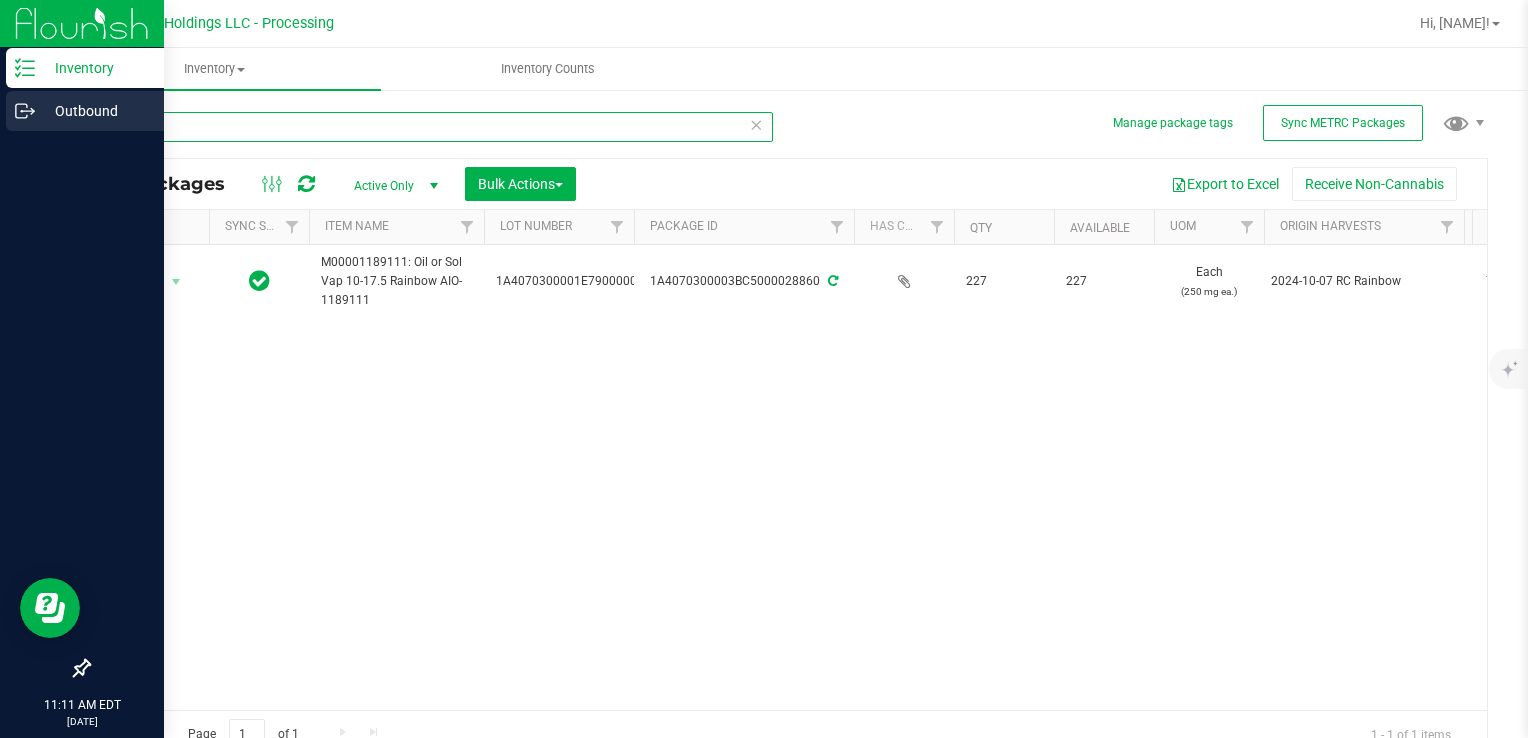 type on "32774" 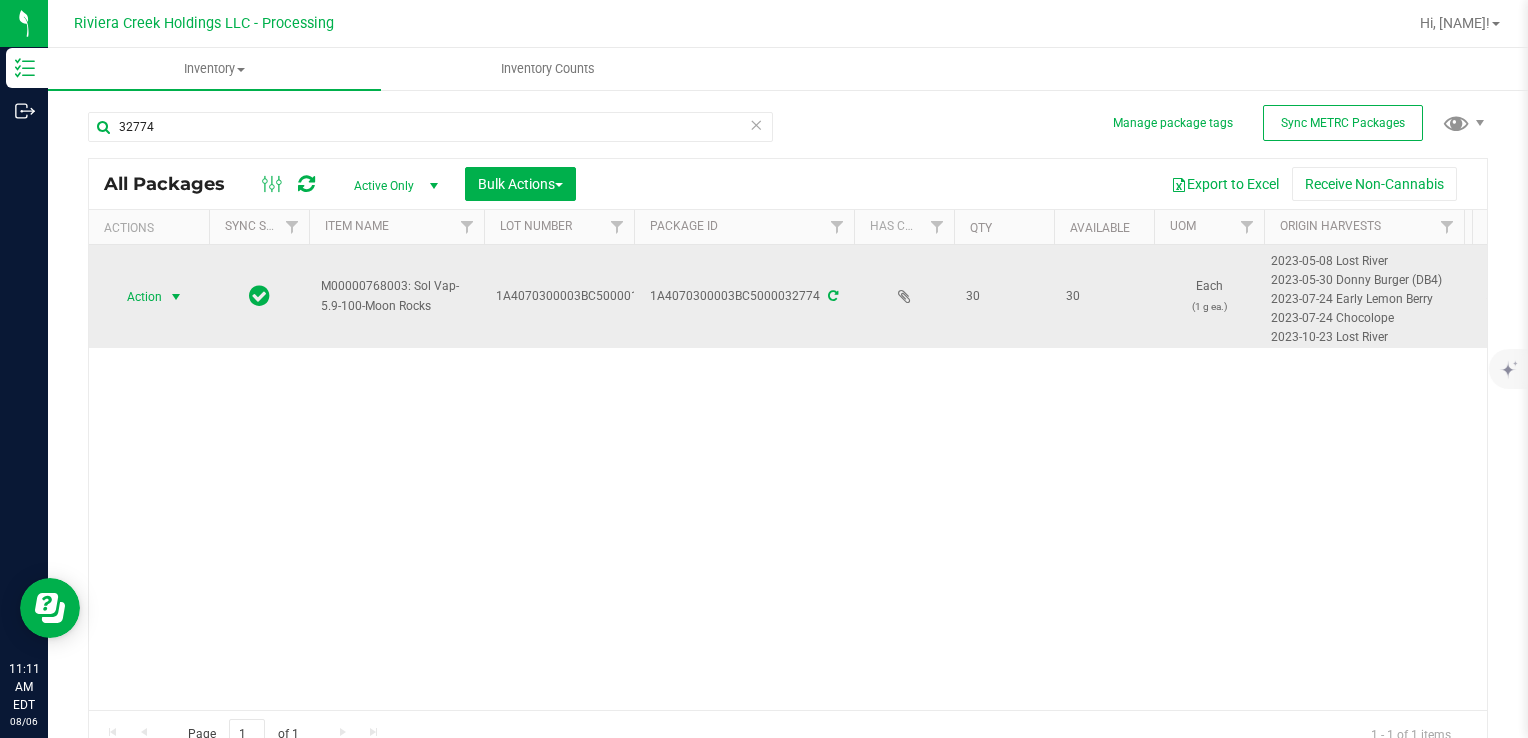 drag, startPoint x: 108, startPoint y: 286, endPoint x: 128, endPoint y: 295, distance: 21.931713 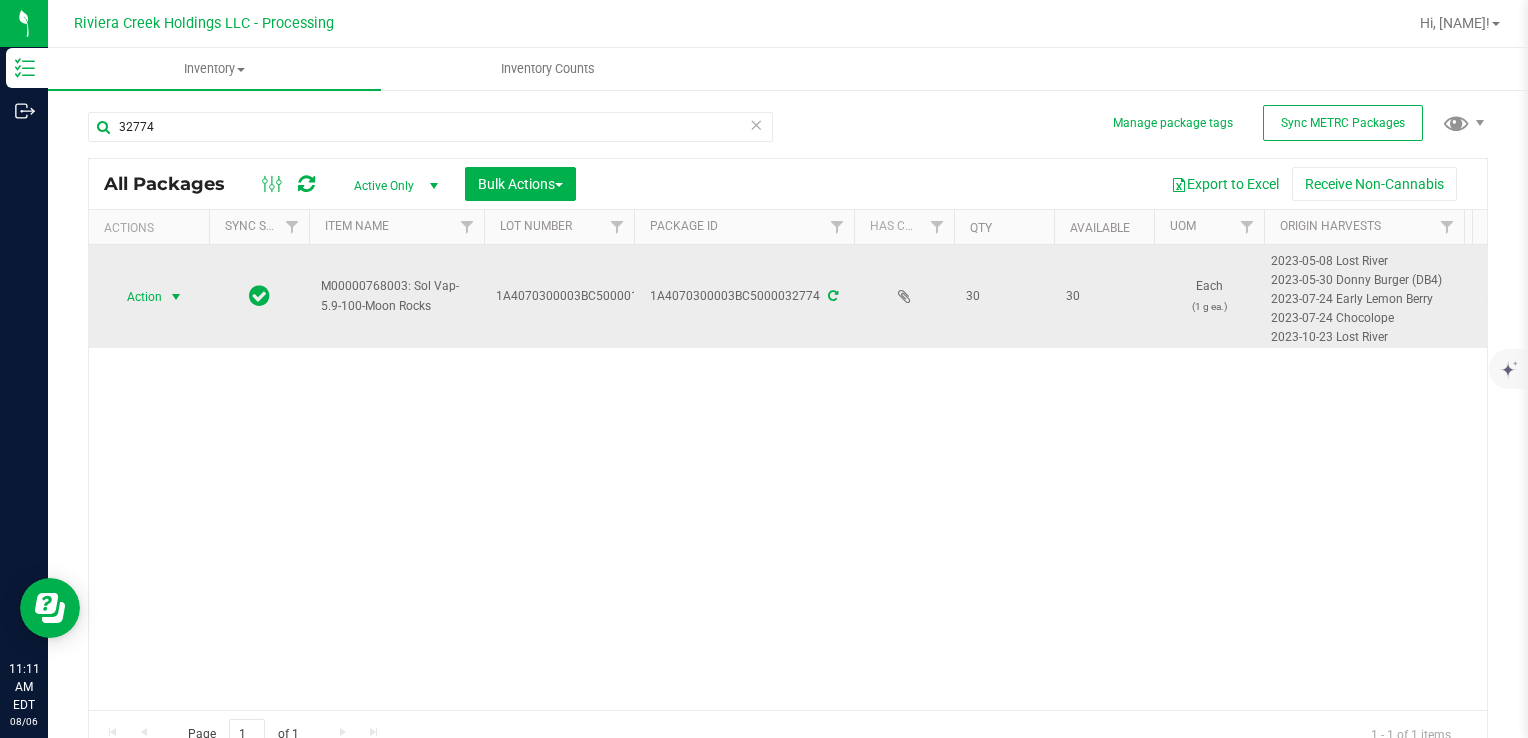 click on "Action" at bounding box center (136, 297) 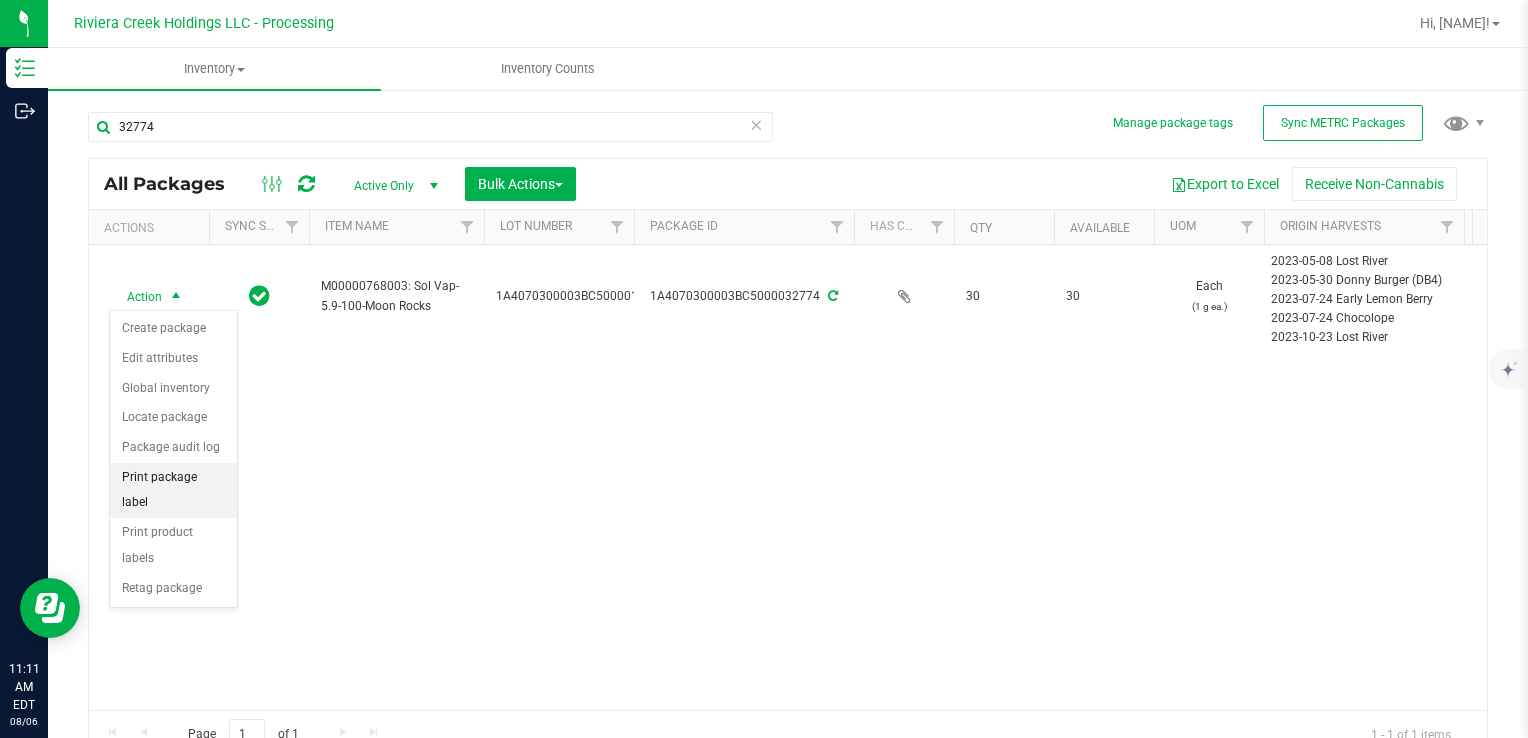 click on "Print package label" at bounding box center [173, 490] 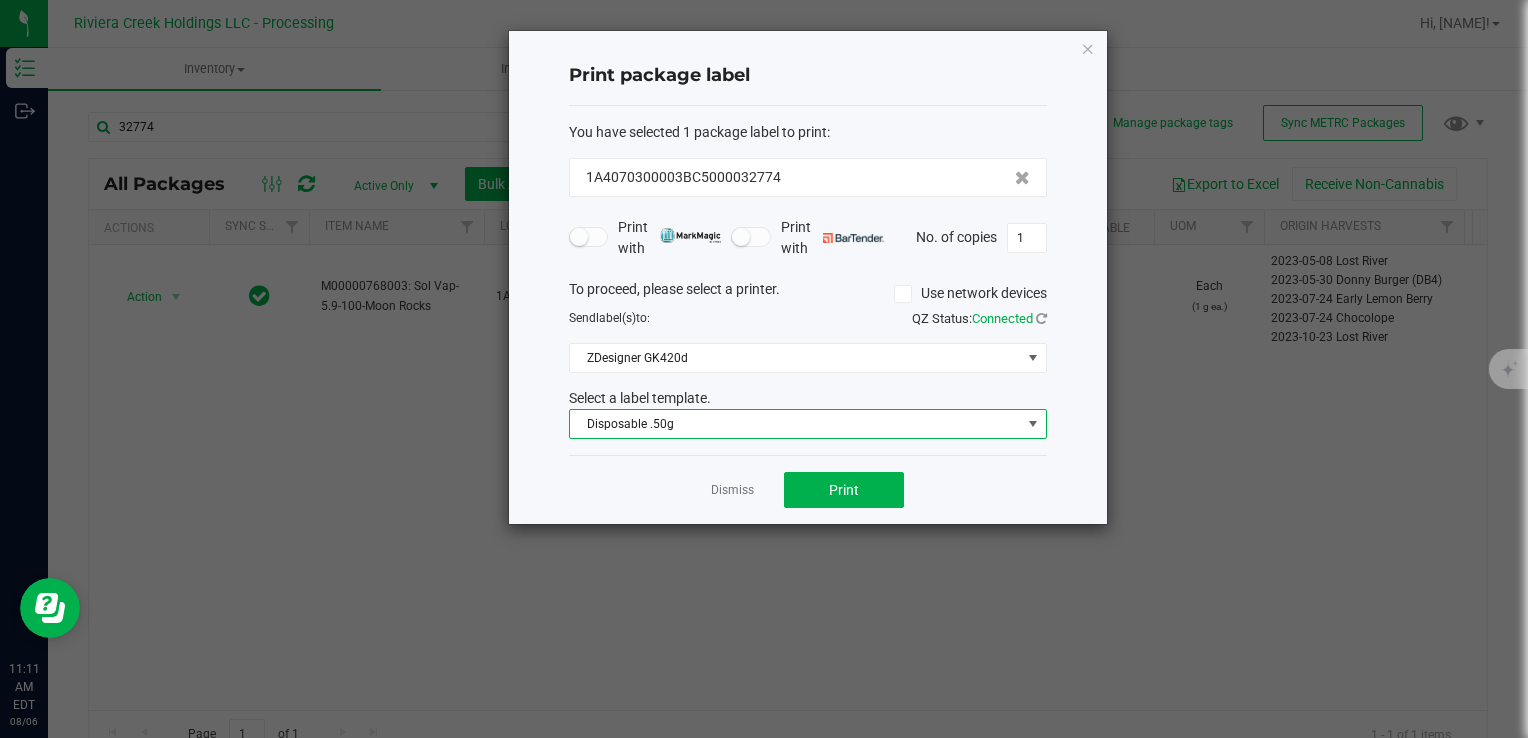 click on "Disposable .50g" at bounding box center [795, 424] 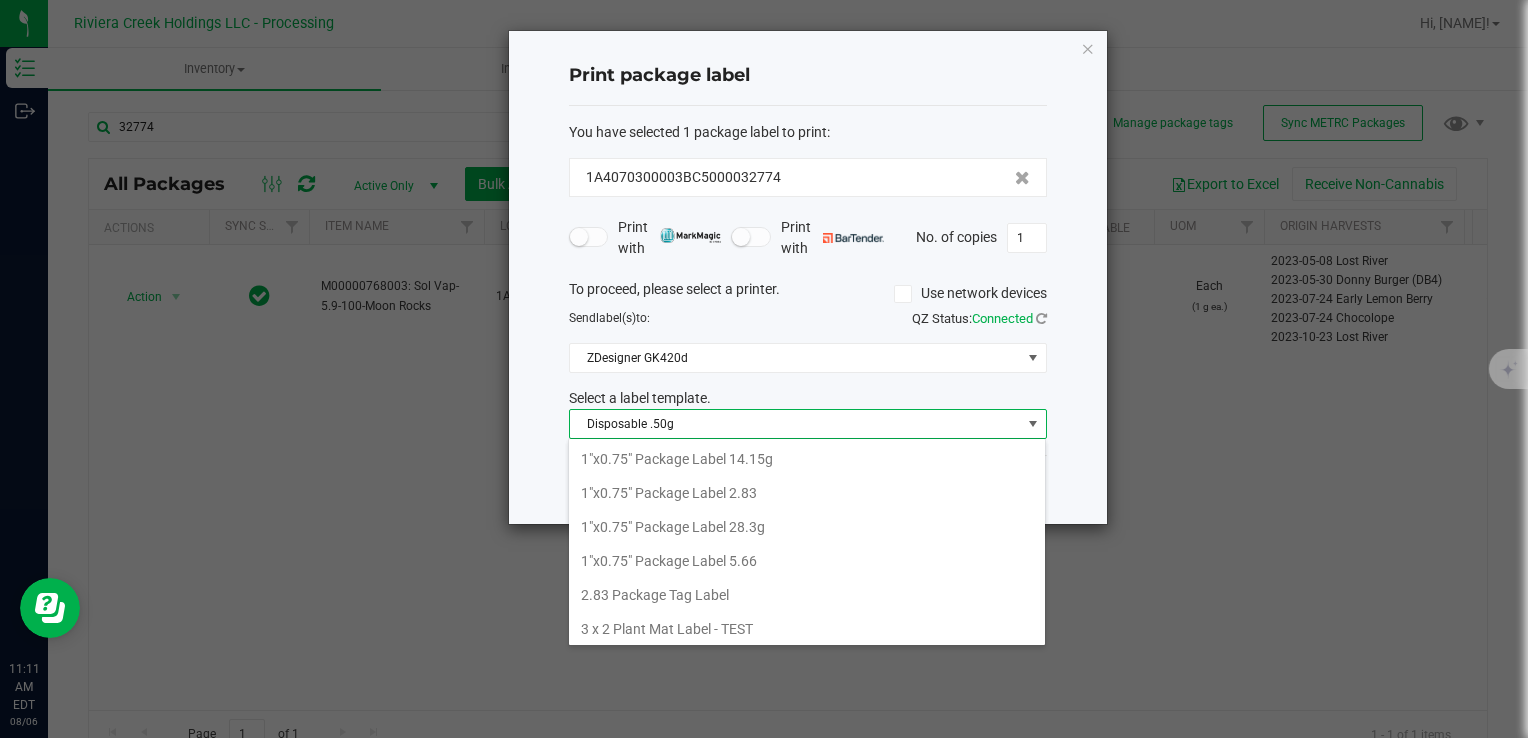 scroll, scrollTop: 372, scrollLeft: 0, axis: vertical 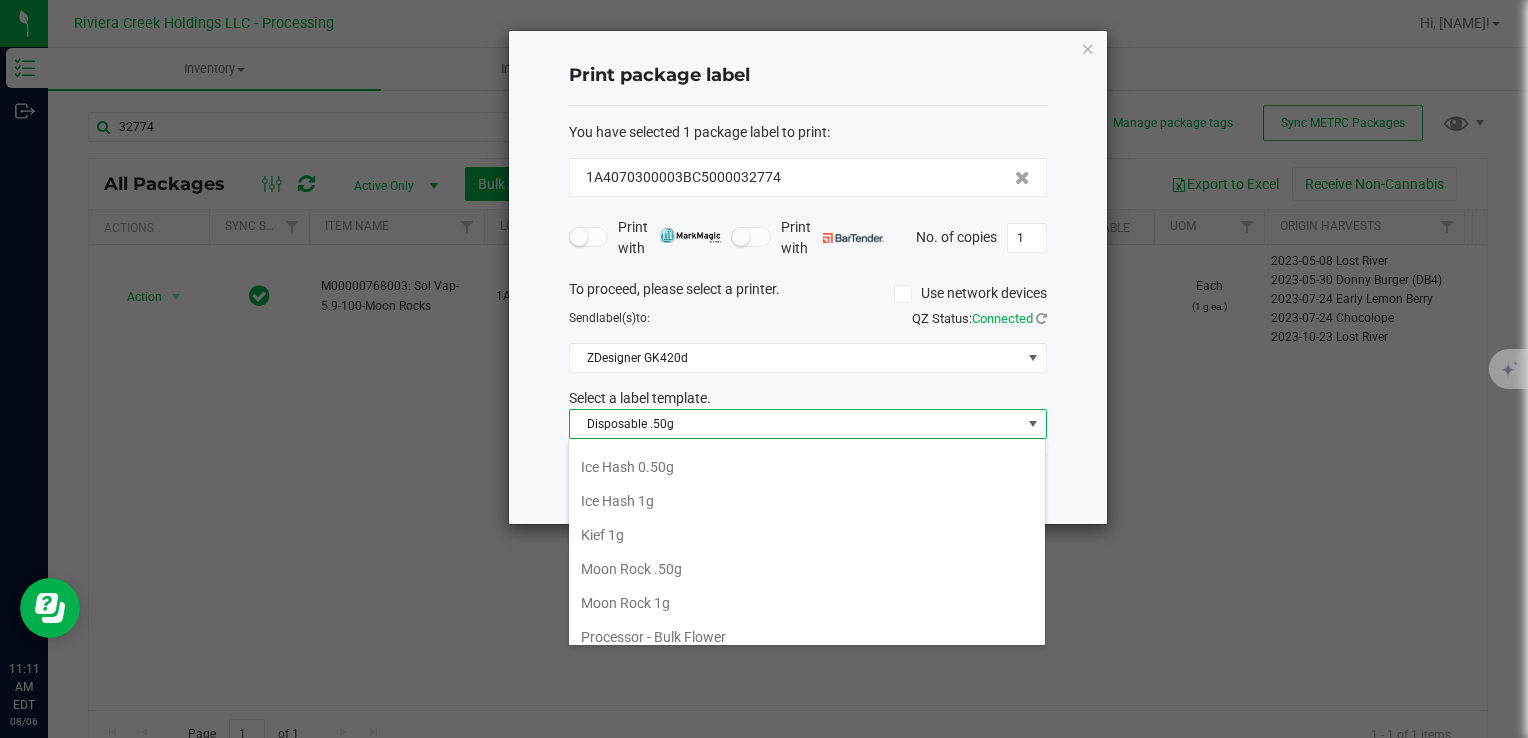click on "Moon Rock 1g" at bounding box center [807, 603] 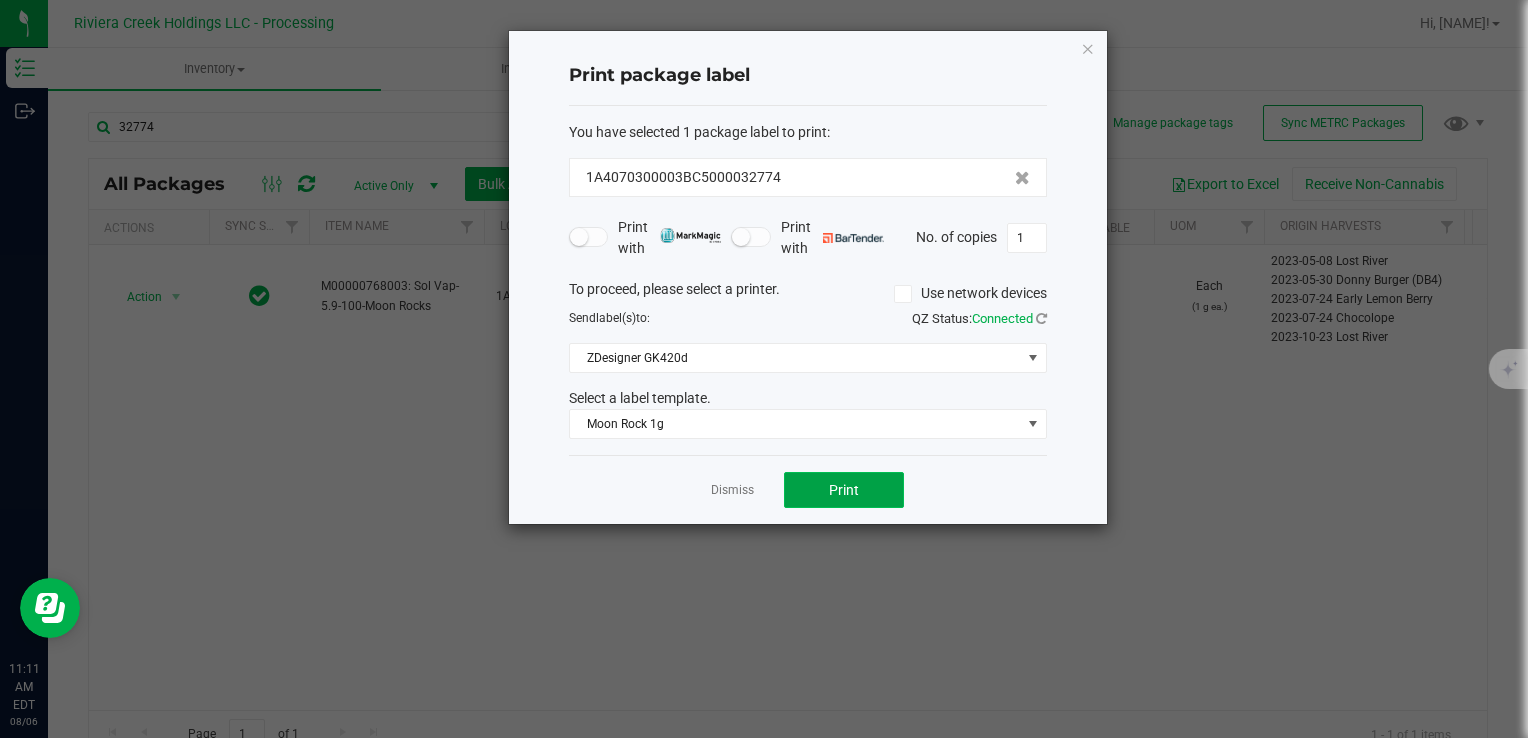click on "Print" 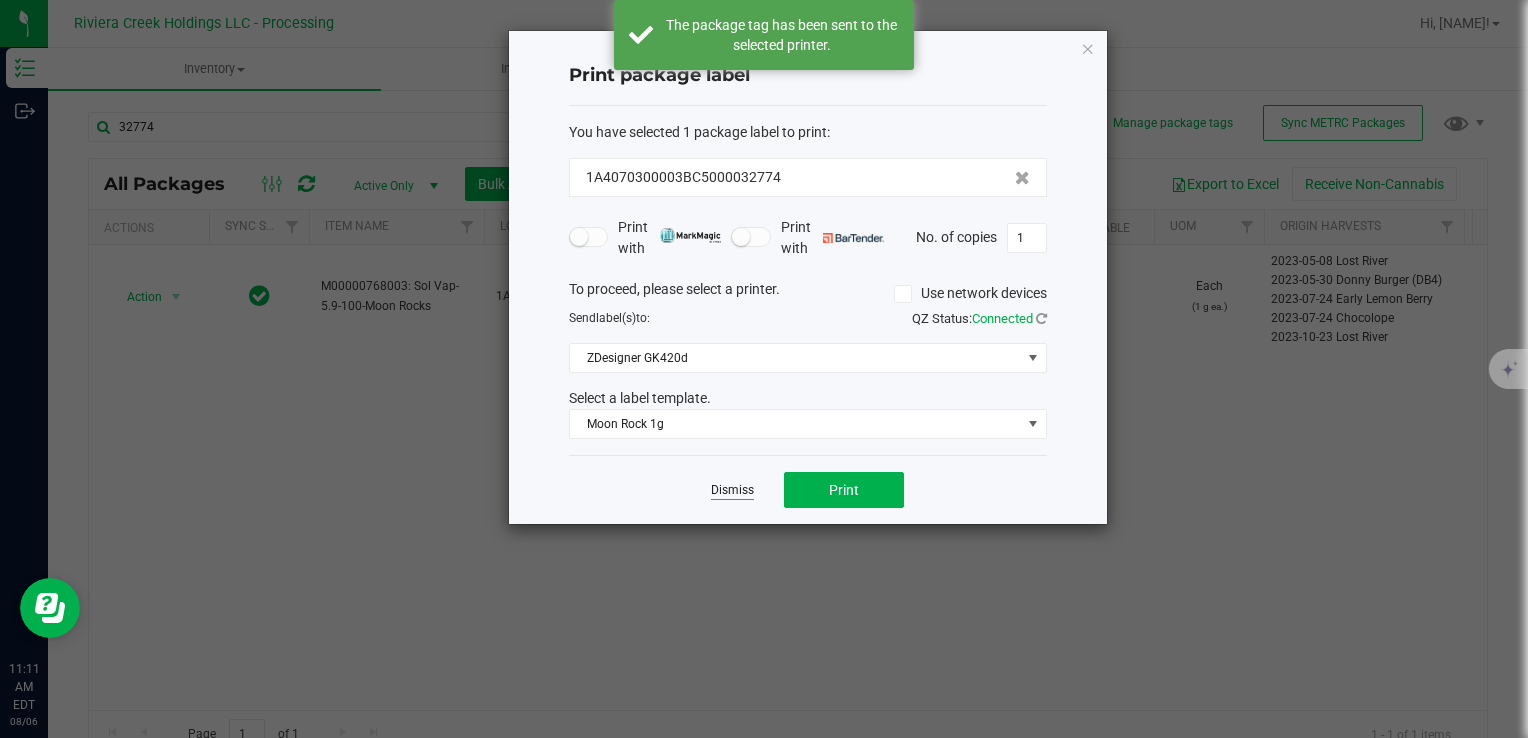 click on "Dismiss" 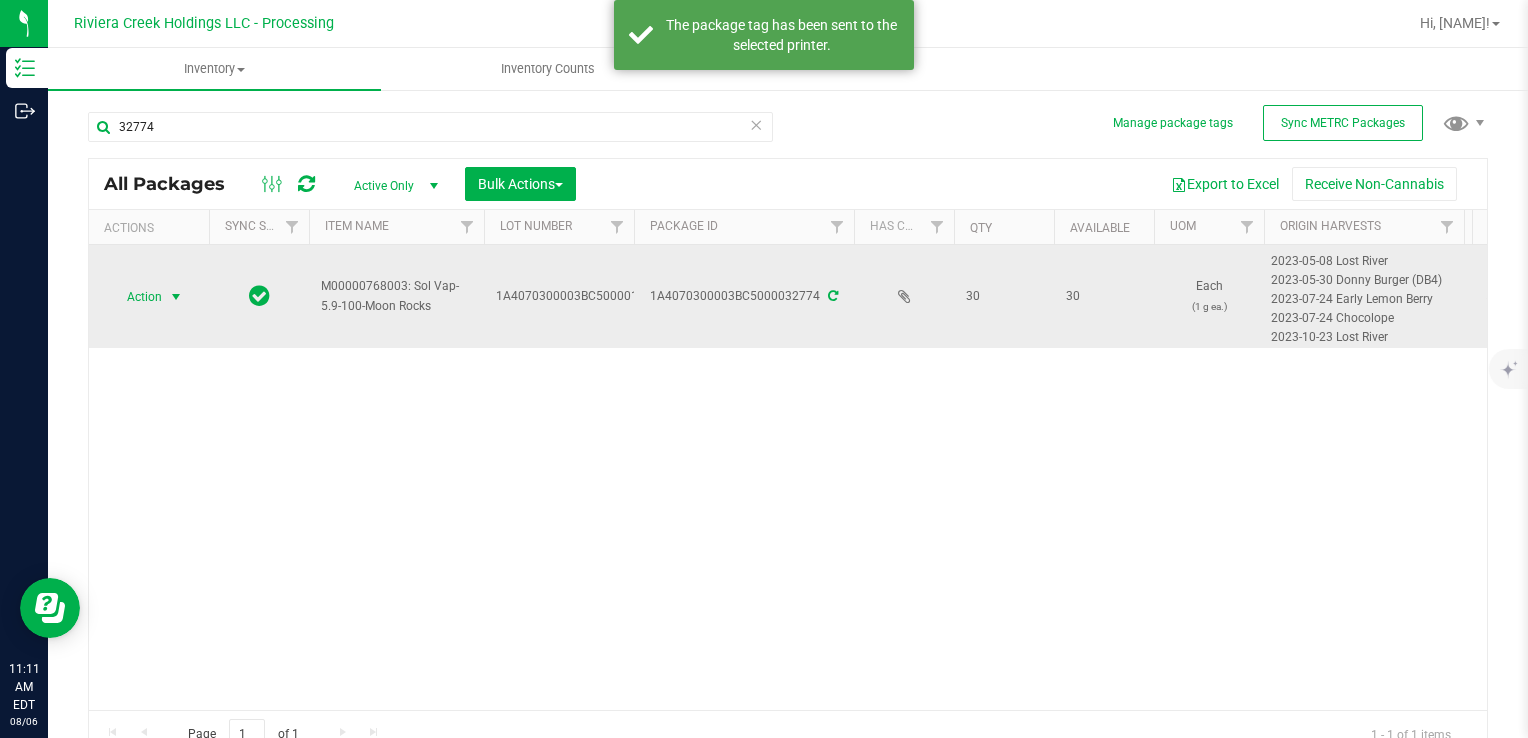click on "Action" at bounding box center [149, 297] 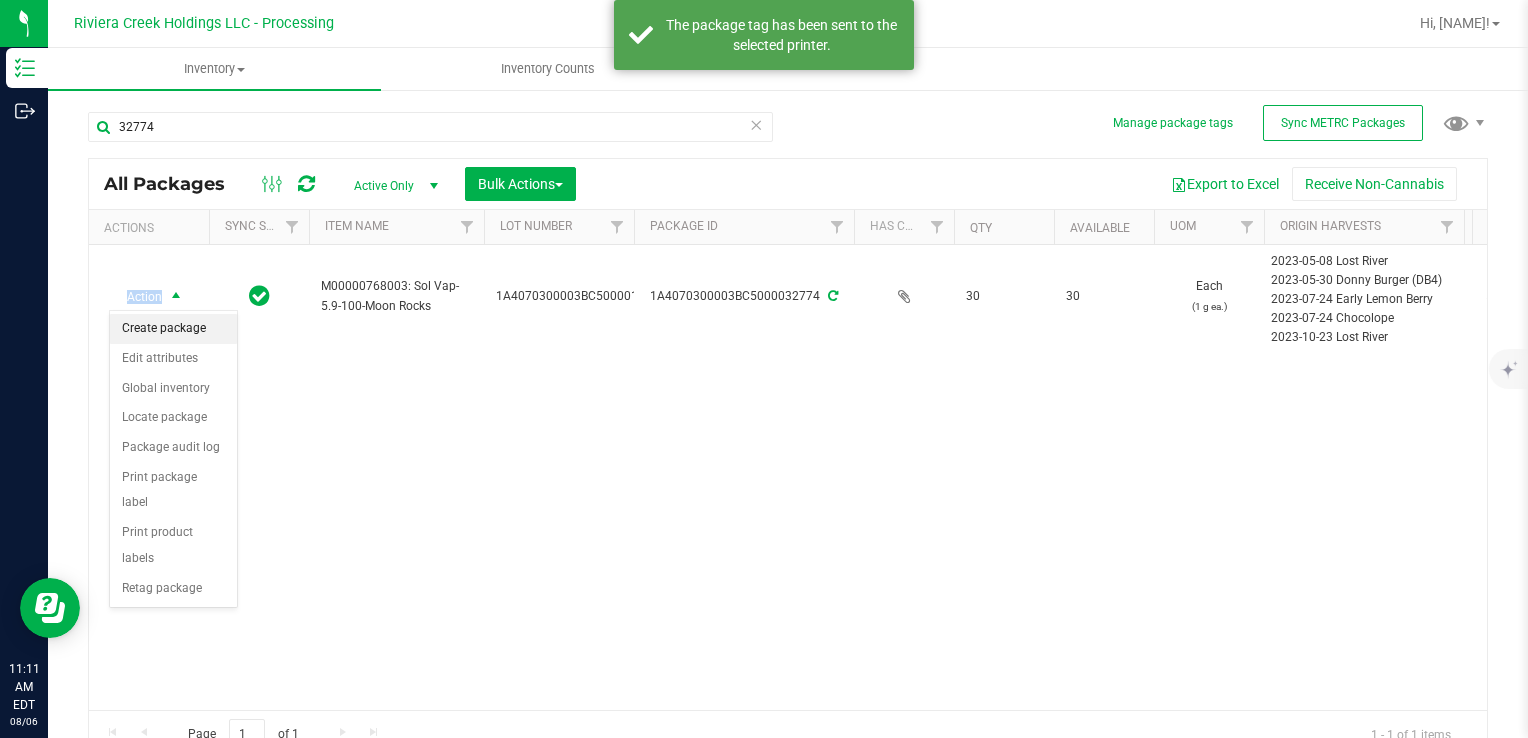 click on "Create package" at bounding box center [173, 329] 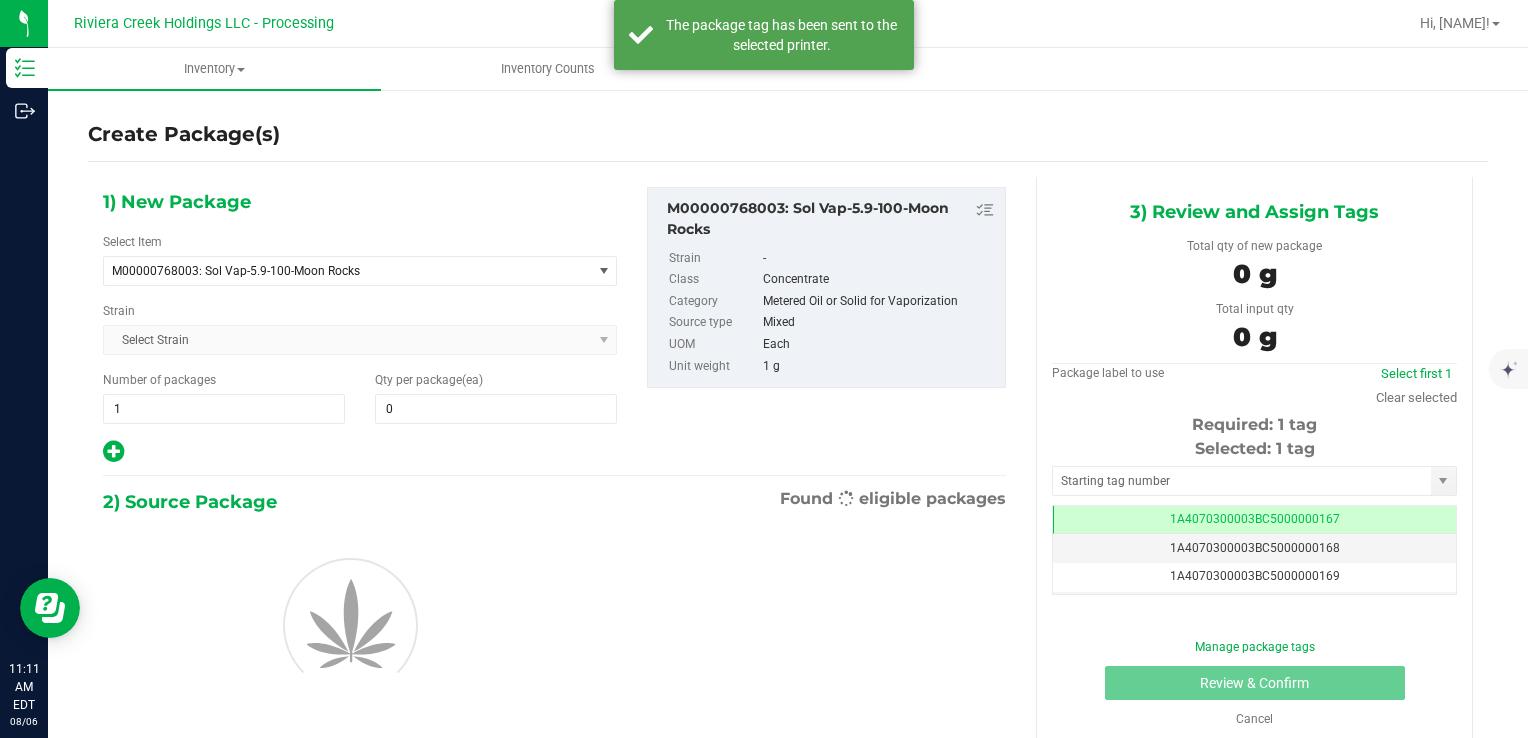 scroll, scrollTop: 0, scrollLeft: 0, axis: both 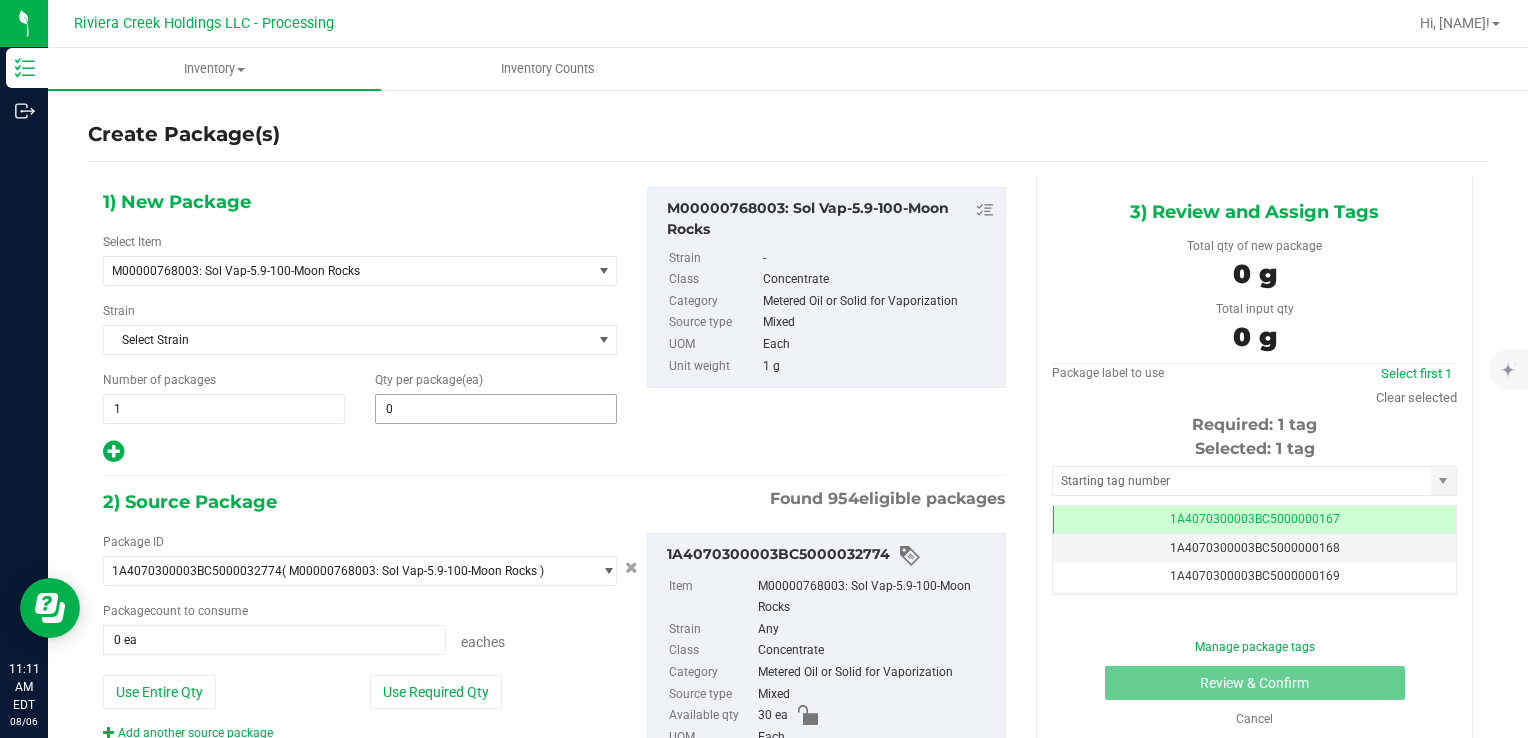 type 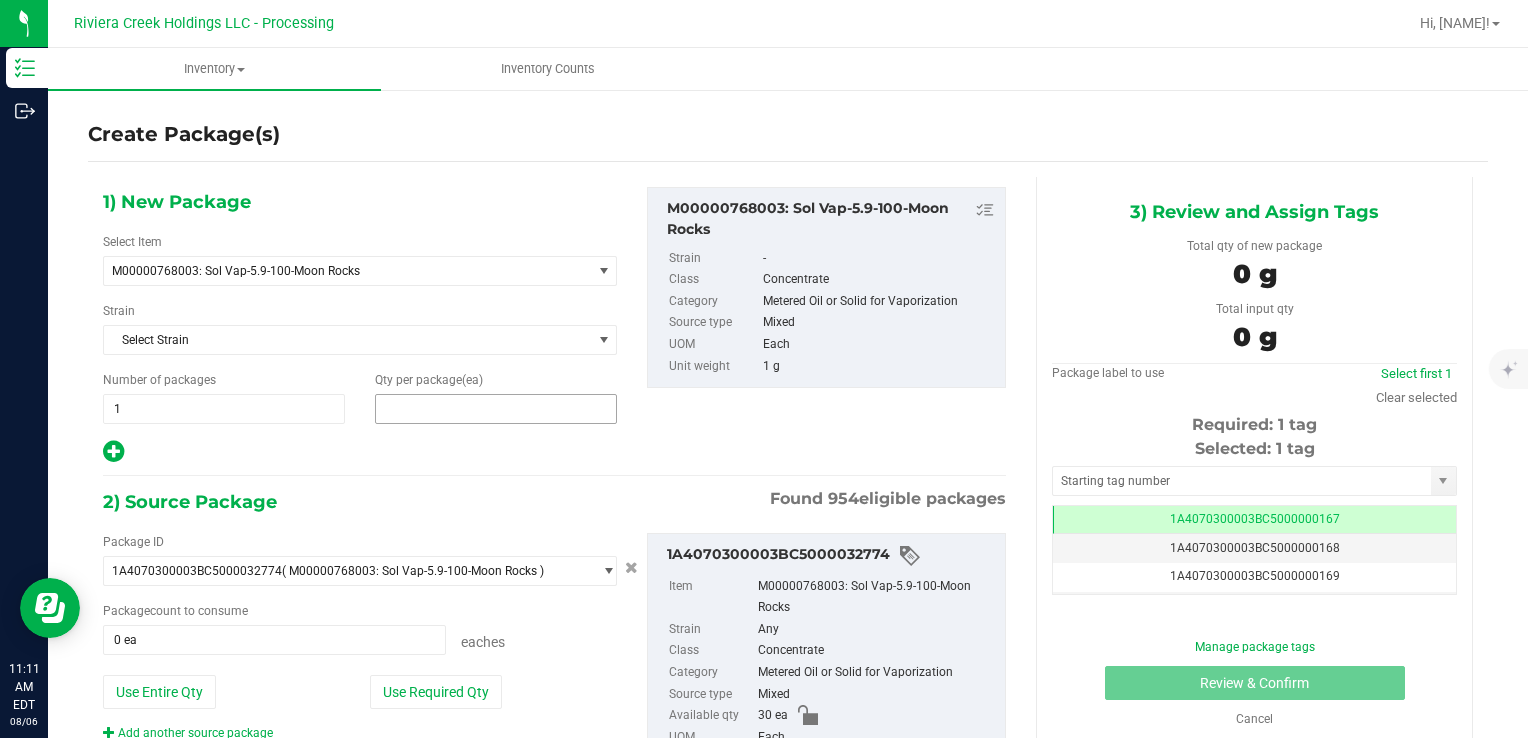 click at bounding box center [496, 409] 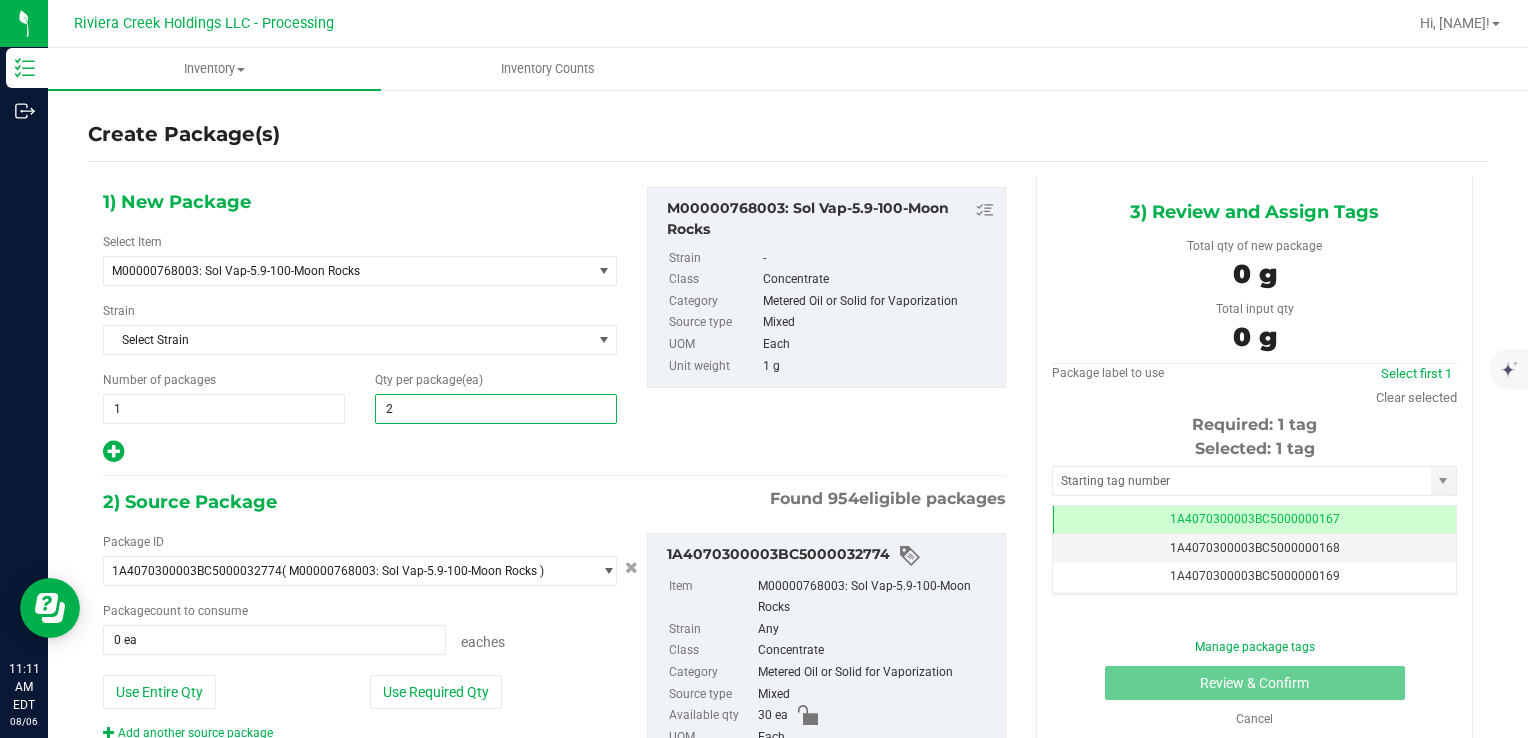 type on "20" 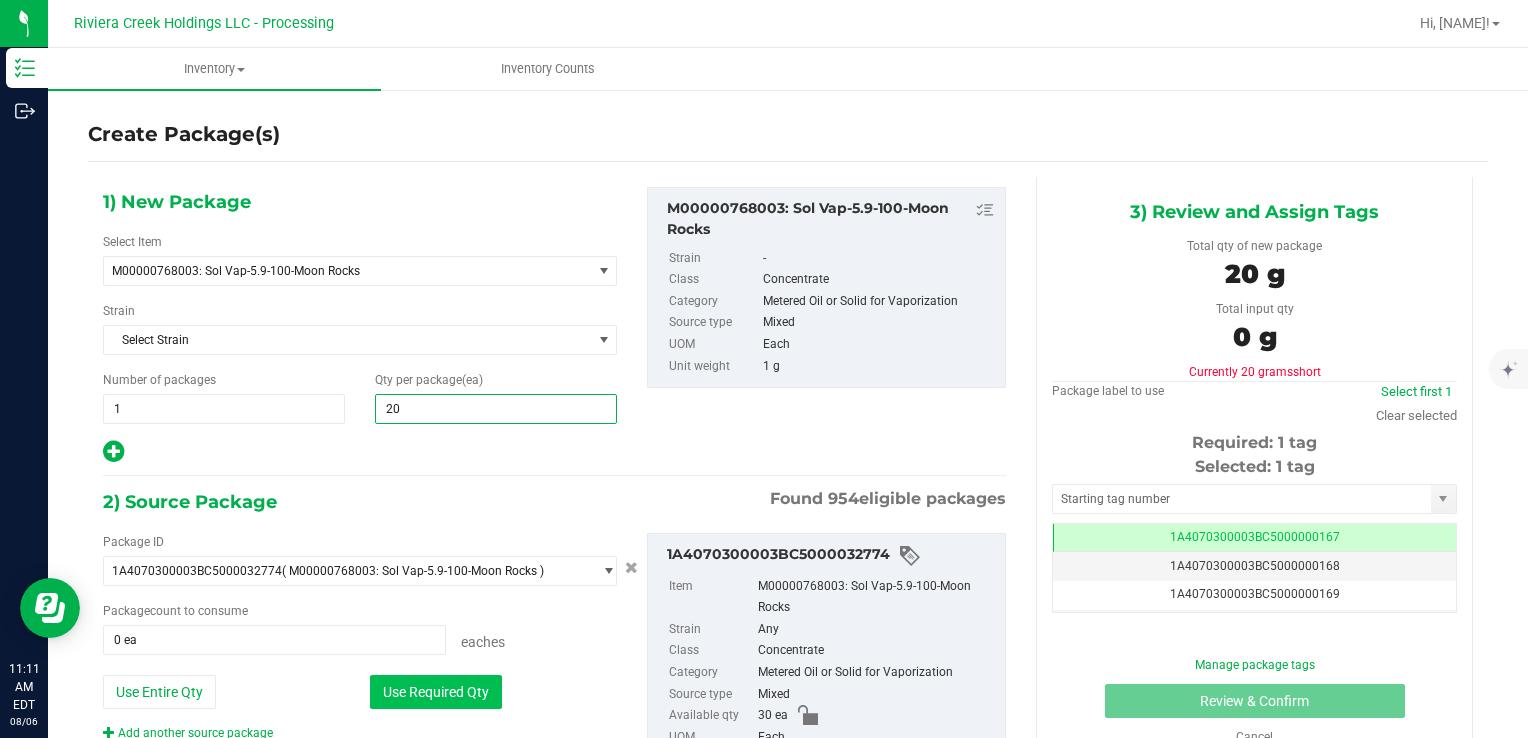 type on "20" 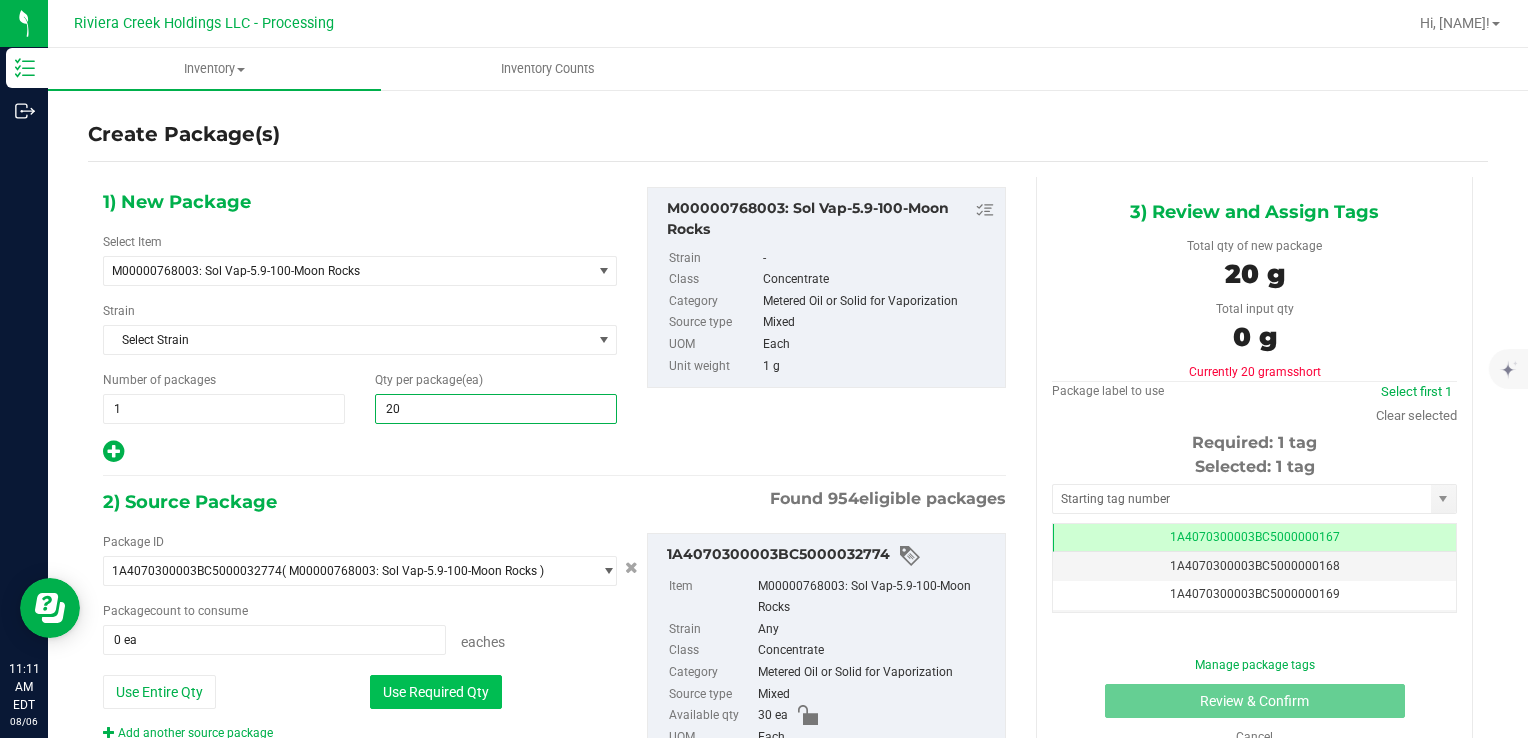 click on "Use Required Qty" at bounding box center [436, 692] 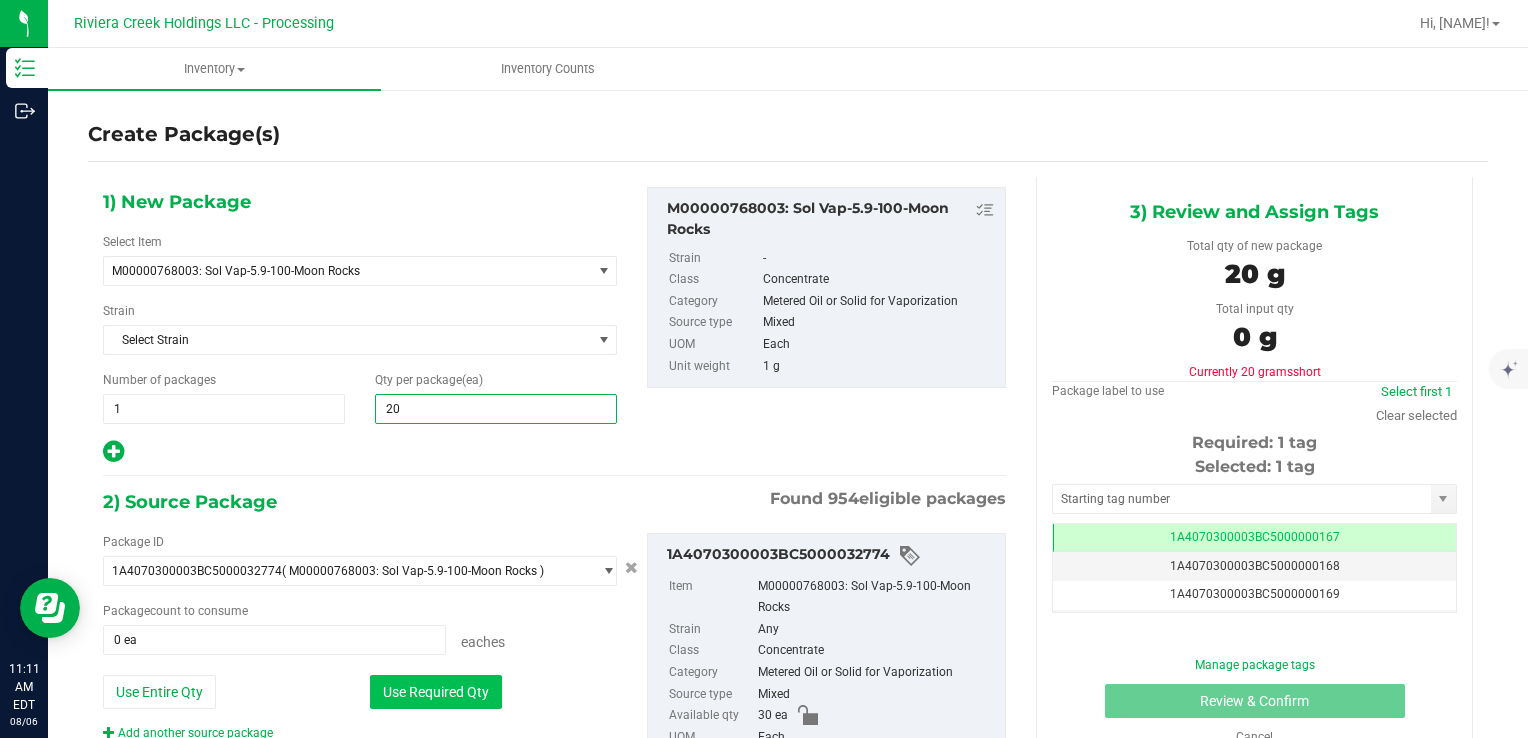 type on "20 ea" 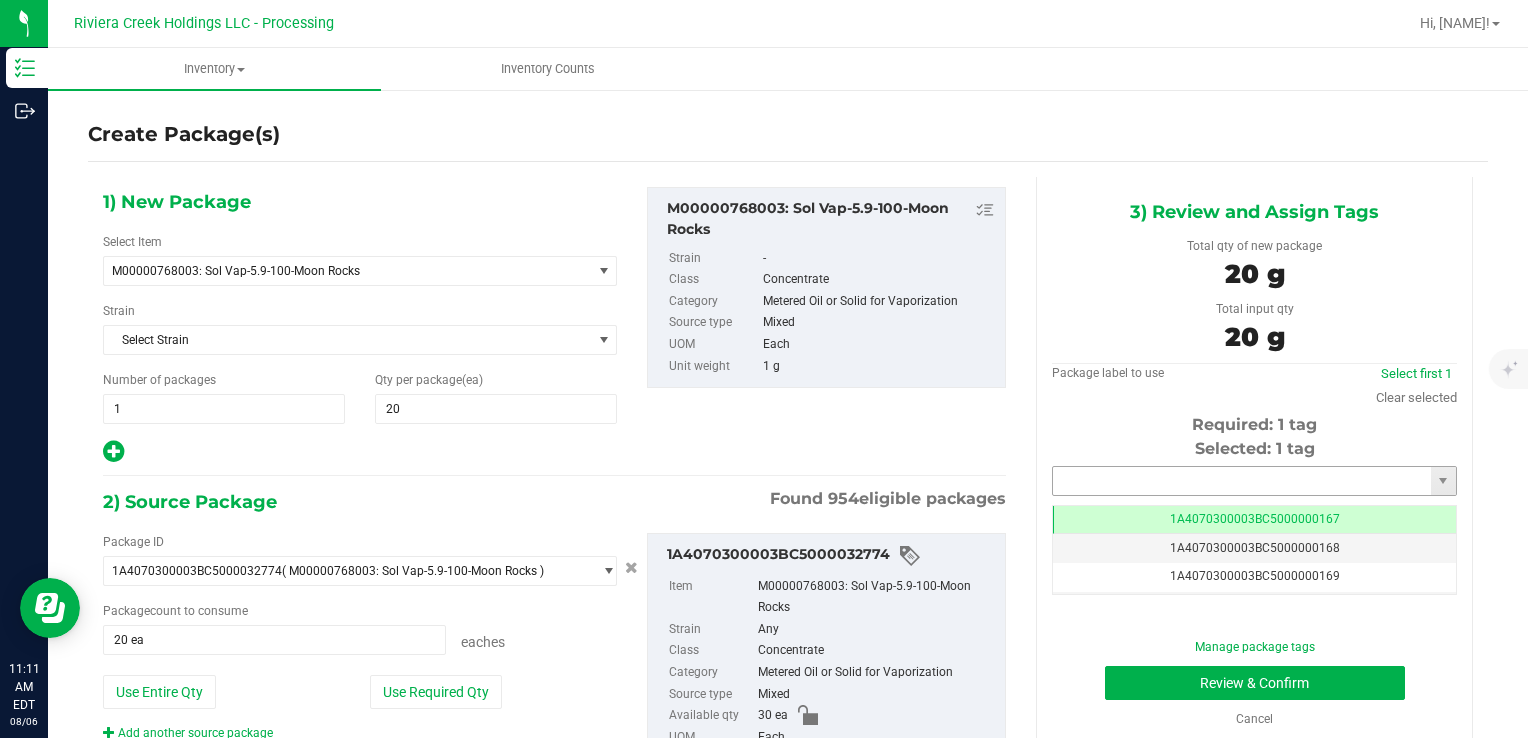 click at bounding box center (1242, 481) 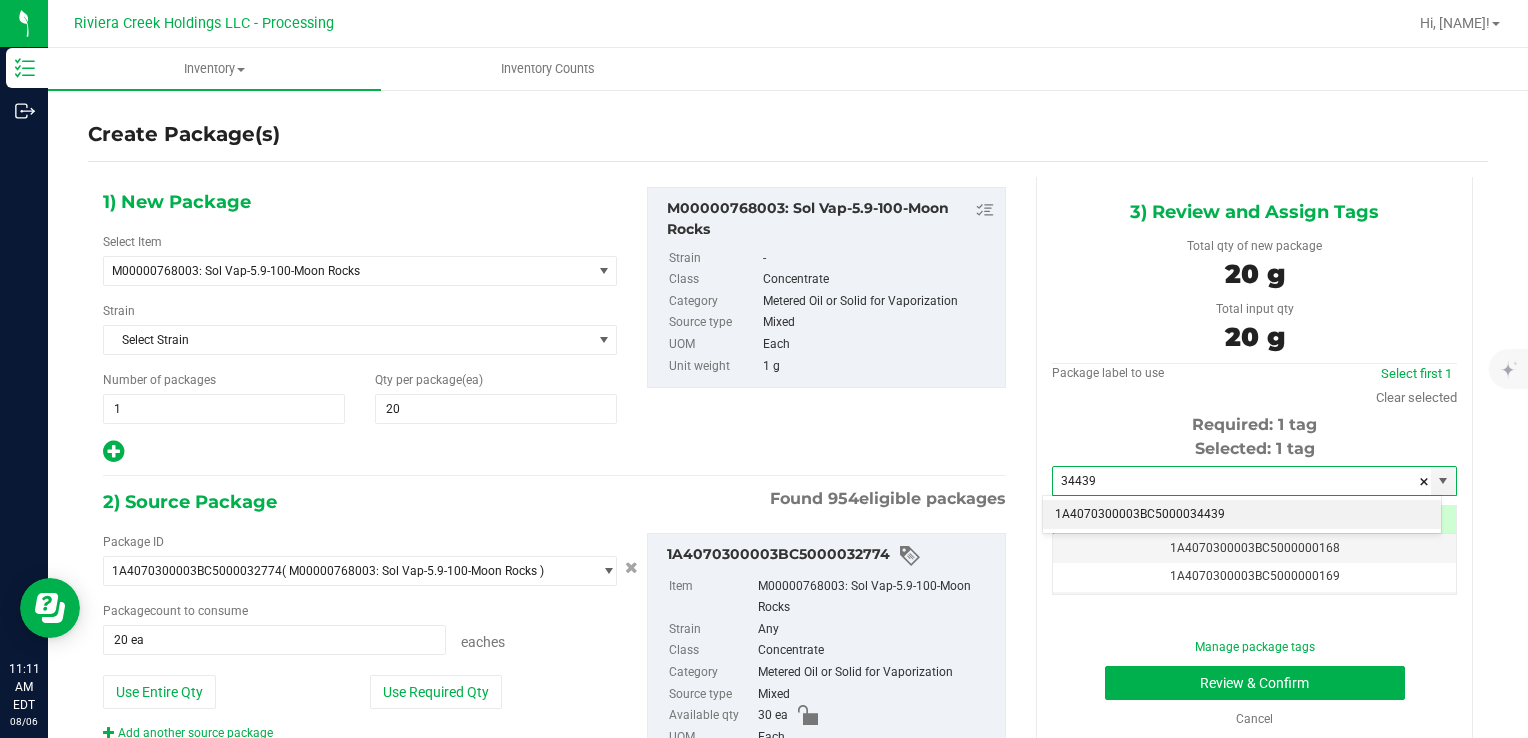 click on "1A4070300003BC5000034439" at bounding box center [1242, 515] 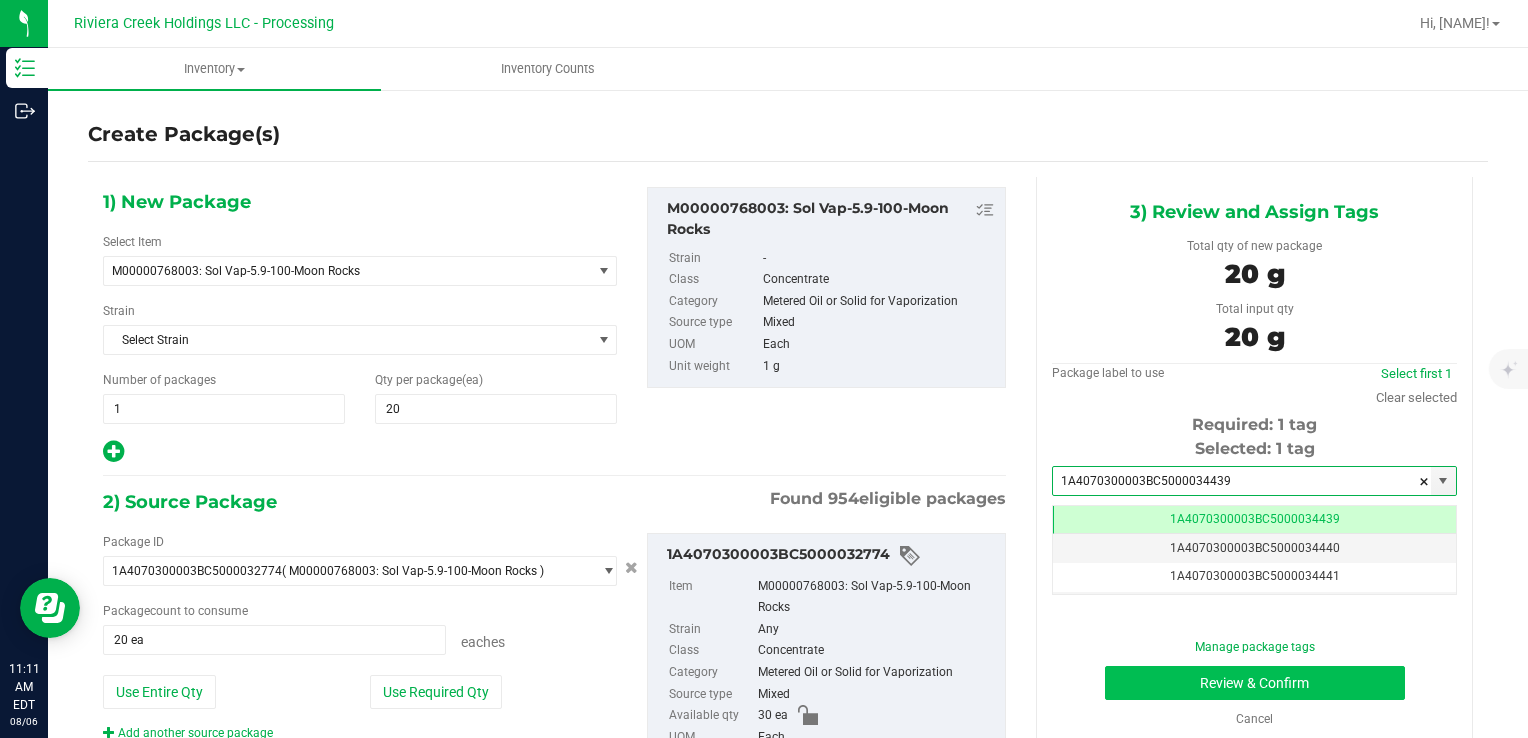 type on "1A4070300003BC5000034439" 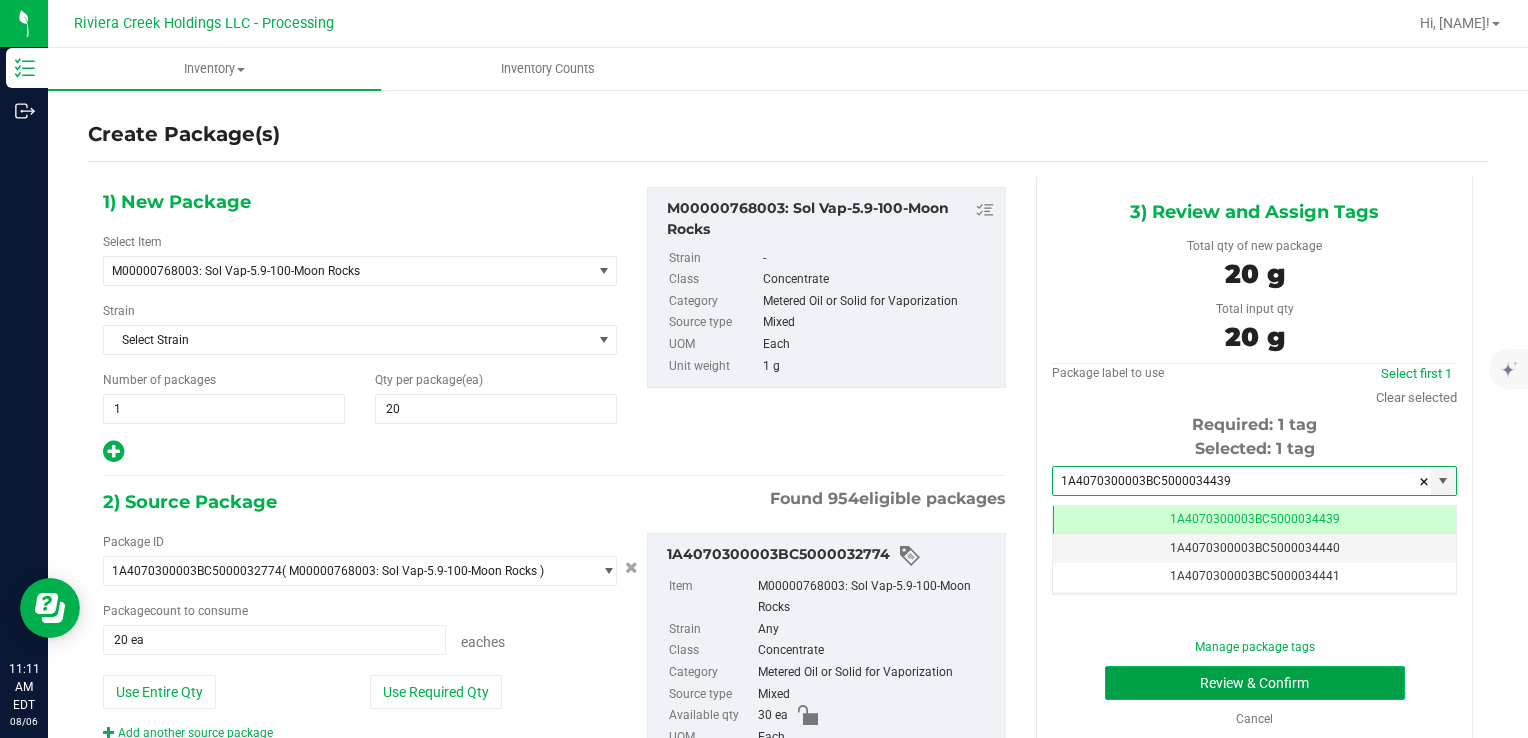 click on "Review & Confirm" at bounding box center [1255, 683] 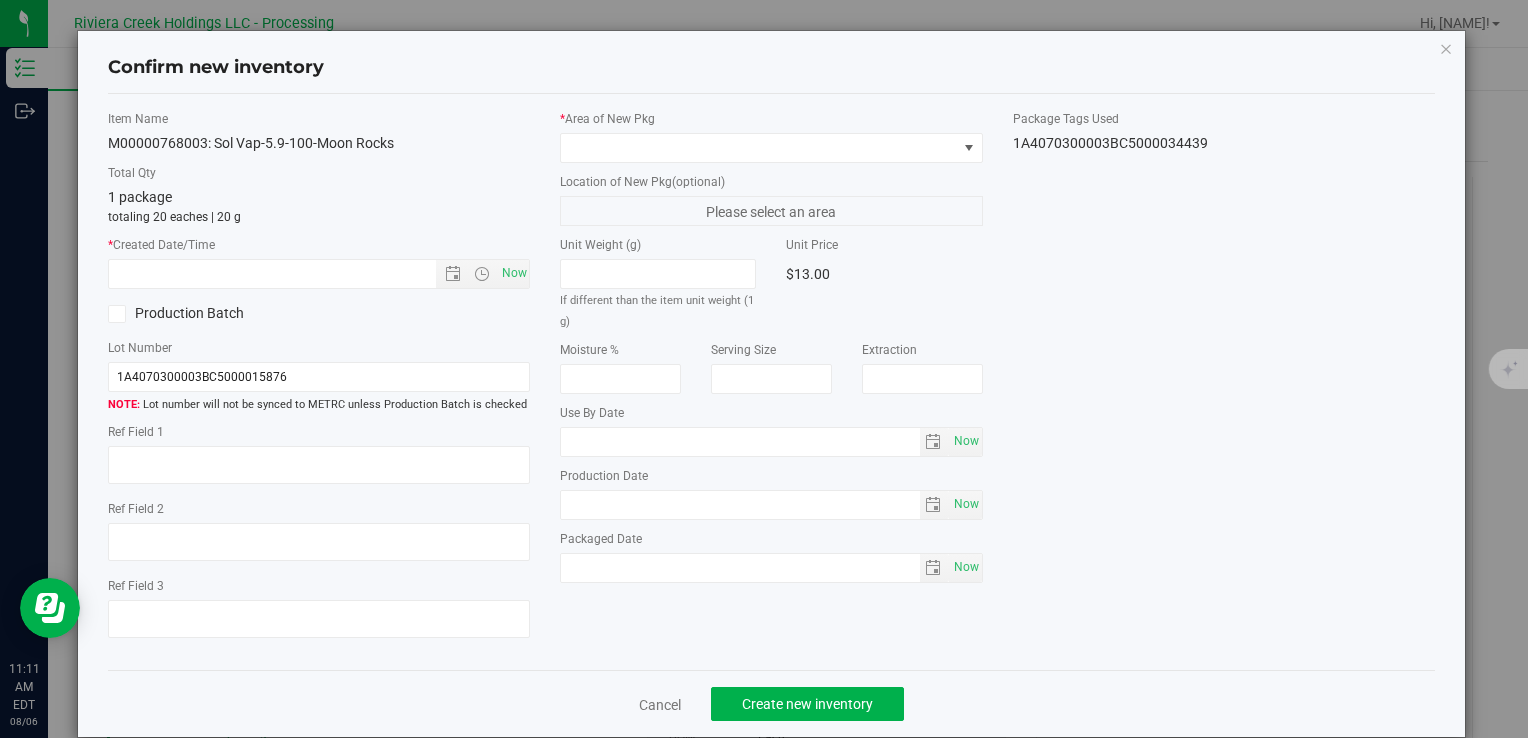 type on "2026-06-26" 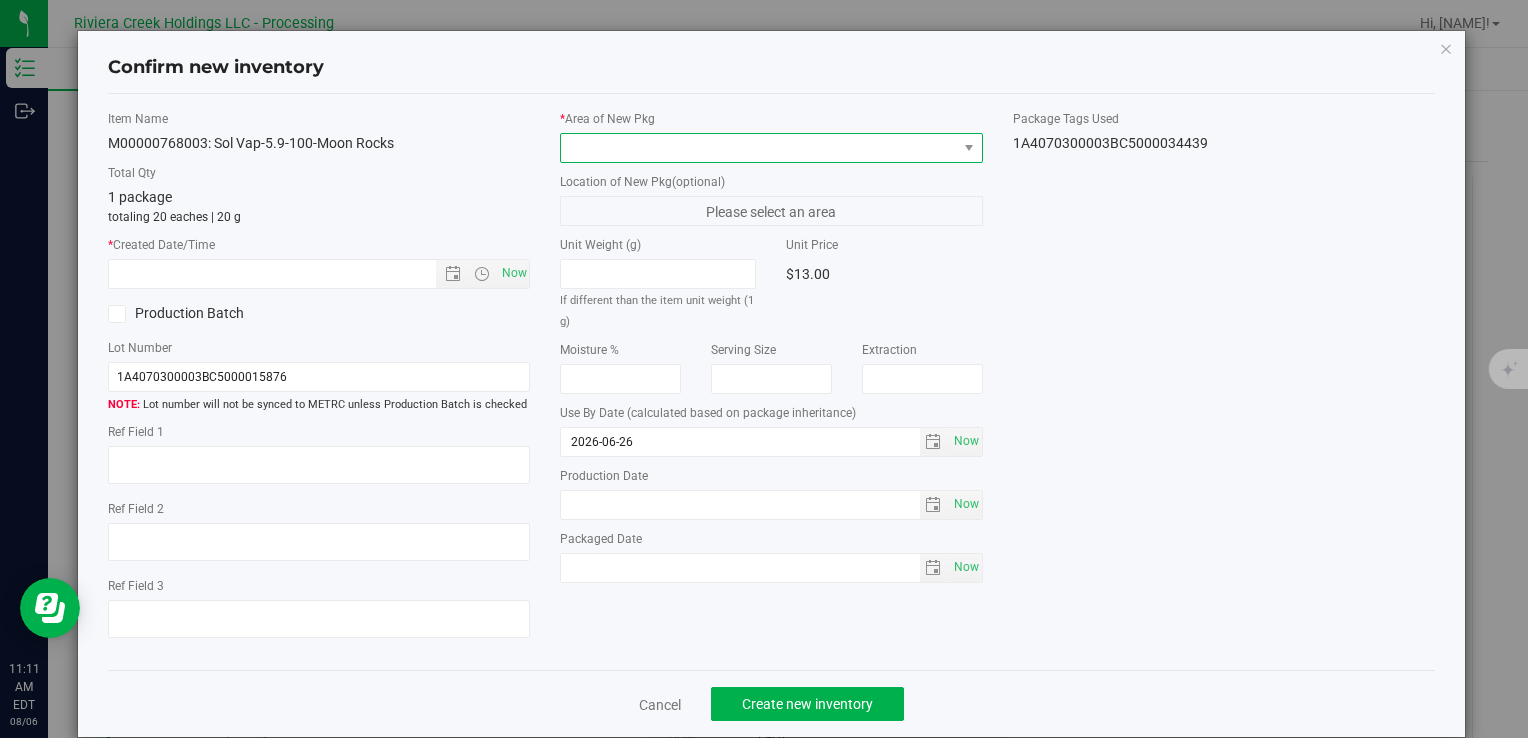 click at bounding box center (758, 148) 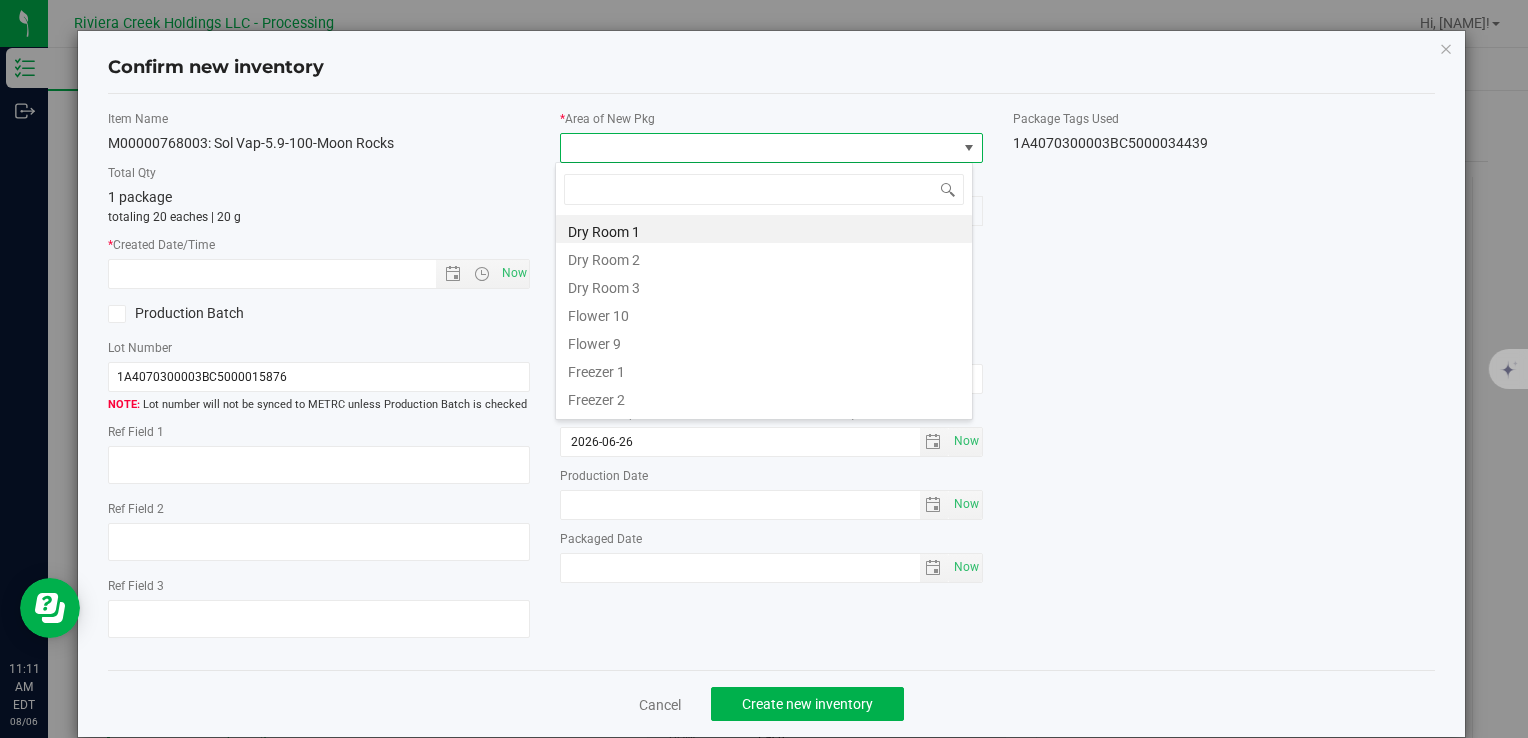 drag, startPoint x: 625, startPoint y: 317, endPoint x: 536, endPoint y: 285, distance: 94.57801 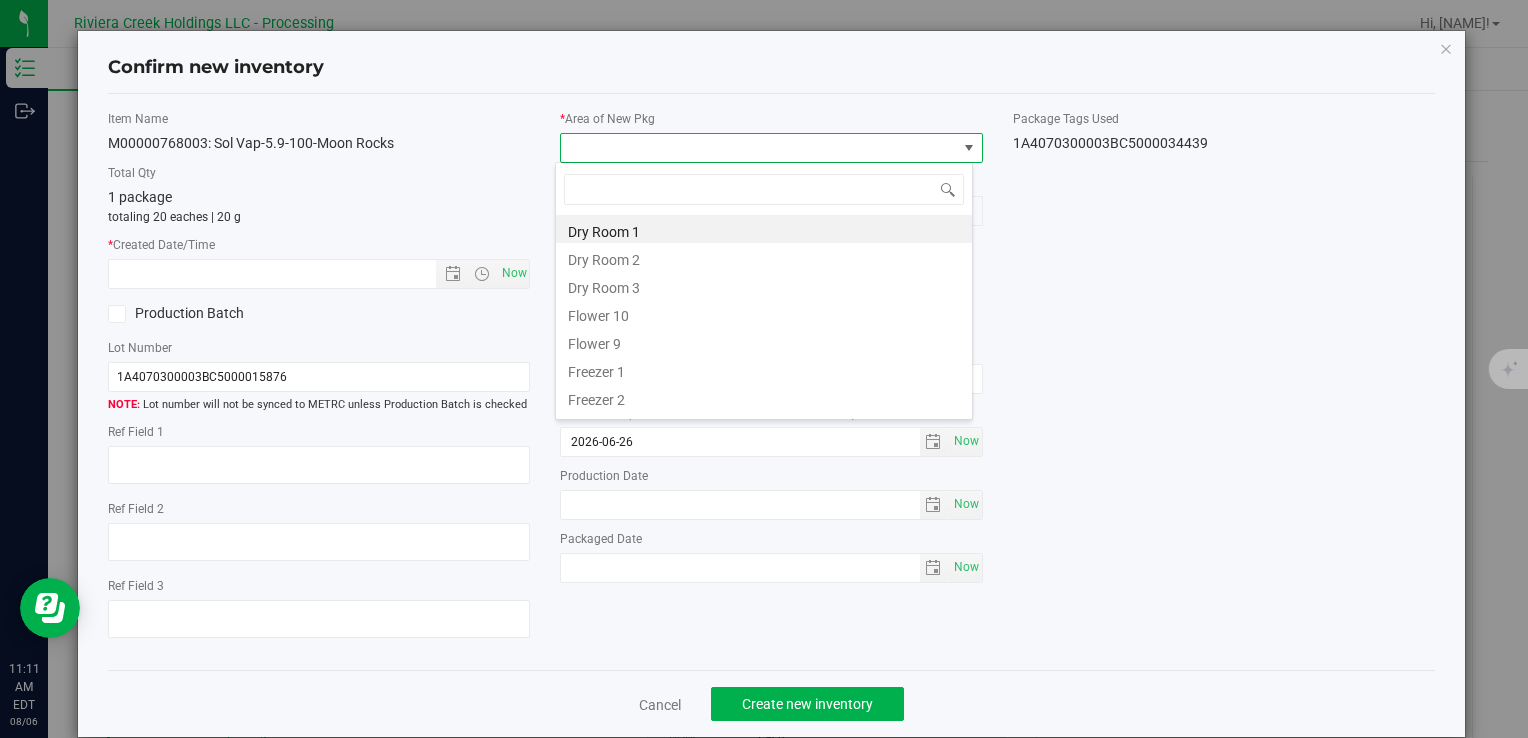 click on "Flower 10" at bounding box center (764, 313) 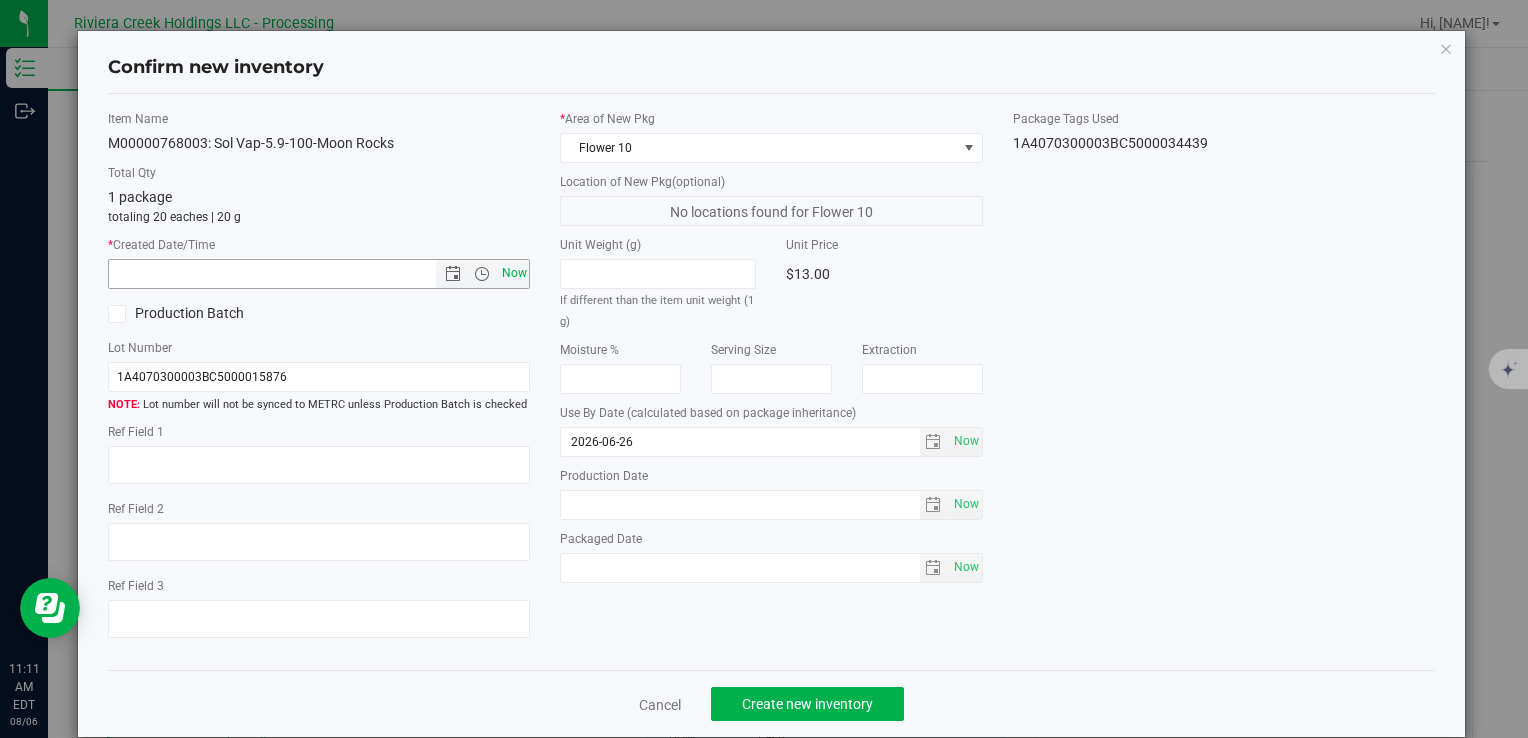 click on "Now" at bounding box center (514, 273) 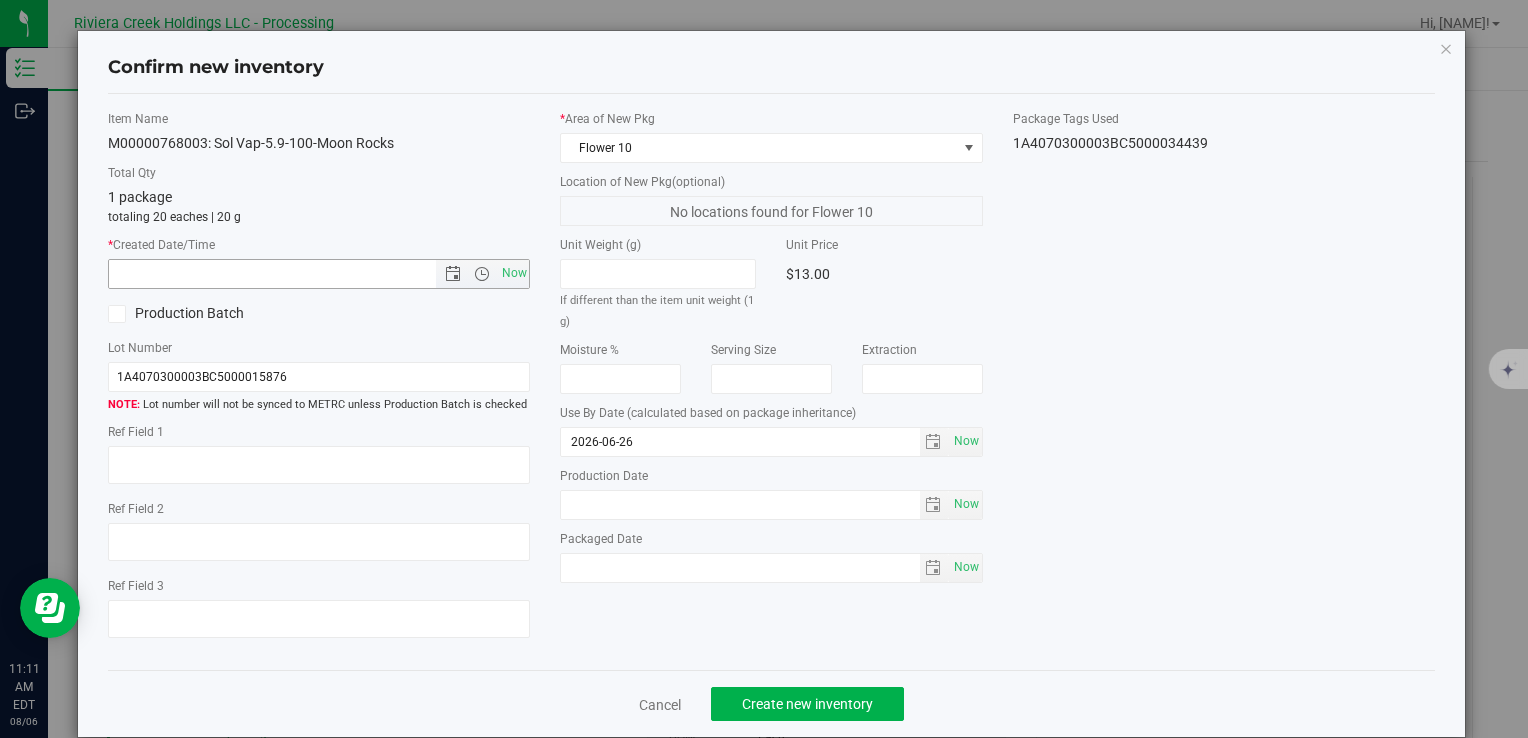 type on "8/6/2025 11:11 AM" 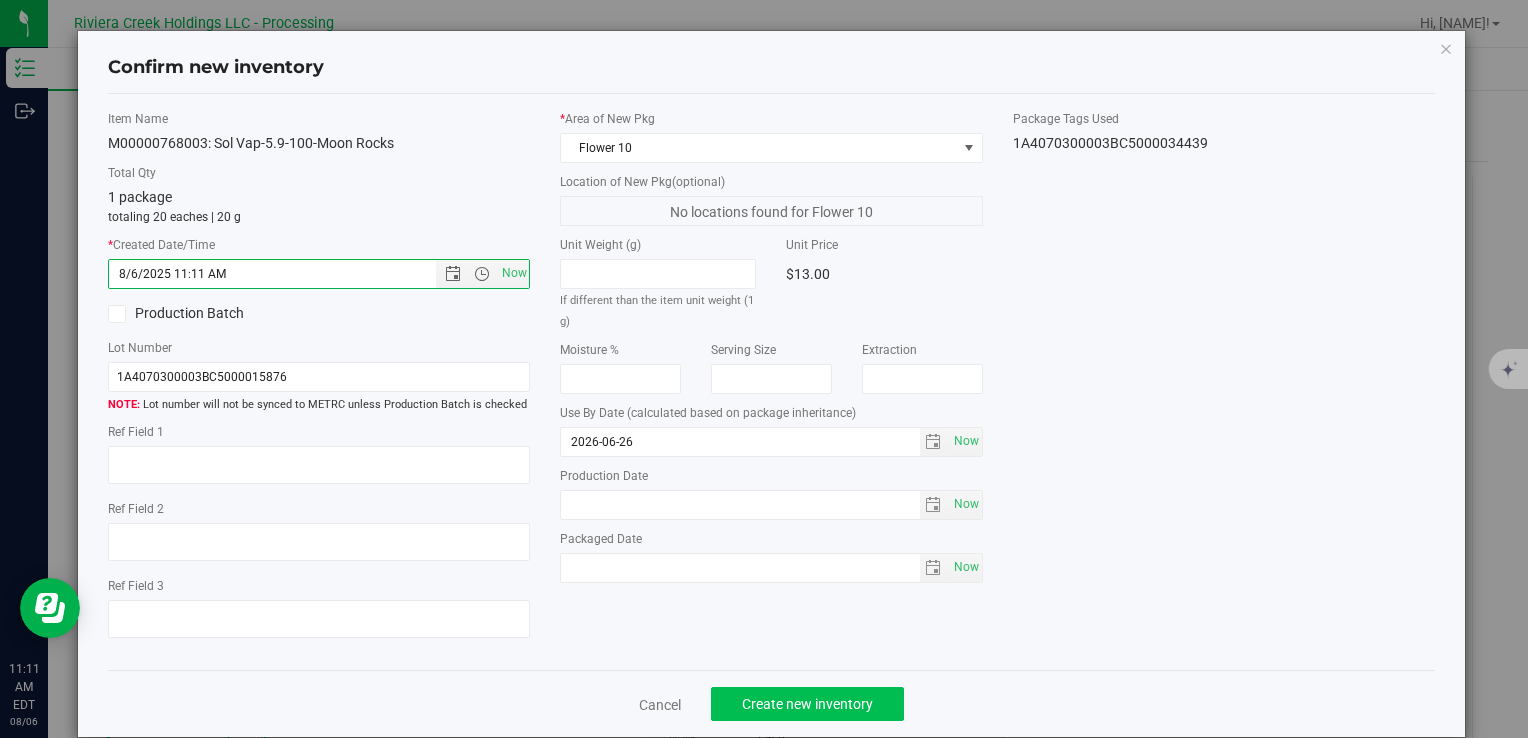 click on "Cancel
Create new inventory" at bounding box center [771, 703] 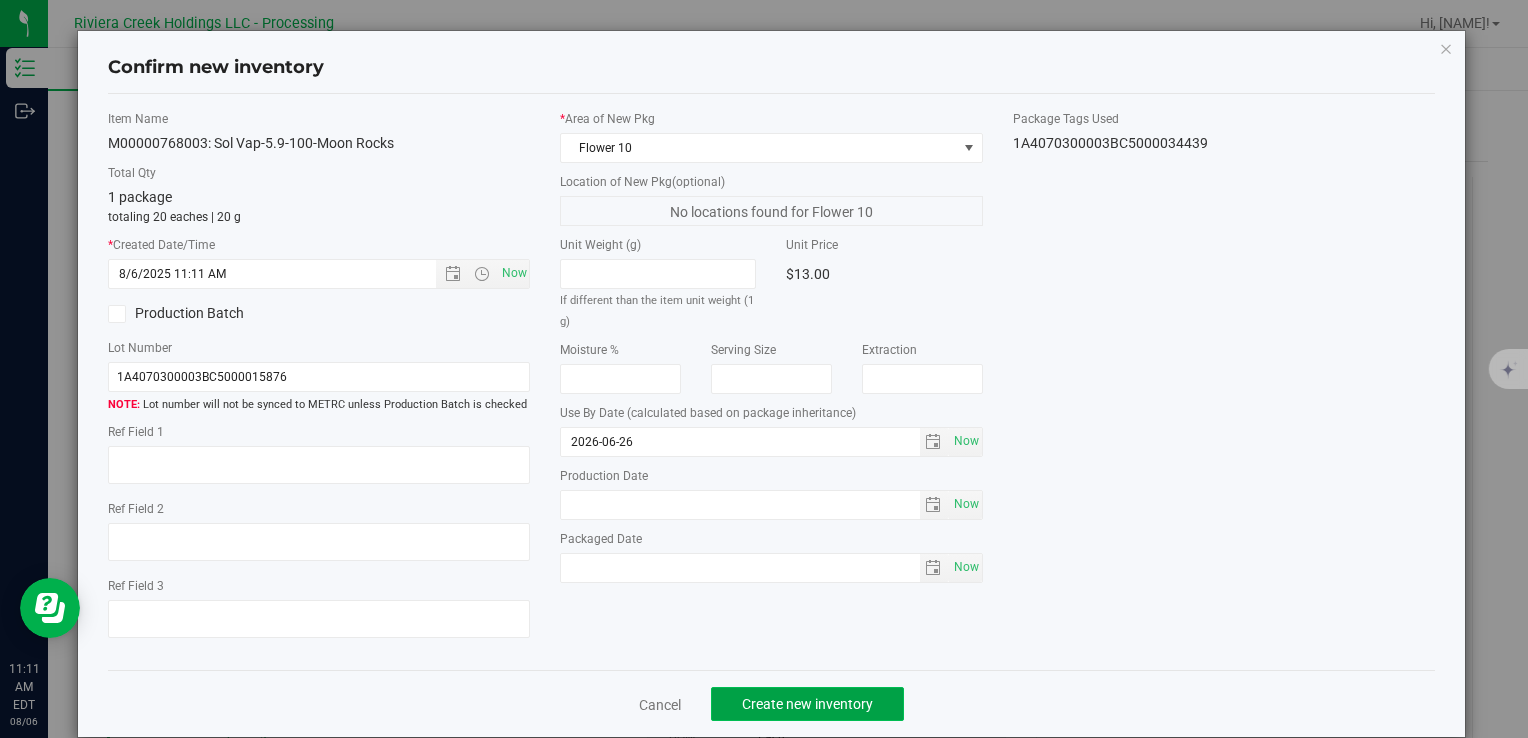 click on "Create new inventory" 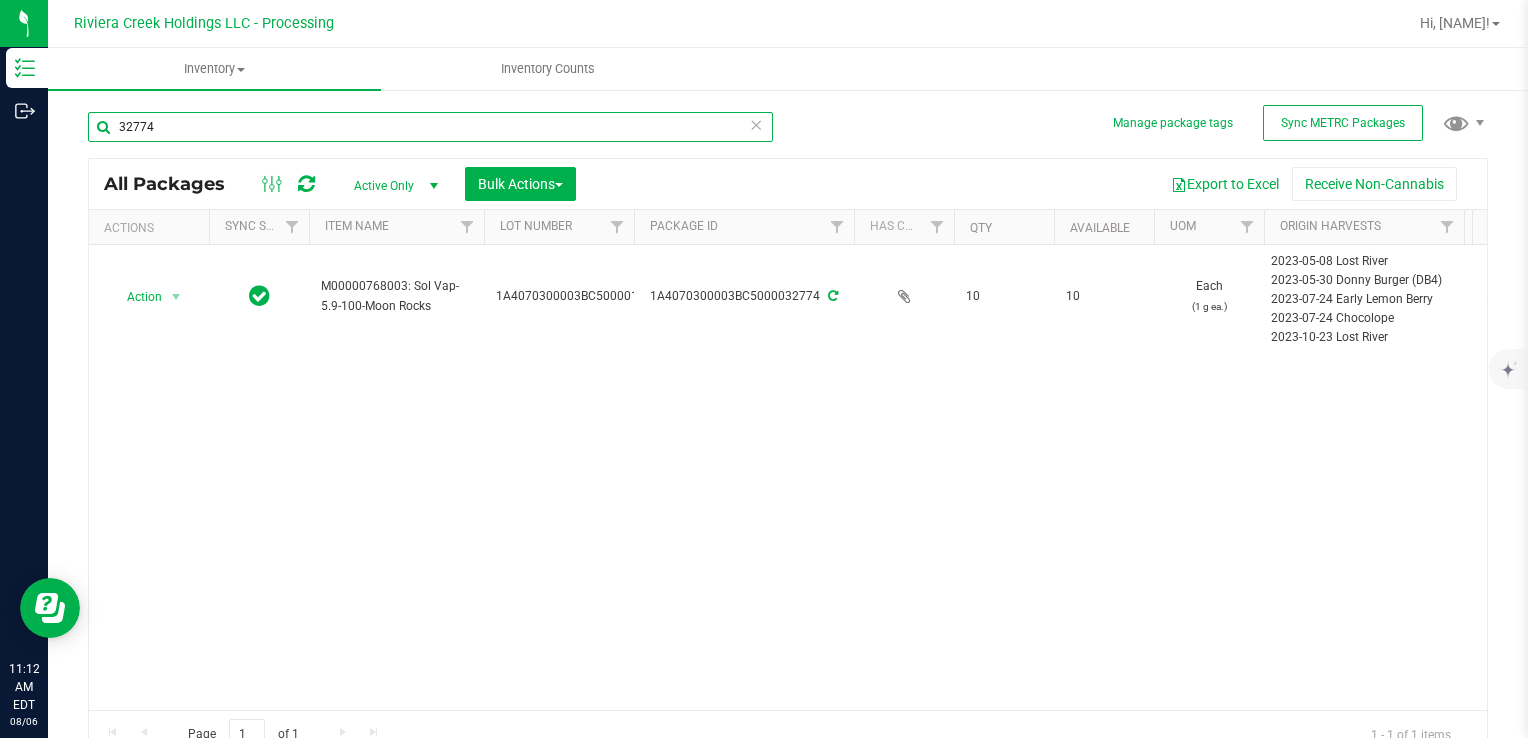 drag, startPoint x: 208, startPoint y: 126, endPoint x: -4, endPoint y: 121, distance: 212.05896 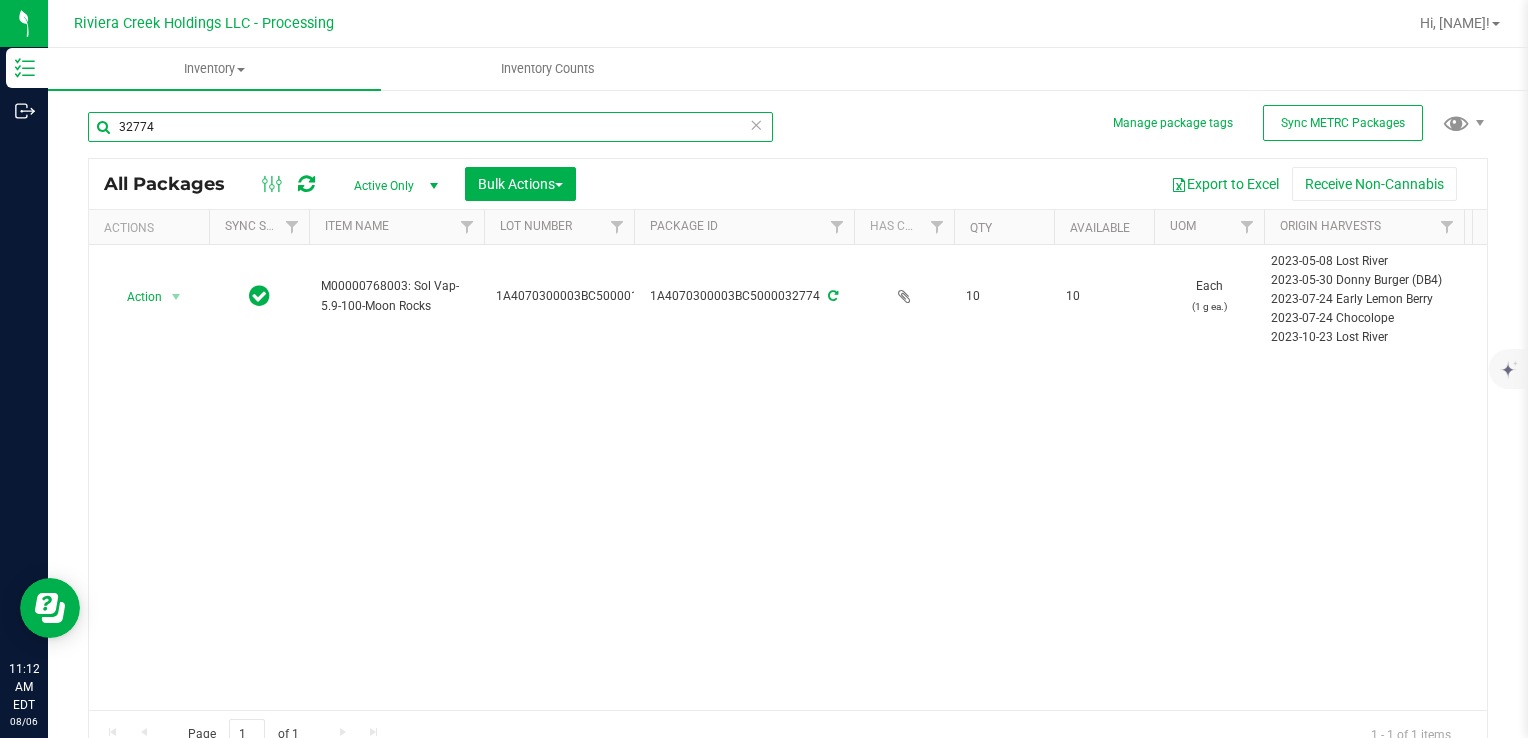 click on "Inventory Outbound 11:12 AM EDT 08/06/2025  08/06   Riviera Creek Holdings LLC - Processing   Hi, Meara!
Inventory
All packages
All inventory
Waste log
Create inventory
Inventory Counts" at bounding box center (764, 369) 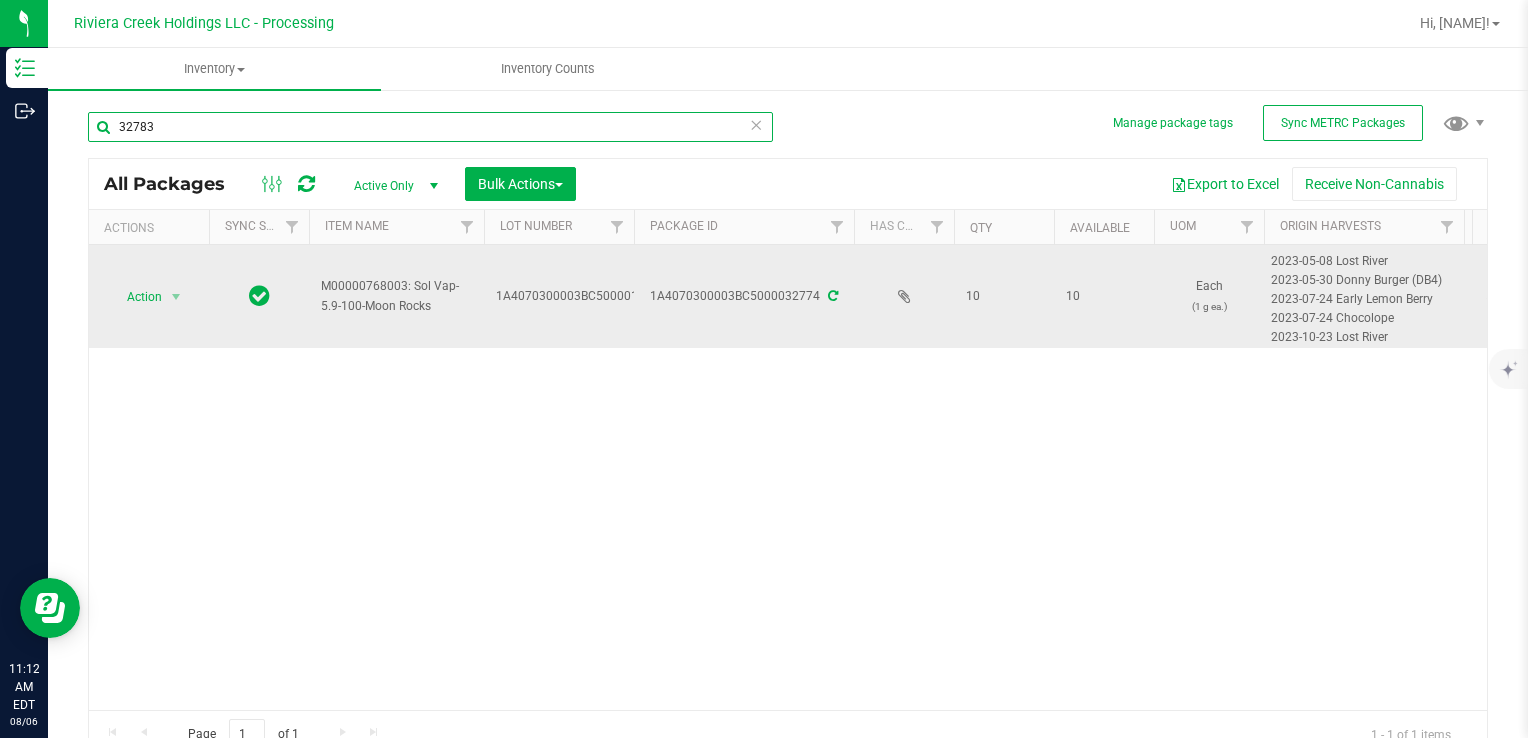 type on "32783" 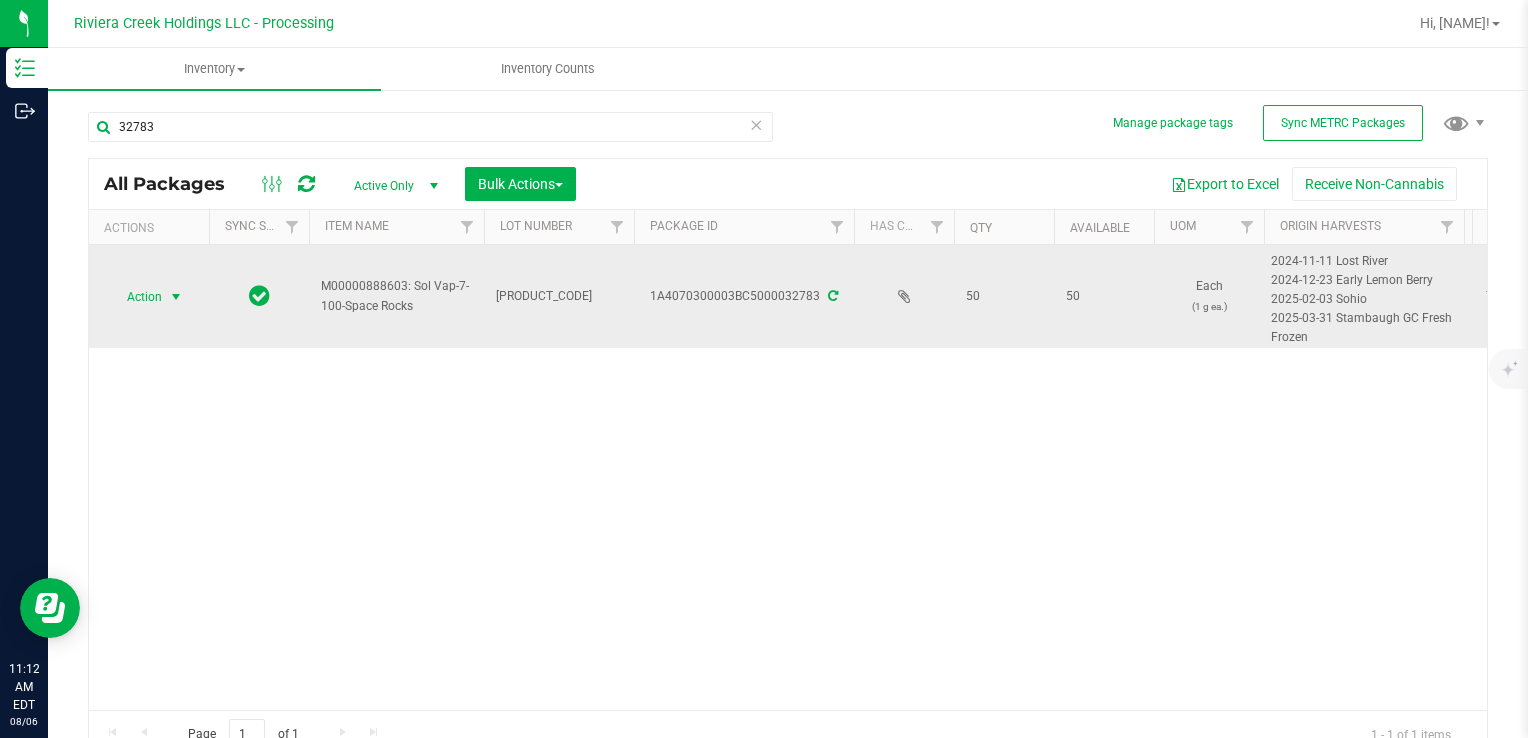 click at bounding box center [176, 297] 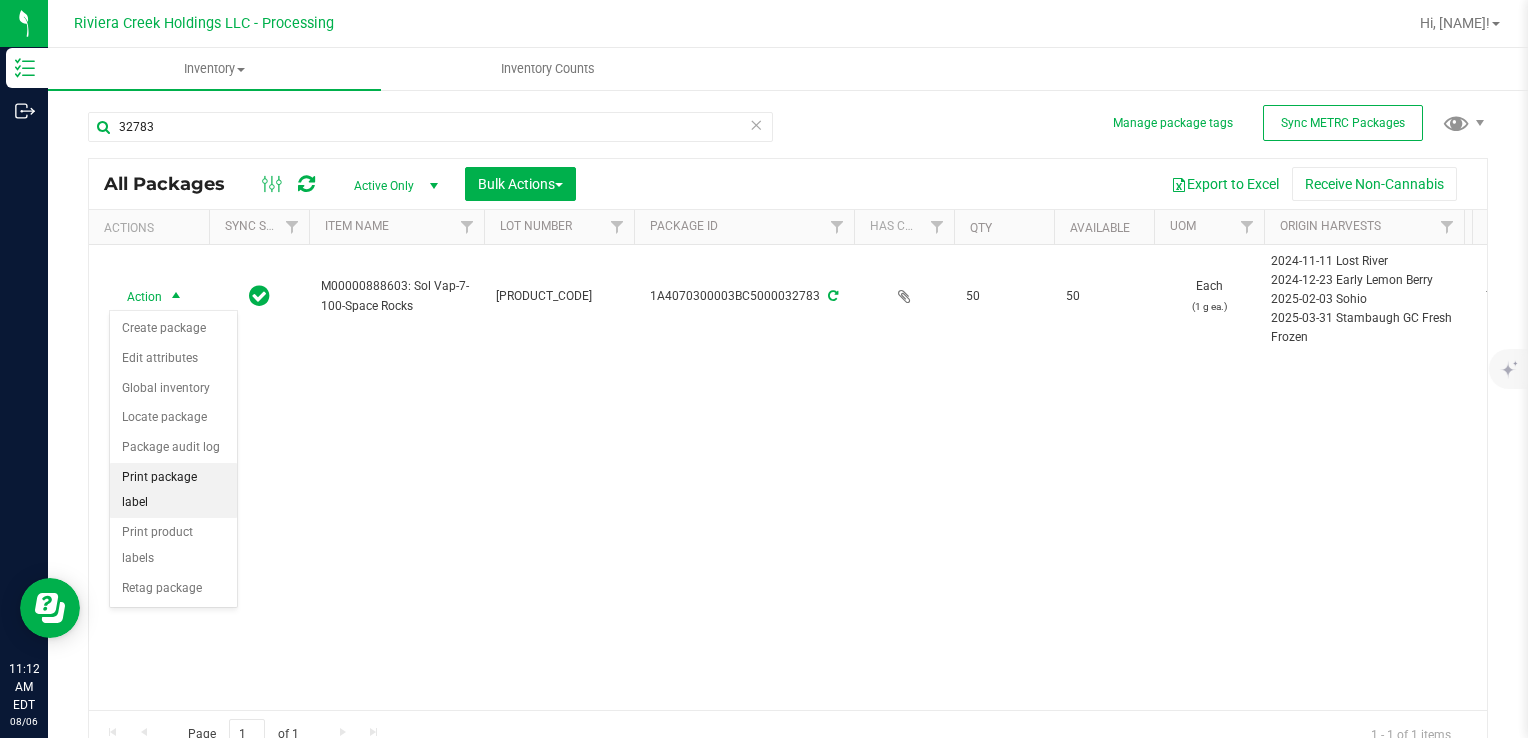 drag, startPoint x: 221, startPoint y: 481, endPoint x: 233, endPoint y: 470, distance: 16.27882 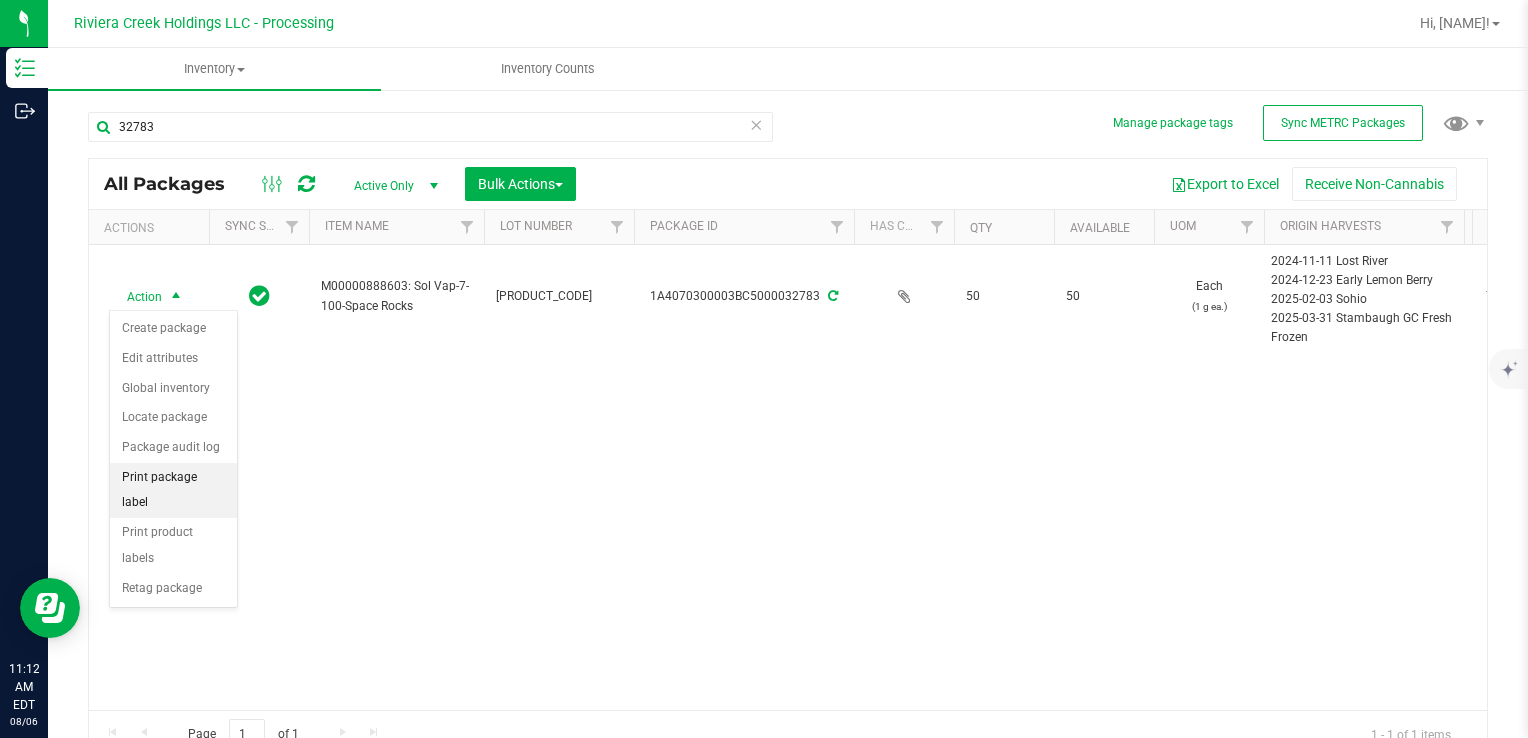 click on "Print package label" at bounding box center (173, 490) 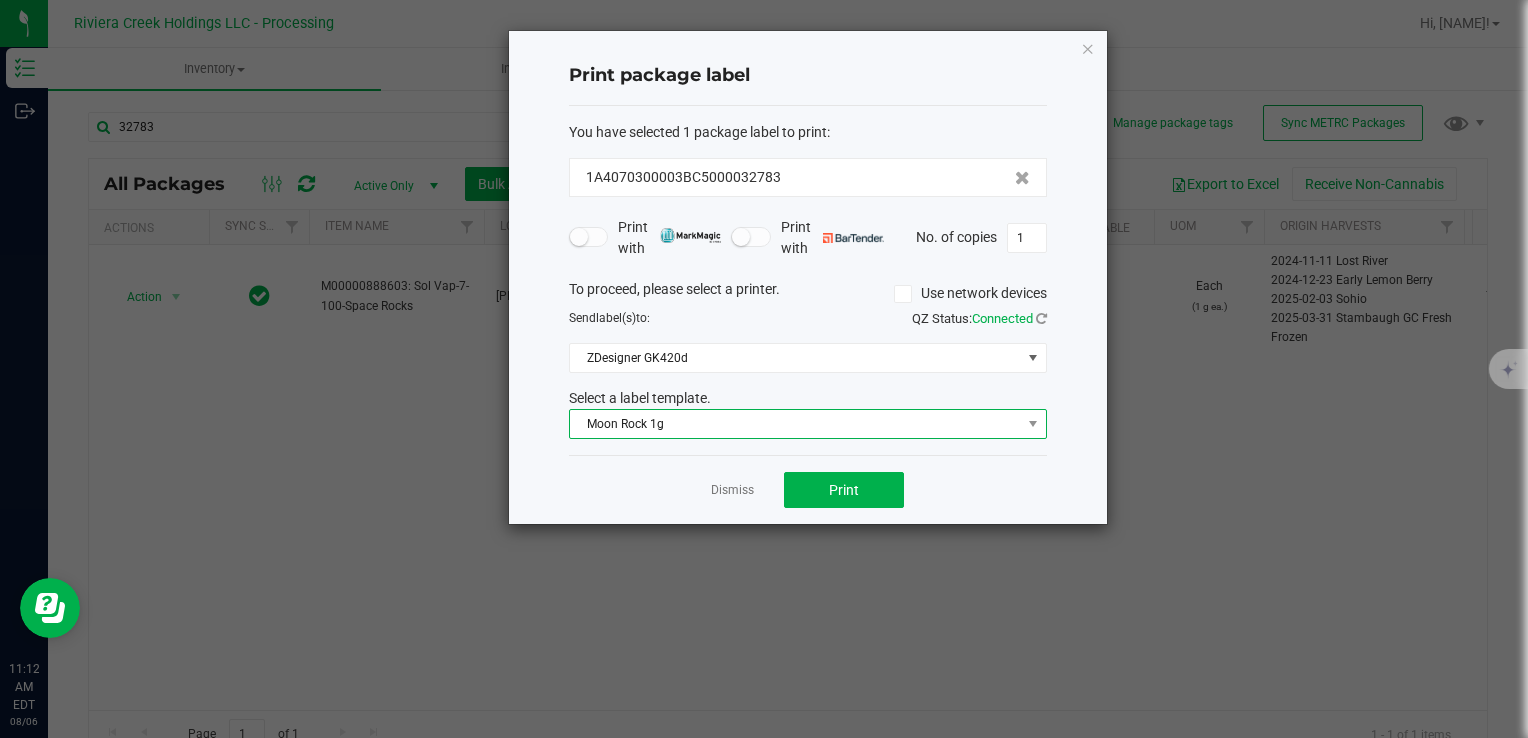 click on "Moon Rock 1g" at bounding box center [795, 424] 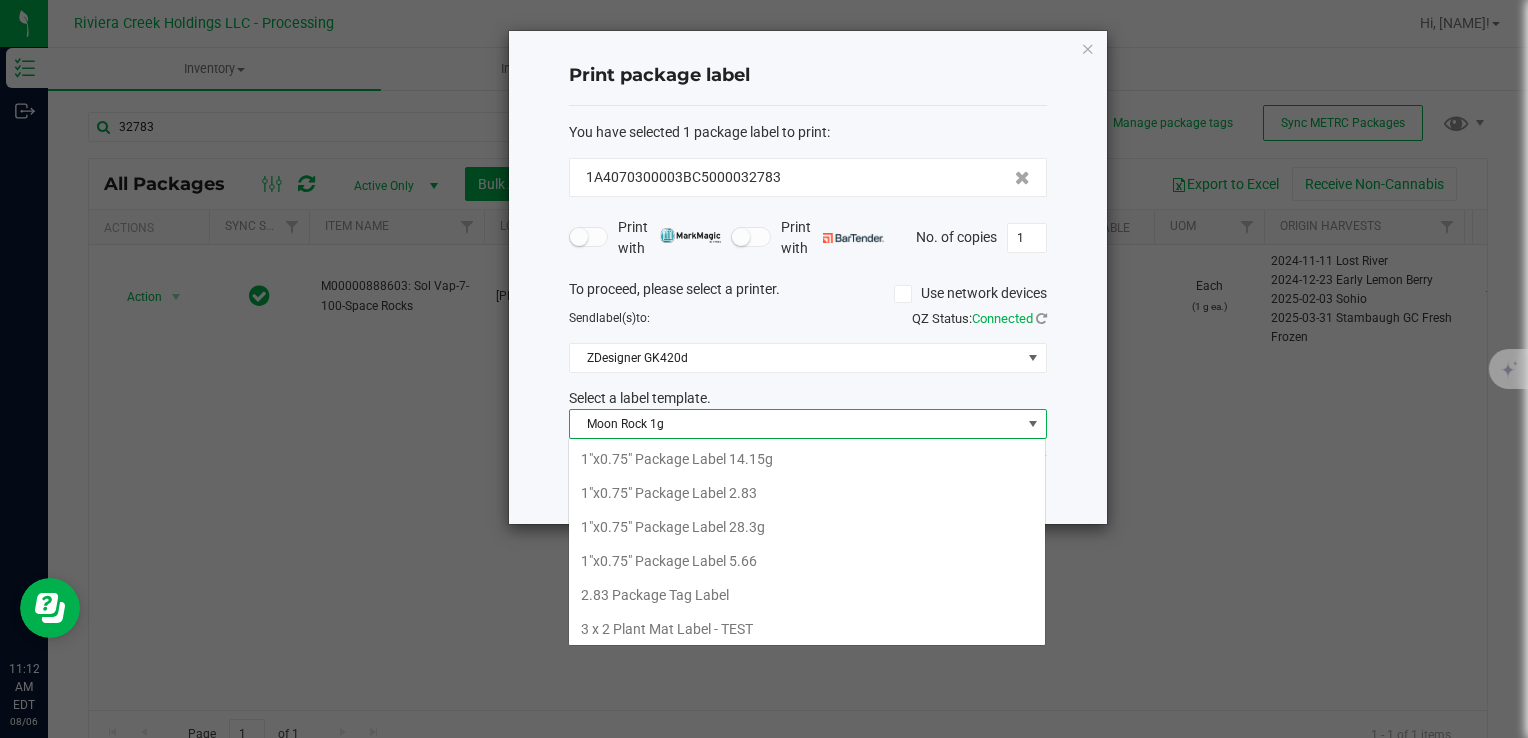 scroll, scrollTop: 640, scrollLeft: 0, axis: vertical 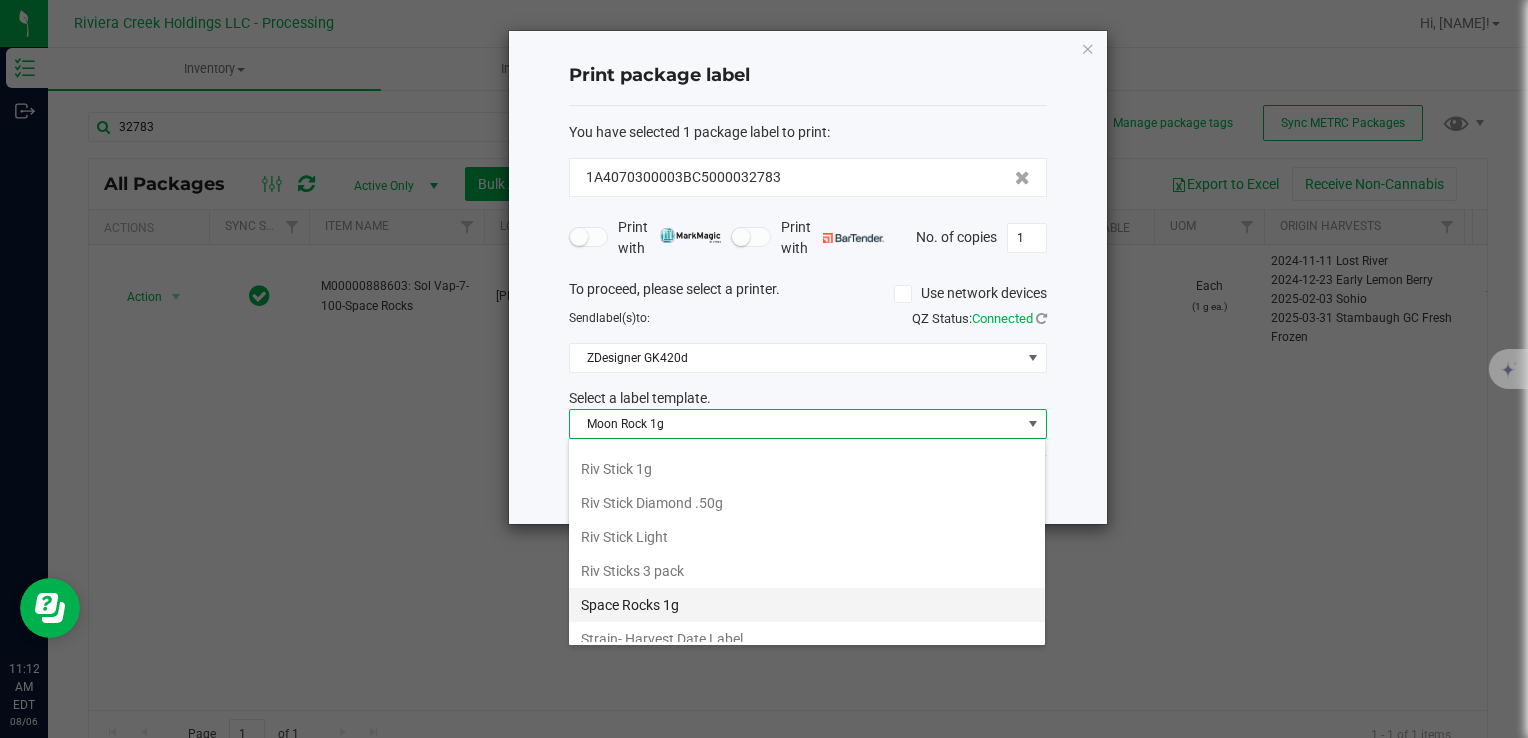 click on "Space Rocks 1g" at bounding box center (807, 605) 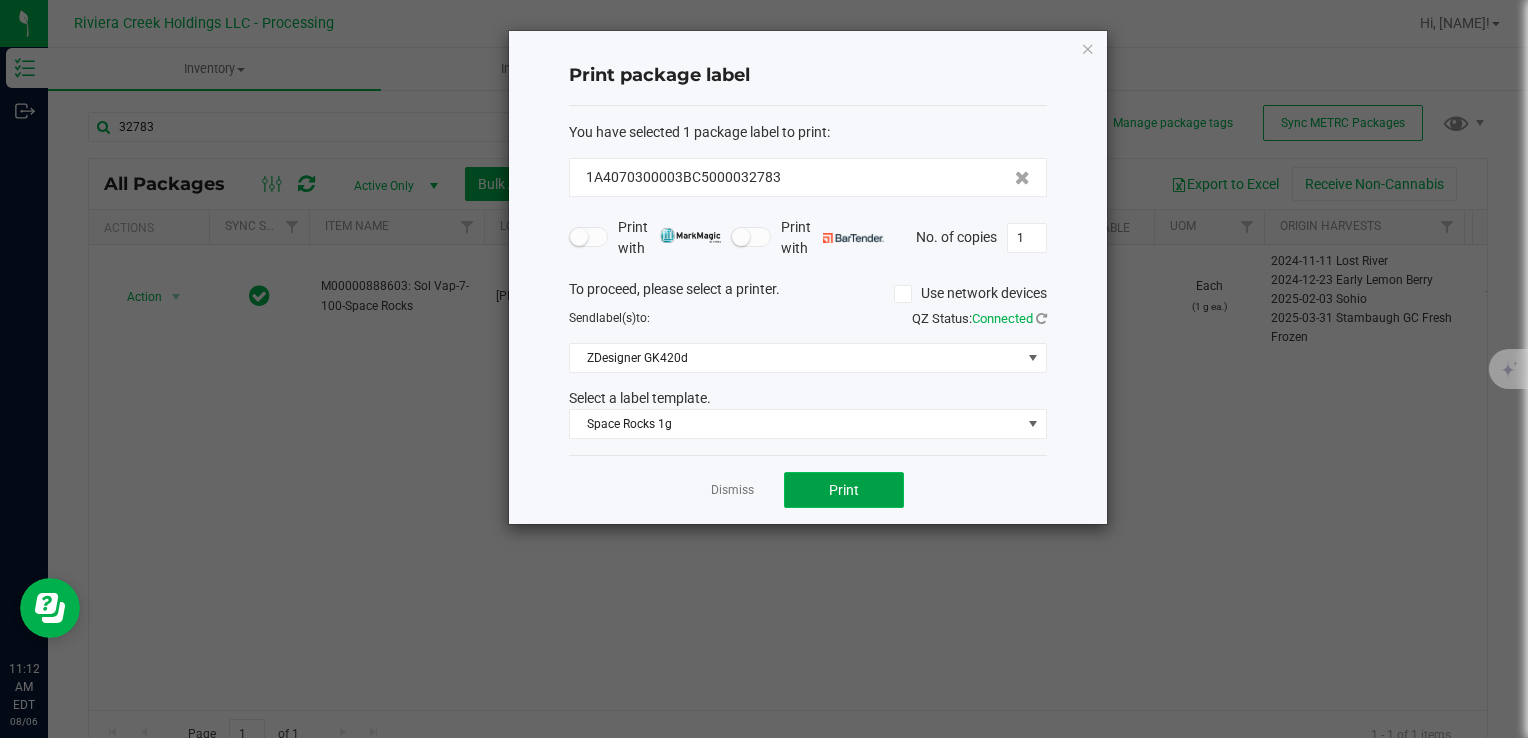 click on "Print" 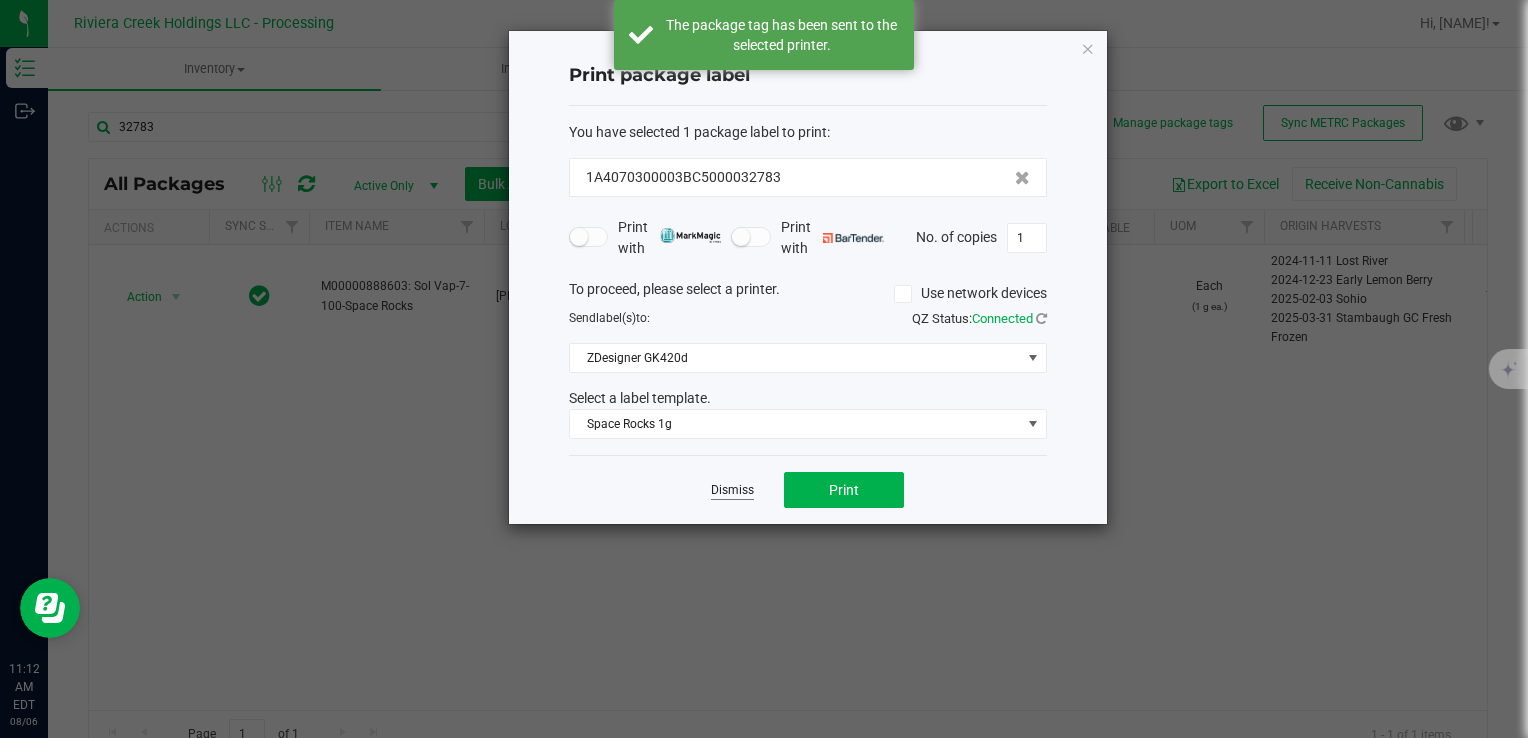 click on "Dismiss" 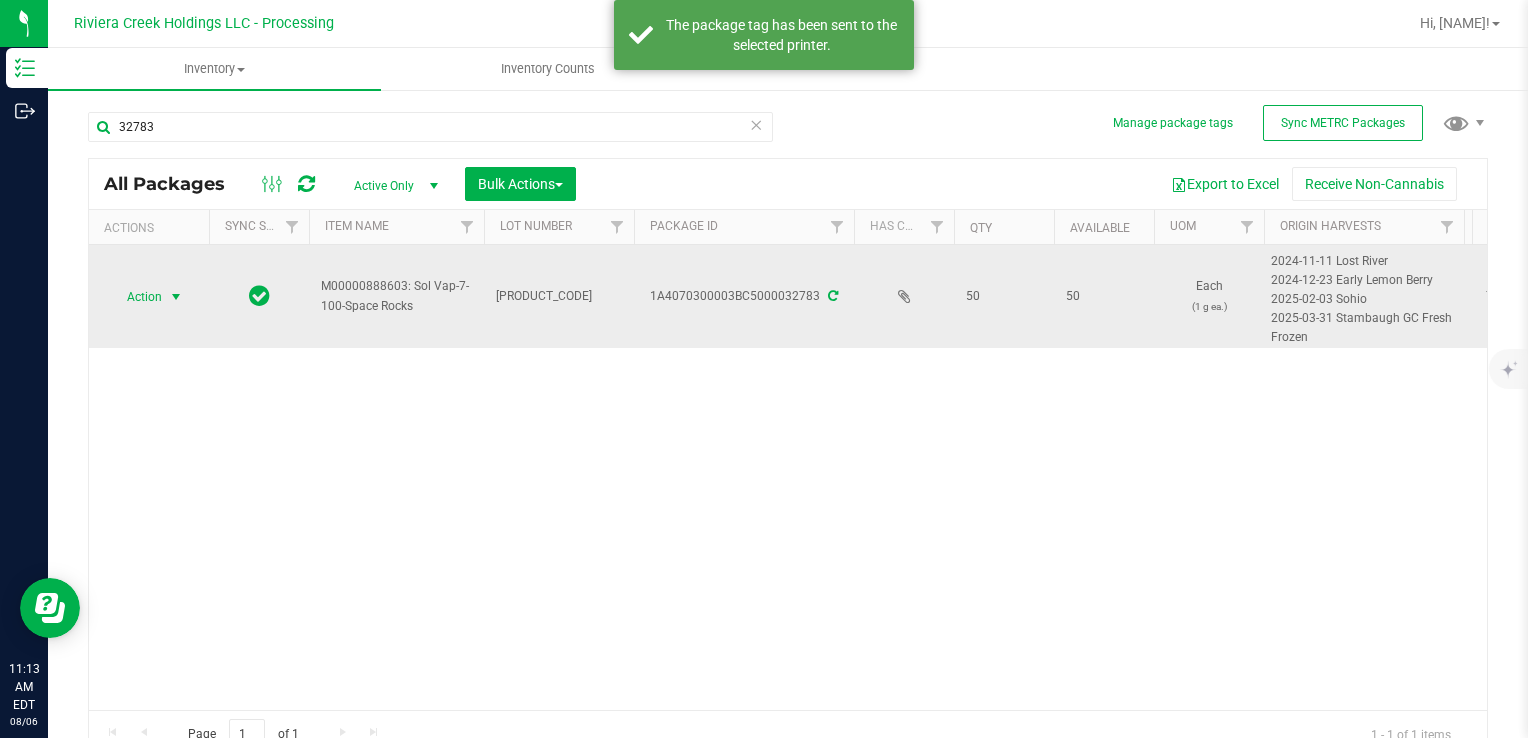 click at bounding box center (176, 297) 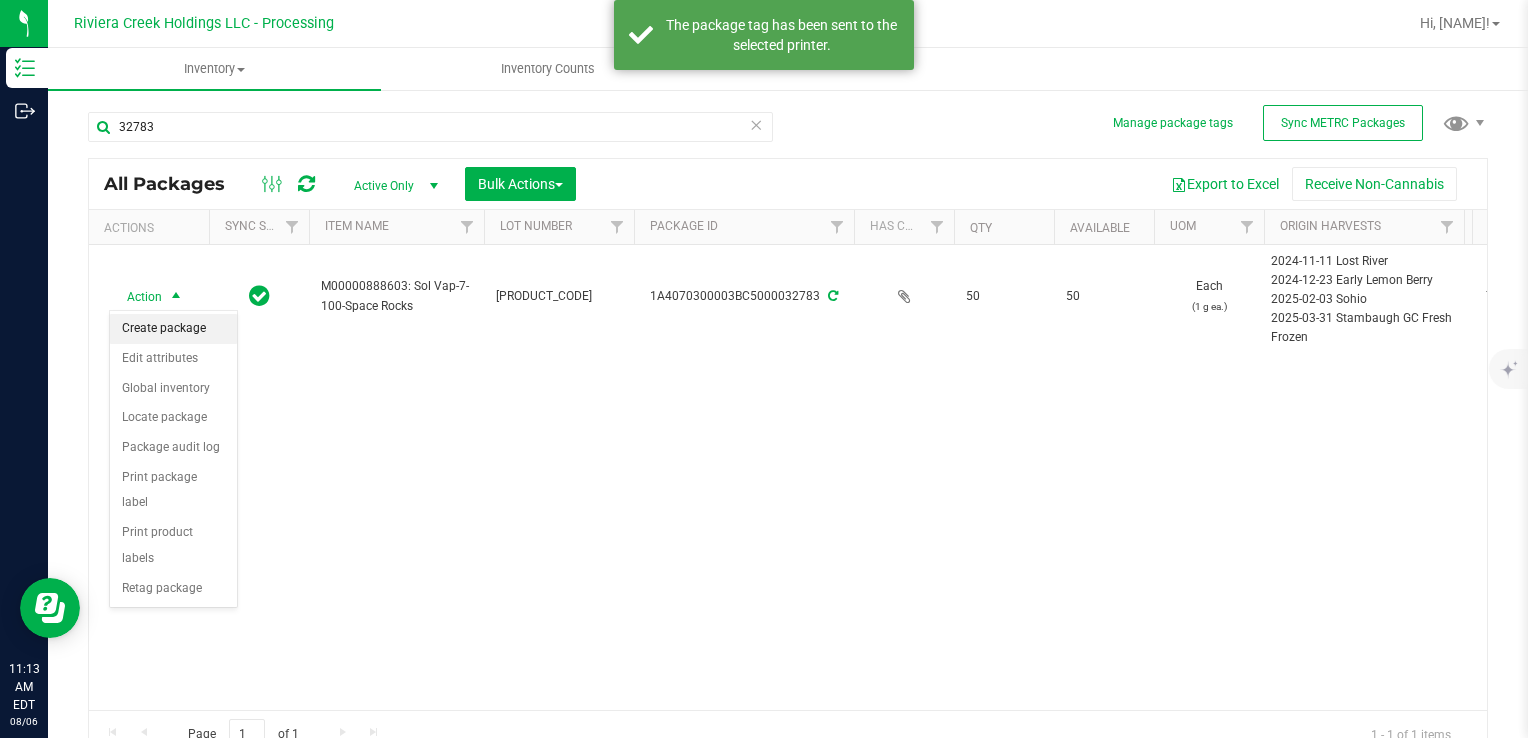 click on "Create package" at bounding box center (173, 329) 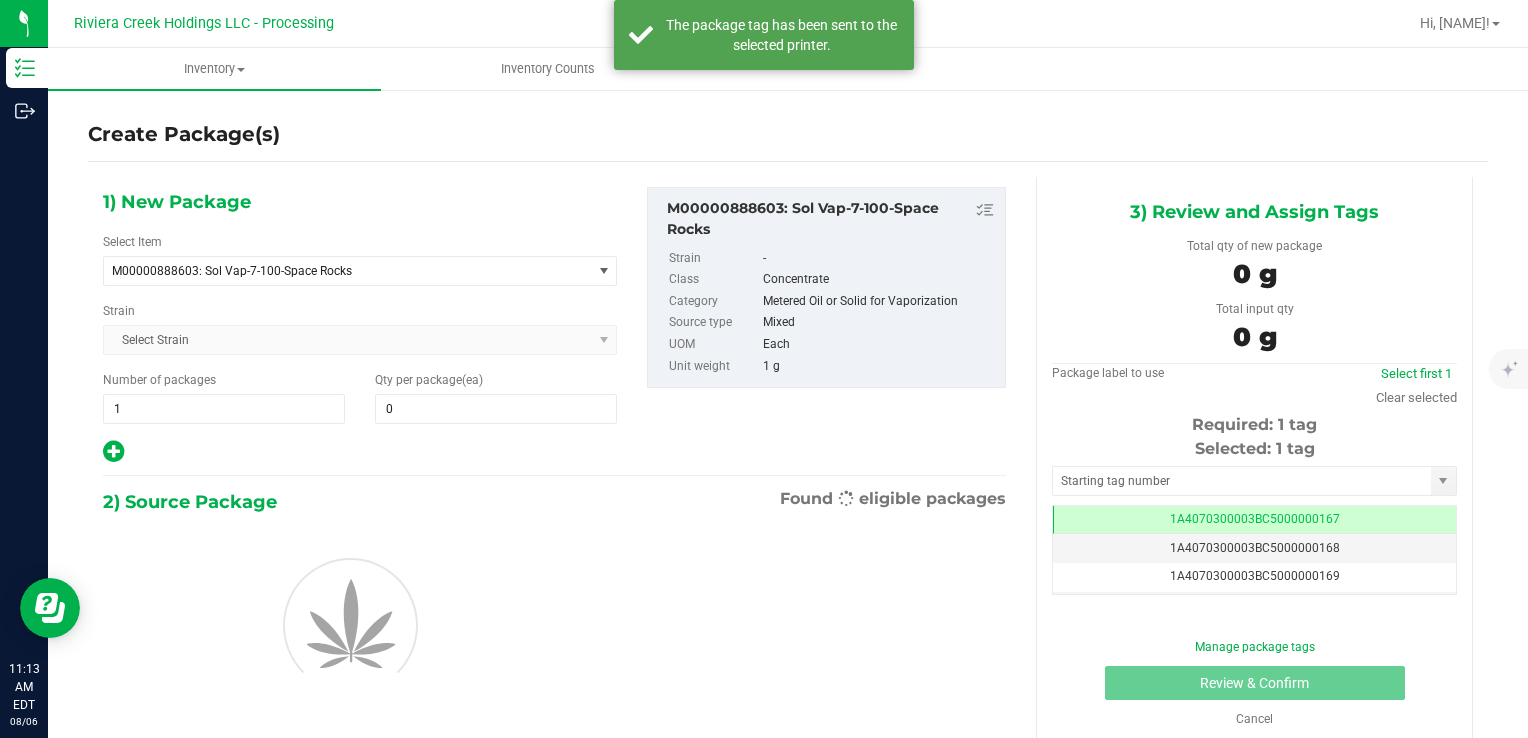 scroll, scrollTop: 0, scrollLeft: 0, axis: both 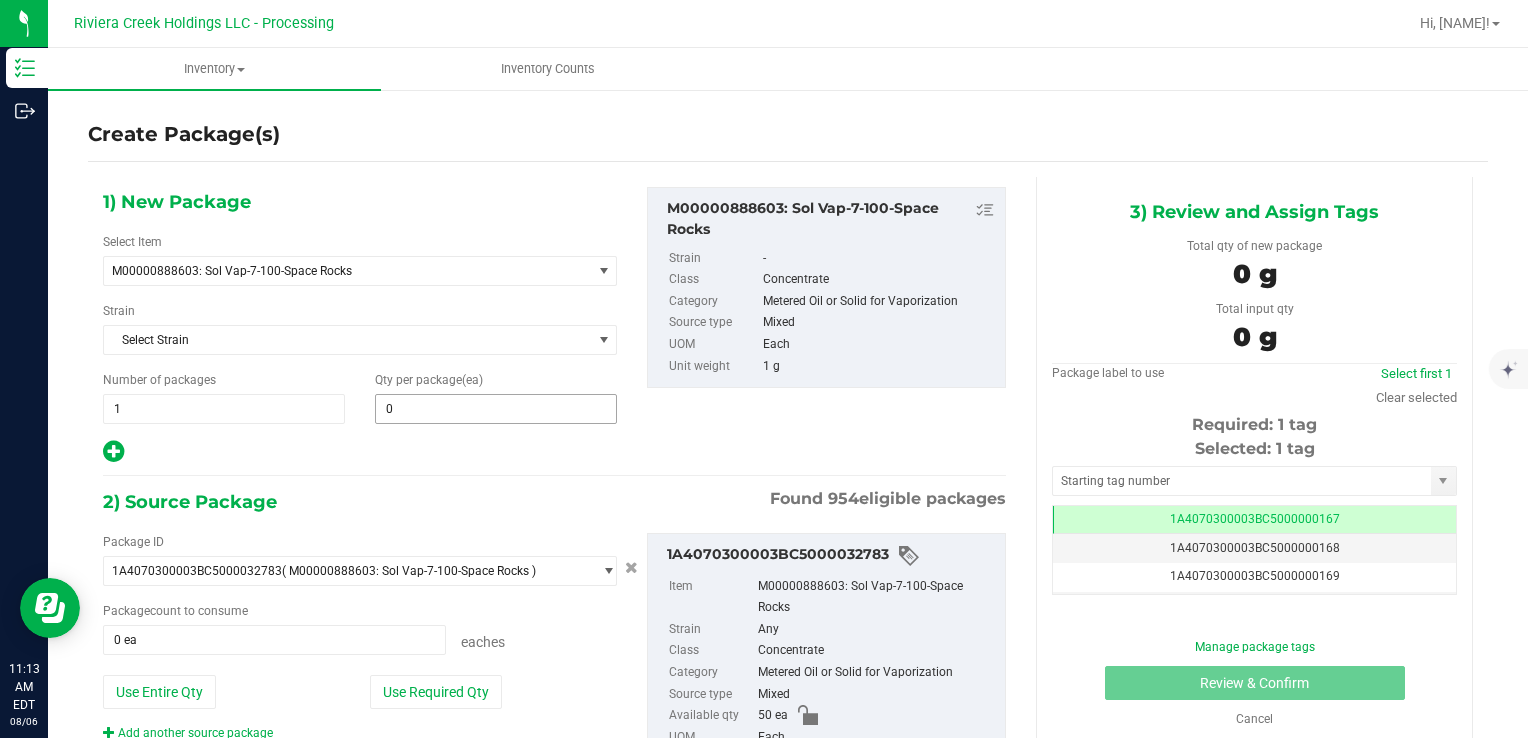 type 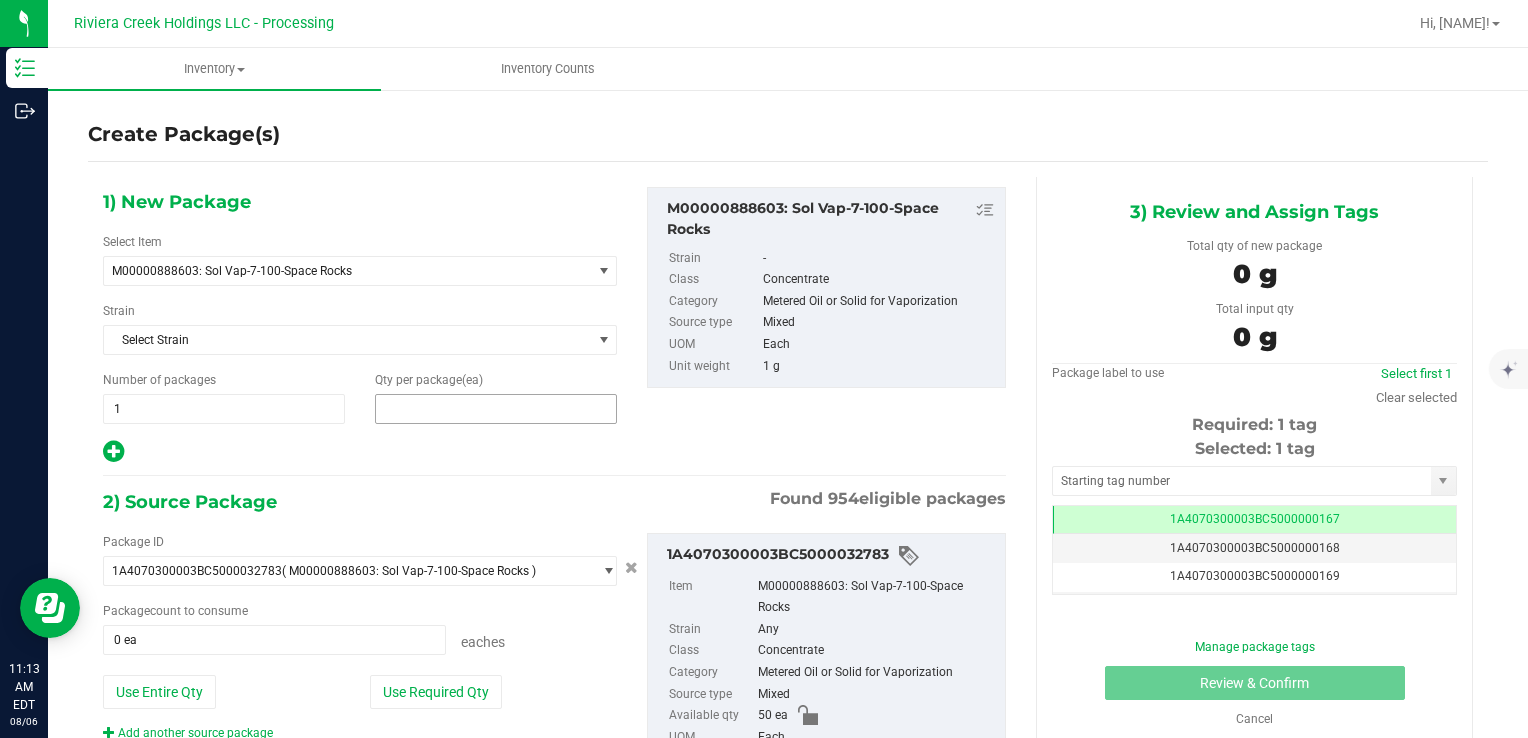 click at bounding box center (496, 409) 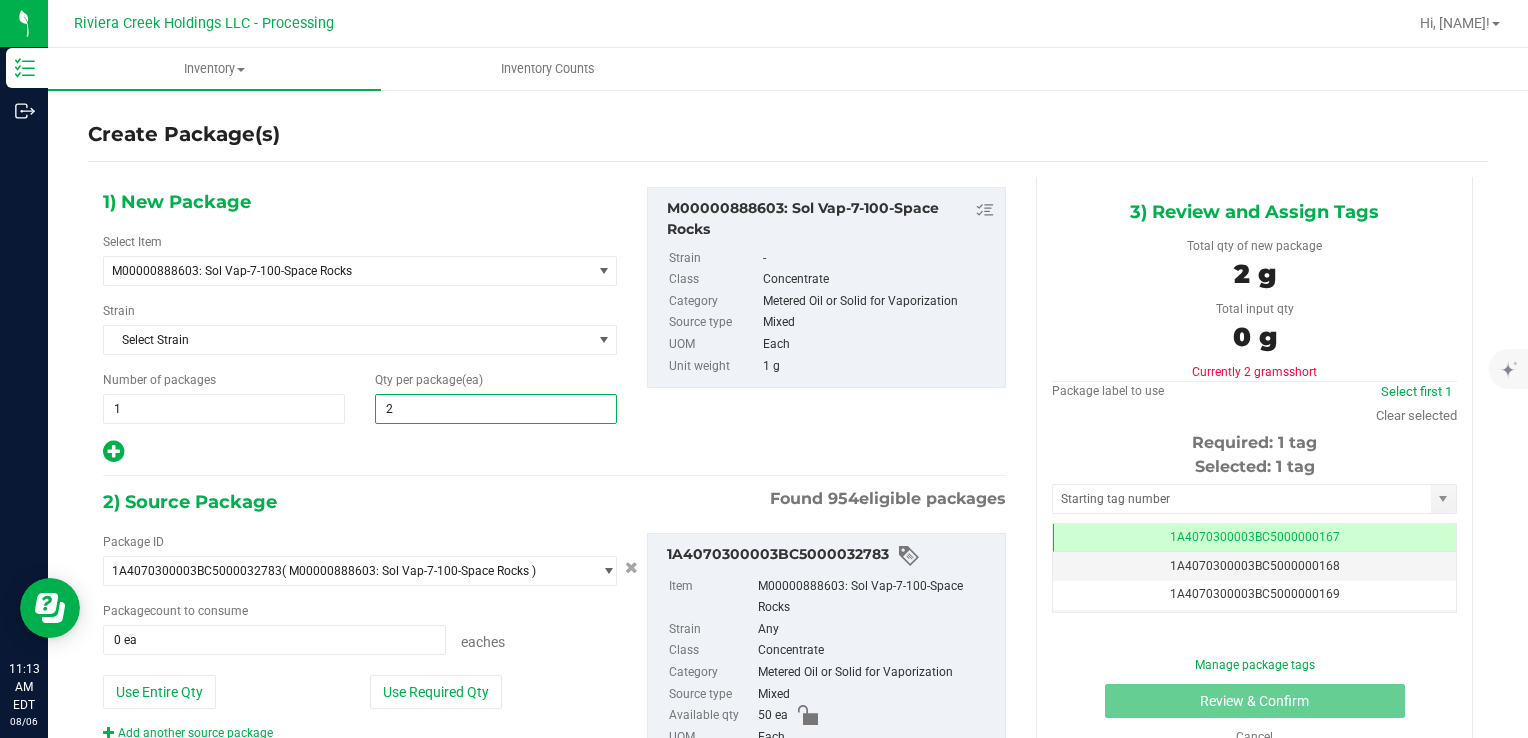 type on "20" 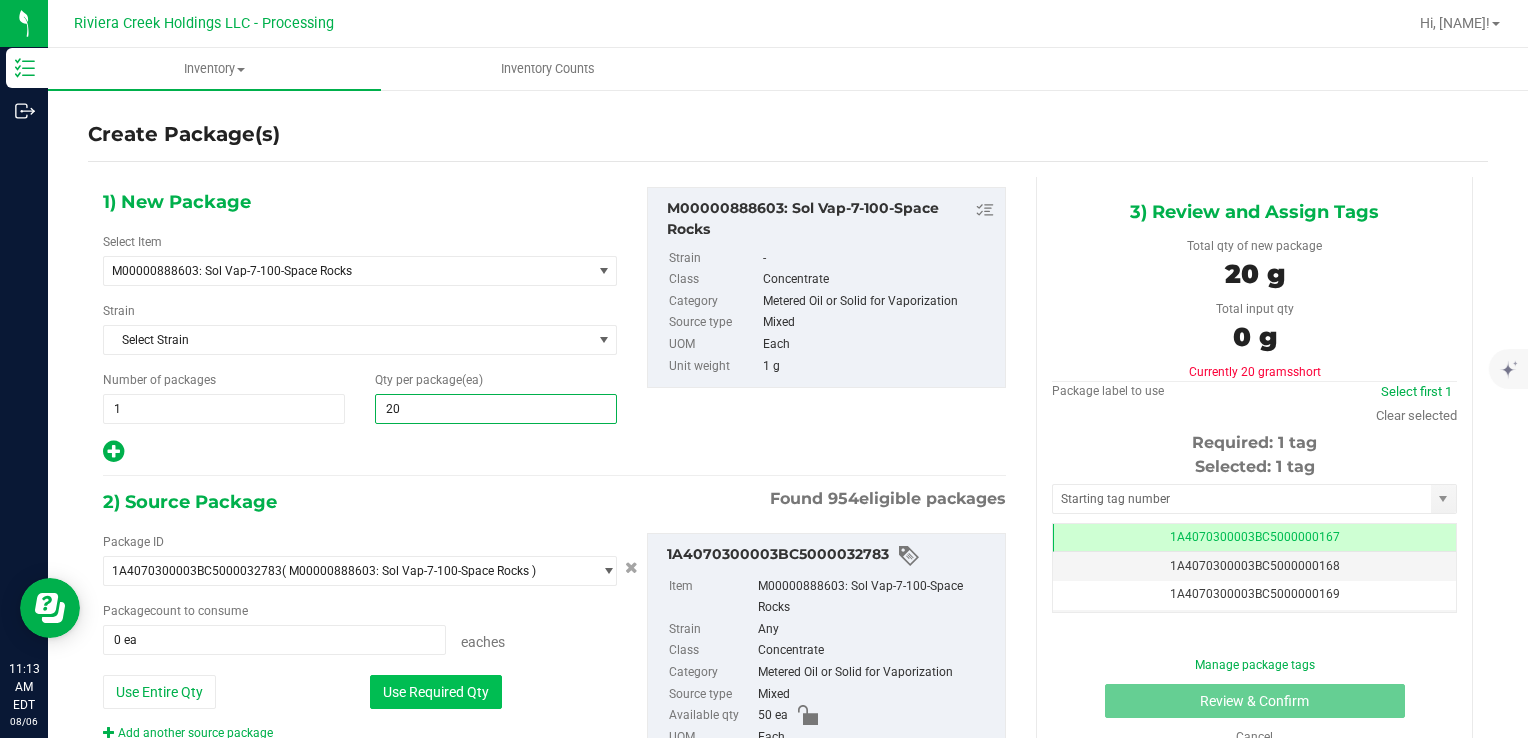 type on "20" 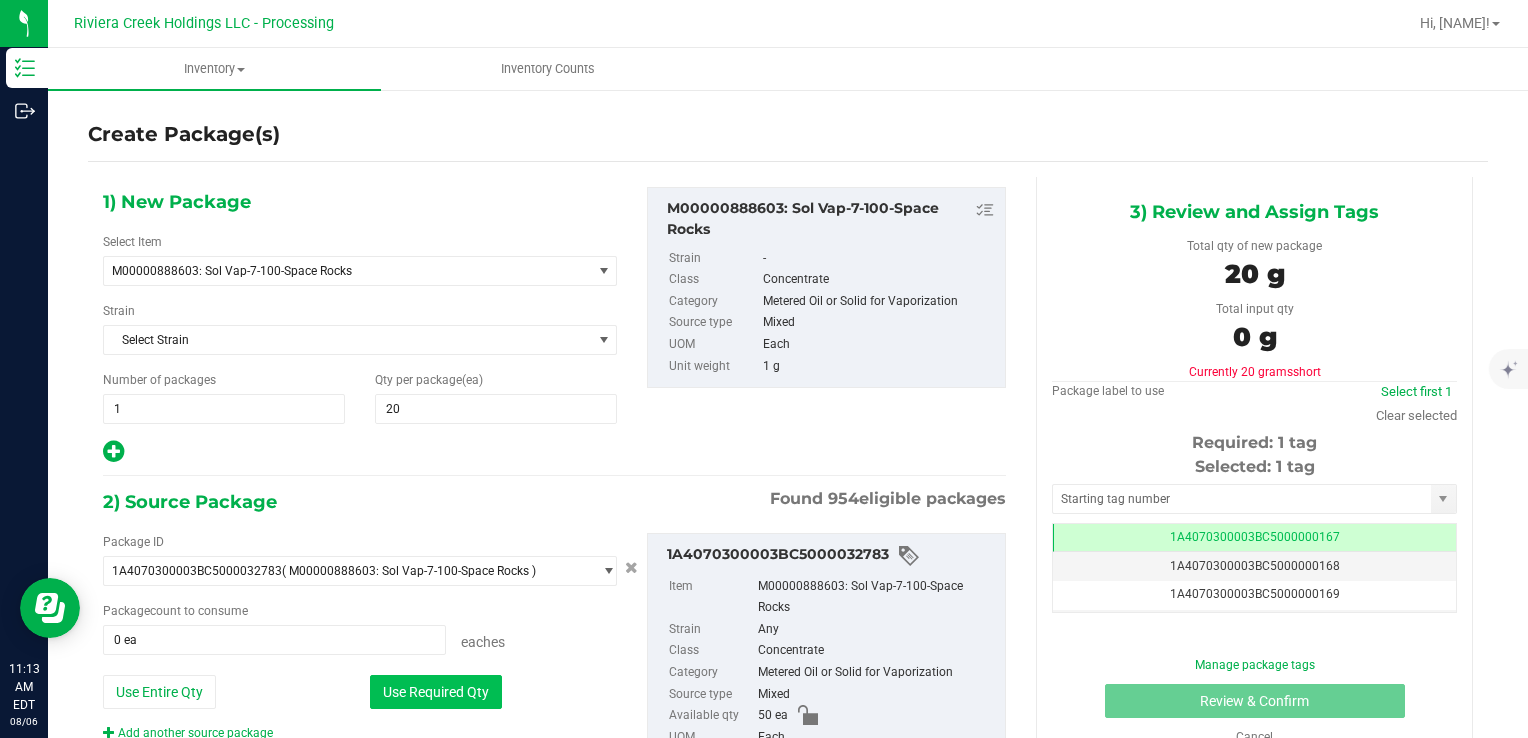 click on "Use Required Qty" at bounding box center [436, 692] 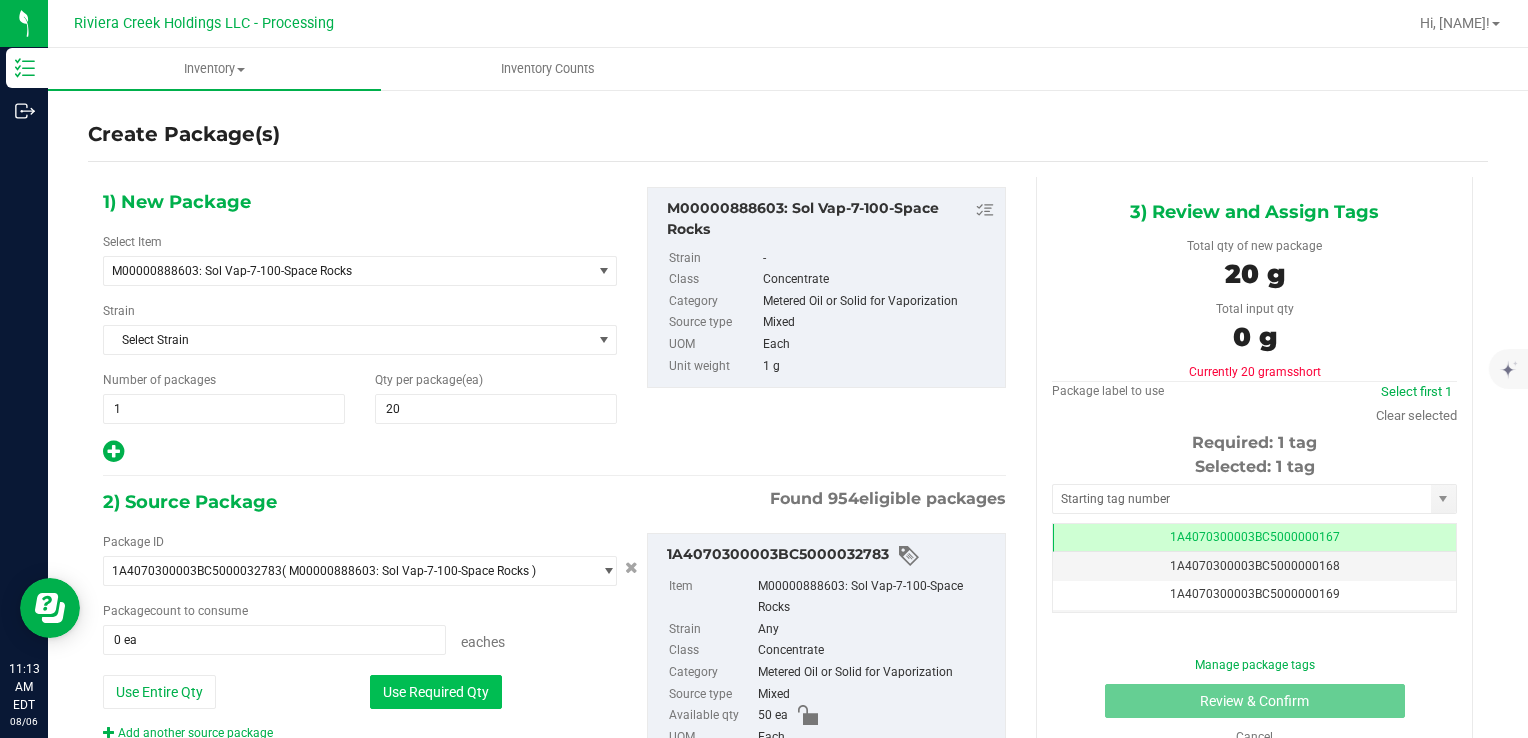 type on "20 ea" 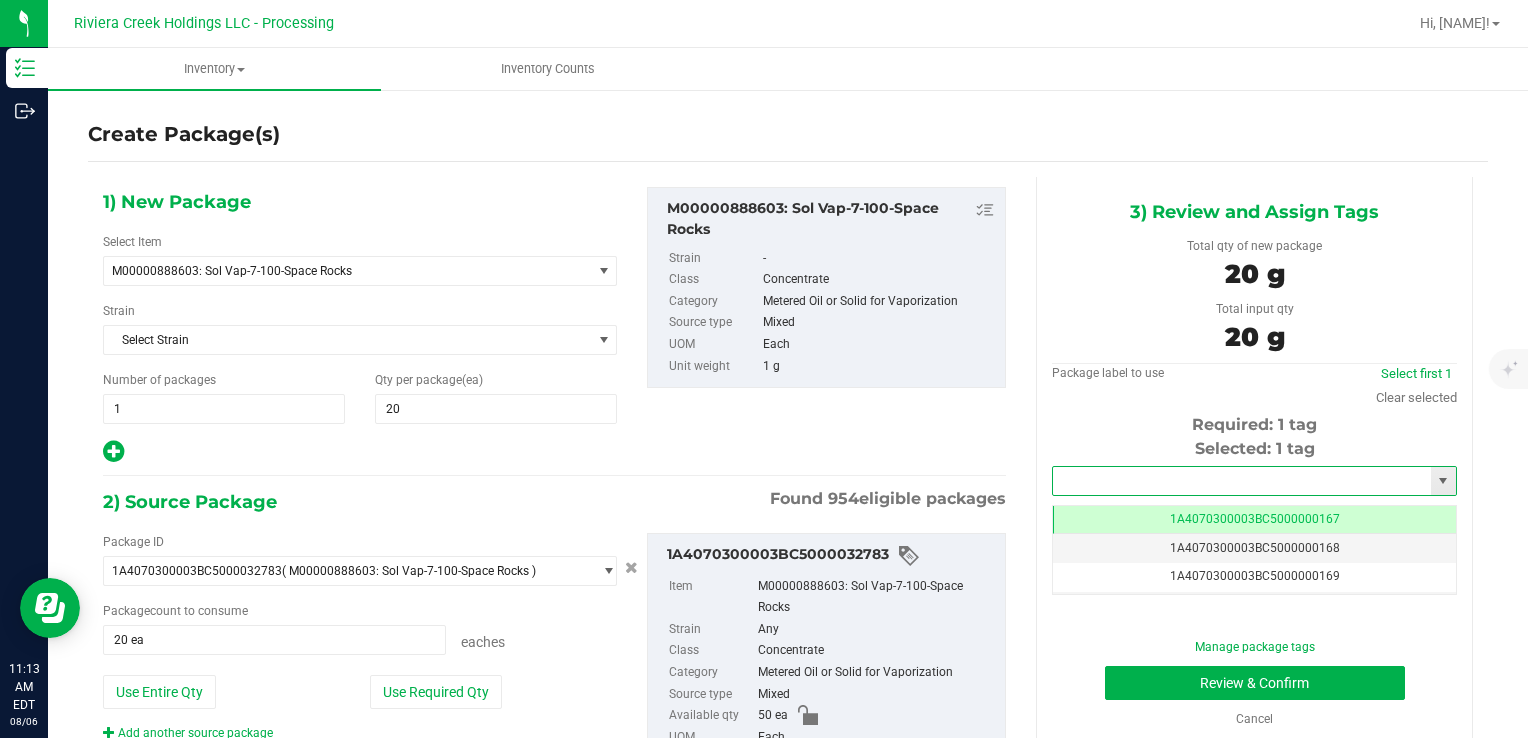 click at bounding box center (1242, 481) 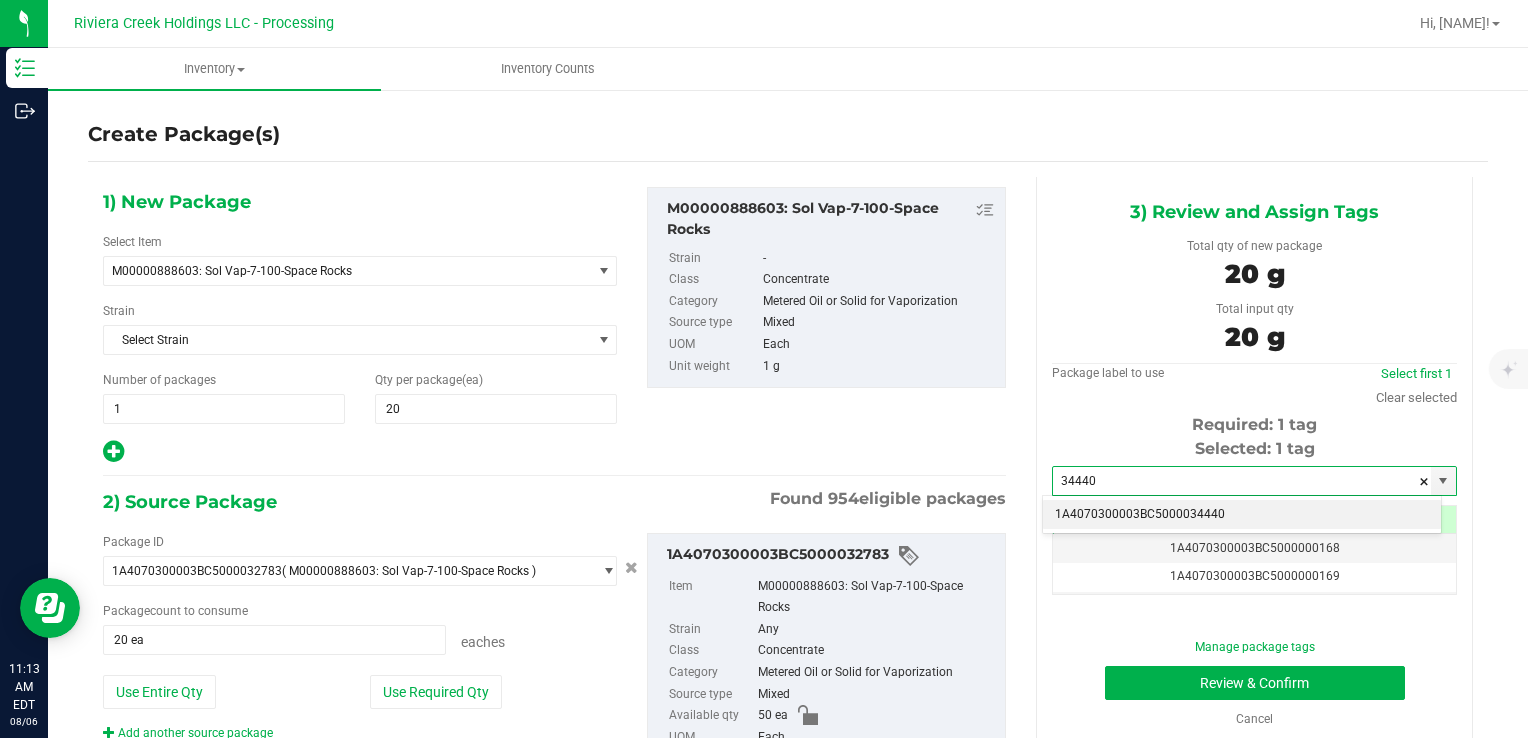 click on "1A4070300003BC5000034440" at bounding box center [1242, 515] 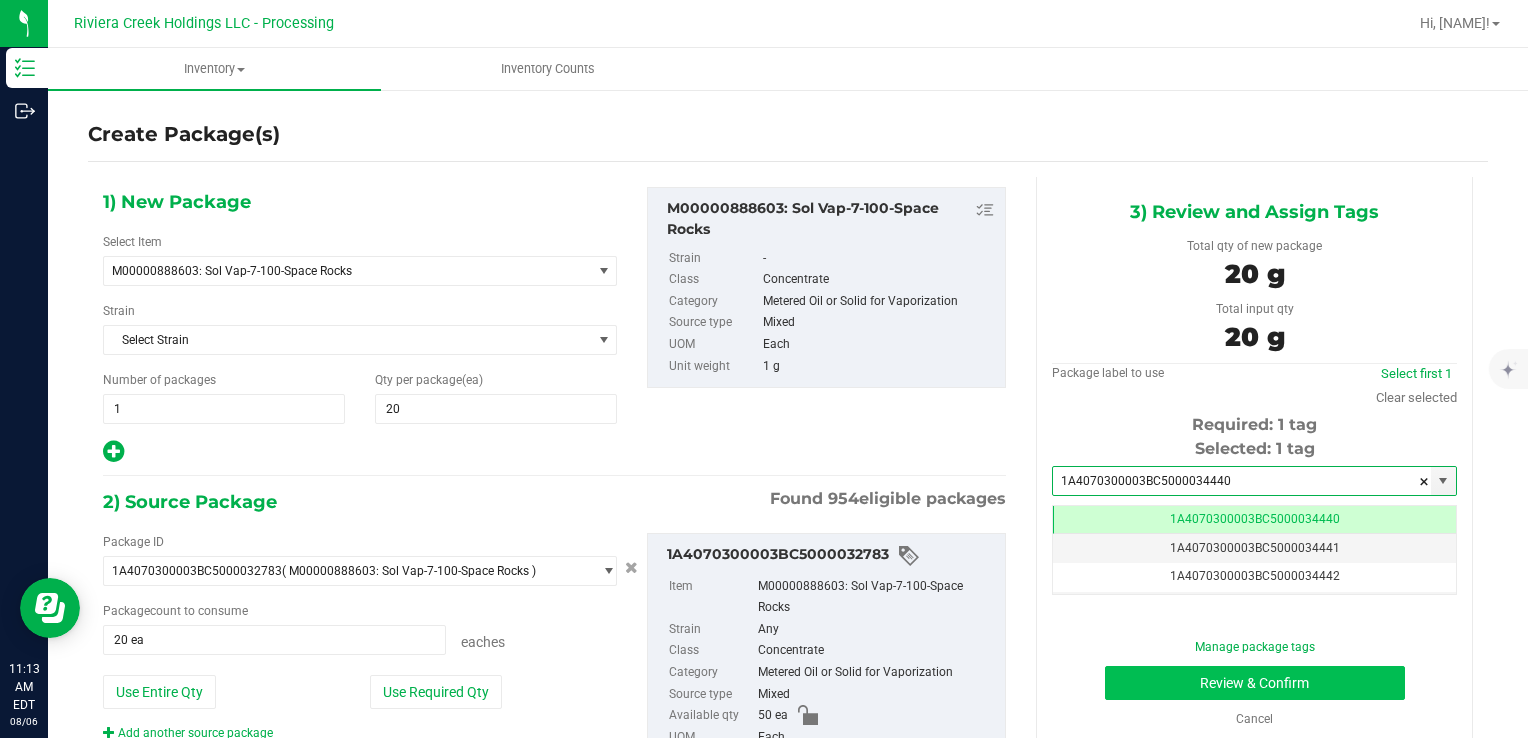 type on "1A4070300003BC5000034440" 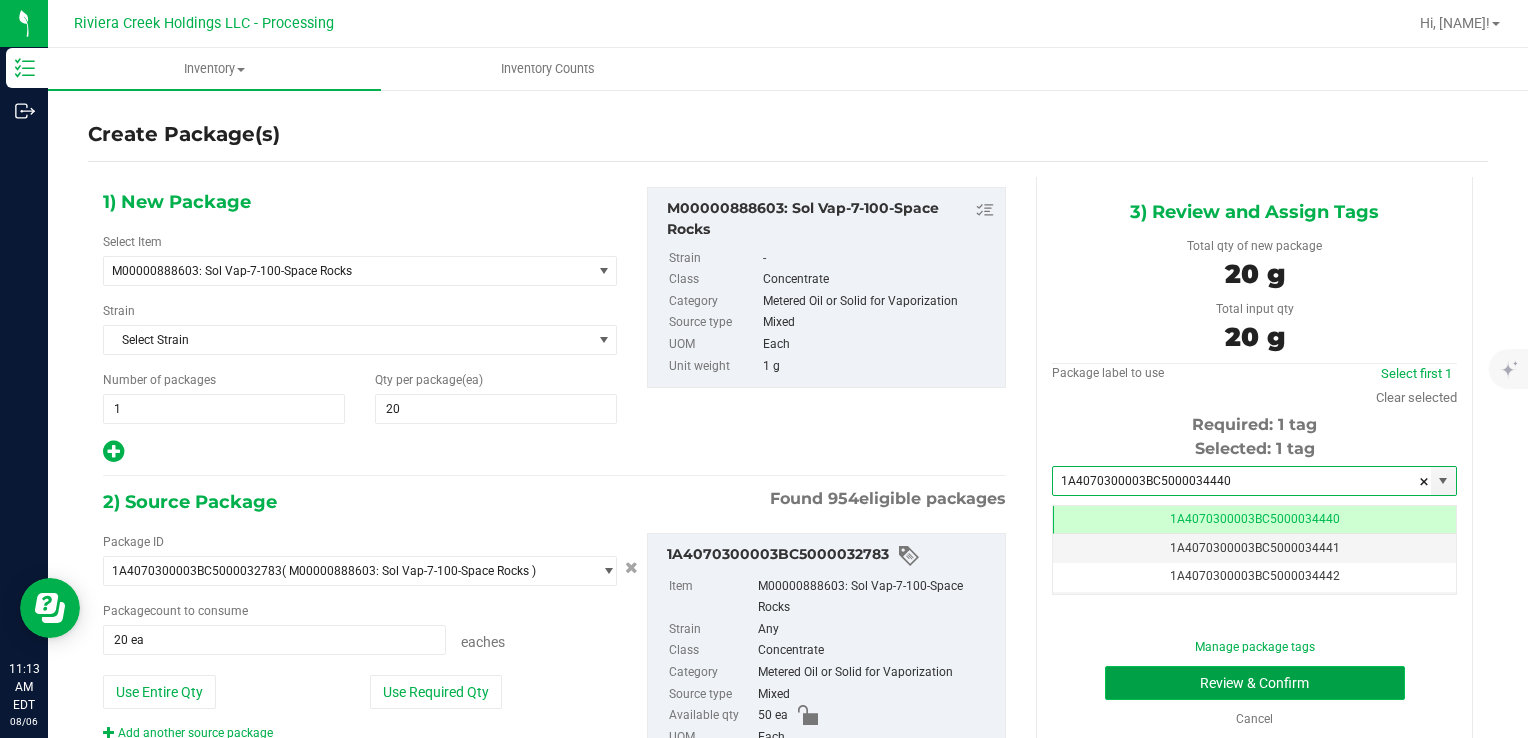 click on "Review & Confirm" at bounding box center (1255, 683) 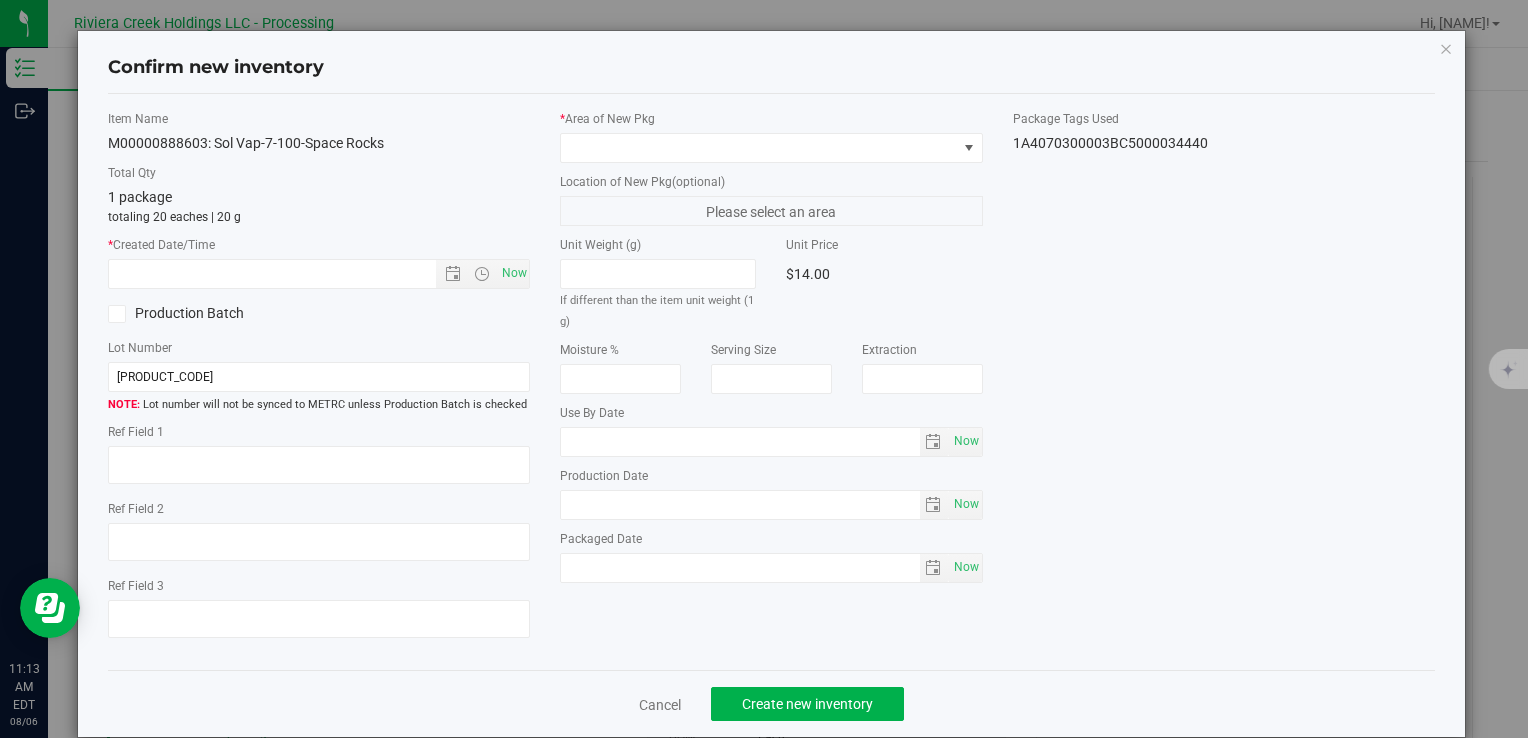 type on "2026-07-26" 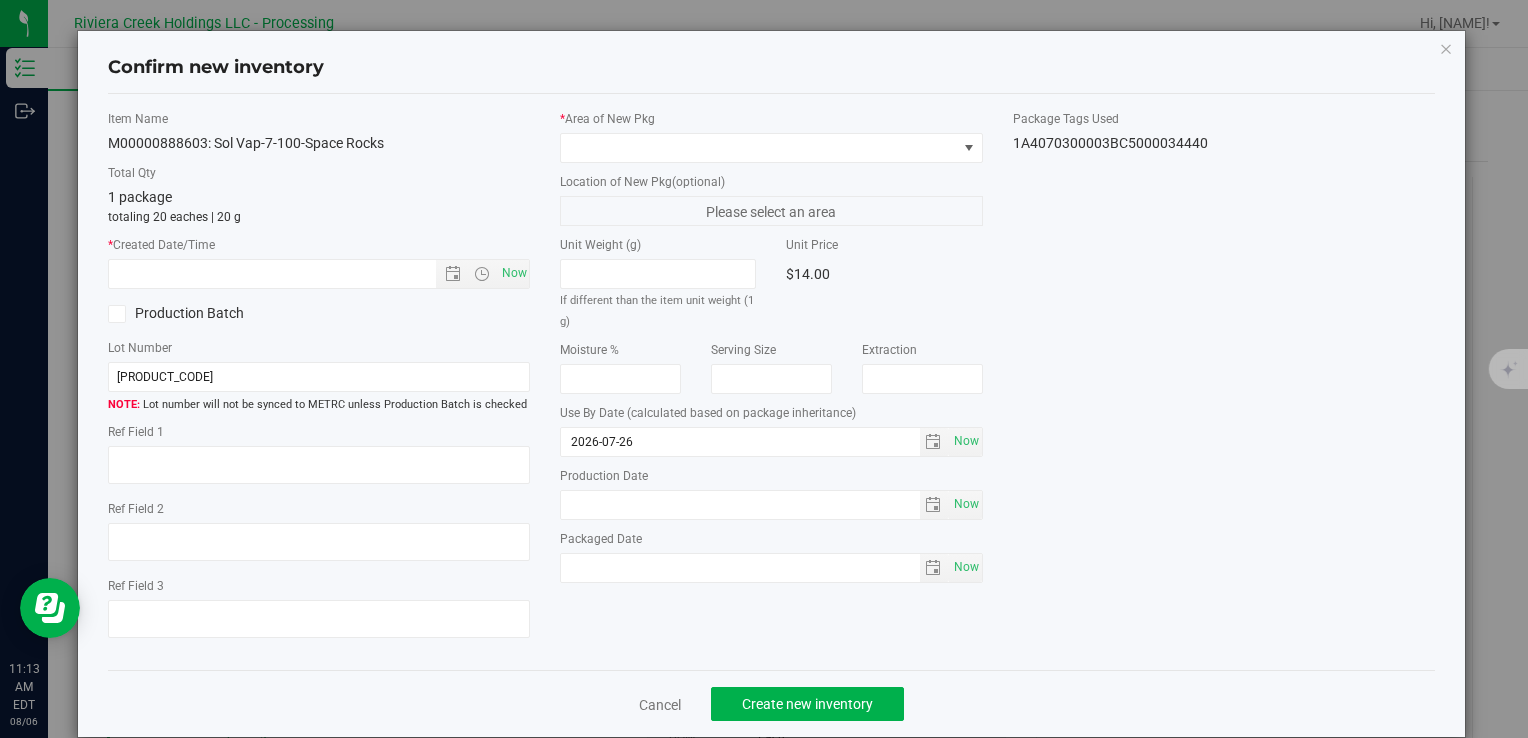 drag, startPoint x: 897, startPoint y: 164, endPoint x: 804, endPoint y: 202, distance: 100.46392 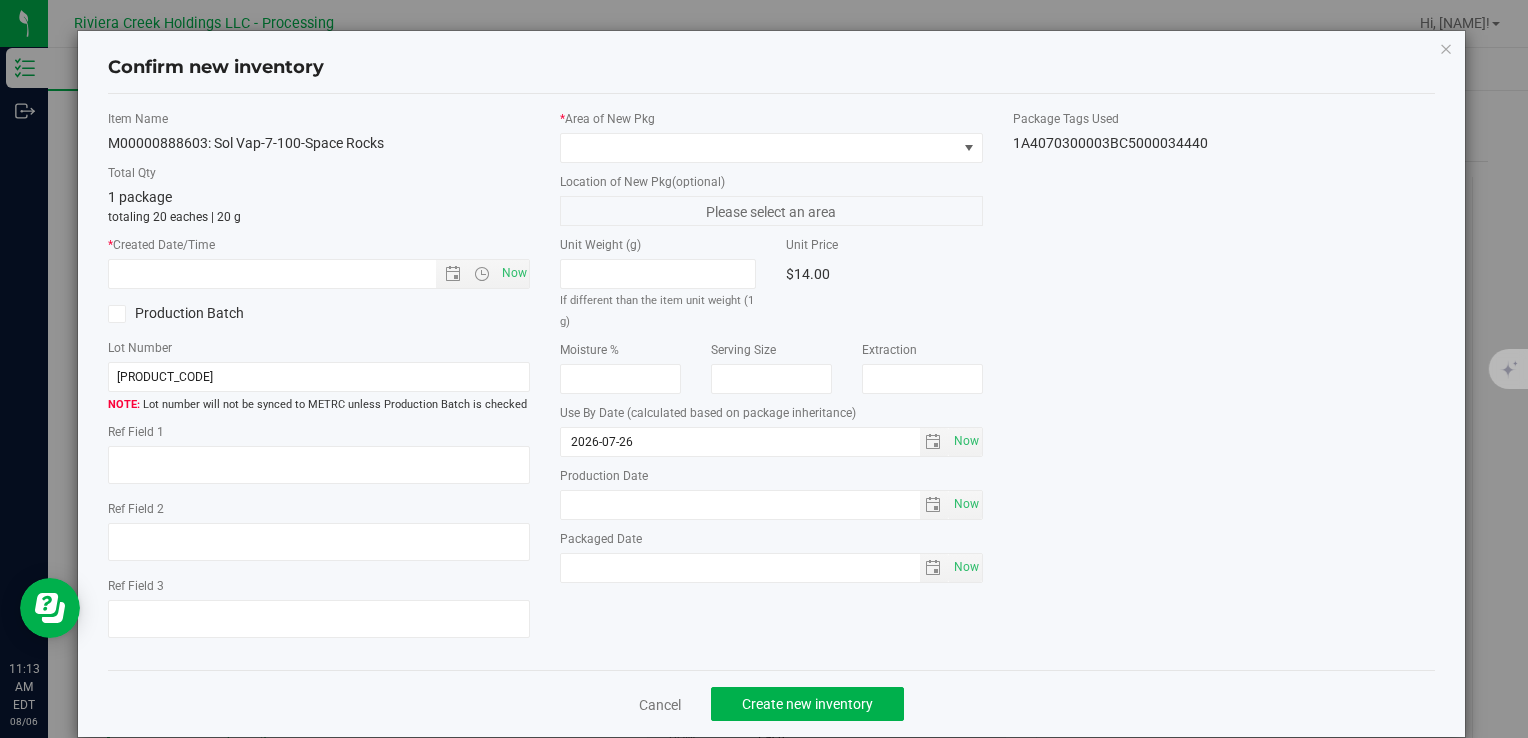 click on "*
Area of New Pkg
Location of New Pkg
(optional)
Please select an area
Unit Weight (g)
If different than the item unit weight (1 g)
Unit Price
$14.00
Moisture %" at bounding box center [771, 351] 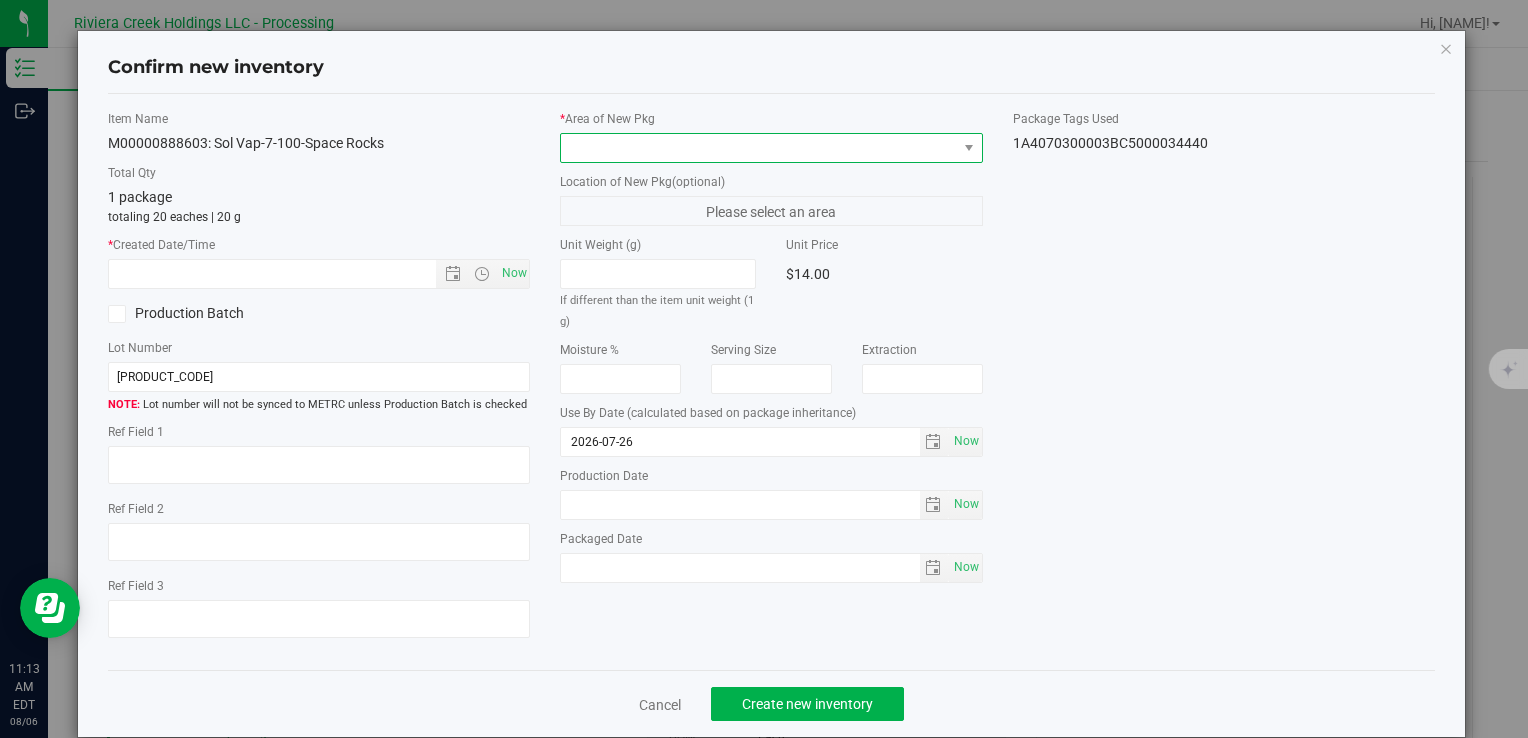 click at bounding box center [758, 148] 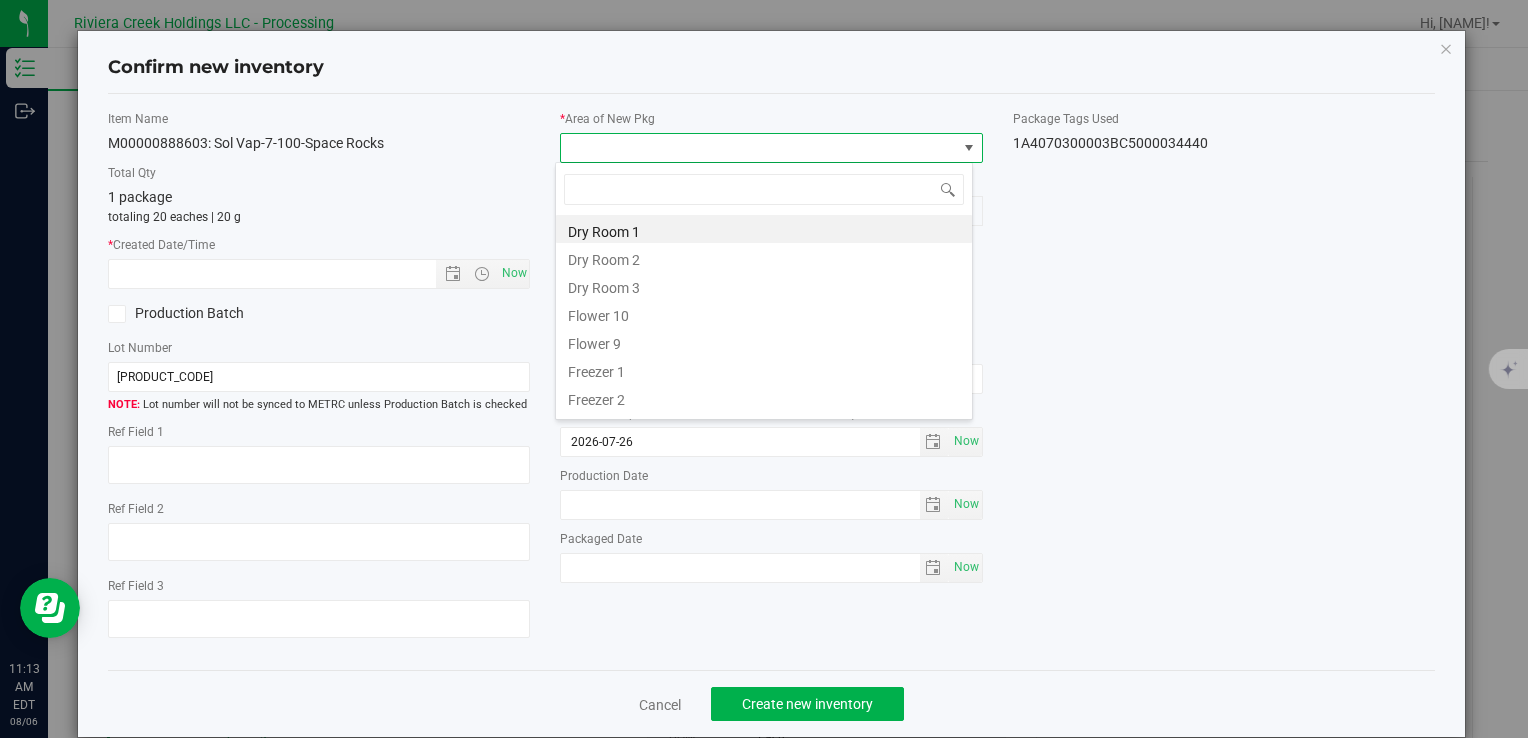 click on "Flower 10" at bounding box center [764, 313] 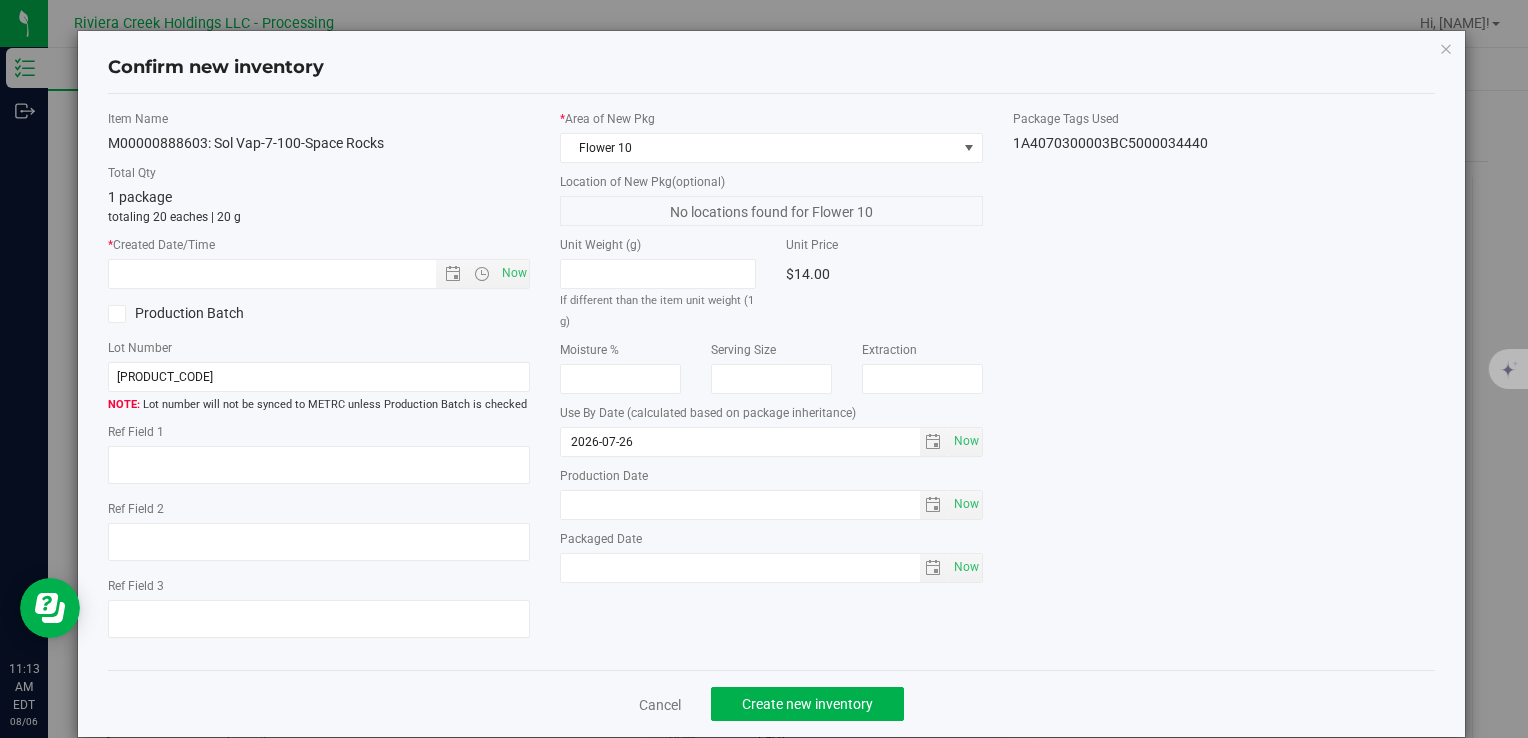 click on "*
Created Date/Time
Now" at bounding box center (319, 262) 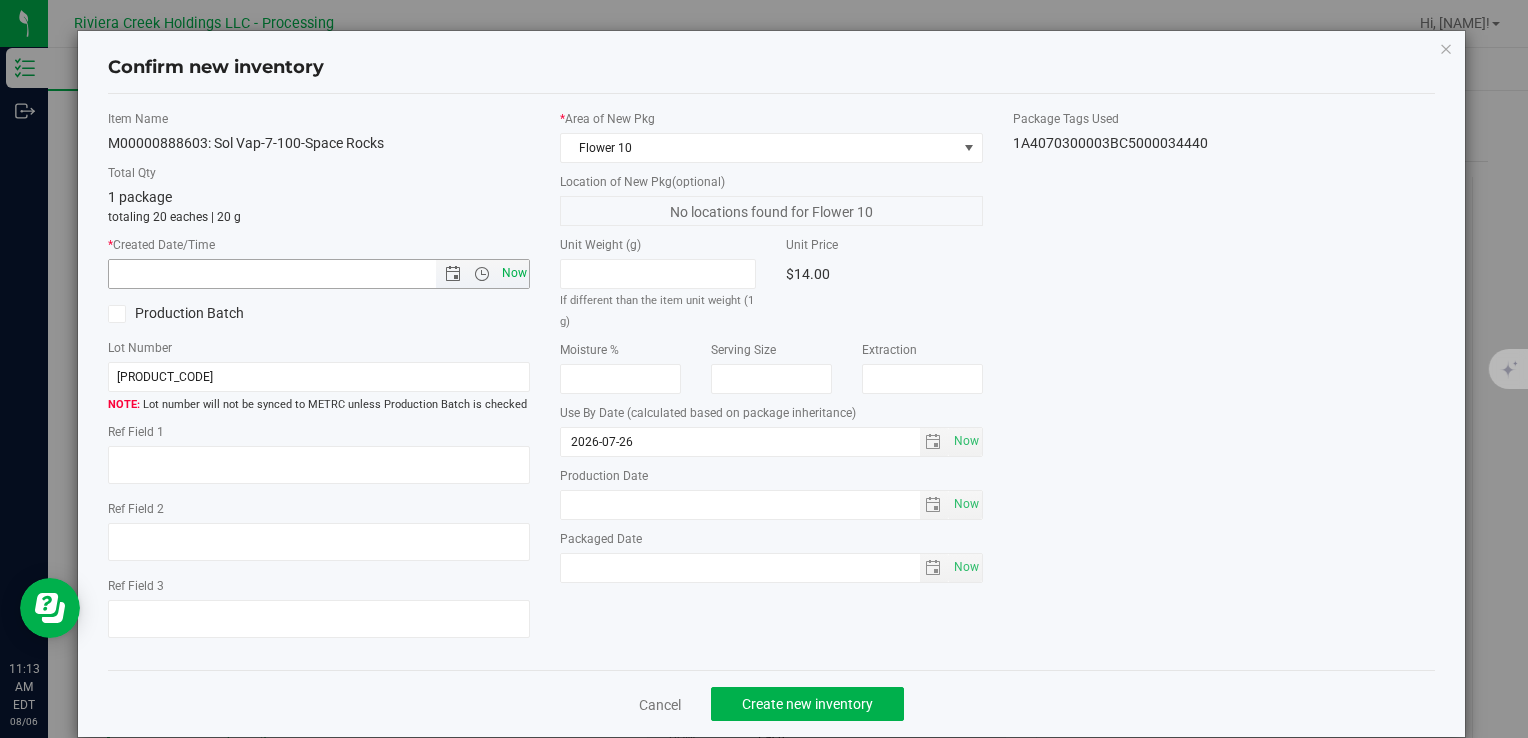click on "Now" at bounding box center (514, 273) 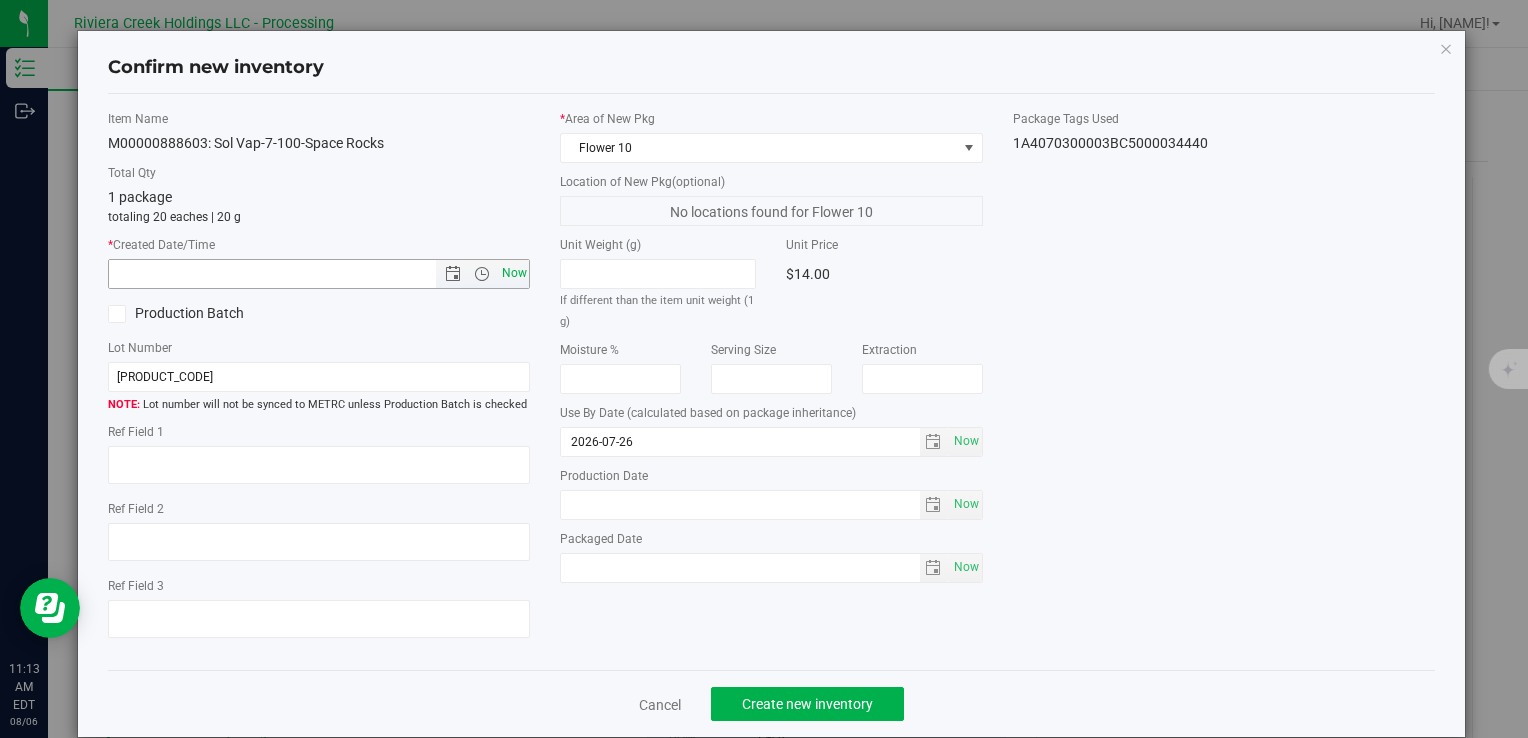 type on "8/6/2025 11:13 AM" 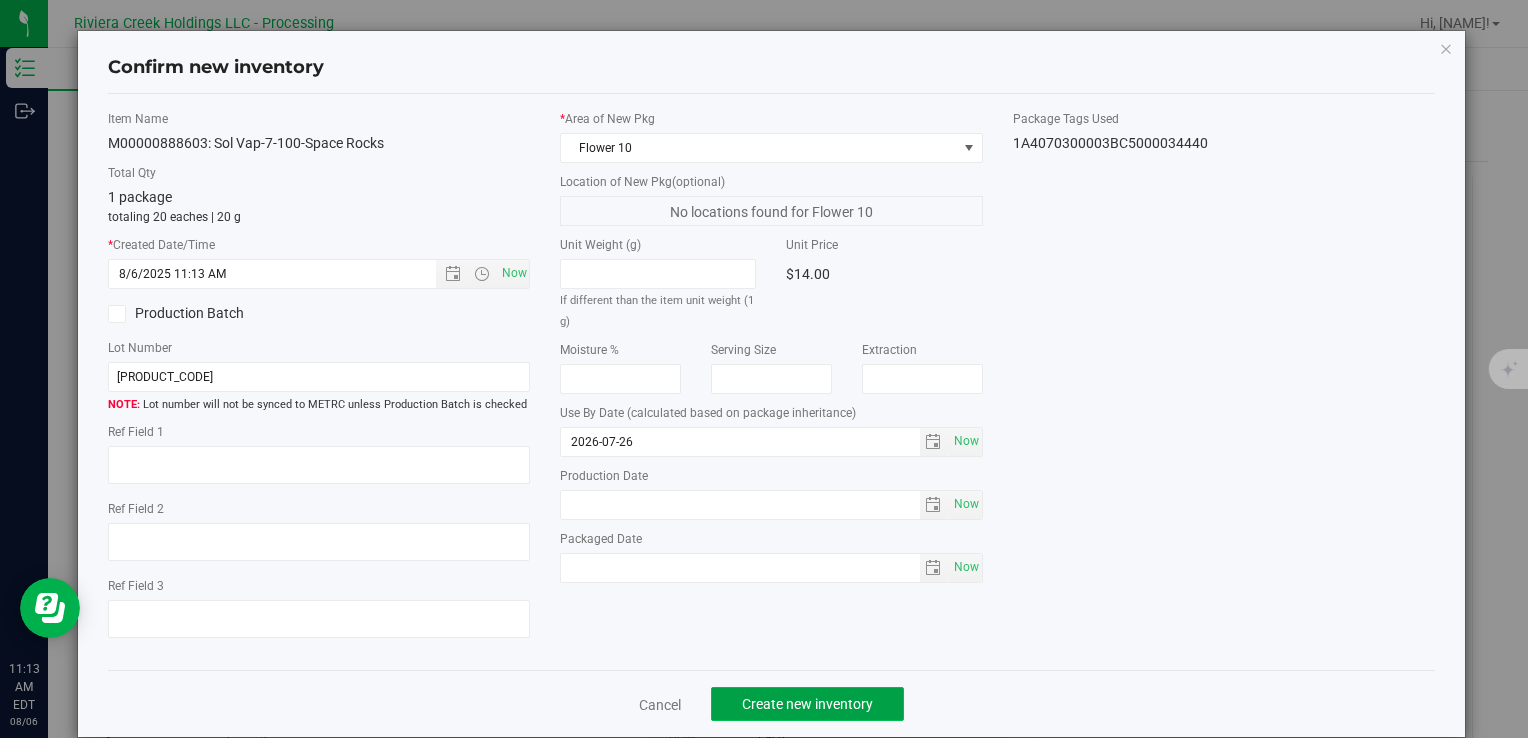 click on "Create new inventory" 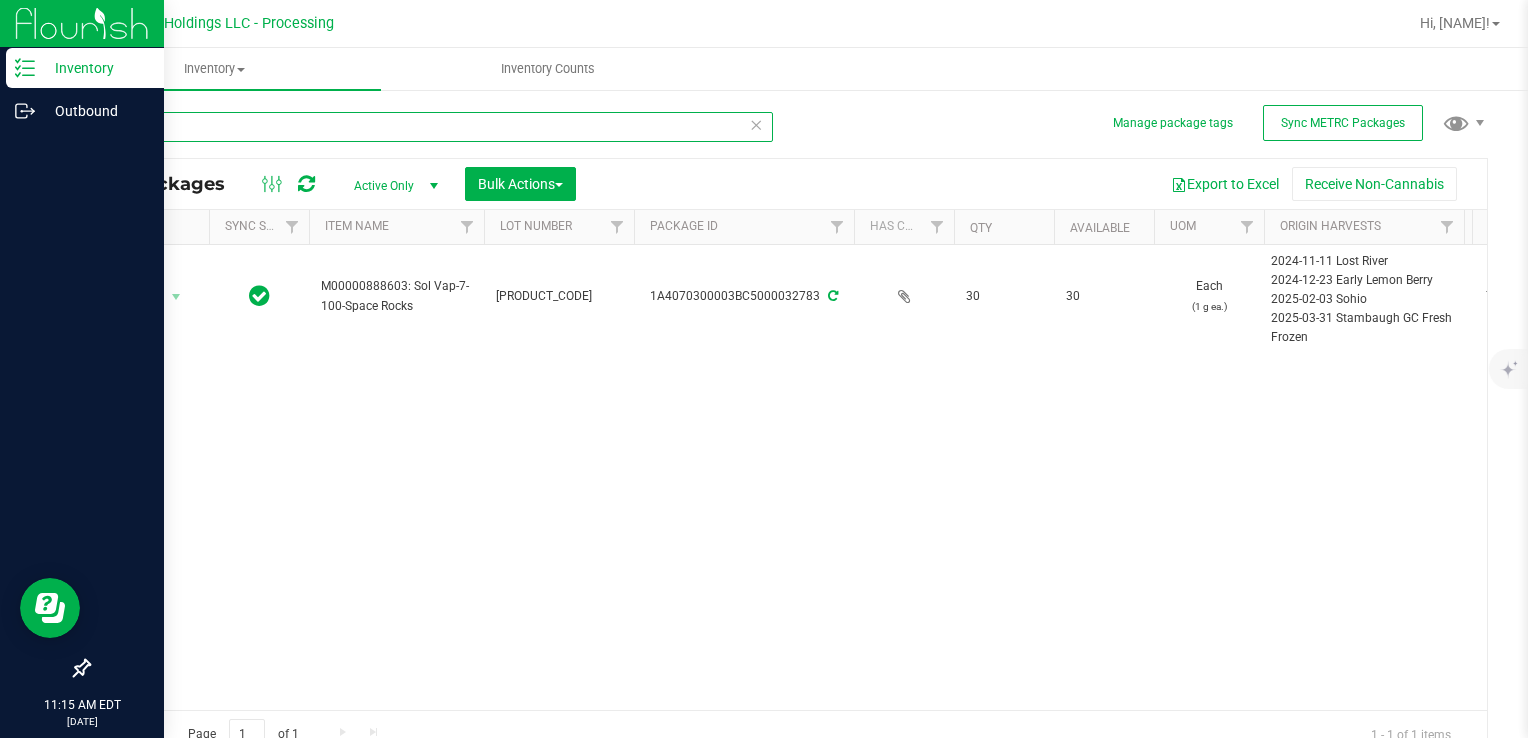 drag, startPoint x: 169, startPoint y: 118, endPoint x: 129, endPoint y: 179, distance: 72.94518 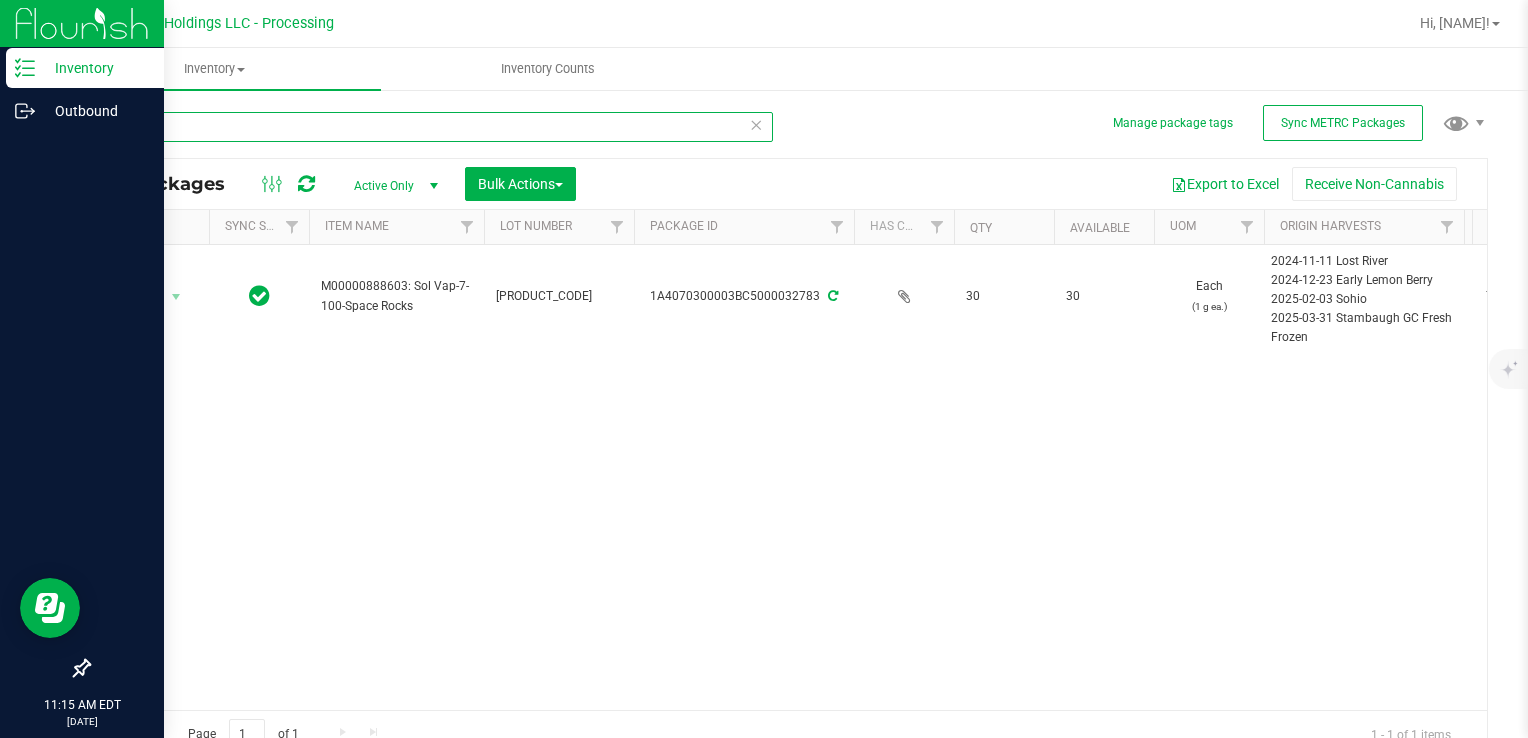 click on "Inventory Outbound 11:15 AM EDT 08/06/2025  08/06   Riviera Creek Holdings LLC - Processing   Hi, Meara!
Inventory
All packages
All inventory
Waste log
Create inventory
Inventory Counts" at bounding box center (764, 369) 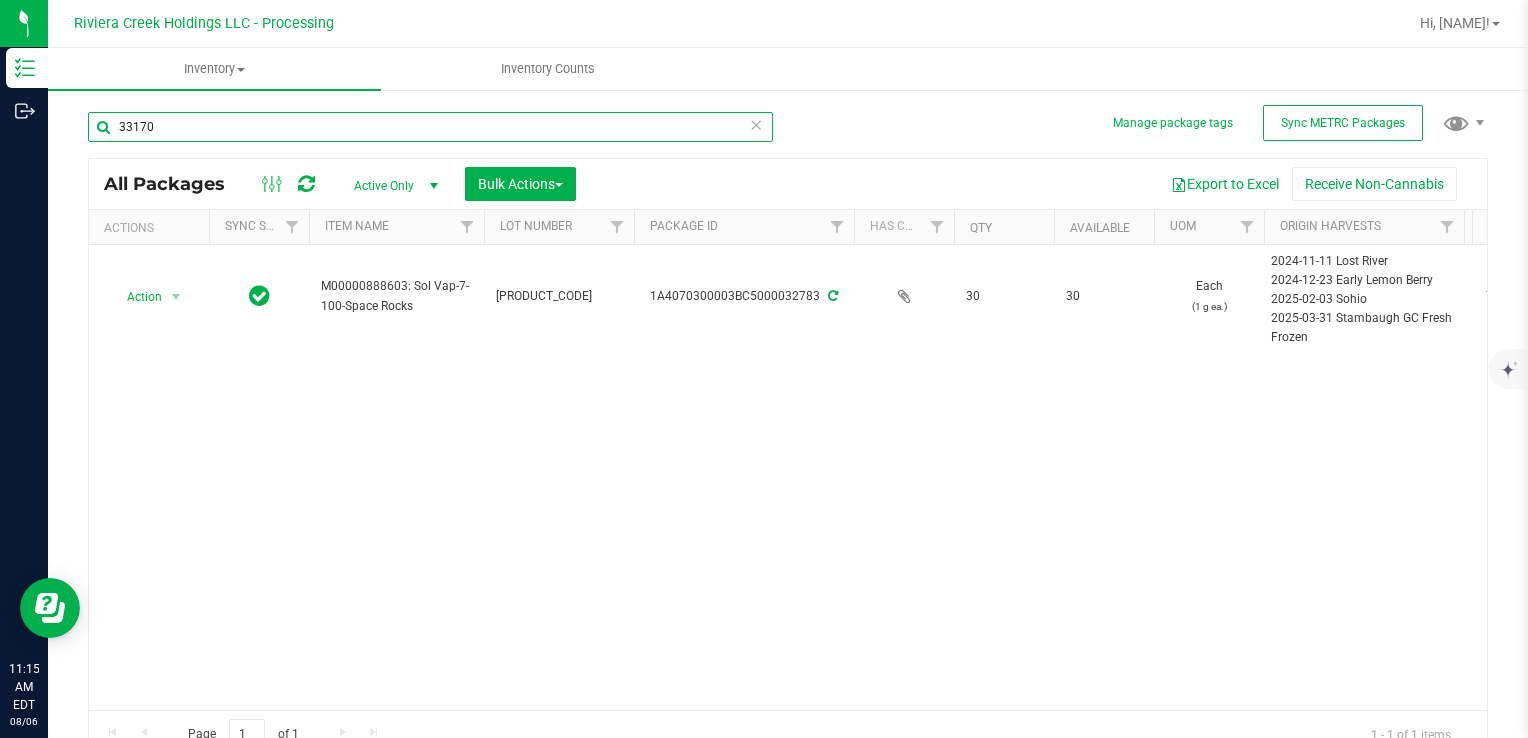 type on "33170" 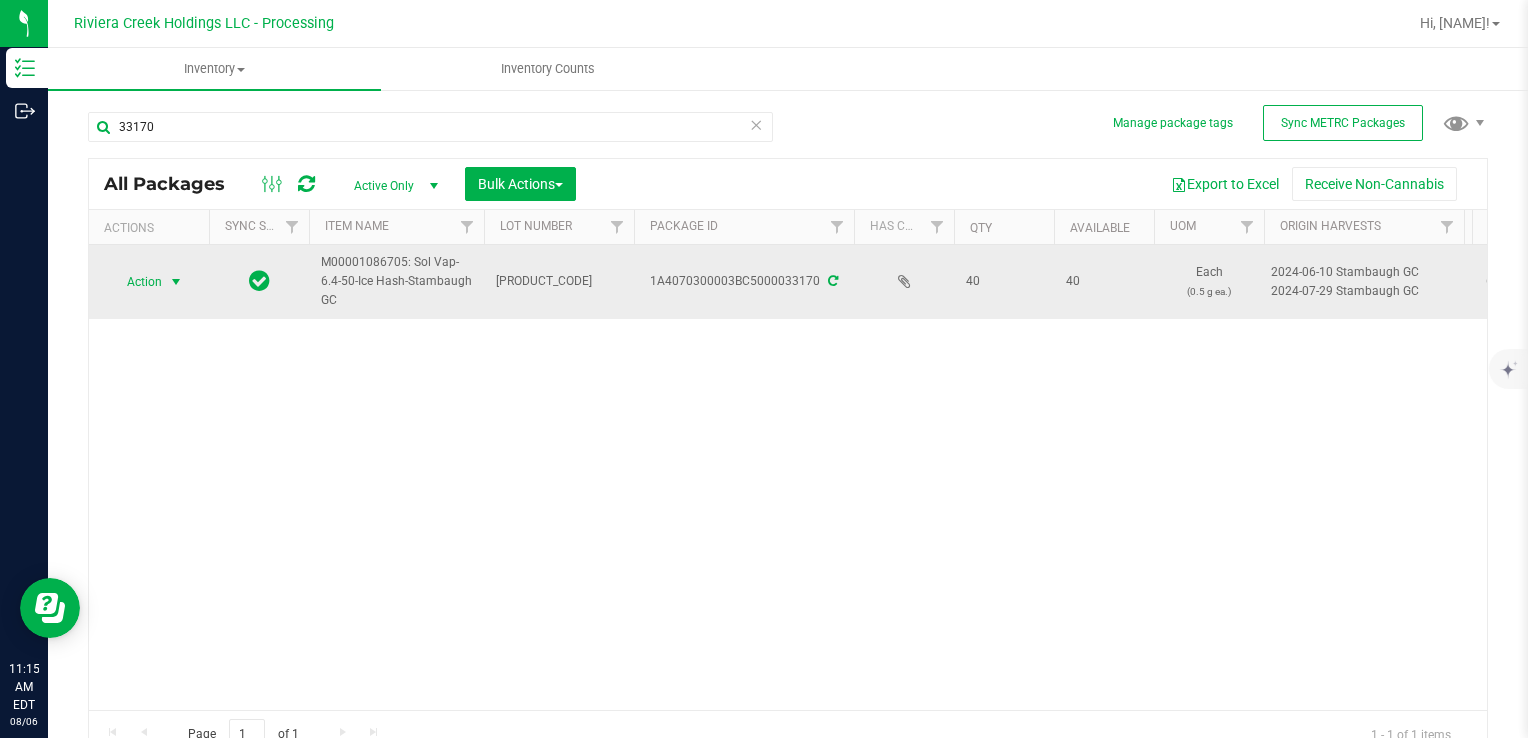 click on "Action" at bounding box center (136, 282) 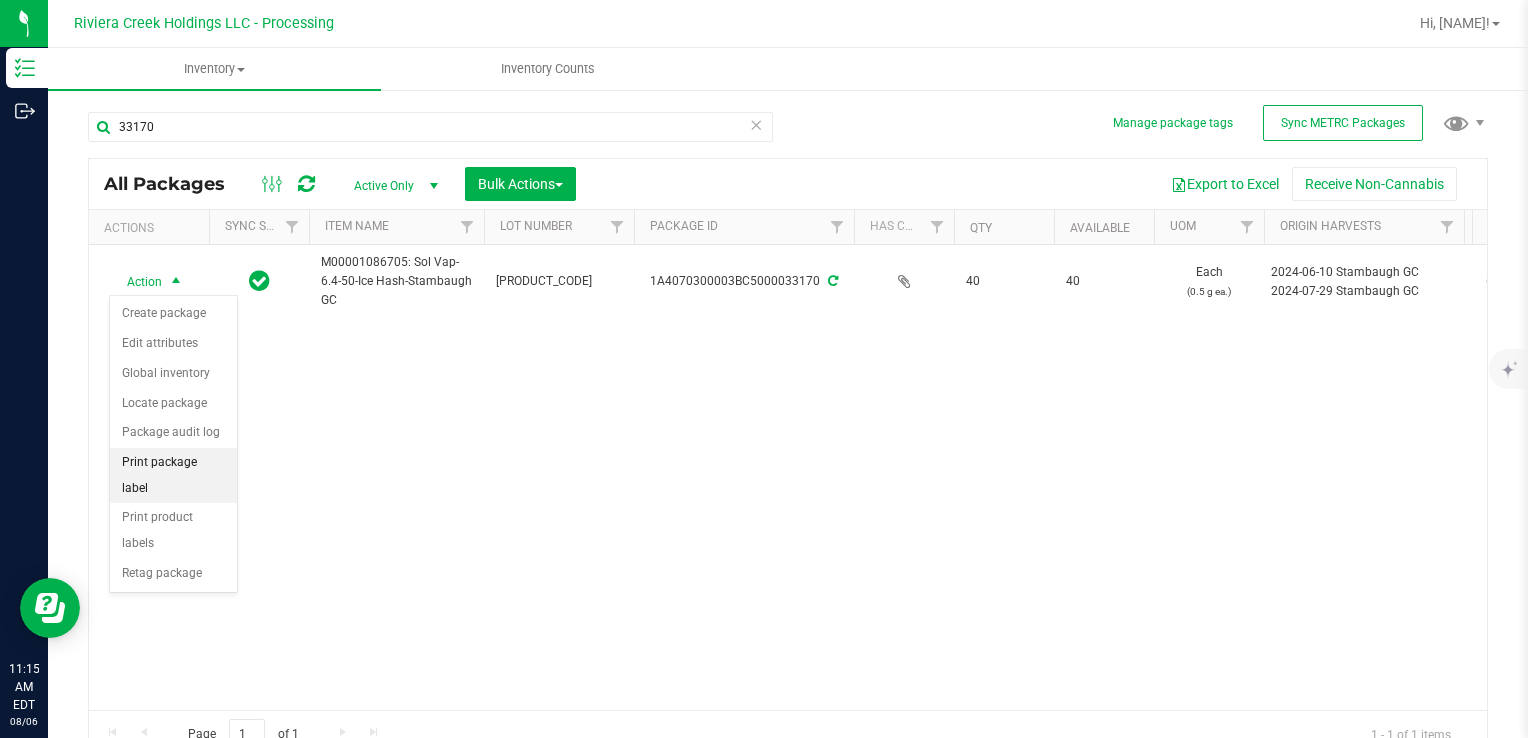 click on "Print package label" at bounding box center (173, 475) 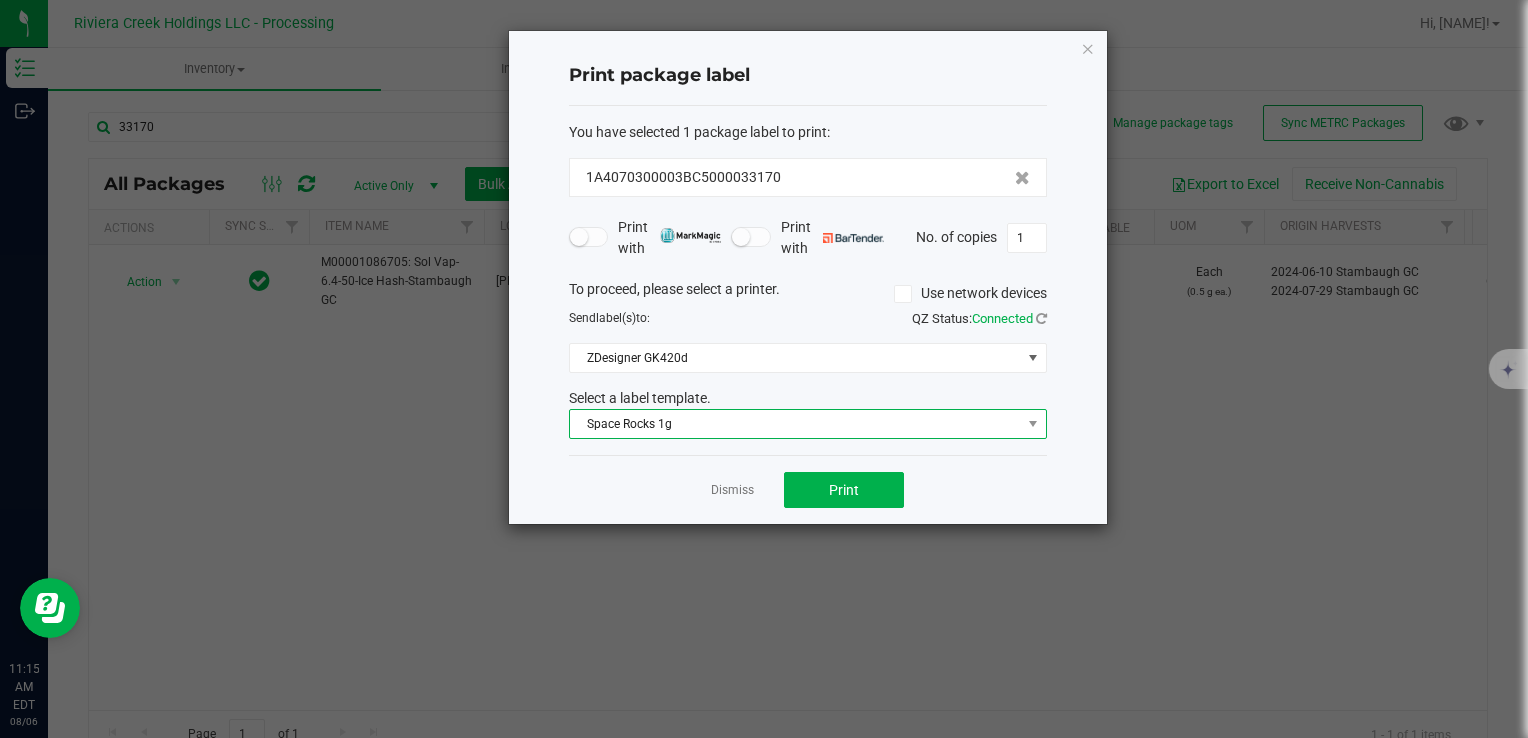 click on "Space Rocks 1g" at bounding box center (795, 424) 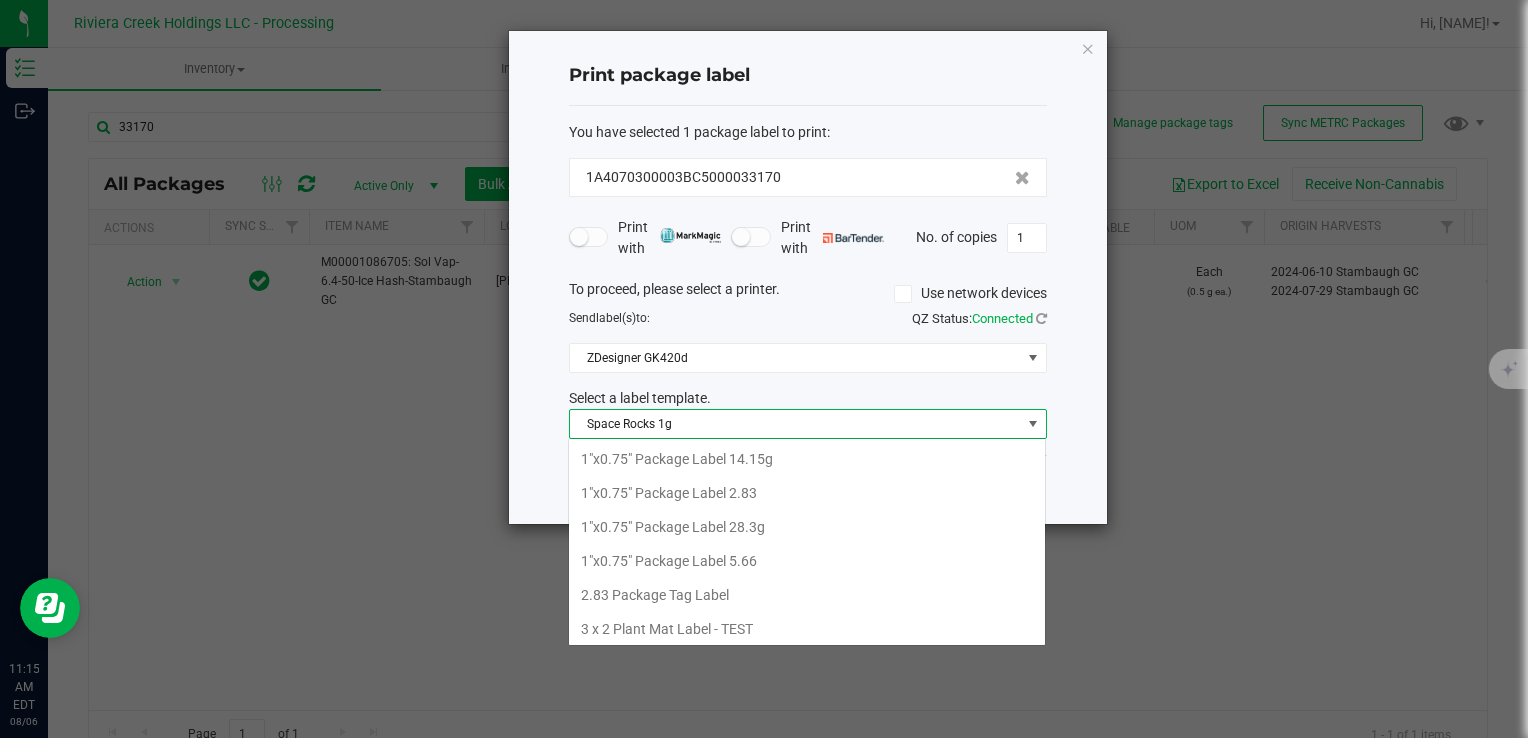 scroll, scrollTop: 99970, scrollLeft: 99521, axis: both 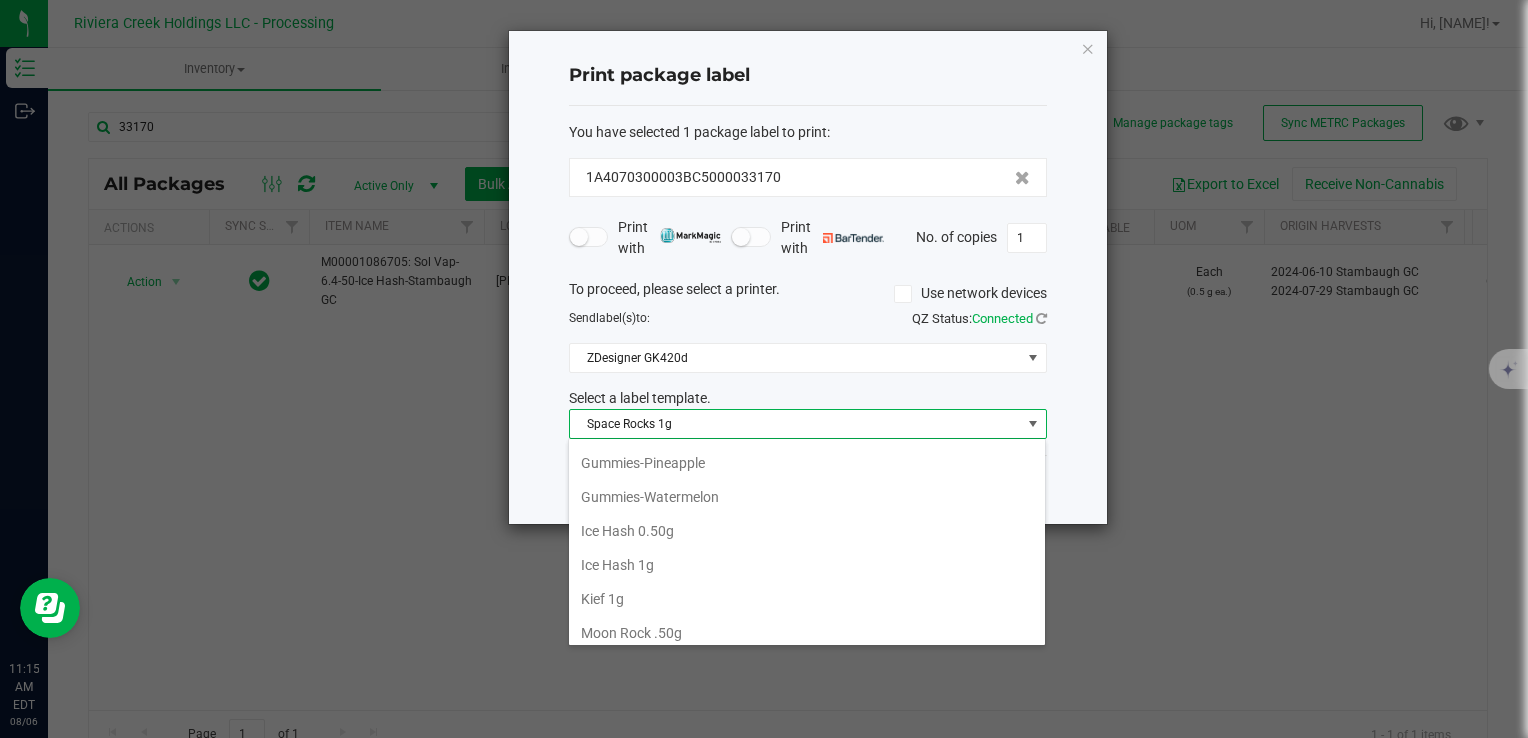drag, startPoint x: 687, startPoint y: 526, endPoint x: 734, endPoint y: 494, distance: 56.859474 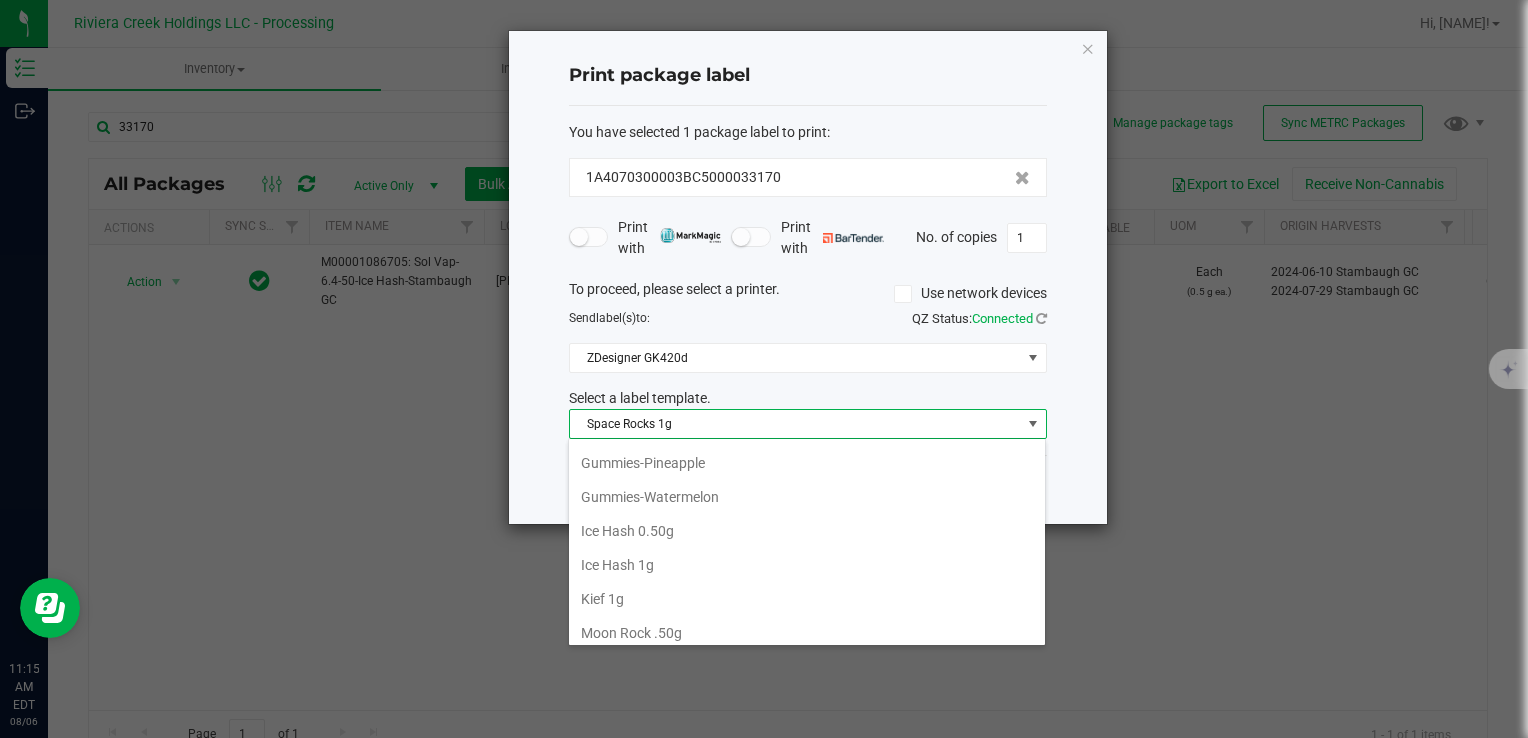 click on "Ice Hash 0.50g" at bounding box center [807, 531] 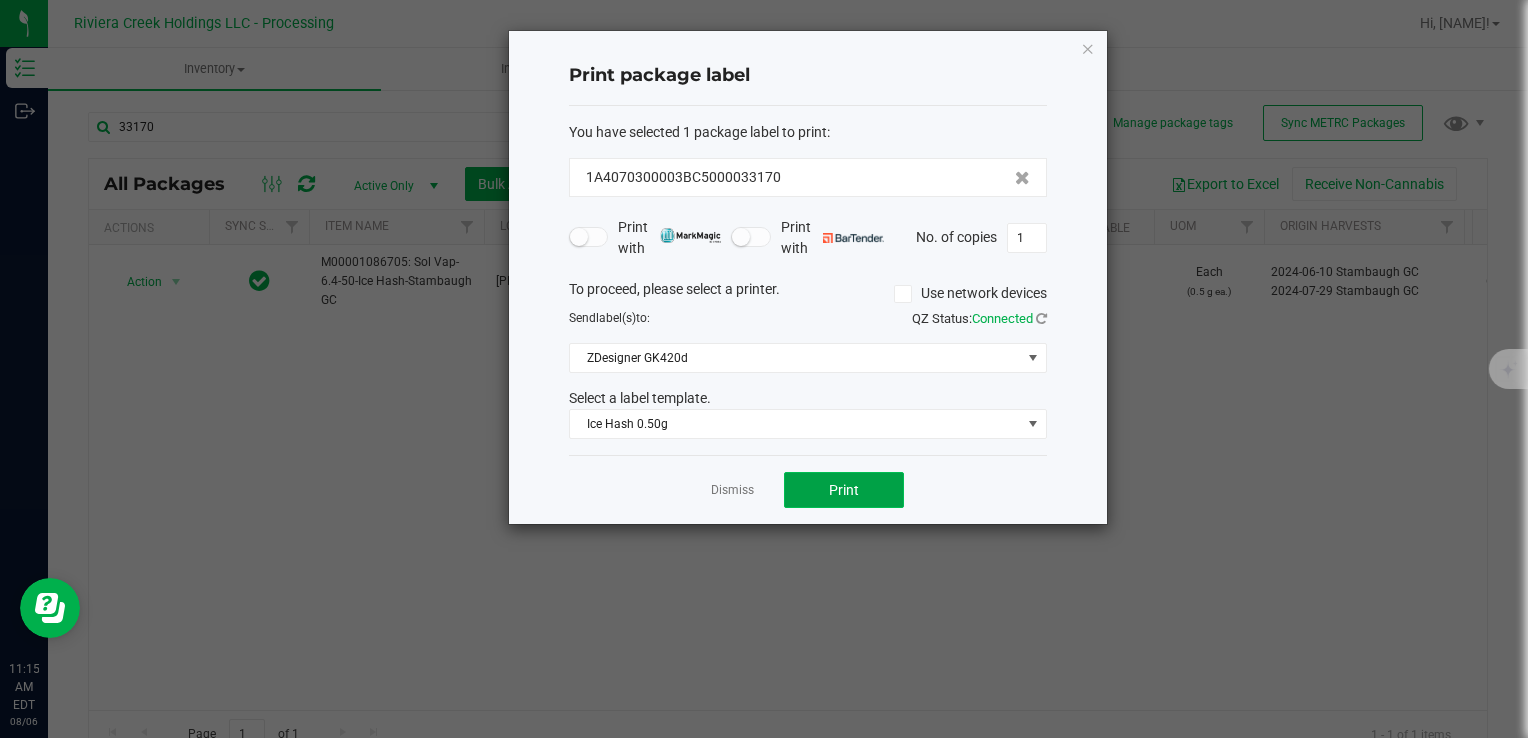 click on "Print" 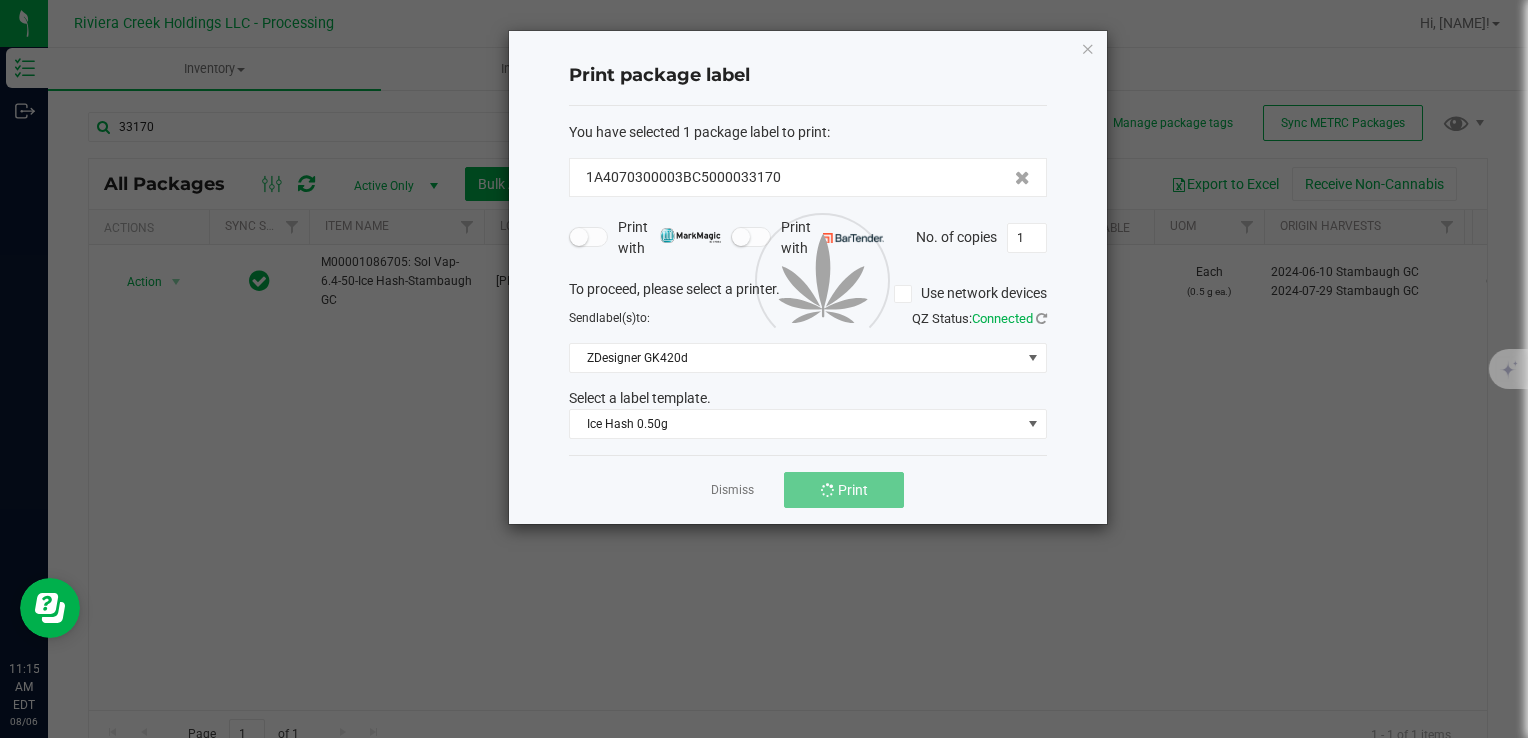 click on "Dismiss" 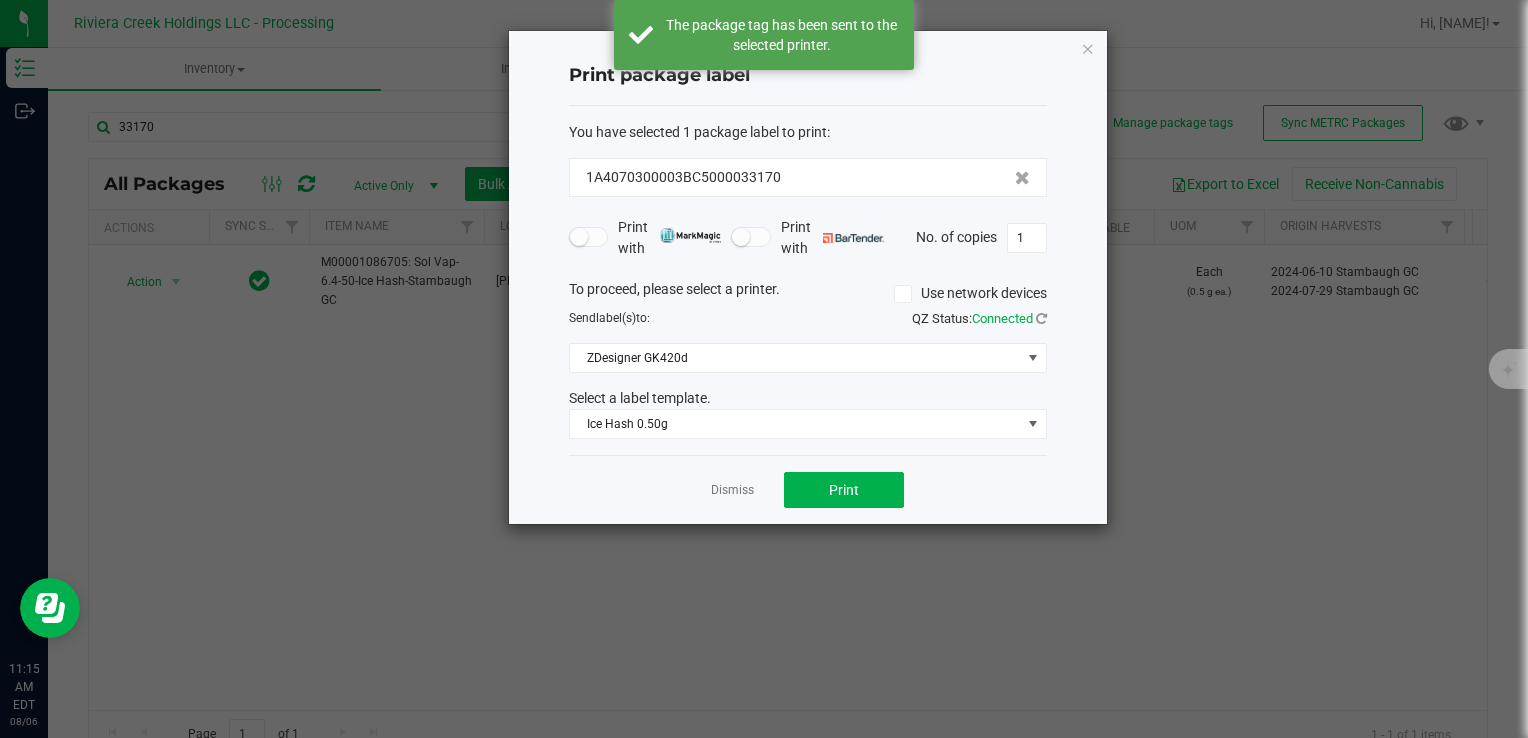click on "Dismiss" 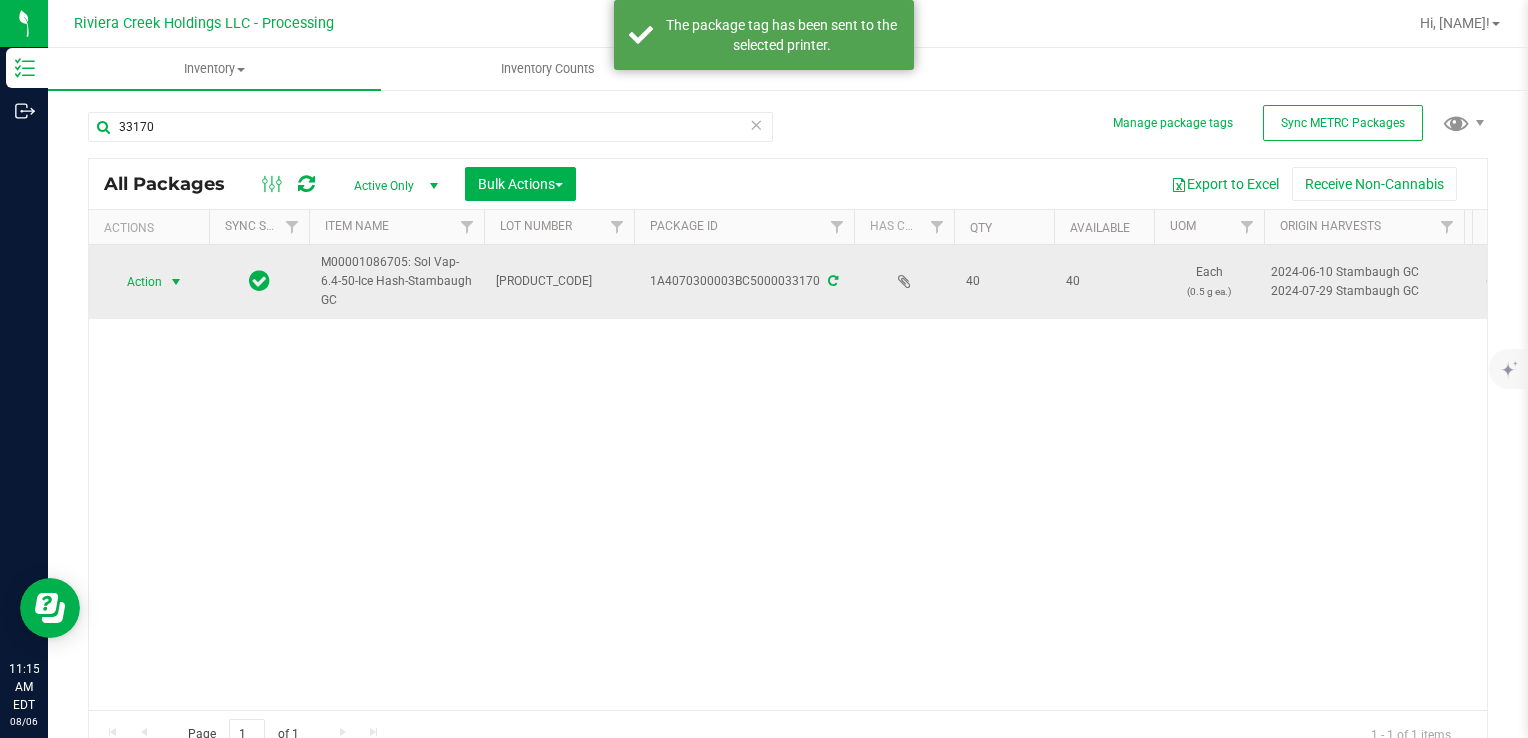 click on "Action" at bounding box center [136, 282] 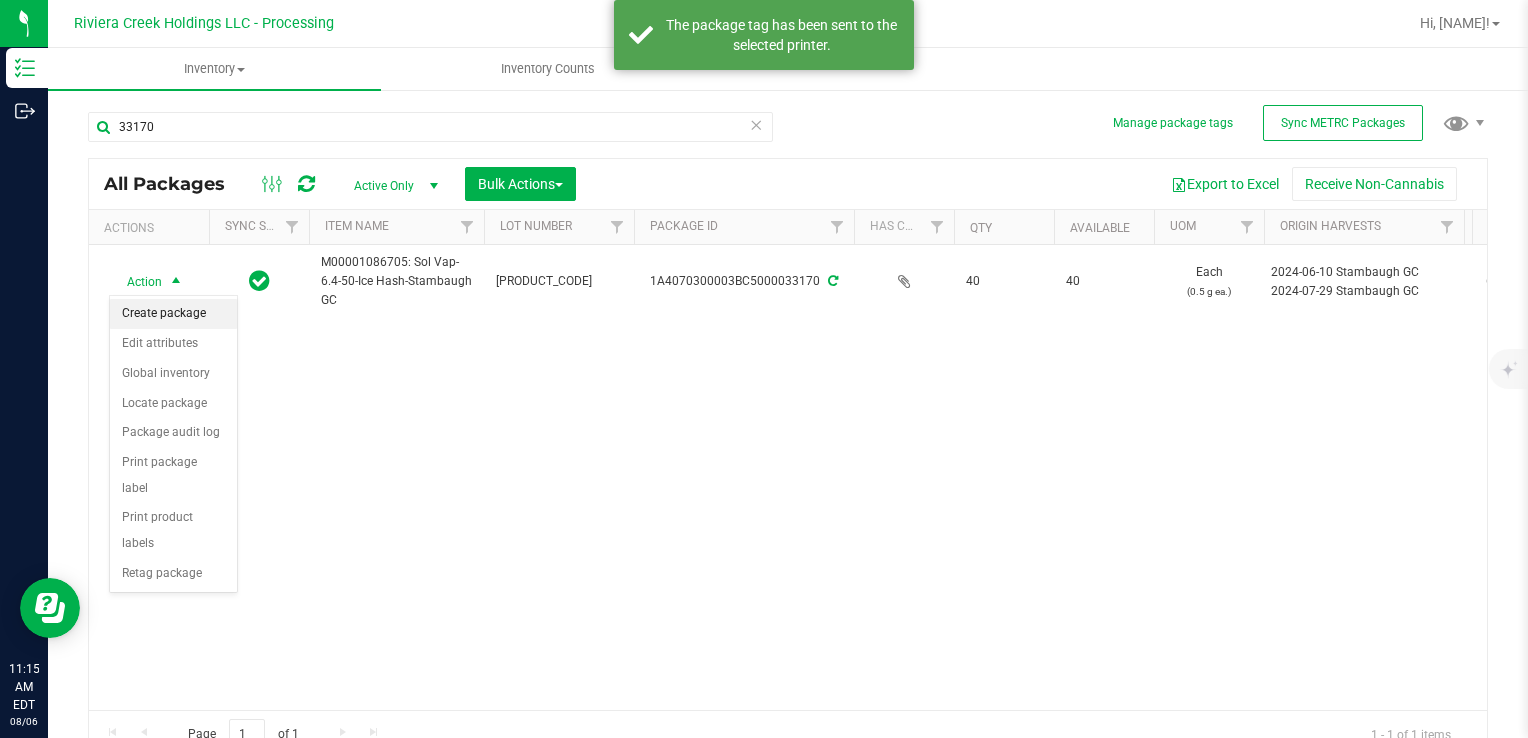 click on "Create package" at bounding box center [173, 314] 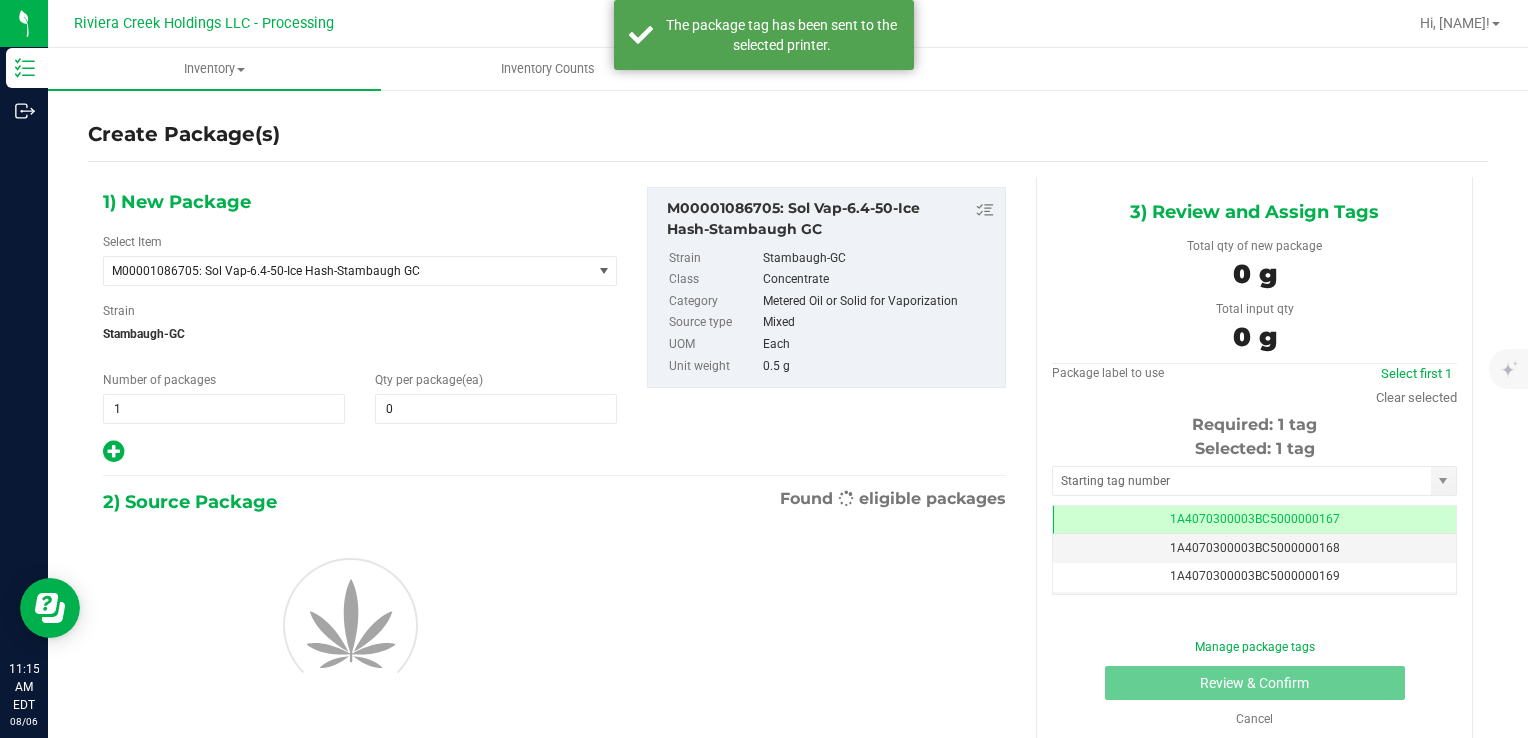 scroll, scrollTop: 0, scrollLeft: 0, axis: both 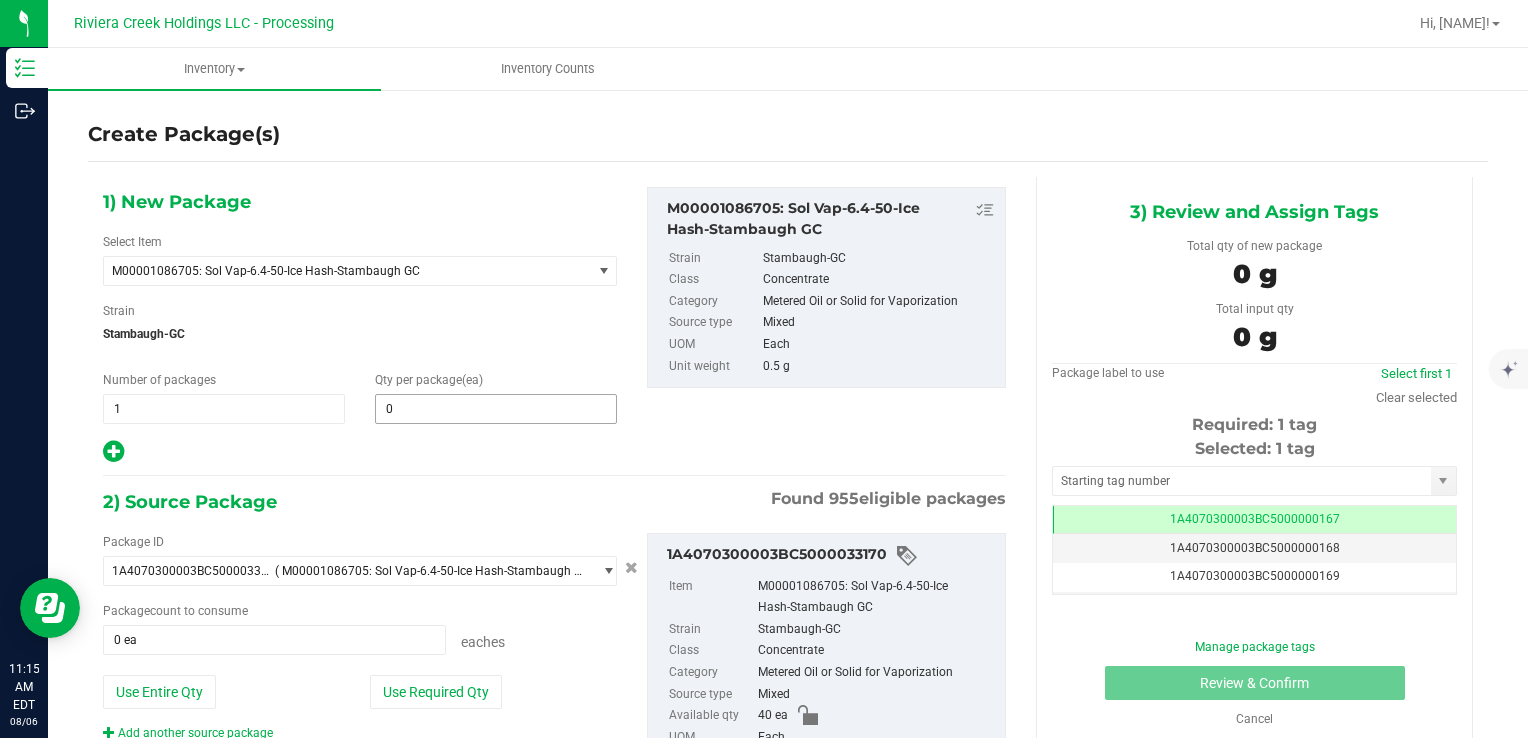 type 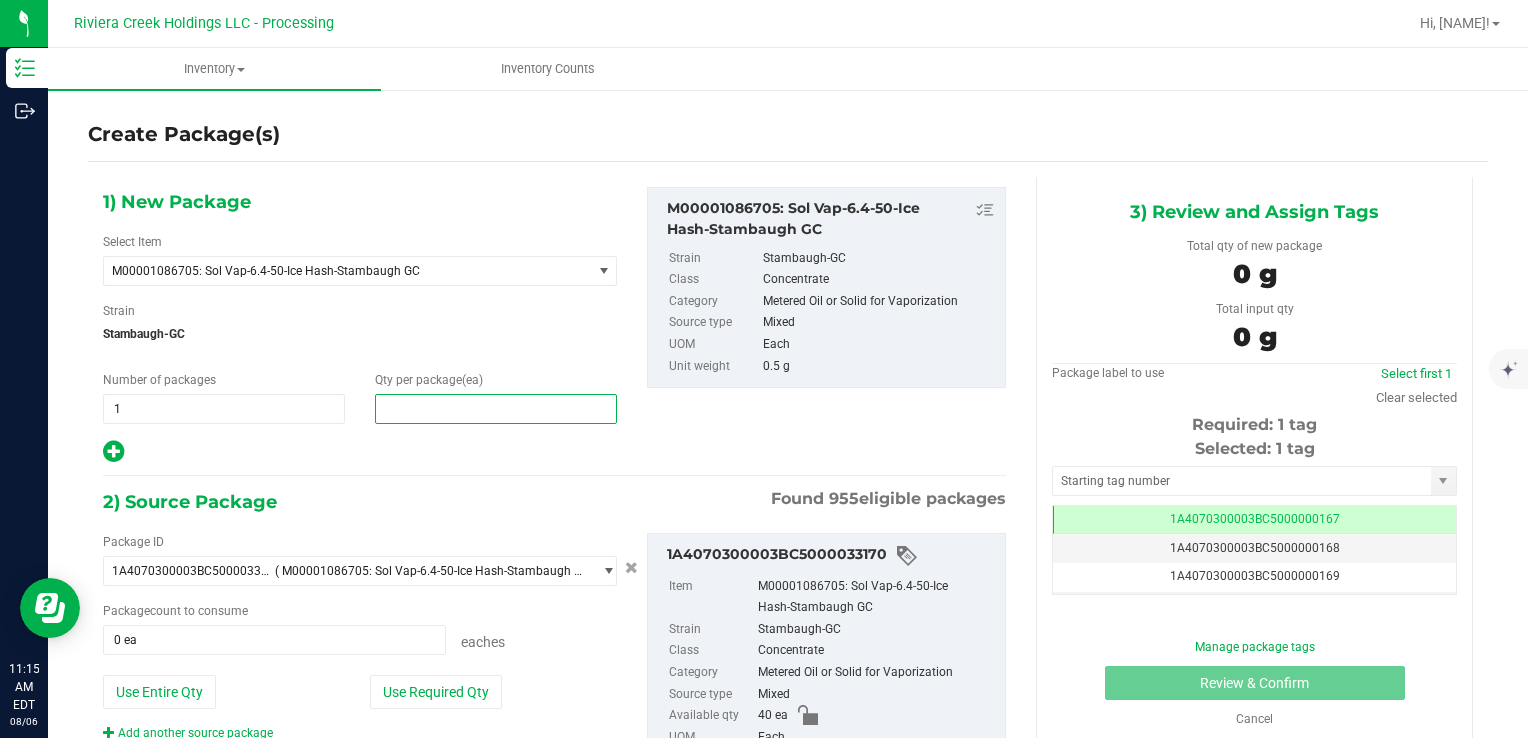 click at bounding box center (496, 409) 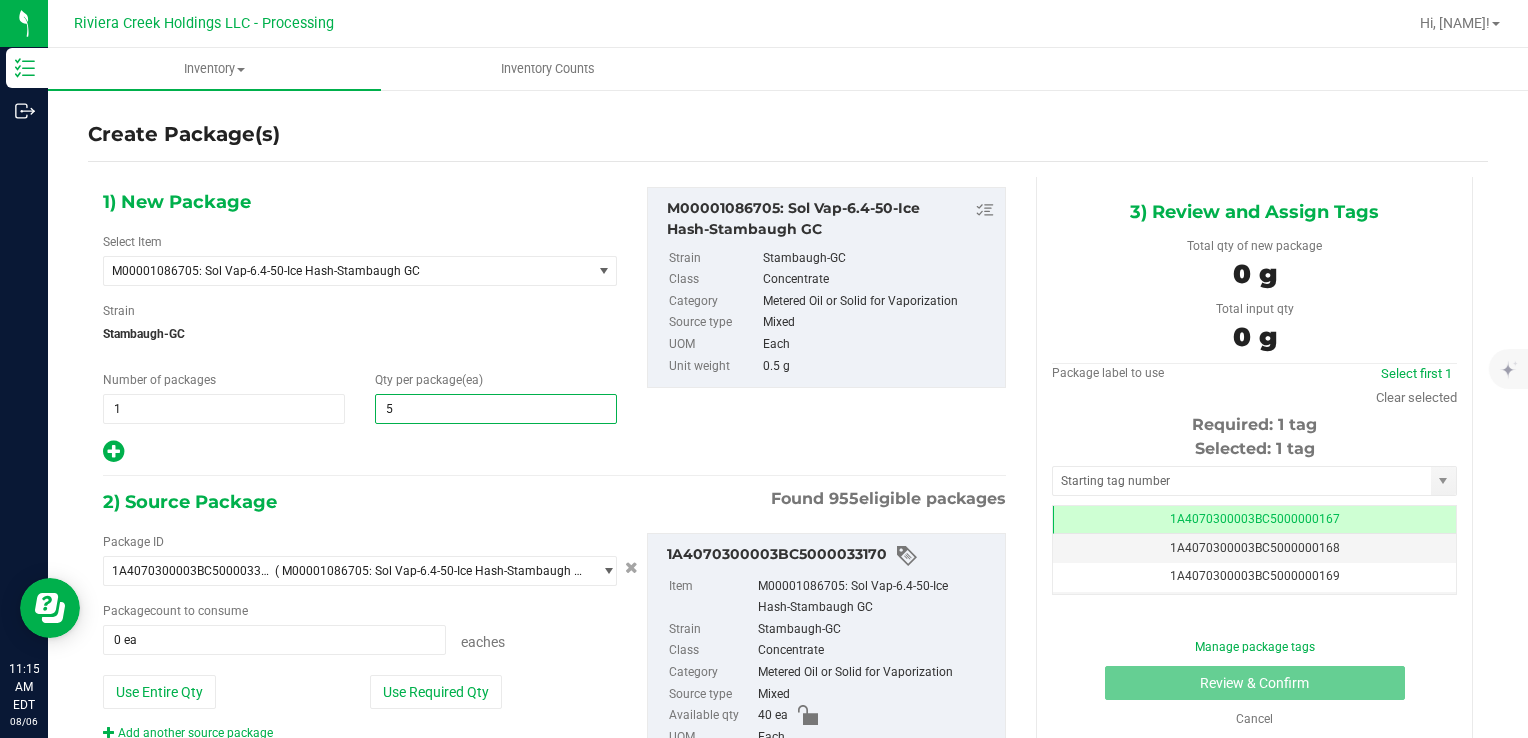 type on "50" 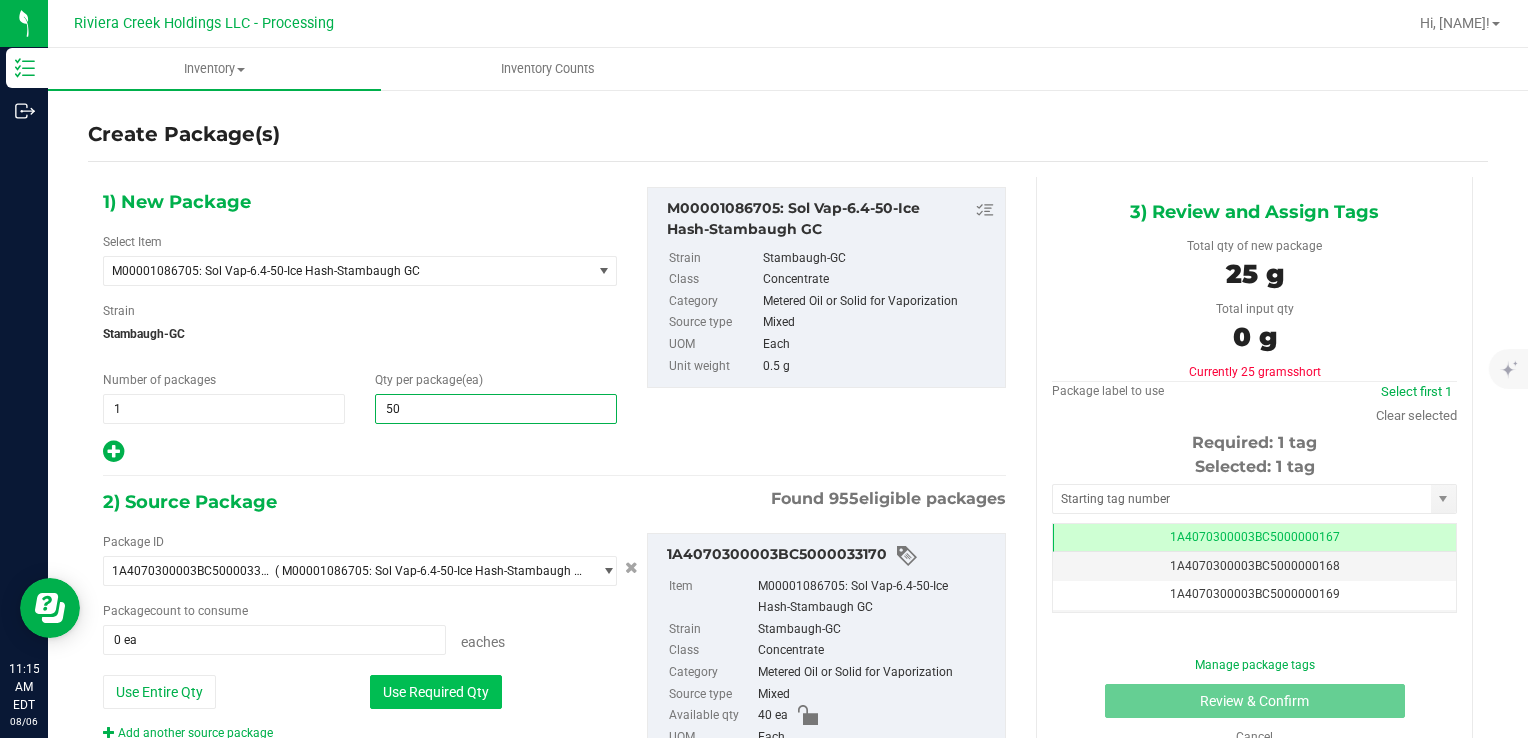 type on "50" 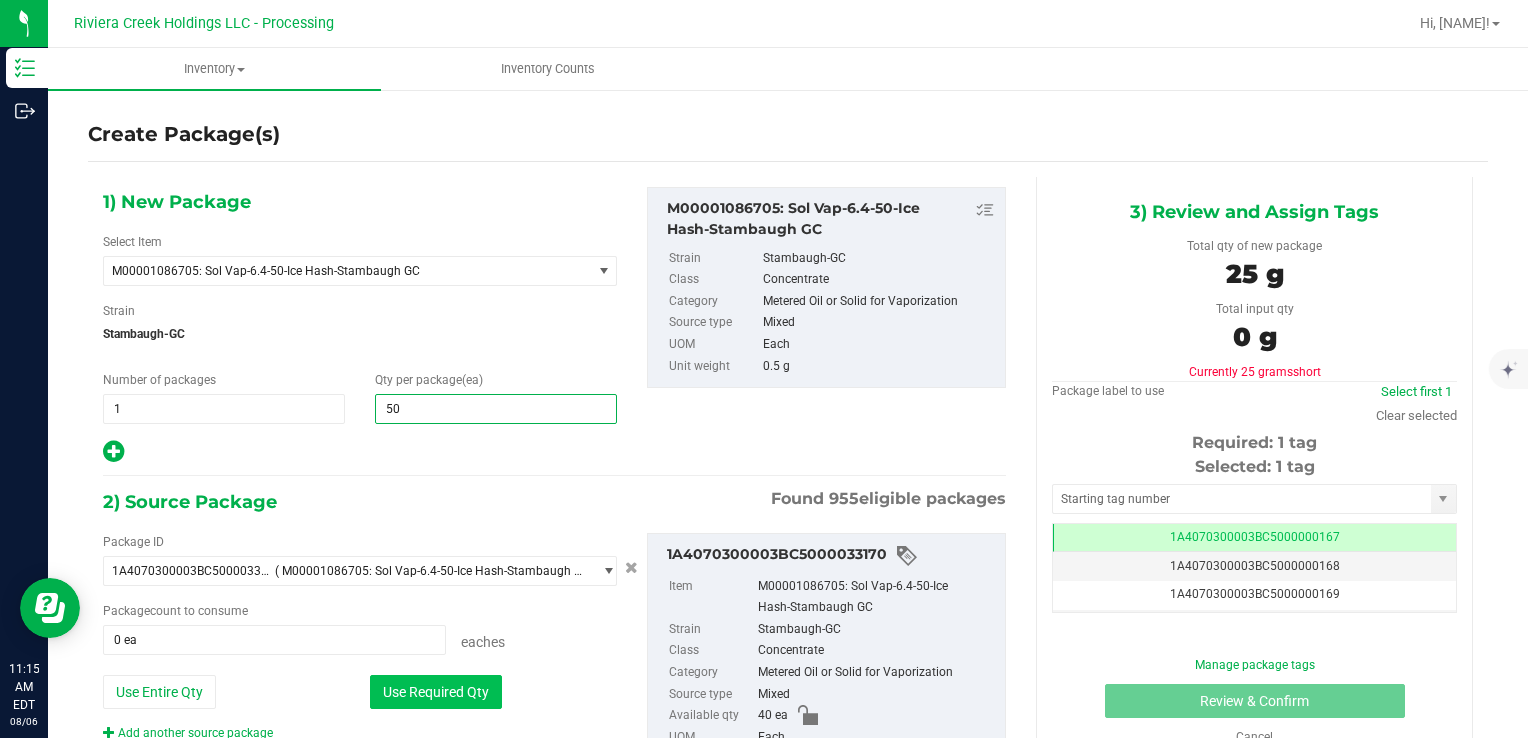 click on "Use Required Qty" at bounding box center [436, 692] 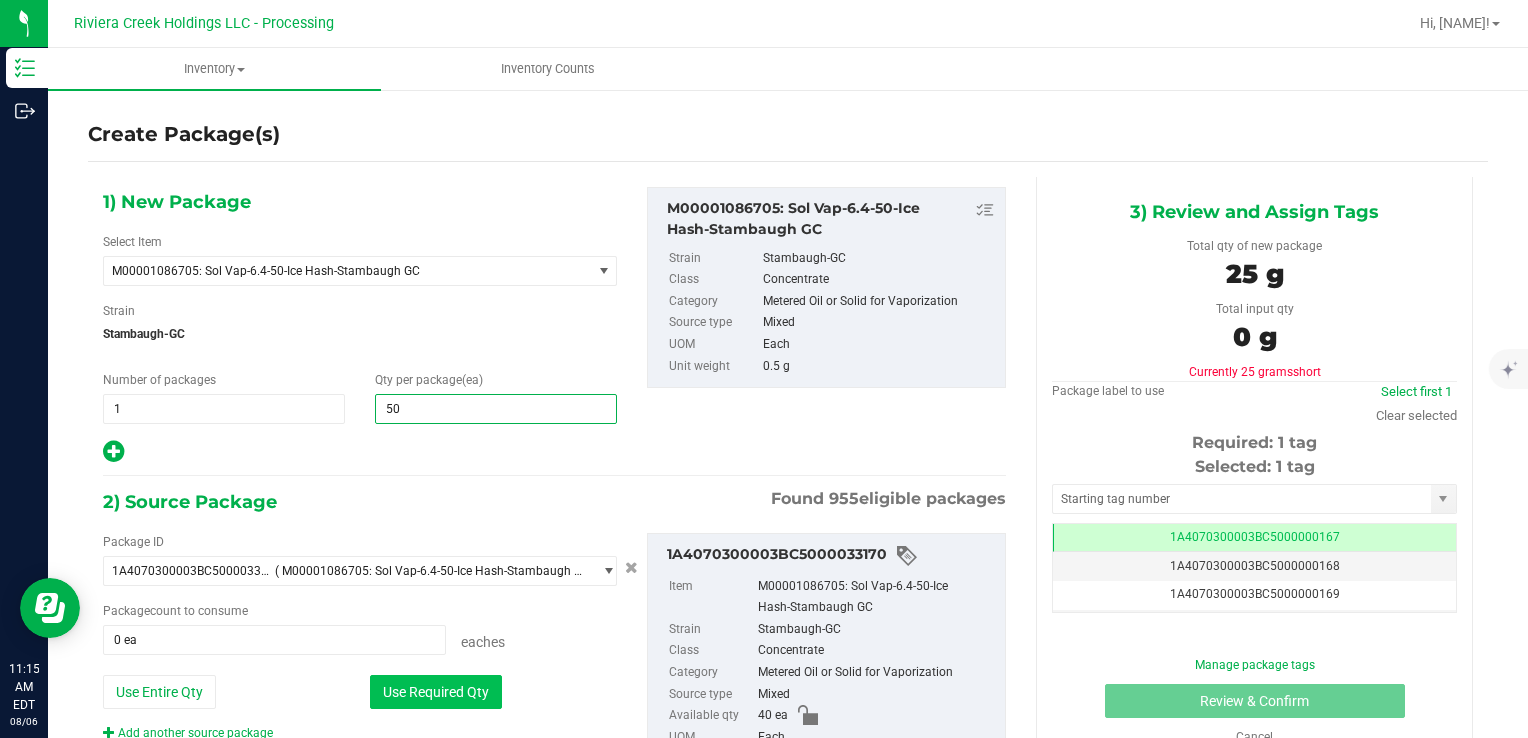 type on "40 ea" 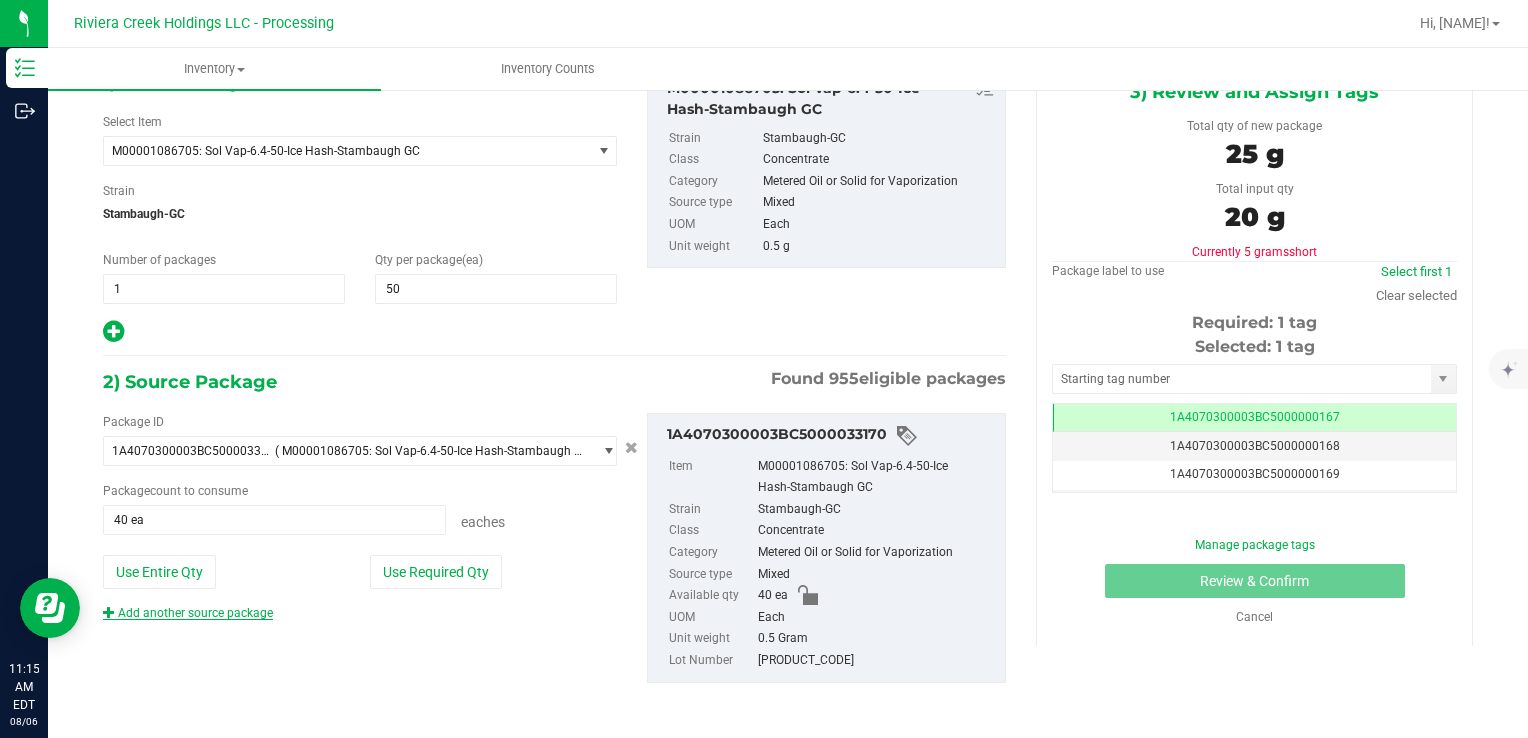 click on "Add another source package" at bounding box center (188, 613) 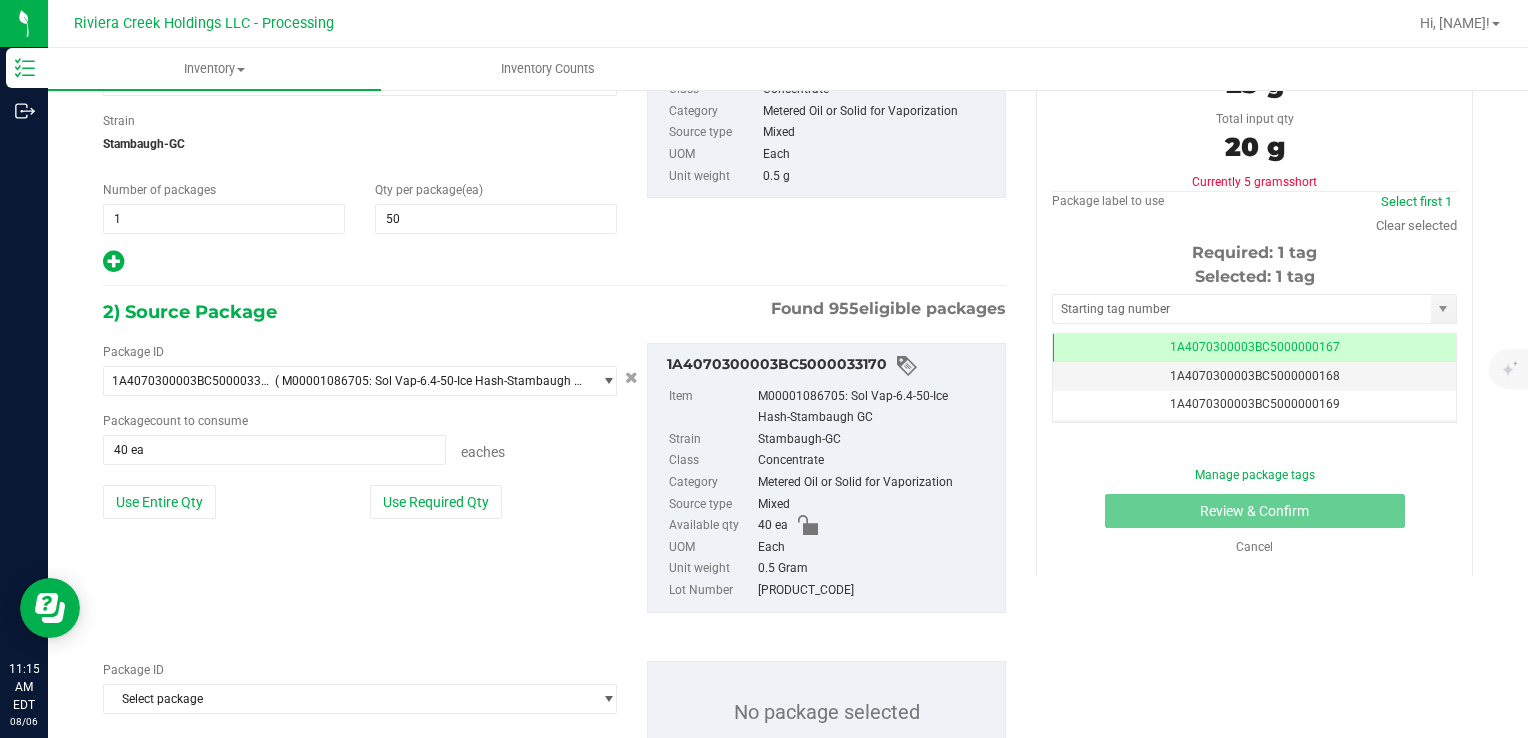 scroll, scrollTop: 269, scrollLeft: 0, axis: vertical 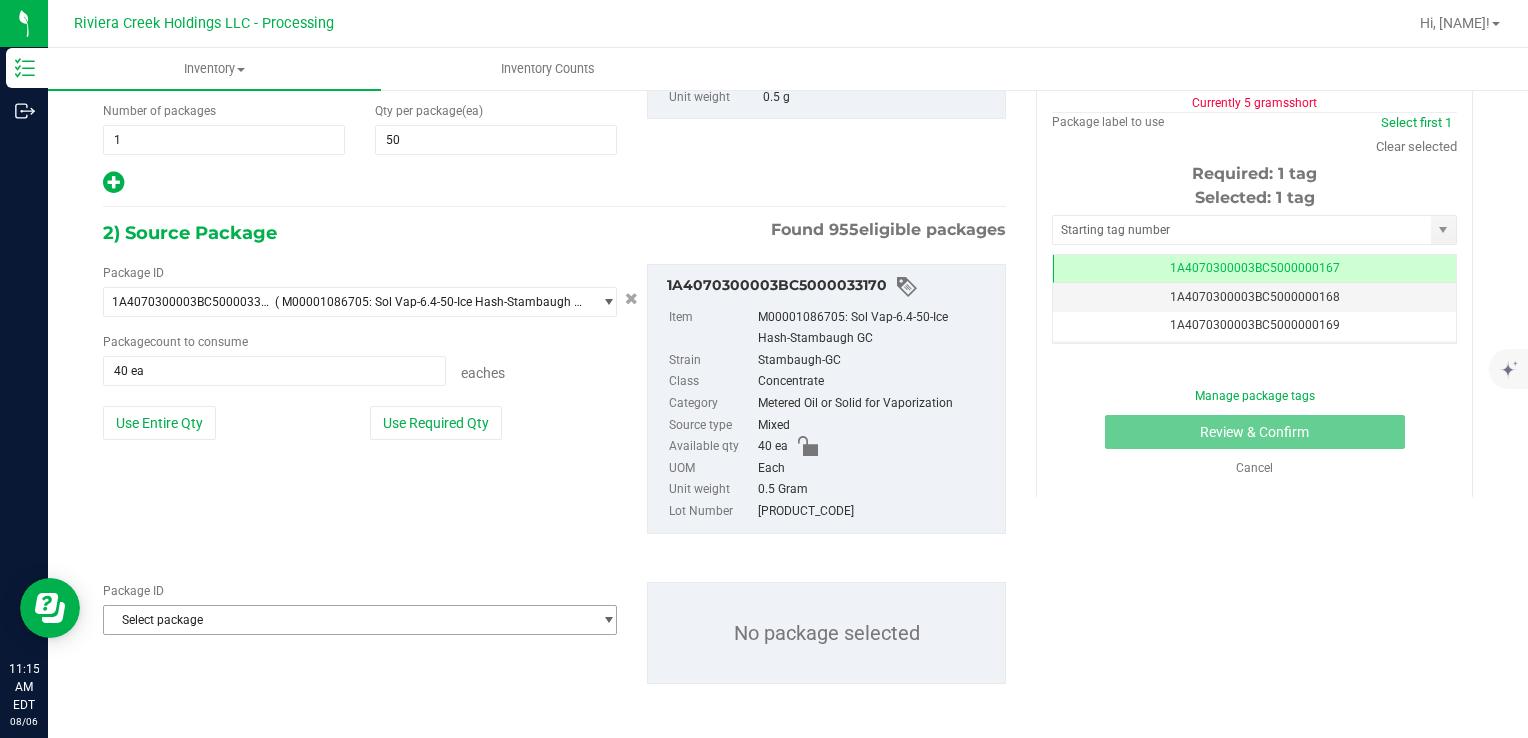 click on "Select package" at bounding box center (347, 620) 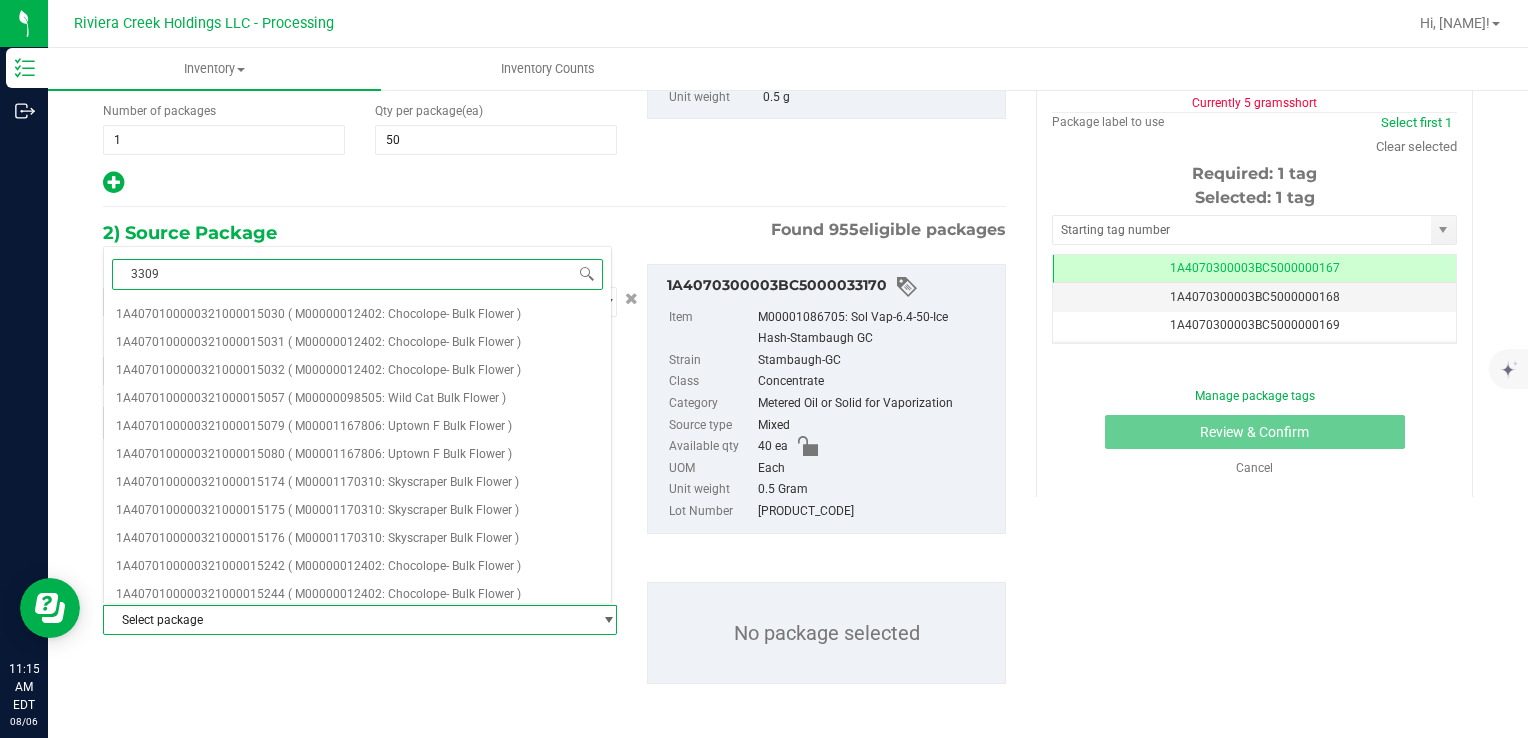 type on "33094" 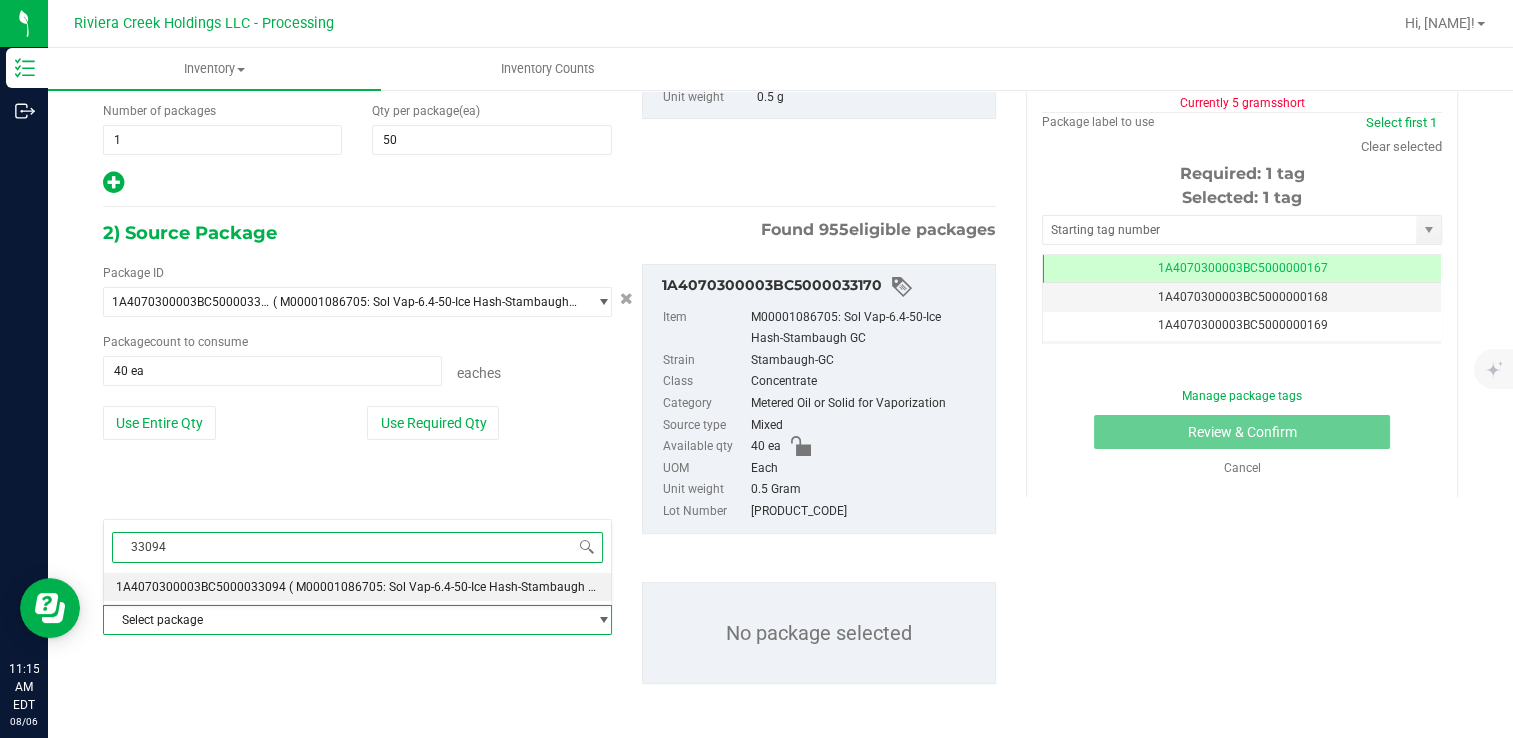 click on "33094 Select package 1A4070300003BC5000033094
(
M00001086705: Sol Vap-6.4-50-Ice Hash-Stambaugh GC
)
No data found." at bounding box center [357, 561] 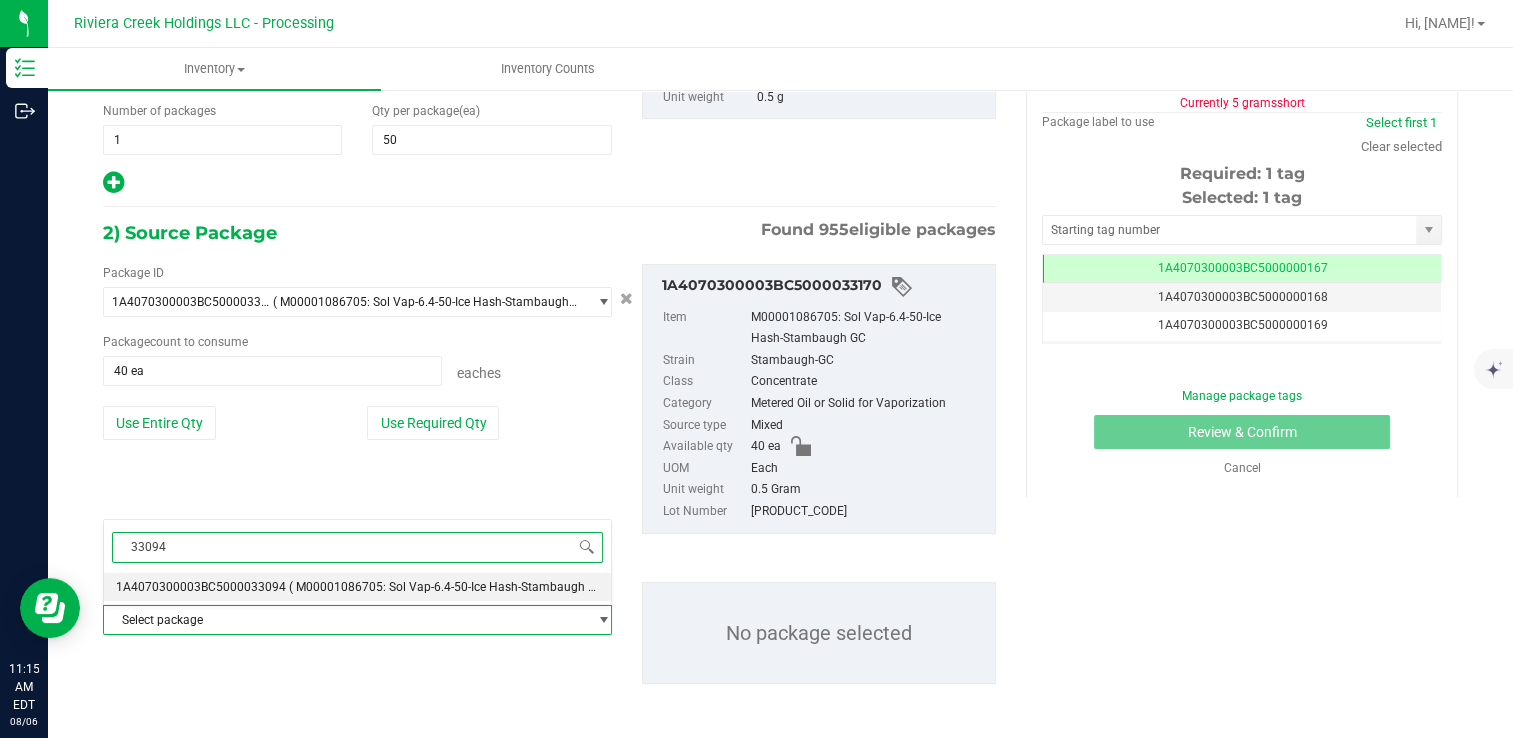click on "(
M00001086705: Sol Vap-6.4-50-Ice Hash-Stambaugh GC
)" at bounding box center (450, 587) 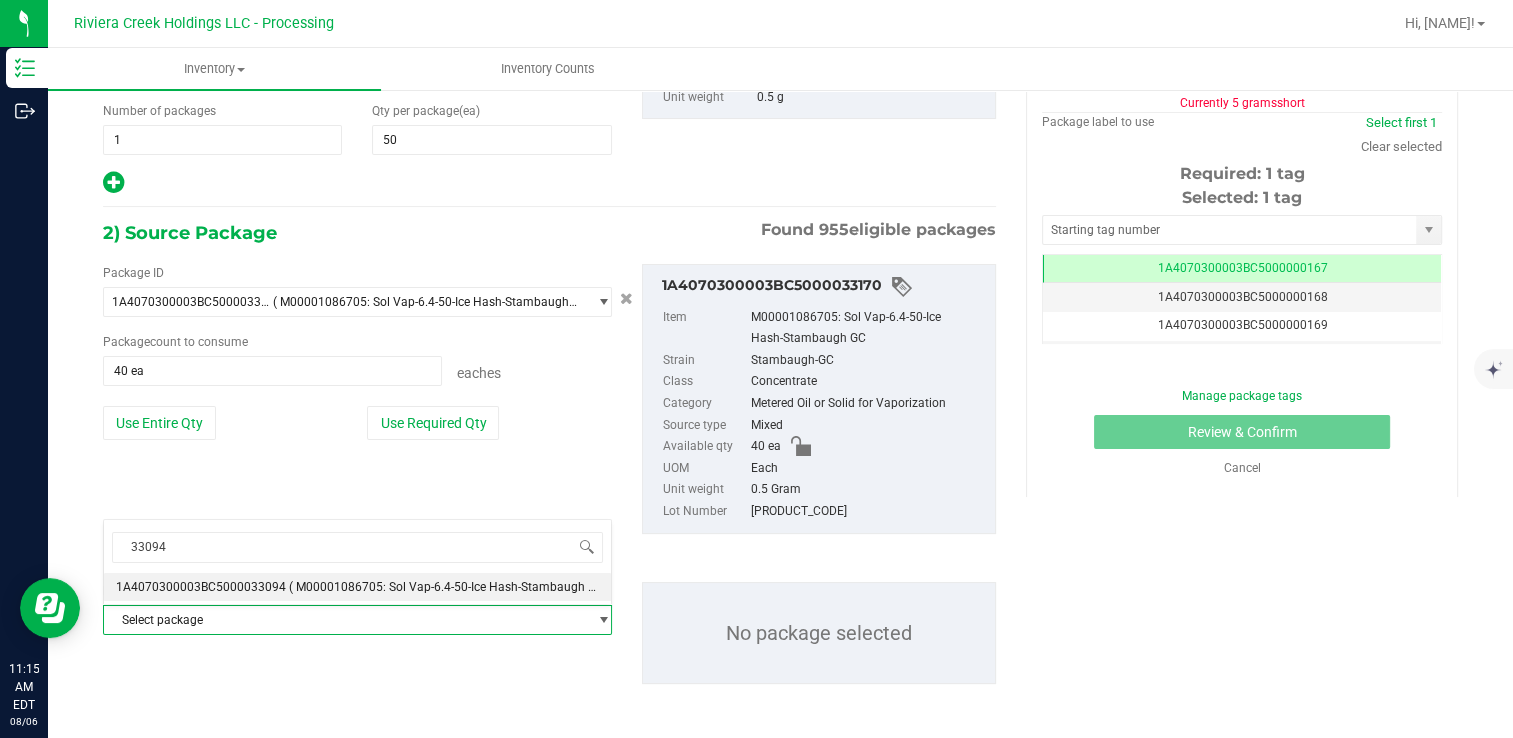type 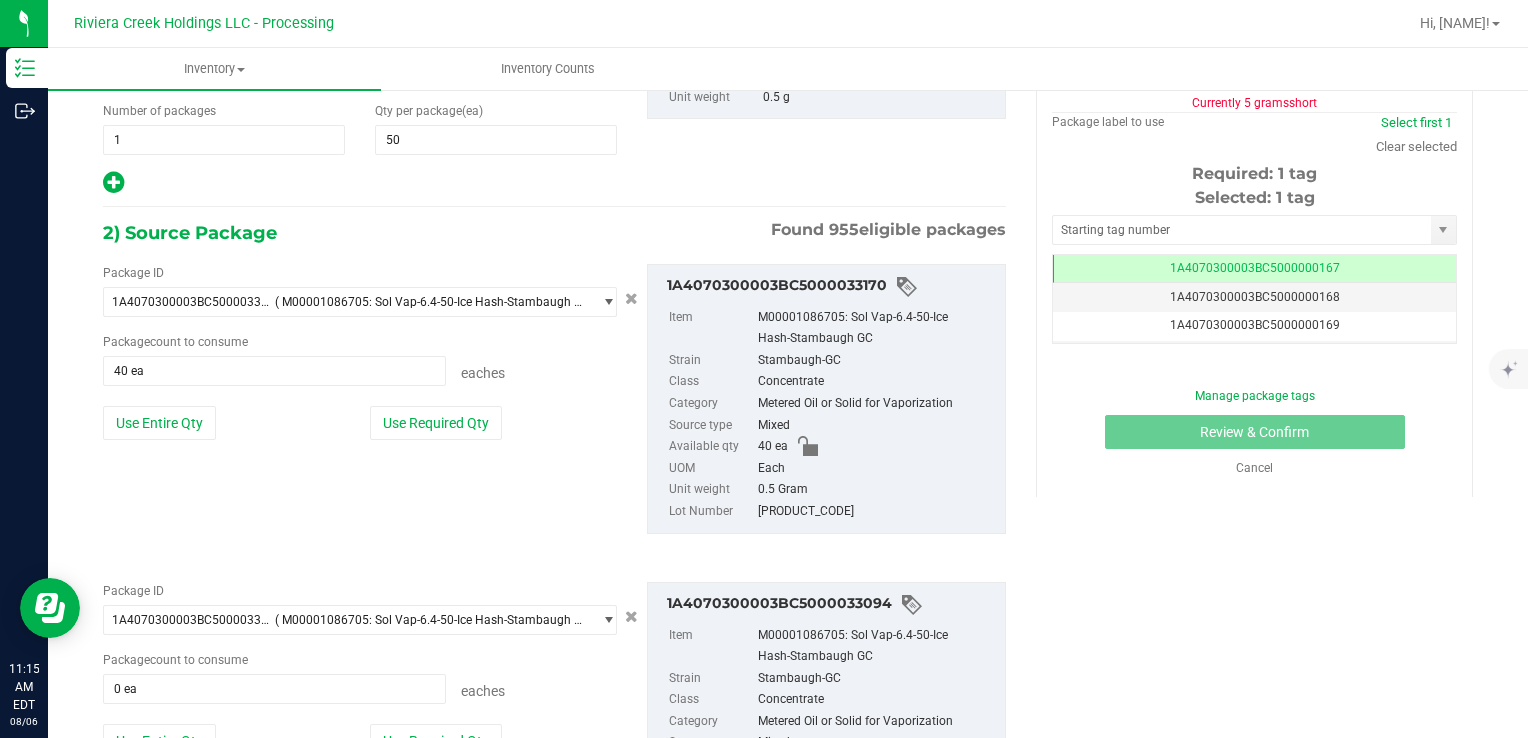 drag, startPoint x: 460, startPoint y: 737, endPoint x: 469, endPoint y: 702, distance: 36.138622 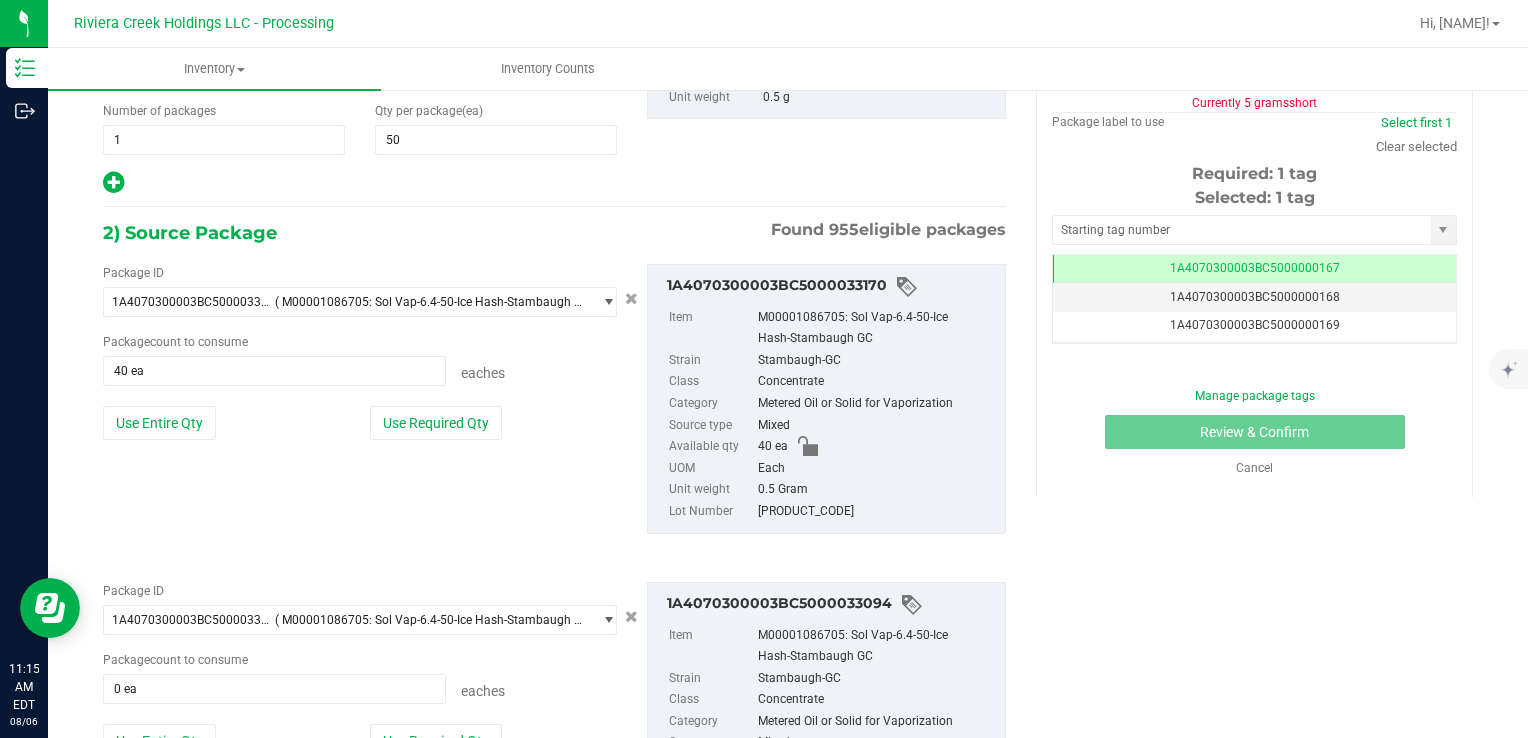 click on "Use Required Qty" at bounding box center (436, 741) 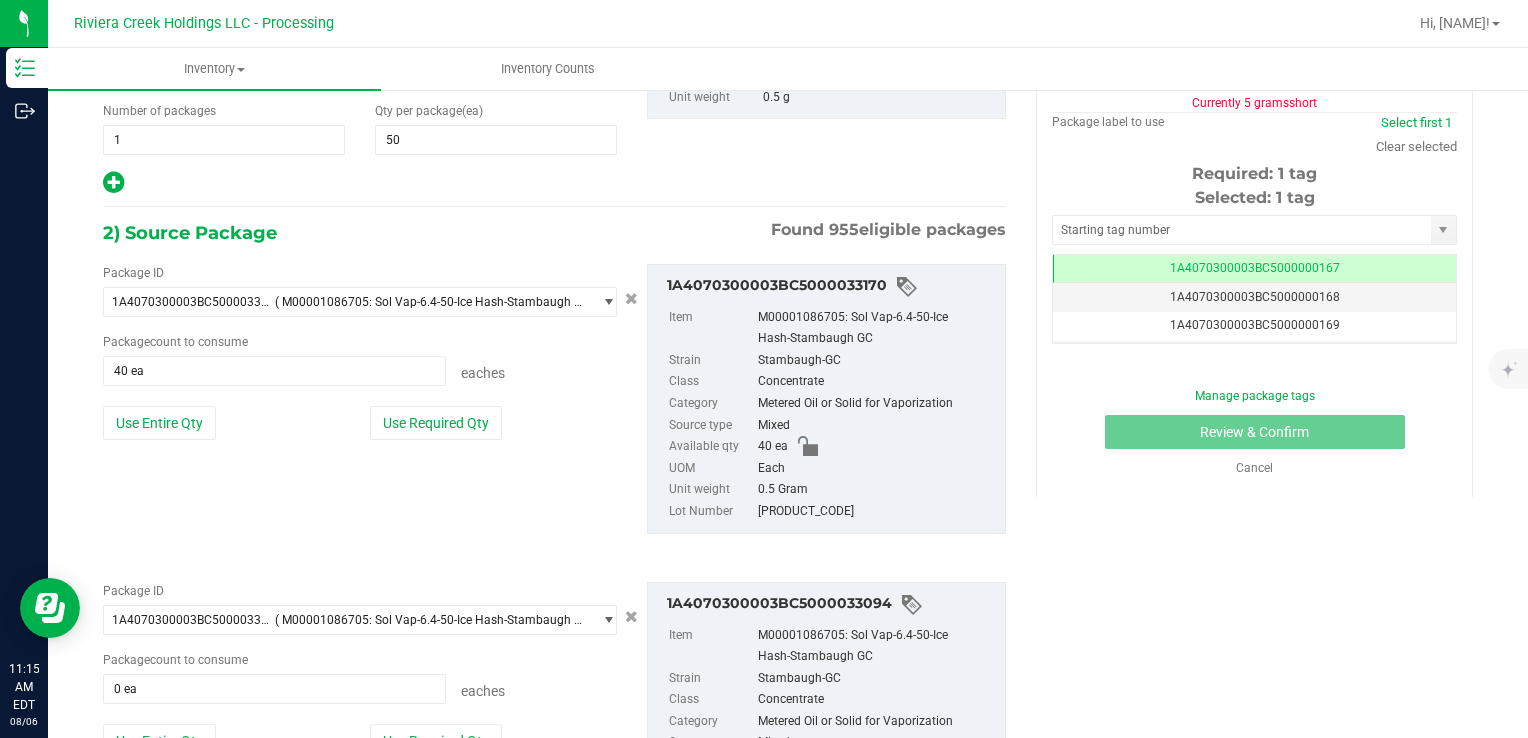type on "10 ea" 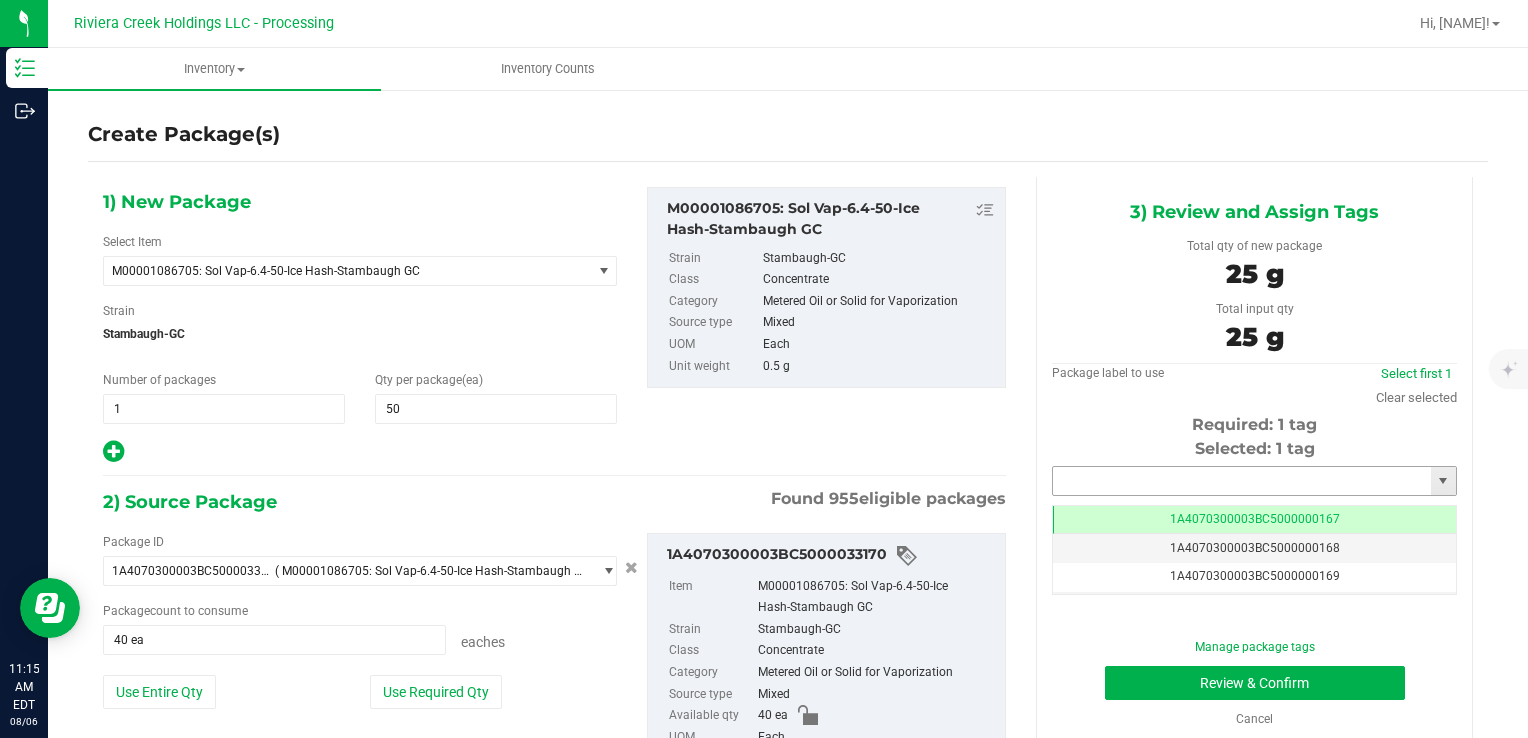 click at bounding box center [1242, 481] 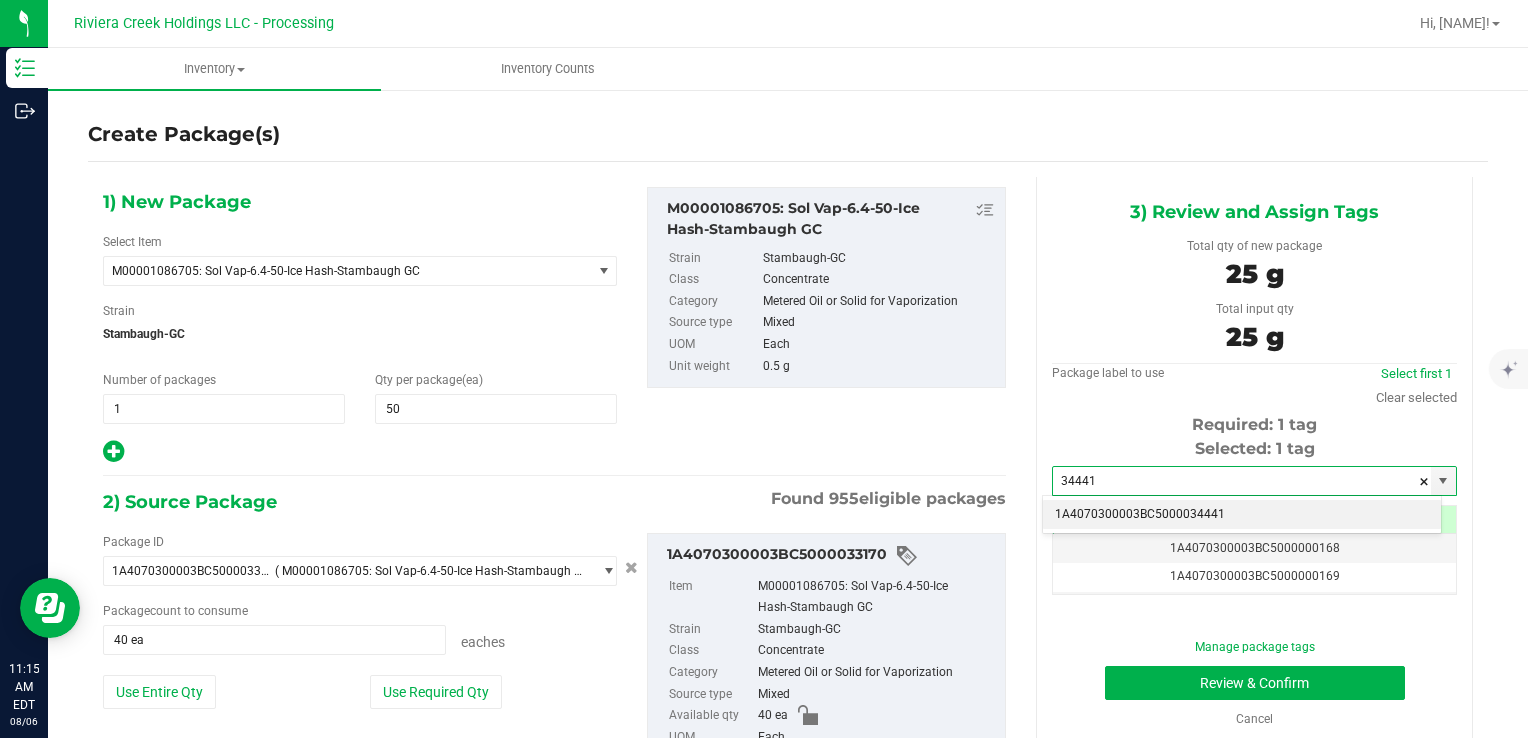 click on "1A4070300003BC5000034441" at bounding box center [1242, 515] 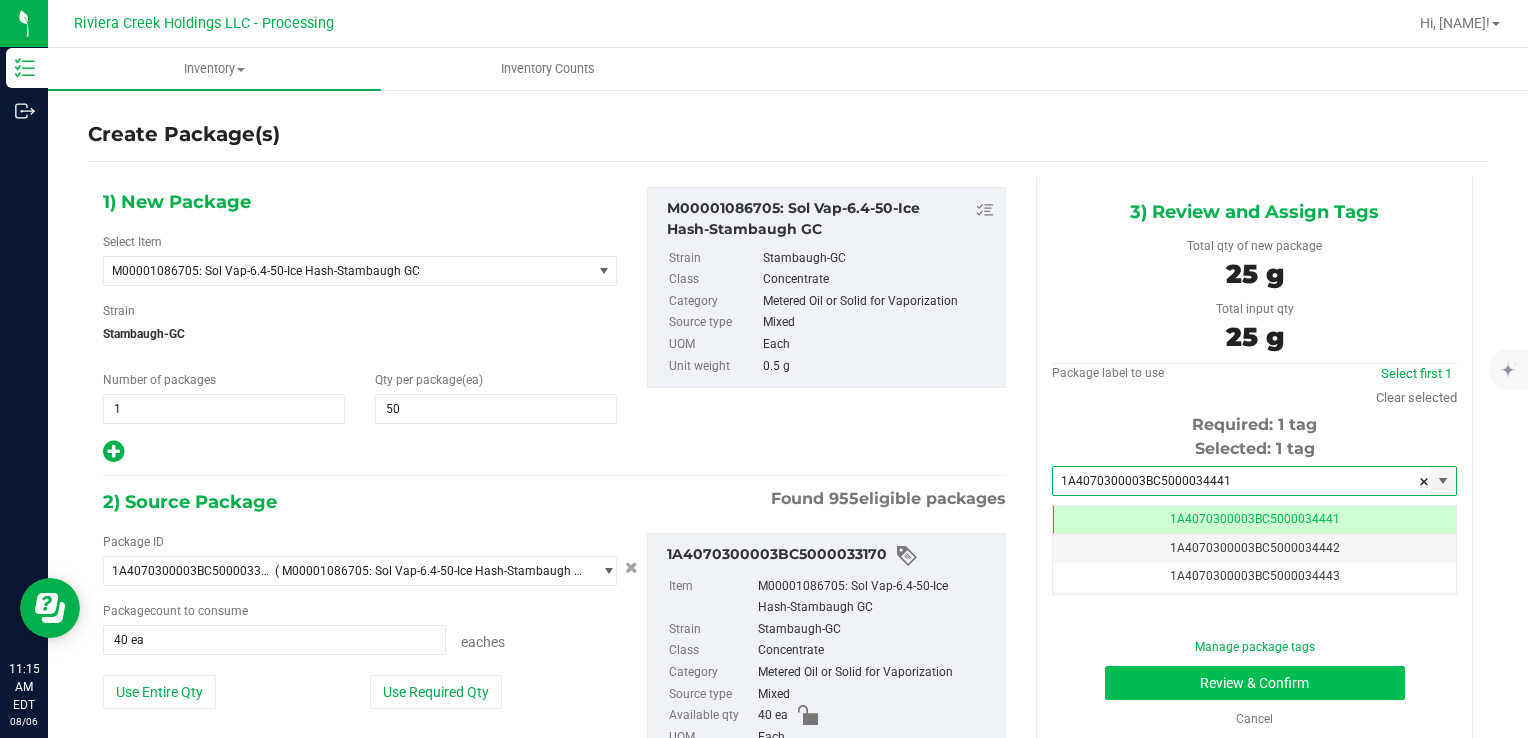 type on "1A4070300003BC5000034441" 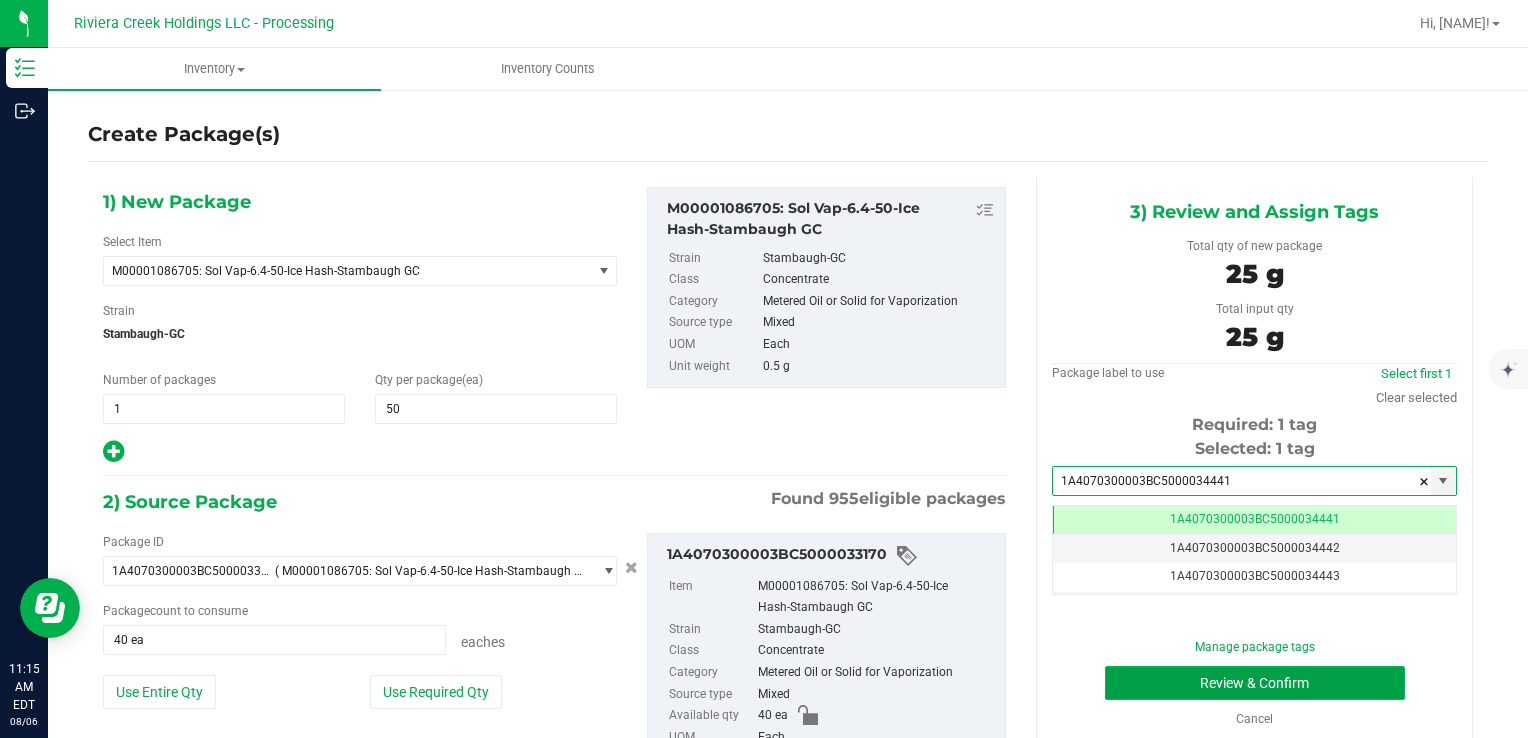 click on "Review & Confirm" at bounding box center [1255, 683] 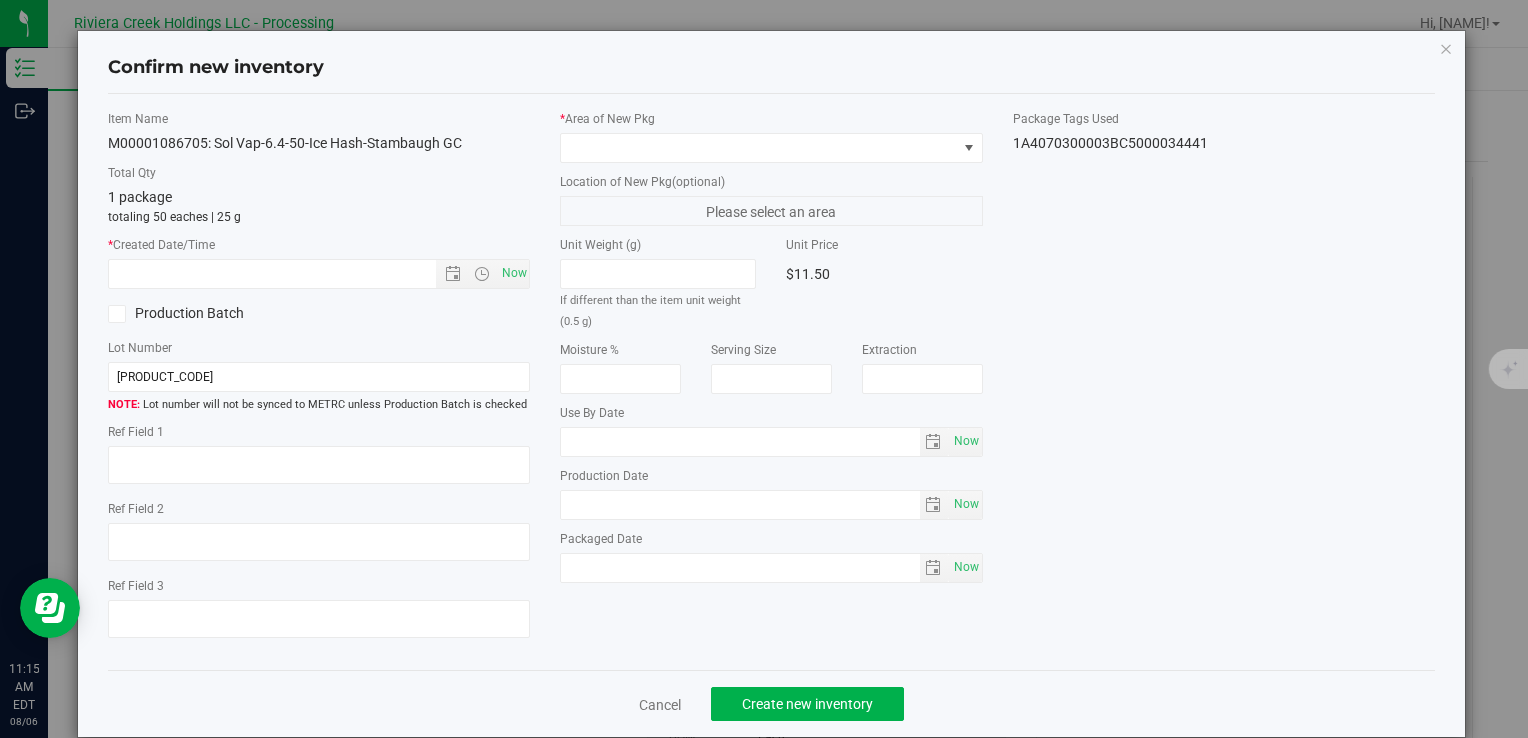 type on "2026-04-22" 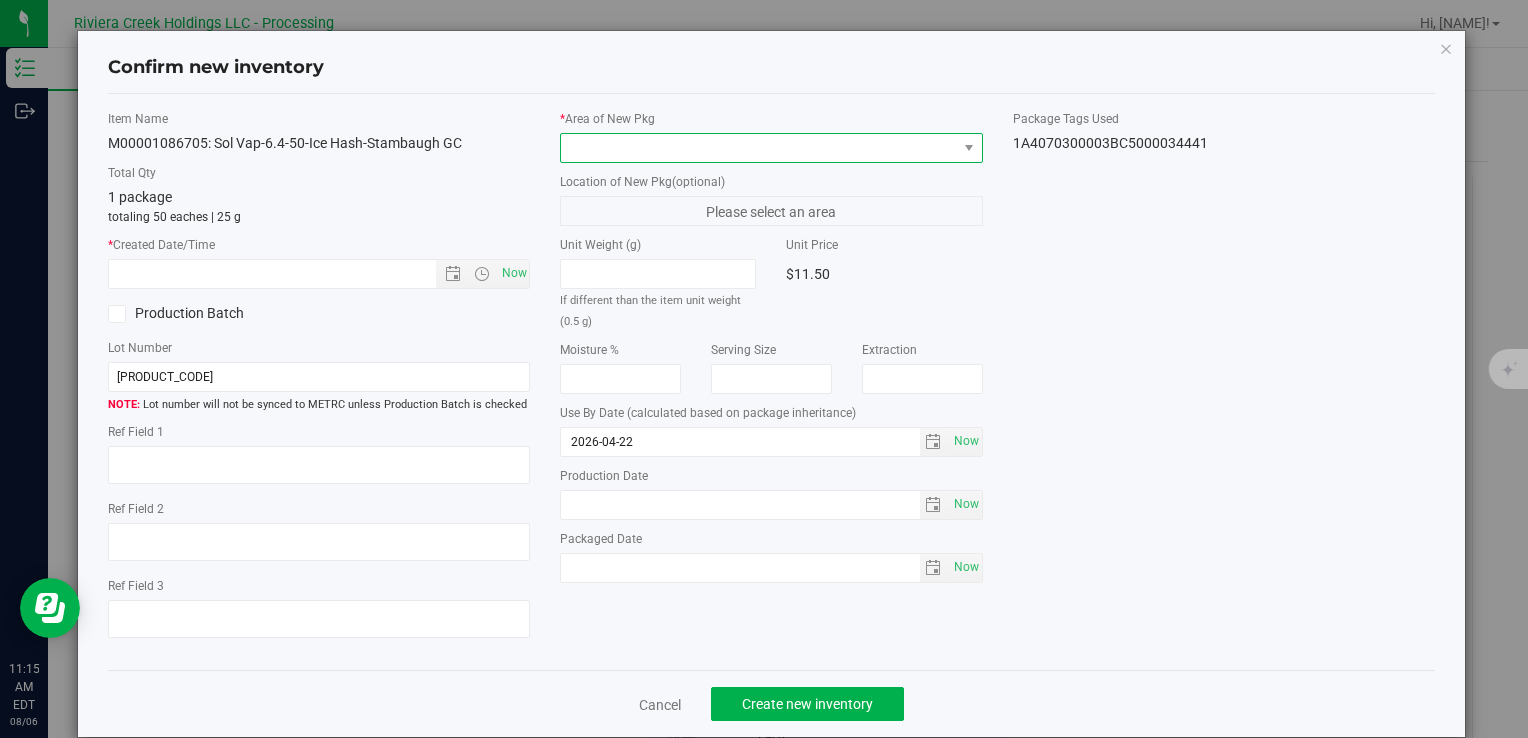 click at bounding box center (758, 148) 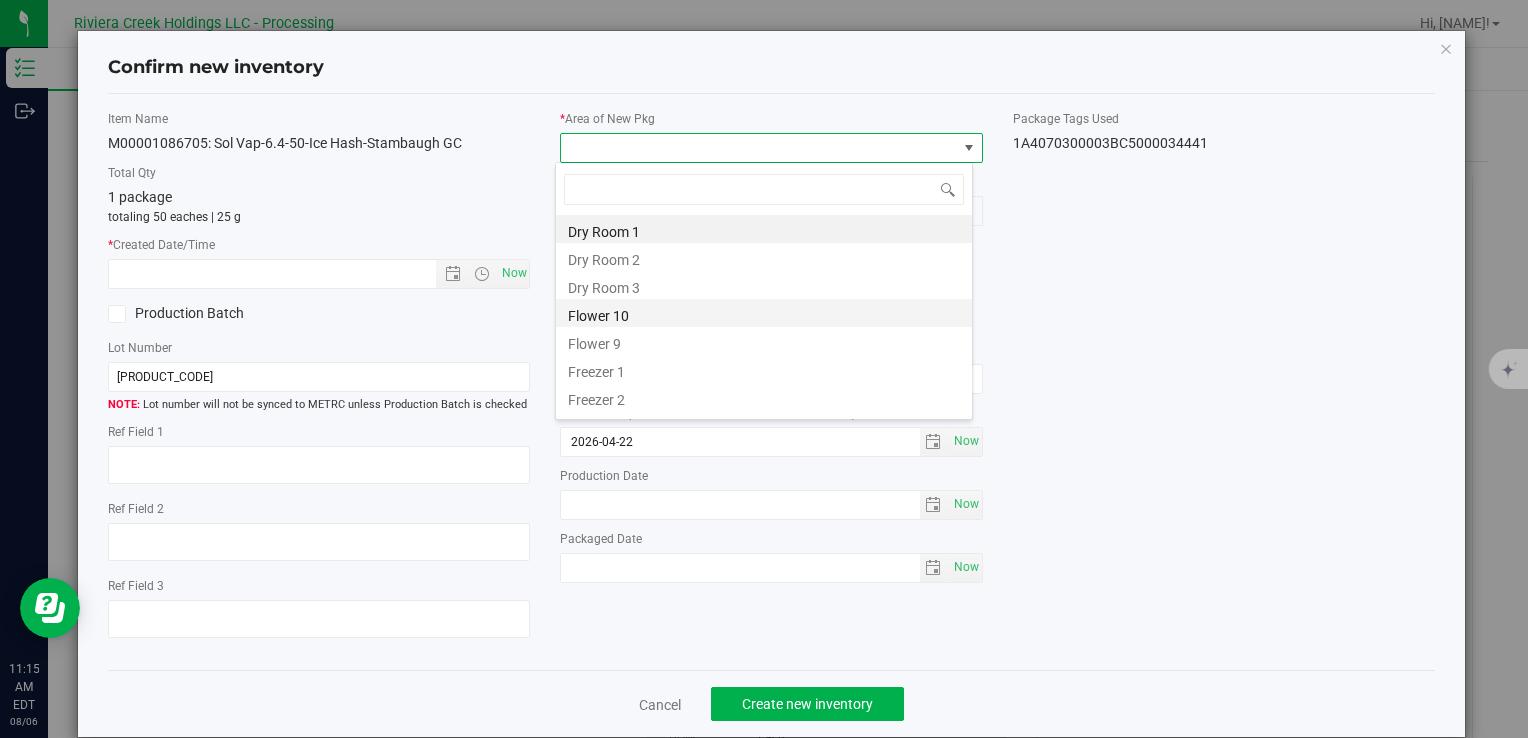 drag, startPoint x: 619, startPoint y: 309, endPoint x: 558, endPoint y: 302, distance: 61.400326 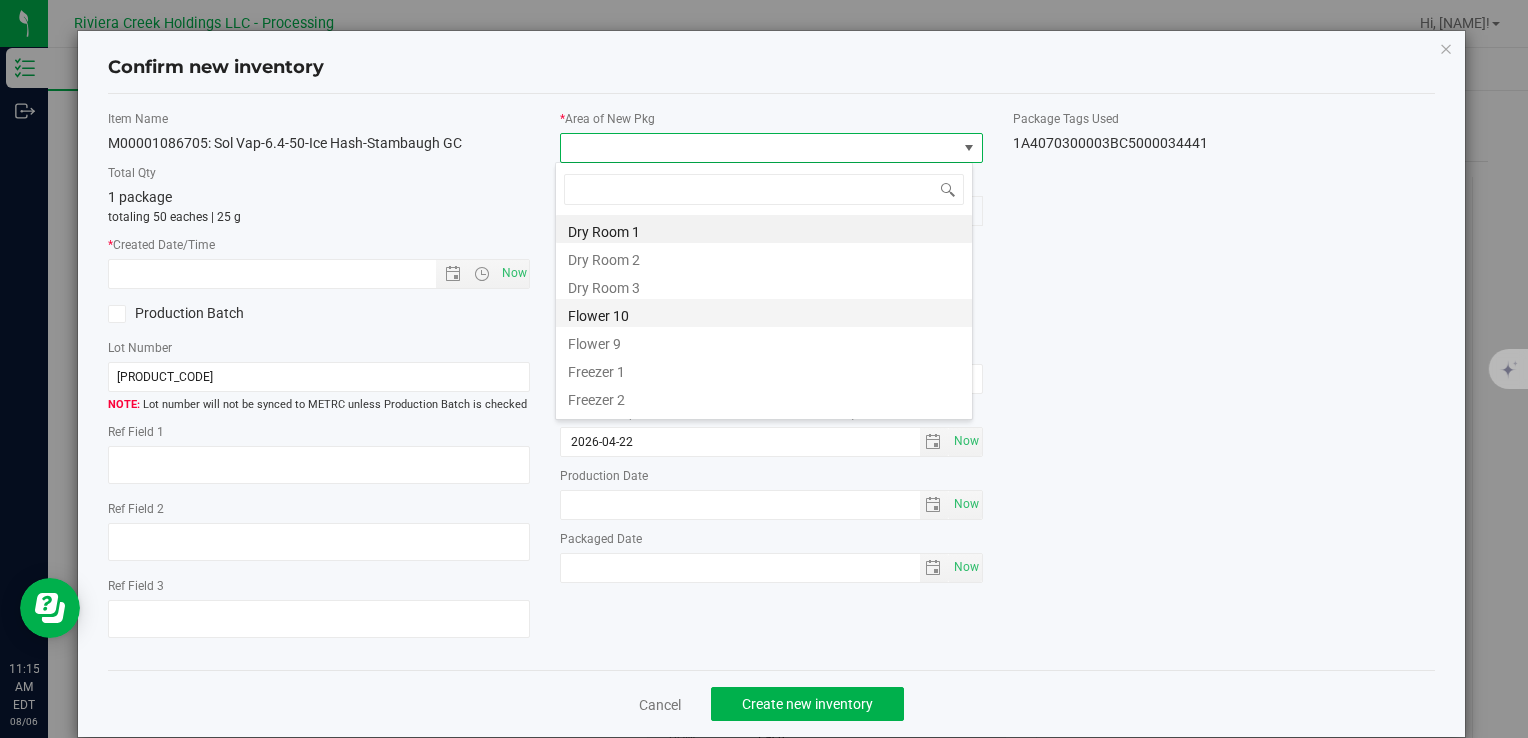 click on "Flower 10" at bounding box center [764, 313] 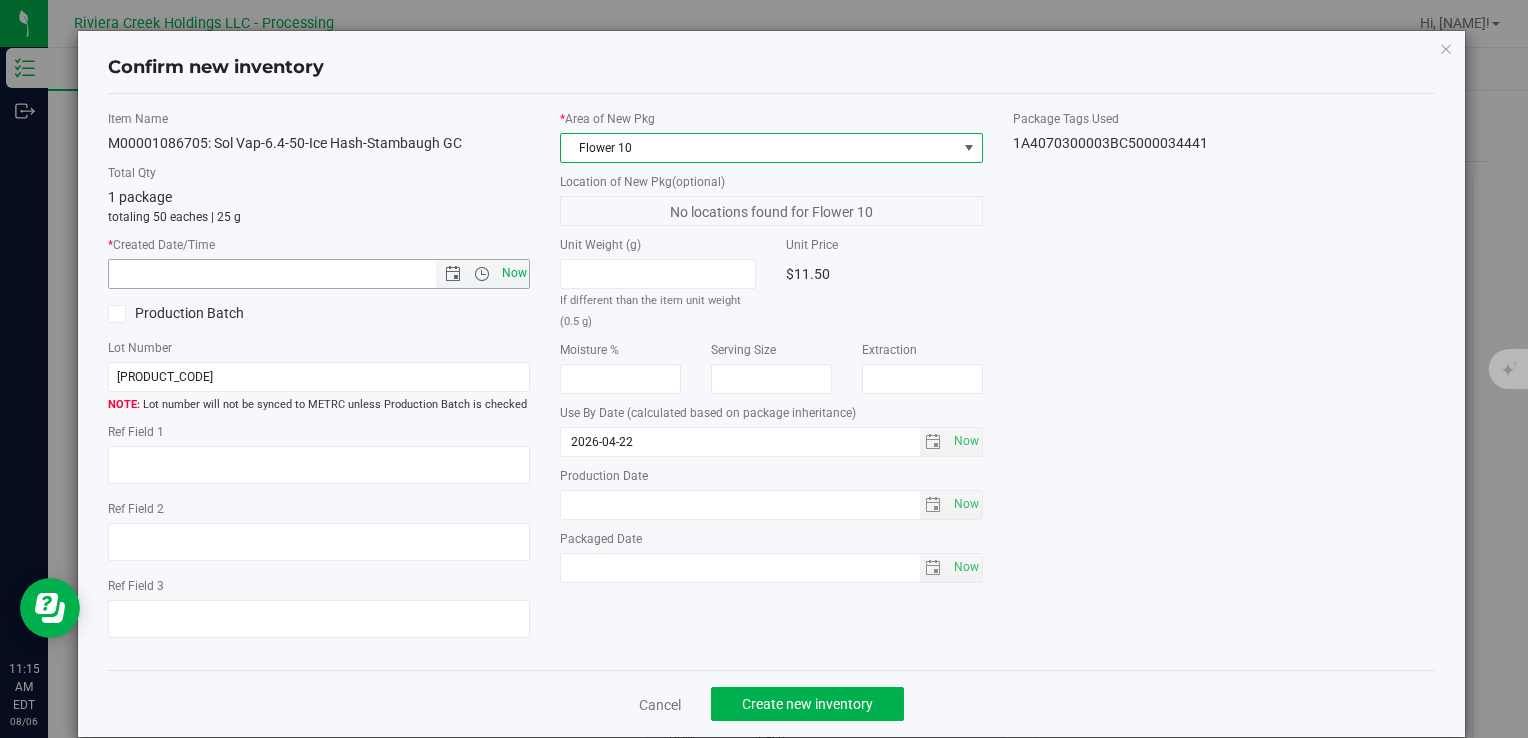 click on "Now" at bounding box center (514, 273) 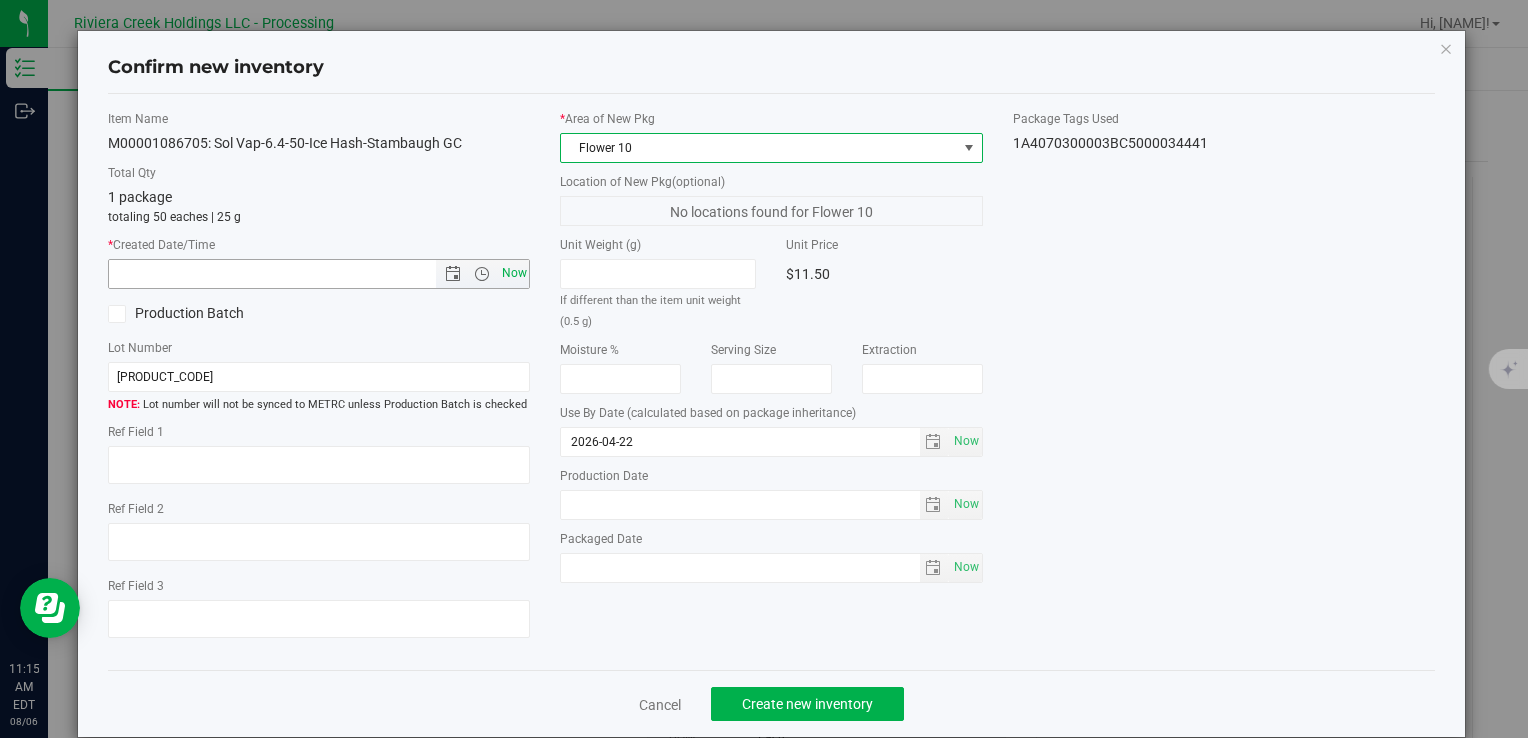type on "8/6/2025 11:15 AM" 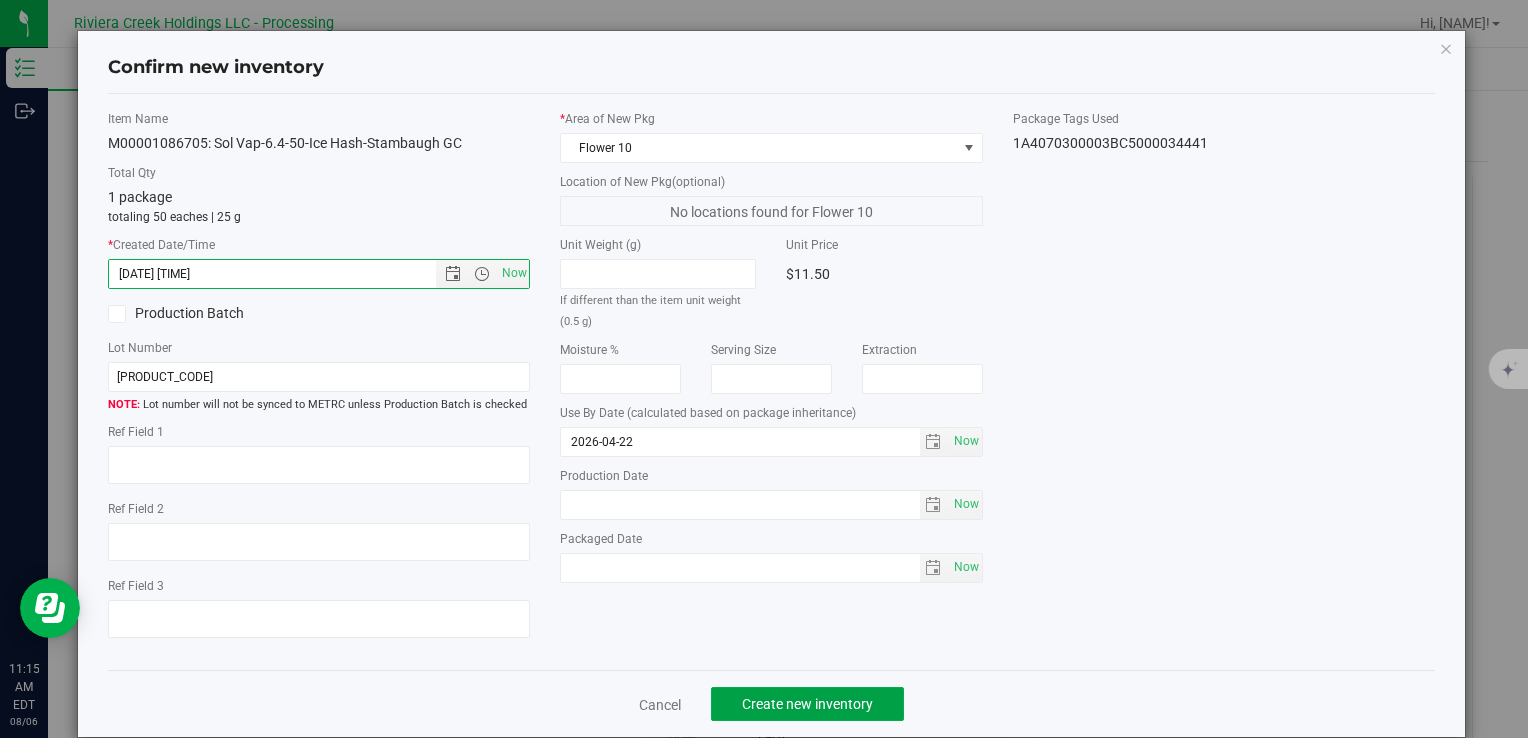 drag, startPoint x: 805, startPoint y: 696, endPoint x: 776, endPoint y: 657, distance: 48.60041 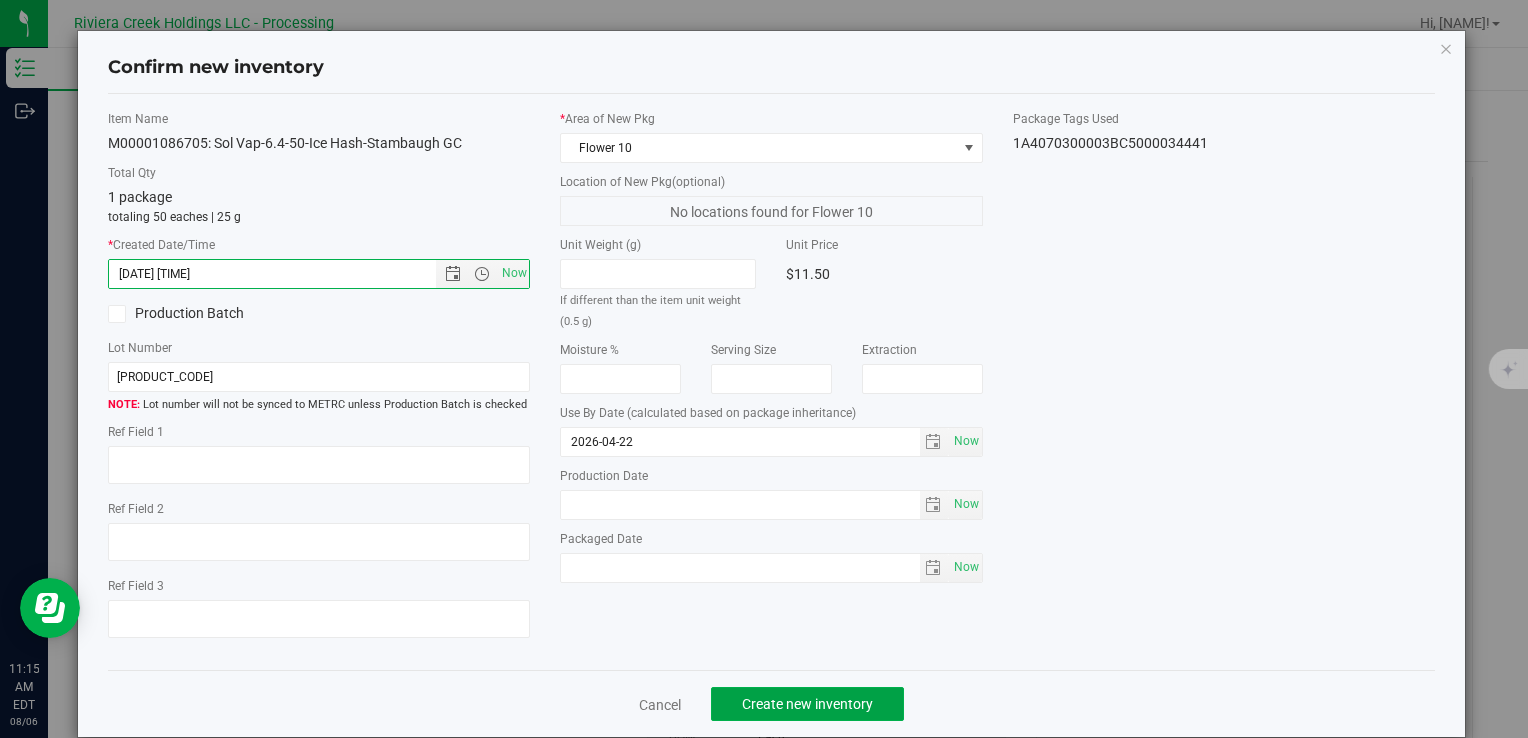 click on "Create new inventory" 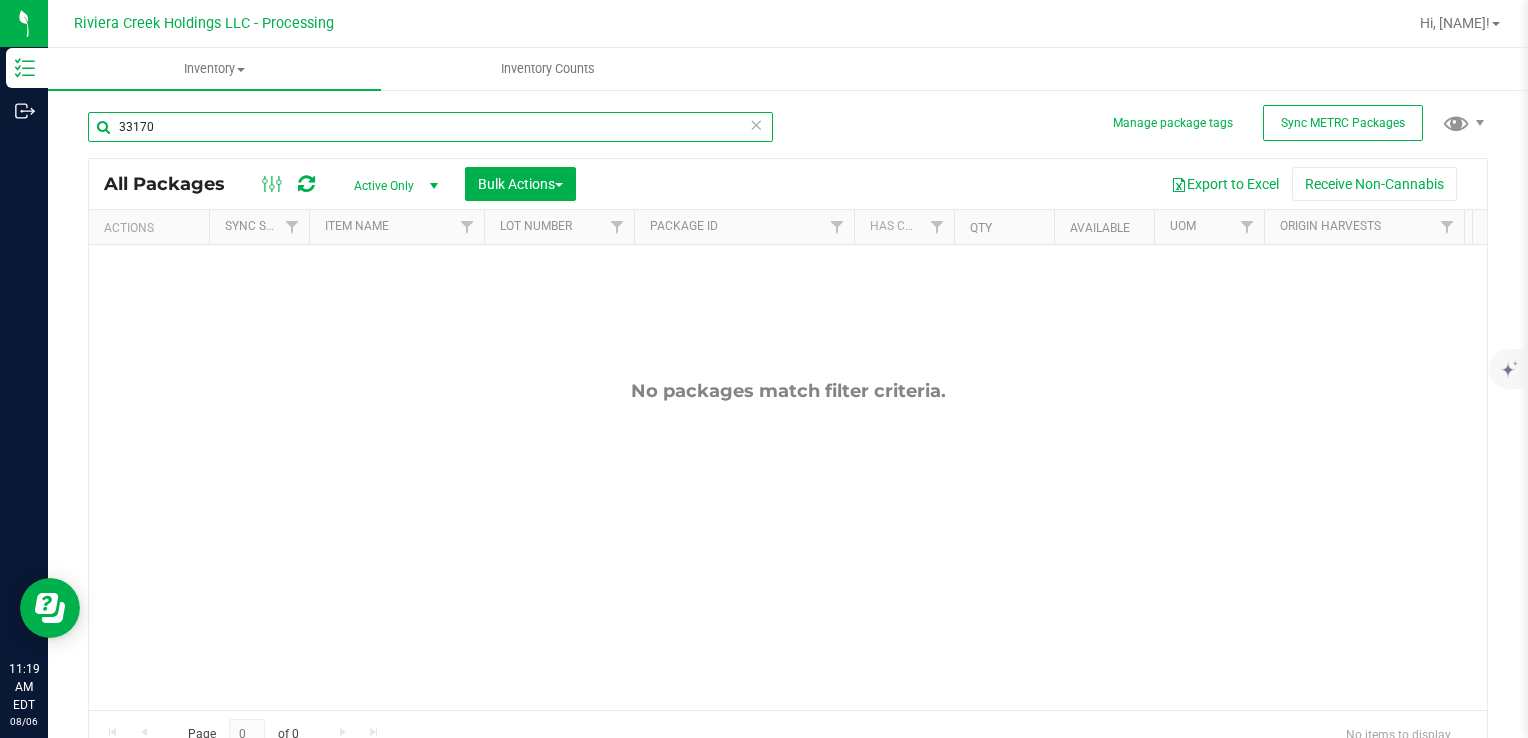 drag, startPoint x: 195, startPoint y: 134, endPoint x: 124, endPoint y: 199, distance: 96.26006 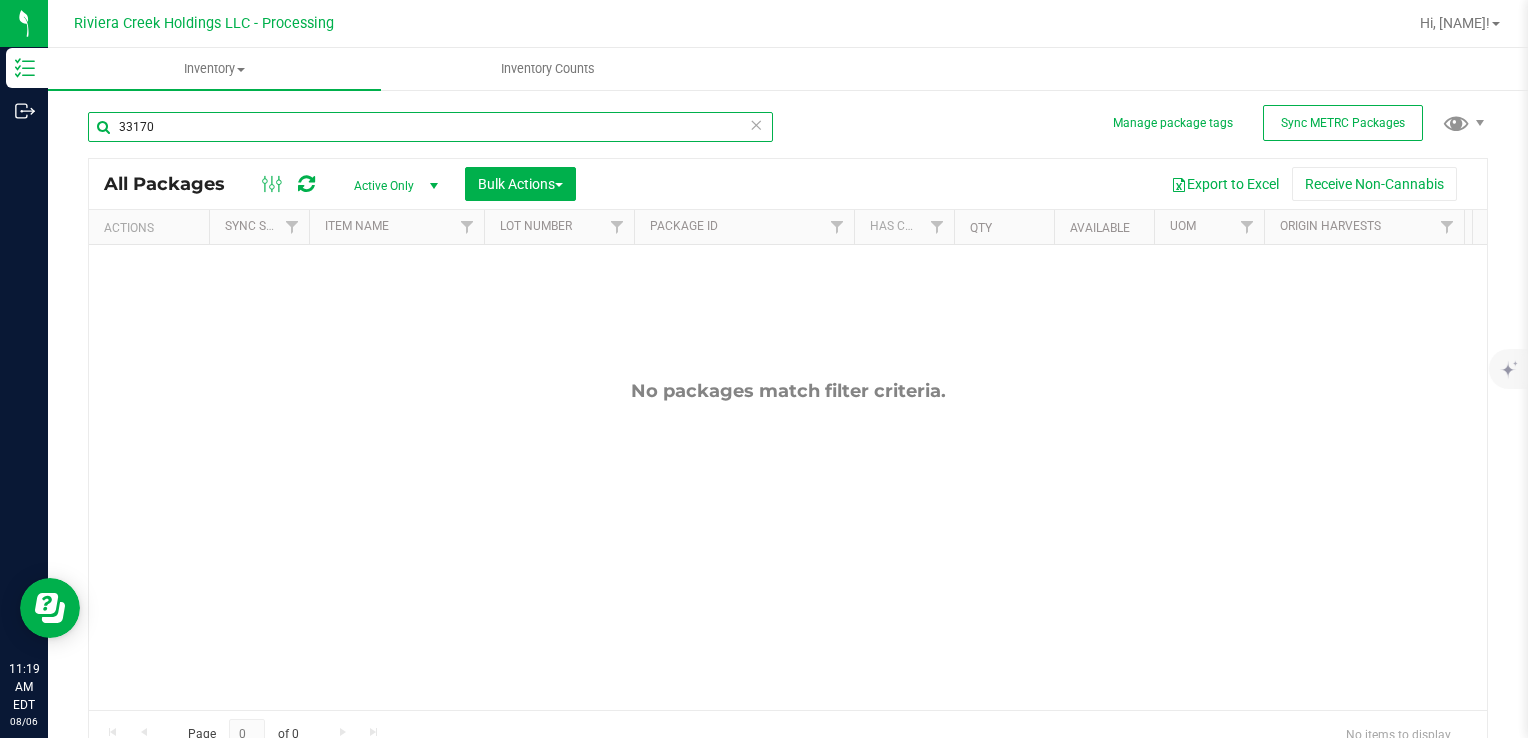 click on "Manage package tags
Sync METRC Packages
33170
All Packages
Active Only Active Only Lab Samples Locked All External Internal
Bulk Actions
Add to manufacturing run" at bounding box center (788, 393) 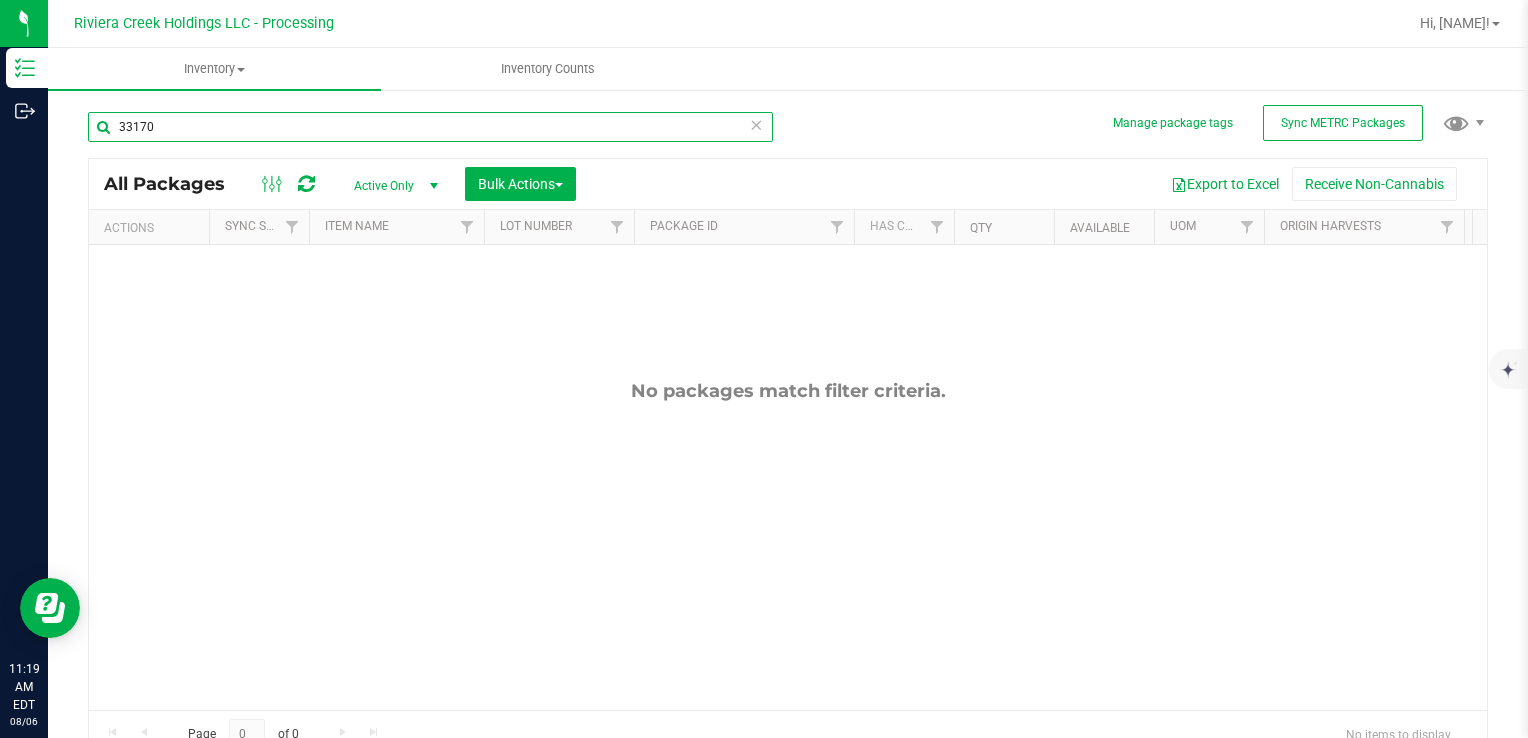type on "3" 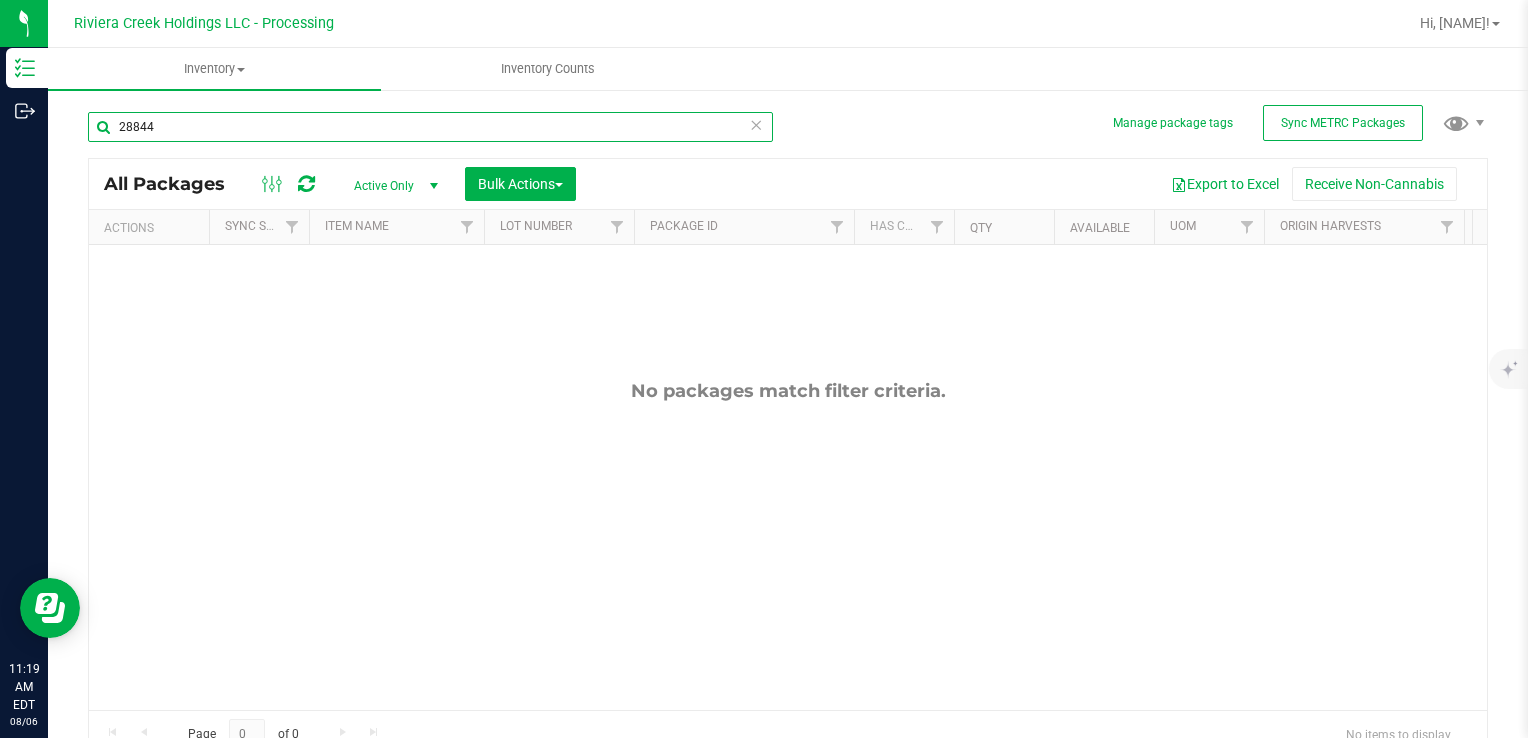 type on "28844" 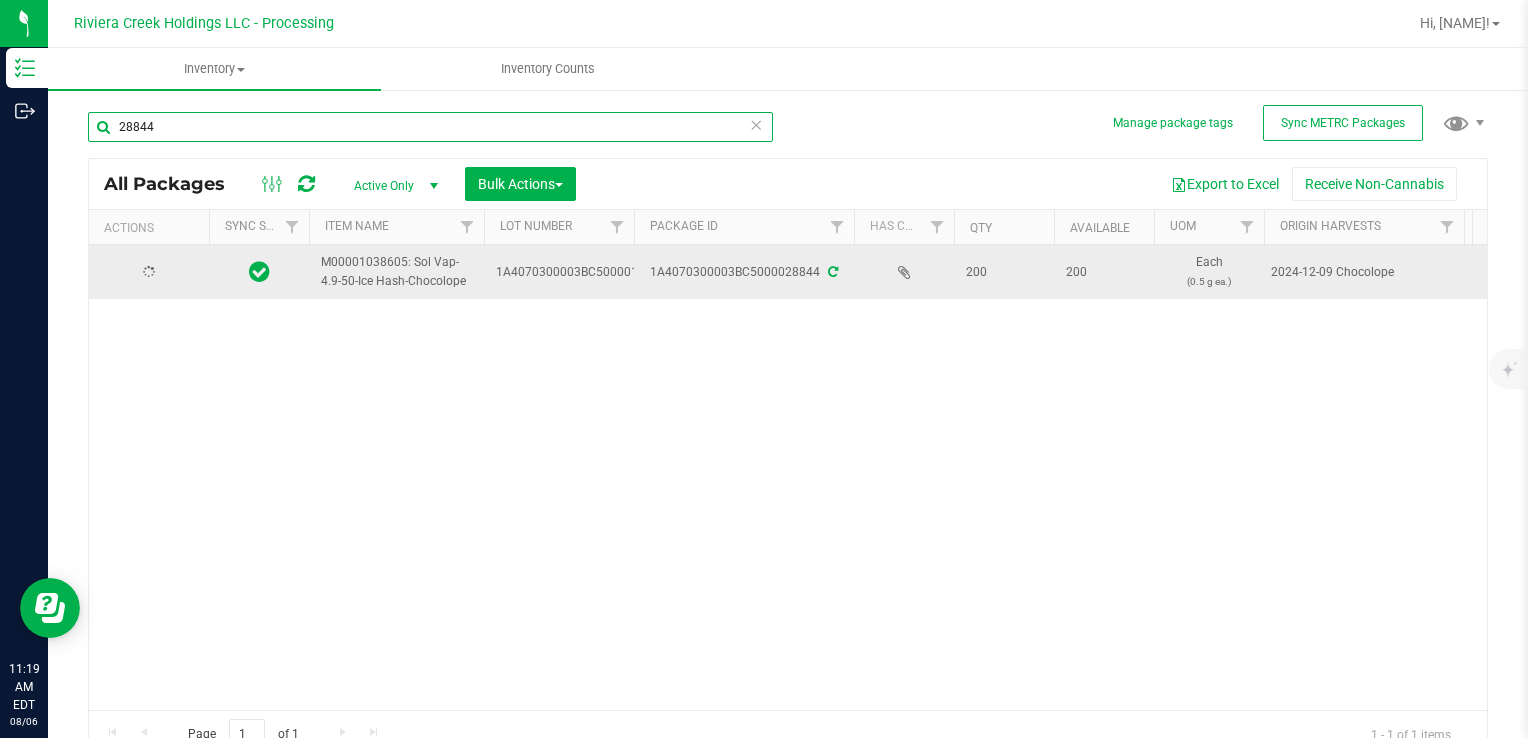 type on "2026-06-02" 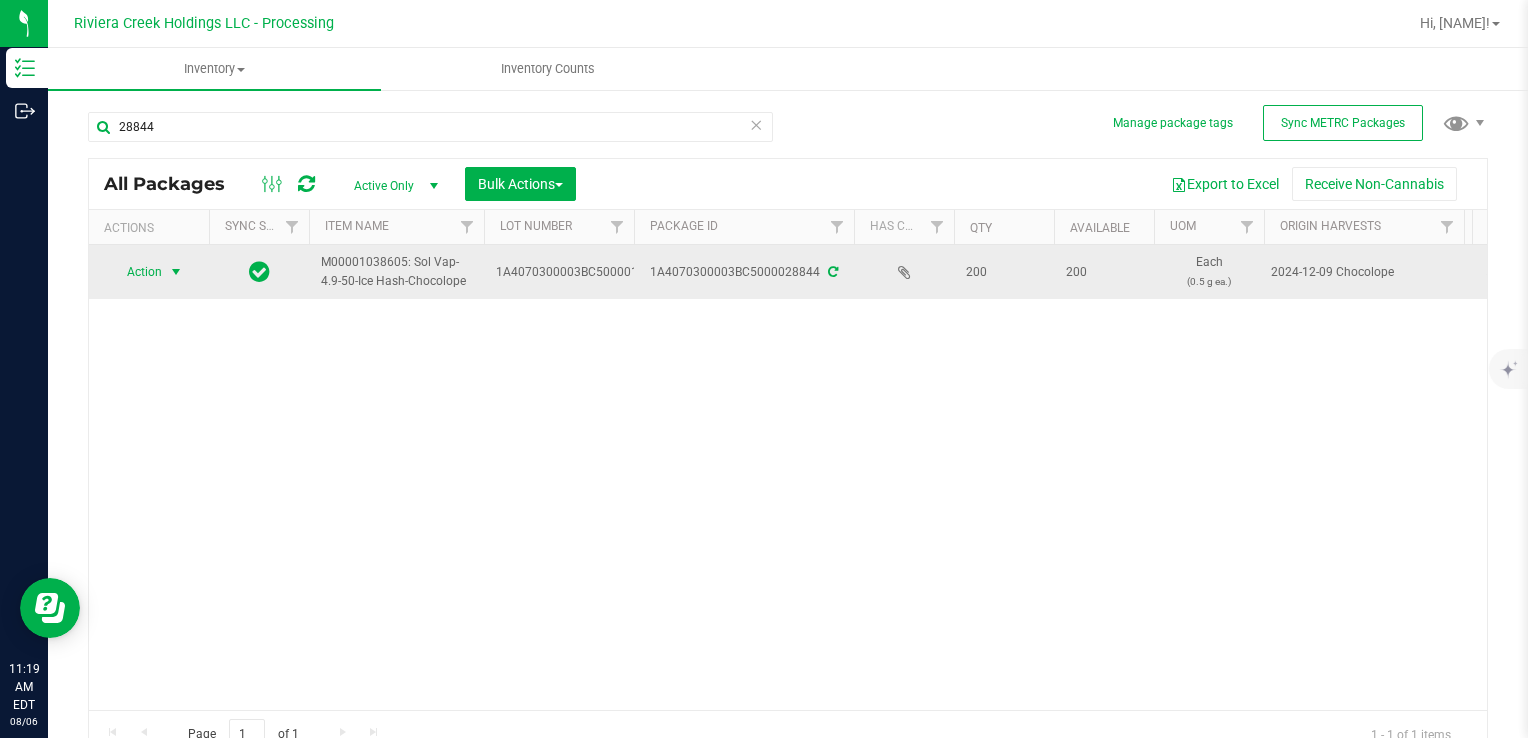 click on "Action" at bounding box center [136, 272] 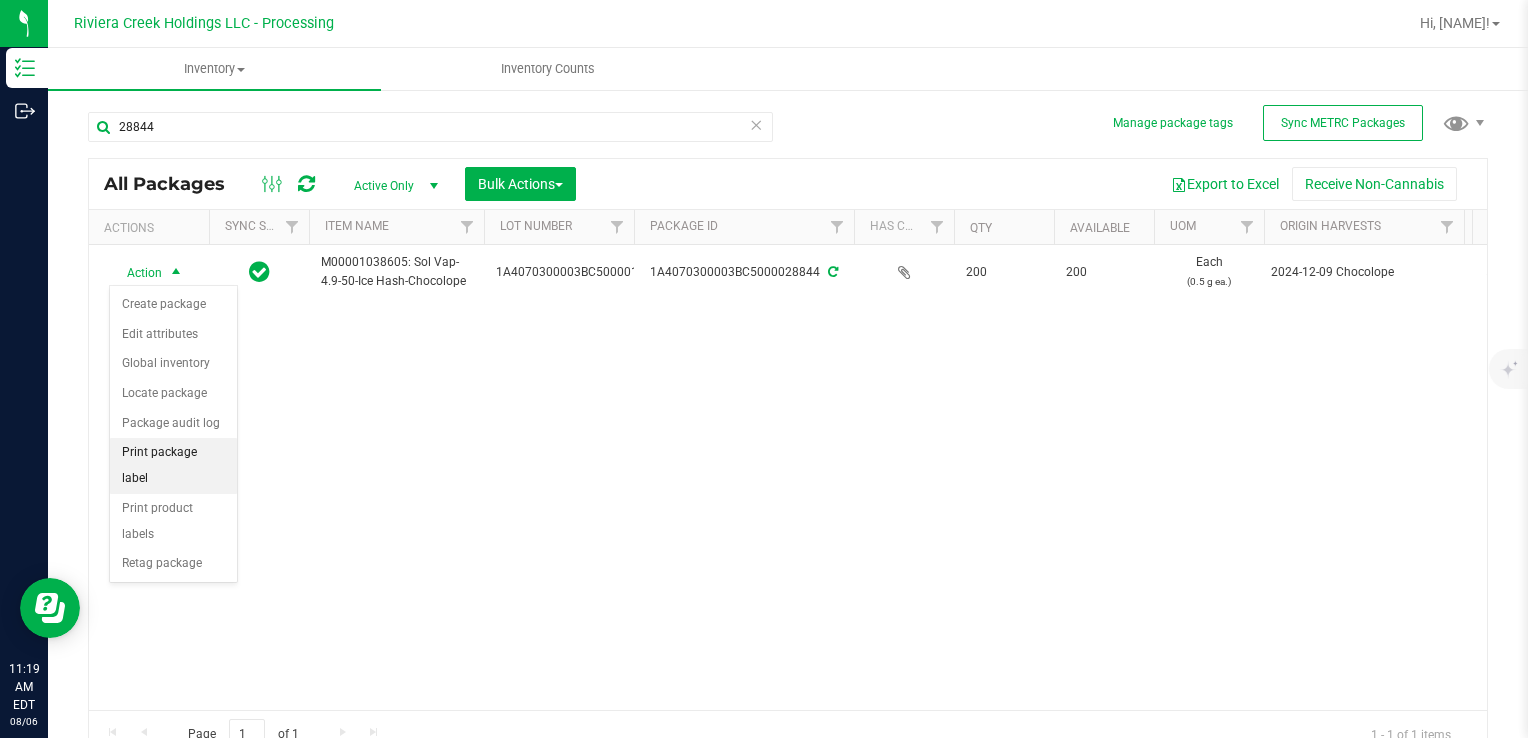 drag, startPoint x: 210, startPoint y: 455, endPoint x: 236, endPoint y: 436, distance: 32.202484 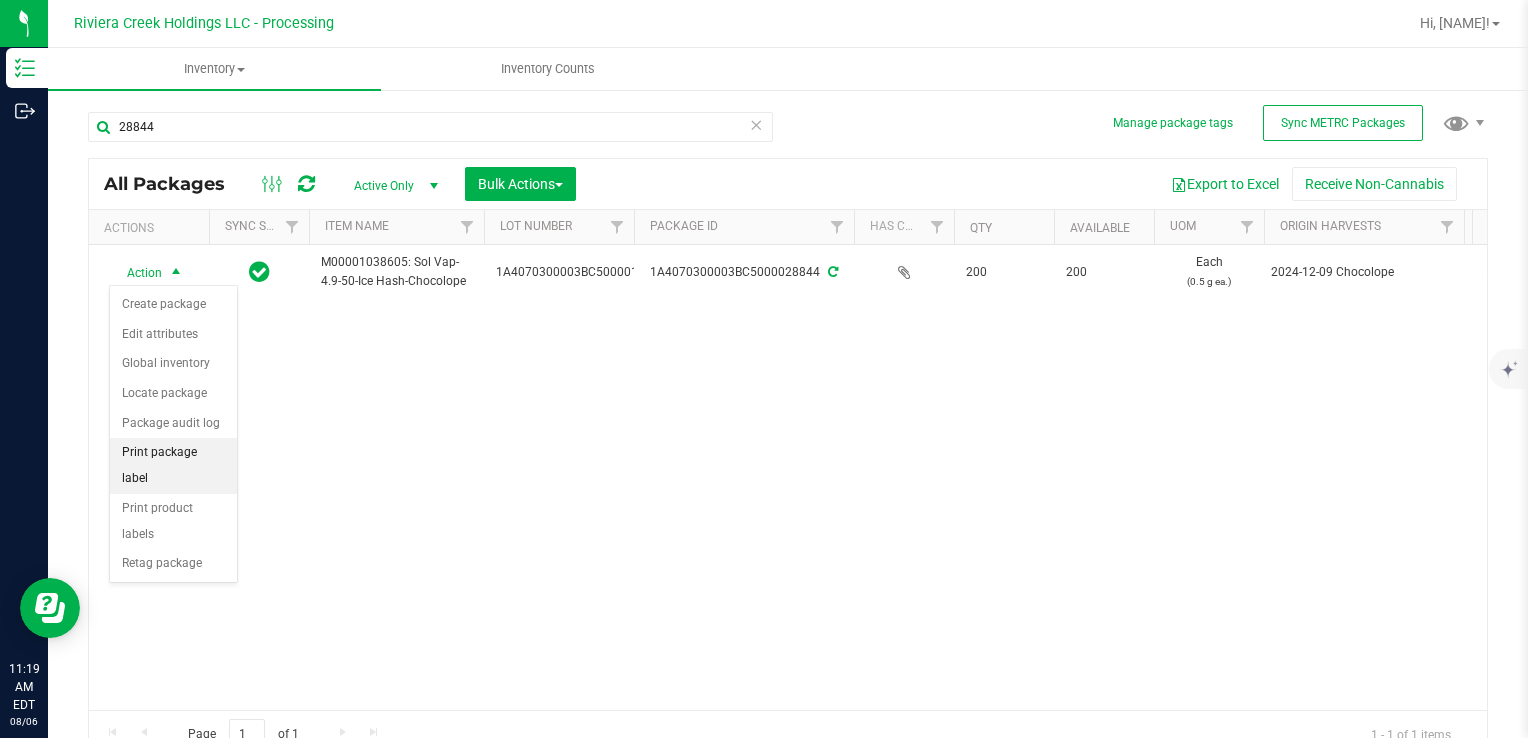 click on "Print package label" at bounding box center (173, 465) 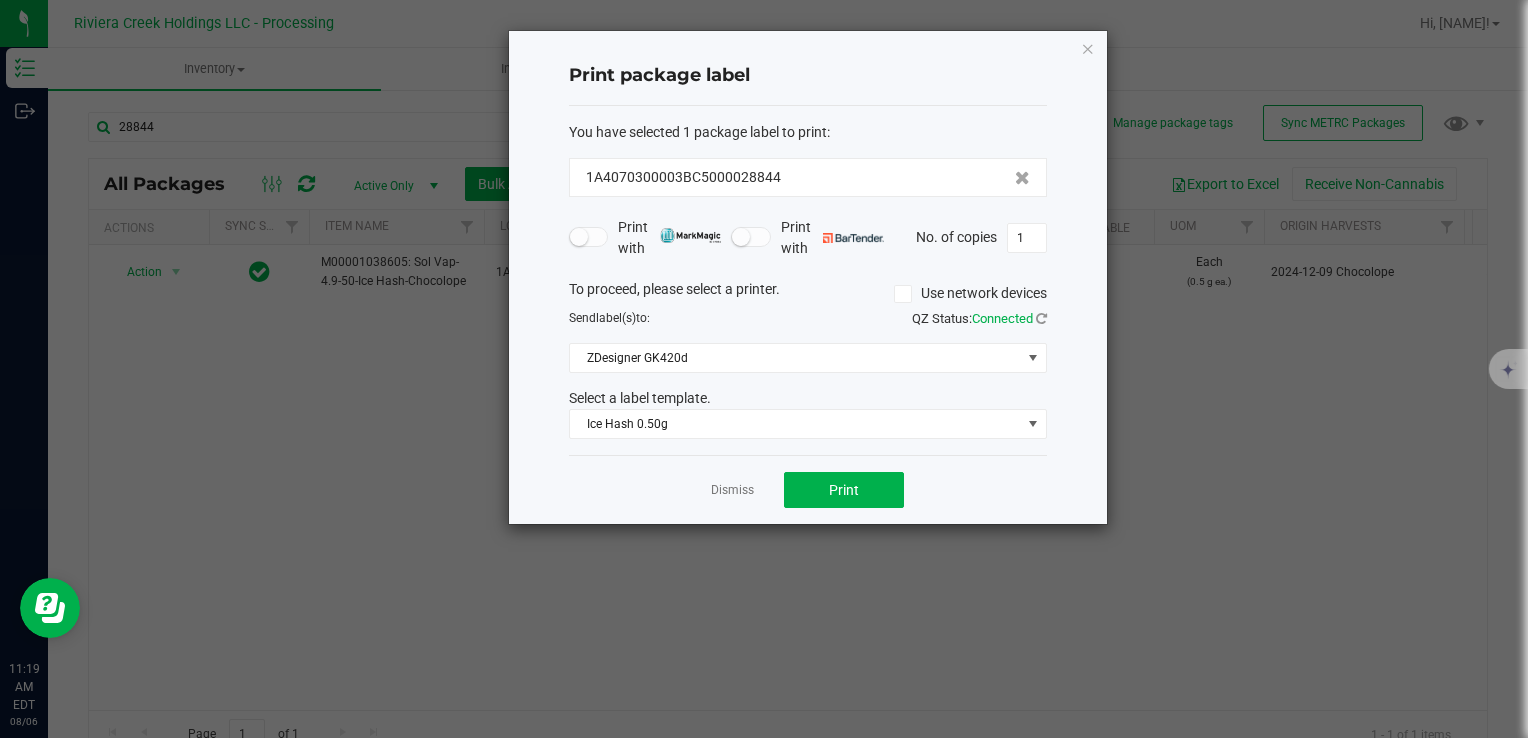 click on "Select a label template." 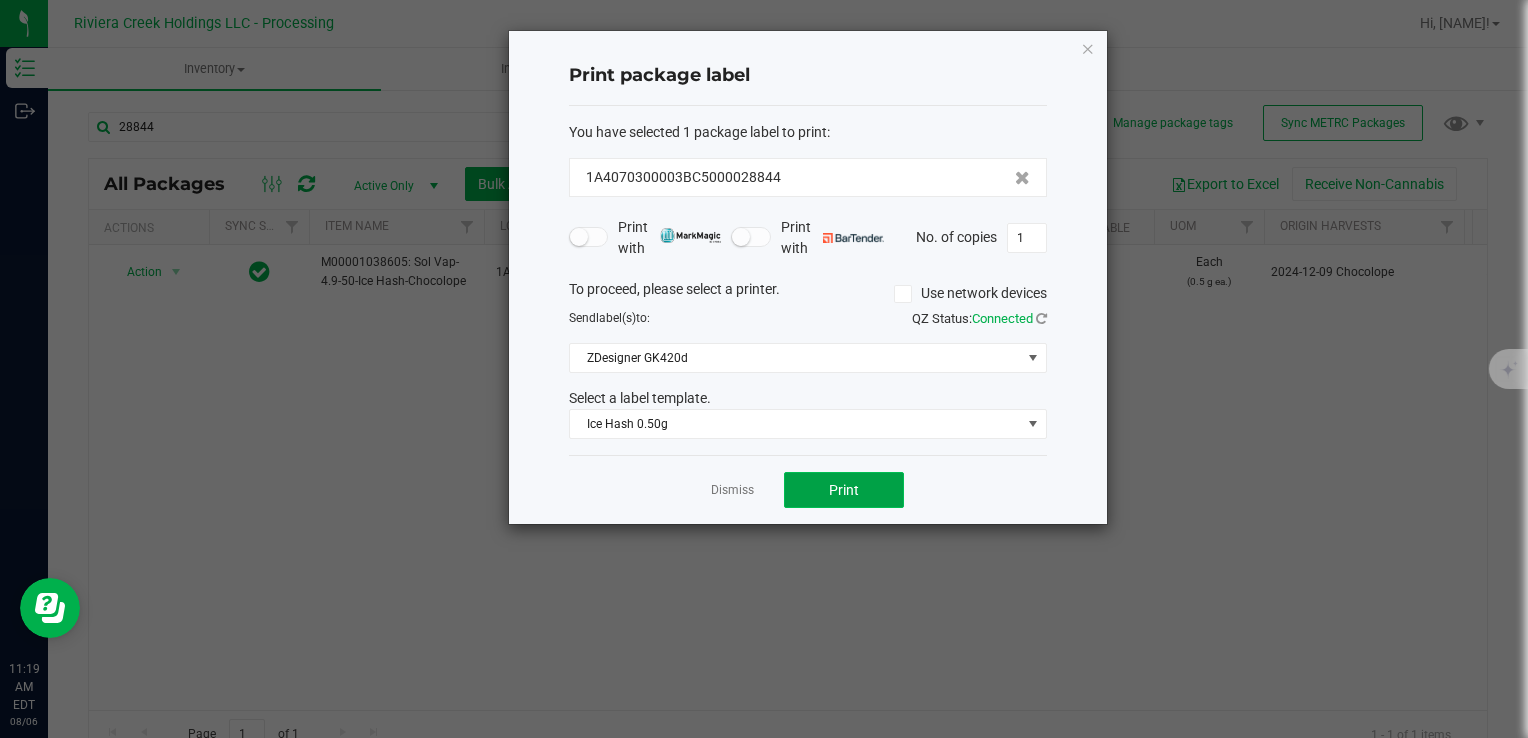 click on "Print" 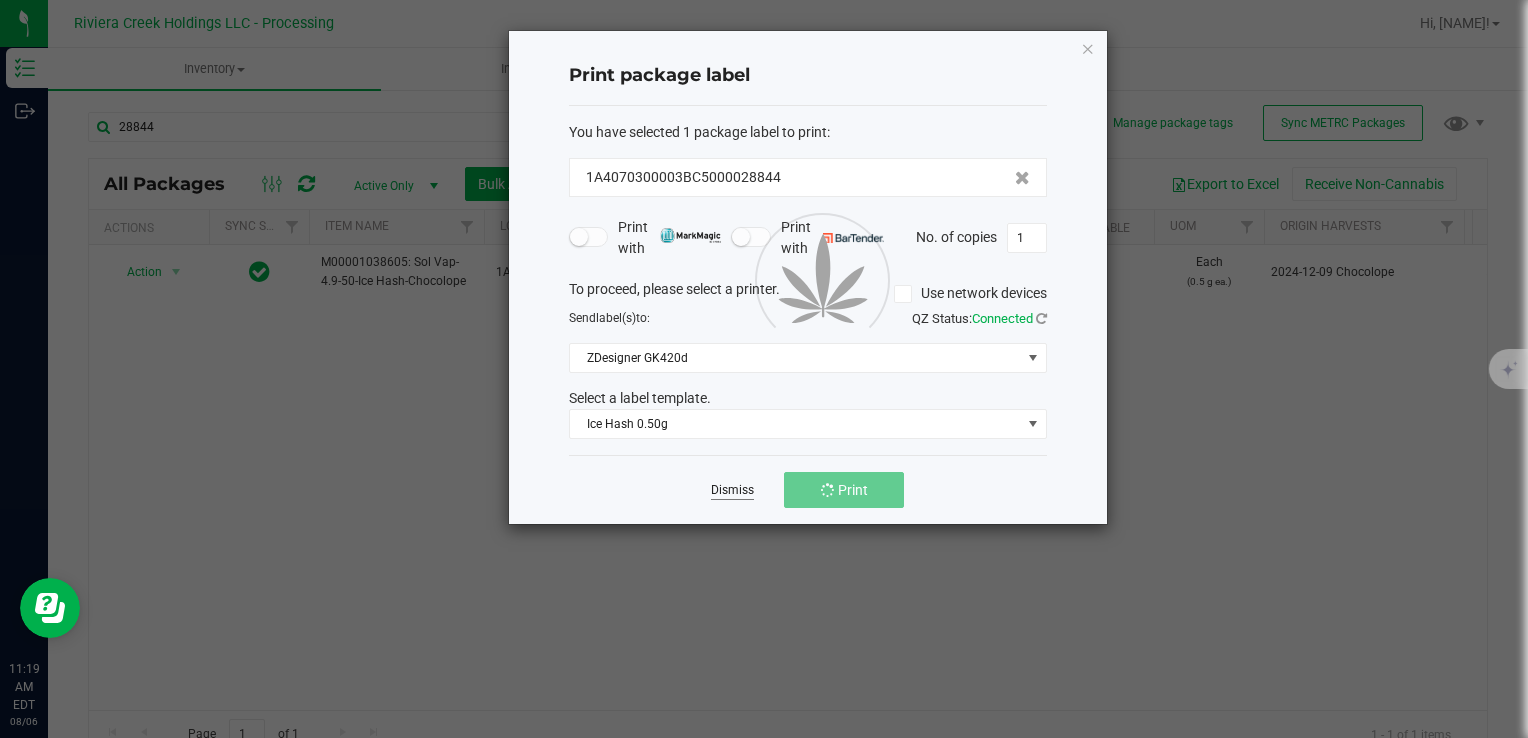 click on "Dismiss" 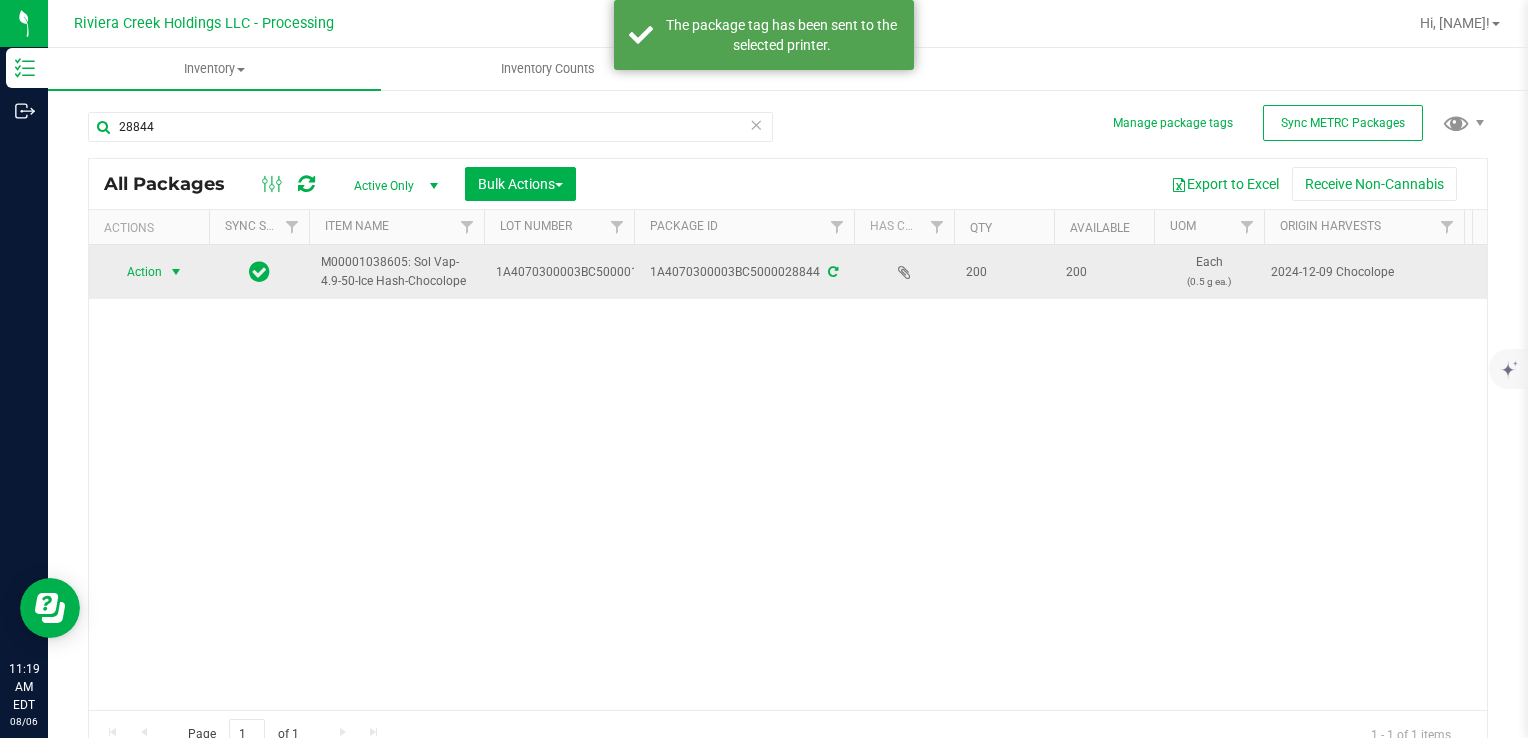 click on "Action" at bounding box center (136, 272) 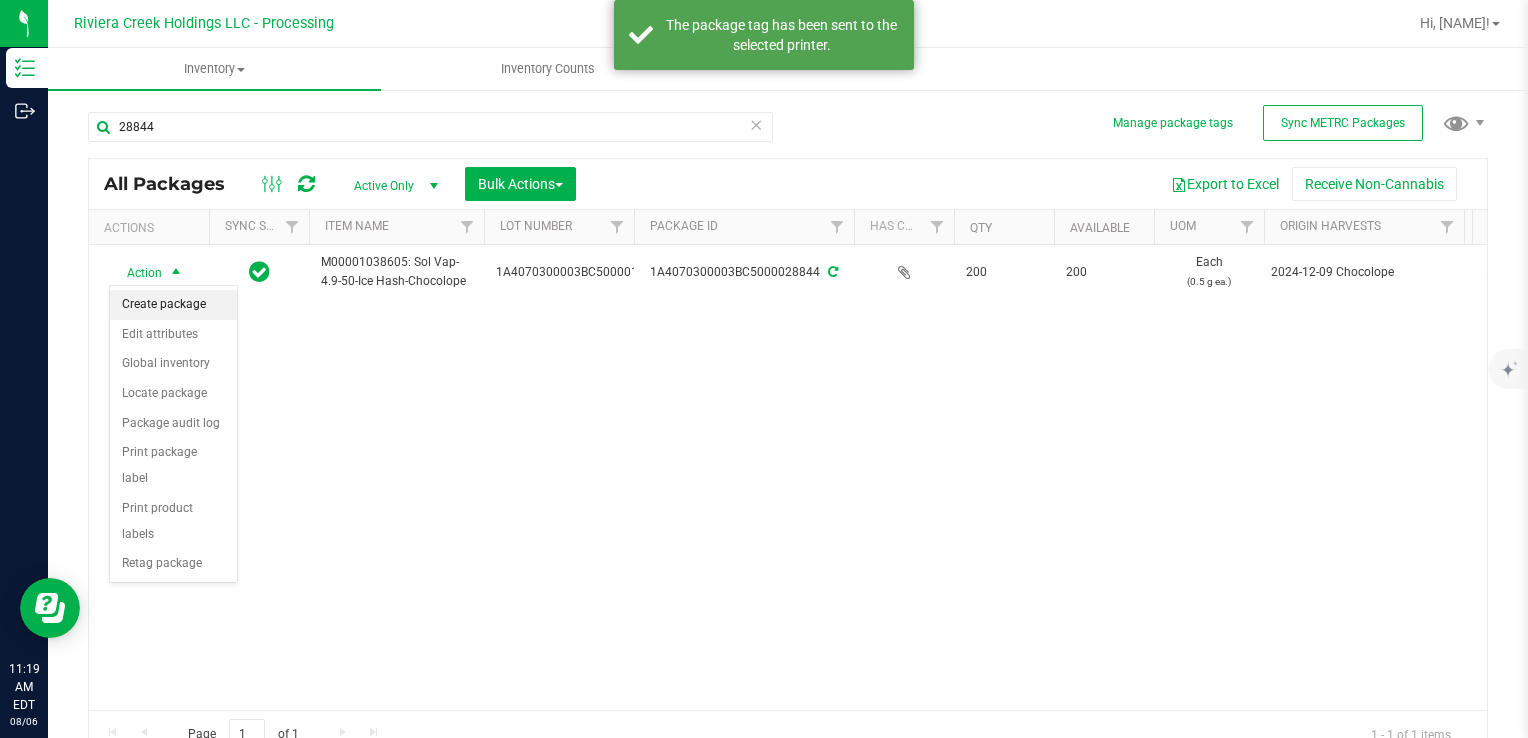click on "Create package" at bounding box center [173, 305] 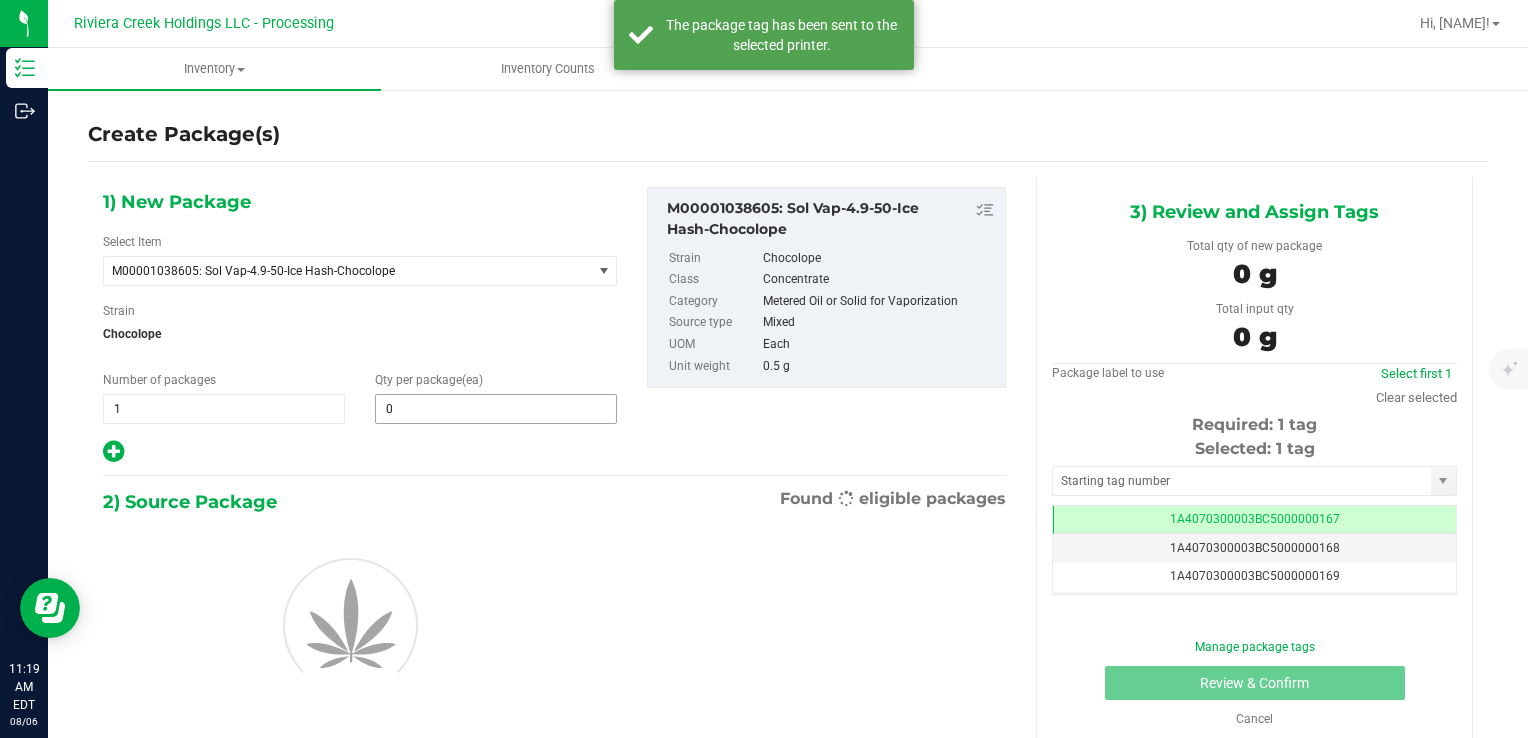 scroll, scrollTop: 0, scrollLeft: 0, axis: both 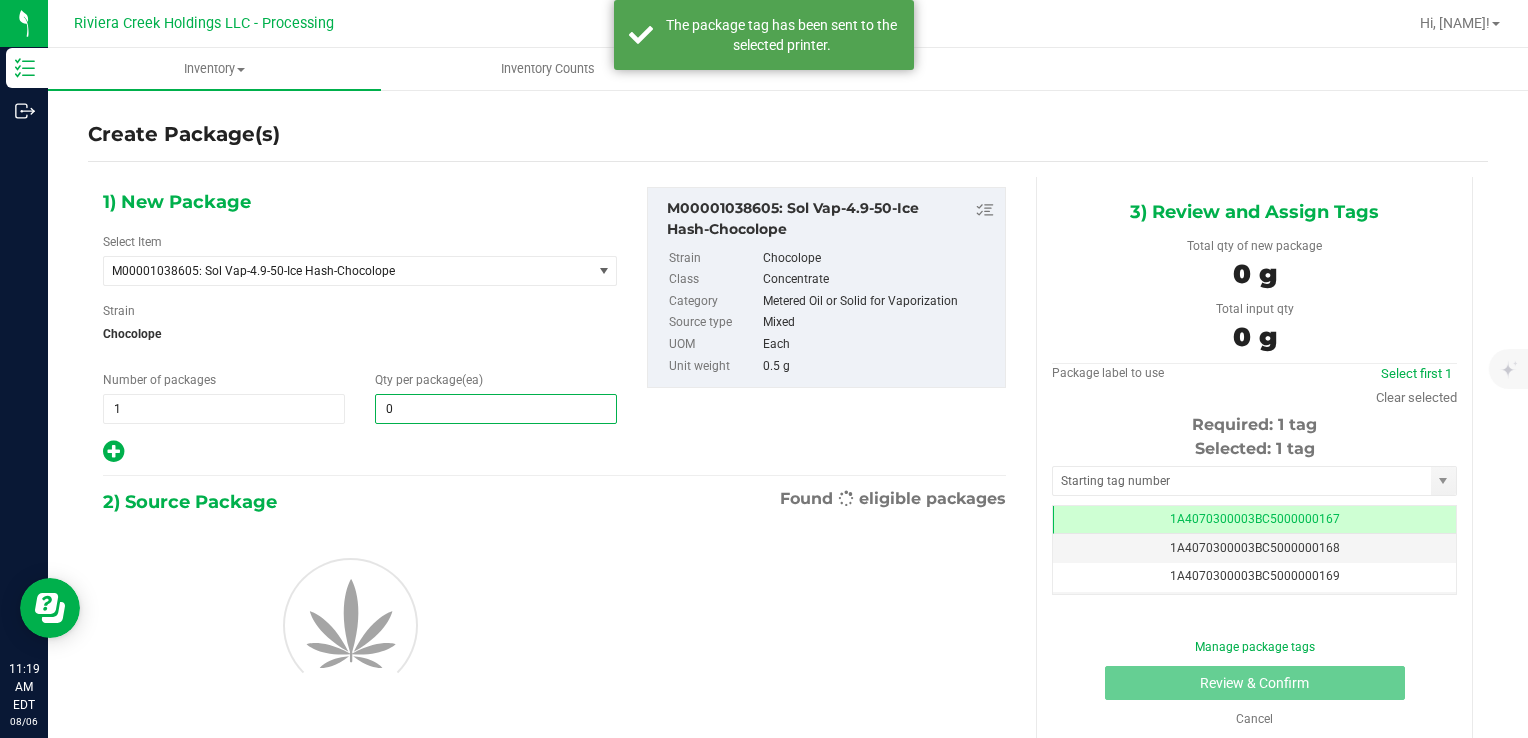 type 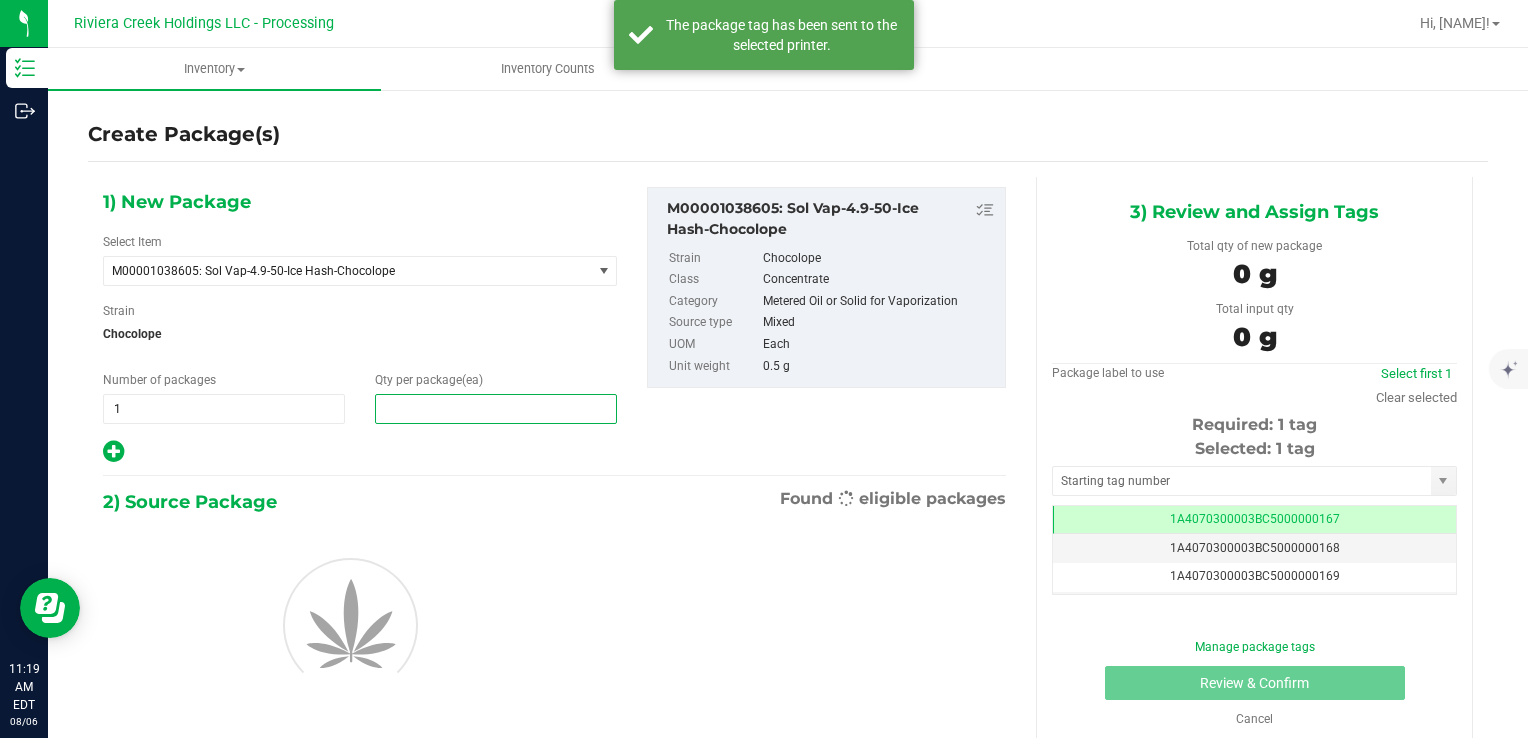 drag, startPoint x: 553, startPoint y: 410, endPoint x: 559, endPoint y: 382, distance: 28.635643 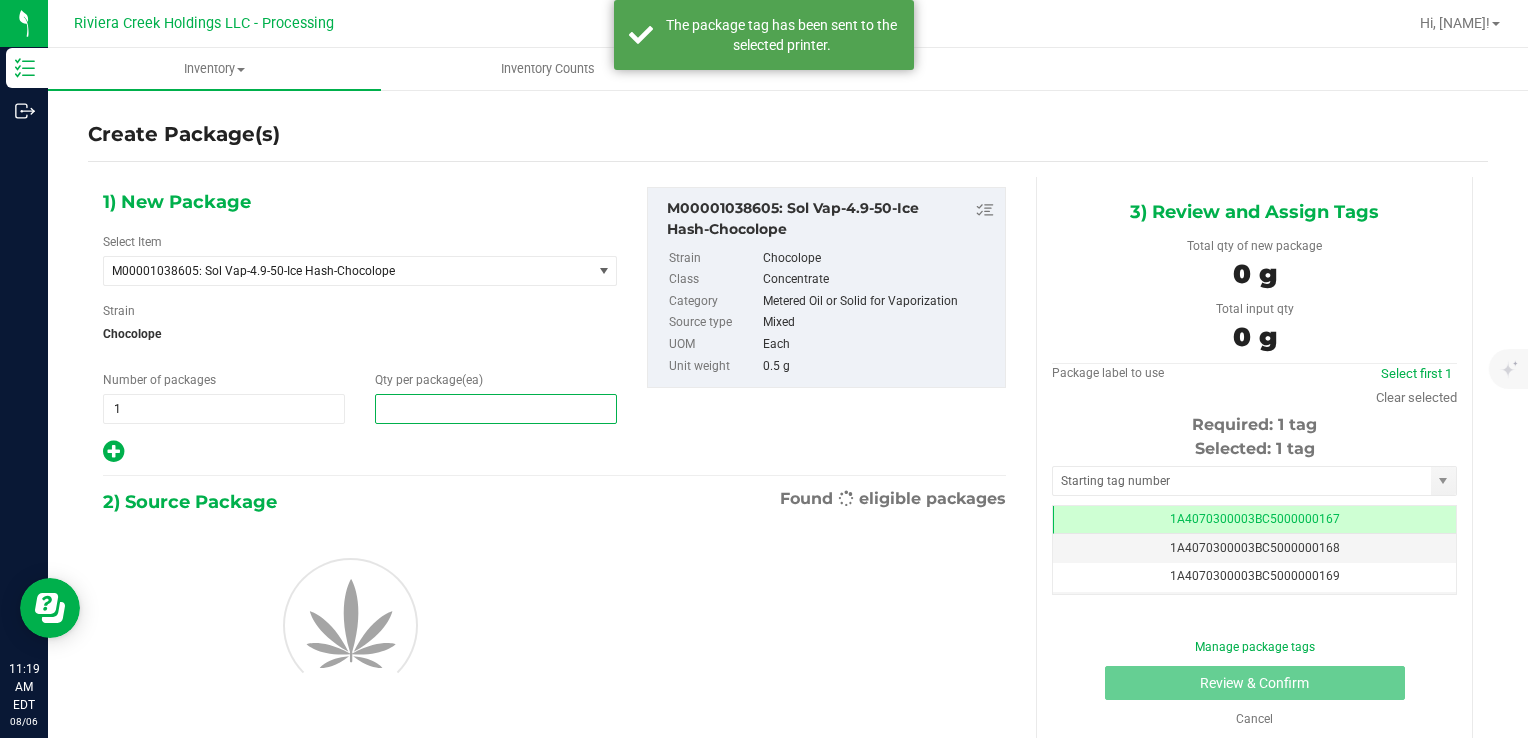 click at bounding box center (496, 409) 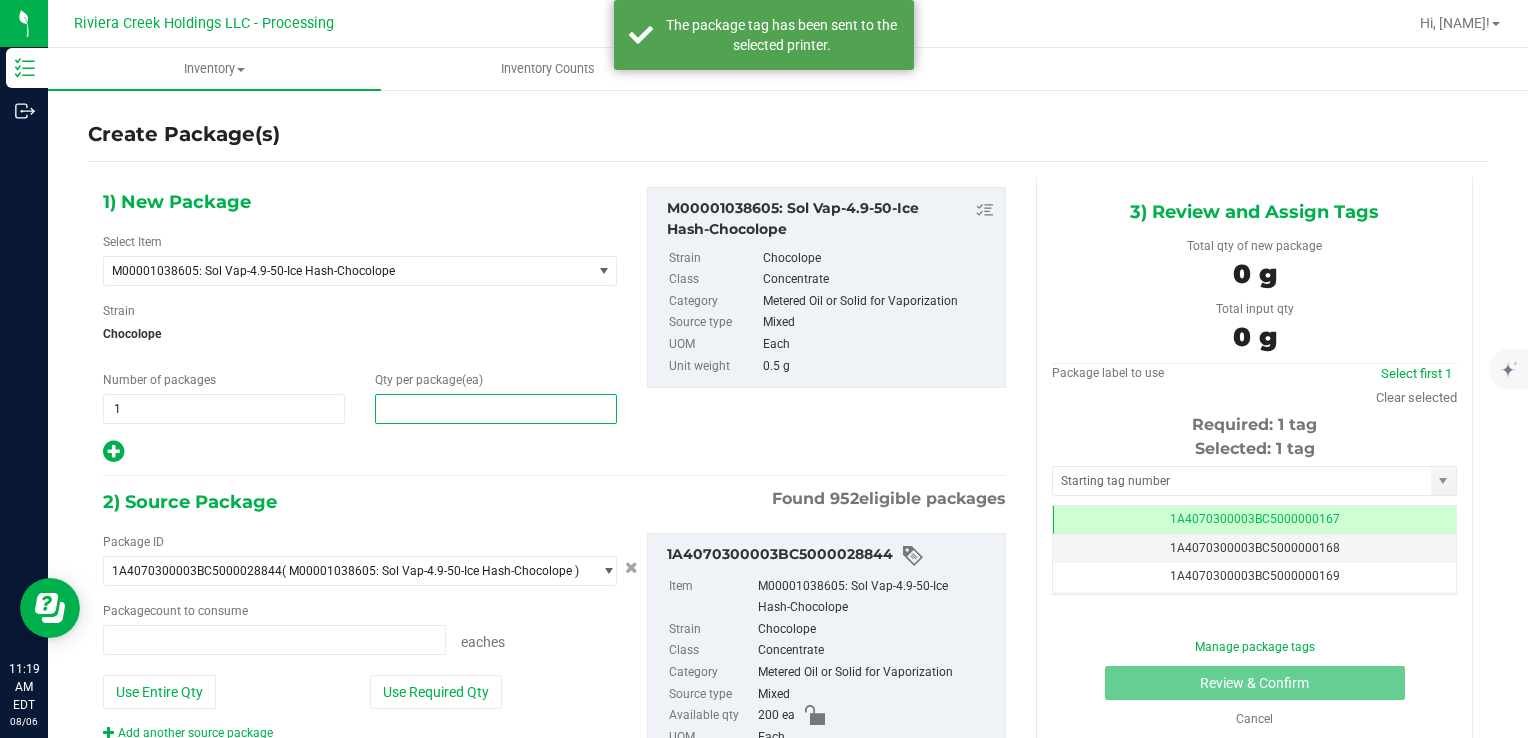 type on "0 ea" 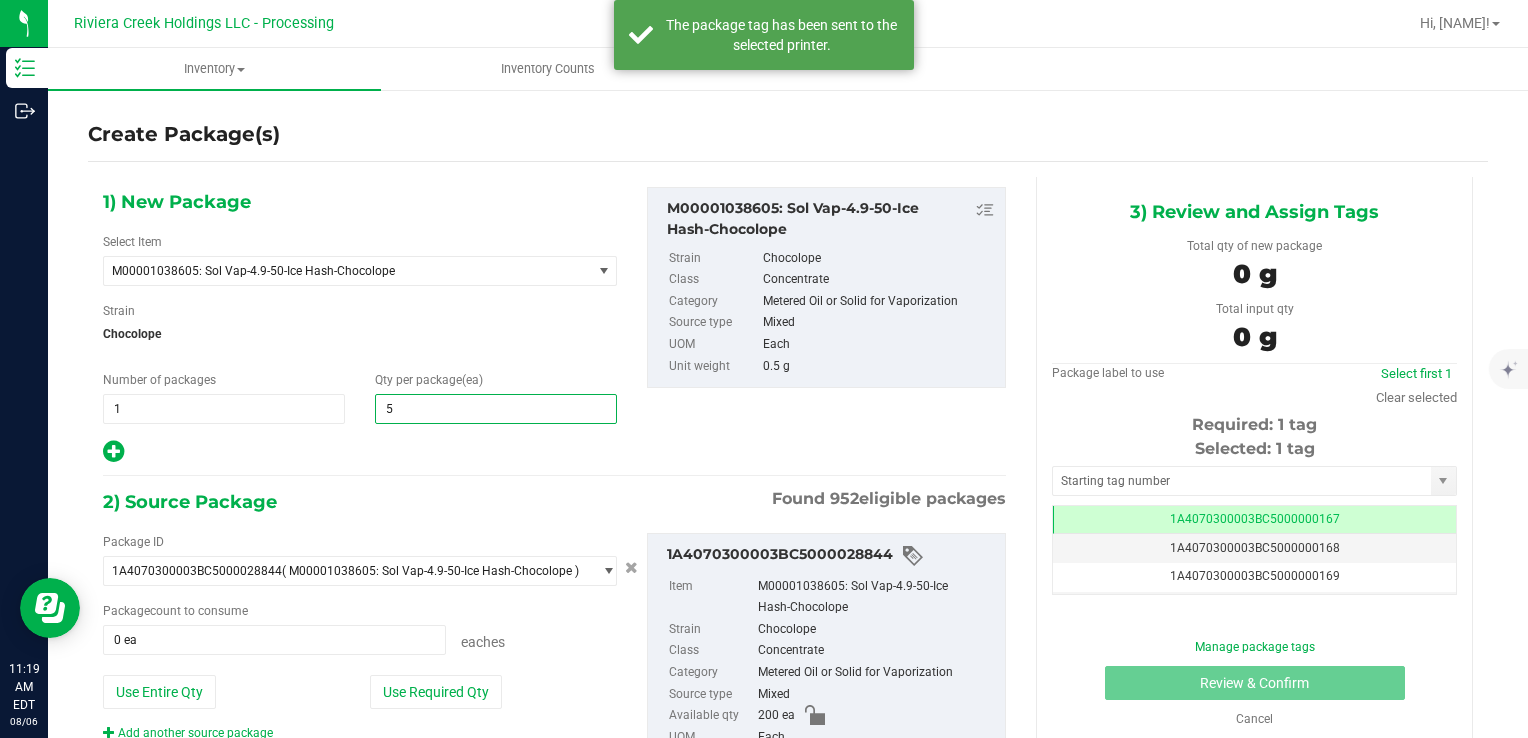 type on "50" 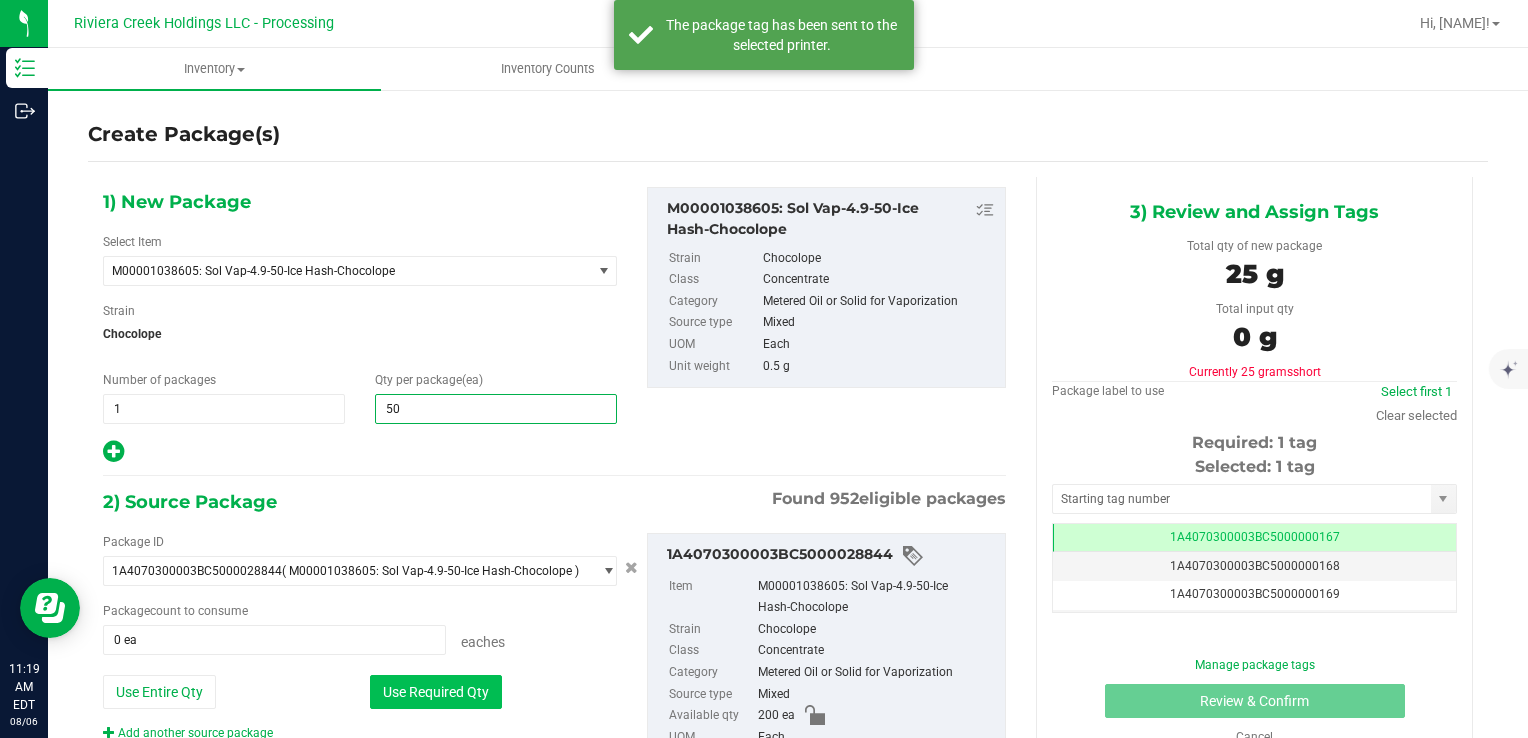 type on "50" 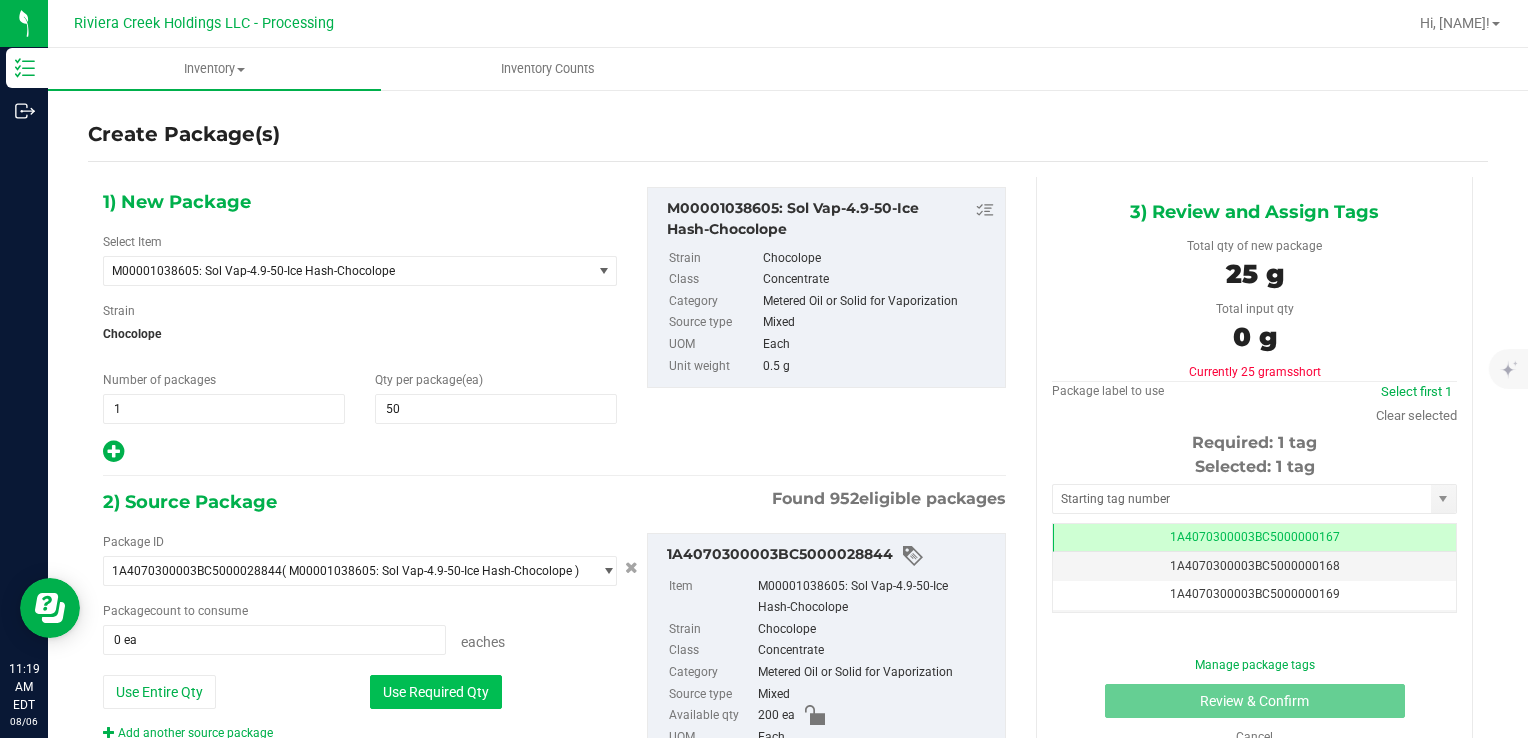 click on "Use Required Qty" at bounding box center (436, 692) 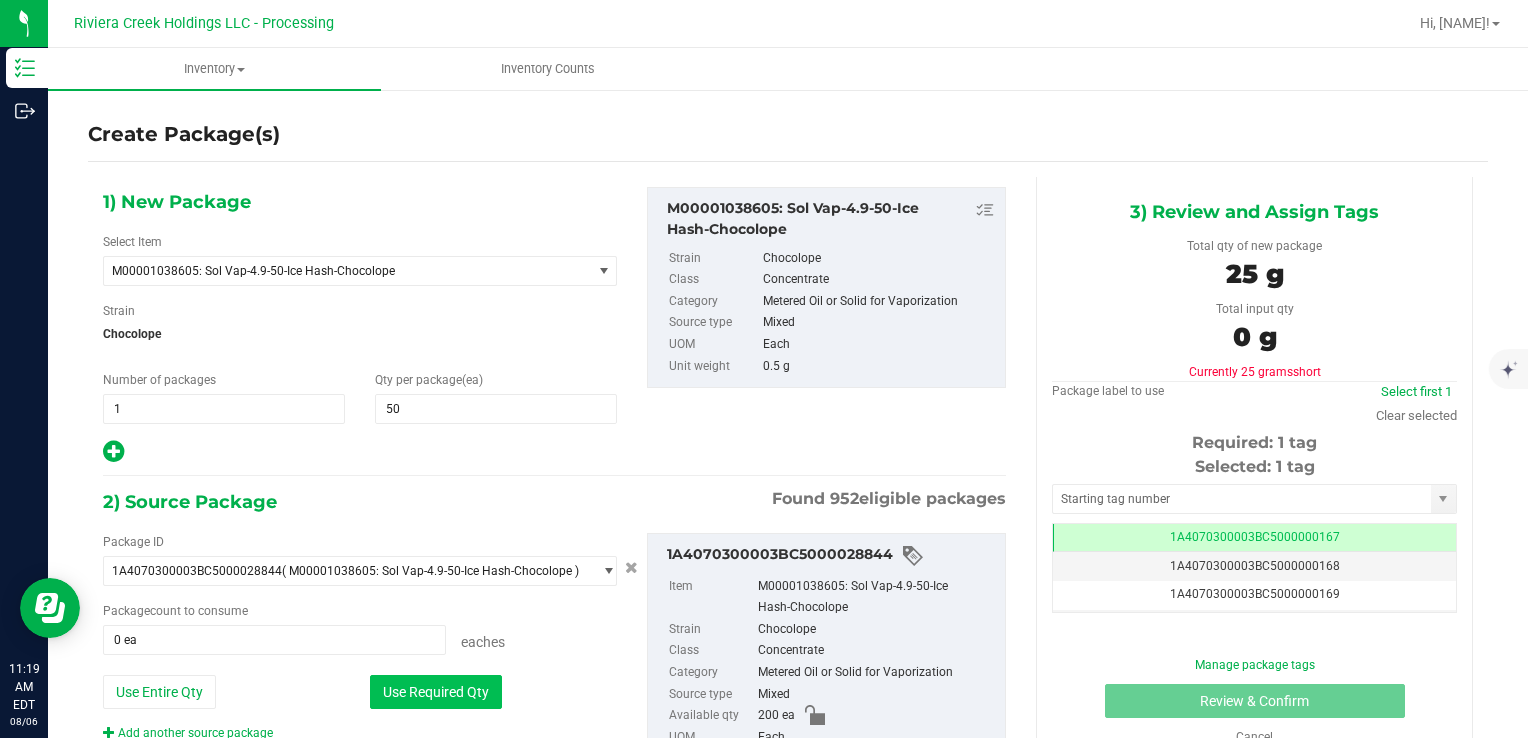 type on "50 ea" 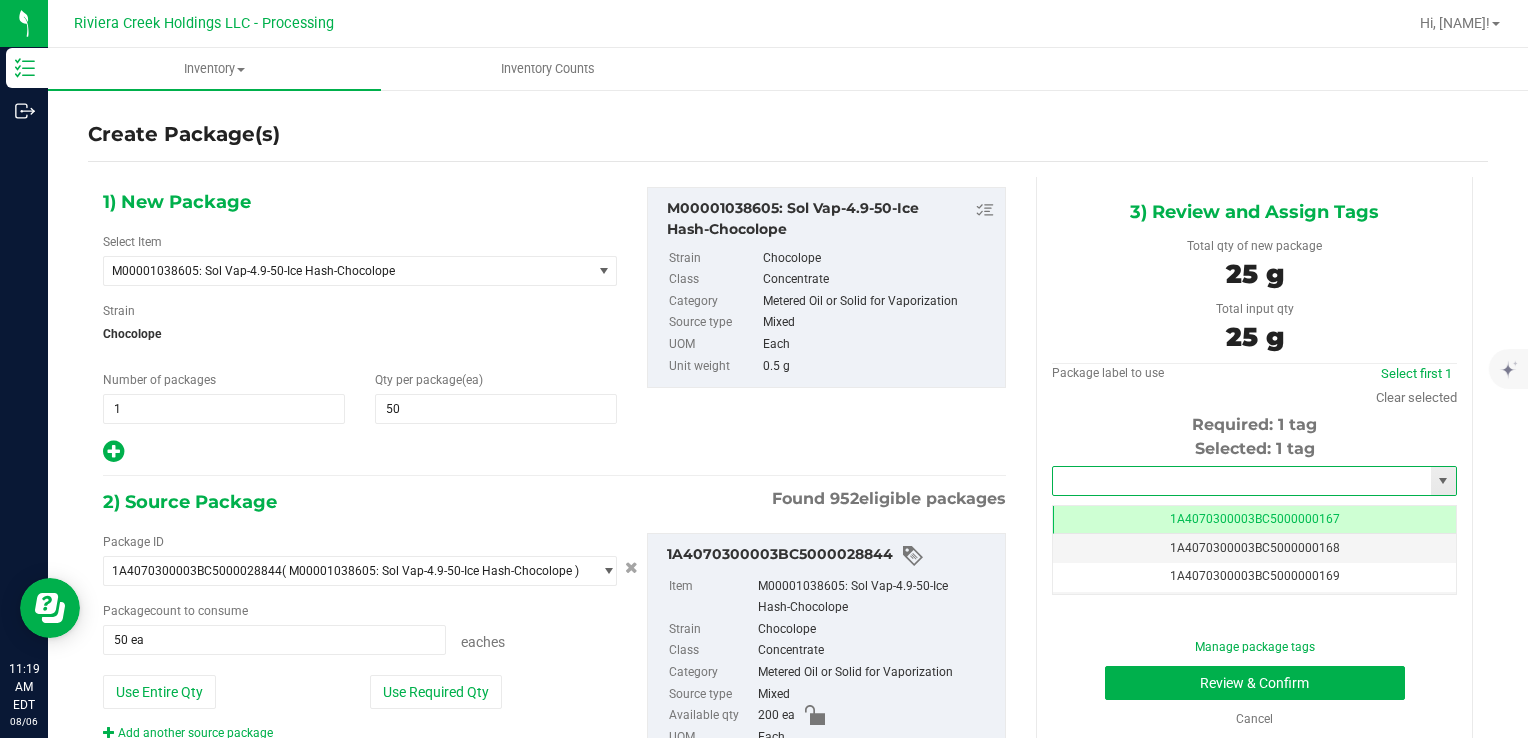 click at bounding box center [1242, 481] 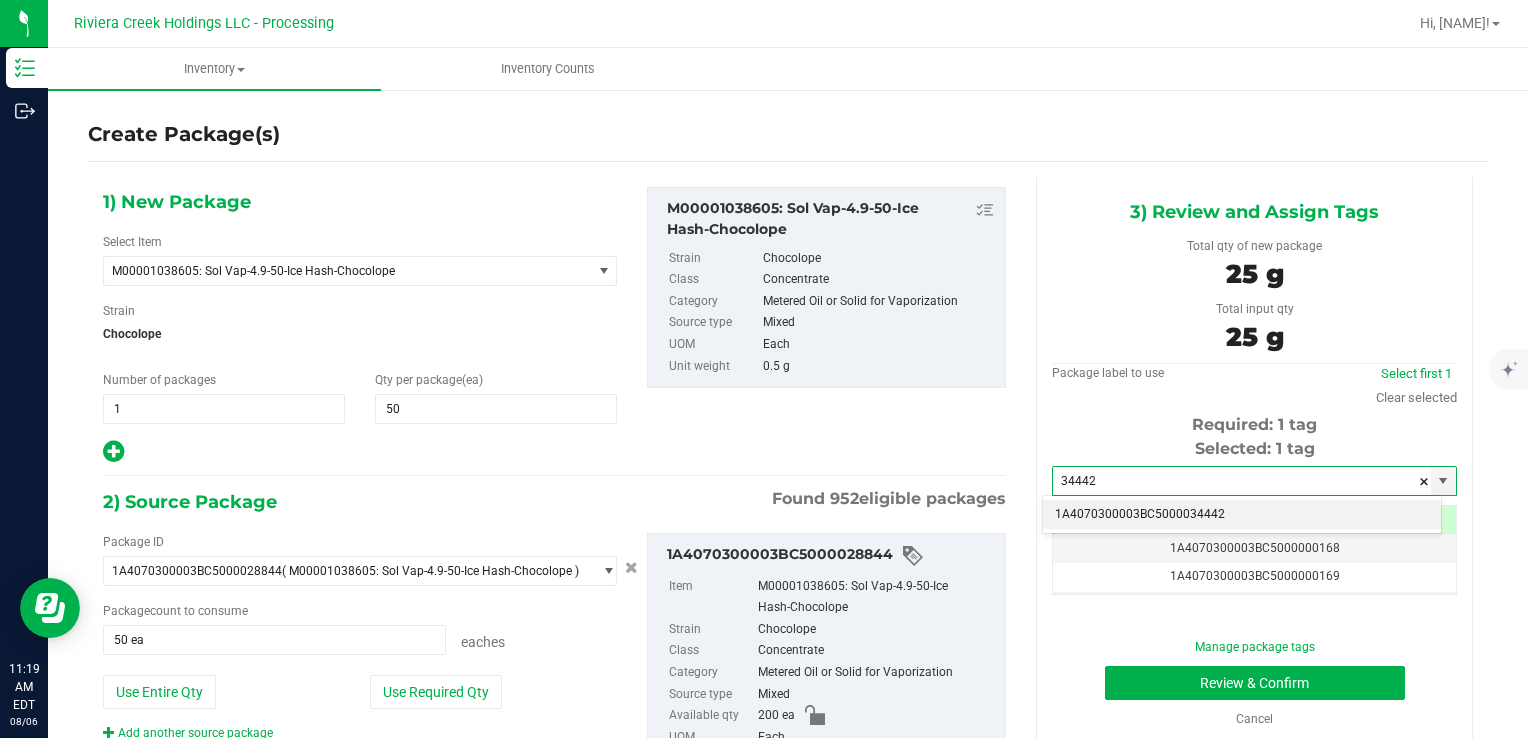 click on "1A4070300003BC5000034442" at bounding box center [1242, 515] 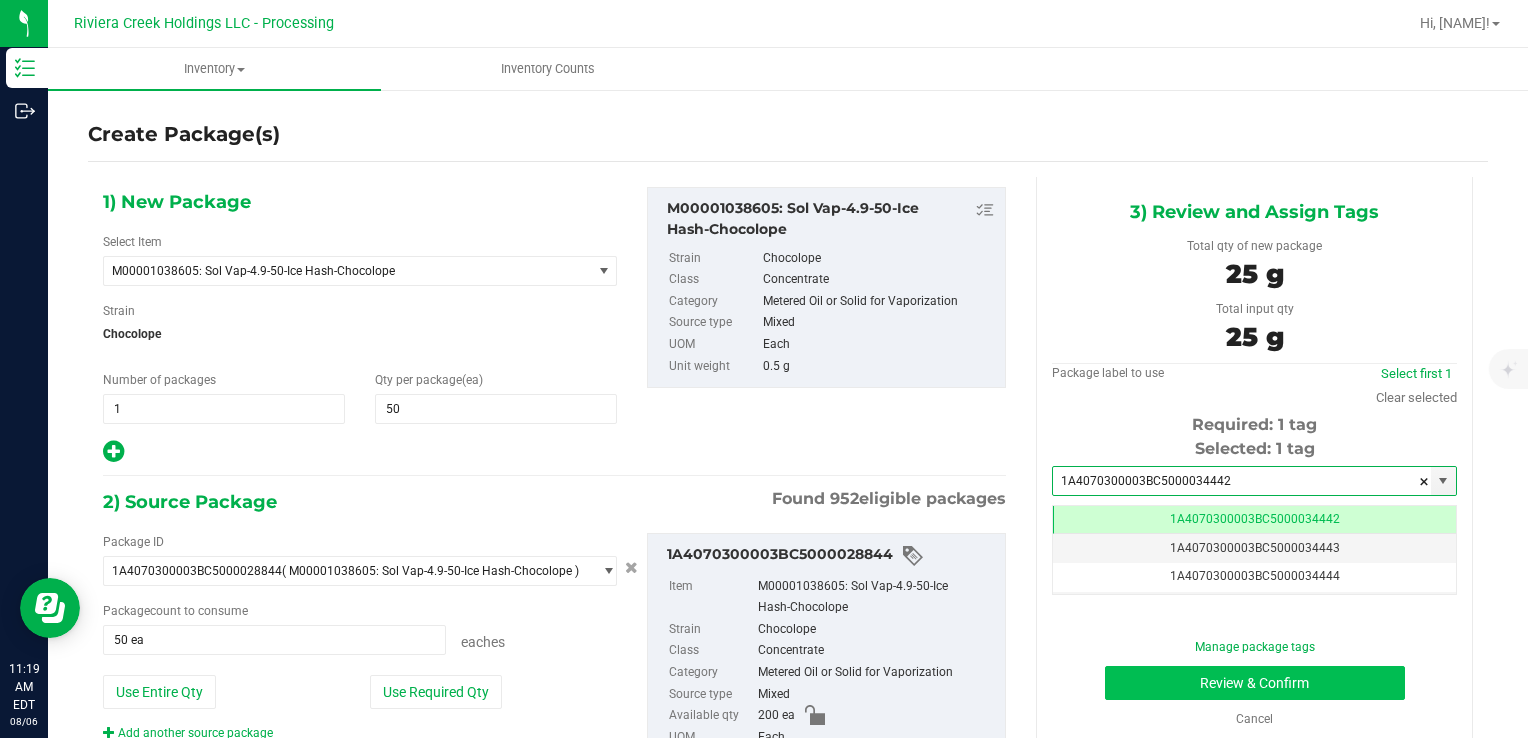 scroll, scrollTop: 0, scrollLeft: 0, axis: both 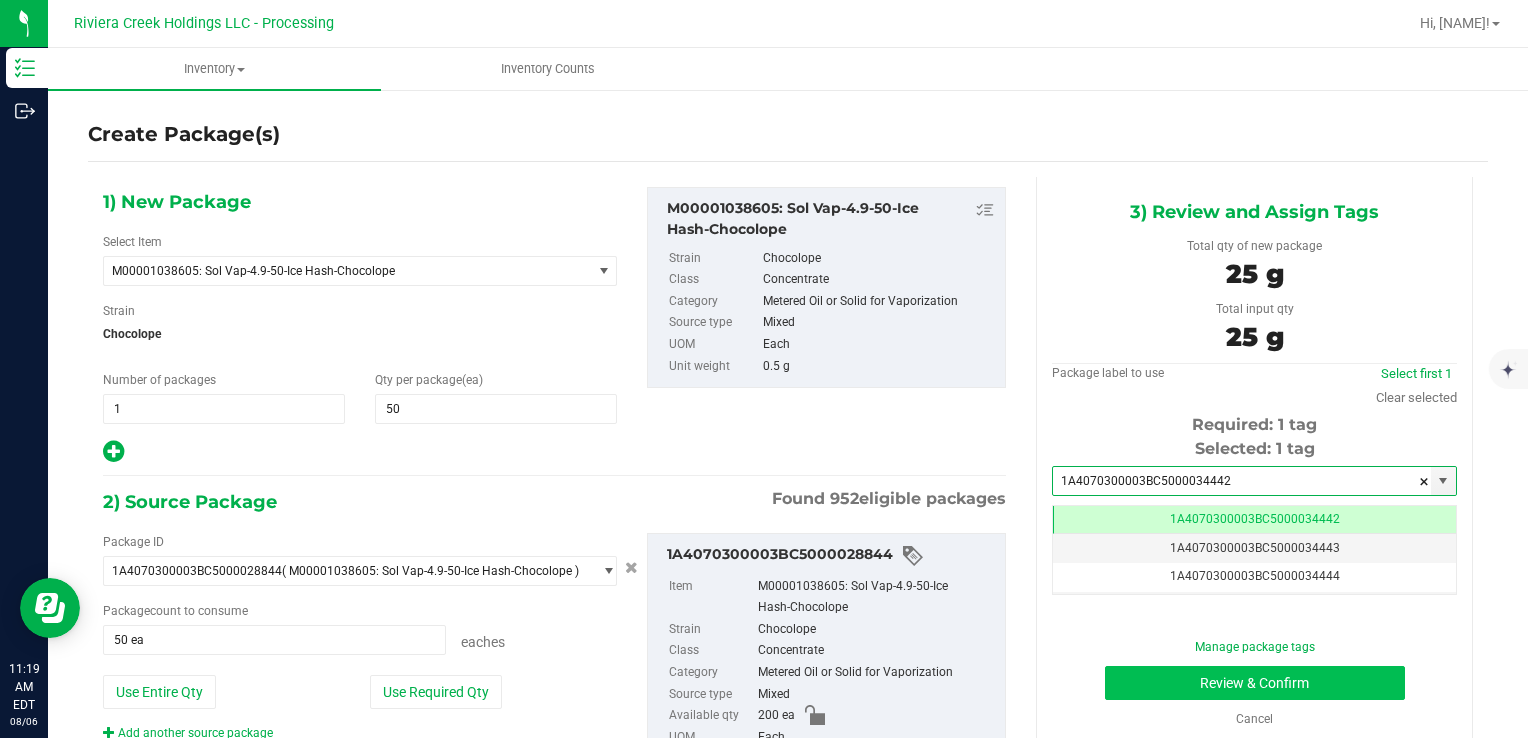 type on "1A4070300003BC5000034442" 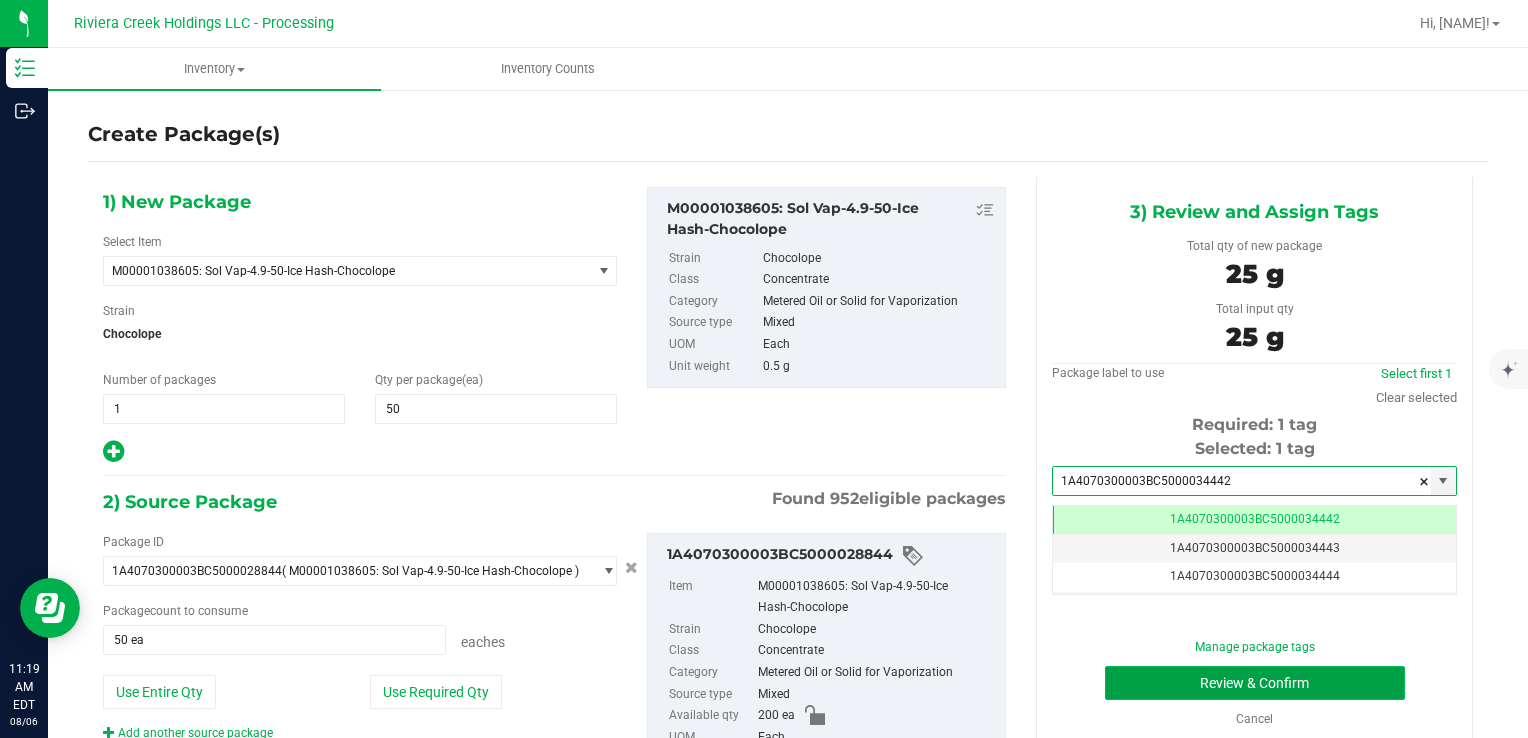 click on "Review & Confirm" at bounding box center (1255, 683) 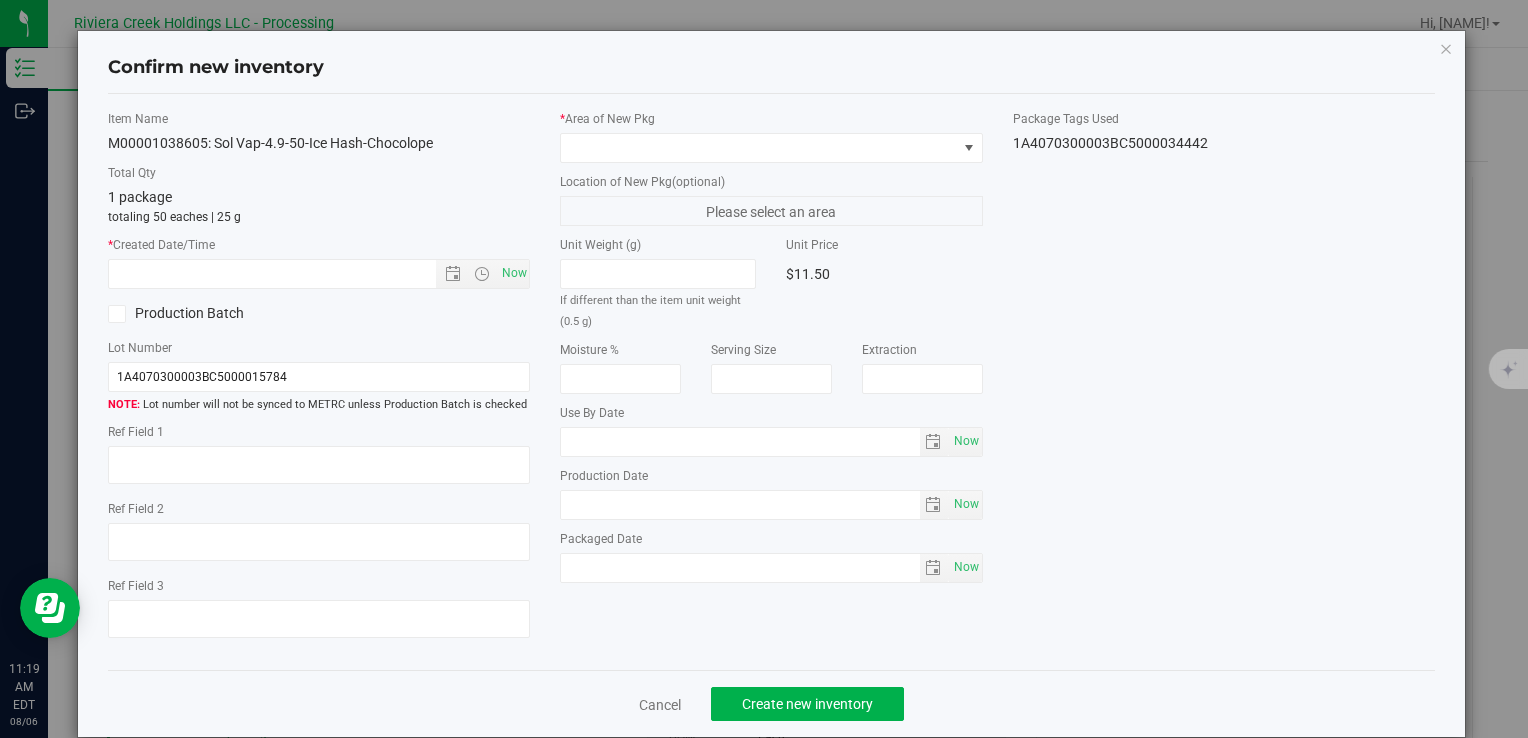 type on "2026-06-02" 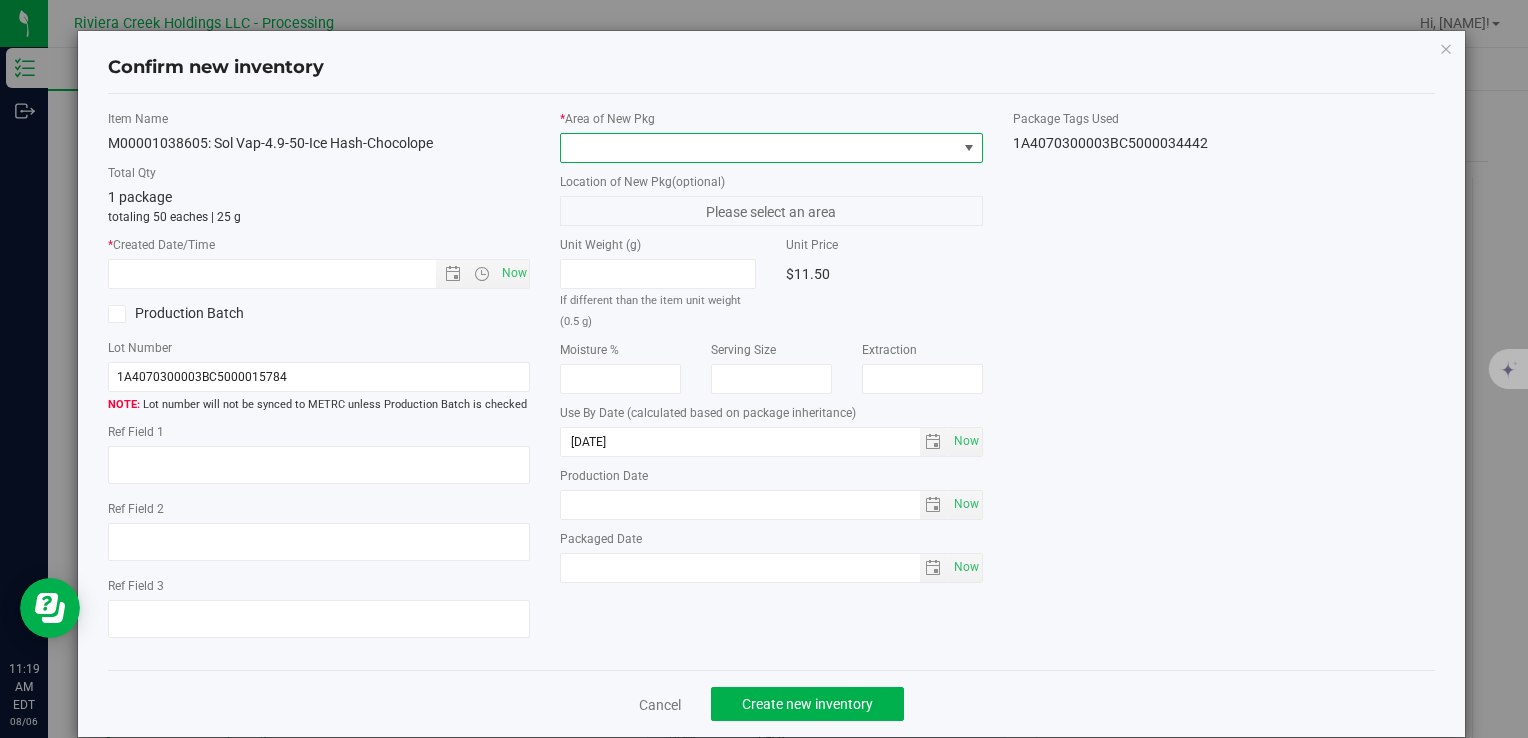 click at bounding box center [758, 148] 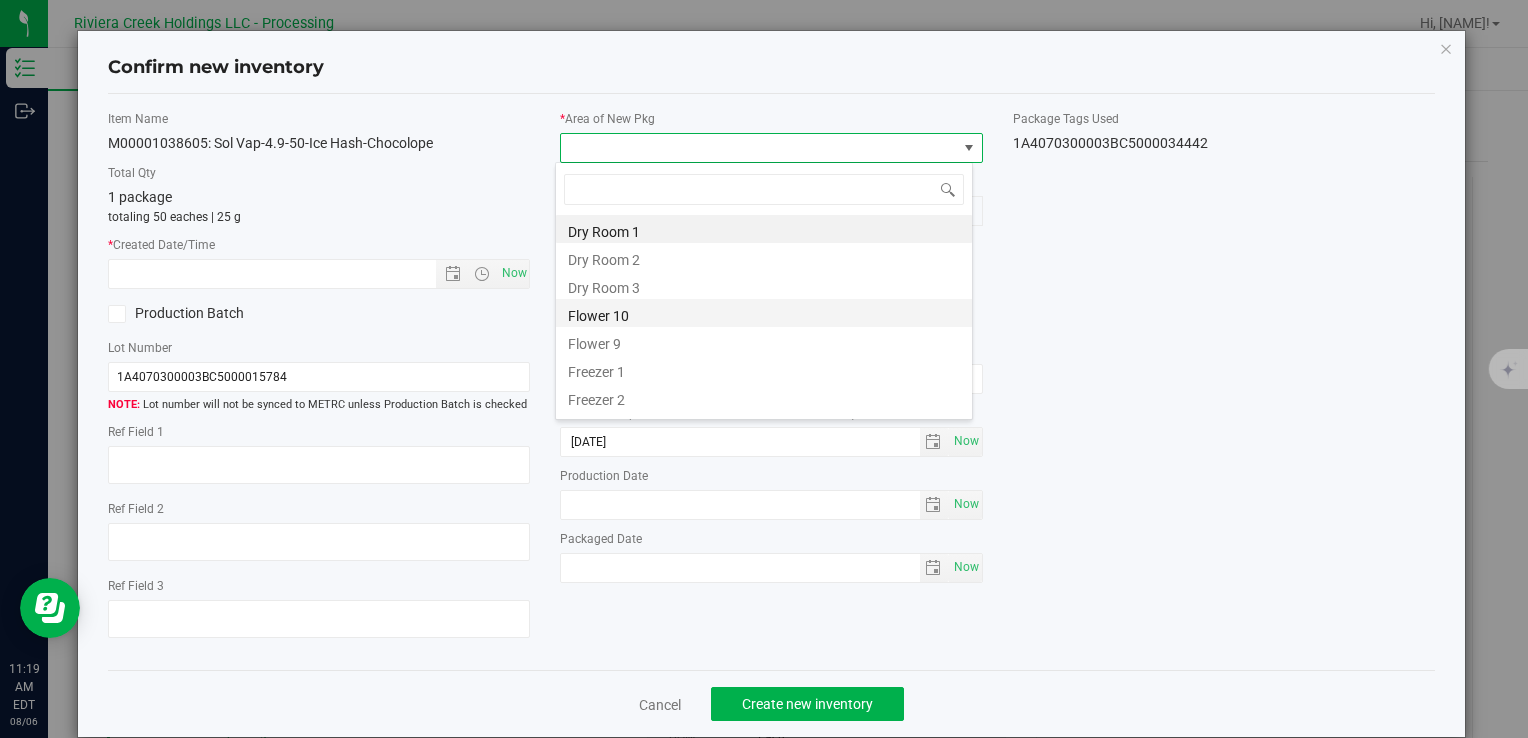drag, startPoint x: 583, startPoint y: 311, endPoint x: 544, endPoint y: 291, distance: 43.829212 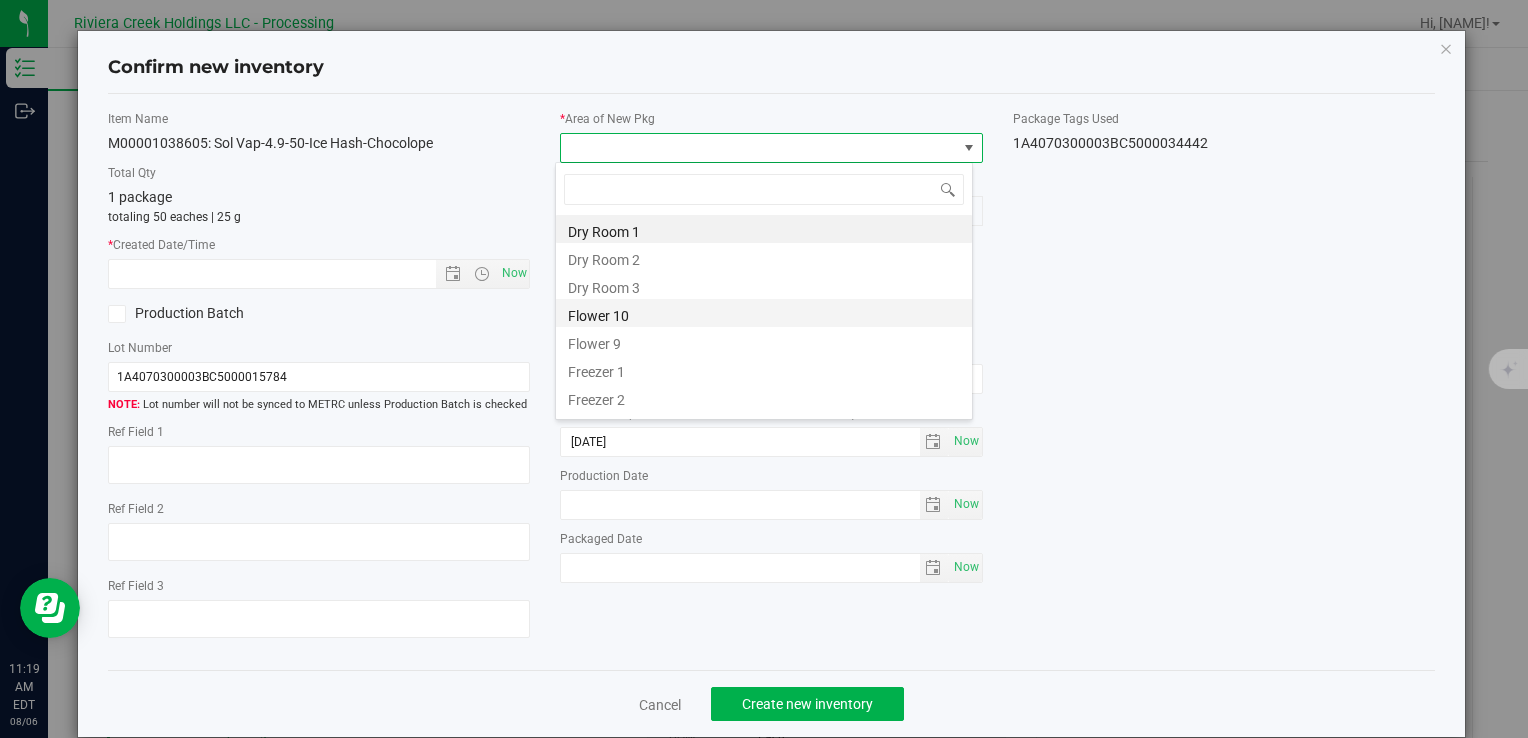 click on "Flower 10" at bounding box center (764, 313) 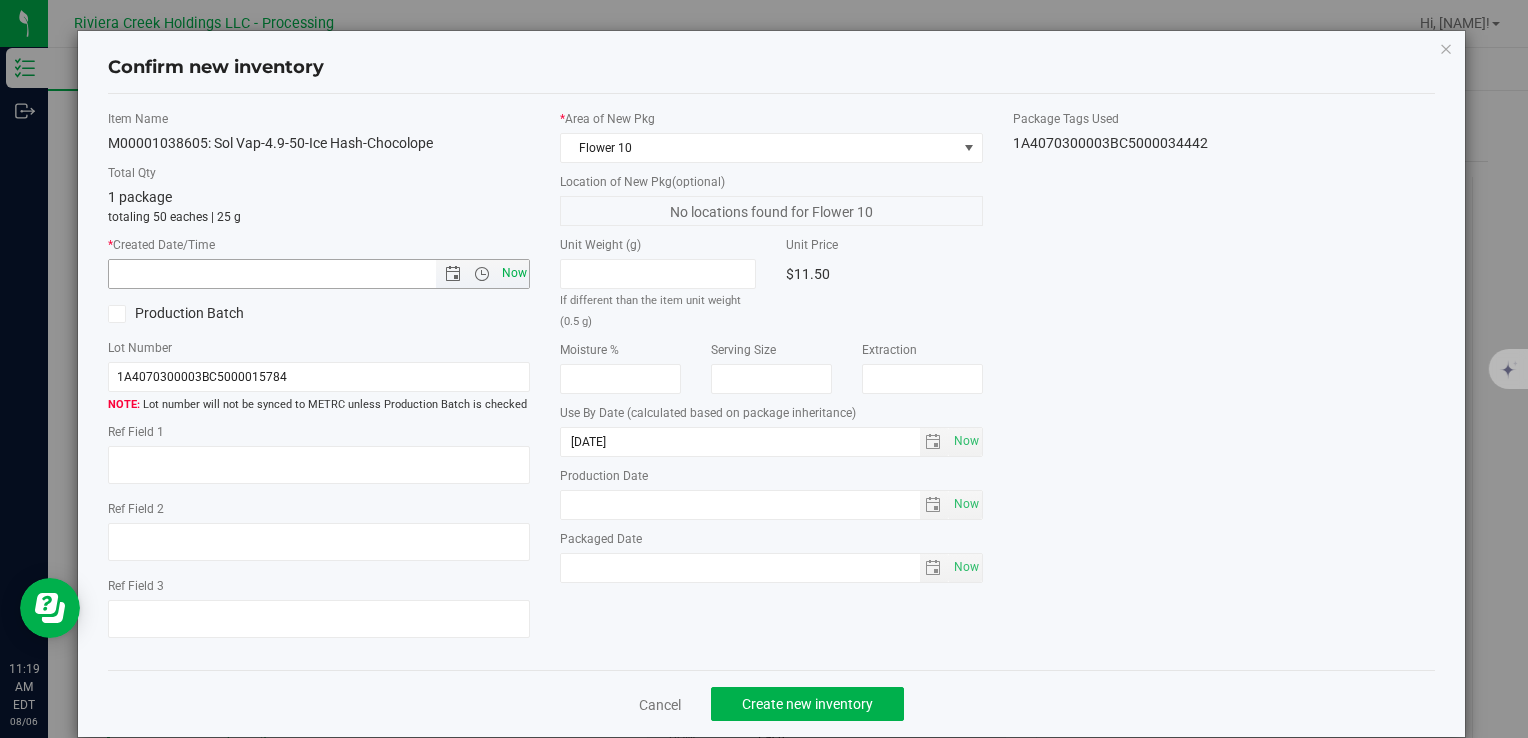 click on "Now" at bounding box center (514, 273) 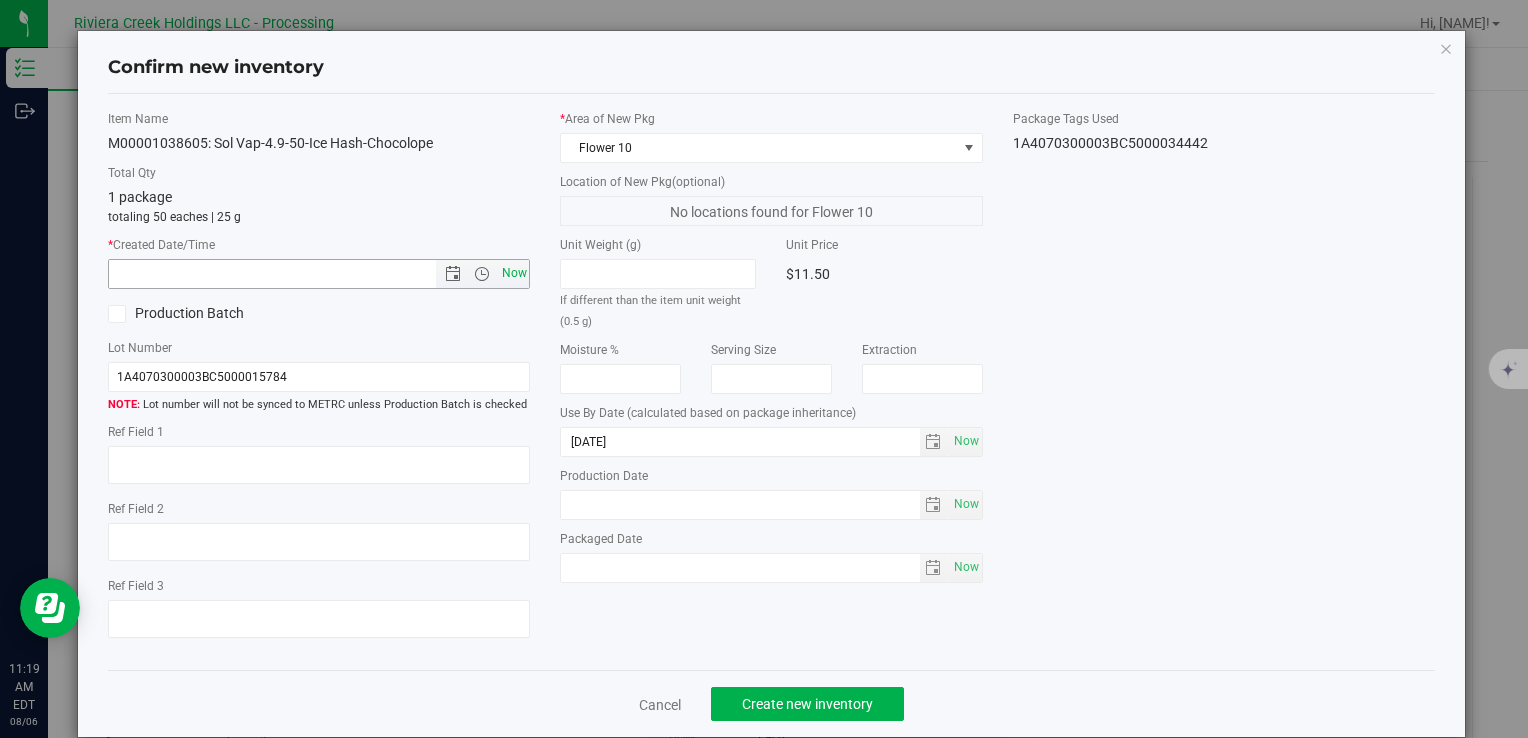 type on "8/6/2025 11:19 AM" 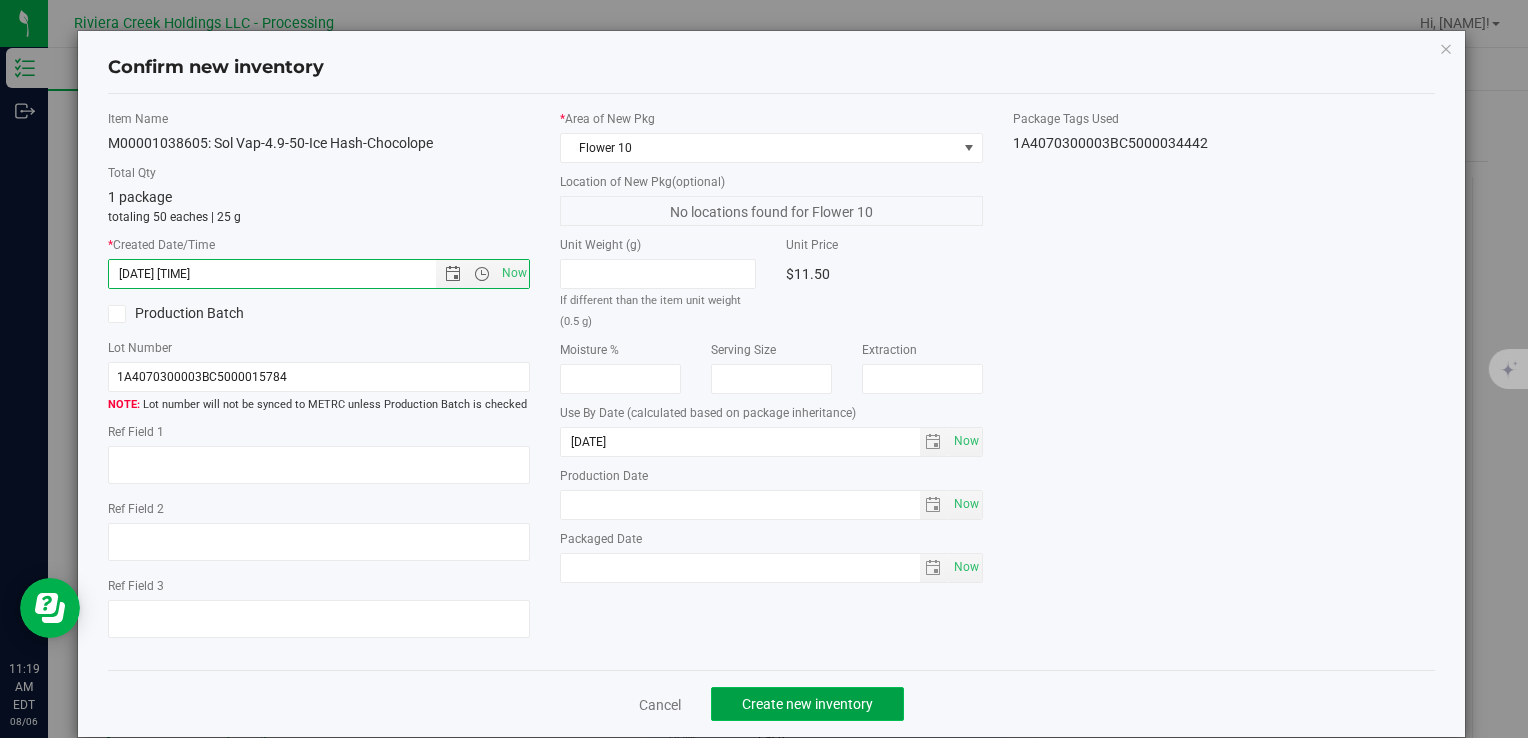 click on "Create new inventory" 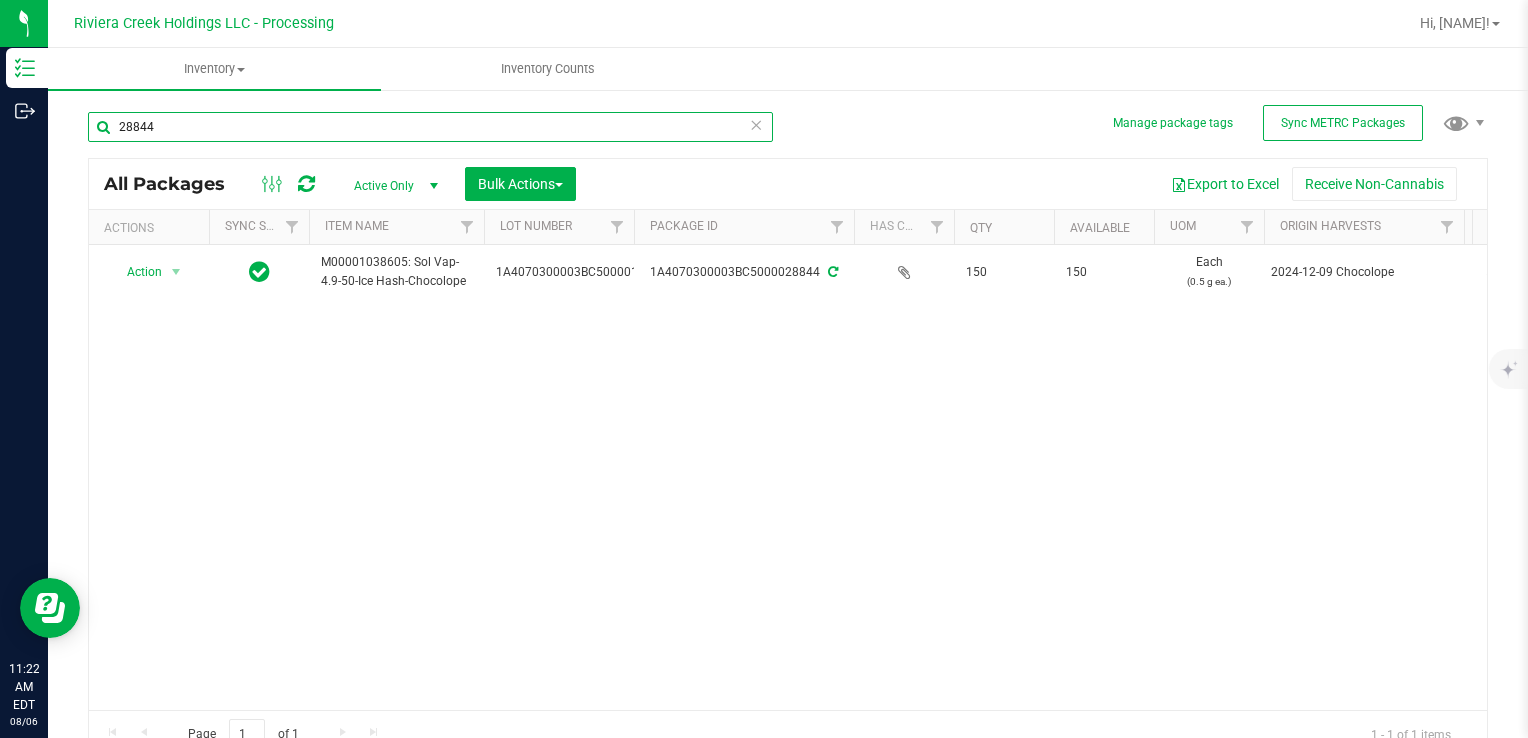 drag, startPoint x: 193, startPoint y: 133, endPoint x: 184, endPoint y: 118, distance: 17.492855 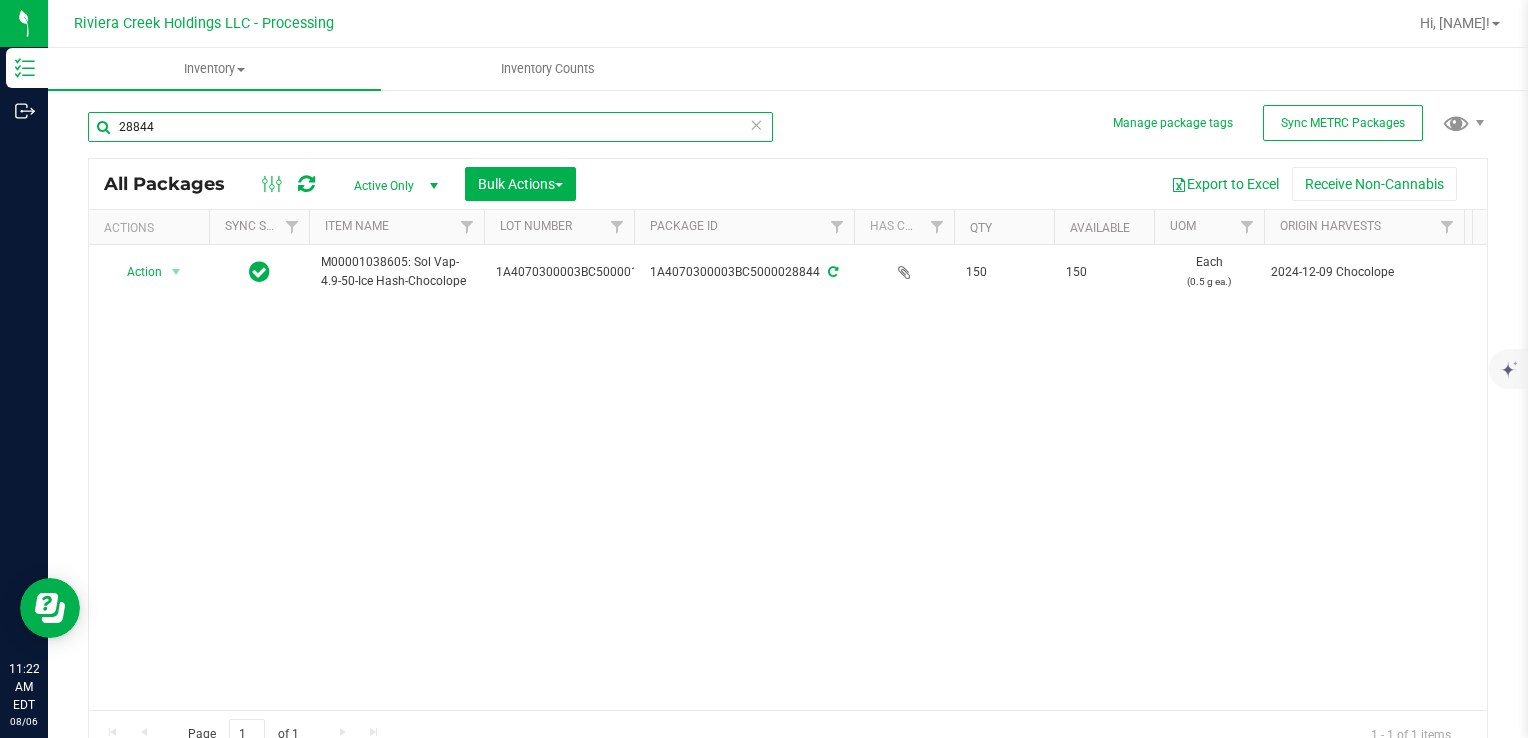 click on "28844" at bounding box center (430, 127) 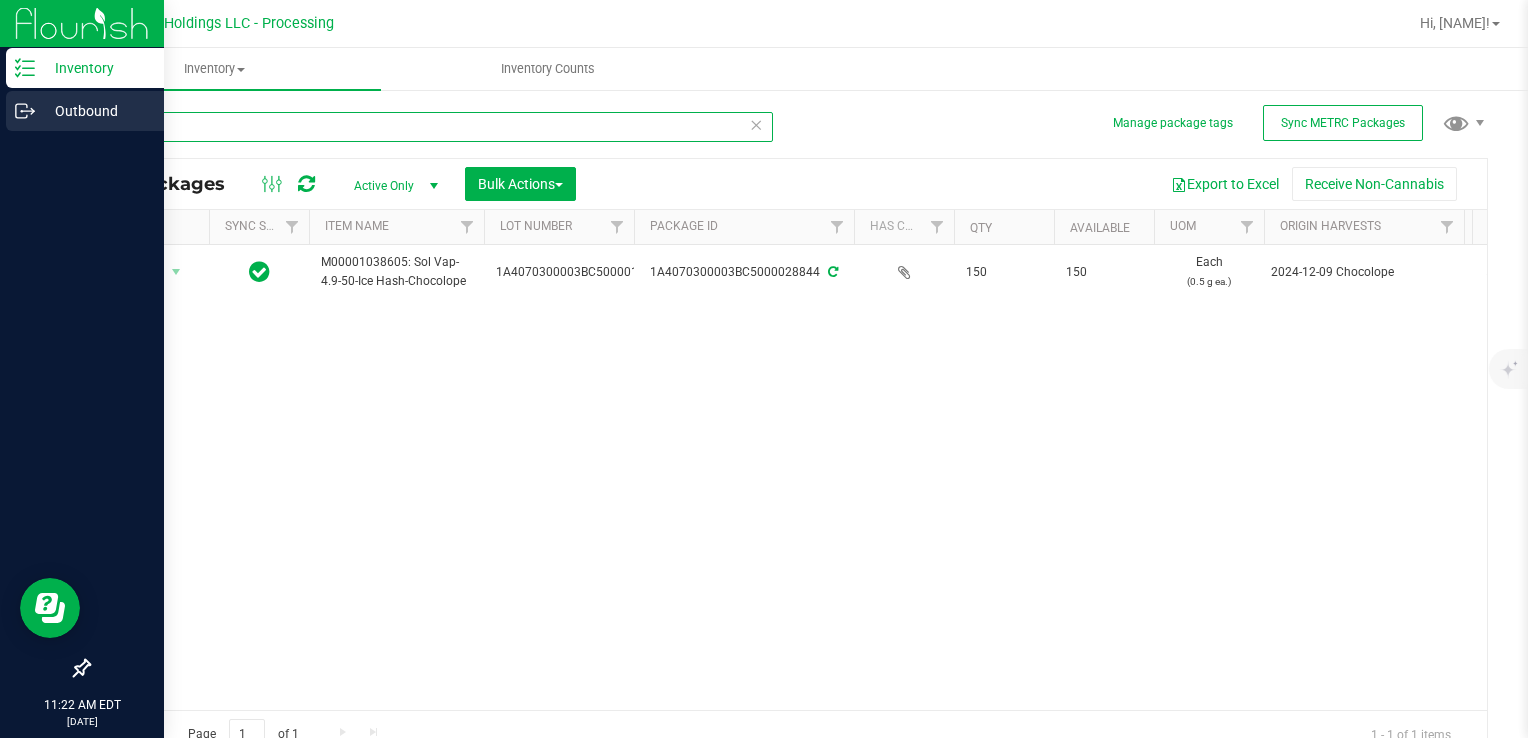 drag, startPoint x: 185, startPoint y: 118, endPoint x: 7, endPoint y: 111, distance: 178.13759 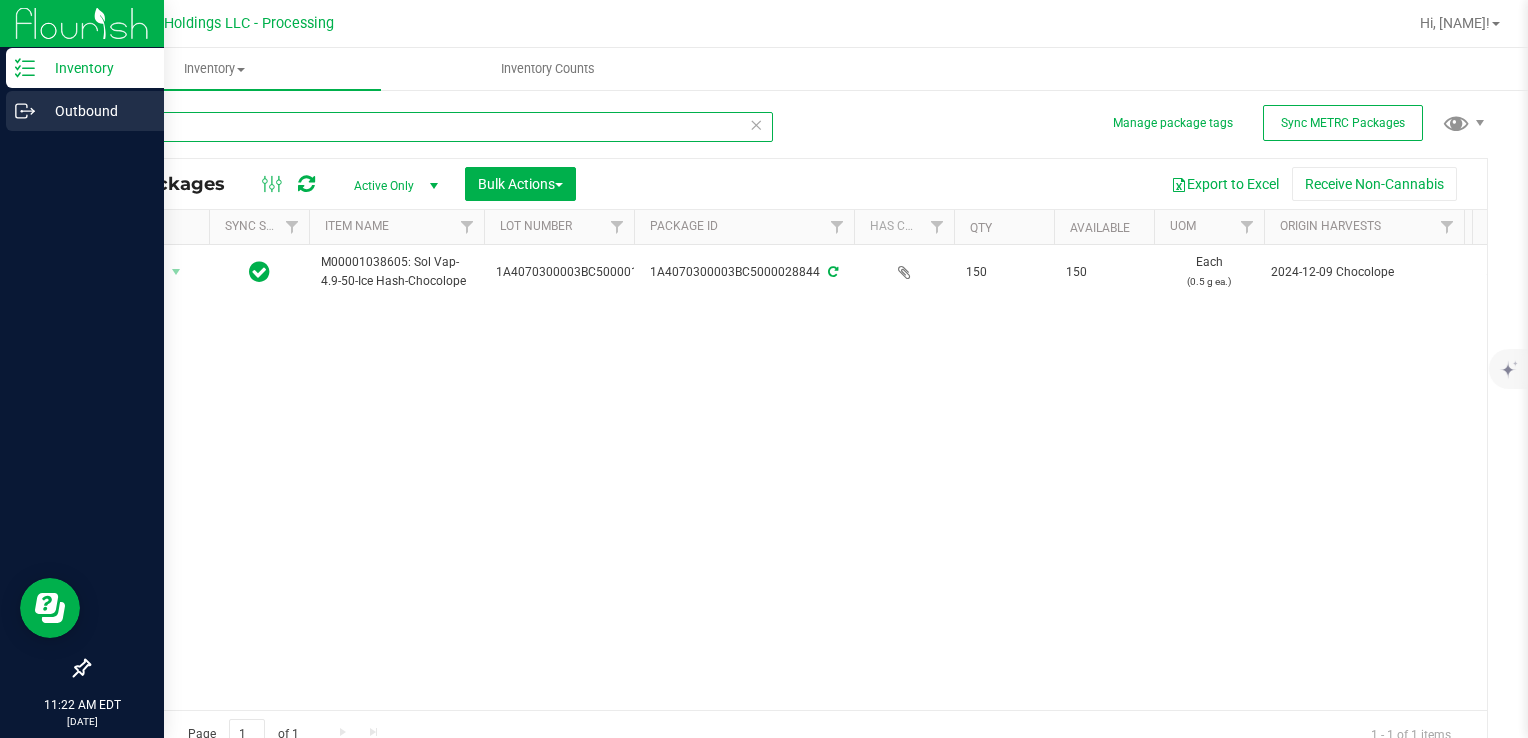 click on "Inventory Outbound 11:22 AM EDT 08/06/2025  08/06   Riviera Creek Holdings LLC - Processing   Hi, Meara!
Inventory
All packages
All inventory
Waste log
Create inventory
Inventory Counts" at bounding box center (764, 369) 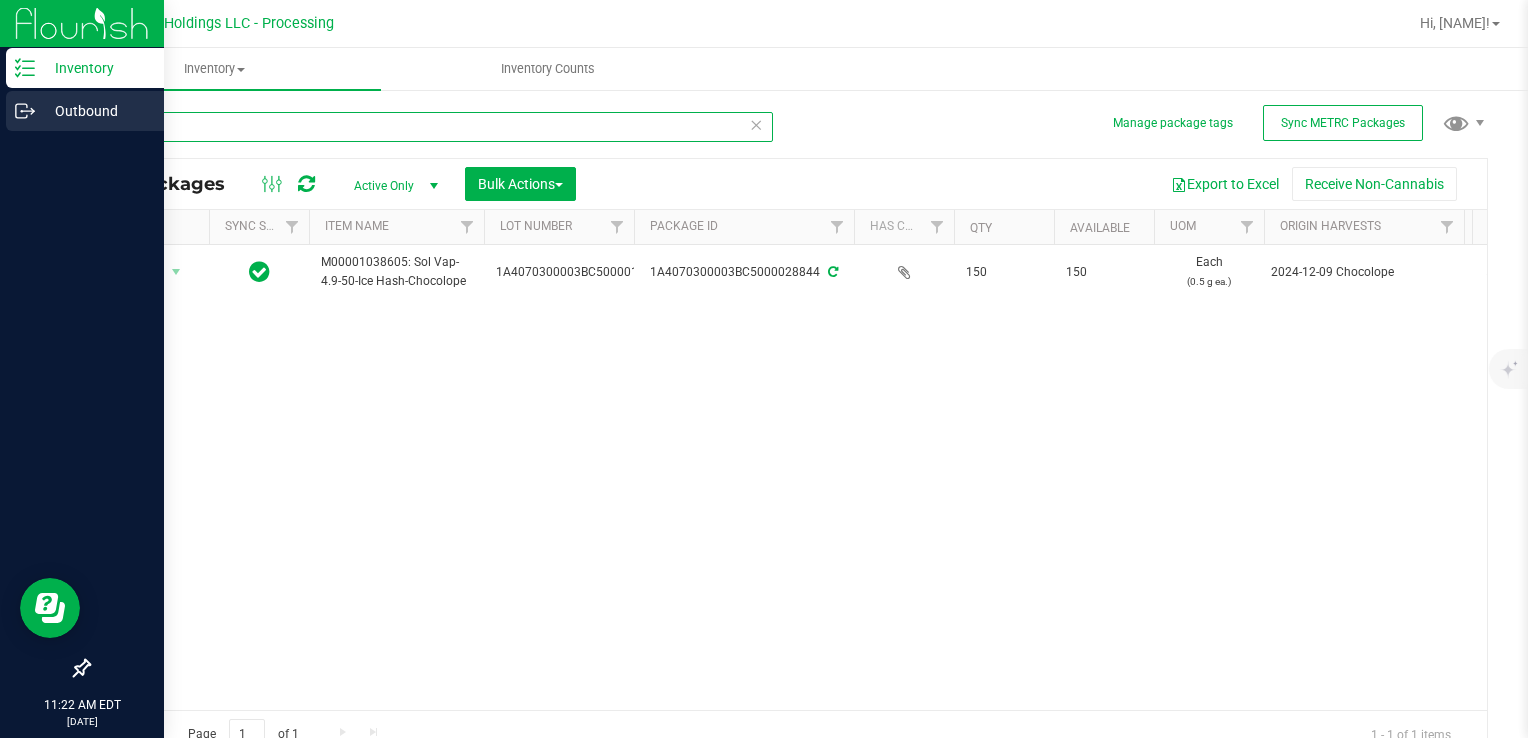 type on "33098" 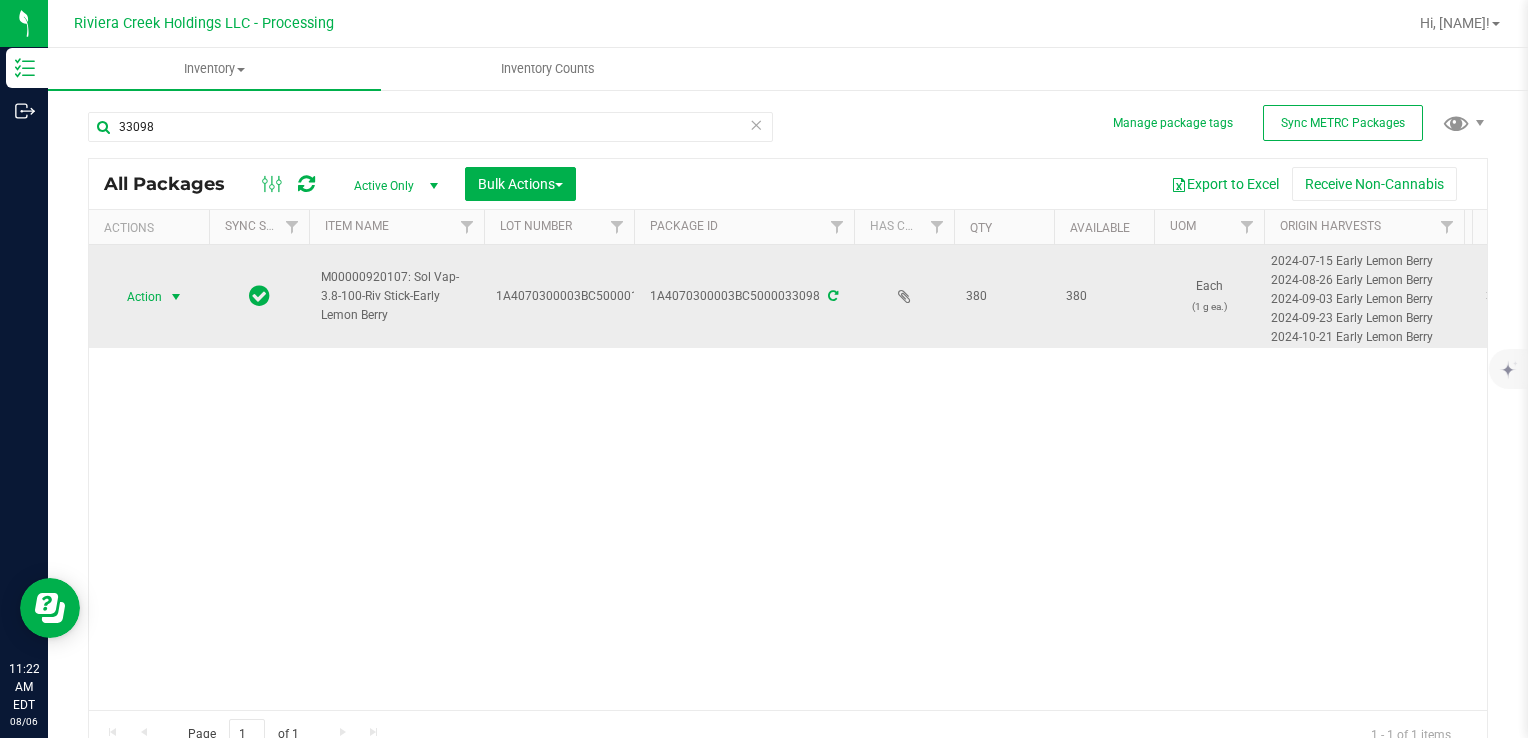 click on "Action" at bounding box center [136, 297] 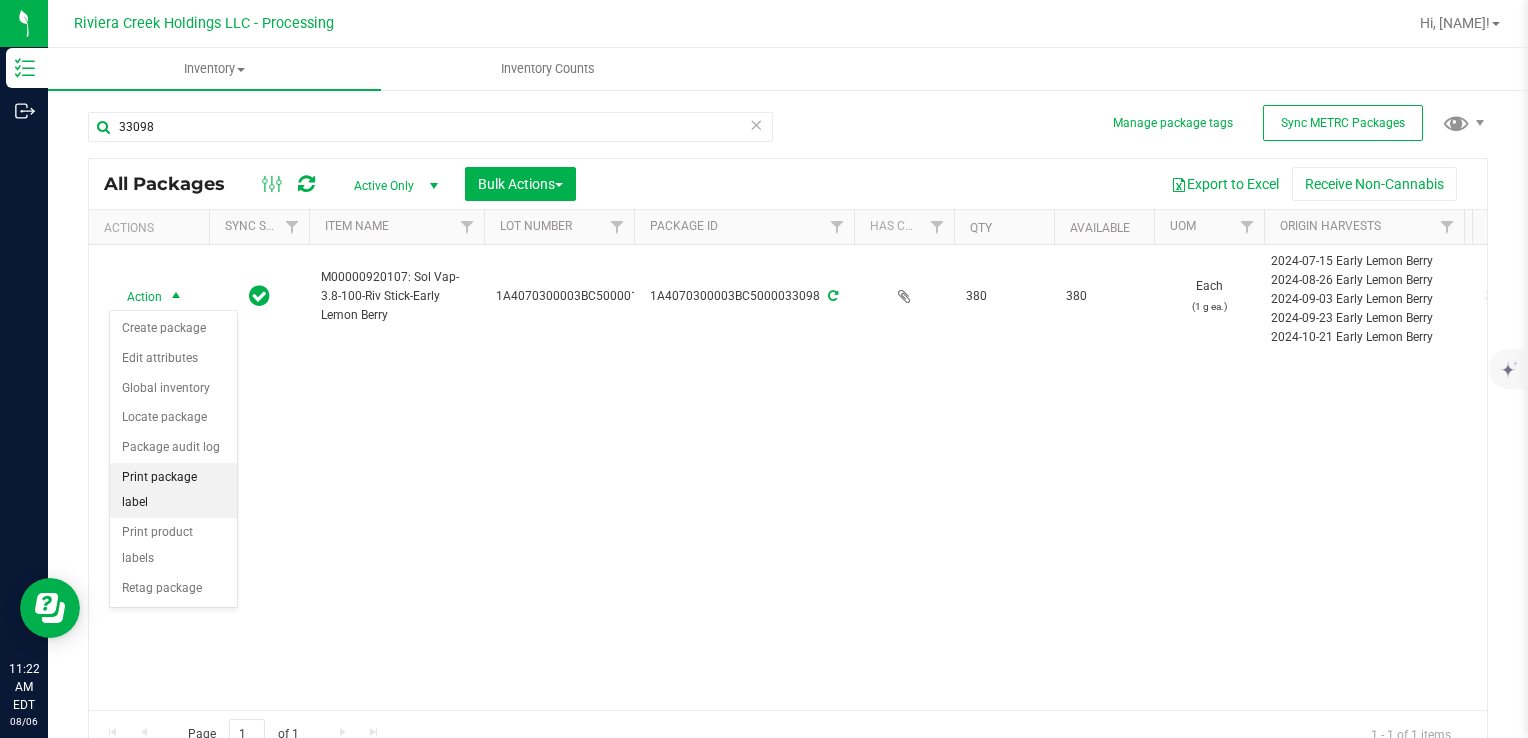 click on "Print package label" at bounding box center (173, 490) 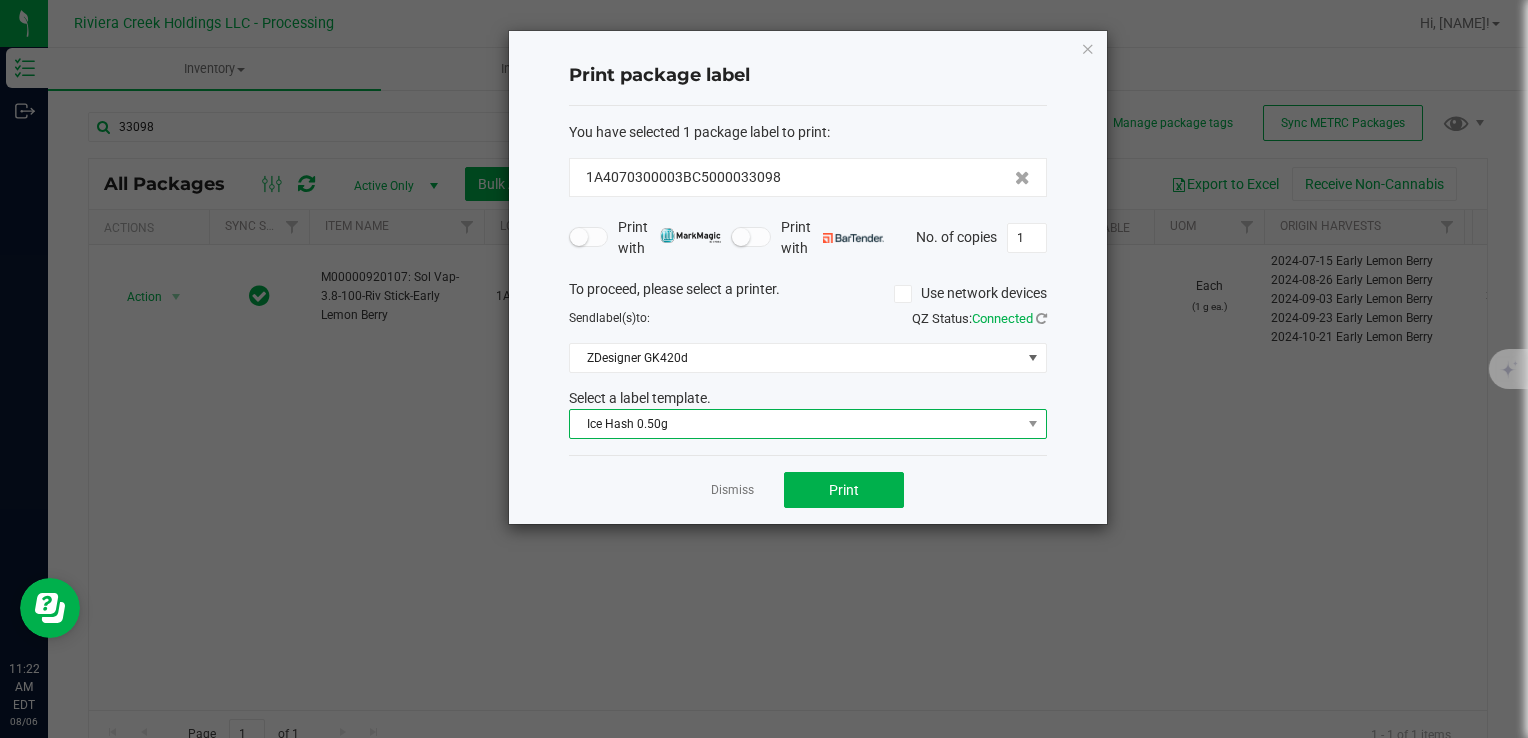 click on "Ice Hash 0.50g" at bounding box center [795, 424] 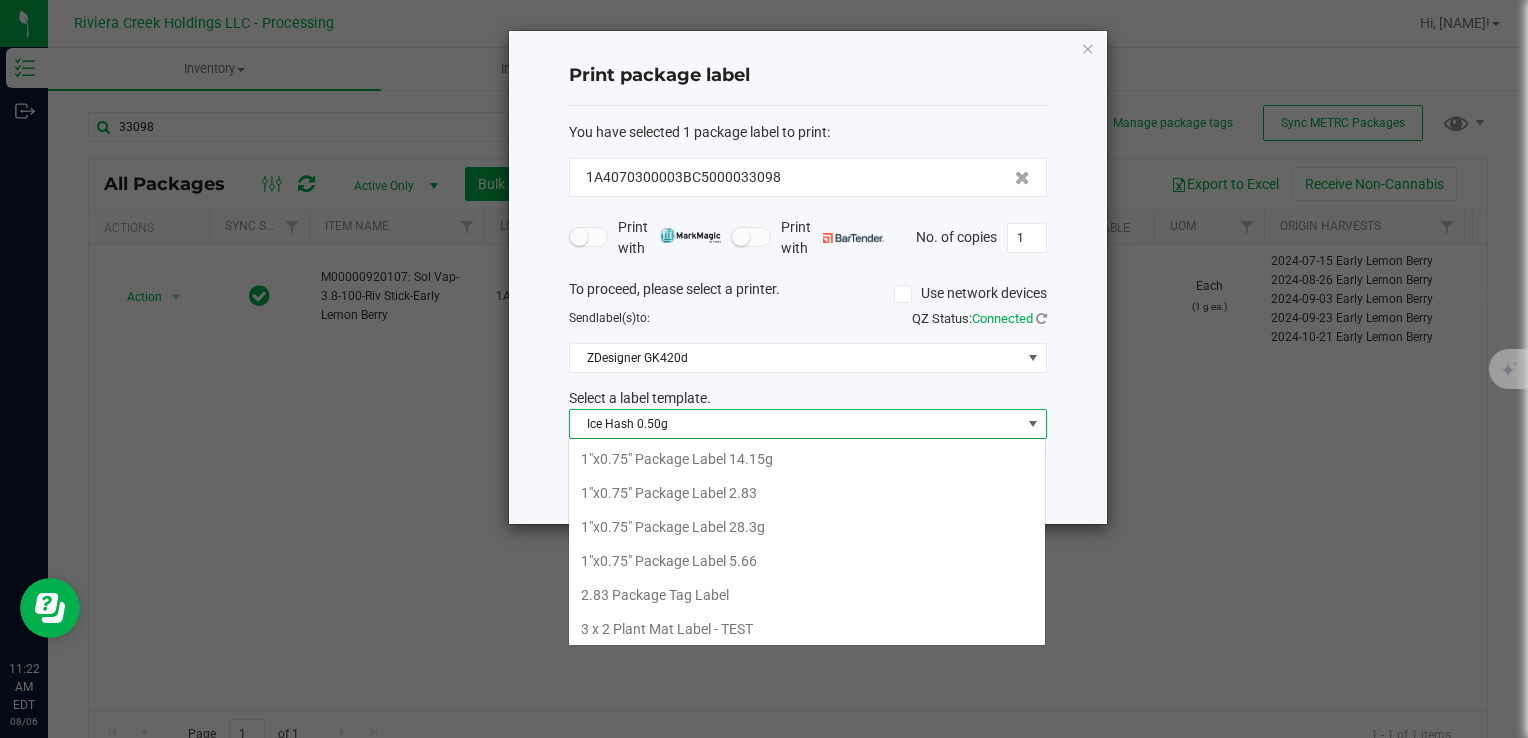 scroll, scrollTop: 506, scrollLeft: 0, axis: vertical 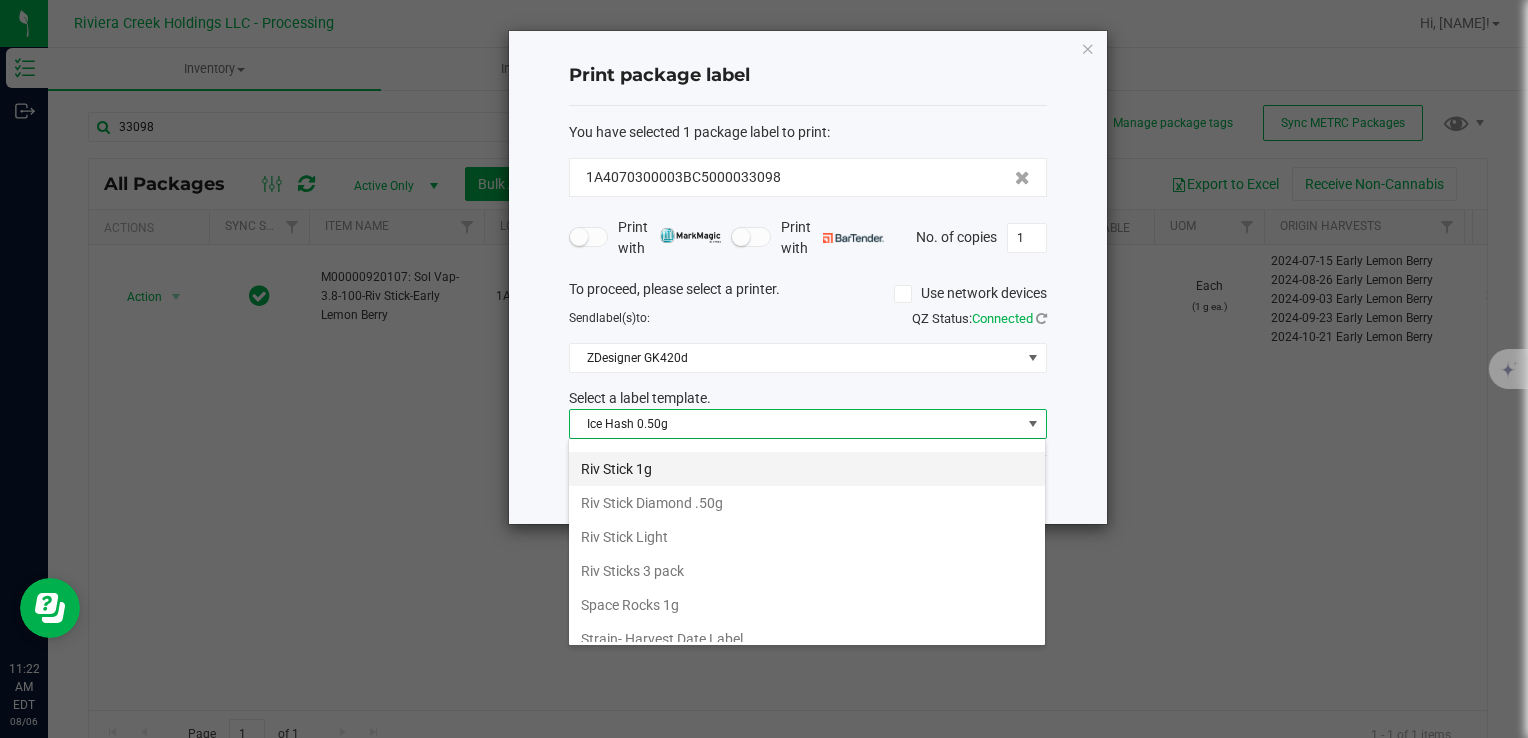 click on "Riv Stick 1g" at bounding box center [807, 469] 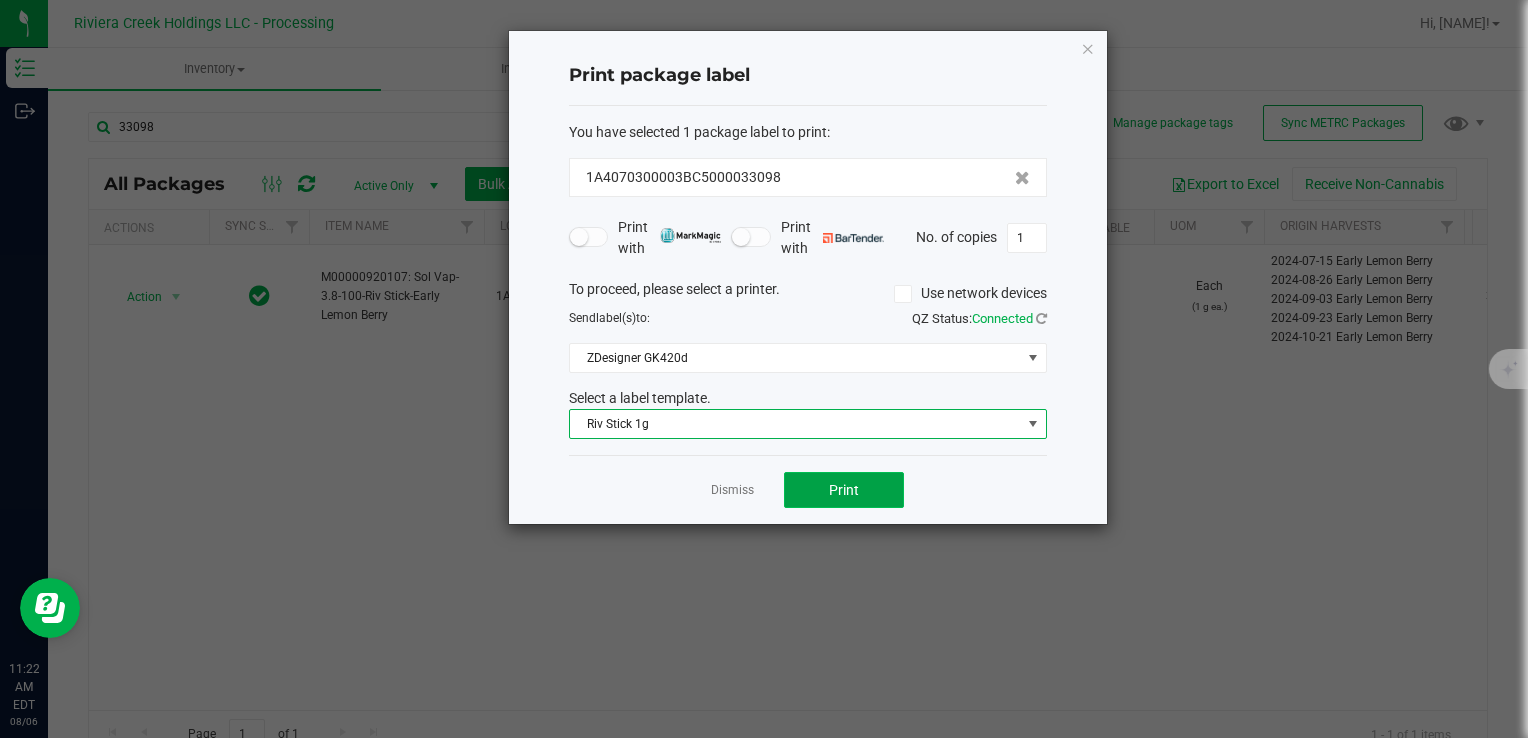 click on "Print" 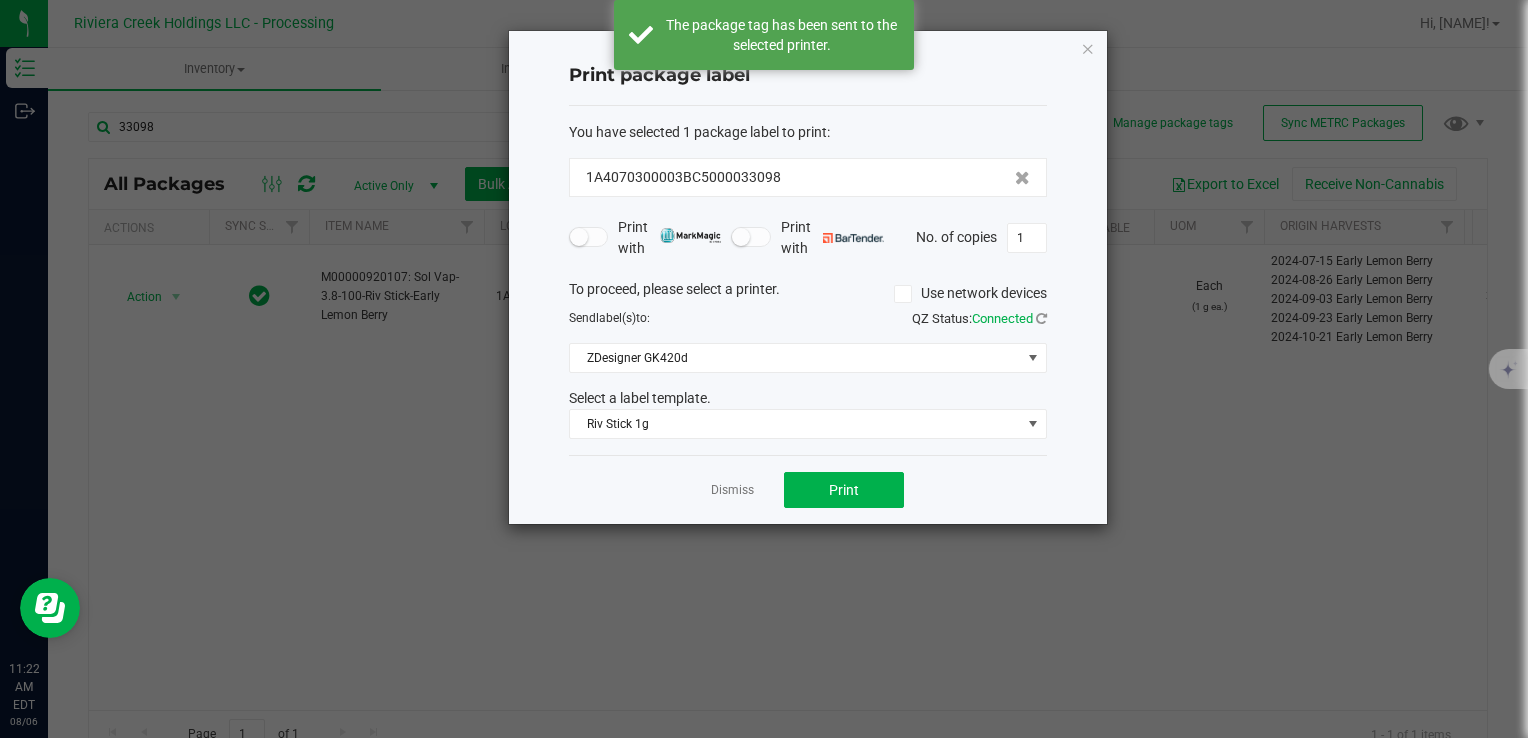 click on "Dismiss" 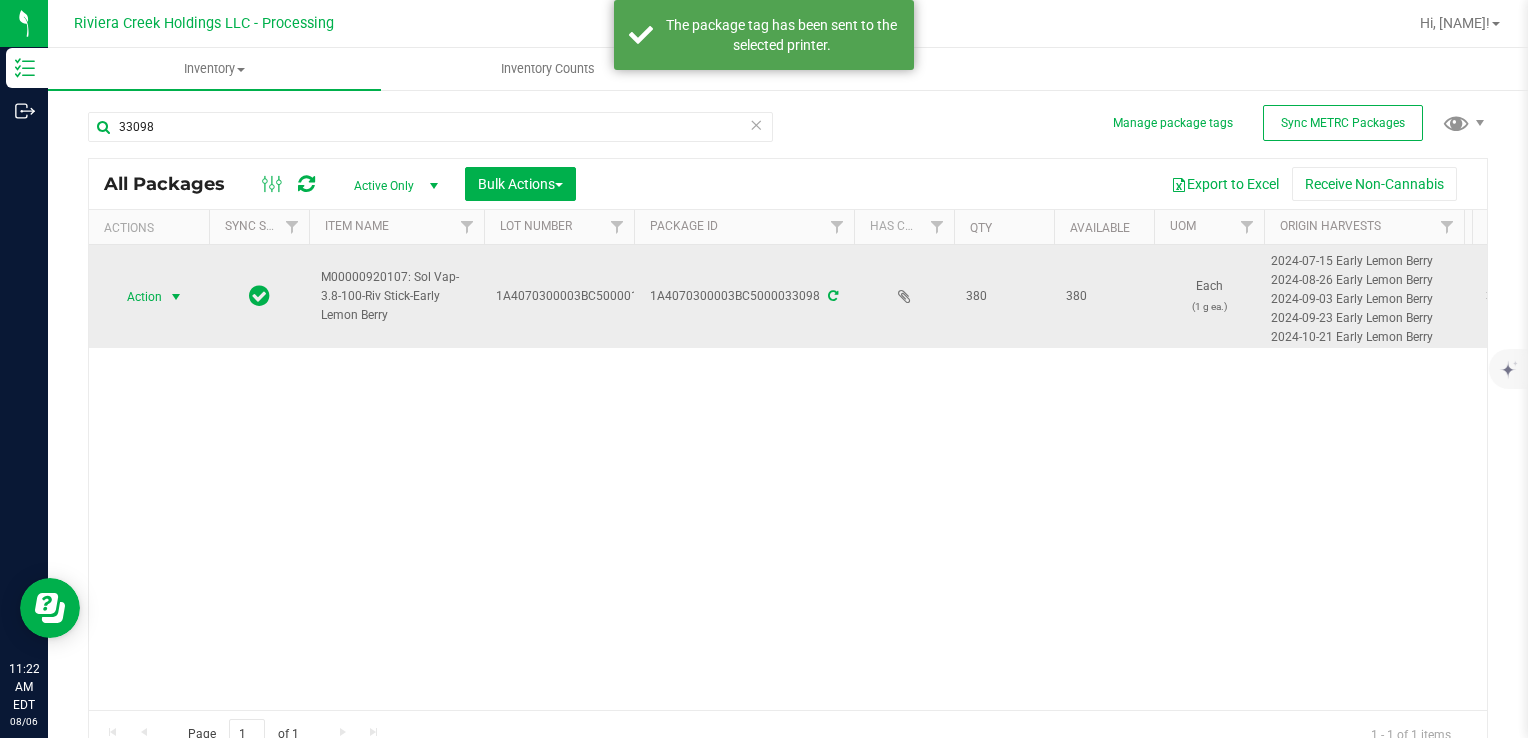 click at bounding box center [176, 297] 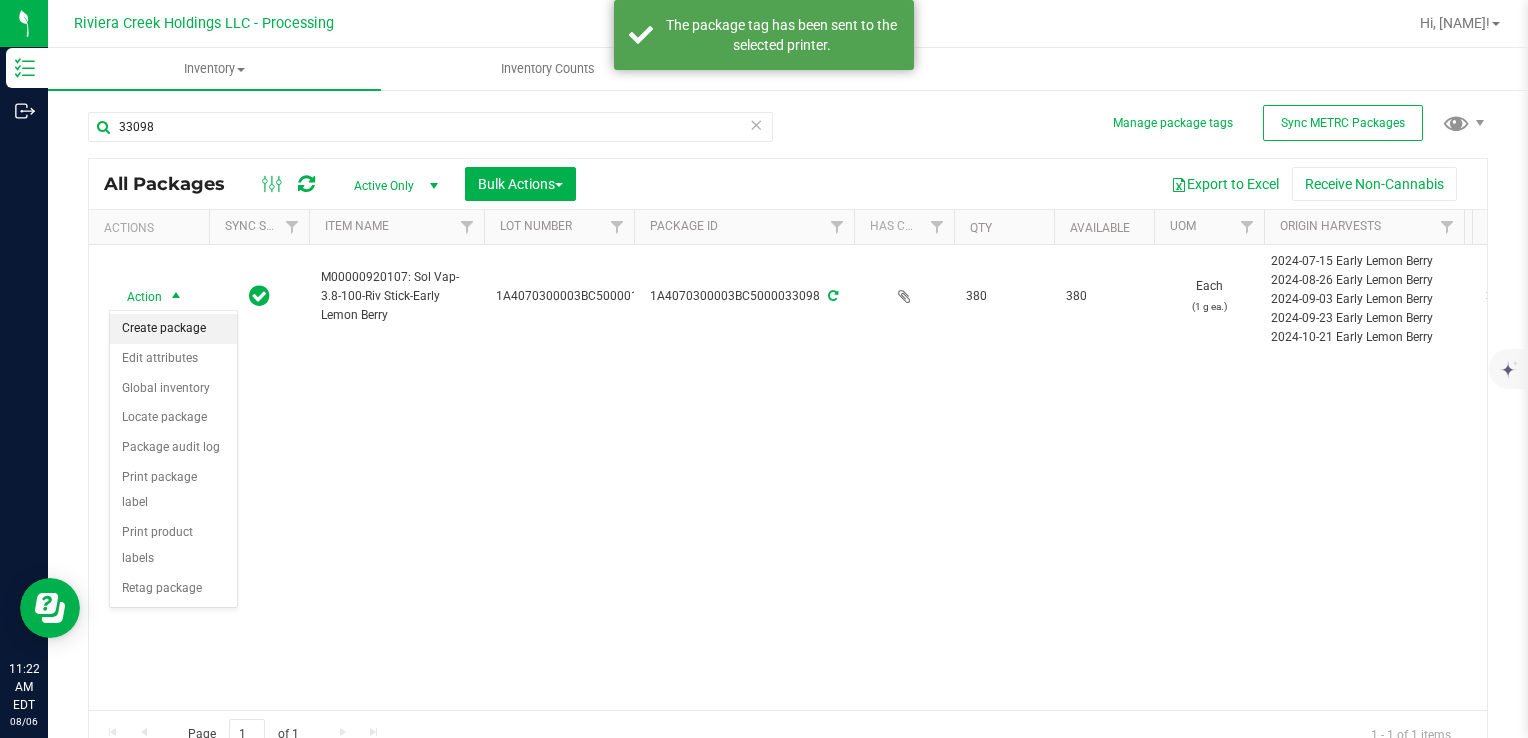 click on "Create package" at bounding box center (173, 329) 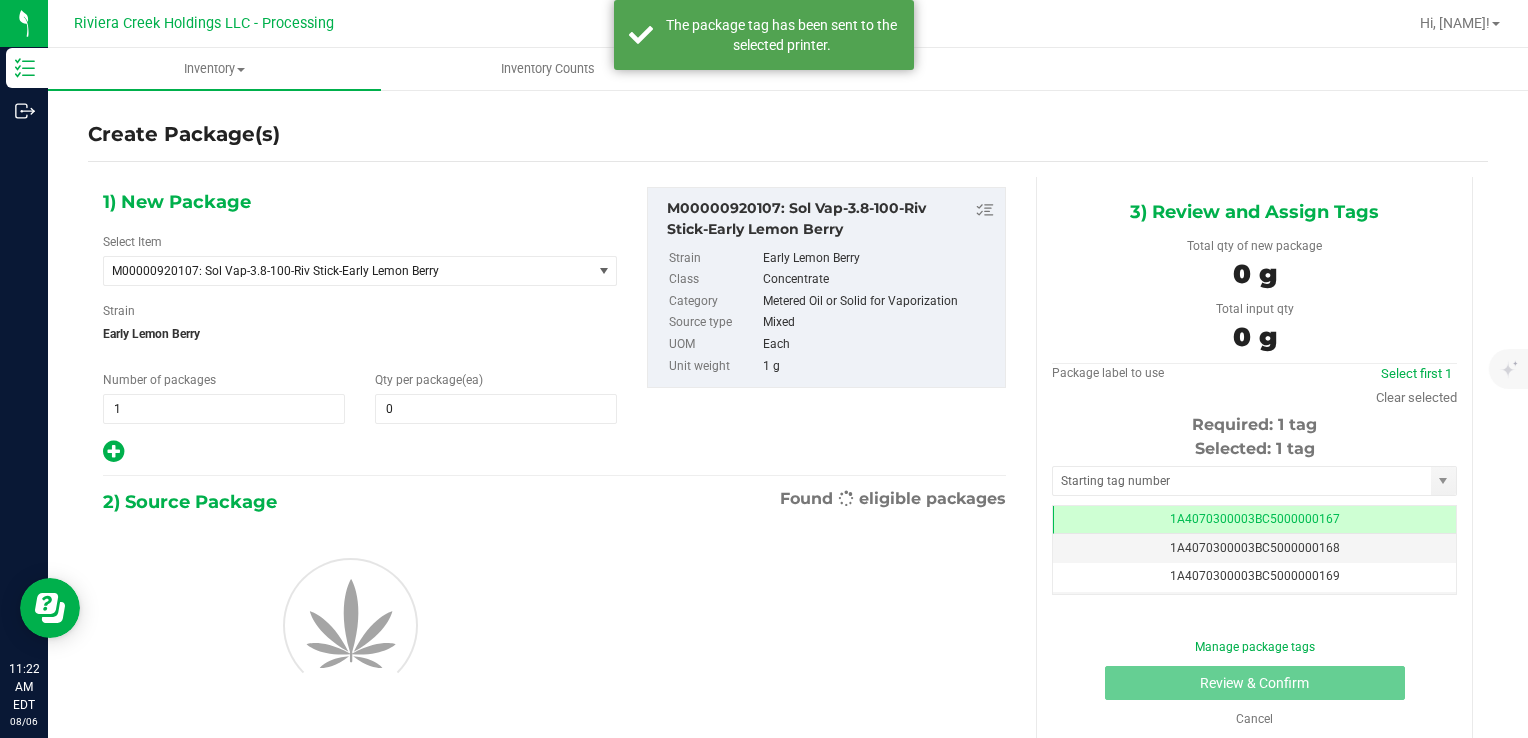 scroll, scrollTop: 0, scrollLeft: 0, axis: both 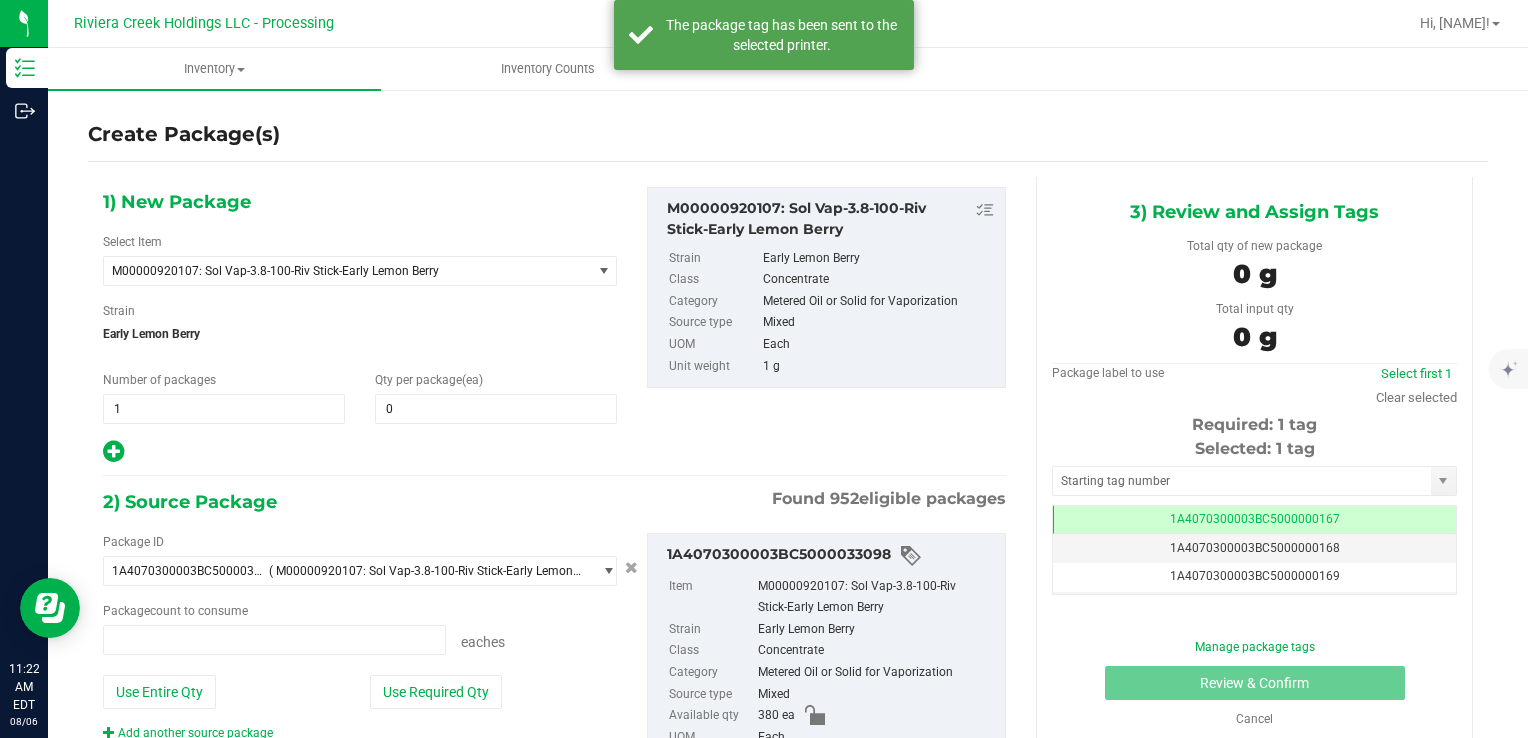 type on "0 ea" 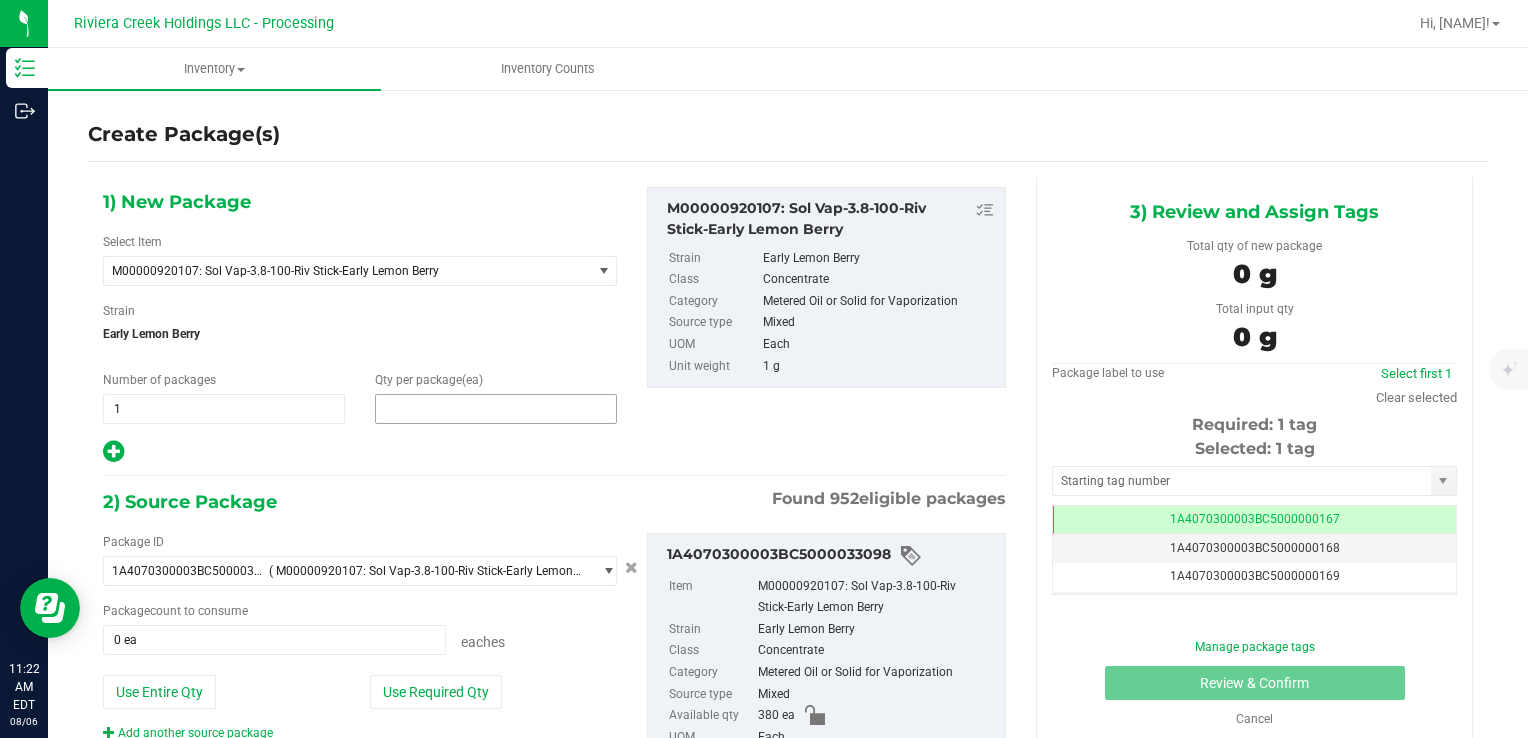click at bounding box center (496, 409) 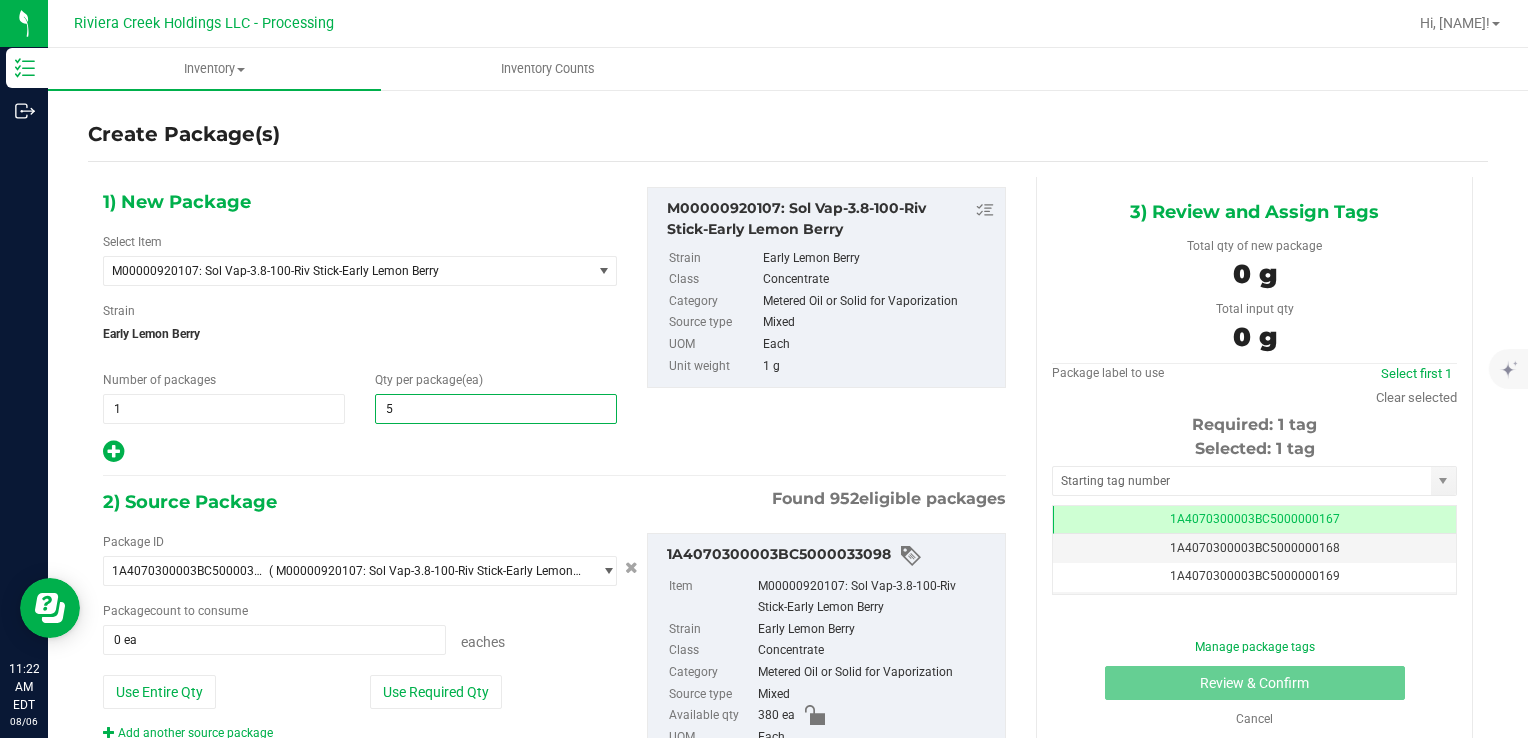 type on "50" 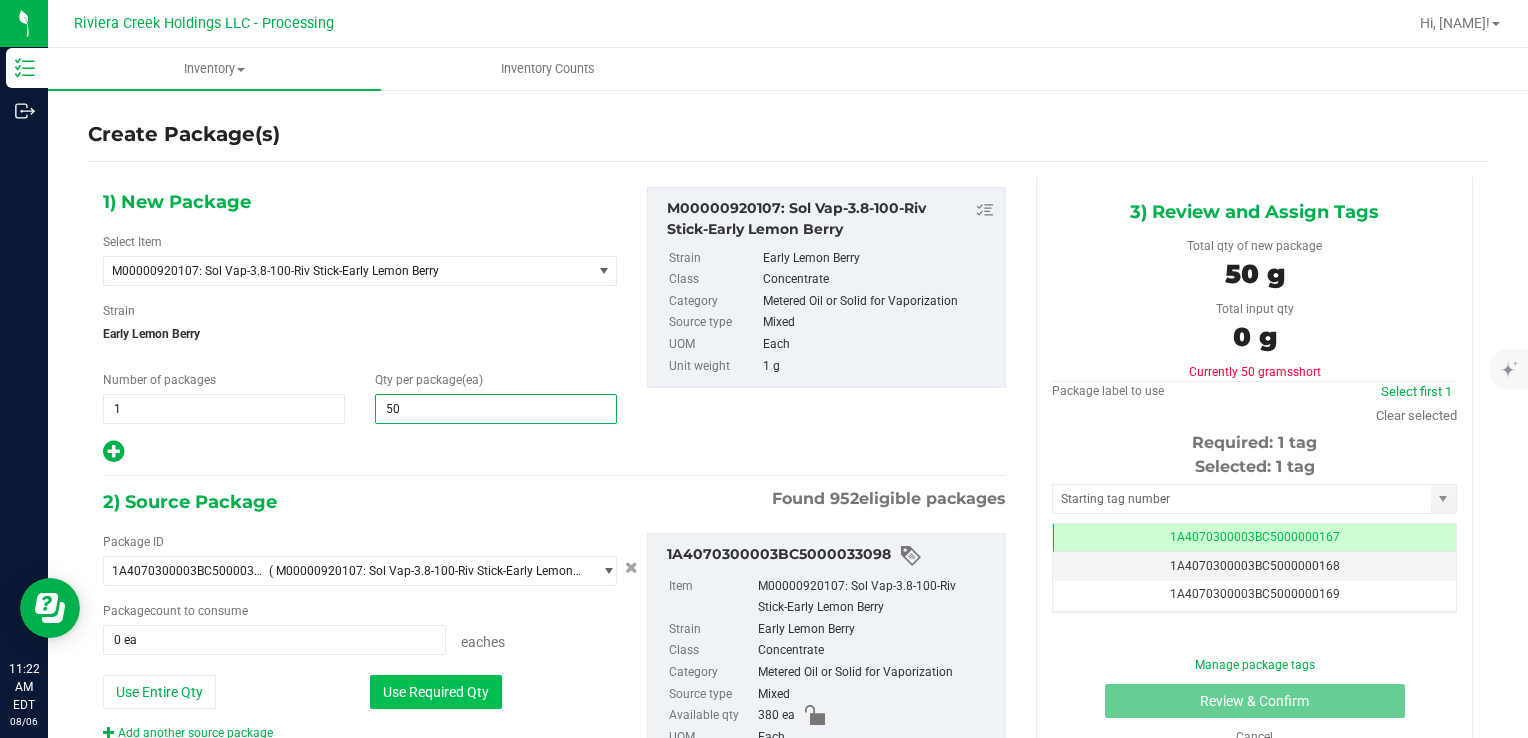 type on "50" 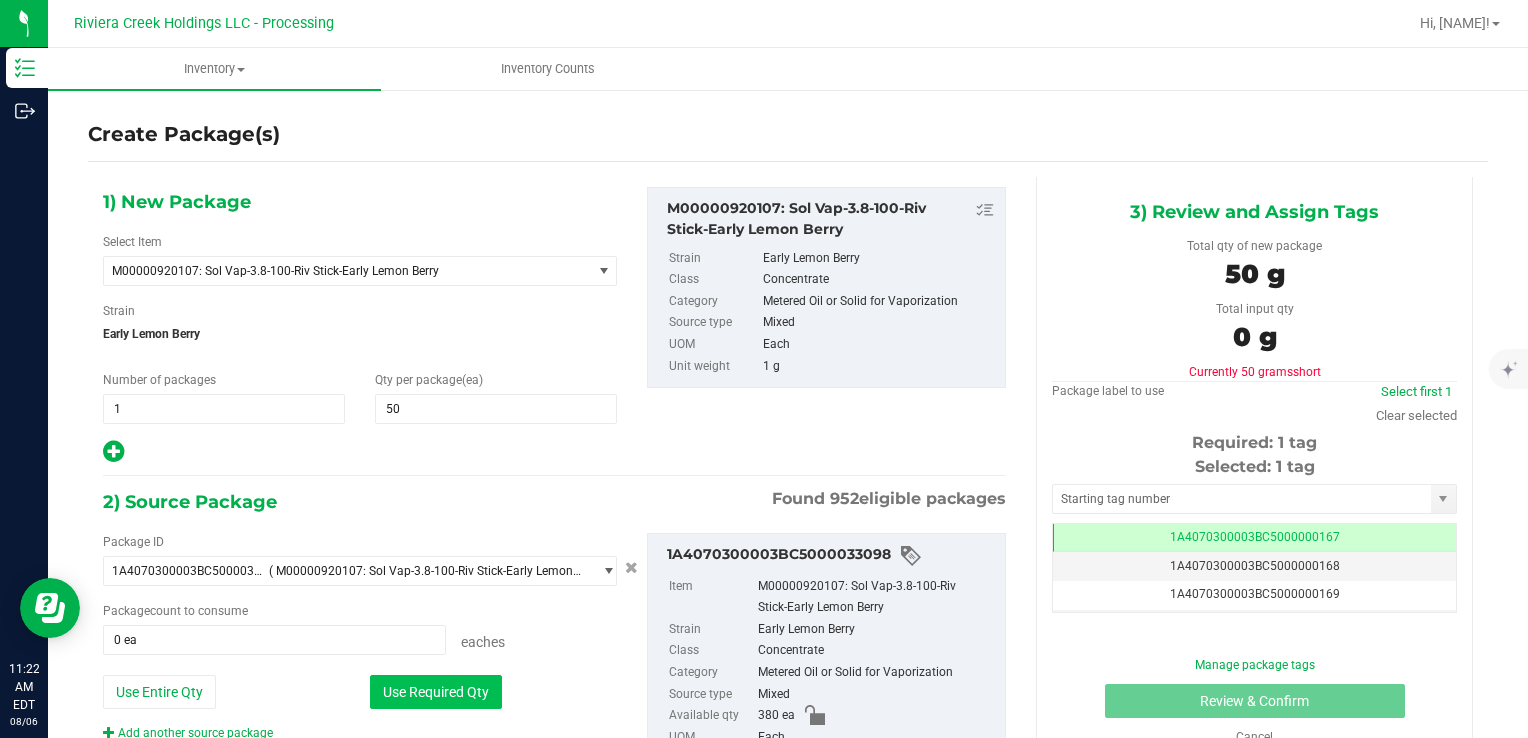 click on "Use Required Qty" at bounding box center [436, 692] 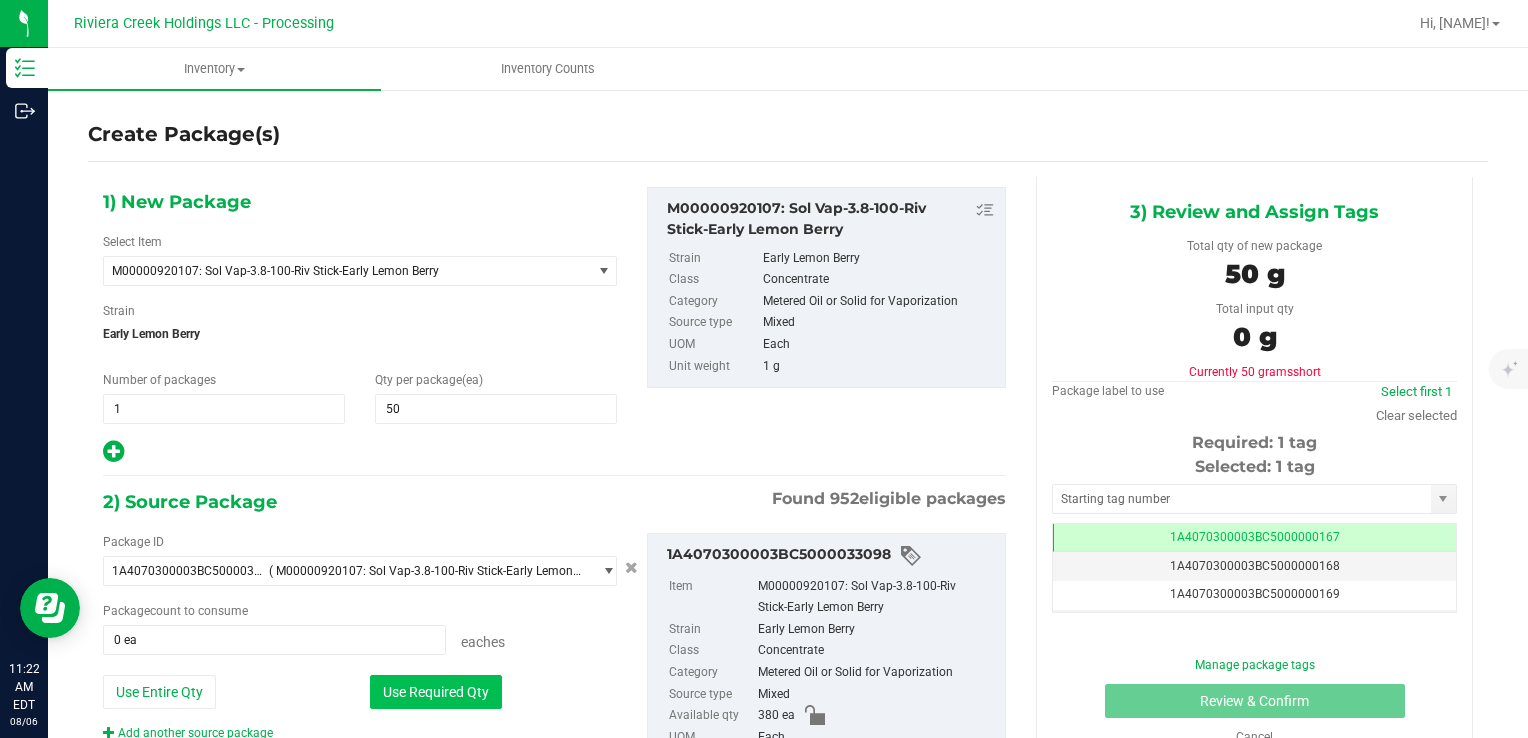type on "50 ea" 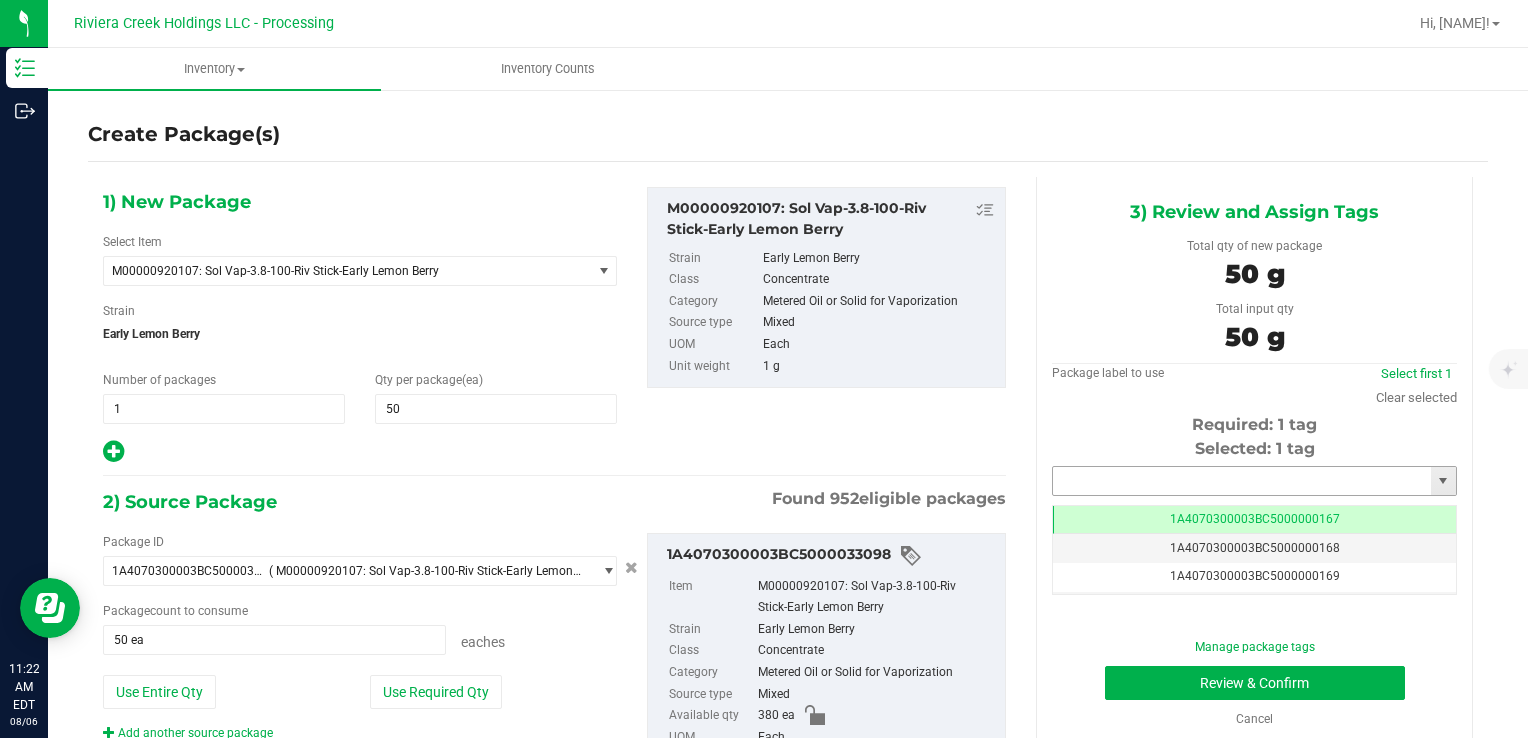 click at bounding box center (1242, 481) 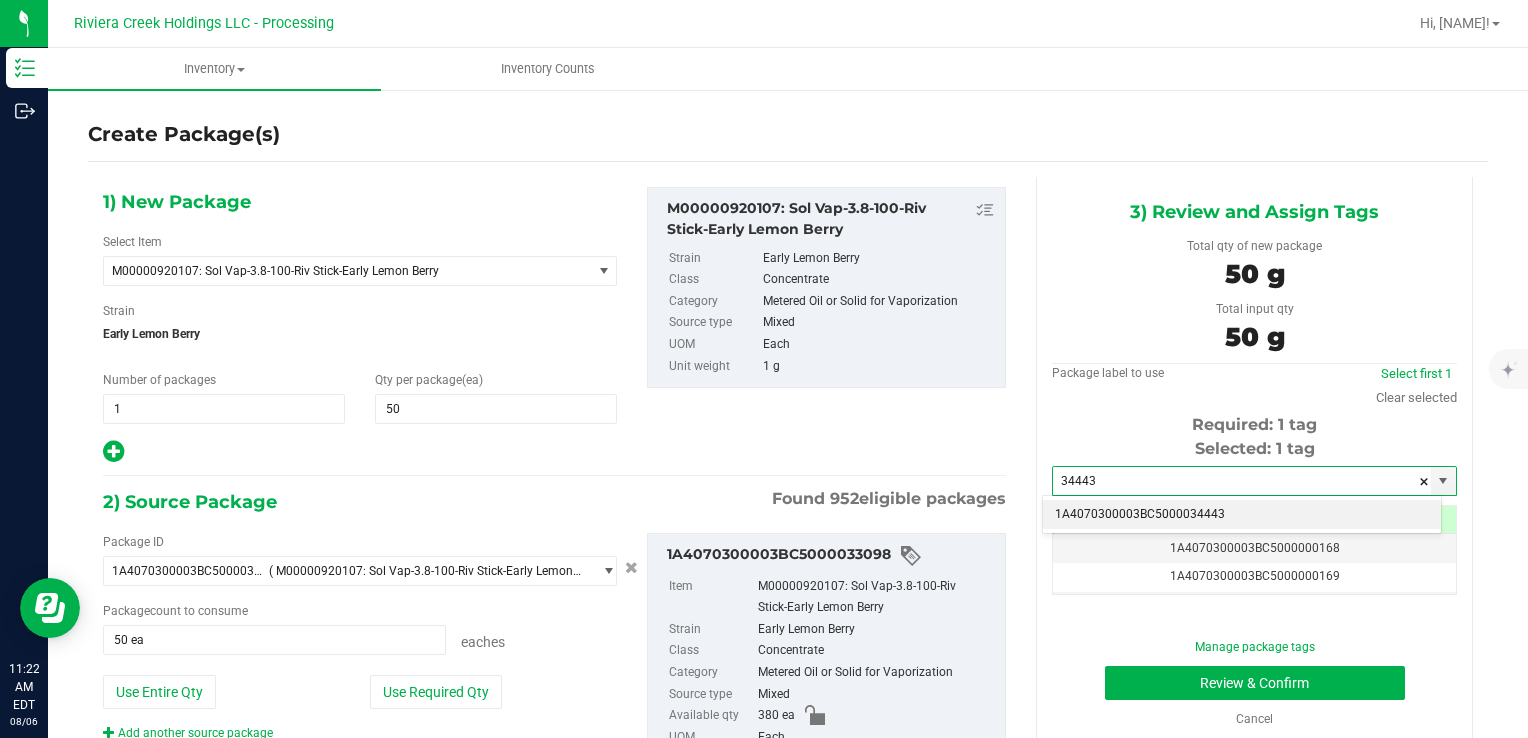 click on "1A4070300003BC5000034443" at bounding box center (1242, 515) 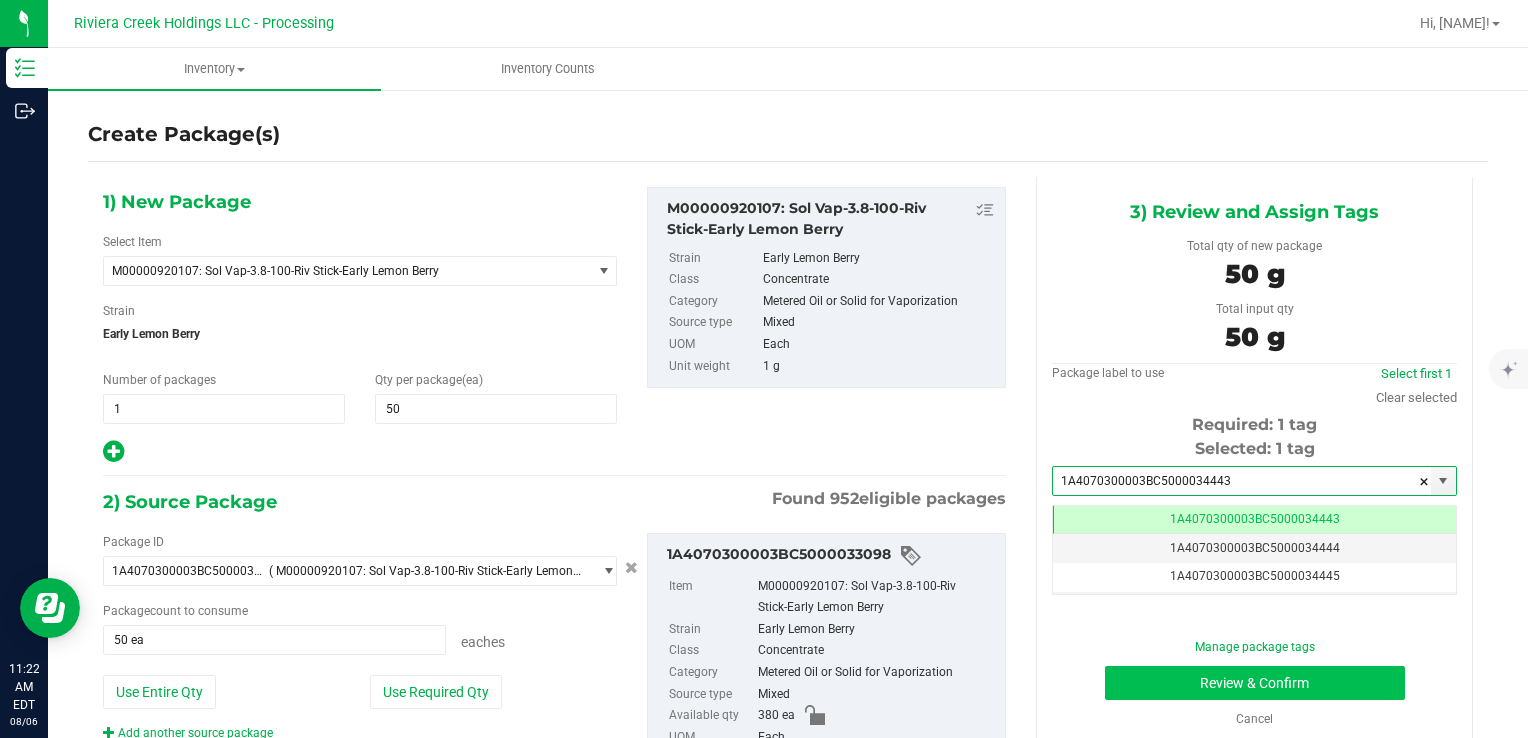 type on "1A4070300003BC5000034443" 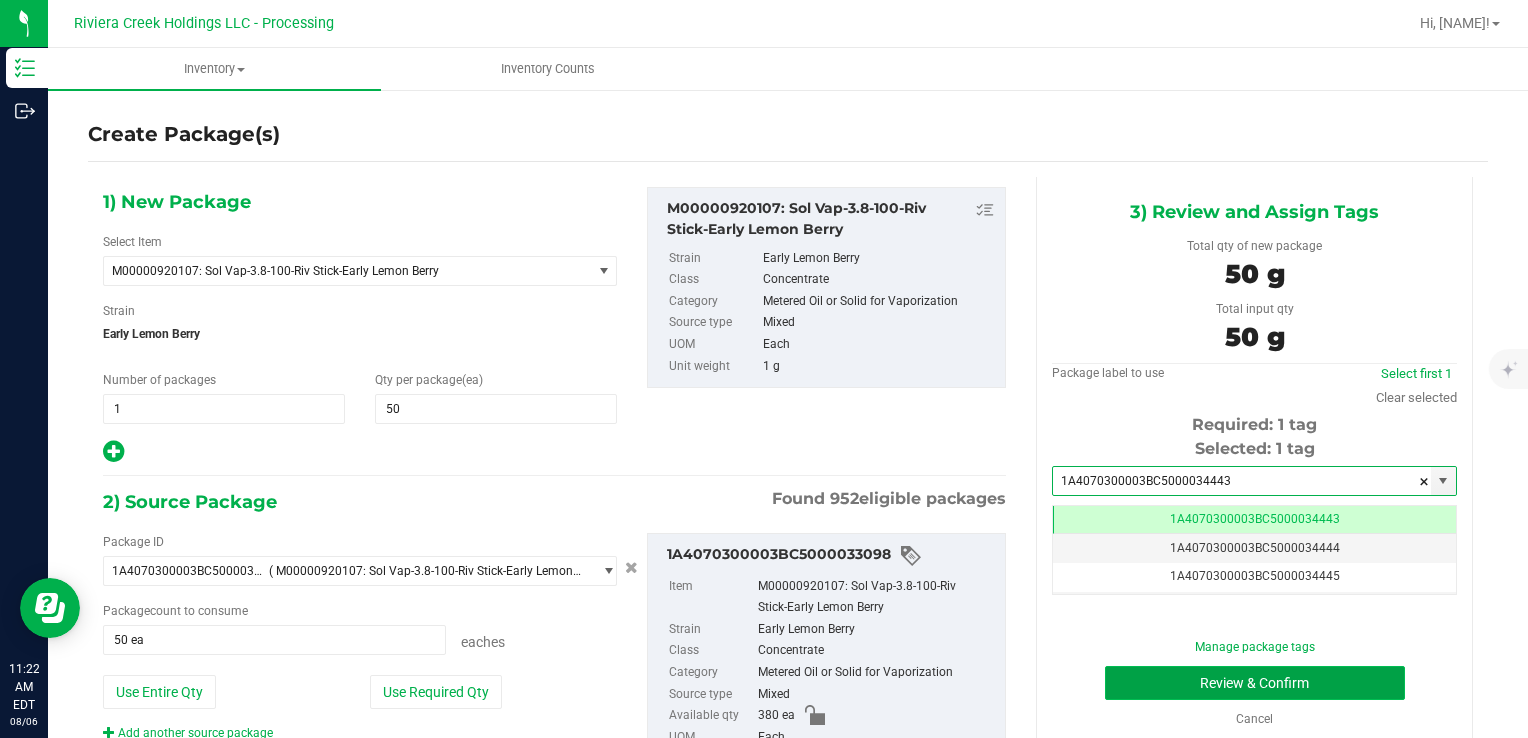 click on "Review & Confirm" at bounding box center [1255, 683] 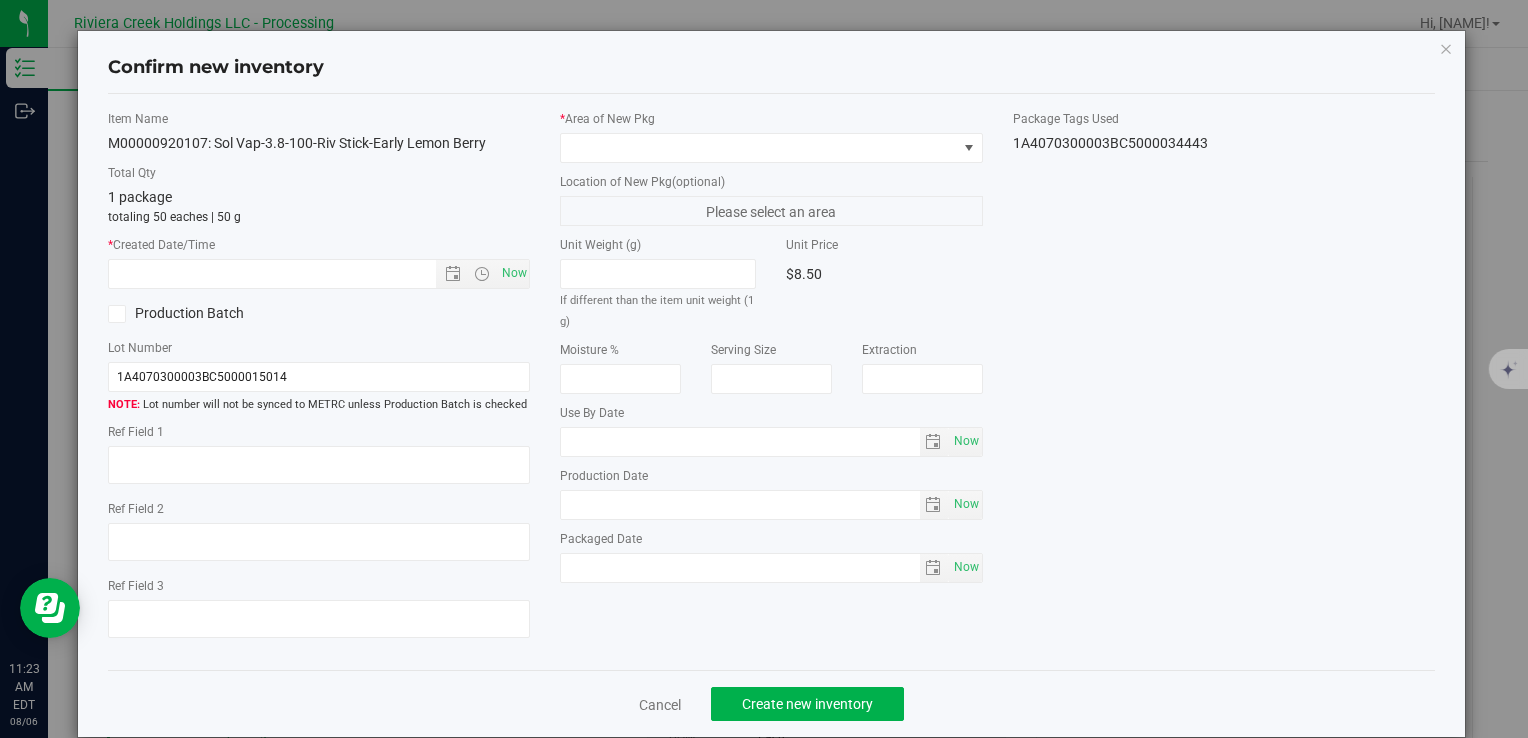 type on "2026-04-03" 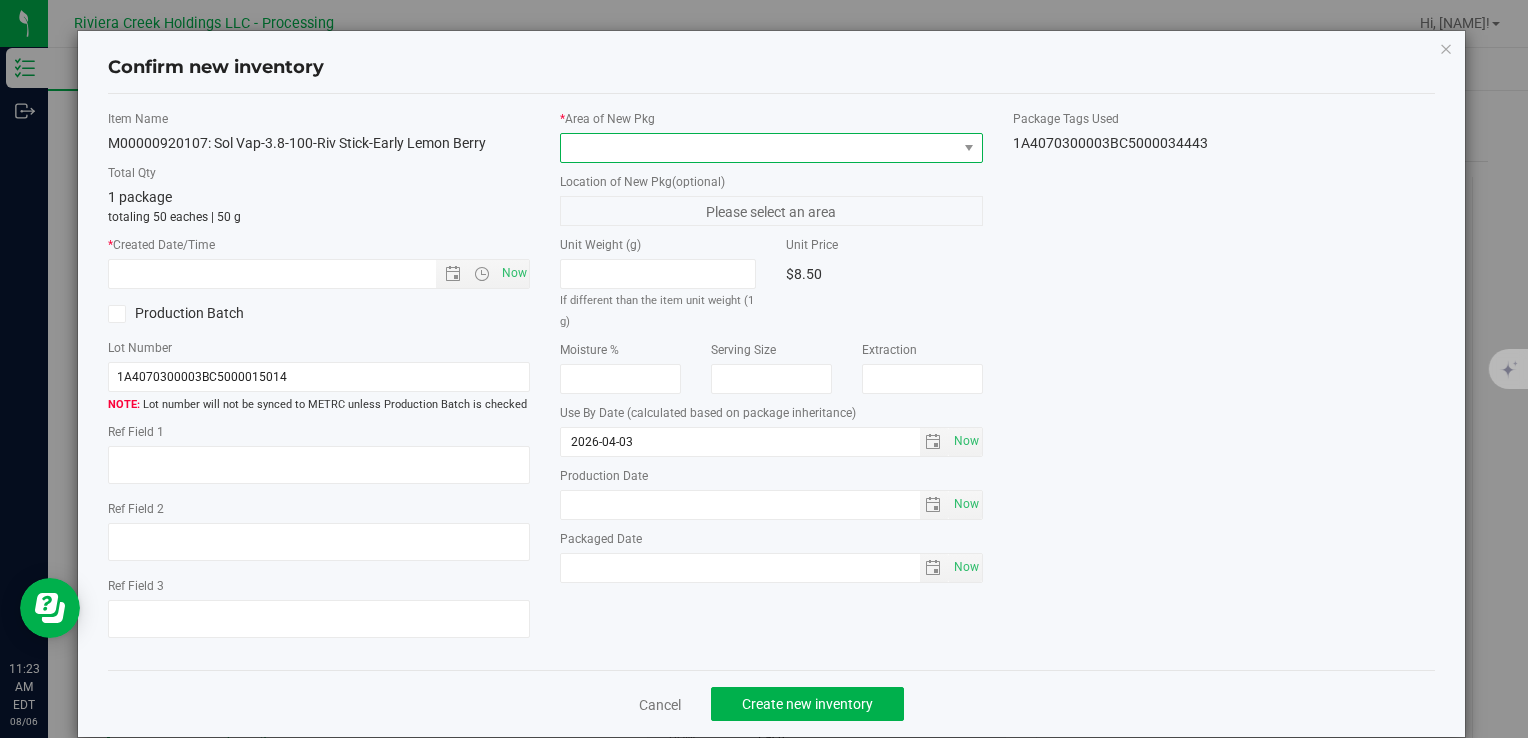 drag, startPoint x: 905, startPoint y: 137, endPoint x: 897, endPoint y: 145, distance: 11.313708 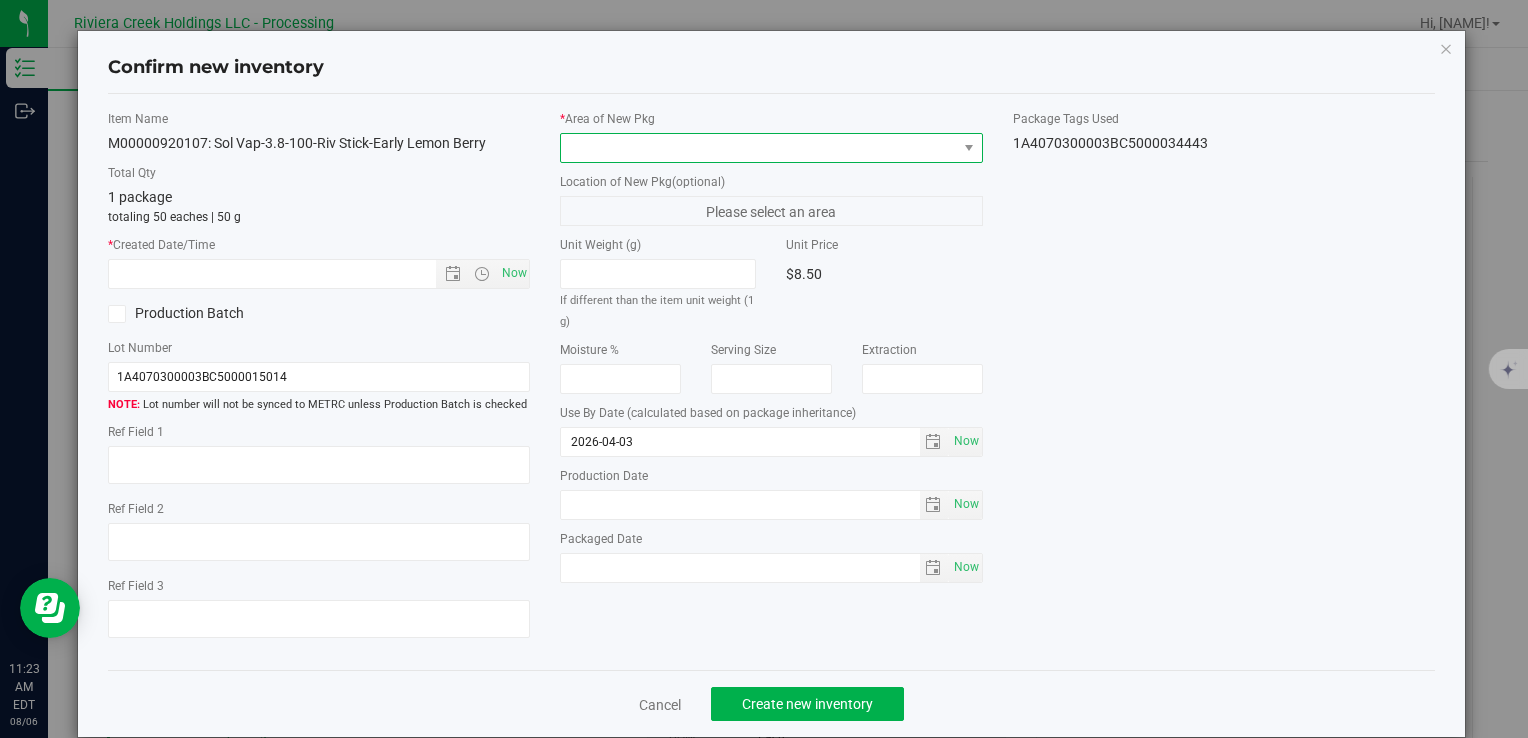click at bounding box center [758, 148] 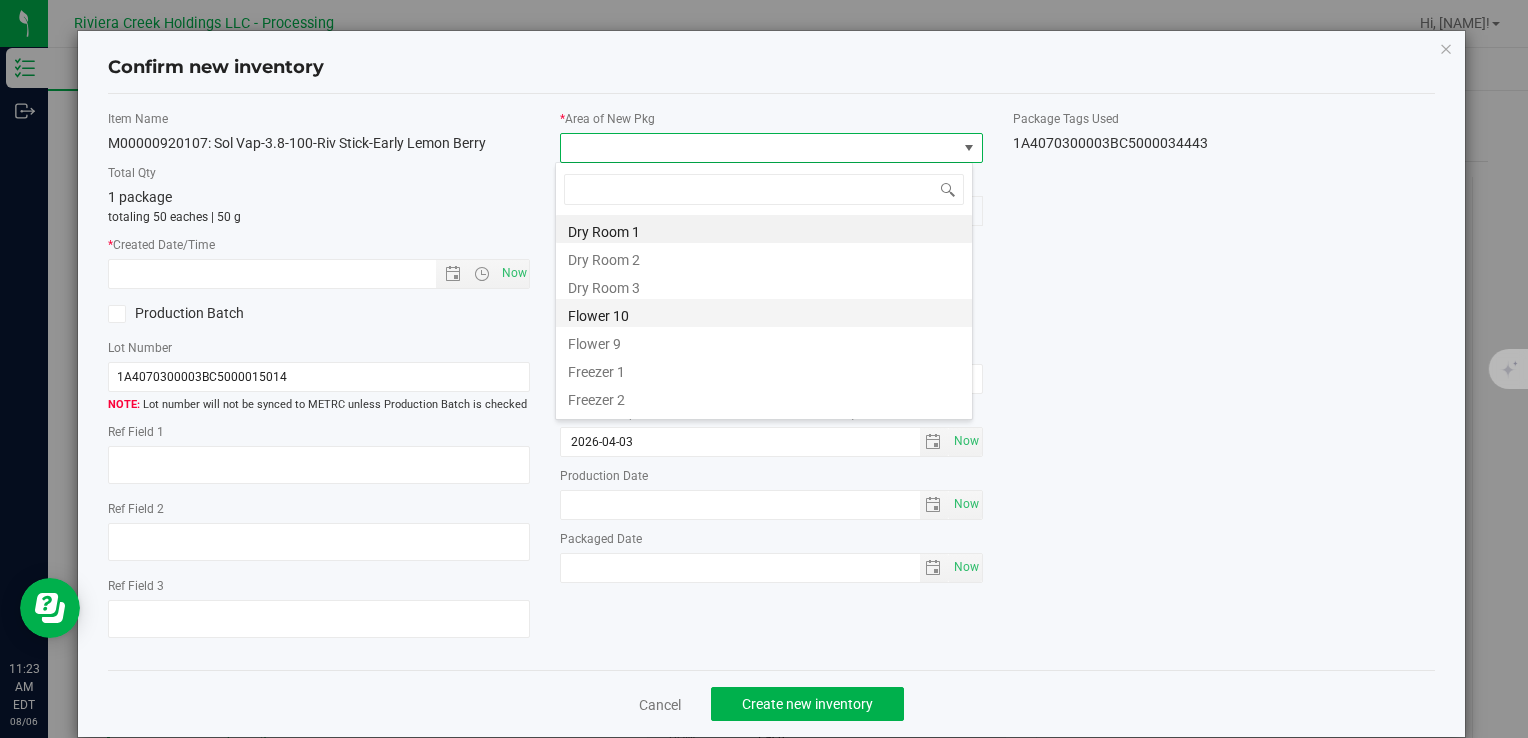 click on "Flower 10" at bounding box center [764, 313] 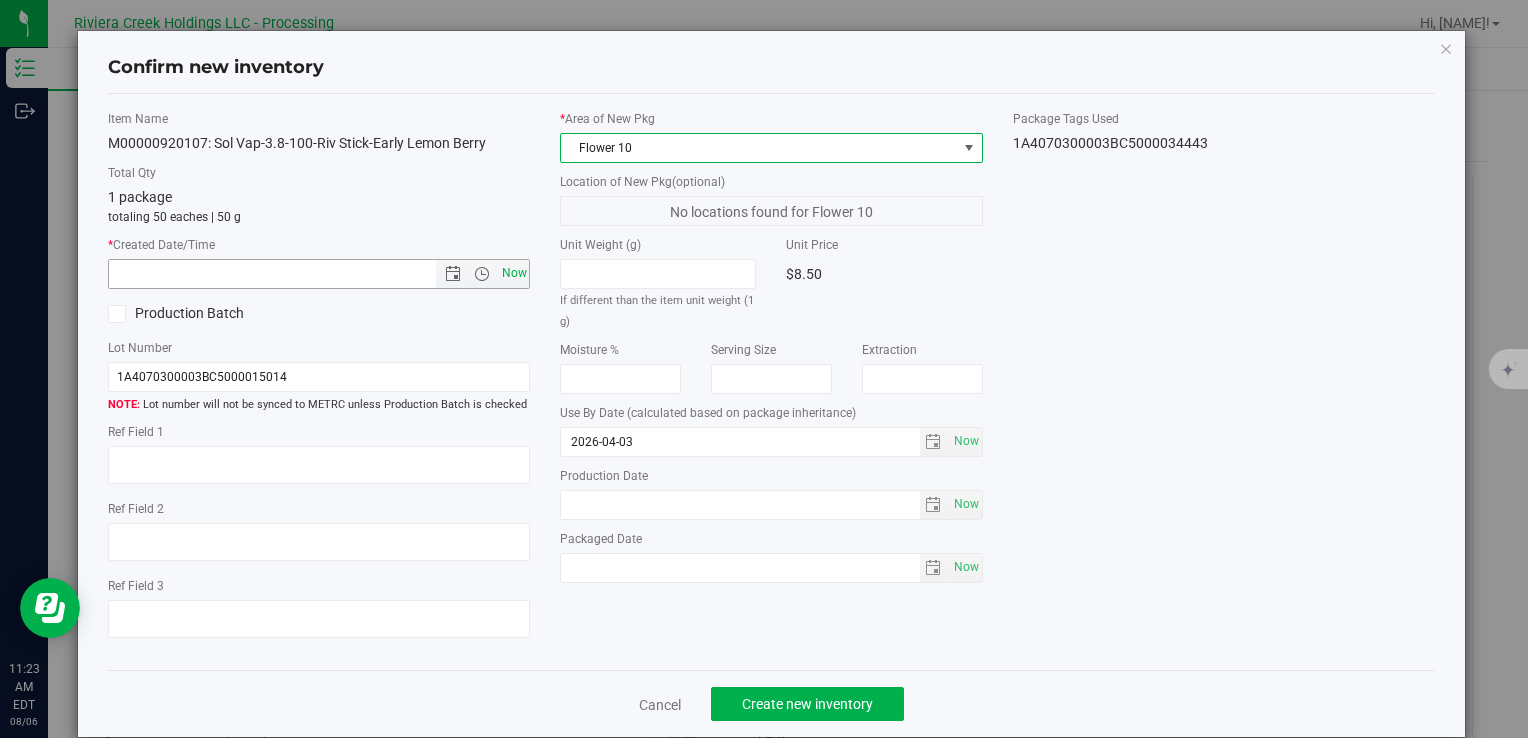 click on "Now" at bounding box center [514, 273] 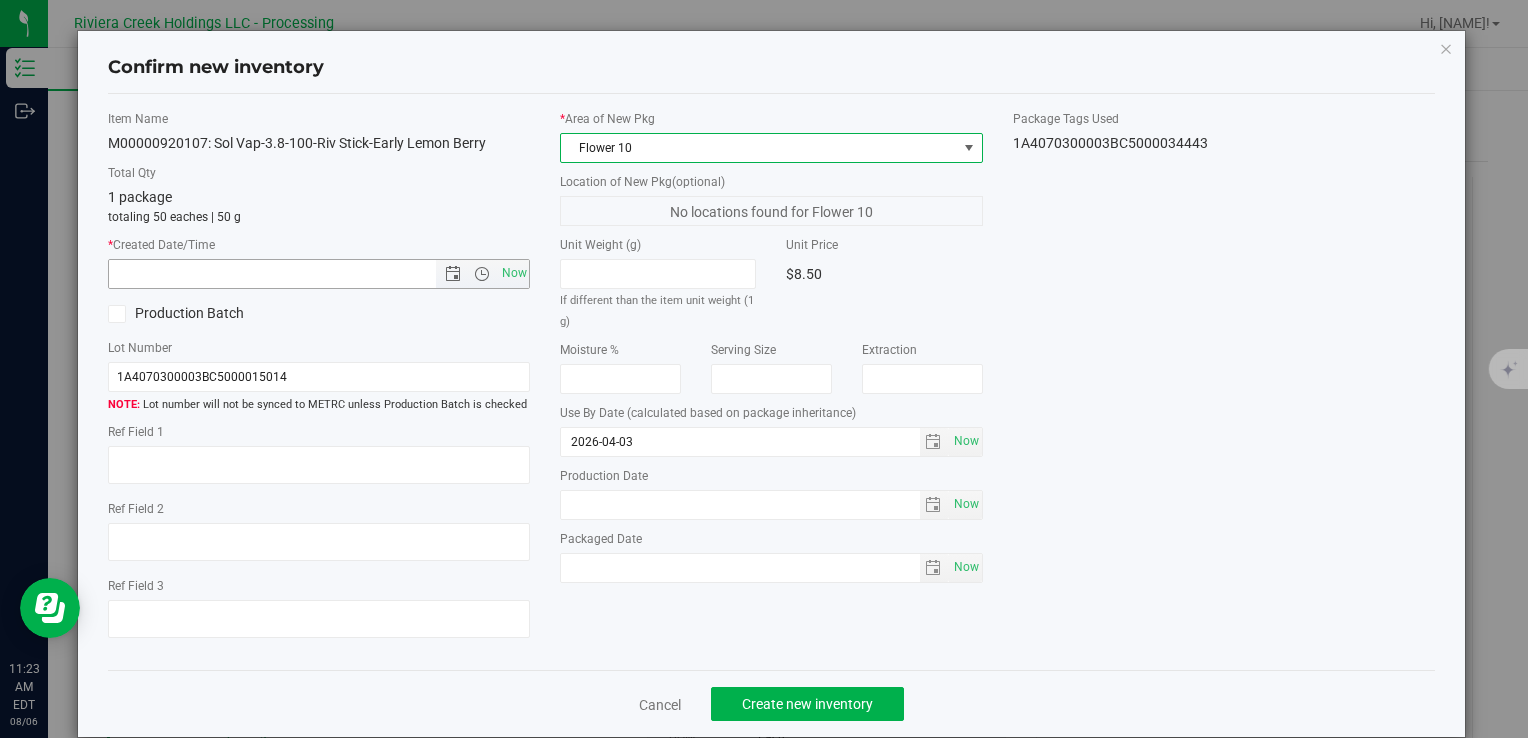 type on "8/6/2025 11:23 AM" 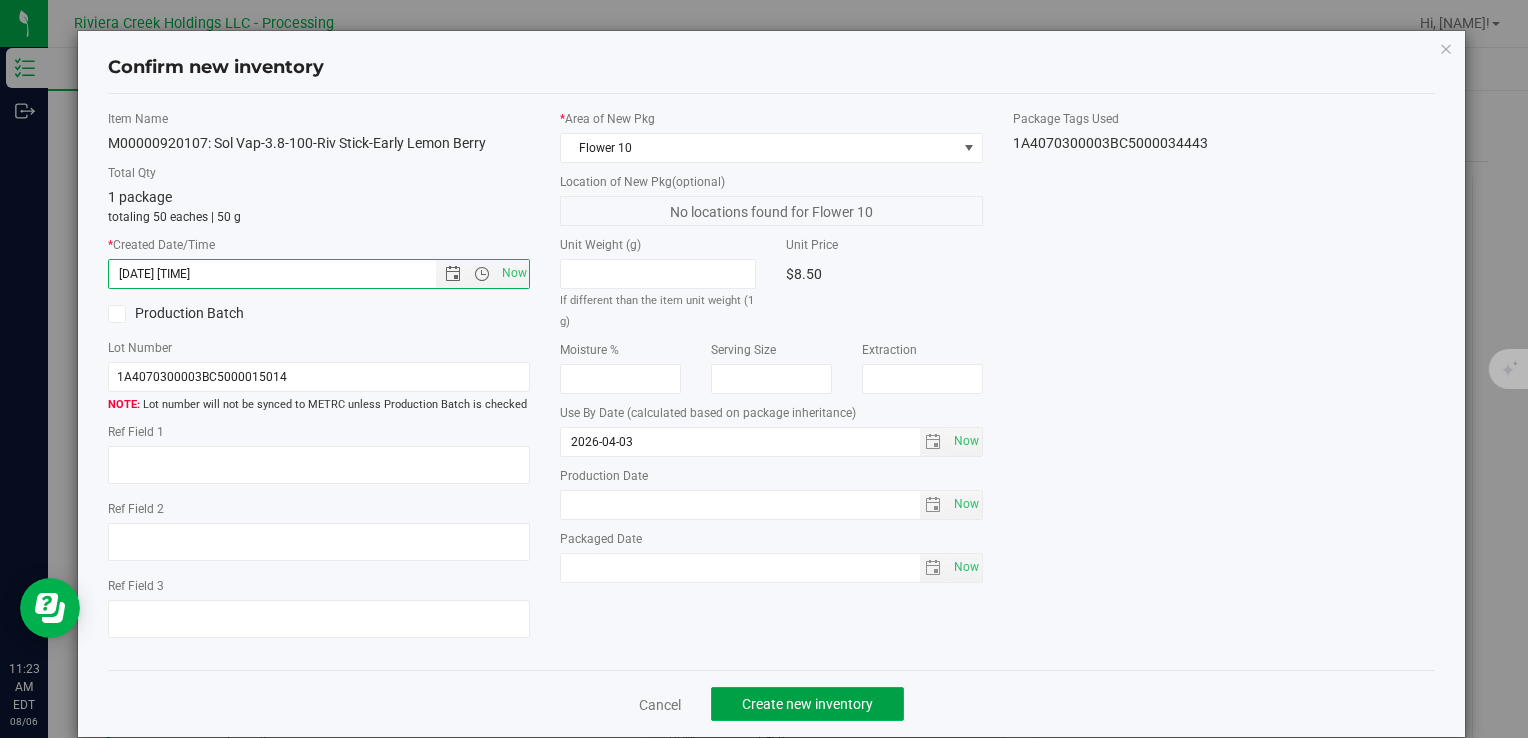 click on "Create new inventory" 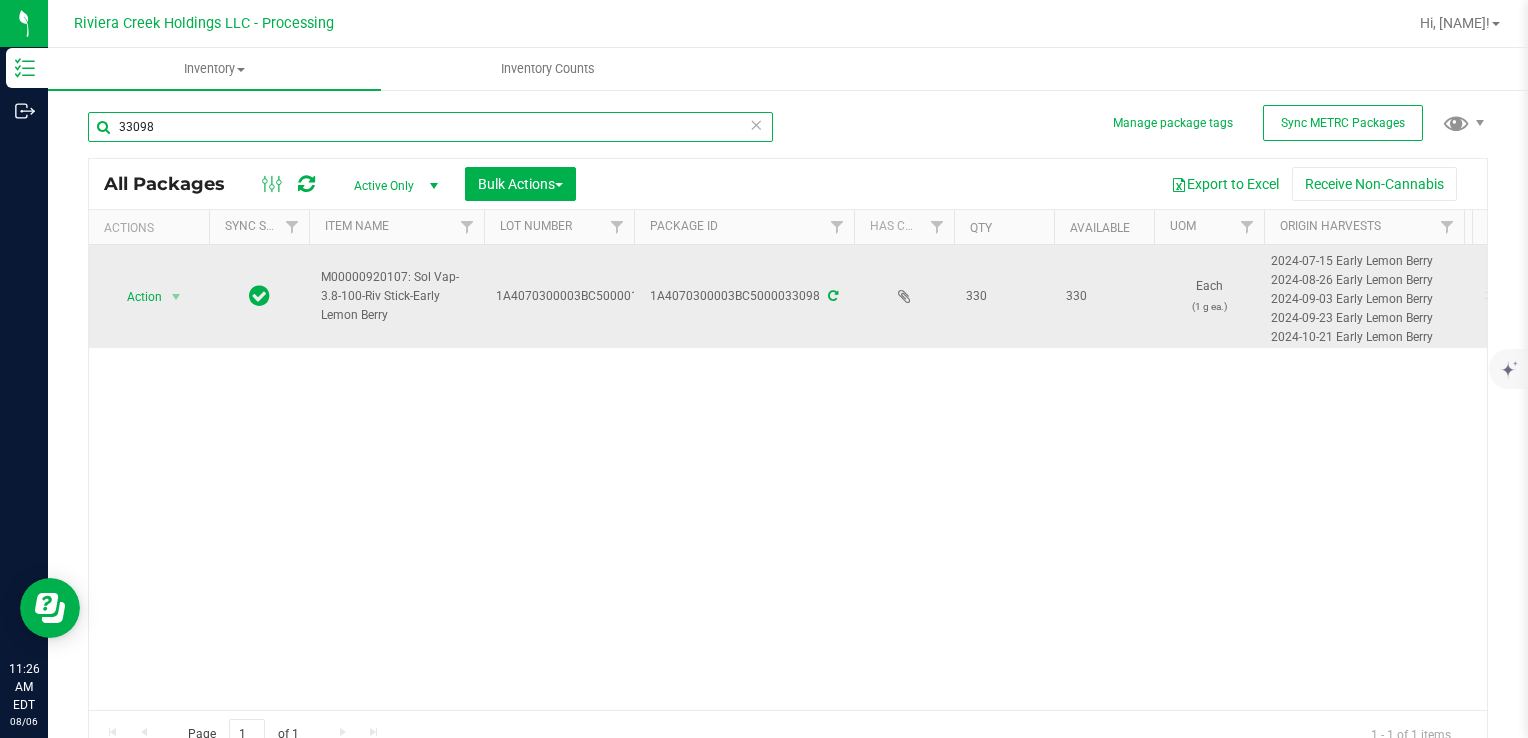 drag, startPoint x: 194, startPoint y: 128, endPoint x: 803, endPoint y: 325, distance: 640.0703 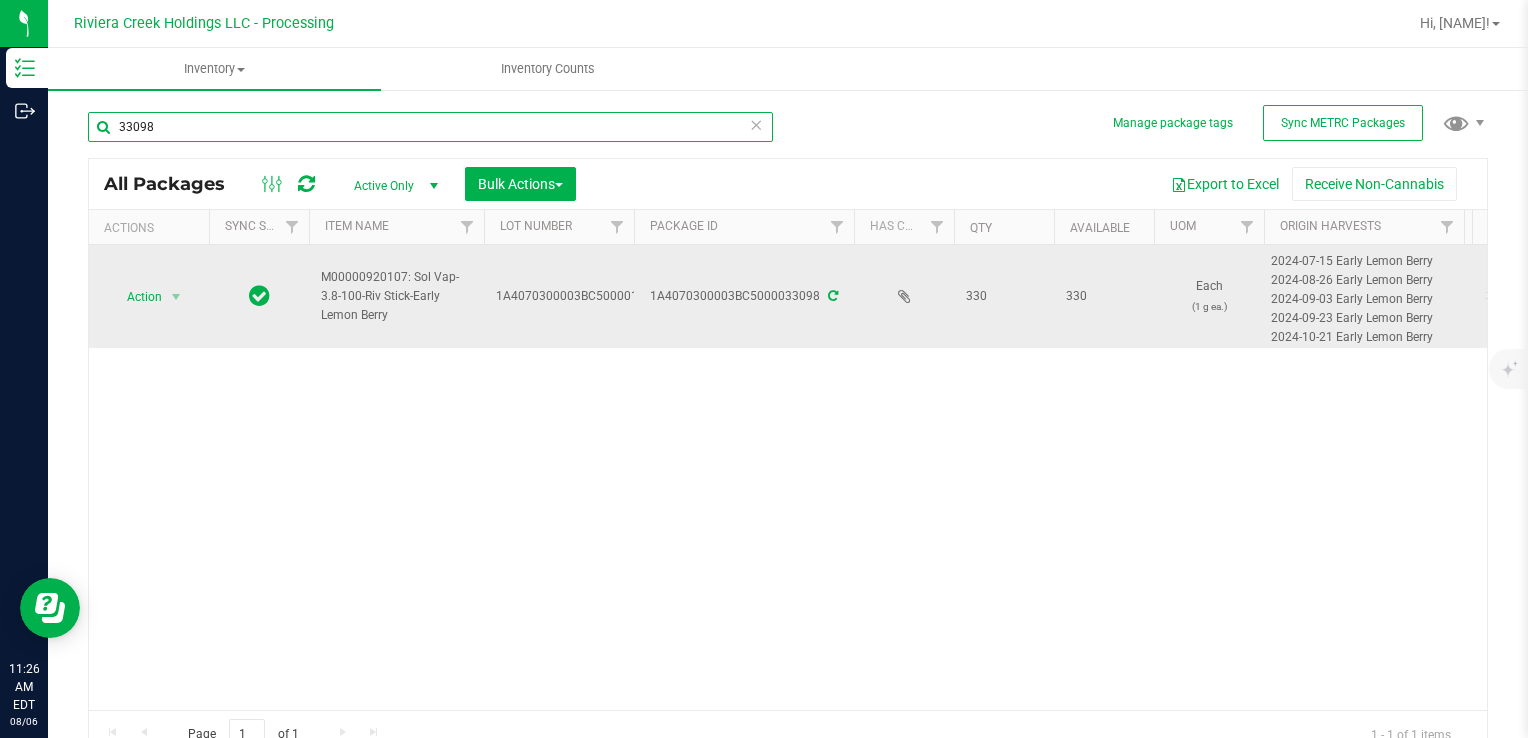 click on "Inventory Outbound 11:26 AM EDT 08/06/2025  08/06   Riviera Creek Holdings LLC - Processing   Hi, Meara!
Inventory
All packages
All inventory
Waste log
Create inventory
Inventory Counts" at bounding box center (764, 369) 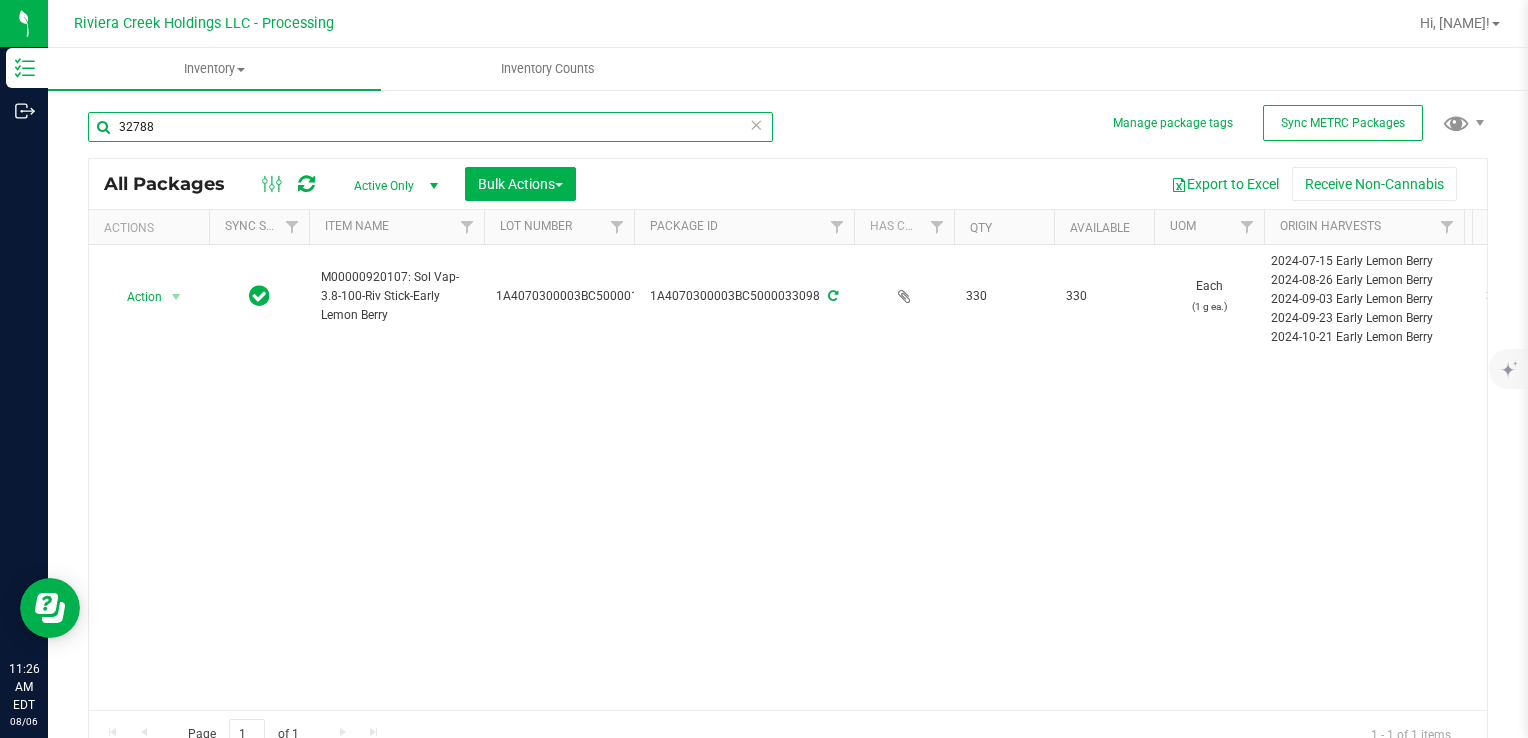 type on "32788" 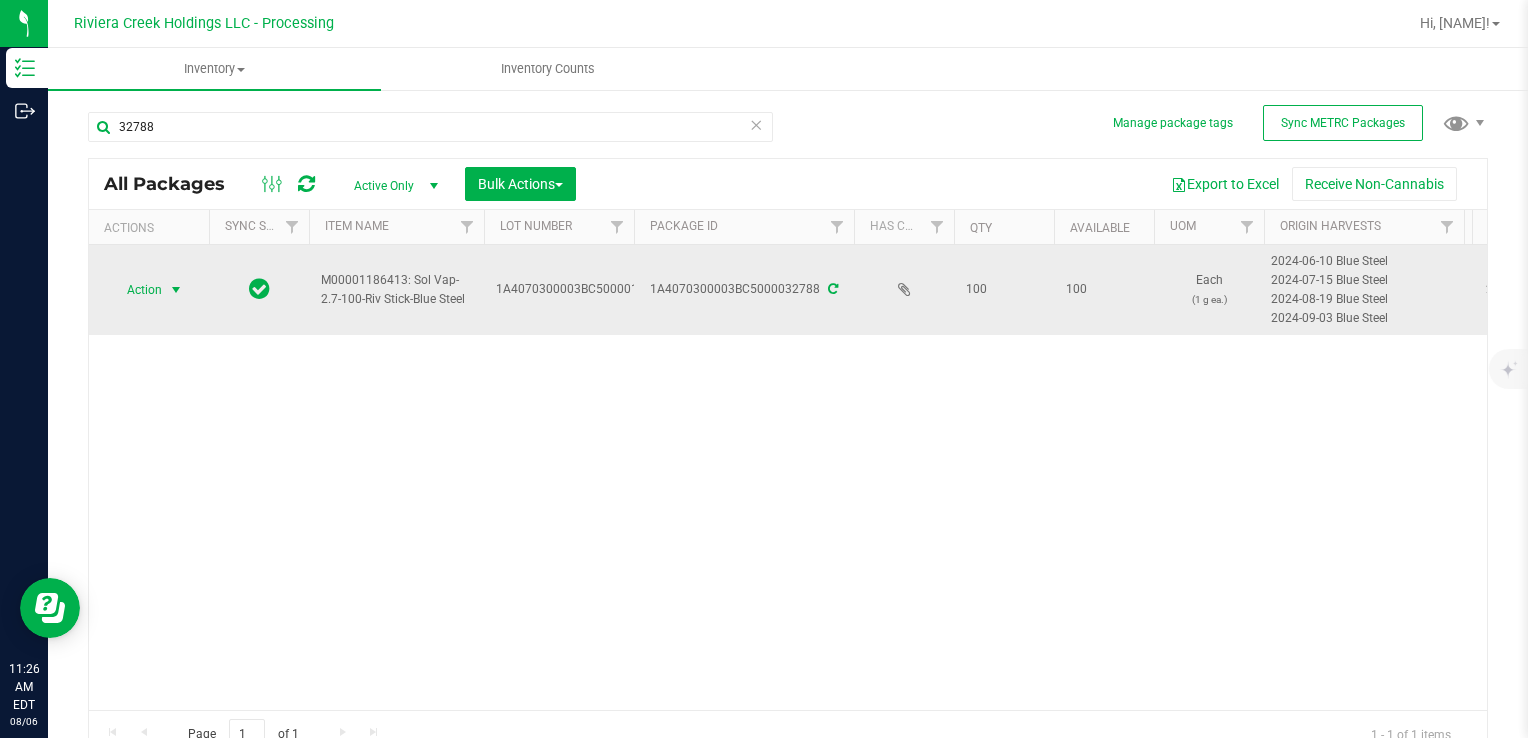 click on "Action" at bounding box center (136, 290) 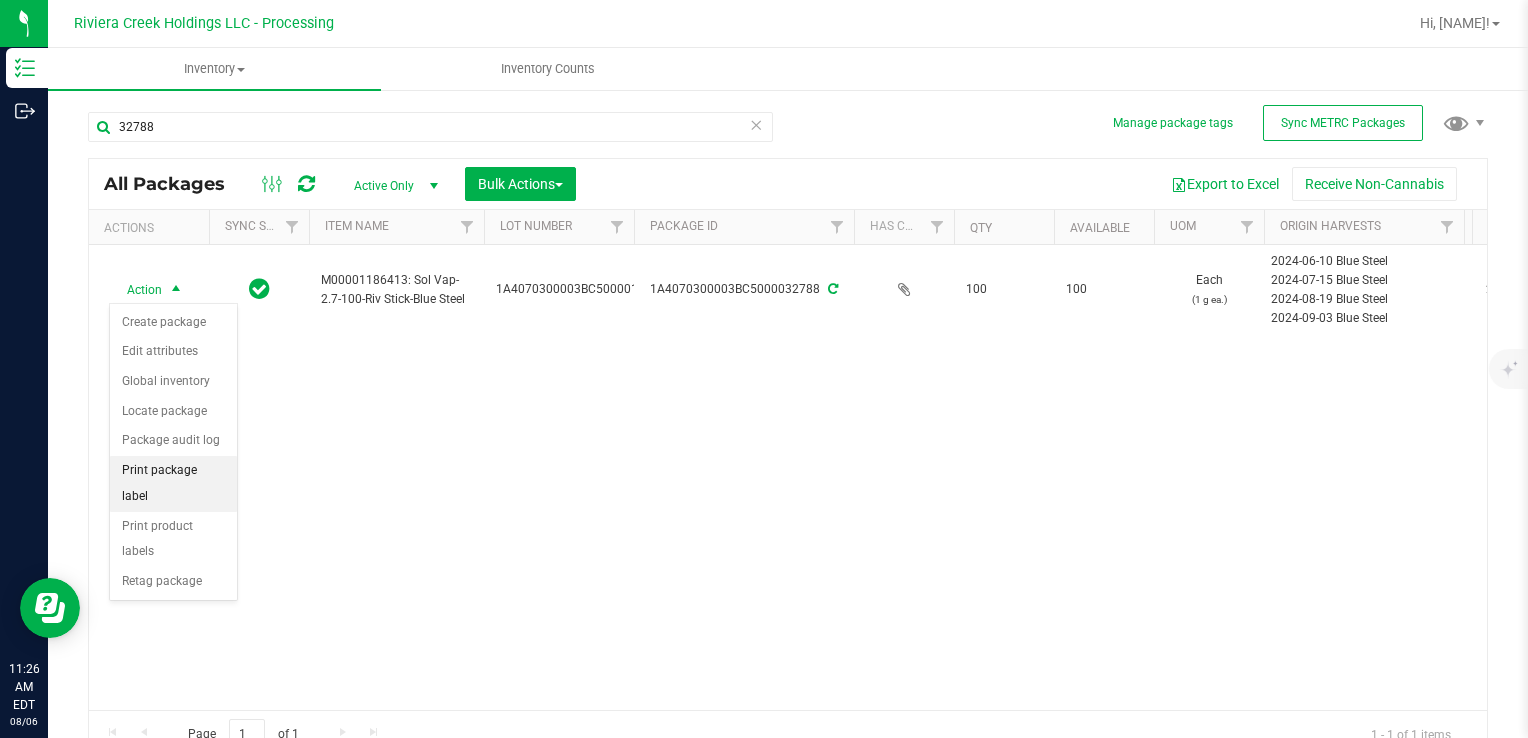 click on "Print package label" at bounding box center (173, 483) 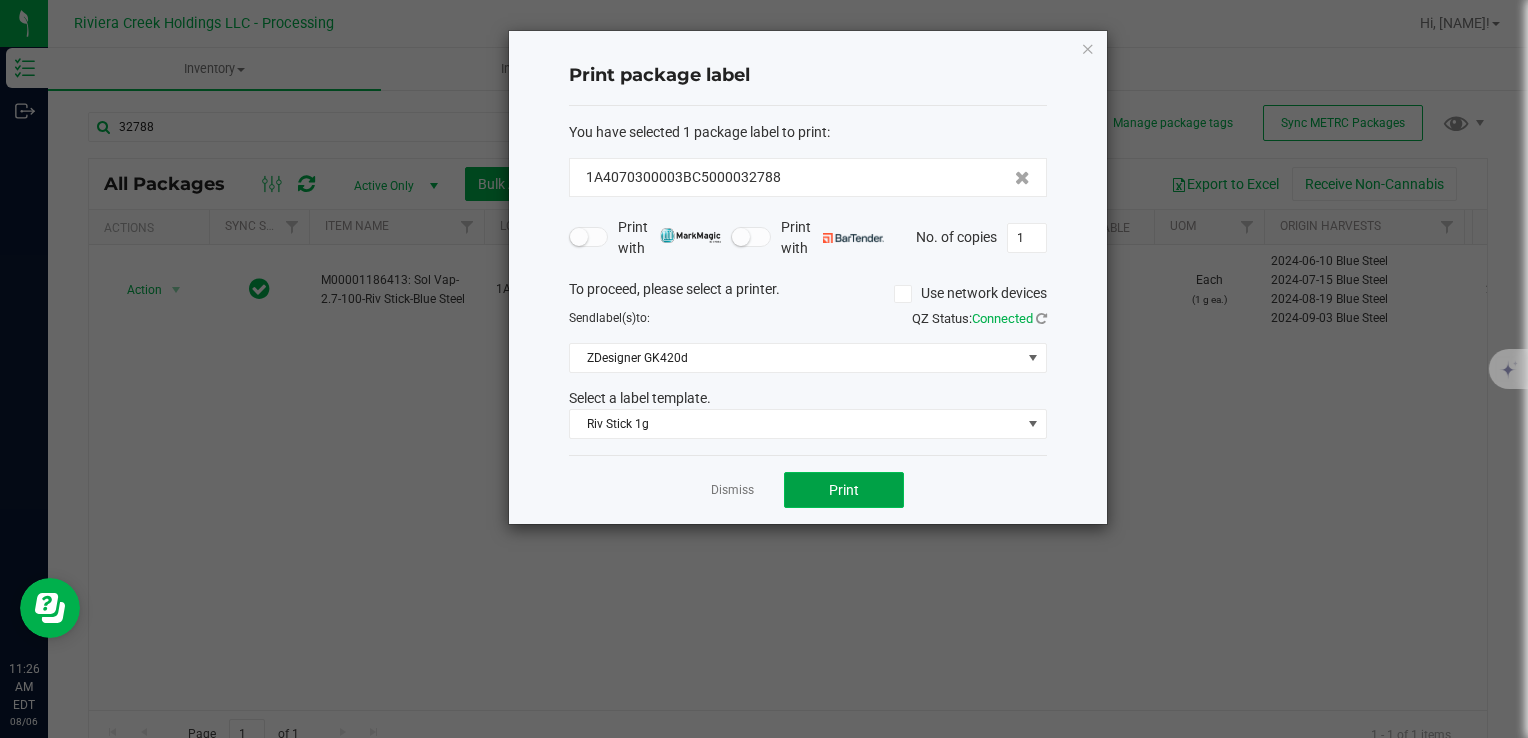 click on "Print" 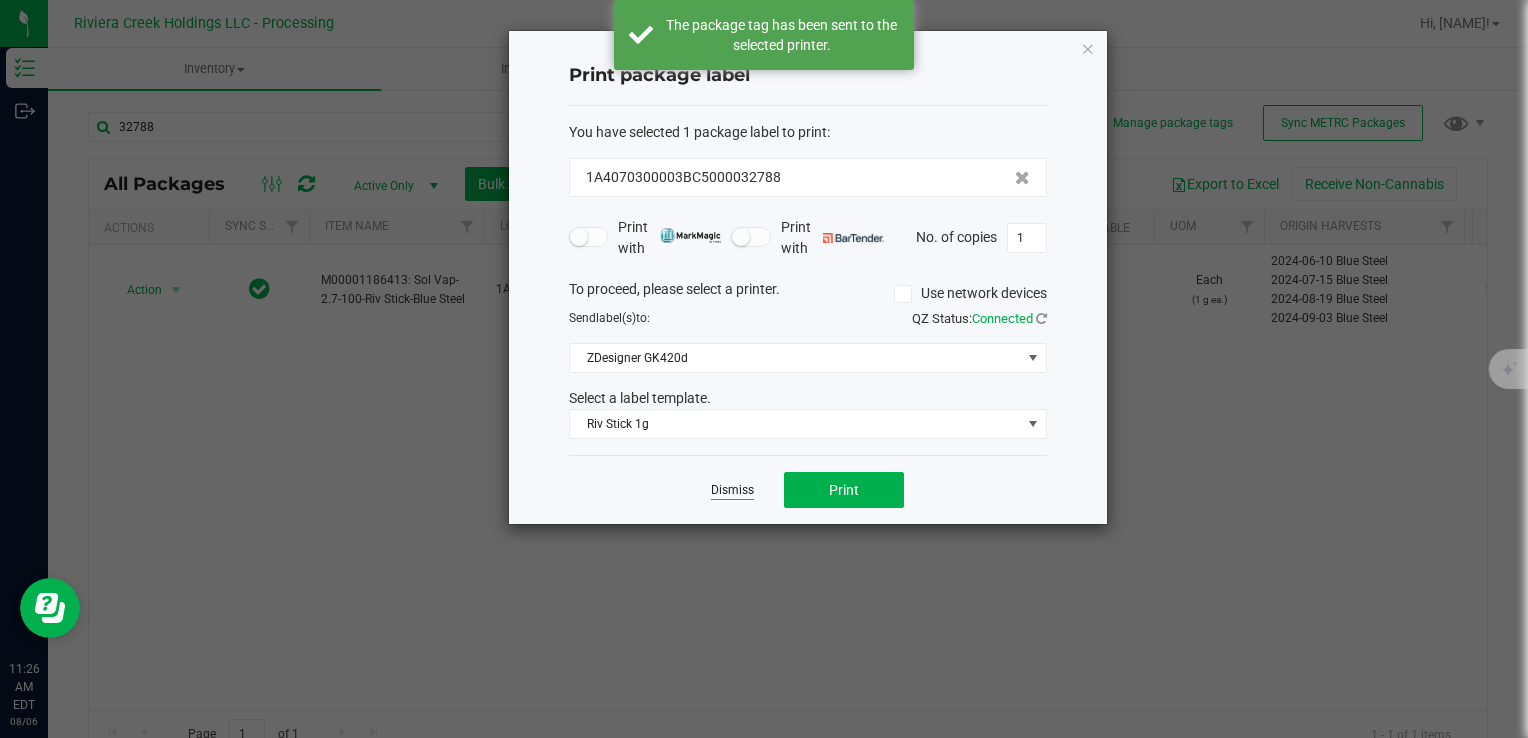 click on "Dismiss" 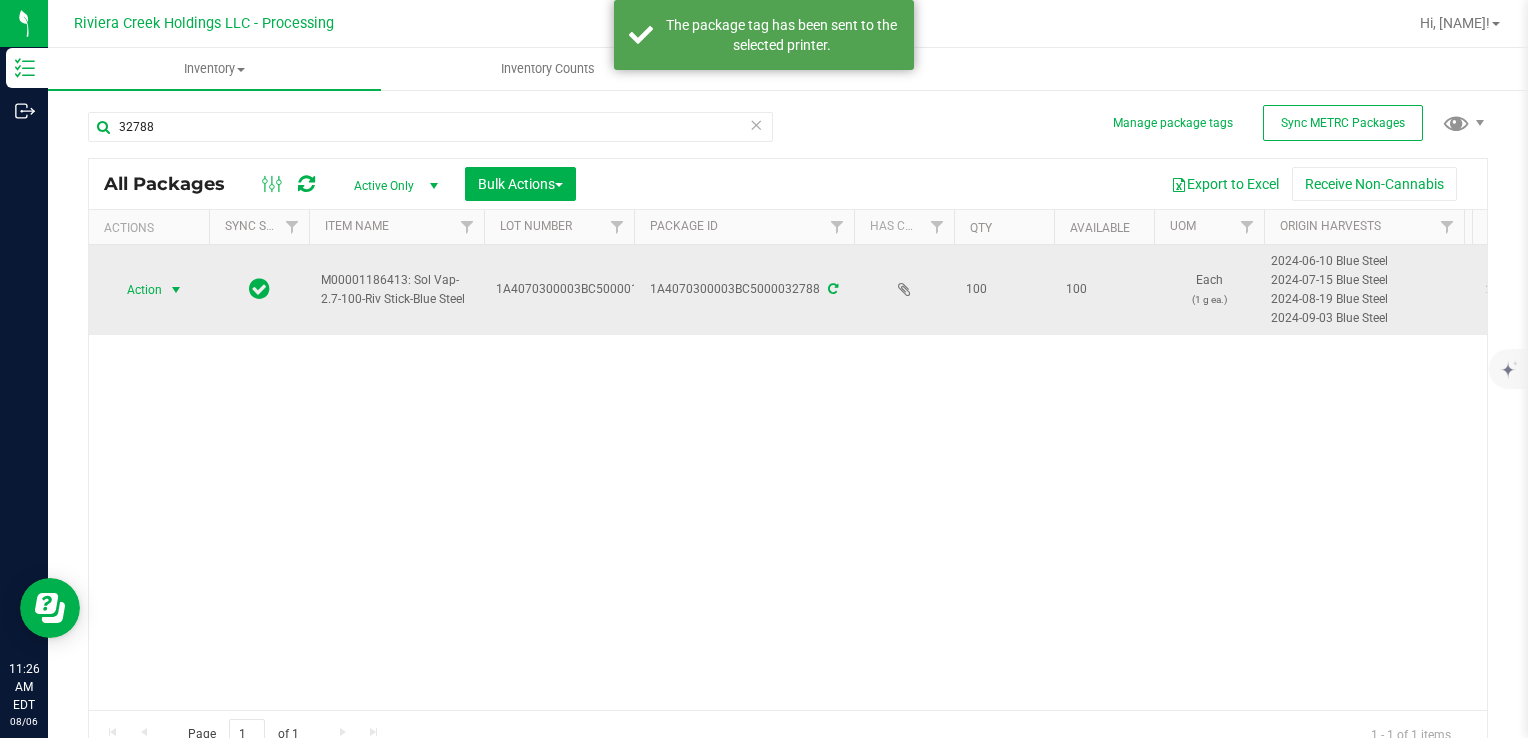 click at bounding box center [176, 290] 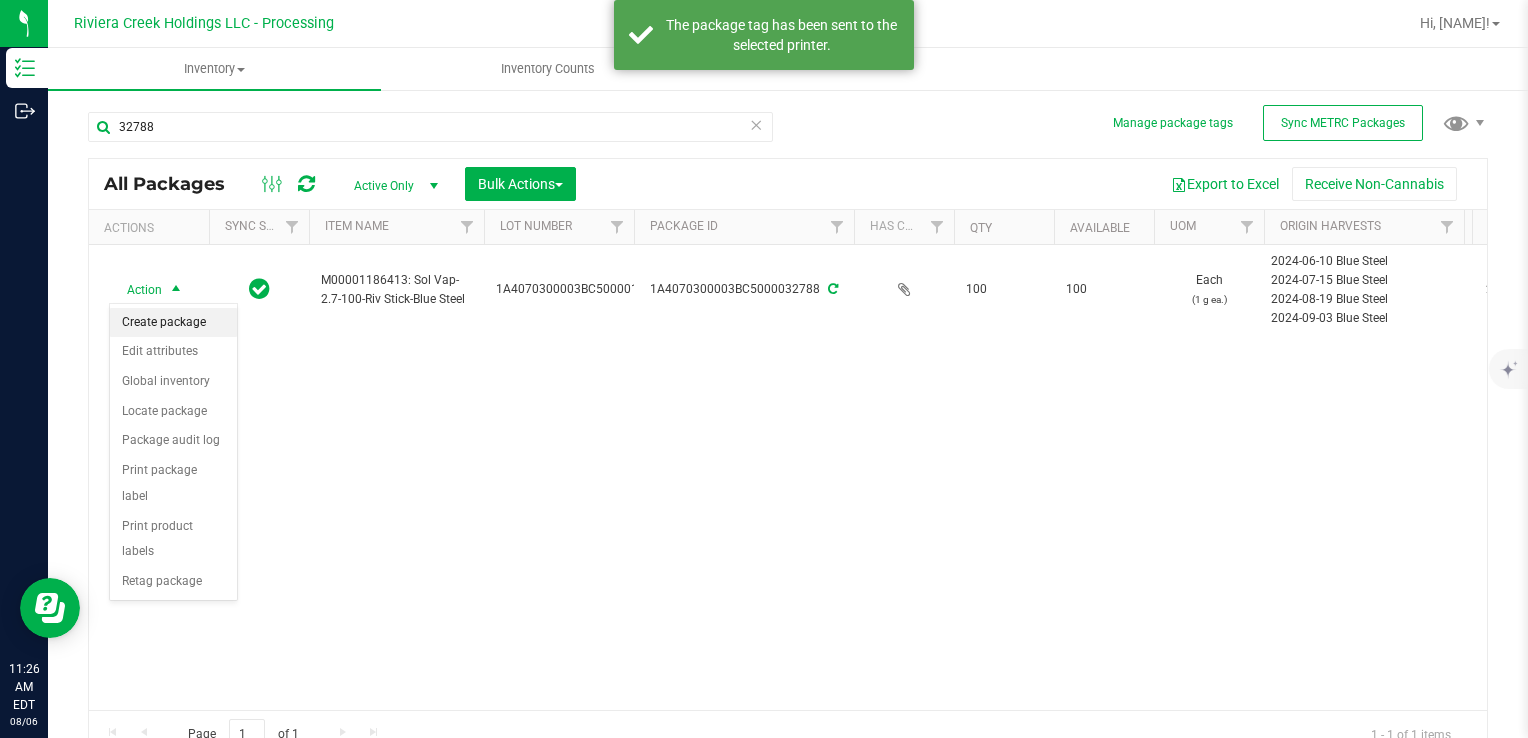 click on "Create package" at bounding box center (173, 323) 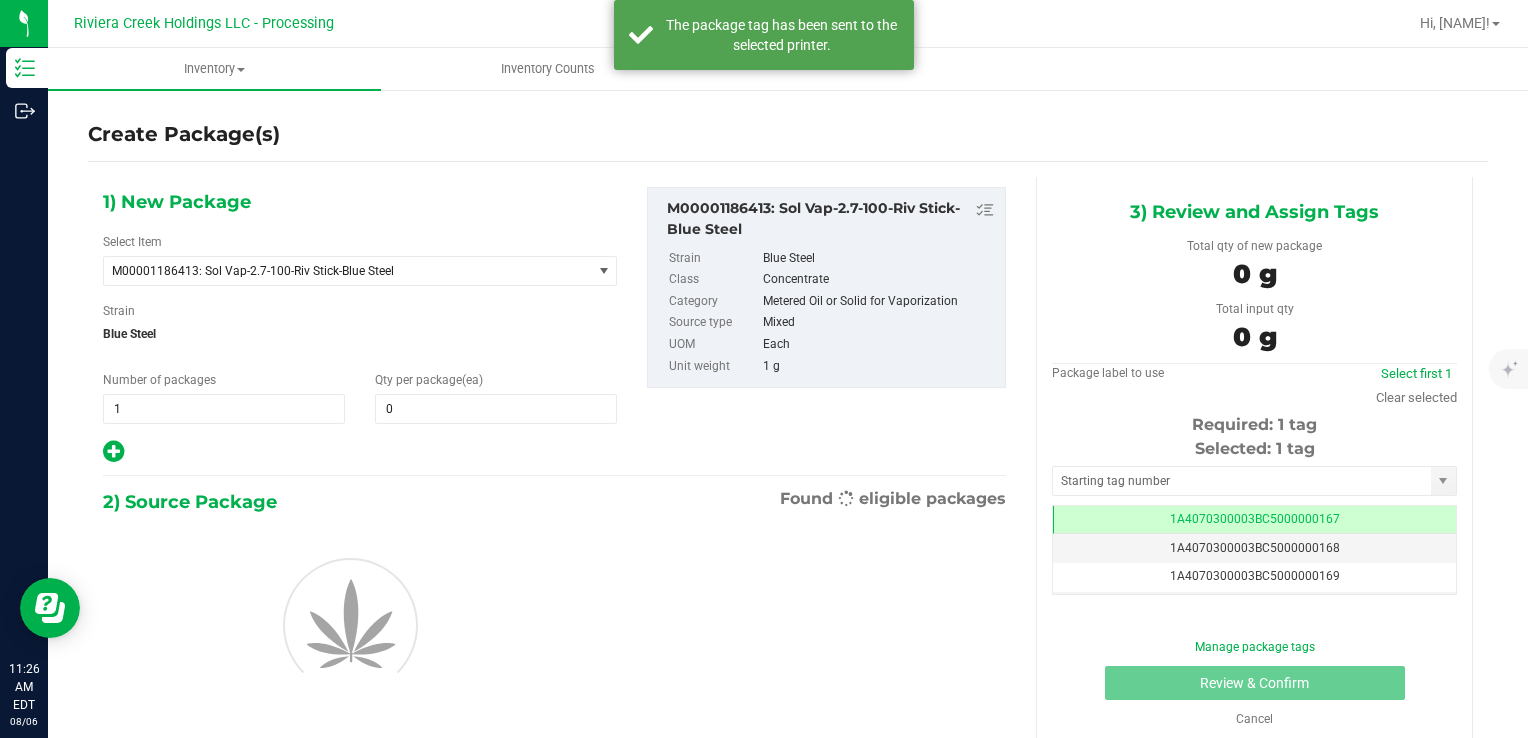 scroll, scrollTop: 0, scrollLeft: 0, axis: both 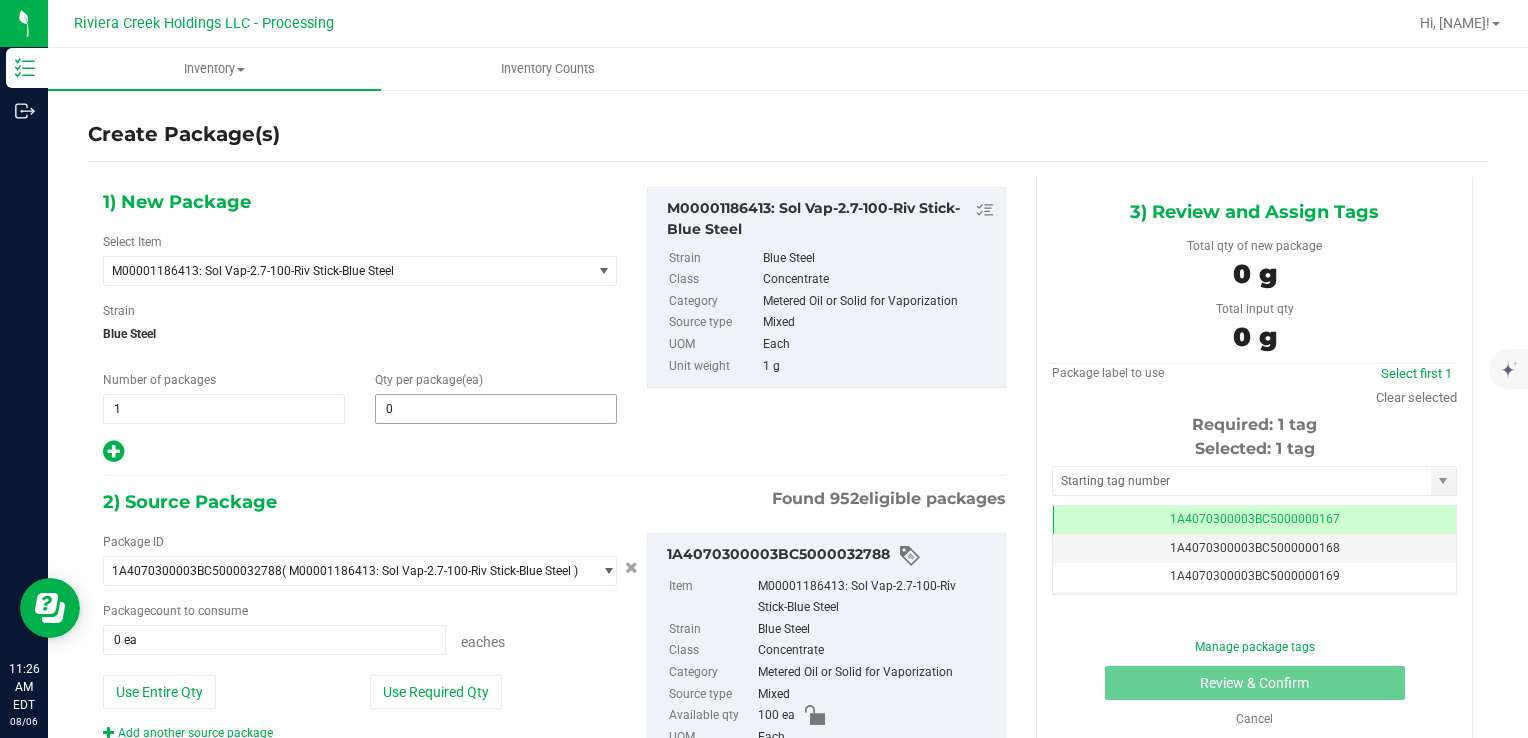 type 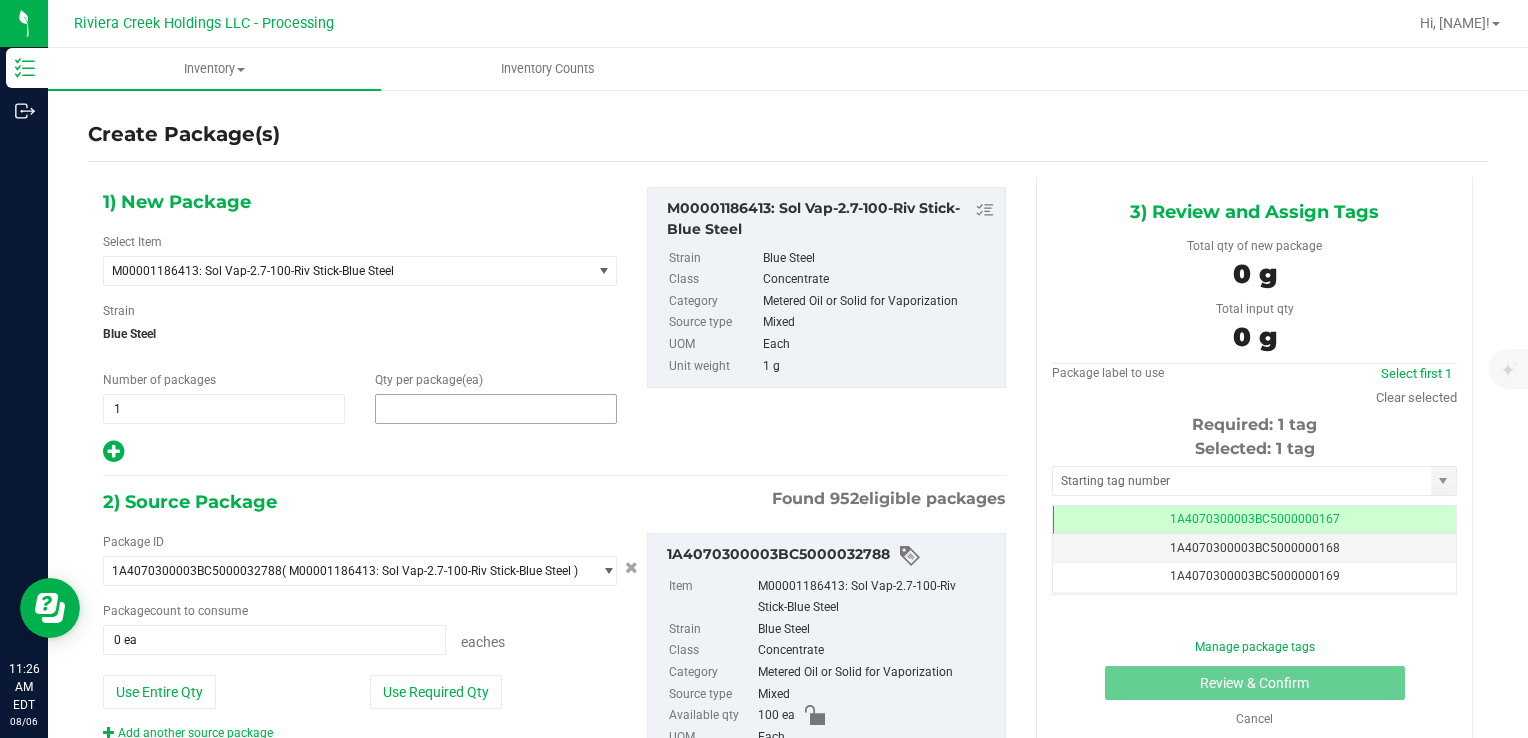 click at bounding box center [496, 409] 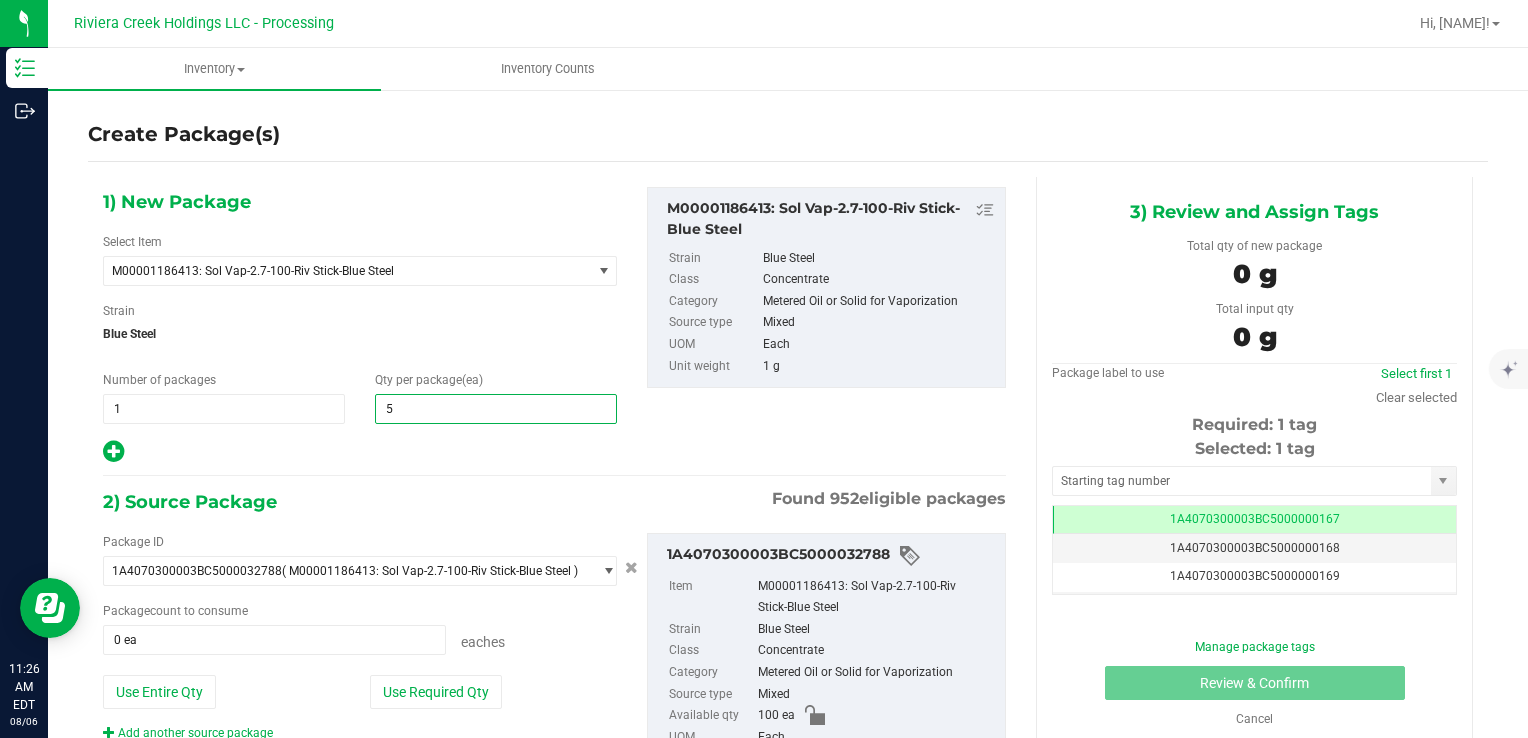 type on "50" 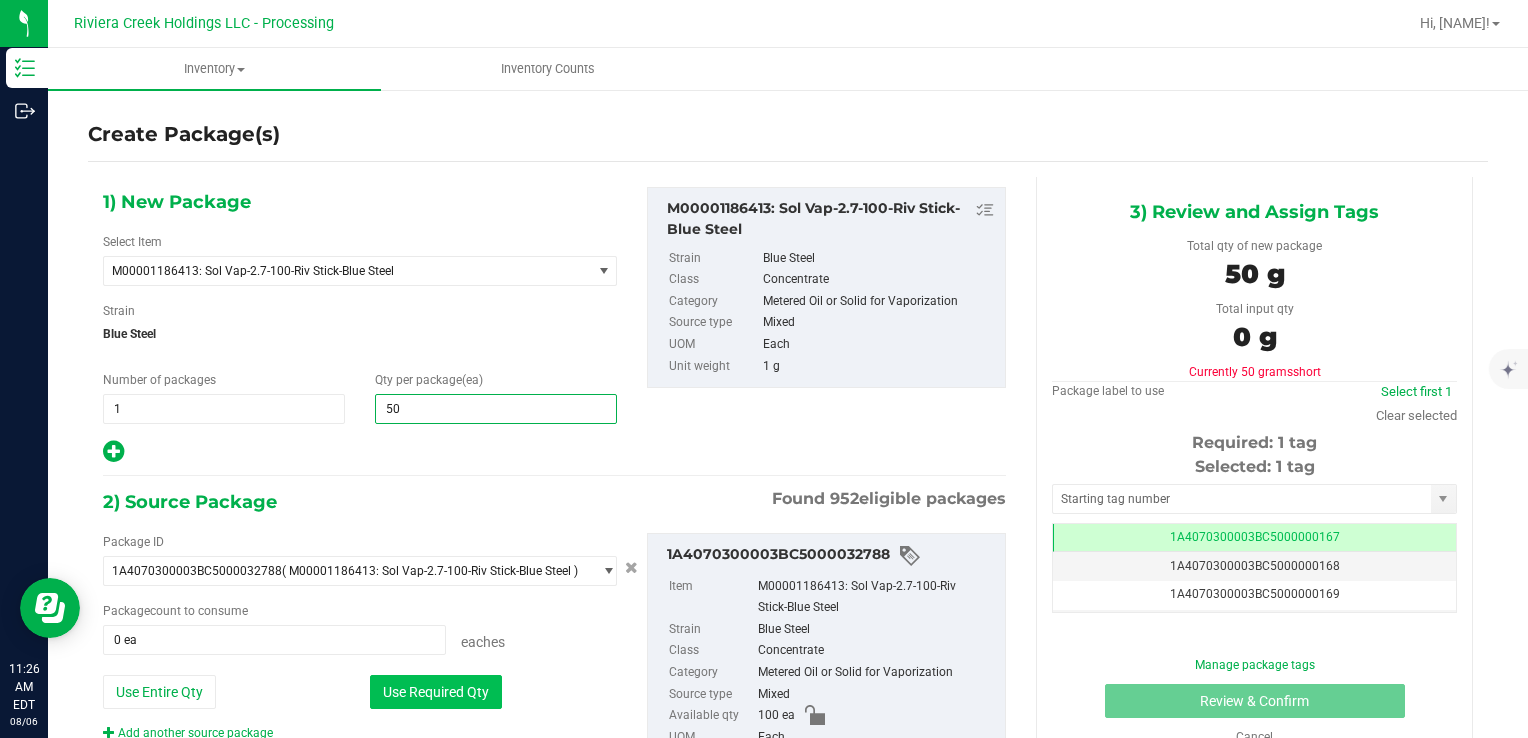 type on "50" 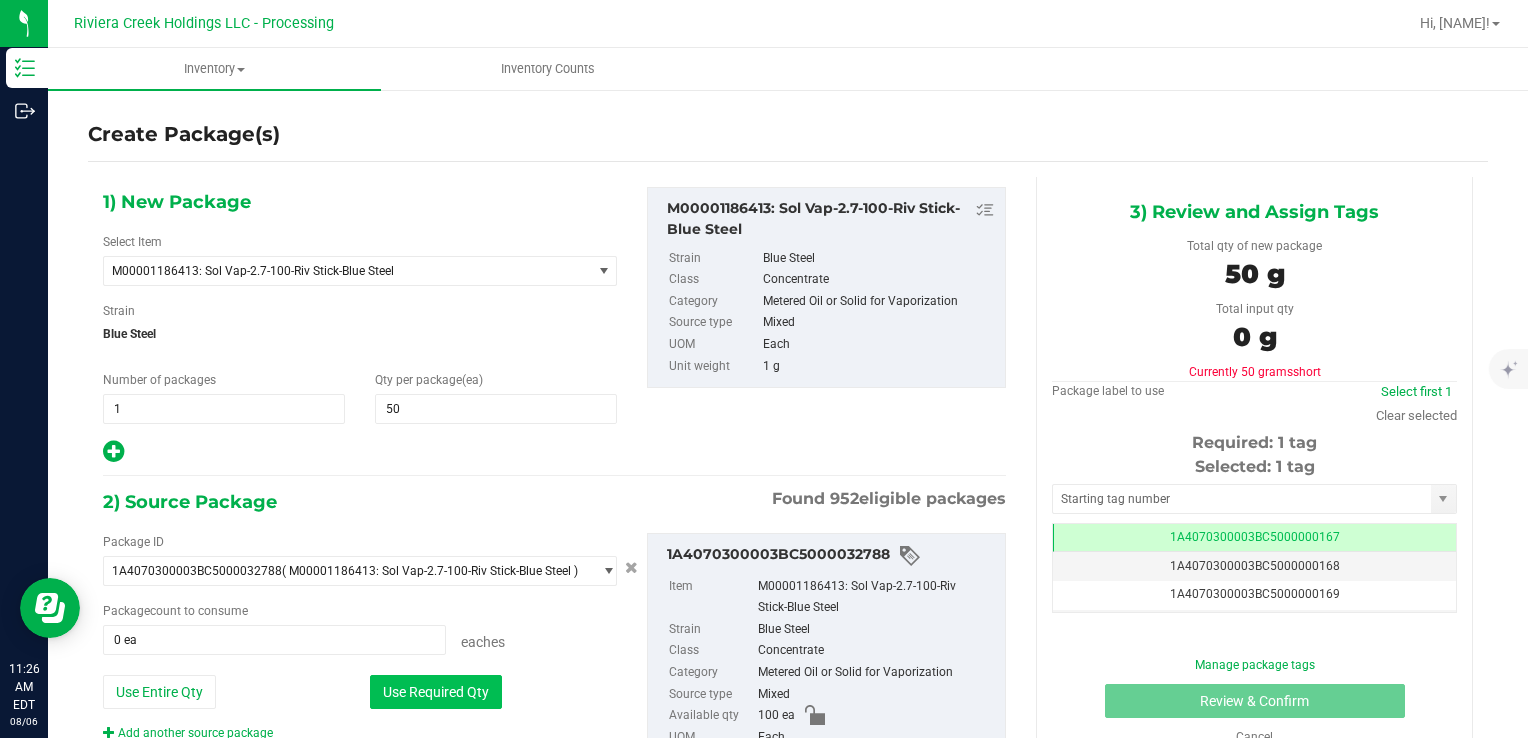 drag, startPoint x: 377, startPoint y: 691, endPoint x: 394, endPoint y: 678, distance: 21.400934 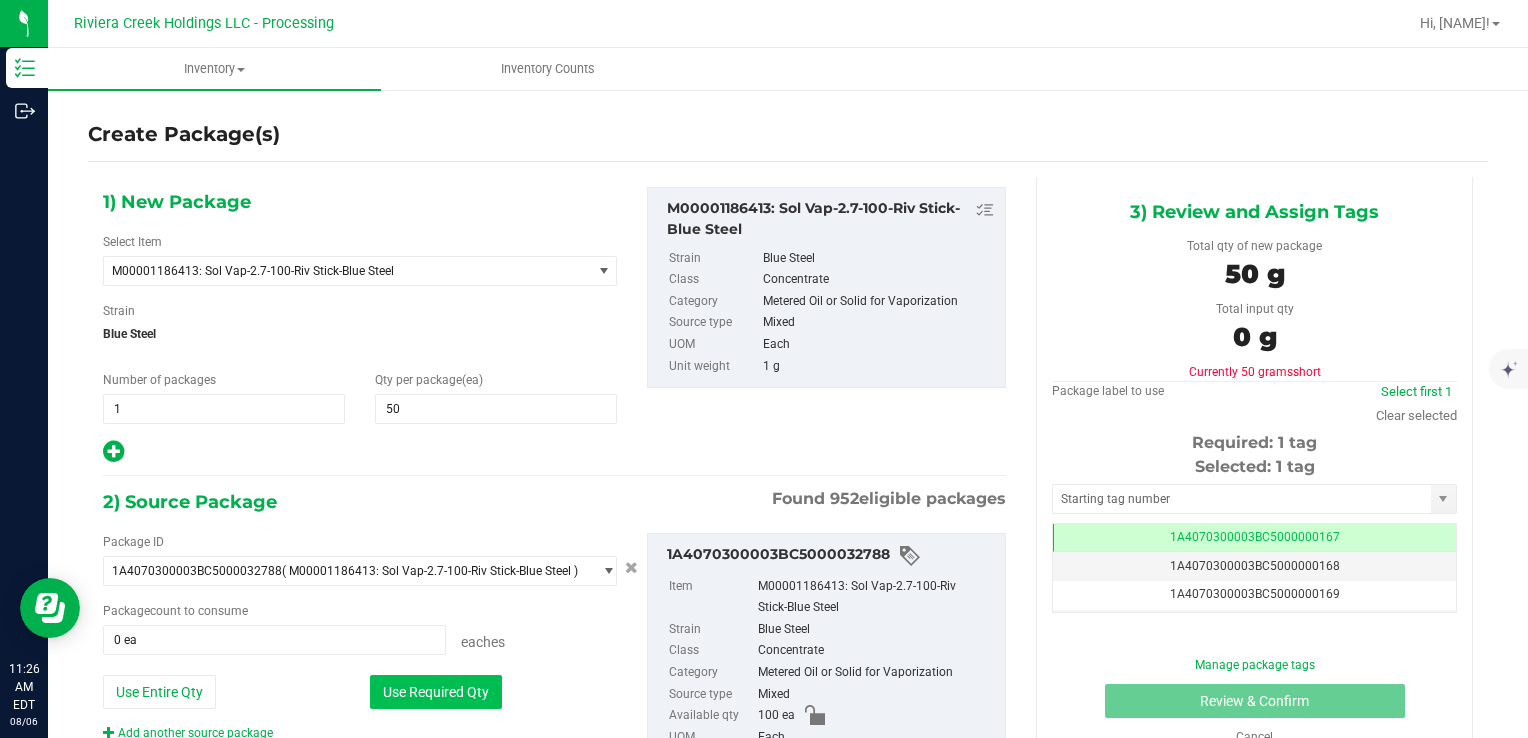 click on "Use Required Qty" at bounding box center [436, 692] 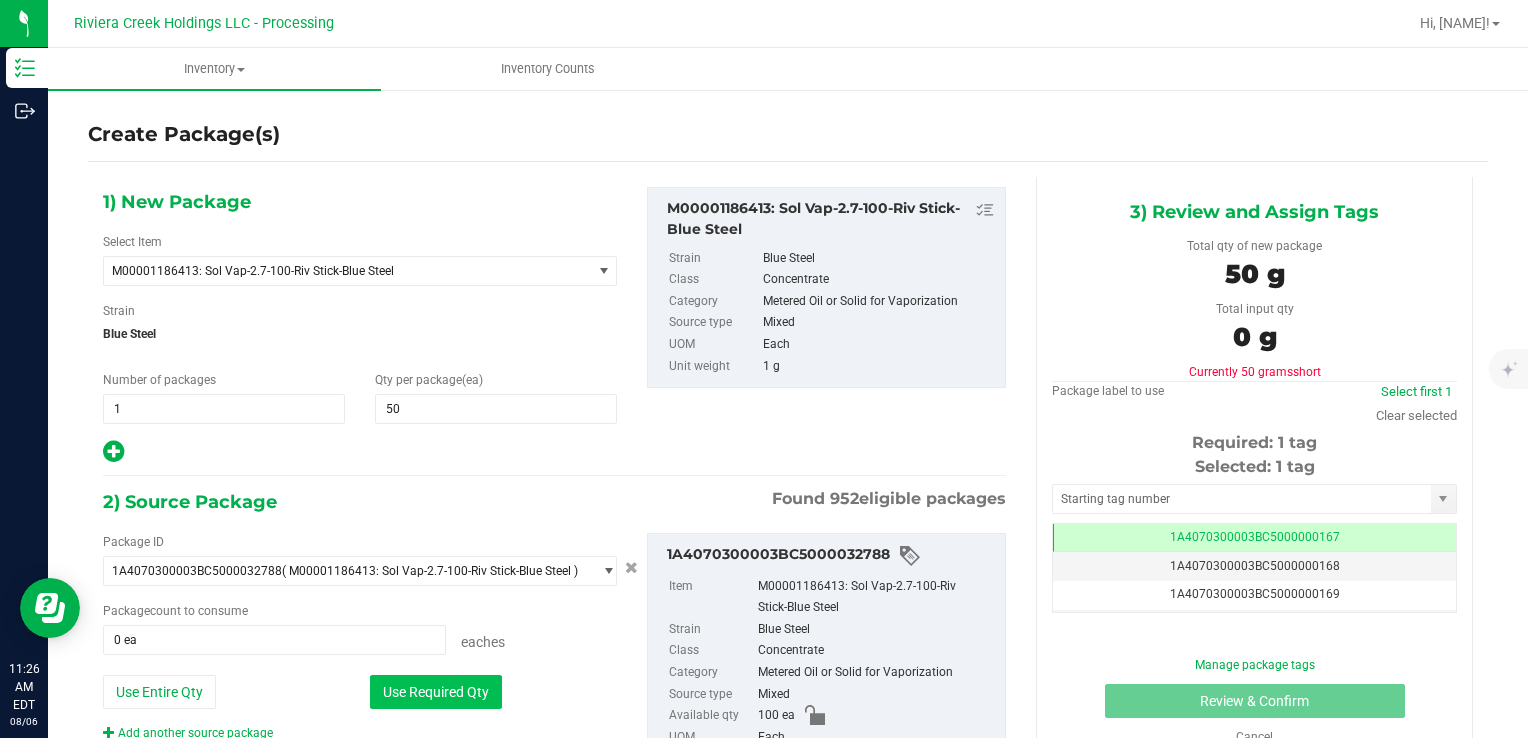 type on "50 ea" 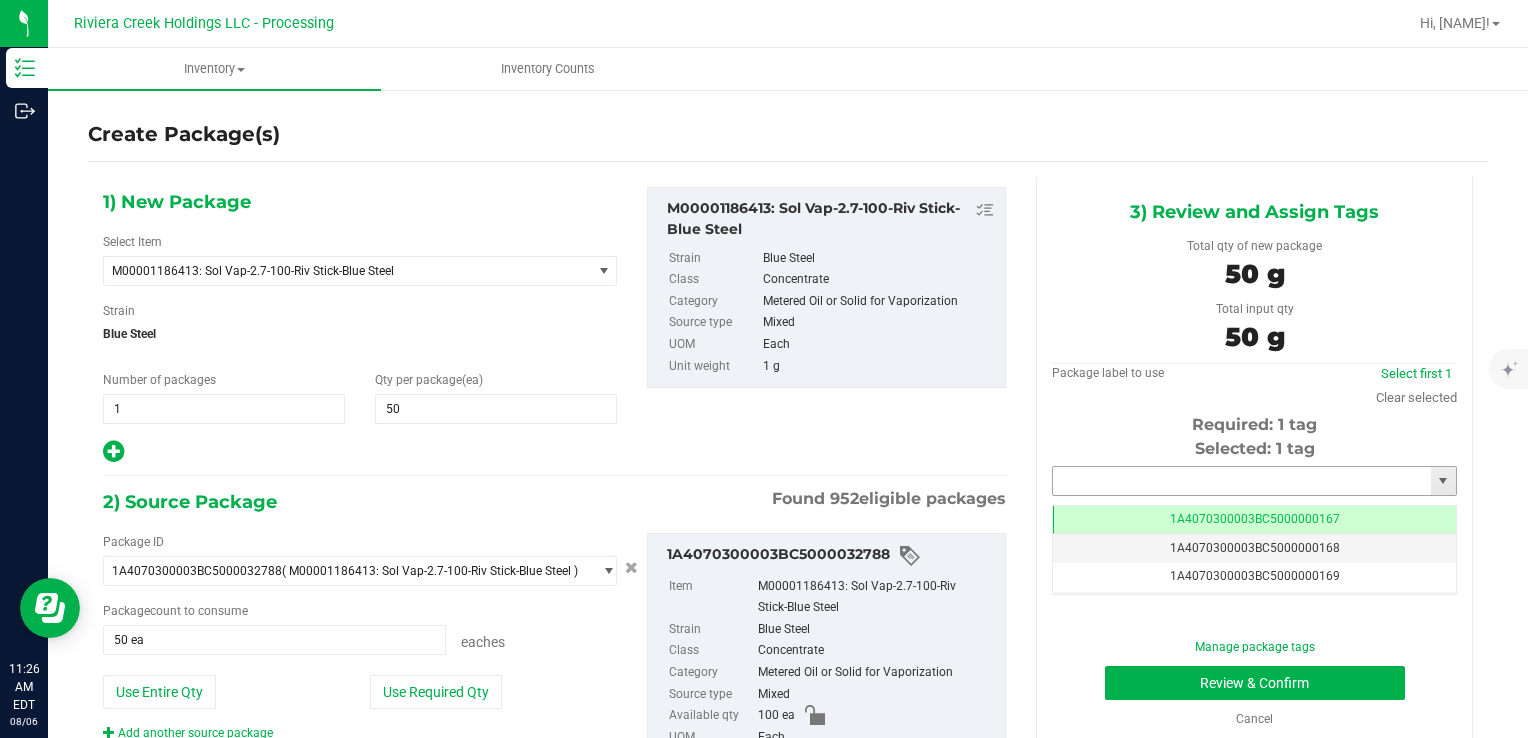 click at bounding box center (1242, 481) 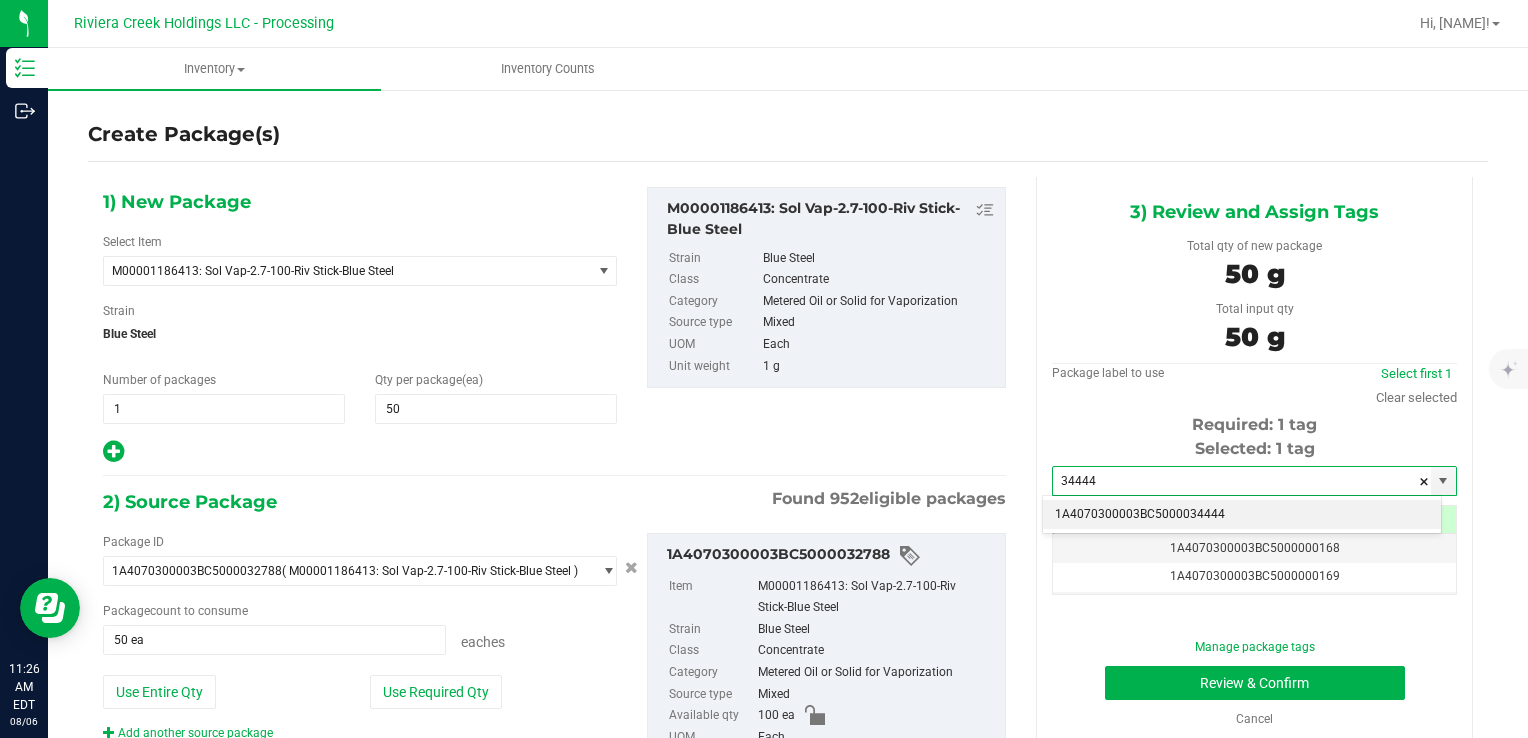 click on "1A4070300003BC5000034444" at bounding box center (1242, 515) 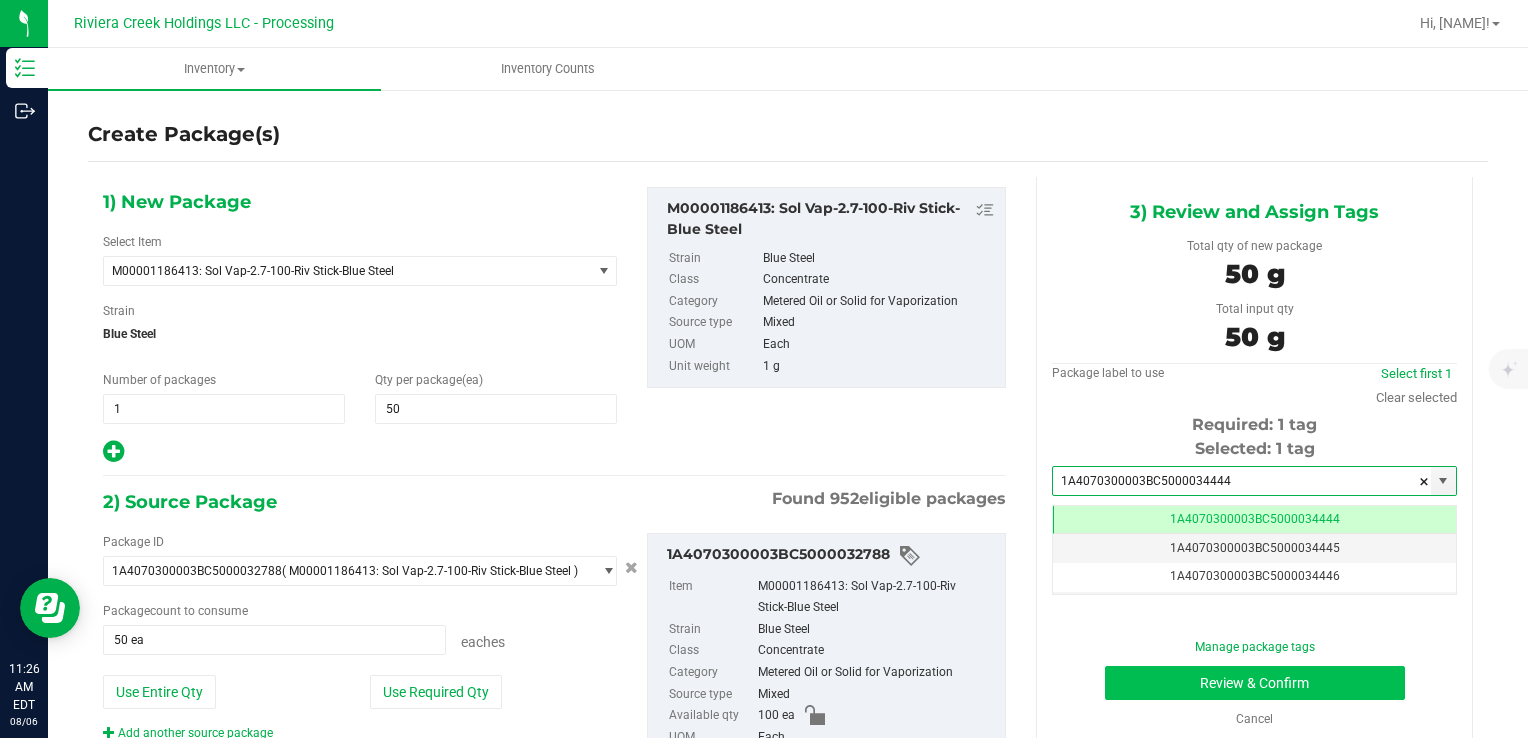 type on "1A4070300003BC5000034444" 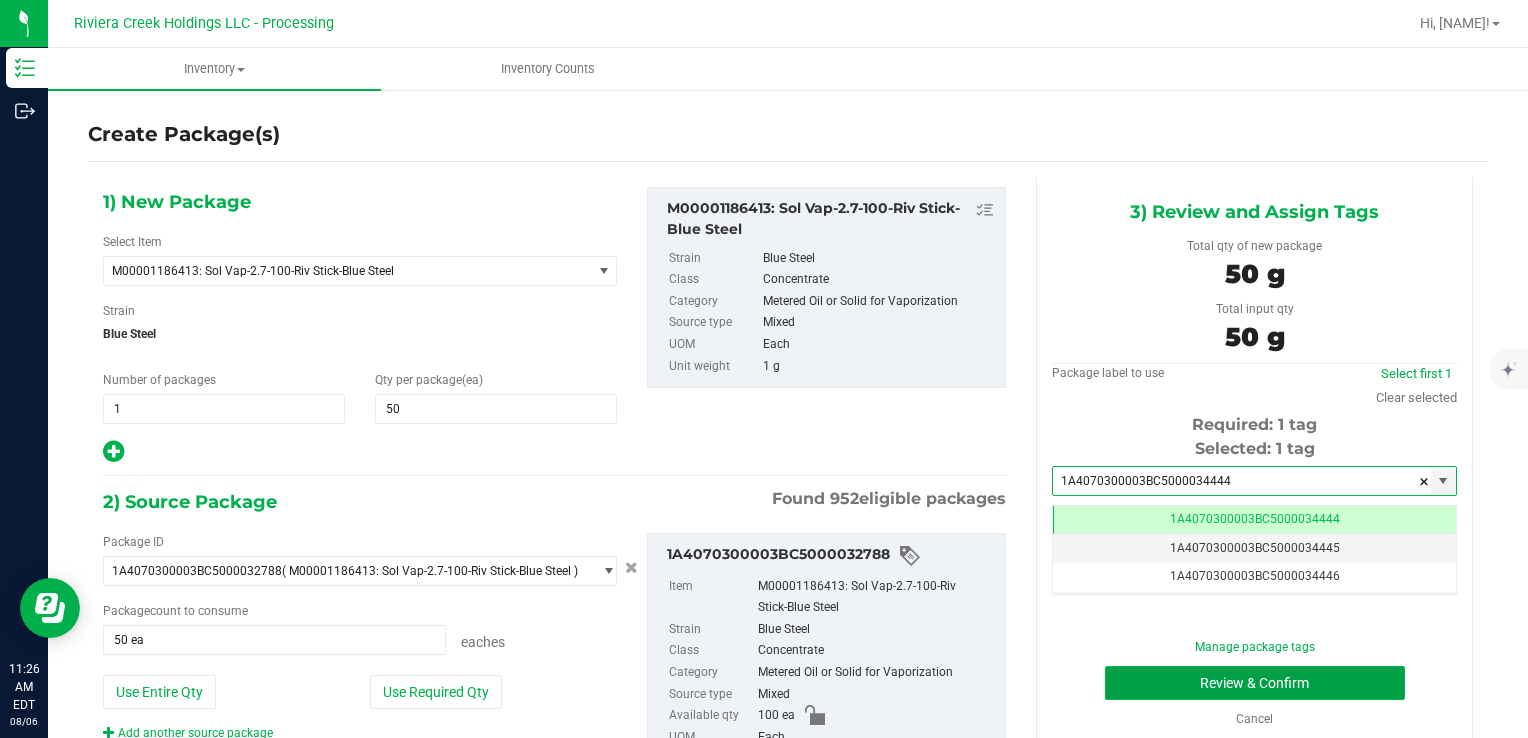 scroll, scrollTop: 0, scrollLeft: 0, axis: both 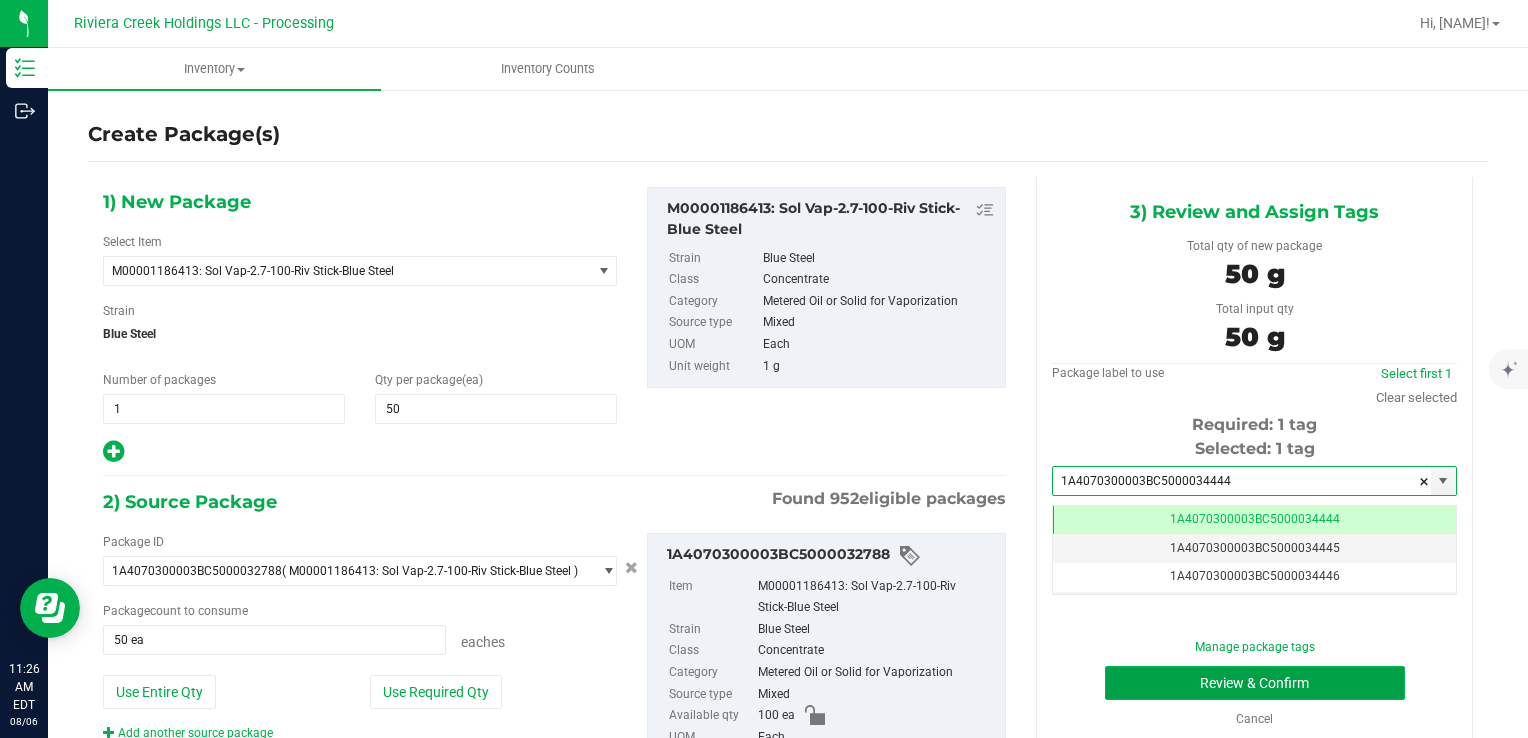 click on "Review & Confirm" at bounding box center [1255, 683] 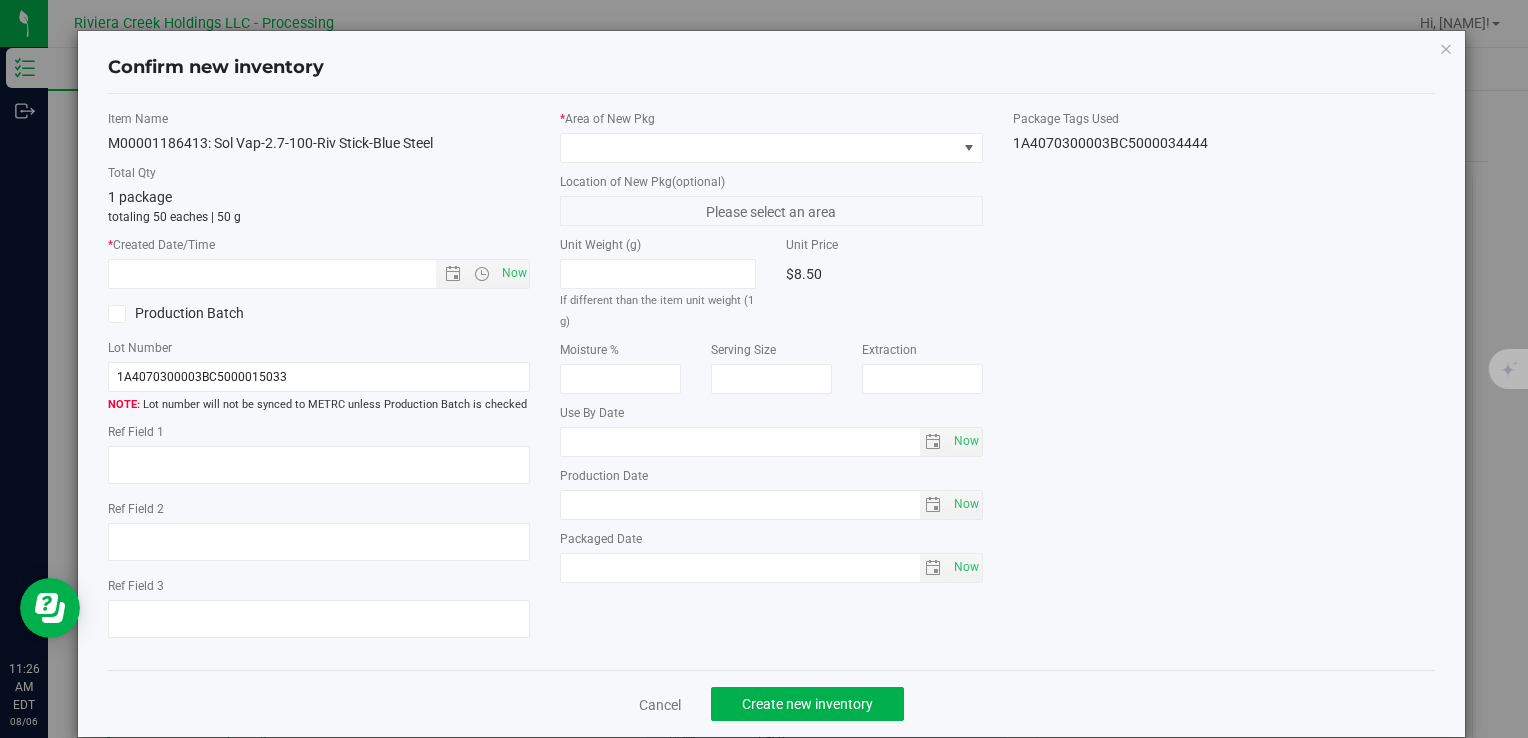 type on "2026-03-16" 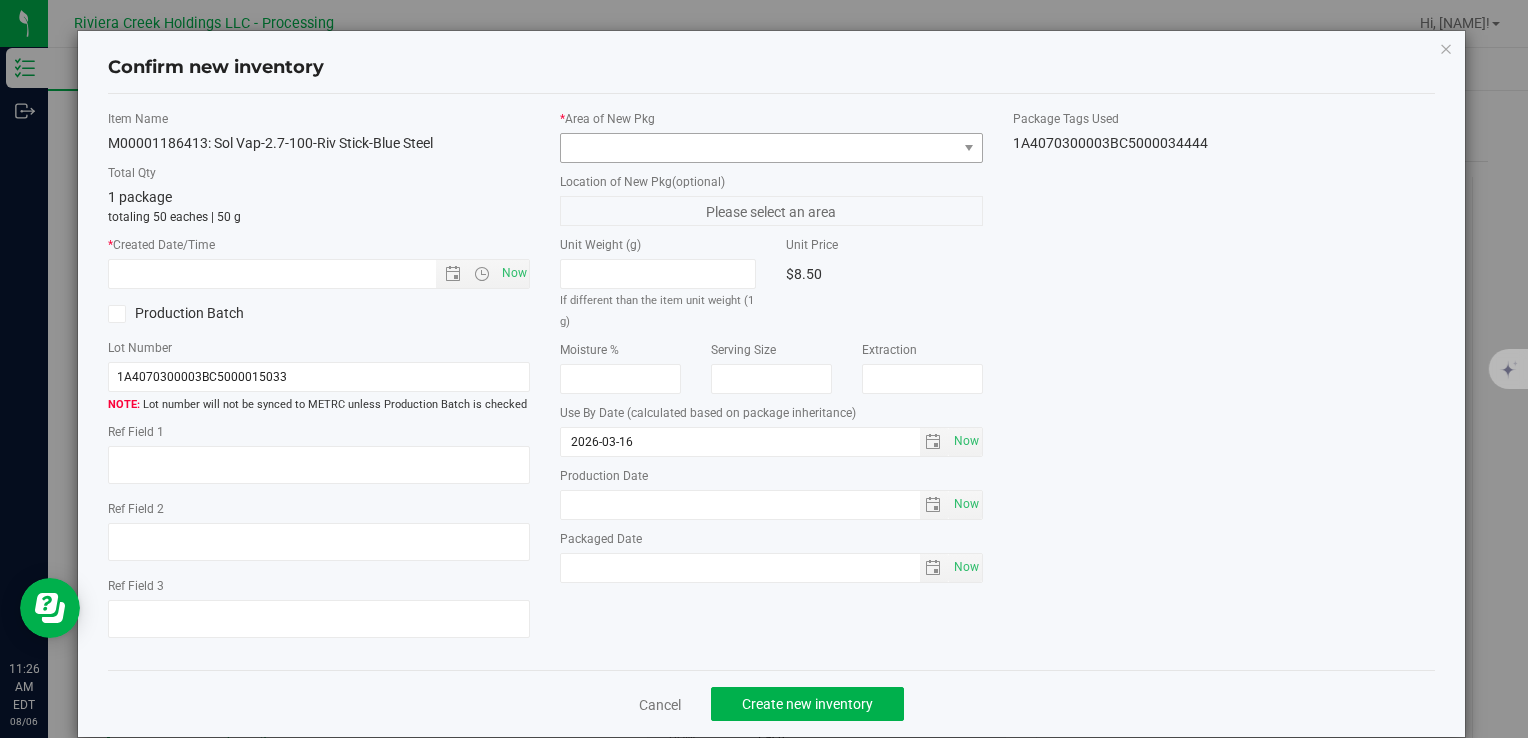 click on "*
Area of New Pkg" at bounding box center [771, 136] 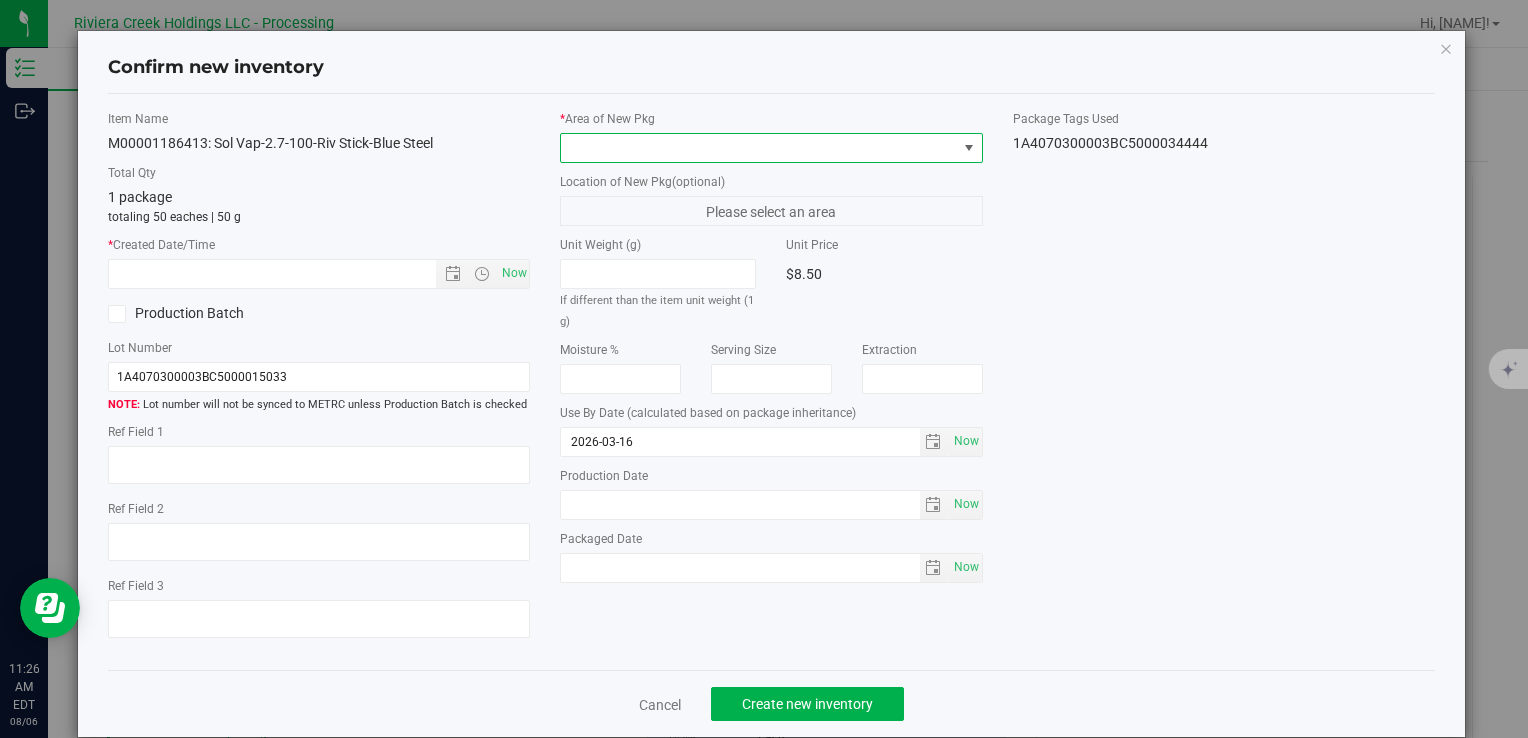 drag, startPoint x: 776, startPoint y: 140, endPoint x: 758, endPoint y: 158, distance: 25.455845 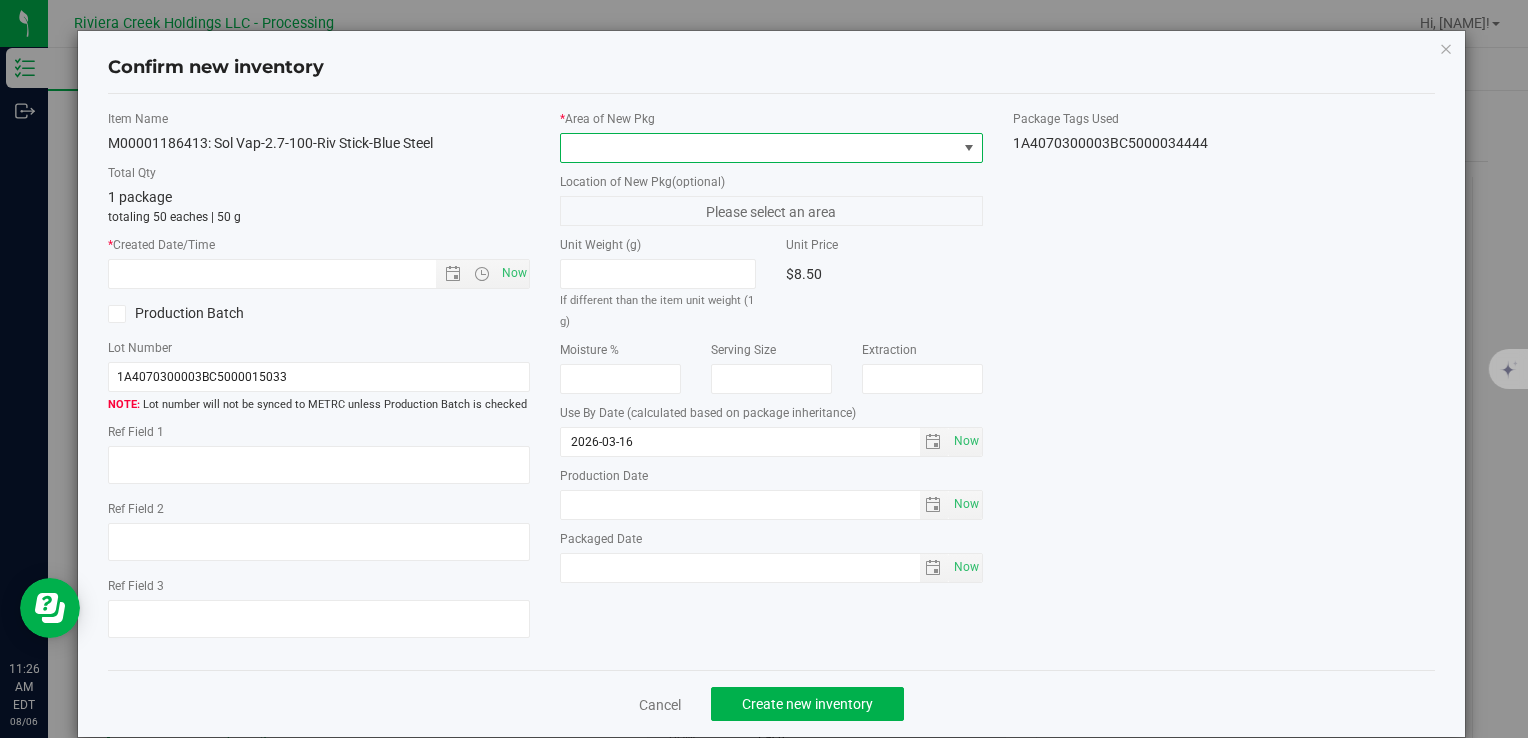 click at bounding box center (758, 148) 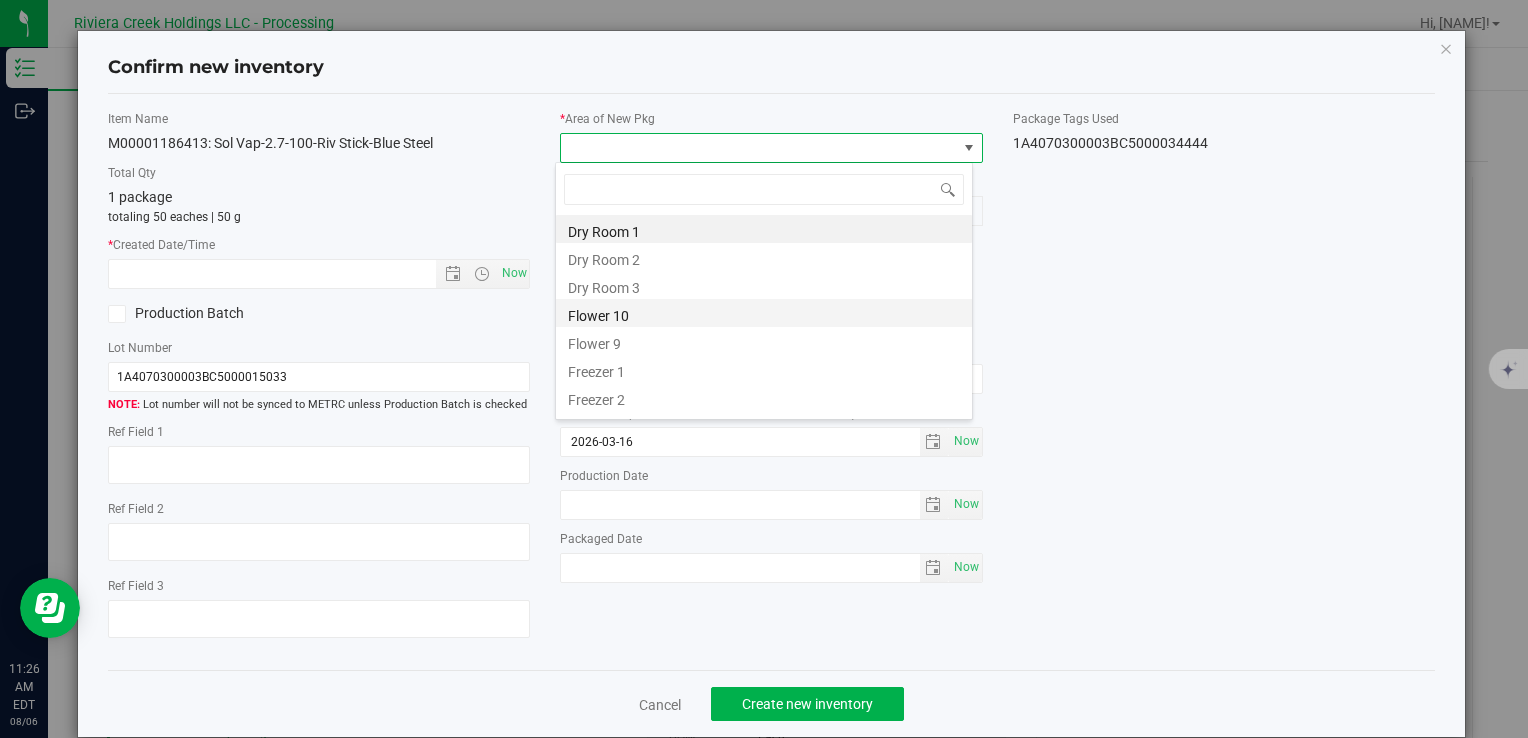 click on "Flower 10" at bounding box center [764, 313] 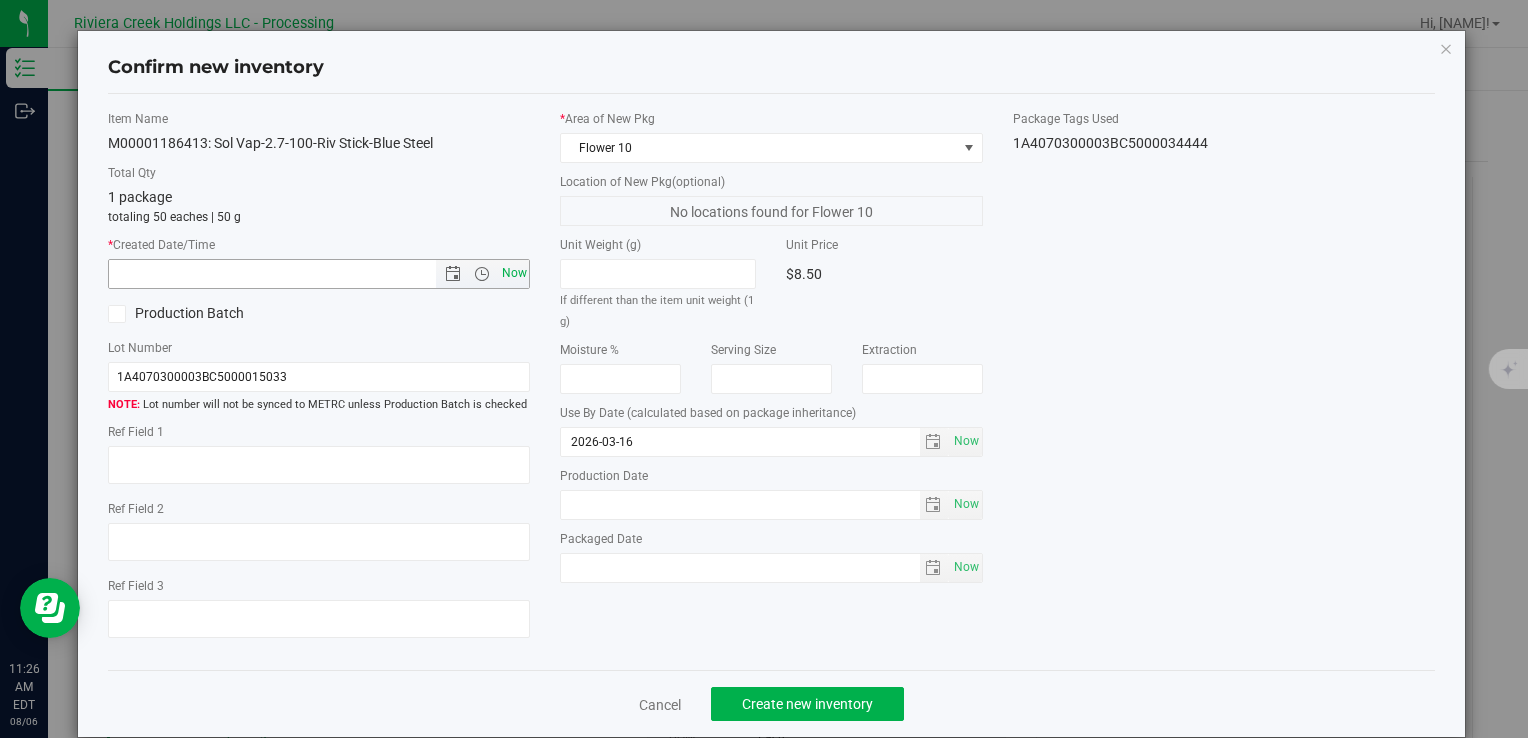 click on "Now" at bounding box center [514, 273] 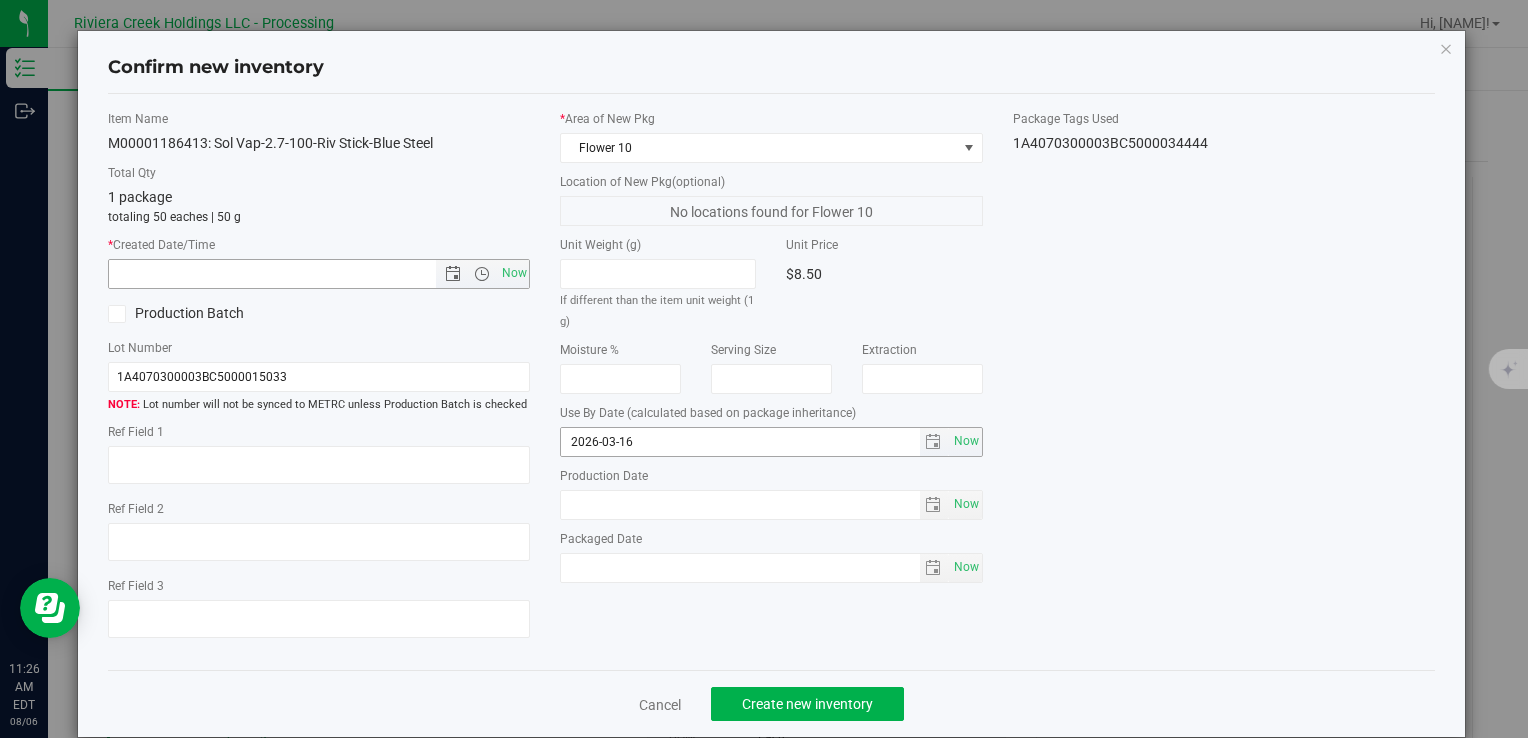 type on "8/6/2025 11:26 AM" 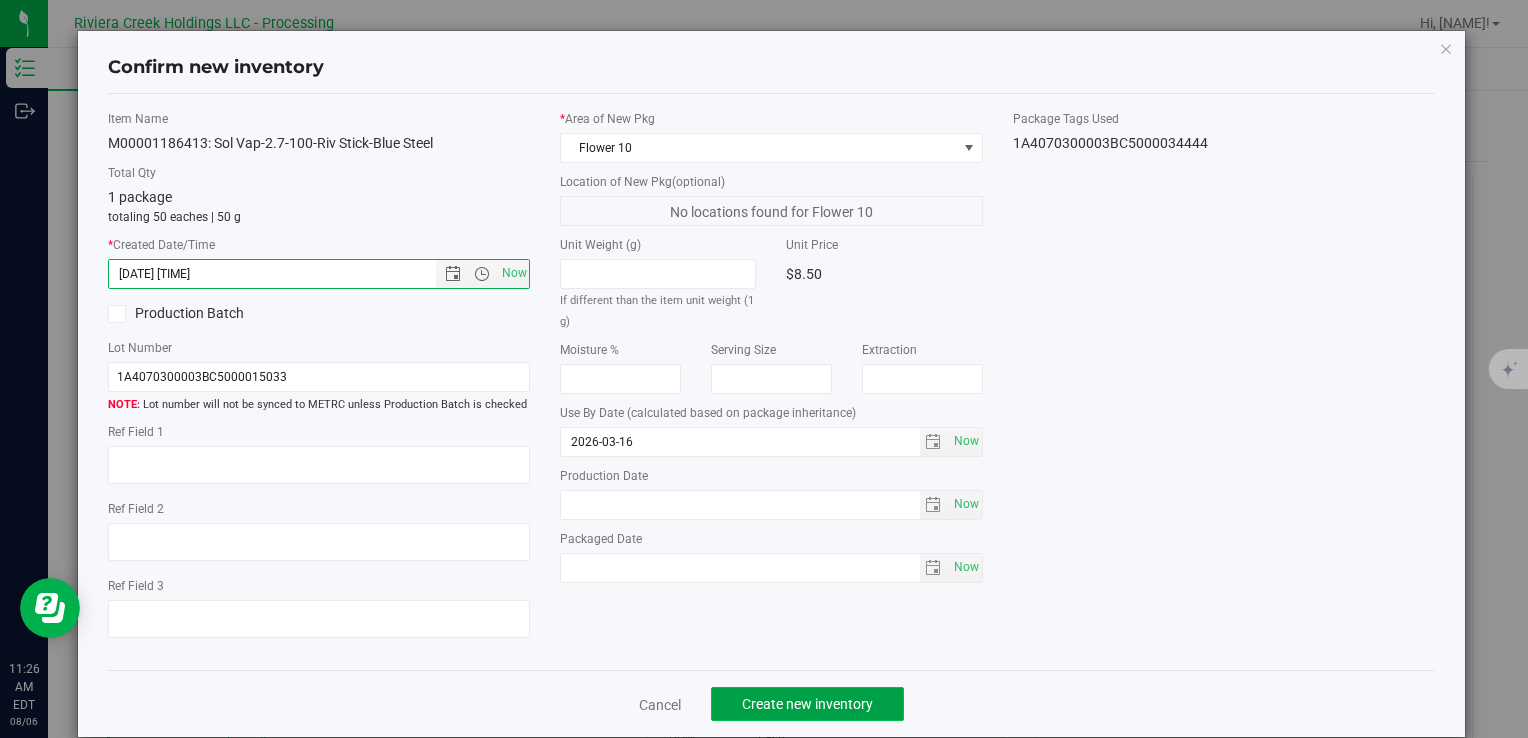 click on "Create new inventory" 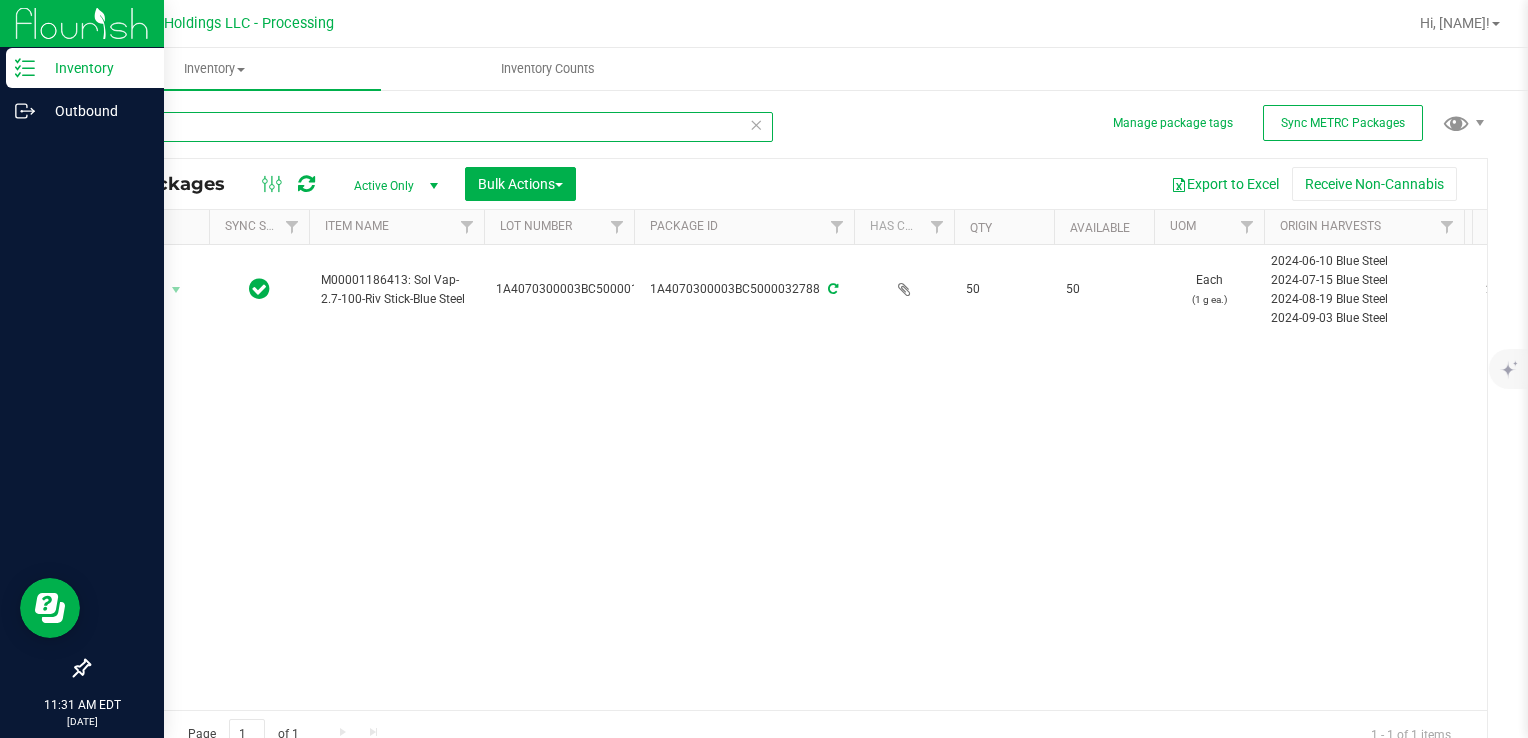 drag, startPoint x: 184, startPoint y: 119, endPoint x: 64, endPoint y: 149, distance: 123.69317 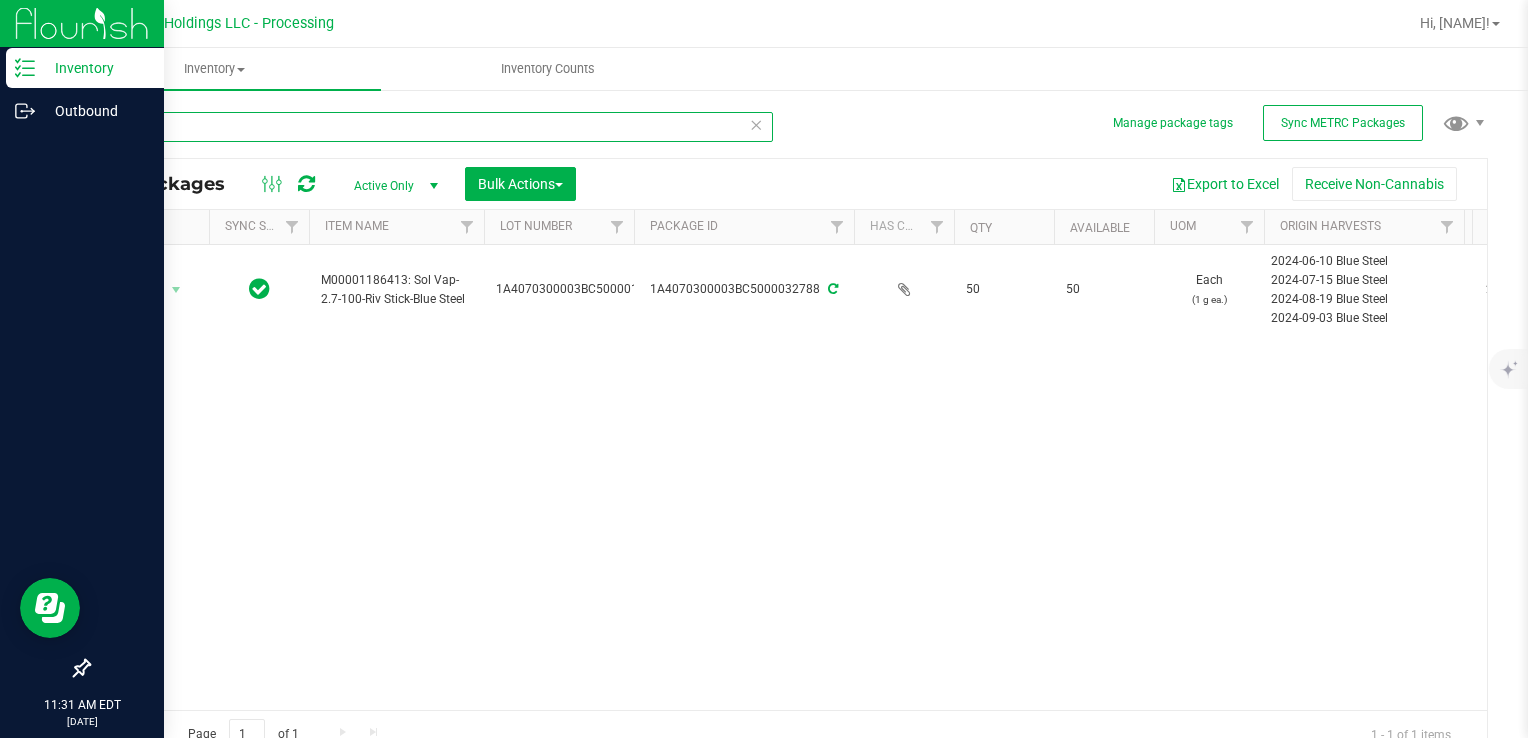 click on "Inventory Outbound 11:31 AM EDT 08/06/2025  08/06   Riviera Creek Holdings LLC - Processing   Hi, Meara!
Inventory
All packages
All inventory
Waste log
Create inventory
Inventory Counts" at bounding box center [764, 369] 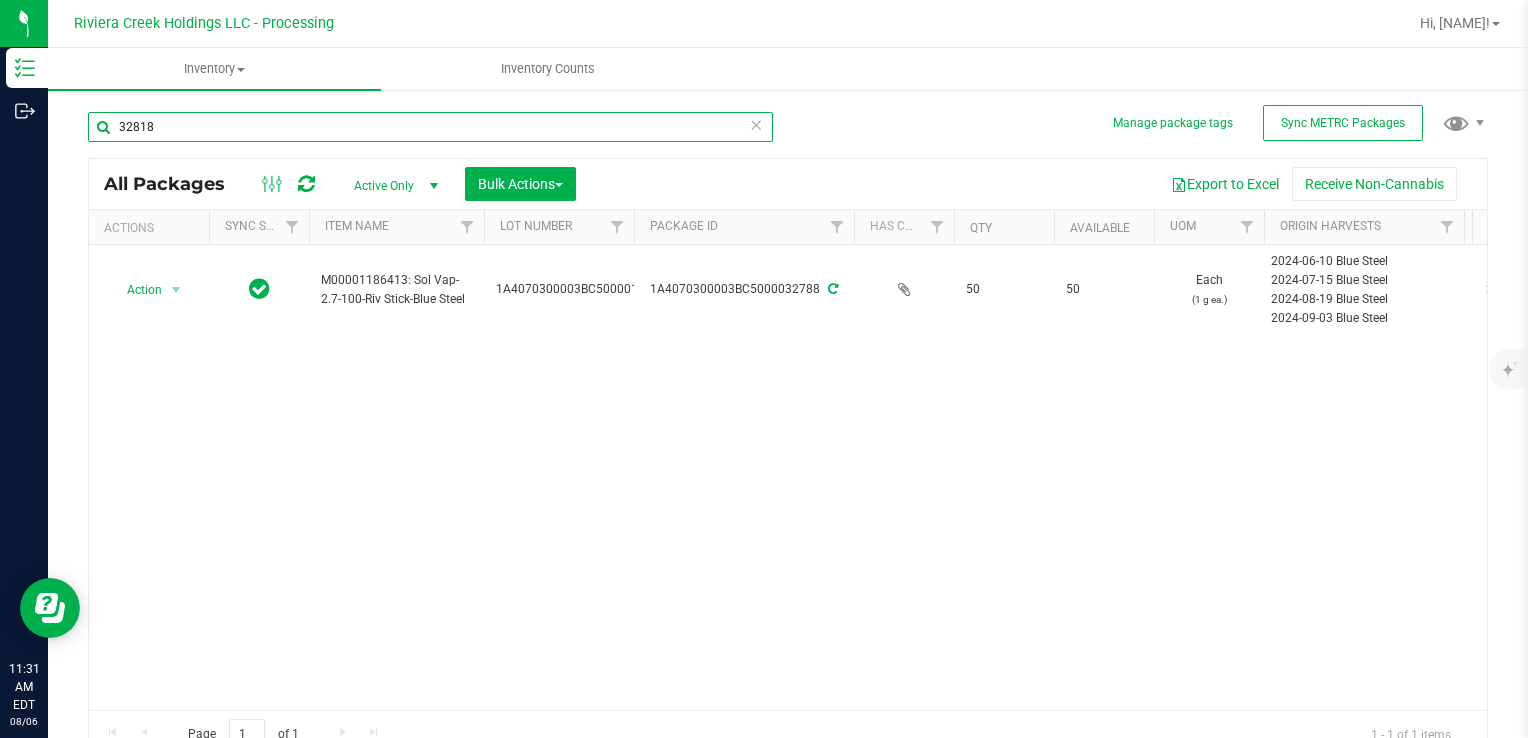 type on "32818" 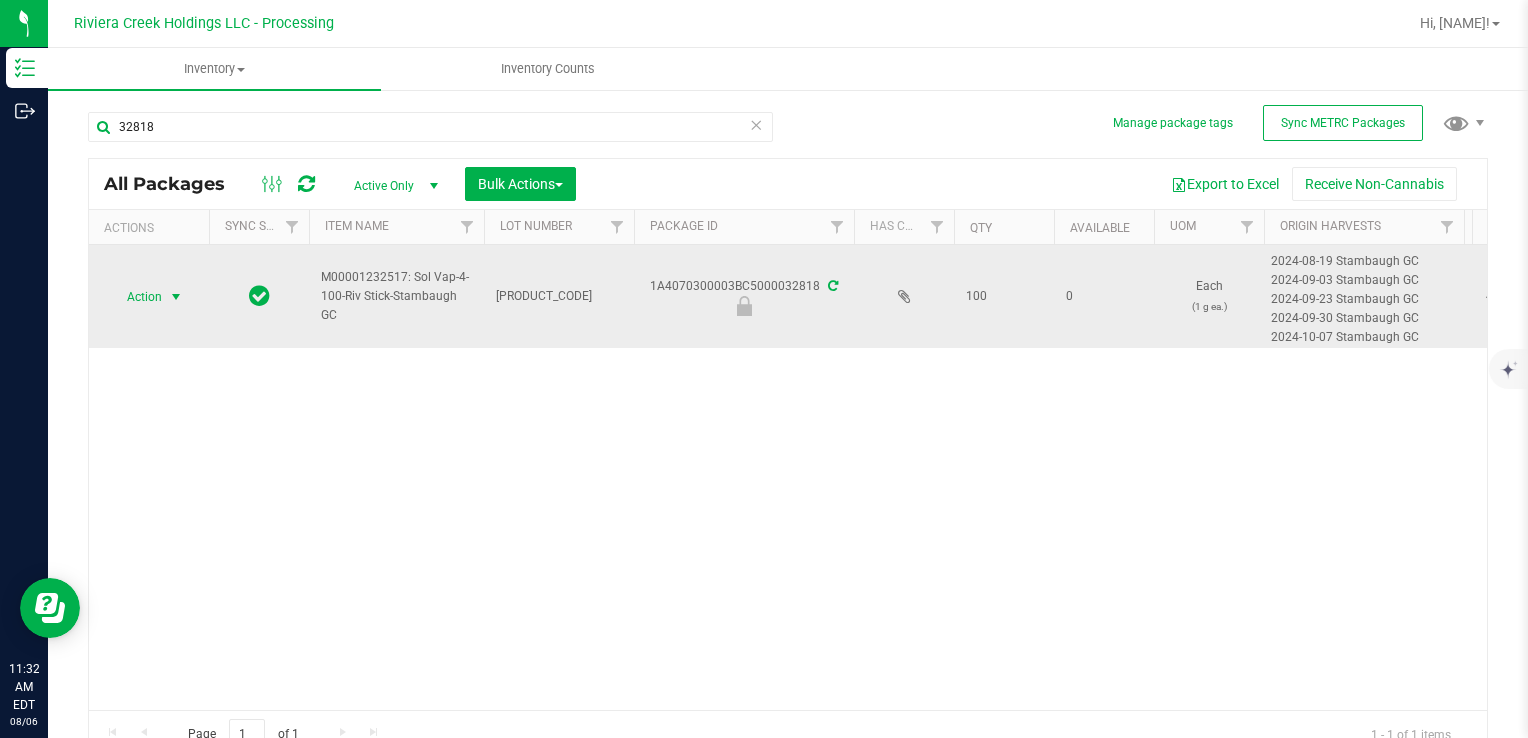 click on "Action" at bounding box center [136, 297] 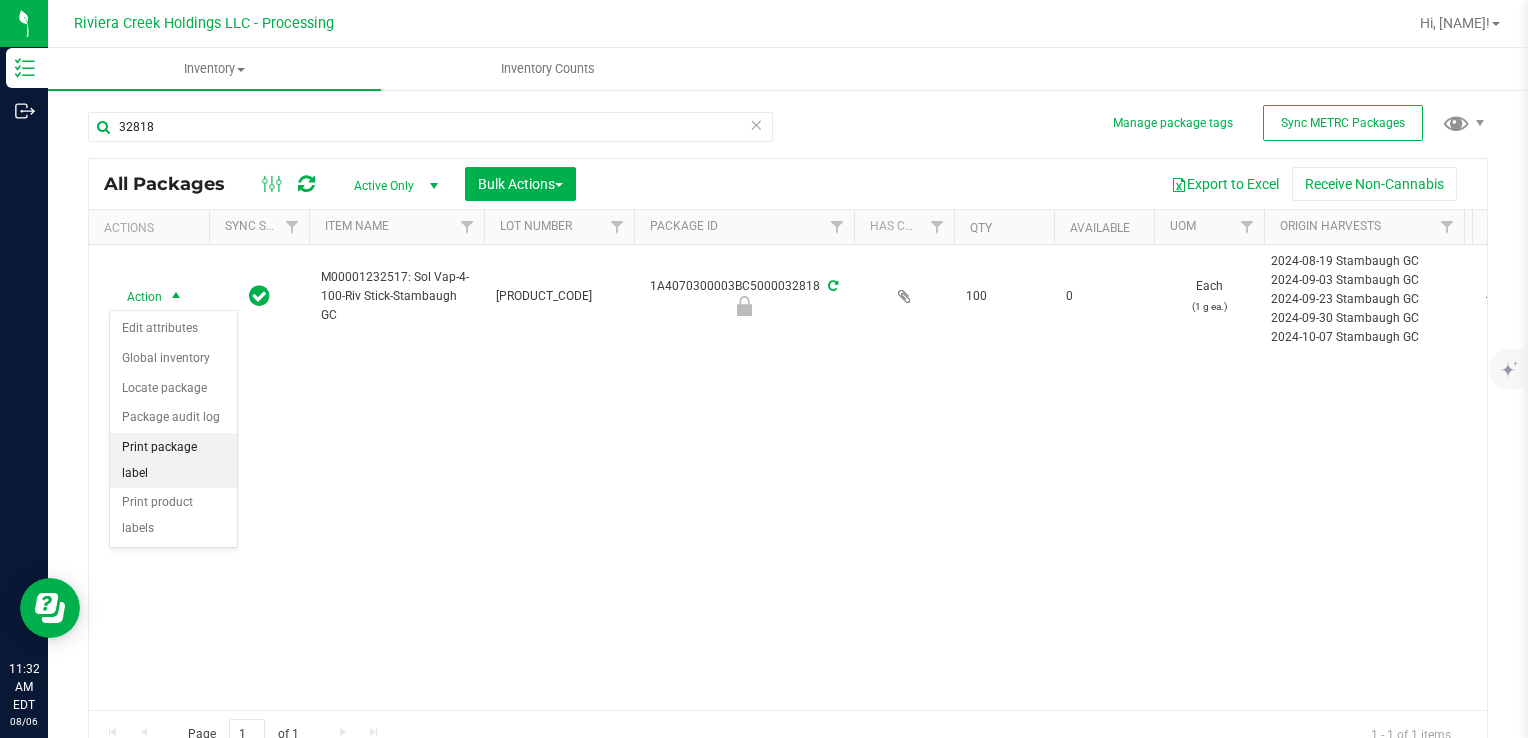 drag, startPoint x: 192, startPoint y: 442, endPoint x: 214, endPoint y: 448, distance: 22.803509 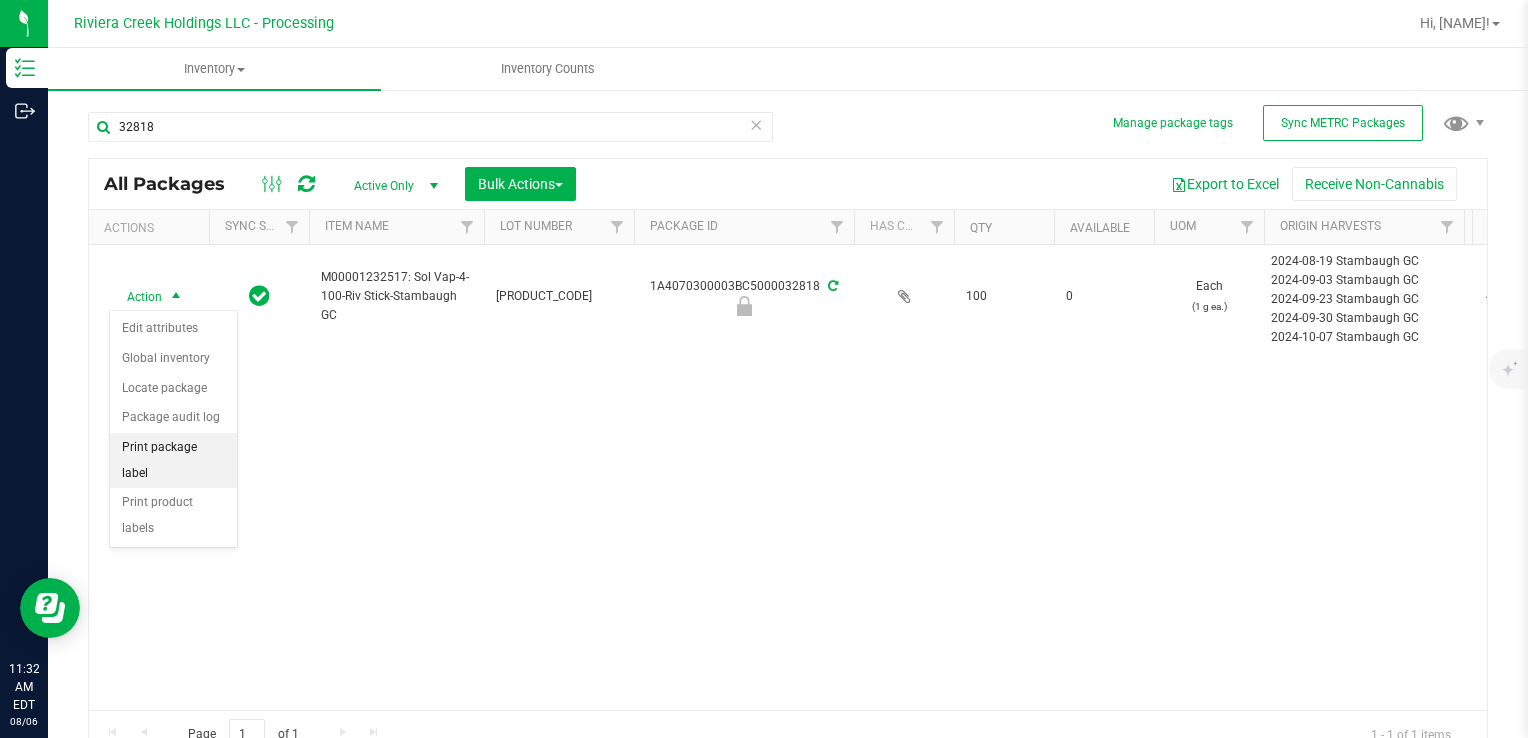 click on "Print package label" at bounding box center [173, 460] 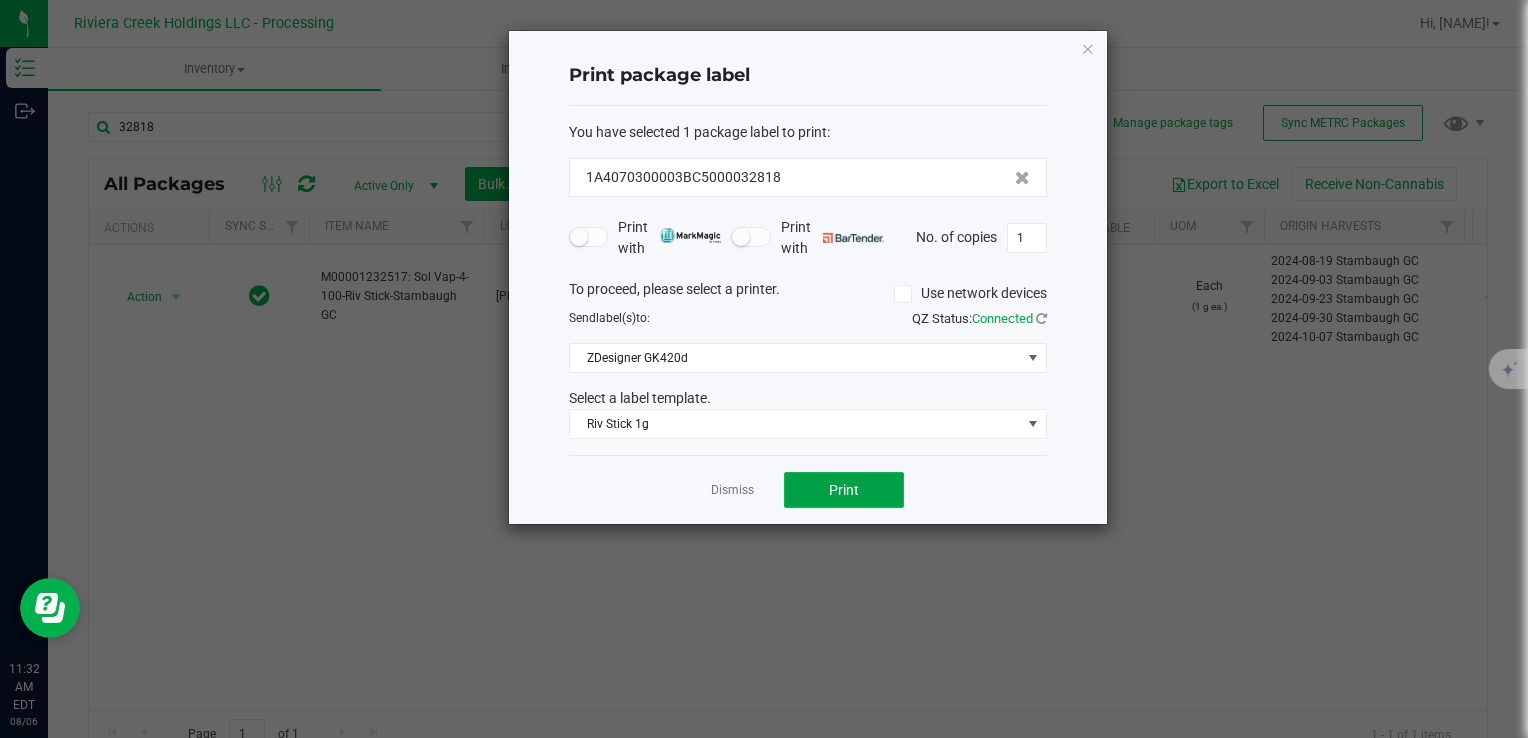 click on "Print" 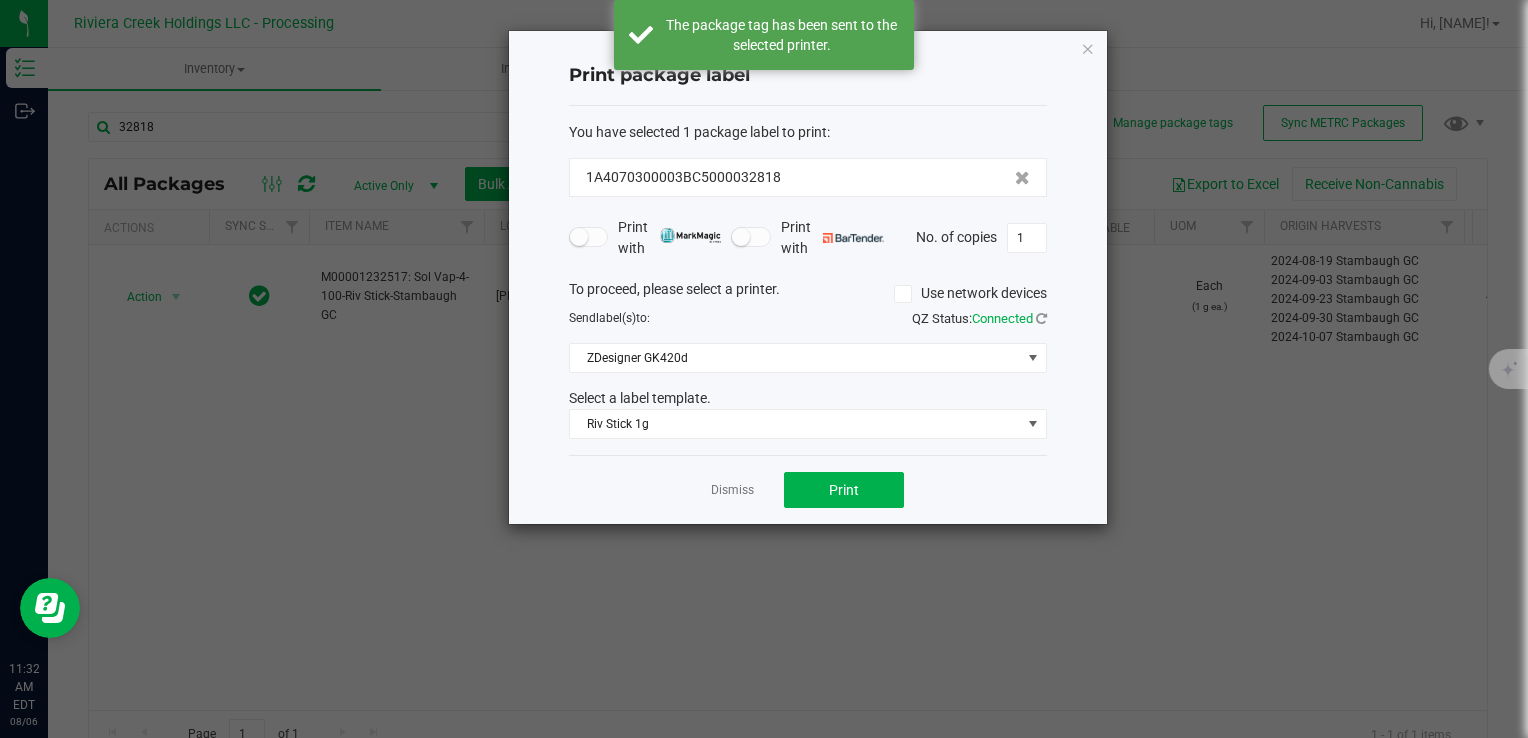 click on "Dismiss" 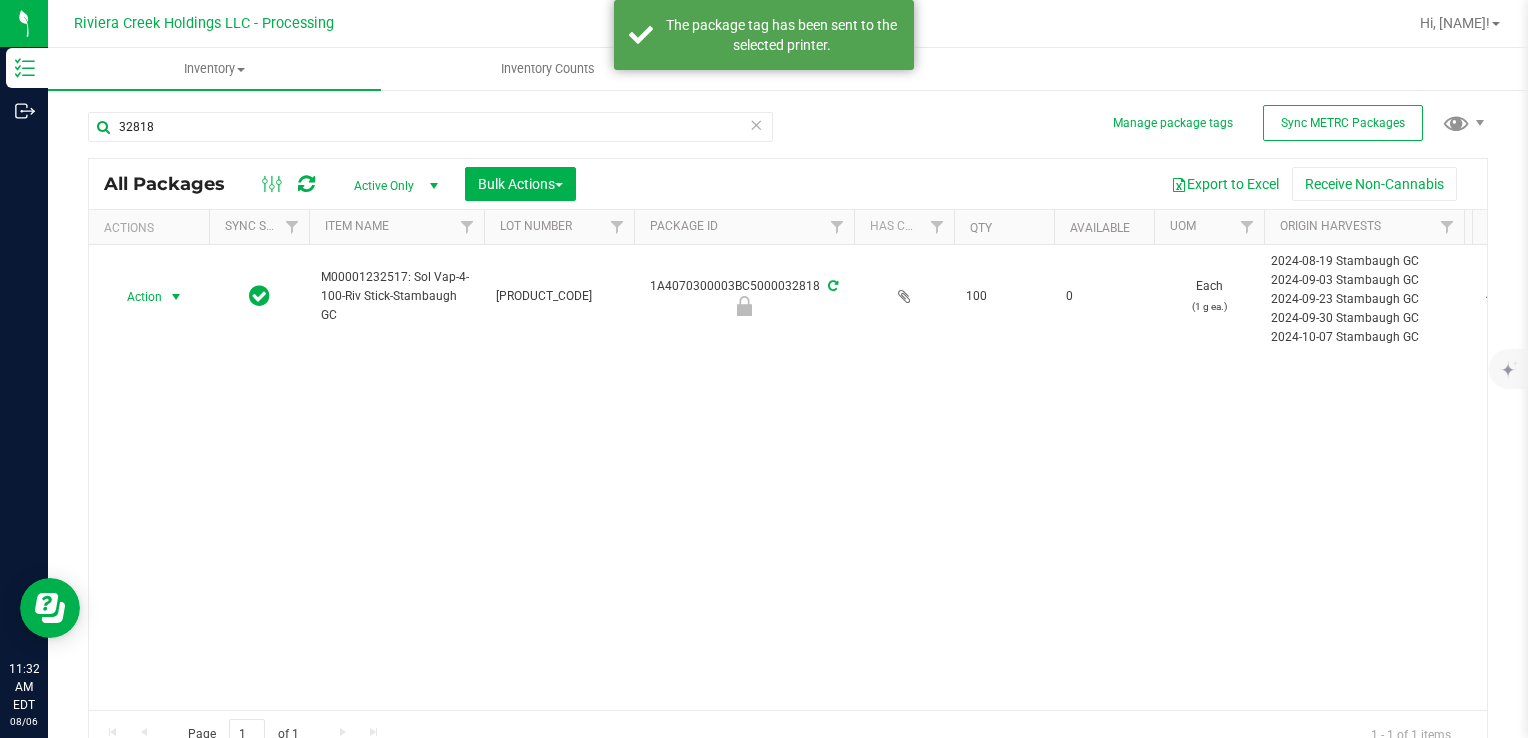 click at bounding box center (306, 184) 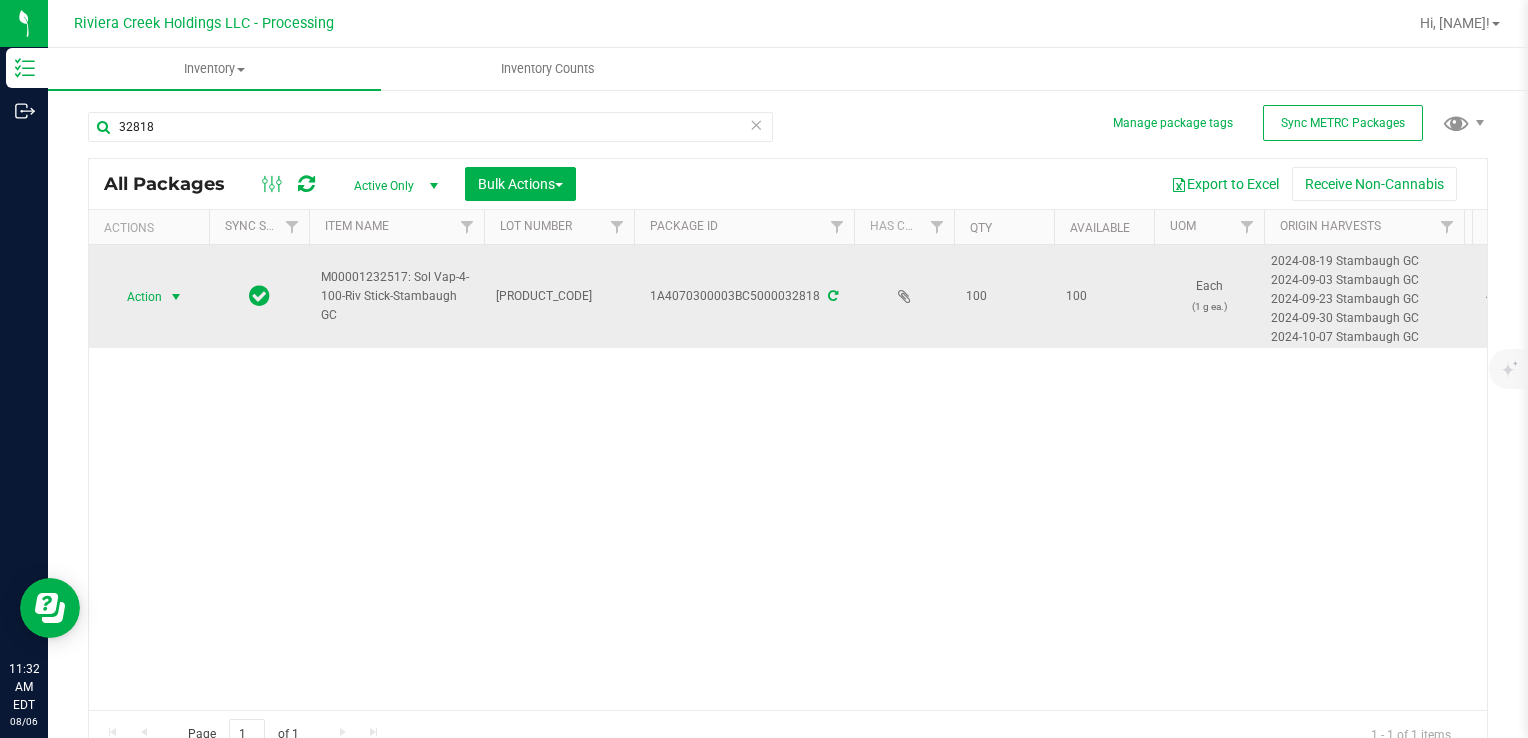 click at bounding box center [176, 297] 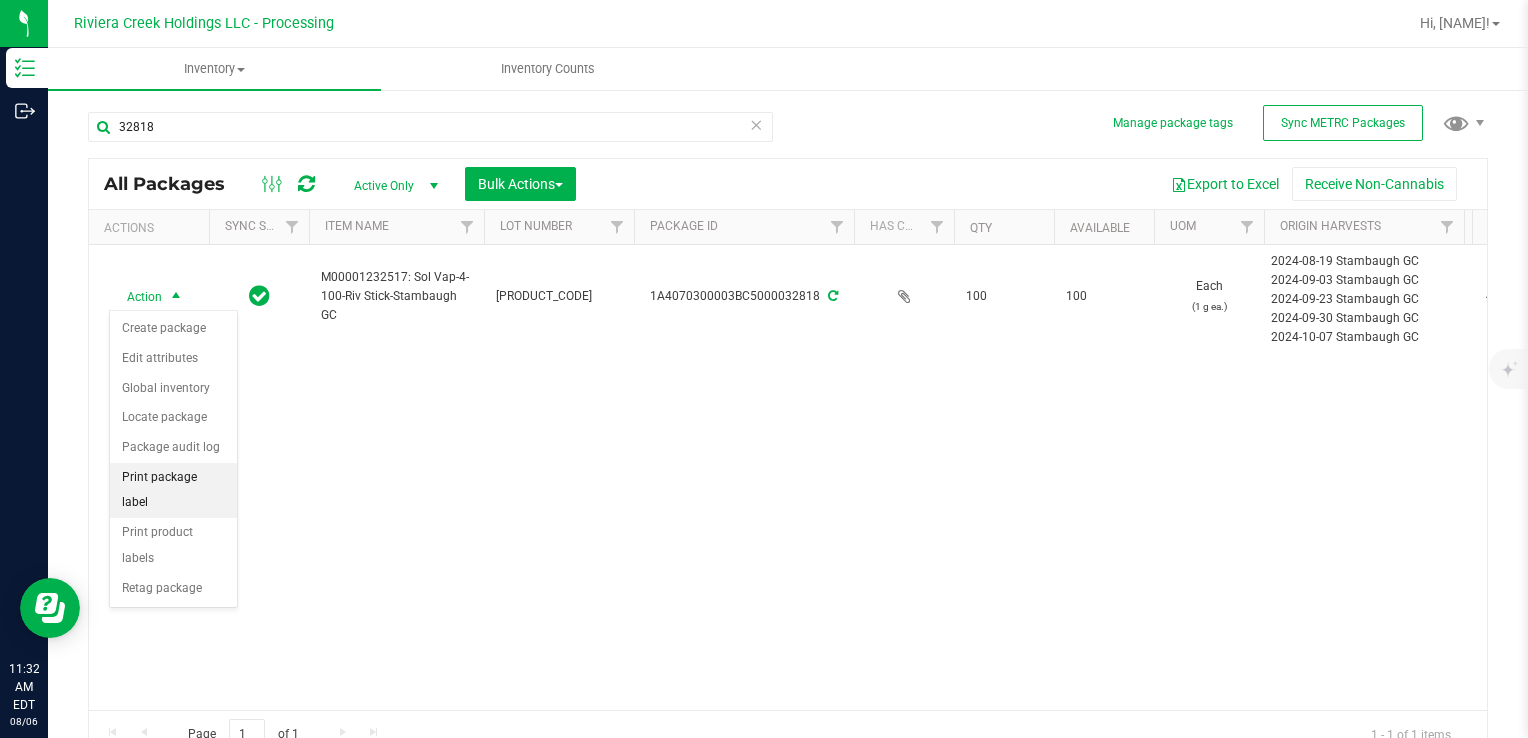 click on "Print package label" at bounding box center [173, 490] 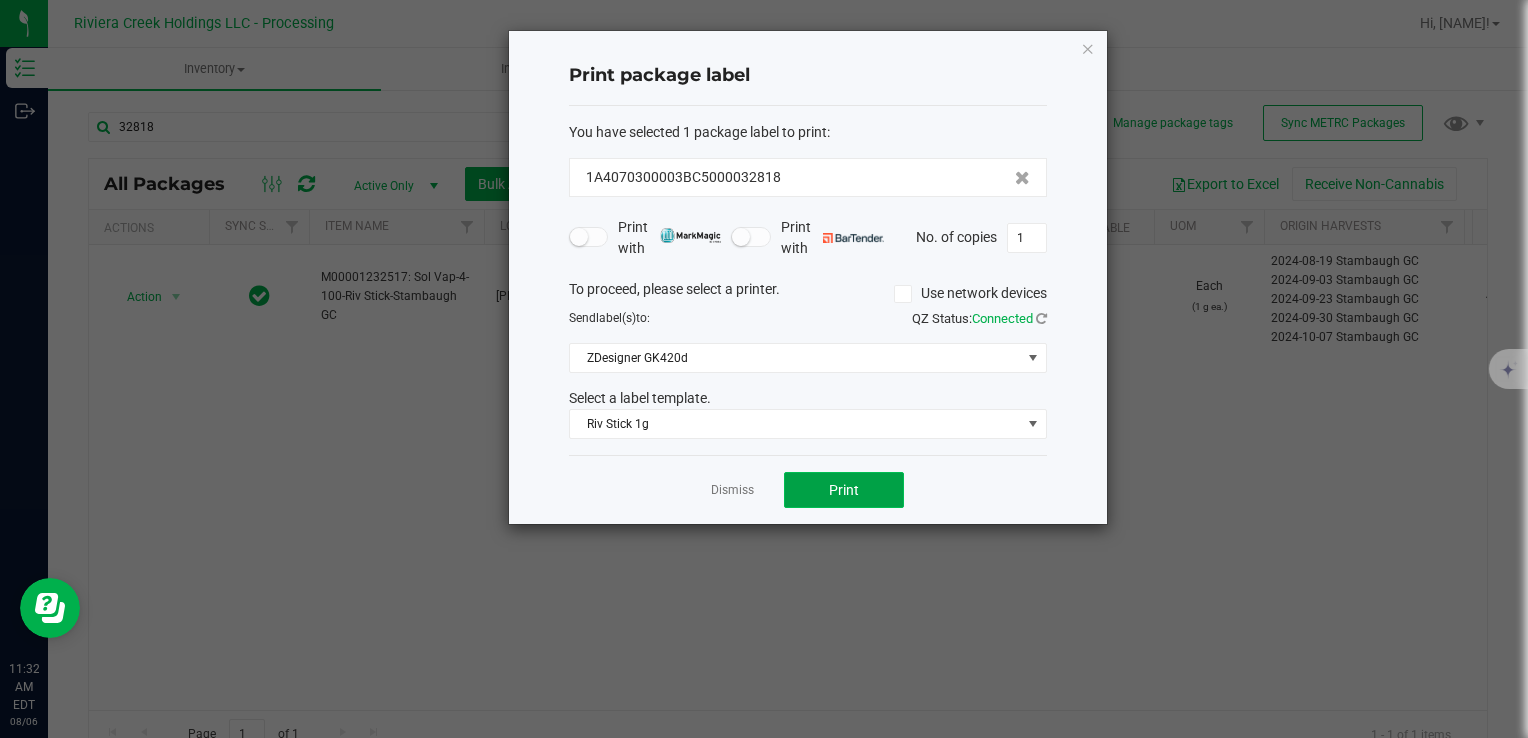 click on "Print" 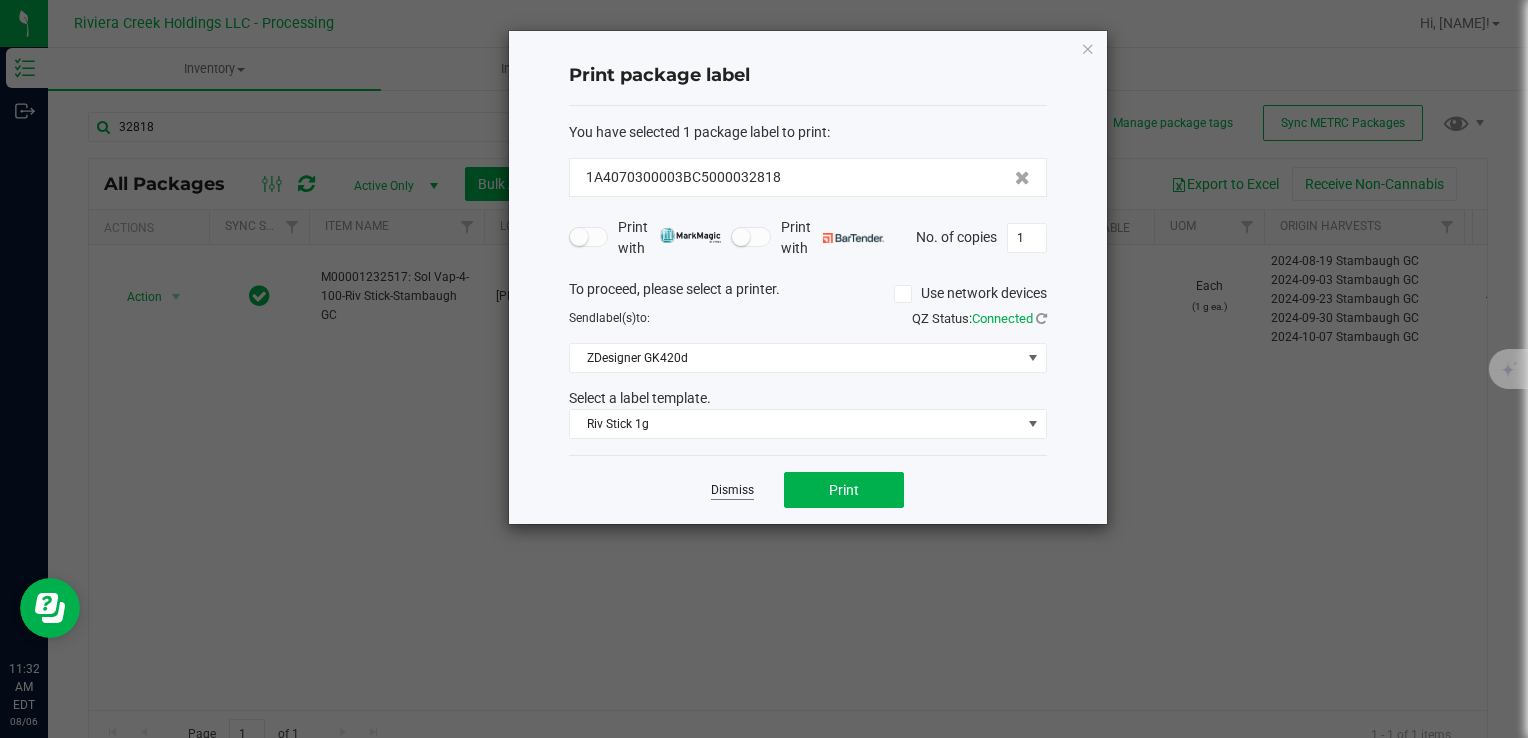 click on "Dismiss" 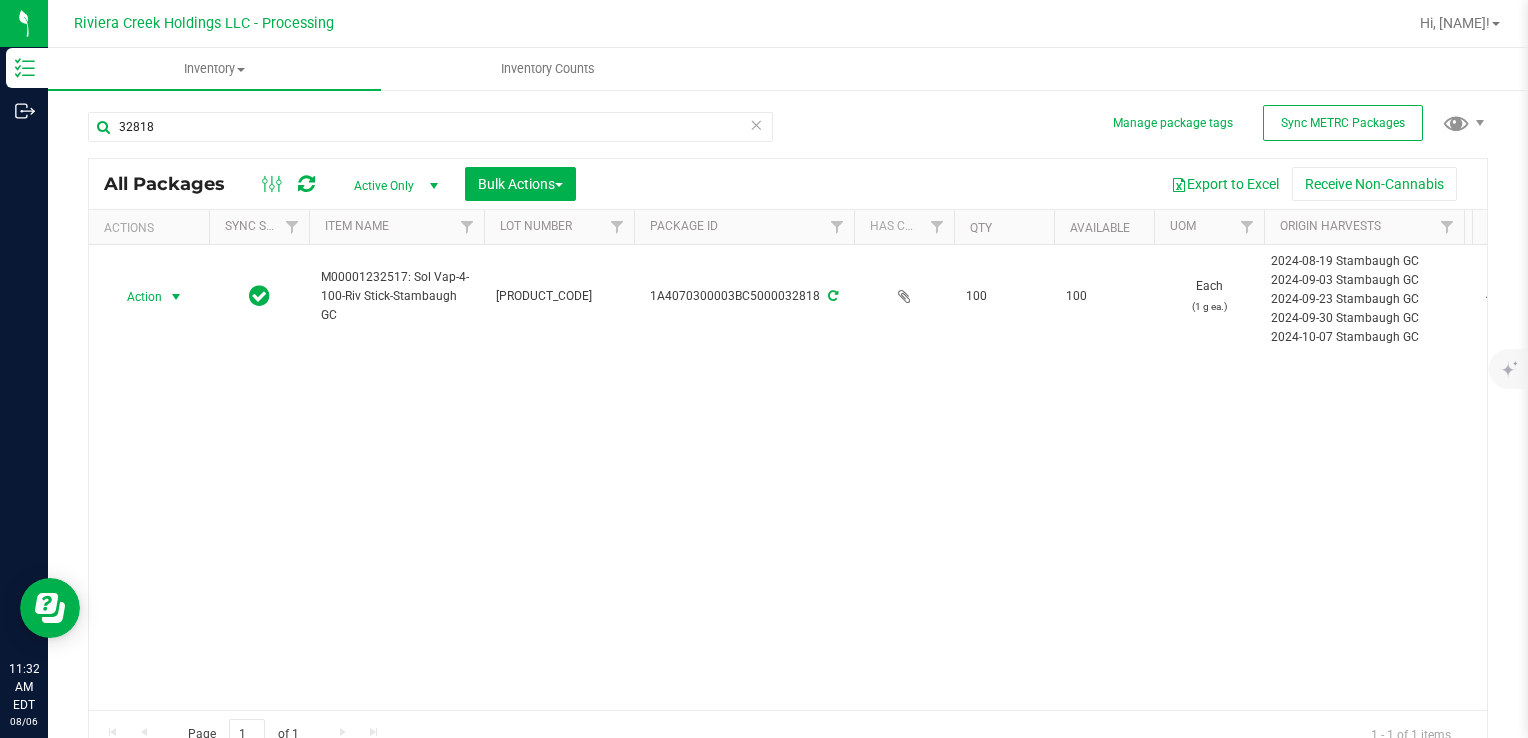 drag, startPoint x: 172, startPoint y: 294, endPoint x: 168, endPoint y: 313, distance: 19.416489 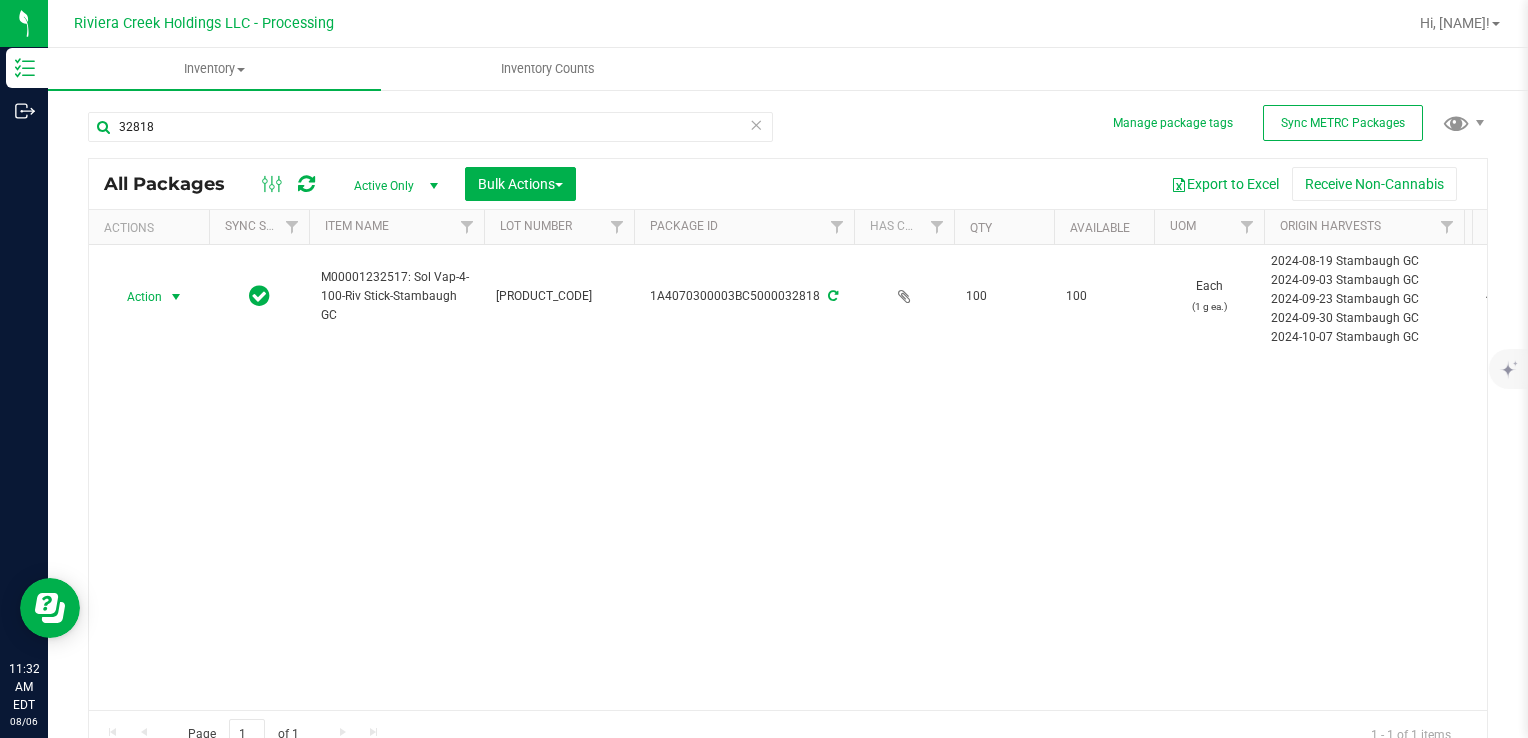 click at bounding box center (176, 297) 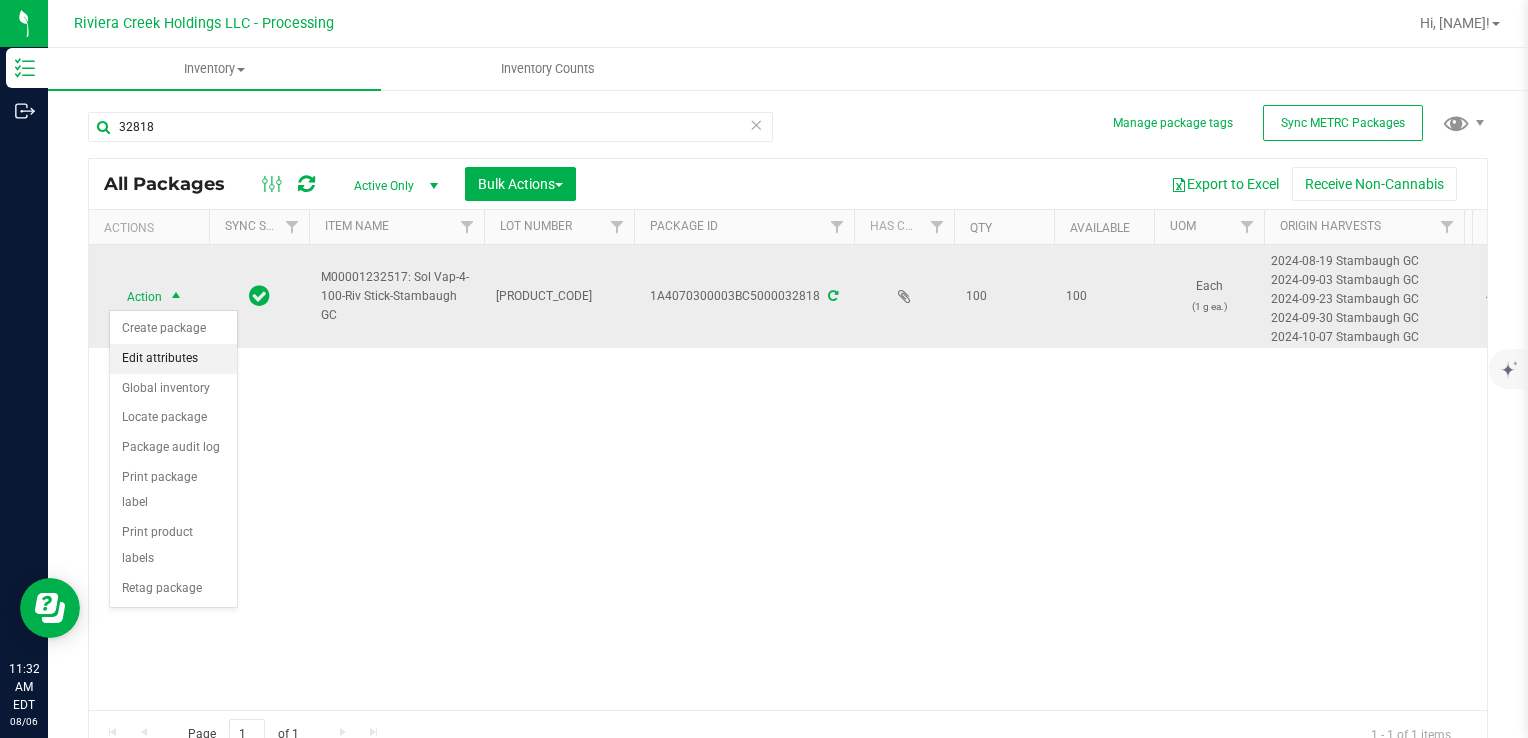 click on "Edit attributes" at bounding box center [173, 359] 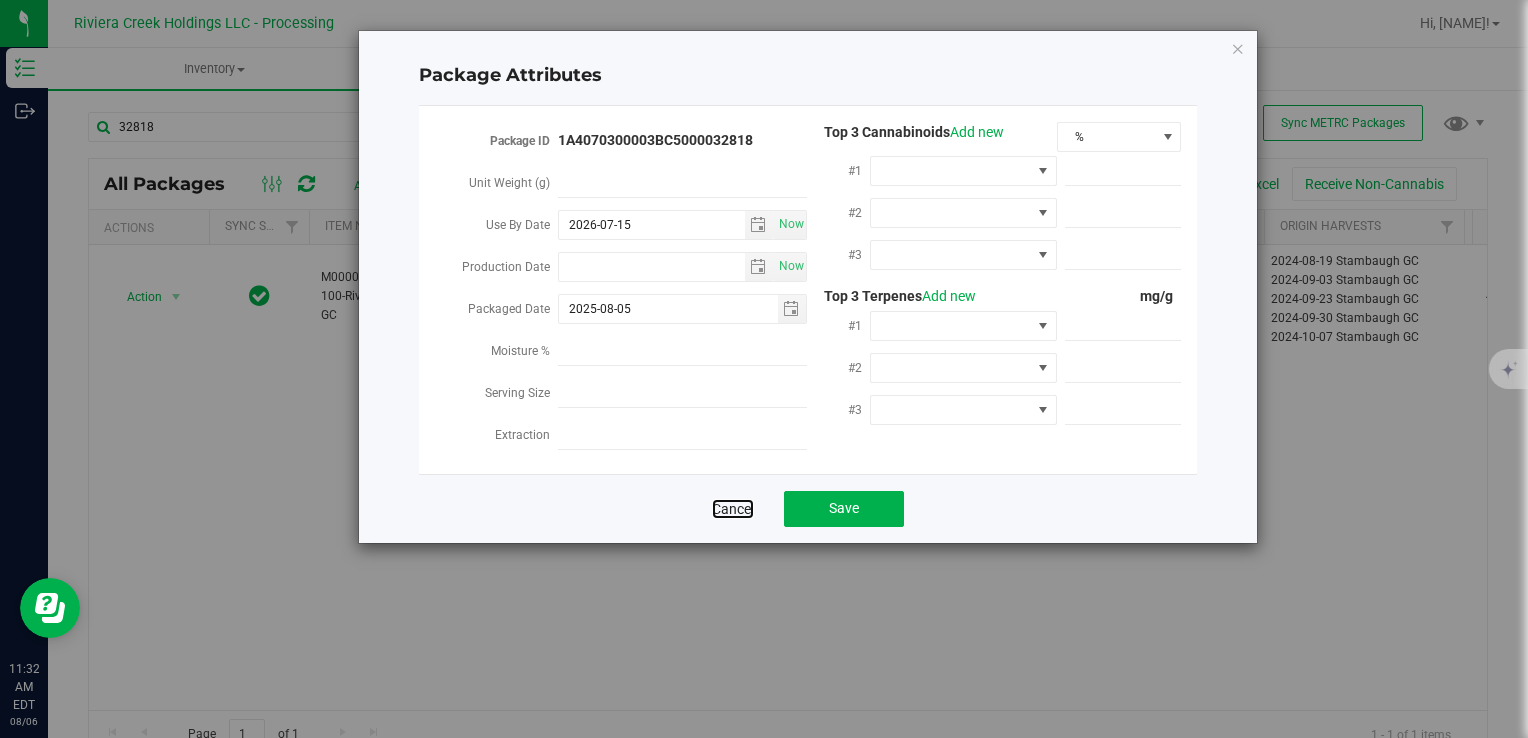 click on "Cancel" at bounding box center [733, 509] 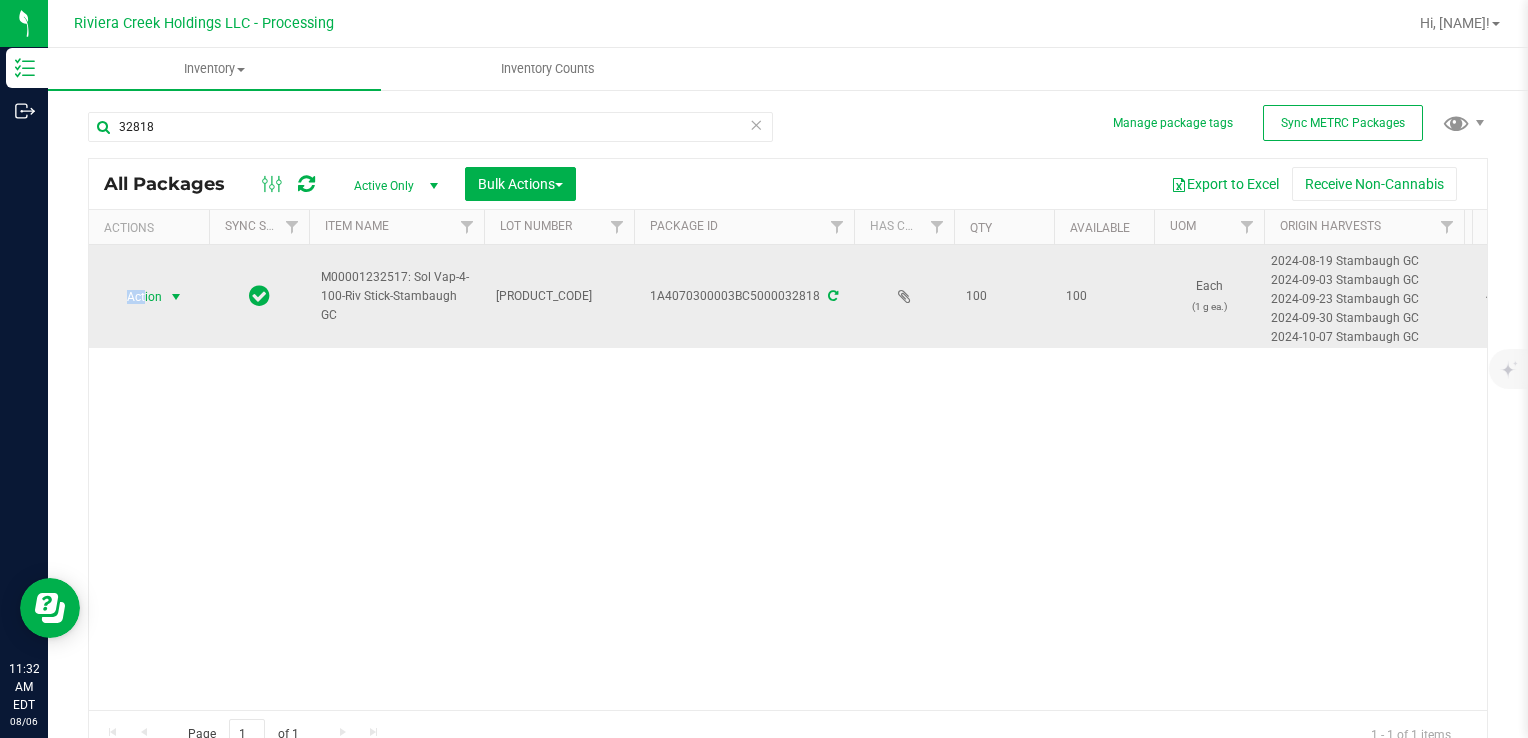 click on "Action Action Create package Edit attributes Global inventory Locate package Package audit log Print package label Print product labels Retag package" at bounding box center (149, 296) 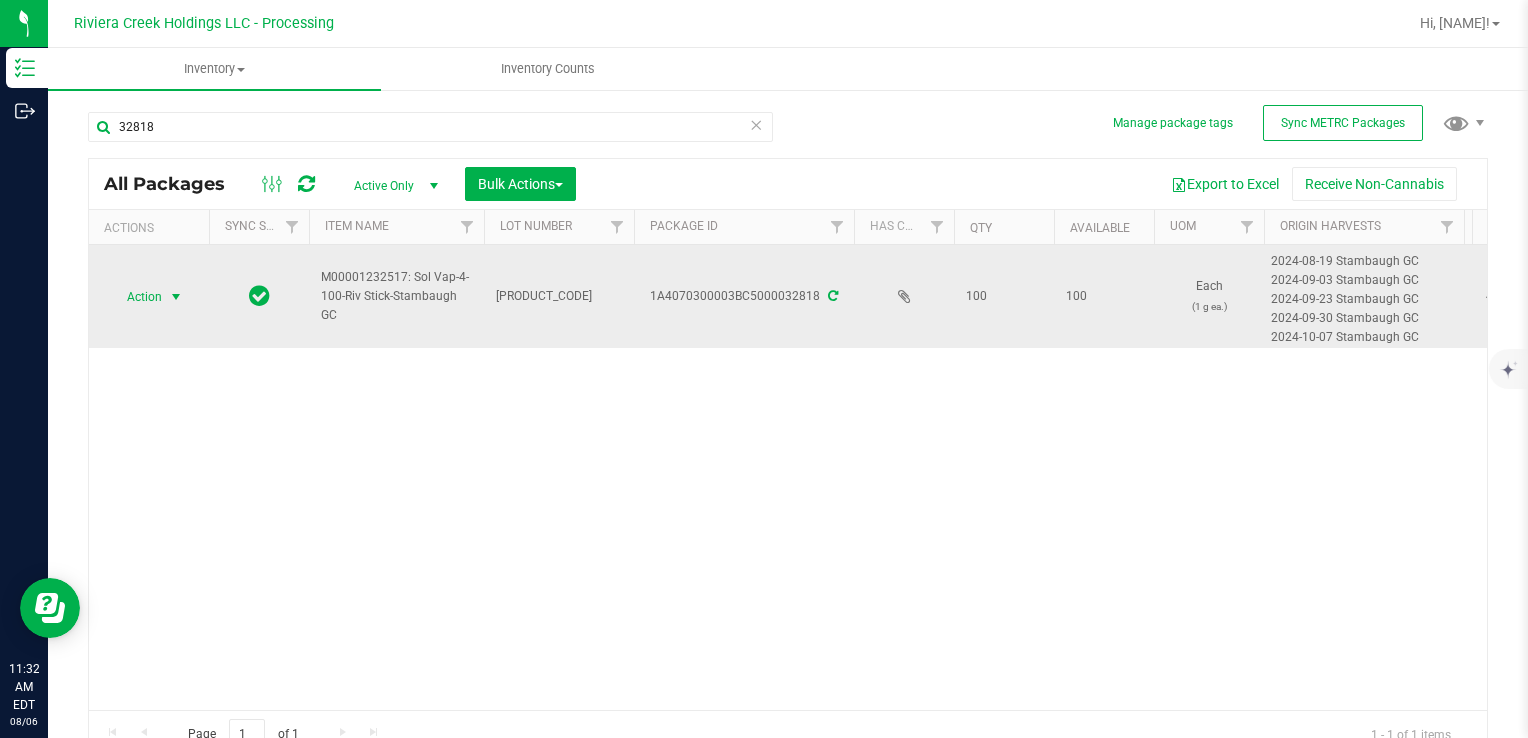 click on "Action" at bounding box center [136, 297] 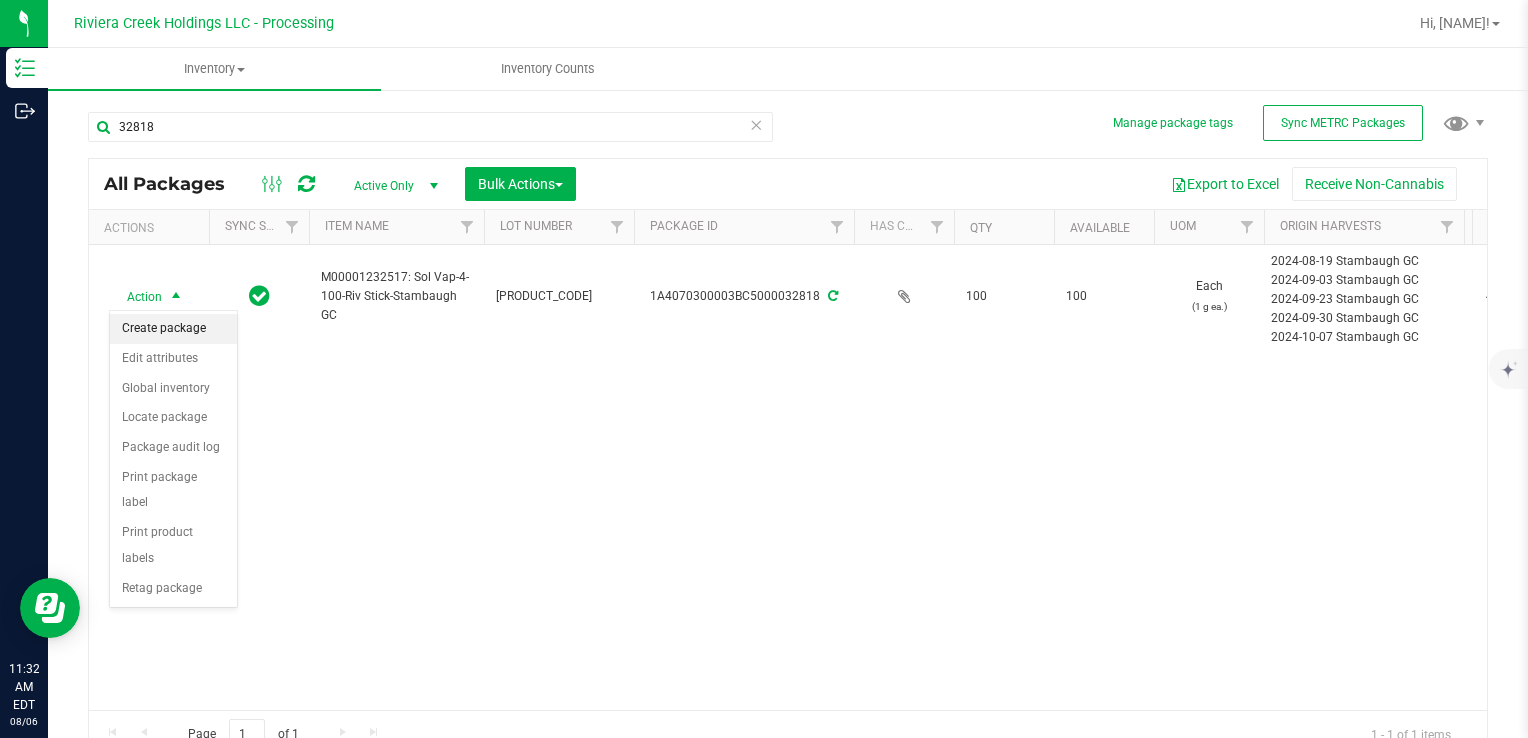 click on "Create package" at bounding box center [173, 329] 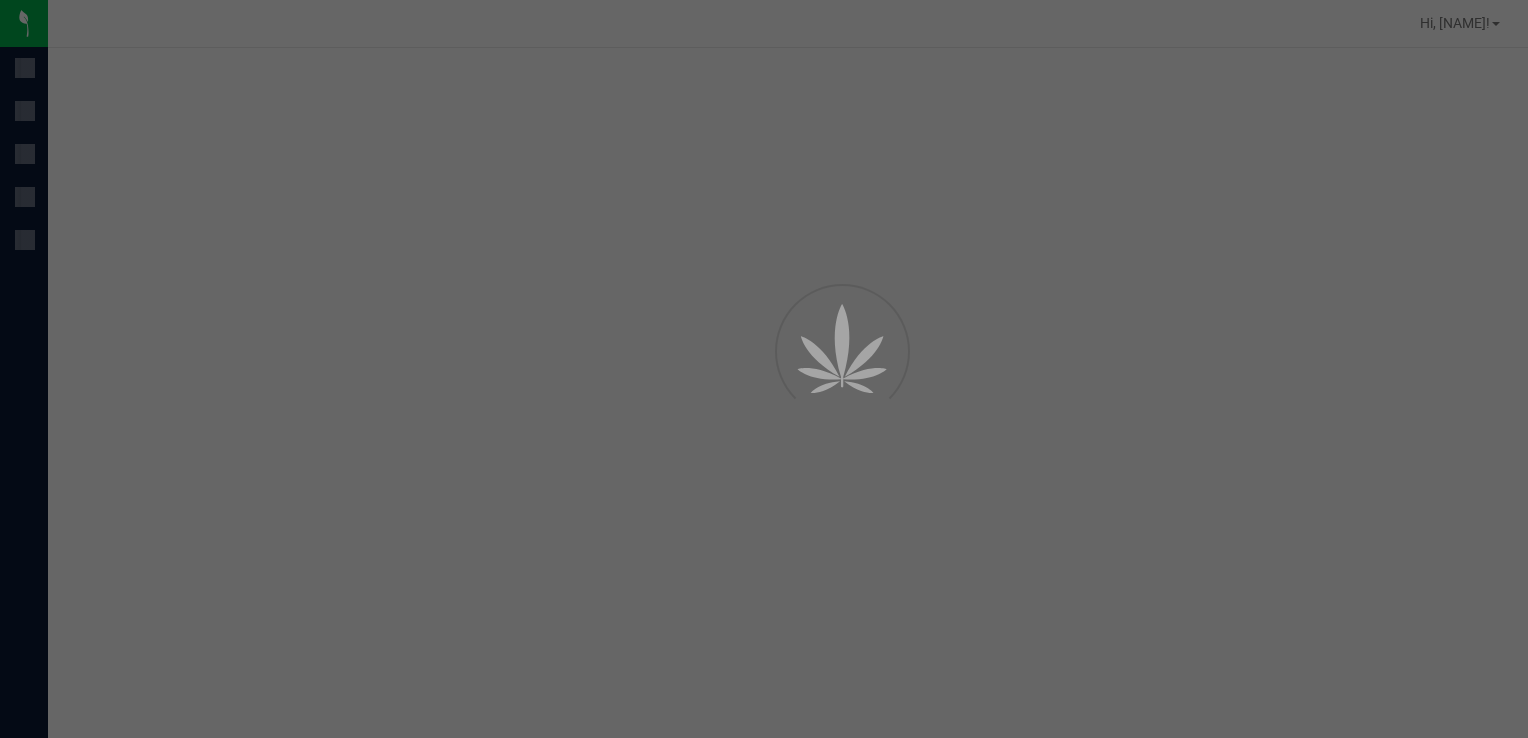 scroll, scrollTop: 0, scrollLeft: 0, axis: both 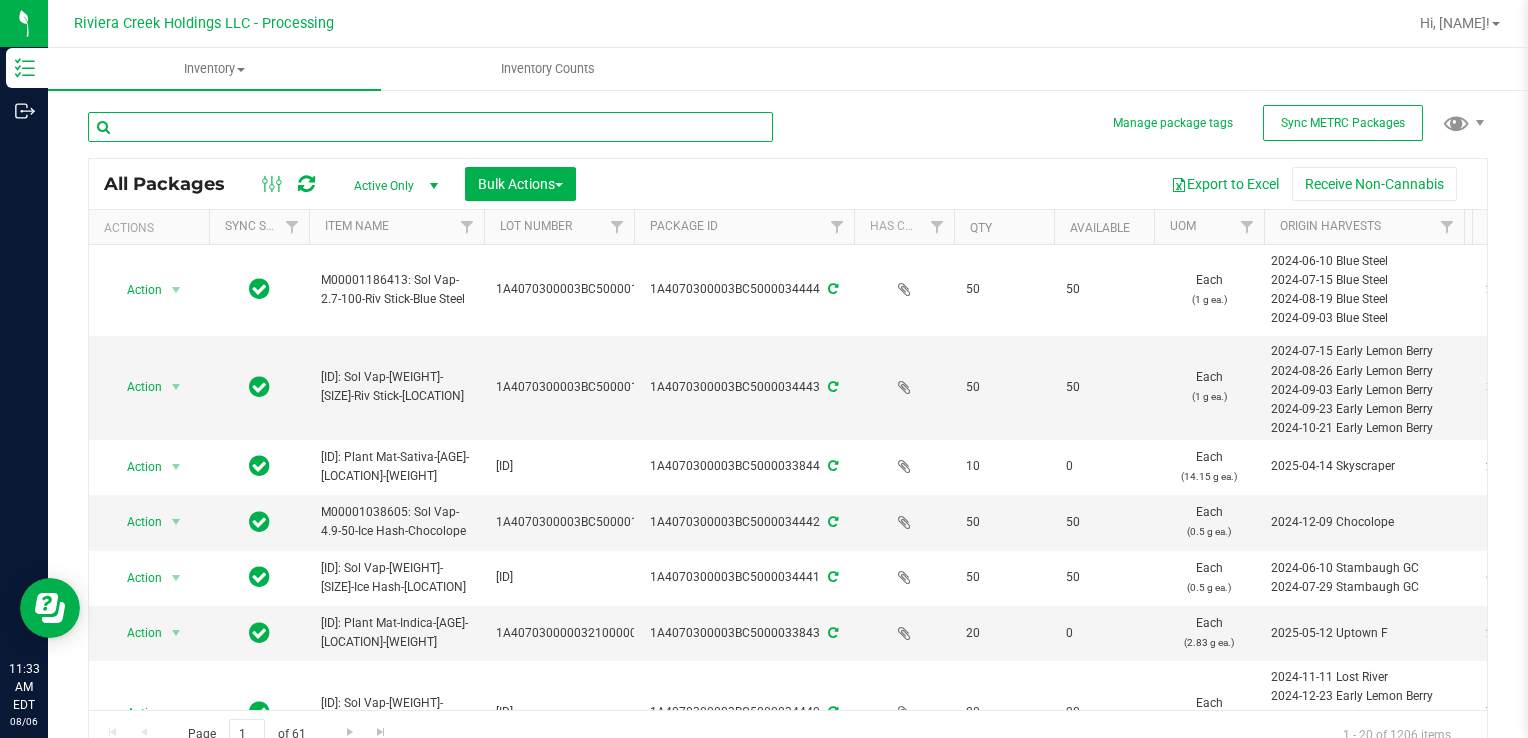 click at bounding box center (430, 127) 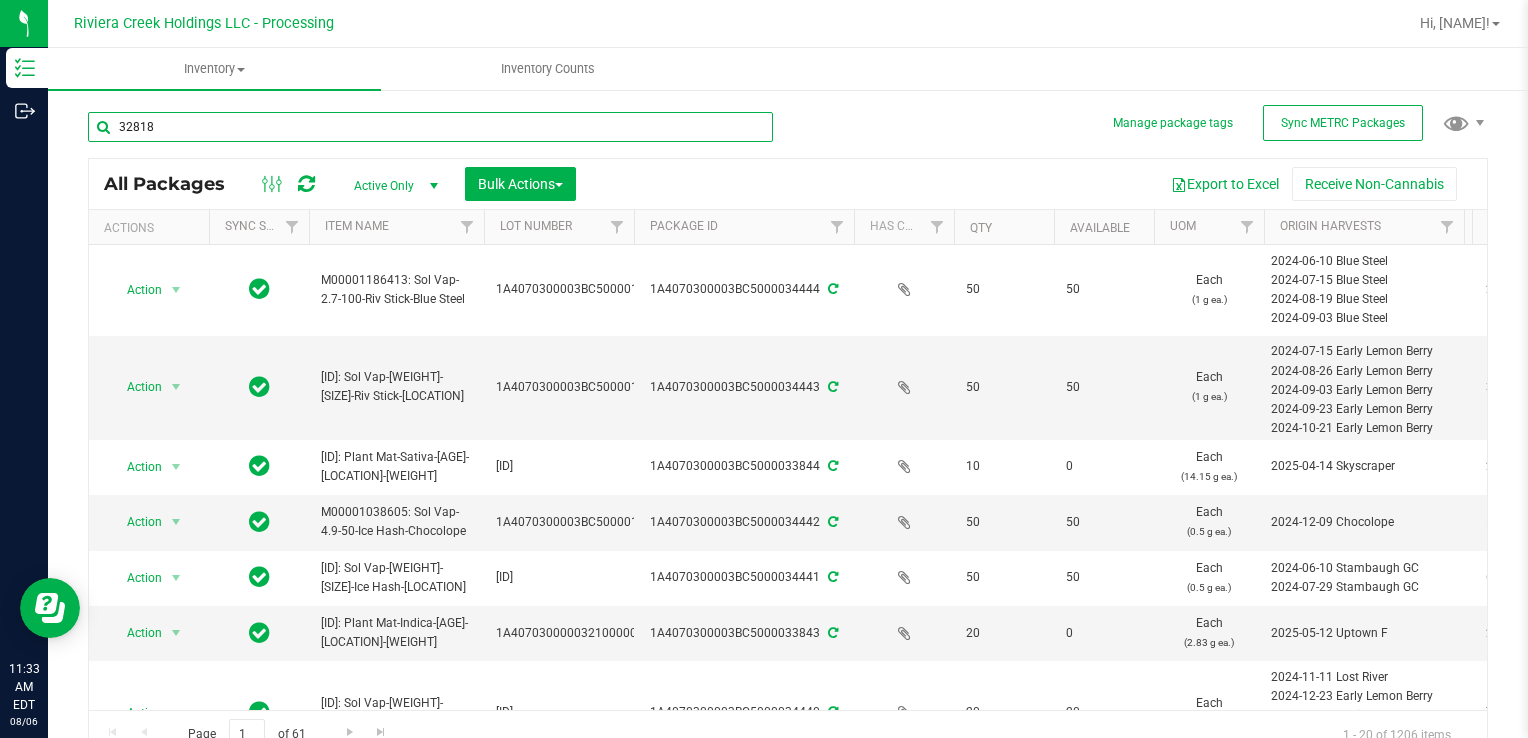 type on "32818" 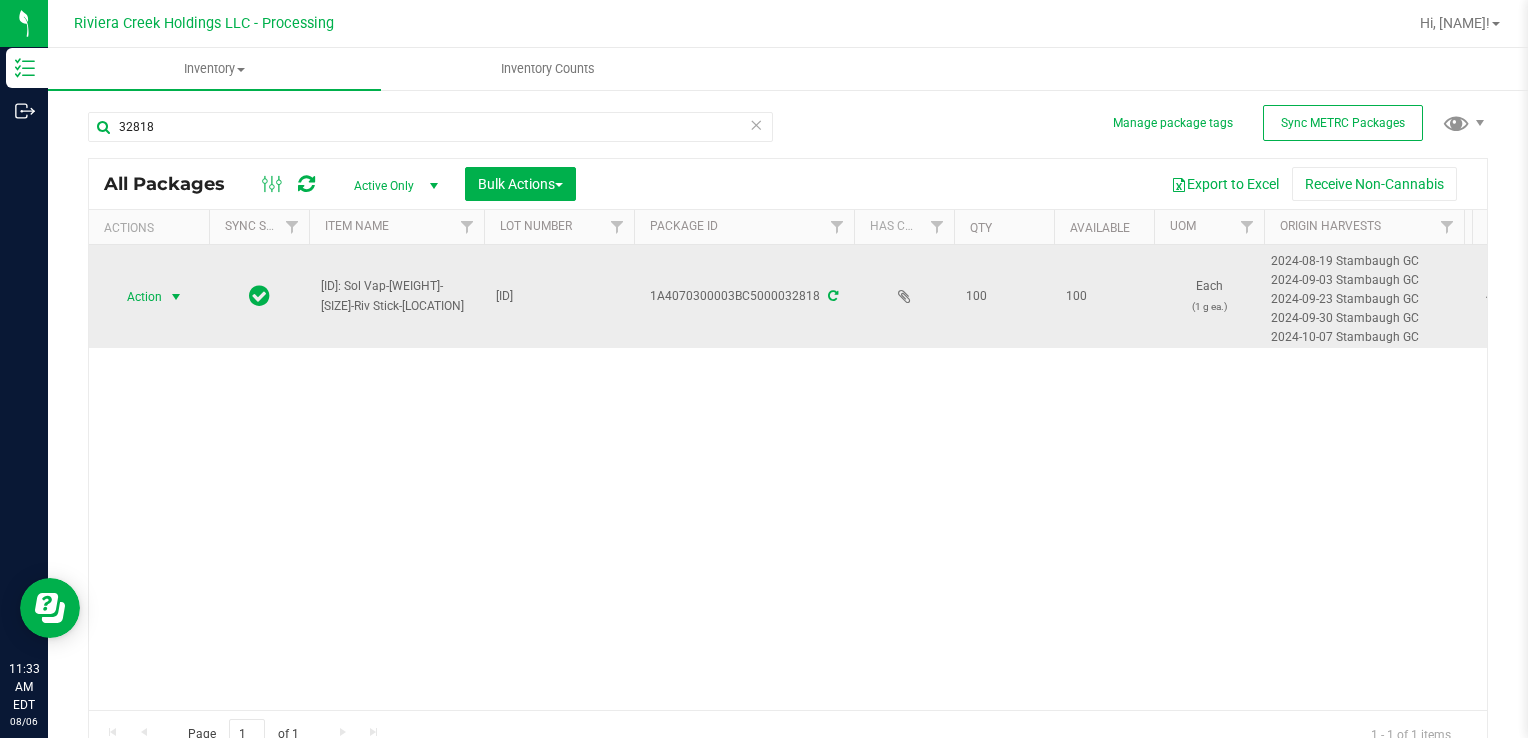 click on "Action" at bounding box center [136, 297] 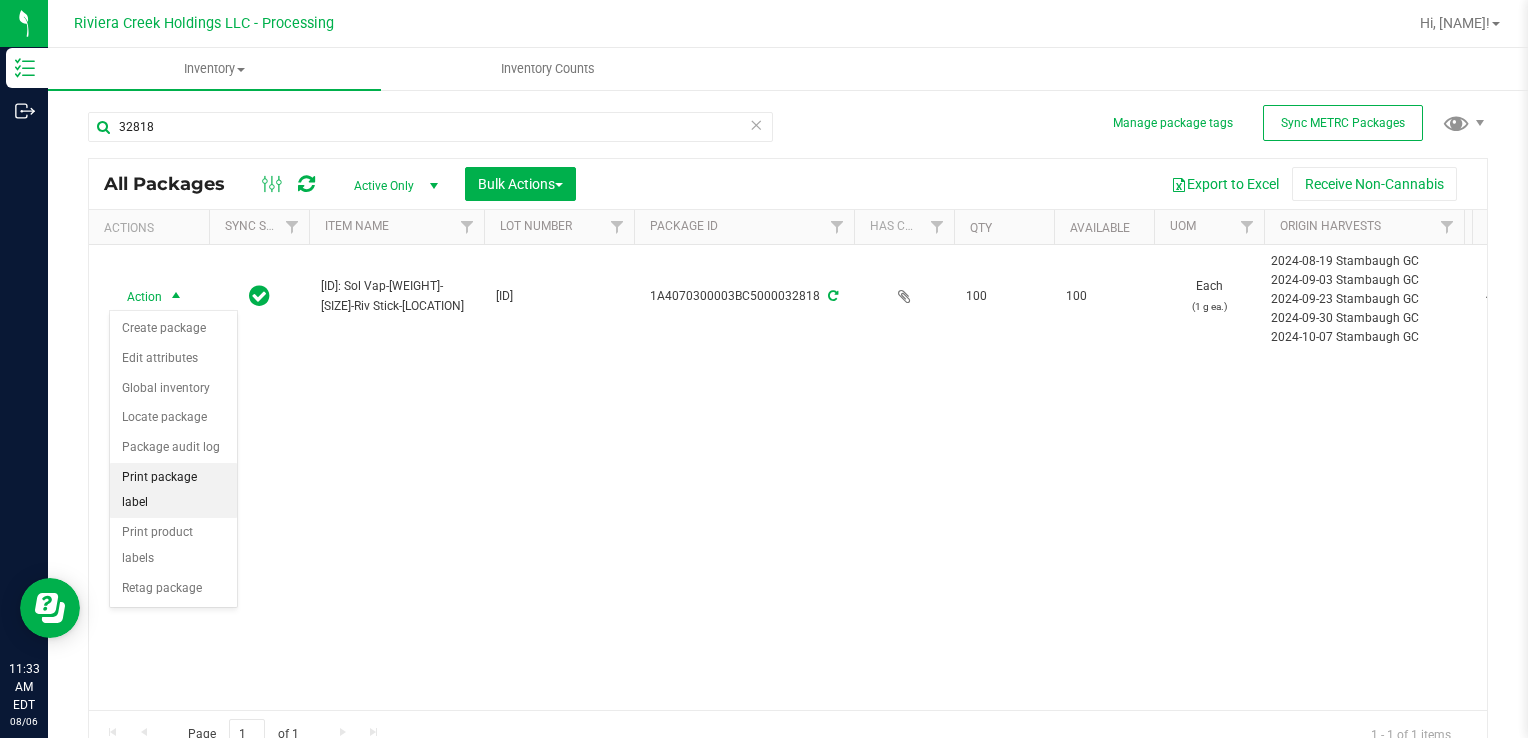 click on "Print package label" at bounding box center [173, 490] 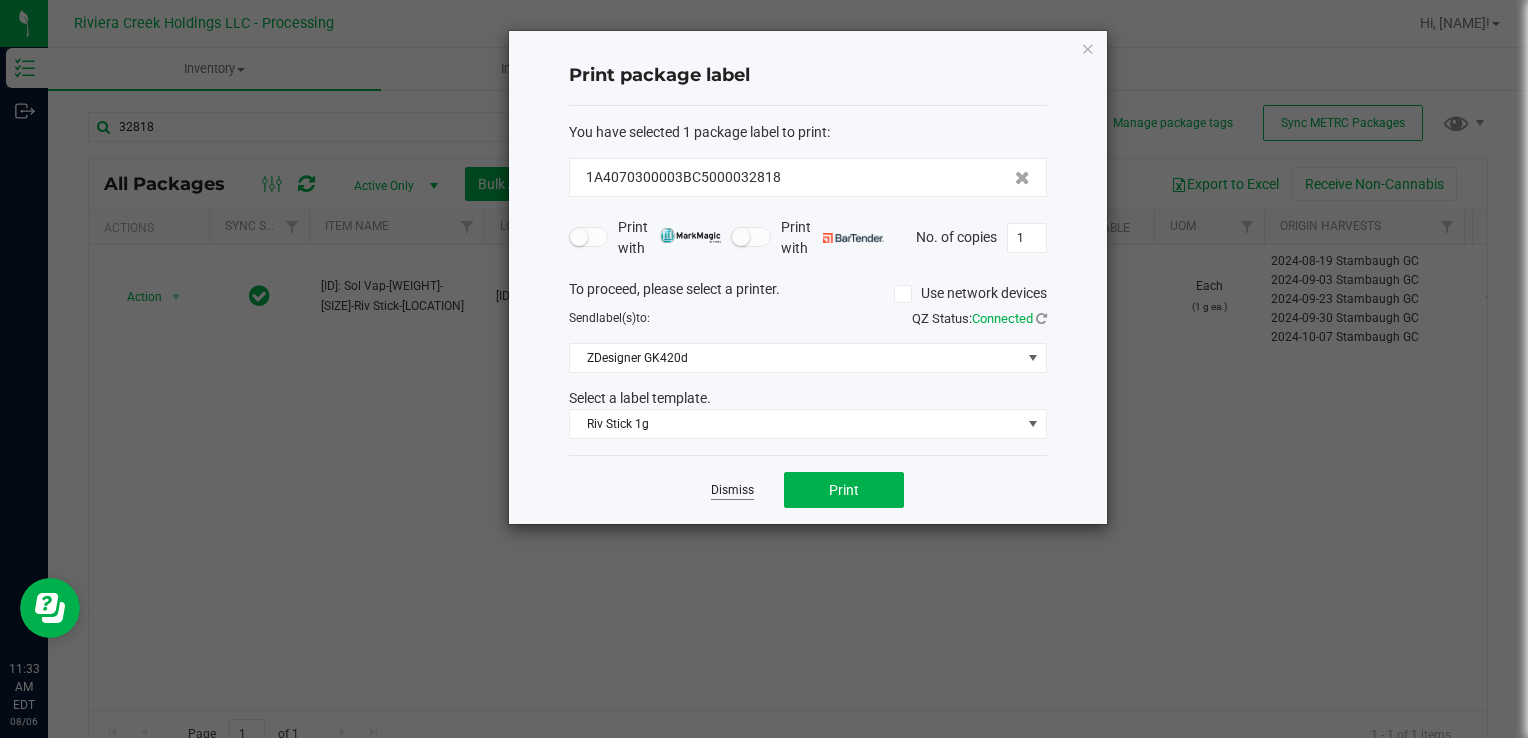 click on "Dismiss" 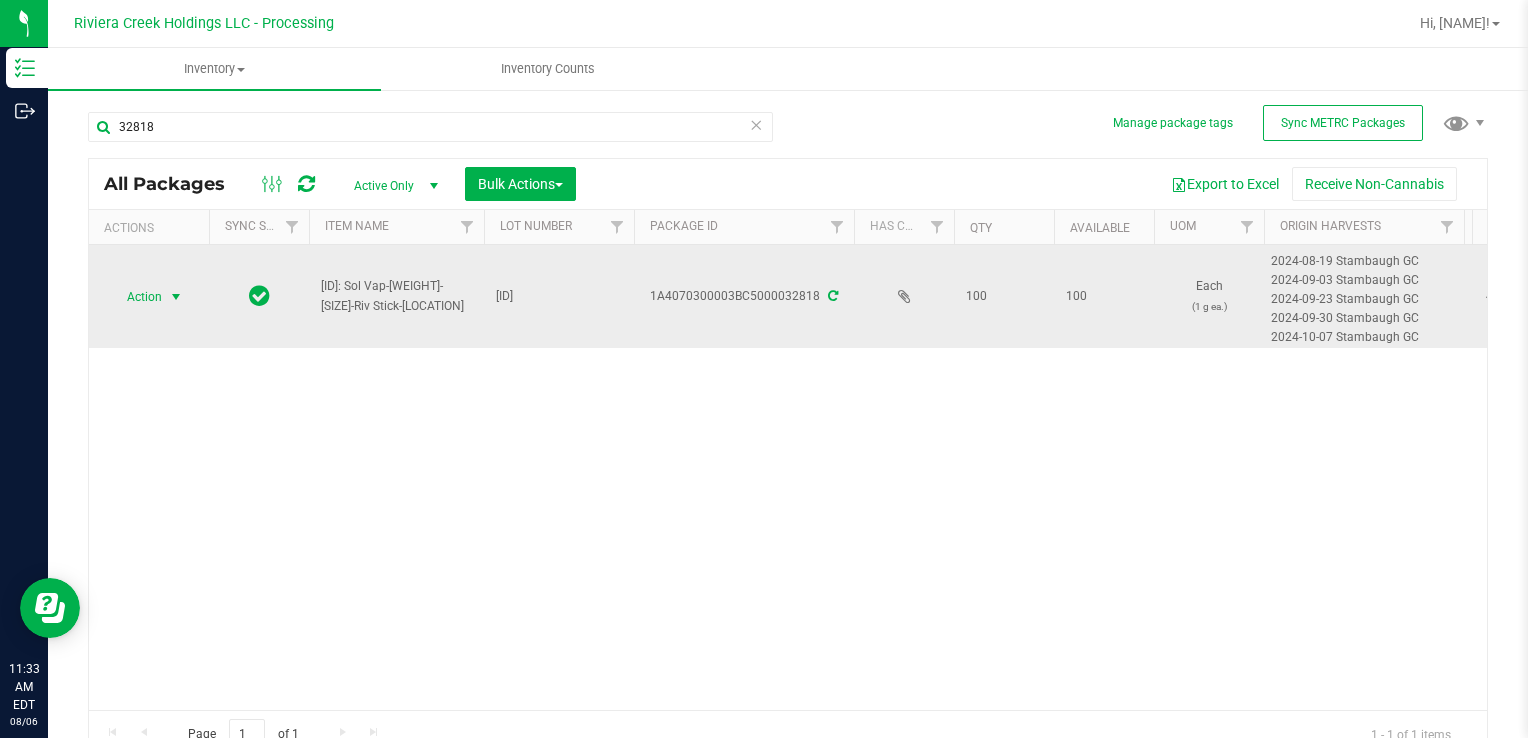 click at bounding box center (176, 297) 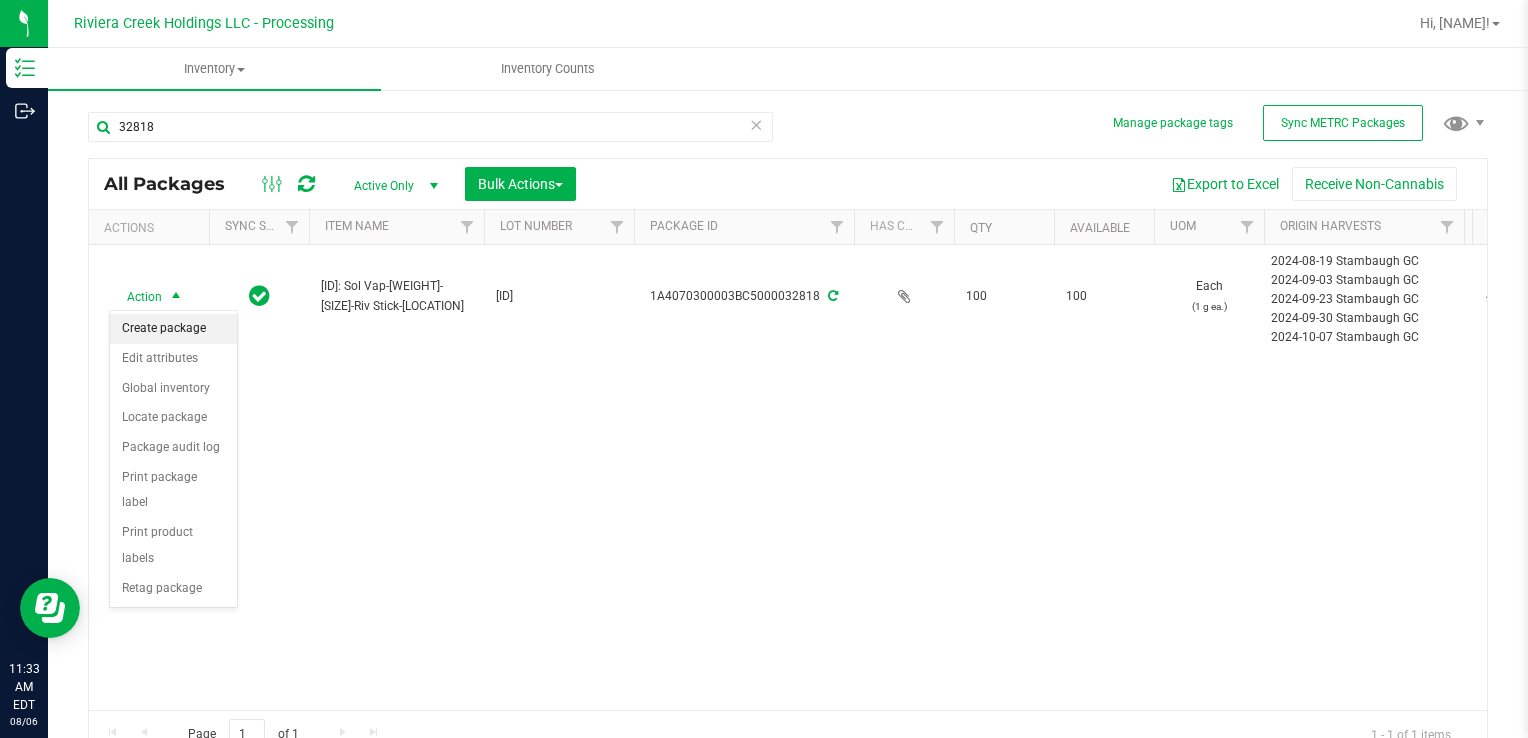click on "Create package" at bounding box center [173, 329] 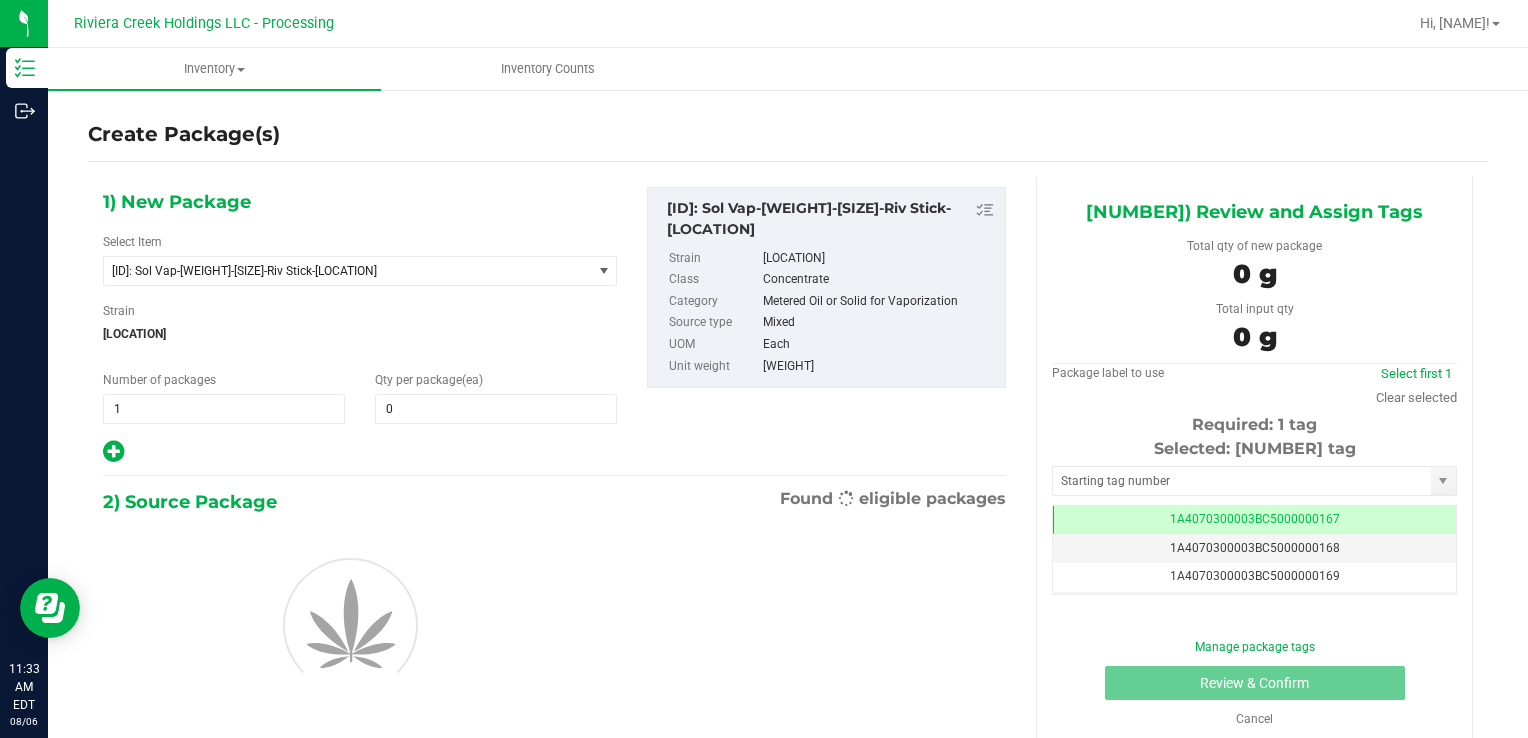 scroll, scrollTop: 0, scrollLeft: 0, axis: both 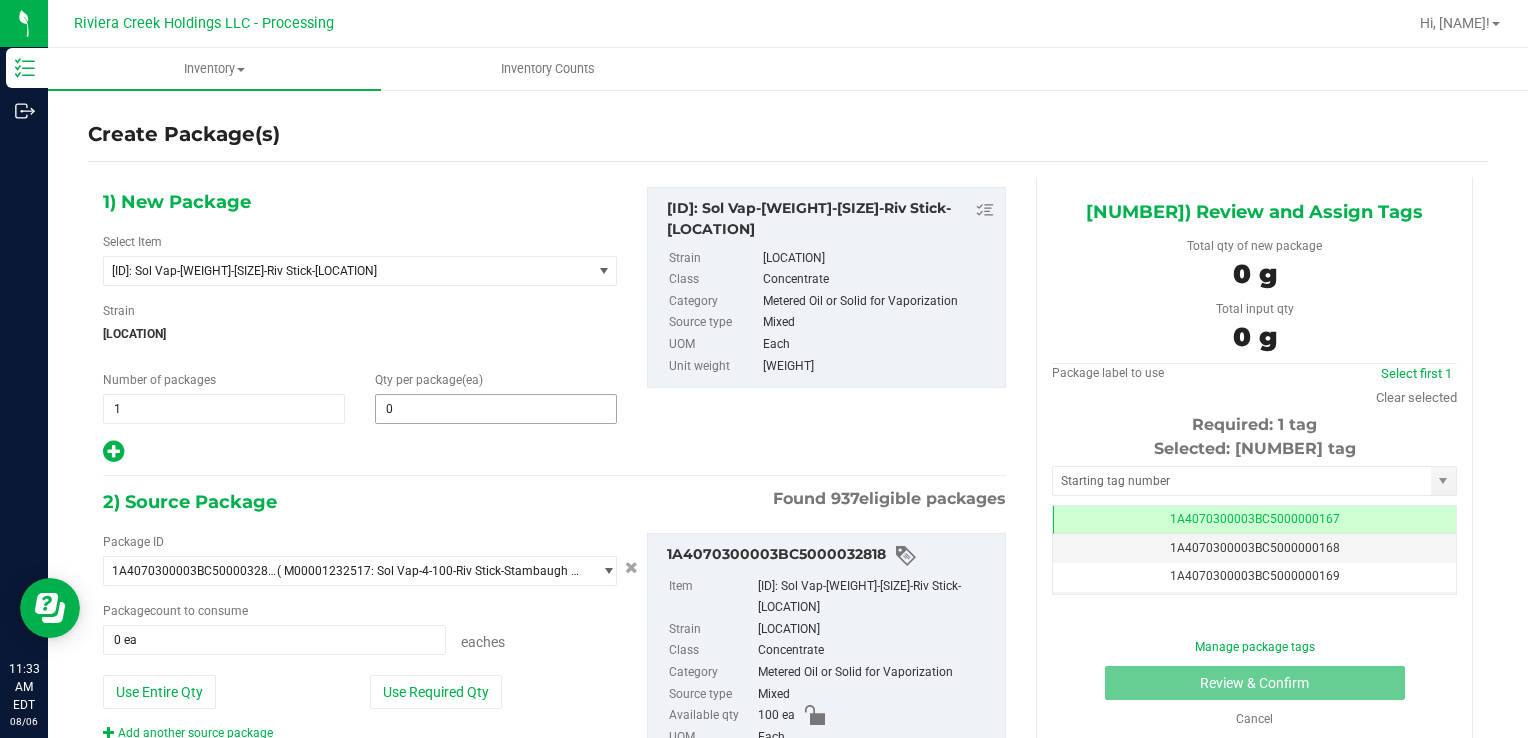 type 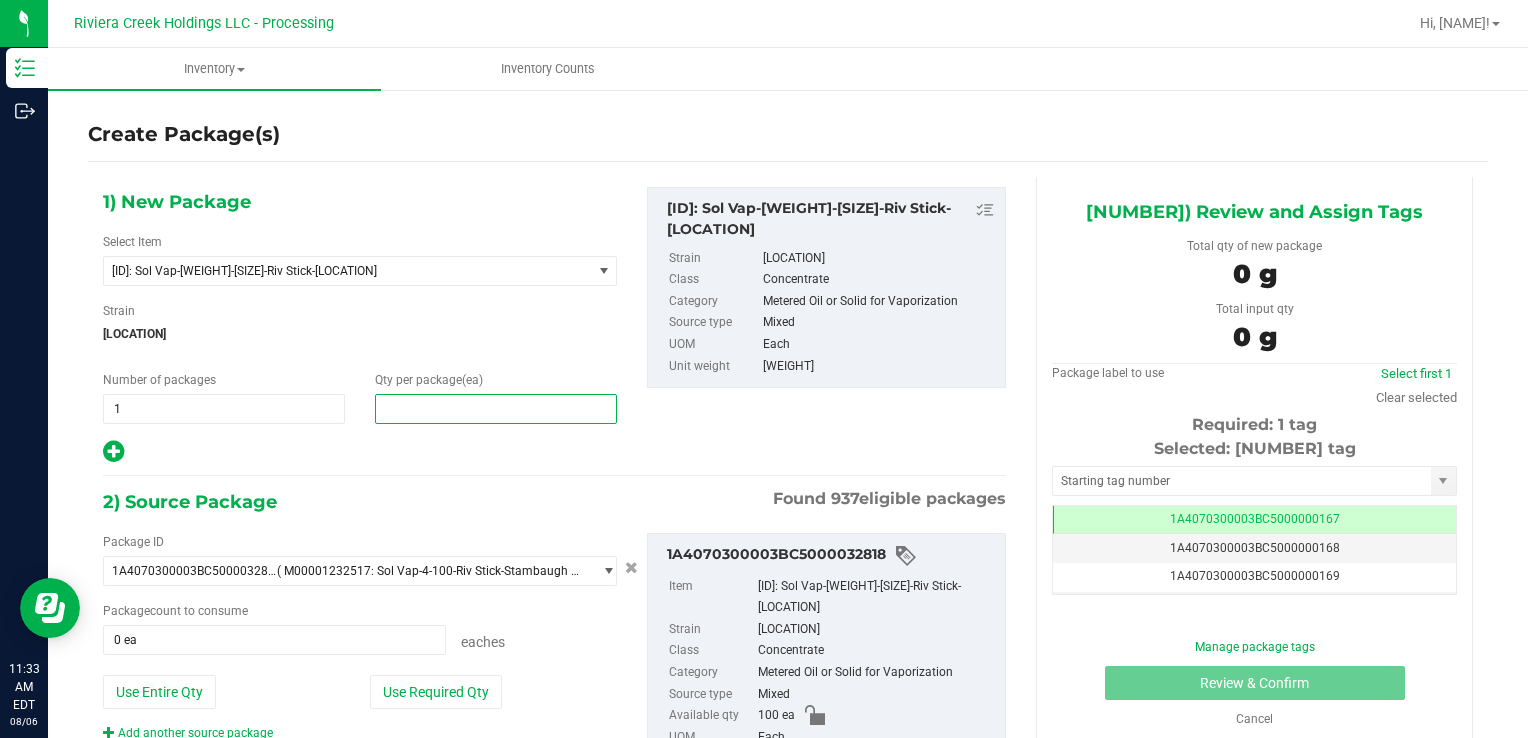 click at bounding box center [496, 409] 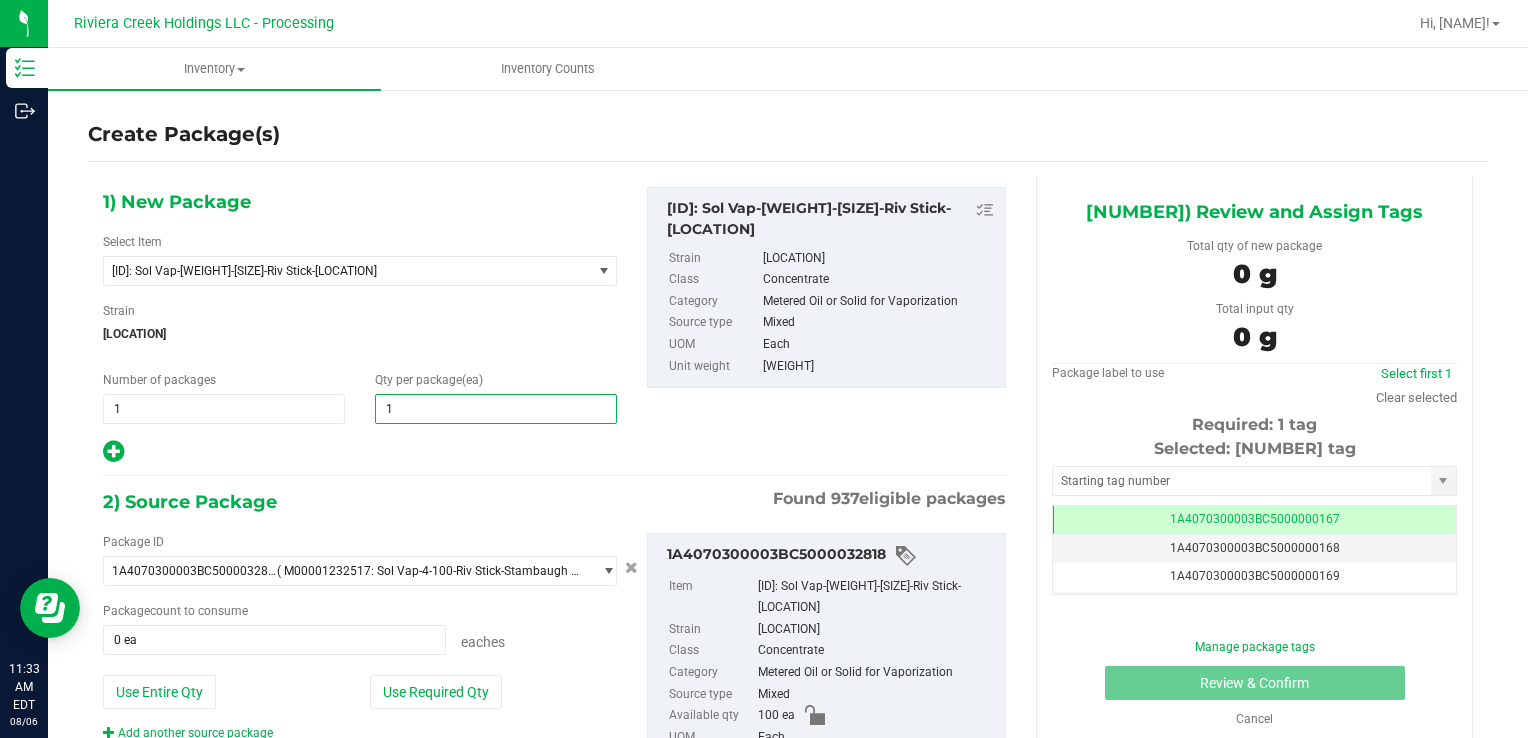 type on "10" 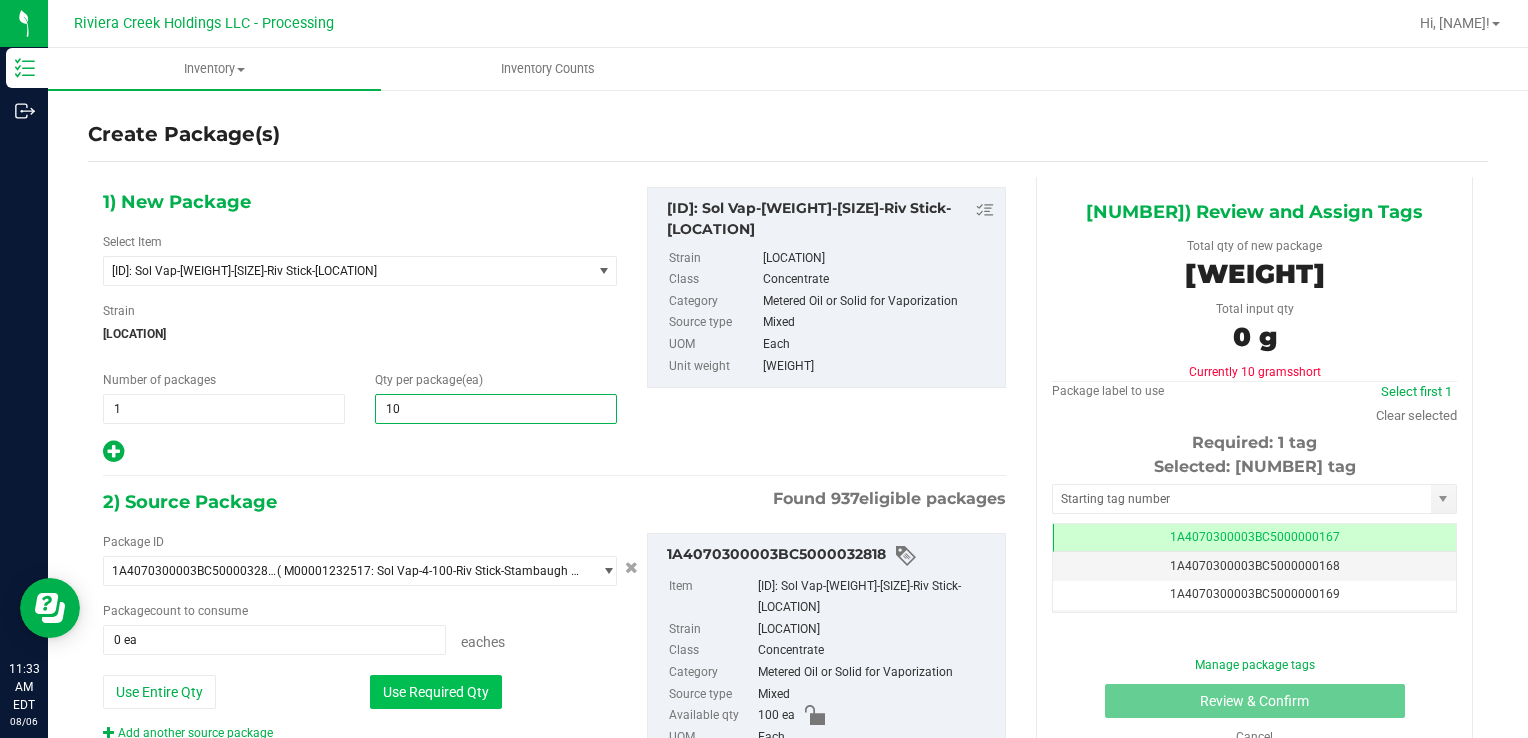 type on "10" 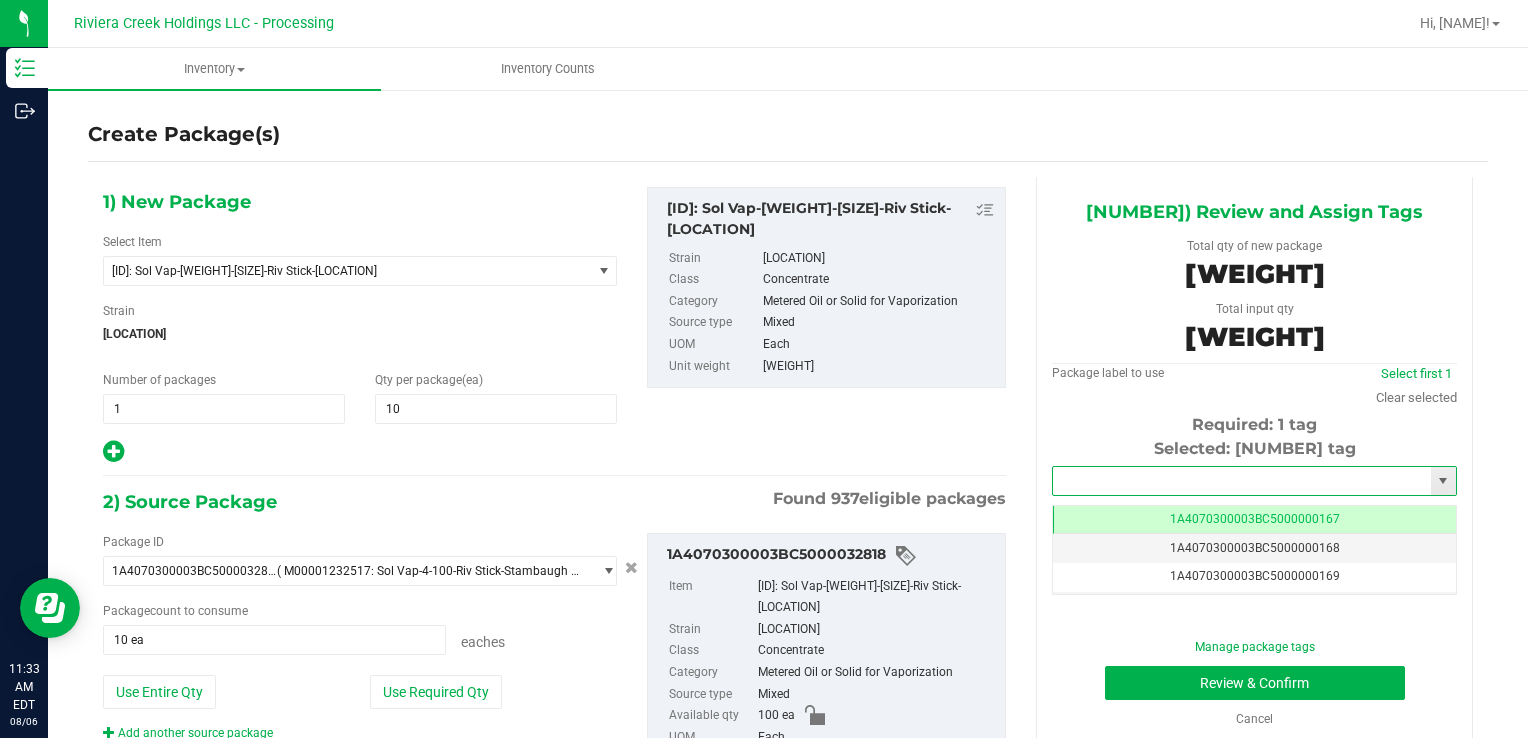 click at bounding box center (1242, 481) 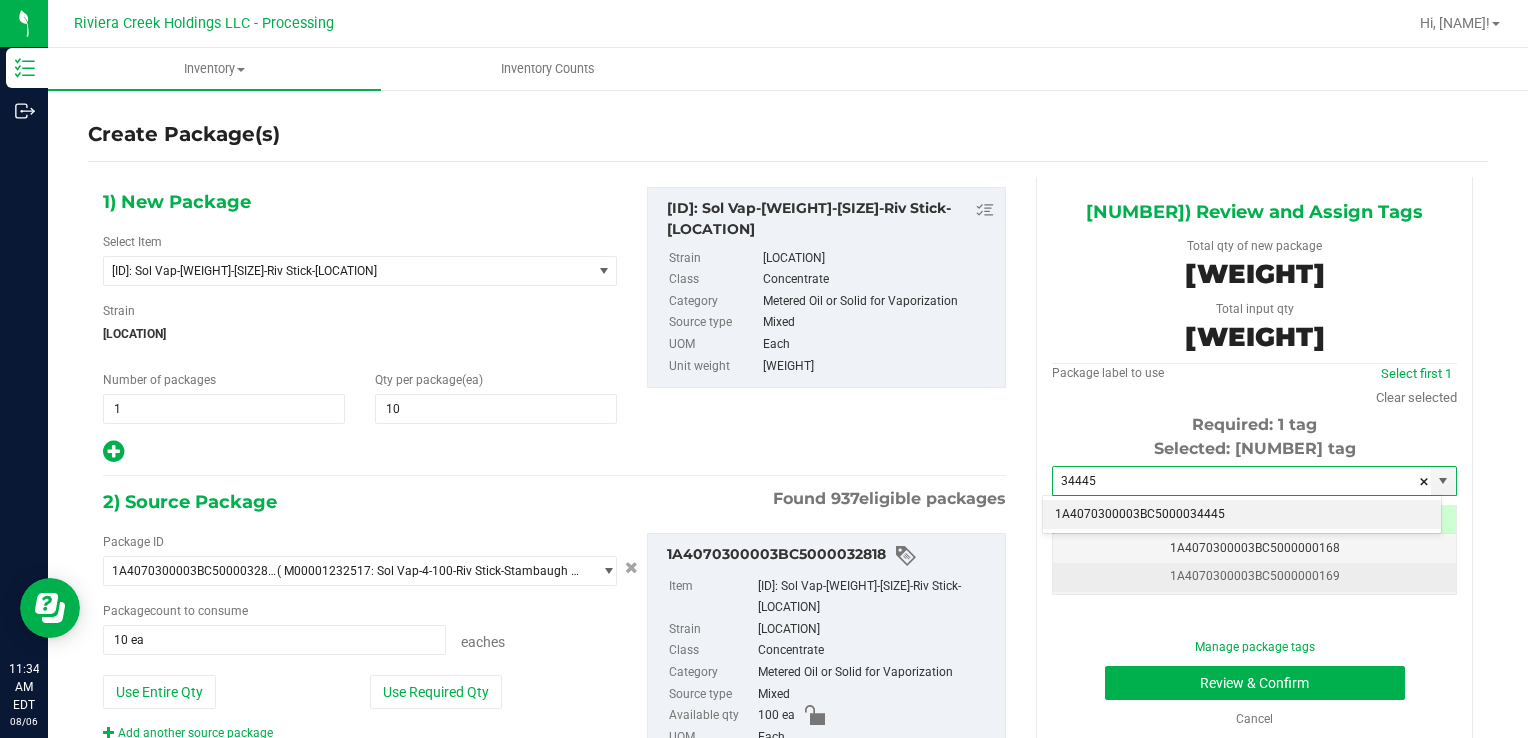 drag, startPoint x: 1123, startPoint y: 507, endPoint x: 1124, endPoint y: 562, distance: 55.00909 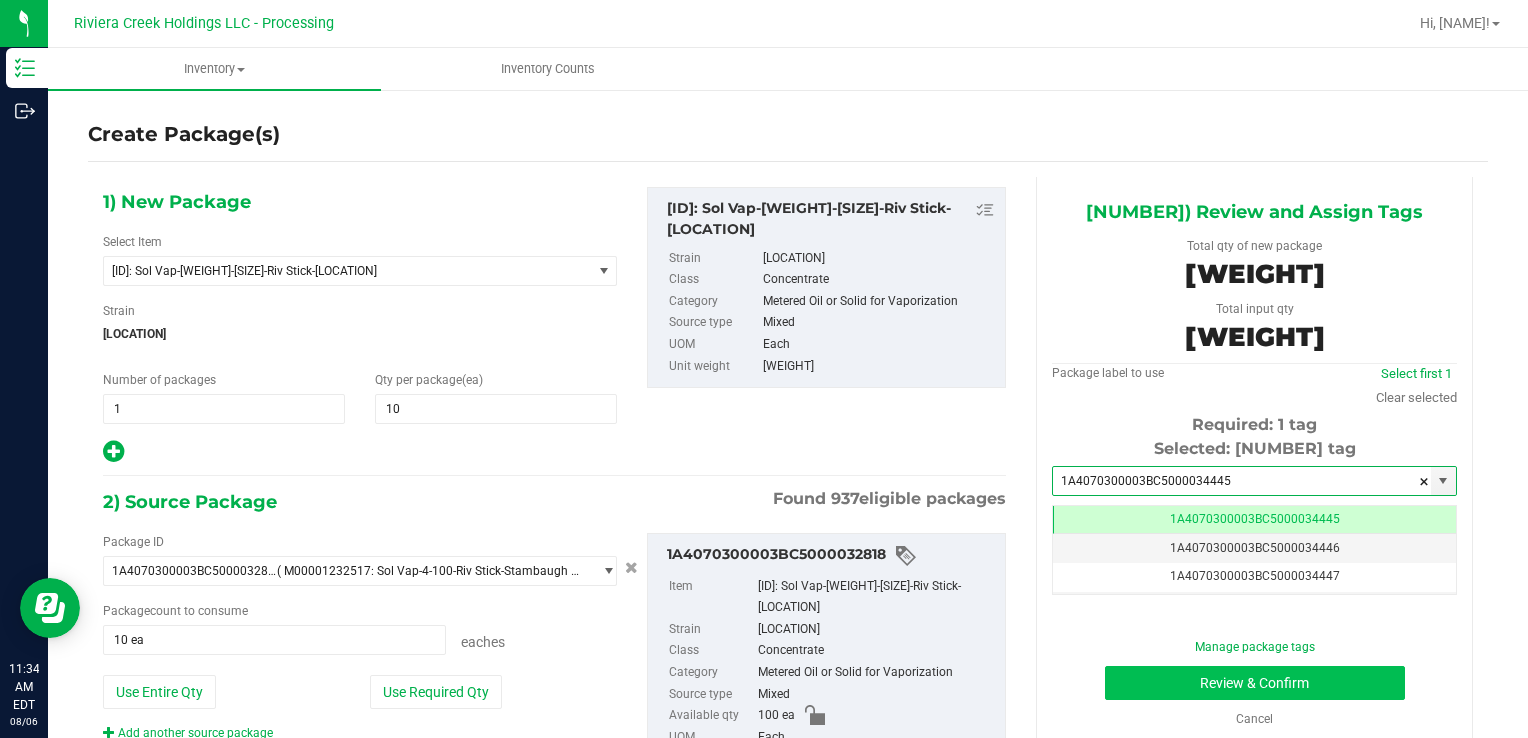 type on "1A4070300003BC5000034445" 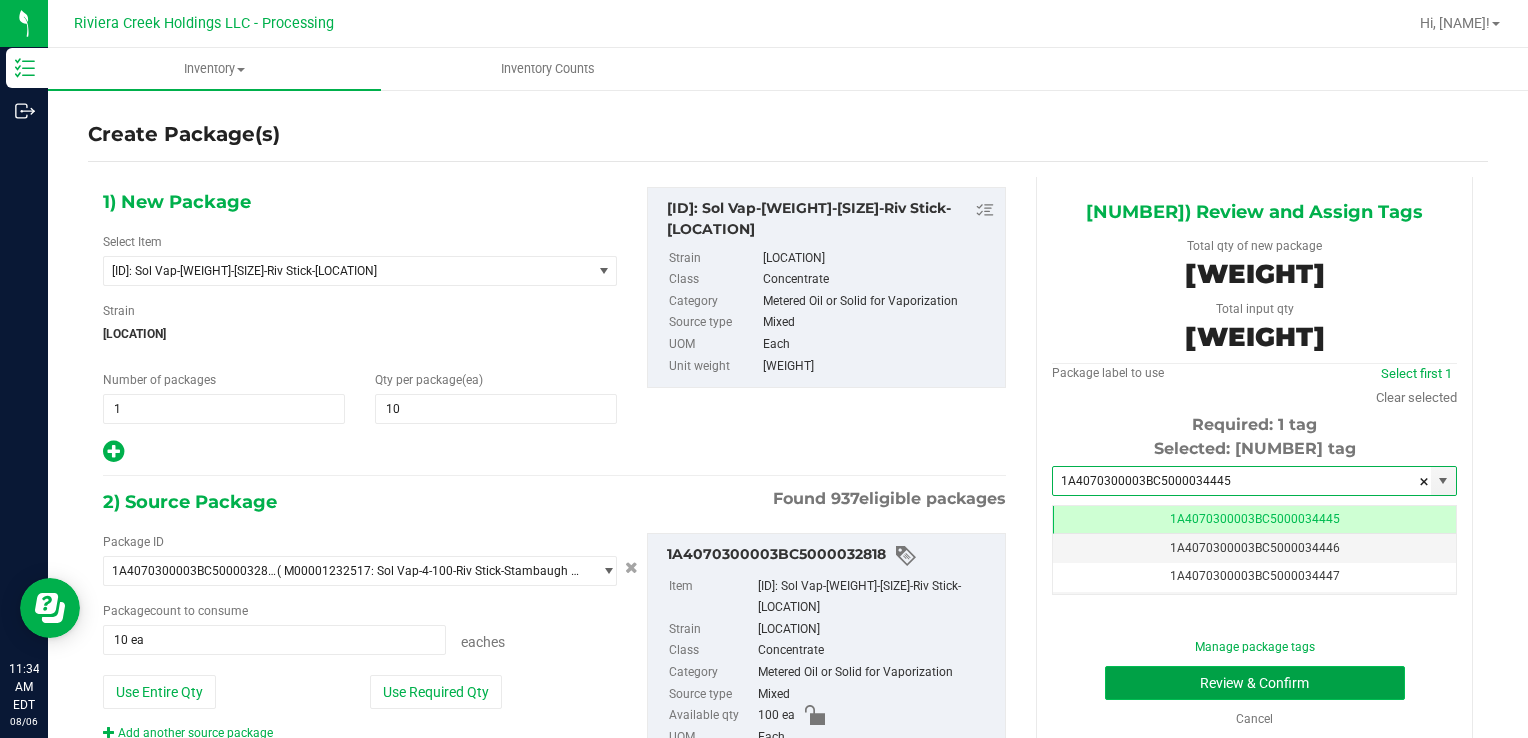 click on "Review & Confirm" at bounding box center [1255, 683] 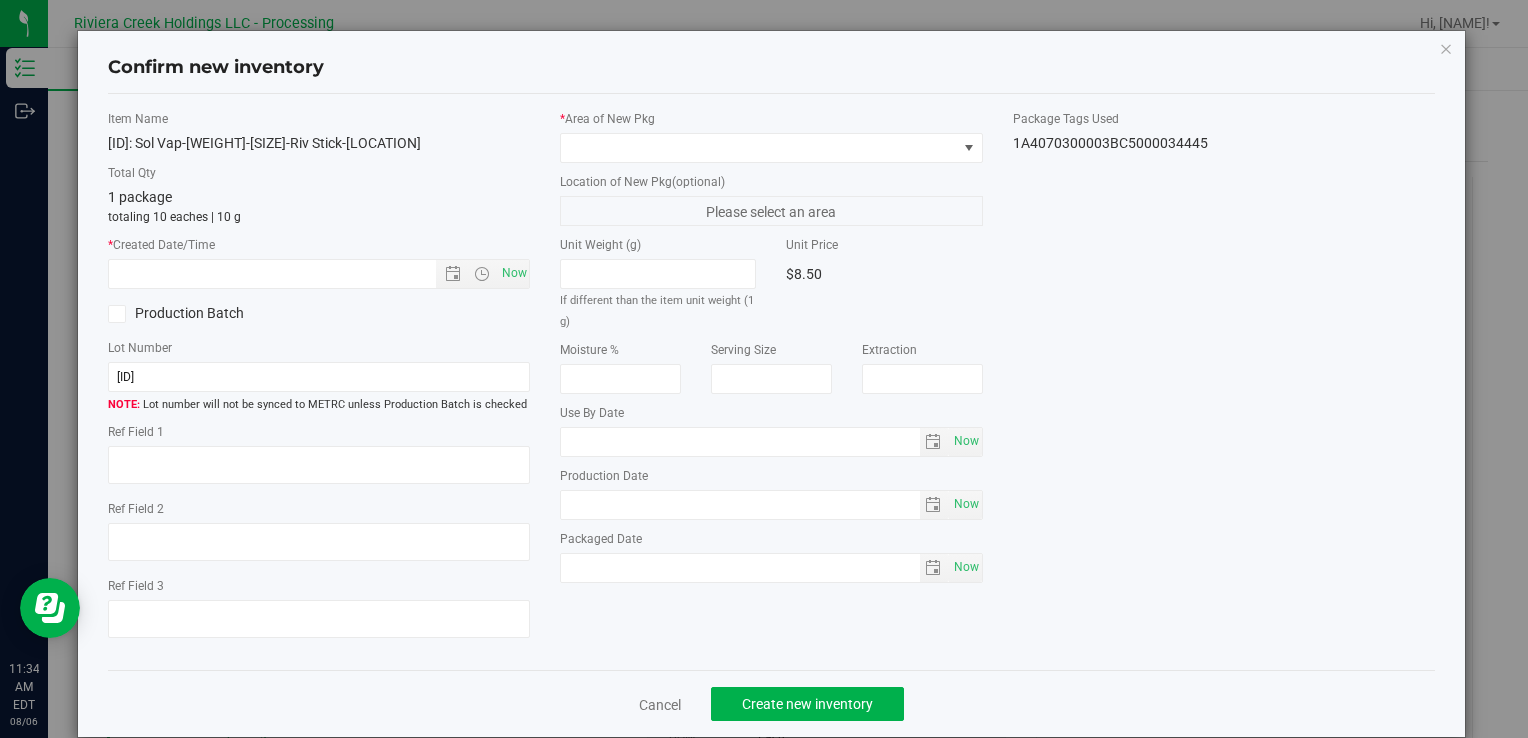 type on "2026-07-15" 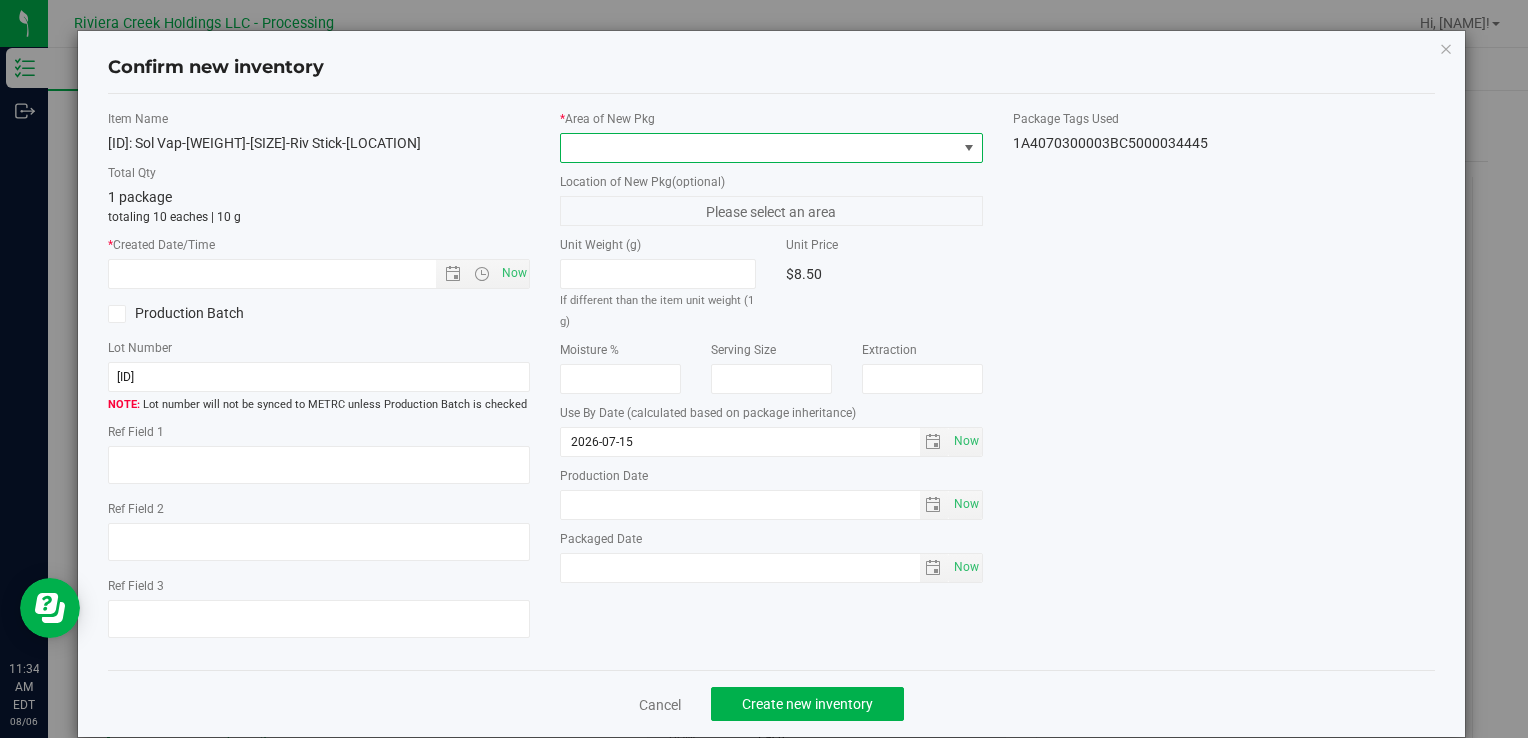 click at bounding box center (758, 148) 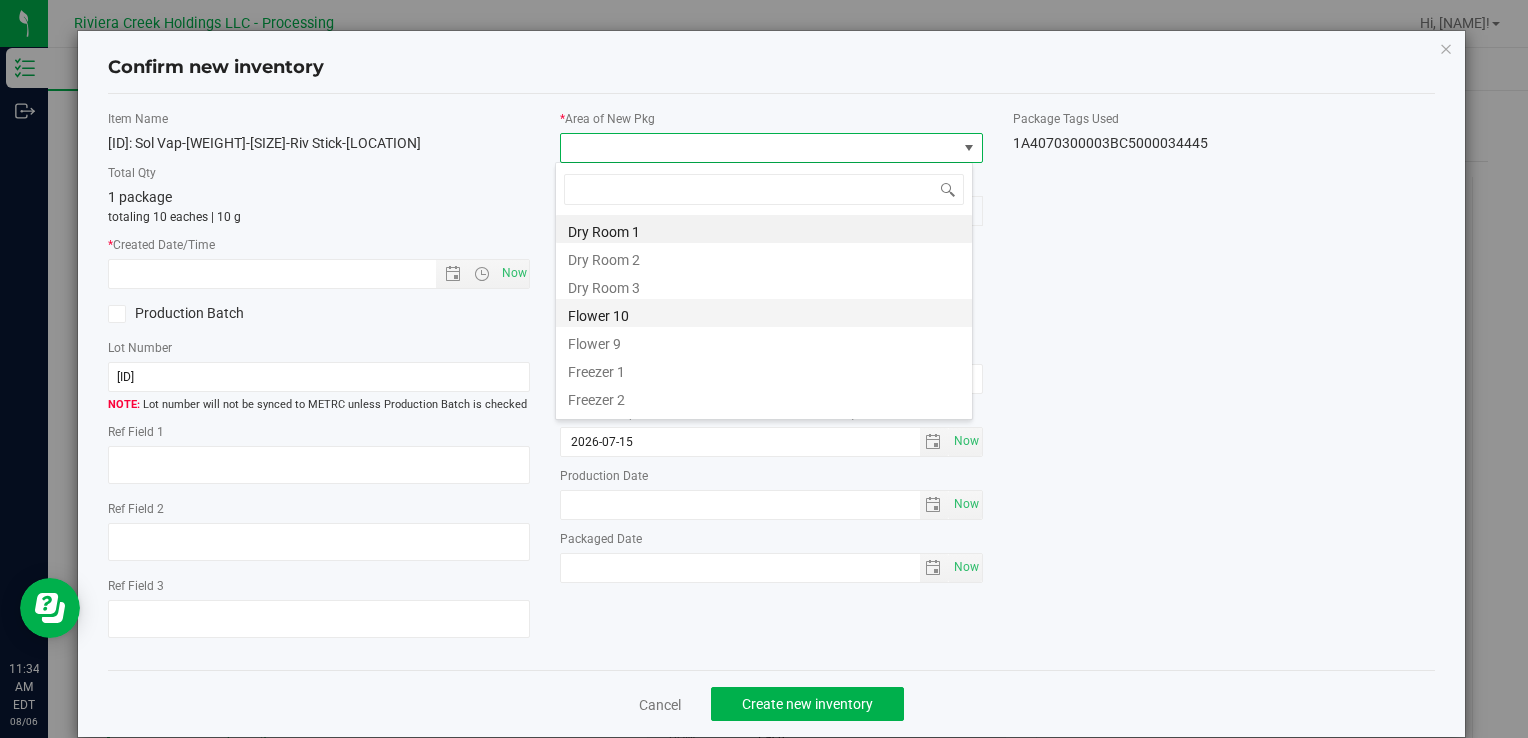 click on "Flower 10" at bounding box center (764, 313) 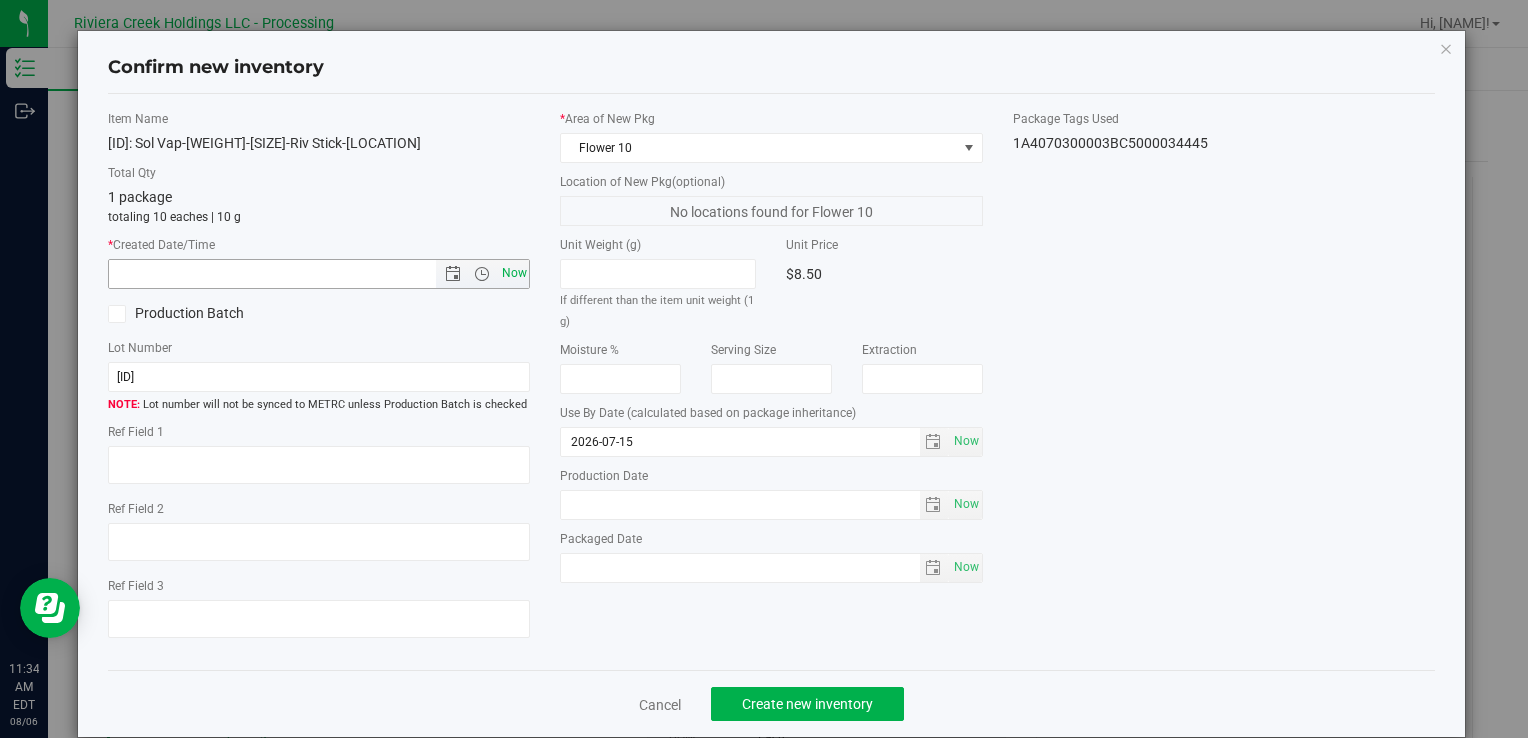 click on "Now" at bounding box center [514, 273] 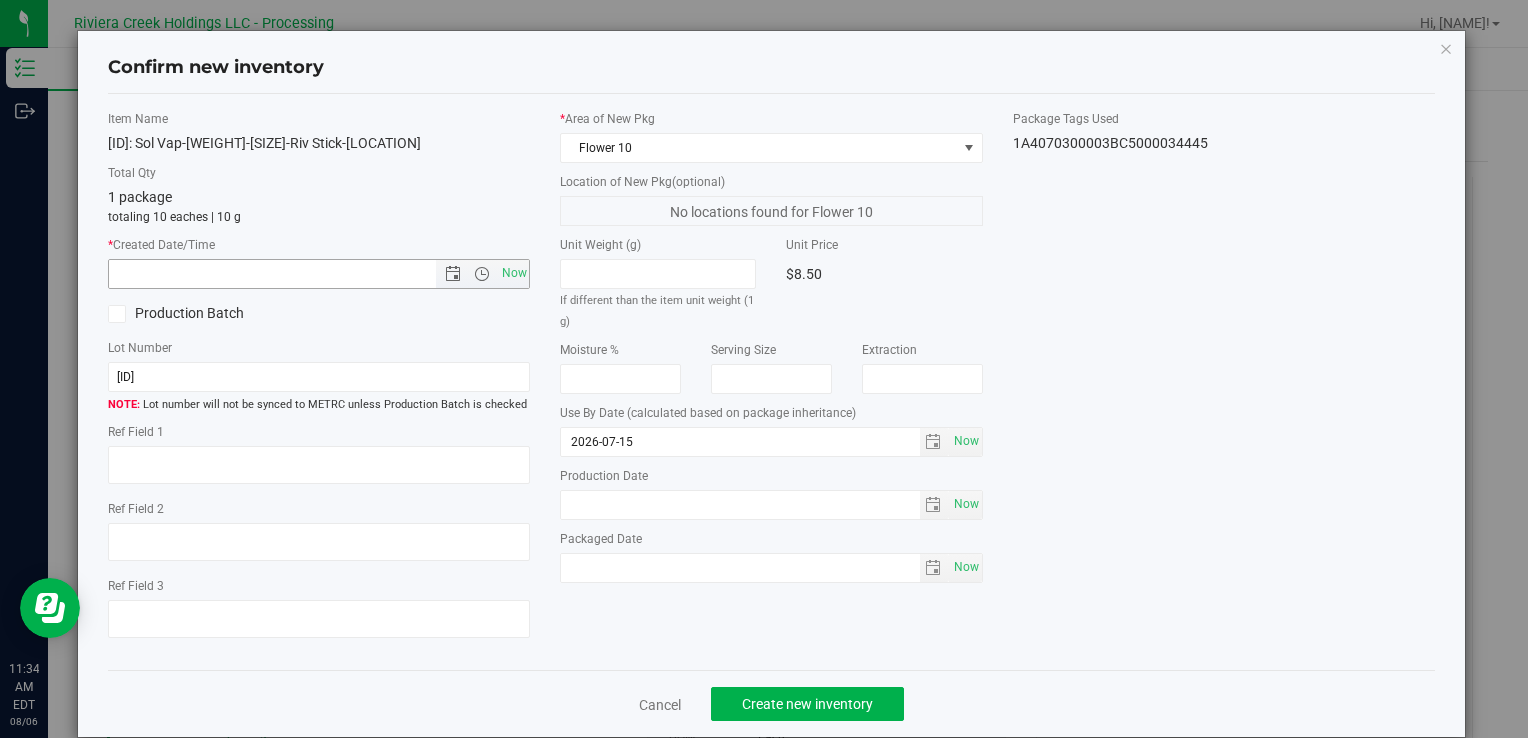 type on "8/6/2025 11:34 AM" 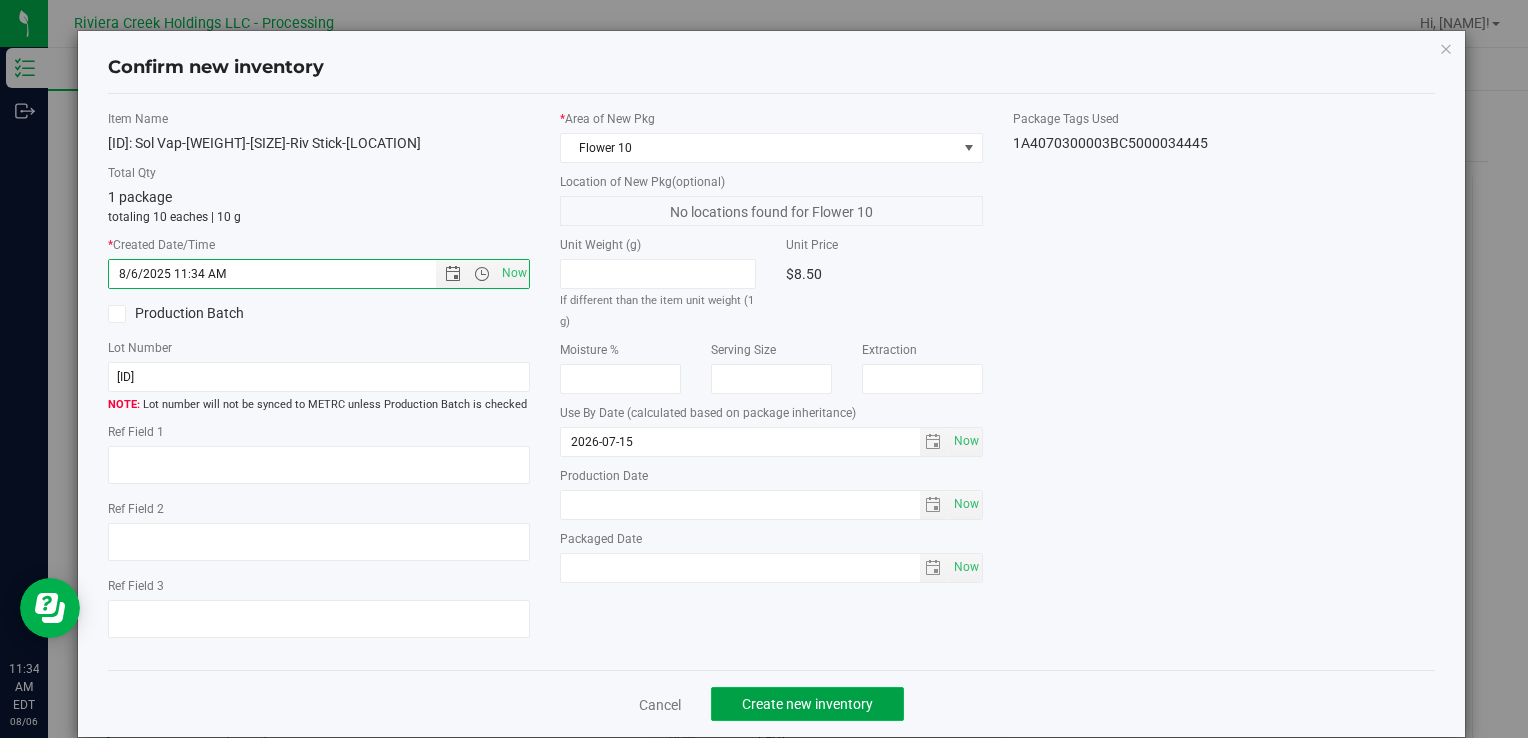 click on "Create new inventory" 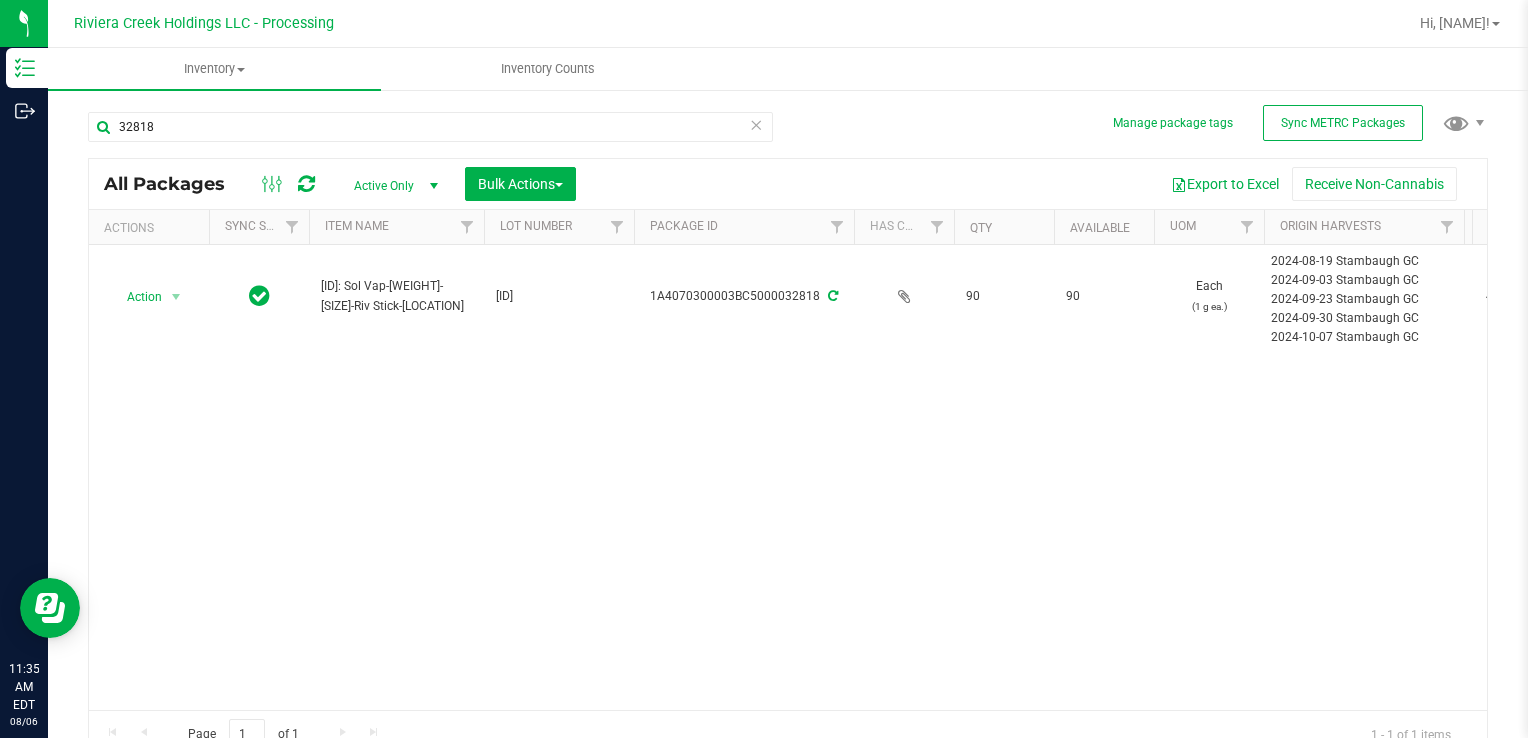 click on "Action Action Create package Edit attributes Global inventory Locate package Package audit log Print package label Print product labels Retag package
M00001232517: Sol Vap-4-100-Riv Stick-Stambaugh GC
1A4070300003BC5000015907
1A4070300003BC5000032818
90
90
Each
(1 g ea.)
2024-08-19 Stambaugh GC 2024-09-03 Stambaugh GC 2024-09-23 Stambaugh GC 2024-09-30 Stambaugh GC 2024-10-07 Stambaugh GC 2024-10-21 Stambaugh GC 2024-11-04 Stambaugh GC 2024-11-11 Stambaugh GC 2024-11-18 Stambaugh GC 2024-12-09 Stambaugh GC 2024-12-16 Stambaugh GC 2024-10-14 Stambaugh GC 2024-12-23 Stambaugh GC 2024-12-30 Stambaugh GC 40.1232" at bounding box center (788, 477) 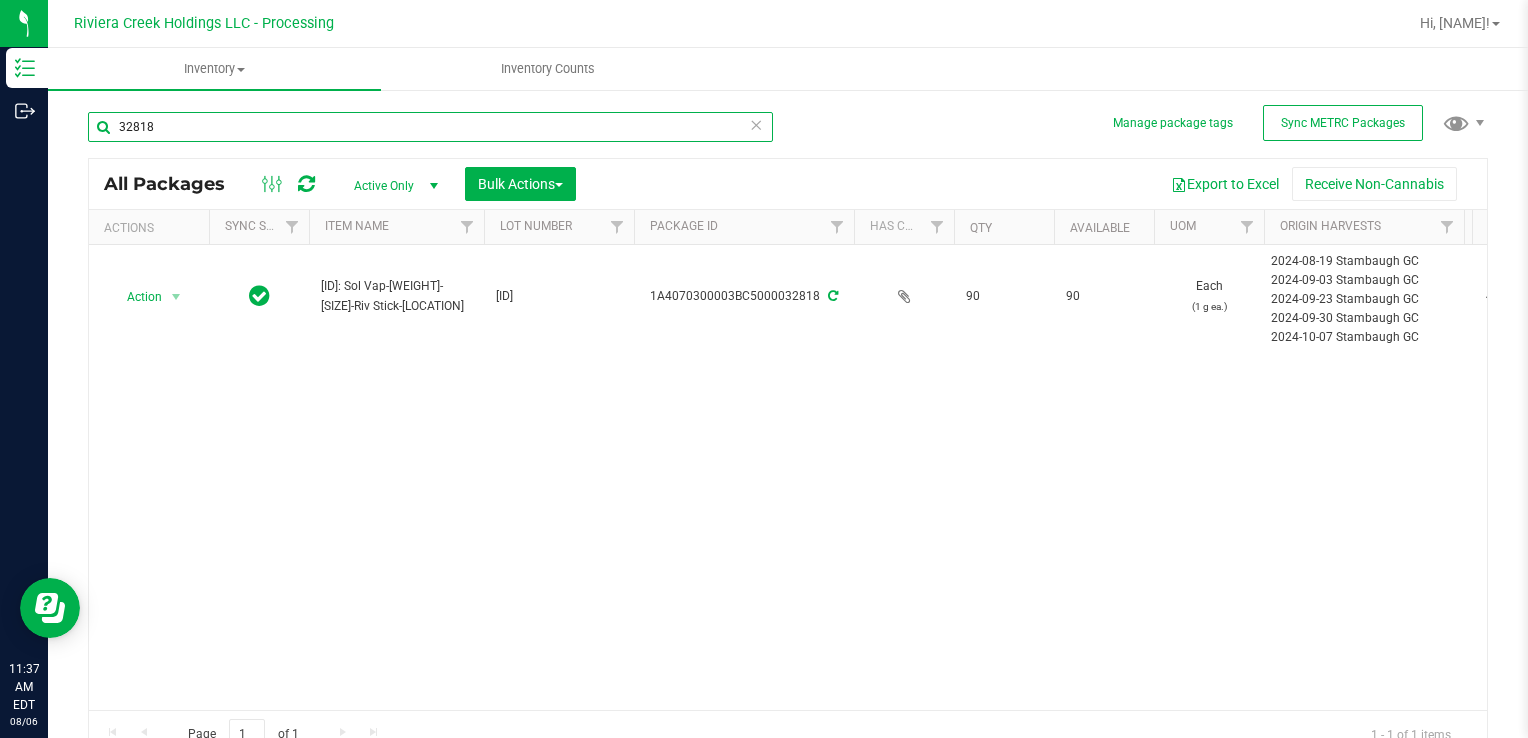 drag, startPoint x: 296, startPoint y: 125, endPoint x: 321, endPoint y: 217, distance: 95.33625 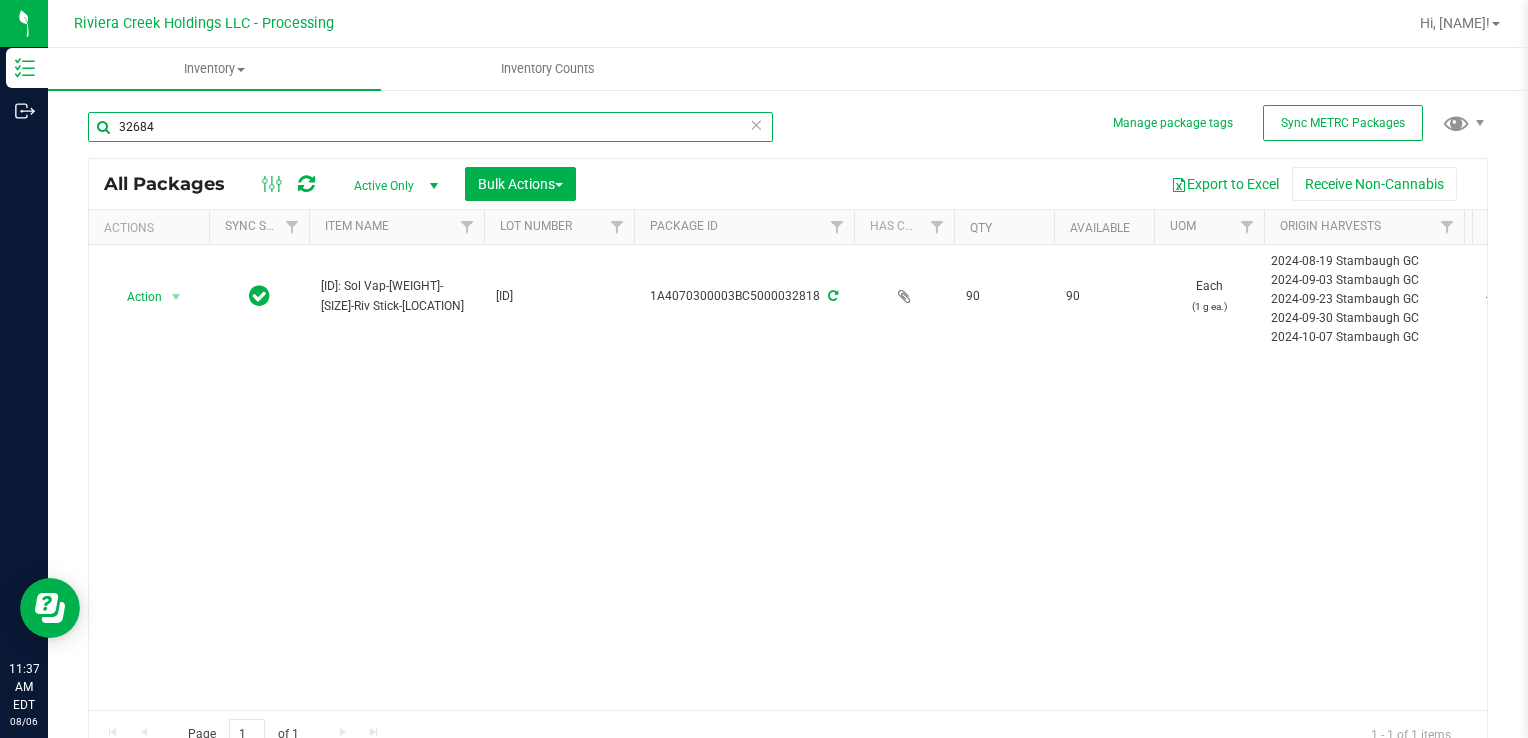 type on "32684" 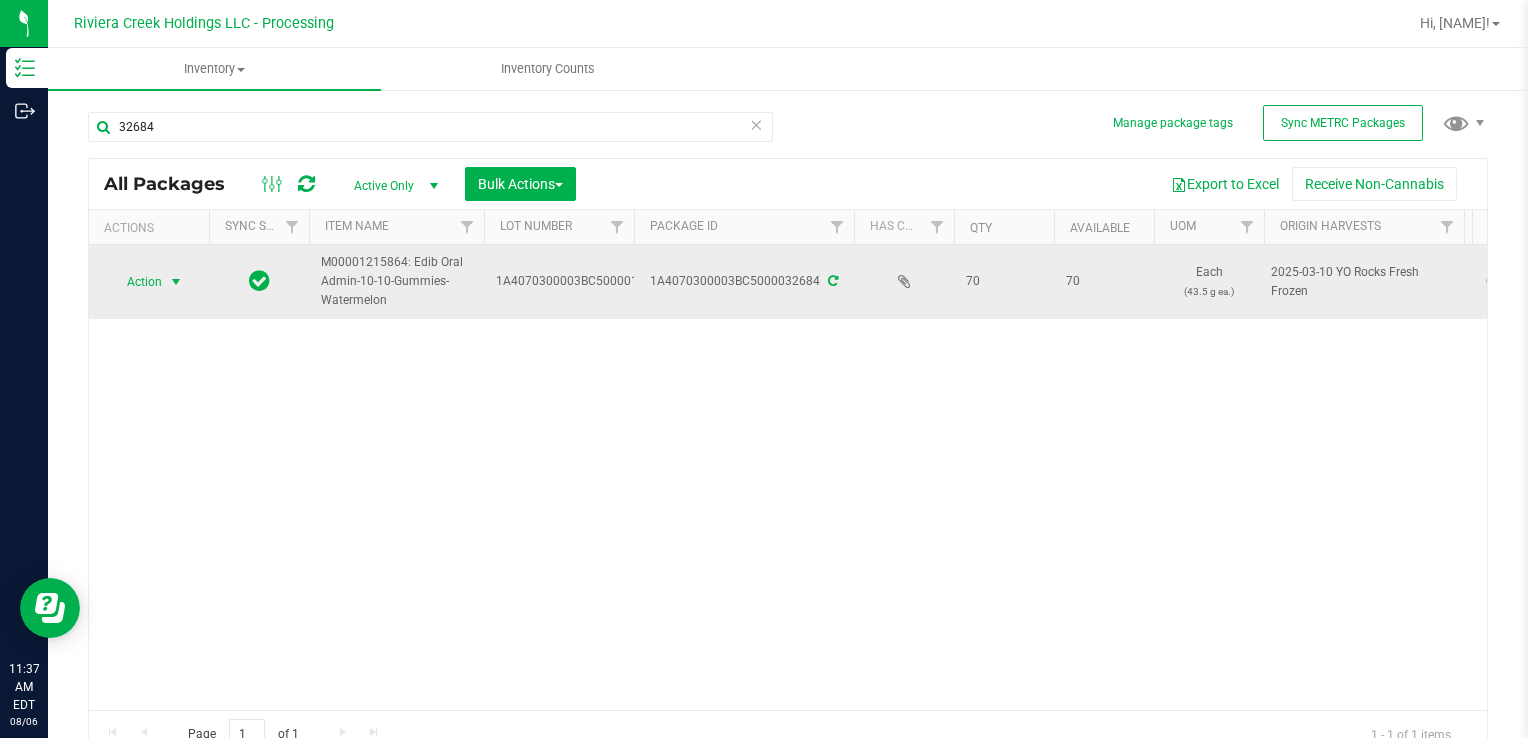 drag, startPoint x: 146, startPoint y: 288, endPoint x: 163, endPoint y: 284, distance: 17.464249 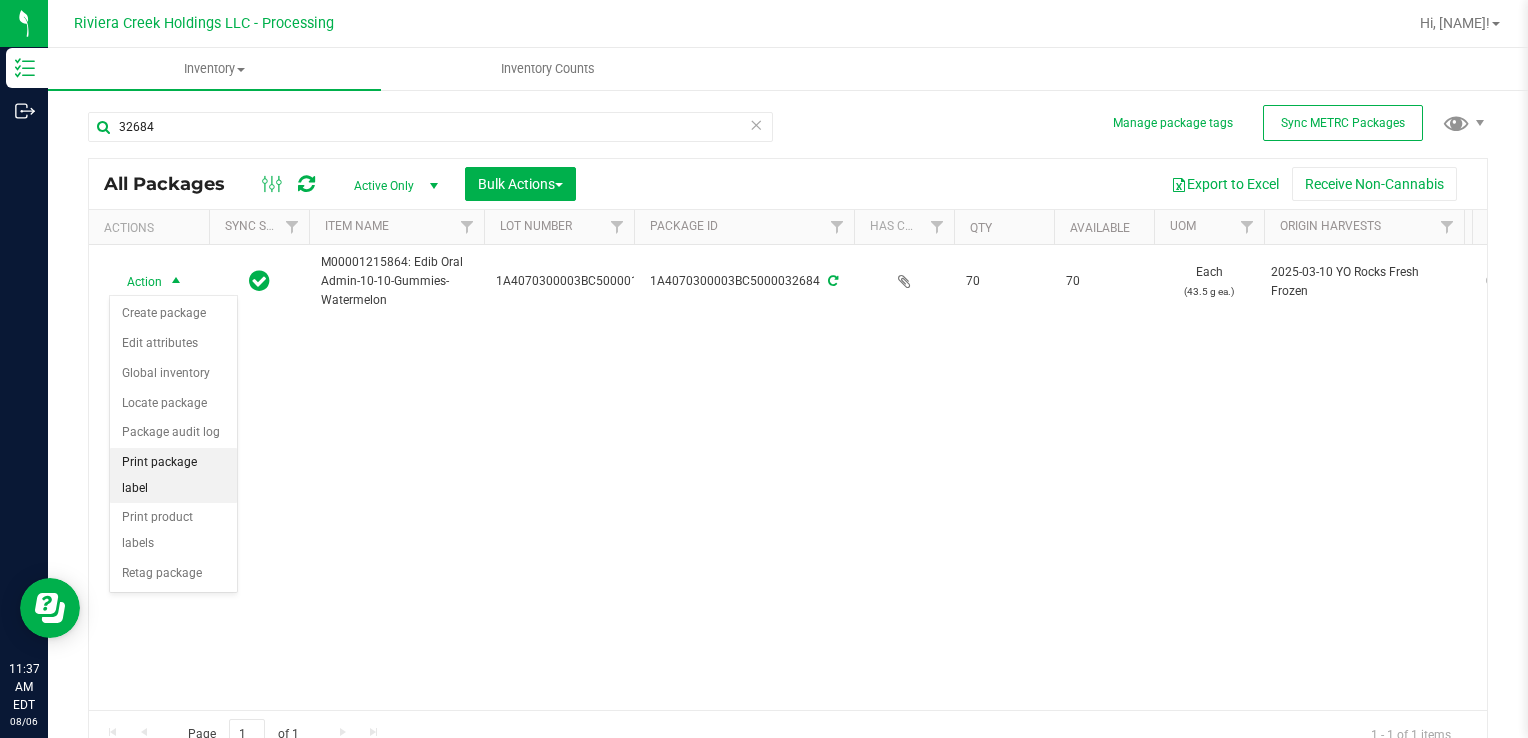 click on "Print package label" at bounding box center (173, 475) 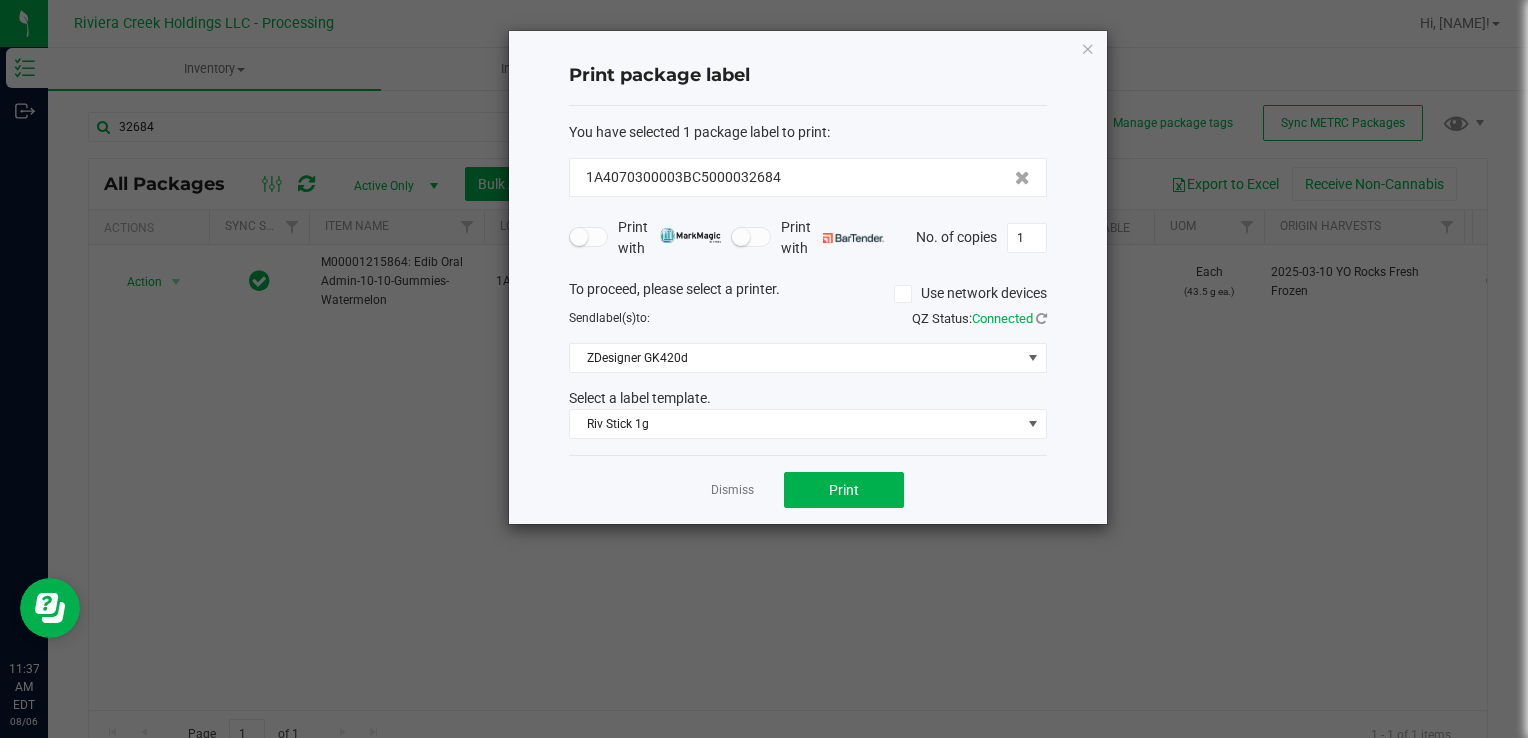 click on "Select a label template." 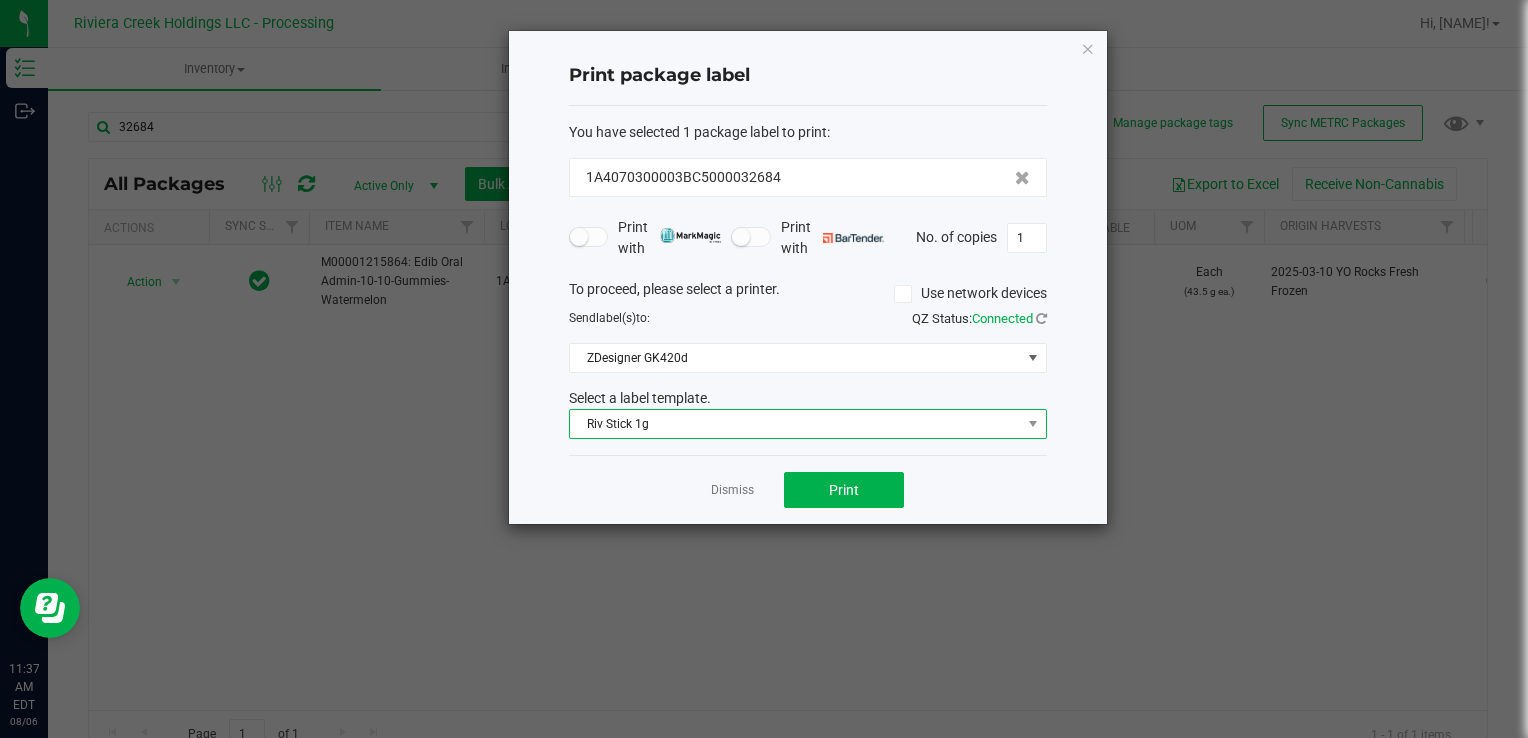 click on "Riv Stick 1g" at bounding box center (795, 424) 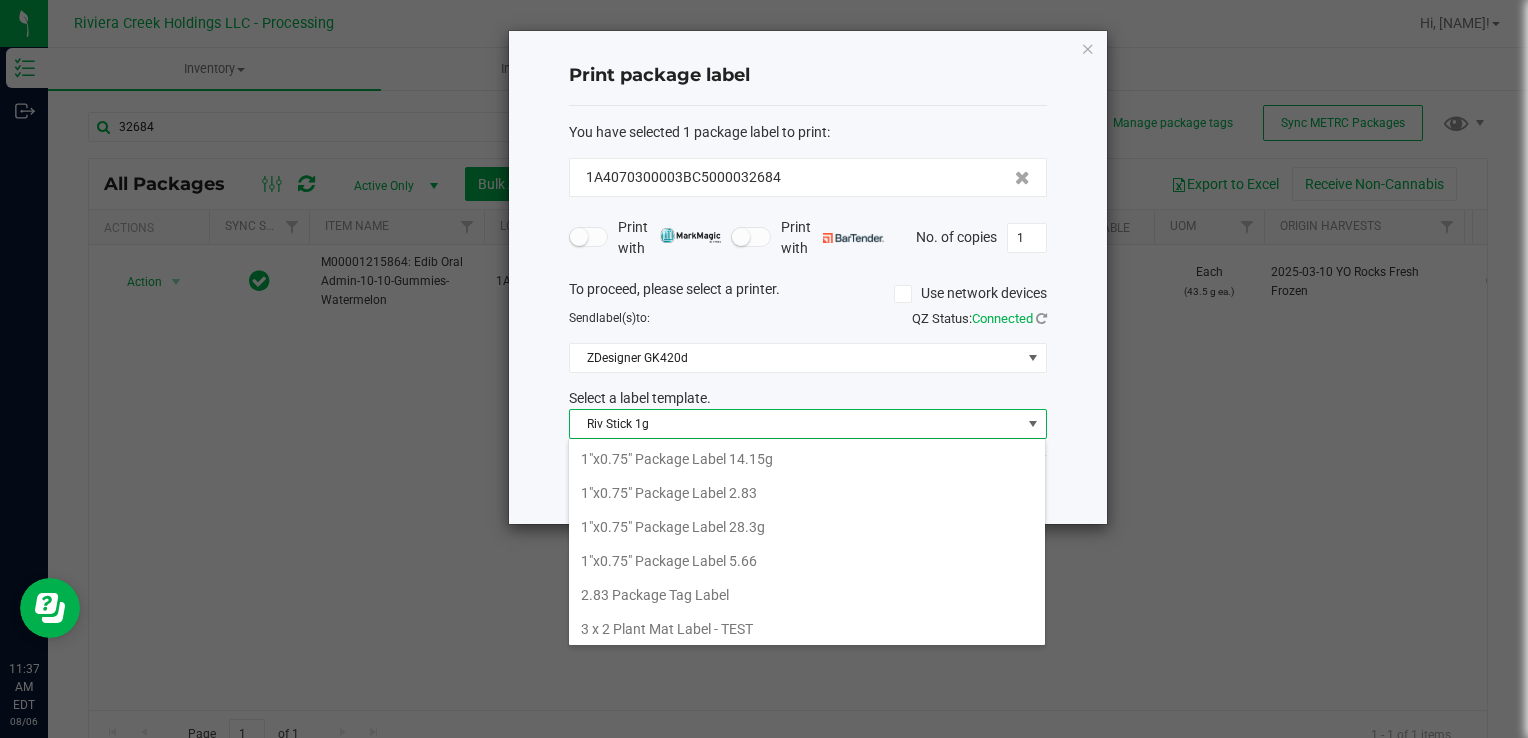 scroll, scrollTop: 775, scrollLeft: 0, axis: vertical 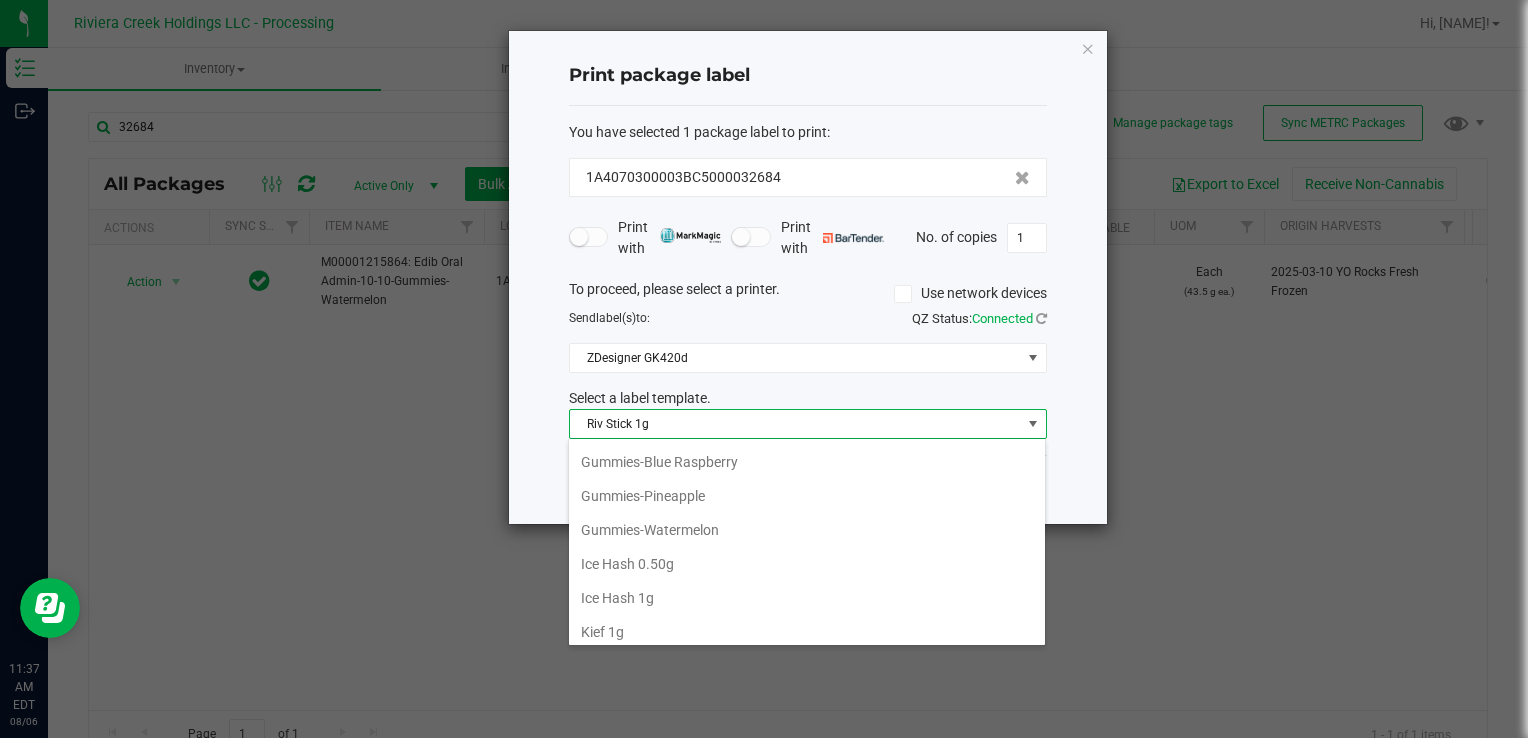 click on "Gummies-Watermelon" at bounding box center (807, 530) 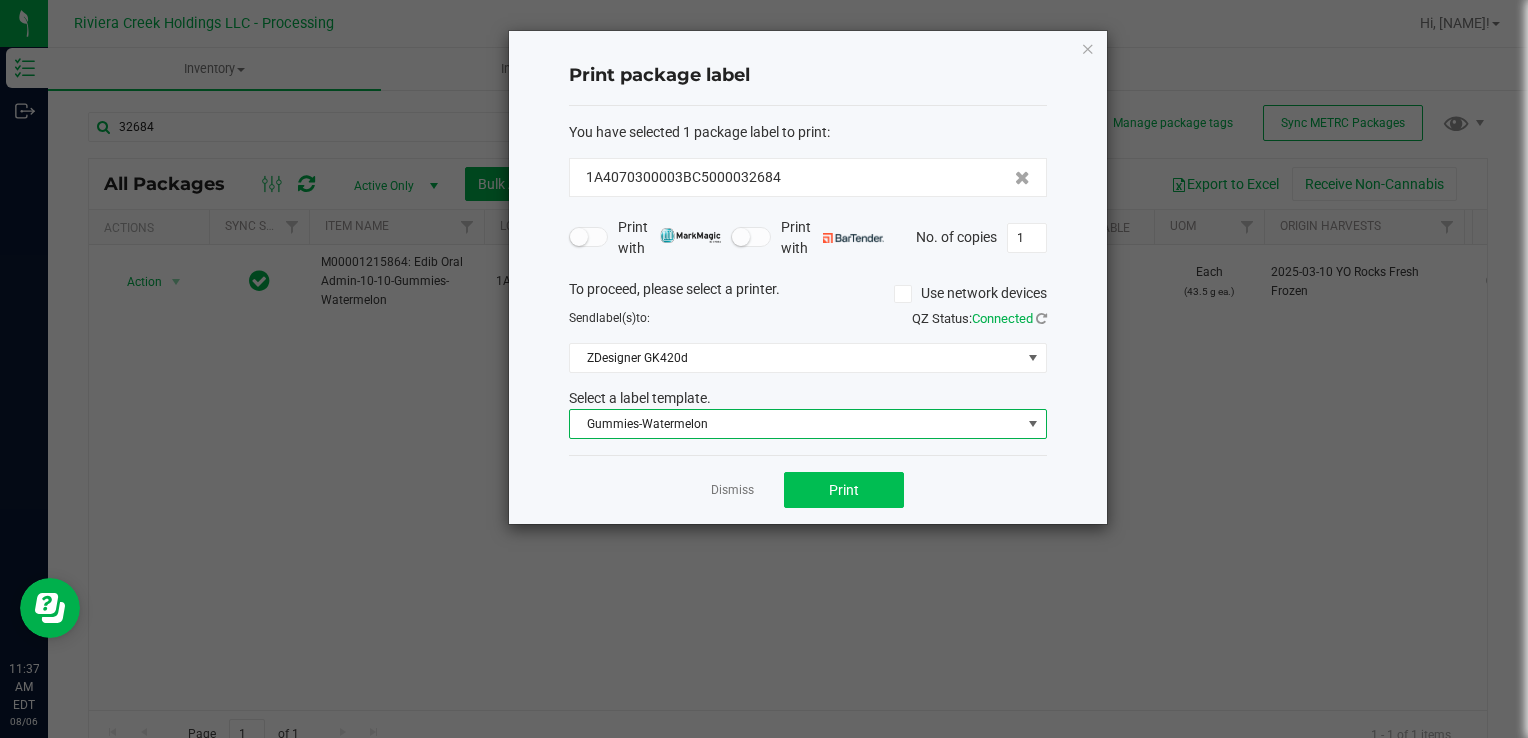click on "Dismiss   Print" 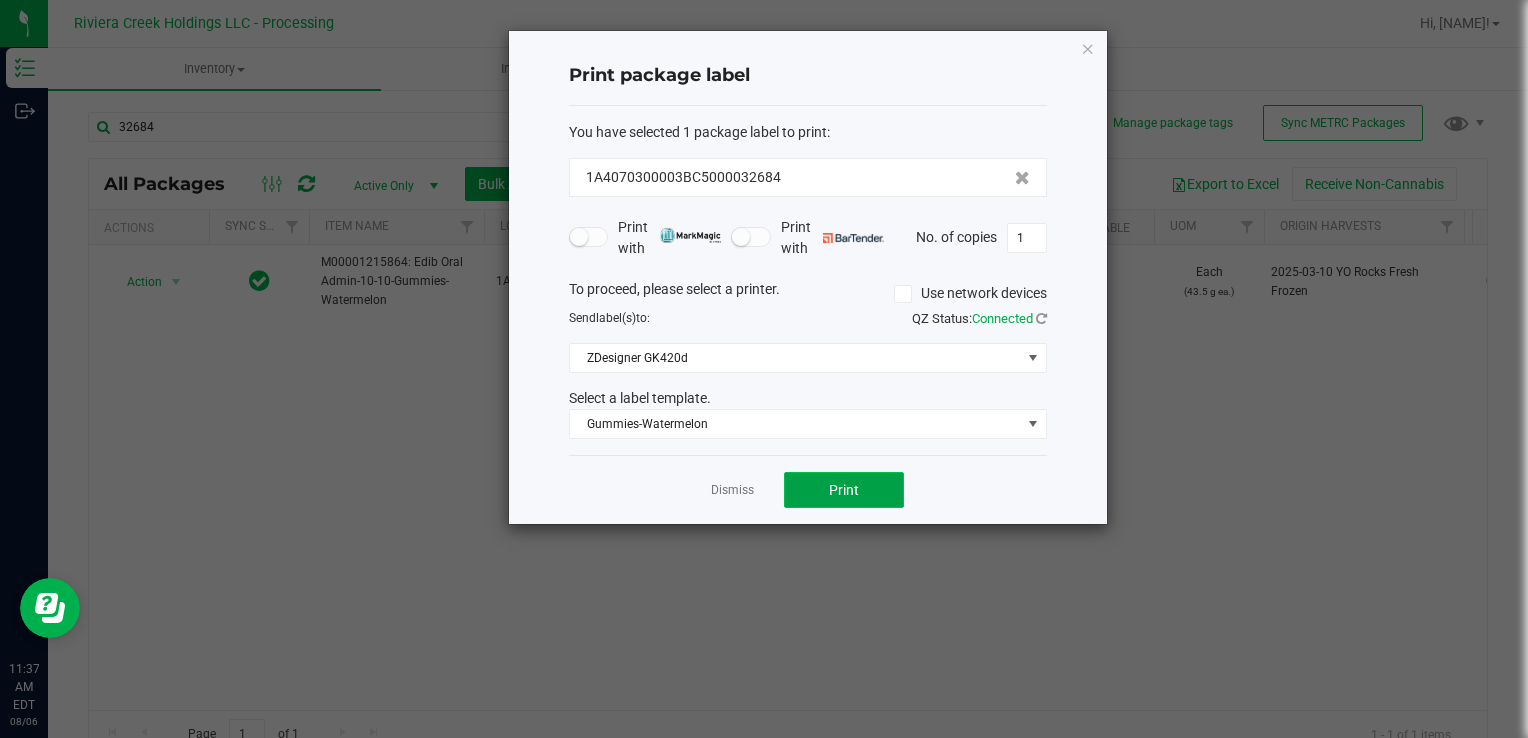 click on "Print" 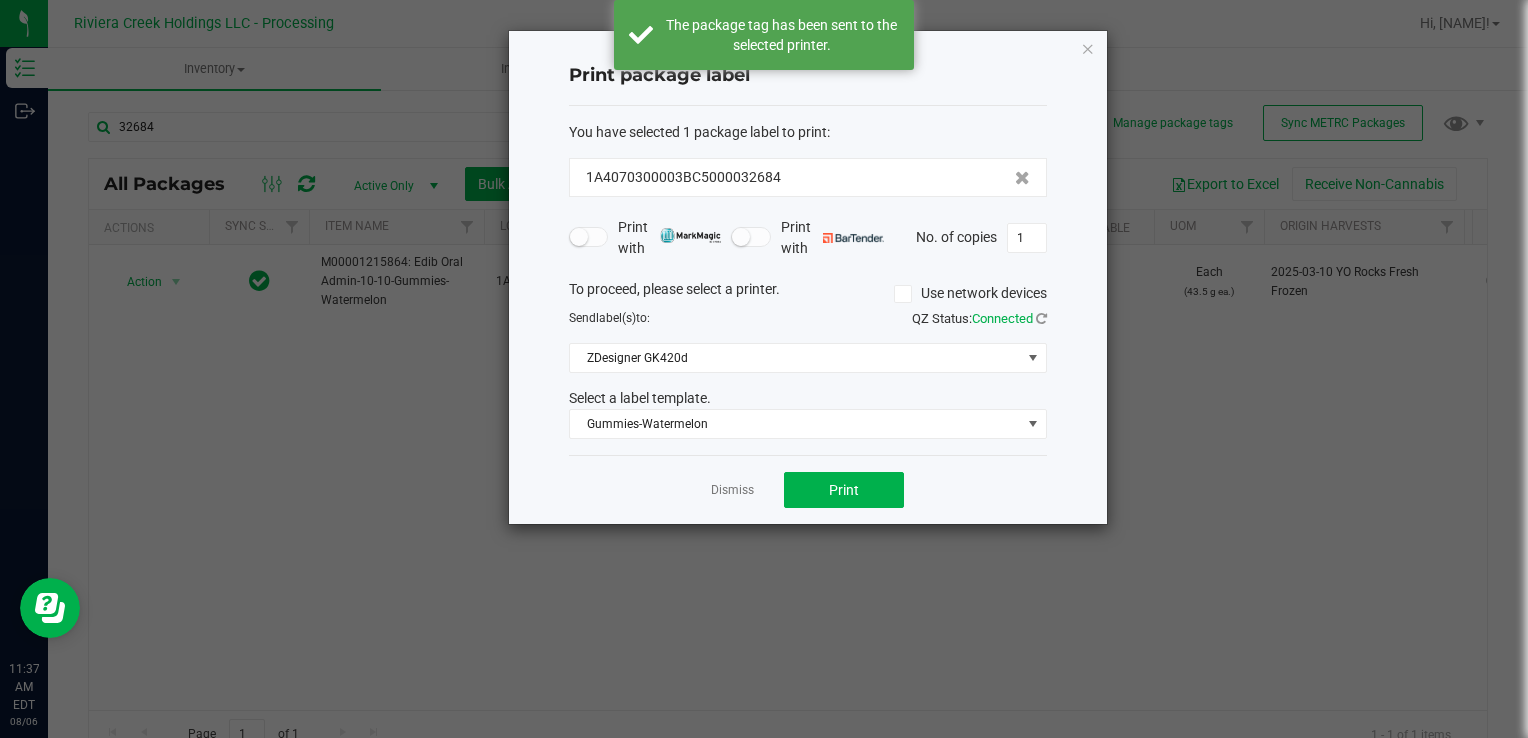 click on "Dismiss" 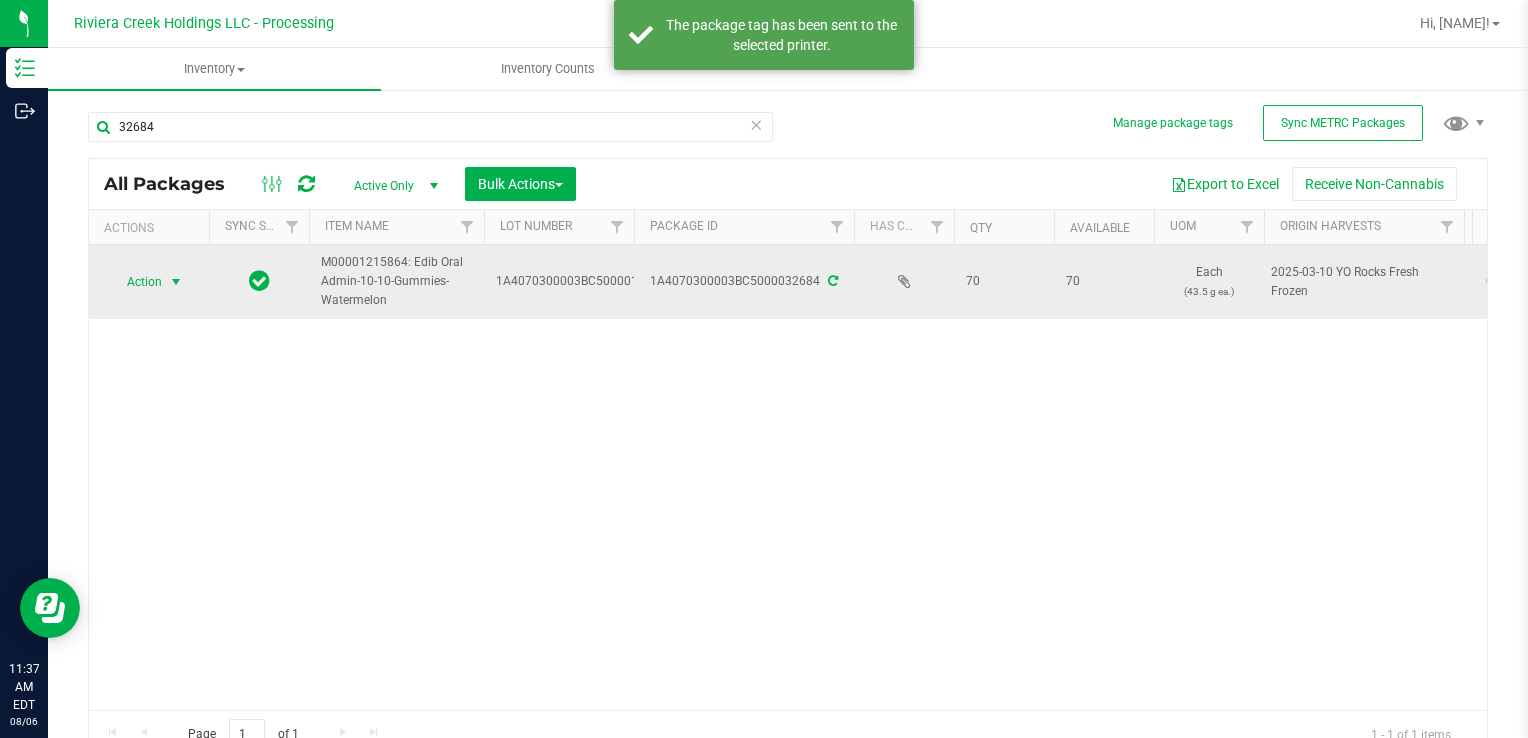 click on "Action" at bounding box center [136, 282] 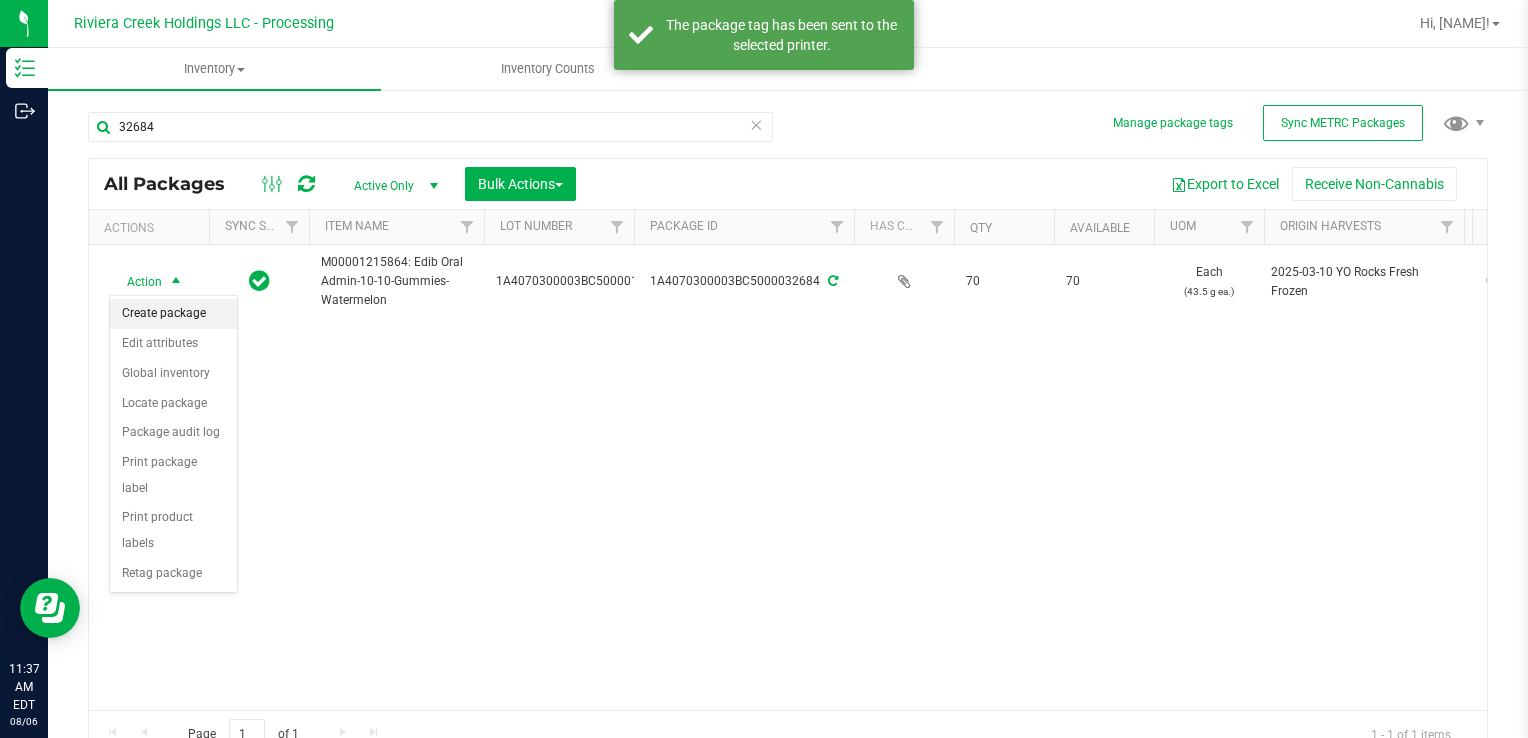 click on "Create package" at bounding box center [173, 314] 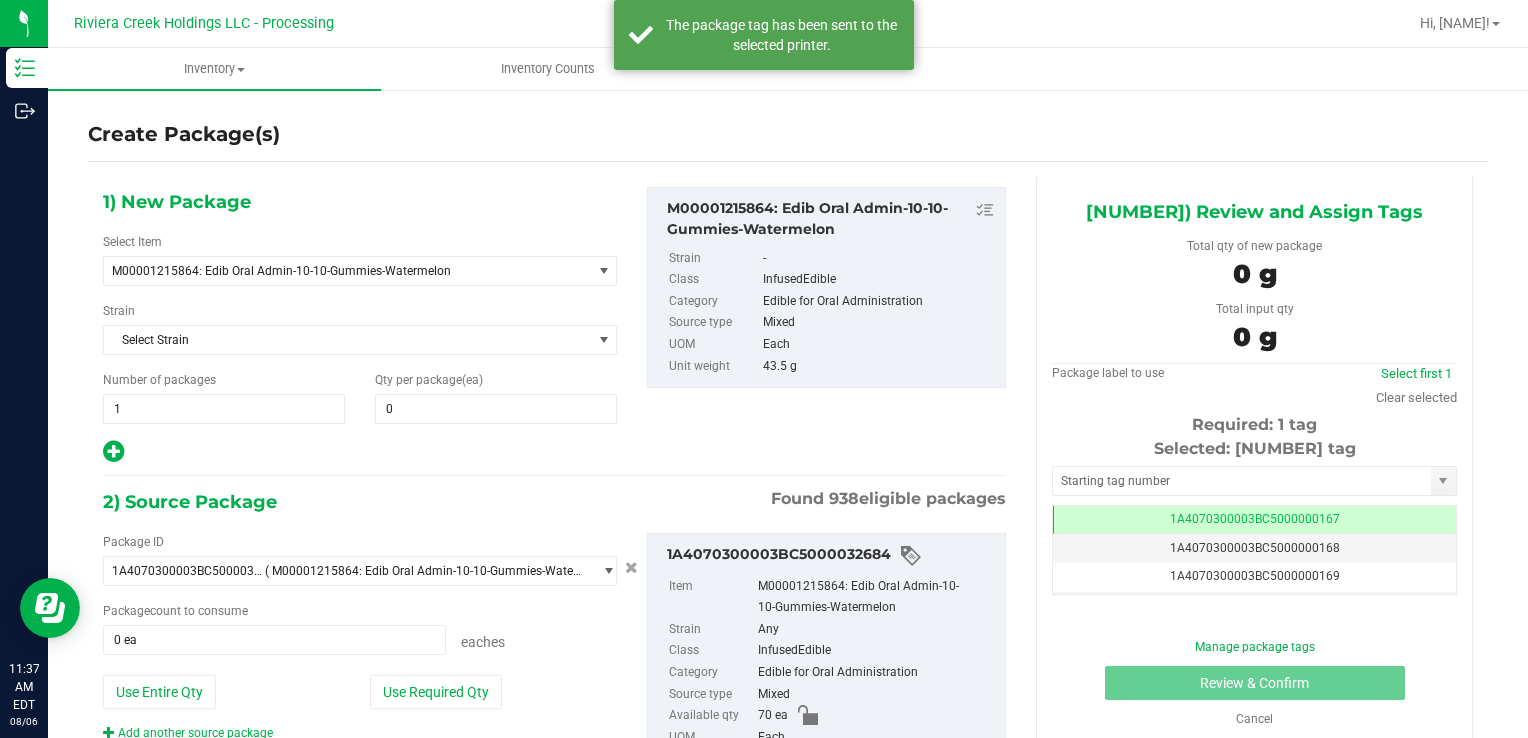 scroll, scrollTop: 0, scrollLeft: 0, axis: both 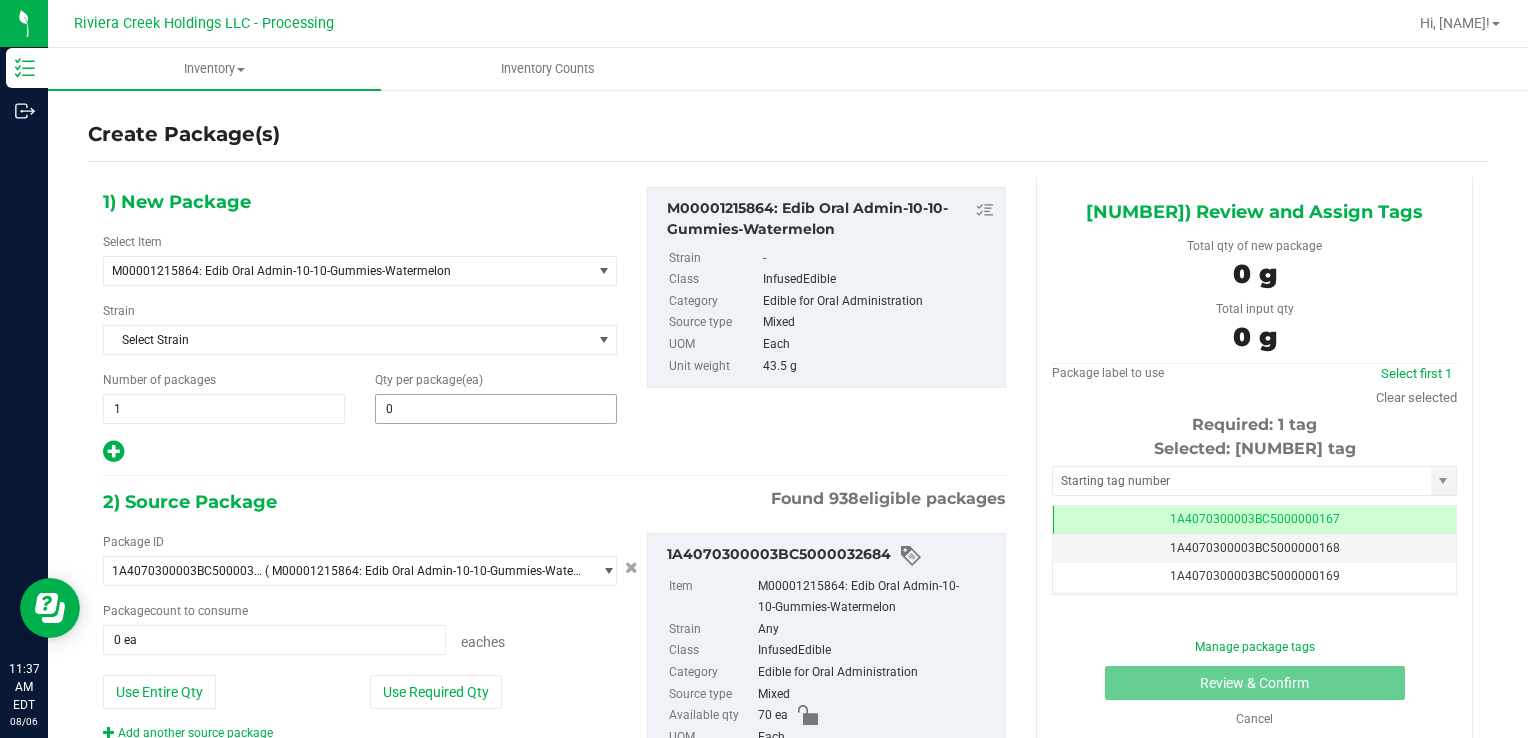 type 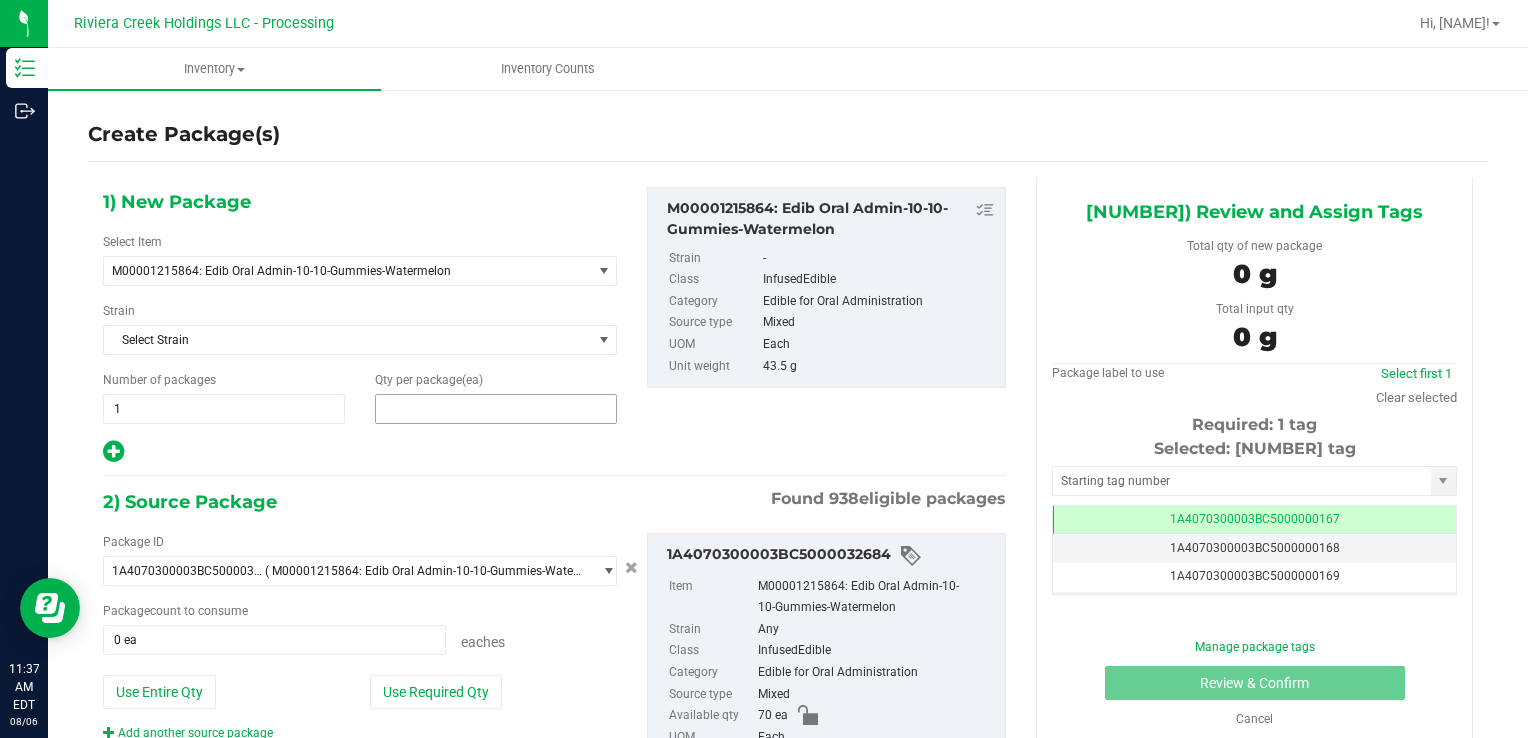 click at bounding box center [496, 409] 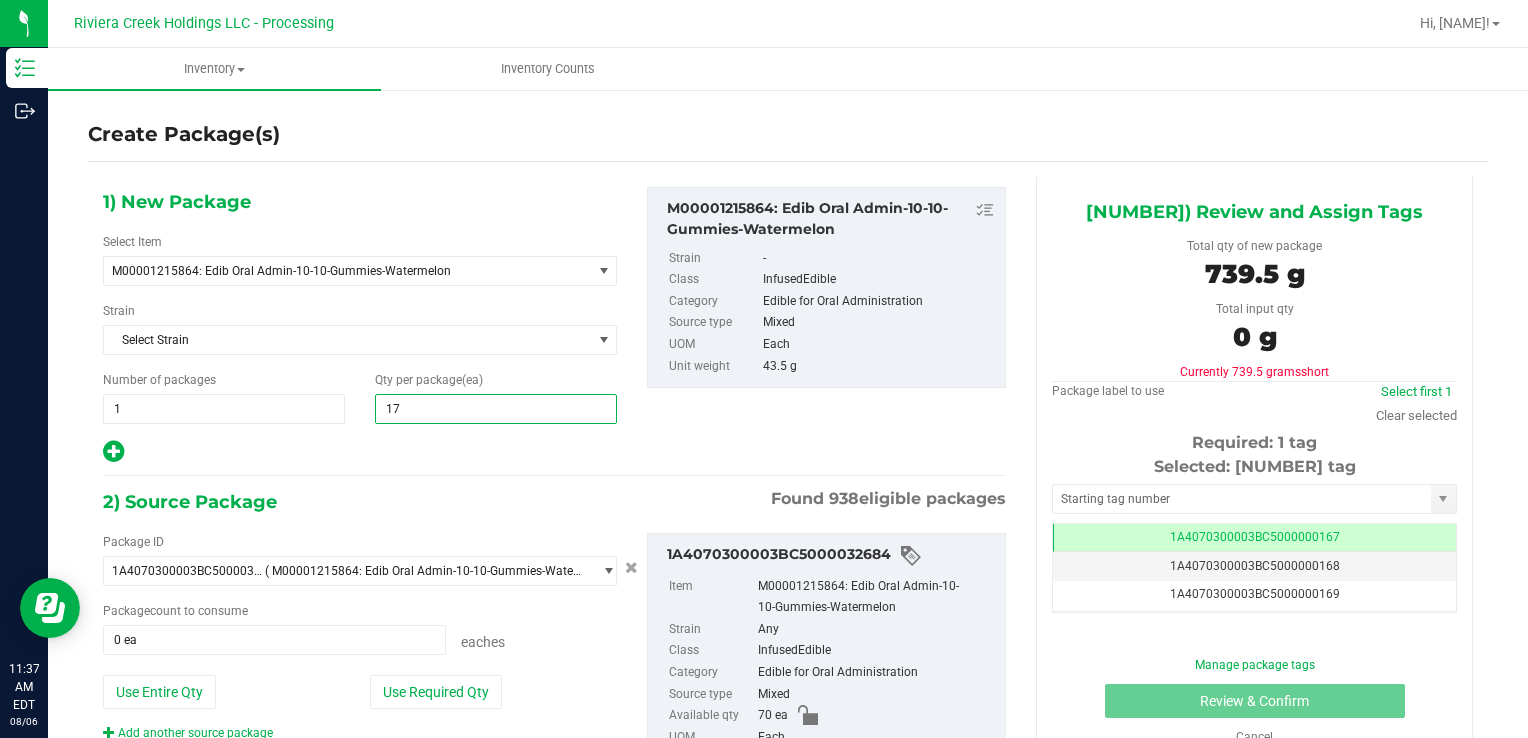 type on "170" 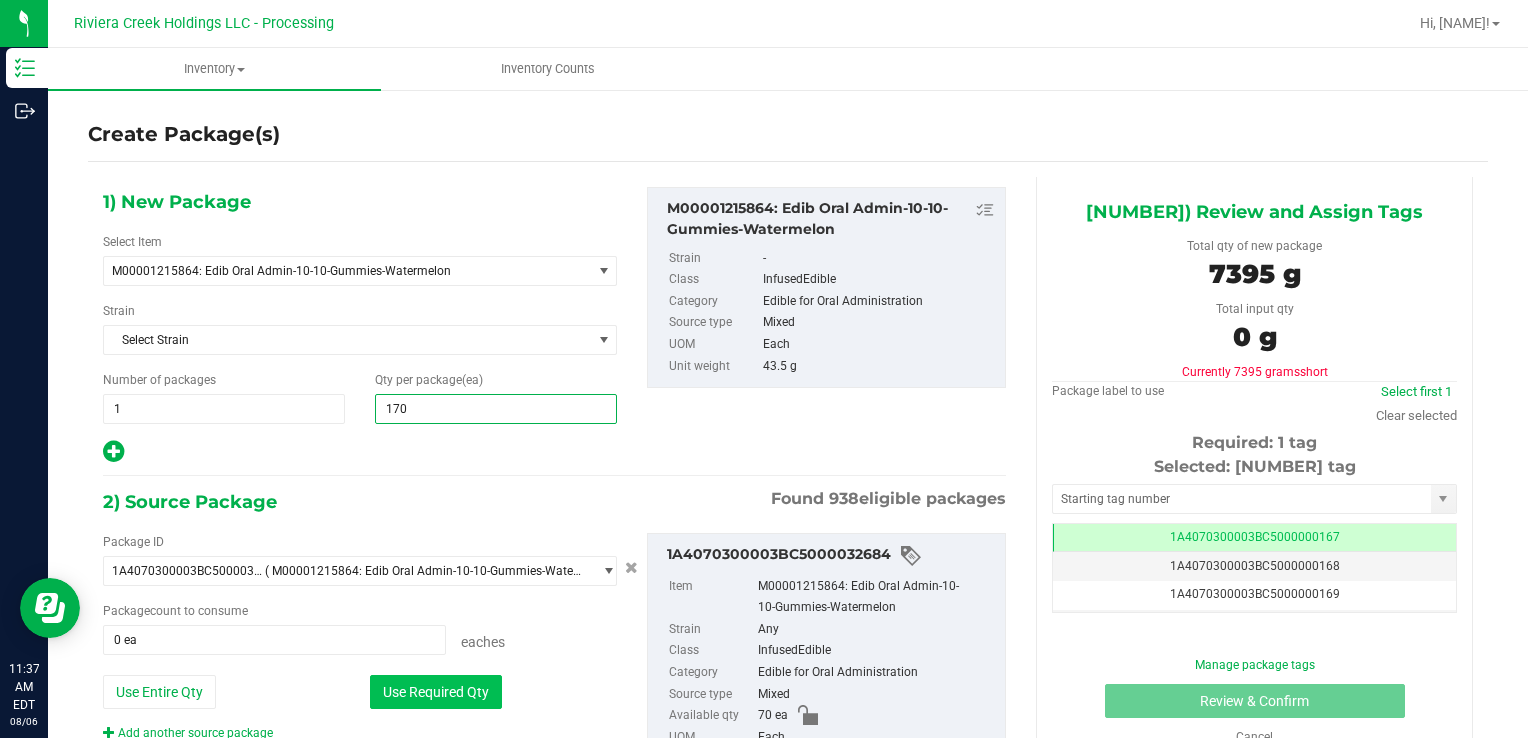 type on "170" 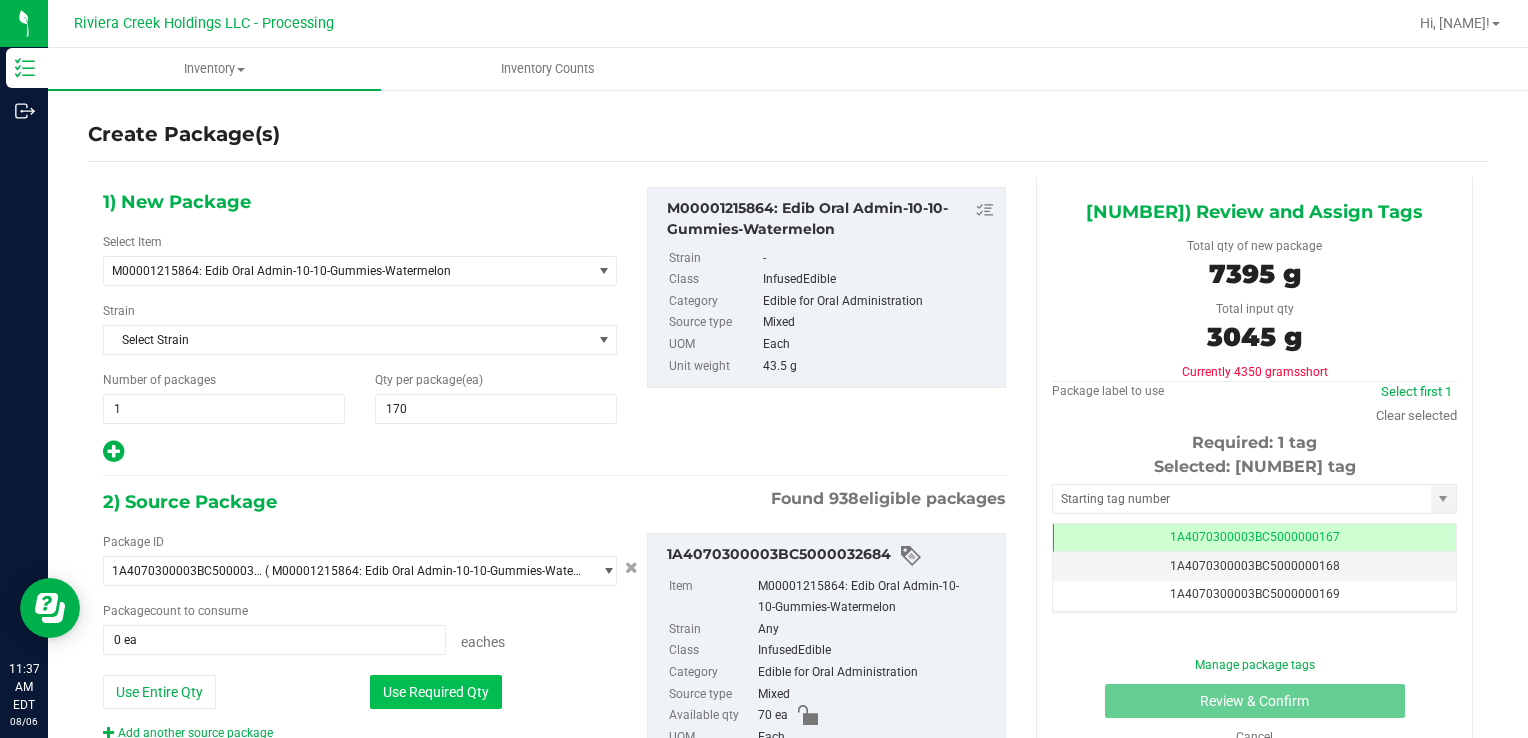 type on "70 ea" 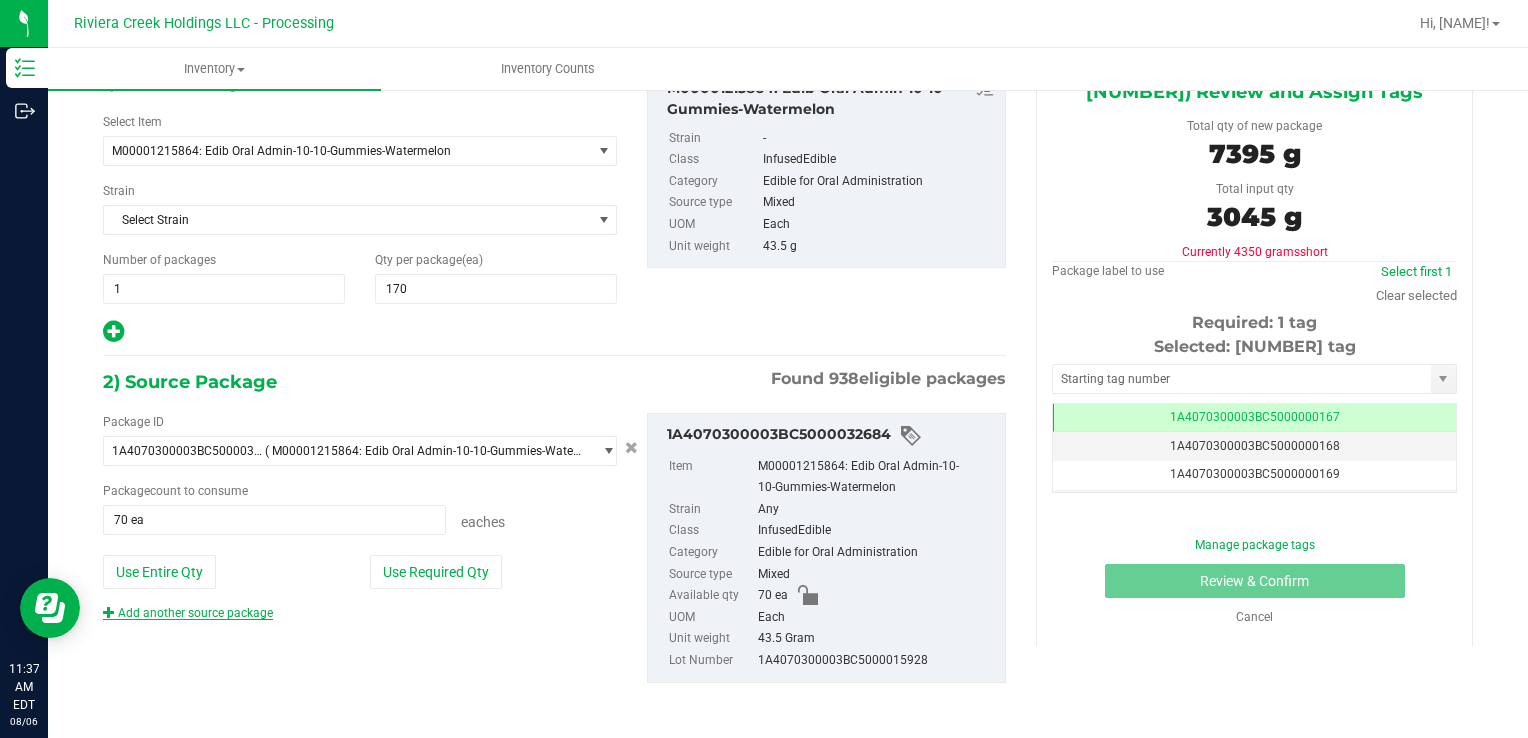 click on "Add another source package" at bounding box center [188, 613] 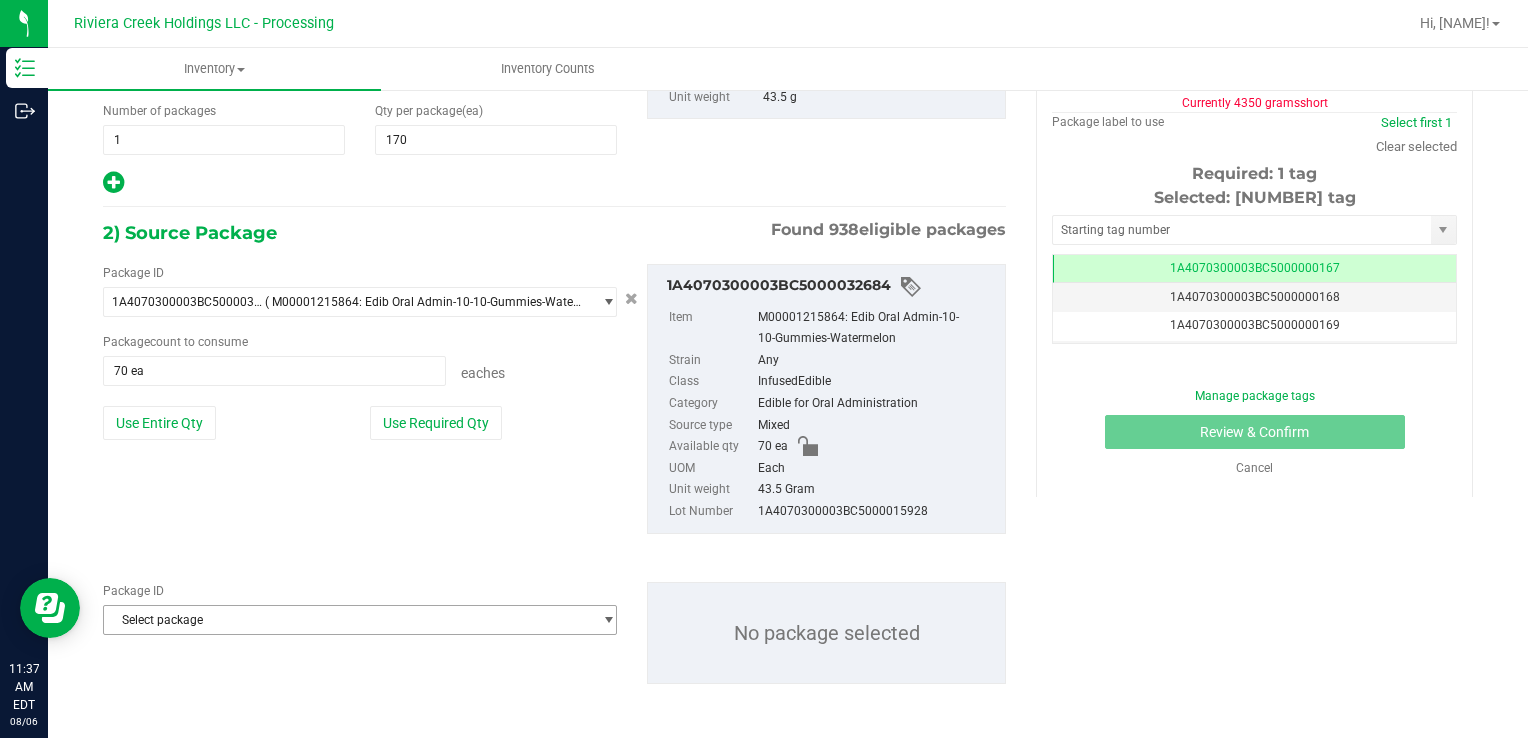 click on "Select package" at bounding box center [347, 620] 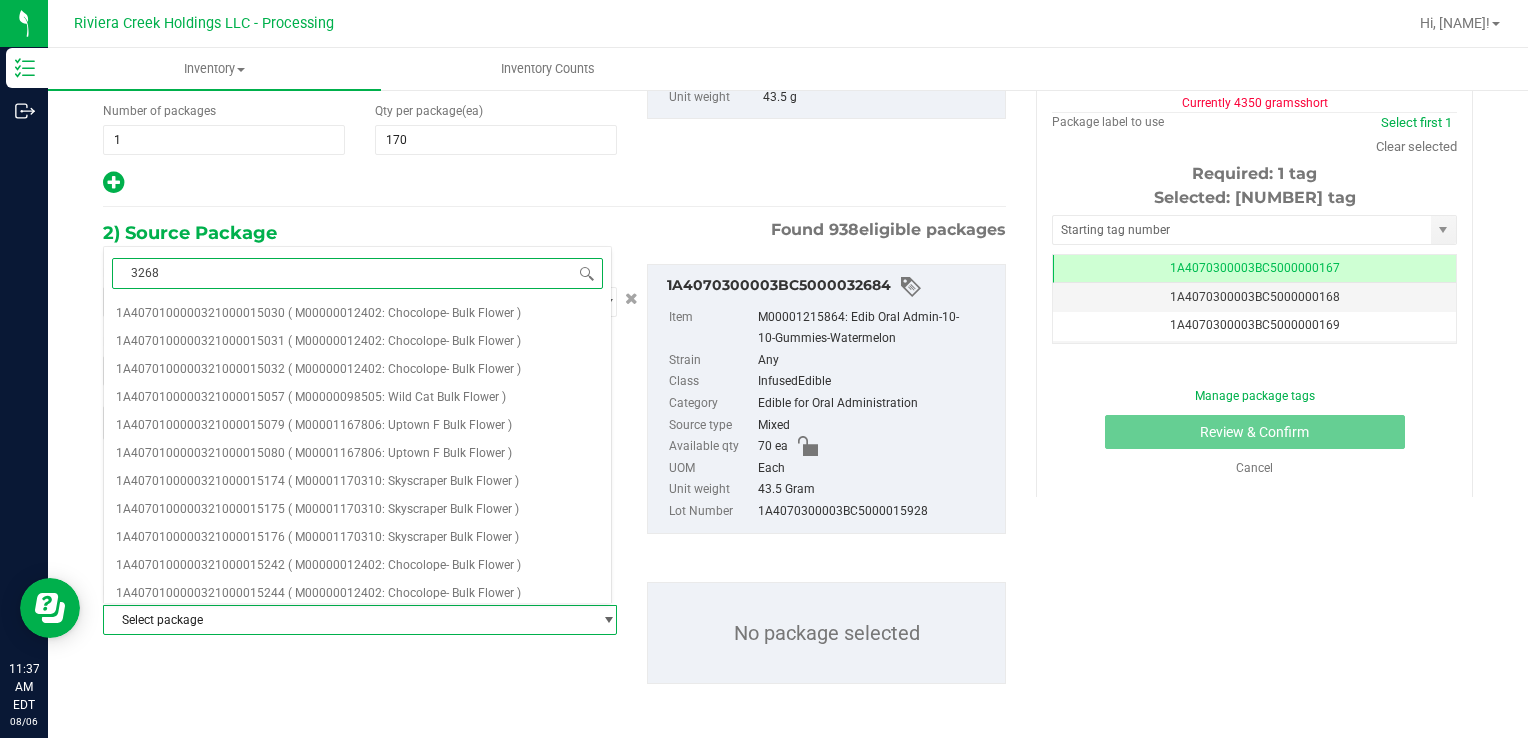 type on "32685" 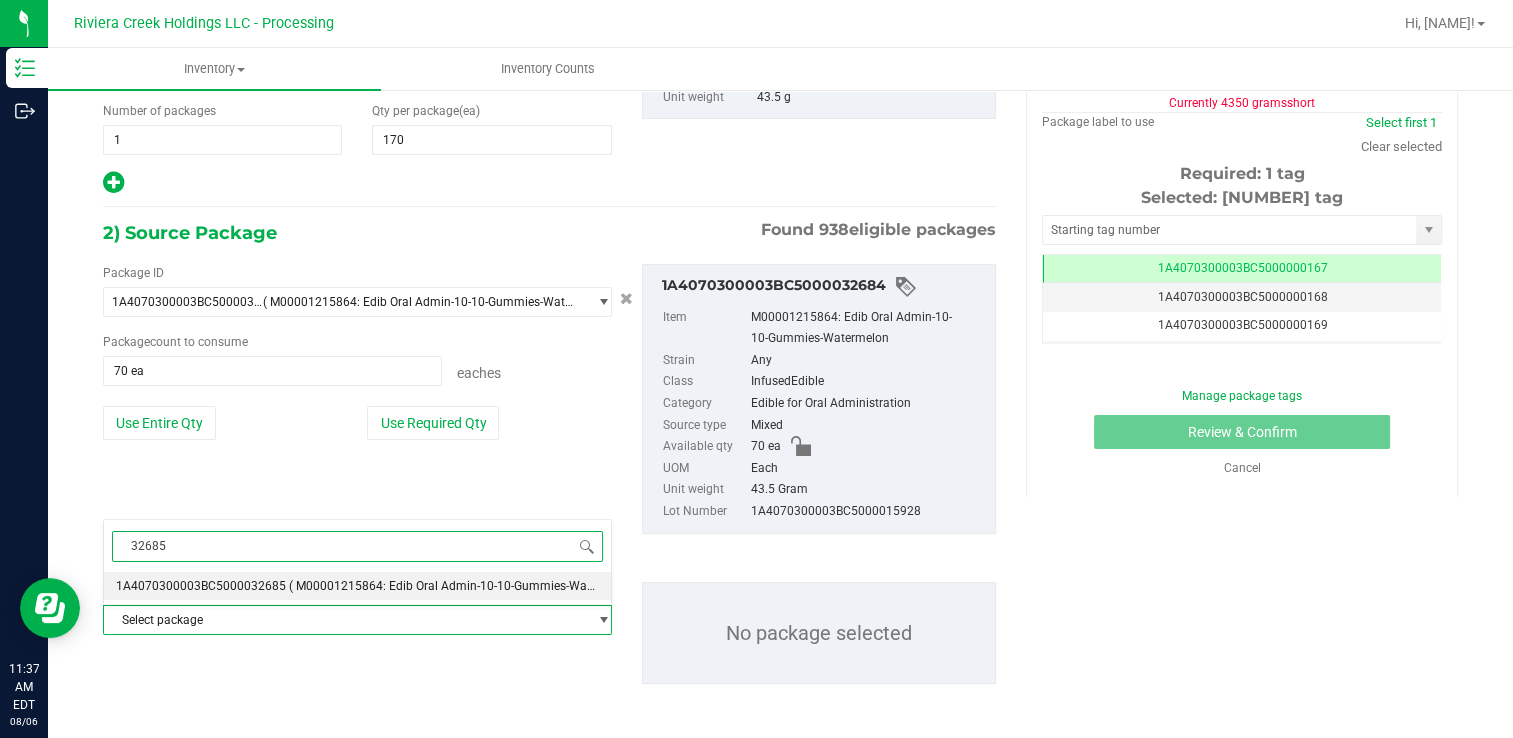 click on "1A4070300003BC5000032685" at bounding box center (201, 586) 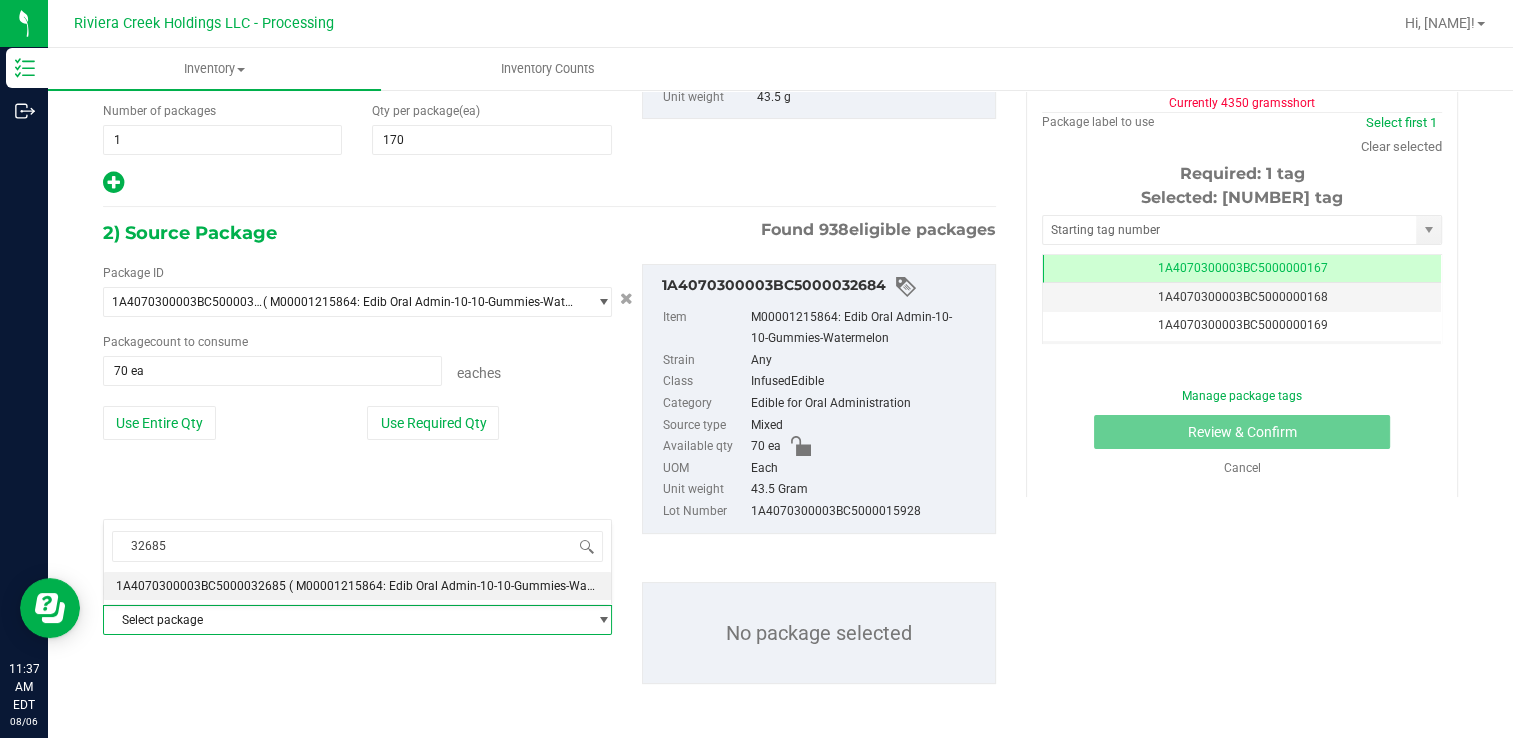 type 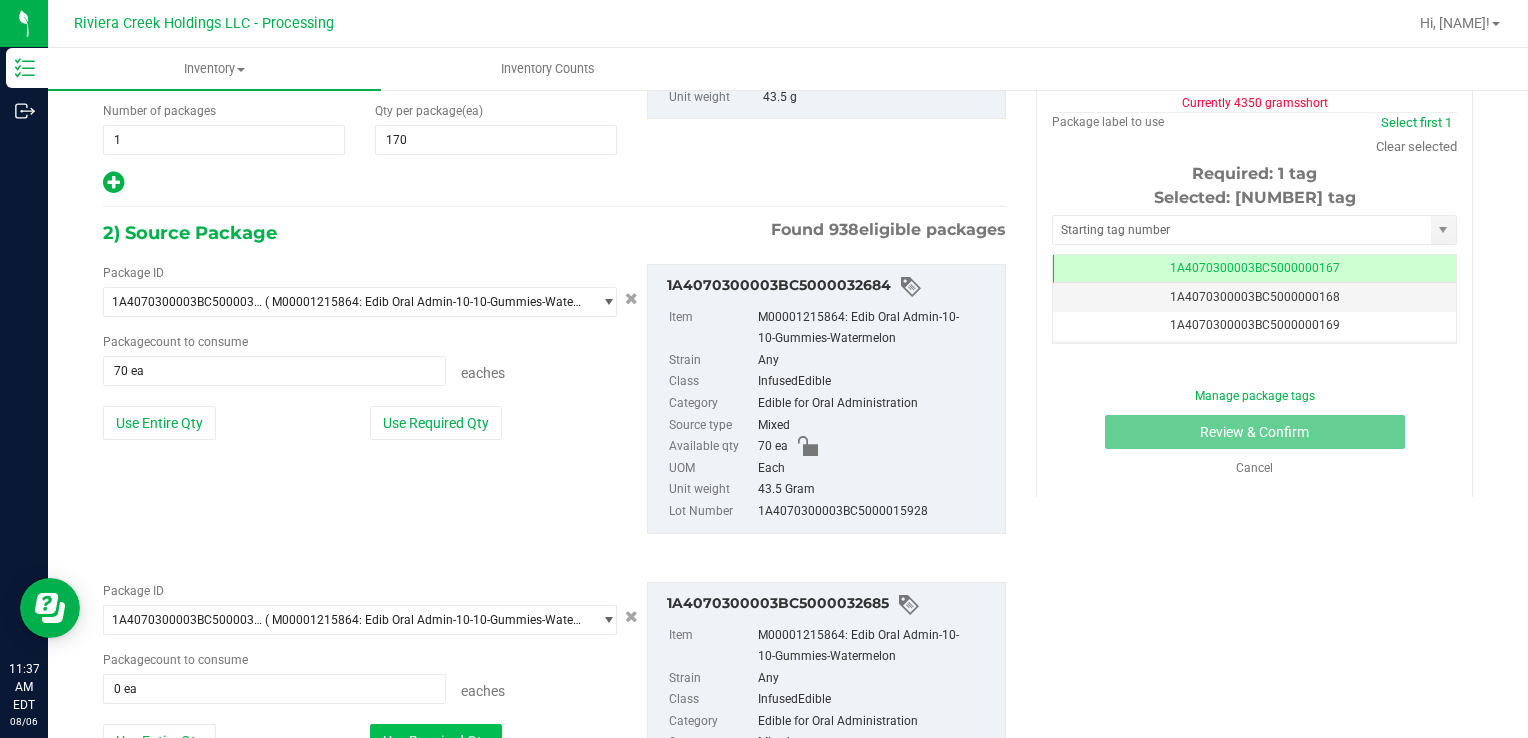 click on "Use Required Qty" at bounding box center (436, 741) 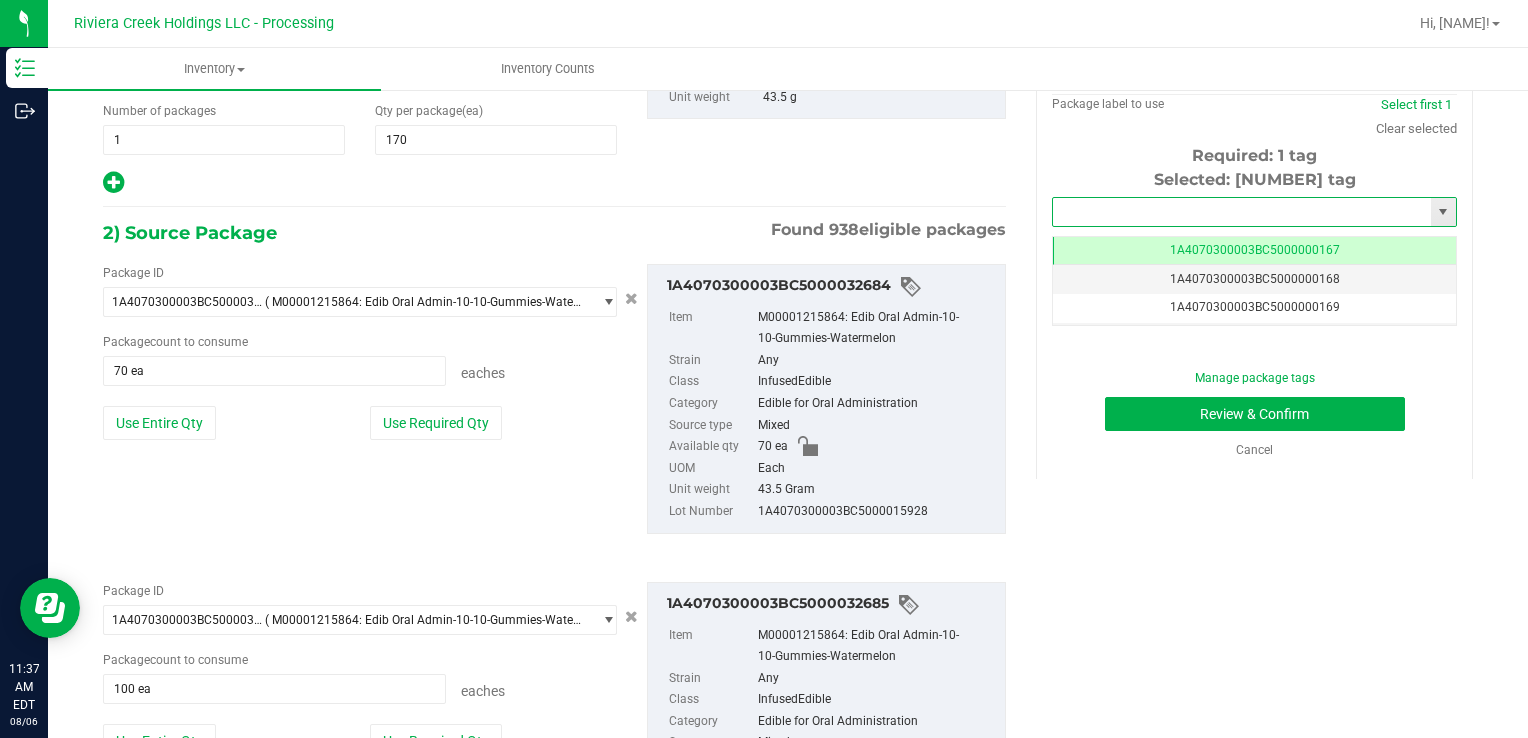 click at bounding box center (1242, 212) 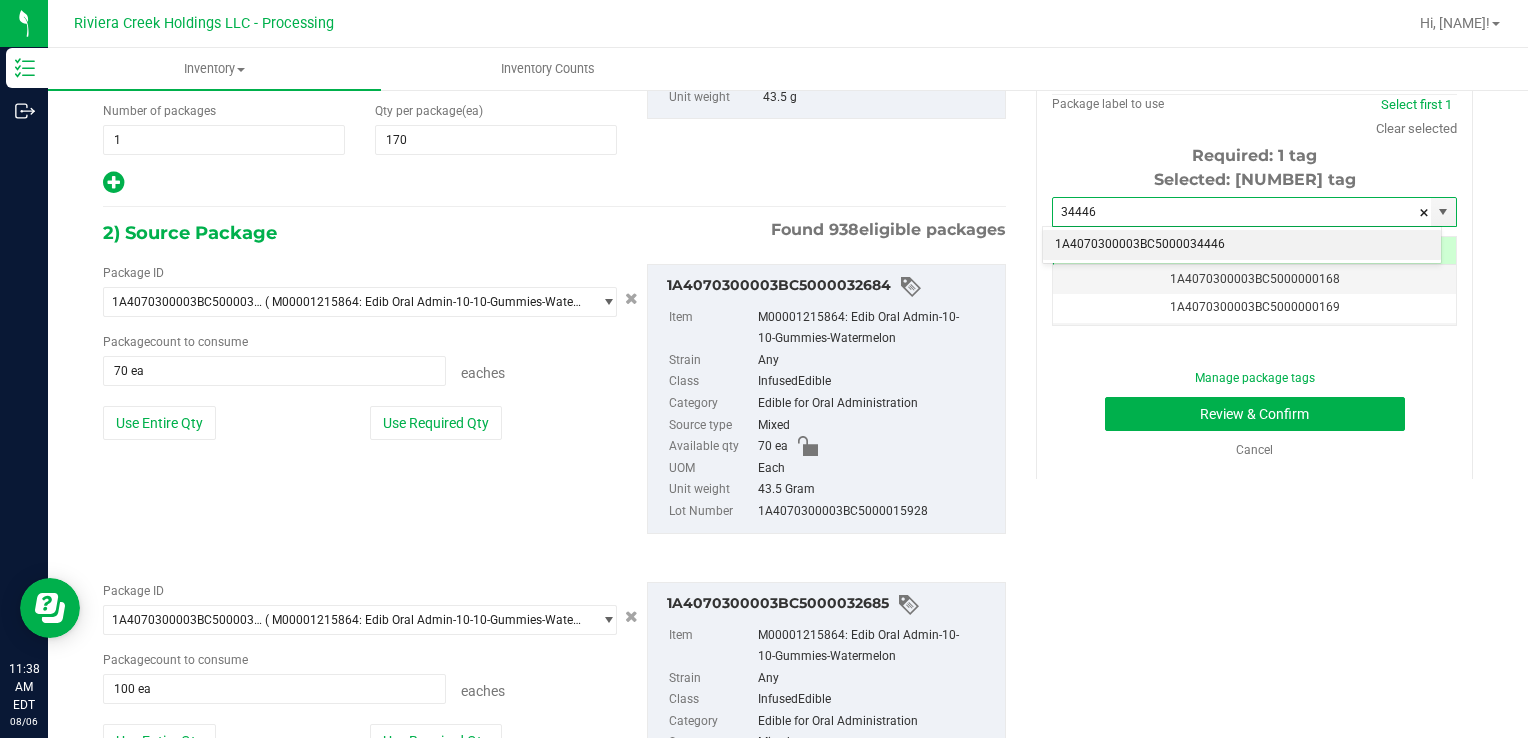 click on "1A4070300003BC5000034446" at bounding box center [1242, 245] 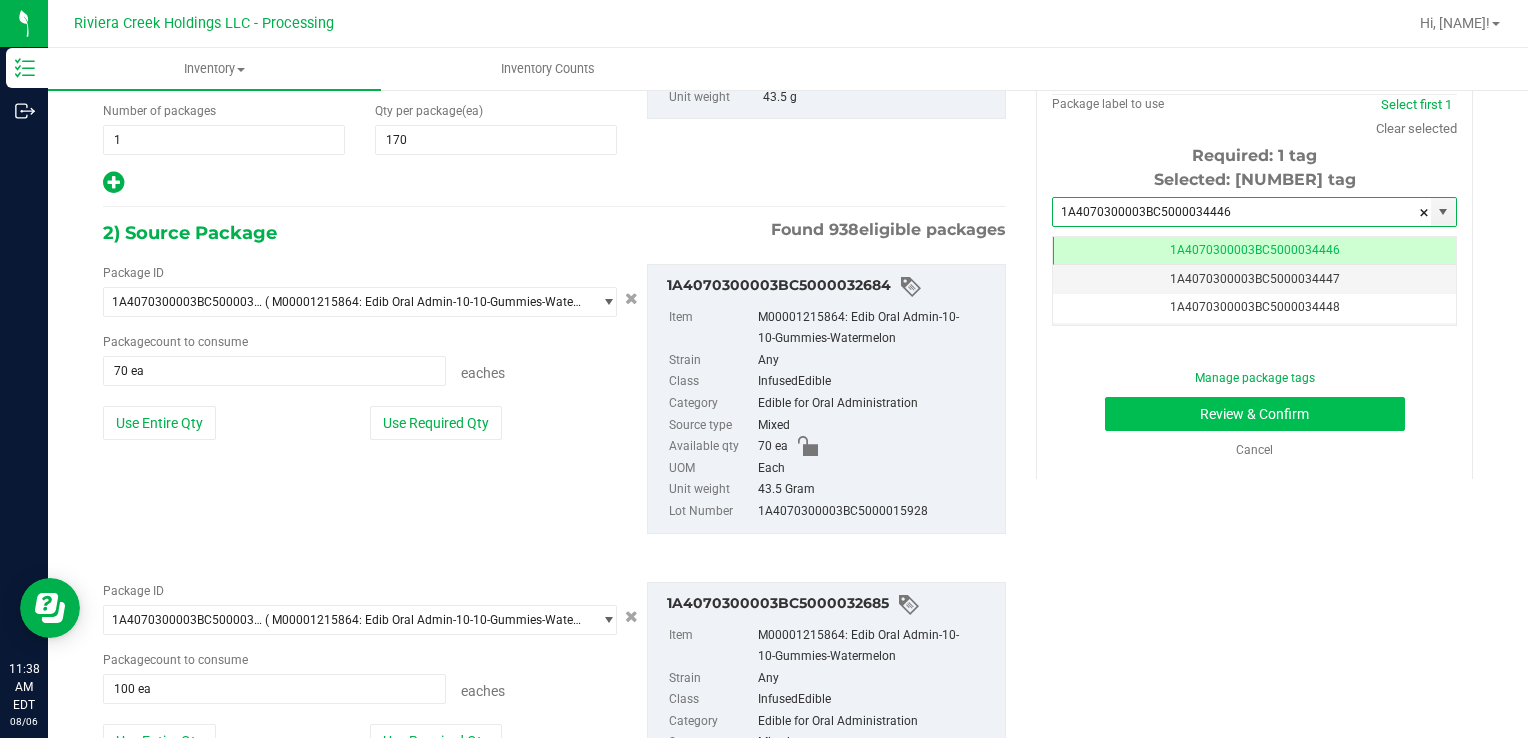 type on "1A4070300003BC5000034446" 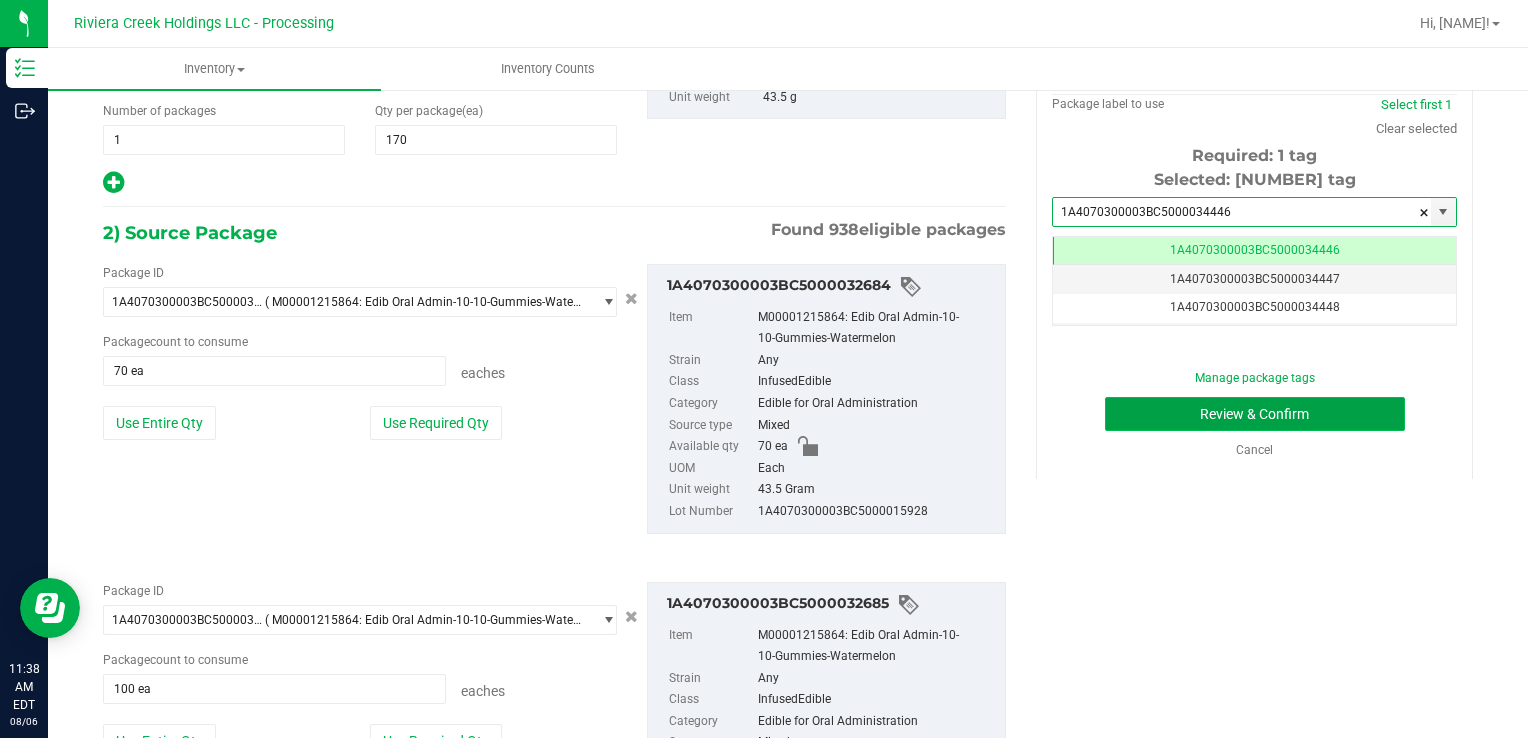 click on "Review & Confirm" at bounding box center [1255, 414] 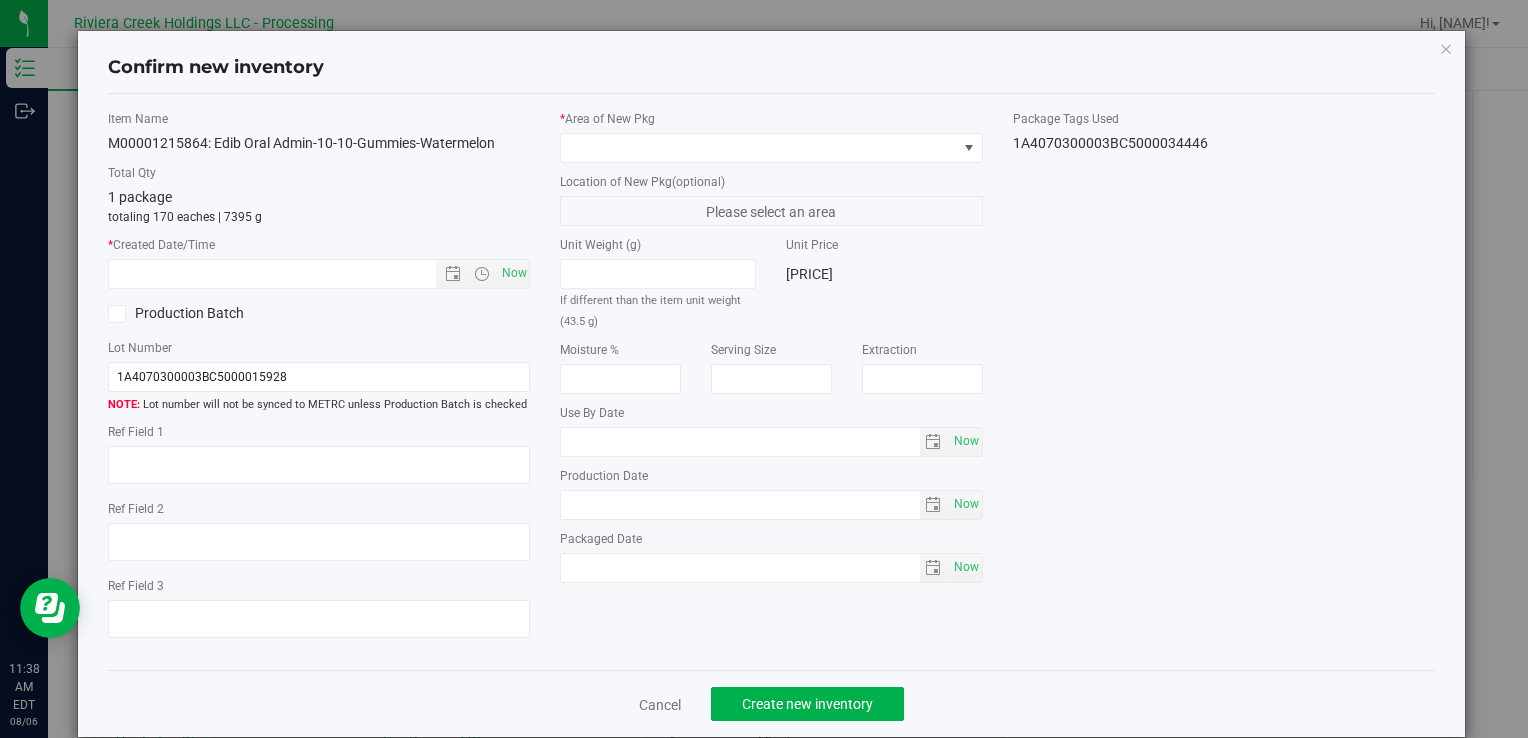 type on "2026-07-20" 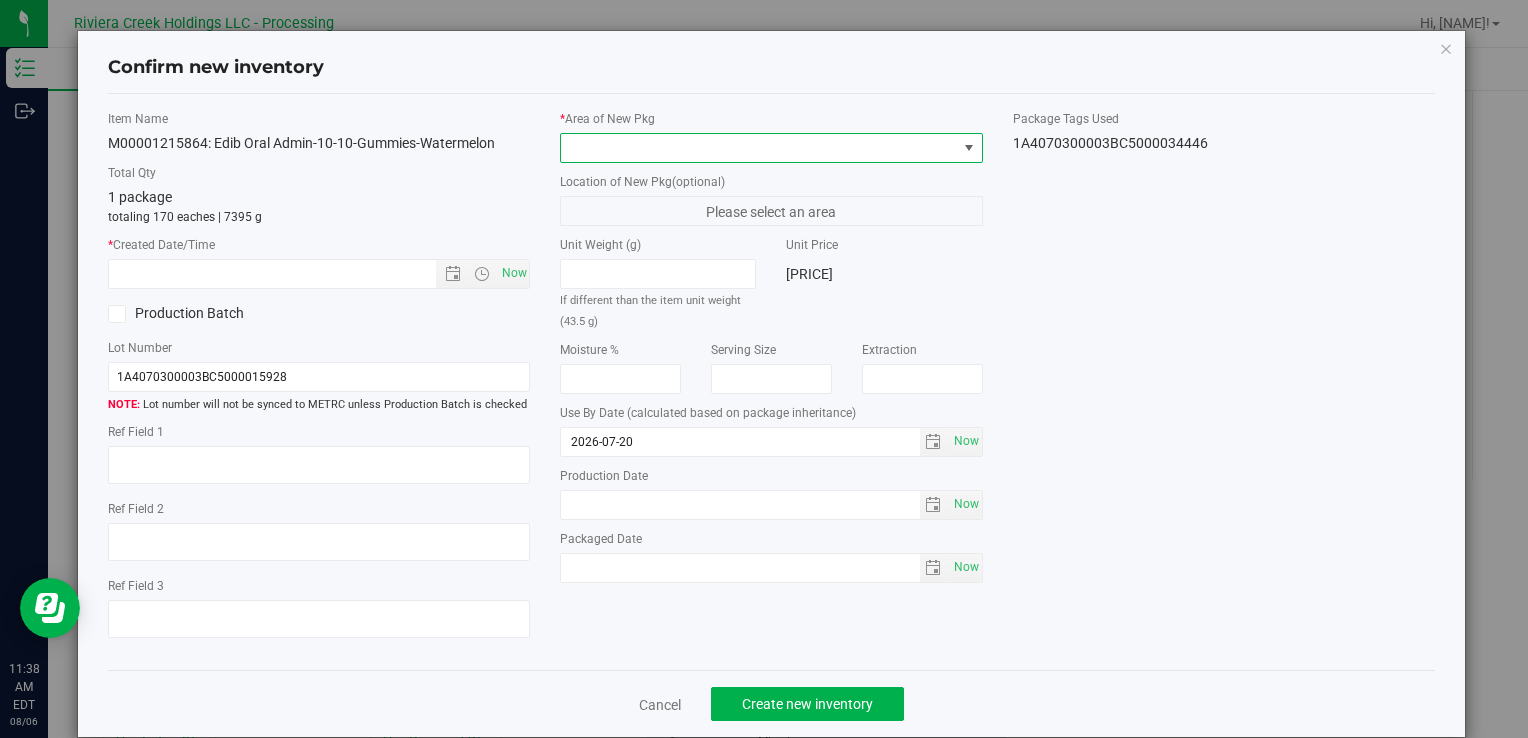 click at bounding box center [758, 148] 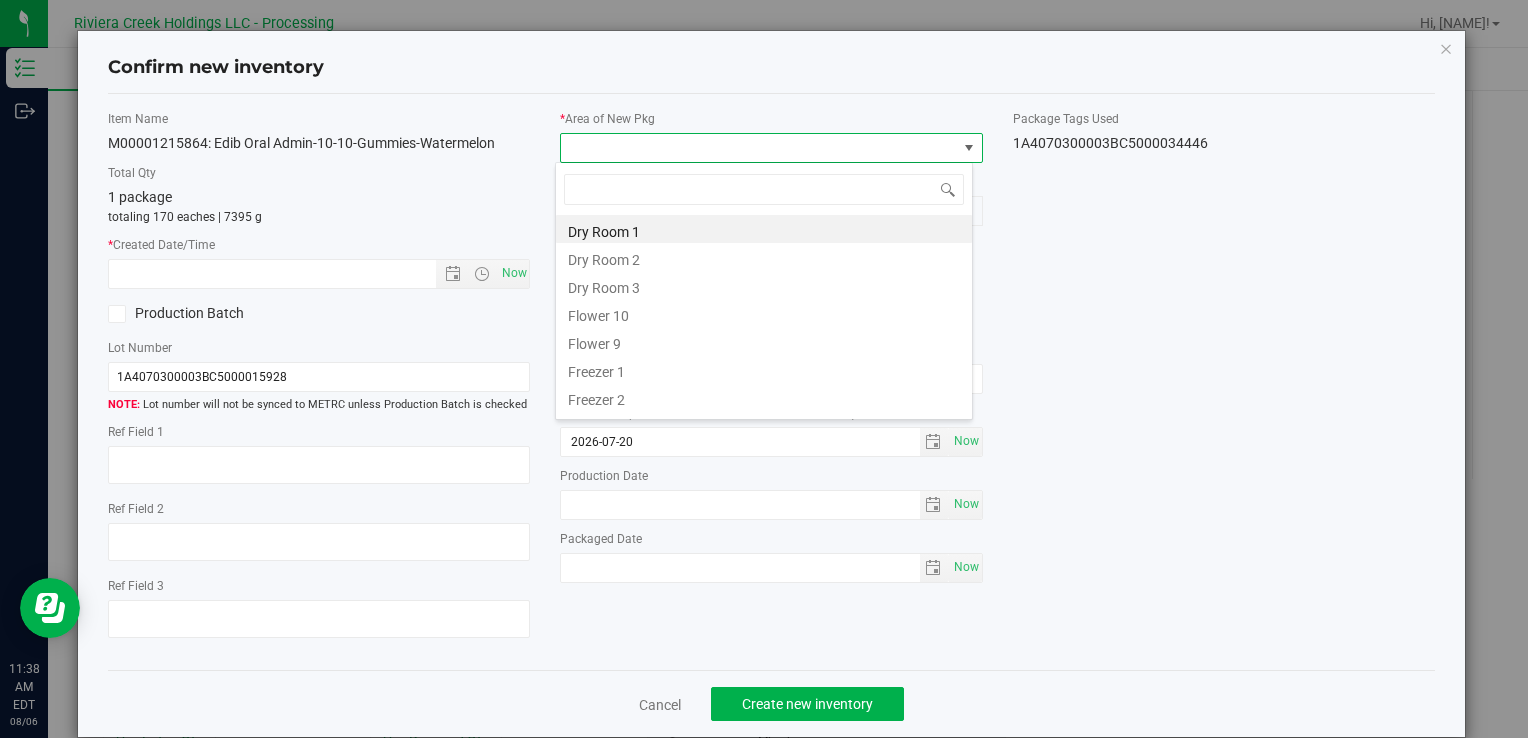 drag, startPoint x: 607, startPoint y: 310, endPoint x: 554, endPoint y: 304, distance: 53.338543 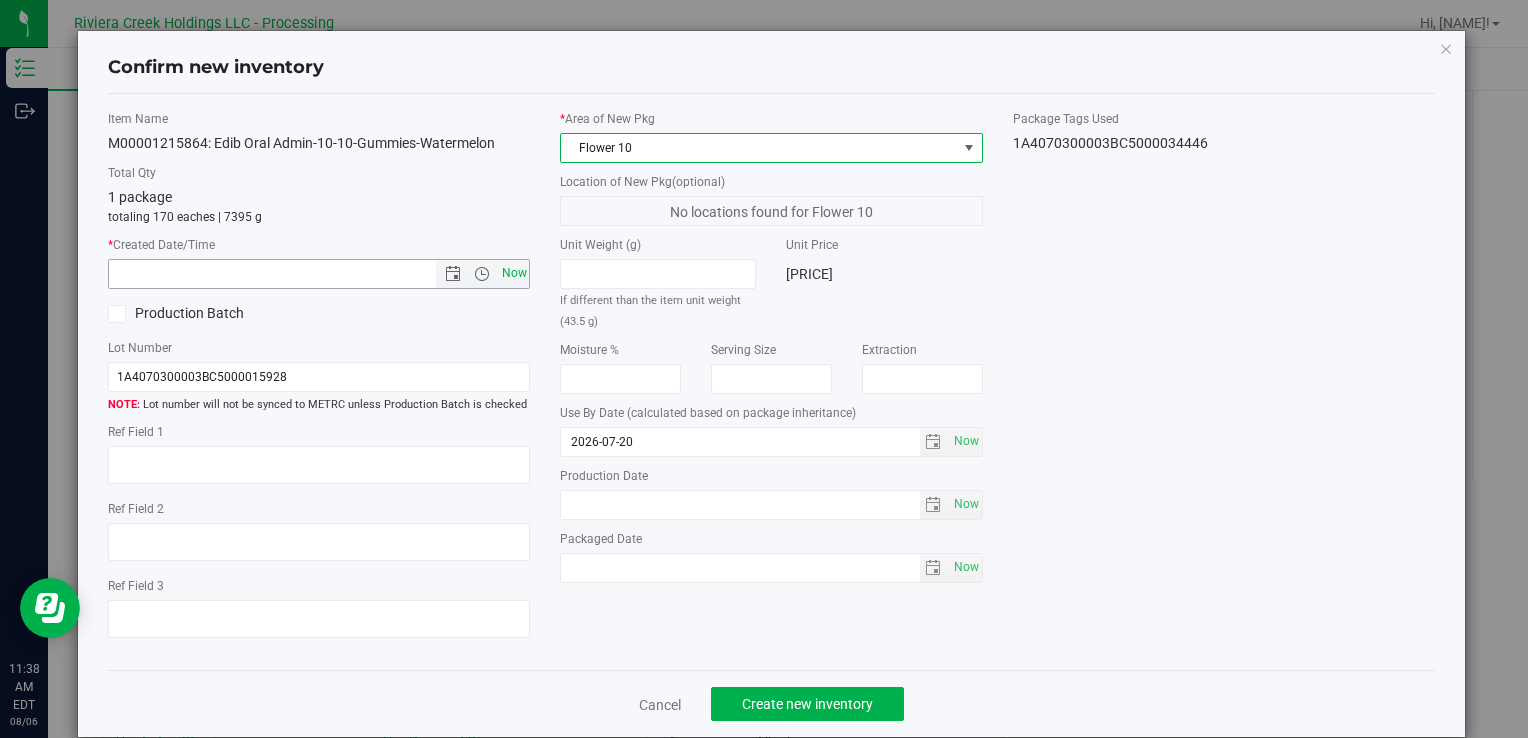 click on "Now" at bounding box center [514, 273] 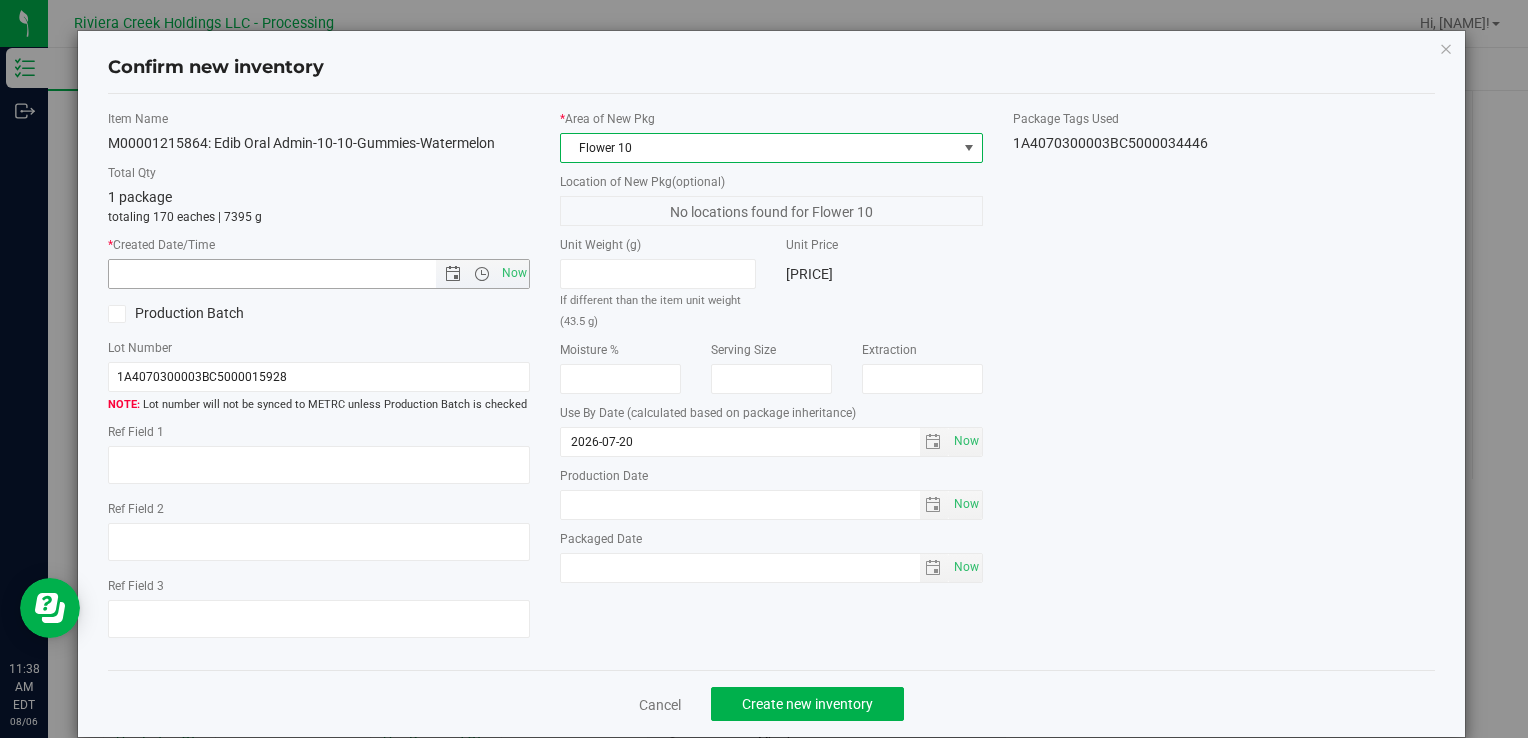 type on "8/6/2025 11:38 AM" 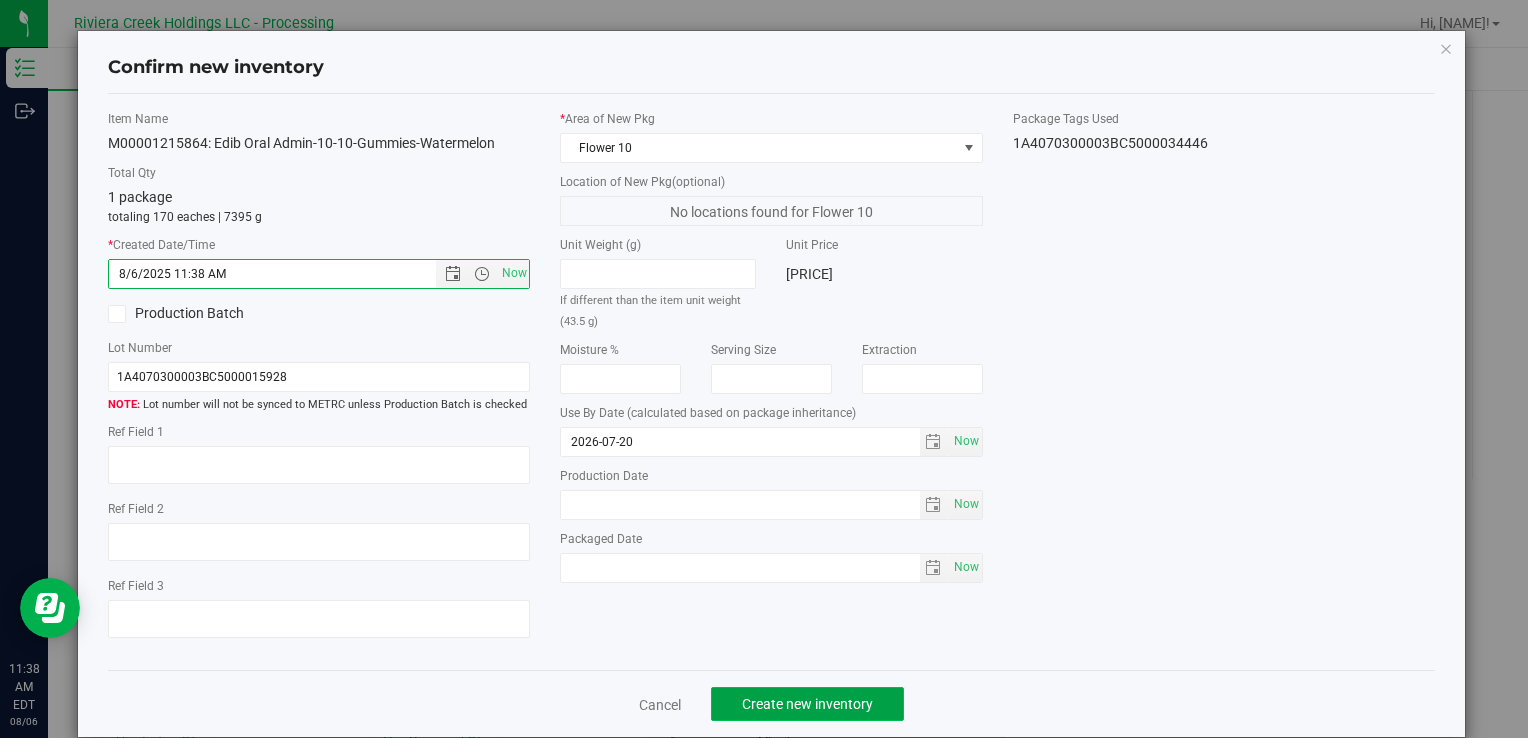 drag, startPoint x: 768, startPoint y: 698, endPoint x: 760, endPoint y: 678, distance: 21.540659 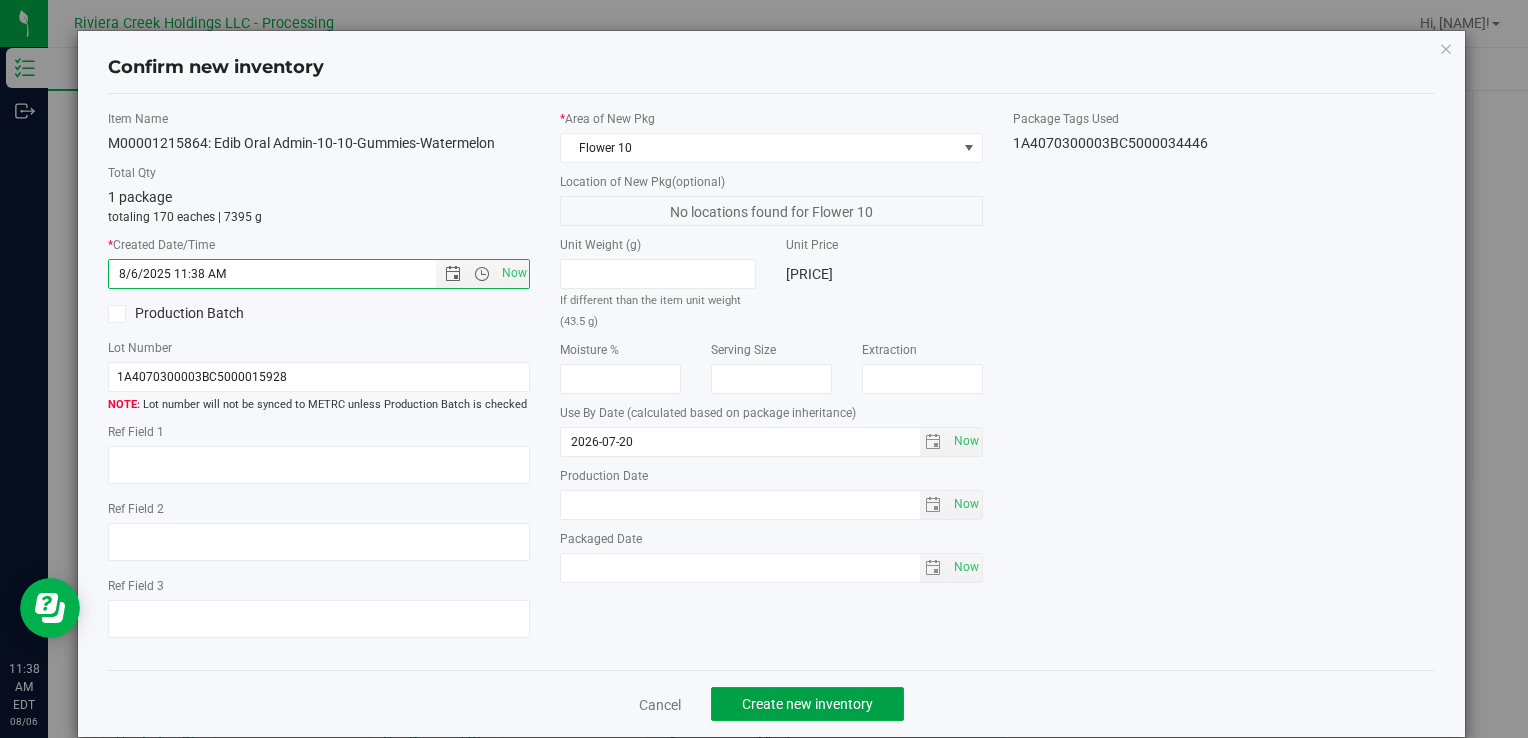 click on "Create new inventory" 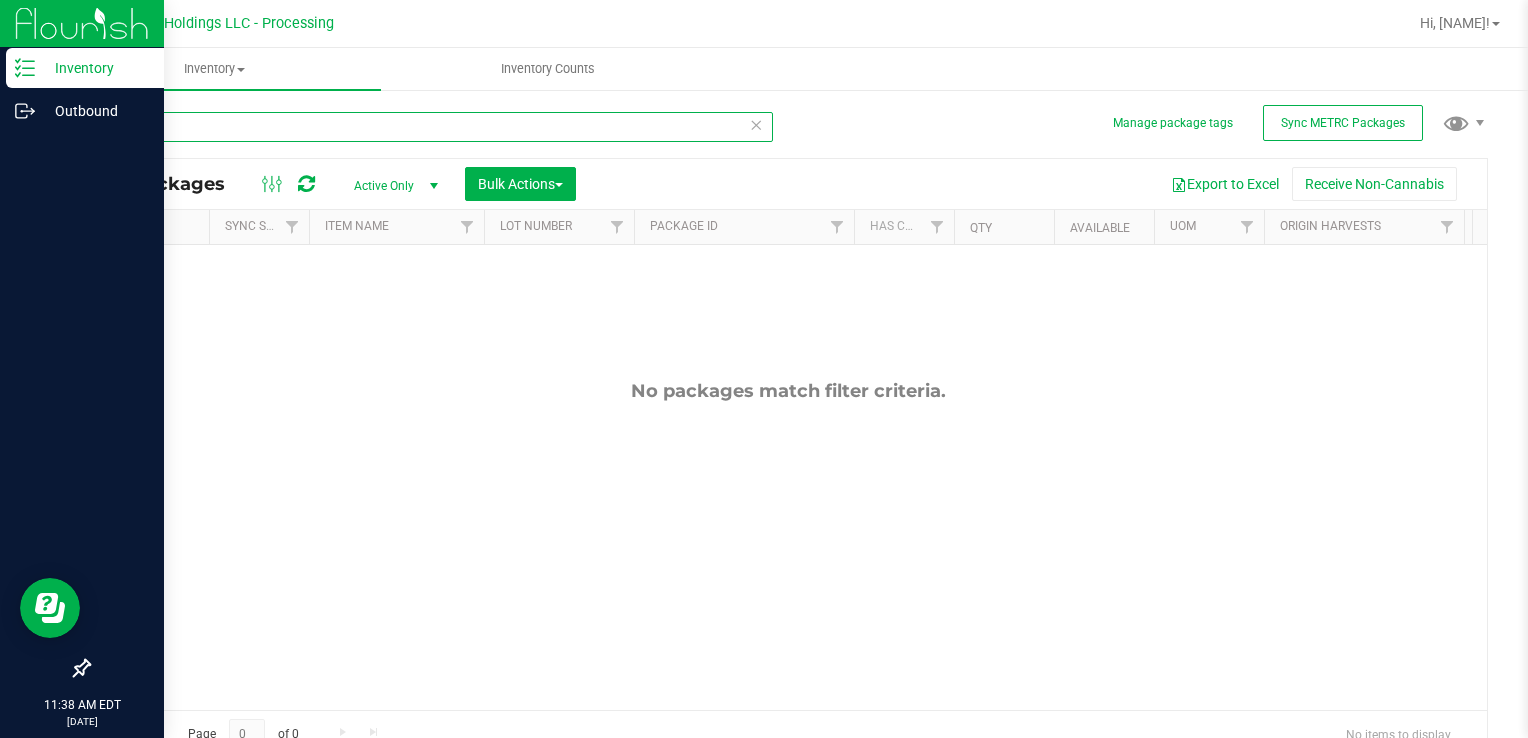 drag, startPoint x: 218, startPoint y: 122, endPoint x: 22, endPoint y: 145, distance: 197.34488 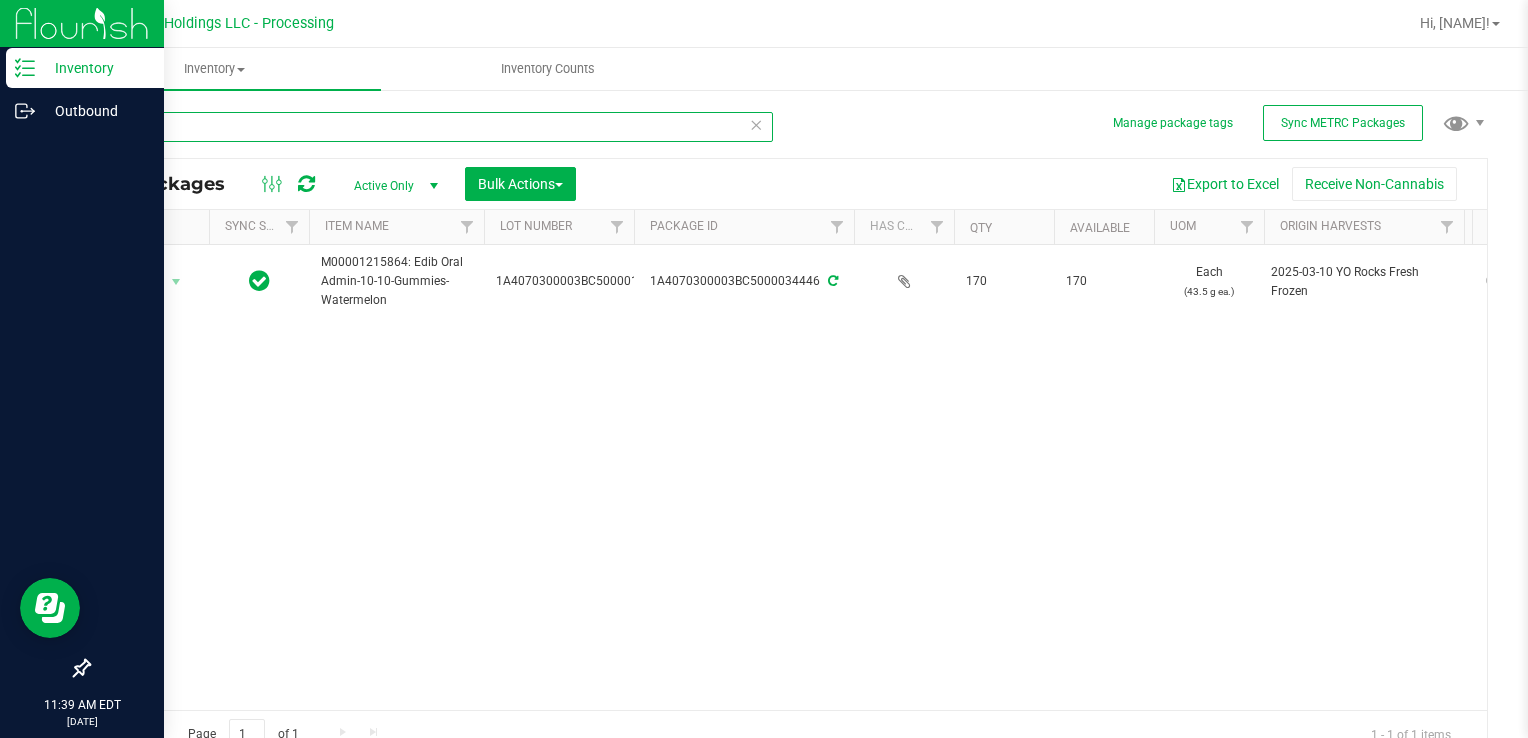 drag, startPoint x: 182, startPoint y: 132, endPoint x: 0, endPoint y: 159, distance: 183.99185 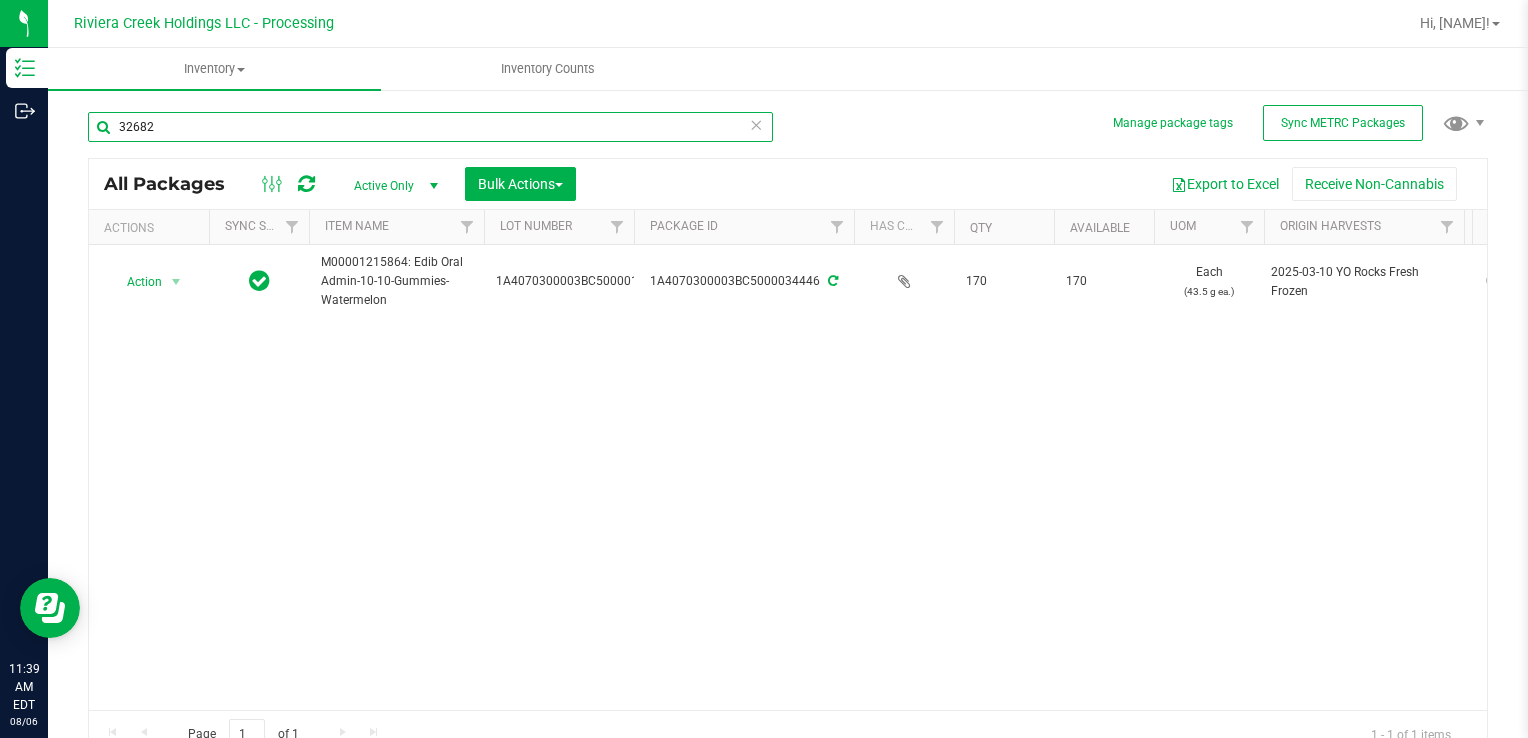 type on "32682" 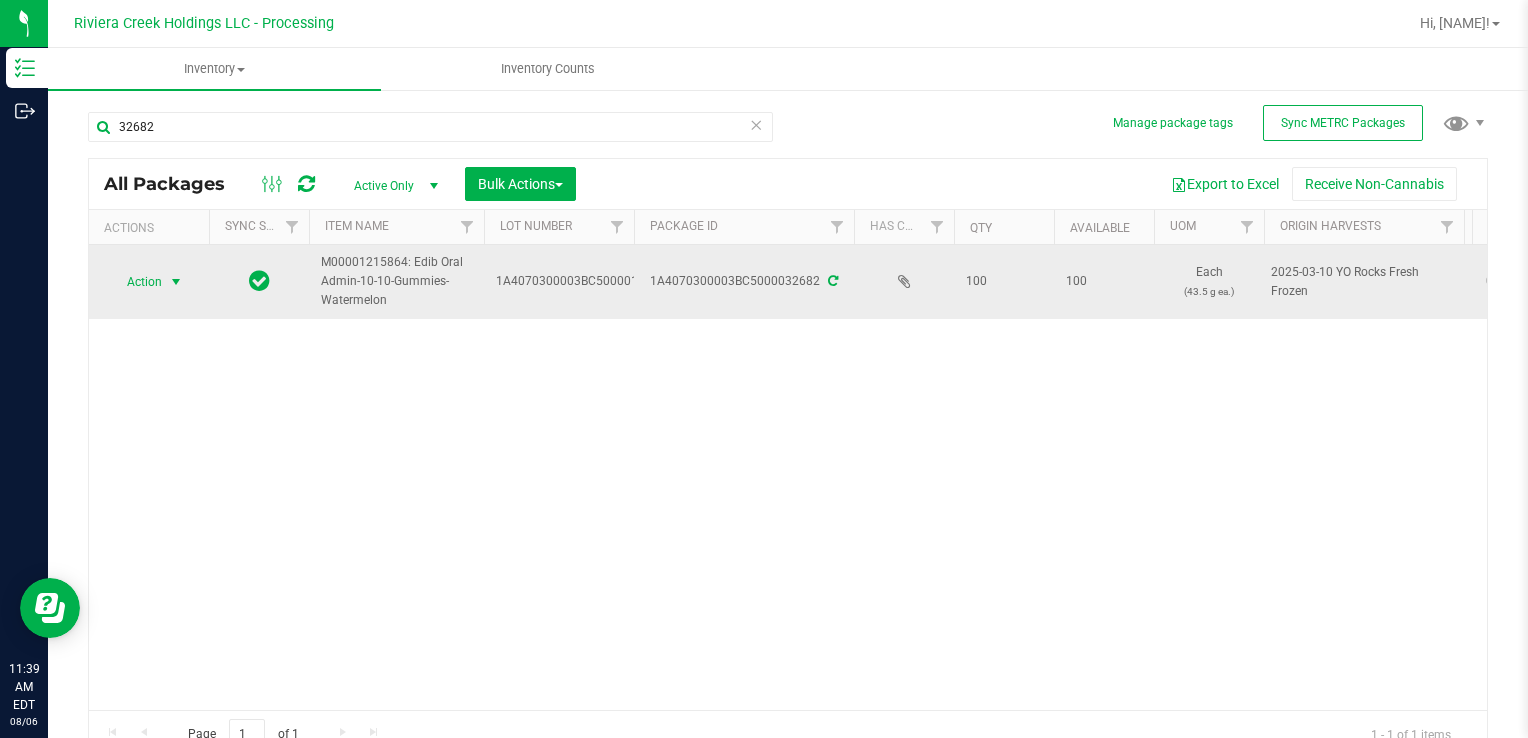 drag, startPoint x: 152, startPoint y: 272, endPoint x: 158, endPoint y: 286, distance: 15.231546 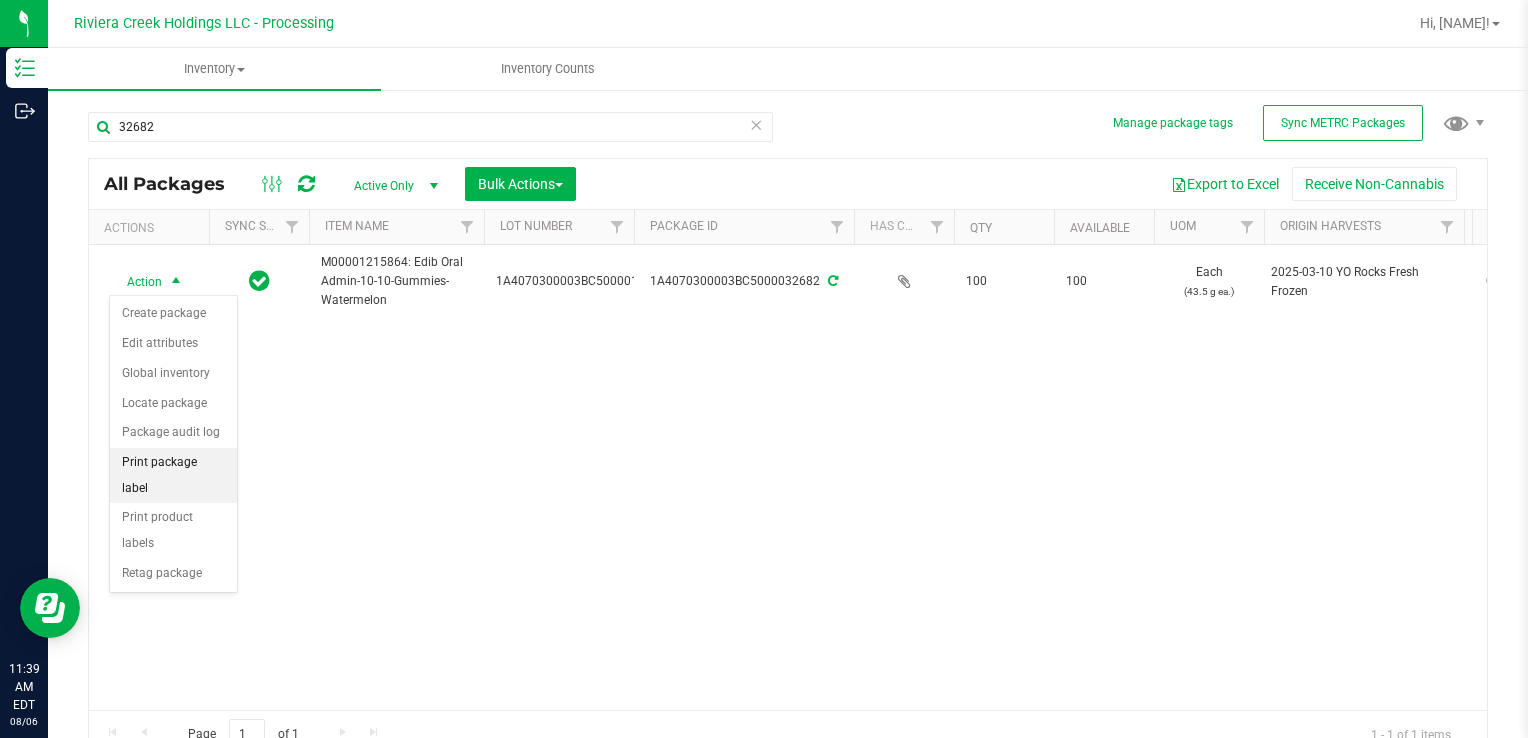 drag, startPoint x: 217, startPoint y: 458, endPoint x: 227, endPoint y: 459, distance: 10.049875 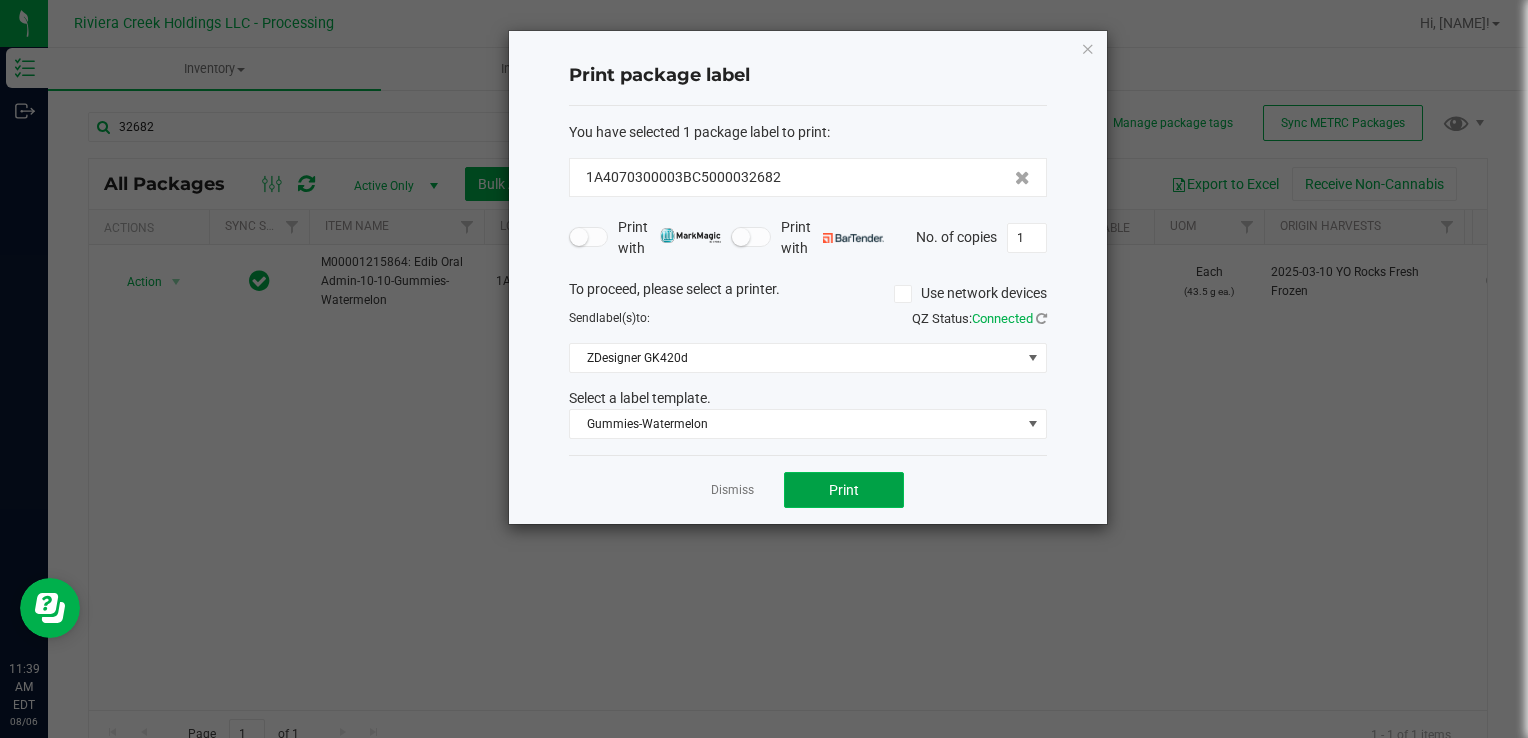 click on "Print" 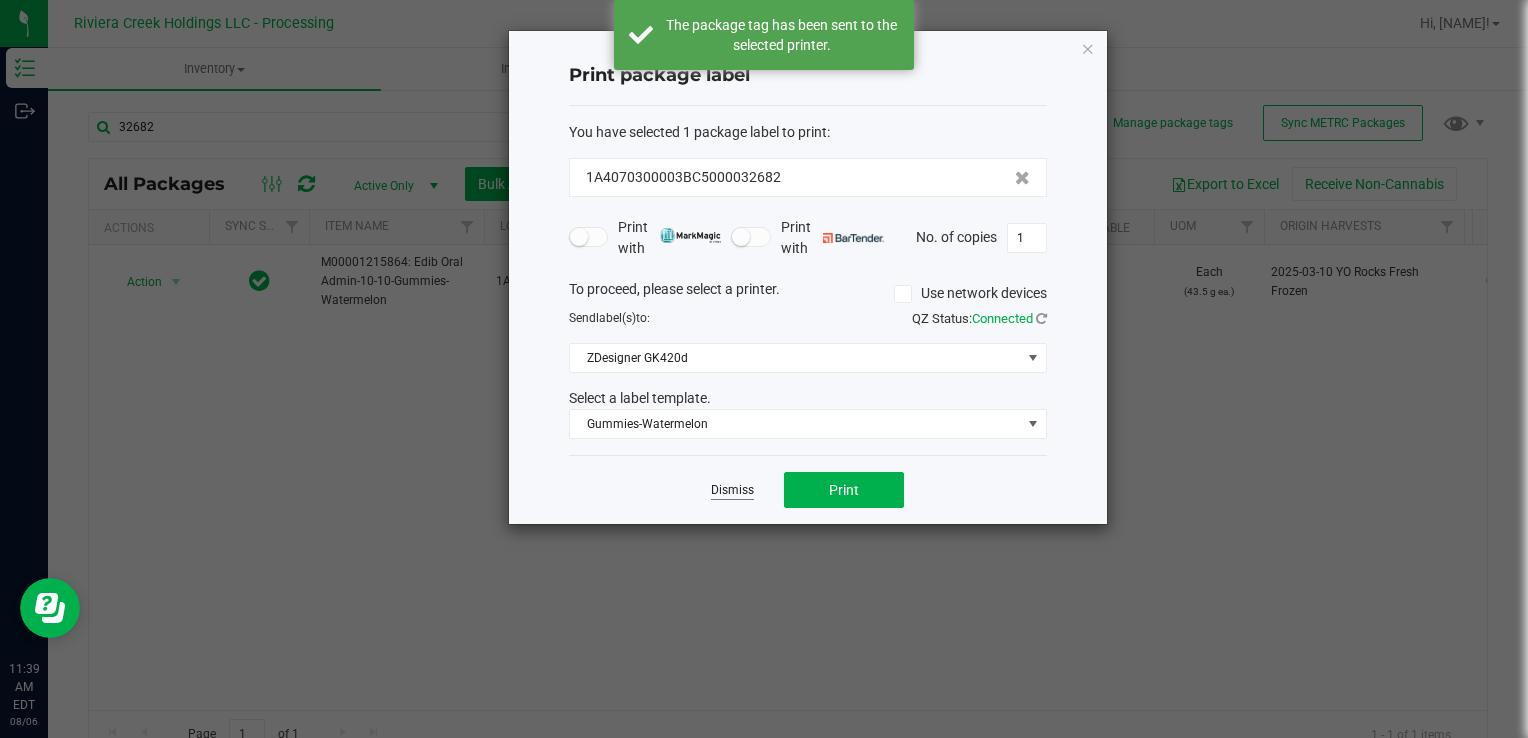 click on "Dismiss" 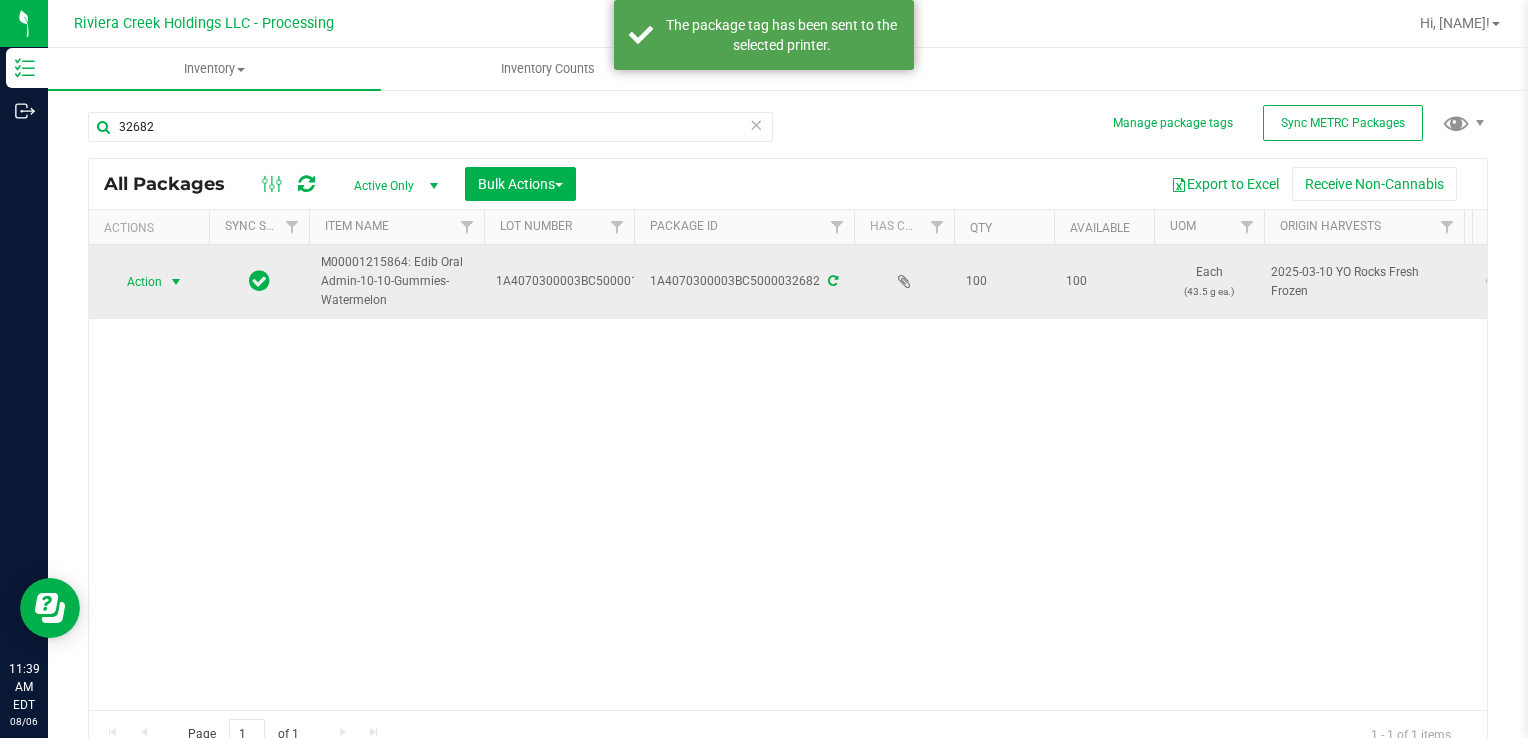 click on "Action" at bounding box center (136, 282) 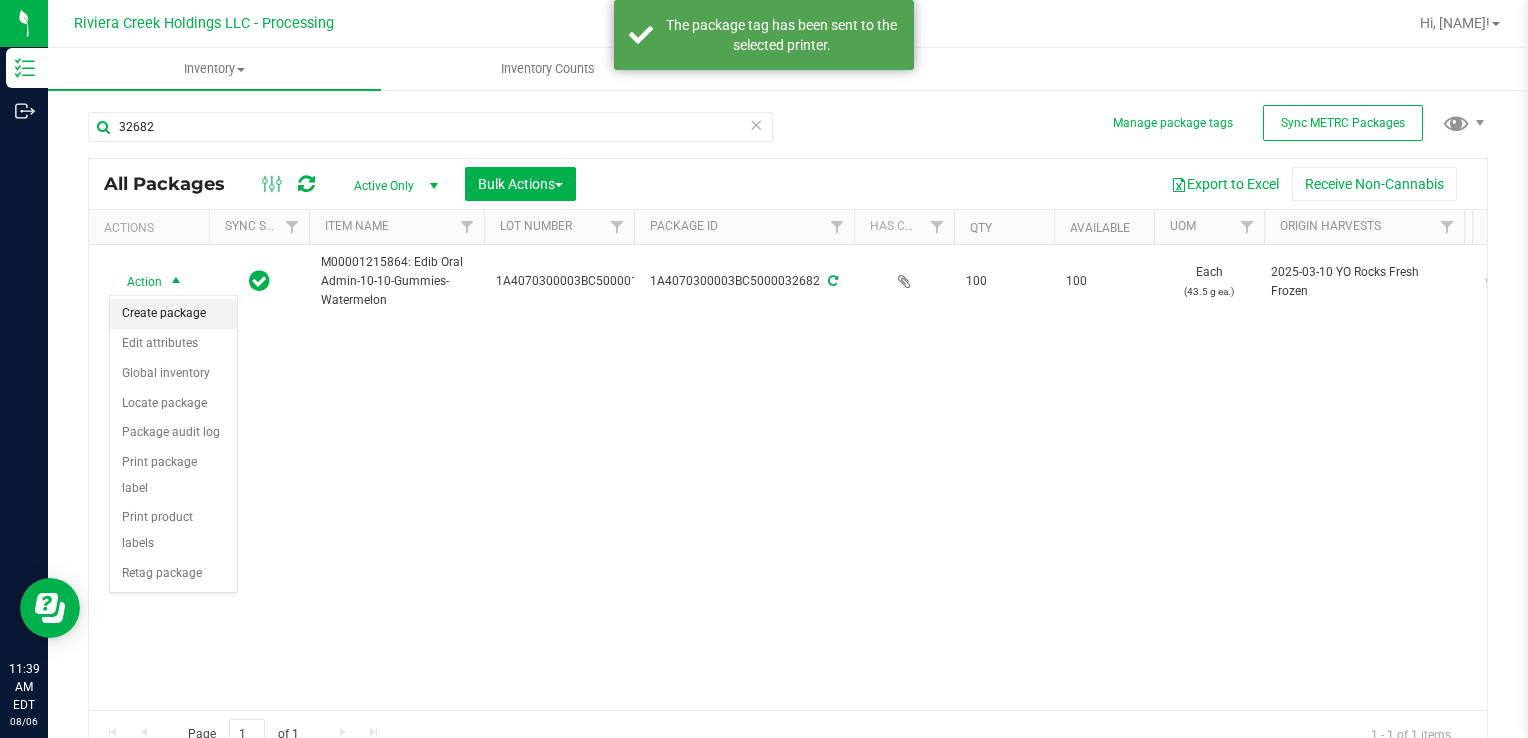click on "Create package" at bounding box center [173, 314] 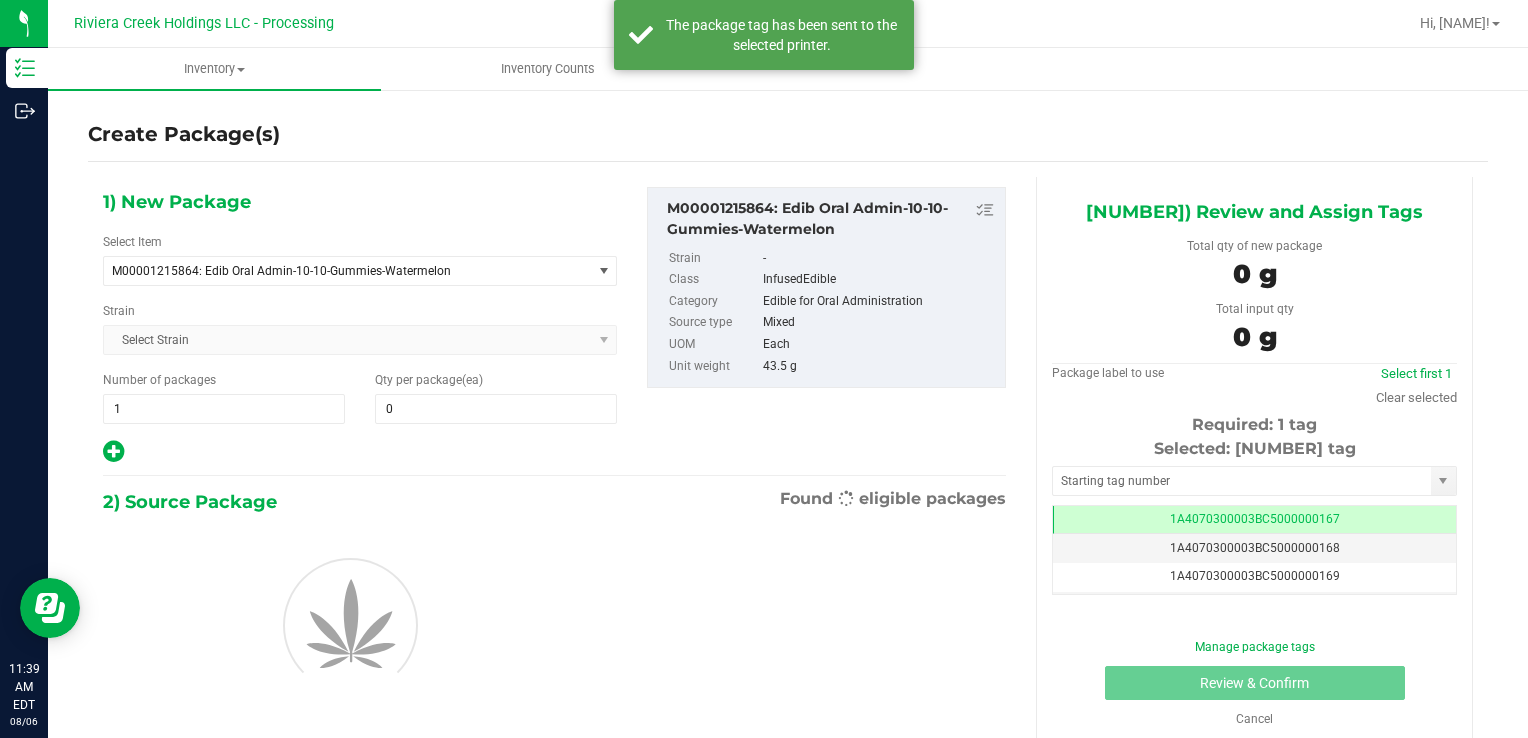 scroll, scrollTop: 0, scrollLeft: 0, axis: both 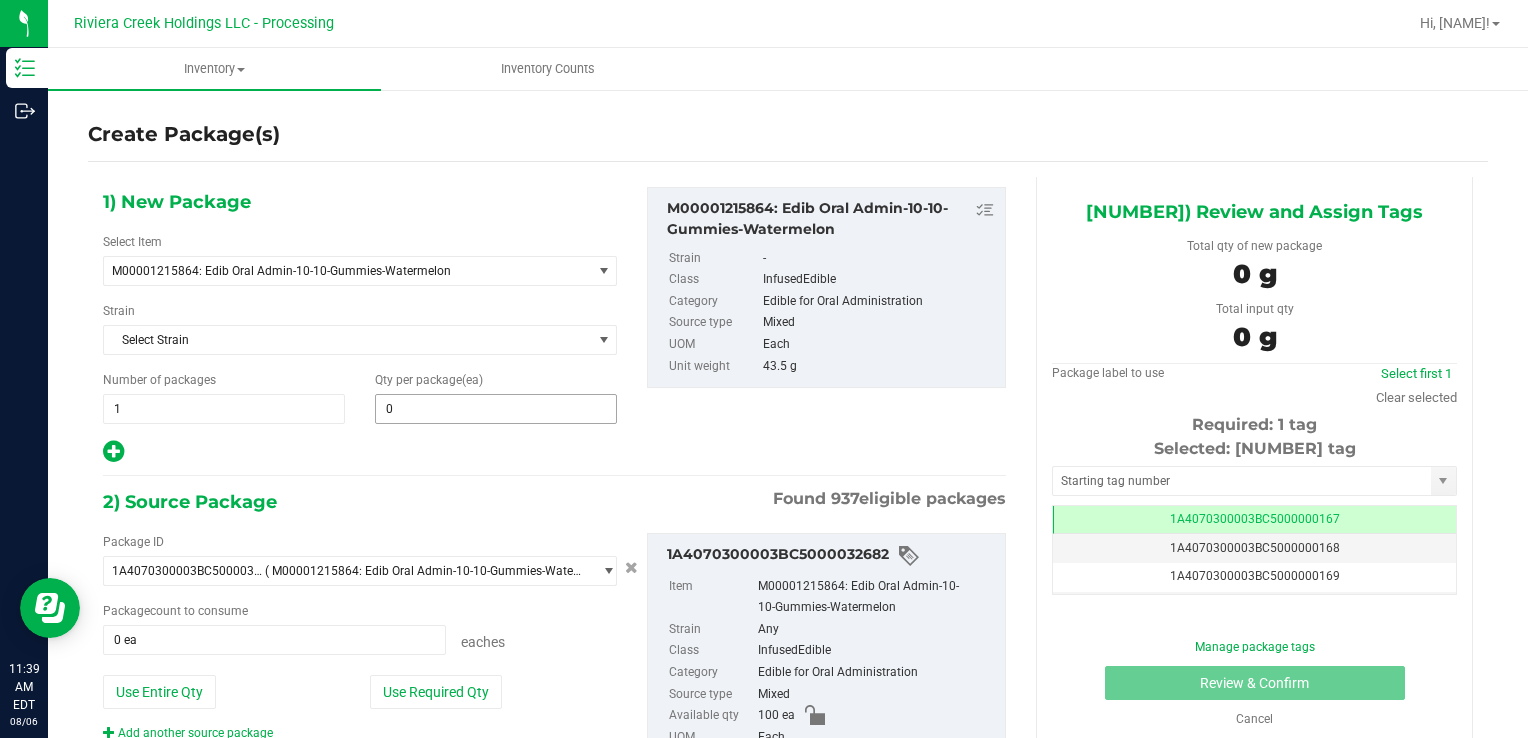 drag, startPoint x: 584, startPoint y: 425, endPoint x: 583, endPoint y: 413, distance: 12.0415945 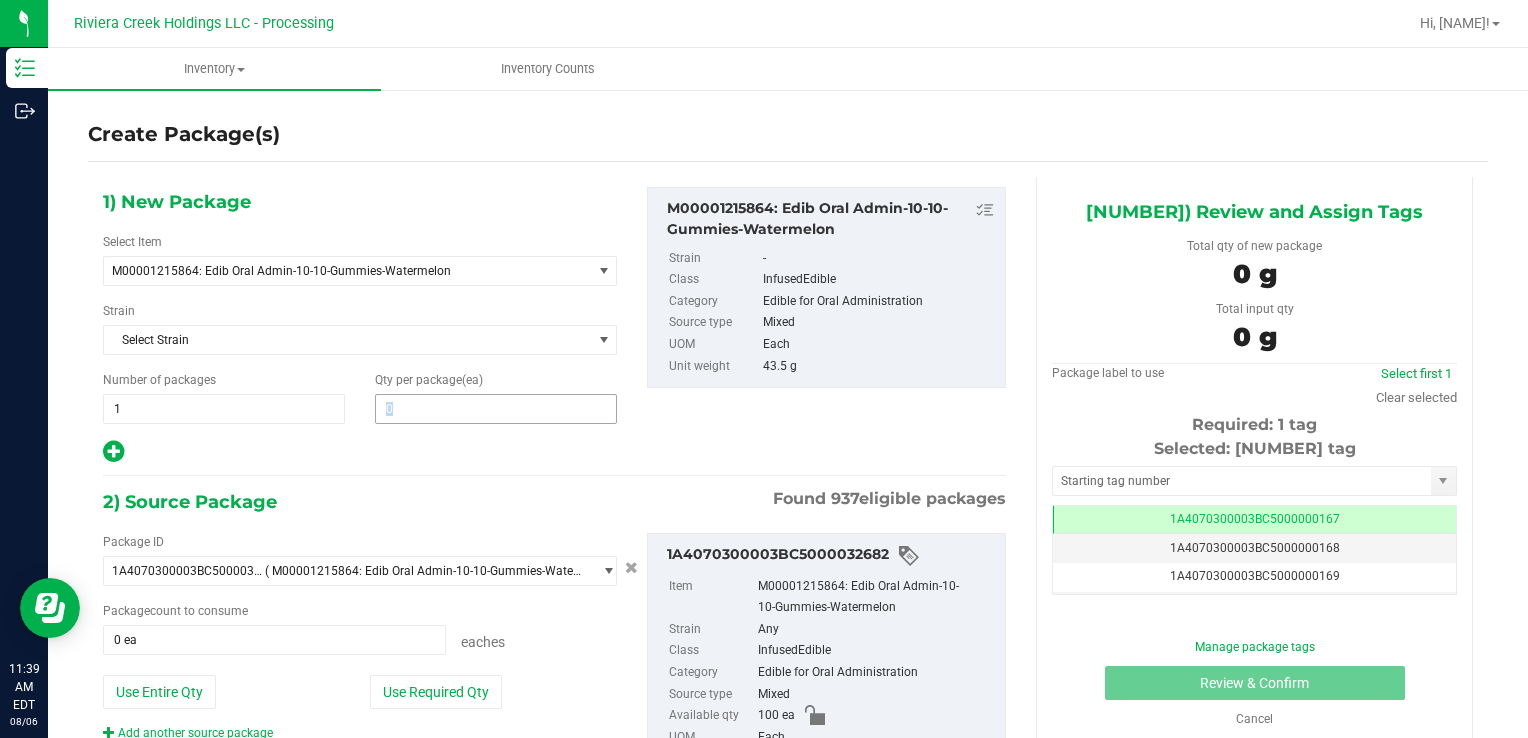 type 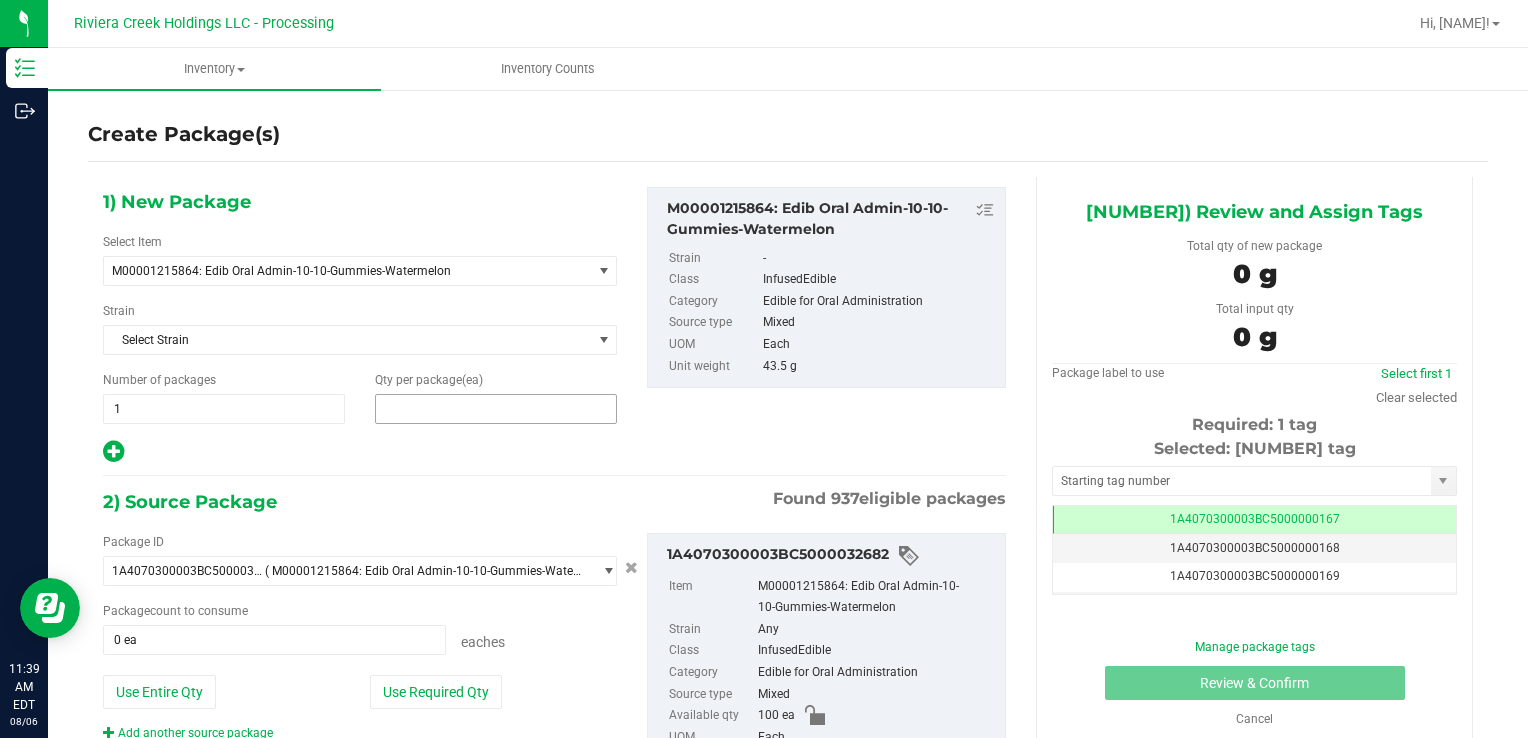 click at bounding box center [496, 409] 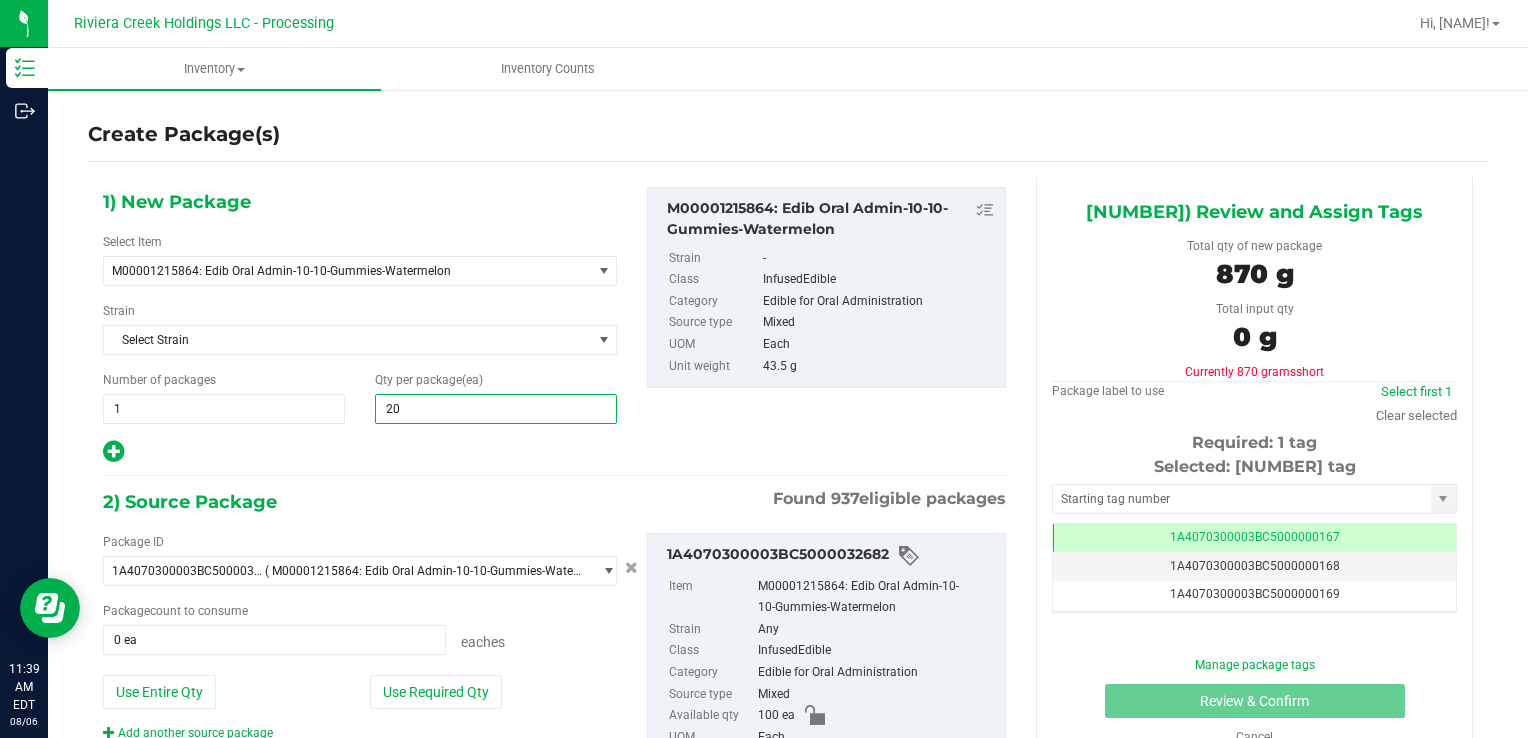type on "200" 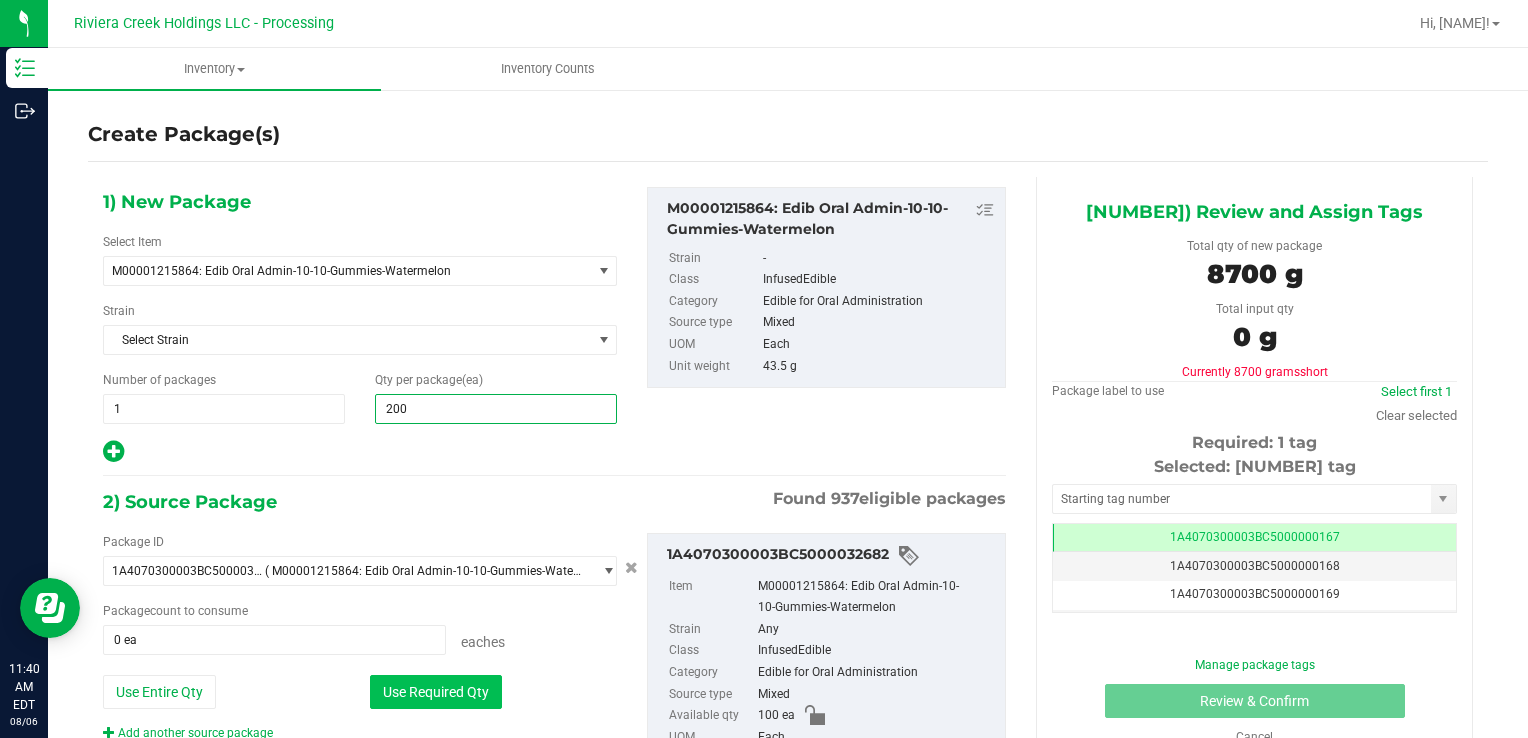 type on "200" 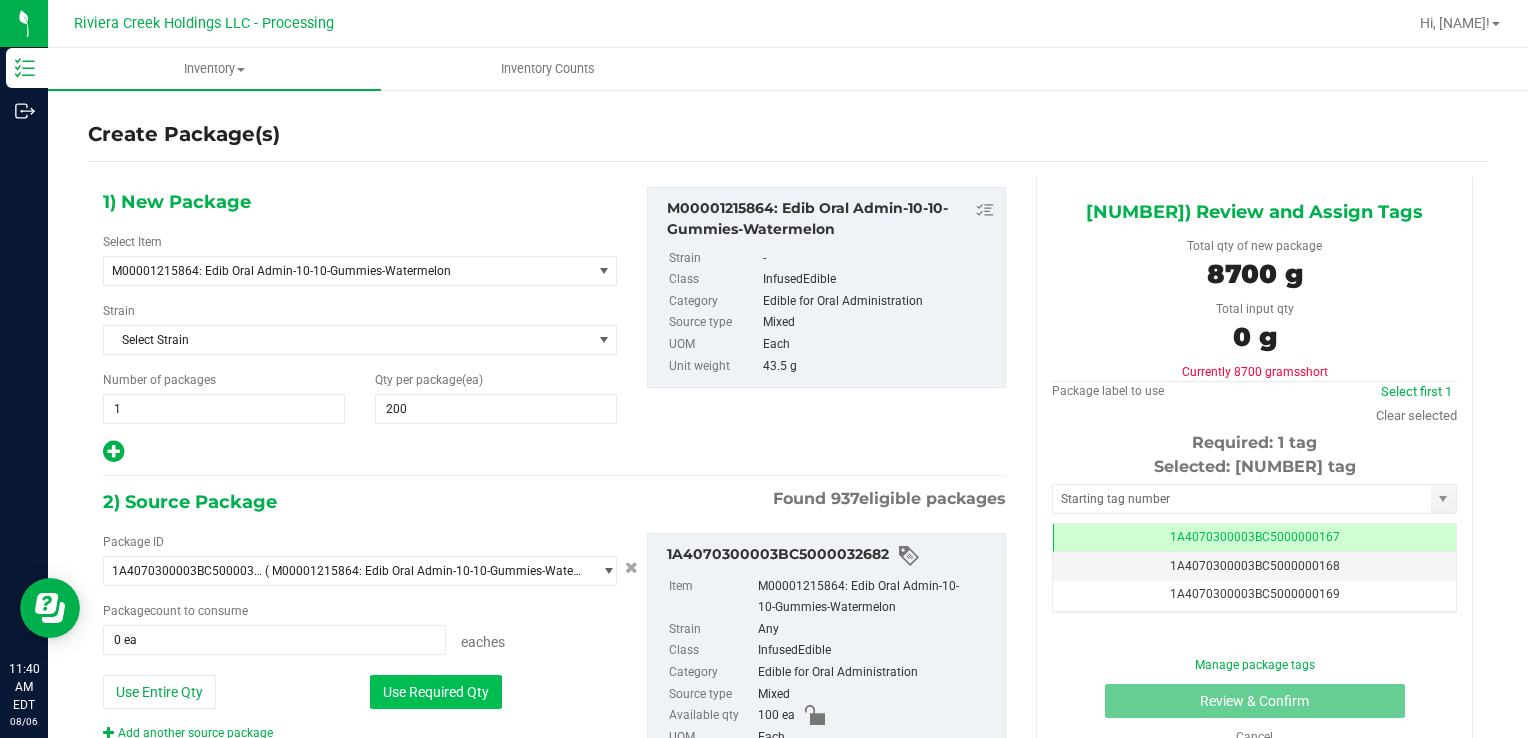 click on "Use Required Qty" at bounding box center (436, 692) 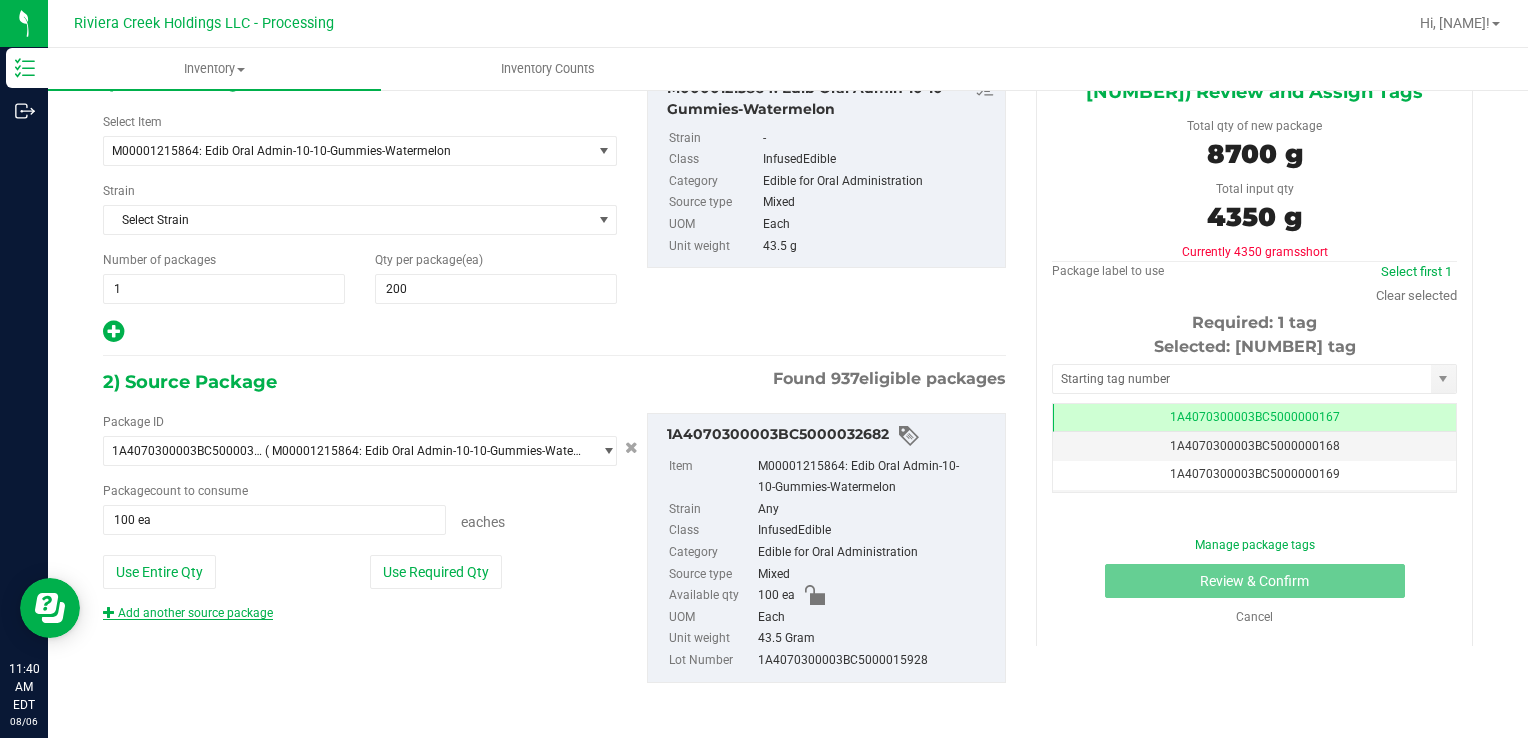 click on "Add another source package" at bounding box center (188, 613) 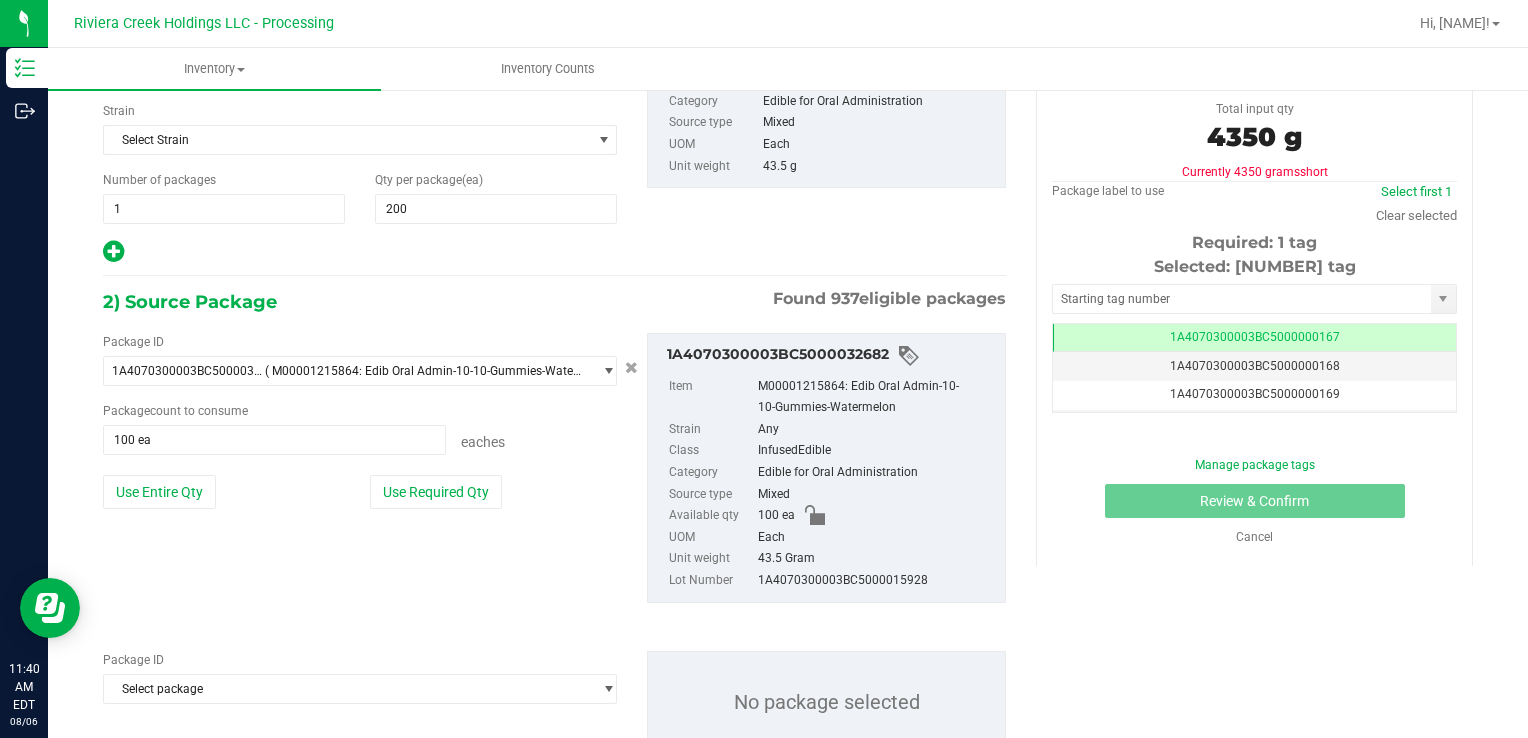 scroll, scrollTop: 269, scrollLeft: 0, axis: vertical 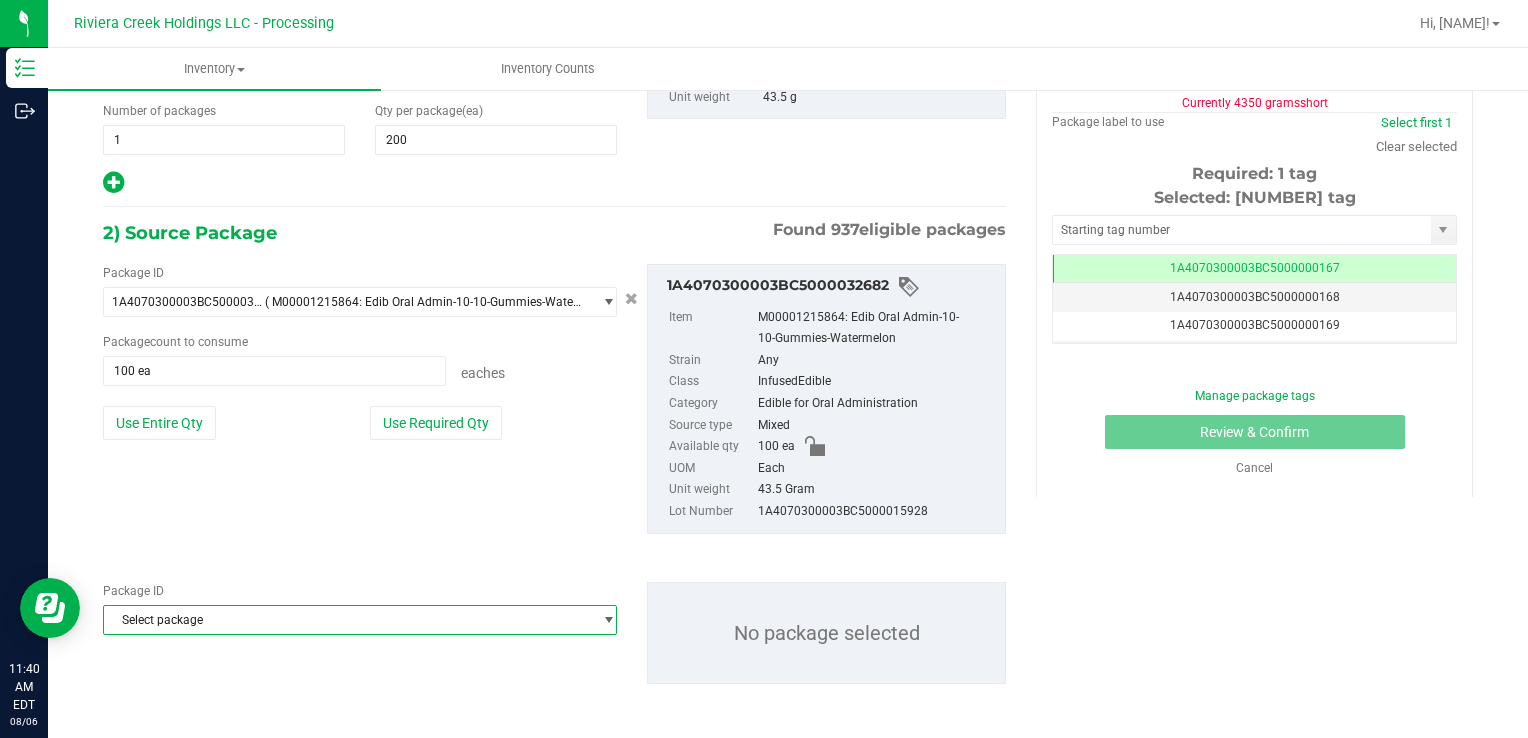 click on "Select package" at bounding box center [347, 620] 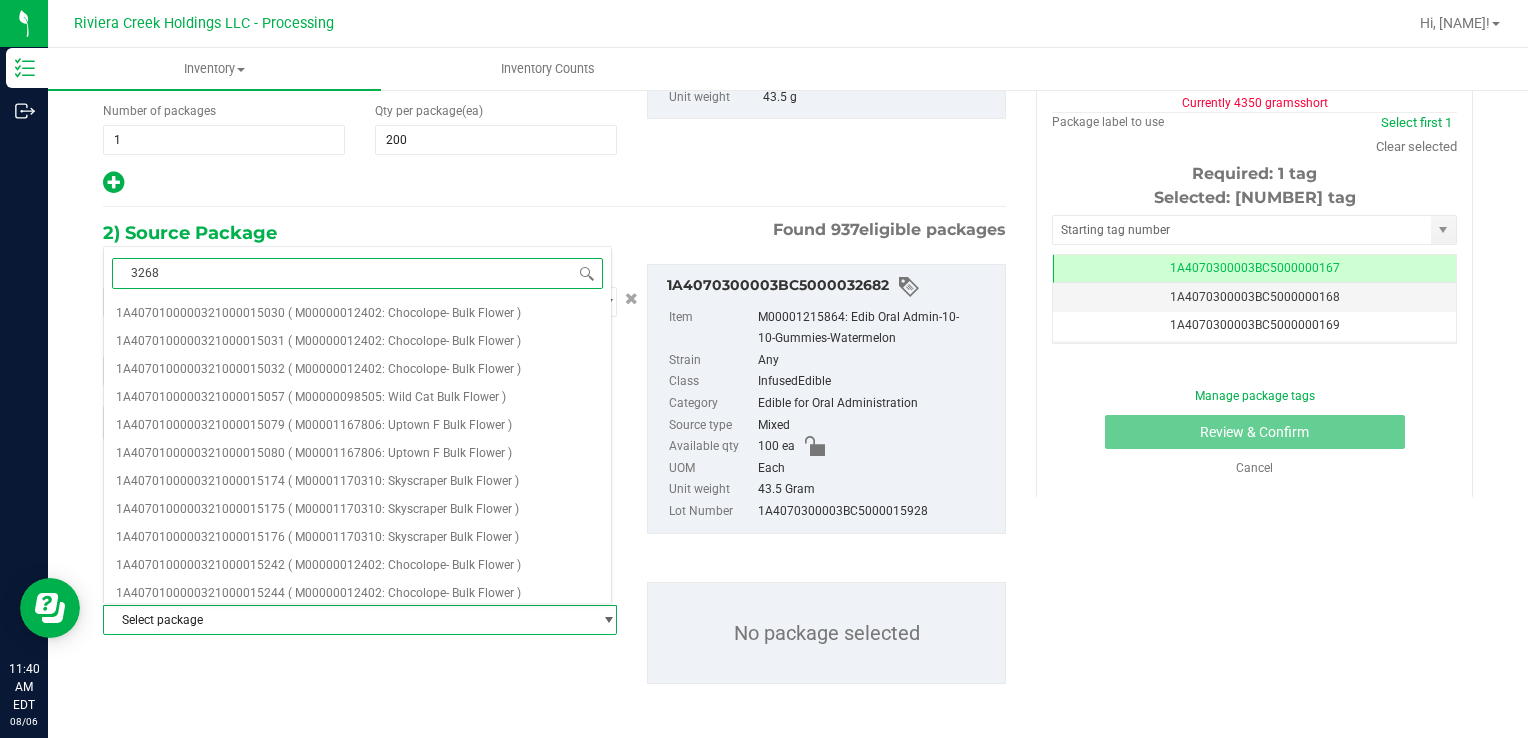 type on "32683" 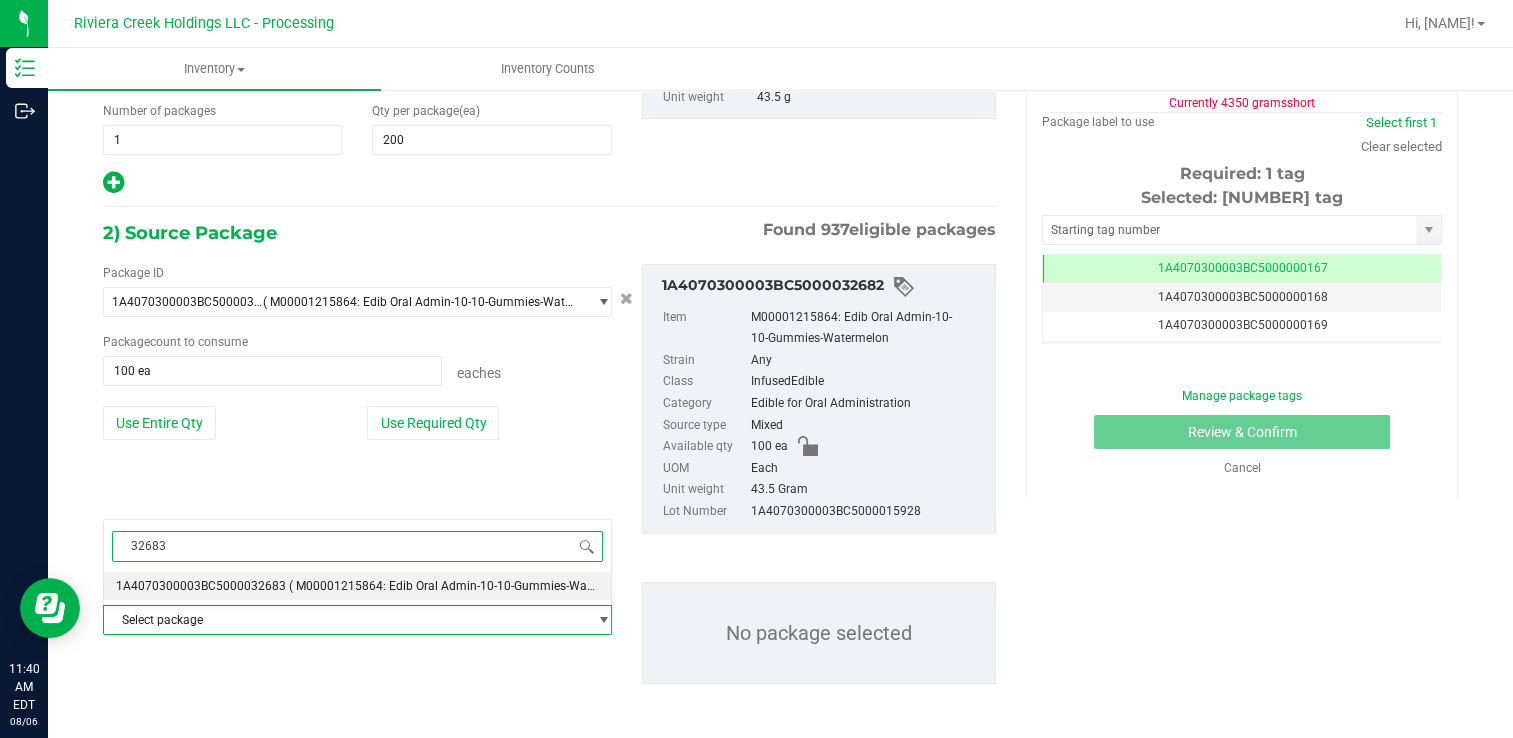 click on "(
M00001215864: Edib Oral Admin-10-10-Gummies-Watermelon
)" at bounding box center [465, 586] 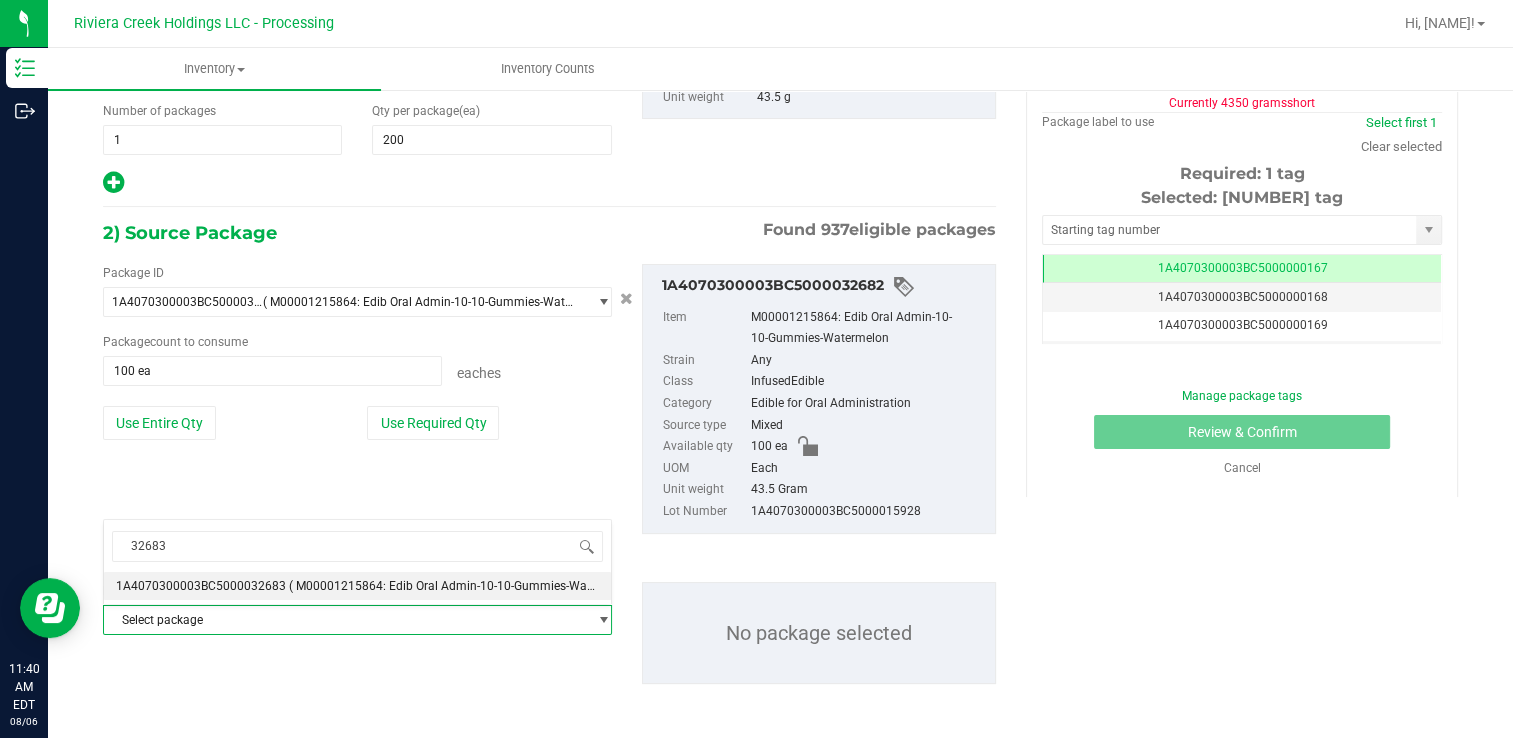 type 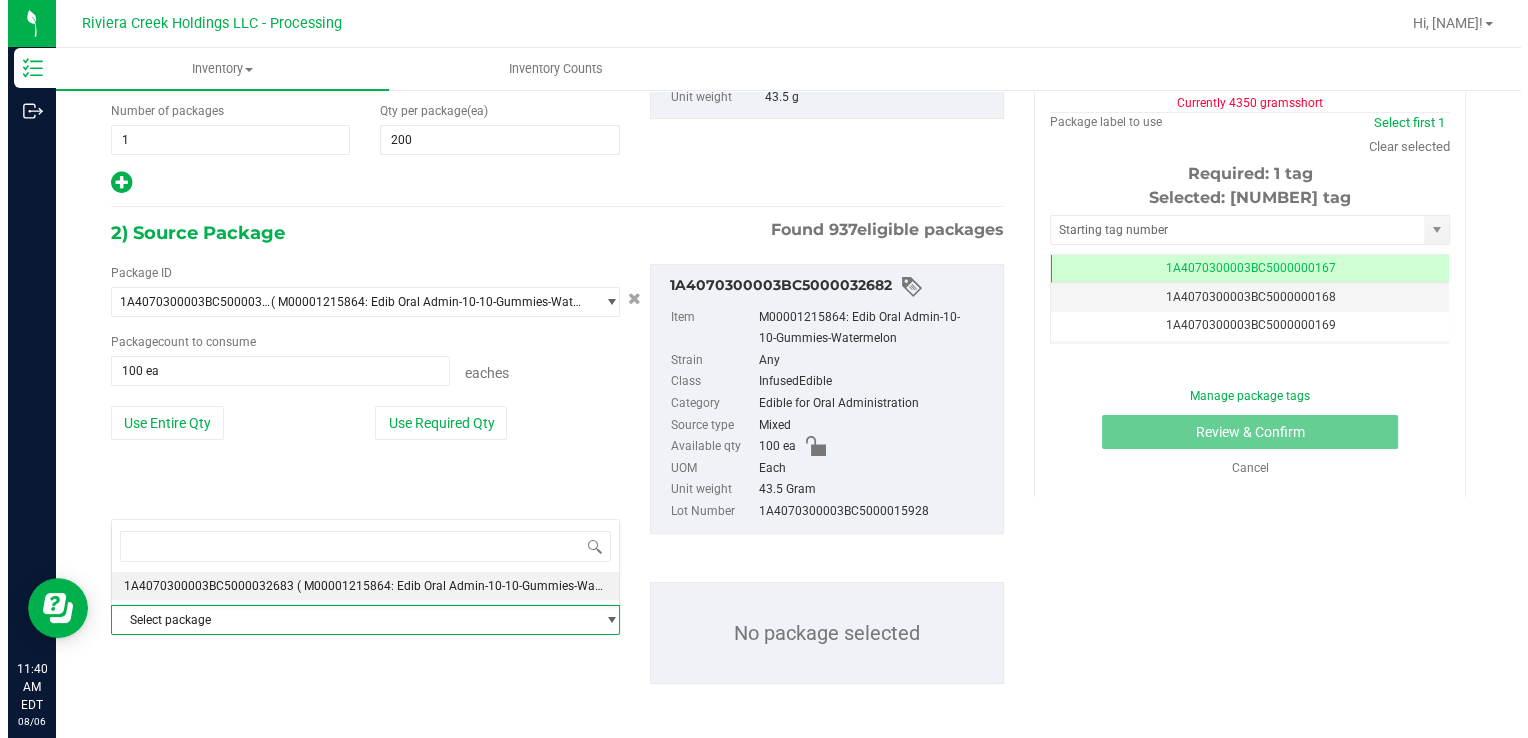 scroll, scrollTop: 0, scrollLeft: 0, axis: both 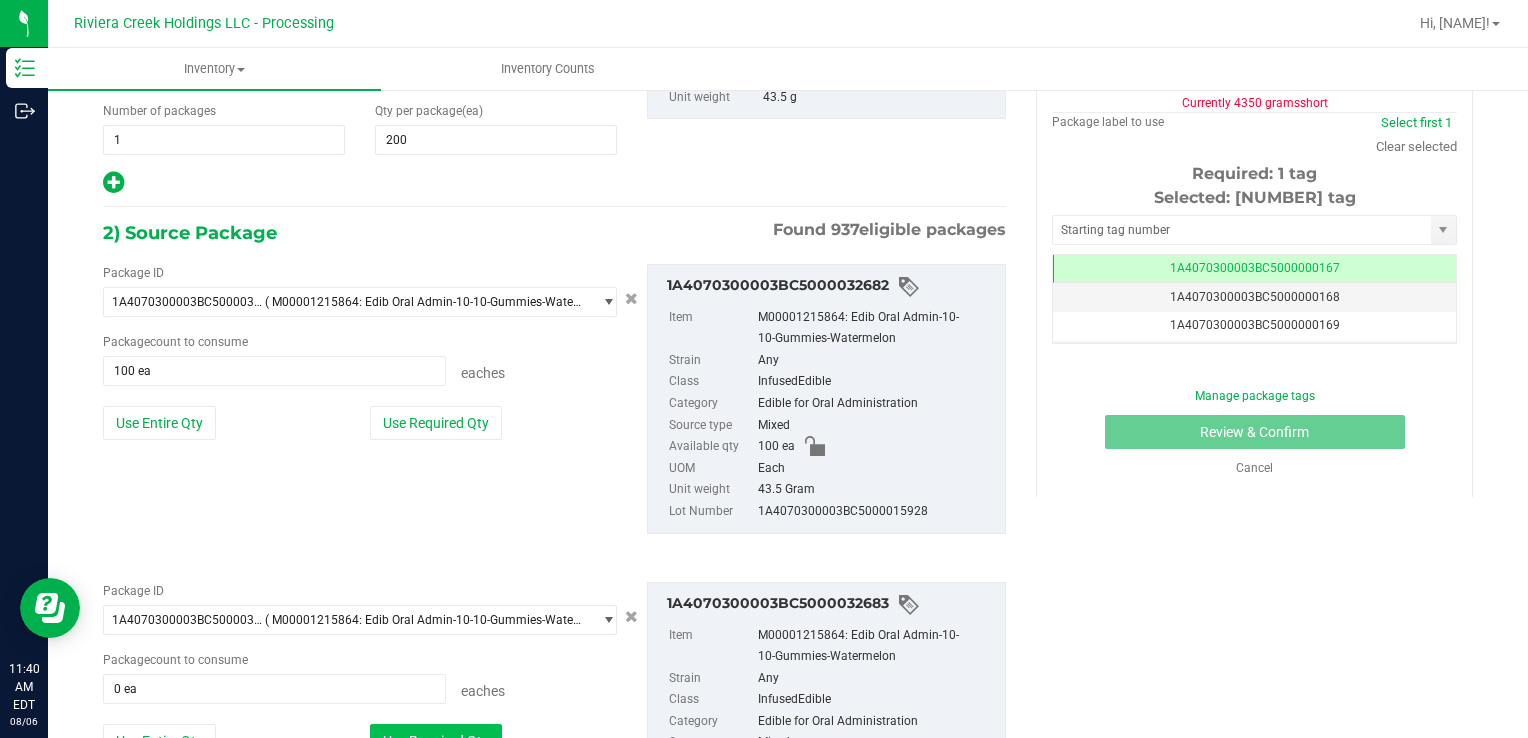 click on "Use Required Qty" at bounding box center [436, 741] 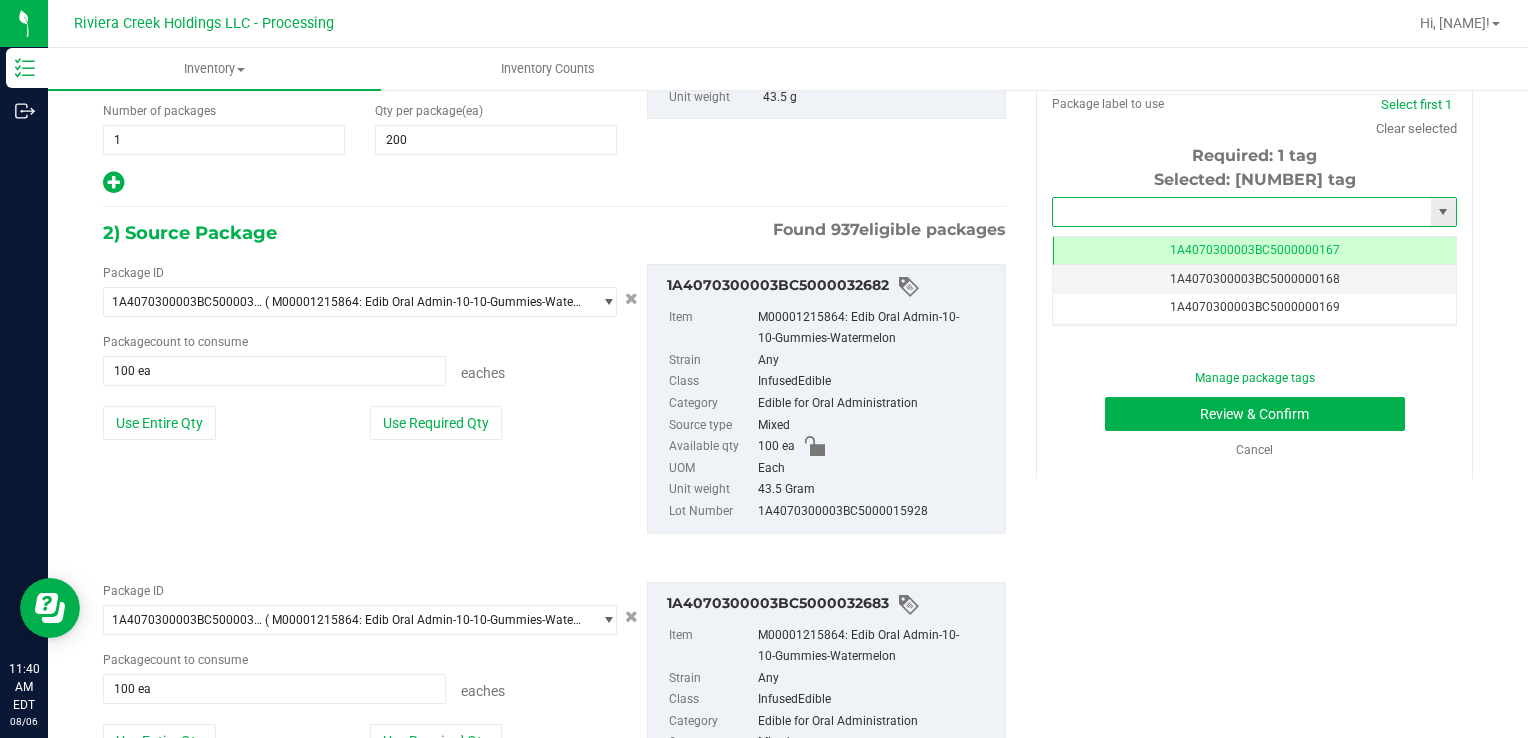 click at bounding box center [1242, 212] 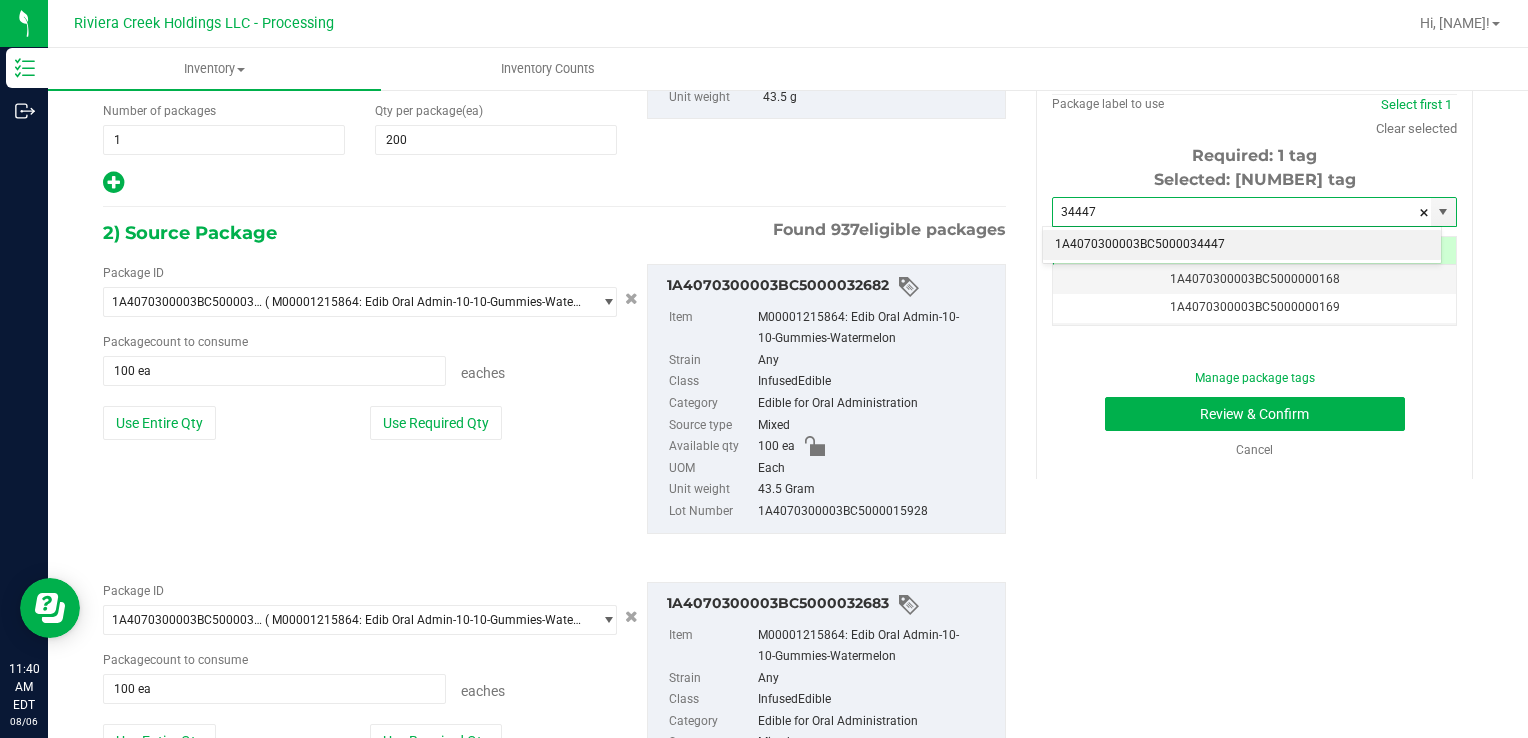 click on "1A4070300003BC5000034447" at bounding box center [1242, 245] 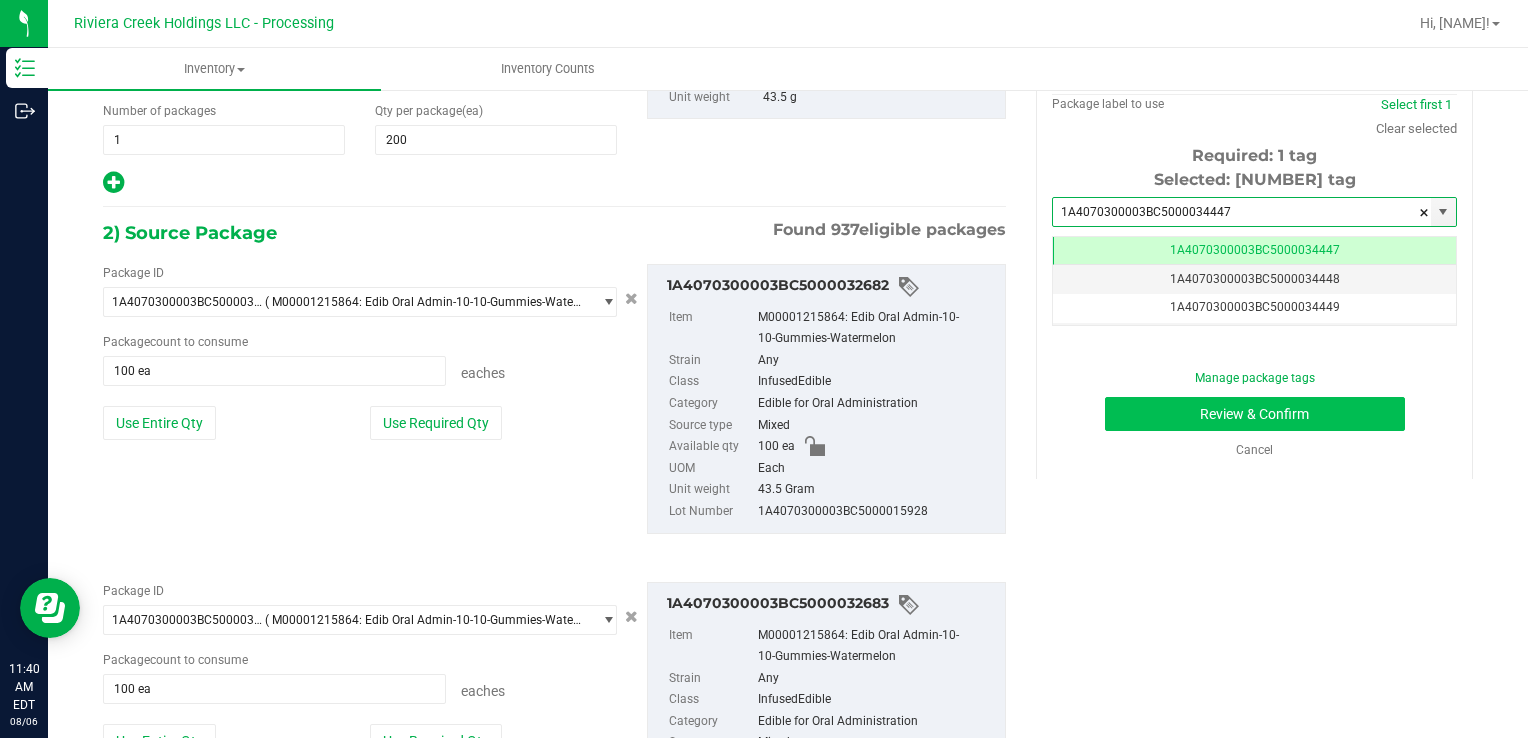 type on "1A4070300003BC5000034447" 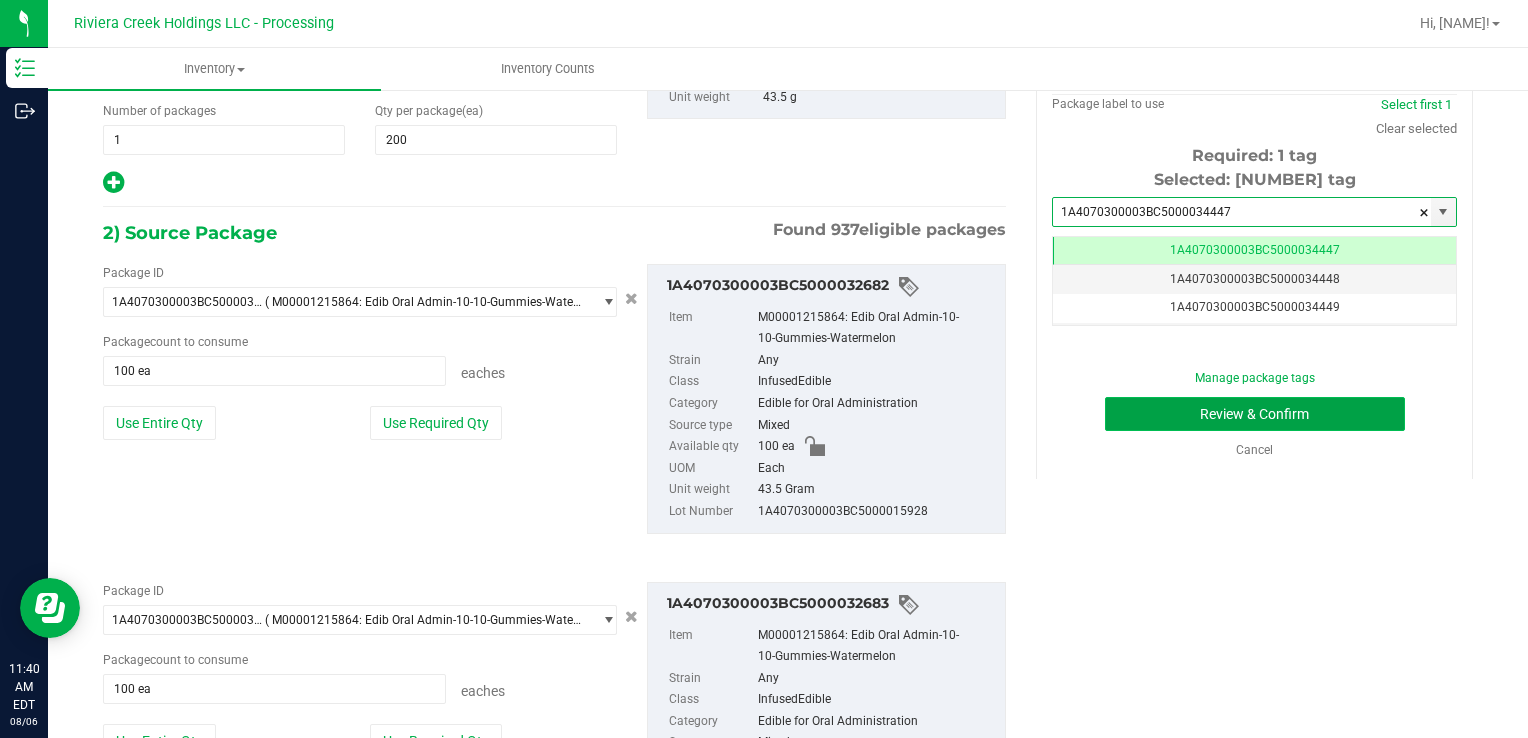 scroll, scrollTop: 0, scrollLeft: 0, axis: both 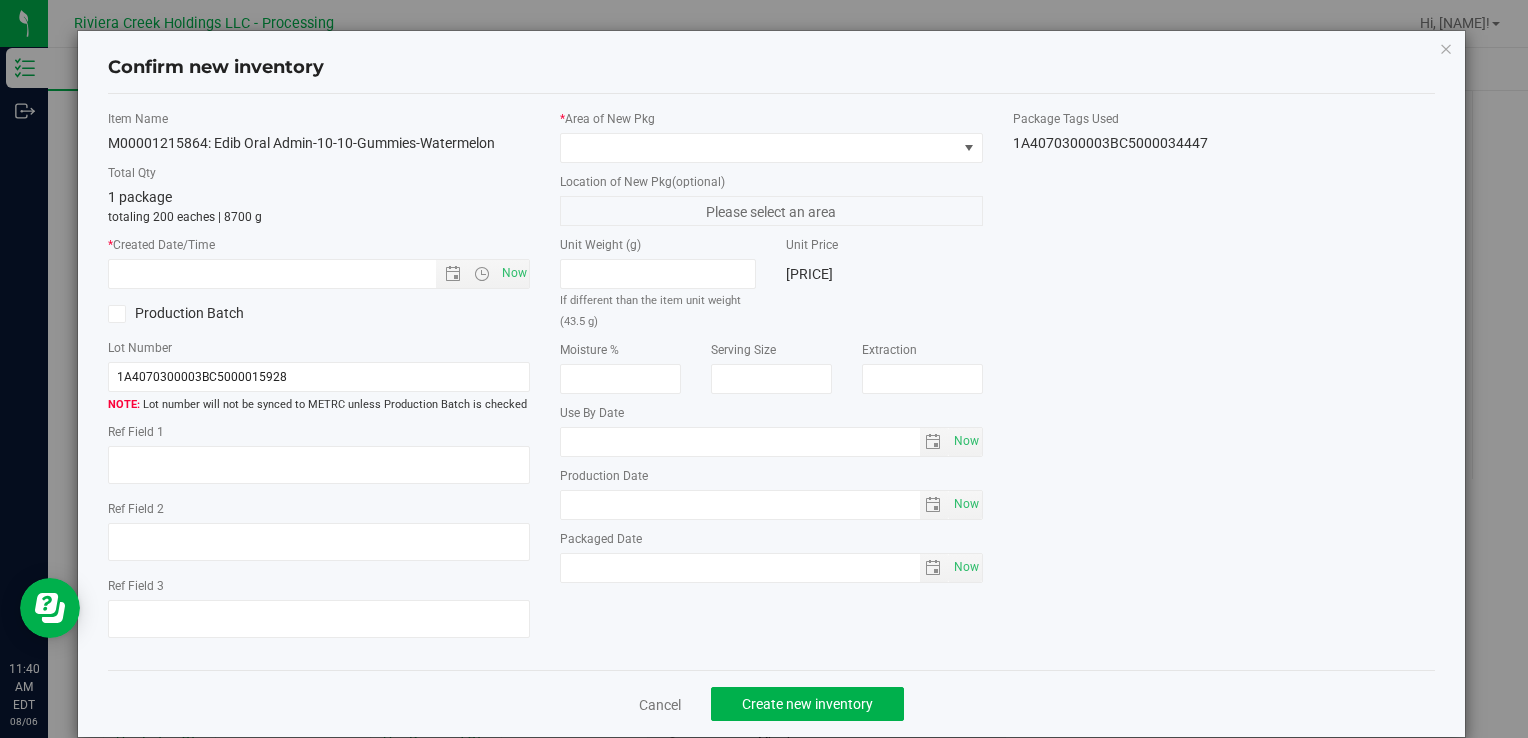 type on "2026-07-20" 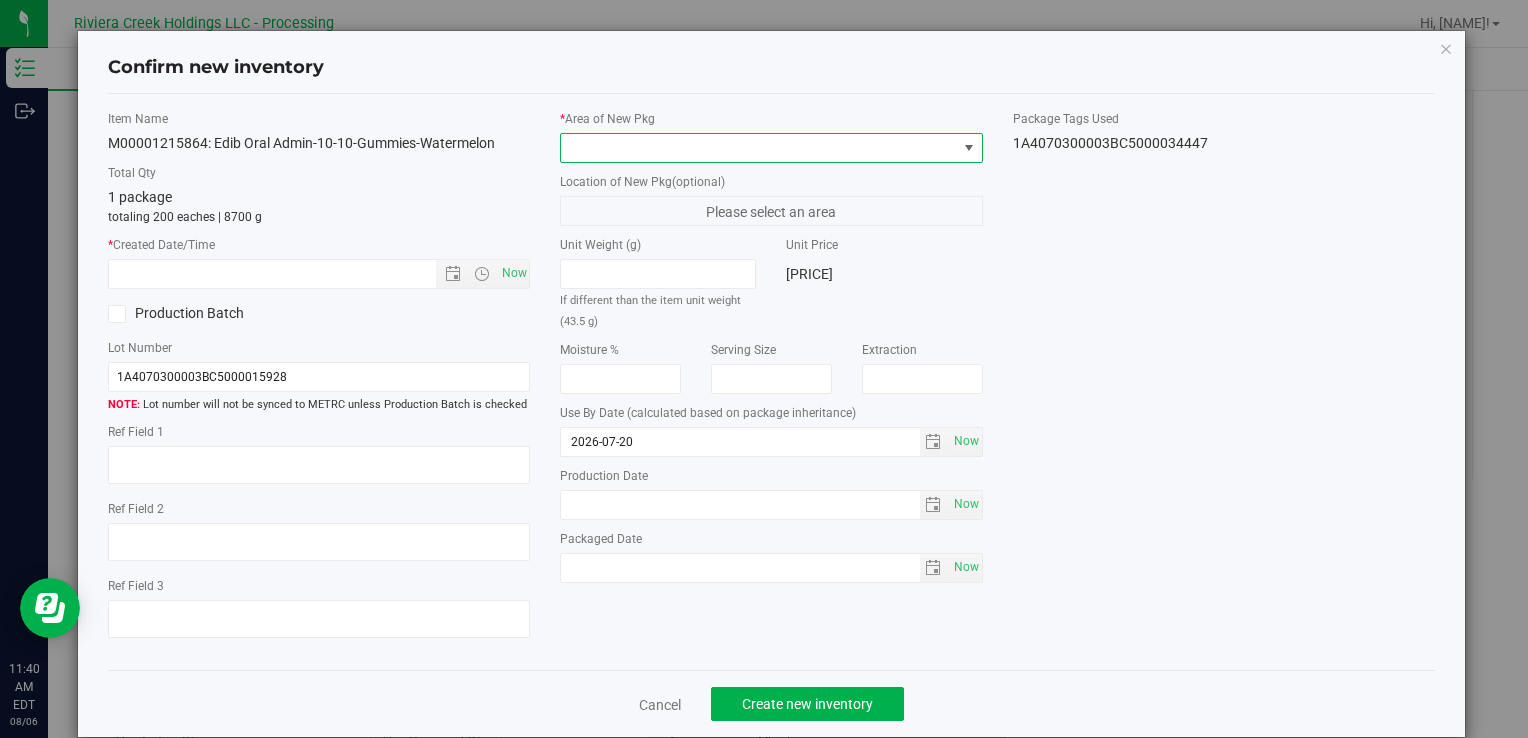 click at bounding box center [968, 148] 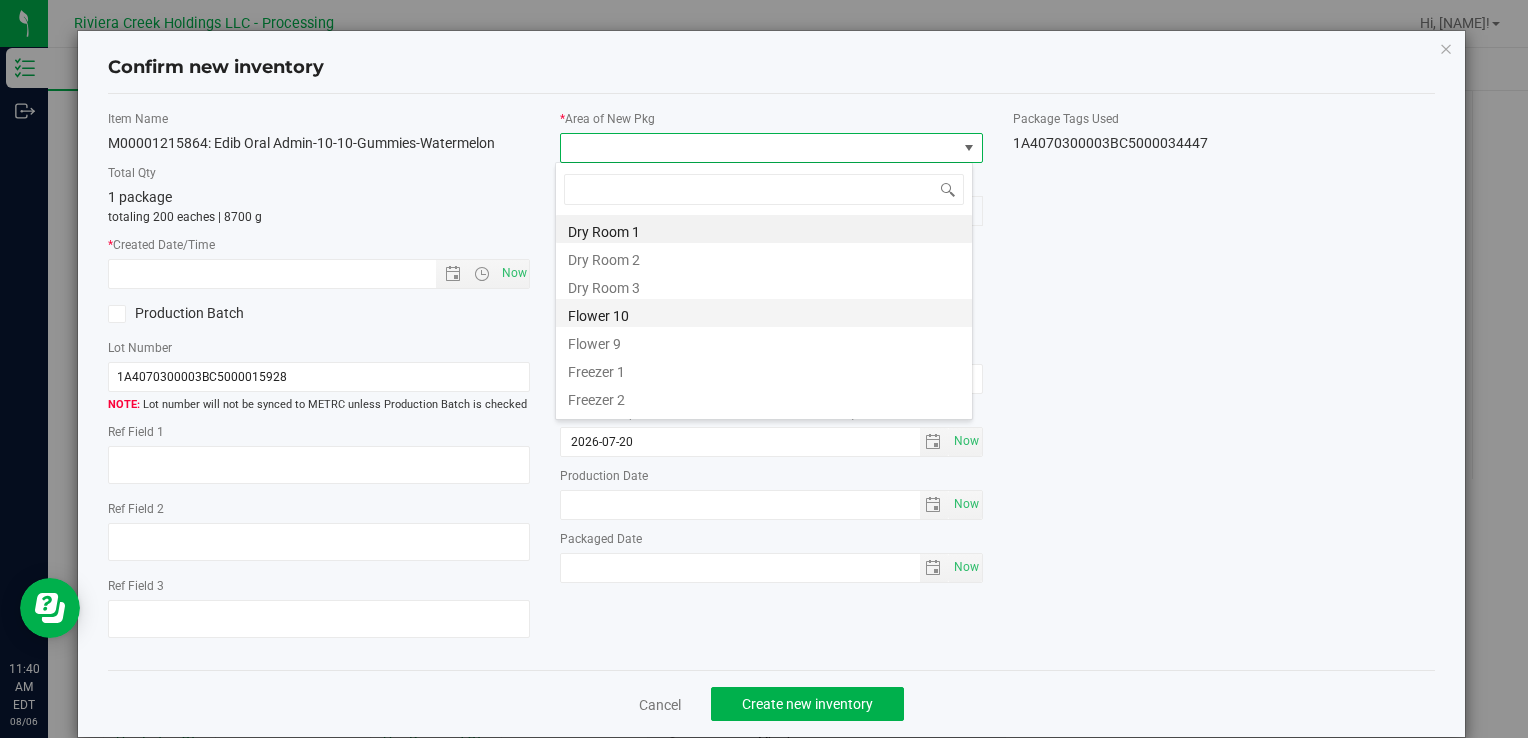 drag, startPoint x: 630, startPoint y: 309, endPoint x: 534, endPoint y: 275, distance: 101.84302 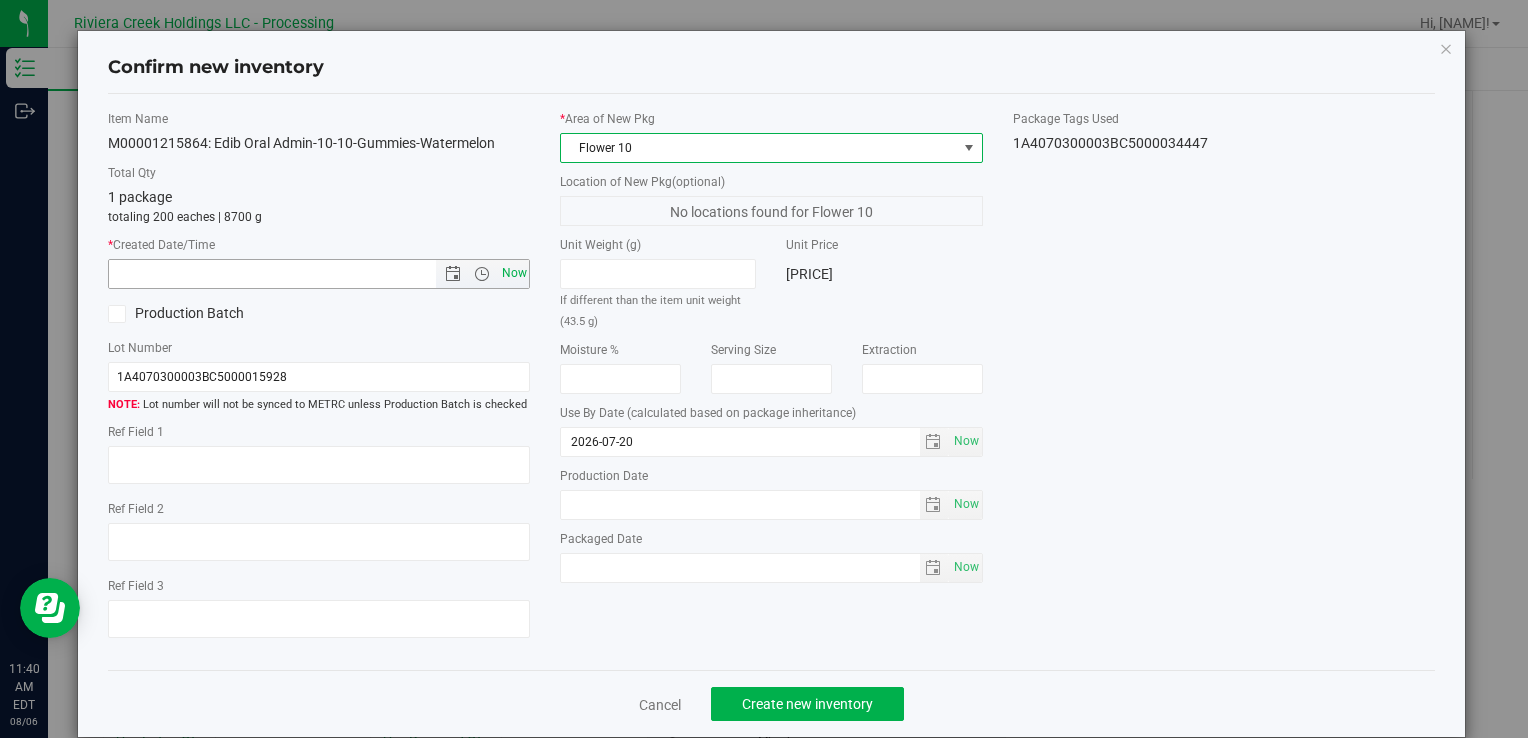 click on "Now" at bounding box center (514, 273) 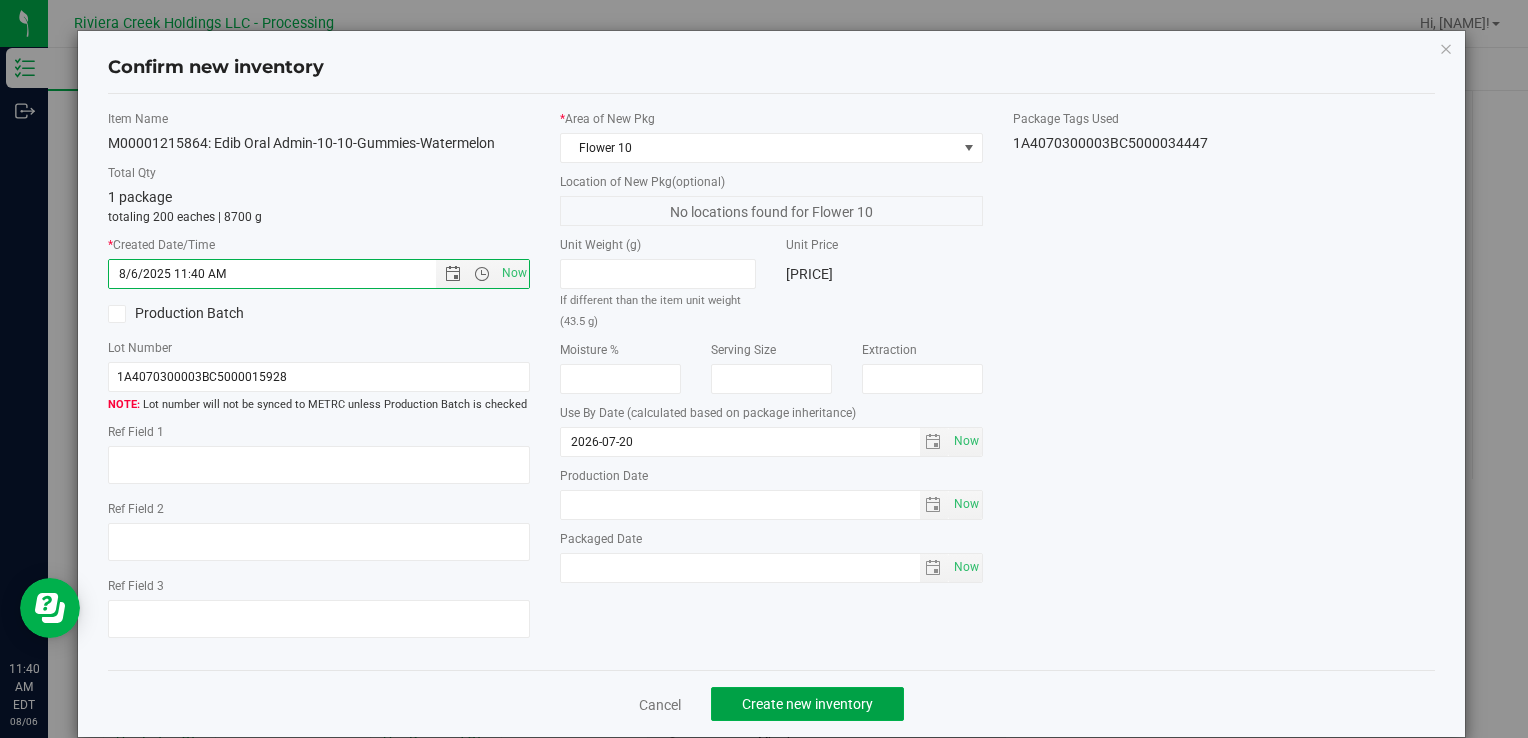 click on "Create new inventory" 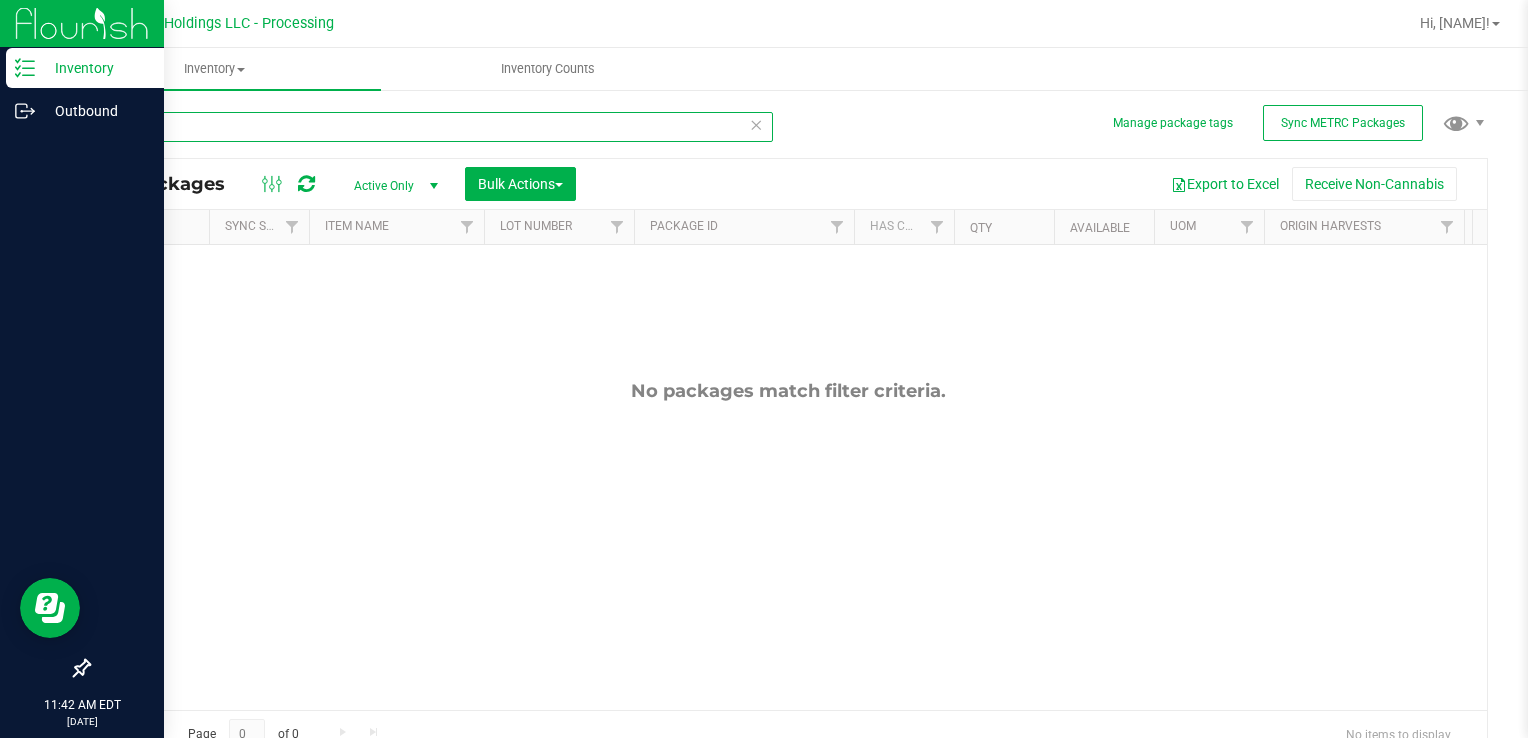 drag, startPoint x: 185, startPoint y: 127, endPoint x: 3, endPoint y: 142, distance: 182.61708 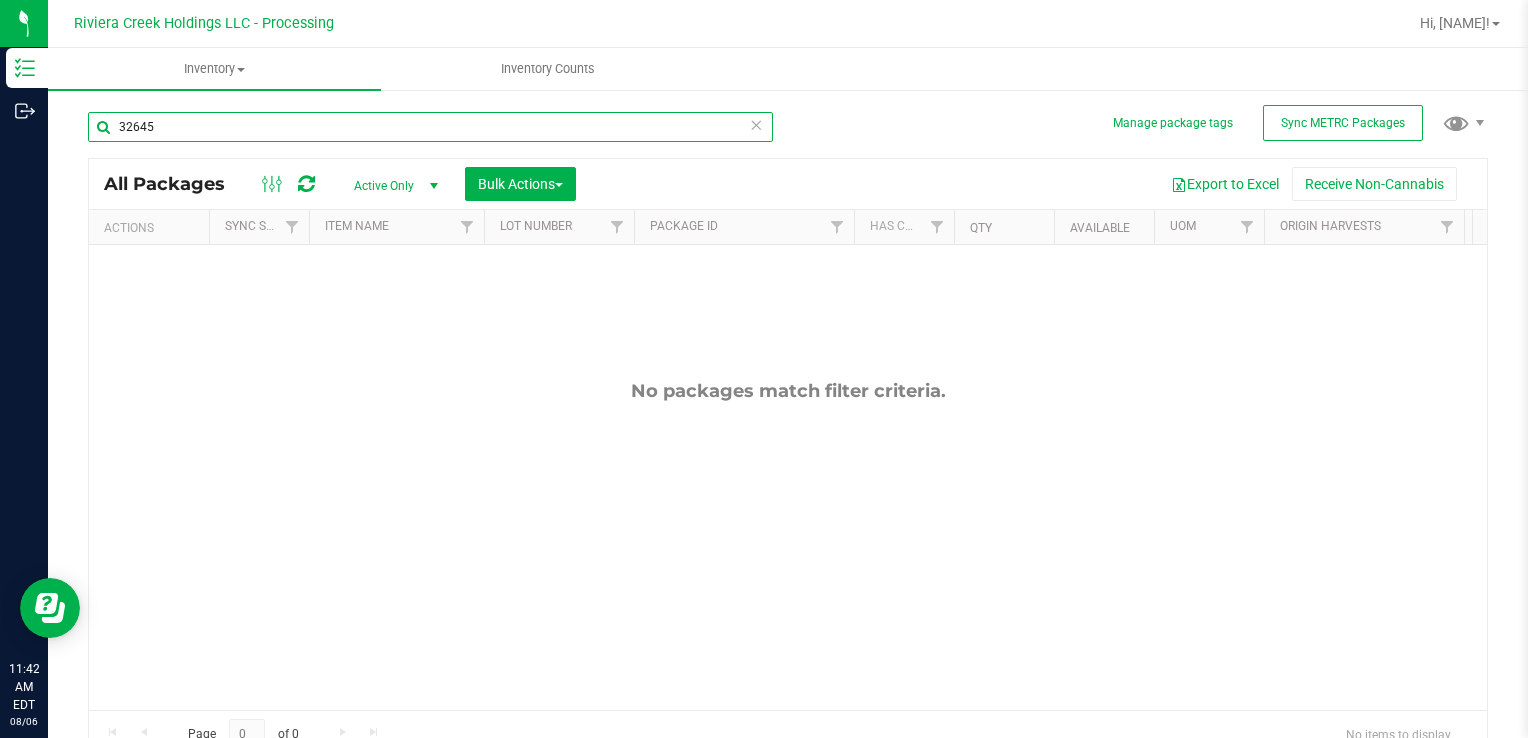 type on "32645" 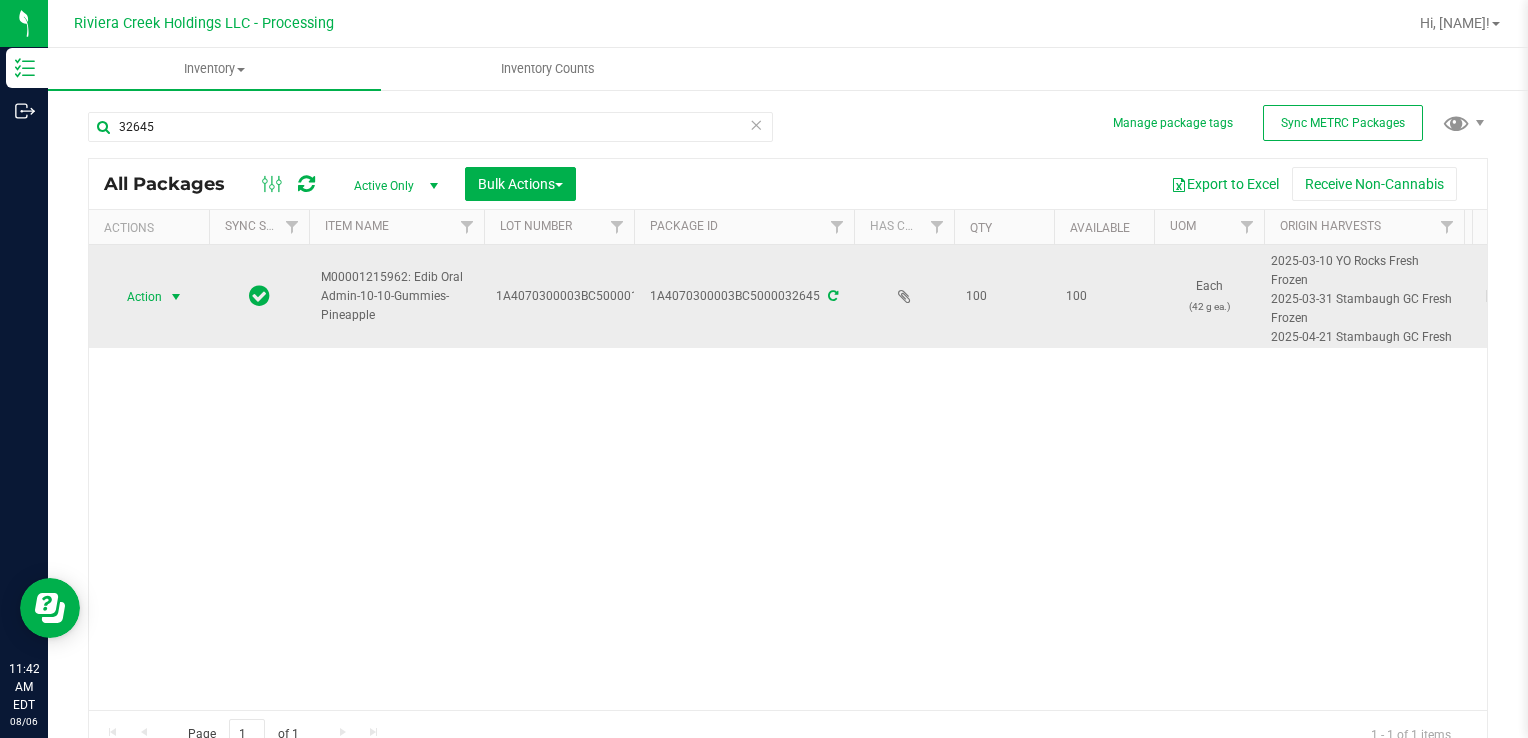 click on "Action" at bounding box center [136, 297] 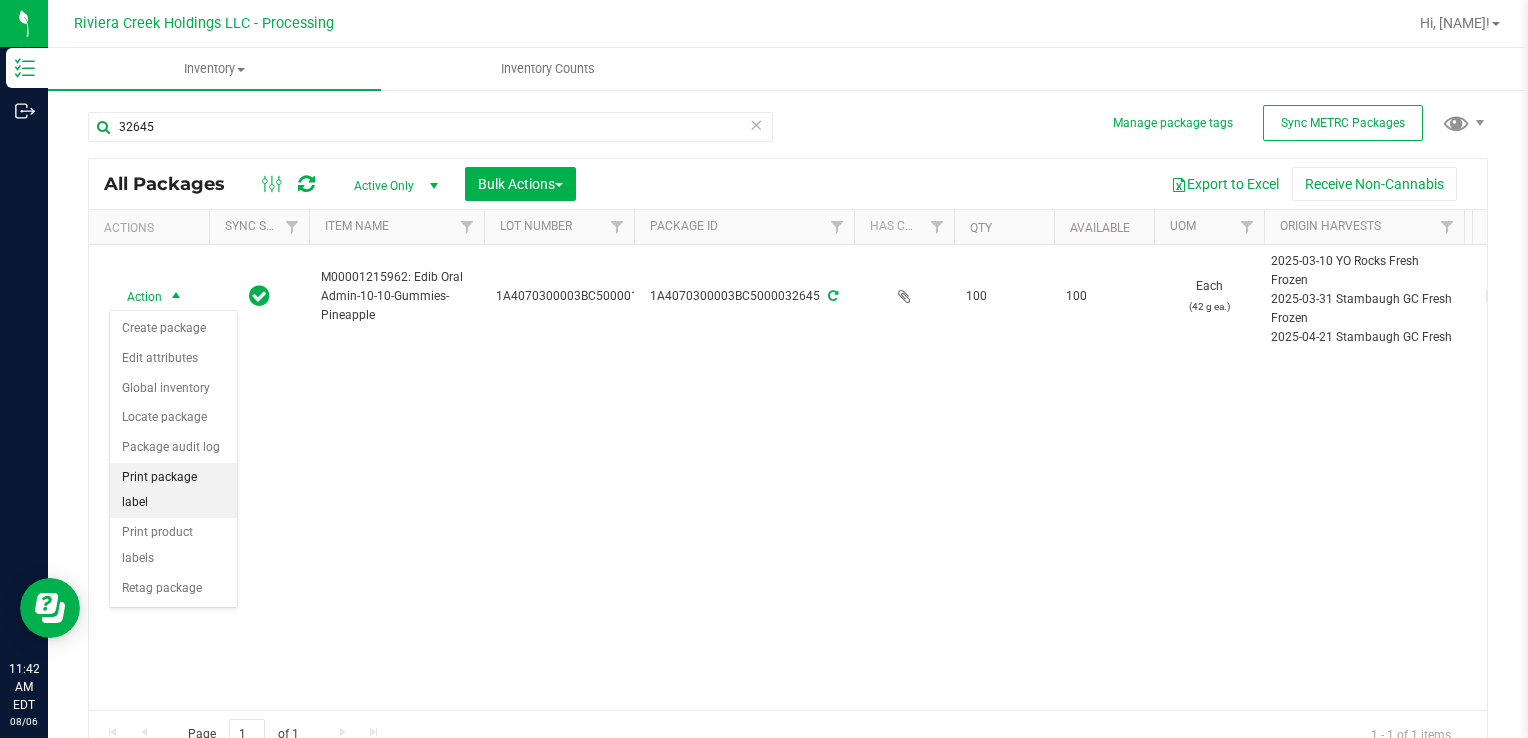 click on "Print package label" at bounding box center [173, 490] 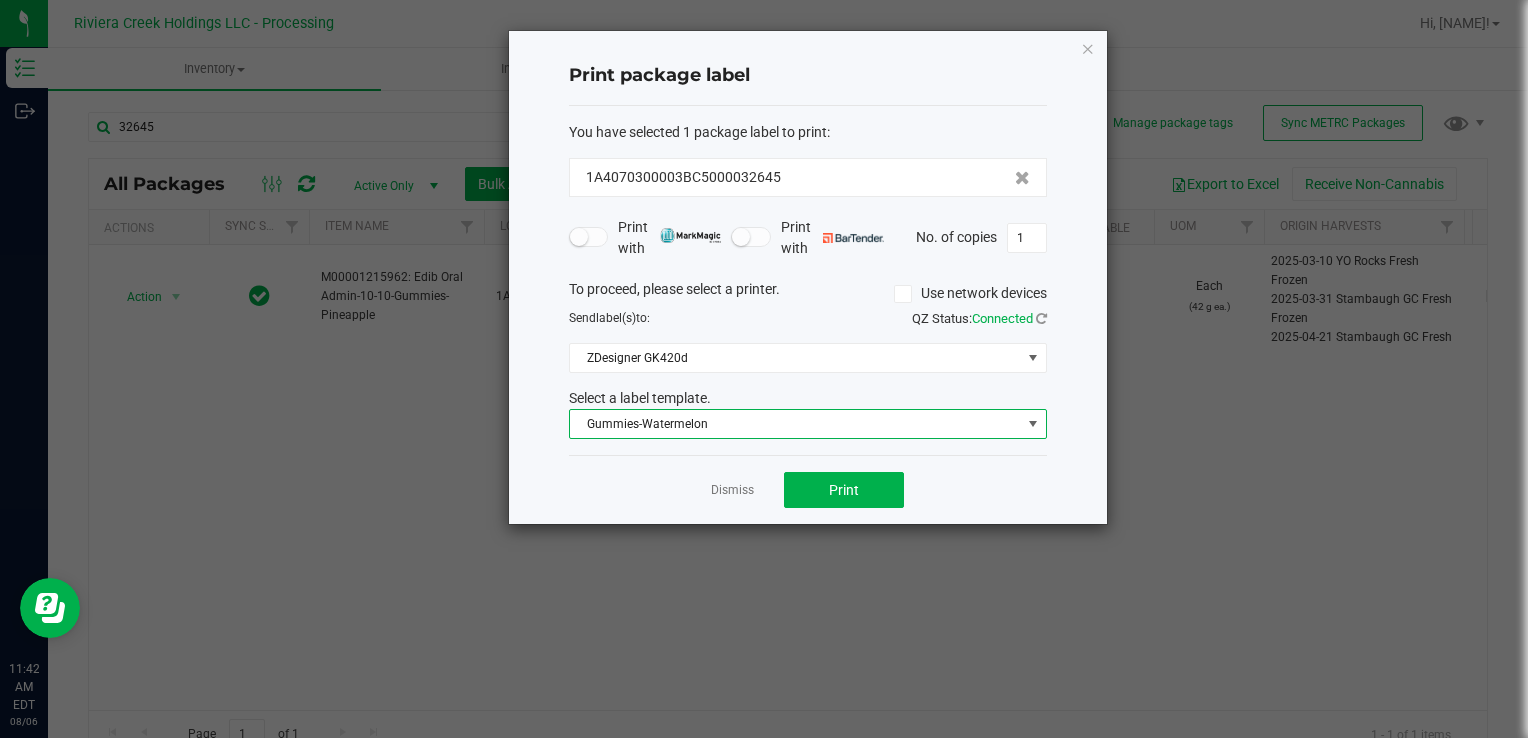 click on "Gummies-Watermelon" at bounding box center [795, 424] 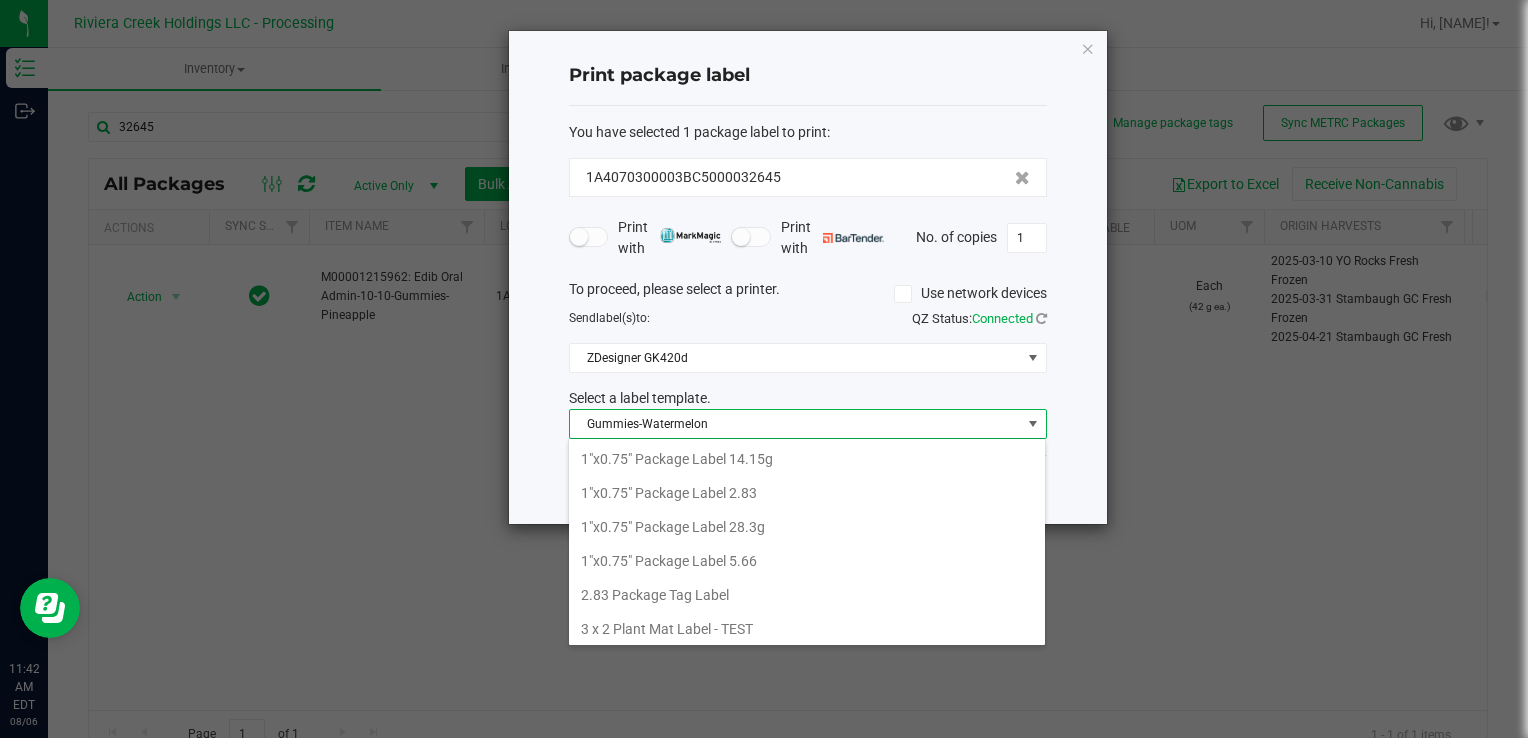 scroll, scrollTop: 472, scrollLeft: 0, axis: vertical 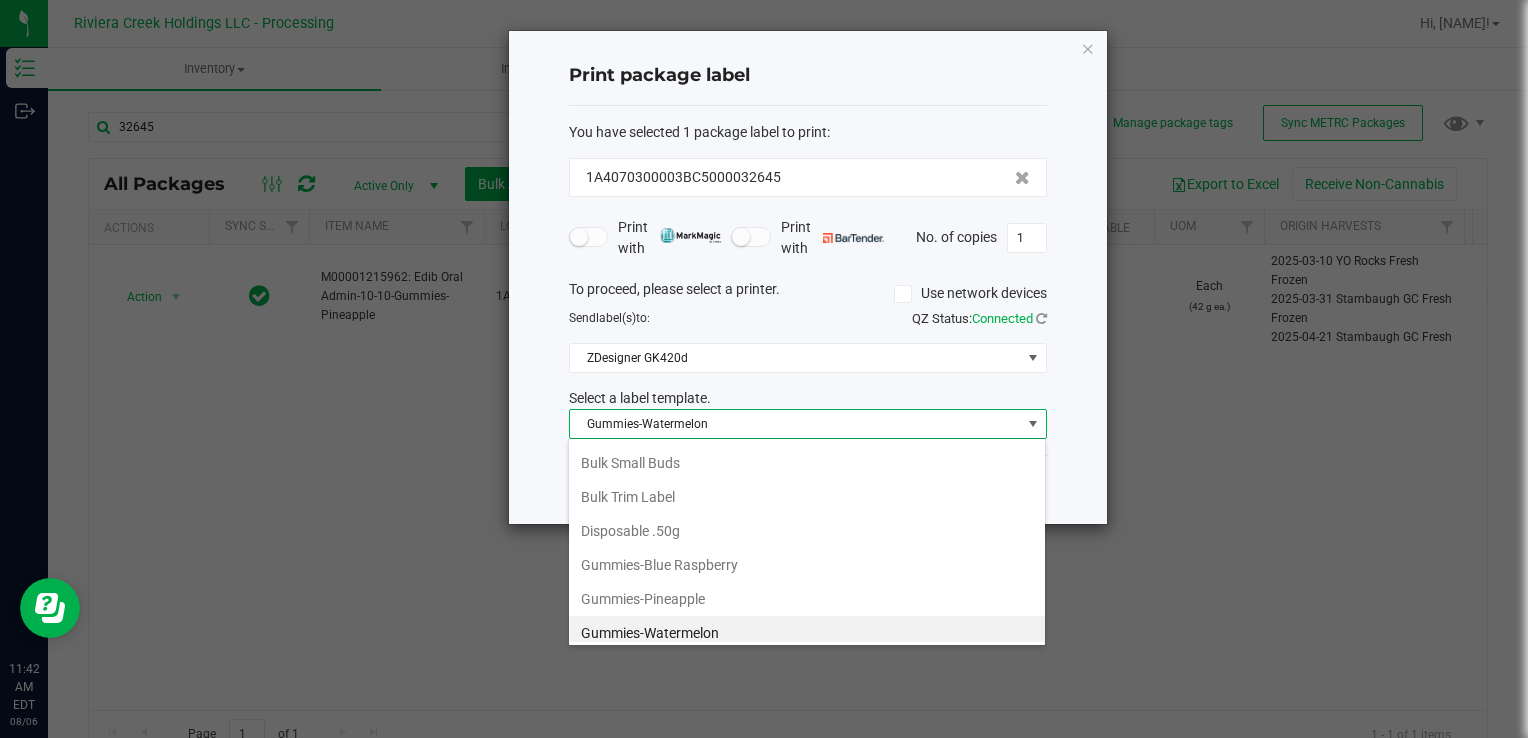 drag, startPoint x: 735, startPoint y: 600, endPoint x: 763, endPoint y: 524, distance: 80.99383 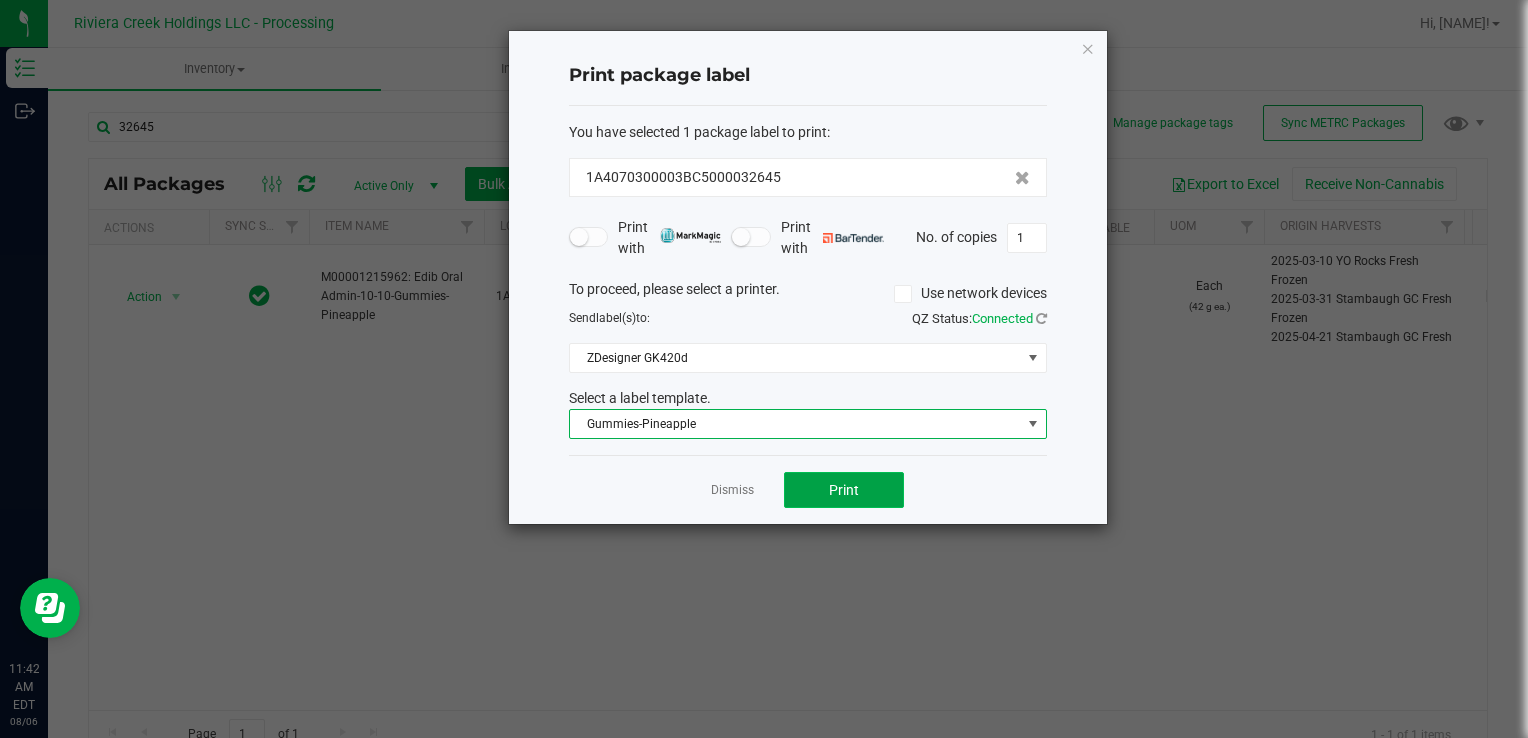 click on "Print" 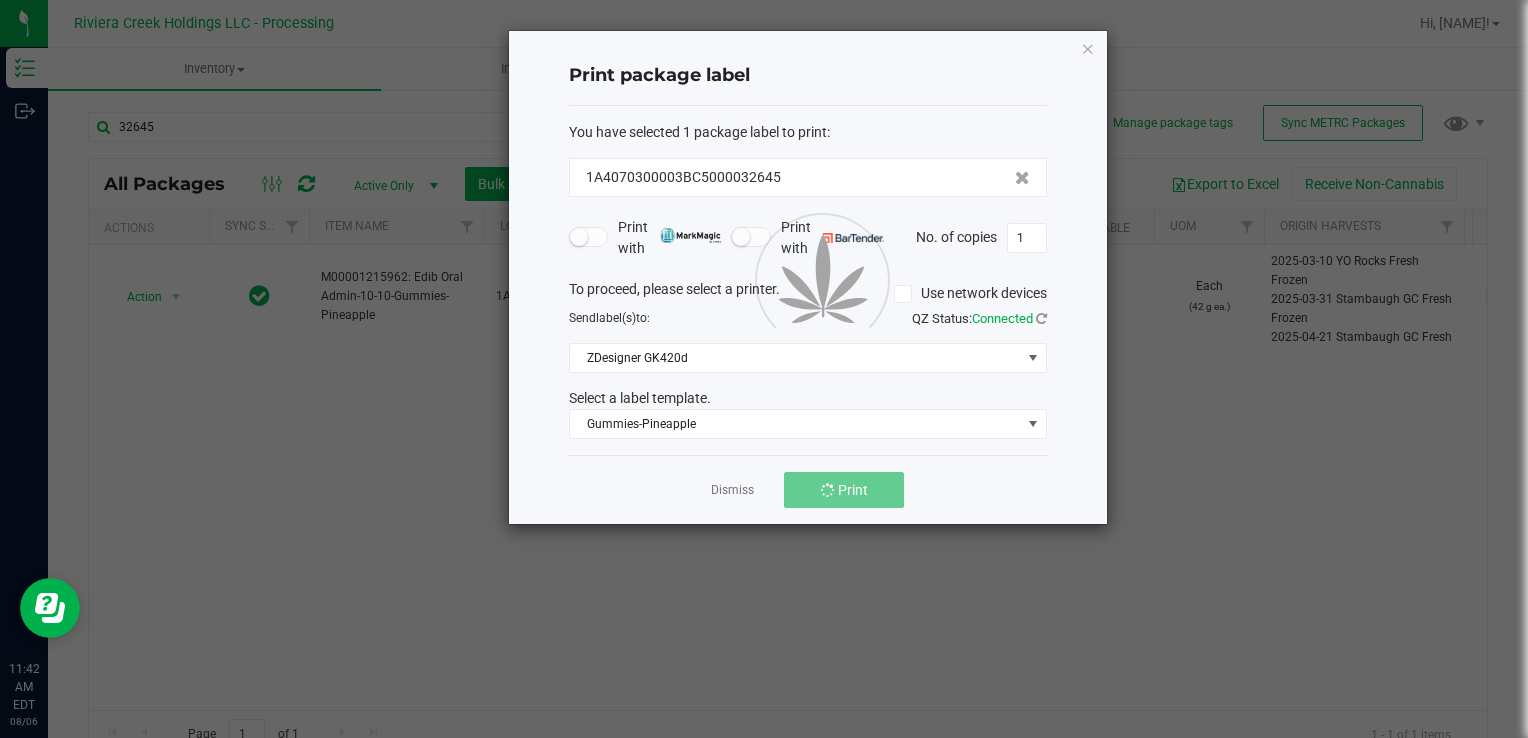 click 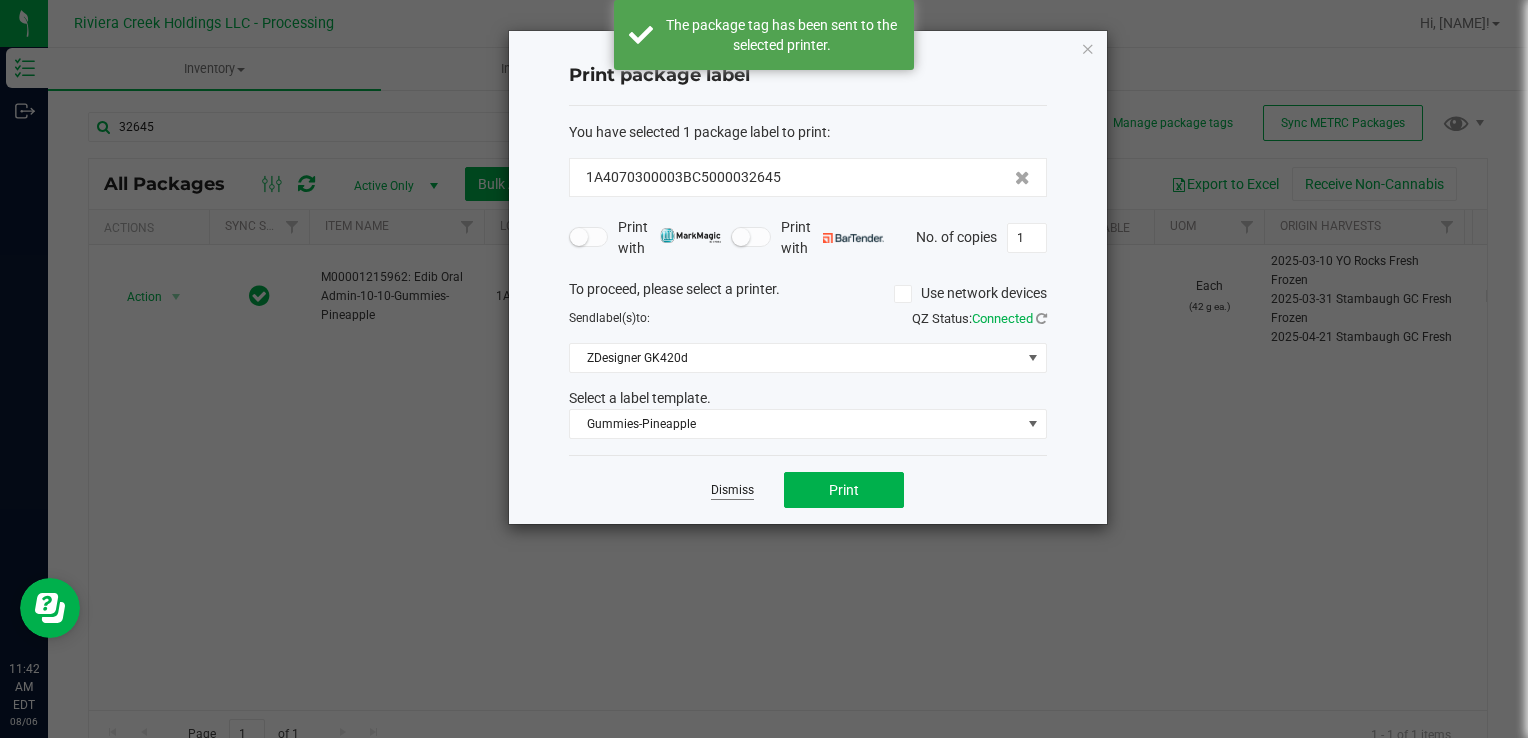 click on "Dismiss" 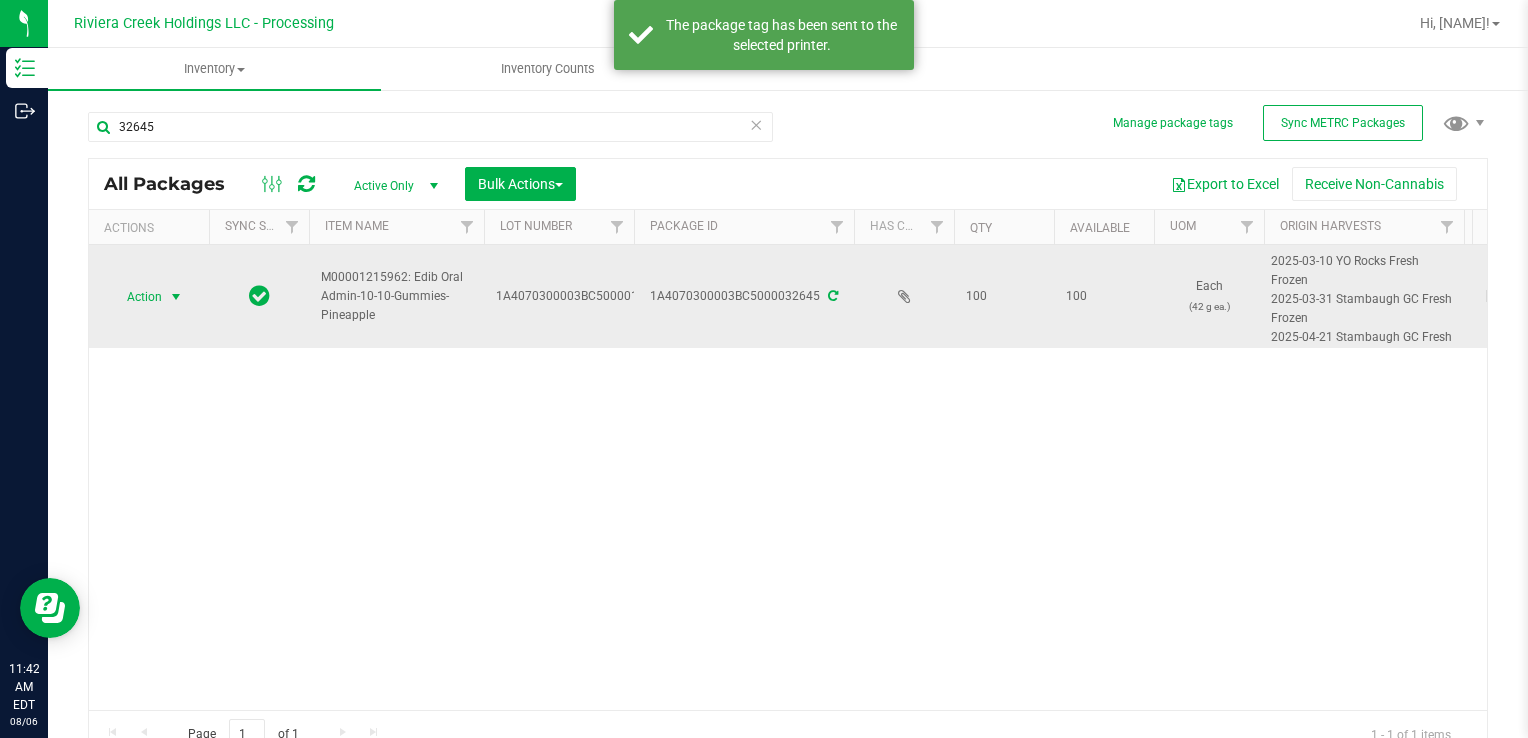 click on "Action" at bounding box center [136, 297] 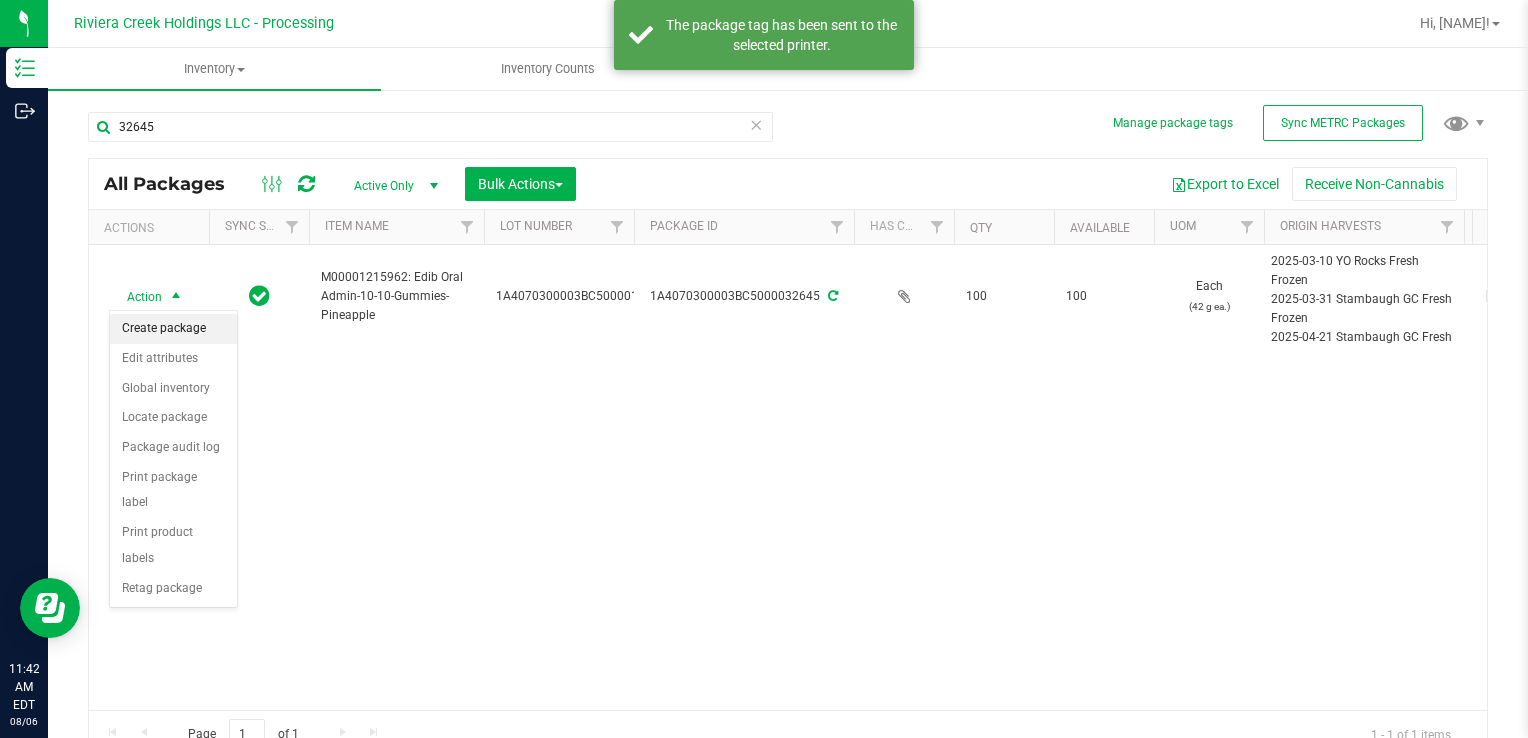 click on "Create package" at bounding box center [173, 329] 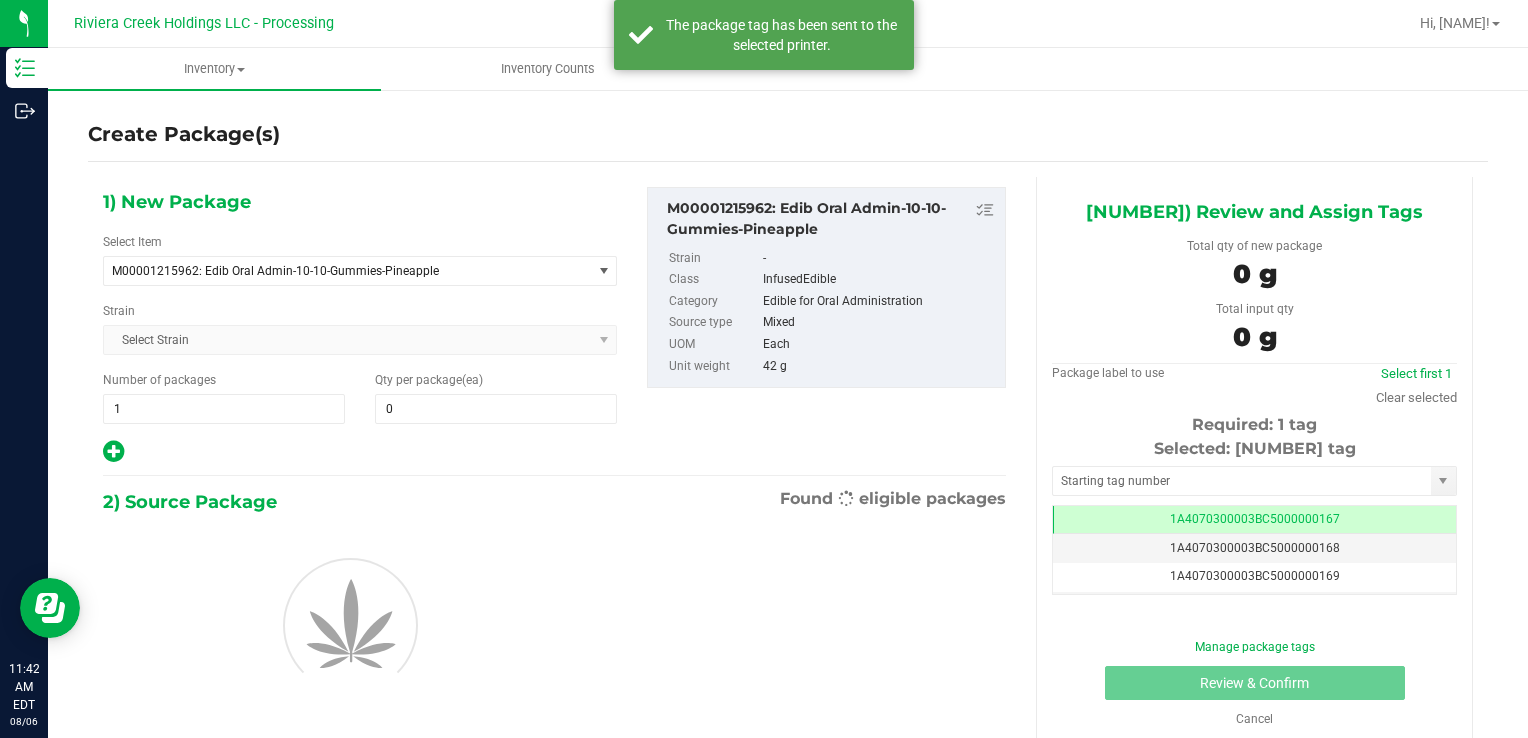 scroll, scrollTop: 0, scrollLeft: 0, axis: both 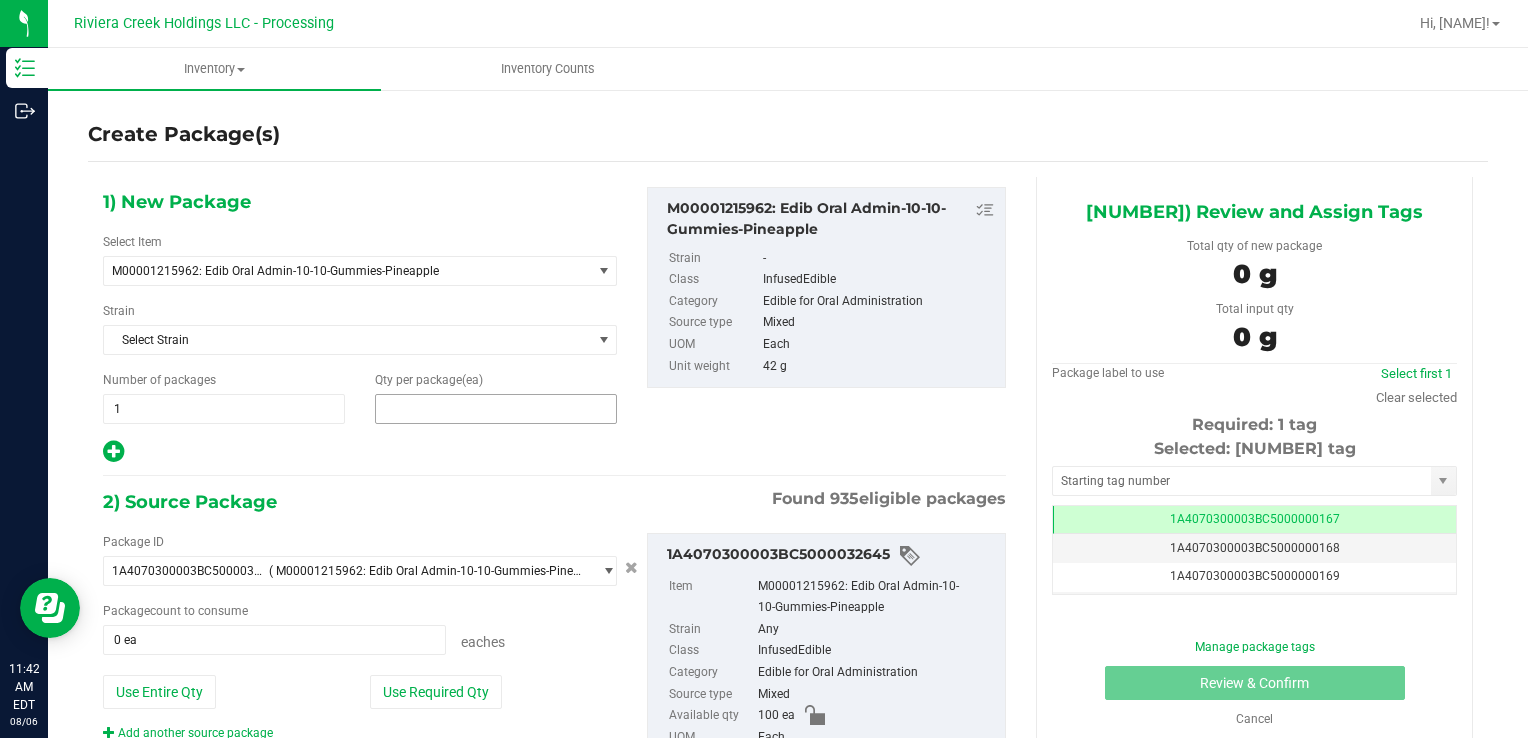 click at bounding box center (496, 409) 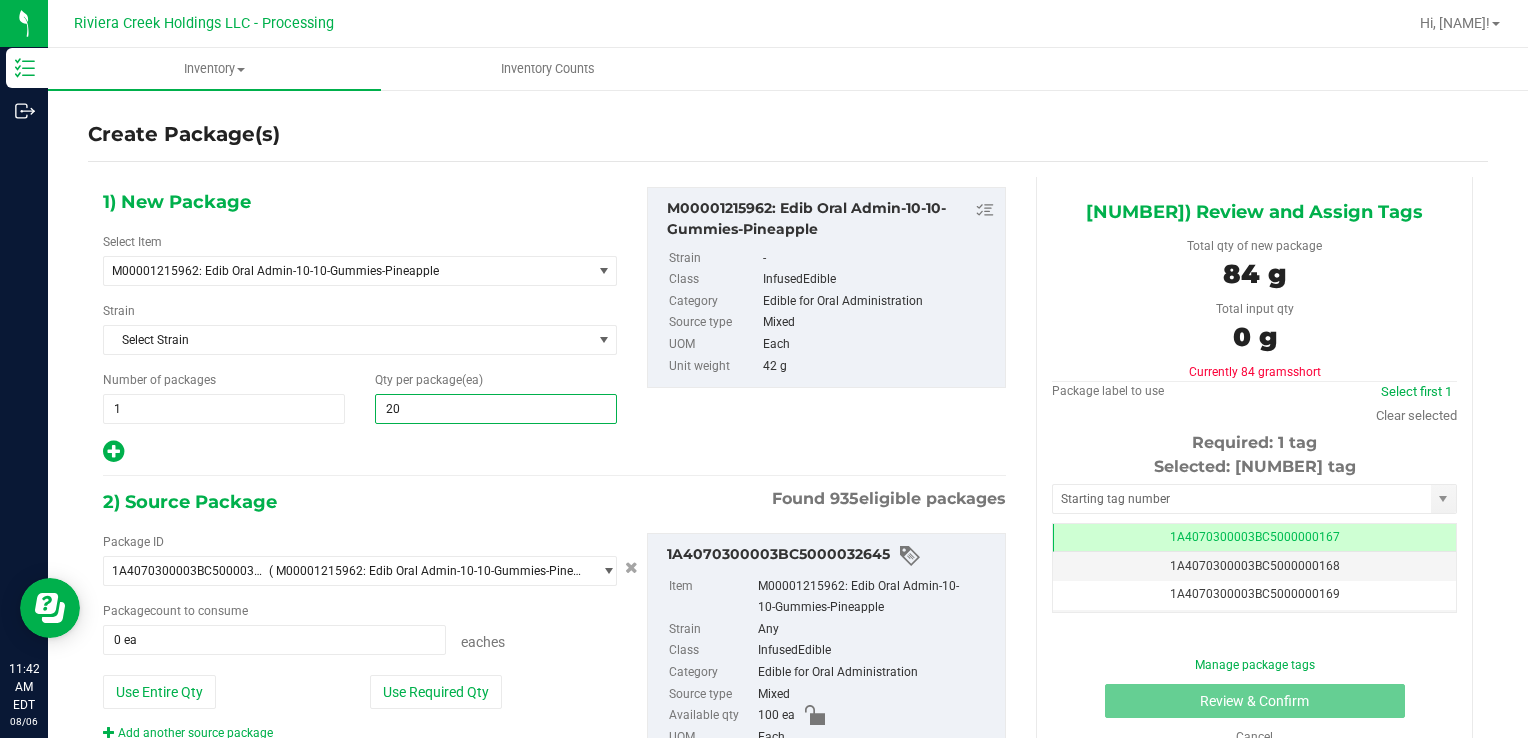 type on "200" 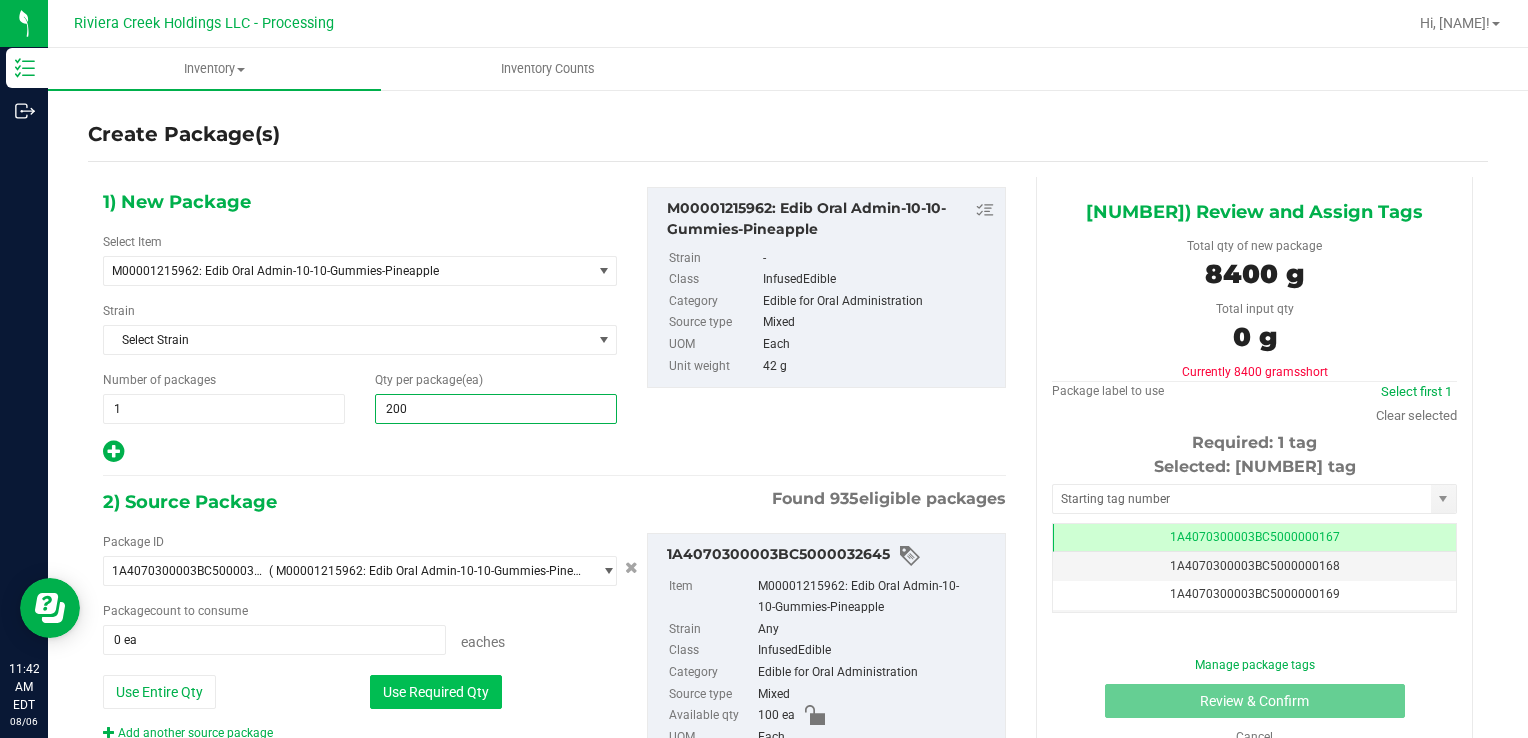 type on "200" 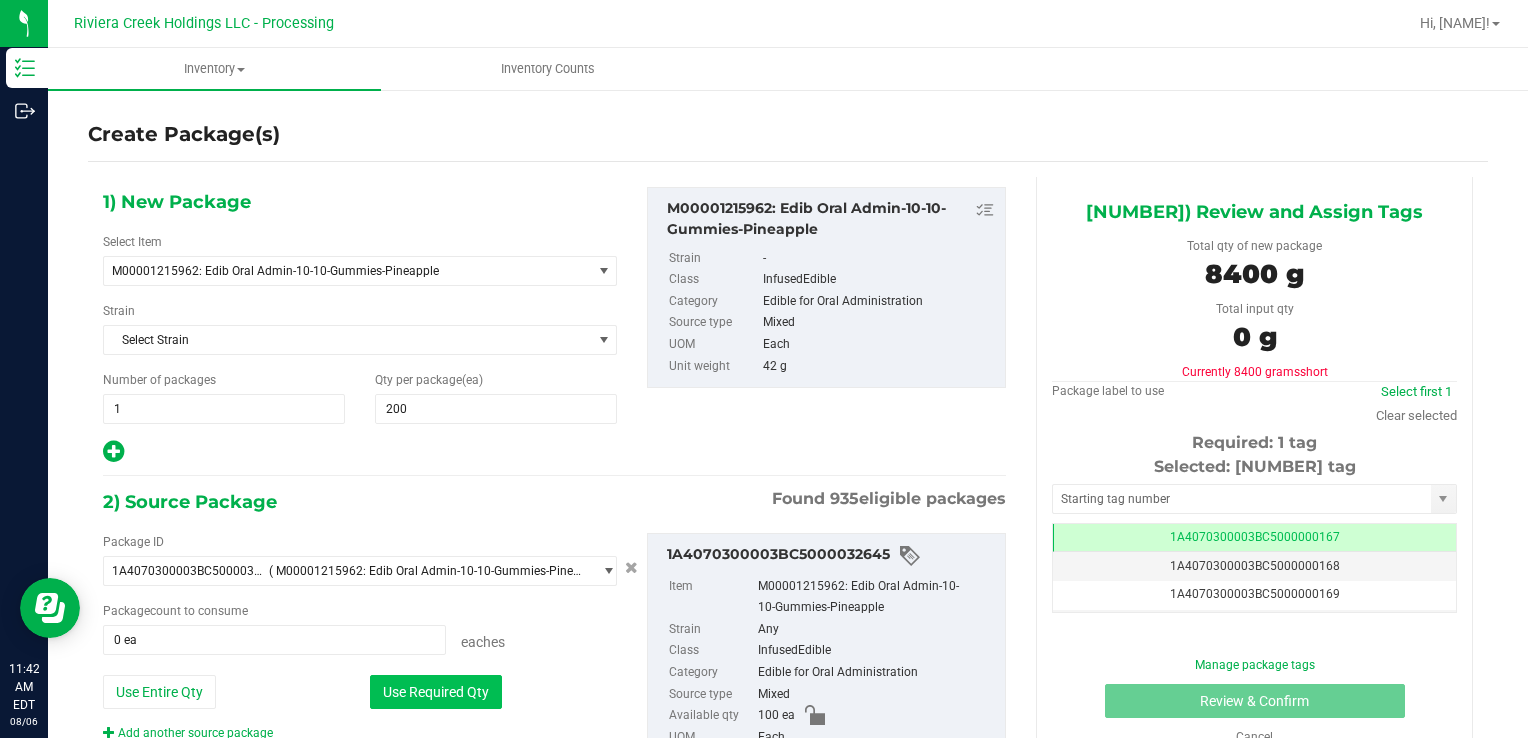 click on "Use Required Qty" at bounding box center [436, 692] 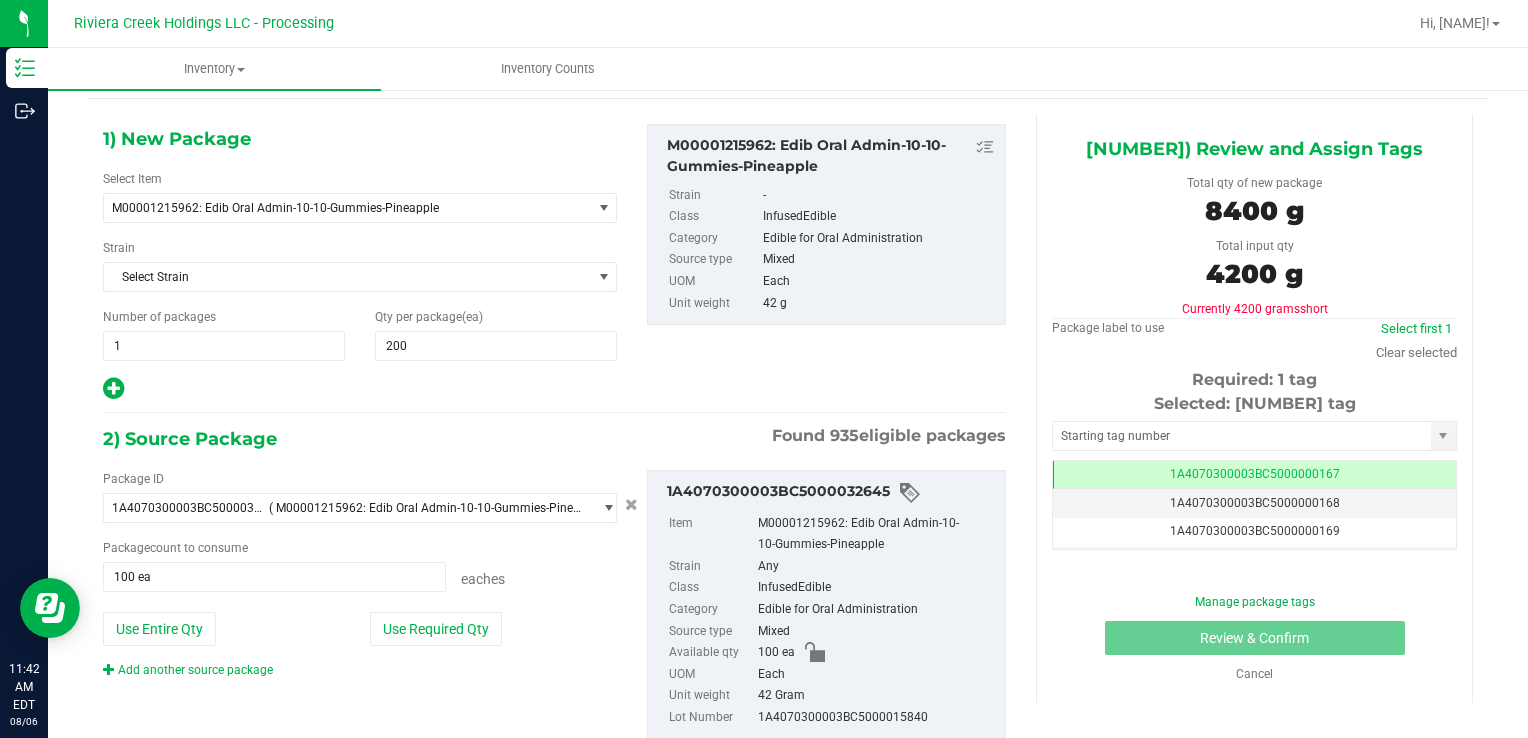 scroll, scrollTop: 120, scrollLeft: 0, axis: vertical 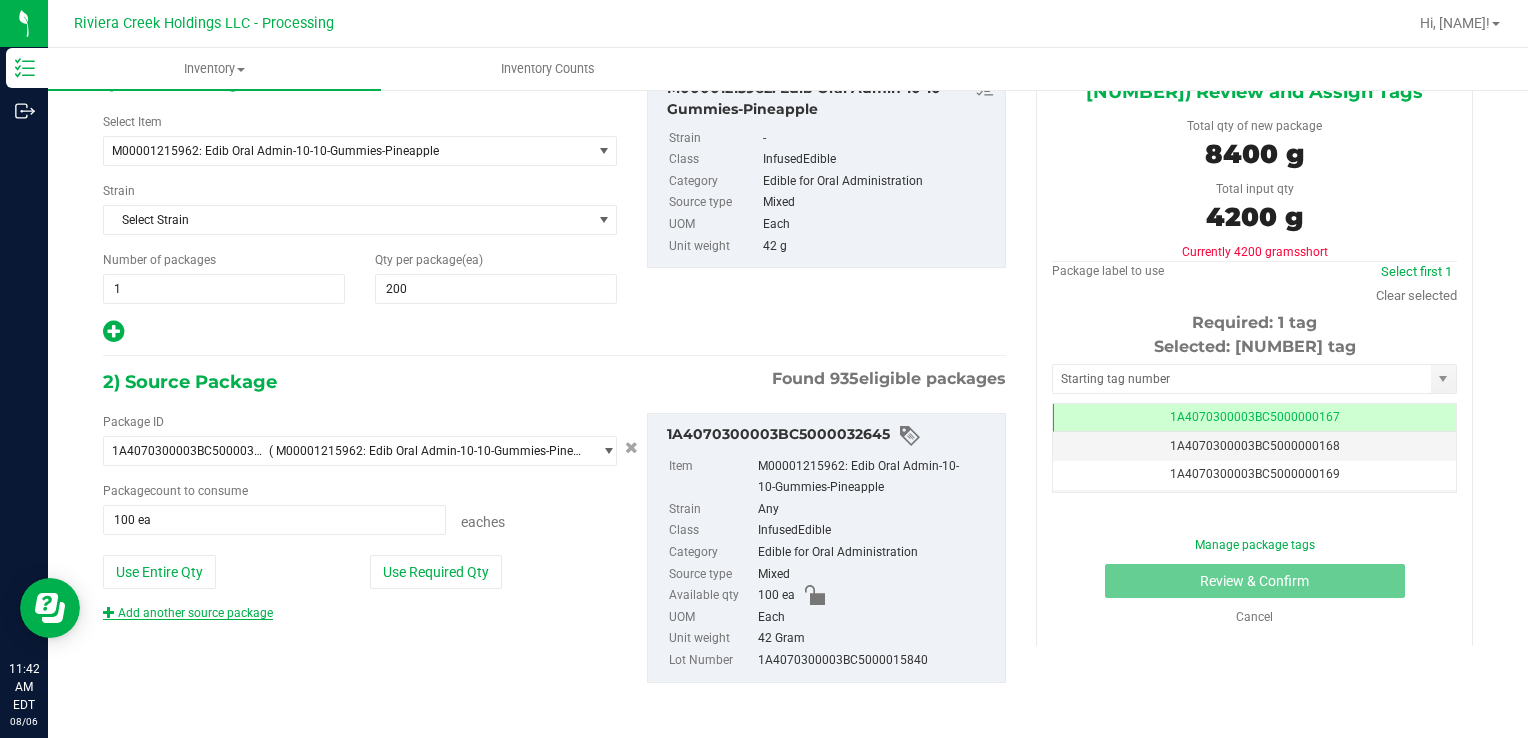 click on "Add another source package" at bounding box center (203, 613) 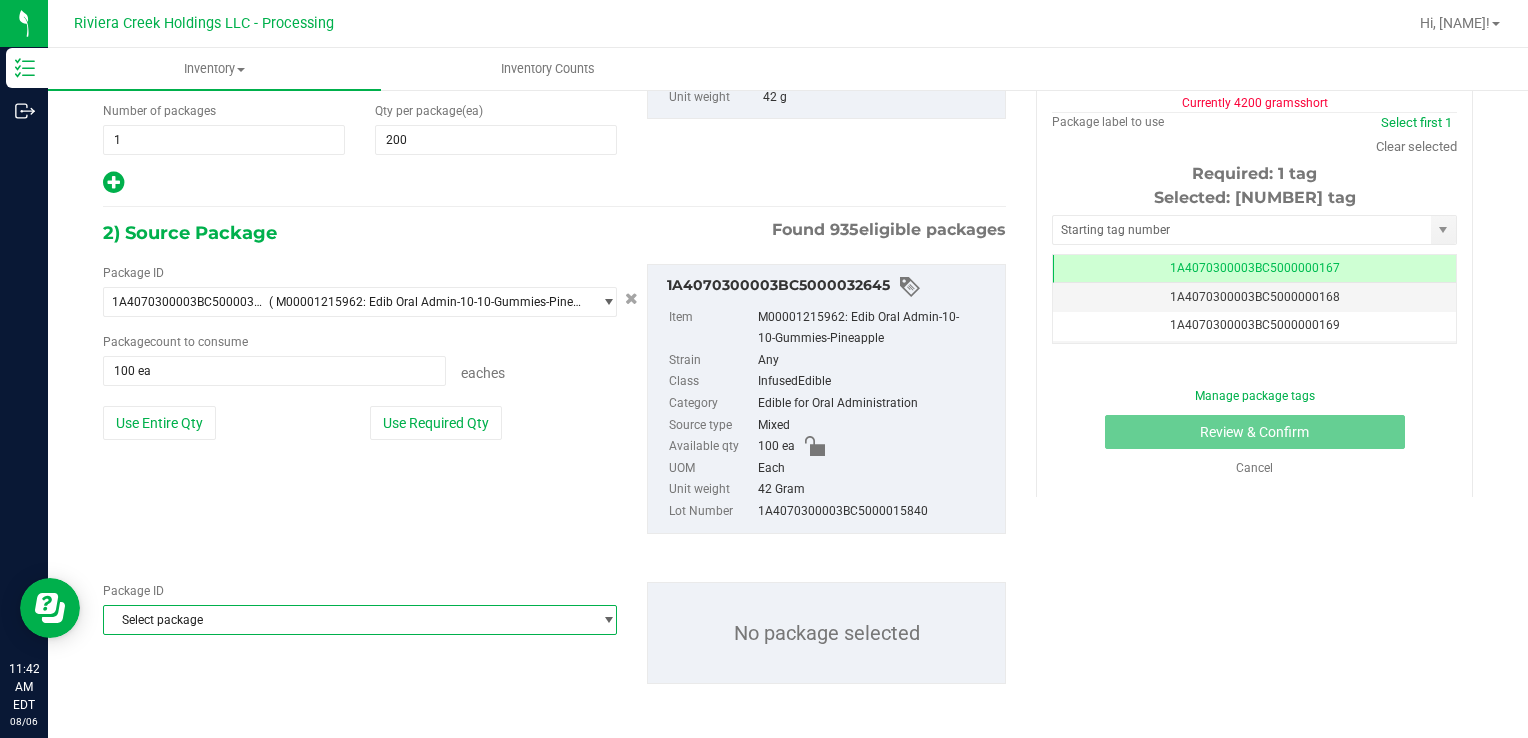 click on "Select package" at bounding box center (347, 620) 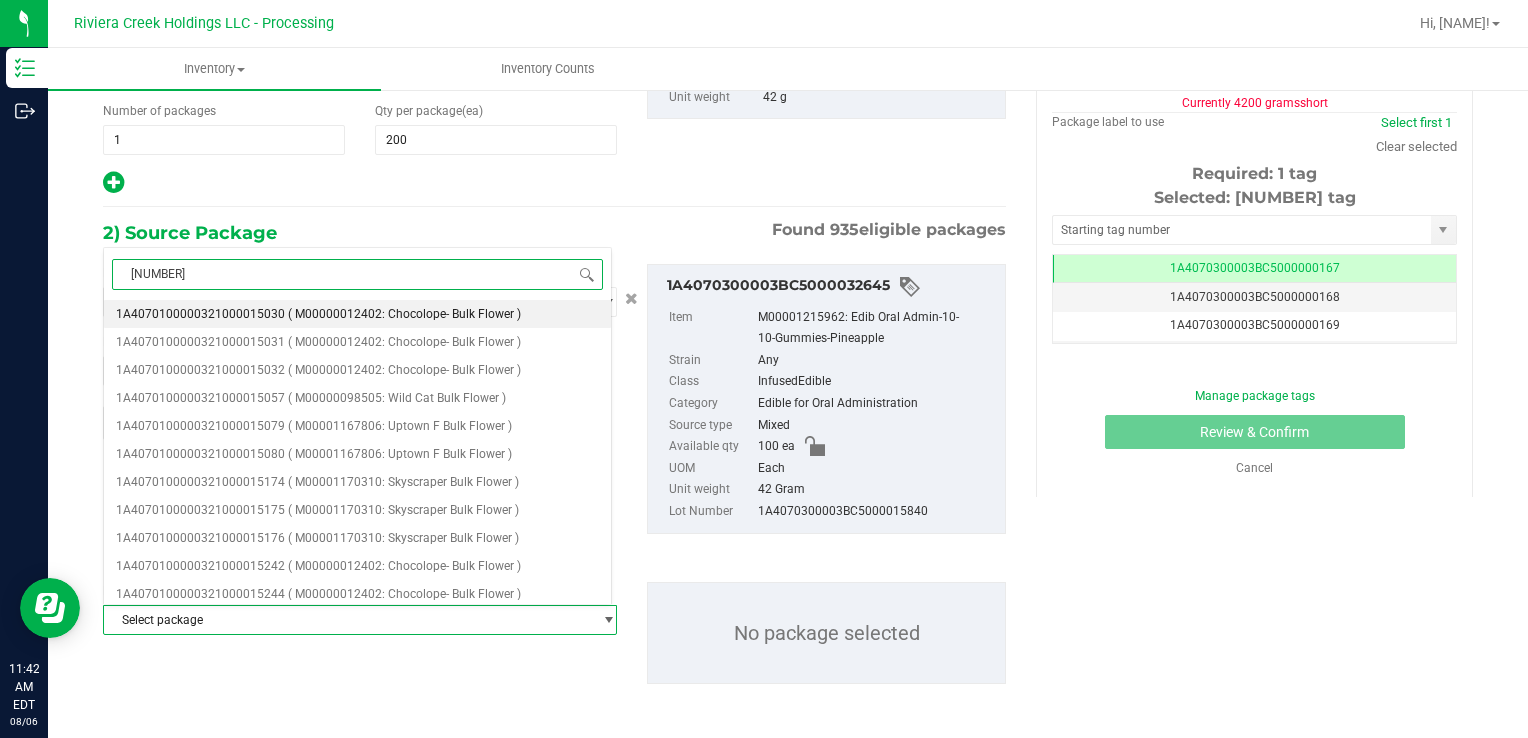 type on "32642" 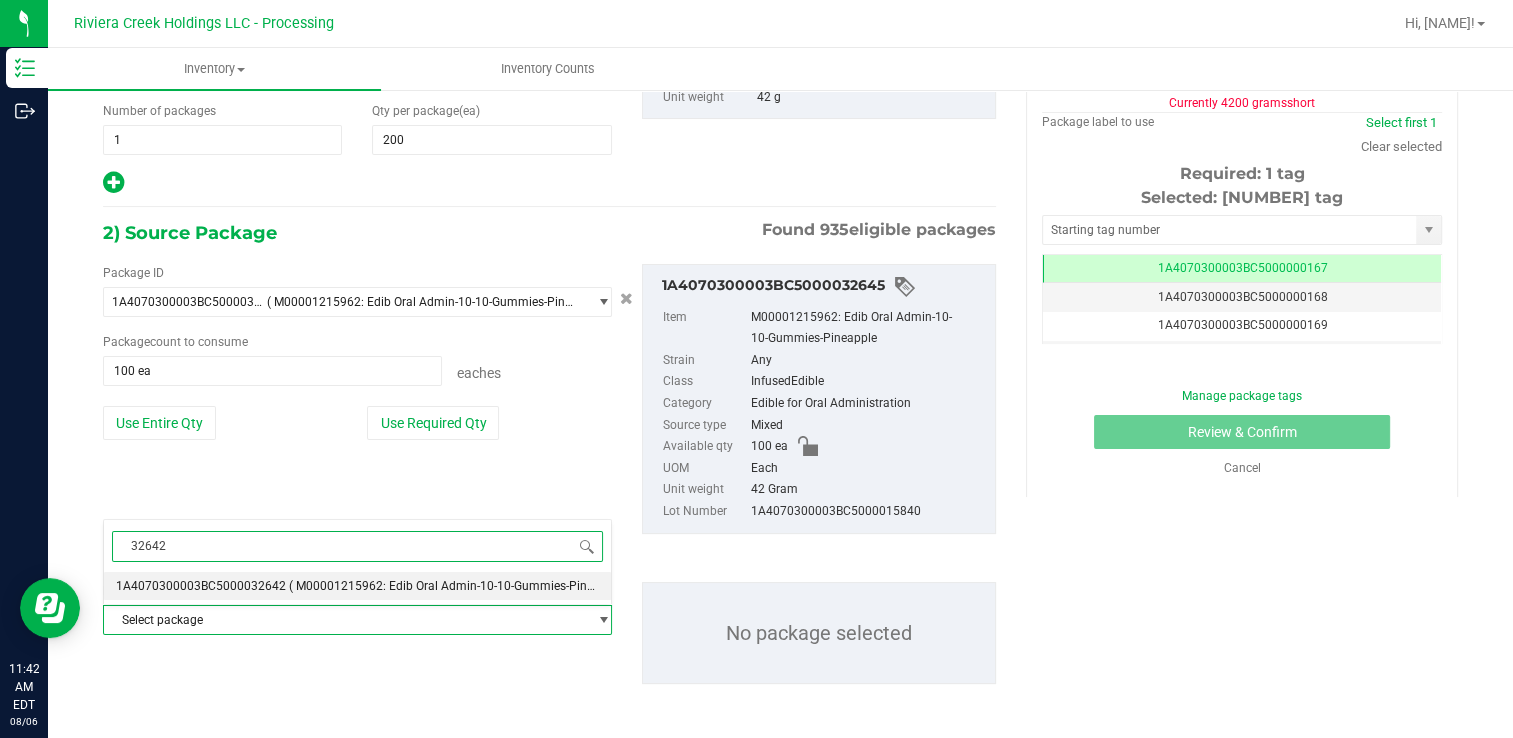 click on "1A4070300003BC5000032642
(
M00001215962: Edib Oral Admin-10-10-Gummies-Pineapple
)" at bounding box center (357, 586) 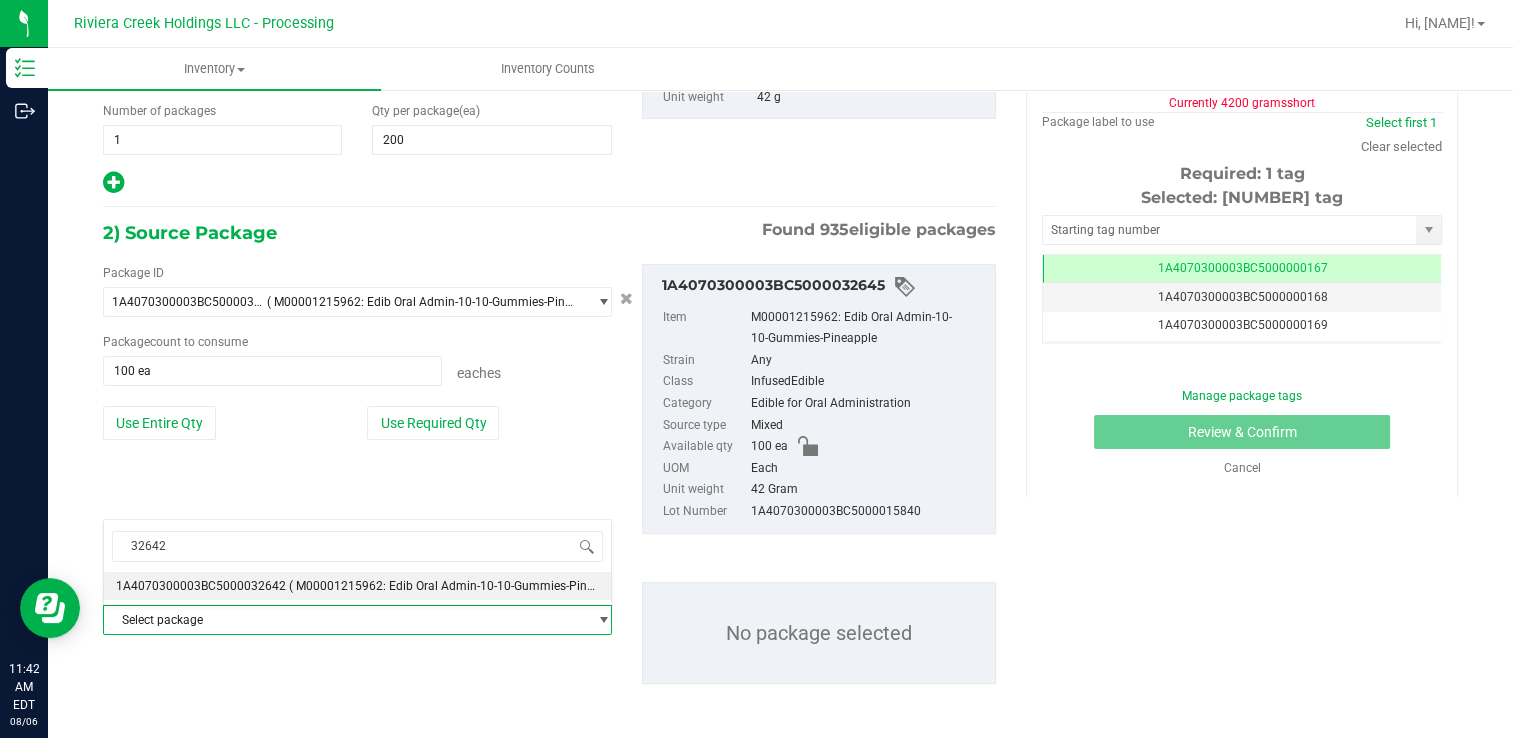 type 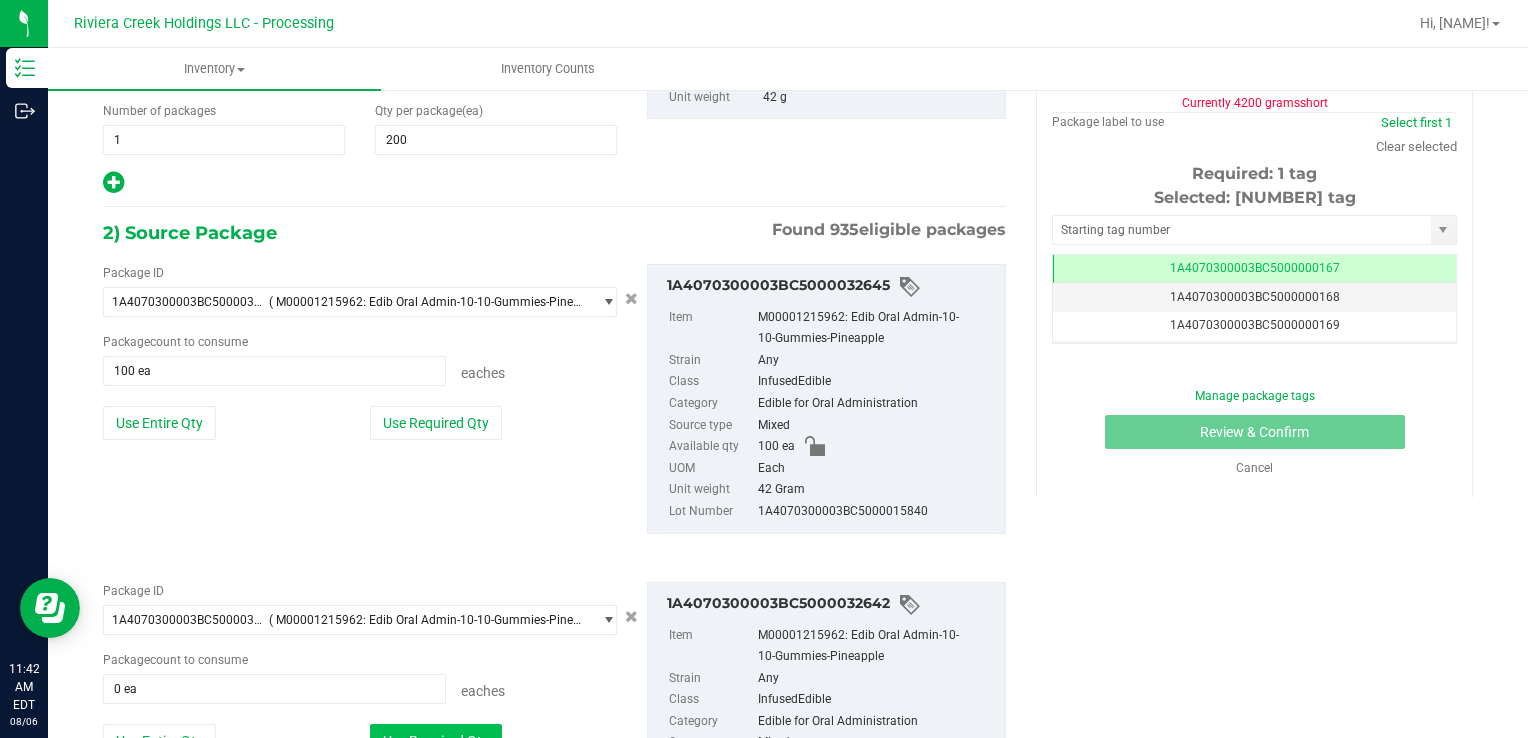 click on "Use Required Qty" at bounding box center (436, 741) 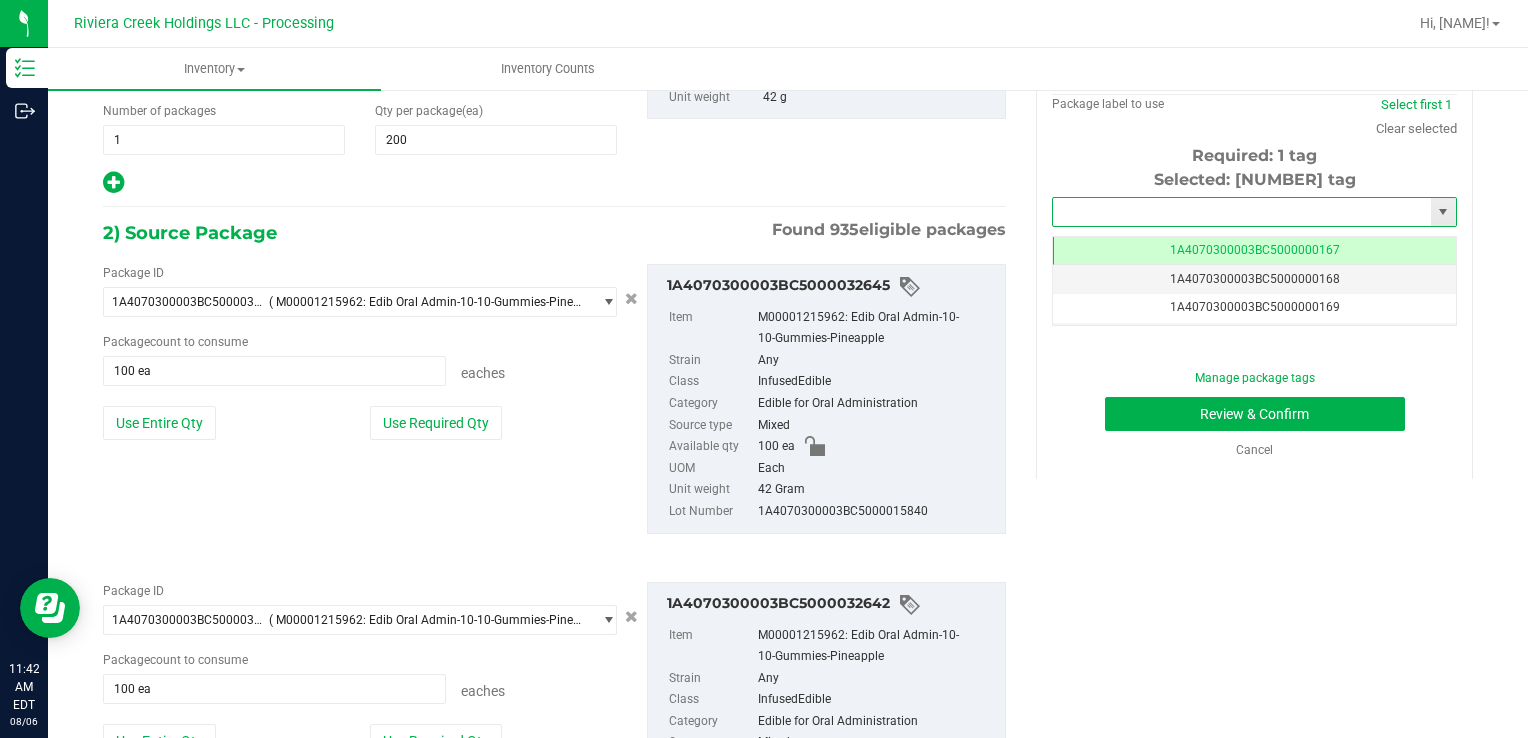 click at bounding box center [1242, 212] 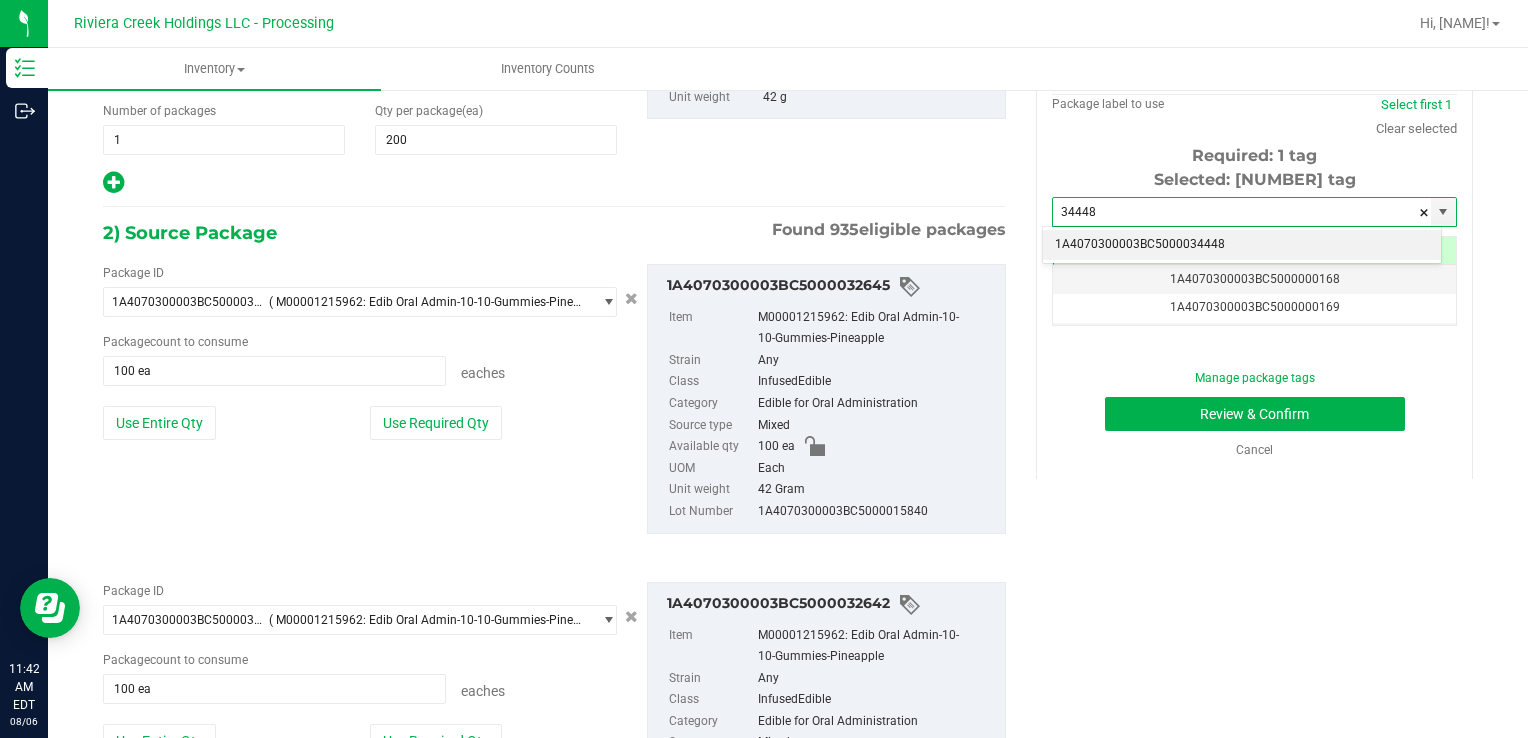 click on "1A4070300003BC5000034448" at bounding box center (1242, 245) 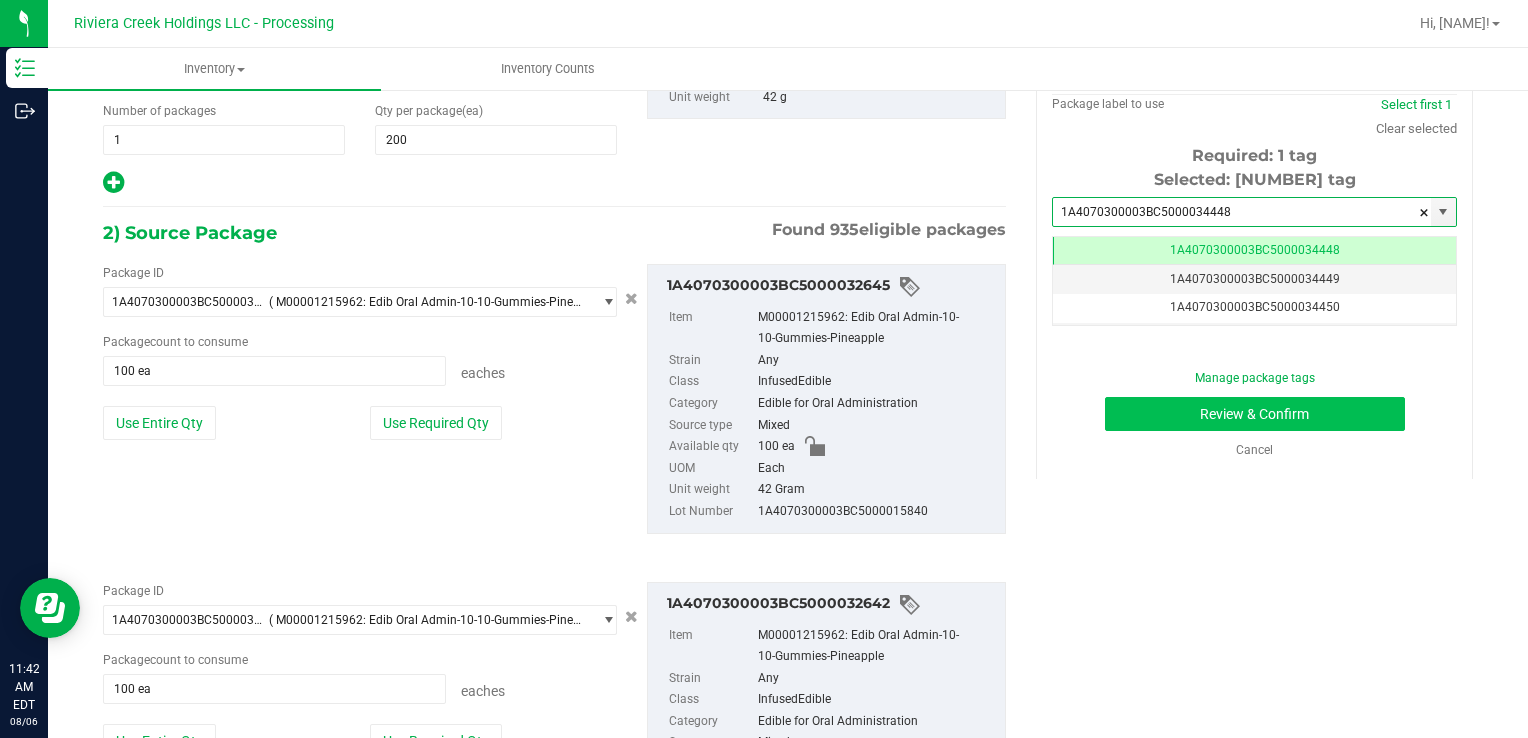 type on "1A4070300003BC5000034448" 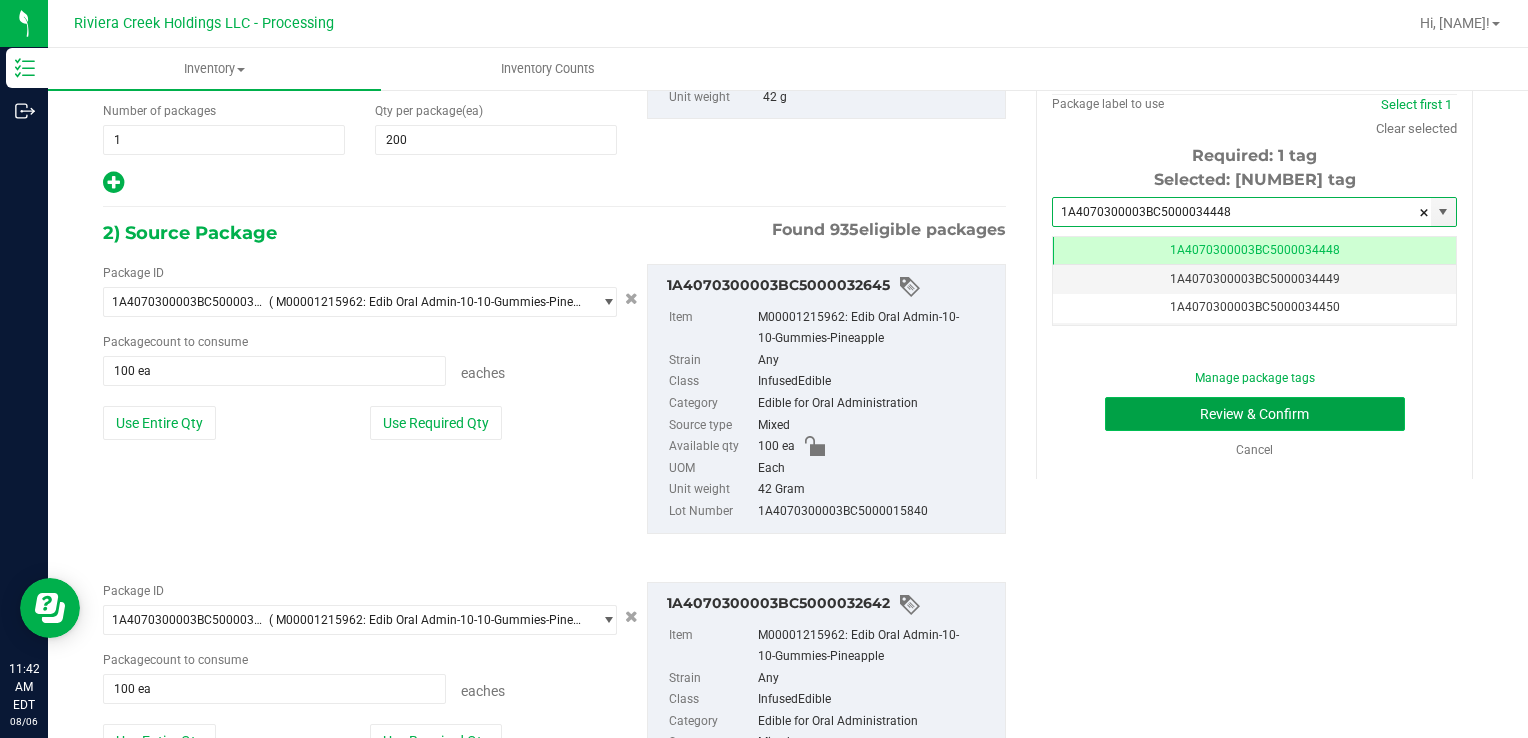 click on "Review & Confirm" at bounding box center [1255, 414] 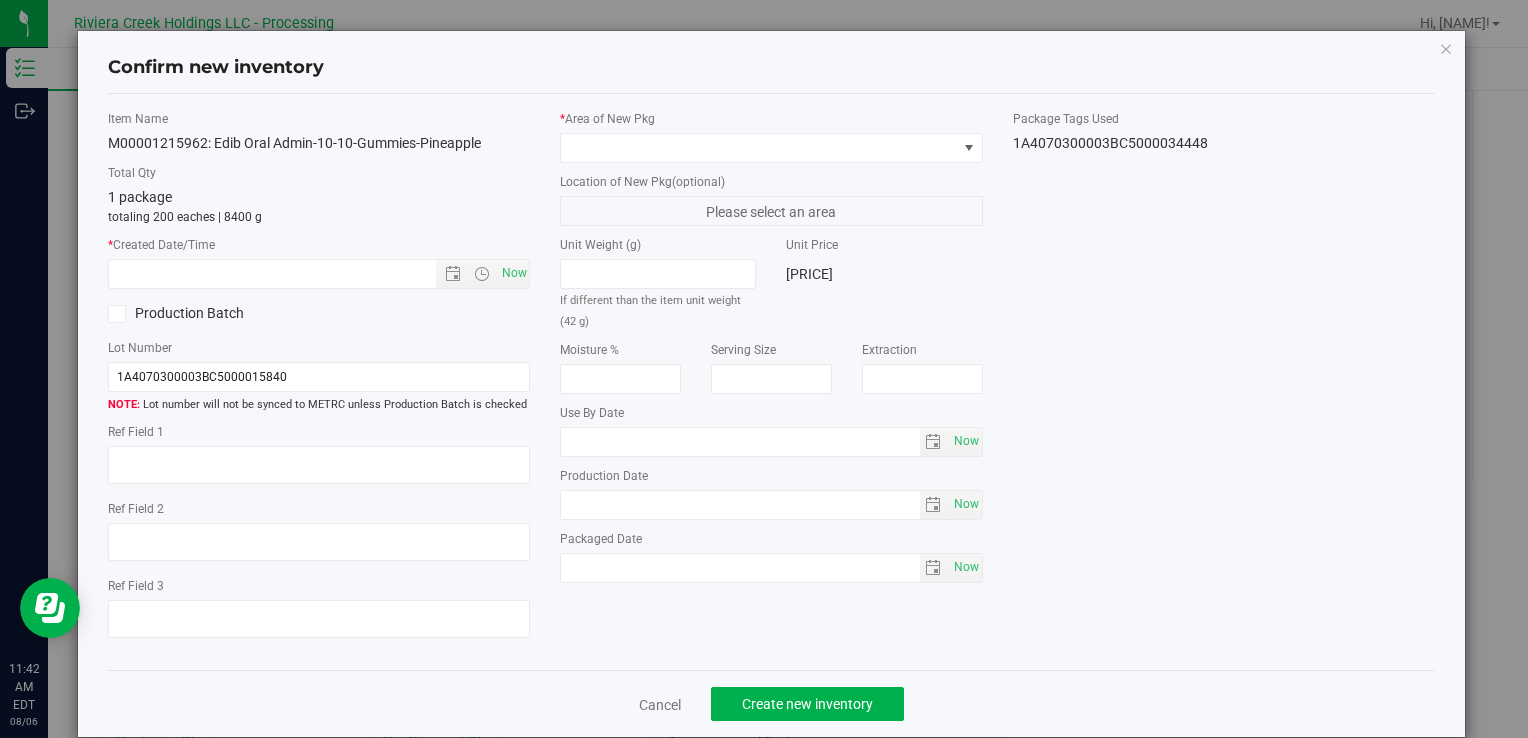 type on "2026-07-20" 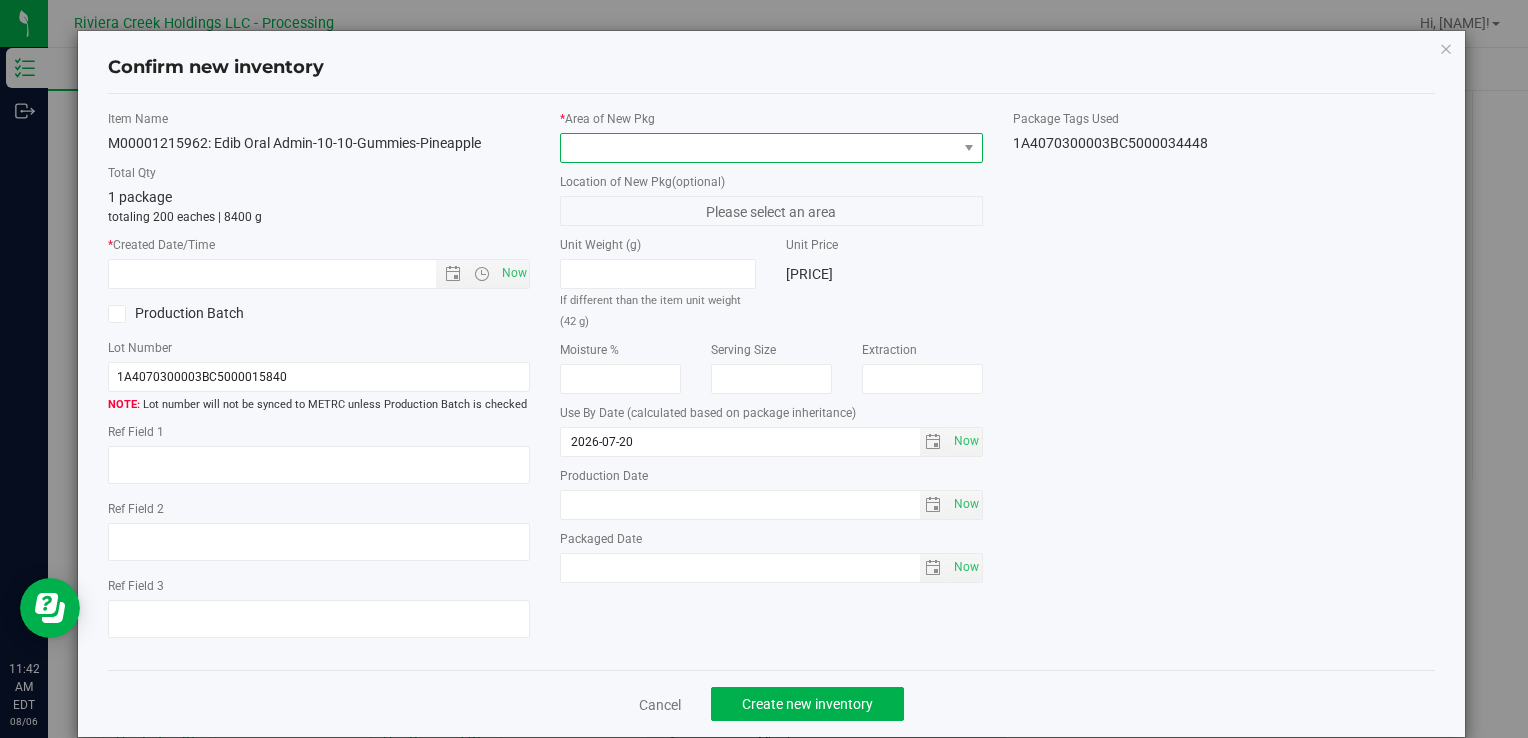 click at bounding box center [758, 148] 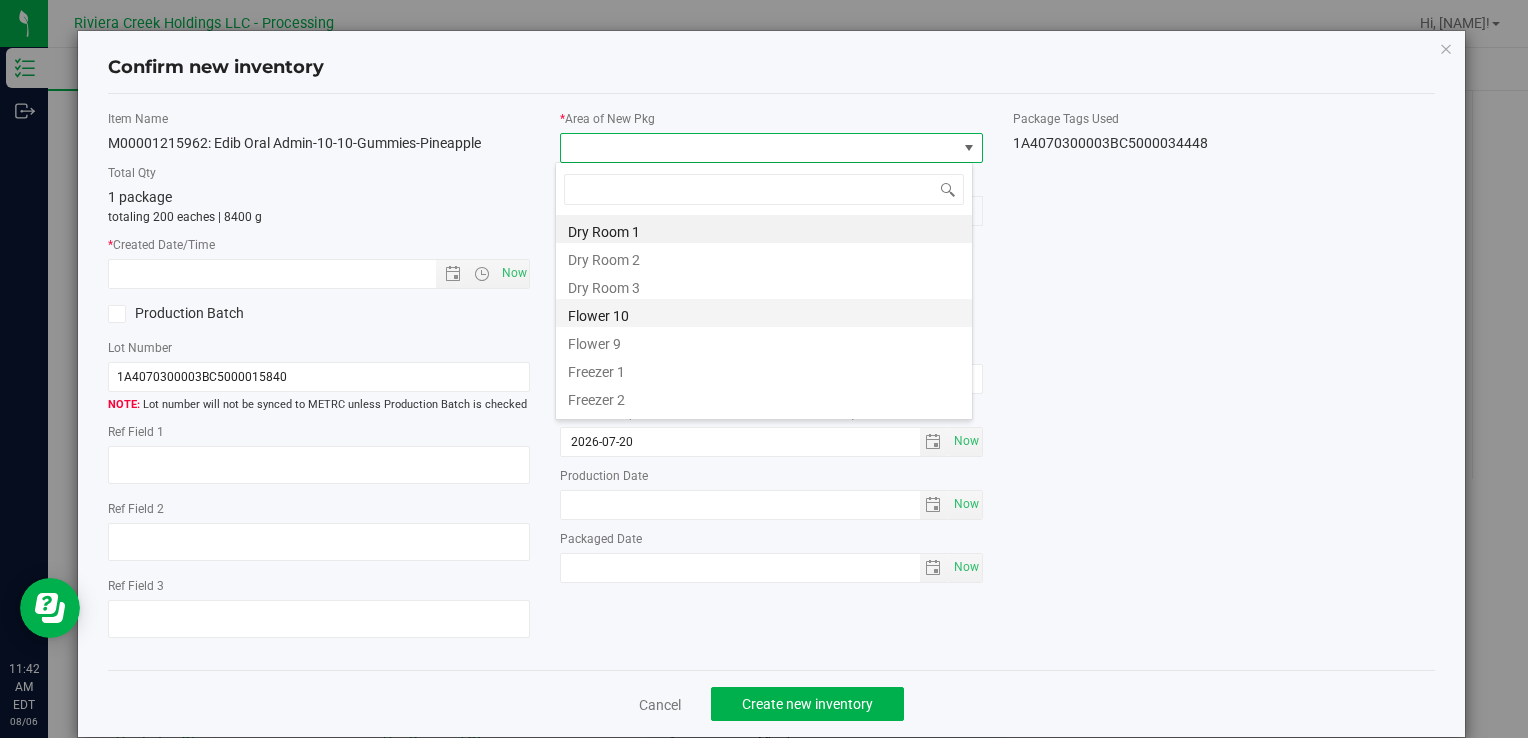 click on "Flower 10" at bounding box center (764, 313) 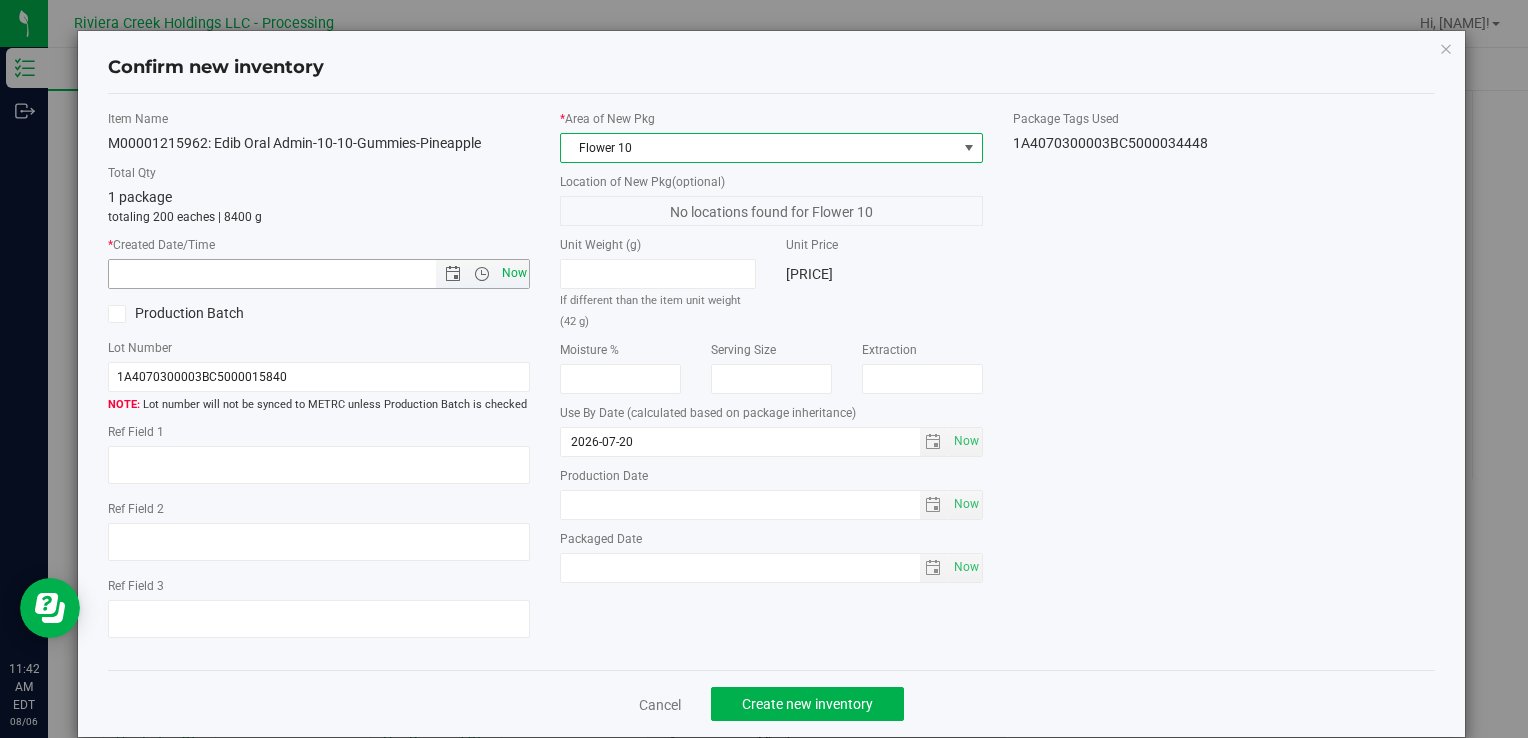 click on "Now" at bounding box center [514, 273] 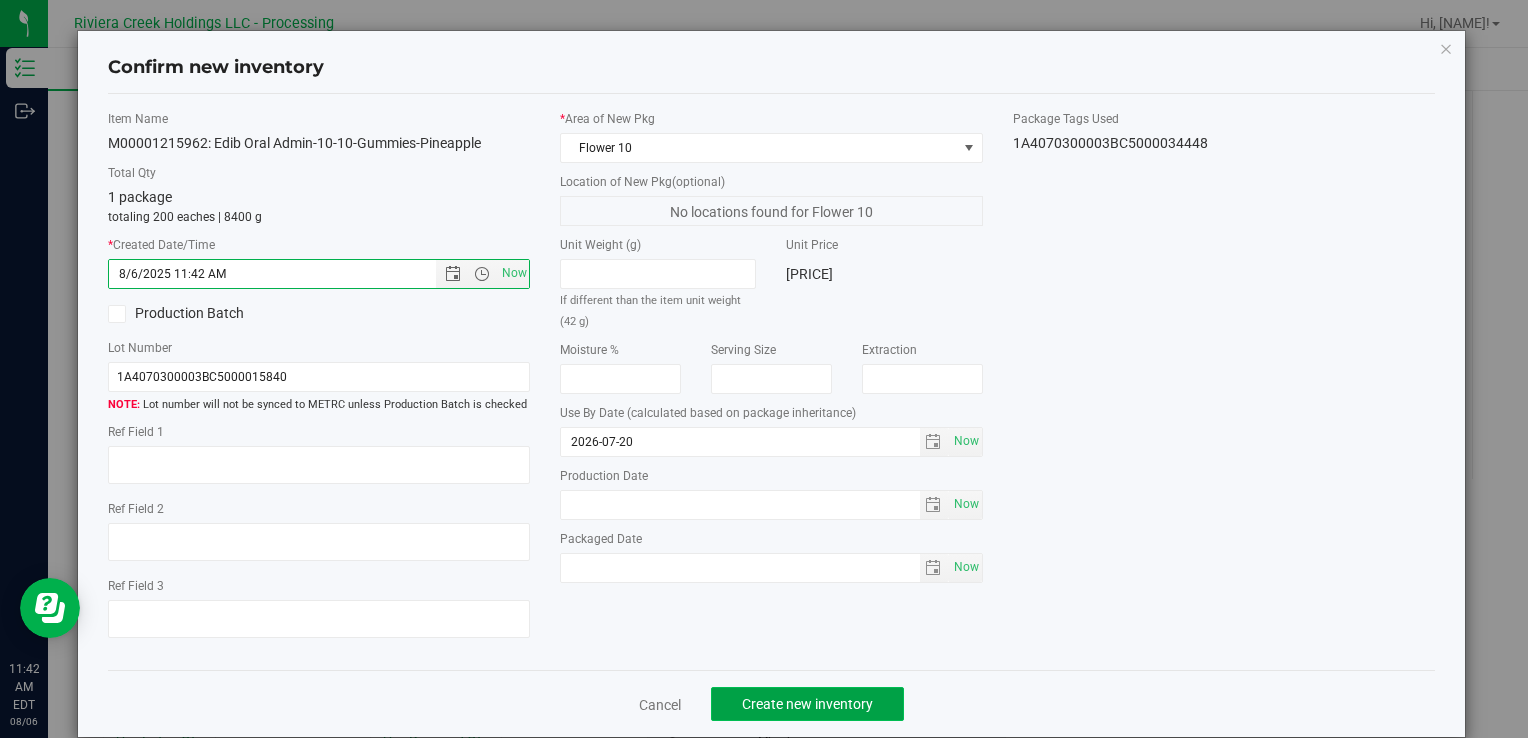 click on "Create new inventory" 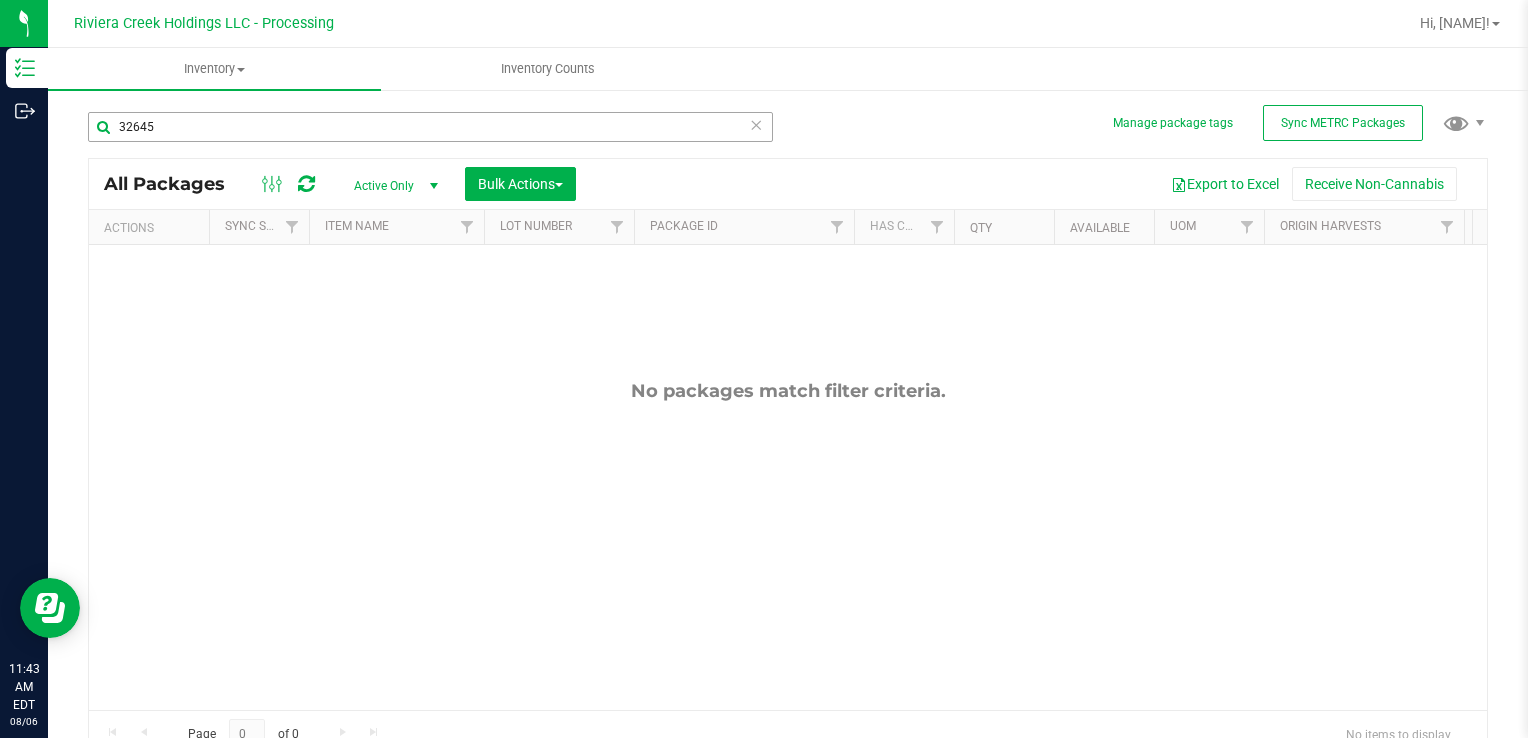 drag, startPoint x: 216, startPoint y: 114, endPoint x: 205, endPoint y: 121, distance: 13.038404 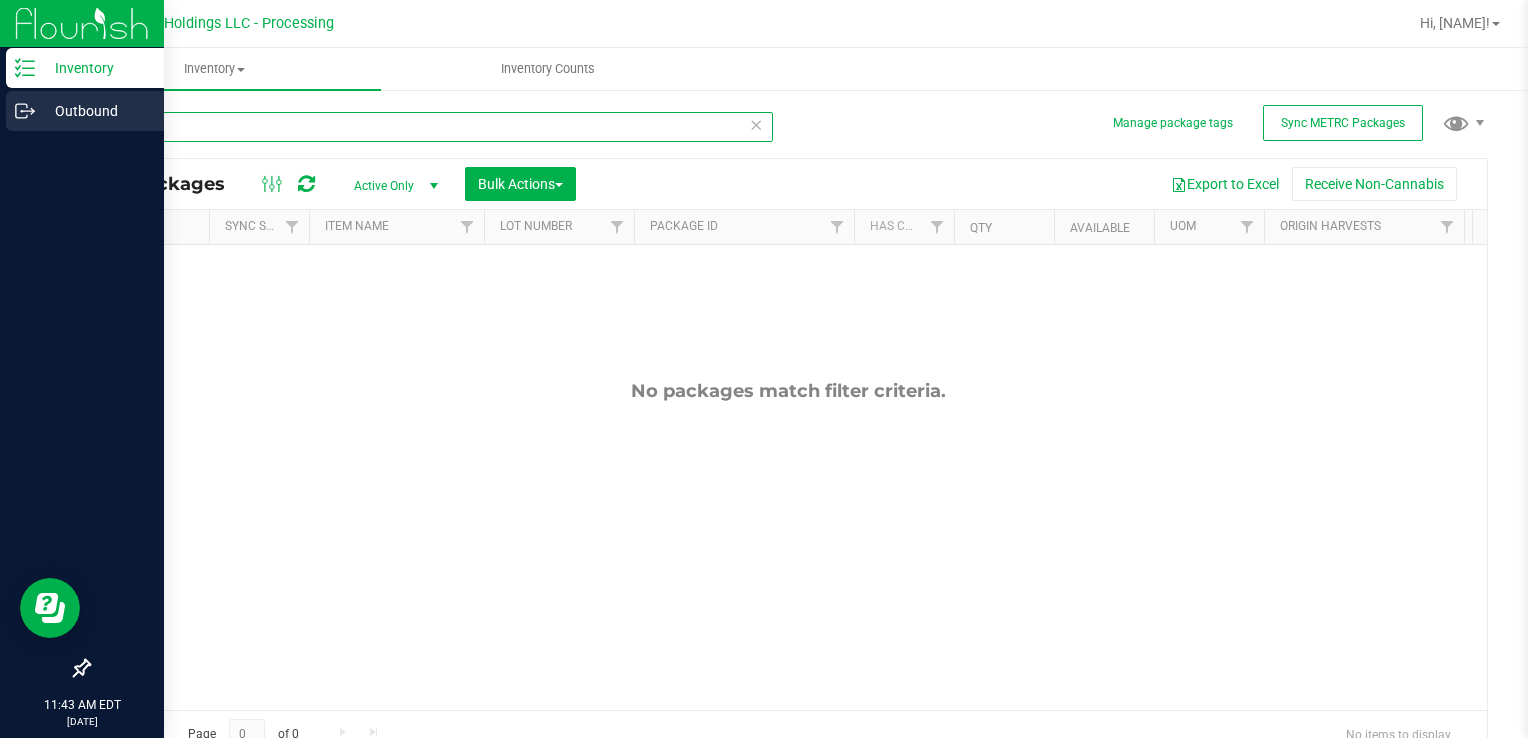 drag, startPoint x: 148, startPoint y: 126, endPoint x: 0, endPoint y: 114, distance: 148.48569 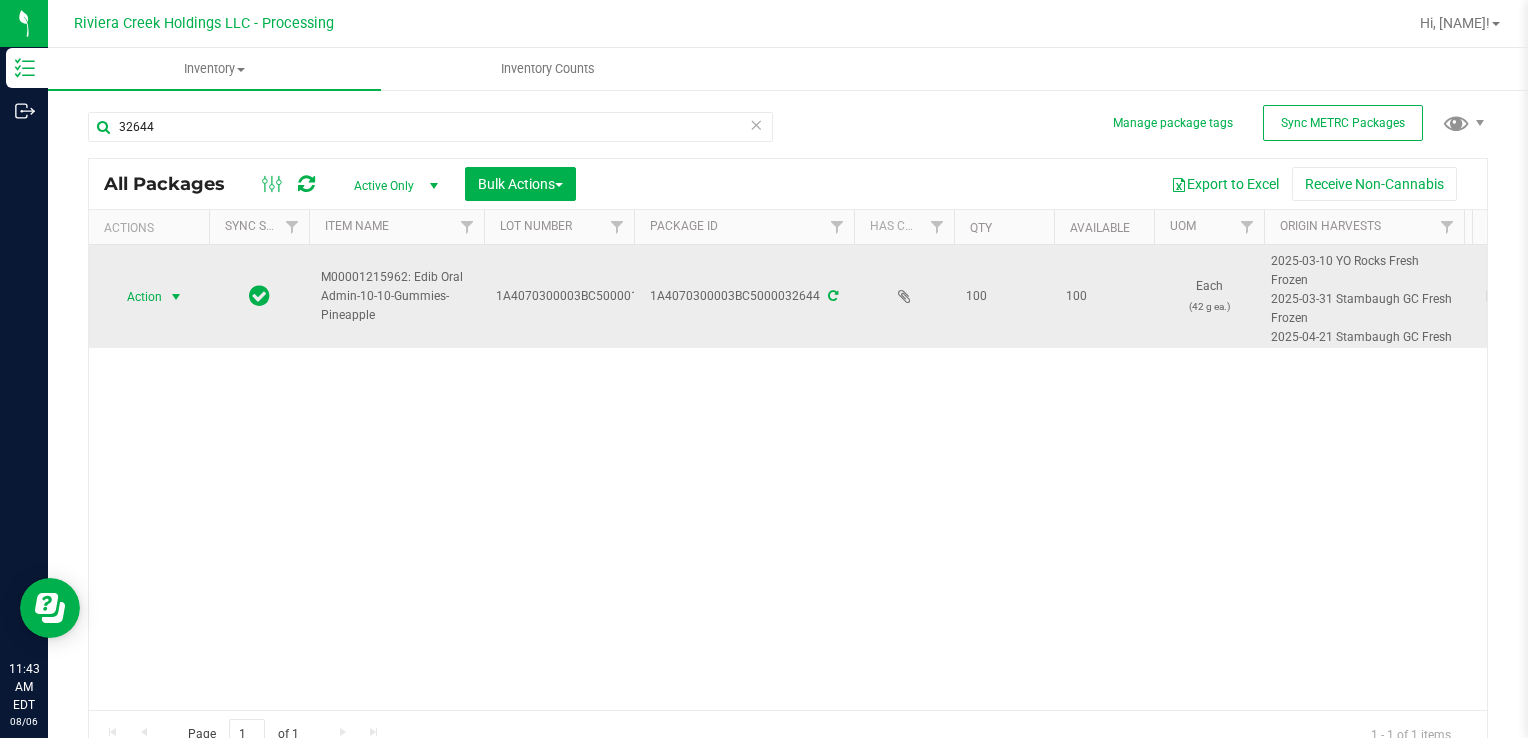 click on "Action" at bounding box center [136, 297] 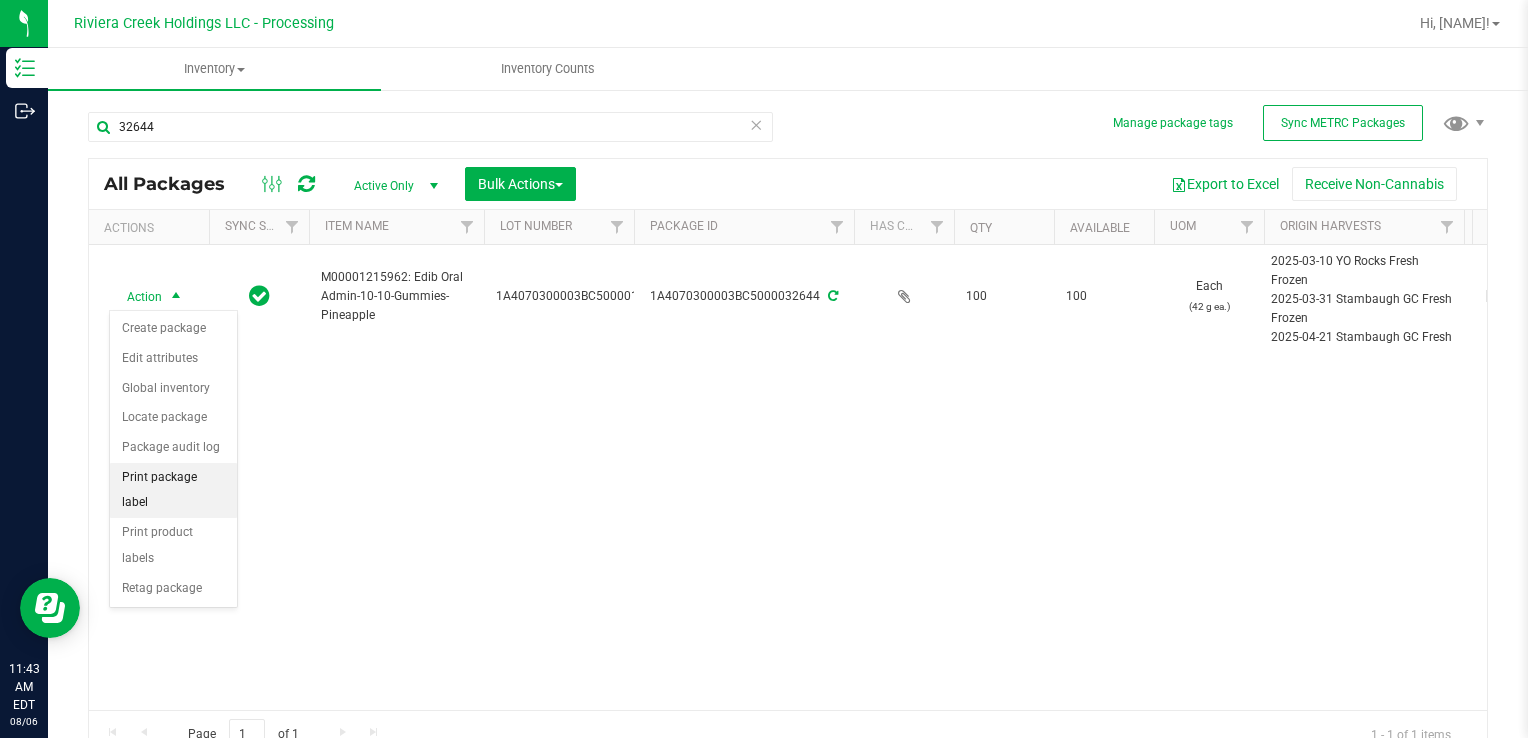 click on "Print package label" at bounding box center [173, 490] 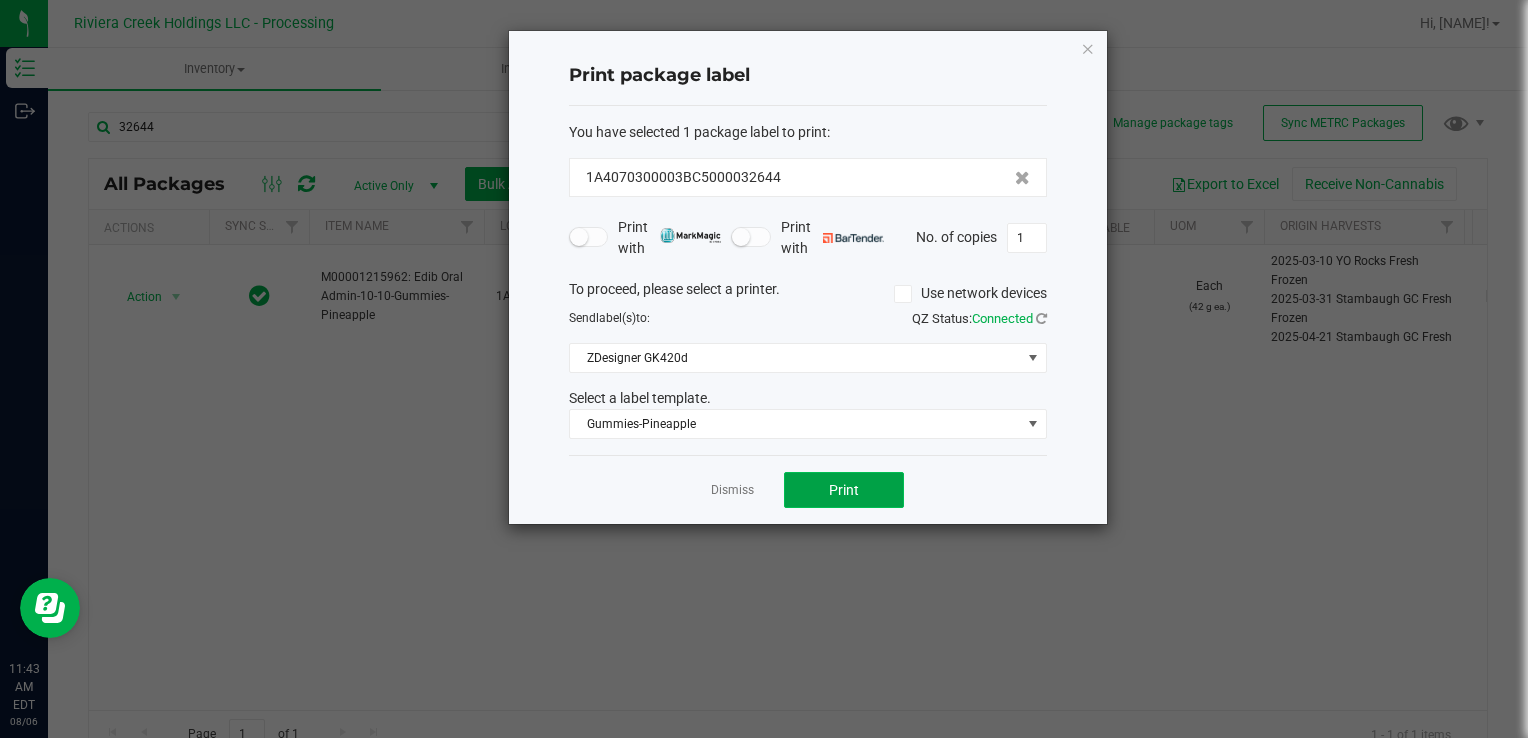 click on "Print" 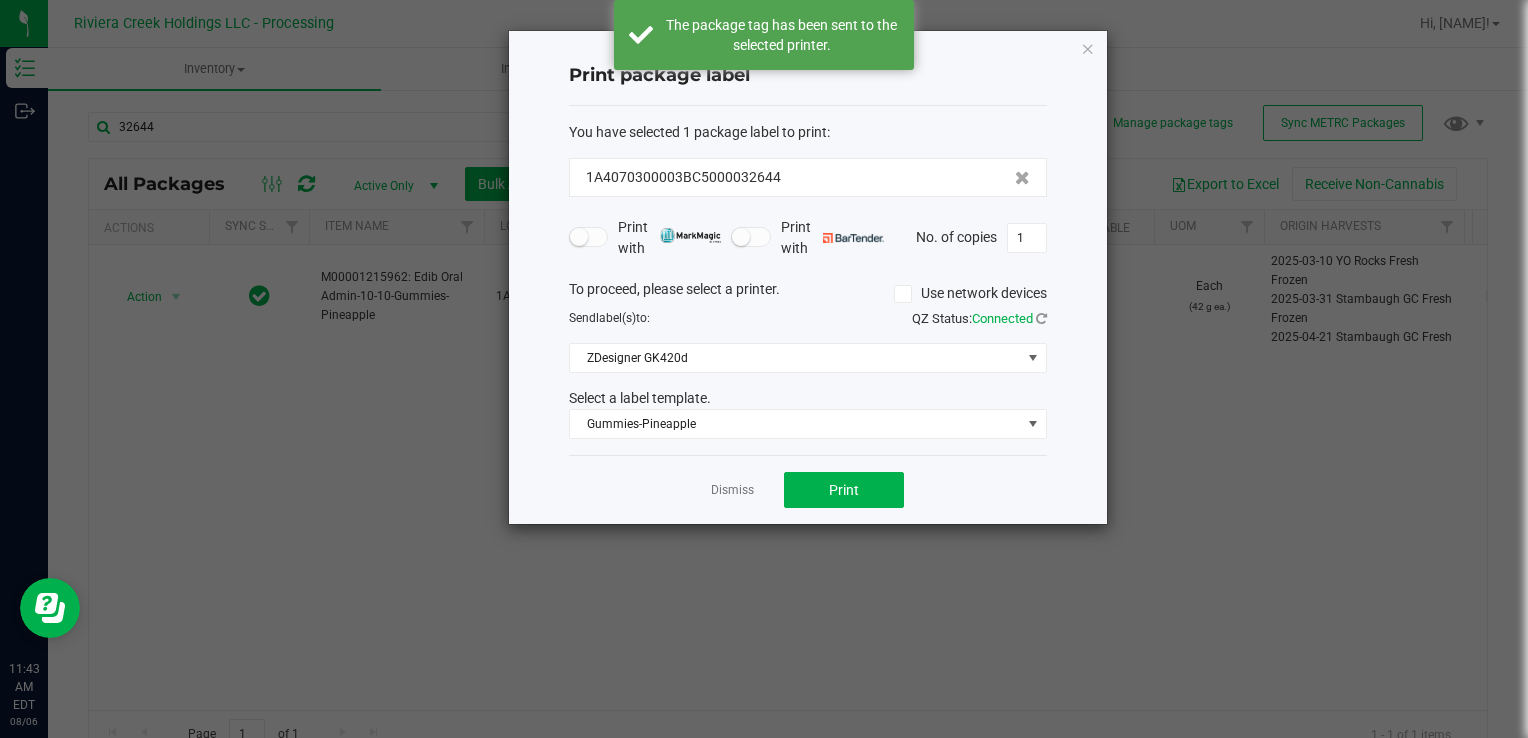 click on "Dismiss" 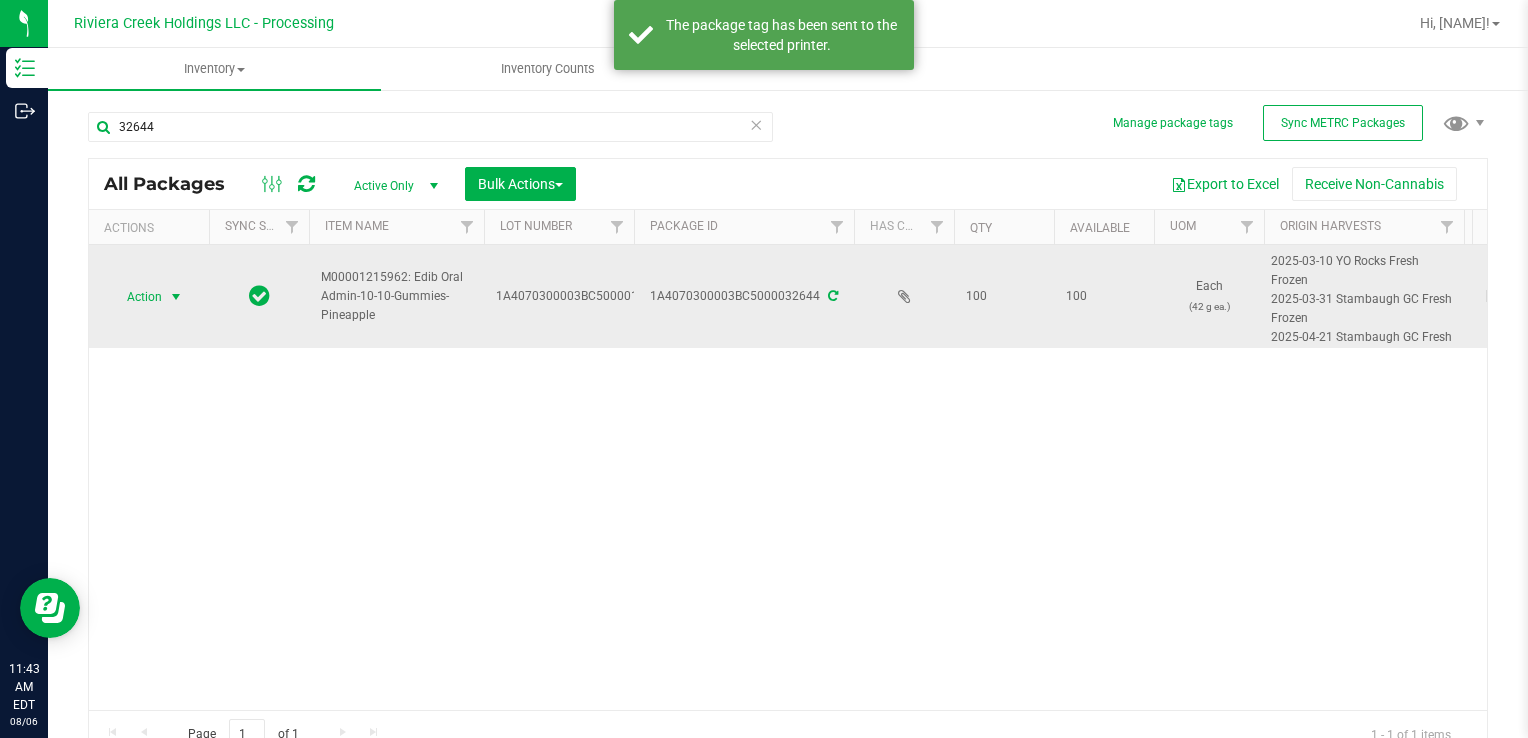 click on "Action" at bounding box center (136, 297) 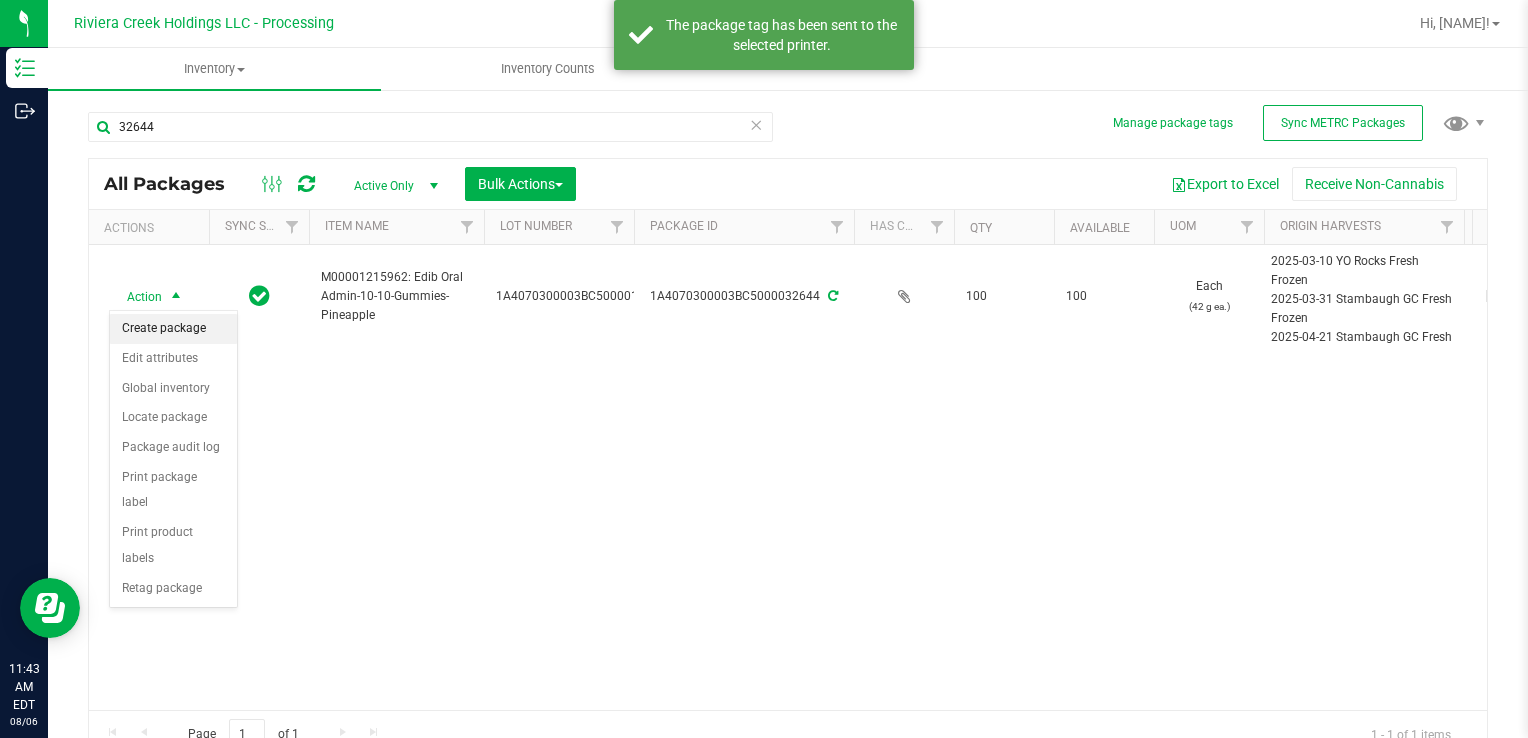 click on "Create package" at bounding box center (173, 329) 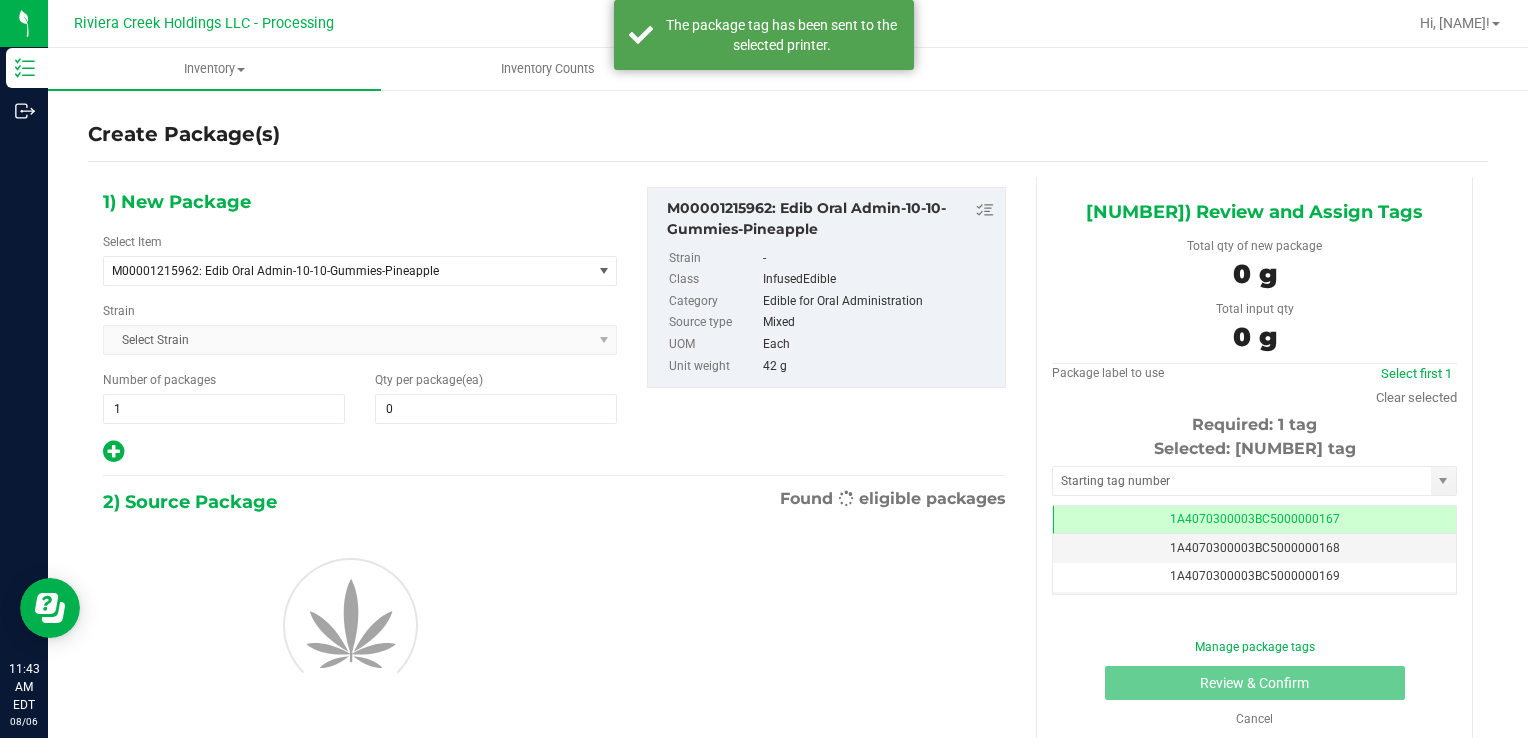 scroll, scrollTop: 0, scrollLeft: 0, axis: both 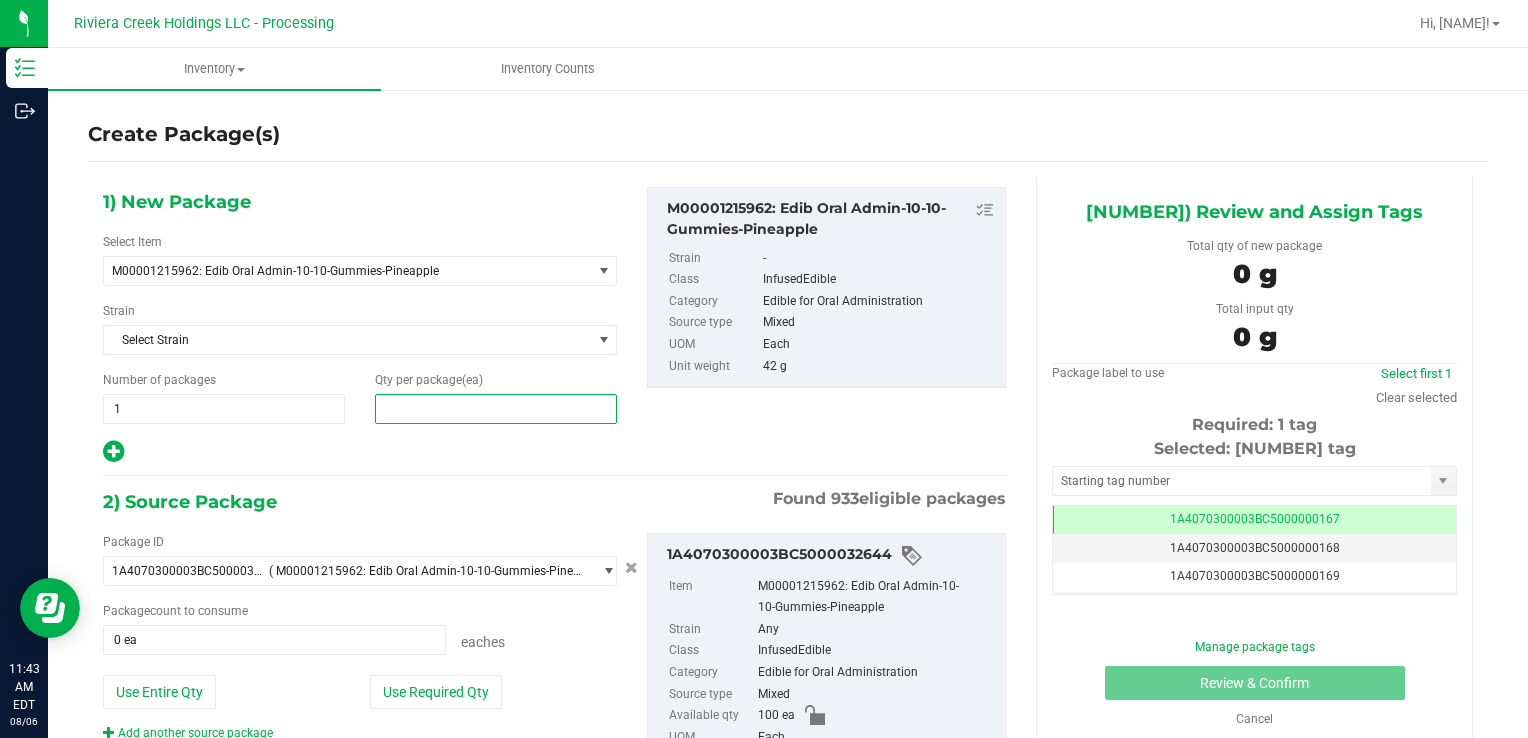 click at bounding box center [496, 409] 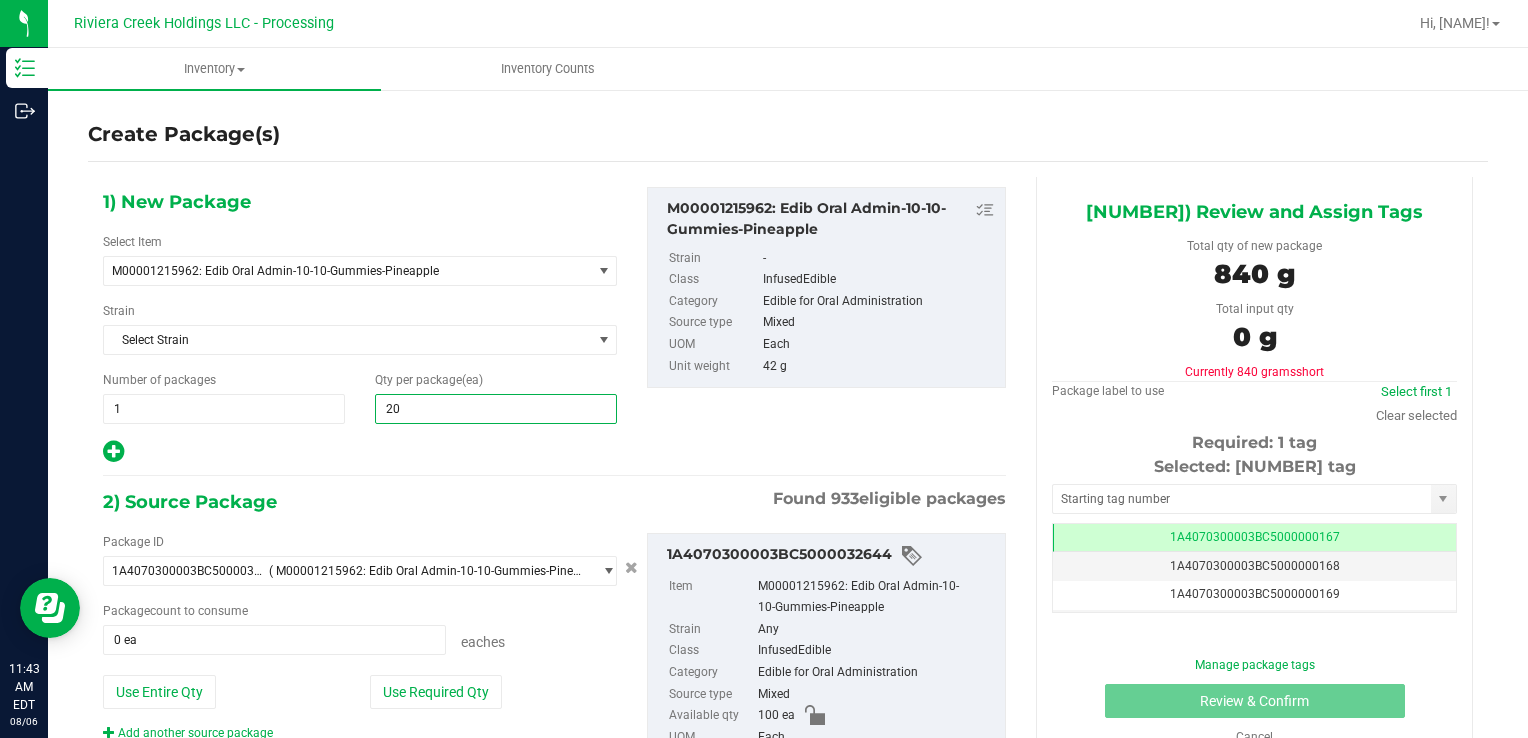 type on "200" 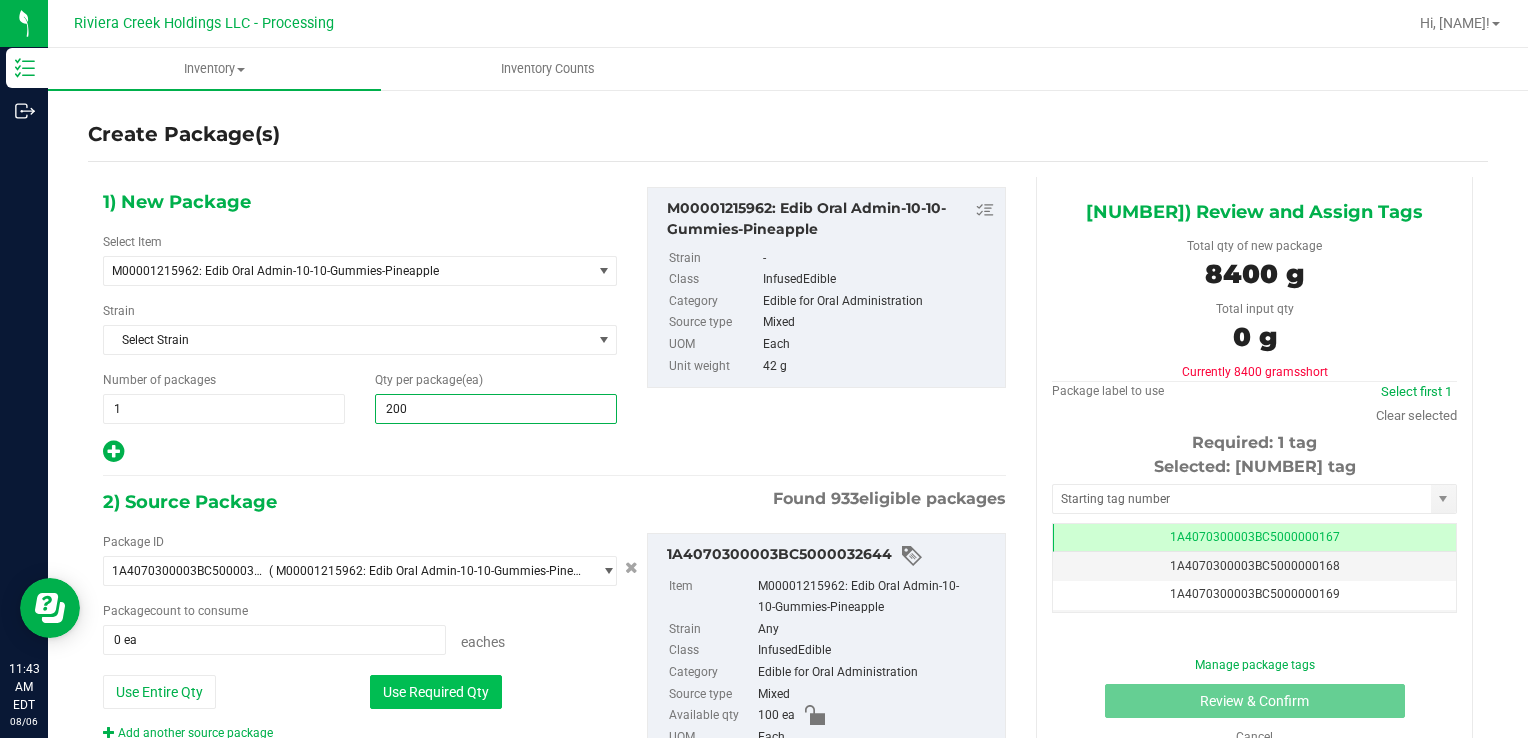 type on "200" 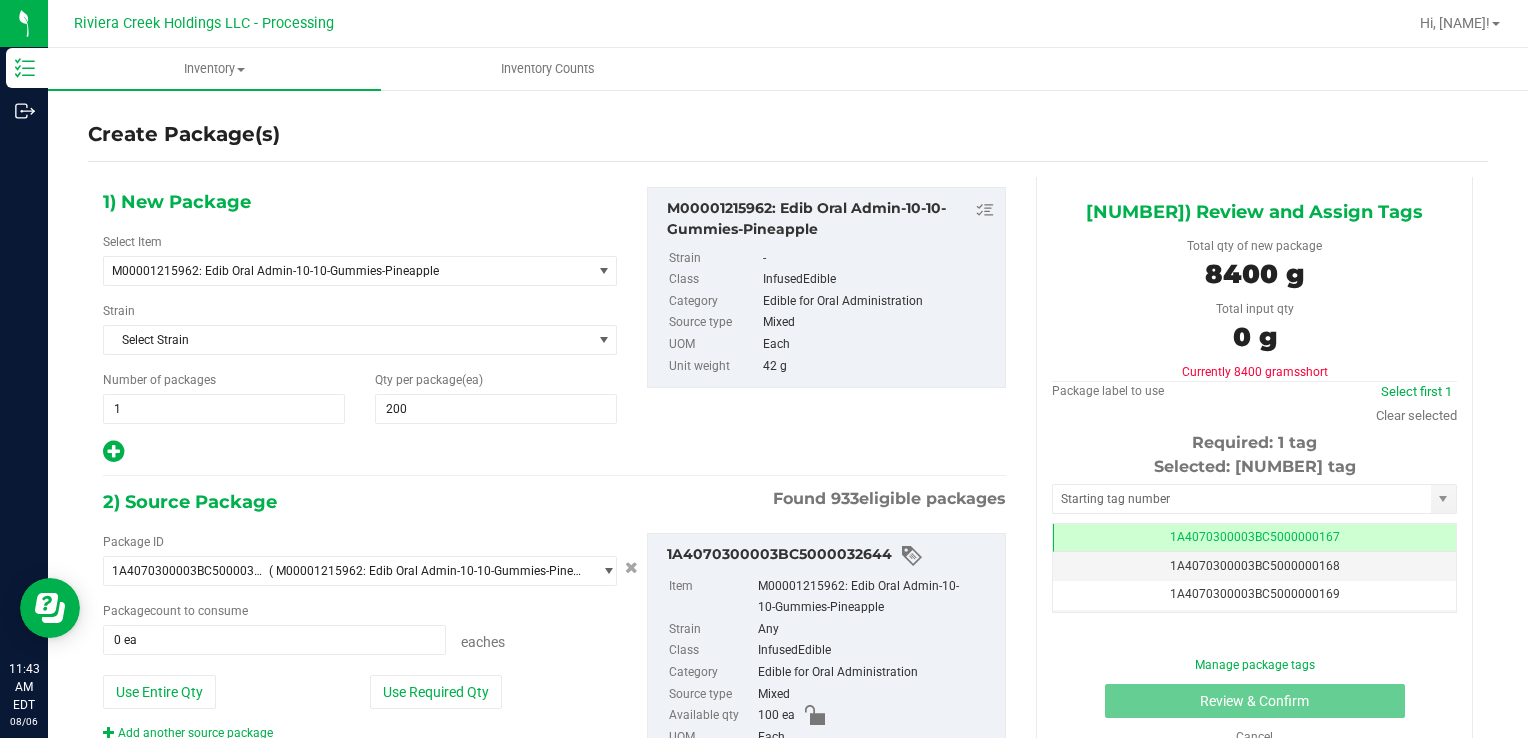 drag, startPoint x: 464, startPoint y: 701, endPoint x: 340, endPoint y: 659, distance: 130.91983 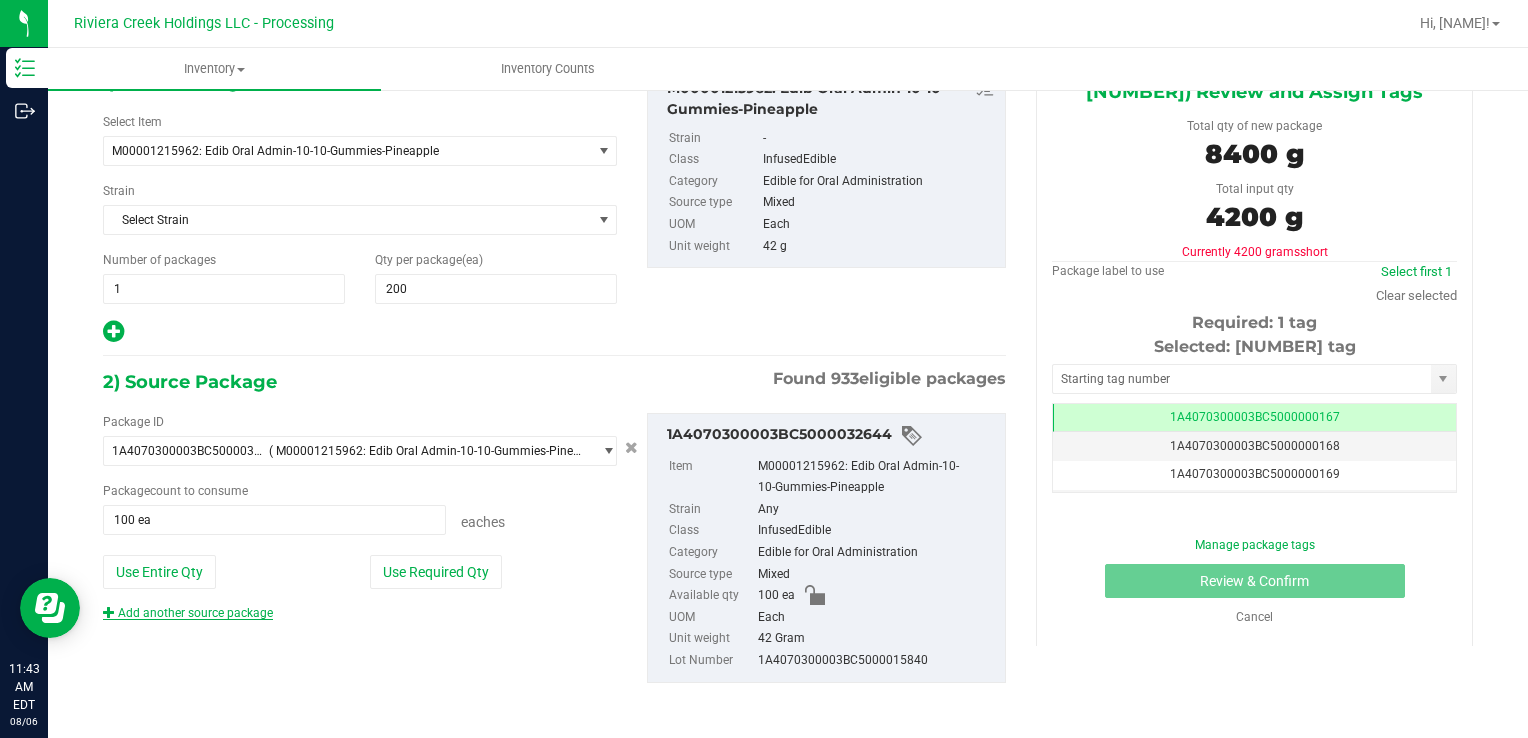 click on "Add another source package" at bounding box center [188, 613] 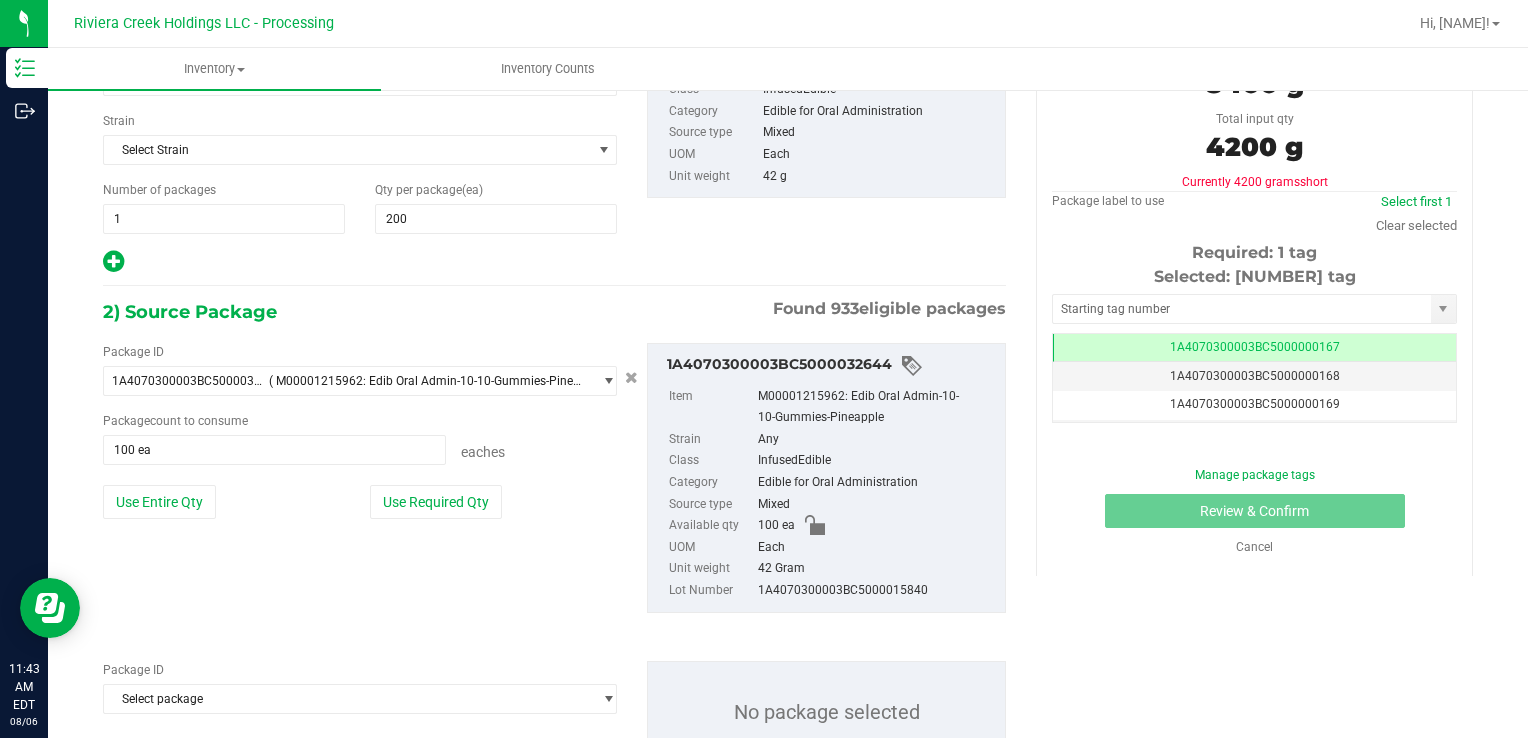 scroll, scrollTop: 269, scrollLeft: 0, axis: vertical 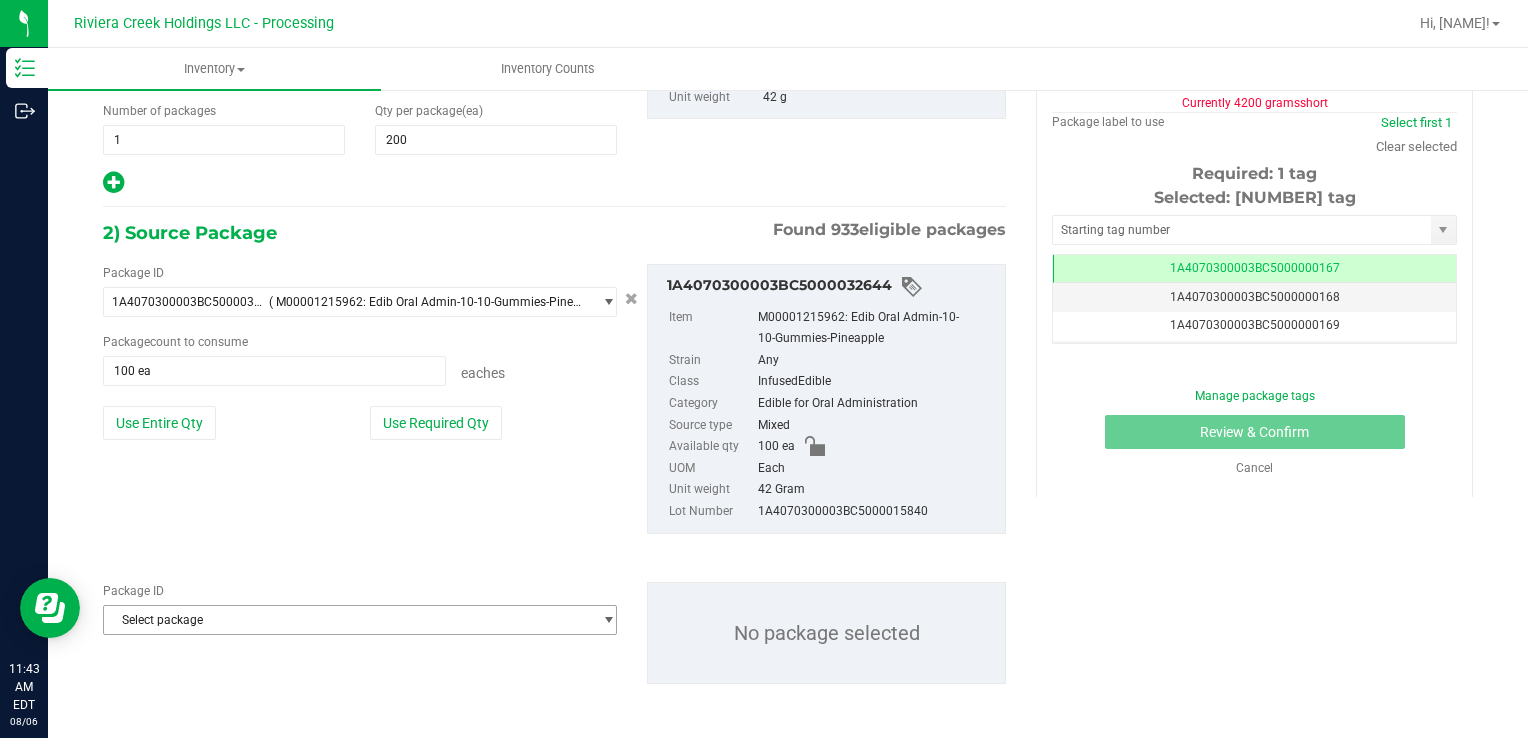 click on "Select package" at bounding box center [347, 620] 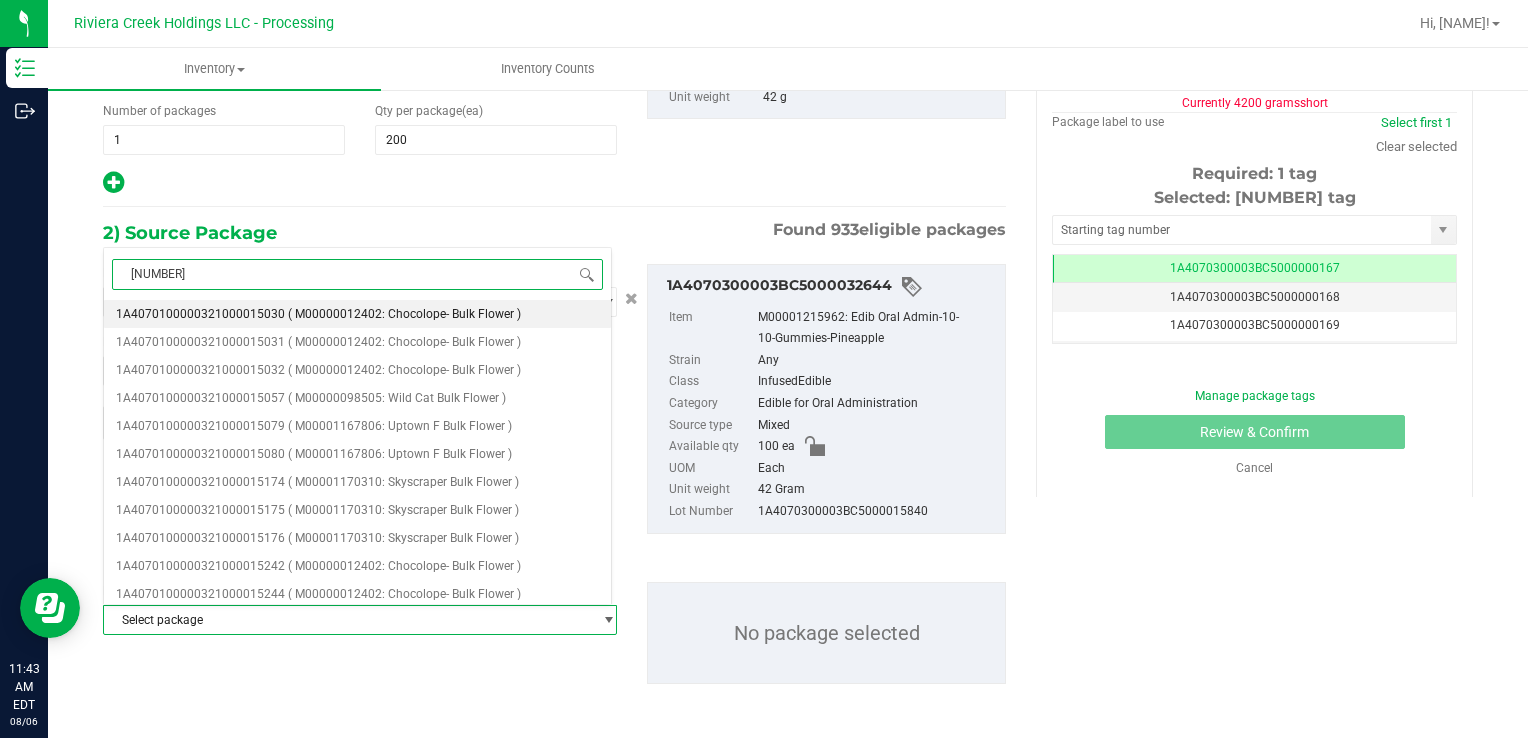 type on "32646" 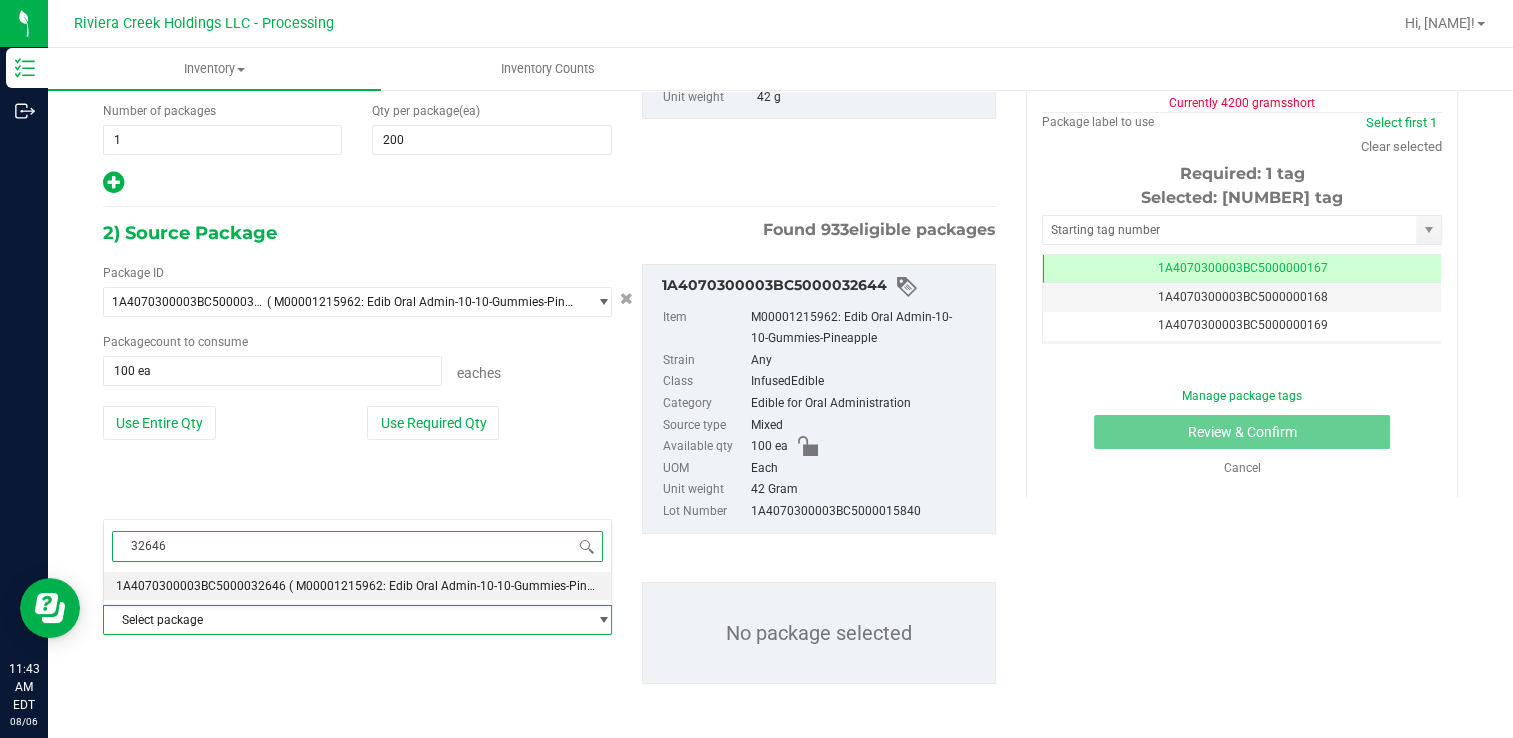 click on "1A4070300003BC5000032646
(
M00001215962: Edib Oral Admin-10-10-Gummies-Pineapple
)" at bounding box center (357, 586) 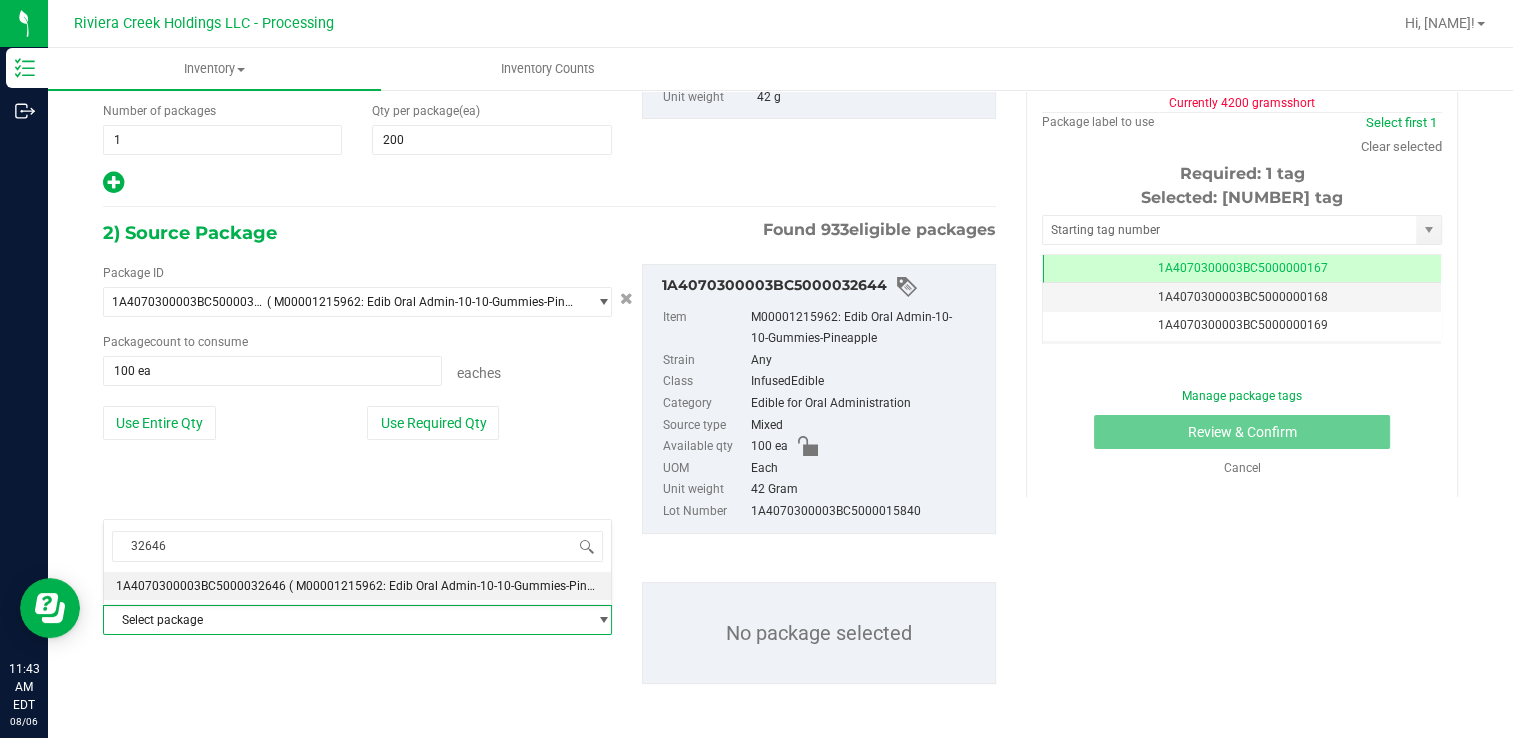 type 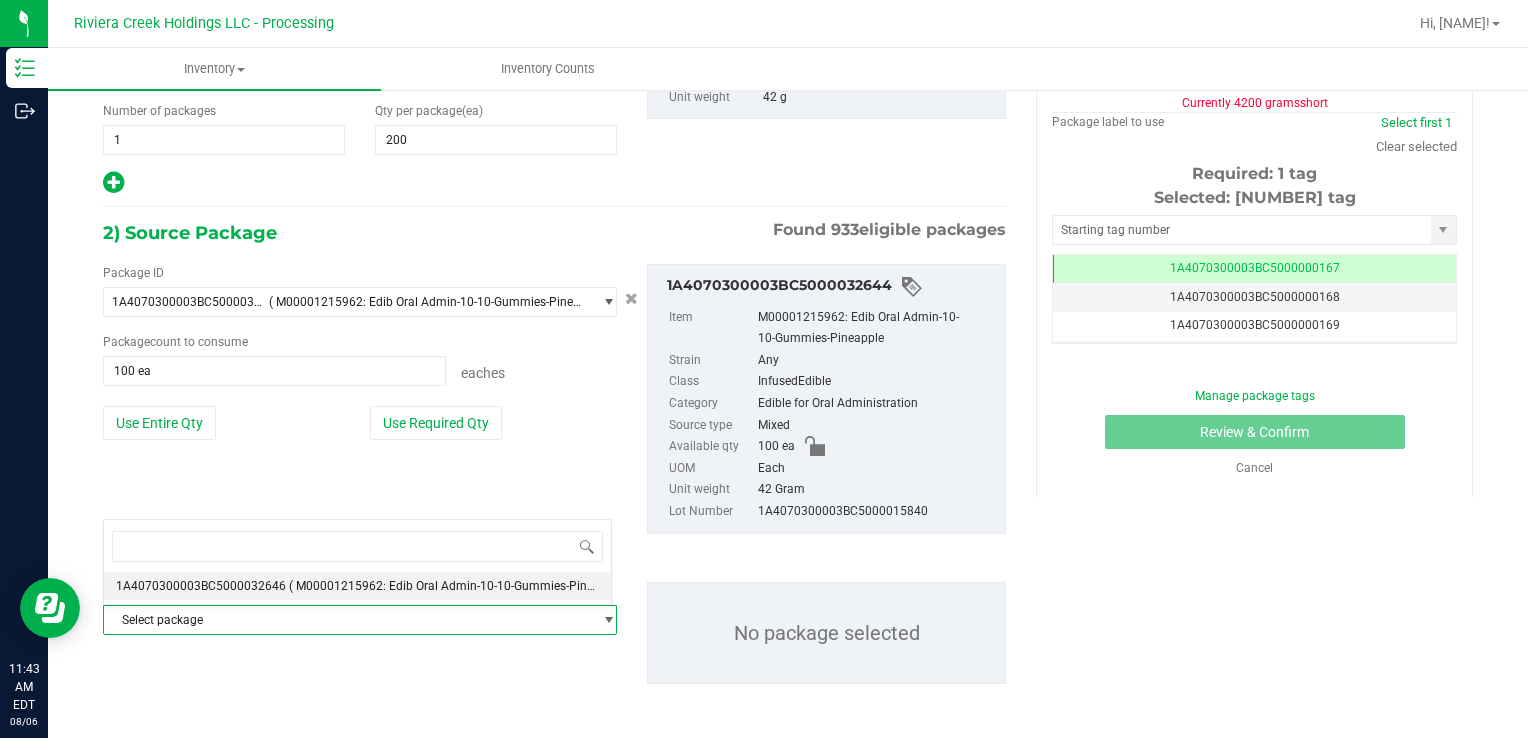 scroll, scrollTop: 0, scrollLeft: 0, axis: both 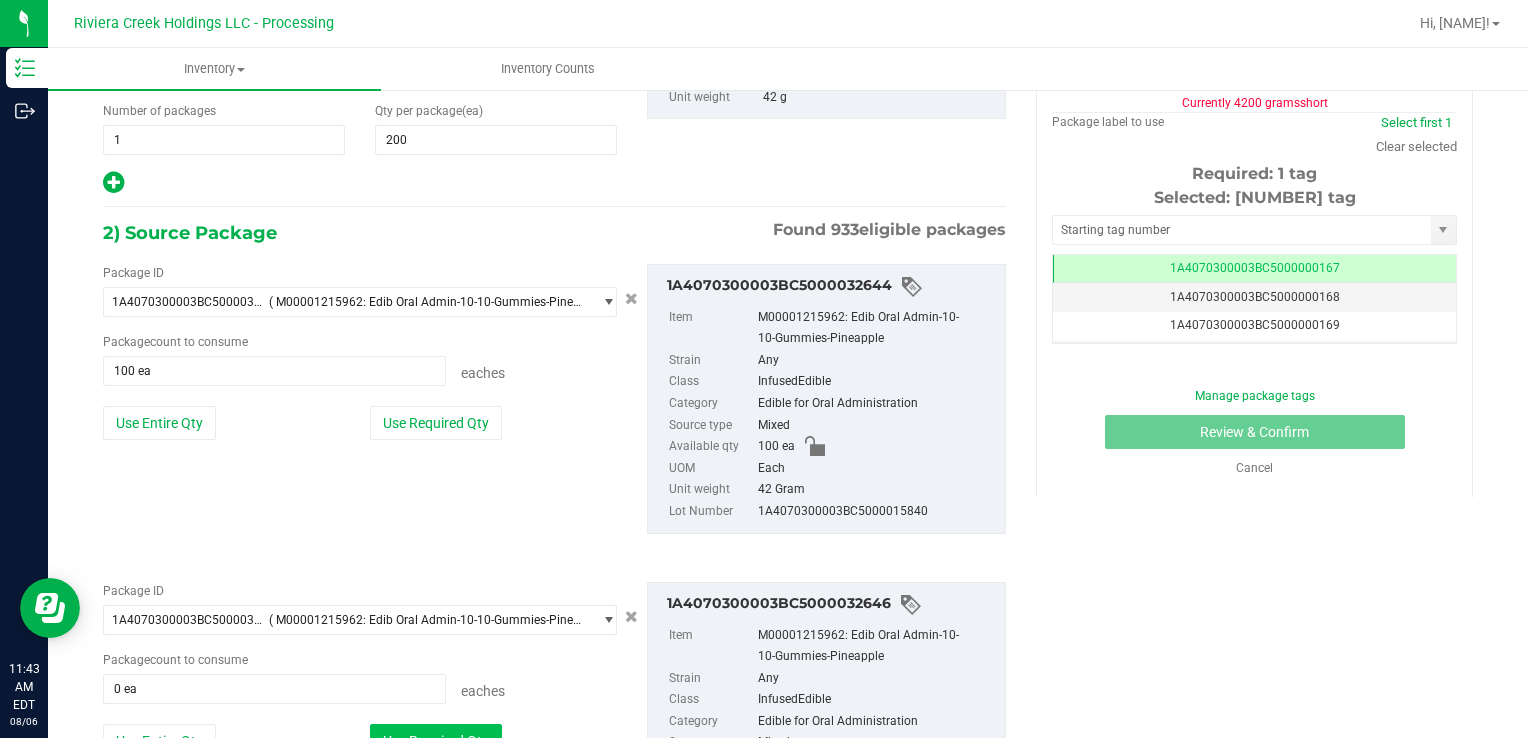 click on "Use Required Qty" at bounding box center (436, 741) 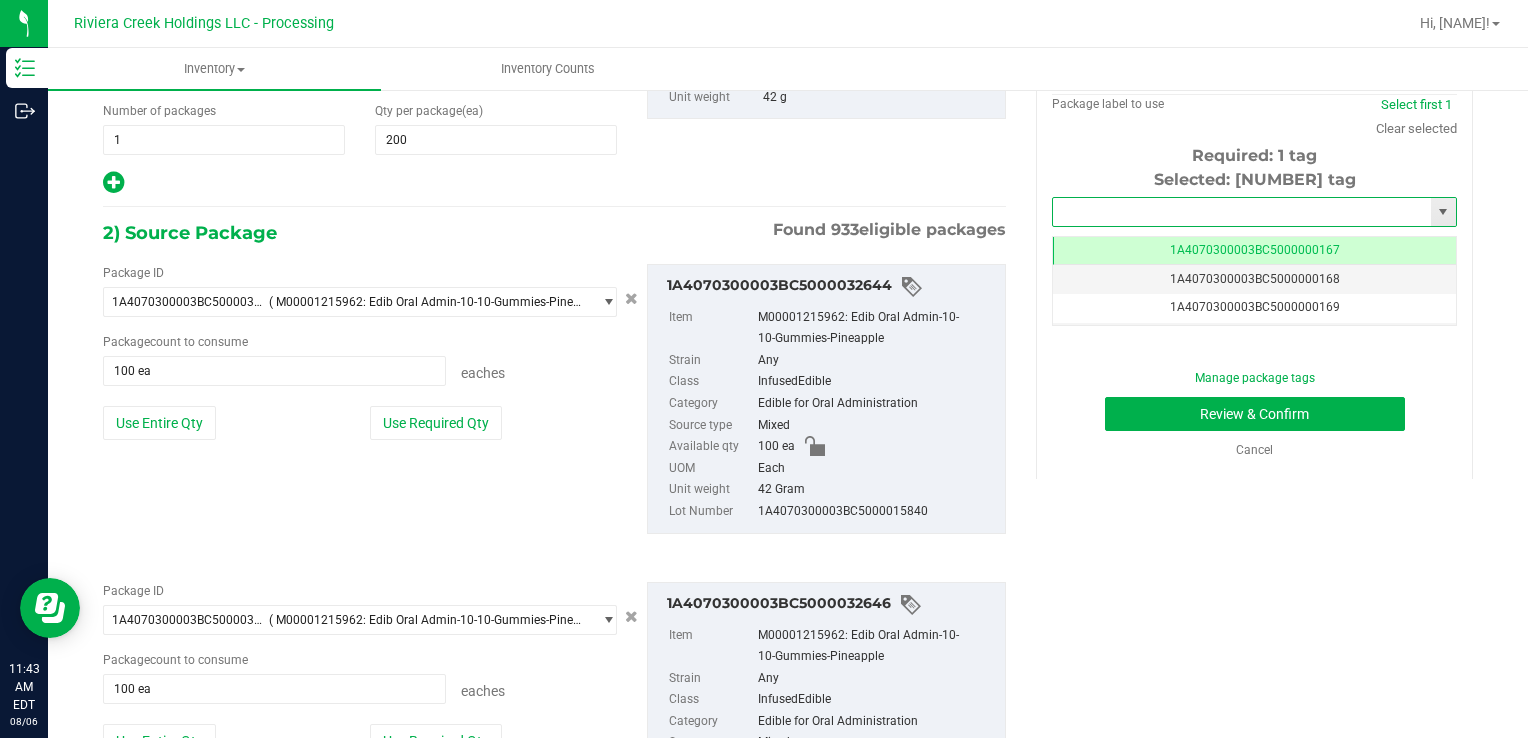 click at bounding box center (1242, 212) 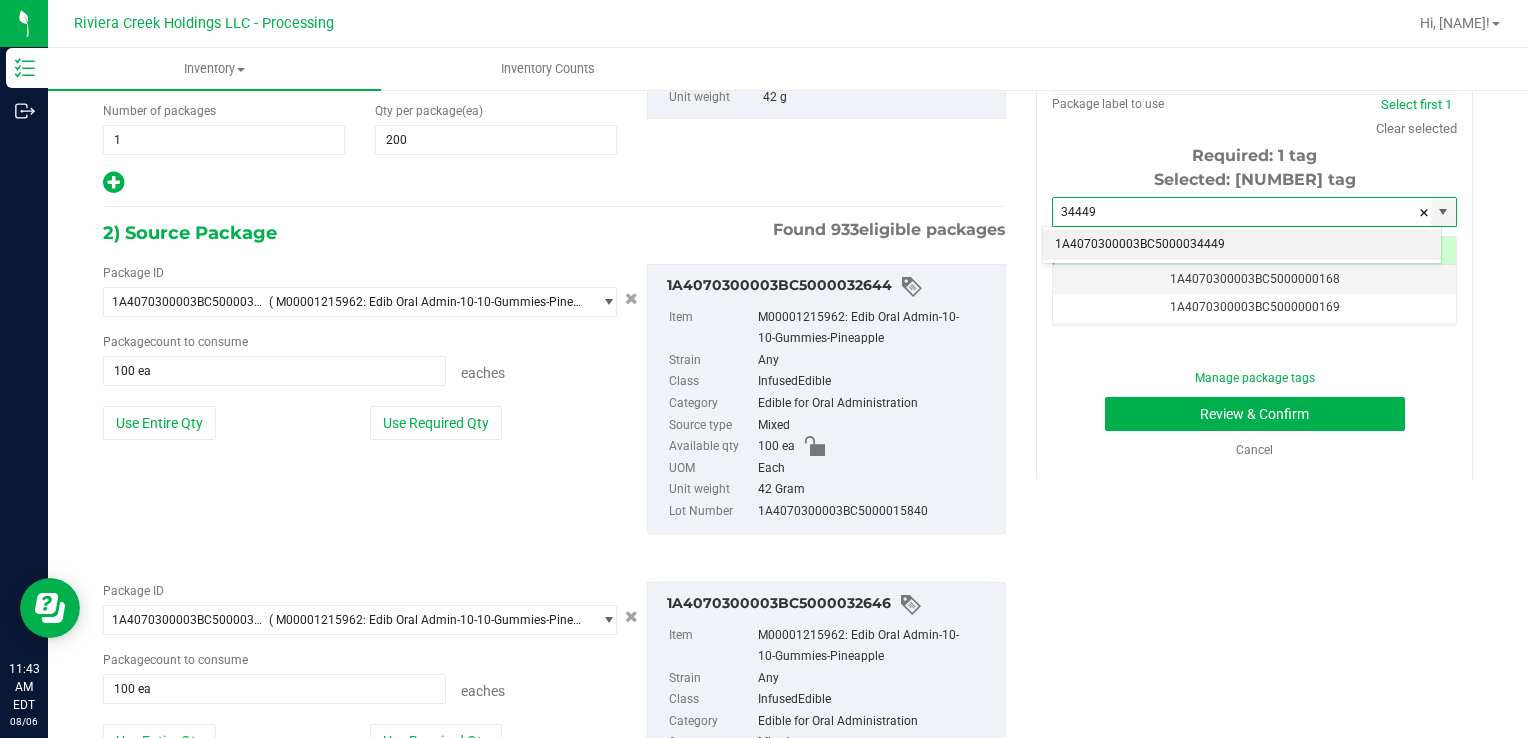 click on "1A4070300003BC5000034449" at bounding box center (1242, 245) 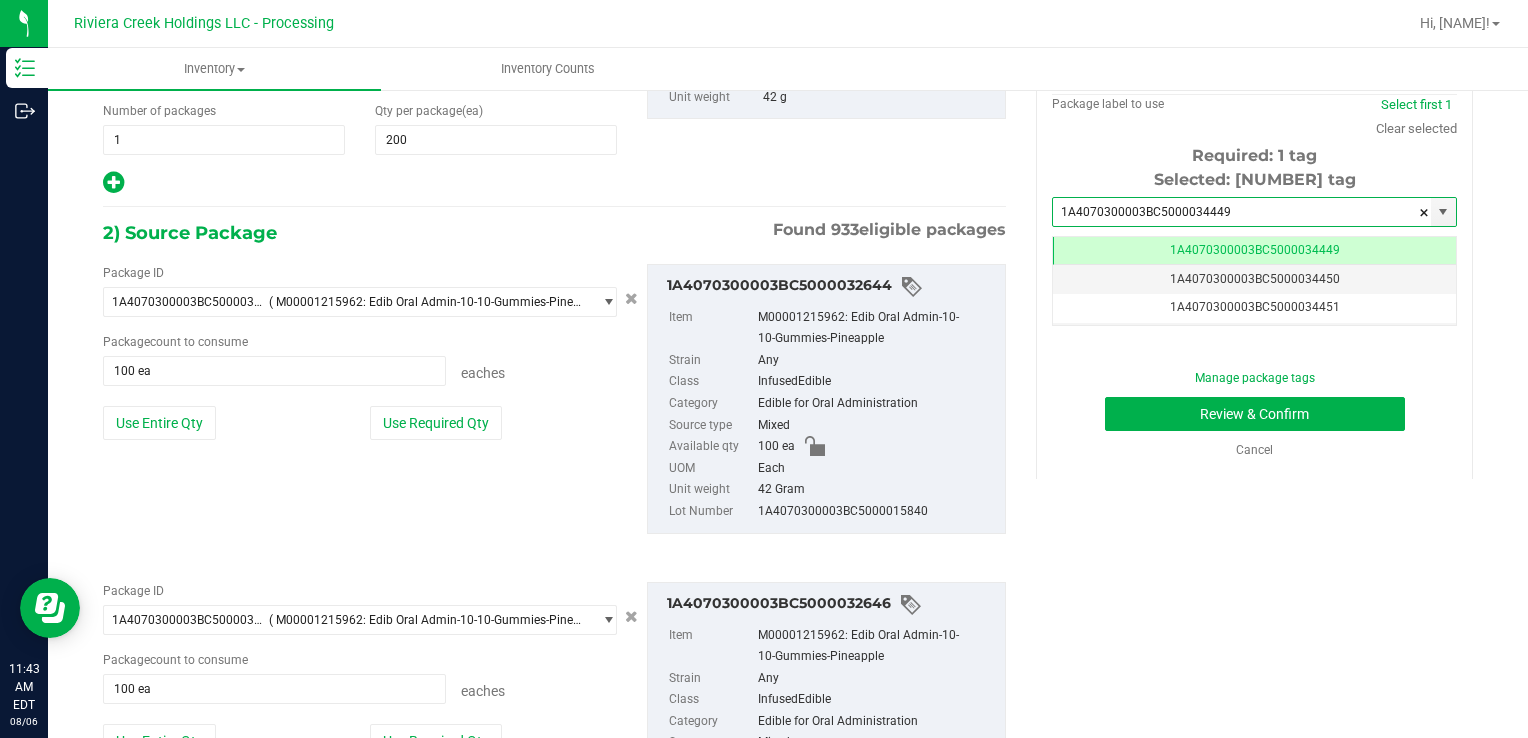 scroll, scrollTop: 0, scrollLeft: 0, axis: both 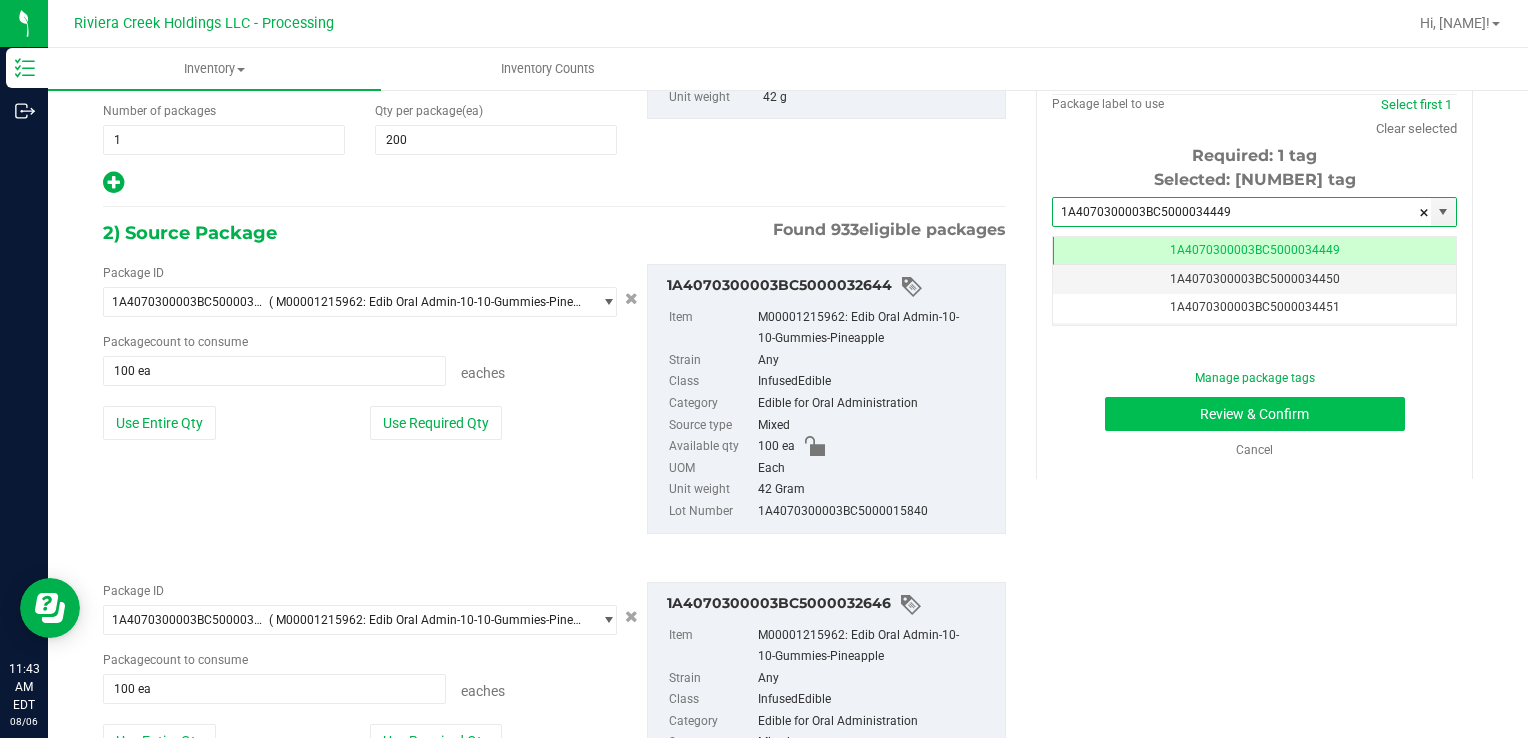 type on "1A4070300003BC5000034449" 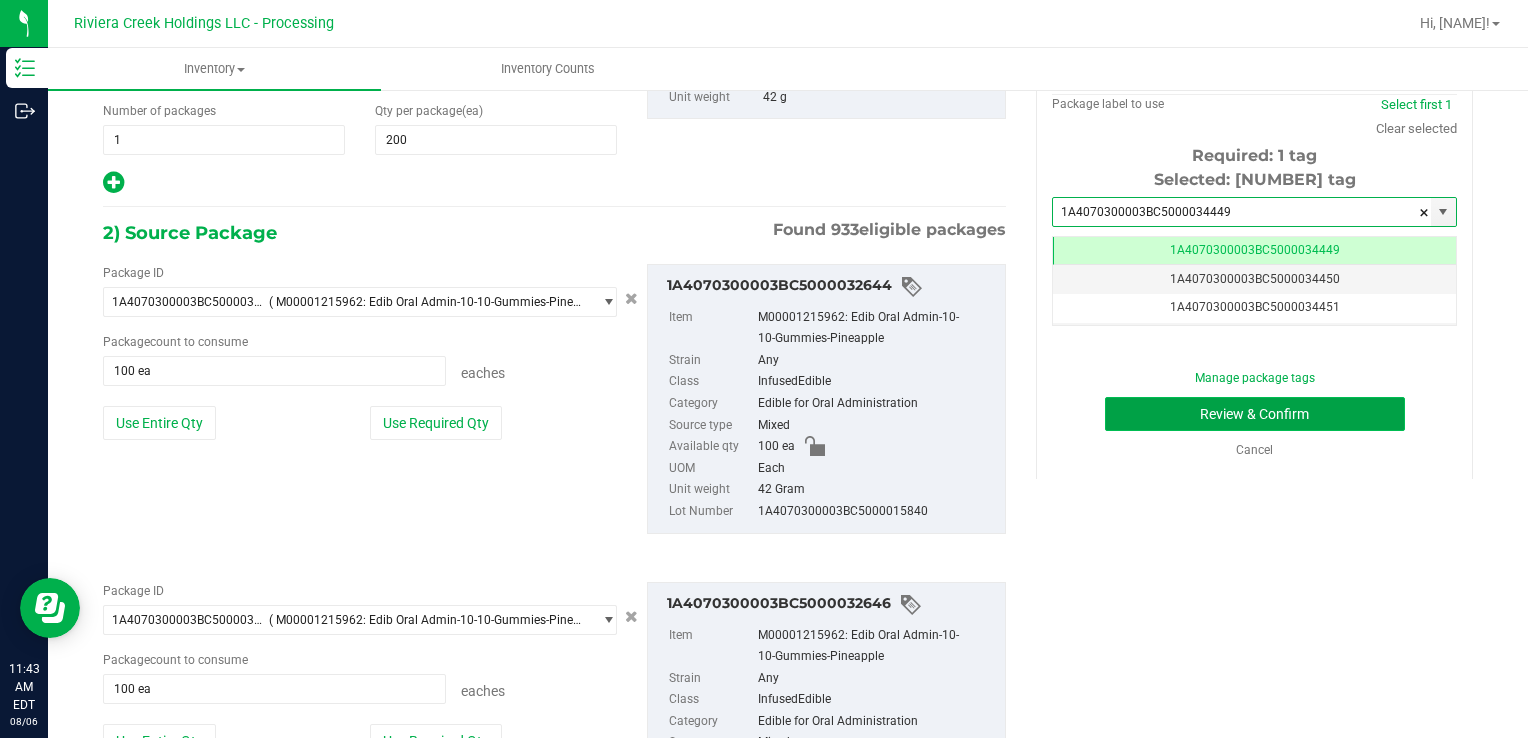 click on "Review & Confirm" at bounding box center [1255, 414] 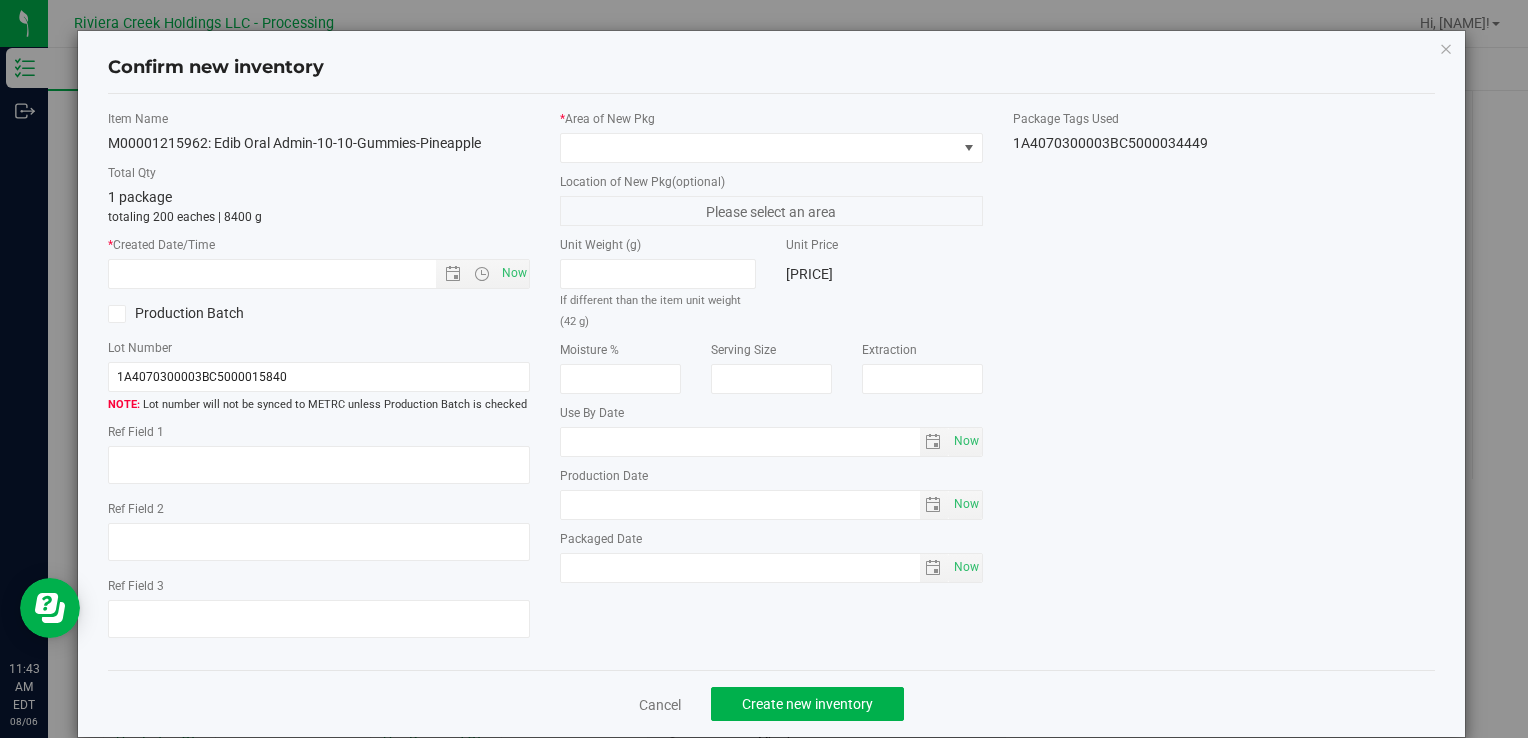 type on "2026-07-20" 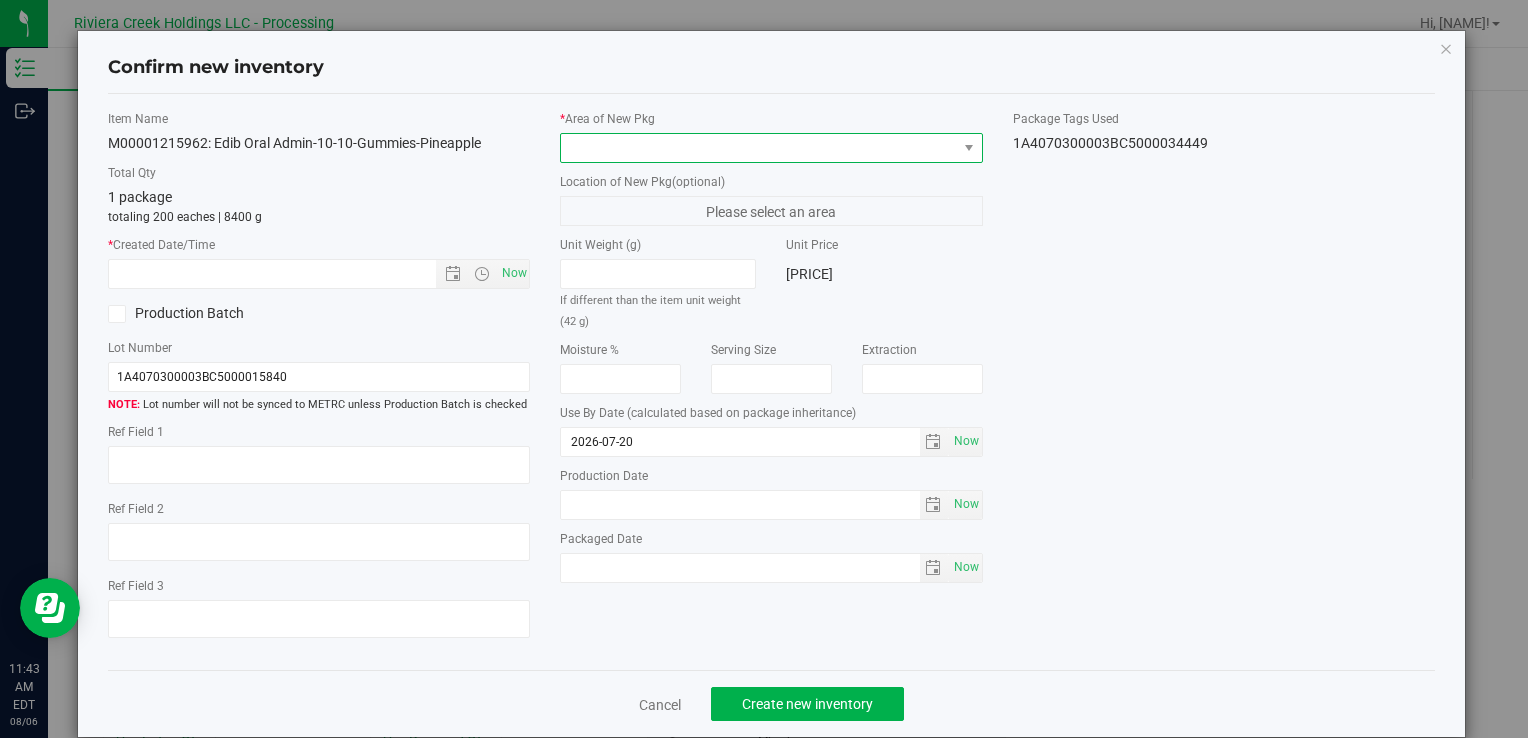 drag, startPoint x: 859, startPoint y: 146, endPoint x: 840, endPoint y: 160, distance: 23.600847 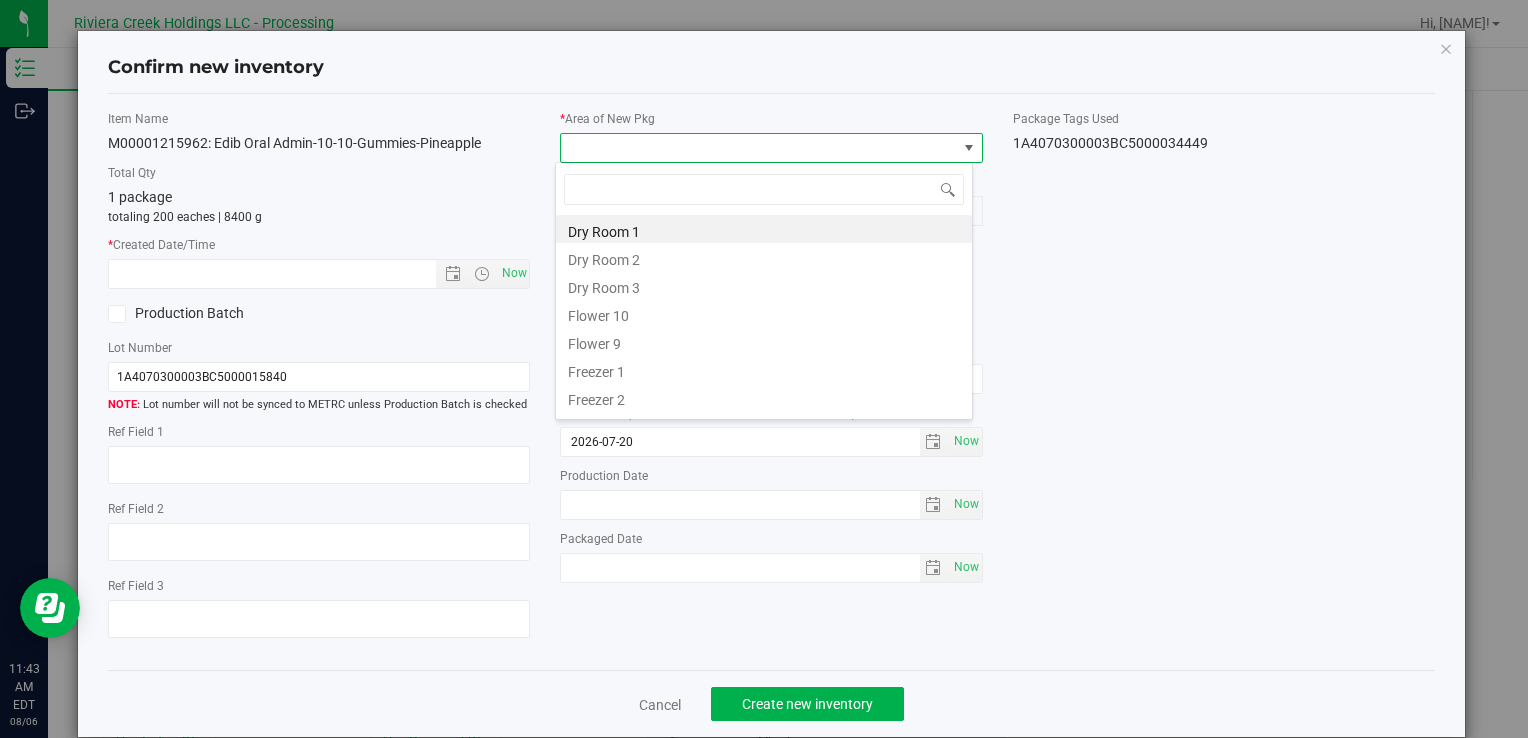 click on "Flower 10" at bounding box center (764, 313) 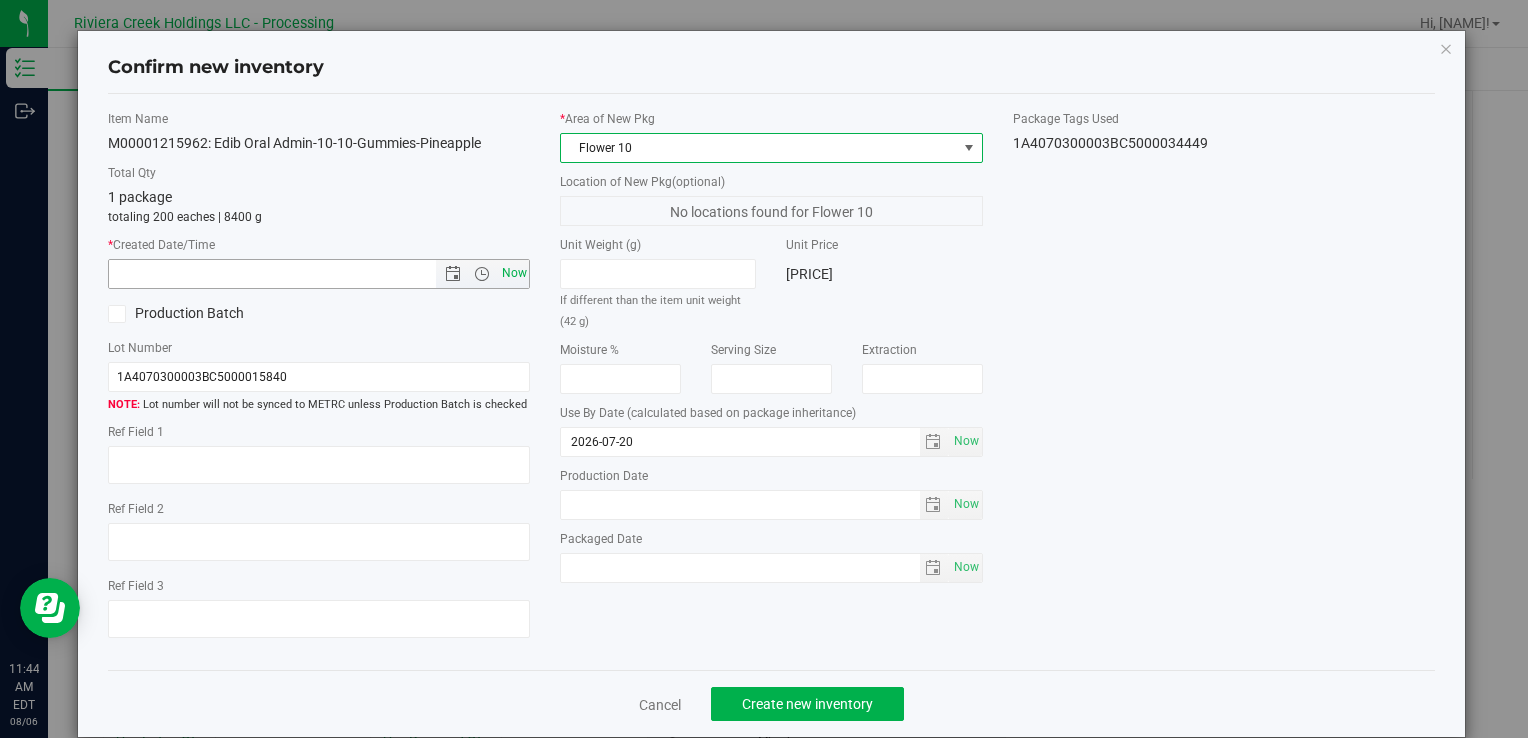 click on "Now" at bounding box center [514, 273] 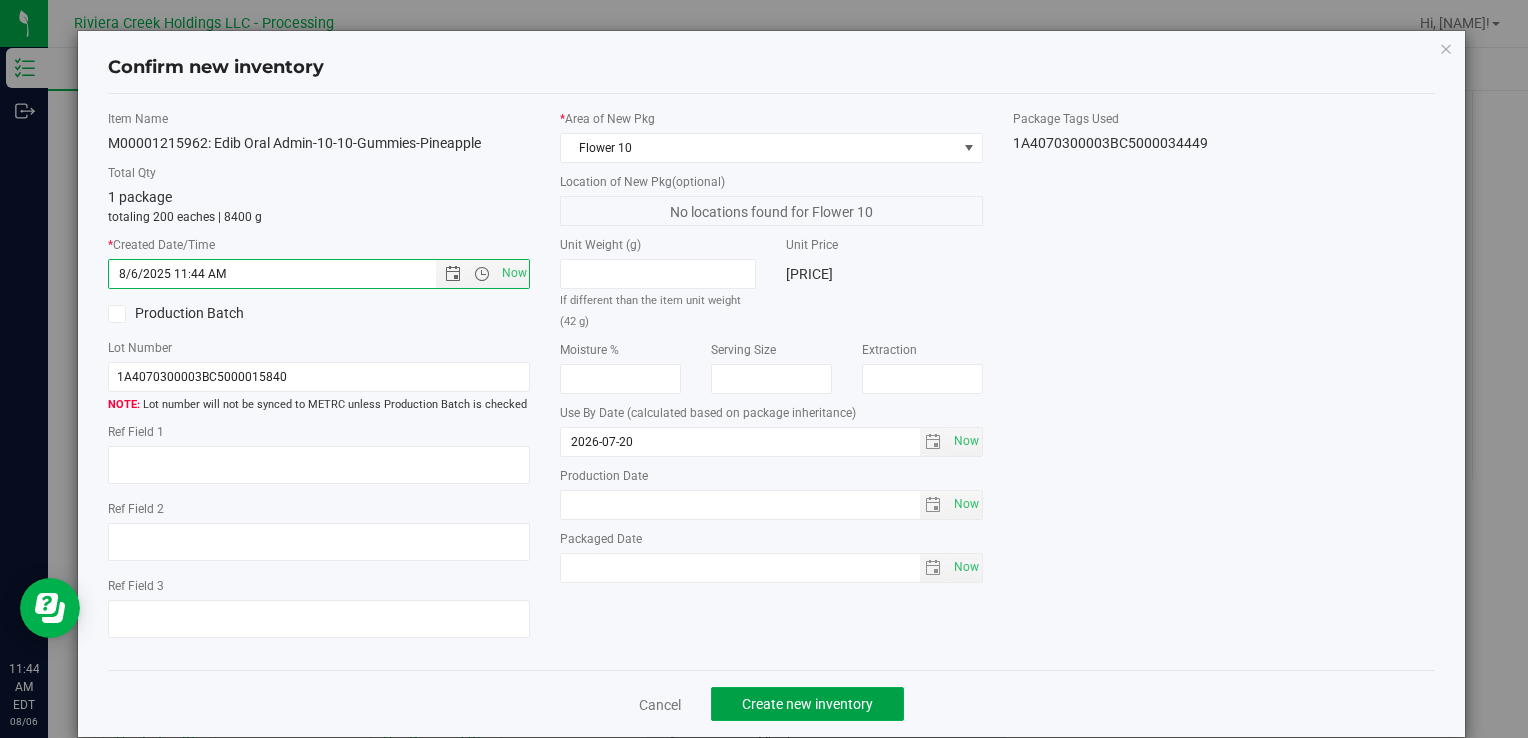 drag, startPoint x: 764, startPoint y: 689, endPoint x: 989, endPoint y: 617, distance: 236.23929 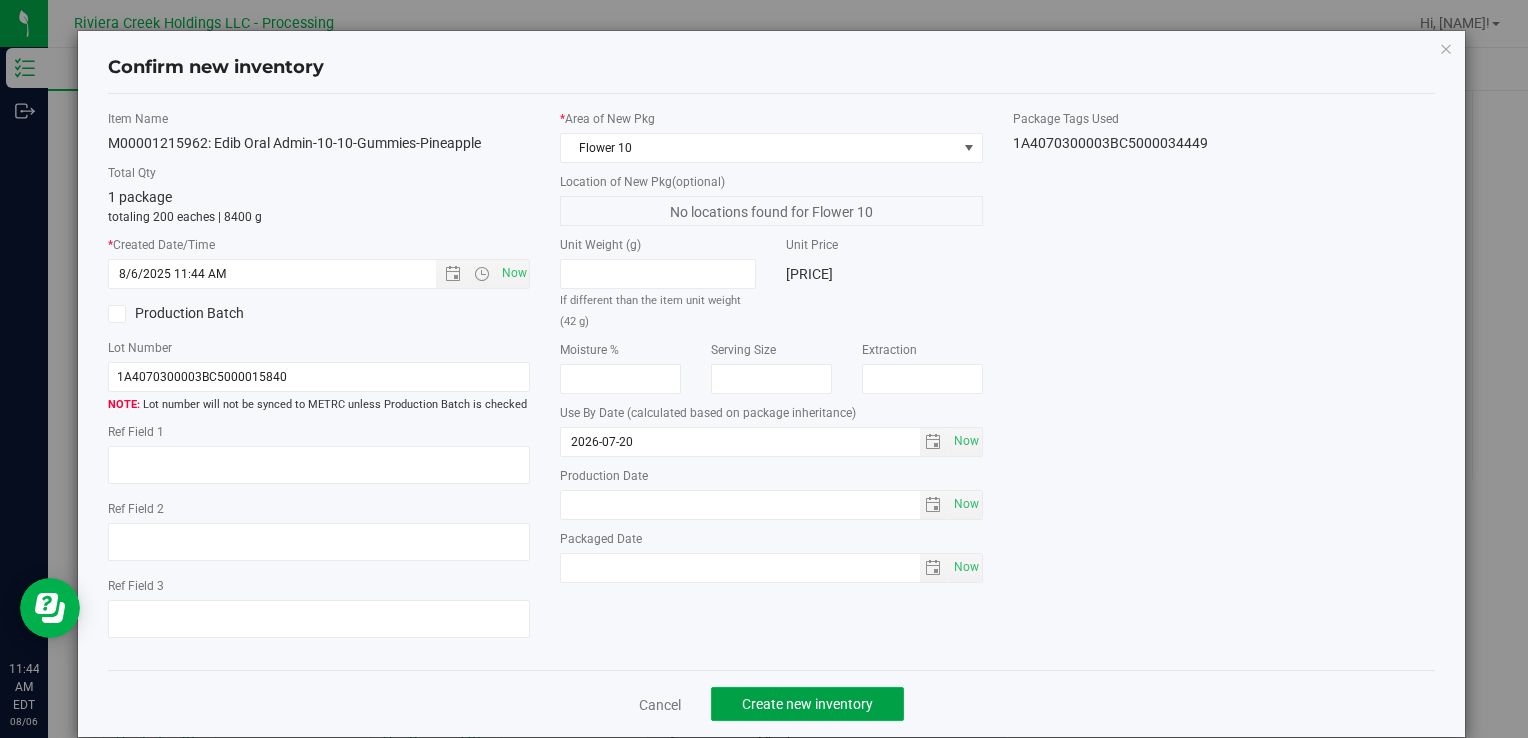 click on "Create new inventory" 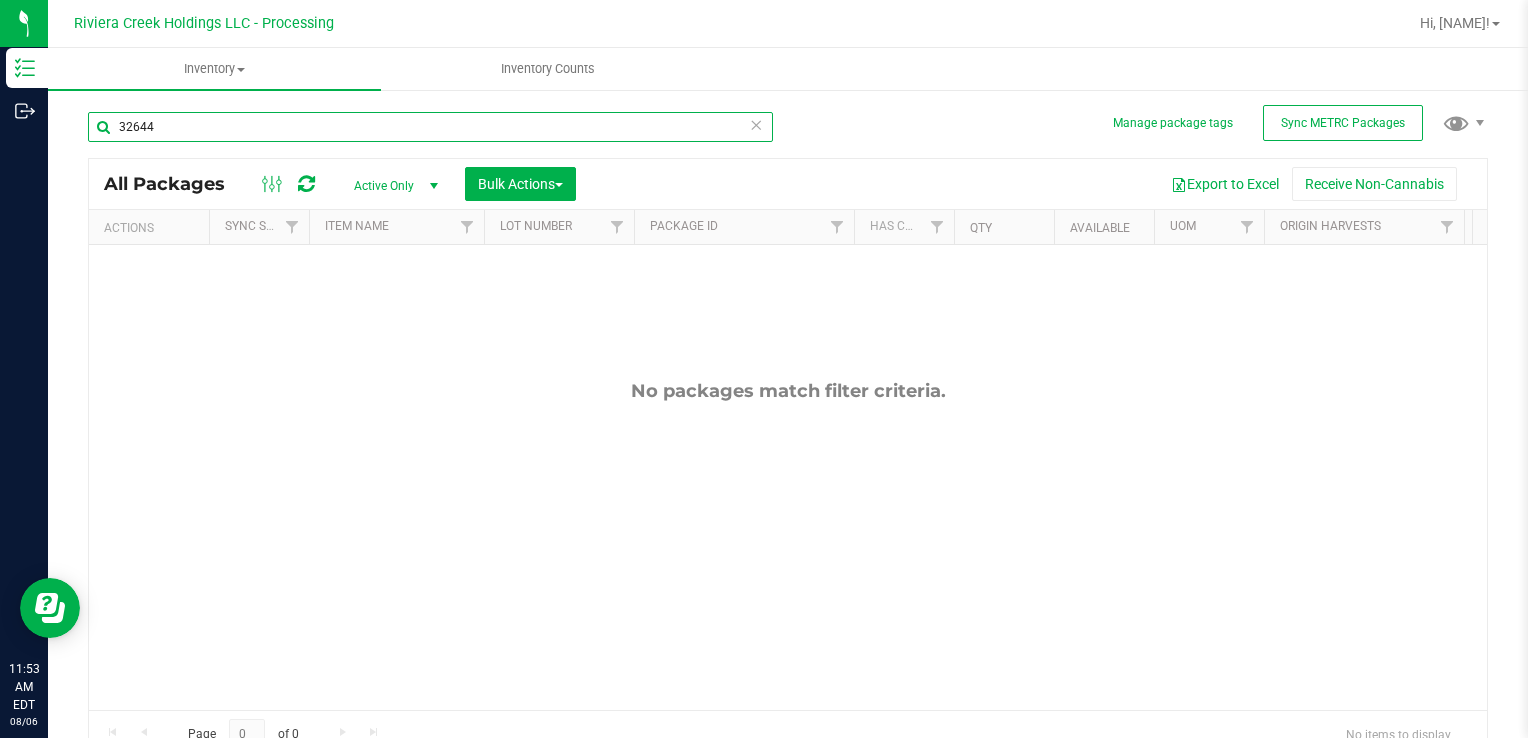 drag, startPoint x: 270, startPoint y: 131, endPoint x: -4, endPoint y: 144, distance: 274.30823 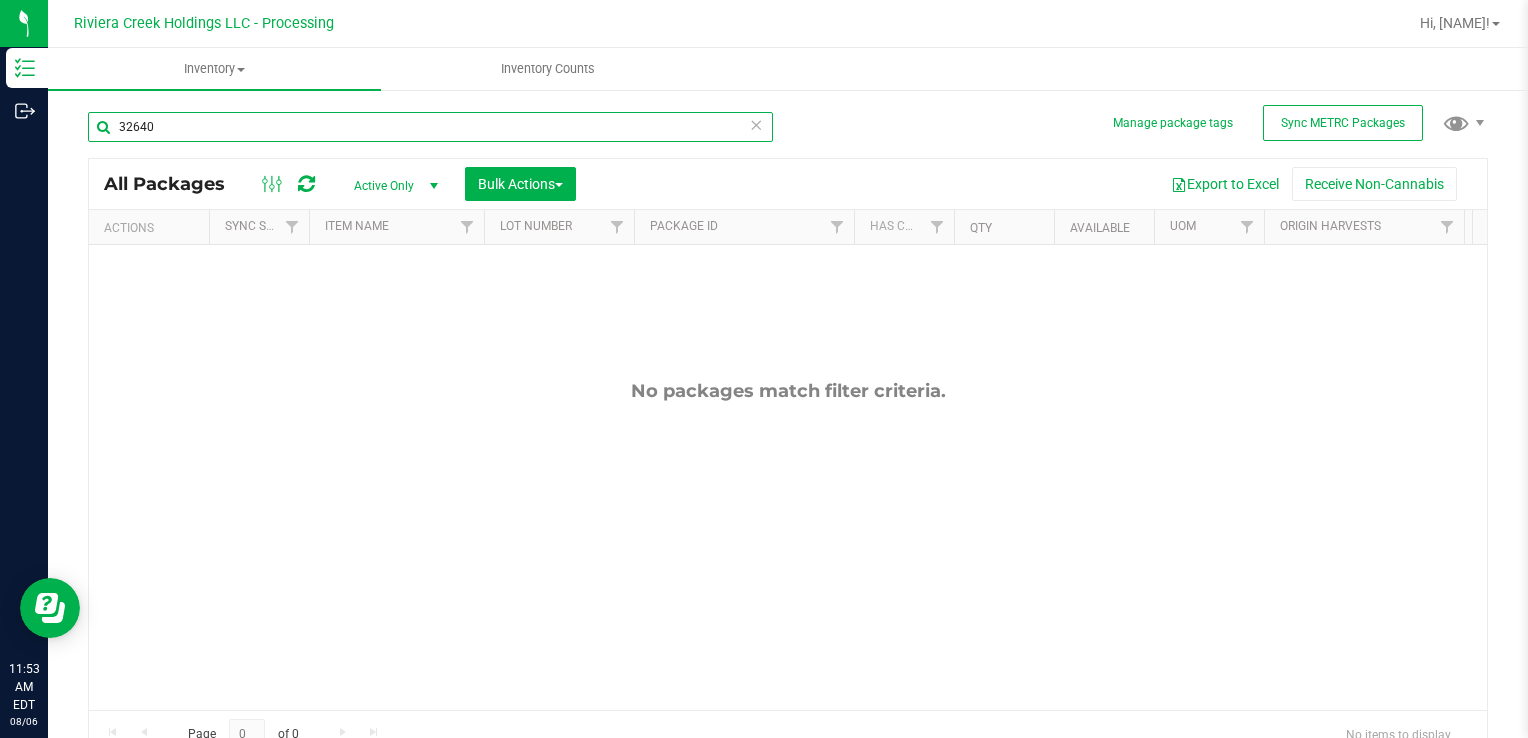 type on "32640" 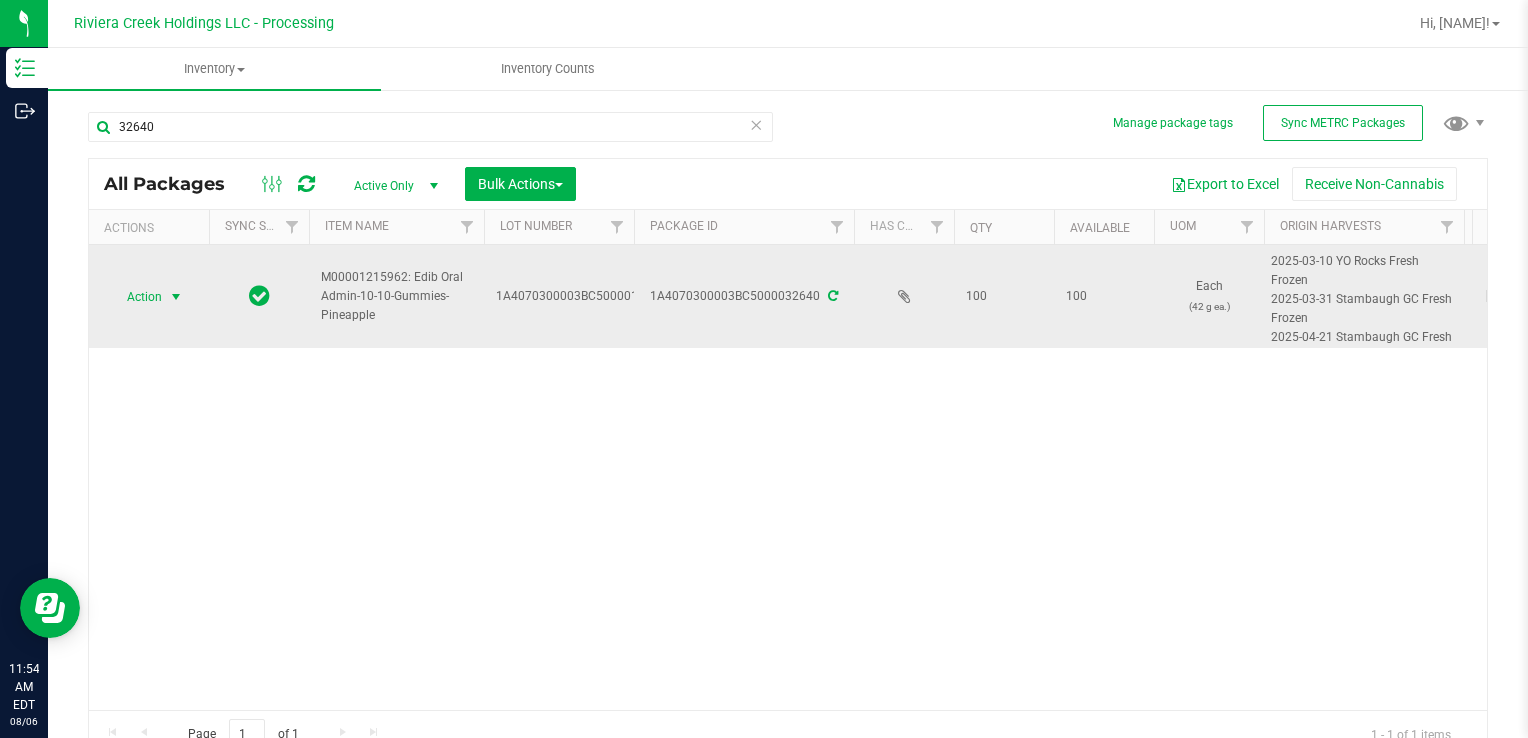 click on "Action" at bounding box center [136, 297] 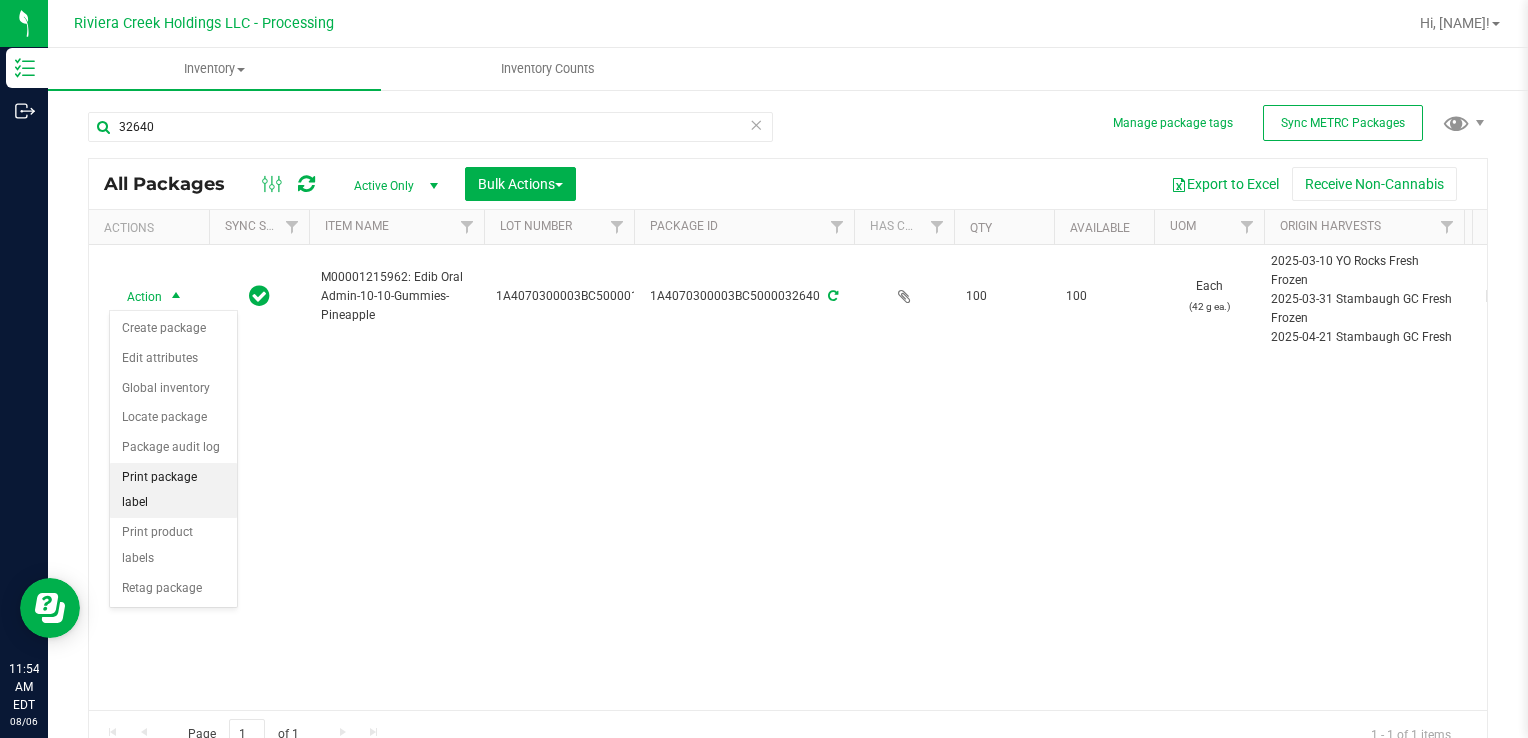 drag, startPoint x: 222, startPoint y: 481, endPoint x: 237, endPoint y: 473, distance: 17 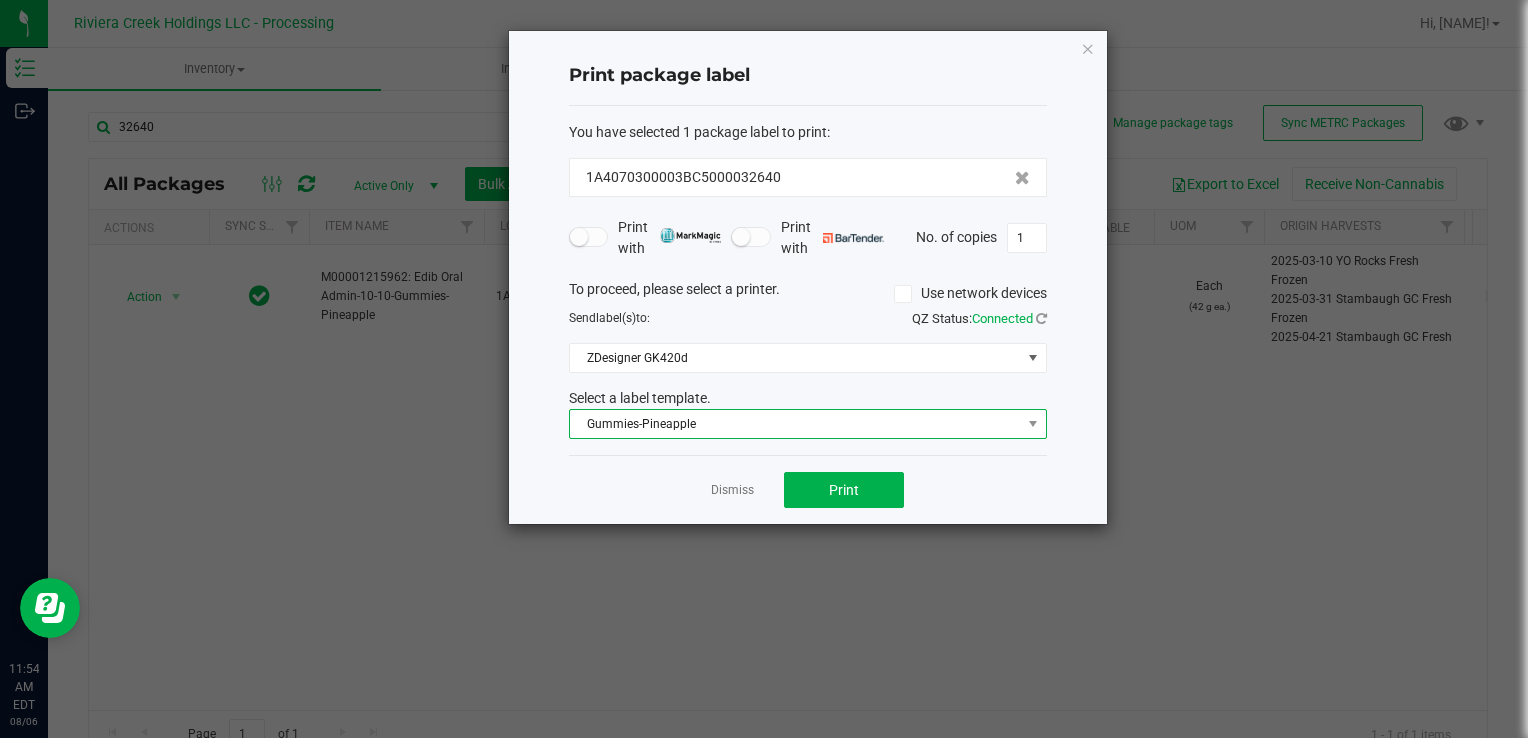click on "Gummies-Pineapple" at bounding box center [795, 424] 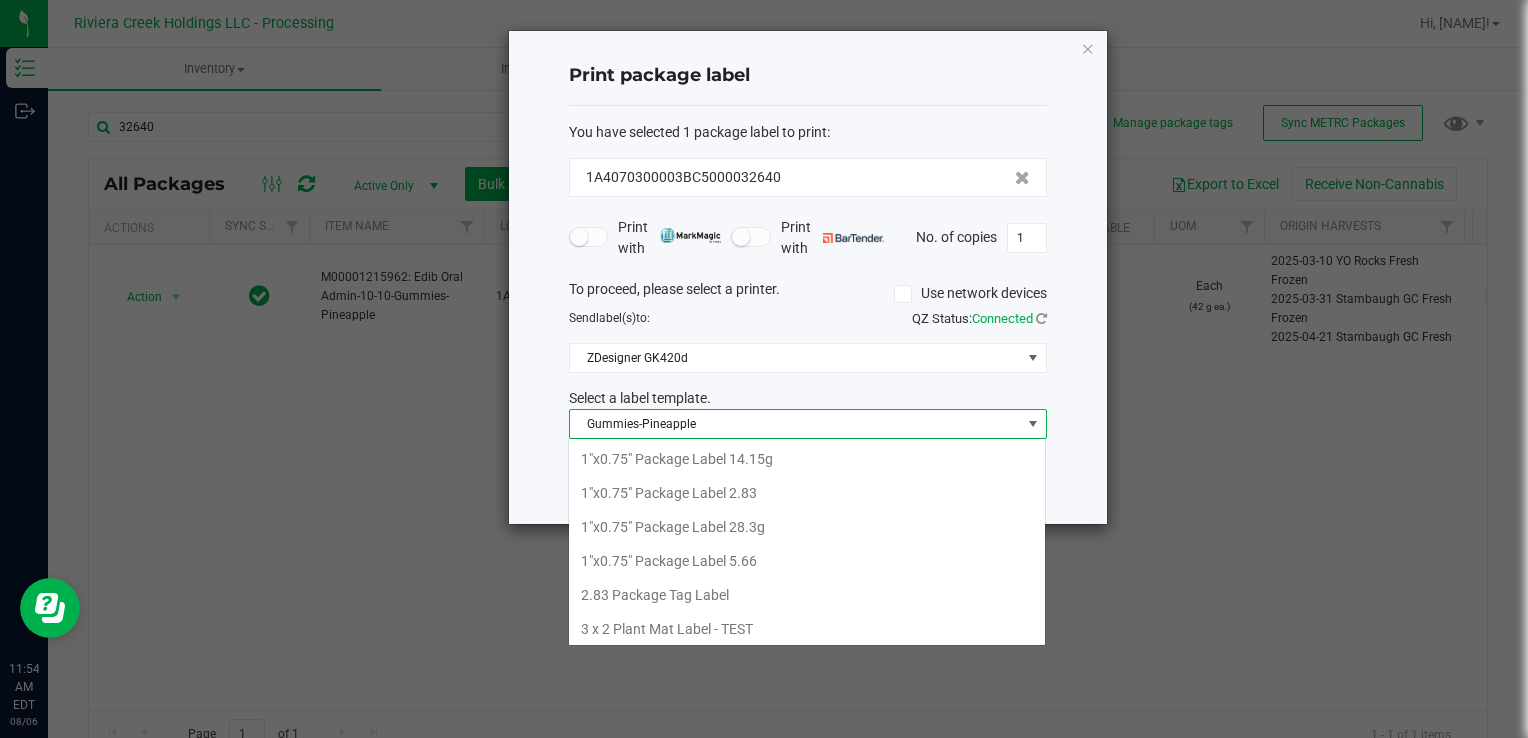 scroll, scrollTop: 439, scrollLeft: 0, axis: vertical 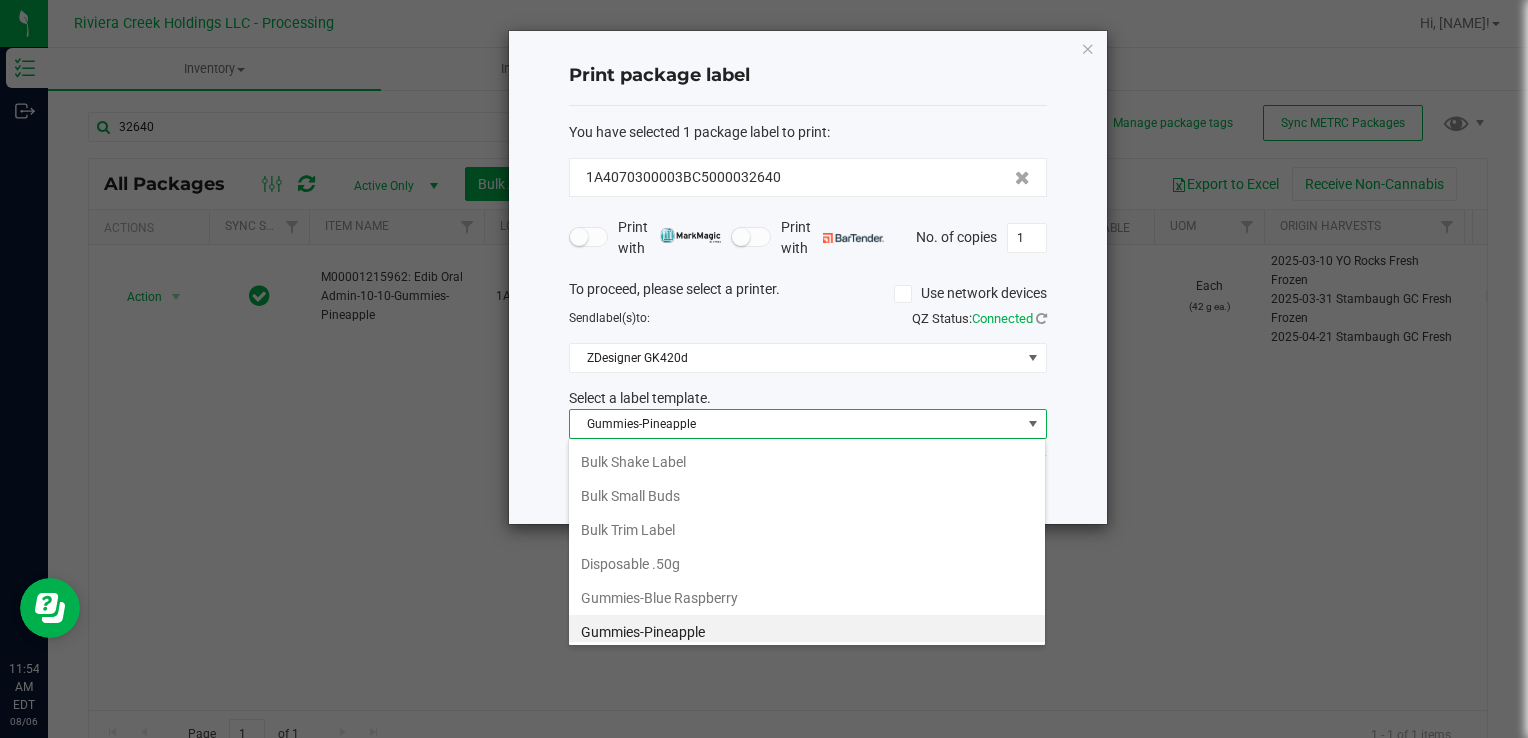 click on "Gummies-Pineapple" at bounding box center [795, 424] 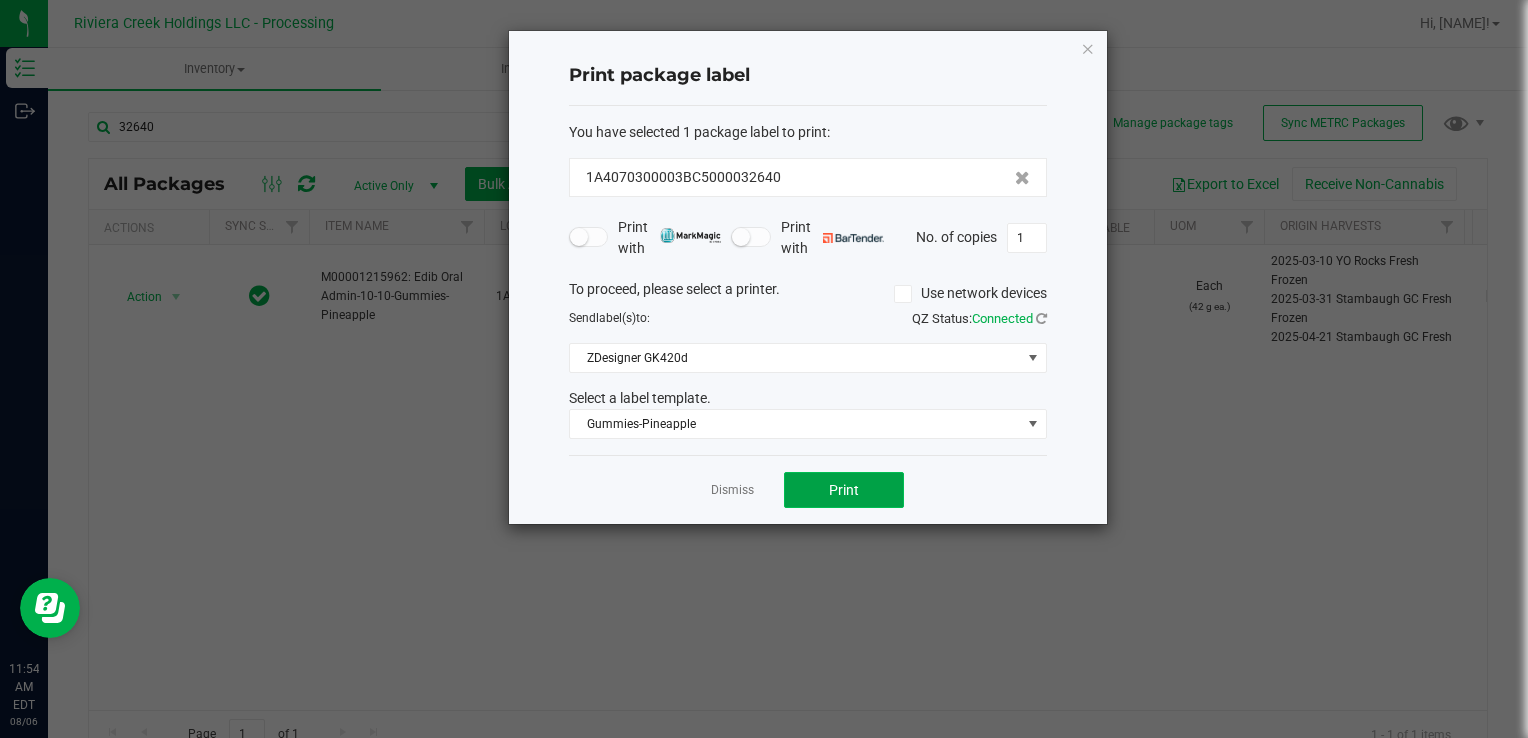 click on "Print" 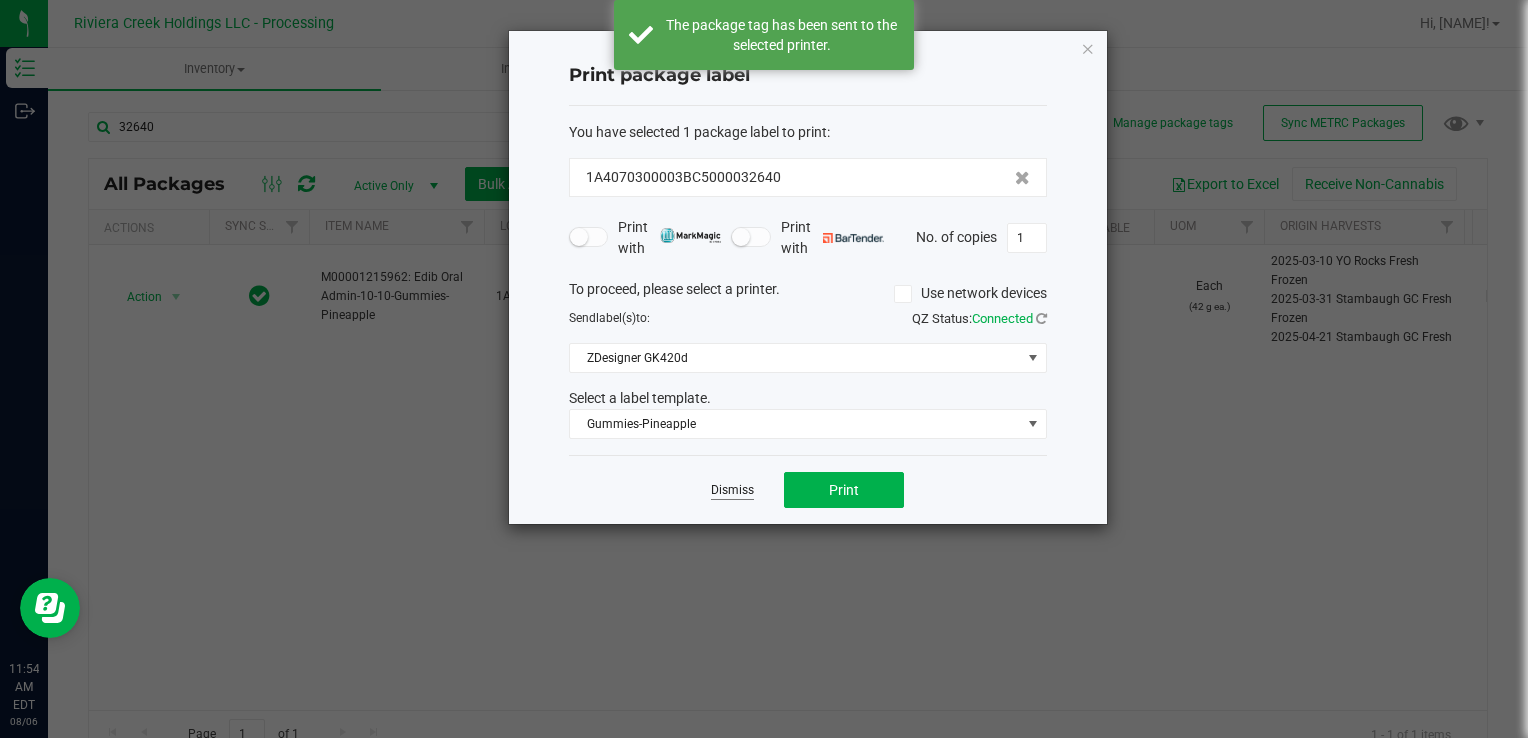 click on "Dismiss" 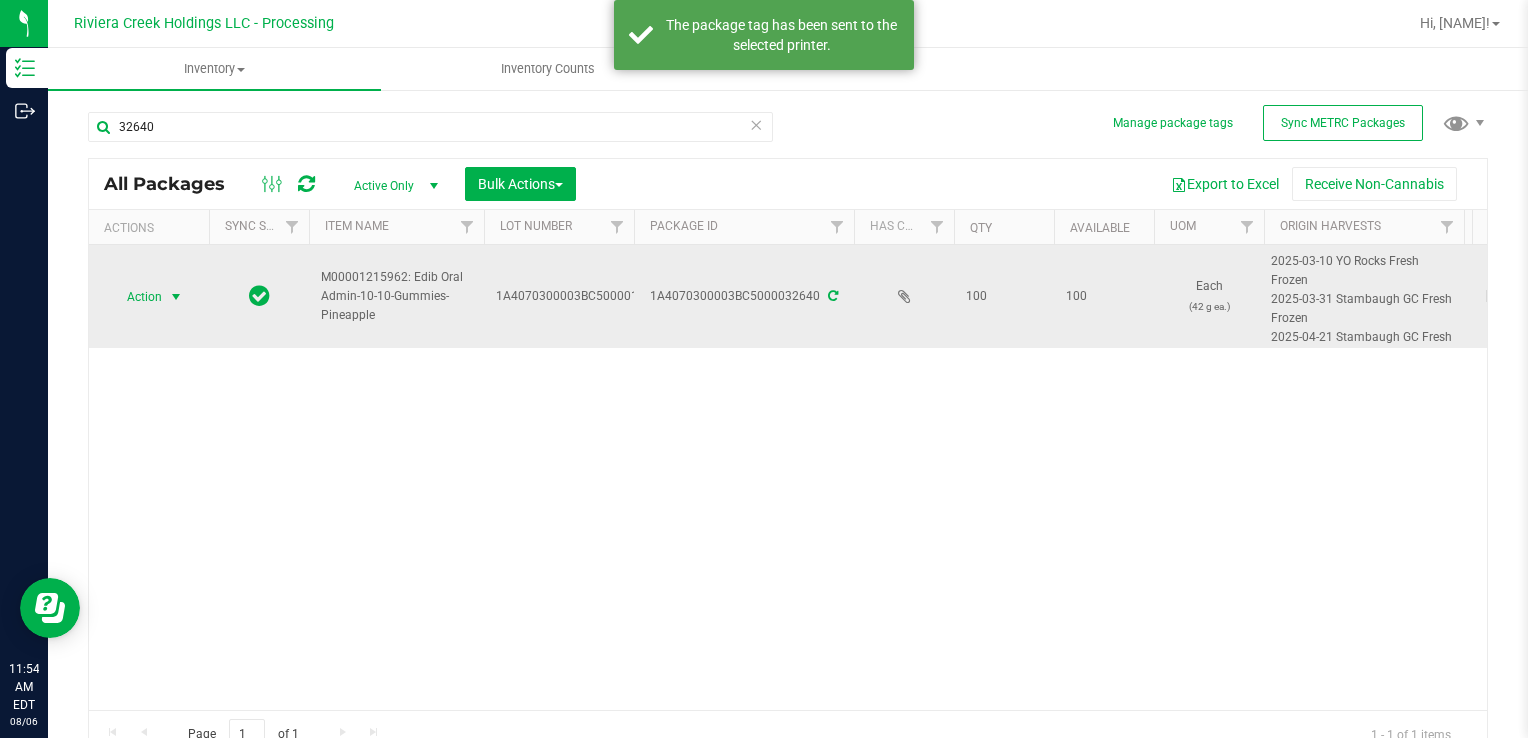 click on "Action" at bounding box center (136, 297) 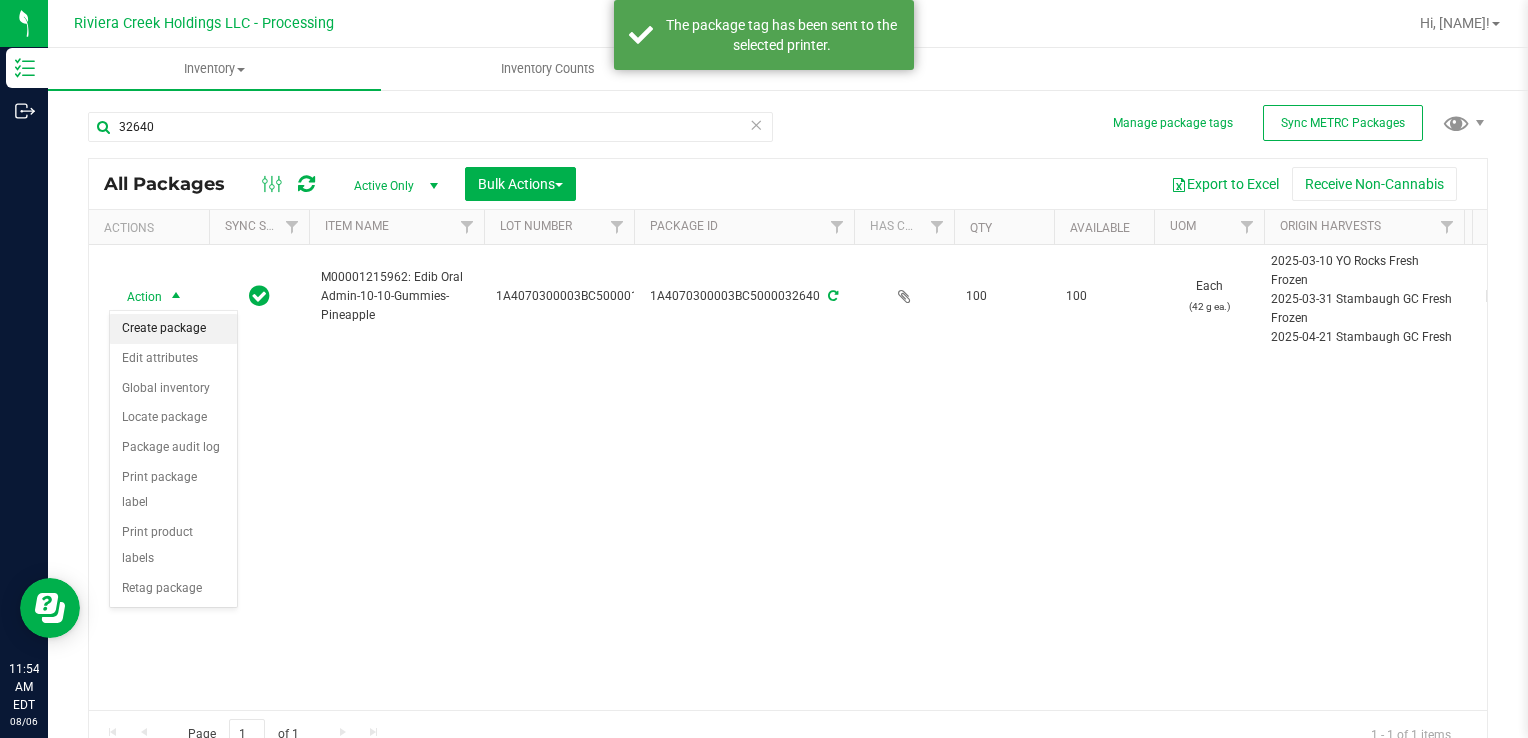 click on "Create package" at bounding box center (173, 329) 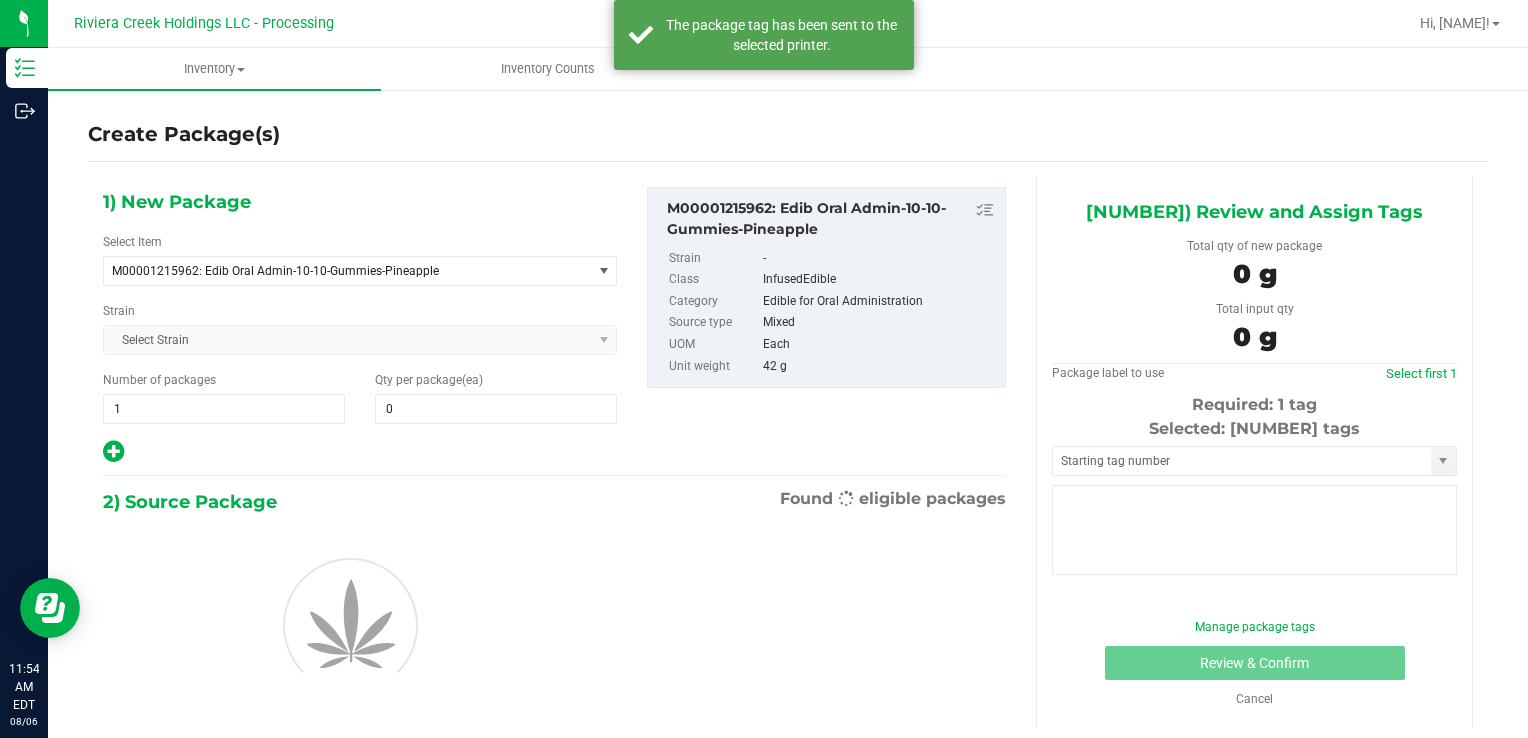 type on "0" 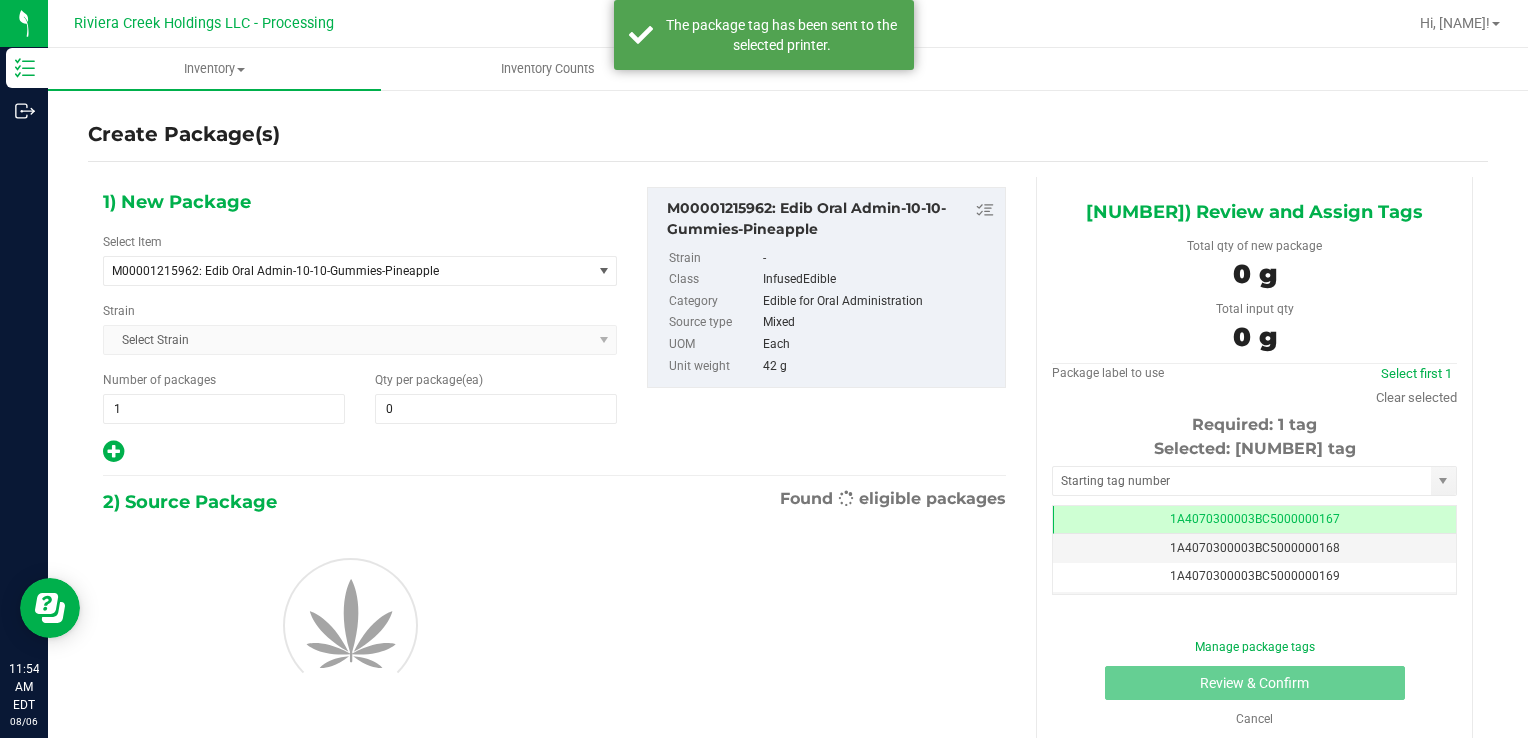scroll, scrollTop: 0, scrollLeft: 0, axis: both 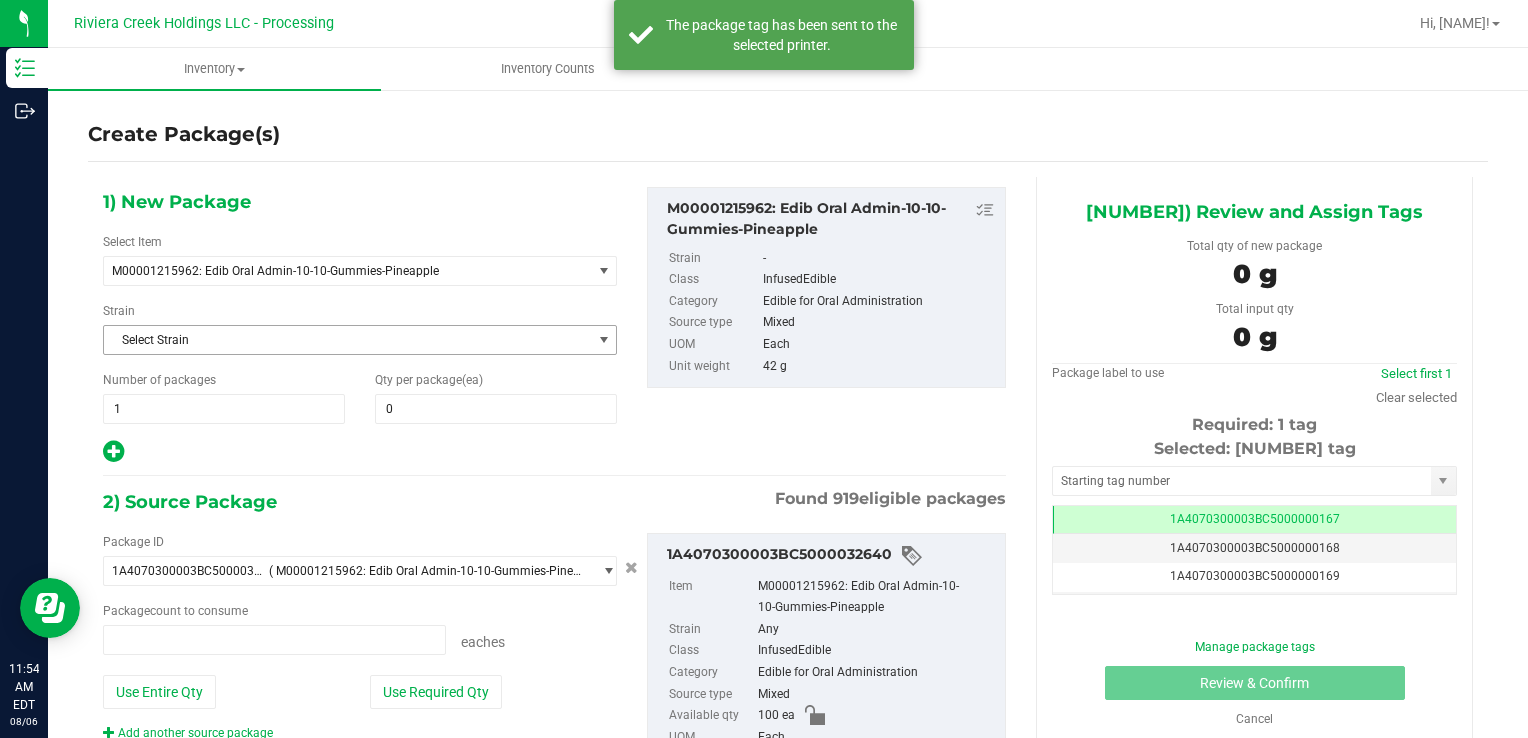 type on "0 ea" 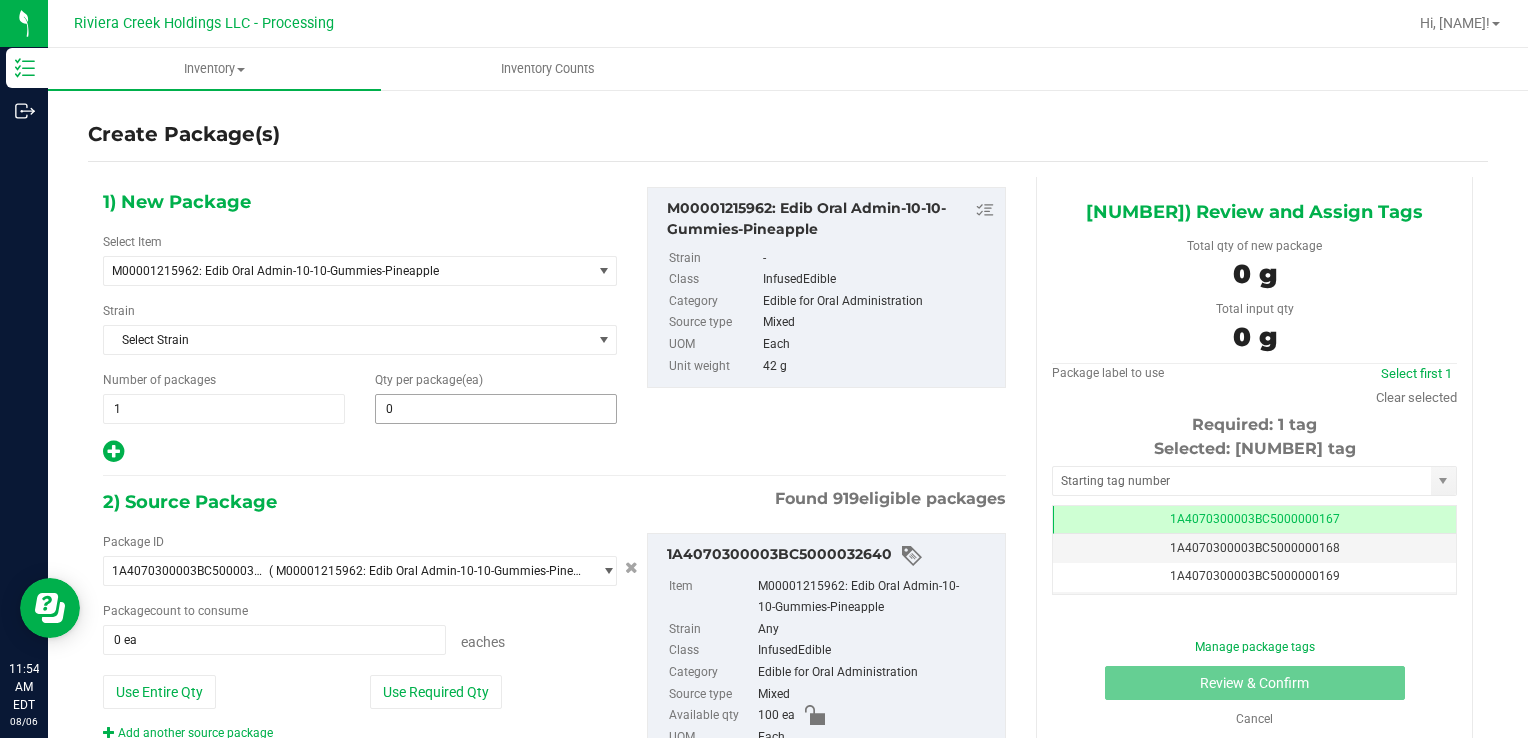 type 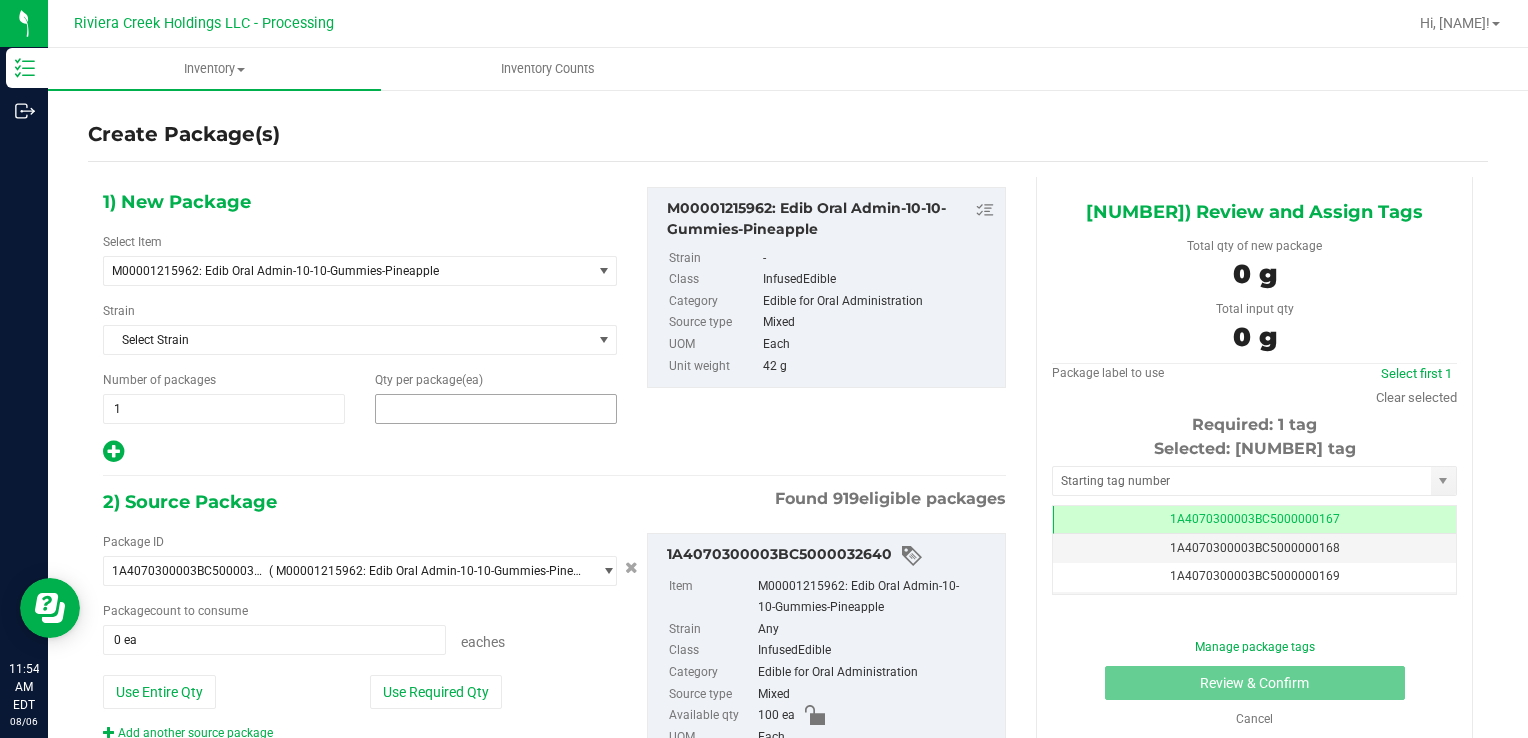 click at bounding box center [496, 409] 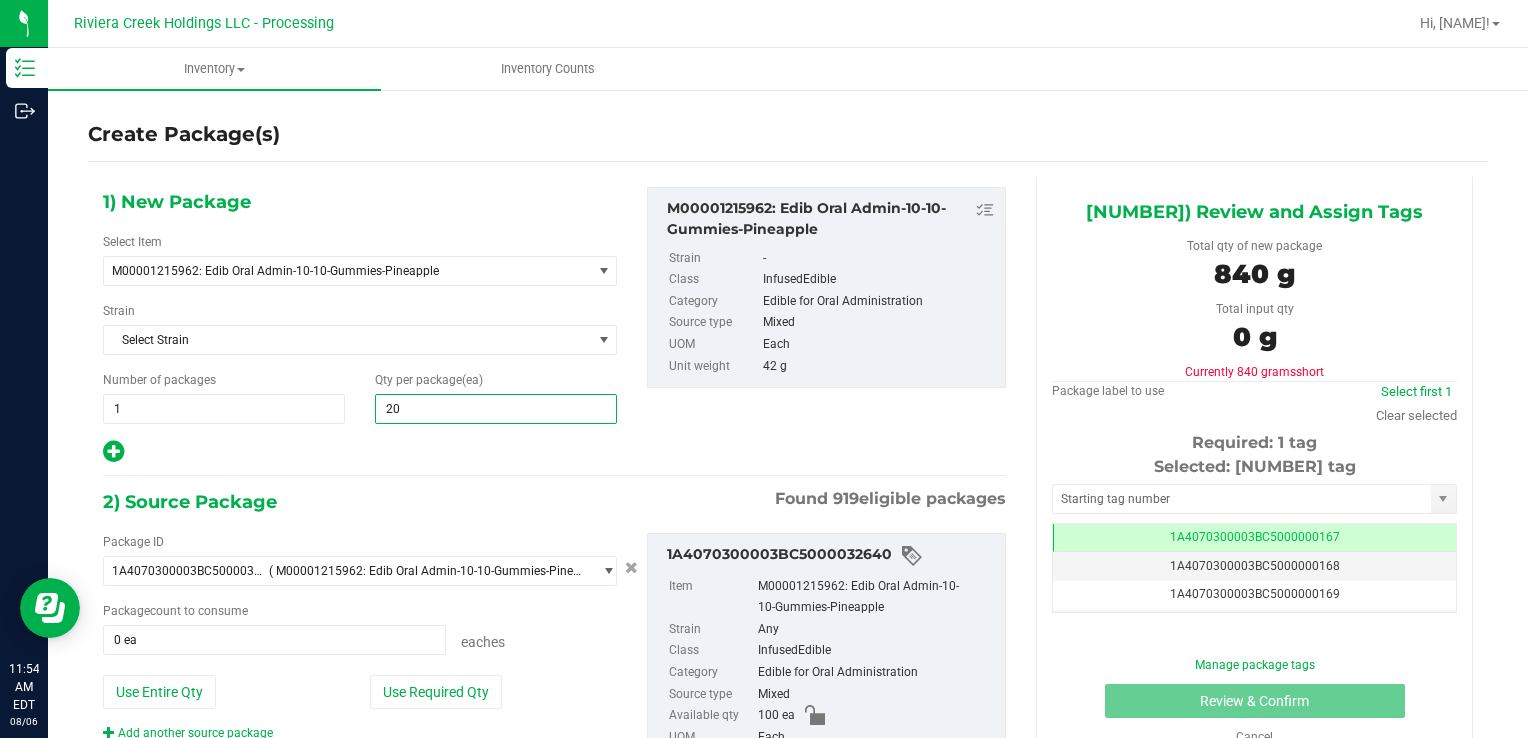 type on "200" 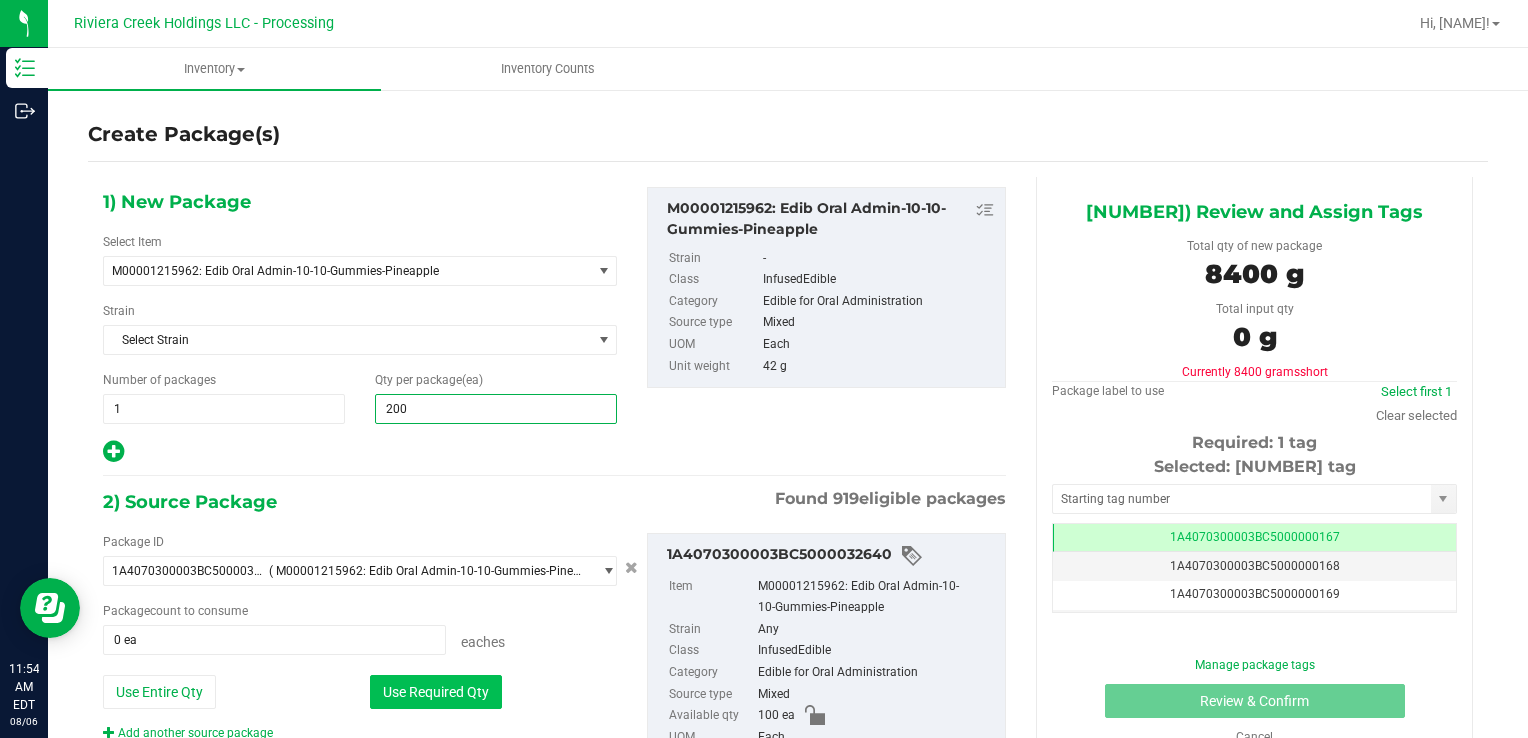 type on "200" 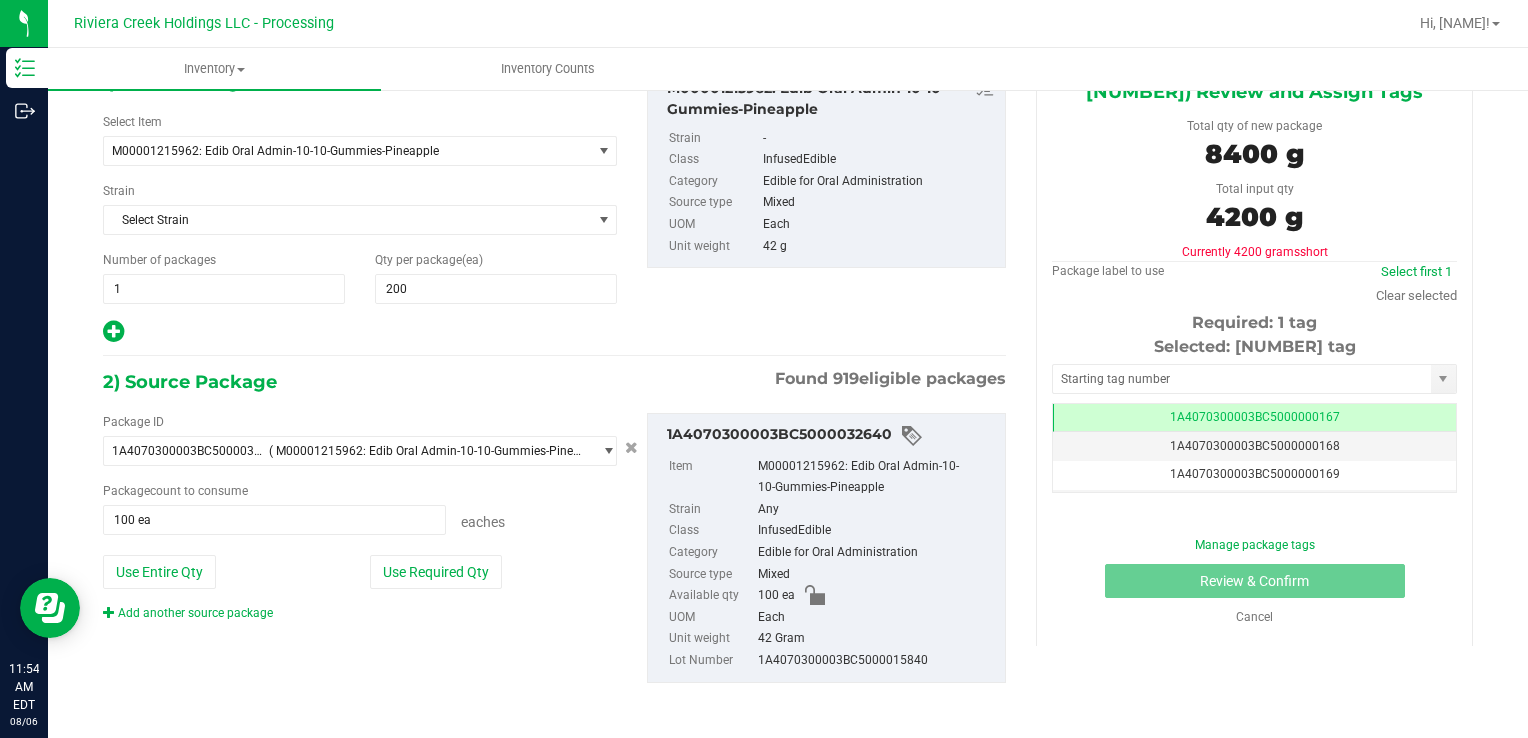 click on "Add another source package" at bounding box center (188, 613) 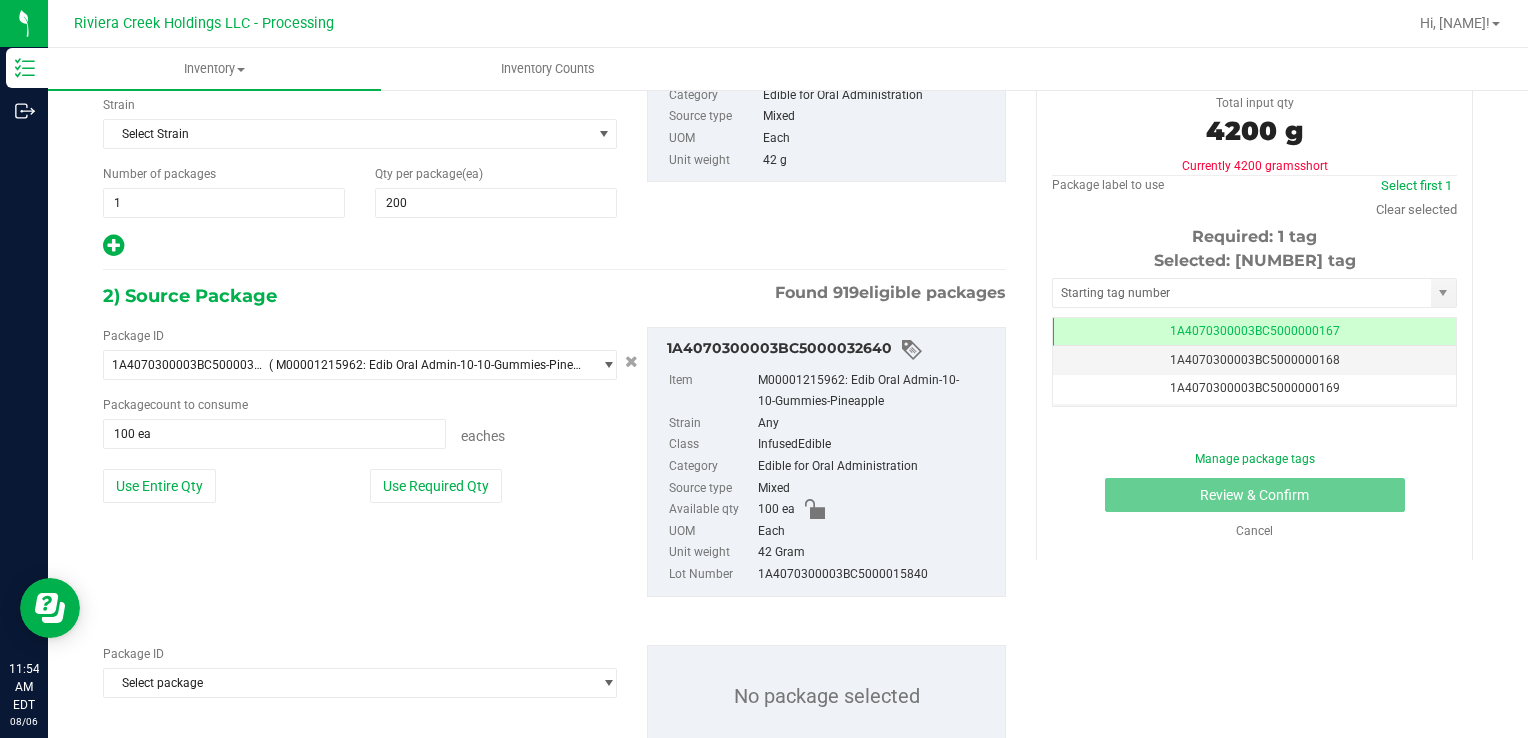 scroll, scrollTop: 269, scrollLeft: 0, axis: vertical 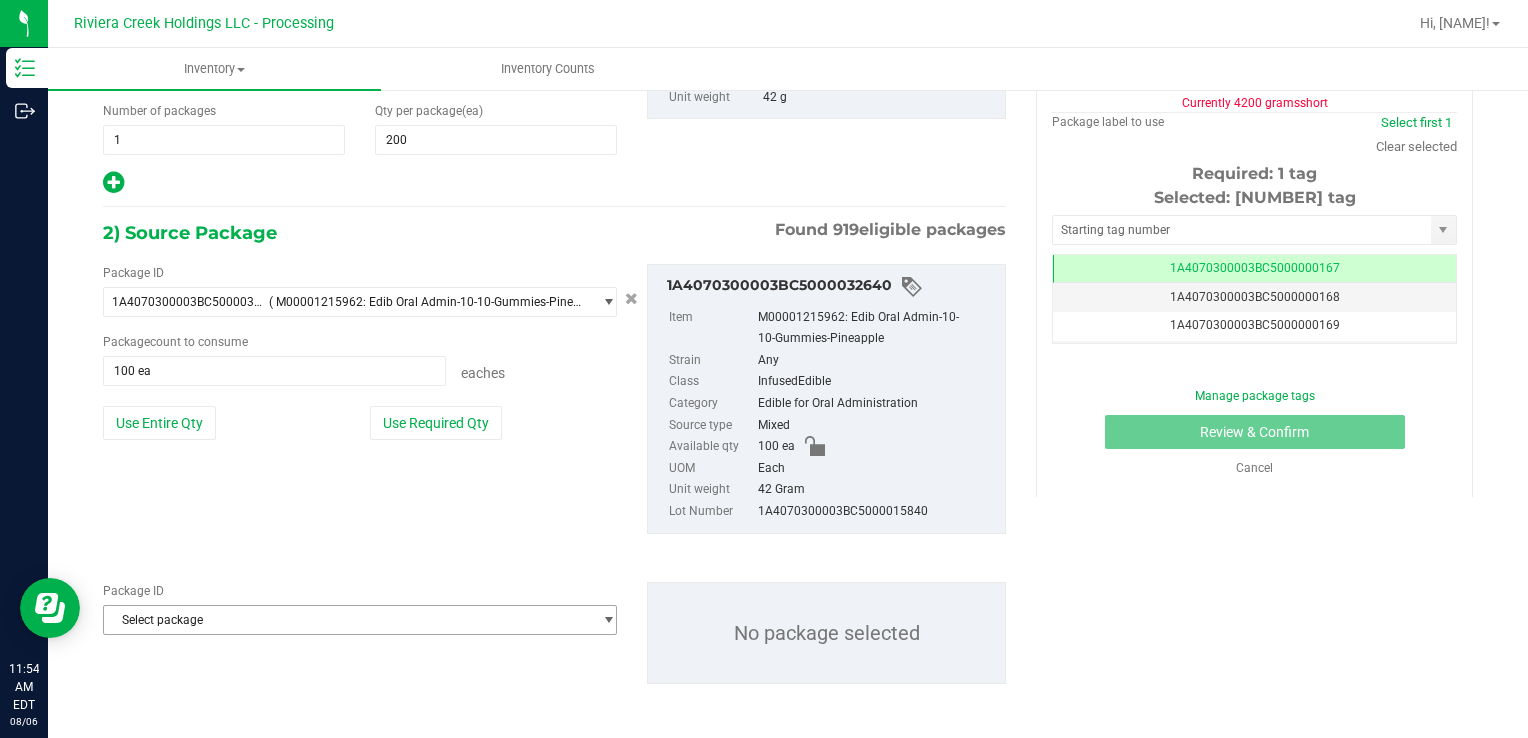 click on "Select package" at bounding box center (347, 620) 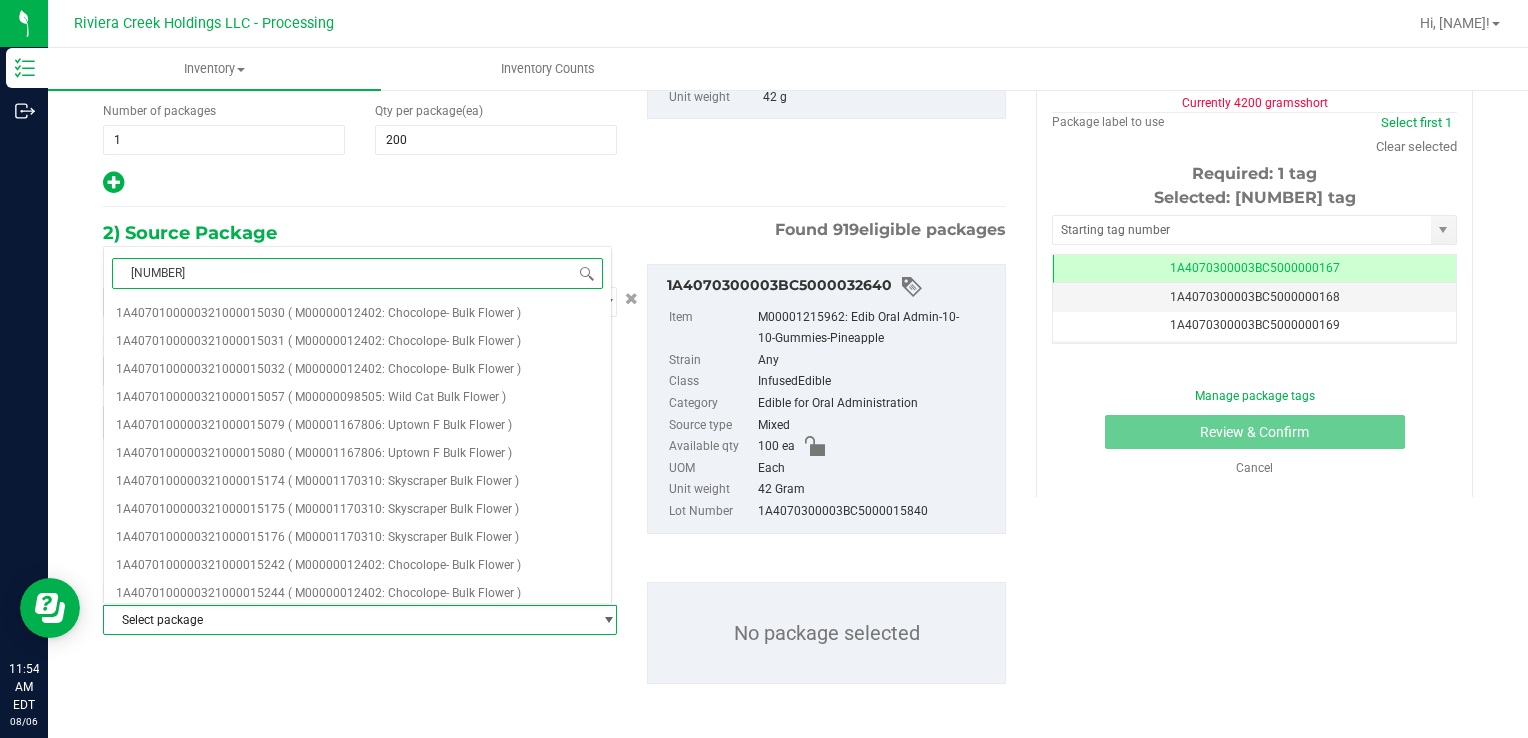 type on "32641" 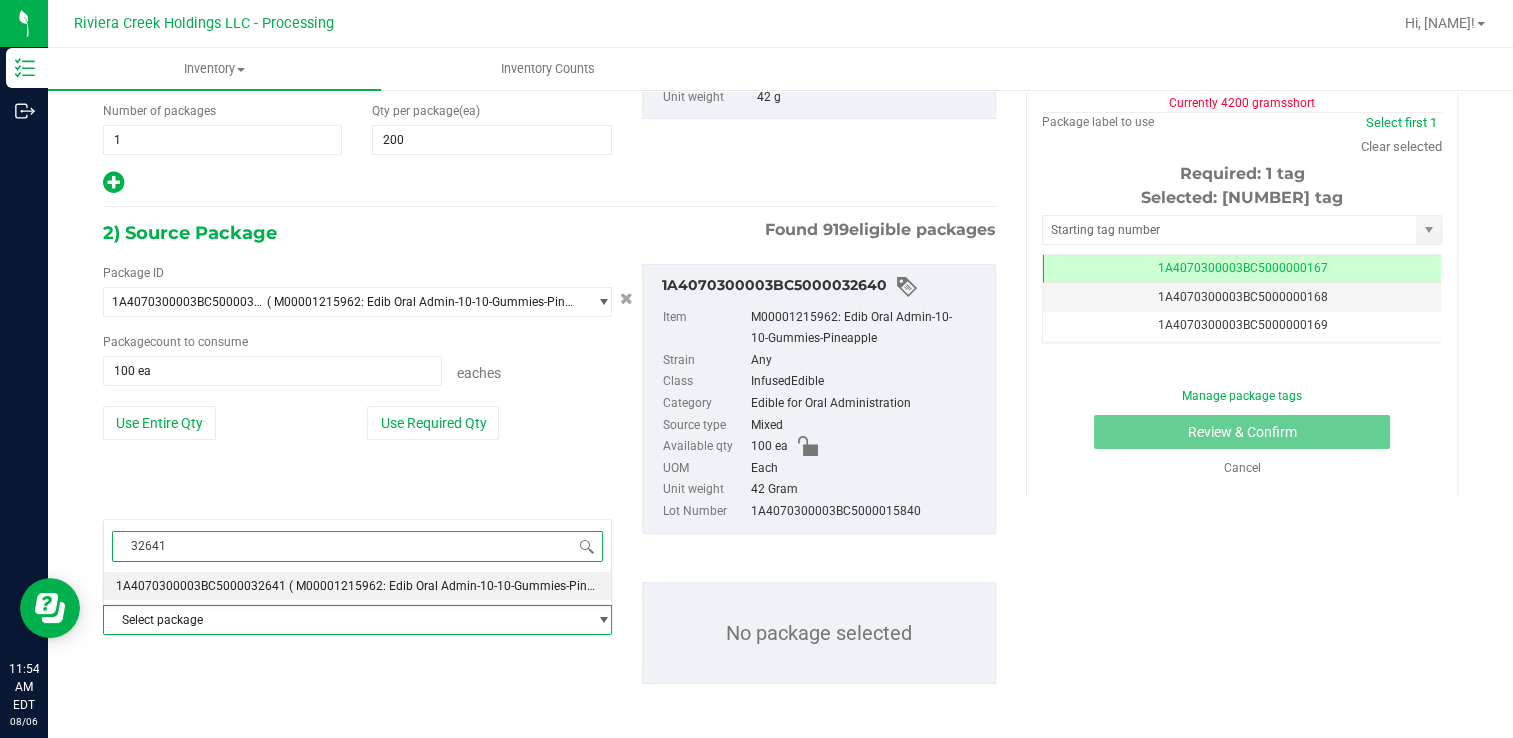 click on "1A4070300003BC5000032641" at bounding box center (201, 586) 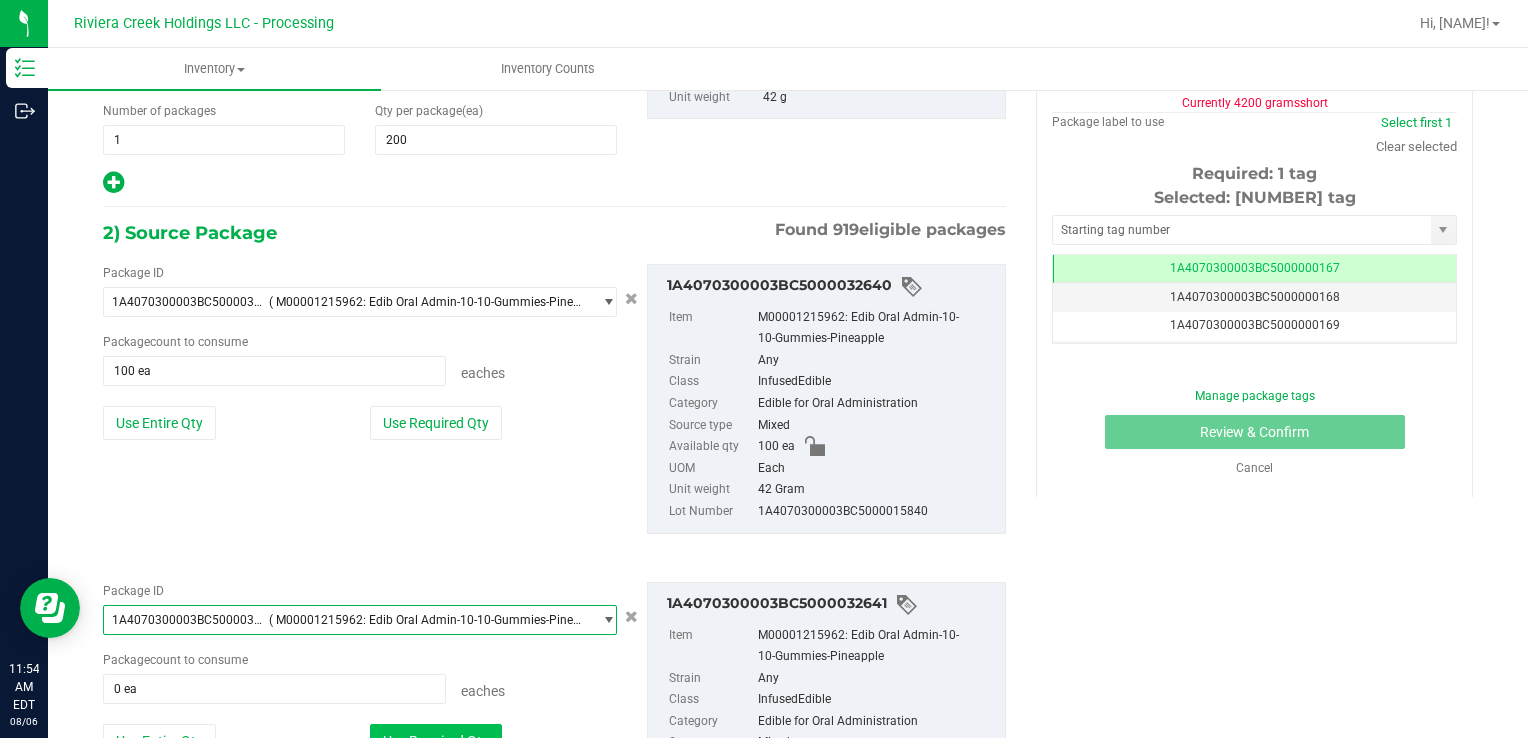 click on "Use Required Qty" at bounding box center (436, 741) 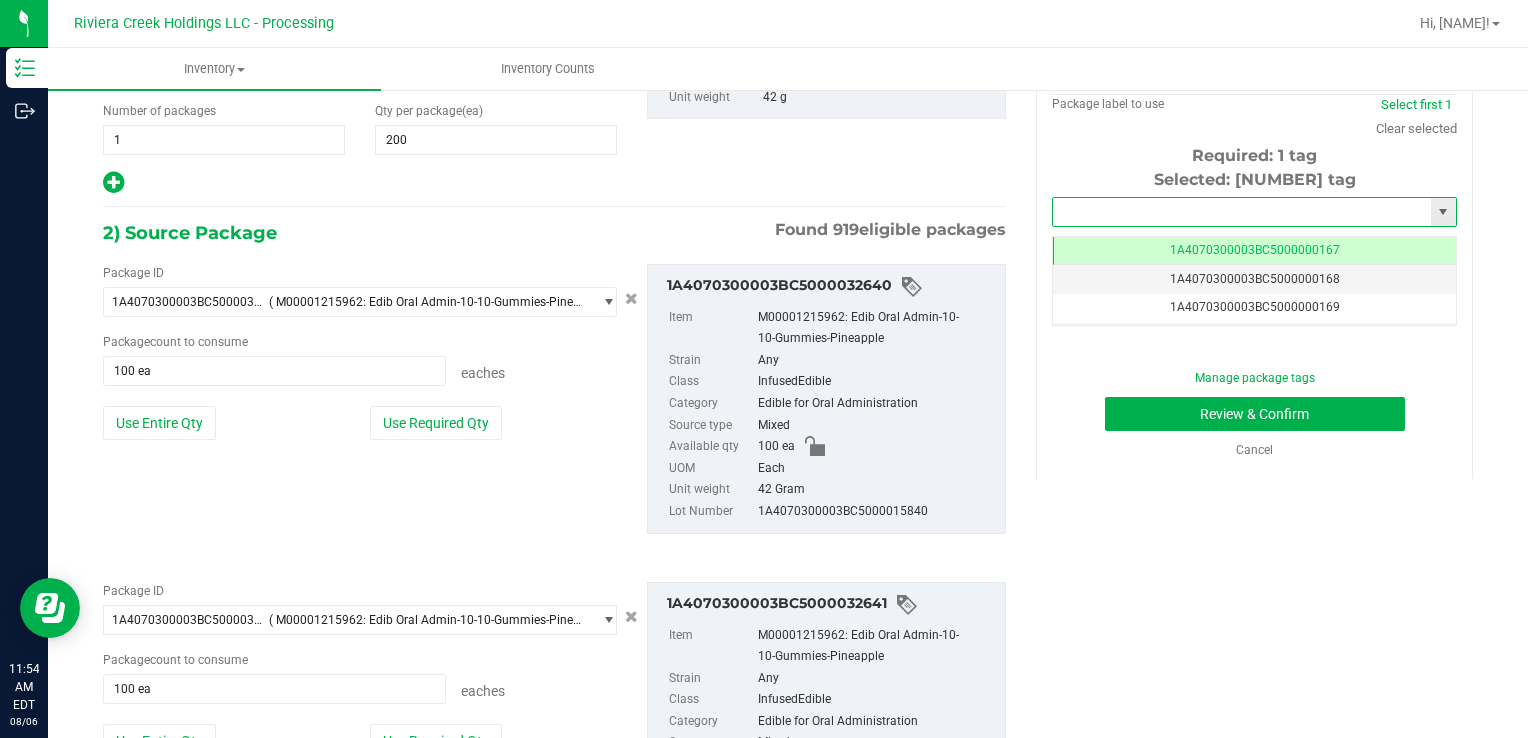 click at bounding box center (1242, 212) 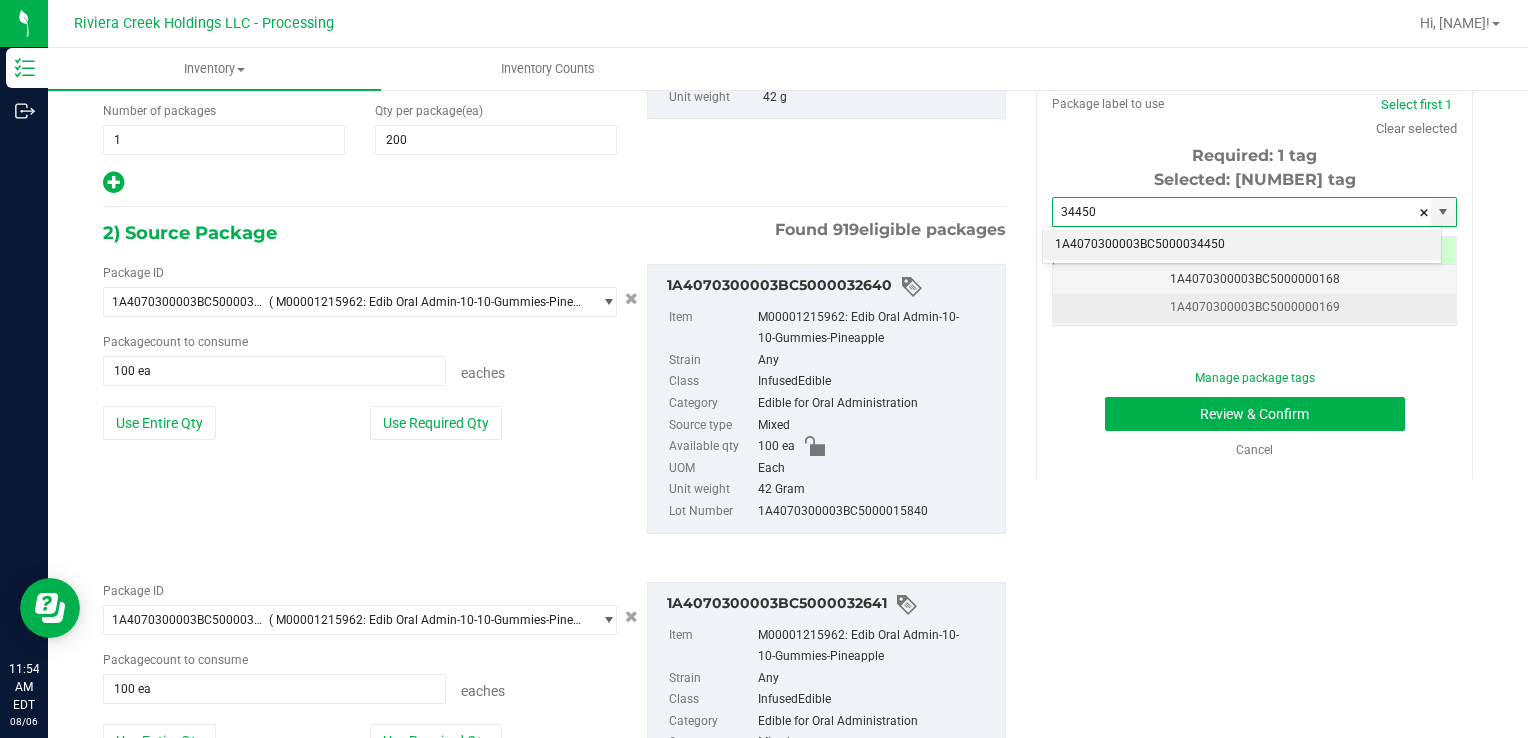 drag, startPoint x: 1128, startPoint y: 254, endPoint x: 1134, endPoint y: 301, distance: 47.38143 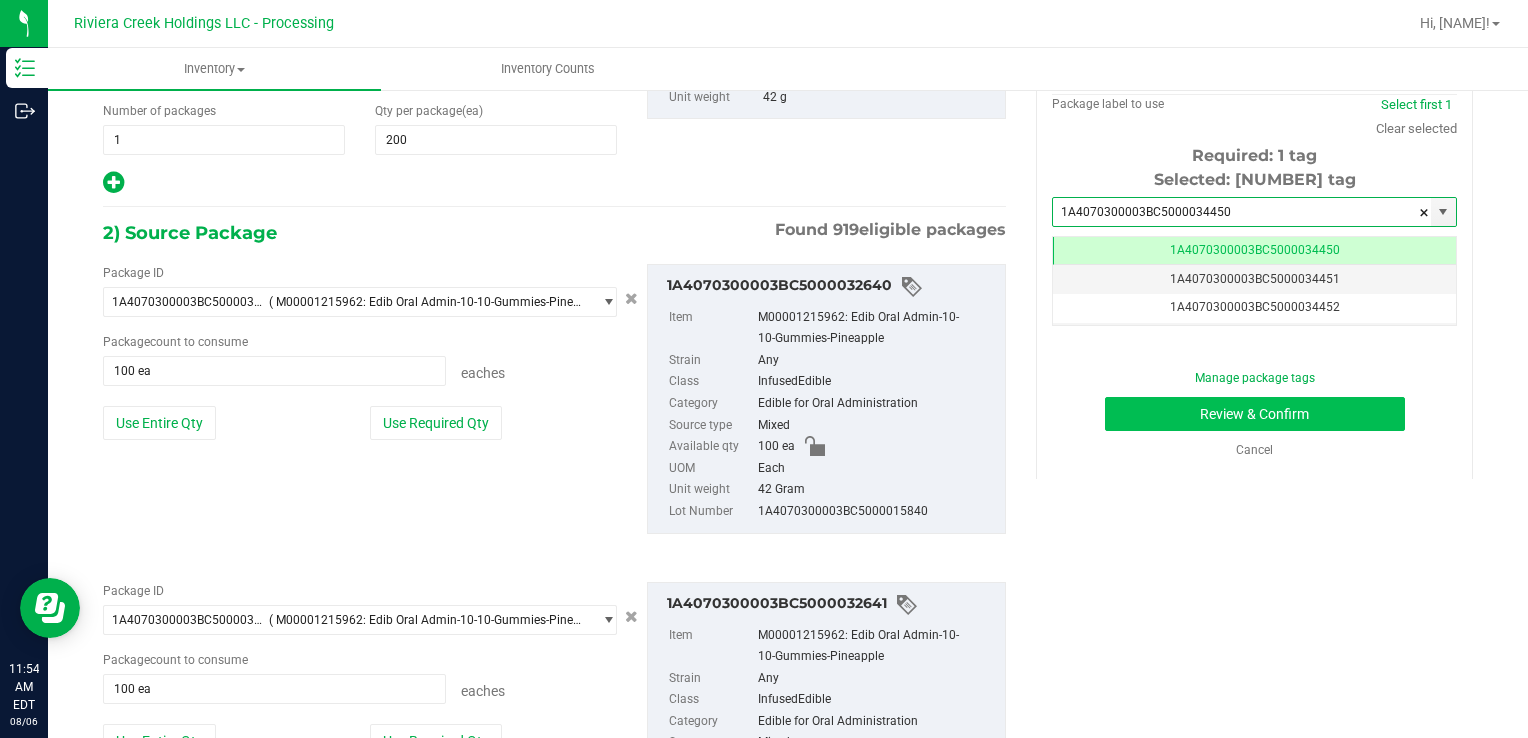 type on "1A4070300003BC5000034450" 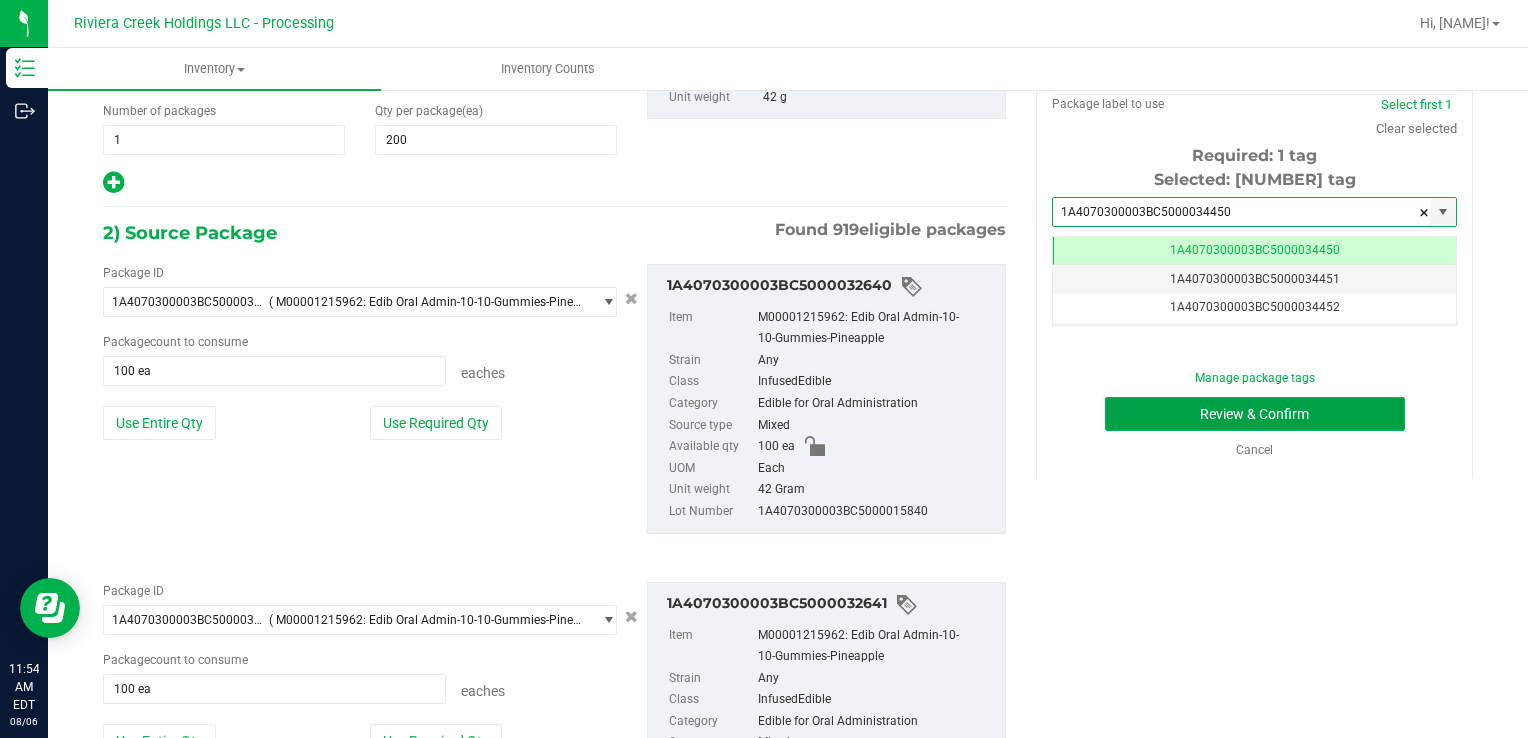 click on "Review & Confirm" at bounding box center (1255, 414) 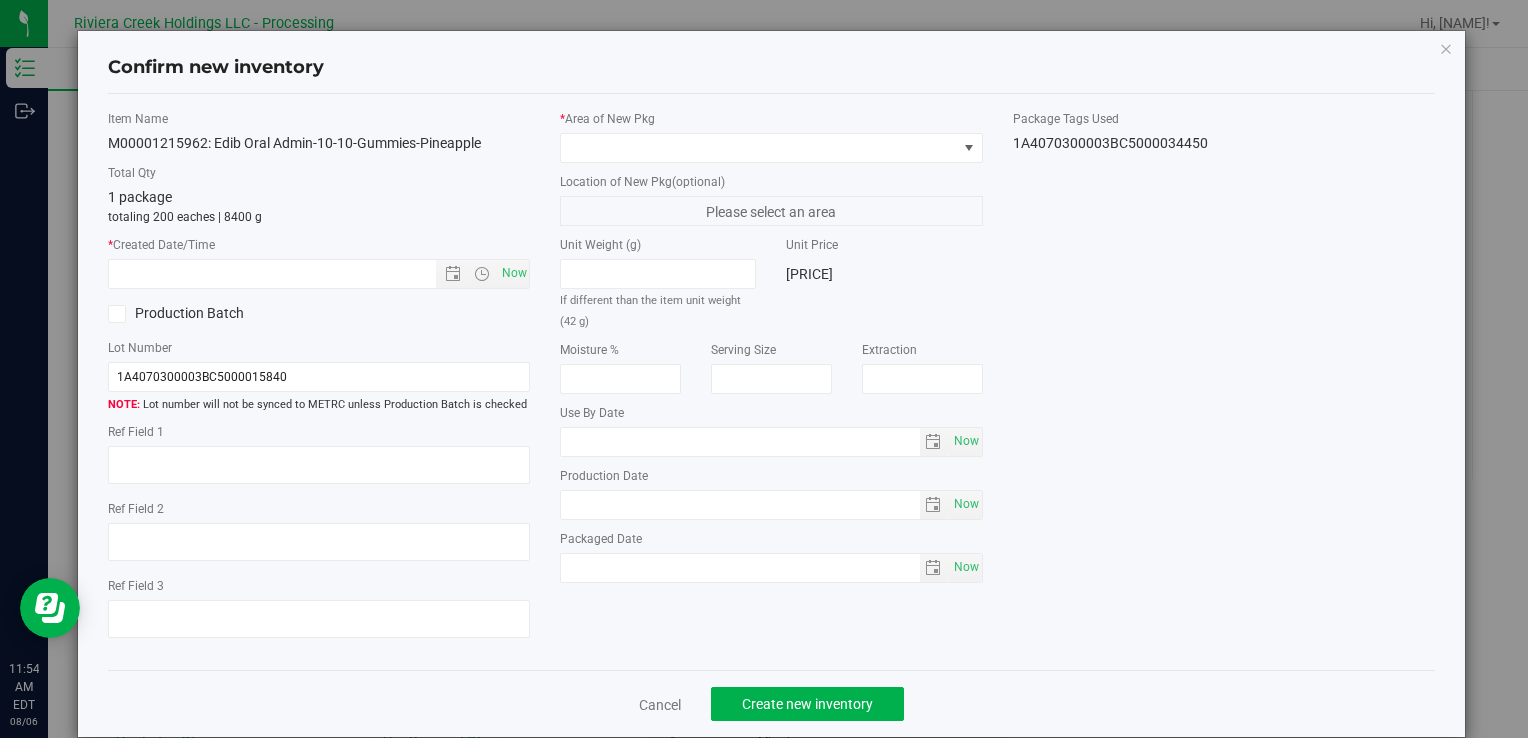 type on "2026-07-20" 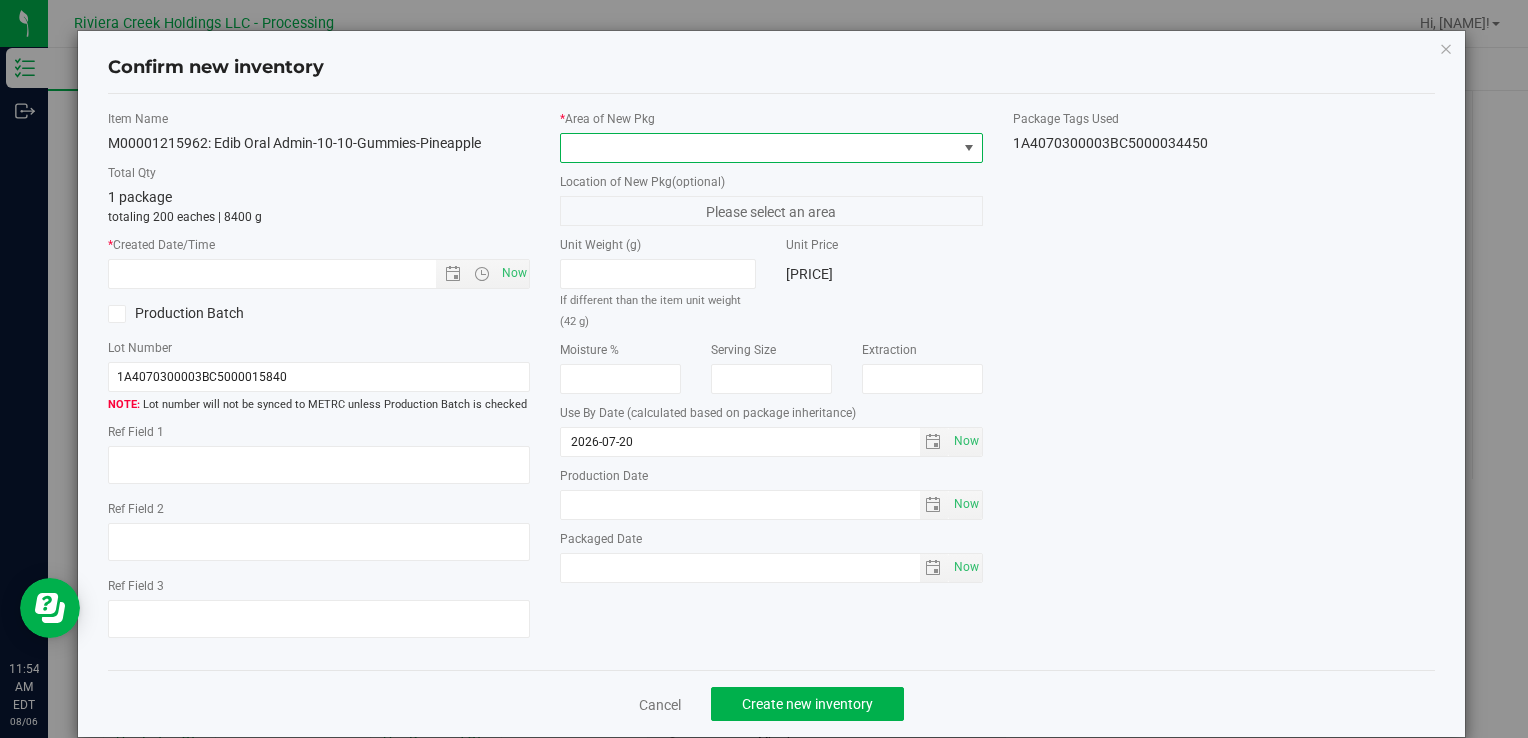 click at bounding box center [758, 148] 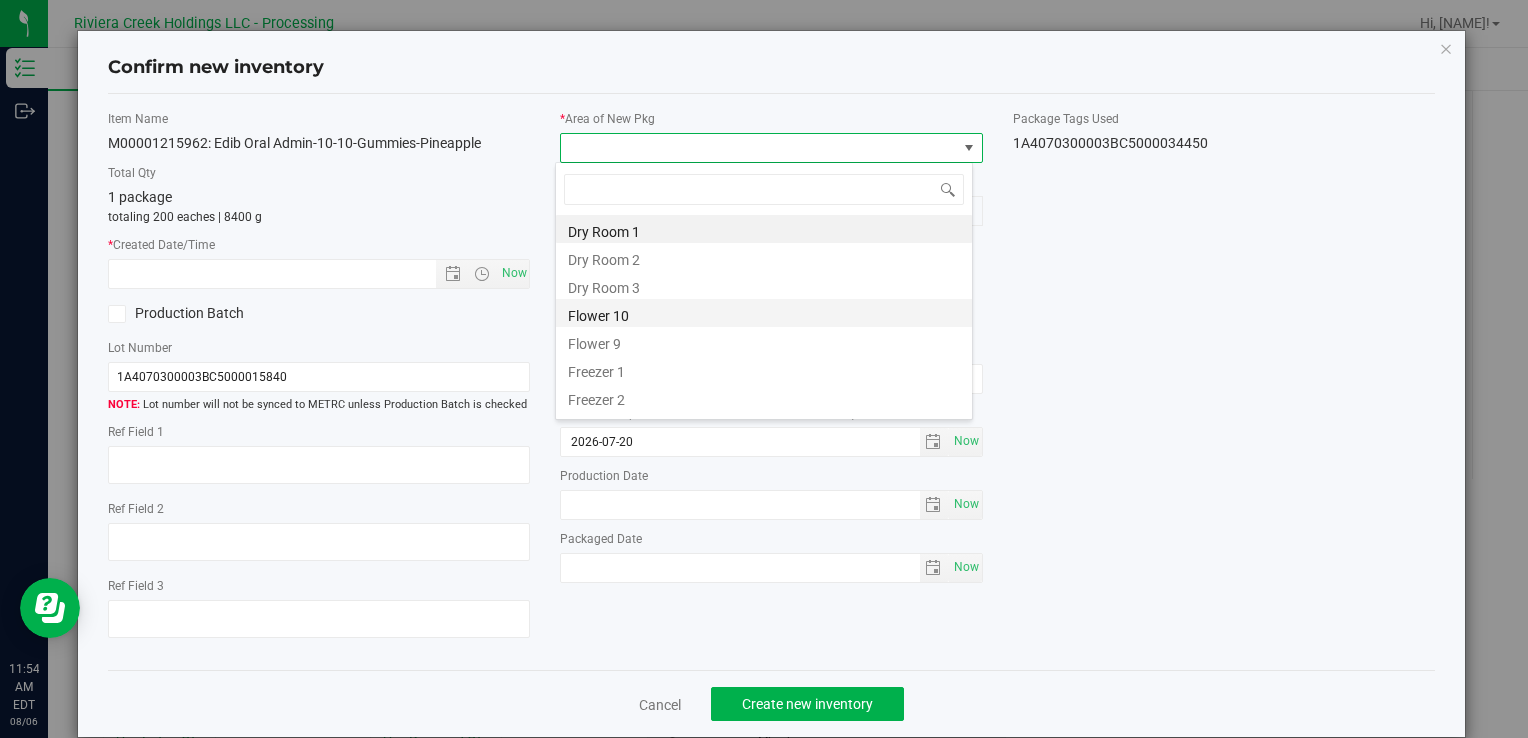 click on "Flower 10" at bounding box center [764, 313] 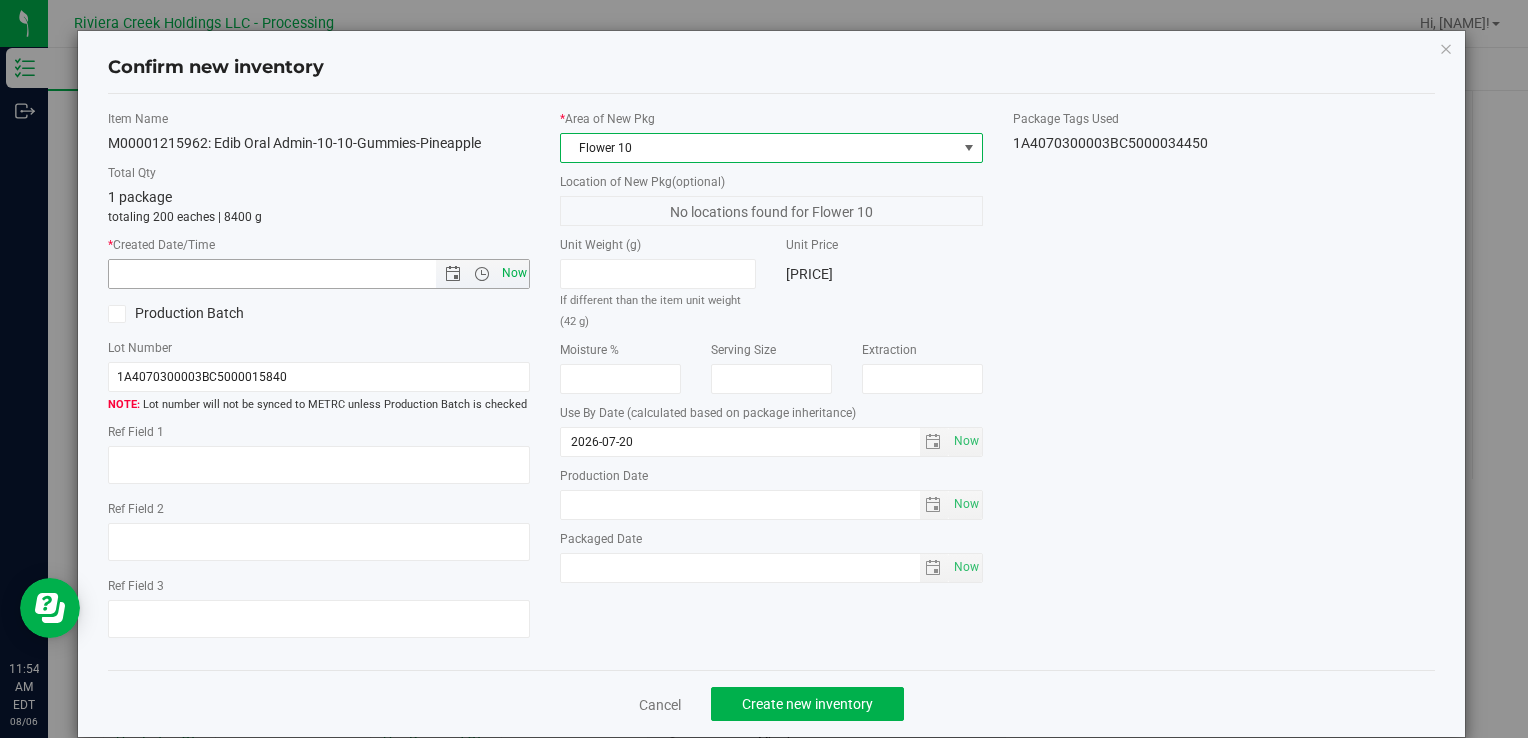 drag, startPoint x: 516, startPoint y: 267, endPoint x: 578, endPoint y: 446, distance: 189.43336 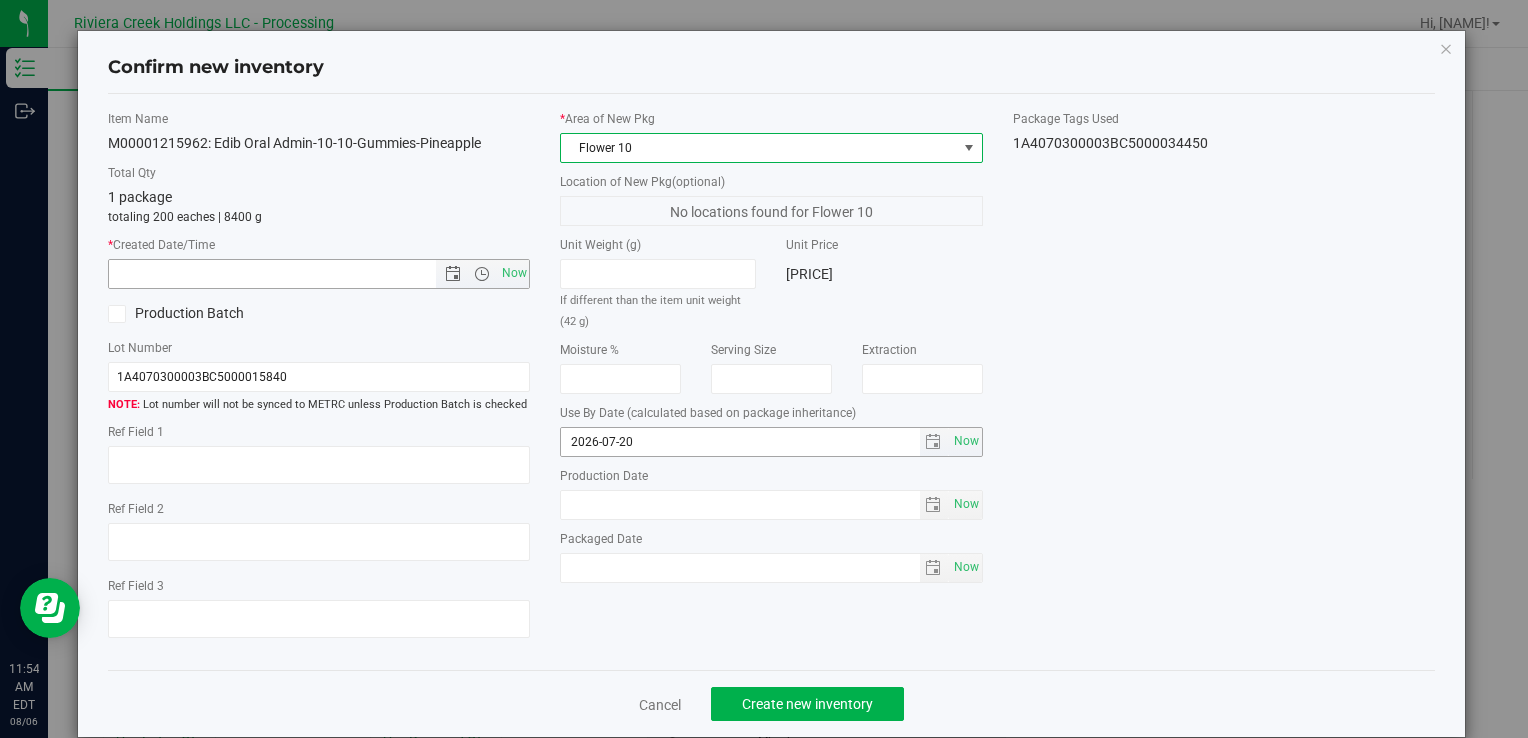 type on "8/6/2025 11:54 AM" 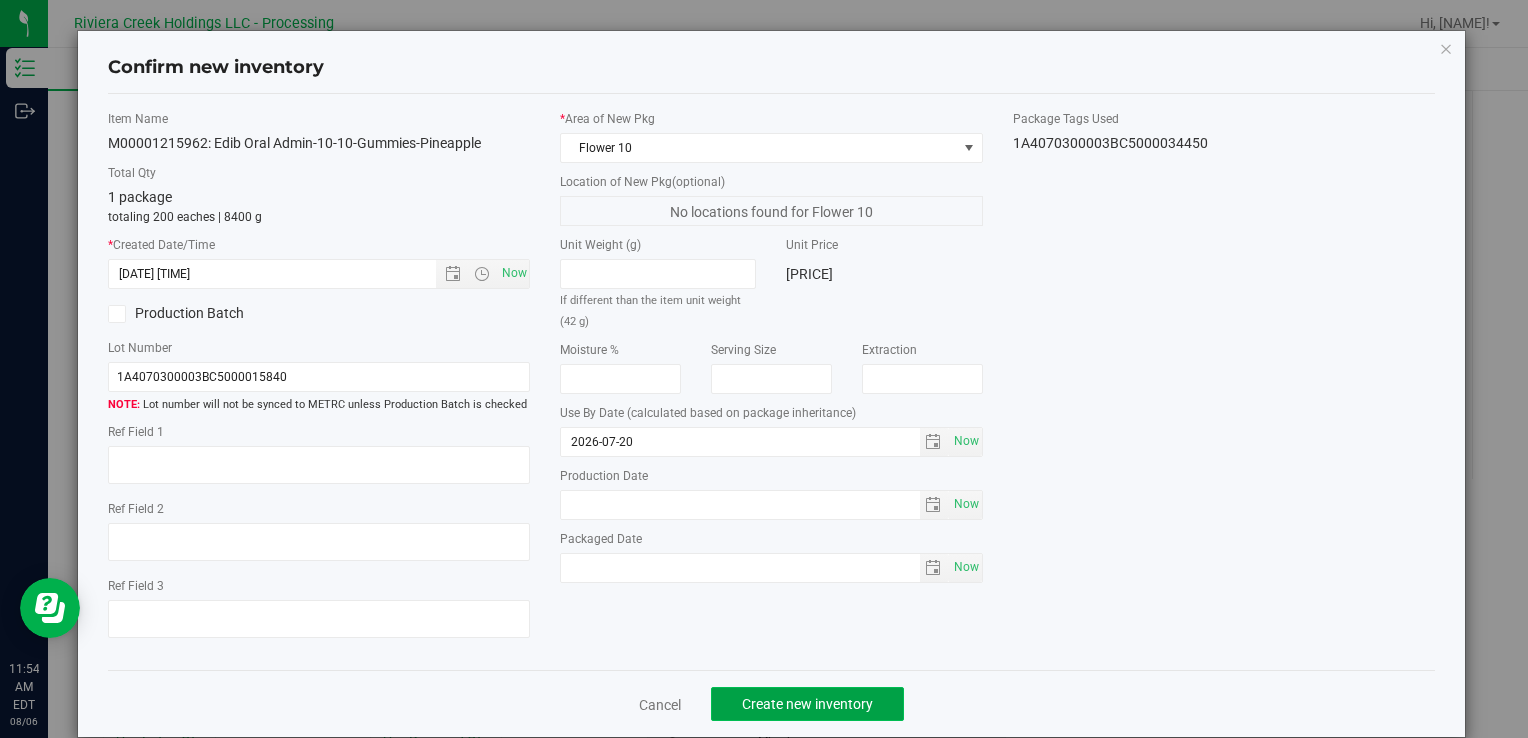 drag, startPoint x: 779, startPoint y: 709, endPoint x: 771, endPoint y: 648, distance: 61.522354 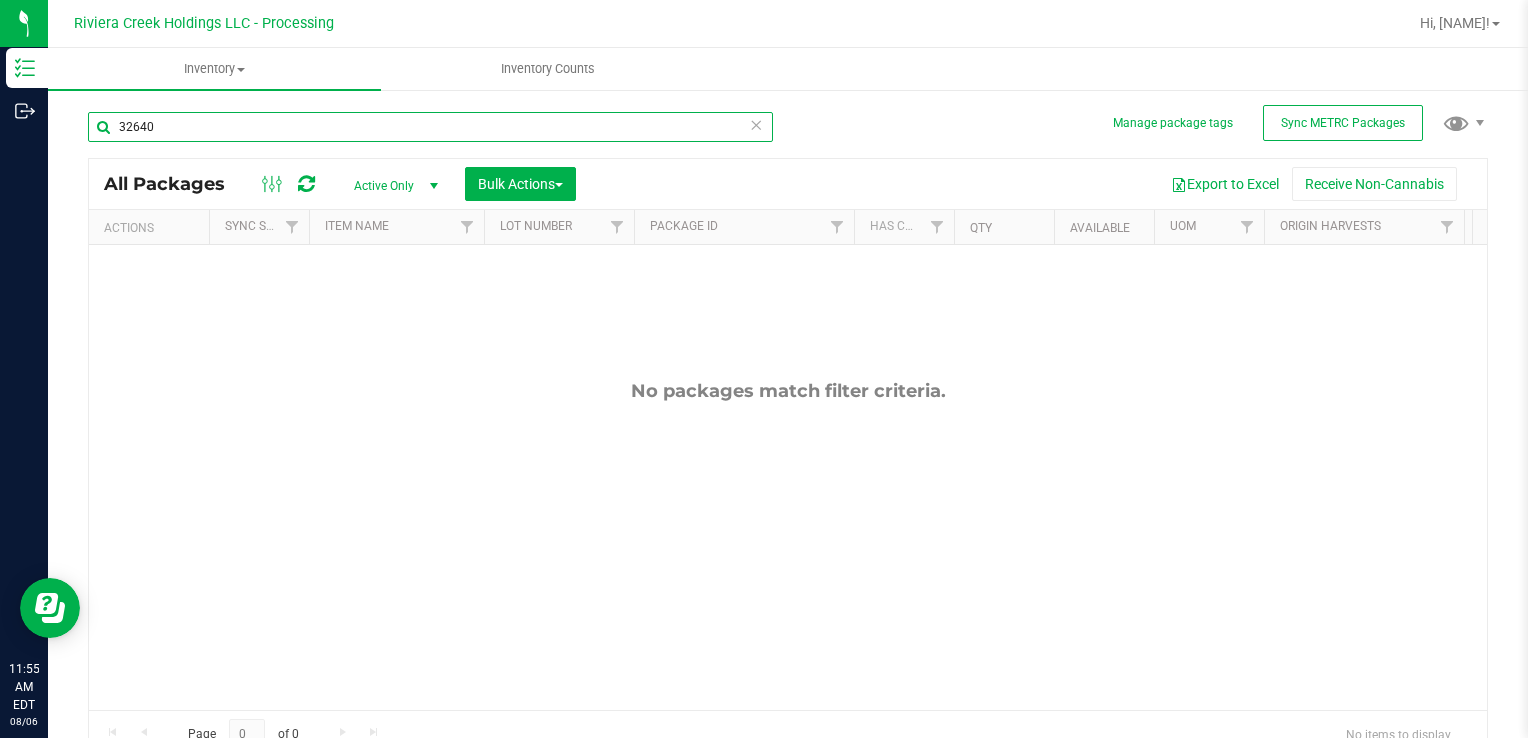 drag, startPoint x: 192, startPoint y: 113, endPoint x: 157, endPoint y: 186, distance: 80.95678 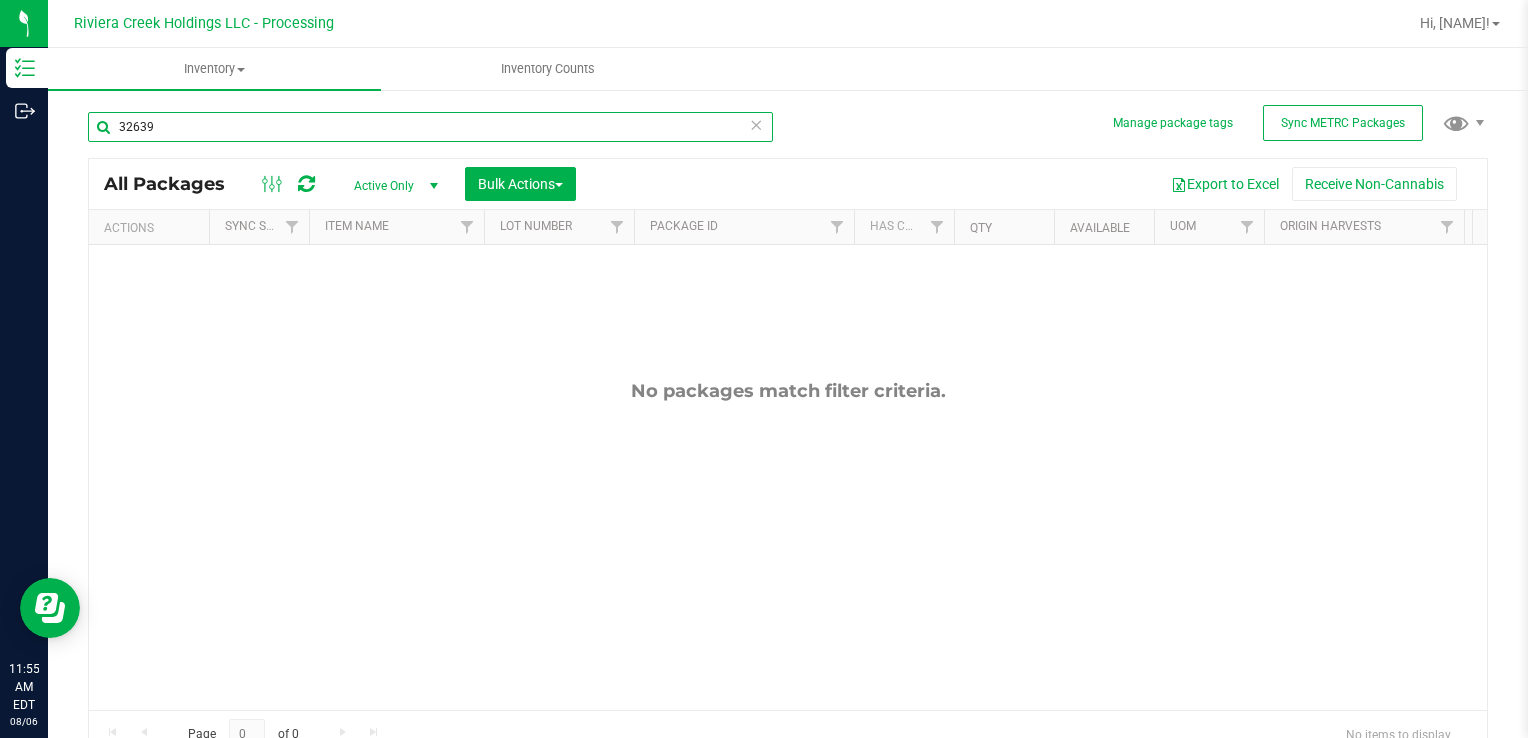 type on "32639" 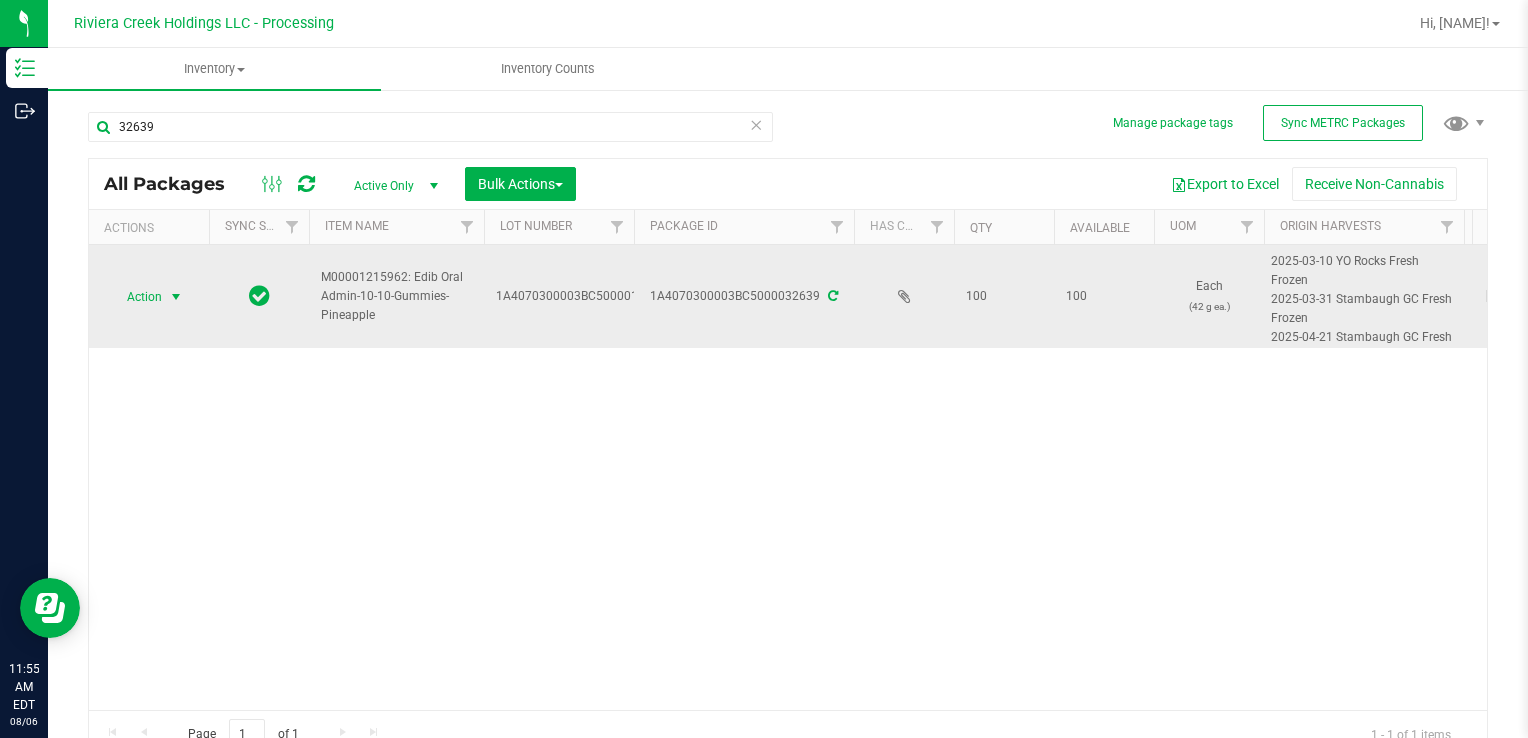click on "Action" at bounding box center (136, 297) 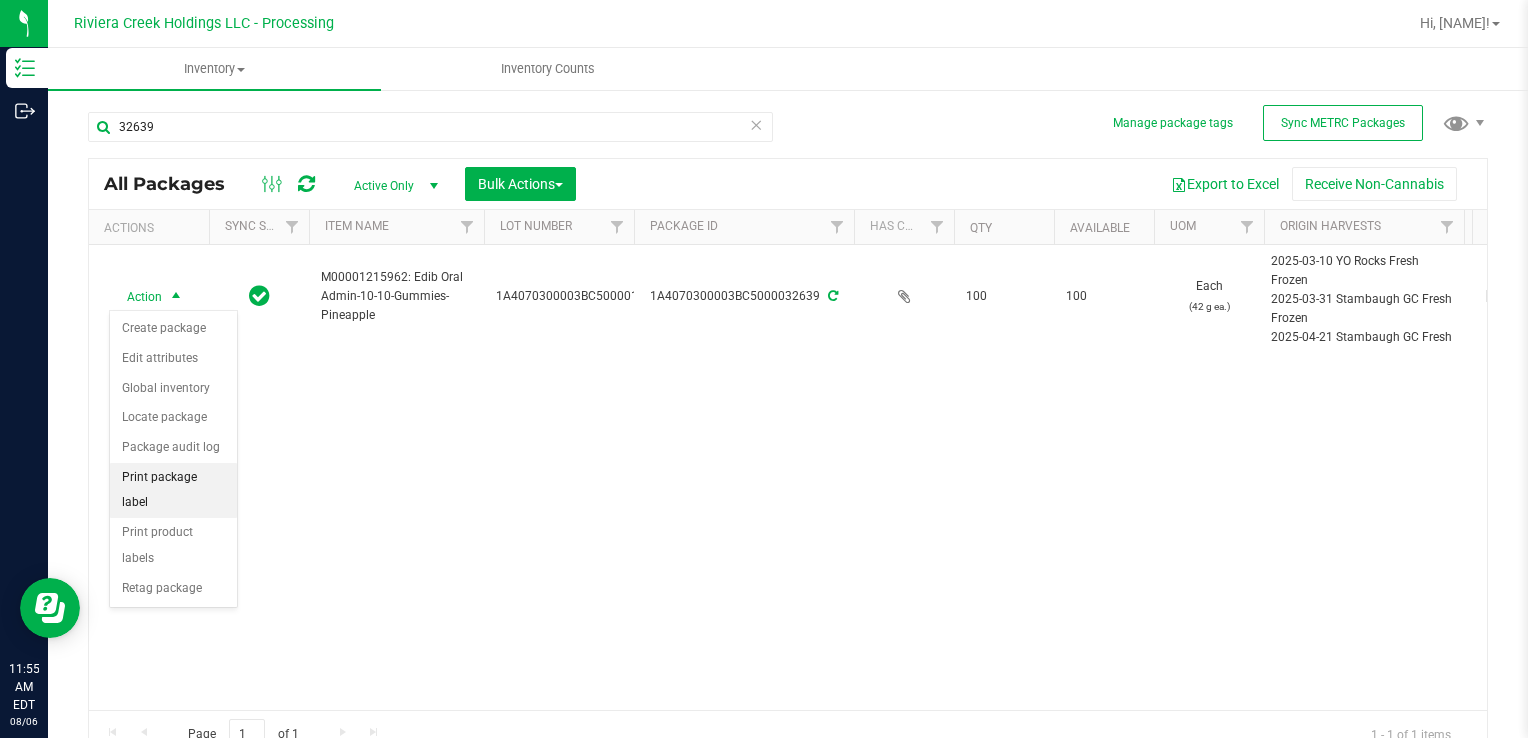 drag, startPoint x: 211, startPoint y: 480, endPoint x: 230, endPoint y: 472, distance: 20.615528 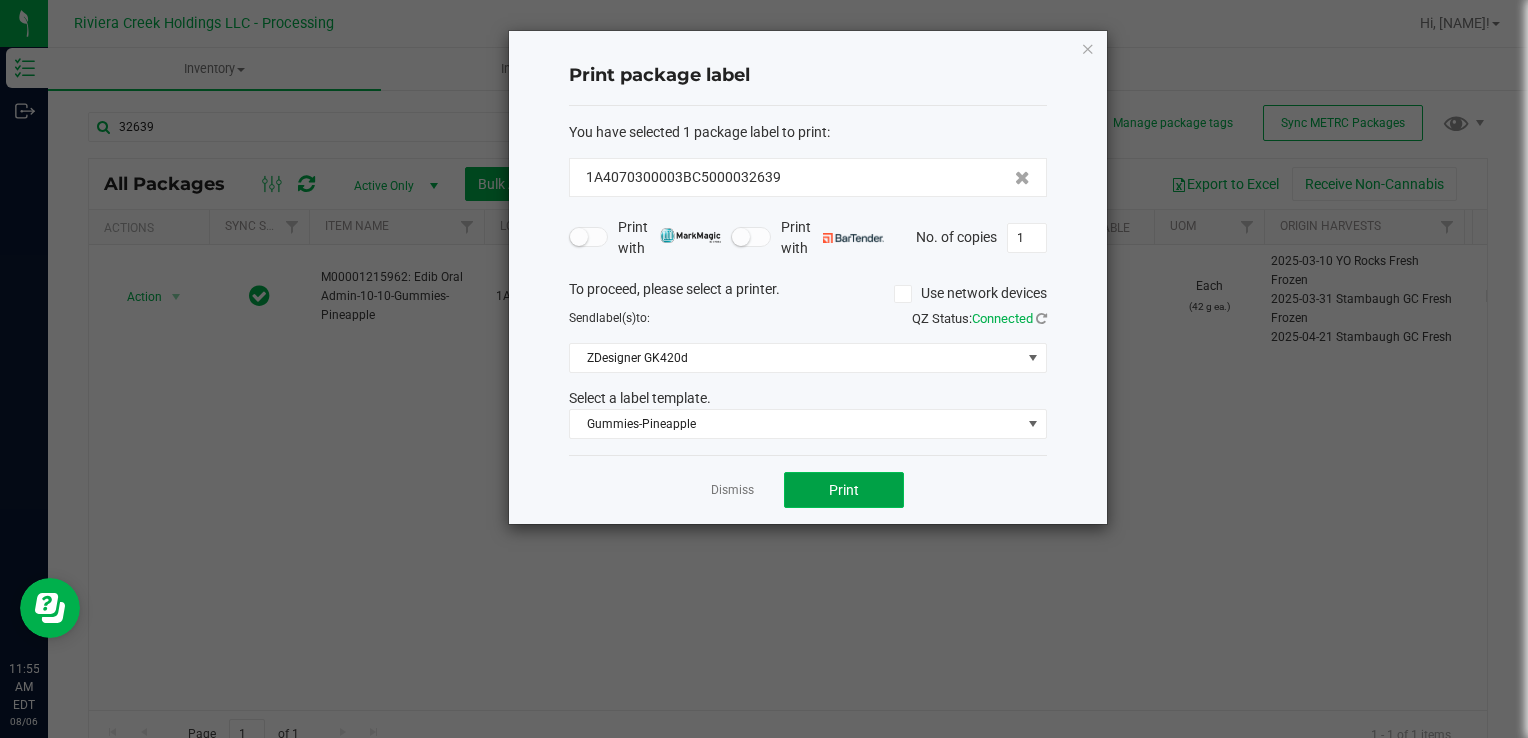 click on "Print" 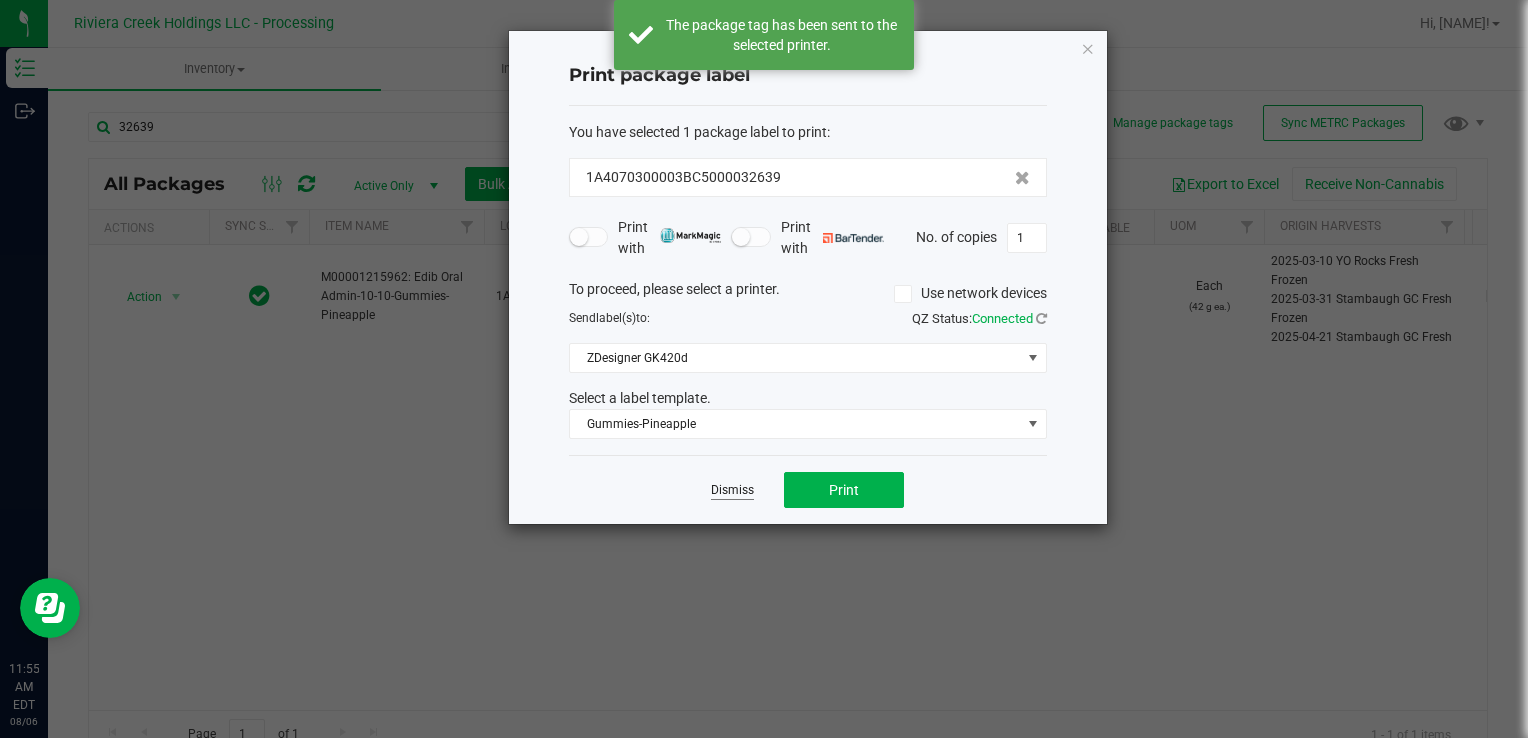 click on "Dismiss" 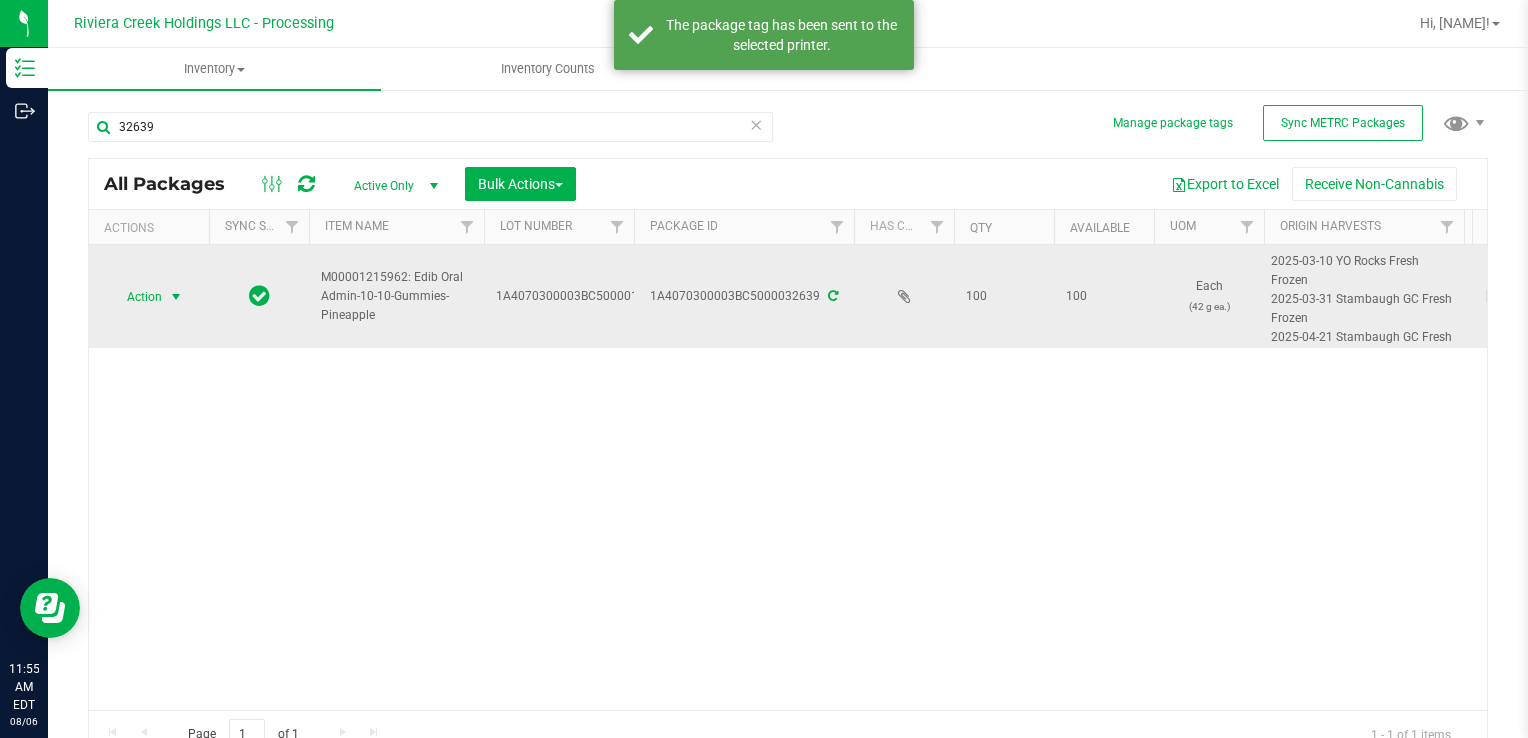 click on "Action" at bounding box center (136, 297) 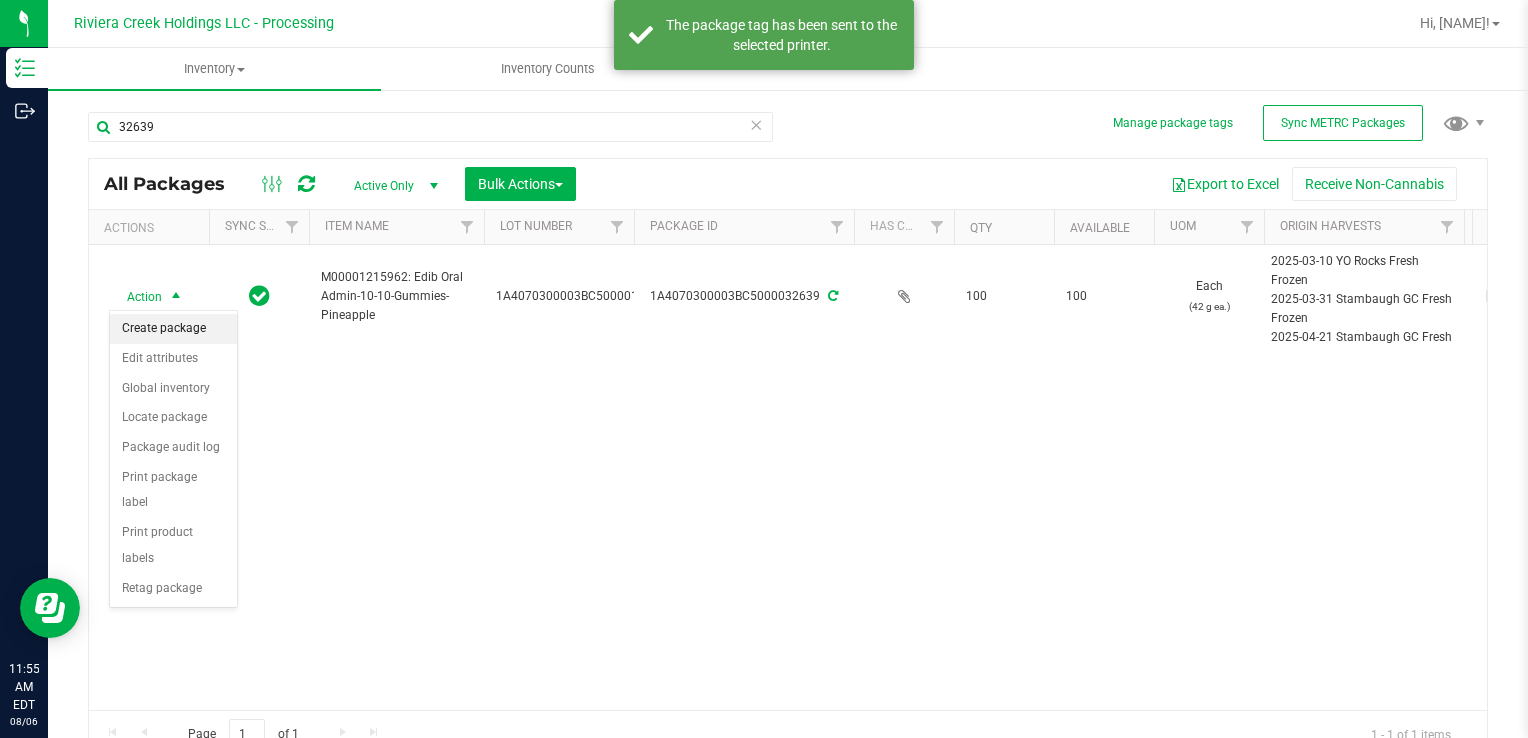 click on "Create package" at bounding box center (173, 329) 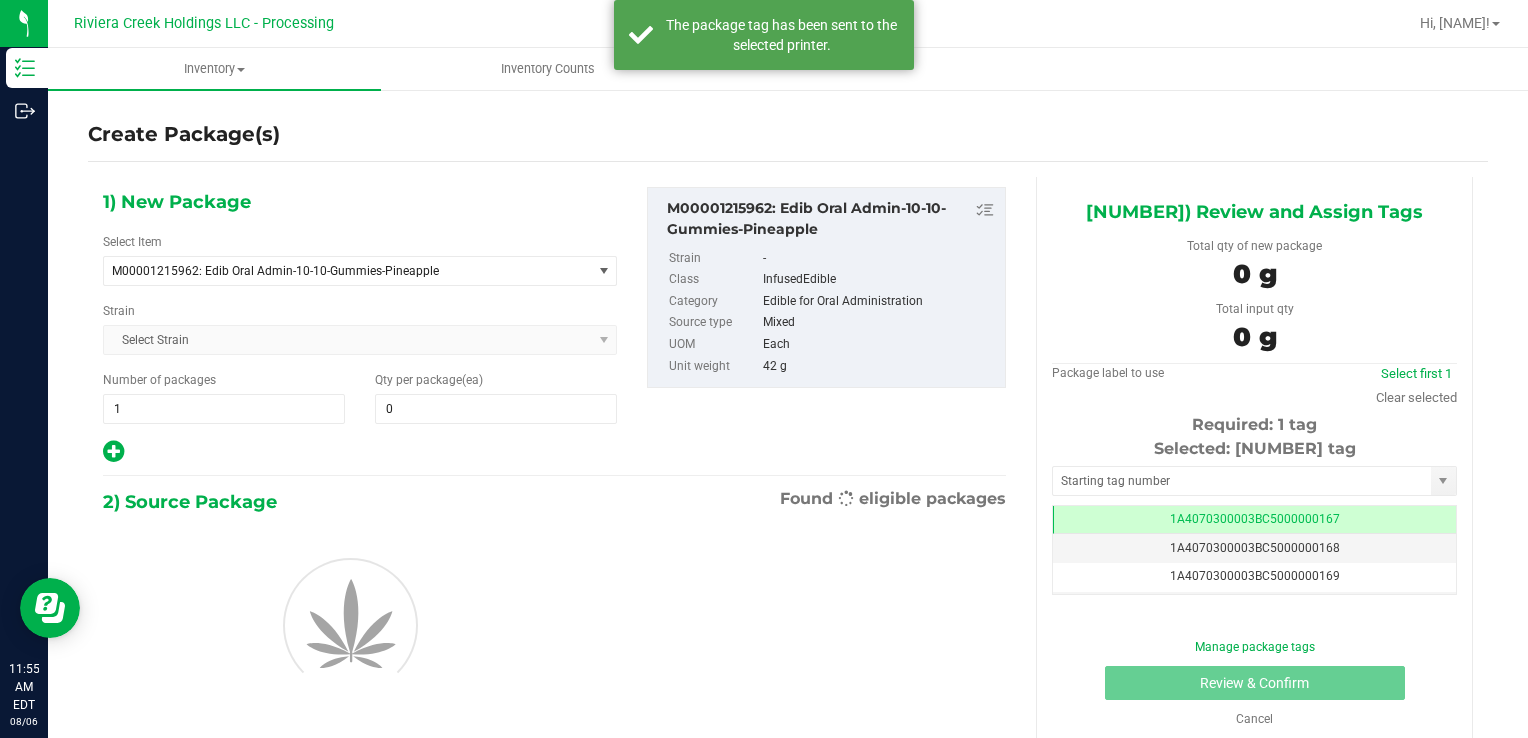 scroll, scrollTop: 0, scrollLeft: 0, axis: both 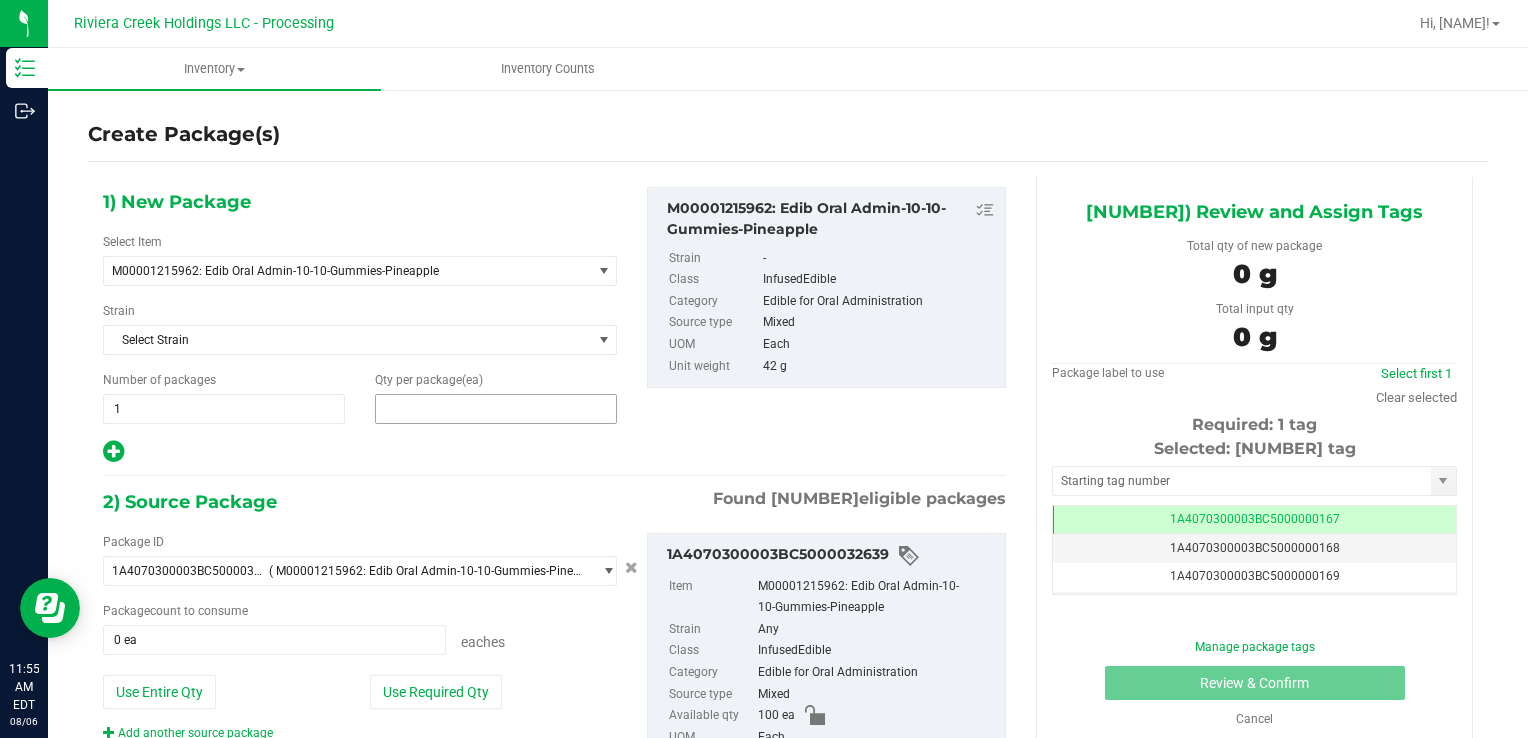 click at bounding box center (496, 409) 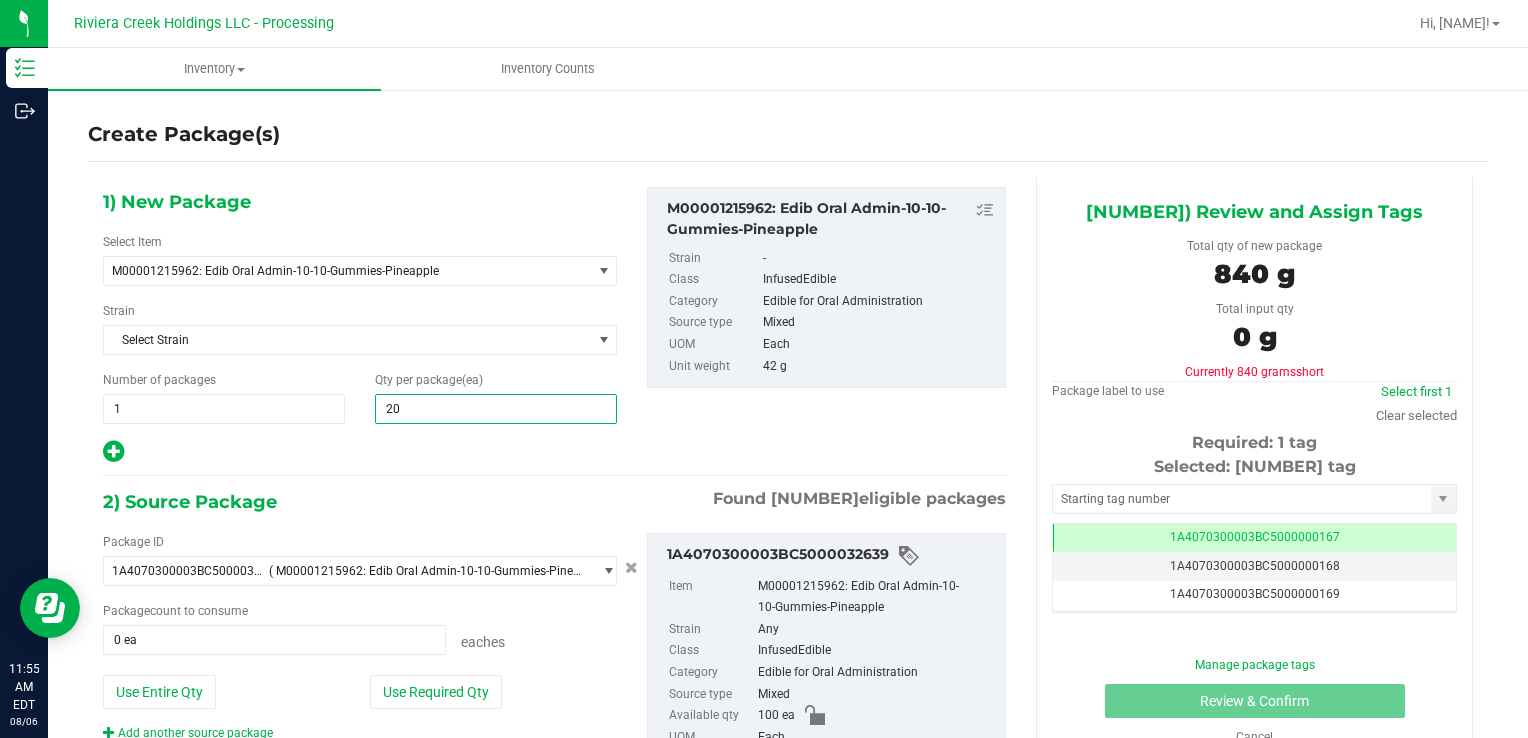 type on "200" 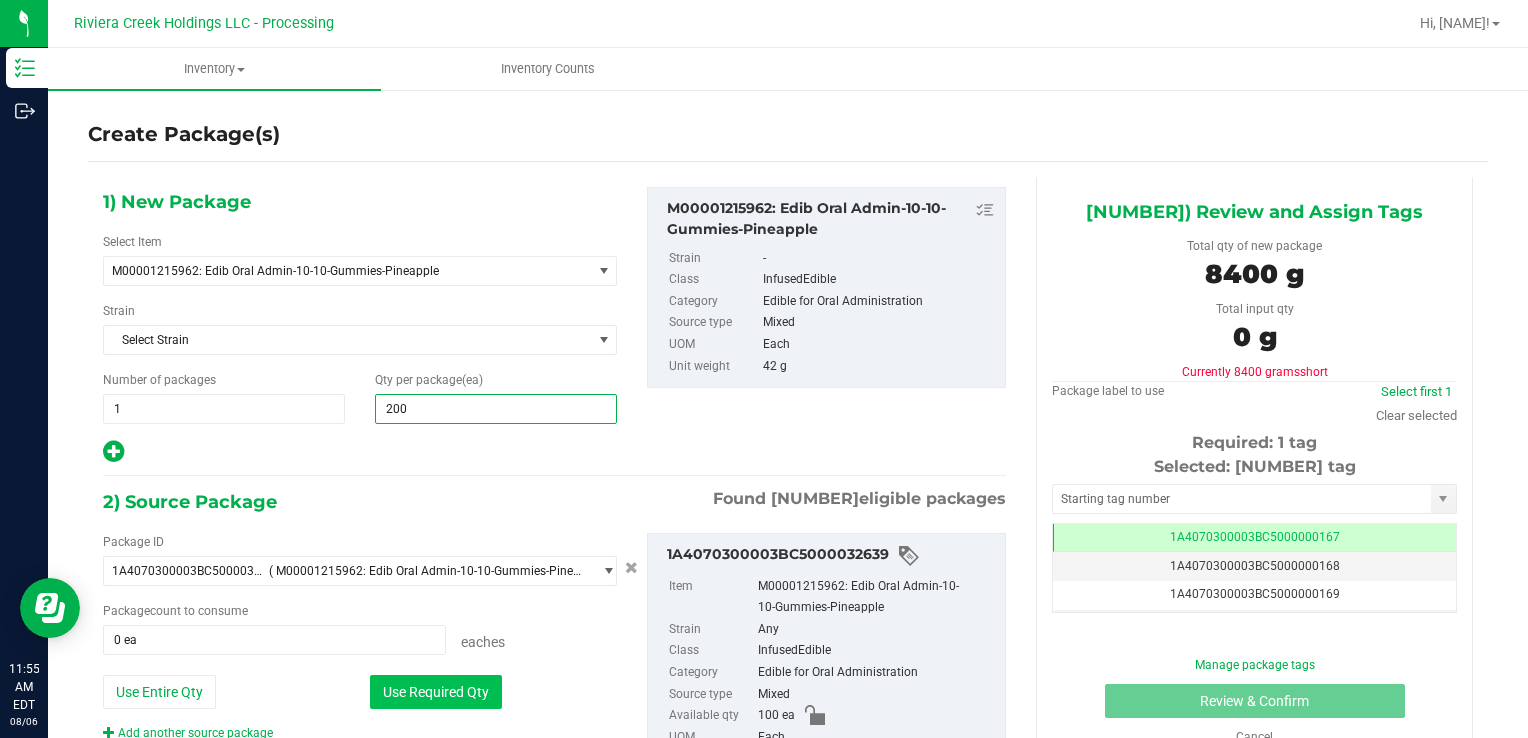 type on "200" 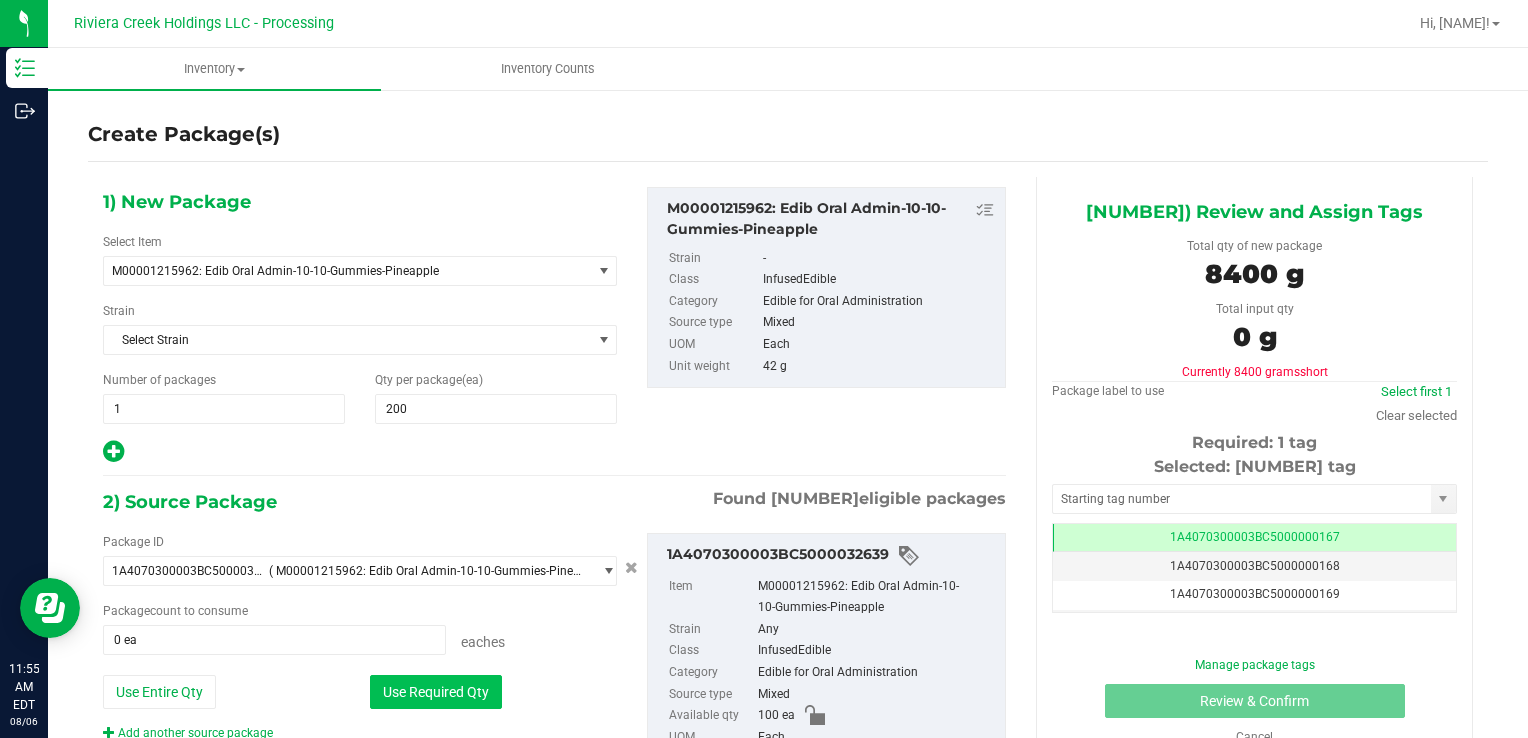 click on "Use Required Qty" at bounding box center (436, 692) 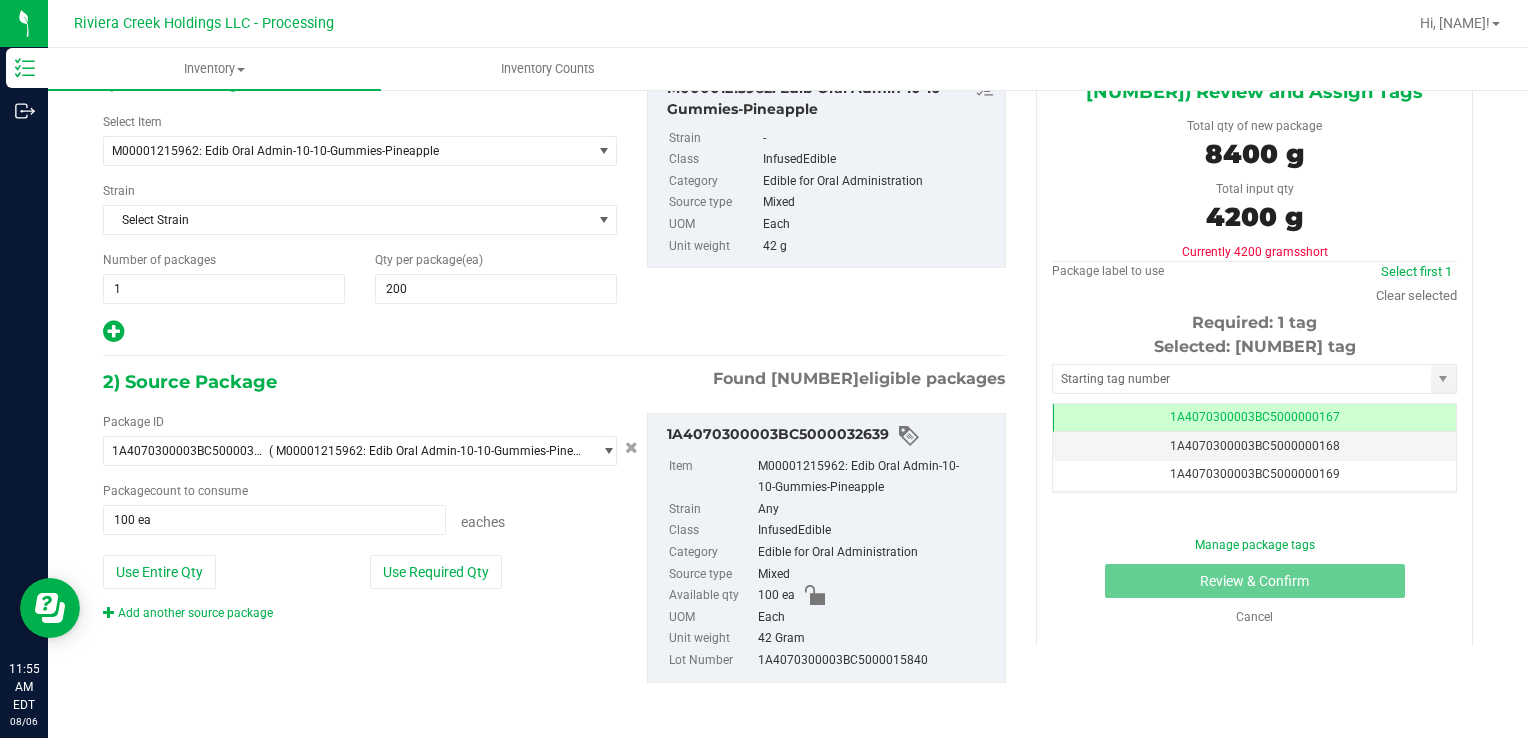 drag, startPoint x: 241, startPoint y: 612, endPoint x: 230, endPoint y: 610, distance: 11.18034 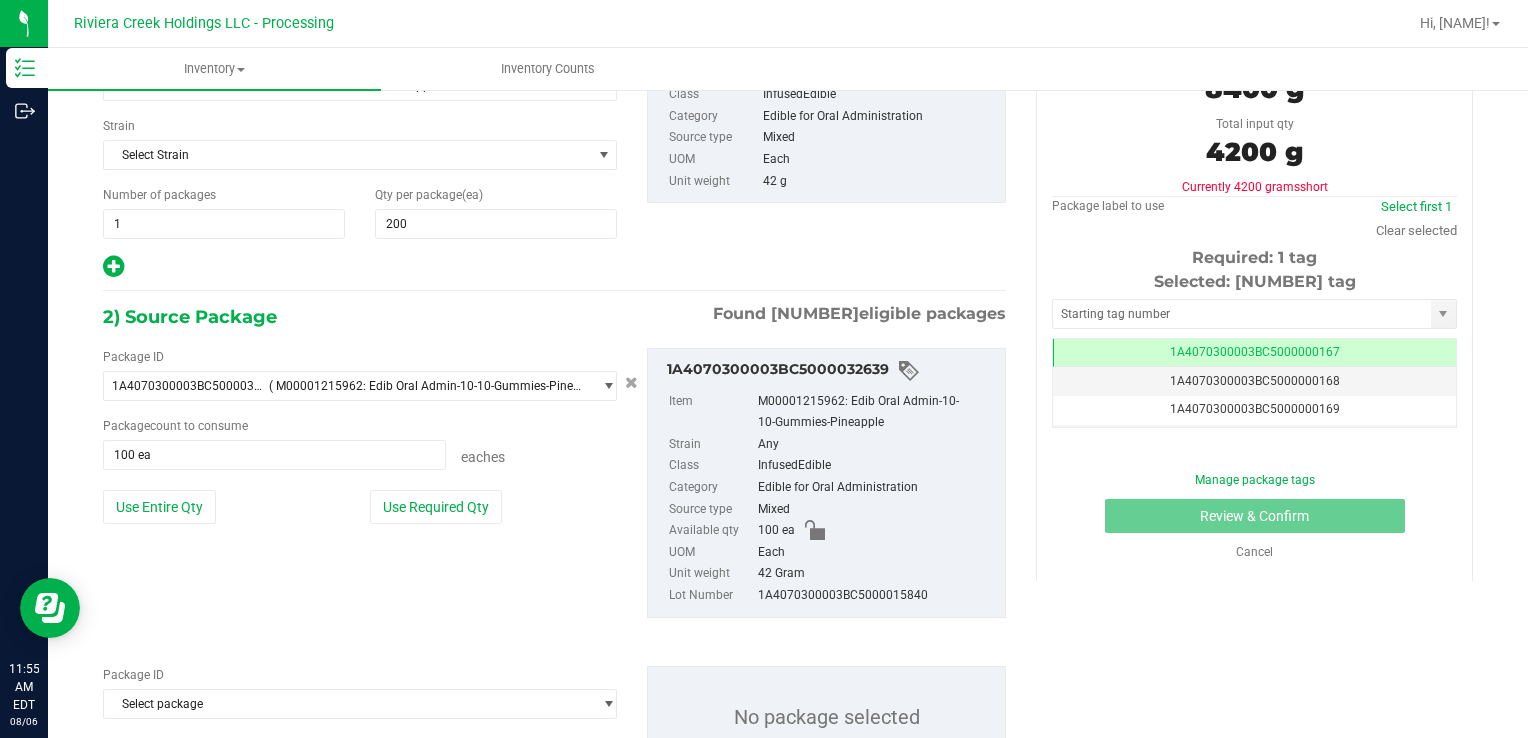 scroll, scrollTop: 269, scrollLeft: 0, axis: vertical 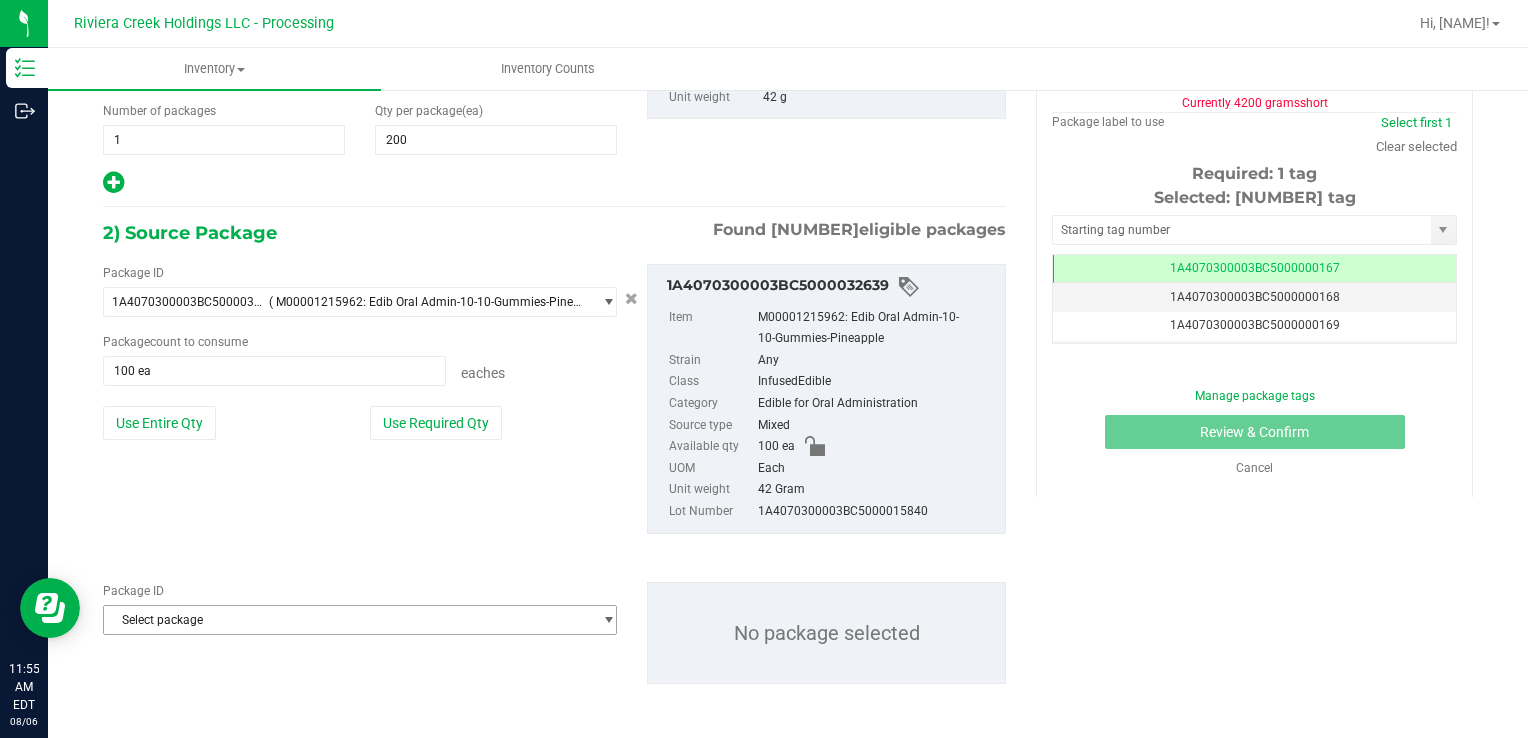 click on "Select package" at bounding box center (347, 620) 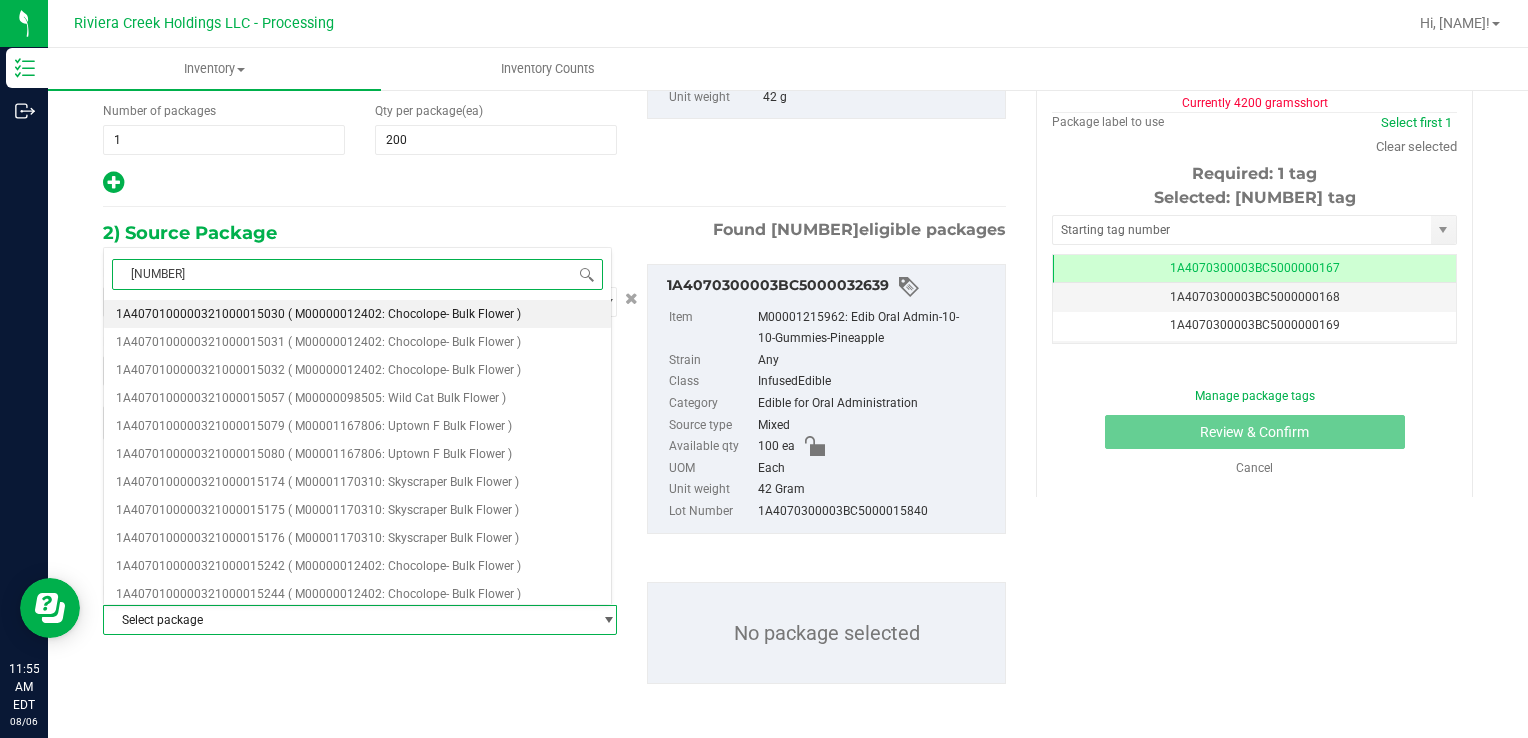 type on "32643" 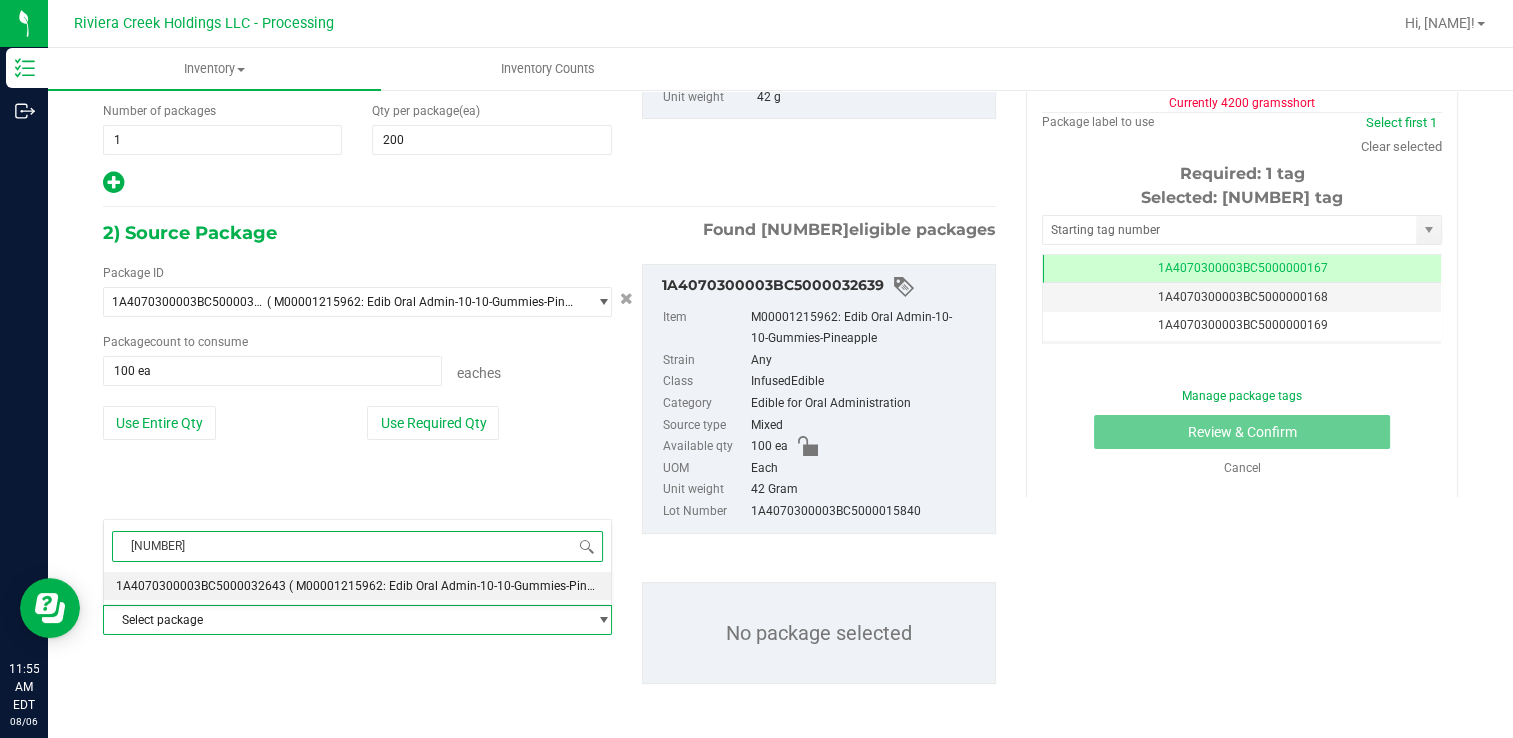 click on "1A4070300003BC5000032643" at bounding box center [201, 586] 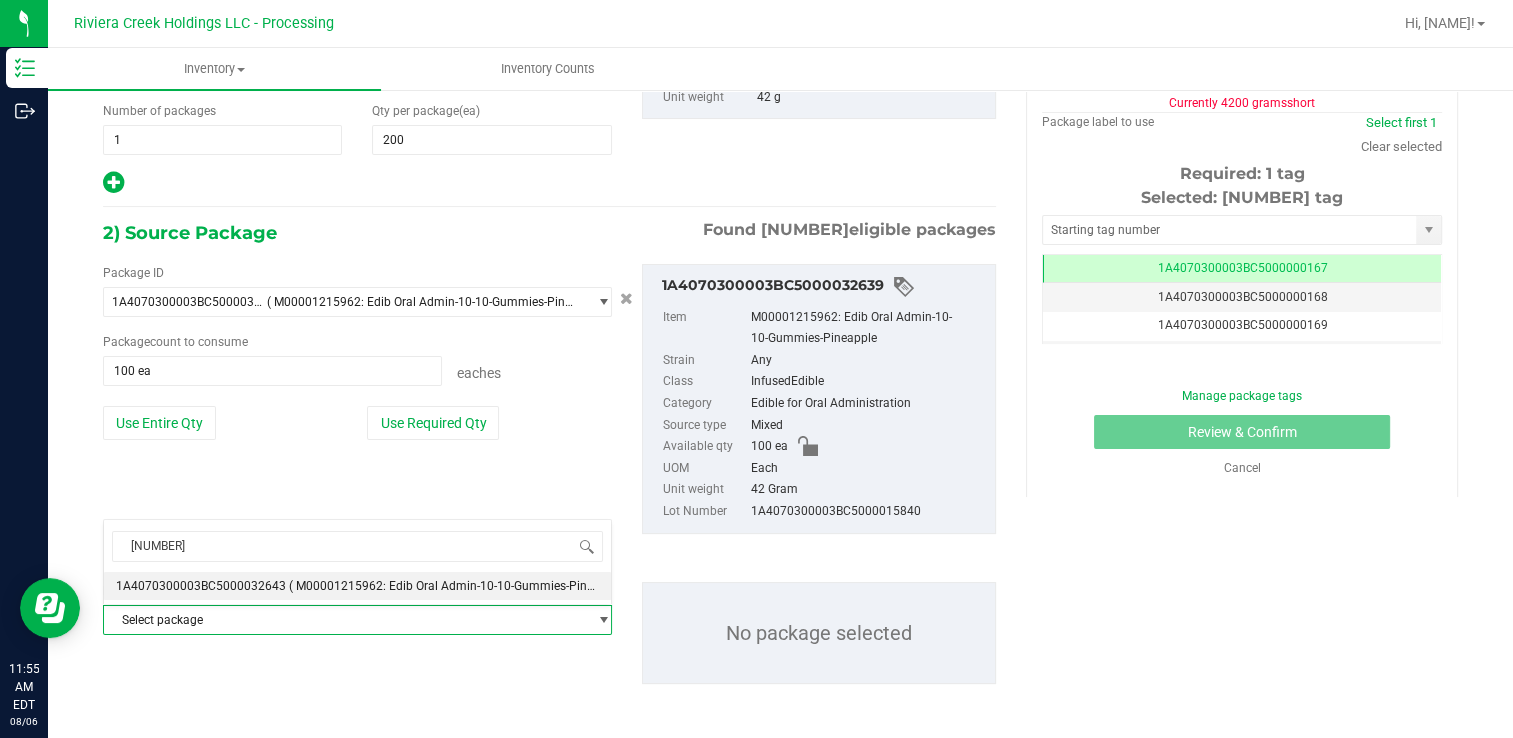 type 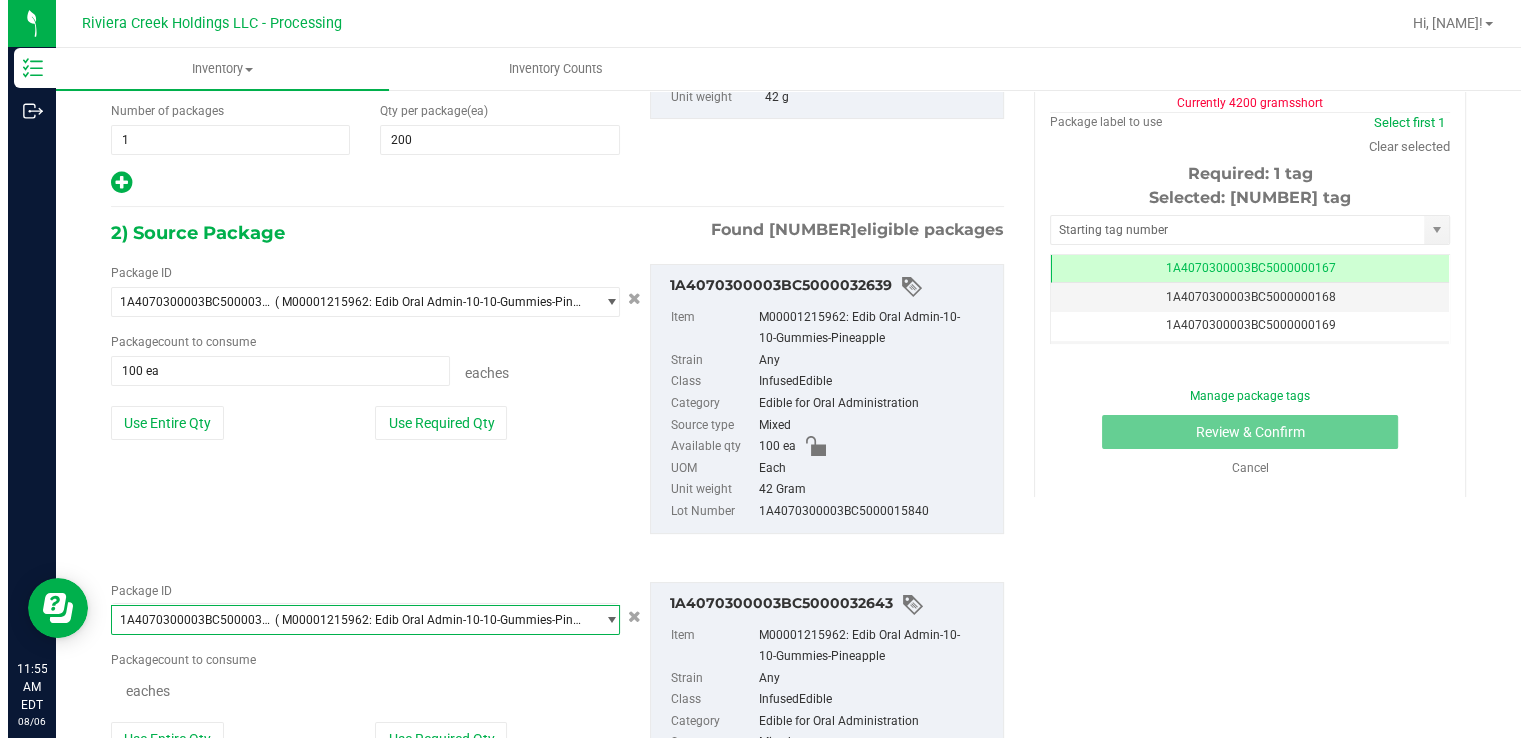 scroll, scrollTop: 20720, scrollLeft: 0, axis: vertical 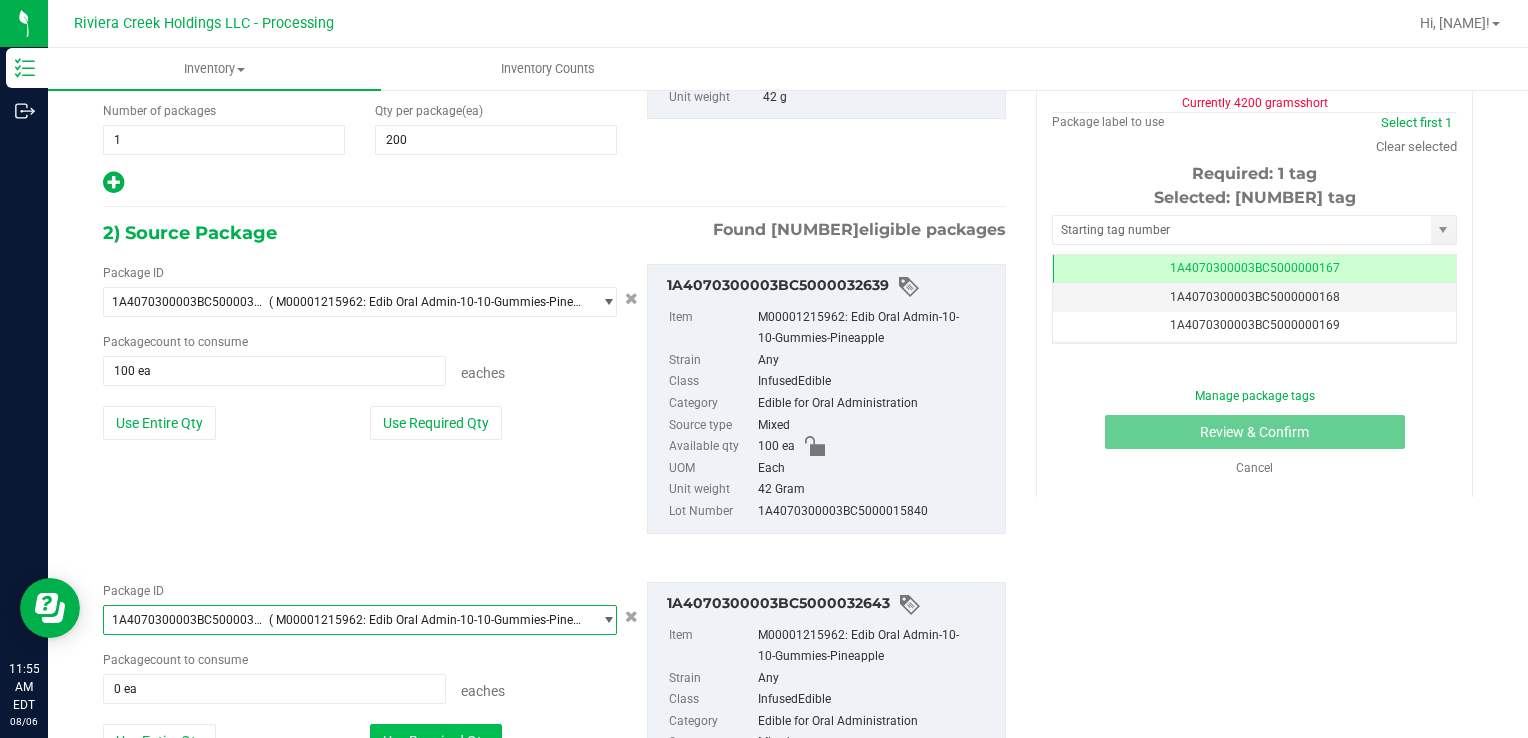 click on "Use Required Qty" at bounding box center [436, 741] 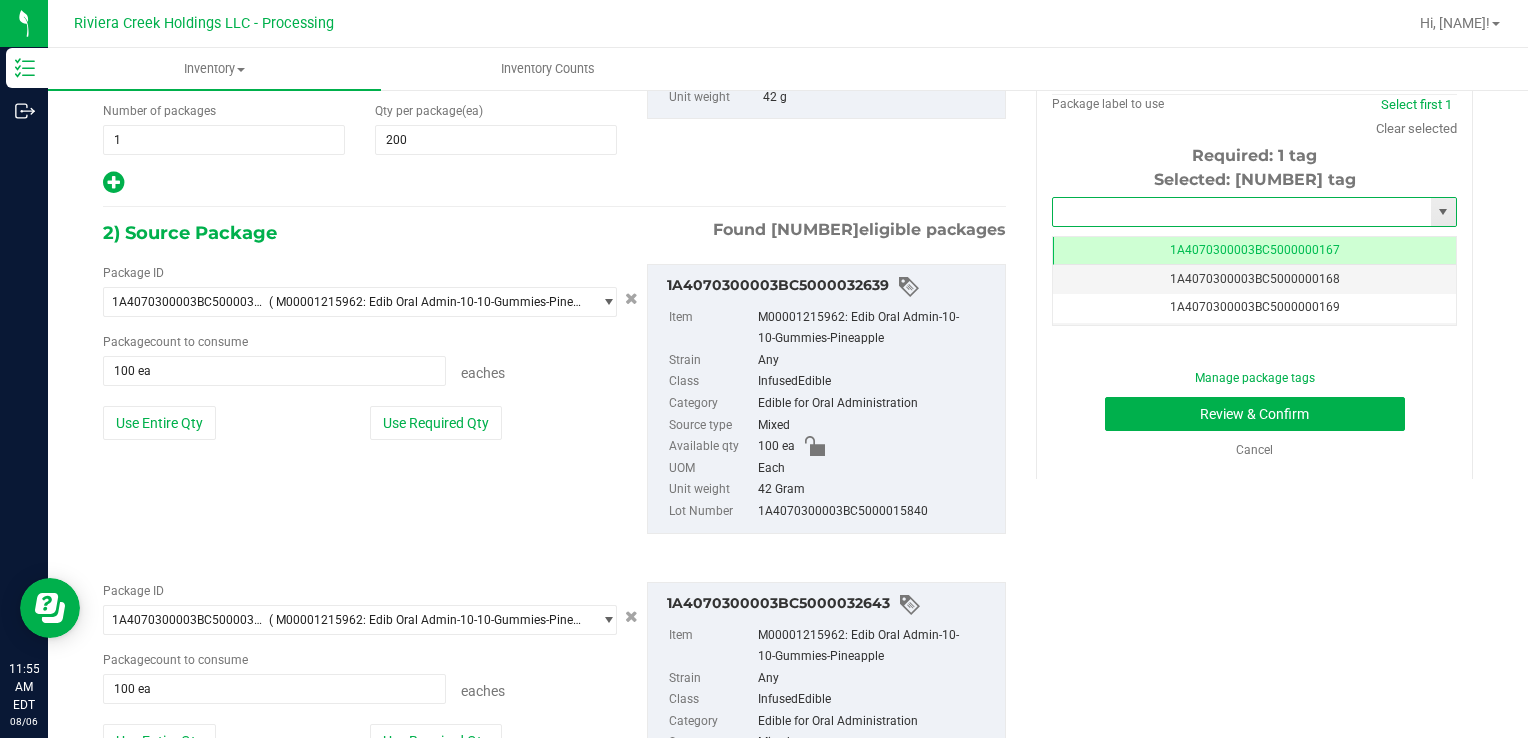 click at bounding box center (1242, 212) 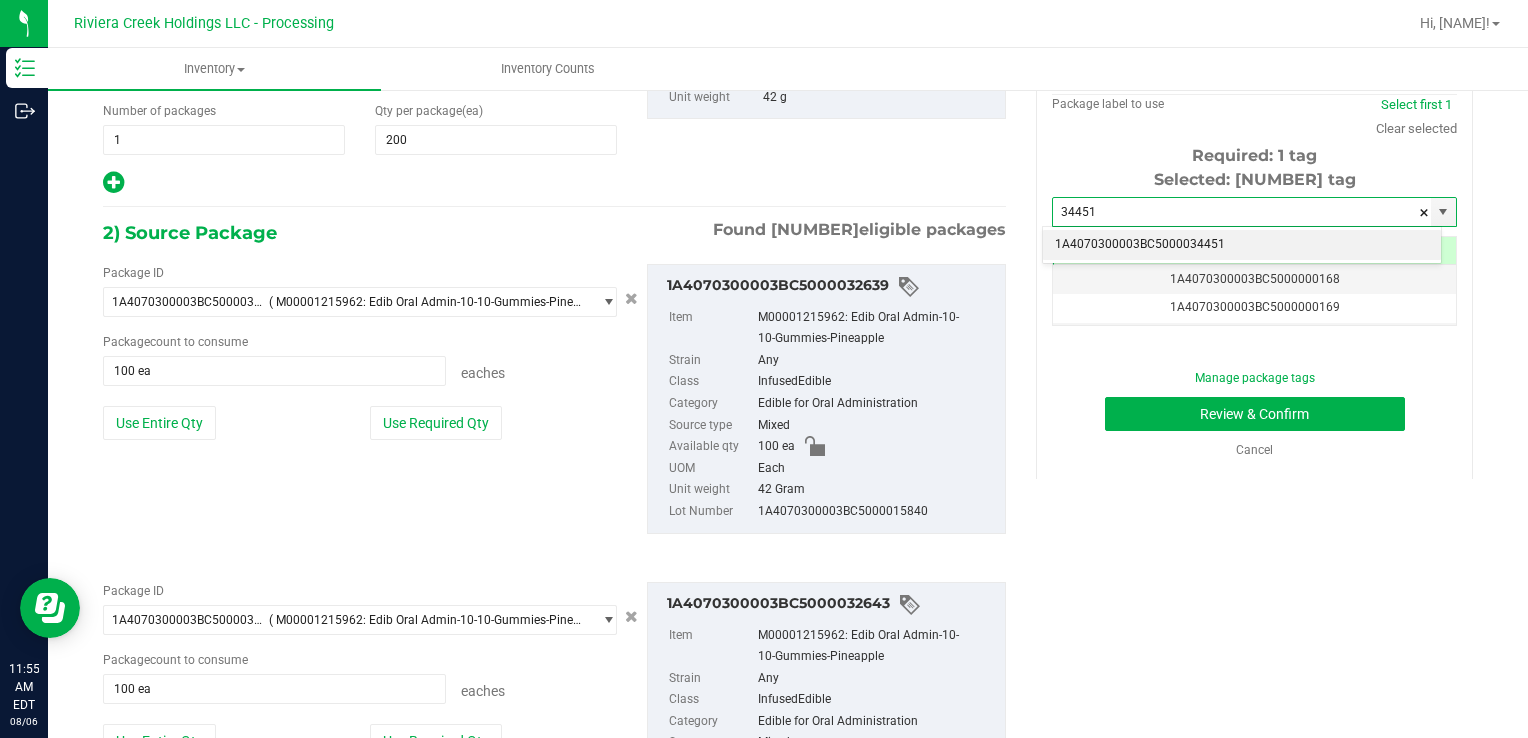 drag, startPoint x: 1093, startPoint y: 237, endPoint x: 1100, endPoint y: 358, distance: 121.20231 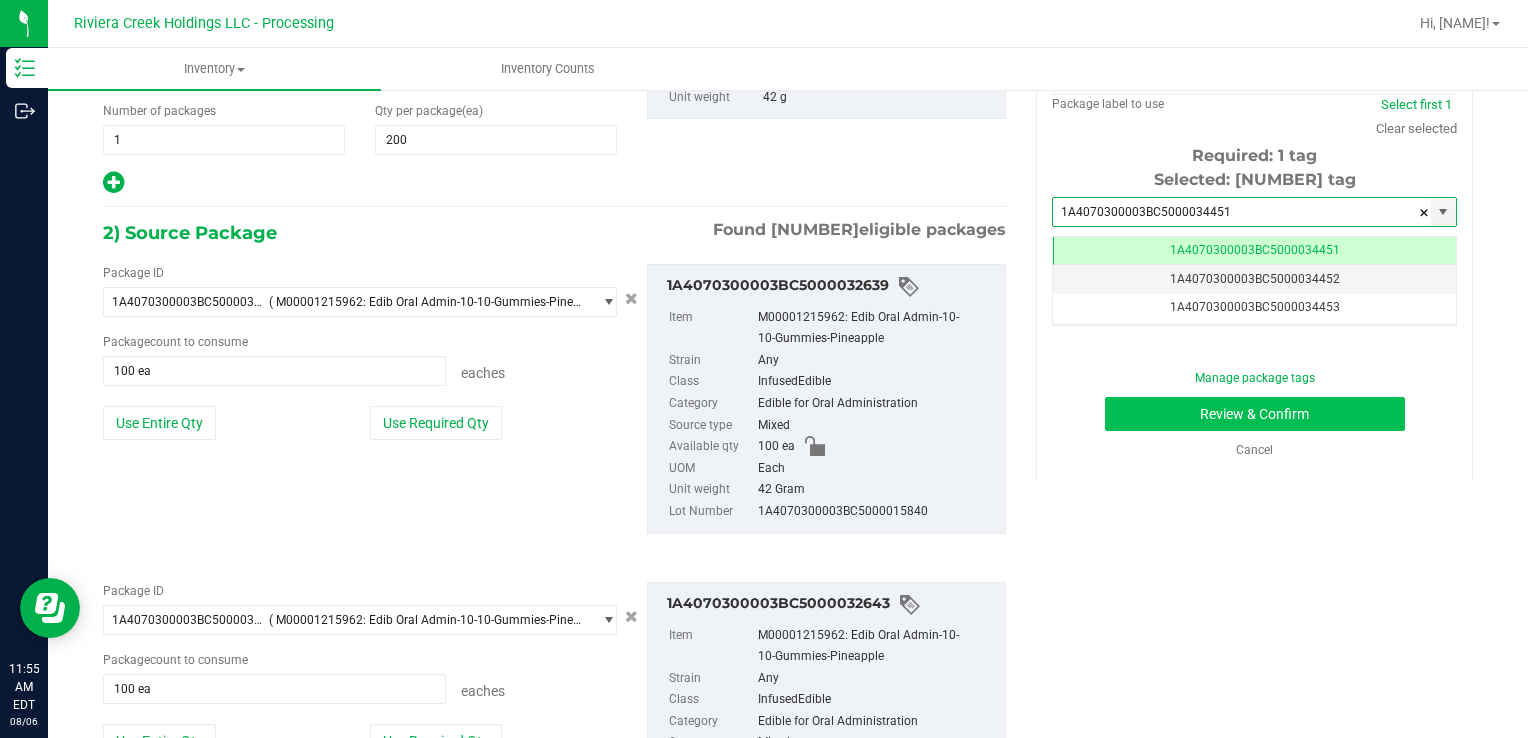 scroll, scrollTop: 0, scrollLeft: 0, axis: both 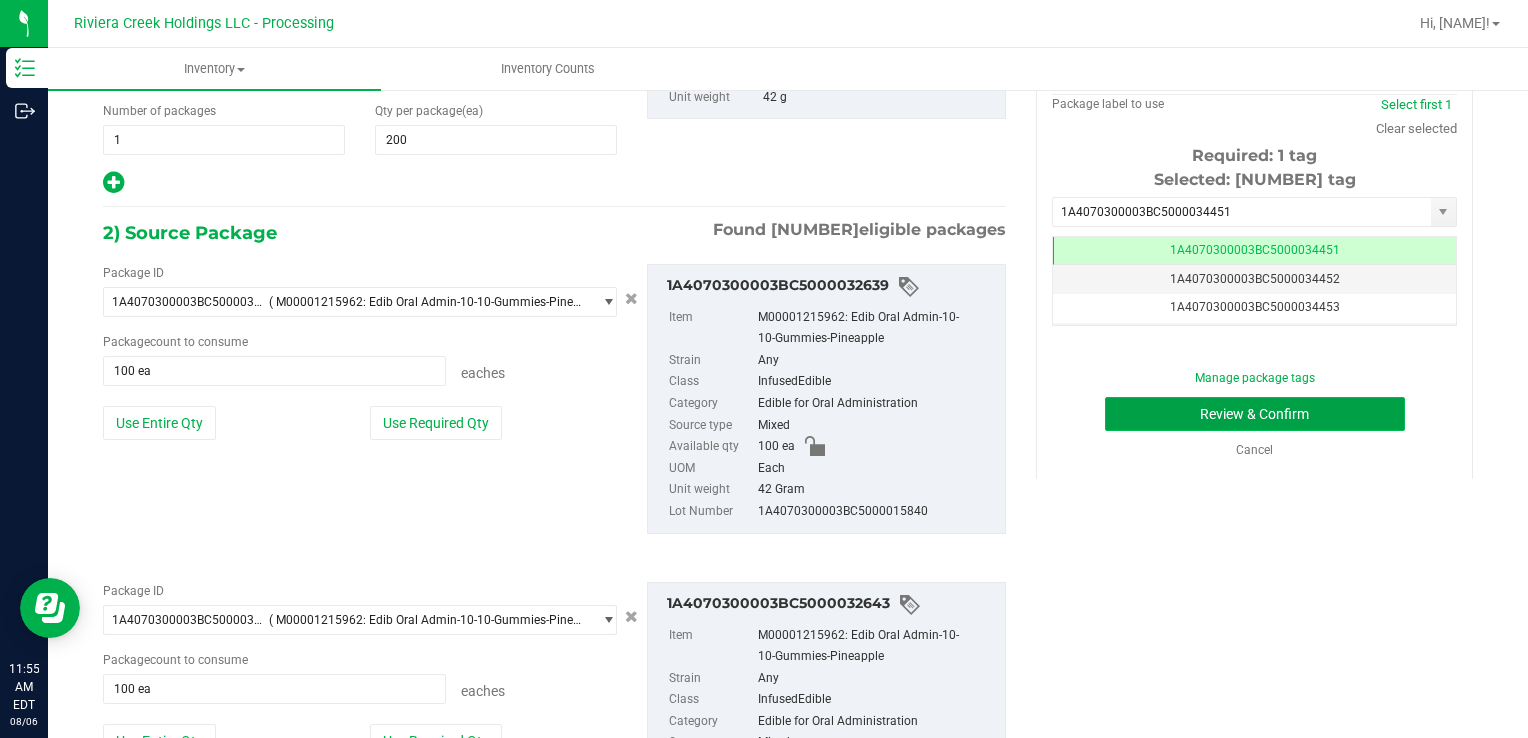 click on "Review & Confirm" at bounding box center [1255, 414] 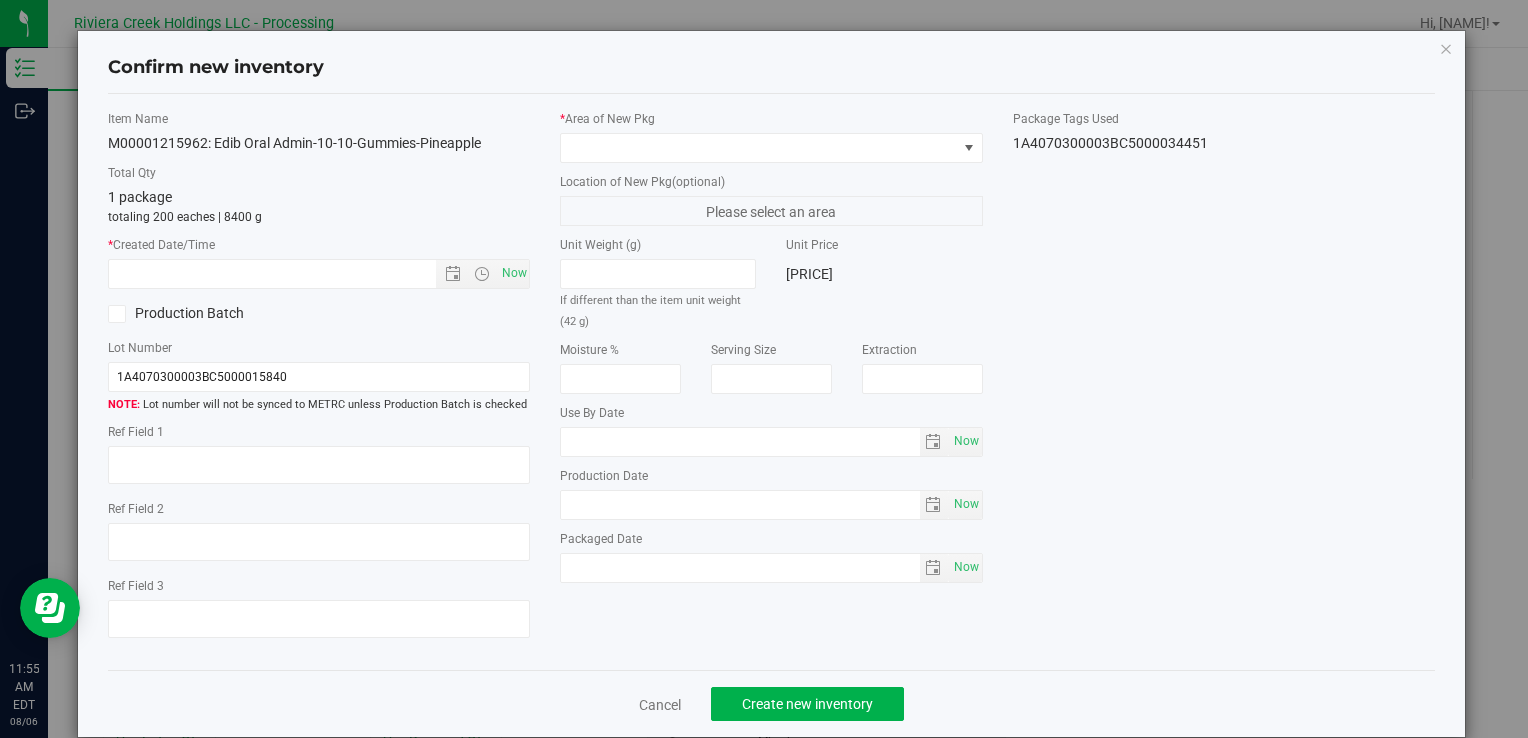 type on "2026-07-20" 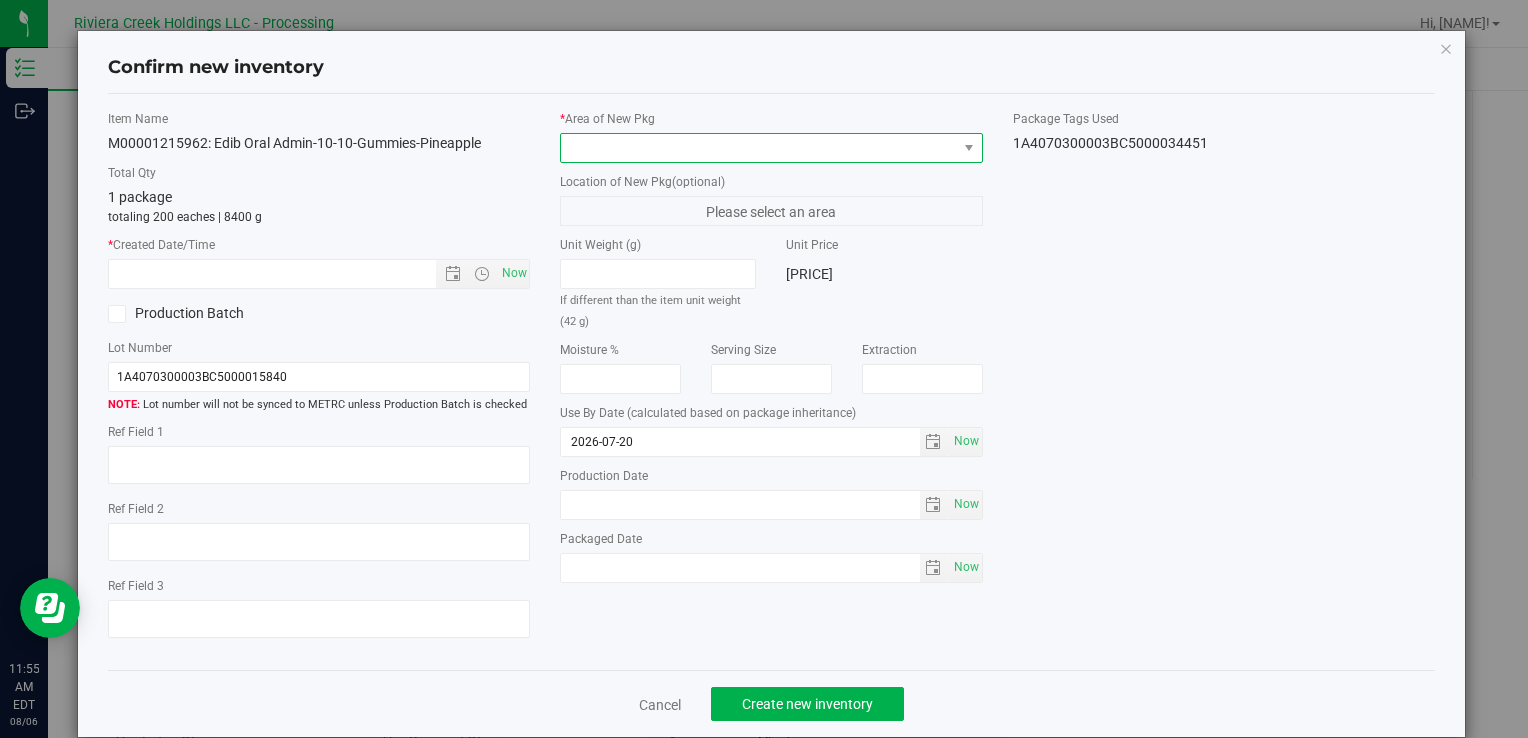 click at bounding box center (758, 148) 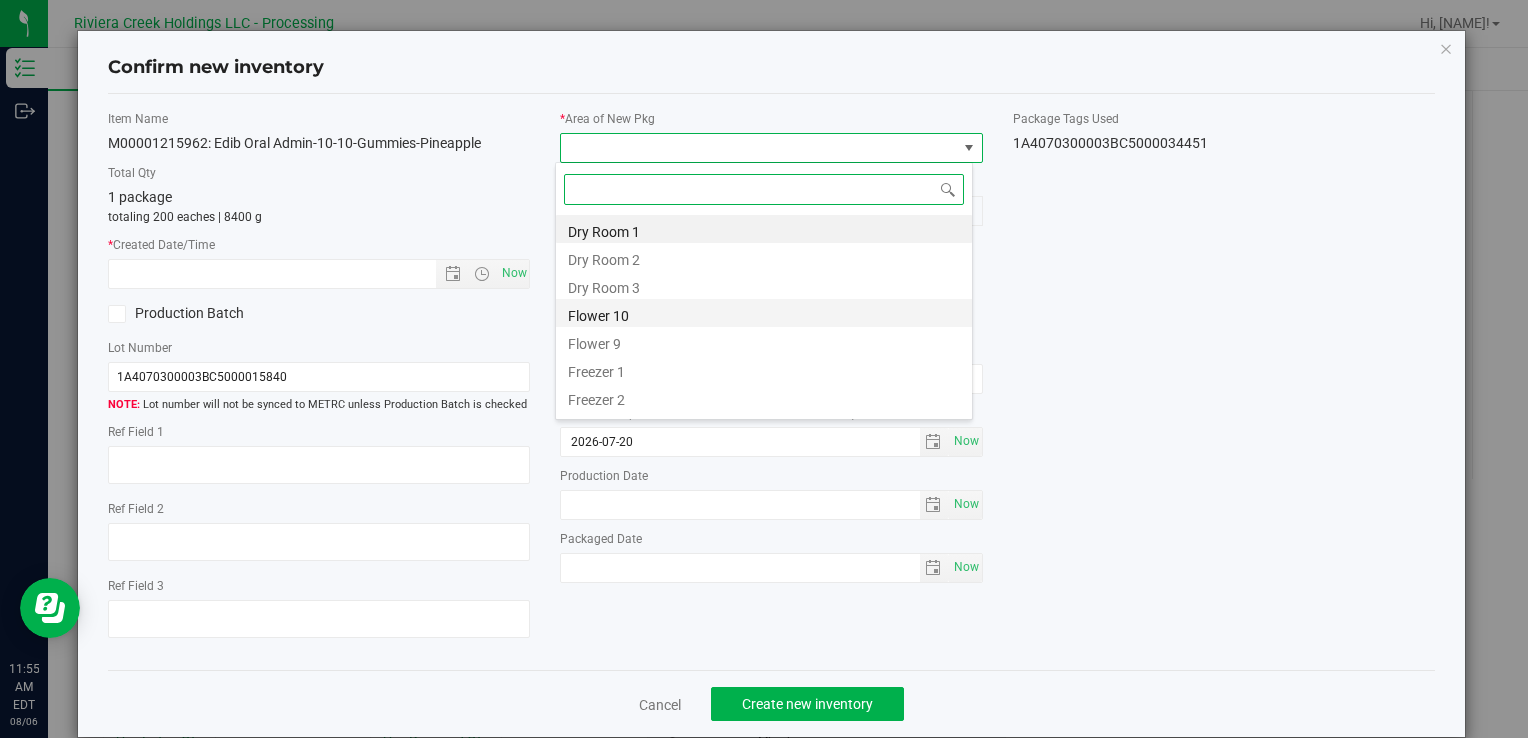 drag, startPoint x: 607, startPoint y: 306, endPoint x: 514, endPoint y: 274, distance: 98.35141 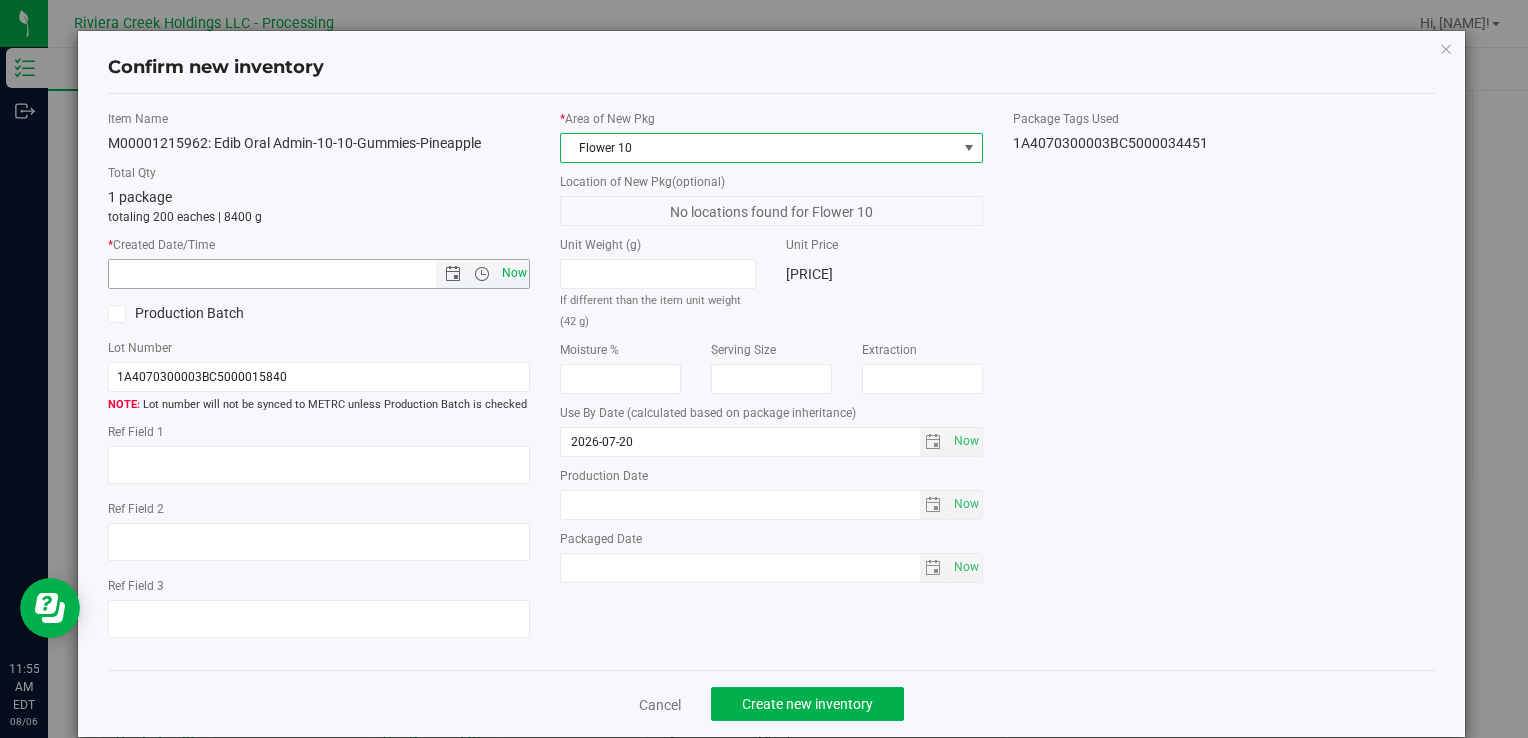 click on "Now" at bounding box center (514, 273) 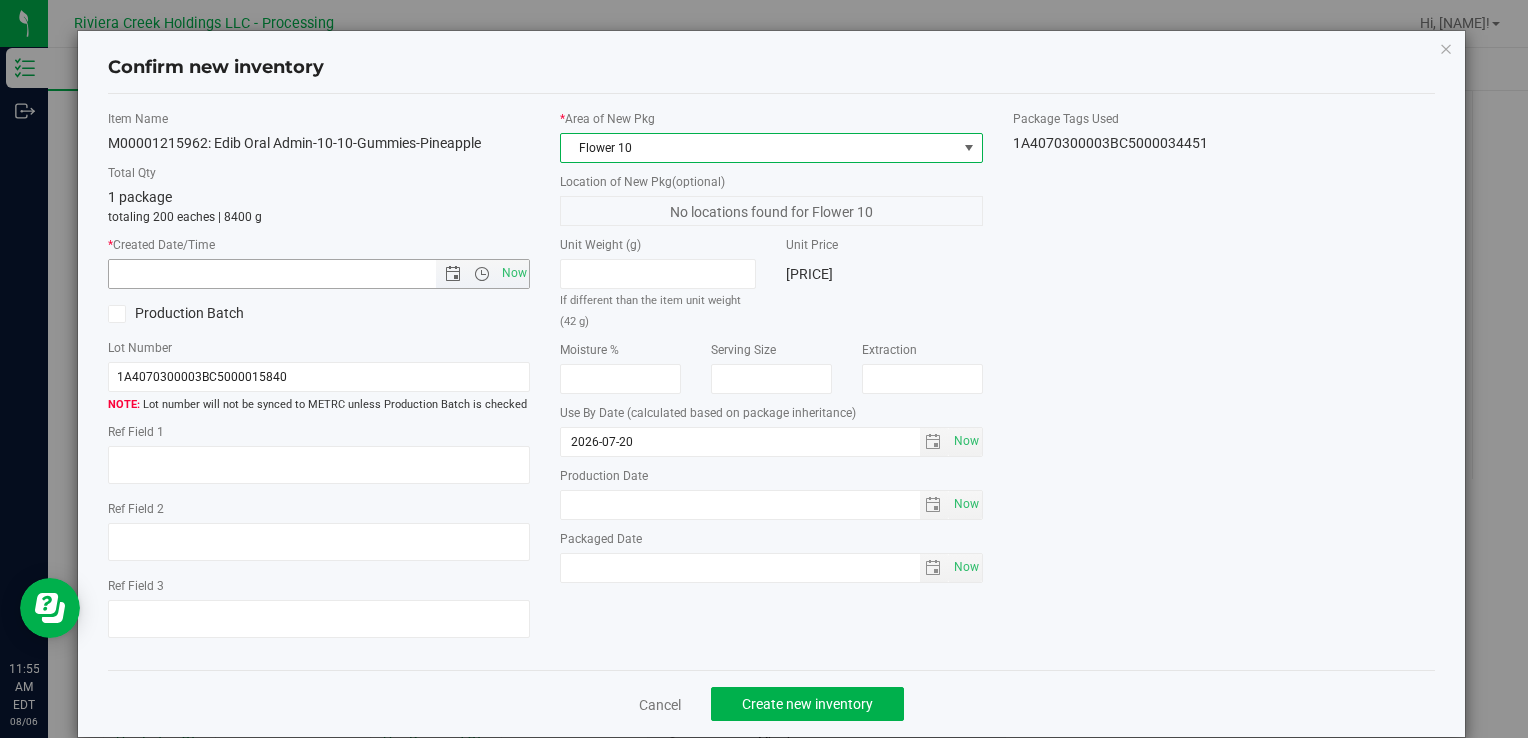 type on "8/6/2025 11:55 AM" 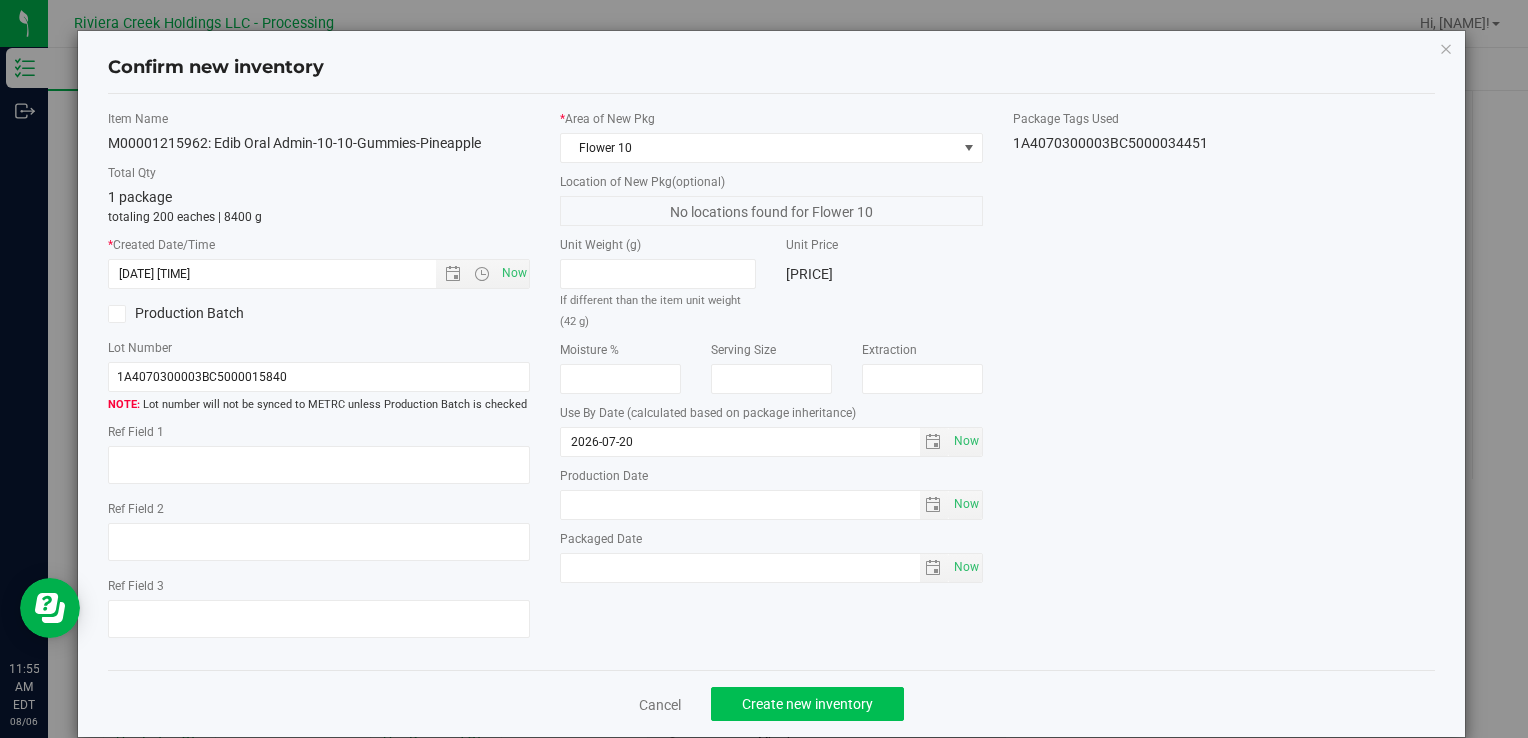 click on "Cancel
Create new inventory" at bounding box center (771, 703) 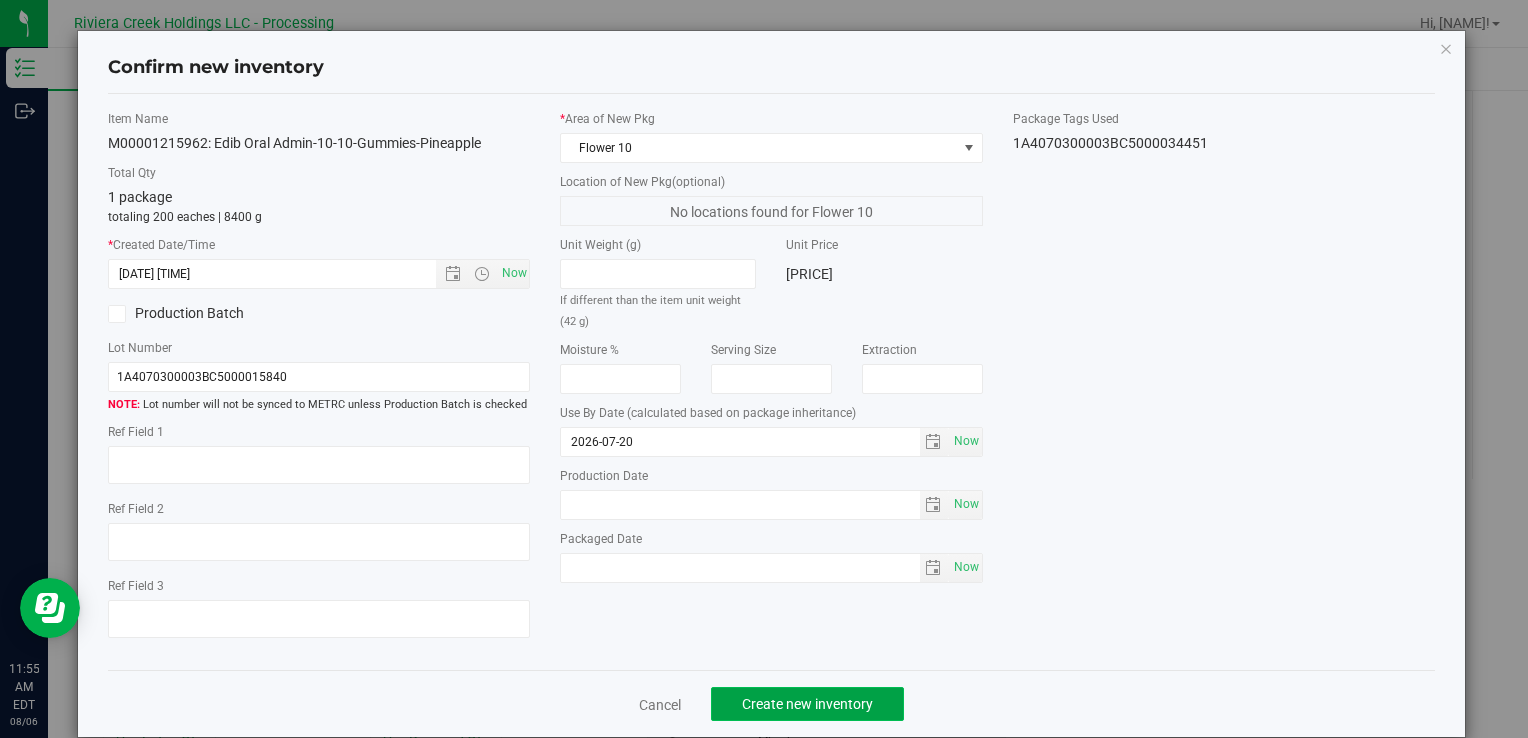 click on "Create new inventory" 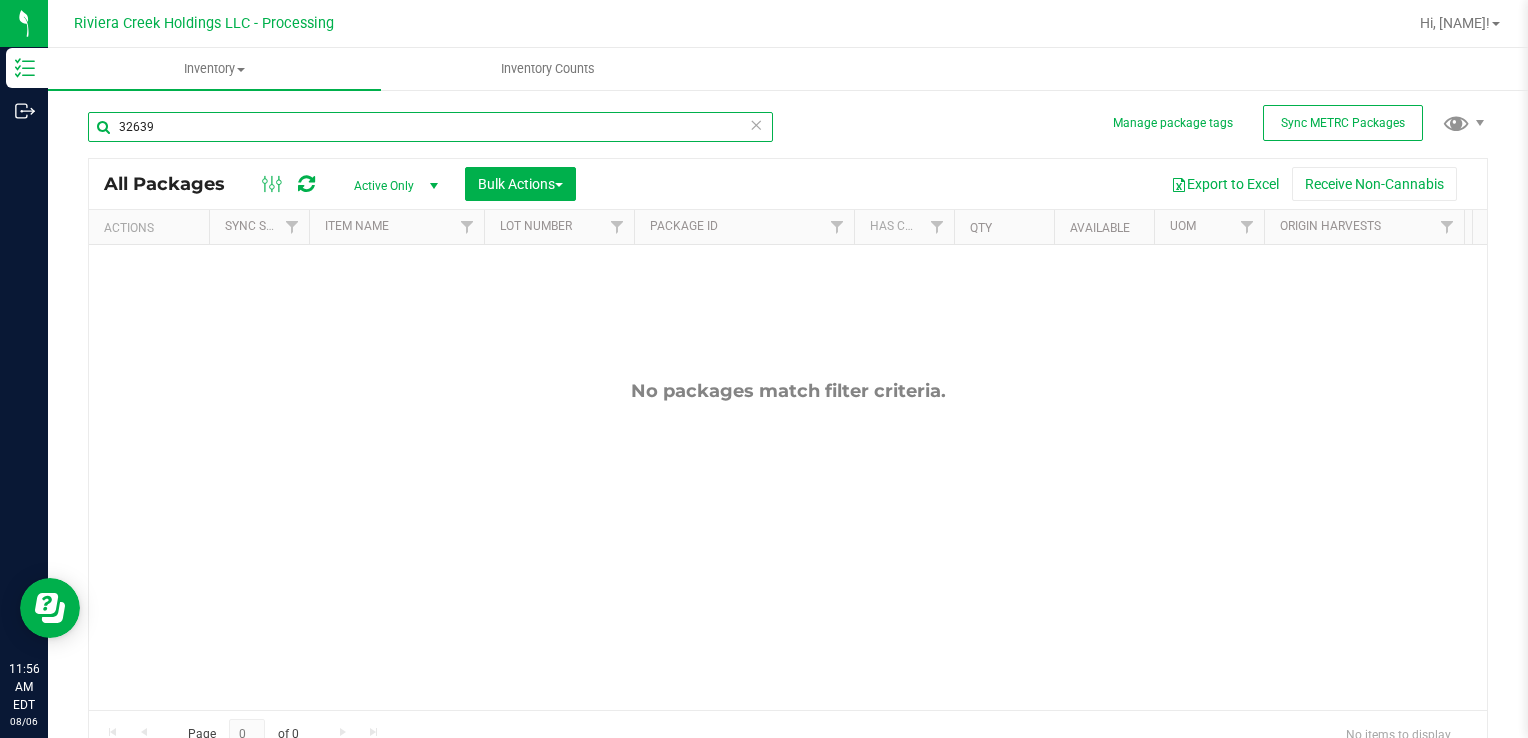 drag, startPoint x: 206, startPoint y: 141, endPoint x: 193, endPoint y: 131, distance: 16.40122 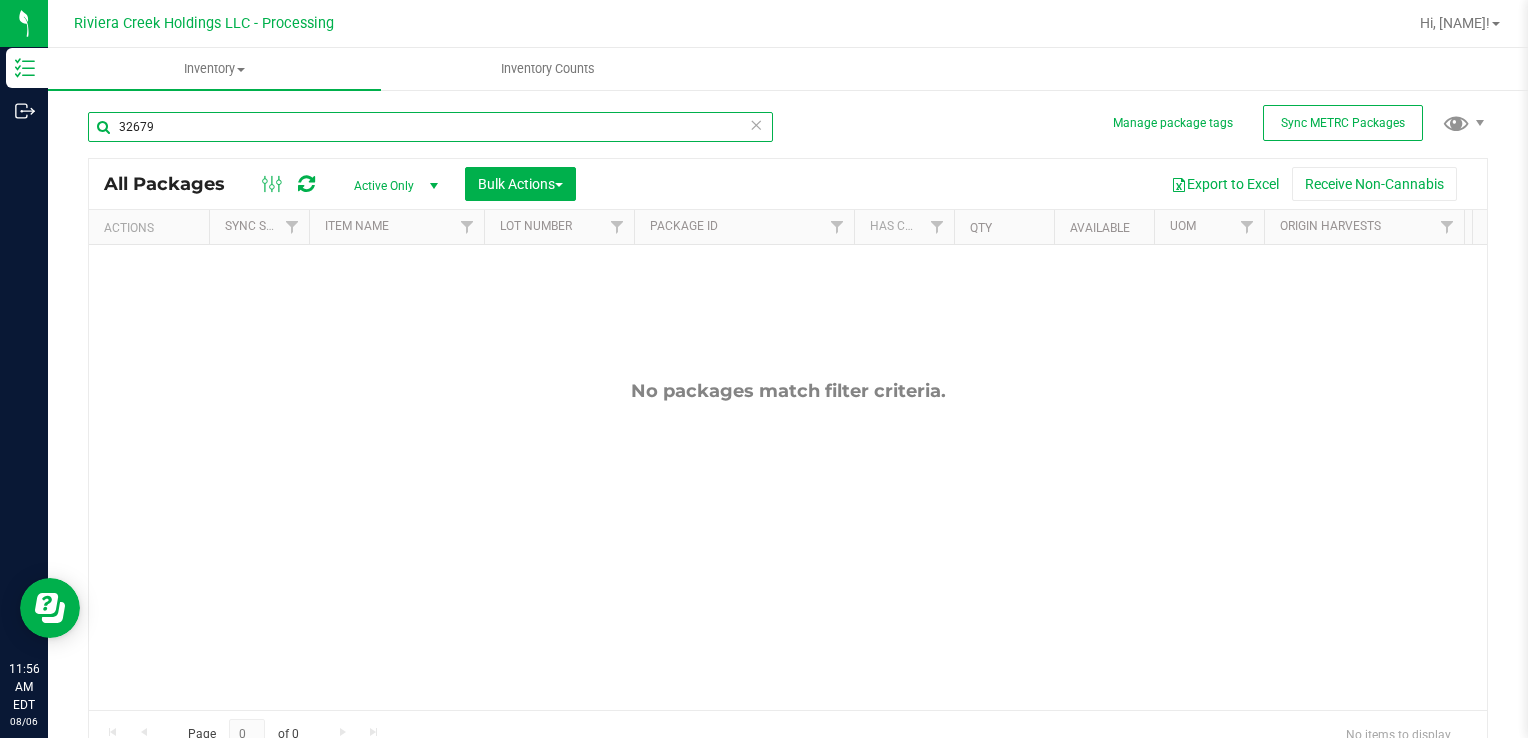 type on "32679" 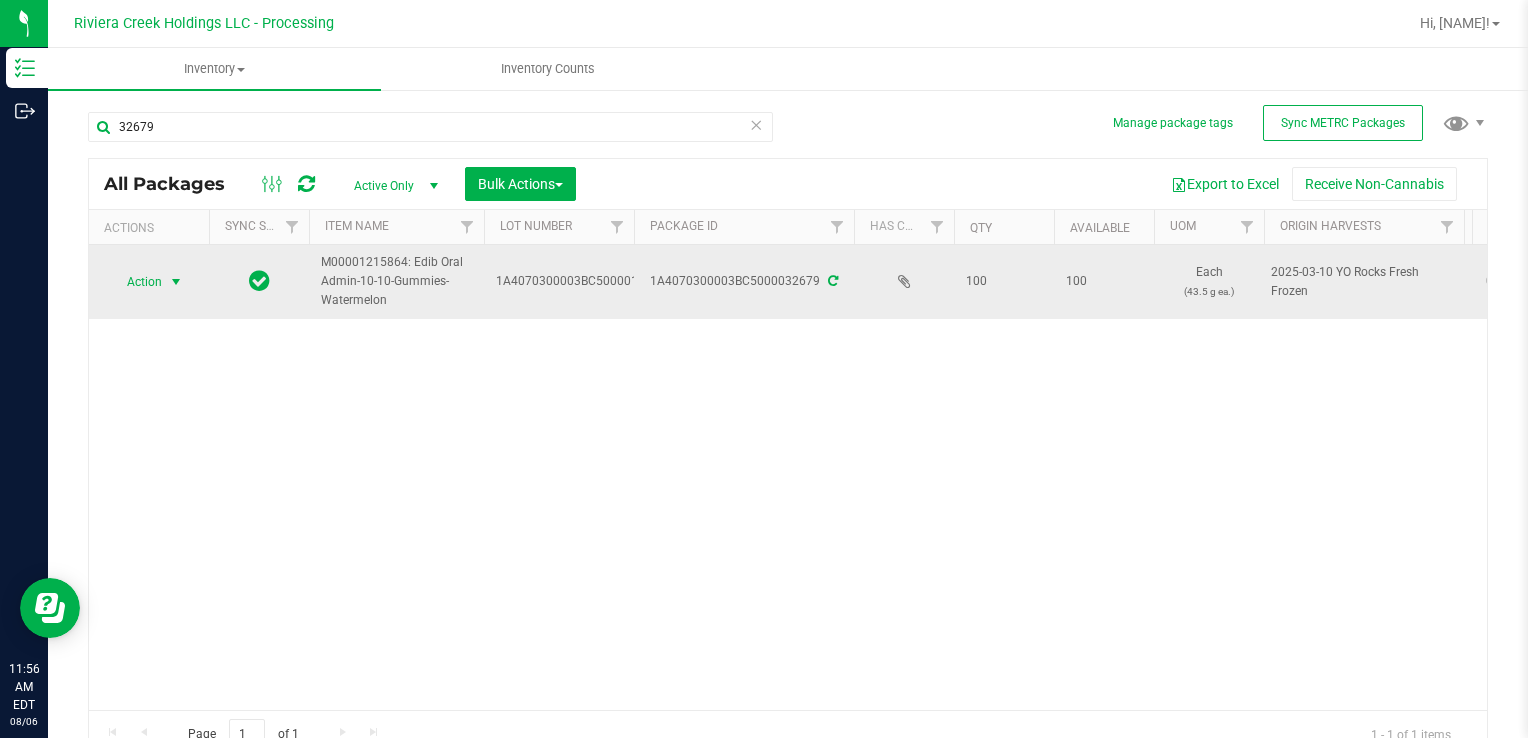 click on "Action" at bounding box center [136, 282] 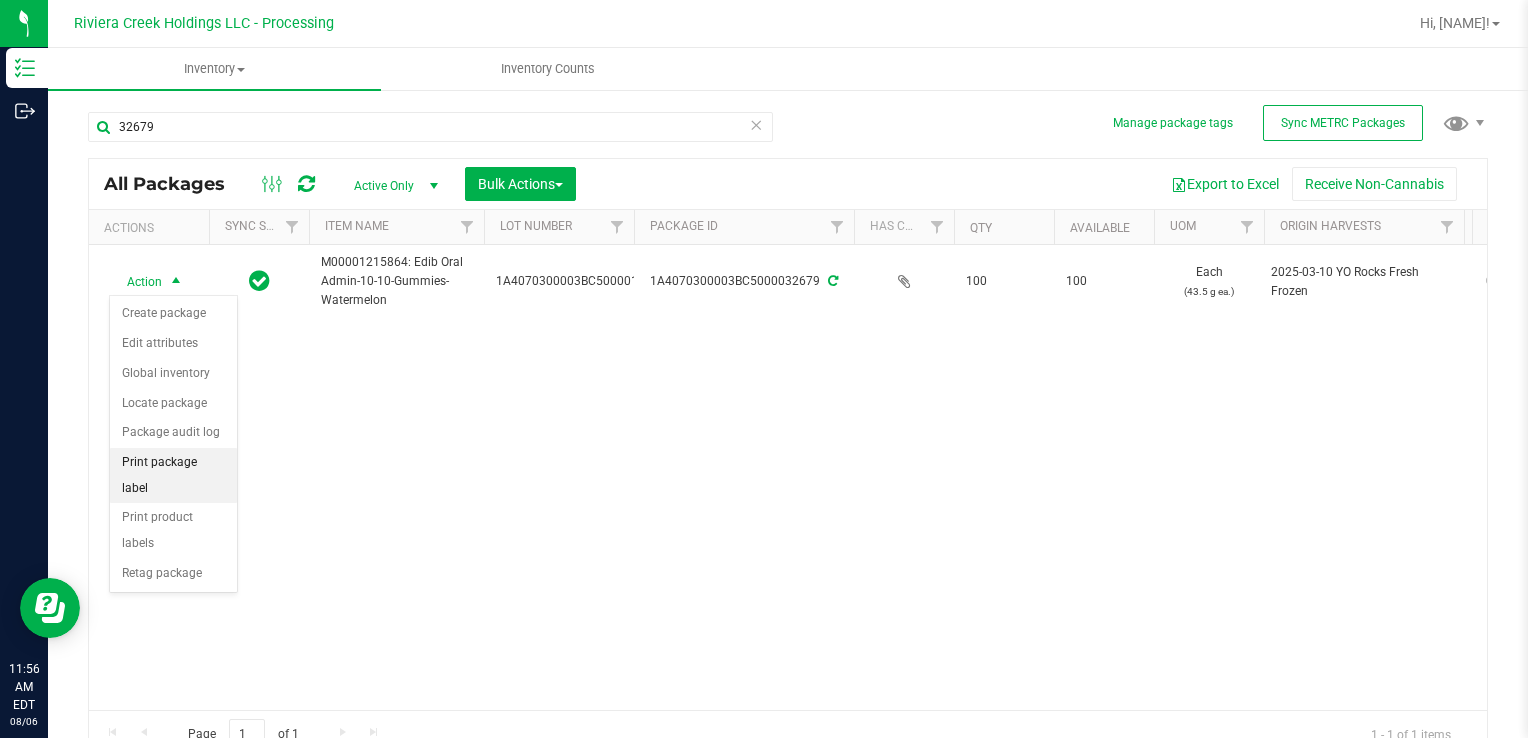 click on "Print package label" at bounding box center [173, 475] 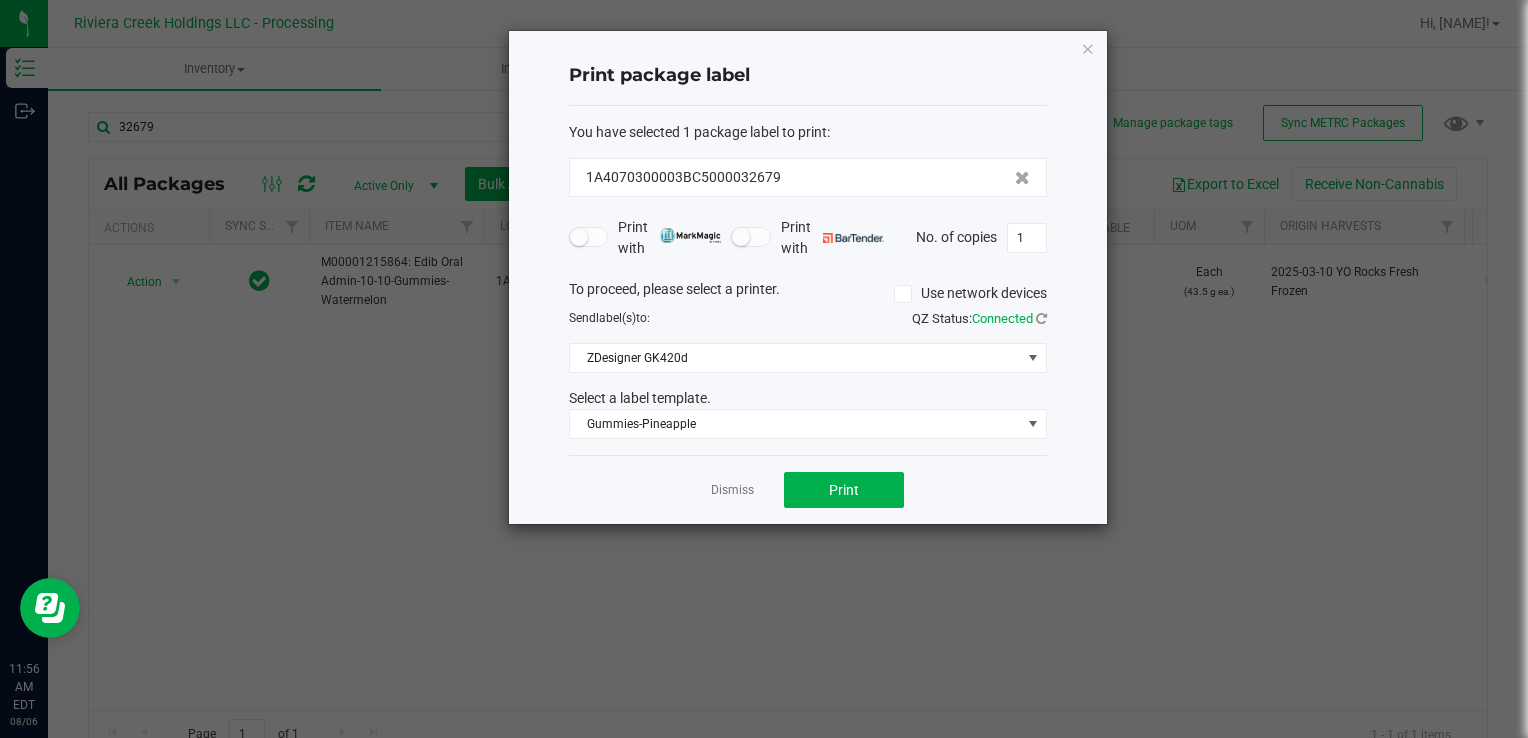 click on "You have selected 1 package label to print  :   1A4070300003BC5000032679   Print with   Print with   No. of copies  1  To proceed, please select a printer.   Use network devices  Send  label(s)  to:  QZ Status:   Connected  ZDesigner GK420d  Select a label template.  Gummies-Pineapple" 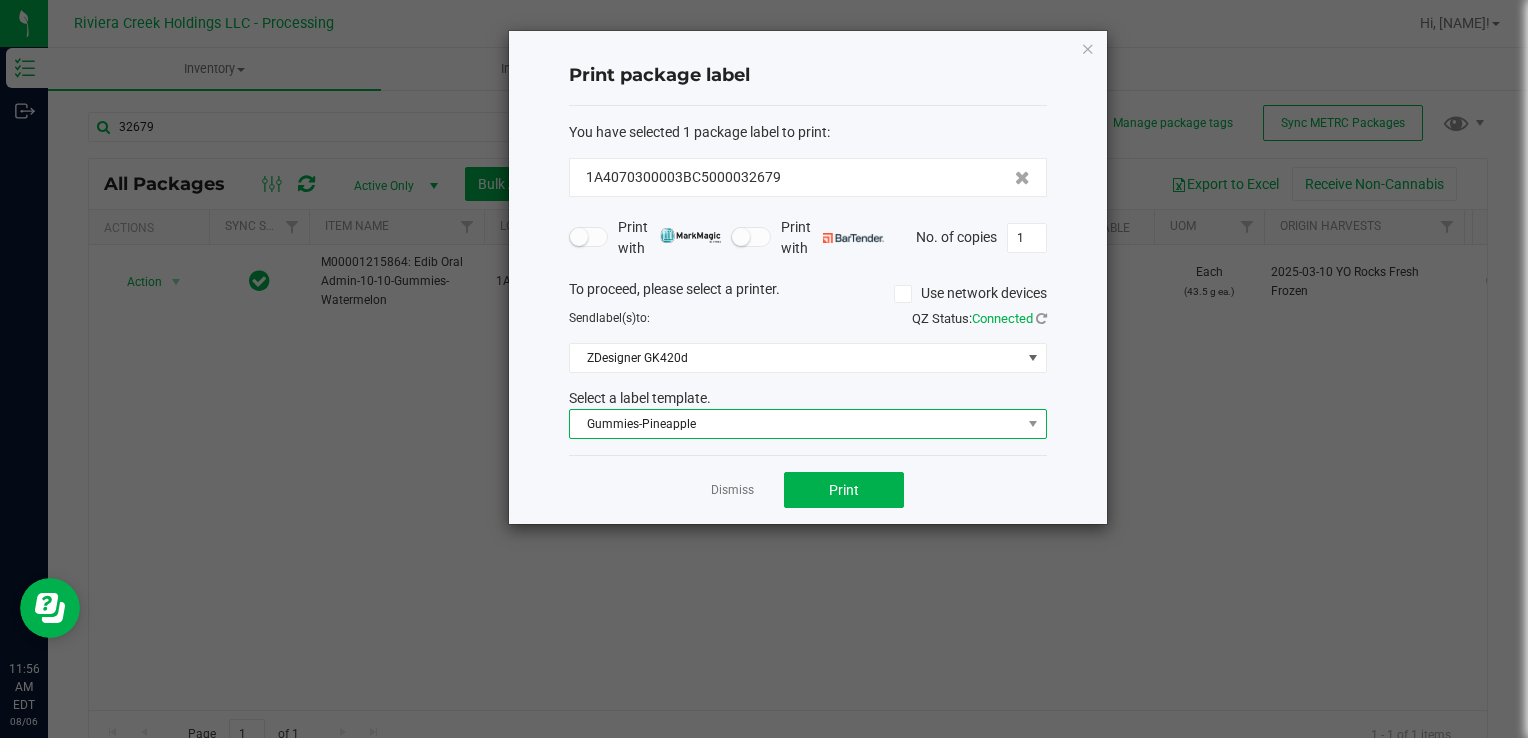click on "Gummies-Pineapple" at bounding box center (795, 424) 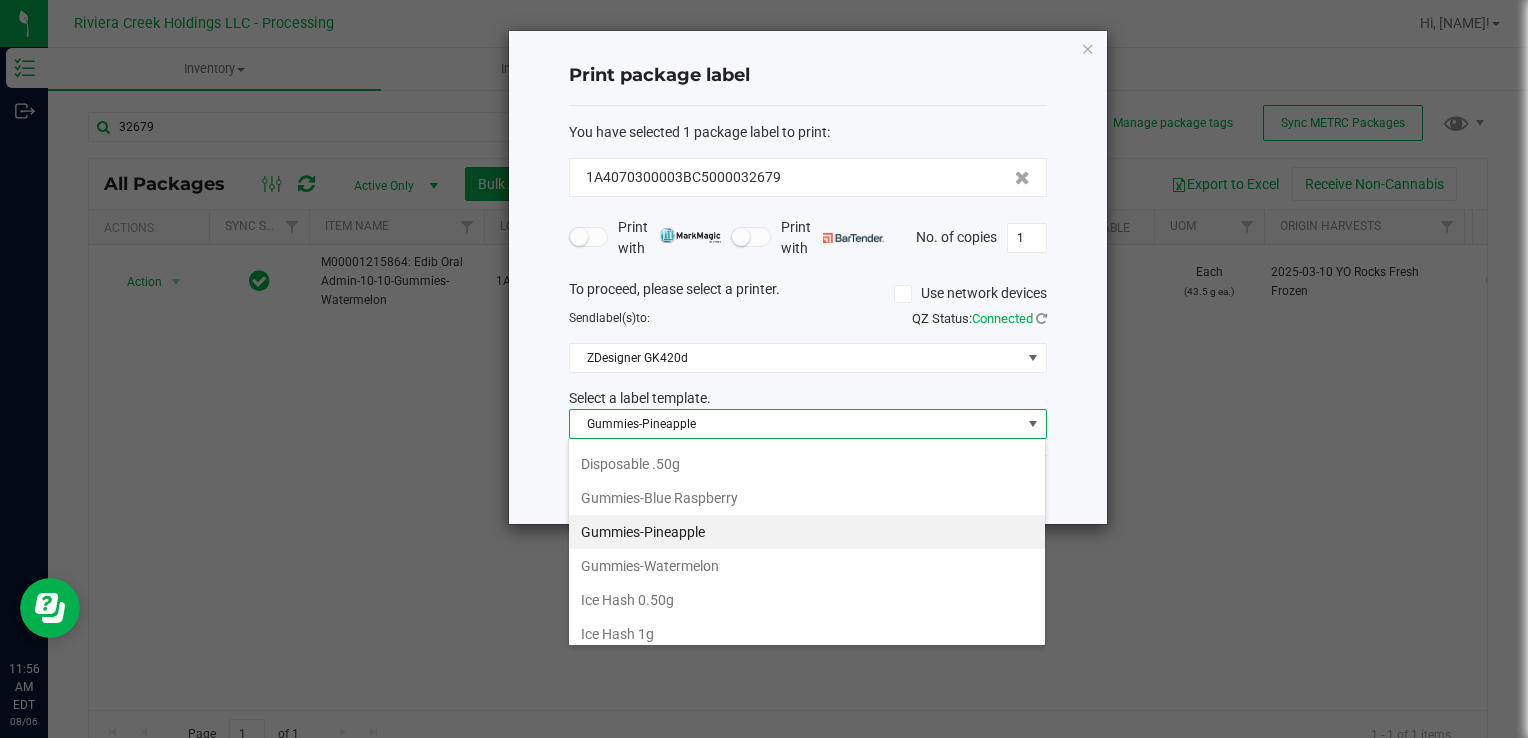 click on "Gummies-Watermelon" at bounding box center [807, 566] 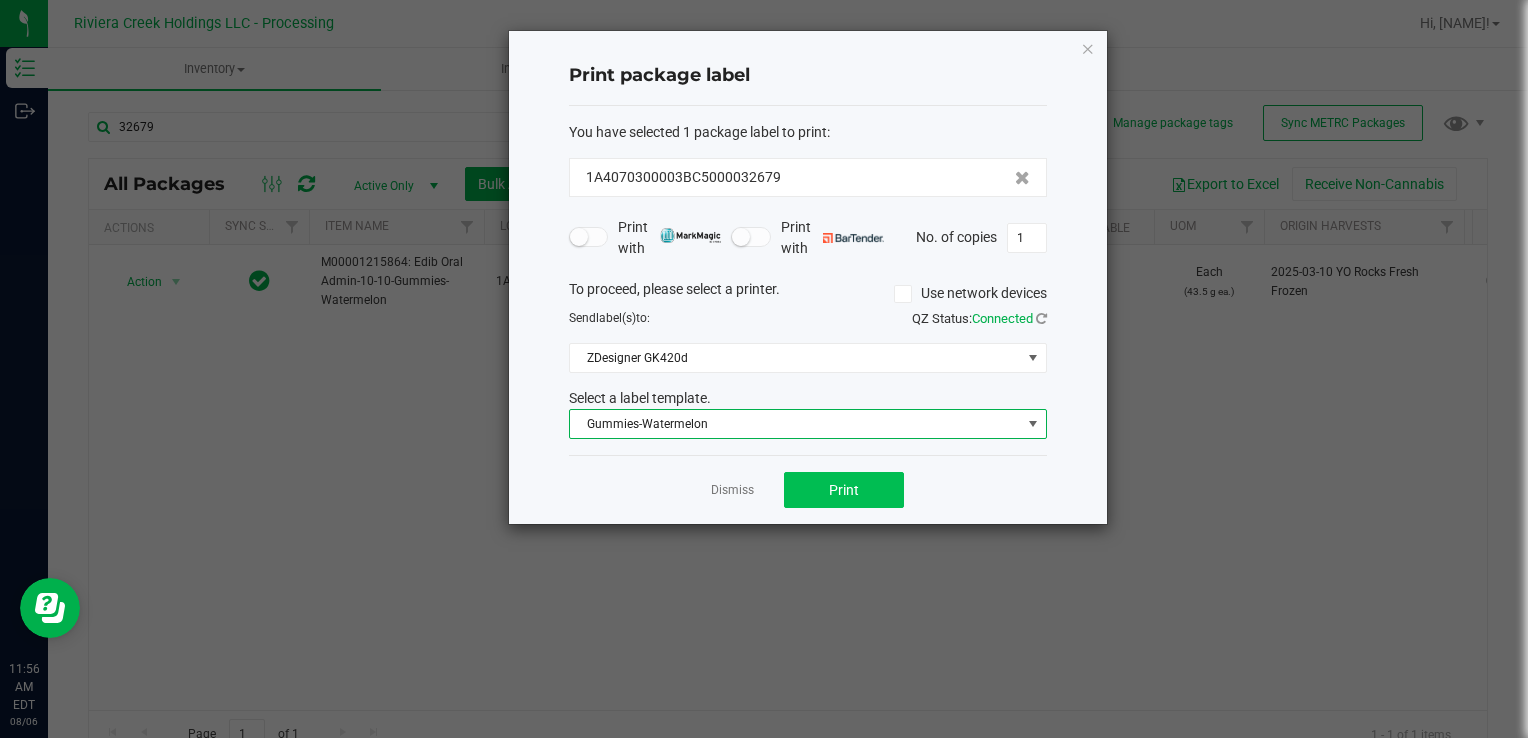 drag, startPoint x: 846, startPoint y: 462, endPoint x: 830, endPoint y: 470, distance: 17.888544 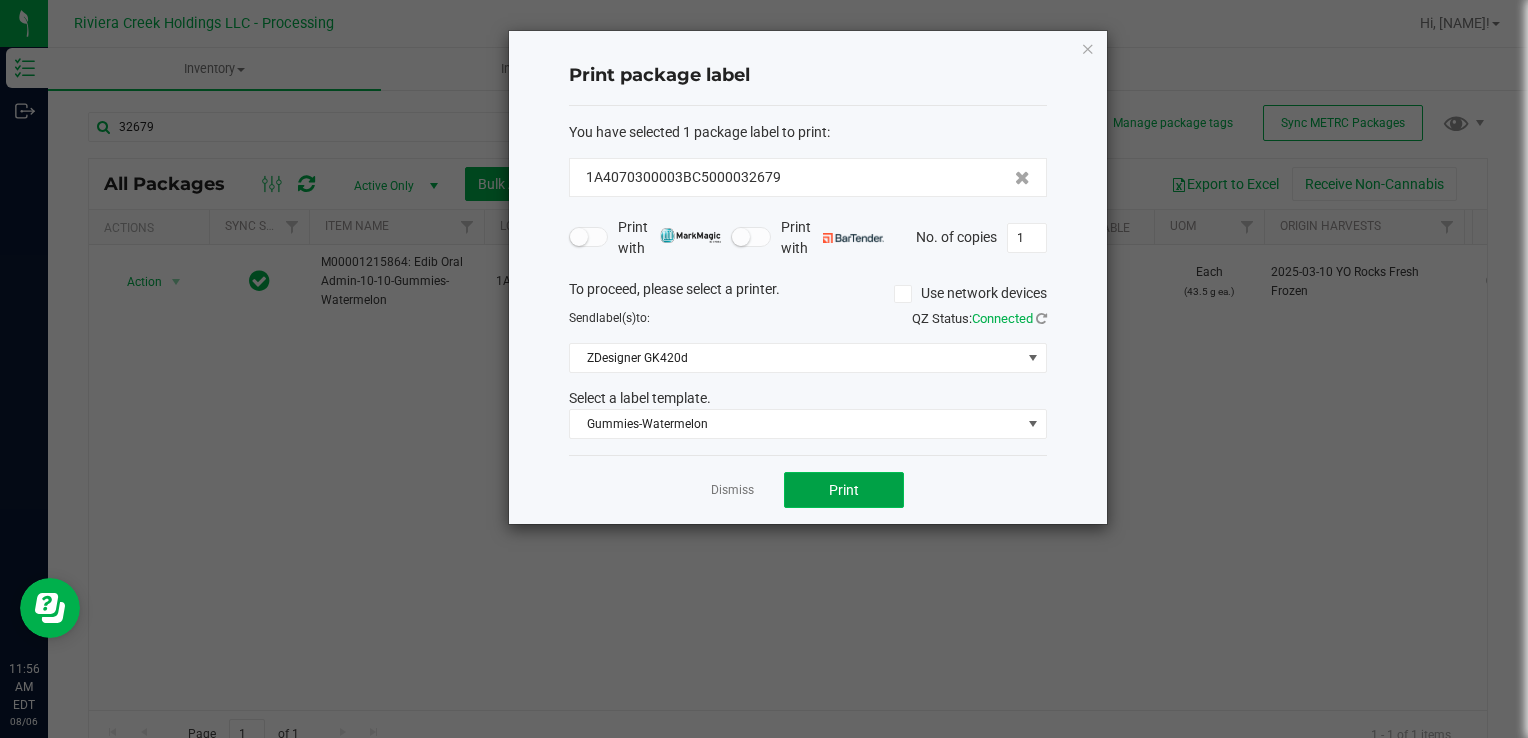 click on "Print" 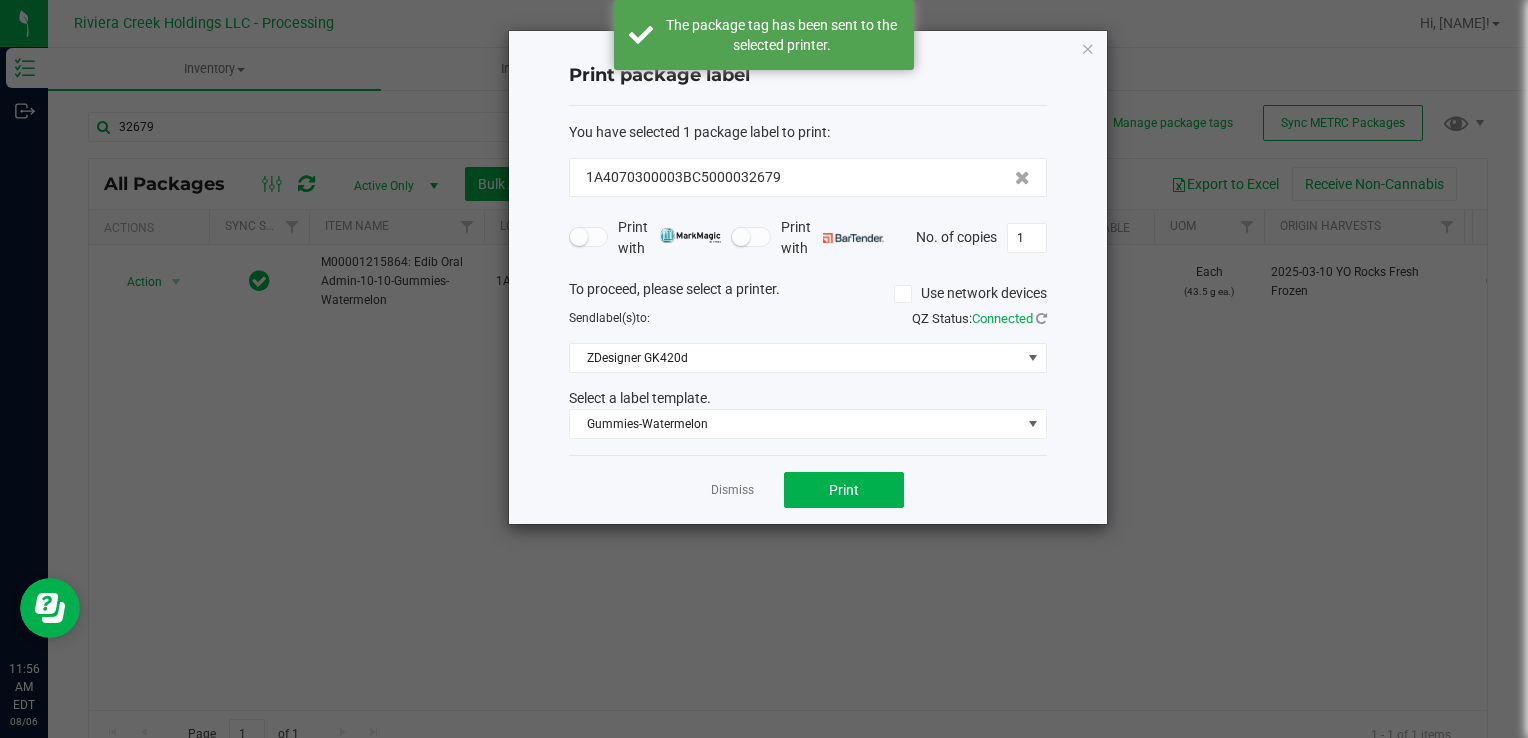 drag, startPoint x: 732, startPoint y: 481, endPoint x: 711, endPoint y: 485, distance: 21.377558 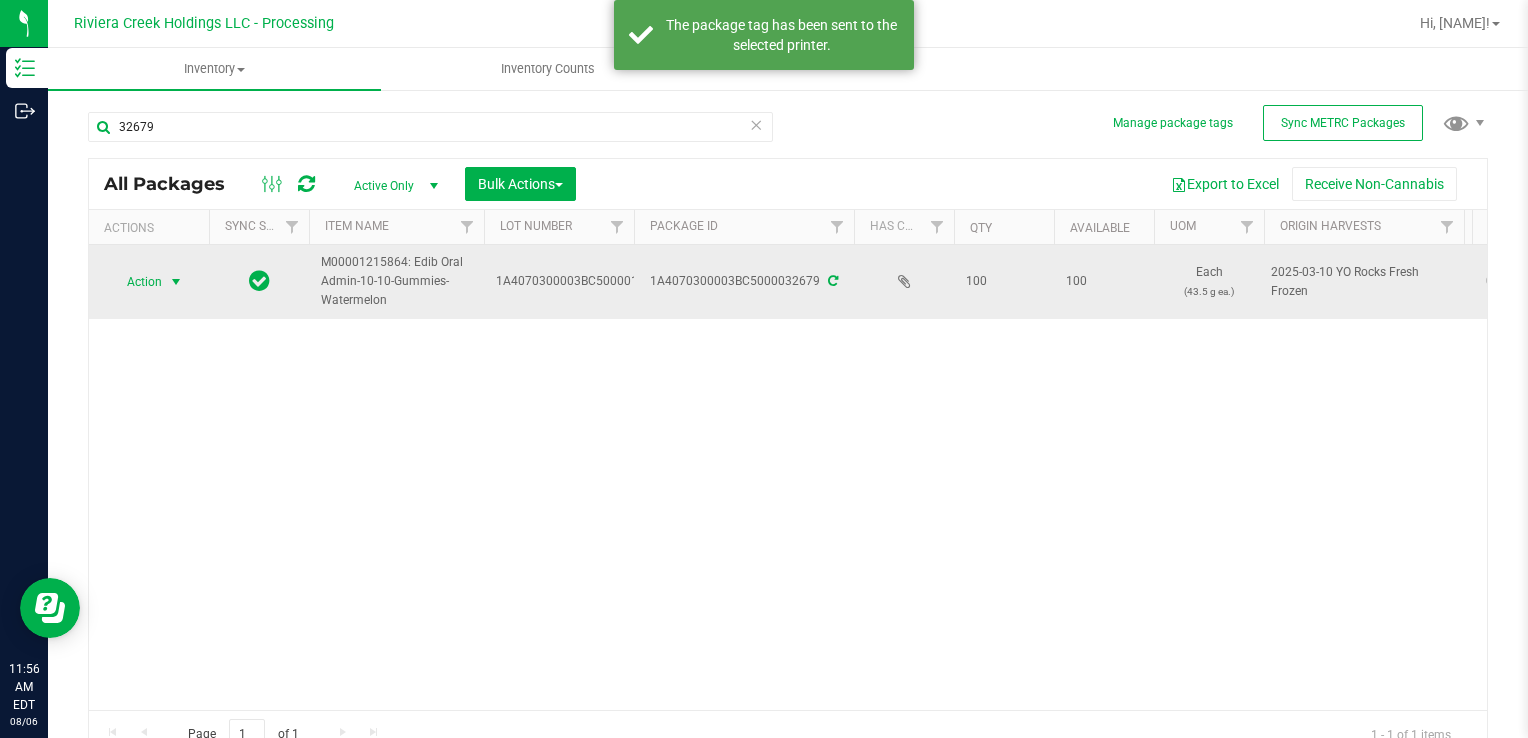 click on "Action" at bounding box center [136, 282] 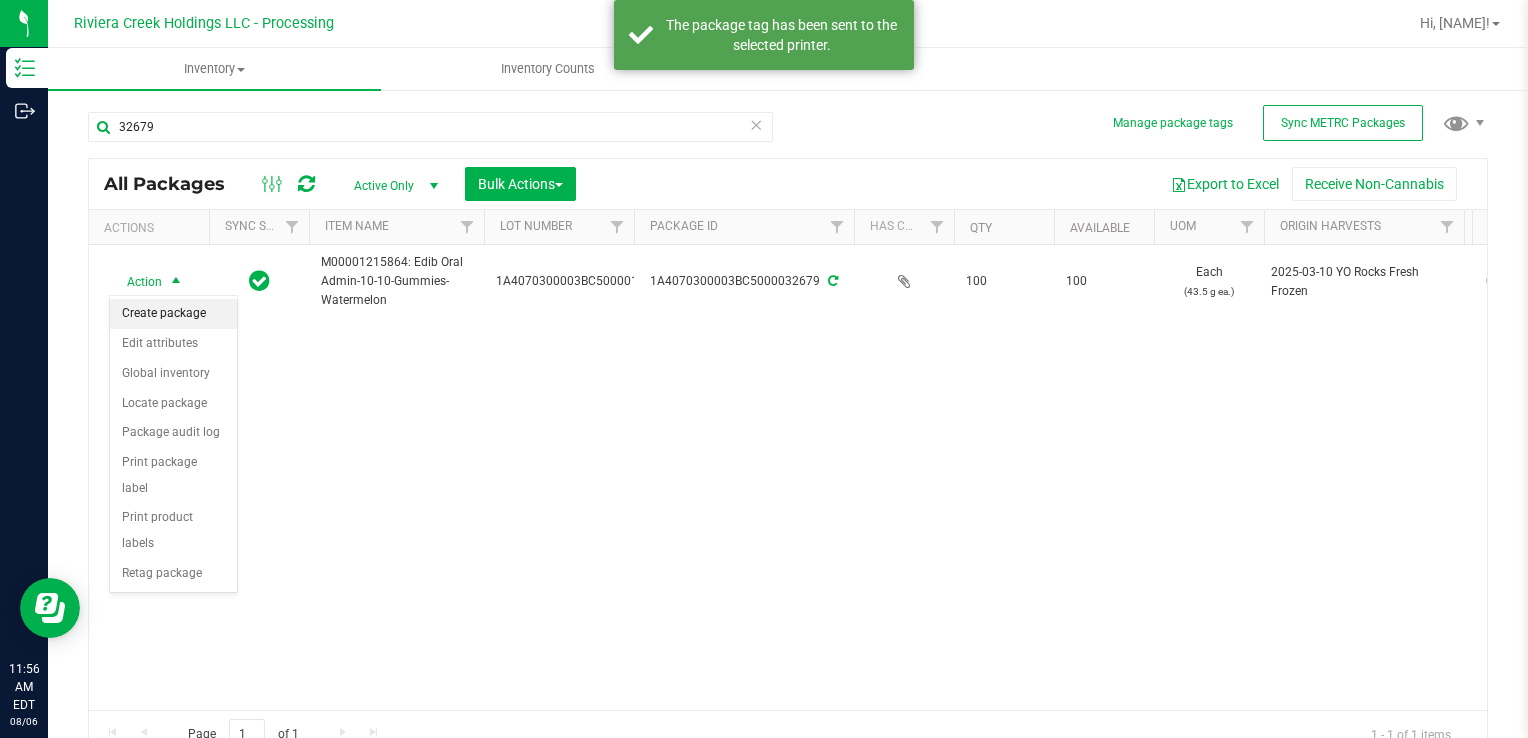click on "Create package" at bounding box center (173, 314) 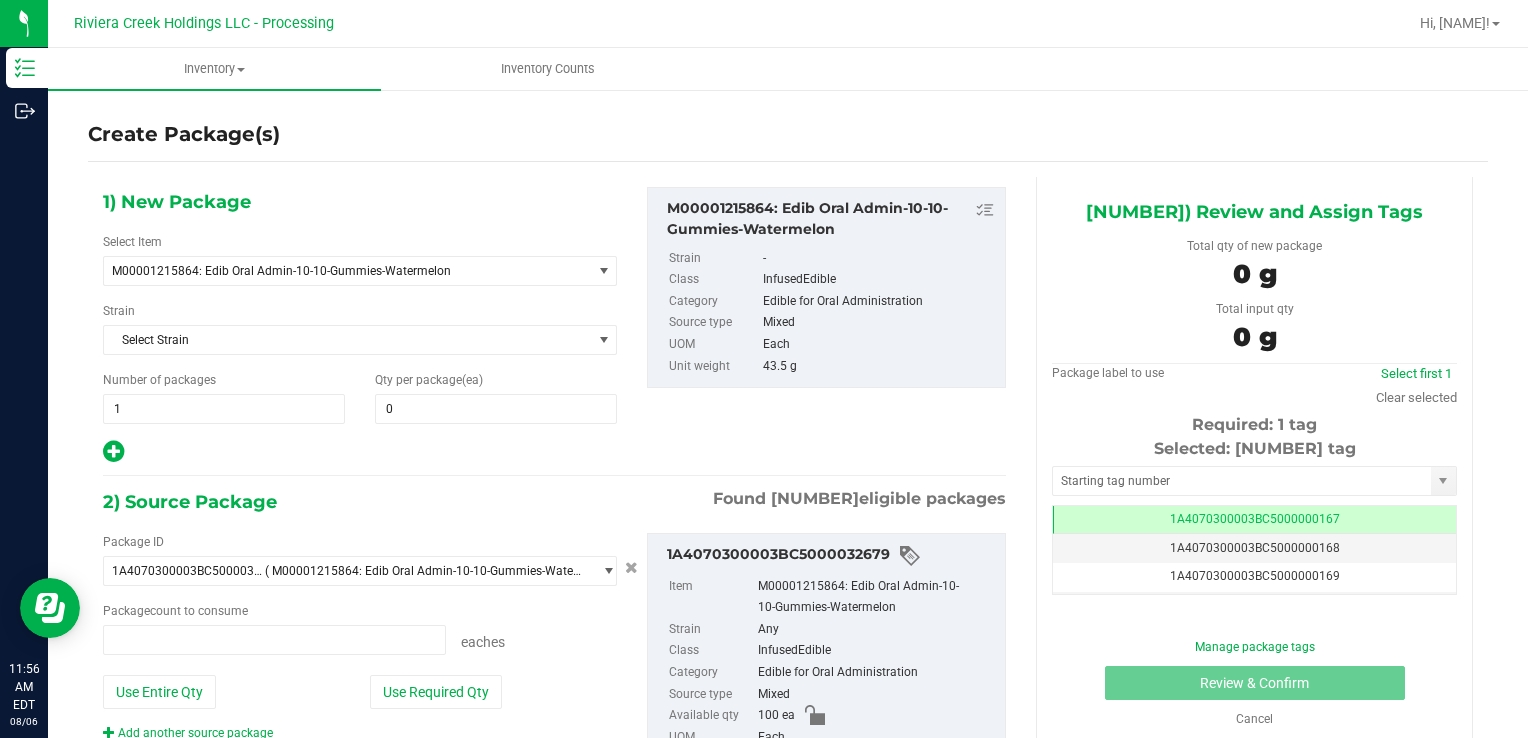 type on "0 ea" 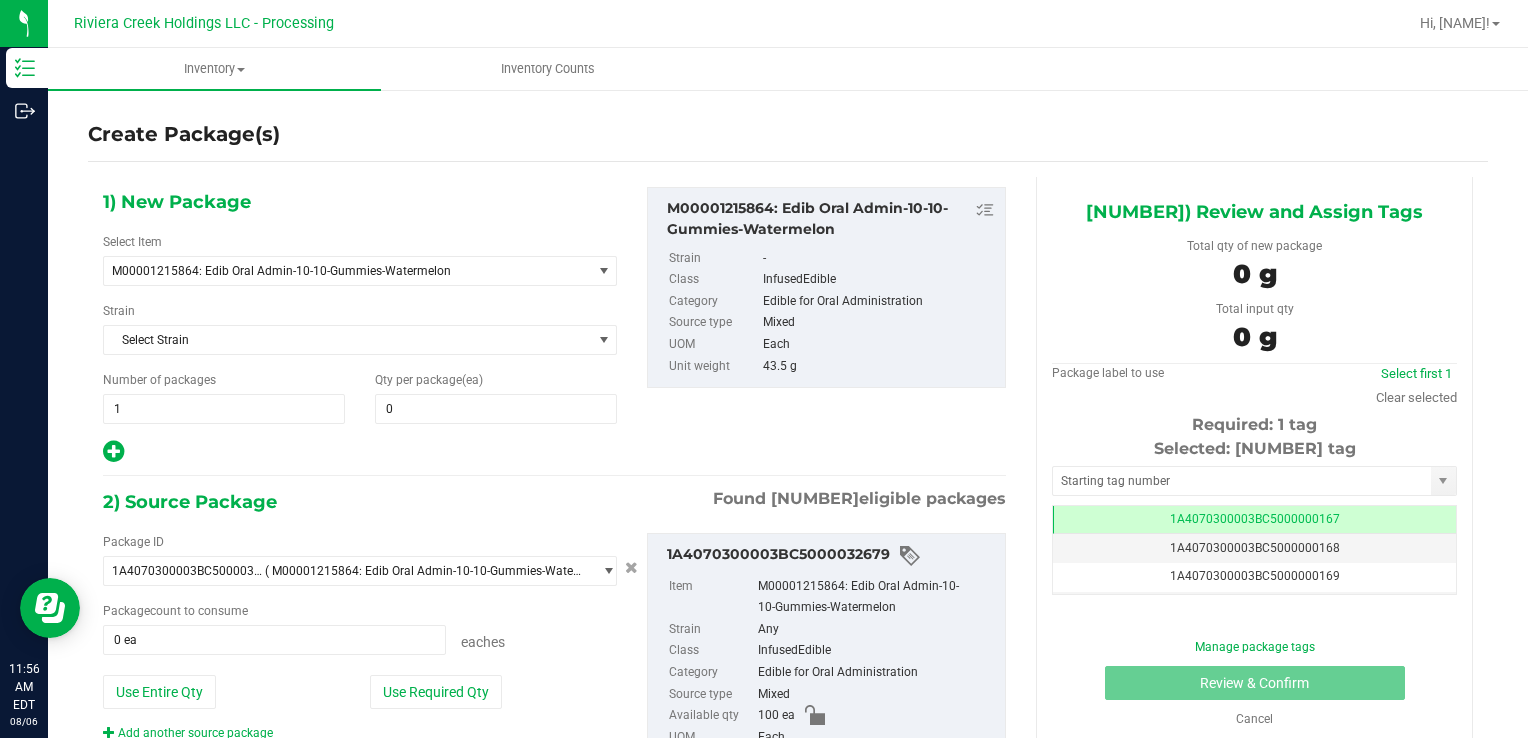 drag, startPoint x: 480, startPoint y: 466, endPoint x: 472, endPoint y: 453, distance: 15.264338 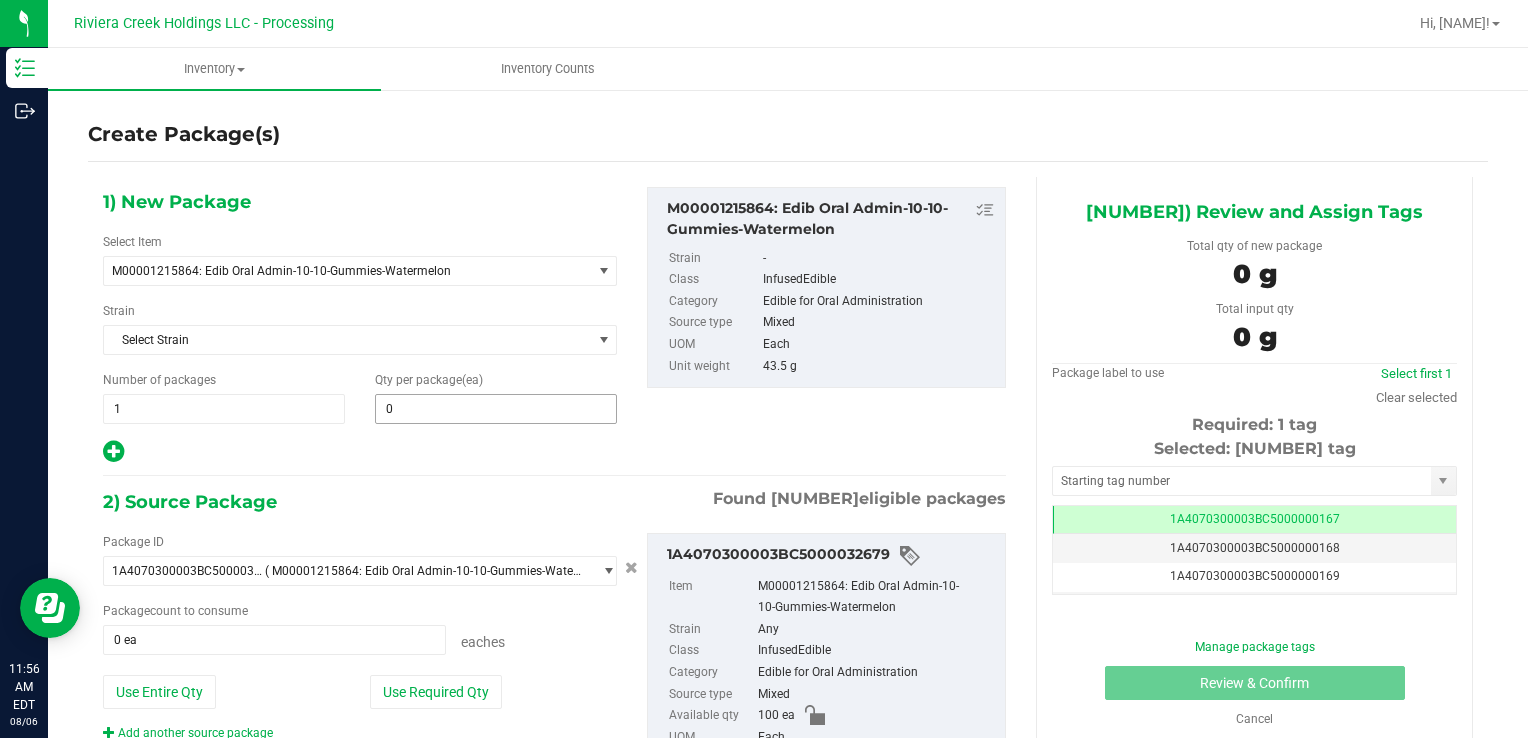 type 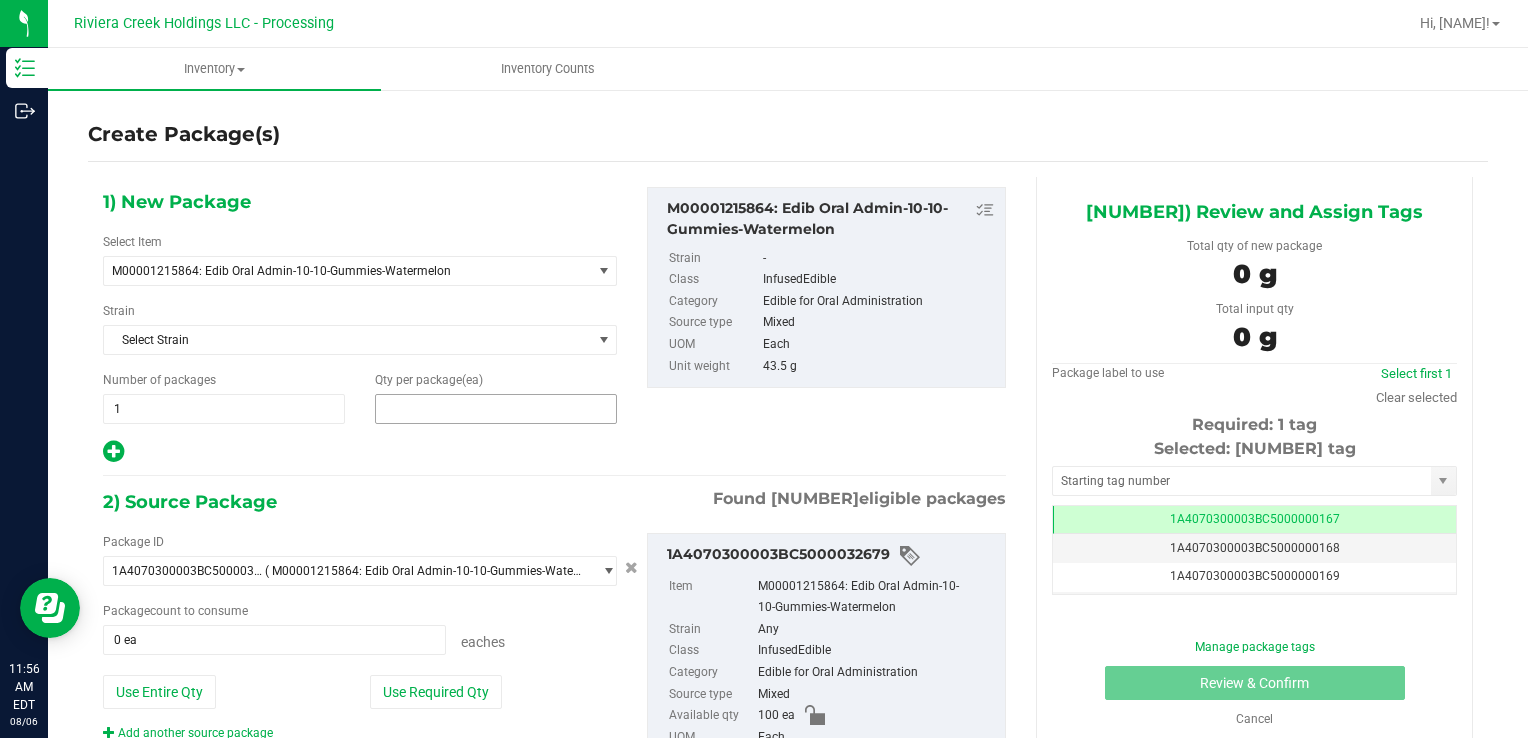 click at bounding box center (496, 409) 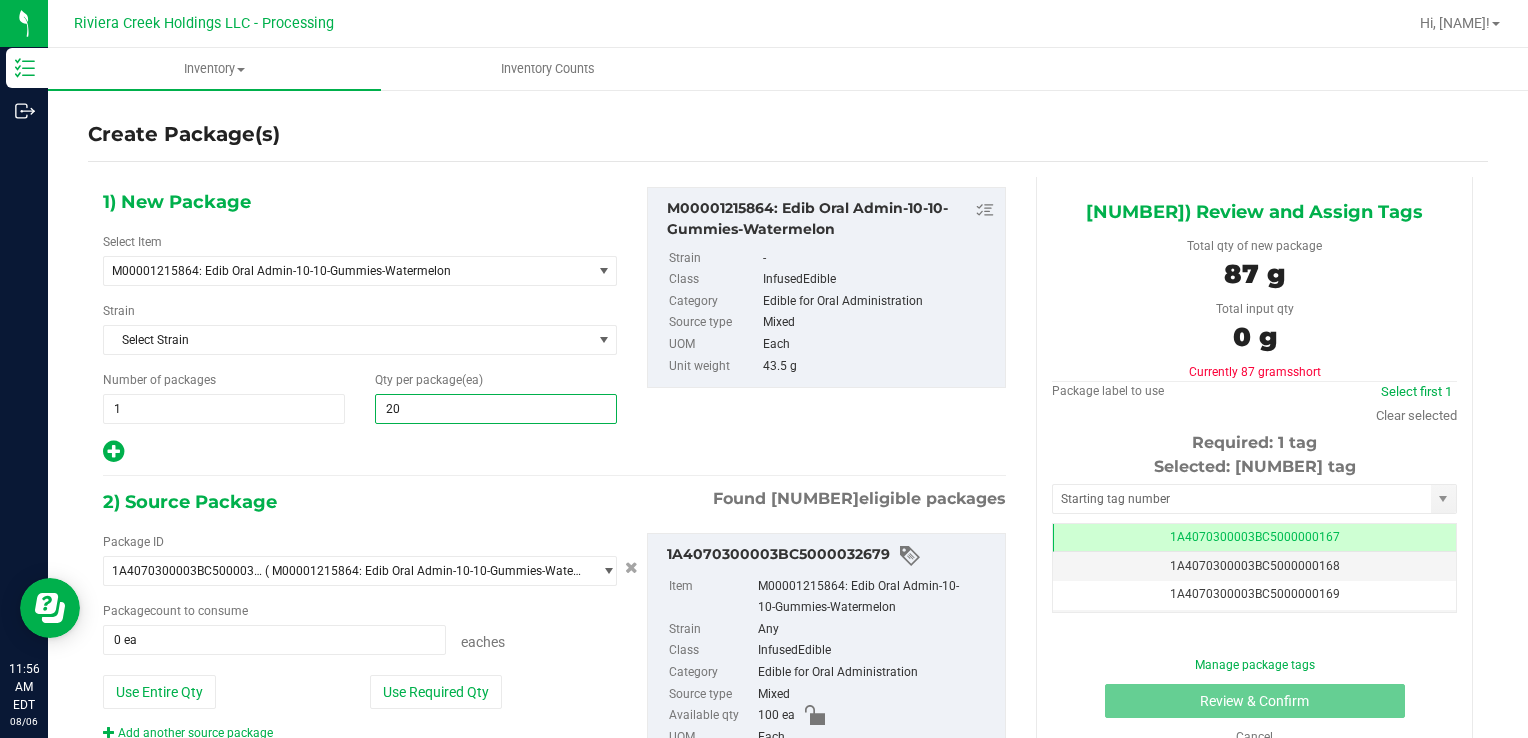 type on "200" 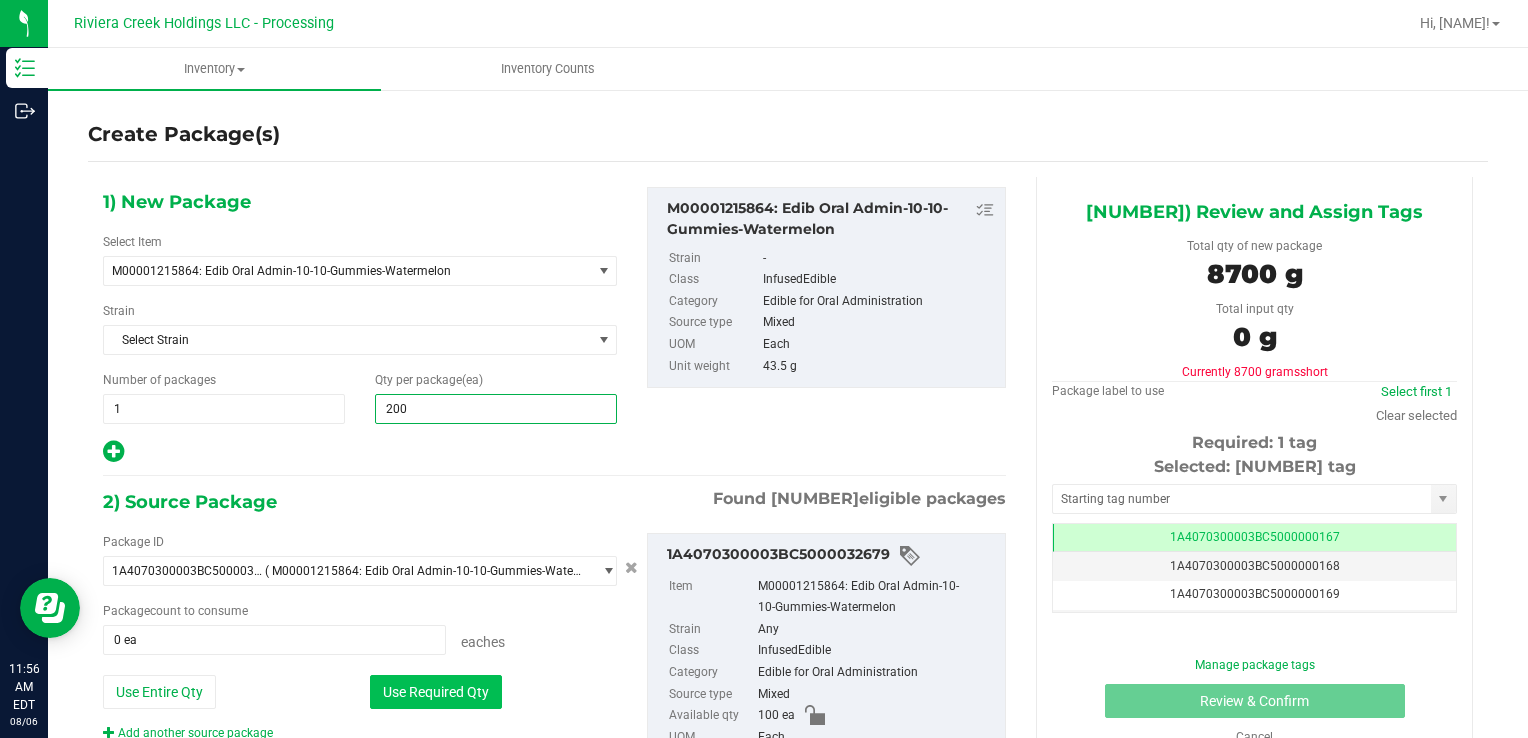 type on "200" 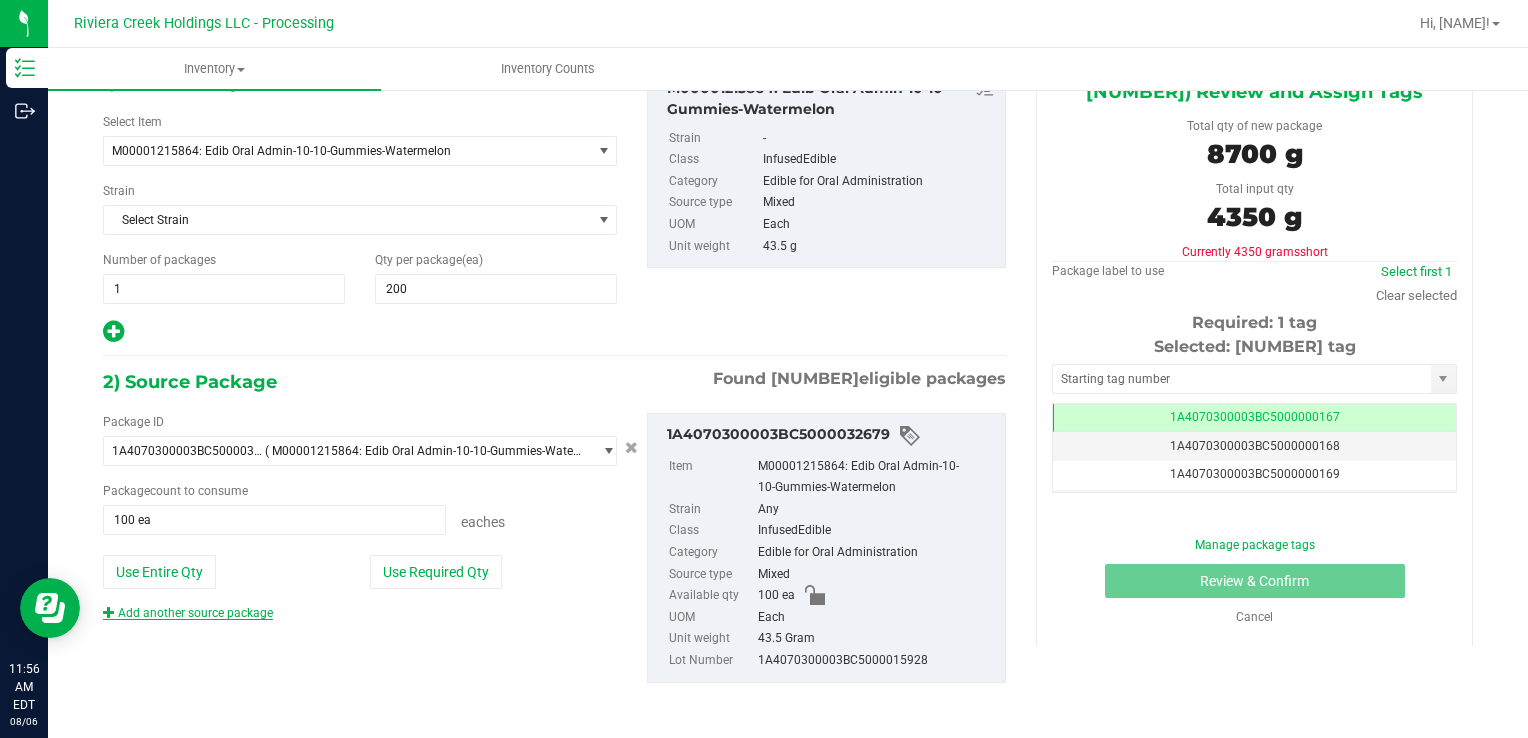 drag, startPoint x: 228, startPoint y: 596, endPoint x: 234, endPoint y: 617, distance: 21.84033 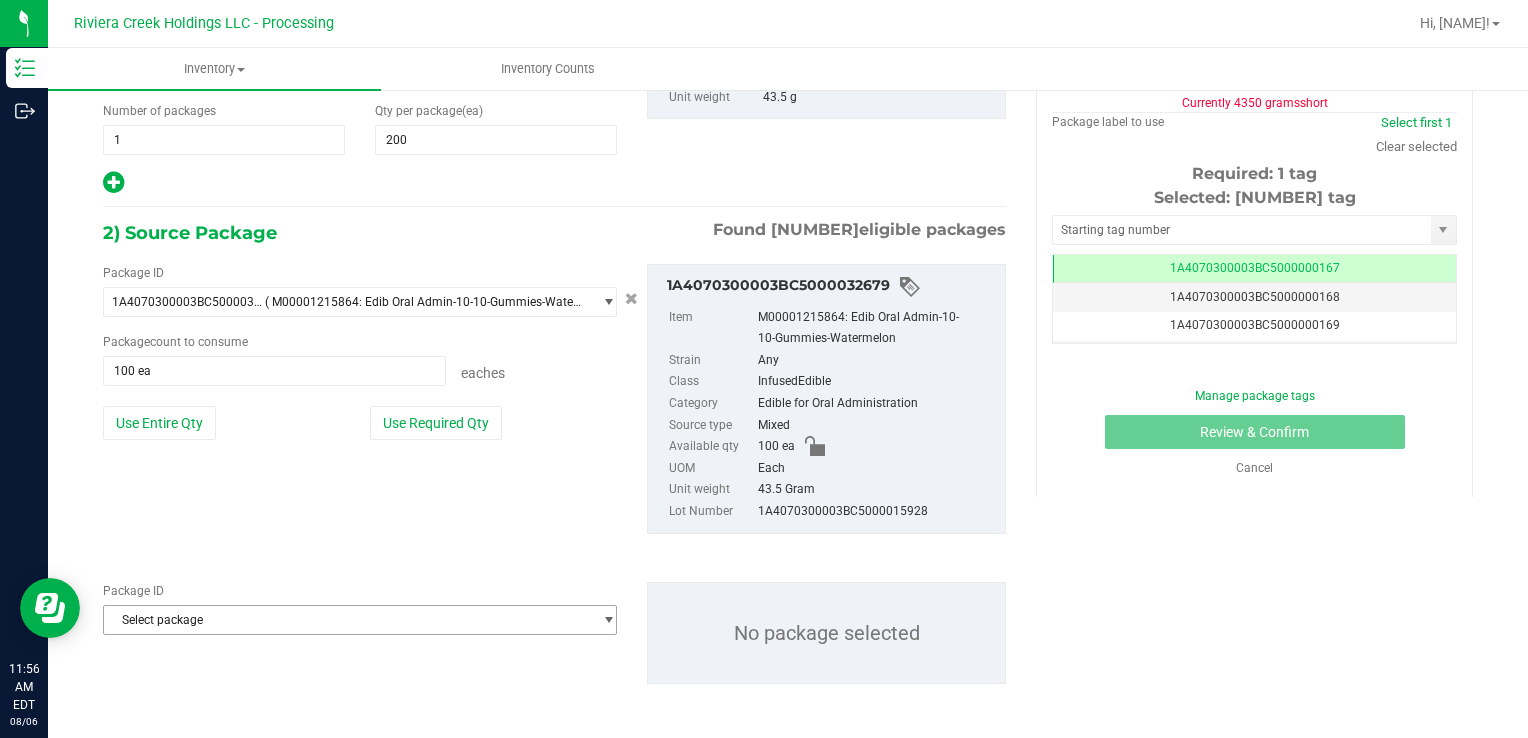 click on "Select package" at bounding box center [347, 620] 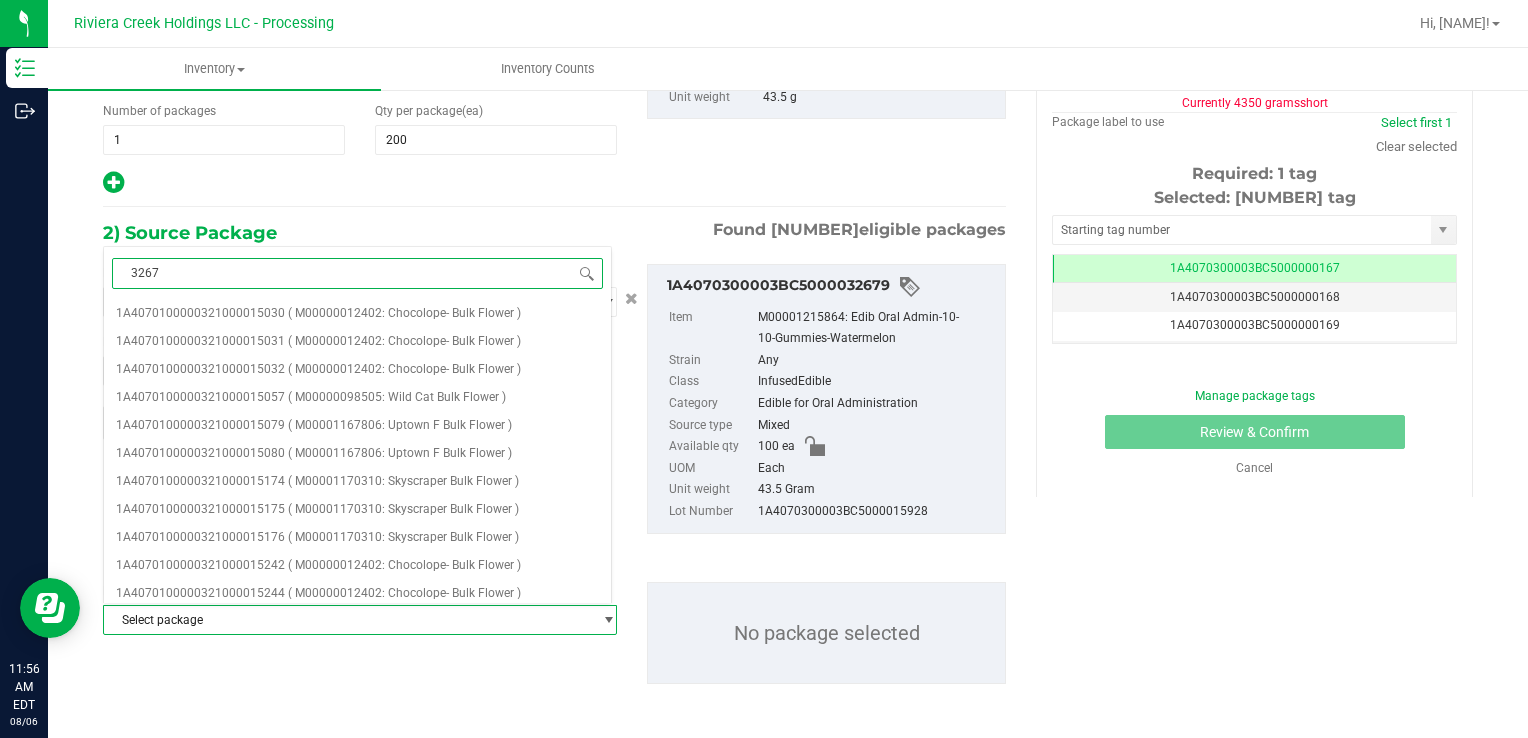 type on "32678" 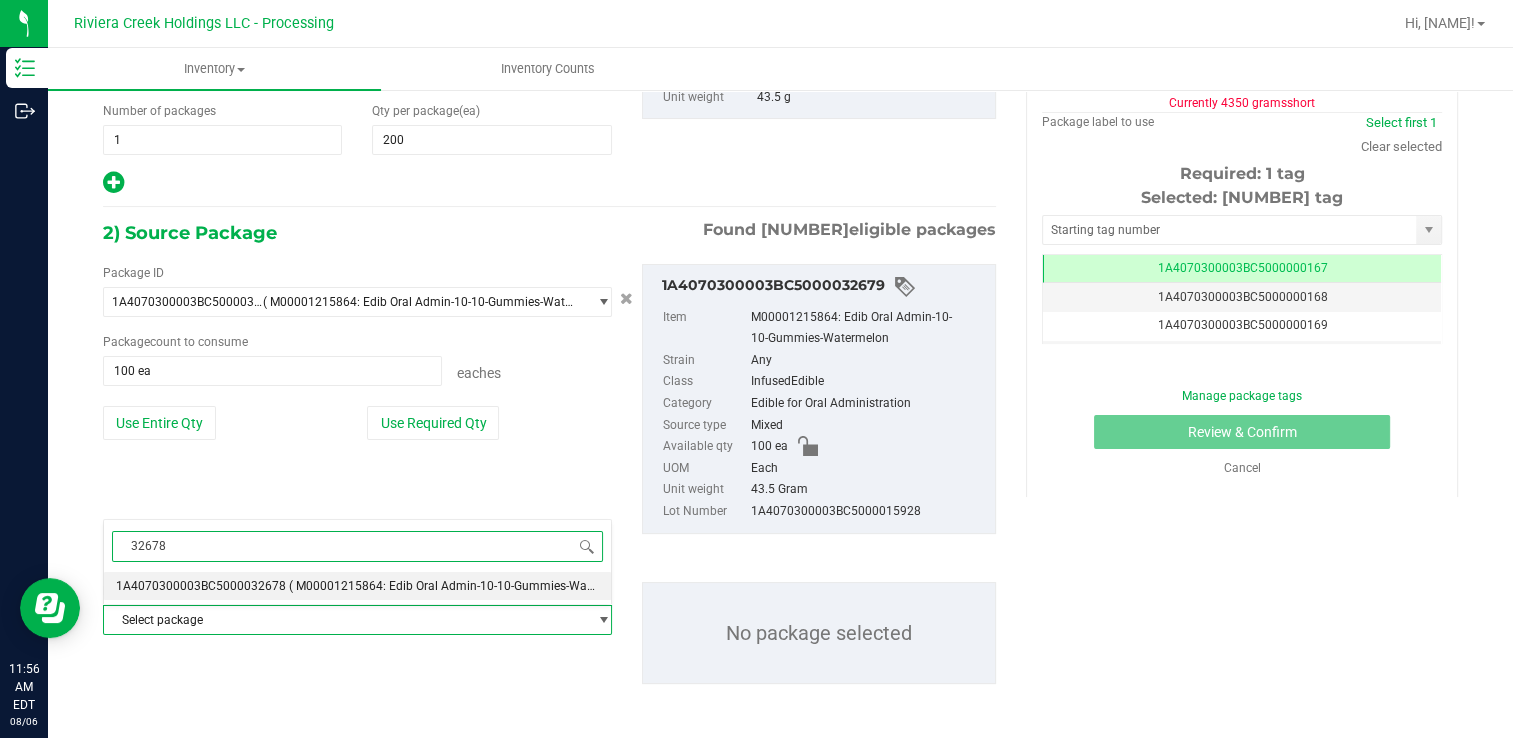 click on "(
M00001215864: Edib Oral Admin-10-10-Gummies-Watermelon
)" at bounding box center (465, 586) 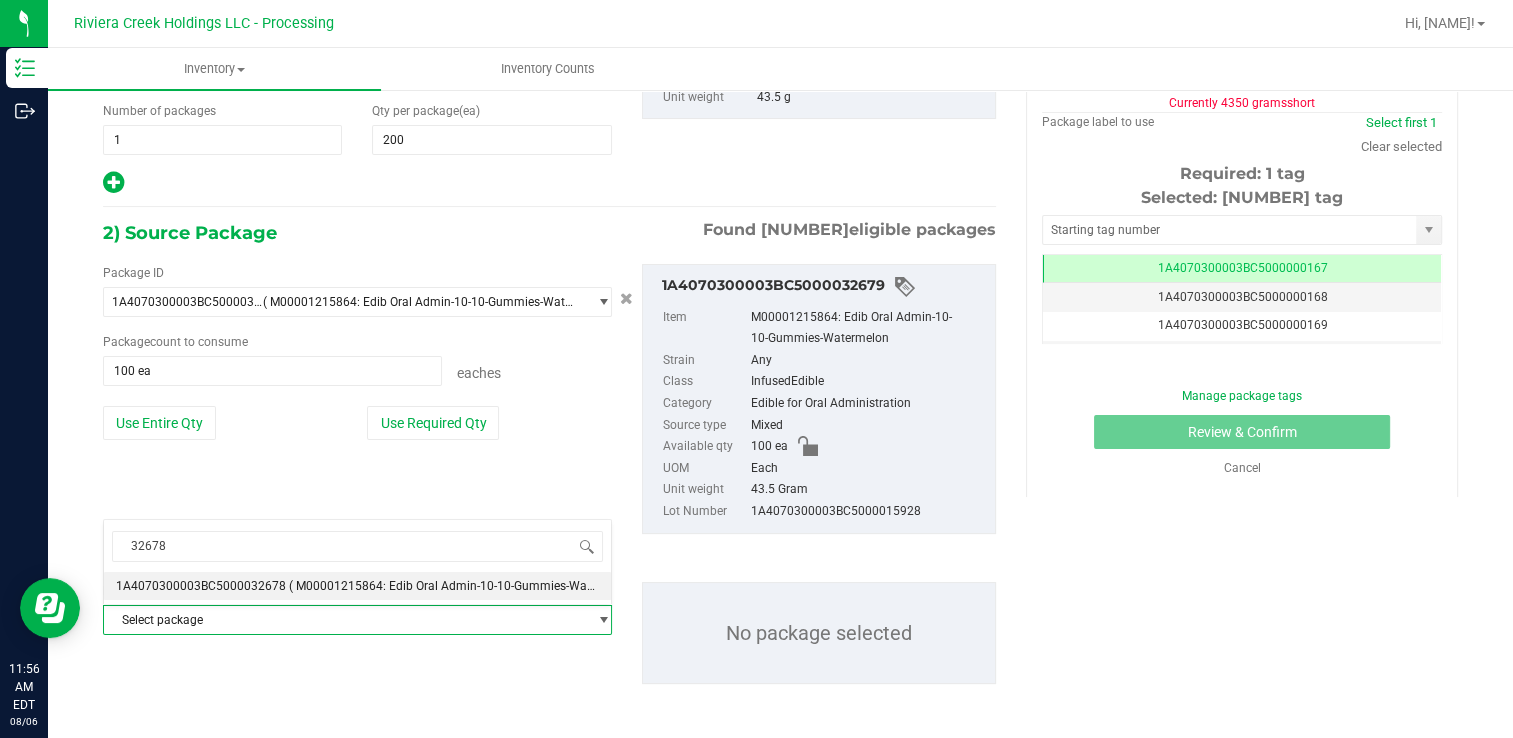 type 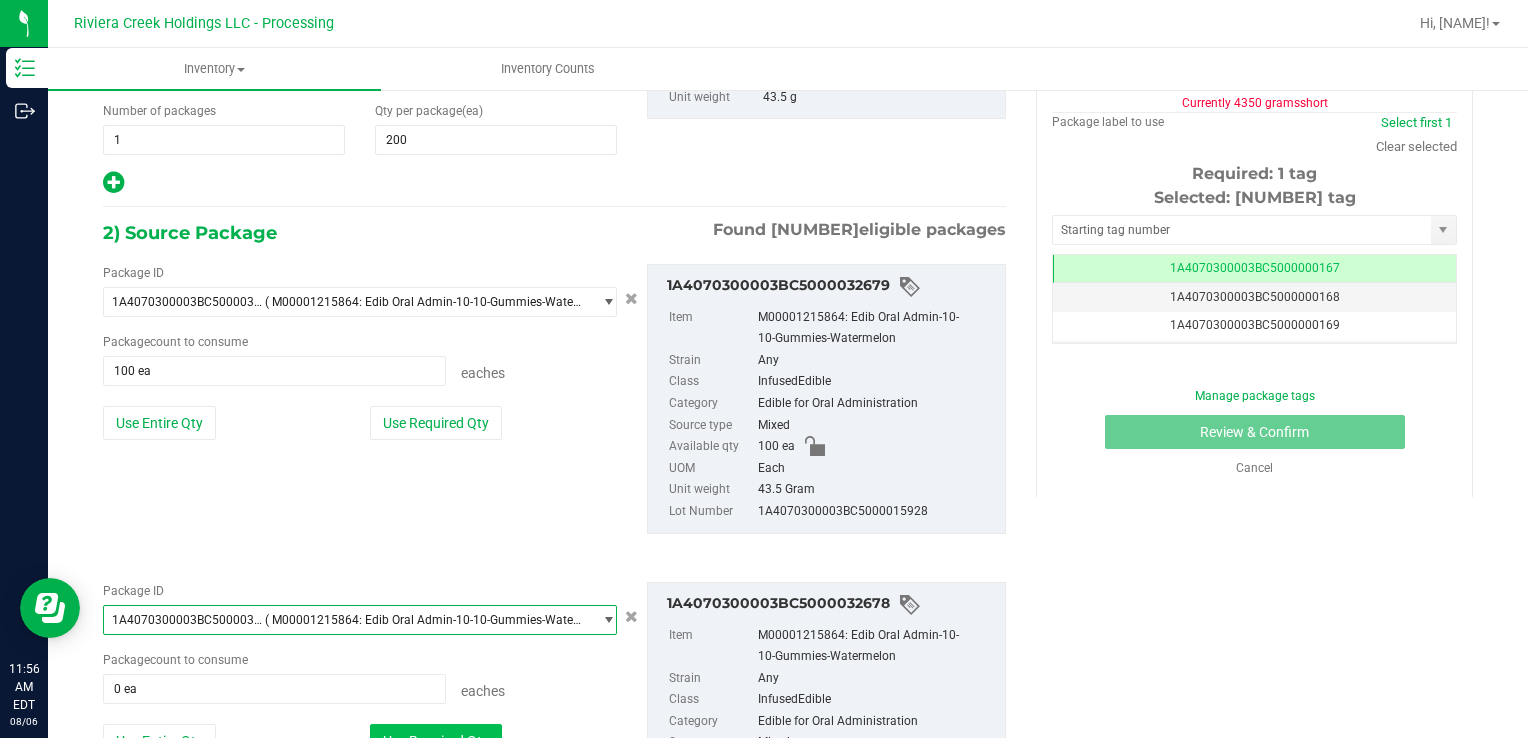 click on "Use Required Qty" at bounding box center (436, 741) 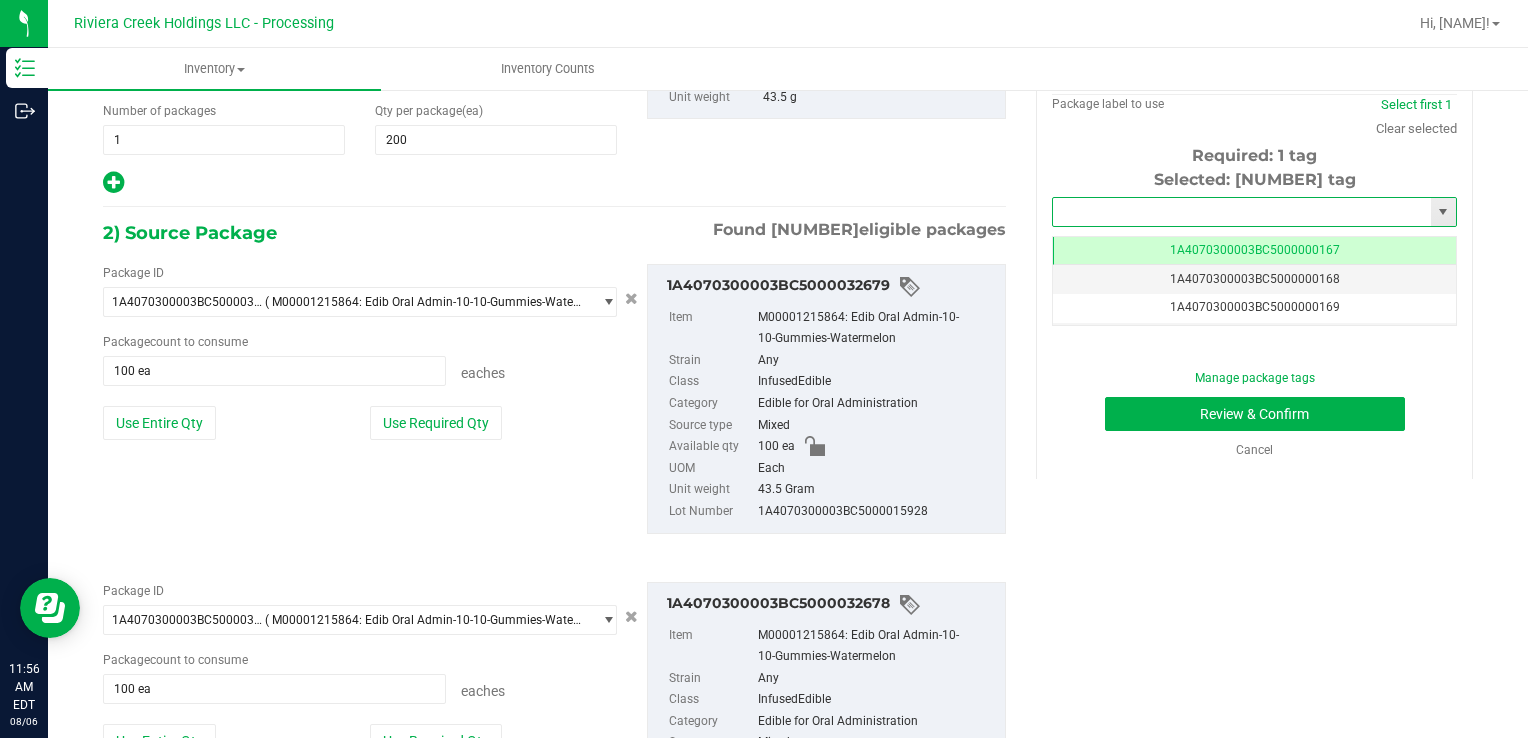 click at bounding box center [1242, 212] 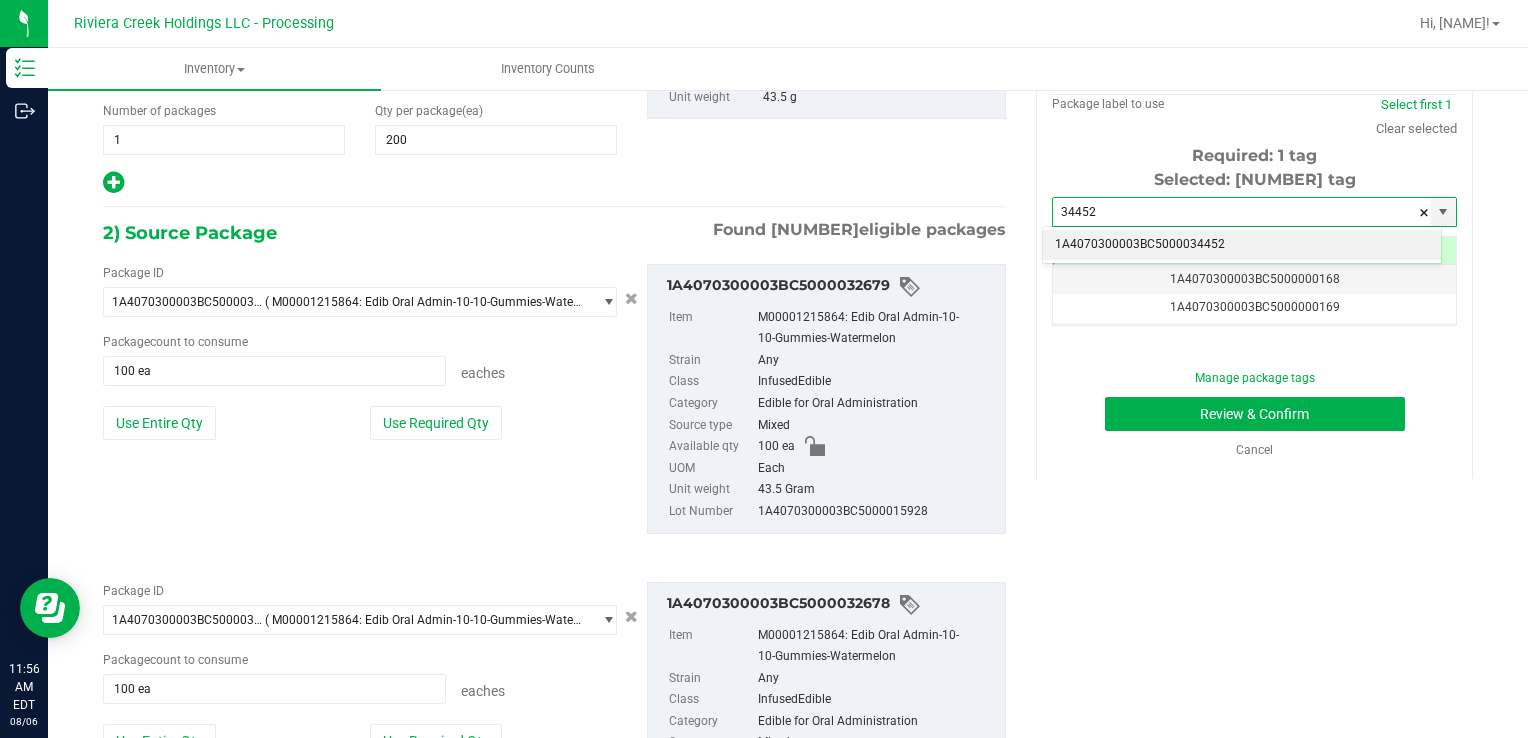click on "1A4070300003BC5000034452" at bounding box center (1242, 245) 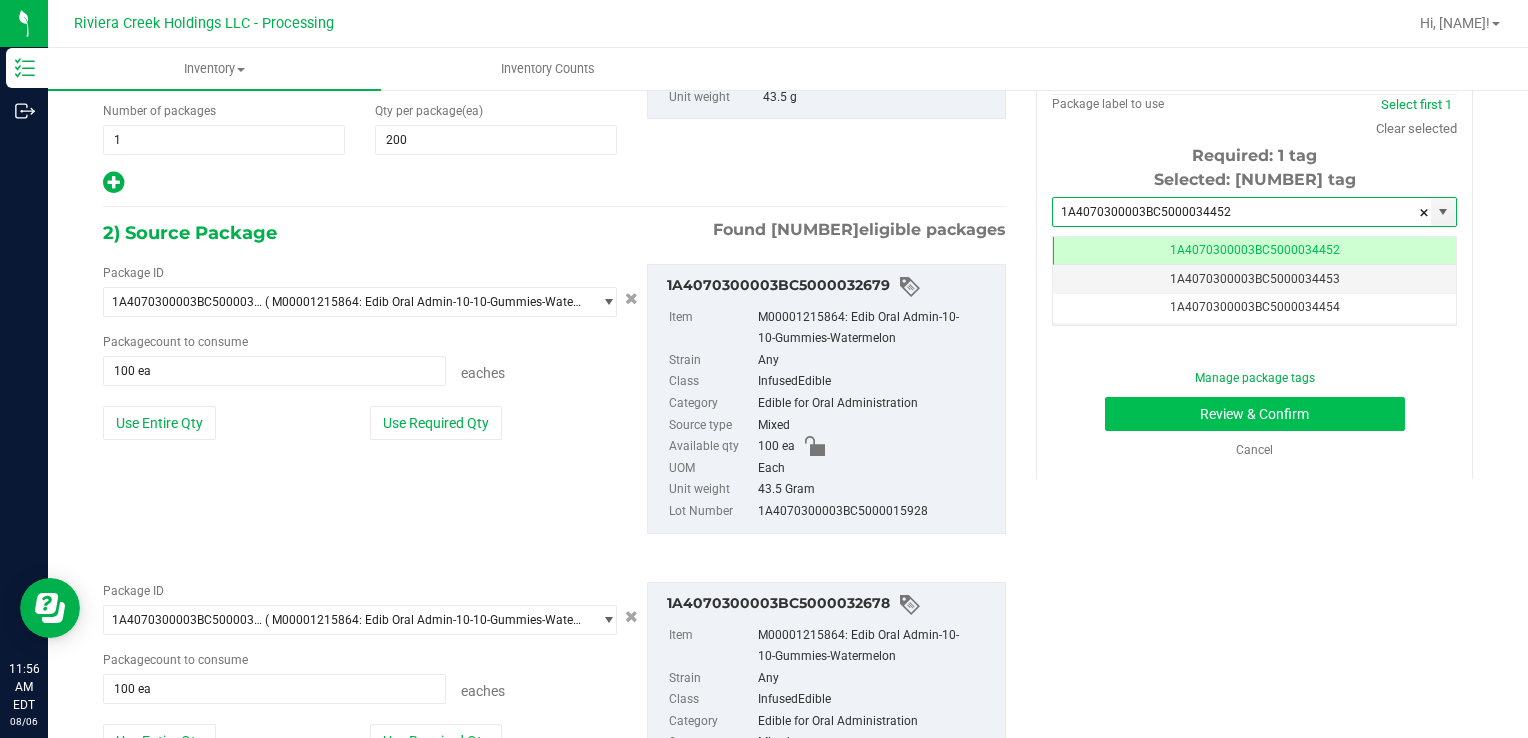 type on "1A4070300003BC5000034452" 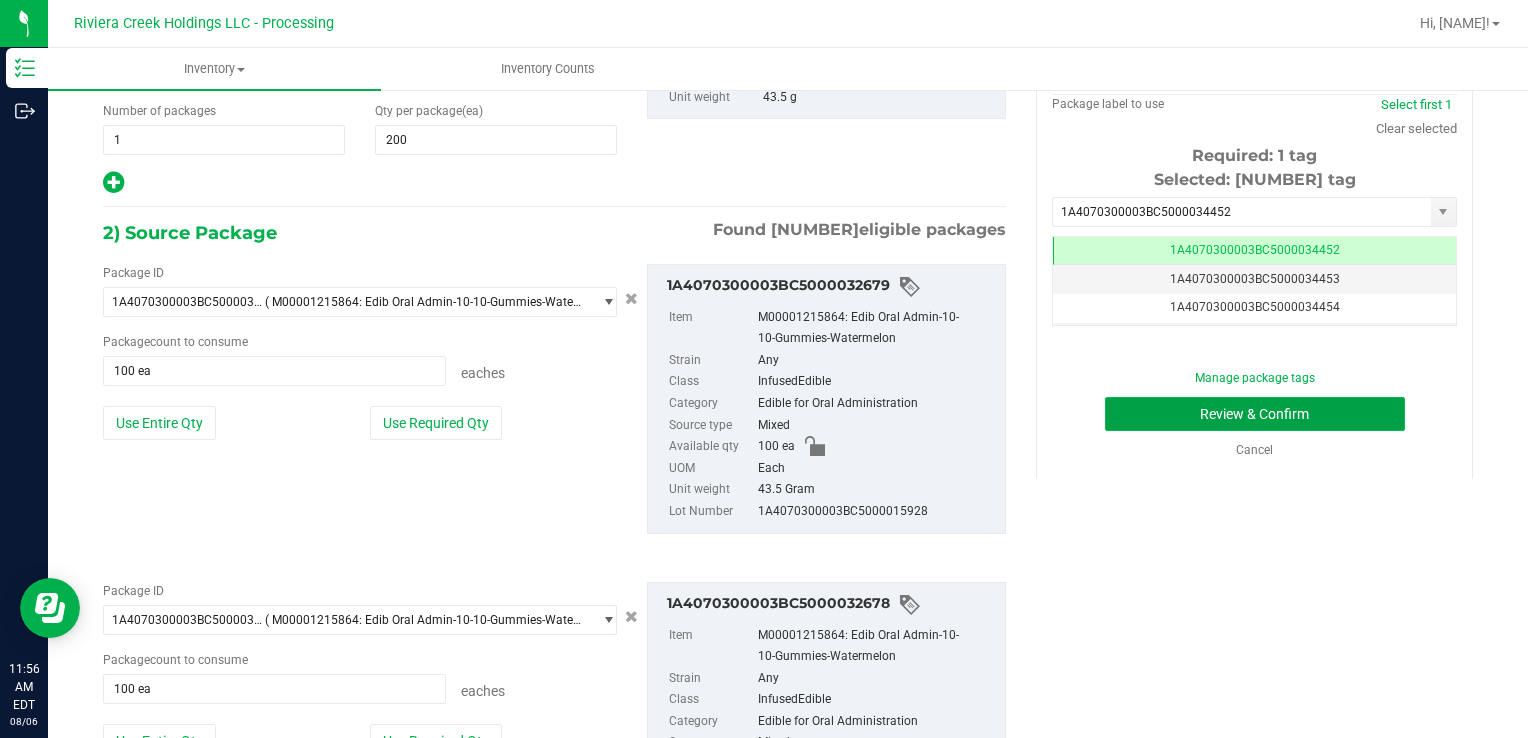 click on "Review & Confirm" at bounding box center [1255, 414] 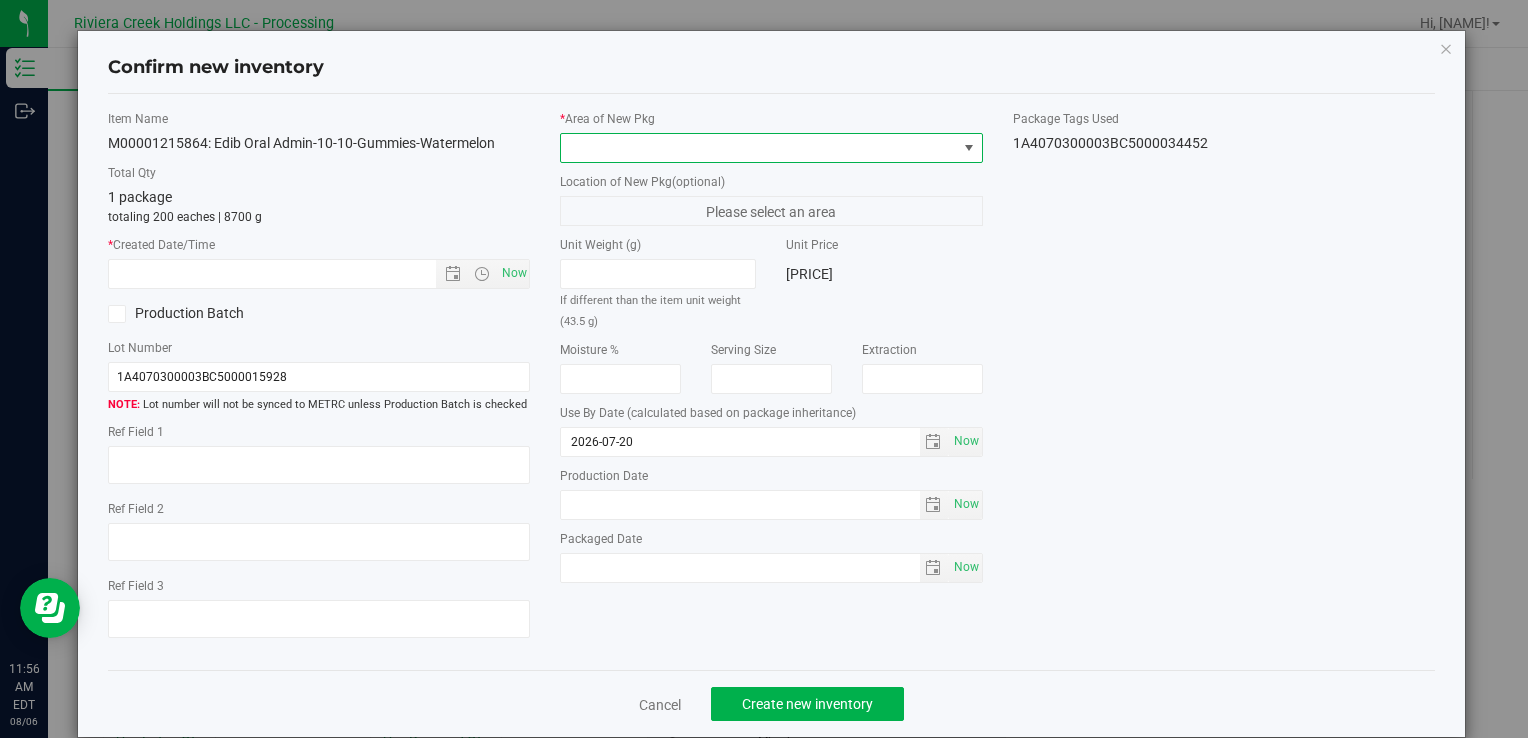 click at bounding box center (758, 148) 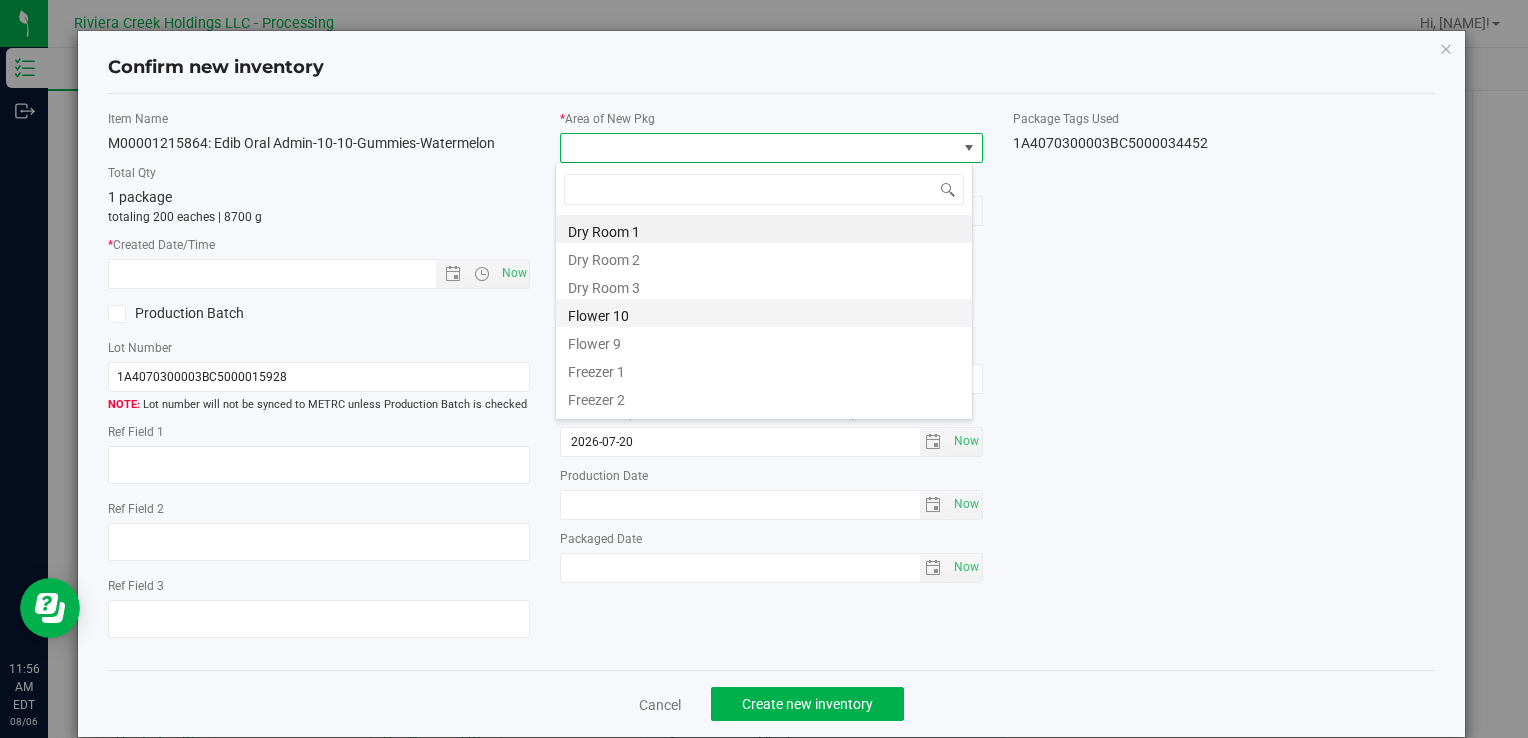 click on "Flower 10" at bounding box center (764, 313) 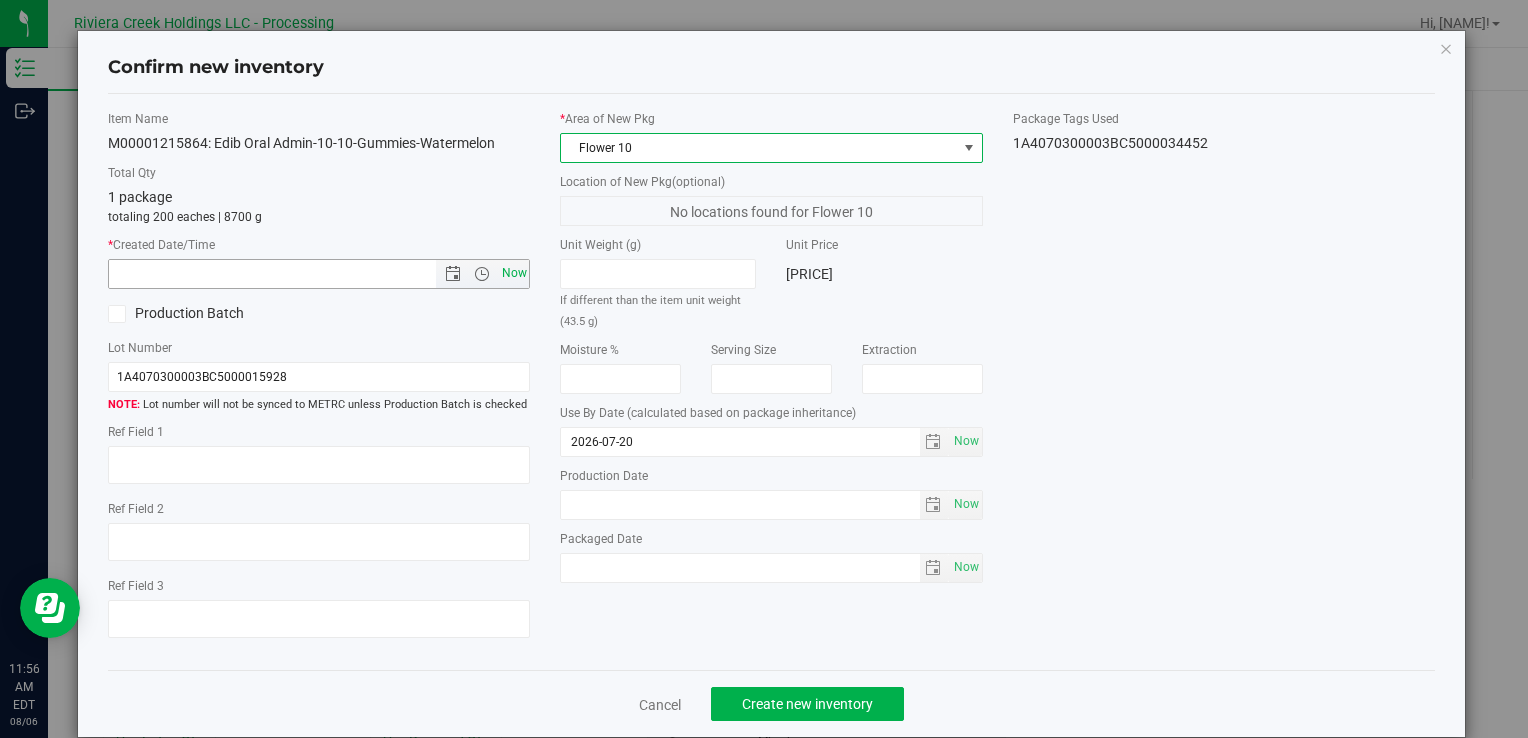 click on "Now" at bounding box center [514, 273] 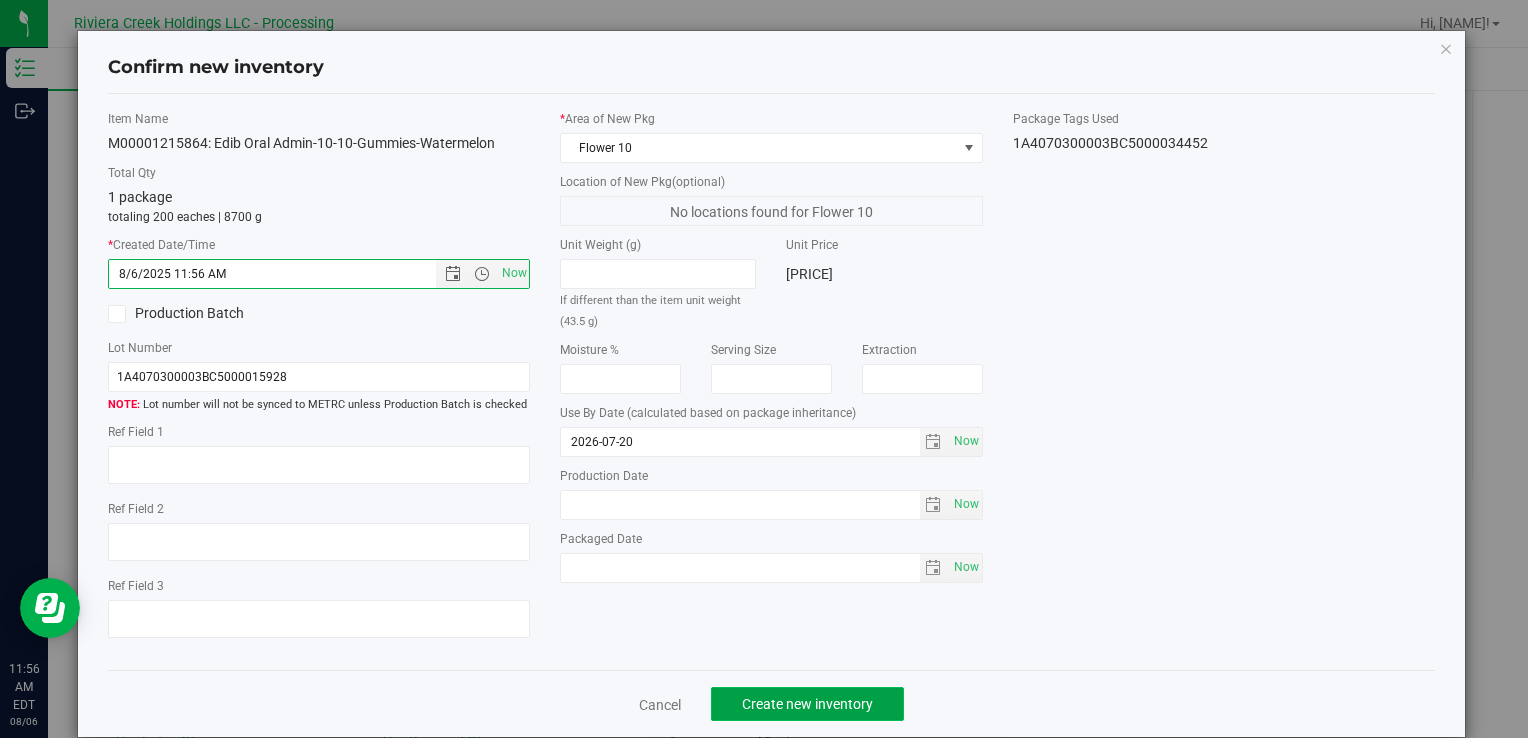 click on "Create new inventory" 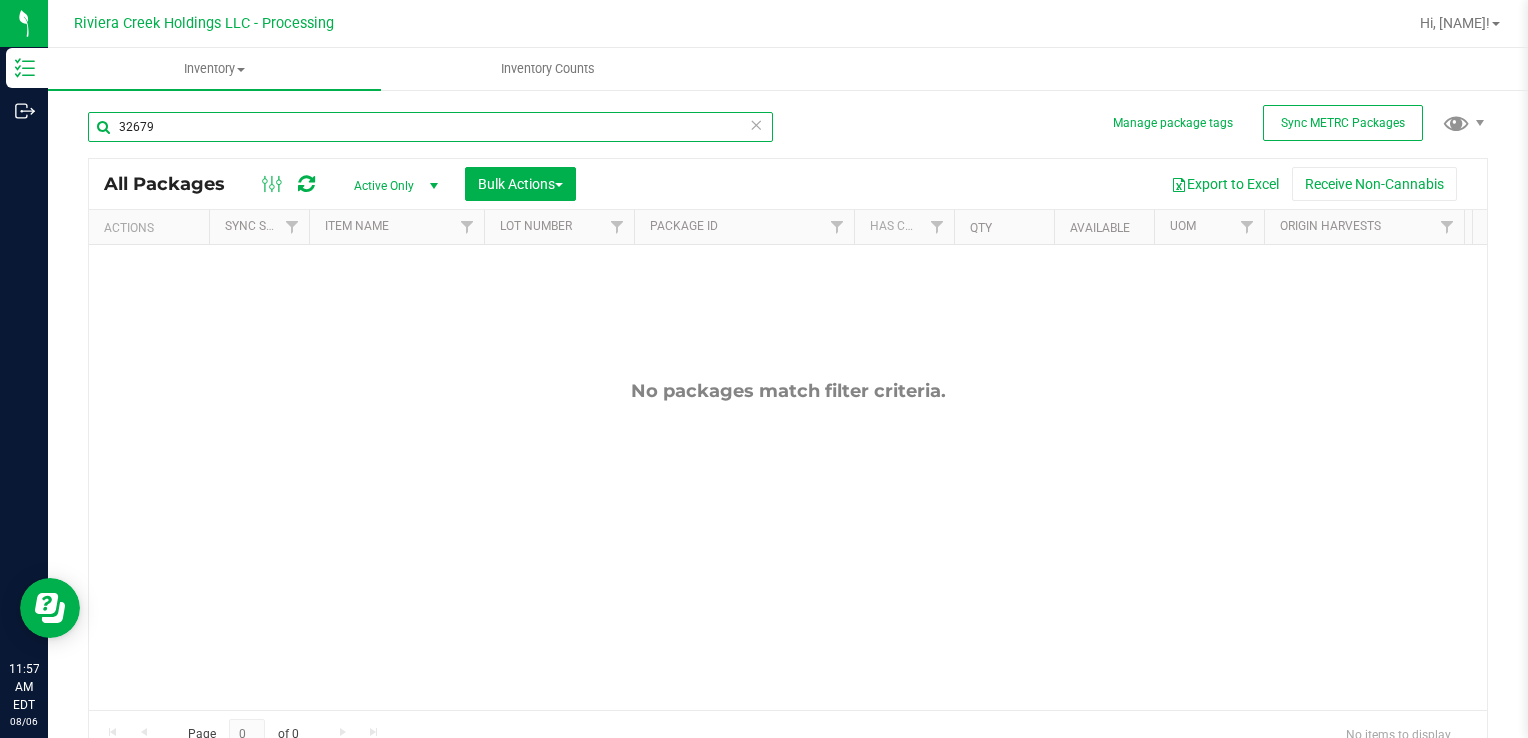 drag, startPoint x: 219, startPoint y: 119, endPoint x: 74, endPoint y: 101, distance: 146.11298 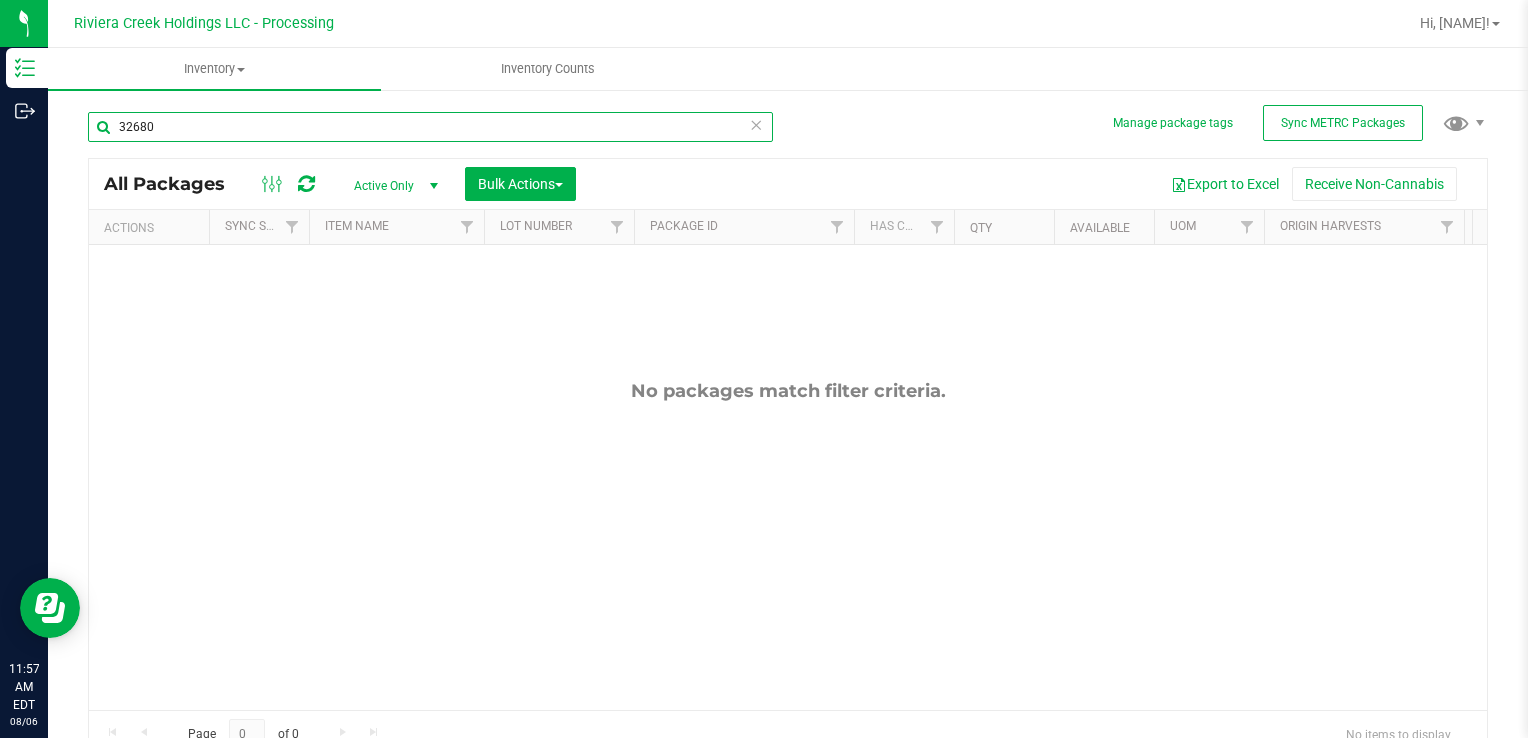 type on "32680" 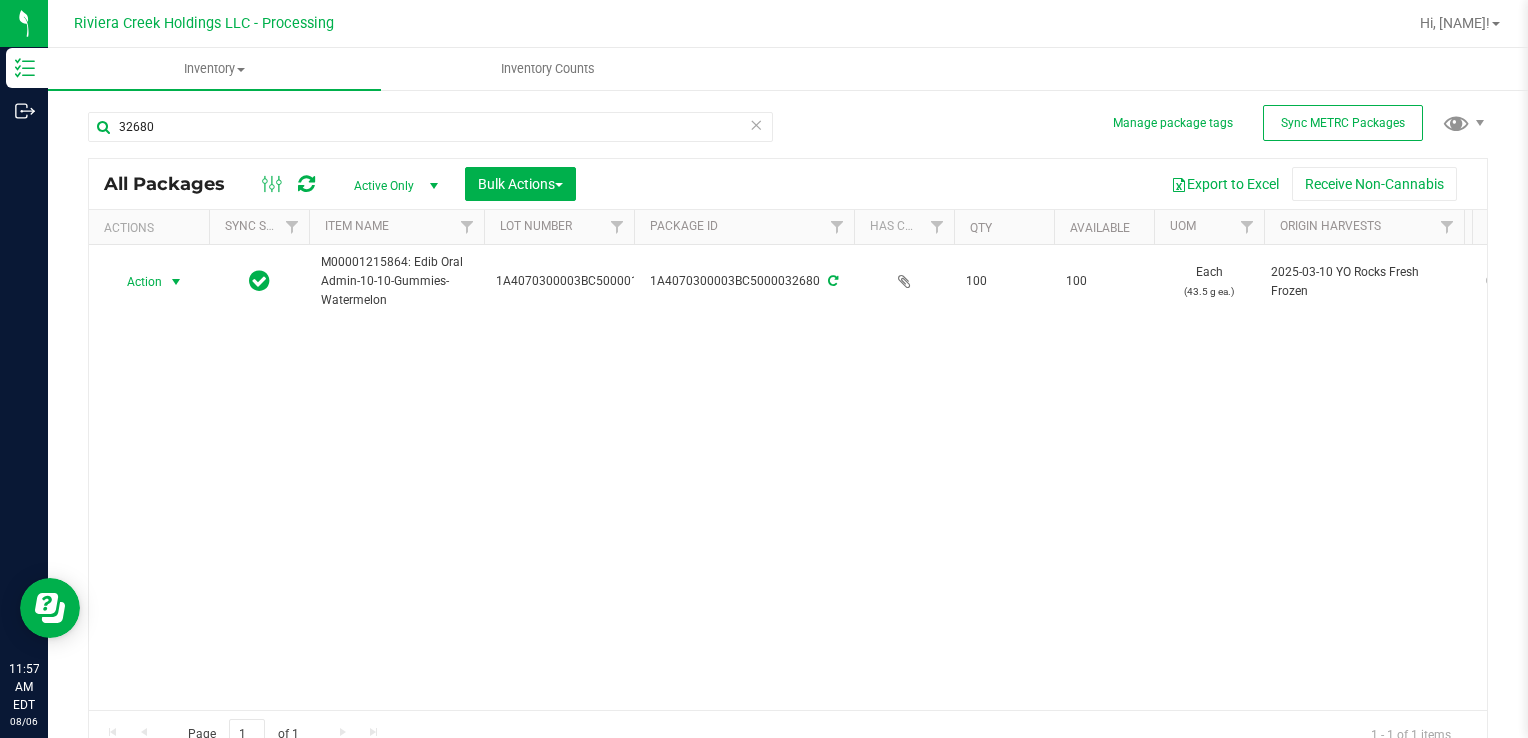click on "Action" at bounding box center [136, 282] 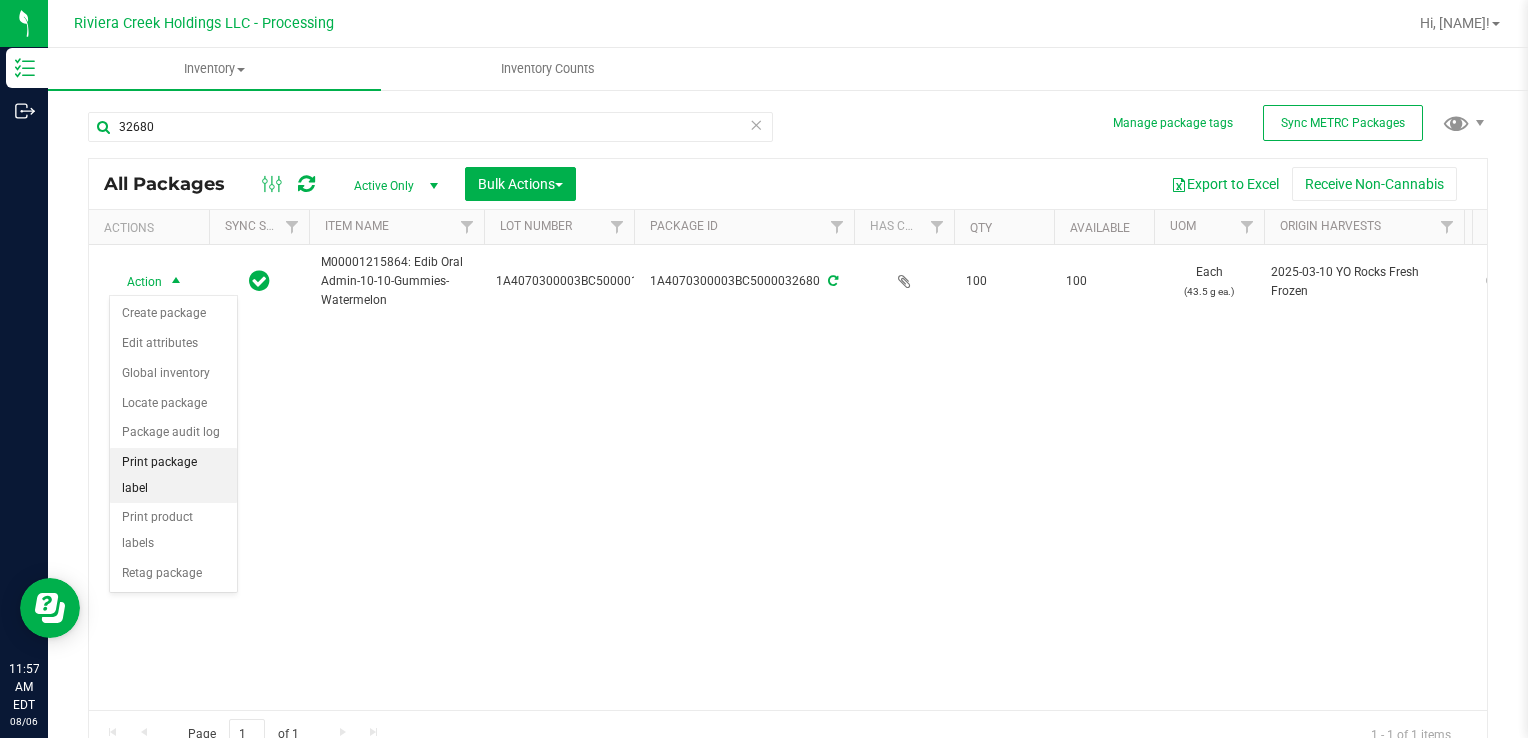 click on "Print package label" at bounding box center [173, 475] 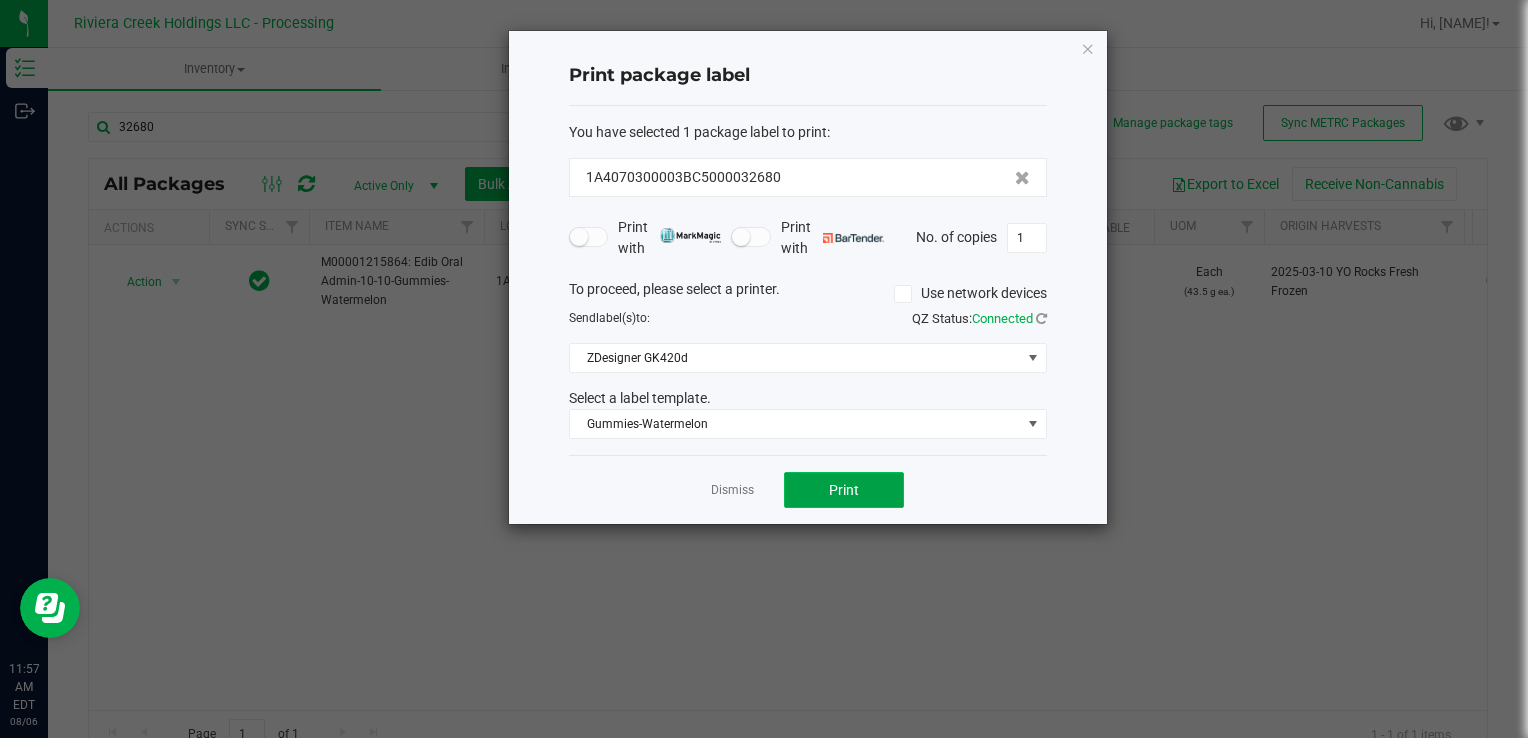 click on "Print" 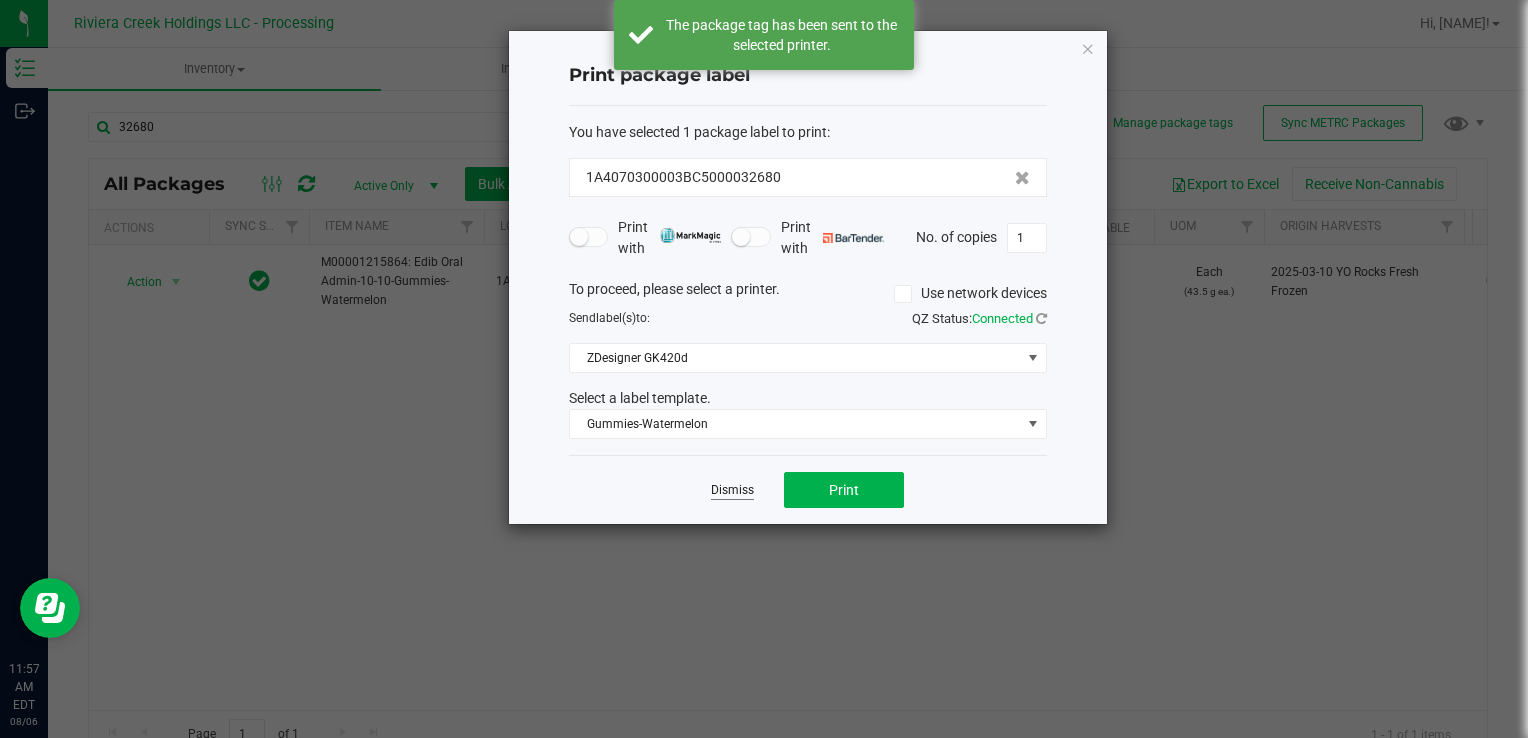 drag, startPoint x: 749, startPoint y: 492, endPoint x: 387, endPoint y: 381, distance: 378.6357 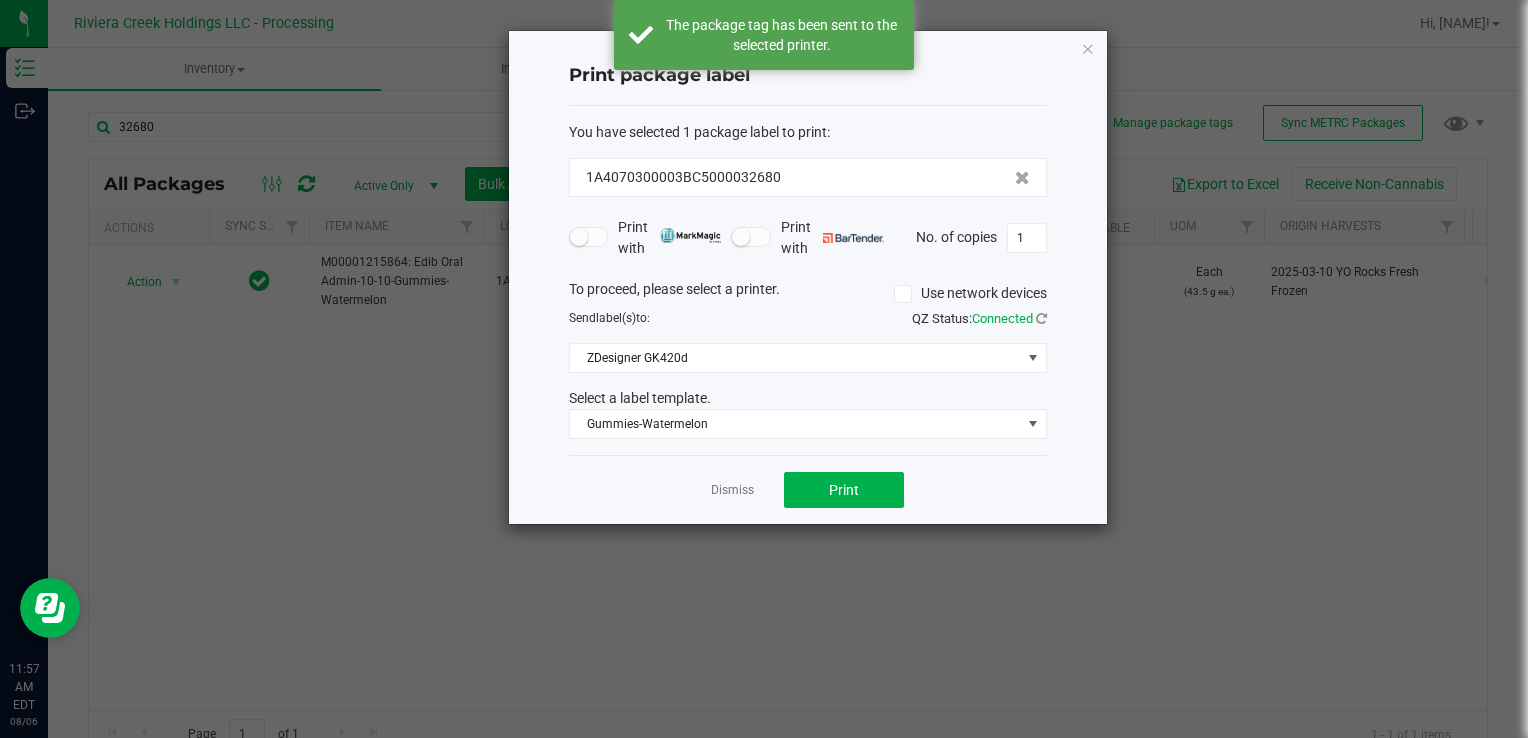 click on "Dismiss" 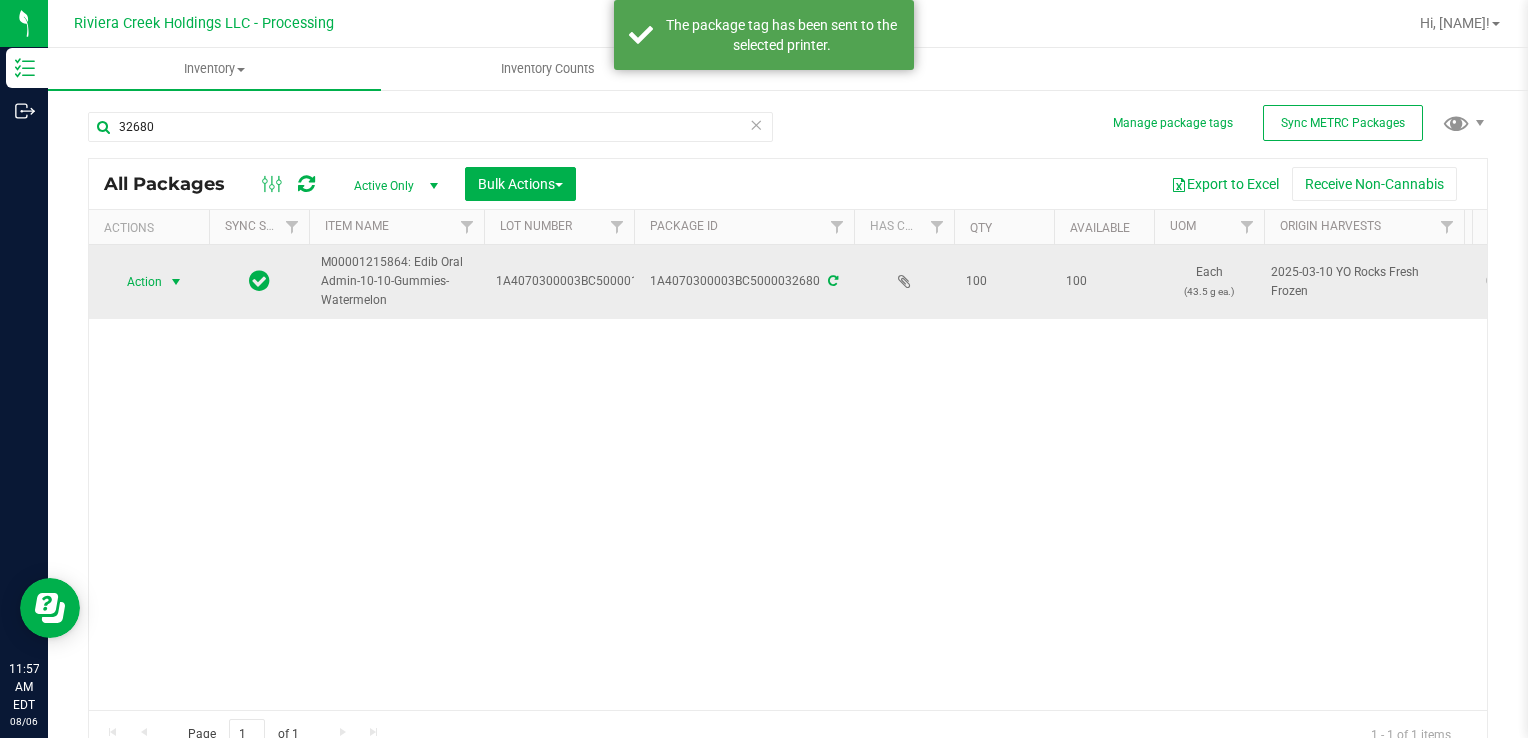 drag, startPoint x: 127, startPoint y: 254, endPoint x: 151, endPoint y: 299, distance: 51 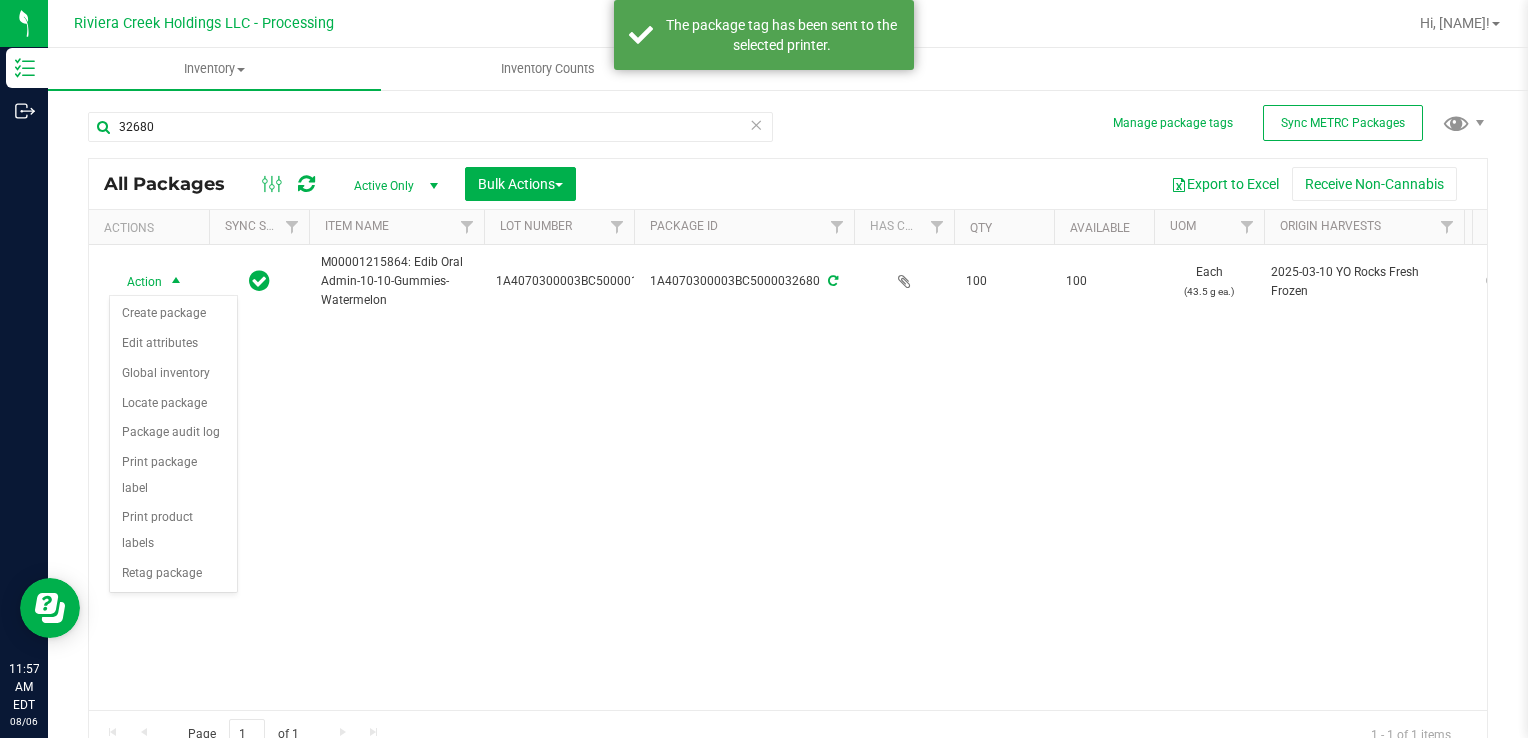 click on "Action Create package Edit attributes Global inventory Locate package Package audit log Print package label Print product labels Retag package No data found." at bounding box center (173, 444) 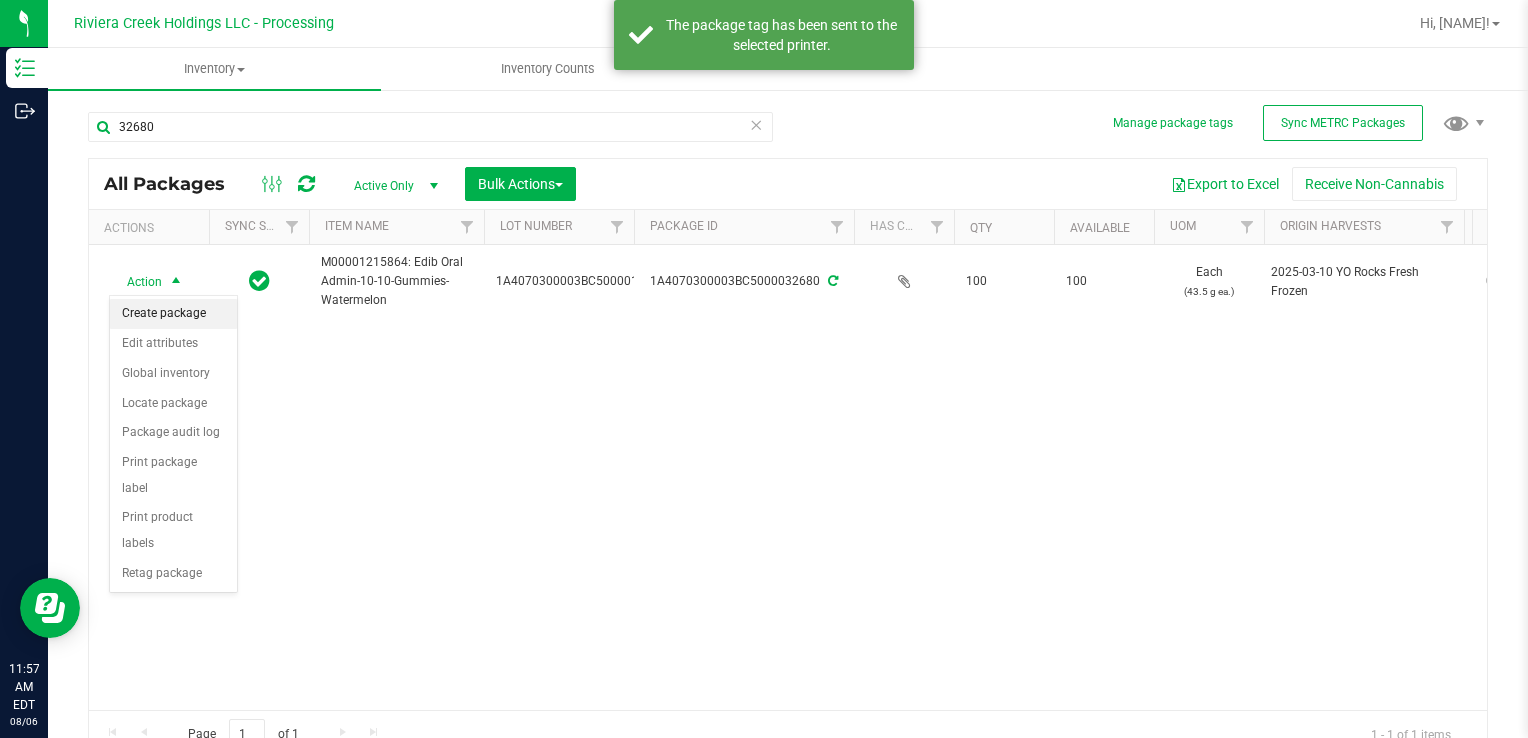 click on "Create package" at bounding box center (173, 314) 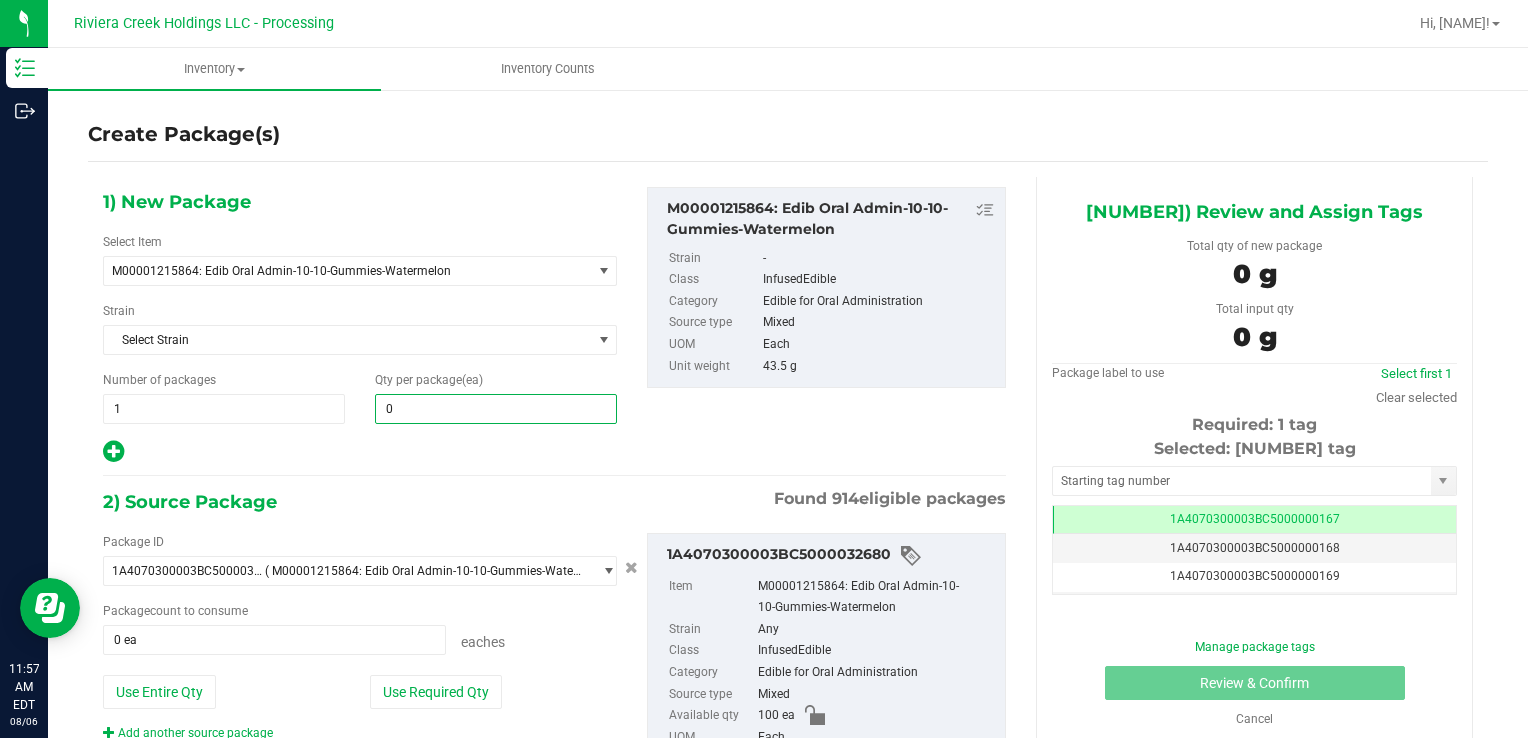 type 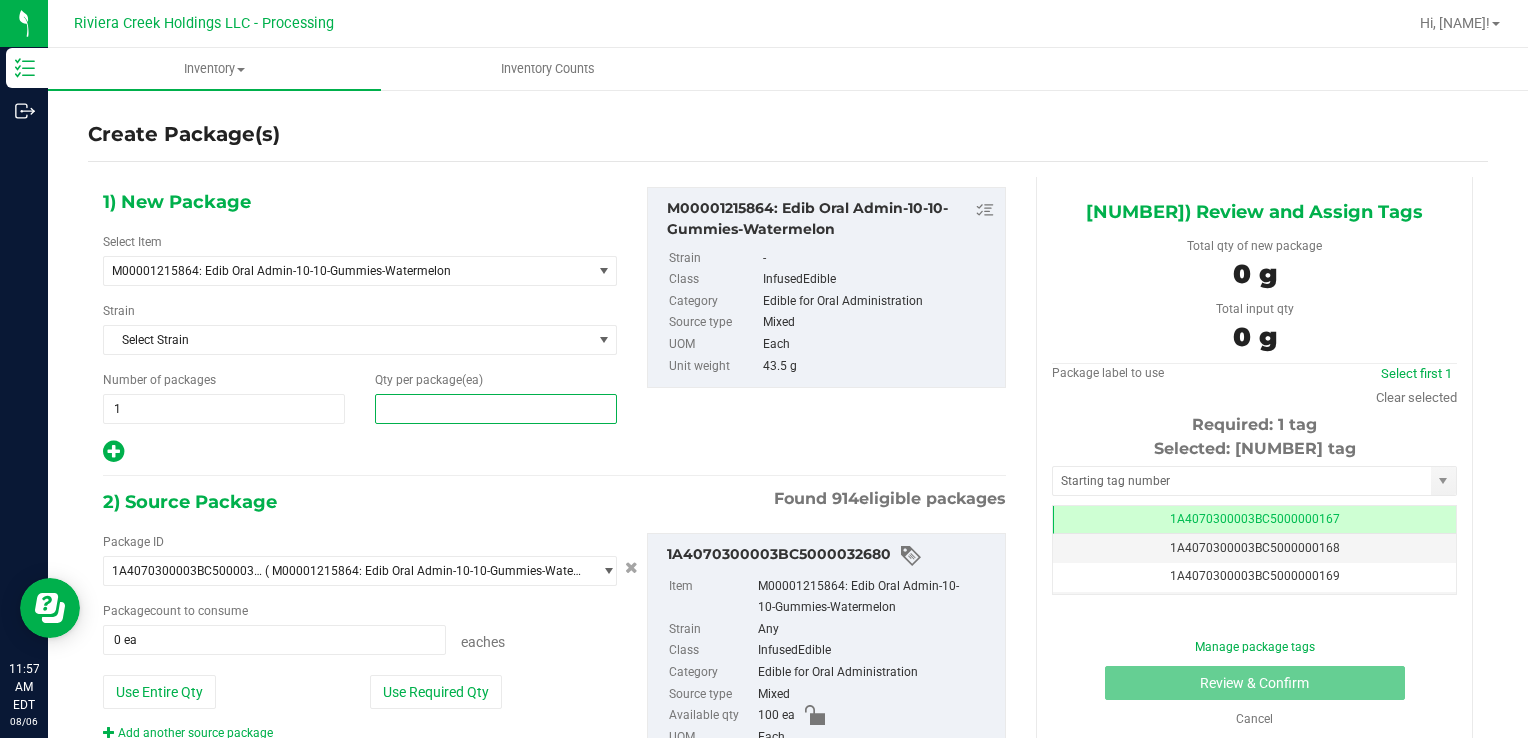 click at bounding box center [496, 409] 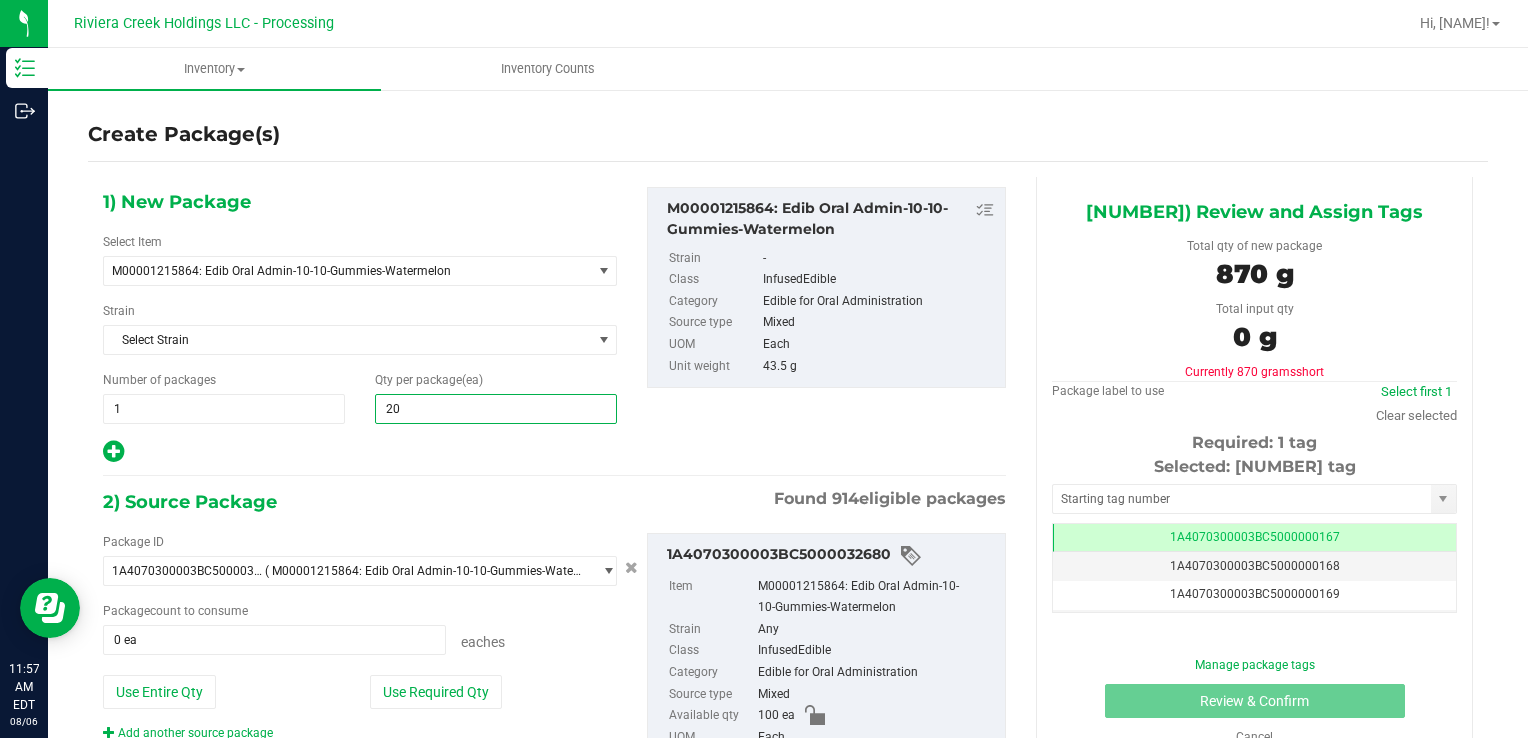 type on "200" 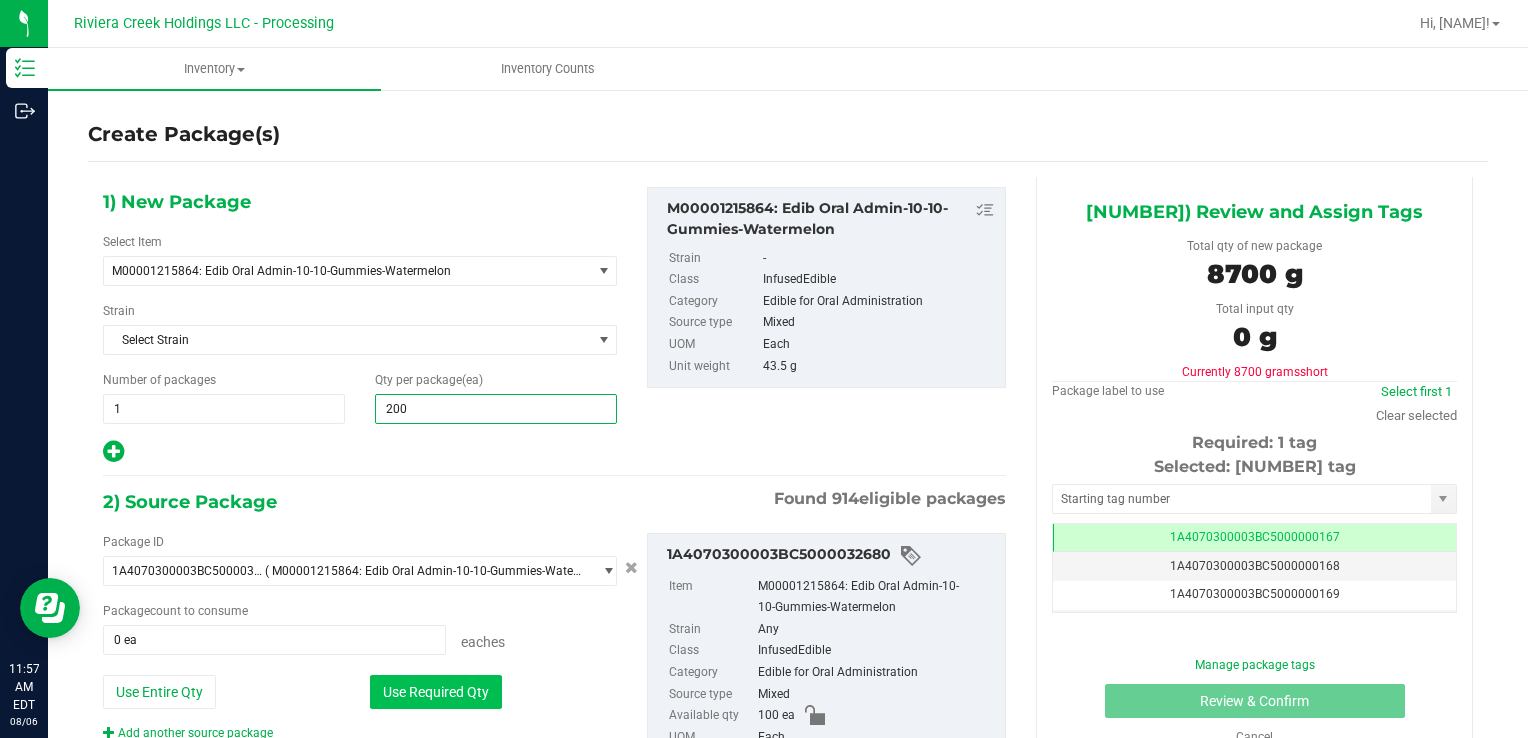 type on "200" 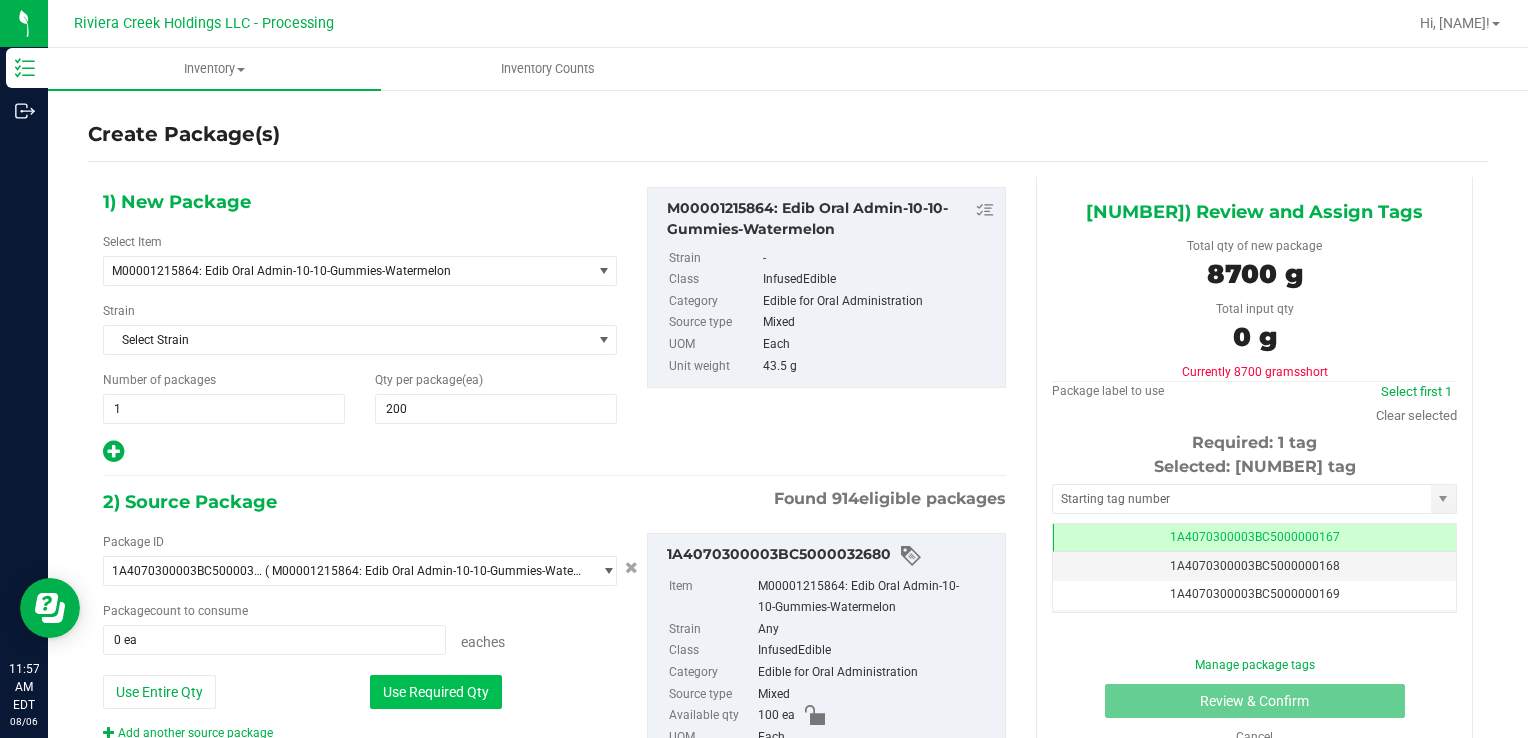 drag, startPoint x: 467, startPoint y: 676, endPoint x: 448, endPoint y: 661, distance: 24.207438 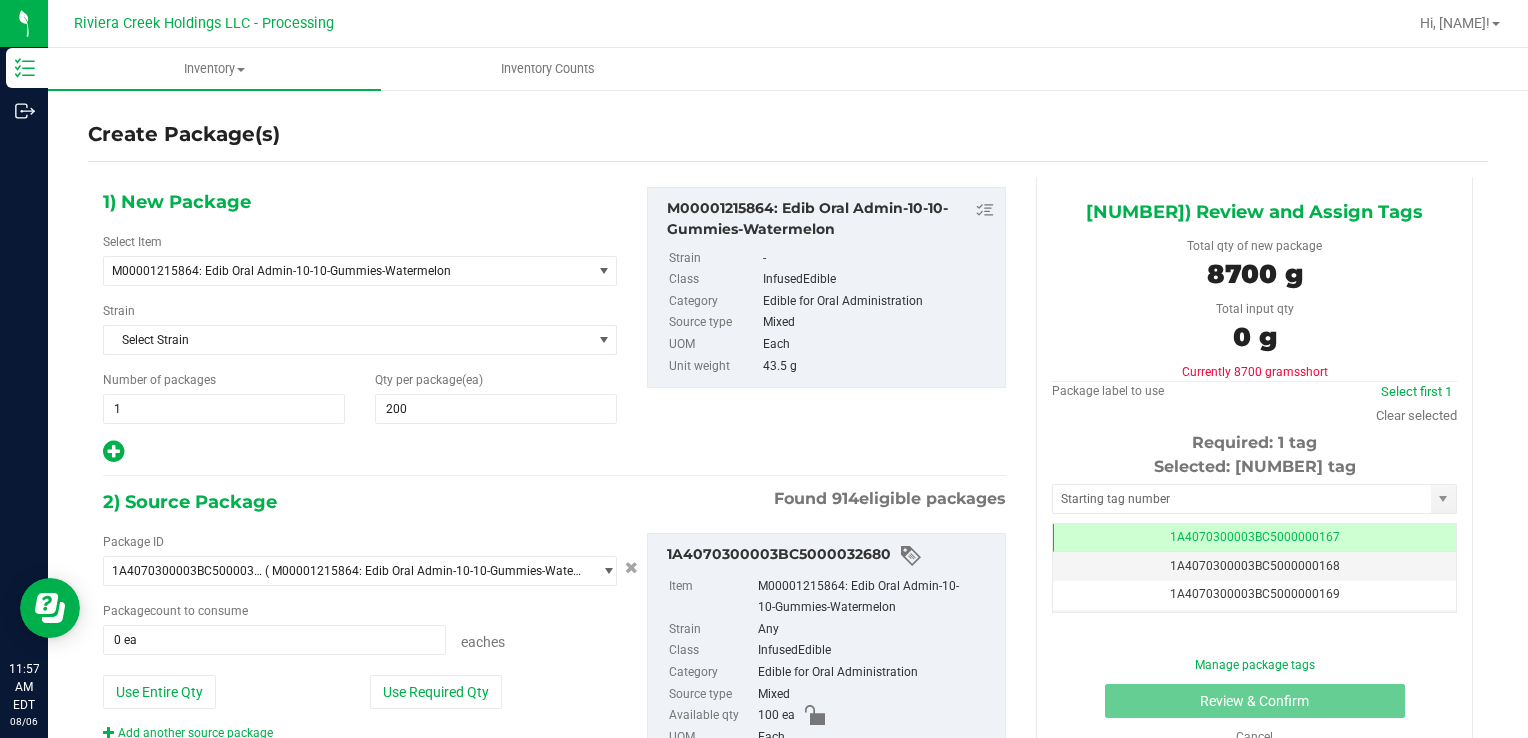 type on "100 ea" 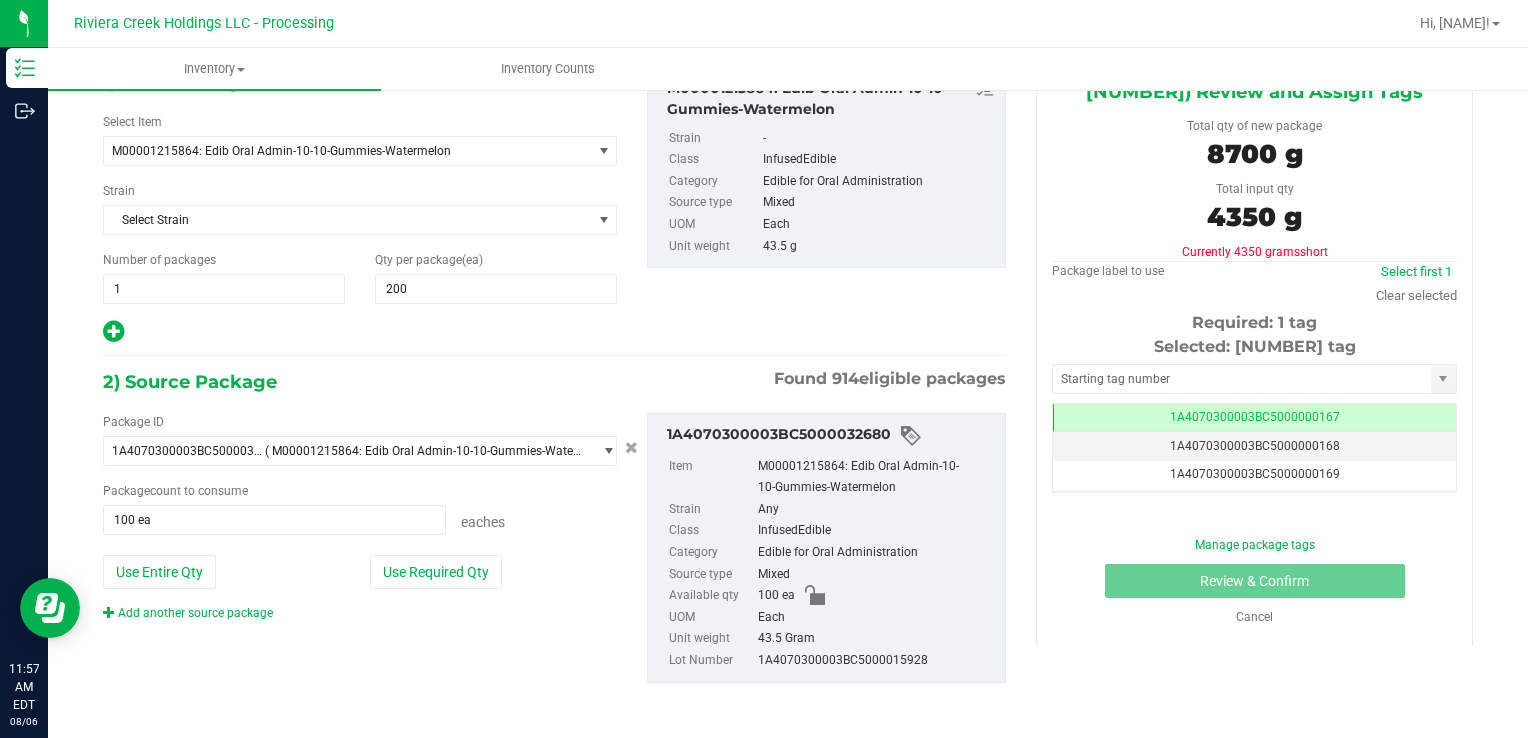 click on "Package ID
1A4070300003BC5000032680
(
M00001215864: Edib Oral Admin-10-10-Gummies-Watermelon
)
1A4070100000321000015030 1A4070100000321000015031 1A4070100000321000015032 1A4070100000321000015057 1A4070100000321000015079 1A4070100000321000015080 1A4070100000321000015174 1A4070100000321000015175 1A4070100000321000015176 1A4070100000321000015242 1A4070100000321000015244 1A4070300000321000000028 1A4070300000321000000029 1A4070300000321000000030 1A4070300000321000000131 1A4070300000321000000132 1A4070300000321000000133 1A4070300000321000000144 1A4070300000321000000145 1A4070300000321000000146 1A4070300000321000000148 1A4070300000321000000149 1A4070300000321000000151 1A4070300000321000000152 1A4070300000321000000181 1A4070300000321000000182 1A4070300000321000000183 1A4070300000321000000184 1A4070300000321000000186" at bounding box center [360, 517] 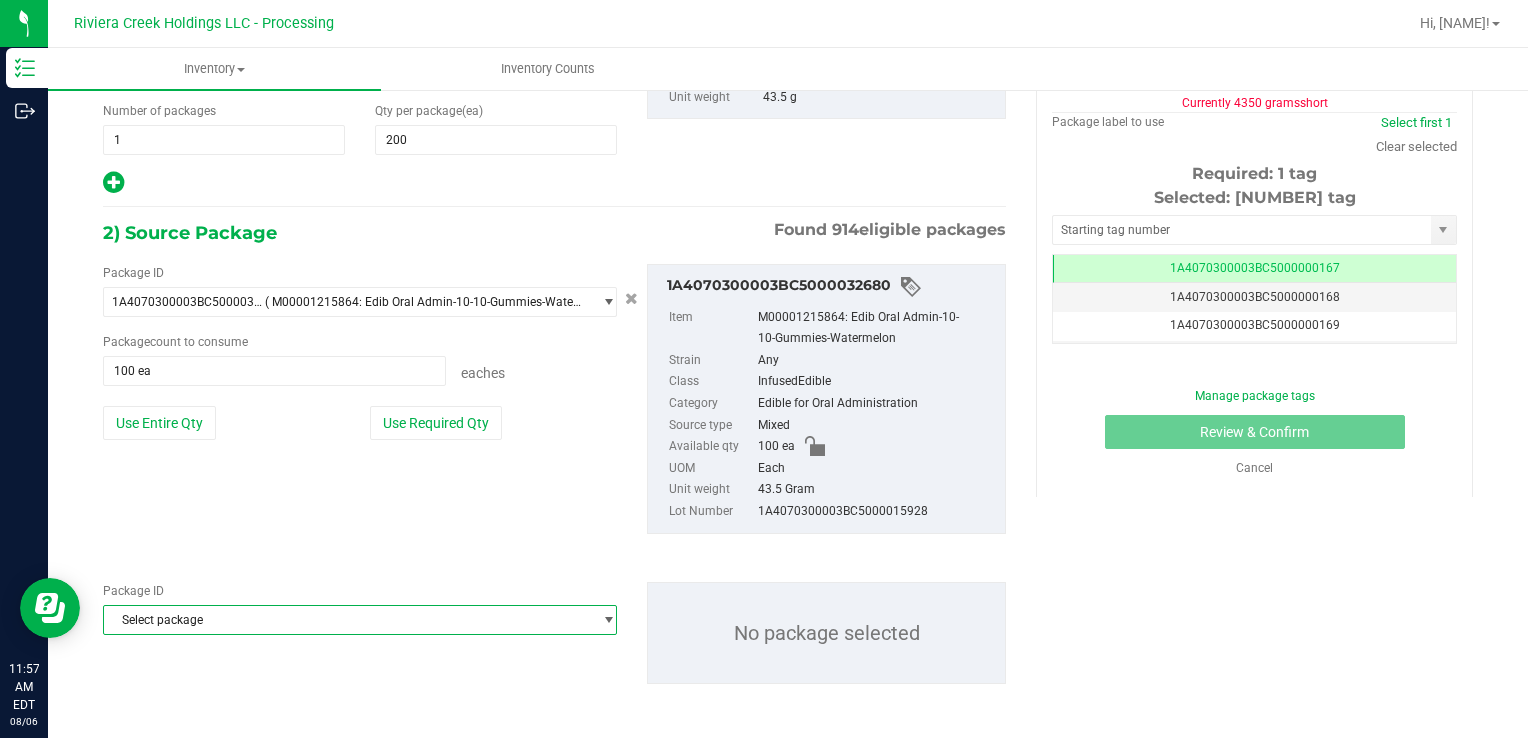 click on "Select package" at bounding box center [347, 620] 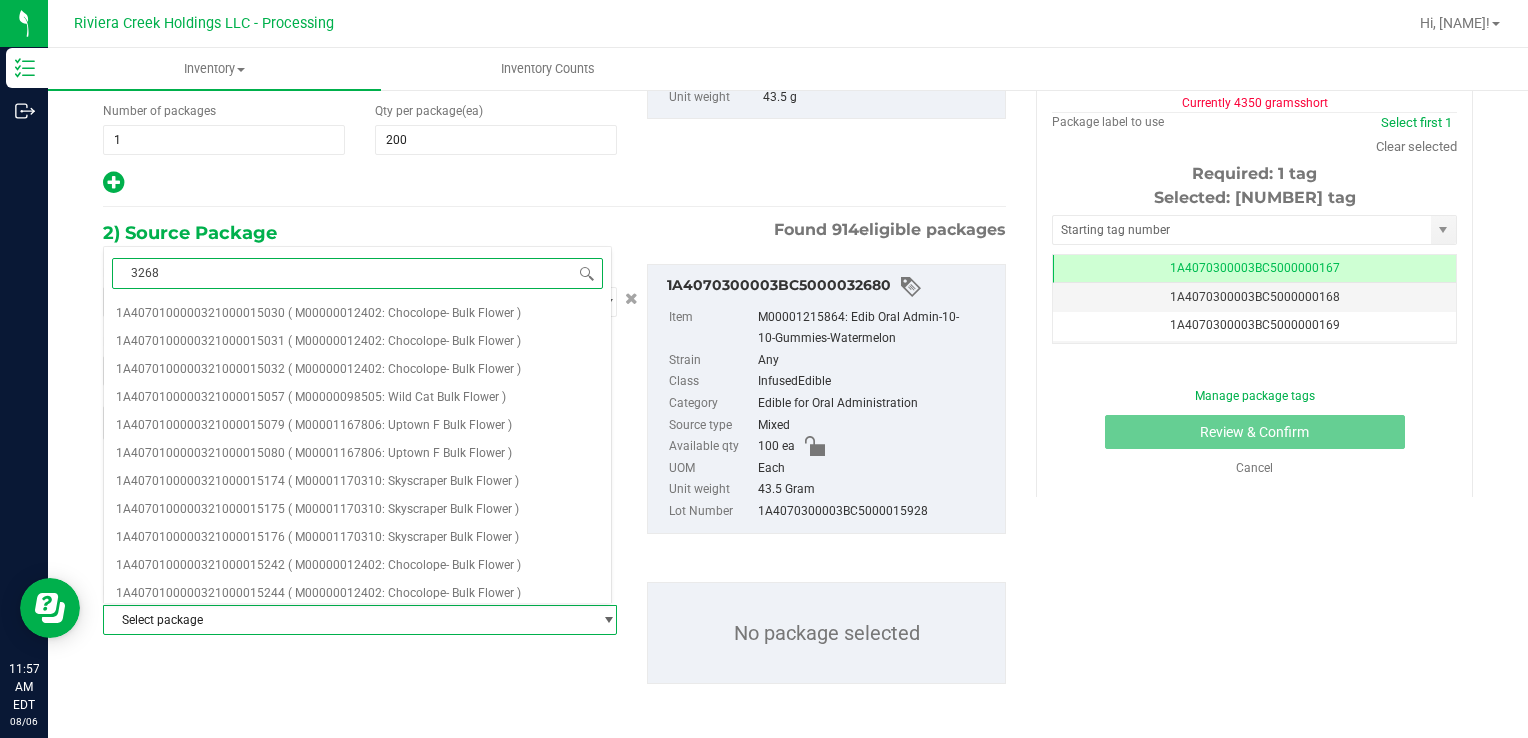 type on "32681" 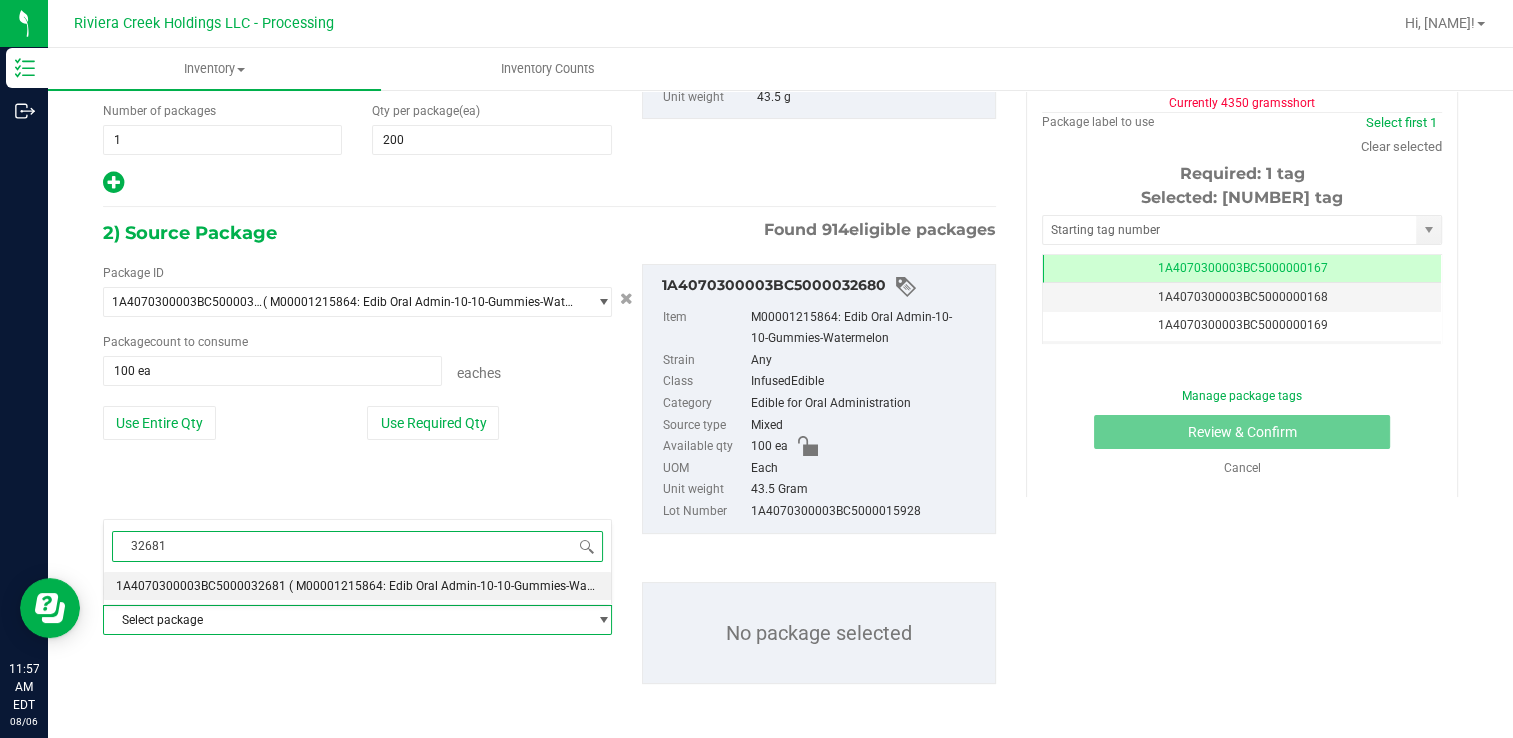 click on "(
M00001215864: Edib Oral Admin-10-10-Gummies-Watermelon
)" at bounding box center [465, 586] 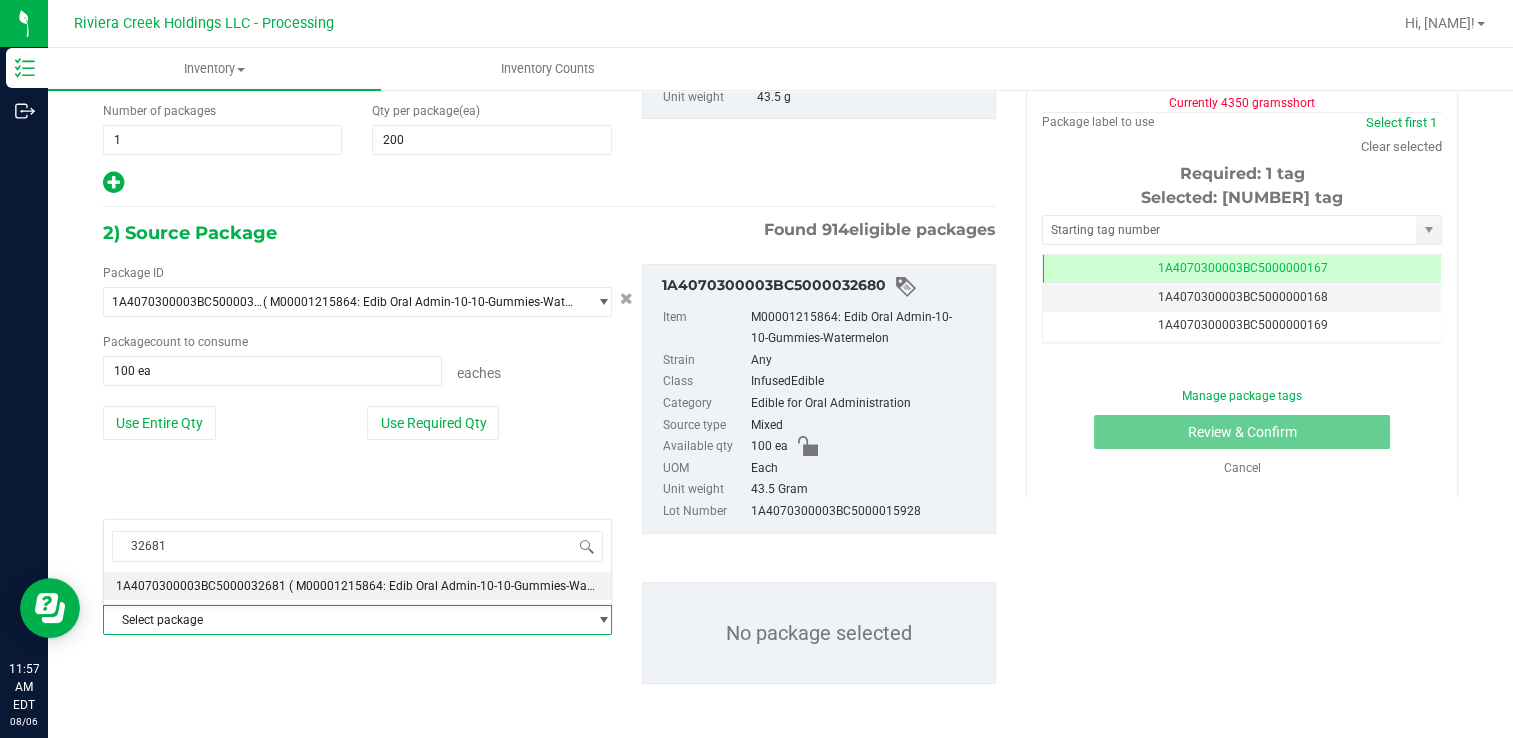 type 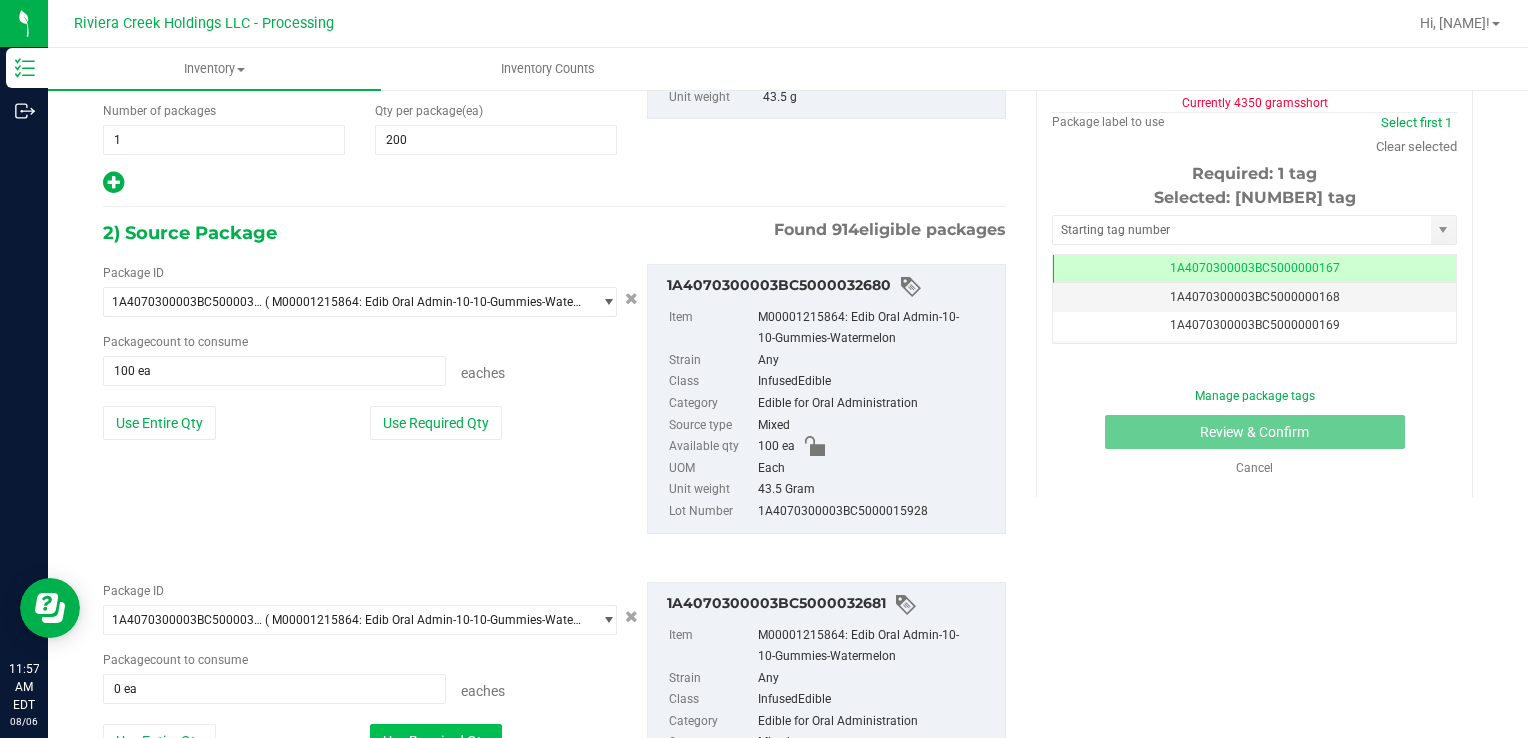 click on "Use Required Qty" at bounding box center (436, 741) 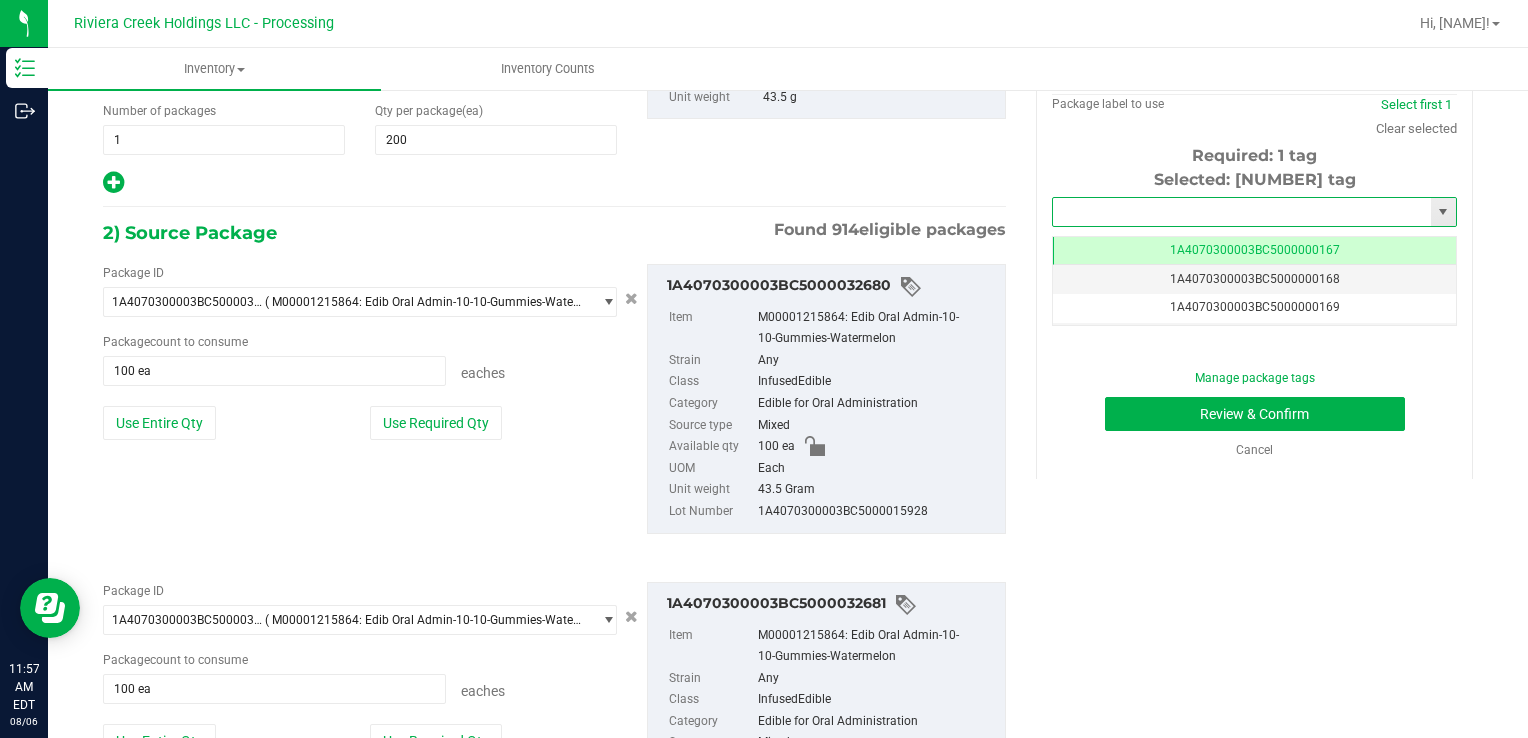 click at bounding box center [1242, 212] 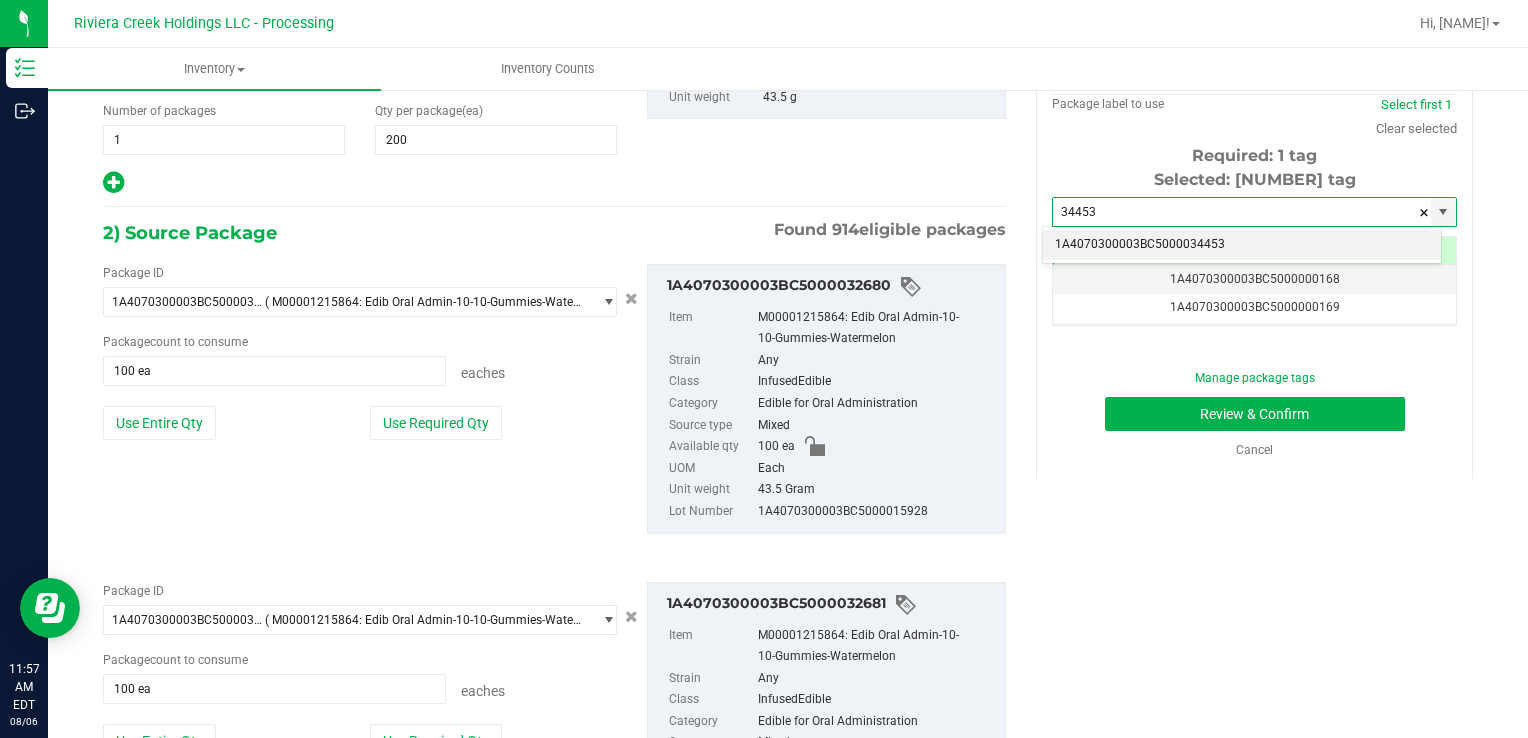 click on "1A4070300003BC5000034453" at bounding box center [1242, 245] 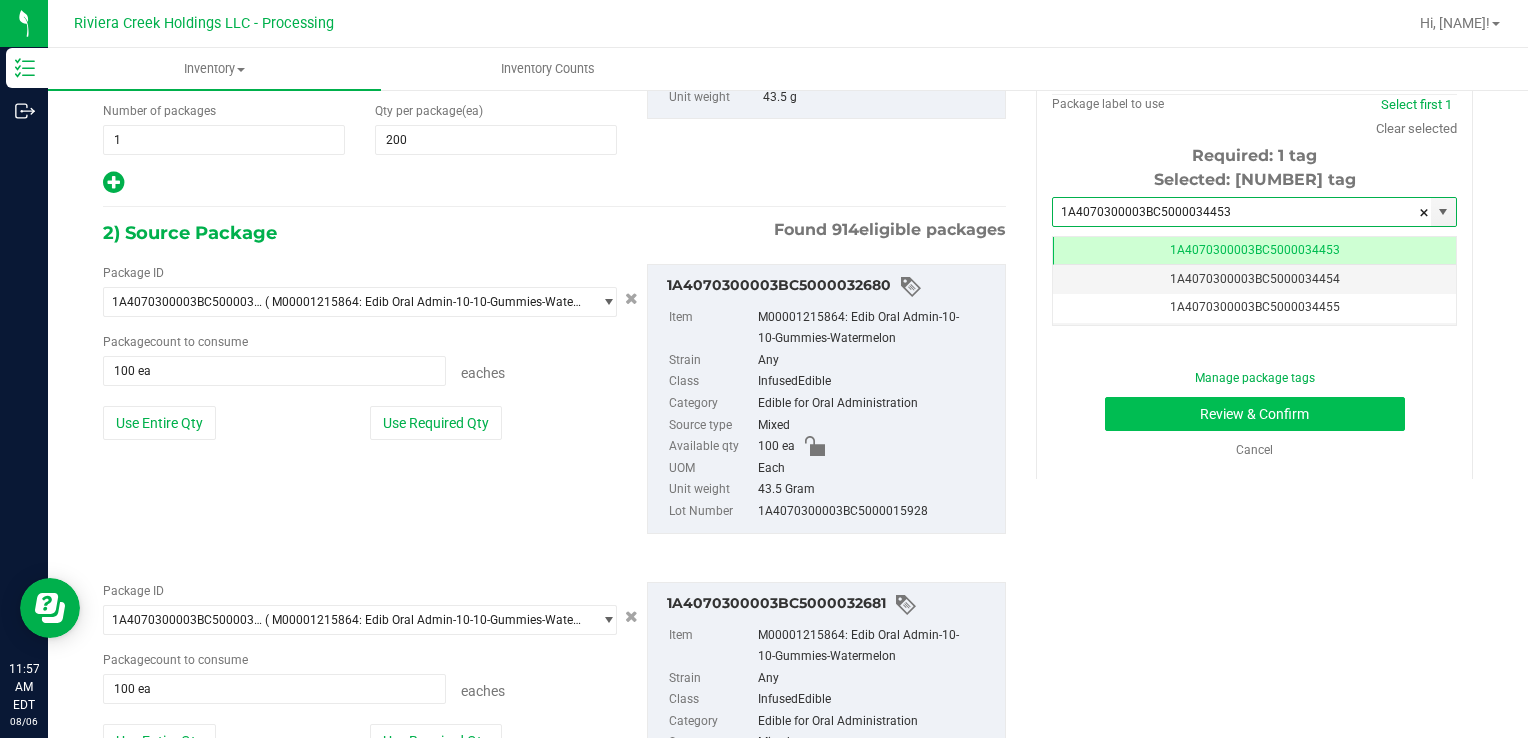 type on "1A4070300003BC5000034453" 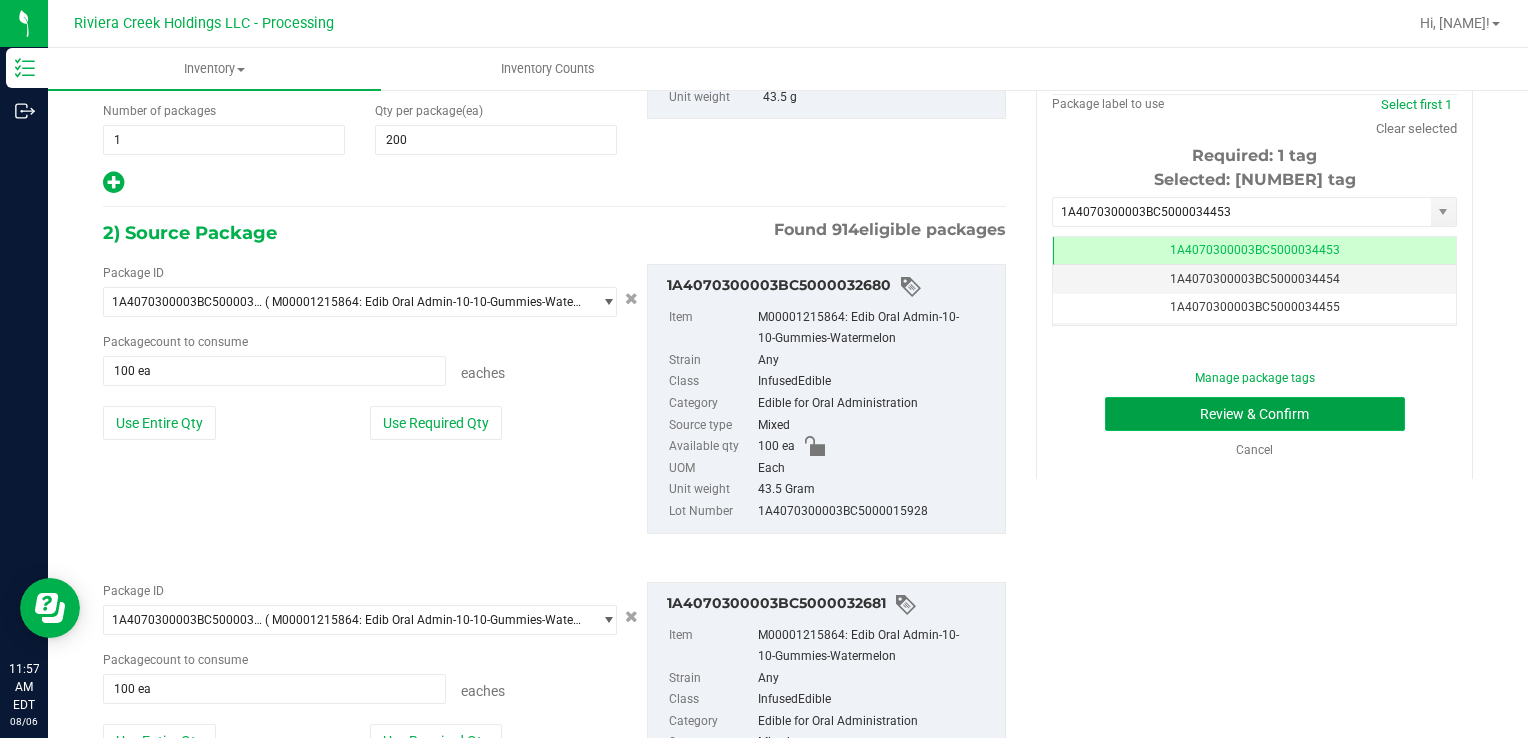click on "Review & Confirm" at bounding box center (1255, 414) 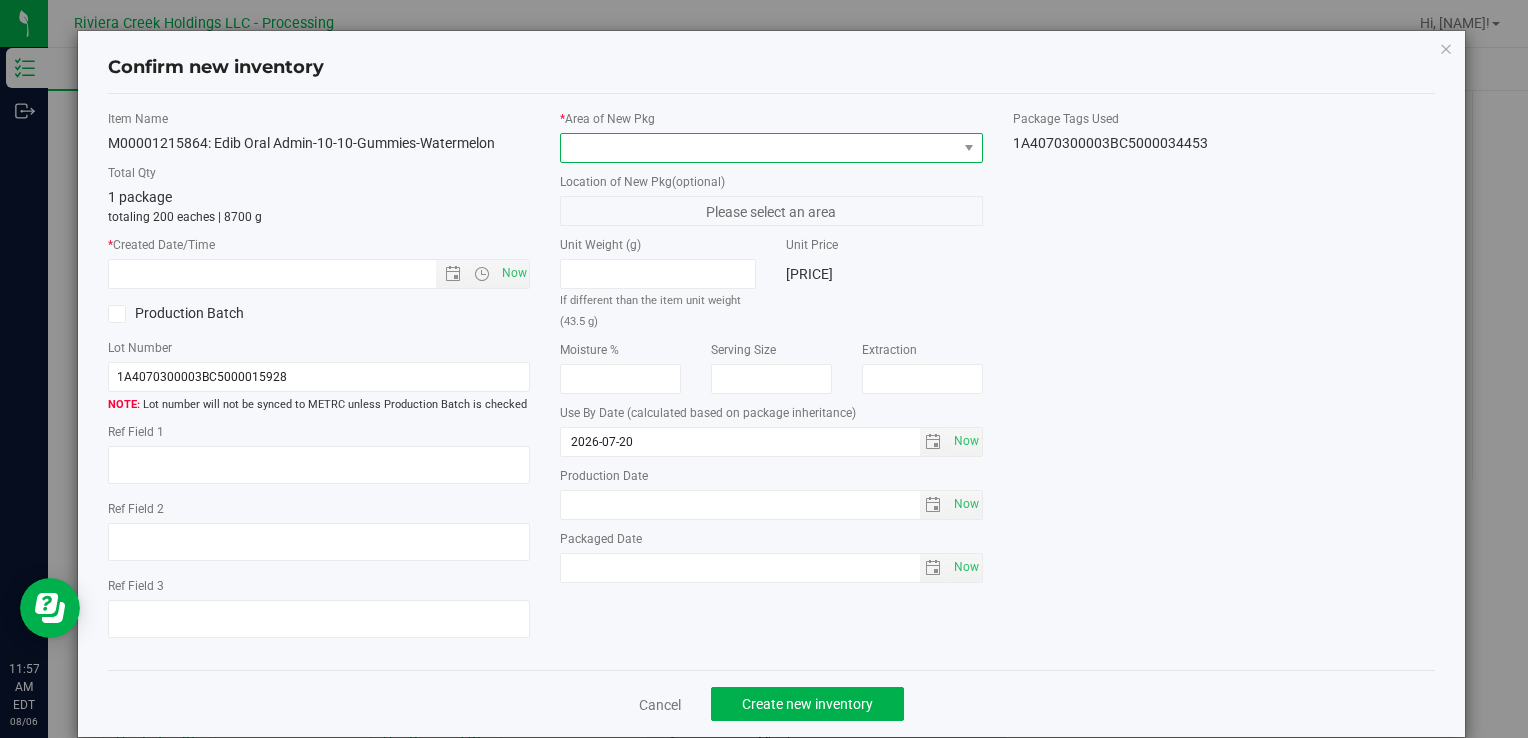 click at bounding box center [758, 148] 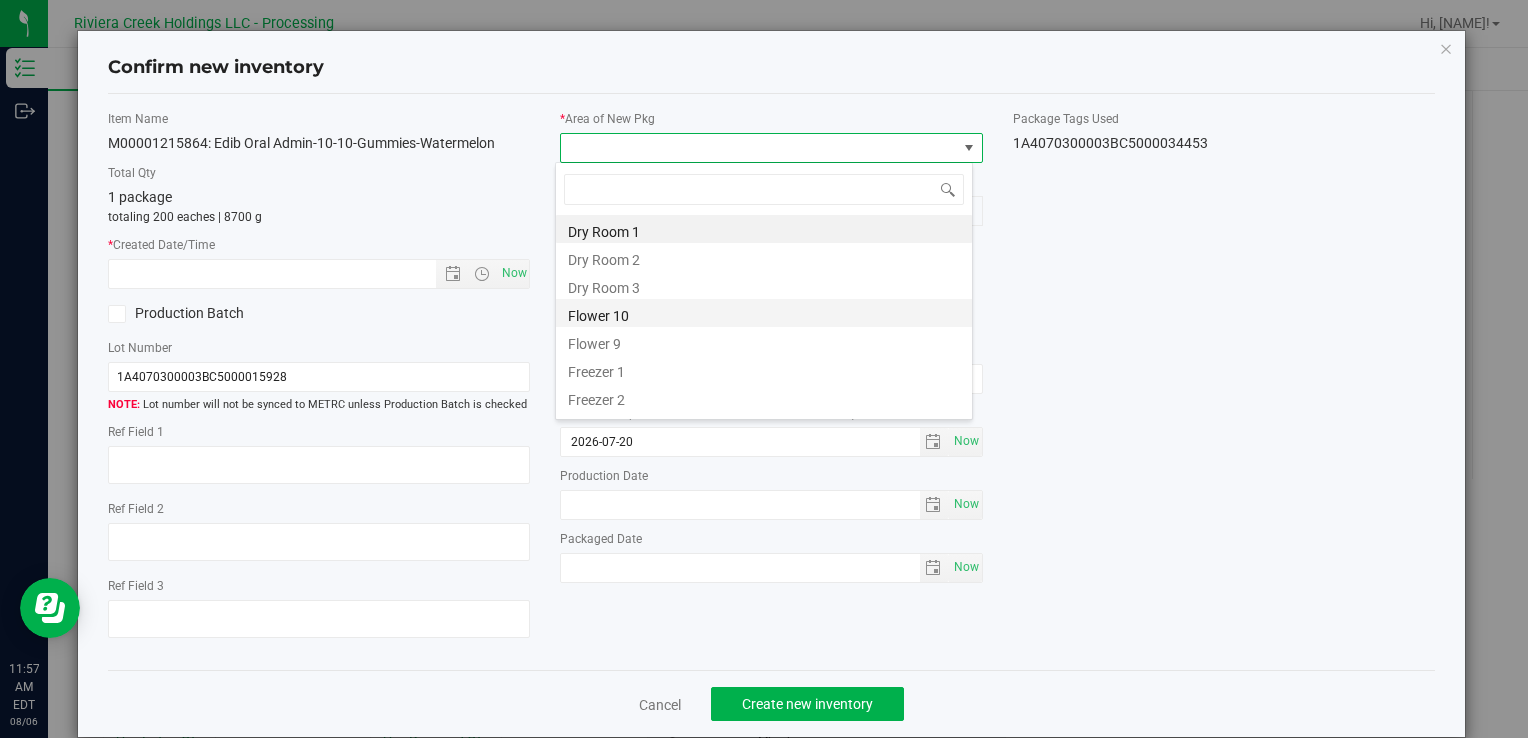 click on "Flower 10" at bounding box center (764, 313) 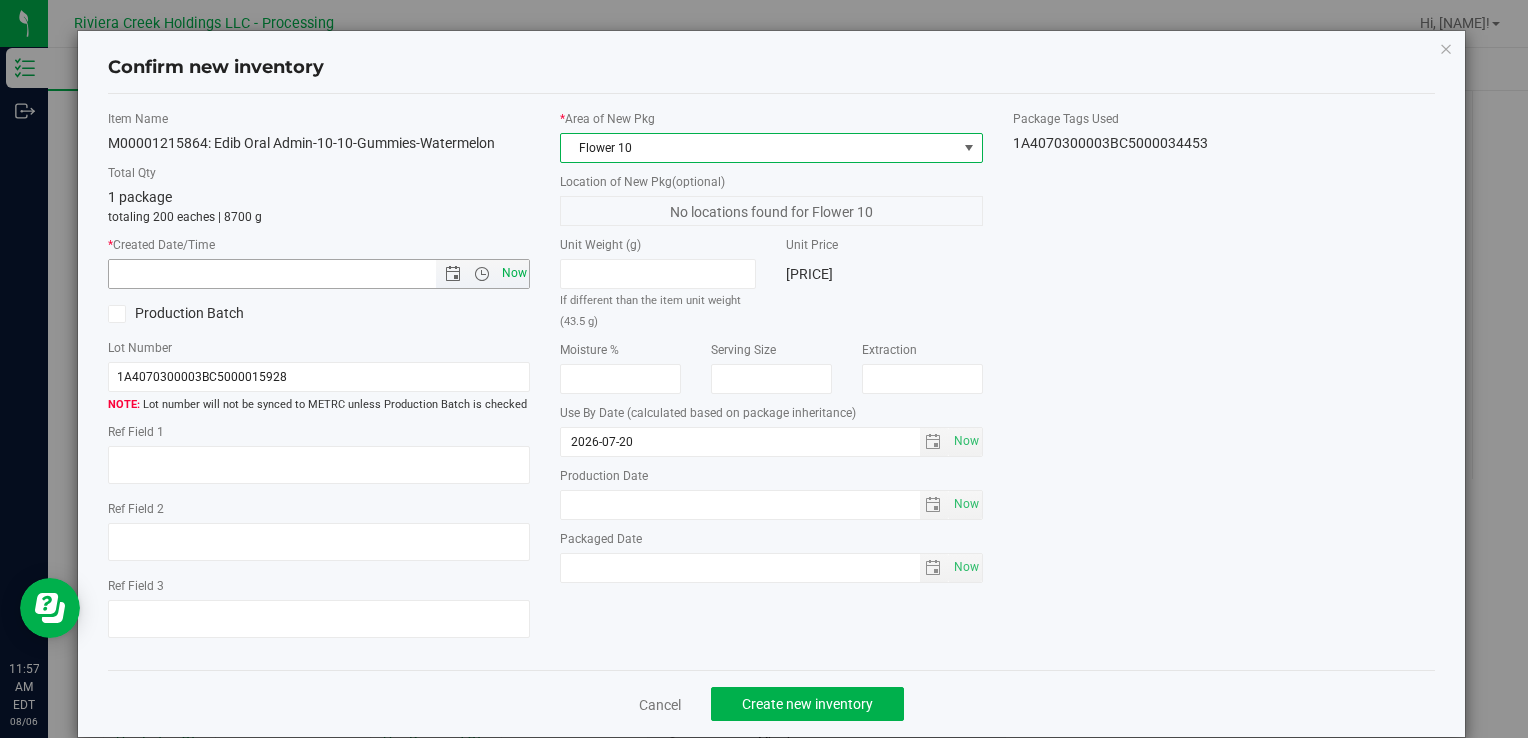 click on "Now" at bounding box center (514, 273) 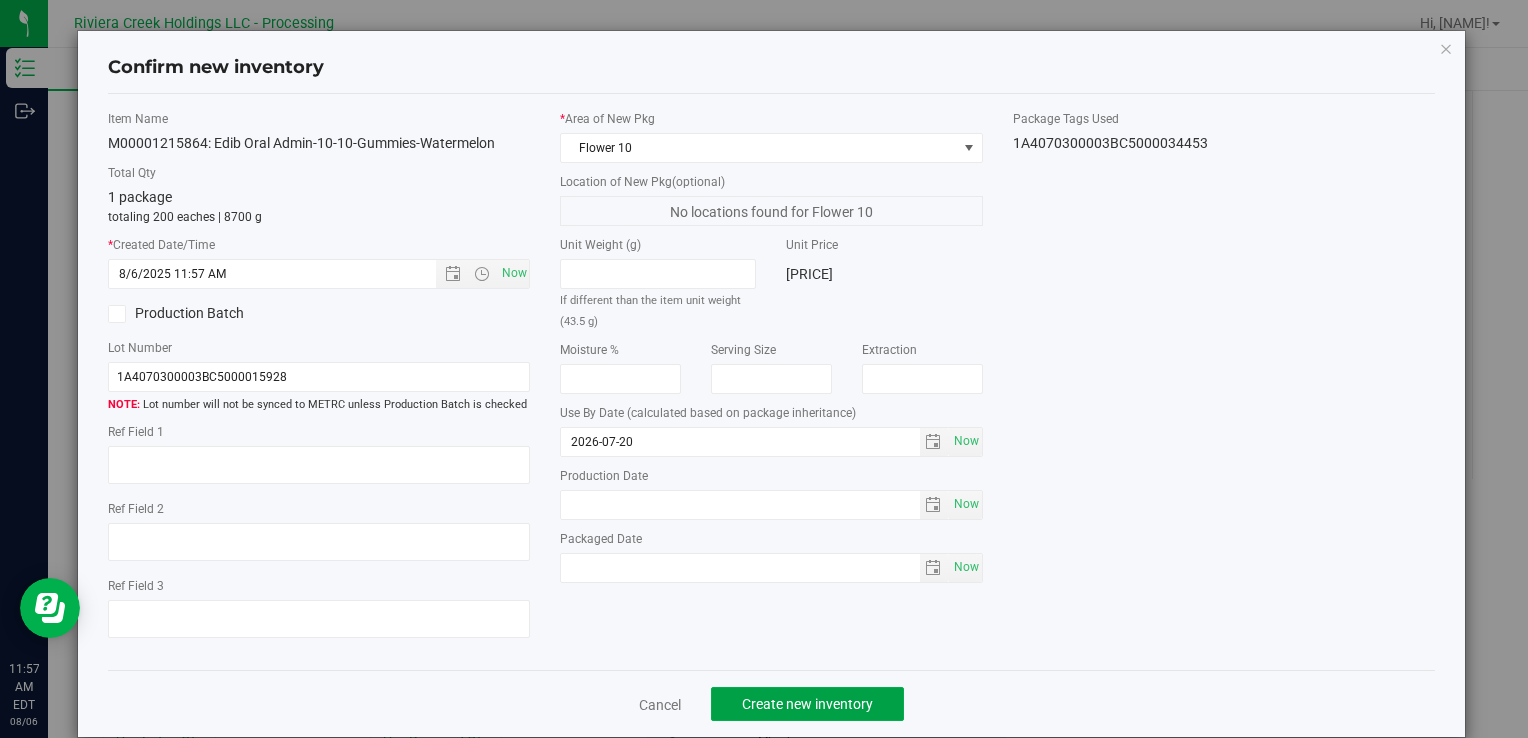 drag, startPoint x: 834, startPoint y: 701, endPoint x: 817, endPoint y: 683, distance: 24.758837 